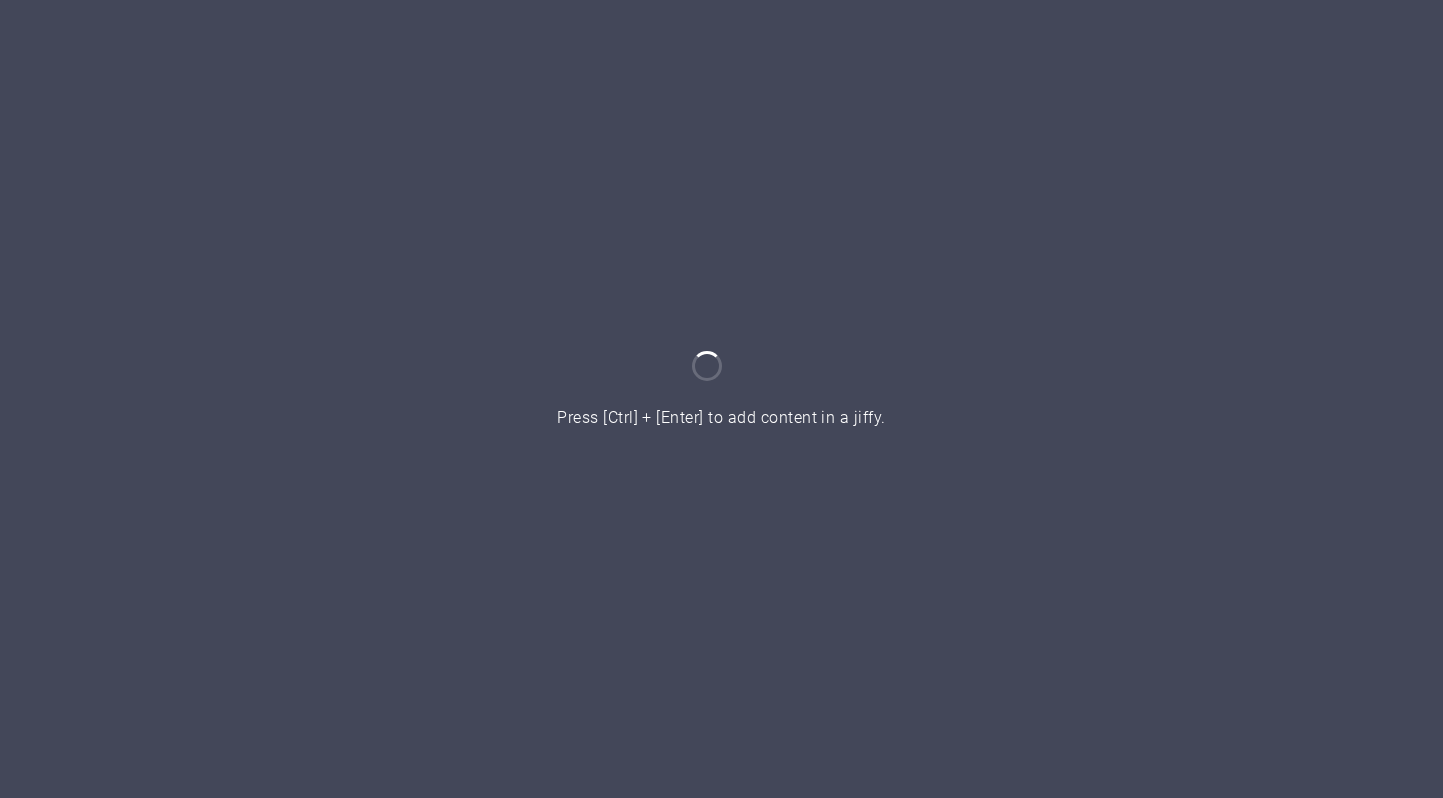 scroll, scrollTop: 0, scrollLeft: 0, axis: both 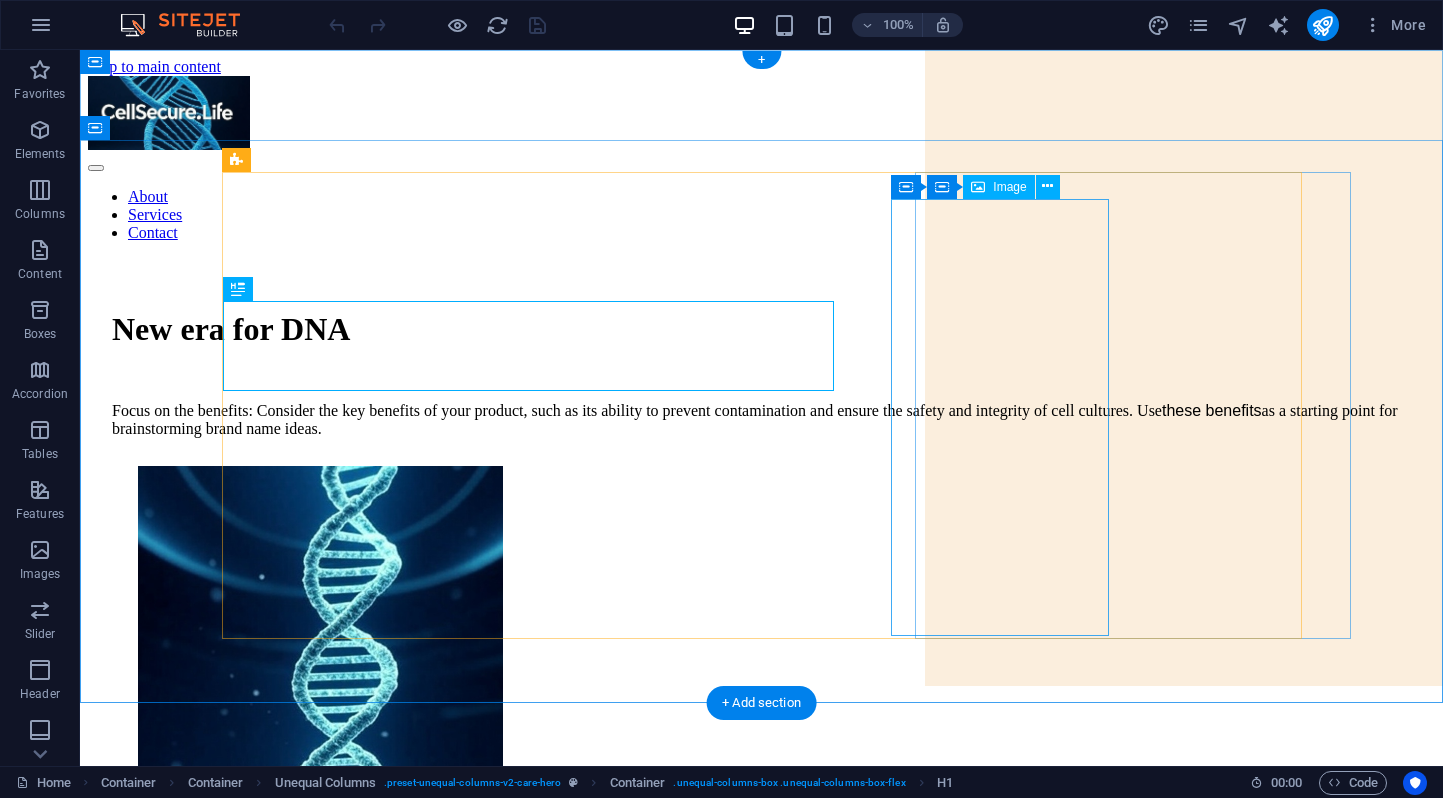 click at bounding box center [787, 833] 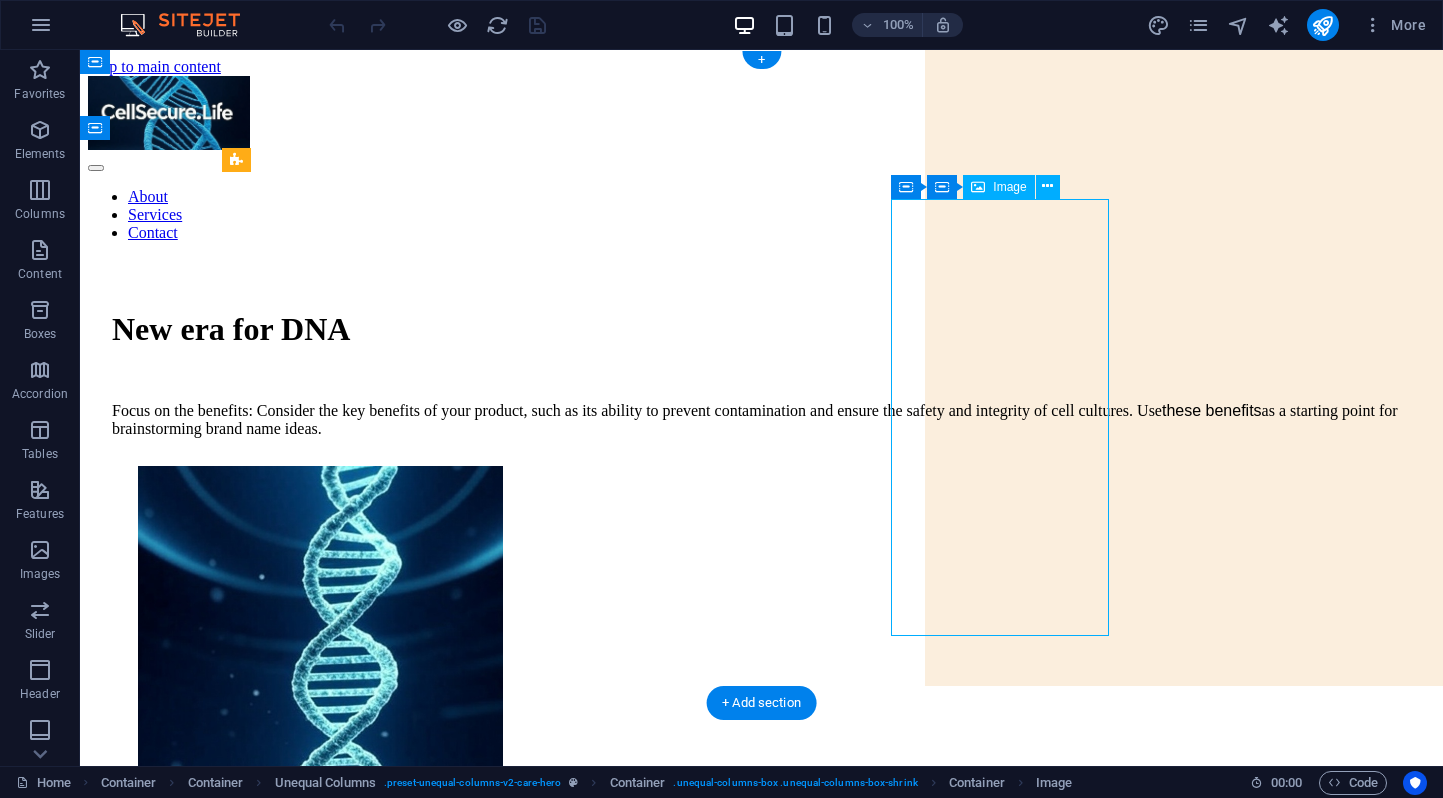 click at bounding box center [787, 833] 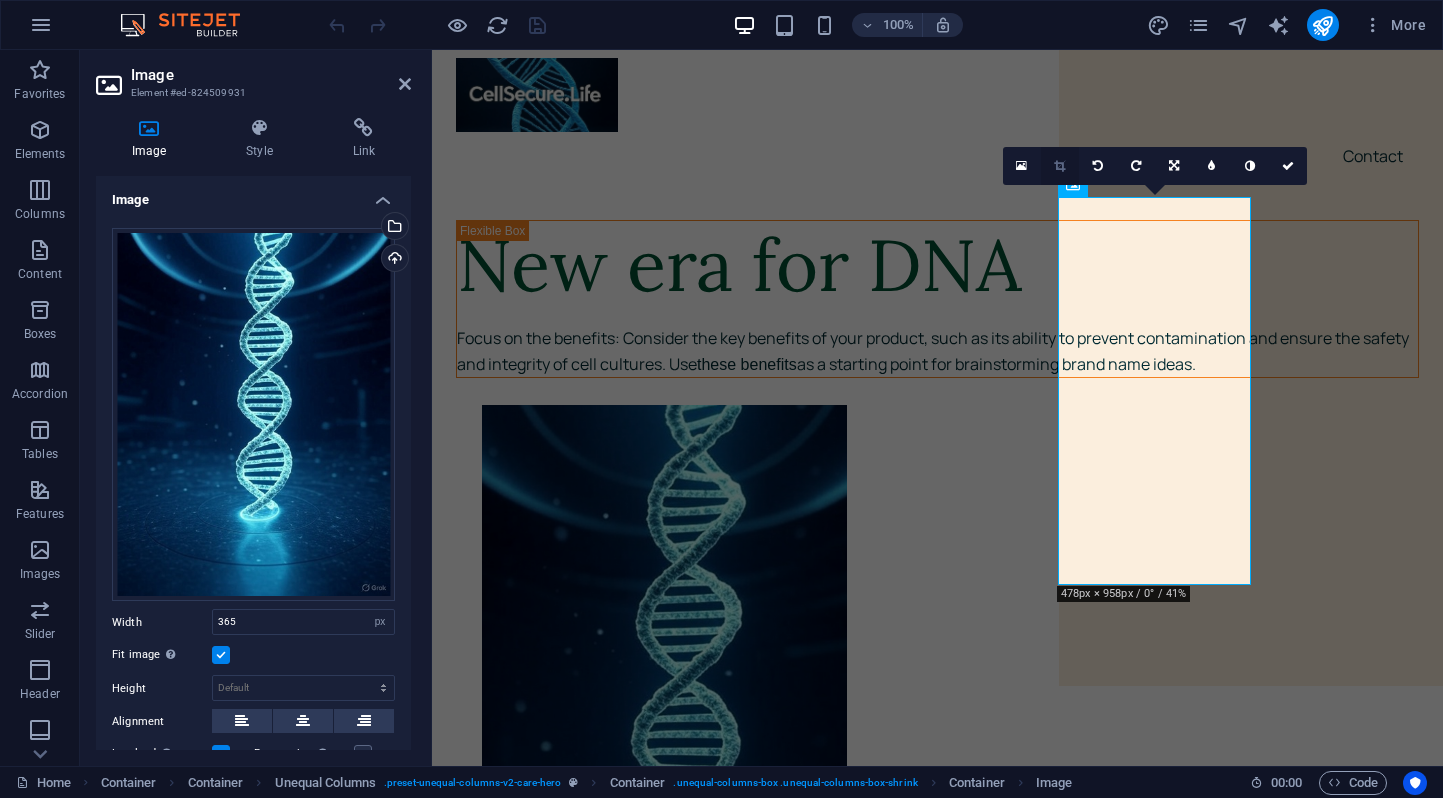 click at bounding box center (1059, 166) 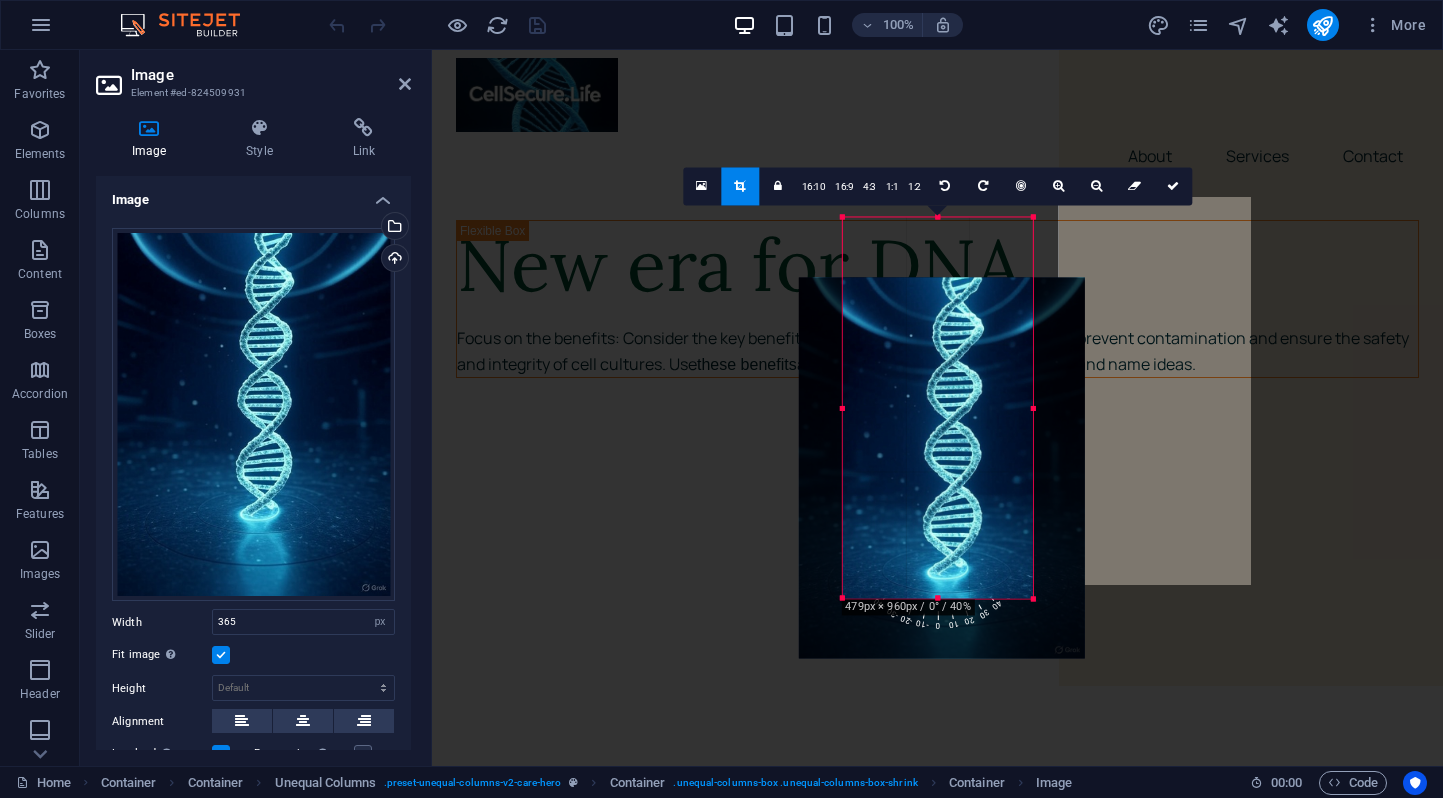 drag, startPoint x: 944, startPoint y: 429, endPoint x: 948, endPoint y: 489, distance: 60.133186 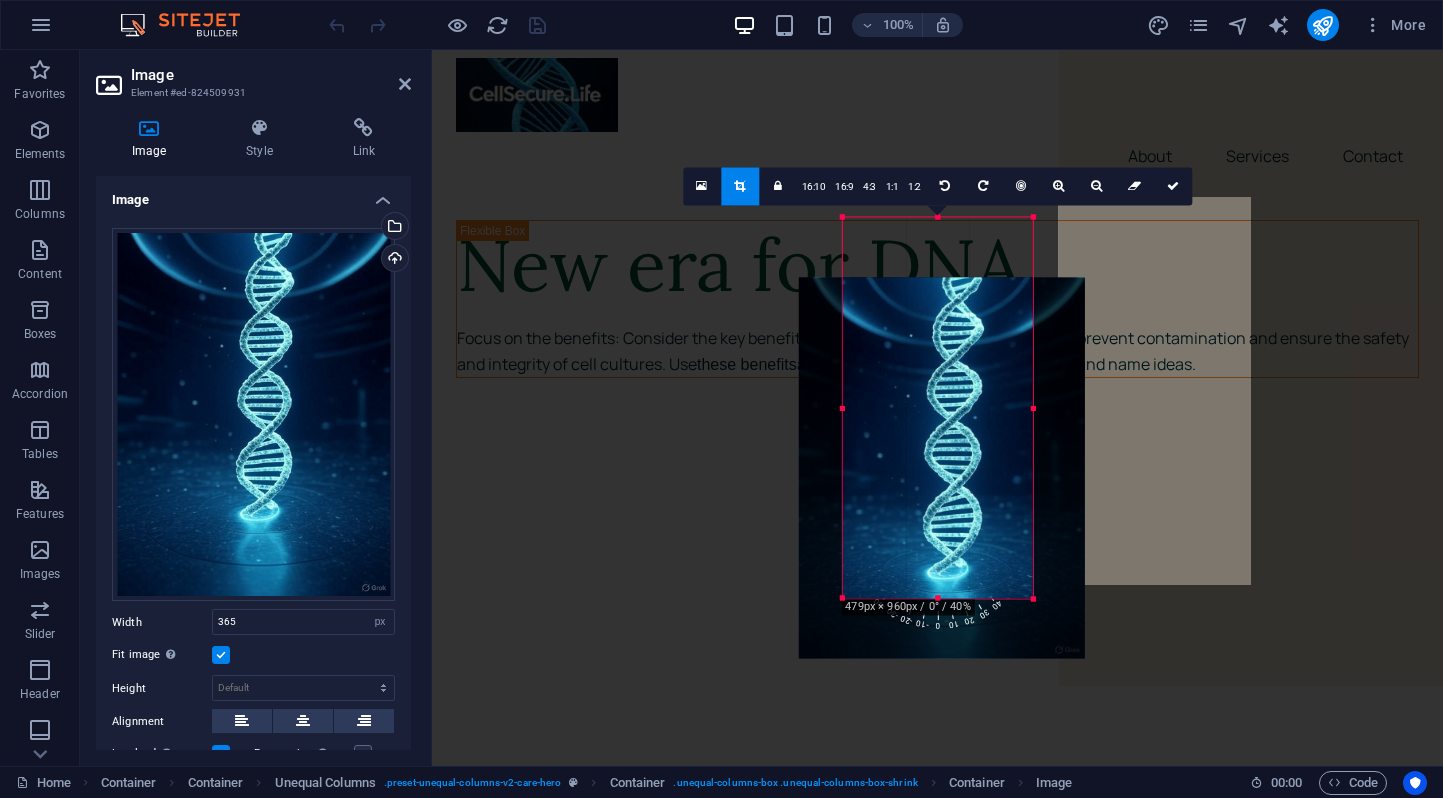 click at bounding box center (942, 467) 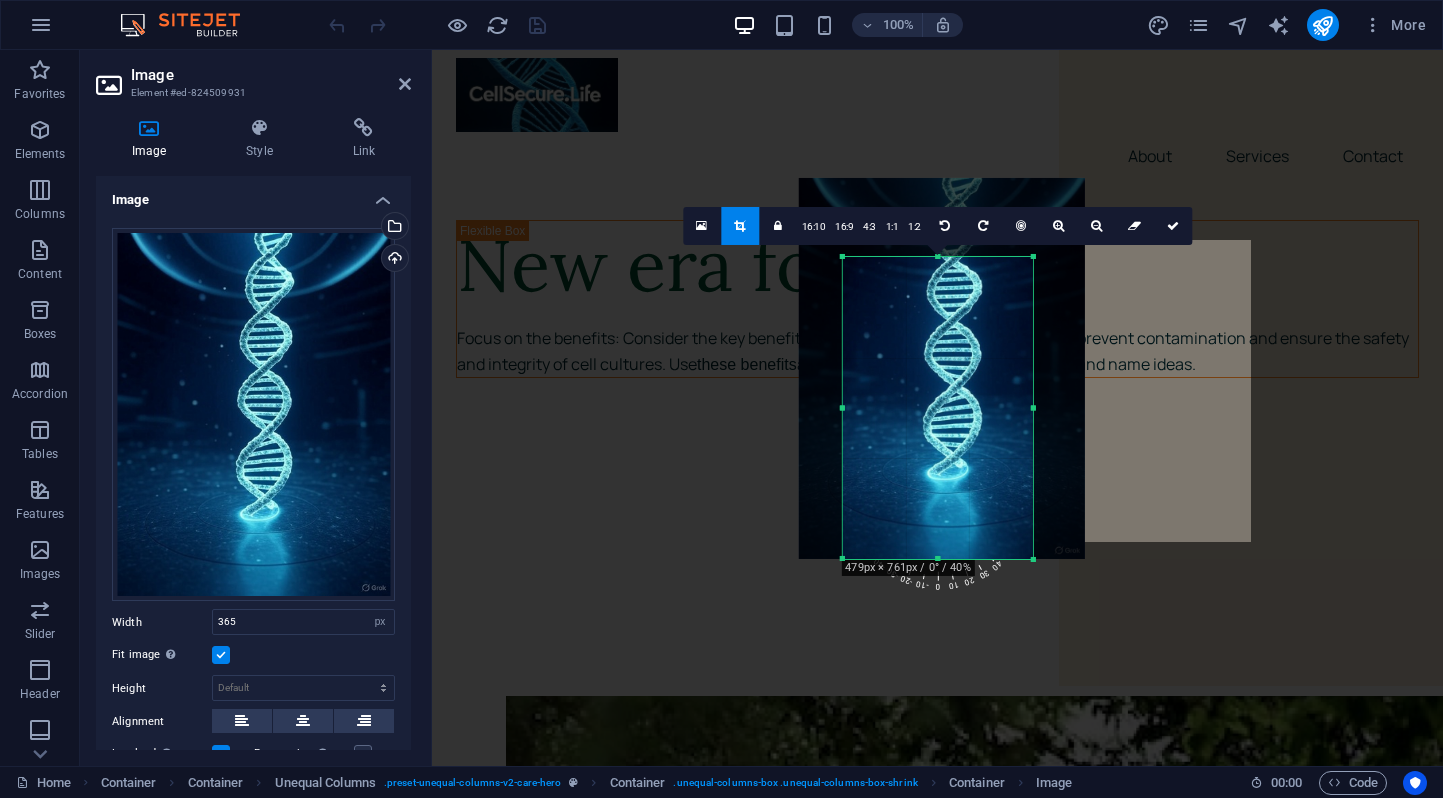 drag, startPoint x: 937, startPoint y: 219, endPoint x: 948, endPoint y: 298, distance: 79.762146 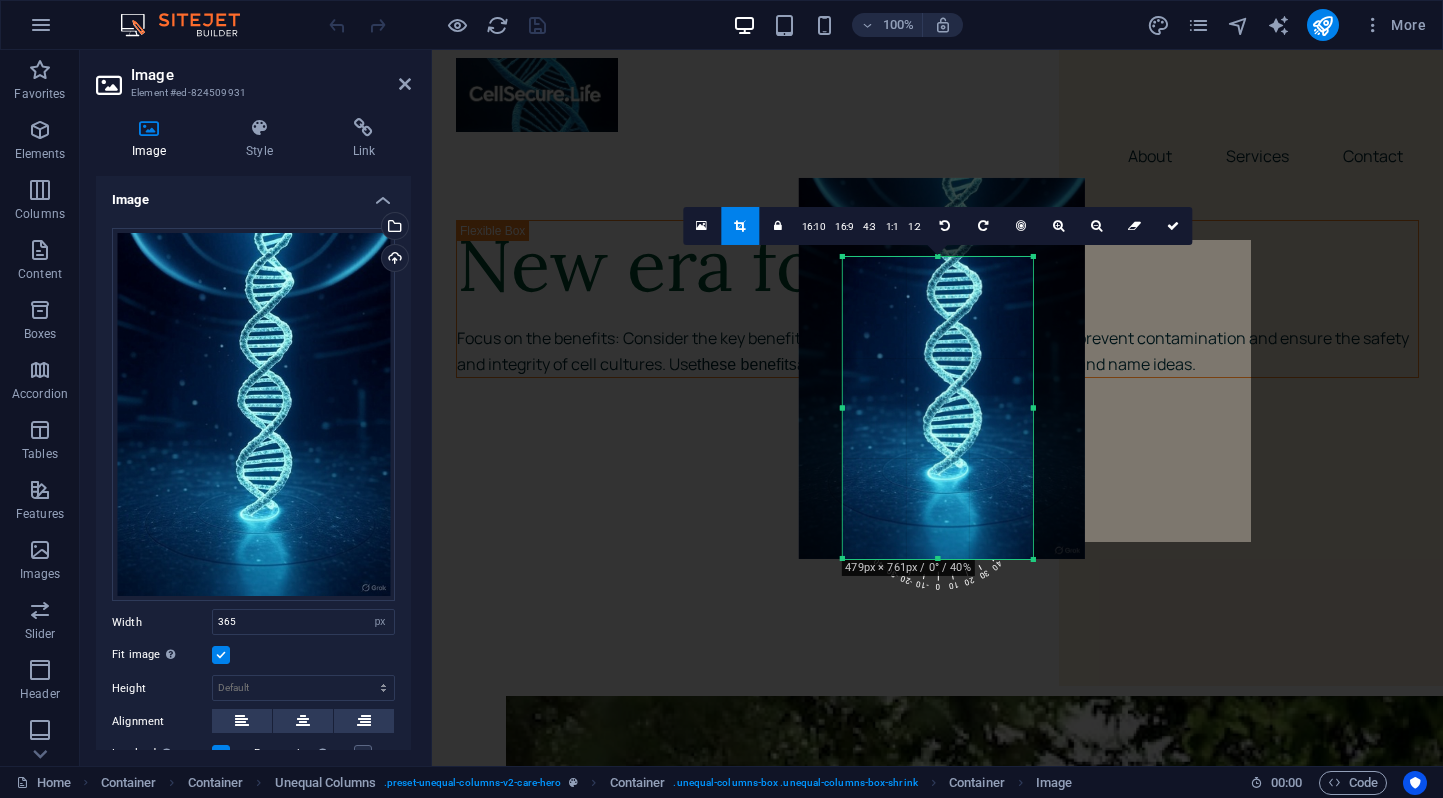 click on "180 170 160 150 140 130 120 110 100 90 80 70 60 50 40 30 20 10 0 -10 -20 -30 -40 -50 -60 -70 -80 -90 -100 -110 -120 -130 -140 -150 -160 -170 479px × 761px / 0° / 40% 16:10 16:9 4:3 1:1 1:2 0" at bounding box center [937, 408] 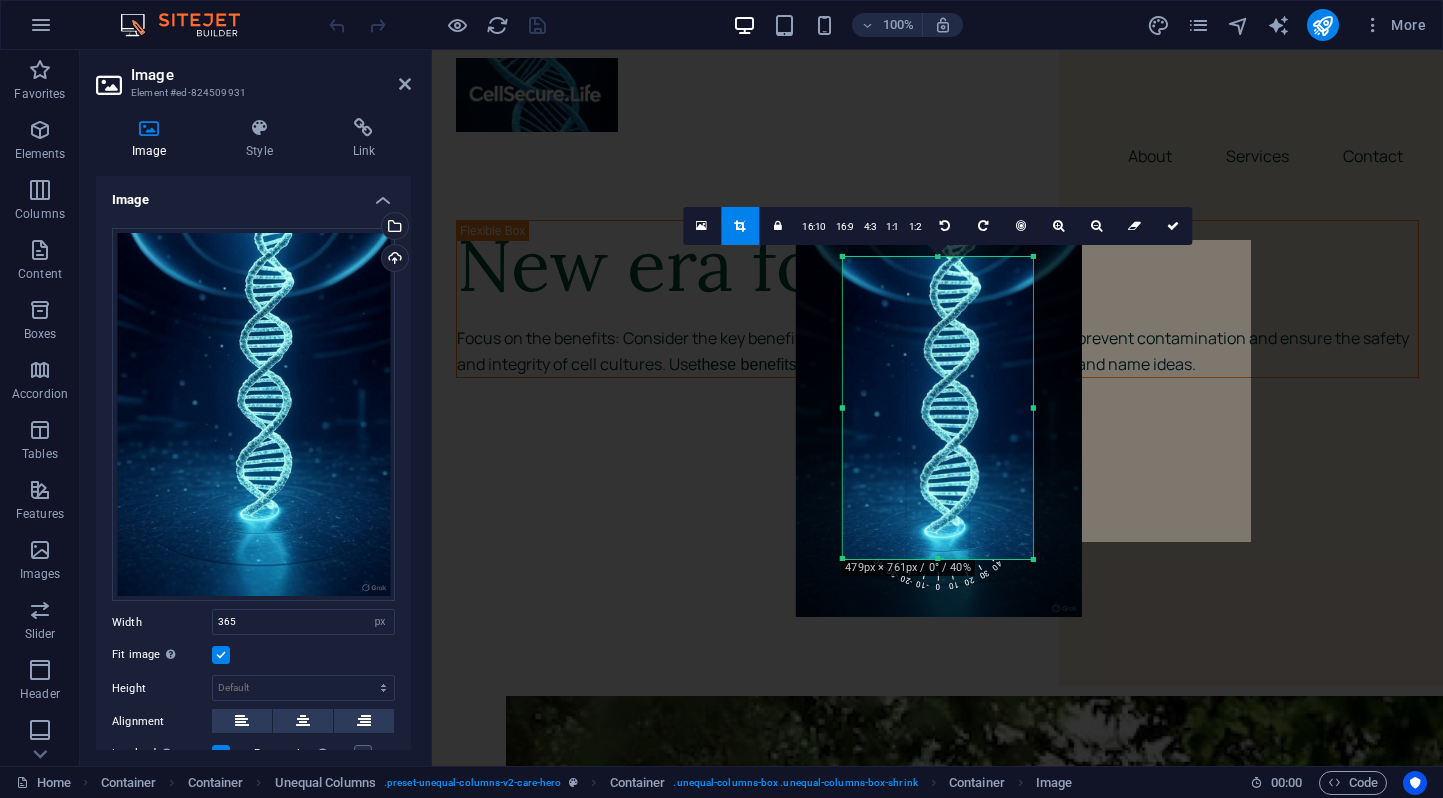 drag, startPoint x: 970, startPoint y: 354, endPoint x: 967, endPoint y: 412, distance: 58.077534 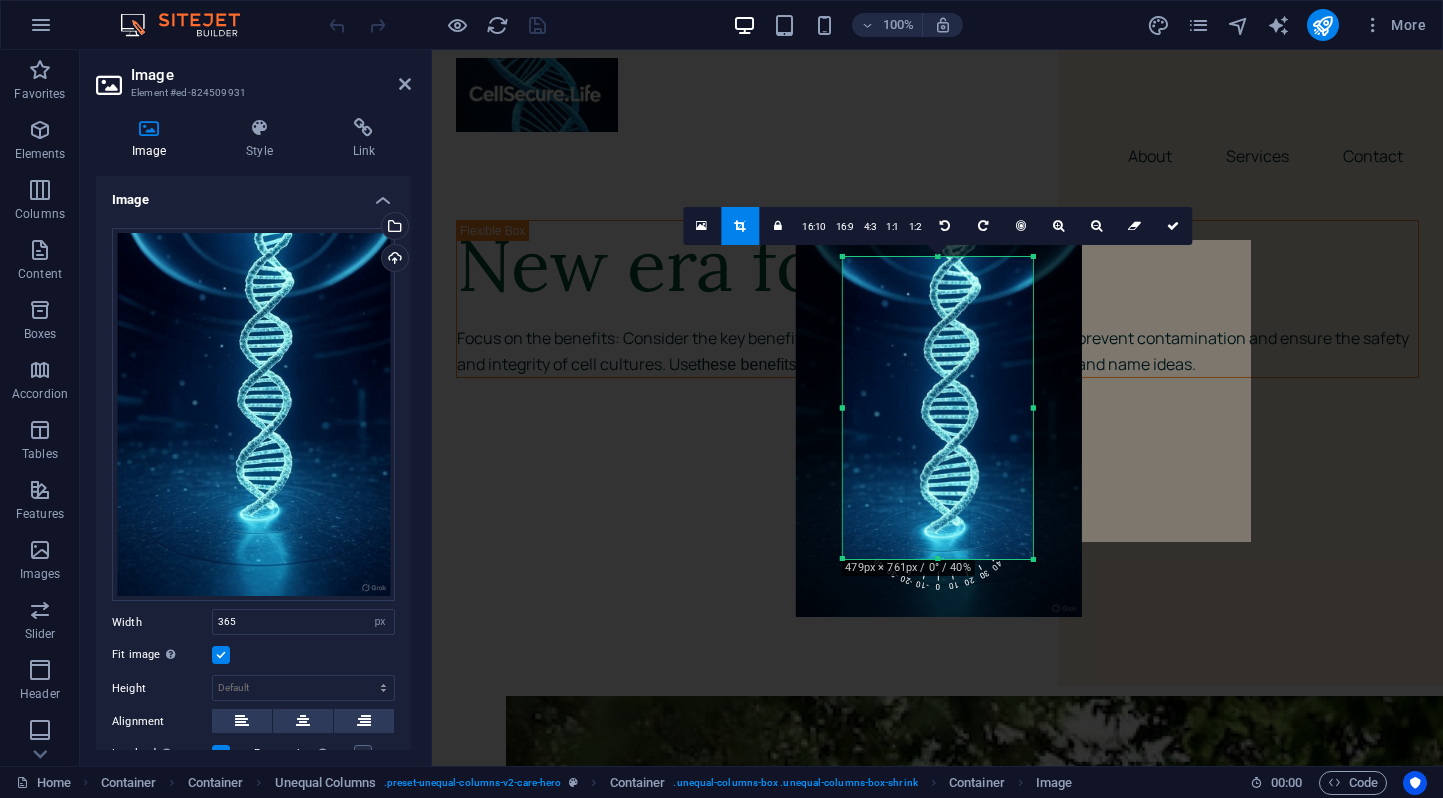 click at bounding box center (939, 426) 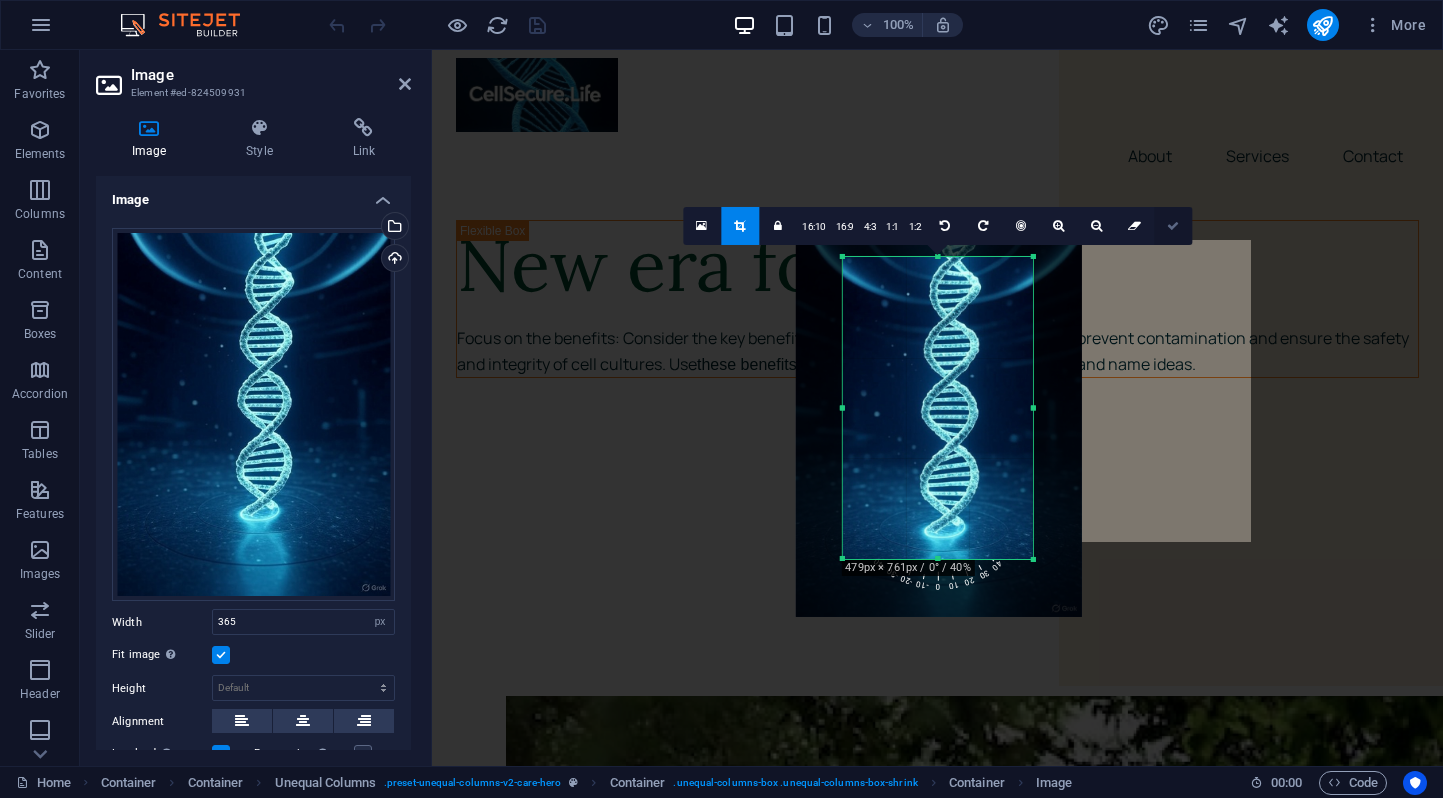 click at bounding box center (1173, 226) 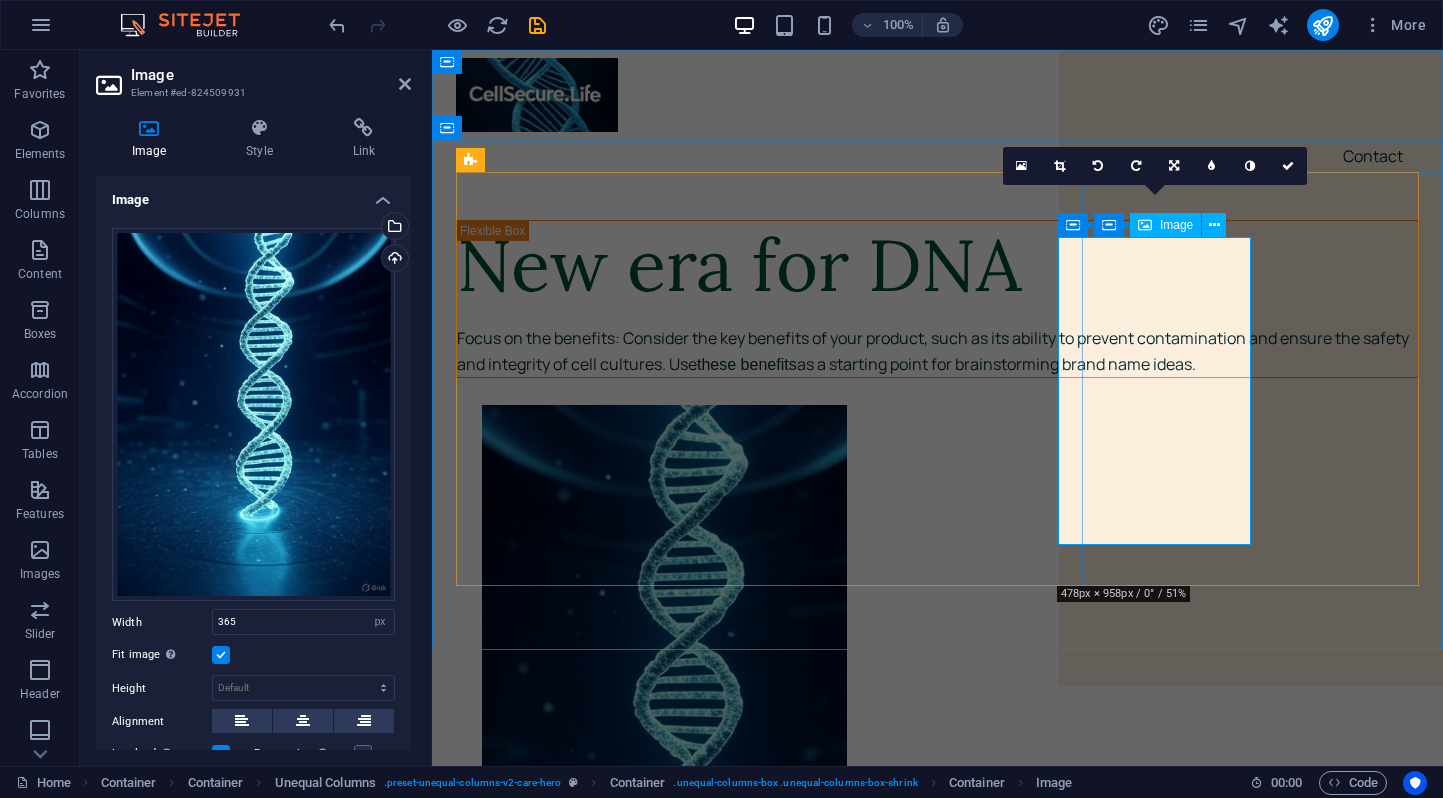 click at bounding box center (963, 695) 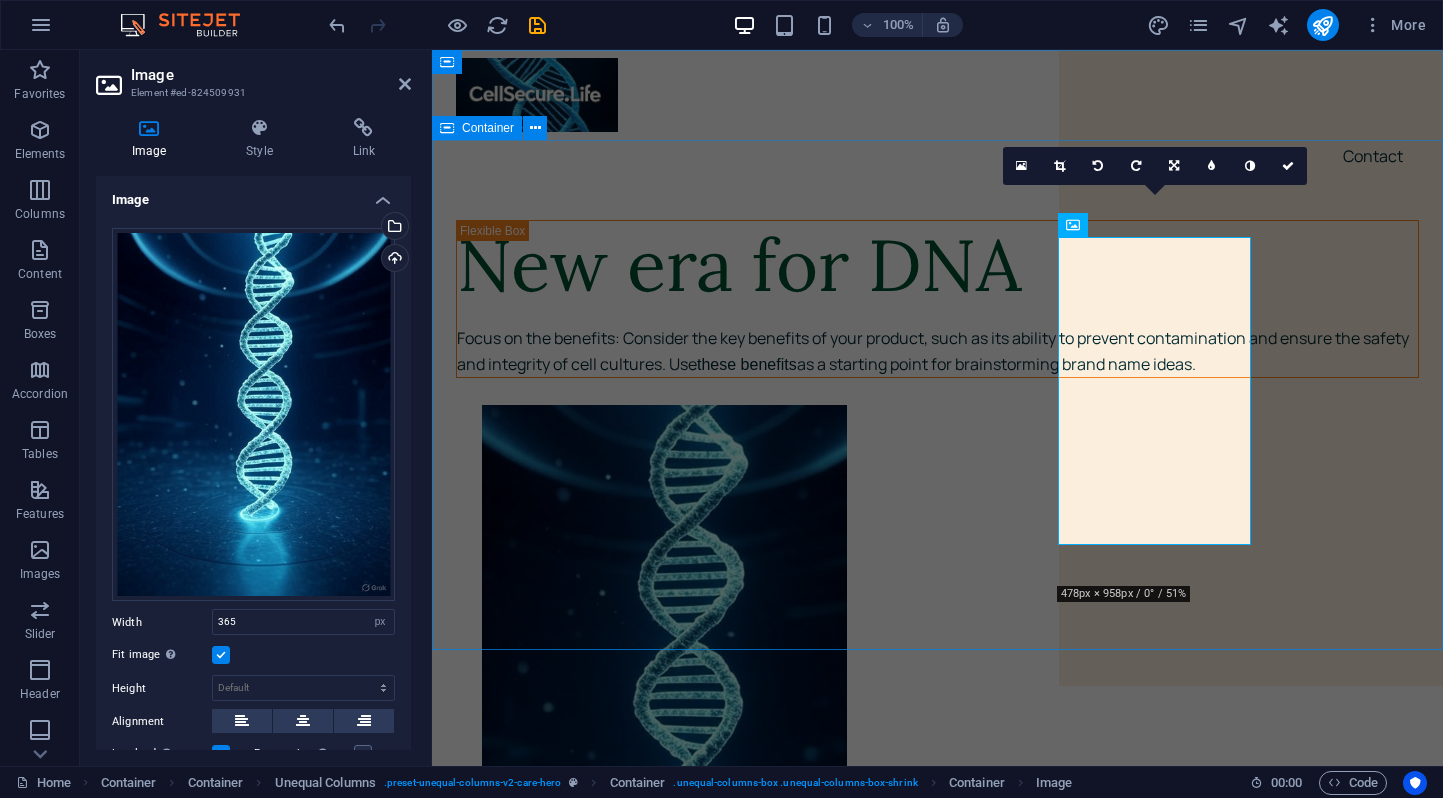 click on "New era for DNA  Focus on the benefits: Consider the key benefits of your product, such as its ability to prevent contamination and ensure the safety and integrity of cell cultures. Use  these benefits  as a starting point for brainstorming brand name ideas." at bounding box center (937, 1694) 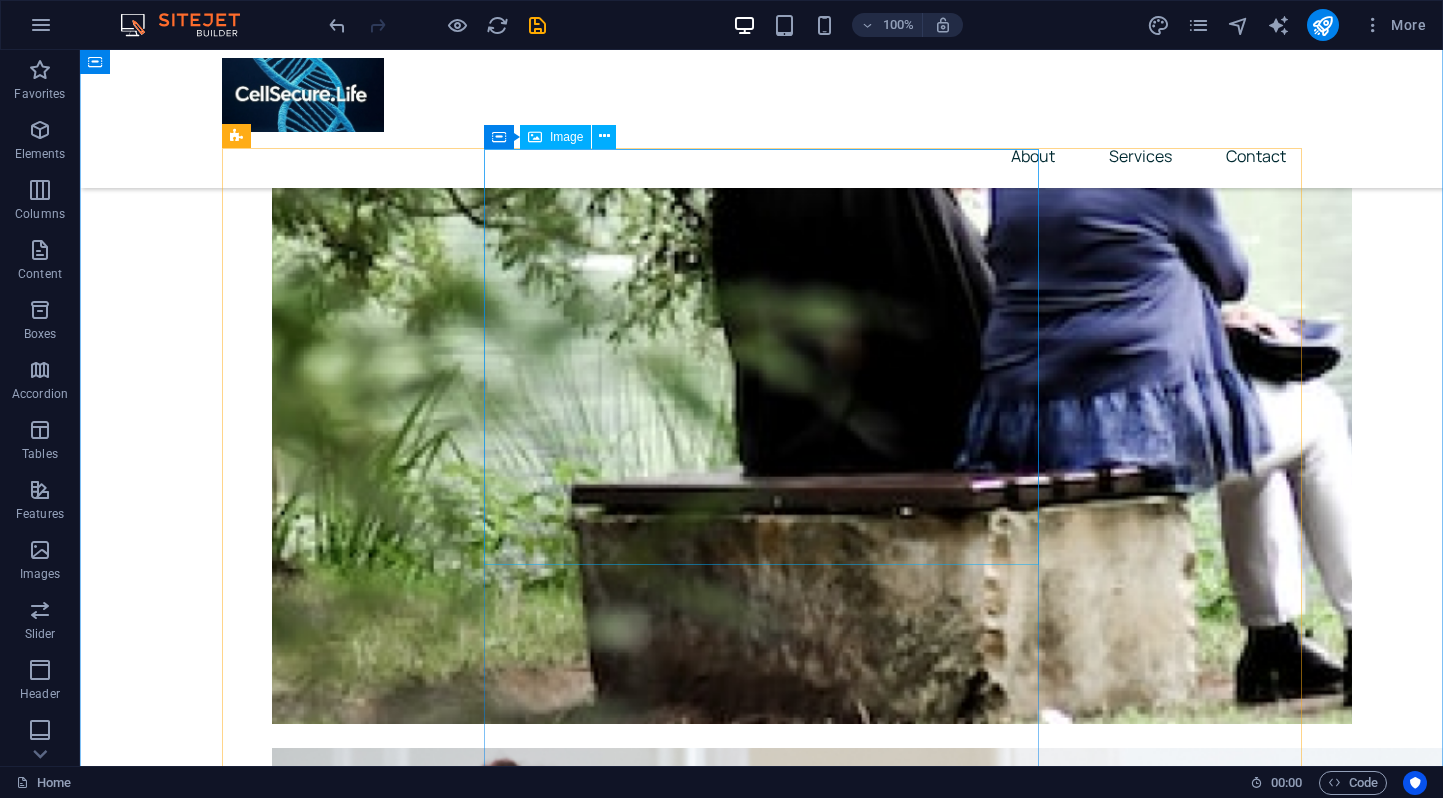 scroll, scrollTop: 1327, scrollLeft: 0, axis: vertical 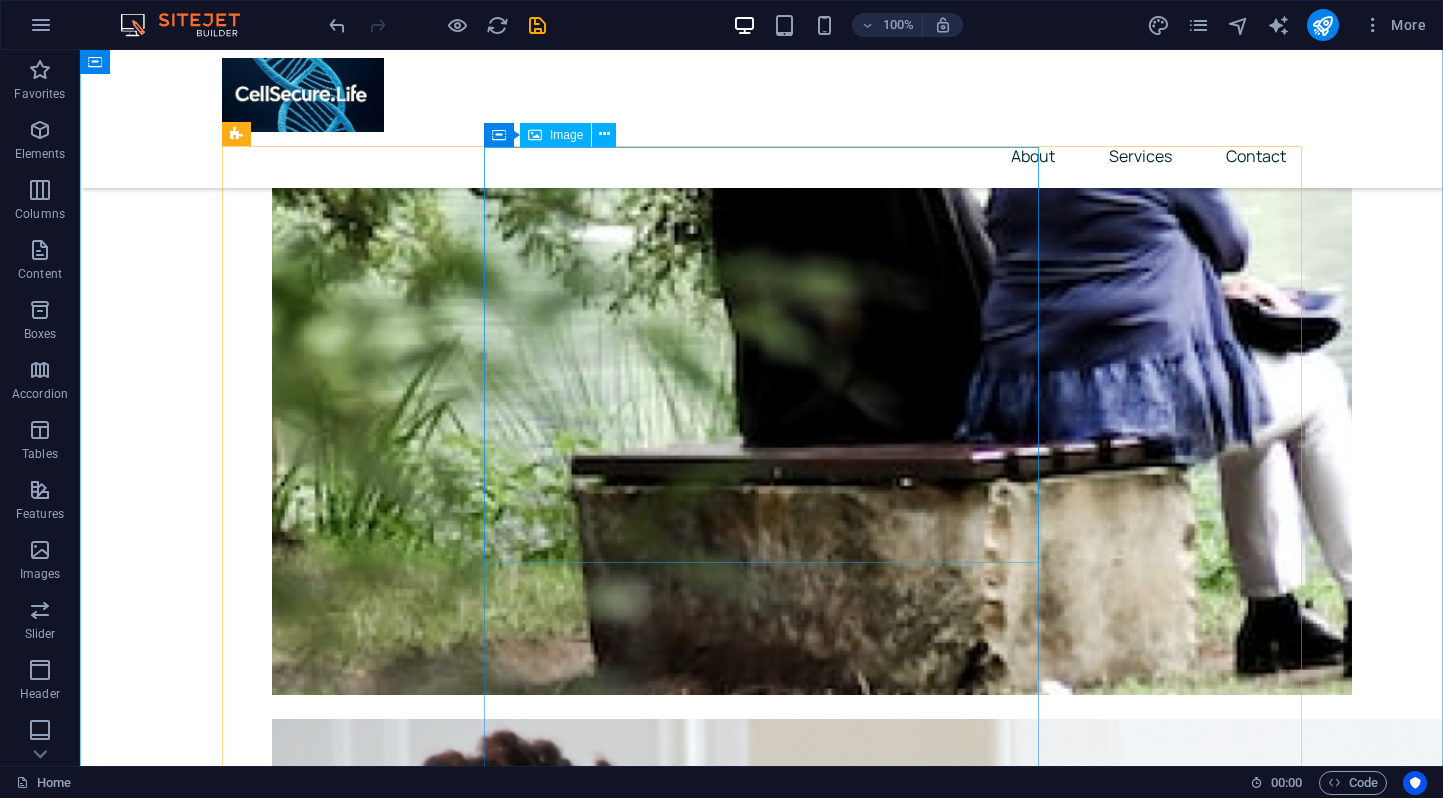 click at bounding box center (761, 4698) 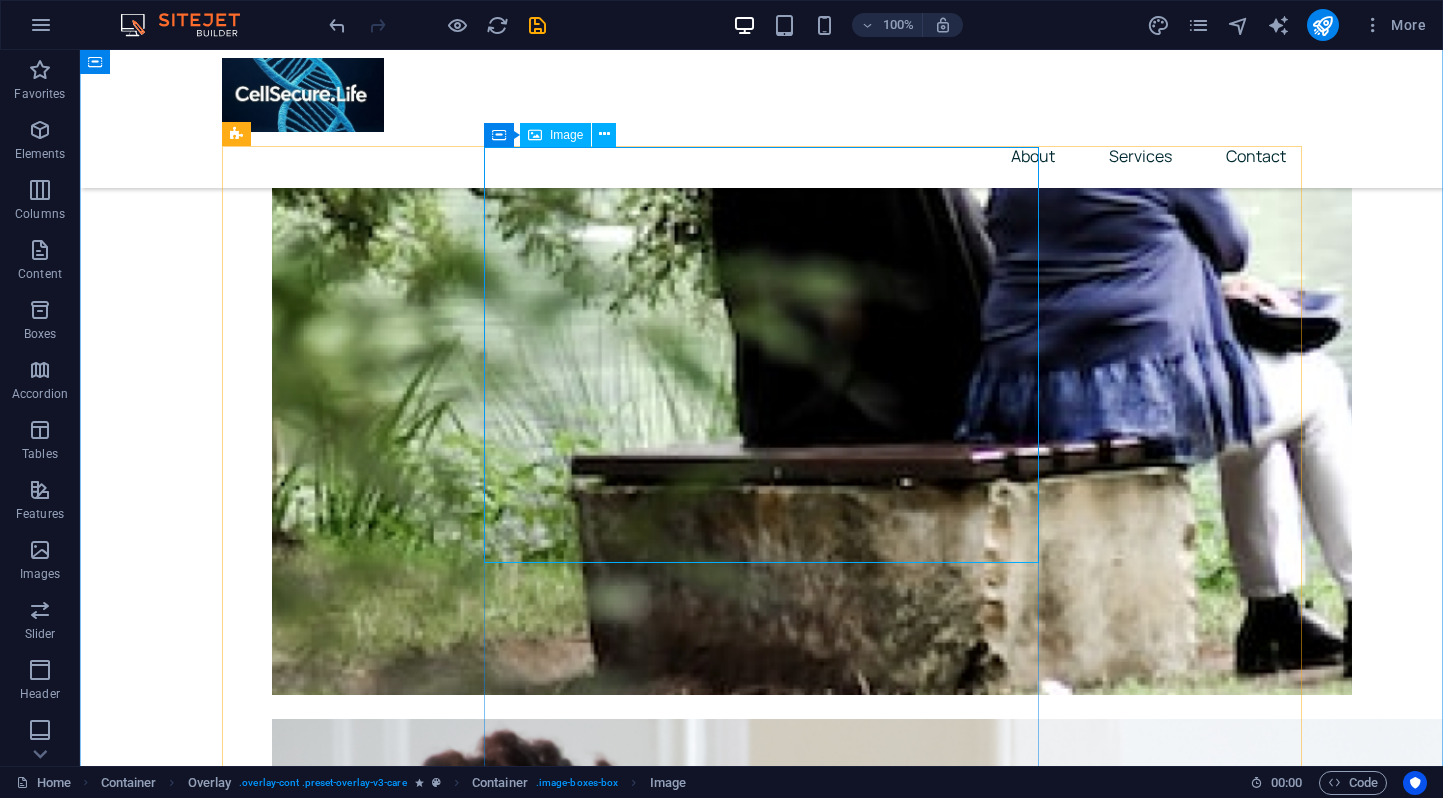 click at bounding box center (761, 4698) 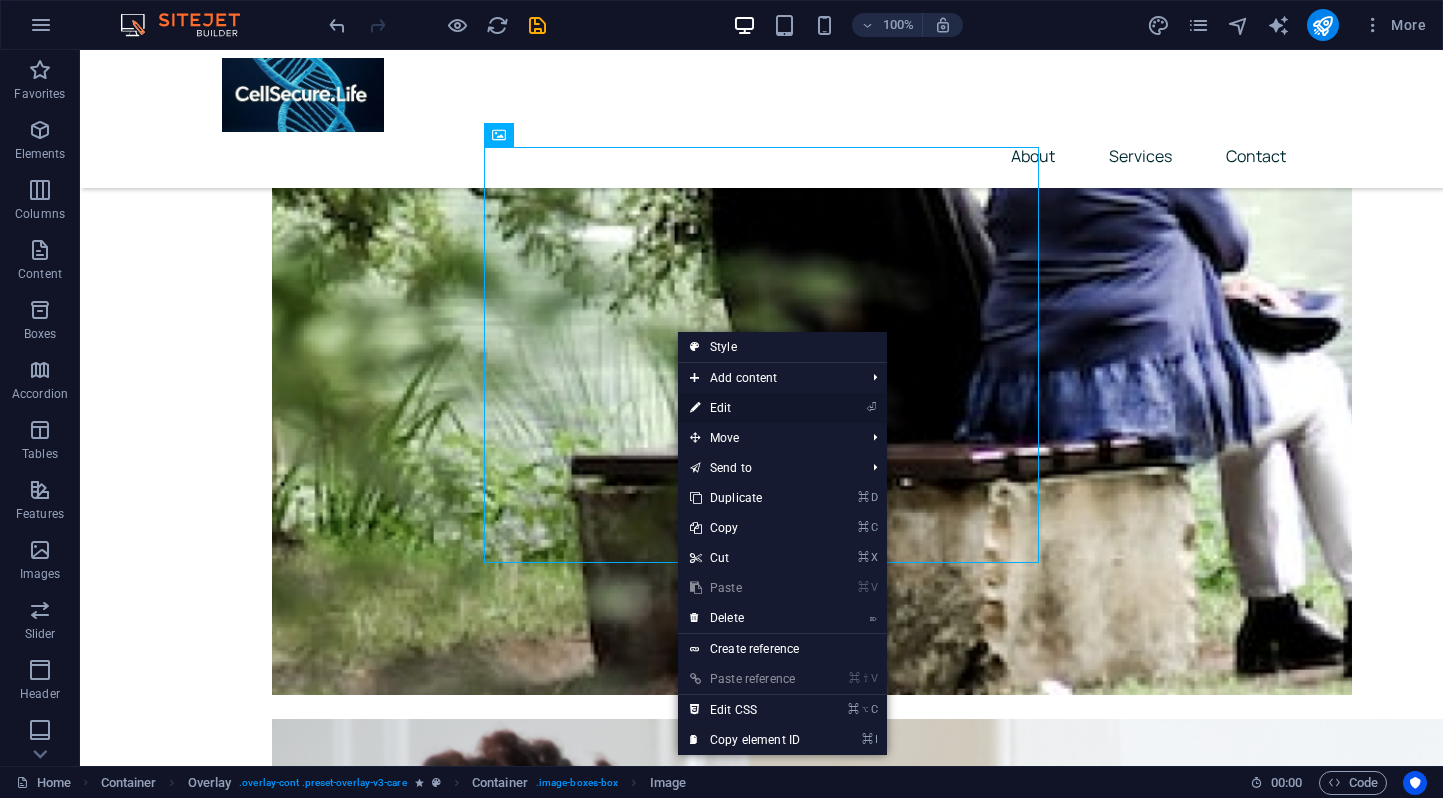 click on "⏎  Edit" at bounding box center (745, 408) 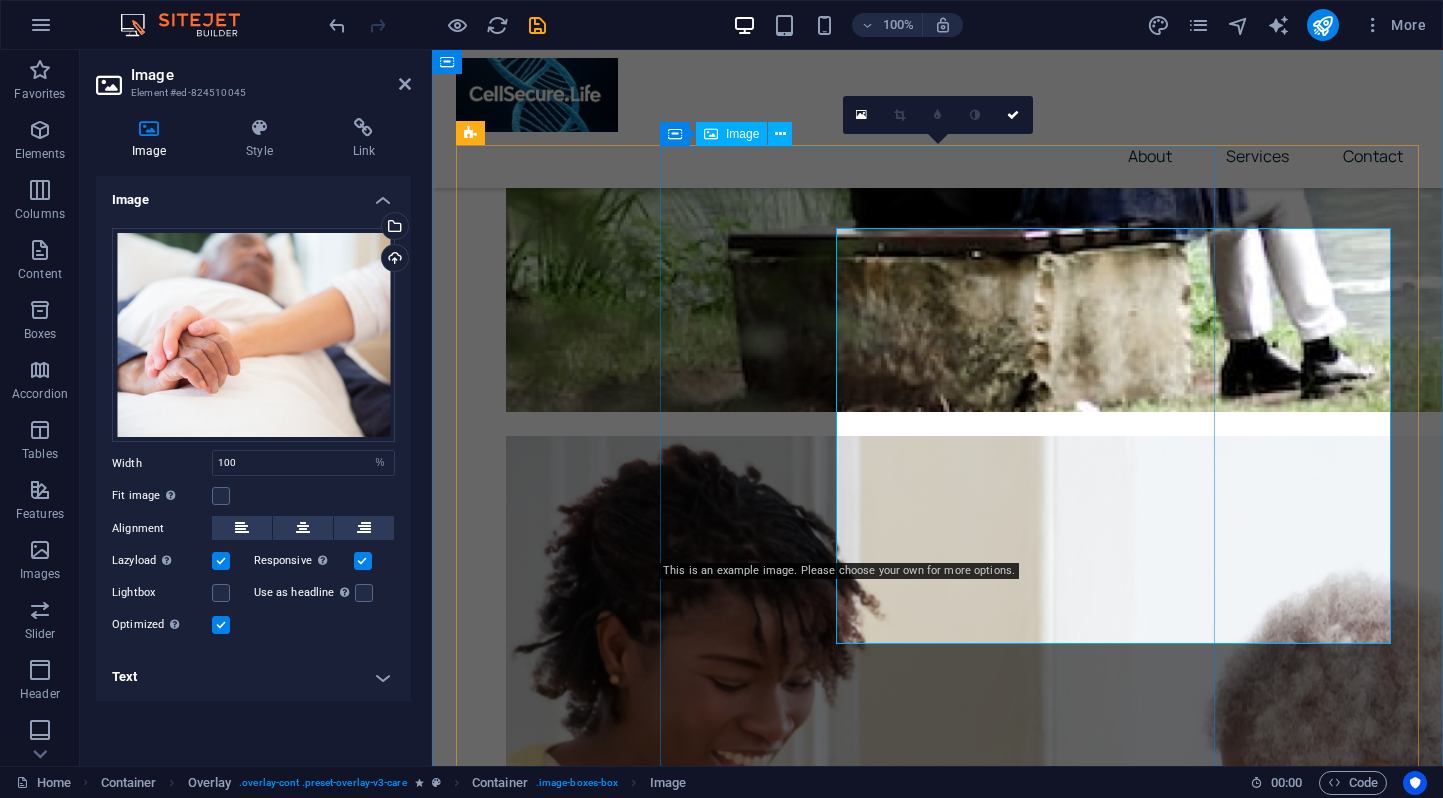 scroll, scrollTop: 1245, scrollLeft: 0, axis: vertical 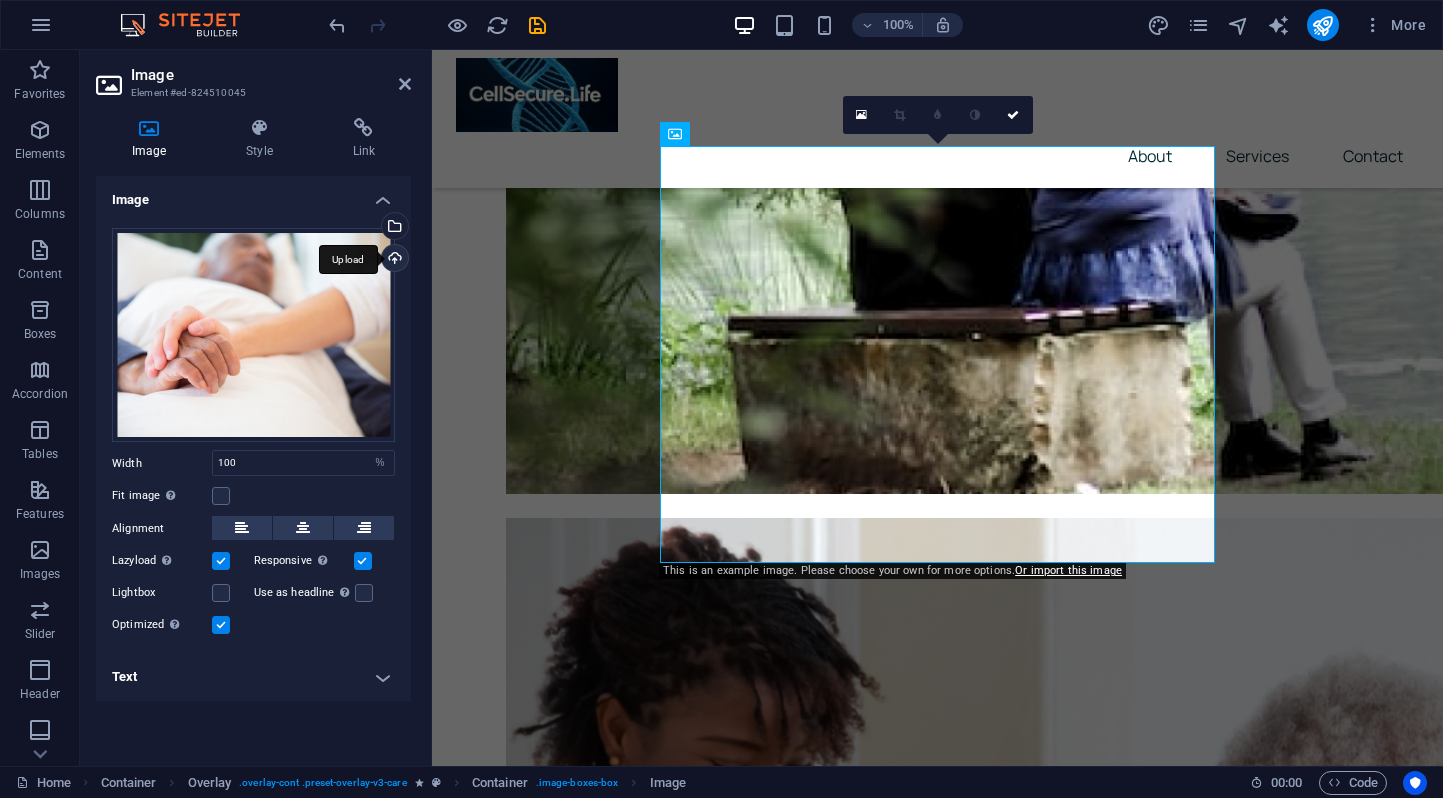 click on "Upload" at bounding box center [393, 260] 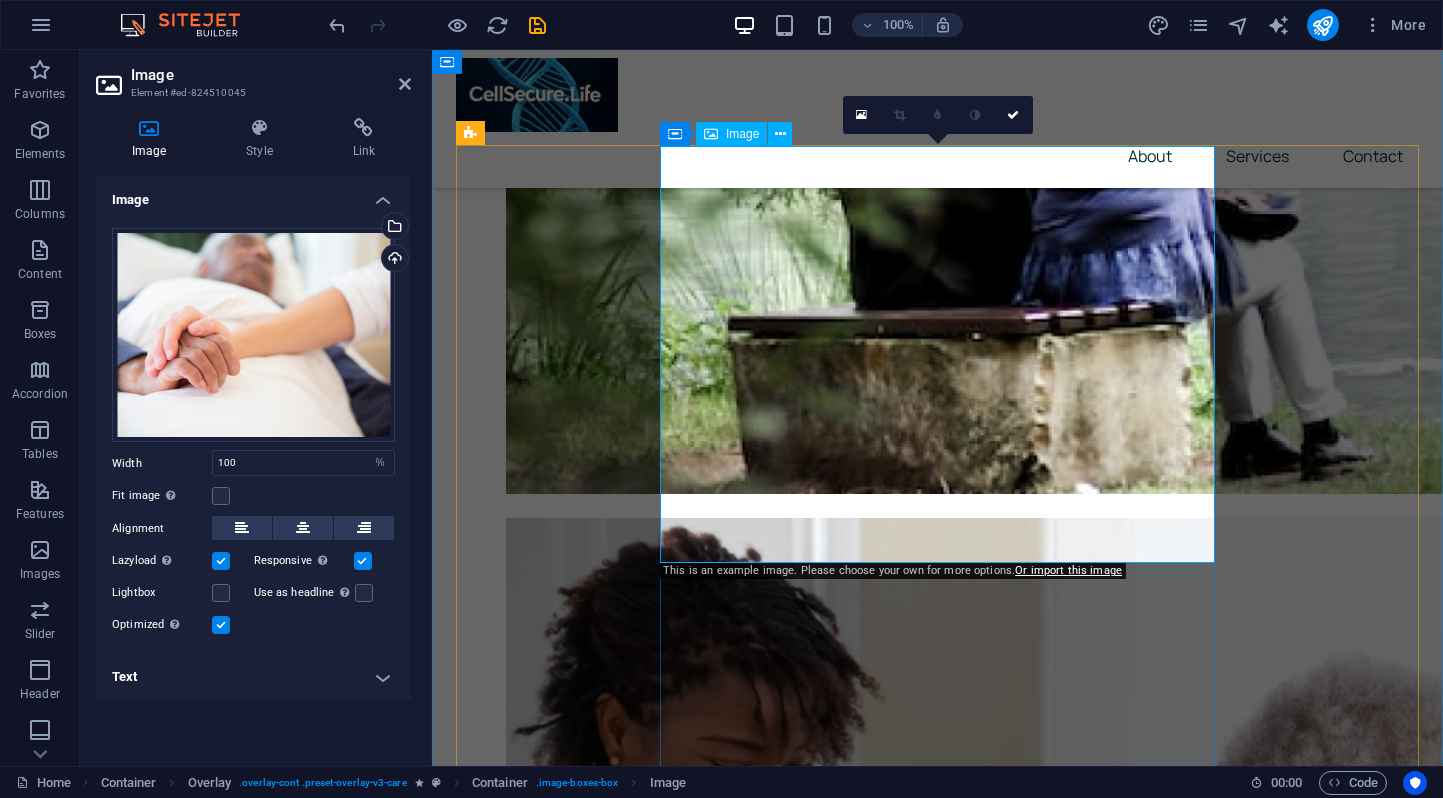 click at bounding box center (937, 3939) 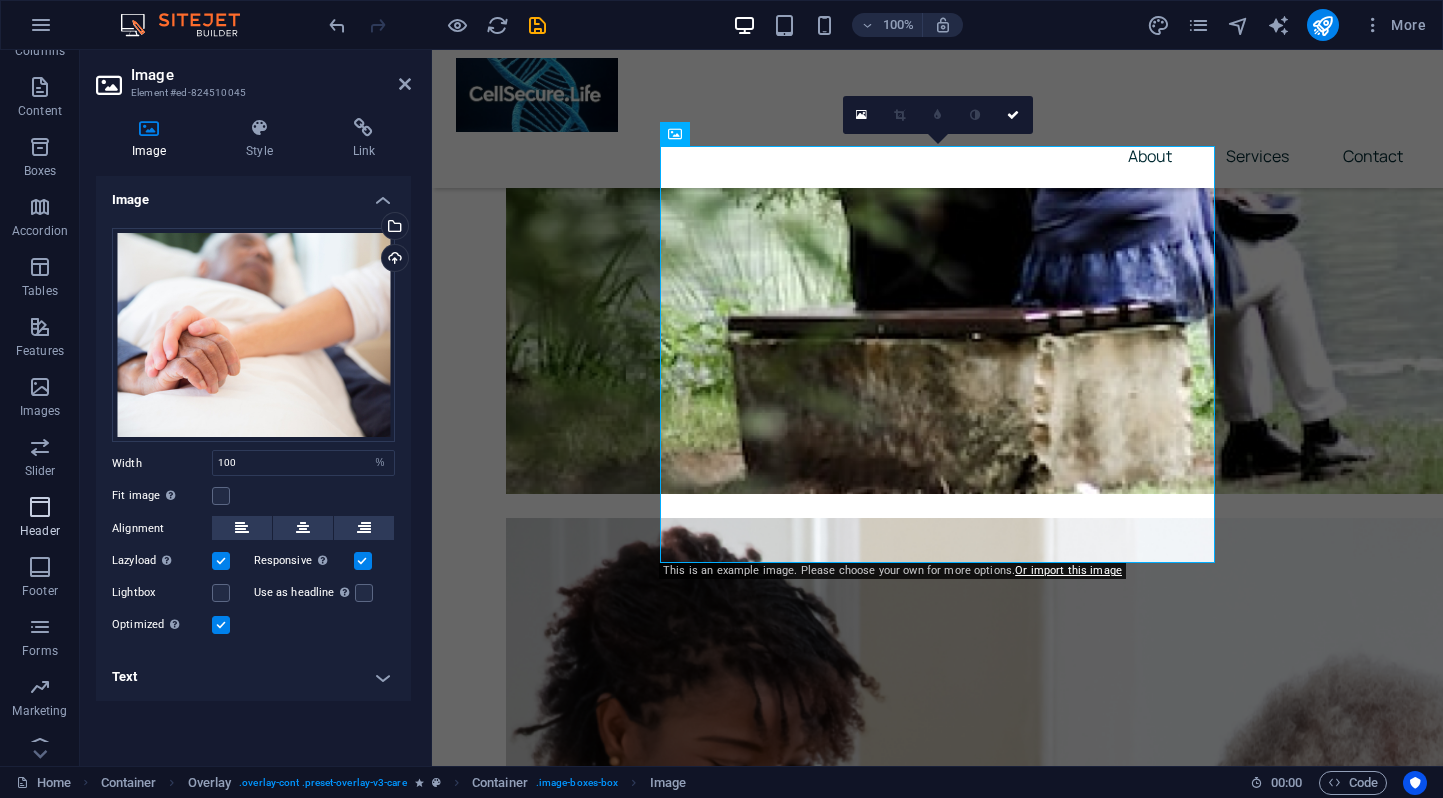 scroll, scrollTop: 184, scrollLeft: 0, axis: vertical 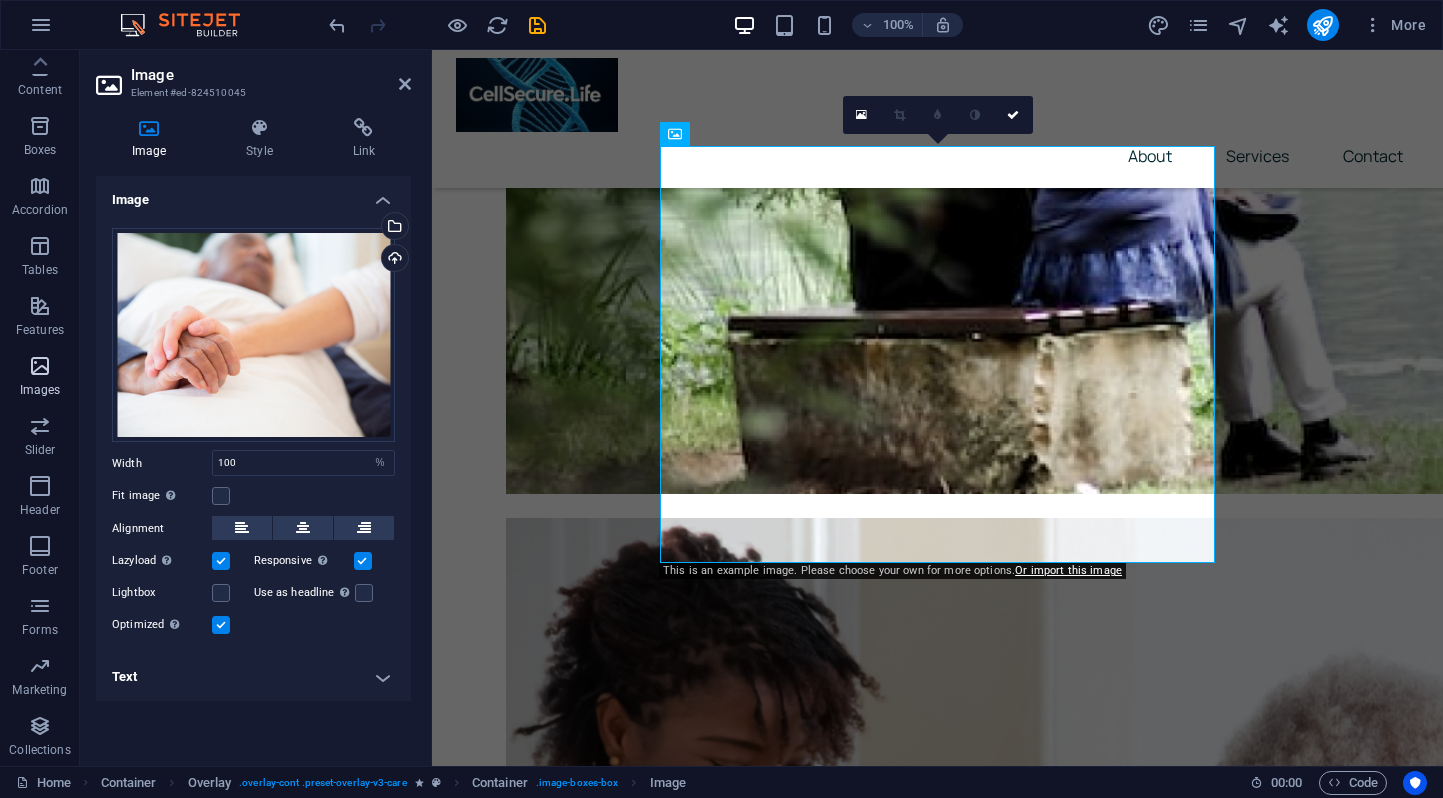 click at bounding box center [40, 366] 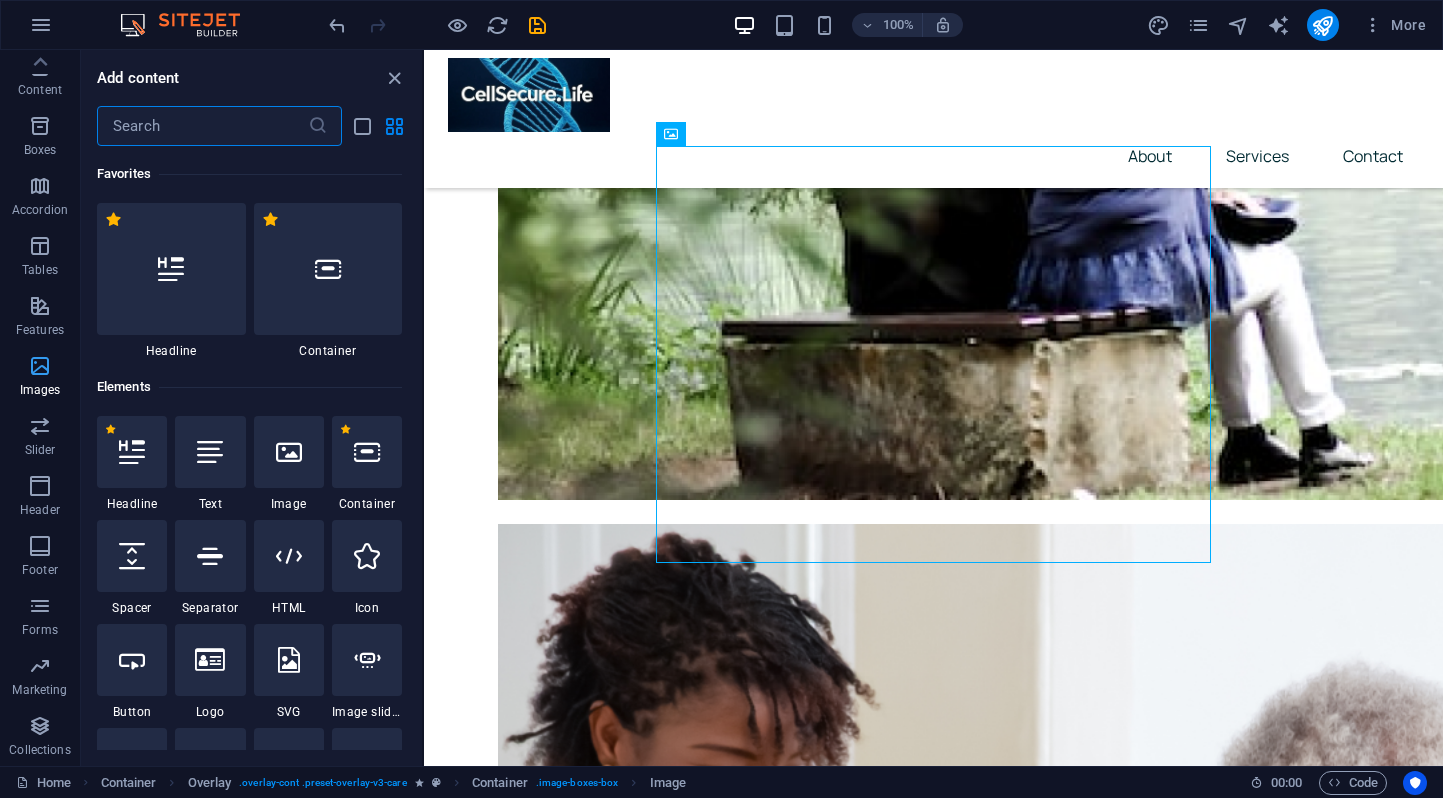 scroll, scrollTop: 1251, scrollLeft: 0, axis: vertical 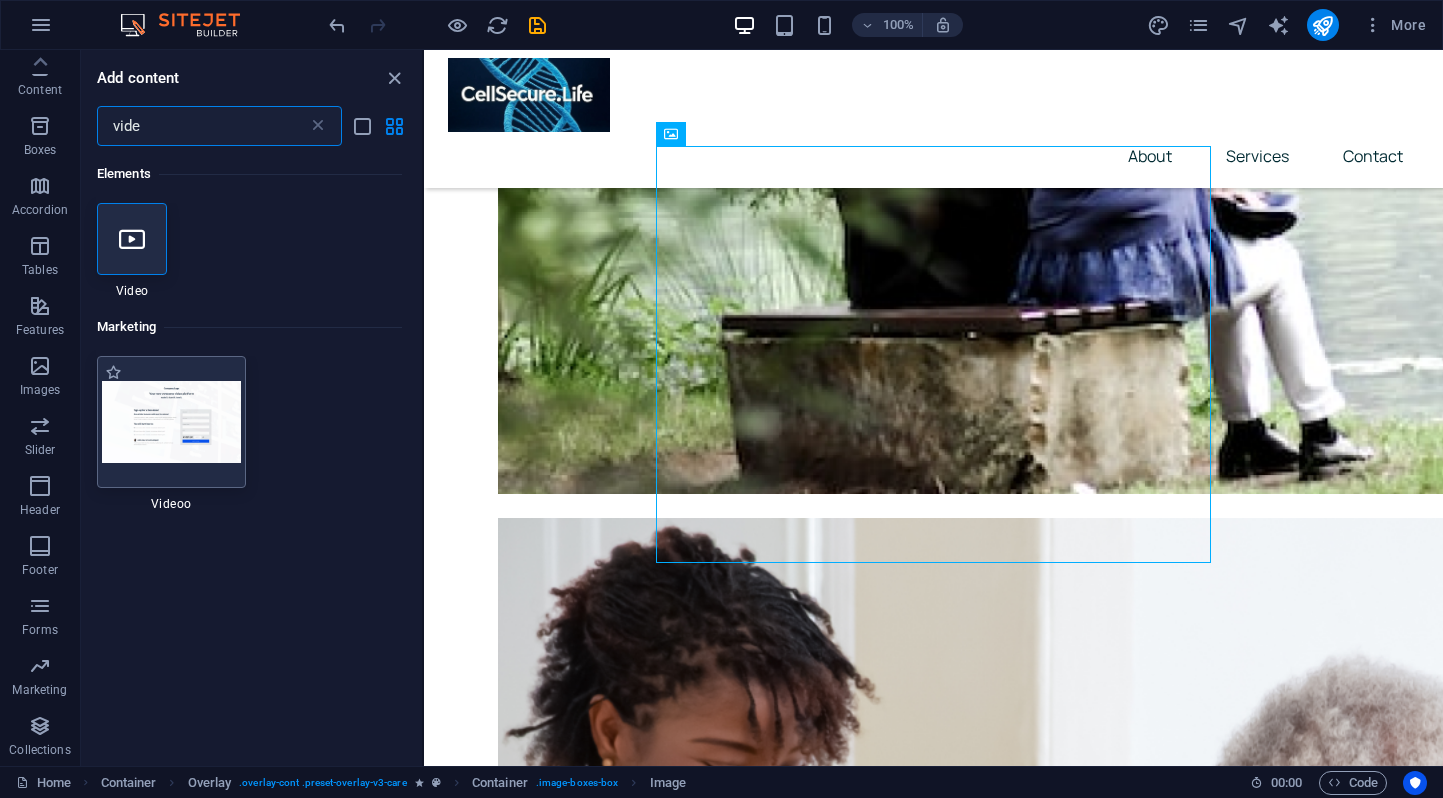 type on "vide" 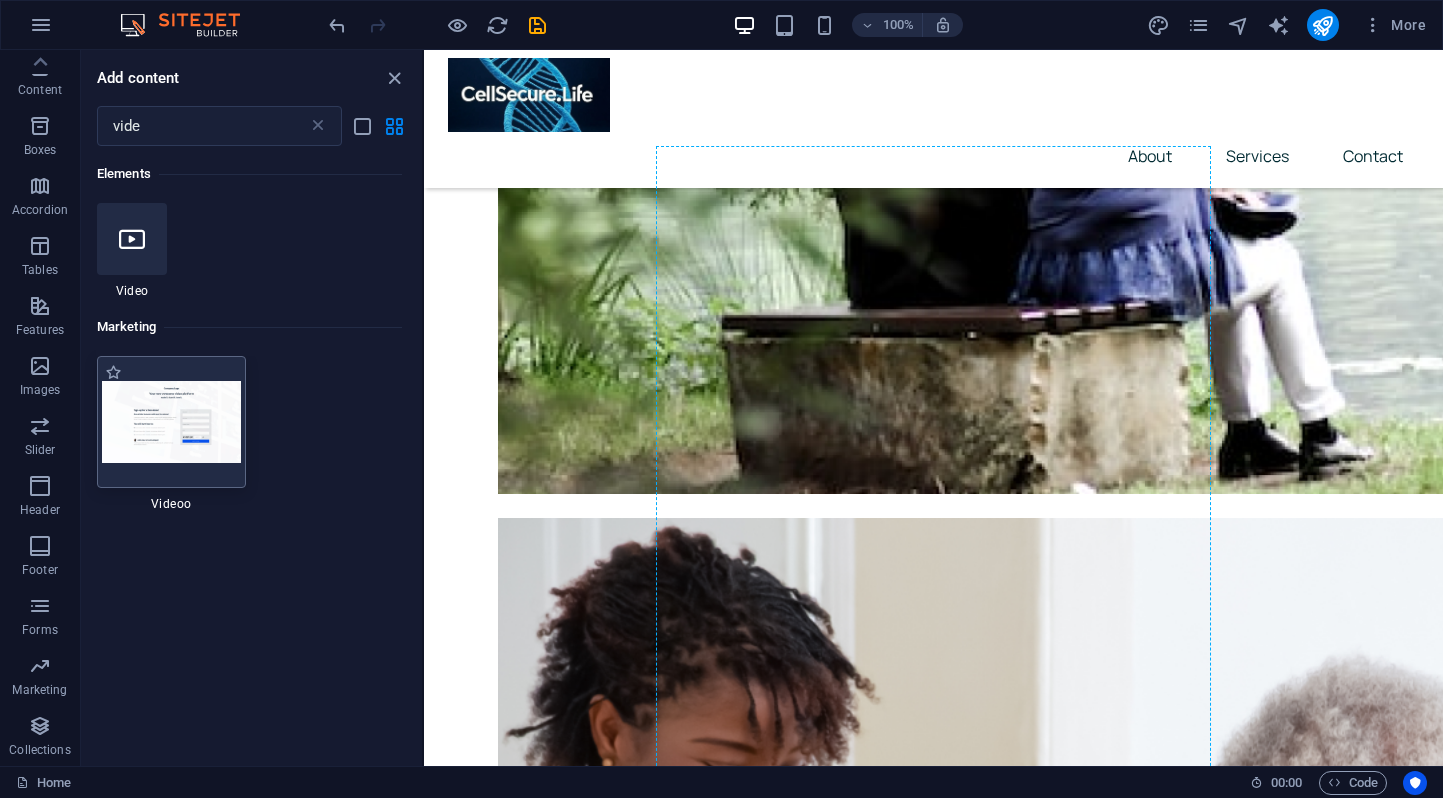 scroll, scrollTop: 2133, scrollLeft: 0, axis: vertical 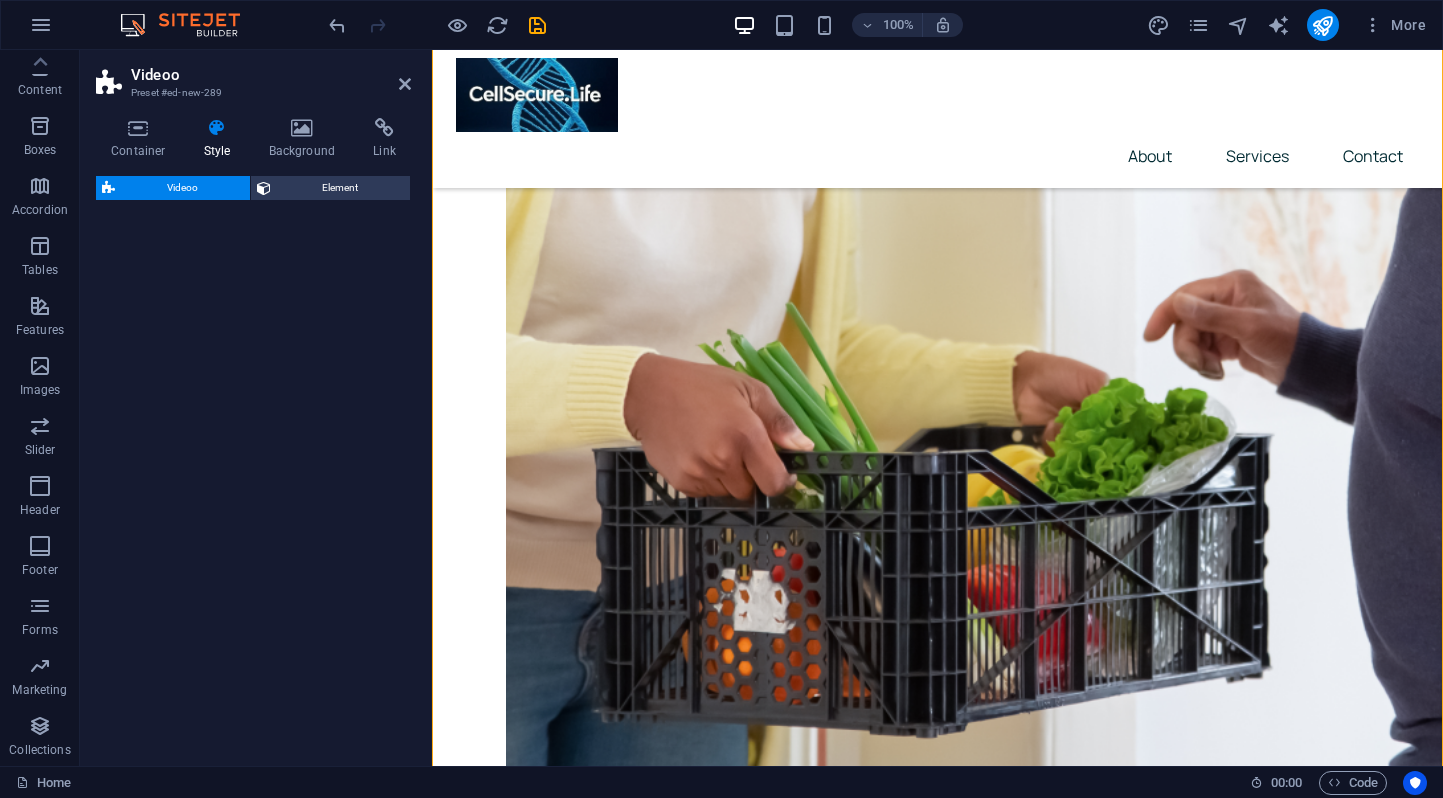 select on "%" 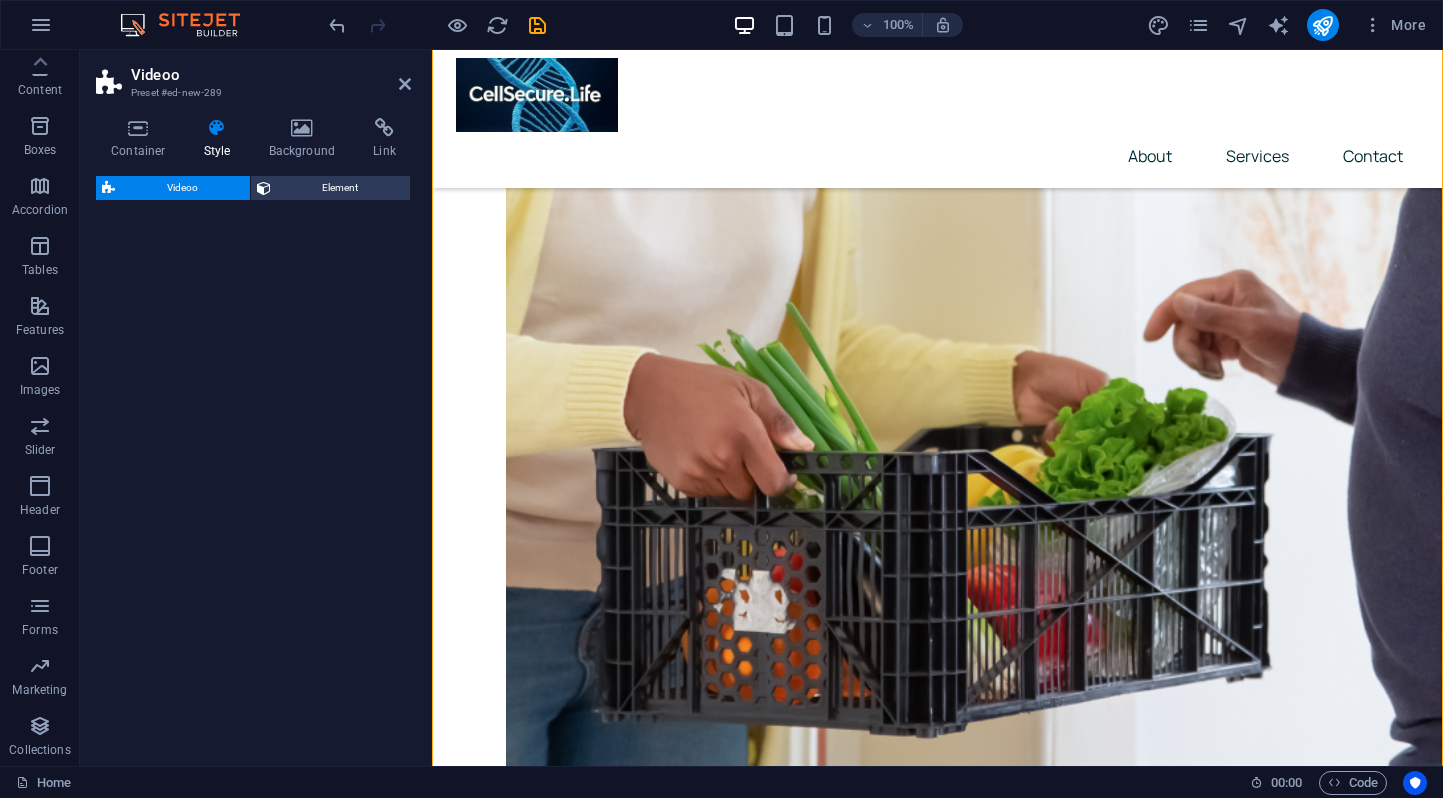 select on "rem" 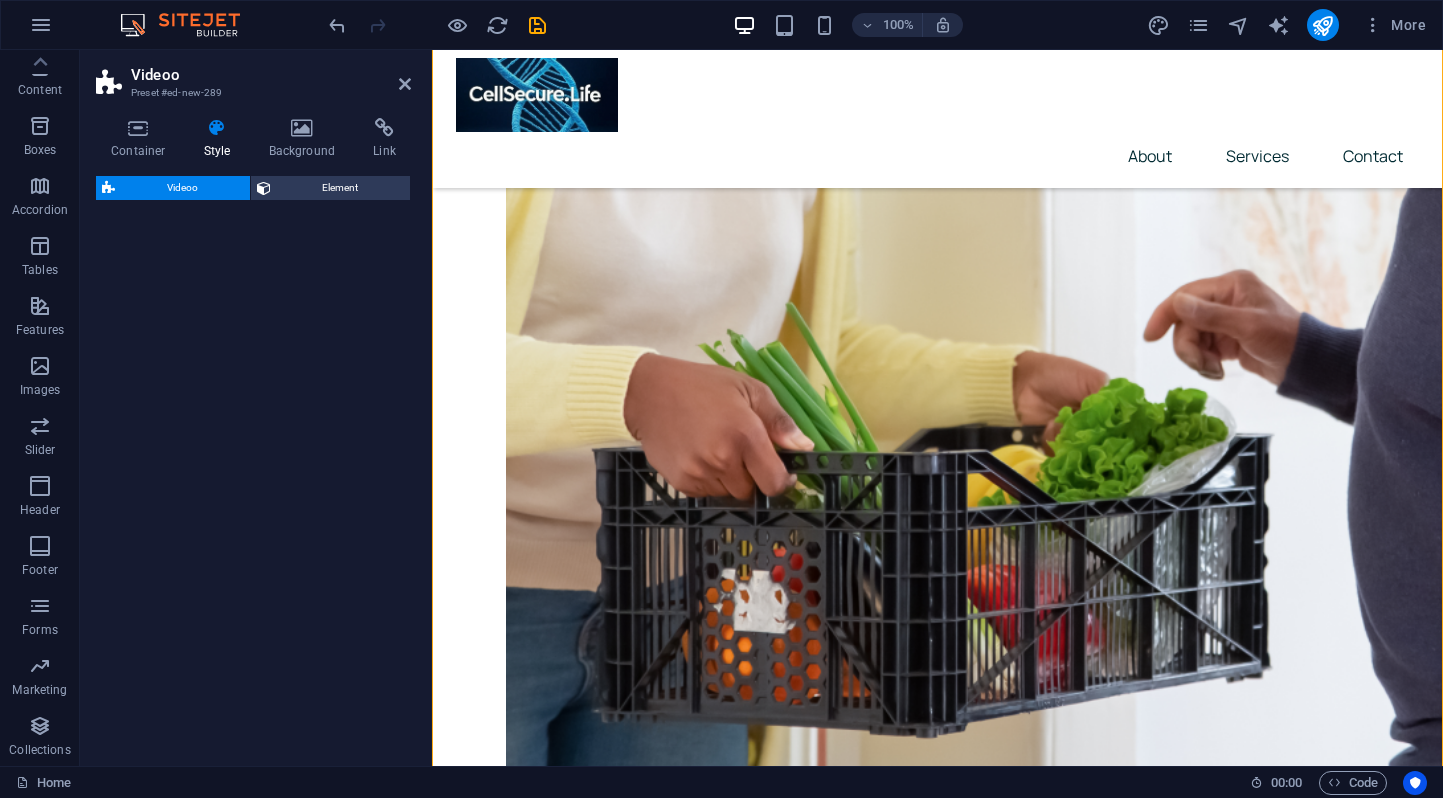 select on "rem" 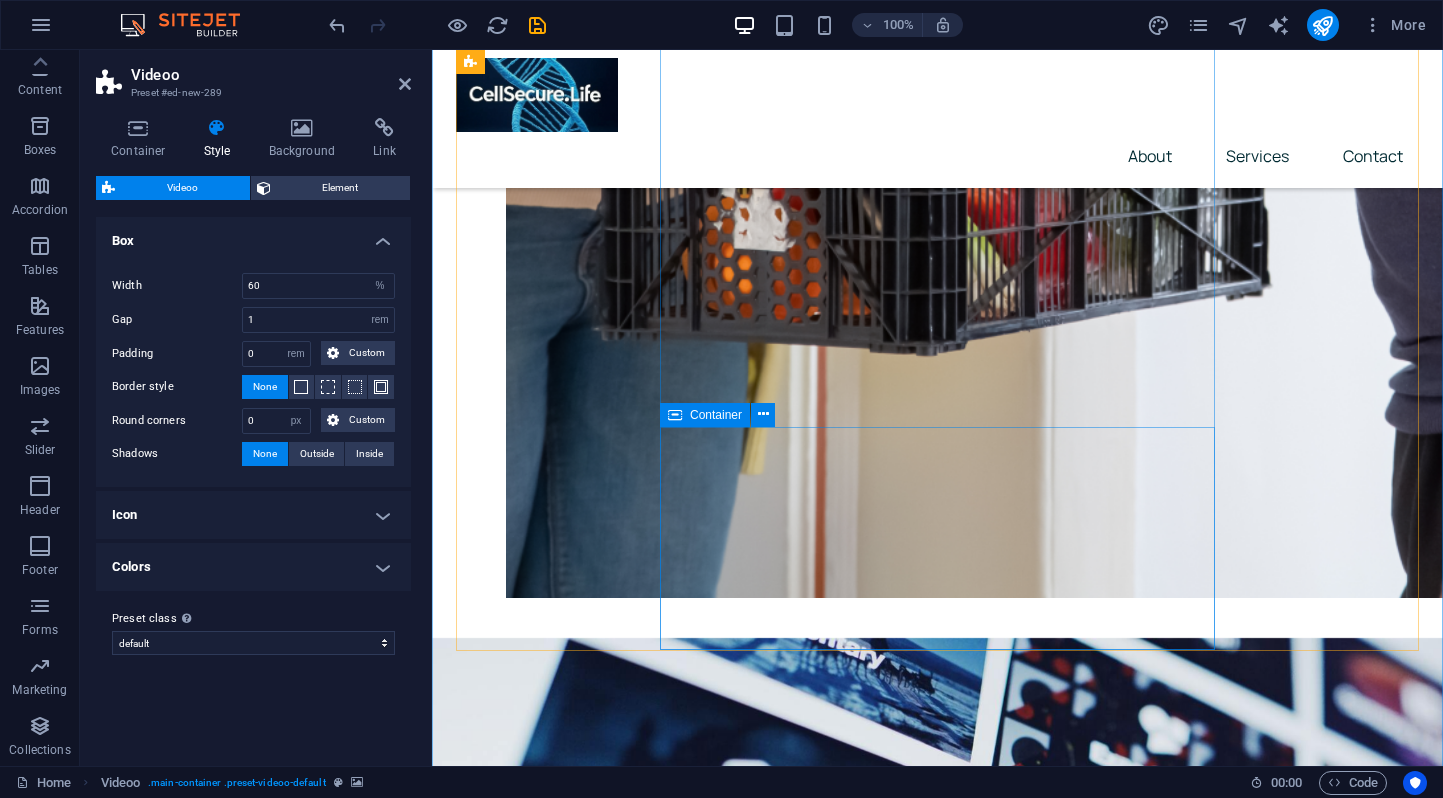 scroll, scrollTop: 2509, scrollLeft: 0, axis: vertical 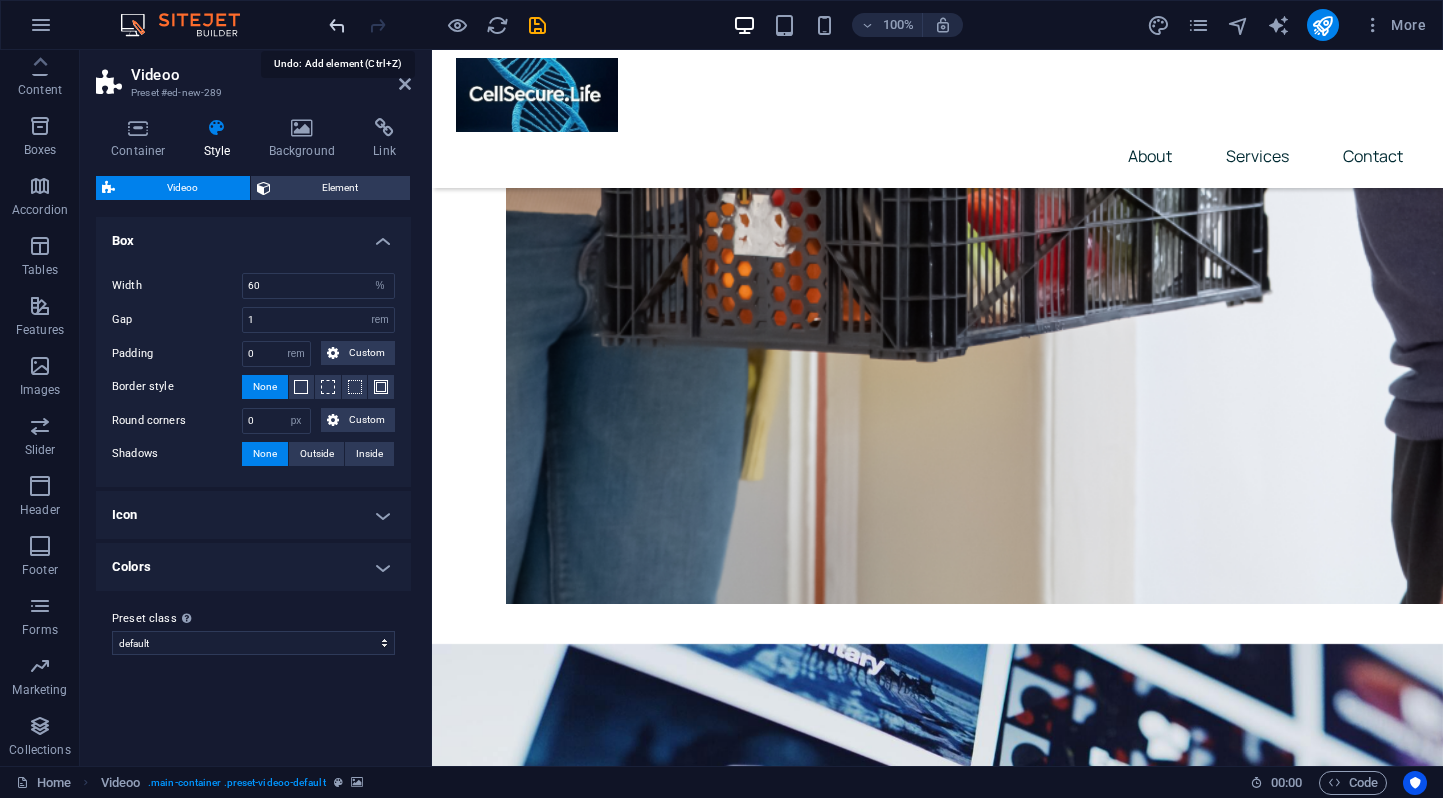 click at bounding box center [337, 25] 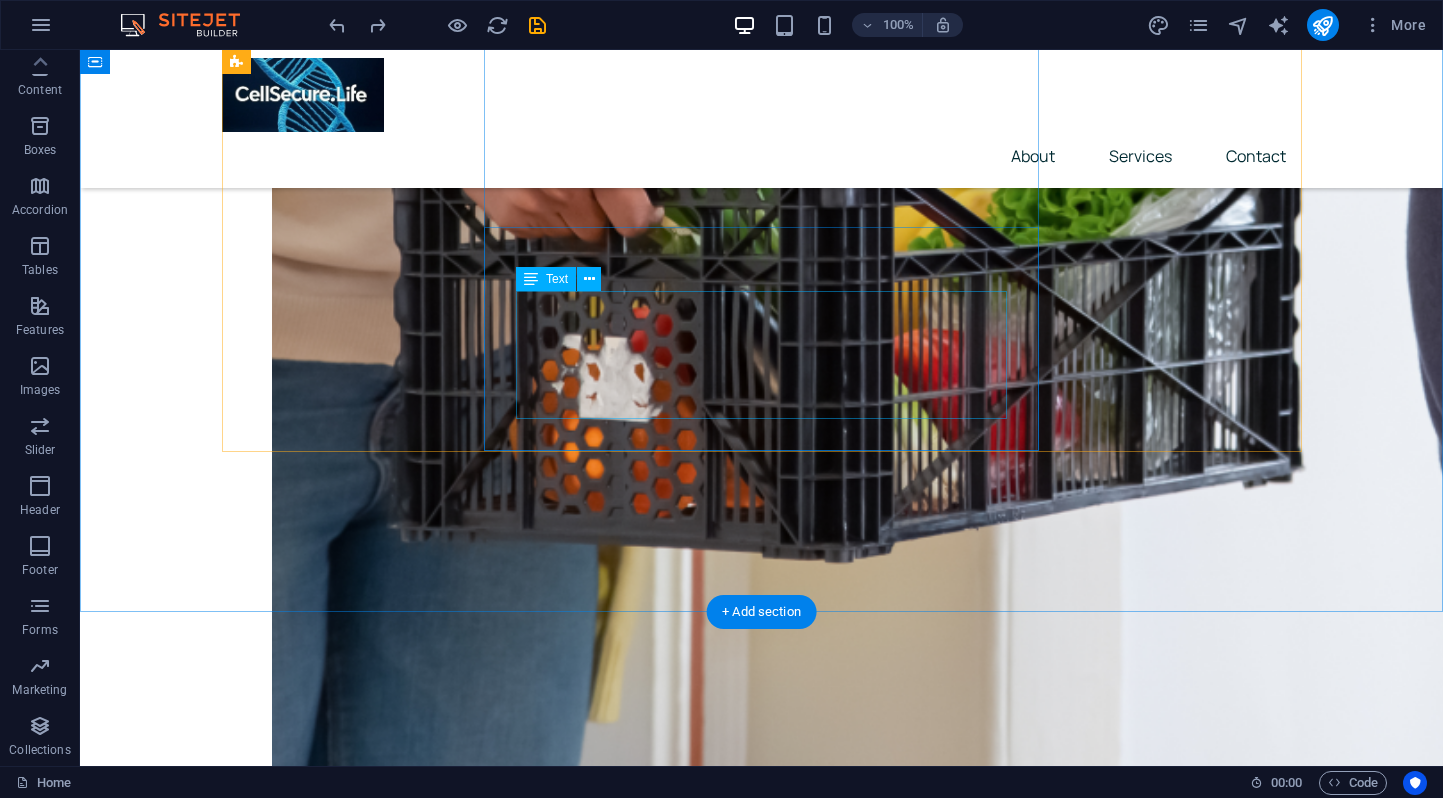 scroll, scrollTop: 2989, scrollLeft: 0, axis: vertical 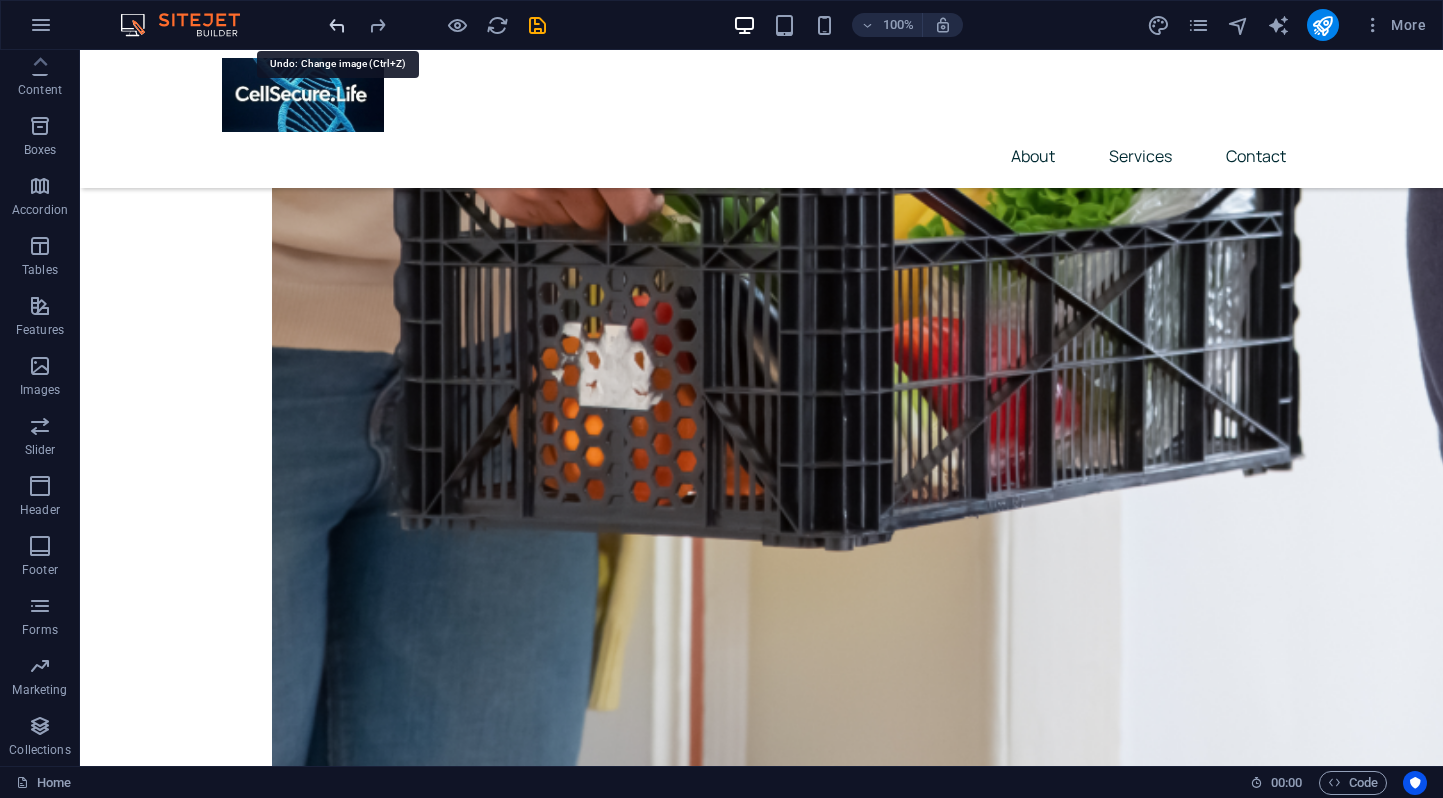 click at bounding box center (337, 25) 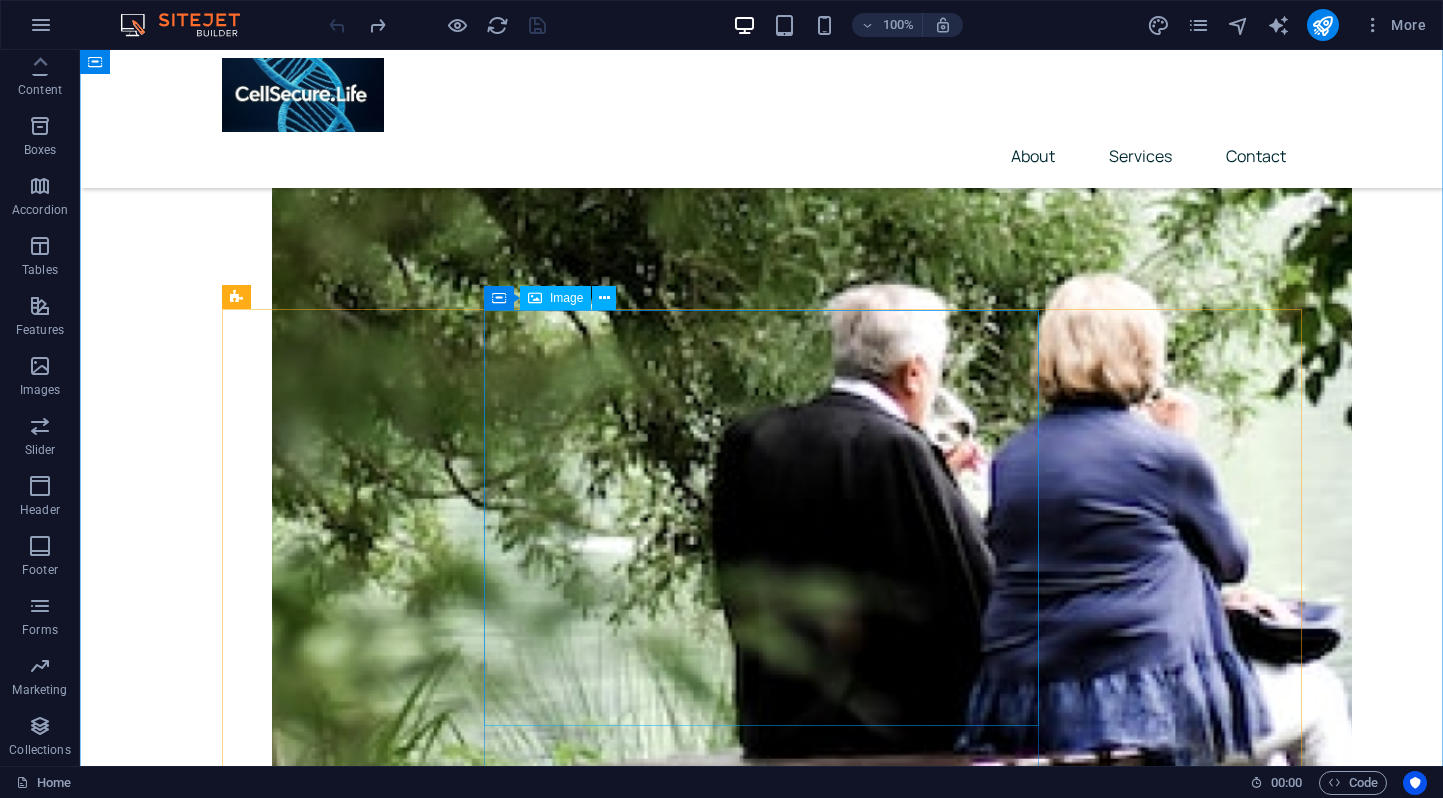 scroll, scrollTop: 1163, scrollLeft: 0, axis: vertical 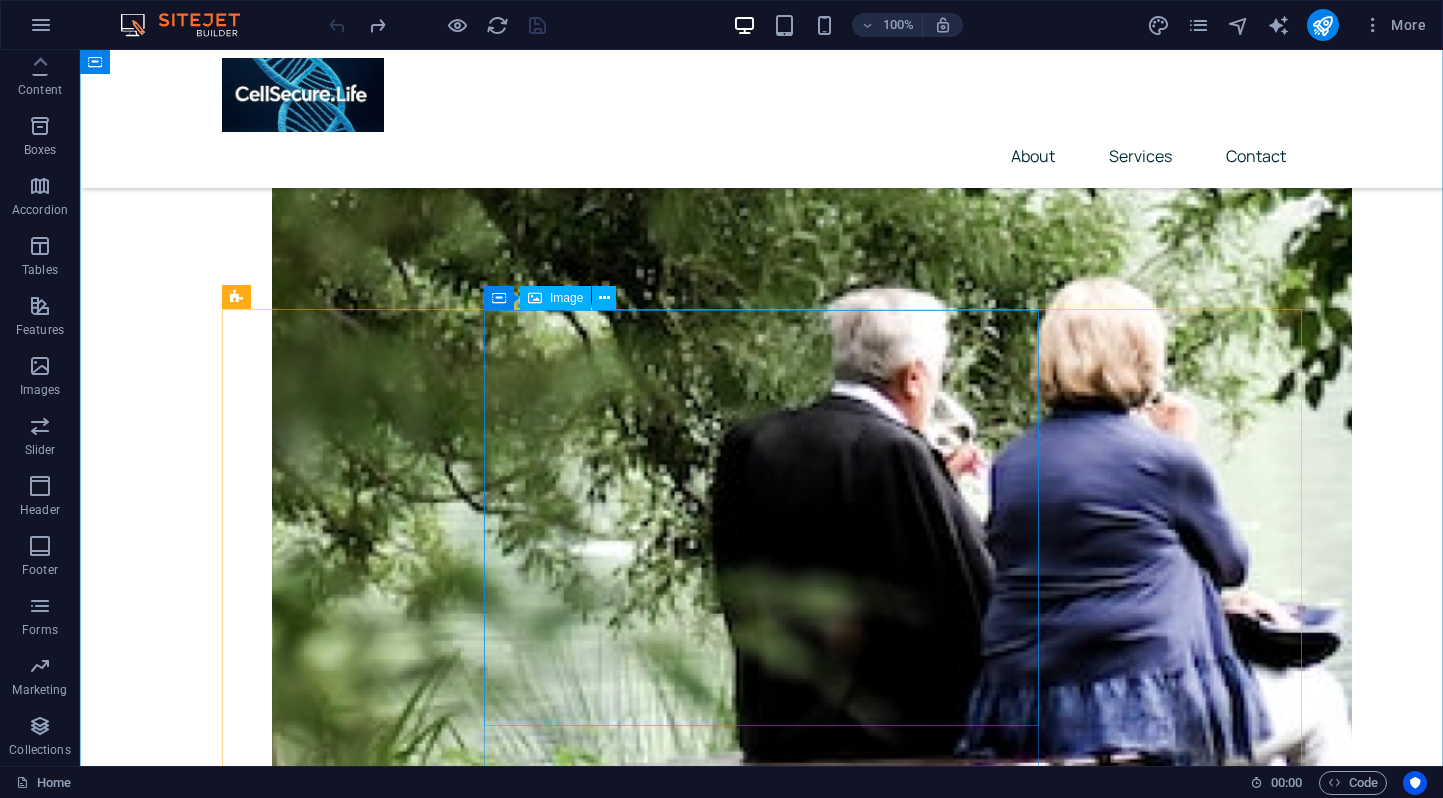 click at bounding box center (761, 5013) 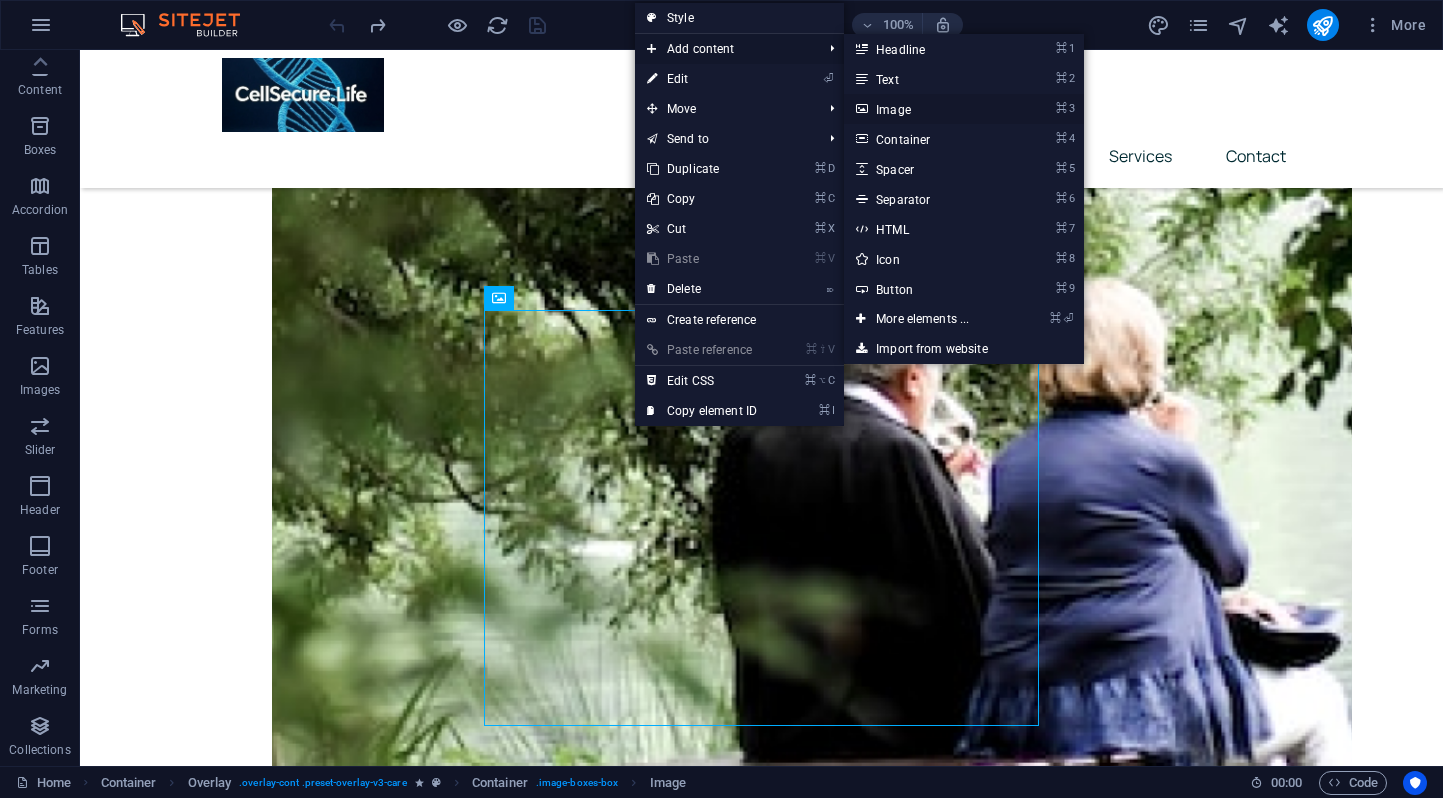 click on "⌘ 3  Image" at bounding box center [926, 109] 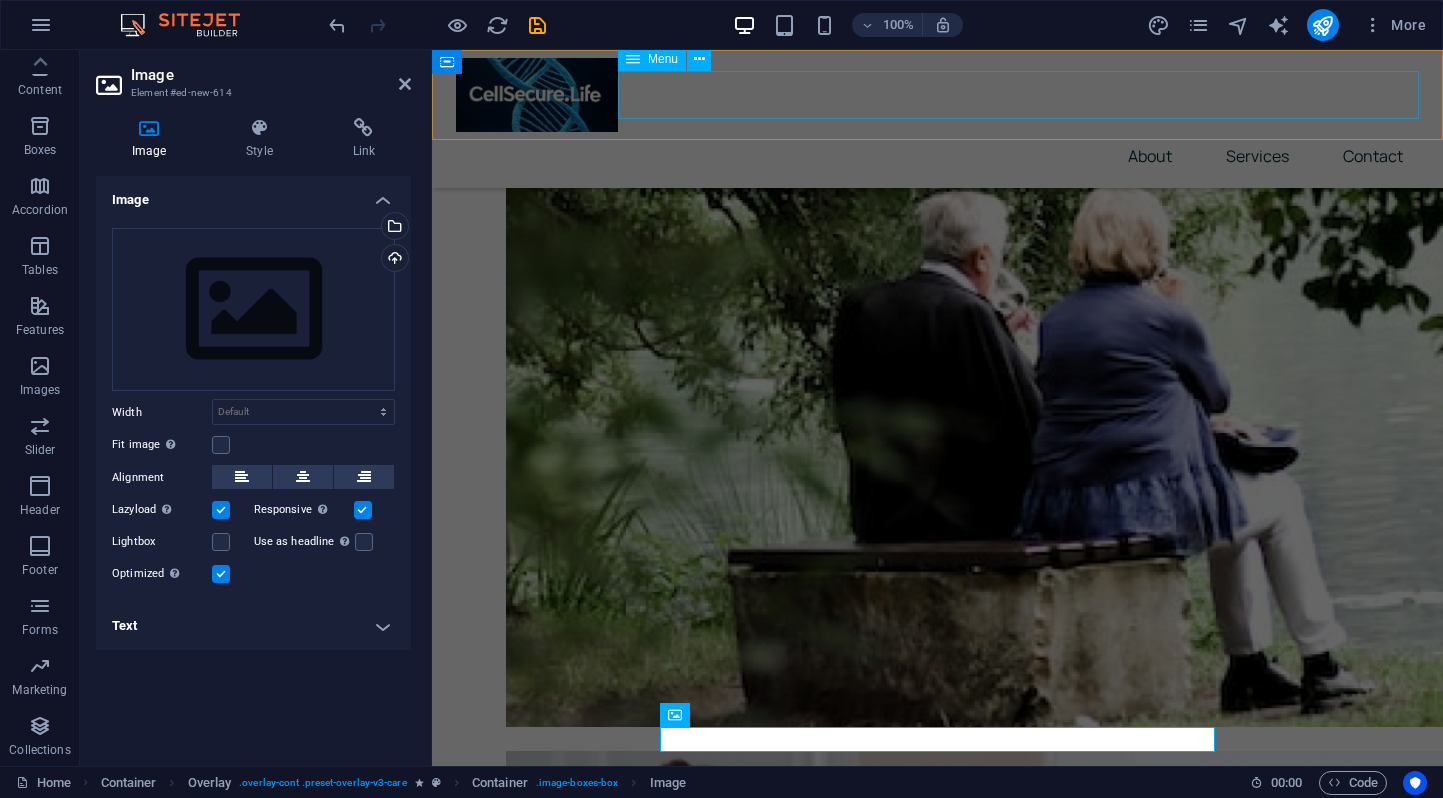 scroll, scrollTop: 1081, scrollLeft: 0, axis: vertical 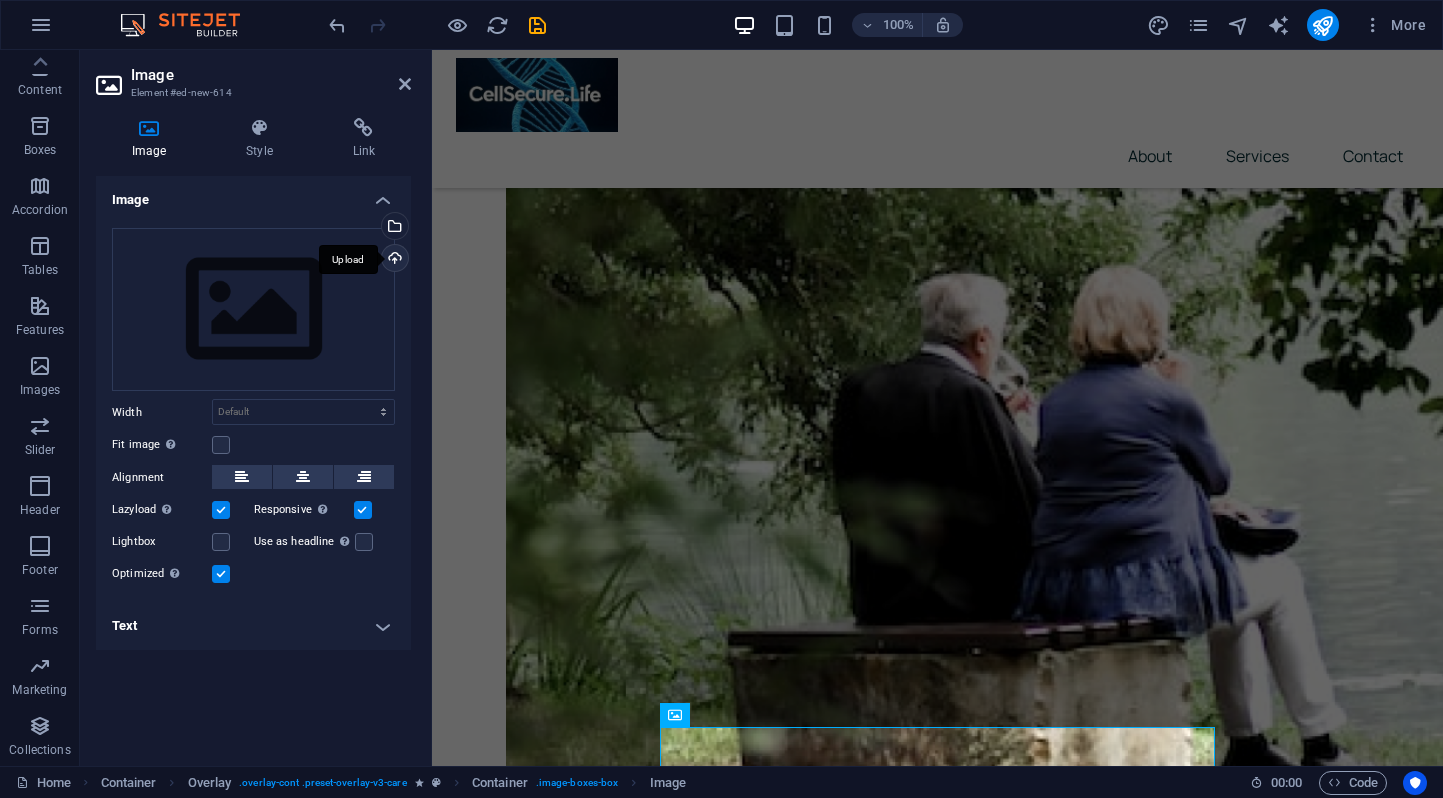click on "Upload" at bounding box center (393, 260) 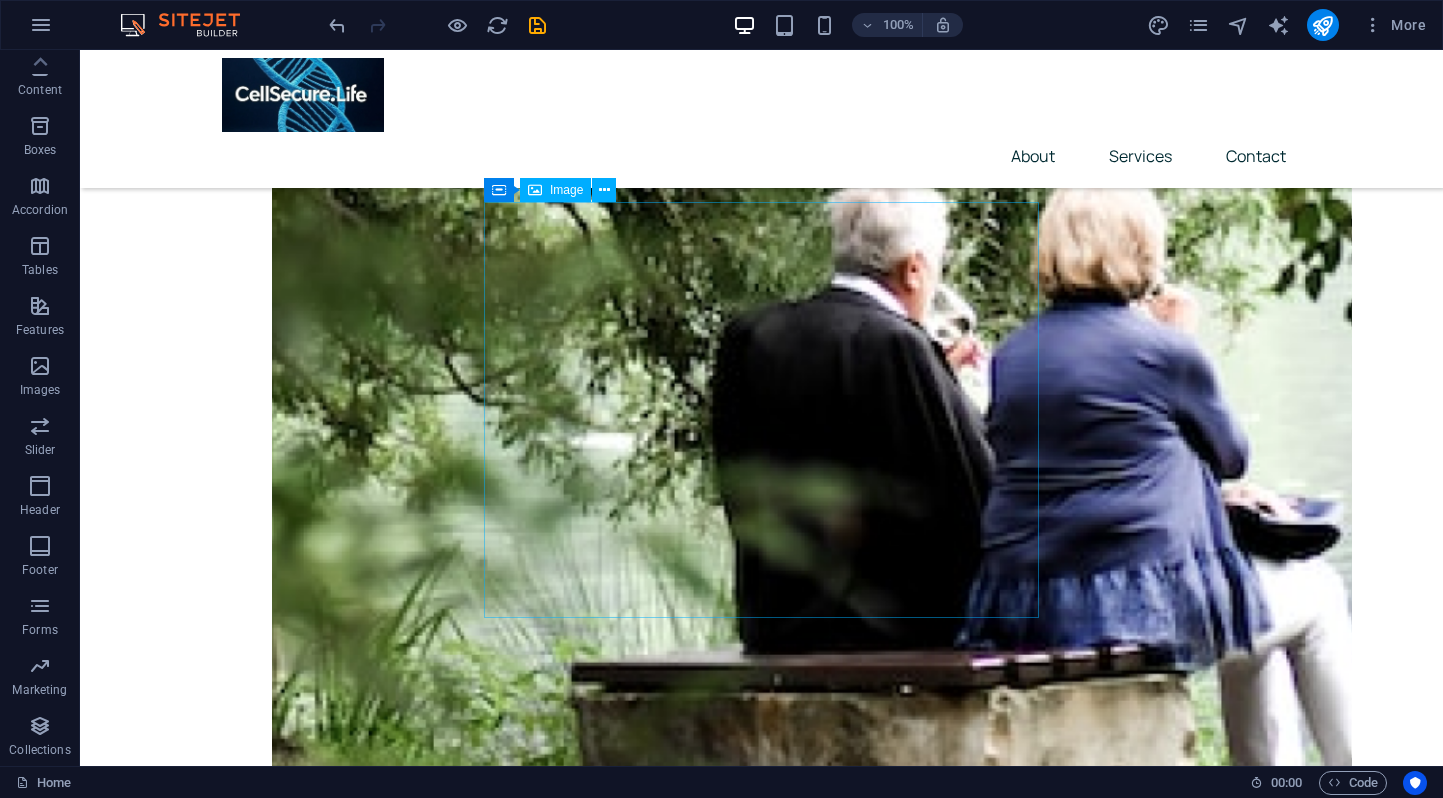 scroll, scrollTop: 1273, scrollLeft: 0, axis: vertical 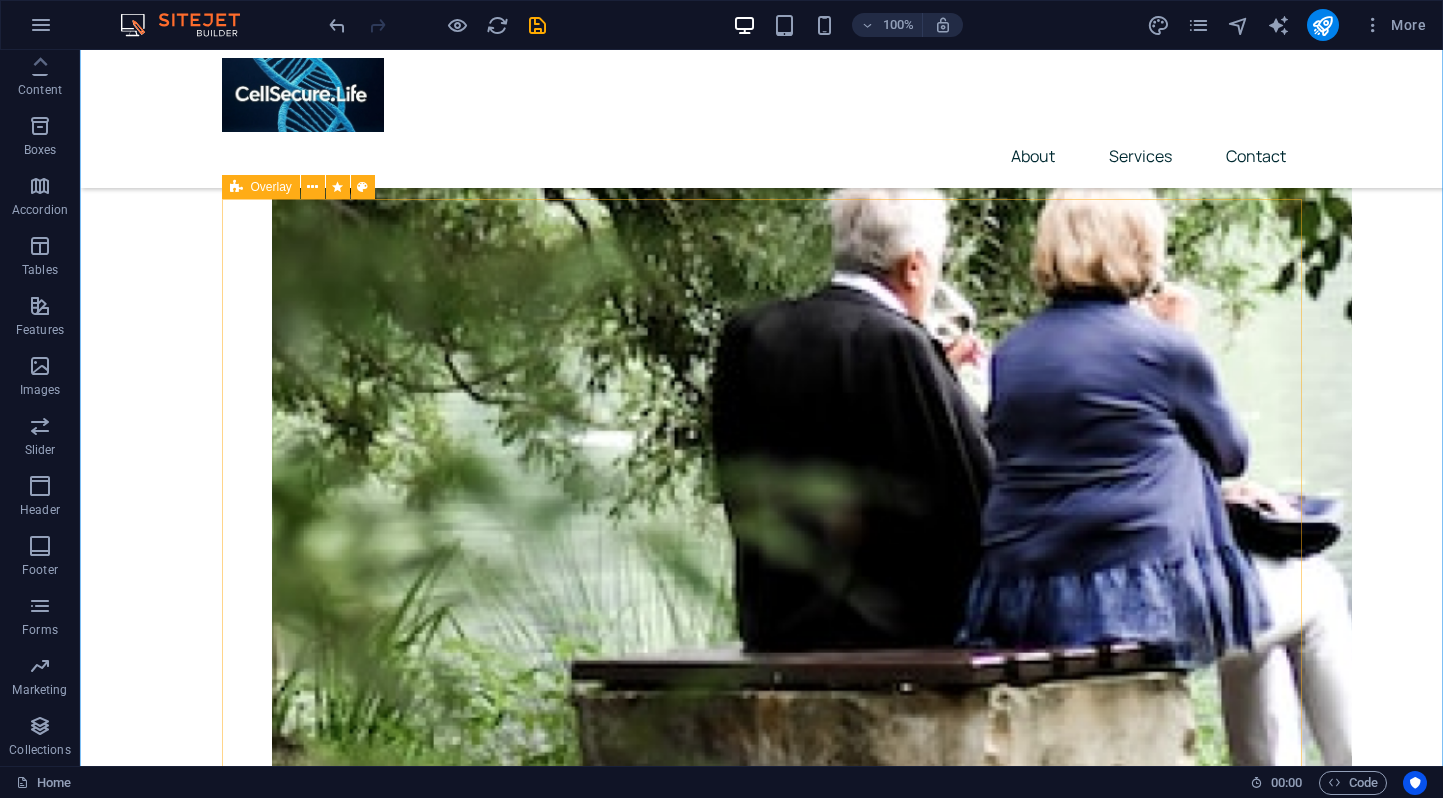 click on "Dementia Care Lorem ipsum dolor sit amet, consectetur adipiscing elit. Consectetur auctor id viverra nunc, ultrices convallis sit ultrices. Massa sollicitudin consequat, at purus lobortis laoreet eu. Lorem ipsum dolor sit amet, consectetur adipiscing elit. Consectetur auctor id viverra nunc, ultrices convallis sit ultrices." at bounding box center [761, 5015] 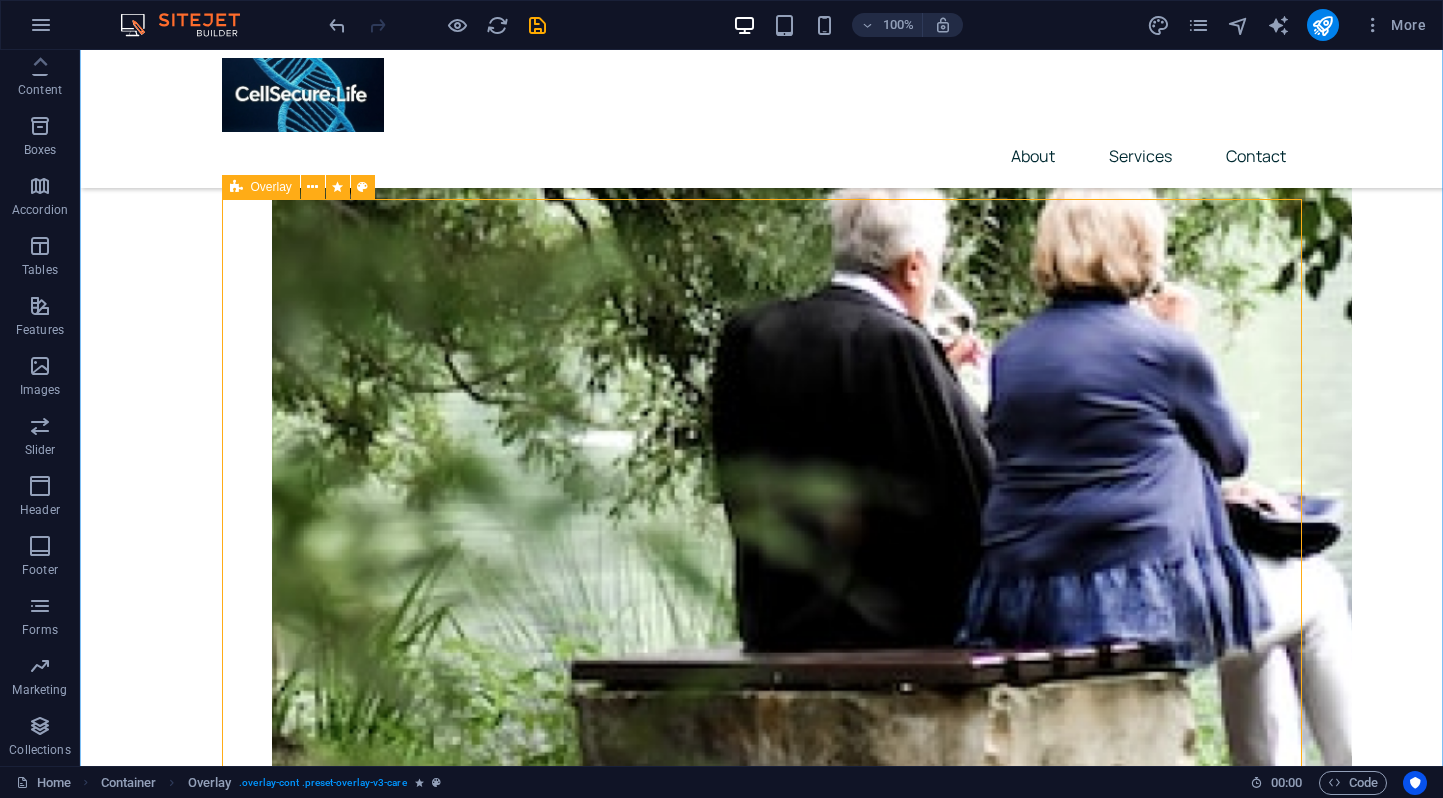 click on "Overlay" at bounding box center [261, 187] 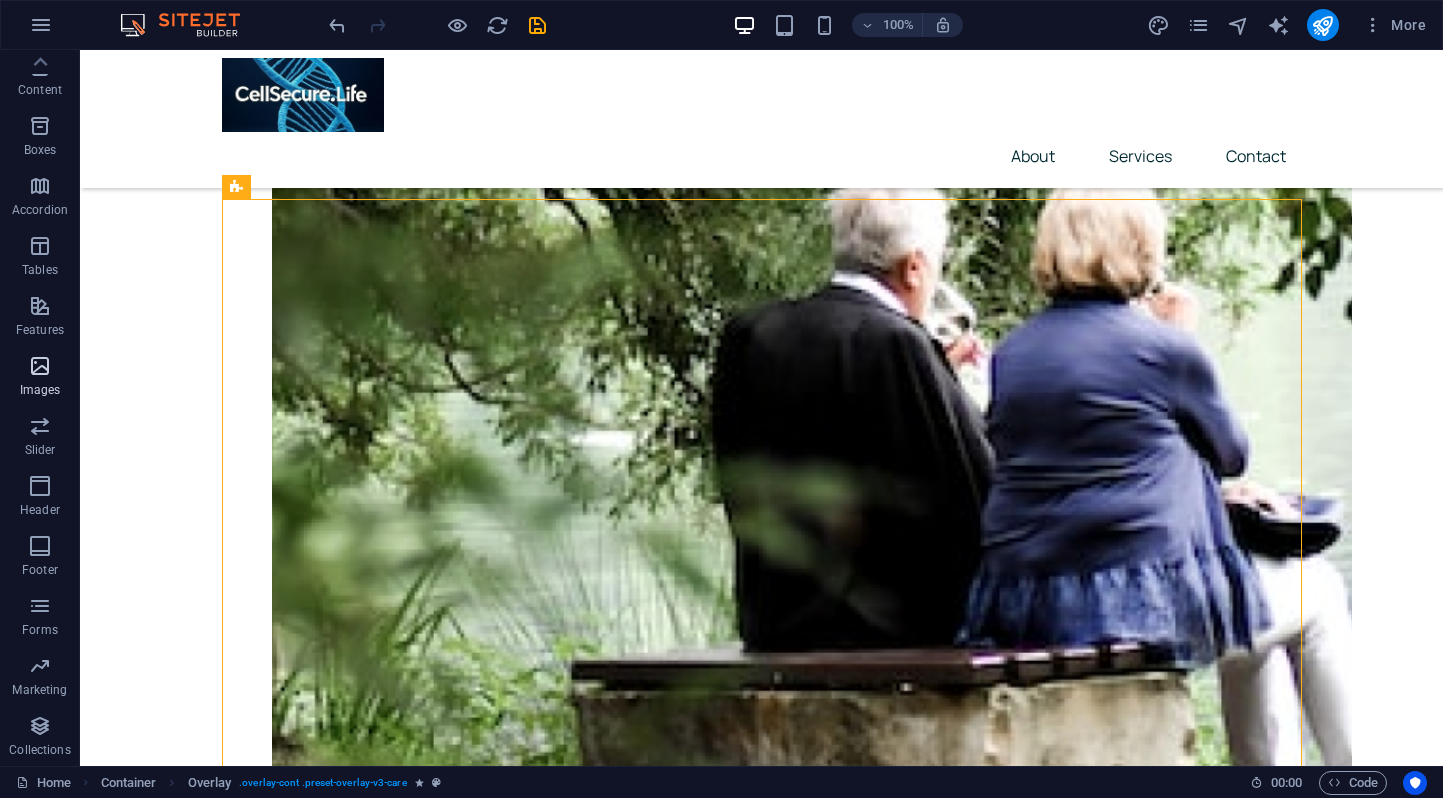 click at bounding box center [40, 366] 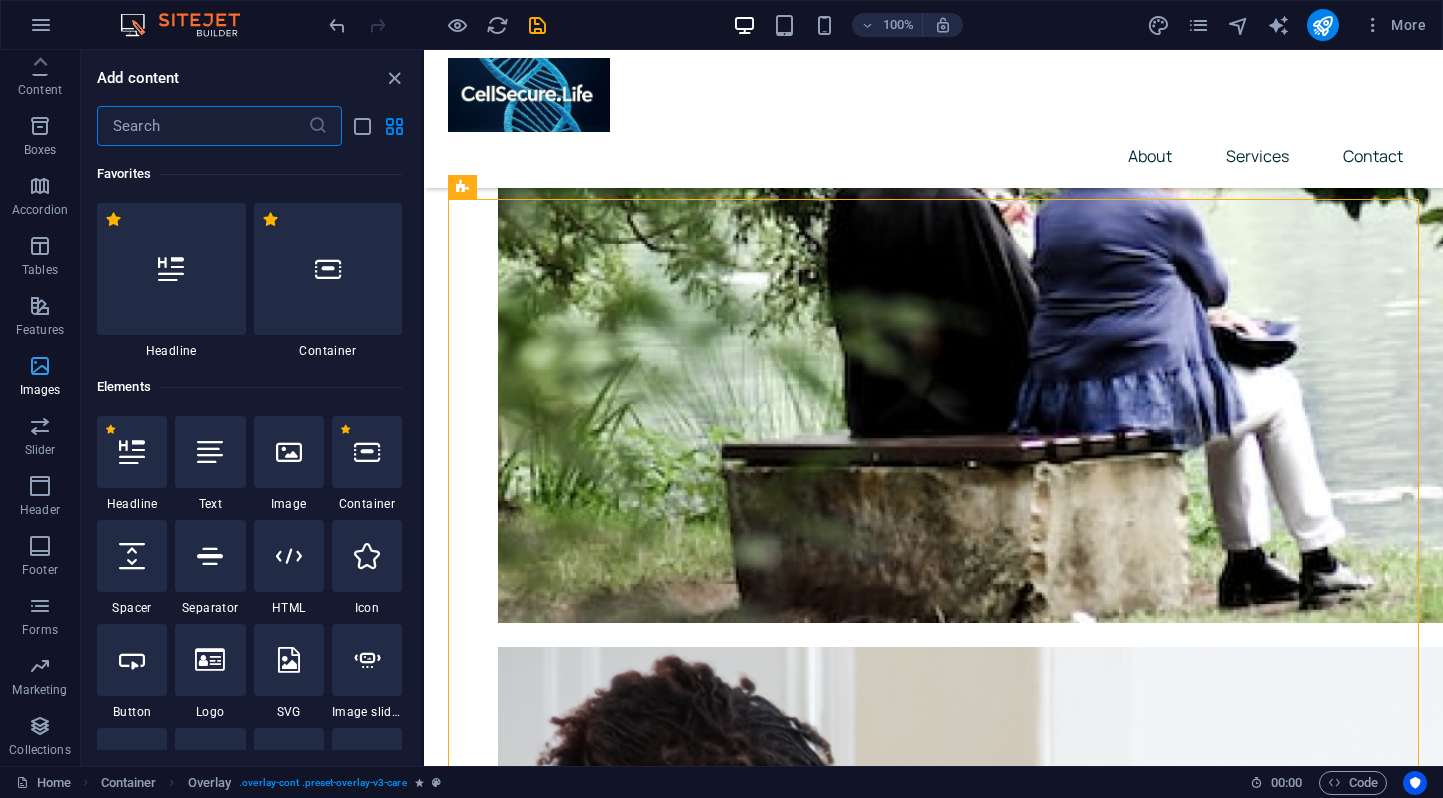 scroll, scrollTop: 1197, scrollLeft: 0, axis: vertical 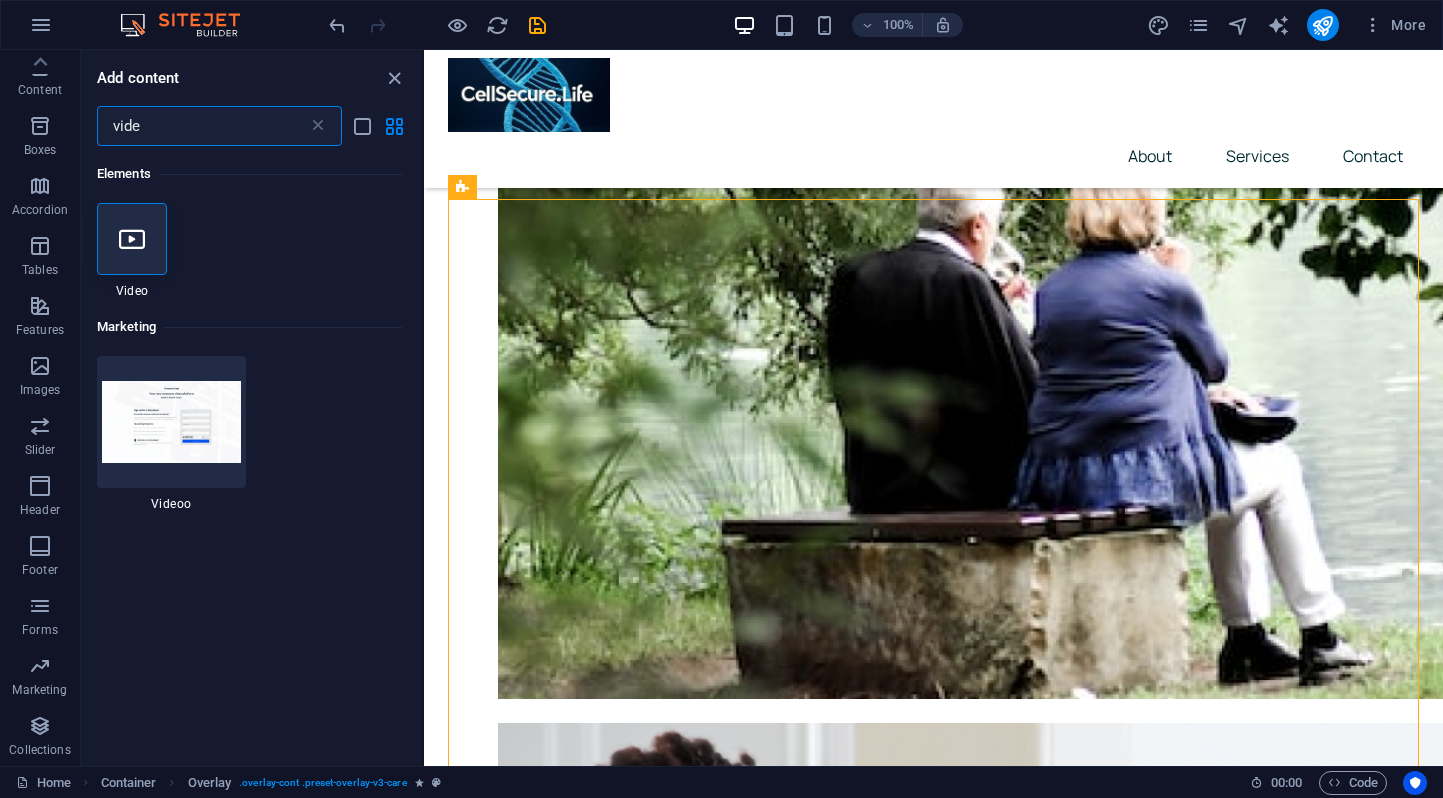 type on "vide" 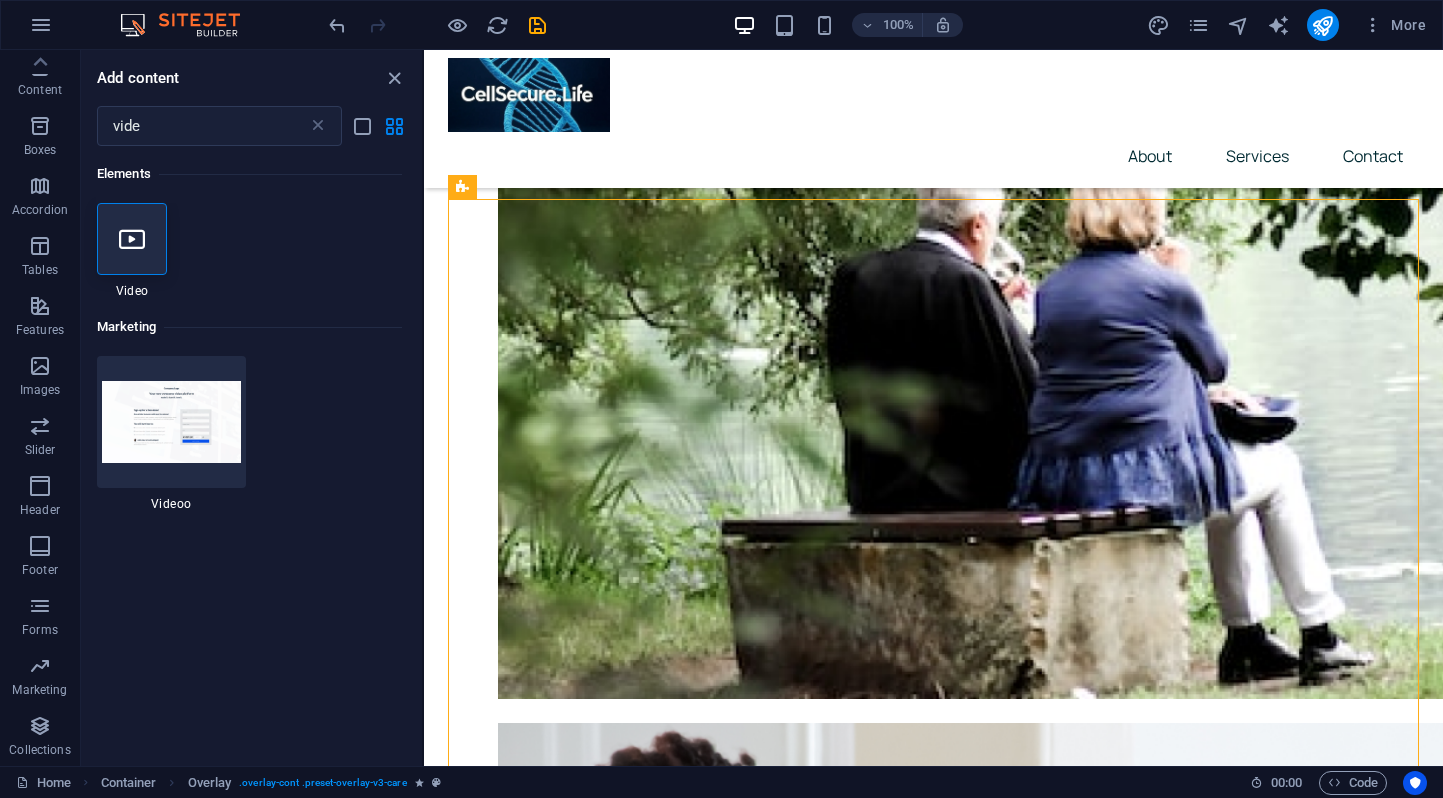 click on "Elements 1 Star Video Marketing 1 Star Videoo" at bounding box center [251, 448] 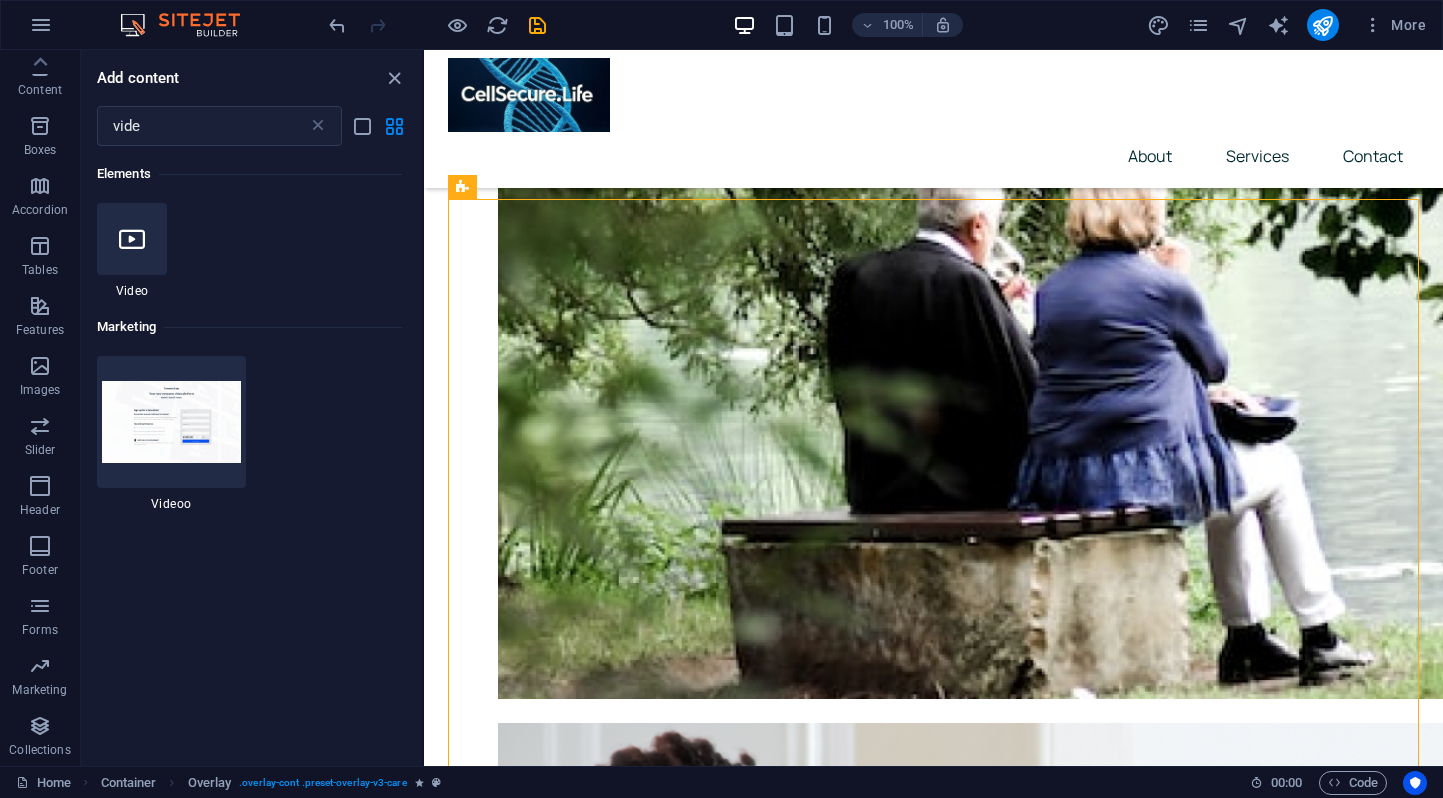 click on "1 Star Video" at bounding box center (249, 251) 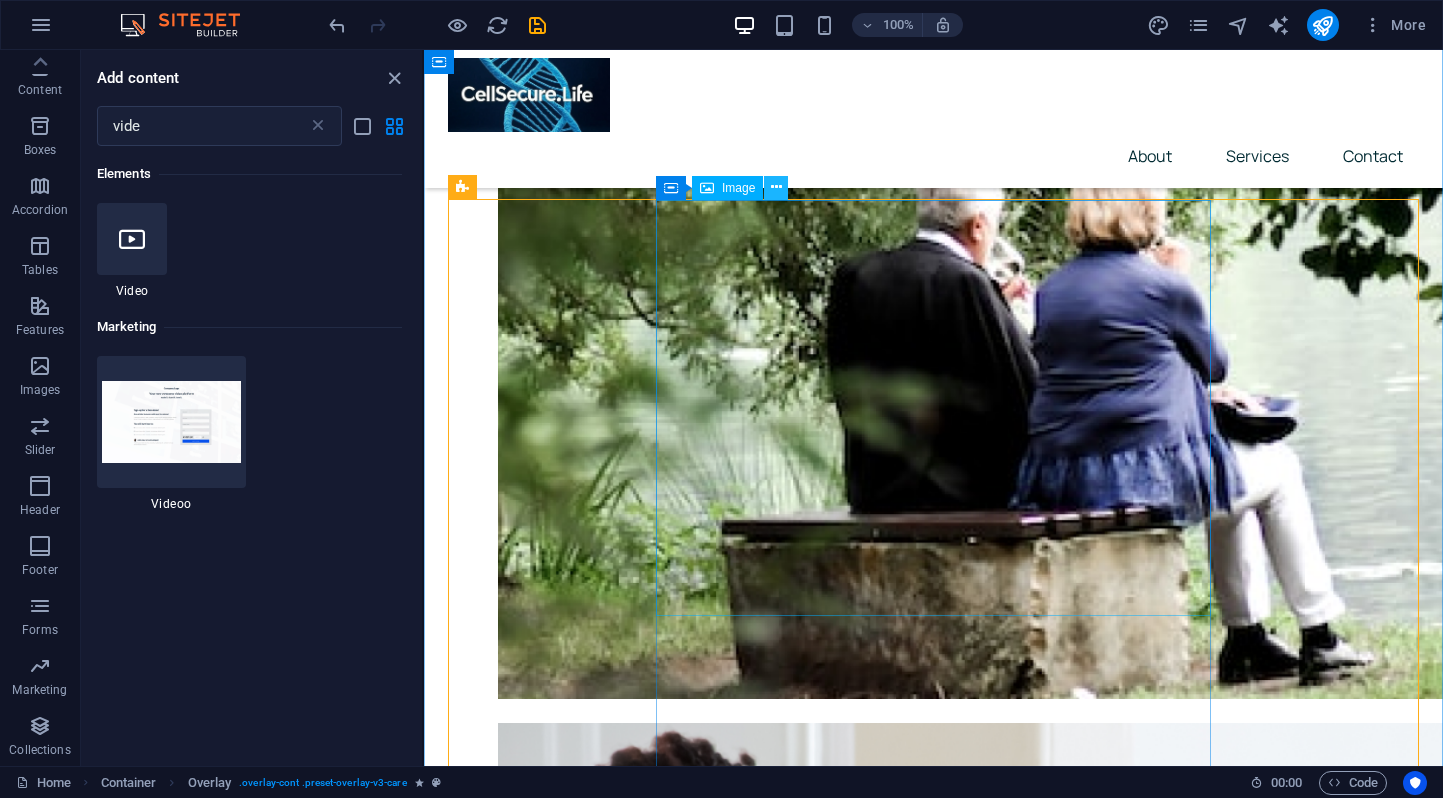click at bounding box center [776, 187] 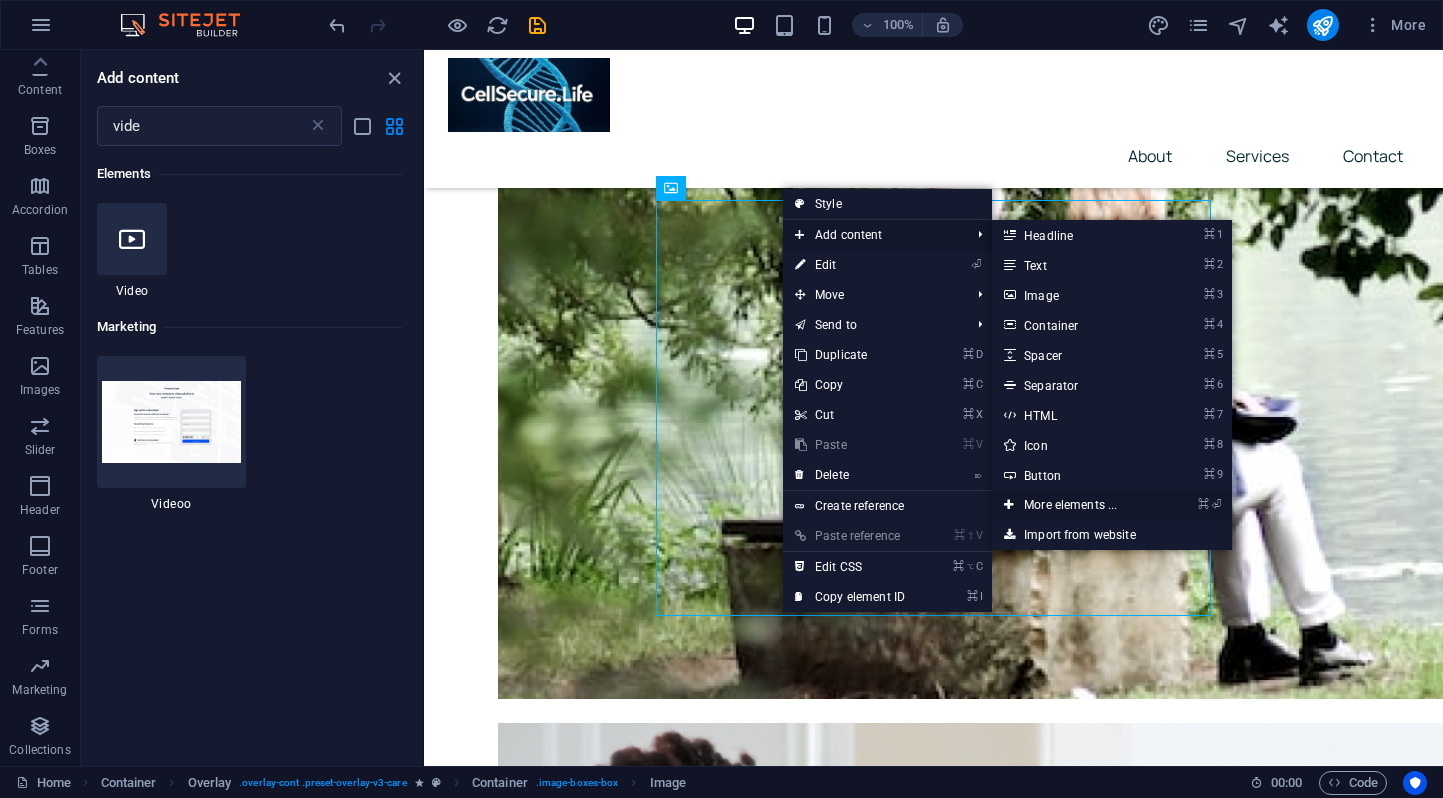 click on "⌘ ⏎  More elements ..." at bounding box center (1074, 505) 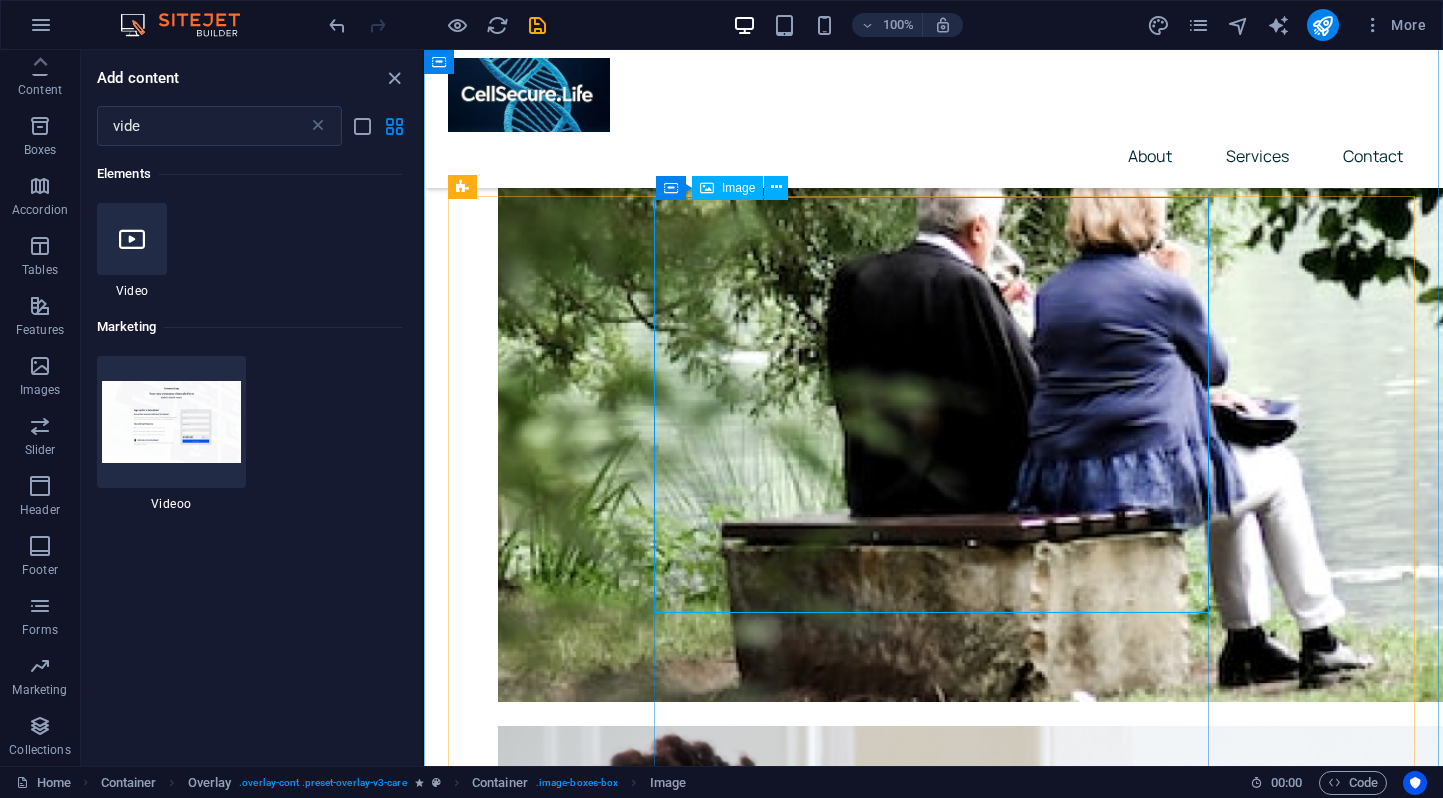 scroll, scrollTop: 1197, scrollLeft: 0, axis: vertical 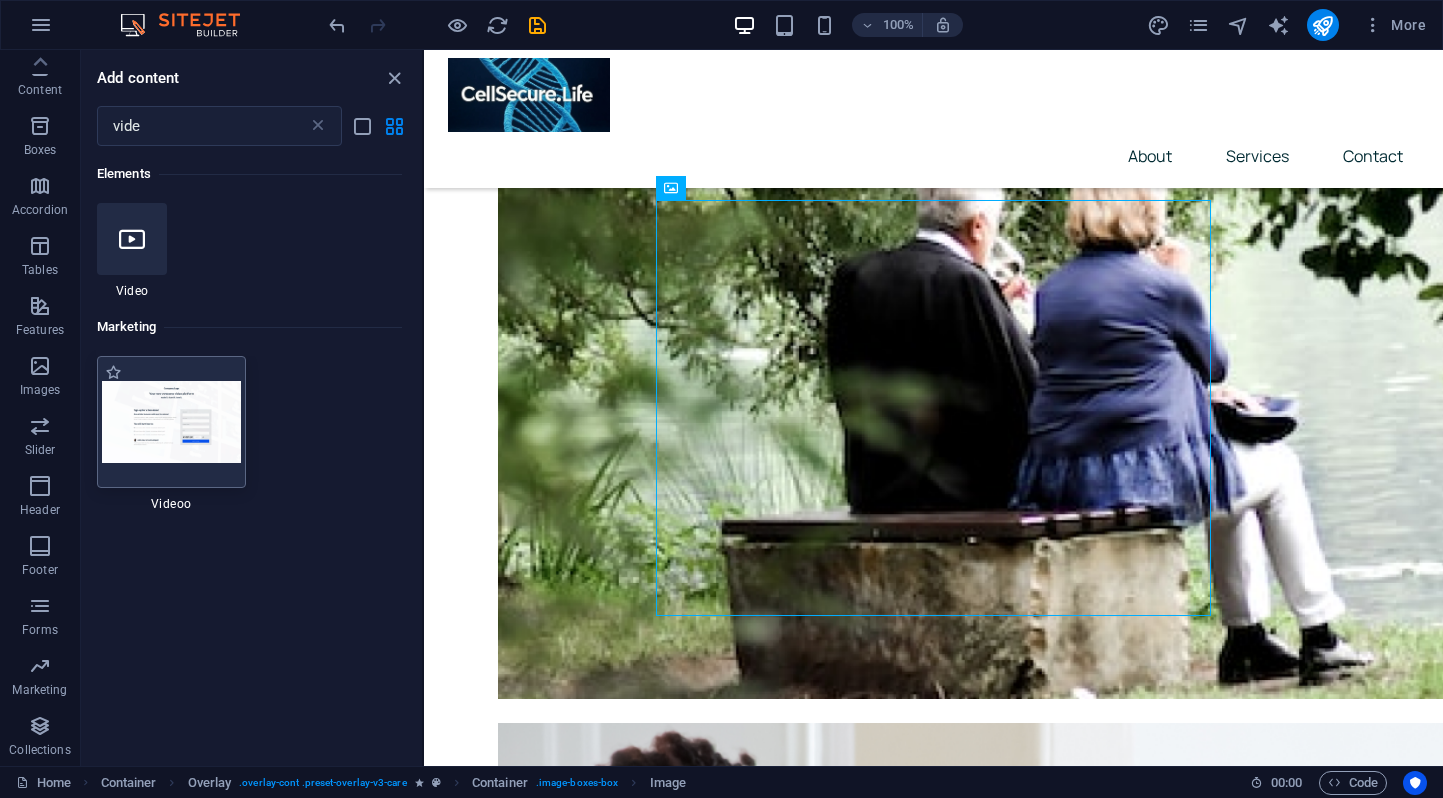 click at bounding box center (171, 421) 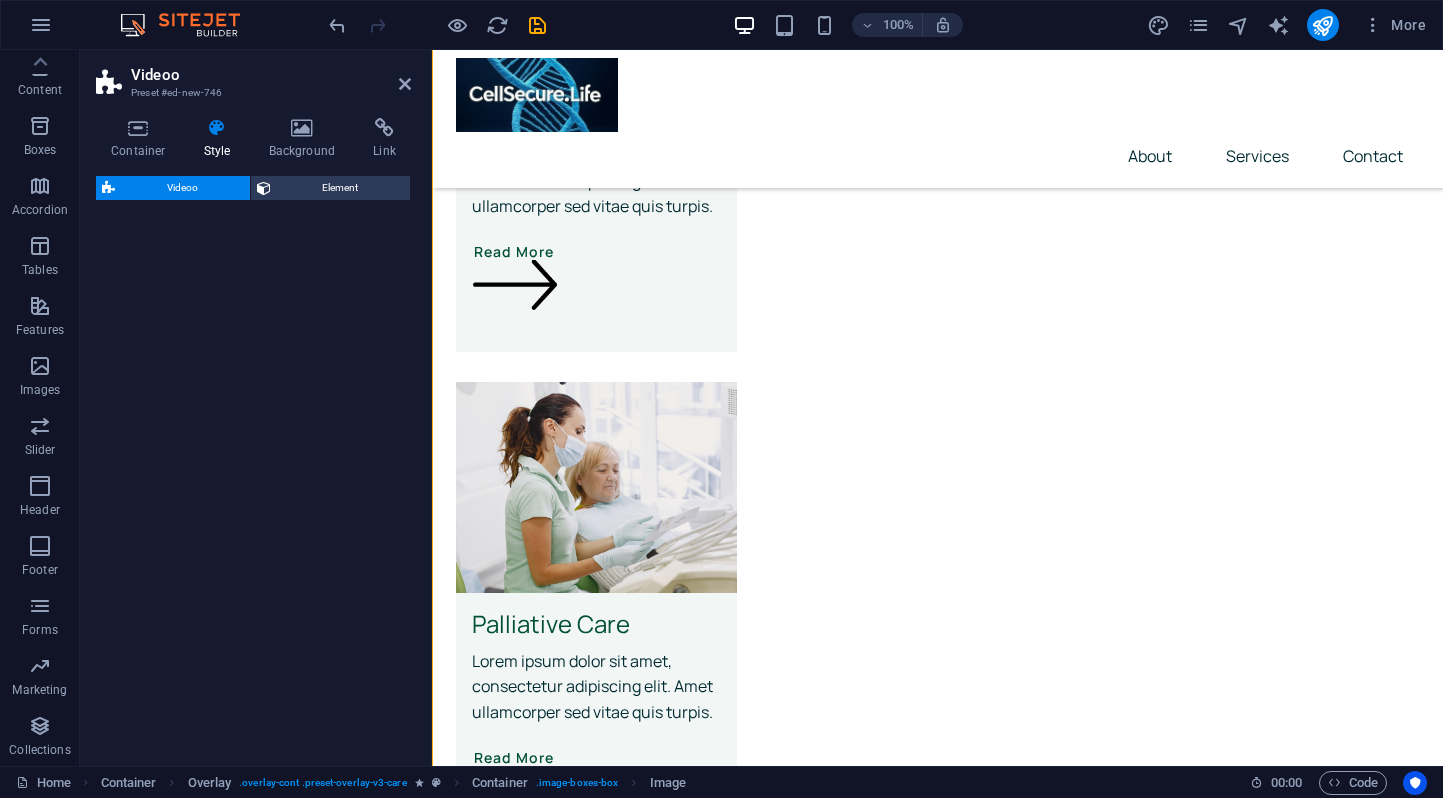 select on "%" 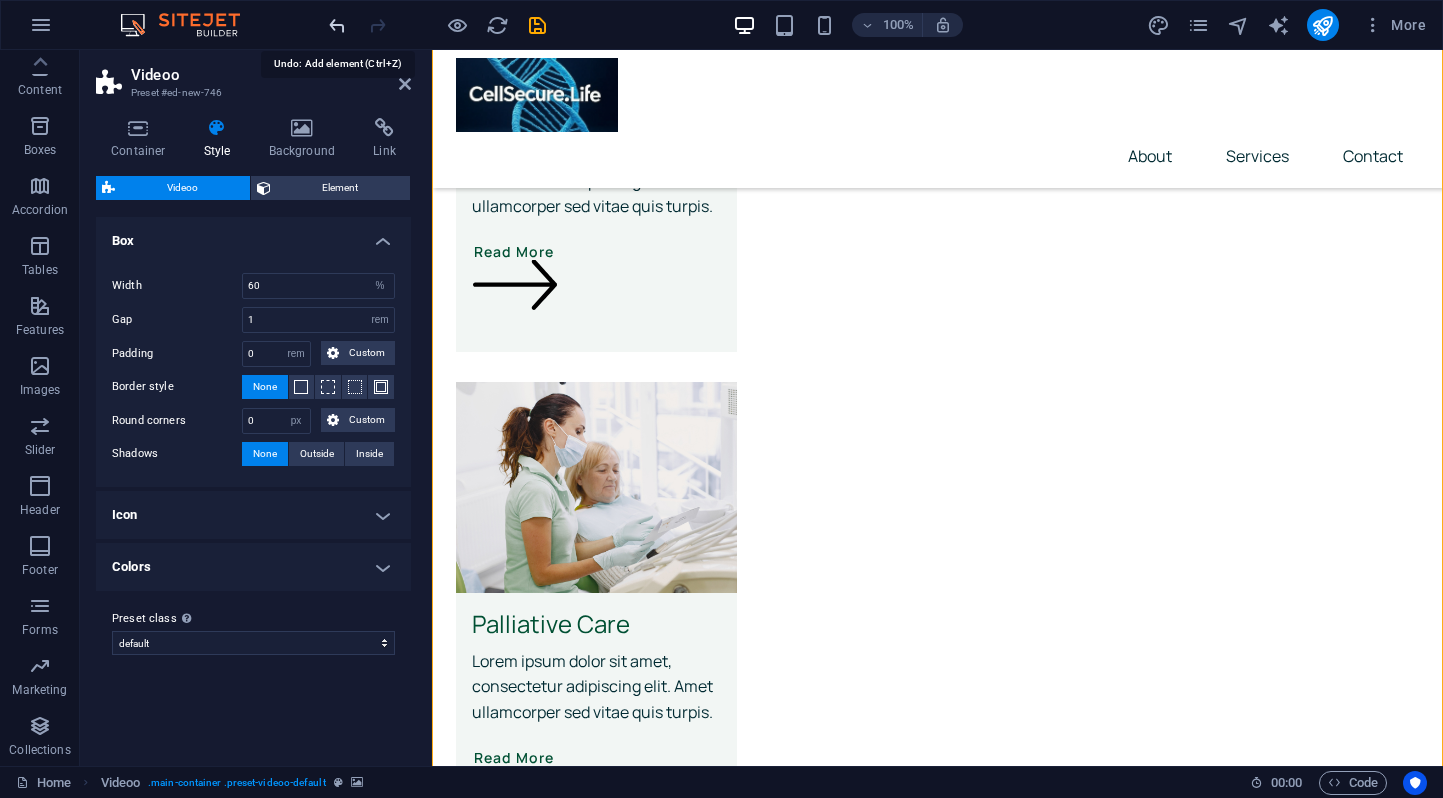 click at bounding box center [337, 25] 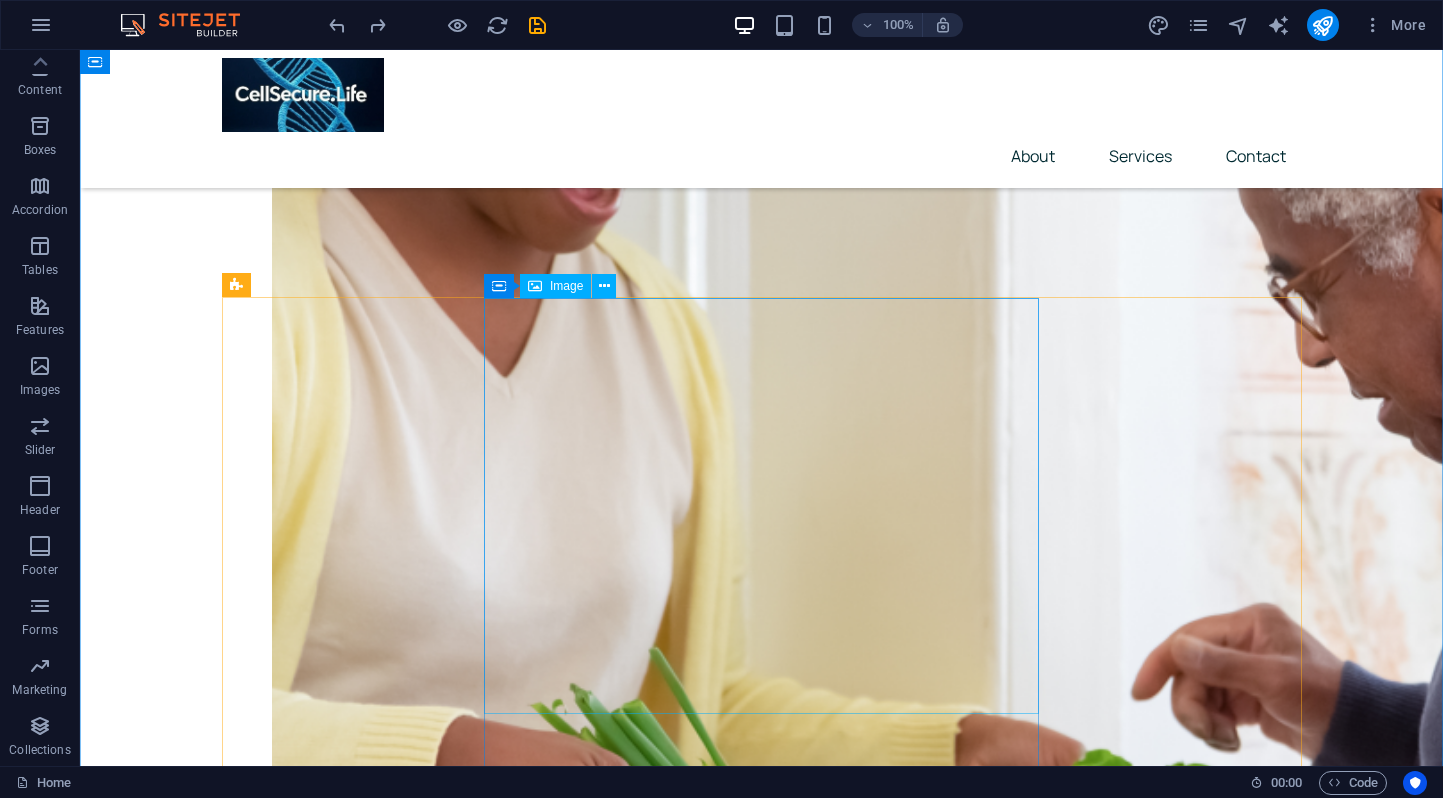 scroll, scrollTop: 2441, scrollLeft: 0, axis: vertical 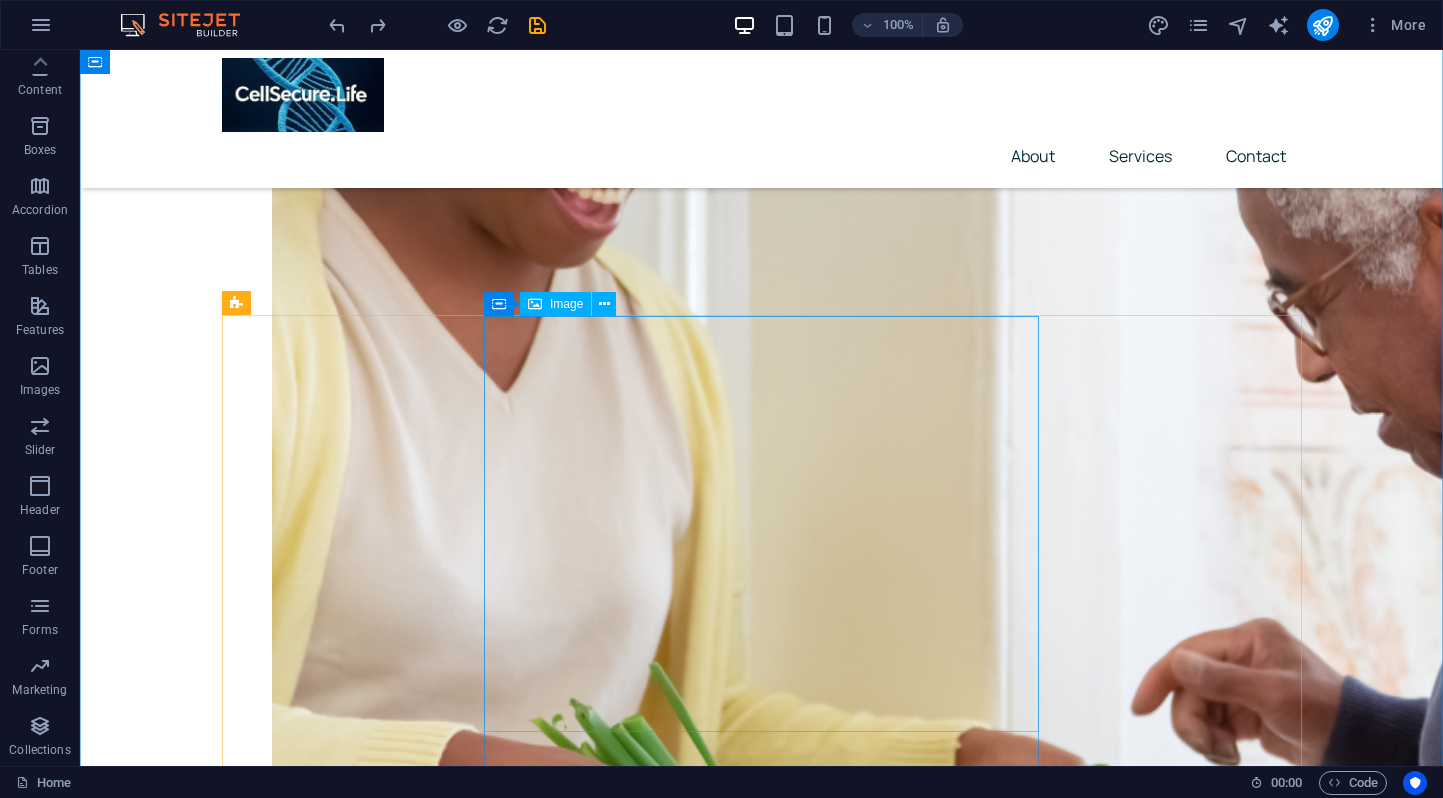 click at bounding box center (761, 5016) 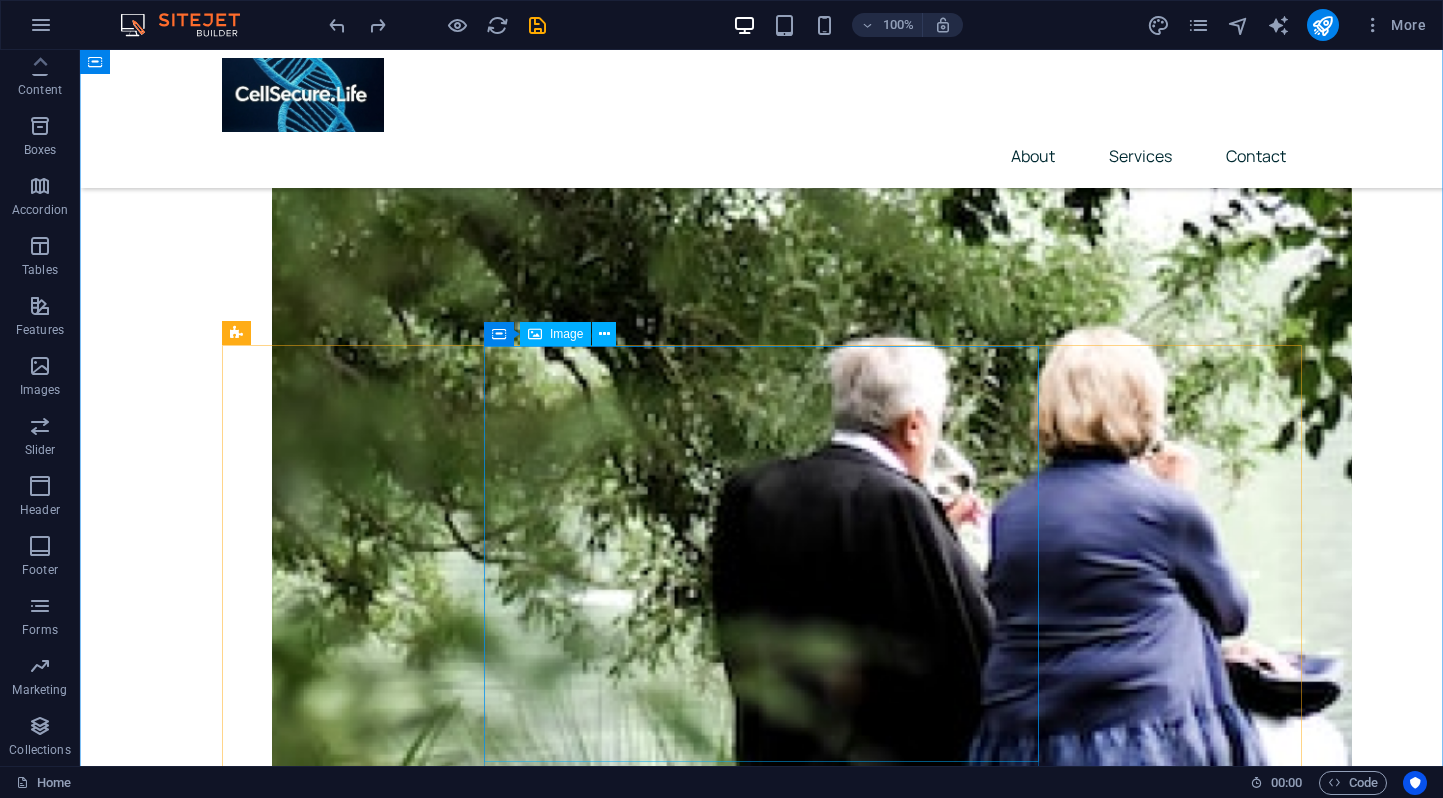 scroll, scrollTop: 1113, scrollLeft: 0, axis: vertical 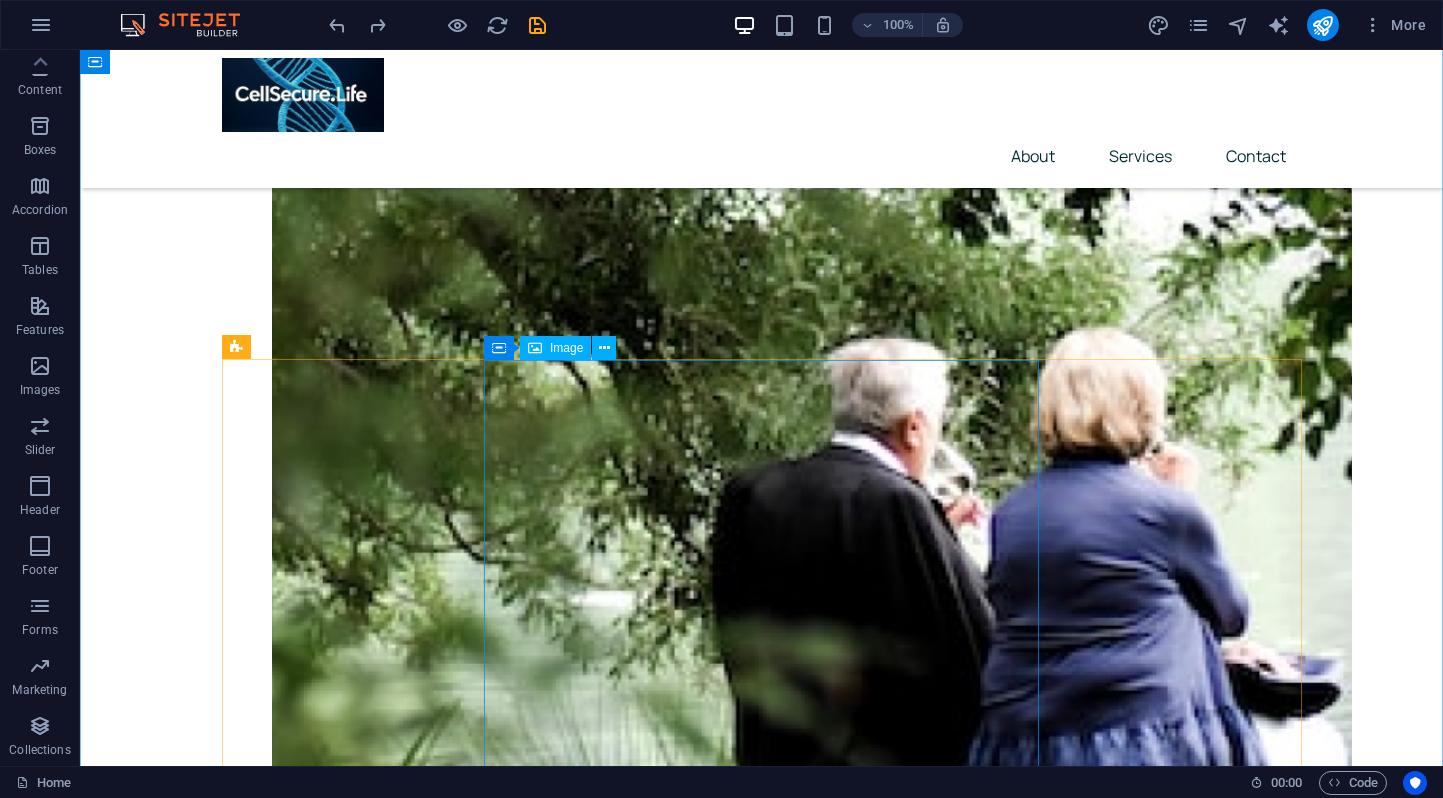 click at bounding box center (761, 5063) 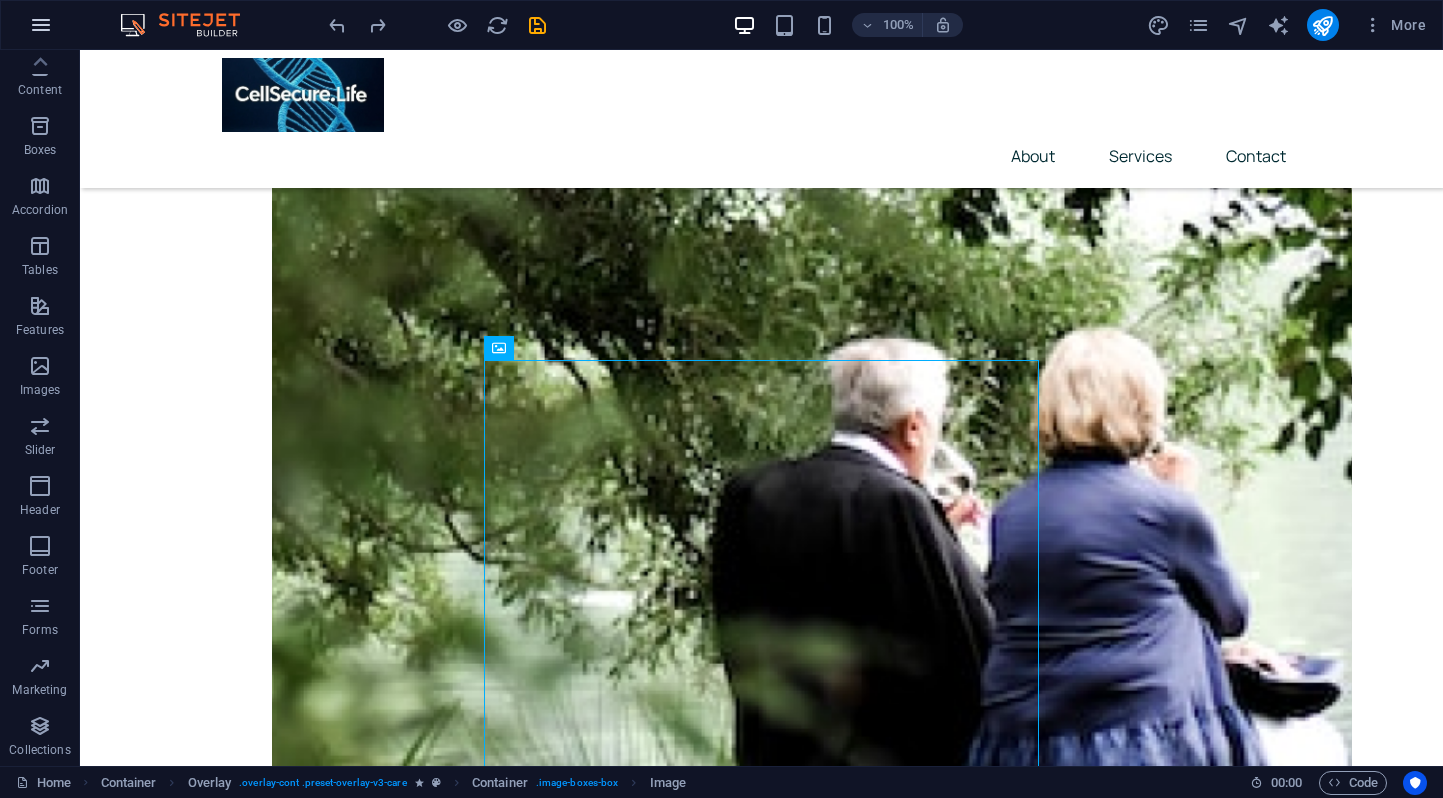 click at bounding box center [41, 25] 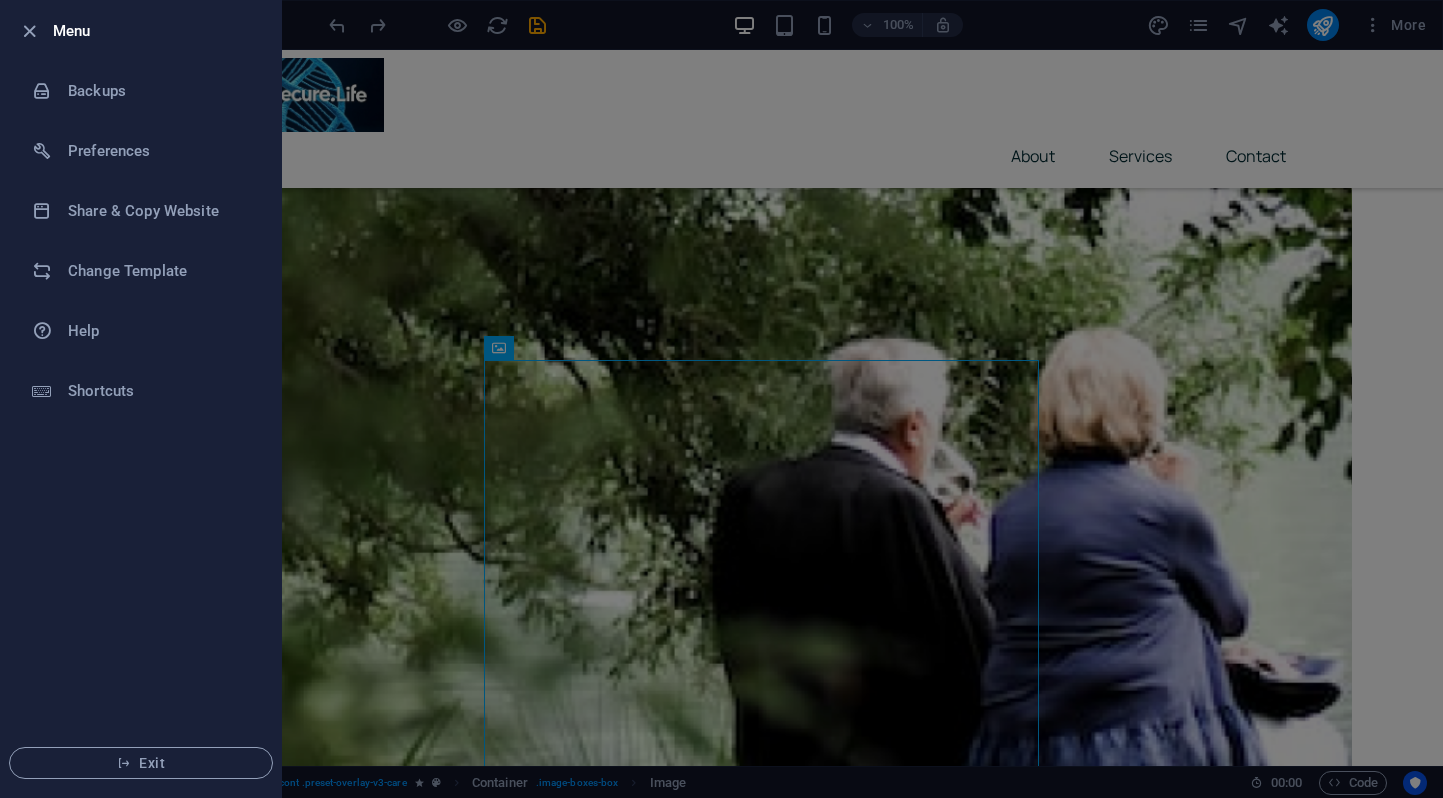 click at bounding box center [721, 399] 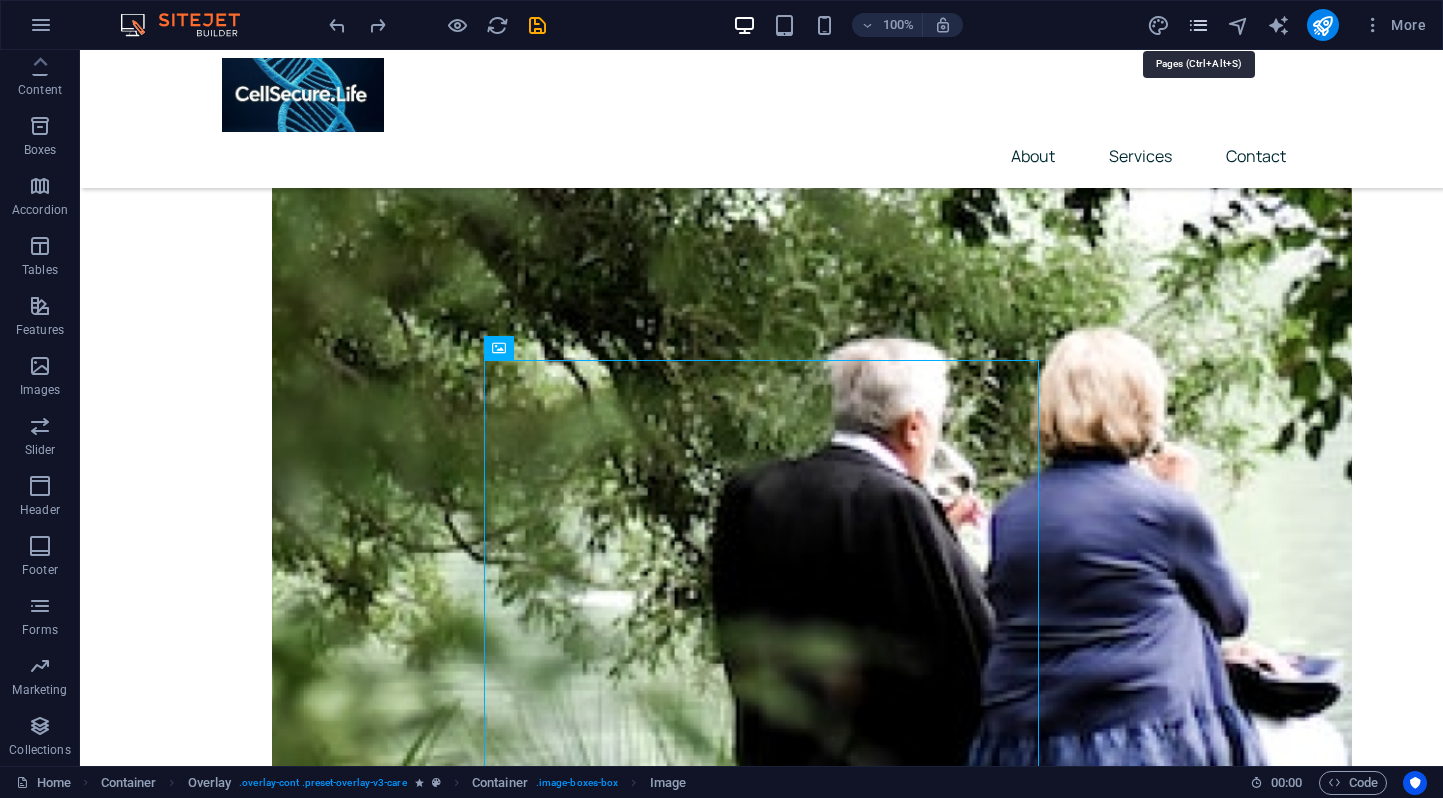 click at bounding box center (1198, 25) 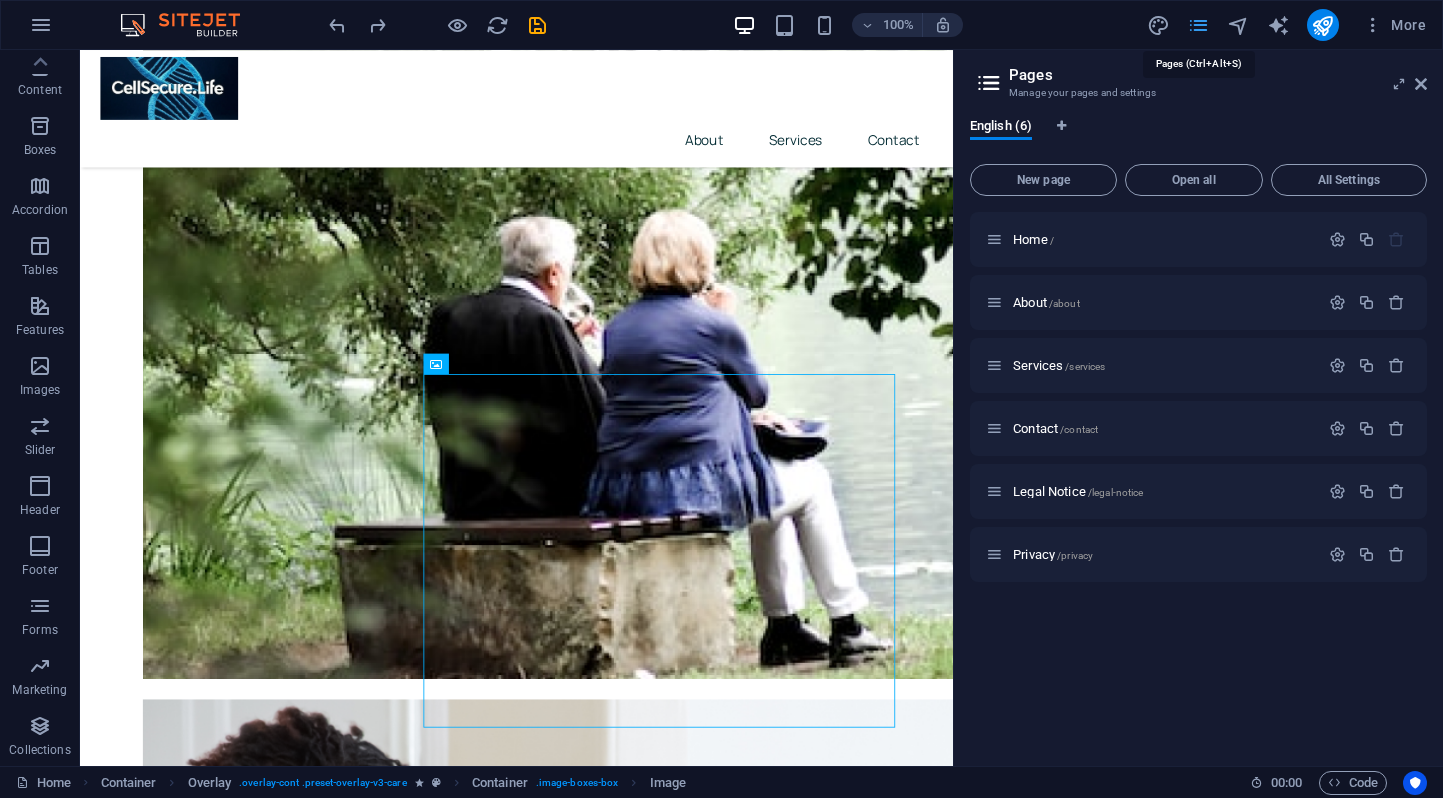 scroll, scrollTop: 1043, scrollLeft: 0, axis: vertical 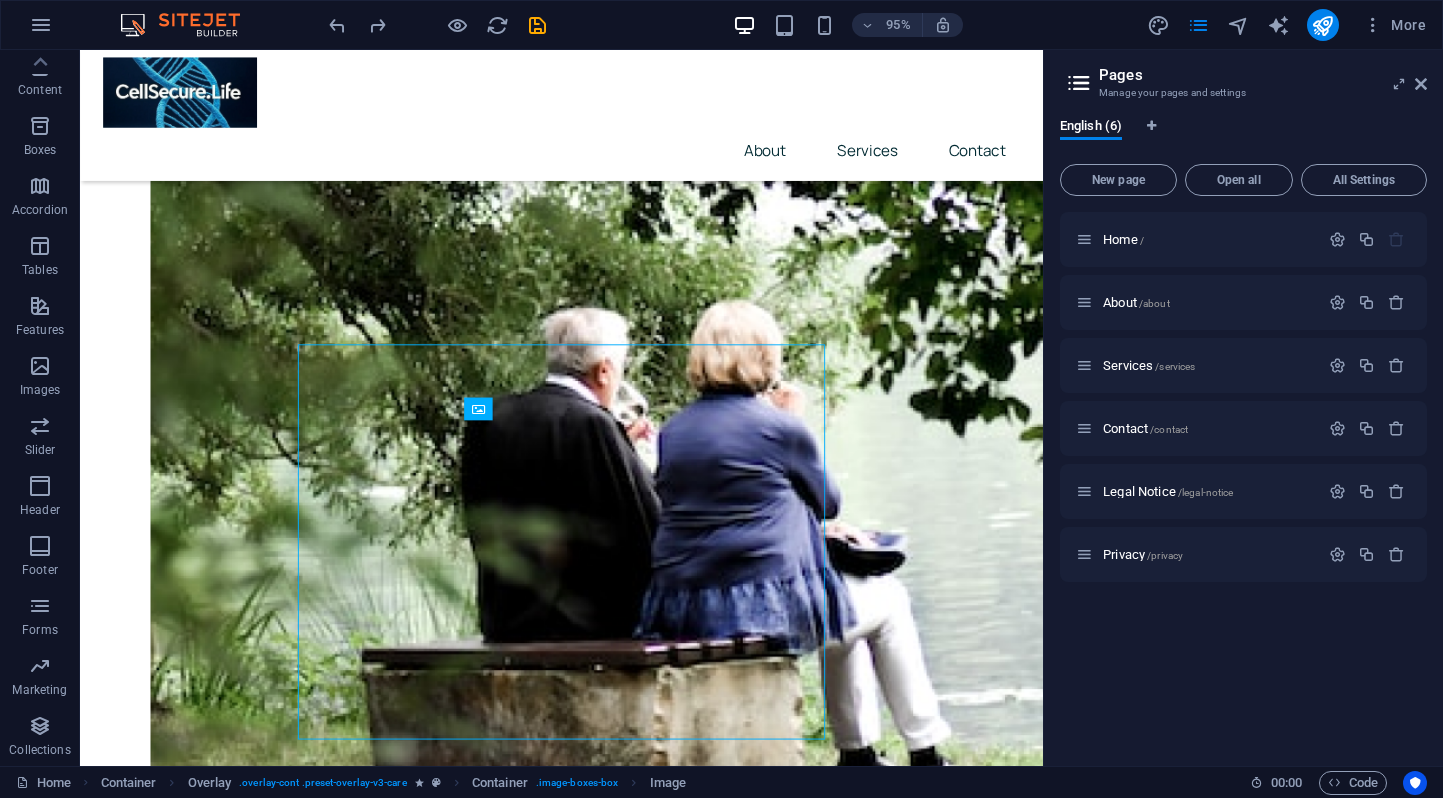 drag, startPoint x: 954, startPoint y: 192, endPoint x: 1128, endPoint y: 201, distance: 174.2326 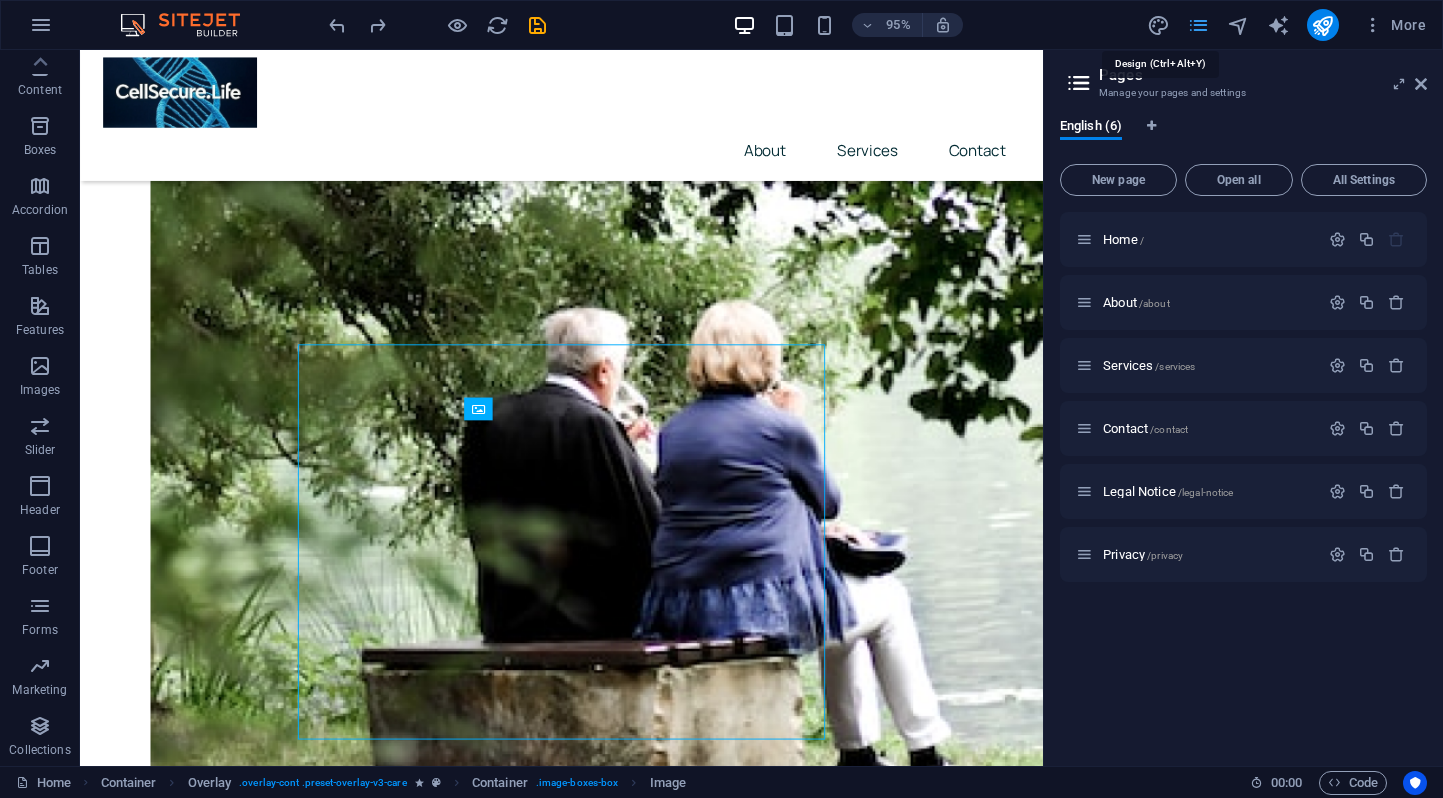 drag, startPoint x: 1165, startPoint y: 18, endPoint x: 1192, endPoint y: 24, distance: 27.658634 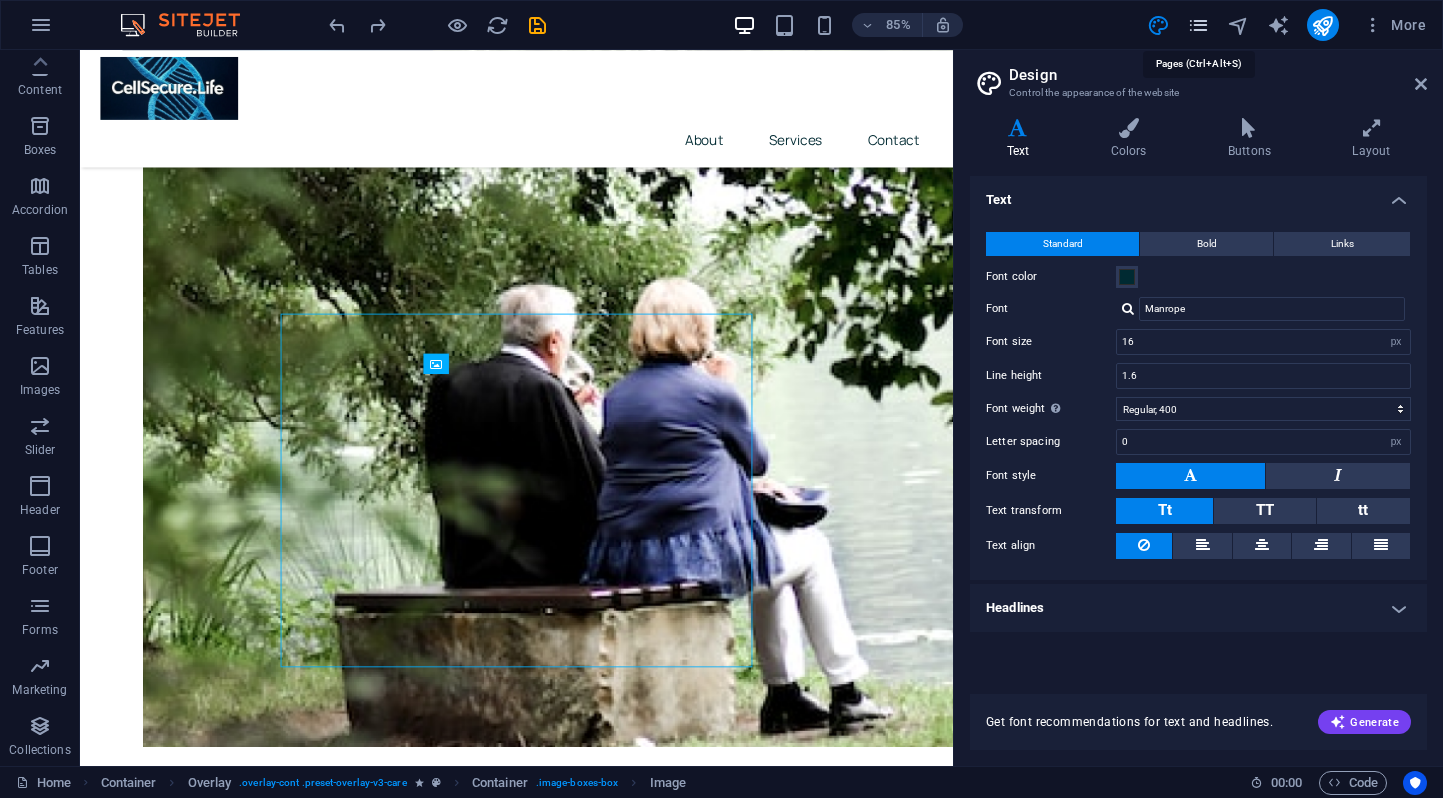 scroll, scrollTop: 1043, scrollLeft: 0, axis: vertical 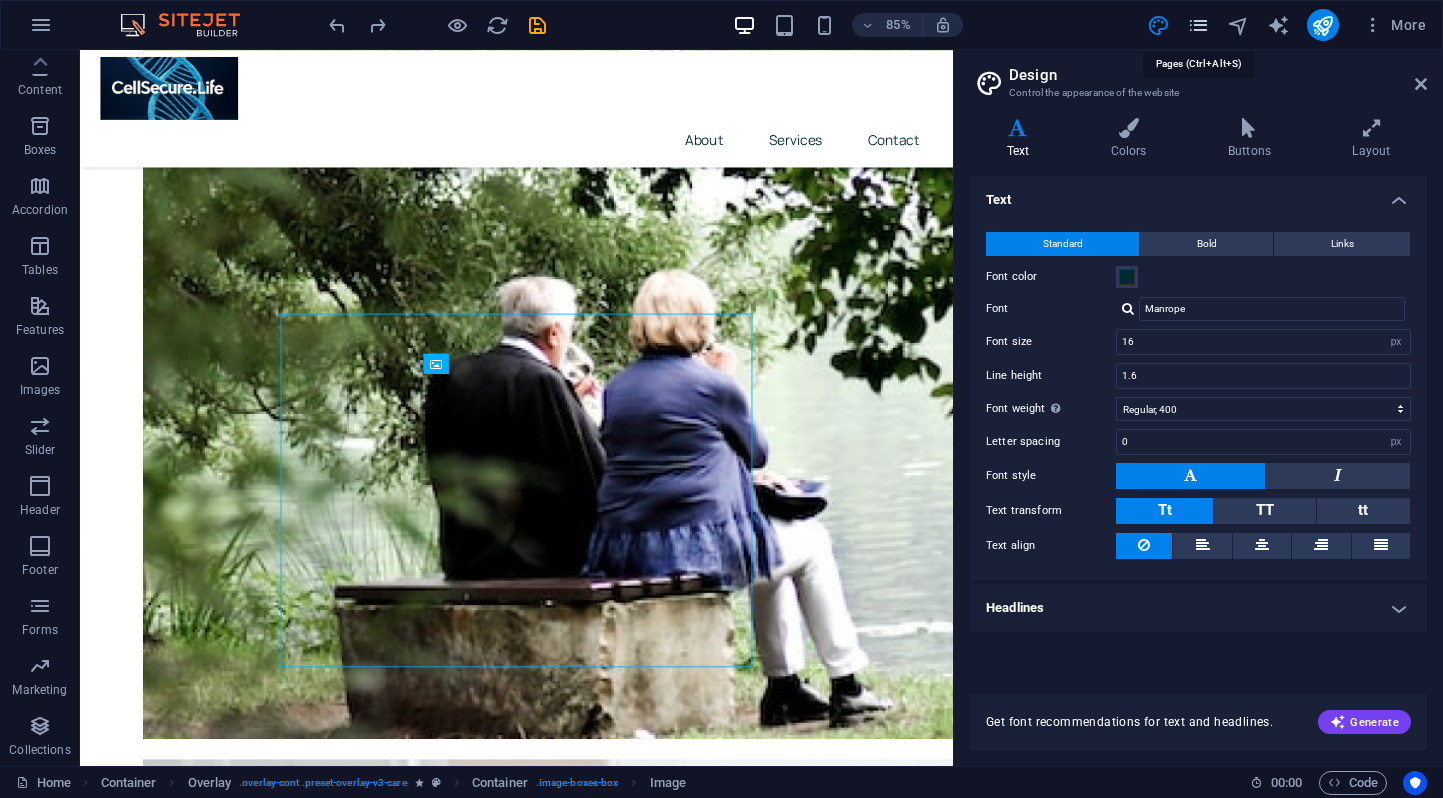 click at bounding box center [1198, 25] 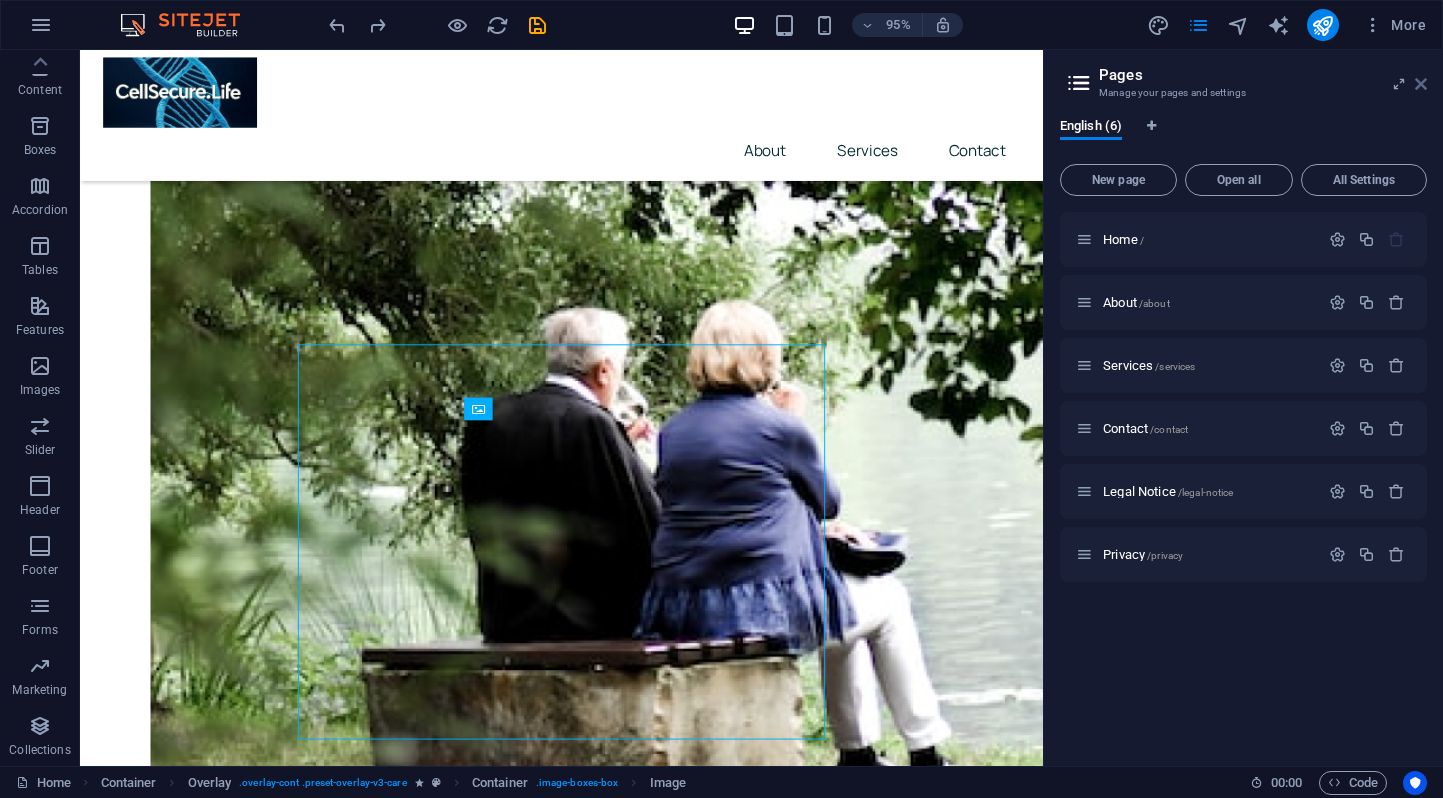 click at bounding box center [1421, 84] 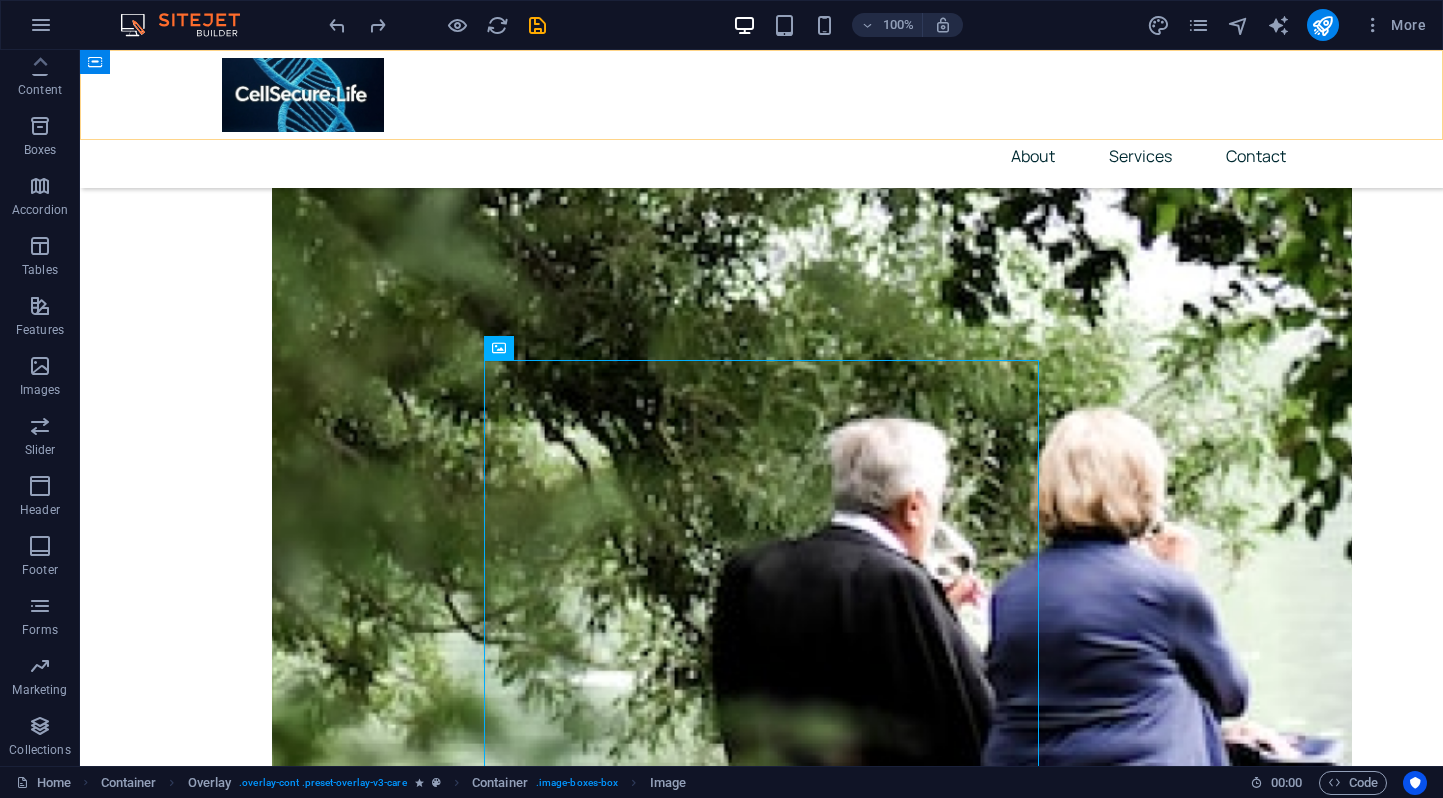 scroll, scrollTop: 1113, scrollLeft: 0, axis: vertical 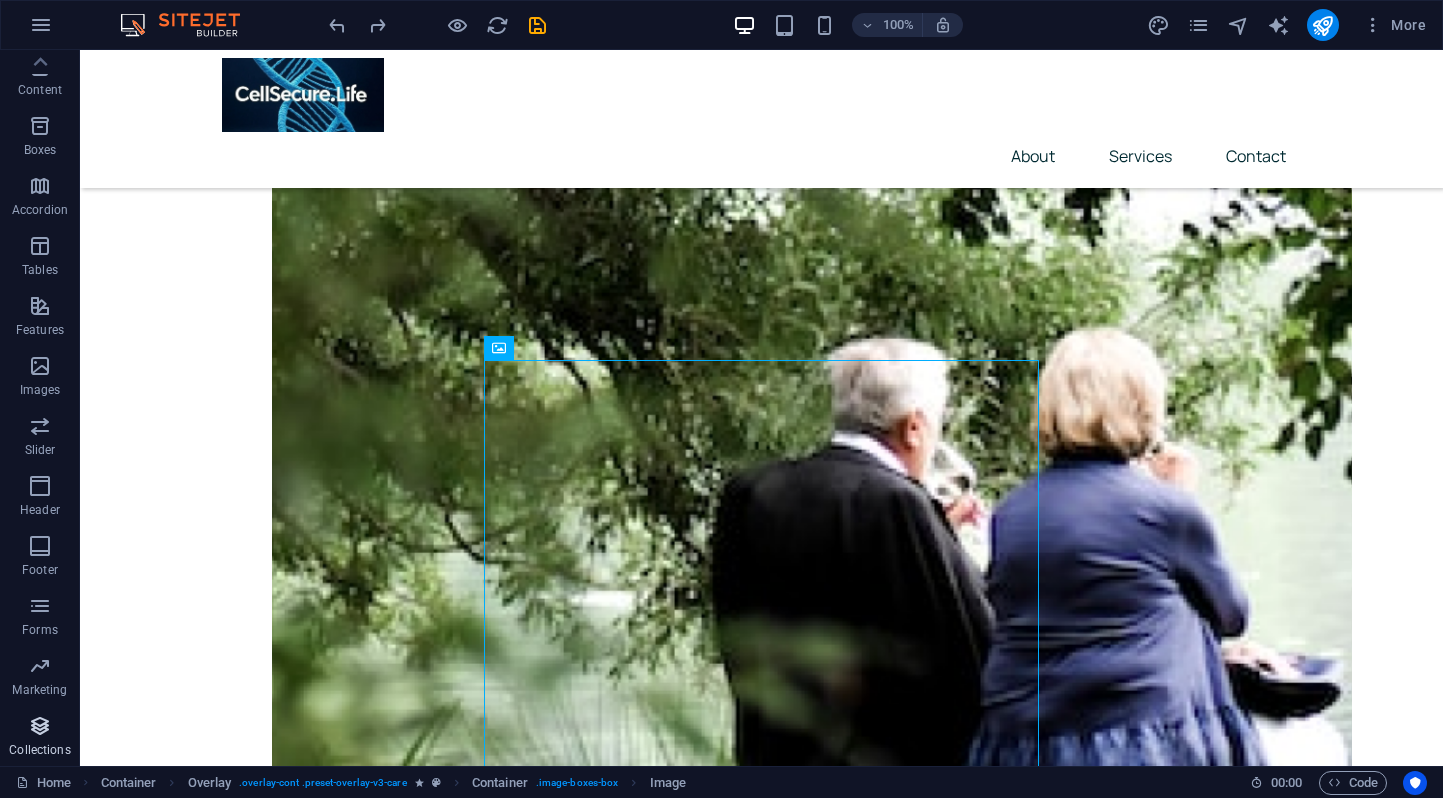 click at bounding box center [40, 726] 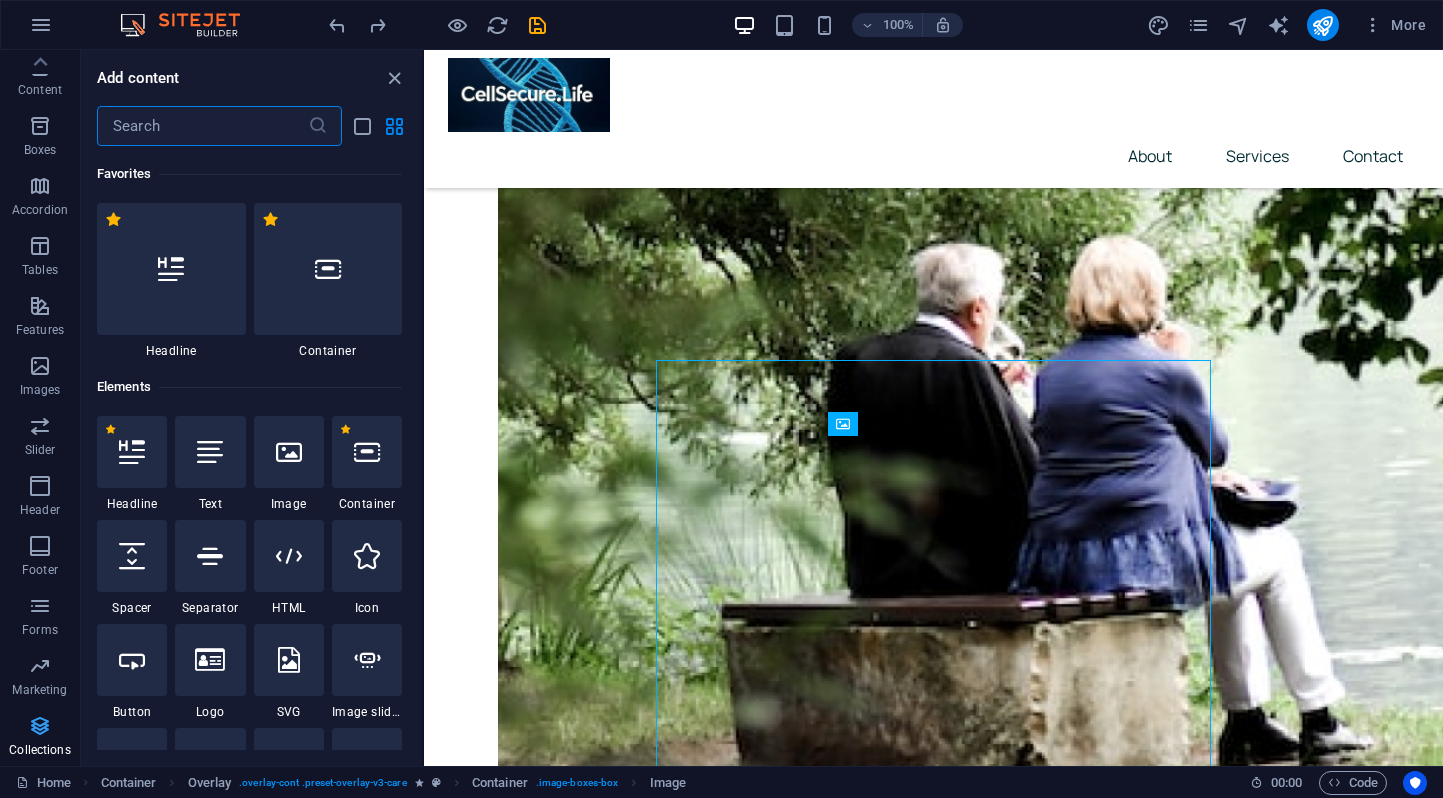 scroll, scrollTop: 1037, scrollLeft: 0, axis: vertical 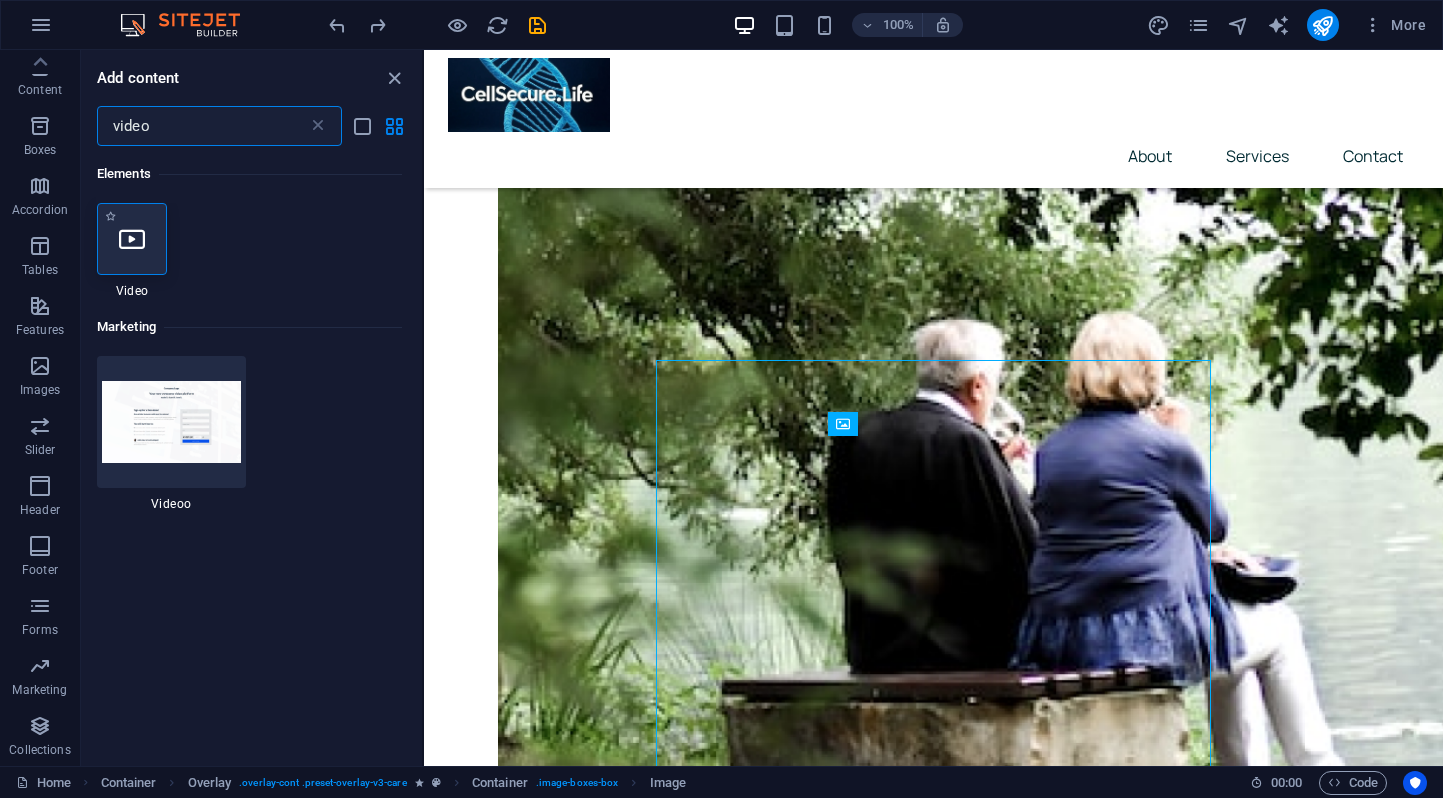 type on "video" 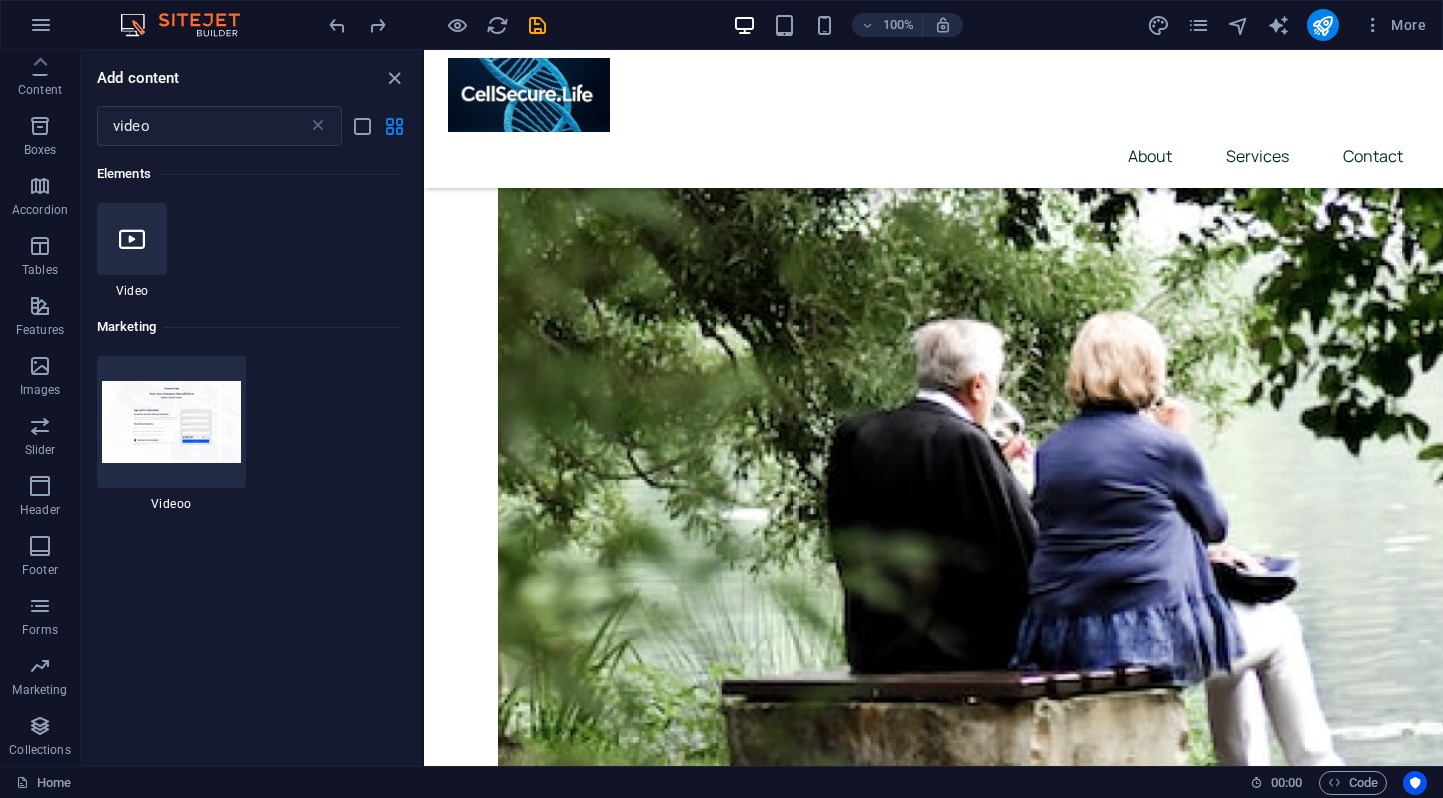 click at bounding box center (933, 4321) 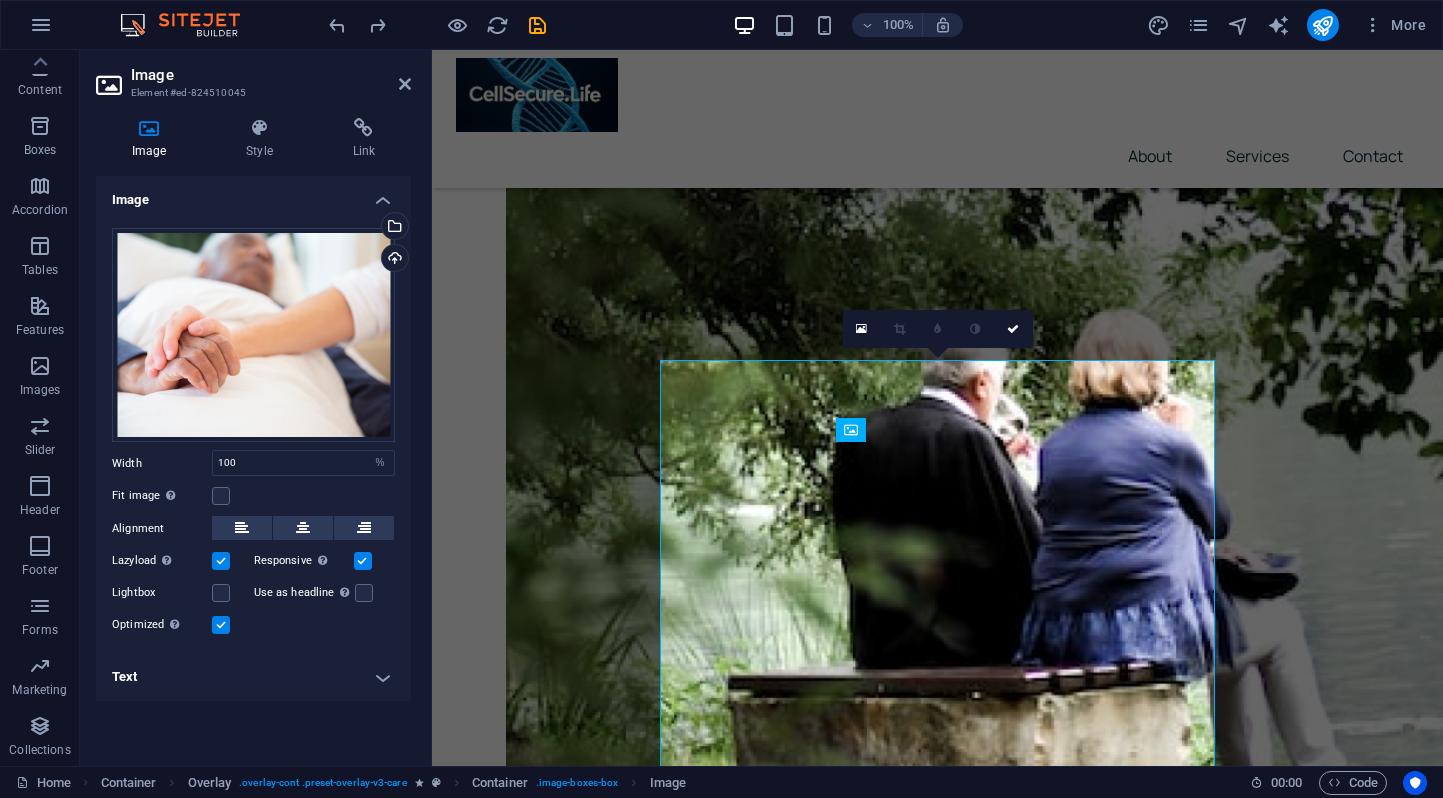 click at bounding box center [937, 4298] 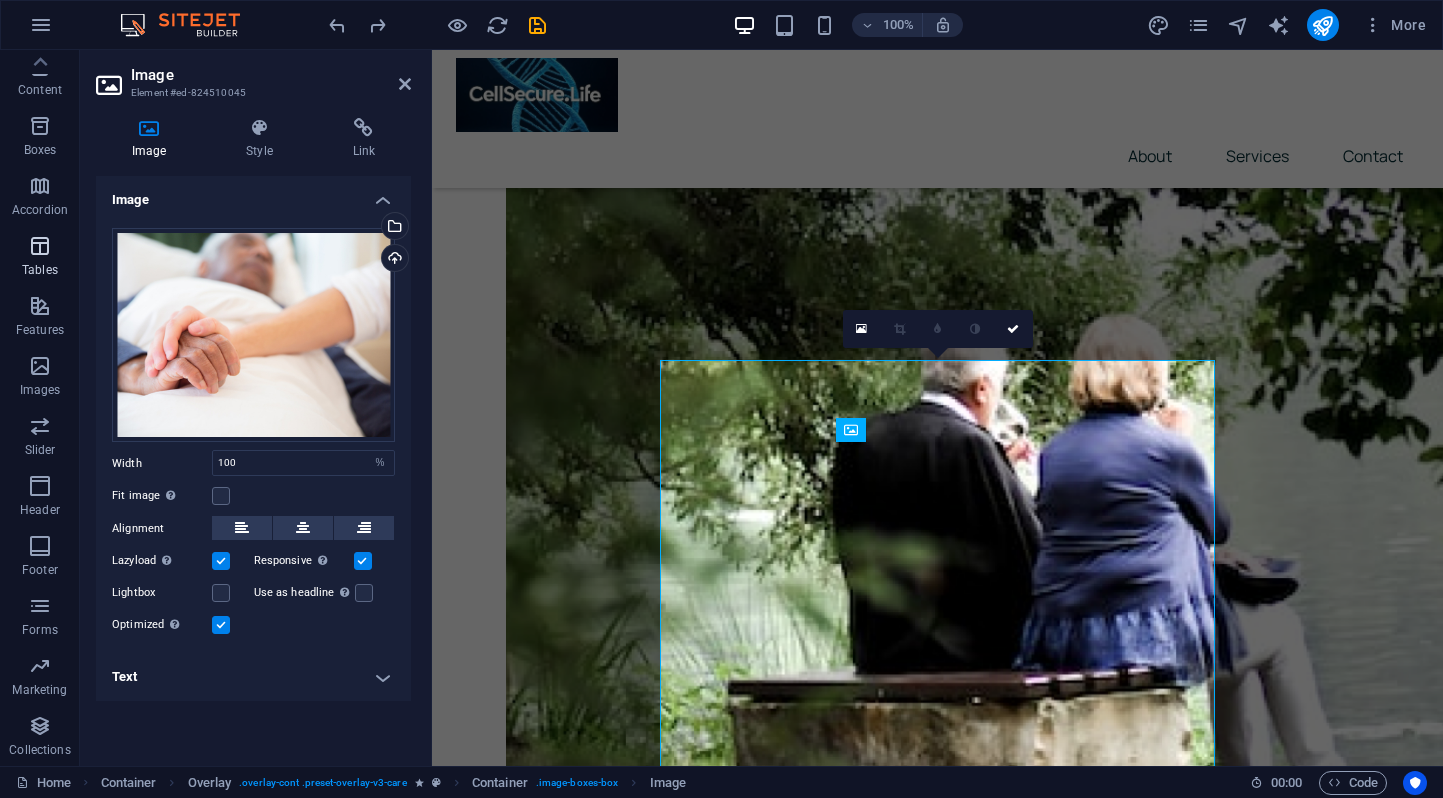 click at bounding box center [40, 246] 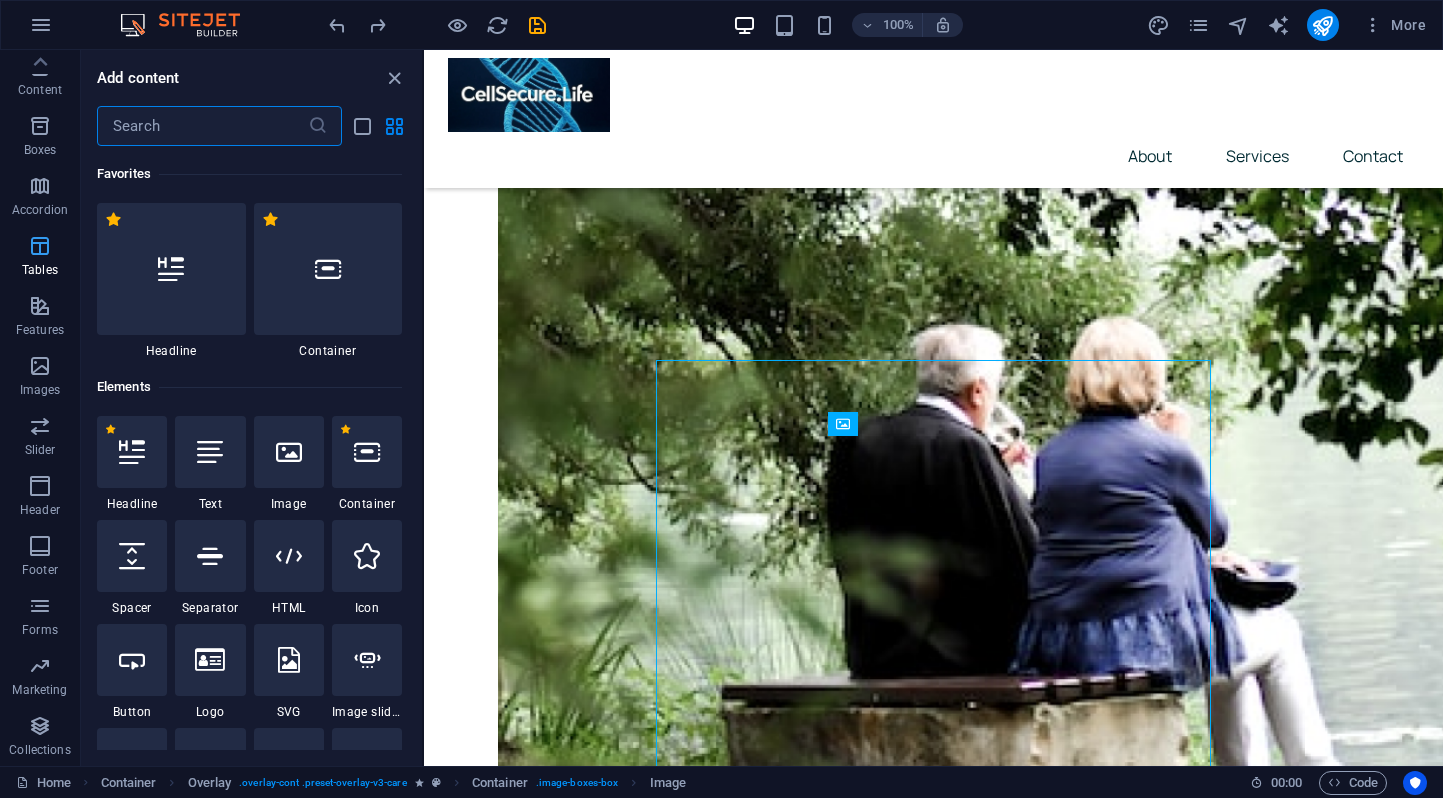 scroll, scrollTop: 1037, scrollLeft: 0, axis: vertical 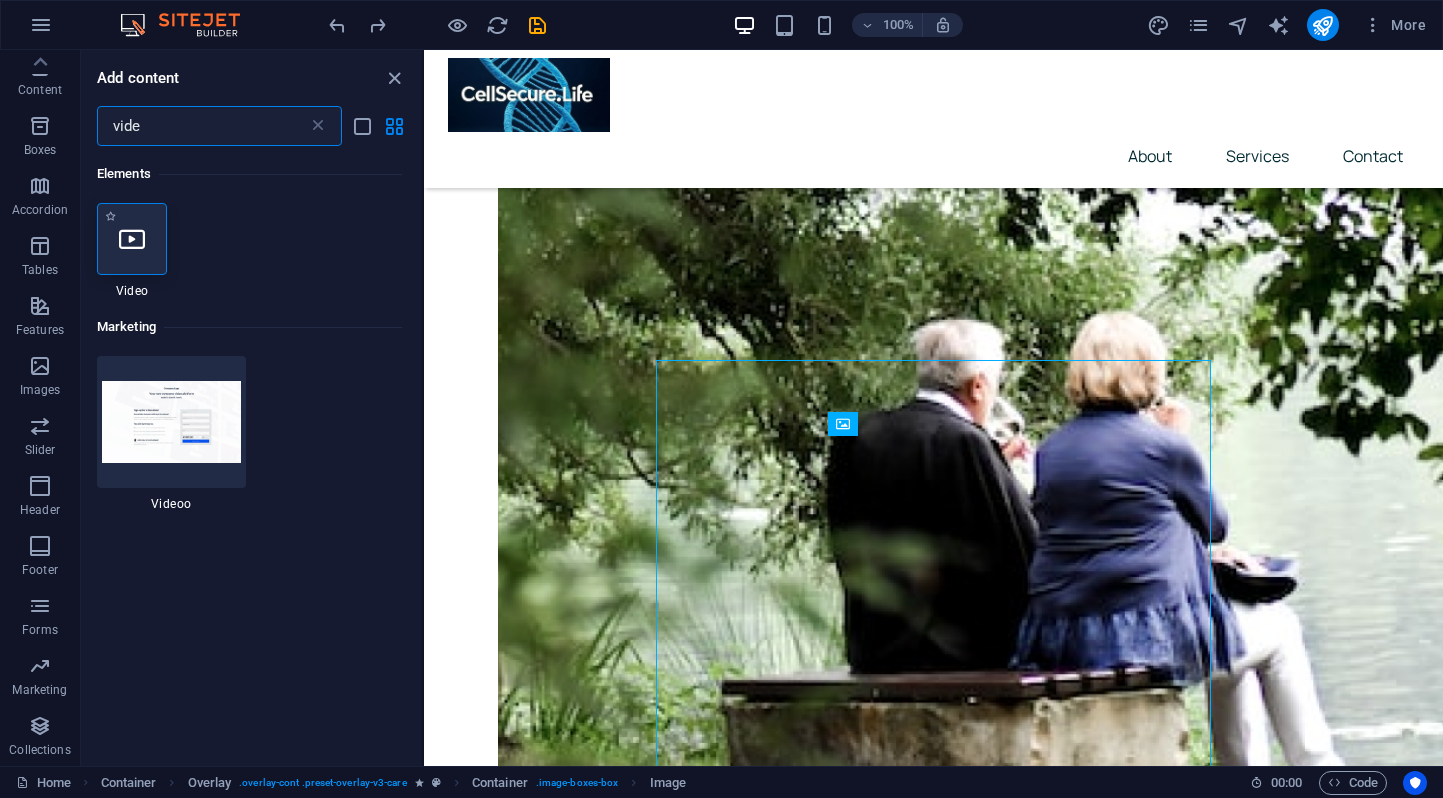 type on "vide" 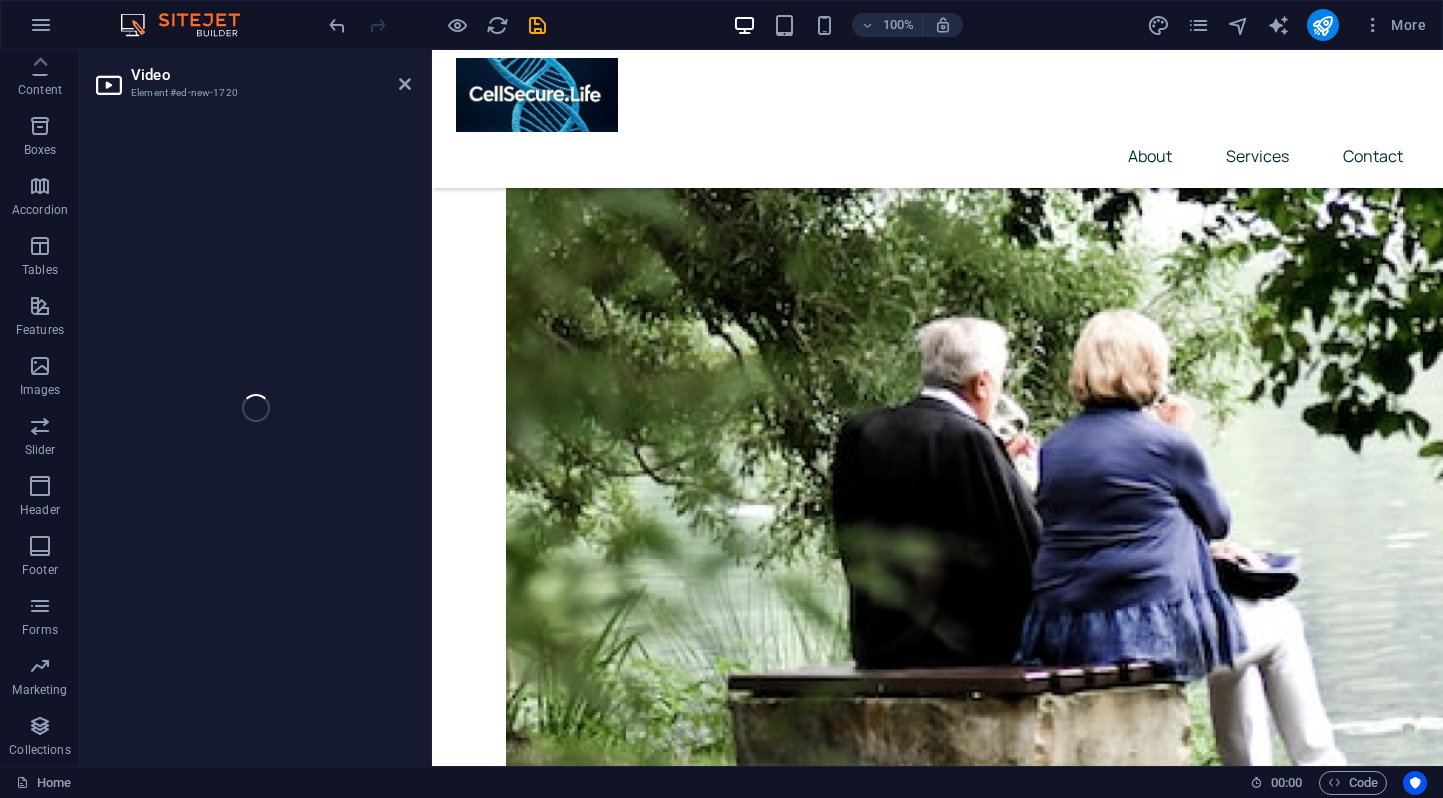 scroll, scrollTop: 495, scrollLeft: 0, axis: vertical 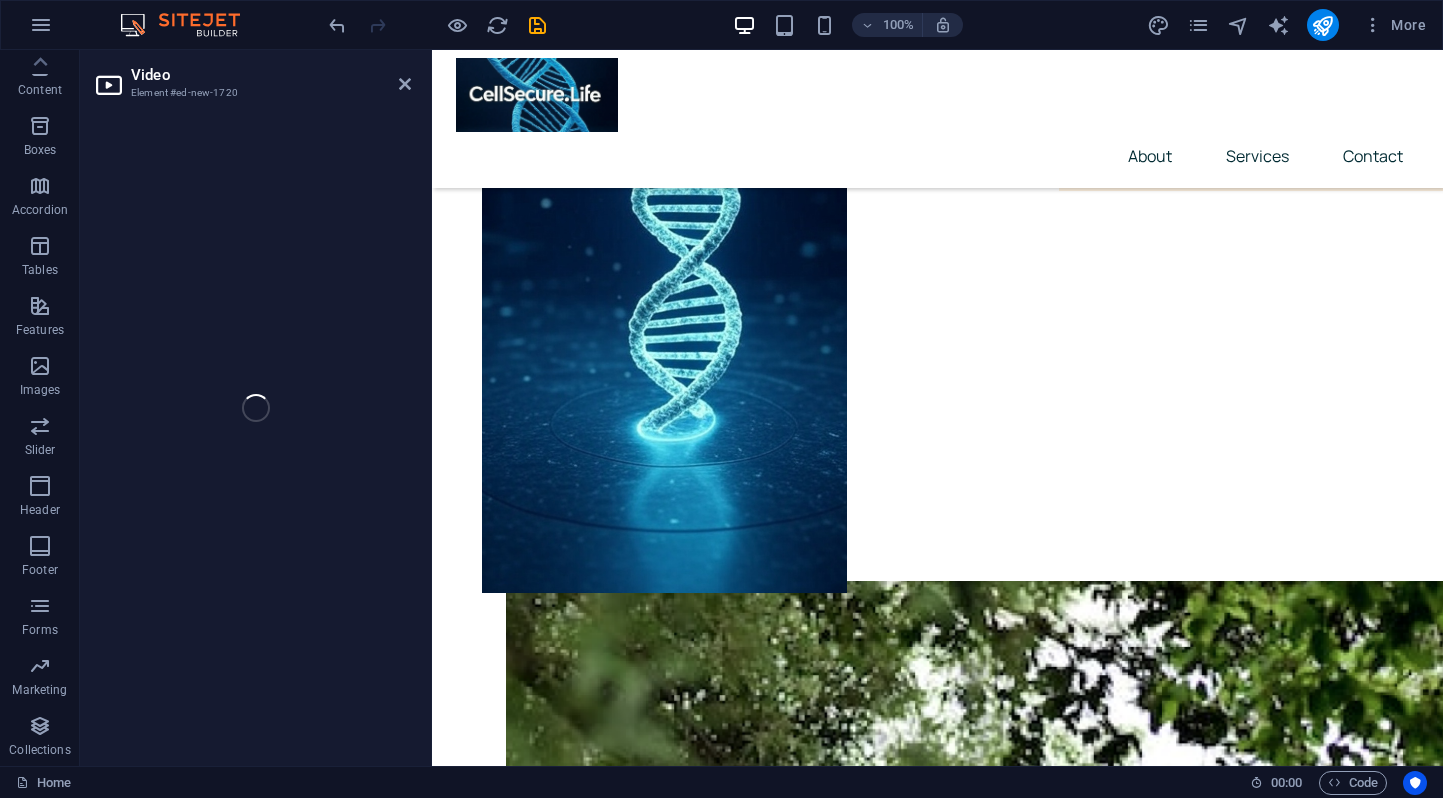select on "%" 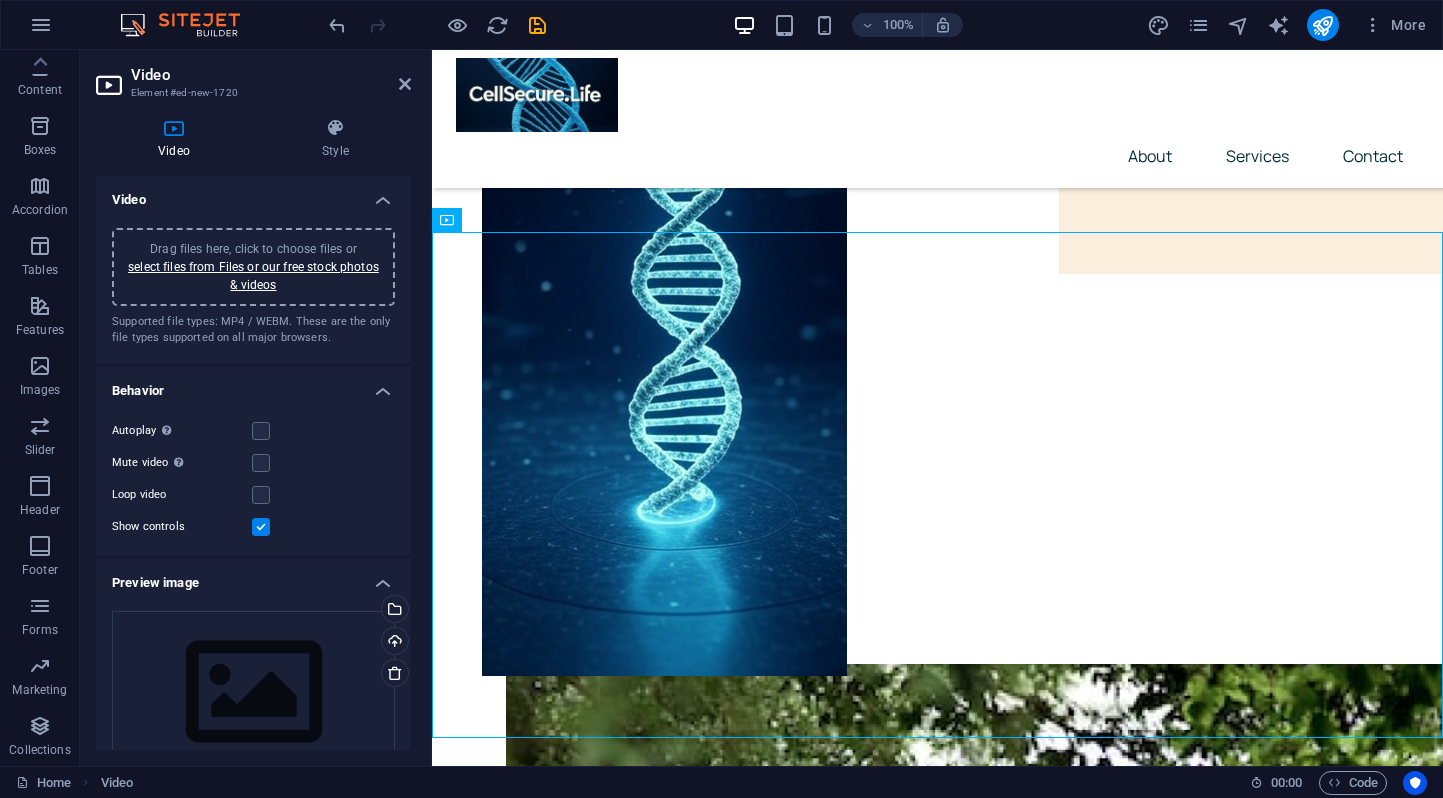 scroll, scrollTop: 427, scrollLeft: 0, axis: vertical 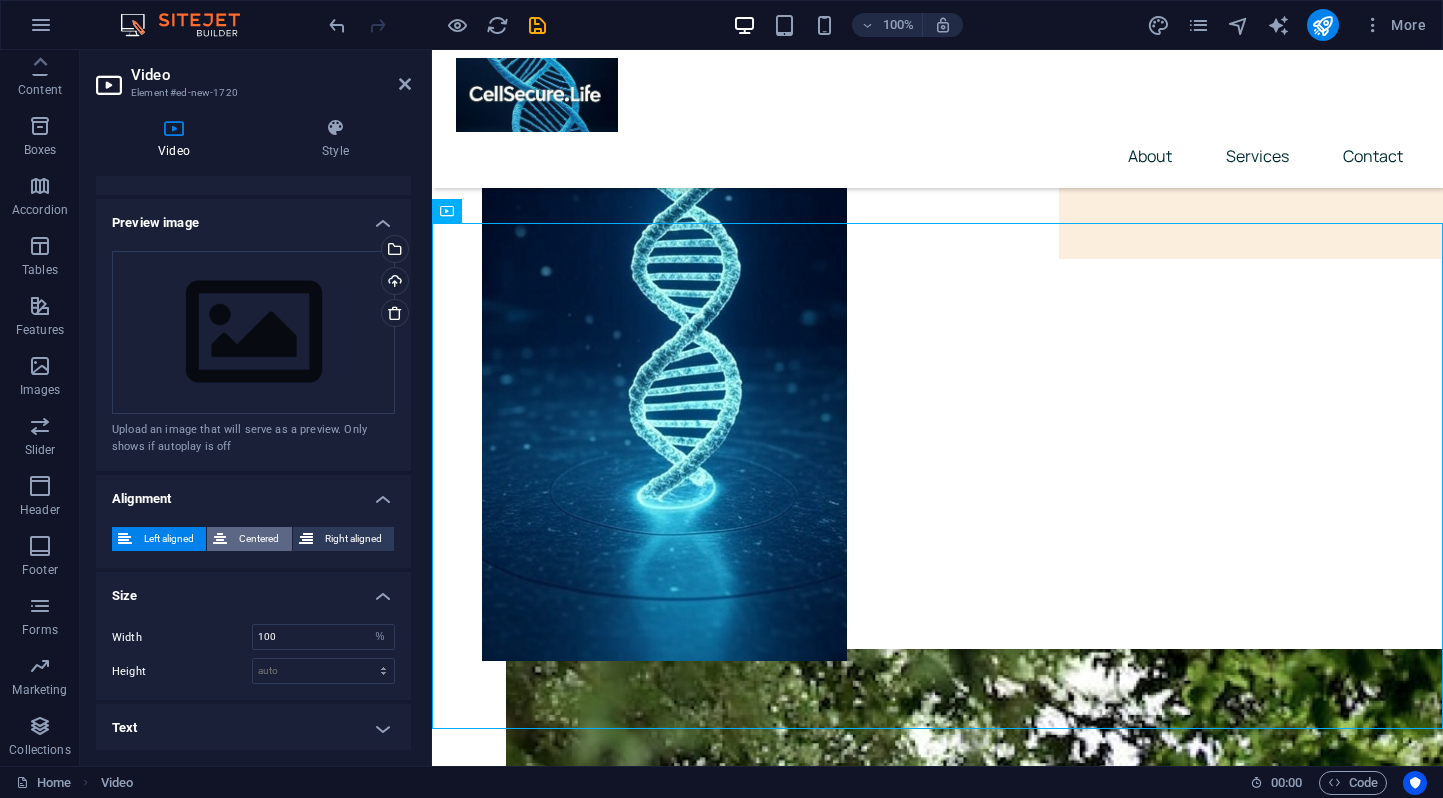 click on "Centered" at bounding box center (249, 539) 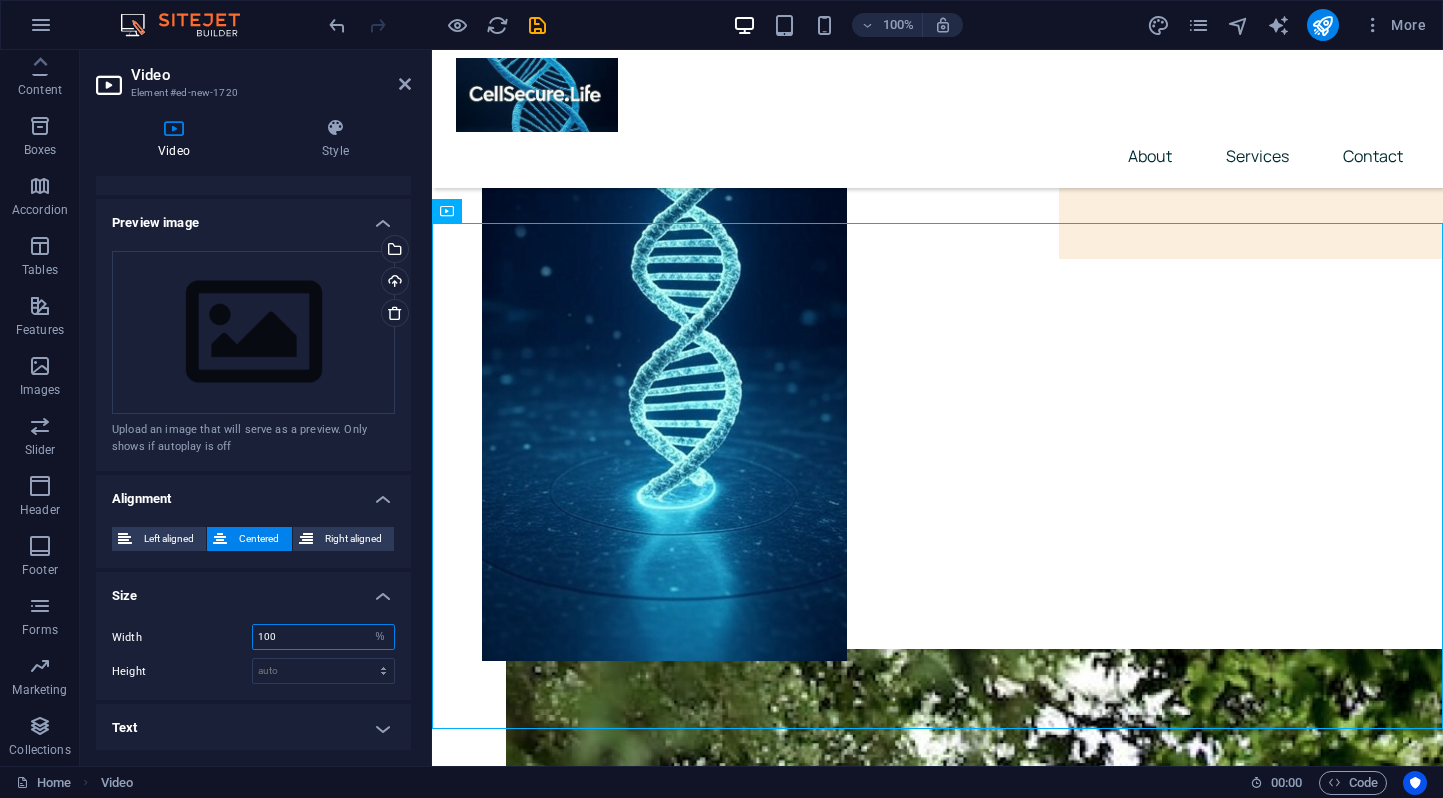 click on "100" at bounding box center [323, 637] 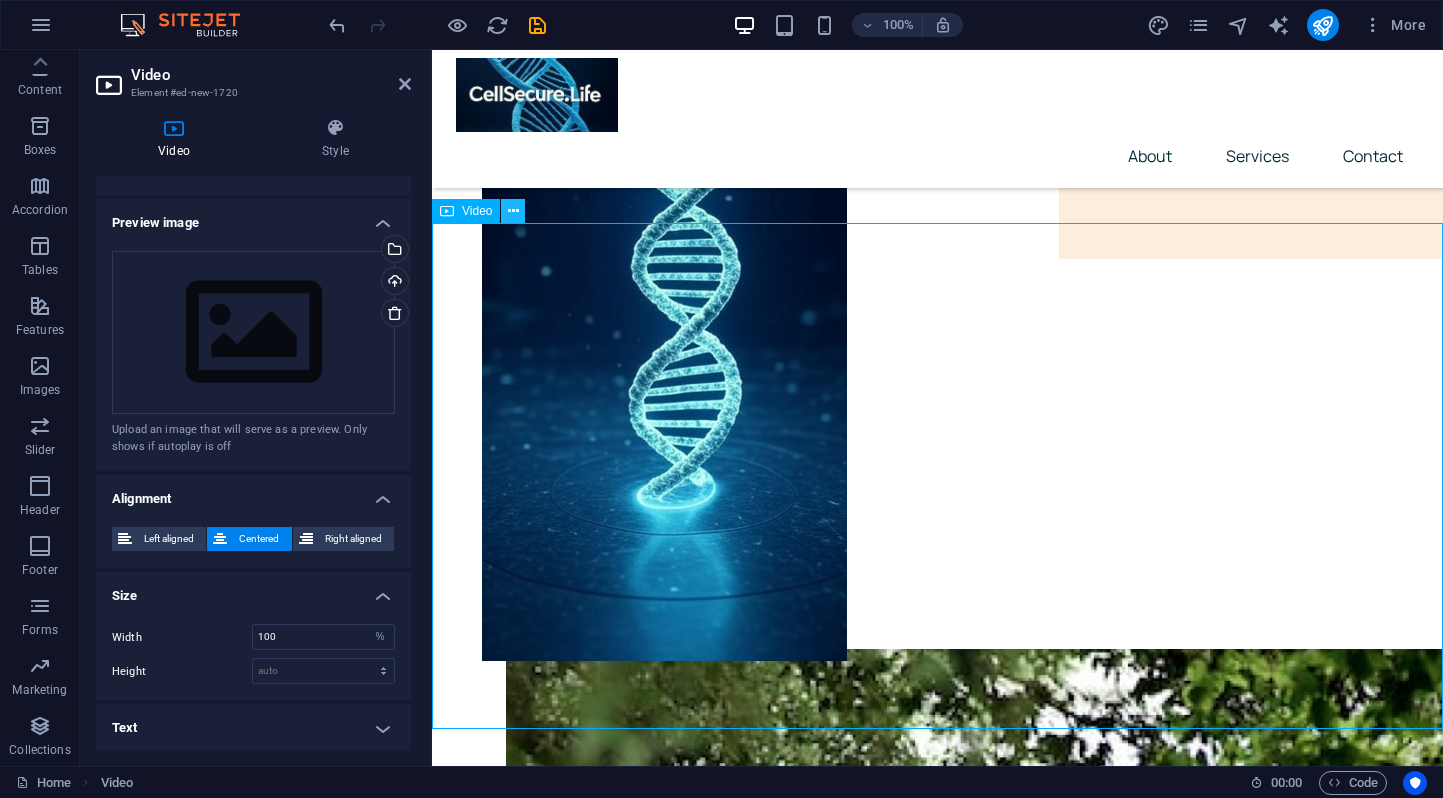 click at bounding box center (513, 211) 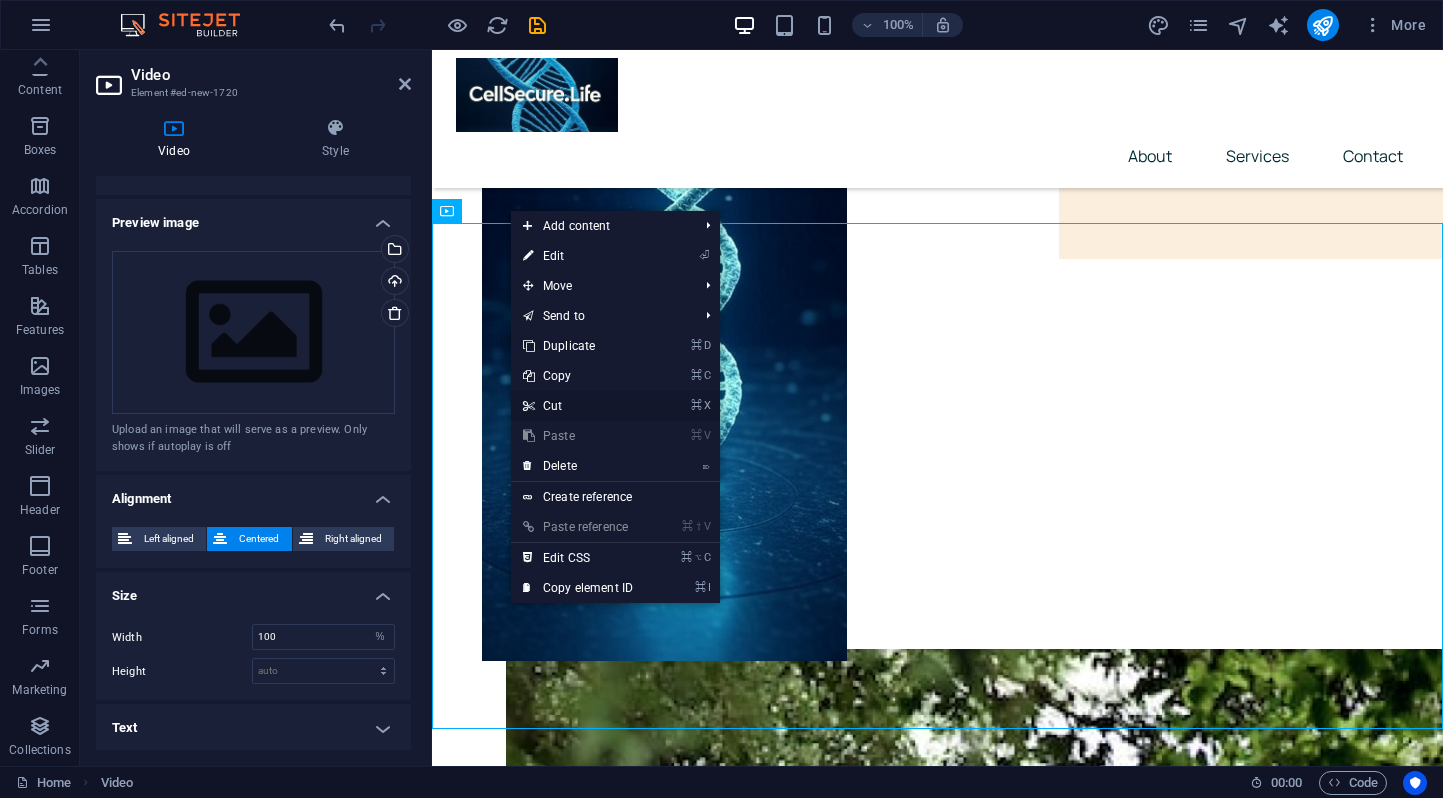 click on "⌘ X  Cut" at bounding box center (578, 406) 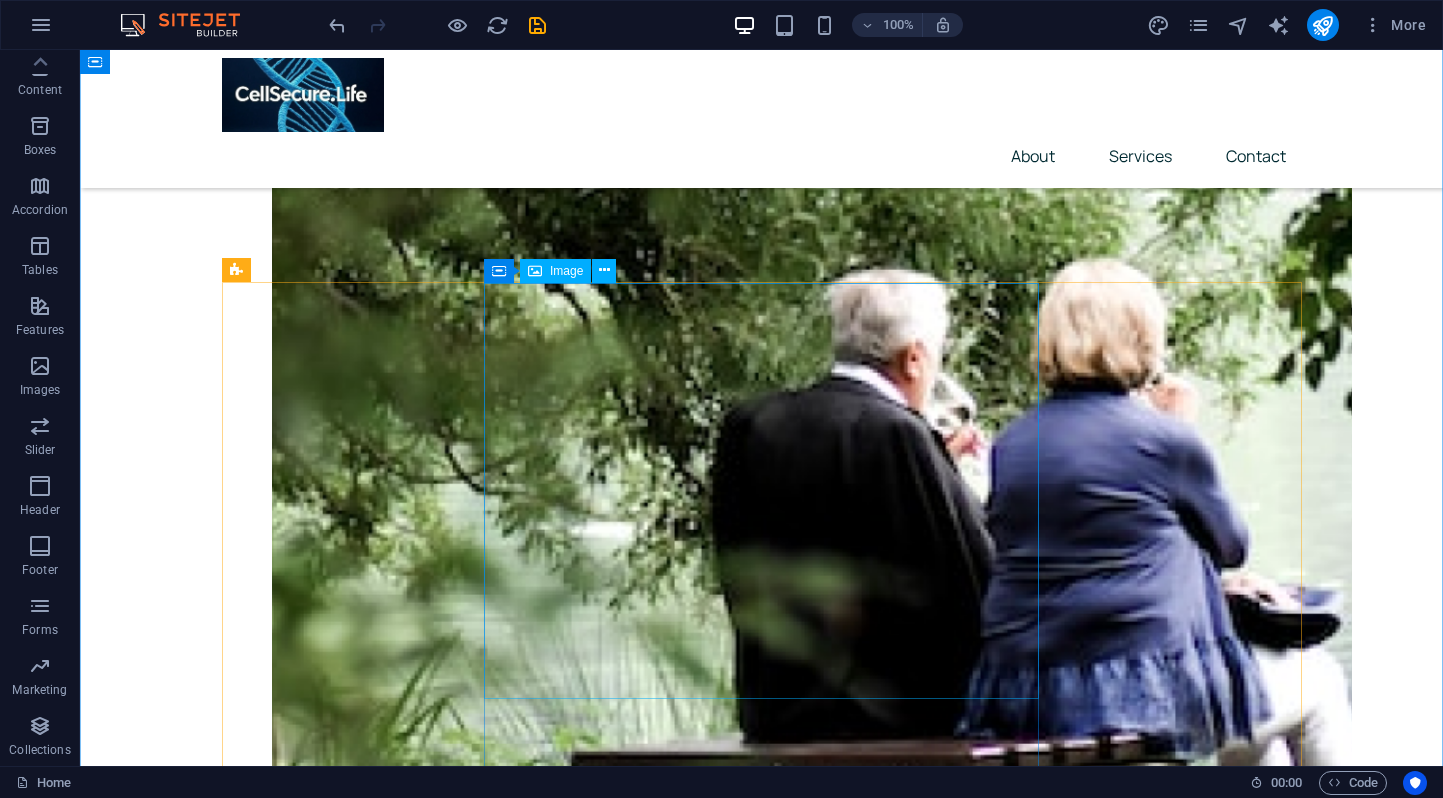 scroll, scrollTop: 1196, scrollLeft: 0, axis: vertical 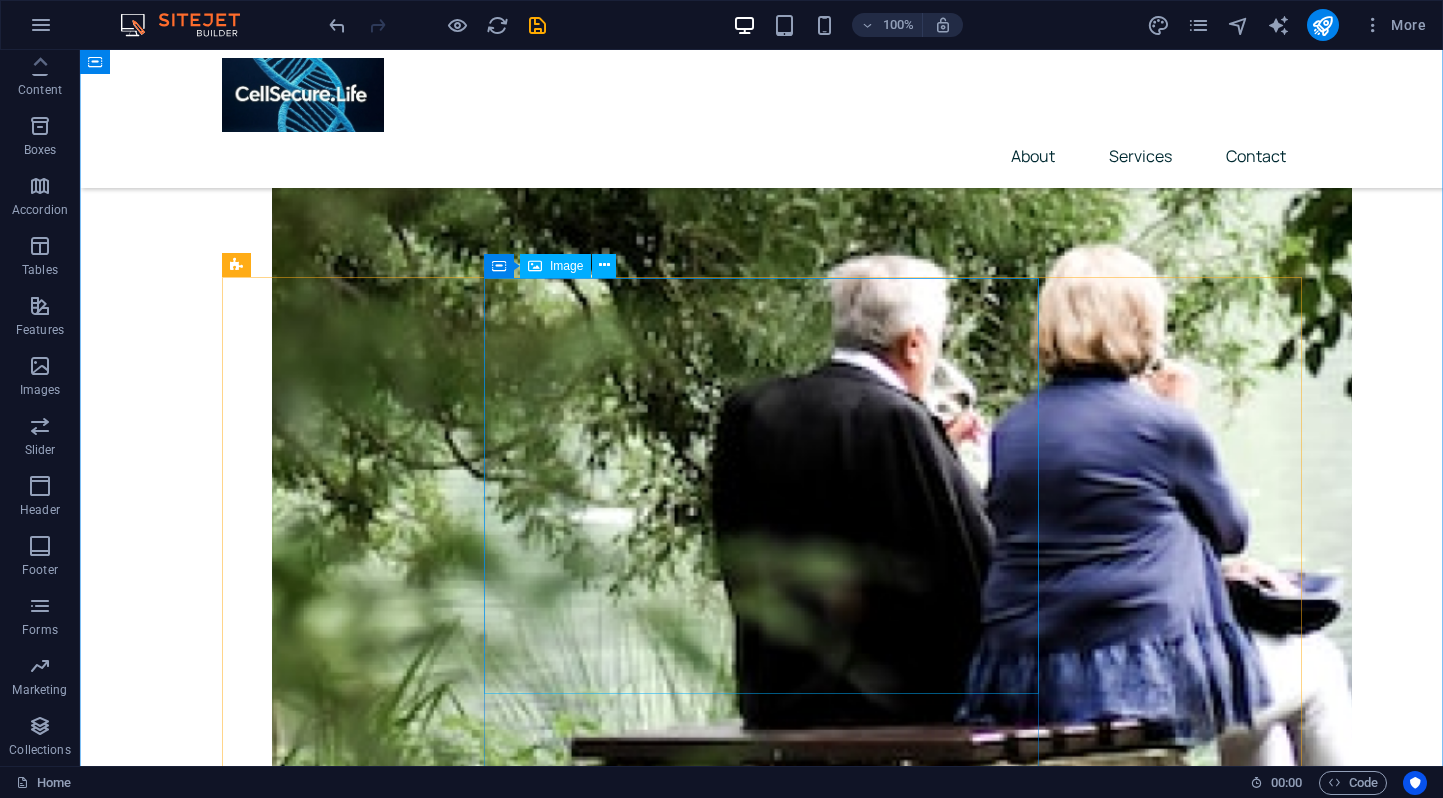 click at bounding box center [761, 4980] 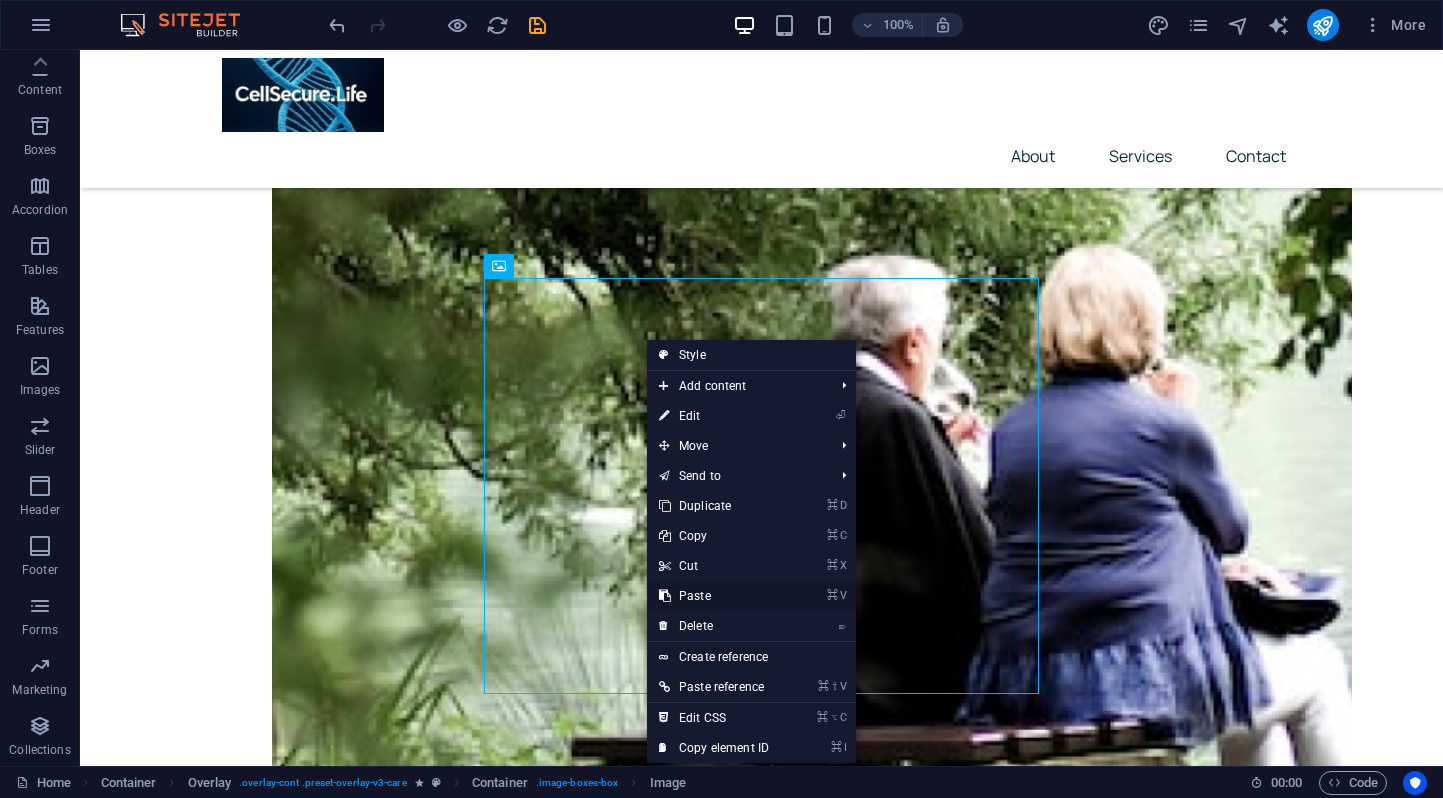 click on "⌘ V  Paste" at bounding box center (714, 596) 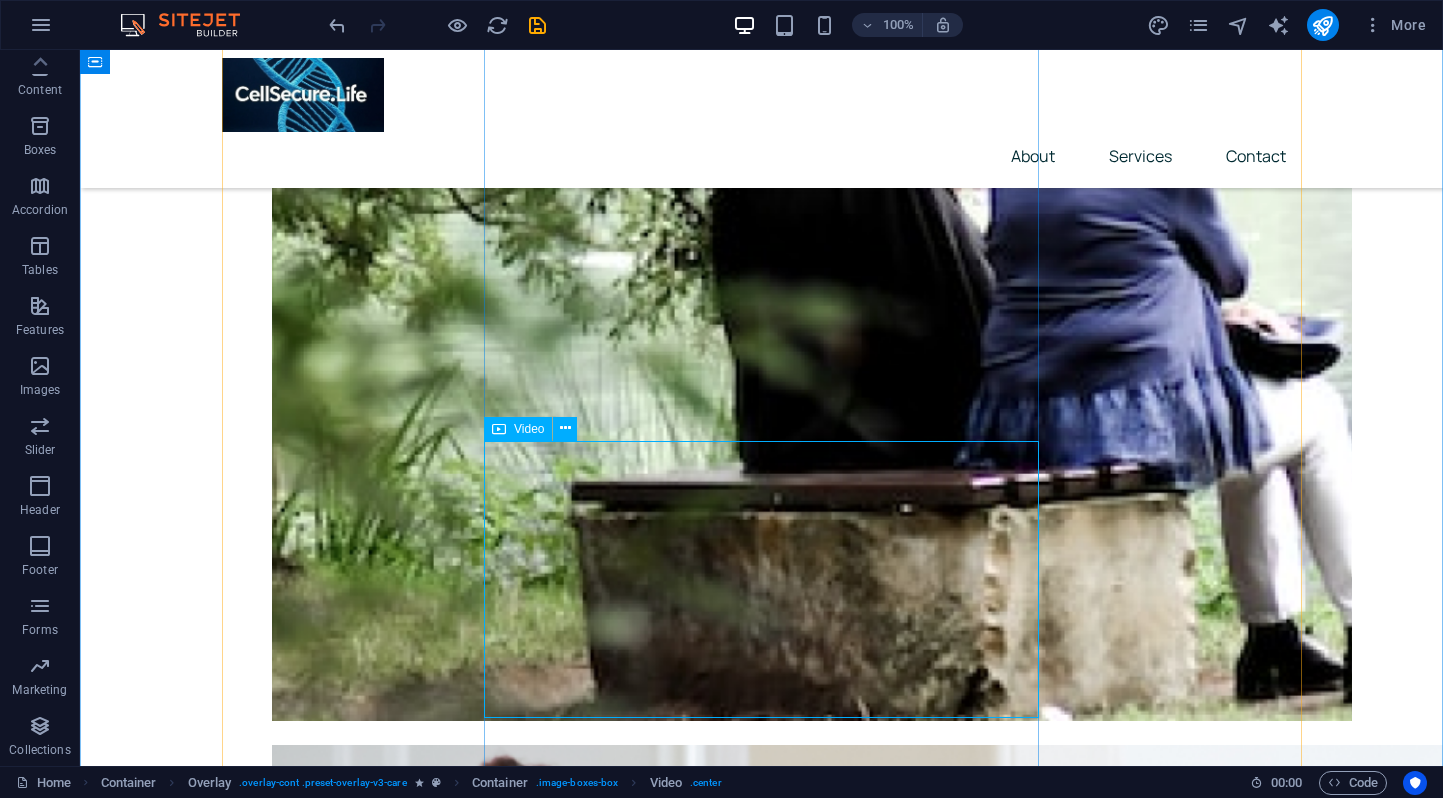 scroll, scrollTop: 1456, scrollLeft: 0, axis: vertical 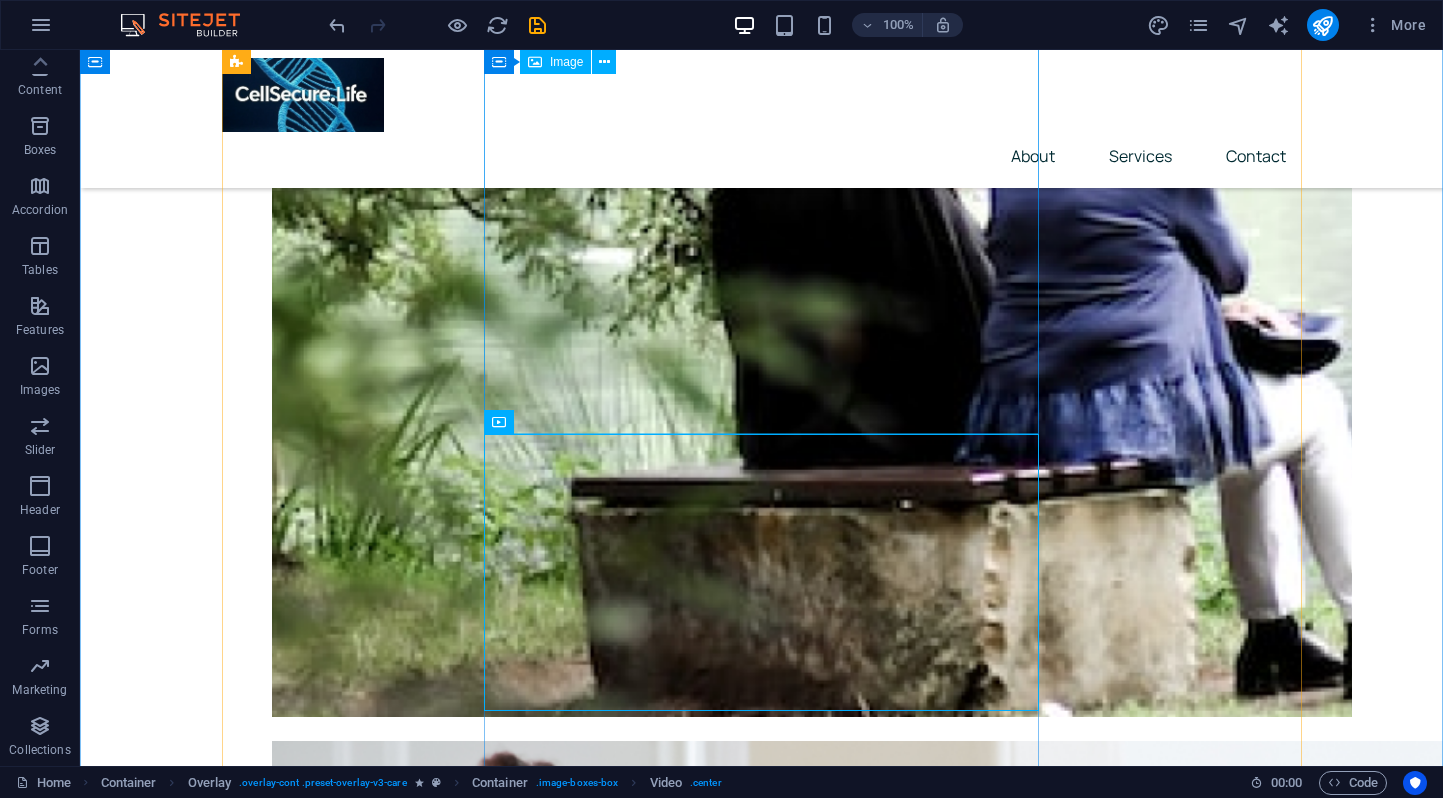 click at bounding box center [761, 4720] 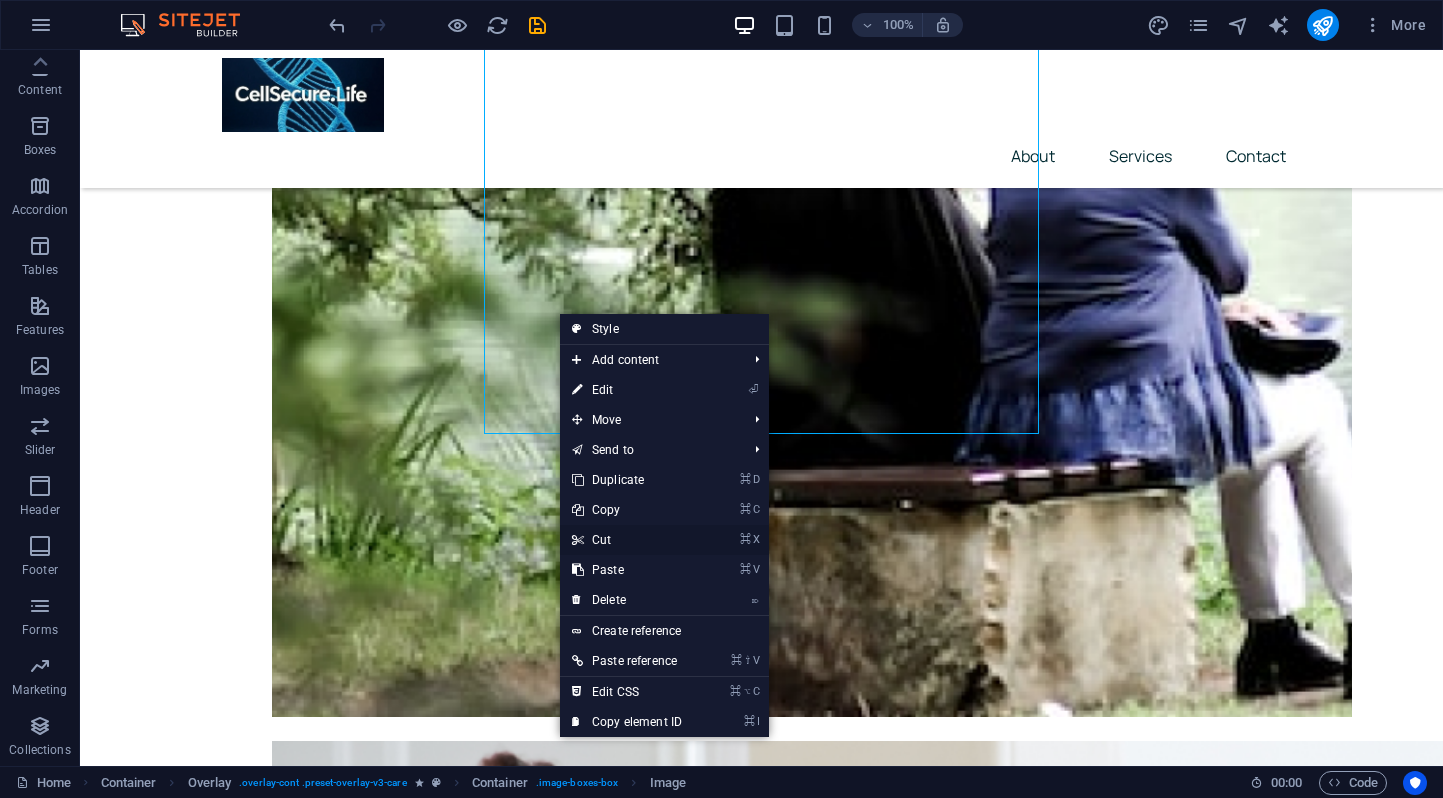 click on "⌘ X  Cut" at bounding box center [627, 540] 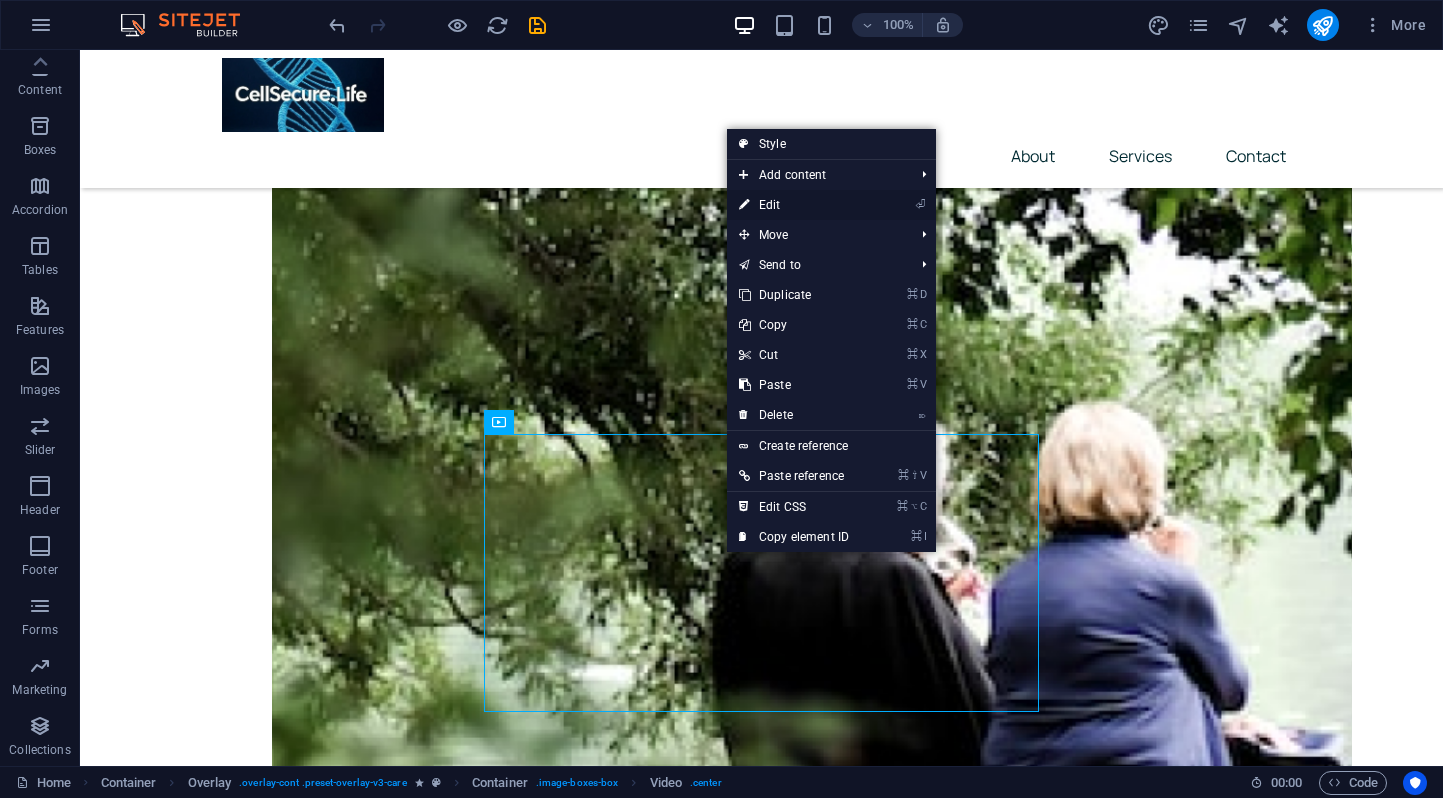 click on "⏎" at bounding box center (920, 204) 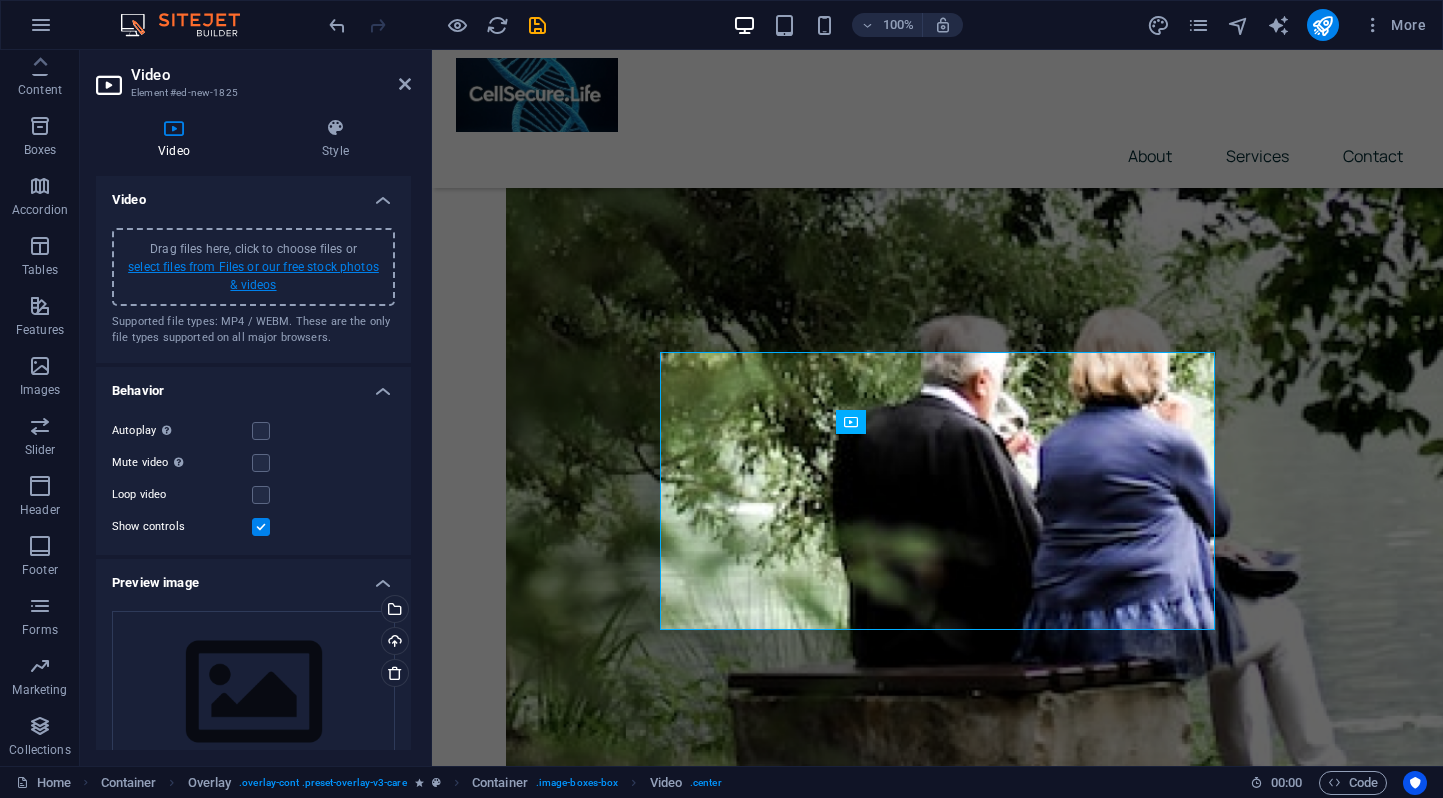 click on "select files from Files or our free stock photos & videos" at bounding box center (253, 276) 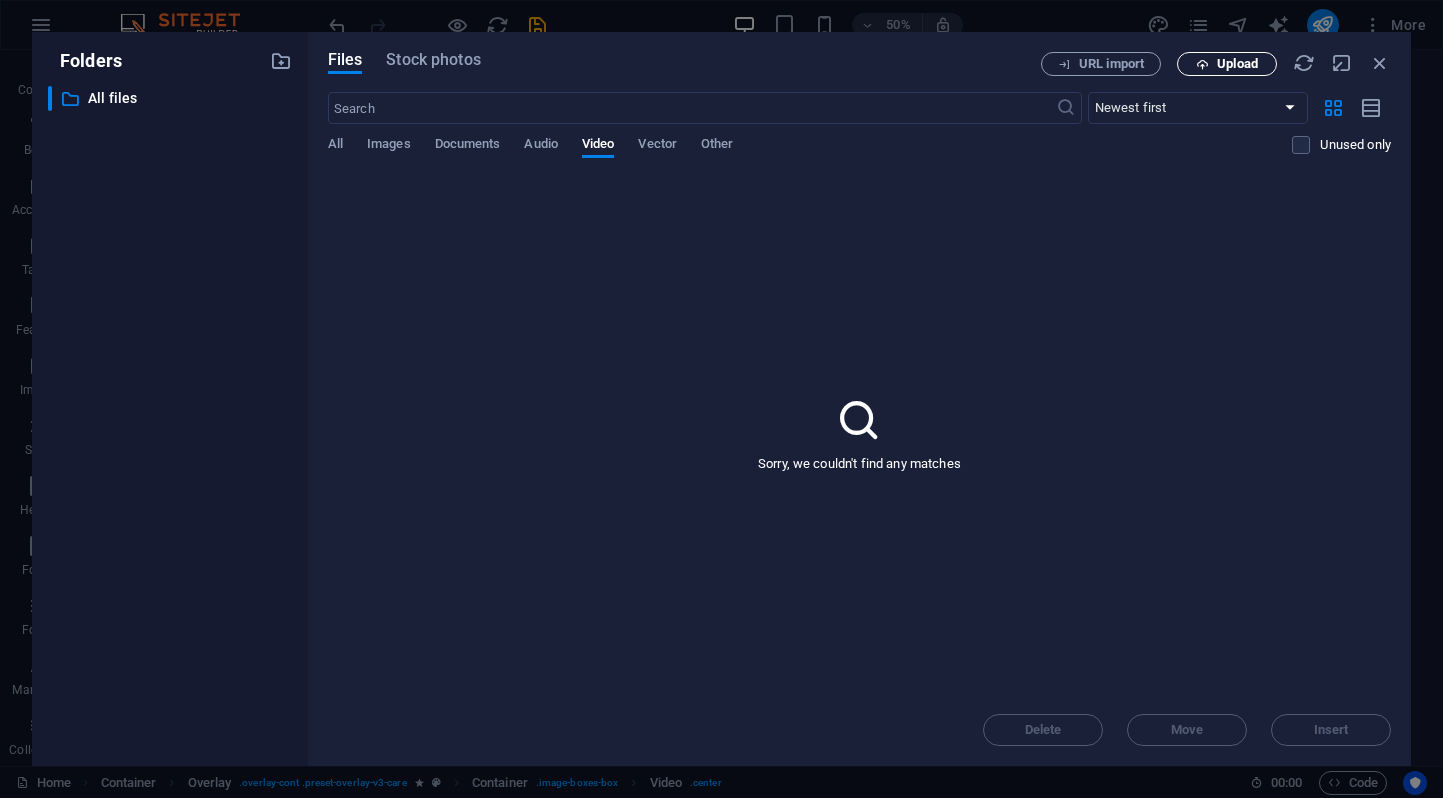 click on "Upload" at bounding box center [1237, 64] 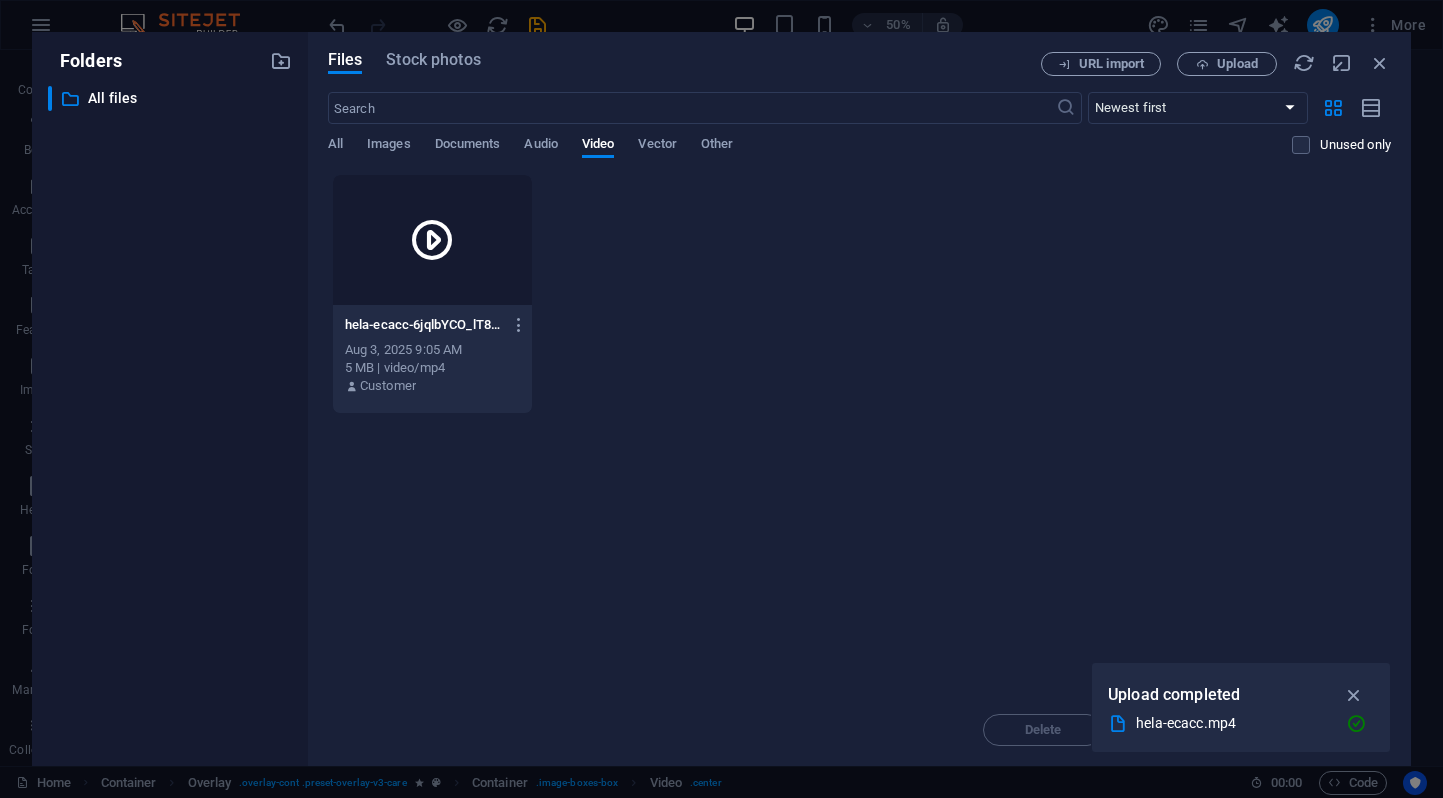 click on "Drop files here to upload them instantly hela-ecacc-6jqlbYCO_lT8NYyFf2AYxQ.mp4 hela-ecacc-6jqlbYCO_lT8NYyFf2AYxQ.mp4 Aug 3, 2025 9:05 AM 5 MB | video/mp4 Customer" at bounding box center [859, 434] 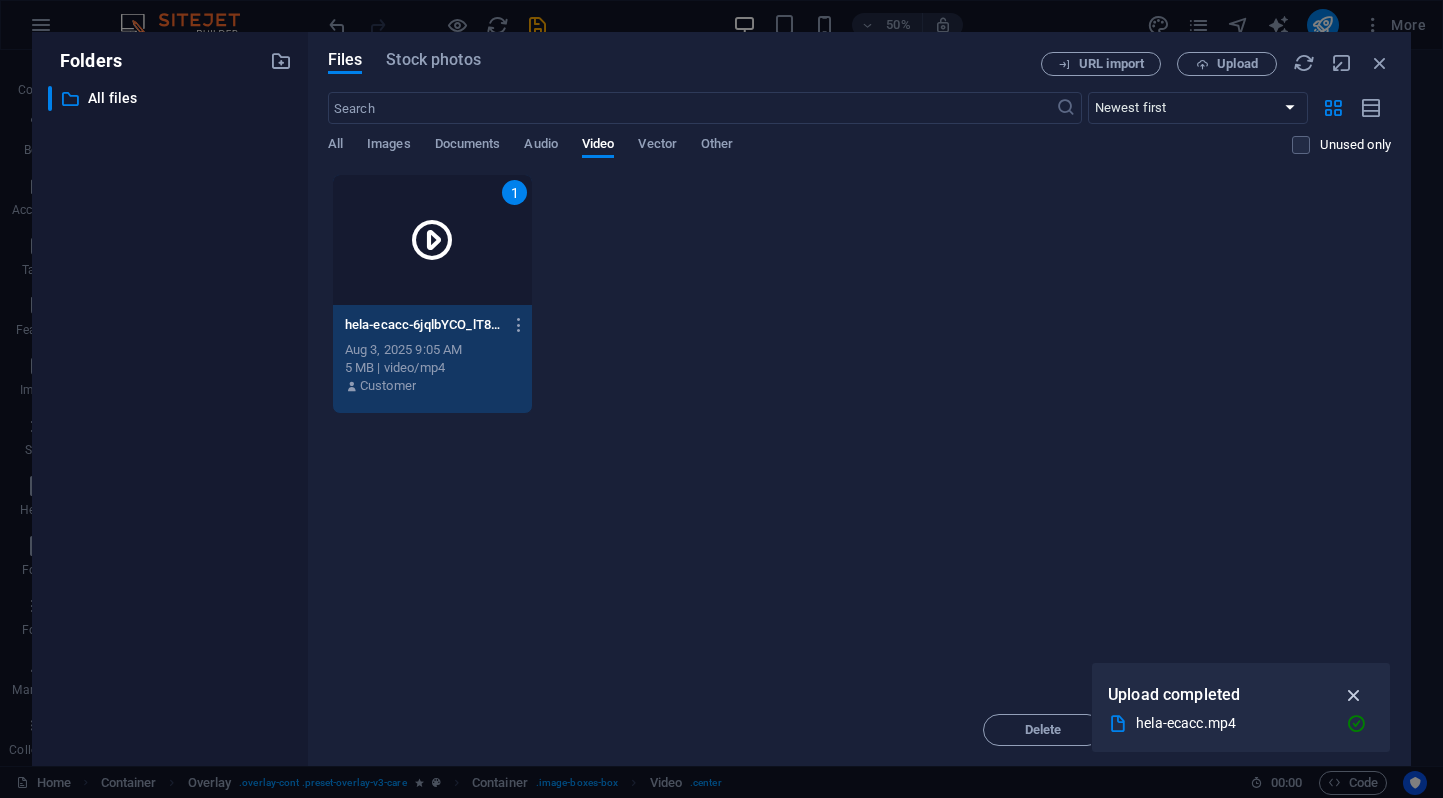 click at bounding box center [1354, 695] 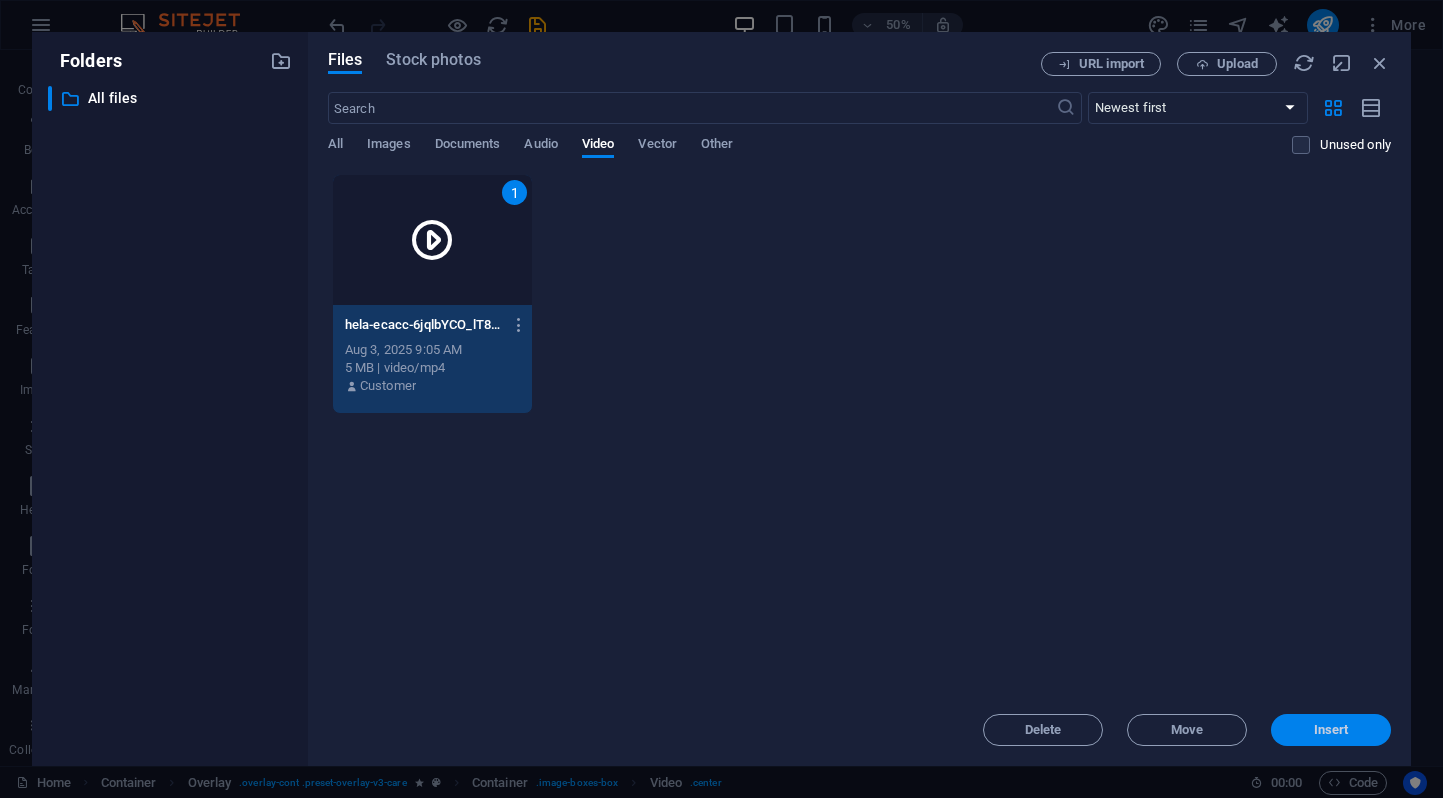click on "Insert" at bounding box center (1331, 730) 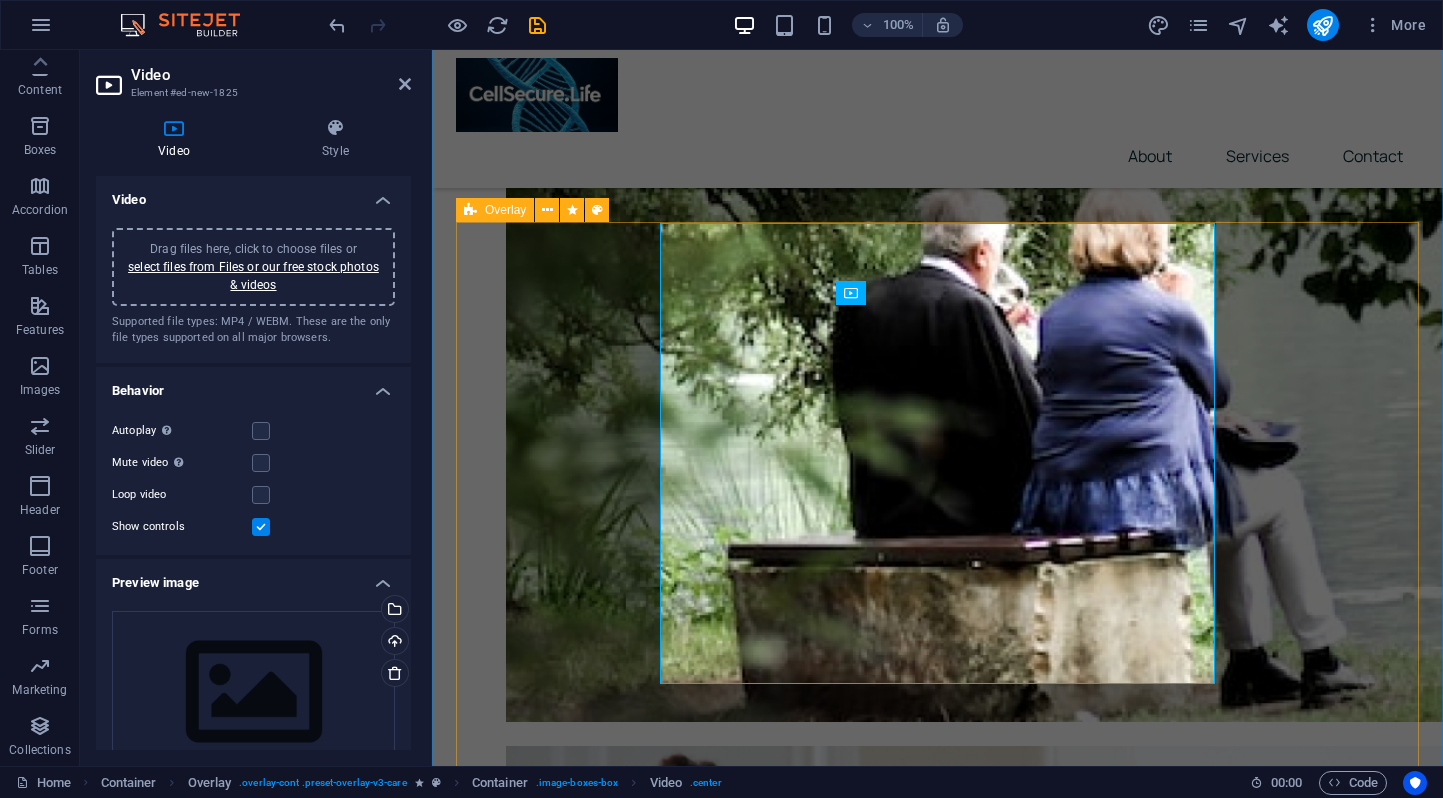 scroll, scrollTop: 1167, scrollLeft: 0, axis: vertical 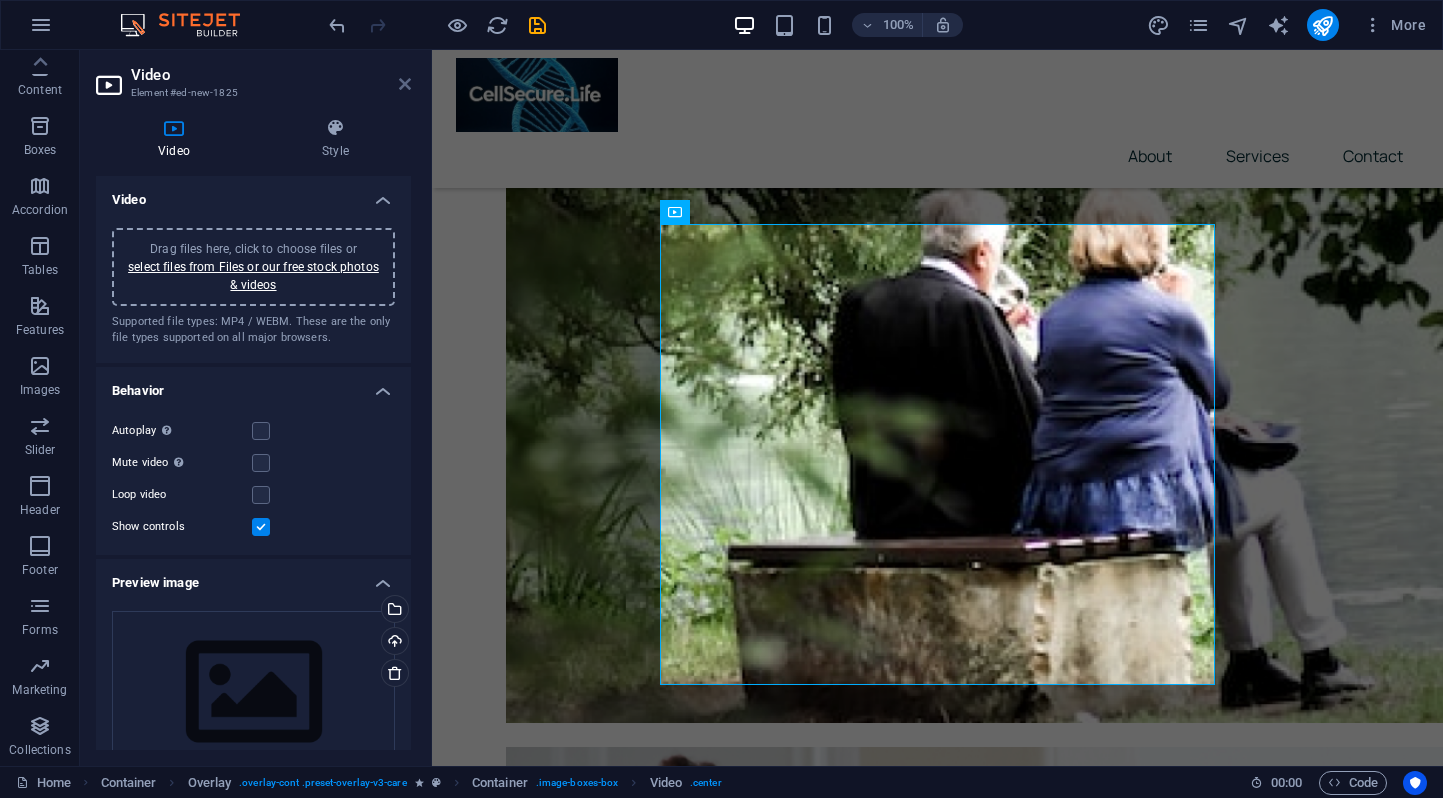 click at bounding box center [405, 84] 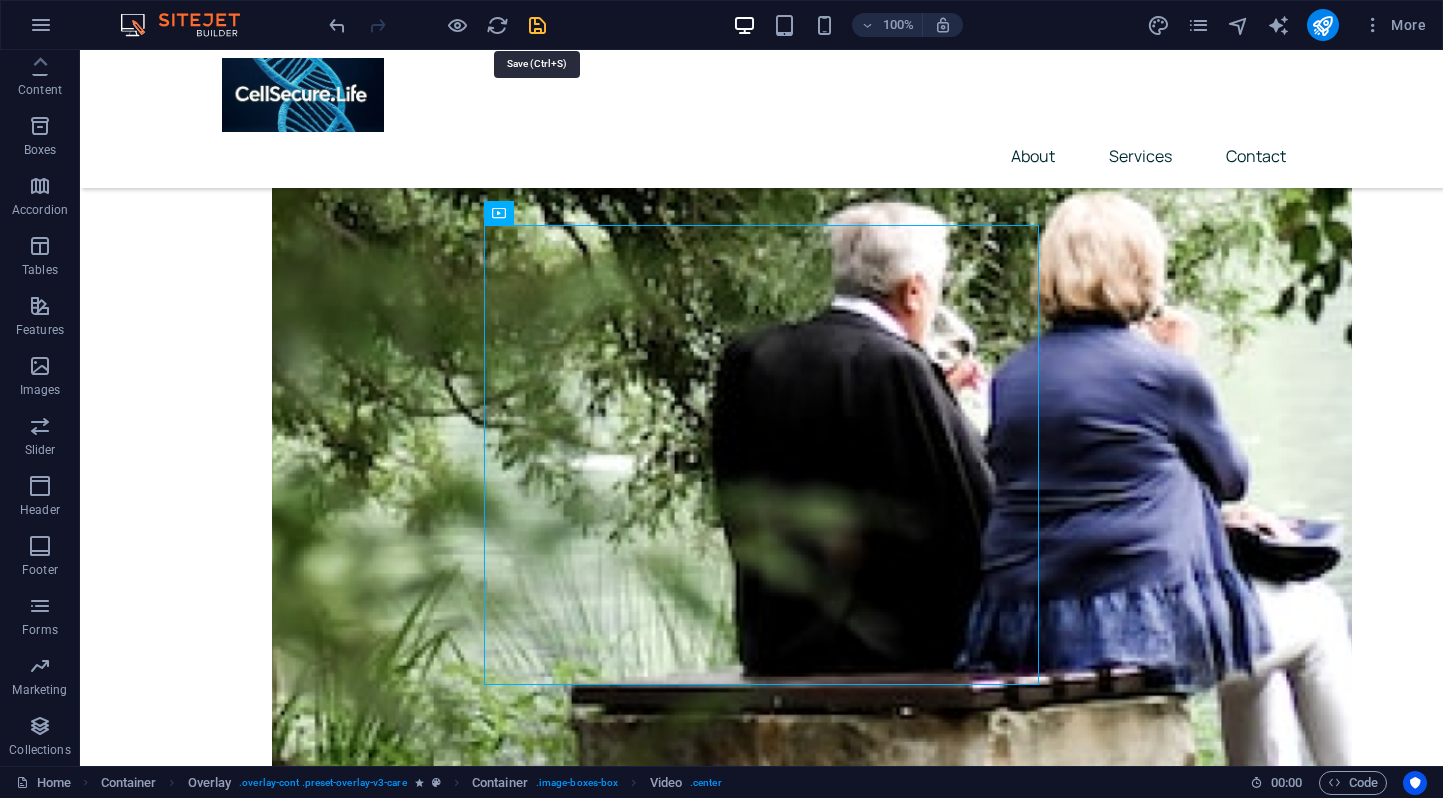 click at bounding box center [537, 25] 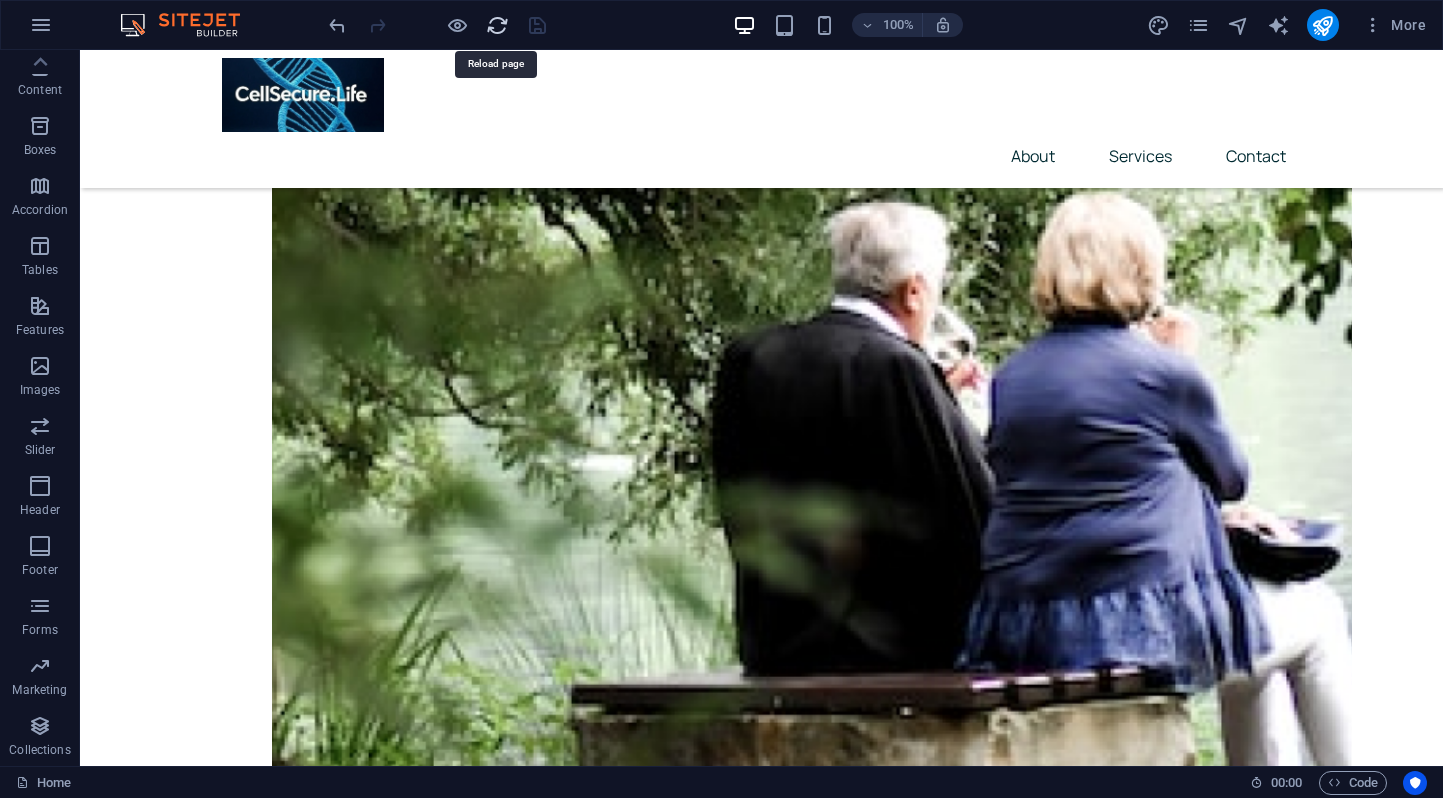 click at bounding box center (497, 25) 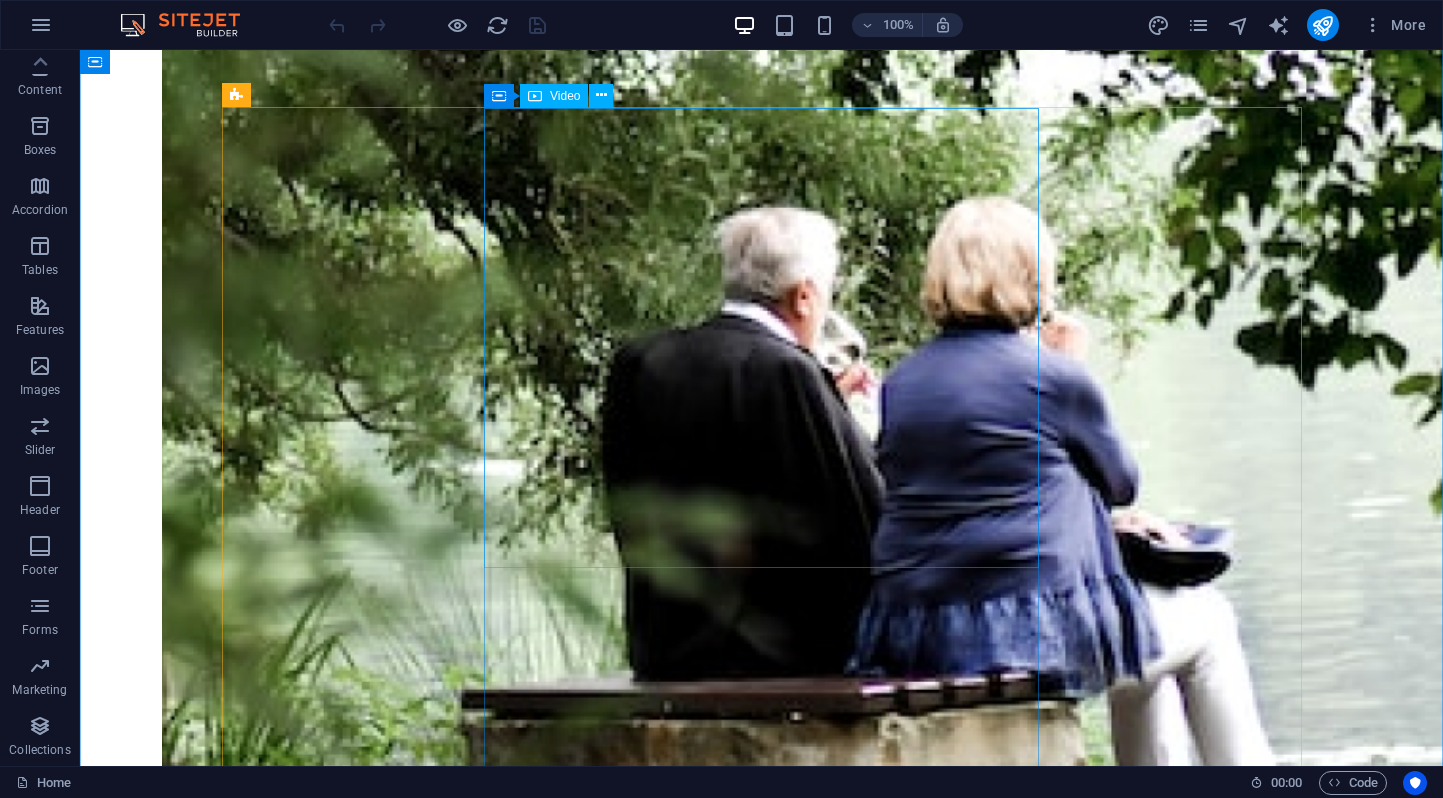 scroll, scrollTop: 1350, scrollLeft: 0, axis: vertical 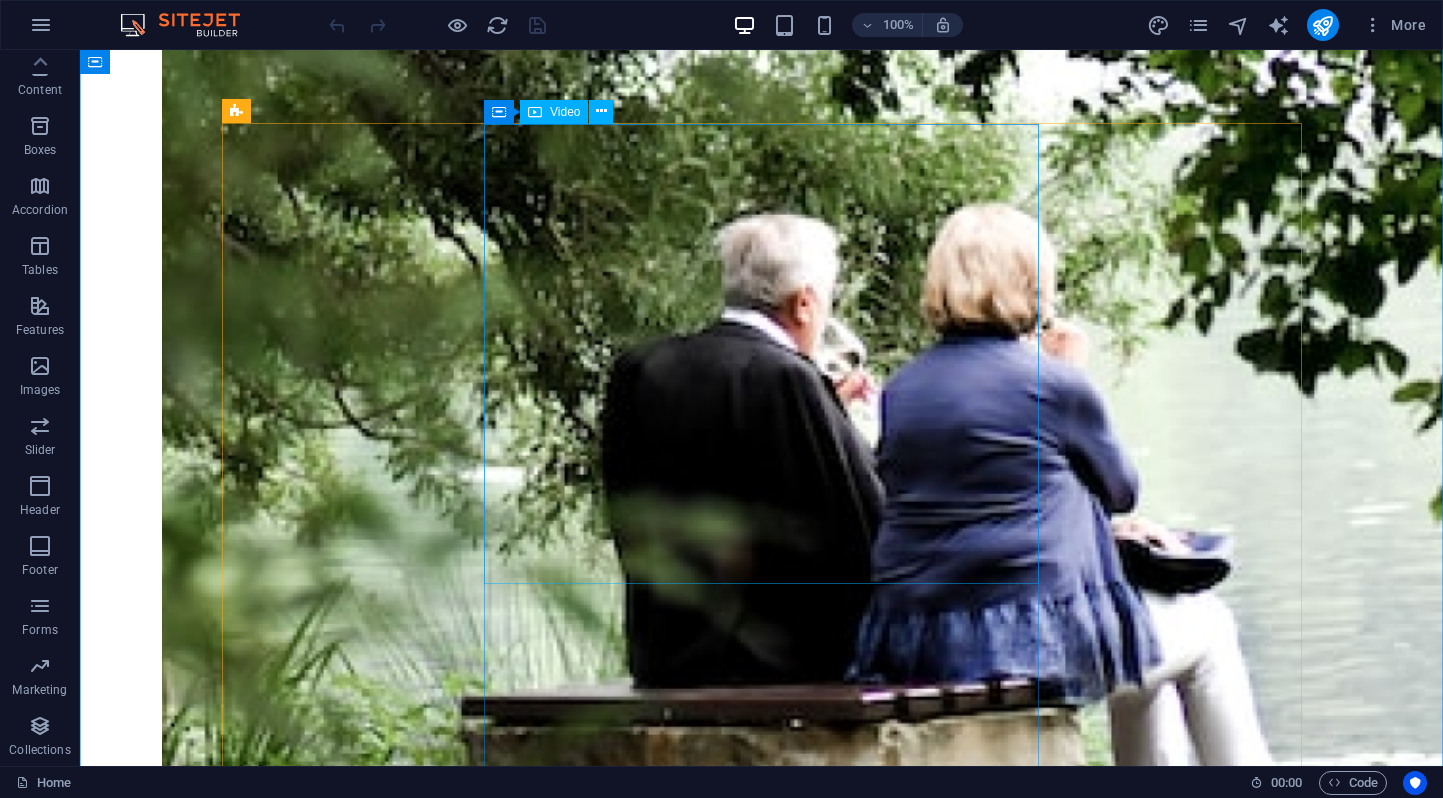 click at bounding box center [389, 9050] 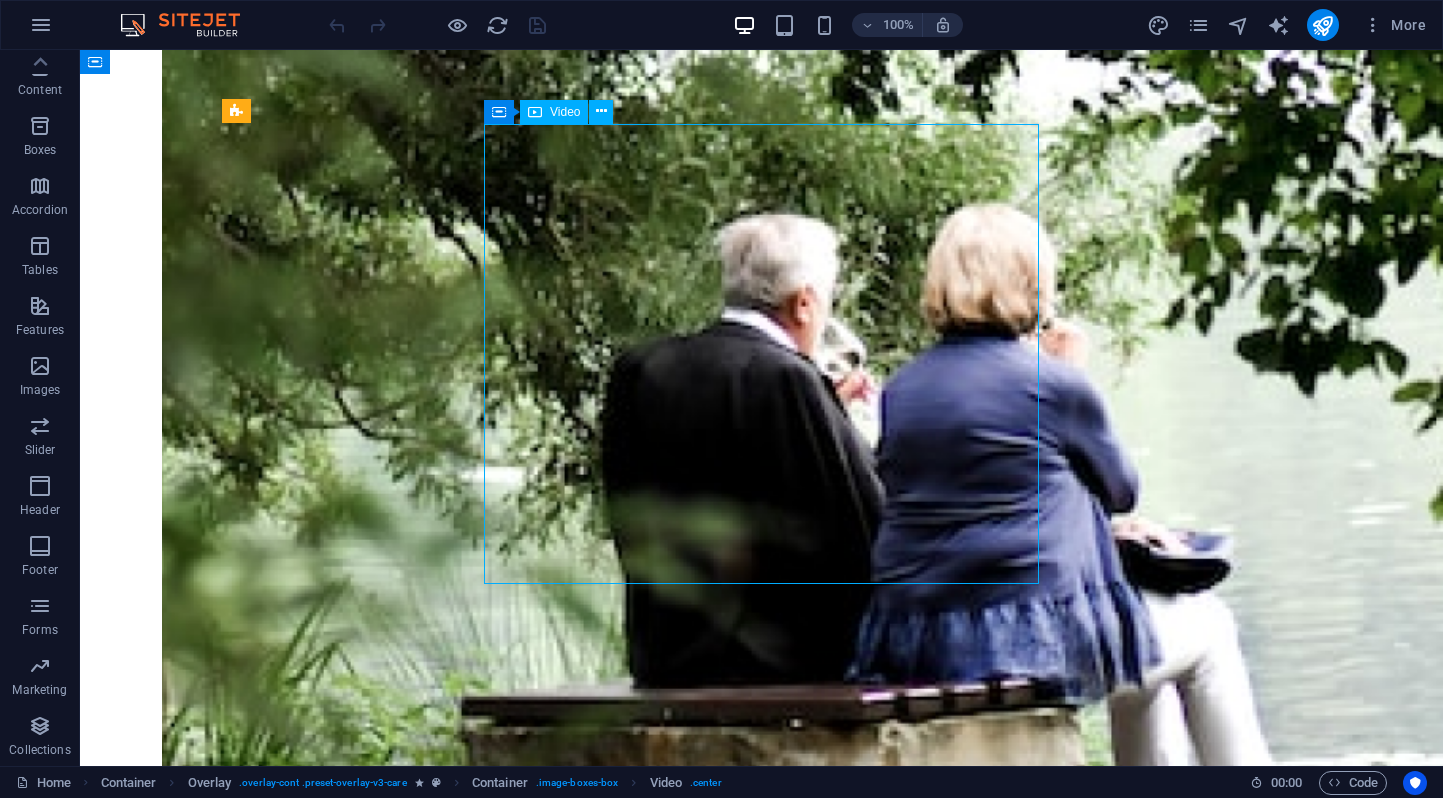 click at bounding box center [389, 9050] 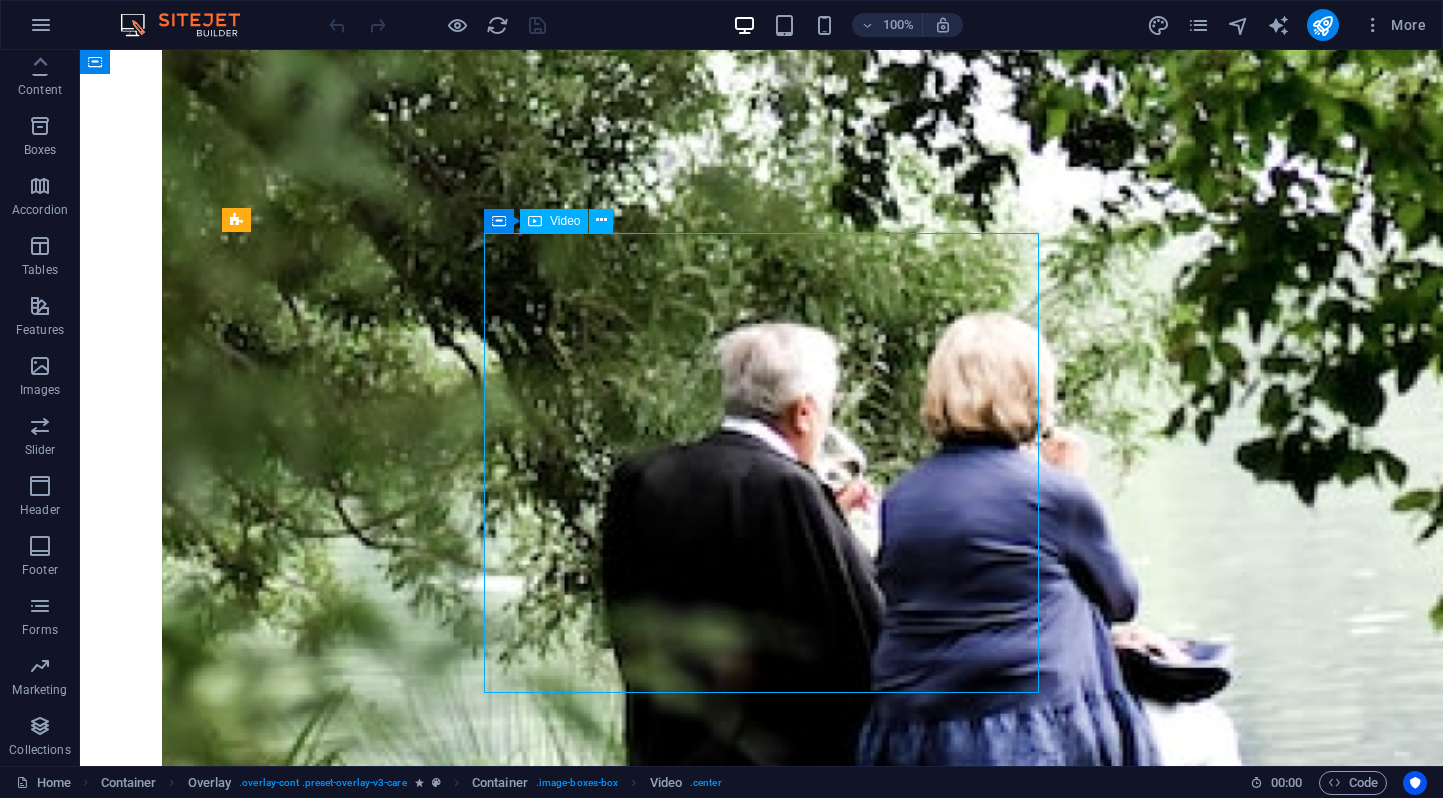 scroll, scrollTop: 1240, scrollLeft: 0, axis: vertical 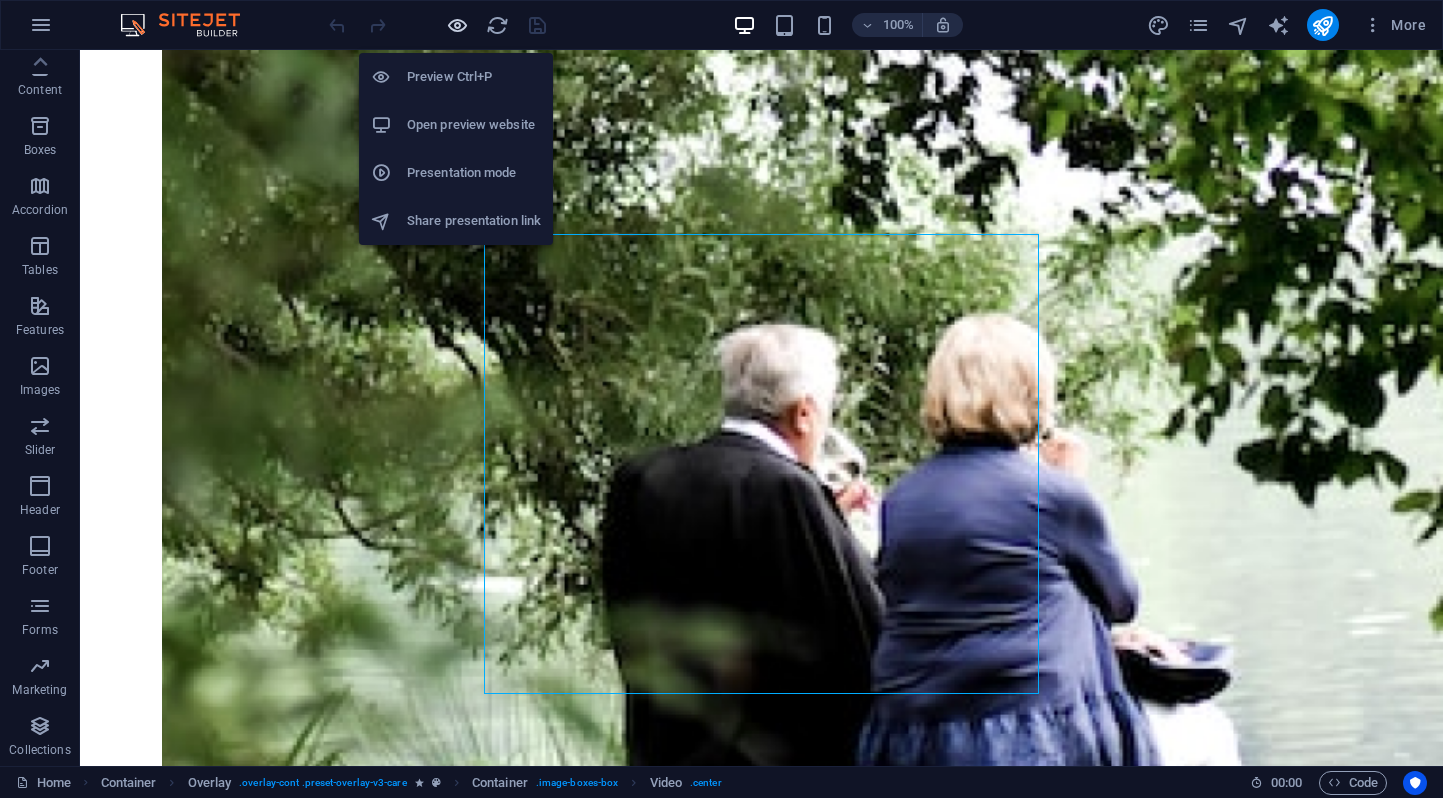 click at bounding box center (457, 25) 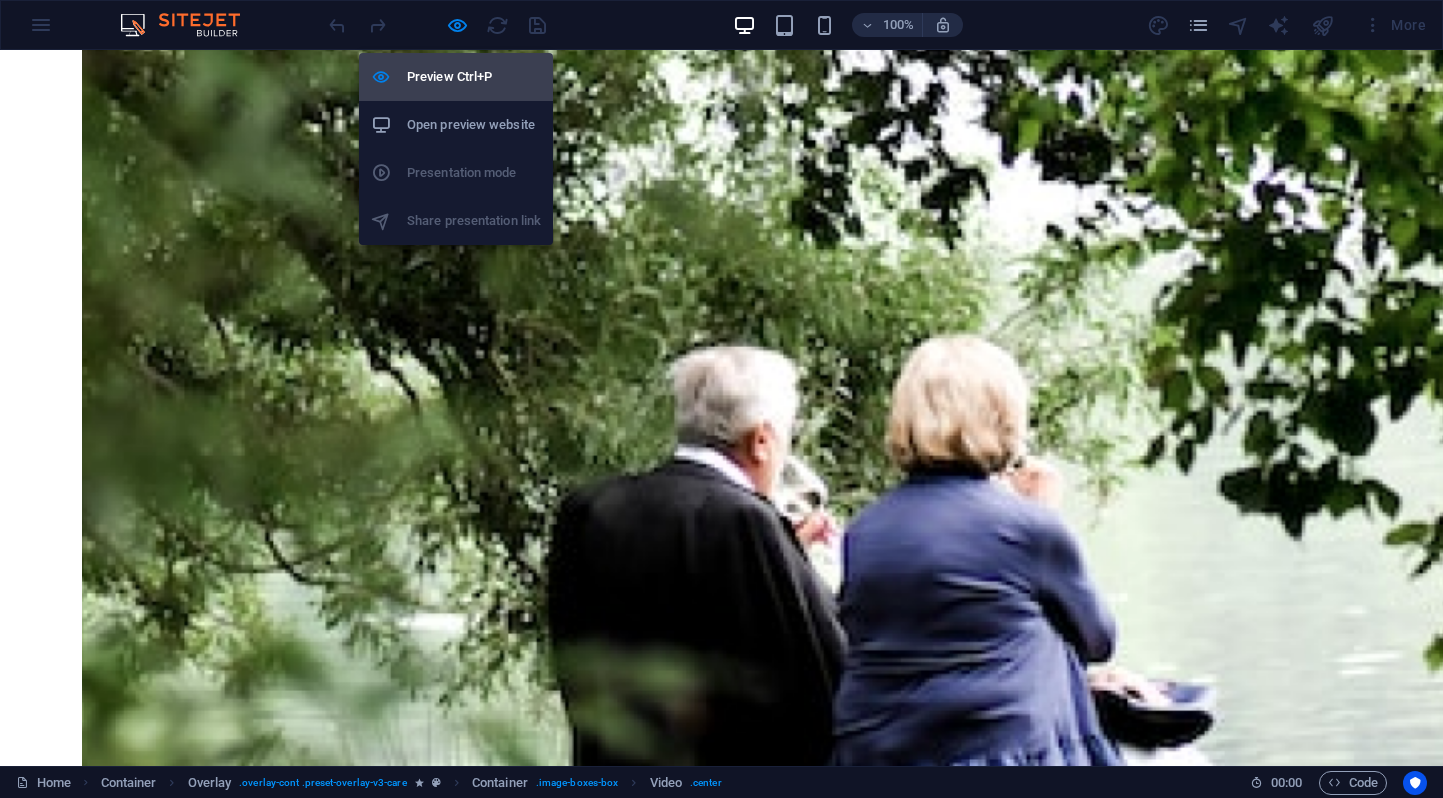 click on "Preview Ctrl+P" at bounding box center [474, 77] 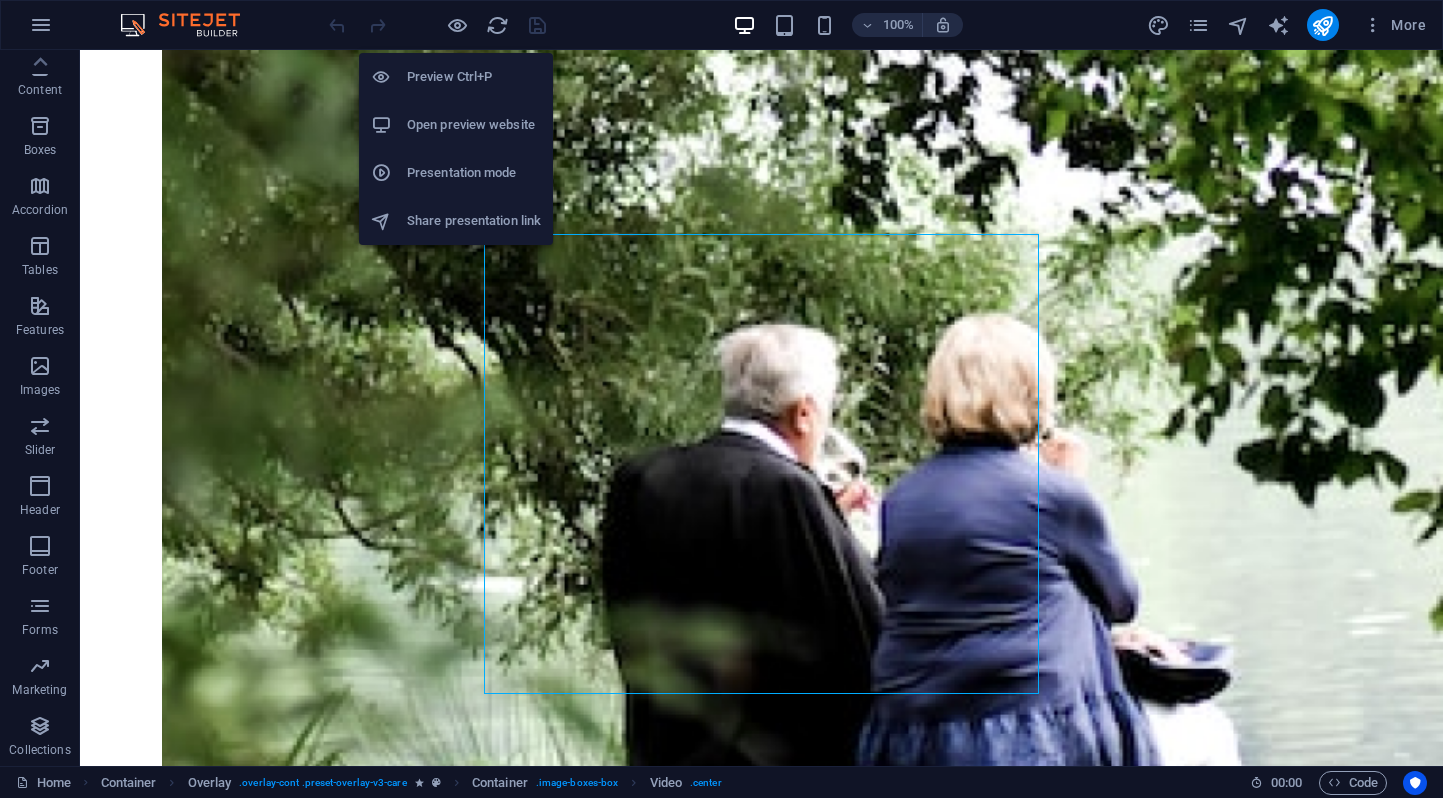 click on "Preview Ctrl+P" at bounding box center [474, 77] 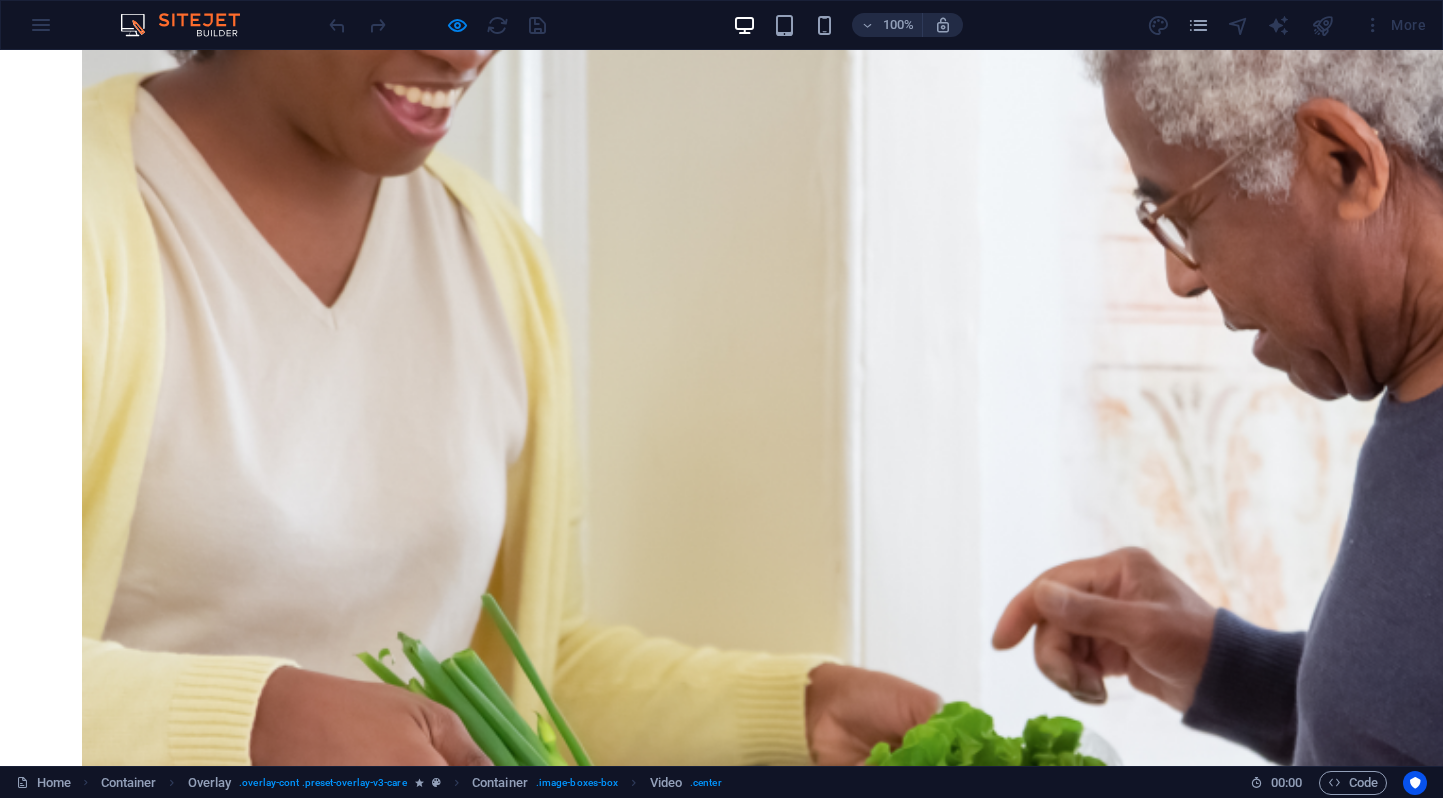 scroll, scrollTop: 2722, scrollLeft: 0, axis: vertical 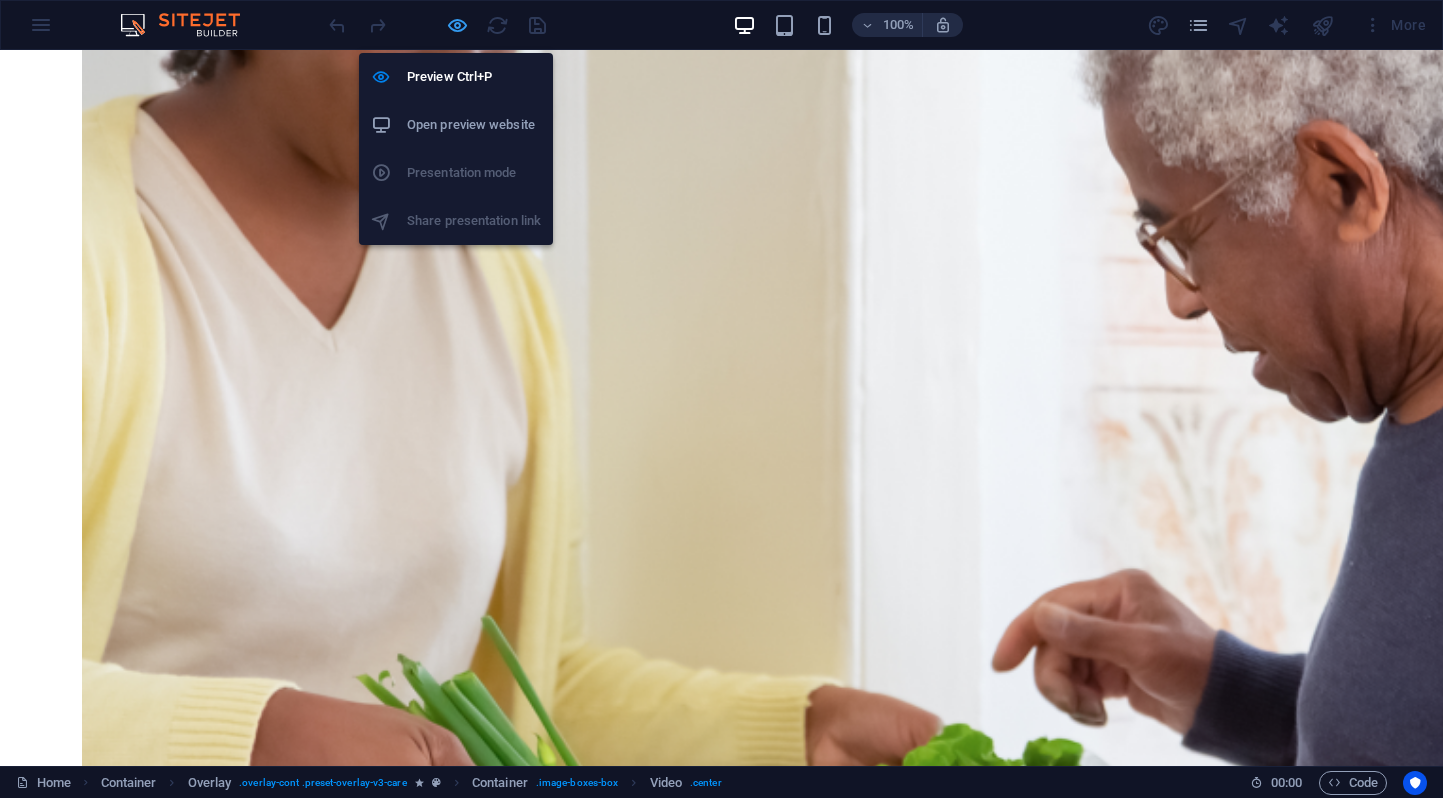 click at bounding box center (457, 25) 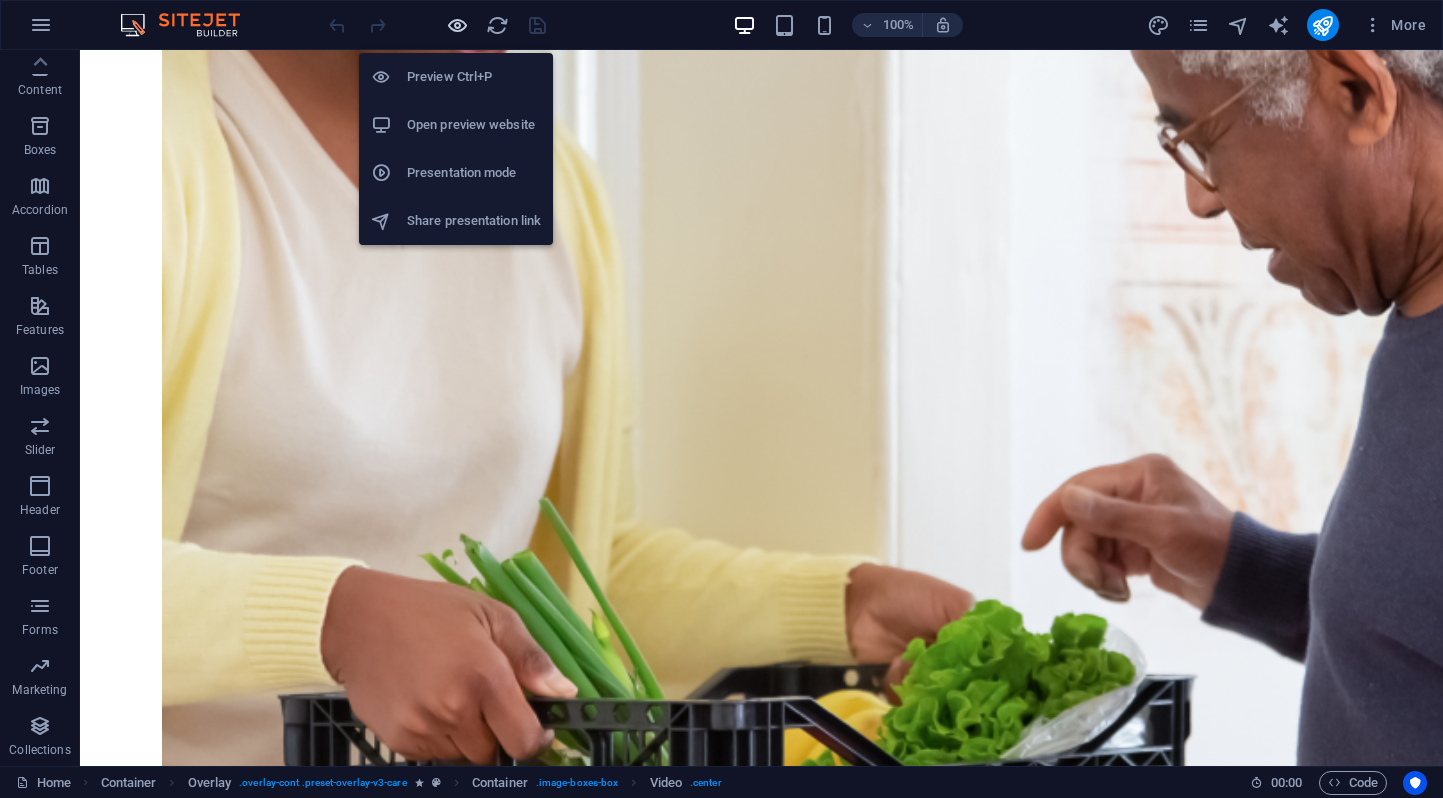 scroll, scrollTop: 1296, scrollLeft: 0, axis: vertical 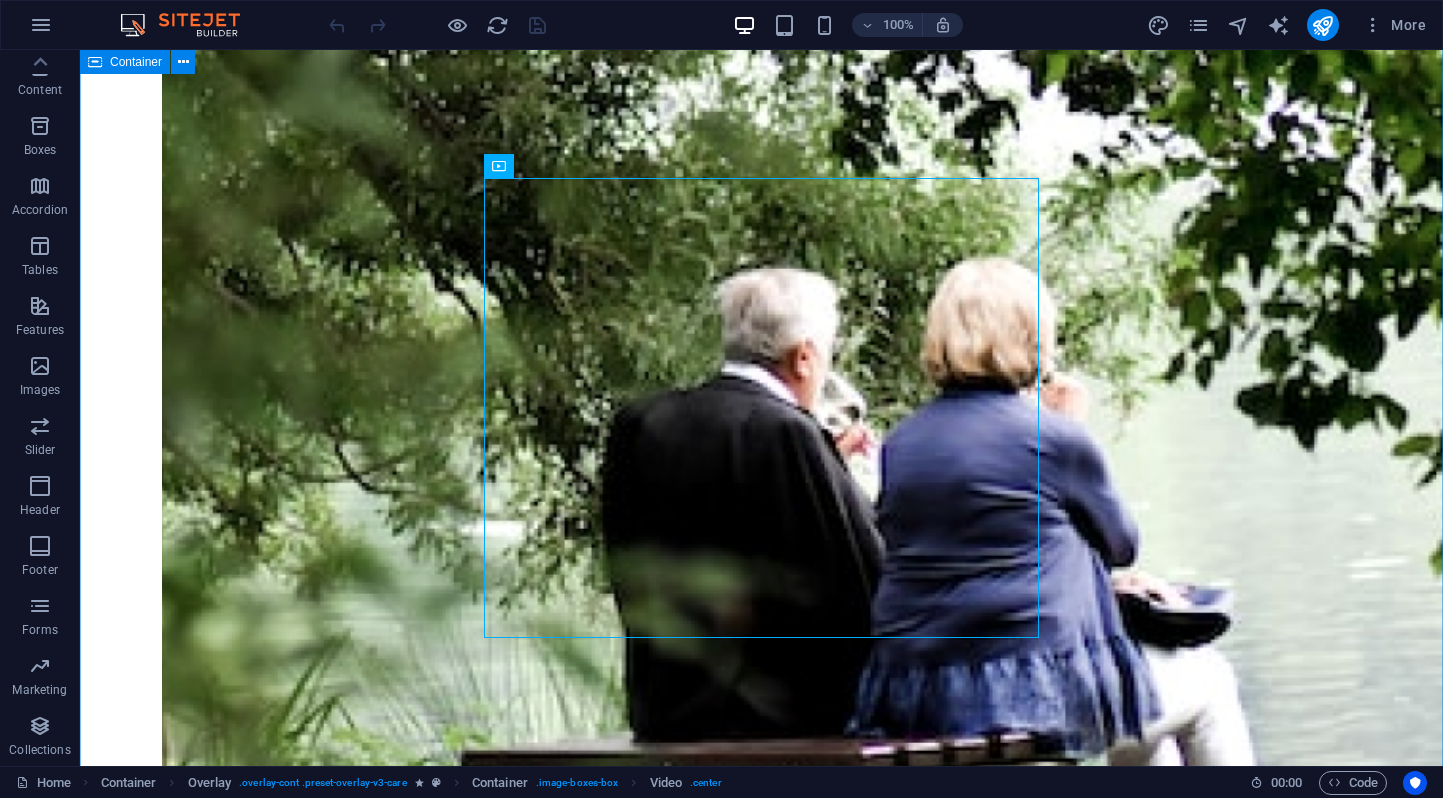 click on "Our services Dementia Care Lorem ipsum dolor sit amet, consectetur adipiscing elit. Amet ullamcorper sed vitae quis turpis. Read More      Palliative Care Lorem ipsum dolor sit amet, consectetur adipiscing elit. Amet ullamcorper sed vitae quis turpis. Read More      Physiotherapy Lorem ipsum dolor sit amet, consectetur adipiscing elit. Amet ullamcorper sed vitae quis turpis. Read More      Learn More Dementia Care Lorem ipsum dolor sit amet, consectetur adipiscing elit. Consectetur auctor id viverra nunc, ultrices convallis sit ultrices. Massa sollicitudin consequat, at purus lobortis laoreet eu. Lorem ipsum dolor sit amet, consectetur adipiscing elit. Consectetur auctor id viverra nunc, ultrices convallis sit ultrices. Palliative Care Physiotherapy" at bounding box center (761, 6934) 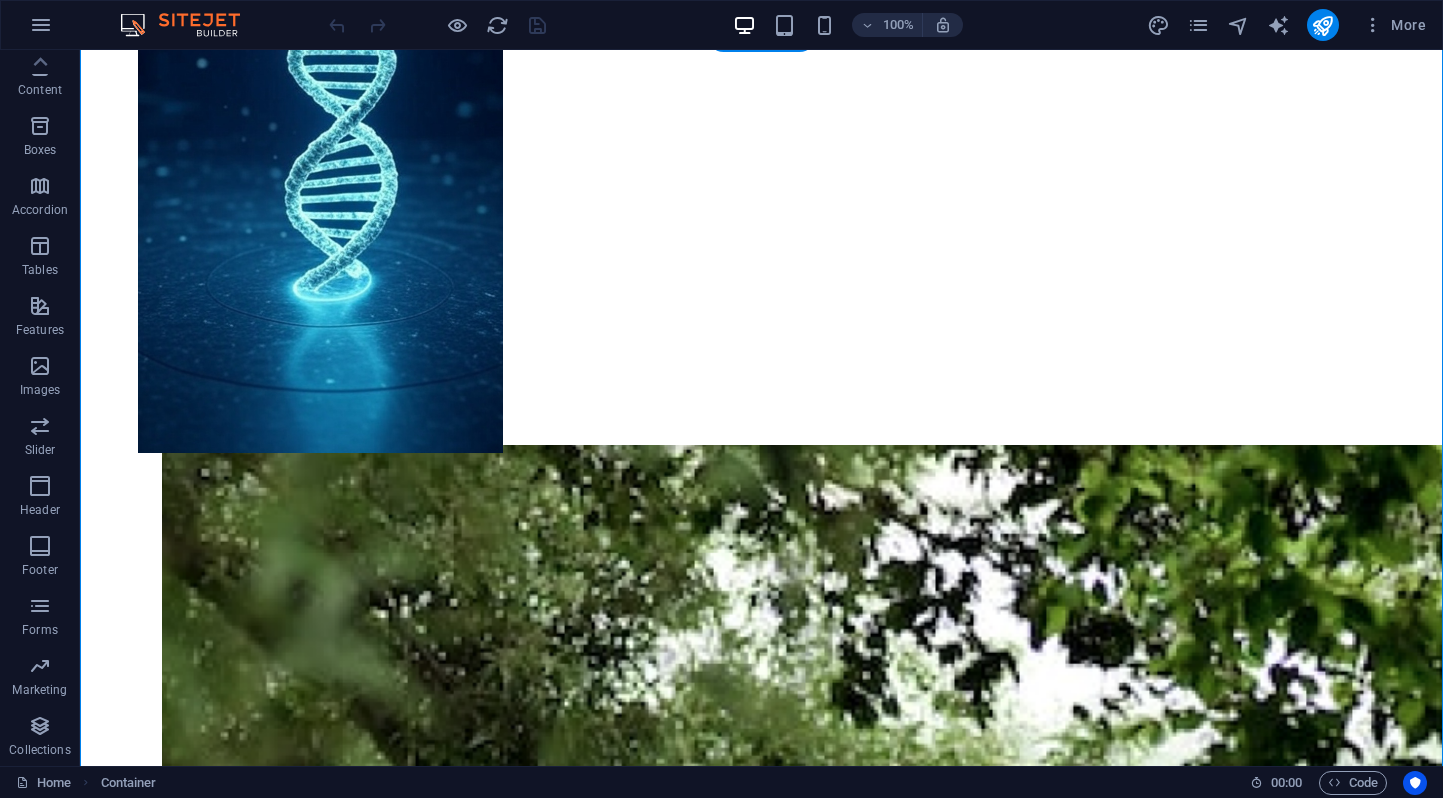 scroll, scrollTop: 903, scrollLeft: 0, axis: vertical 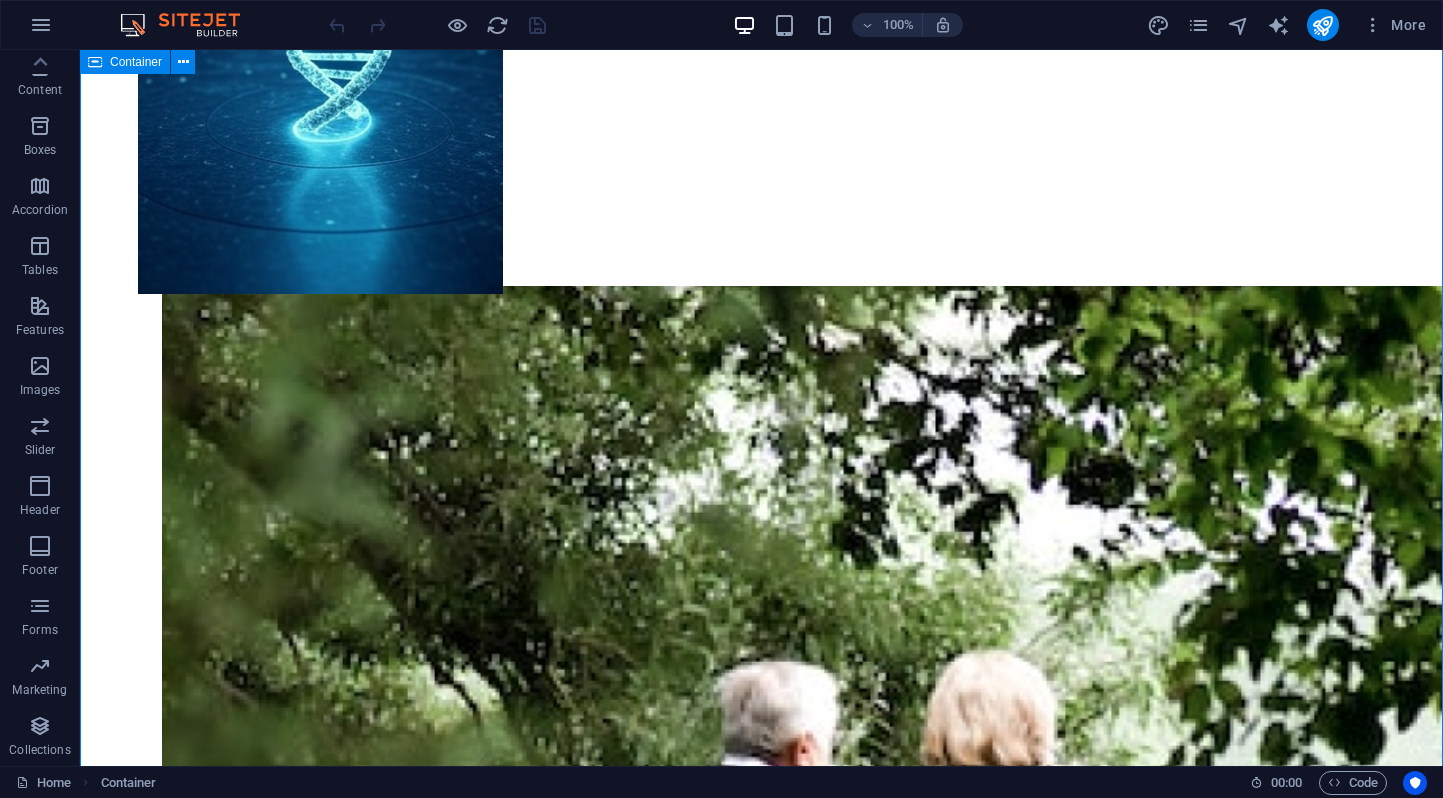 click on "Our services Dementia Care Lorem ipsum dolor sit amet, consectetur adipiscing elit. Amet ullamcorper sed vitae quis turpis. Read More      Palliative Care Lorem ipsum dolor sit amet, consectetur adipiscing elit. Amet ullamcorper sed vitae quis turpis. Read More      Physiotherapy Lorem ipsum dolor sit amet, consectetur adipiscing elit. Amet ullamcorper sed vitae quis turpis. Read More      Learn More Dementia Care Lorem ipsum dolor sit amet, consectetur adipiscing elit. Consectetur auctor id viverra nunc, ultrices convallis sit ultrices. Massa sollicitudin consequat, at purus lobortis laoreet eu. Lorem ipsum dolor sit amet, consectetur adipiscing elit. Consectetur auctor id viverra nunc, ultrices convallis sit ultrices. Palliative Care Physiotherapy" at bounding box center [761, 7327] 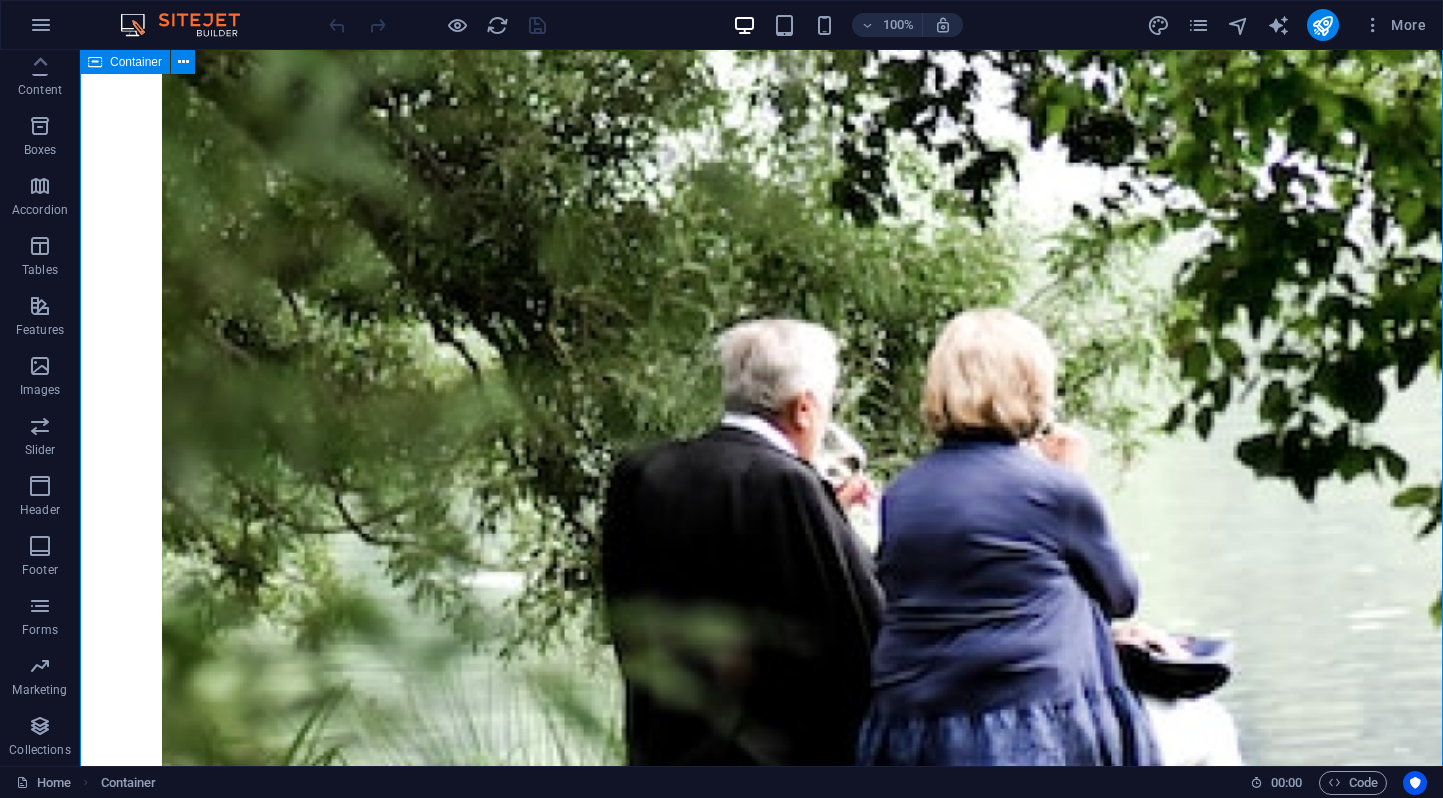 scroll, scrollTop: 1404, scrollLeft: 0, axis: vertical 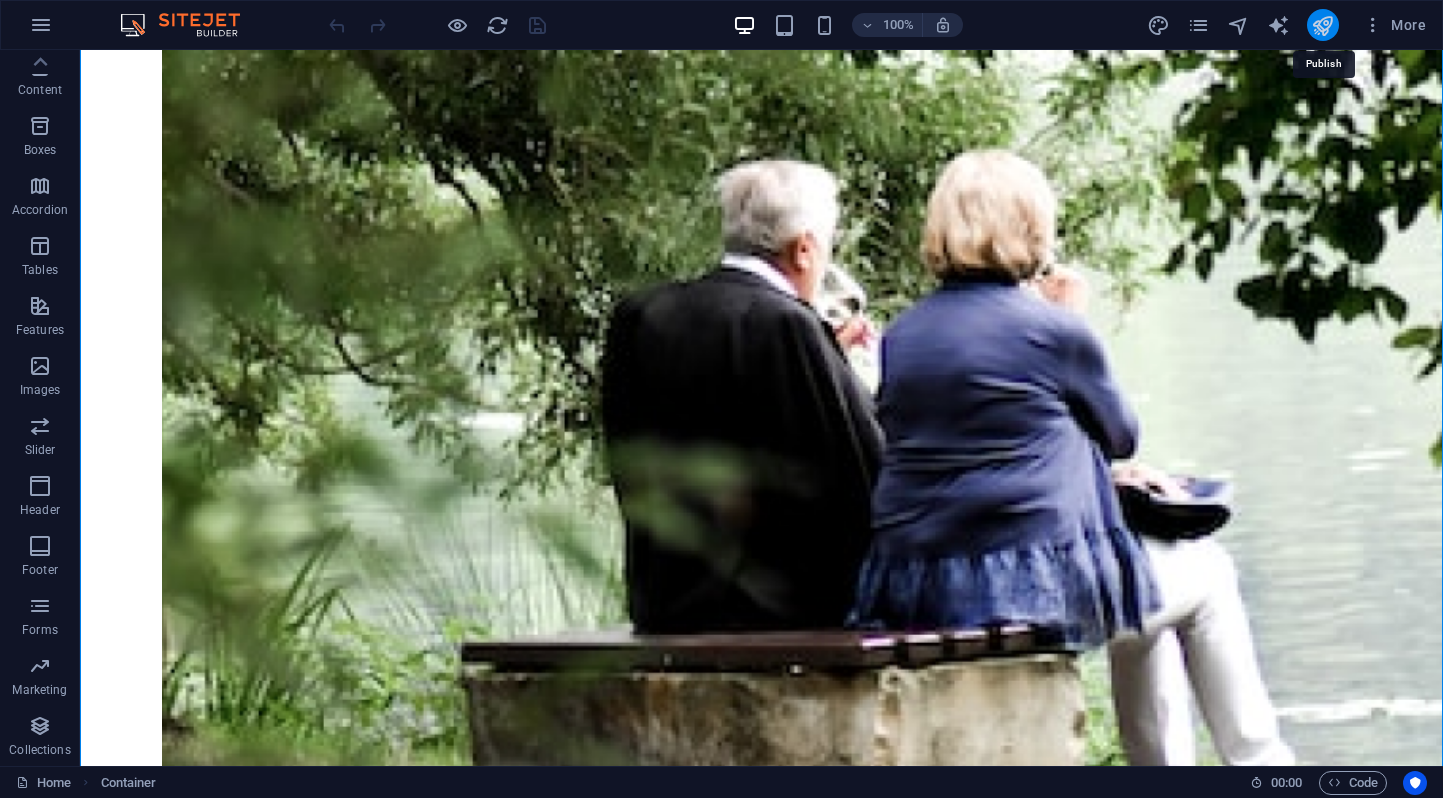 click at bounding box center (1322, 25) 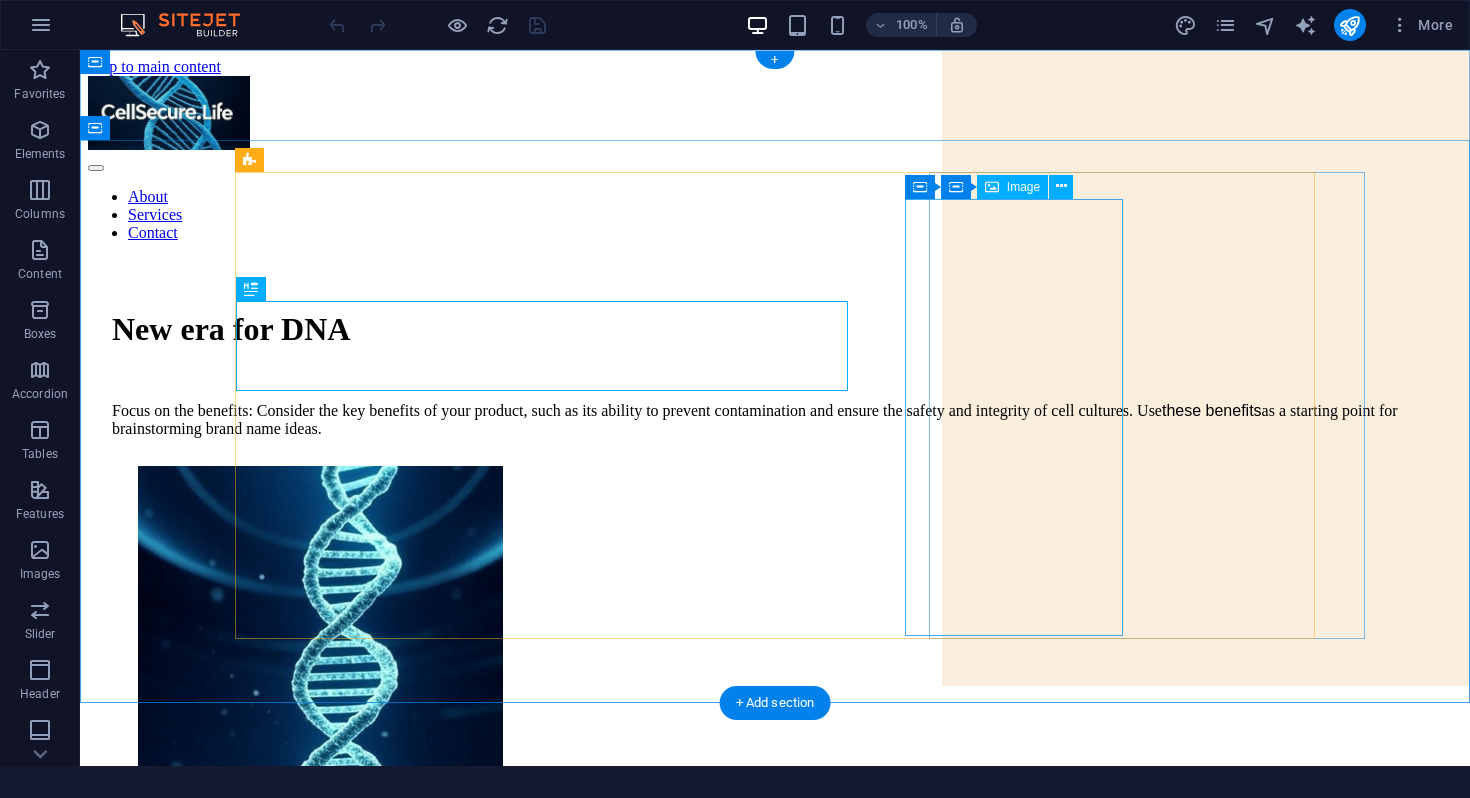 scroll, scrollTop: 0, scrollLeft: 0, axis: both 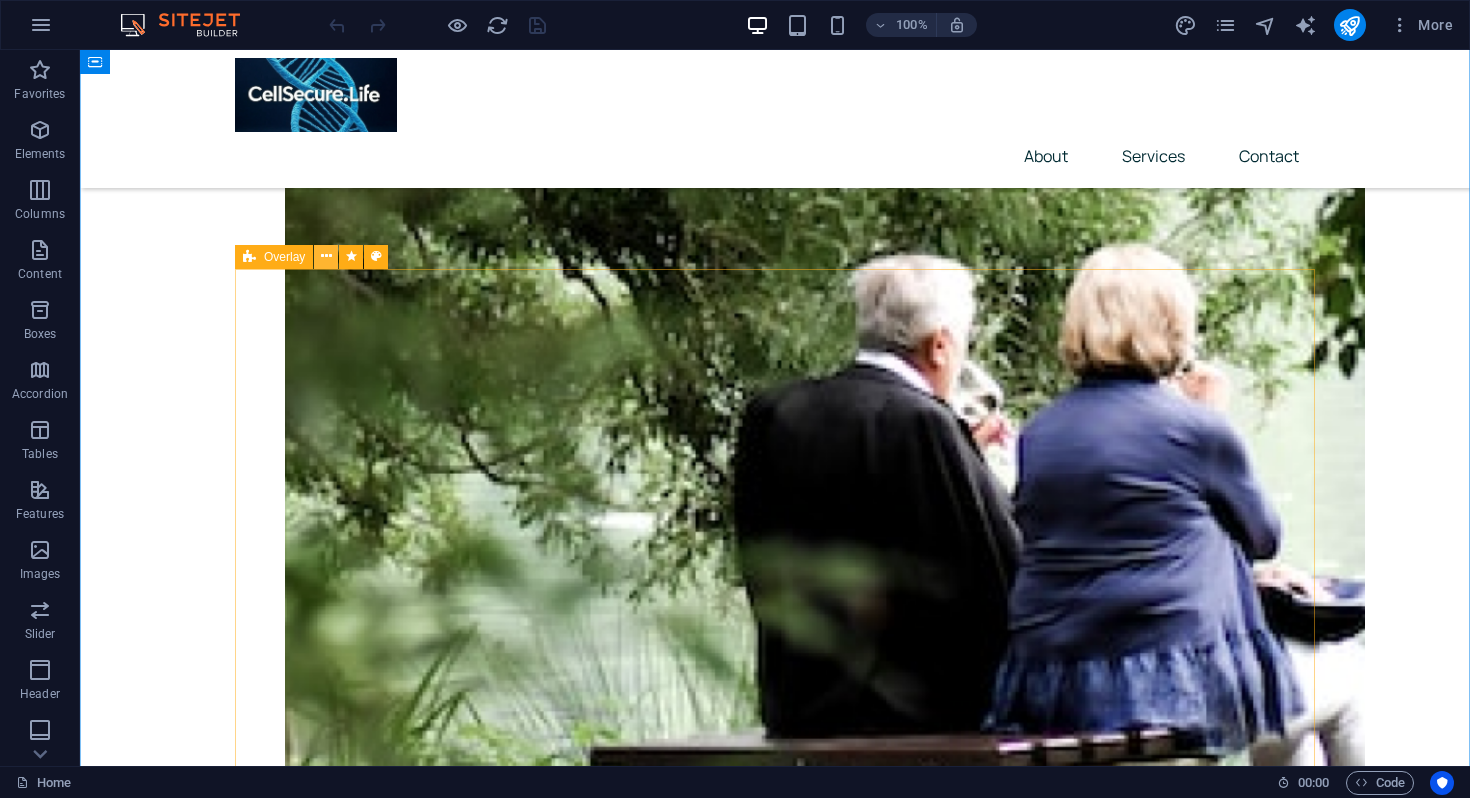 click at bounding box center (326, 256) 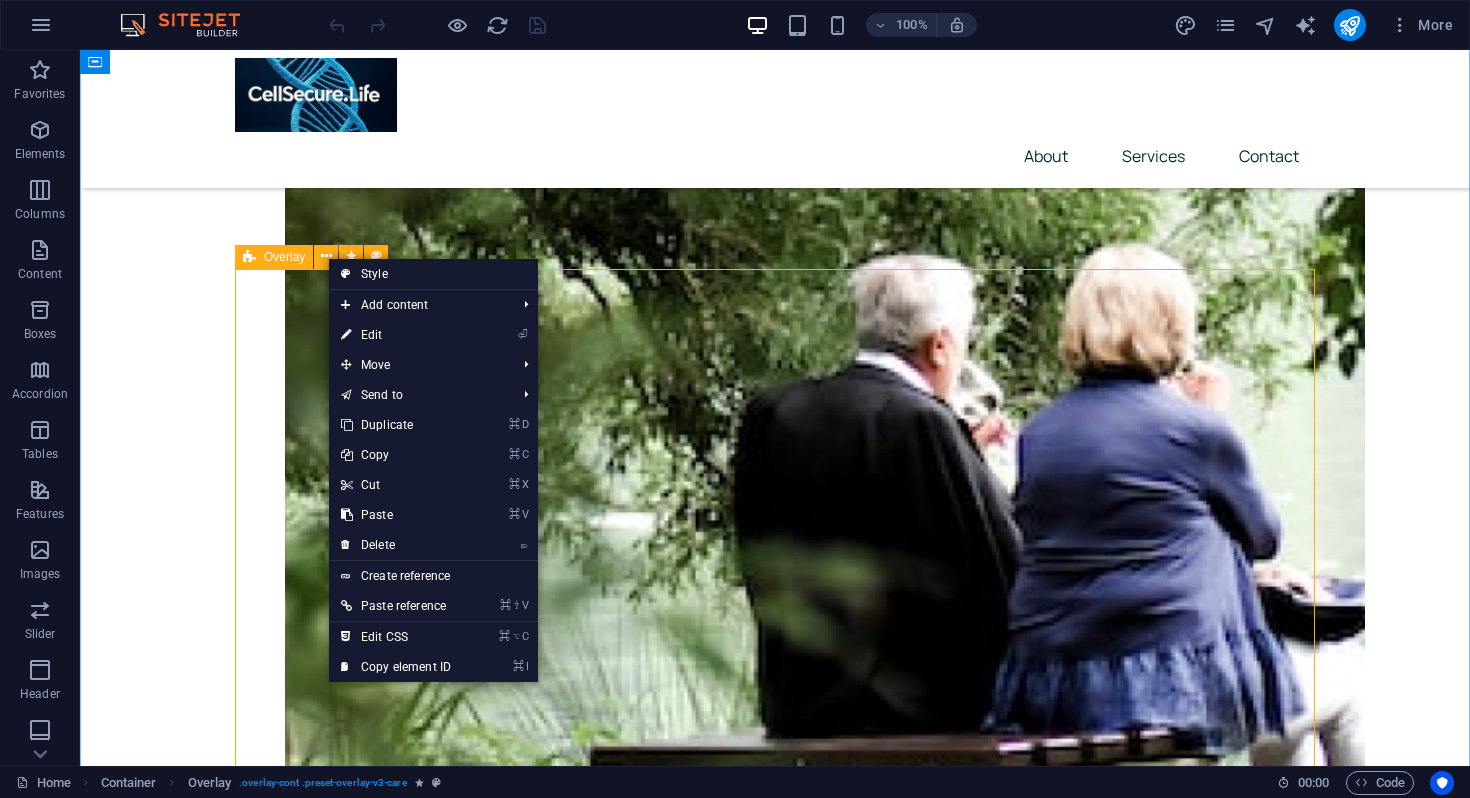 click on "Dementia Care Lorem ipsum dolor sit amet, consectetur adipiscing elit. Consectetur auctor id viverra nunc, ultrices convallis sit ultrices. Massa sollicitudin consequat, at purus lobortis laoreet eu. Lorem ipsum dolor sit amet, consectetur adipiscing elit. Consectetur auctor id viverra nunc, ultrices convallis sit ultrices." at bounding box center [775, 5072] 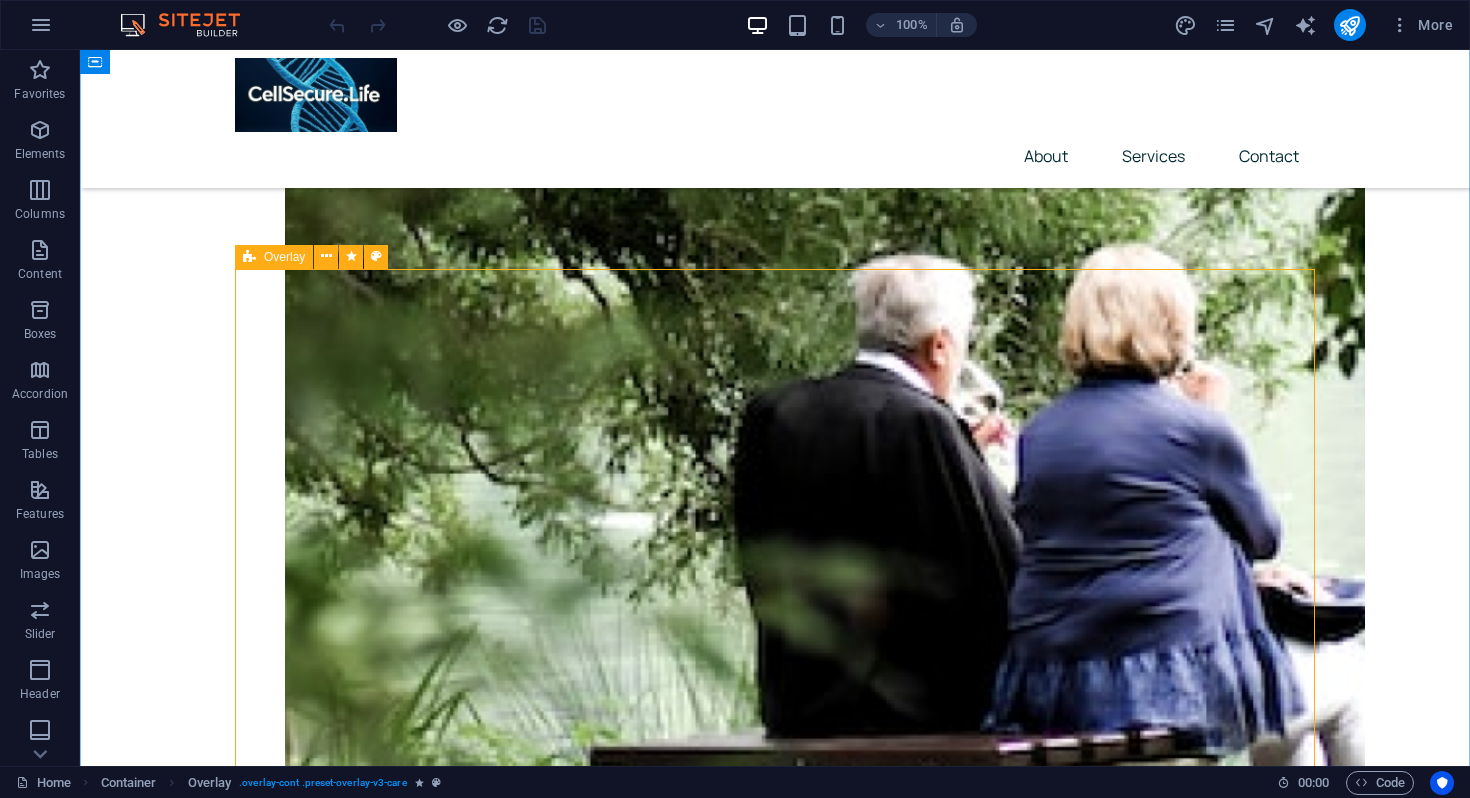click on "Dementia Care Lorem ipsum dolor sit amet, consectetur adipiscing elit. Consectetur auctor id viverra nunc, ultrices convallis sit ultrices. Massa sollicitudin consequat, at purus lobortis laoreet eu. Lorem ipsum dolor sit amet, consectetur adipiscing elit. Consectetur auctor id viverra nunc, ultrices convallis sit ultrices." at bounding box center [775, 5072] 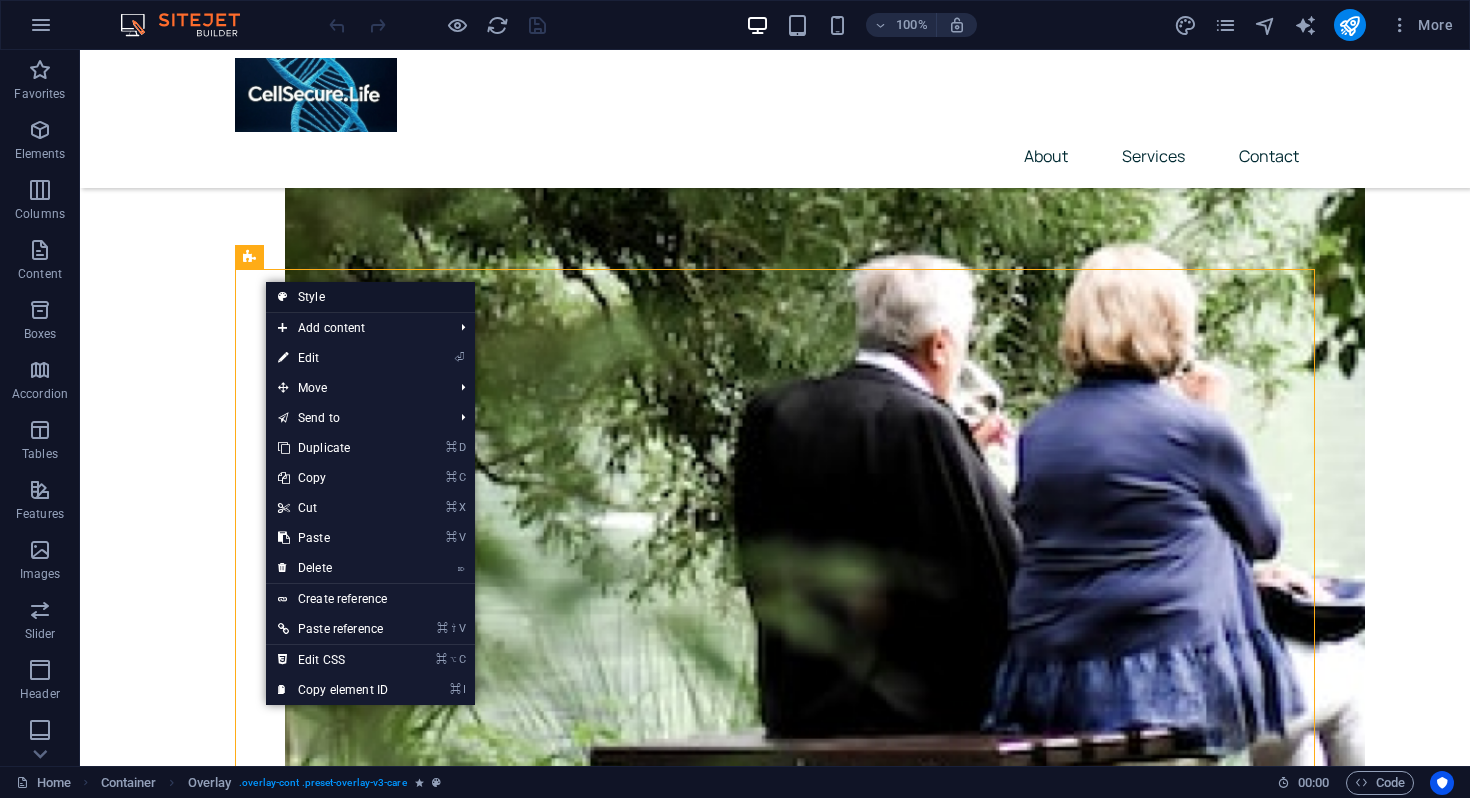 click on "Style" at bounding box center (370, 297) 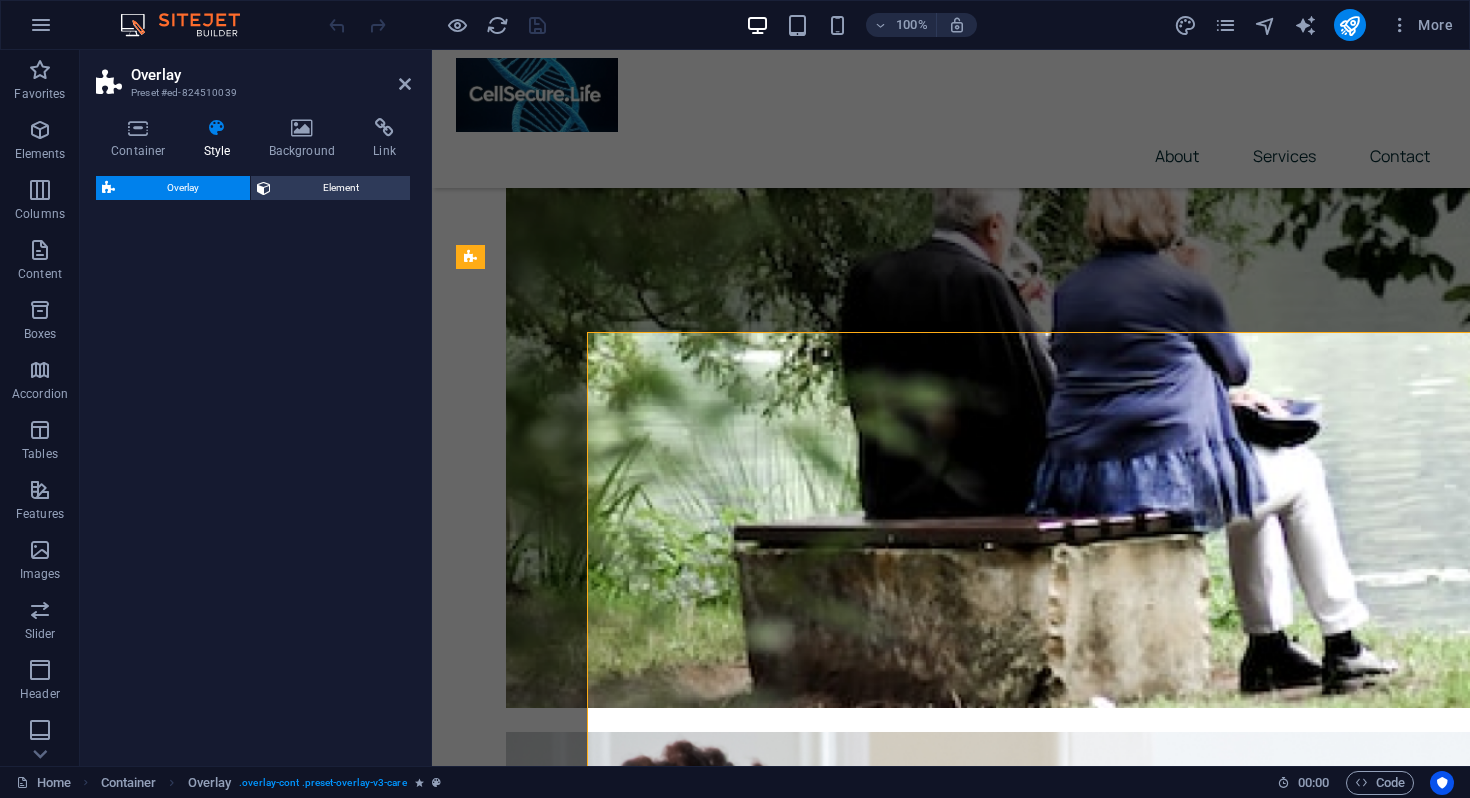 select on "px" 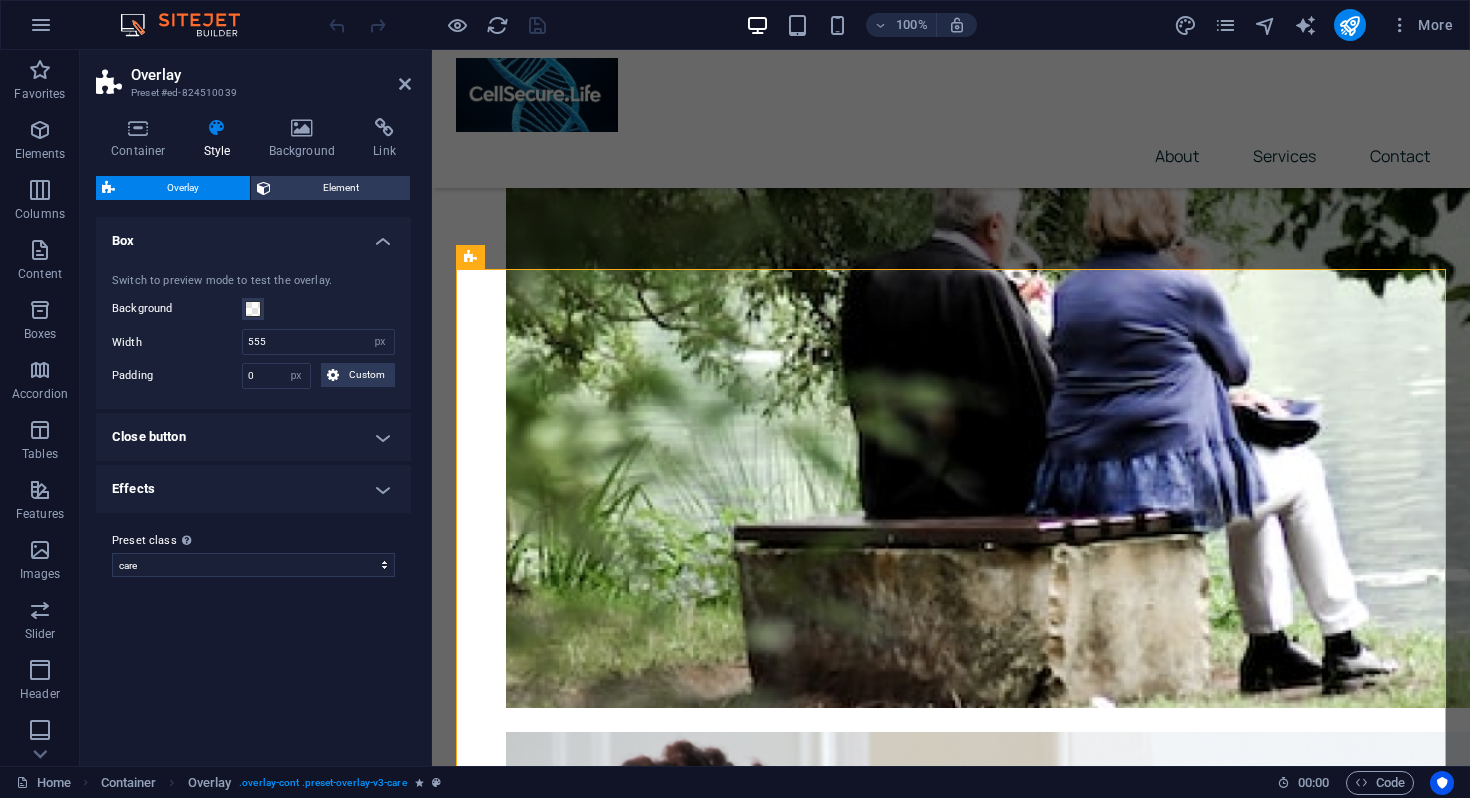 scroll, scrollTop: 1141, scrollLeft: 0, axis: vertical 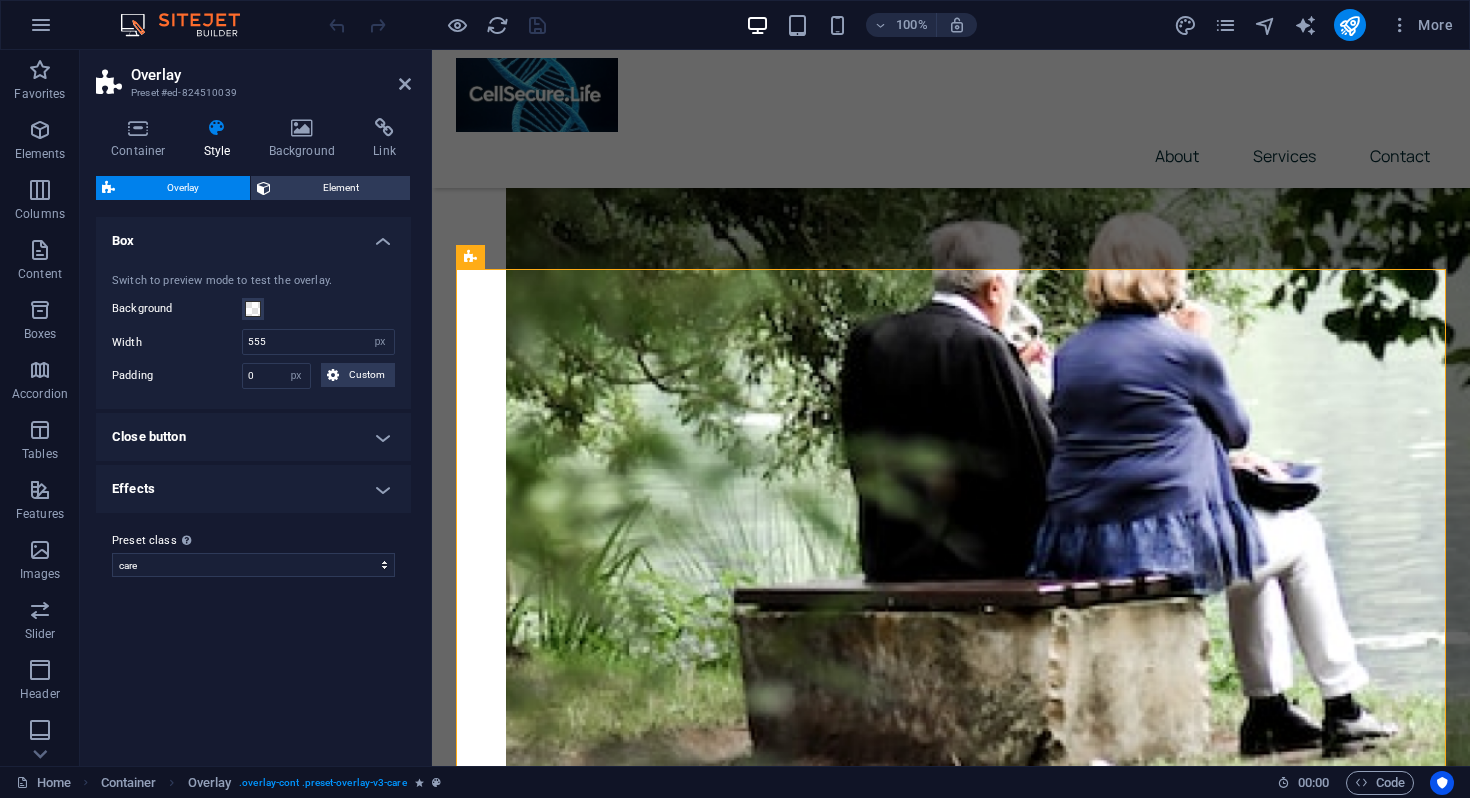 click on "Overlay" at bounding box center (182, 188) 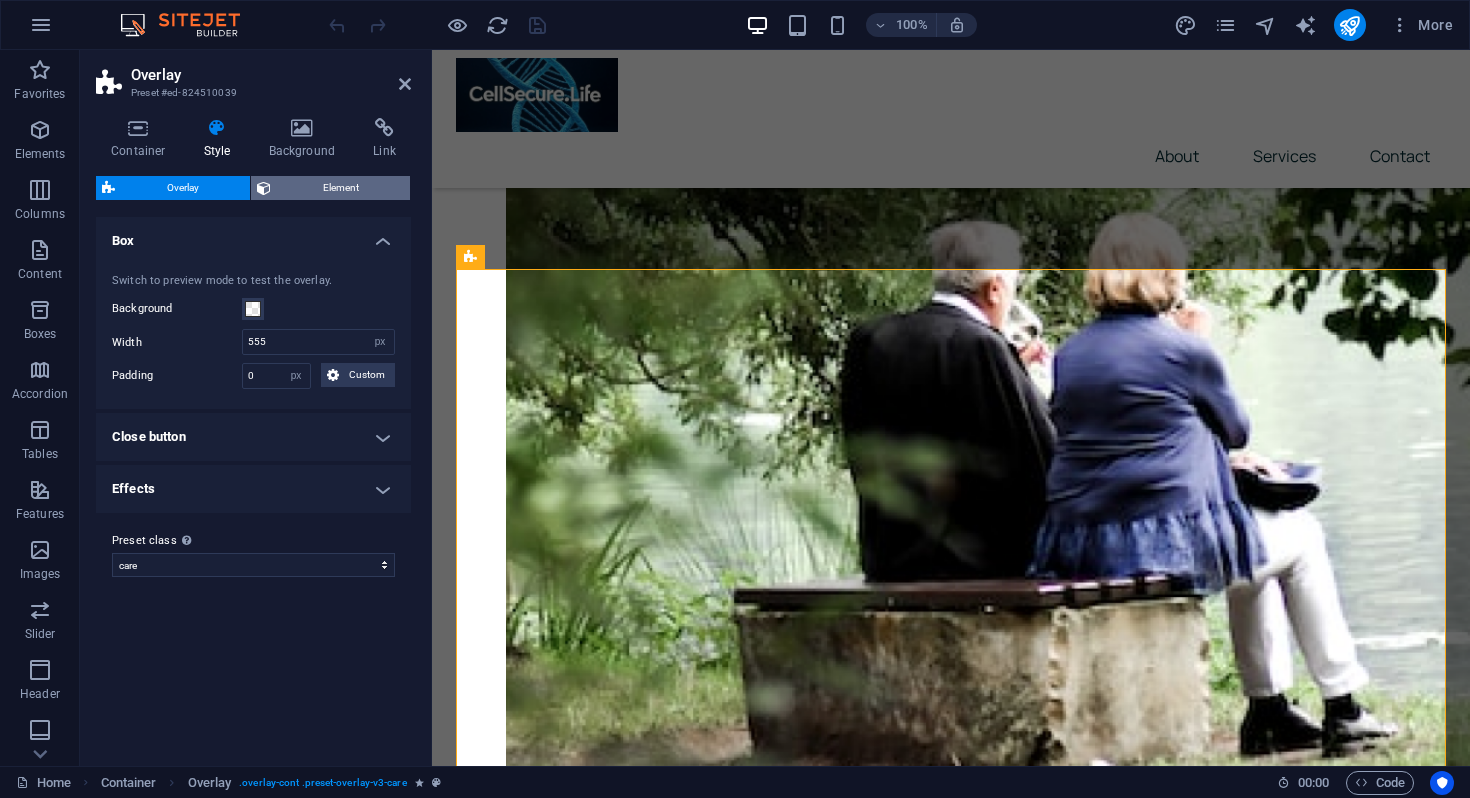 click on "Element" at bounding box center [340, 188] 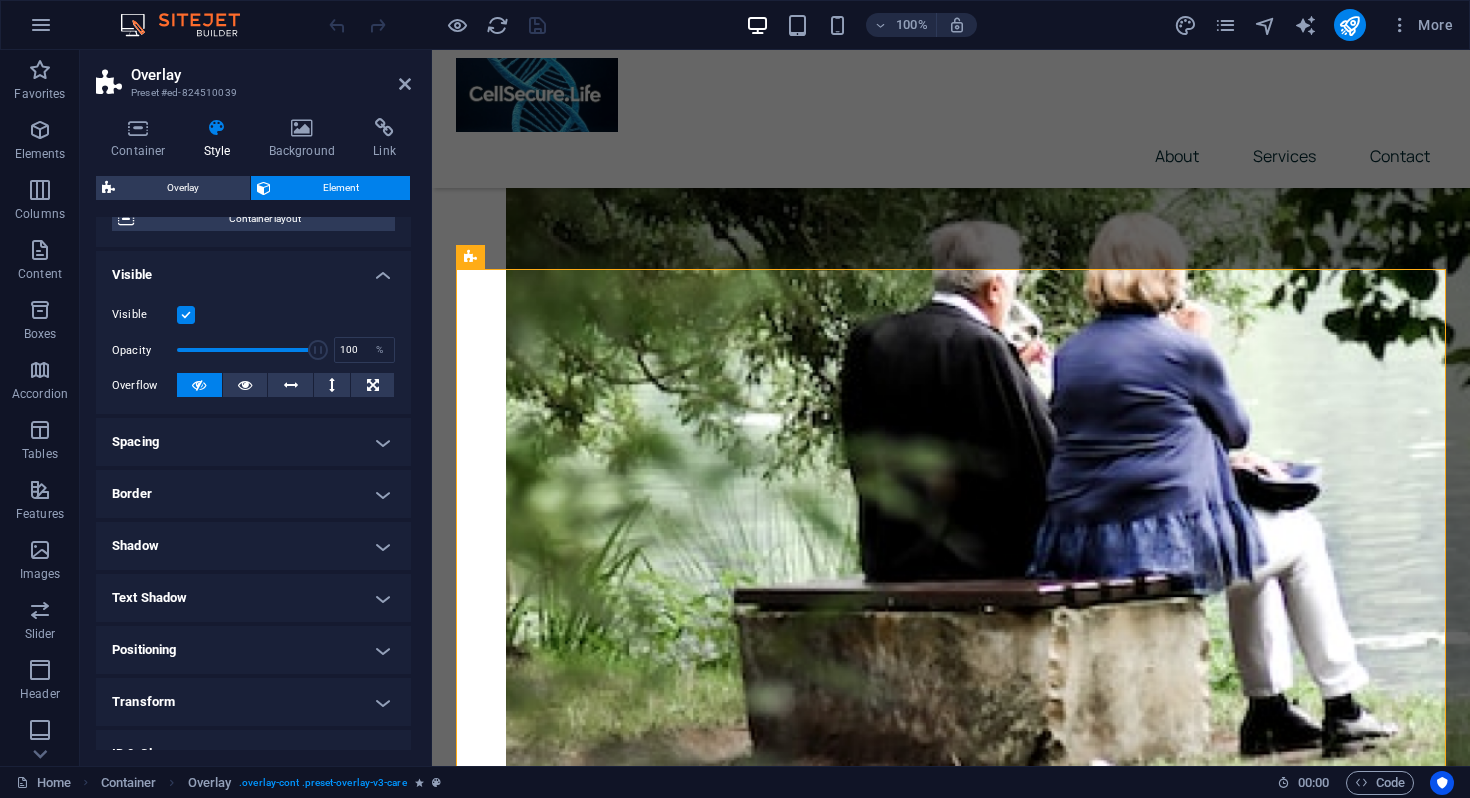 scroll, scrollTop: 0, scrollLeft: 0, axis: both 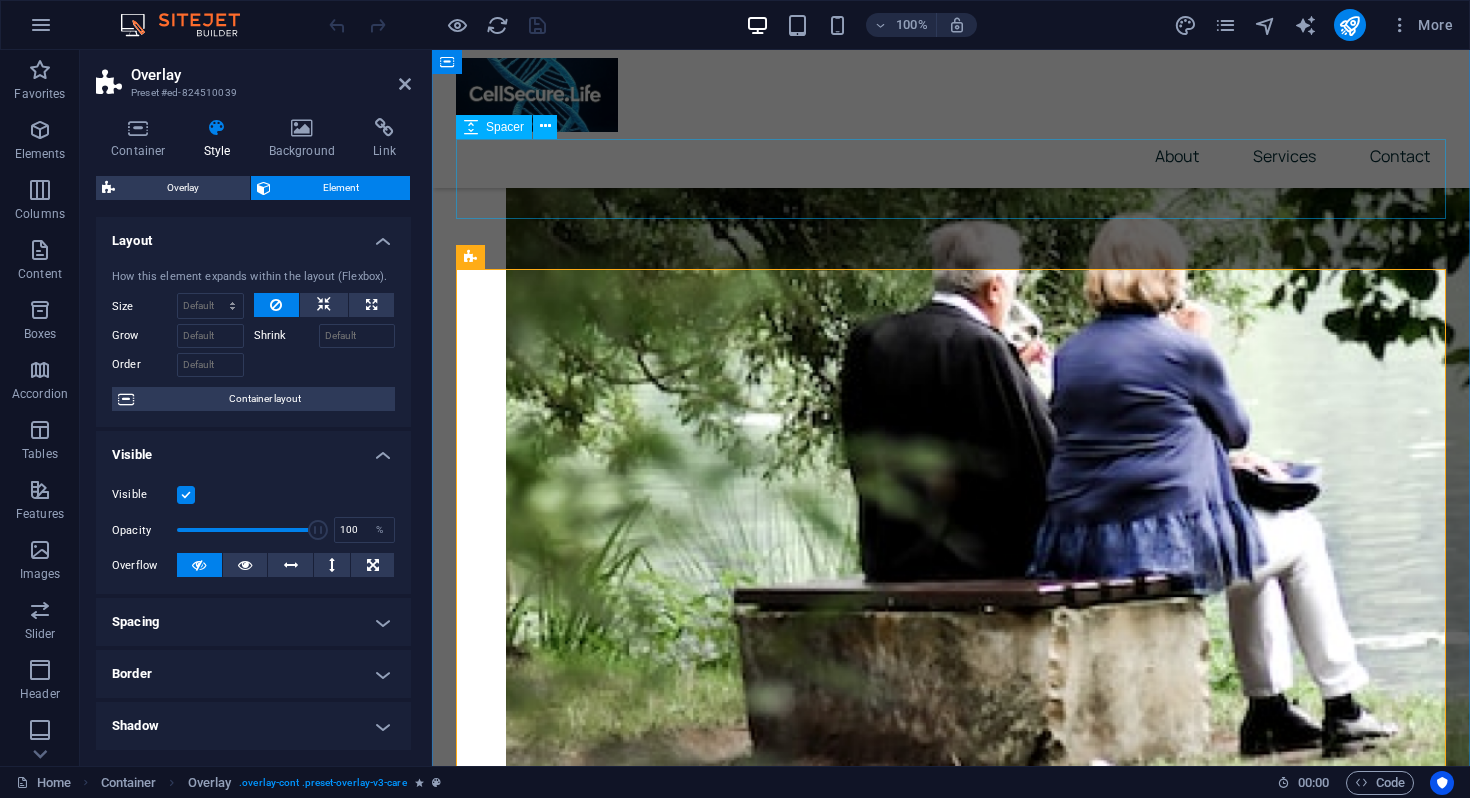 click at bounding box center (951, 3974) 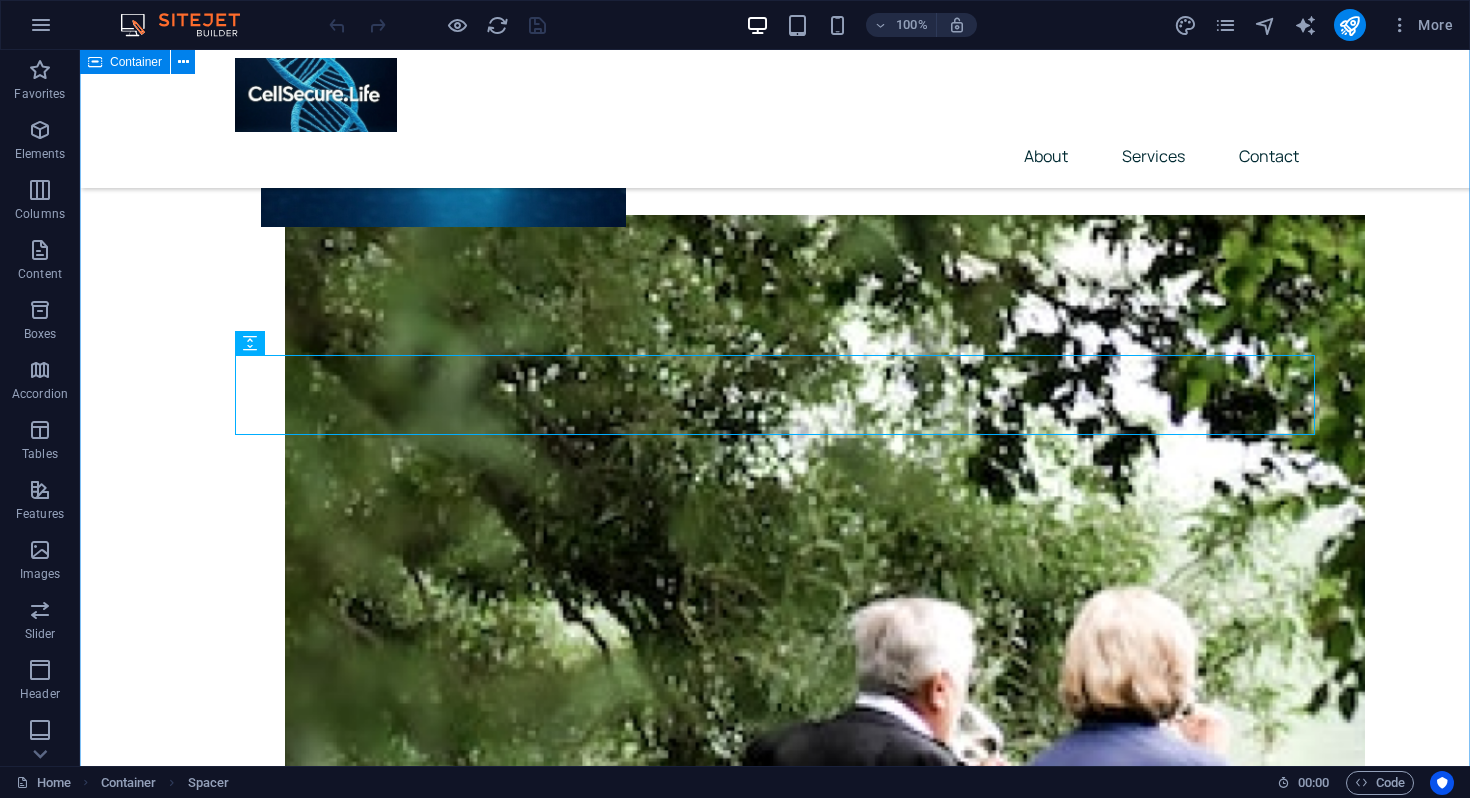 scroll, scrollTop: 828, scrollLeft: 0, axis: vertical 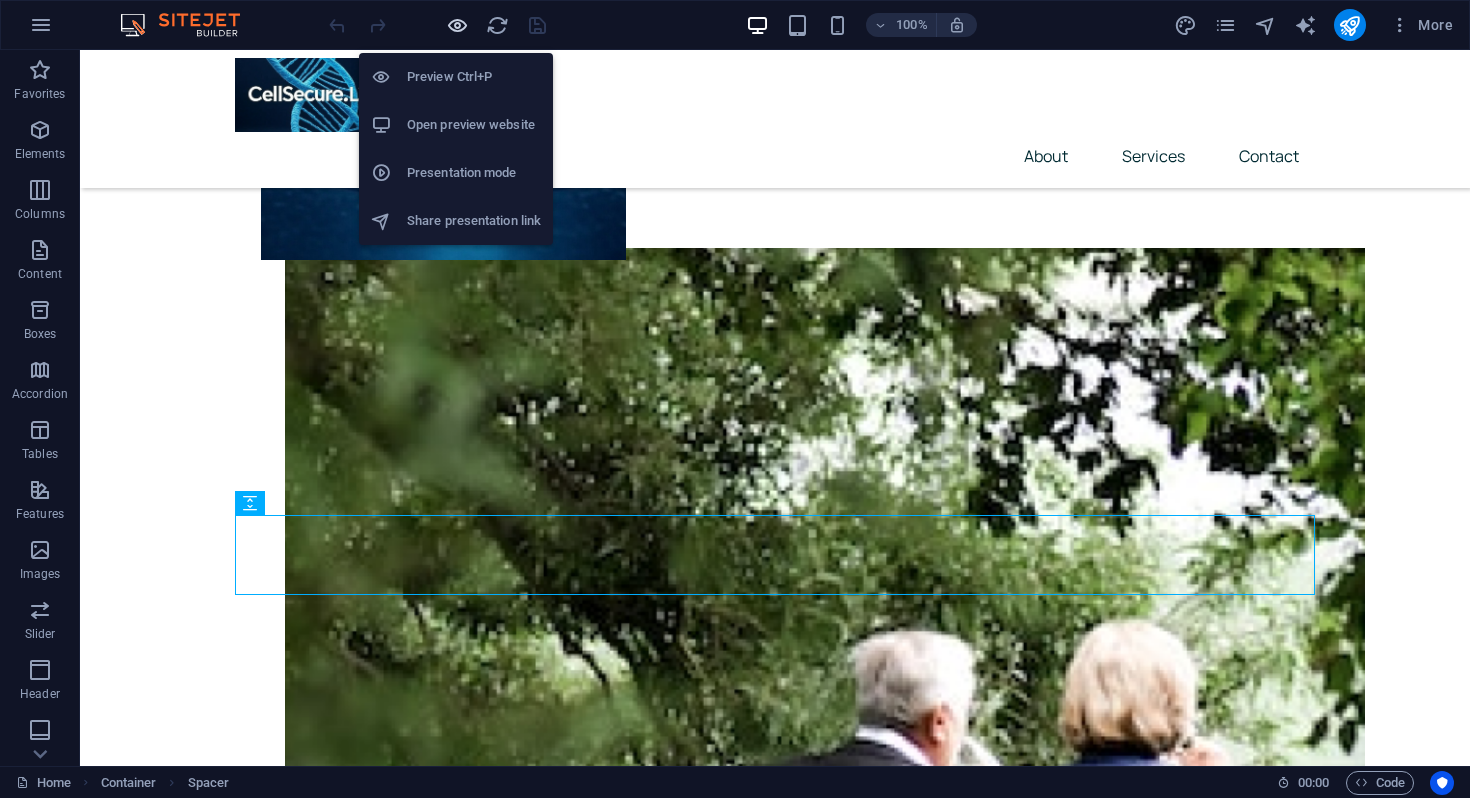 click at bounding box center (457, 25) 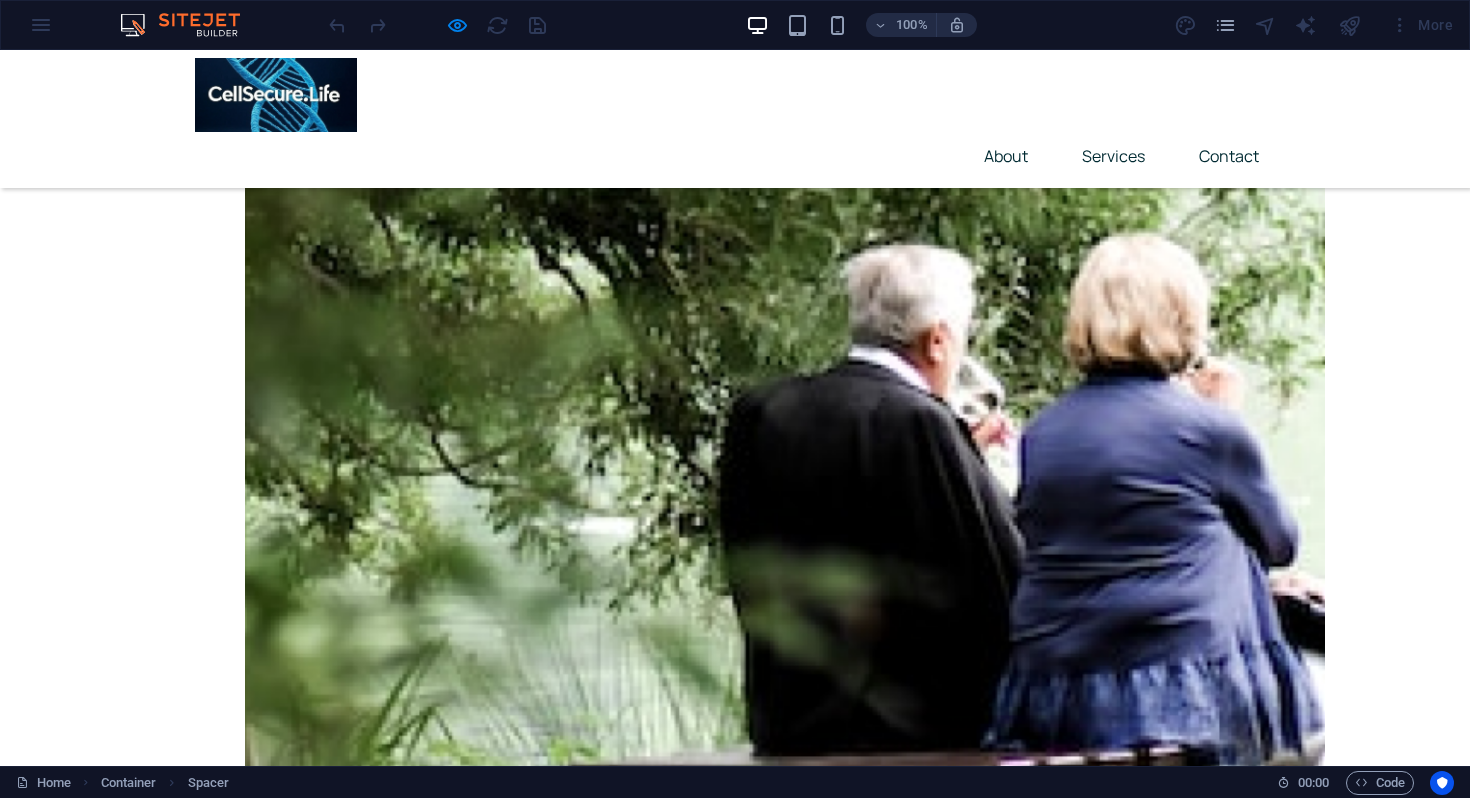 scroll, scrollTop: 1024, scrollLeft: 0, axis: vertical 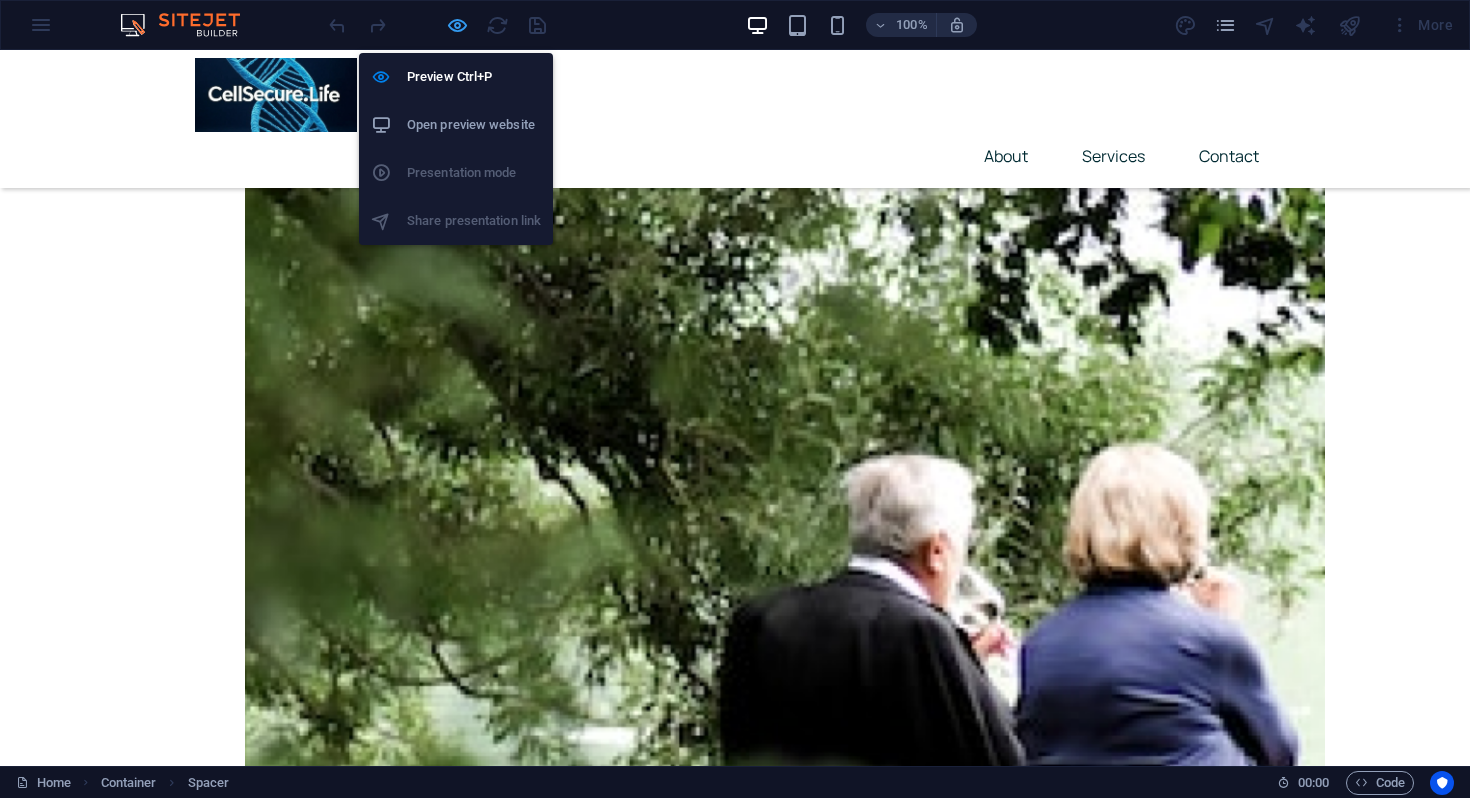 click at bounding box center (457, 25) 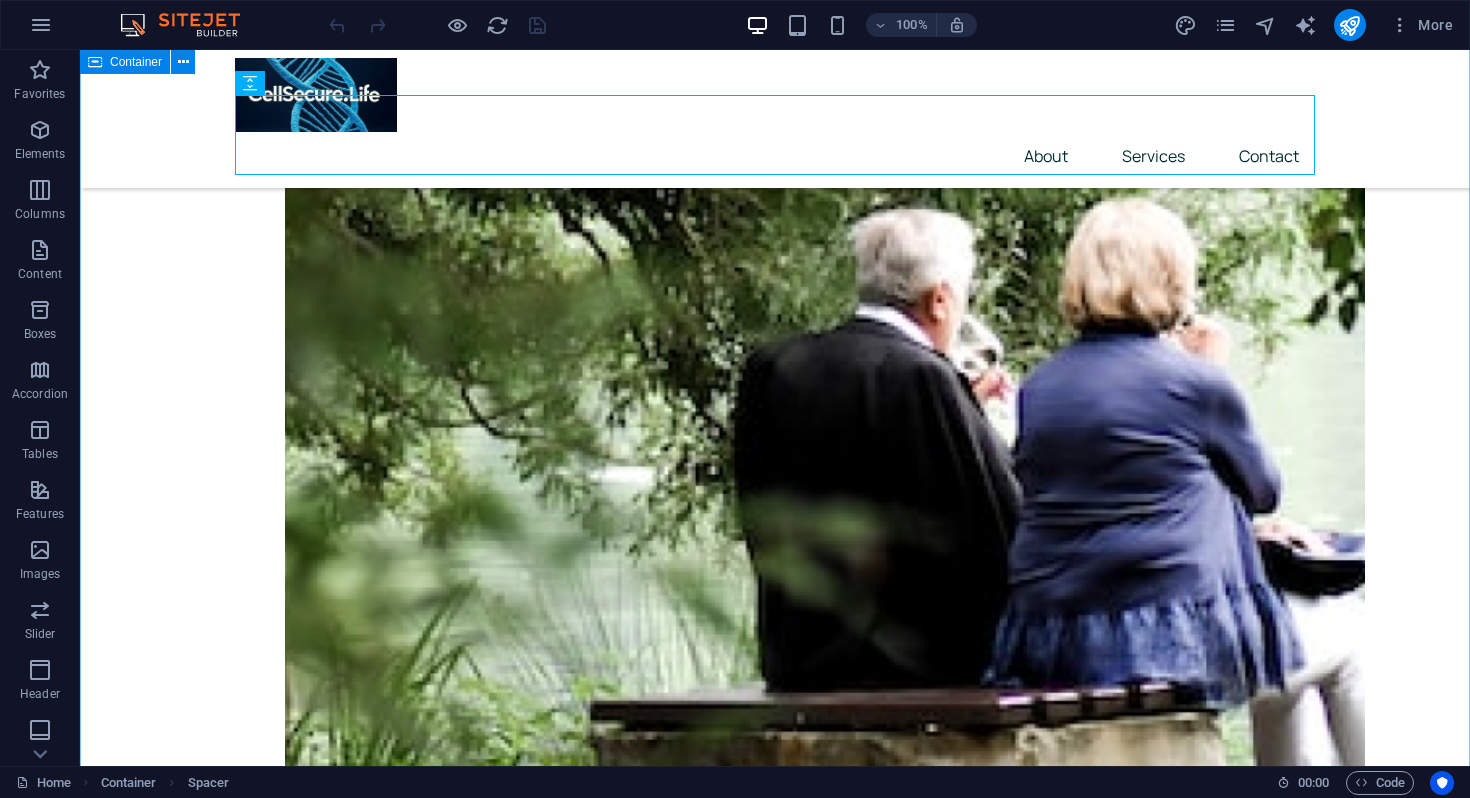 scroll, scrollTop: 1248, scrollLeft: 0, axis: vertical 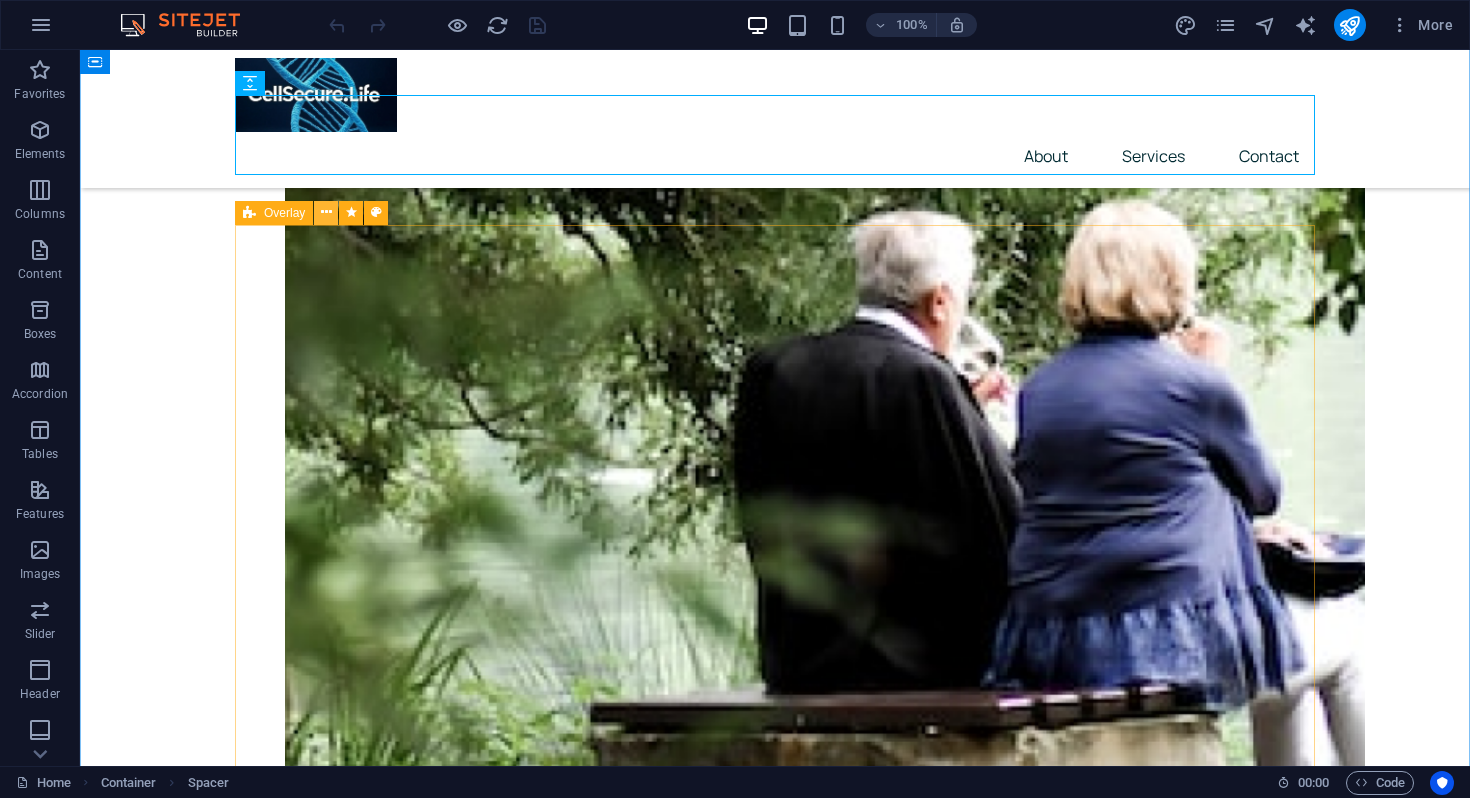 click at bounding box center [326, 212] 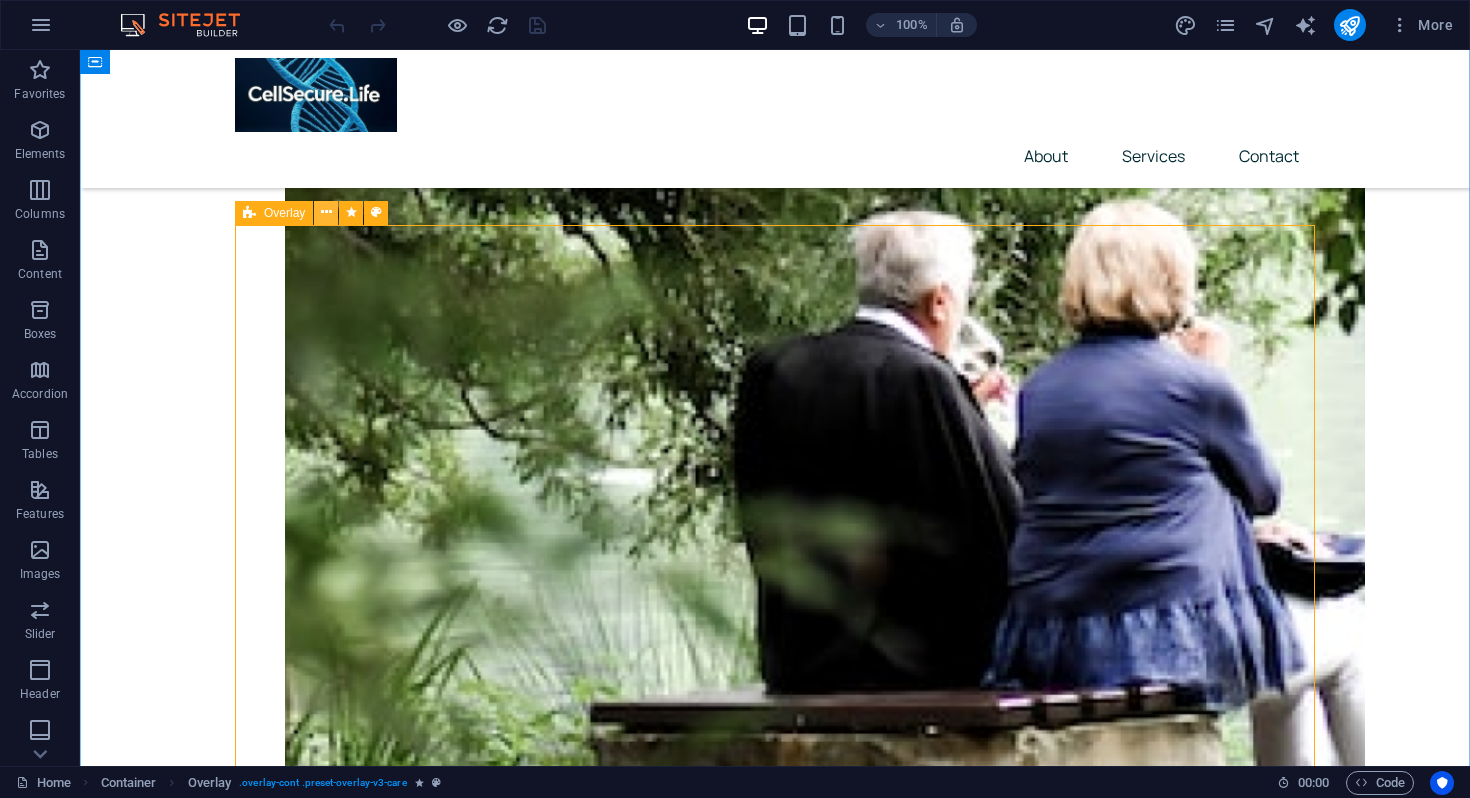 click at bounding box center [326, 212] 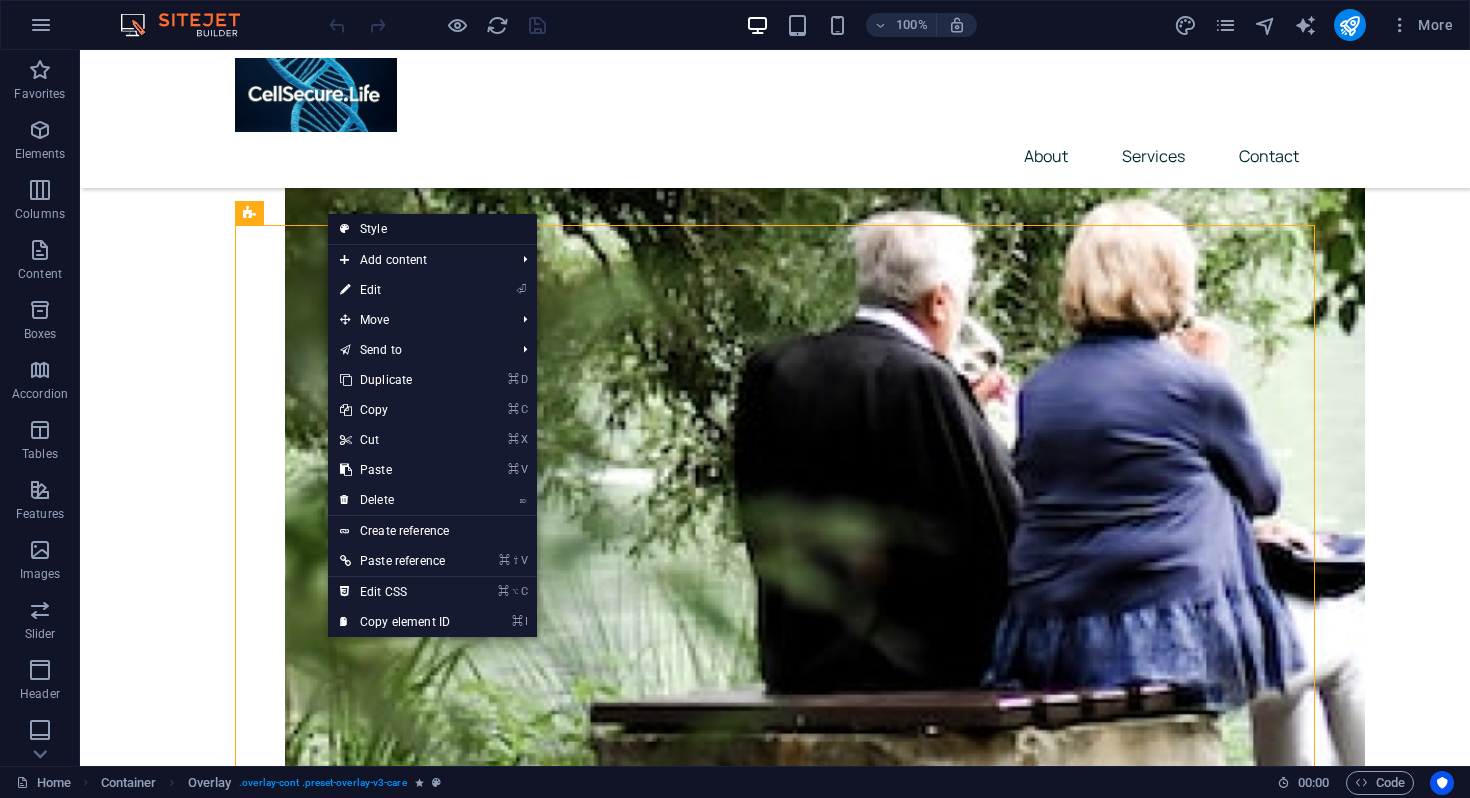click on "Style" at bounding box center (432, 229) 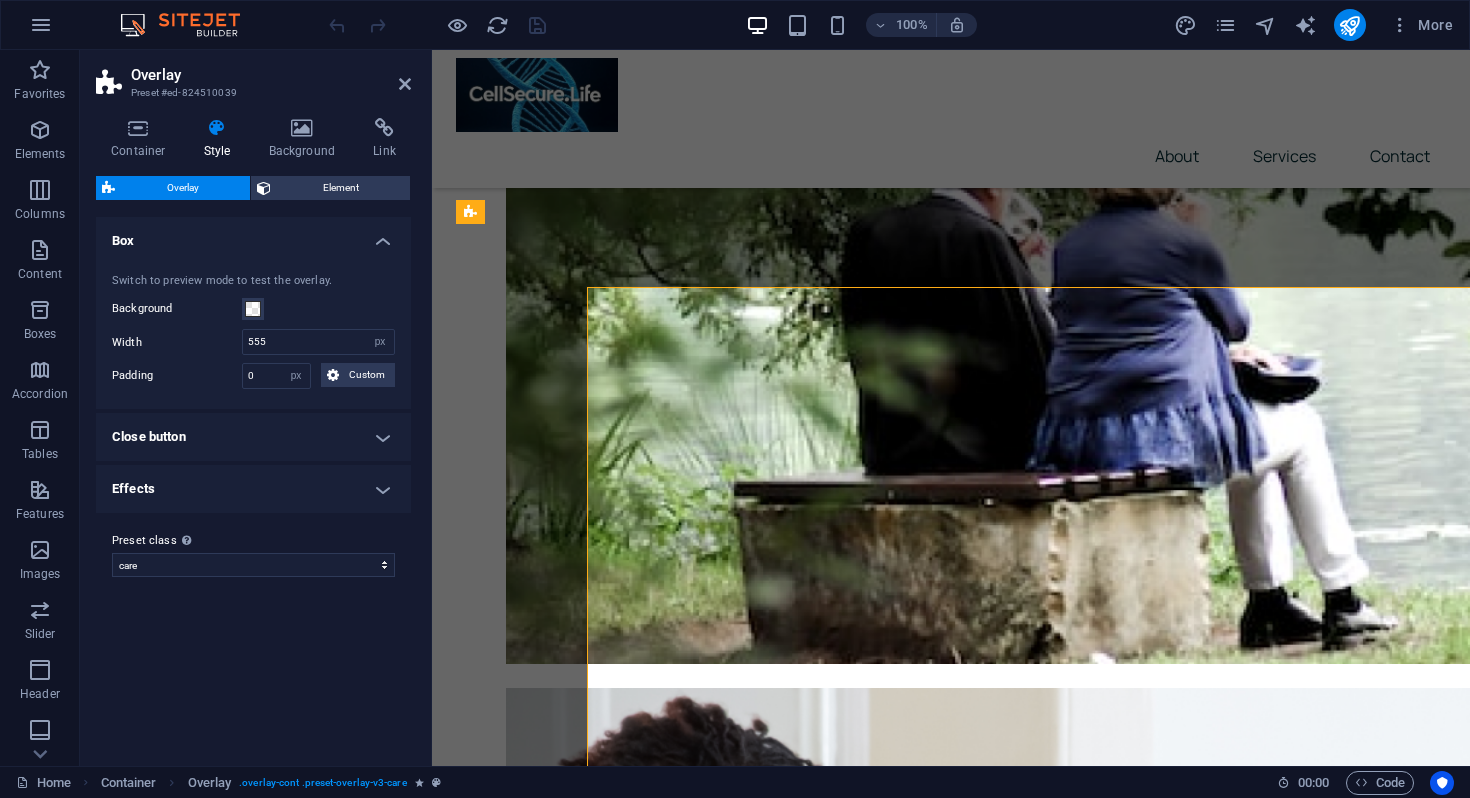 scroll, scrollTop: 1185, scrollLeft: 0, axis: vertical 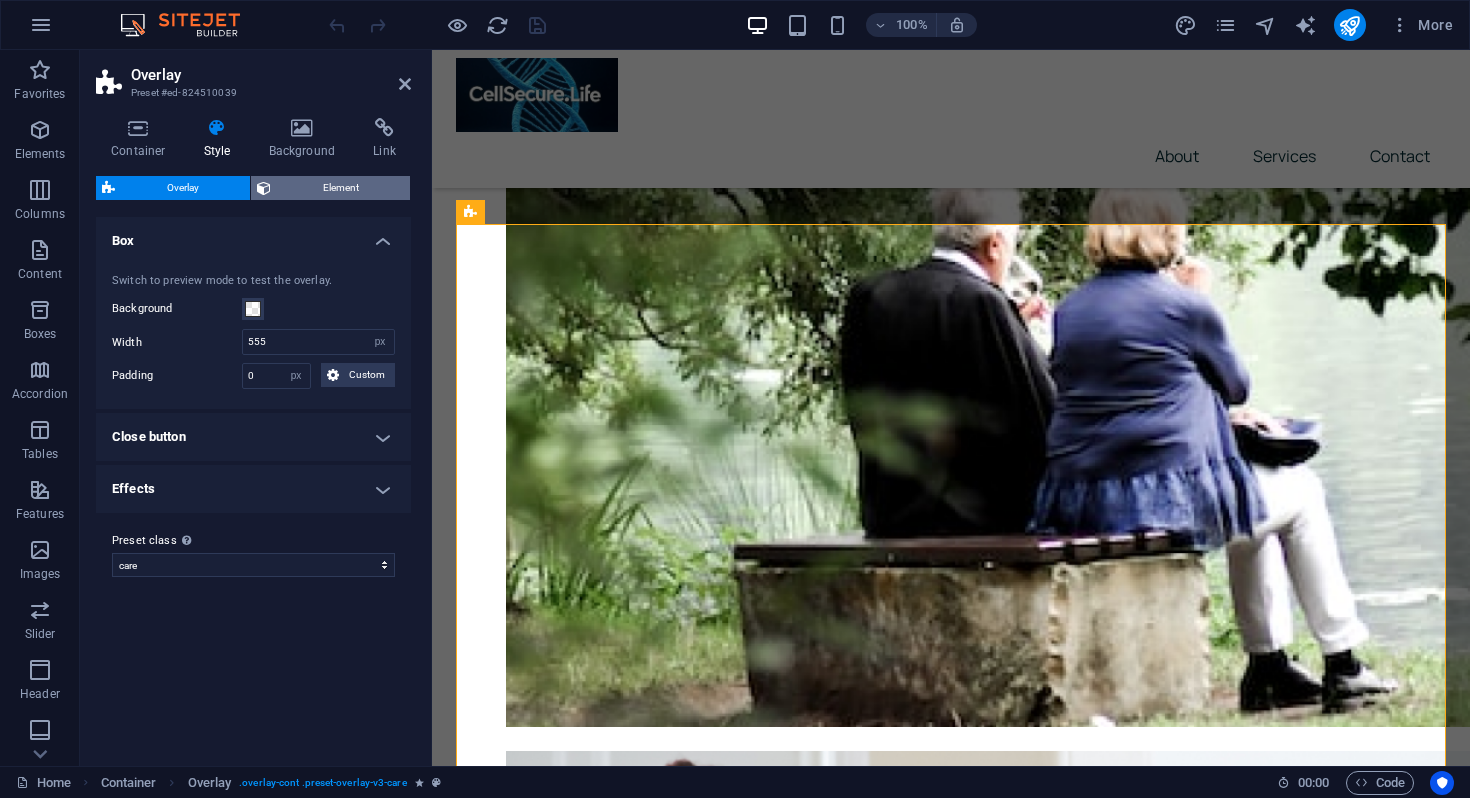 click on "Element" at bounding box center [340, 188] 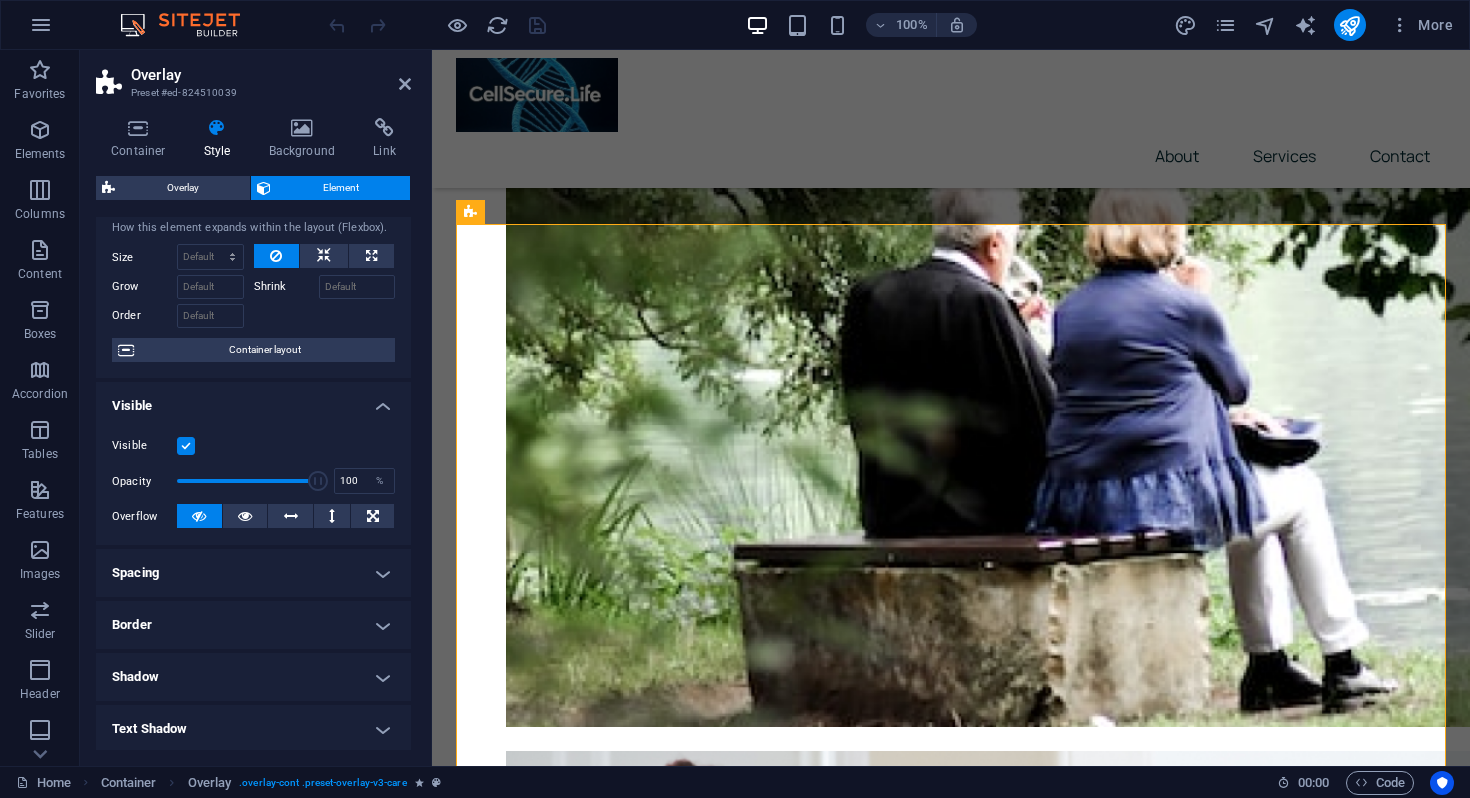 scroll, scrollTop: 0, scrollLeft: 0, axis: both 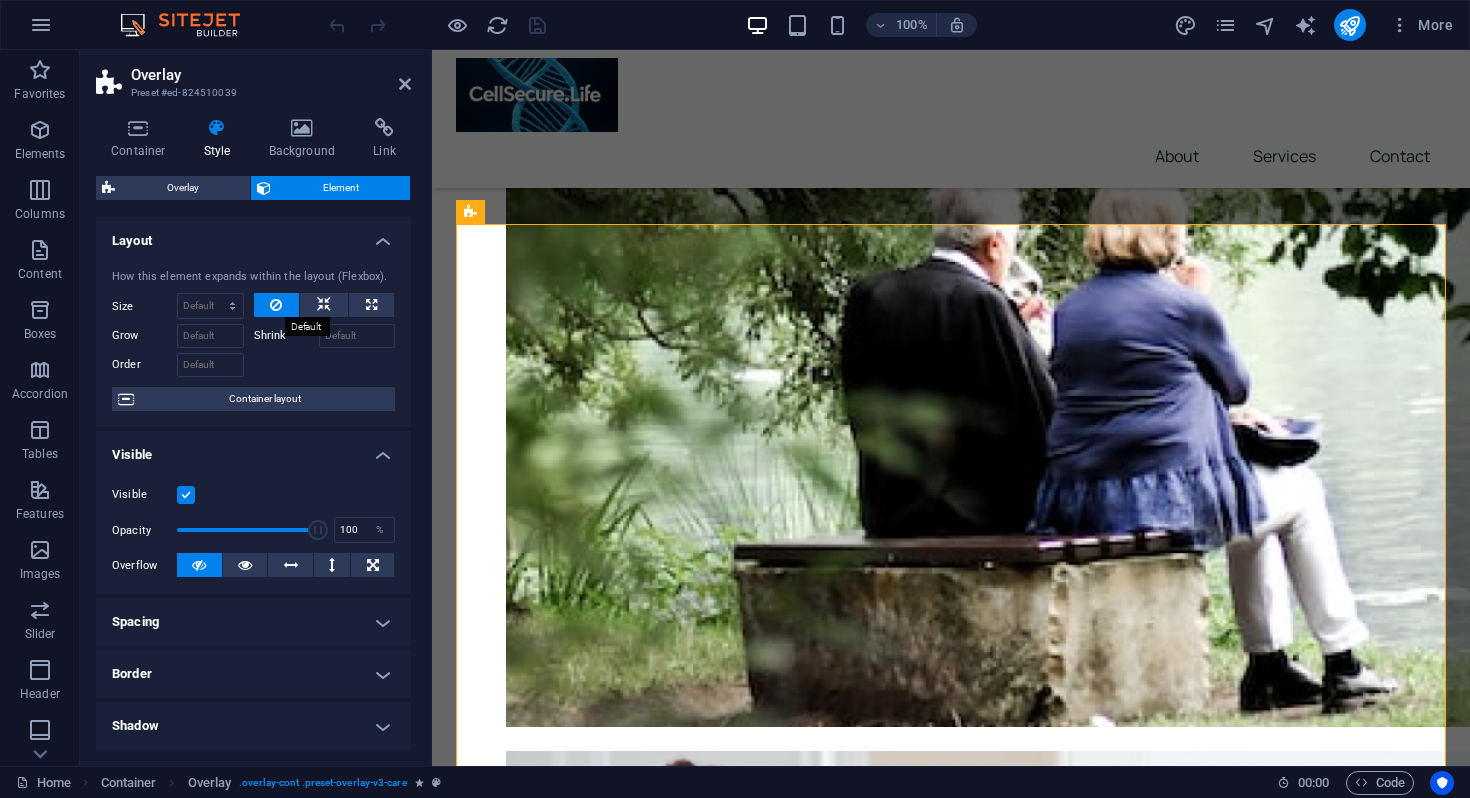 click at bounding box center (276, 305) 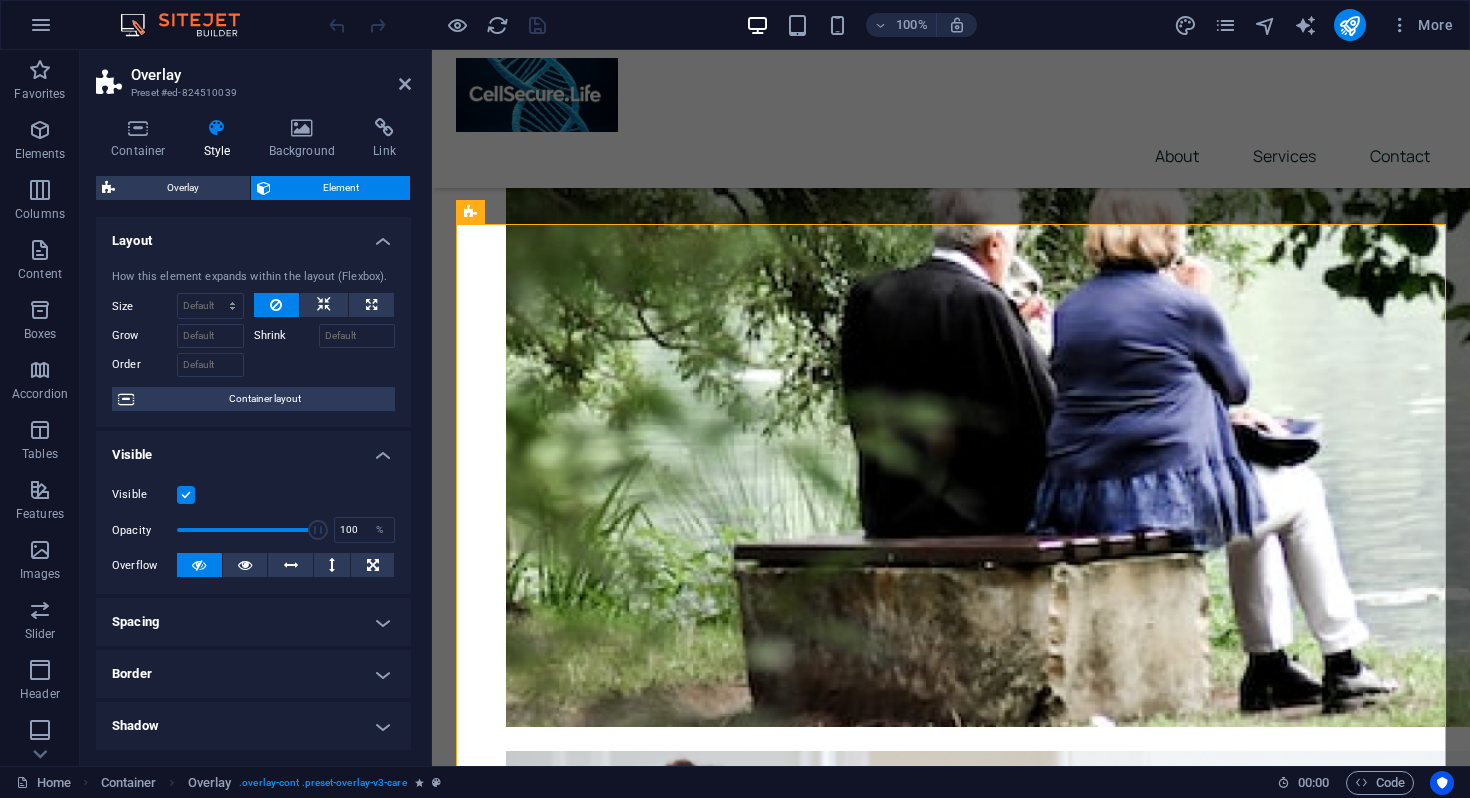 click at bounding box center [276, 305] 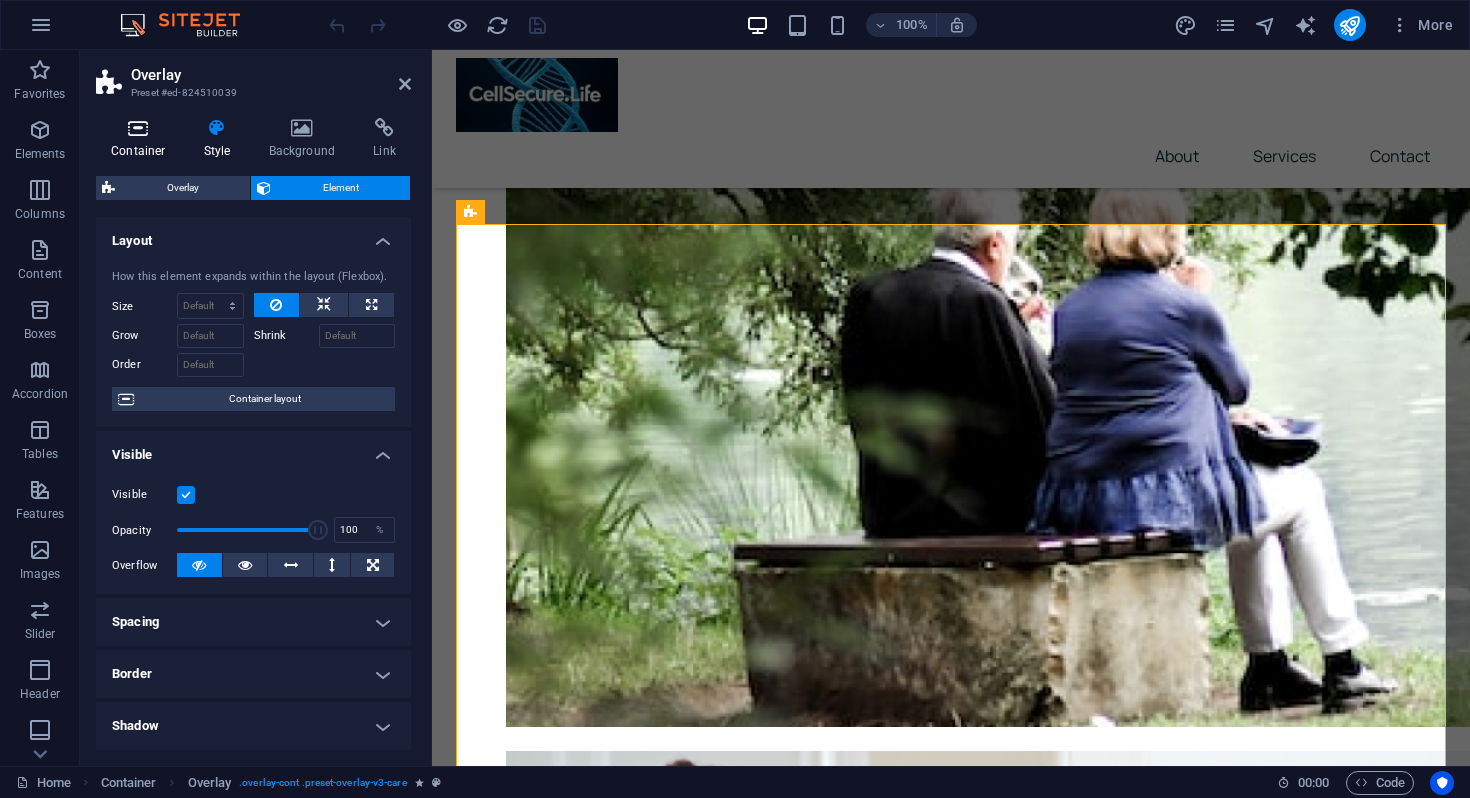 click at bounding box center (138, 128) 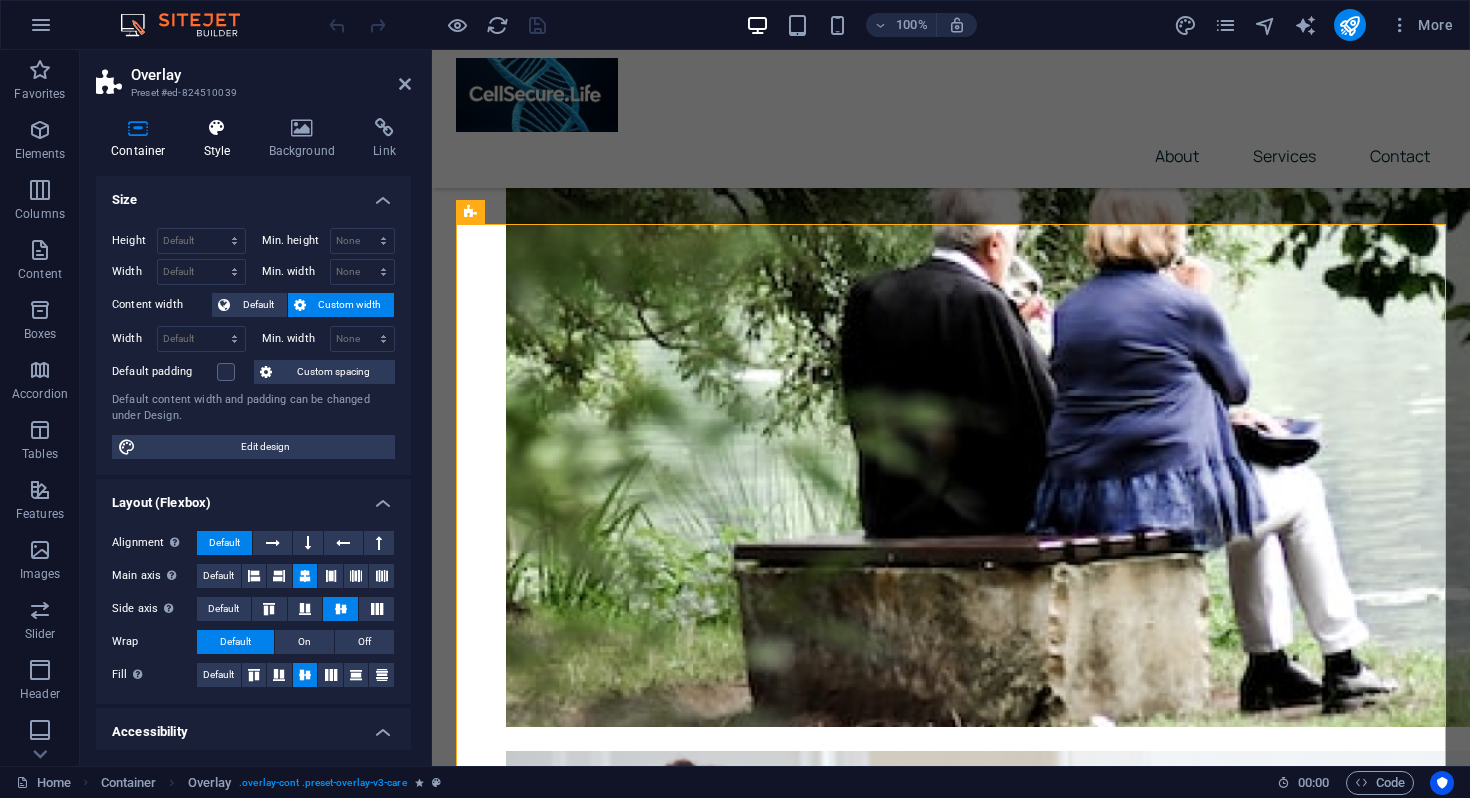 click at bounding box center (217, 128) 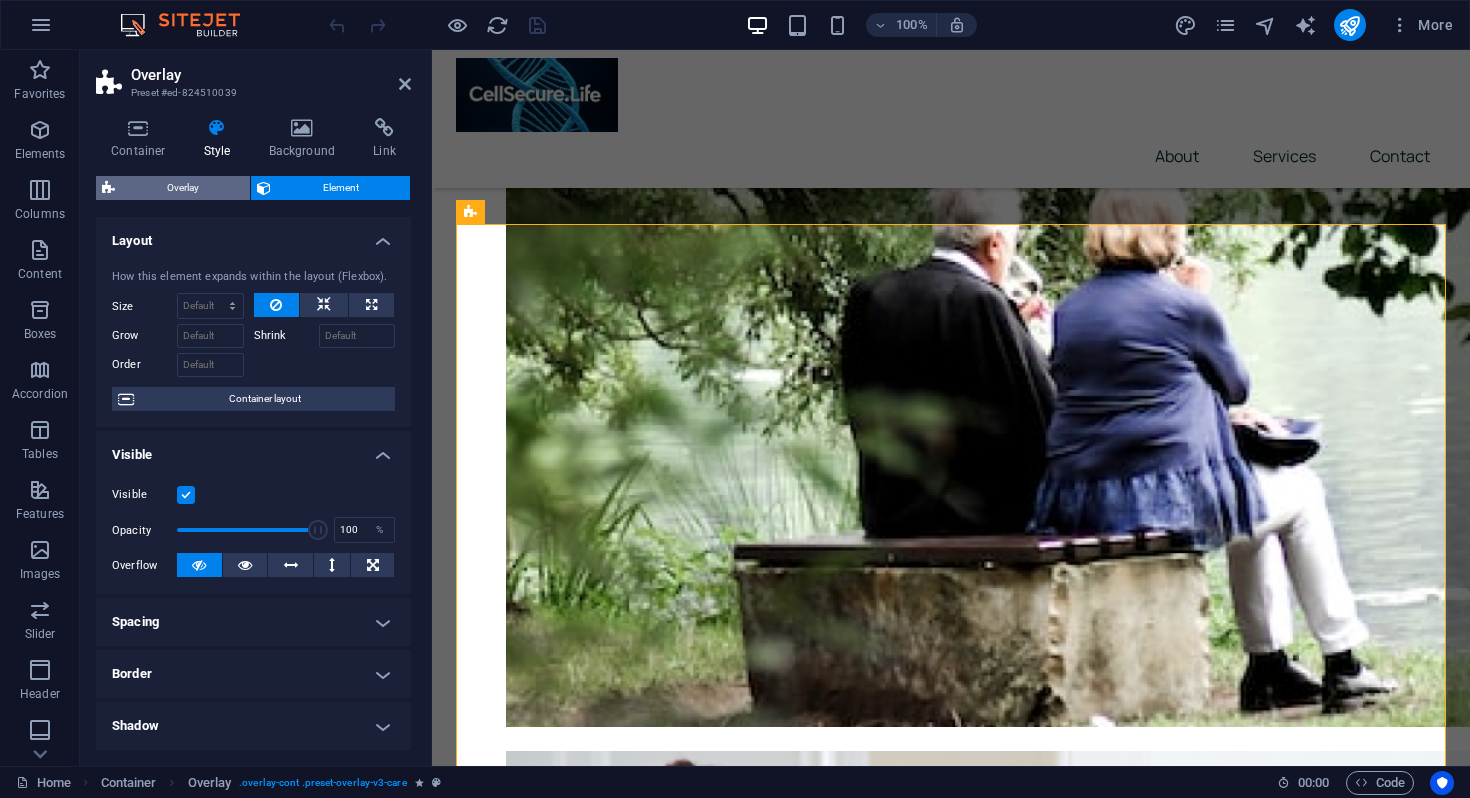 click on "Overlay" at bounding box center [182, 188] 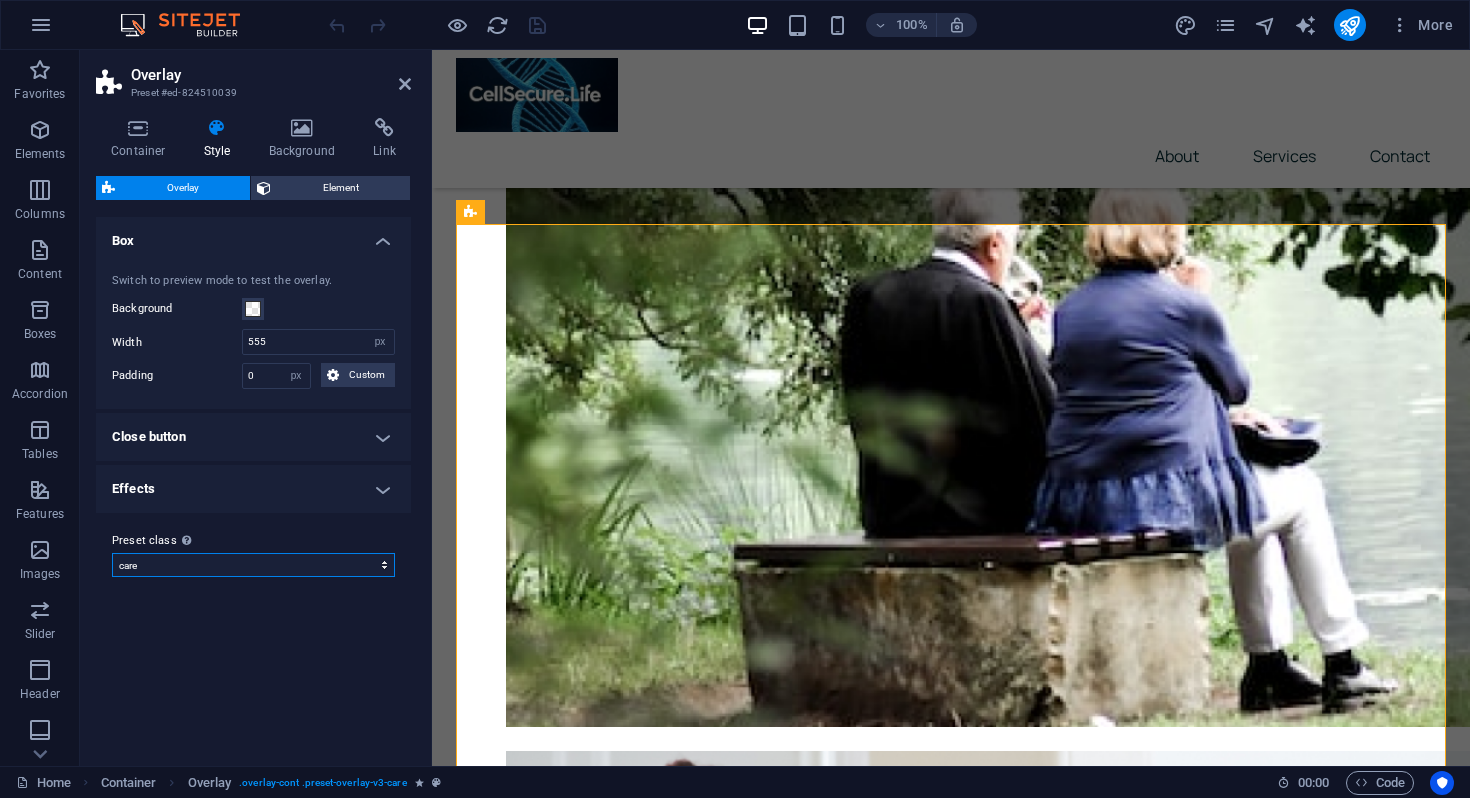 click on "care Add preset class" at bounding box center [253, 565] 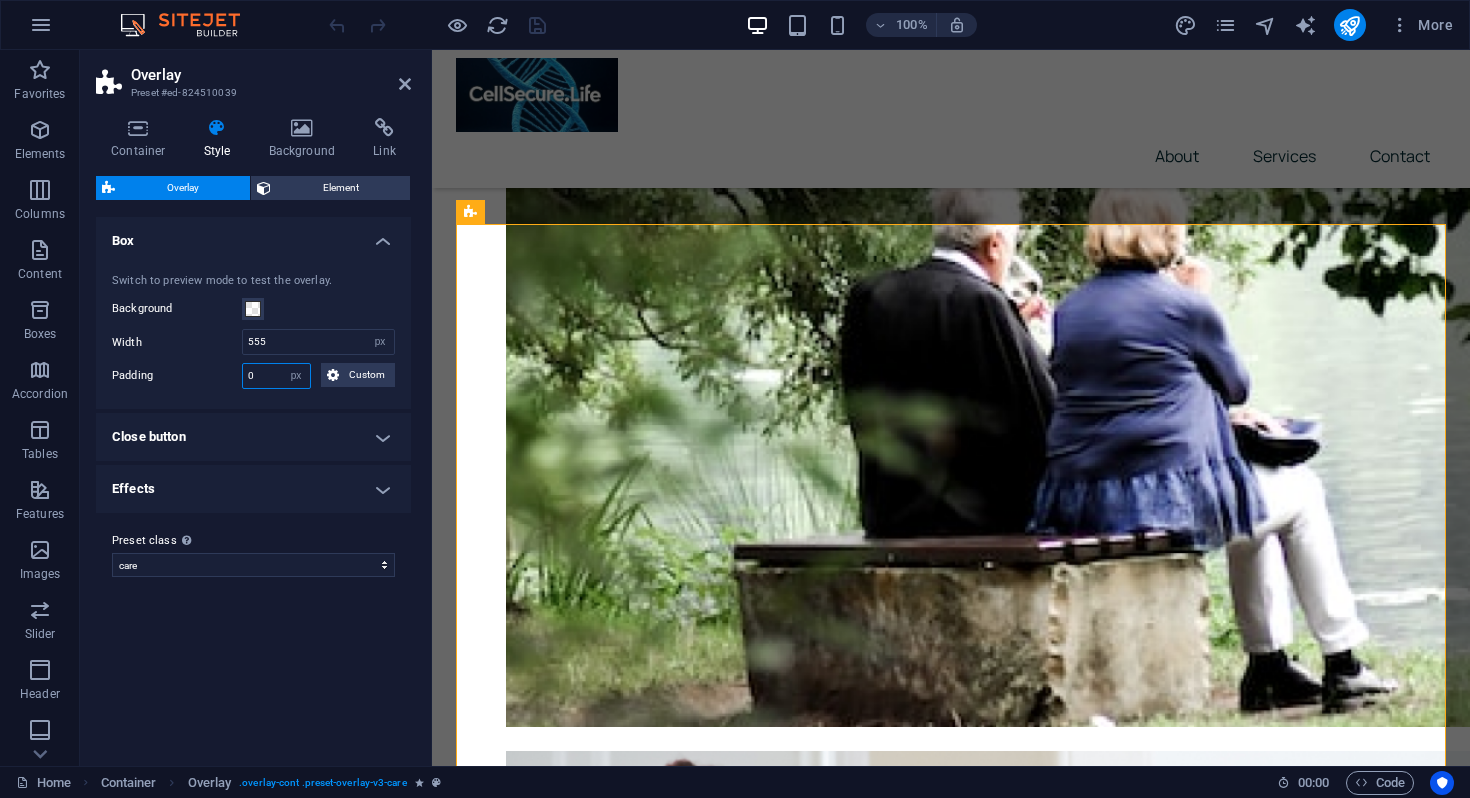 drag, startPoint x: 275, startPoint y: 378, endPoint x: 192, endPoint y: 384, distance: 83.21658 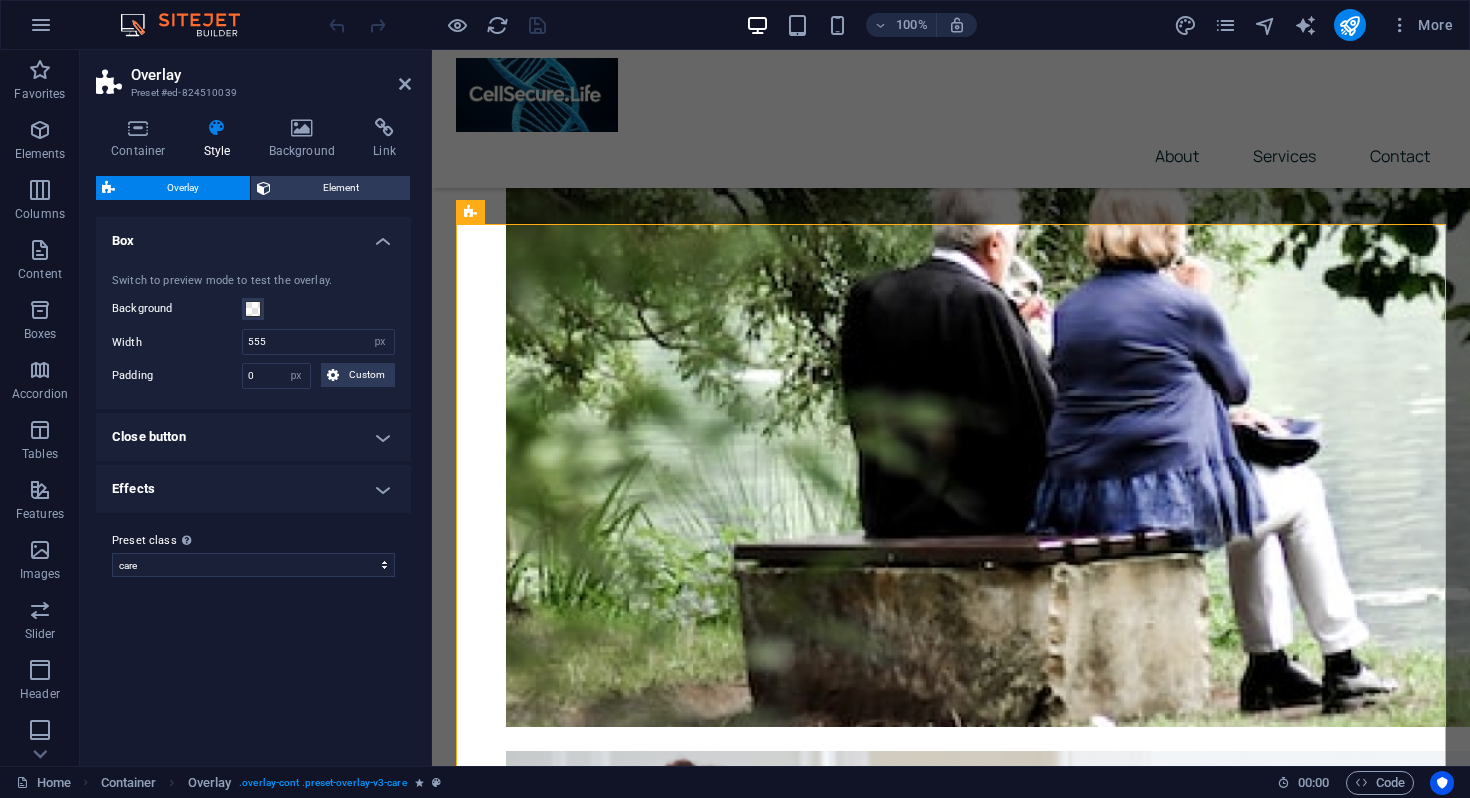click on "Container Style Background Link Size Height Default px rem % vh vw Min. height None px rem % vh vw Width Default px rem % em vh vw Min. width None px rem % vh vw Content width Default Custom width Width Default px rem % em vh vw Min. width None px rem % vh vw Default padding Custom spacing Default content width and padding can be changed under Design. Edit design Layout (Flexbox) Alignment Determines the flex direction. Default Main axis Determine how elements should behave along the main axis inside this container (justify content). Default Side axis Control the vertical direction of the element inside of the container (align items). Default Wrap Default On Off Fill Controls the distances and direction of elements on the y-axis across several lines (align content). Default Accessibility ARIA helps assistive technologies (like screen readers) to understand the role, state, and behavior of web elements Role The ARIA role defines the purpose of an element.  None Alert Article Banner Comment Fan" at bounding box center (253, 434) 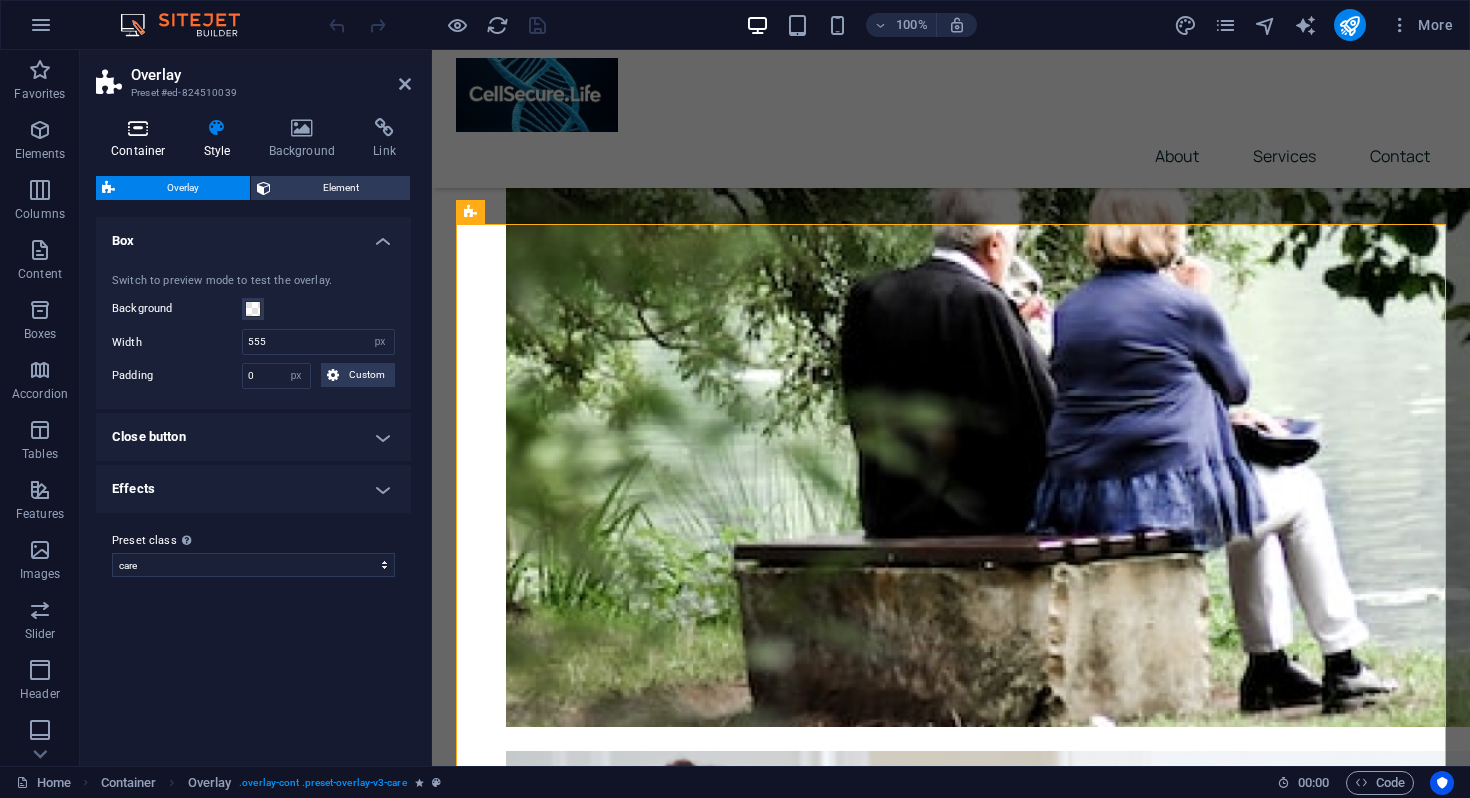 click on "Container" at bounding box center (142, 139) 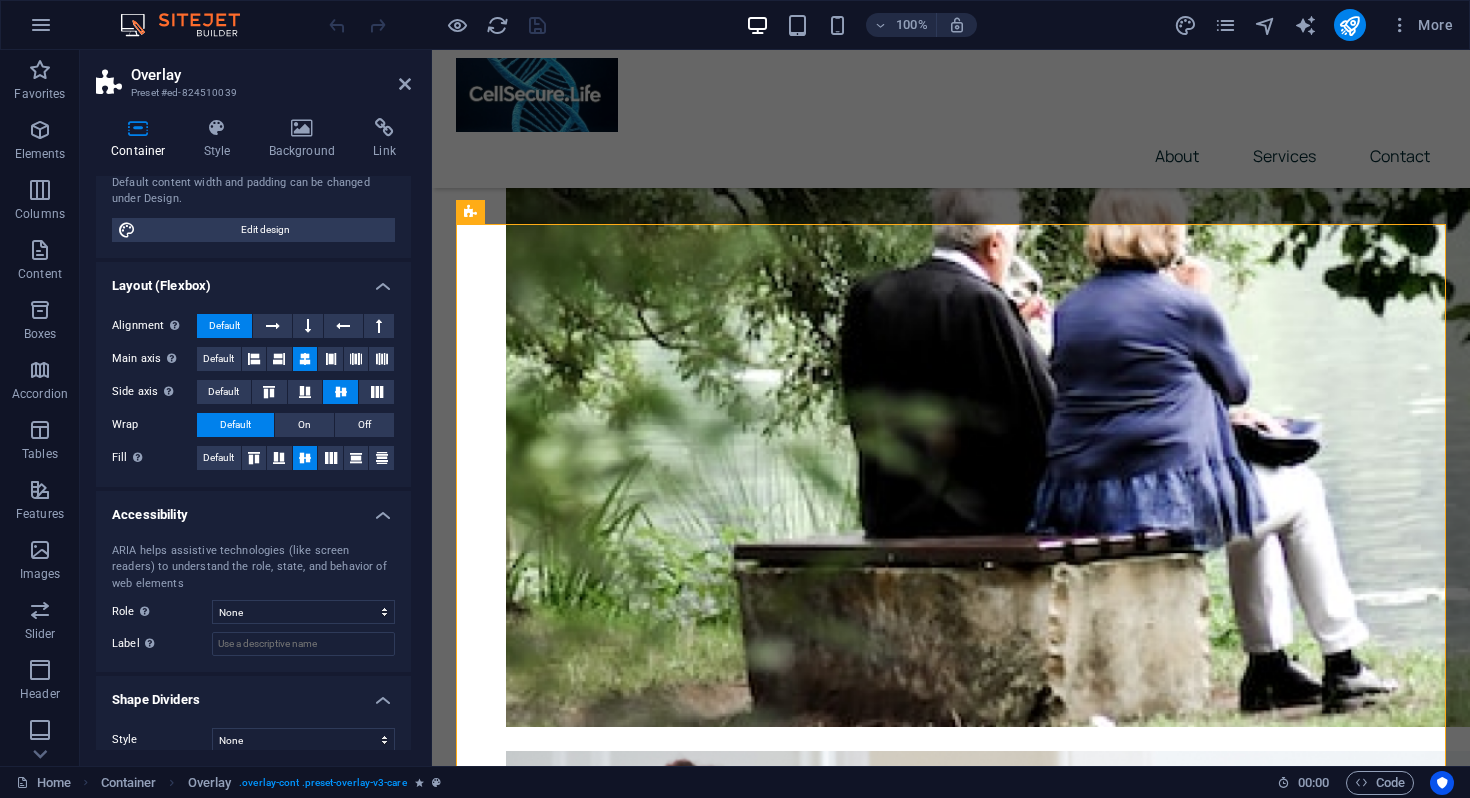 scroll, scrollTop: 0, scrollLeft: 0, axis: both 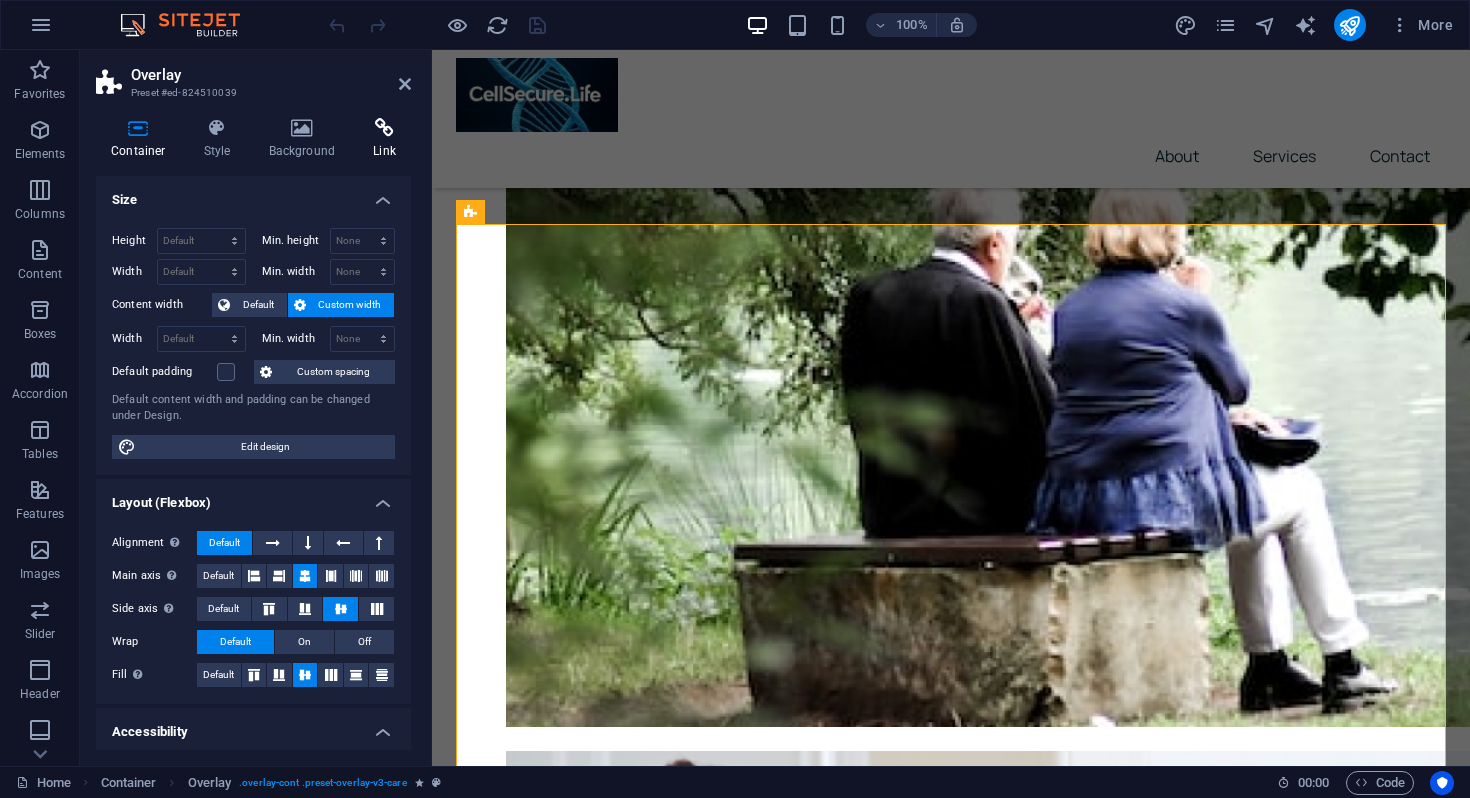 click at bounding box center [384, 128] 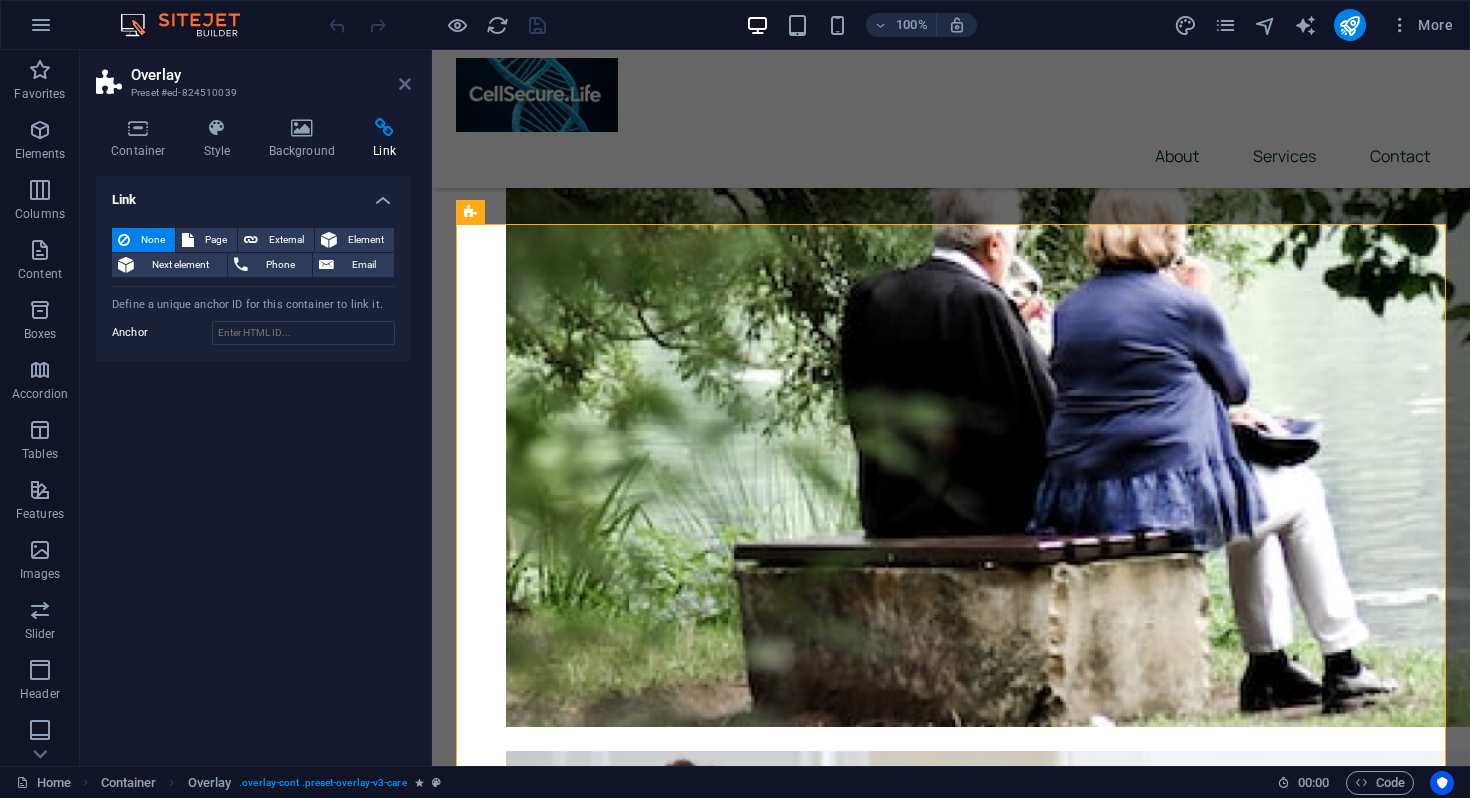 click at bounding box center (405, 84) 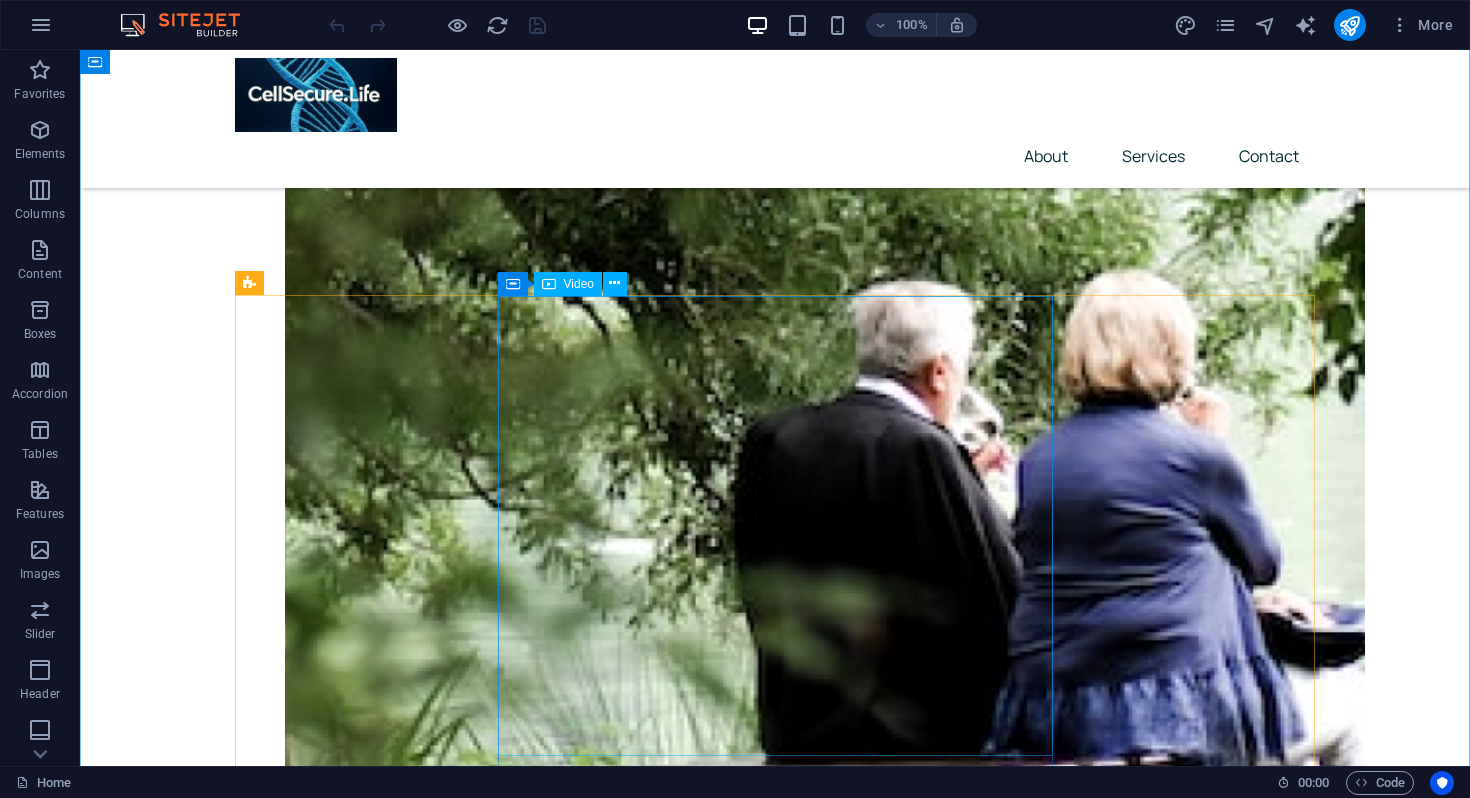 scroll, scrollTop: 888, scrollLeft: 0, axis: vertical 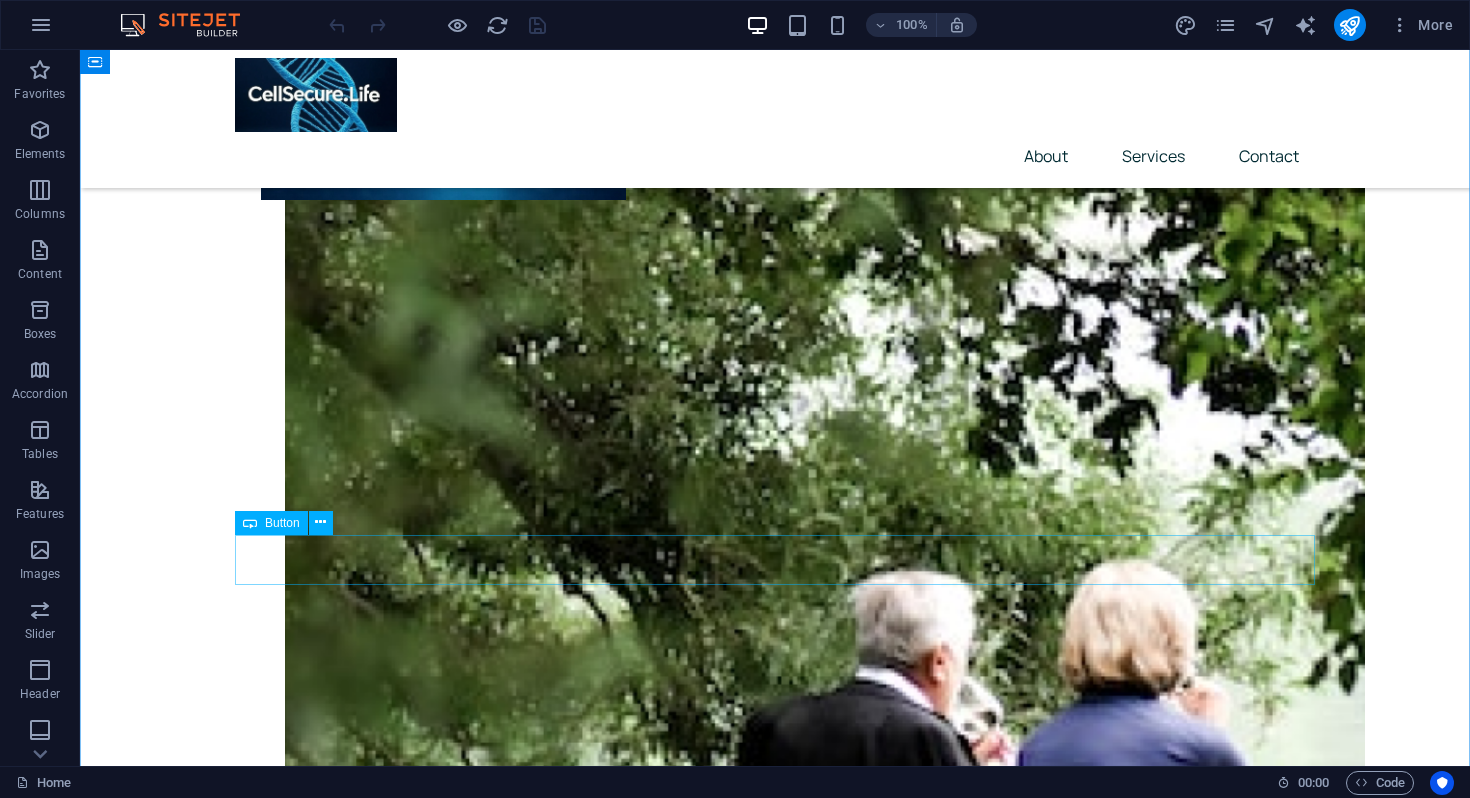 click on "Learn More" at bounding box center (775, 5112) 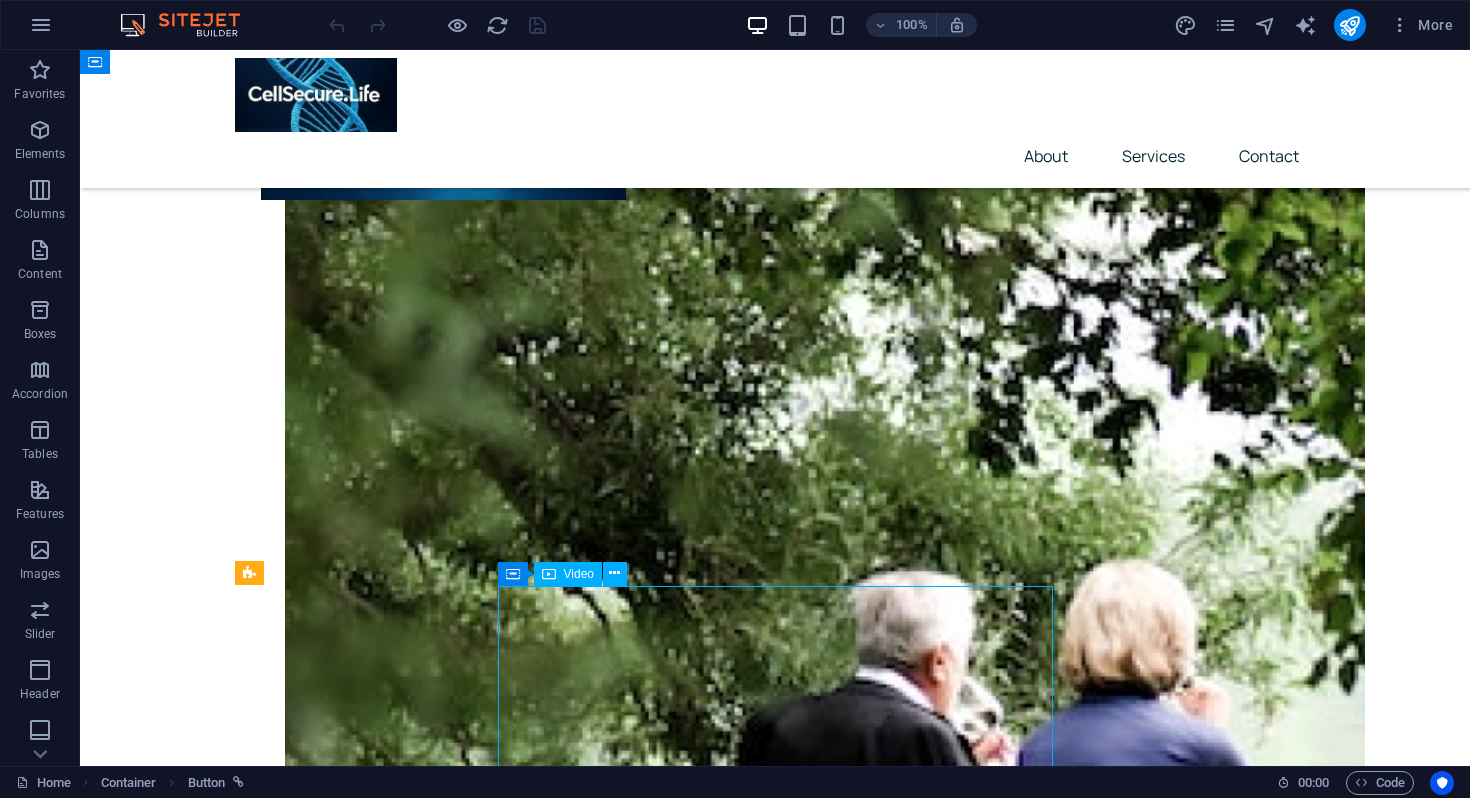 scroll, scrollTop: 889, scrollLeft: 0, axis: vertical 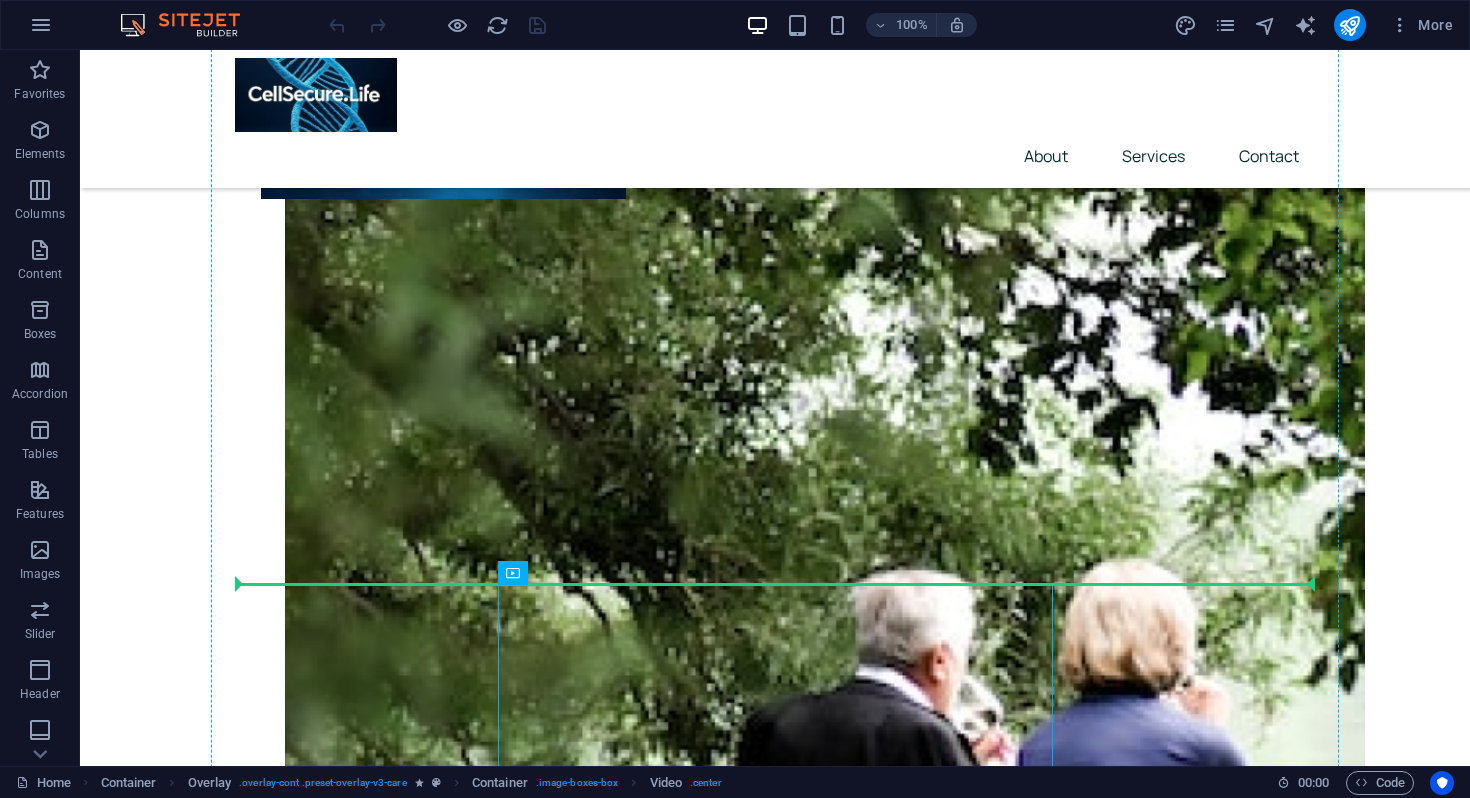 drag, startPoint x: 646, startPoint y: 702, endPoint x: 649, endPoint y: 572, distance: 130.0346 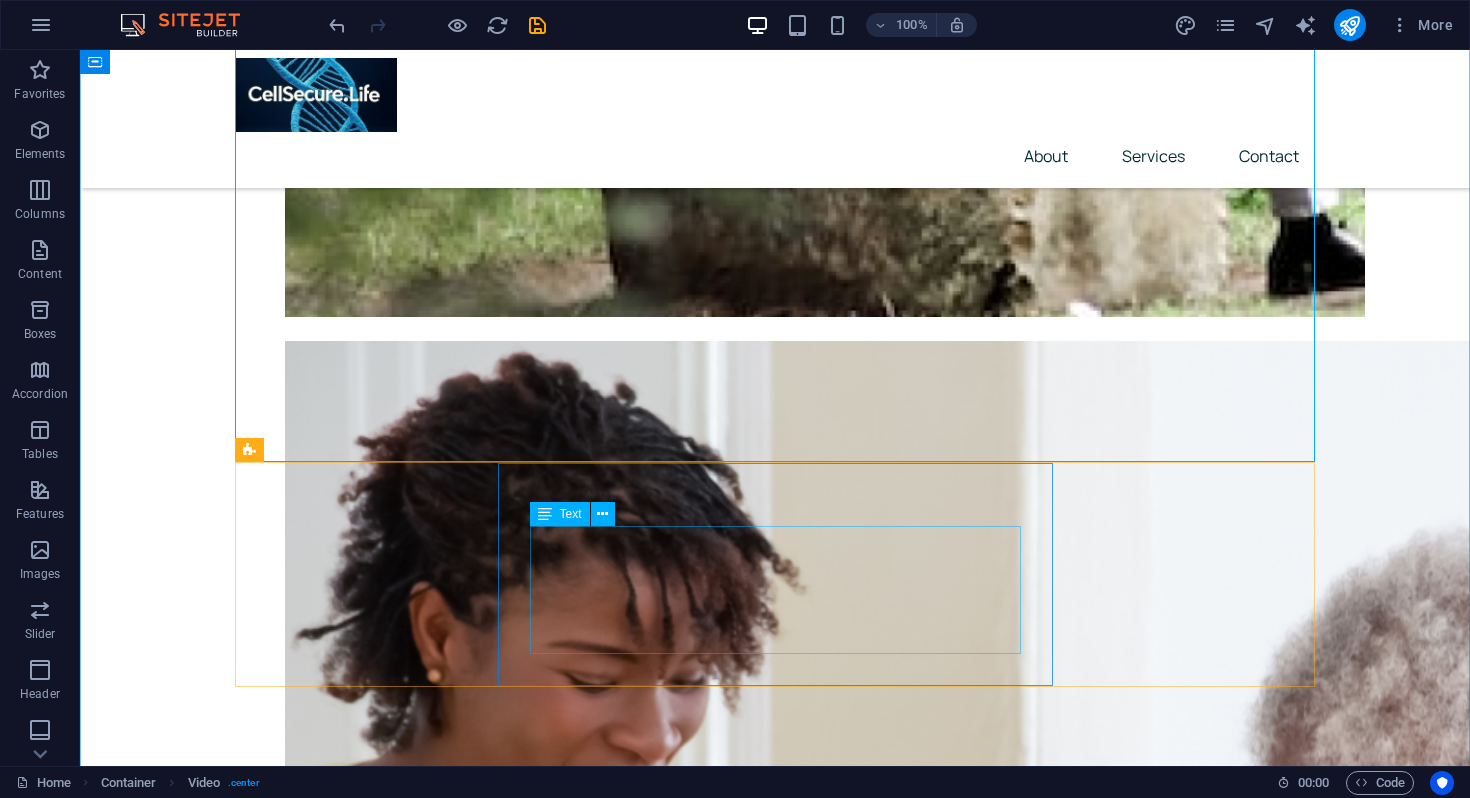 scroll, scrollTop: 1864, scrollLeft: 0, axis: vertical 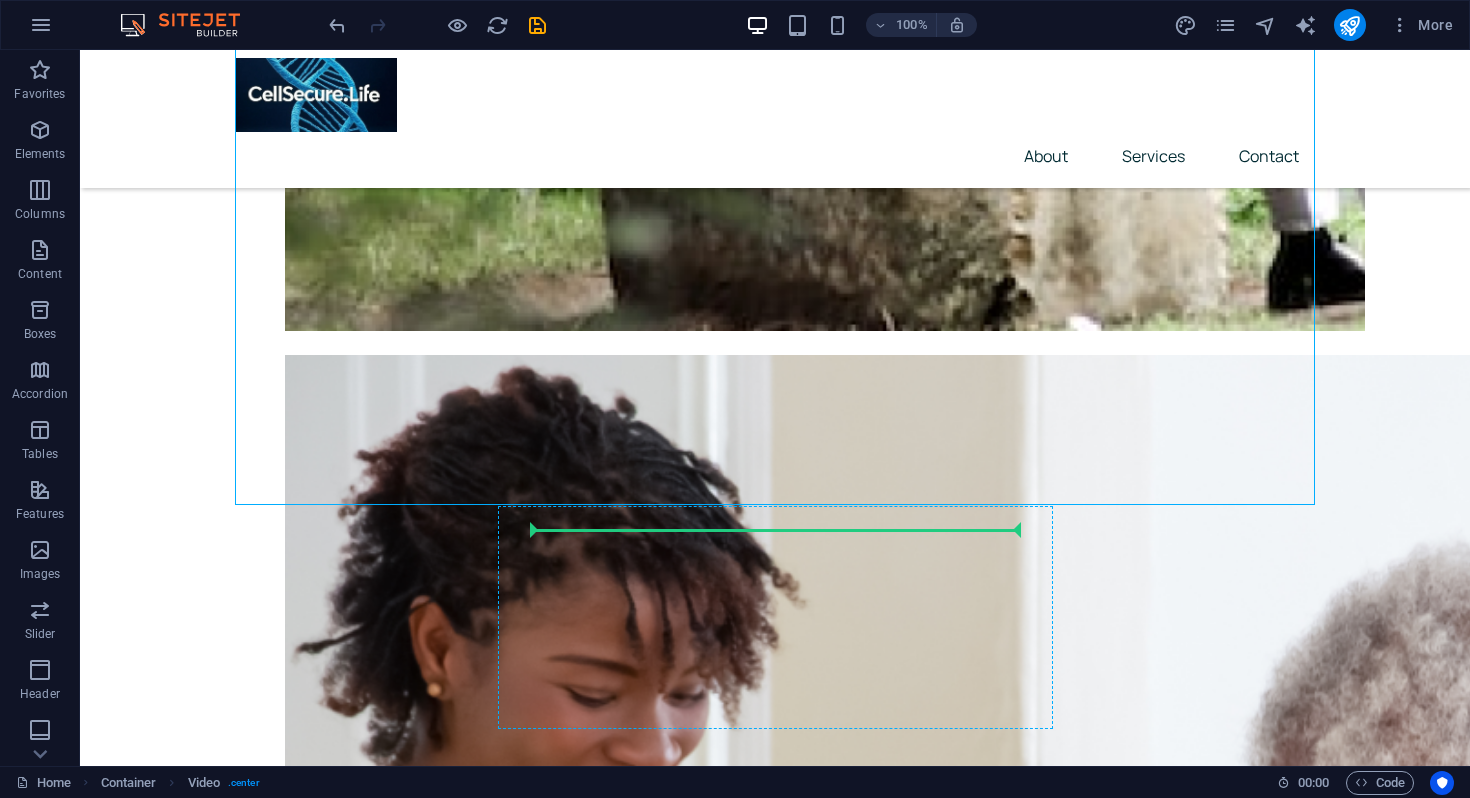 drag, startPoint x: 596, startPoint y: 387, endPoint x: 660, endPoint y: 540, distance: 165.84631 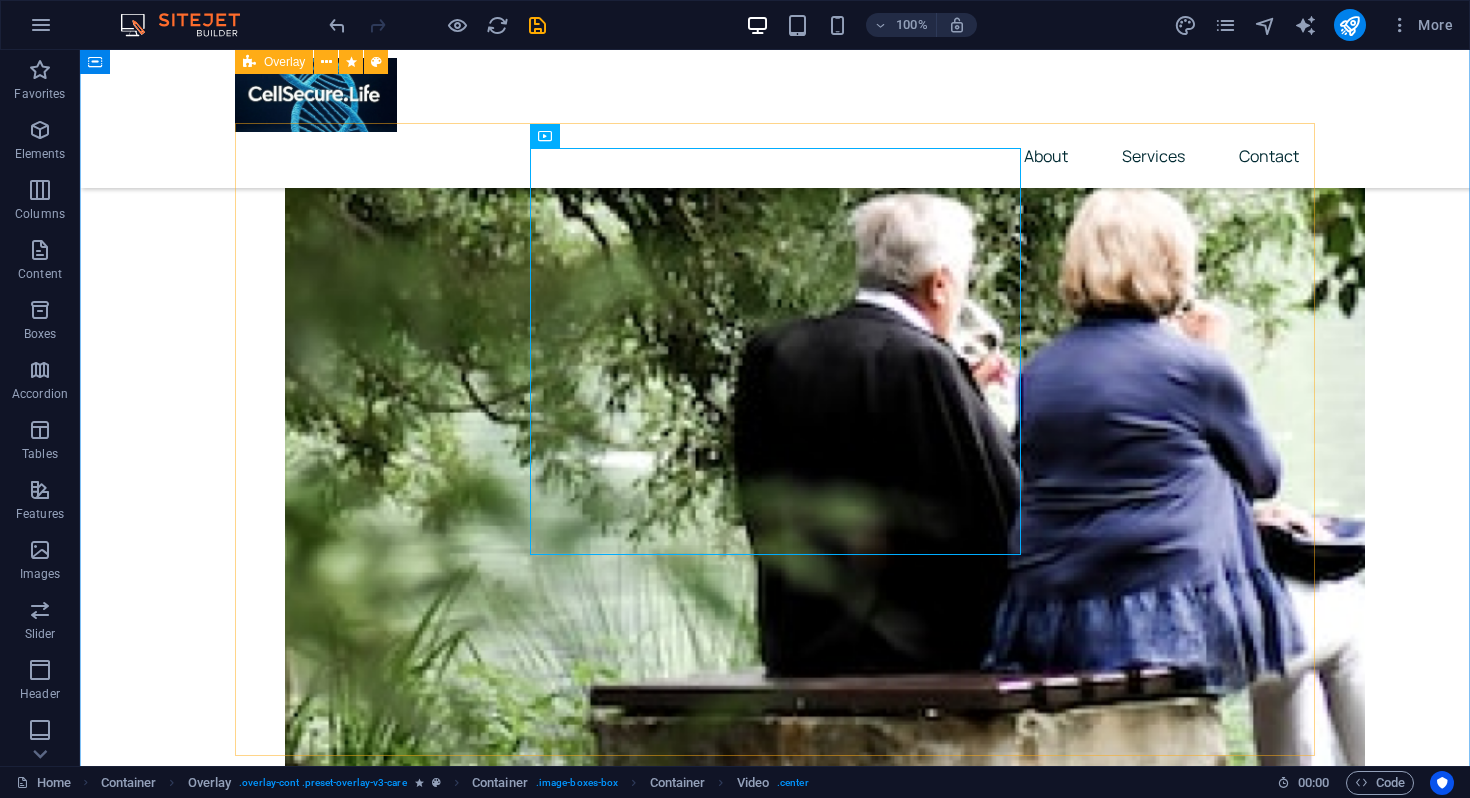 scroll, scrollTop: 1186, scrollLeft: 0, axis: vertical 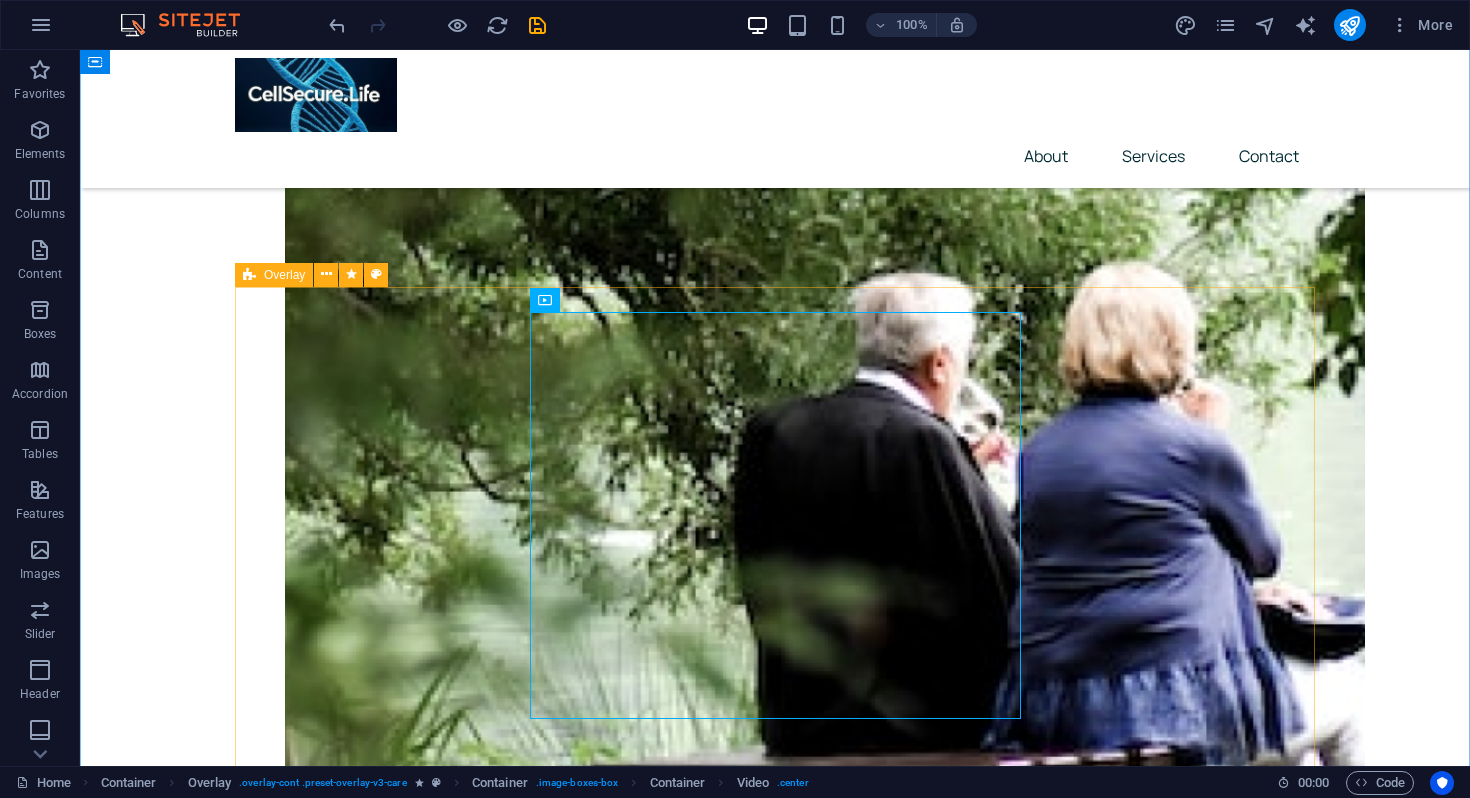 click on "Dementia Care Lorem ipsum dolor sit amet, consectetur adipiscing elit. Consectetur auctor id viverra nunc, ultrices convallis sit ultrices. Massa sollicitudin consequat, at purus lobortis laoreet eu. Lorem ipsum dolor sit amet, consectetur adipiscing elit. Consectetur auctor id viverra nunc, ultrices convallis sit ultrices." at bounding box center [775, 5074] 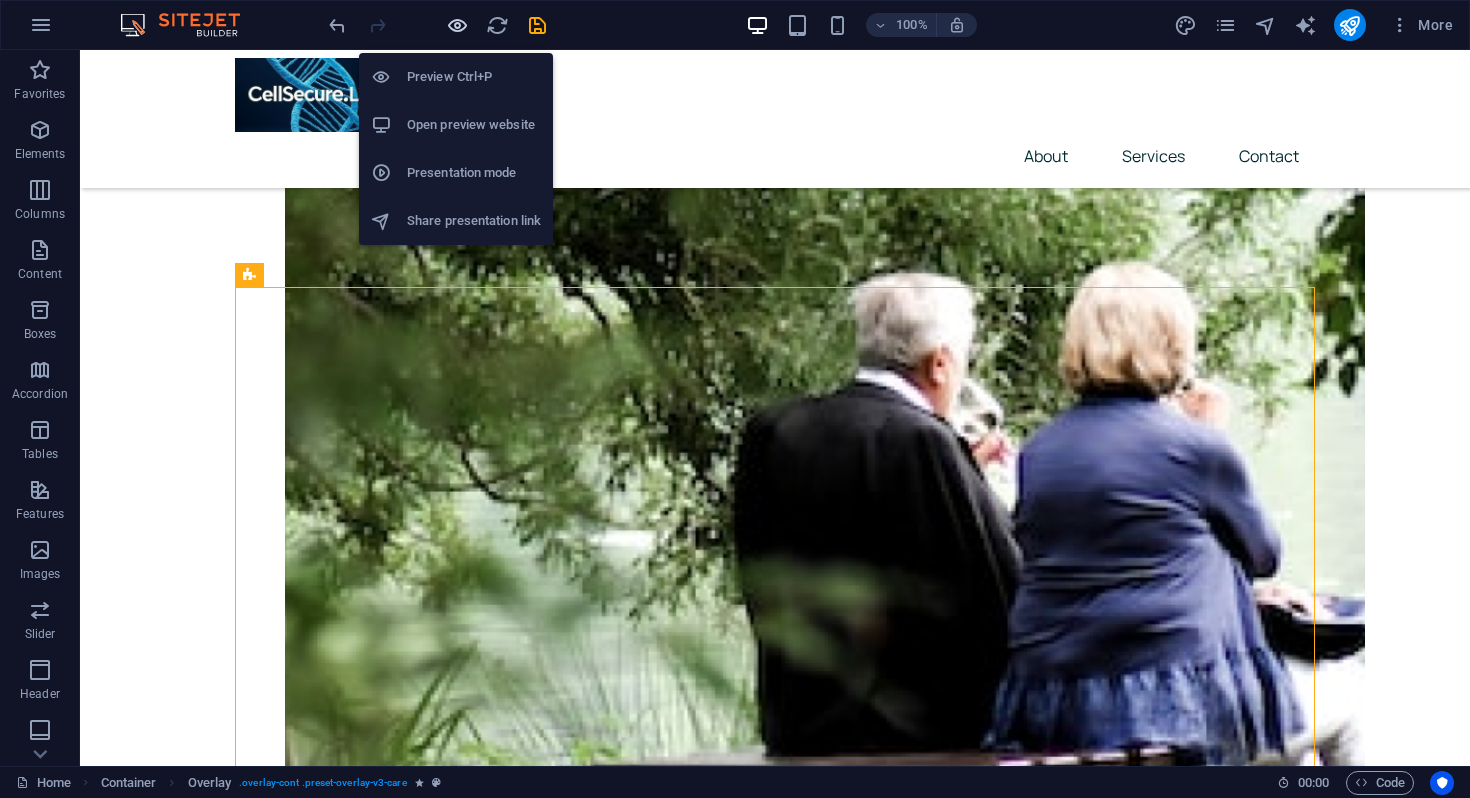 click at bounding box center (457, 25) 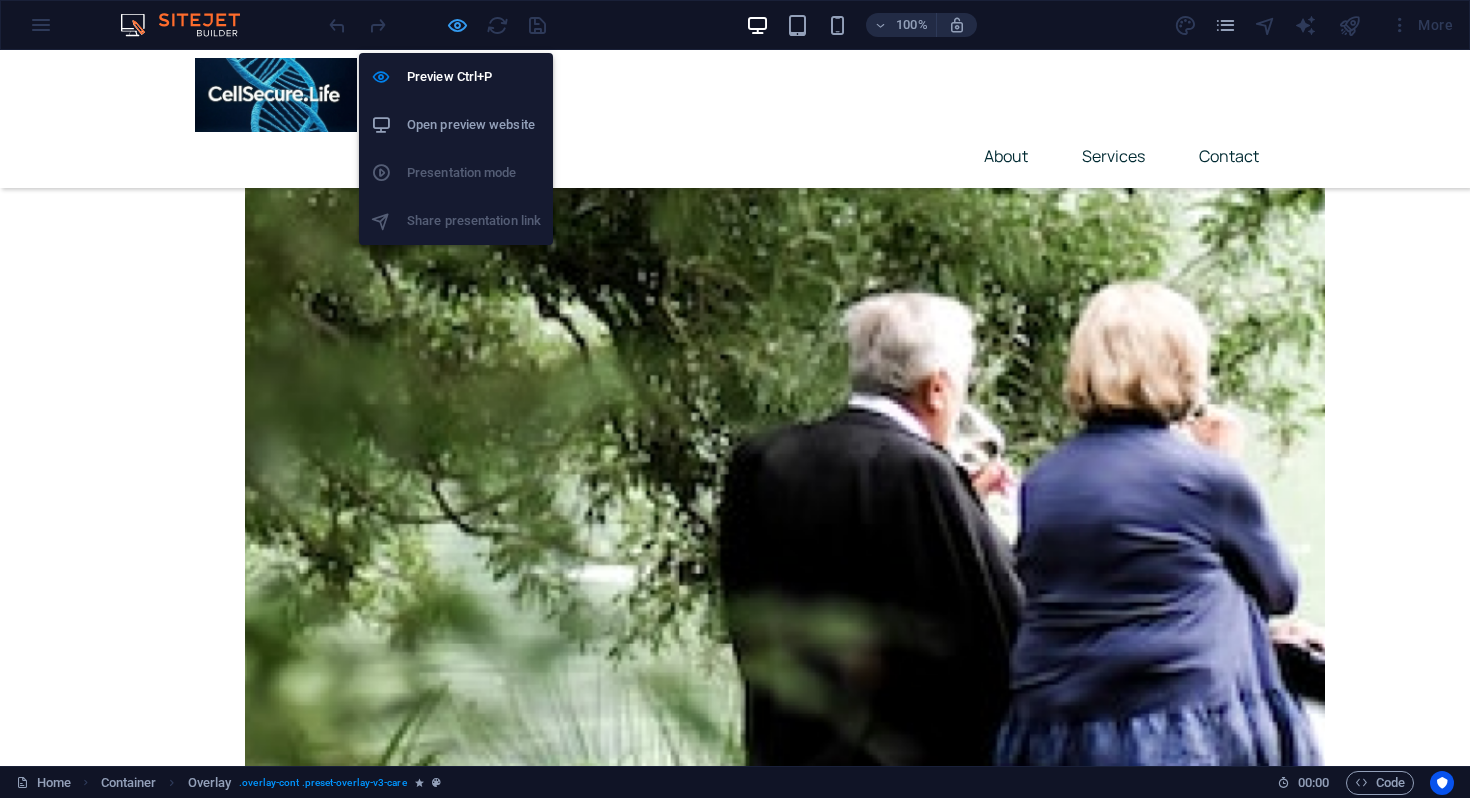 click at bounding box center [457, 25] 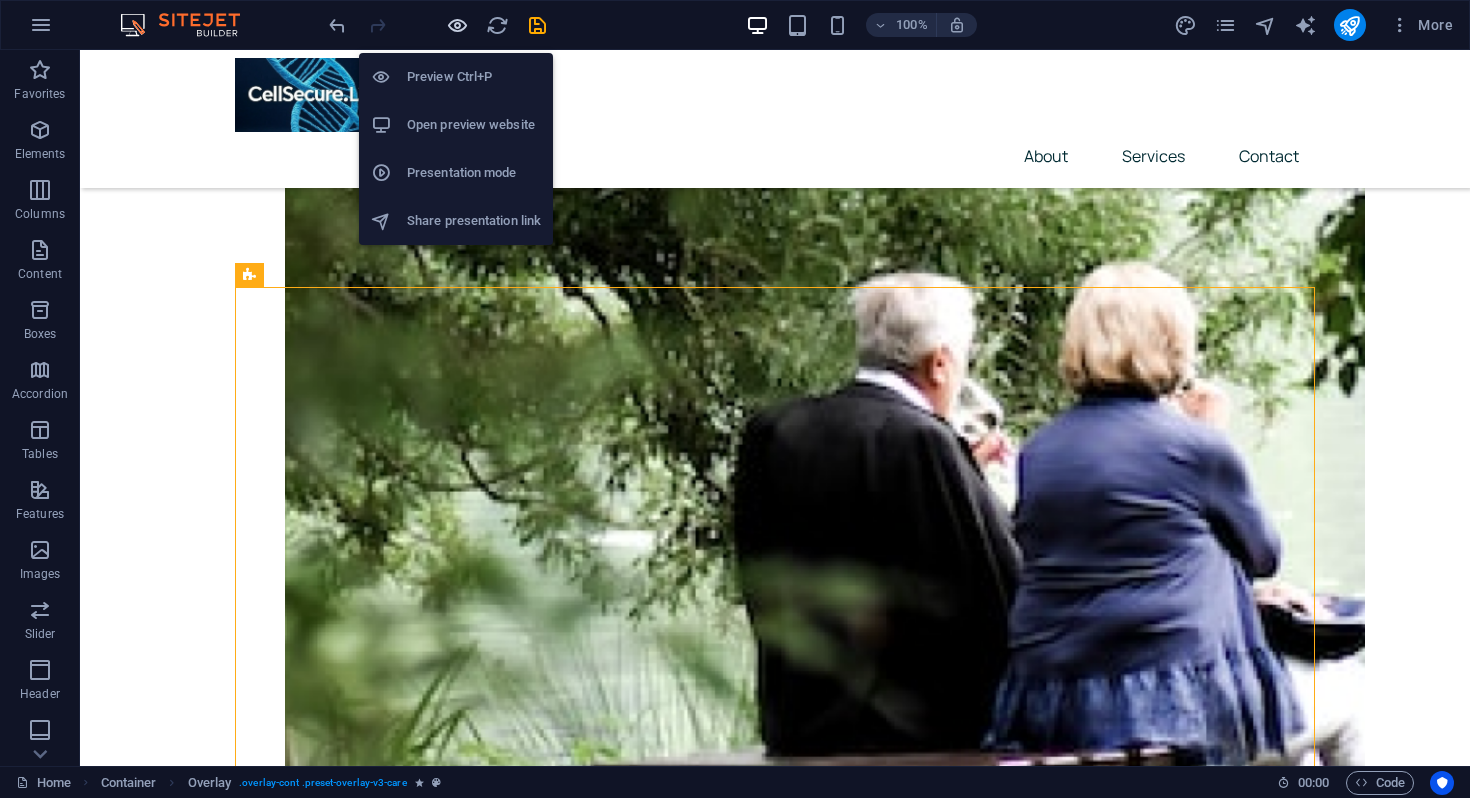 click at bounding box center [457, 25] 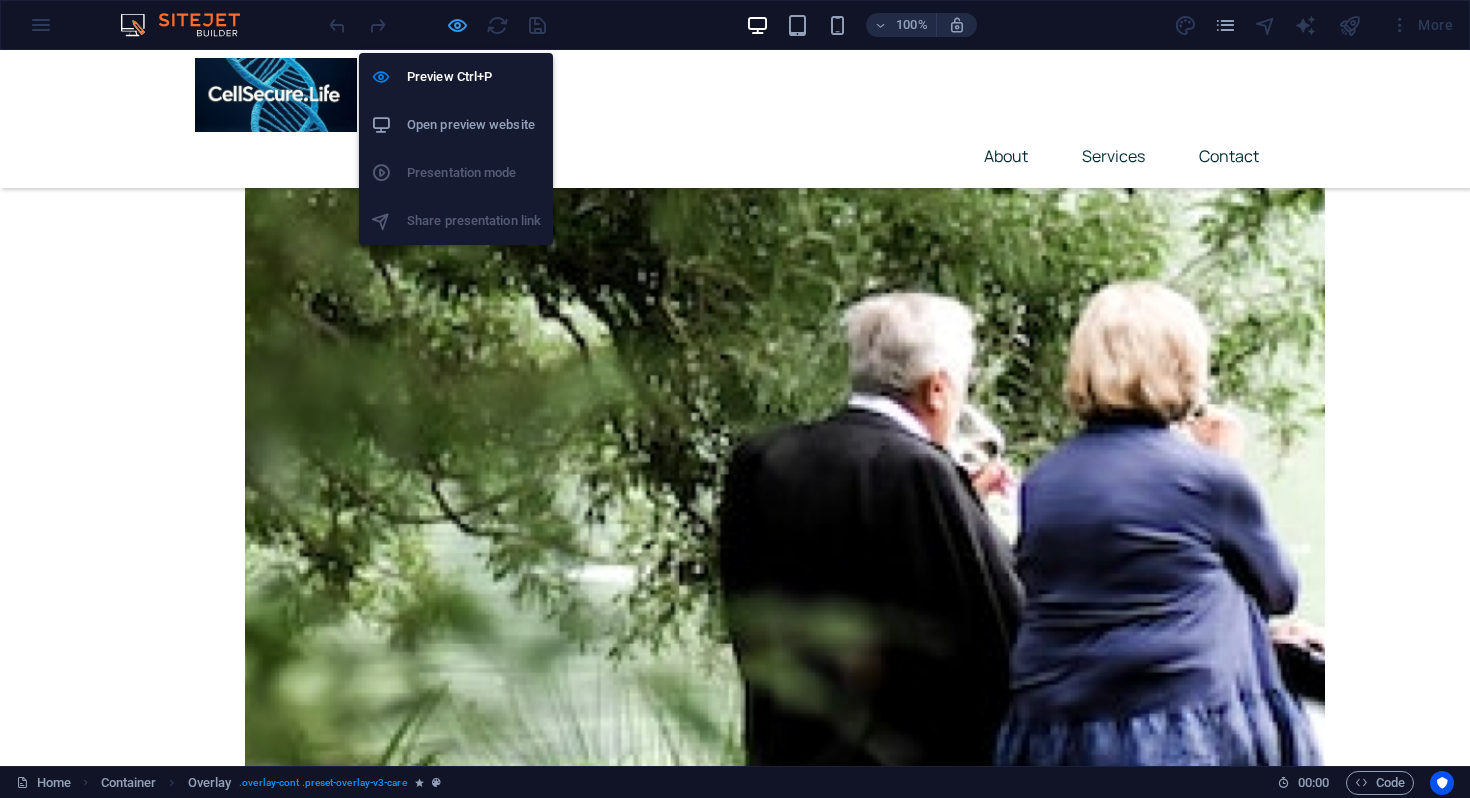 click at bounding box center (457, 25) 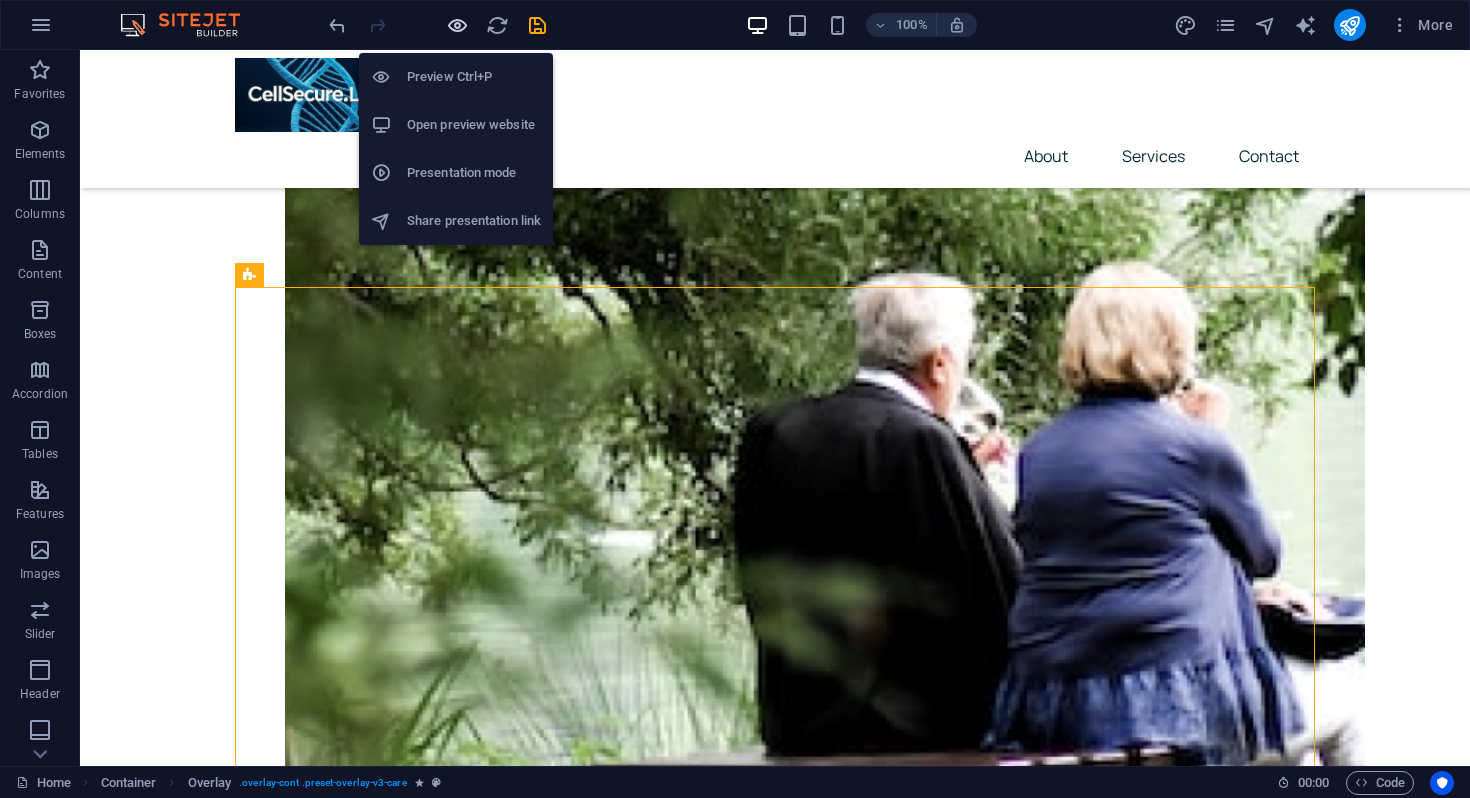click at bounding box center [457, 25] 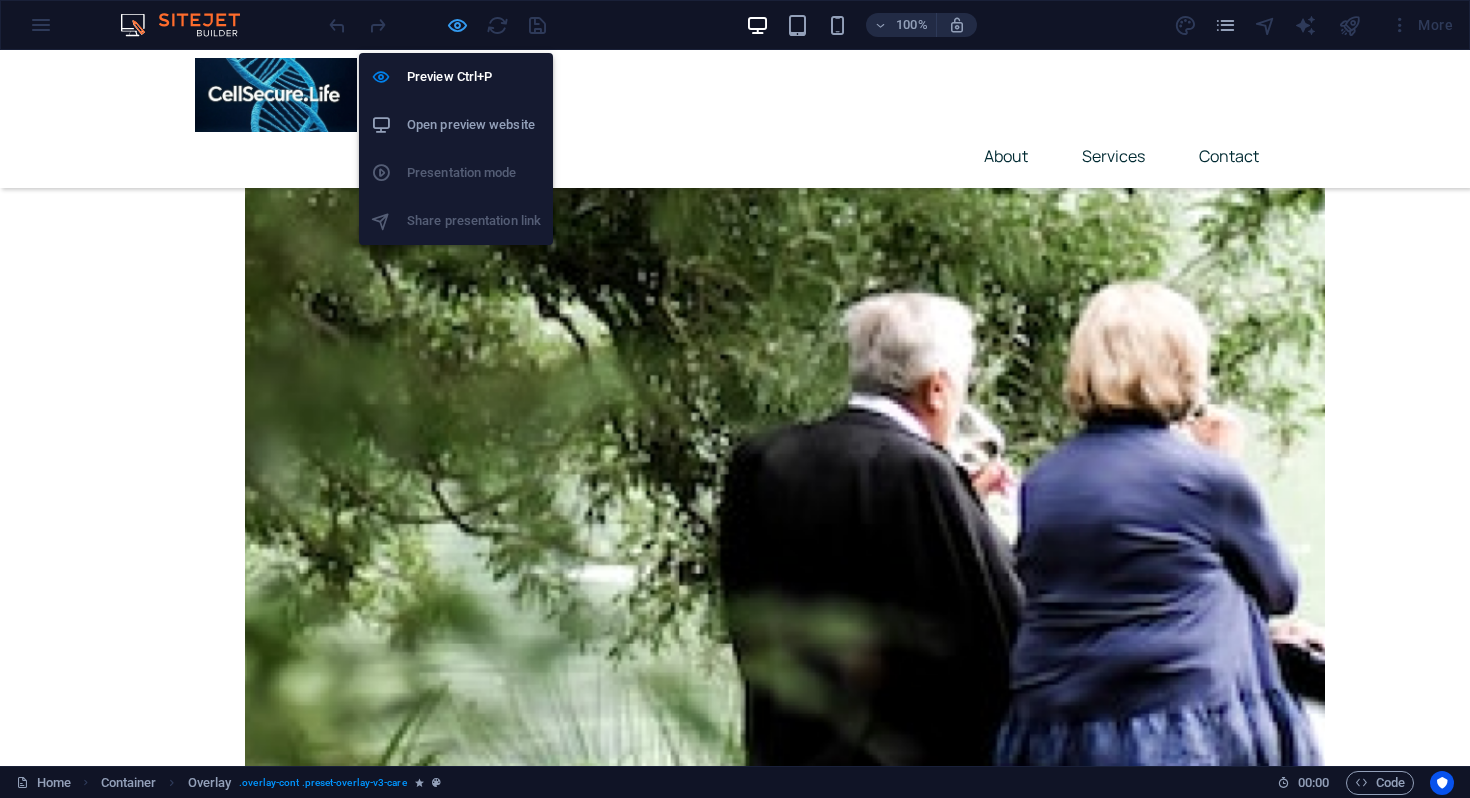 click at bounding box center [457, 25] 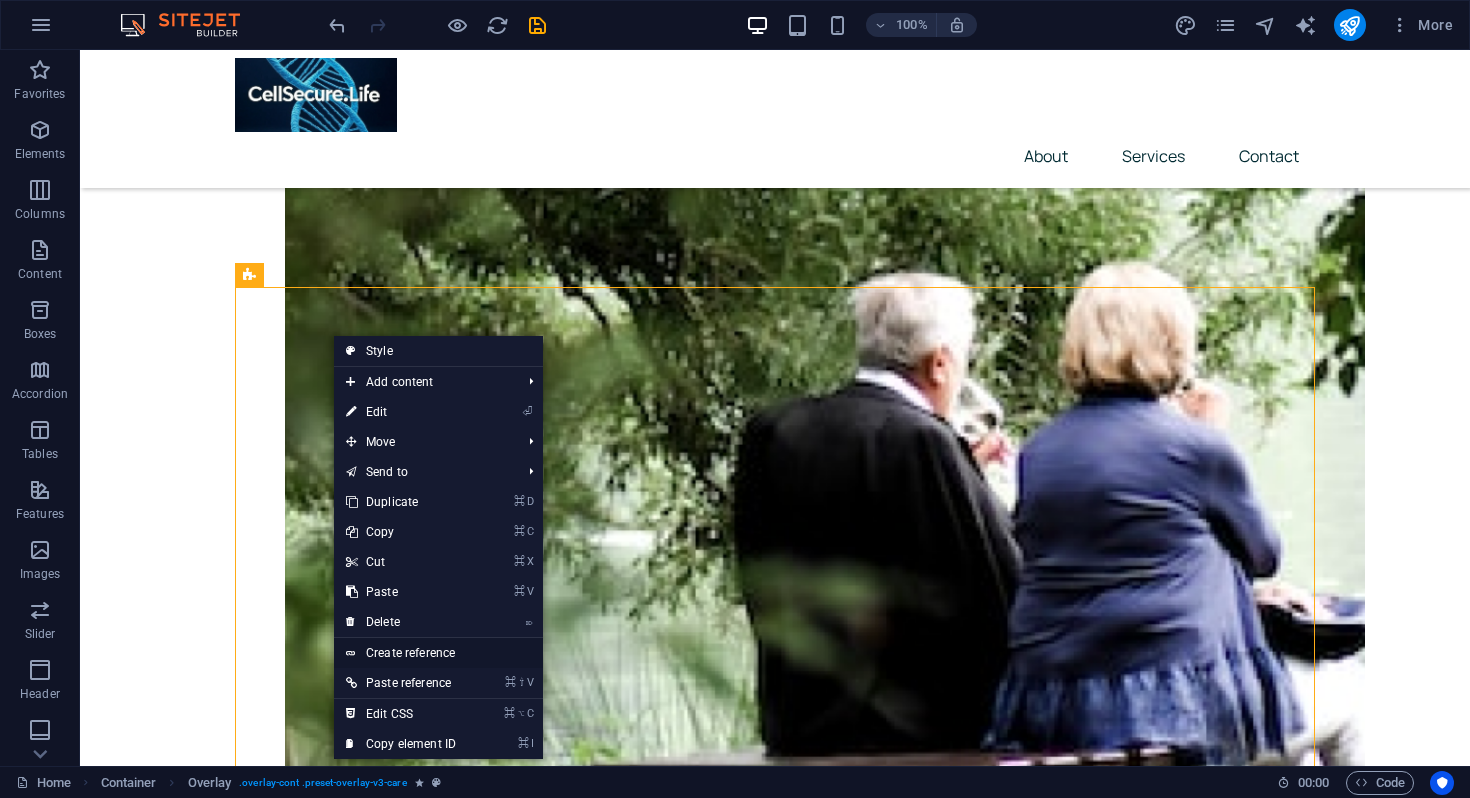 click on "Create reference" at bounding box center [438, 653] 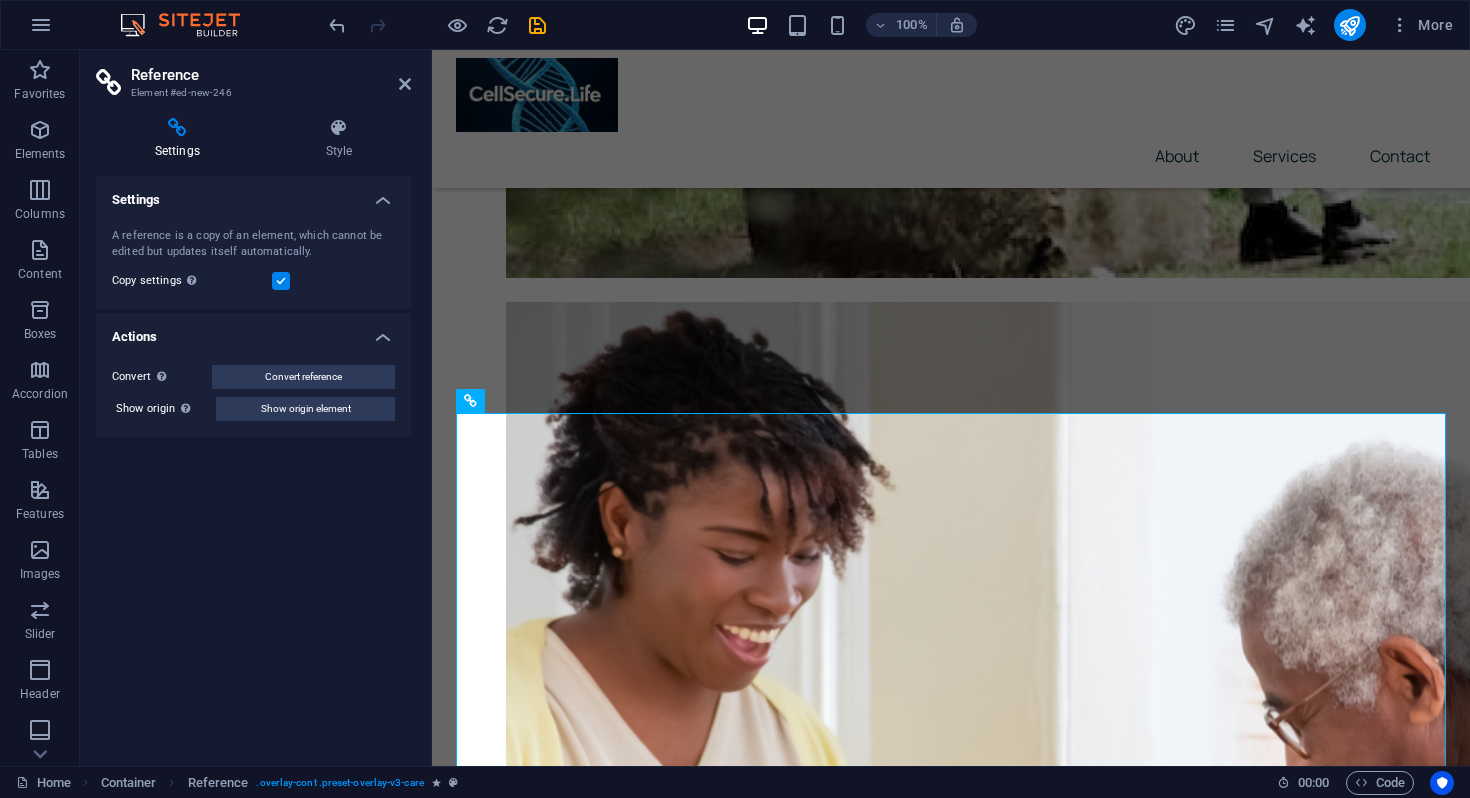 scroll, scrollTop: 1870, scrollLeft: 0, axis: vertical 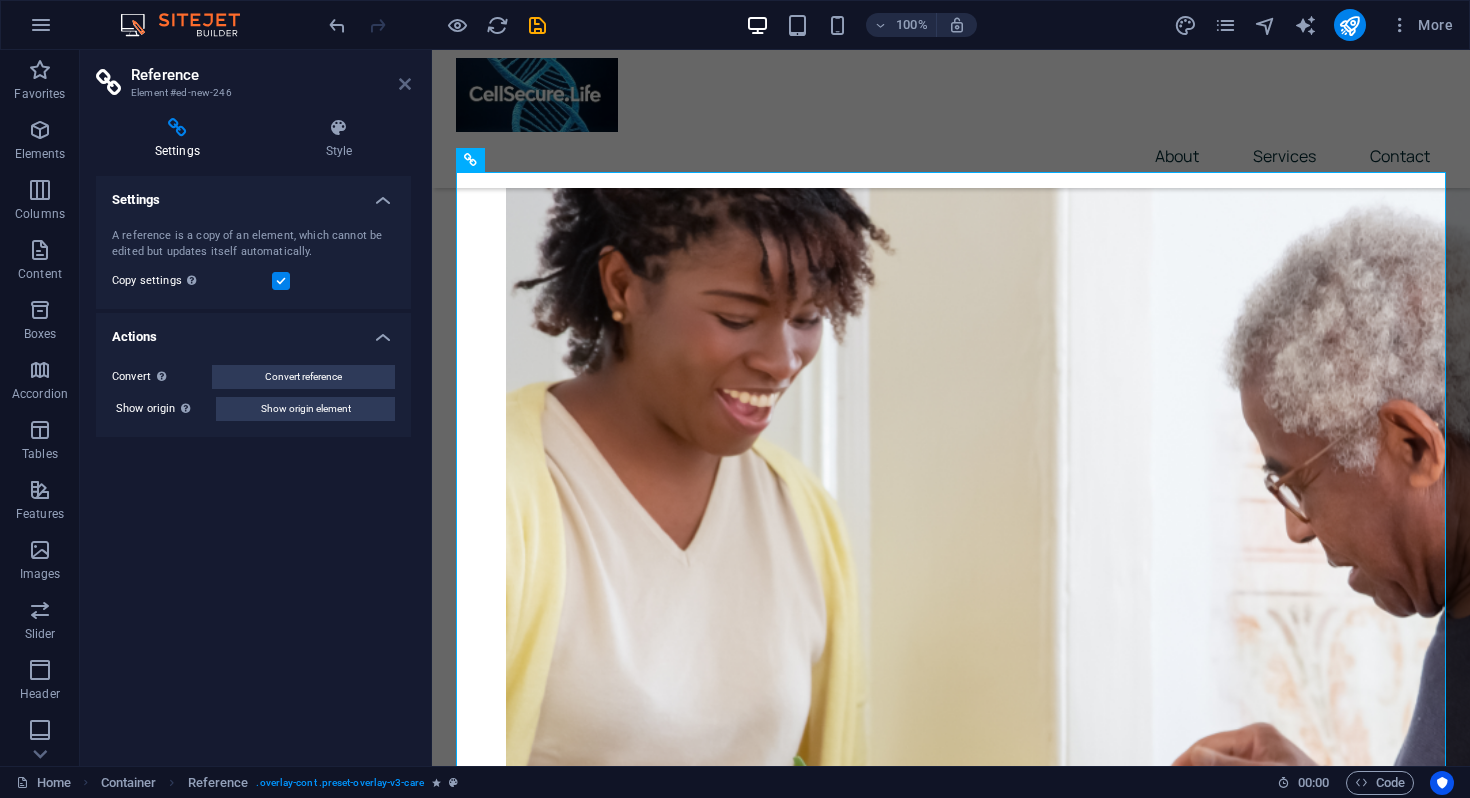 click at bounding box center [405, 84] 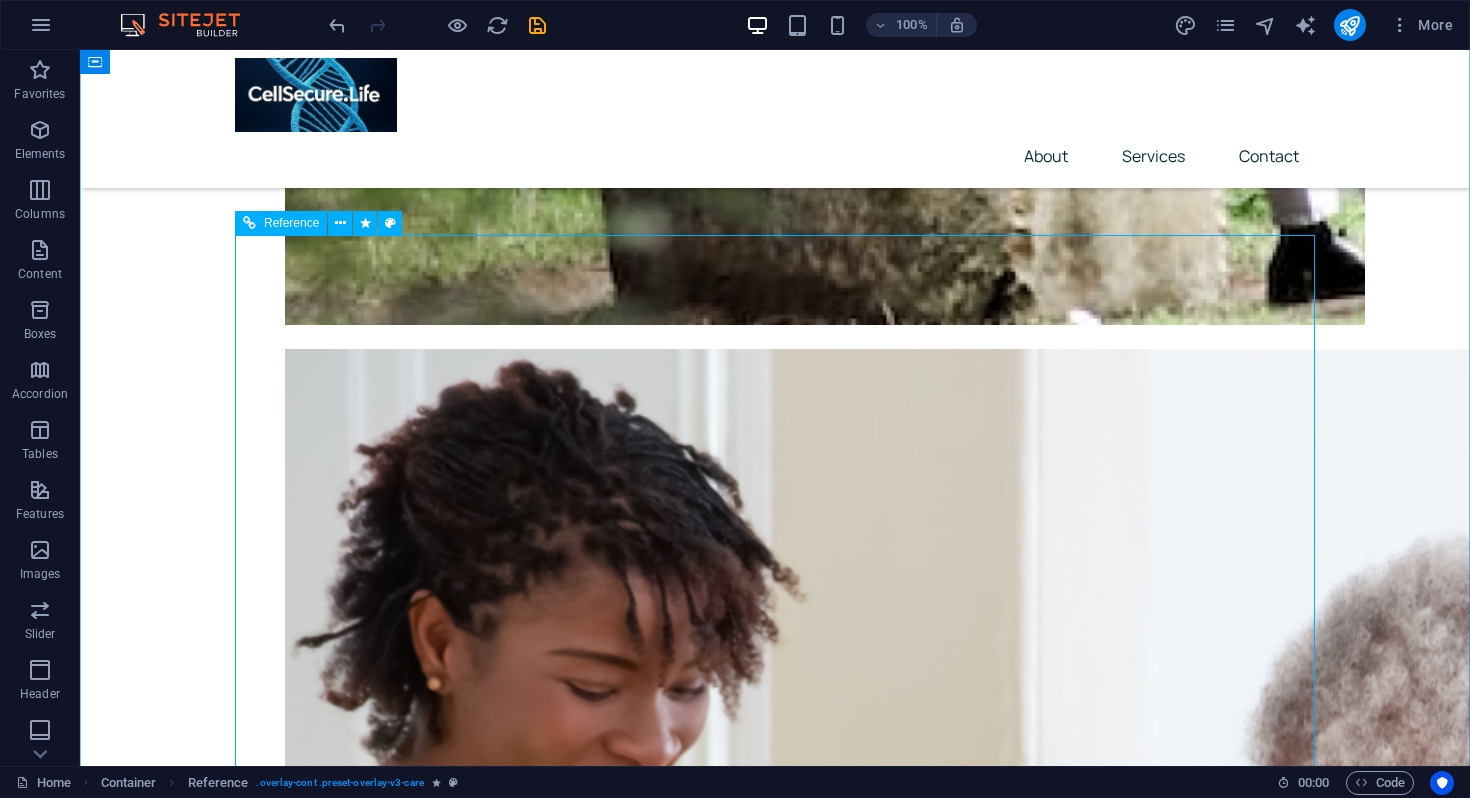 click on "Dementia Care Lorem ipsum dolor sit amet, consectetur adipiscing elit. Consectetur auctor id viverra nunc, ultrices convallis sit ultrices. Massa sollicitudin consequat, at purus lobortis laoreet eu. Lorem ipsum dolor sit amet, consectetur adipiscing elit. Consectetur auctor id viverra nunc, ultrices convallis sit ultrices." at bounding box center (775, 4861) 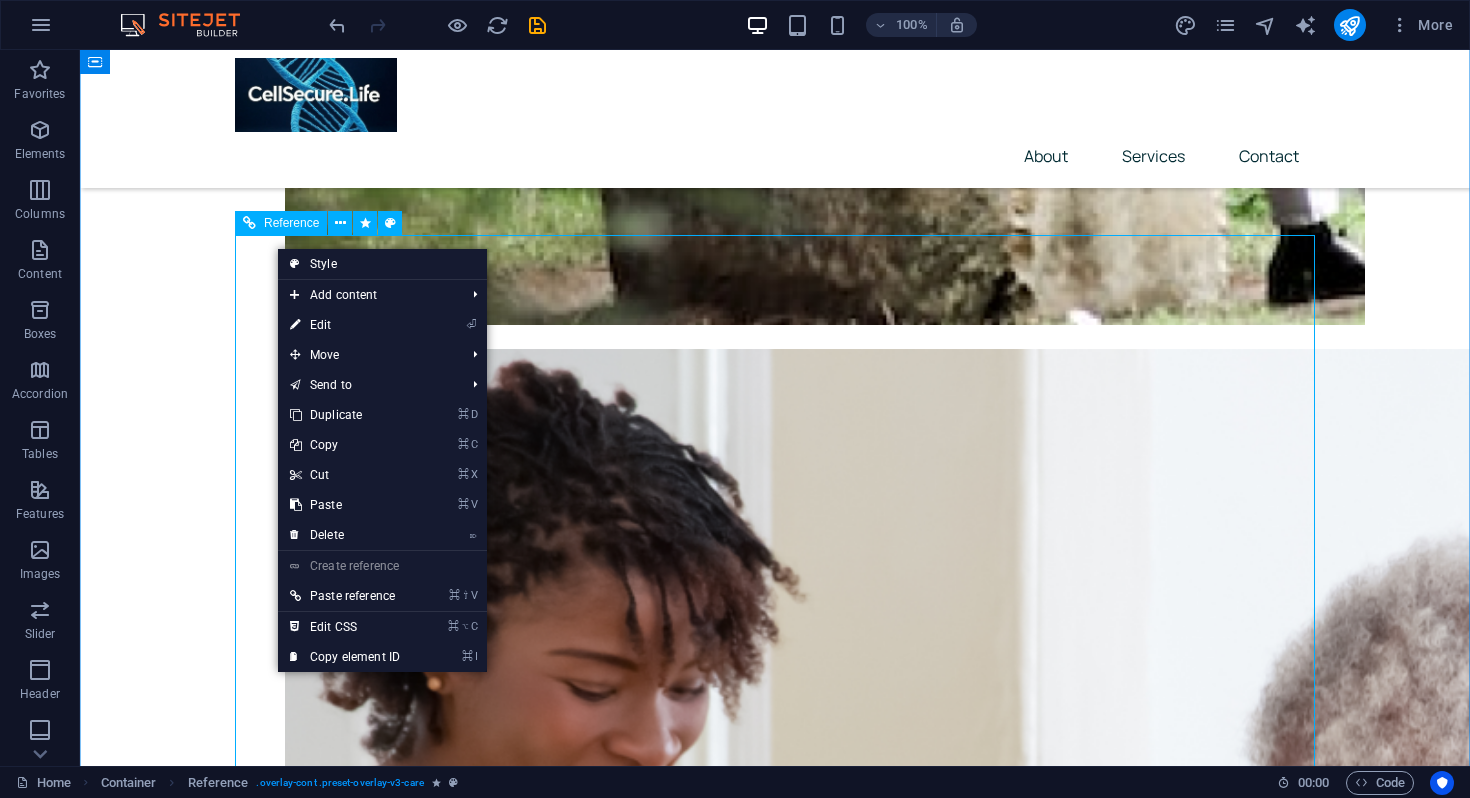 click on "Dementia Care Lorem ipsum dolor sit amet, consectetur adipiscing elit. Consectetur auctor id viverra nunc, ultrices convallis sit ultrices. Massa sollicitudin consequat, at purus lobortis laoreet eu. Lorem ipsum dolor sit amet, consectetur adipiscing elit. Consectetur auctor id viverra nunc, ultrices convallis sit ultrices." at bounding box center (775, 4861) 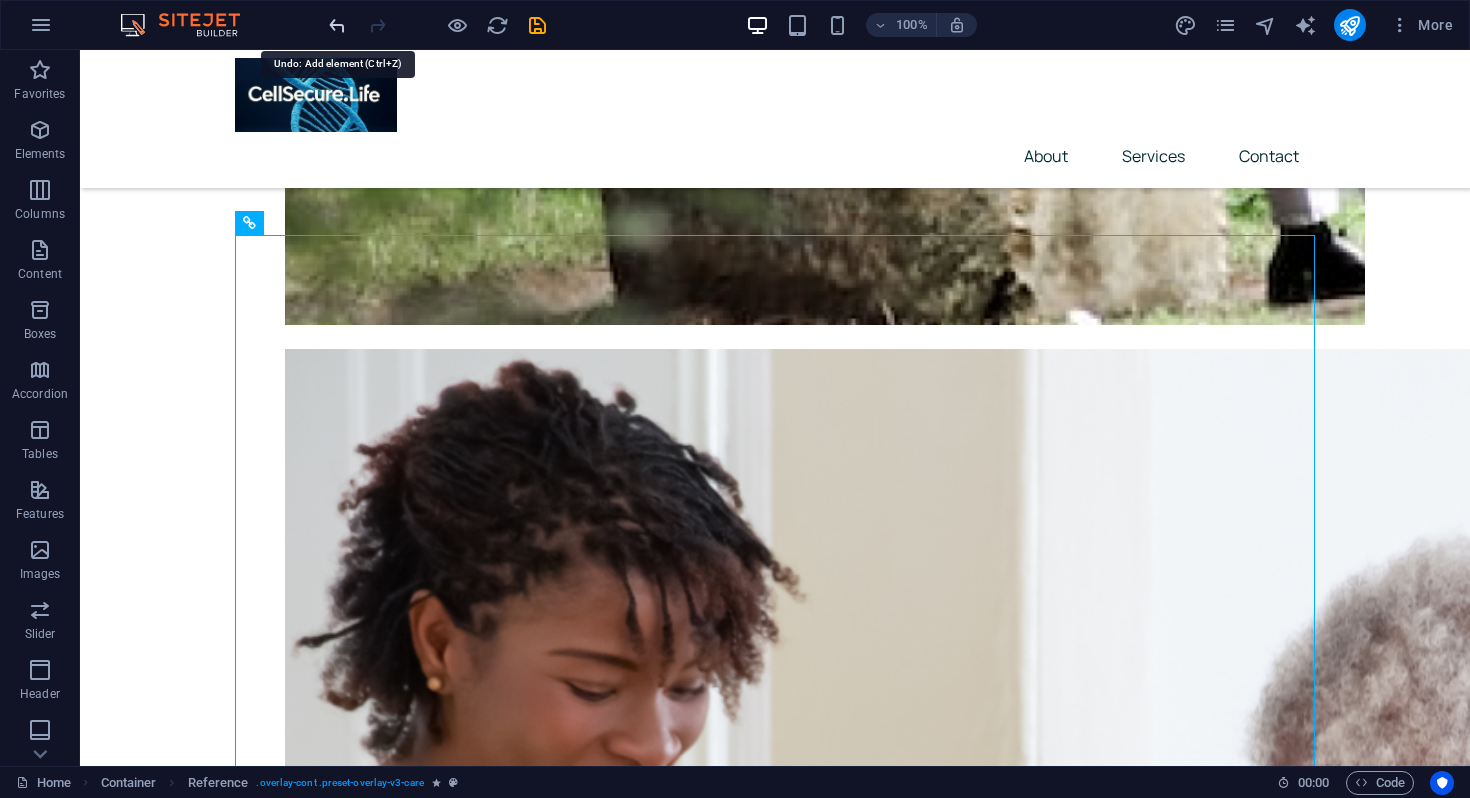 click at bounding box center (337, 25) 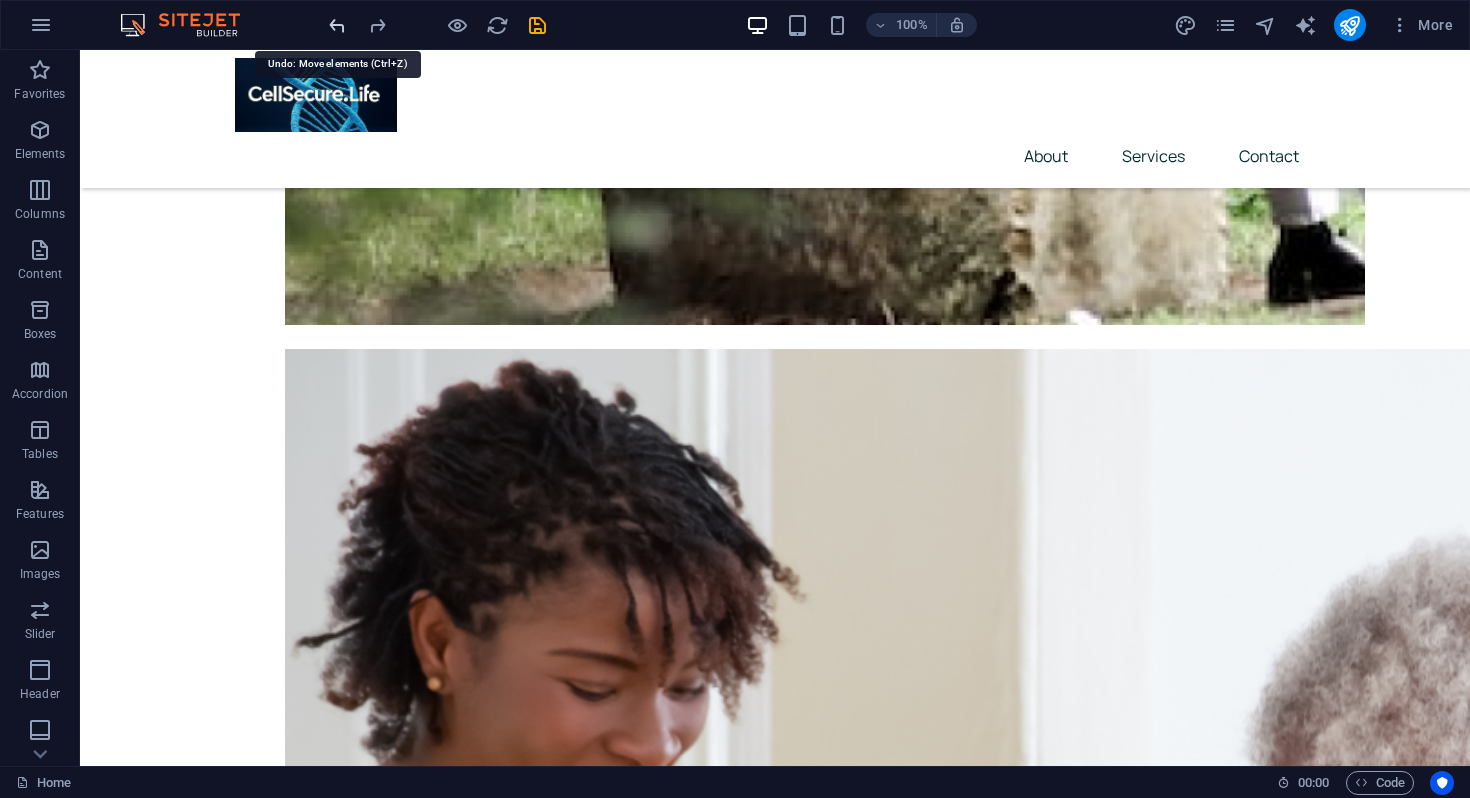 click at bounding box center (337, 25) 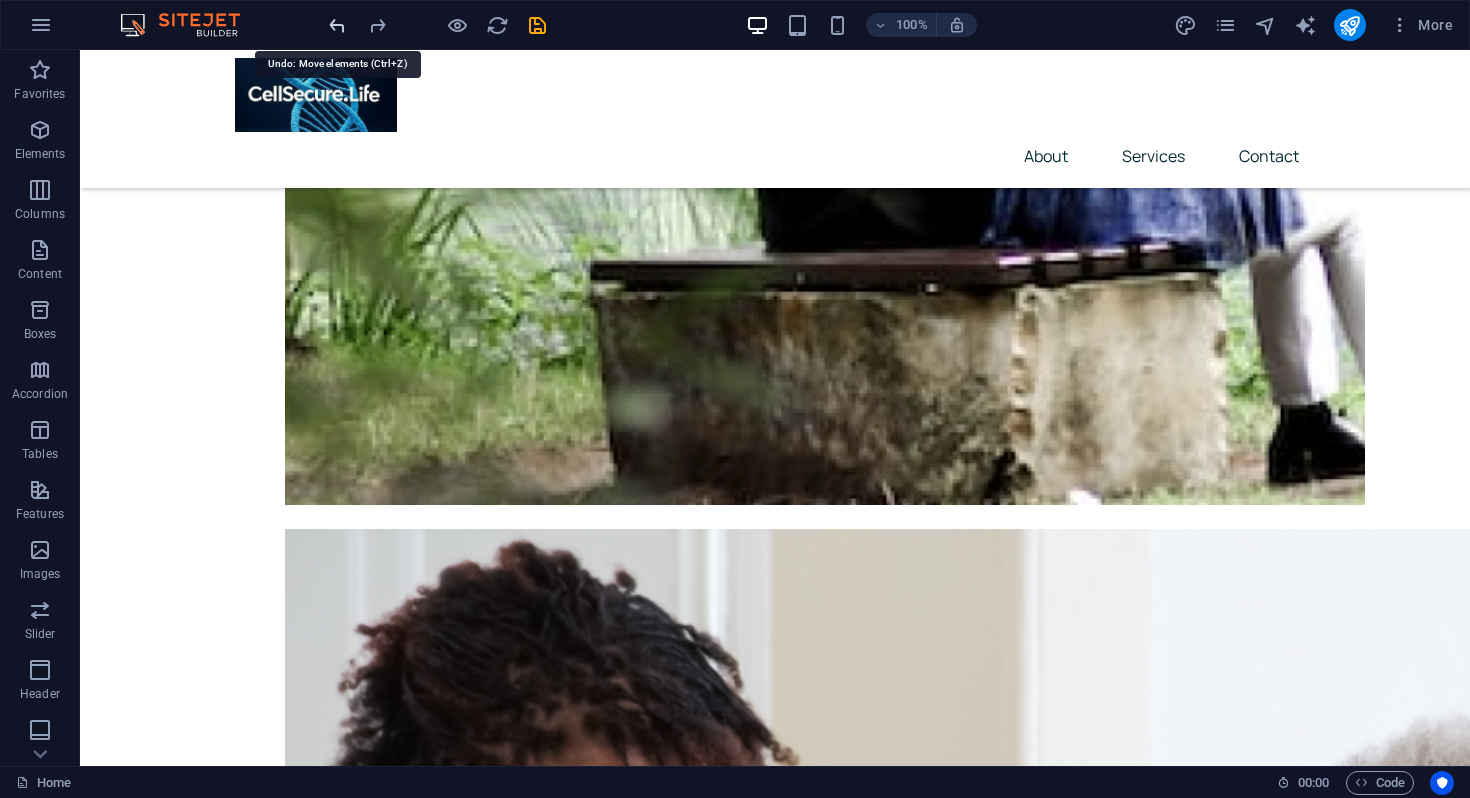 scroll, scrollTop: 1512, scrollLeft: 0, axis: vertical 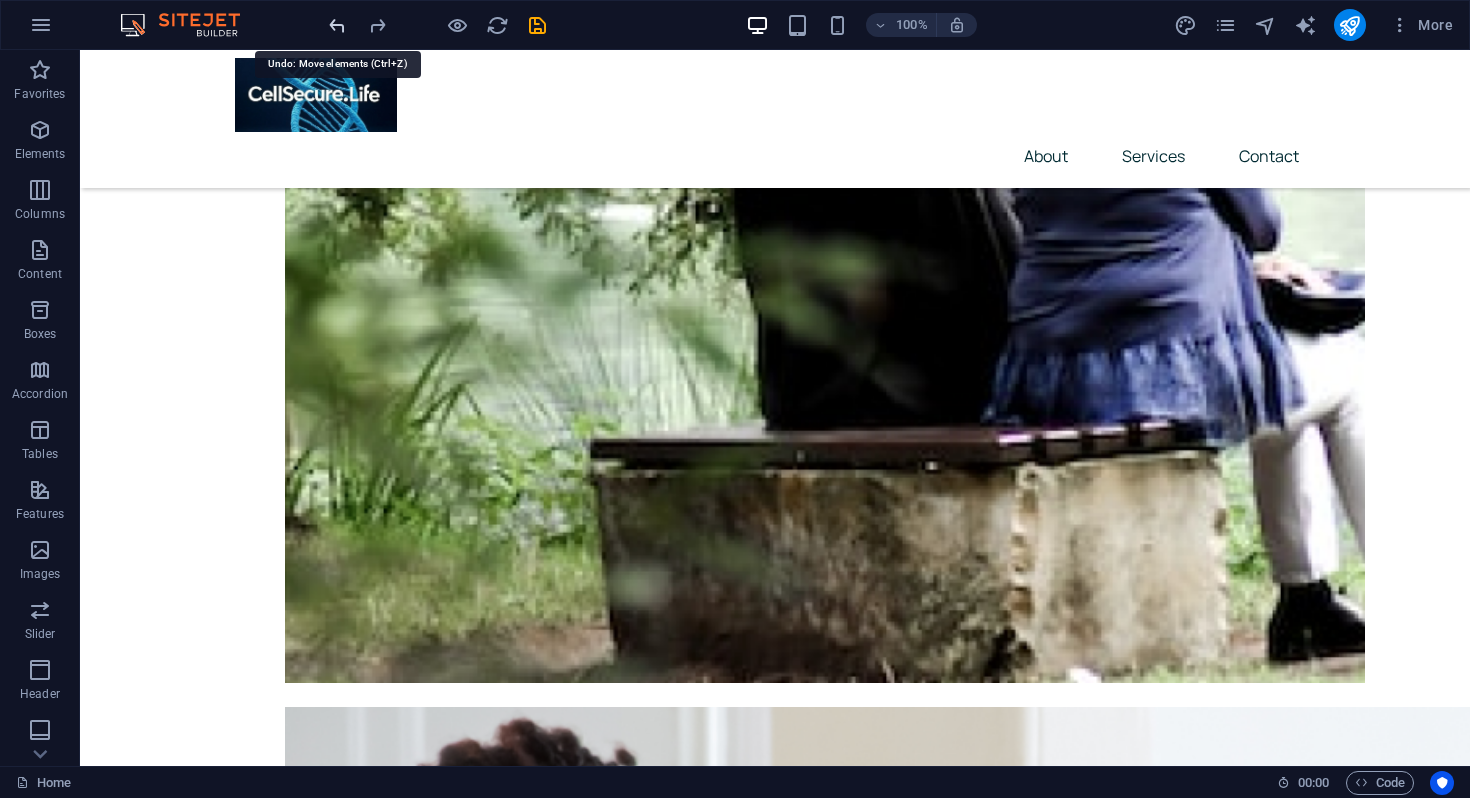 click at bounding box center [337, 25] 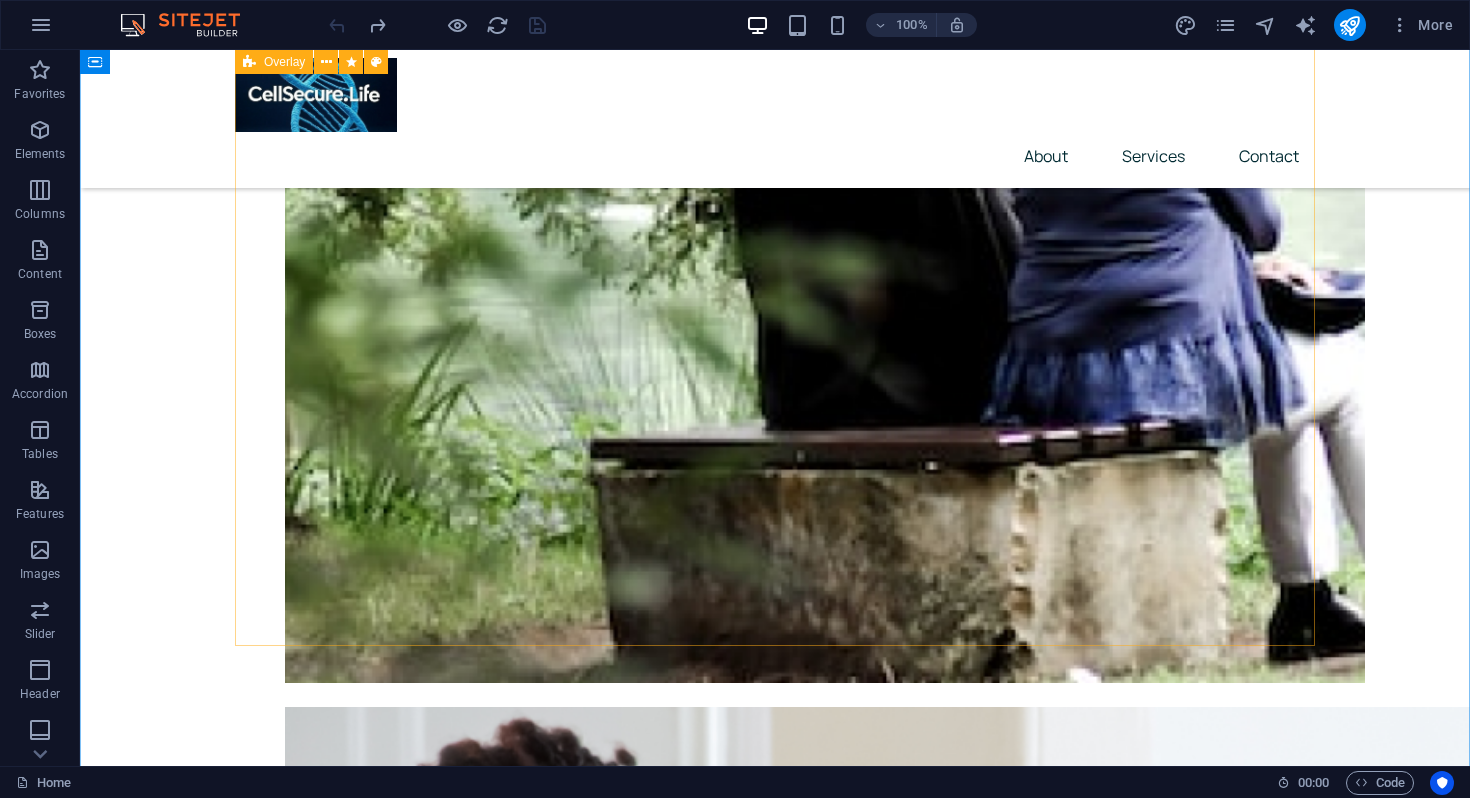 click on "Dementia Care Lorem ipsum dolor sit amet, consectetur adipiscing elit. Consectetur auctor id viverra nunc, ultrices convallis sit ultrices. Massa sollicitudin consequat, at purus lobortis laoreet eu. Lorem ipsum dolor sit amet, consectetur adipiscing elit. Consectetur auctor id viverra nunc, ultrices convallis sit ultrices." at bounding box center (775, 4764) 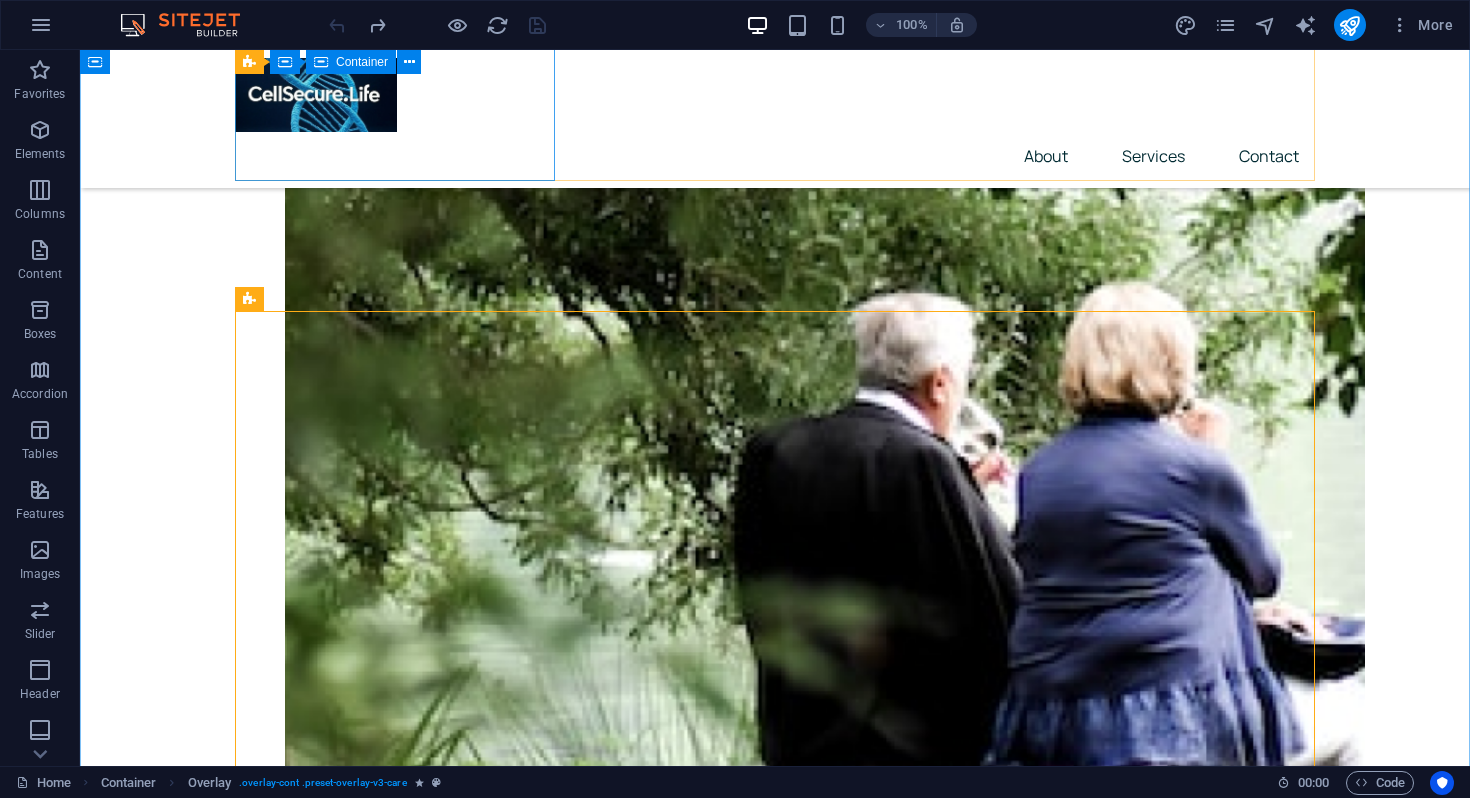 scroll, scrollTop: 1148, scrollLeft: 0, axis: vertical 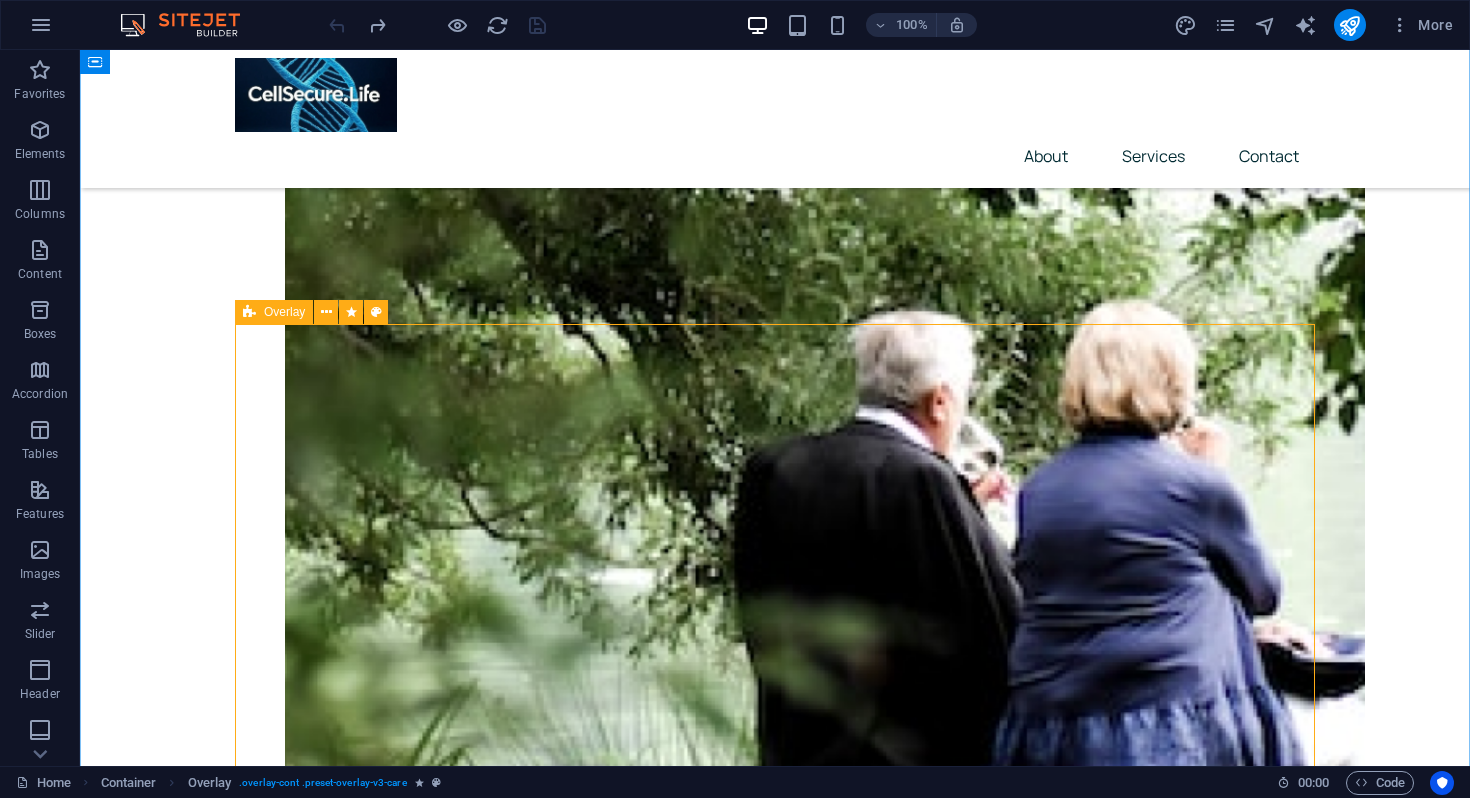 click on "Dementia Care Lorem ipsum dolor sit amet, consectetur adipiscing elit. Consectetur auctor id viverra nunc, ultrices convallis sit ultrices. Massa sollicitudin consequat, at purus lobortis laoreet eu. Lorem ipsum dolor sit amet, consectetur adipiscing elit. Consectetur auctor id viverra nunc, ultrices convallis sit ultrices." at bounding box center (775, 5128) 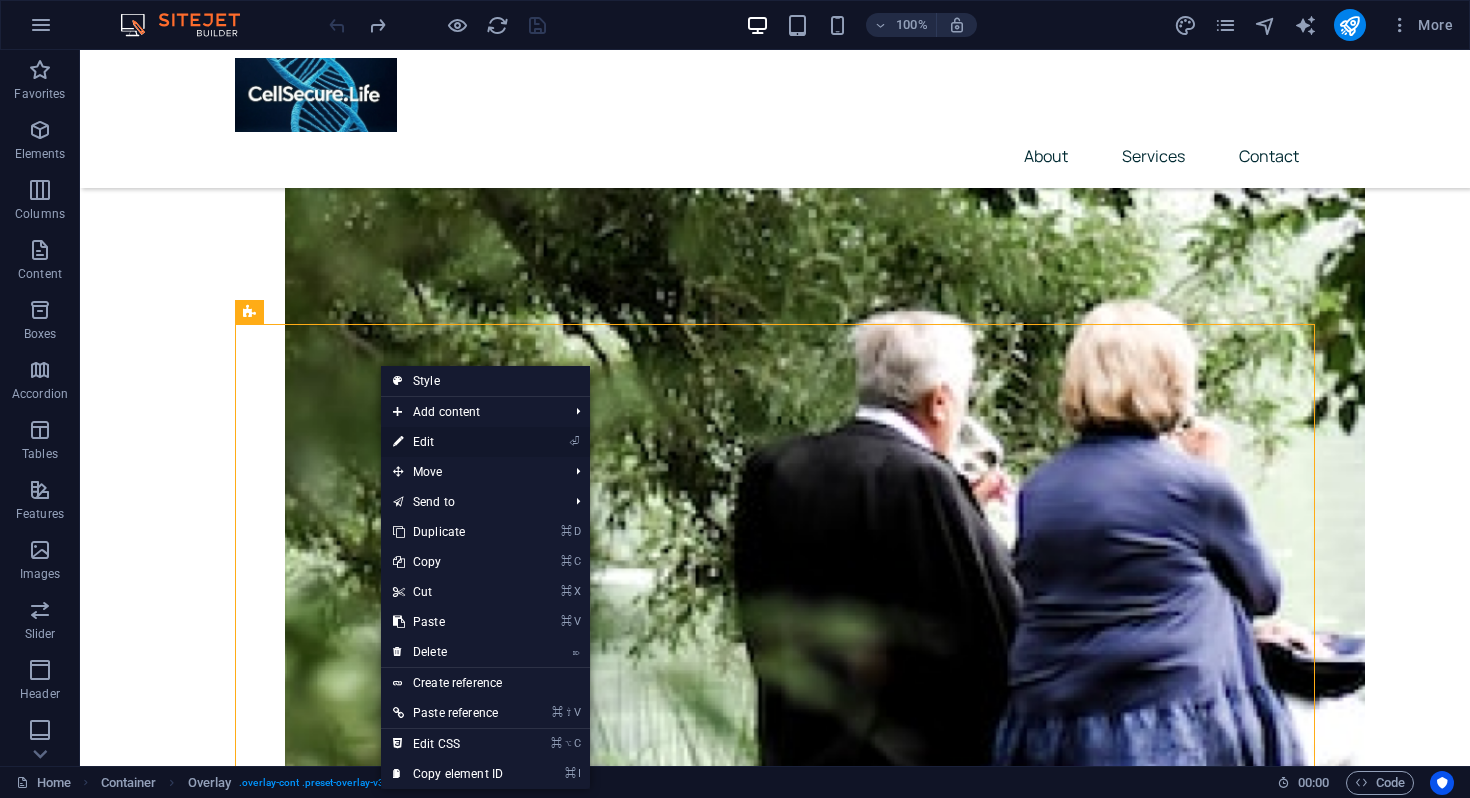 click on "⏎  Edit" at bounding box center [448, 442] 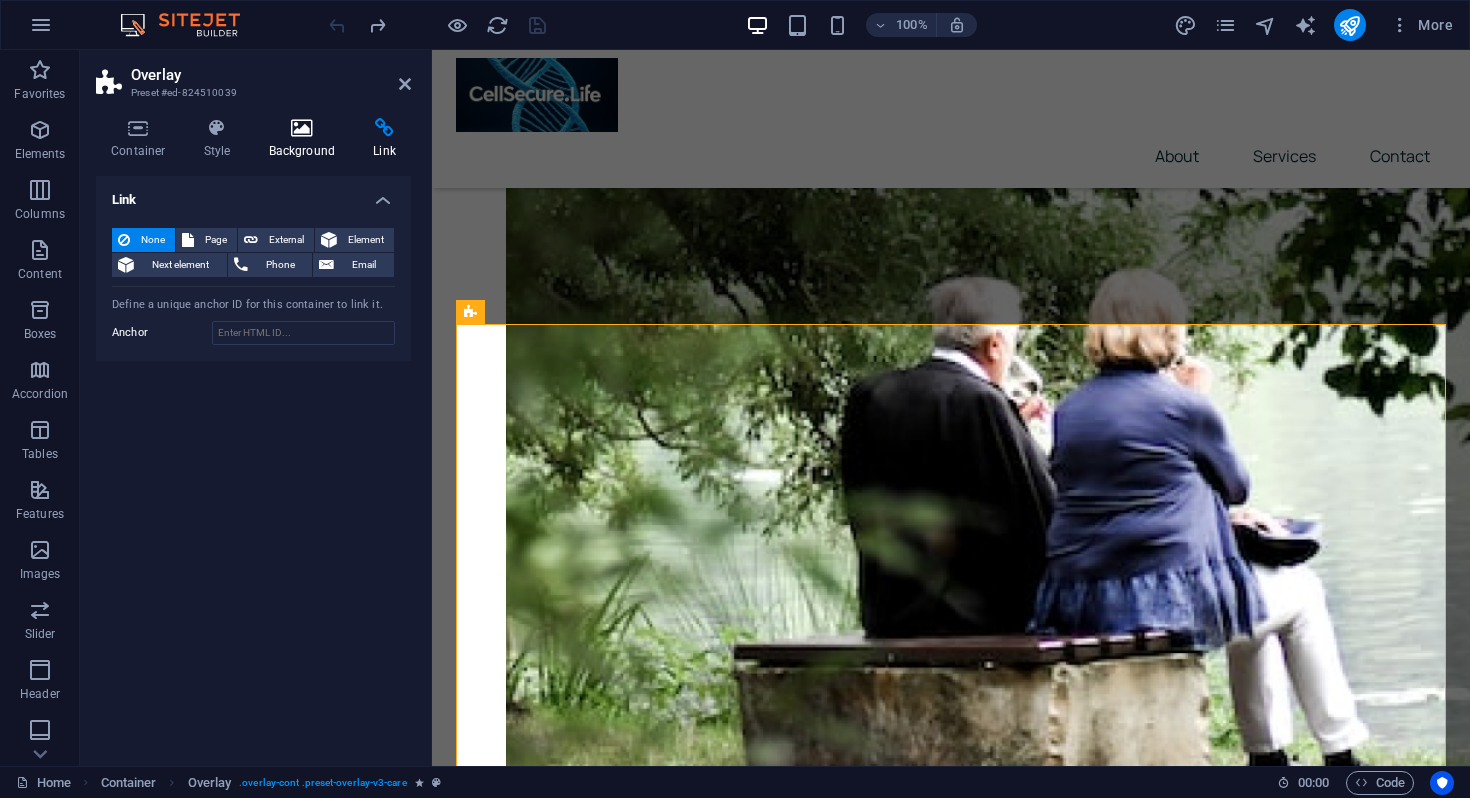 click on "Background" at bounding box center (306, 139) 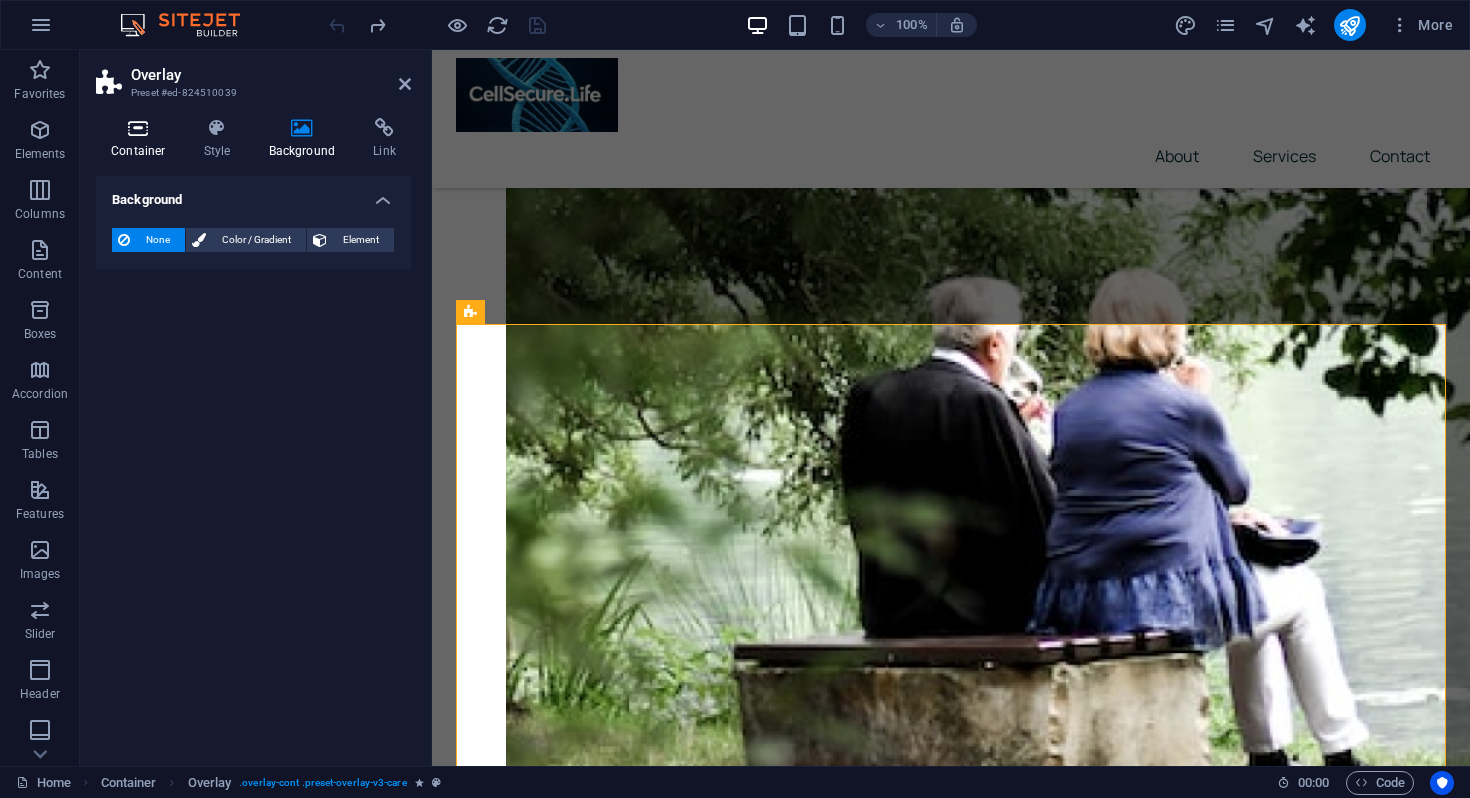click on "Container" at bounding box center [142, 139] 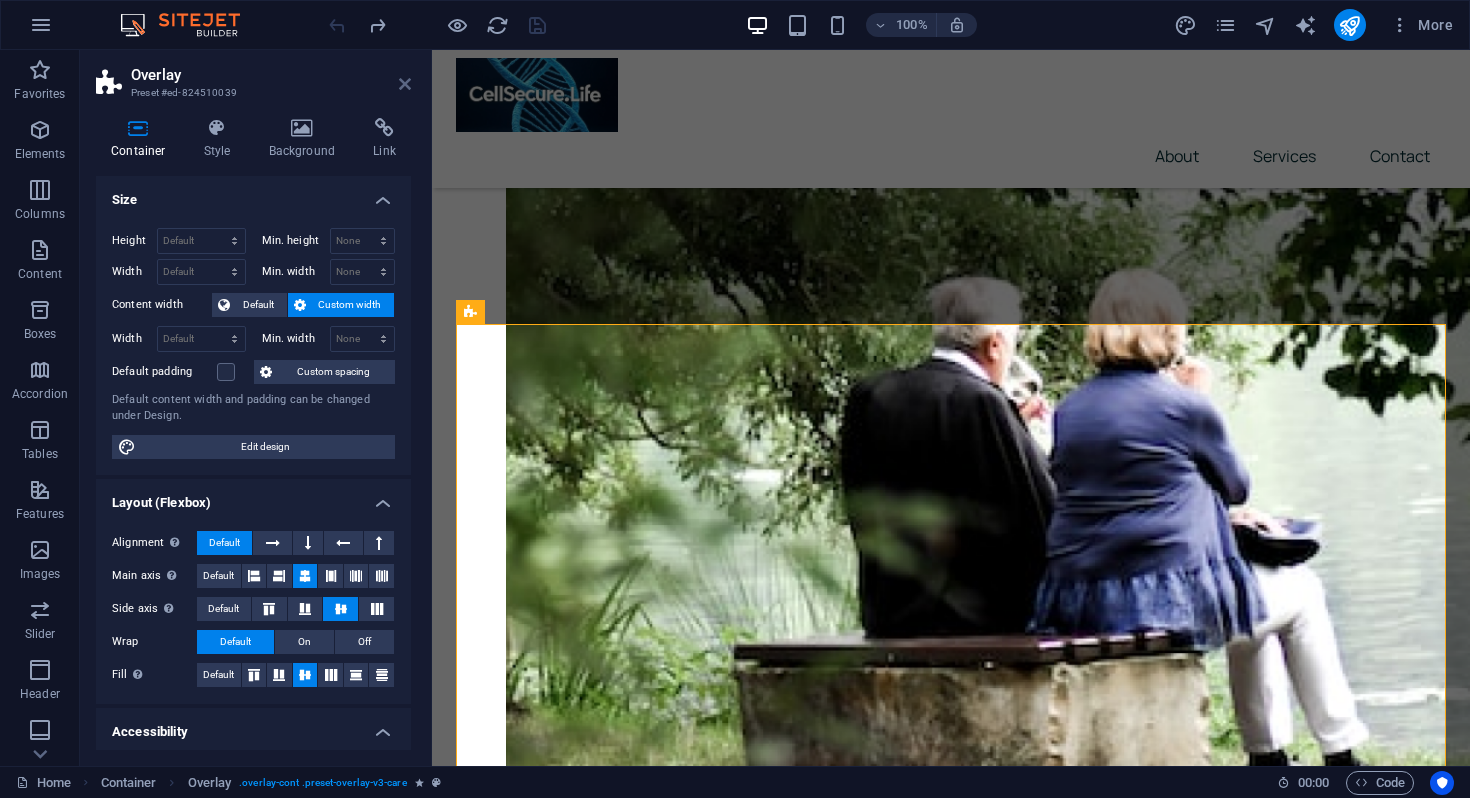 click at bounding box center (405, 84) 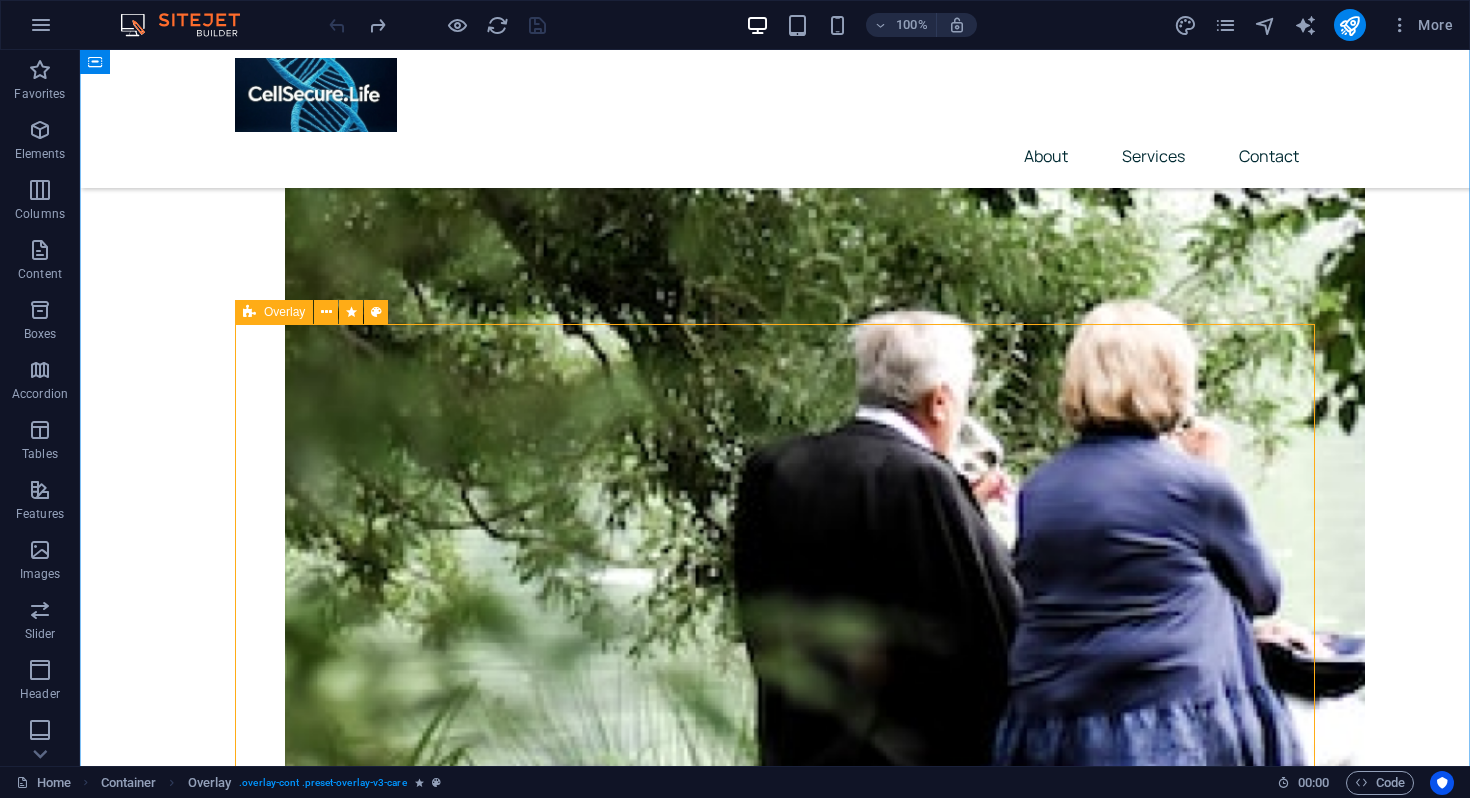 click on "Dementia Care Lorem ipsum dolor sit amet, consectetur adipiscing elit. Consectetur auctor id viverra nunc, ultrices convallis sit ultrices. Massa sollicitudin consequat, at purus lobortis laoreet eu. Lorem ipsum dolor sit amet, consectetur adipiscing elit. Consectetur auctor id viverra nunc, ultrices convallis sit ultrices." at bounding box center (775, 5128) 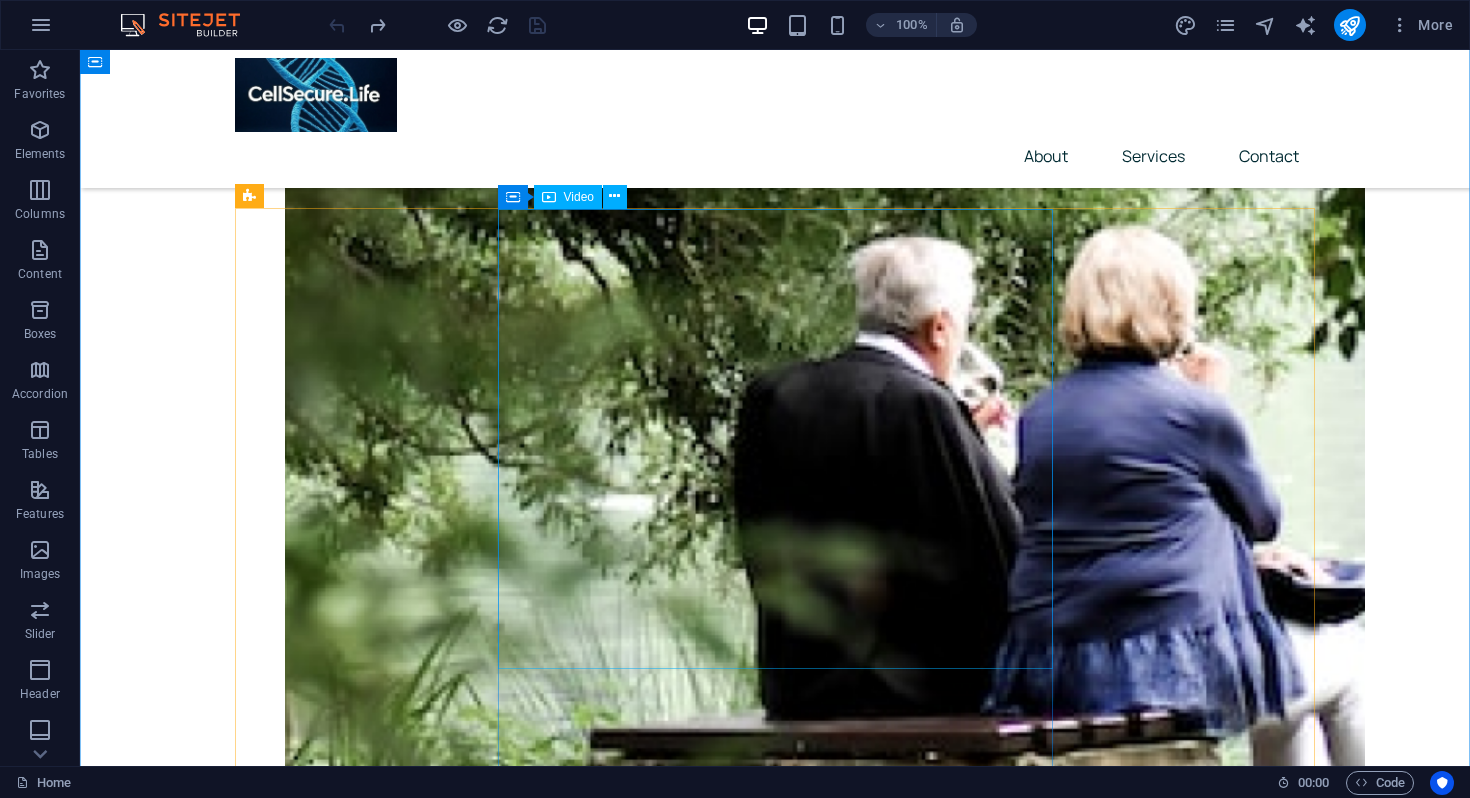 scroll, scrollTop: 1180, scrollLeft: 0, axis: vertical 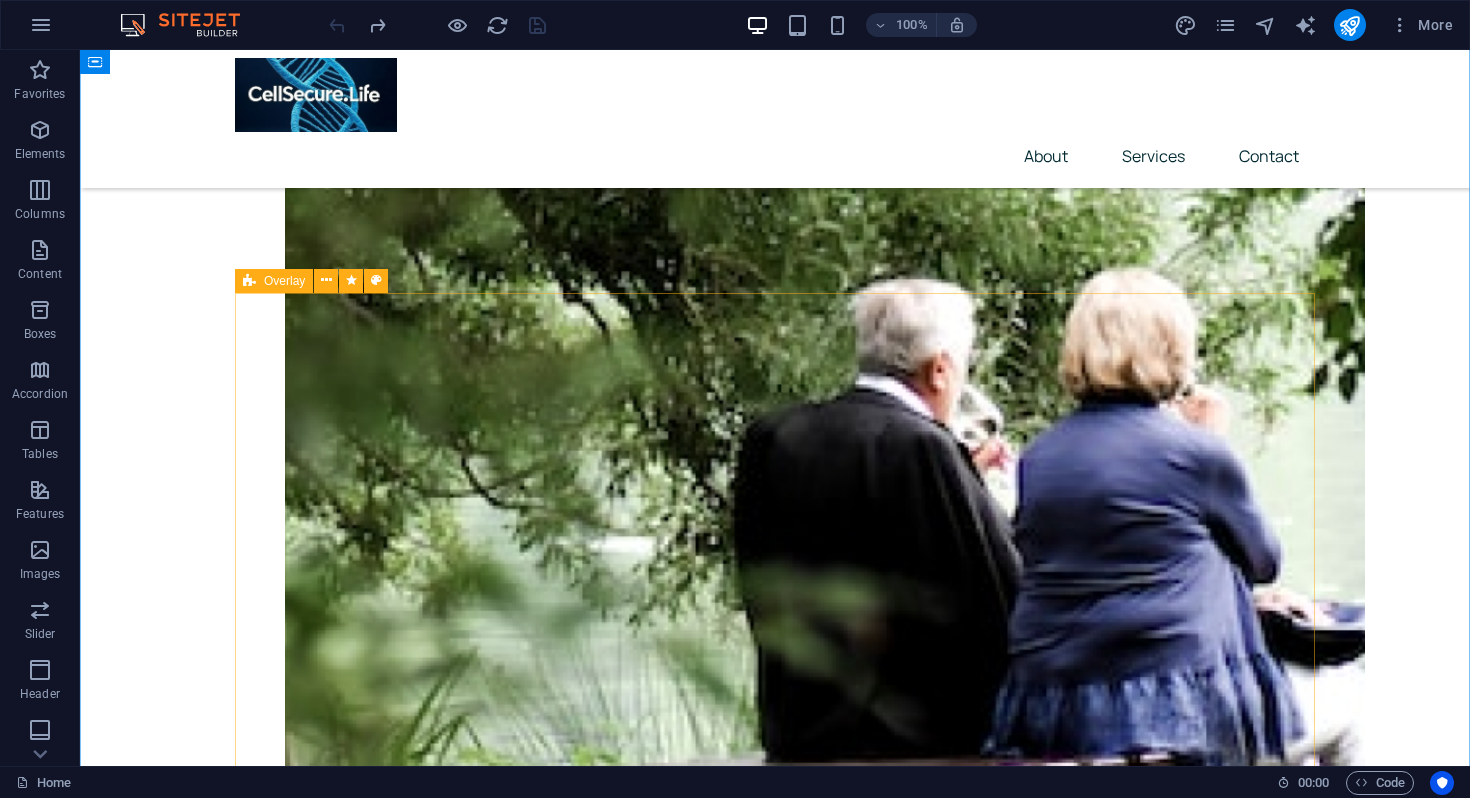 click on "Dementia Care Lorem ipsum dolor sit amet, consectetur adipiscing elit. Consectetur auctor id viverra nunc, ultrices convallis sit ultrices. Massa sollicitudin consequat, at purus lobortis laoreet eu. Lorem ipsum dolor sit amet, consectetur adipiscing elit. Consectetur auctor id viverra nunc, ultrices convallis sit ultrices." at bounding box center (775, 5096) 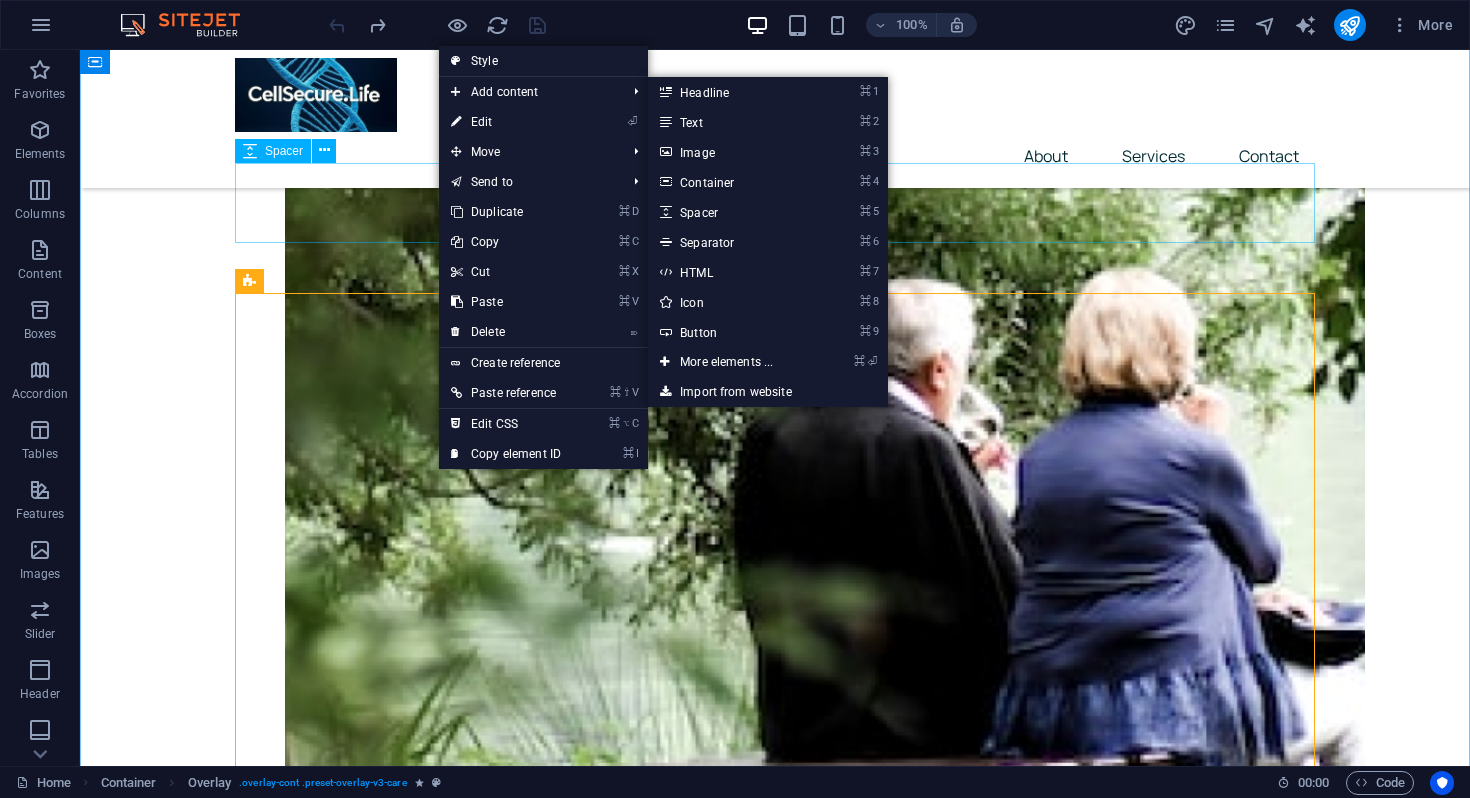 click at bounding box center (775, 4755) 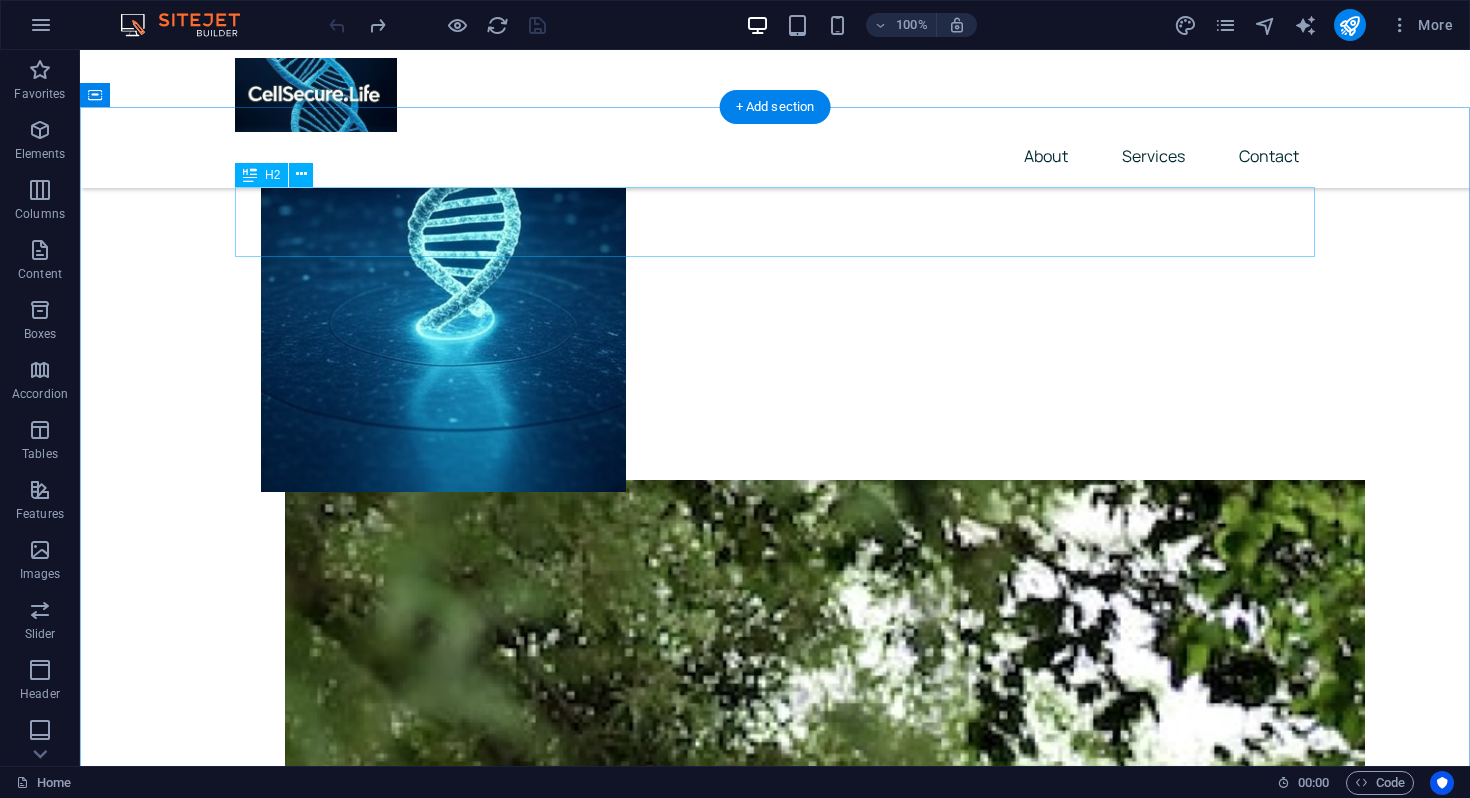 scroll, scrollTop: 586, scrollLeft: 0, axis: vertical 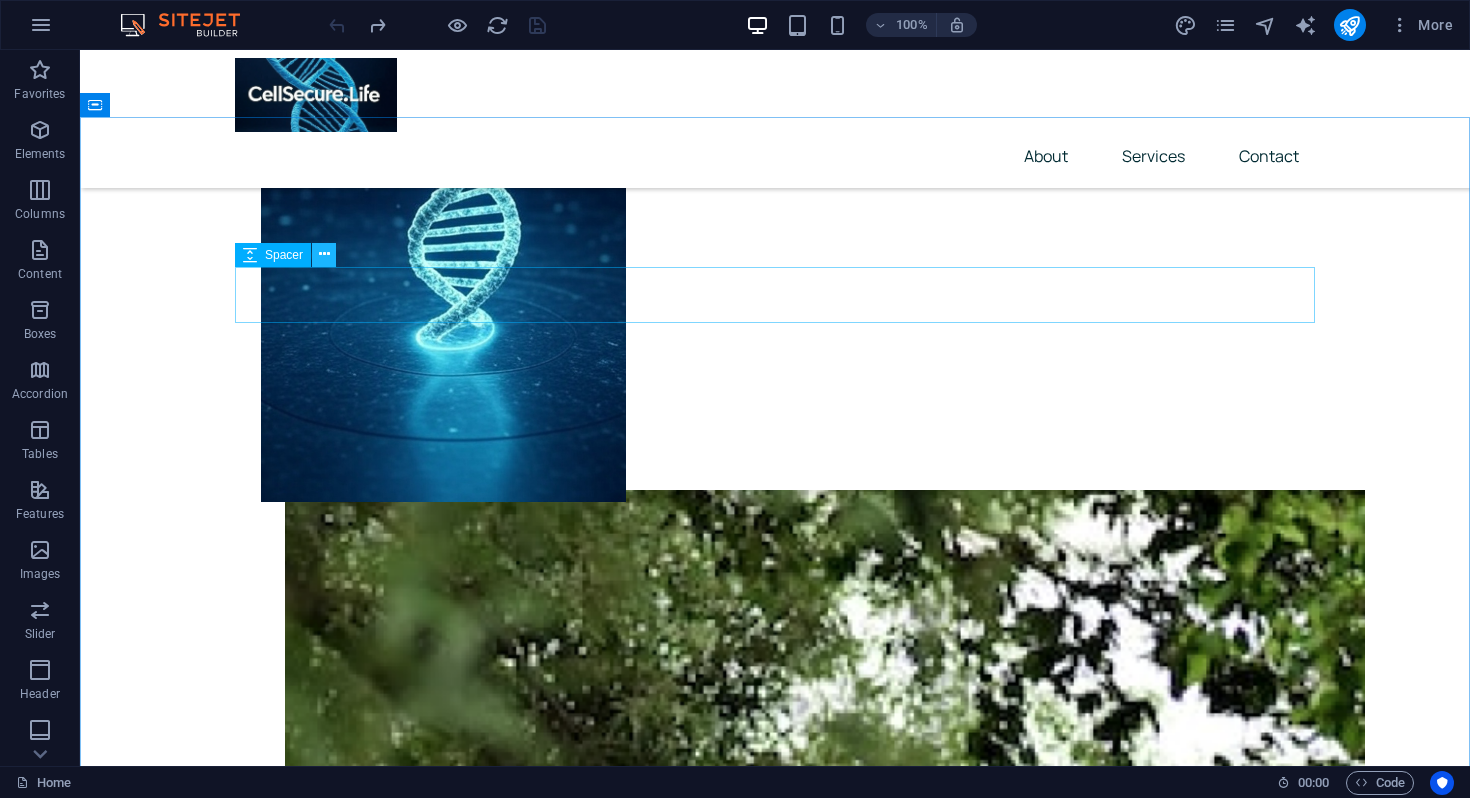click at bounding box center (324, 254) 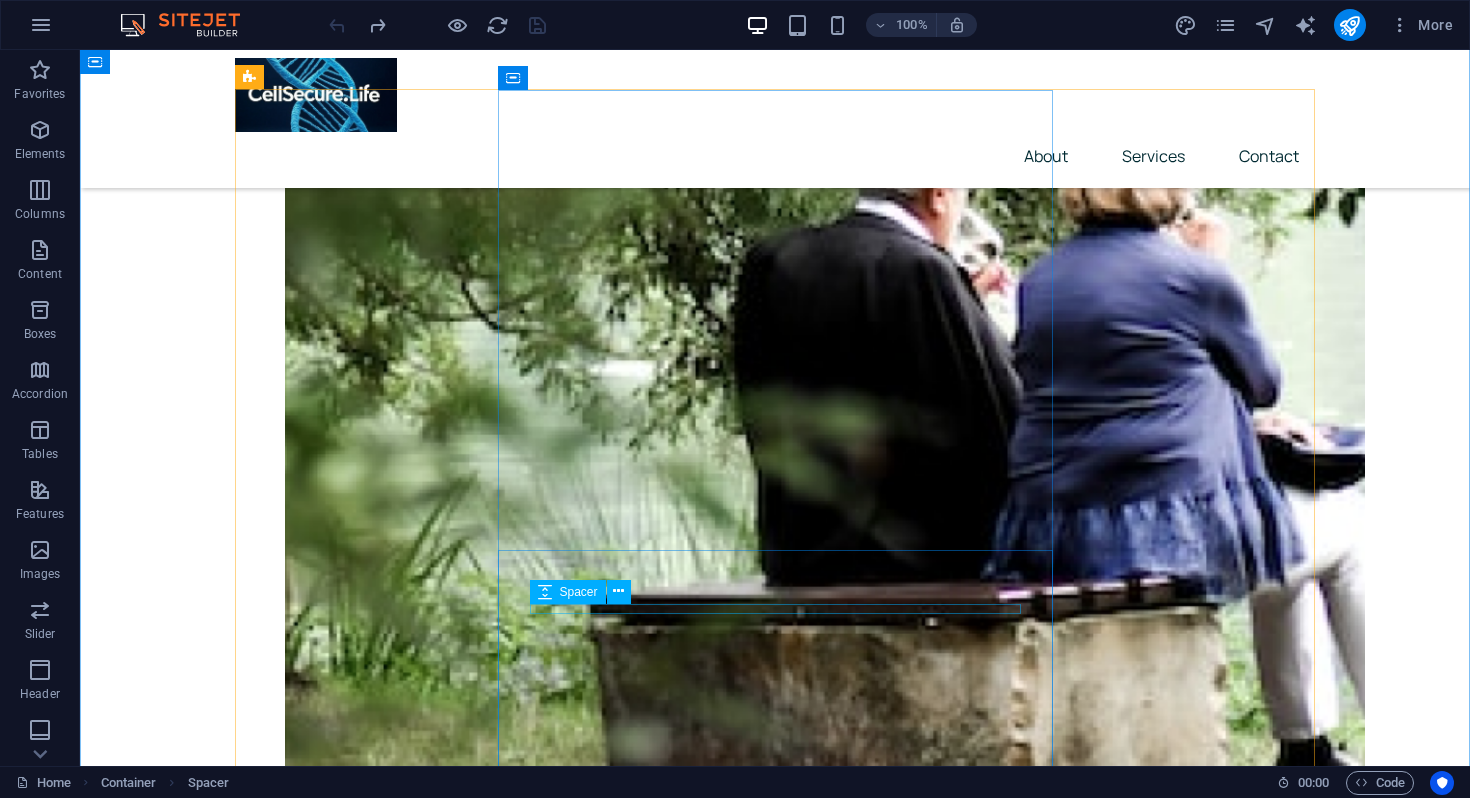 scroll, scrollTop: 1392, scrollLeft: 0, axis: vertical 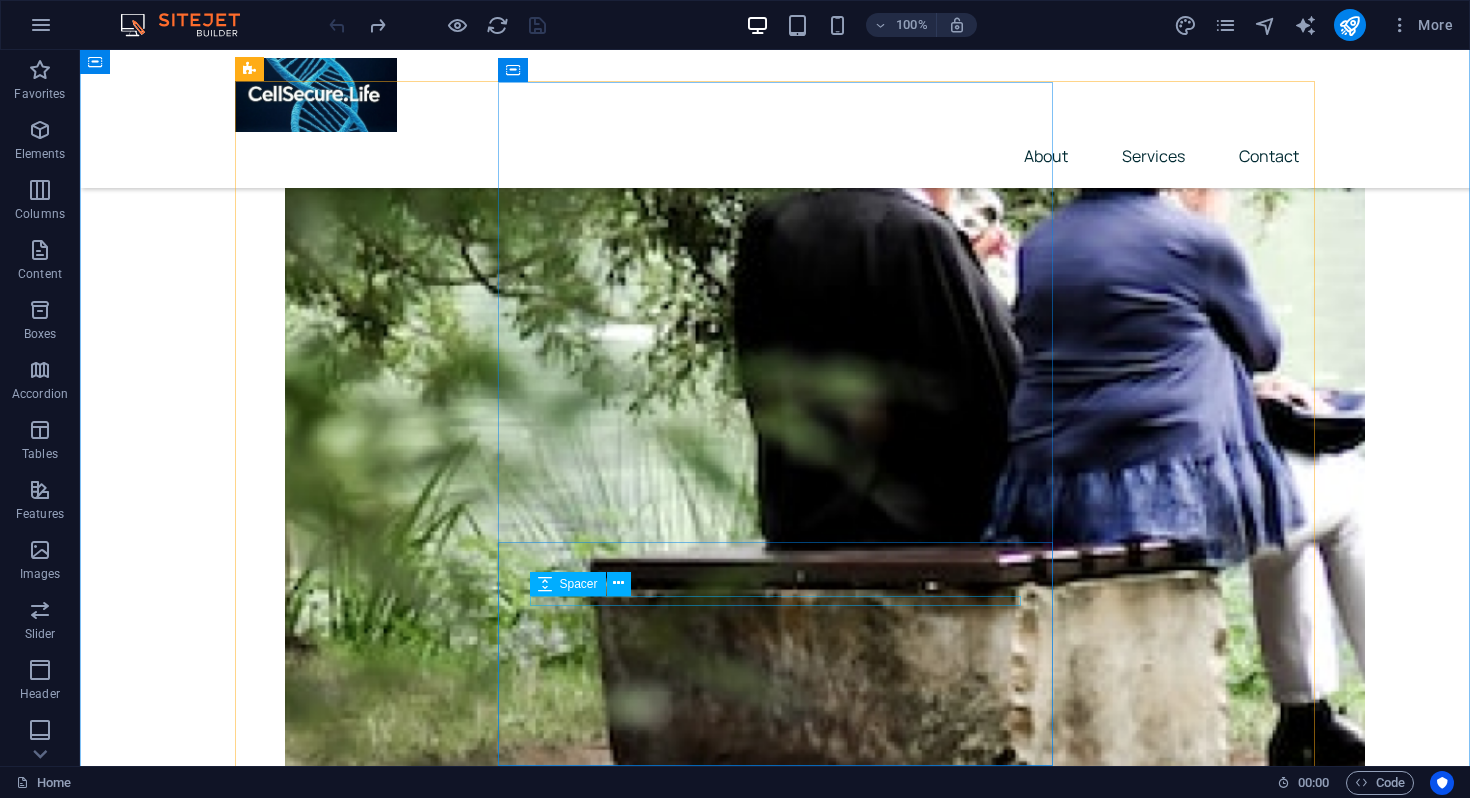 click at bounding box center [775, 4970] 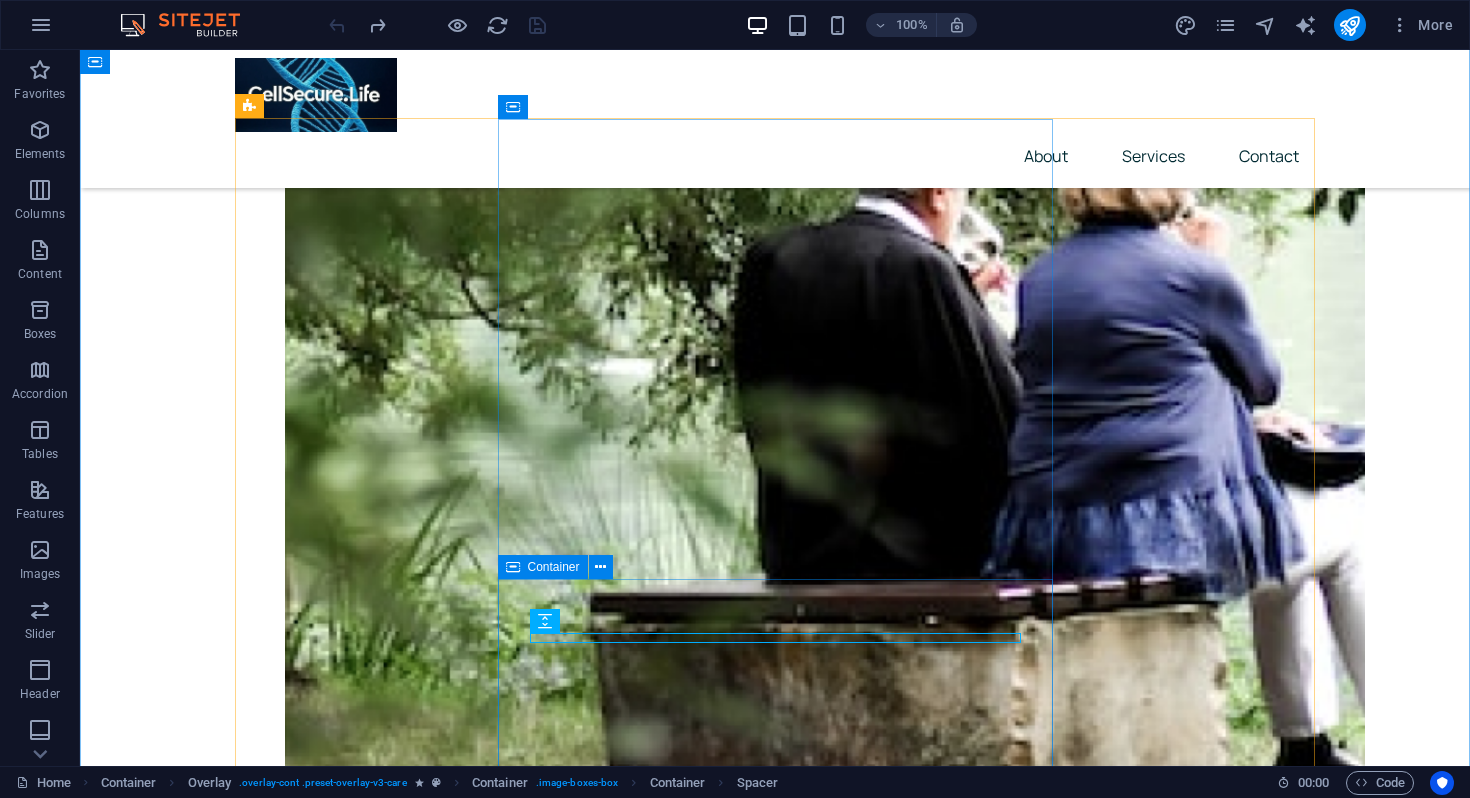 scroll, scrollTop: 1354, scrollLeft: 0, axis: vertical 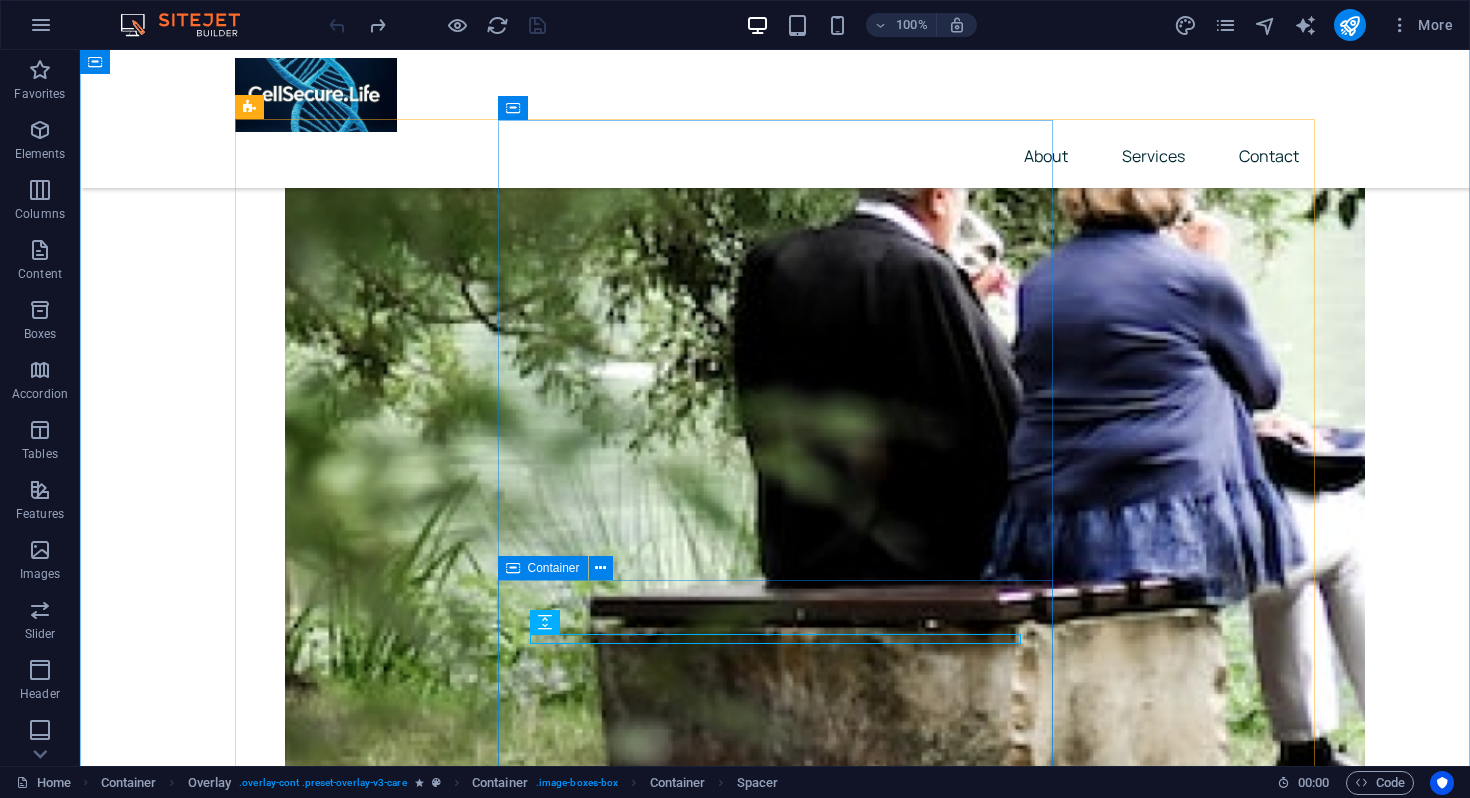 click on "Dementia Care" at bounding box center (775, 4988) 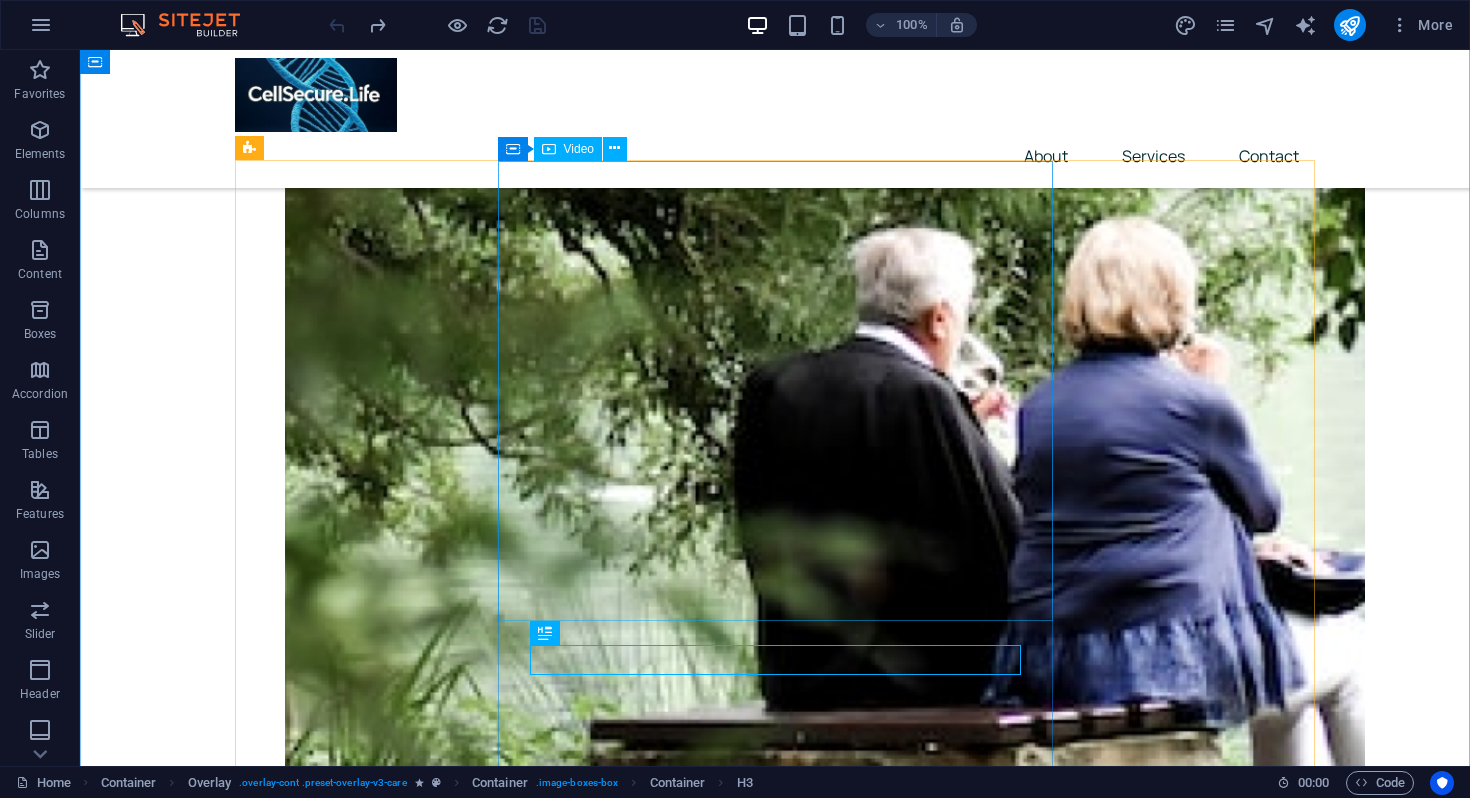 scroll, scrollTop: 1167, scrollLeft: 0, axis: vertical 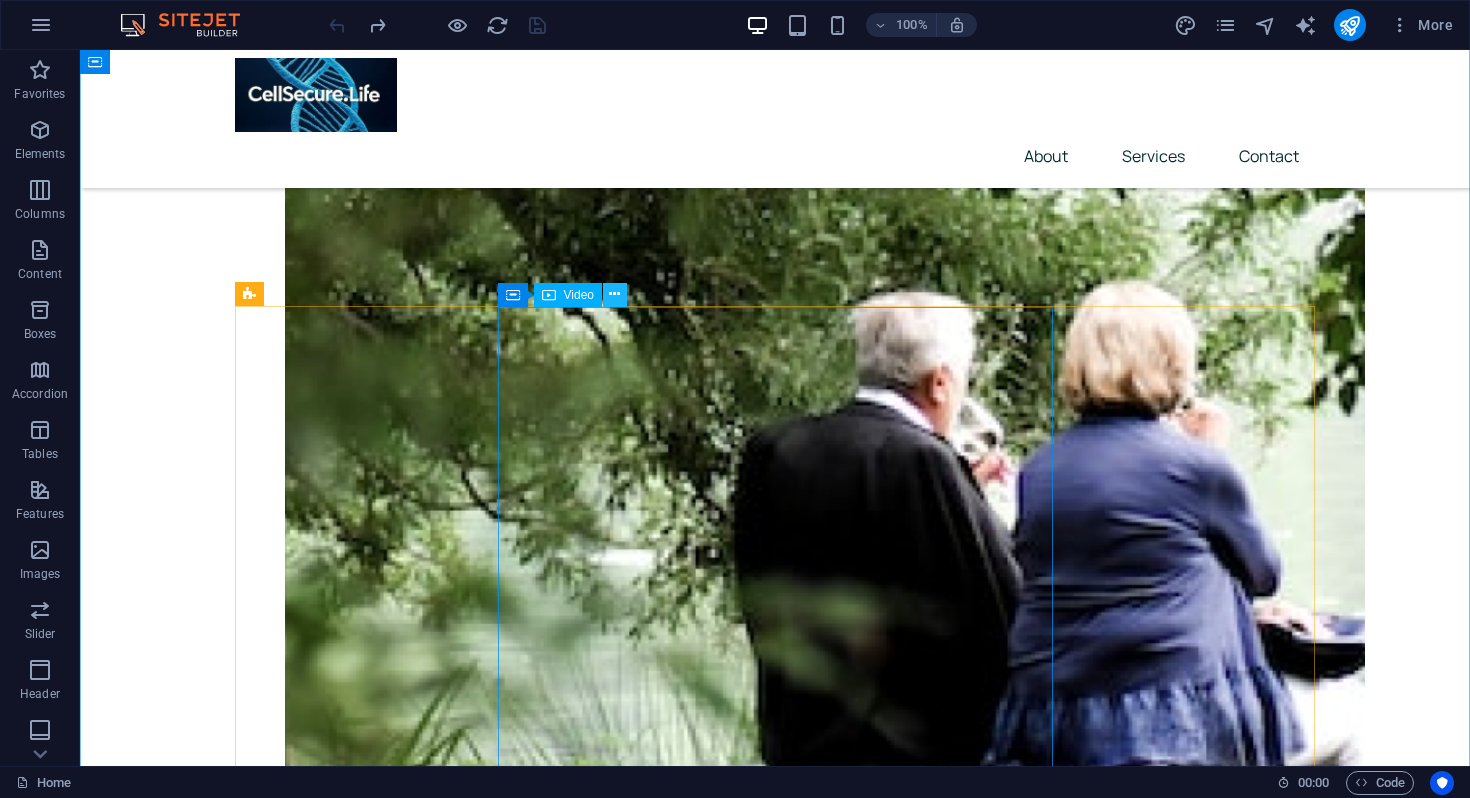 click at bounding box center [614, 294] 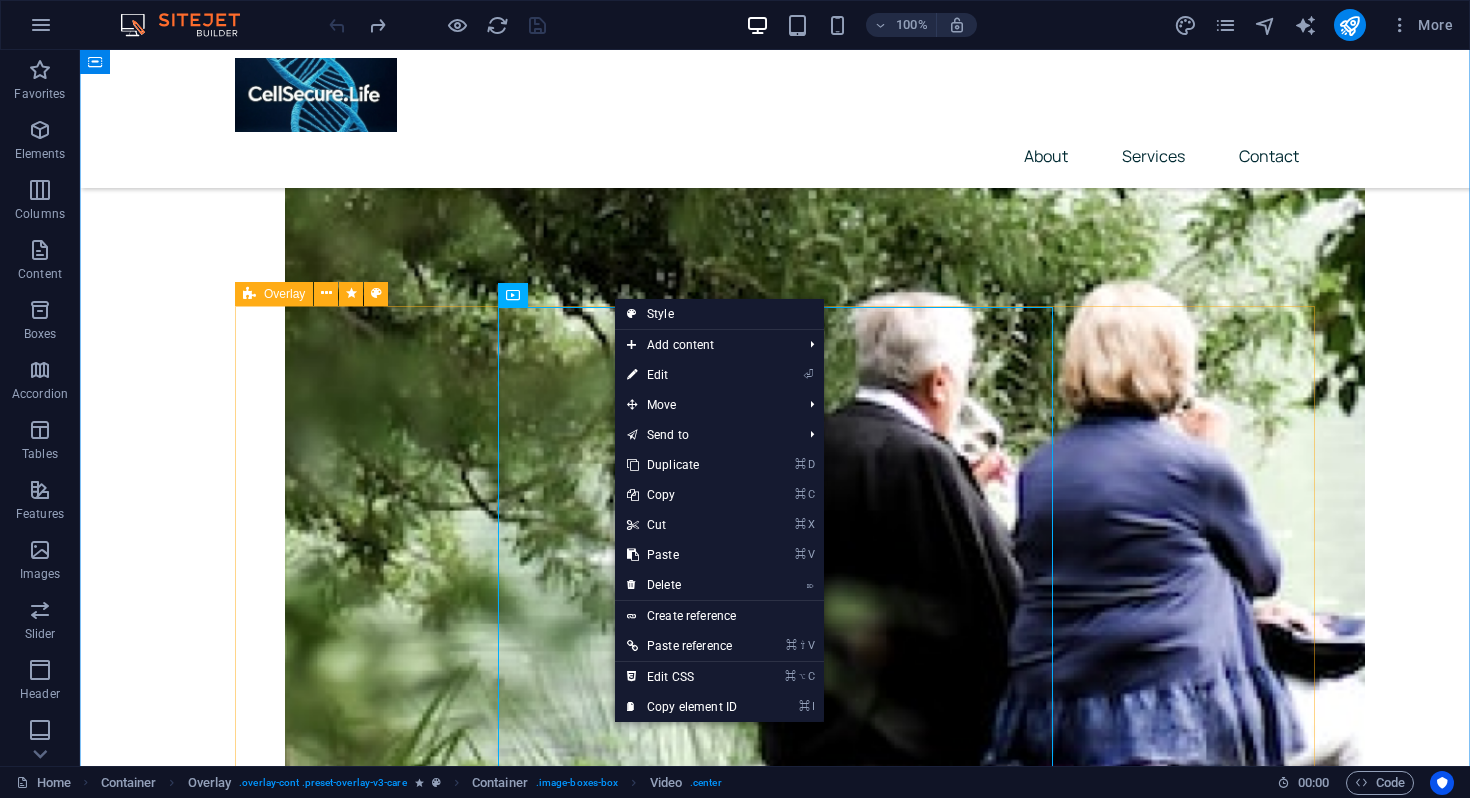 click on "Dementia Care Lorem ipsum dolor sit amet, consectetur adipiscing elit. Consectetur auctor id viverra nunc, ultrices convallis sit ultrices. Massa sollicitudin consequat, at purus lobortis laoreet eu. Lorem ipsum dolor sit amet, consectetur adipiscing elit. Consectetur auctor id viverra nunc, ultrices convallis sit ultrices." at bounding box center (775, 5109) 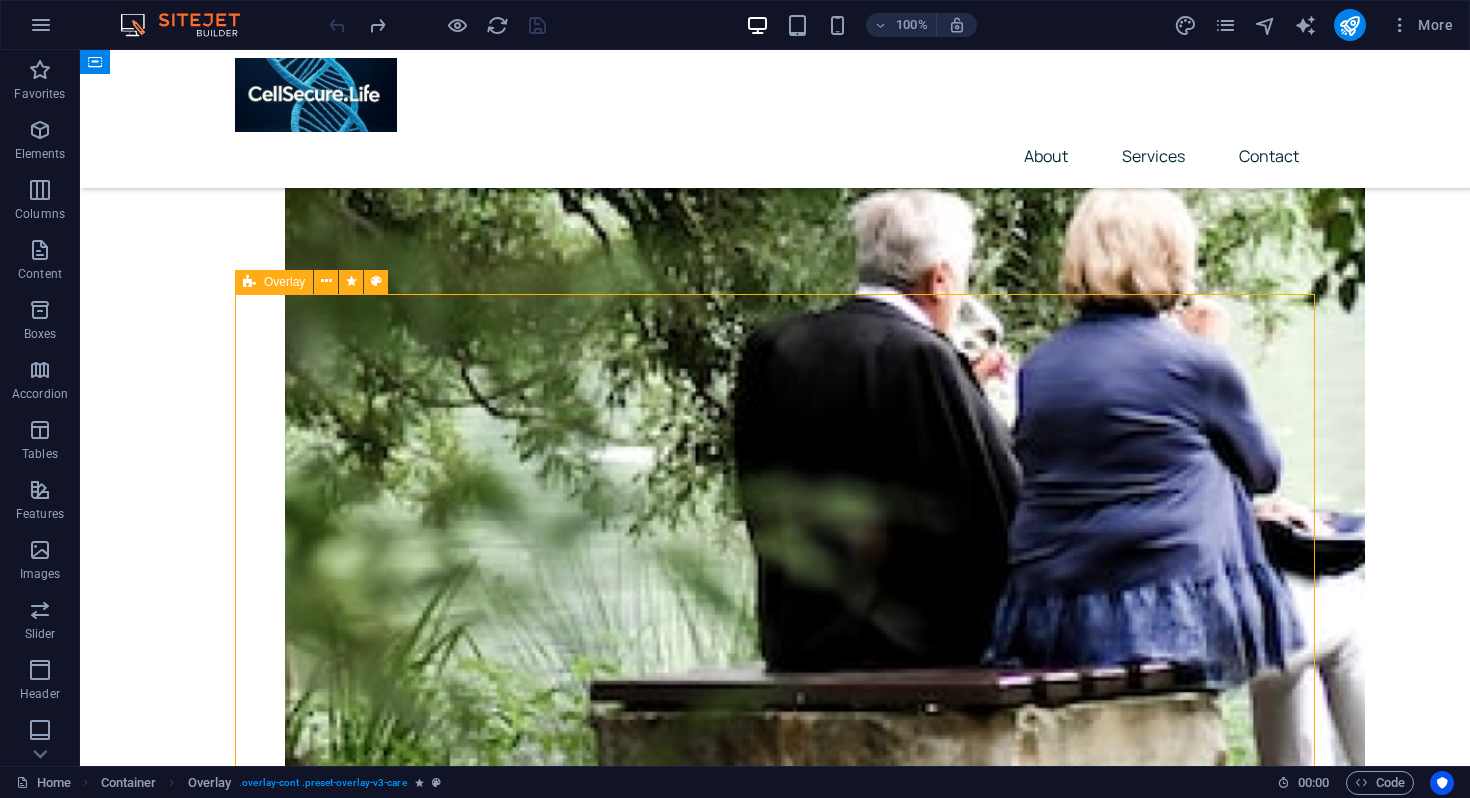 scroll, scrollTop: 1442, scrollLeft: 0, axis: vertical 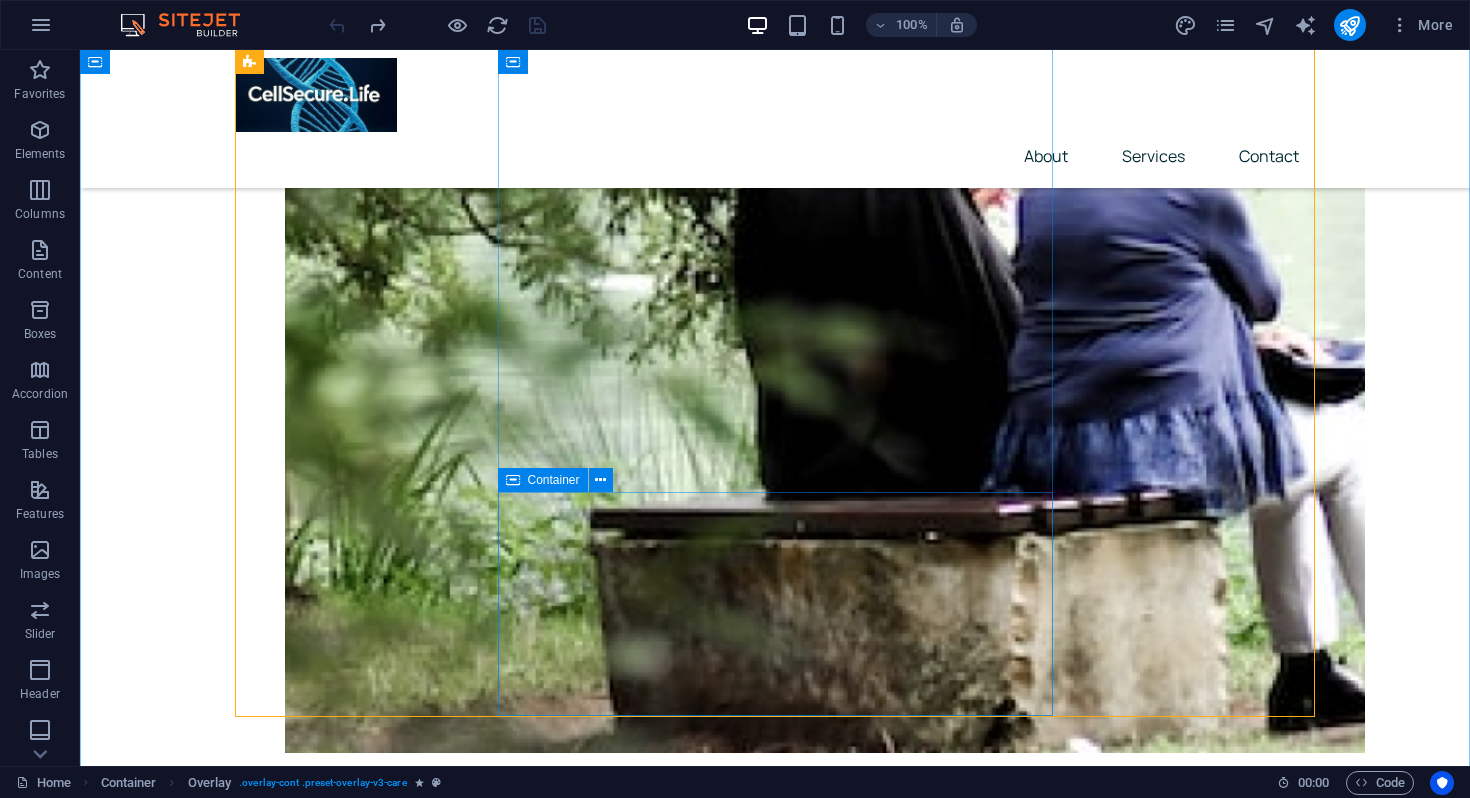 click on "Dementia Care Lorem ipsum dolor sit amet, consectetur adipiscing elit. Consectetur auctor id viverra nunc, ultrices convallis sit ultrices. Massa sollicitudin consequat, at purus lobortis laoreet eu. Lorem ipsum dolor sit amet, consectetur adipiscing elit. Consectetur auctor id viverra nunc, ultrices convallis sit ultrices." at bounding box center [775, 4973] 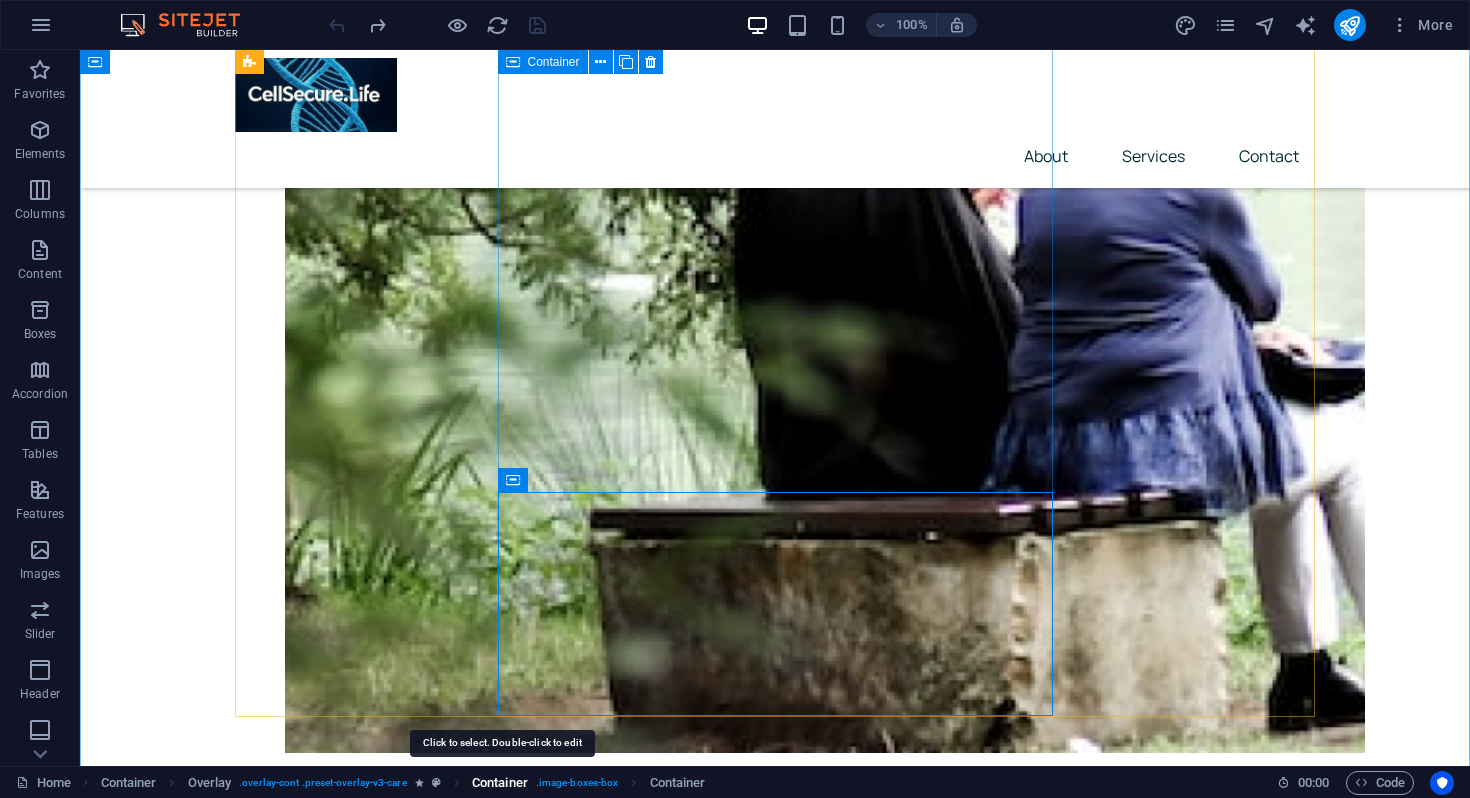 click on "Container" at bounding box center (500, 783) 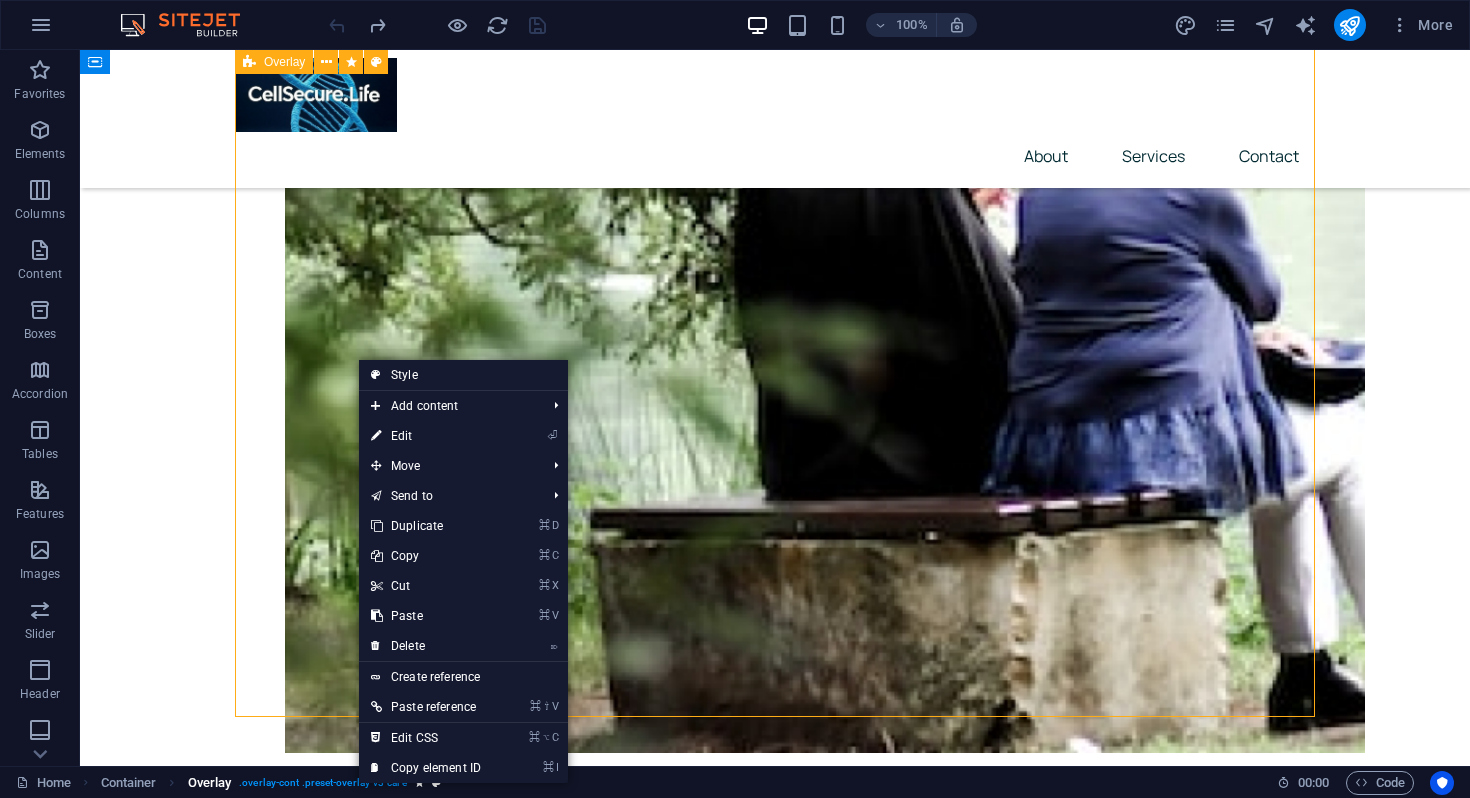 click on ". overlay-cont .preset-overlay-v3-care" at bounding box center (322, 783) 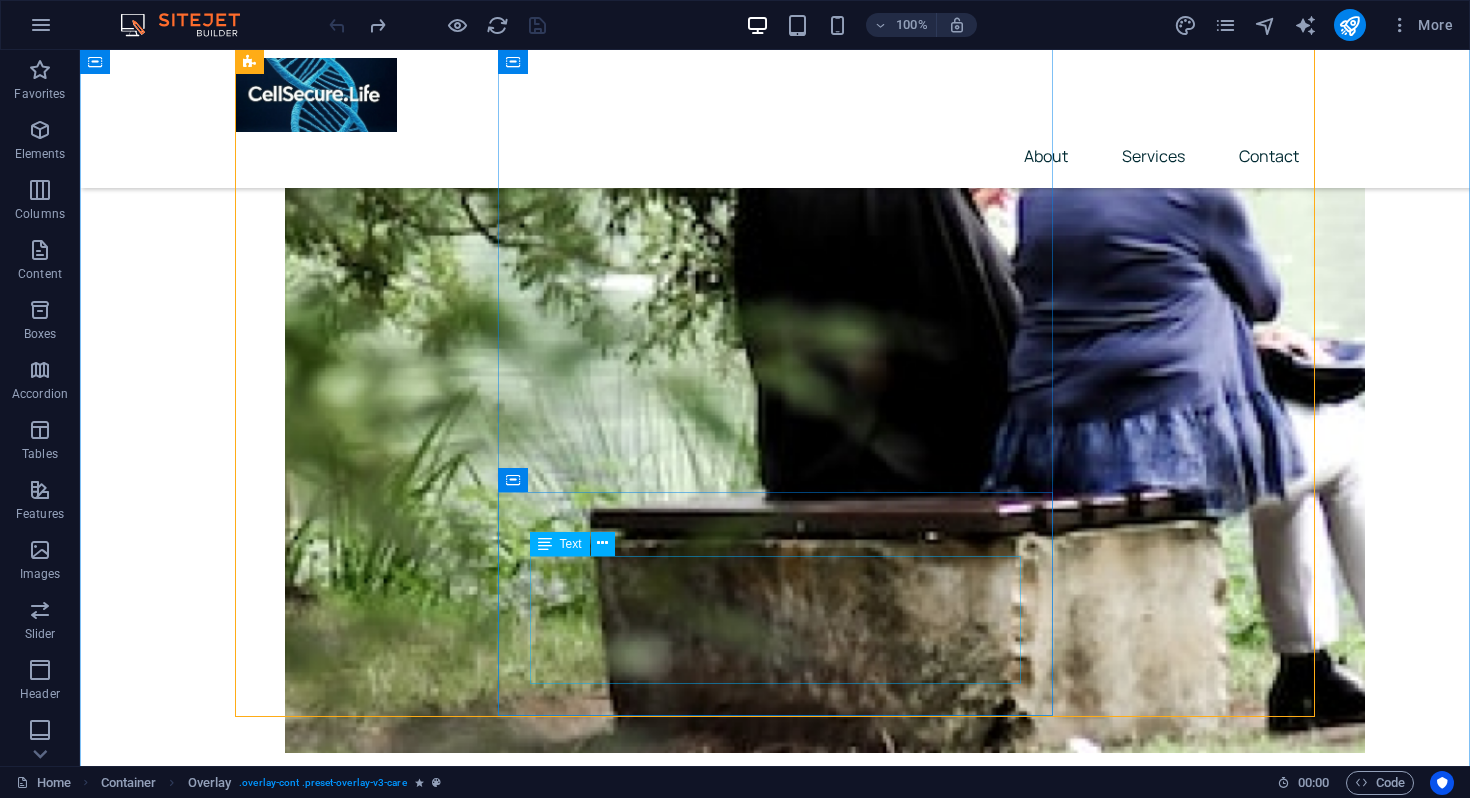 click on "Lorem ipsum dolor sit amet, consectetur adipiscing elit. Consectetur auctor id viverra nunc, ultrices convallis sit ultrices. Massa sollicitudin consequat, at purus lobortis laoreet eu. Lorem ipsum dolor sit amet, consectetur adipiscing elit. Consectetur auctor id viverra nunc, ultrices convallis sit ultrices." at bounding box center [775, 4989] 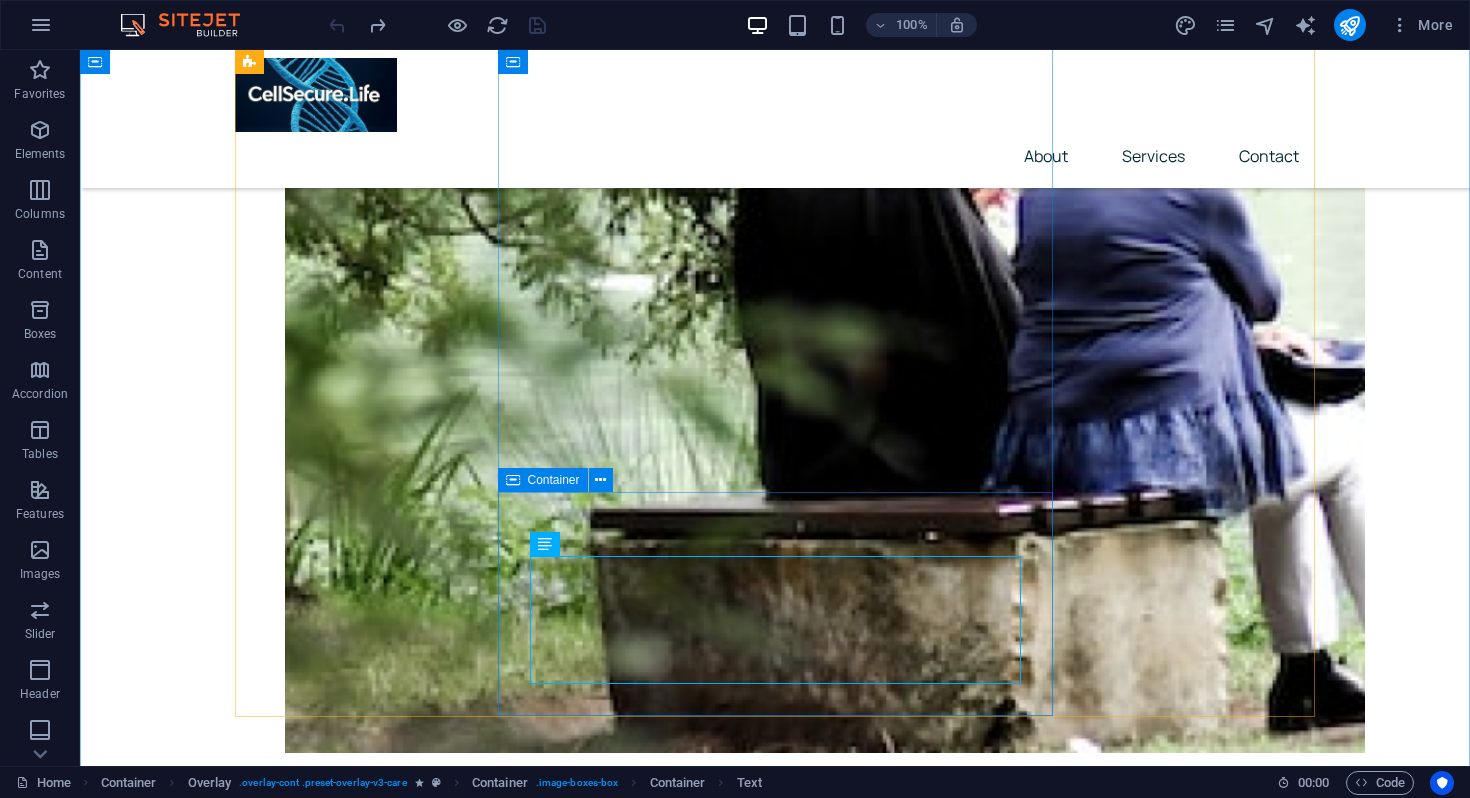 click on "Dementia Care Lorem ipsum dolor sit amet, consectetur adipiscing elit. Consectetur auctor id viverra nunc, ultrices convallis sit ultrices. Massa sollicitudin consequat, at purus lobortis laoreet eu. Lorem ipsum dolor sit amet, consectetur adipiscing elit. Consectetur auctor id viverra nunc, ultrices convallis sit ultrices." at bounding box center (775, 4973) 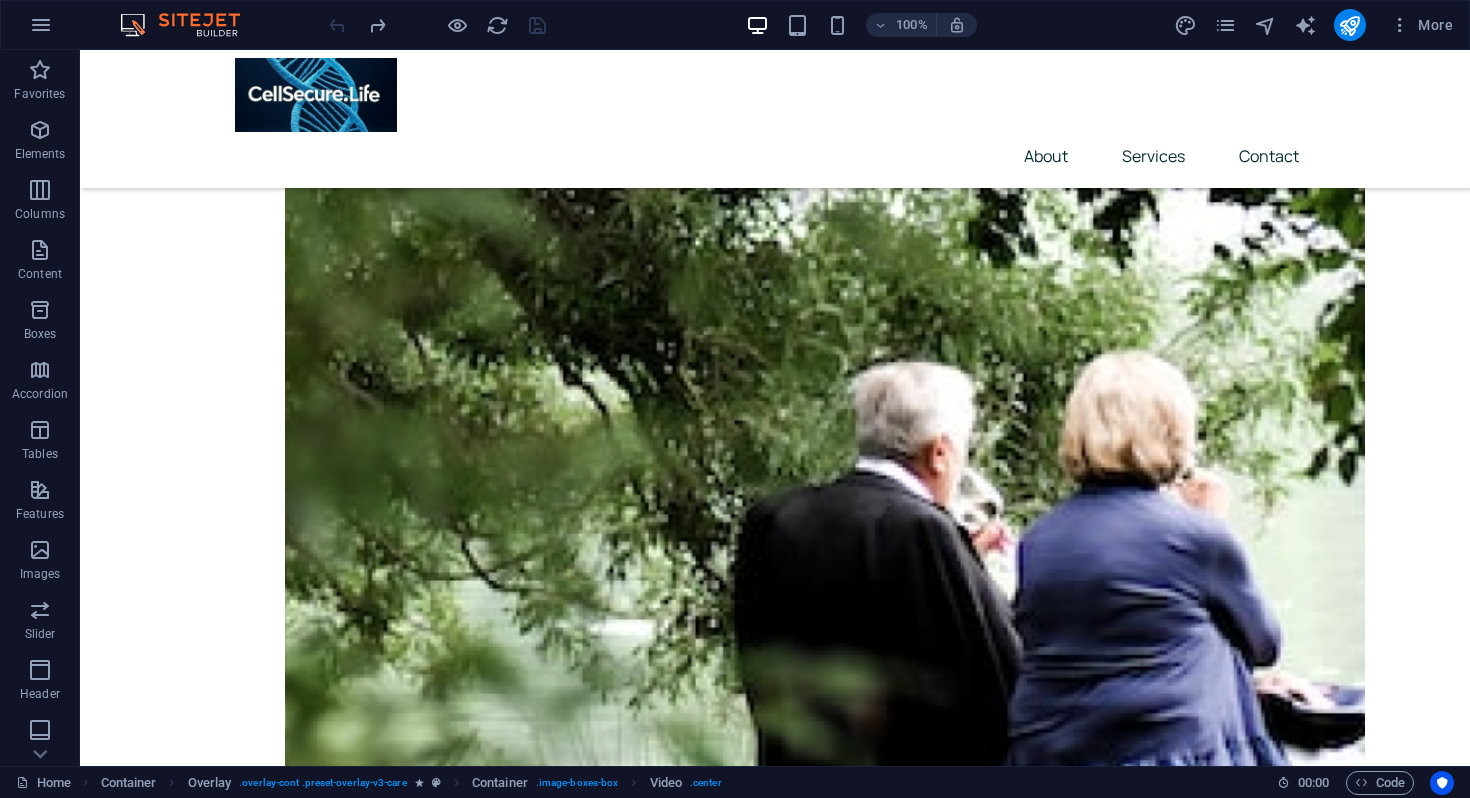 scroll, scrollTop: 1114, scrollLeft: 0, axis: vertical 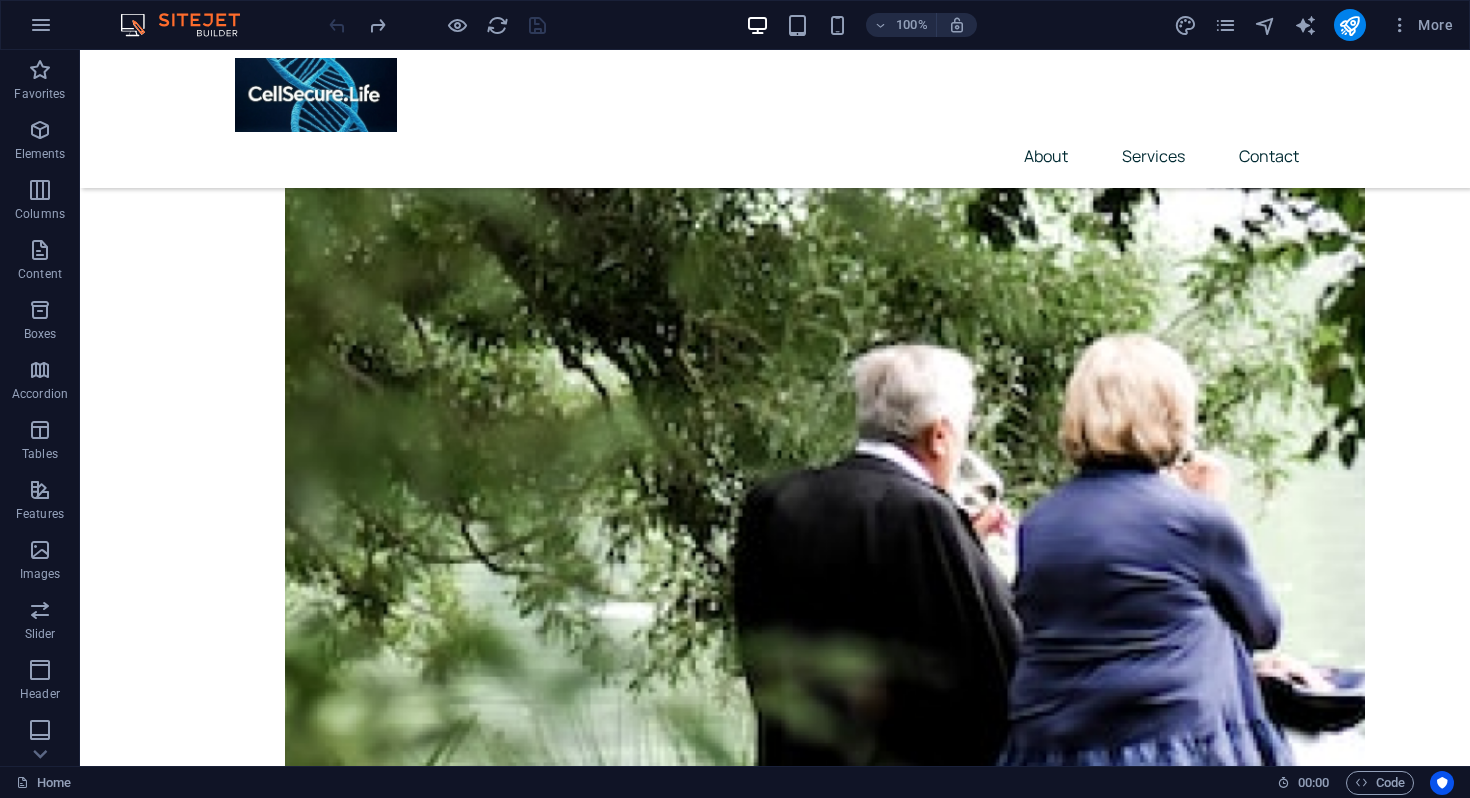 drag, startPoint x: 668, startPoint y: 358, endPoint x: 652, endPoint y: 590, distance: 232.55107 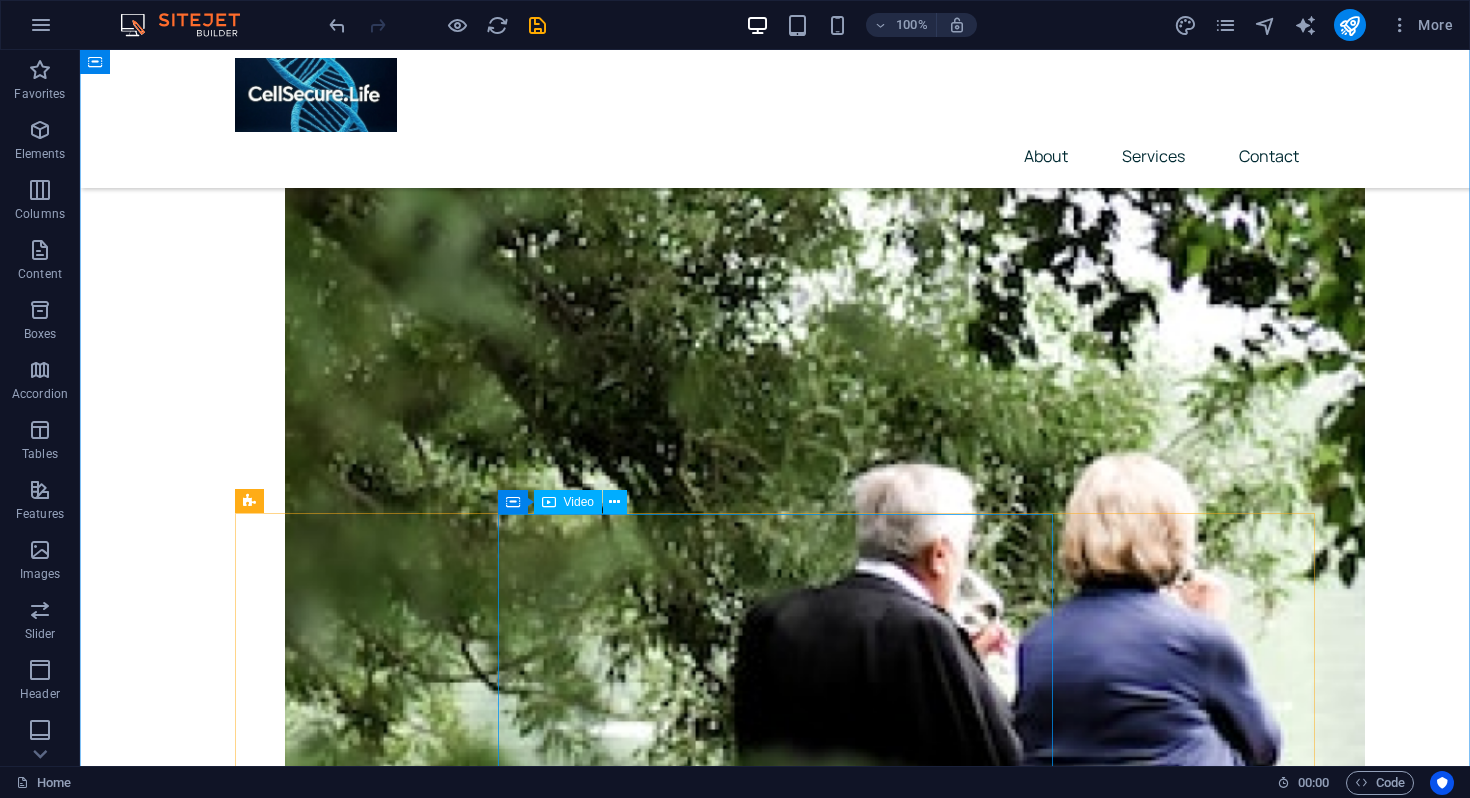 scroll, scrollTop: 1262, scrollLeft: 0, axis: vertical 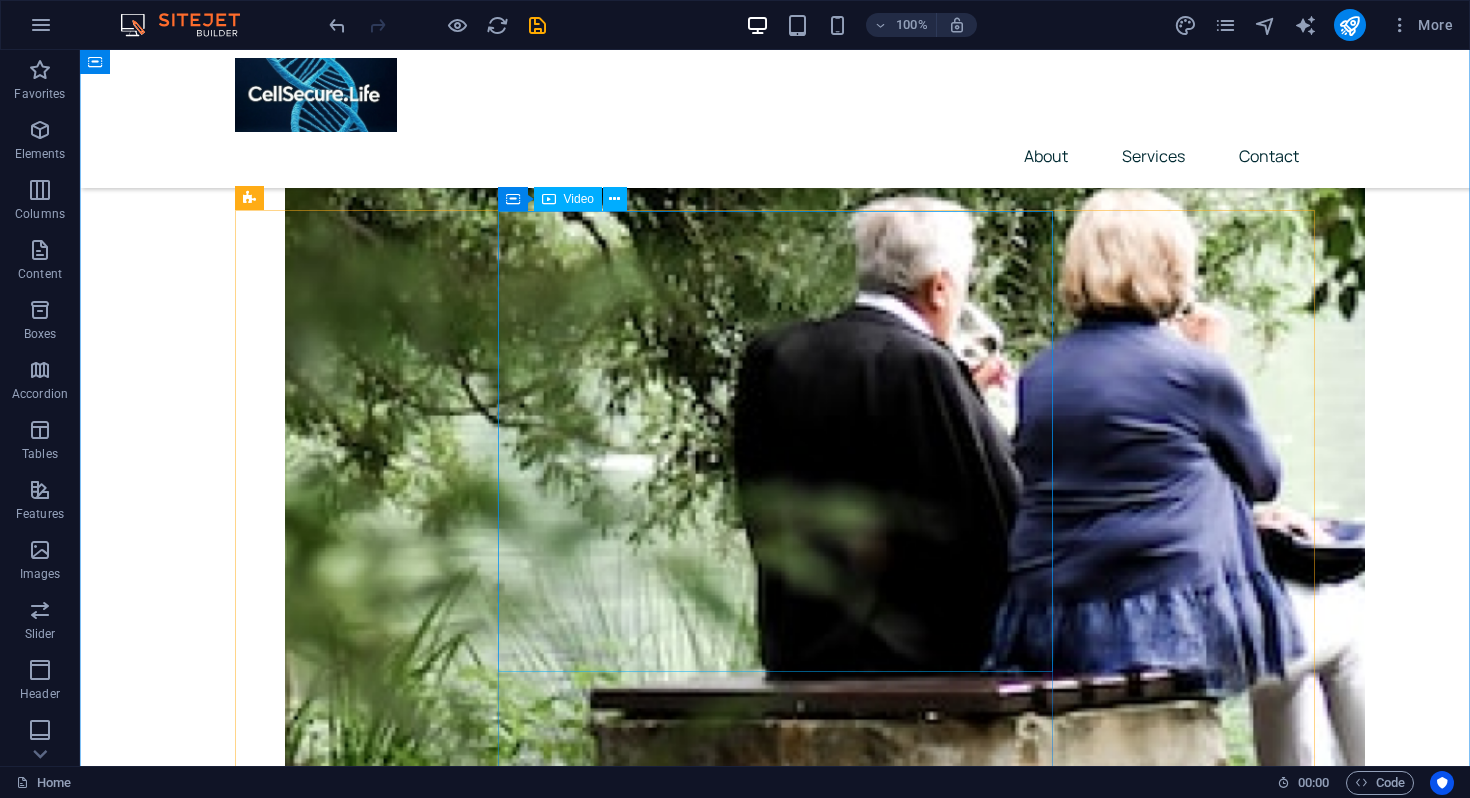 click at bounding box center (775, 4902) 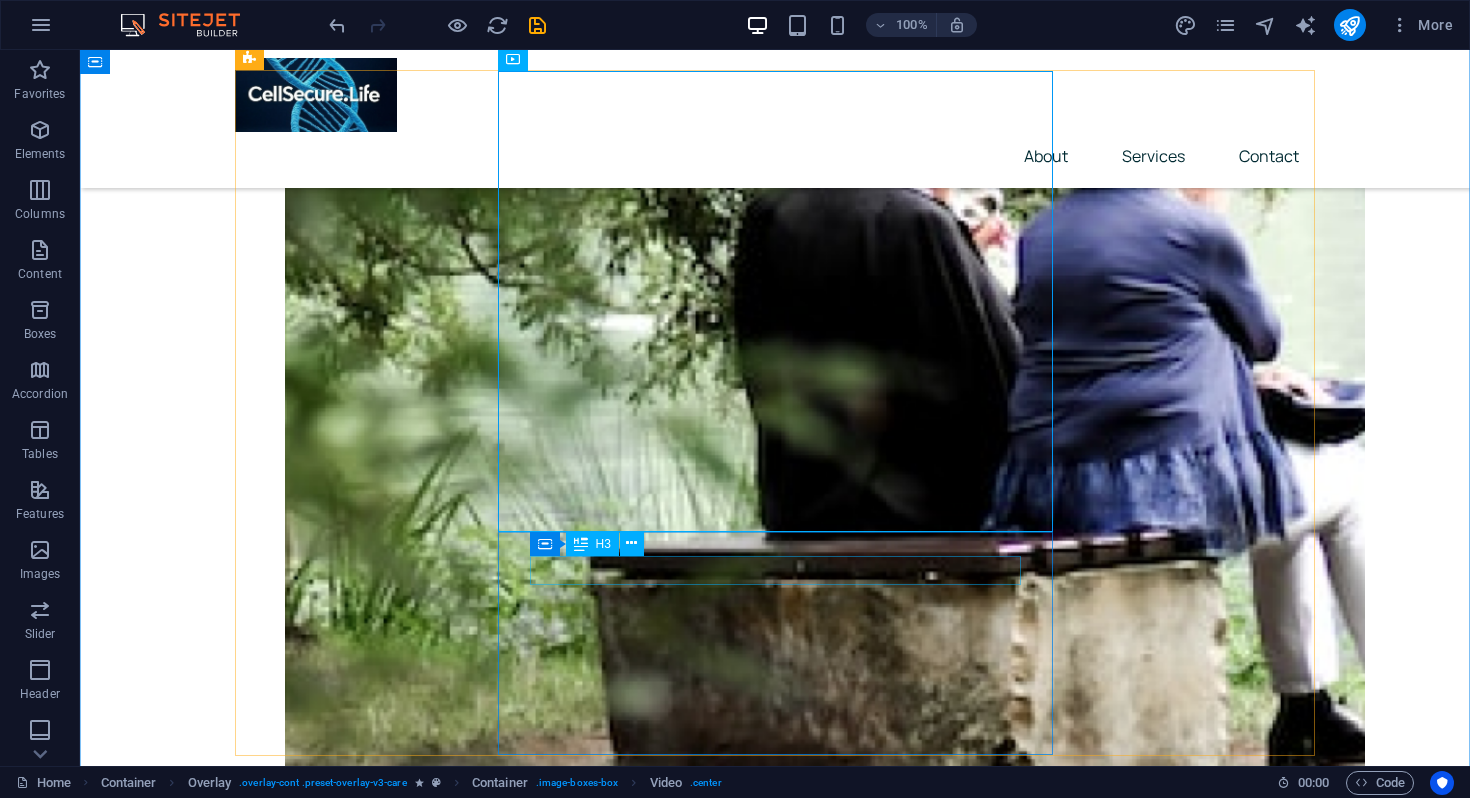 scroll, scrollTop: 1479, scrollLeft: 0, axis: vertical 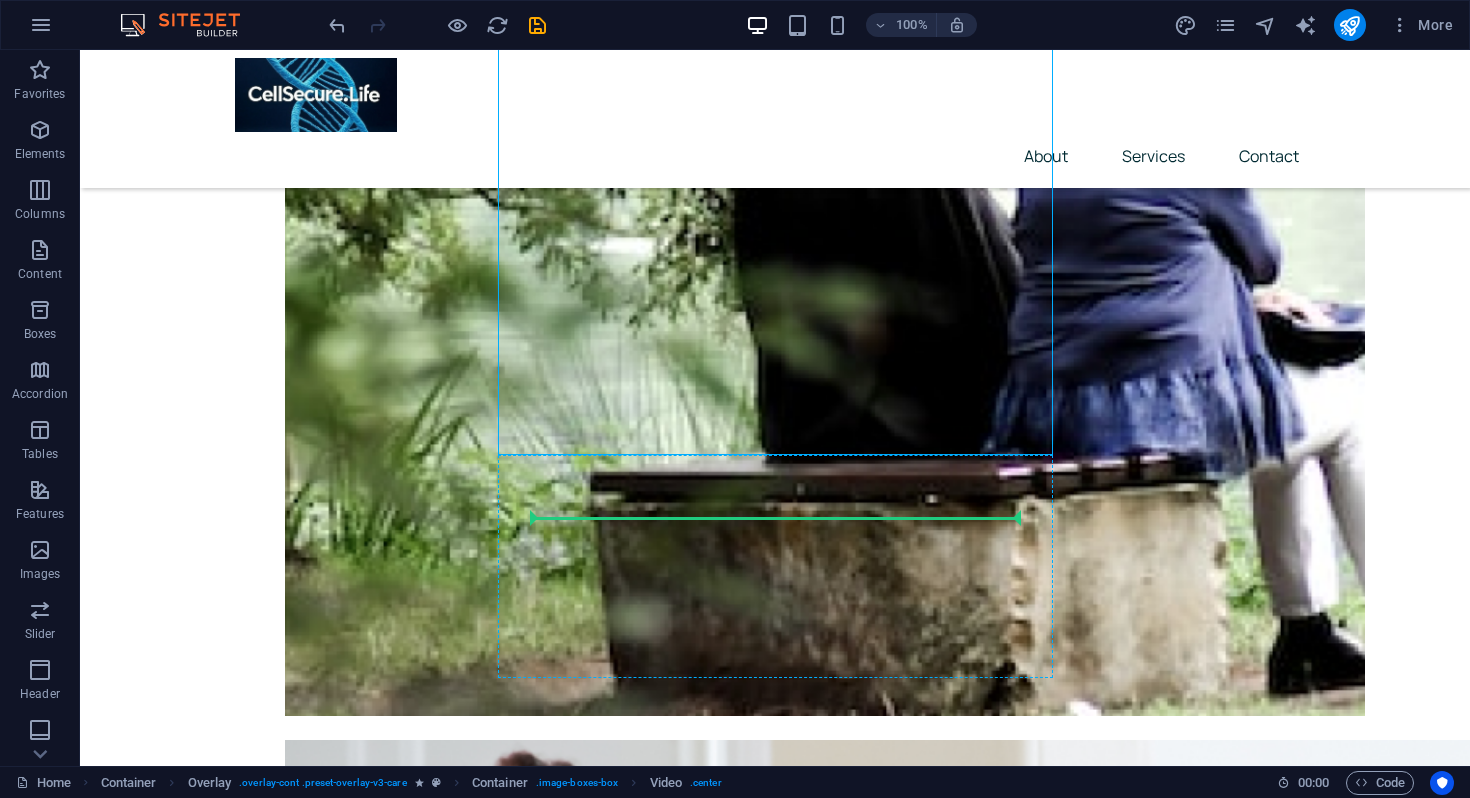 drag, startPoint x: 735, startPoint y: 336, endPoint x: 661, endPoint y: 522, distance: 200.17992 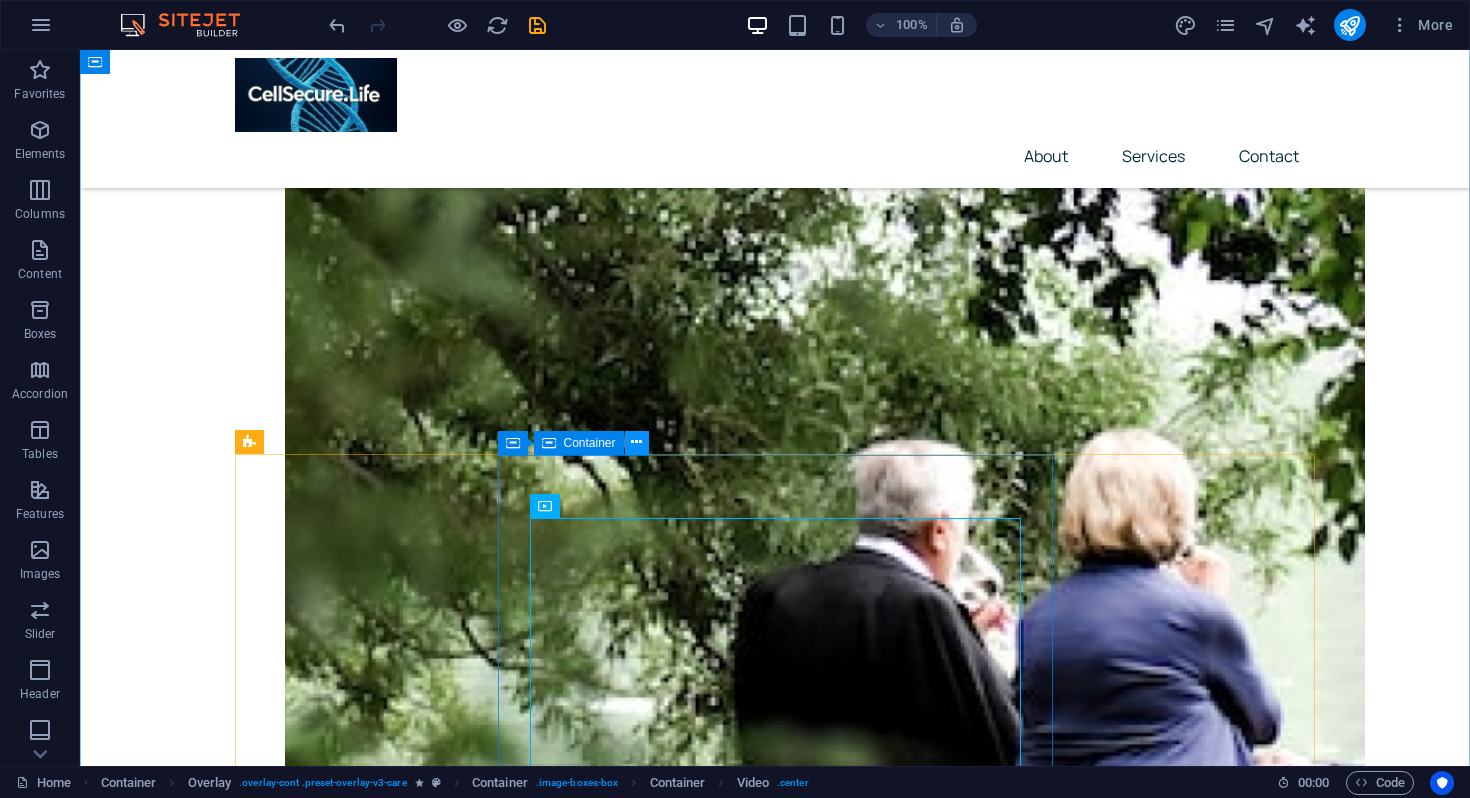 click at bounding box center [636, 442] 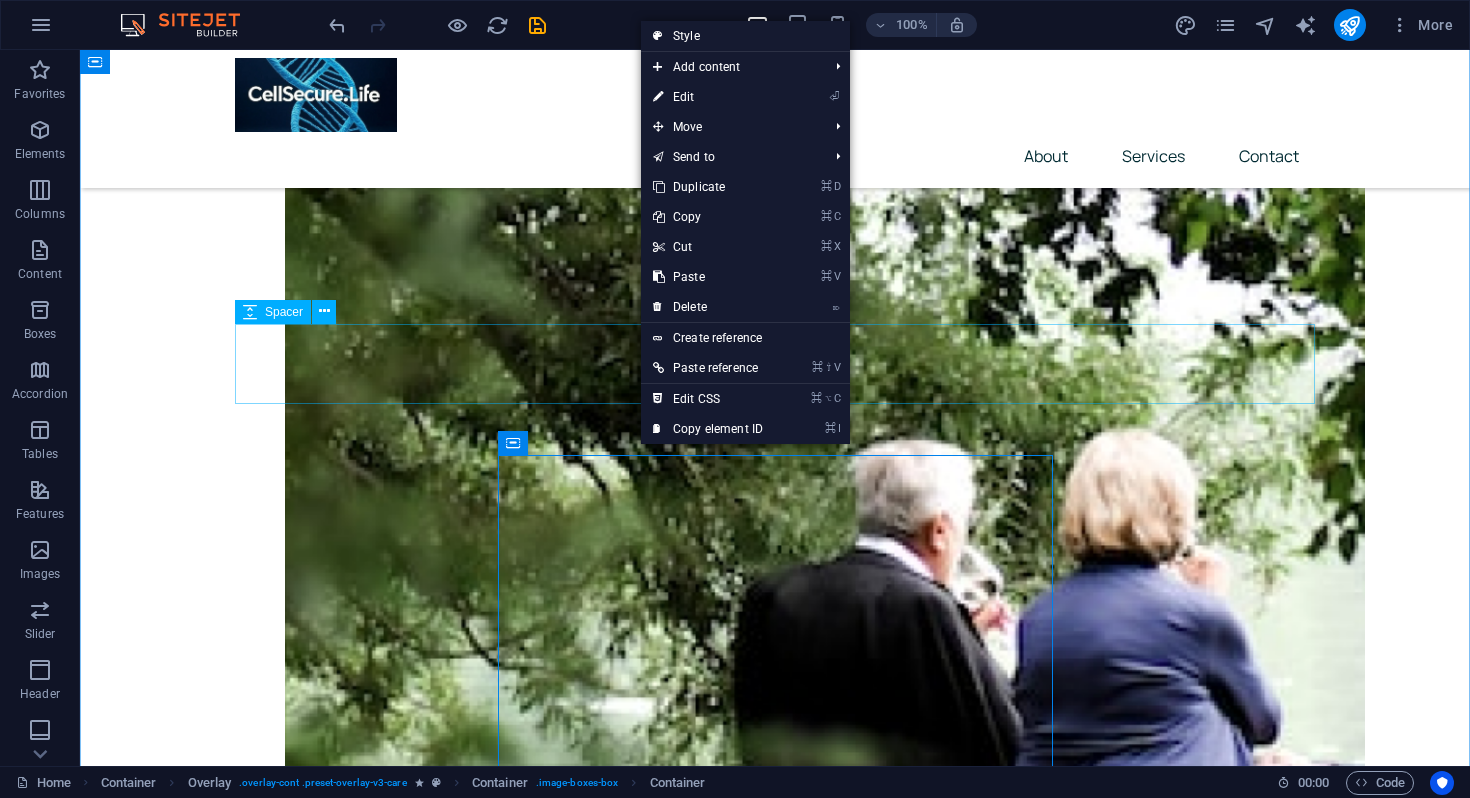 click at bounding box center [775, 4916] 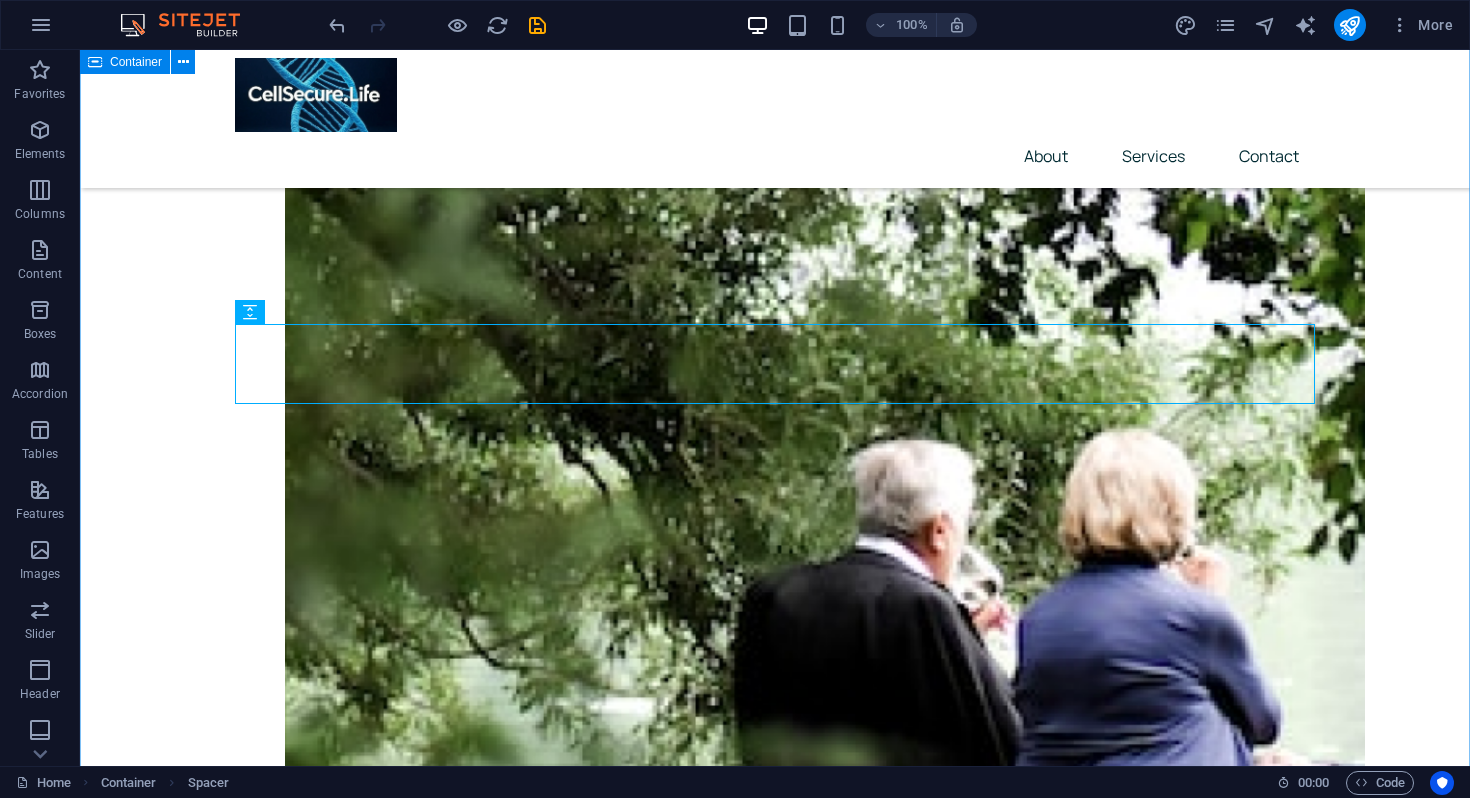 click on "Our services Dementia Care Lorem ipsum dolor sit amet, consectetur adipiscing elit. Amet ullamcorper sed vitae quis turpis. Read More      Palliative Care Lorem ipsum dolor sit amet, consectetur adipiscing elit. Amet ullamcorper sed vitae quis turpis. Read More      Physiotherapy Lorem ipsum dolor sit amet, consectetur adipiscing elit. Amet ullamcorper sed vitae quis turpis. Read More      Learn More Dementia Care Lorem ipsum dolor sit amet, consectetur adipiscing elit. Consectetur auctor id viverra nunc, ultrices convallis sit ultrices. Massa sollicitudin consequat, at purus lobortis laoreet eu. Lorem ipsum dolor sit amet, consectetur adipiscing elit. Consectetur auctor id viverra nunc, ultrices convallis sit ultrices. Palliative Care Physiotherapy" at bounding box center [775, 5007] 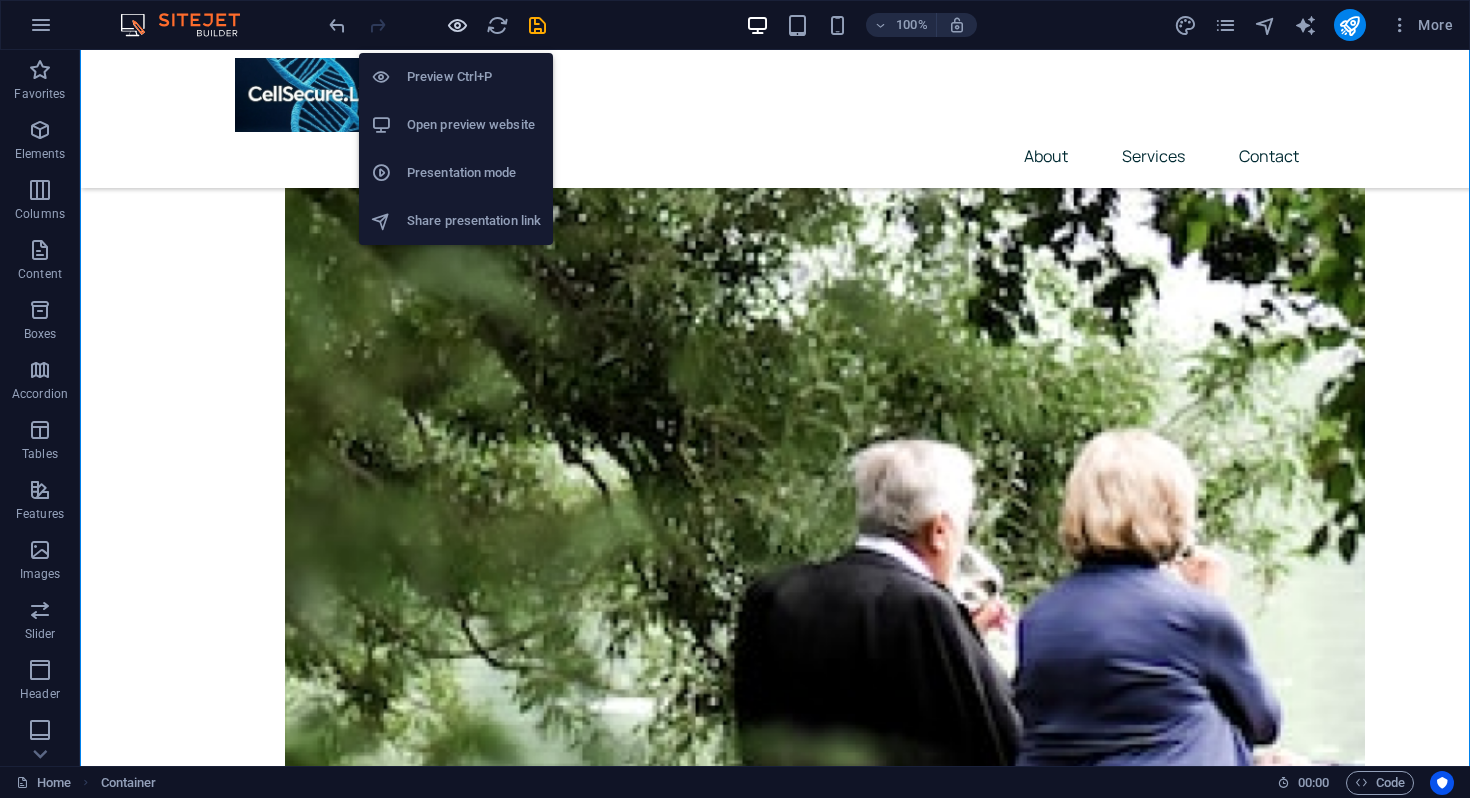 click at bounding box center [457, 25] 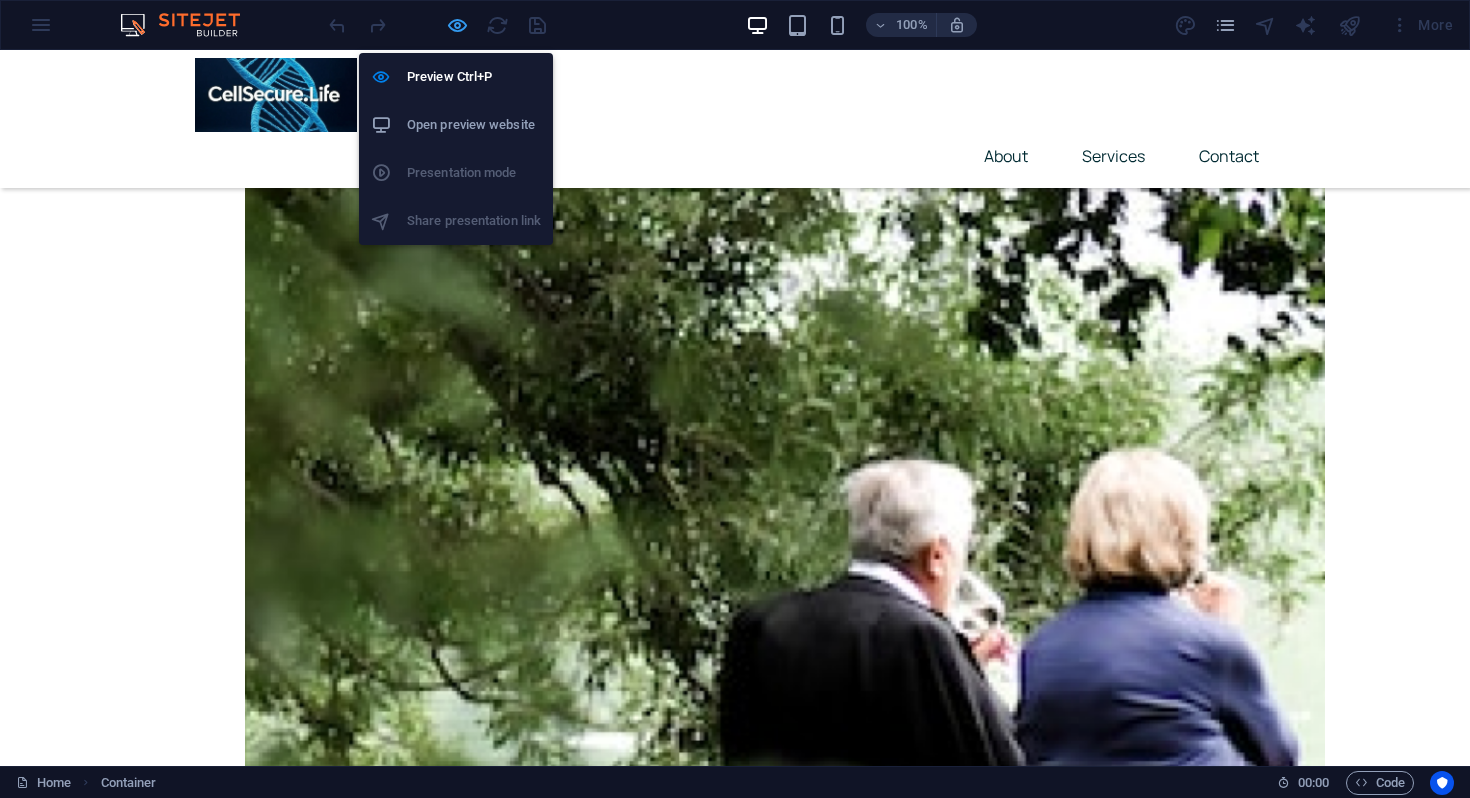 click at bounding box center (457, 25) 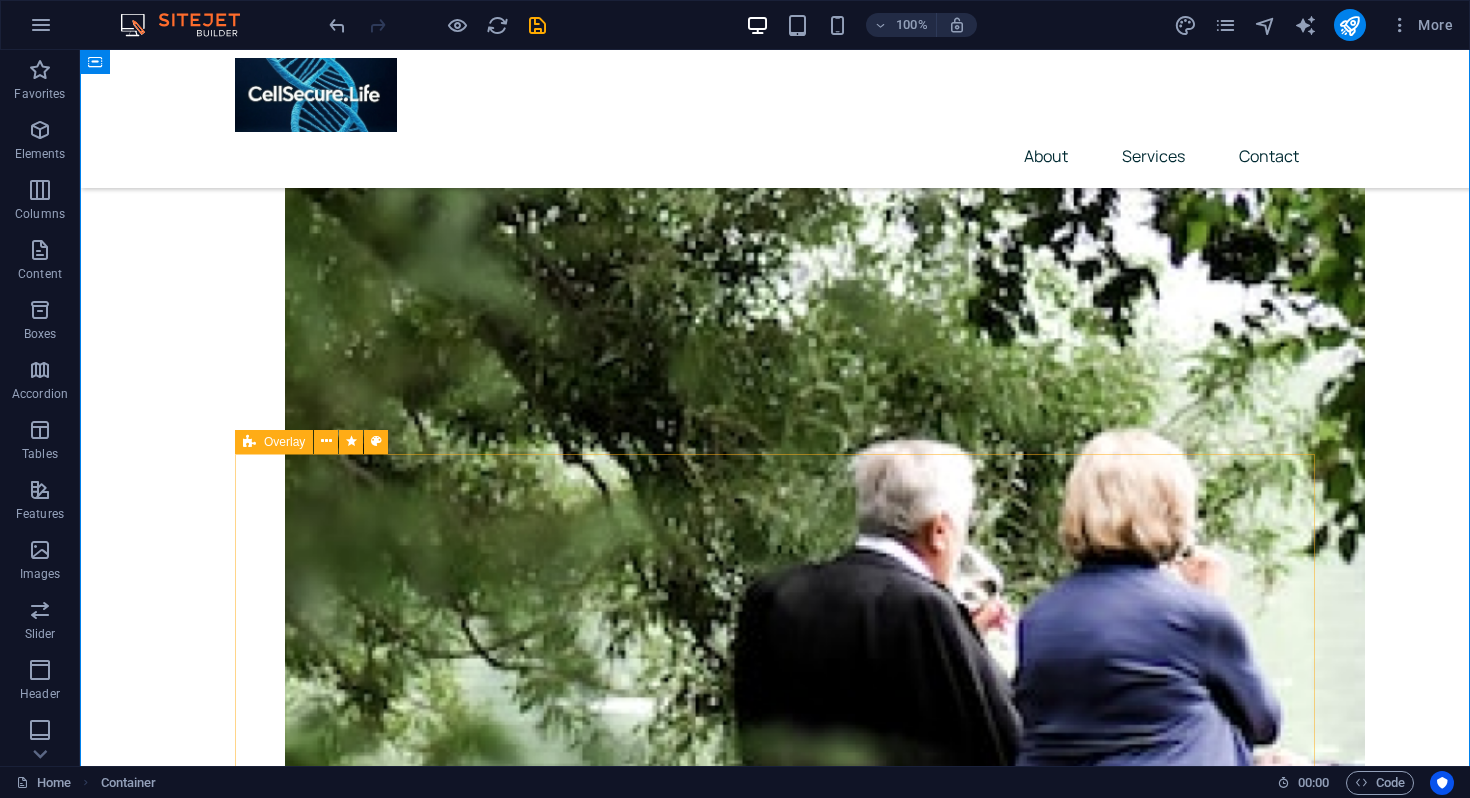 click at bounding box center [249, 442] 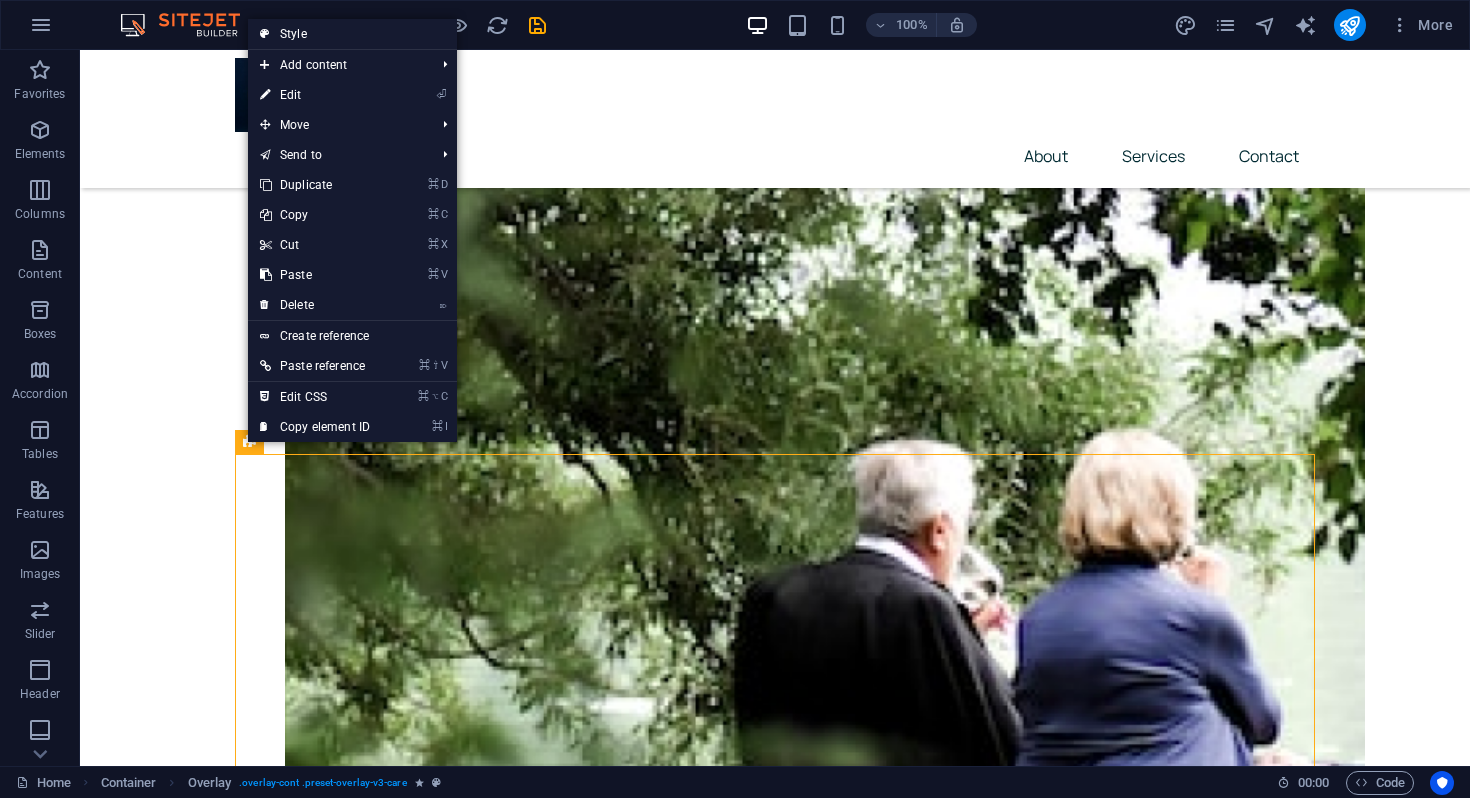 click on "100% More" at bounding box center [893, 25] 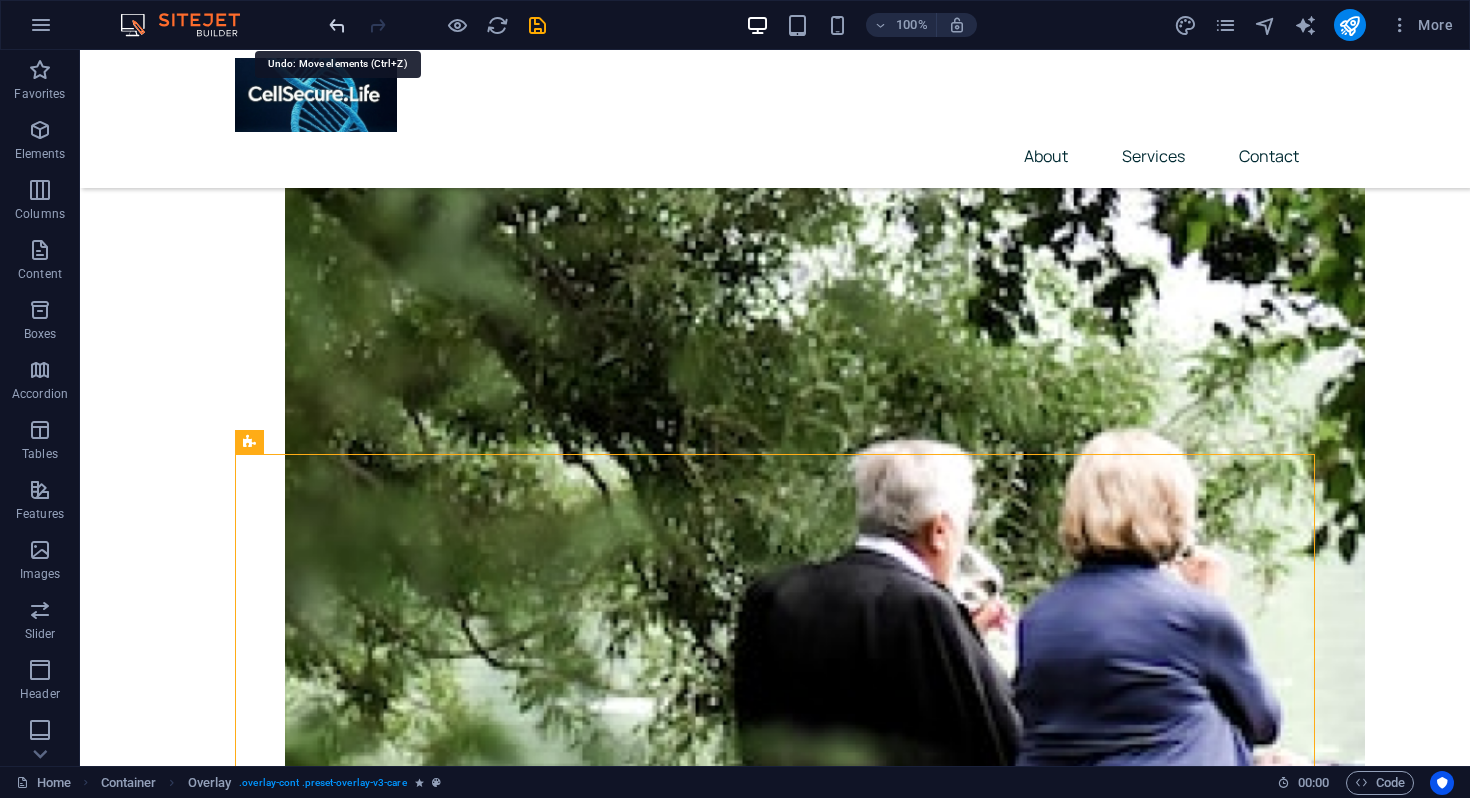 click at bounding box center (337, 25) 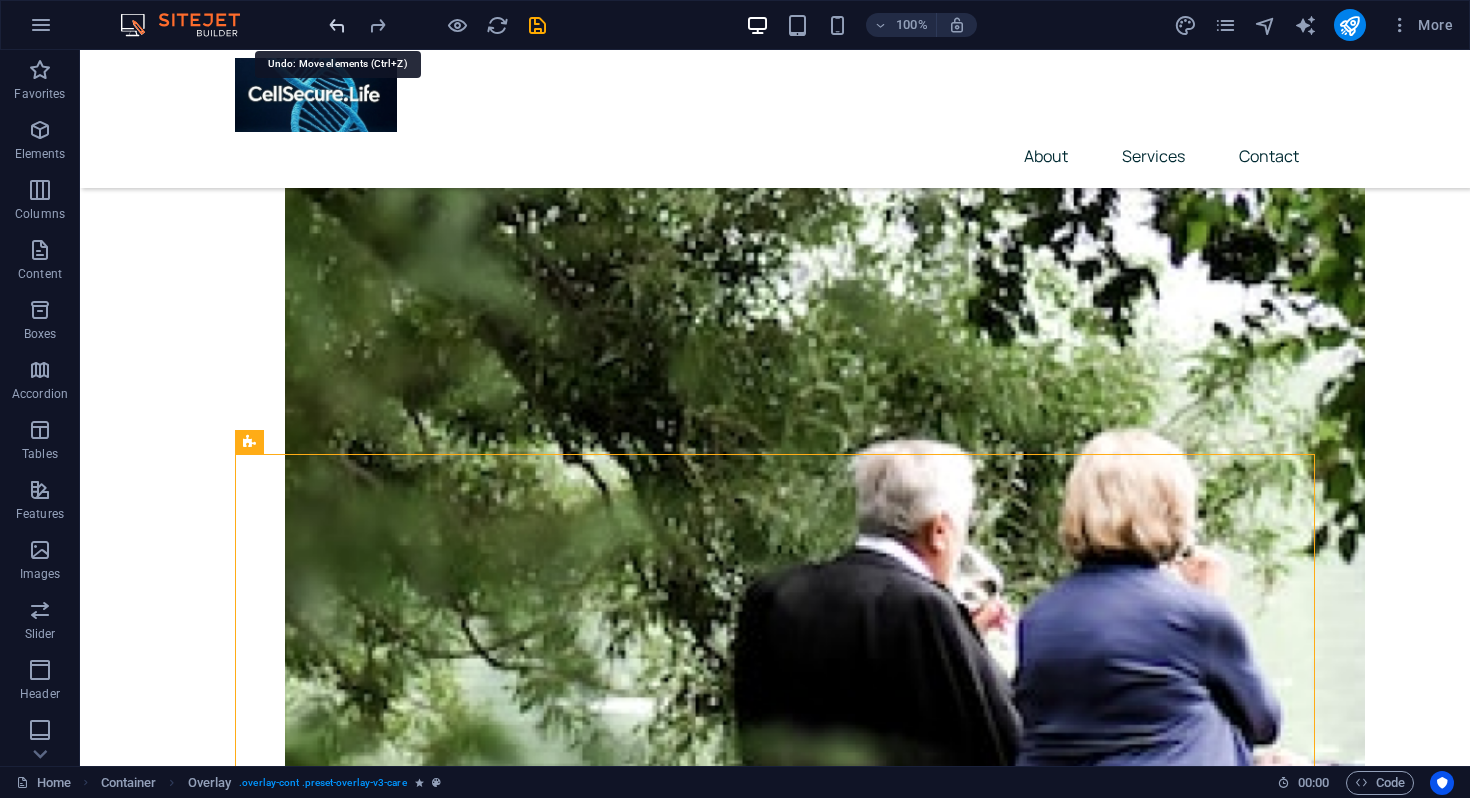 click at bounding box center [337, 25] 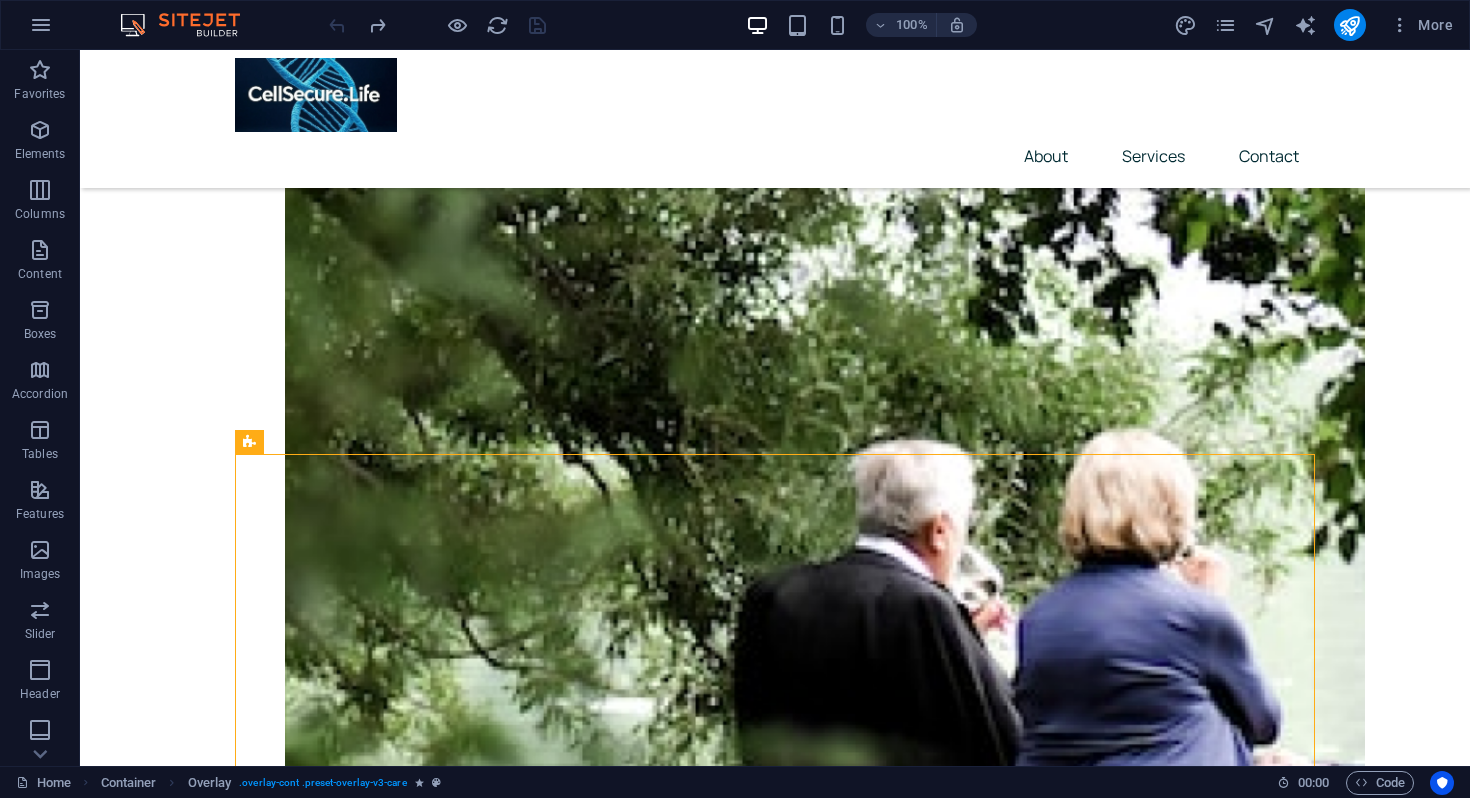 click at bounding box center (437, 25) 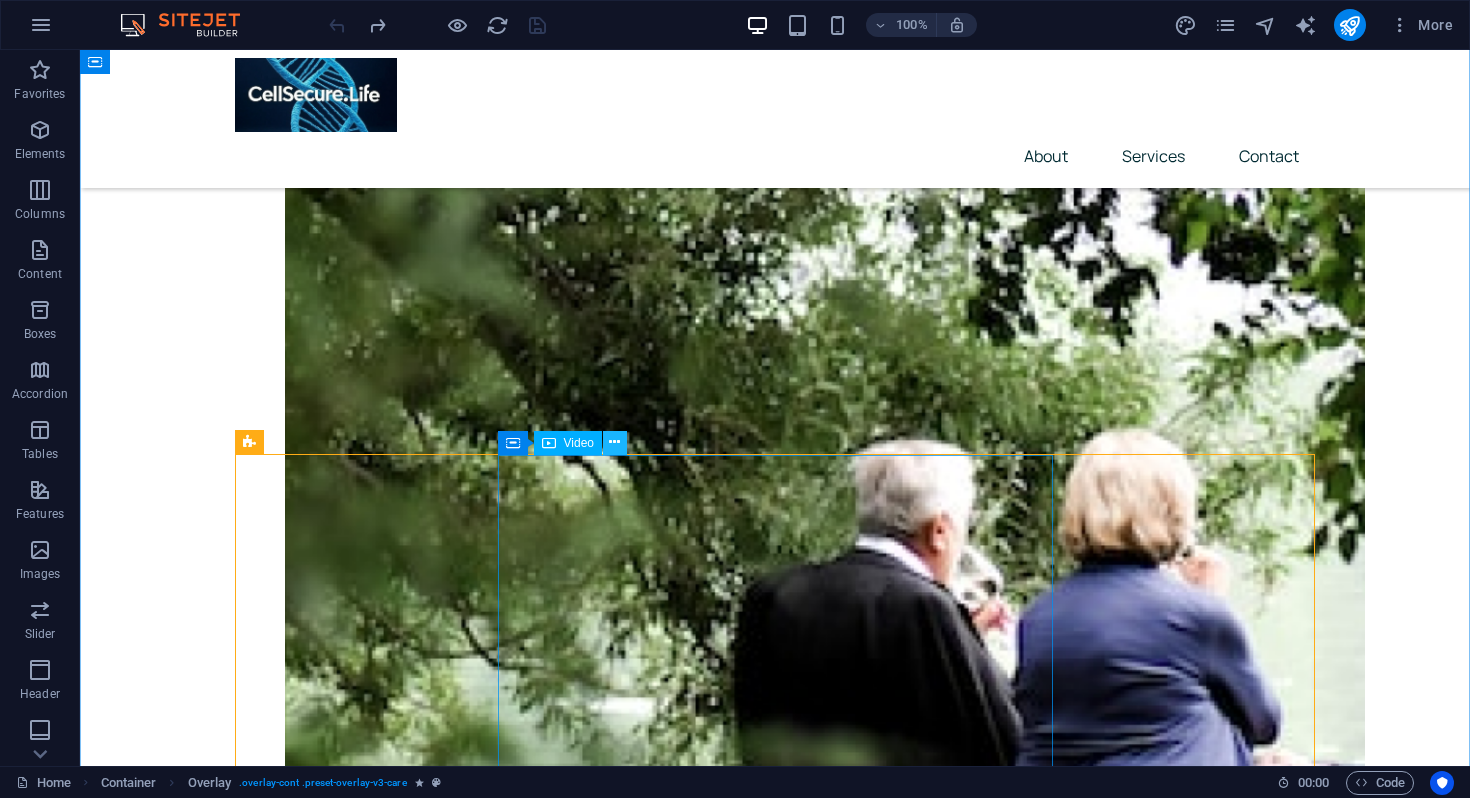 click at bounding box center (614, 442) 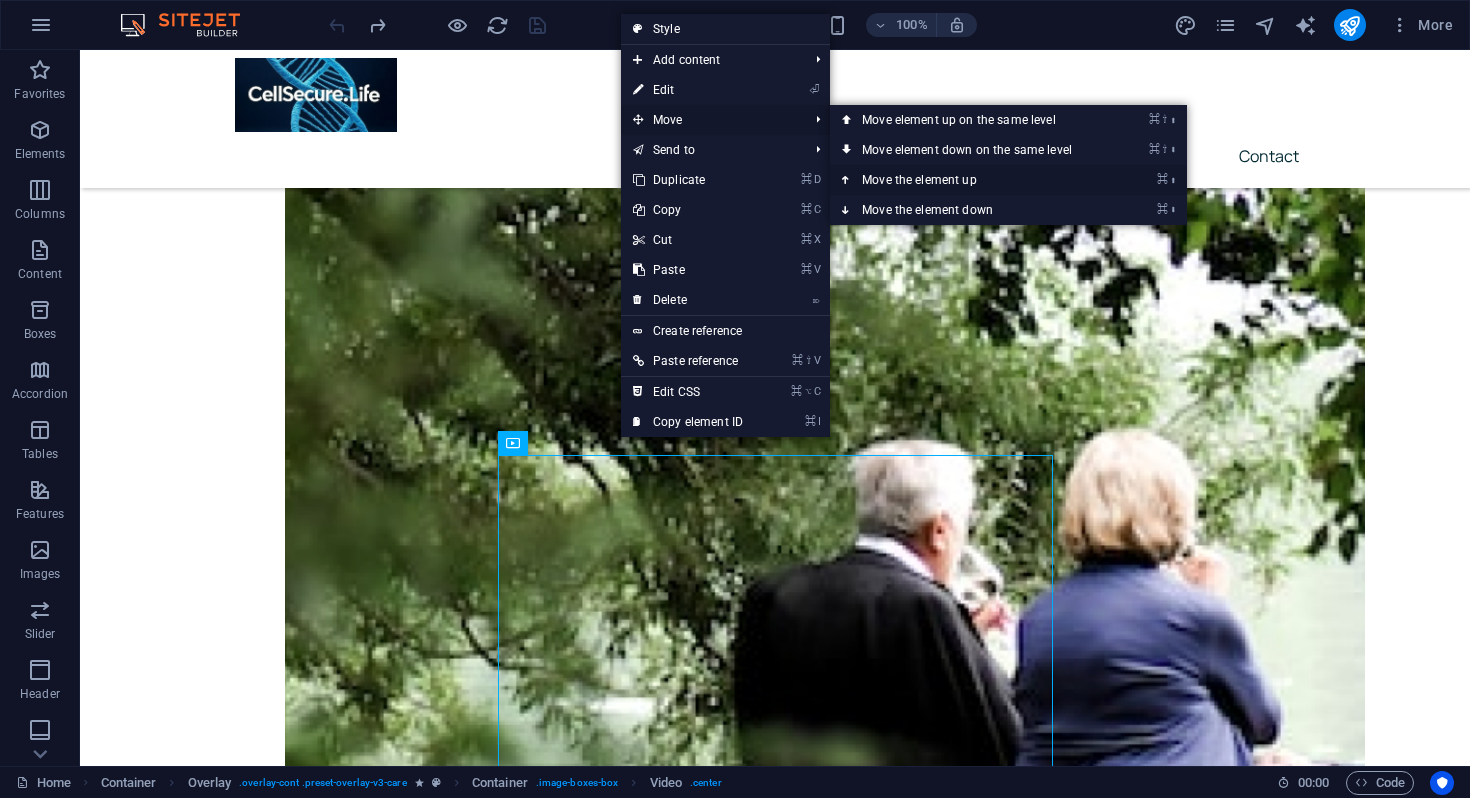 click on "⌘ ⬆  Move the element up" at bounding box center [971, 180] 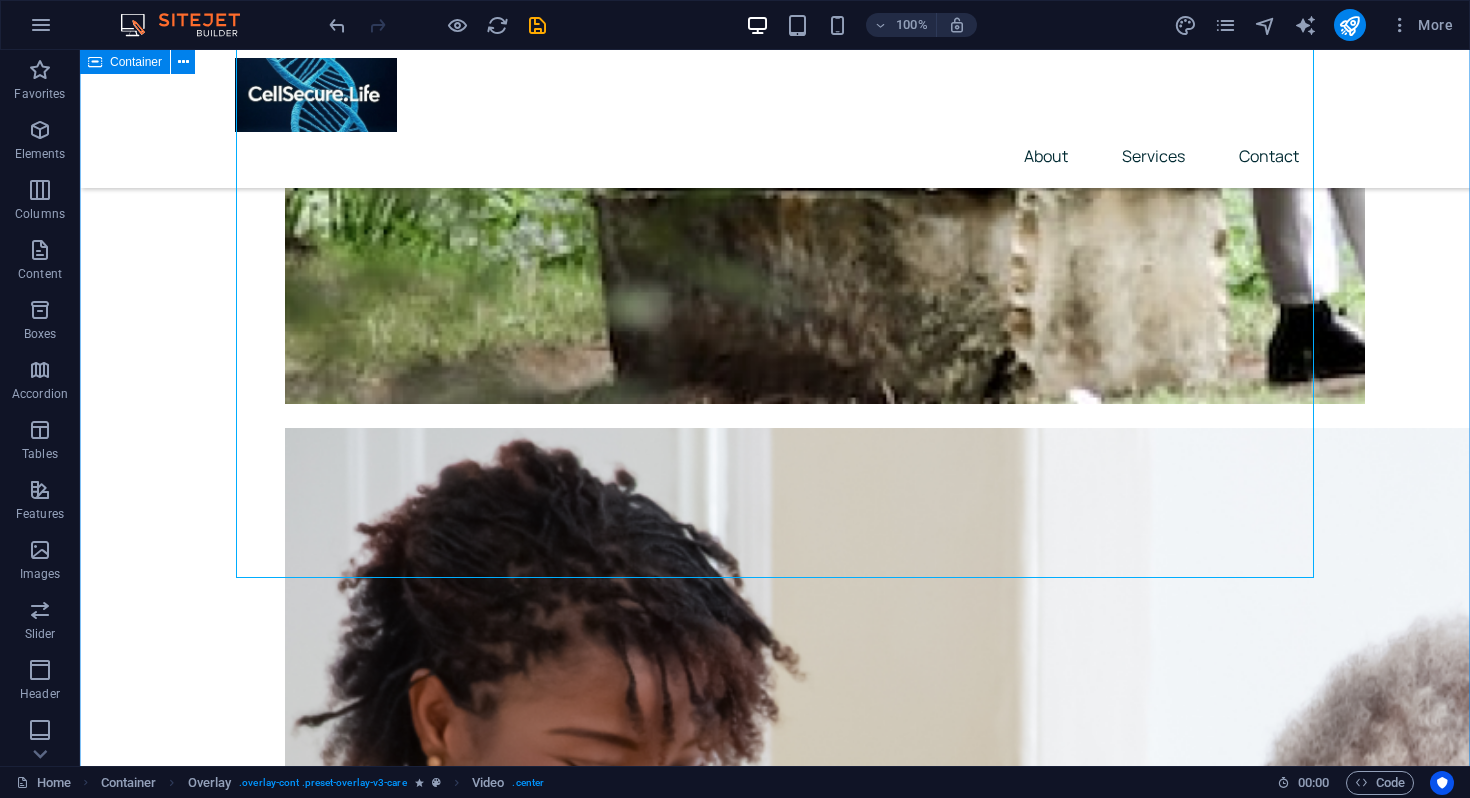 scroll, scrollTop: 1794, scrollLeft: 0, axis: vertical 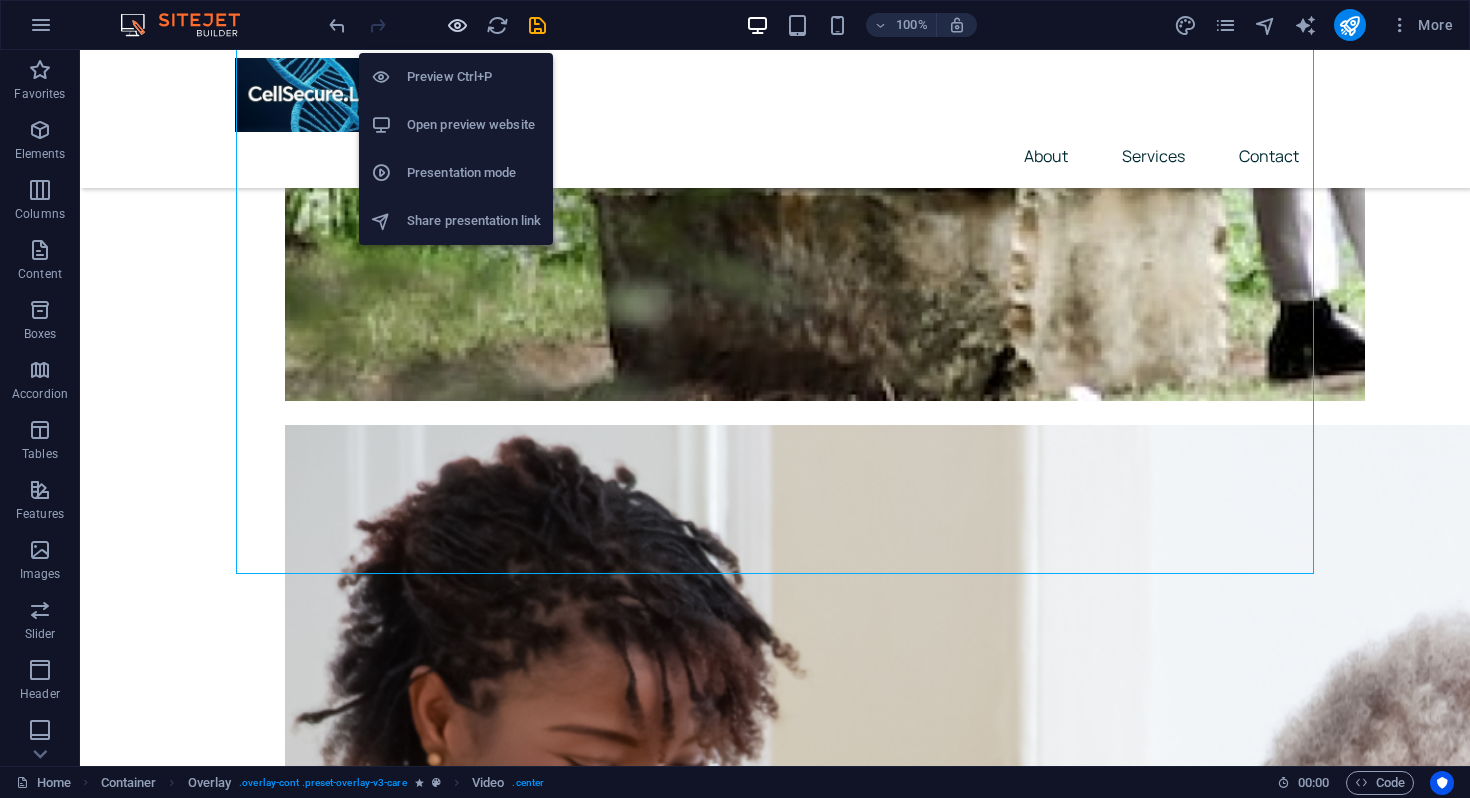 click at bounding box center [457, 25] 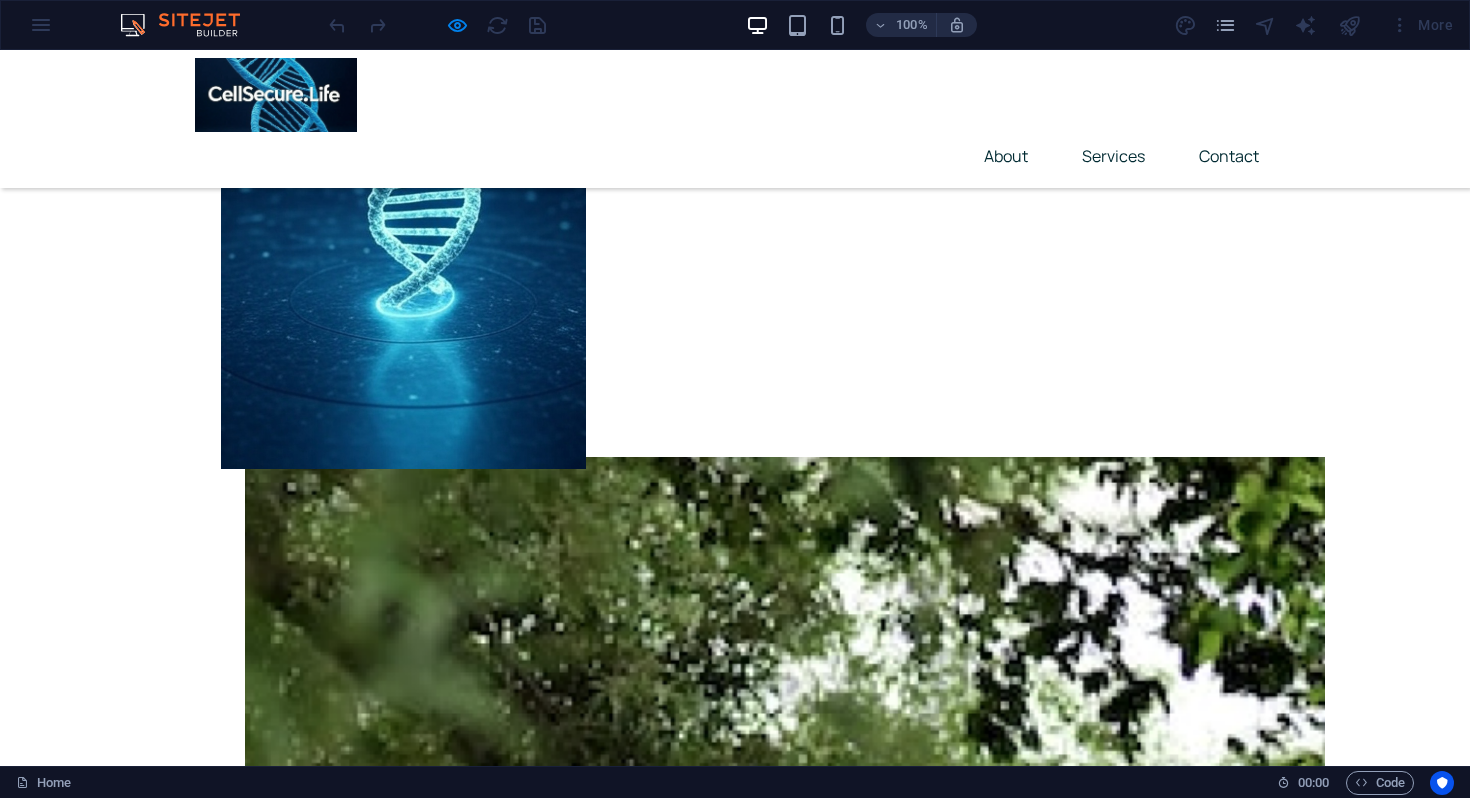 scroll, scrollTop: 489, scrollLeft: 0, axis: vertical 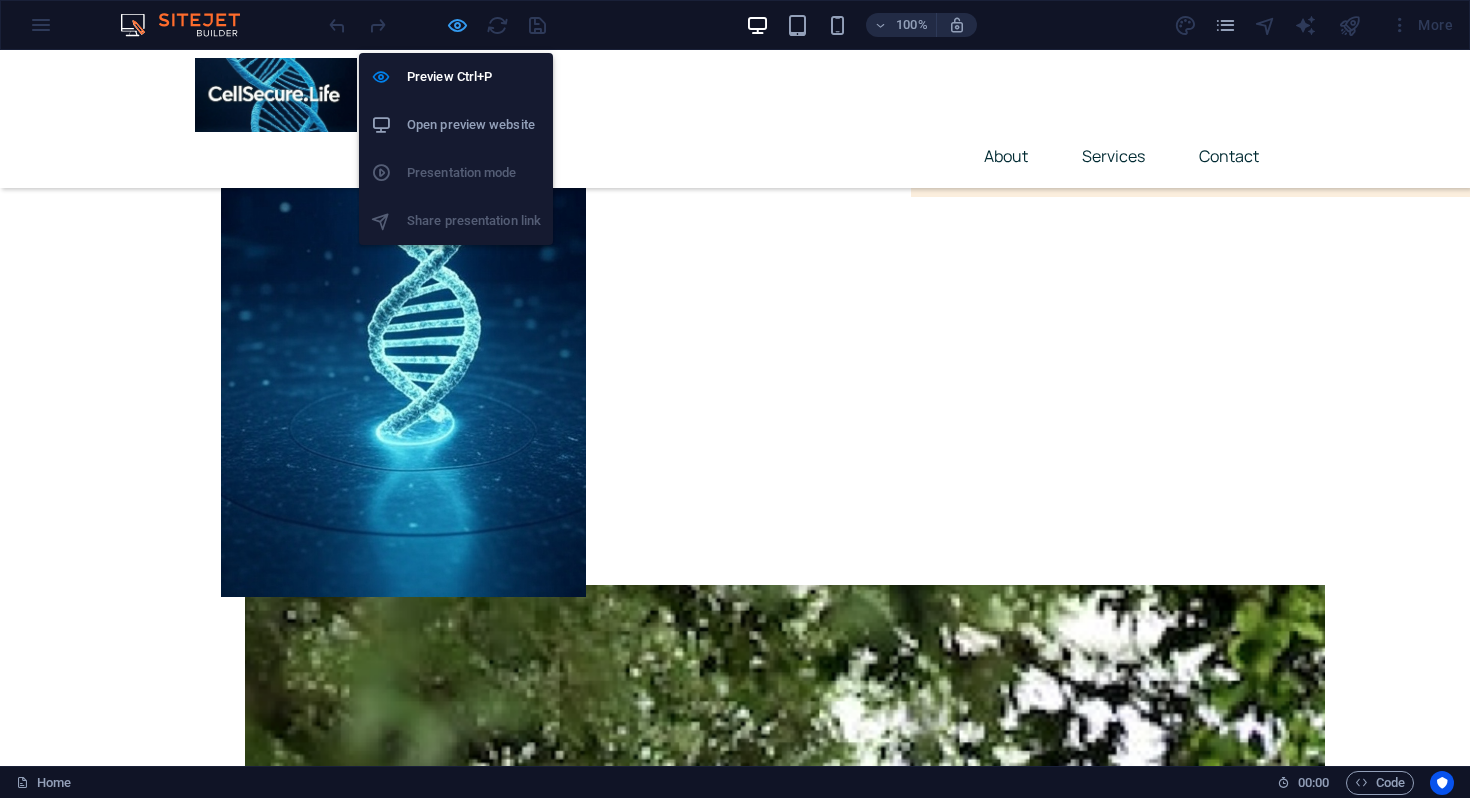 click at bounding box center (457, 25) 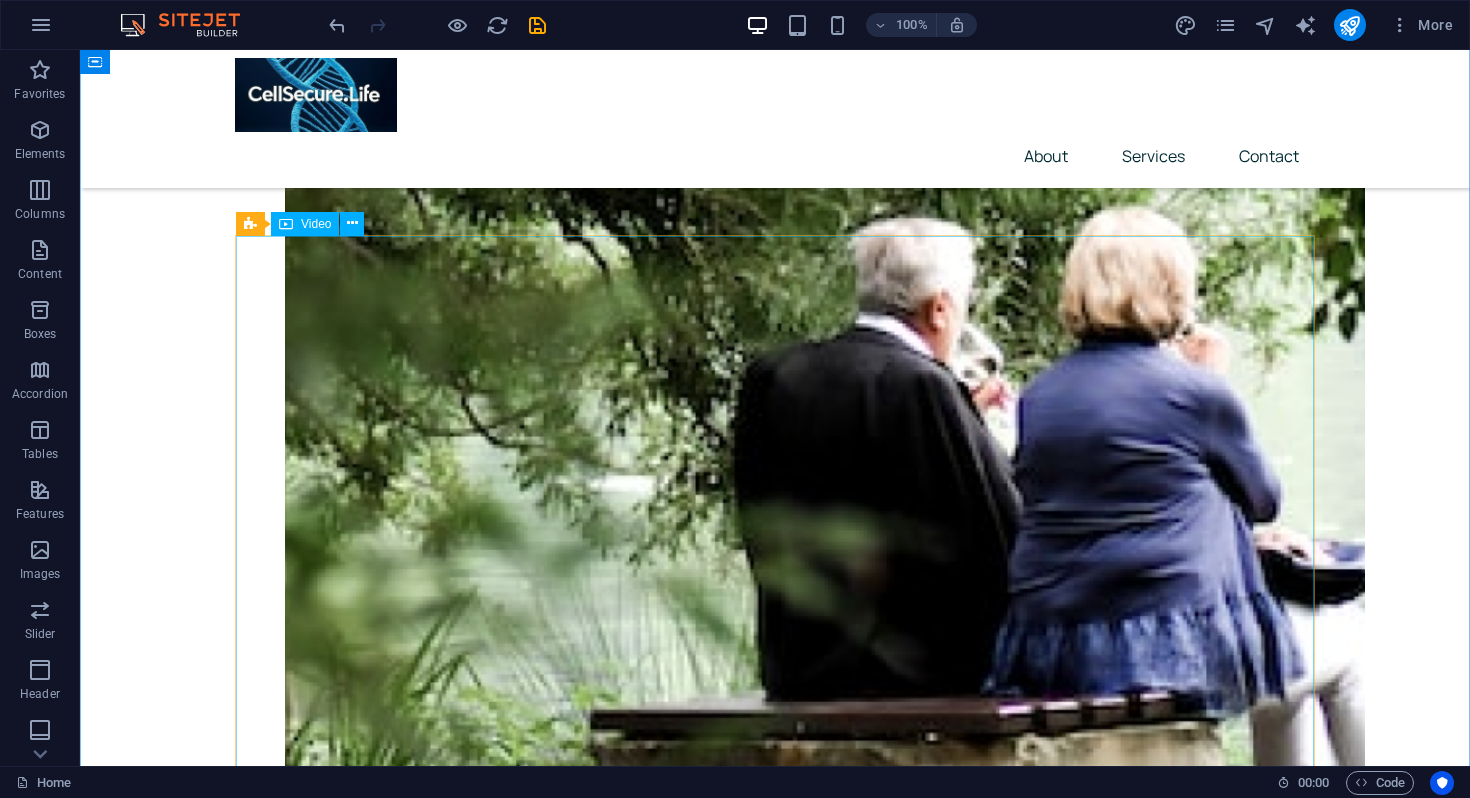 scroll, scrollTop: 1242, scrollLeft: 0, axis: vertical 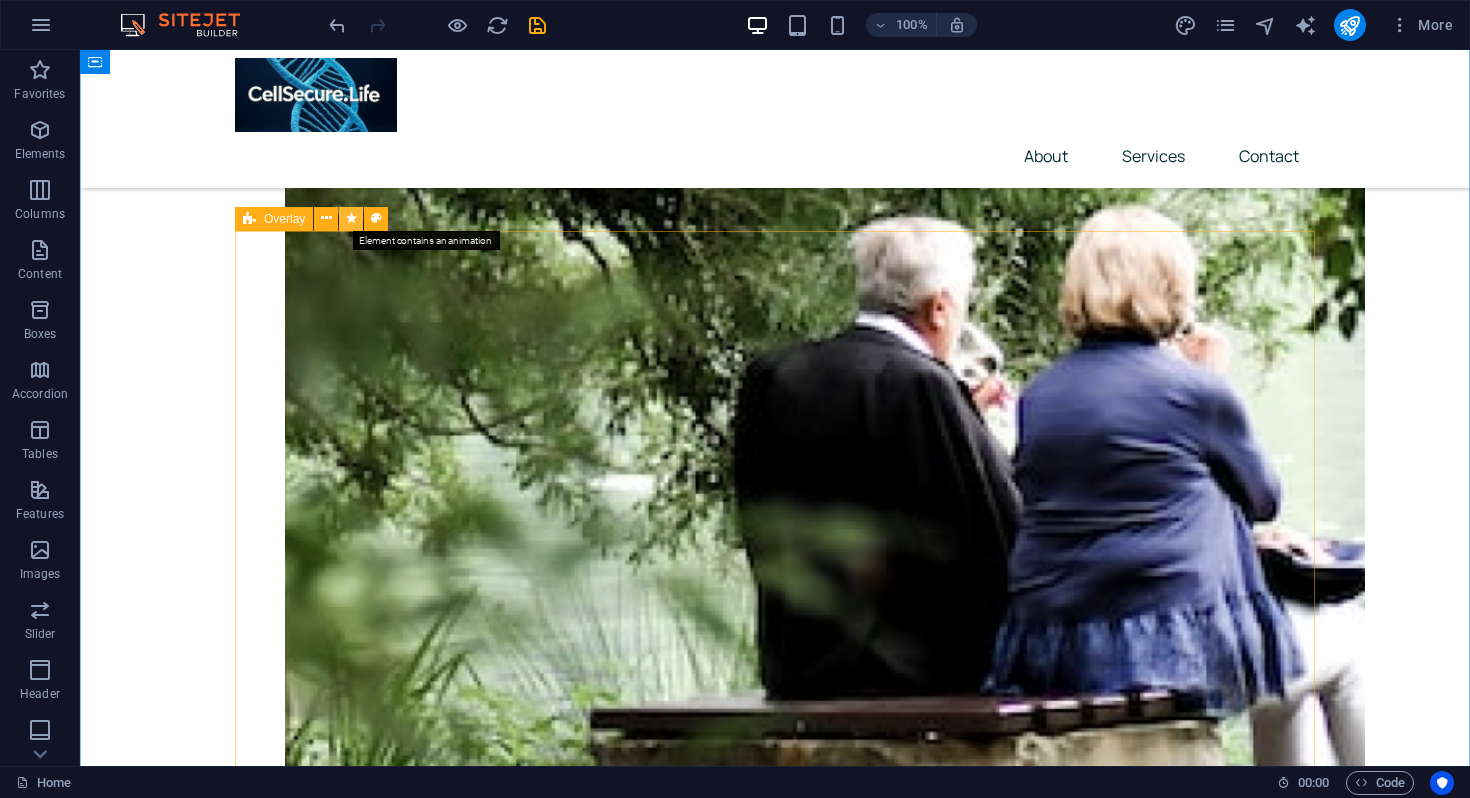 click at bounding box center (351, 218) 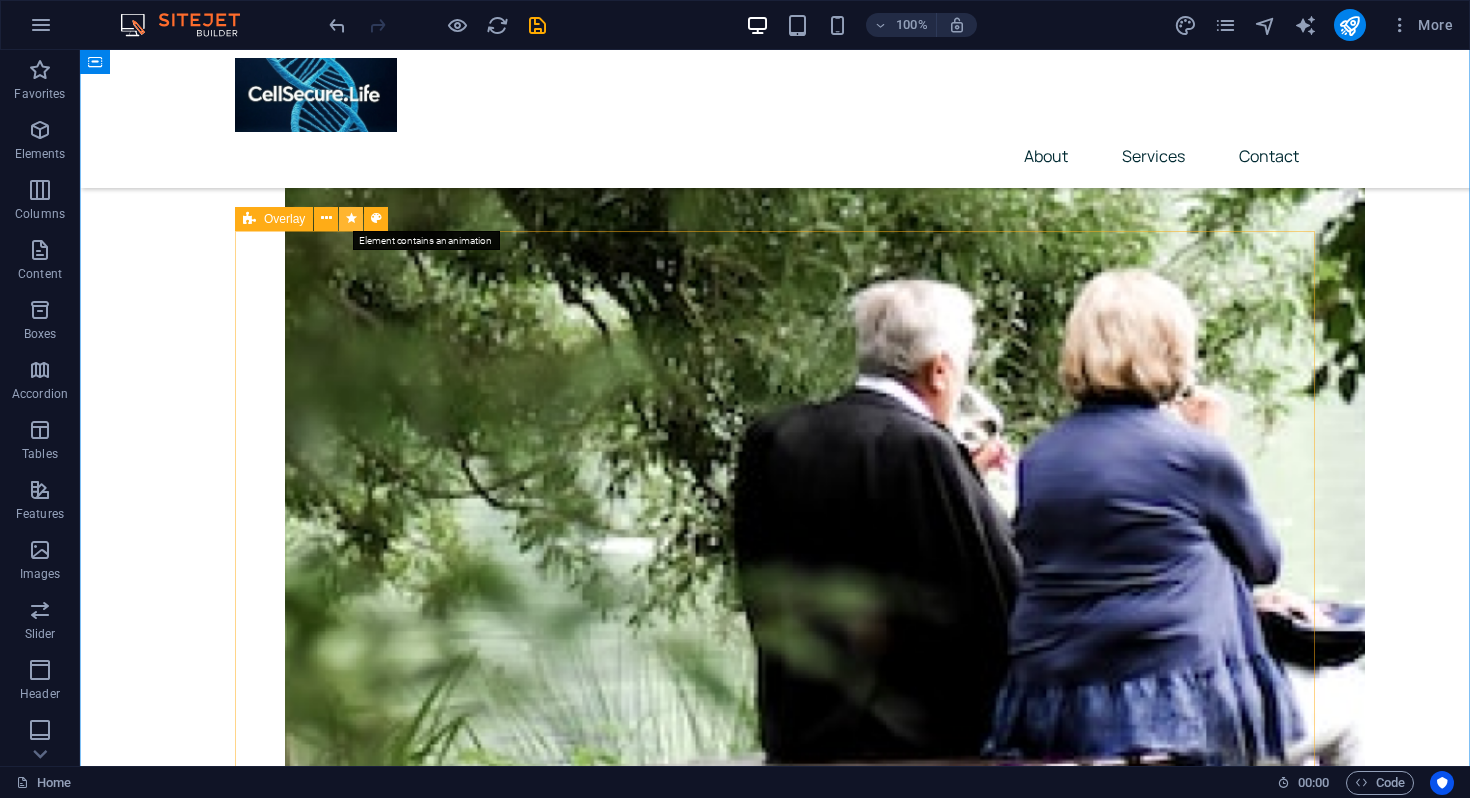 select on "overlay" 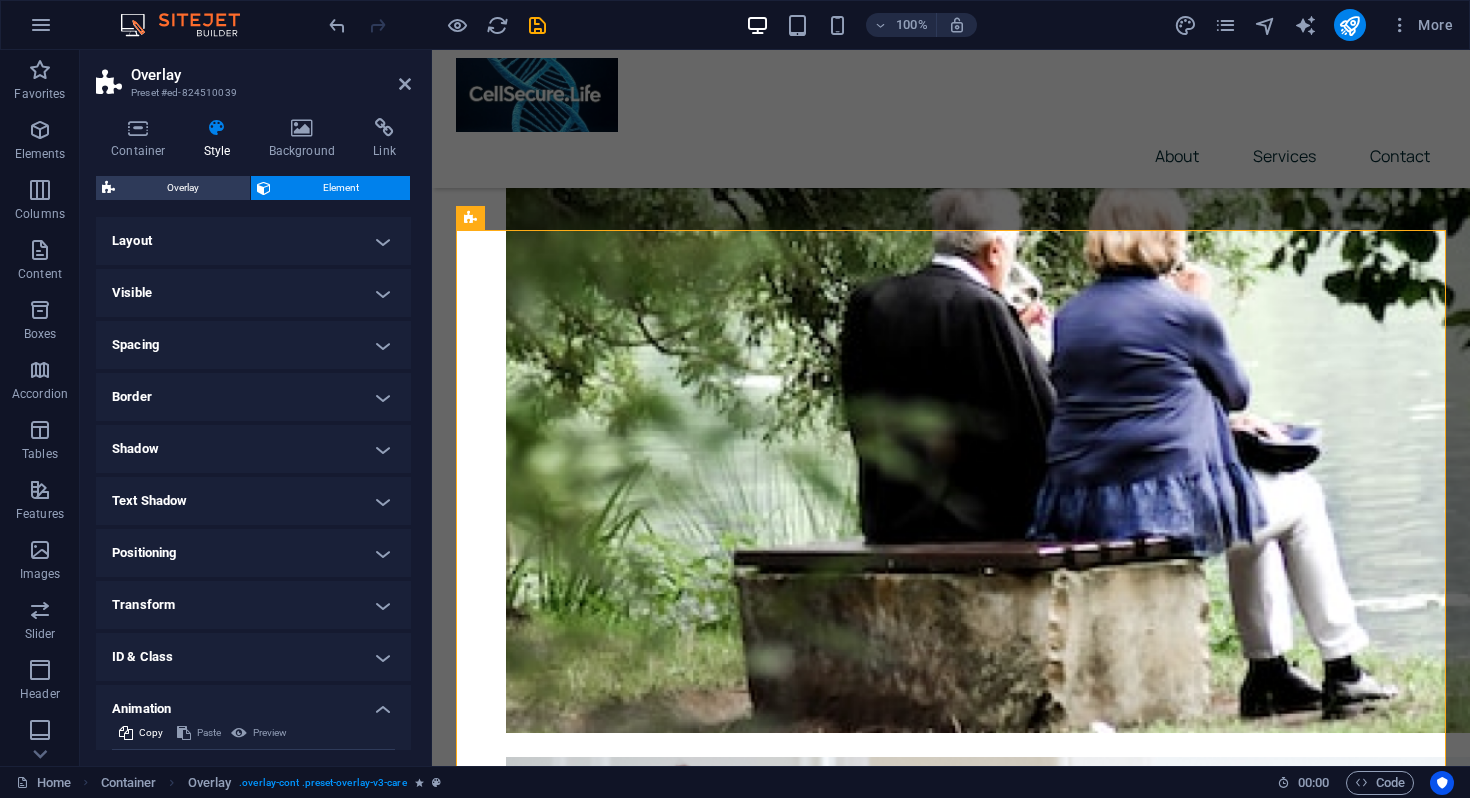 click on "Layout" at bounding box center (253, 241) 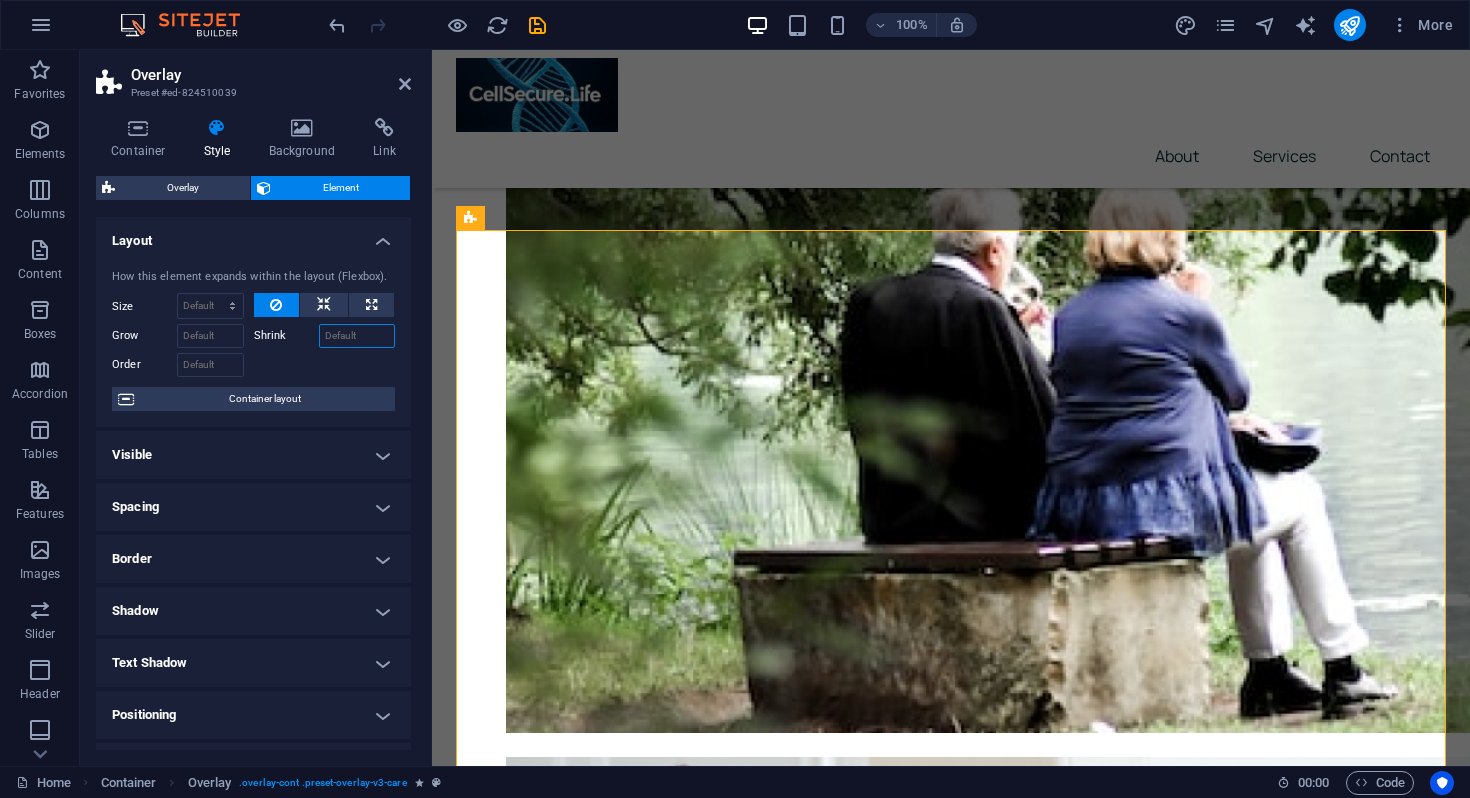 click on "Shrink" at bounding box center [357, 336] 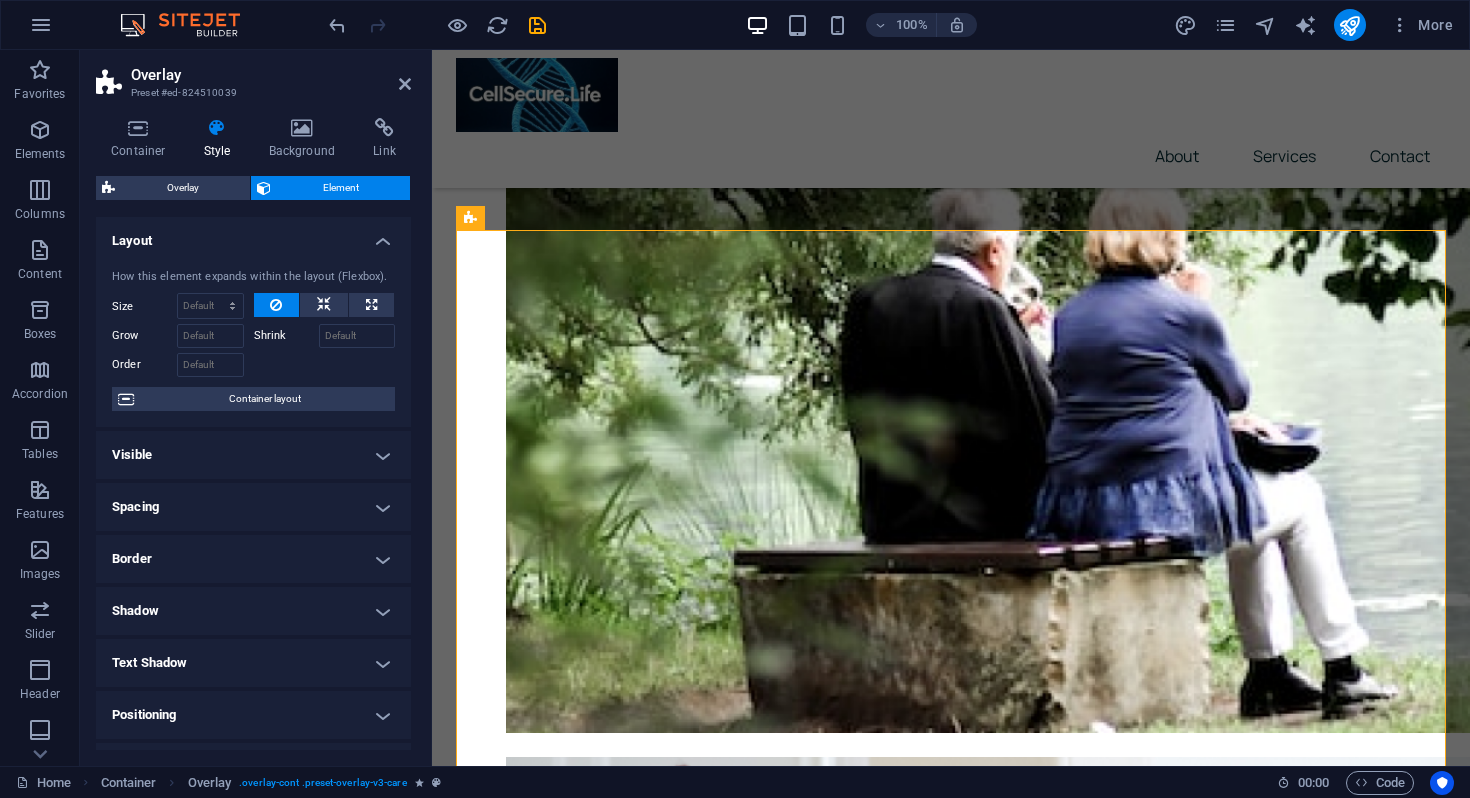 click on "Shrink" at bounding box center (286, 336) 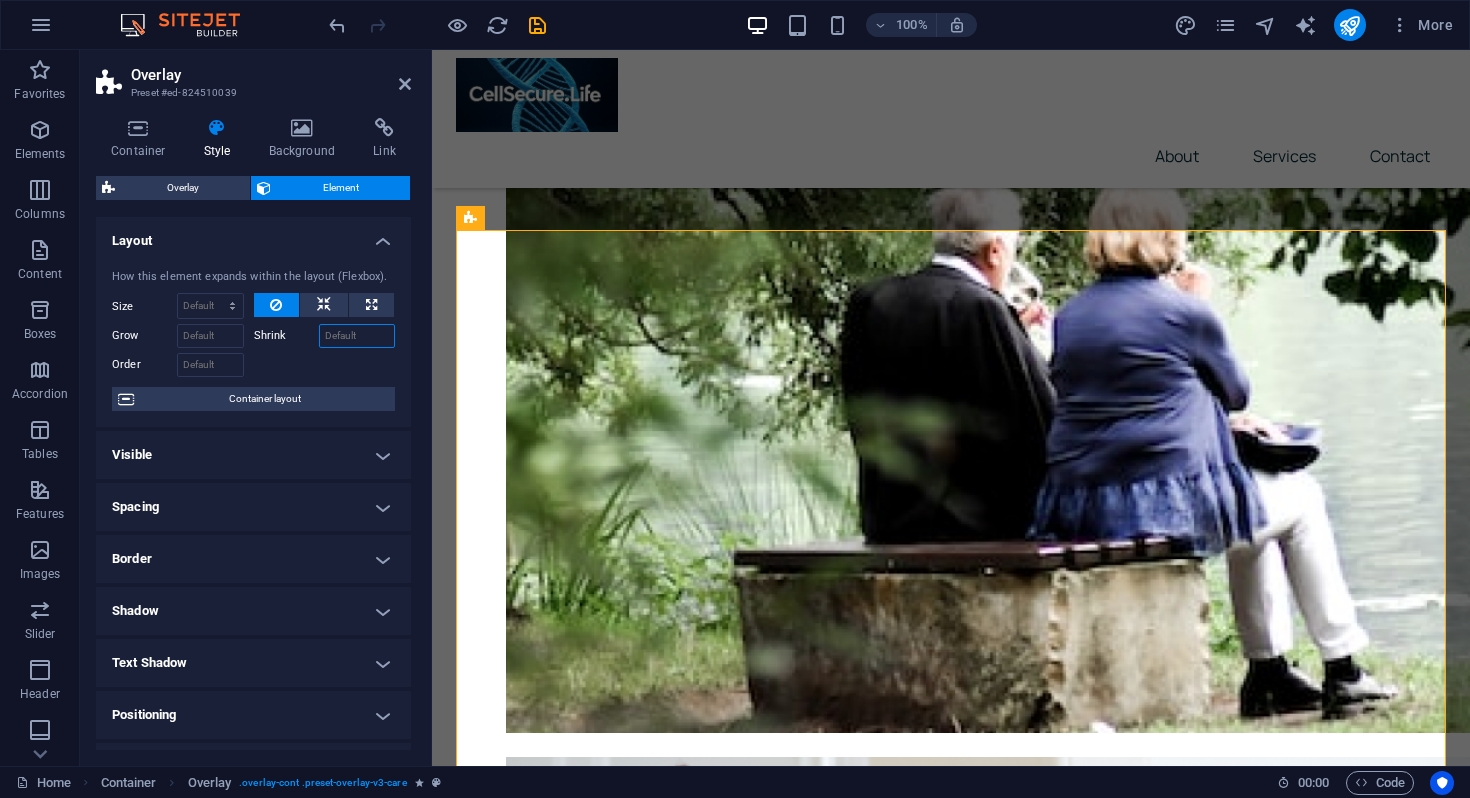 click on "Shrink" at bounding box center [357, 336] 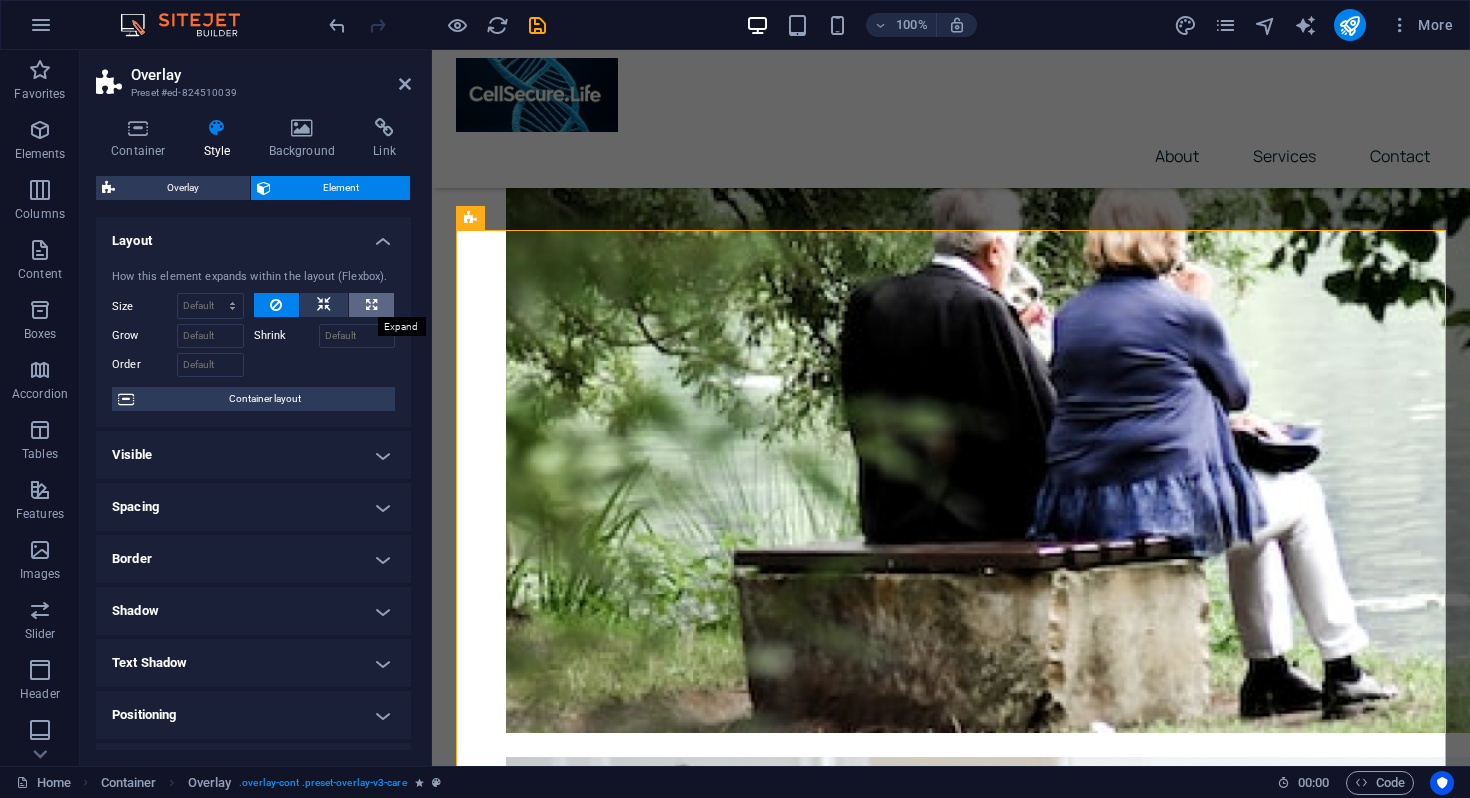 click at bounding box center (371, 305) 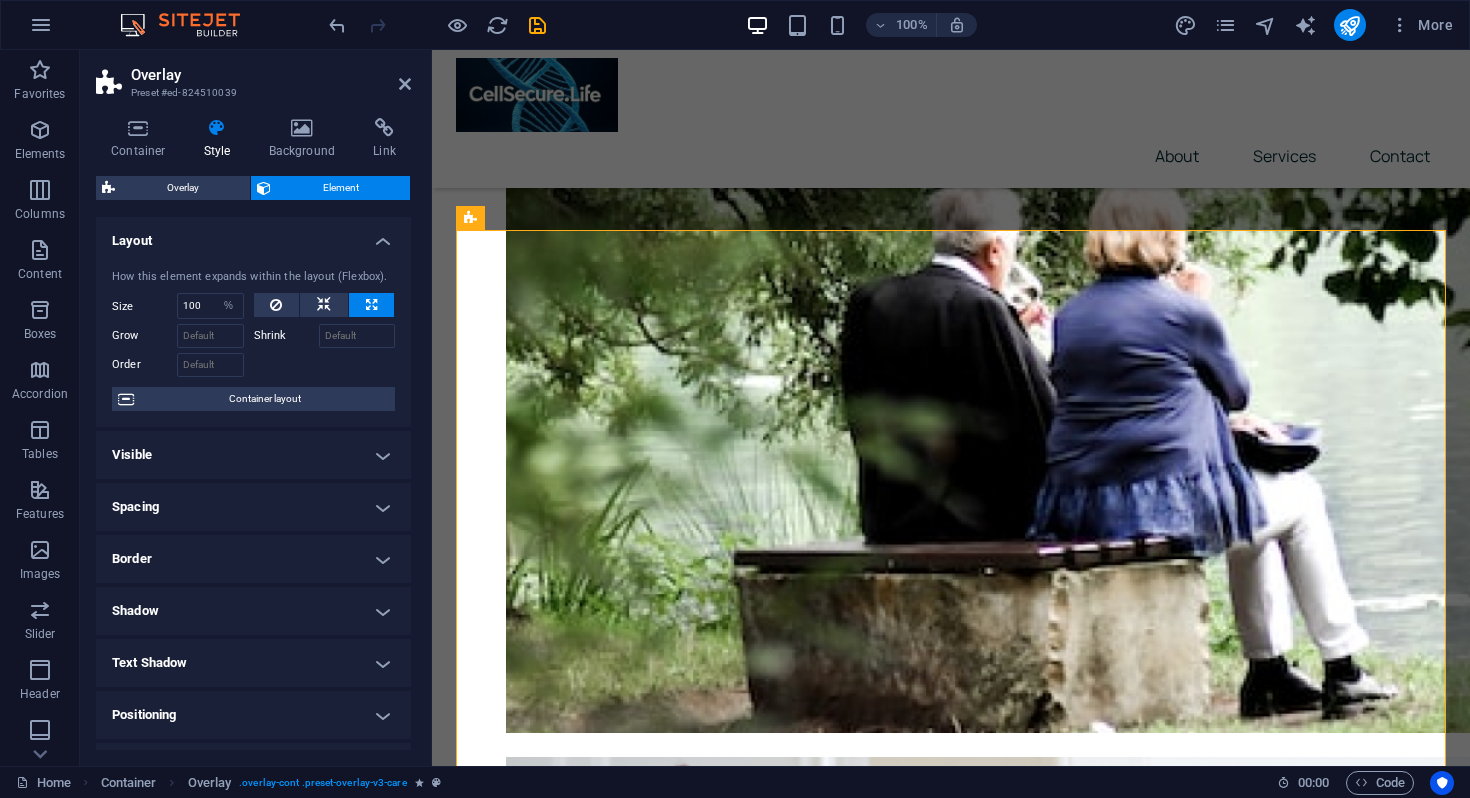 click on "Visible" at bounding box center [253, 455] 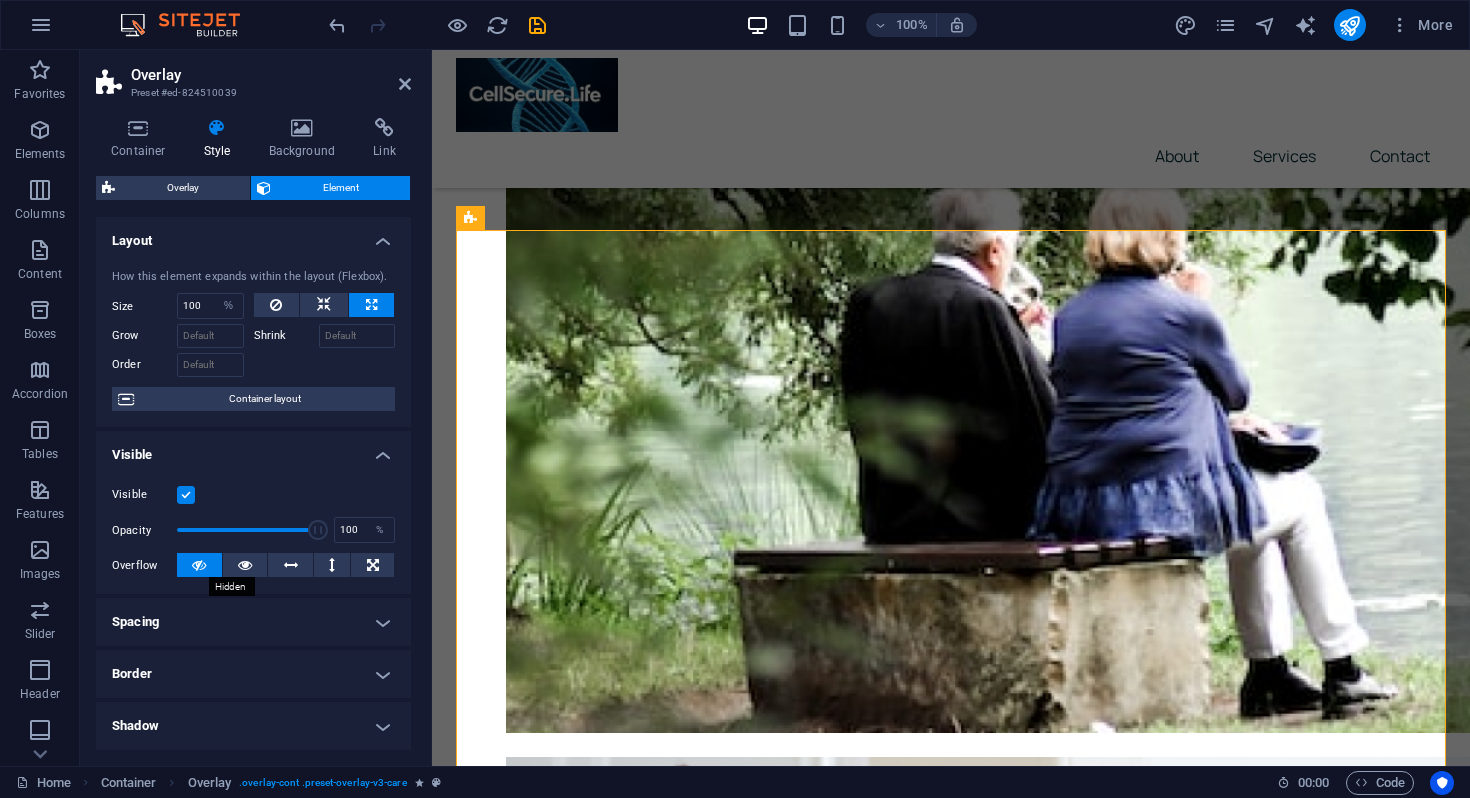 click at bounding box center (199, 565) 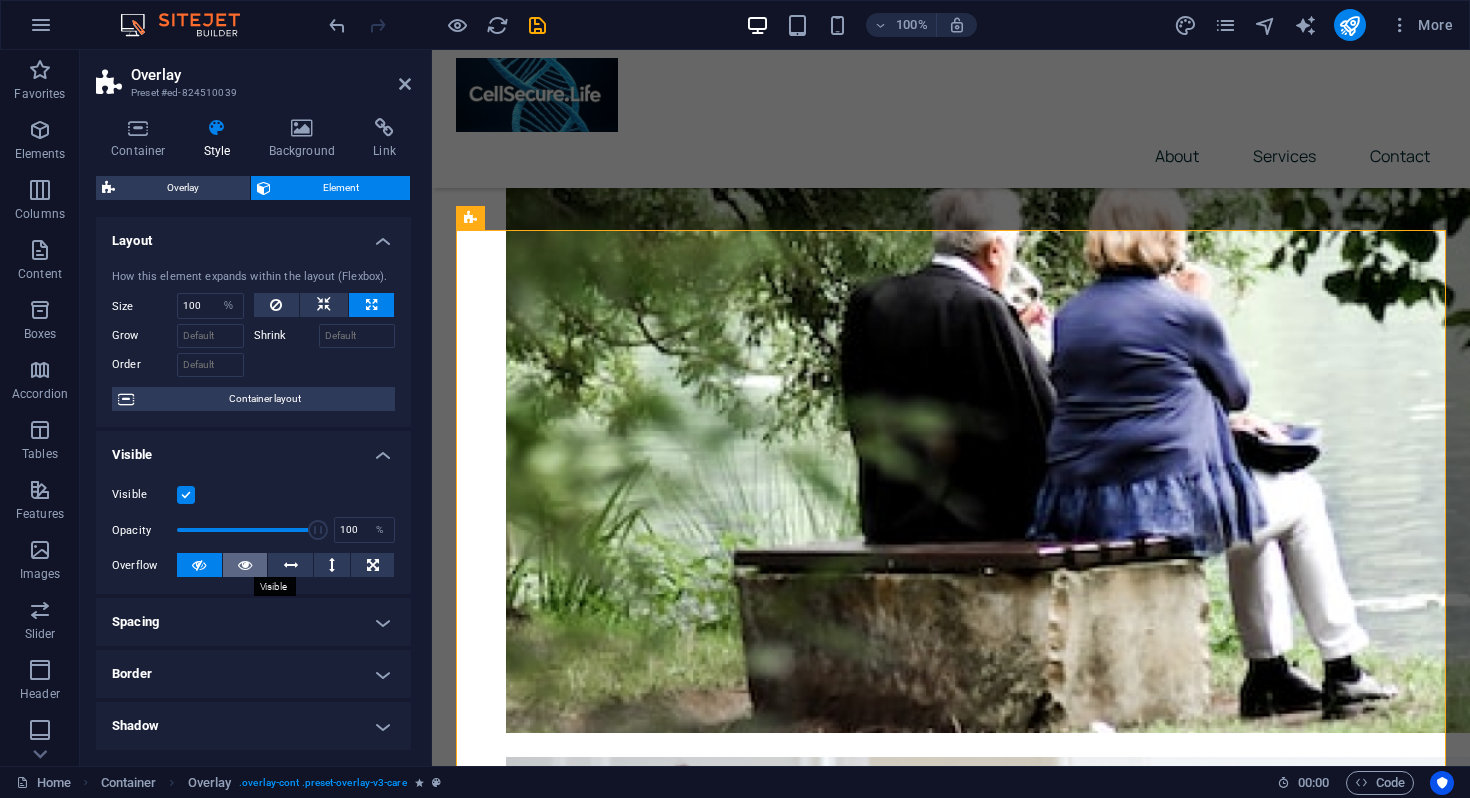 click at bounding box center (245, 565) 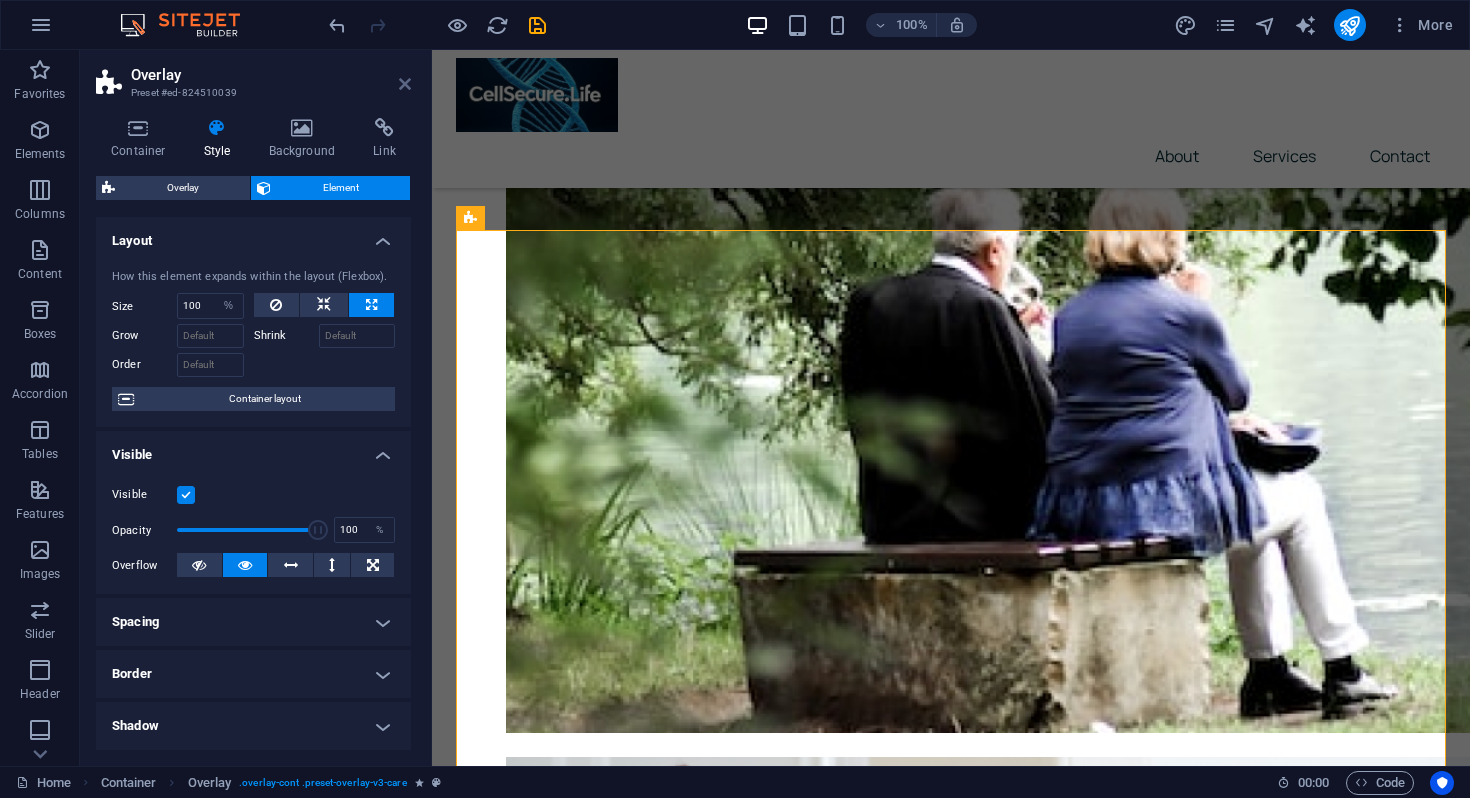 click at bounding box center (405, 84) 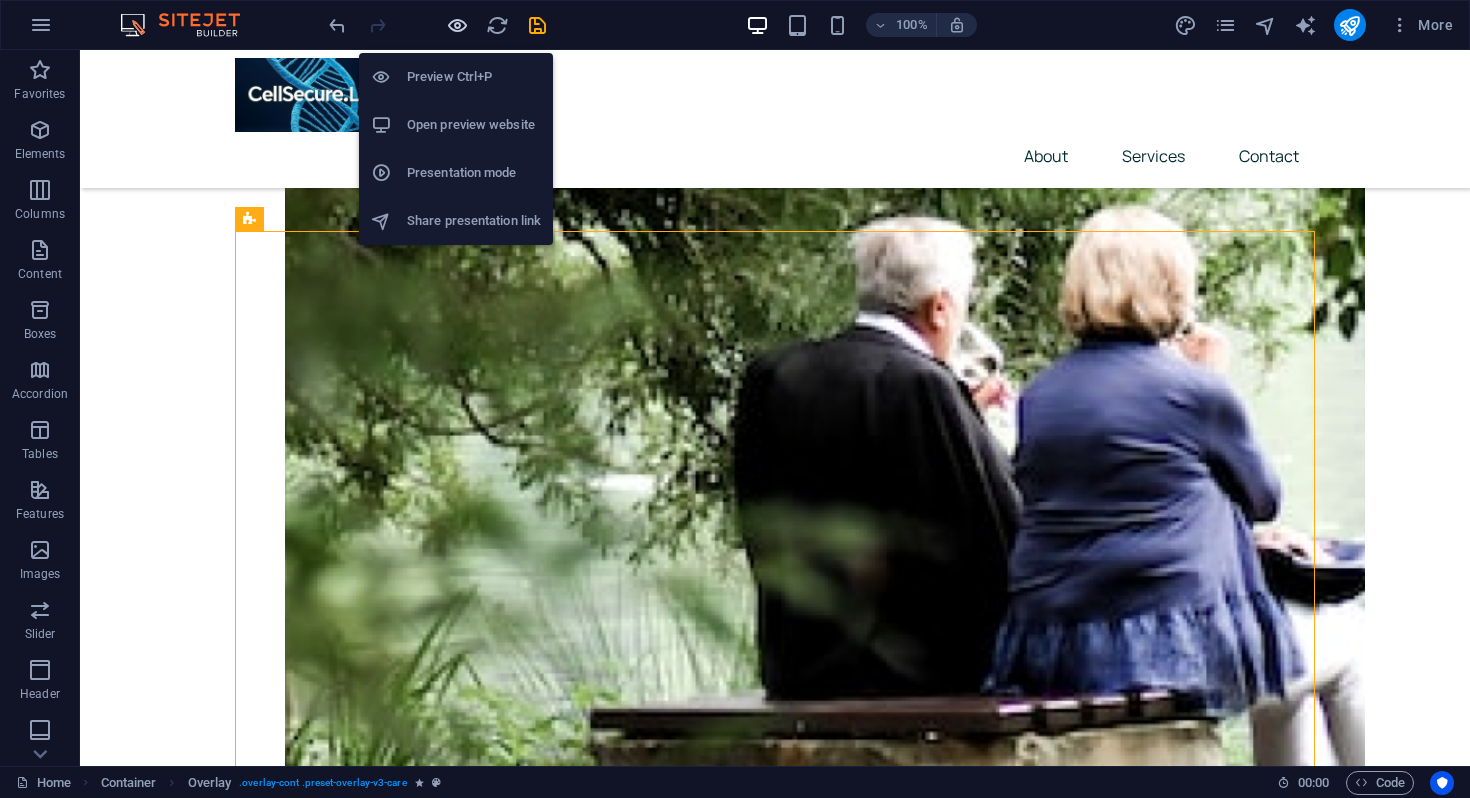 click at bounding box center (457, 25) 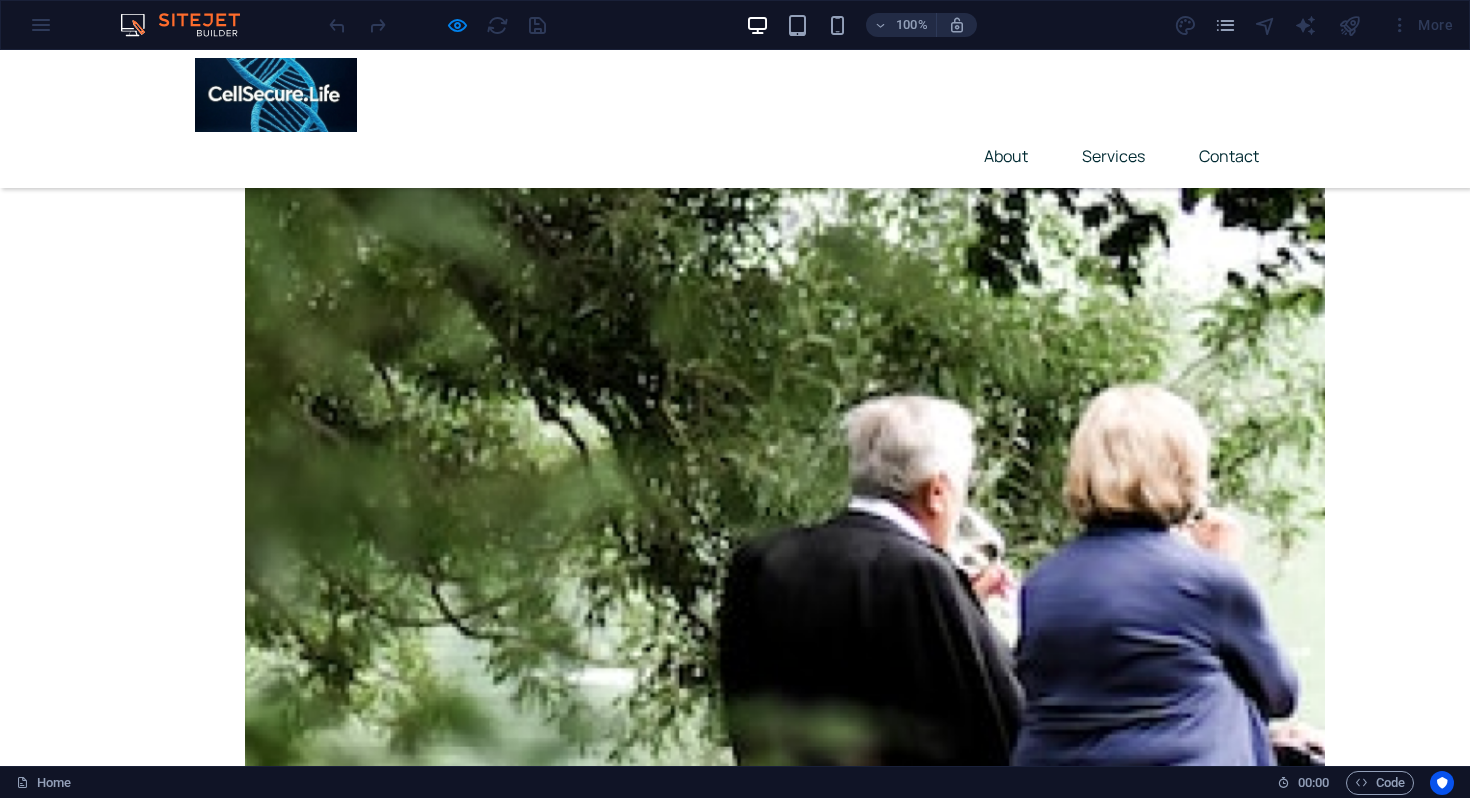scroll, scrollTop: 1154, scrollLeft: 0, axis: vertical 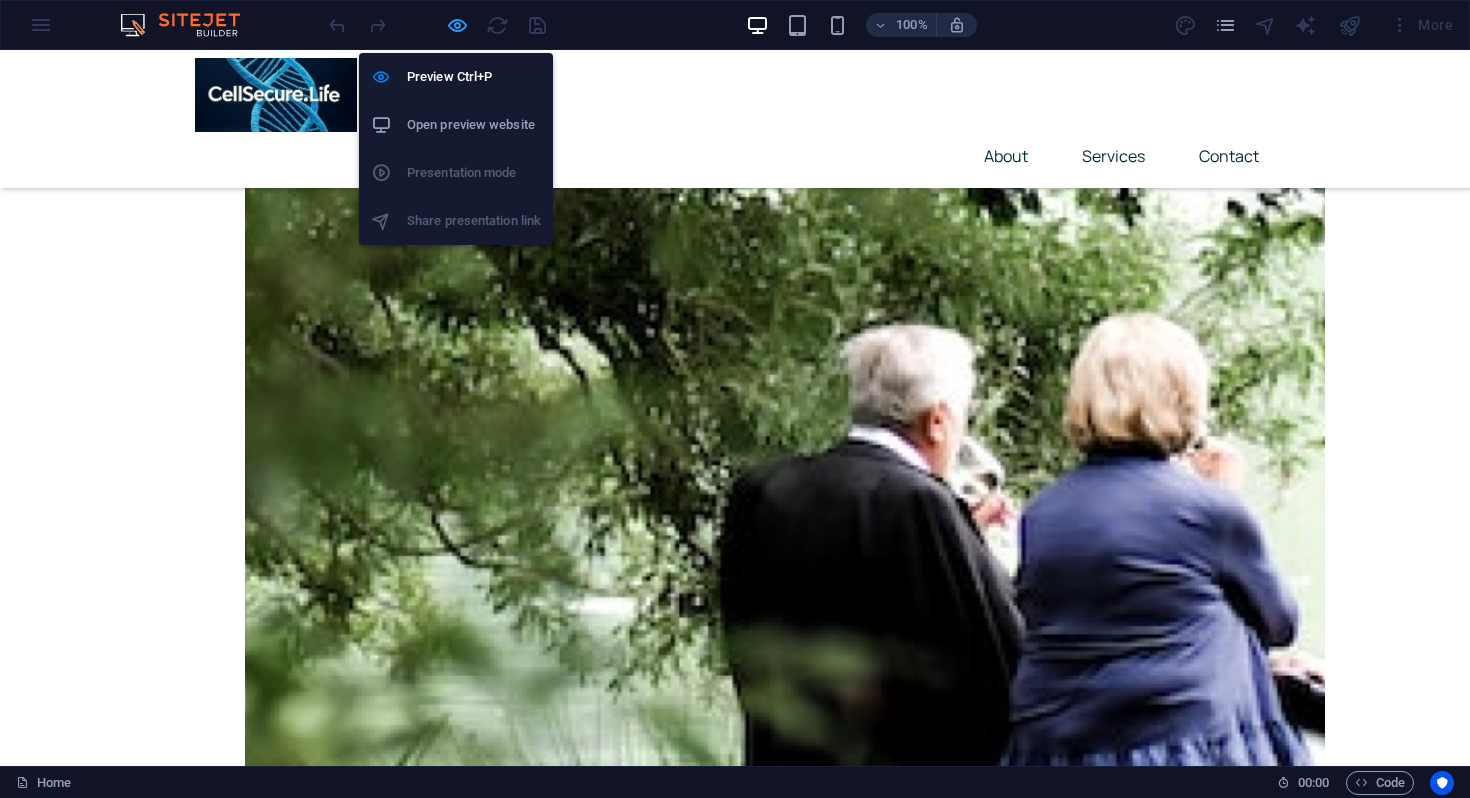 click at bounding box center (457, 25) 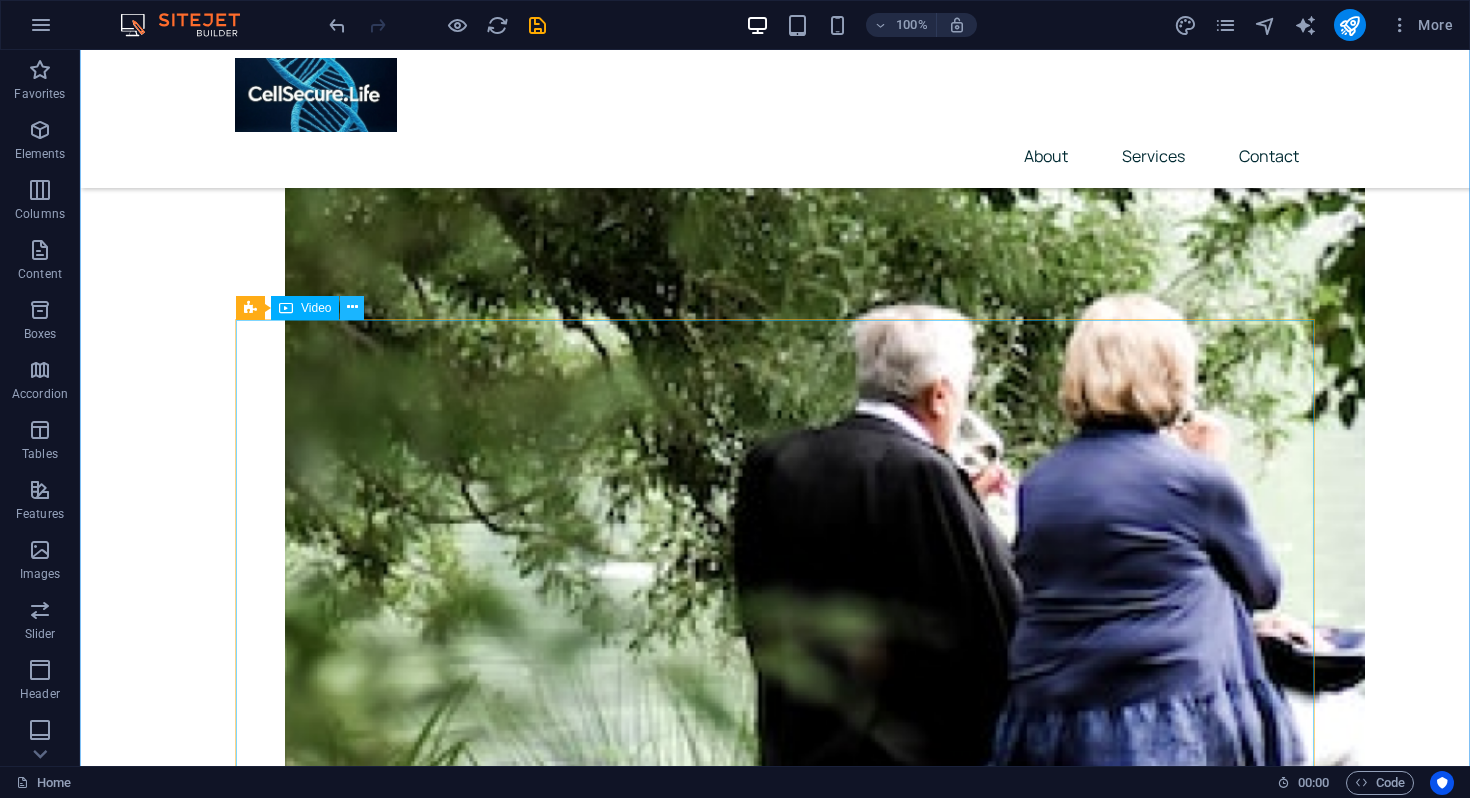 click at bounding box center [352, 307] 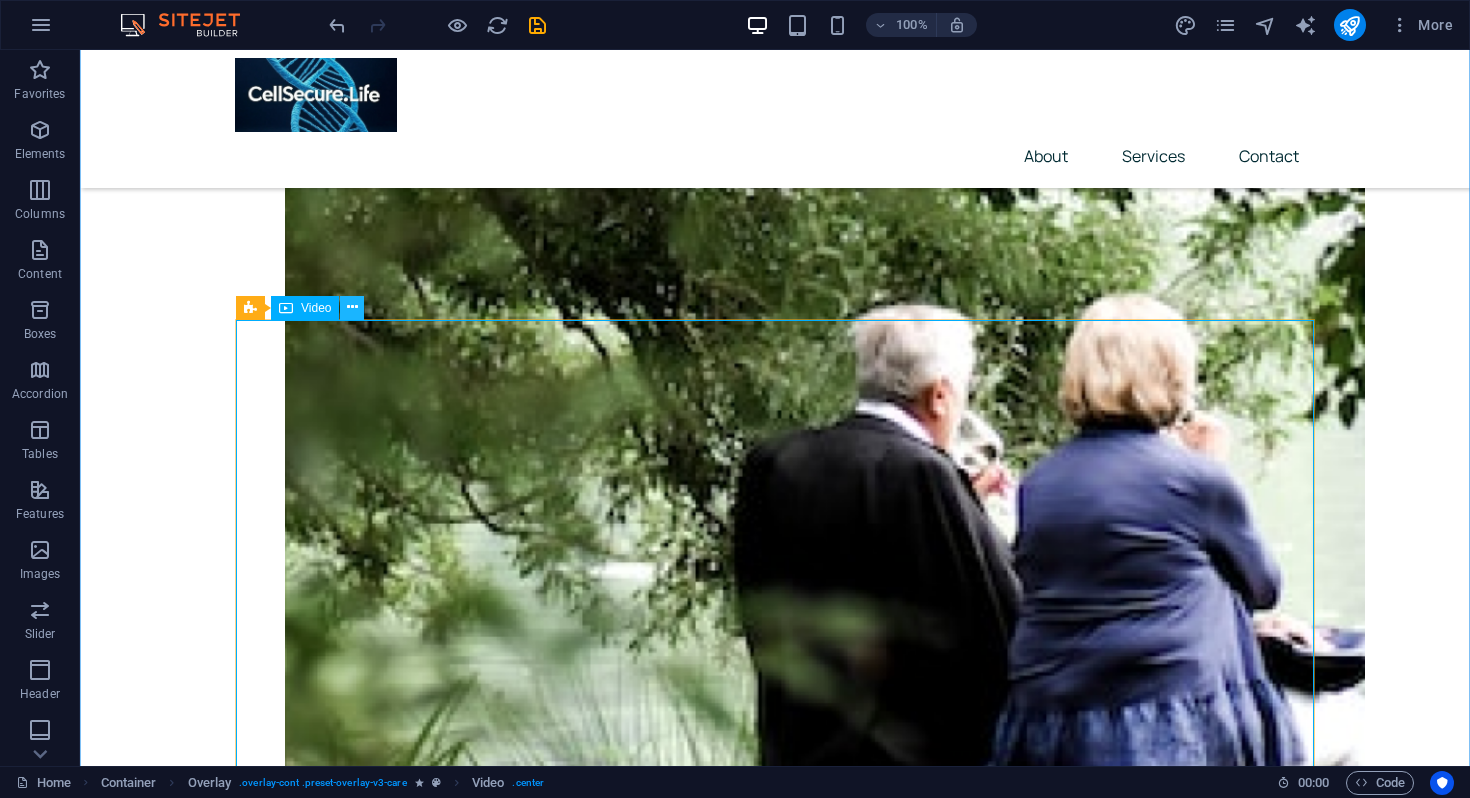 click at bounding box center [352, 307] 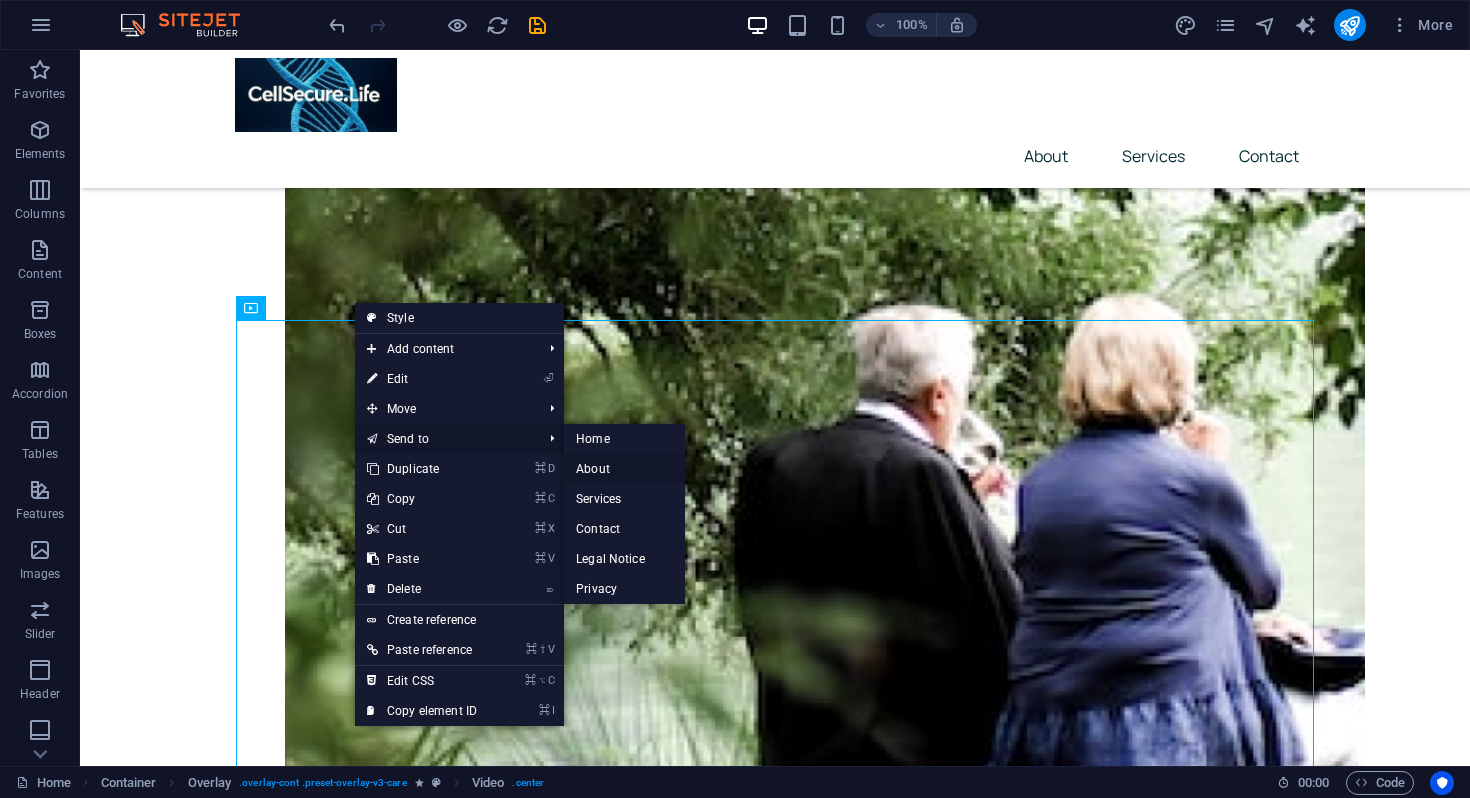 click on "About" at bounding box center [624, 469] 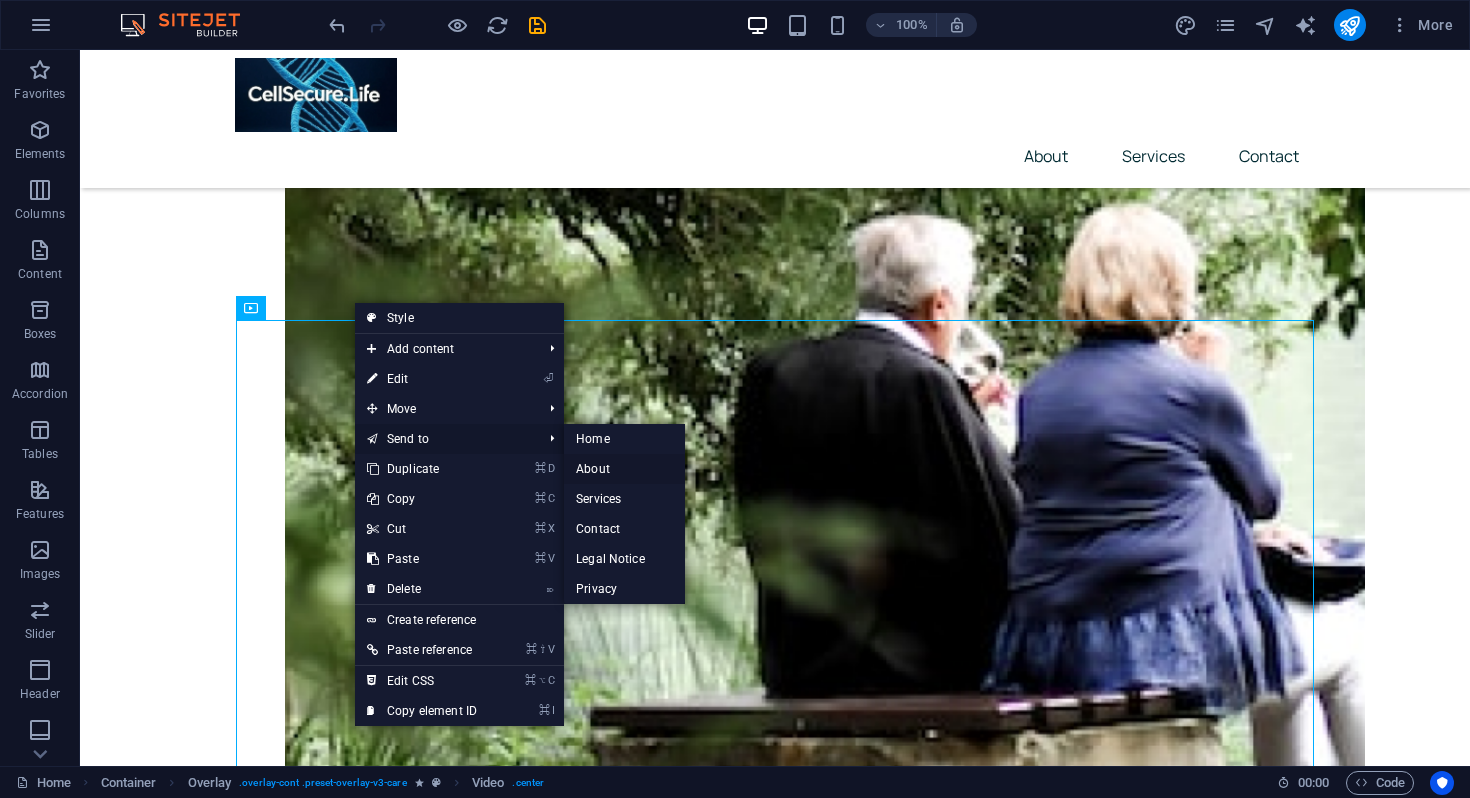 scroll, scrollTop: 0, scrollLeft: 0, axis: both 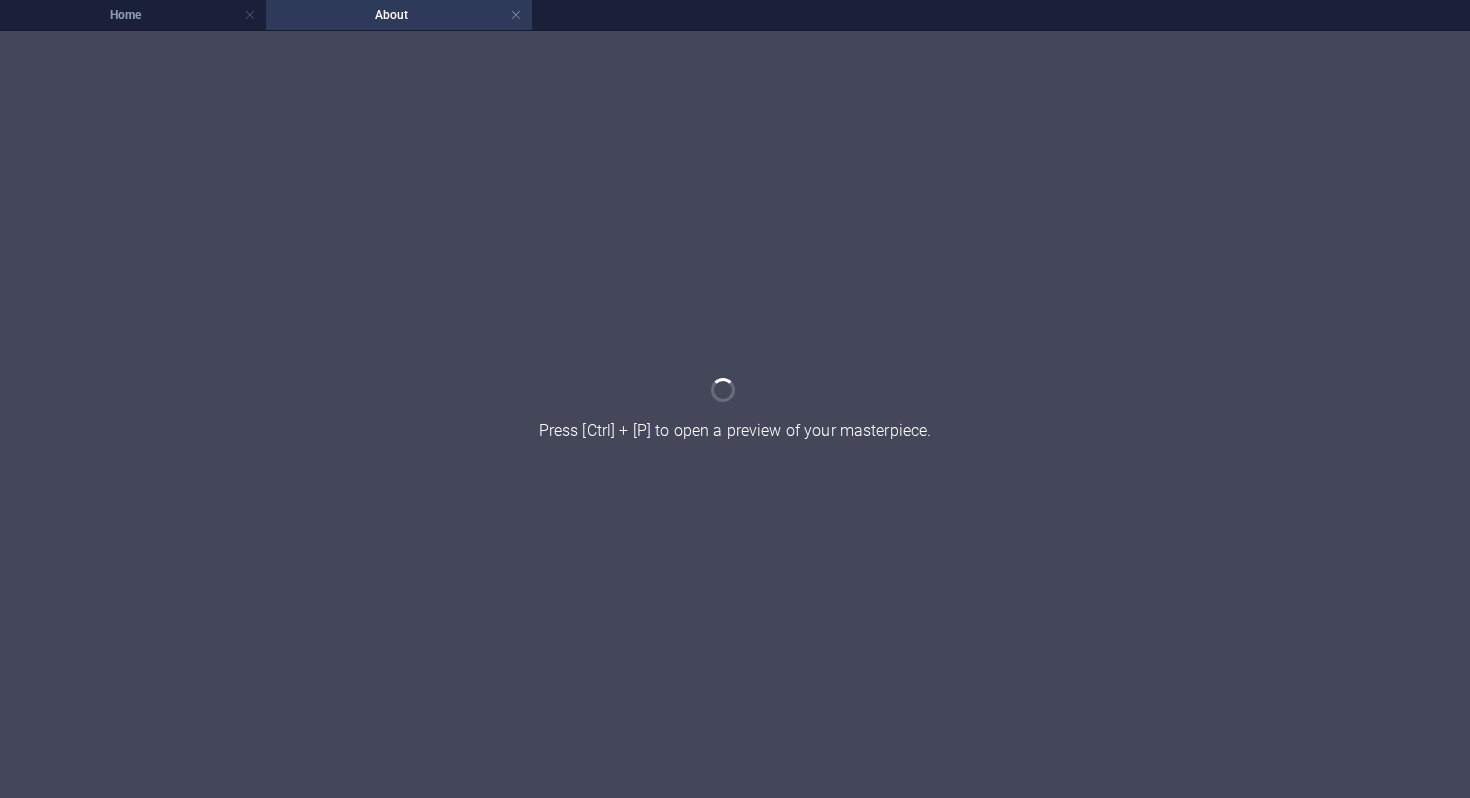 select on "%" 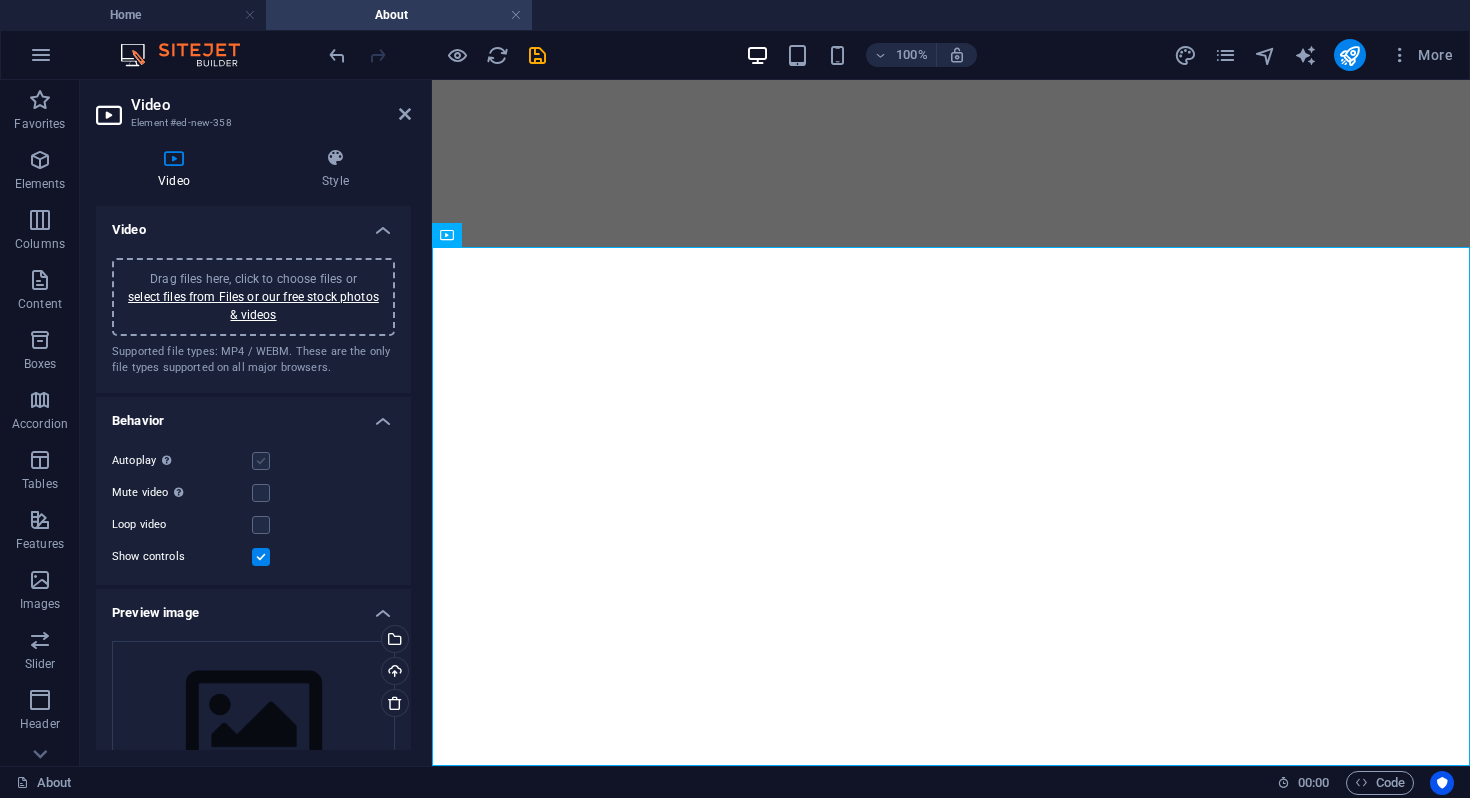 click at bounding box center (261, 461) 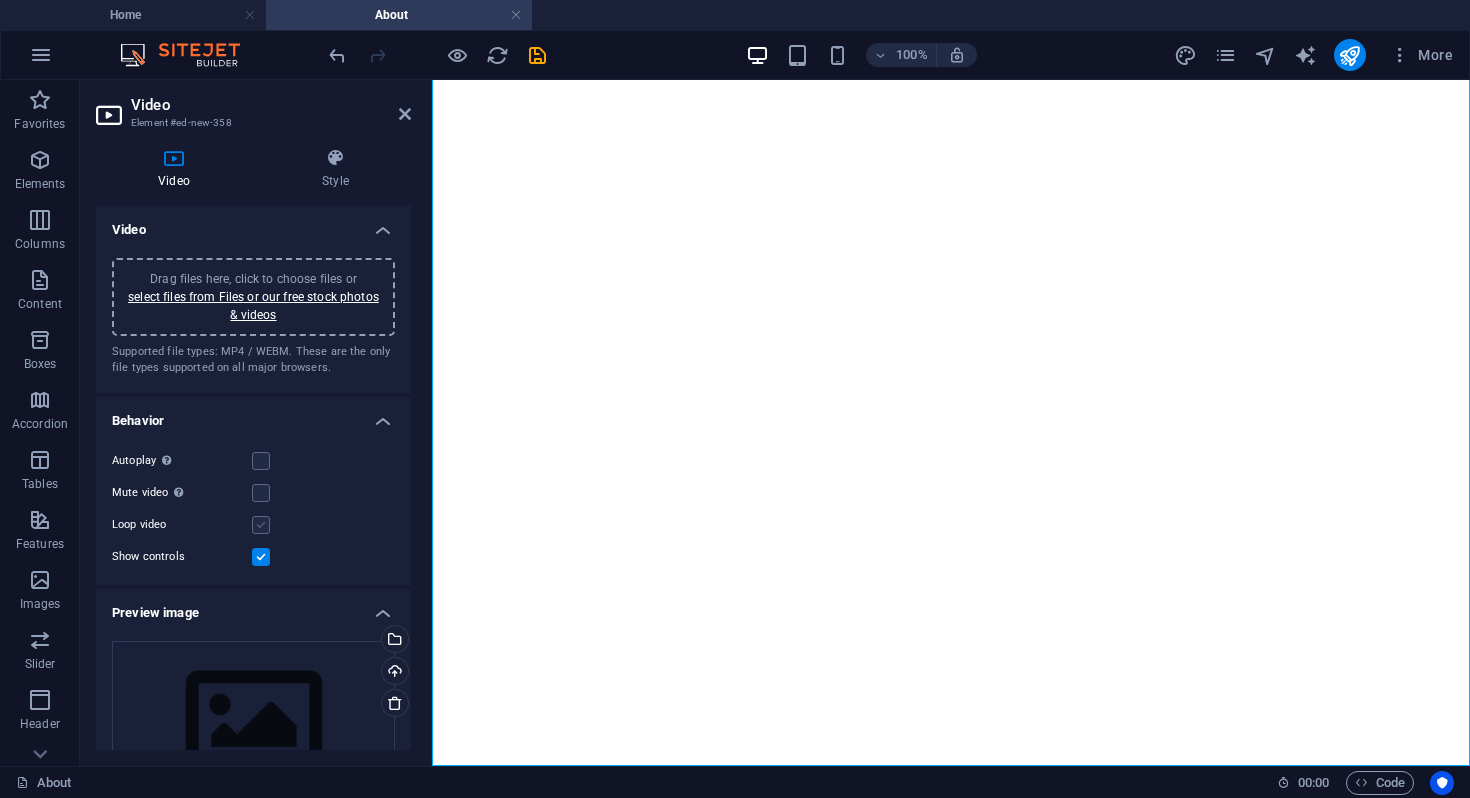 click at bounding box center (261, 525) 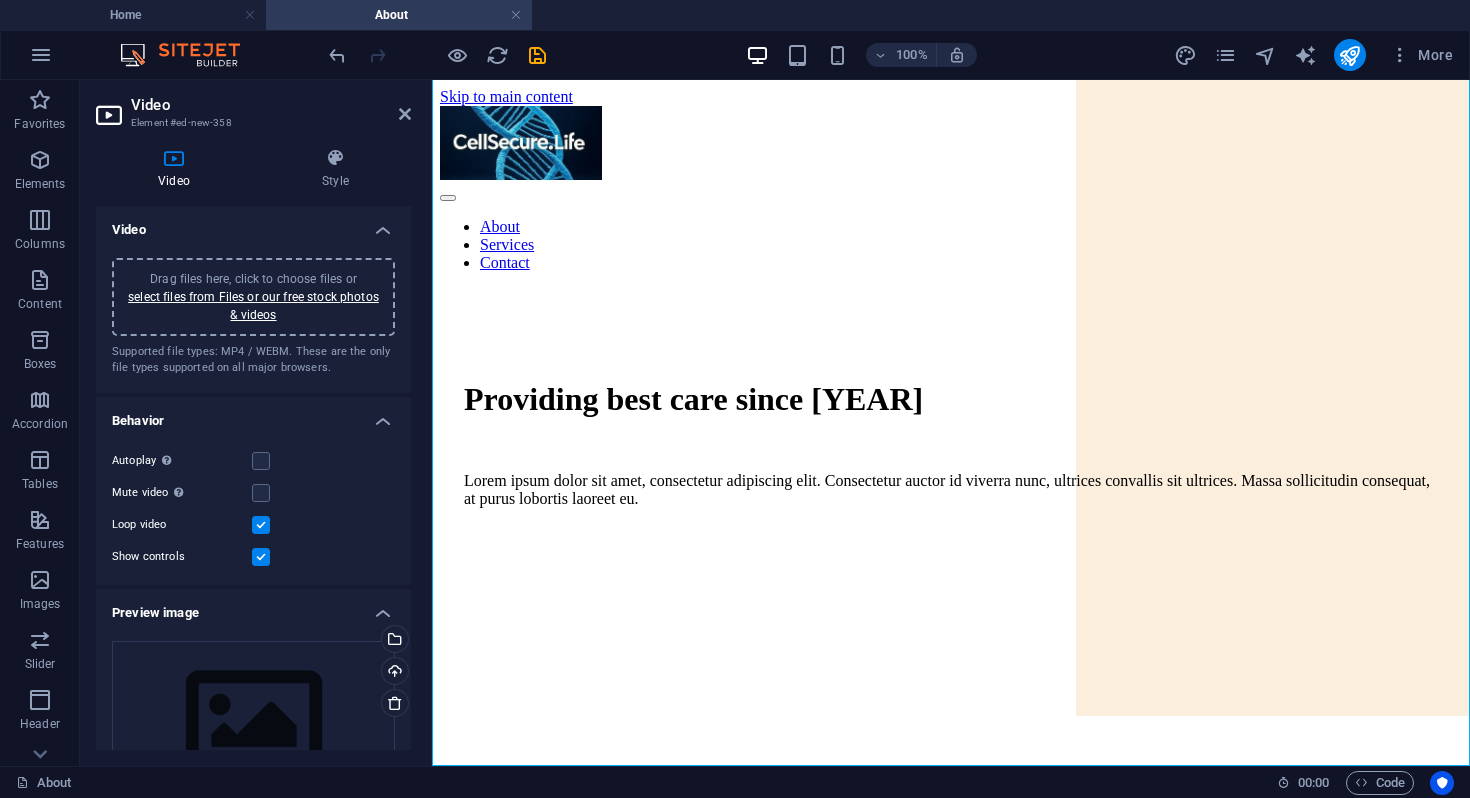scroll, scrollTop: 2972, scrollLeft: 0, axis: vertical 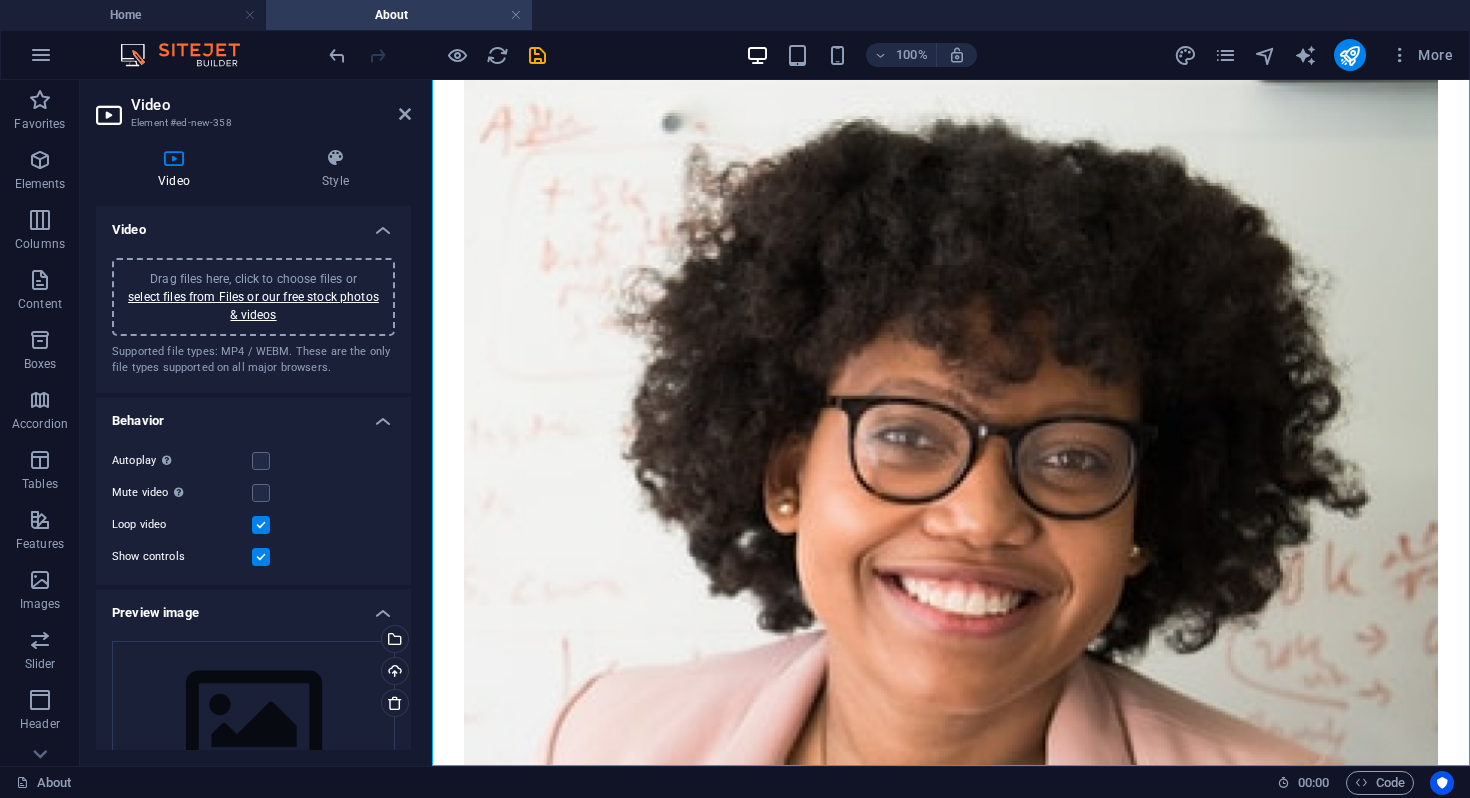 click at bounding box center [261, 557] 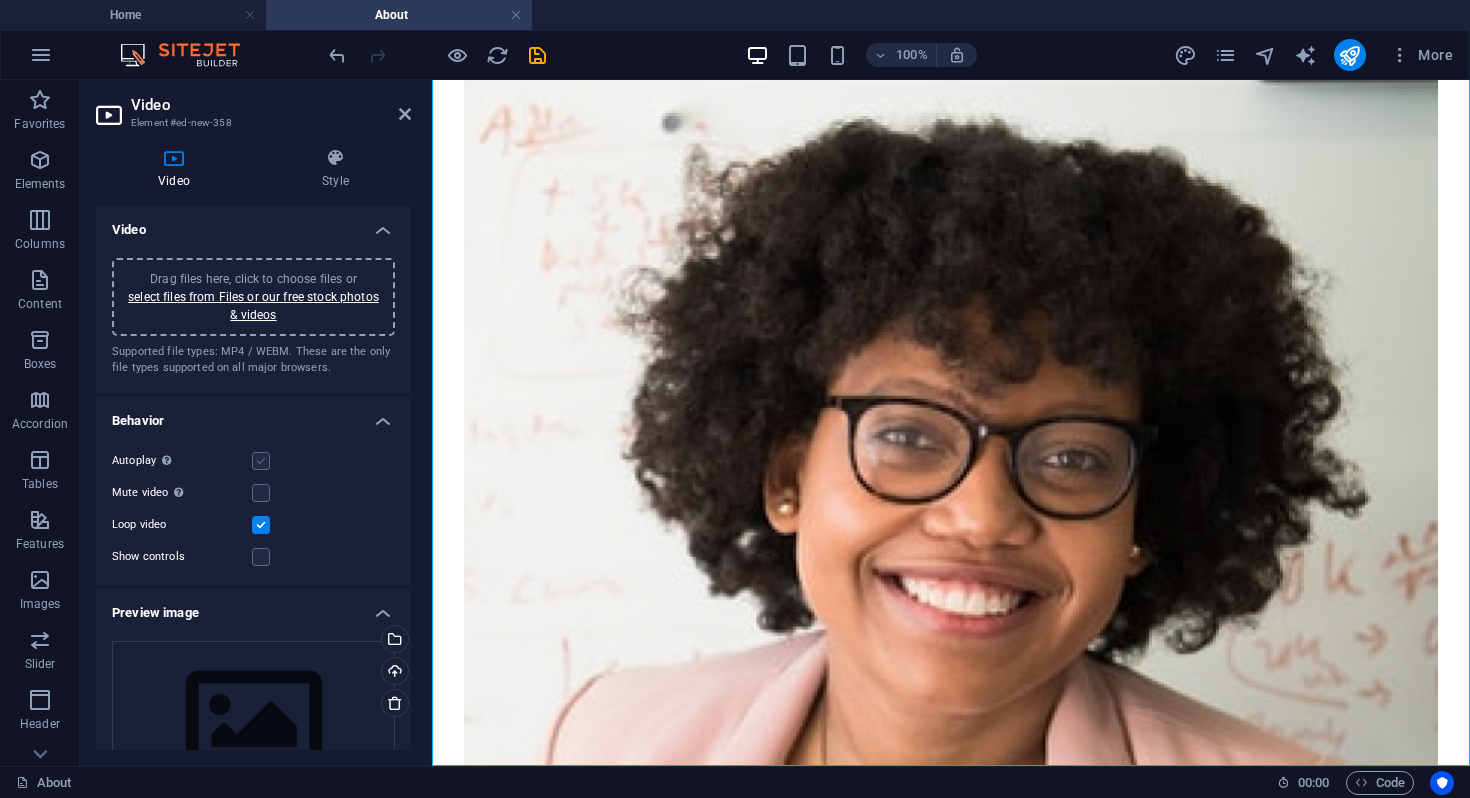 click at bounding box center [261, 461] 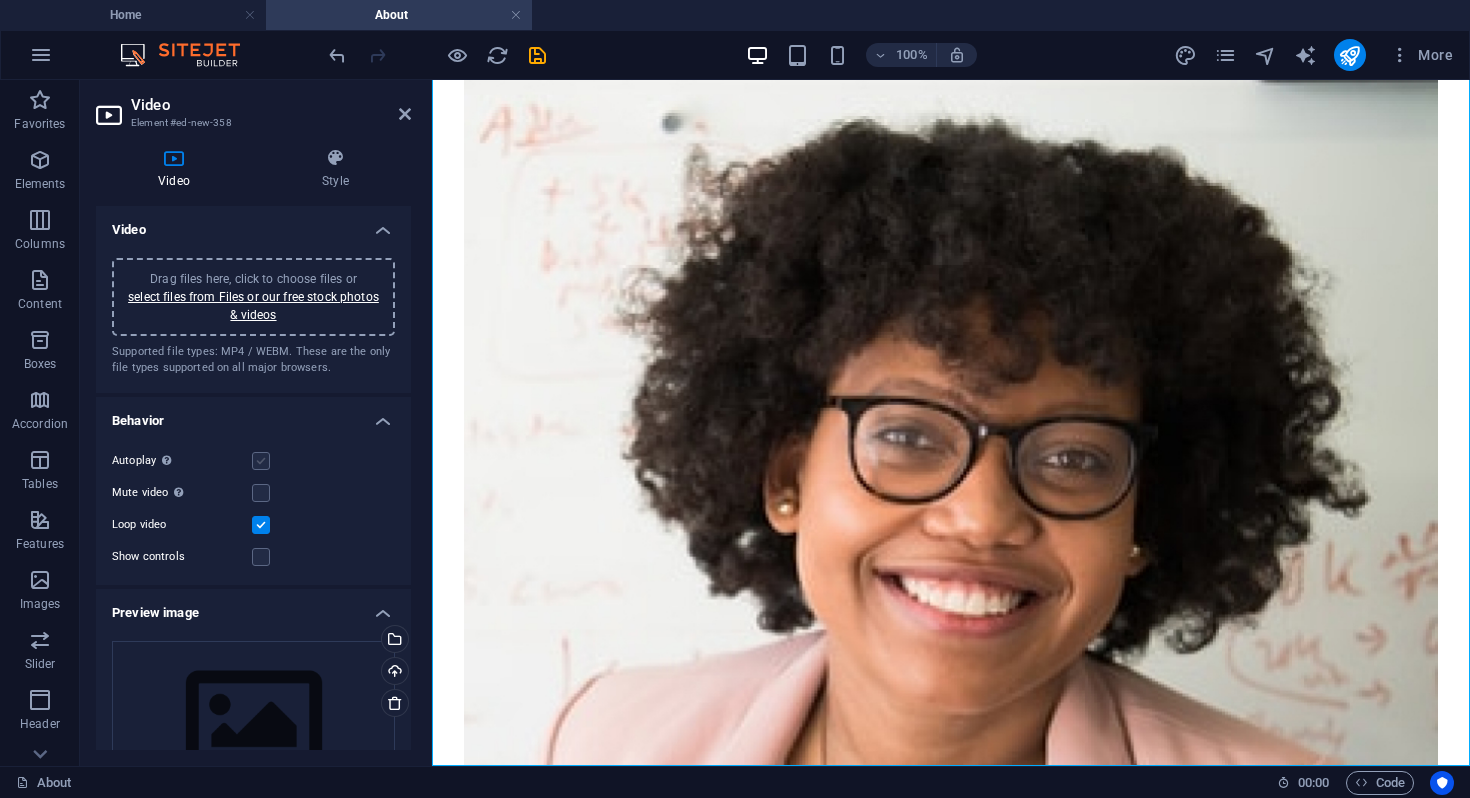 click at bounding box center (261, 461) 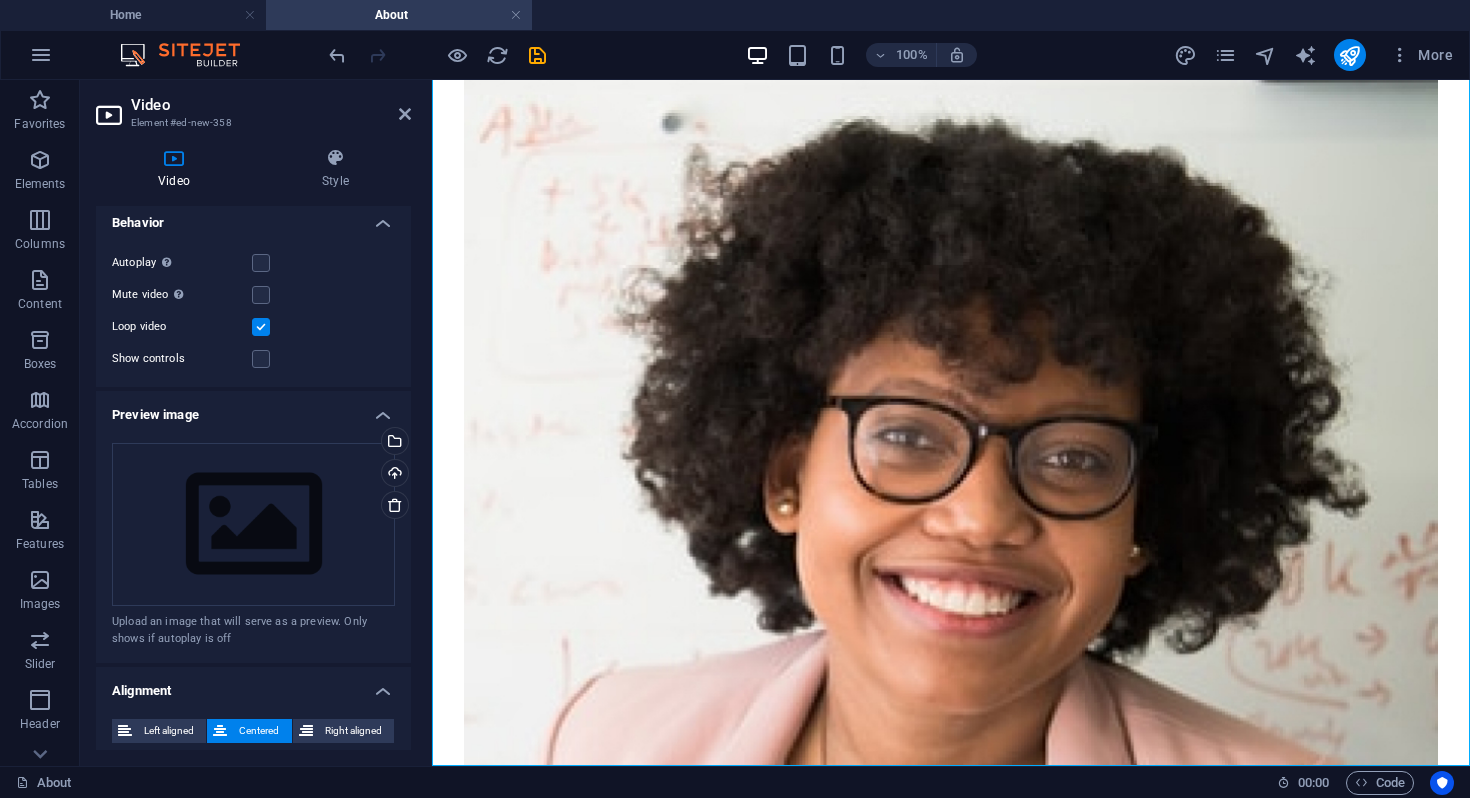 scroll, scrollTop: 390, scrollLeft: 0, axis: vertical 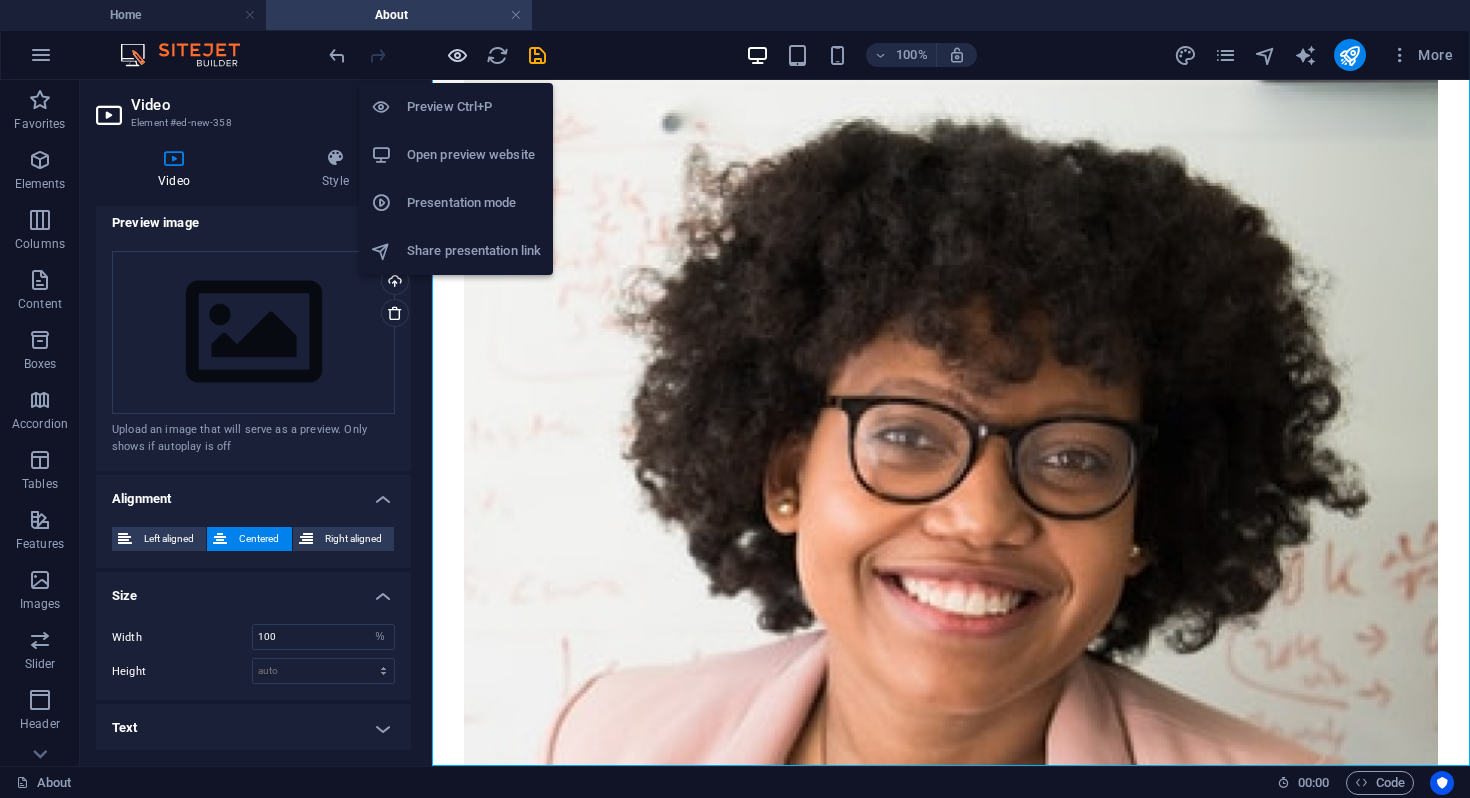 click at bounding box center (457, 55) 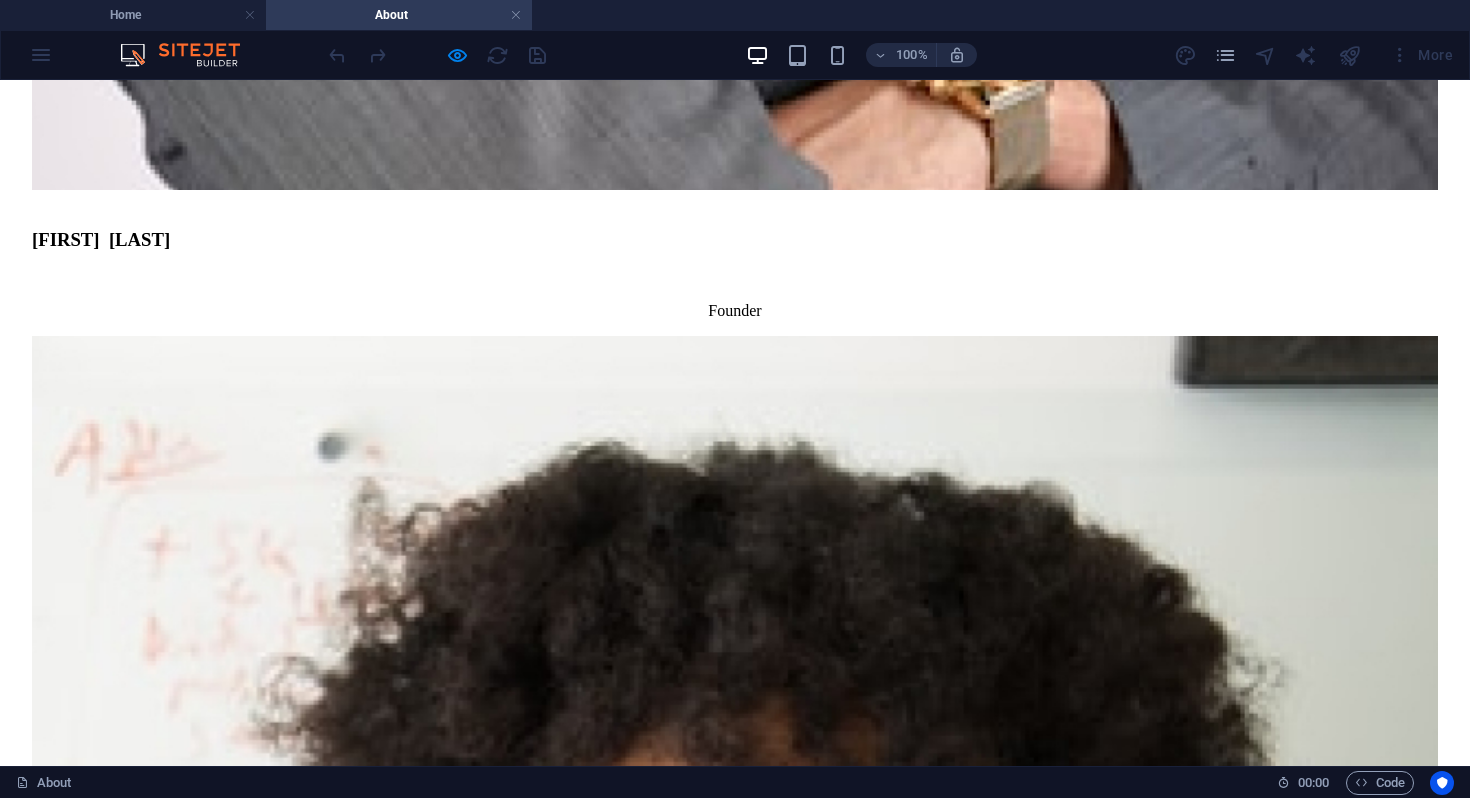 scroll, scrollTop: 3361, scrollLeft: 0, axis: vertical 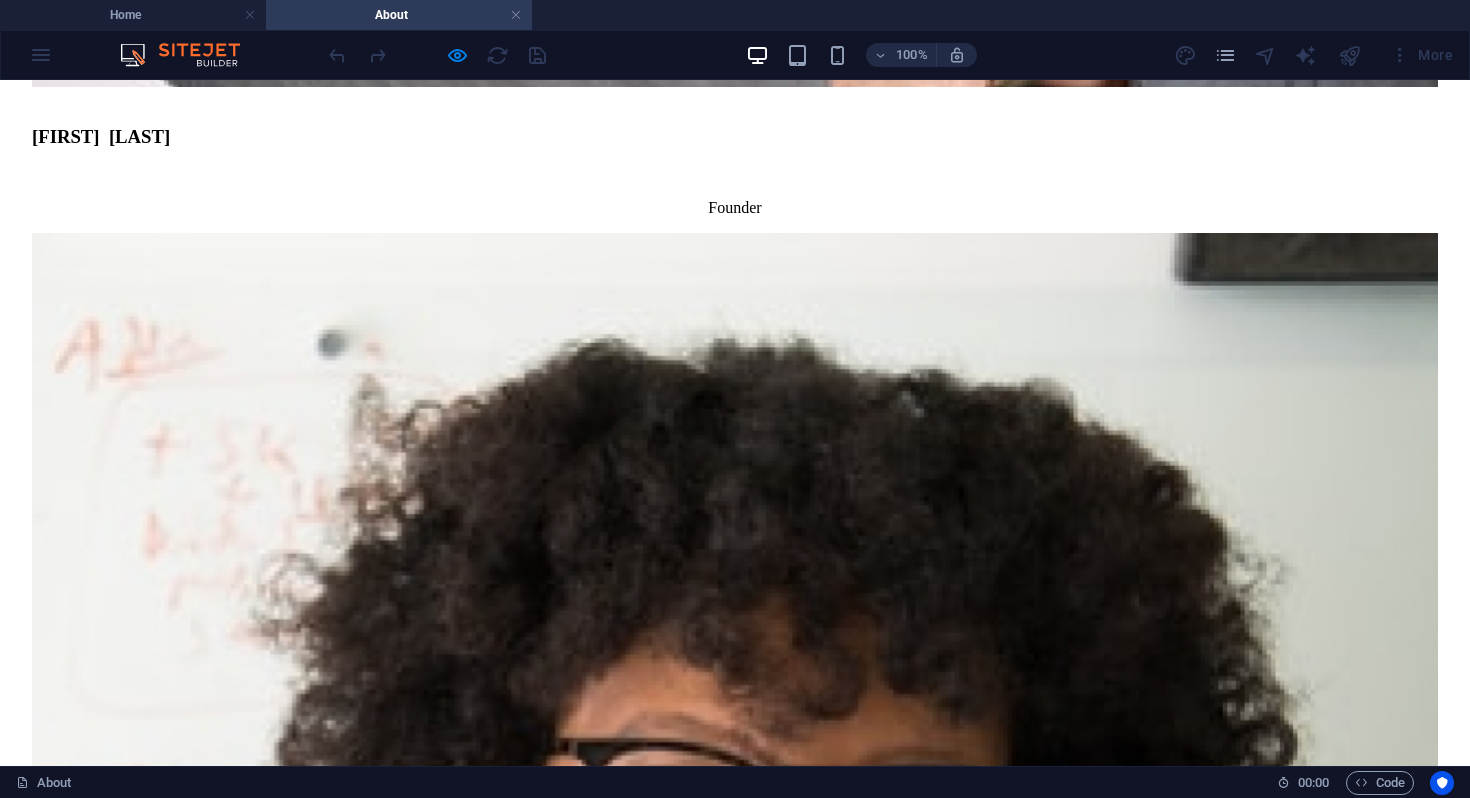 click at bounding box center (735, 24452) 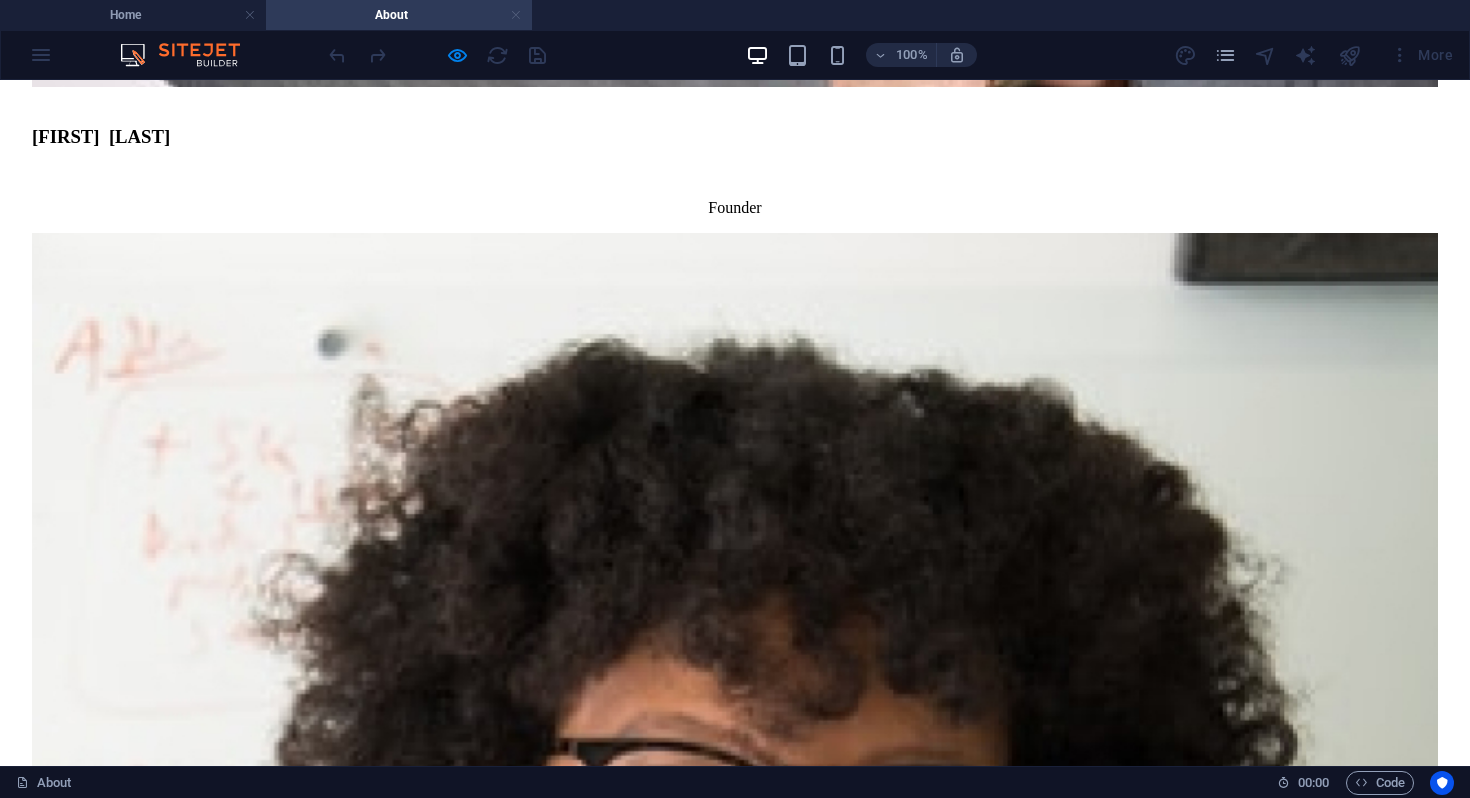 click at bounding box center [516, 15] 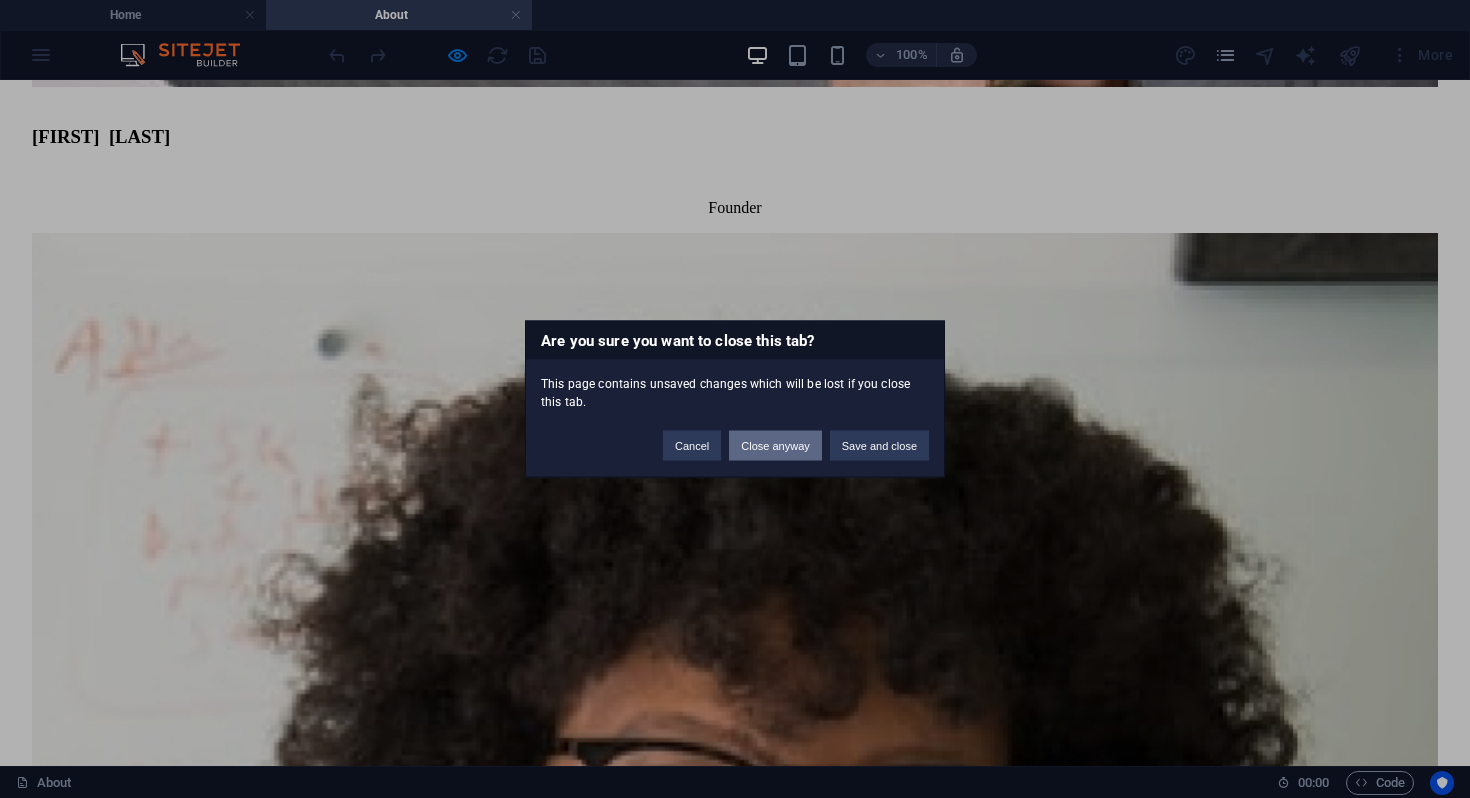 click on "Close anyway" at bounding box center (775, 446) 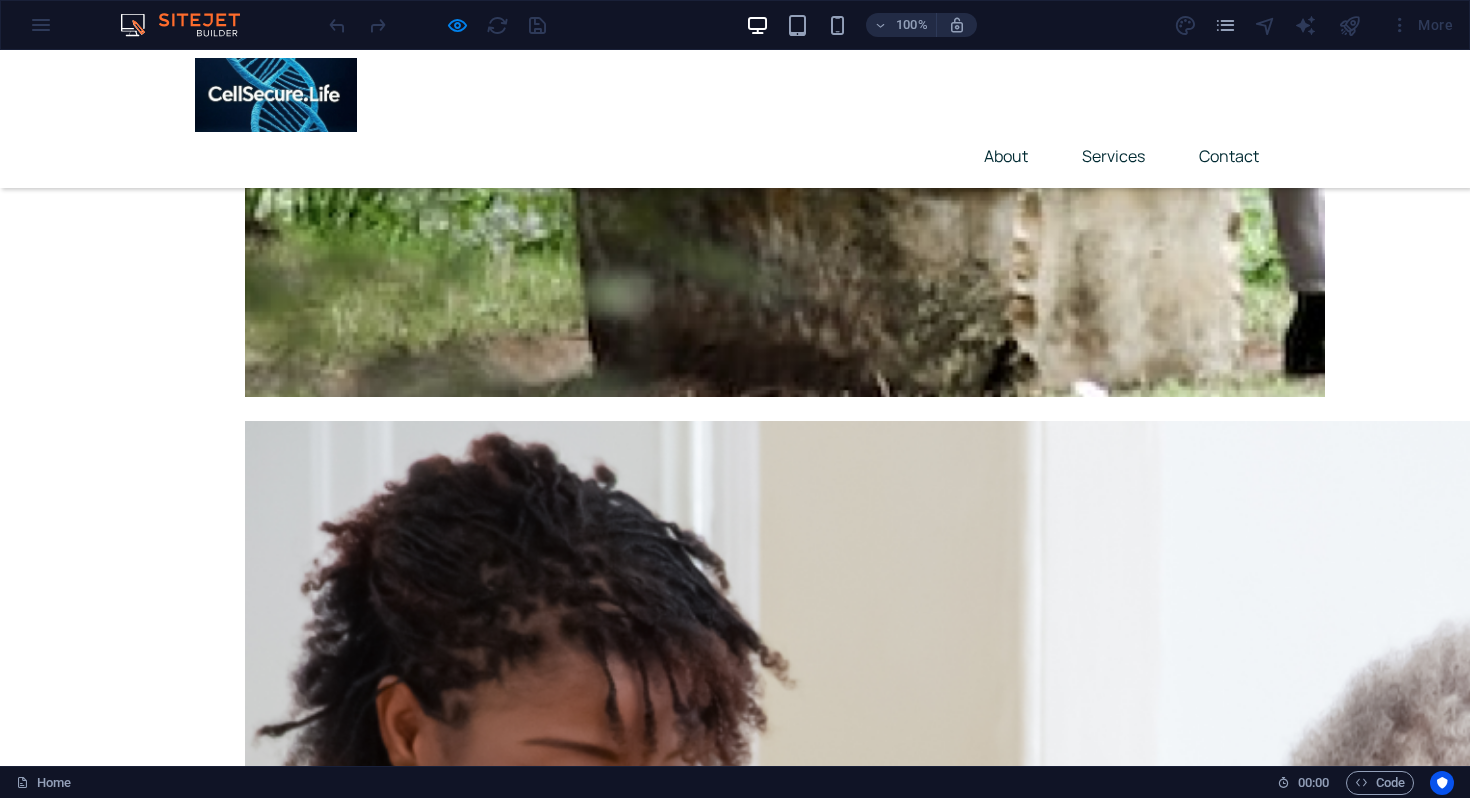 scroll, scrollTop: 1857, scrollLeft: 0, axis: vertical 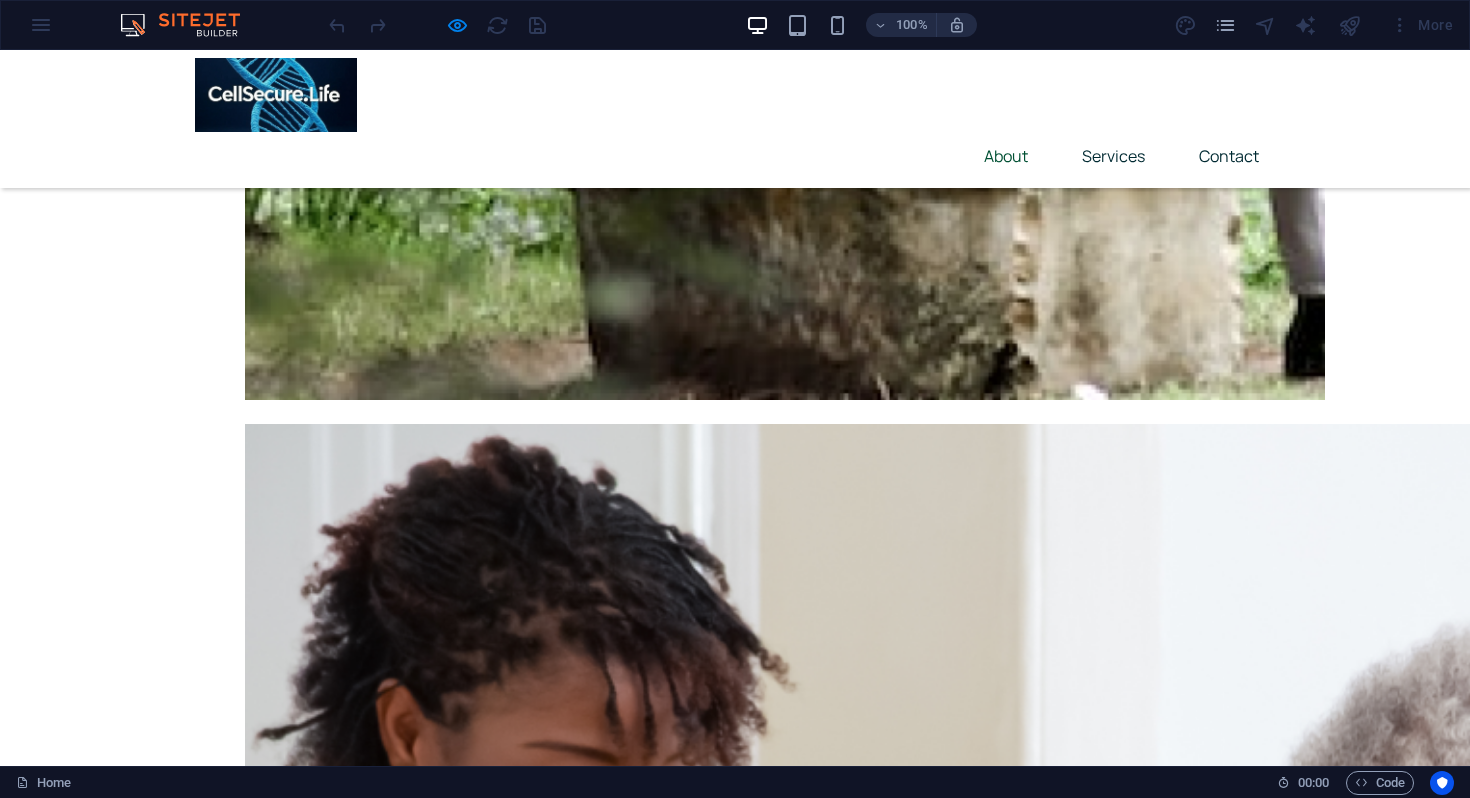 click on "About" at bounding box center [1006, 156] 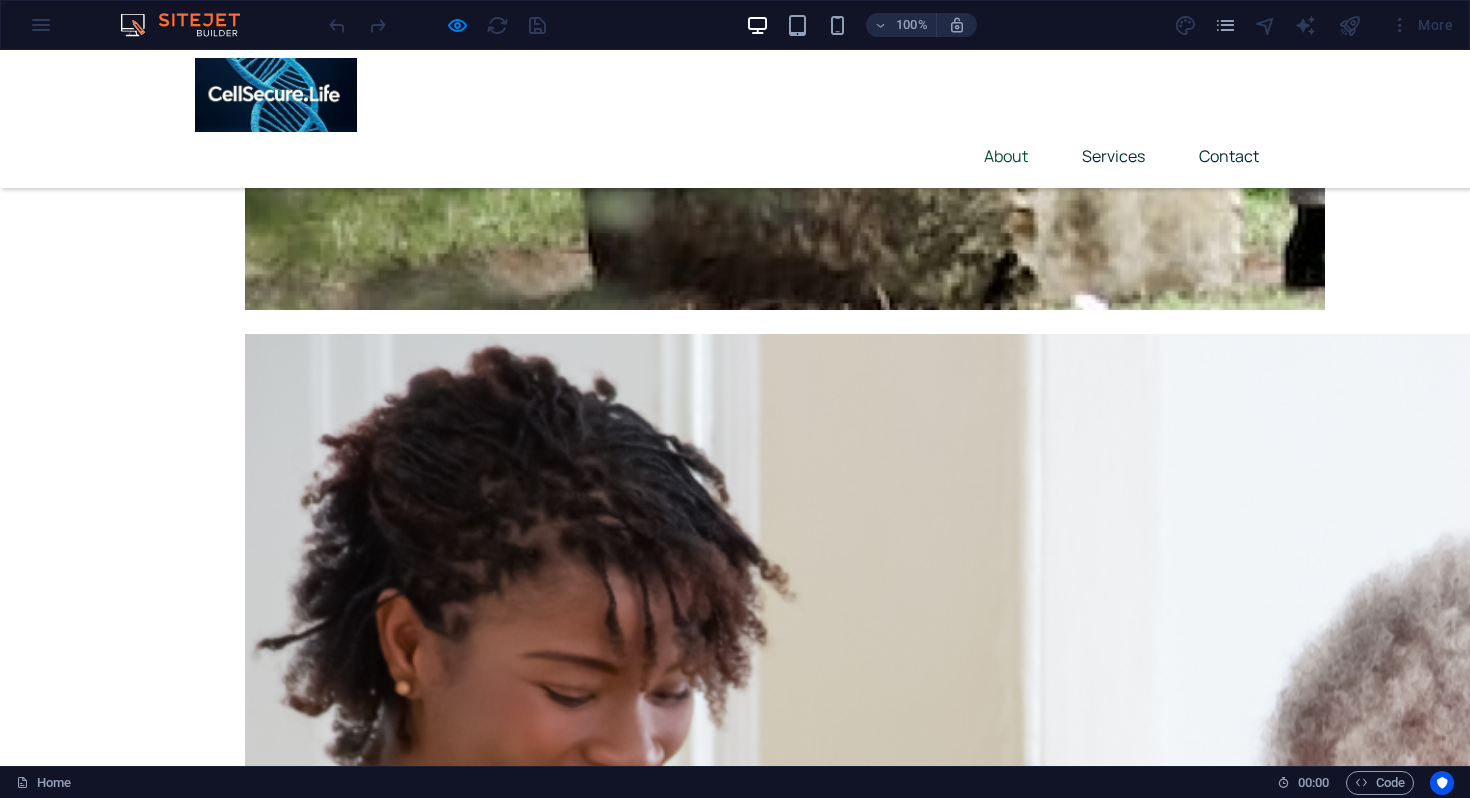 scroll, scrollTop: 0, scrollLeft: 0, axis: both 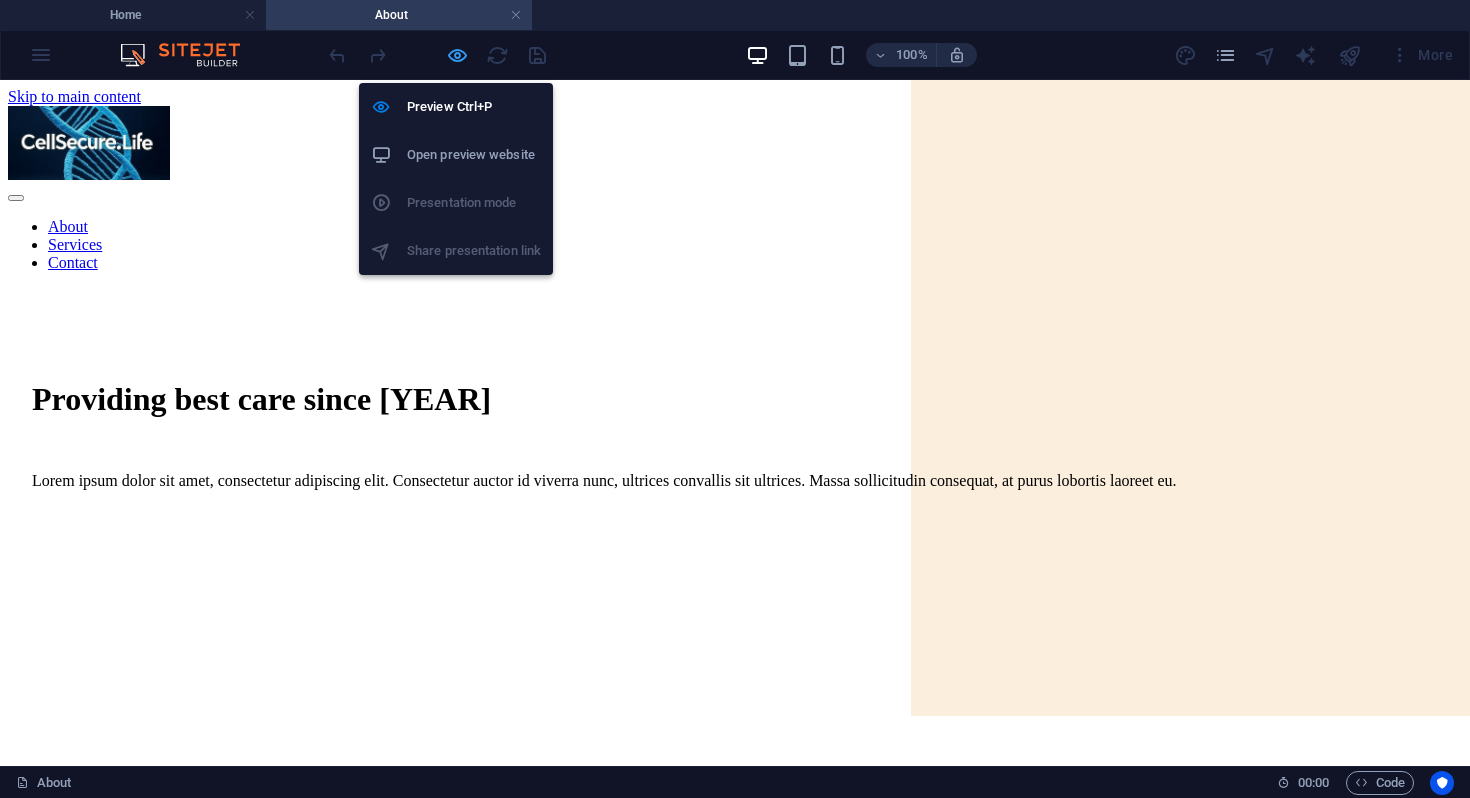 click at bounding box center (457, 55) 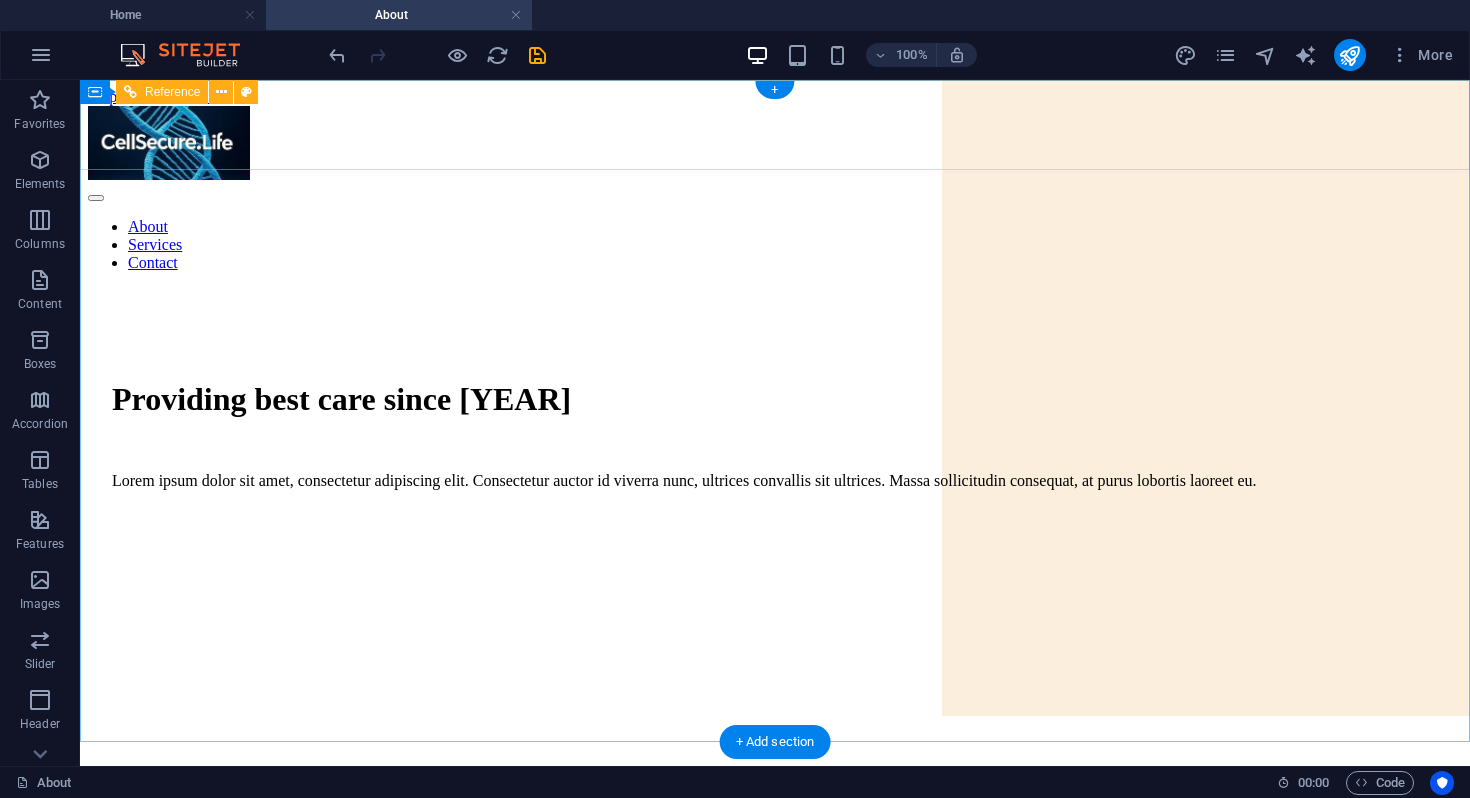 click at bounding box center [775, 145] 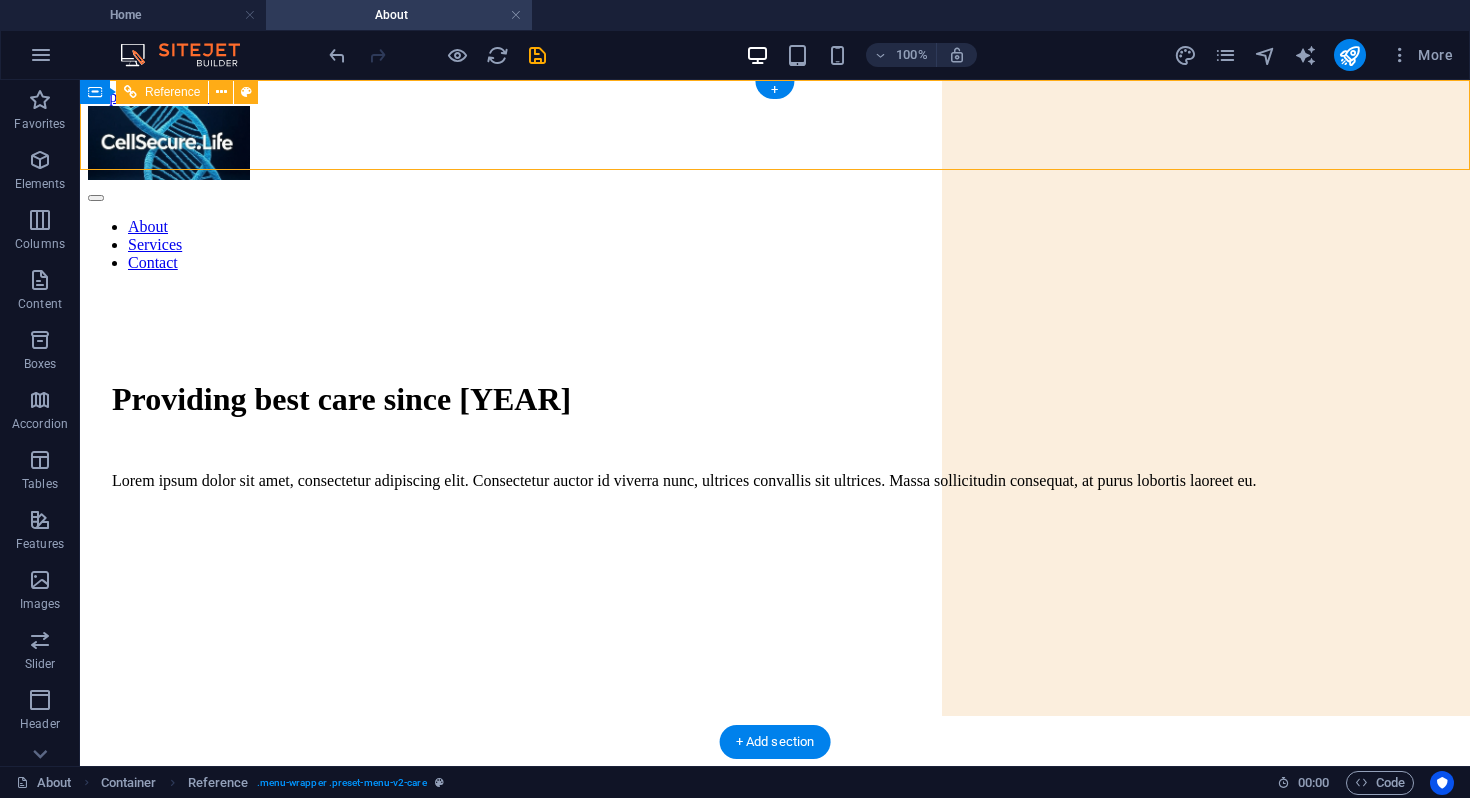 click at bounding box center (775, 145) 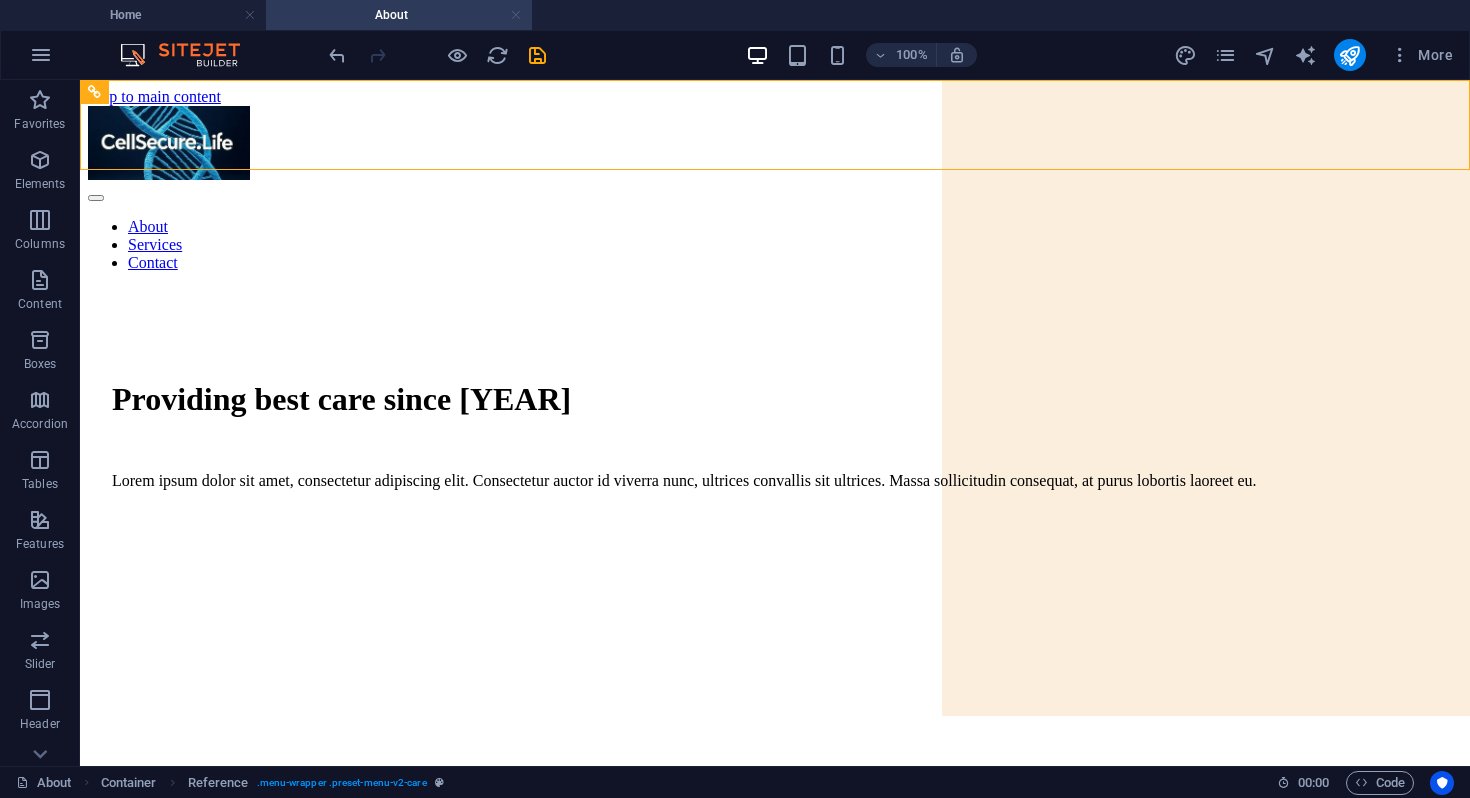 click at bounding box center [516, 15] 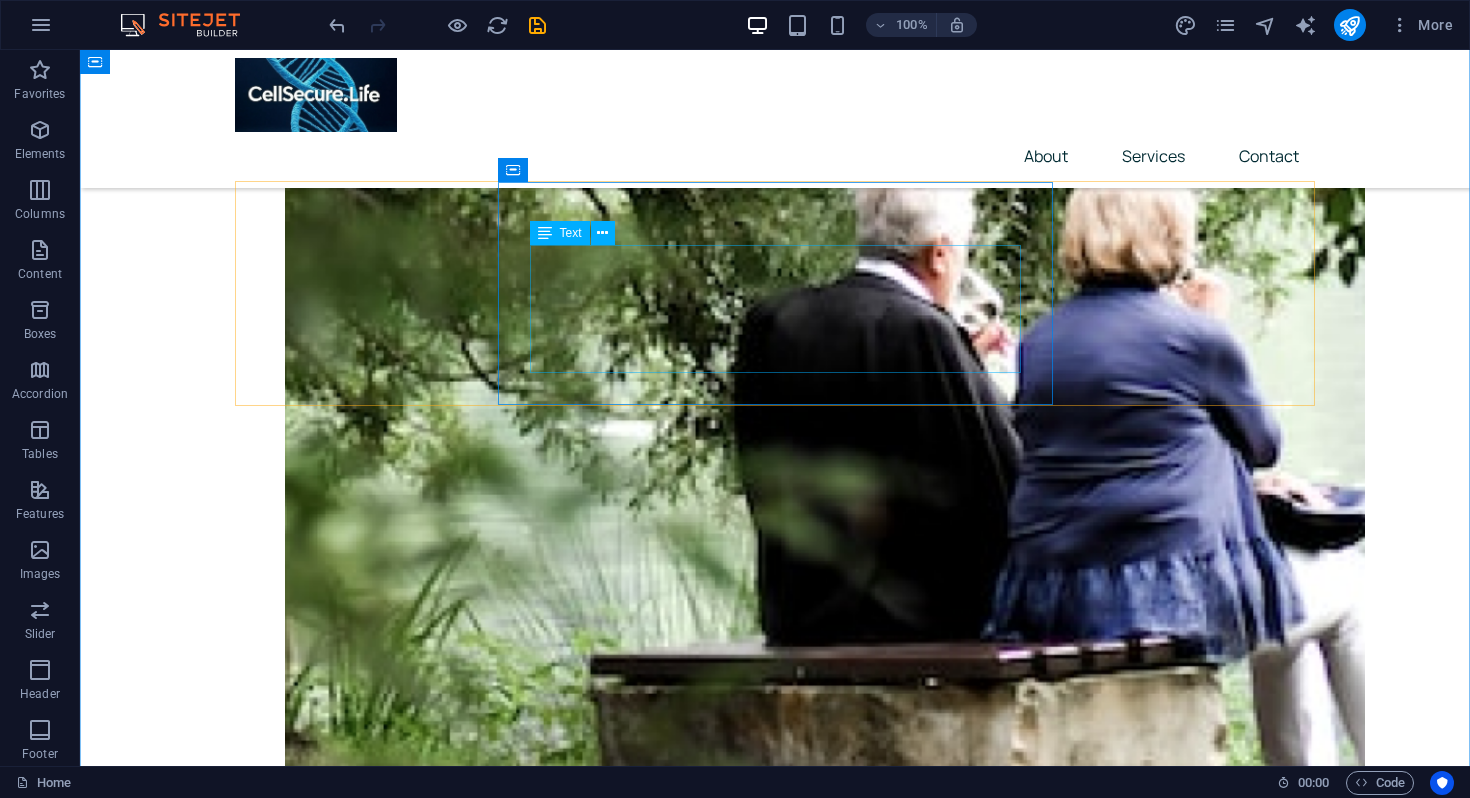 scroll, scrollTop: 1301, scrollLeft: 0, axis: vertical 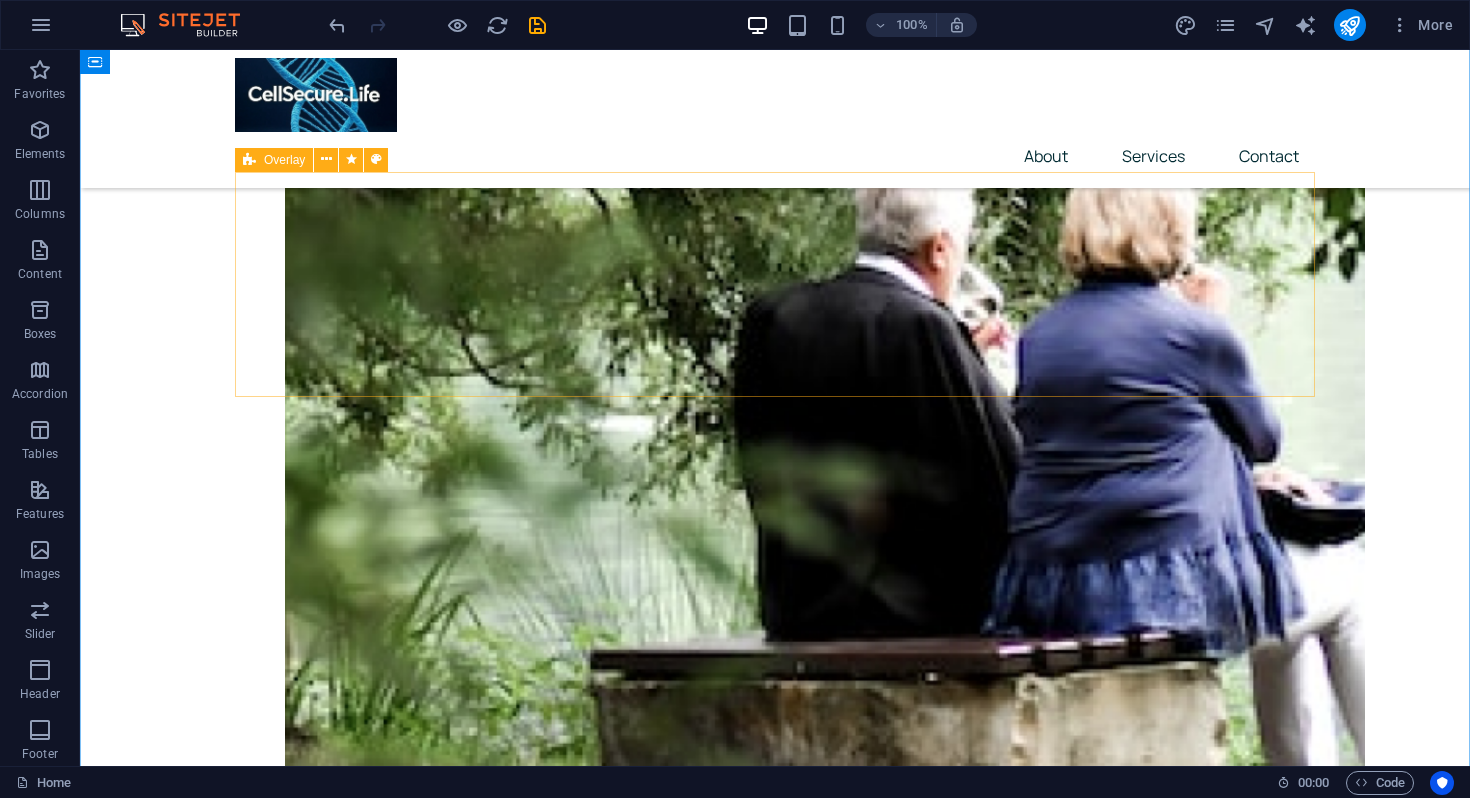 click on "Dementia Care Lorem ipsum dolor sit amet, consectetur adipiscing elit. Consectetur auctor id viverra nunc, ultrices convallis sit ultrices. Massa sollicitudin consequat, at purus lobortis laoreet eu. Lorem ipsum dolor sit amet, consectetur adipiscing elit. Consectetur auctor id viverra nunc, ultrices convallis sit ultrices." at bounding box center [775, 4837] 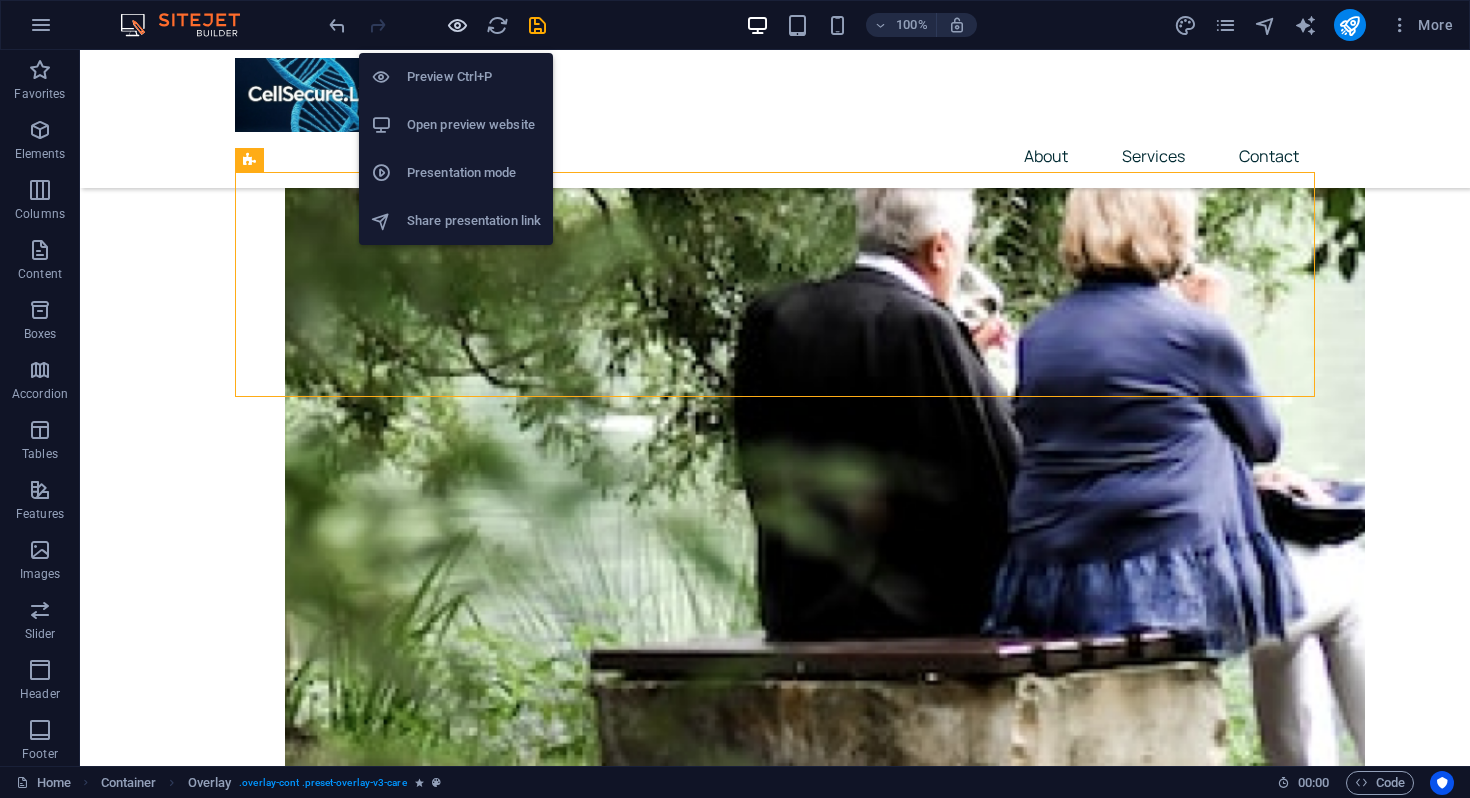 click at bounding box center (457, 25) 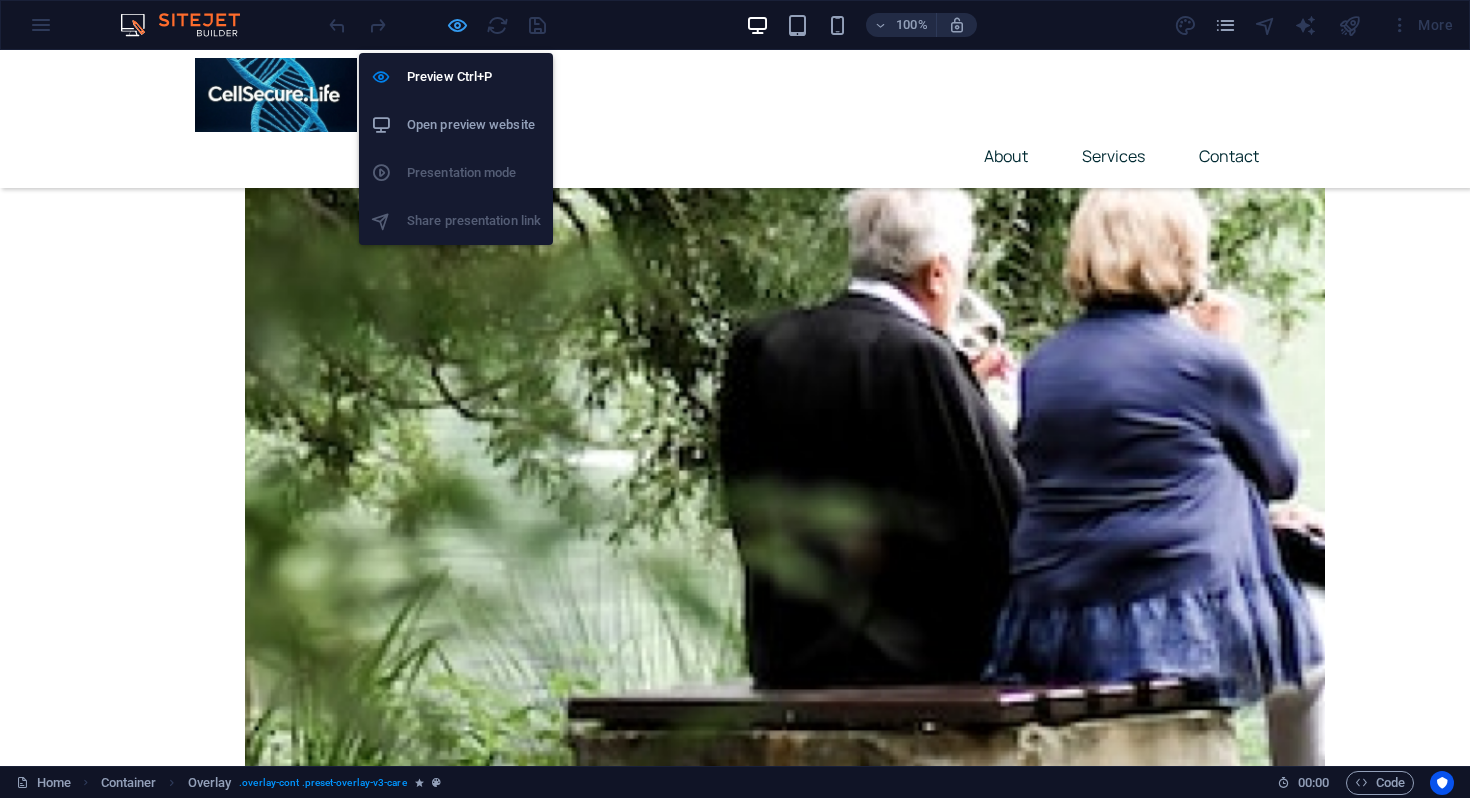 click at bounding box center (457, 25) 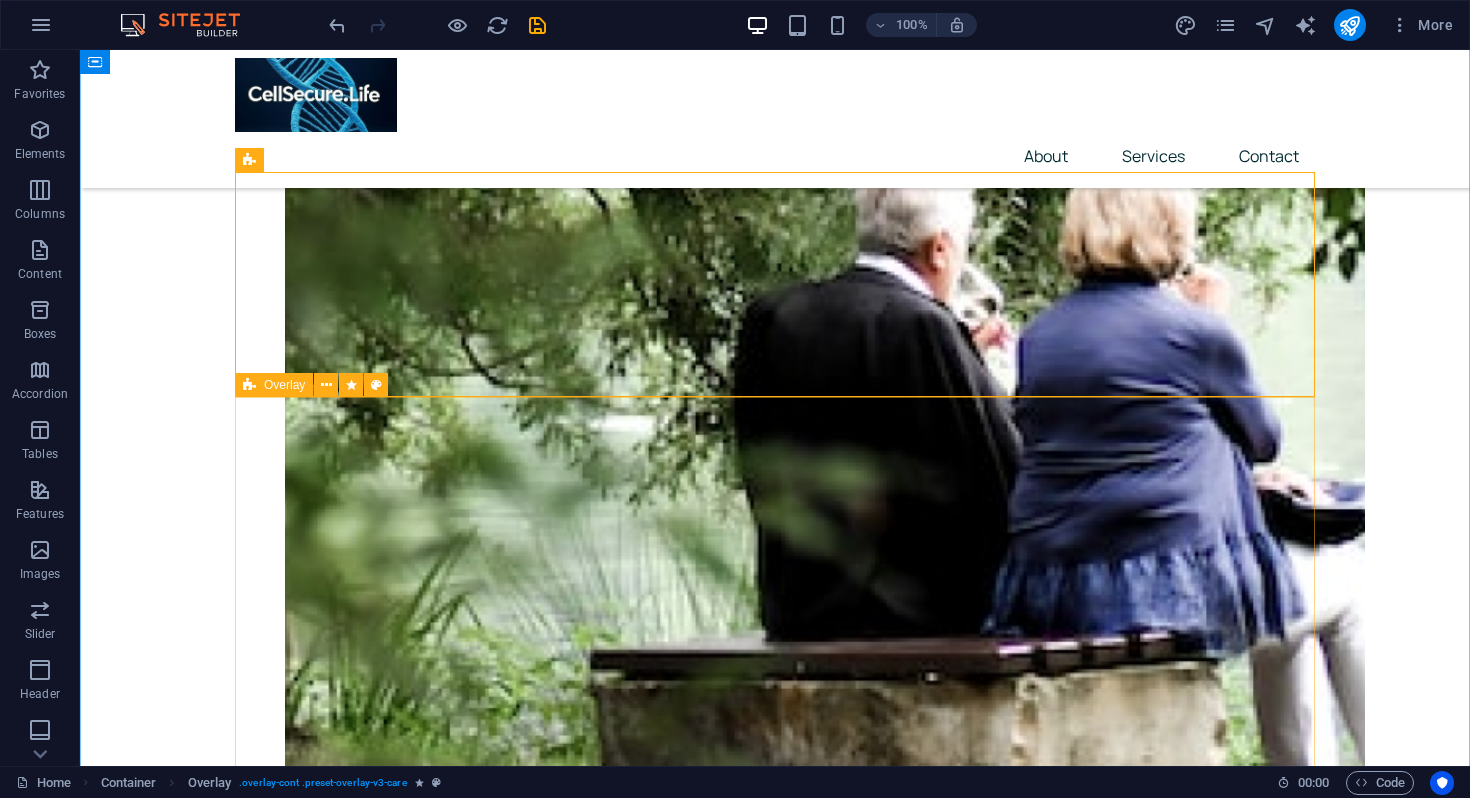 click on "Palliative Care Lorem ipsum dolor sit amet, consectetur adipiscing elit. Consectetur auctor id viverra nunc, ultrices convallis sit ultrices. Massa sollicitudin consequat, at purus lobortis laoreet eu. Lorem ipsum dolor sit amet, consectetur adipiscing elit. Consectetur auctor id viverra nunc, ultrices convallis sit ultrices." at bounding box center [775, 5270] 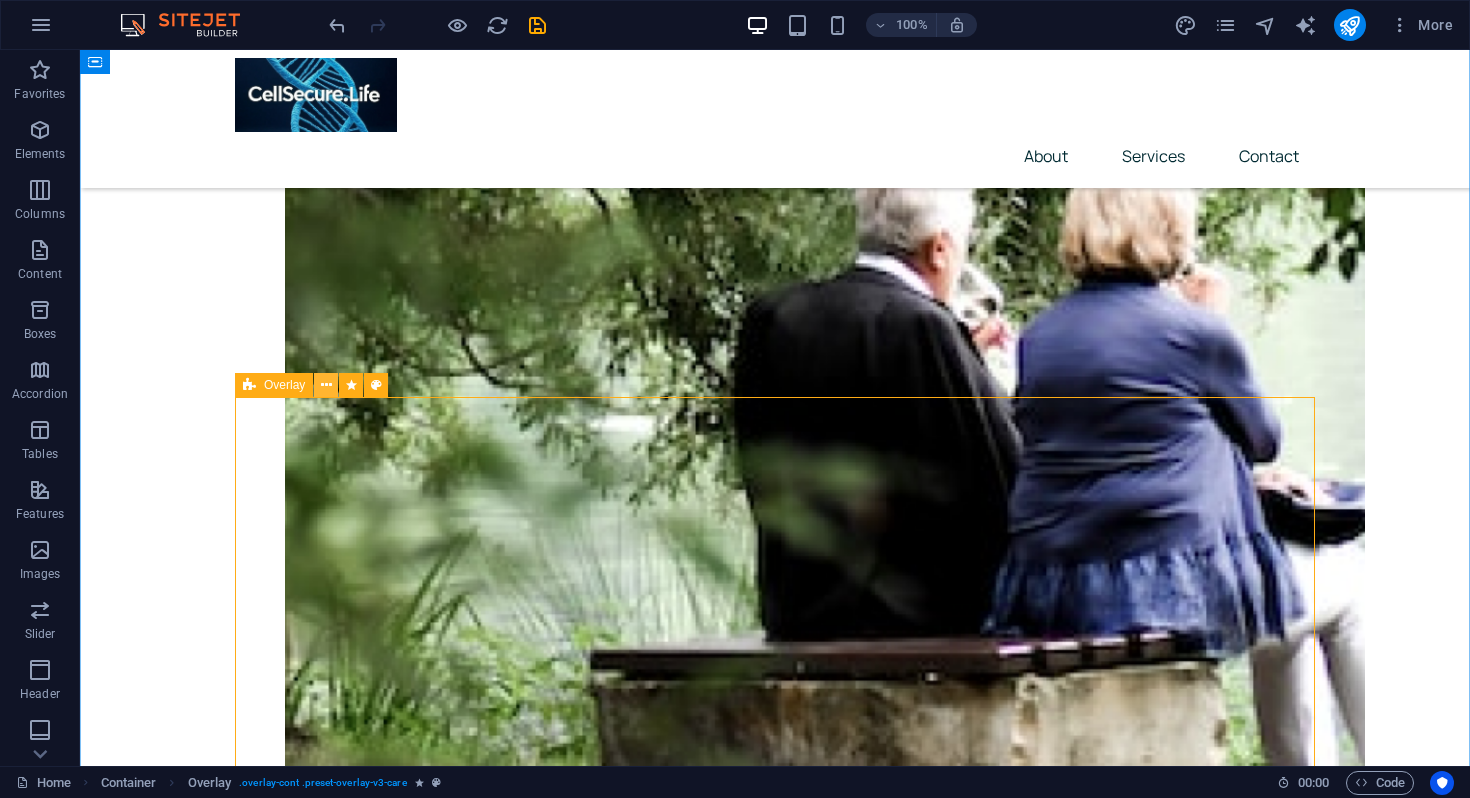 click at bounding box center [326, 385] 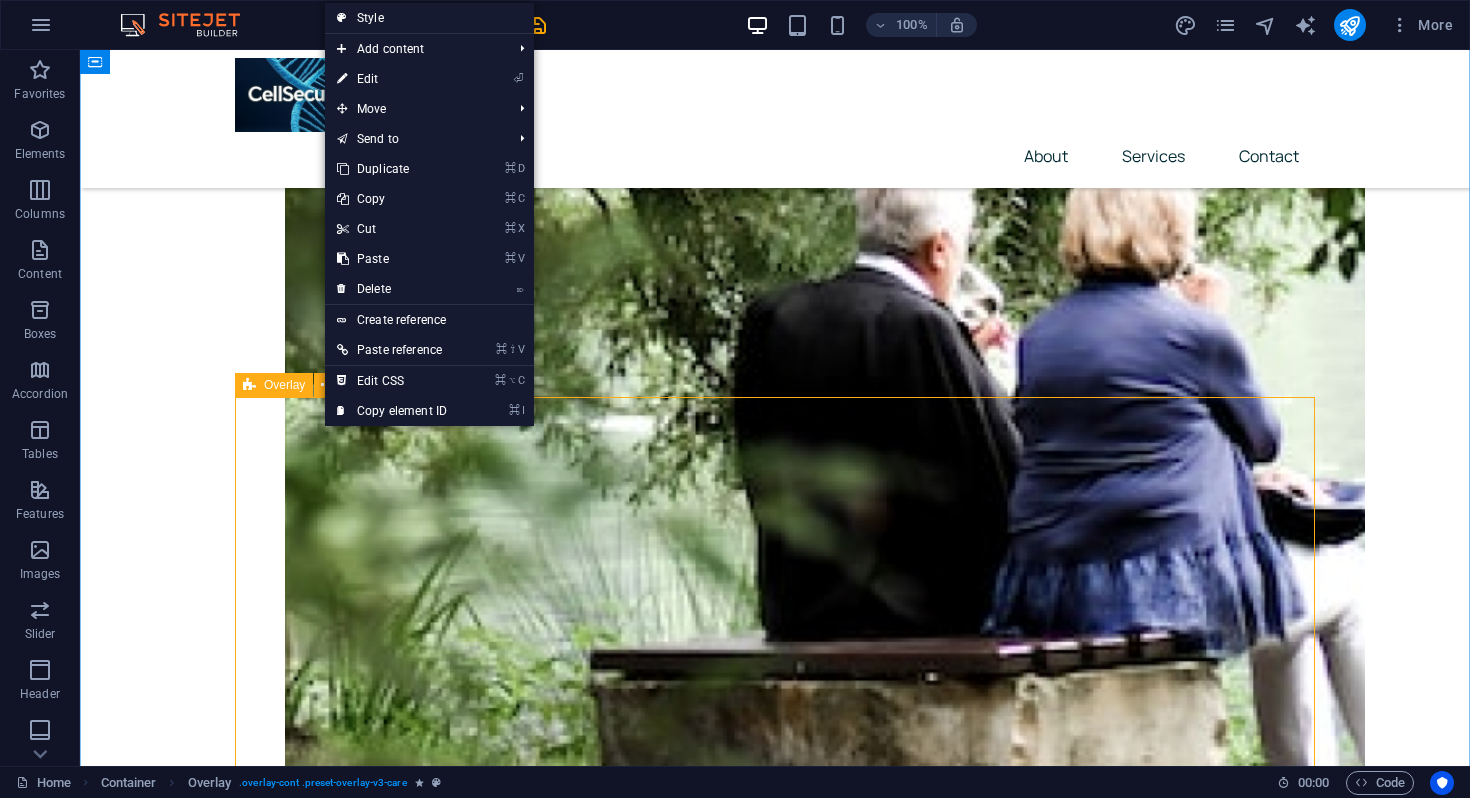 click on "Palliative Care Lorem ipsum dolor sit amet, consectetur adipiscing elit. Consectetur auctor id viverra nunc, ultrices convallis sit ultrices. Massa sollicitudin consequat, at purus lobortis laoreet eu. Lorem ipsum dolor sit amet, consectetur adipiscing elit. Consectetur auctor id viverra nunc, ultrices convallis sit ultrices." at bounding box center [775, 5270] 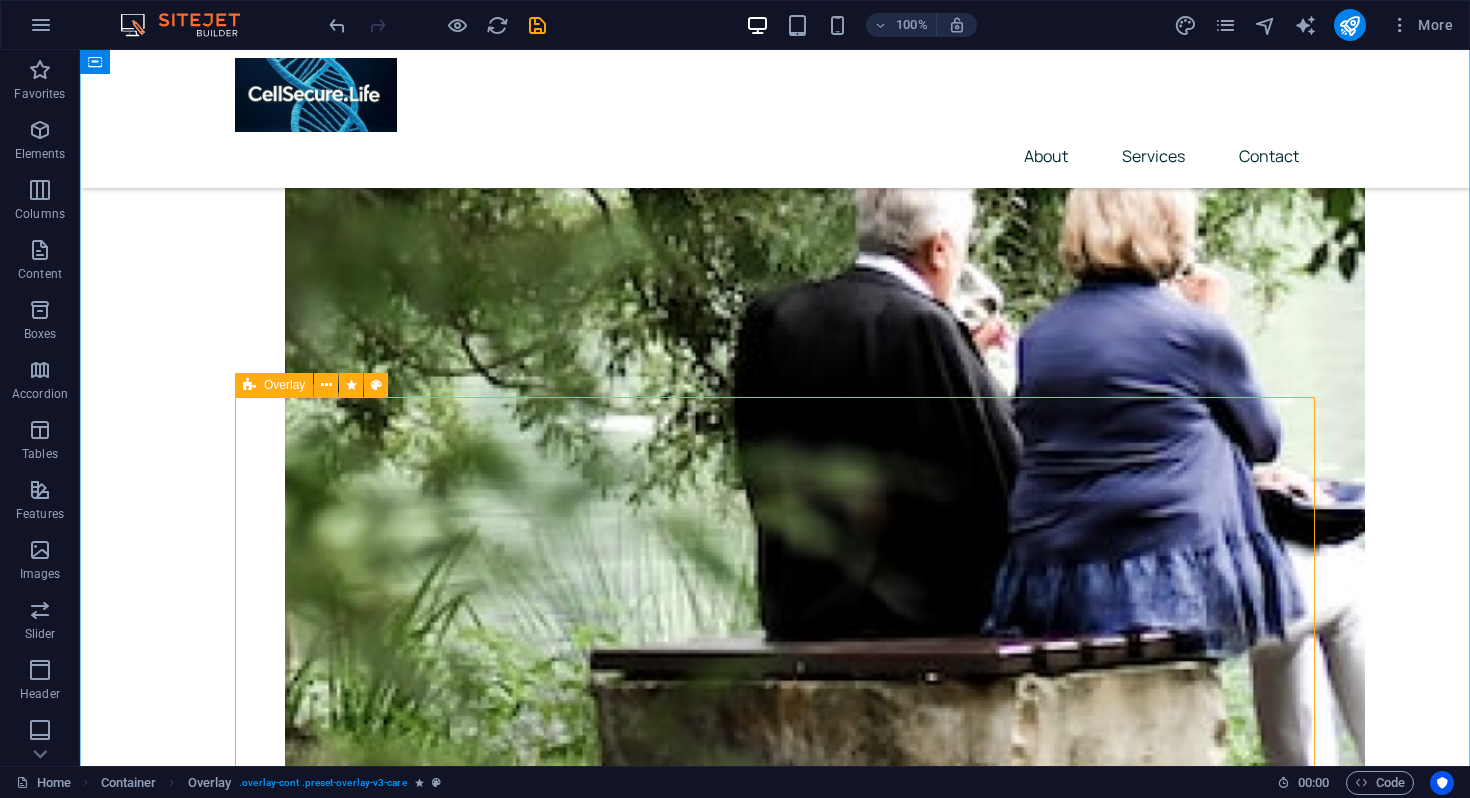 click on "Palliative Care Lorem ipsum dolor sit amet, consectetur adipiscing elit. Consectetur auctor id viverra nunc, ultrices convallis sit ultrices. Massa sollicitudin consequat, at purus lobortis laoreet eu. Lorem ipsum dolor sit amet, consectetur adipiscing elit. Consectetur auctor id viverra nunc, ultrices convallis sit ultrices." at bounding box center [775, 5270] 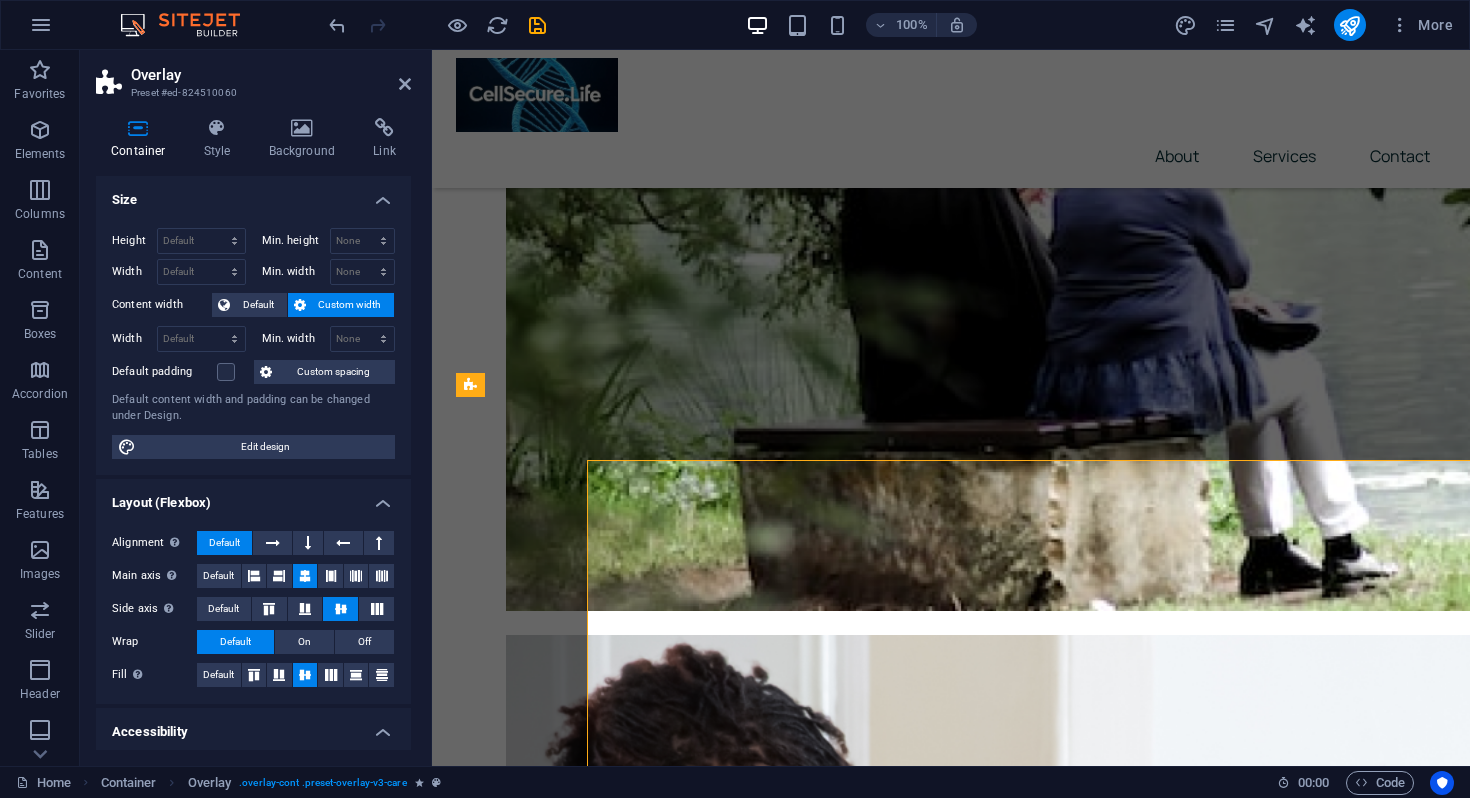 scroll, scrollTop: 1238, scrollLeft: 0, axis: vertical 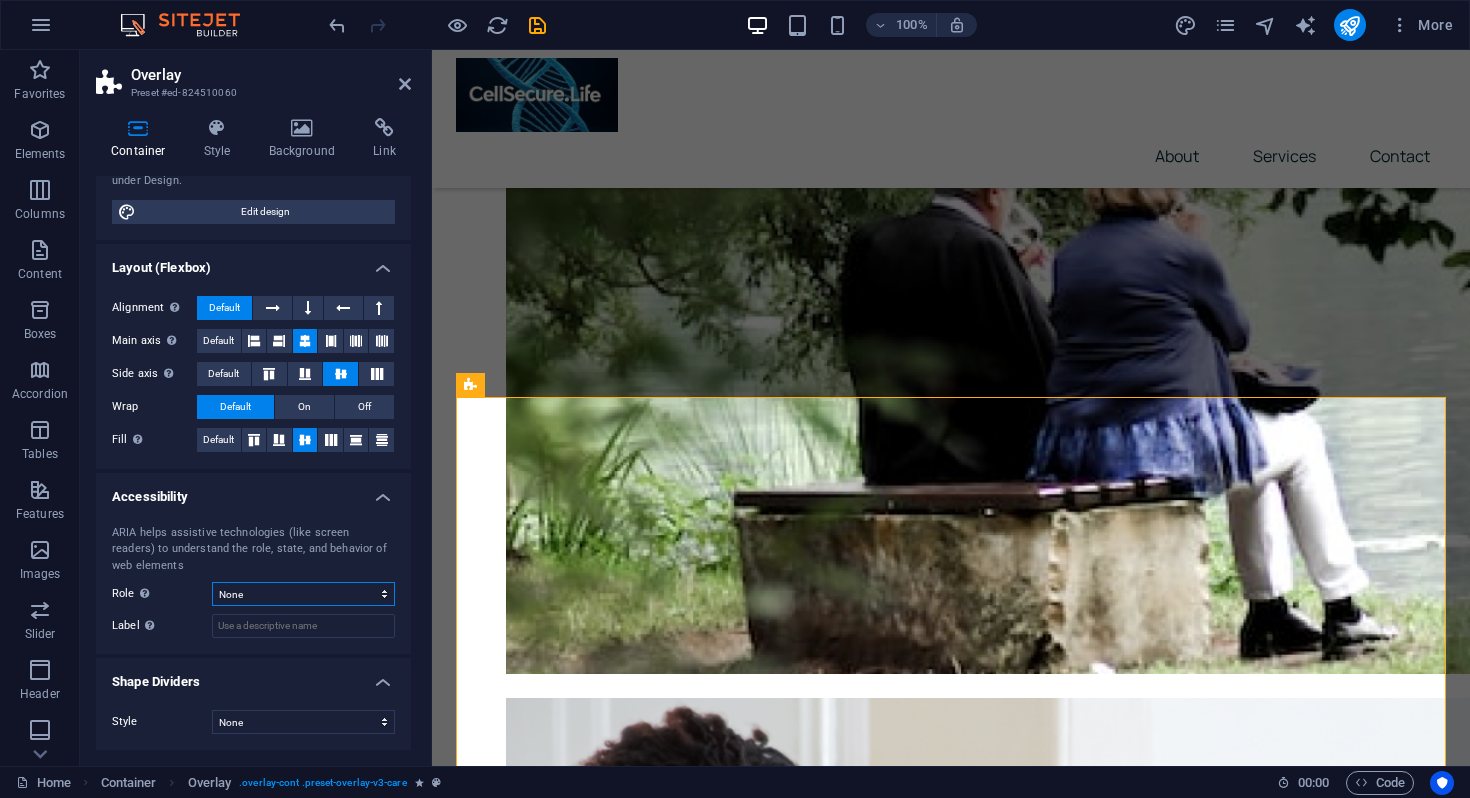 click on "None Alert Article Banner Comment Complementary Dialog Footer Header Marquee Presentation Region Section Separator Status Timer" at bounding box center (303, 594) 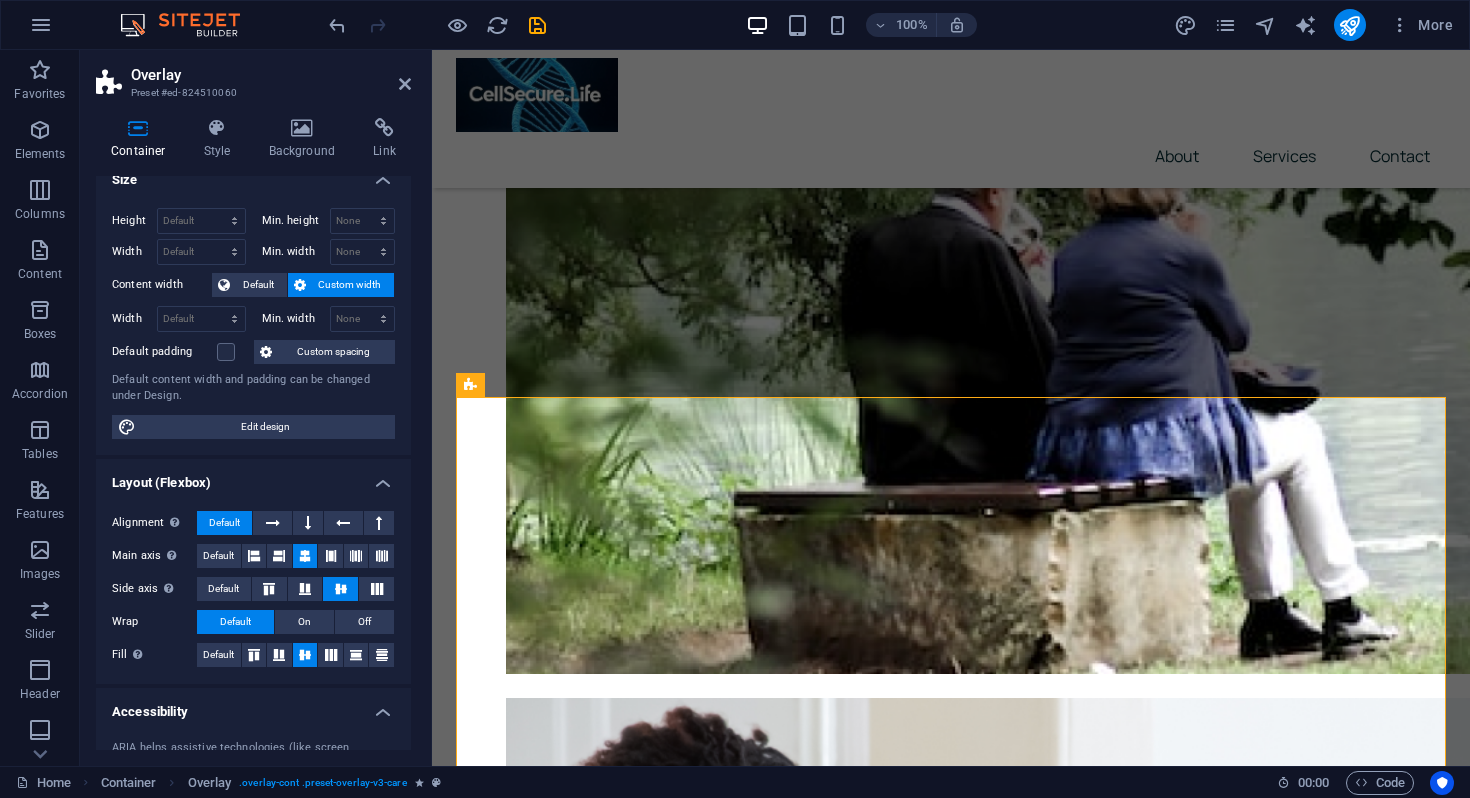 scroll, scrollTop: 0, scrollLeft: 0, axis: both 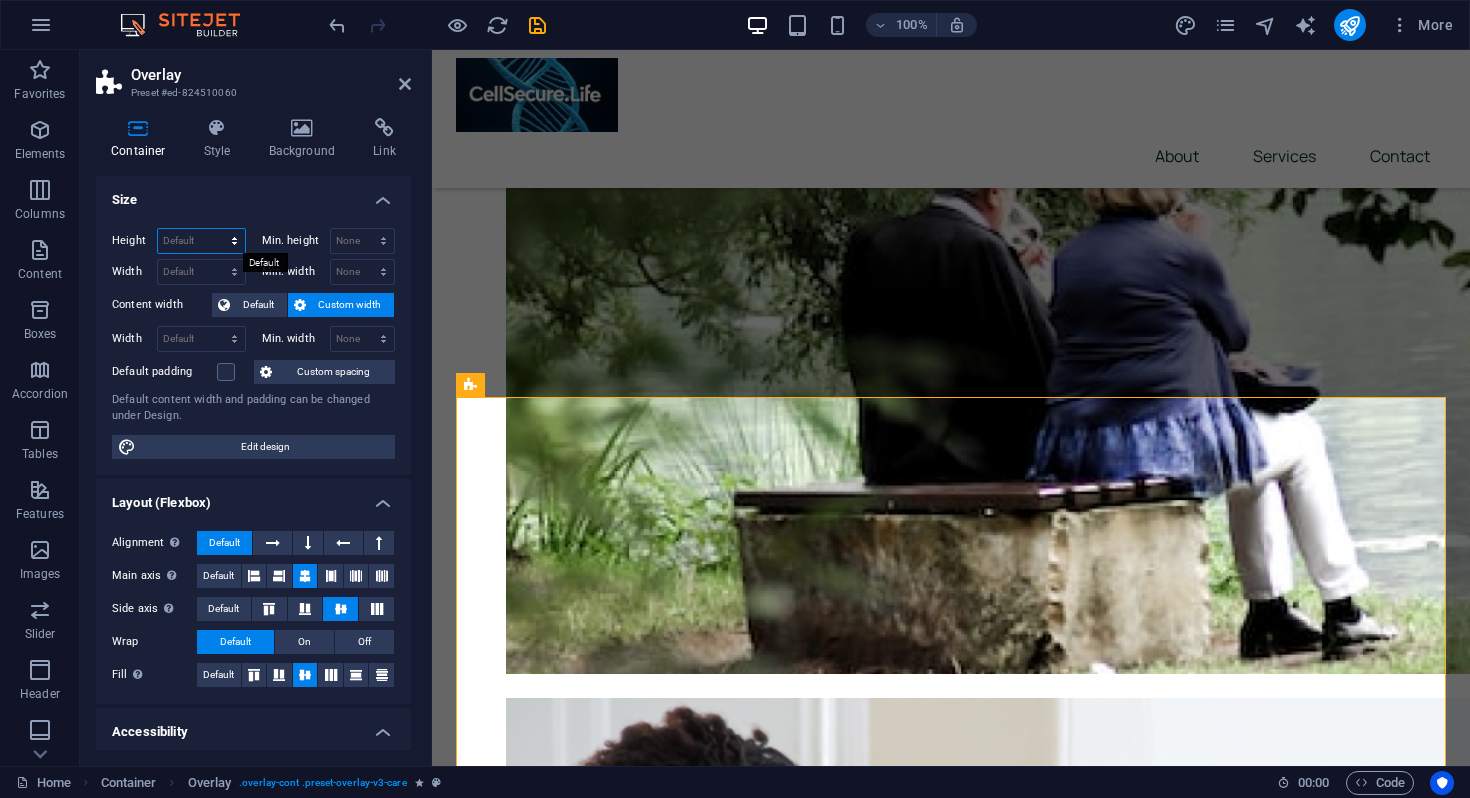 click on "Default px rem % vh vw" at bounding box center (201, 241) 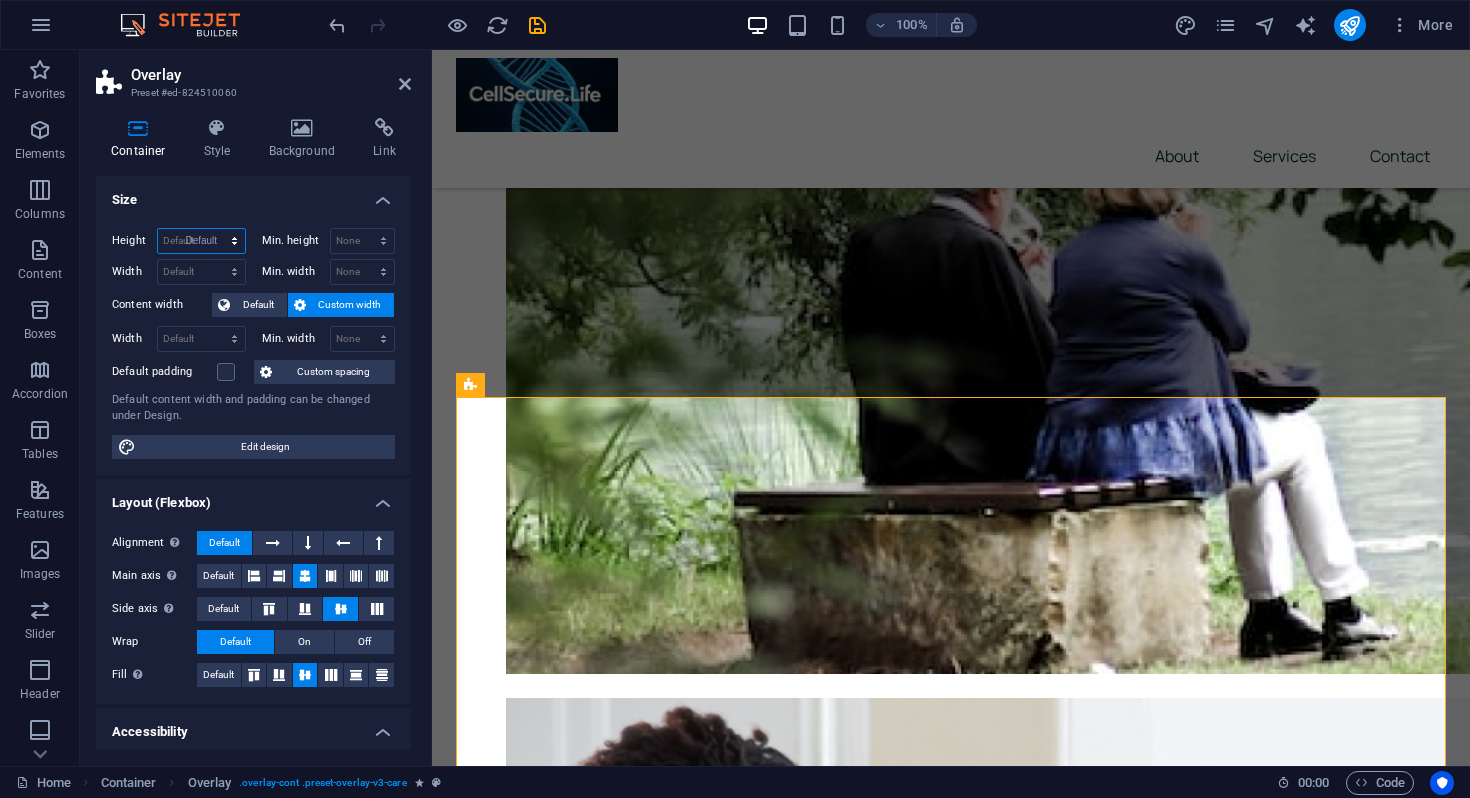 select on "DISABLED_OPTION_VALUE" 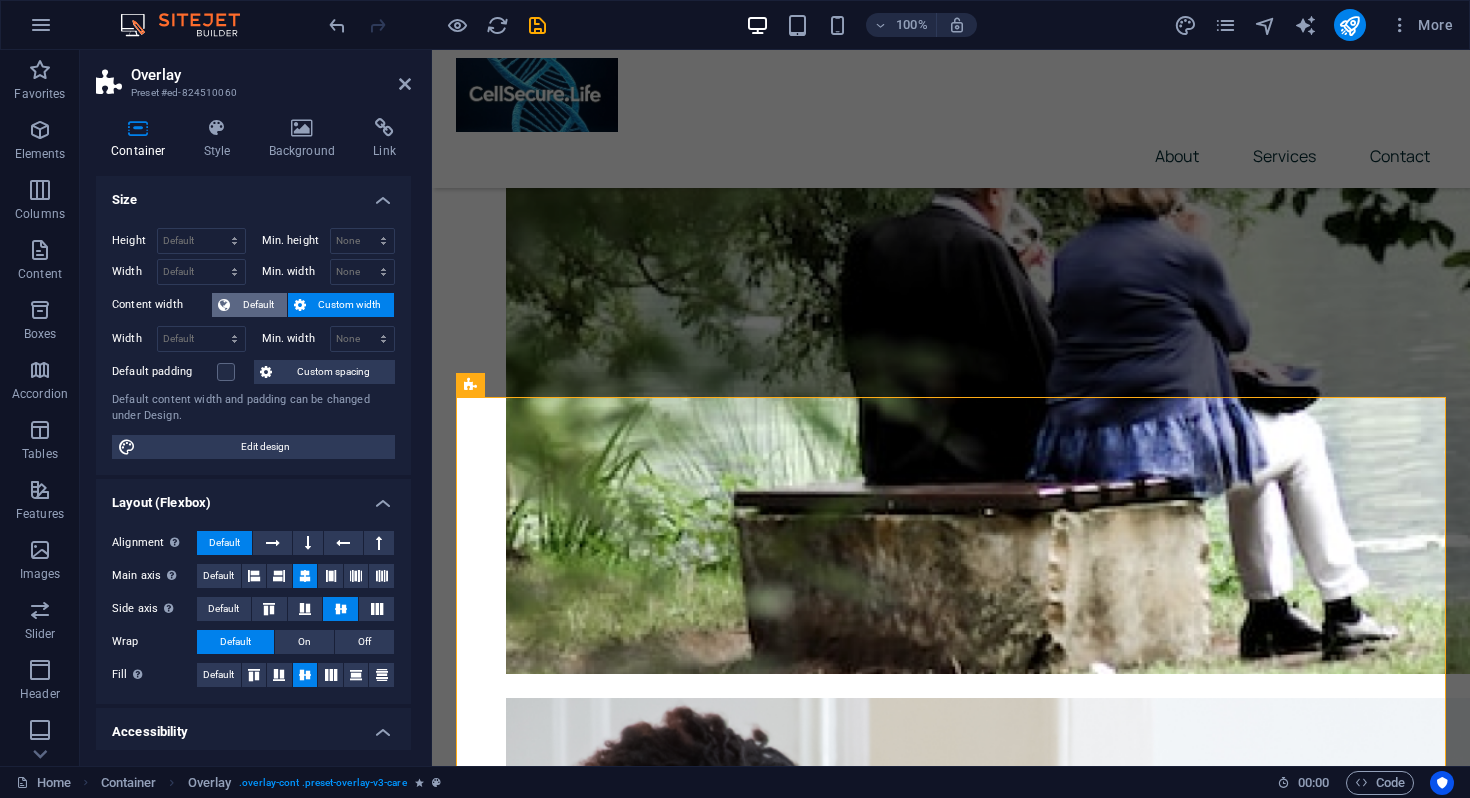 click on "Default" at bounding box center [258, 305] 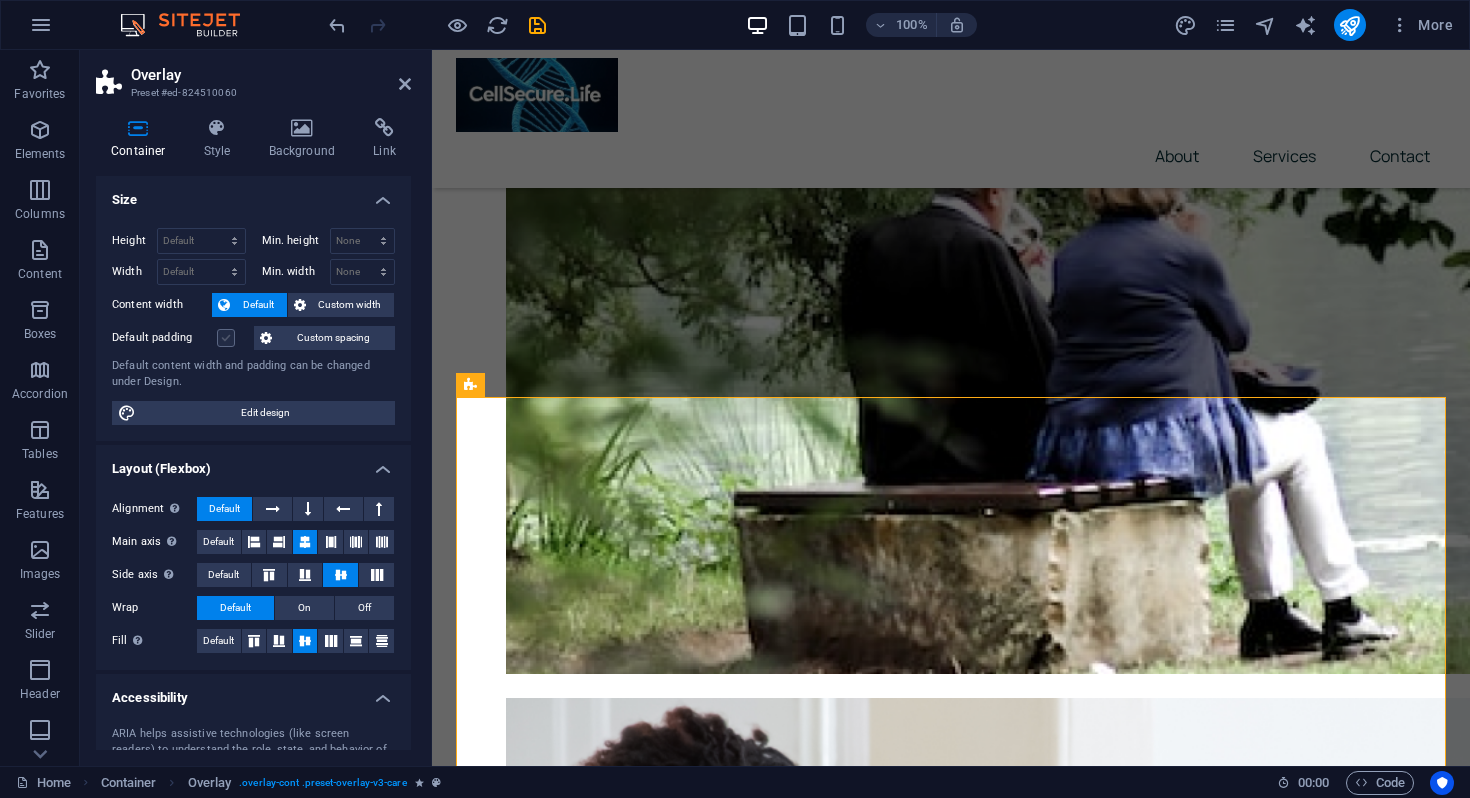 click at bounding box center [226, 338] 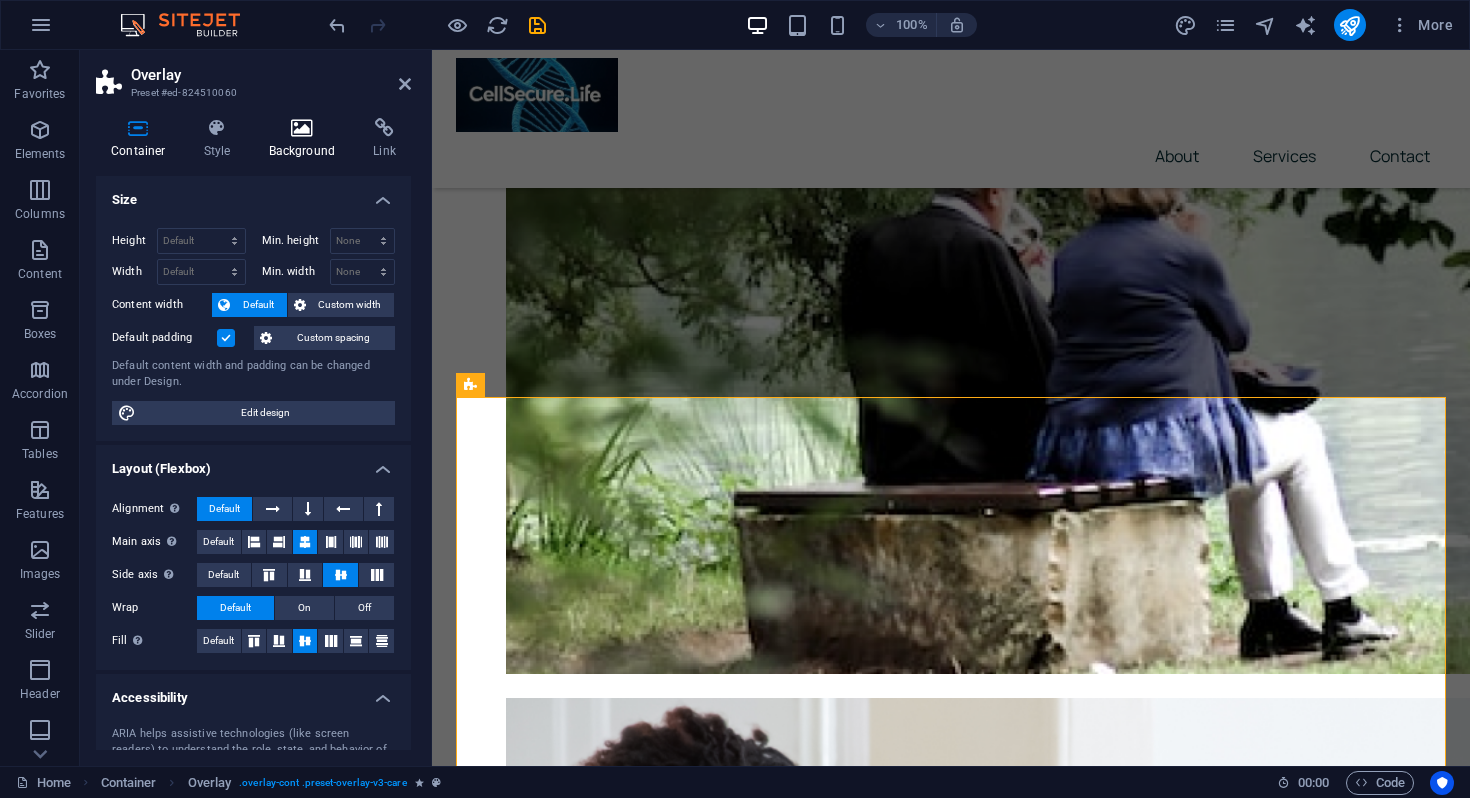 click at bounding box center (302, 128) 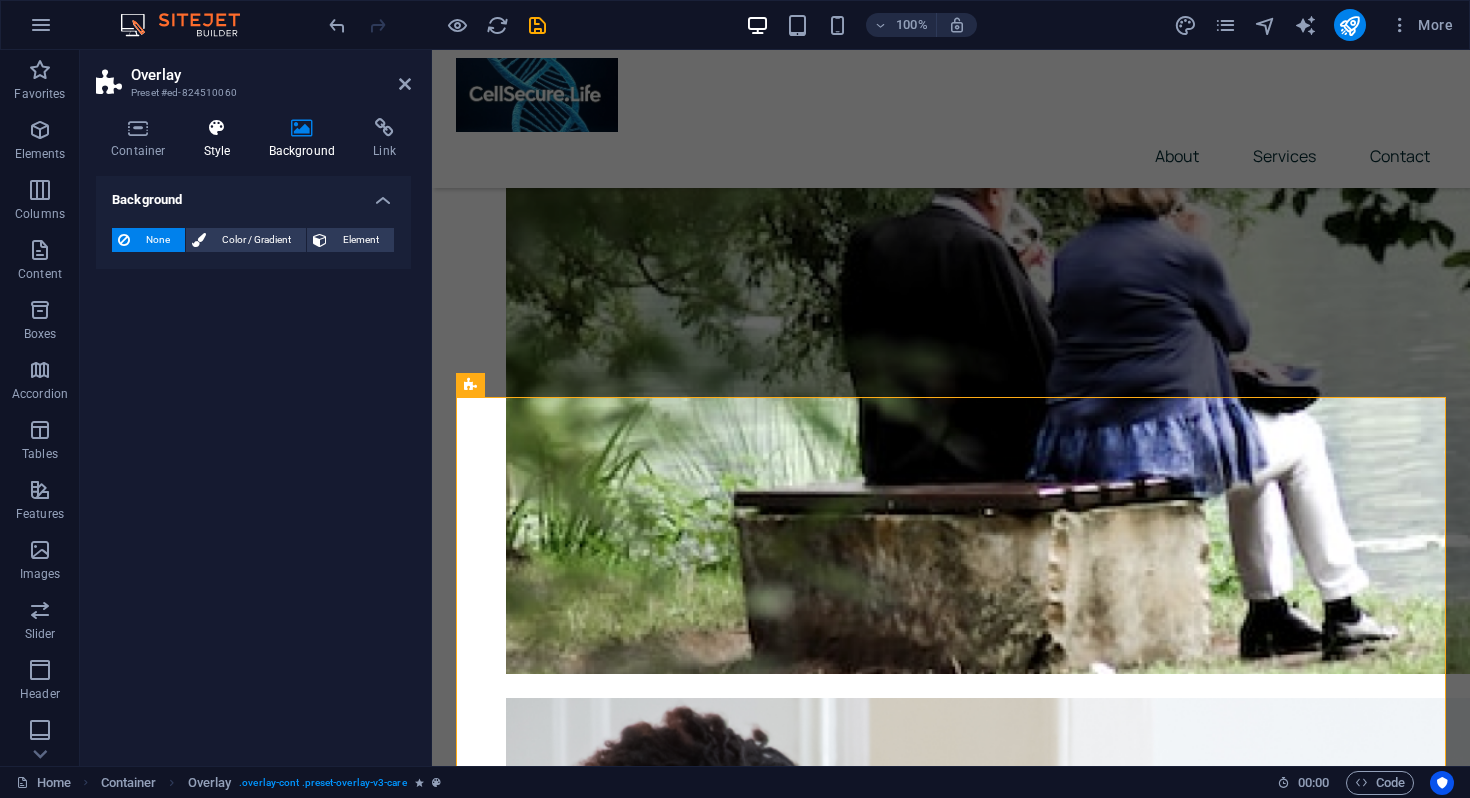 click at bounding box center (217, 128) 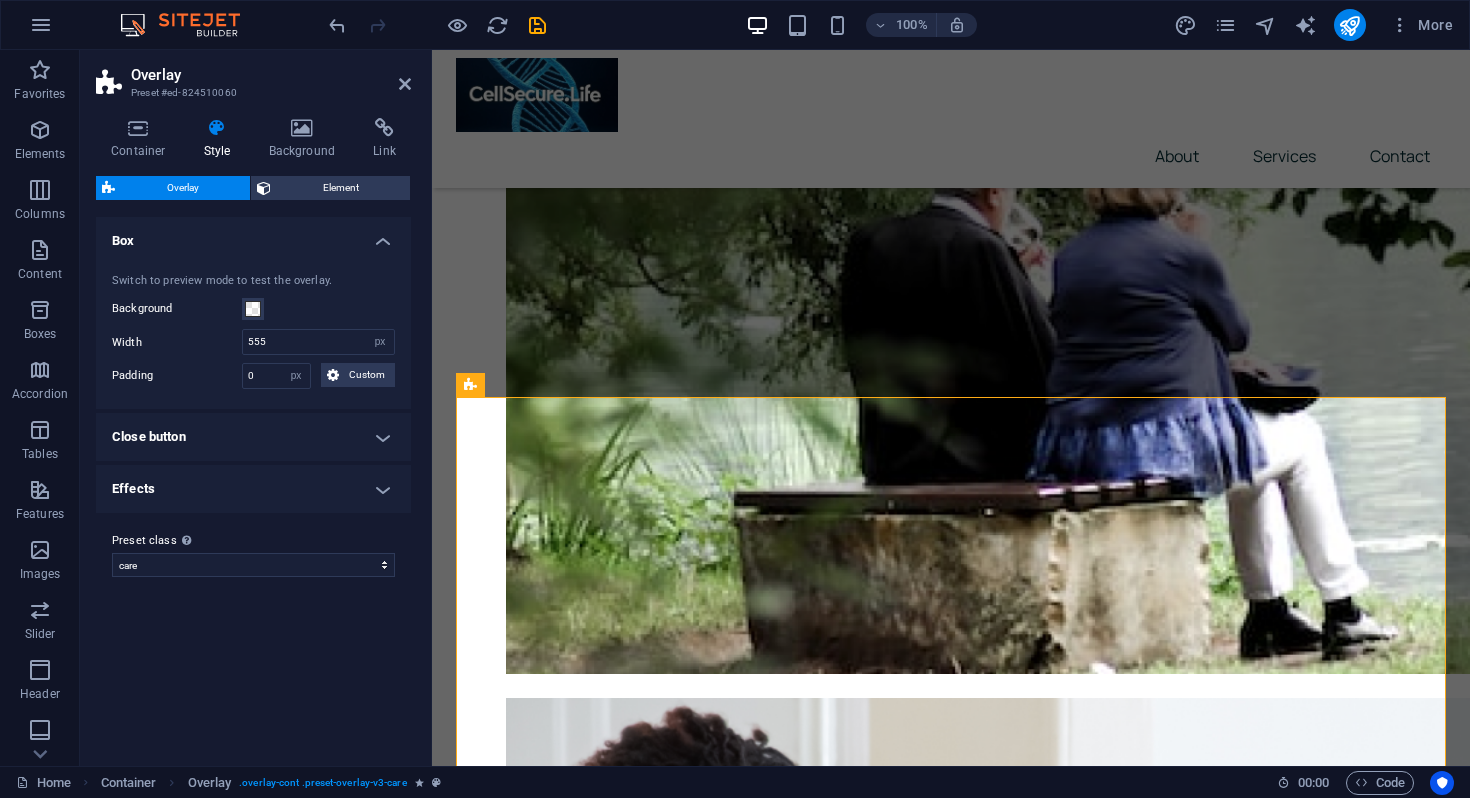 click on "Effects" at bounding box center [253, 489] 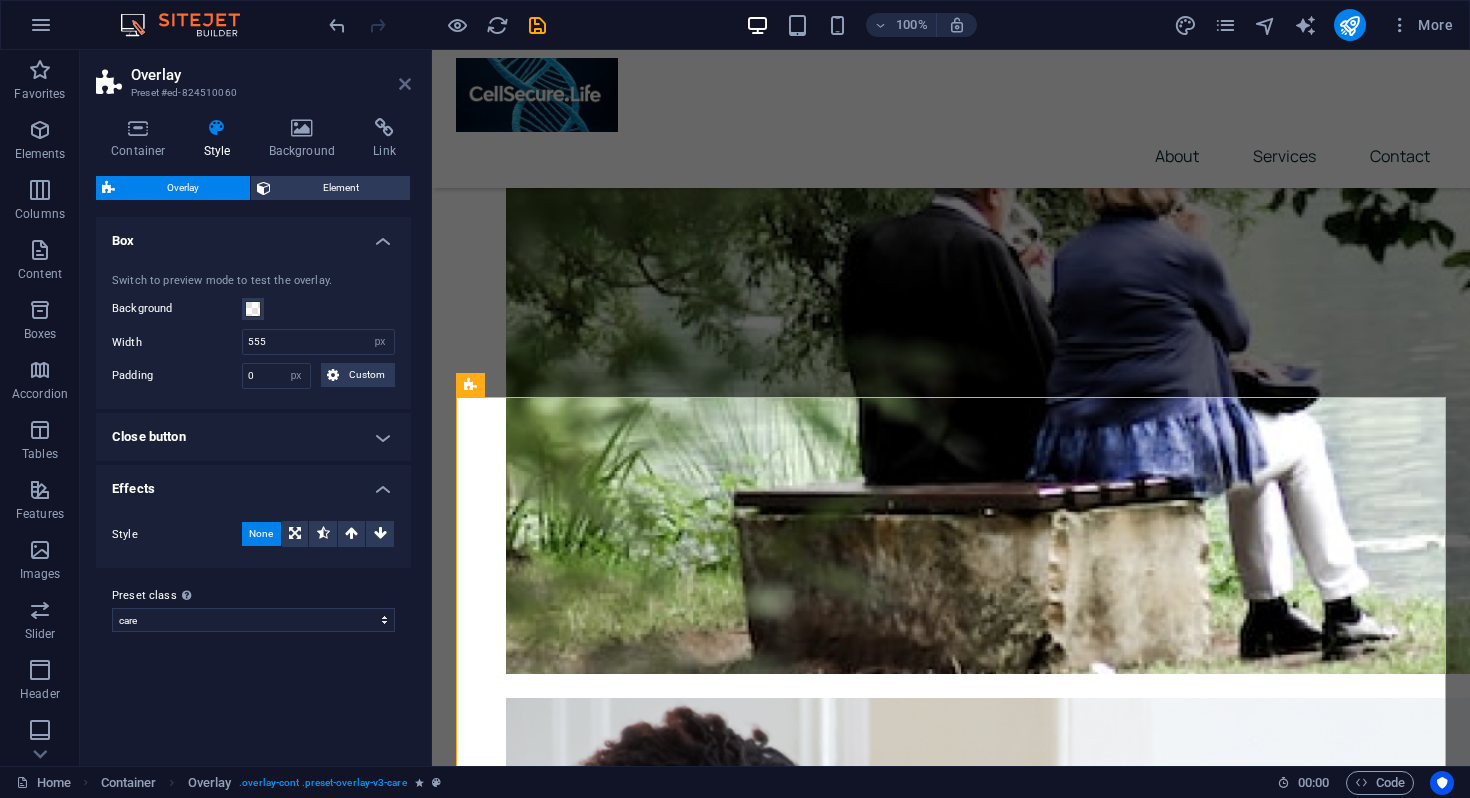 click at bounding box center [405, 84] 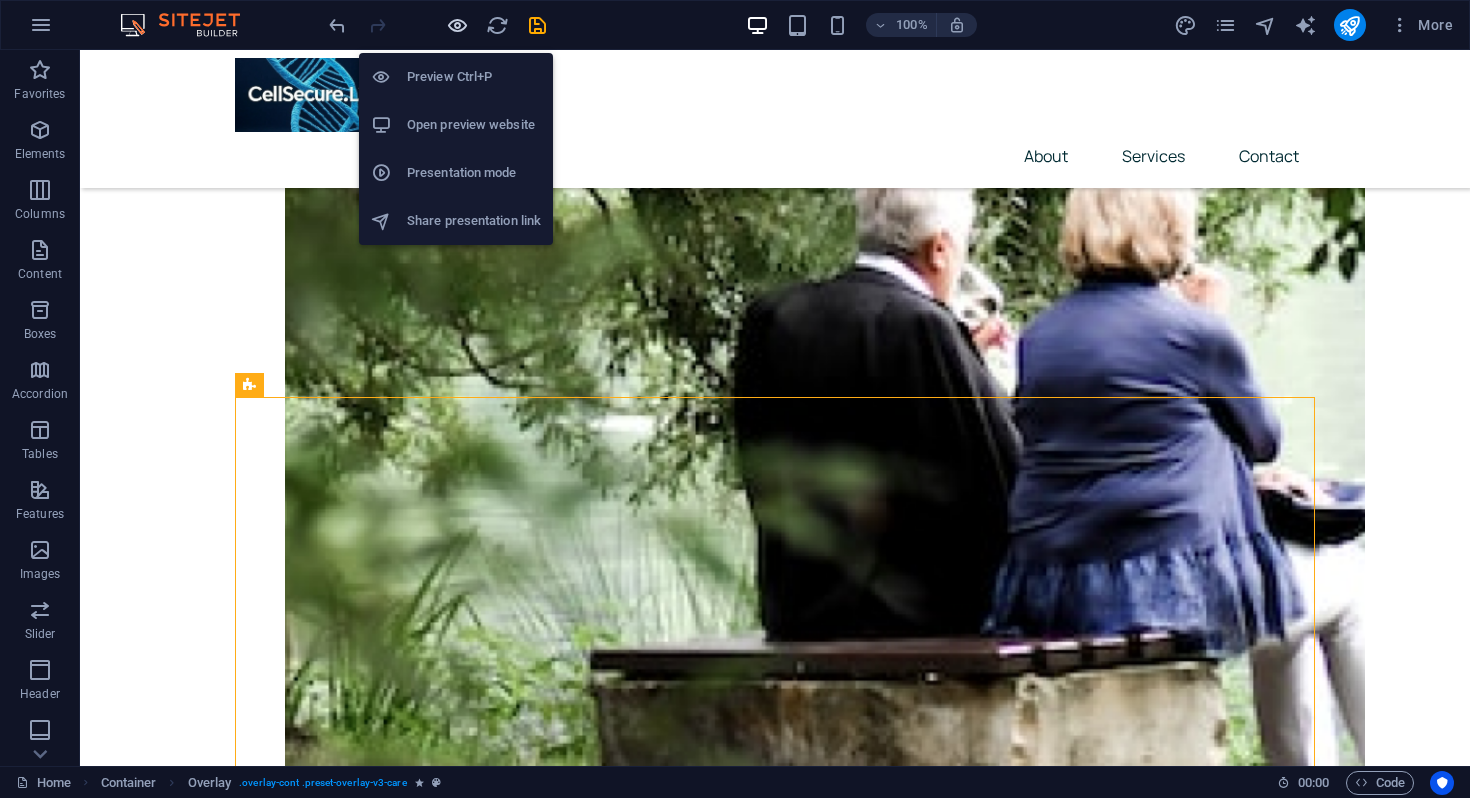 click at bounding box center [457, 25] 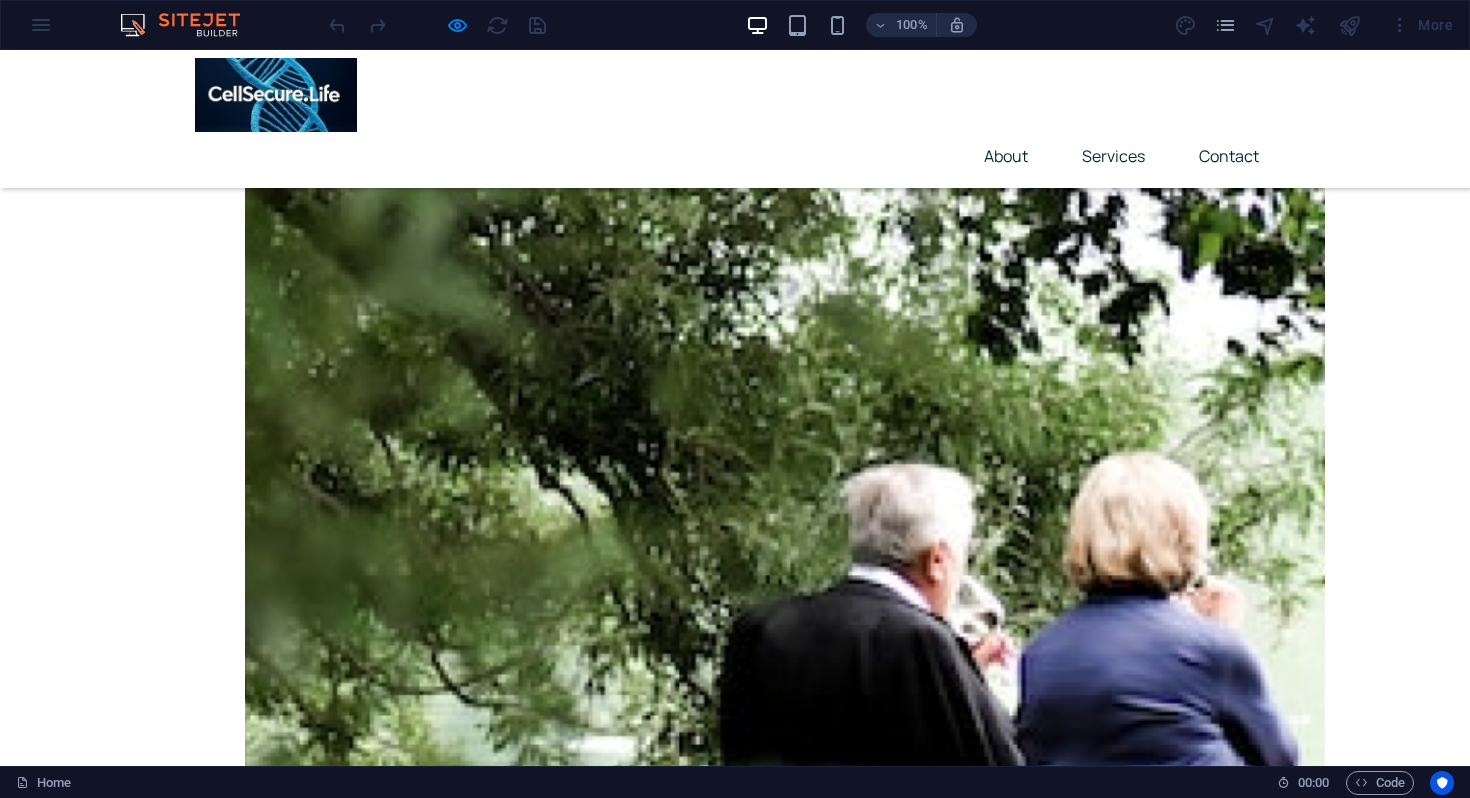 scroll, scrollTop: 1185, scrollLeft: 0, axis: vertical 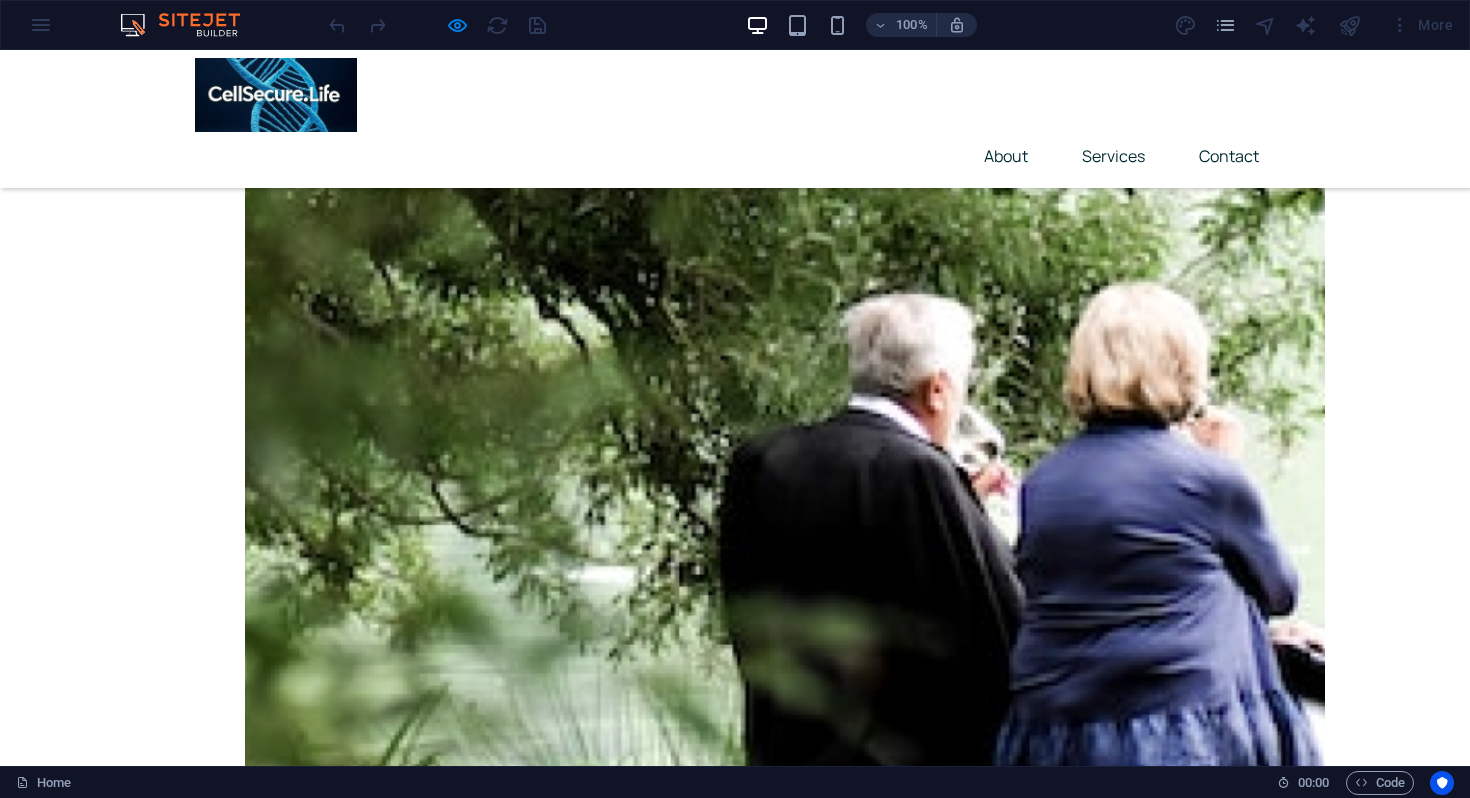 click on "Our services Dementia Care Lorem ipsum dolor sit amet, consectetur adipiscing elit. Amet ullamcorper sed vitae quis turpis. Read More      Palliative Care Lorem ipsum dolor sit amet, consectetur adipiscing elit. Amet ullamcorper sed vitae quis turpis. Read More      Physiotherapy Lorem ipsum dolor sit amet, consectetur adipiscing elit. Amet ullamcorper sed vitae quis turpis. Read More      Learn More Dementia Care Lorem ipsum dolor sit amet, consectetur adipiscing elit. Consectetur auctor id viverra nunc, ultrices convallis sit ultrices. Massa sollicitudin consequat, at purus lobortis laoreet eu. Lorem ipsum dolor sit amet, consectetur adipiscing elit. Consectetur auctor id viverra nunc, ultrices convallis sit ultrices. Palliative Care Physiotherapy" at bounding box center (735, 4134) 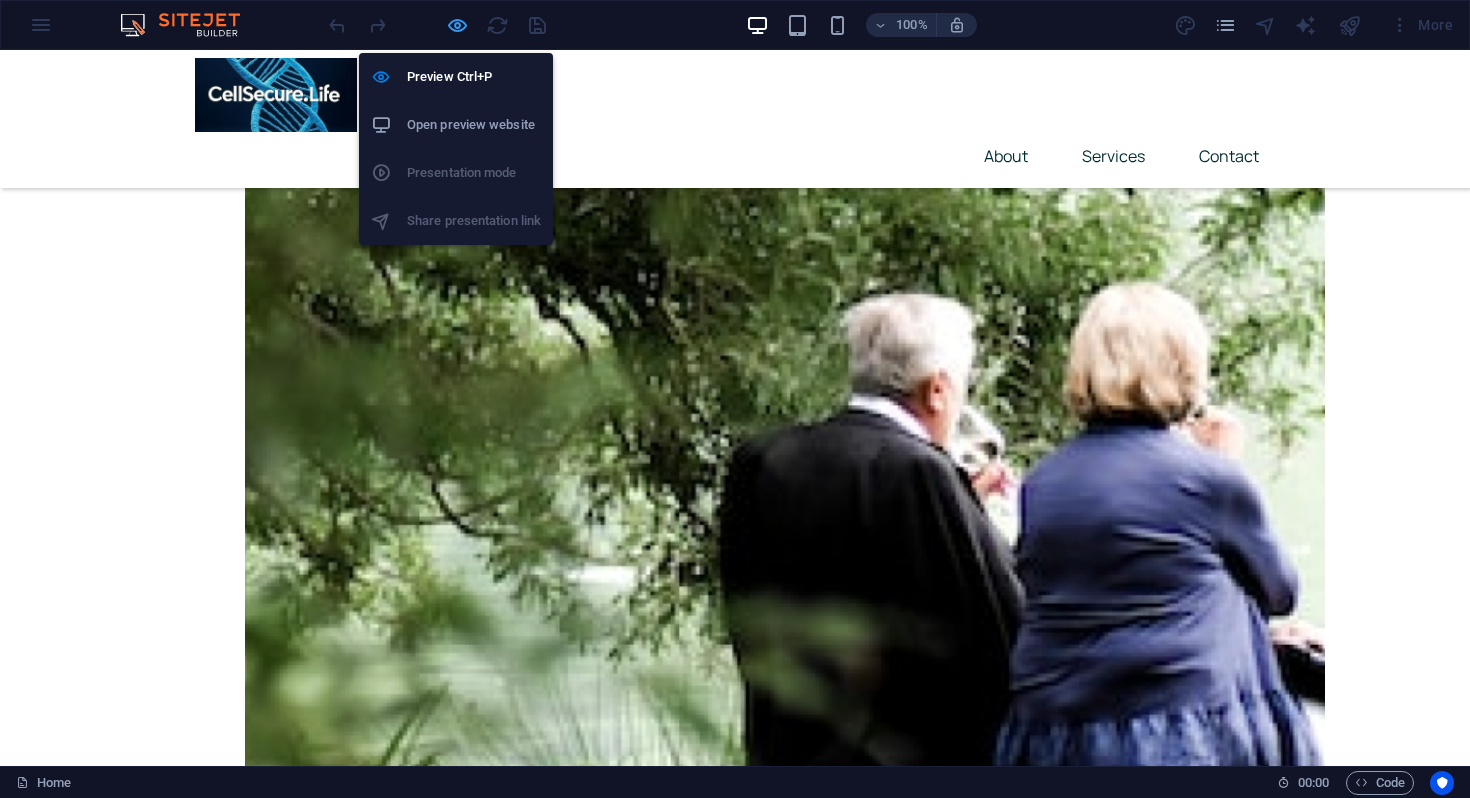 click at bounding box center (457, 25) 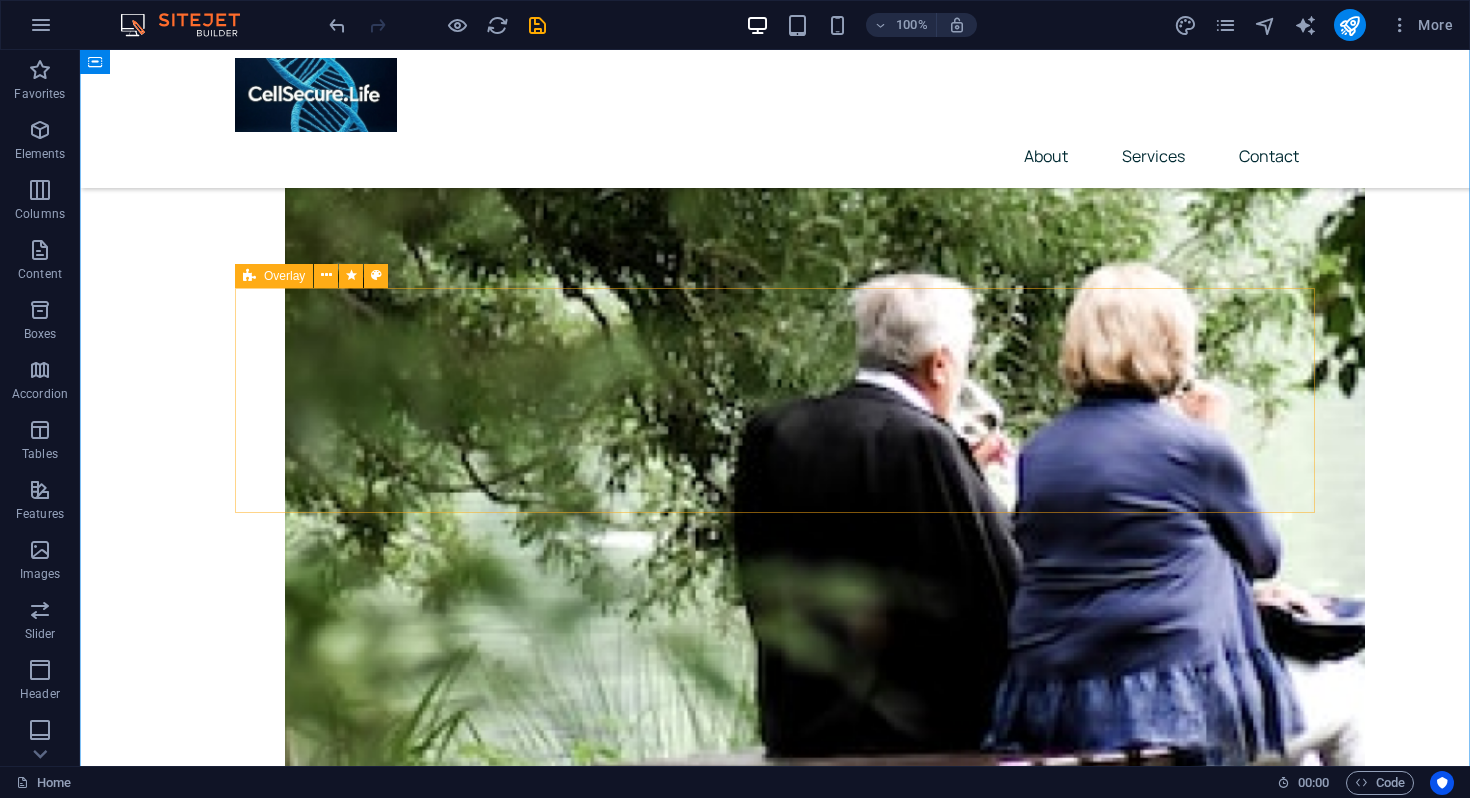 click on "Overlay" at bounding box center [274, 276] 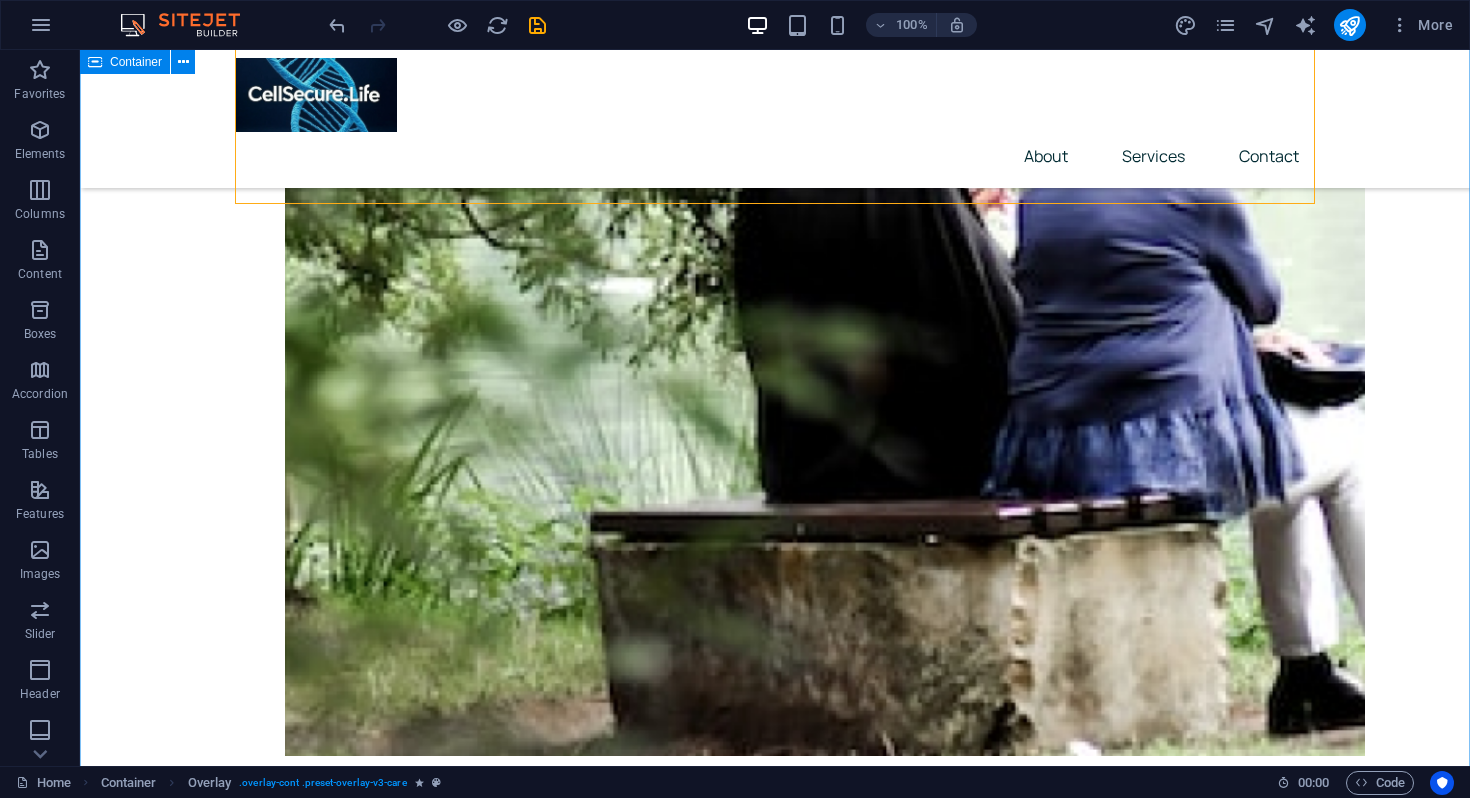 scroll, scrollTop: 1033, scrollLeft: 0, axis: vertical 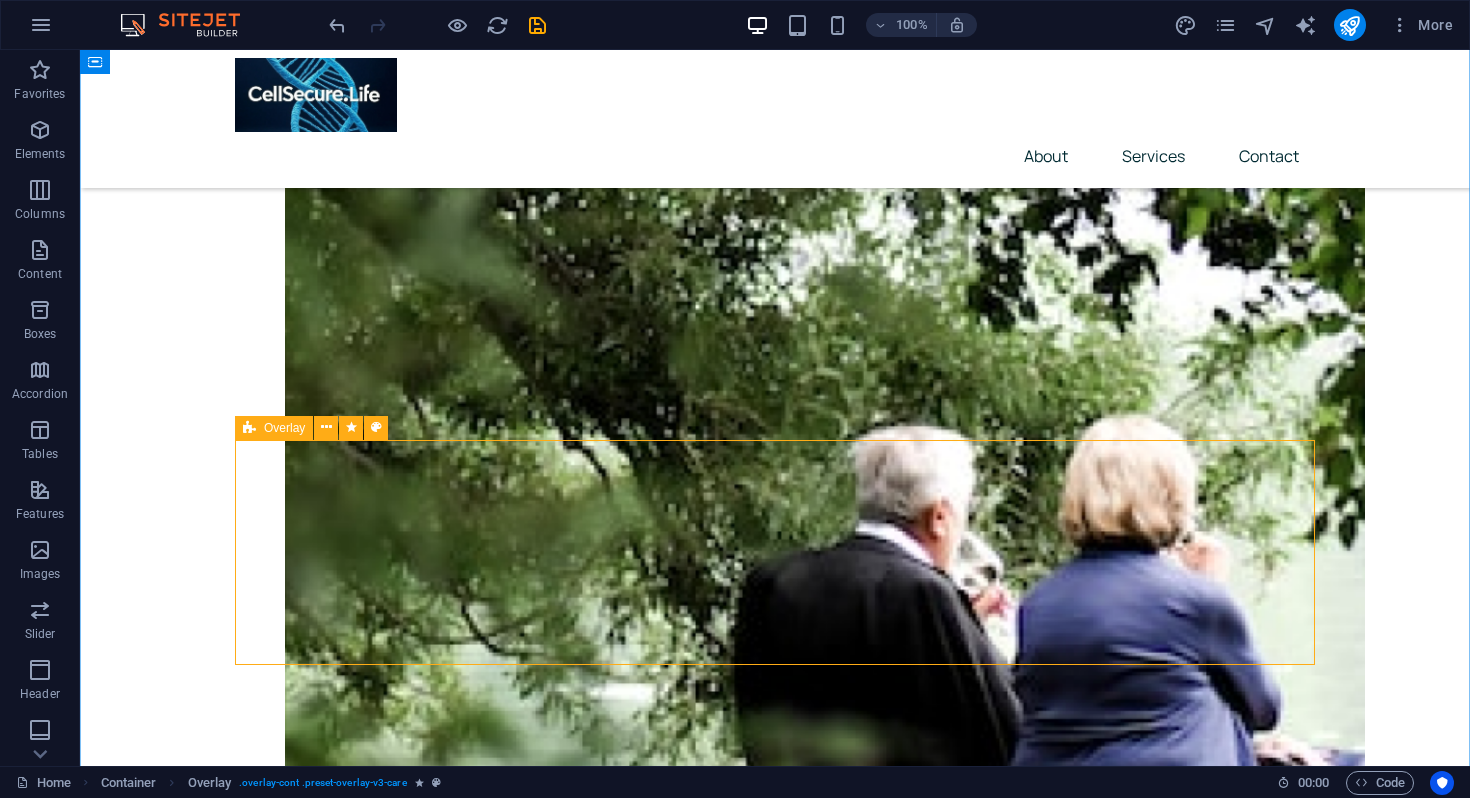 click on "Overlay" at bounding box center (274, 428) 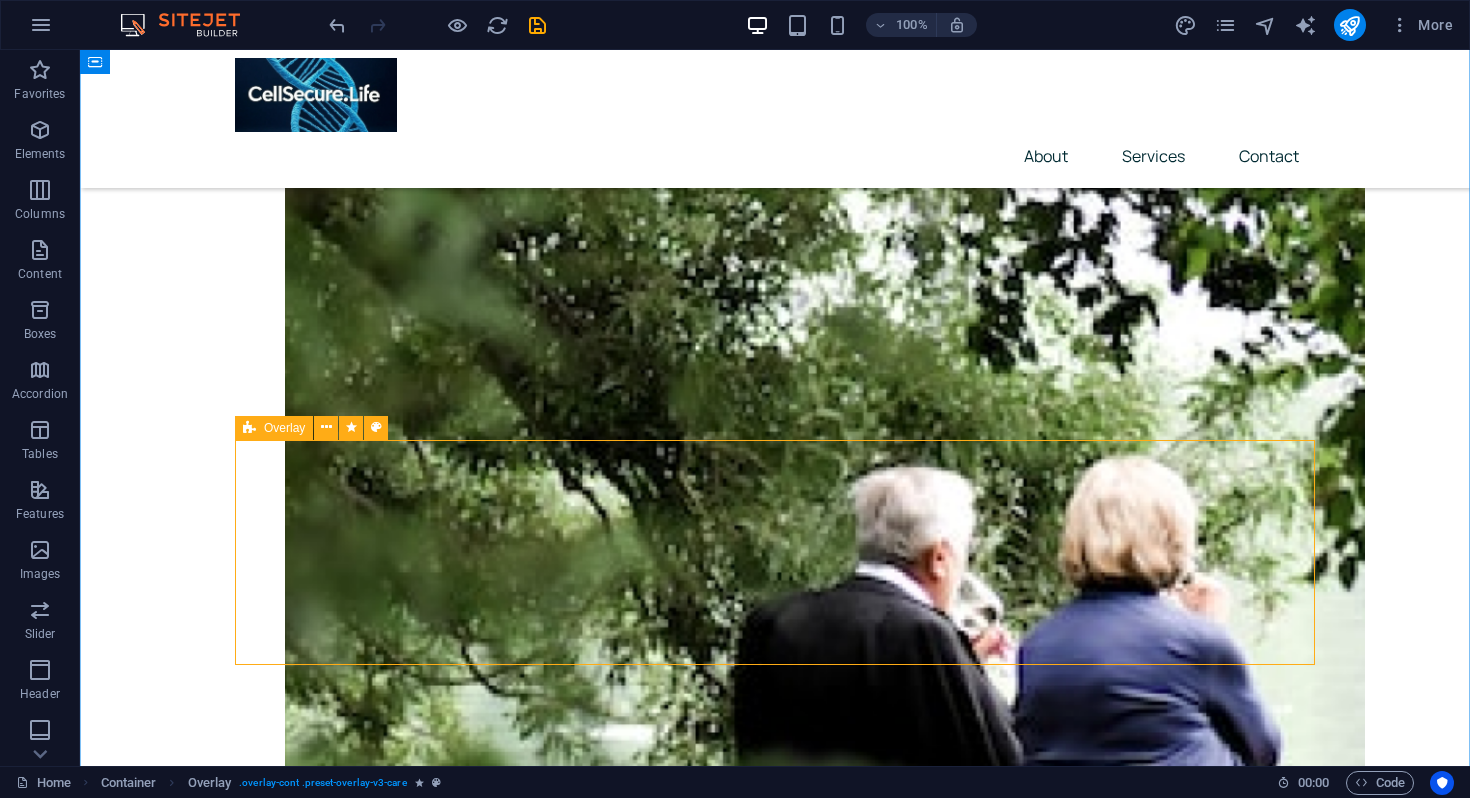 select on "%" 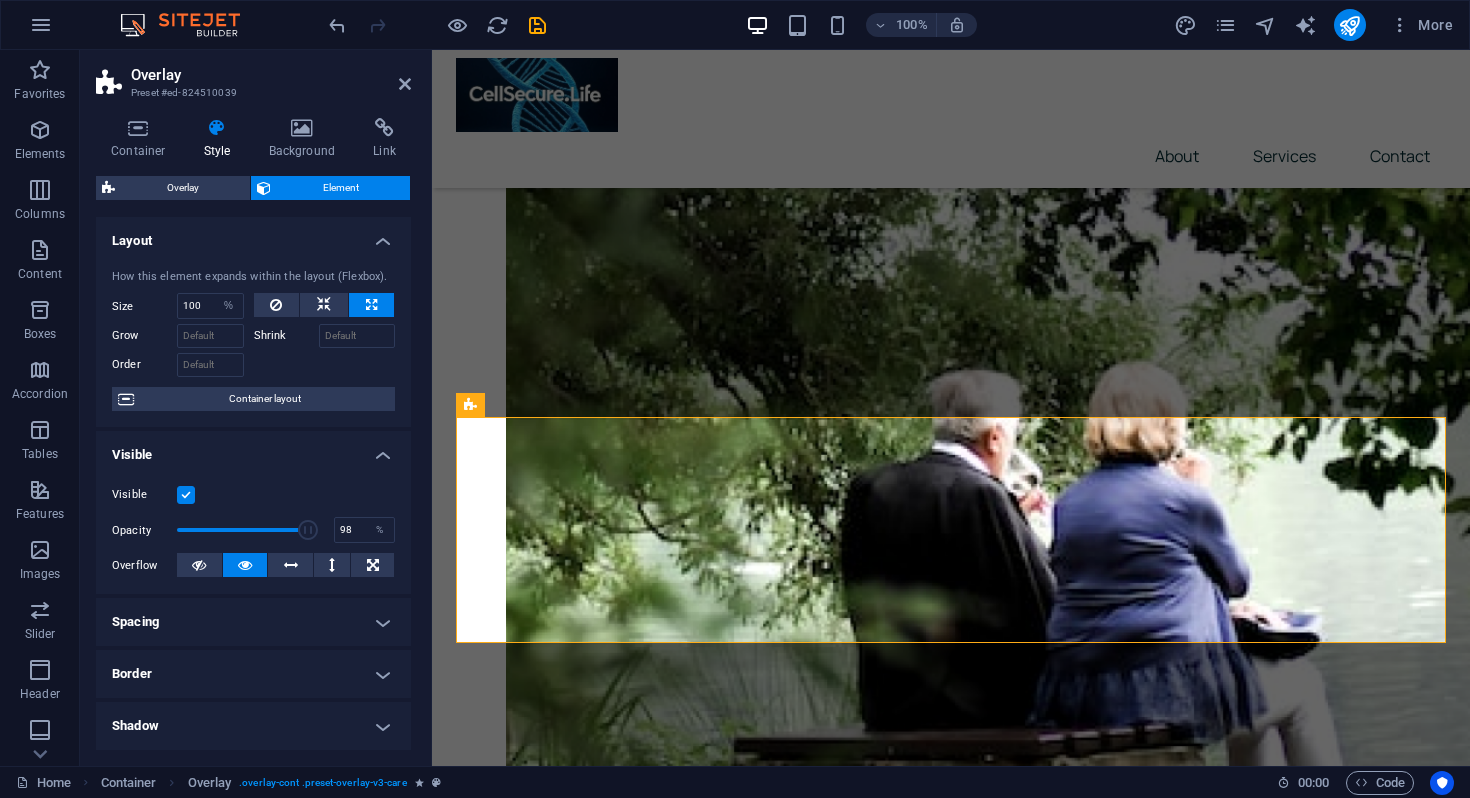 type on "100" 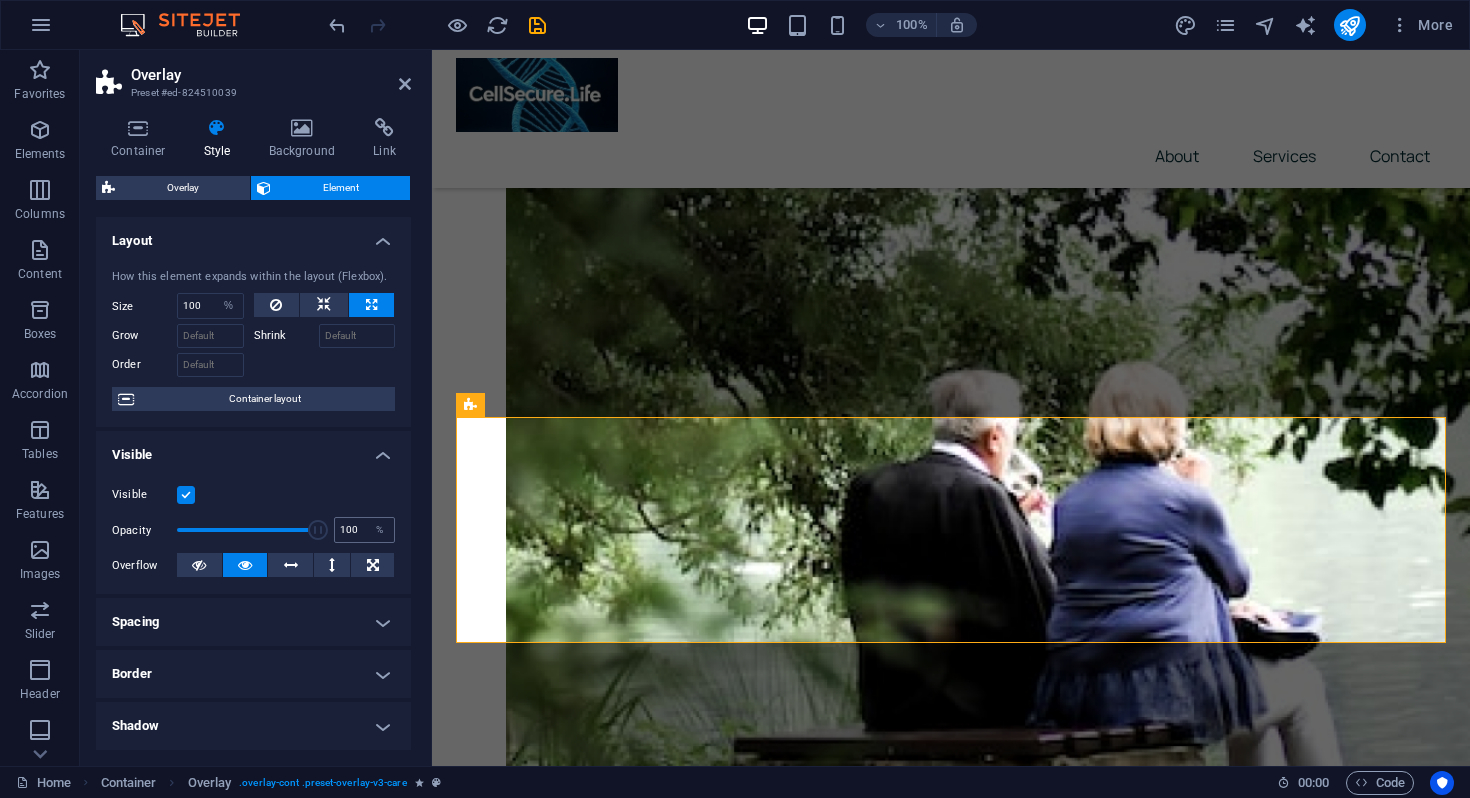drag, startPoint x: 315, startPoint y: 530, endPoint x: 339, endPoint y: 519, distance: 26.400757 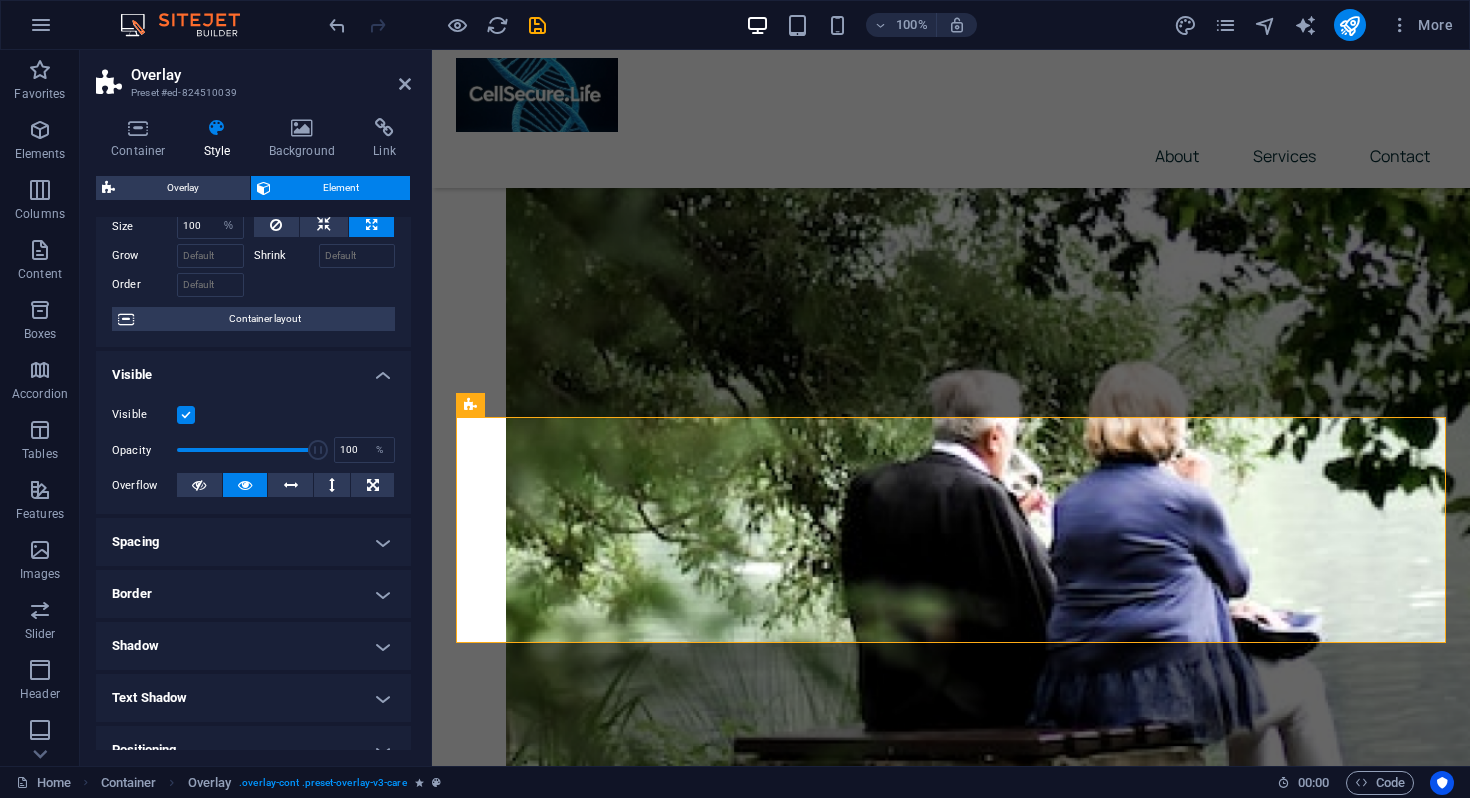 scroll, scrollTop: 94, scrollLeft: 0, axis: vertical 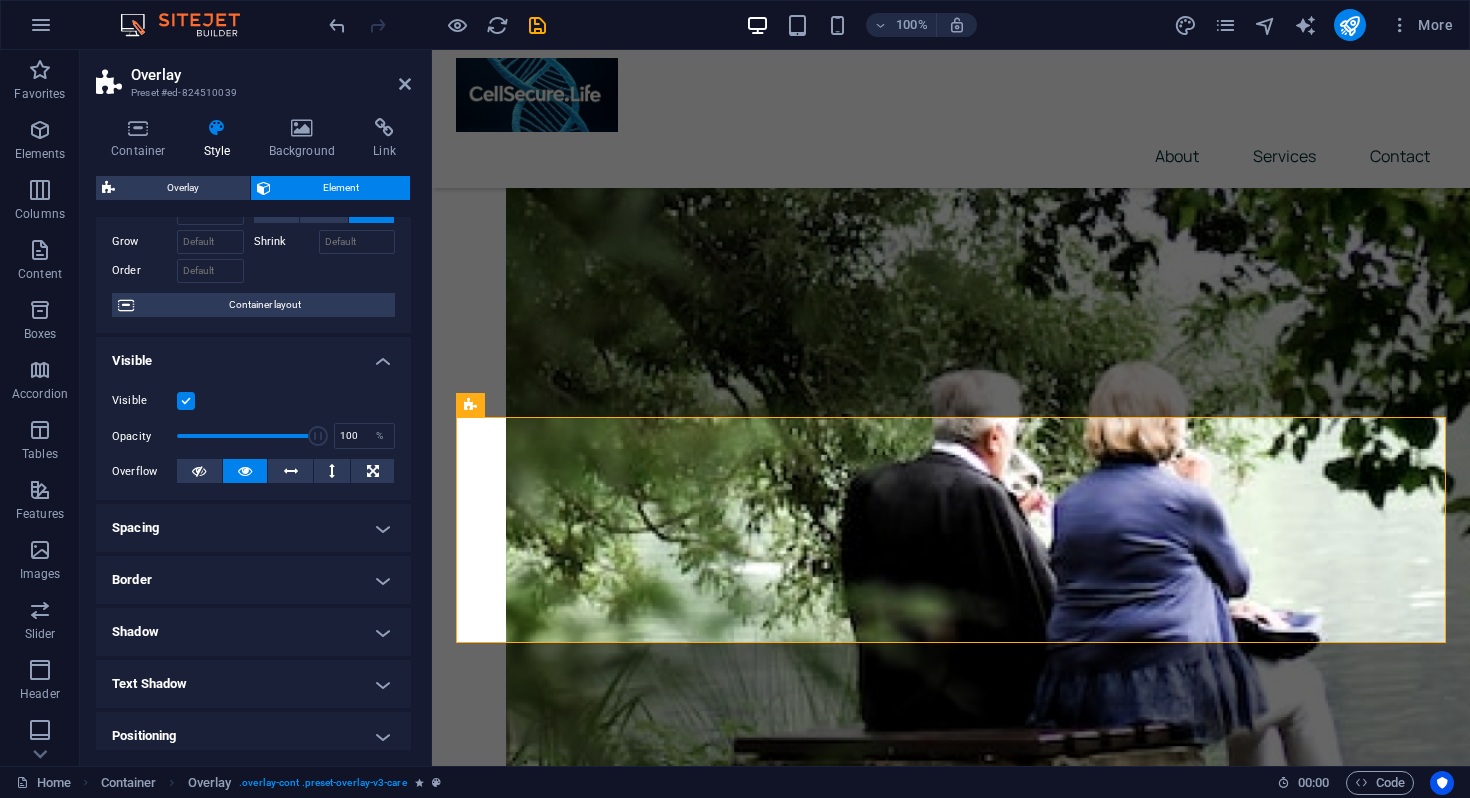 click on "Border" at bounding box center (253, 580) 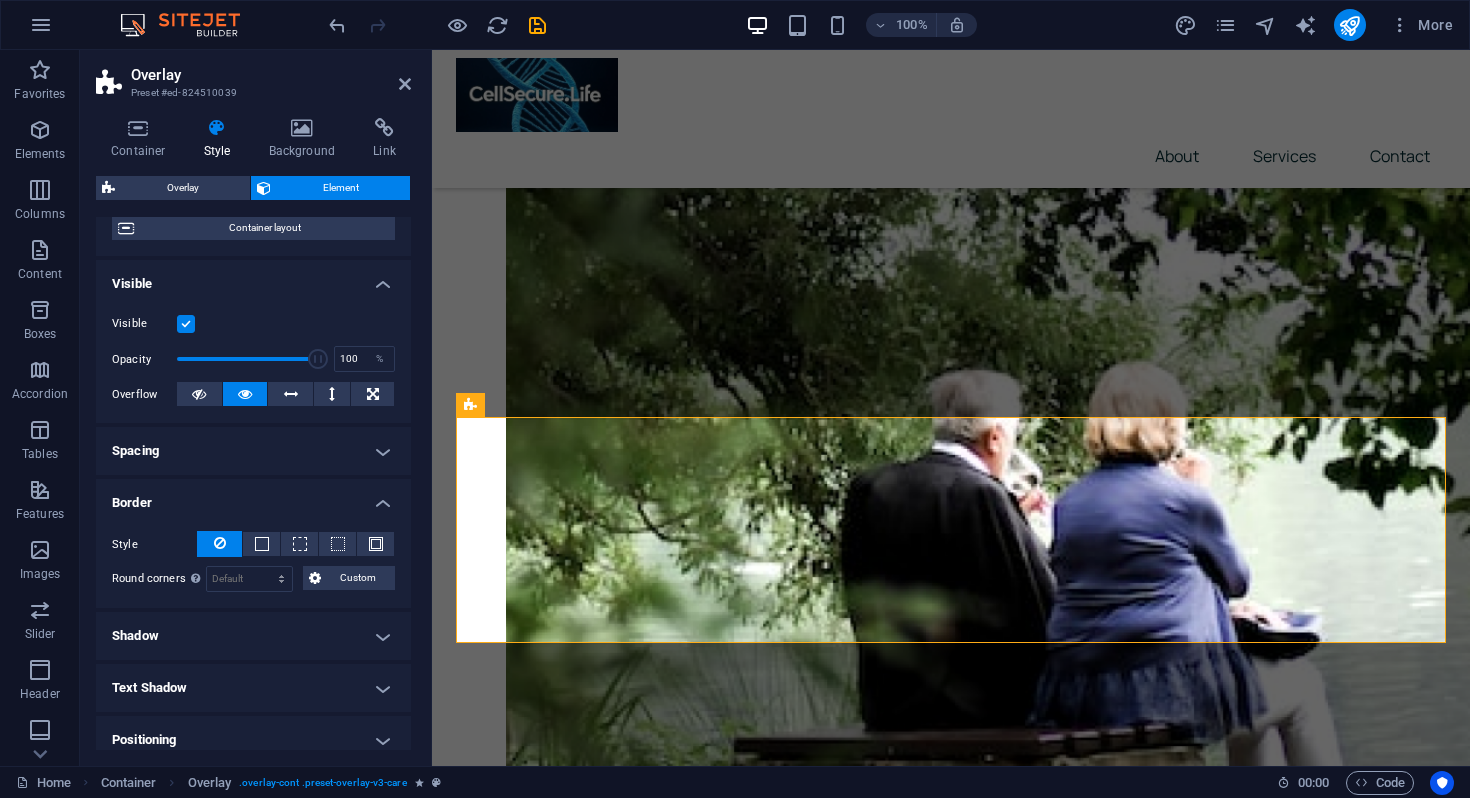 scroll, scrollTop: 172, scrollLeft: 0, axis: vertical 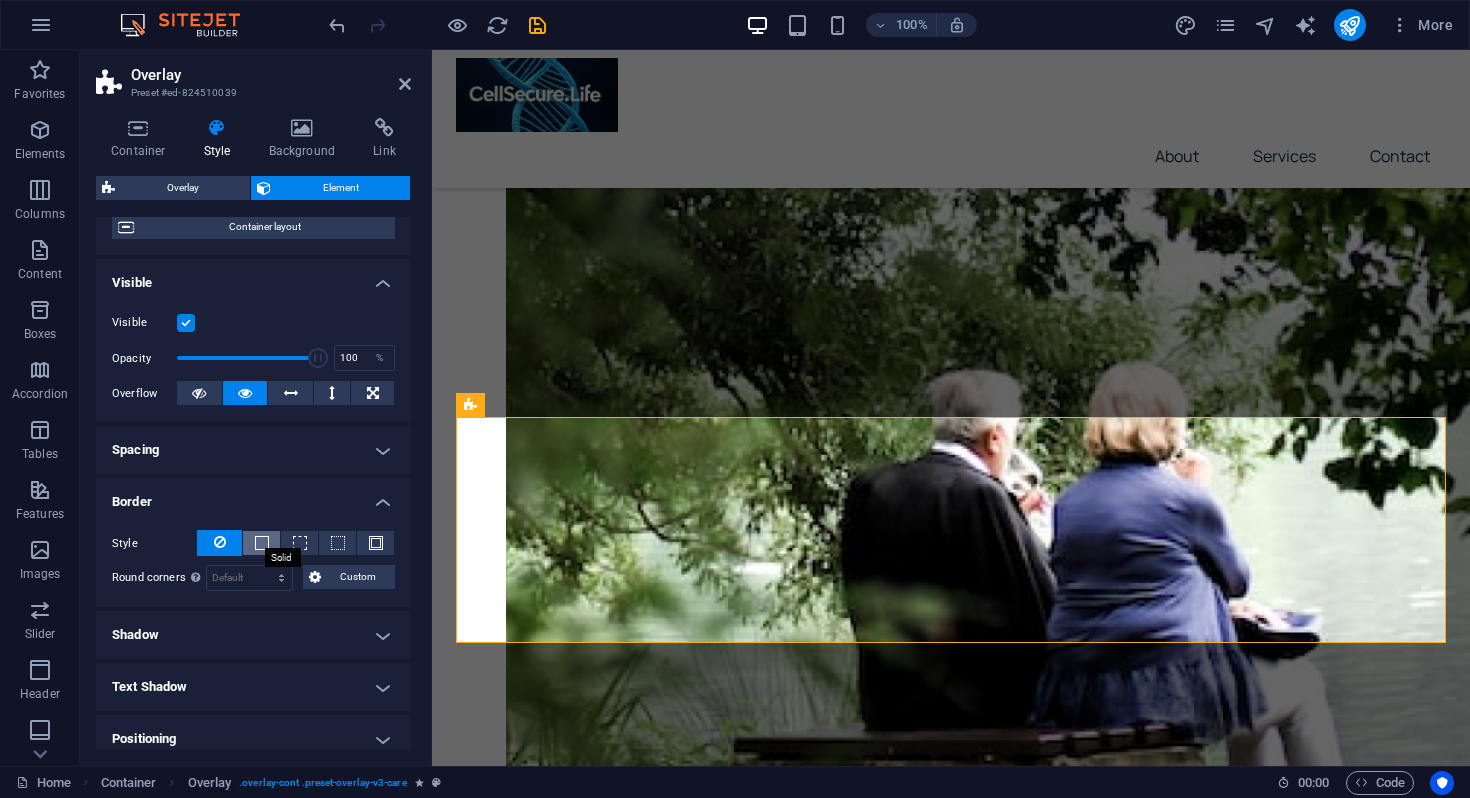 click at bounding box center [262, 543] 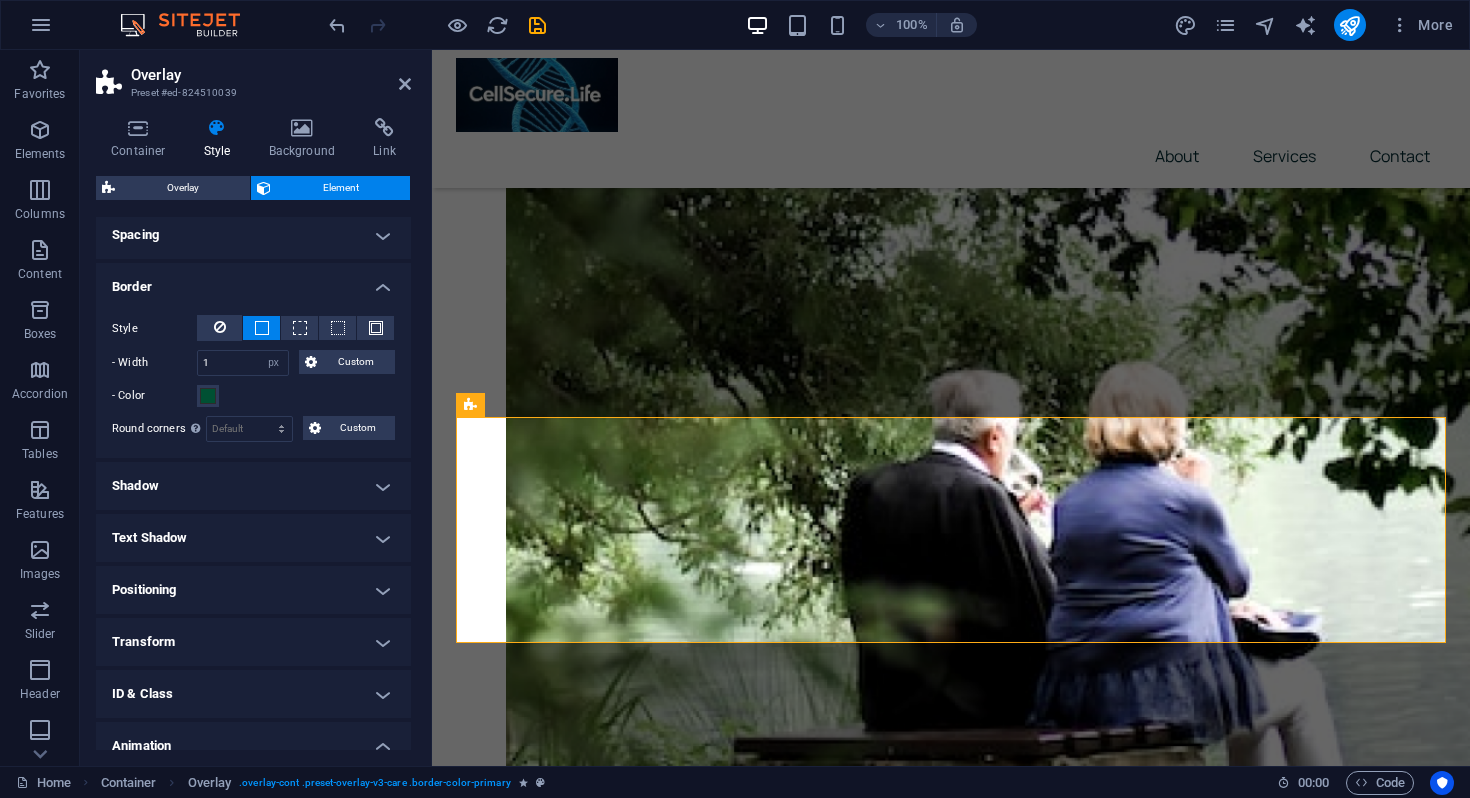 scroll, scrollTop: 443, scrollLeft: 0, axis: vertical 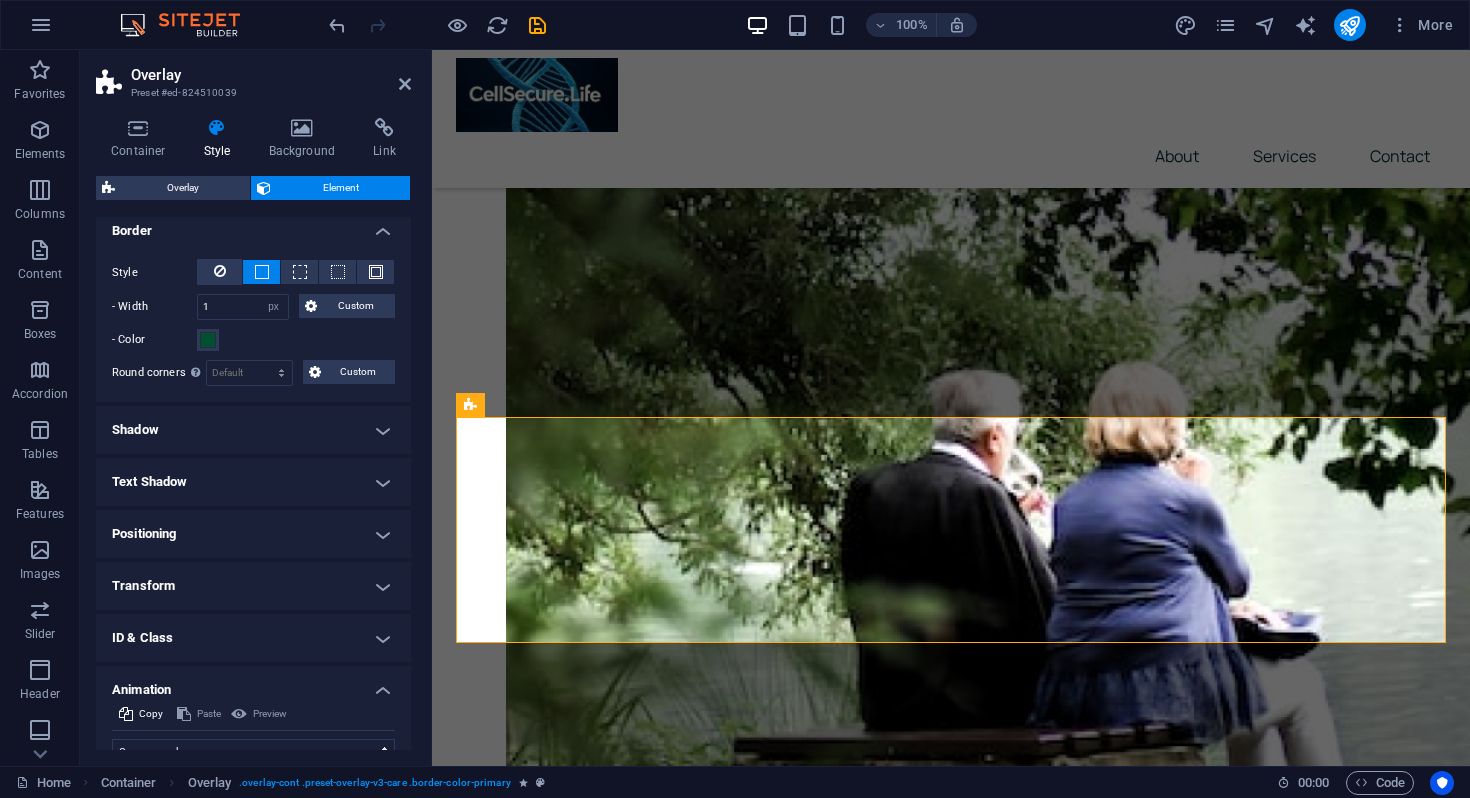 click on "Shadow" at bounding box center (253, 430) 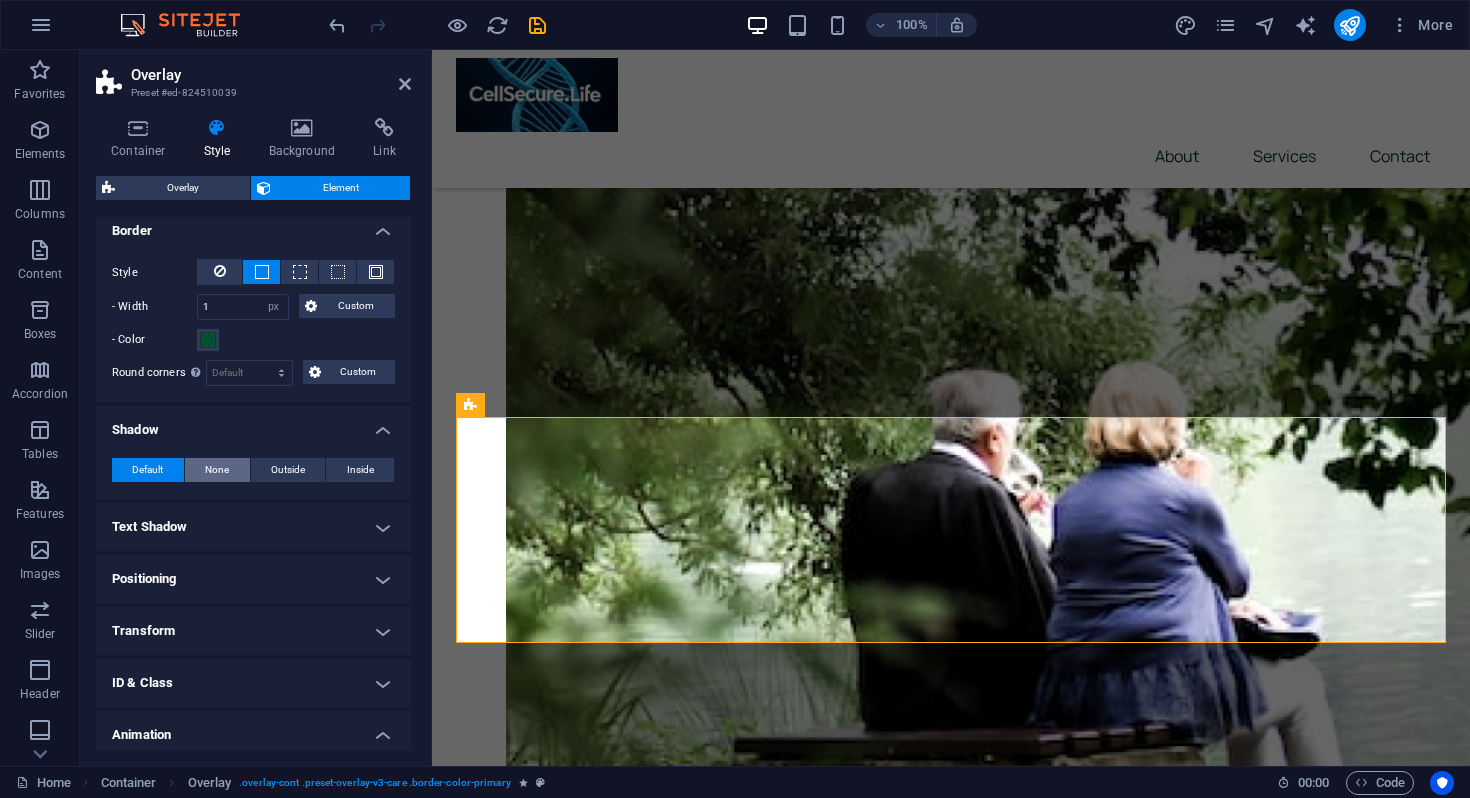 click on "None" at bounding box center (217, 470) 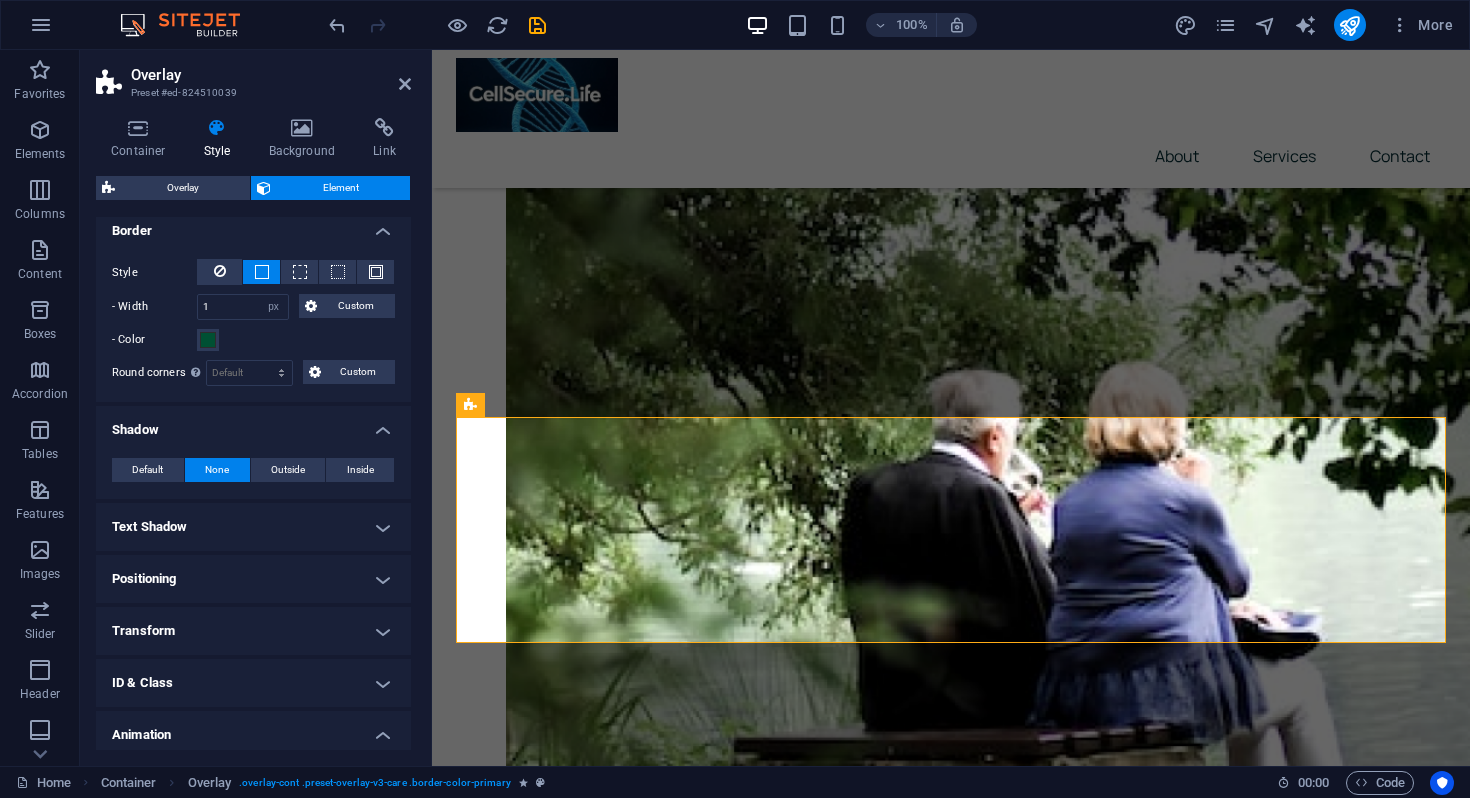 click on "Text Shadow" at bounding box center [253, 527] 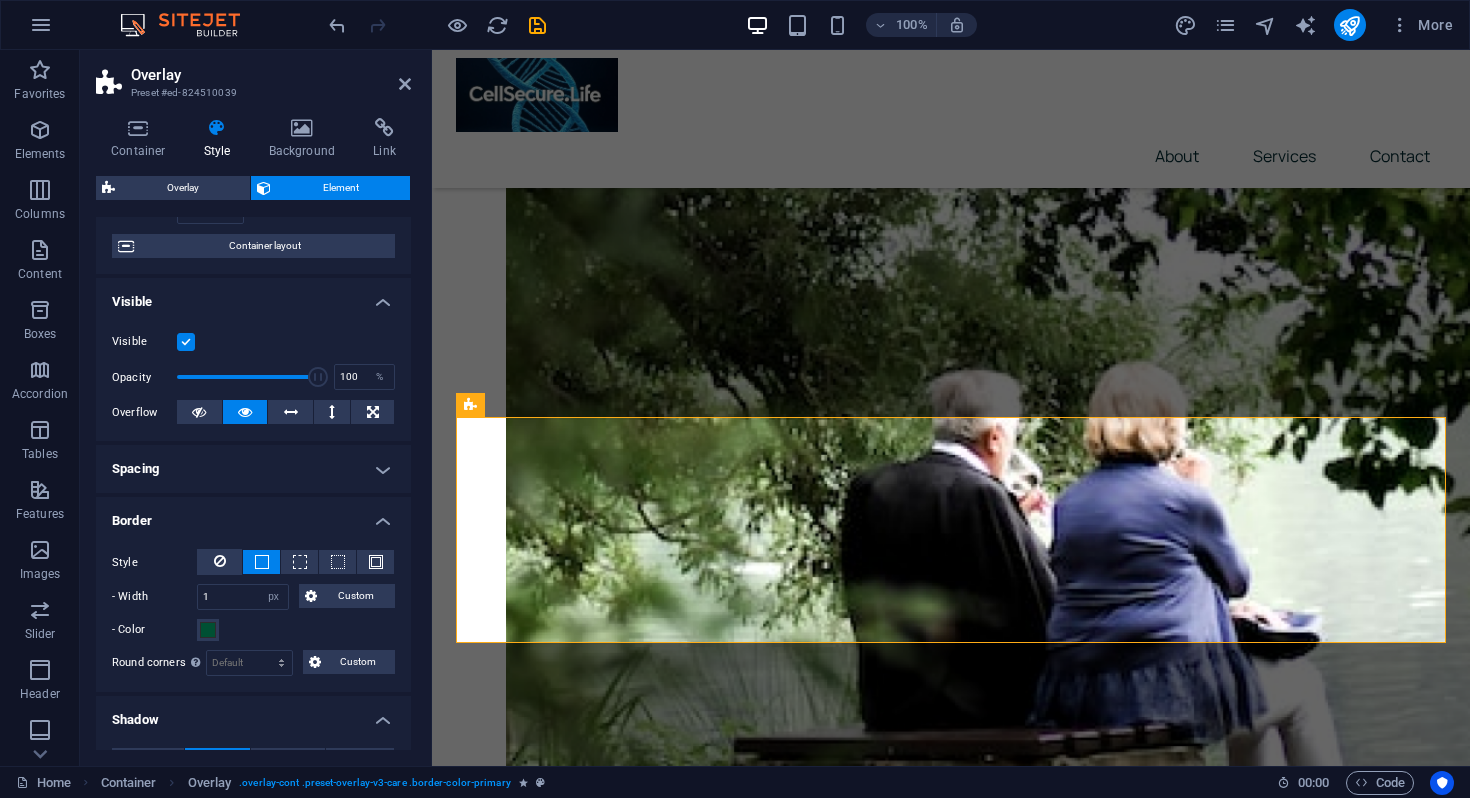 scroll, scrollTop: 0, scrollLeft: 0, axis: both 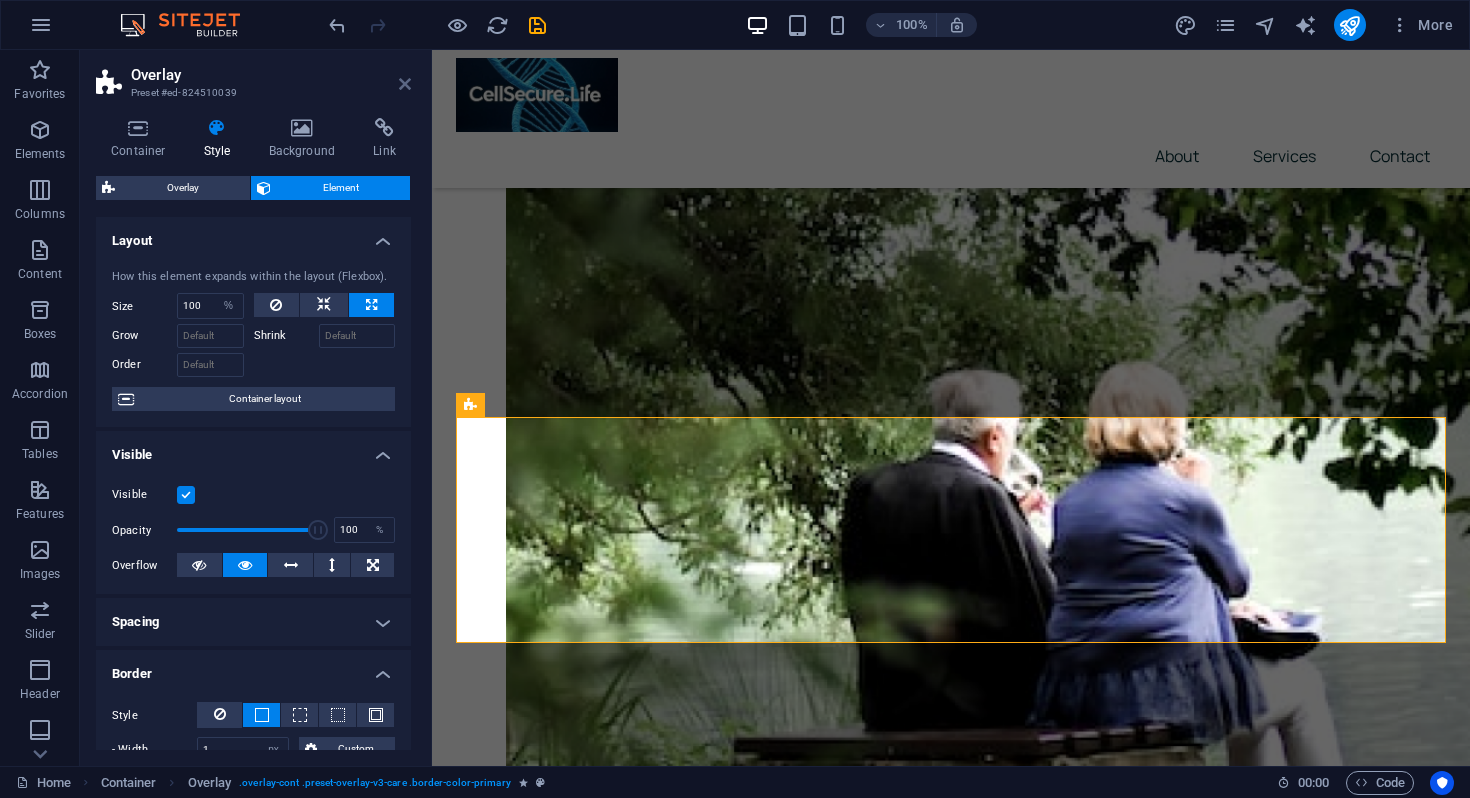 click at bounding box center (405, 84) 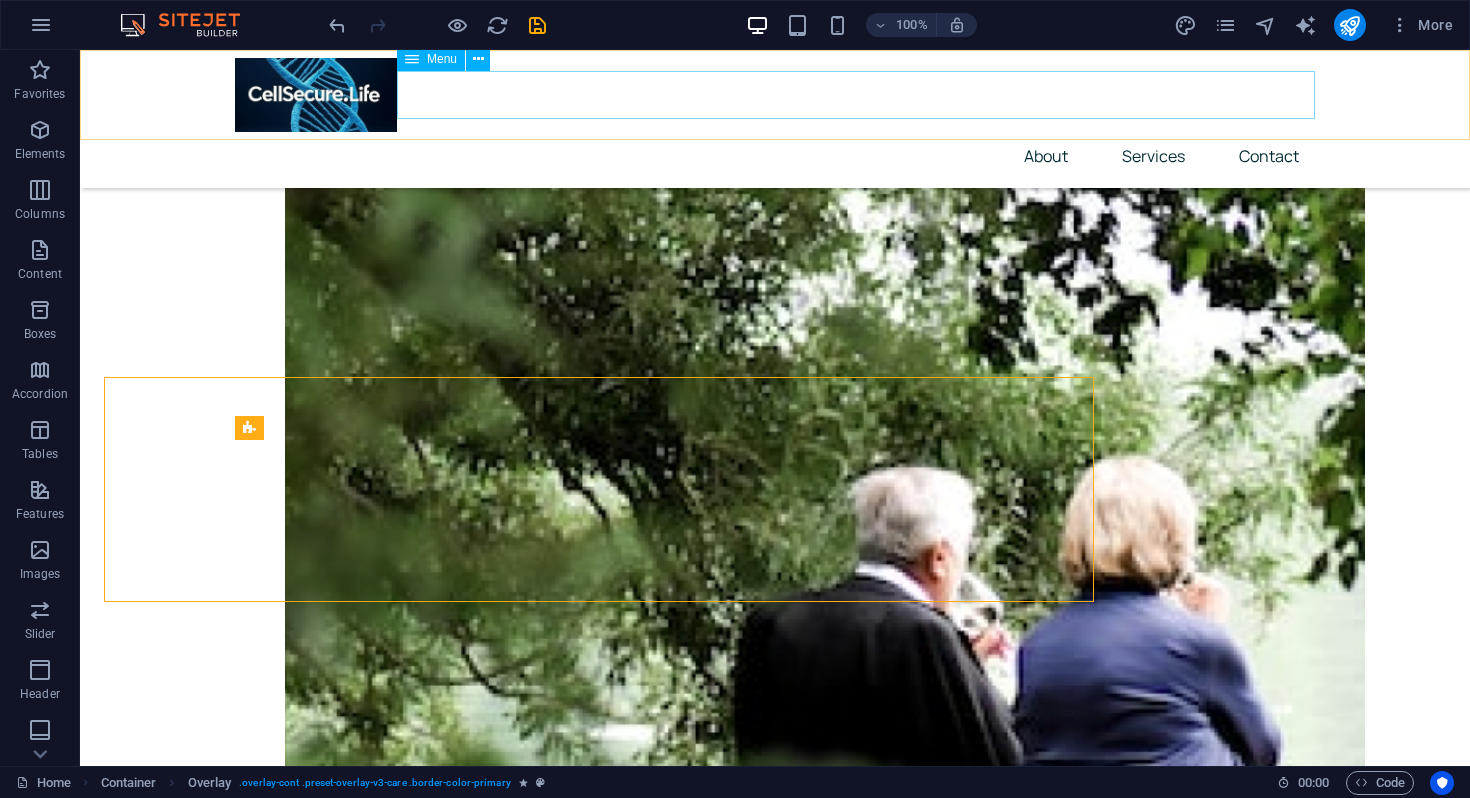 scroll, scrollTop: 1033, scrollLeft: 0, axis: vertical 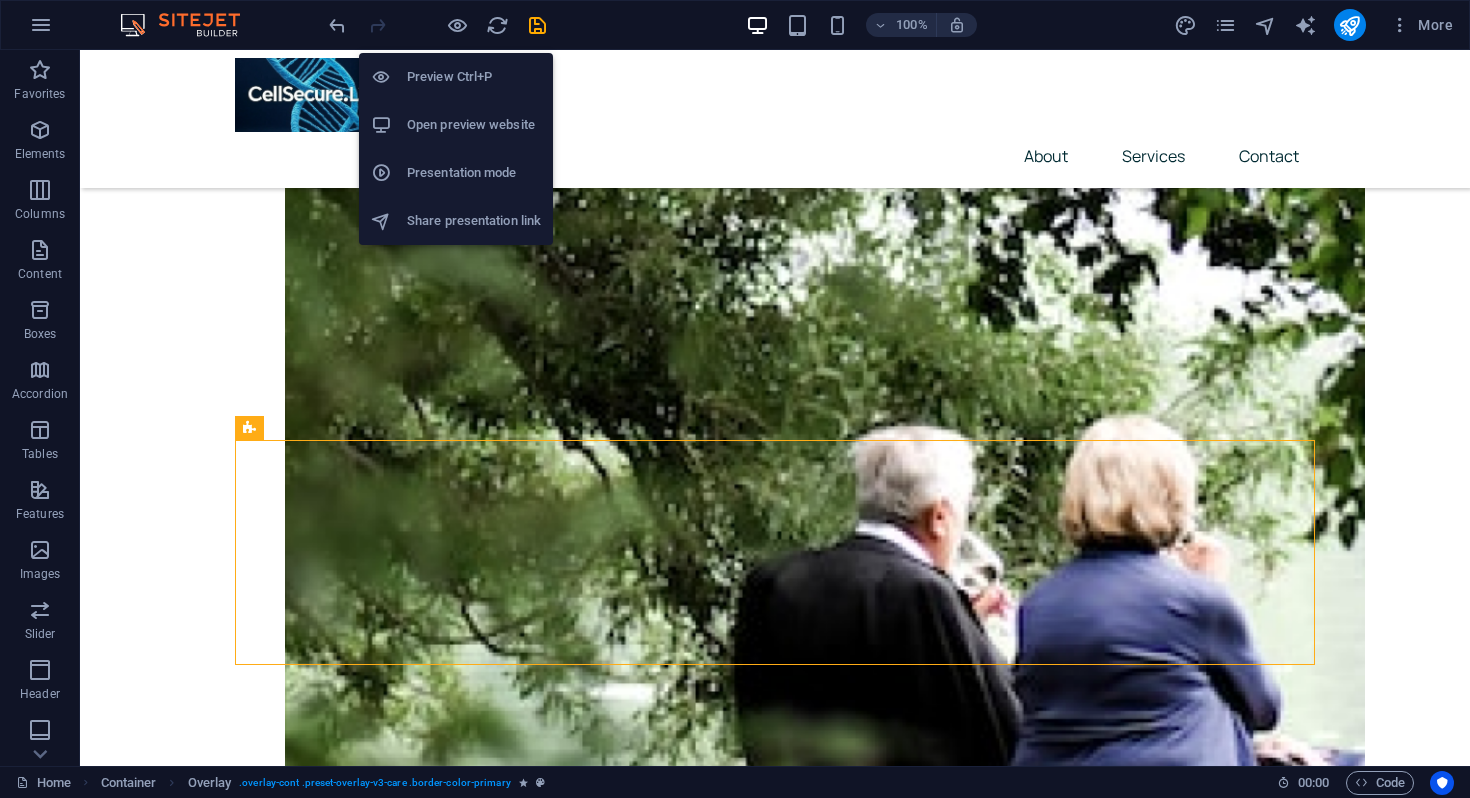 click on "Preview Ctrl+P" at bounding box center (474, 77) 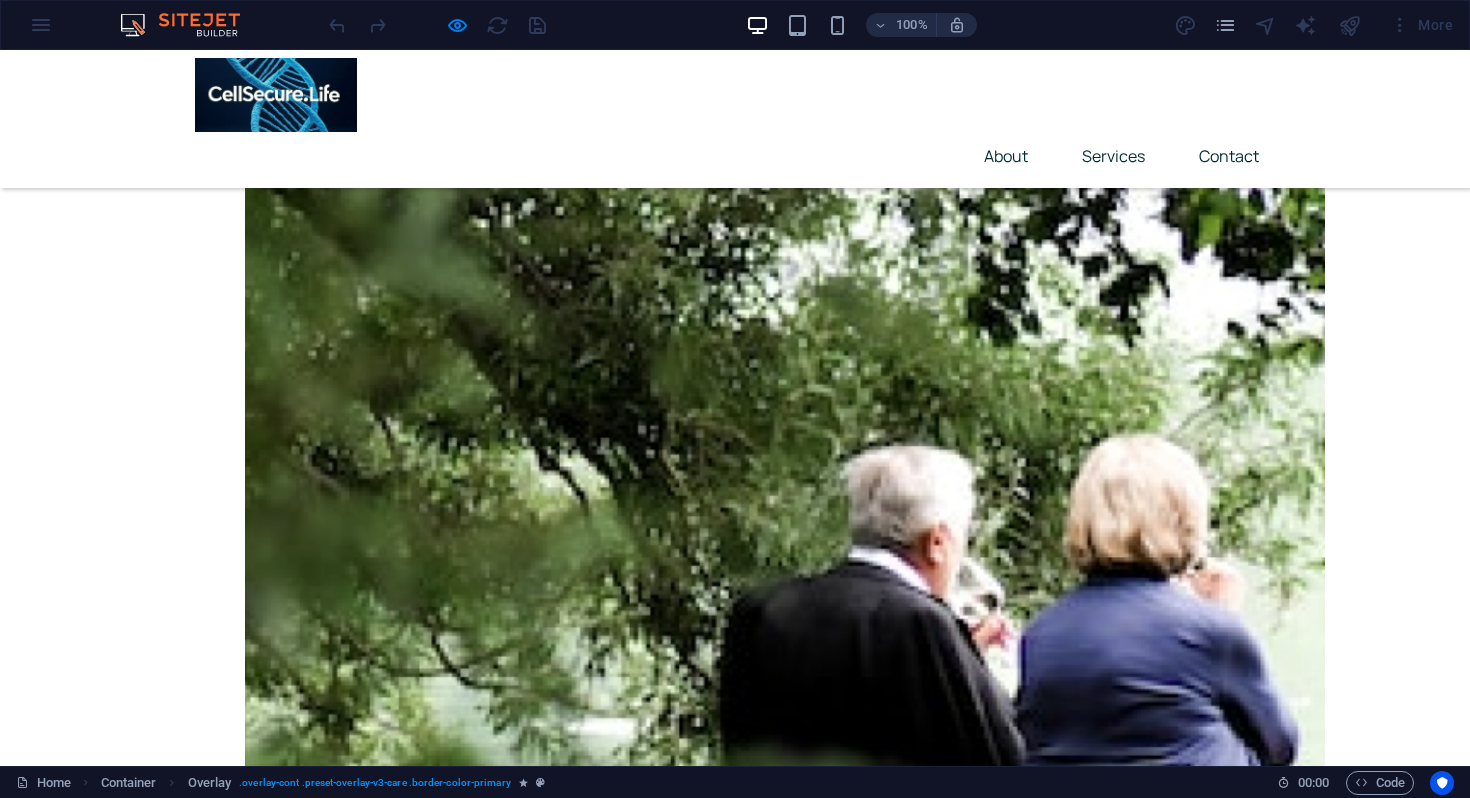 click on "Our services Dementia Care Lorem ipsum dolor sit amet, consectetur adipiscing elit. Amet ullamcorper sed vitae quis turpis. Read More      Palliative Care Lorem ipsum dolor sit amet, consectetur adipiscing elit. Amet ullamcorper sed vitae quis turpis. Read More      Physiotherapy Lorem ipsum dolor sit amet, consectetur adipiscing elit. Amet ullamcorper sed vitae quis turpis. Read More      Learn More Dementia Care Lorem ipsum dolor sit amet, consectetur adipiscing elit. Consectetur auctor id viverra nunc, ultrices convallis sit ultrices. Massa sollicitudin consequat, at purus lobortis laoreet eu. Lorem ipsum dolor sit amet, consectetur adipiscing elit. Consectetur auctor id viverra nunc, ultrices convallis sit ultrices. Palliative Care Physiotherapy" at bounding box center (735, 4286) 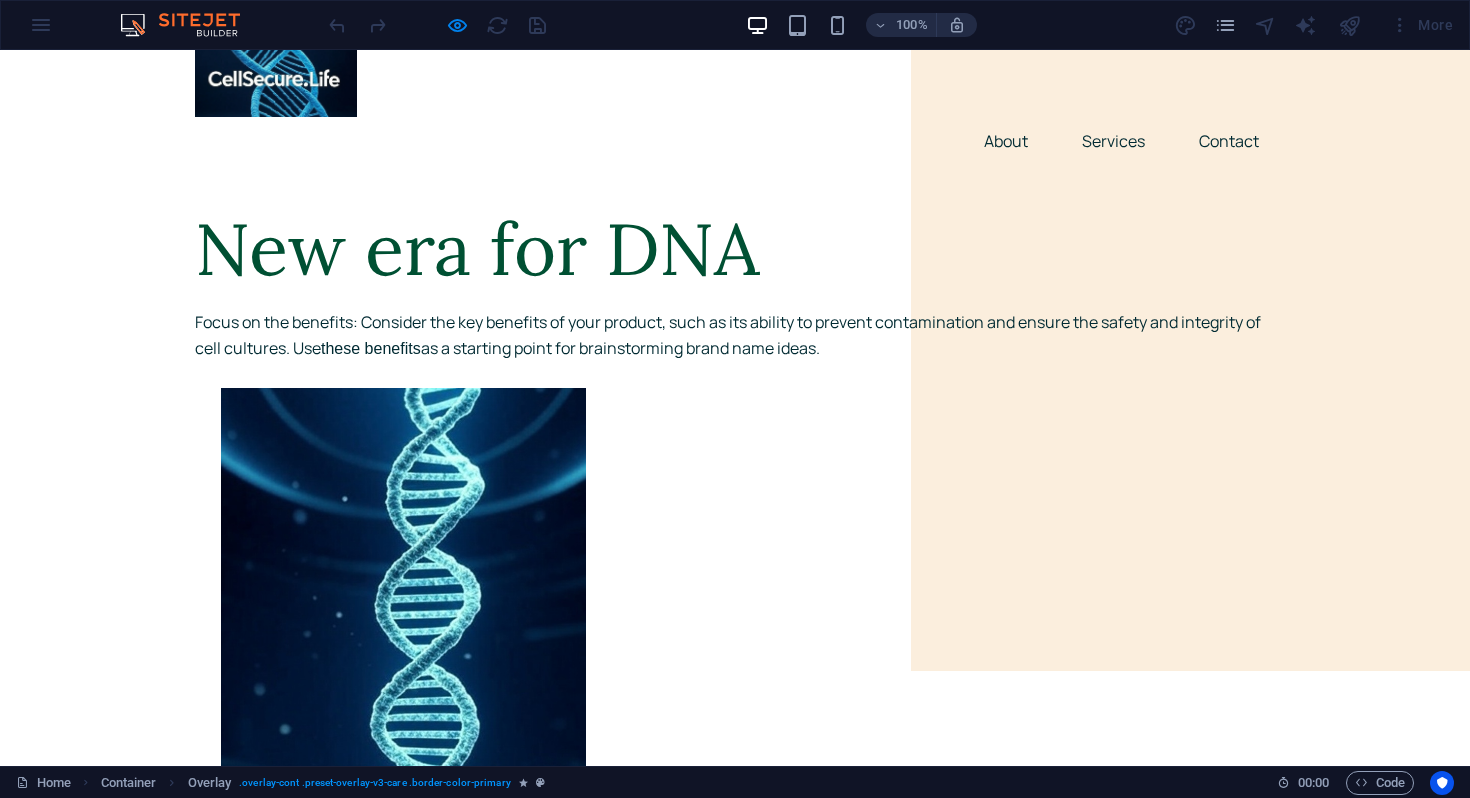 scroll, scrollTop: 0, scrollLeft: 0, axis: both 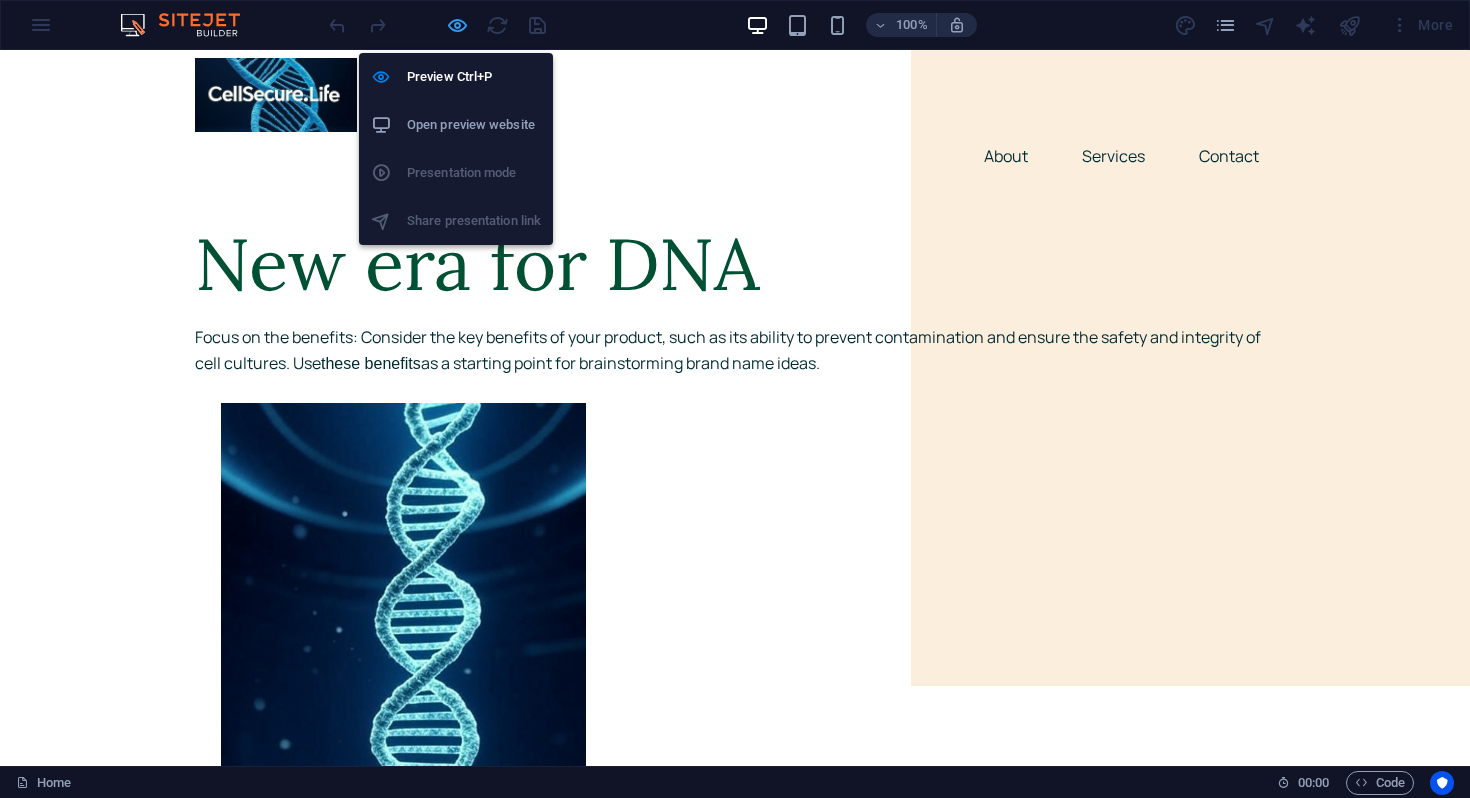 click at bounding box center (457, 25) 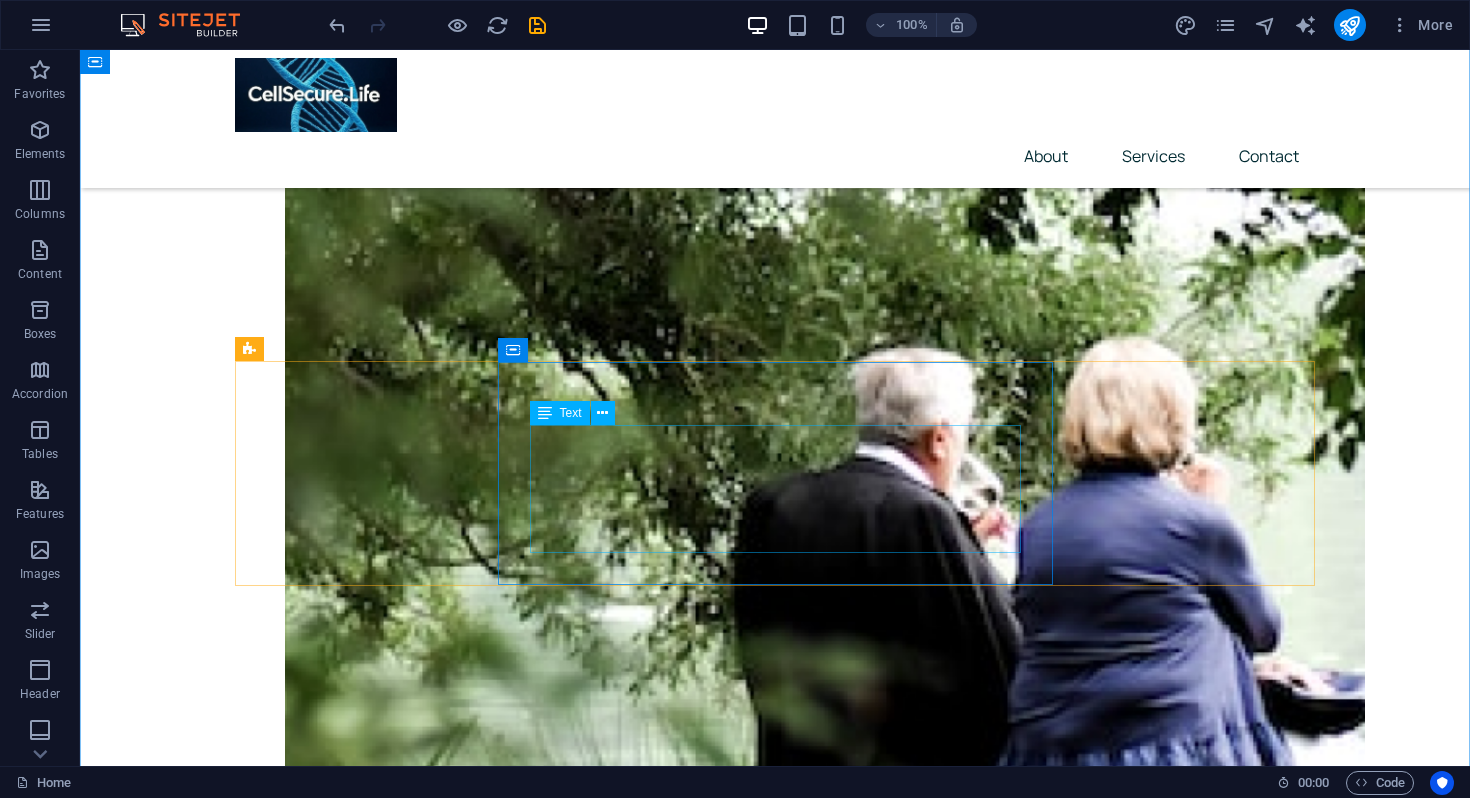 scroll, scrollTop: 1112, scrollLeft: 0, axis: vertical 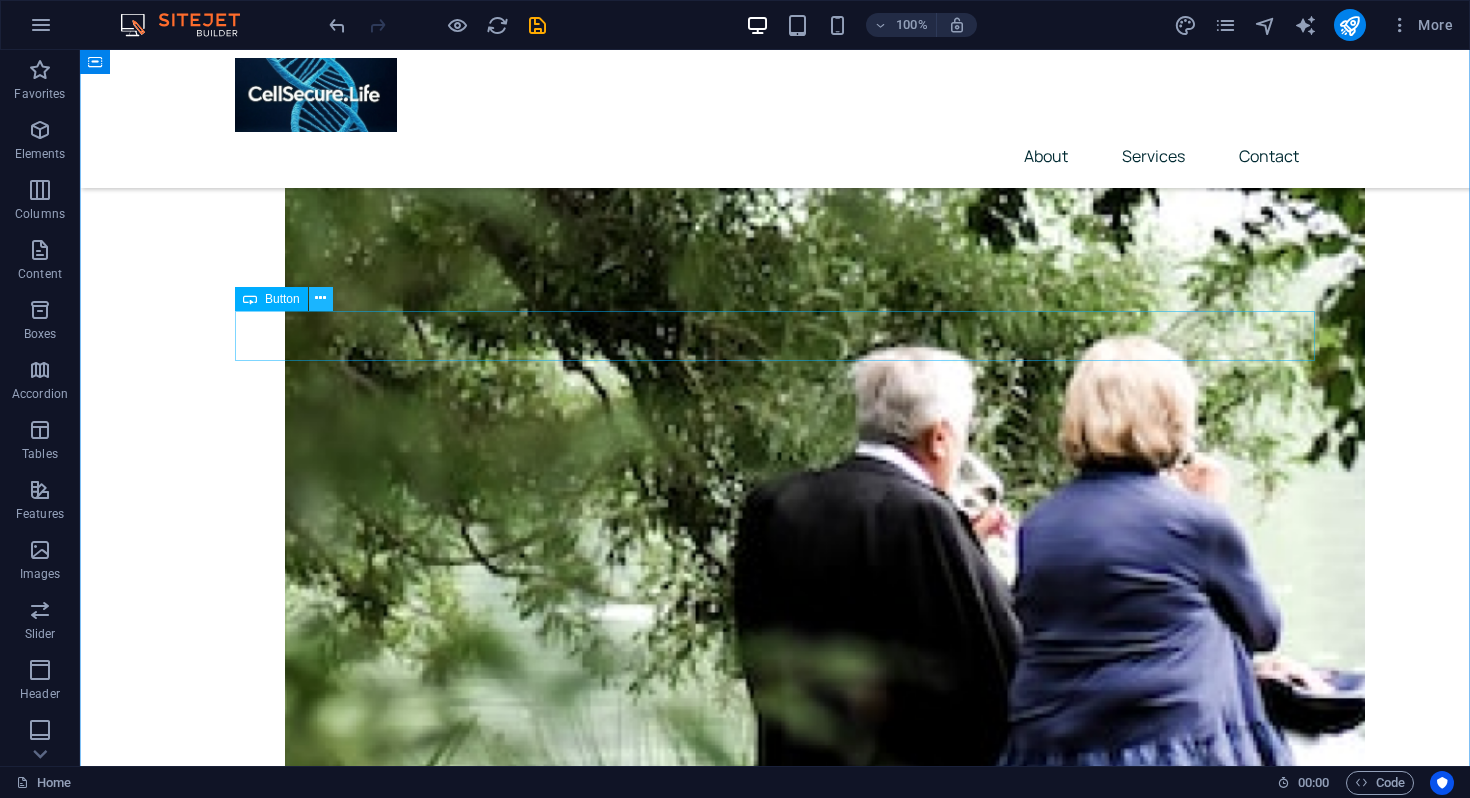 click at bounding box center [320, 298] 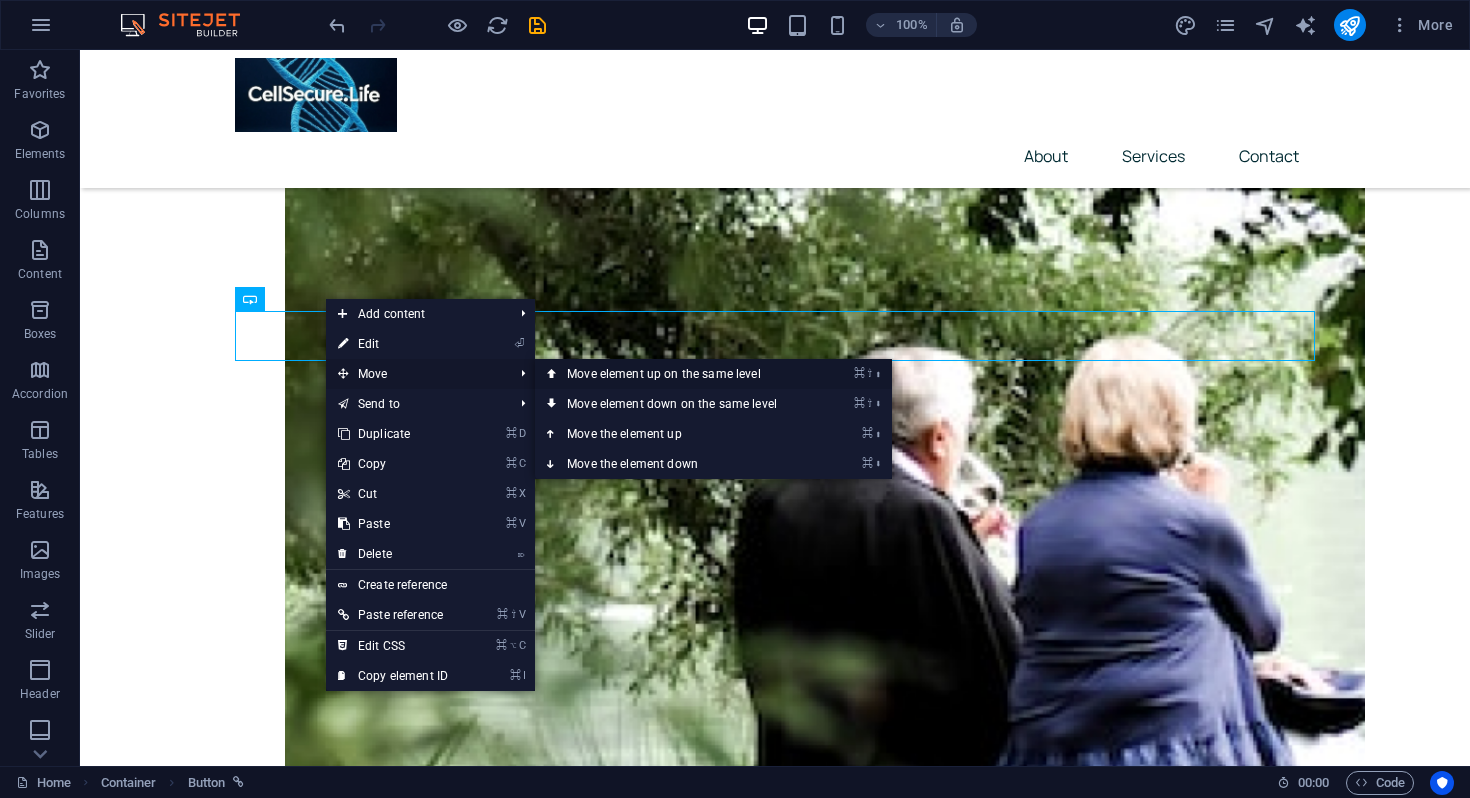 click on "⌘ ⇧ ⬆  Move element up on the same level" at bounding box center [676, 374] 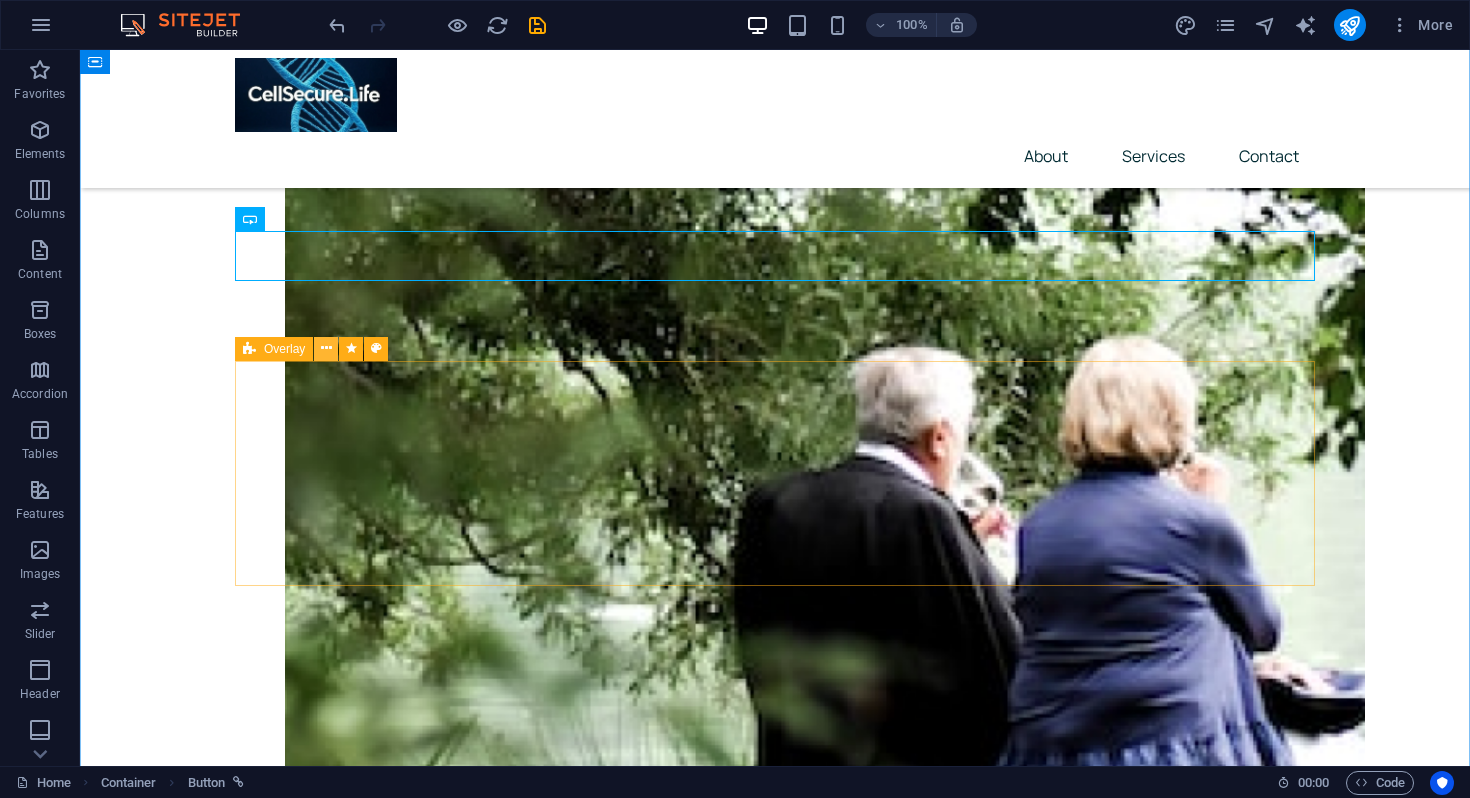 click at bounding box center (326, 348) 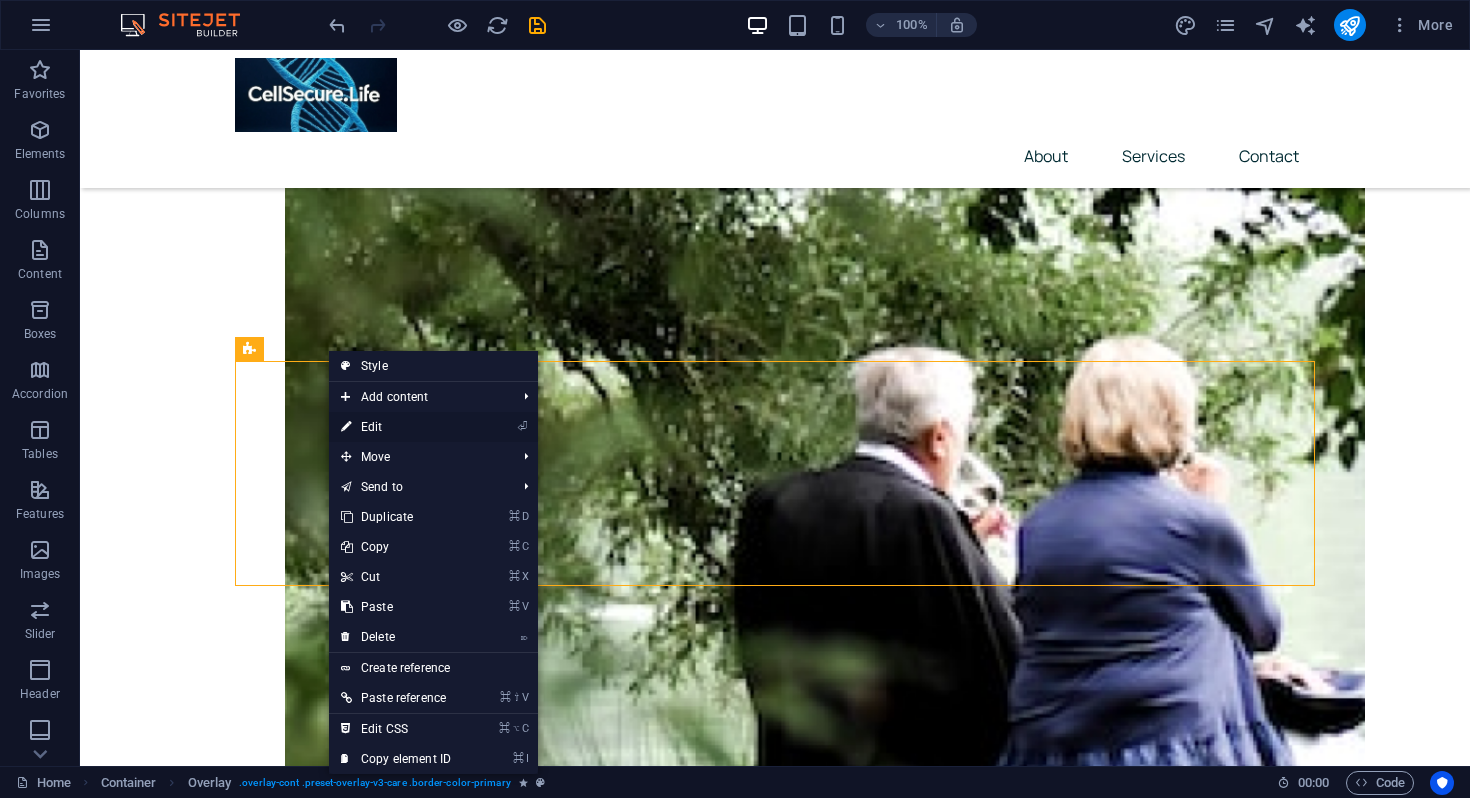 click on "⏎  Edit" at bounding box center (396, 427) 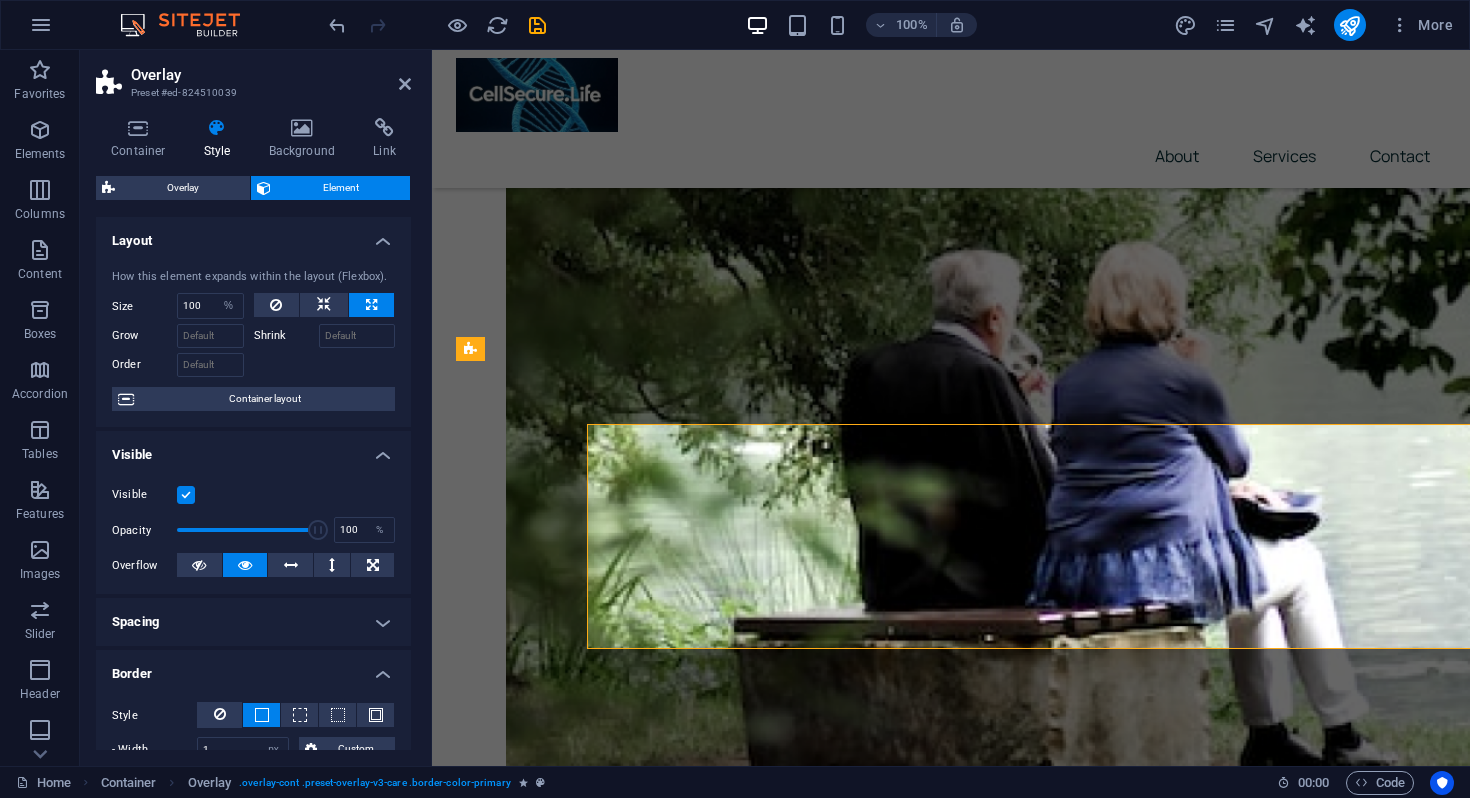 scroll, scrollTop: 1049, scrollLeft: 0, axis: vertical 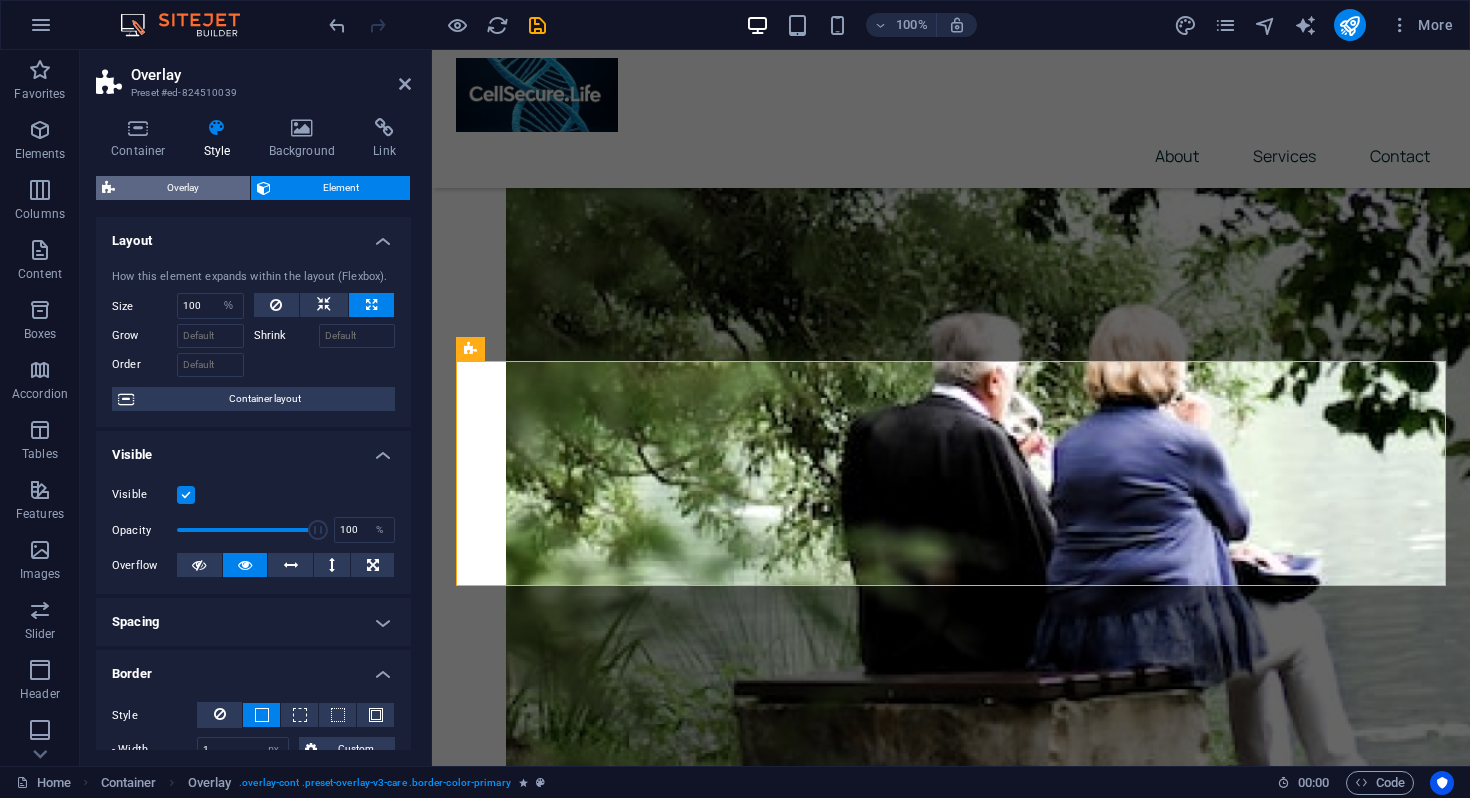 click on "Overlay" at bounding box center [182, 188] 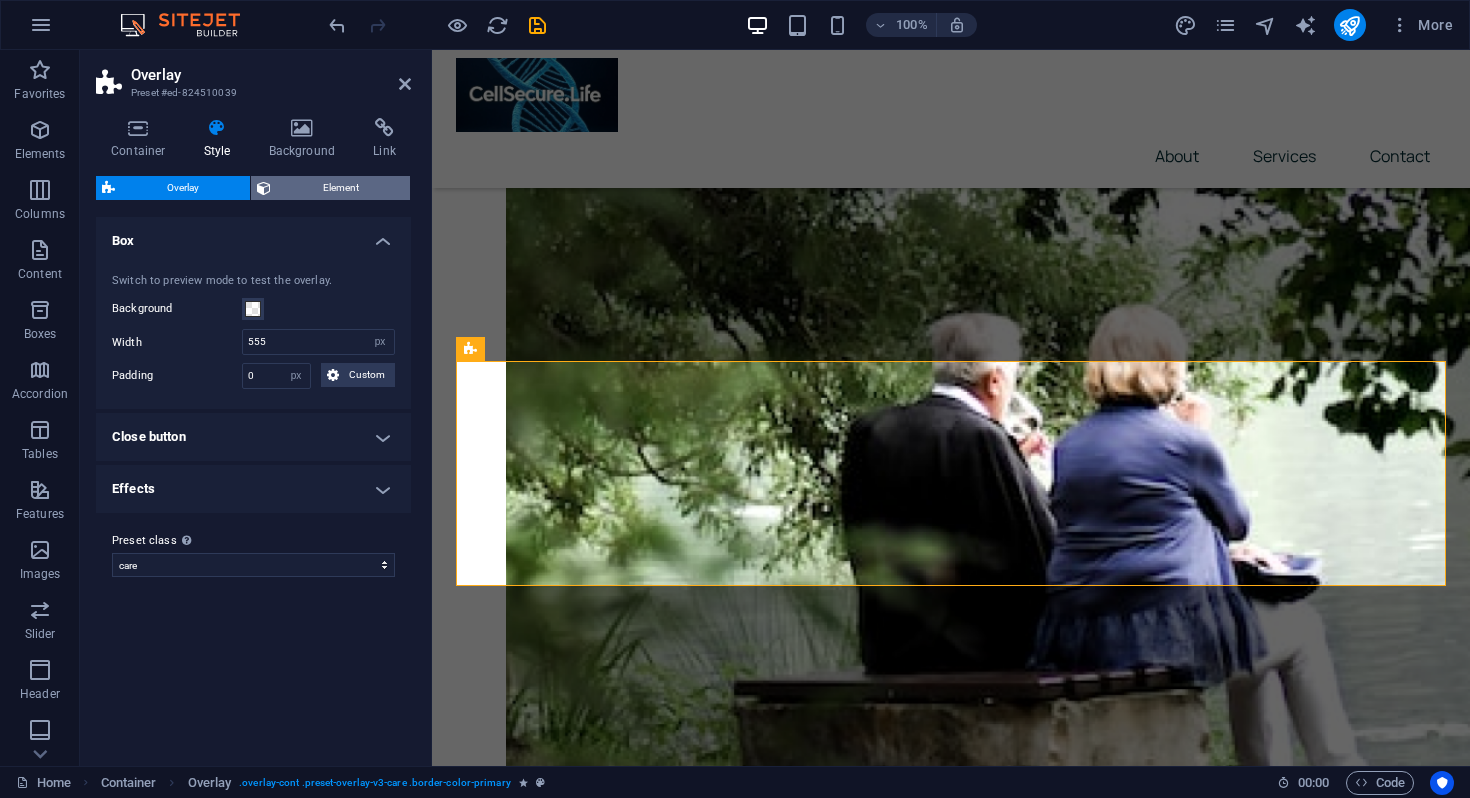 click on "Element" at bounding box center (340, 188) 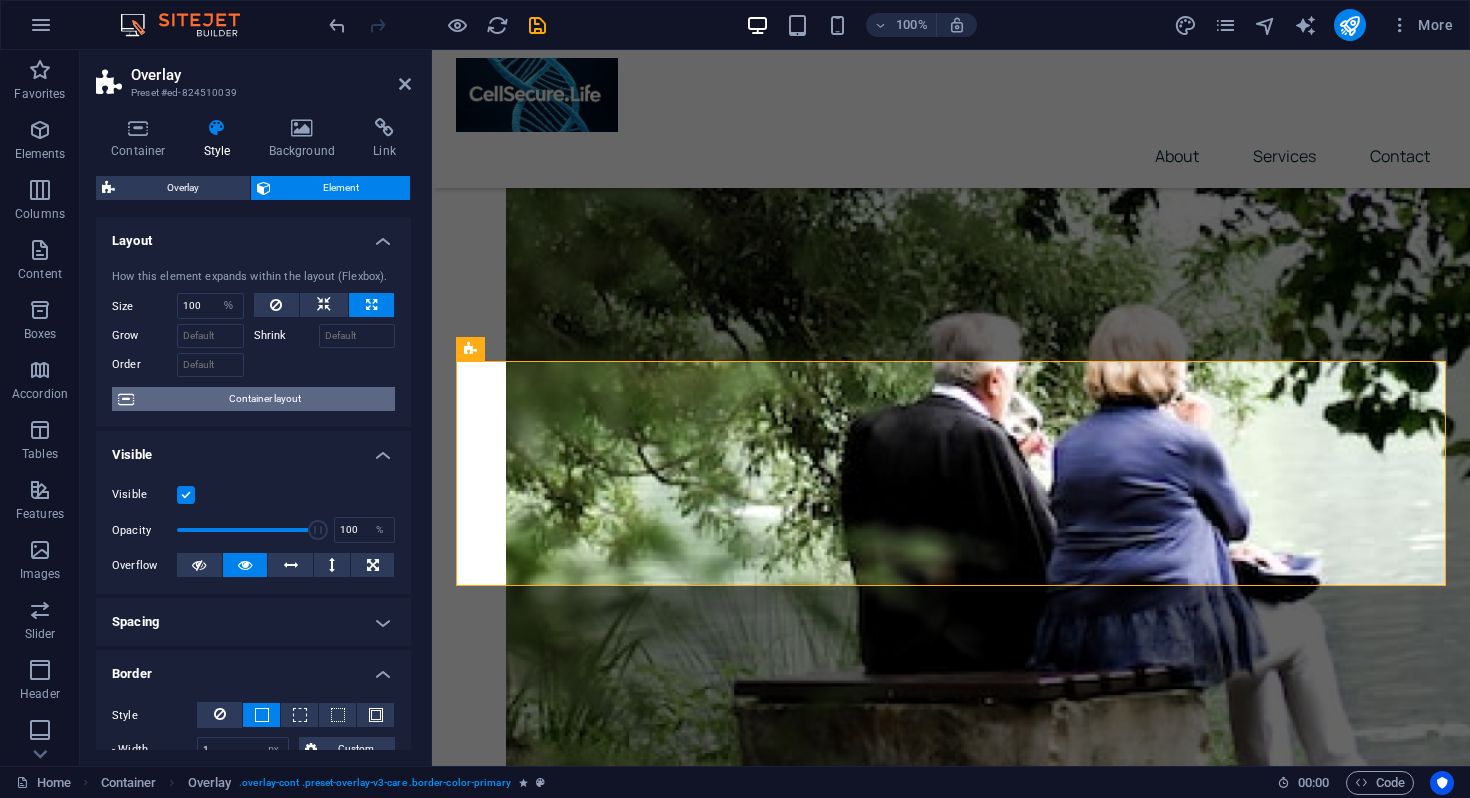 click on "Container layout" at bounding box center (264, 399) 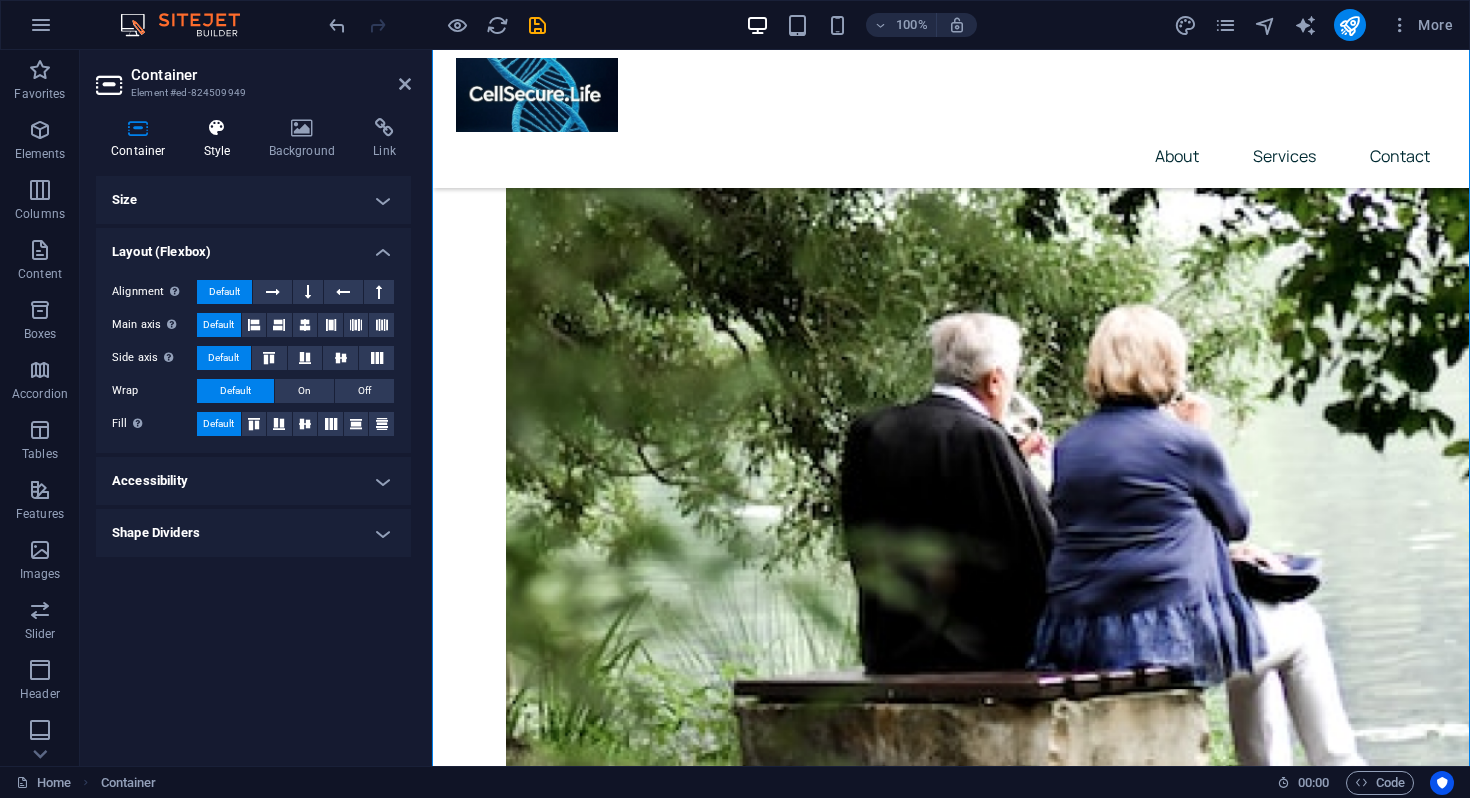 click at bounding box center [217, 128] 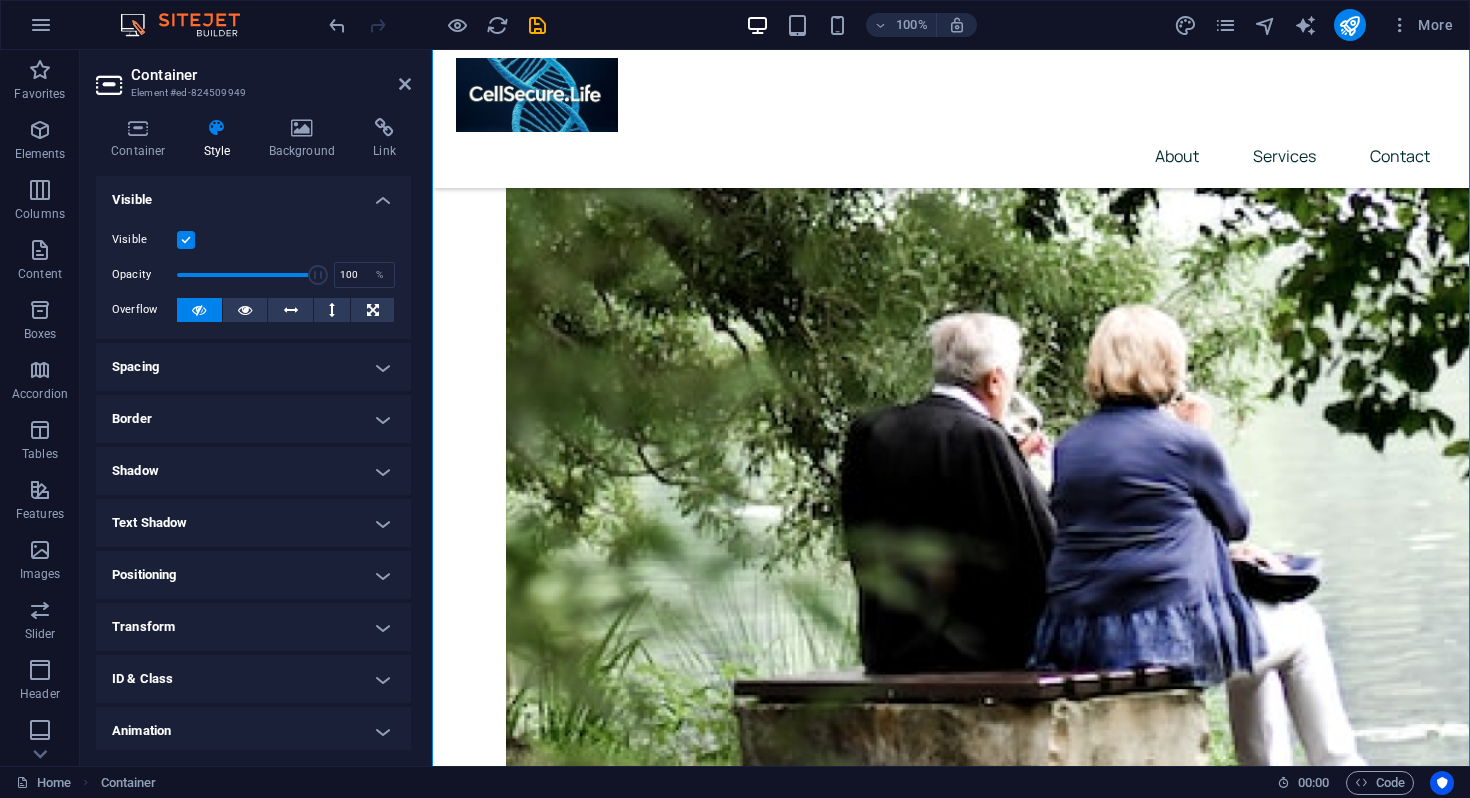 click at bounding box center (186, 240) 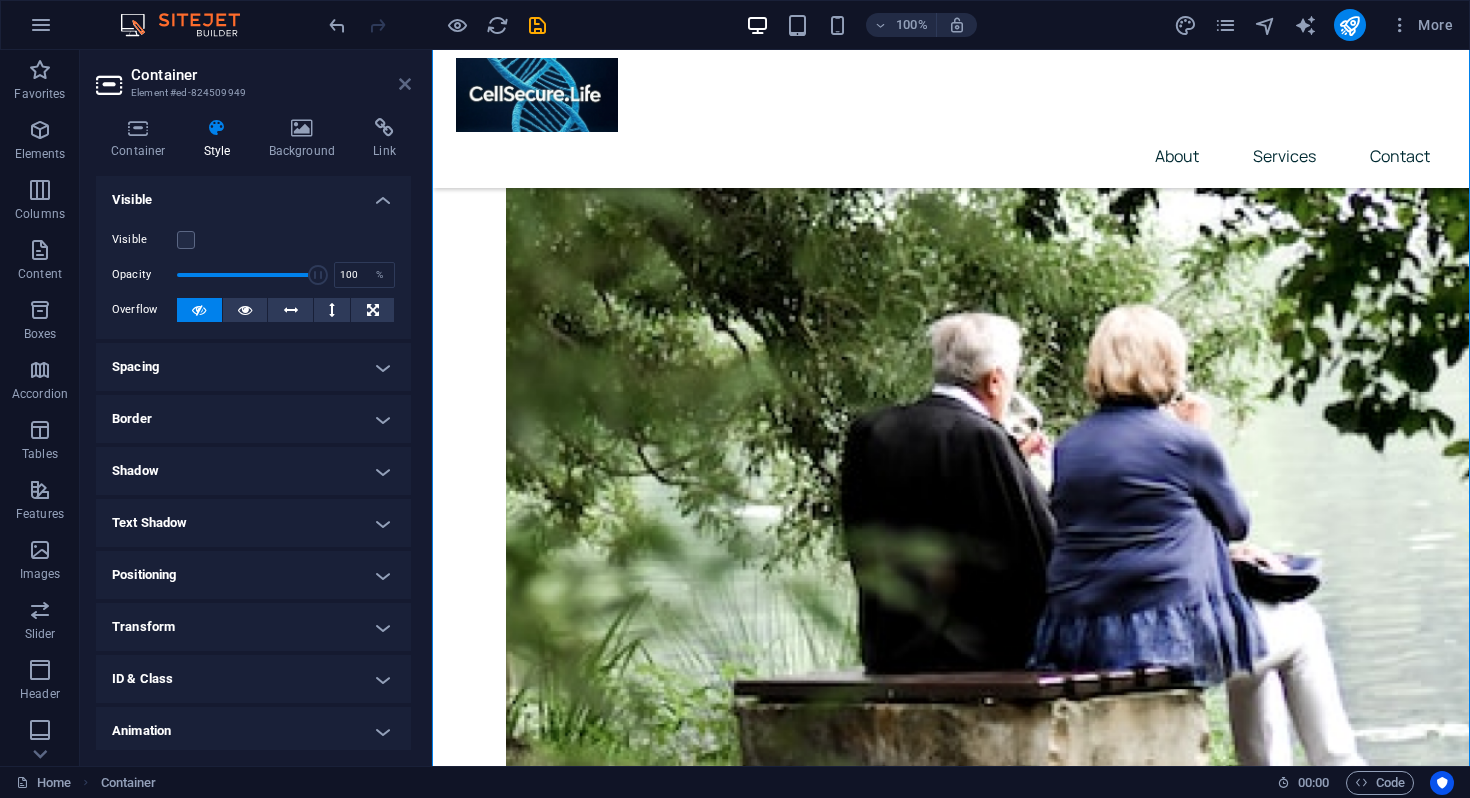 click at bounding box center (405, 84) 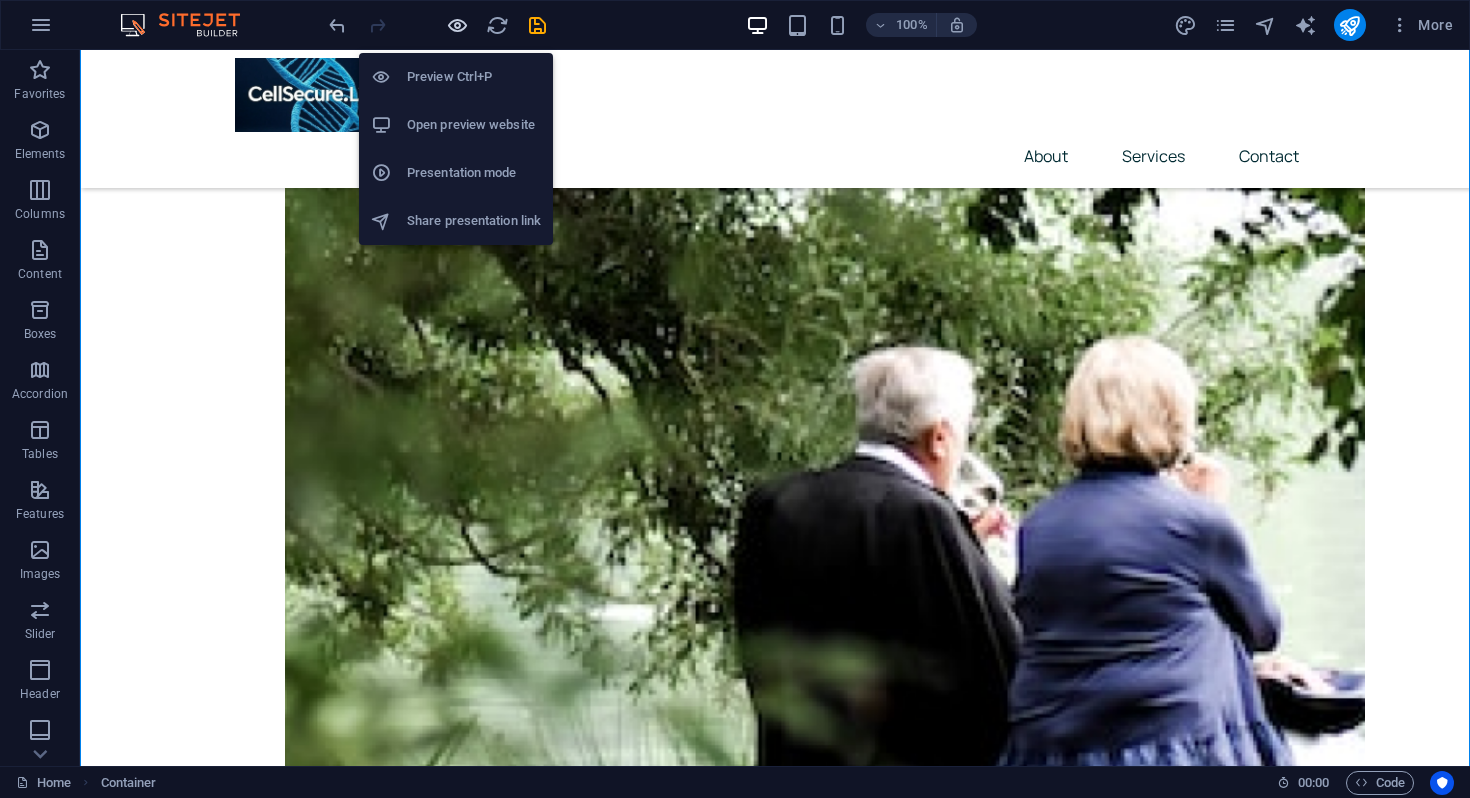 click at bounding box center [457, 25] 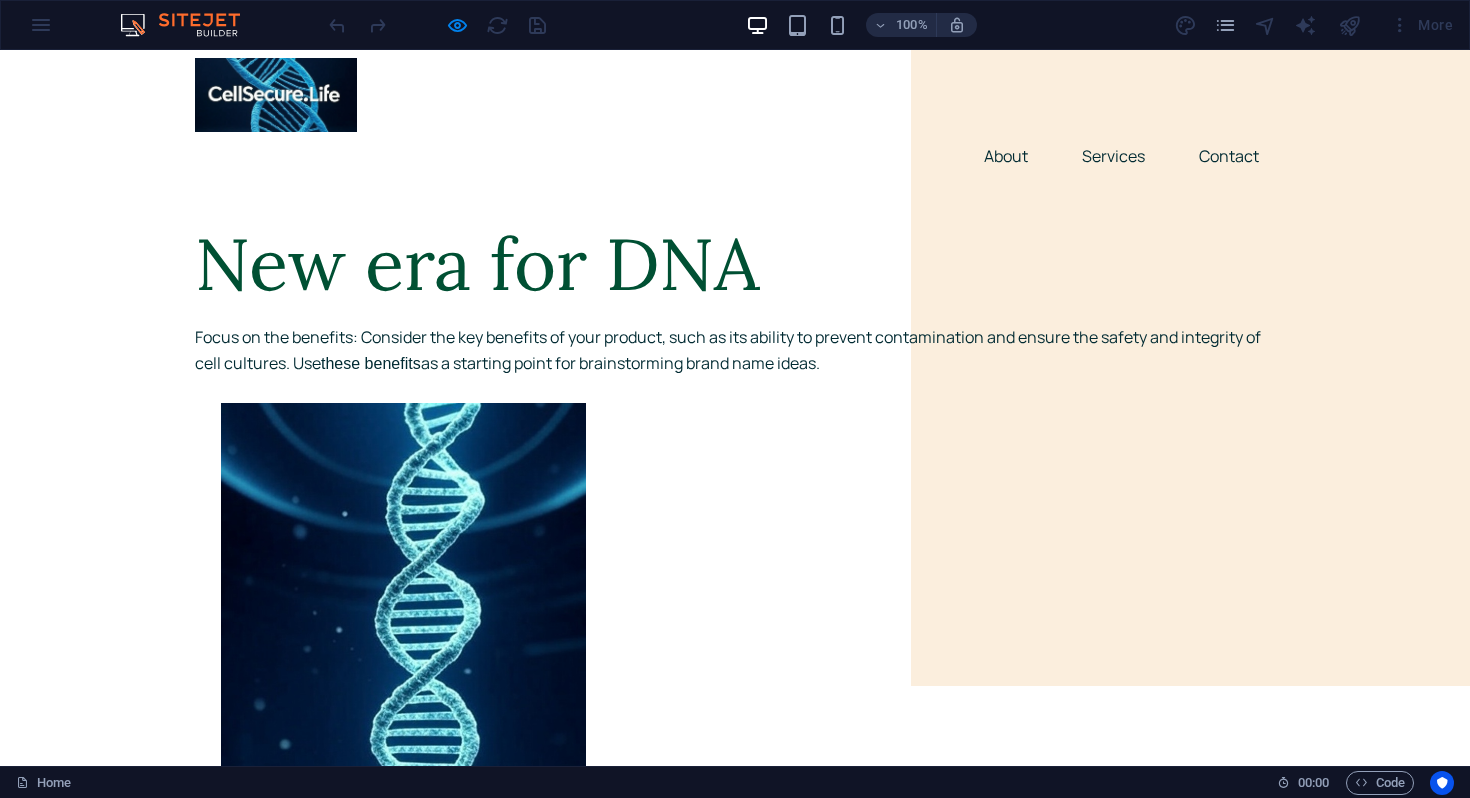 scroll, scrollTop: 14, scrollLeft: 0, axis: vertical 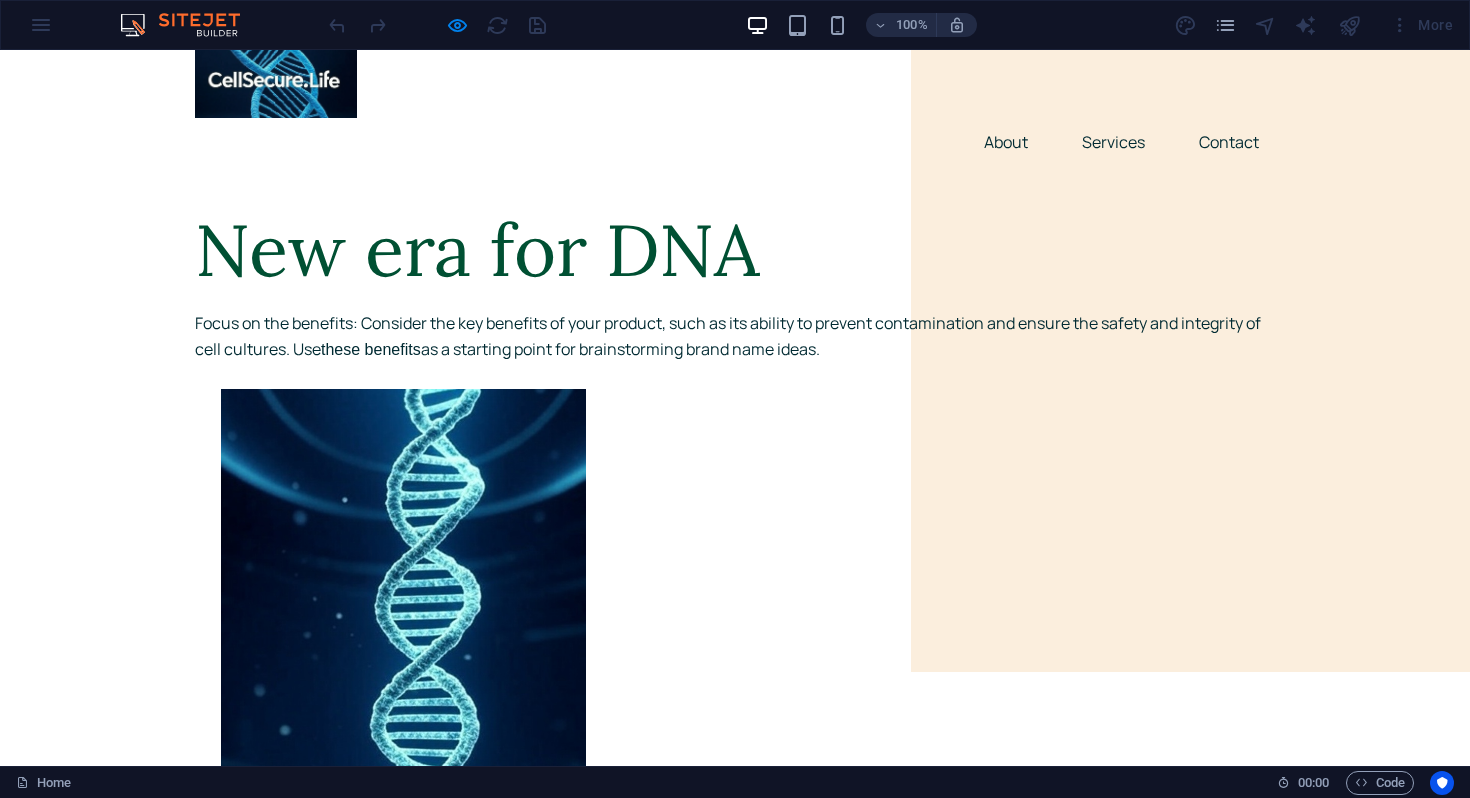 click at bounding box center (403, 754) 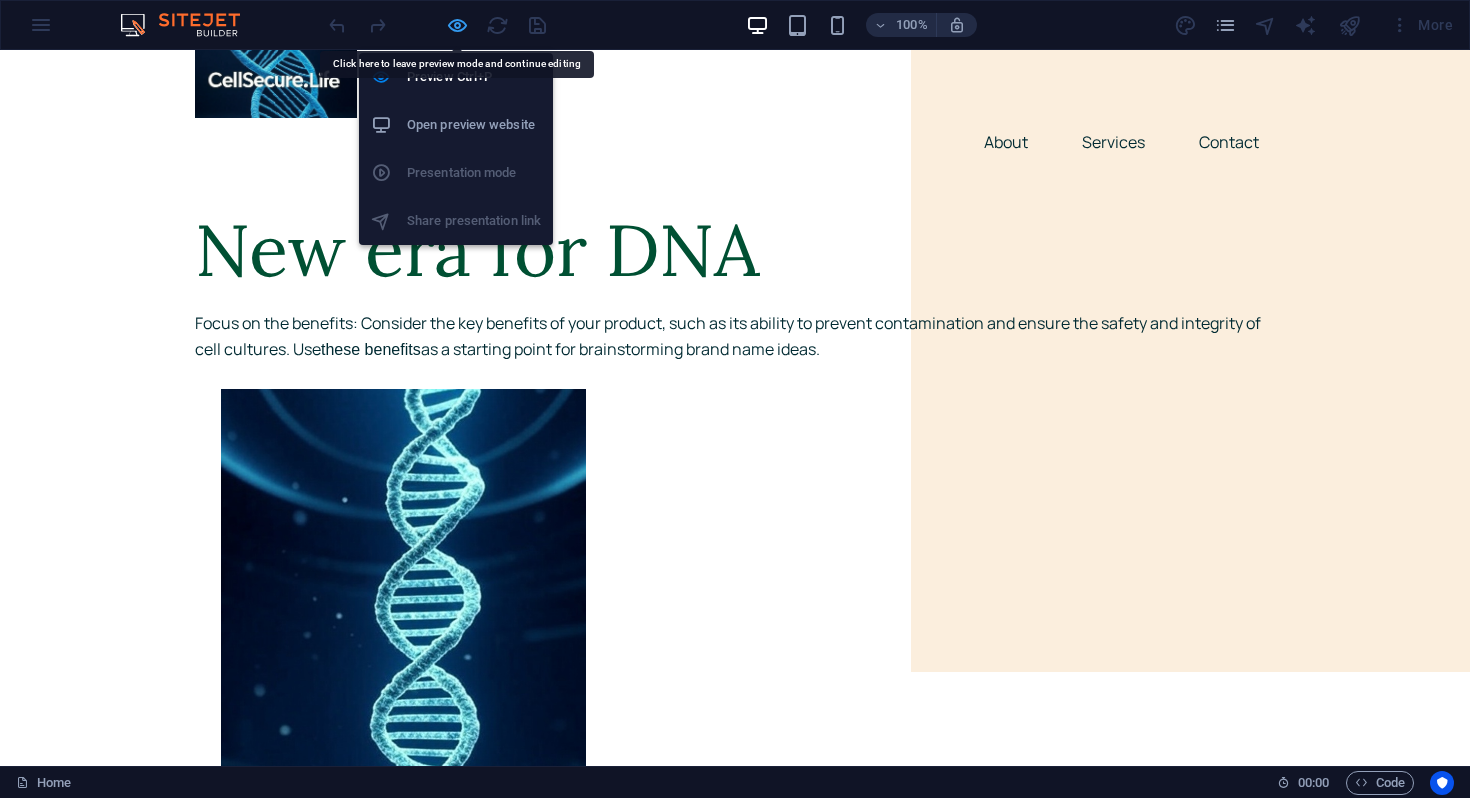 click at bounding box center (457, 25) 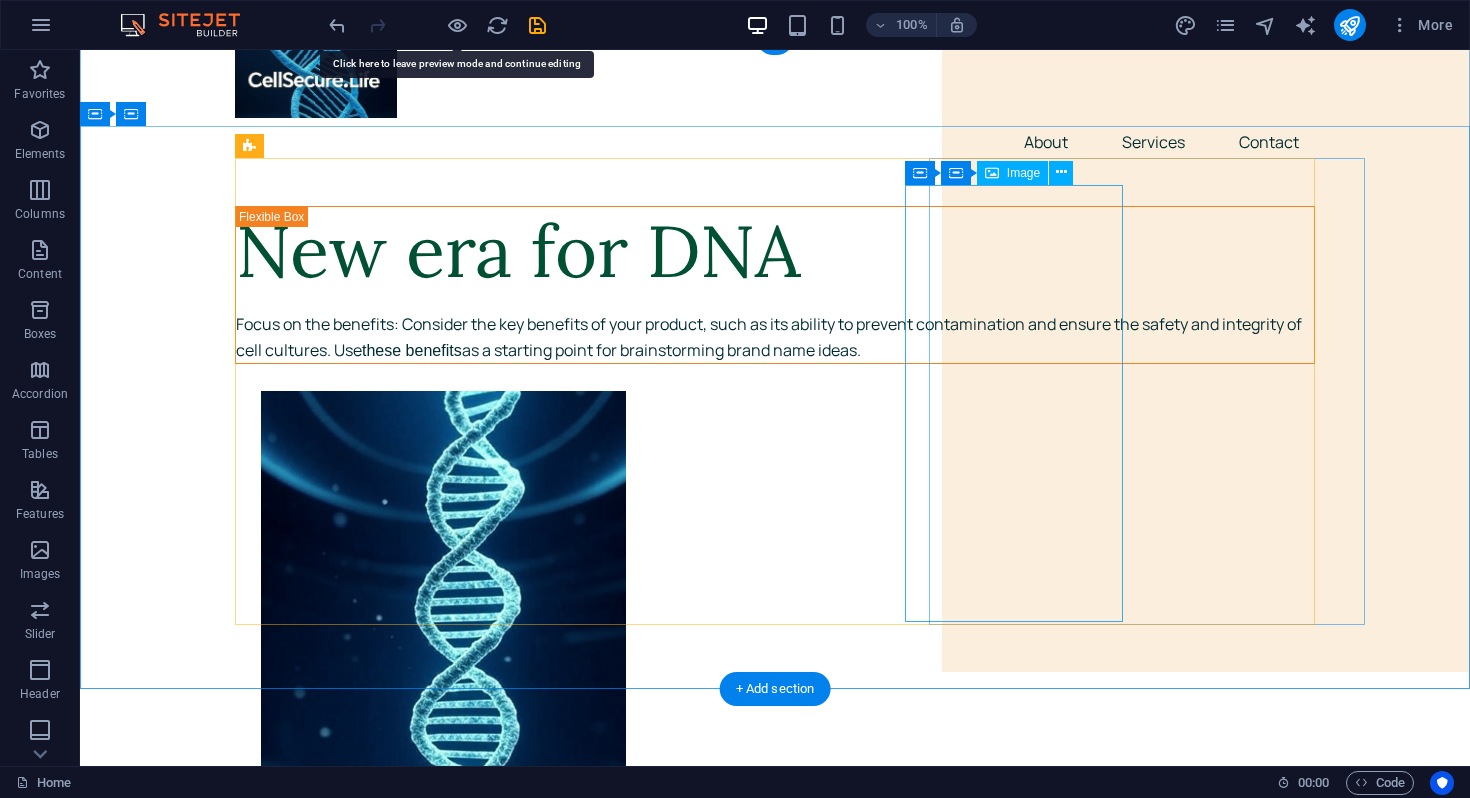 click at bounding box center (801, 756) 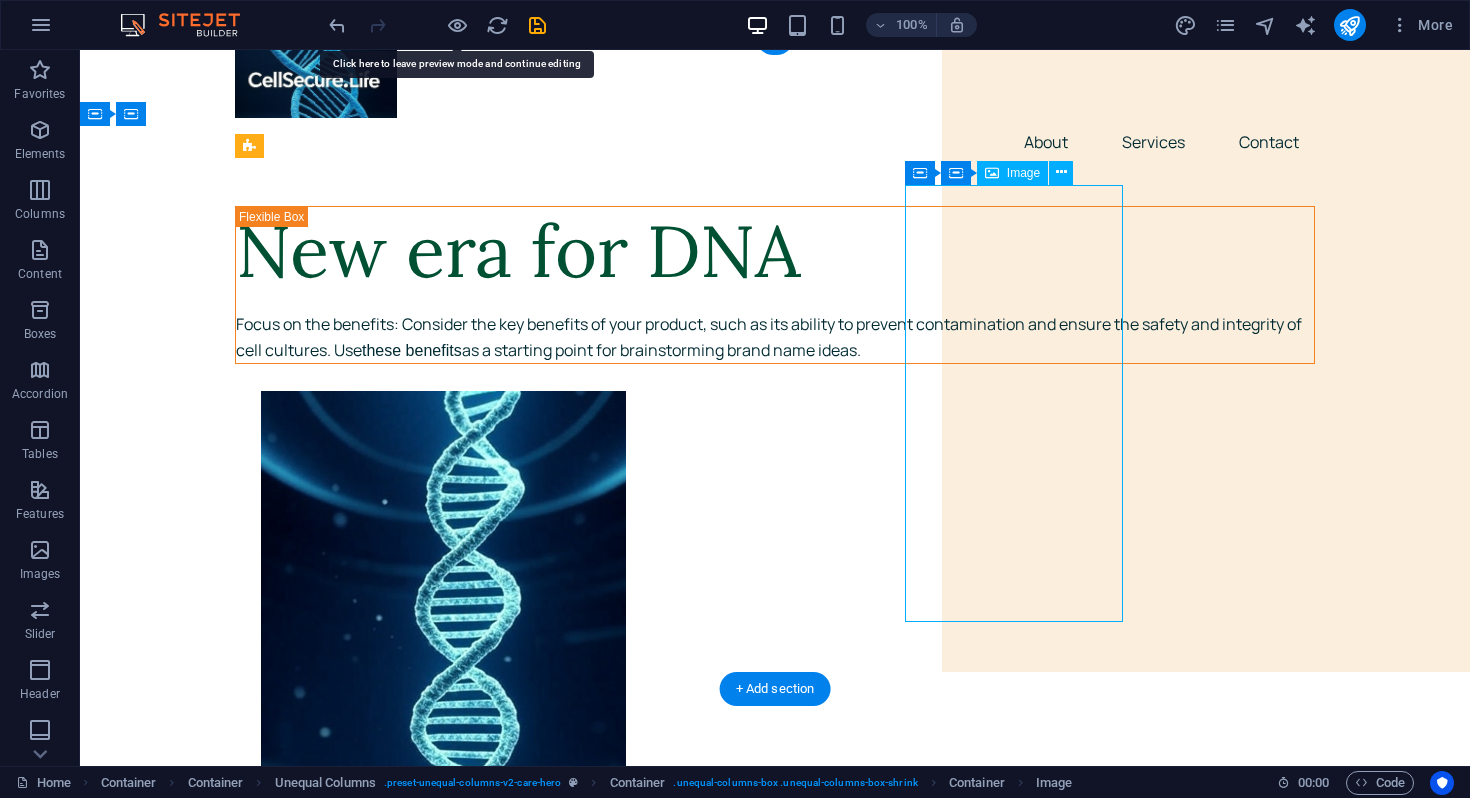 click at bounding box center [801, 756] 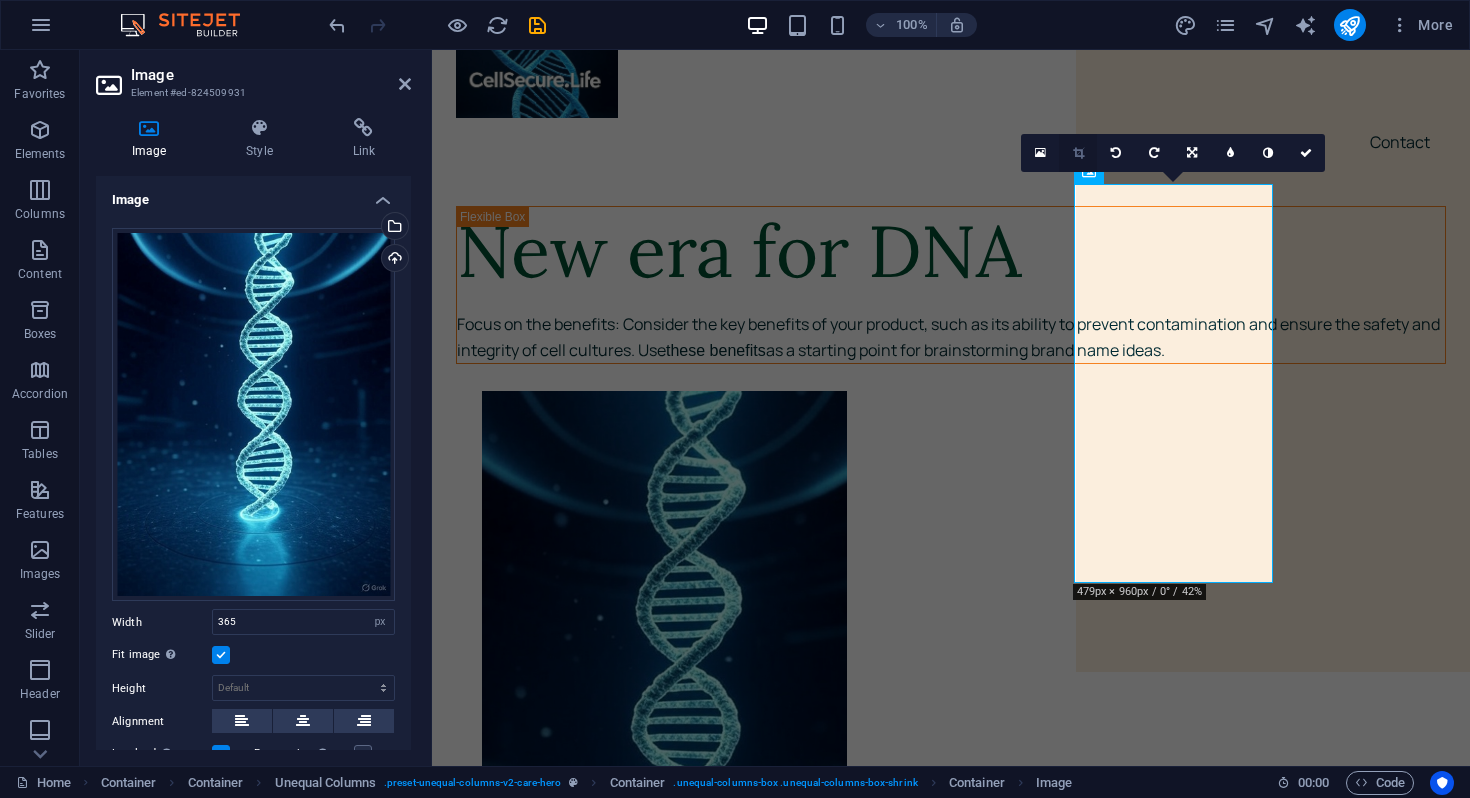 click at bounding box center (1078, 153) 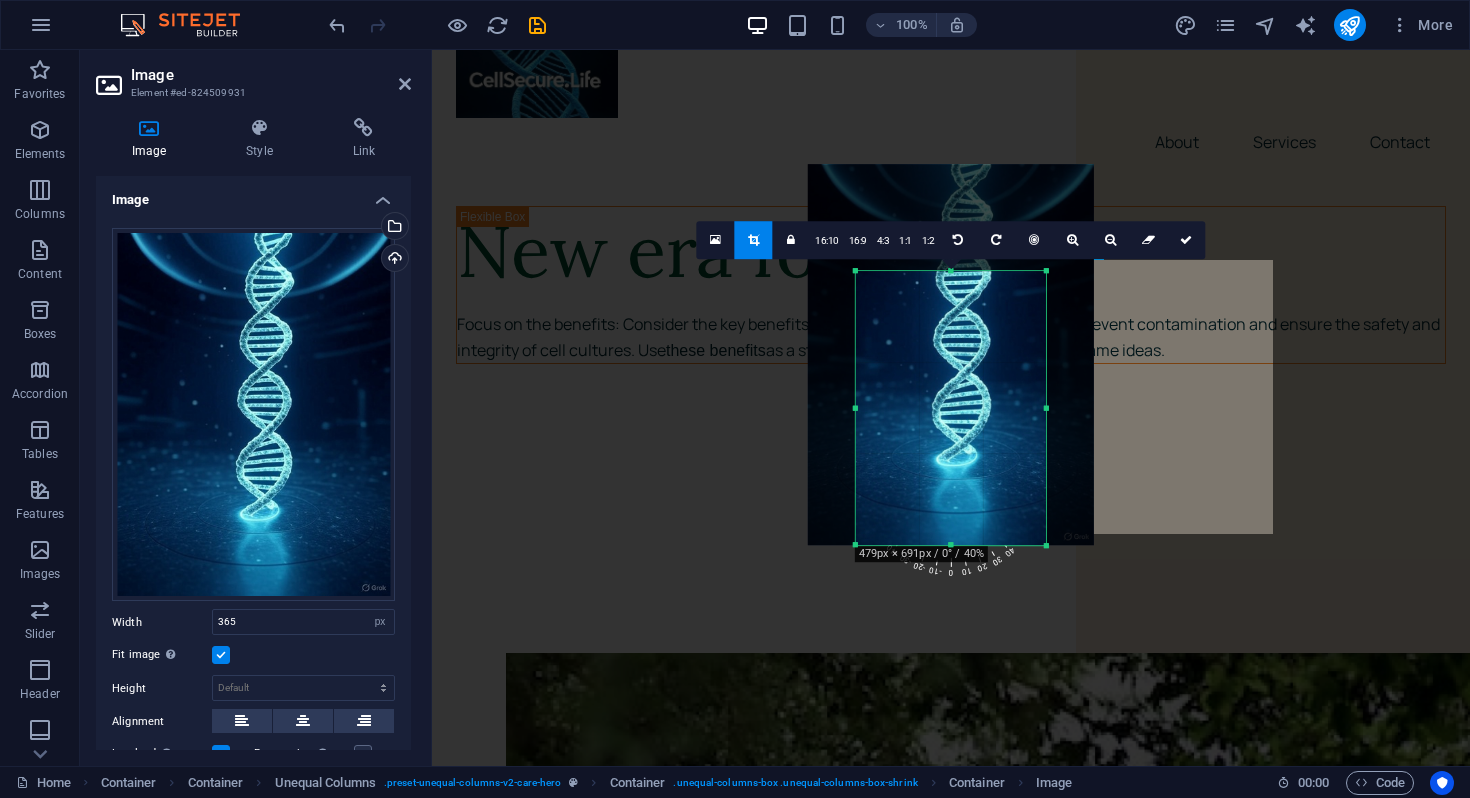 drag, startPoint x: 952, startPoint y: 219, endPoint x: 961, endPoint y: 326, distance: 107.37784 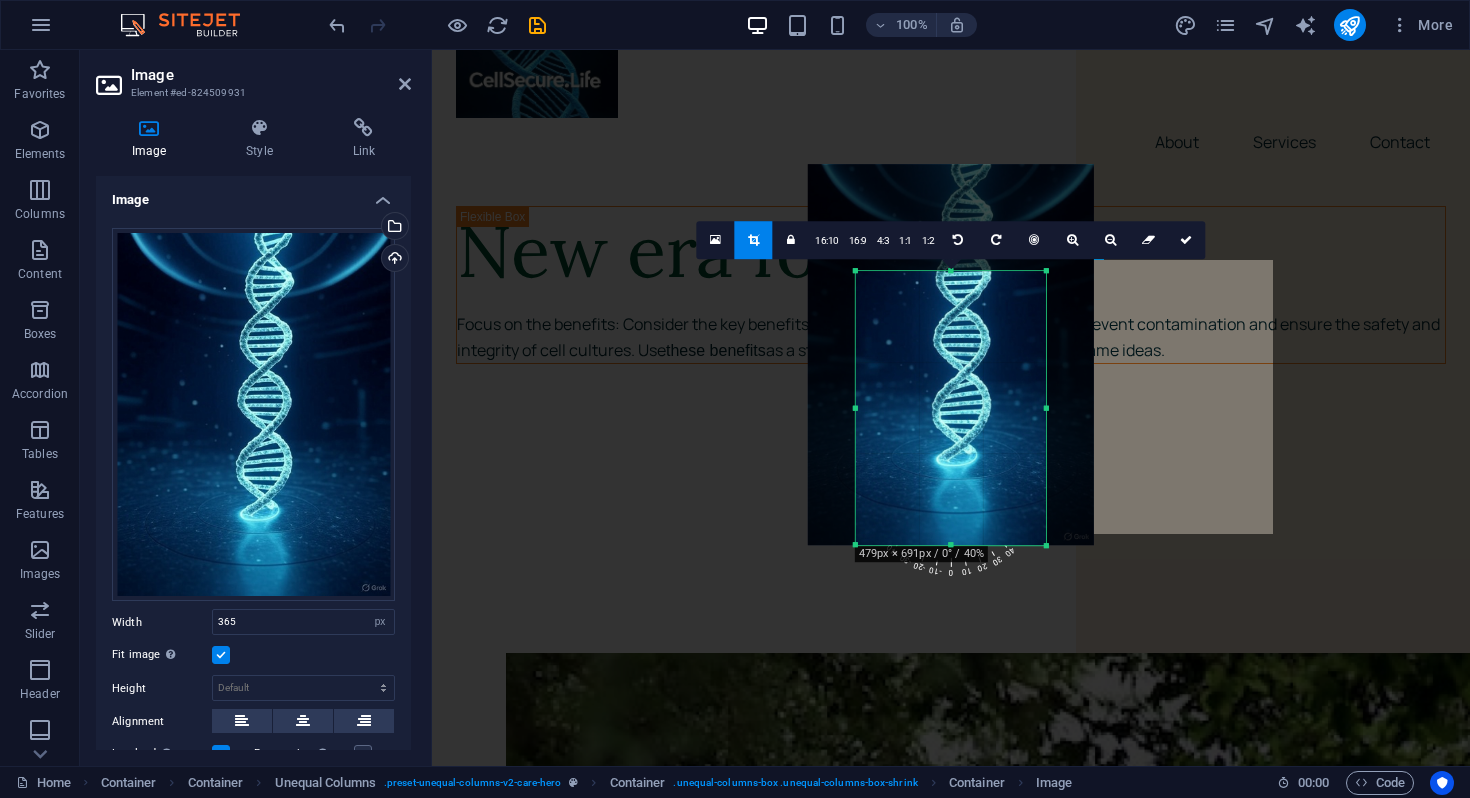click on "180 170 160 150 140 130 120 110 100 90 80 70 60 50 40 30 20 10 0 -10 -20 -30 -40 -50 -60 -70 -80 -90 -100 -110 -120 -130 -140 -150 -160 -170 479px × 691px / 0° / 40% 16:10 16:9 4:3 1:1 1:2 0" at bounding box center [951, 408] 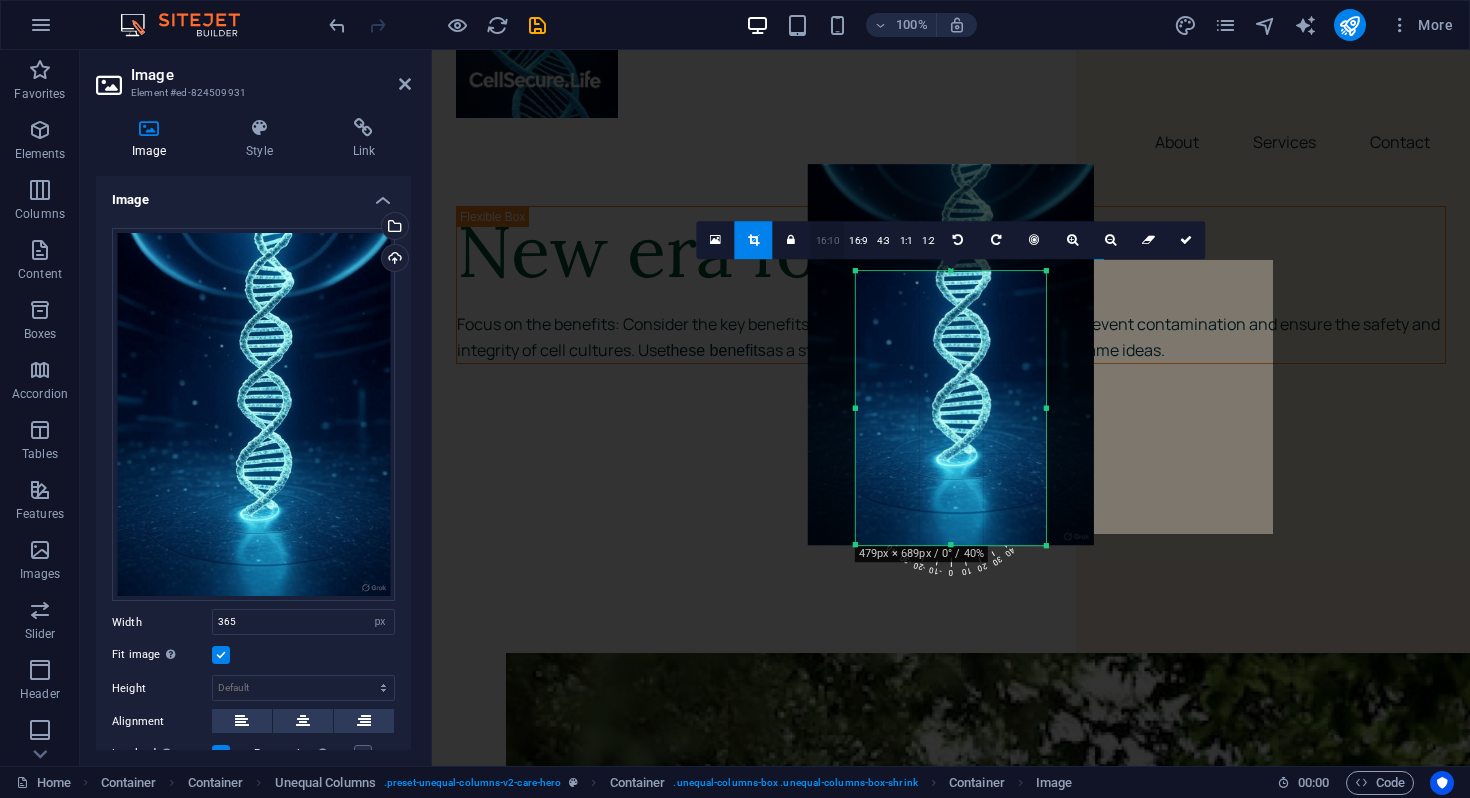 click on "16:10" at bounding box center (828, 241) 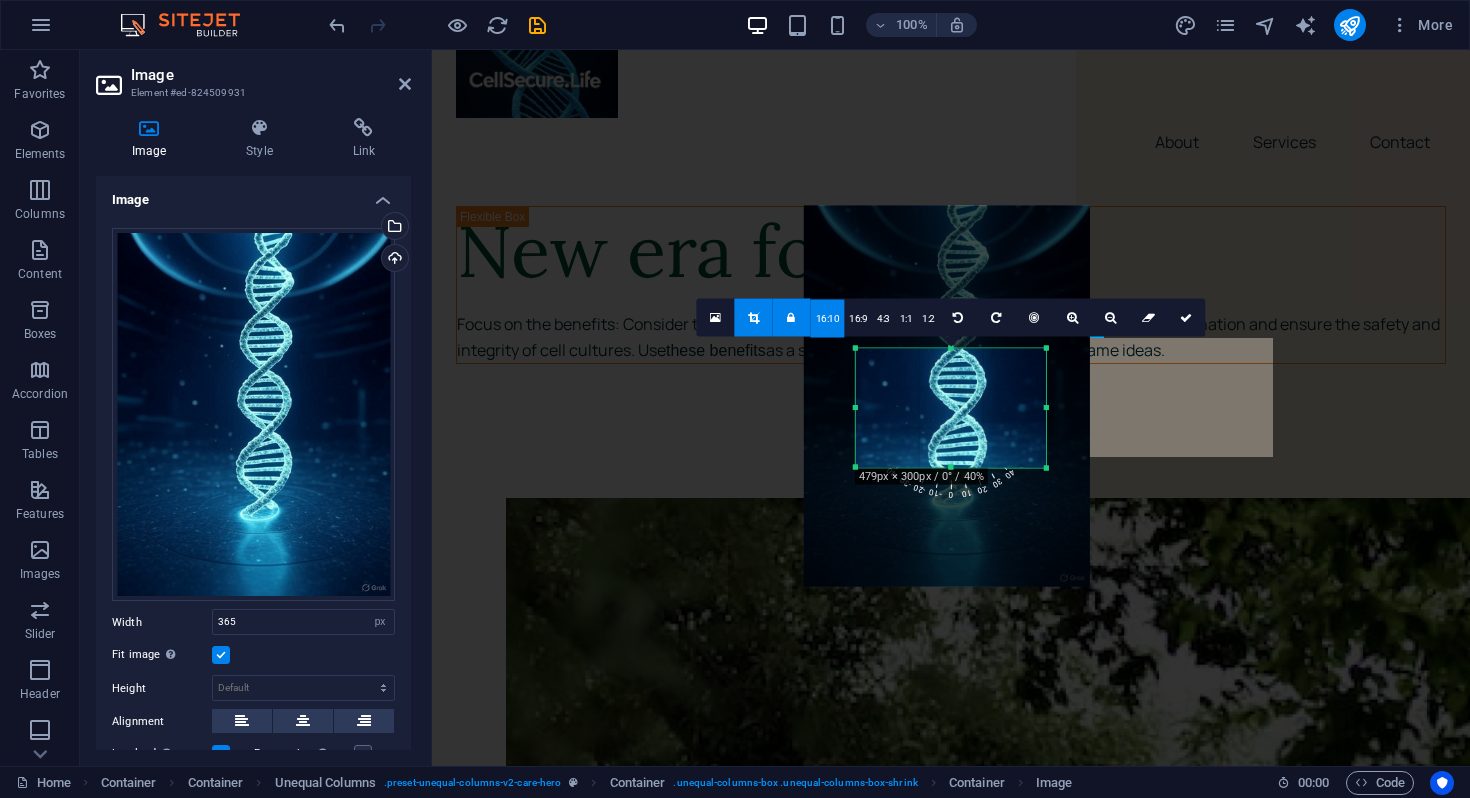 drag, startPoint x: 968, startPoint y: 416, endPoint x: 964, endPoint y: 380, distance: 36.221542 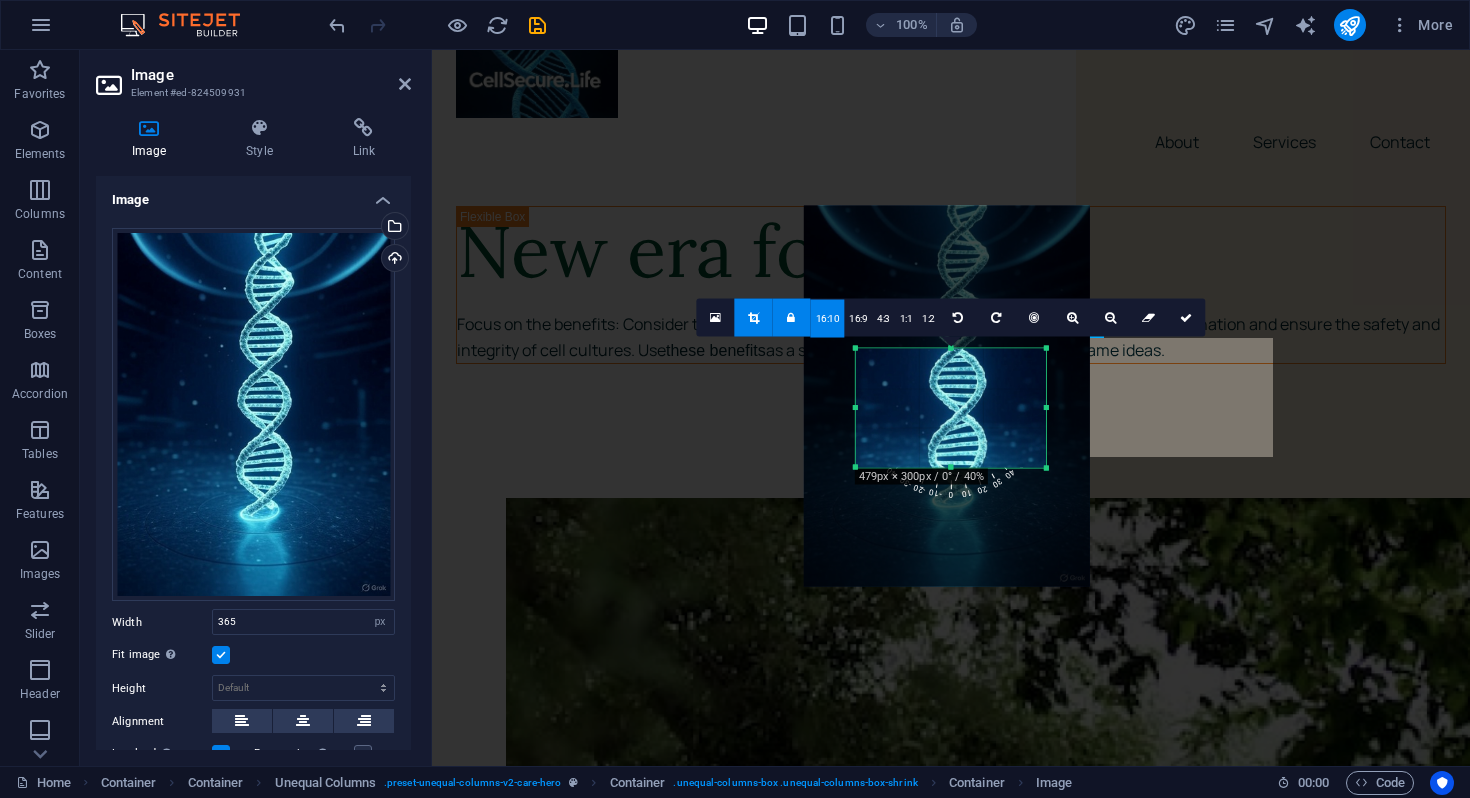 click at bounding box center (947, 395) 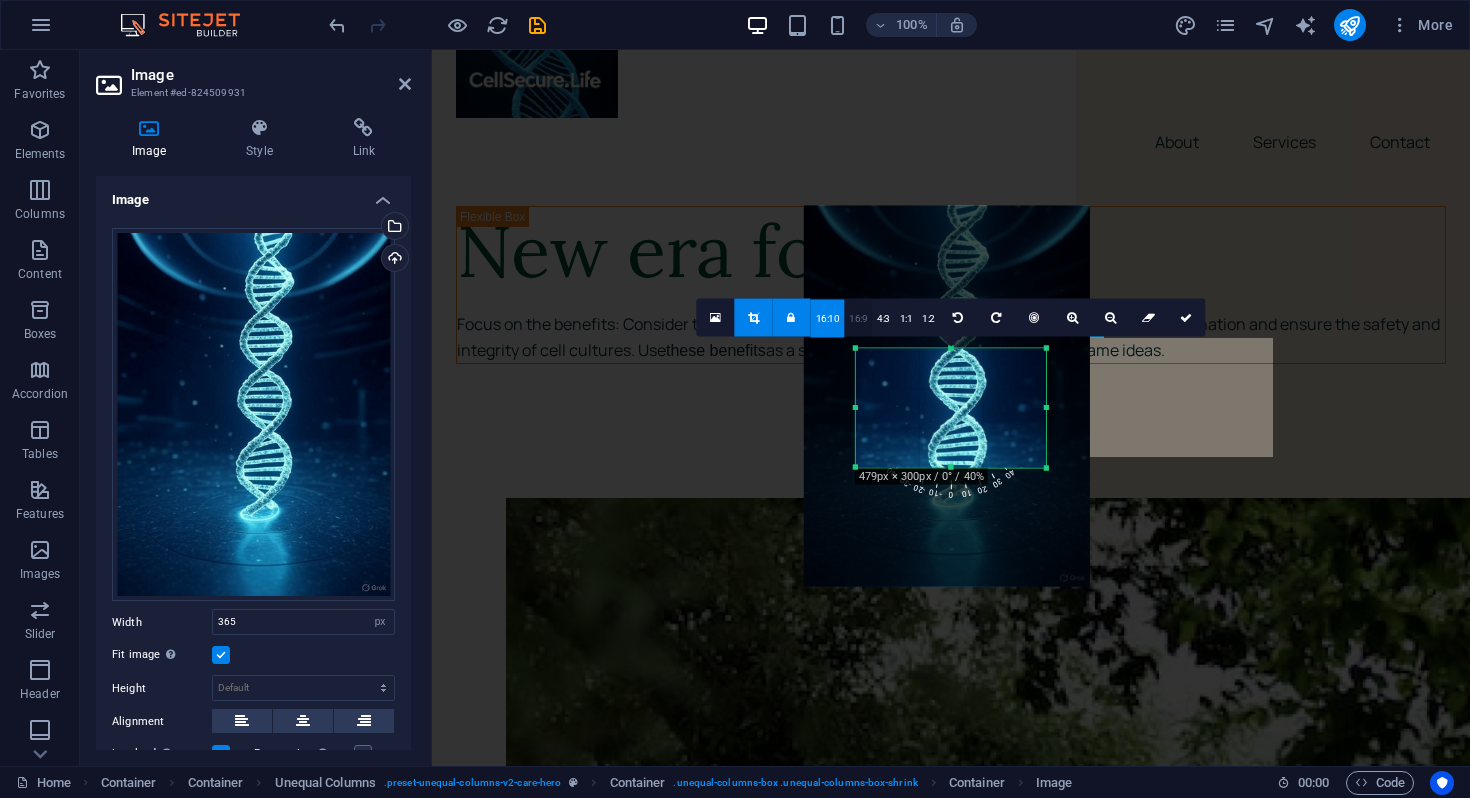 click on "16:9" at bounding box center (858, 319) 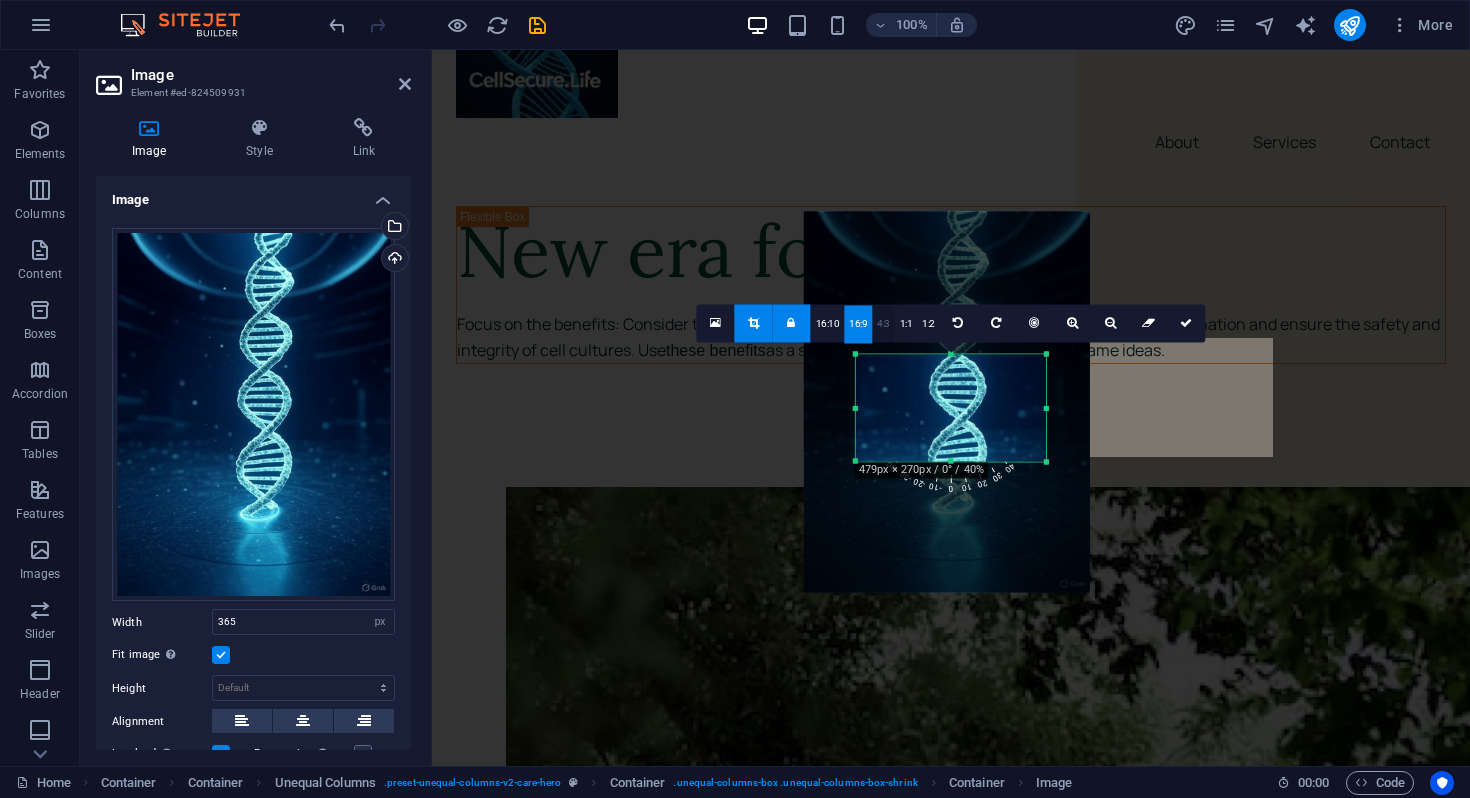 click on "4:3" at bounding box center (883, 324) 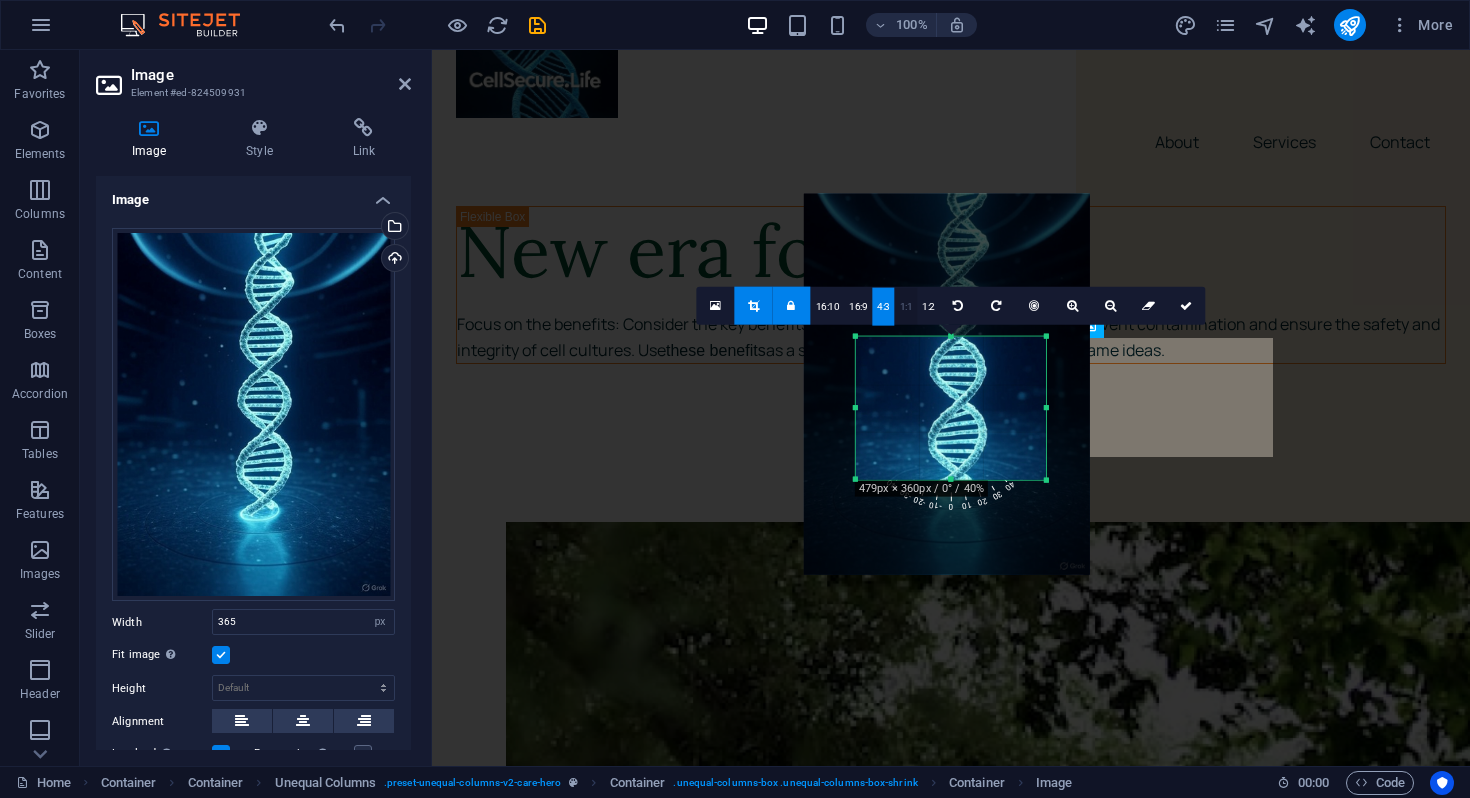 click on "1:1" at bounding box center (906, 307) 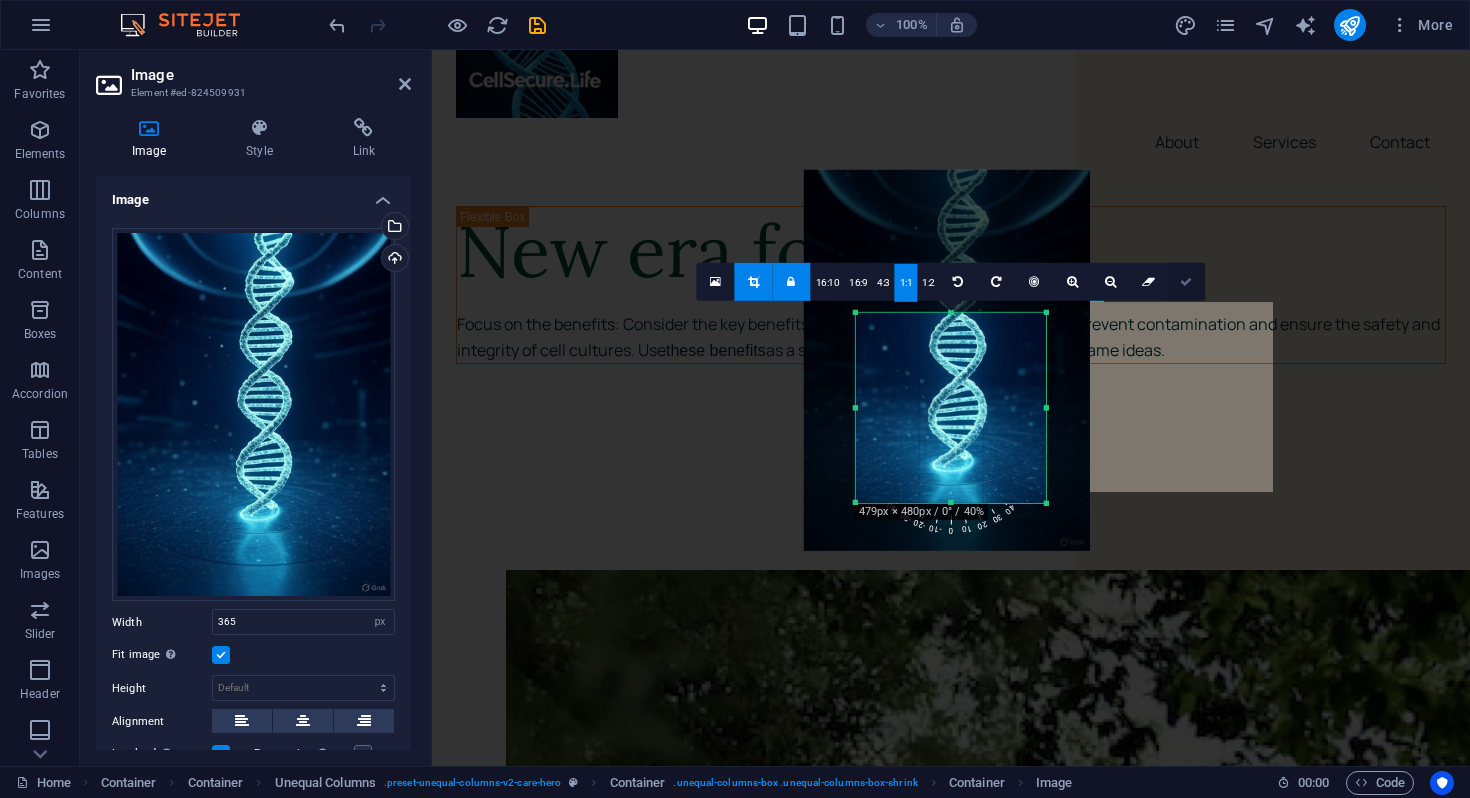 click at bounding box center (1187, 282) 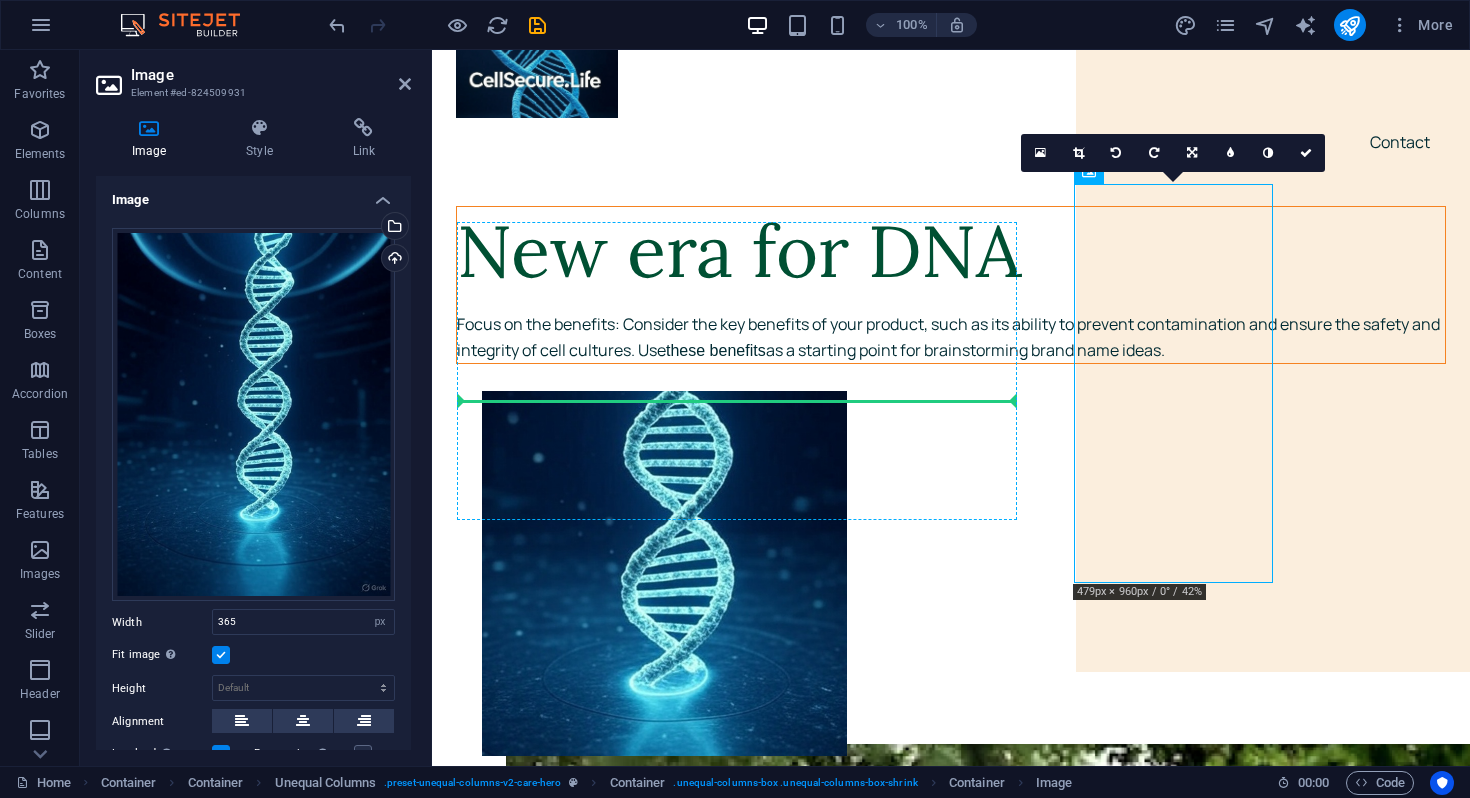 drag, startPoint x: 1175, startPoint y: 297, endPoint x: 861, endPoint y: 363, distance: 320.86133 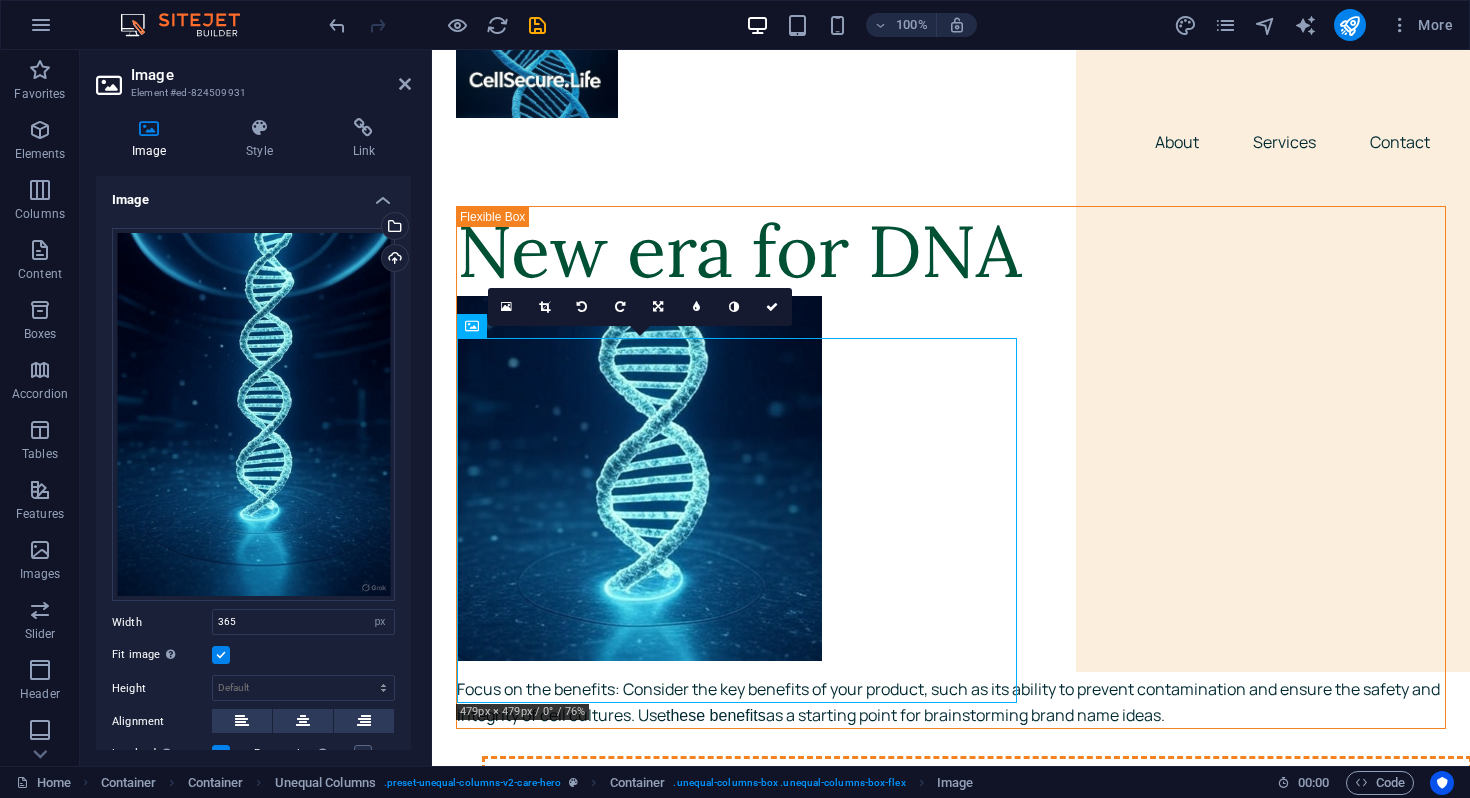 drag, startPoint x: 638, startPoint y: 465, endPoint x: 1163, endPoint y: 462, distance: 525.00854 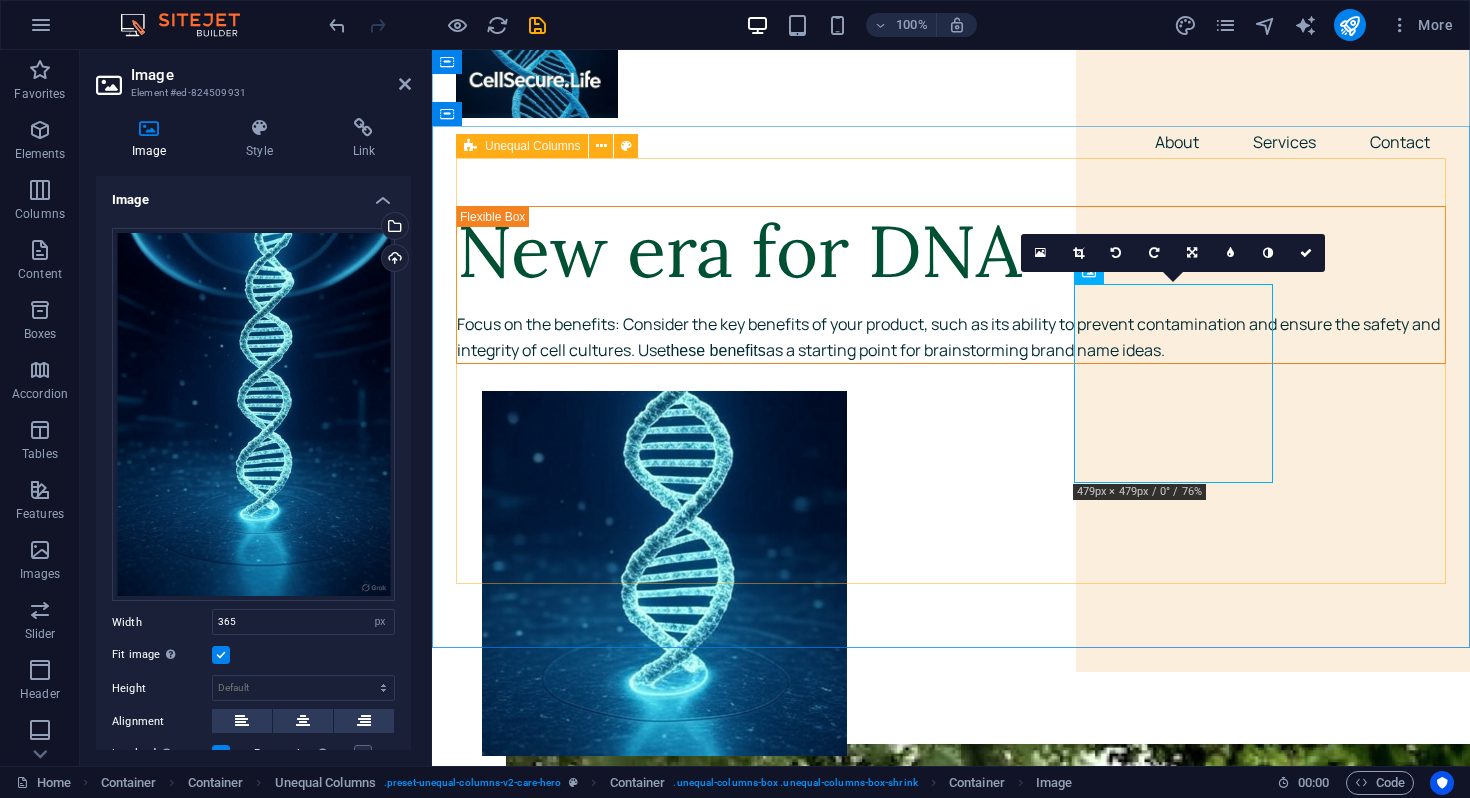 click on "New era for DNA  Focus on the benefits: Consider the key benefits of your product, such as its ability to prevent contamination and ensure the safety and integrity of cell cultures. Use  these benefits  as a starting point for brainstorming brand name ideas." at bounding box center (951, 1586) 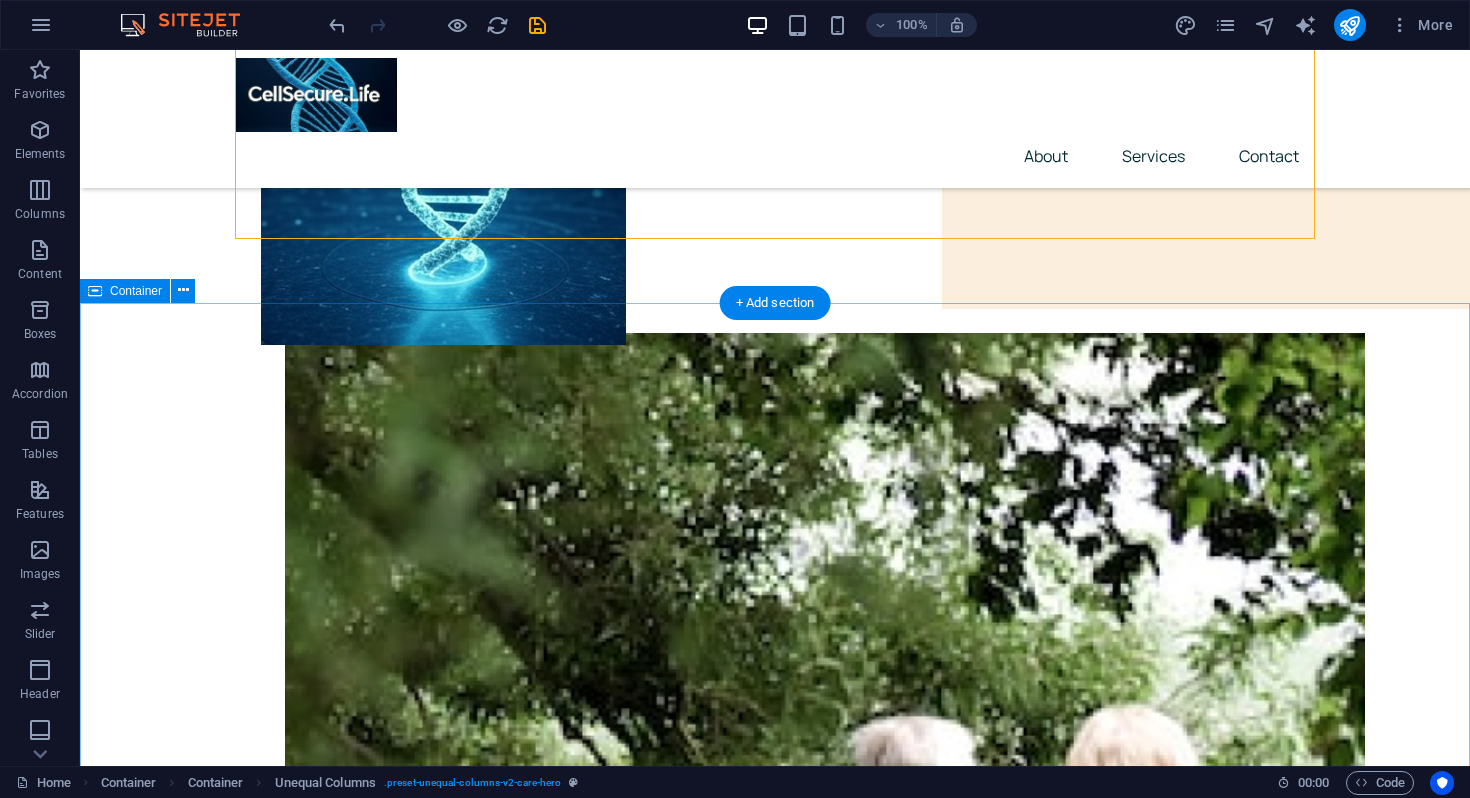 scroll, scrollTop: 259, scrollLeft: 0, axis: vertical 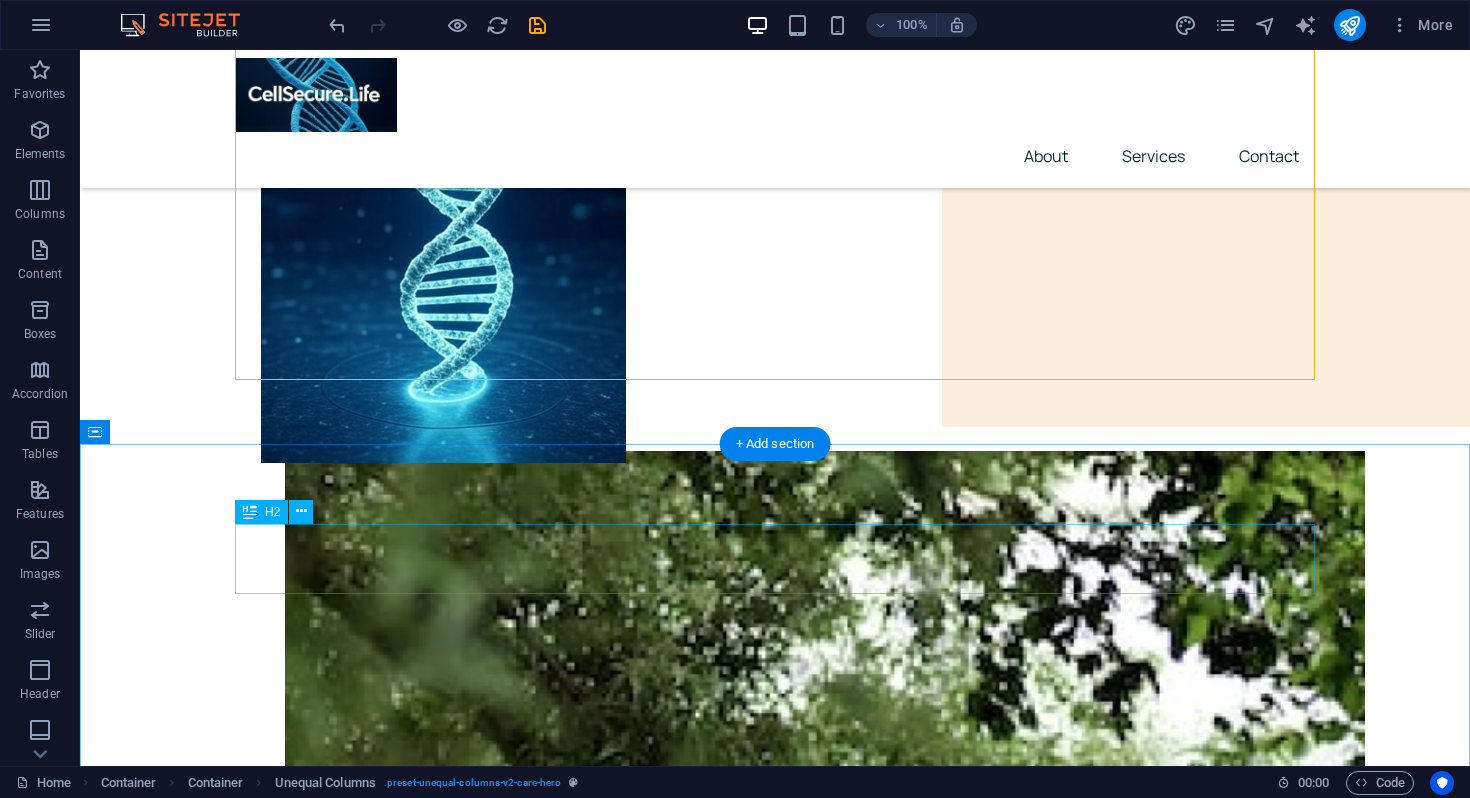 click on "Our services" at bounding box center [775, 3605] 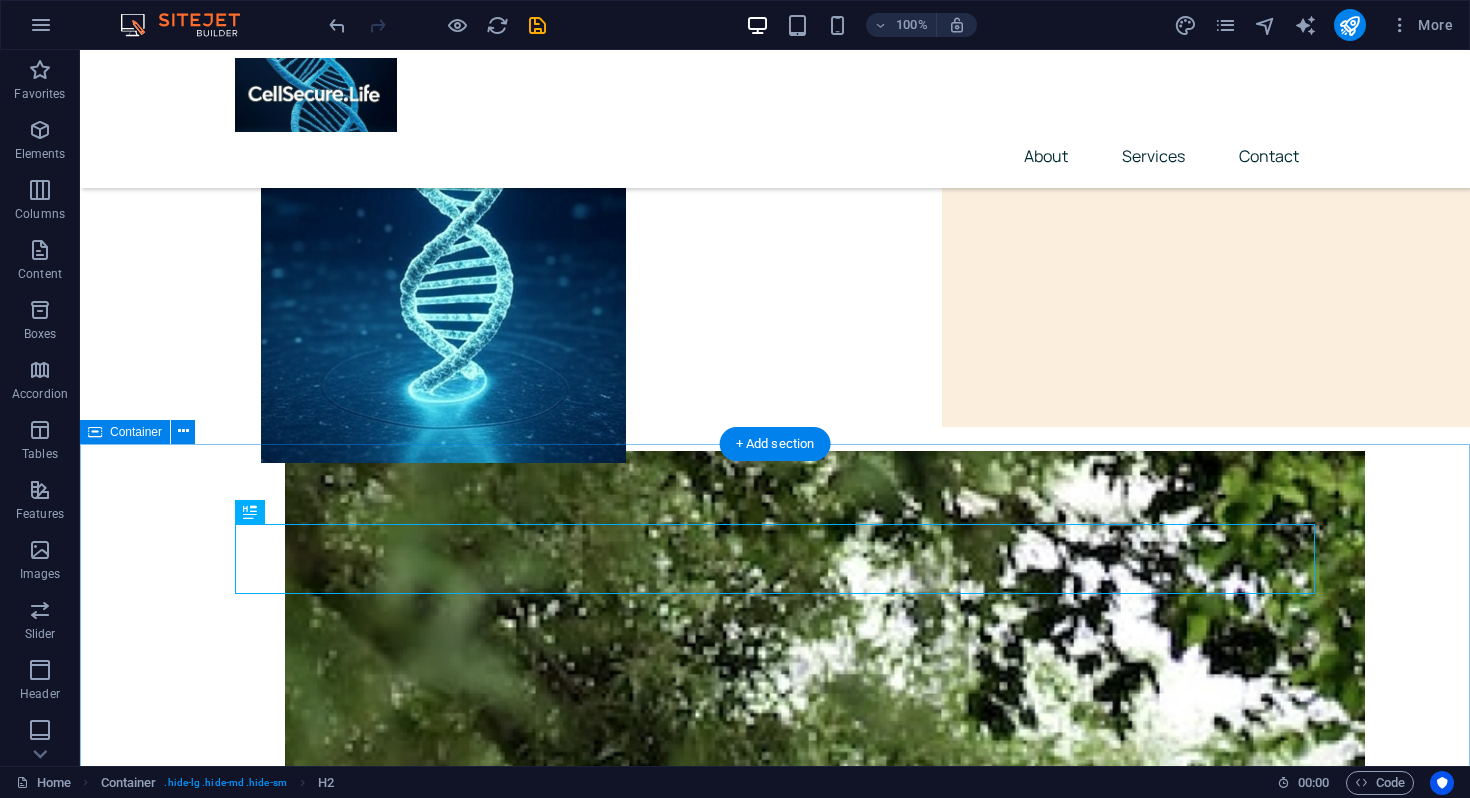 click on "Our services Dementia Care Lorem ipsum dolor sit amet, consectetur adipiscing elit. Amet ullamcorper sed vitae quis turpis. Read More      Palliative Care Lorem ipsum dolor sit amet, consectetur adipiscing elit. Amet ullamcorper sed vitae quis turpis. Read More      Physiotherapy Lorem ipsum dolor sit amet, consectetur adipiscing elit. Amet ullamcorper sed vitae quis turpis. Read More      Learn More Dementia Care Lorem ipsum dolor sit amet, consectetur adipiscing elit. Consectetur auctor id viverra nunc, ultrices convallis sit ultrices. Massa sollicitudin consequat, at purus lobortis laoreet eu. Lorem ipsum dolor sit amet, consectetur adipiscing elit. Consectetur auctor id viverra nunc, ultrices convallis sit ultrices. Palliative Care Physiotherapy" at bounding box center [775, 5278] 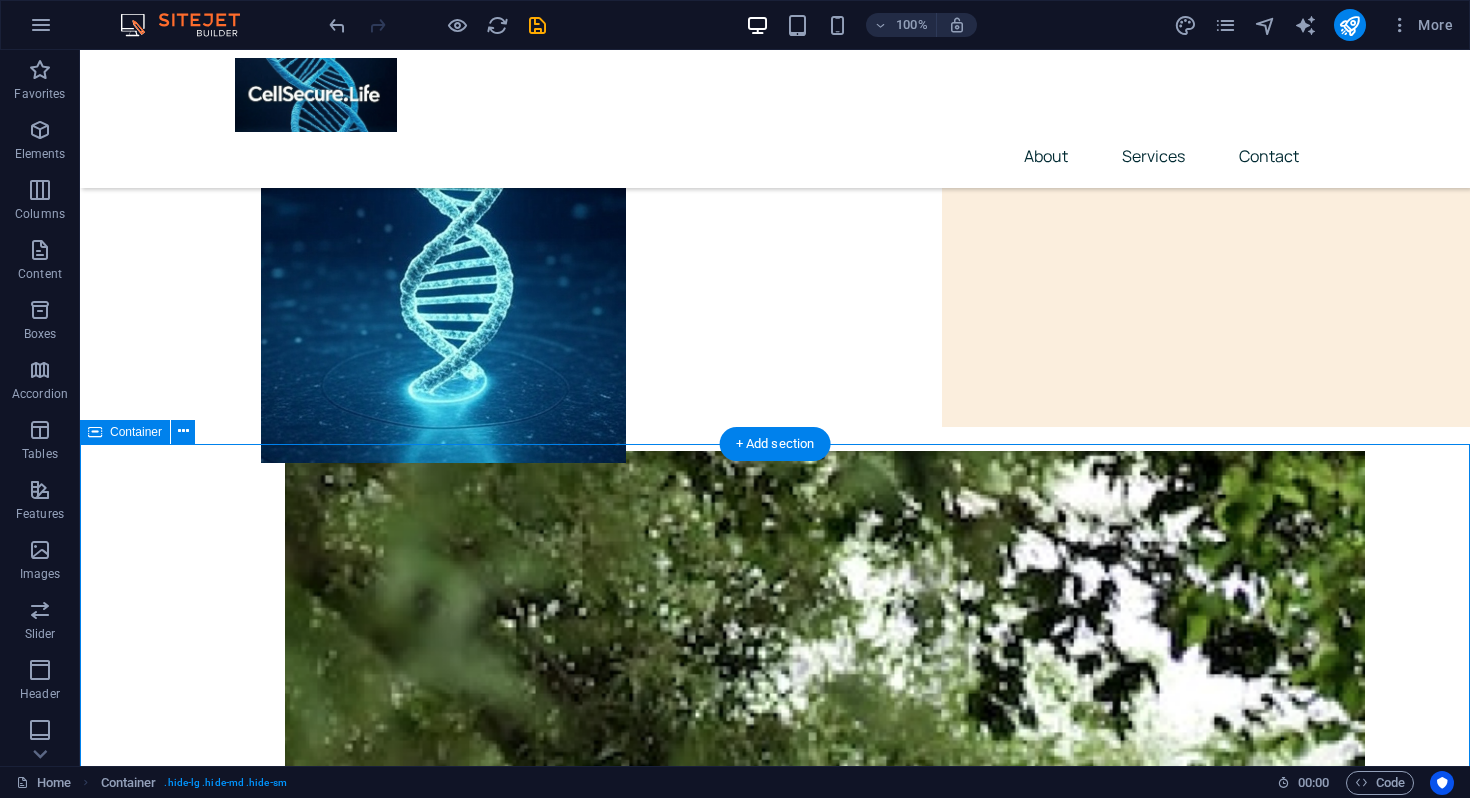 click on "Our services Dementia Care Lorem ipsum dolor sit amet, consectetur adipiscing elit. Amet ullamcorper sed vitae quis turpis. Read More      Palliative Care Lorem ipsum dolor sit amet, consectetur adipiscing elit. Amet ullamcorper sed vitae quis turpis. Read More      Physiotherapy Lorem ipsum dolor sit amet, consectetur adipiscing elit. Amet ullamcorper sed vitae quis turpis. Read More      Learn More Dementia Care Lorem ipsum dolor sit amet, consectetur adipiscing elit. Consectetur auctor id viverra nunc, ultrices convallis sit ultrices. Massa sollicitudin consequat, at purus lobortis laoreet eu. Lorem ipsum dolor sit amet, consectetur adipiscing elit. Consectetur auctor id viverra nunc, ultrices convallis sit ultrices. Palliative Care Physiotherapy" at bounding box center (775, 5278) 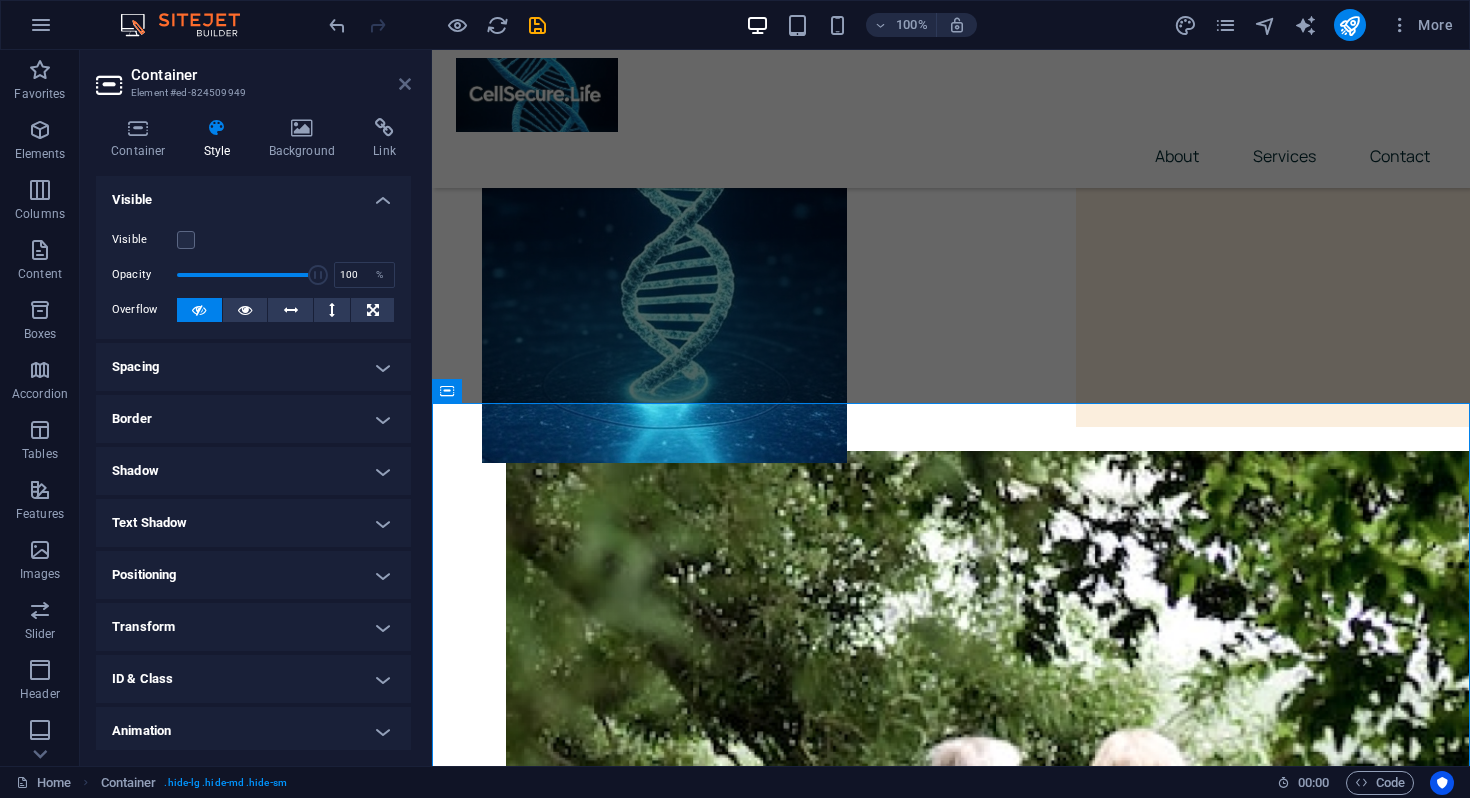 click at bounding box center [405, 84] 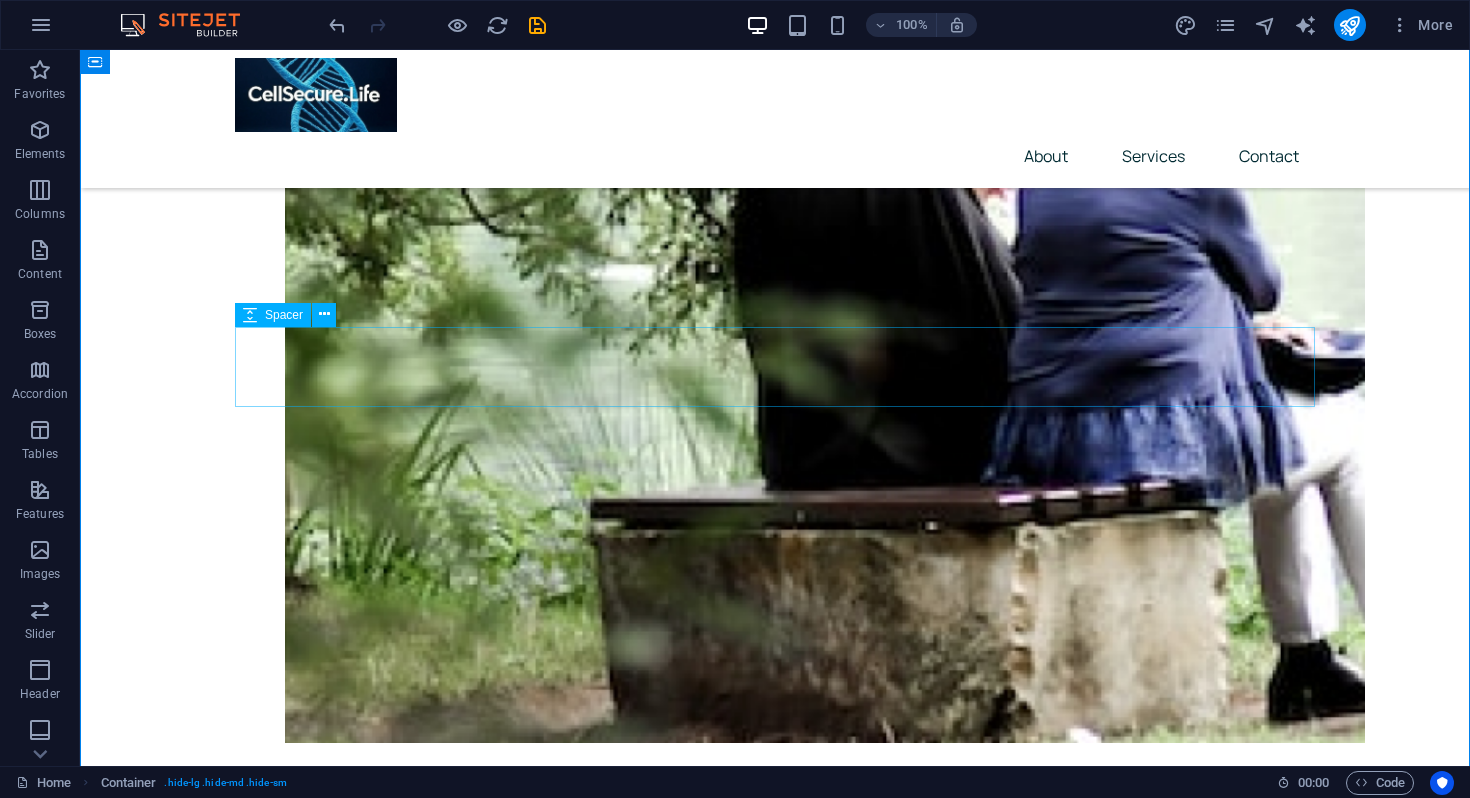 scroll, scrollTop: 1099, scrollLeft: 0, axis: vertical 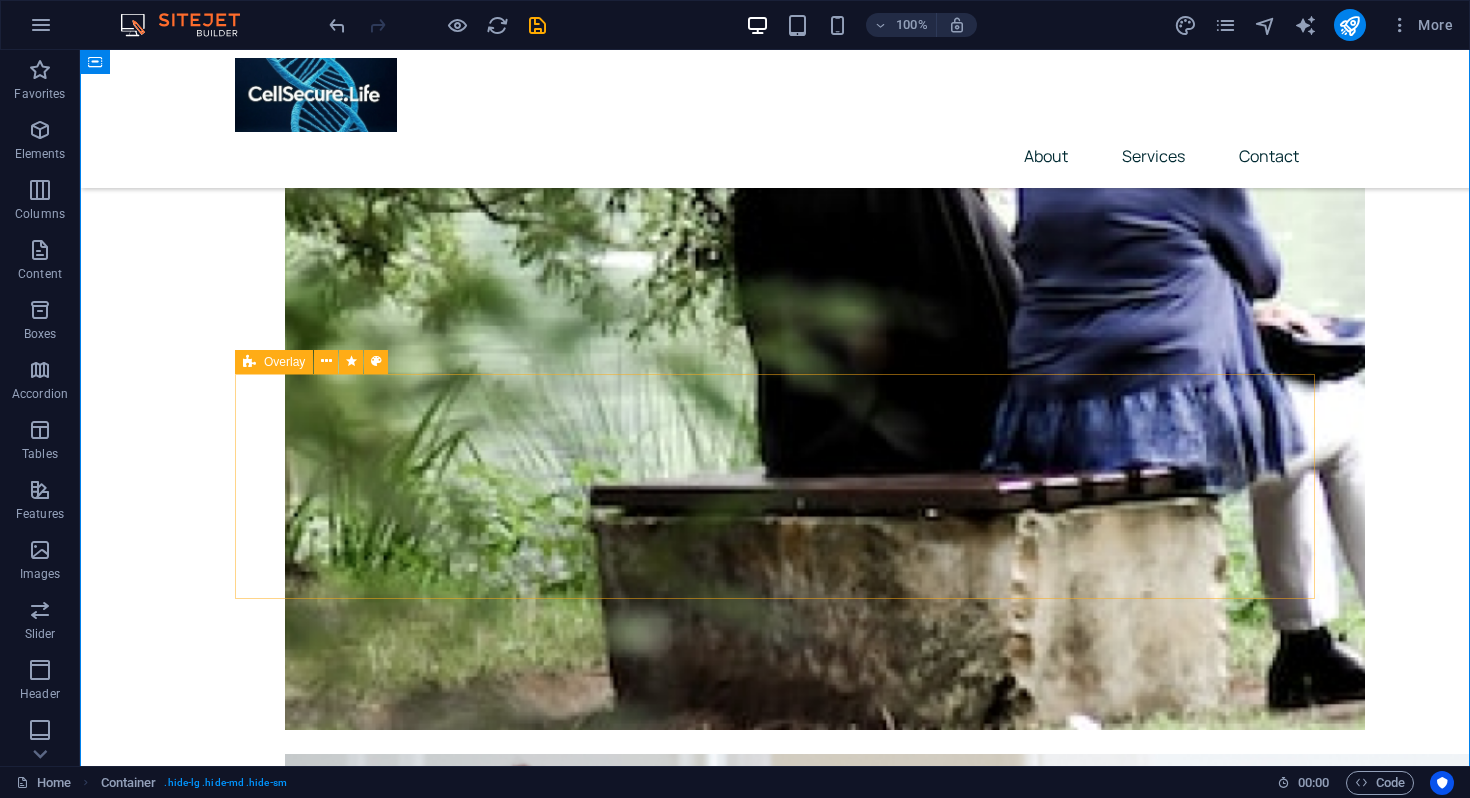 click on "Overlay" at bounding box center [284, 362] 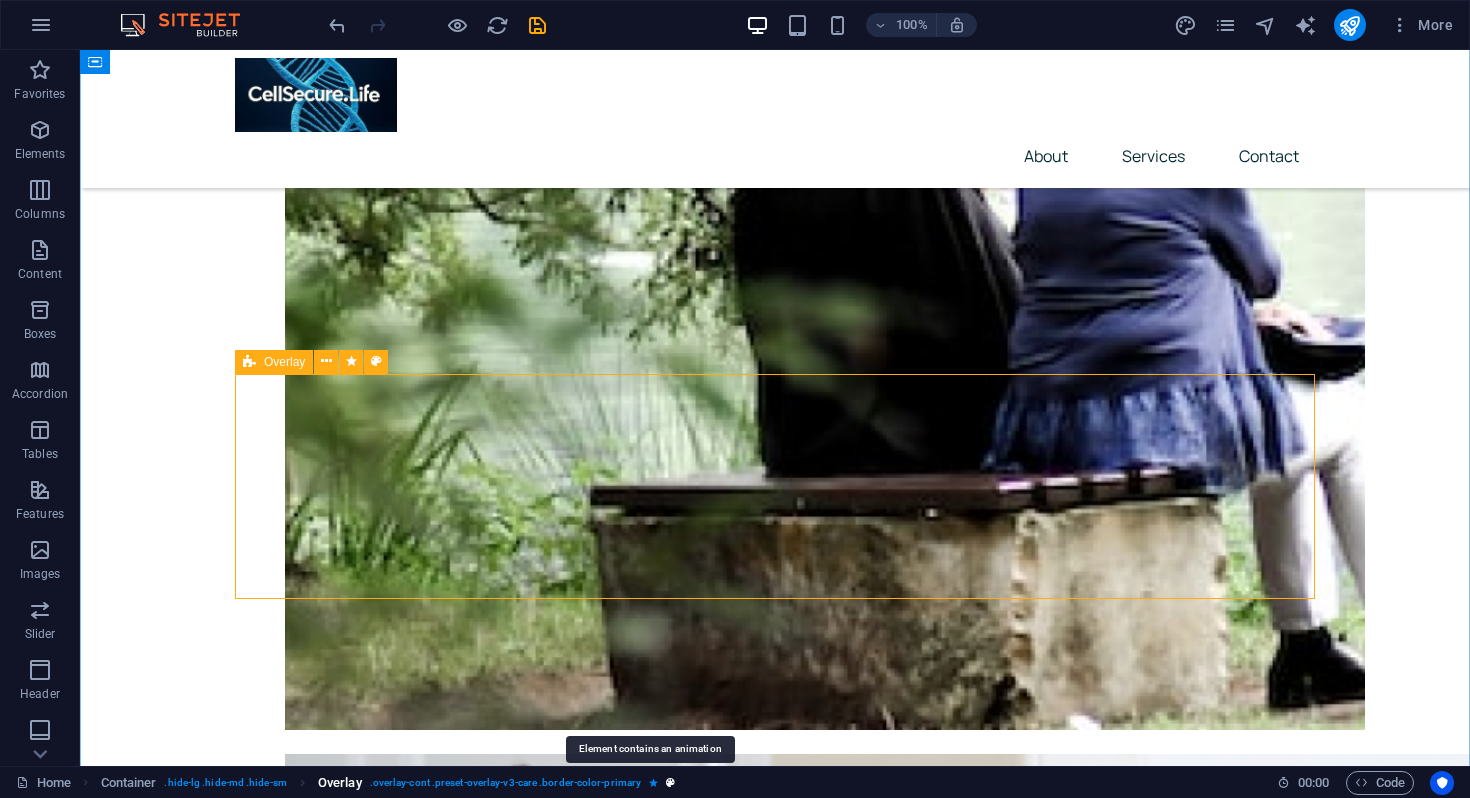 click at bounding box center [653, 782] 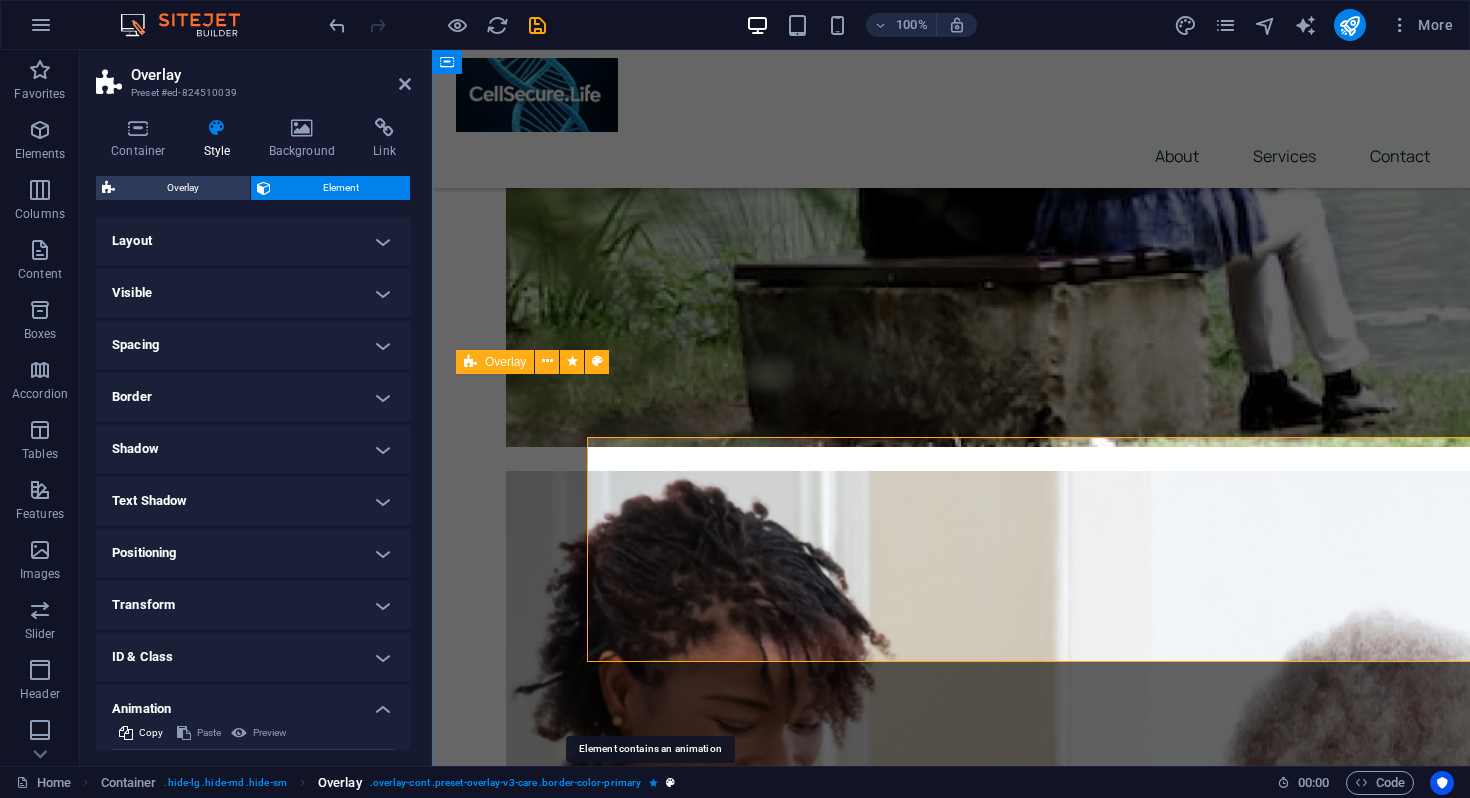 scroll, scrollTop: 1036, scrollLeft: 0, axis: vertical 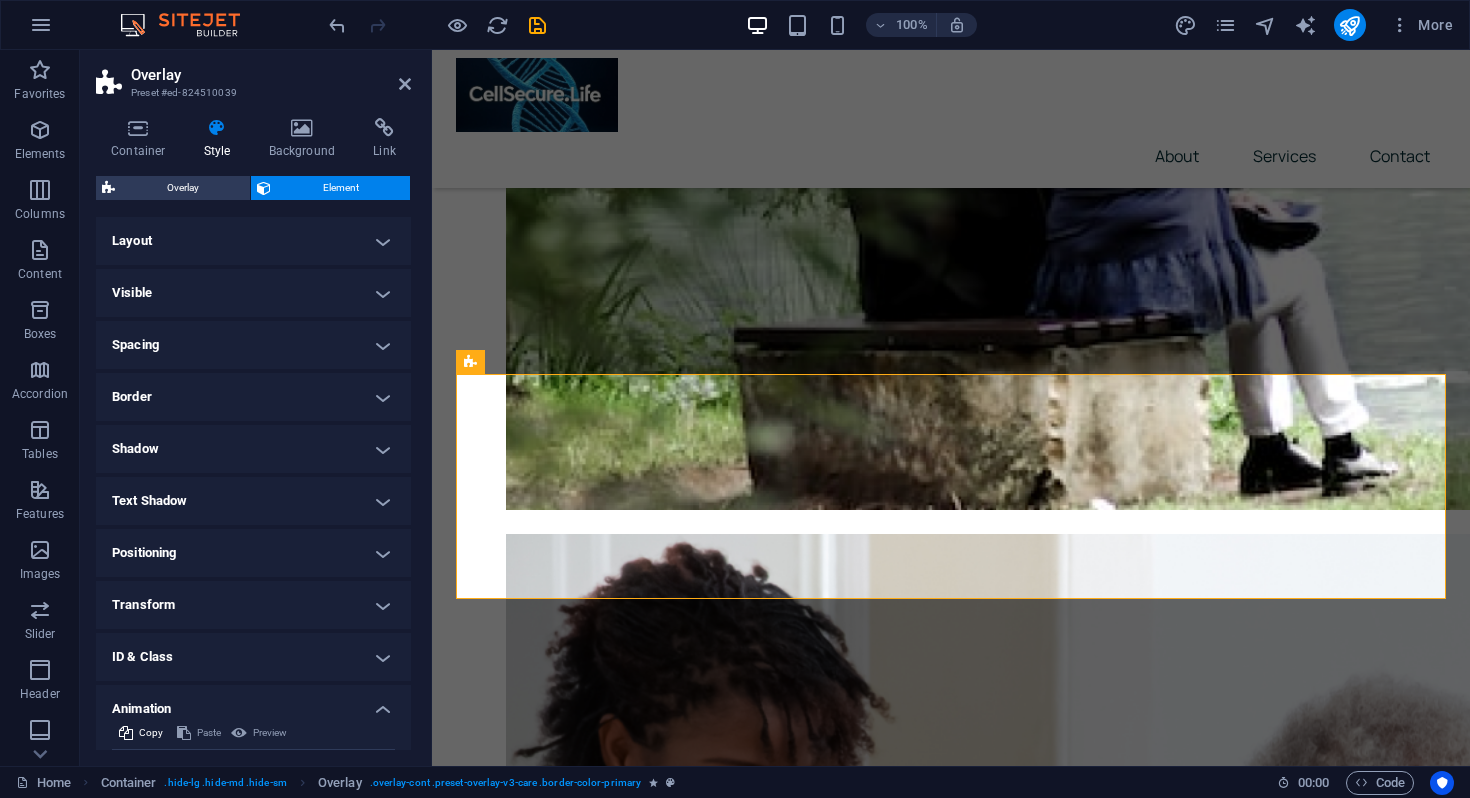 click on "Visible" at bounding box center (253, 293) 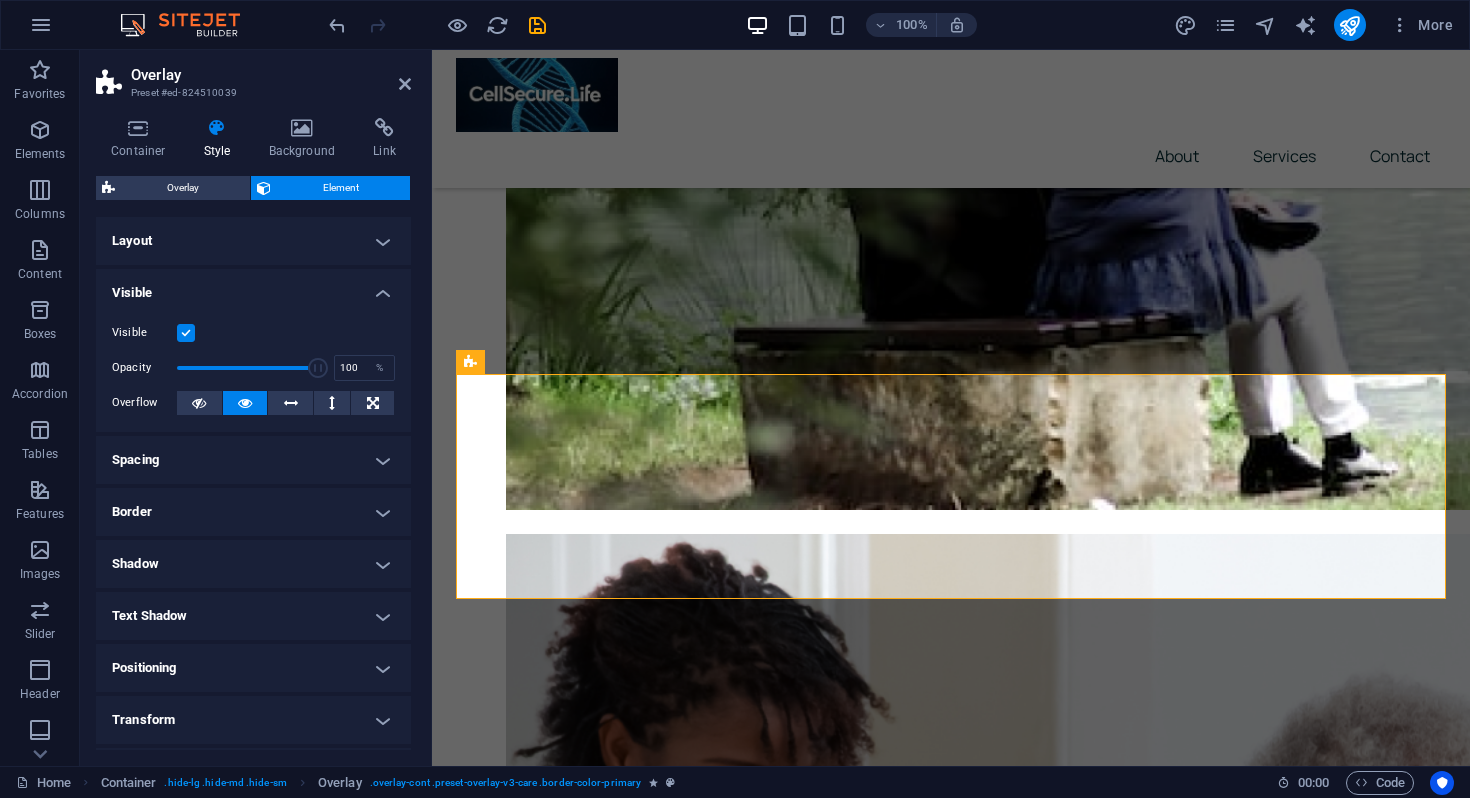 click on "Shadow" at bounding box center [253, 564] 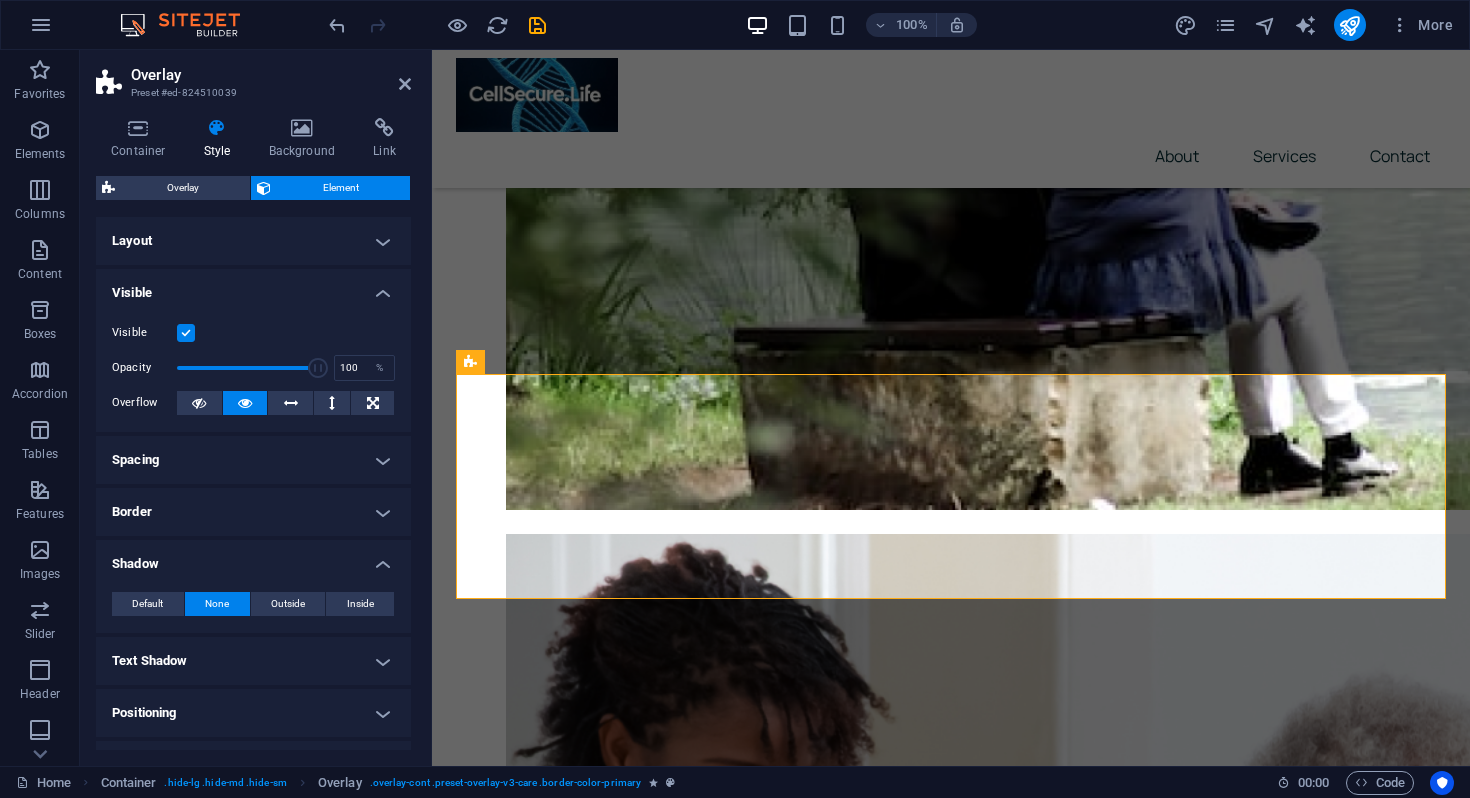 click on "Text Shadow" at bounding box center (253, 661) 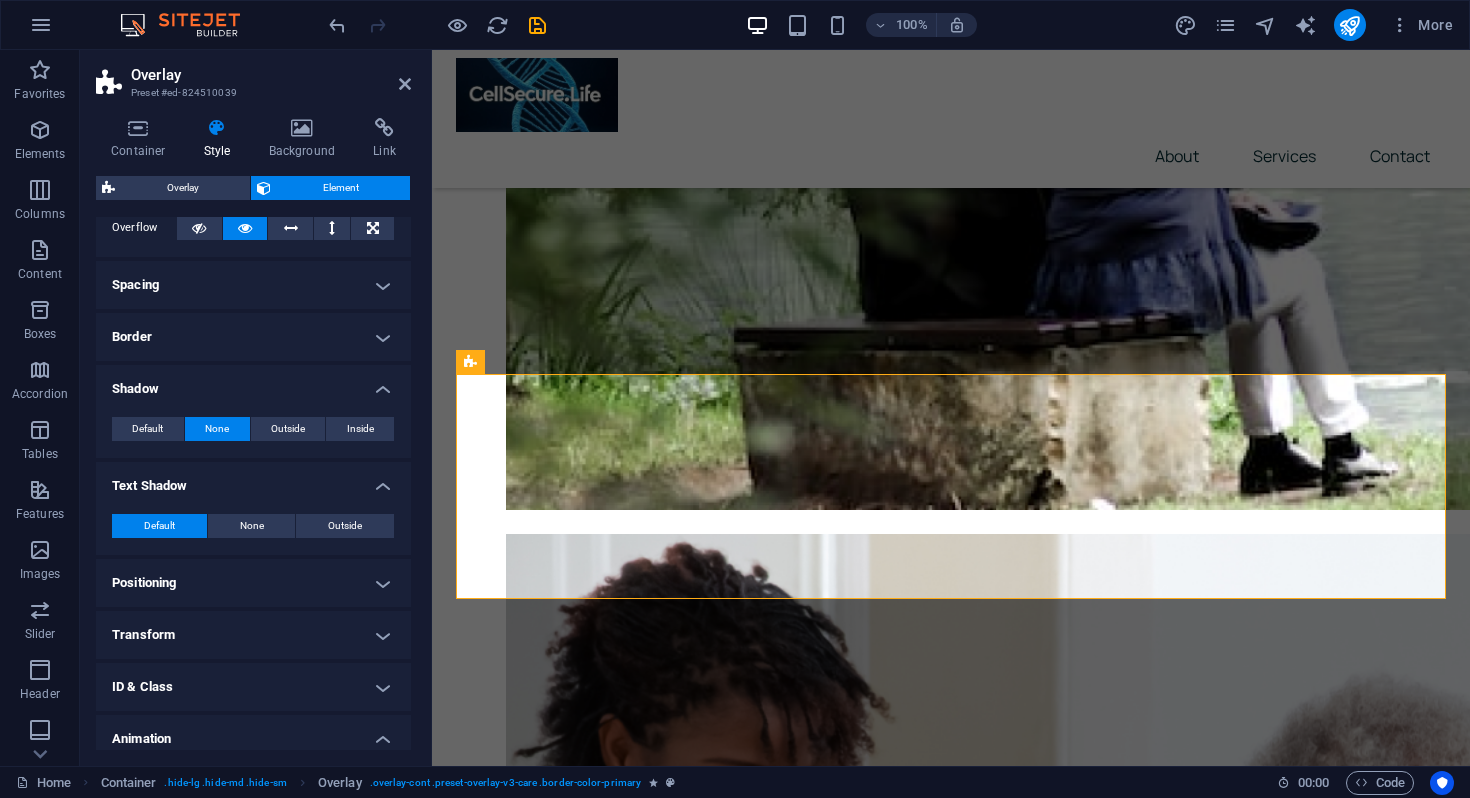 scroll, scrollTop: 181, scrollLeft: 0, axis: vertical 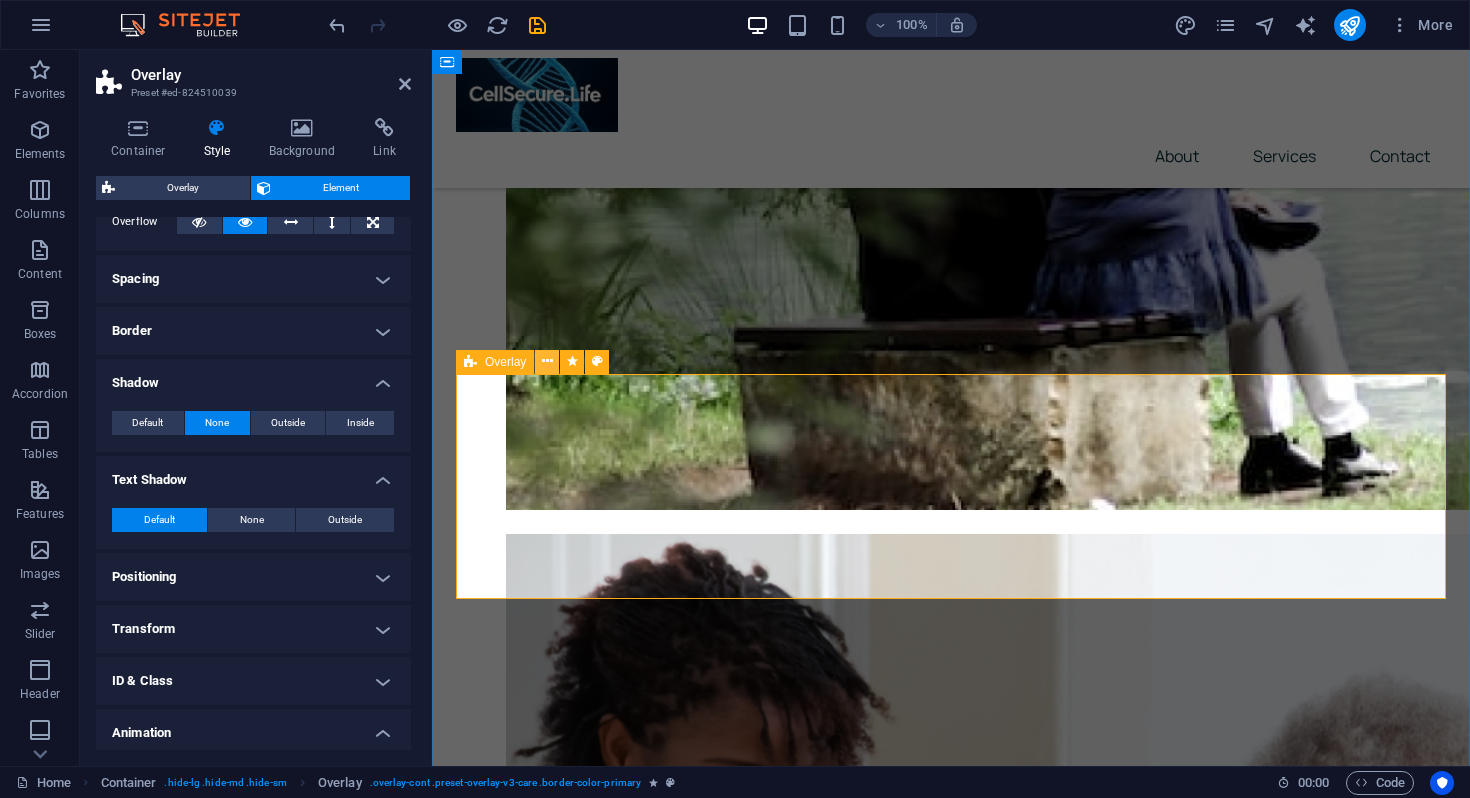 click at bounding box center [547, 361] 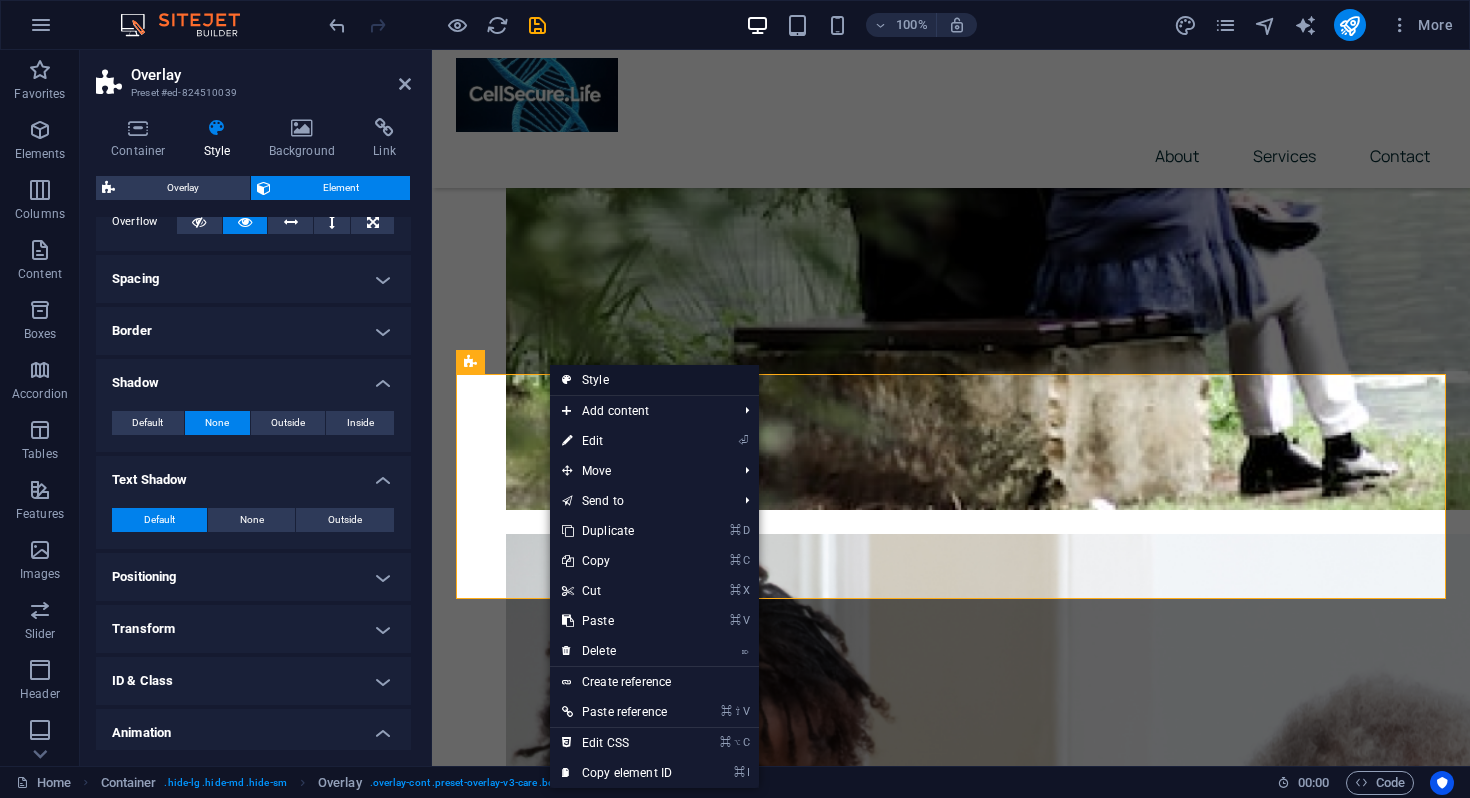 click on "Style" at bounding box center [654, 380] 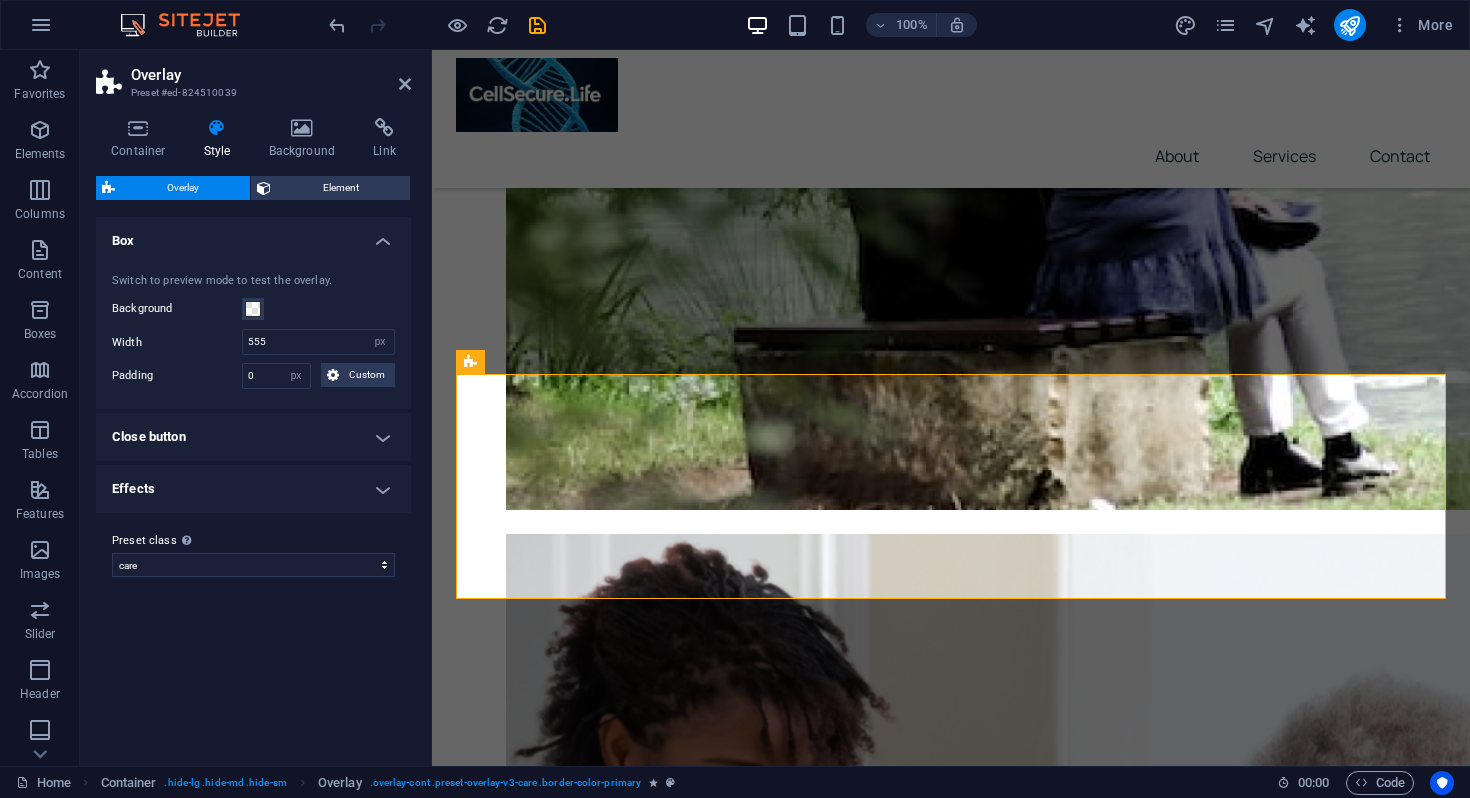 click on "Close button" at bounding box center [253, 437] 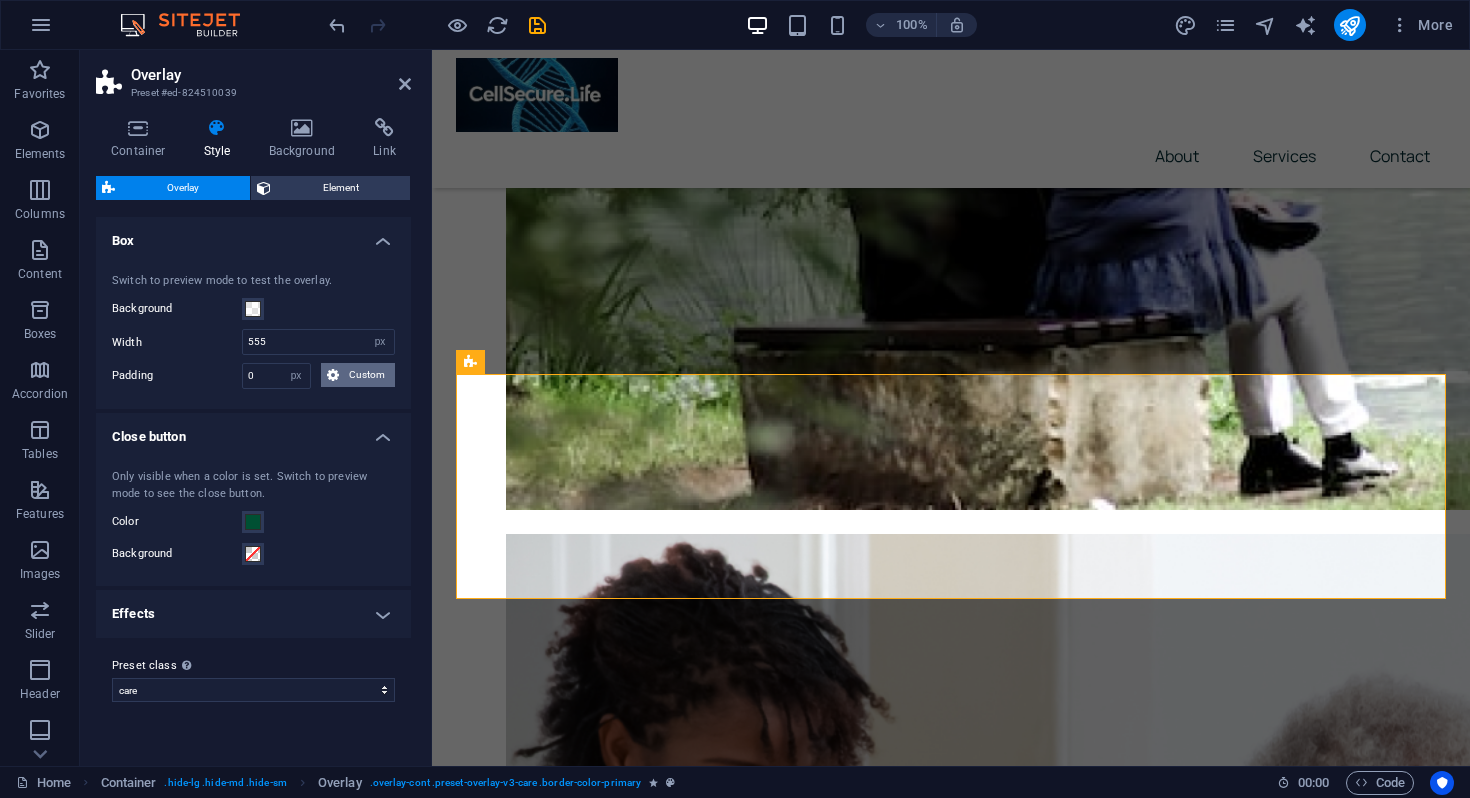 click on "Custom" at bounding box center (367, 375) 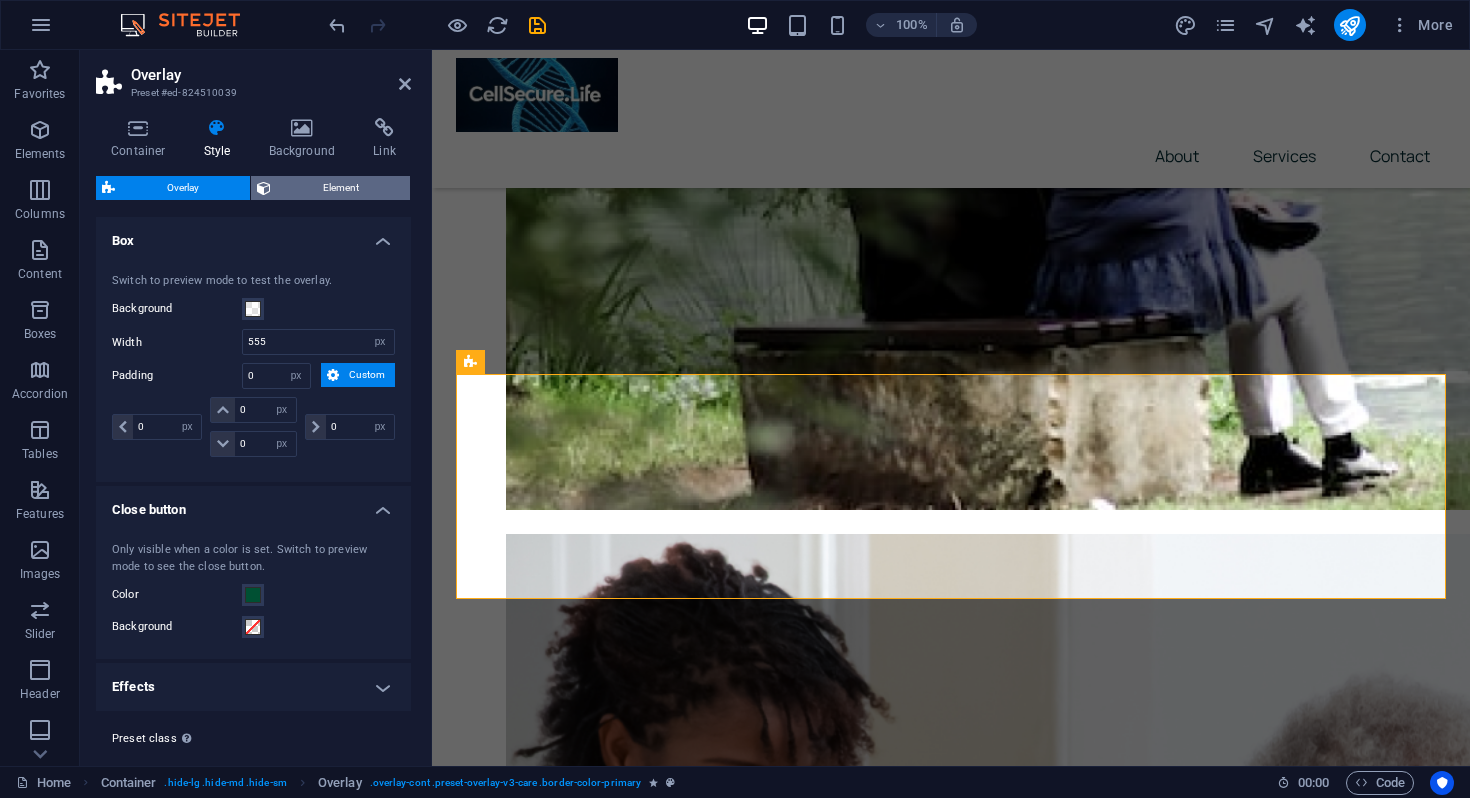 click on "Element" at bounding box center [340, 188] 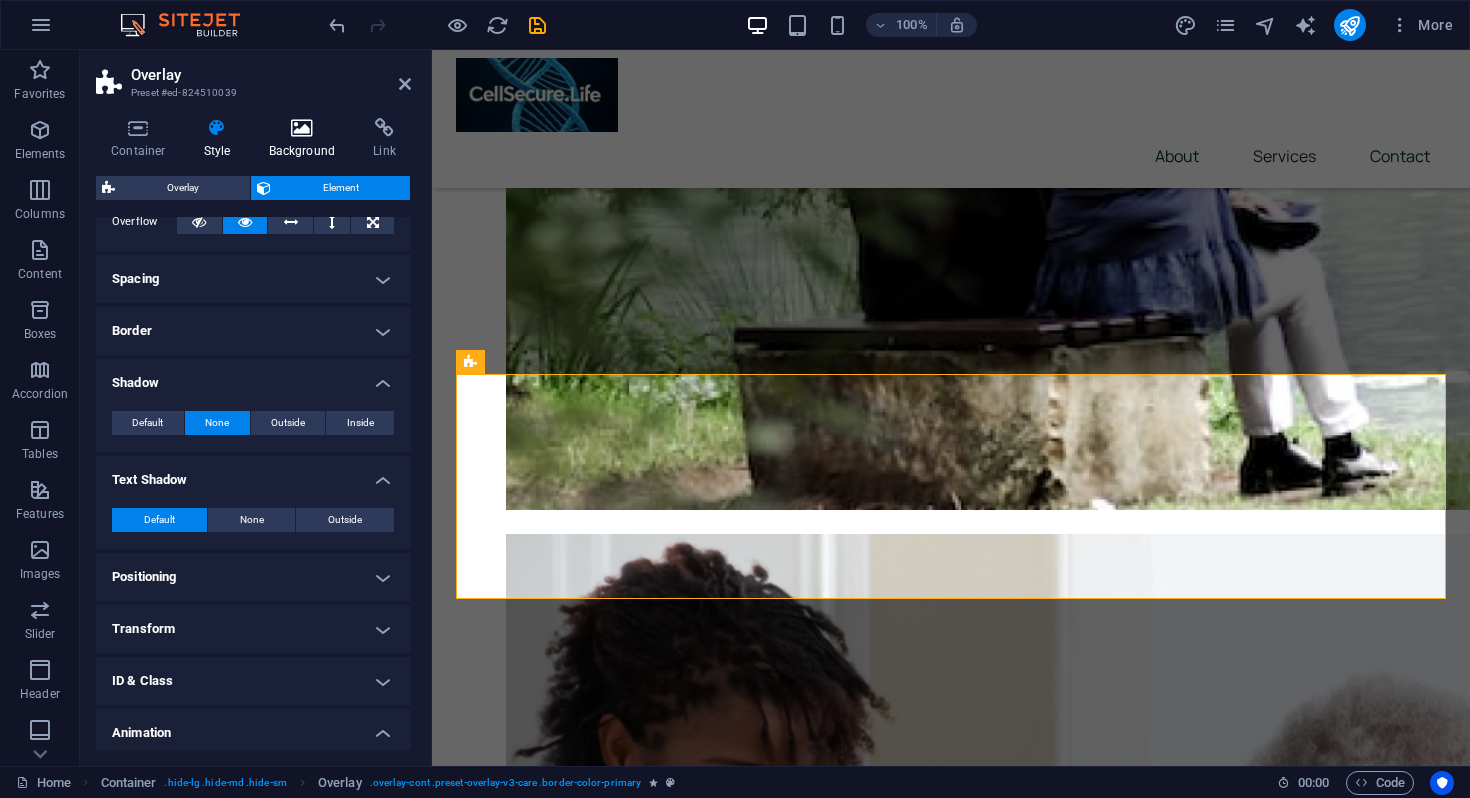 click at bounding box center [302, 128] 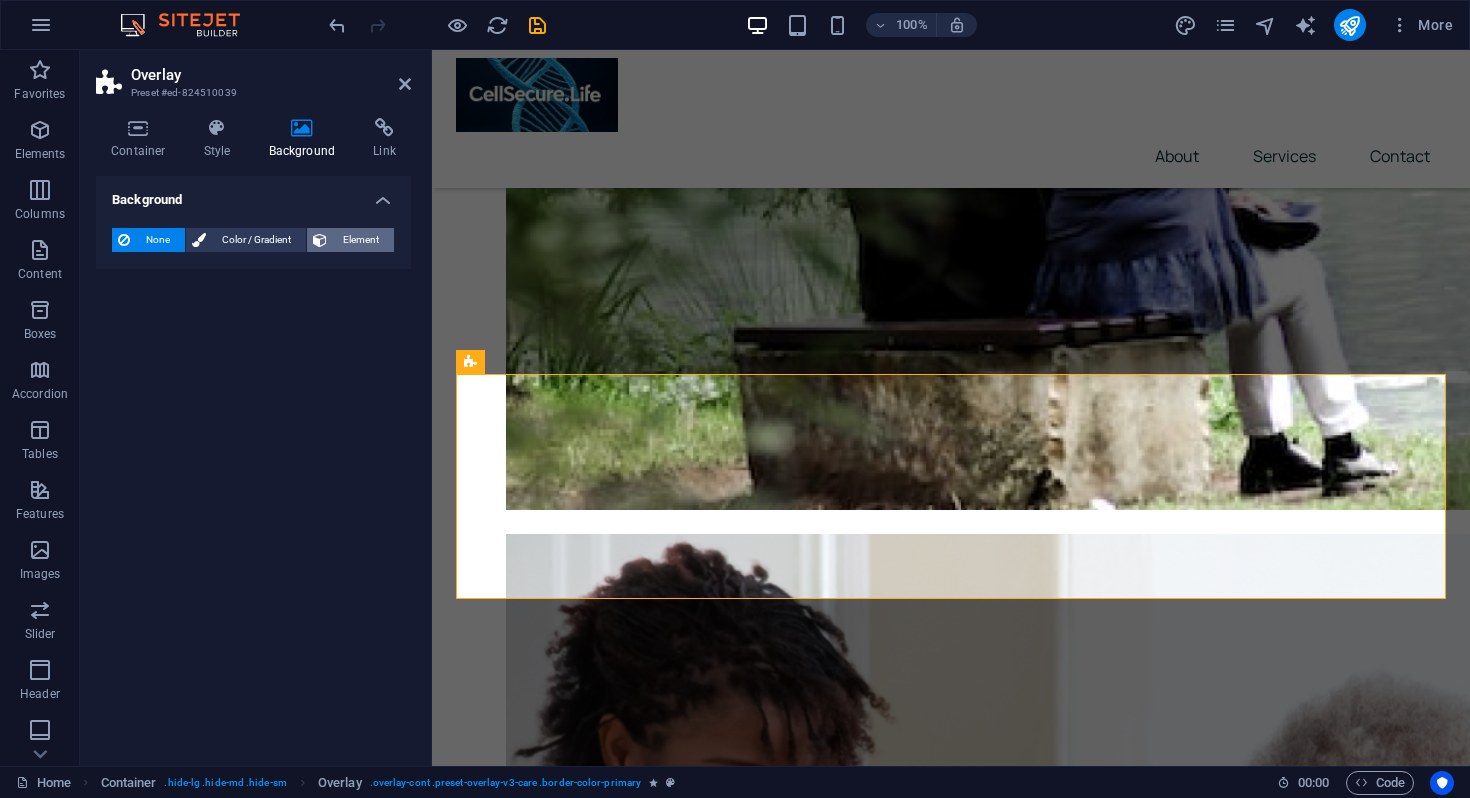 click on "Element" at bounding box center (360, 240) 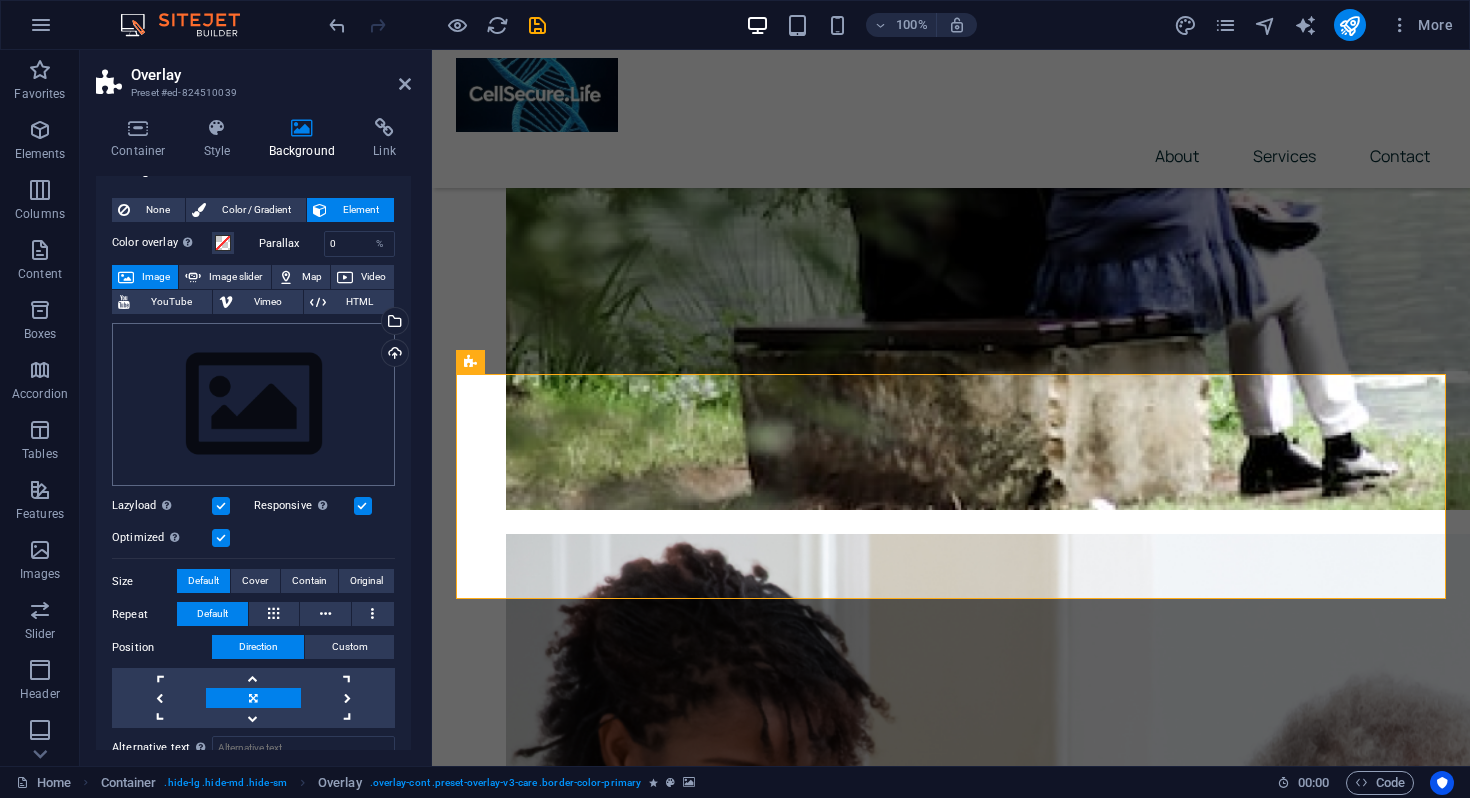 scroll, scrollTop: 0, scrollLeft: 0, axis: both 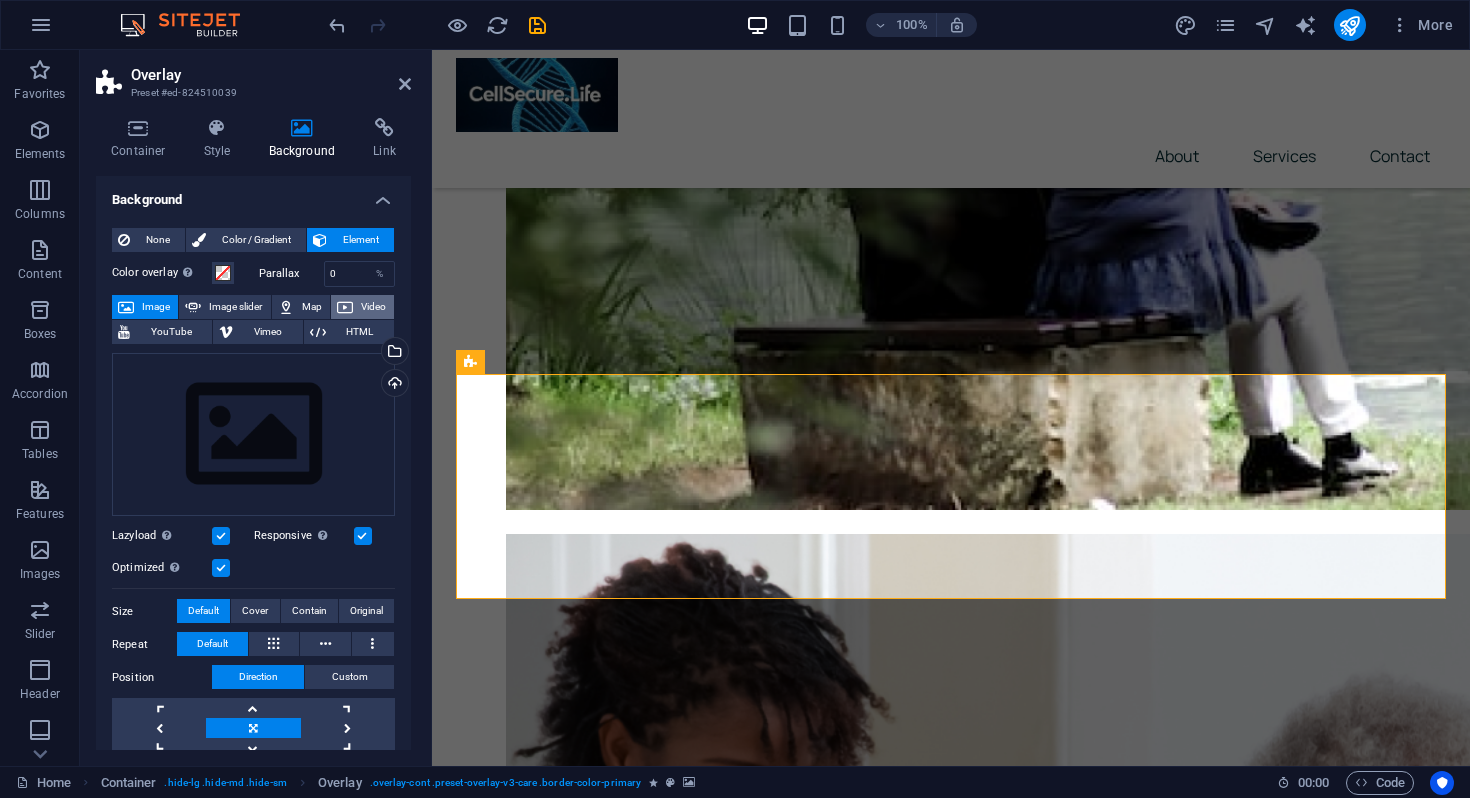 click on "Video" at bounding box center [373, 307] 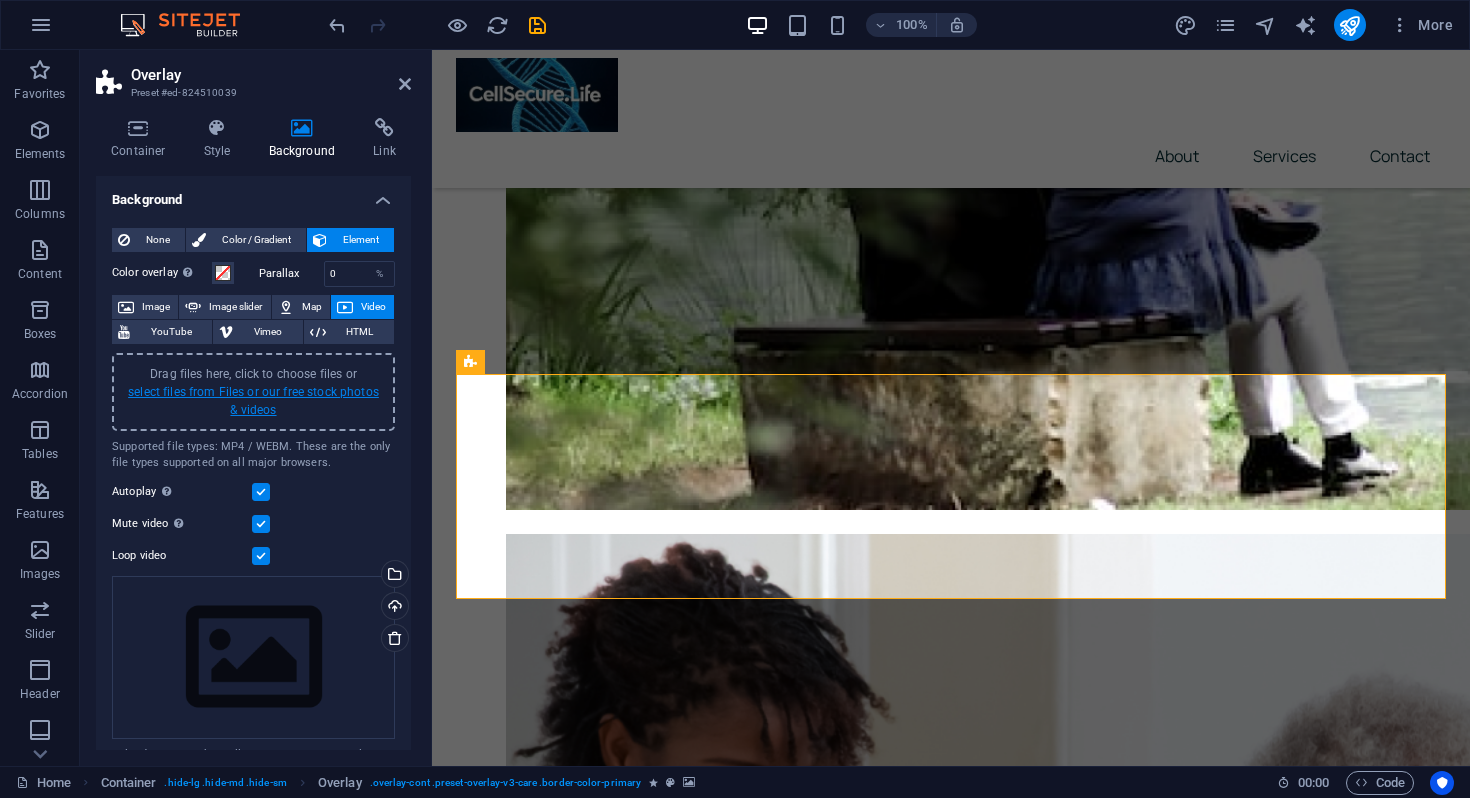 click on "select files from Files or our free stock photos & videos" at bounding box center [253, 401] 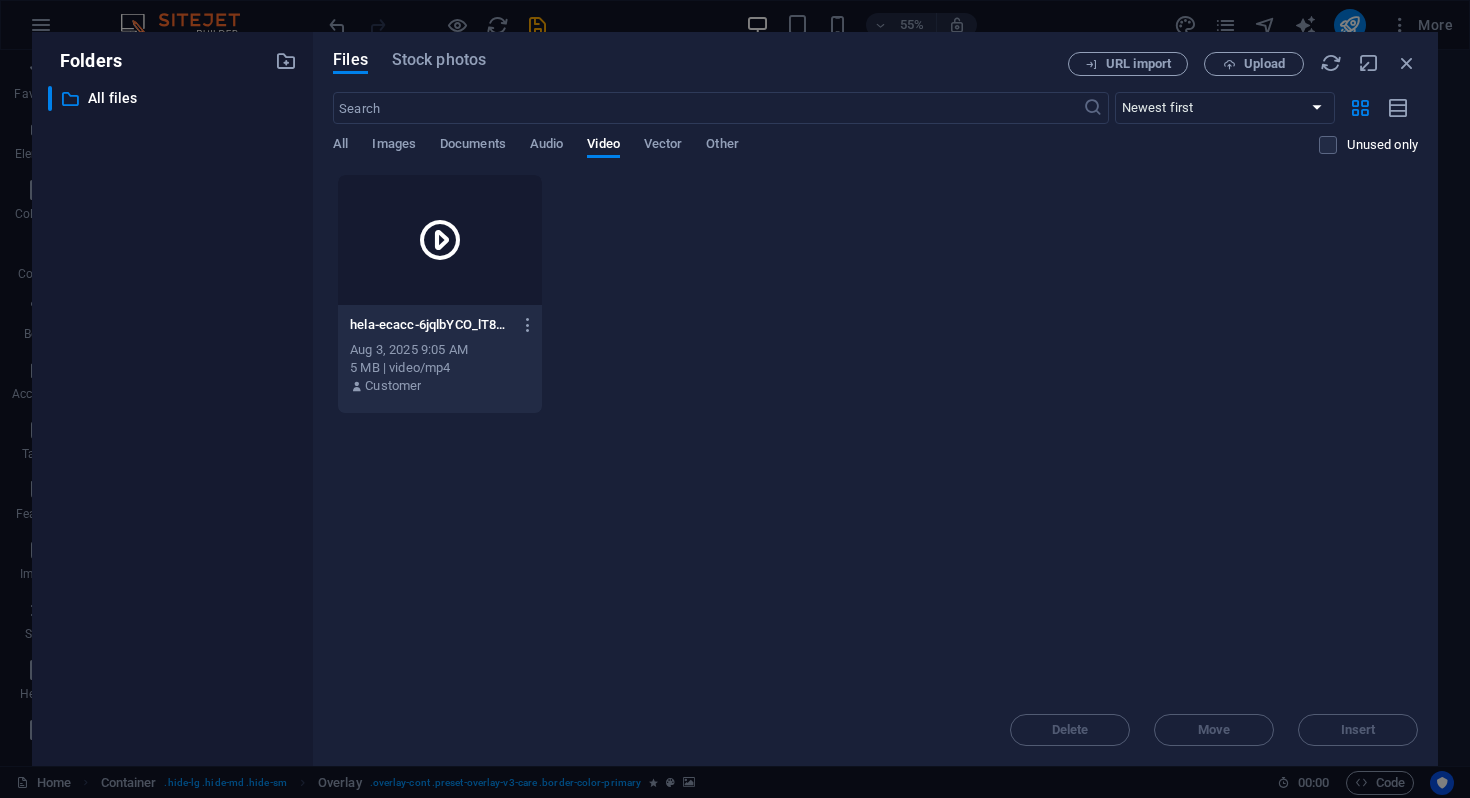 click at bounding box center (440, 240) 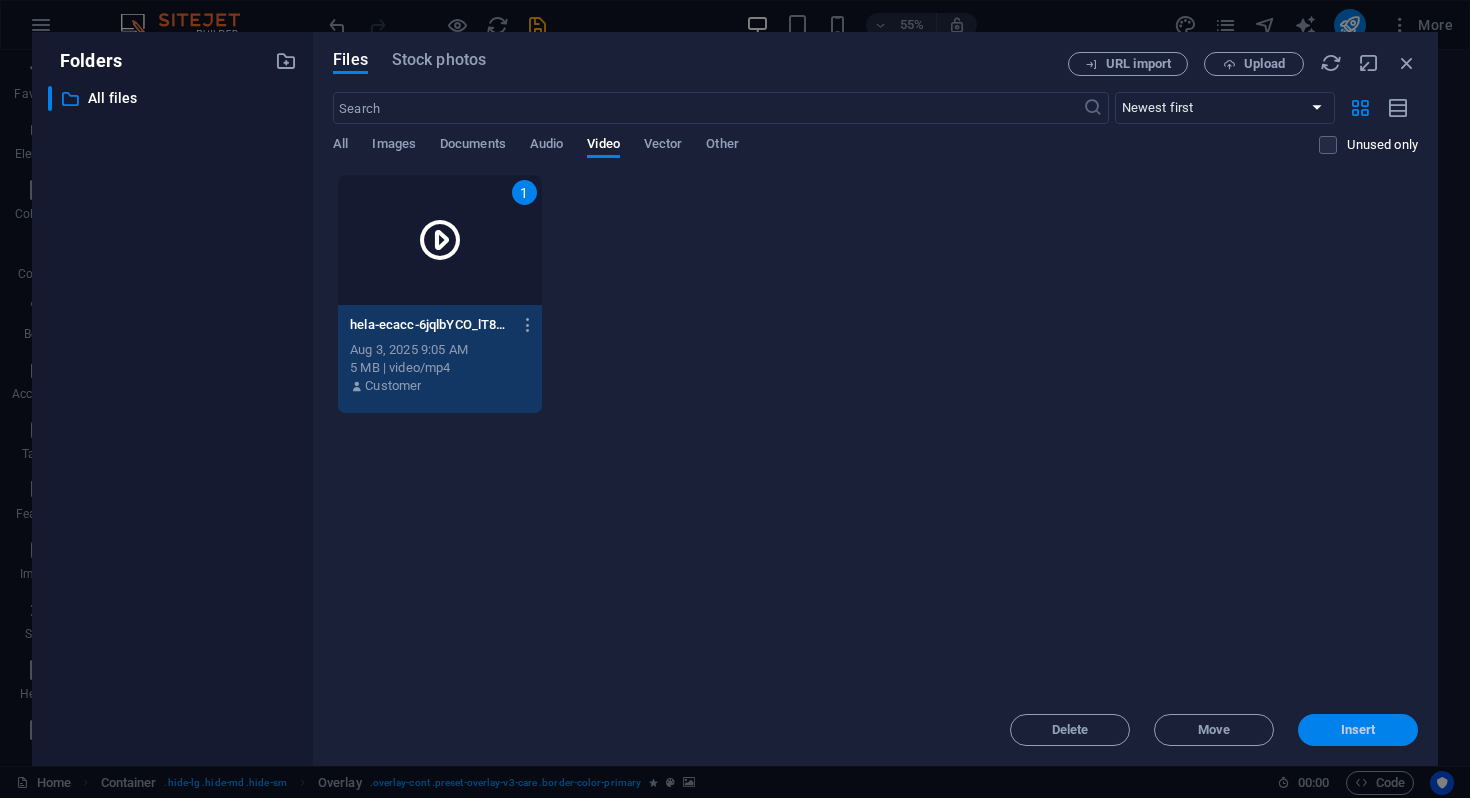 click on "Insert" at bounding box center [1358, 730] 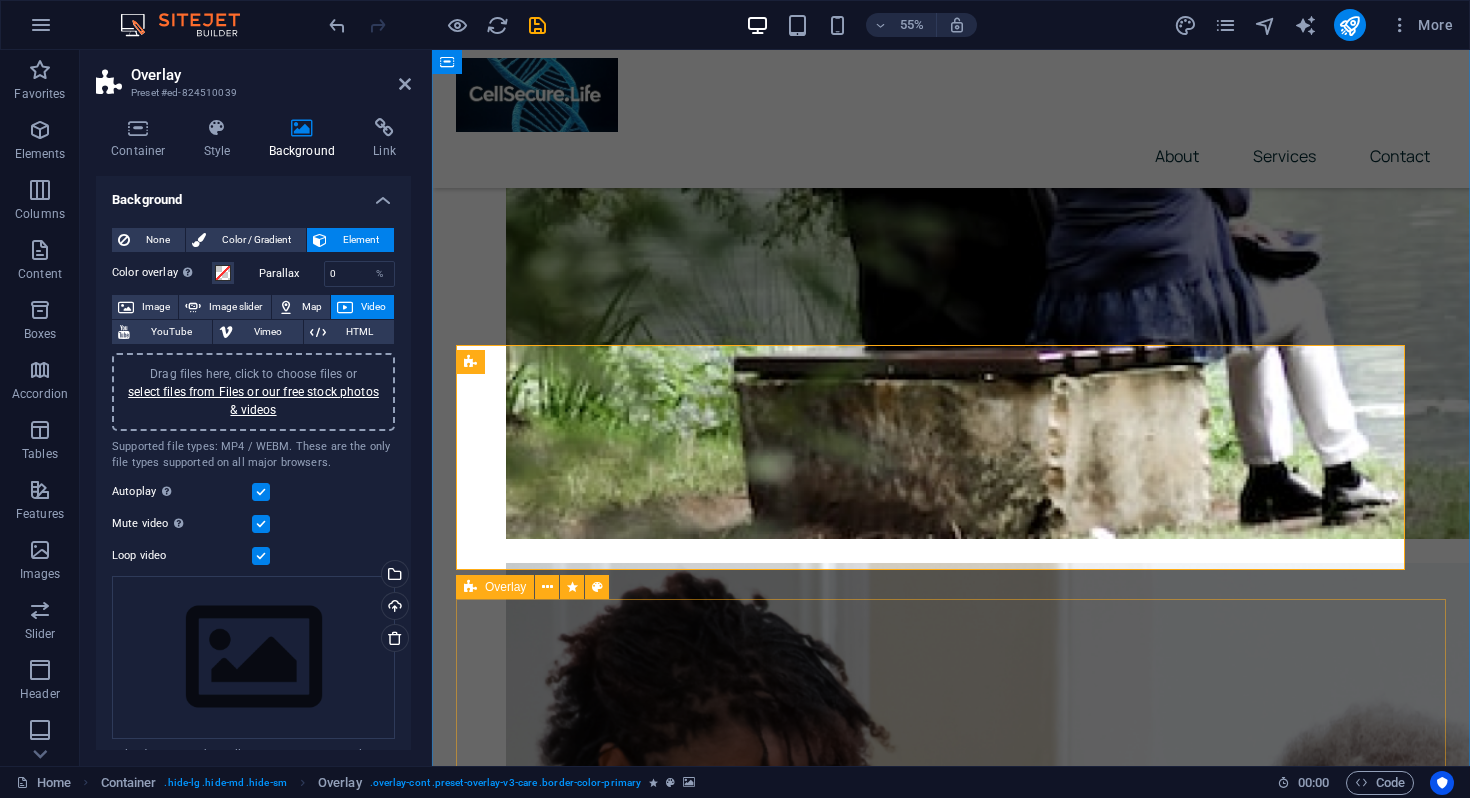 scroll, scrollTop: 1036, scrollLeft: 0, axis: vertical 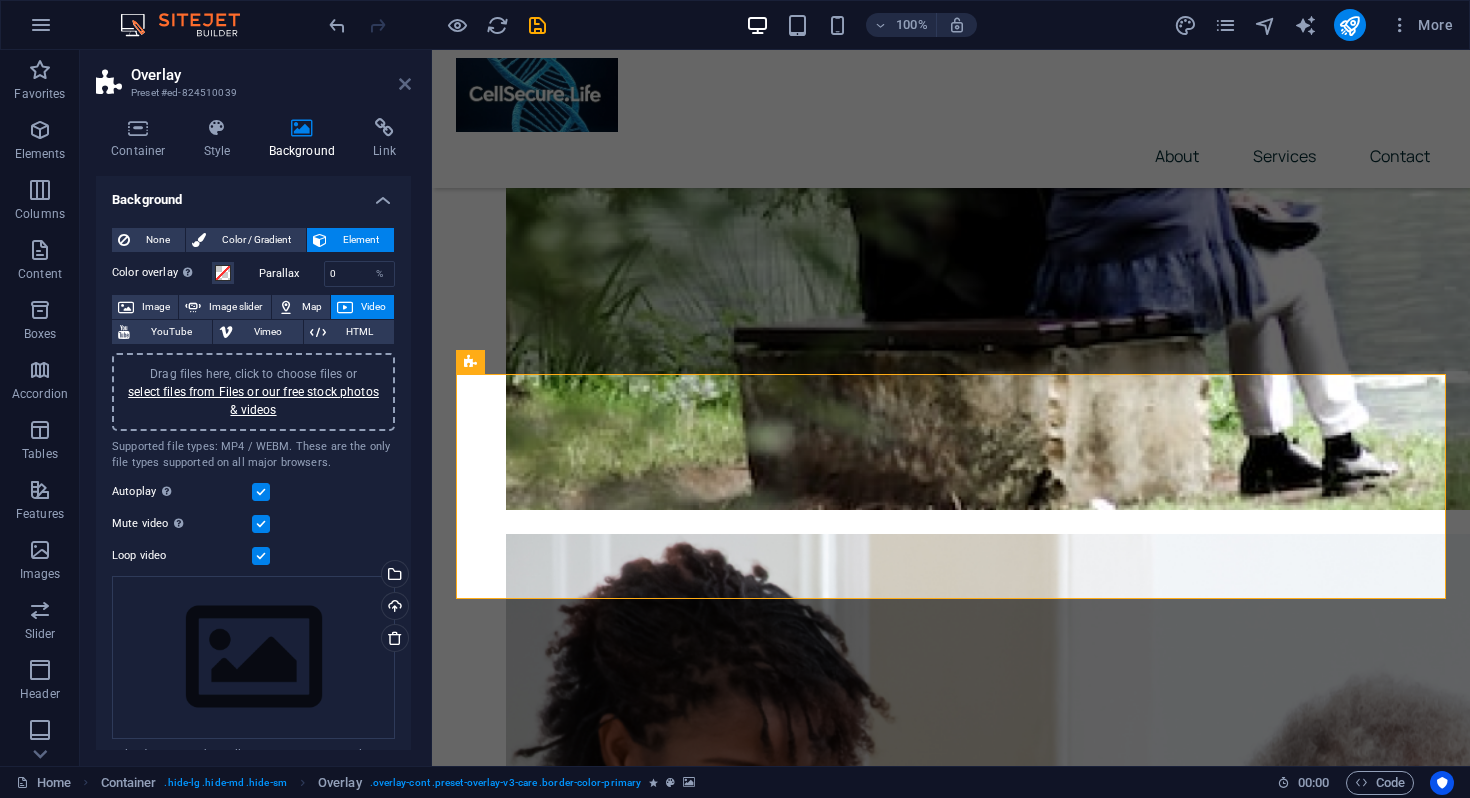 click at bounding box center [405, 84] 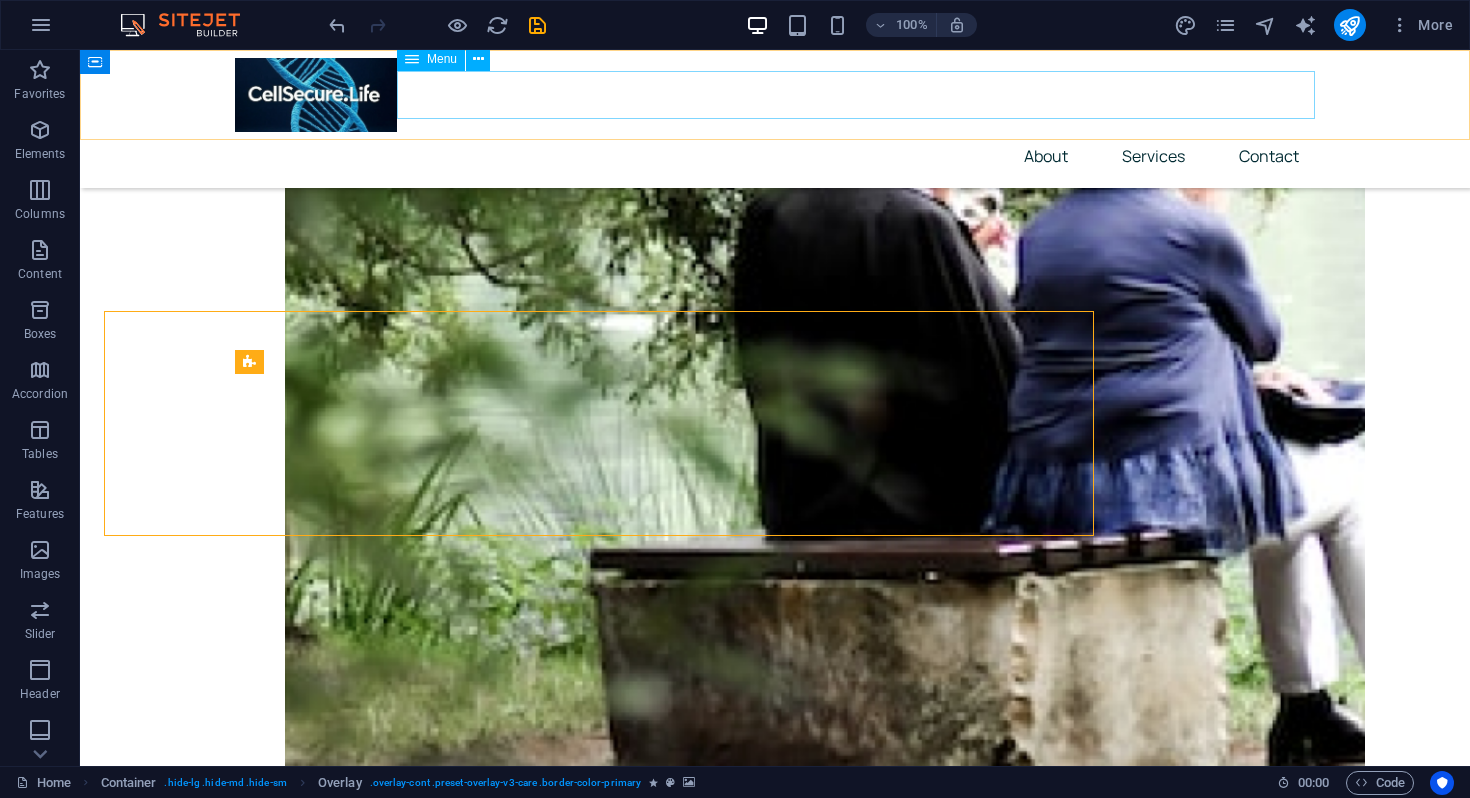 scroll, scrollTop: 1099, scrollLeft: 0, axis: vertical 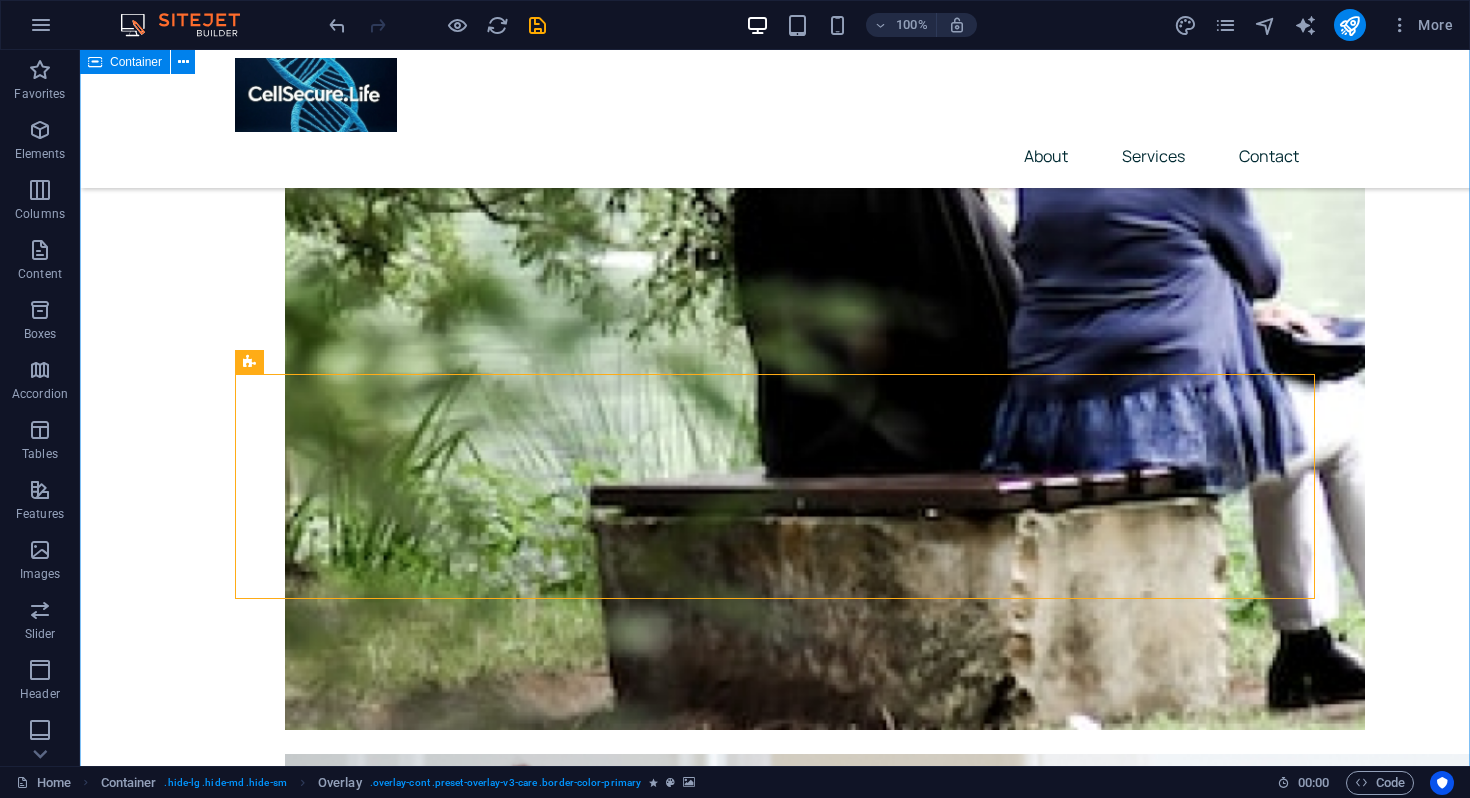 click on "Our services Dementia Care Lorem ipsum dolor sit amet, consectetur adipiscing elit. Amet ullamcorper sed vitae quis turpis. Read More      Palliative Care Lorem ipsum dolor sit amet, consectetur adipiscing elit. Amet ullamcorper sed vitae quis turpis. Read More      Physiotherapy Lorem ipsum dolor sit amet, consectetur adipiscing elit. Amet ullamcorper sed vitae quis turpis. Read More      Learn More Dementia Care Lorem ipsum dolor sit amet, consectetur adipiscing elit. Consectetur auctor id viverra nunc, ultrices convallis sit ultrices. Massa sollicitudin consequat, at purus lobortis laoreet eu. Lorem ipsum dolor sit amet, consectetur adipiscing elit. Consectetur auctor id viverra nunc, ultrices convallis sit ultrices. Palliative Care Physiotherapy" at bounding box center (775, 4551) 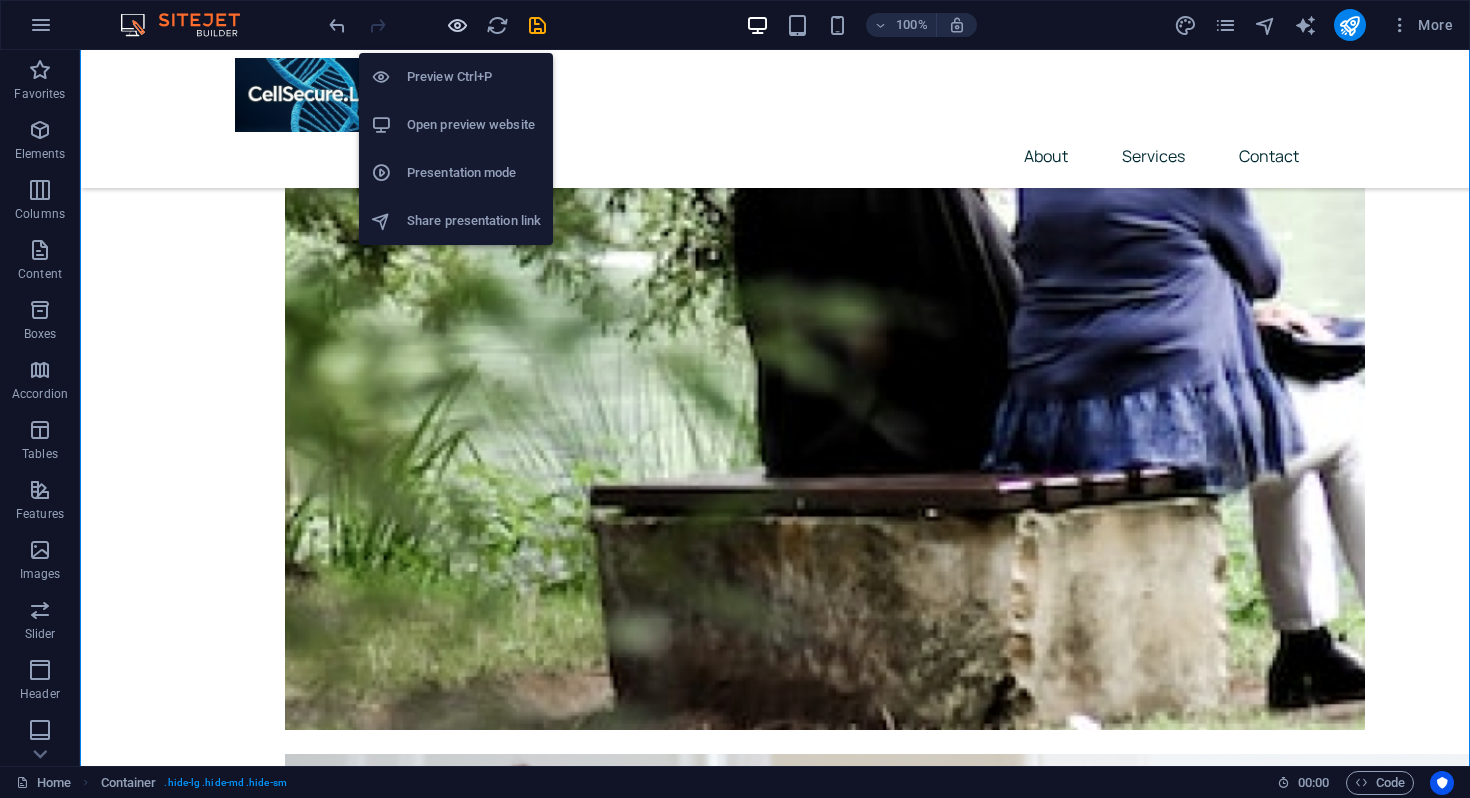 click at bounding box center [457, 25] 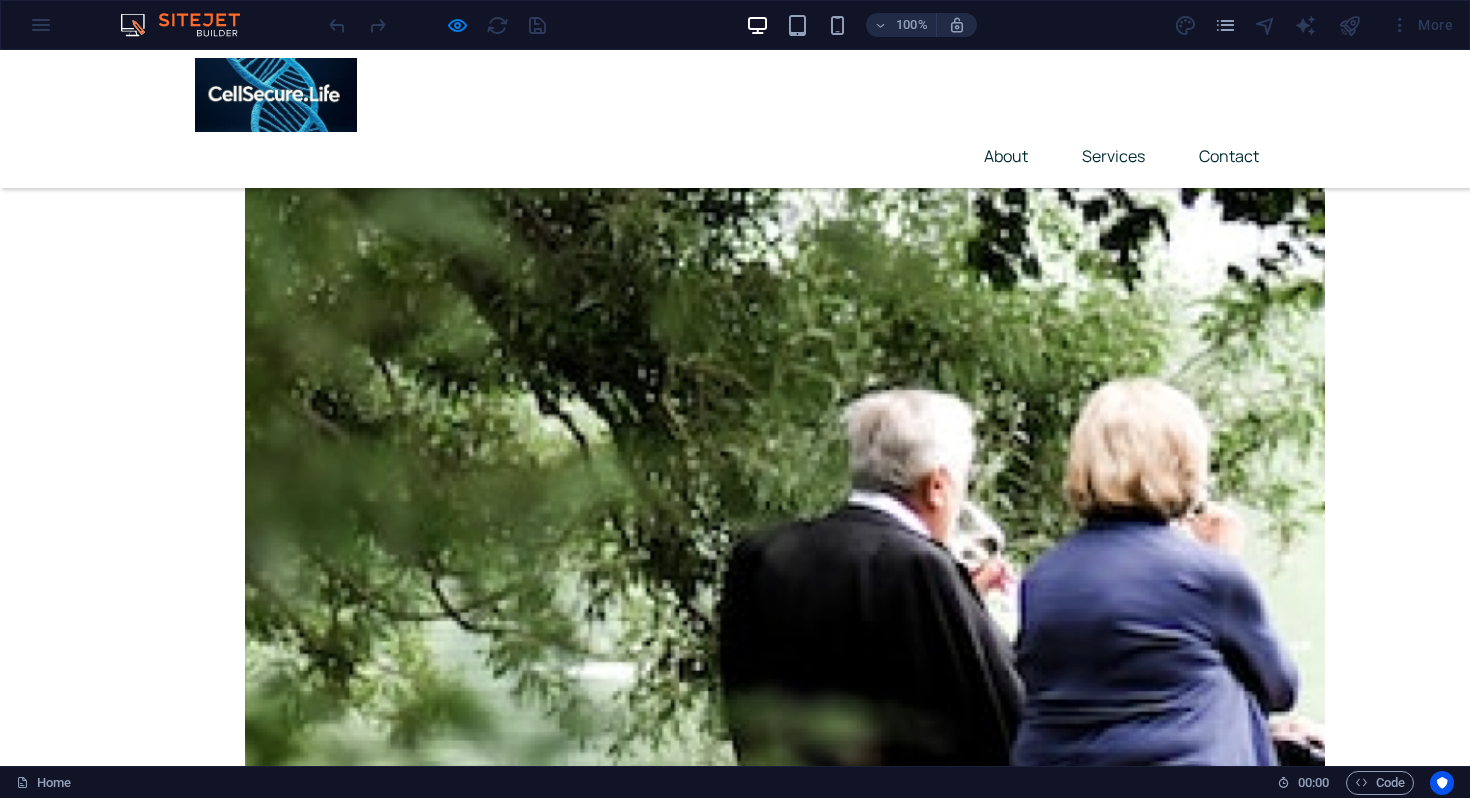 scroll, scrollTop: 725, scrollLeft: 0, axis: vertical 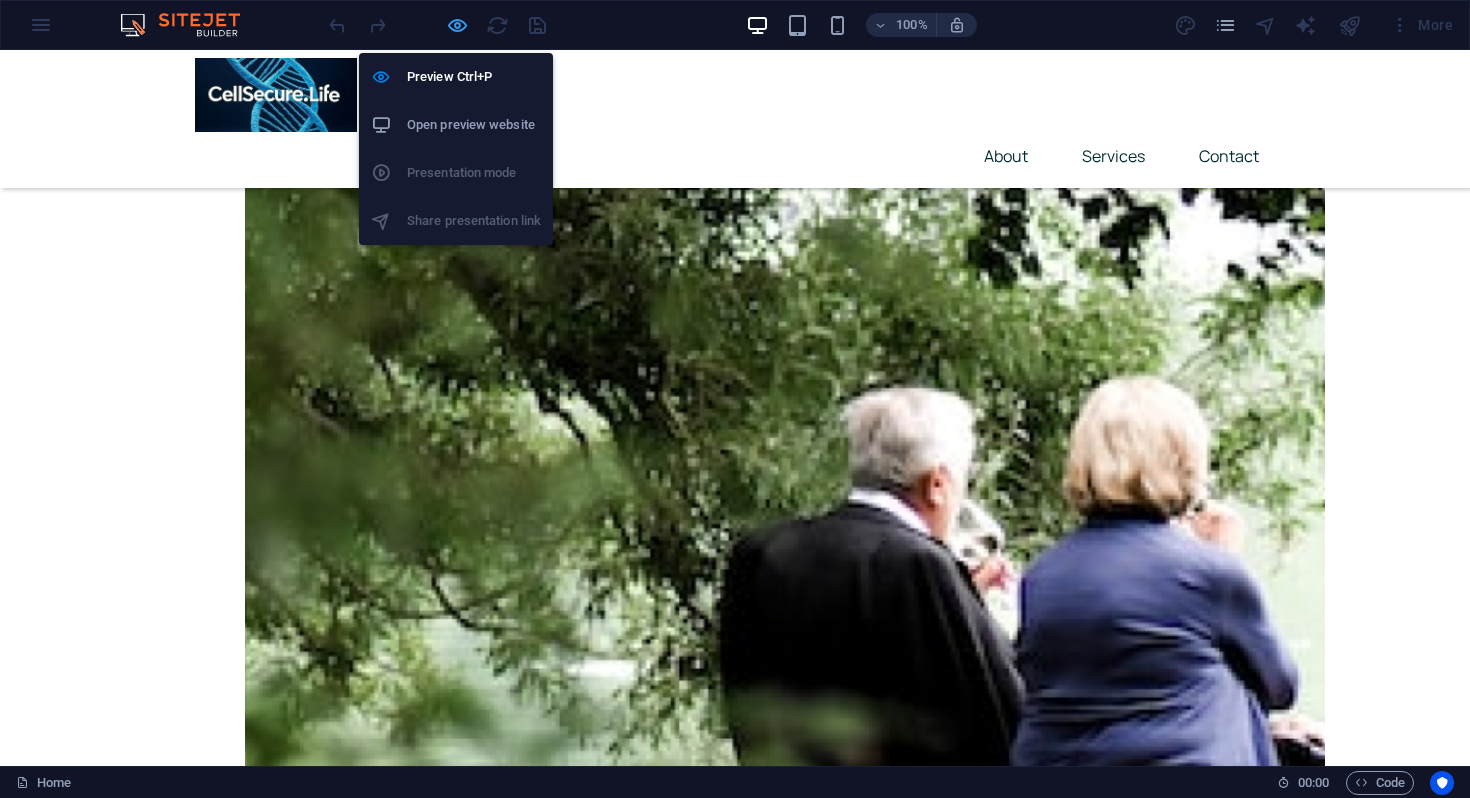 click at bounding box center [457, 25] 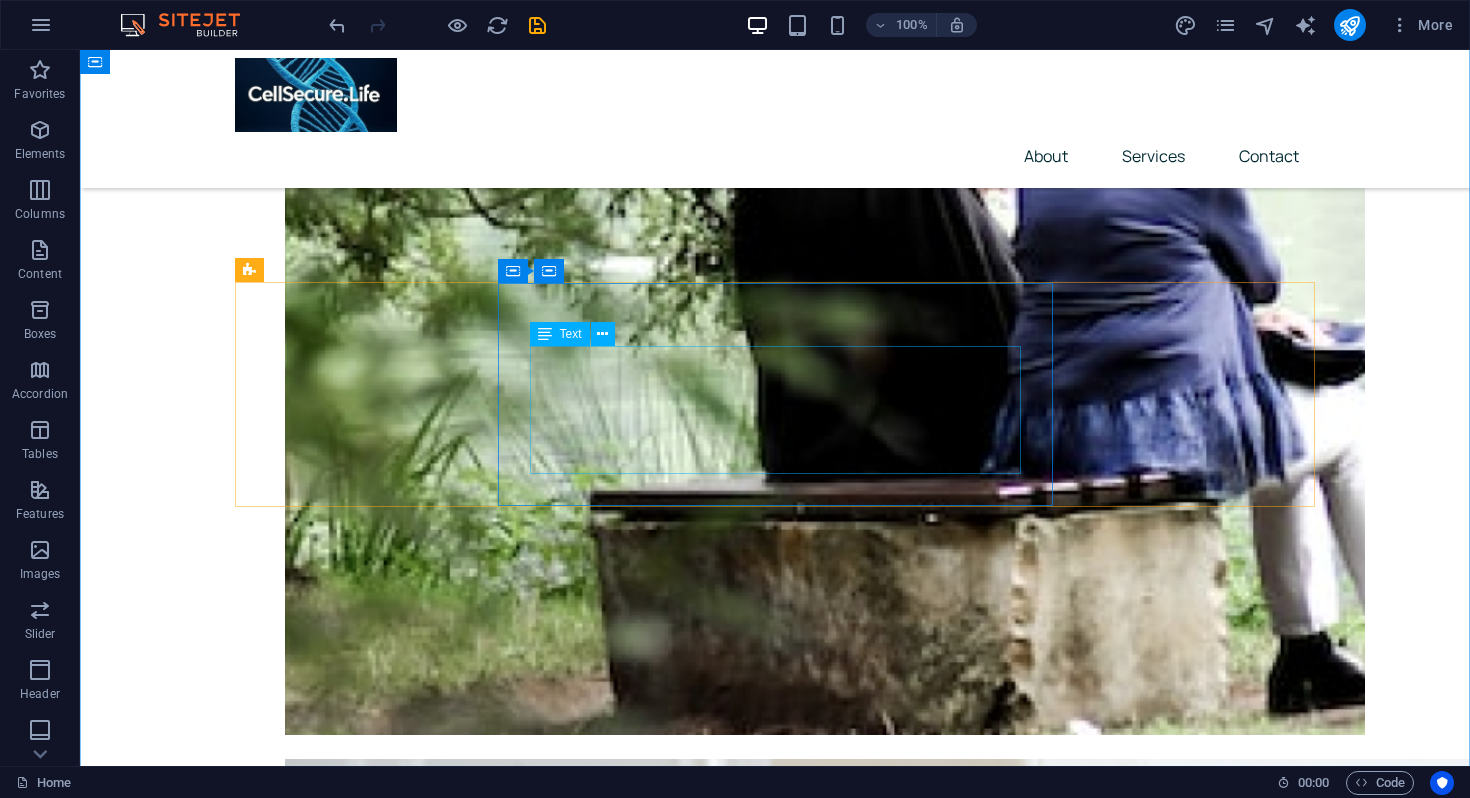 scroll, scrollTop: 1047, scrollLeft: 0, axis: vertical 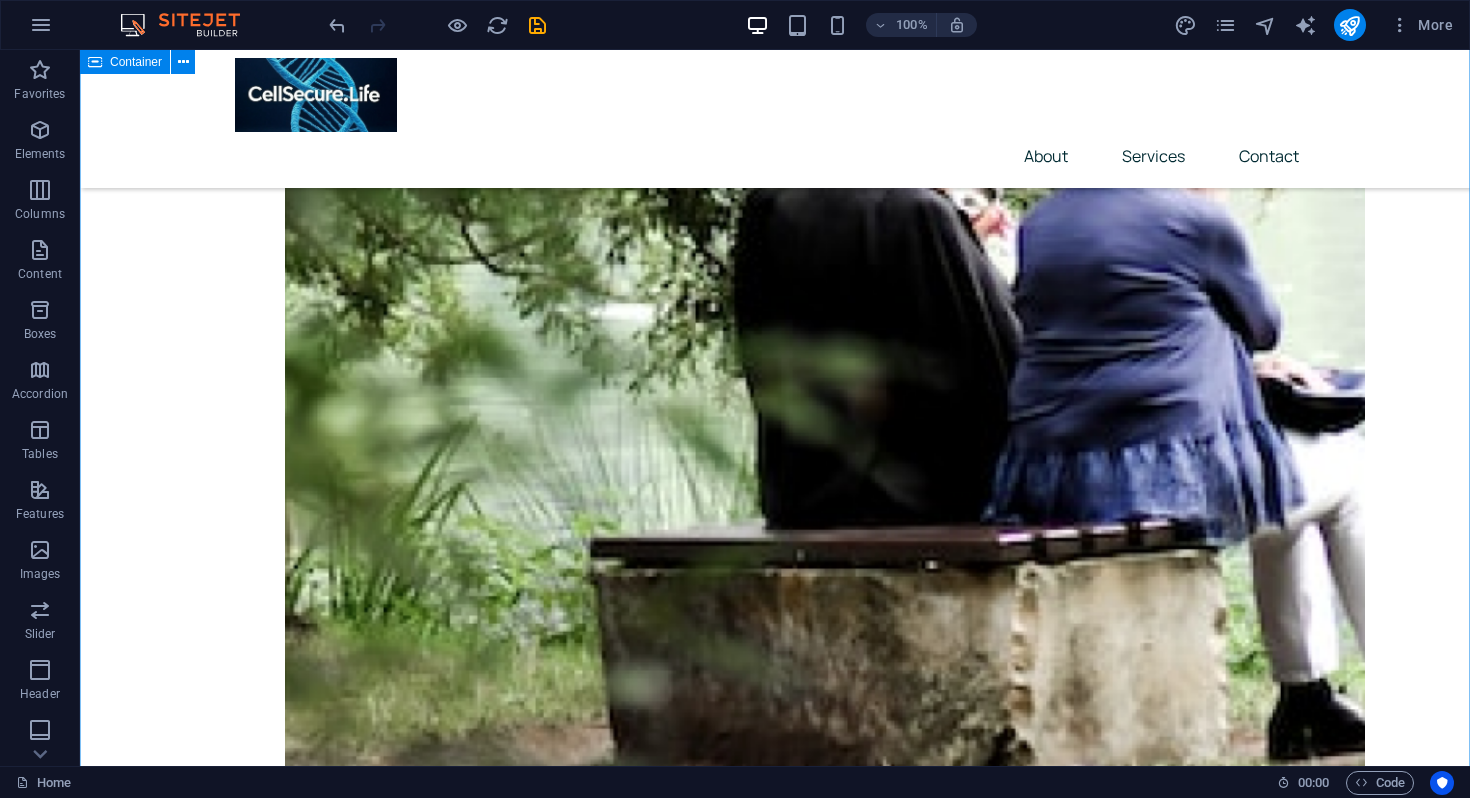 click on "Our services Dementia Care Lorem ipsum dolor sit amet, consectetur adipiscing elit. Amet ullamcorper sed vitae quis turpis. Read More      Palliative Care Lorem ipsum dolor sit amet, consectetur adipiscing elit. Amet ullamcorper sed vitae quis turpis. Read More      Physiotherapy Lorem ipsum dolor sit amet, consectetur adipiscing elit. Amet ullamcorper sed vitae quis turpis. Read More      Learn More Dementia Care Lorem ipsum dolor sit amet, consectetur adipiscing elit. Consectetur auctor id viverra nunc, ultrices convallis sit ultrices. Massa sollicitudin consequat, at purus lobortis laoreet eu. Lorem ipsum dolor sit amet, consectetur adipiscing elit. Consectetur auctor id viverra nunc, ultrices convallis sit ultrices. Palliative Care Physiotherapy" at bounding box center (775, 4603) 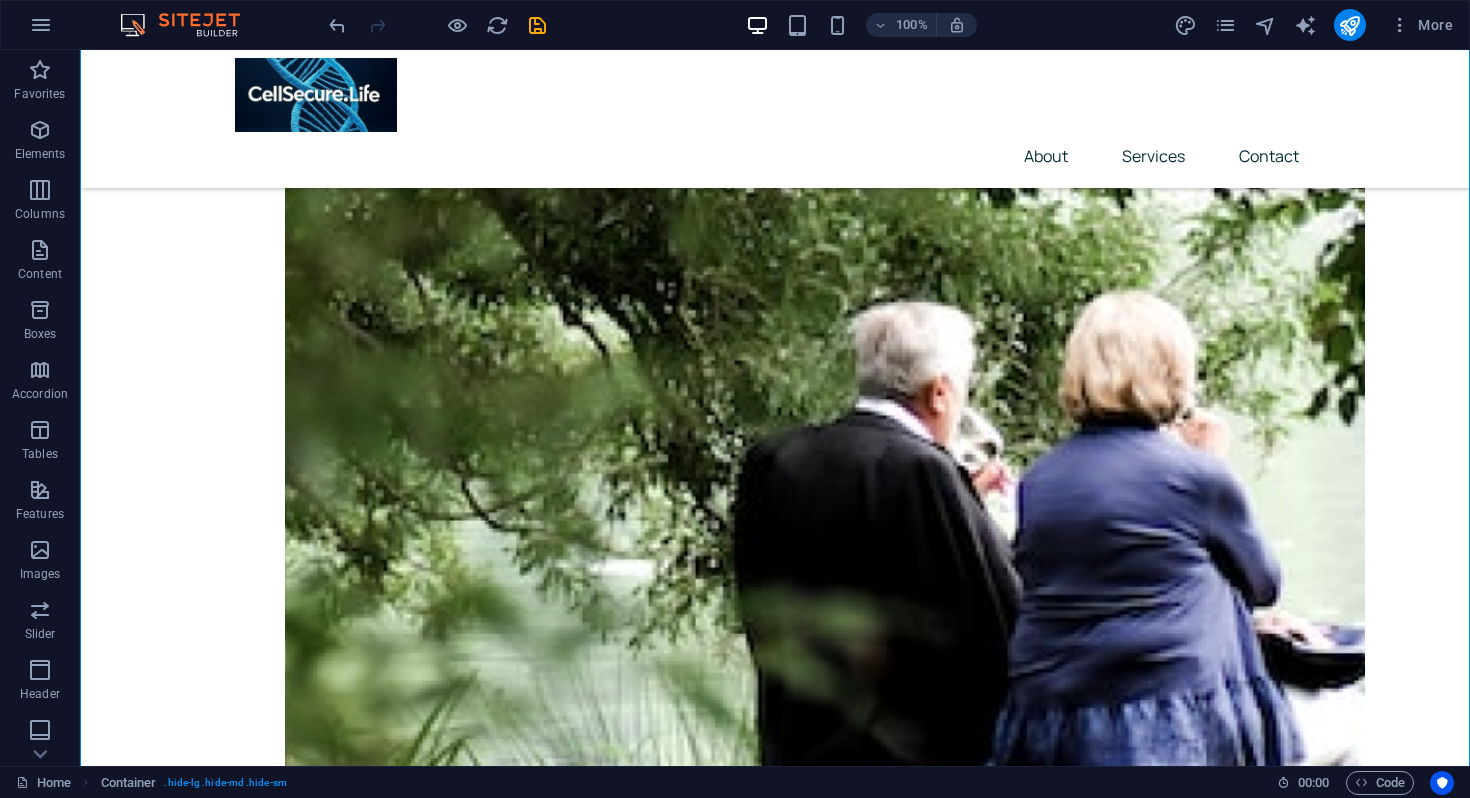 scroll, scrollTop: 1031, scrollLeft: 0, axis: vertical 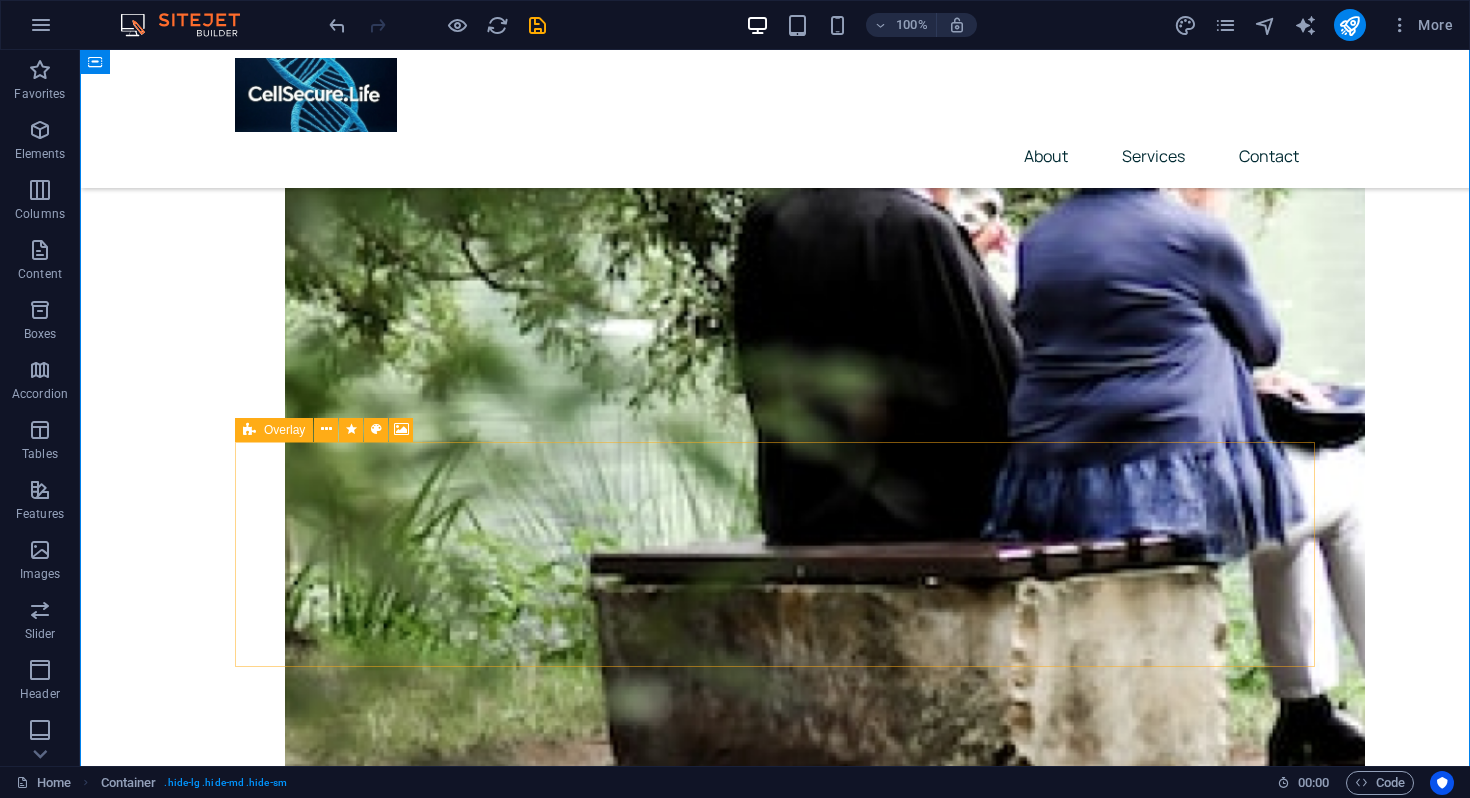 click on "Overlay" at bounding box center [284, 430] 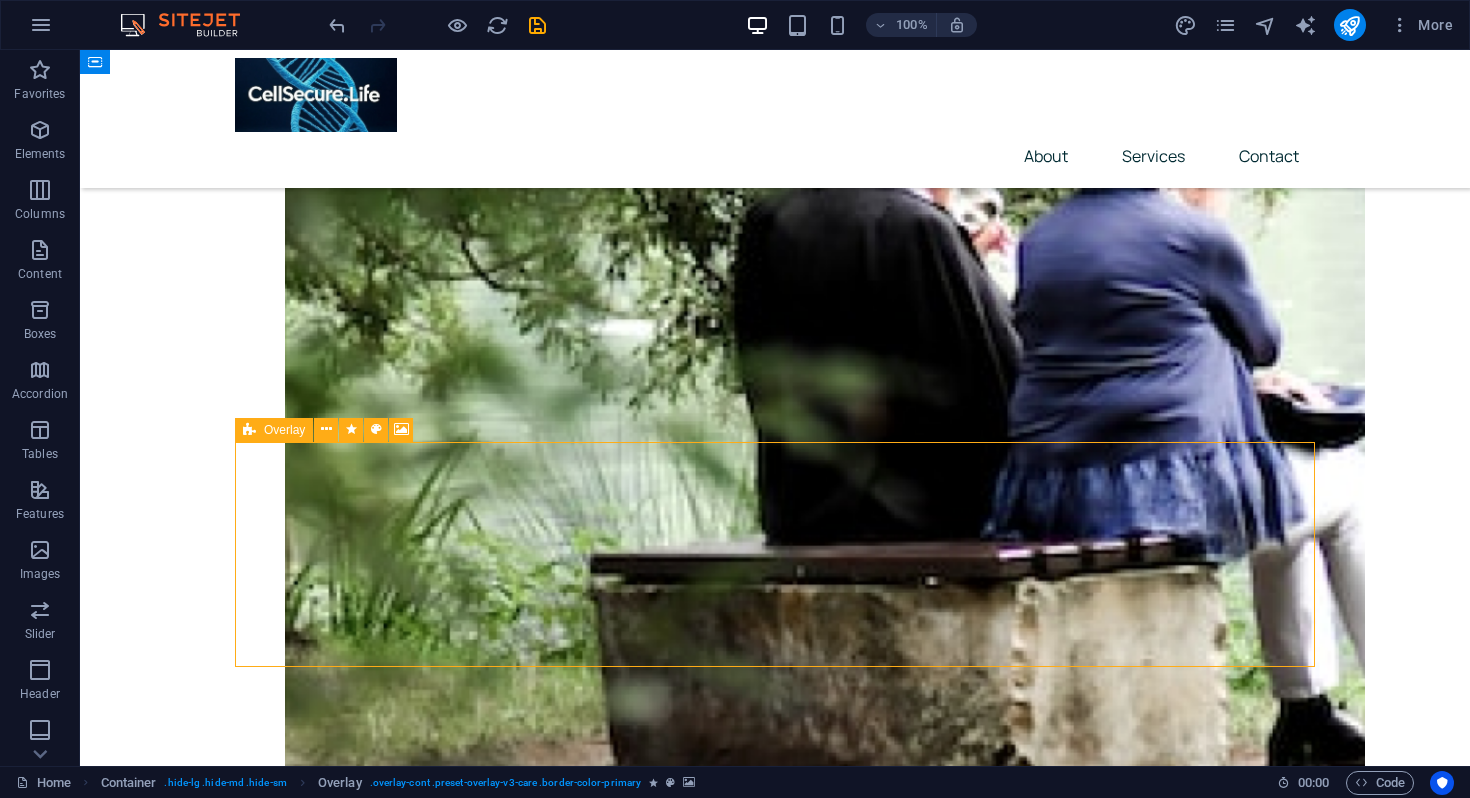 click on "Overlay" at bounding box center (284, 430) 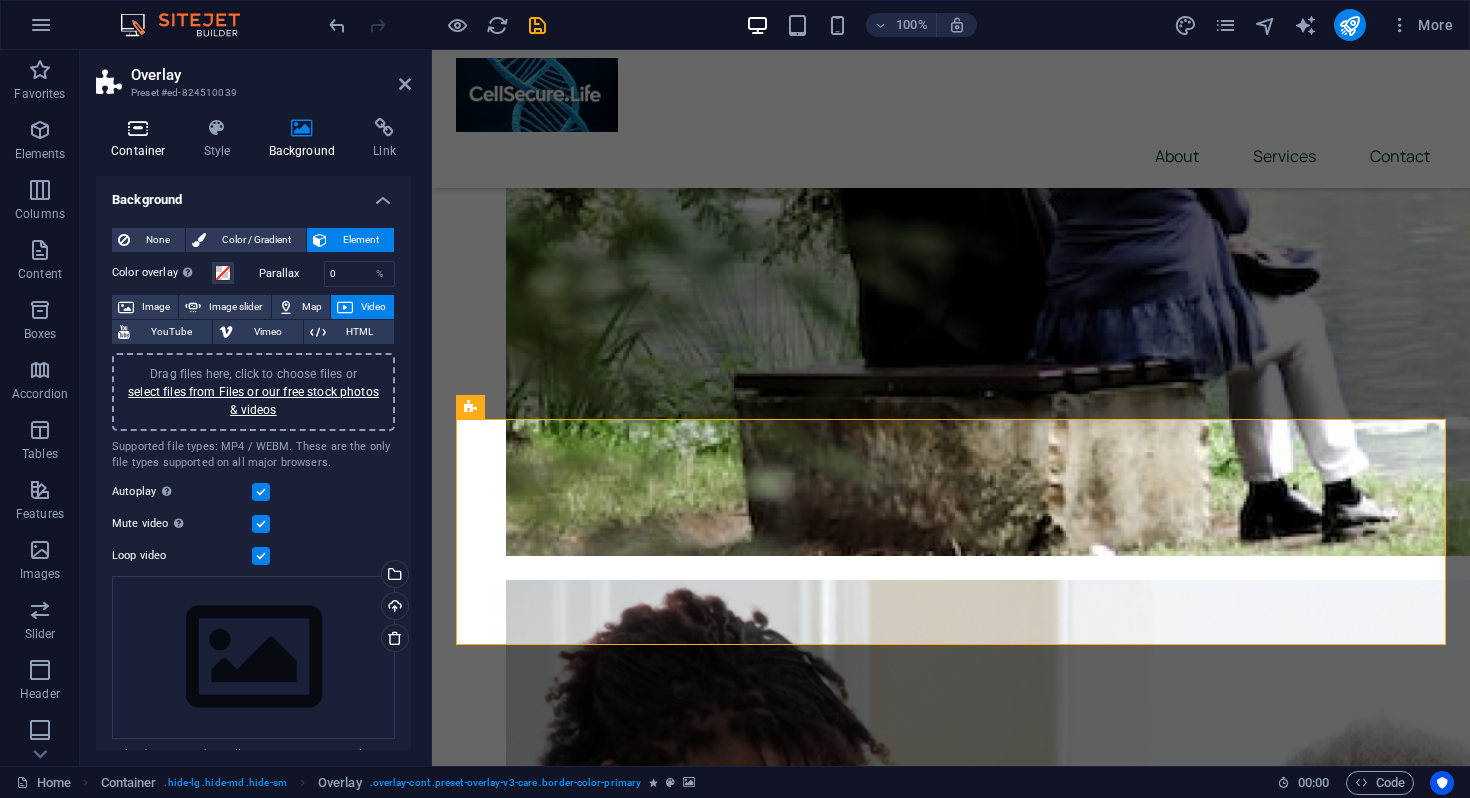 click at bounding box center [138, 128] 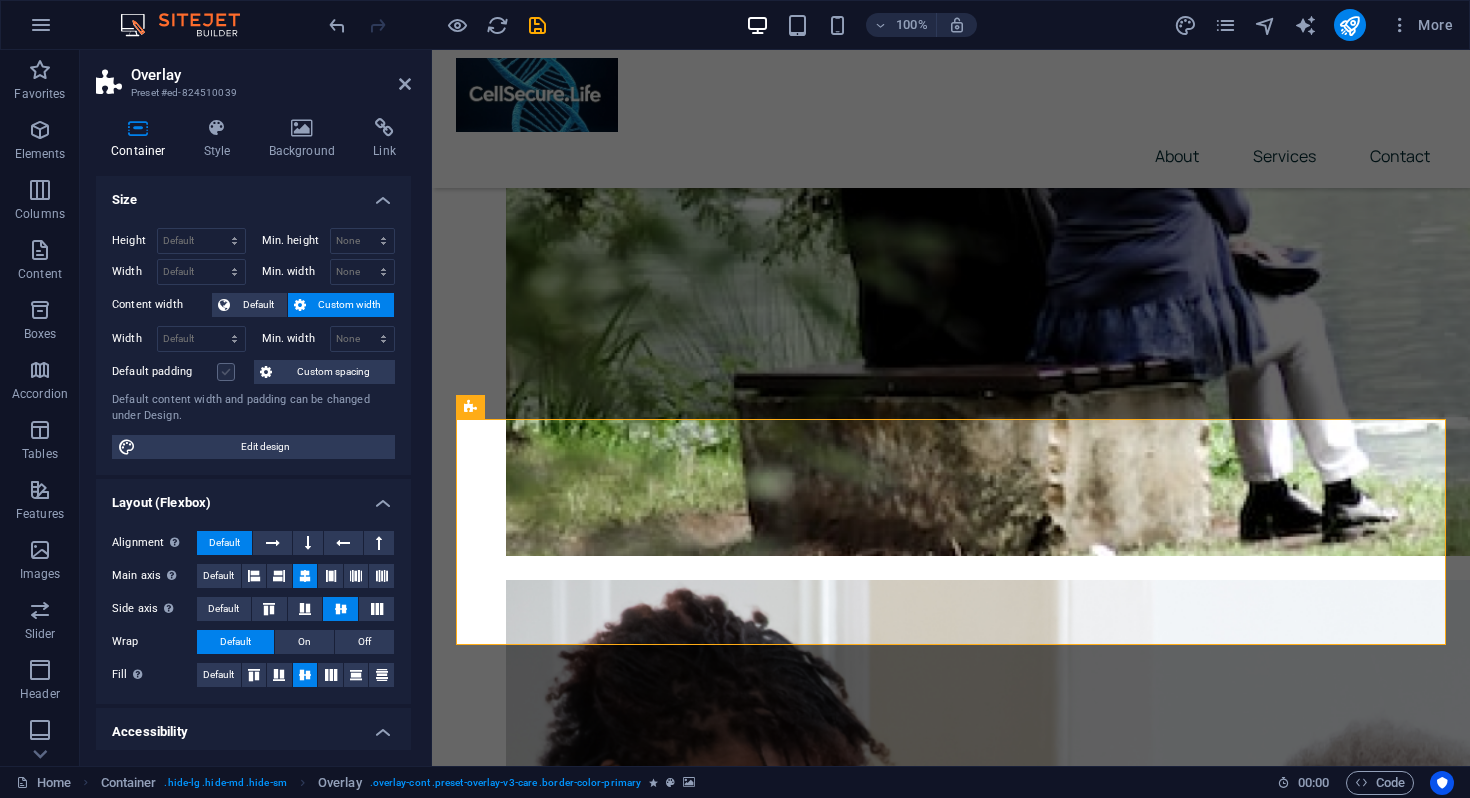 click at bounding box center [226, 372] 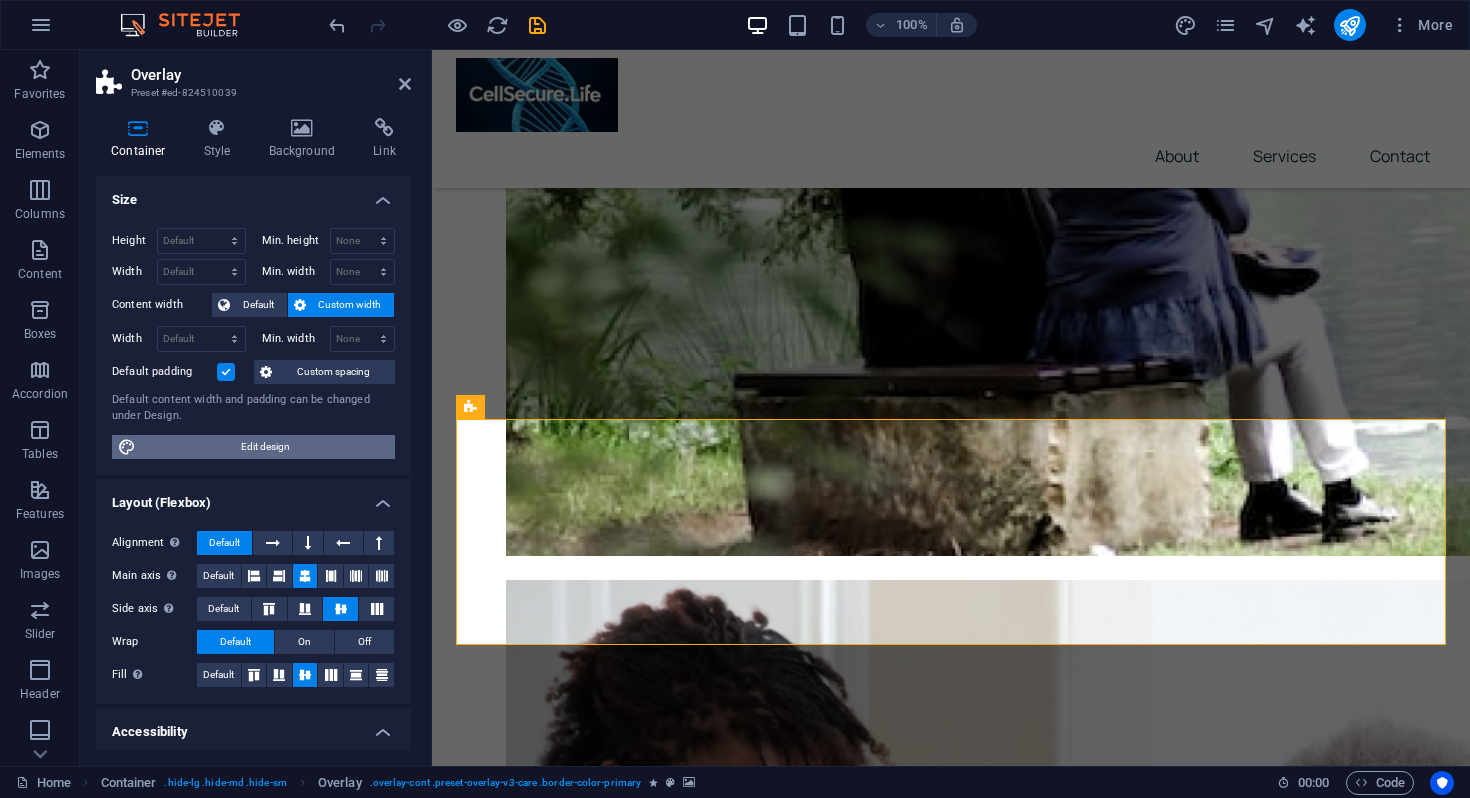 click on "Edit design" at bounding box center [265, 447] 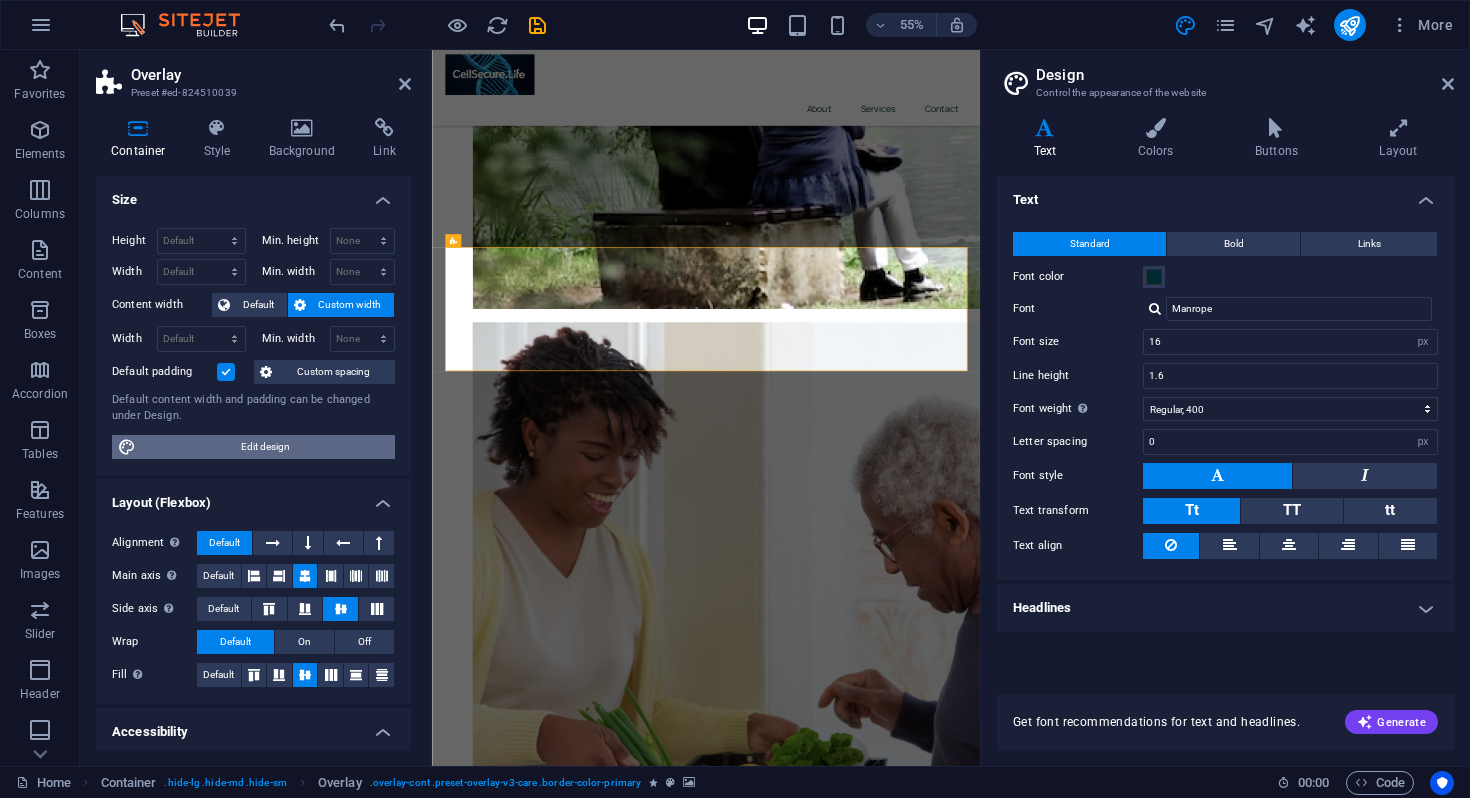scroll, scrollTop: 972, scrollLeft: 0, axis: vertical 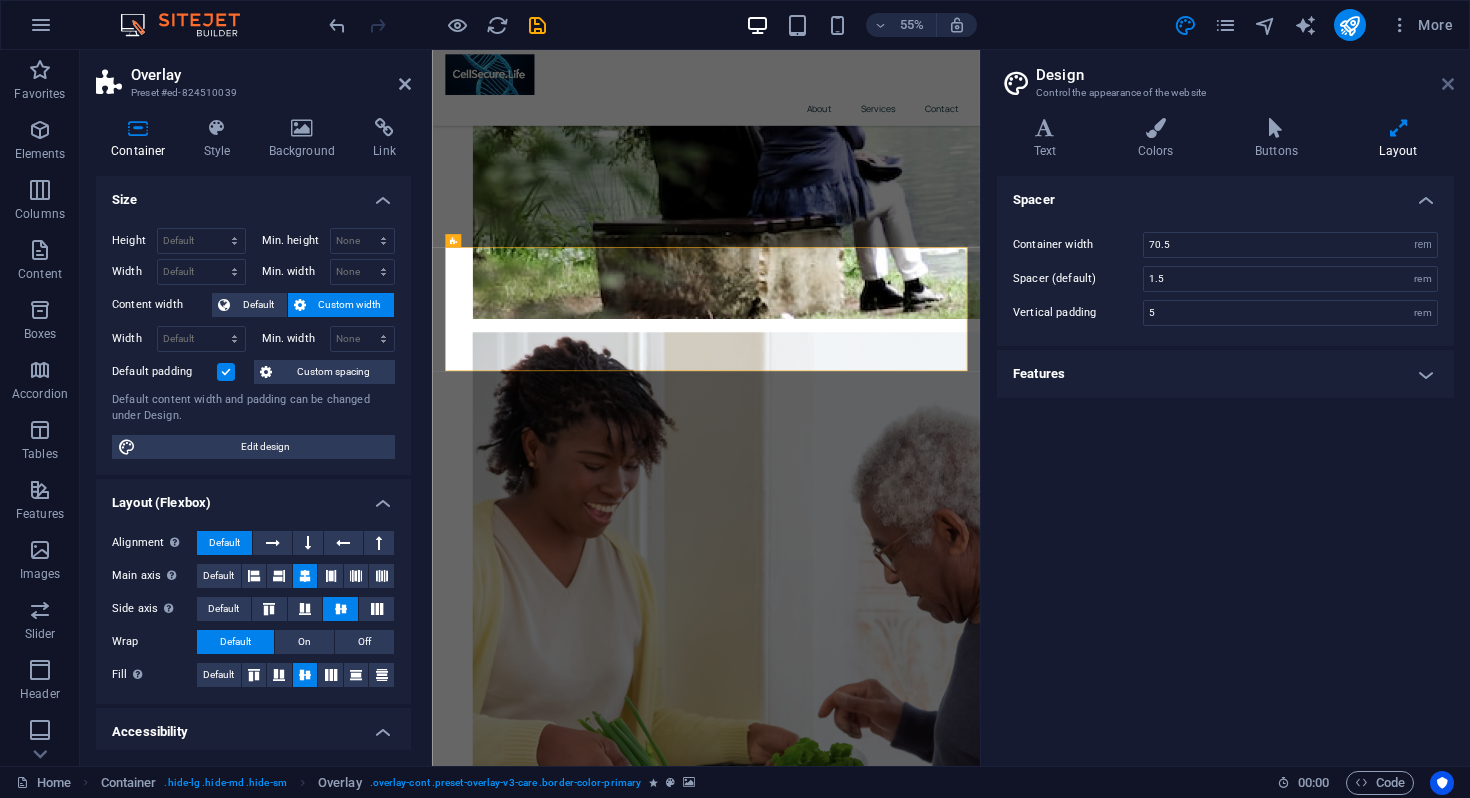 click at bounding box center [1448, 84] 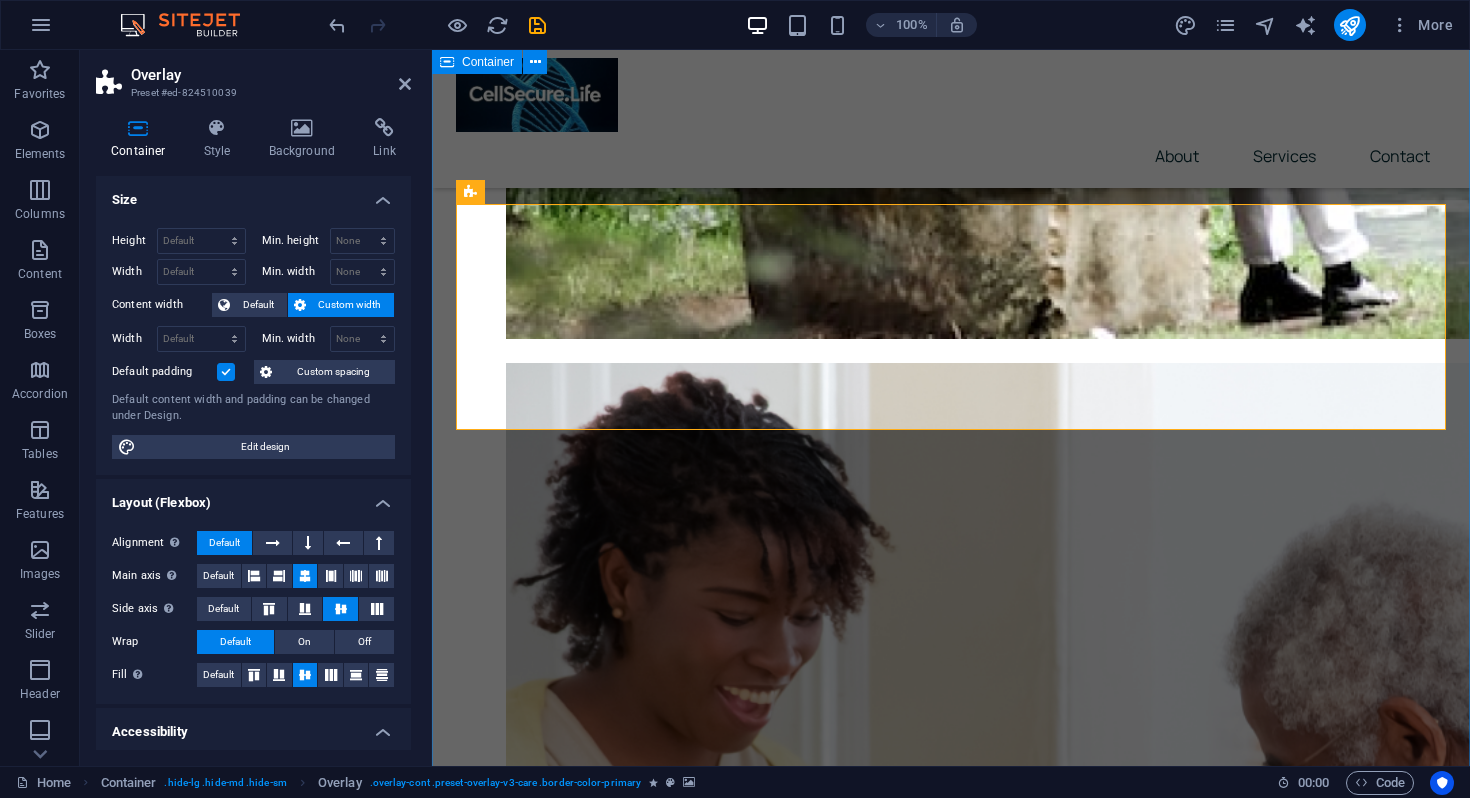 scroll, scrollTop: 1209, scrollLeft: 0, axis: vertical 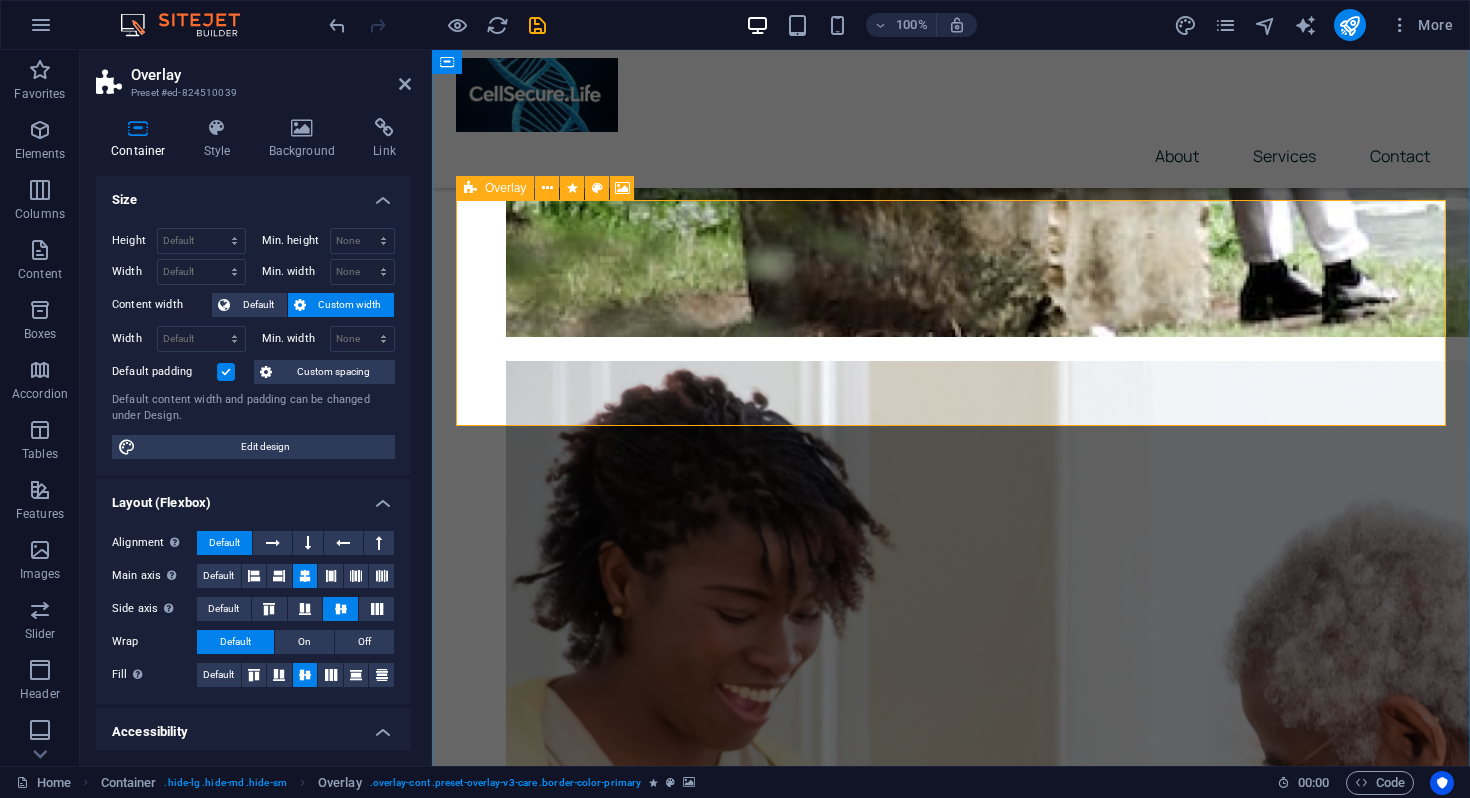click at bounding box center (470, 188) 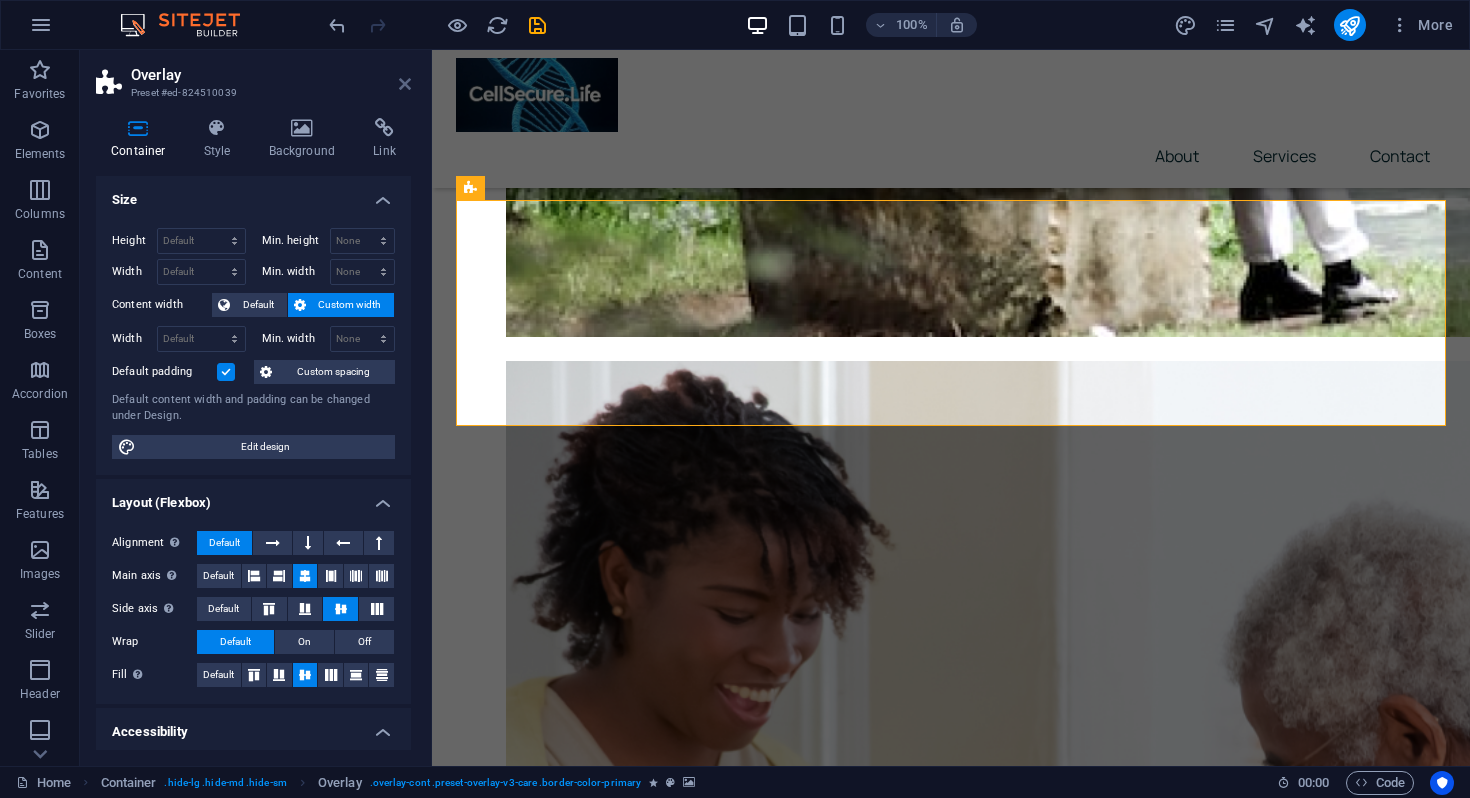 click at bounding box center (405, 84) 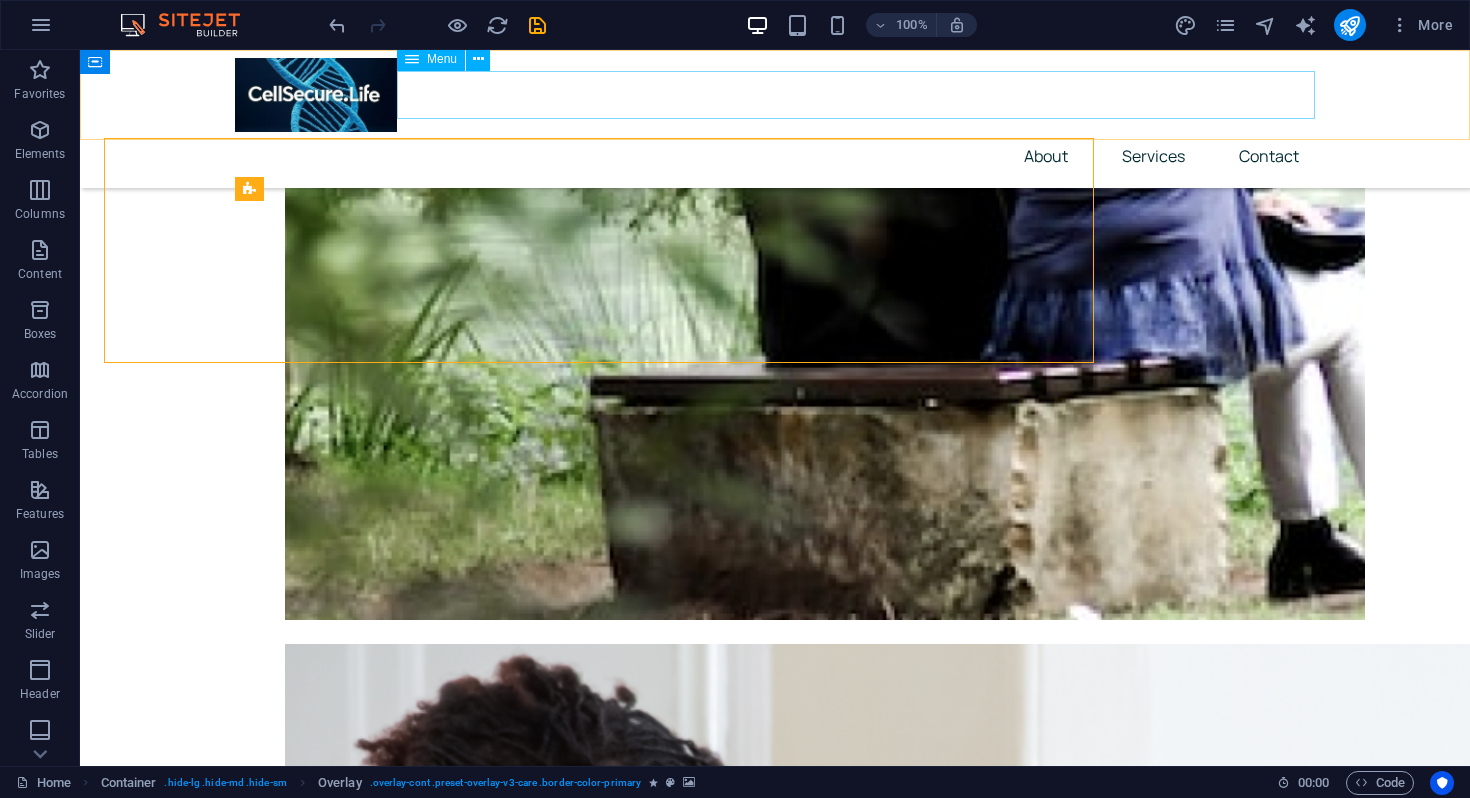 scroll, scrollTop: 1272, scrollLeft: 0, axis: vertical 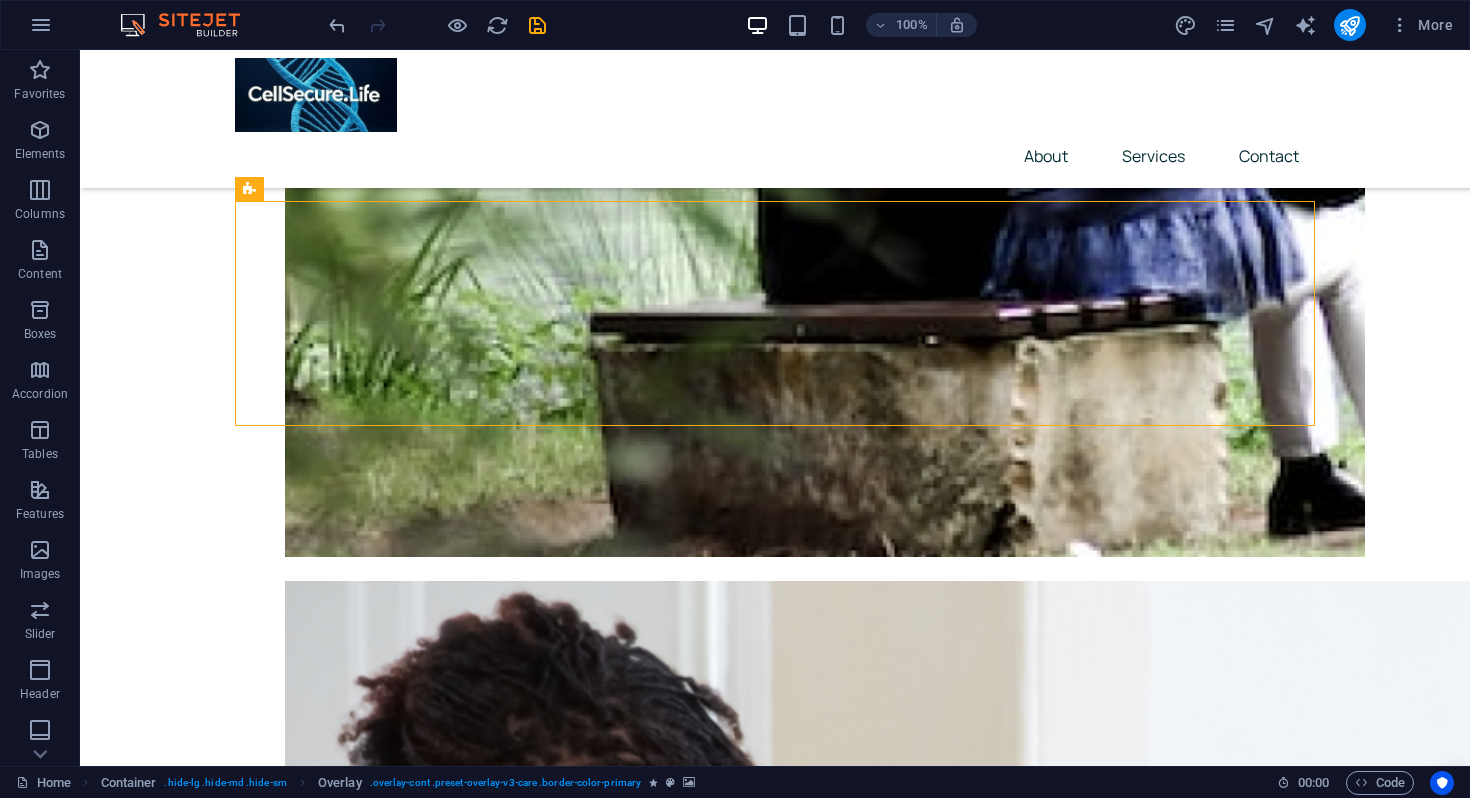 click at bounding box center [775, 4501] 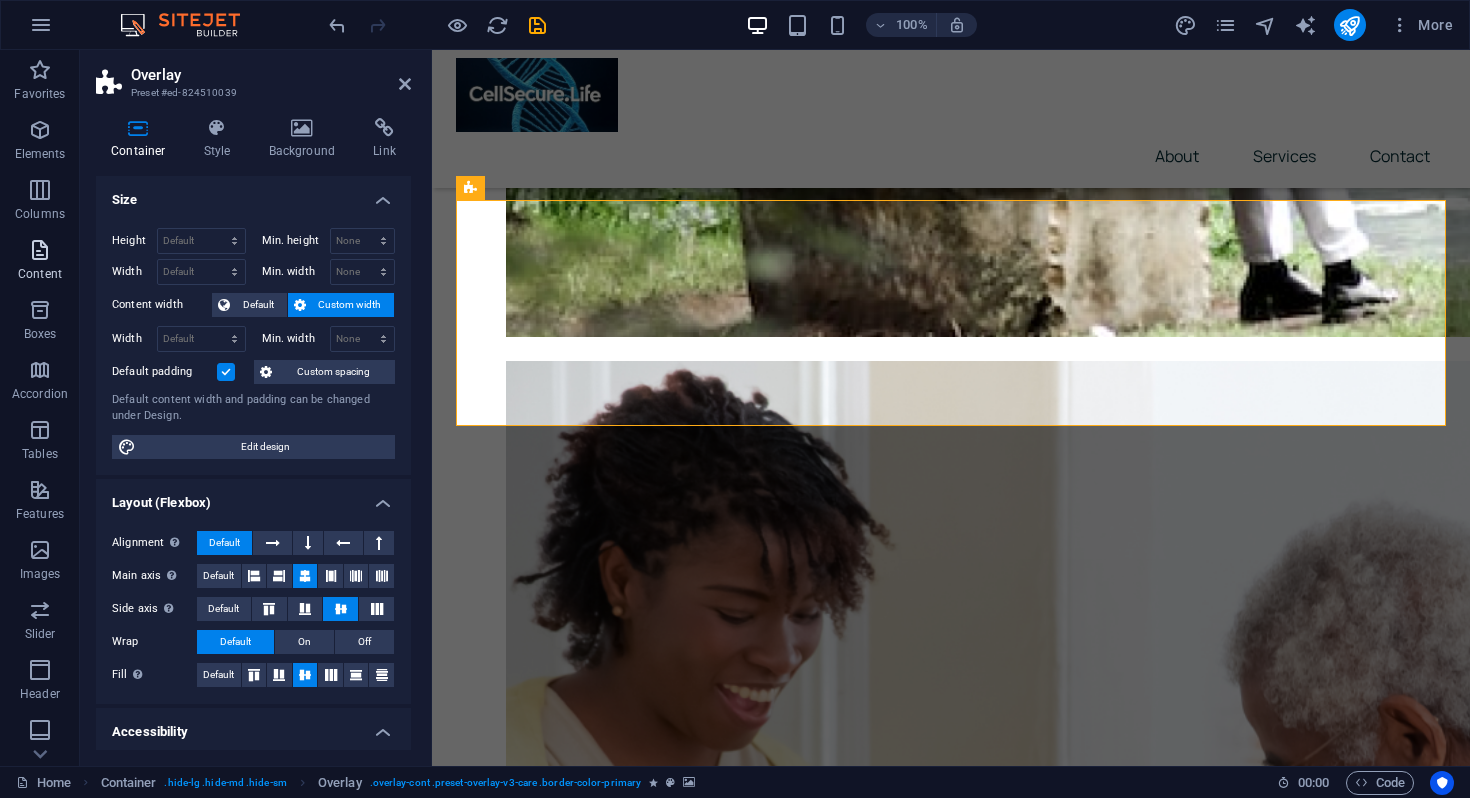 click at bounding box center (40, 250) 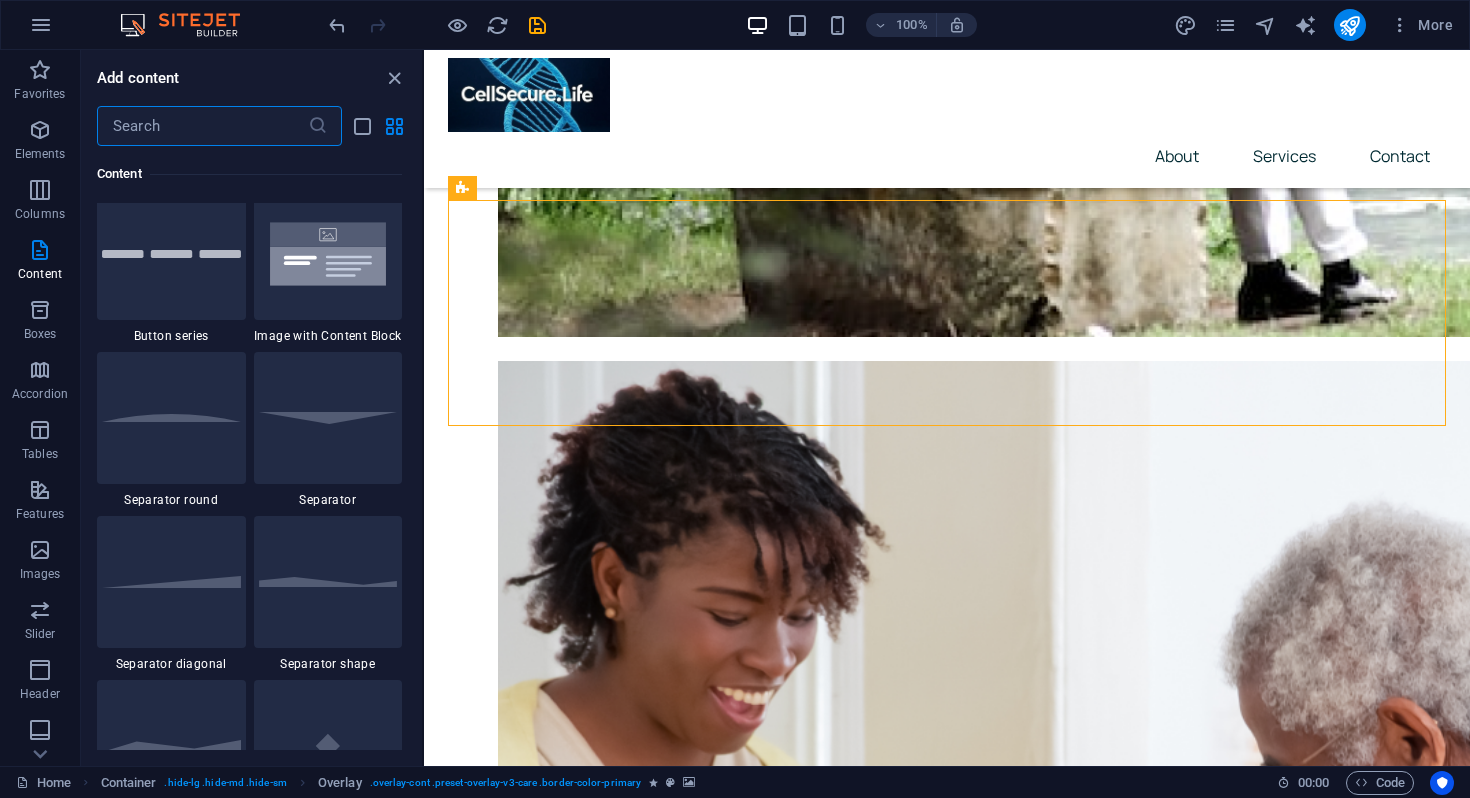 scroll, scrollTop: 4660, scrollLeft: 0, axis: vertical 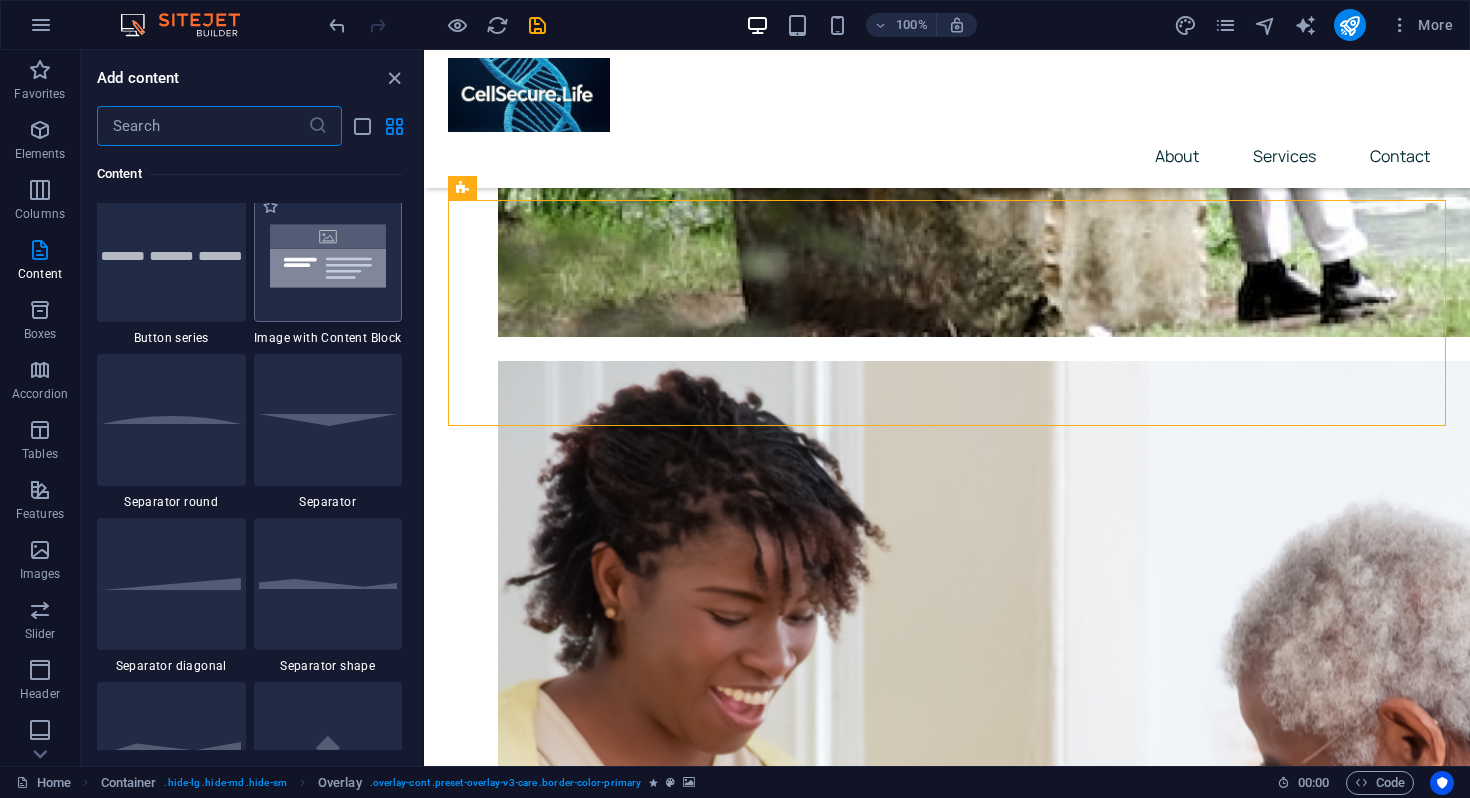click at bounding box center [328, 256] 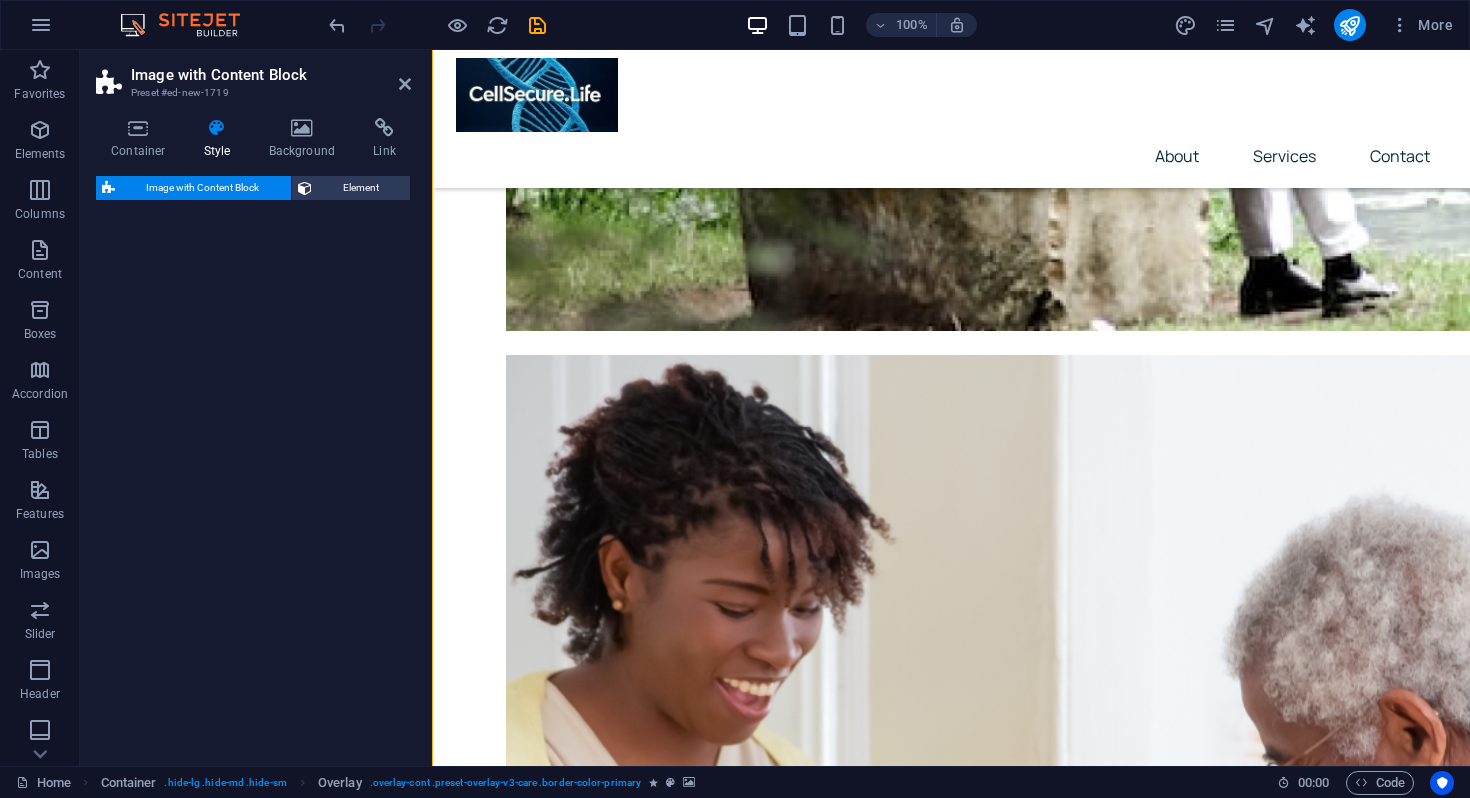 scroll, scrollTop: 3036, scrollLeft: 0, axis: vertical 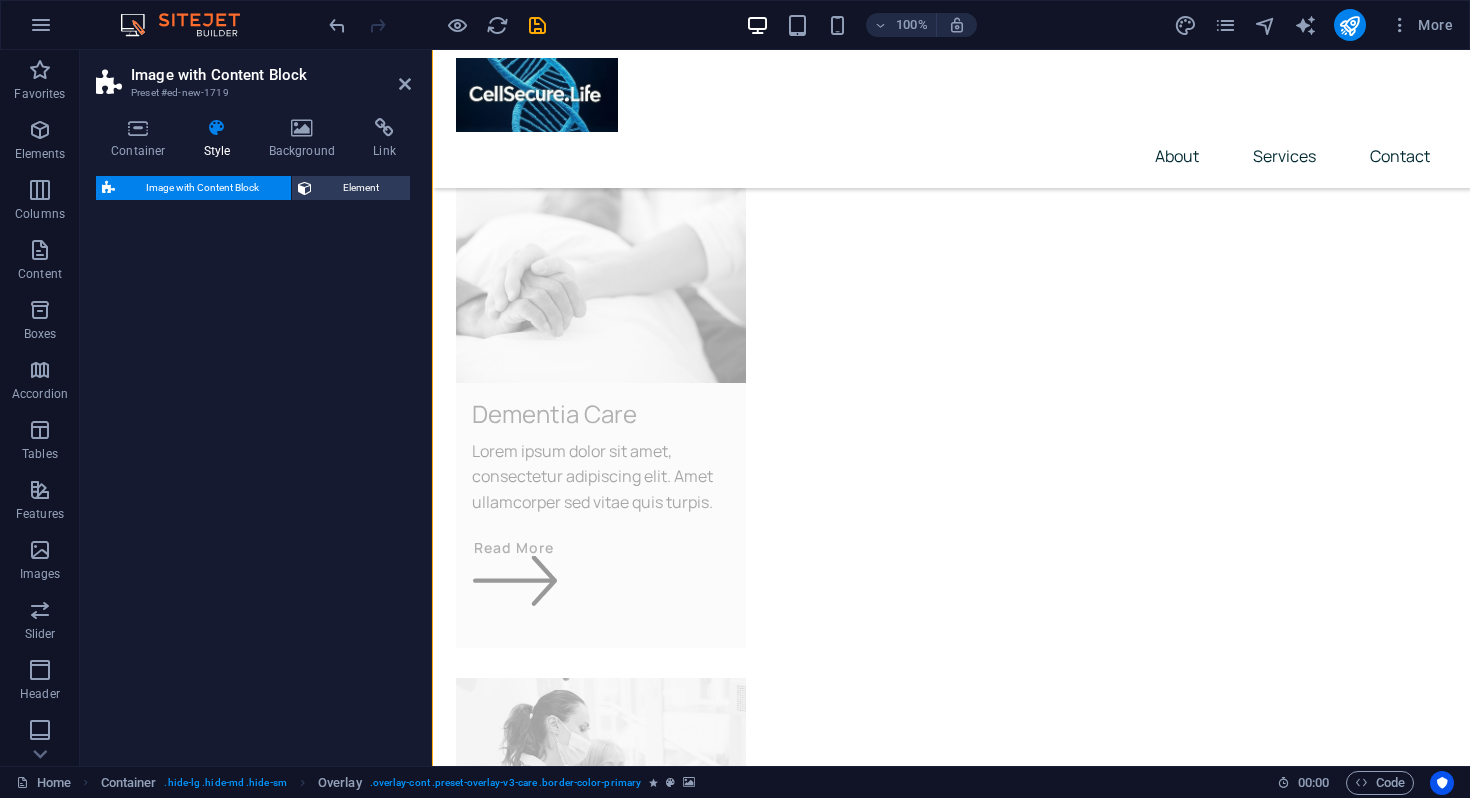 select on "rem" 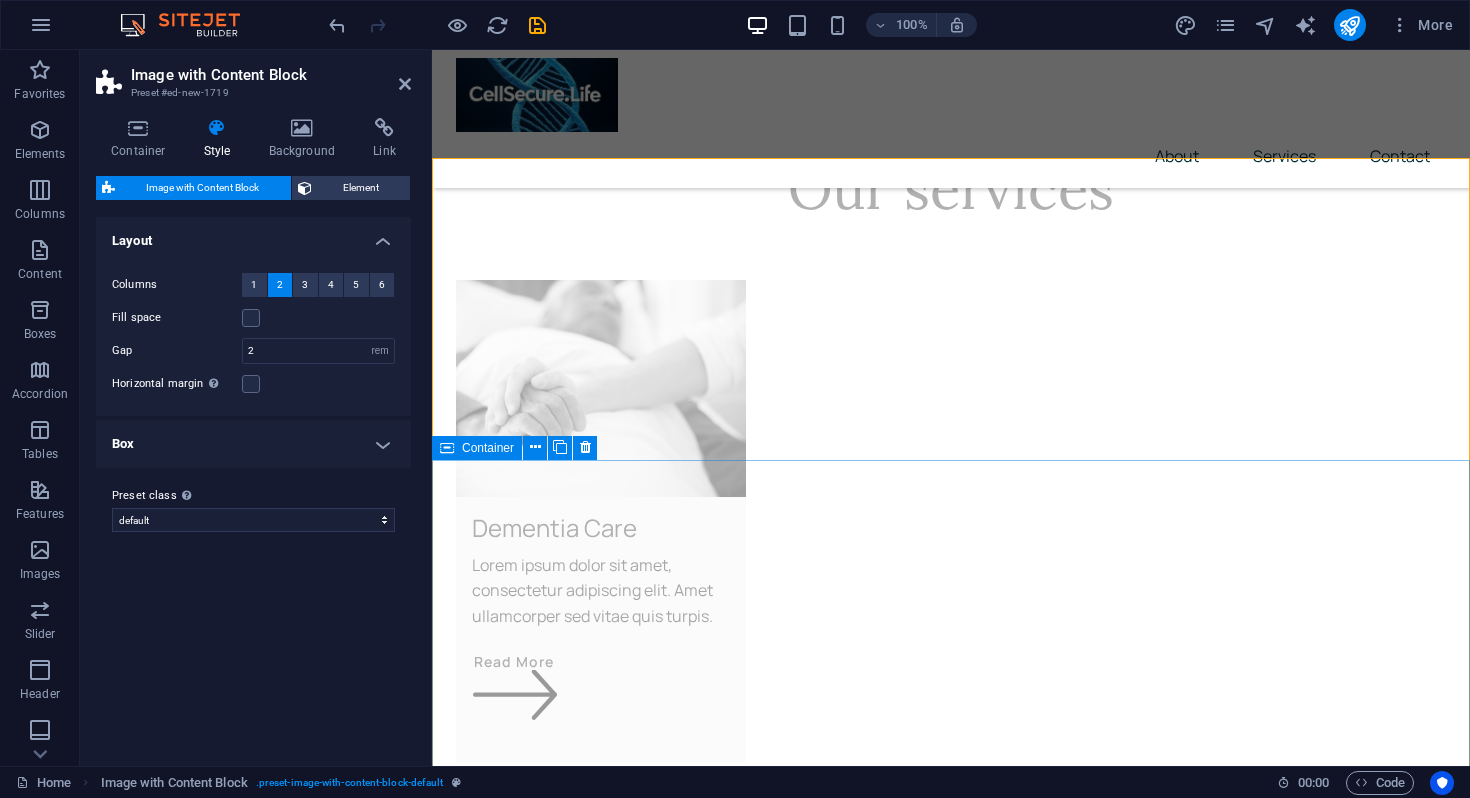 scroll, scrollTop: 2921, scrollLeft: 0, axis: vertical 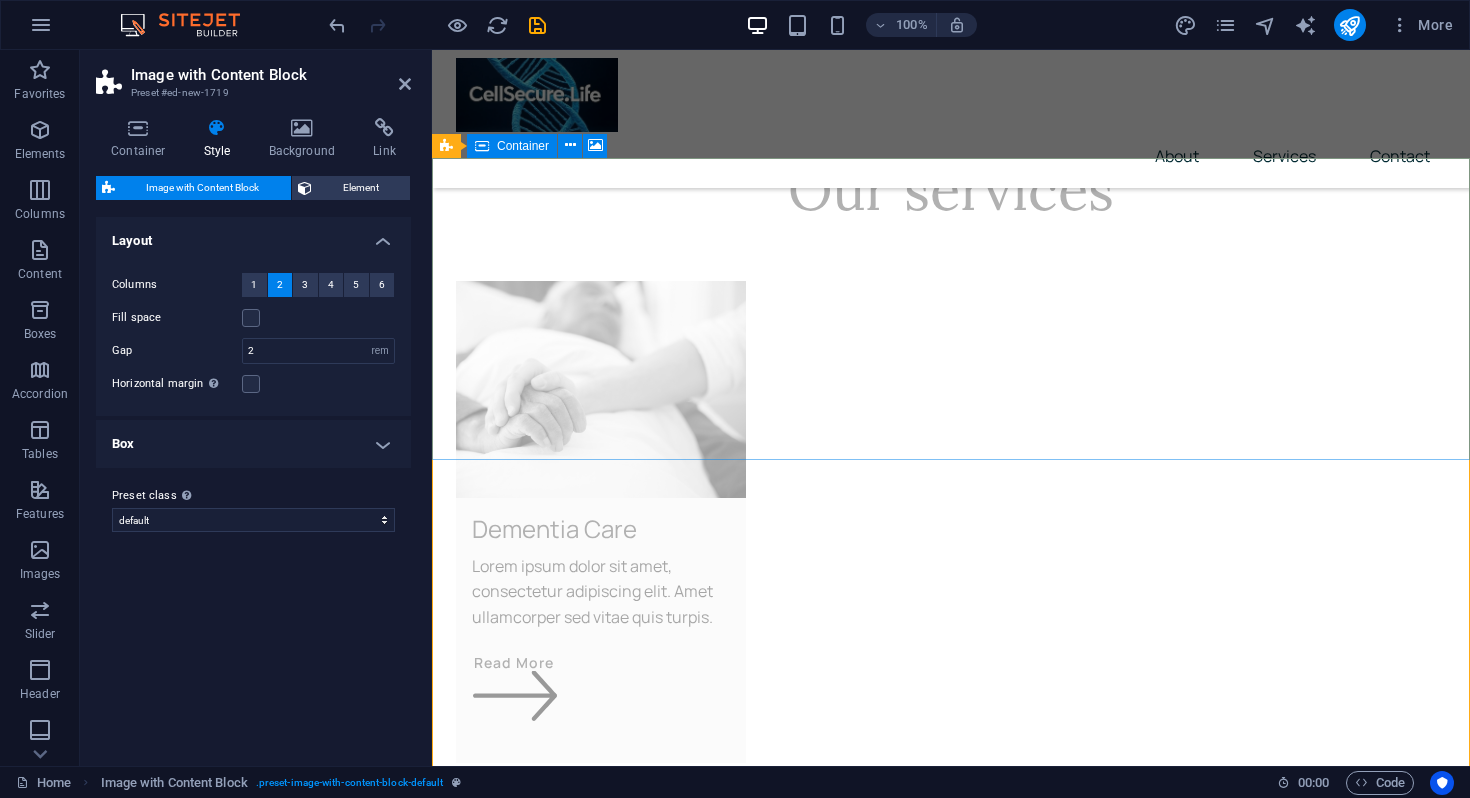 click on "Add elements" at bounding box center (892, 4293) 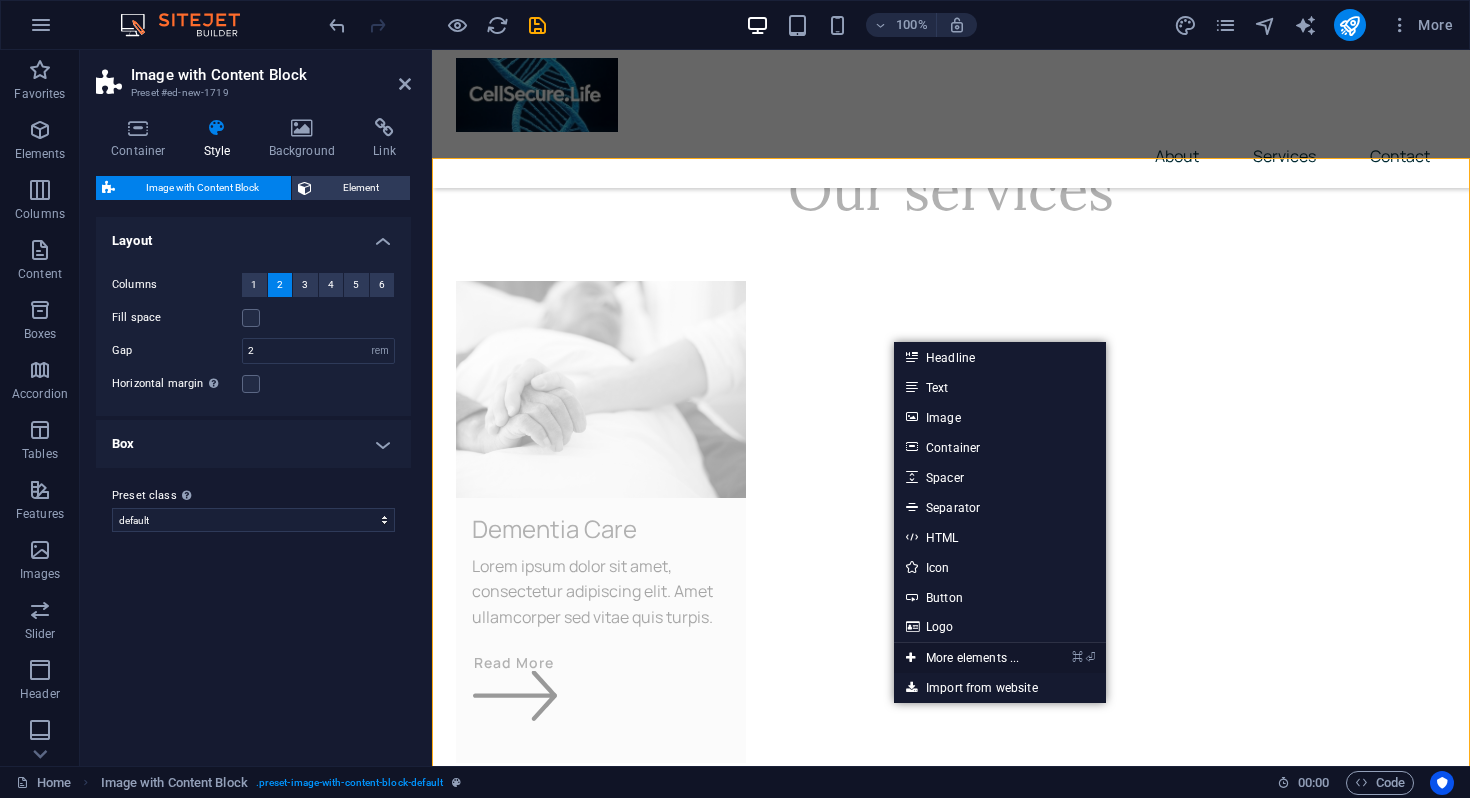 click on "⌘ ⏎  More elements ..." at bounding box center [962, 658] 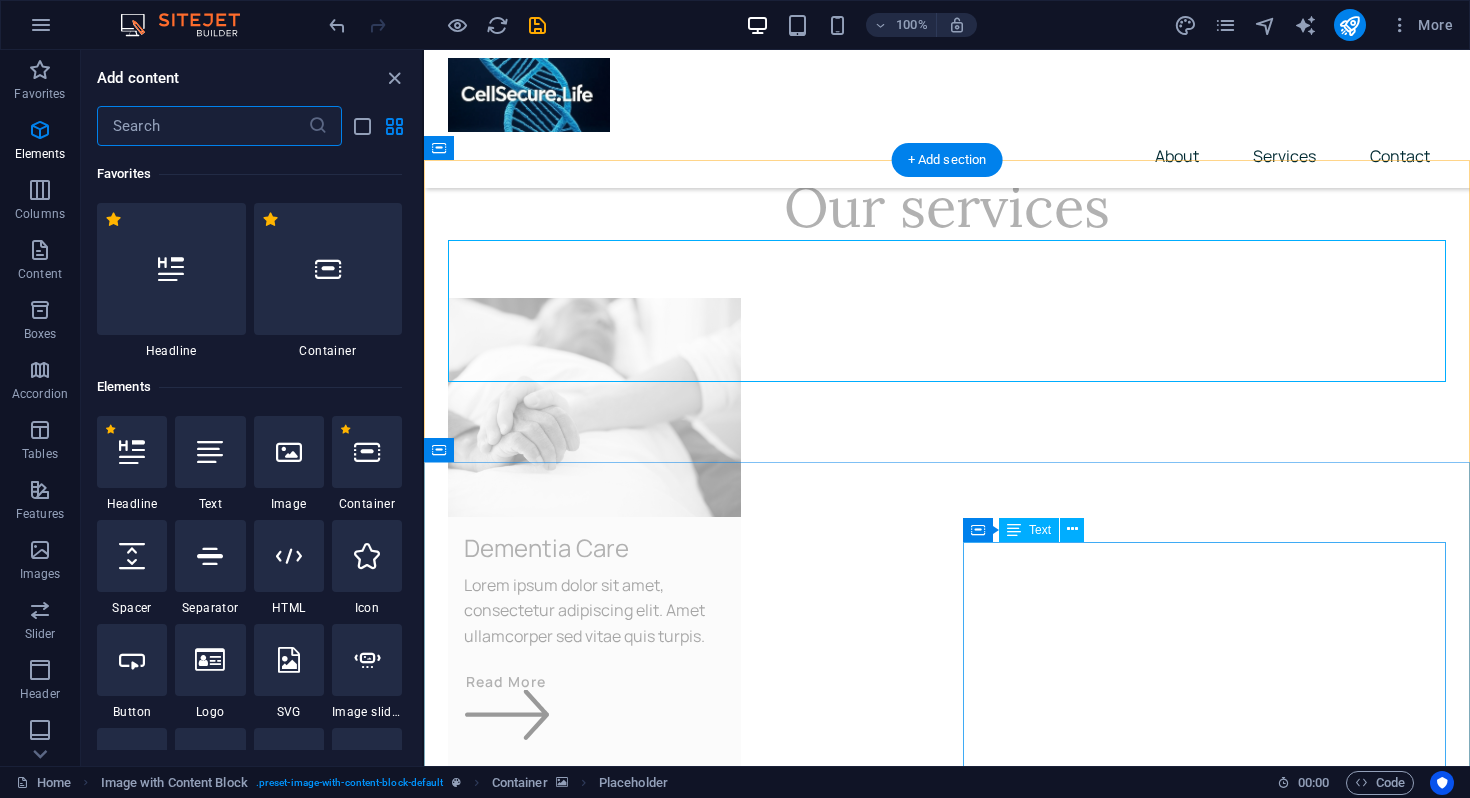 scroll, scrollTop: 2925, scrollLeft: 0, axis: vertical 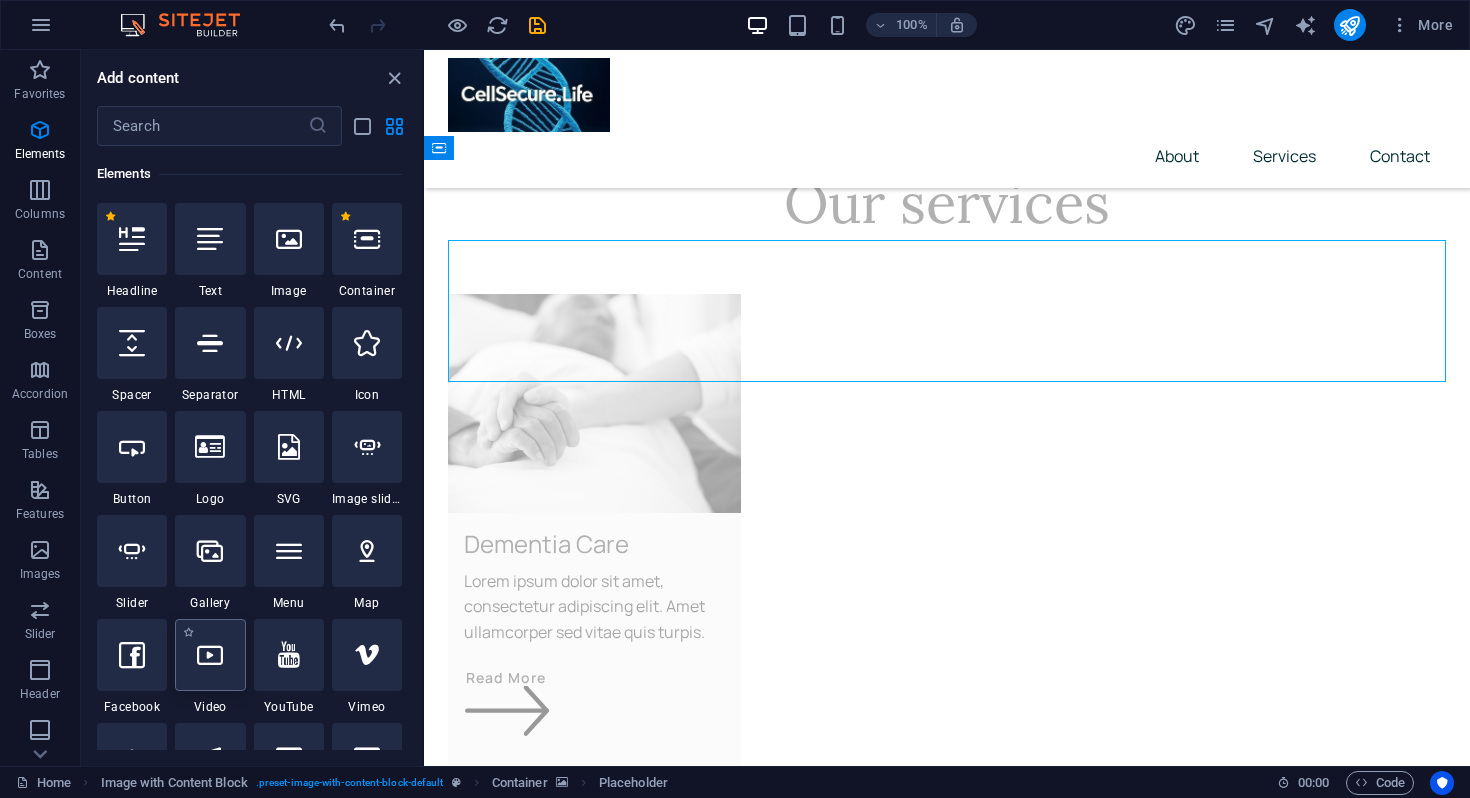 click at bounding box center (210, 655) 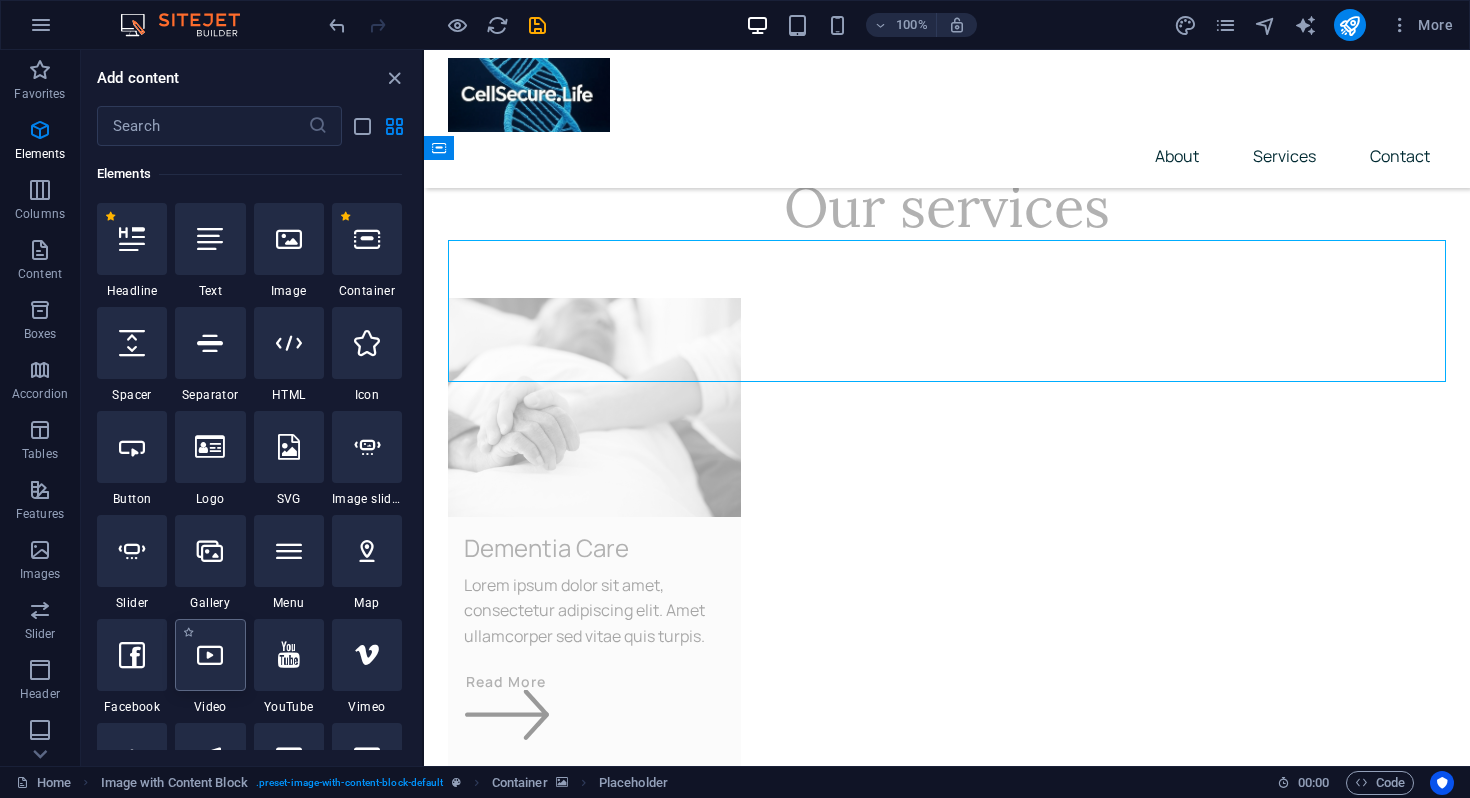 select on "%" 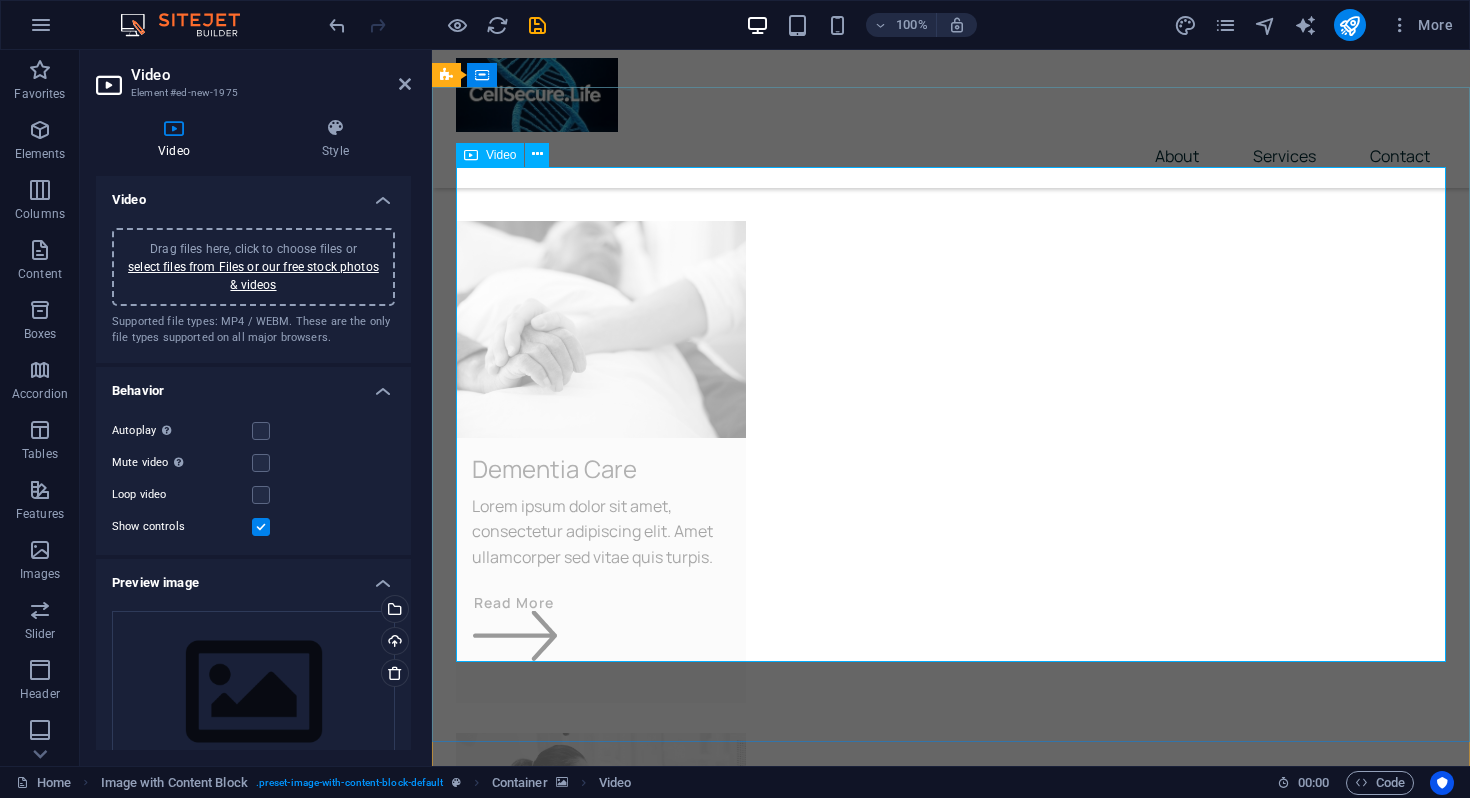 scroll, scrollTop: 2997, scrollLeft: 0, axis: vertical 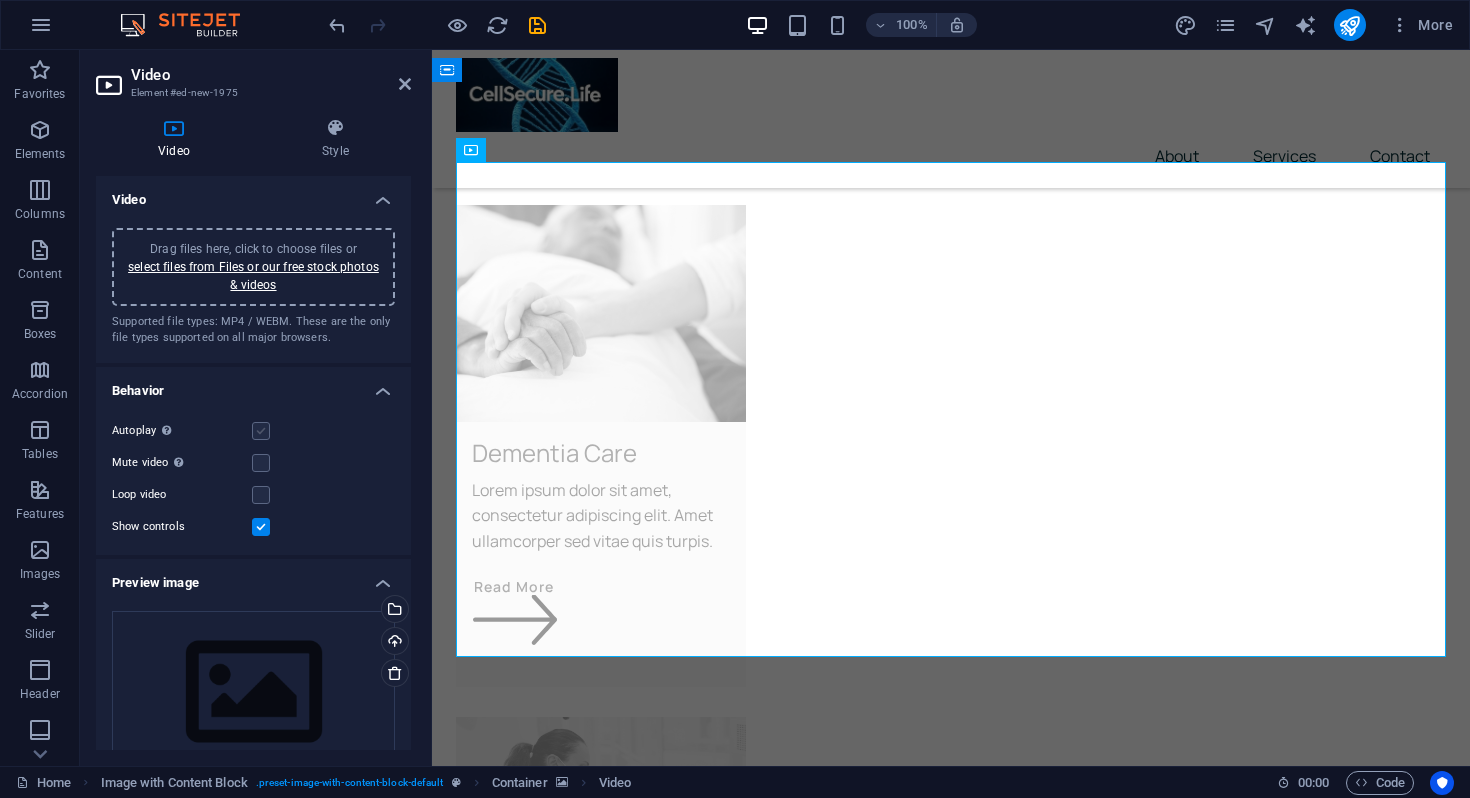 click at bounding box center [261, 431] 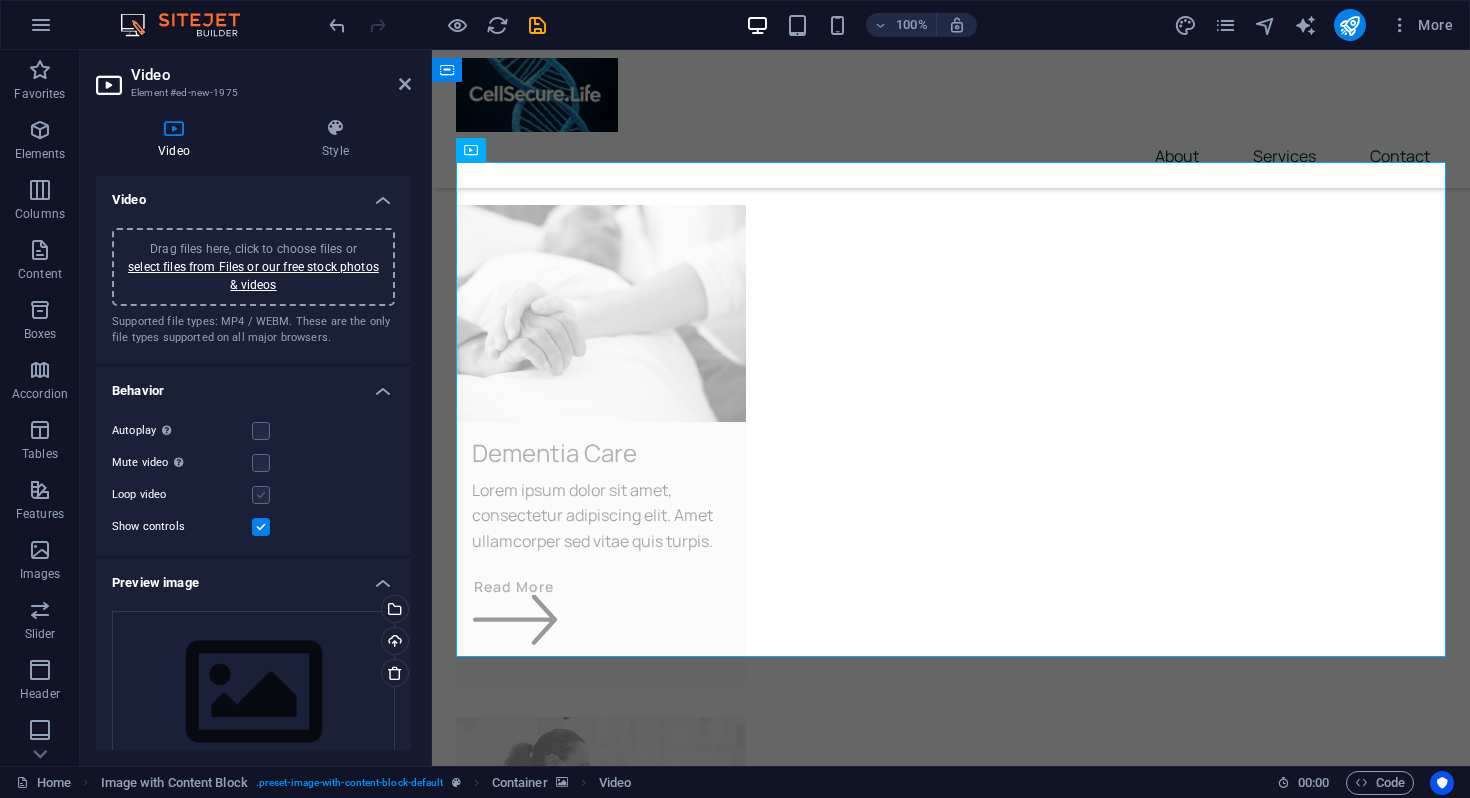 click at bounding box center (261, 495) 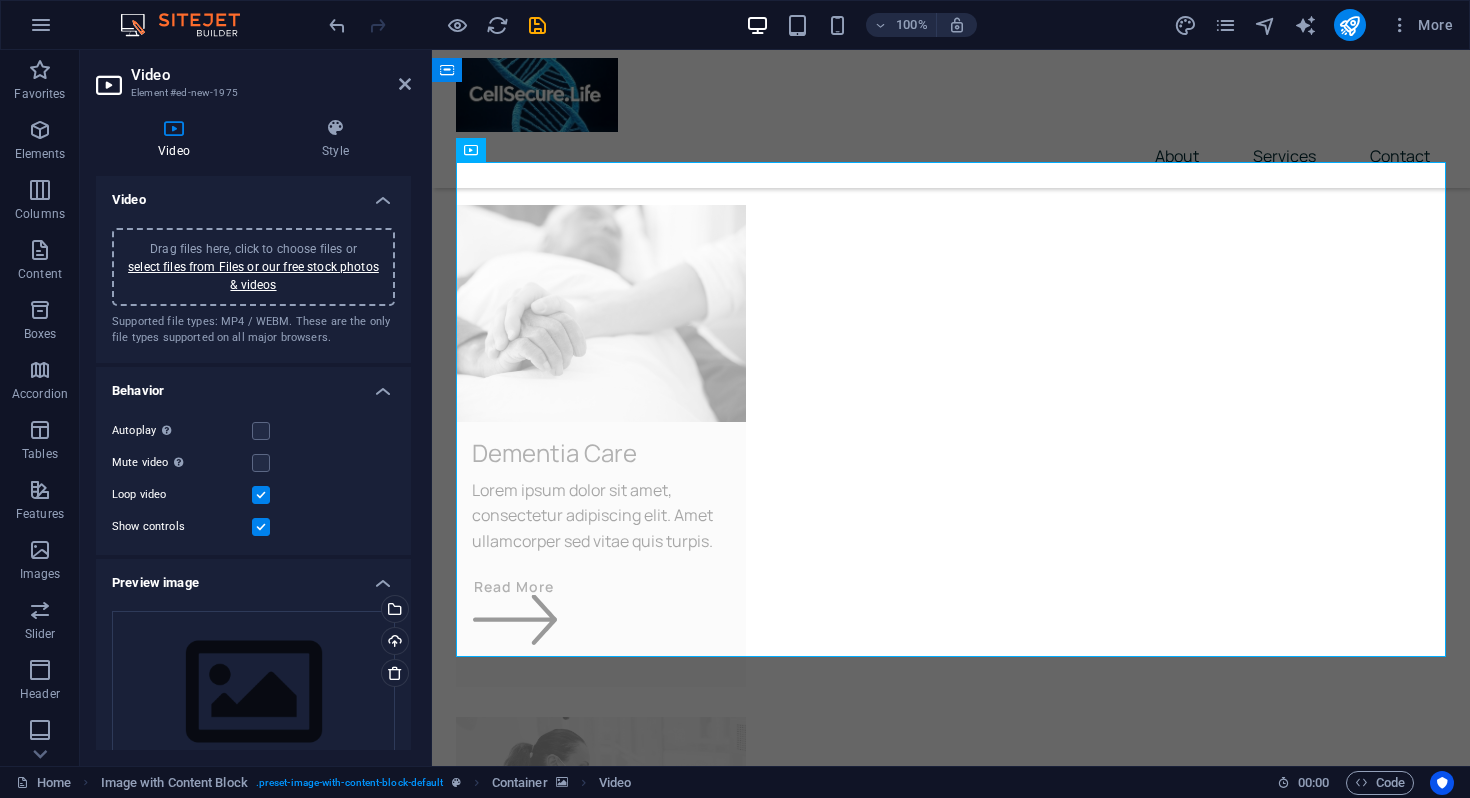 click at bounding box center (261, 527) 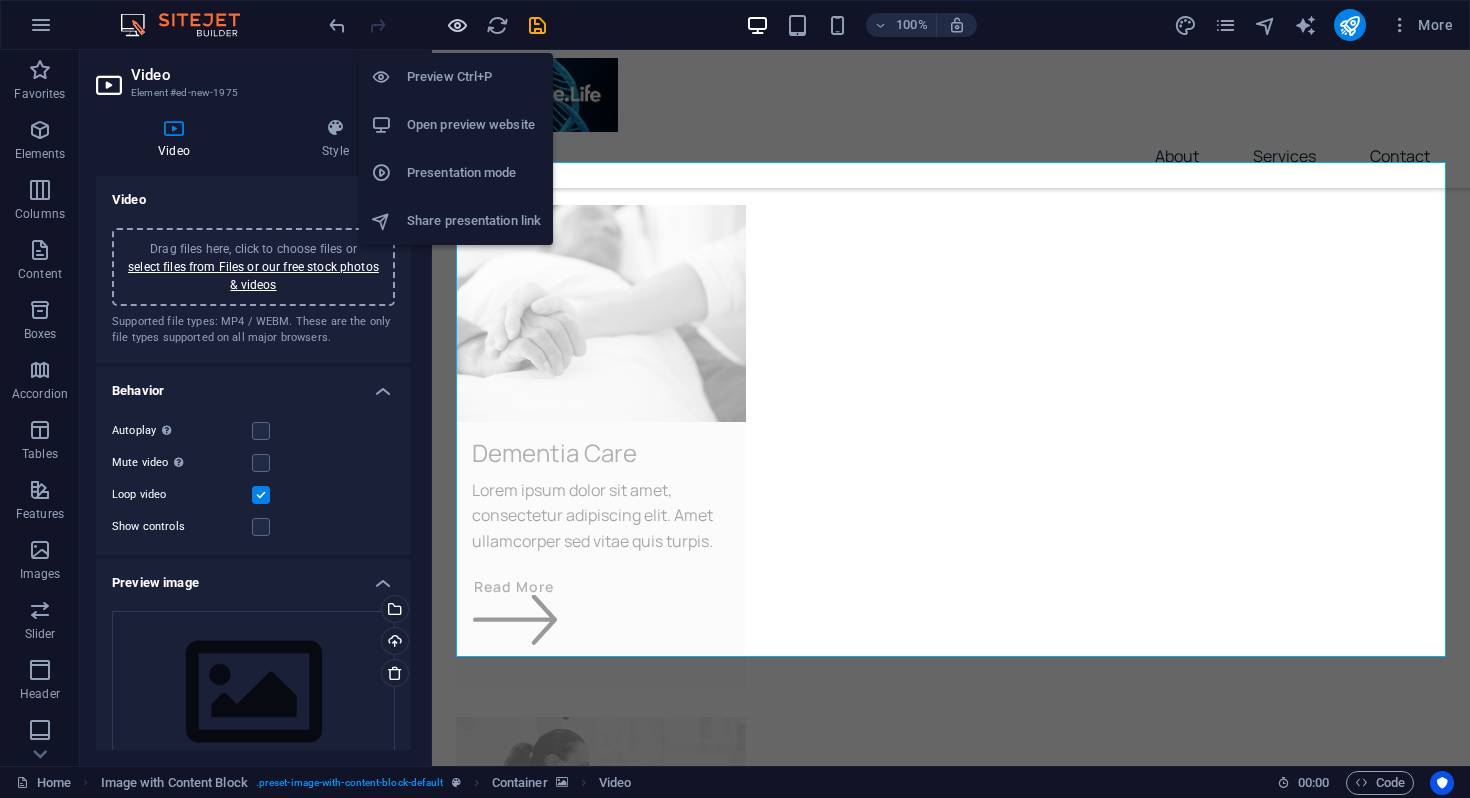 click at bounding box center (457, 25) 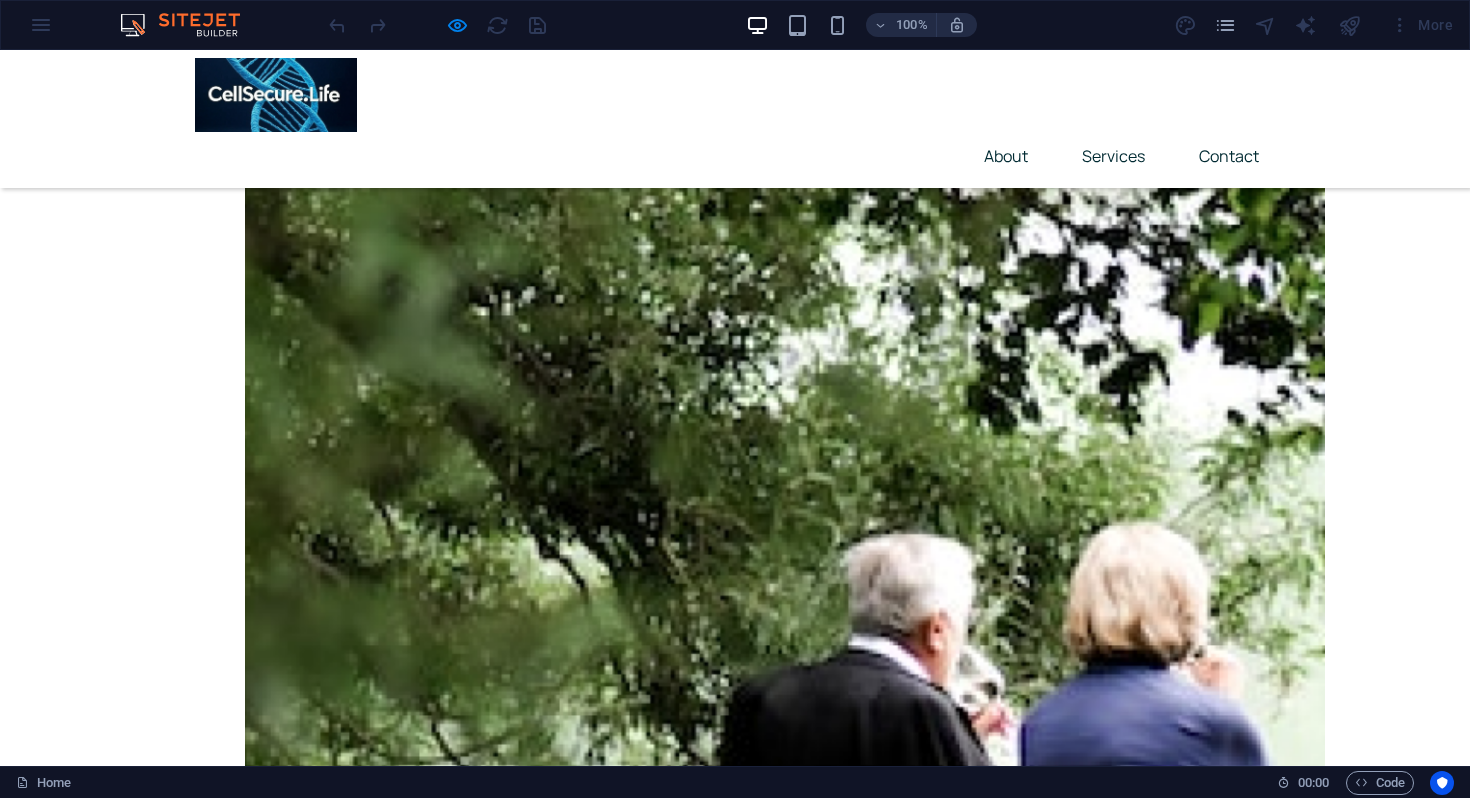 scroll, scrollTop: 578, scrollLeft: 0, axis: vertical 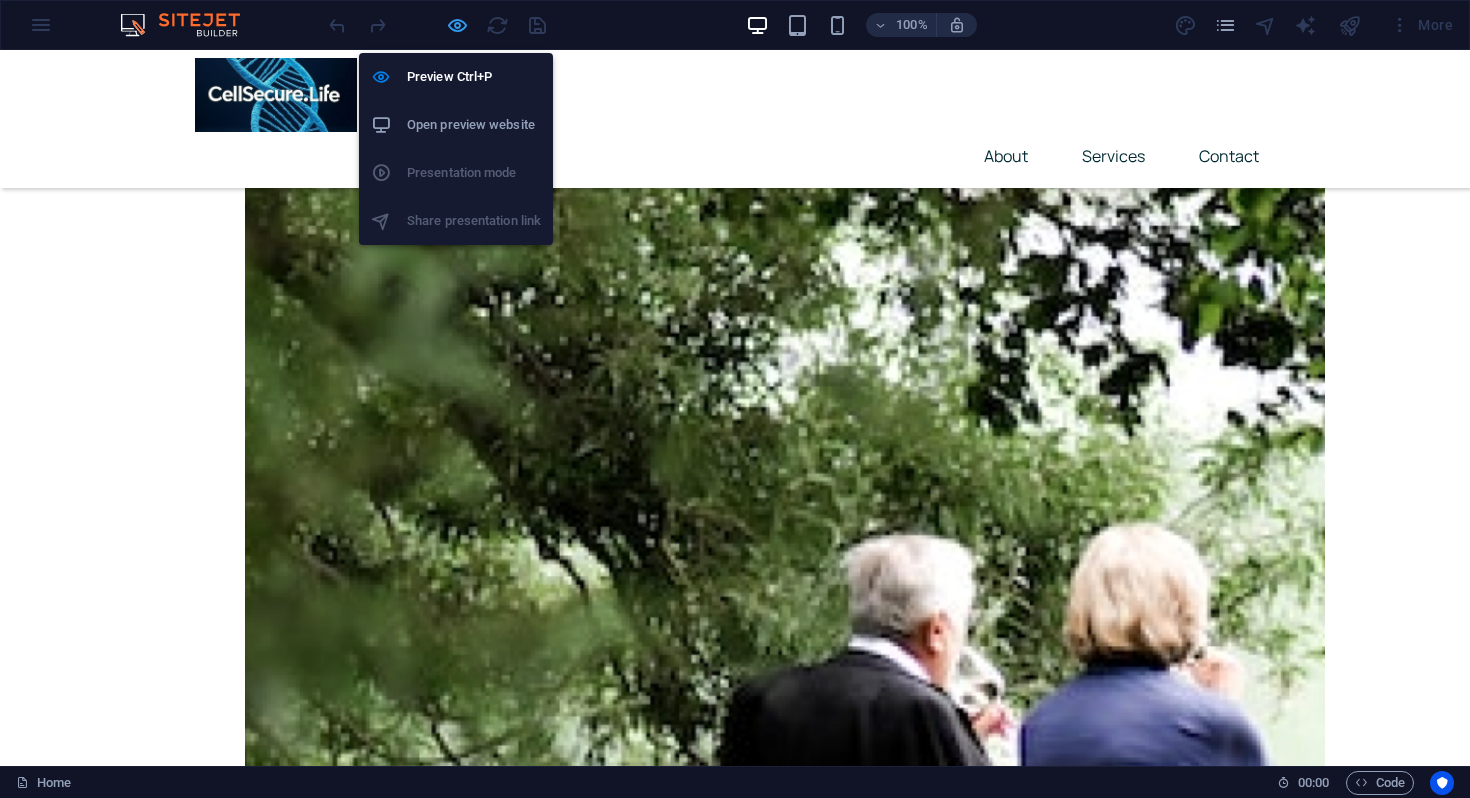 click at bounding box center [457, 25] 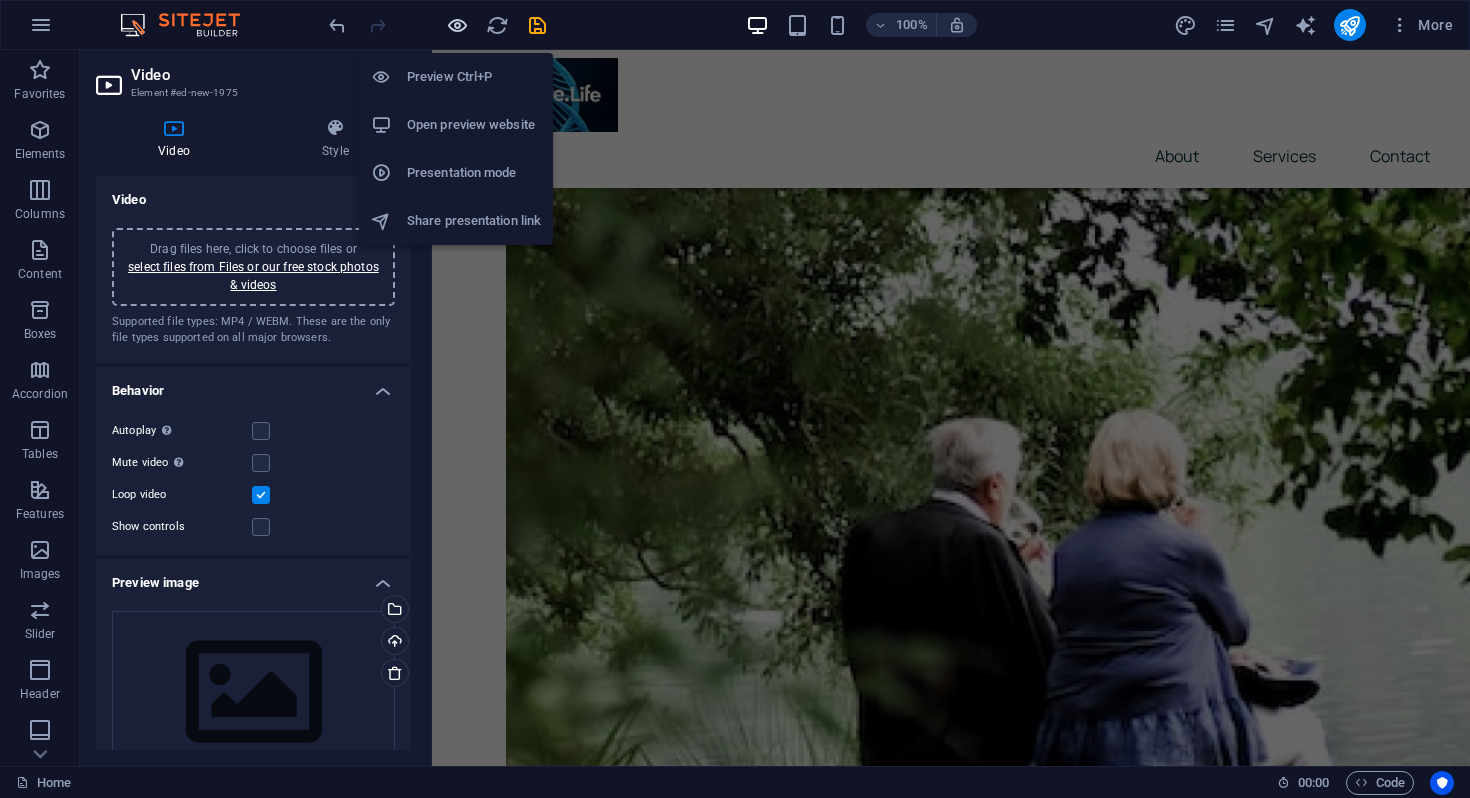scroll, scrollTop: 2999, scrollLeft: 0, axis: vertical 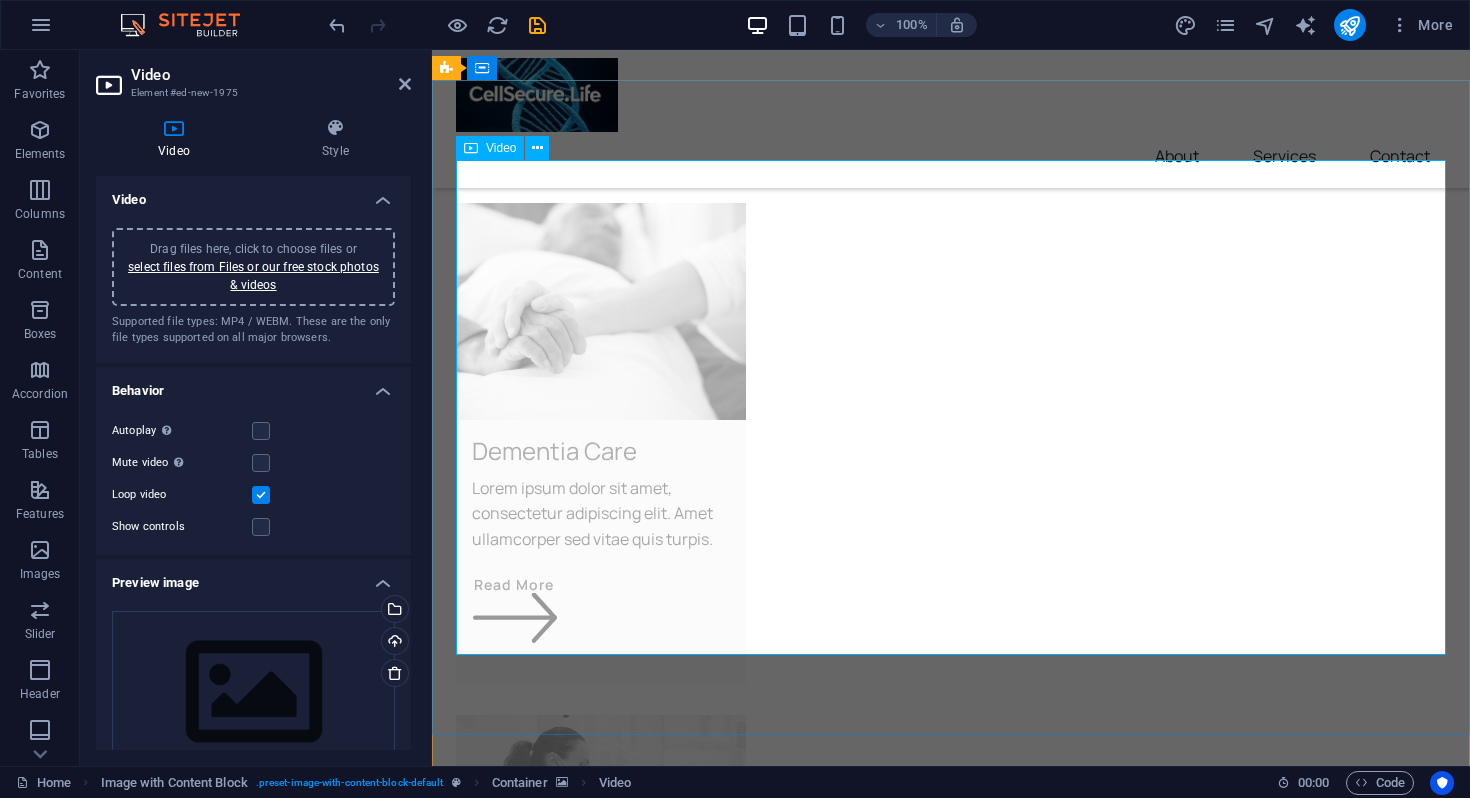 click at bounding box center [951, 4714] 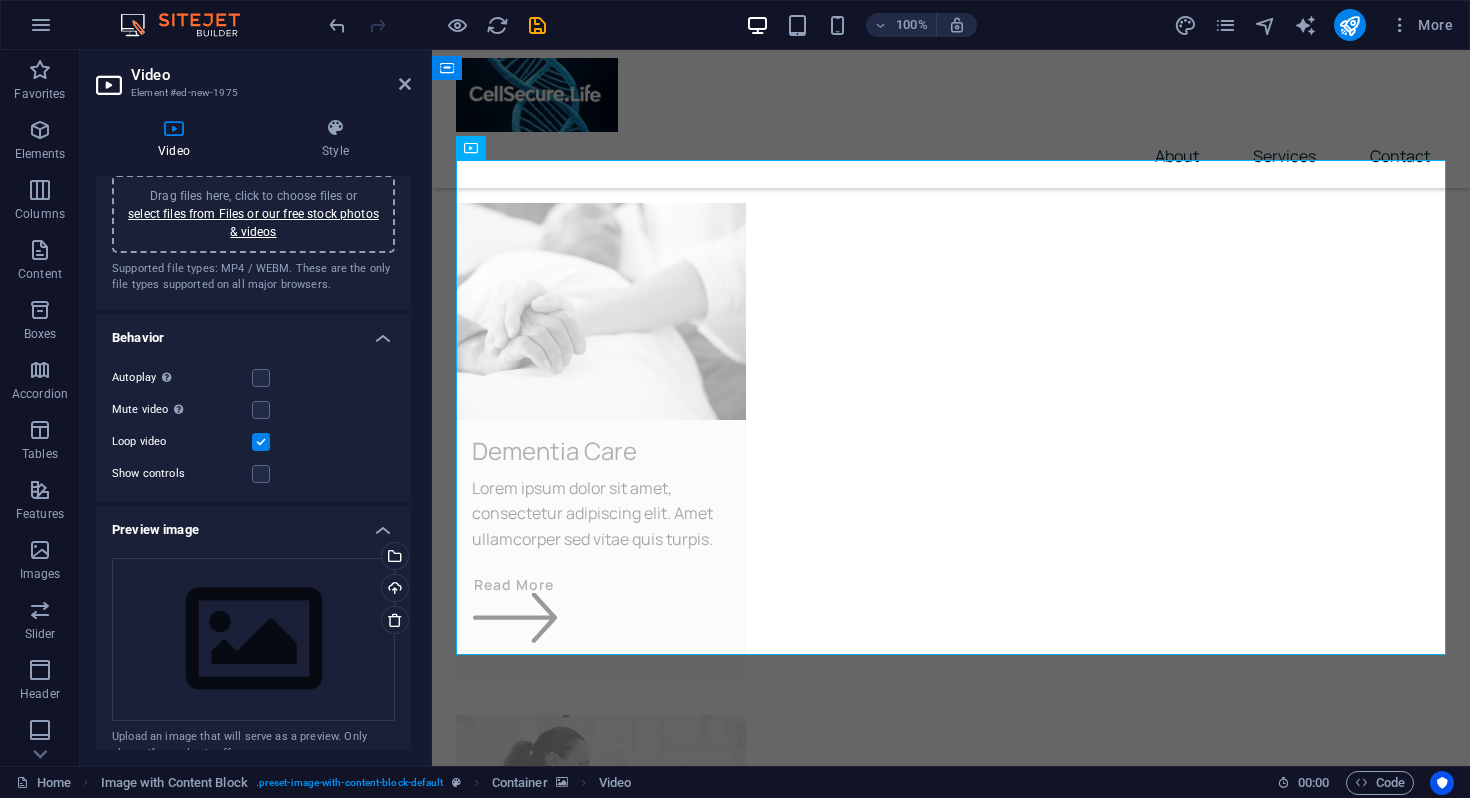 scroll, scrollTop: 52, scrollLeft: 0, axis: vertical 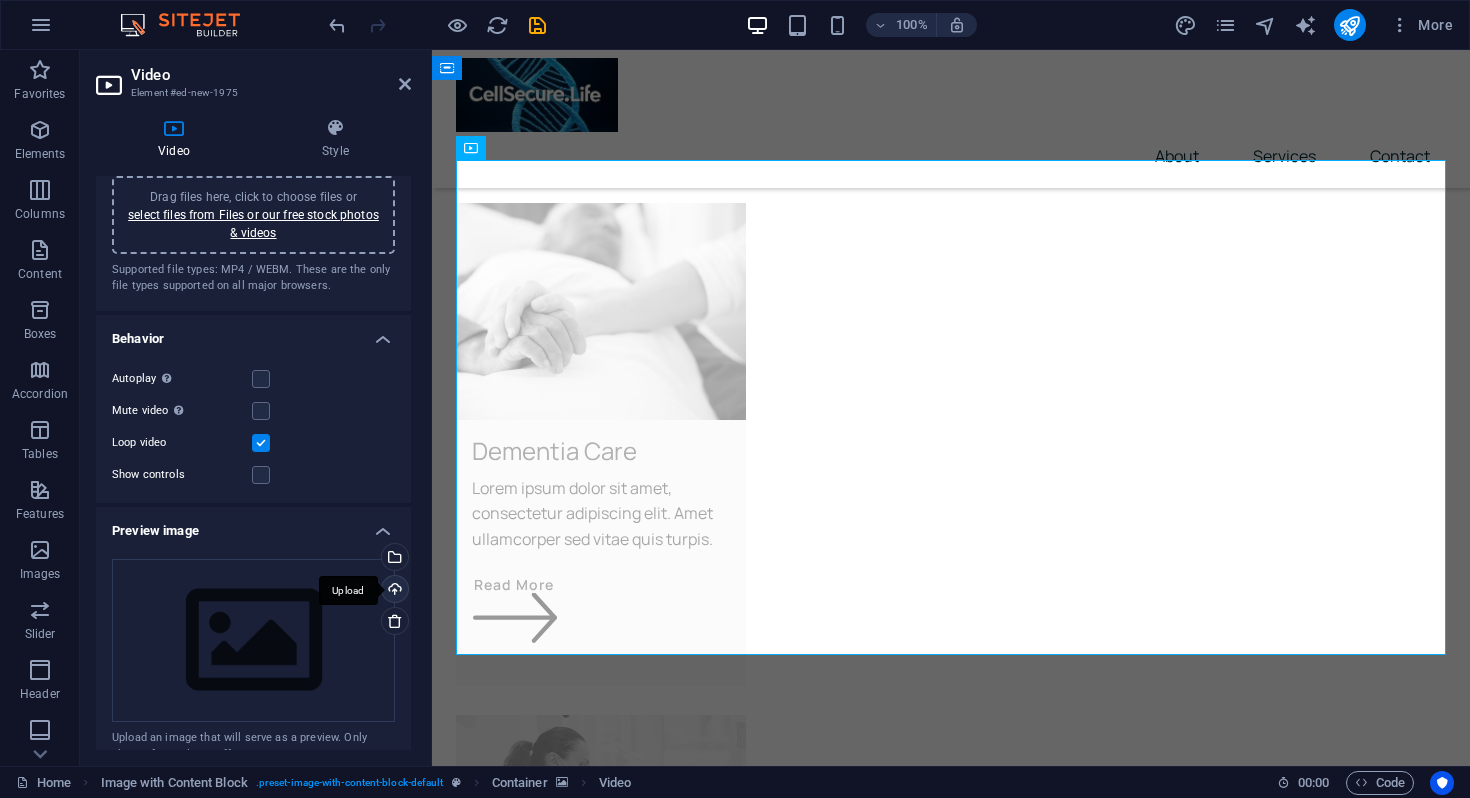 click on "Upload" at bounding box center (393, 591) 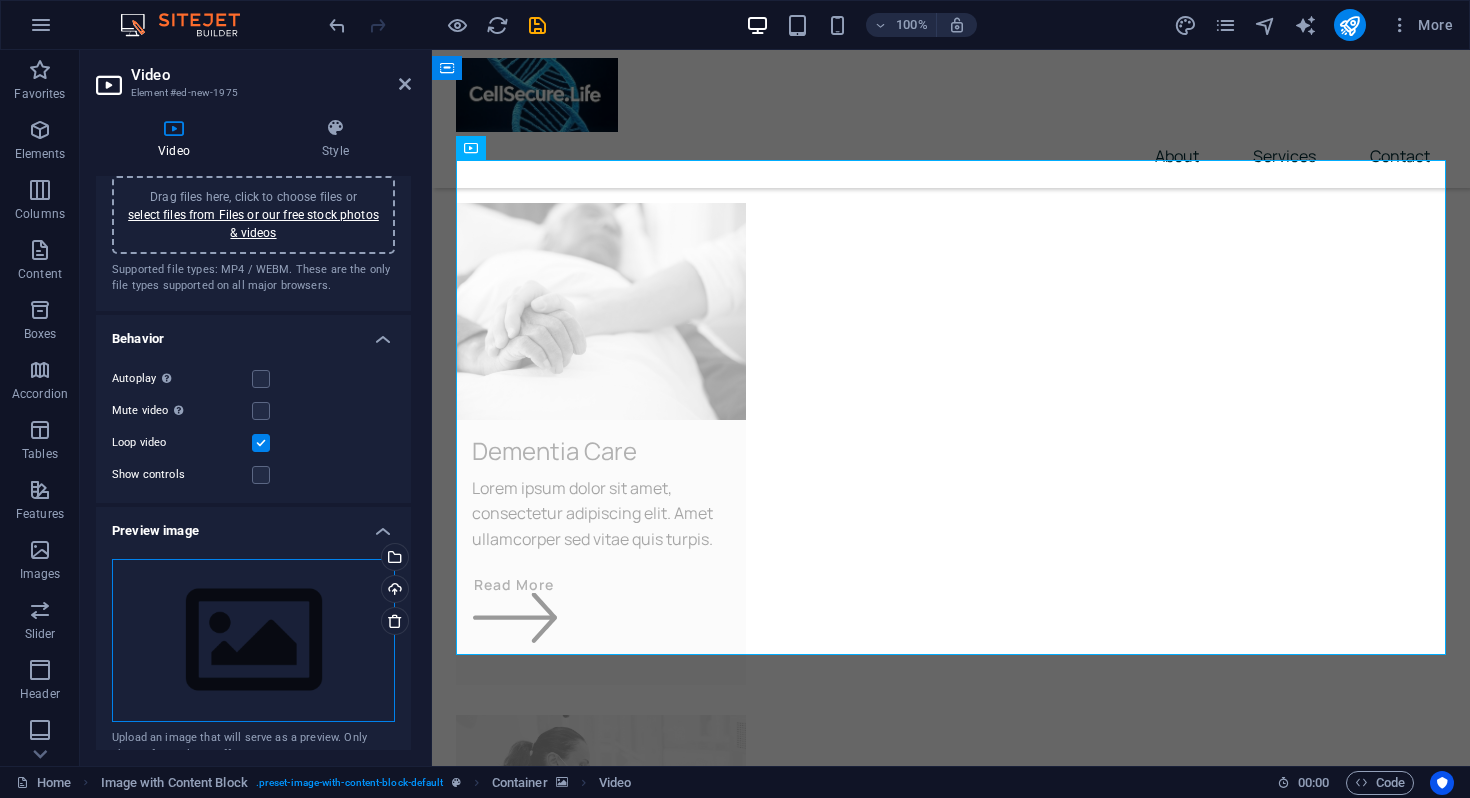 click on "Drag files here, click to choose files or select files from Files or our free stock photos & videos" at bounding box center (253, 641) 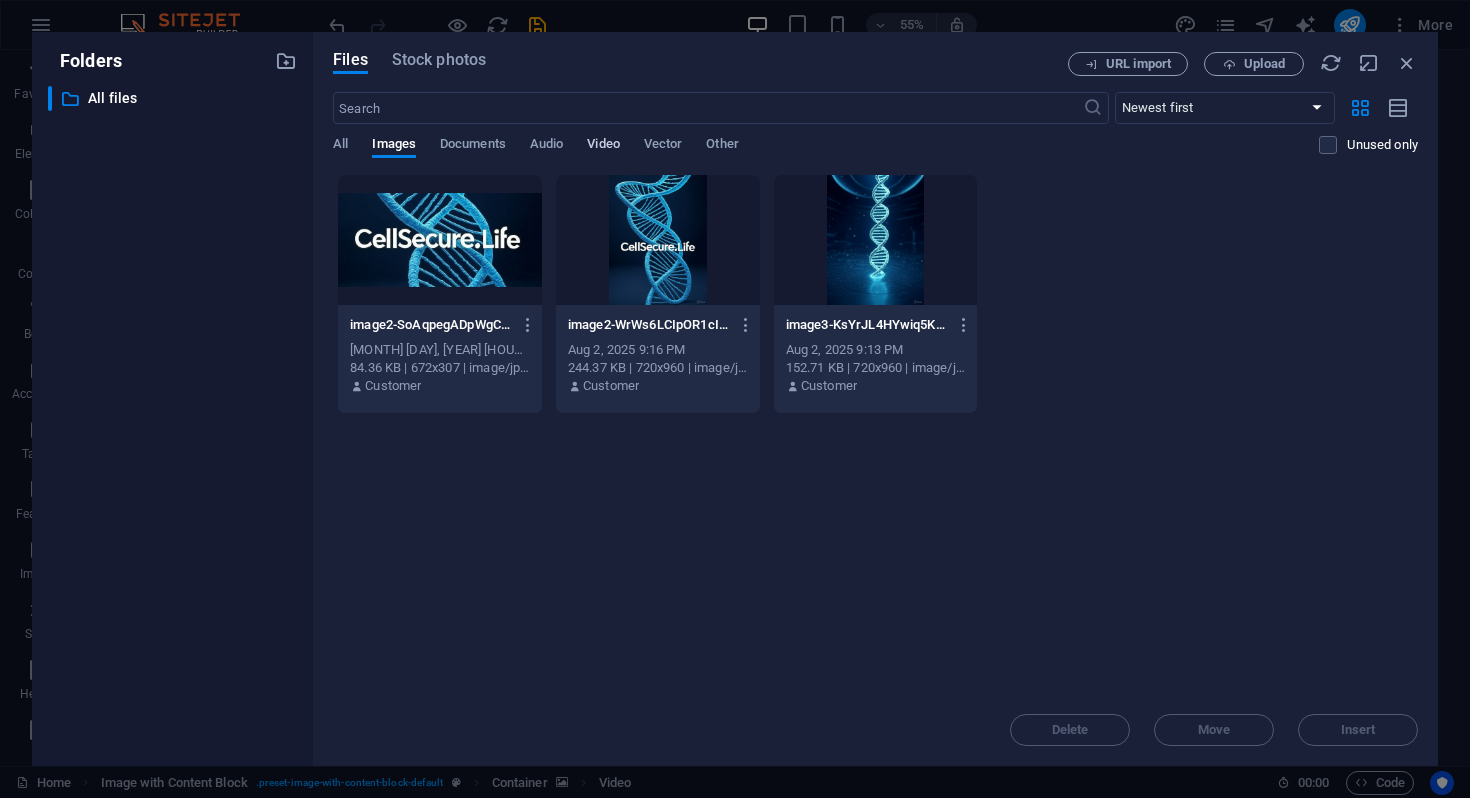 click on "Video" at bounding box center [603, 146] 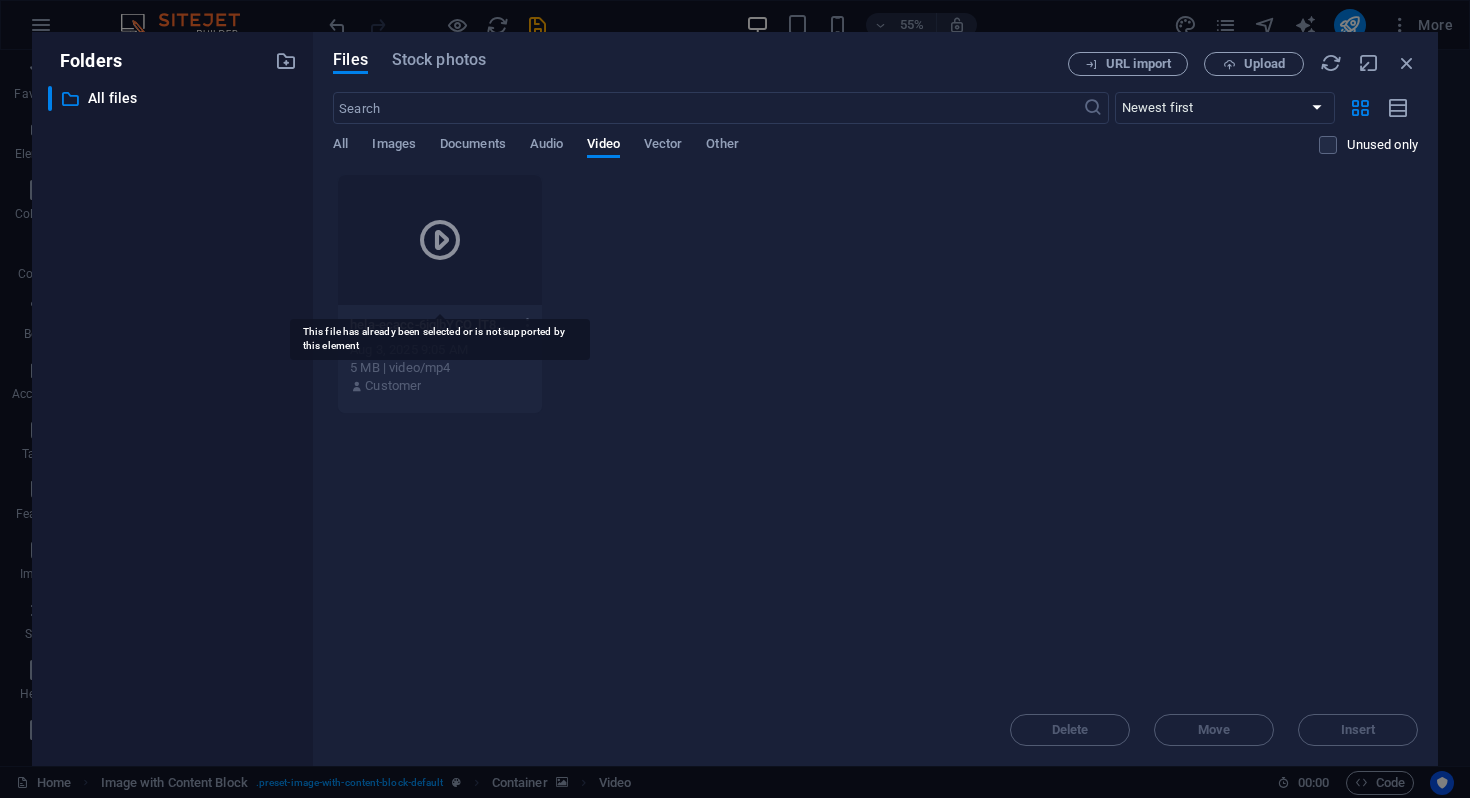 click at bounding box center [440, 240] 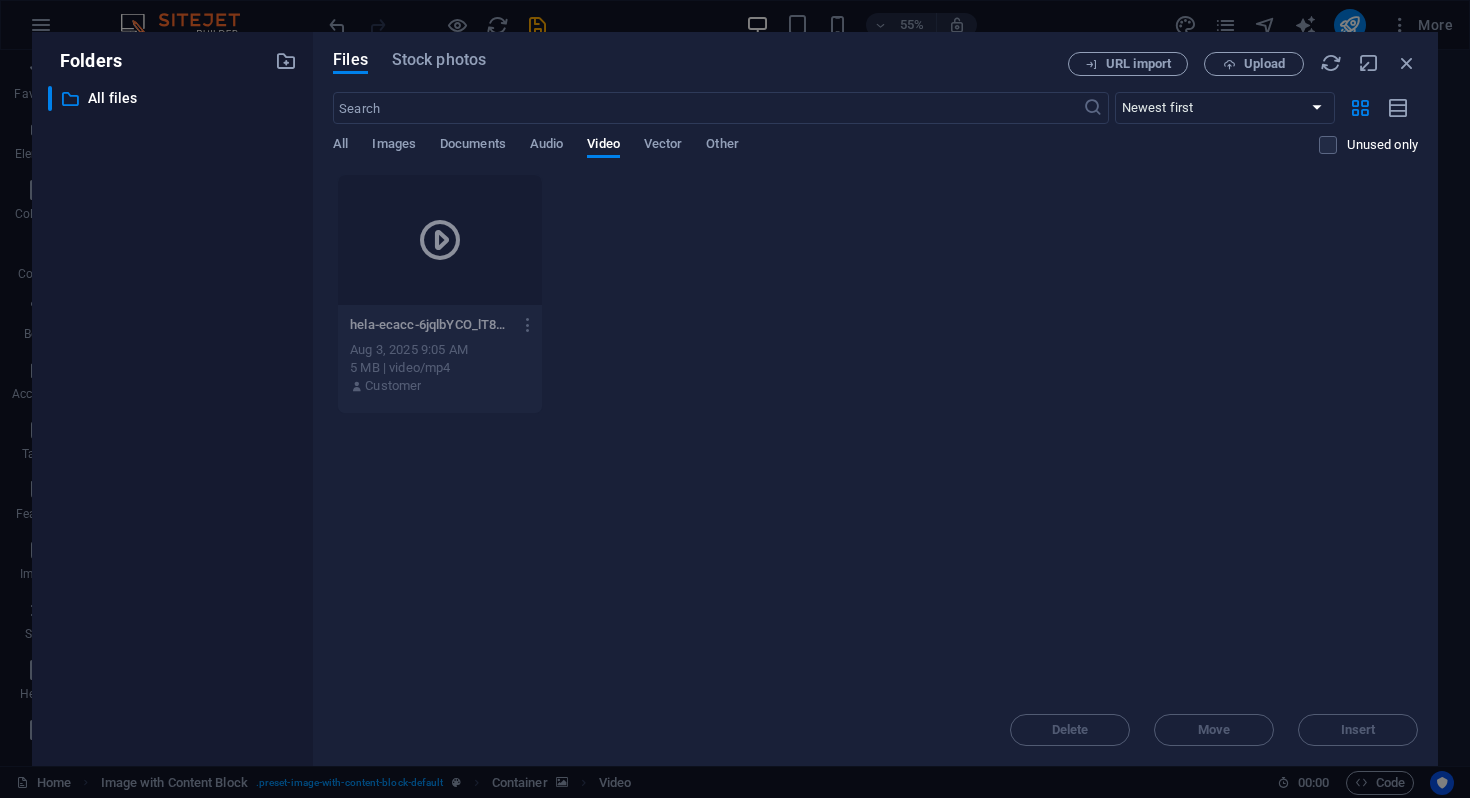 click on "5 MB | video/mp4" at bounding box center [440, 368] 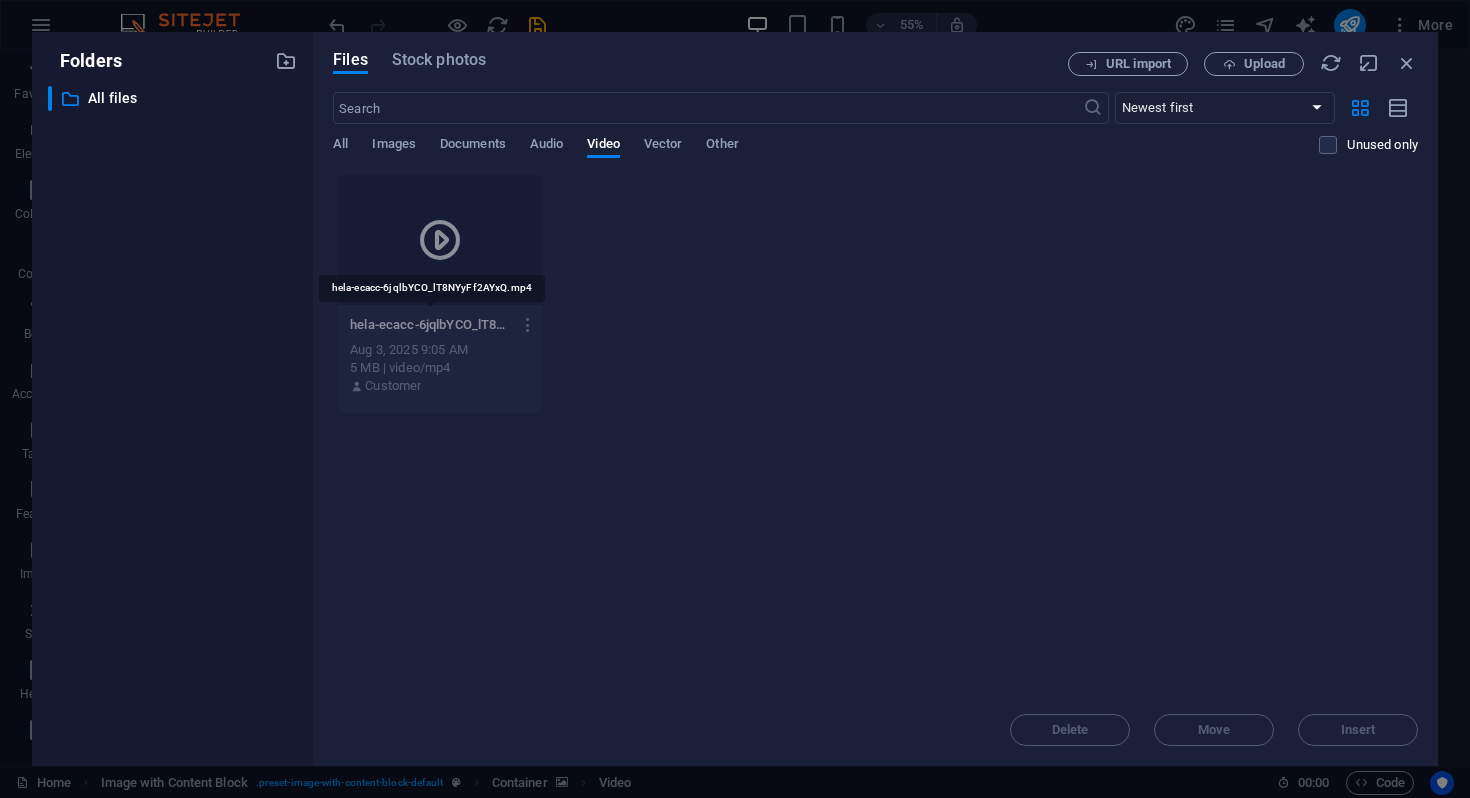 click on "hela-ecacc-6jqlbYCO_lT8NYyFf2AYxQ.mp4" at bounding box center [430, 325] 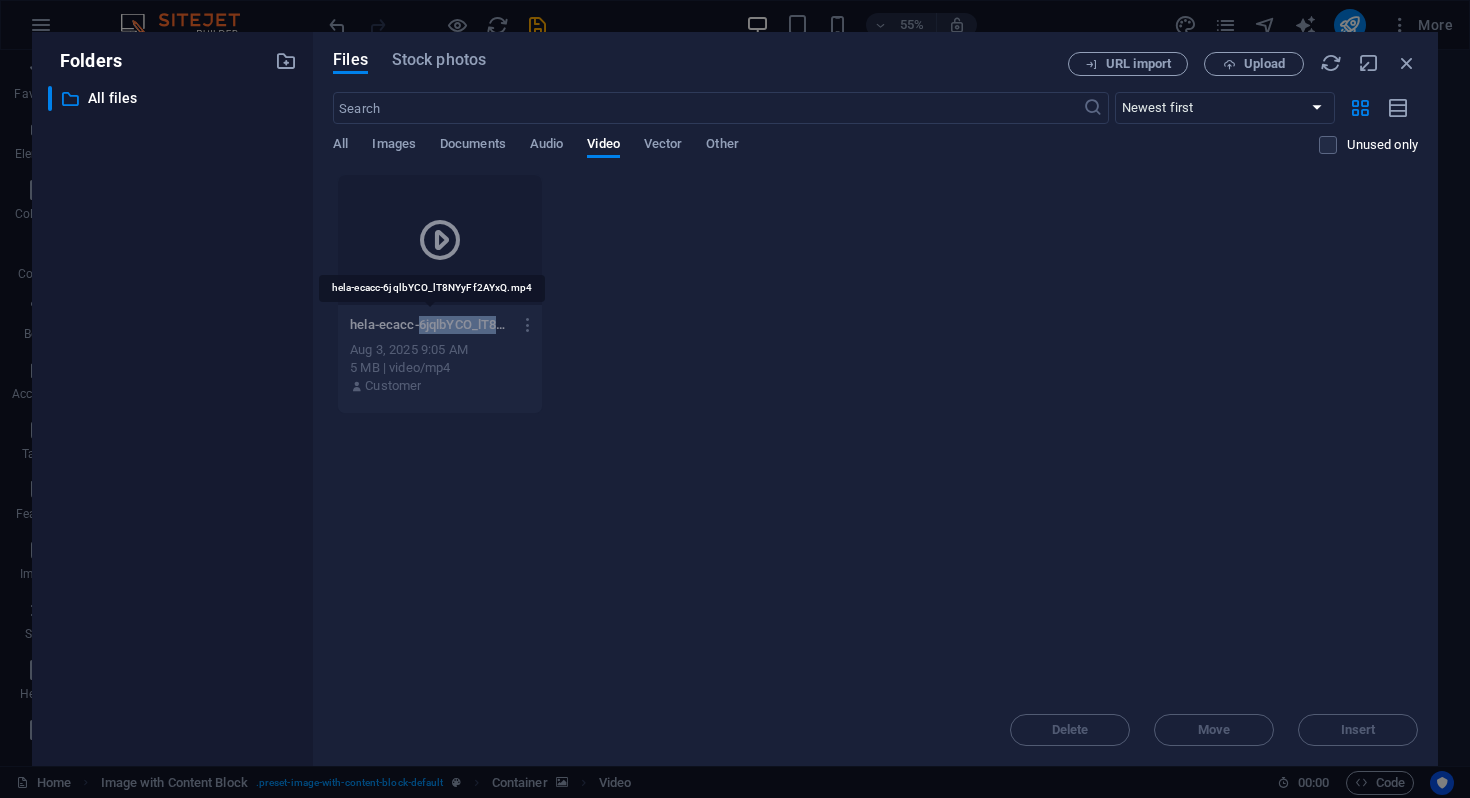 click on "hela-ecacc-6jqlbYCO_lT8NYyFf2AYxQ.mp4" at bounding box center (430, 325) 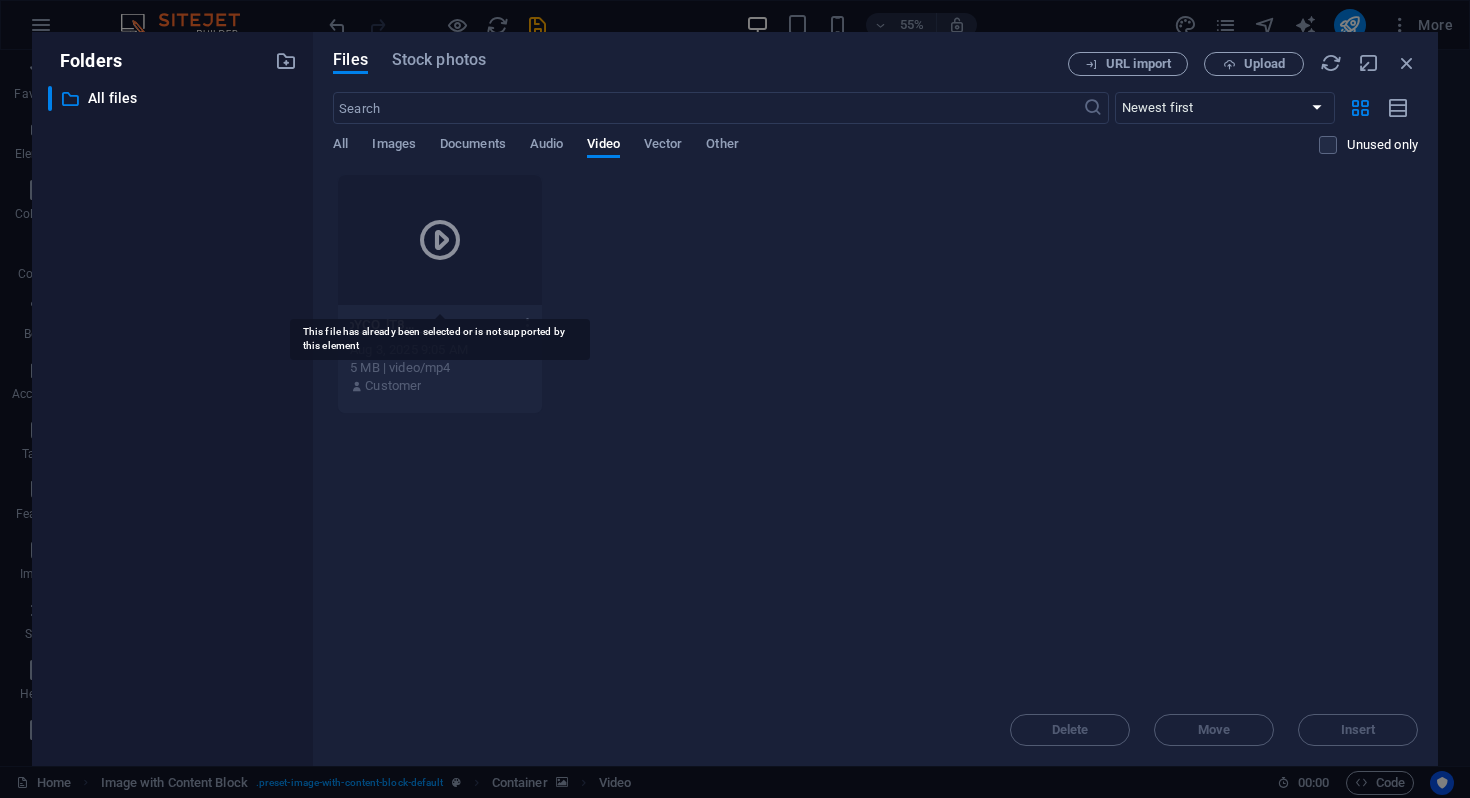 scroll, scrollTop: 0, scrollLeft: 0, axis: both 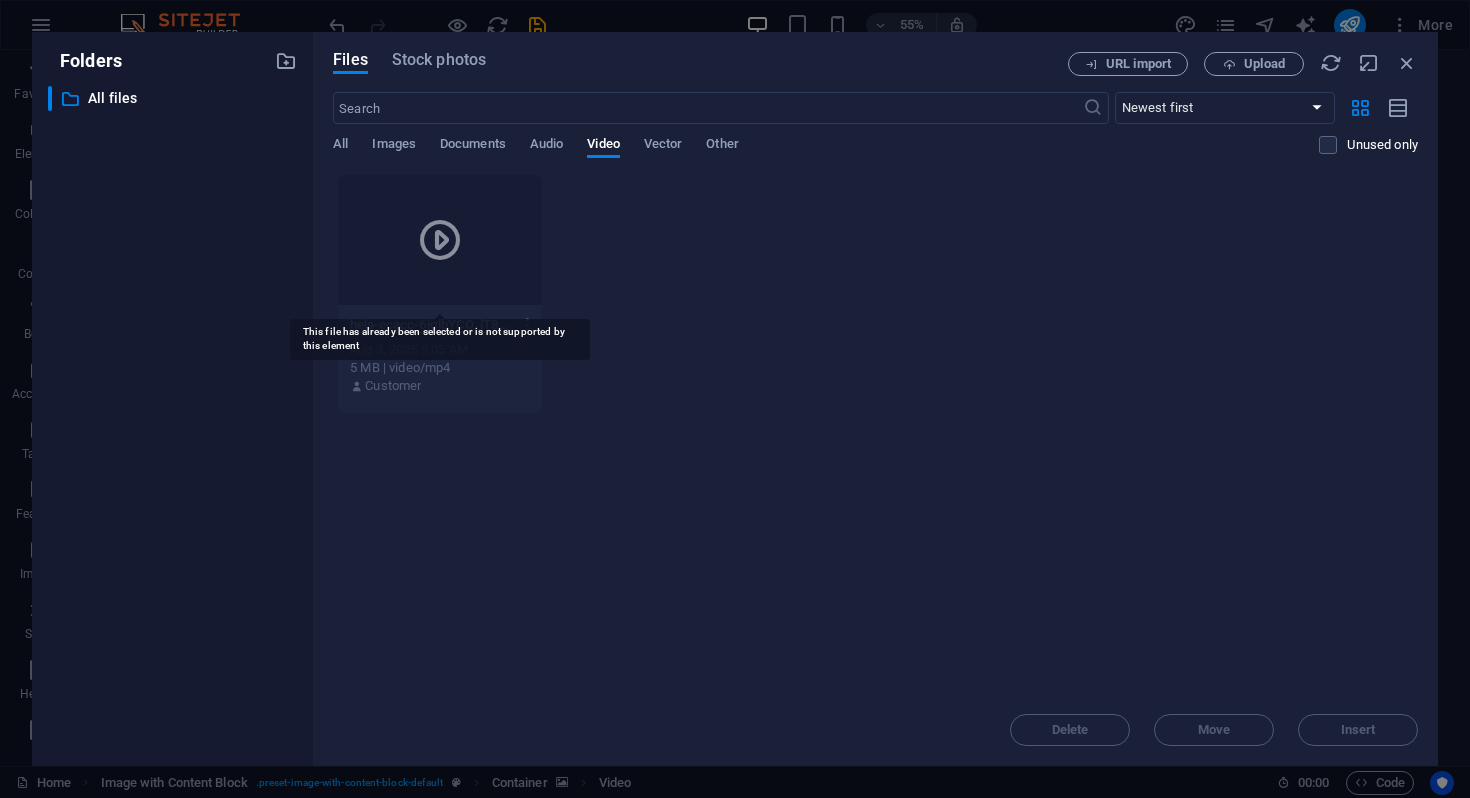 click at bounding box center [440, 240] 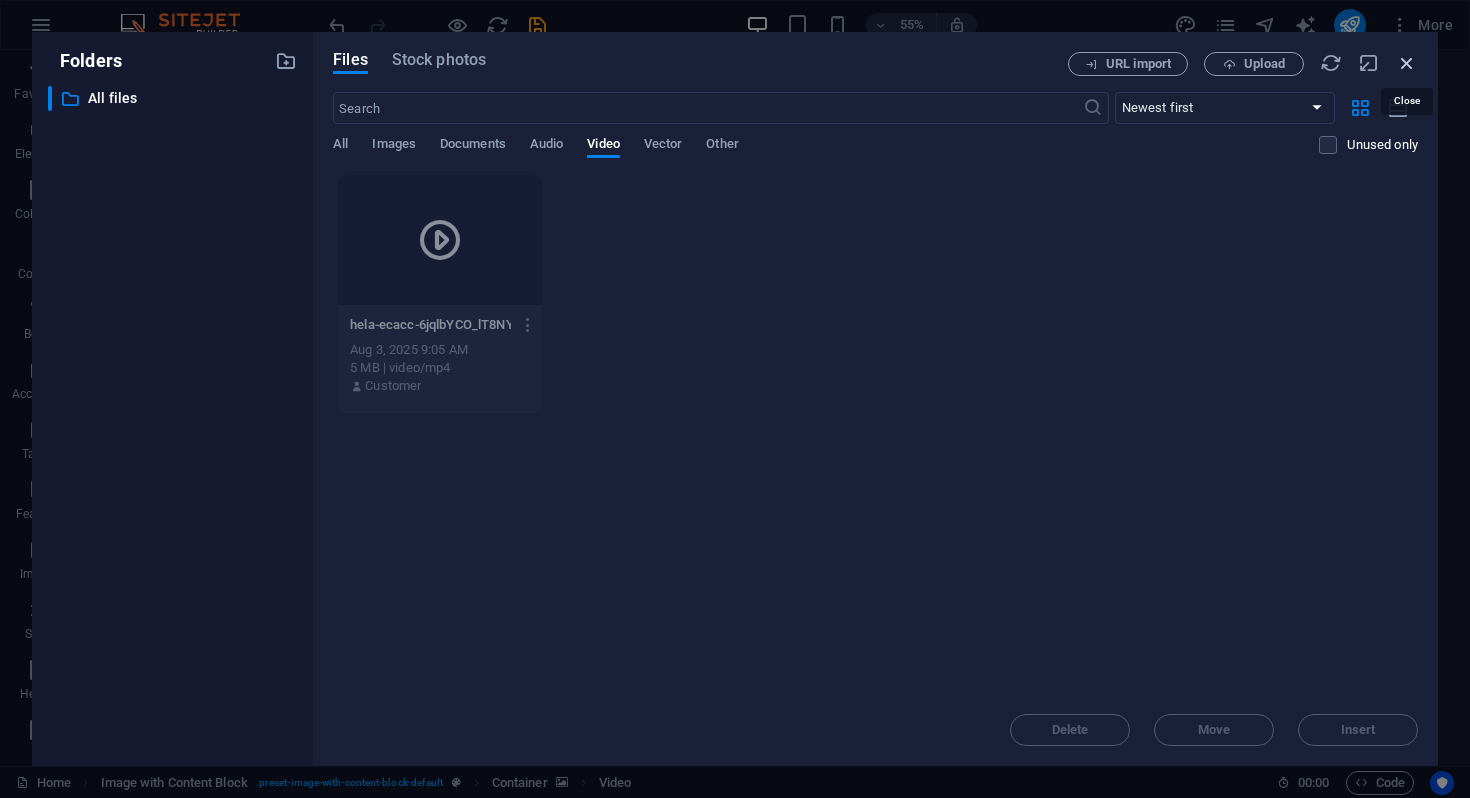 click at bounding box center [1407, 63] 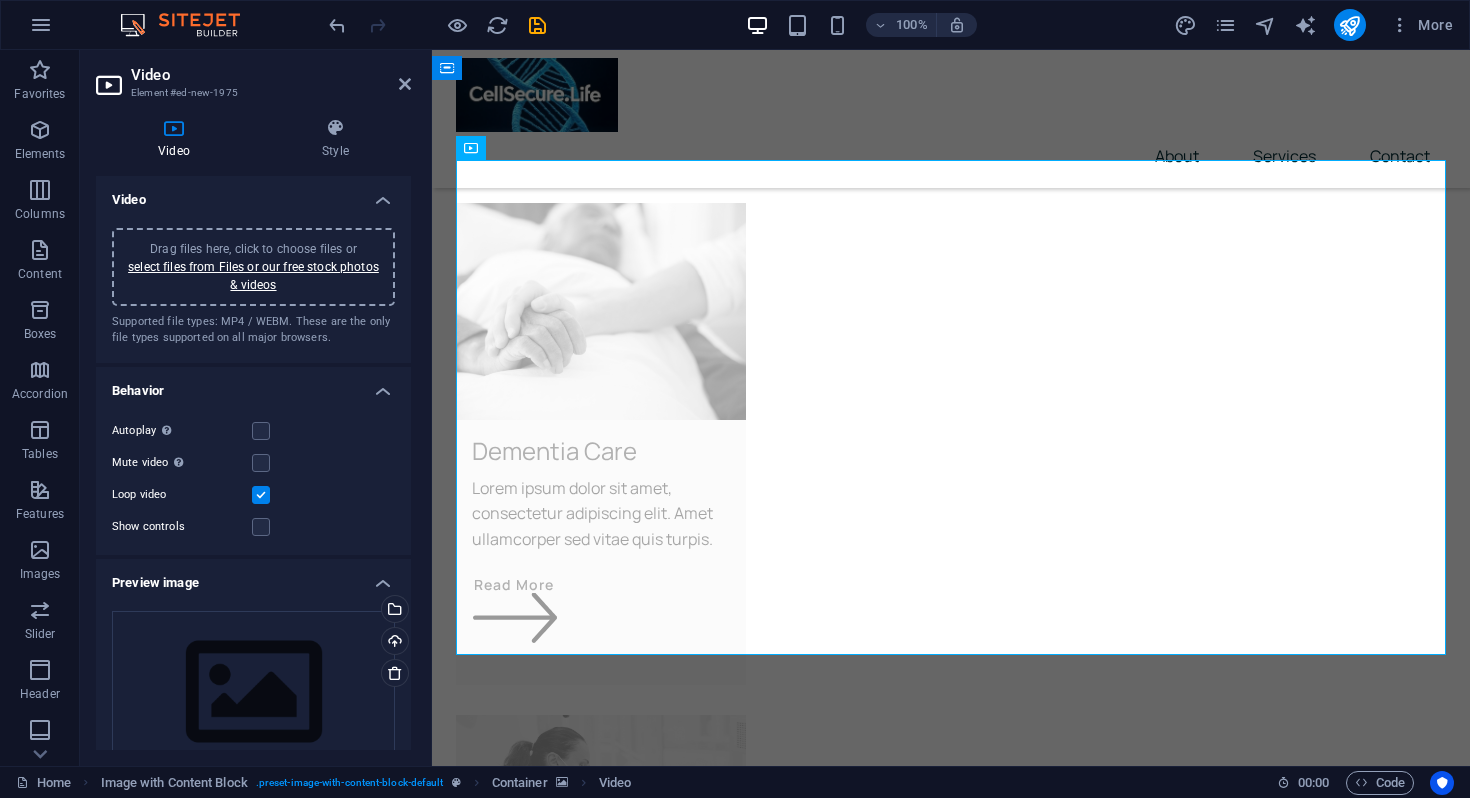scroll, scrollTop: 1, scrollLeft: 0, axis: vertical 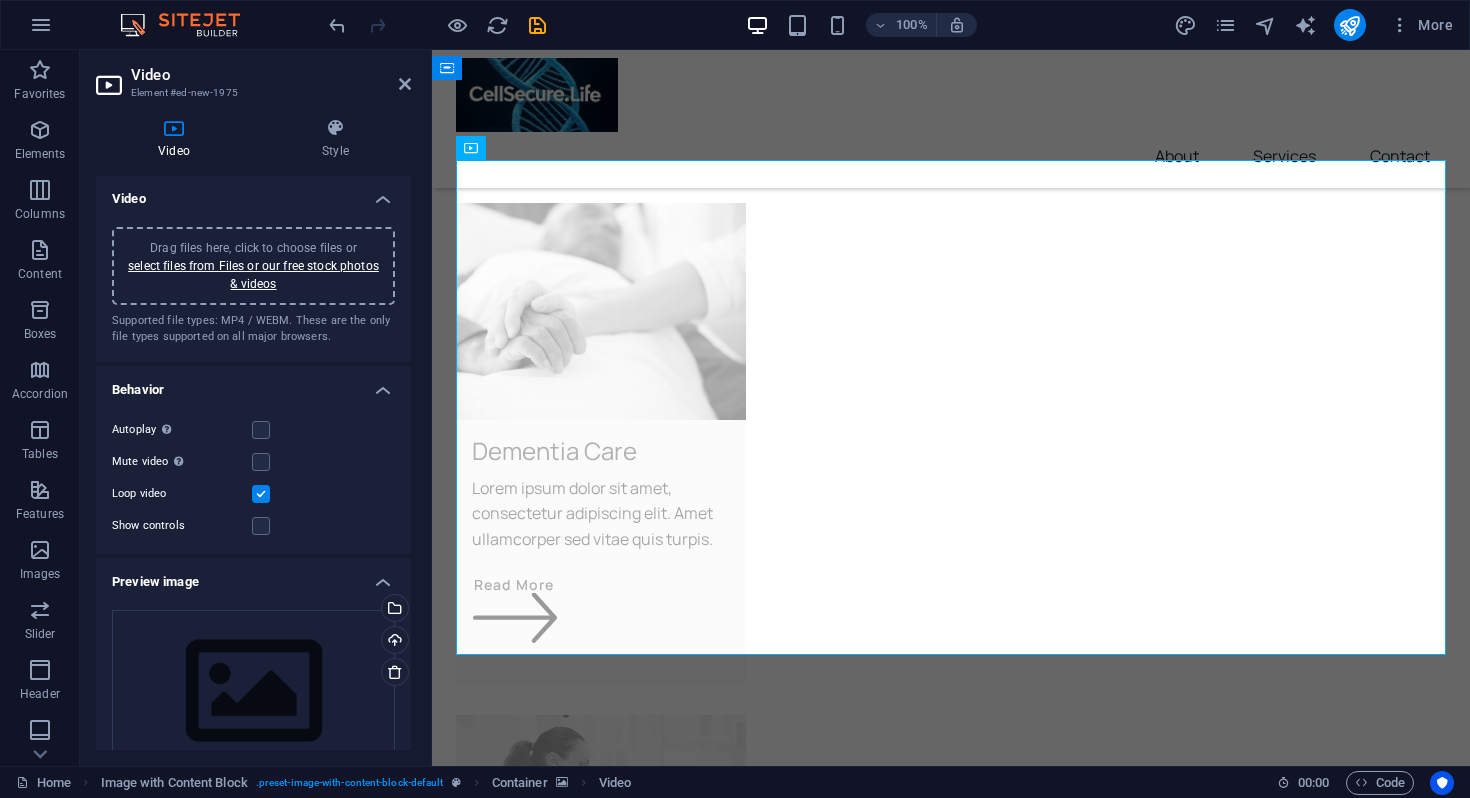 click at bounding box center (174, 128) 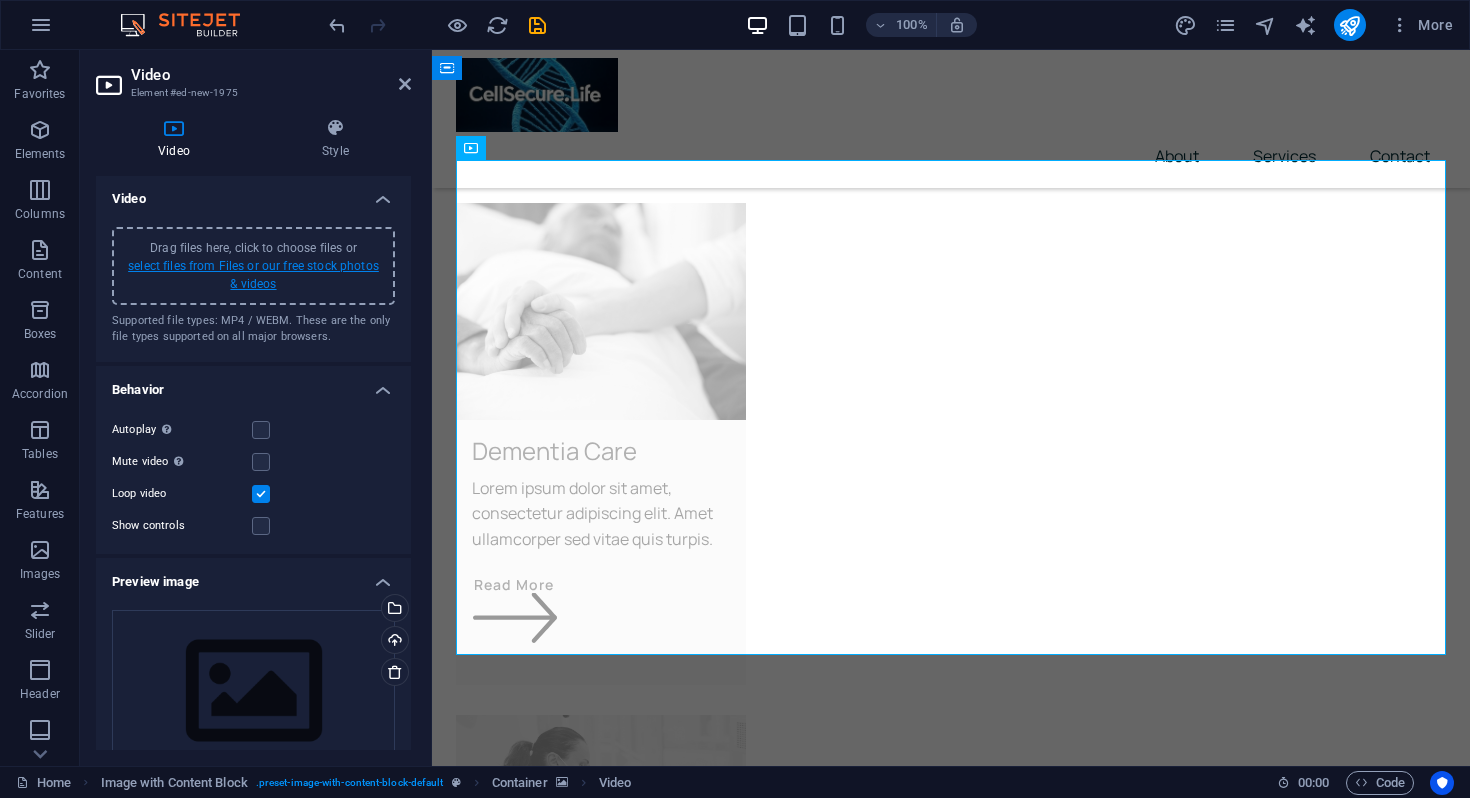 click on "select files from Files or our free stock photos & videos" at bounding box center (253, 275) 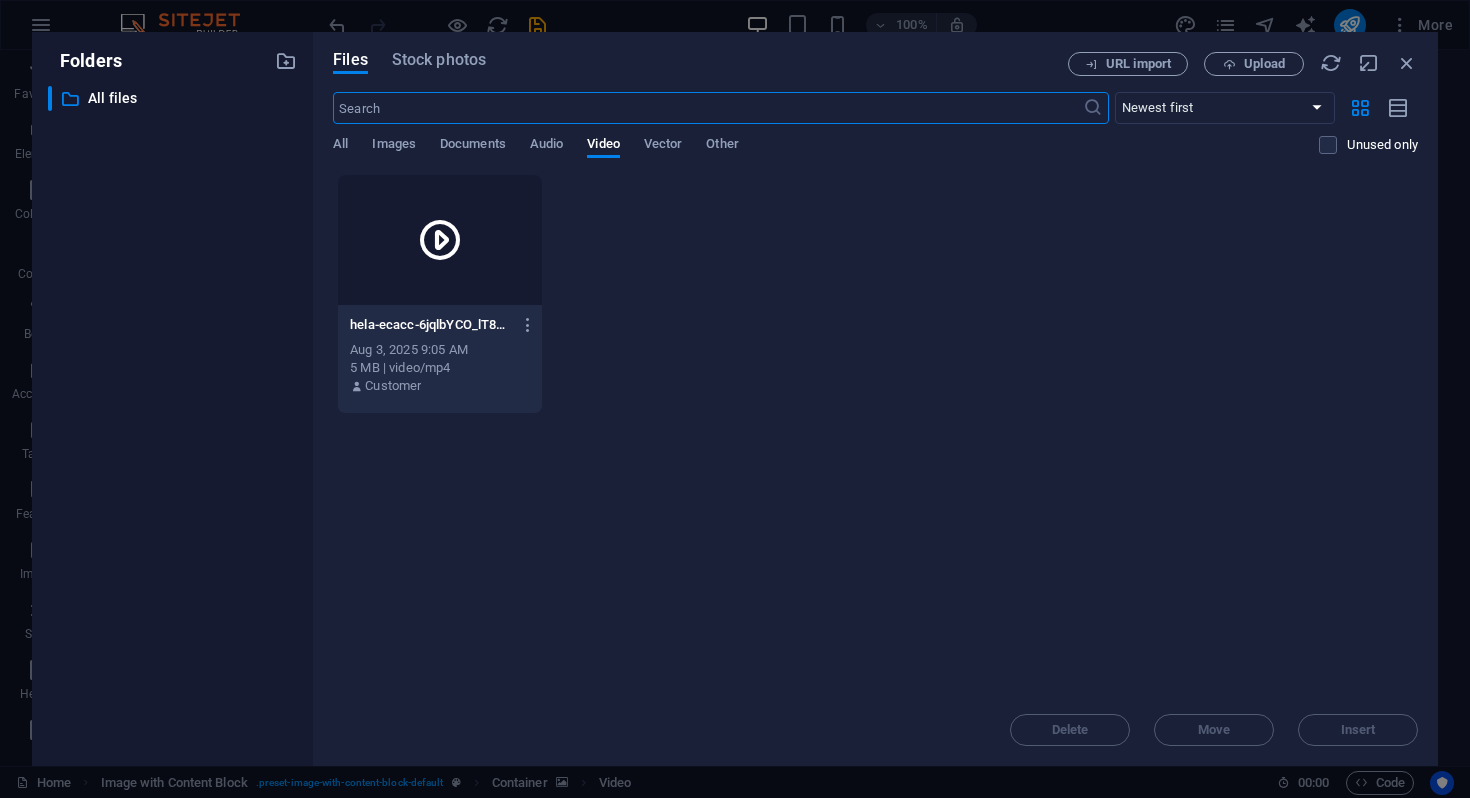 scroll, scrollTop: 2980, scrollLeft: 0, axis: vertical 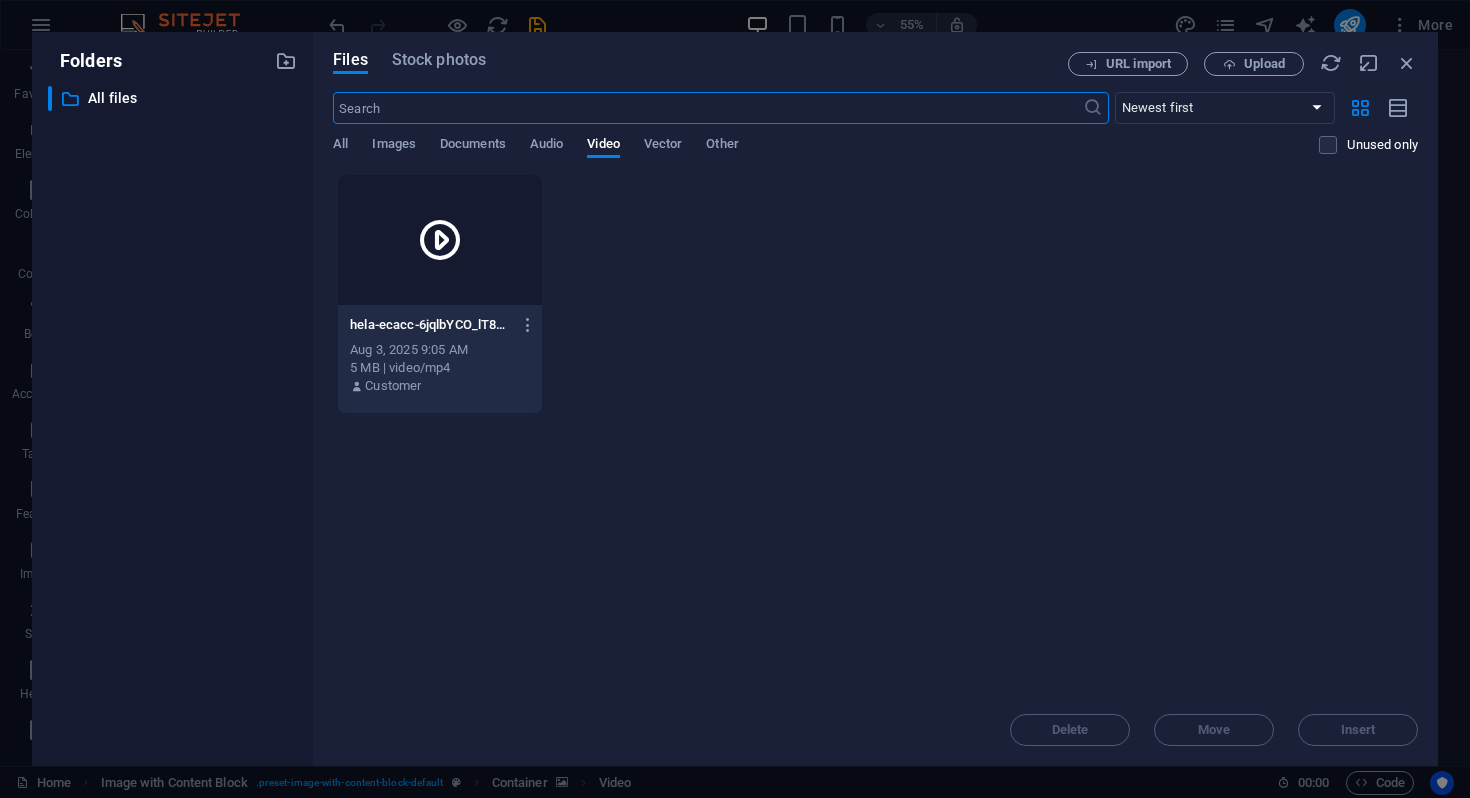 click at bounding box center [440, 240] 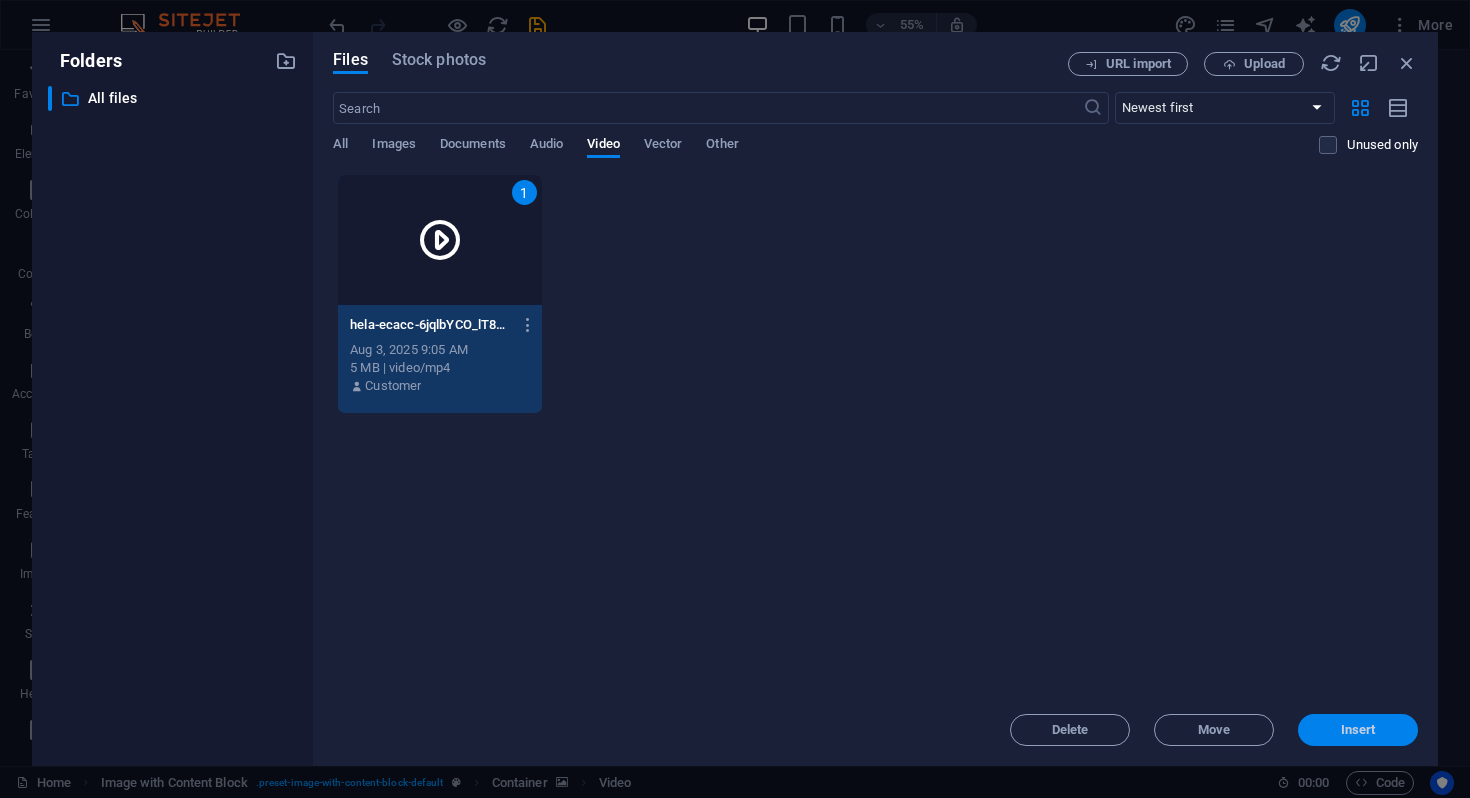 click on "Insert" at bounding box center (1358, 730) 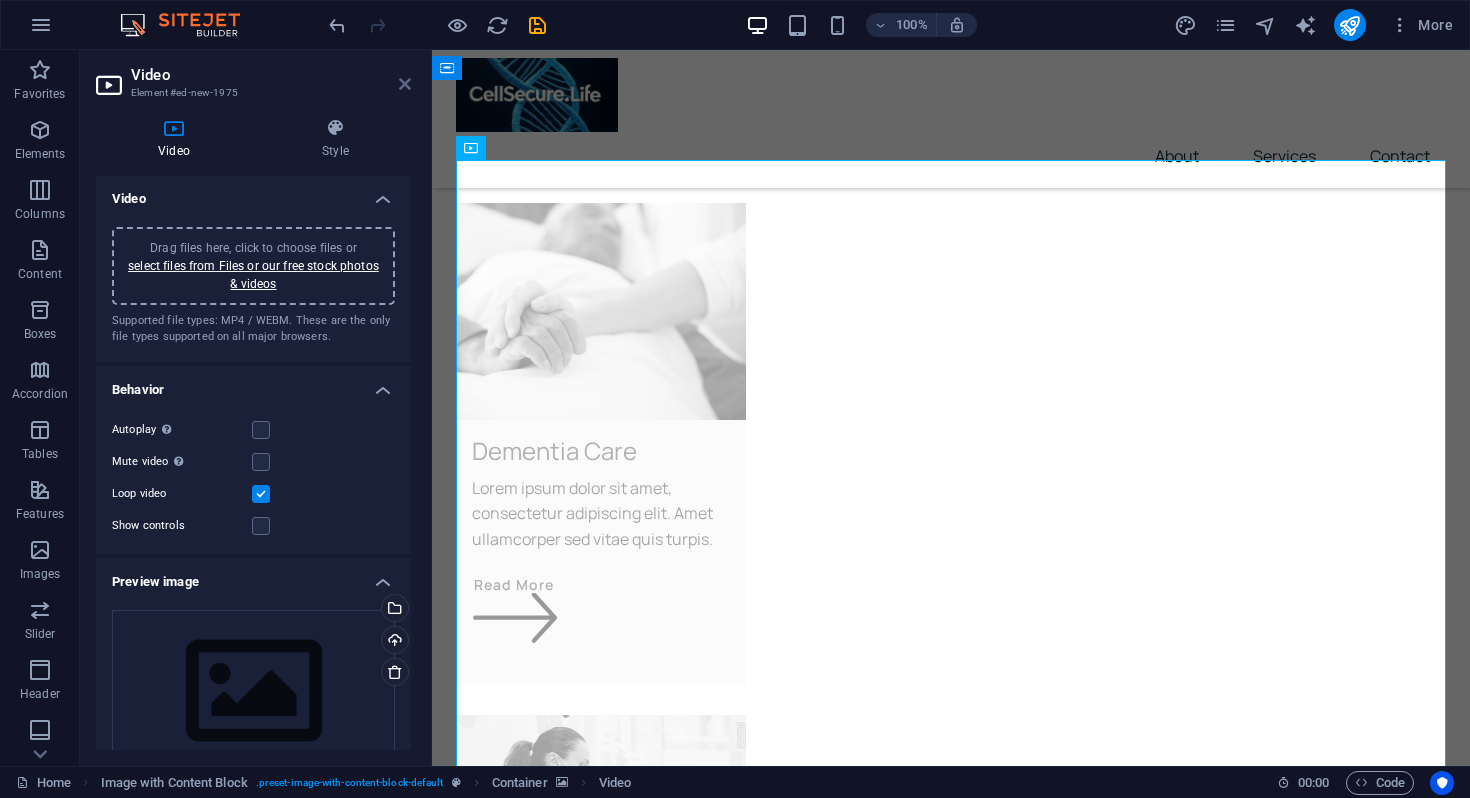 click at bounding box center (405, 84) 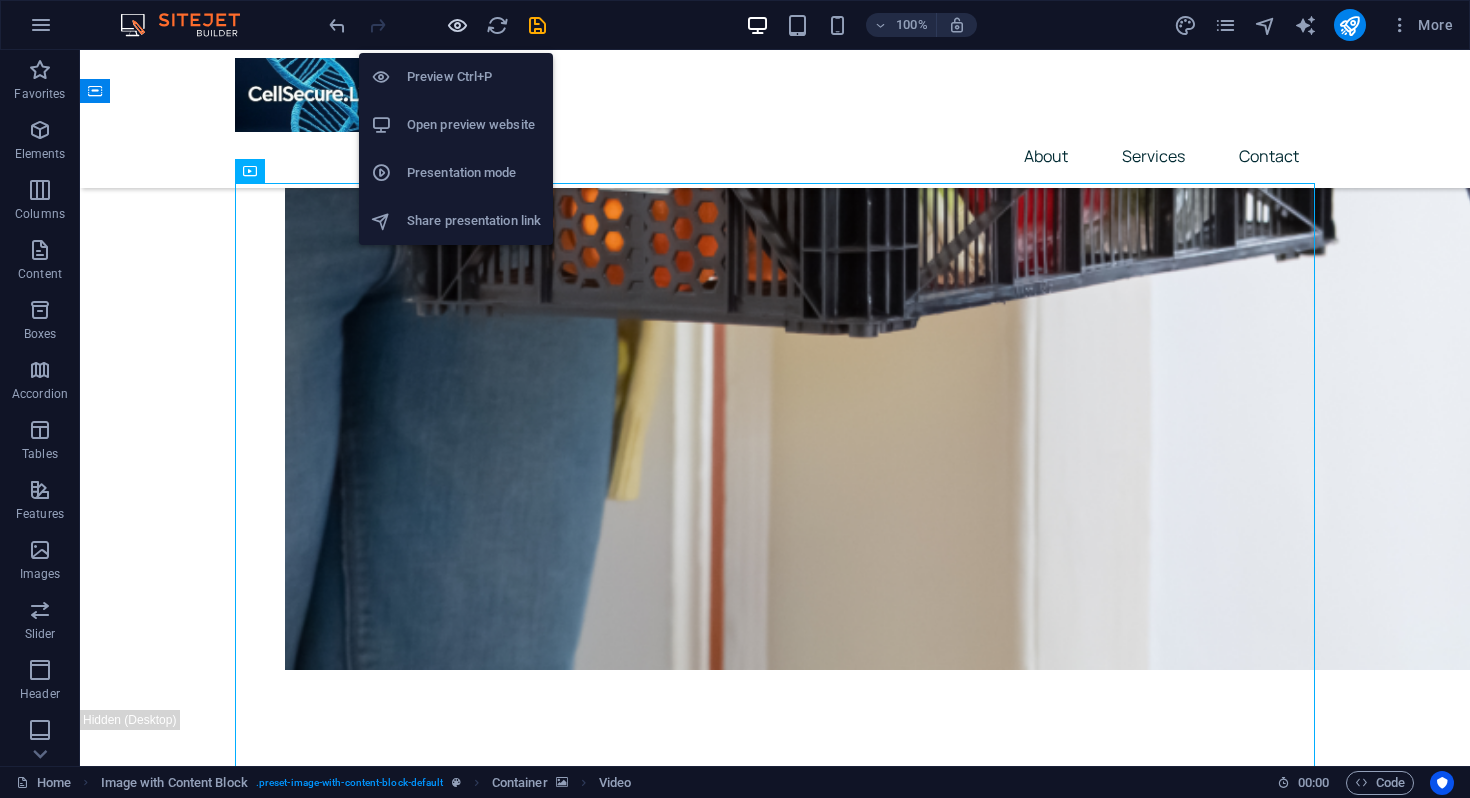 click at bounding box center [457, 25] 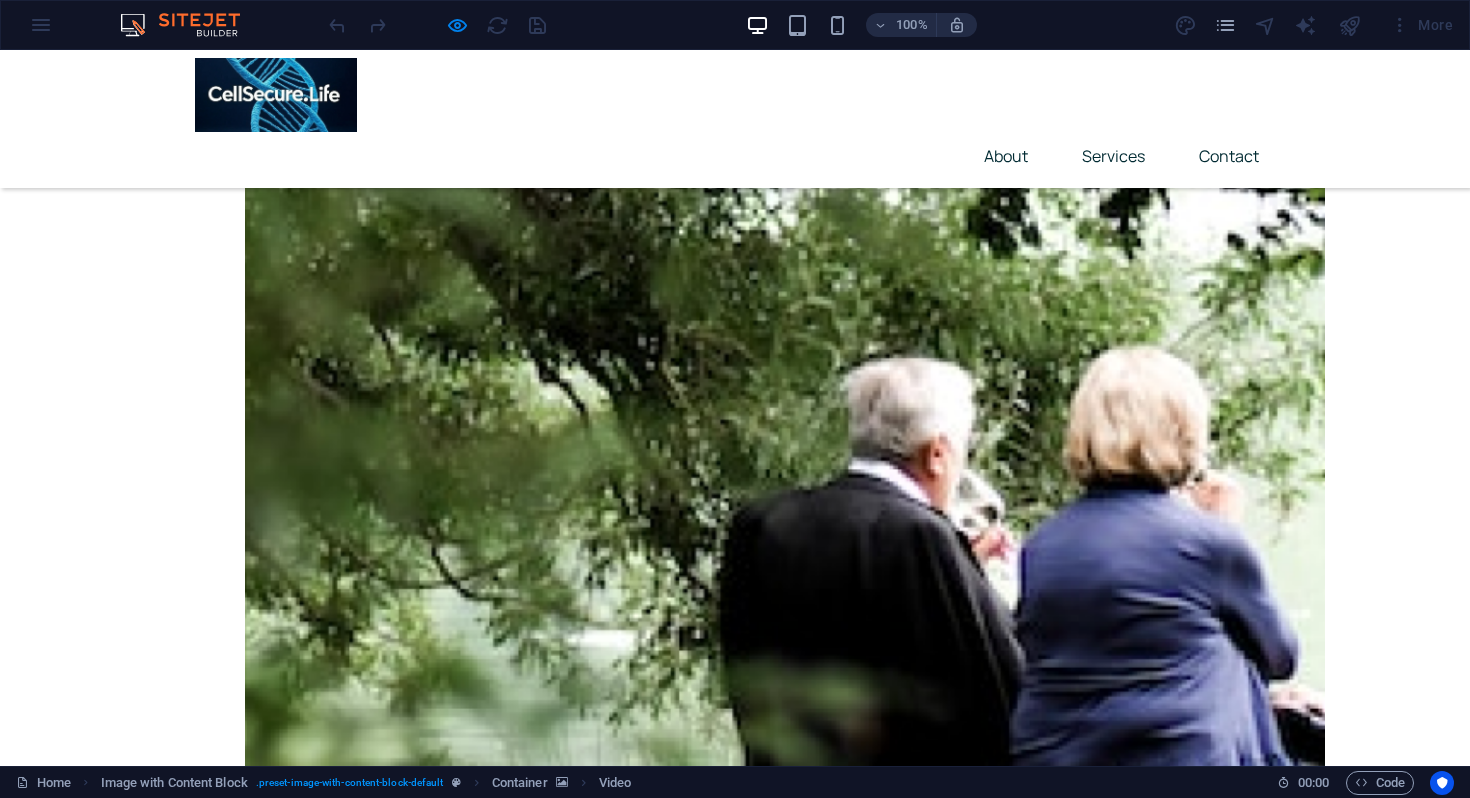 scroll, scrollTop: 787, scrollLeft: 0, axis: vertical 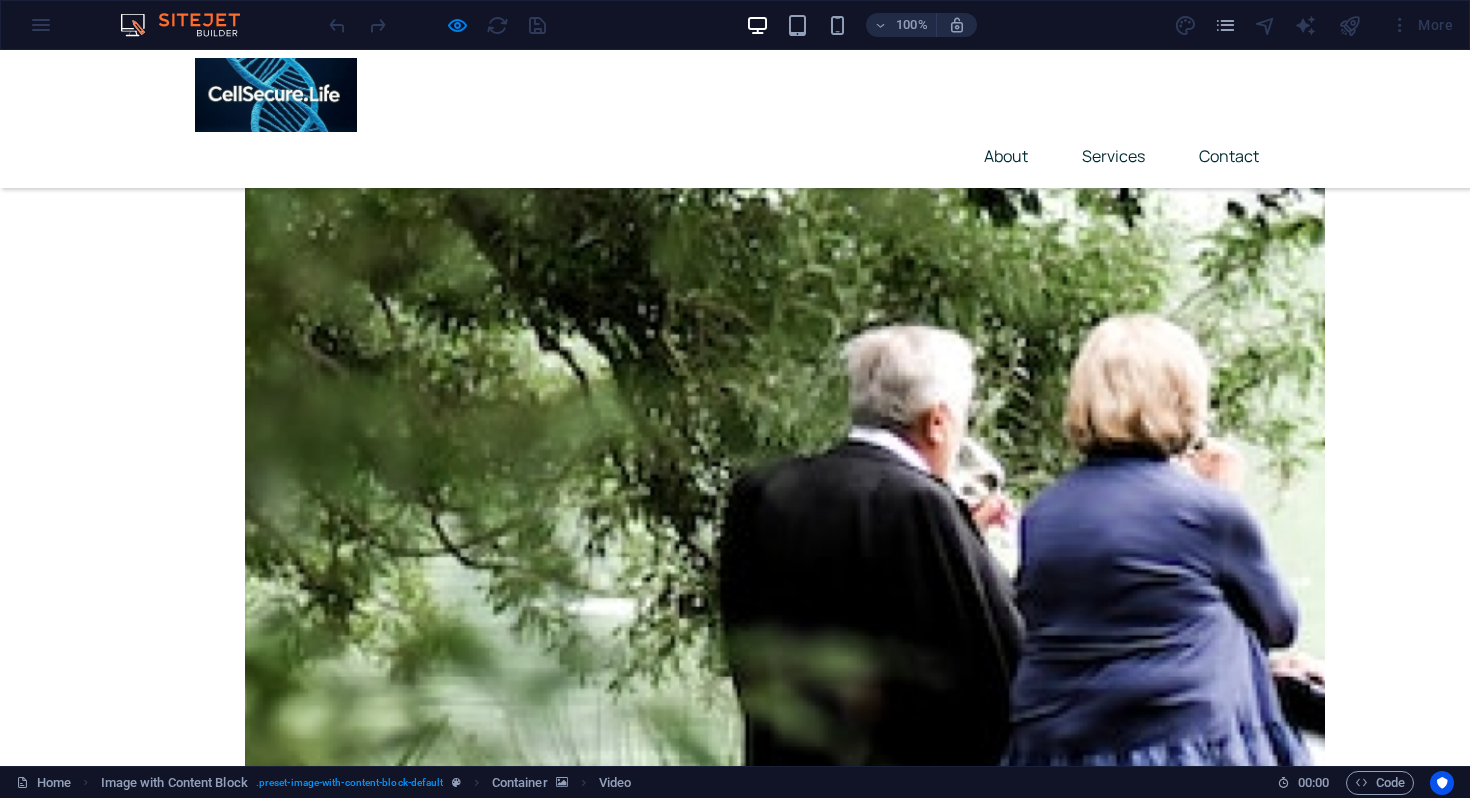 click at bounding box center [735, 4537] 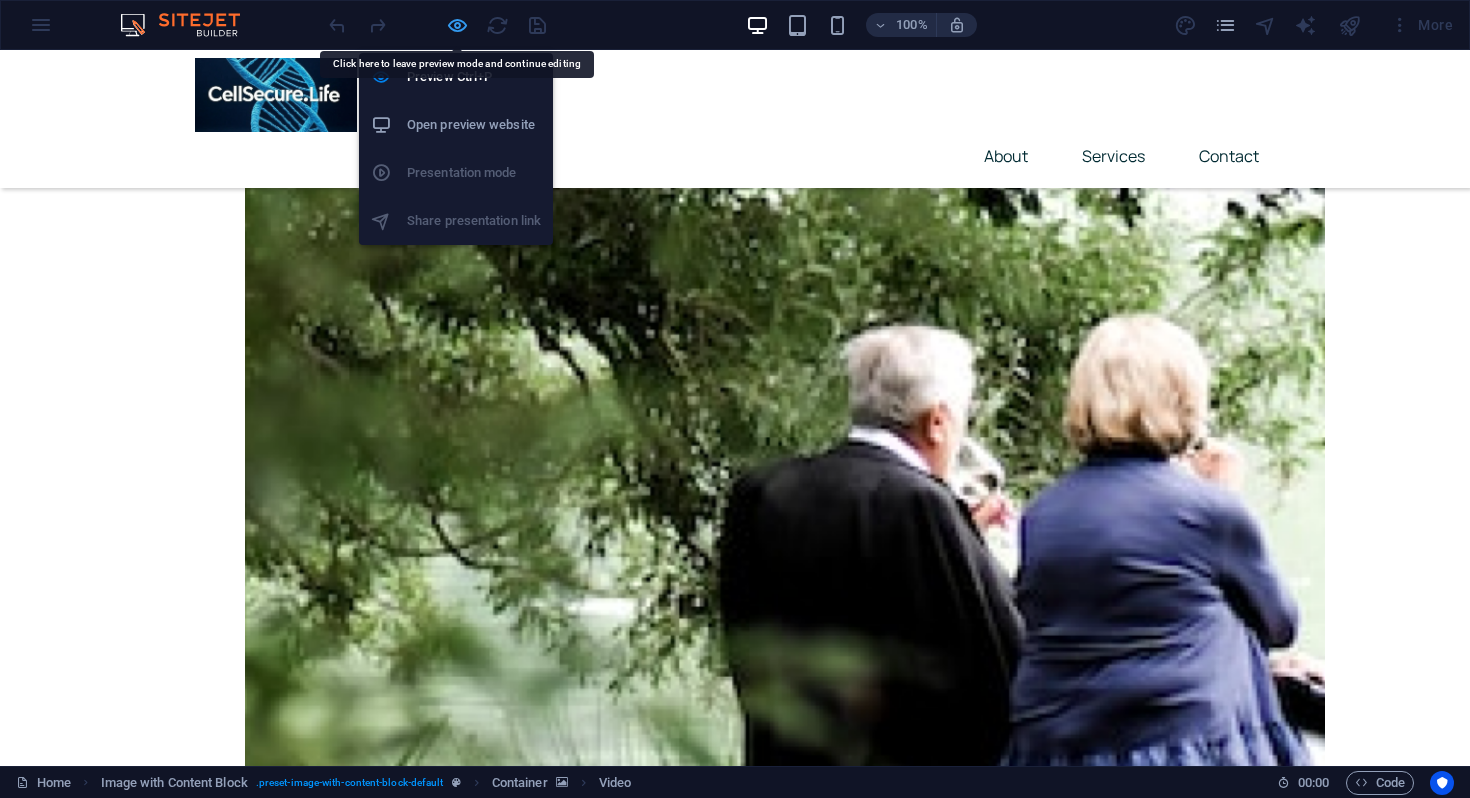 click at bounding box center (457, 25) 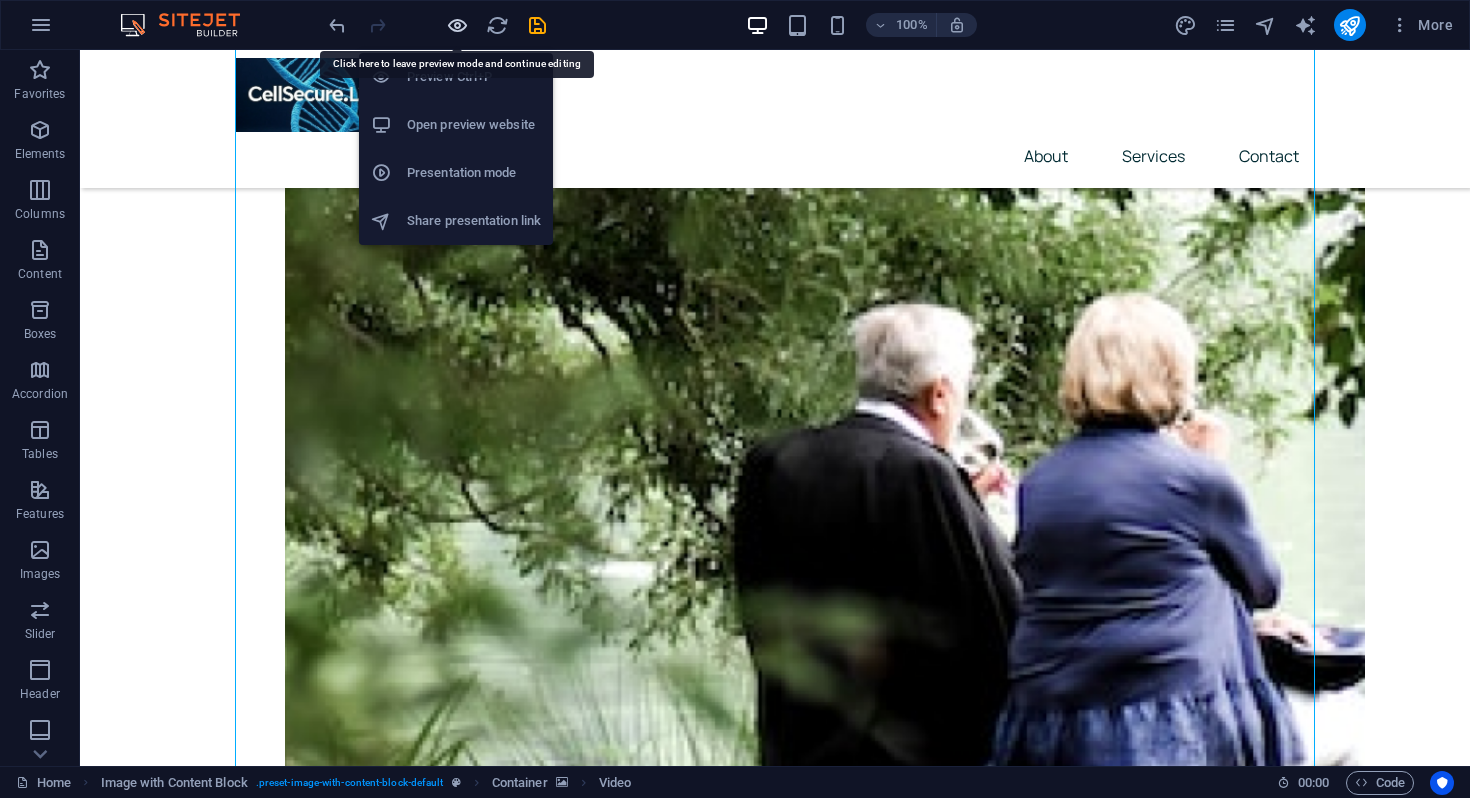 scroll, scrollTop: 3262, scrollLeft: 0, axis: vertical 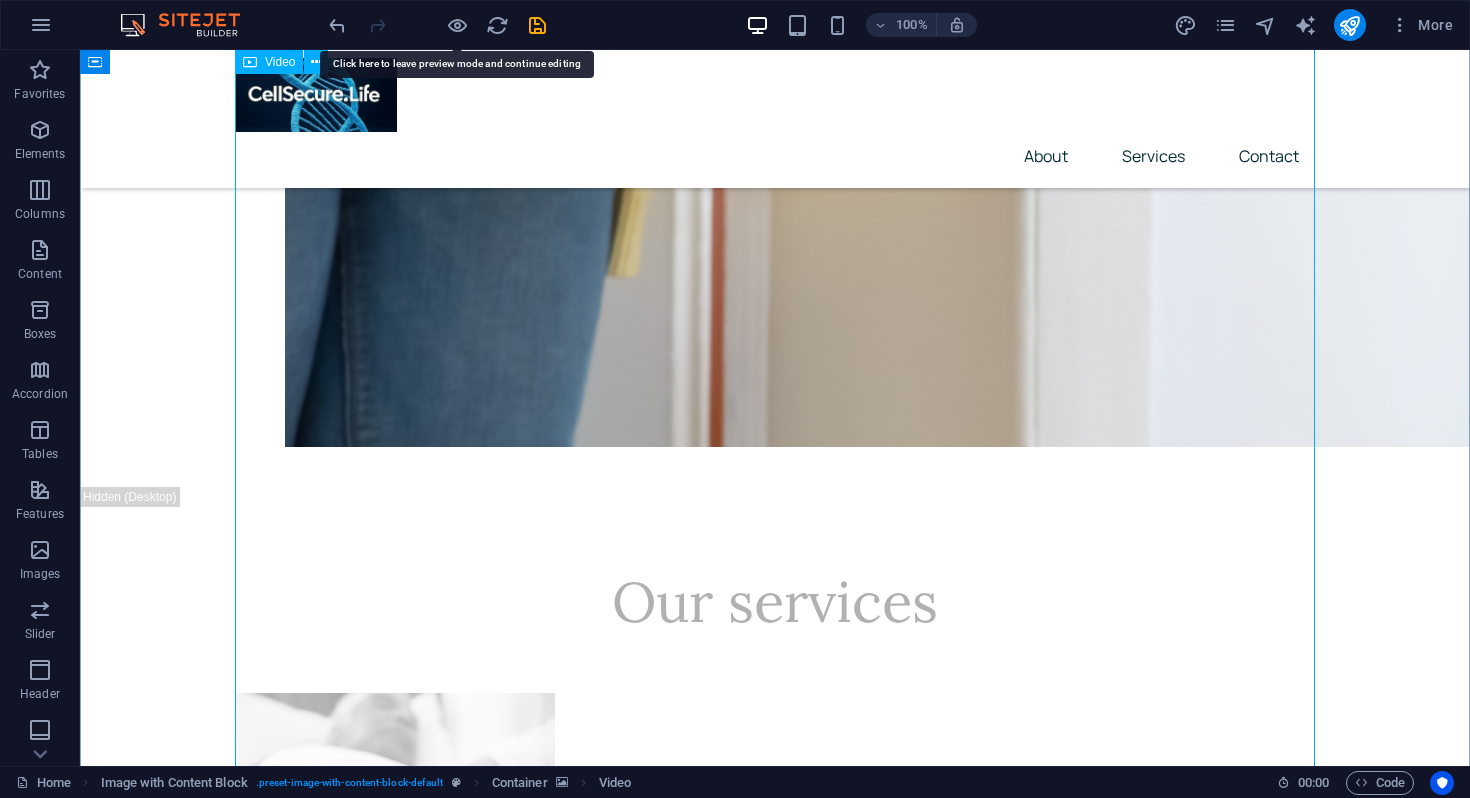 click at bounding box center [775, 5696] 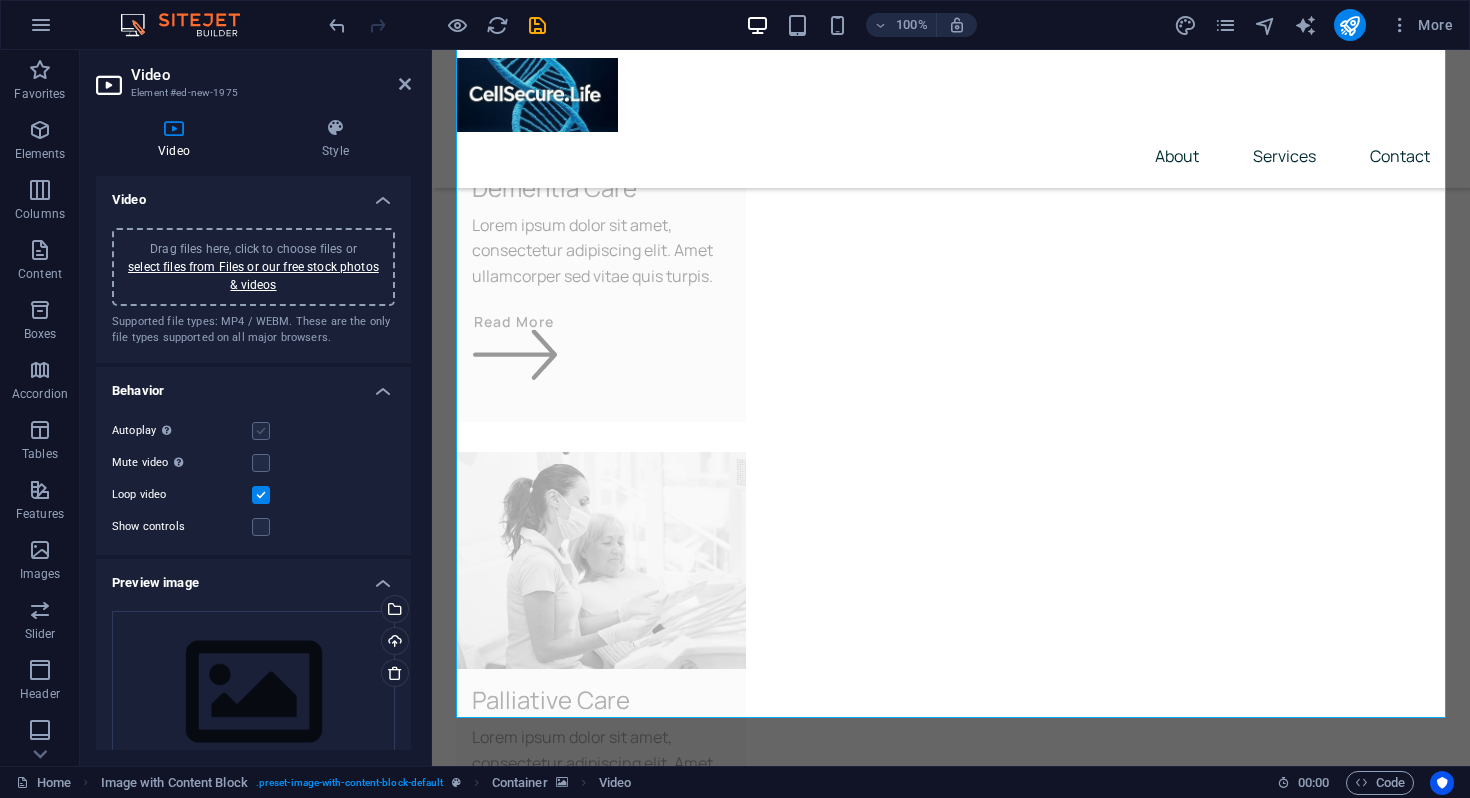 click at bounding box center (261, 431) 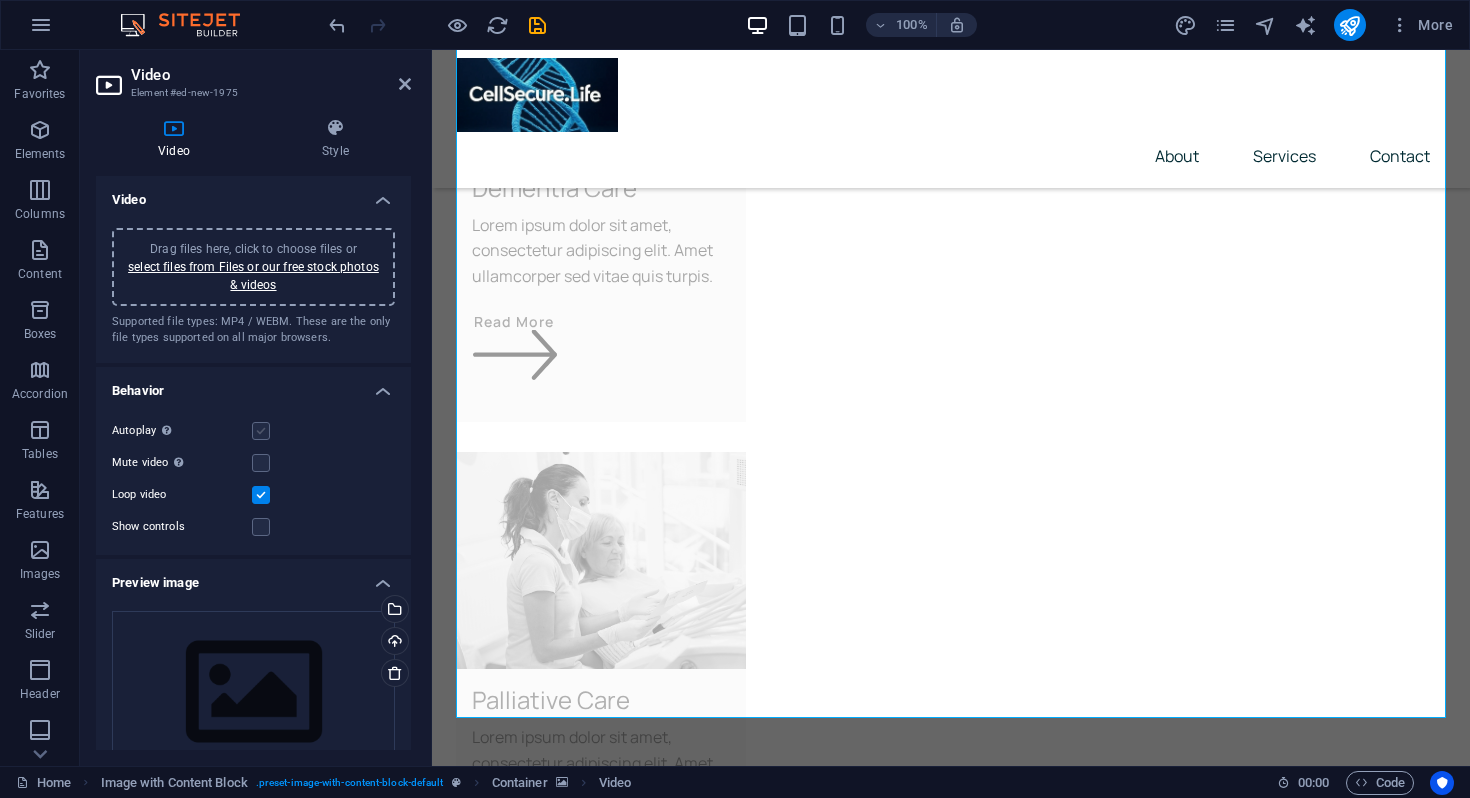 click on "Autoplay Autoplay is only available if muted is checked" at bounding box center (0, 0) 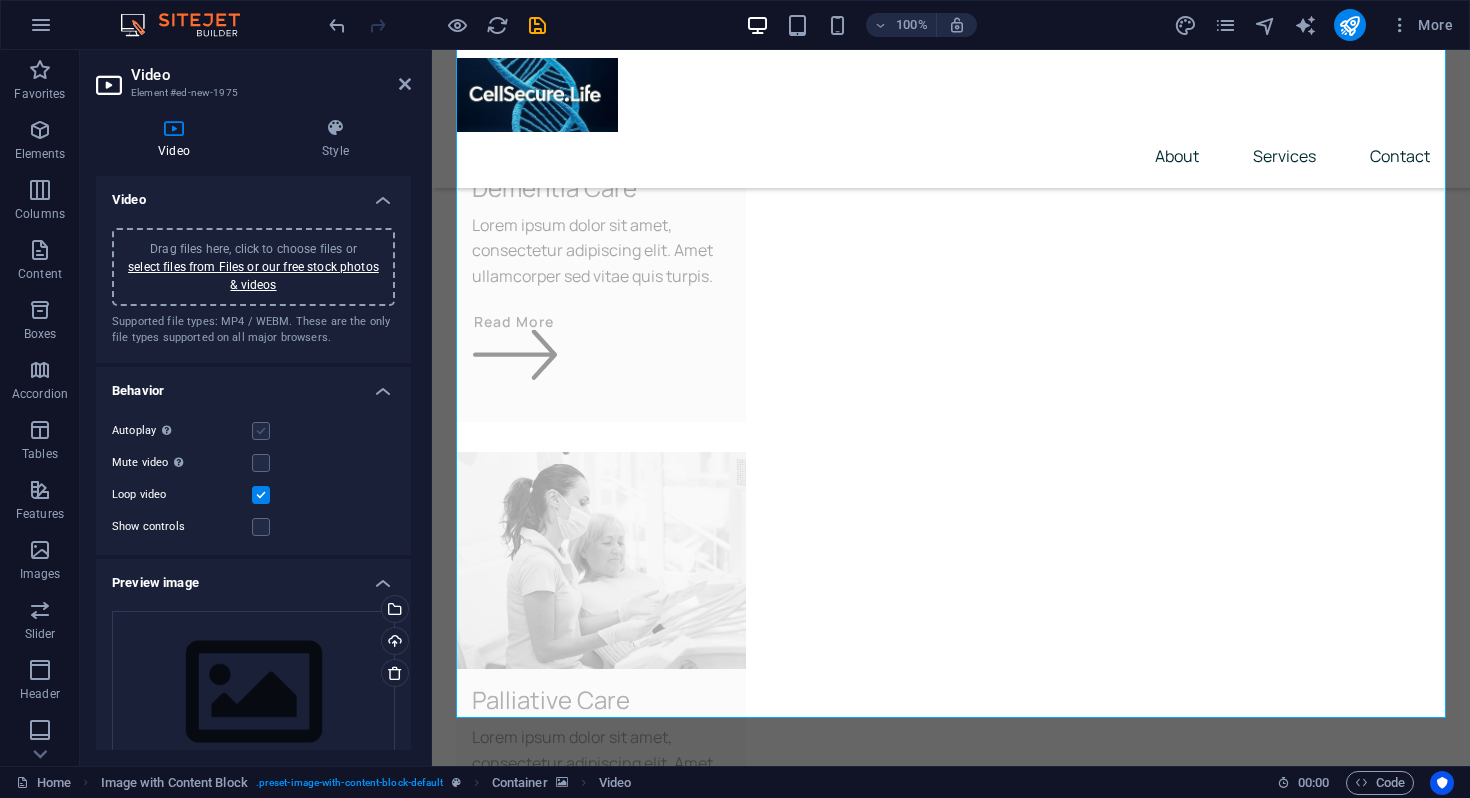 click at bounding box center [261, 431] 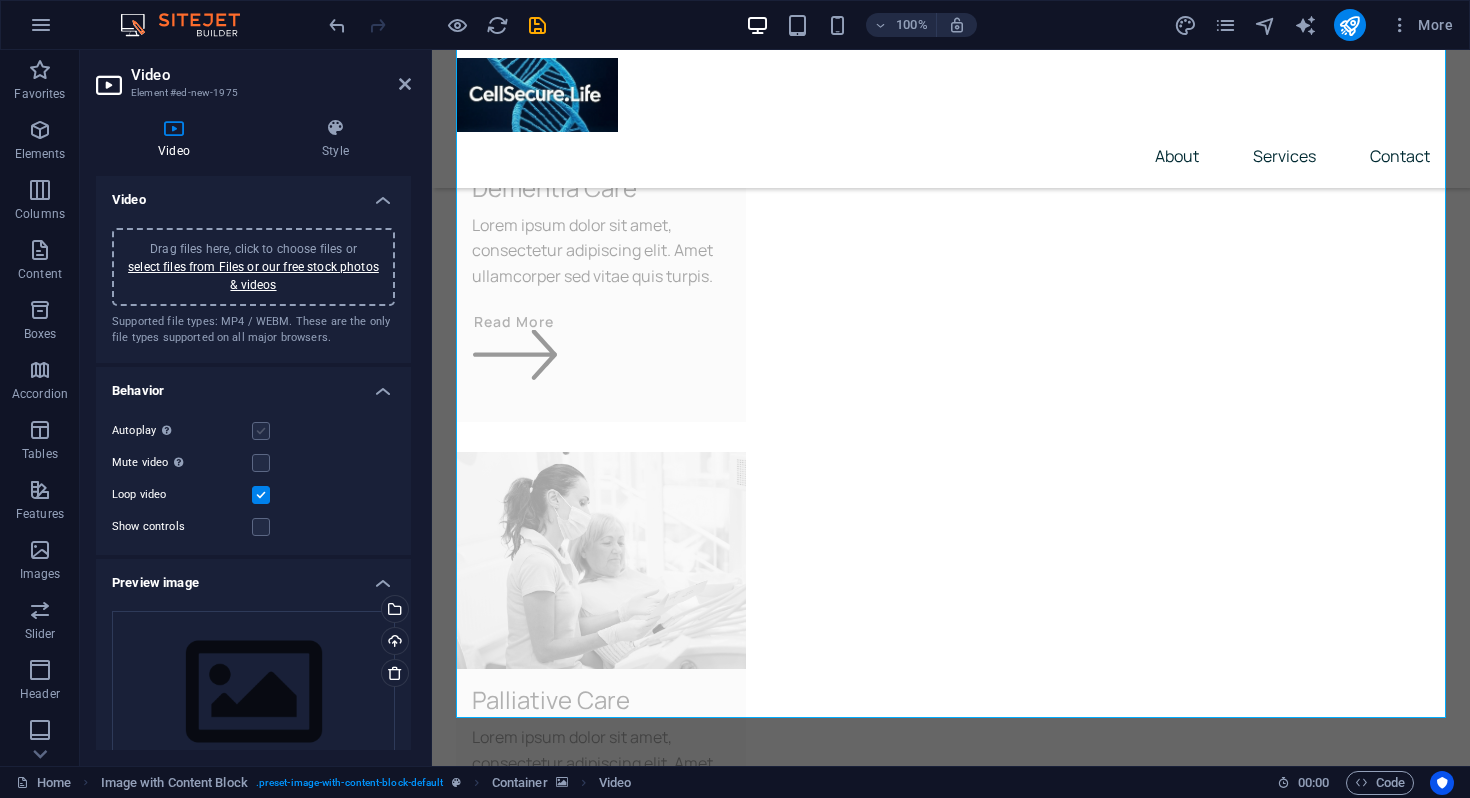 click on "Autoplay Autoplay is only available if muted is checked" at bounding box center [0, 0] 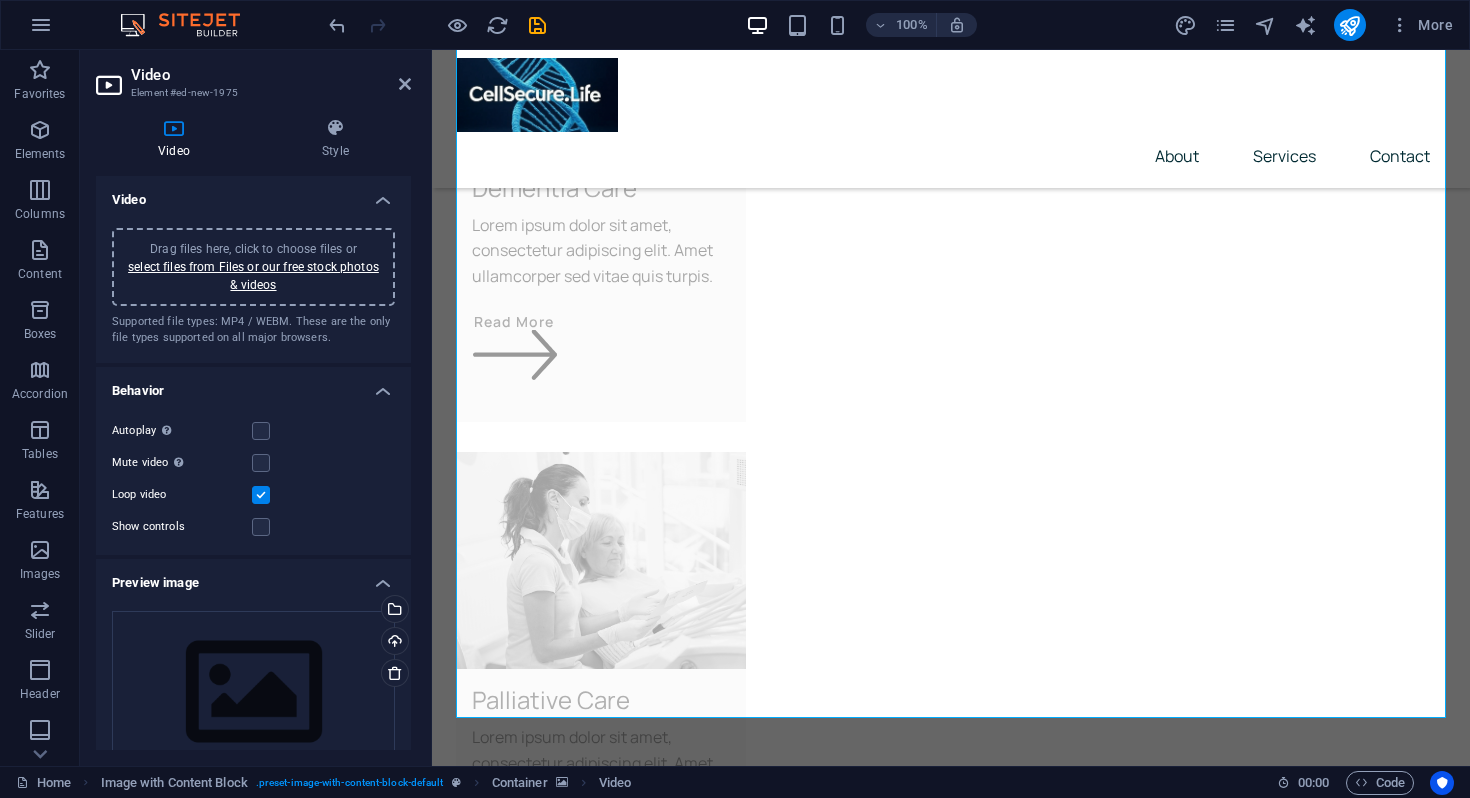 click at bounding box center [261, 495] 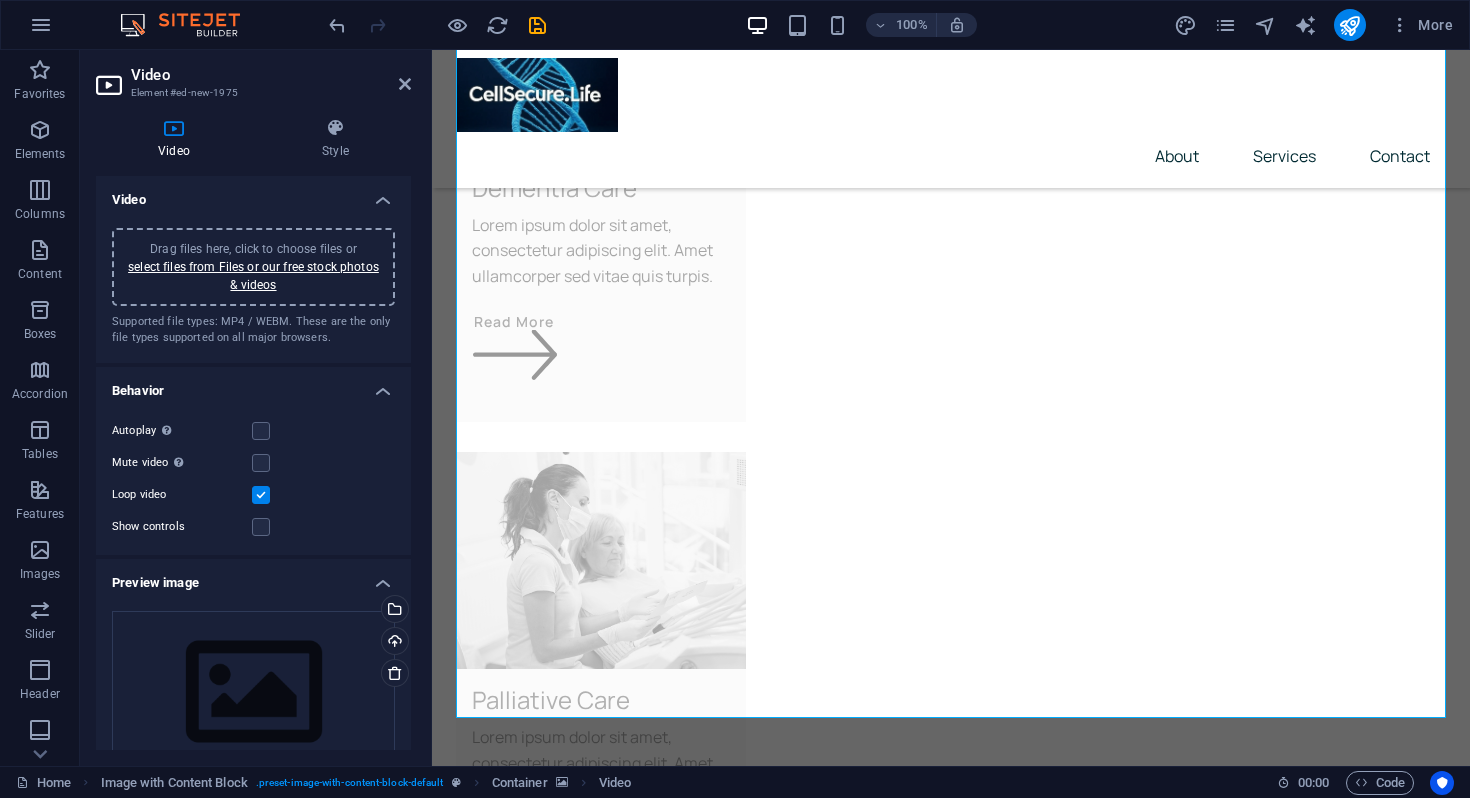 click on "Loop video" at bounding box center (0, 0) 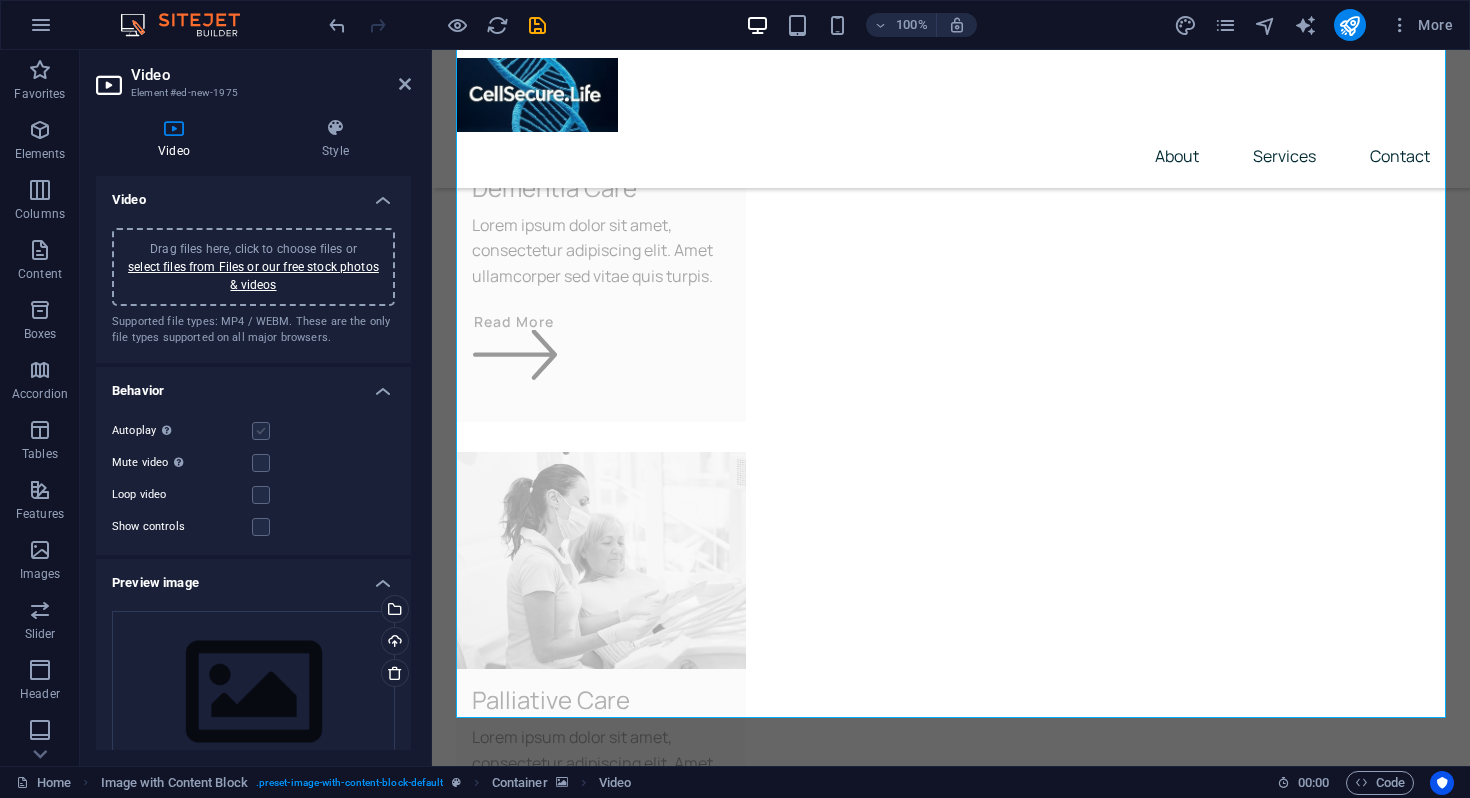 click at bounding box center (261, 431) 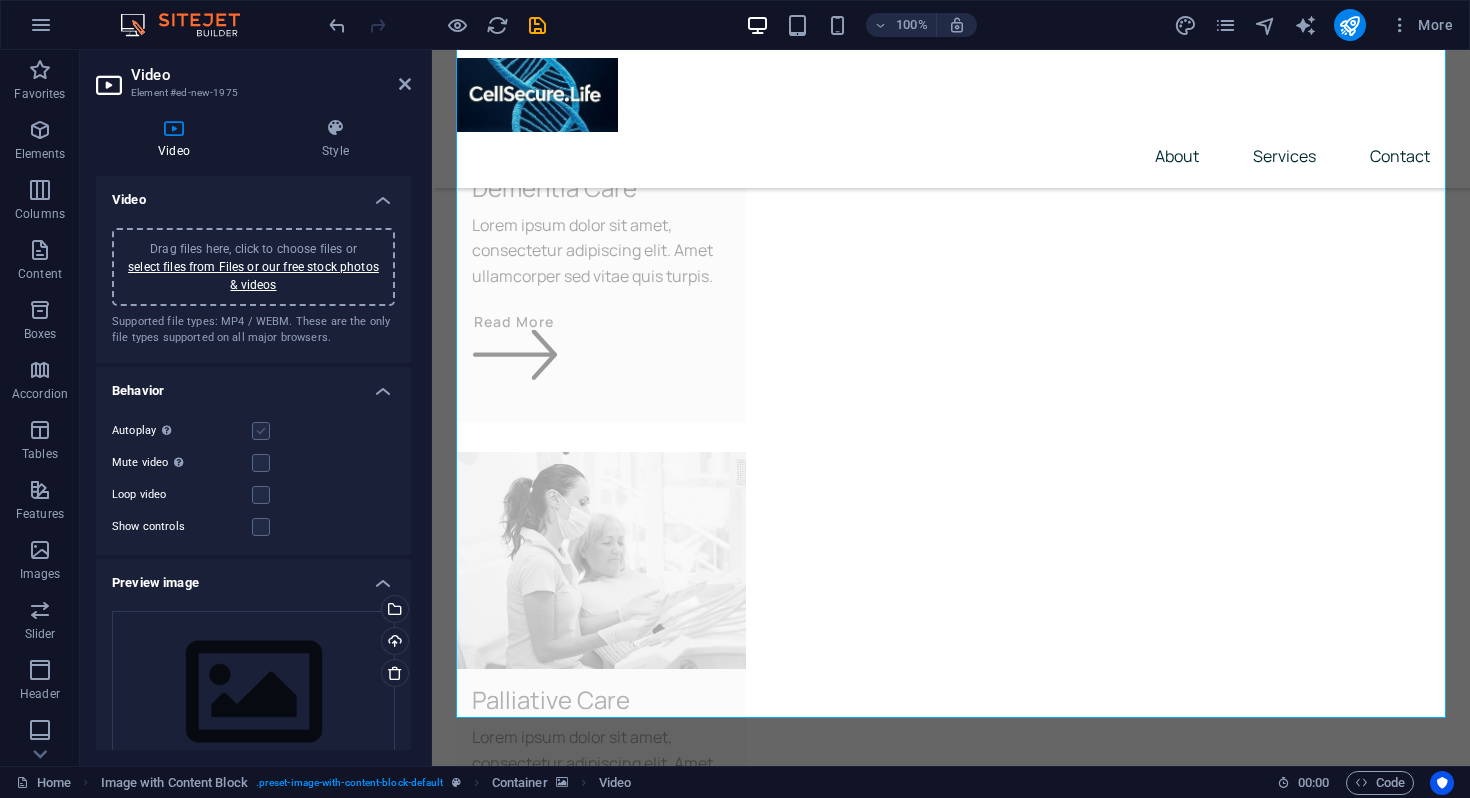 click on "Autoplay Autoplay is only available if muted is checked" at bounding box center [0, 0] 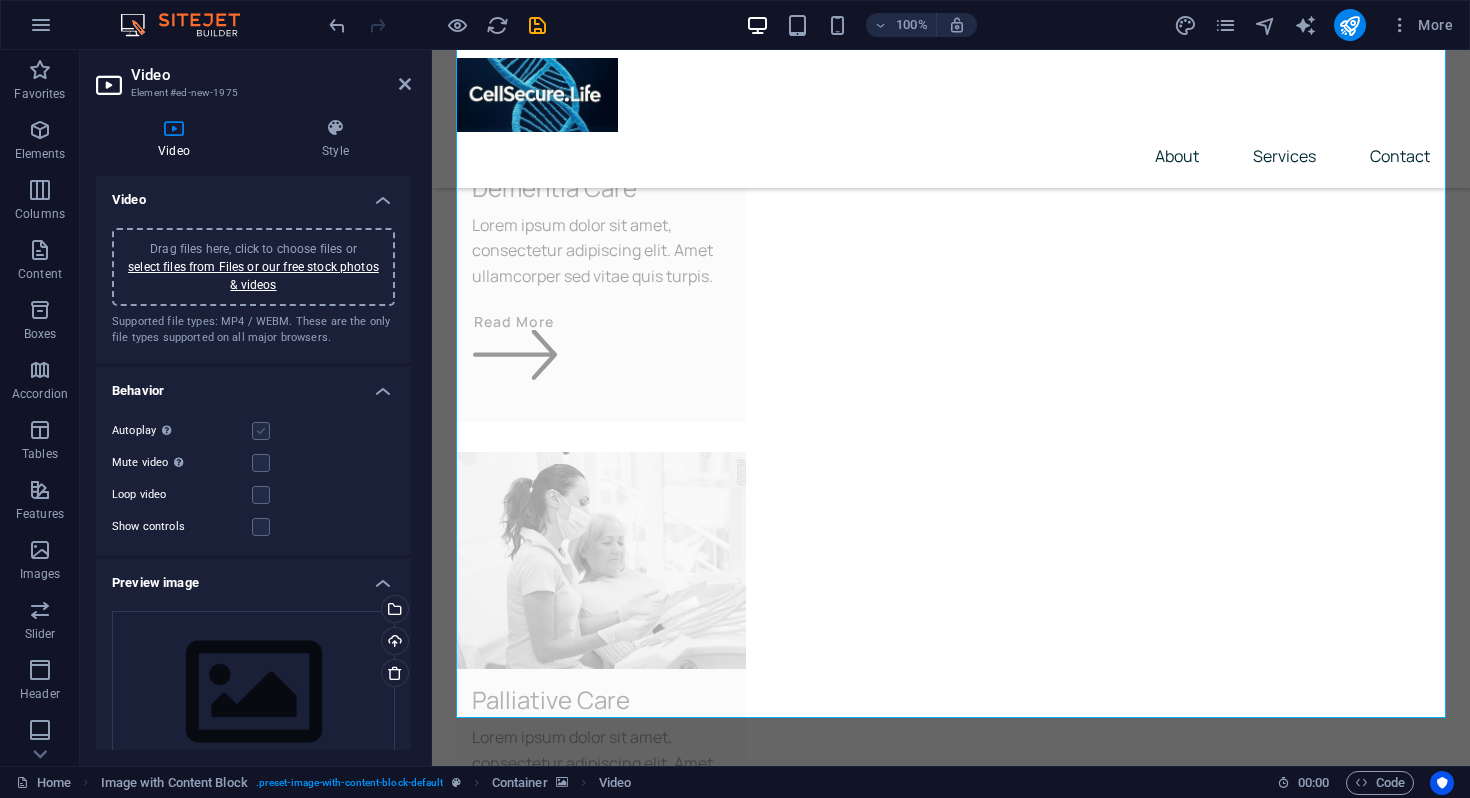 click at bounding box center [261, 431] 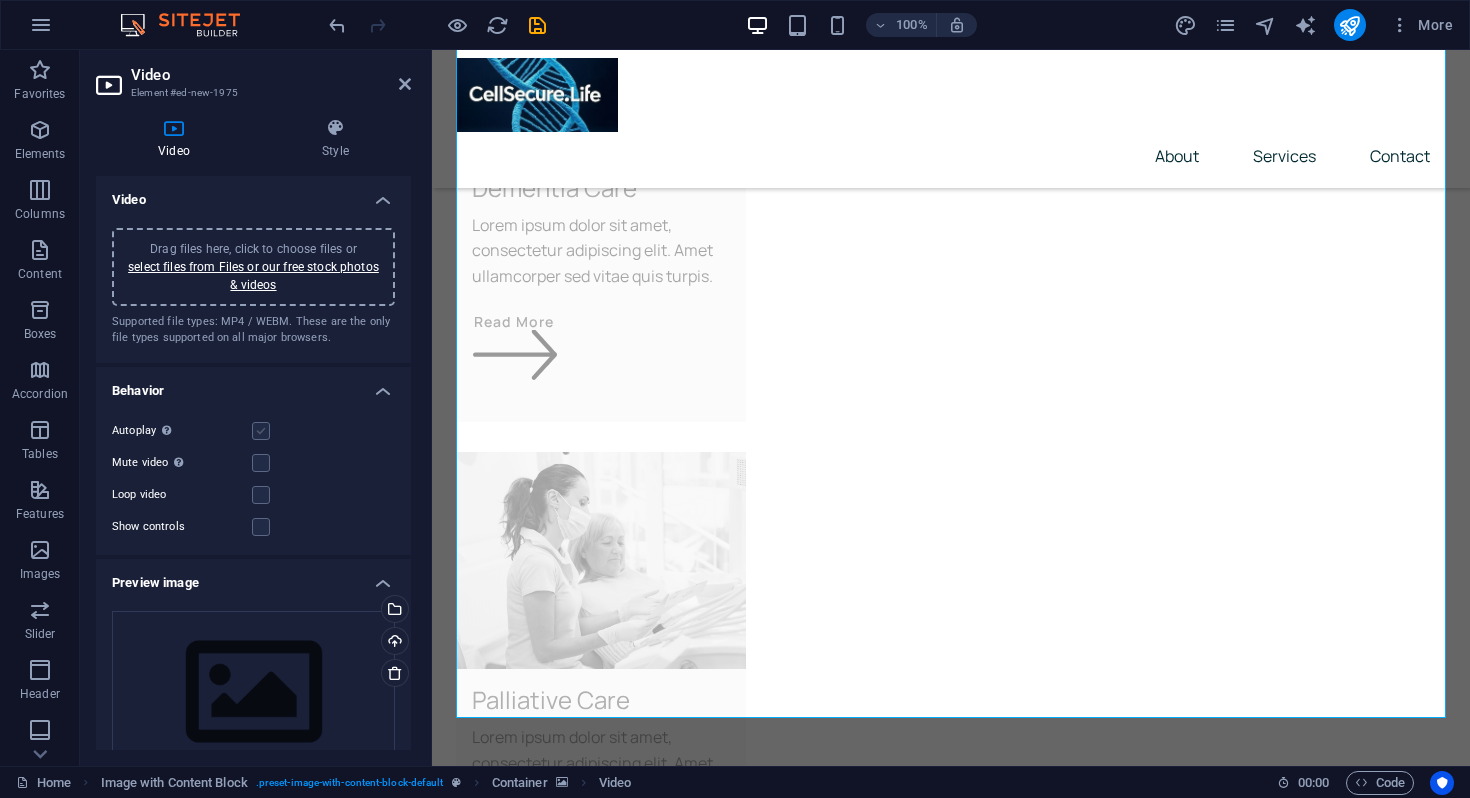 click on "Autoplay Autoplay is only available if muted is checked" at bounding box center (0, 0) 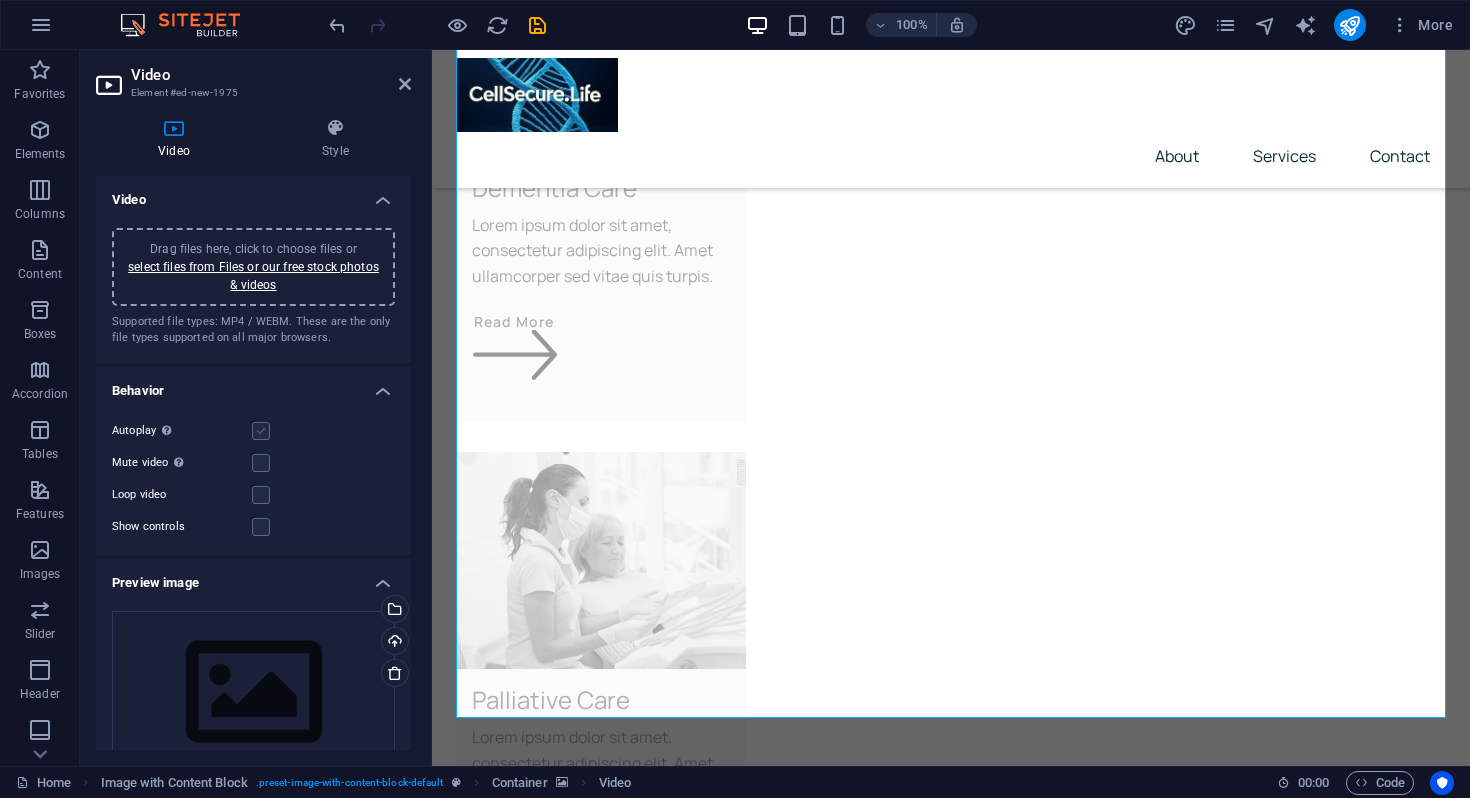 click at bounding box center [261, 431] 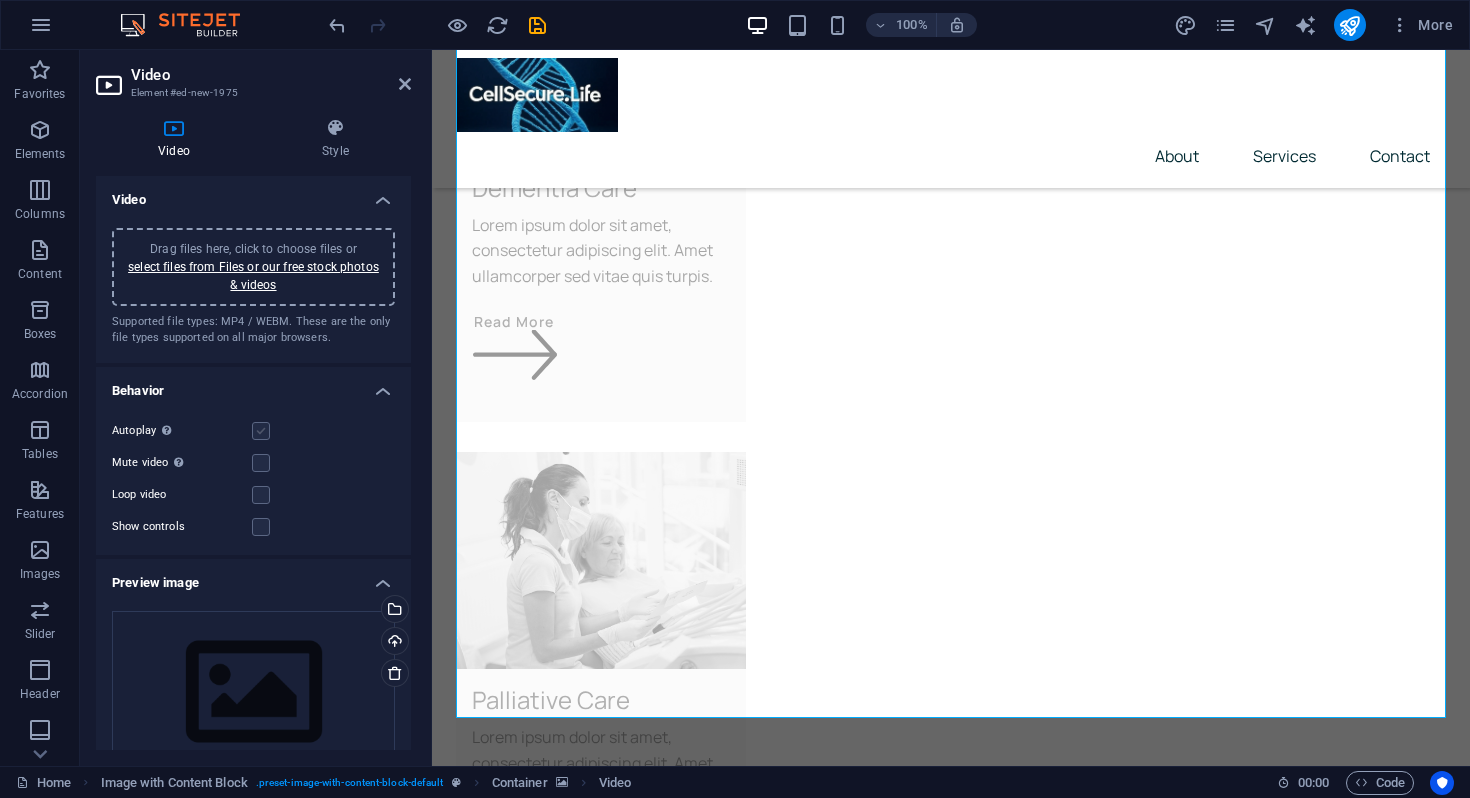 click on "Autoplay Autoplay is only available if muted is checked" at bounding box center [0, 0] 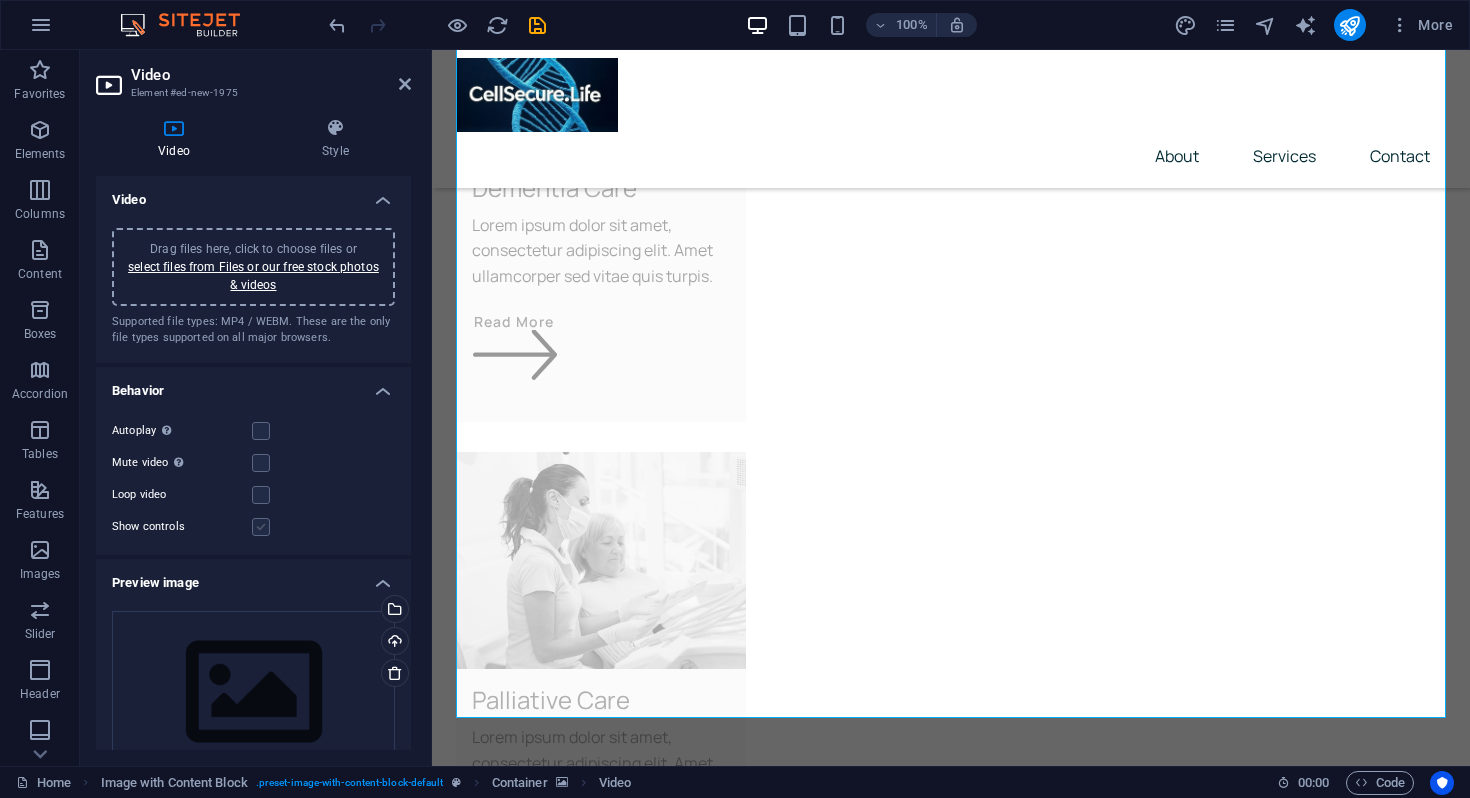 click at bounding box center (261, 527) 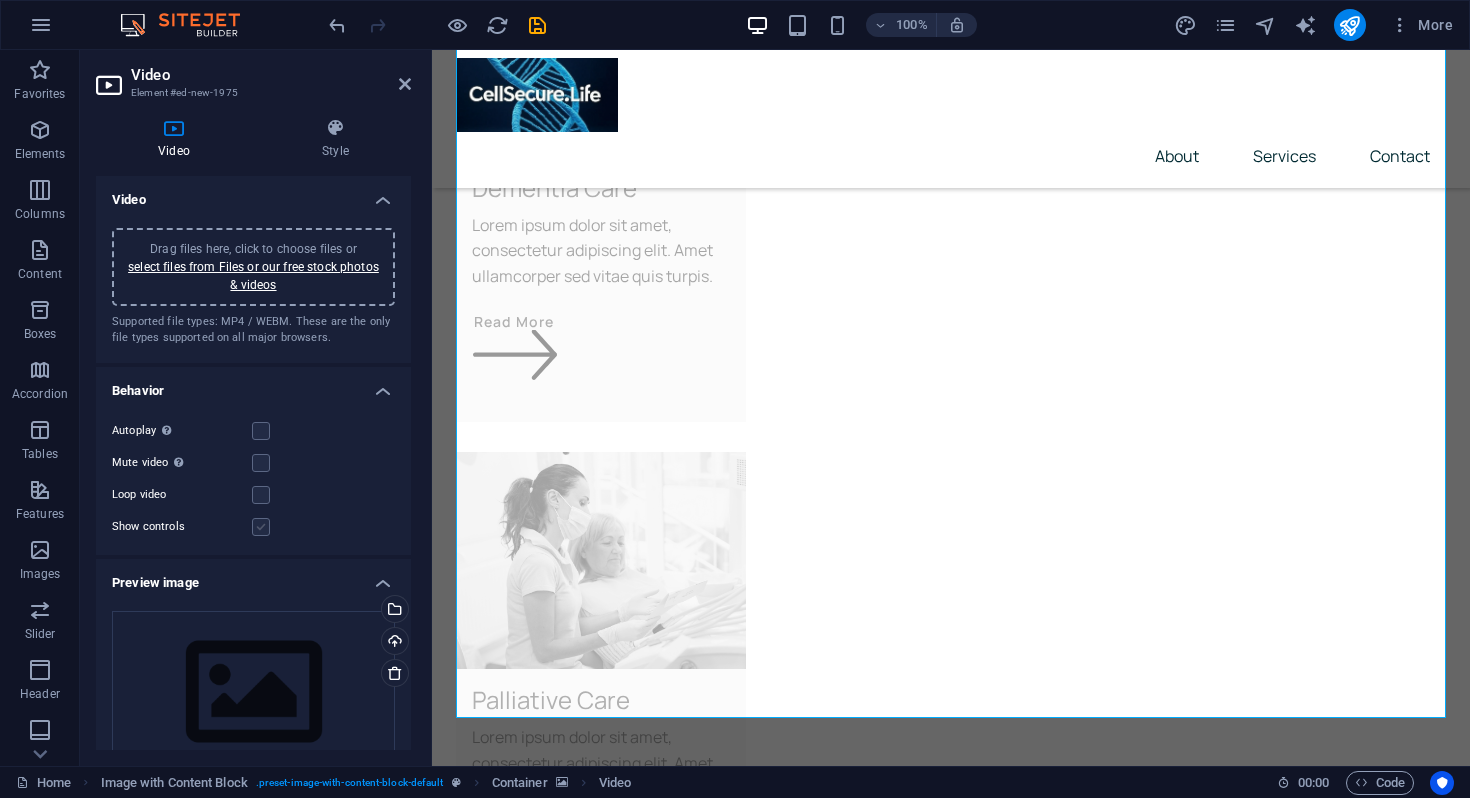 click on "Show controls" at bounding box center [0, 0] 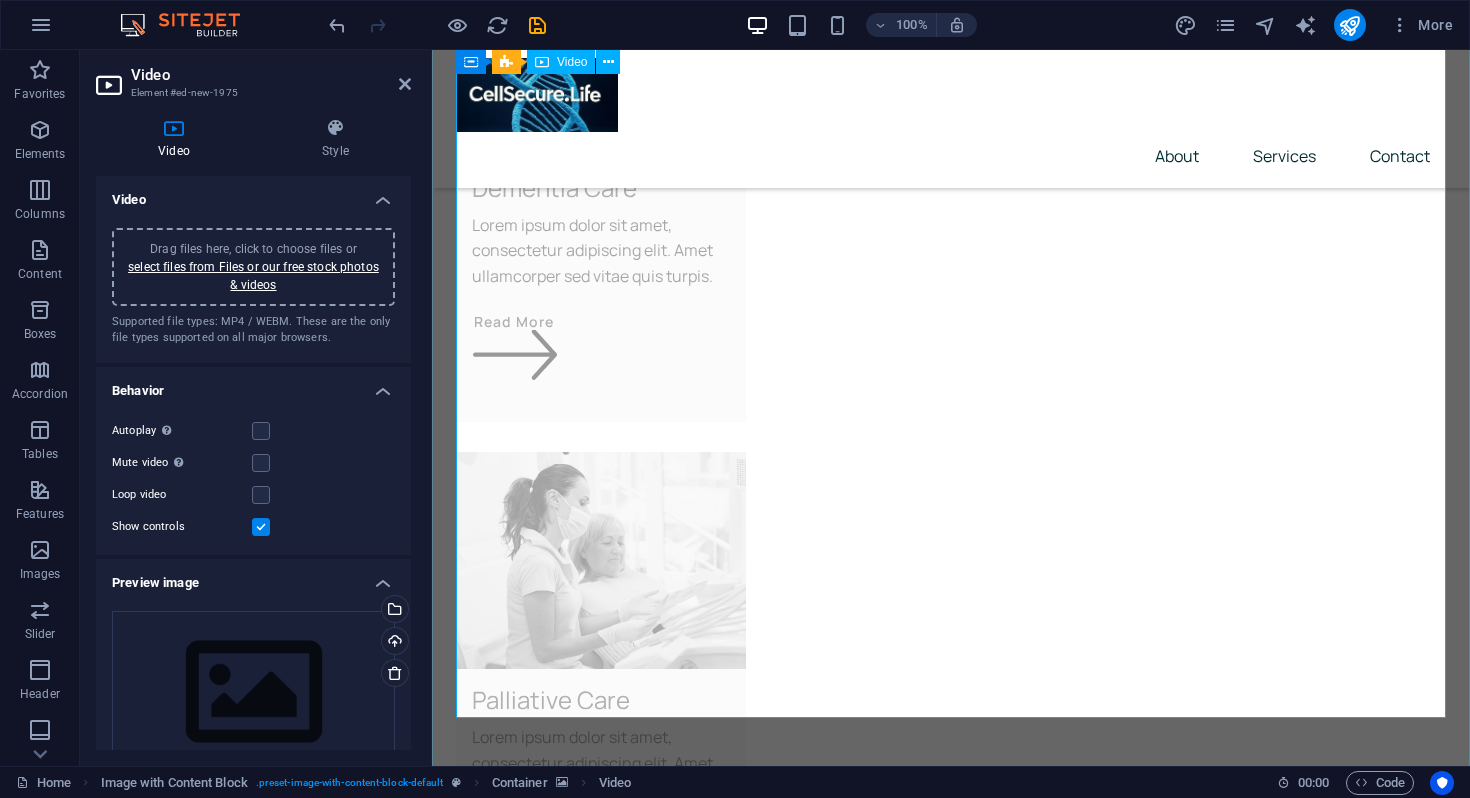 click at bounding box center [951, 4777] 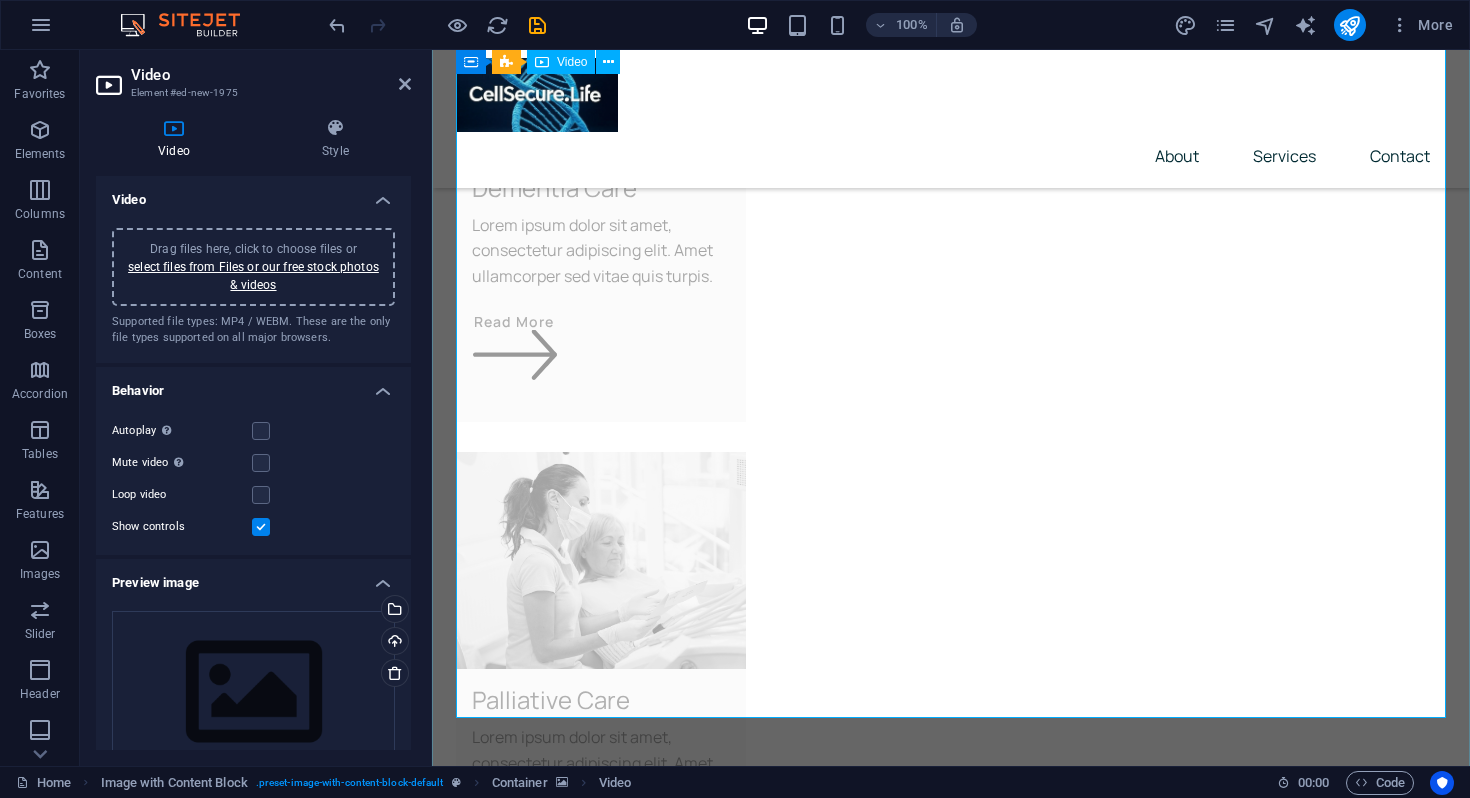 click at bounding box center [951, 4777] 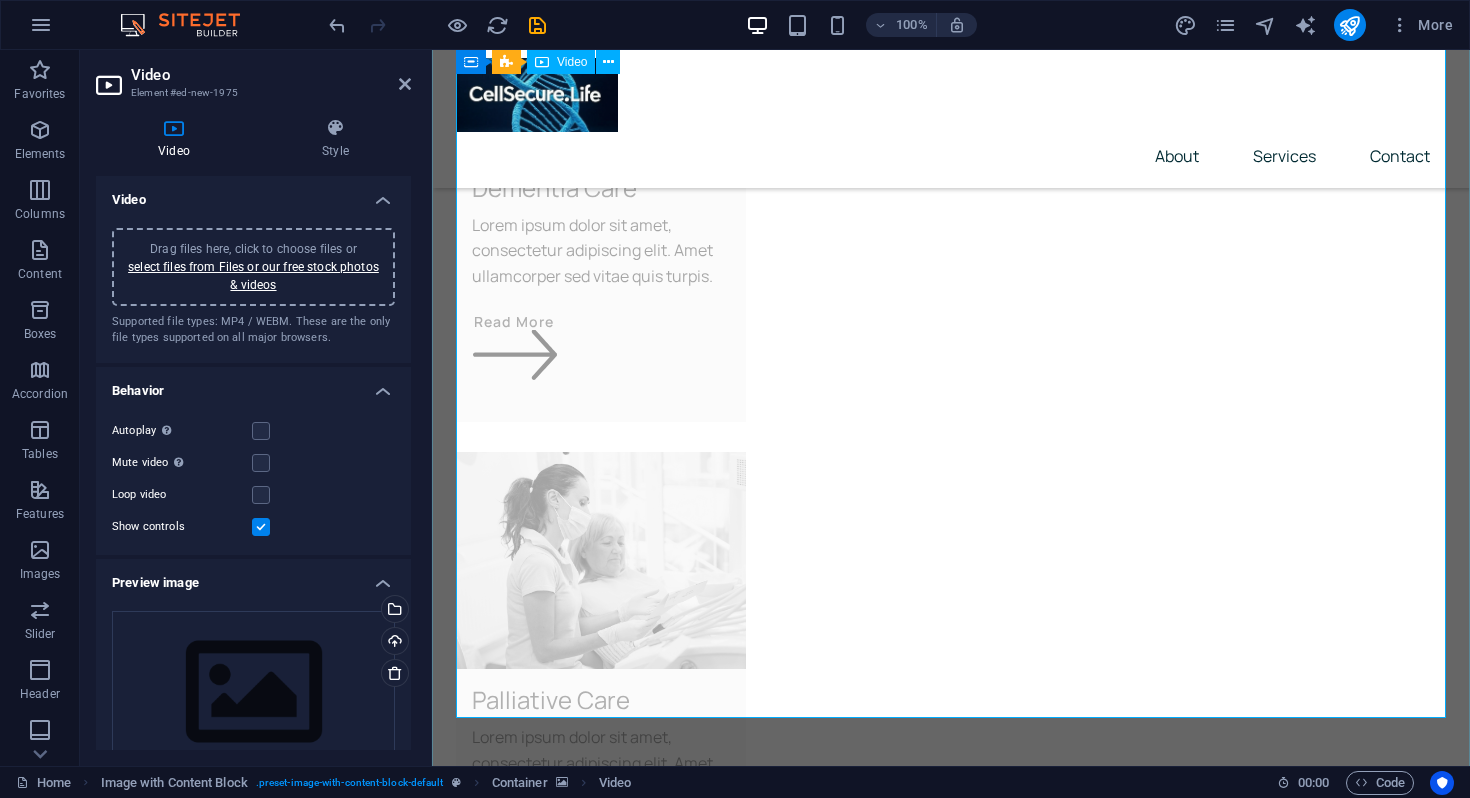 click at bounding box center (951, 4777) 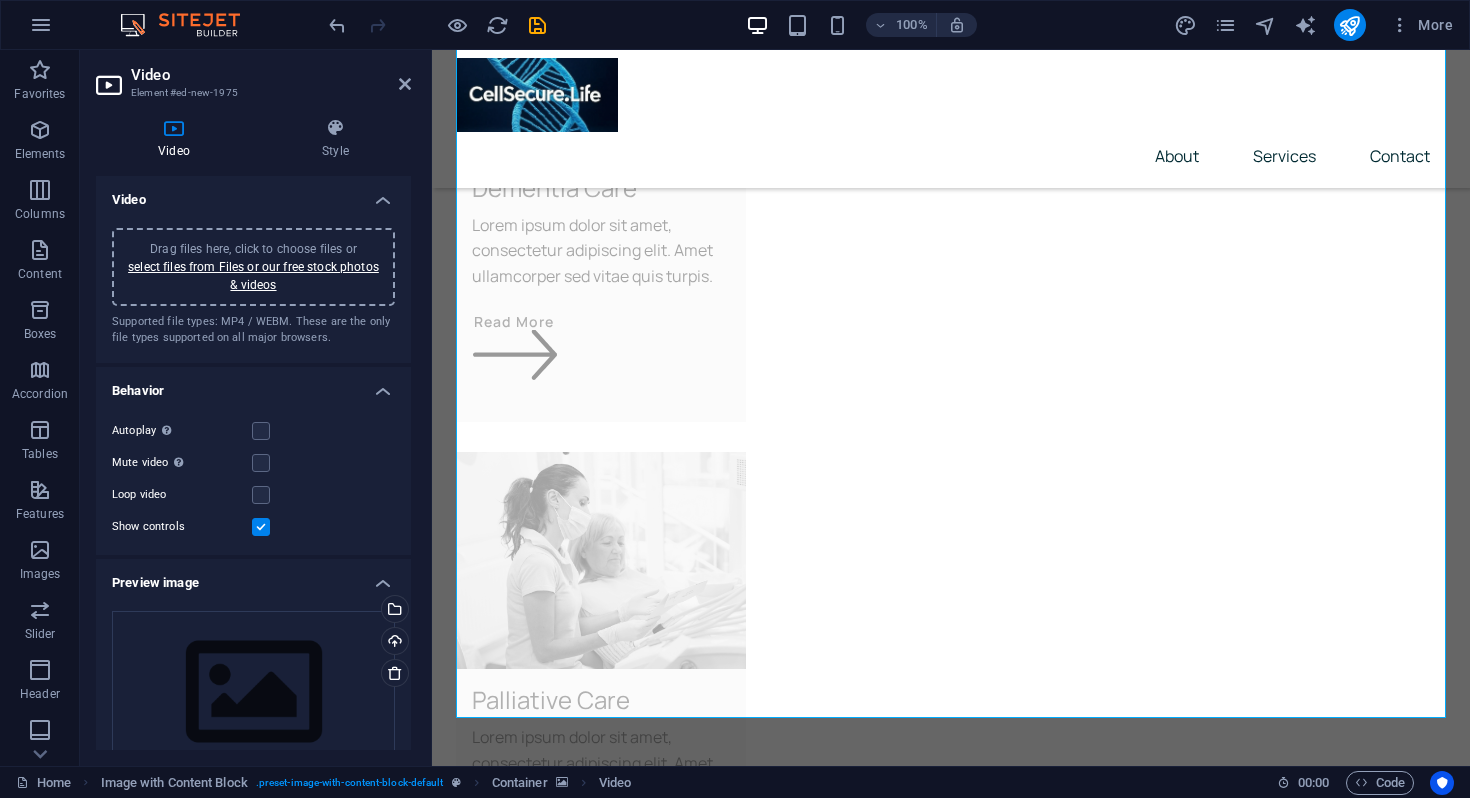 click at bounding box center [261, 527] 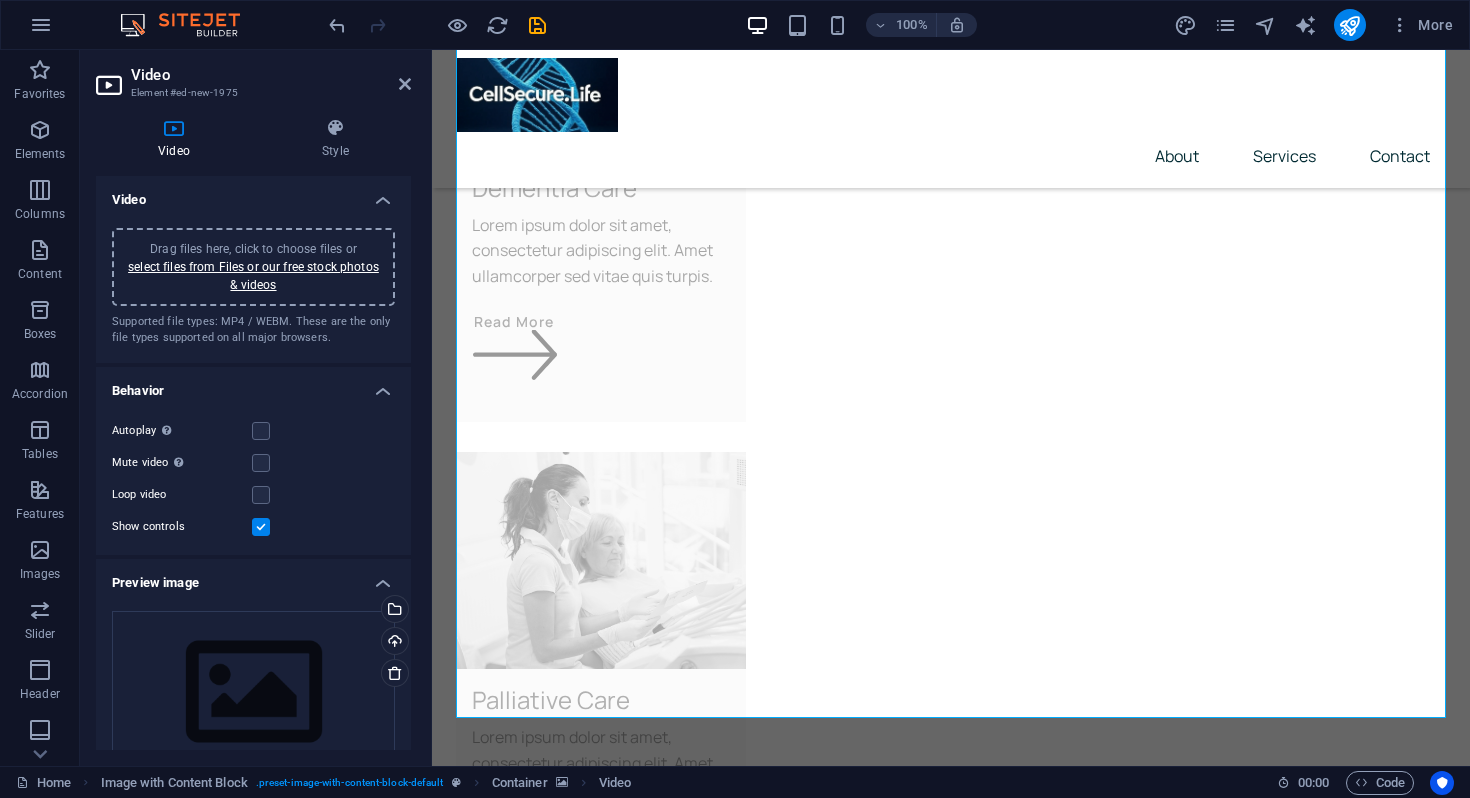 click on "Show controls" at bounding box center [0, 0] 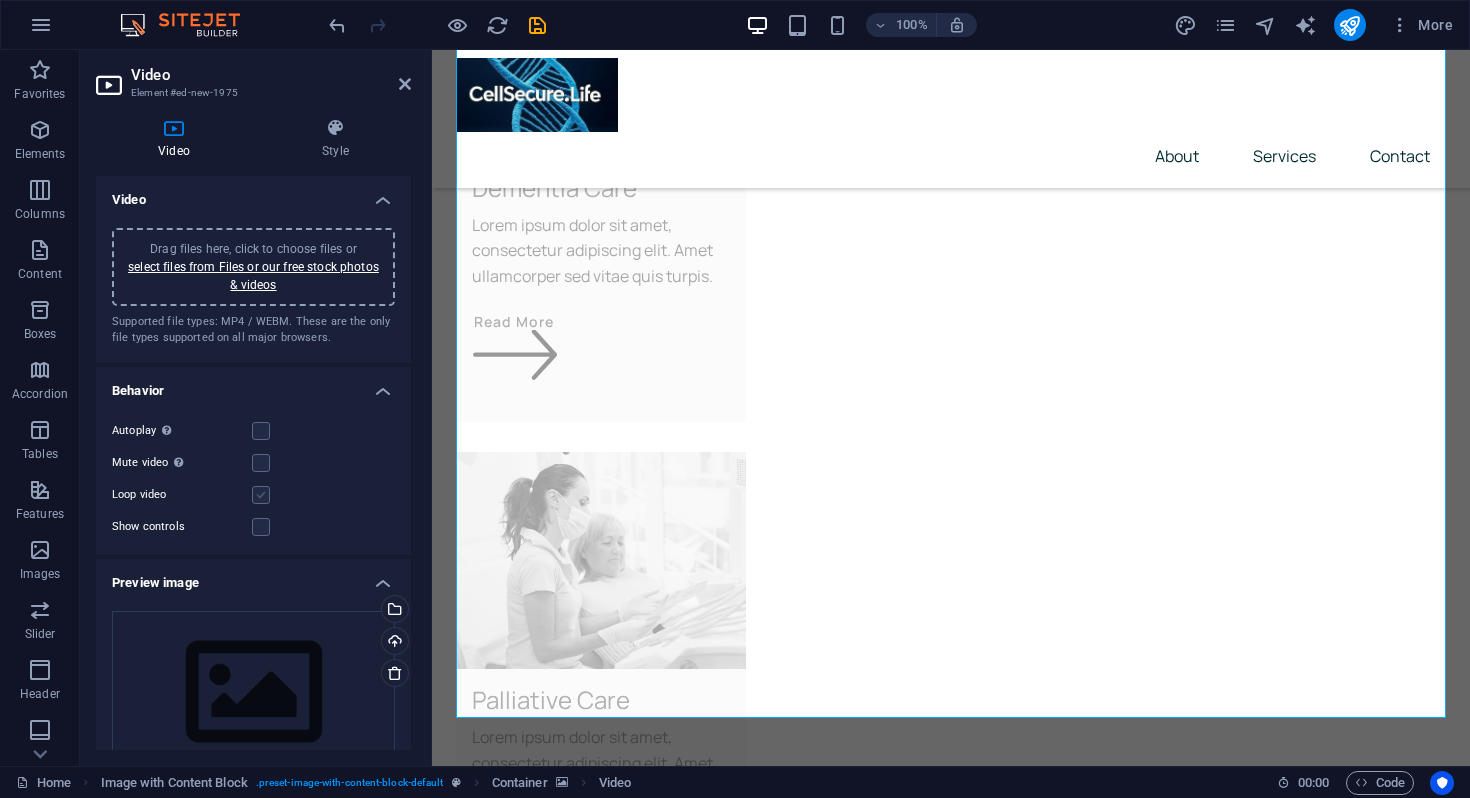 click at bounding box center (261, 495) 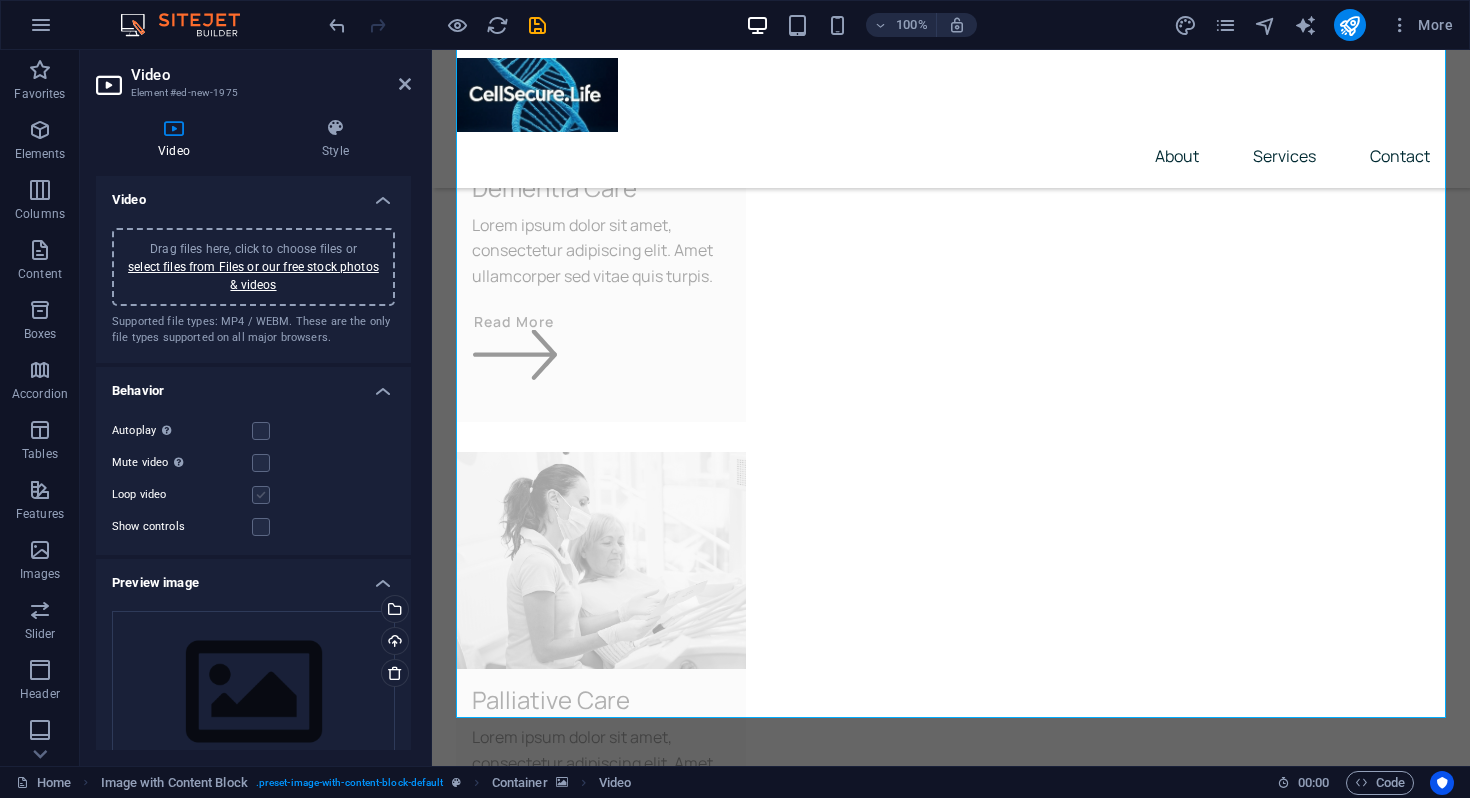 click on "Loop video" at bounding box center [0, 0] 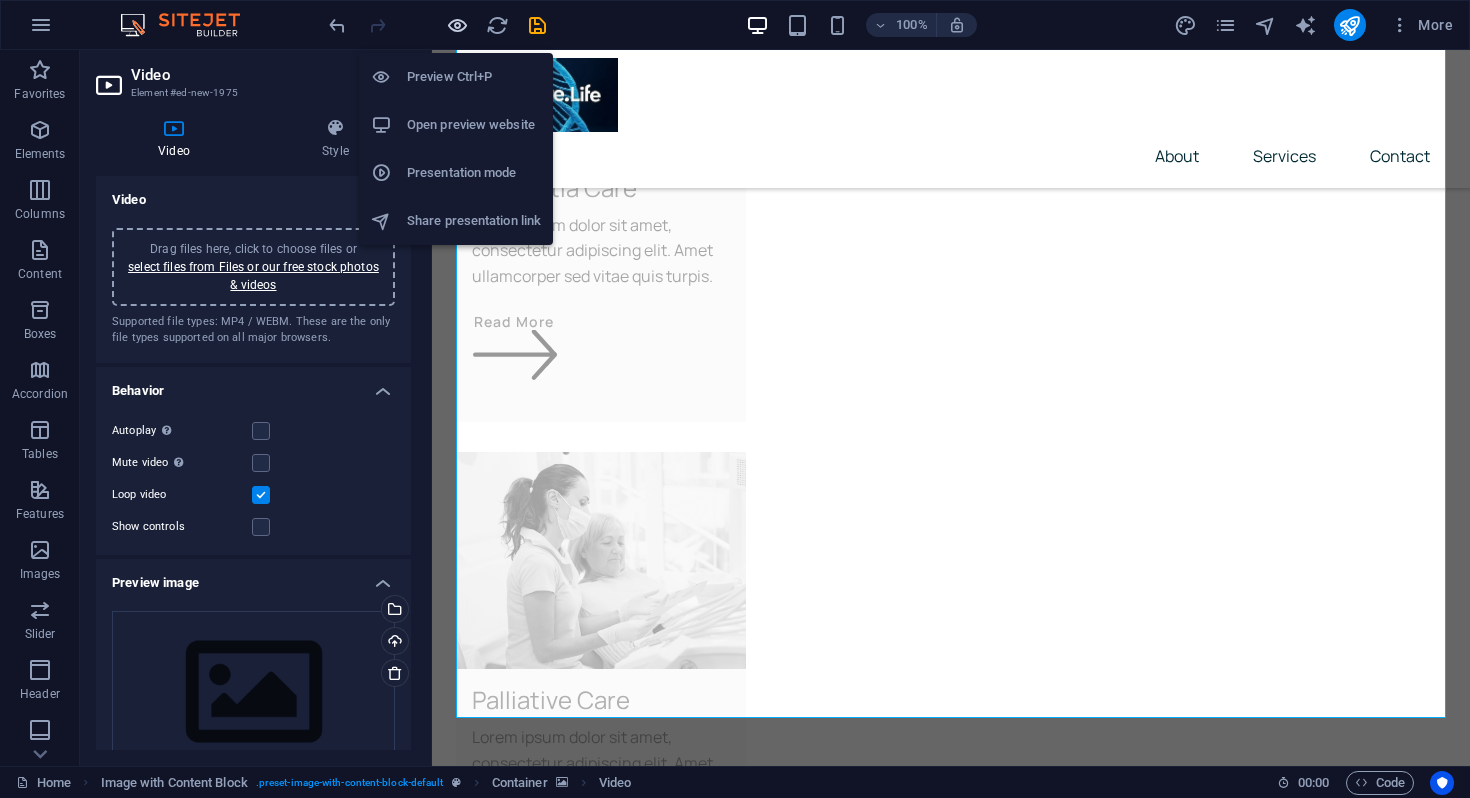 click at bounding box center (457, 25) 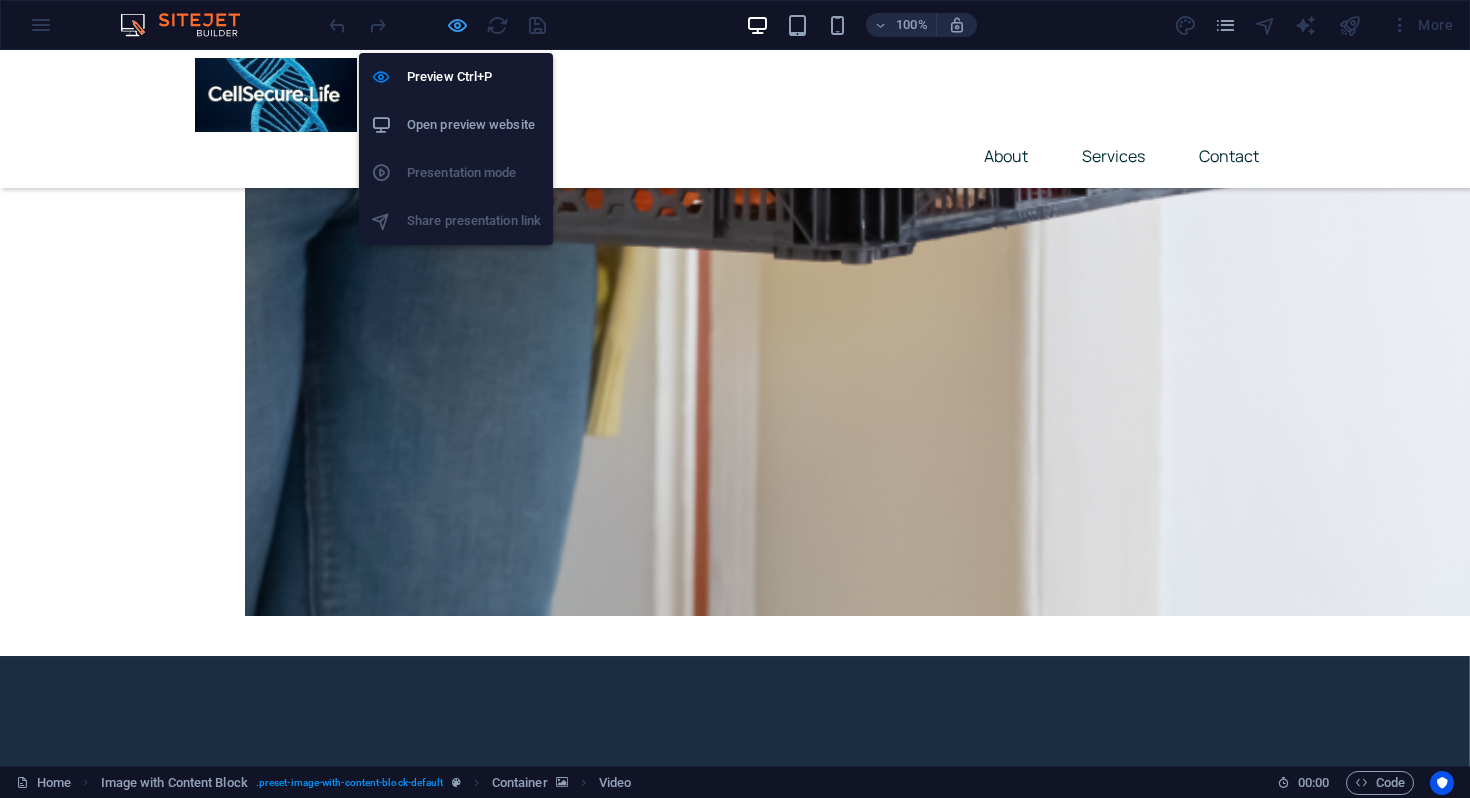 scroll, scrollTop: 822, scrollLeft: 0, axis: vertical 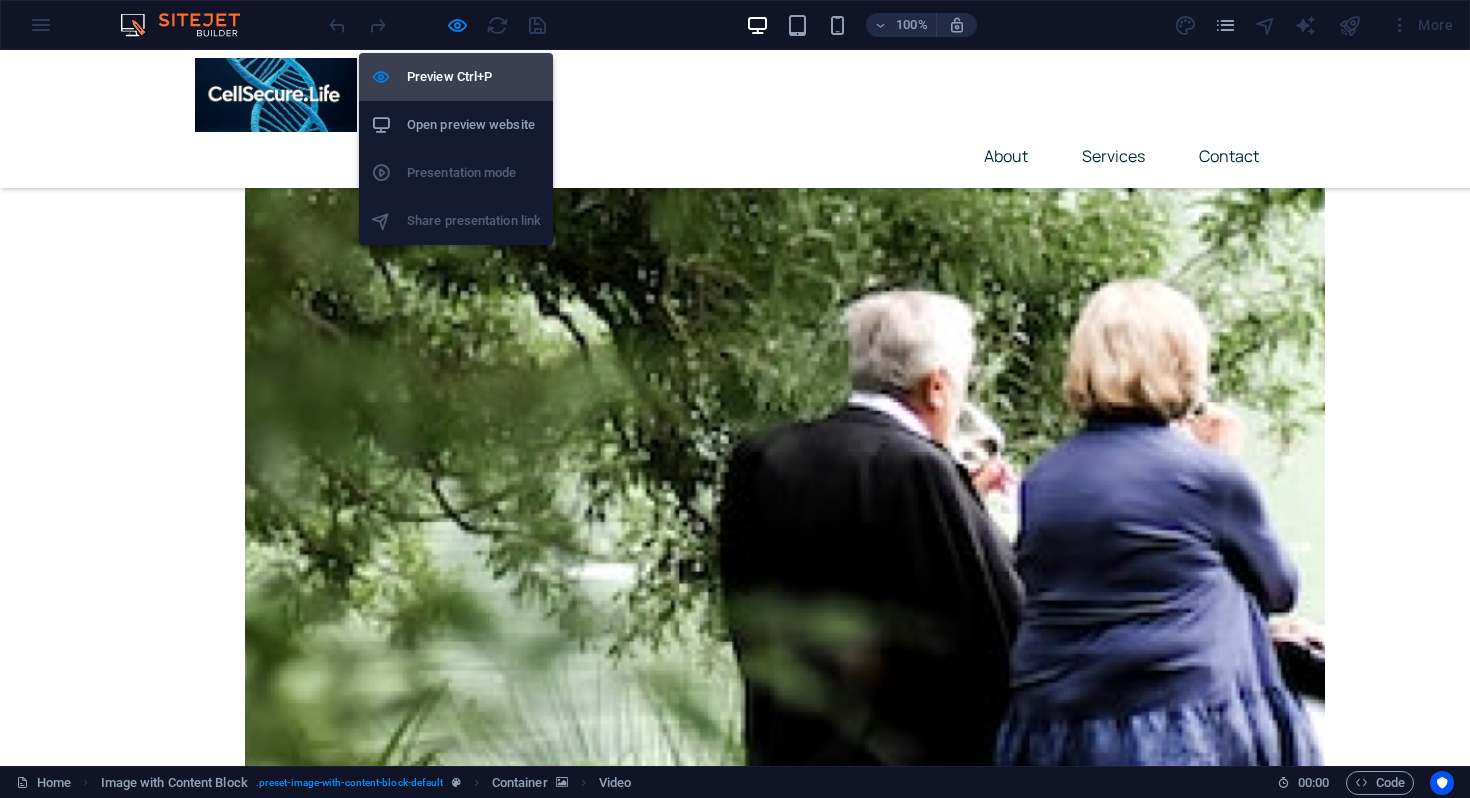 click on "Preview Ctrl+P" at bounding box center [474, 77] 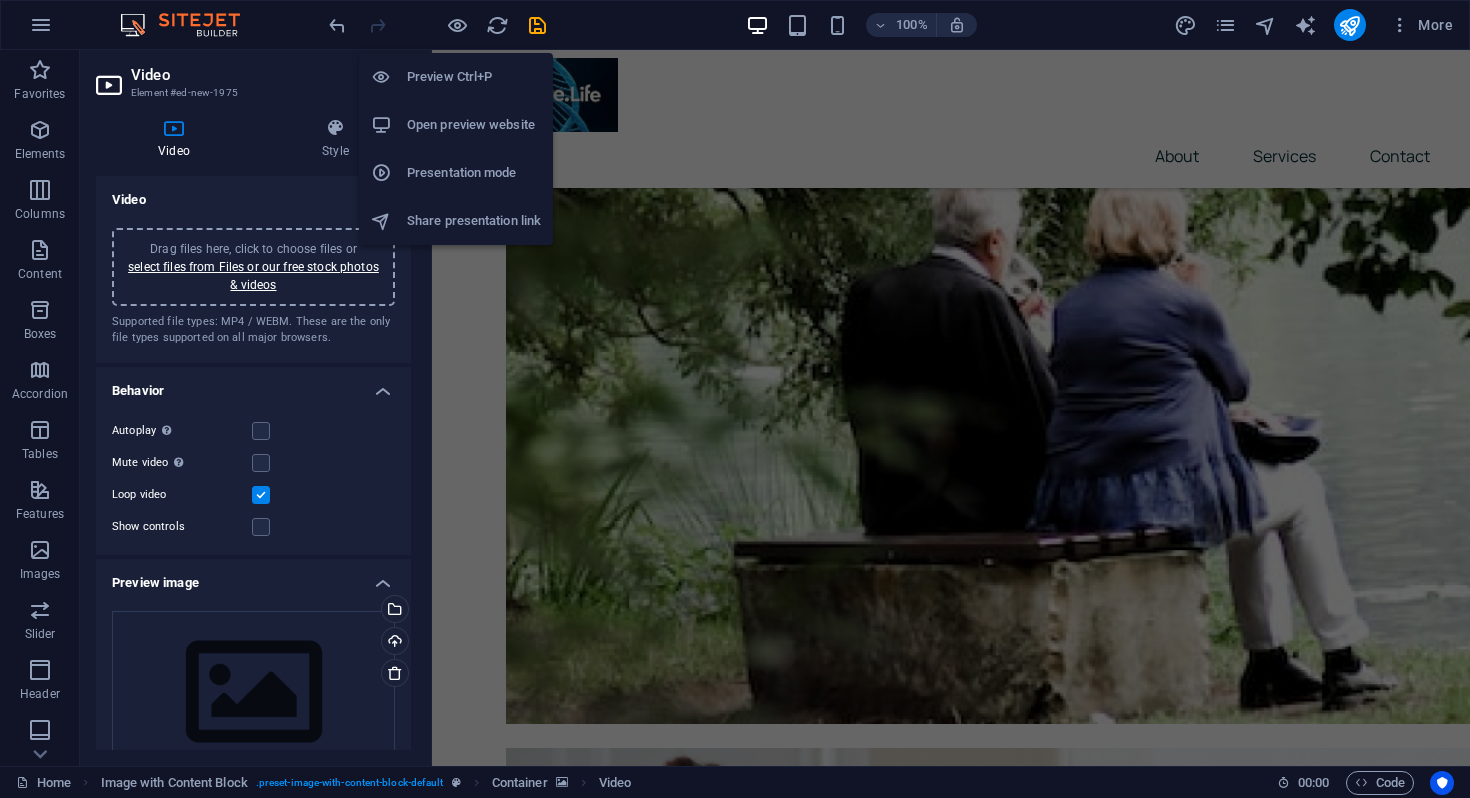 scroll, scrollTop: 3162, scrollLeft: 0, axis: vertical 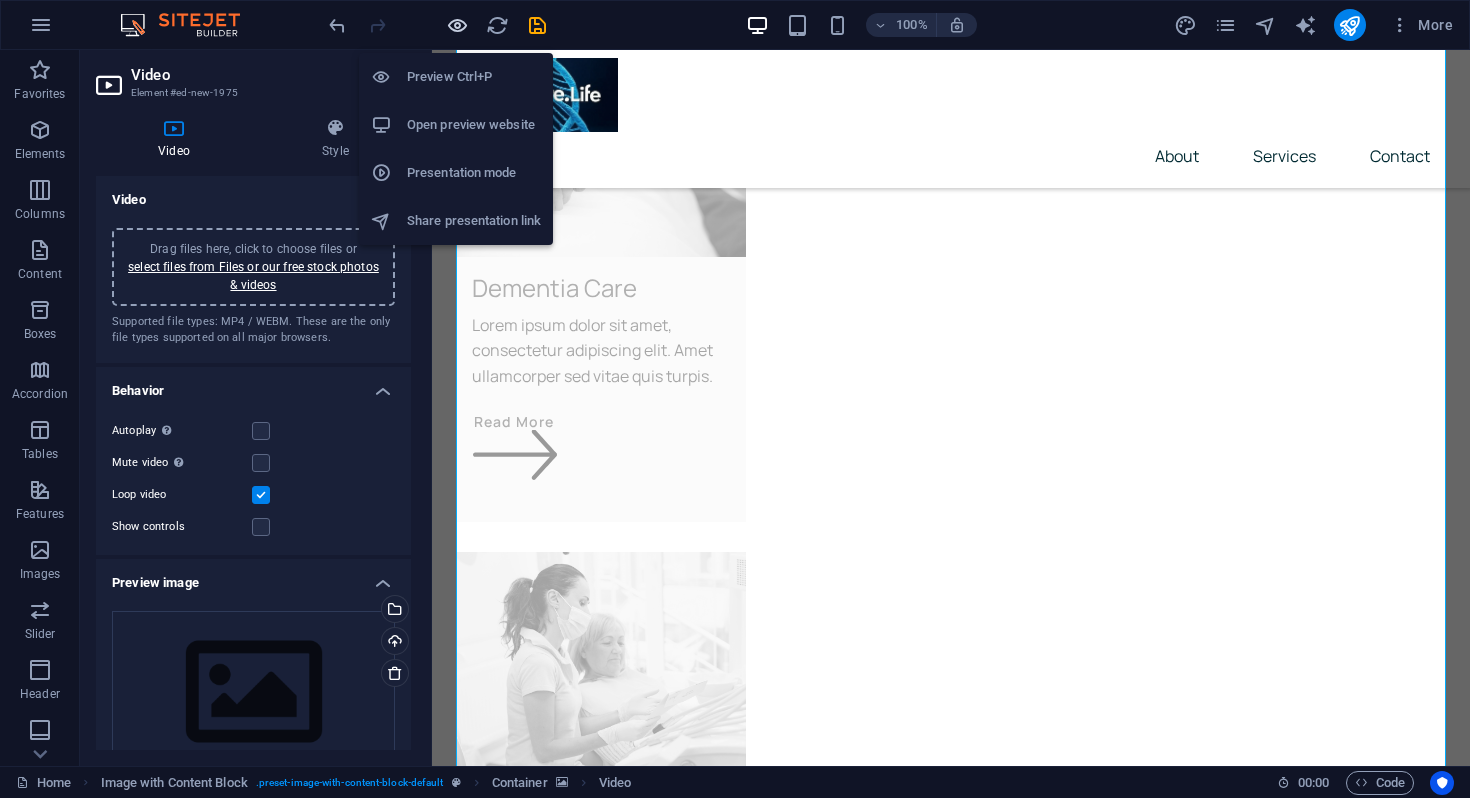 click at bounding box center (457, 25) 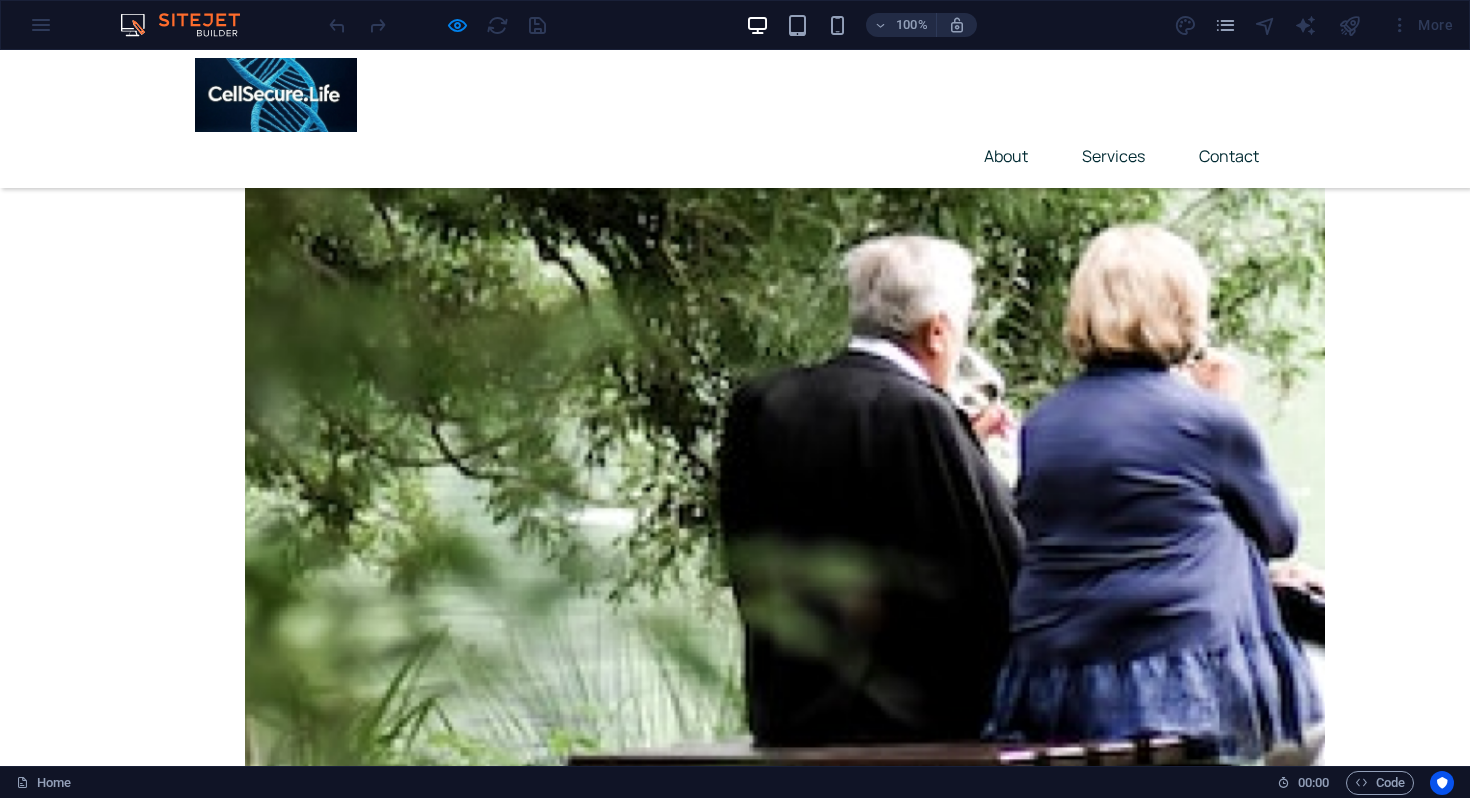 scroll, scrollTop: 880, scrollLeft: 0, axis: vertical 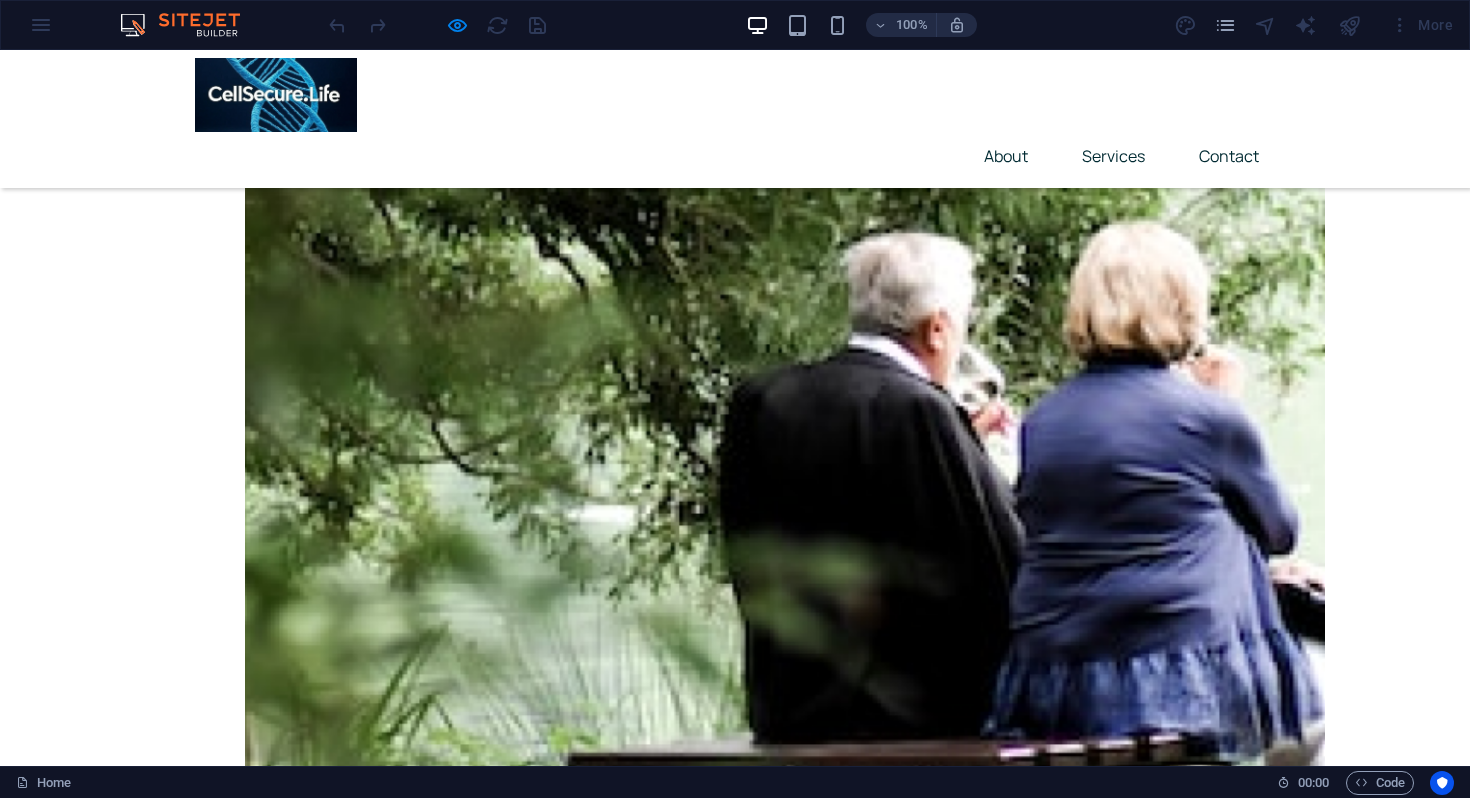 click at bounding box center [735, 4444] 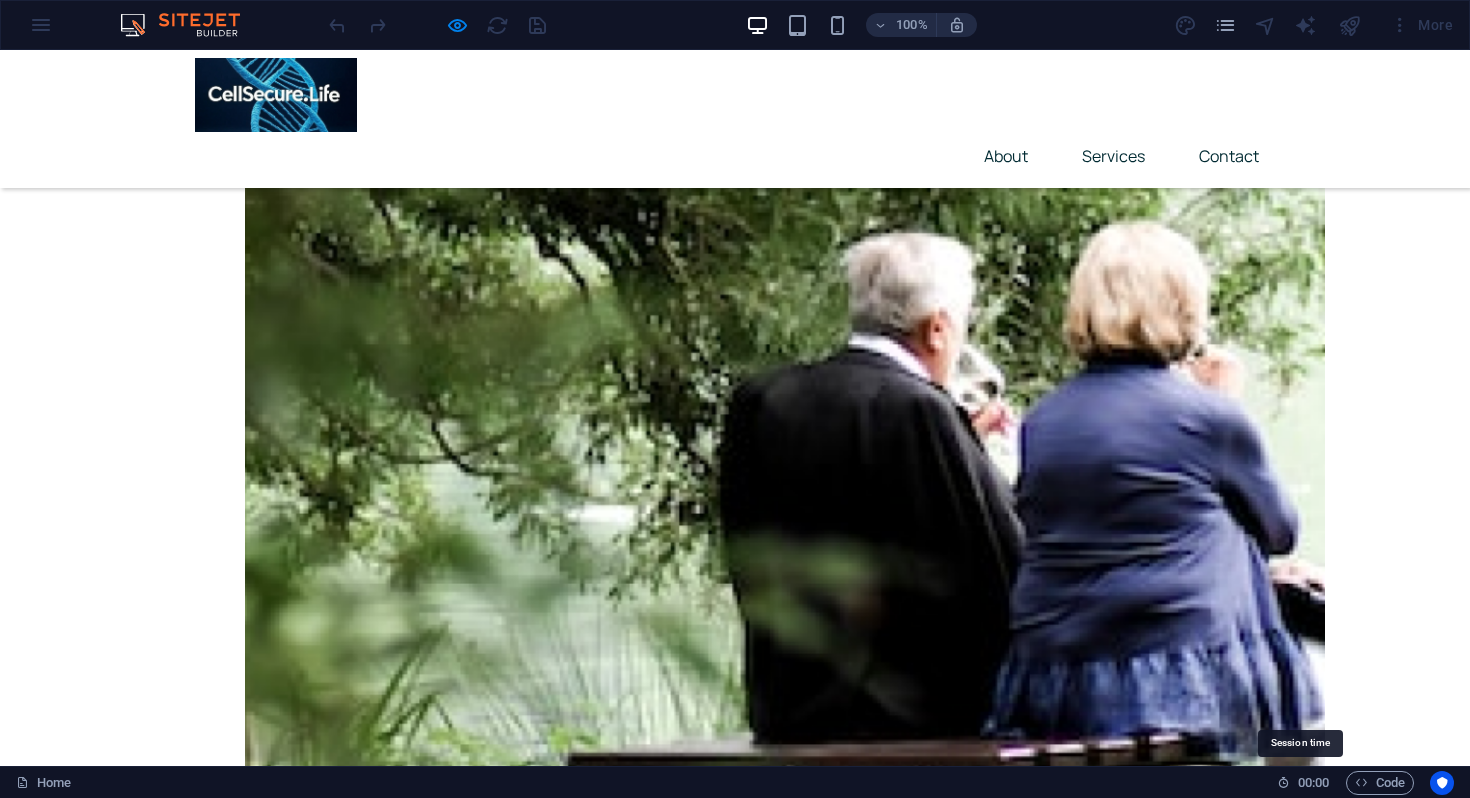 click at bounding box center [1283, 782] 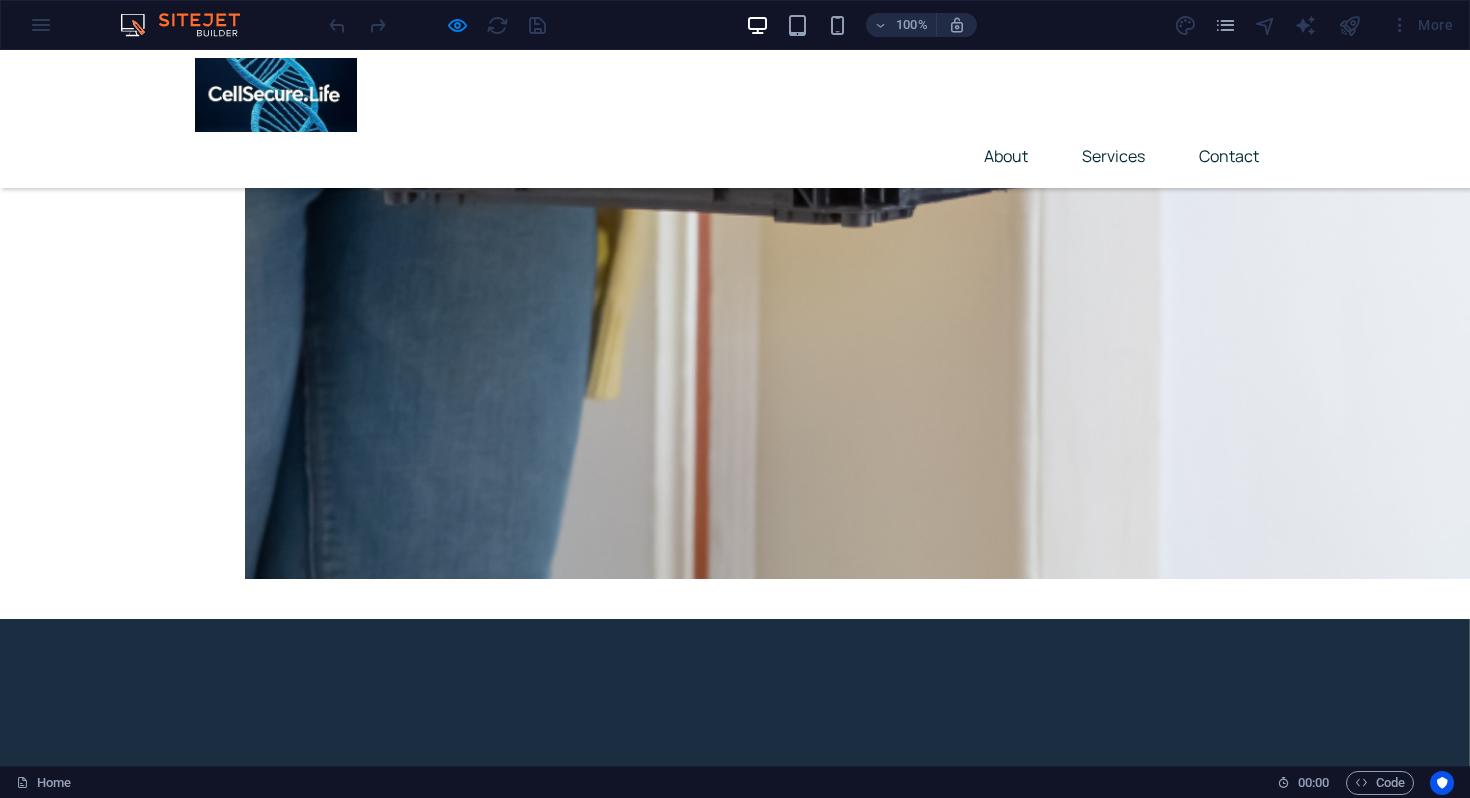 scroll, scrollTop: 3305, scrollLeft: 0, axis: vertical 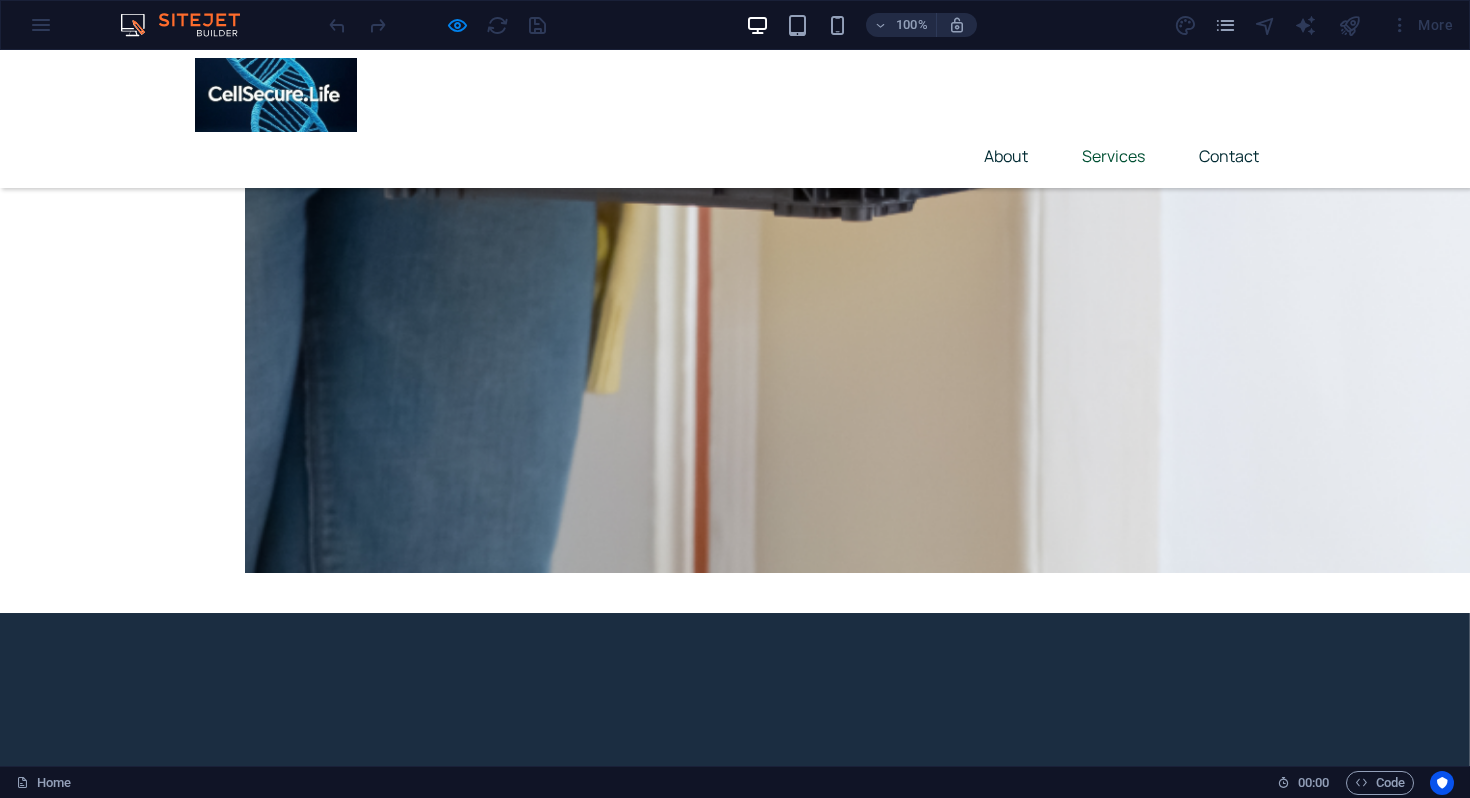 click on "Services" at bounding box center (1113, 156) 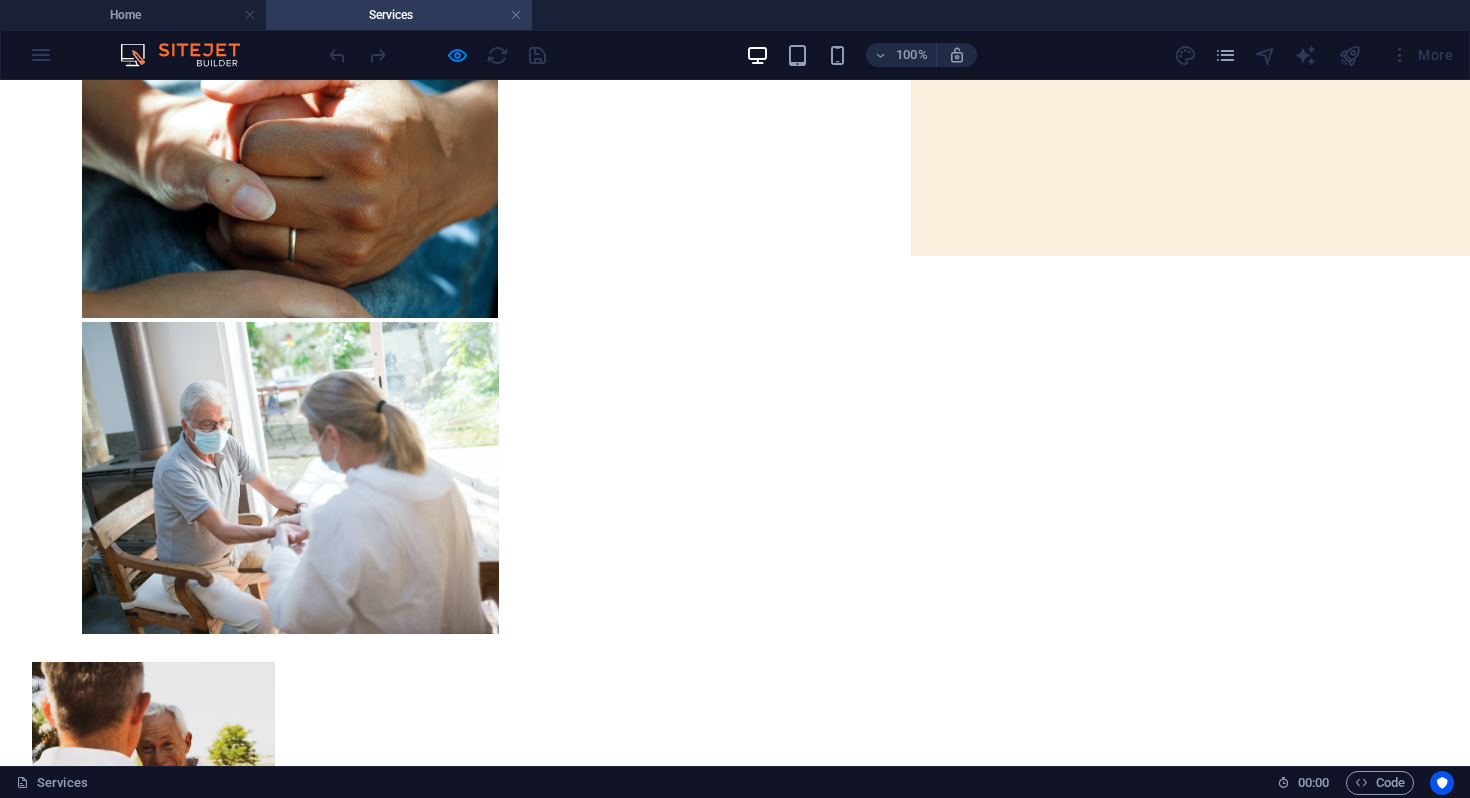 scroll, scrollTop: 0, scrollLeft: 0, axis: both 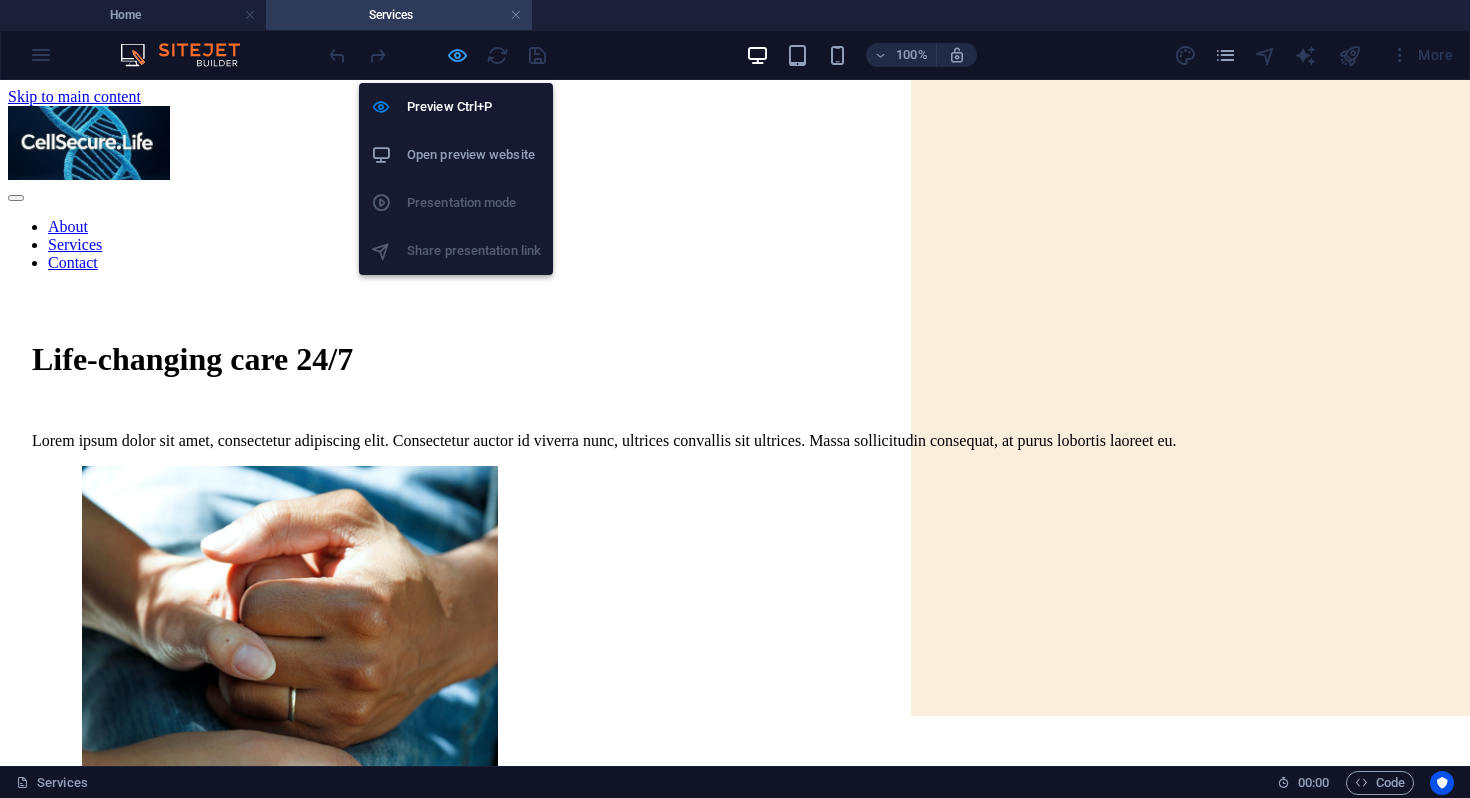 click at bounding box center (457, 55) 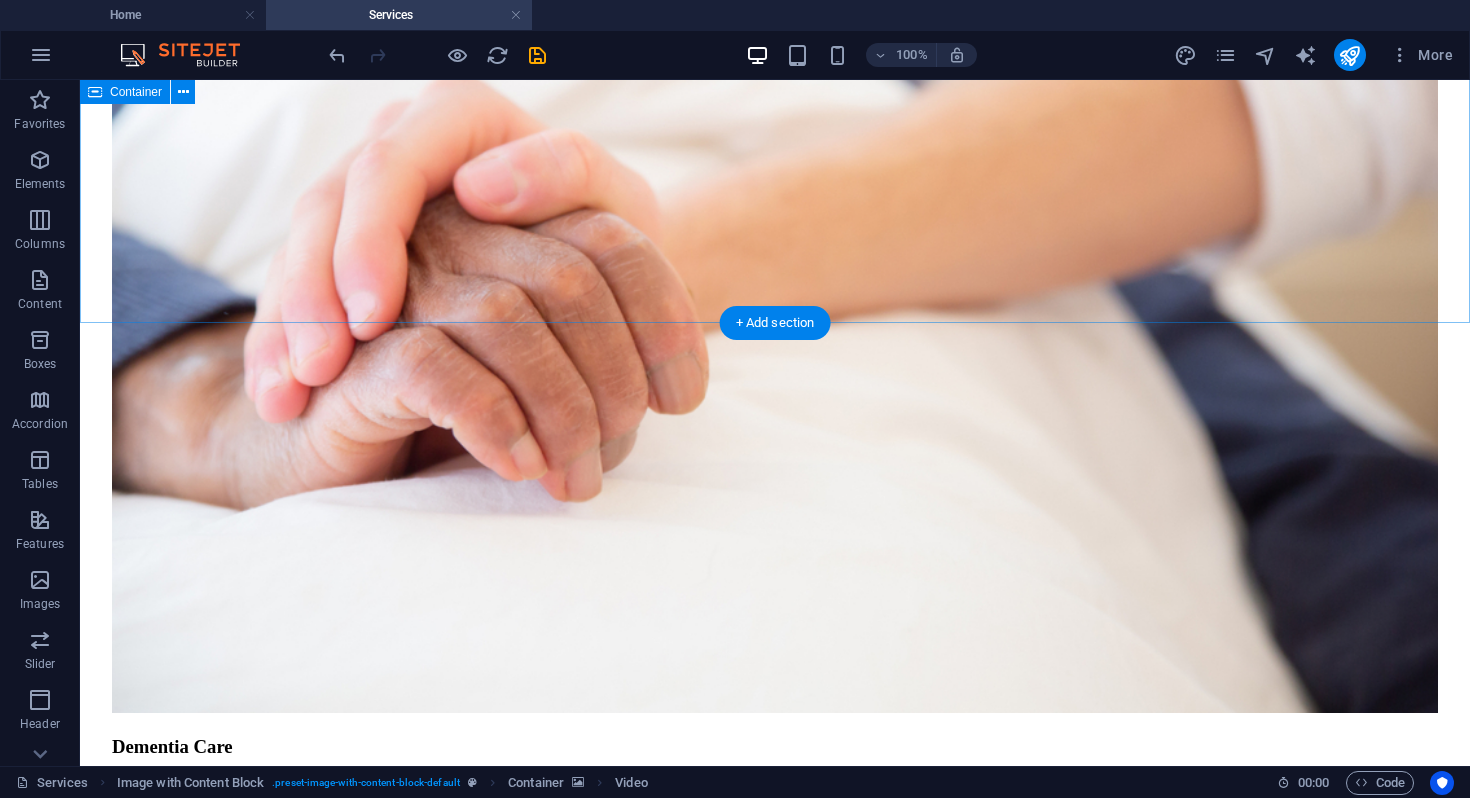 scroll, scrollTop: 1963, scrollLeft: 0, axis: vertical 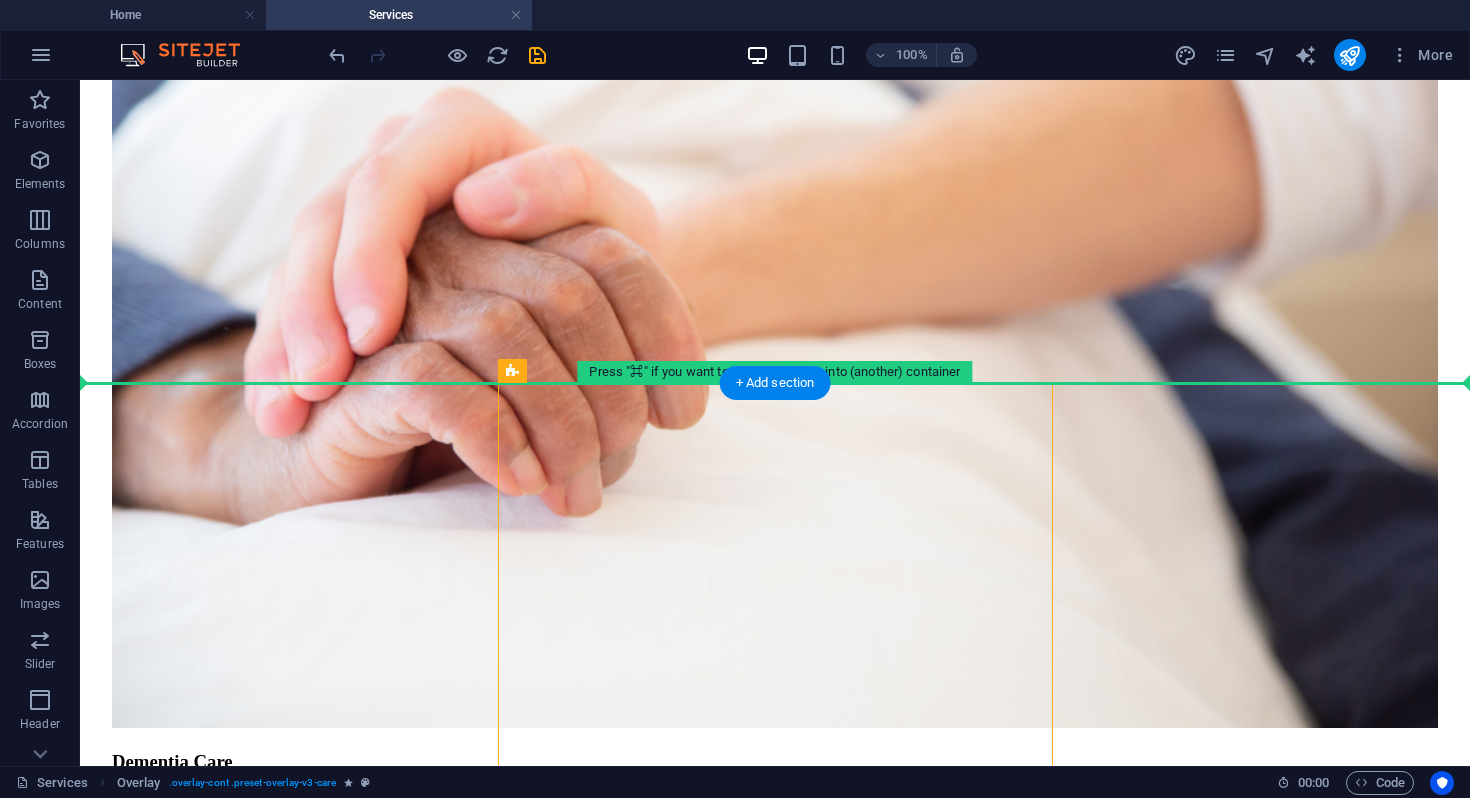 drag, startPoint x: 628, startPoint y: 447, endPoint x: 401, endPoint y: 300, distance: 270.44037 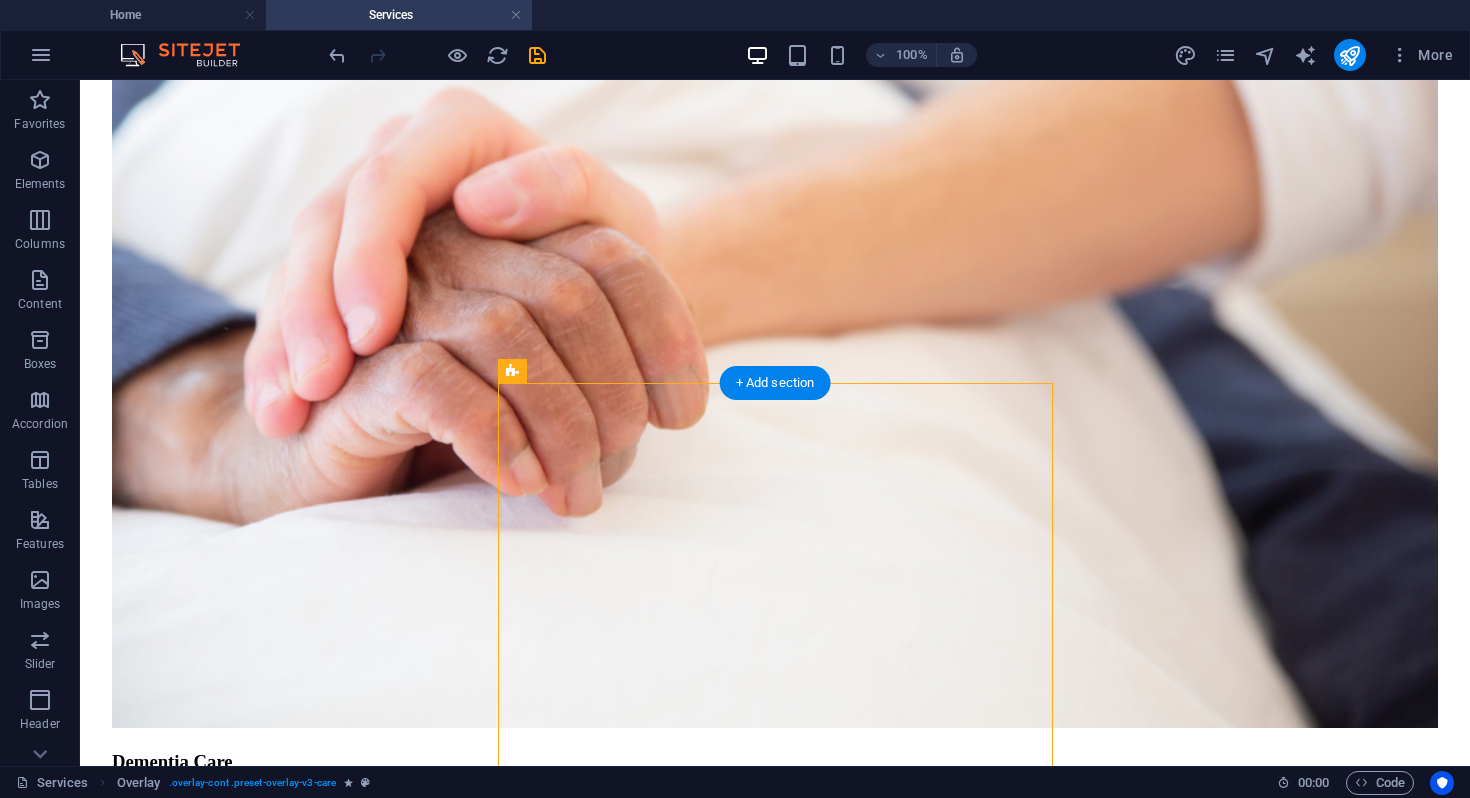 click on "Our services Dementia Care Lorem ipsum dolor sit amet, consectetur adipiscing elit. Amet ullamcorper sed vitae quis turpis. Read More      Palliative Care Lorem ipsum dolor sit amet, consectetur adipiscing elit. Amet ullamcorper sed vitae quis turpis. Read More      Physiotherapy Lorem ipsum dolor sit amet, consectetur adipiscing elit. Amet ullamcorper sed vitae quis turpis. Read More      Grocery Shopping Lorem ipsum dolor sit amet, consectetur adipiscing elit. Amet ullamcorper sed vitae quis turpis. Read More      Medical Management Lorem ipsum dolor sit amet, consectetur adipiscing elit. Amet ullamcorper sed vitae quis turpis. Read More      Transportation Lorem ipsum dolor sit amet, consectetur adipiscing elit. Amet ullamcorper sed vitae quis turpis. Read More" at bounding box center (775, 5602) 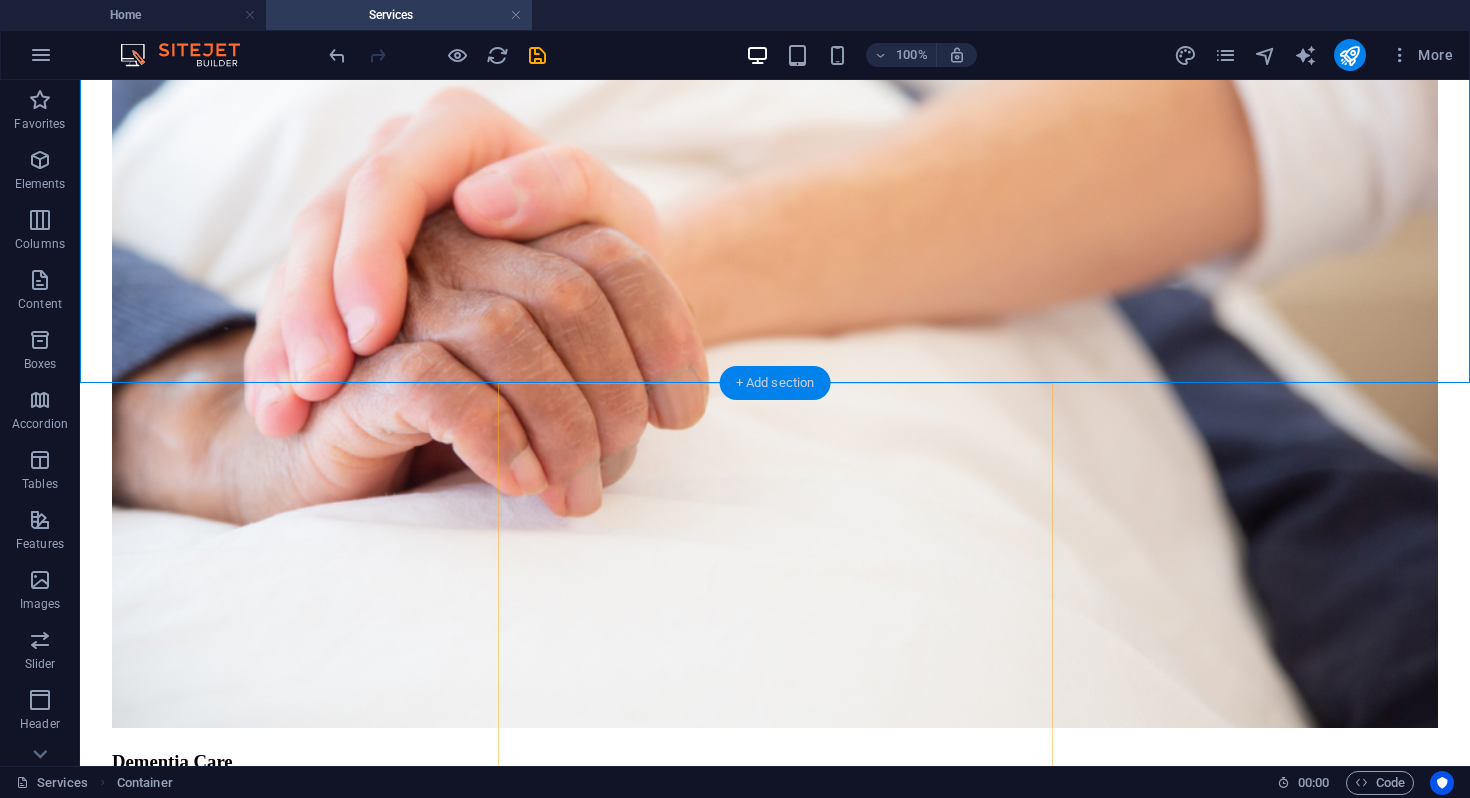 click on "+ Add section" at bounding box center [775, 383] 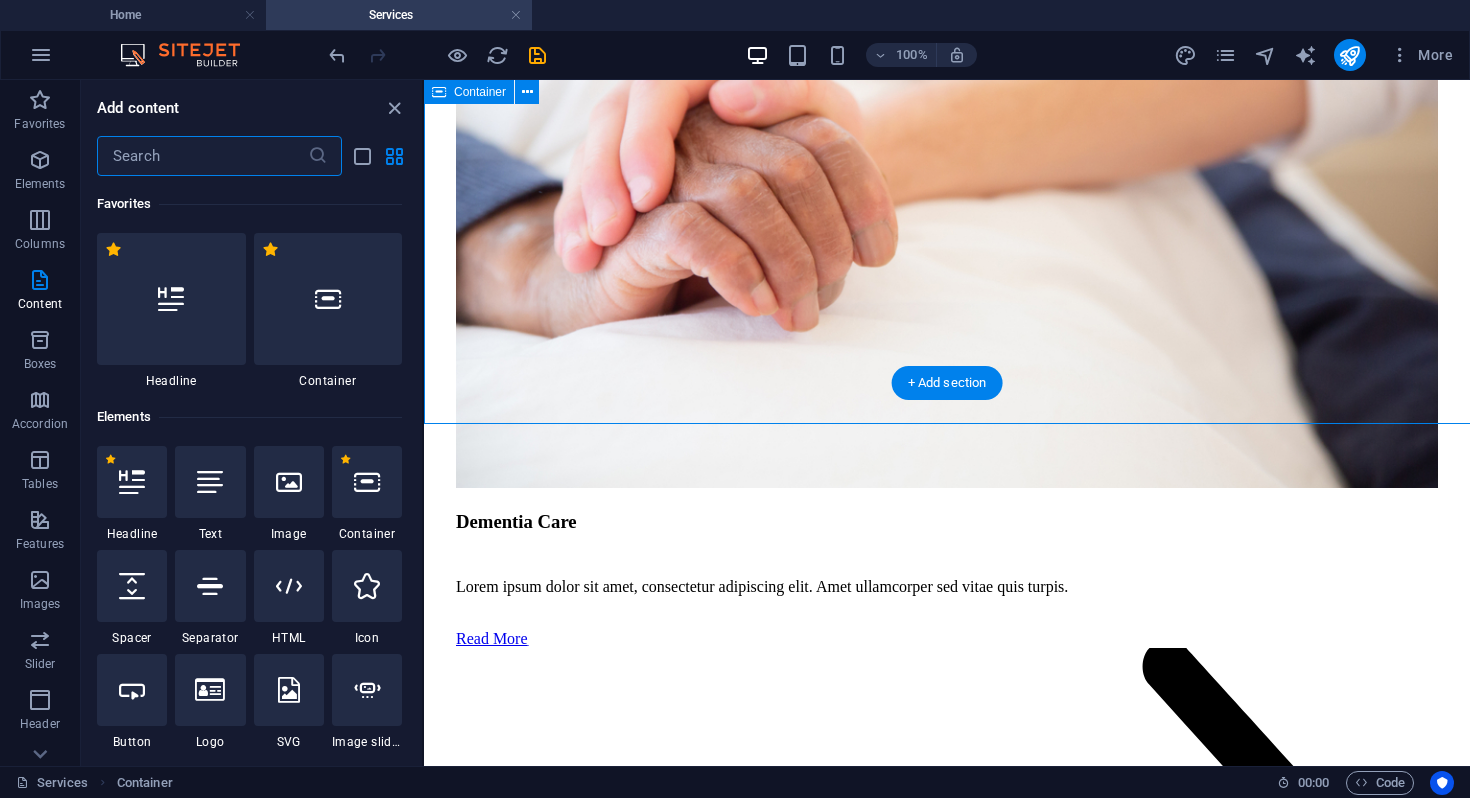 scroll, scrollTop: 1922, scrollLeft: 0, axis: vertical 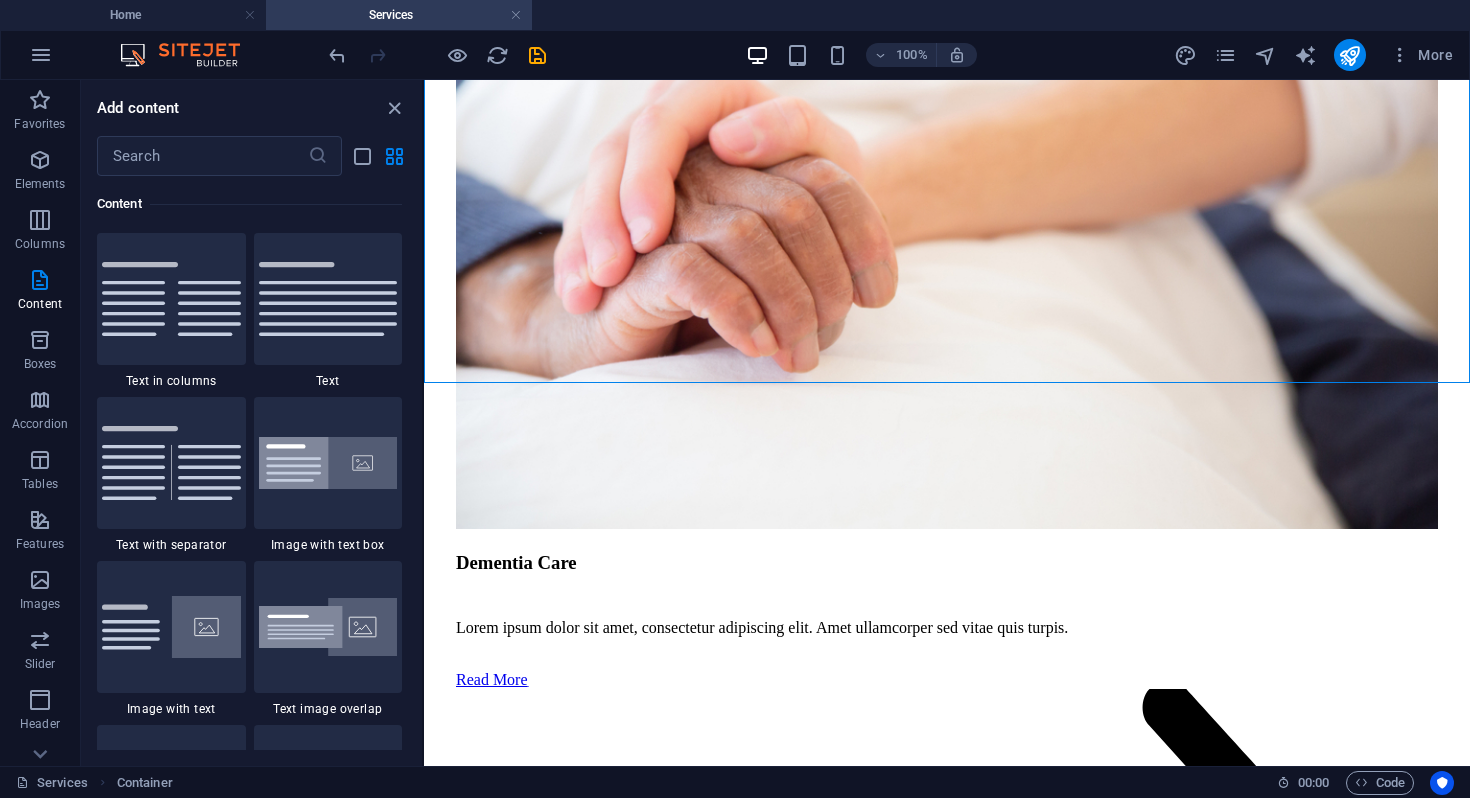 click on "About Services Contact Life-changing care 24/7 Lorem ipsum dolor sit amet, consectetur adipiscing elit. Consectetur auctor id viverra nunc, ultrices convallis sit ultrices. Massa sollicitudin consequat, at purus lobortis laoreet eu. Our services Dementia Care Lorem ipsum dolor sit amet, consectetur adipiscing elit. Amet ullamcorper sed vitae quis turpis. Read More      Palliative Care Lorem ipsum dolor sit amet, consectetur adipiscing elit. Amet ullamcorper sed vitae quis turpis. Read More      Physiotherapy Lorem ipsum dolor sit amet, consectetur adipiscing elit. Amet ullamcorper sed vitae quis turpis. Read More      Grocery Shopping Lorem ipsum dolor sit amet, consectetur adipiscing elit. Amet ullamcorper sed vitae quis turpis. Read More      Medical Management Lorem ipsum dolor sit amet, consectetur adipiscing elit. Amet ullamcorper sed vitae quis turpis. Read More      Transportation Lorem ipsum dolor sit amet, consectetur adipiscing elit. Amet ullamcorper sed vitae quis turpis." at bounding box center [947, 12119] 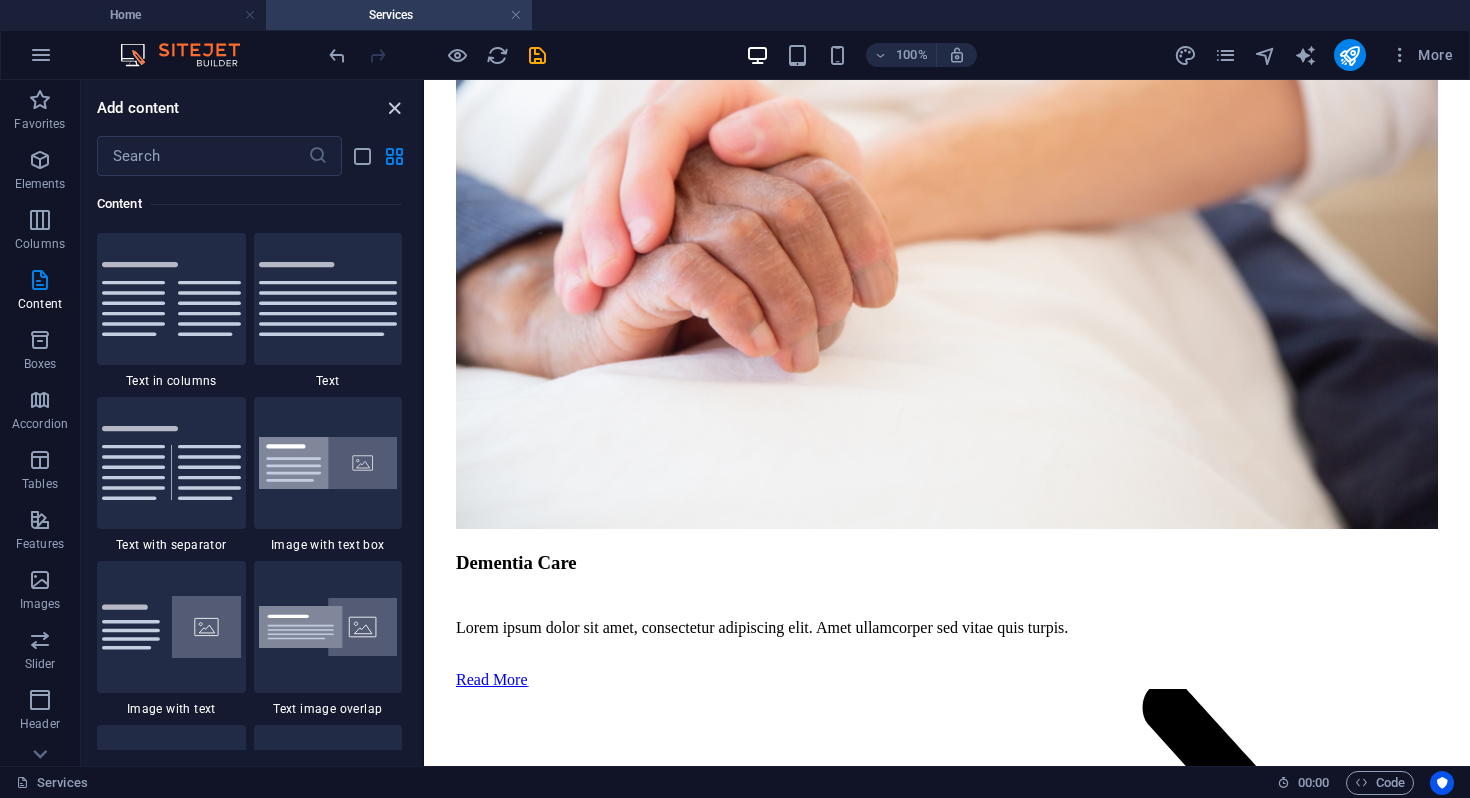 click at bounding box center [394, 108] 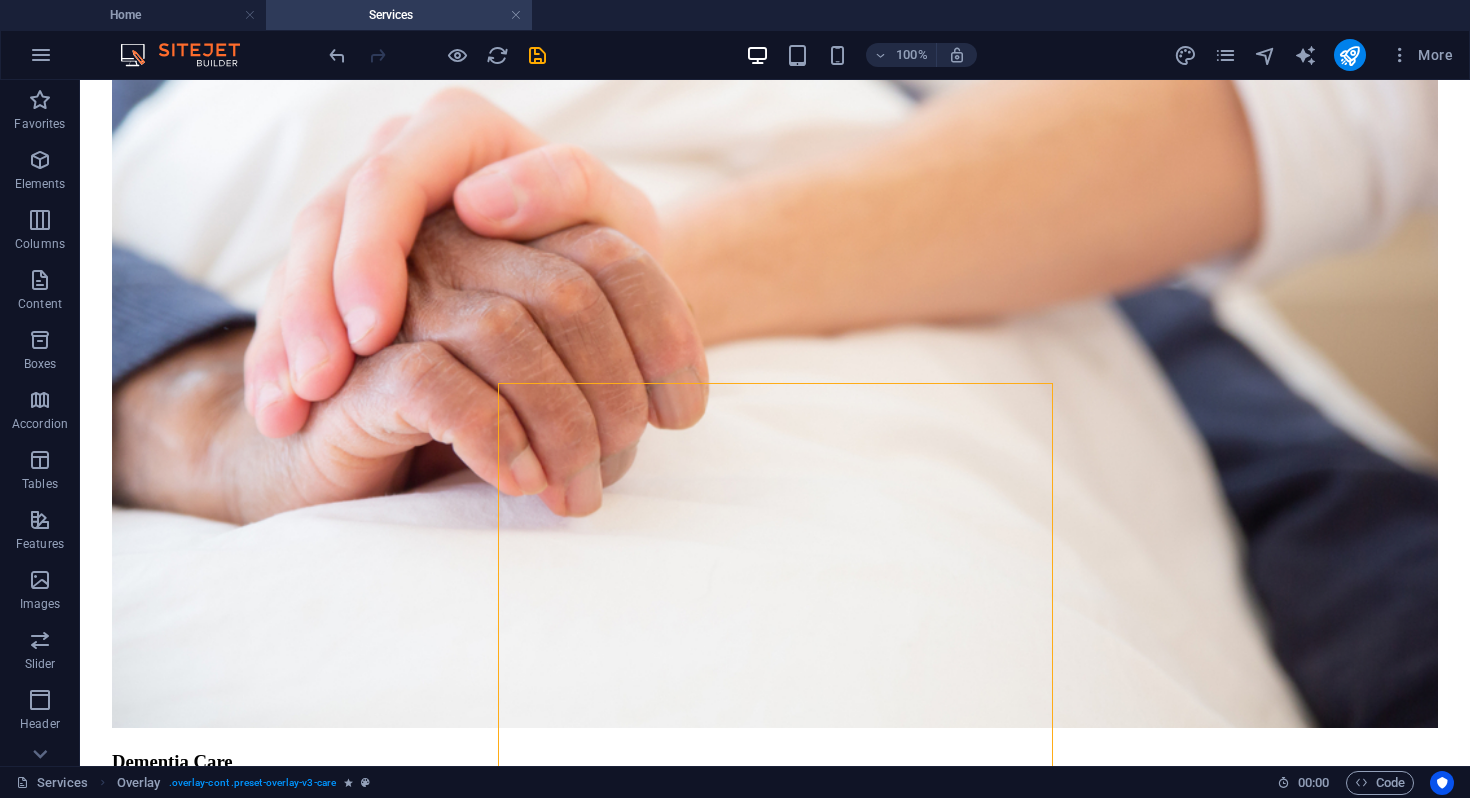drag, startPoint x: 608, startPoint y: 481, endPoint x: 1175, endPoint y: 549, distance: 571.06305 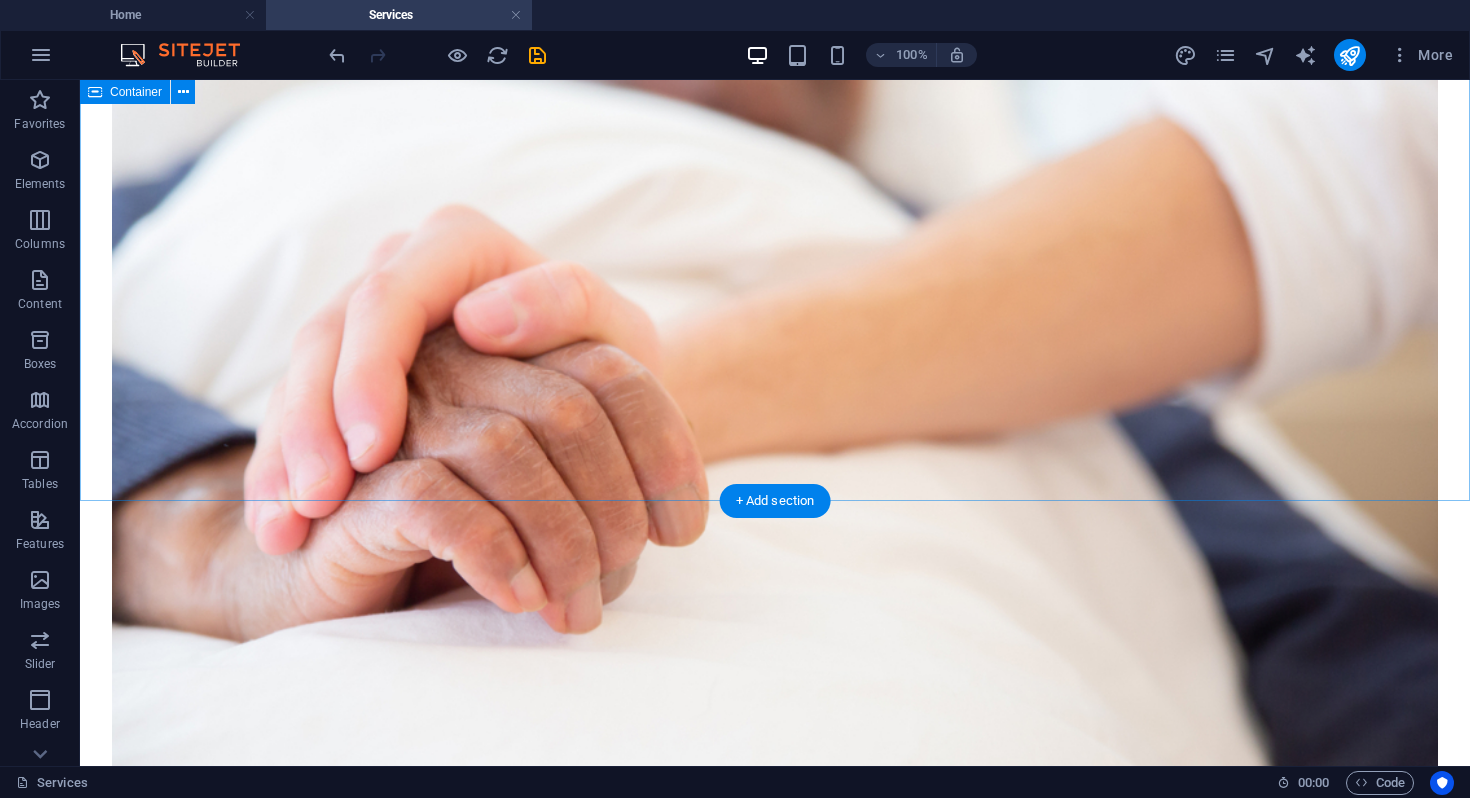 scroll, scrollTop: 1845, scrollLeft: 0, axis: vertical 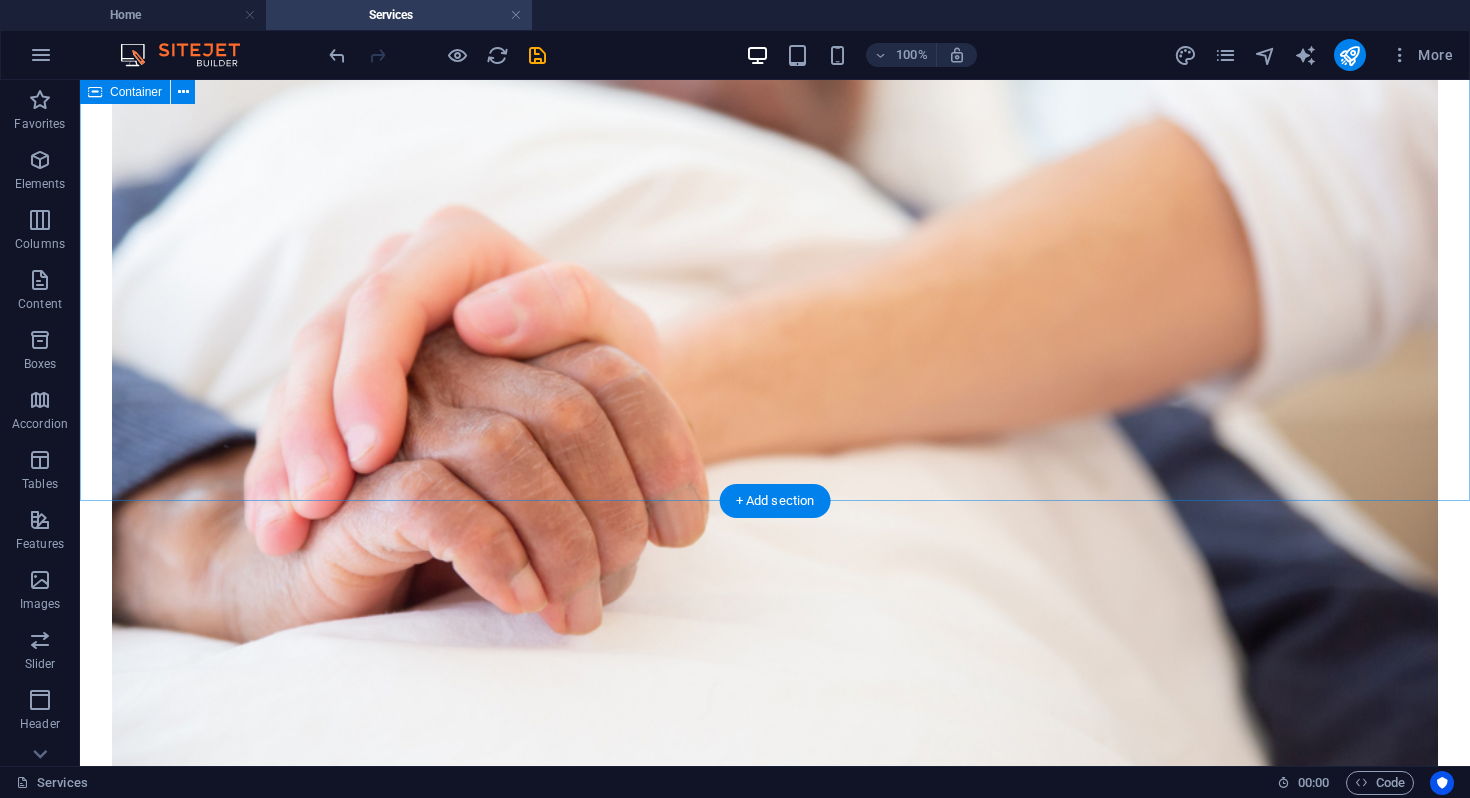 click on "Our services Dementia Care Lorem ipsum dolor sit amet, consectetur adipiscing elit. Amet ullamcorper sed vitae quis turpis. Read More      Palliative Care Lorem ipsum dolor sit amet, consectetur adipiscing elit. Amet ullamcorper sed vitae quis turpis. Read More      Physiotherapy Lorem ipsum dolor sit amet, consectetur adipiscing elit. Amet ullamcorper sed vitae quis turpis. Read More      Grocery Shopping Lorem ipsum dolor sit amet, consectetur adipiscing elit. Amet ullamcorper sed vitae quis turpis. Read More      Medical Management Lorem ipsum dolor sit amet, consectetur adipiscing elit. Amet ullamcorper sed vitae quis turpis. Read More      Transportation Lorem ipsum dolor sit amet, consectetur adipiscing elit. Amet ullamcorper sed vitae quis turpis. Read More" at bounding box center (775, 5720) 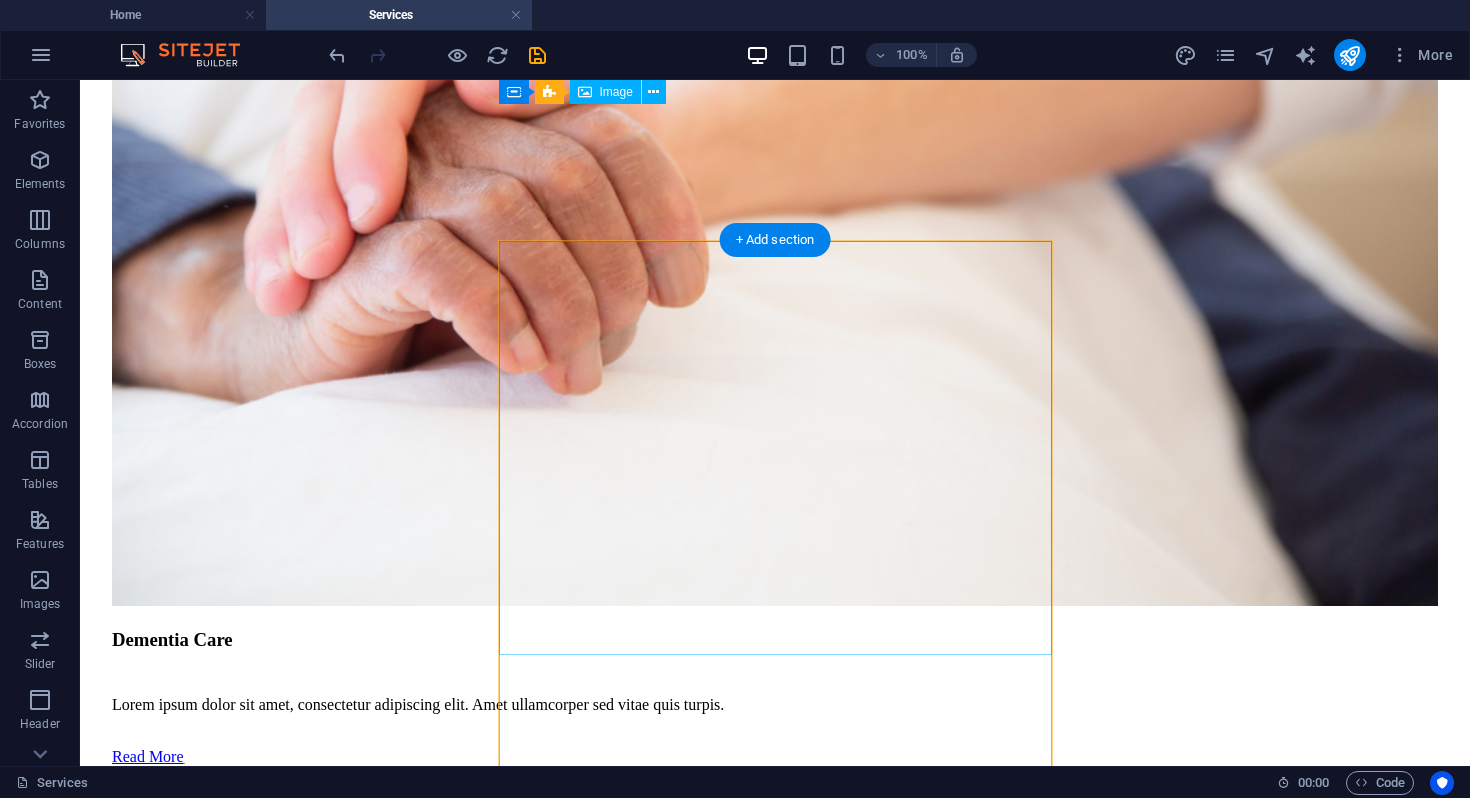 scroll, scrollTop: 2081, scrollLeft: 0, axis: vertical 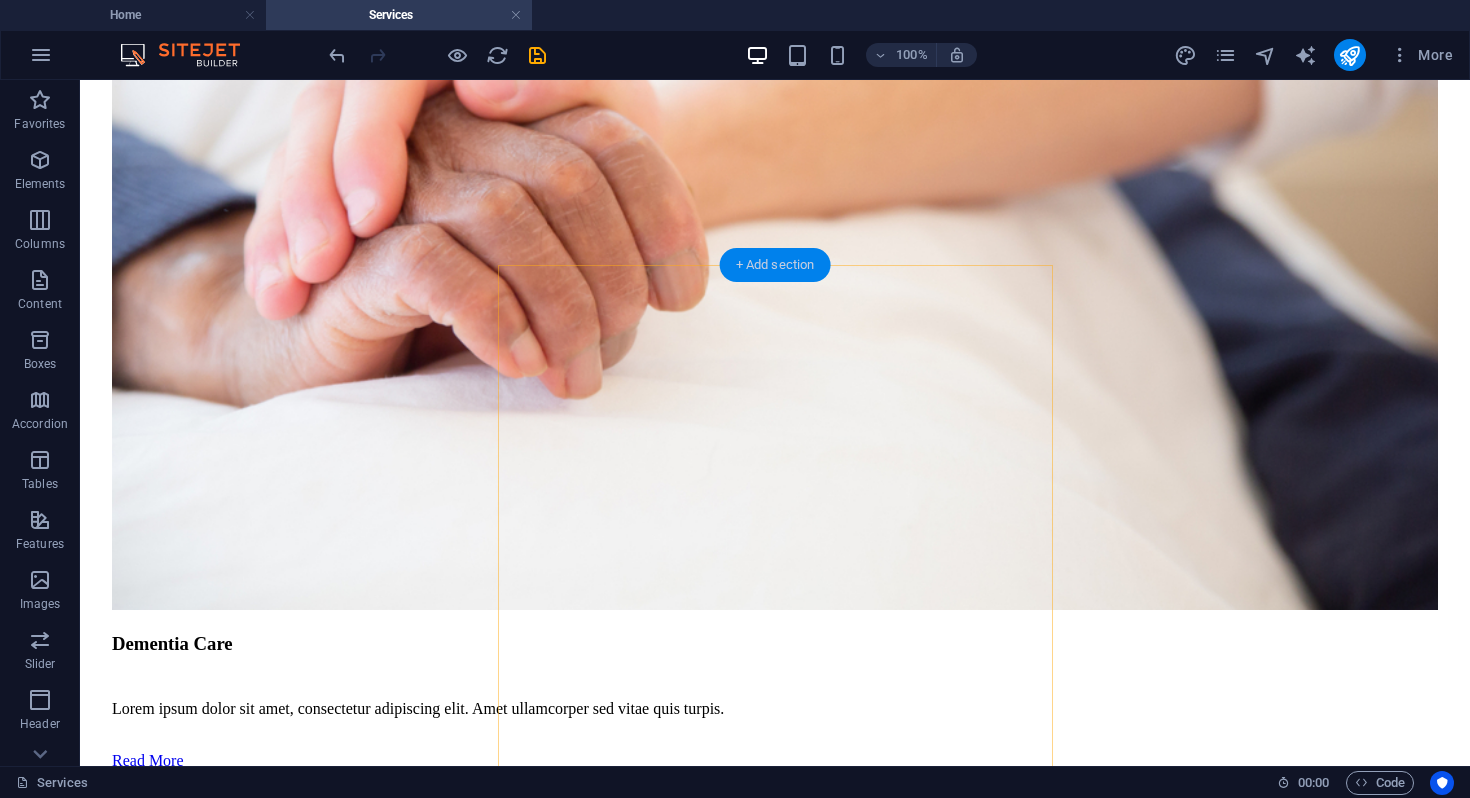 click on "+ Add section" at bounding box center [775, 265] 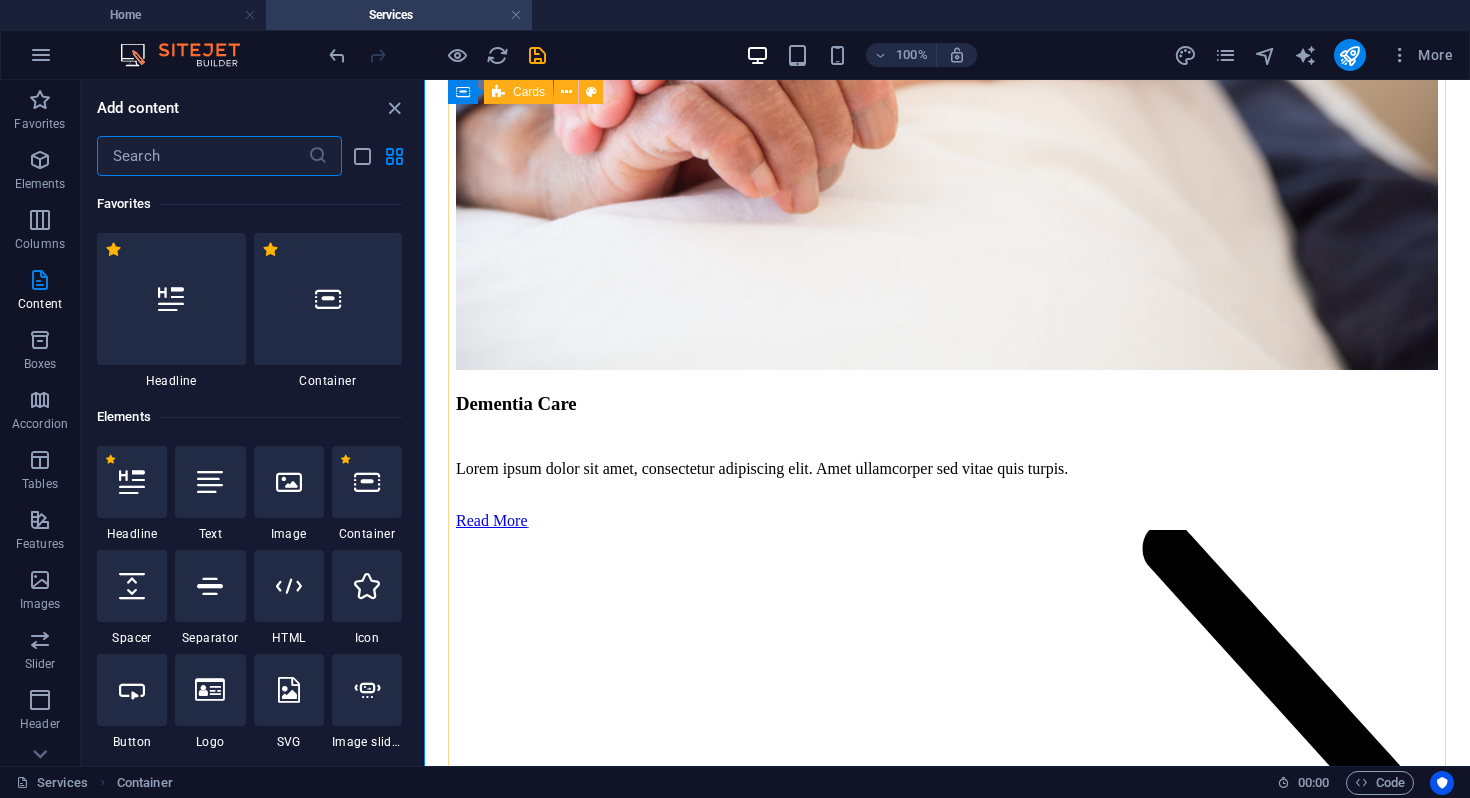 scroll, scrollTop: 1255, scrollLeft: 0, axis: vertical 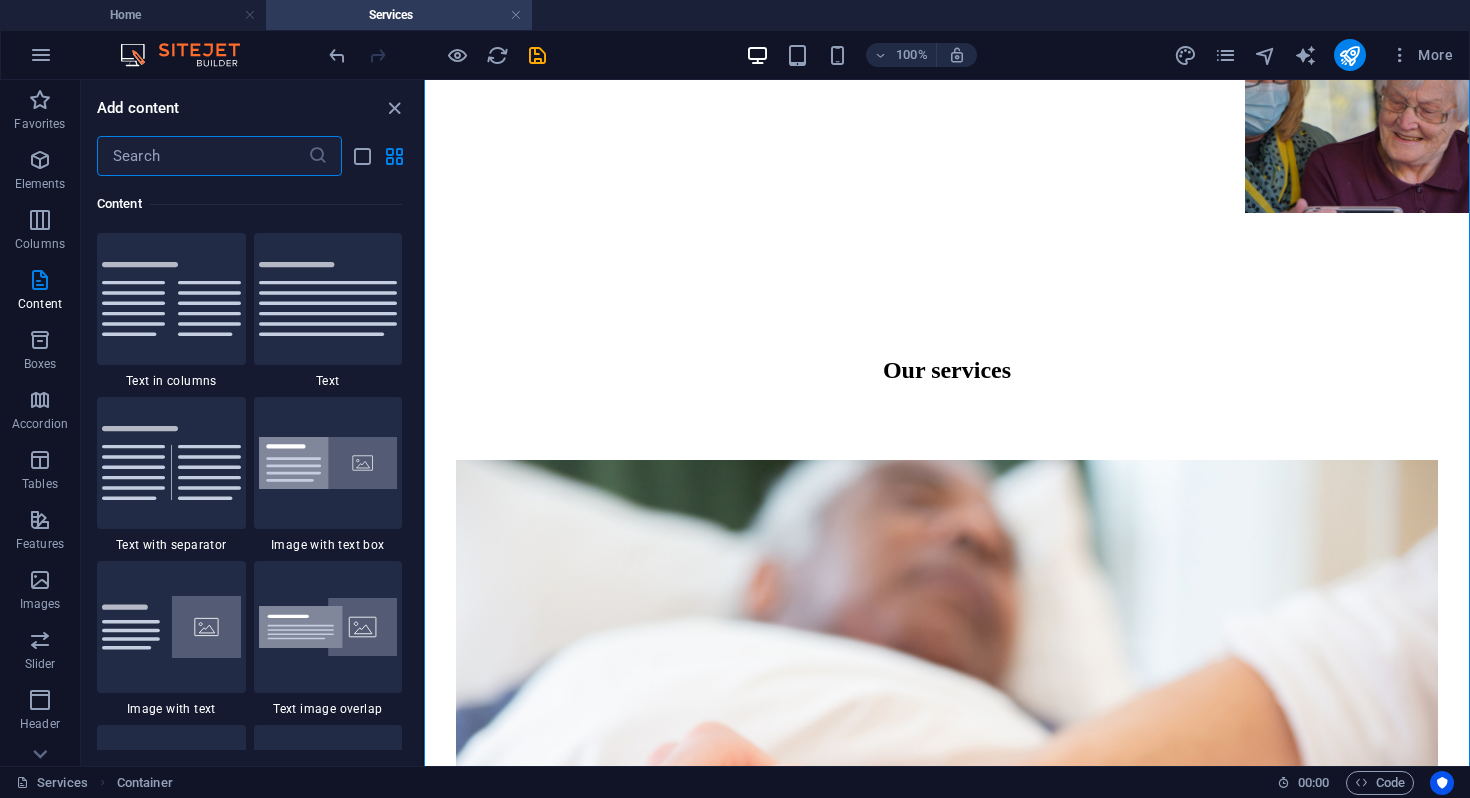 click at bounding box center (202, 156) 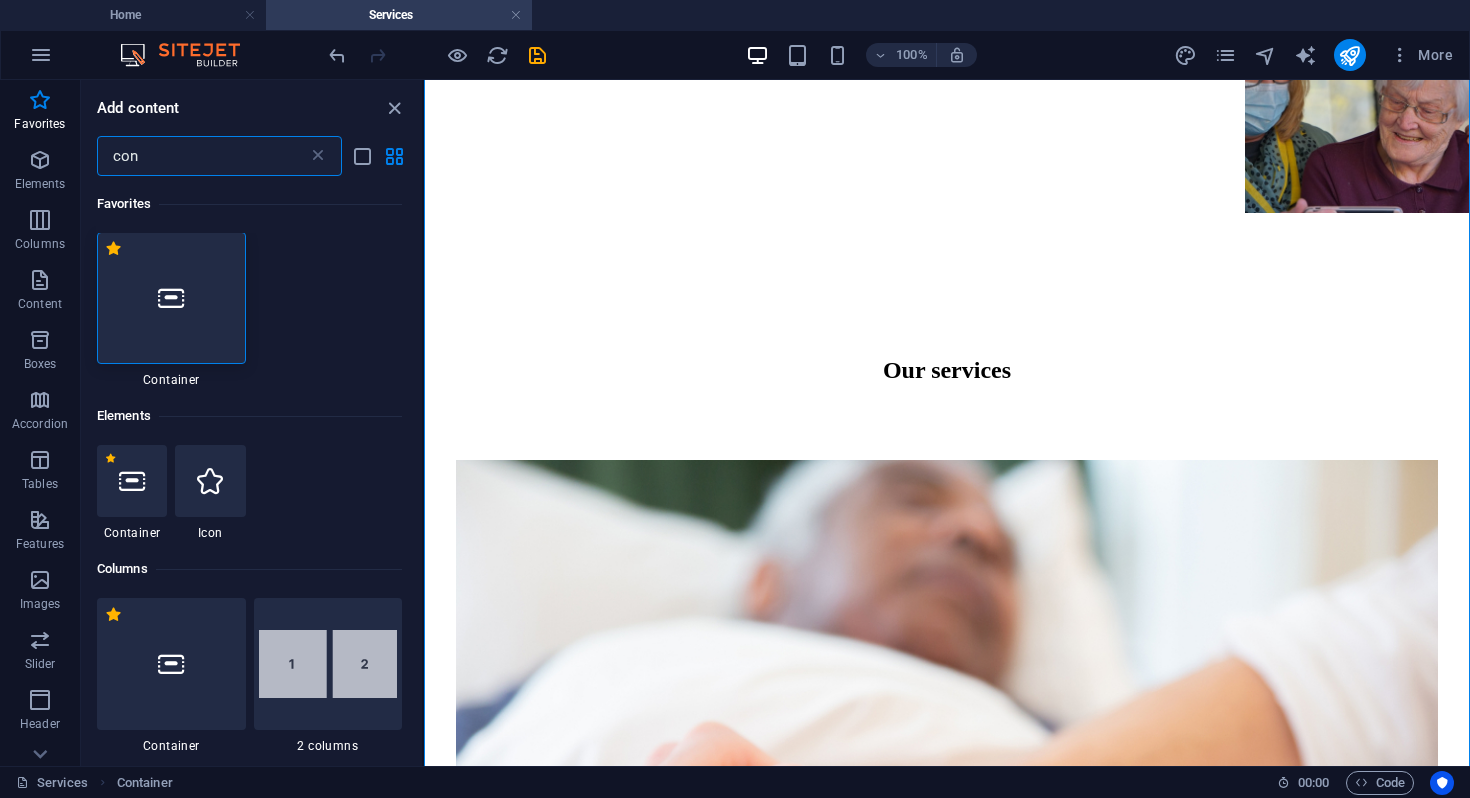 scroll, scrollTop: 0, scrollLeft: 0, axis: both 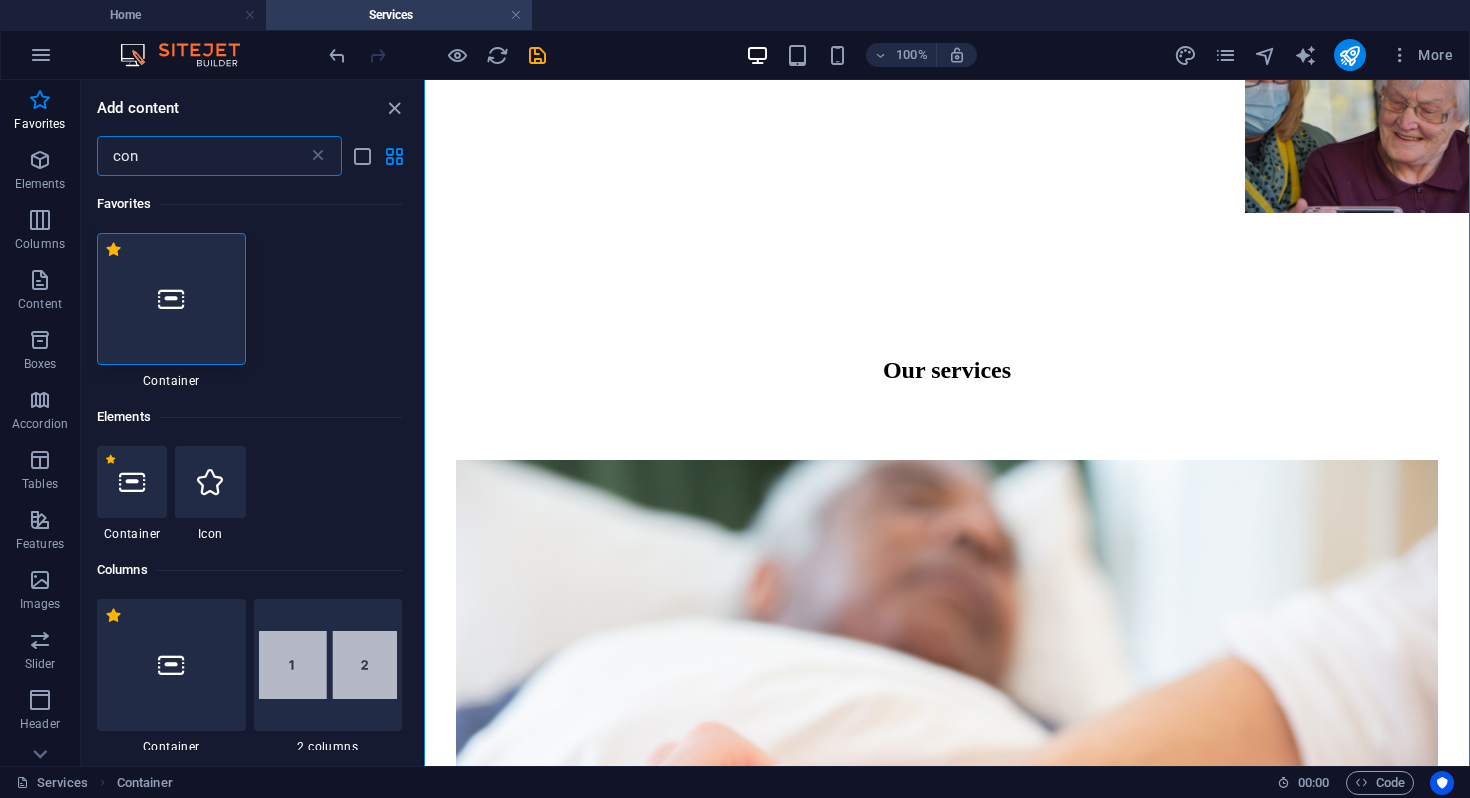 type on "con" 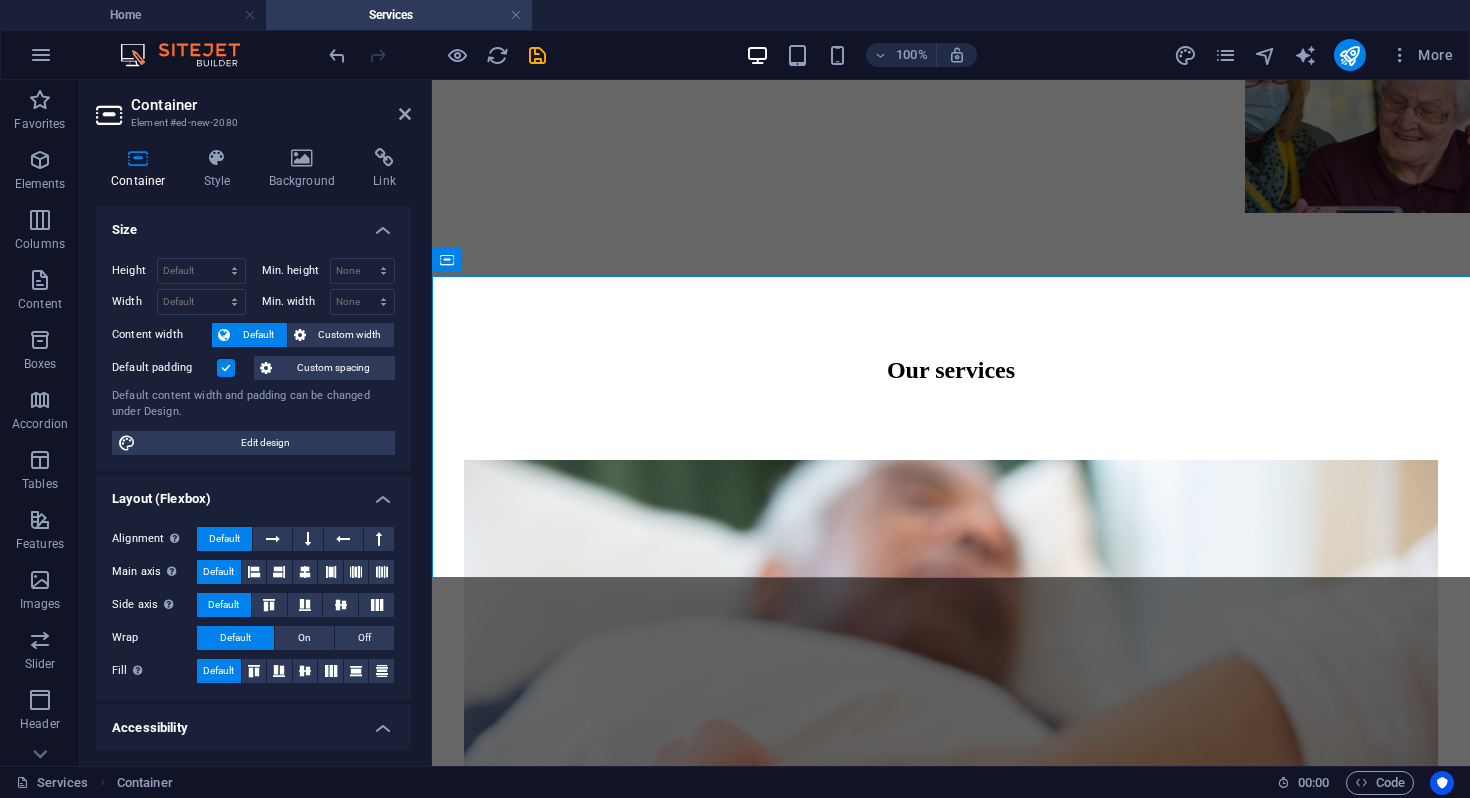 scroll, scrollTop: 2029, scrollLeft: 0, axis: vertical 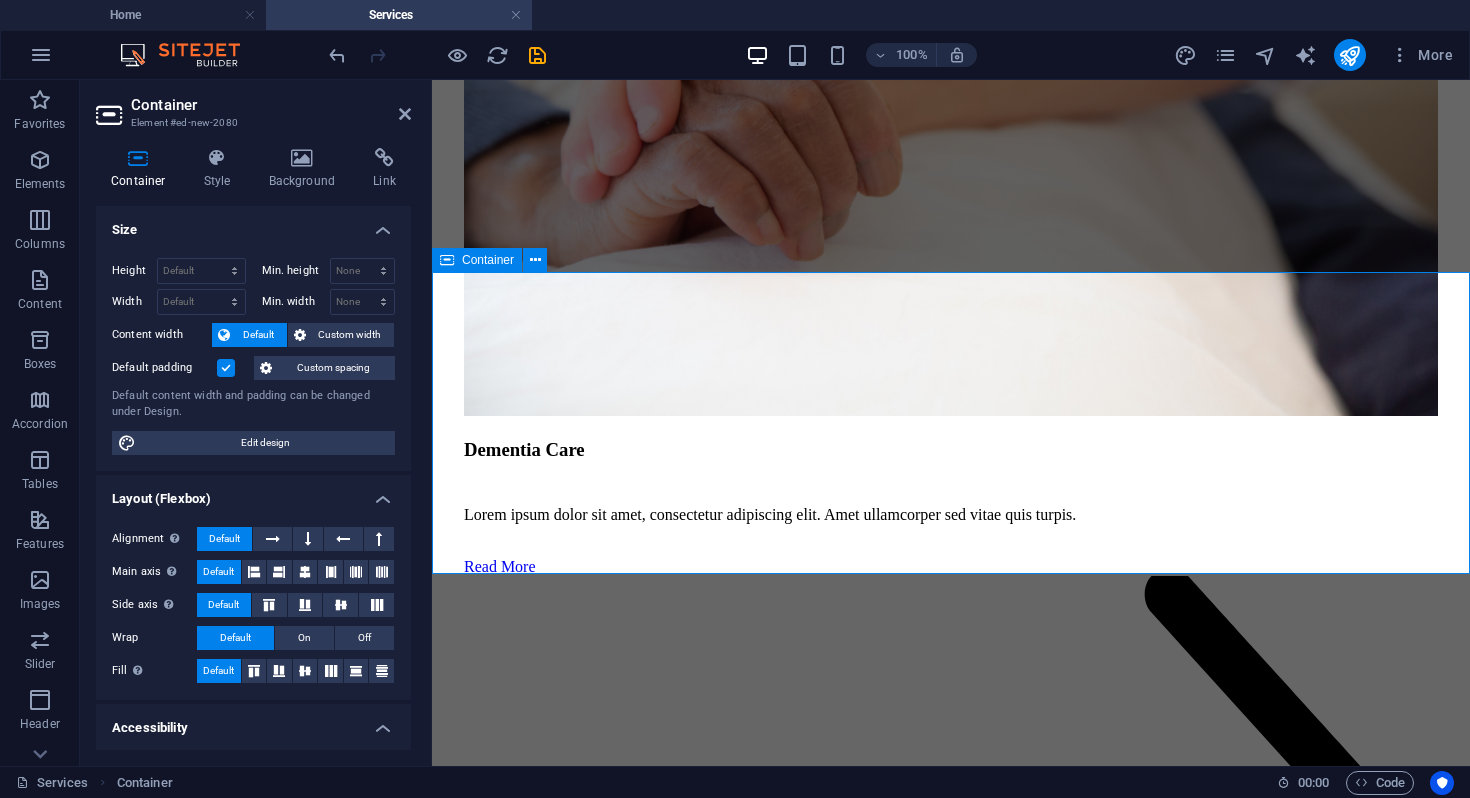 click on "Drop content here or  Add elements  Paste clipboard" at bounding box center [951, 8858] 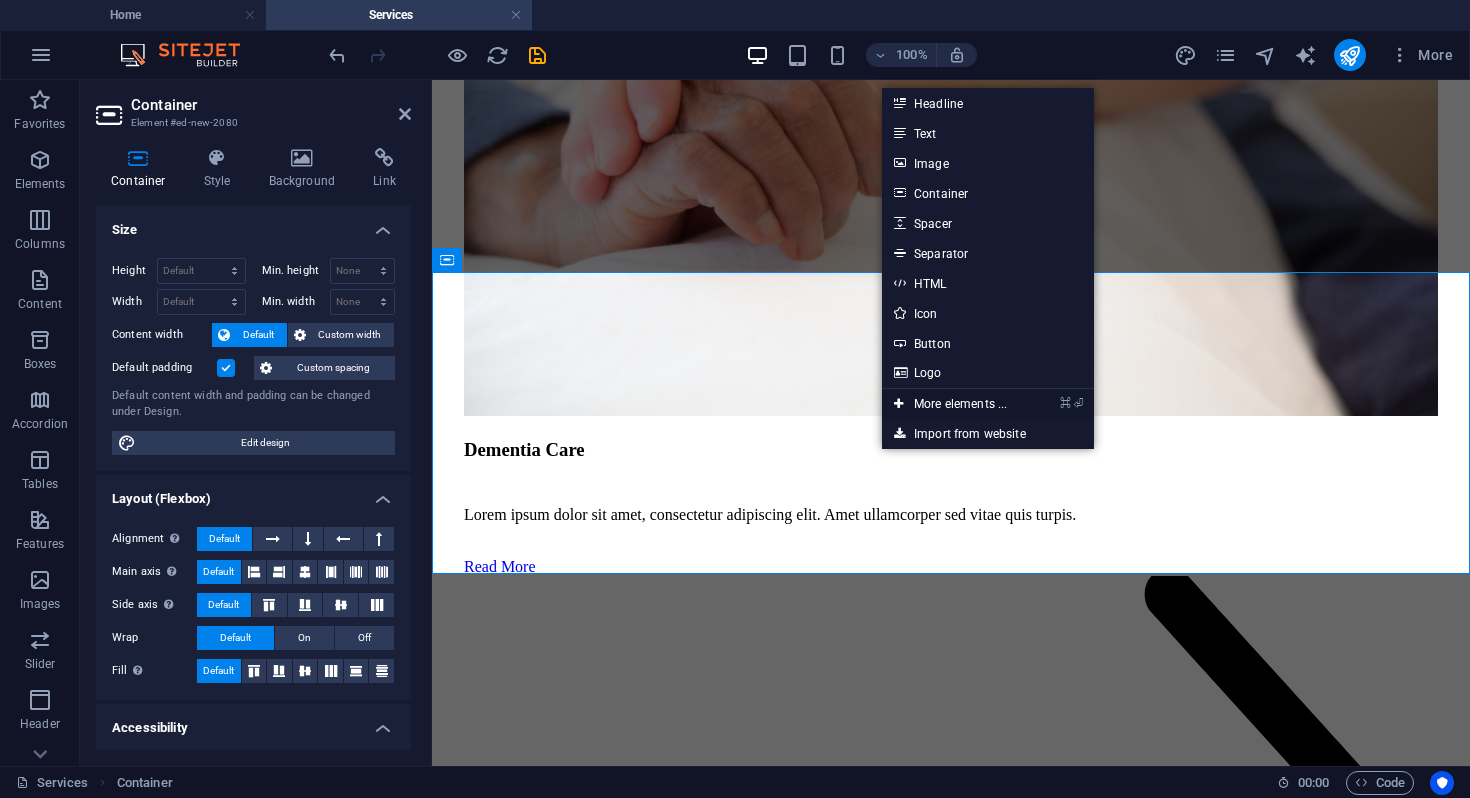 click on "⌘ ⏎  More elements ..." at bounding box center (950, 404) 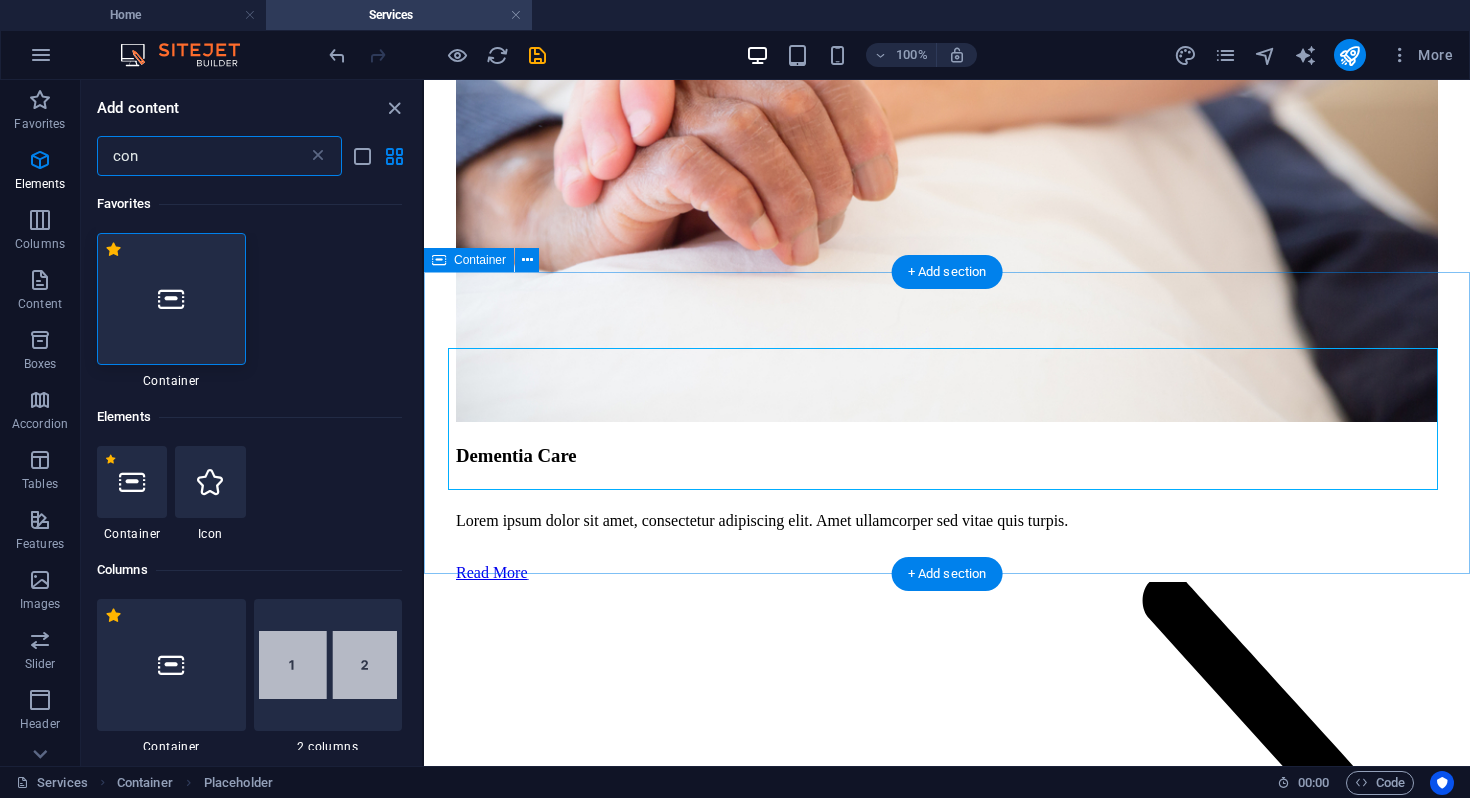 scroll, scrollTop: 2033, scrollLeft: 0, axis: vertical 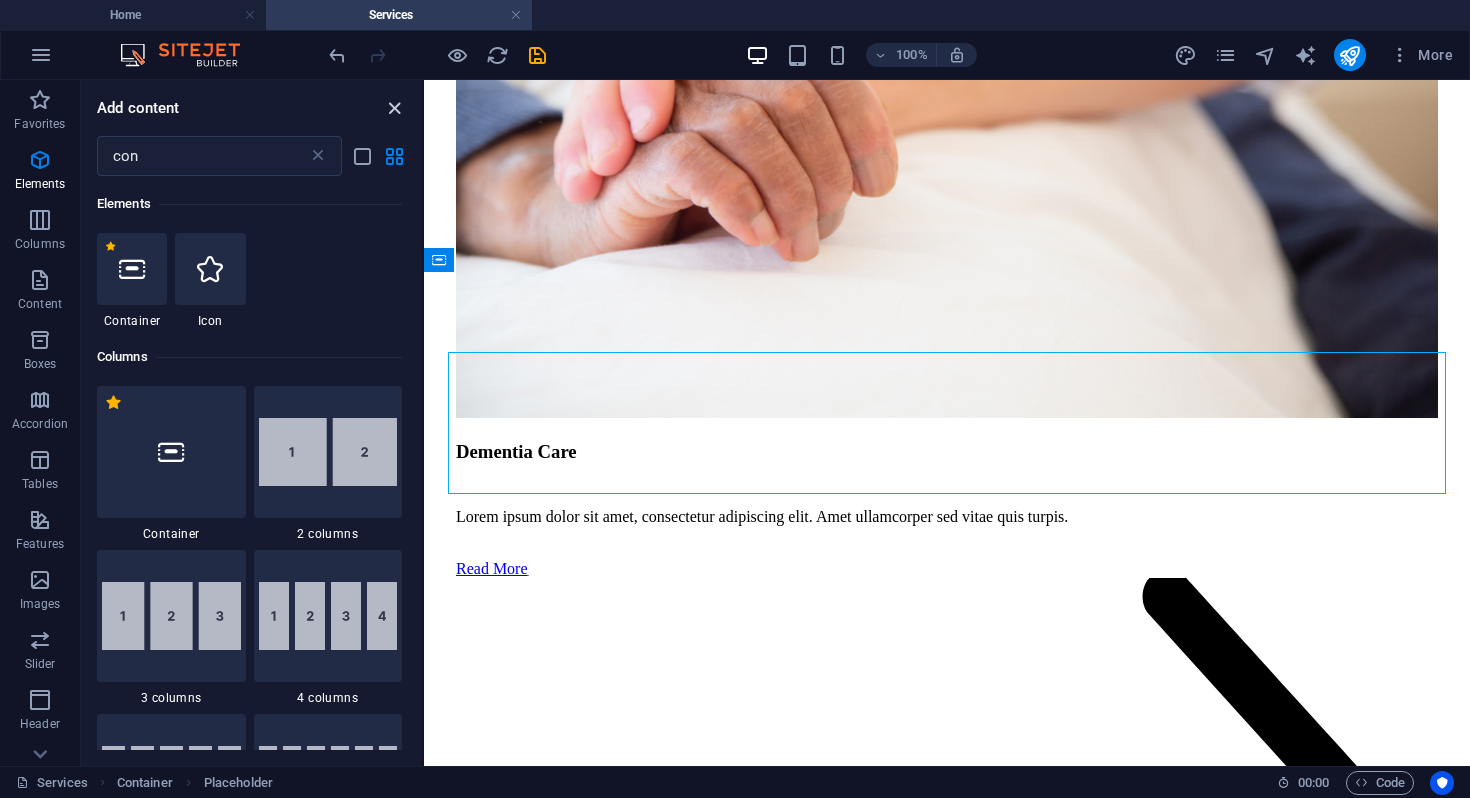 click at bounding box center (394, 108) 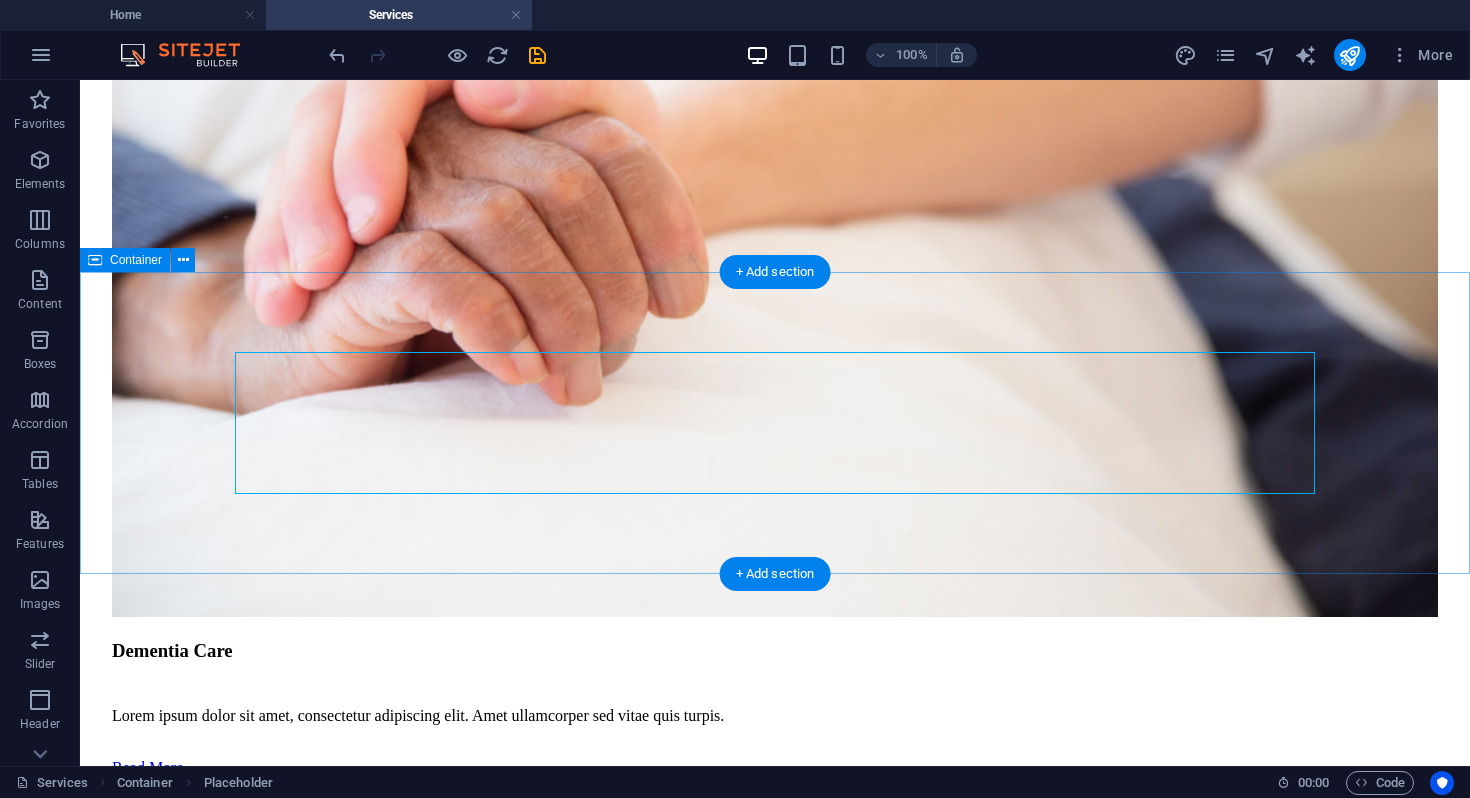 click on "Add elements" at bounding box center (716, 11663) 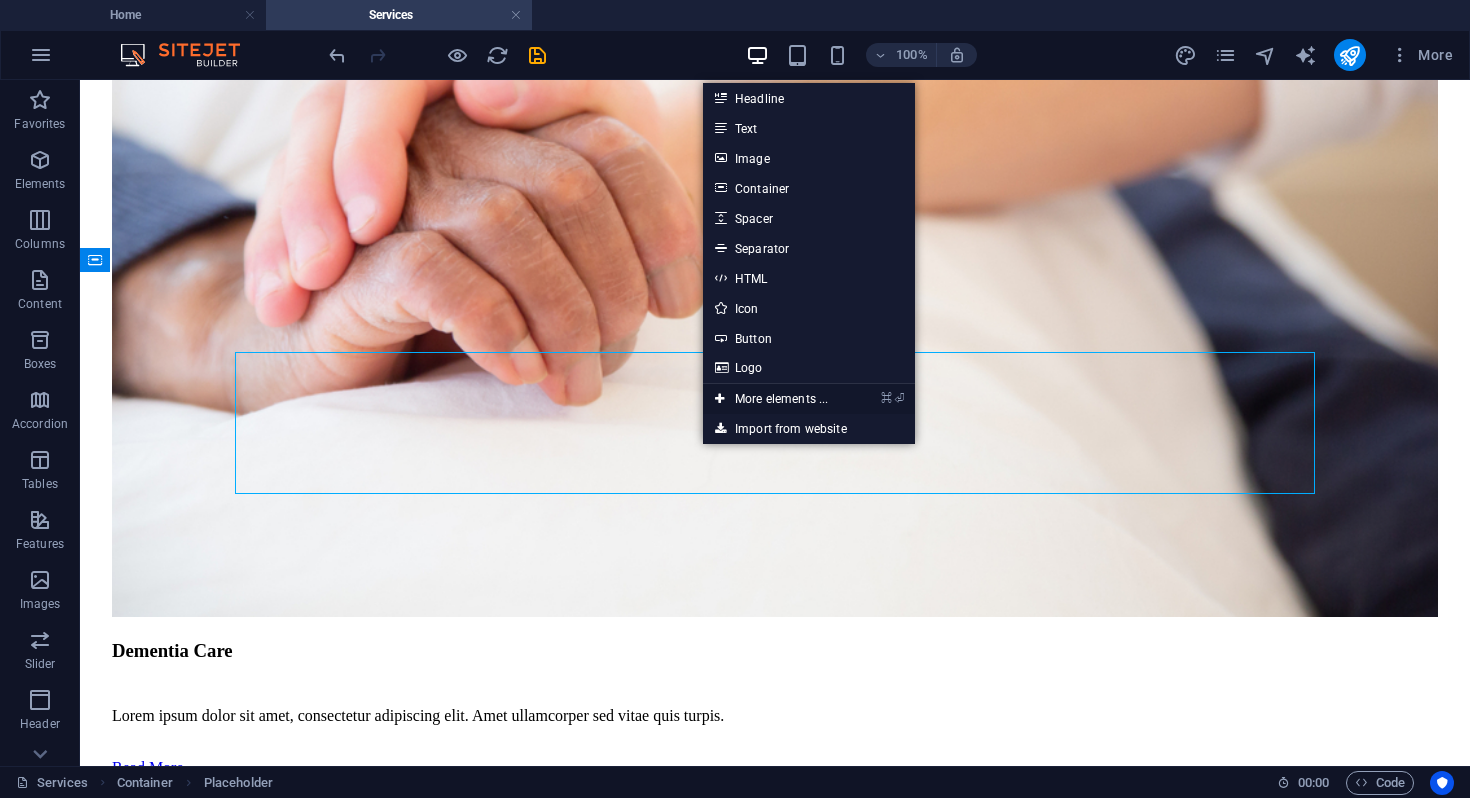 click on "⌘ ⏎  More elements ..." at bounding box center (771, 399) 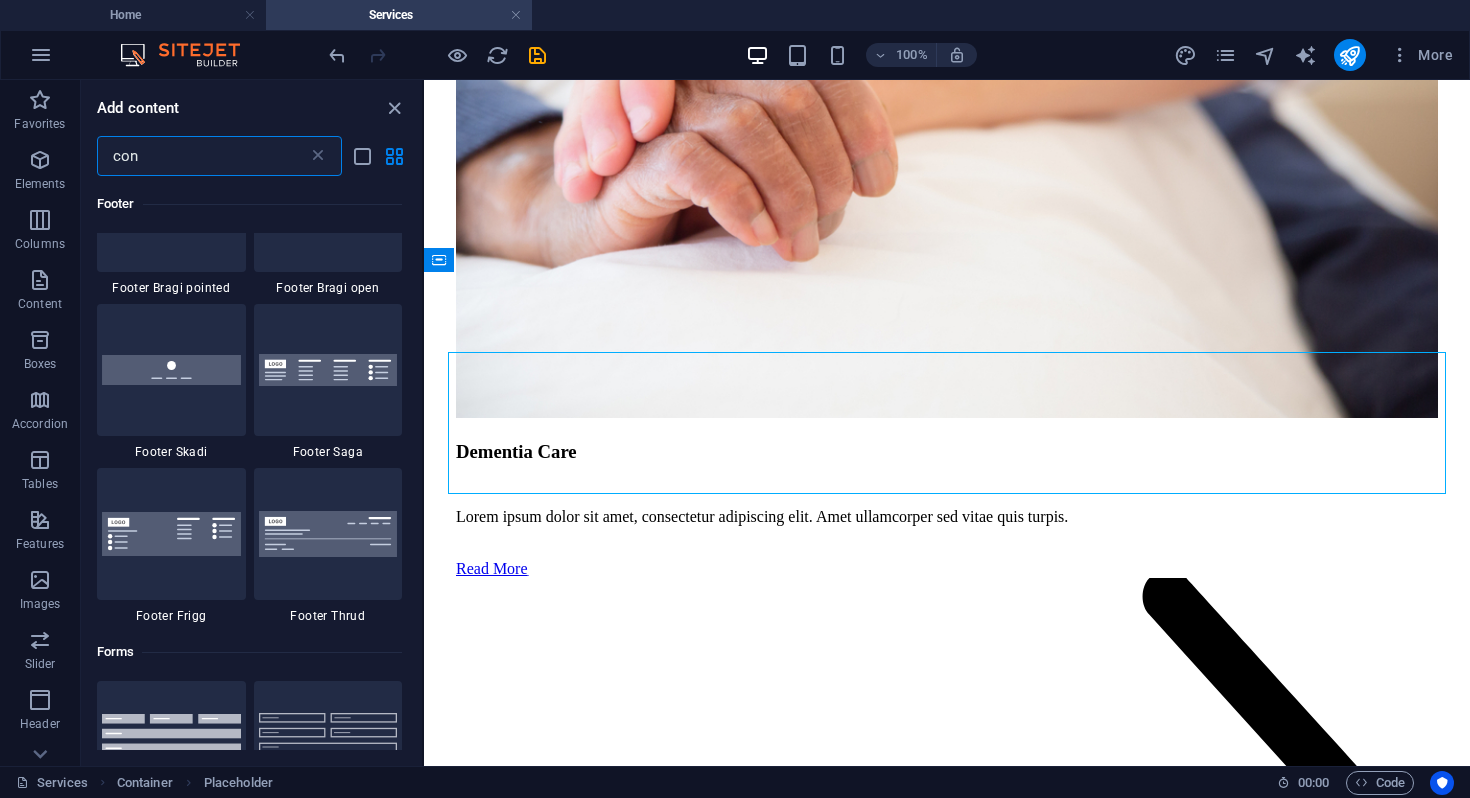 scroll, scrollTop: 3923, scrollLeft: 0, axis: vertical 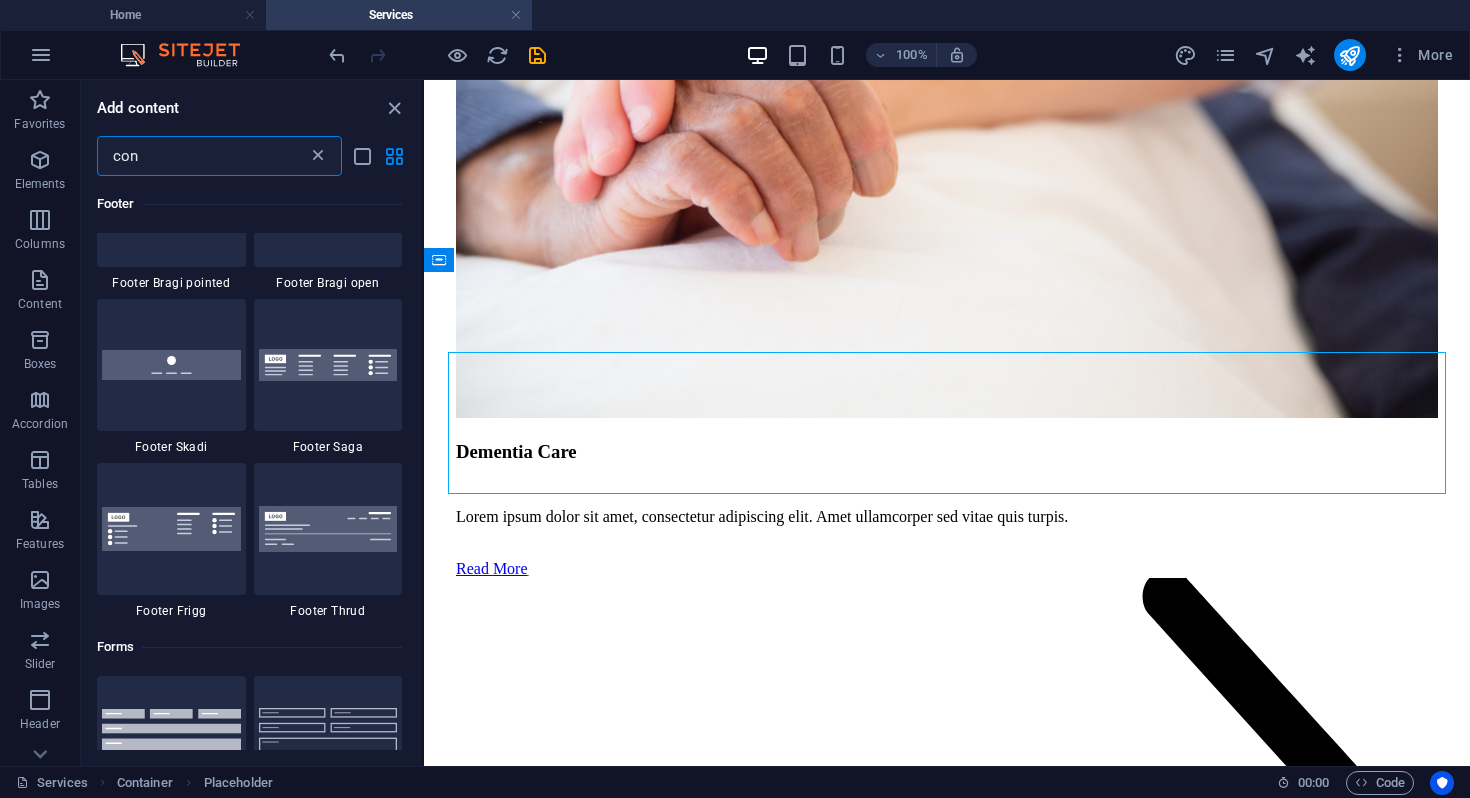 click at bounding box center (318, 156) 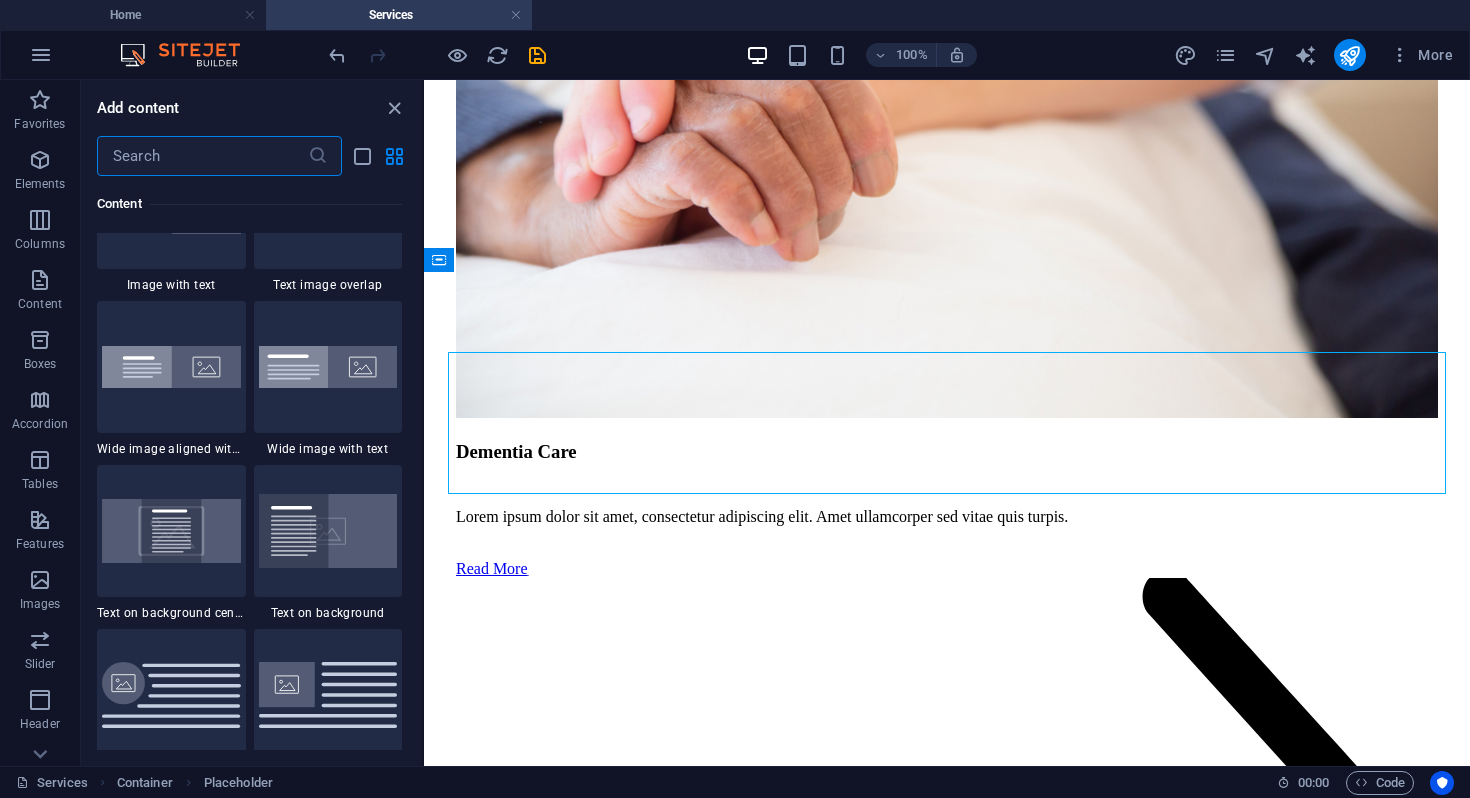 scroll, scrollTop: 13993, scrollLeft: 0, axis: vertical 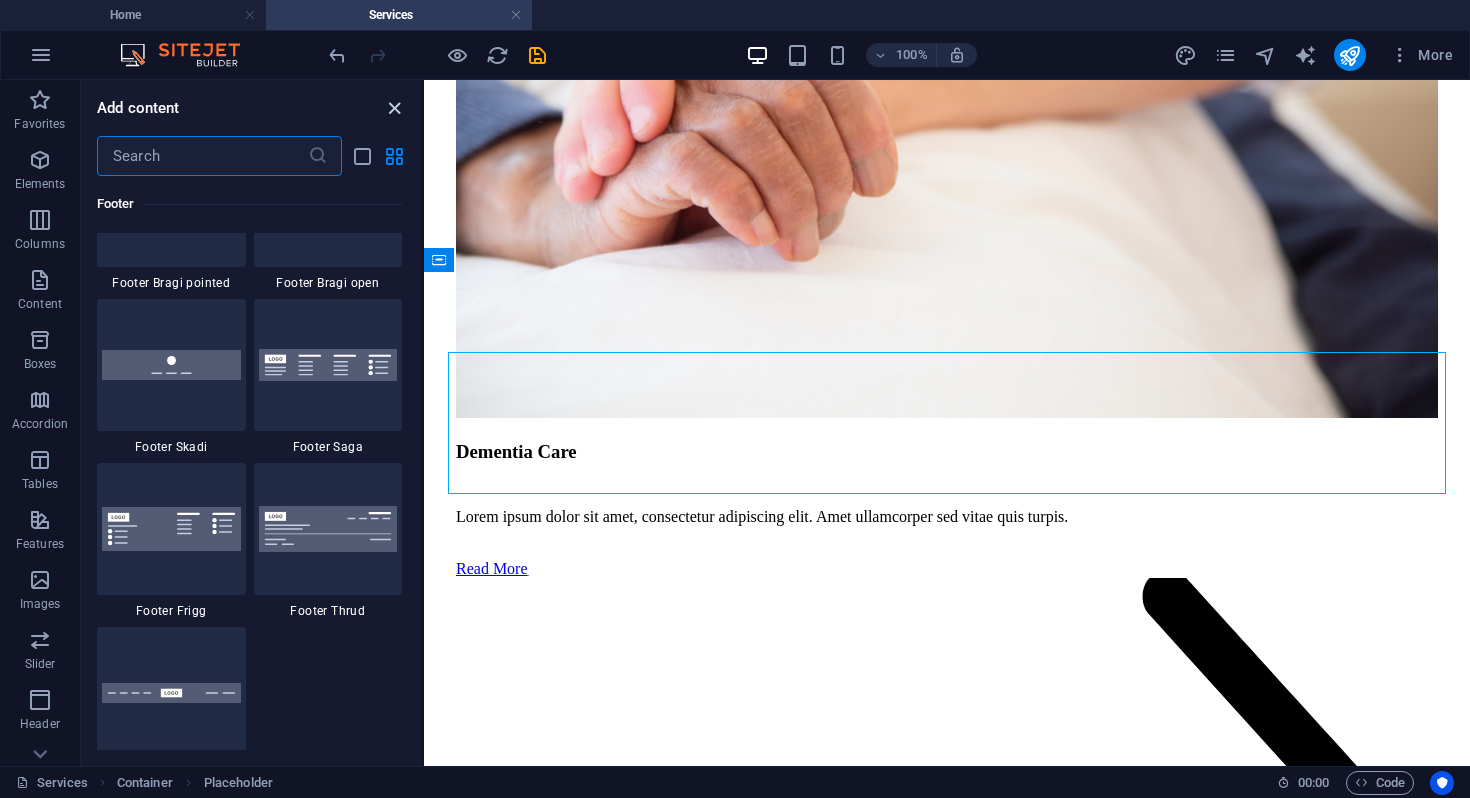 click at bounding box center [394, 108] 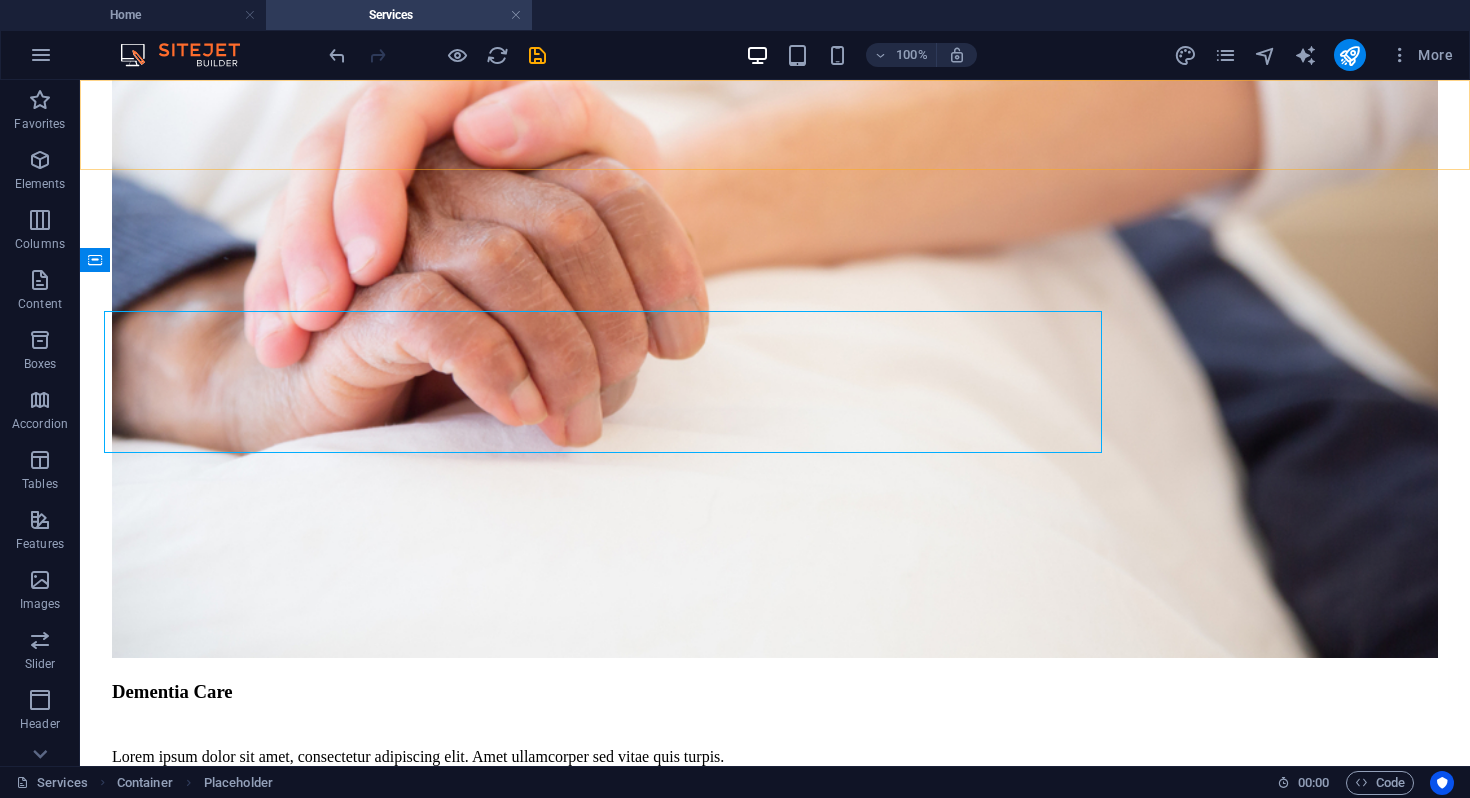 scroll, scrollTop: 2074, scrollLeft: 0, axis: vertical 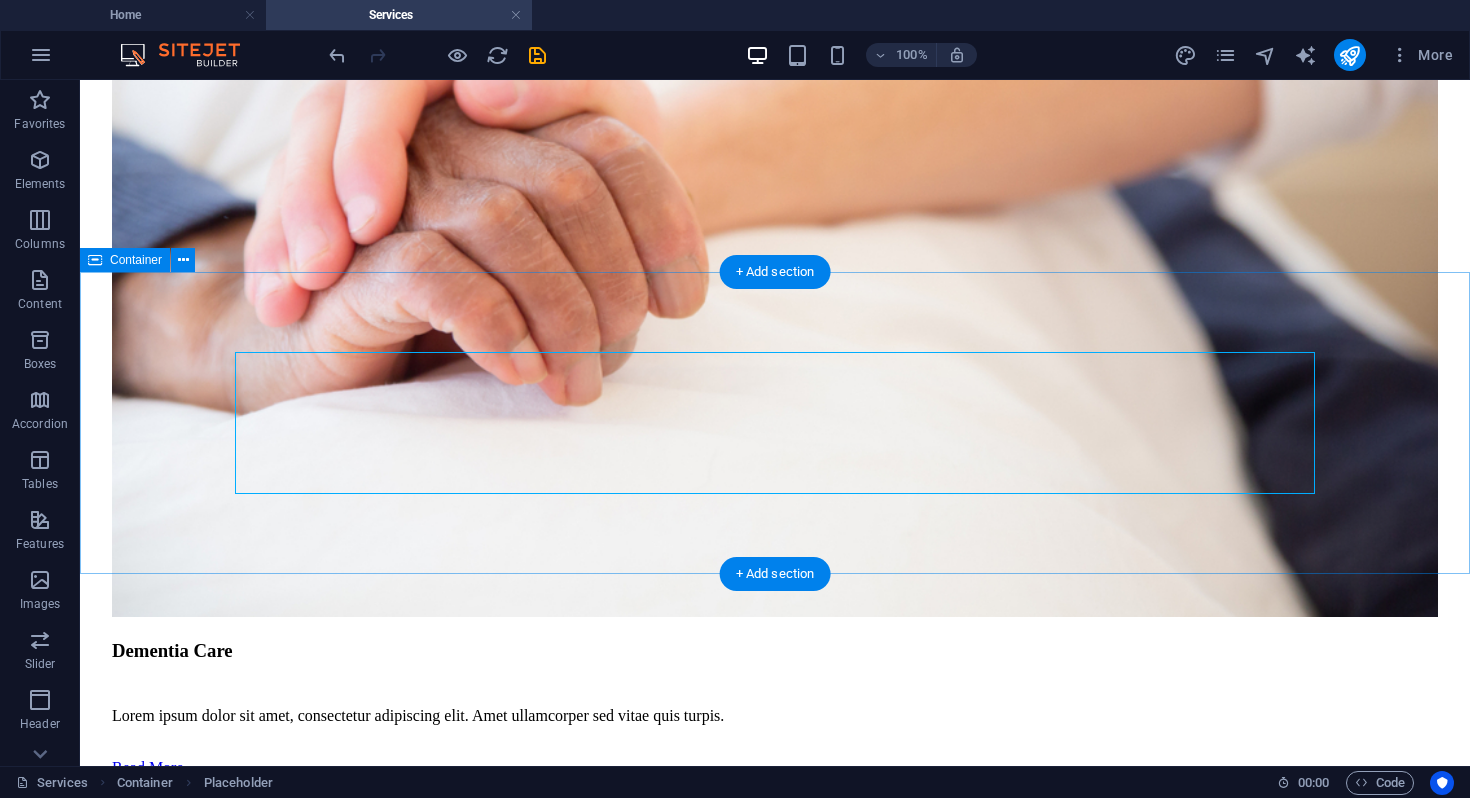 click on "Add elements" at bounding box center (716, 11663) 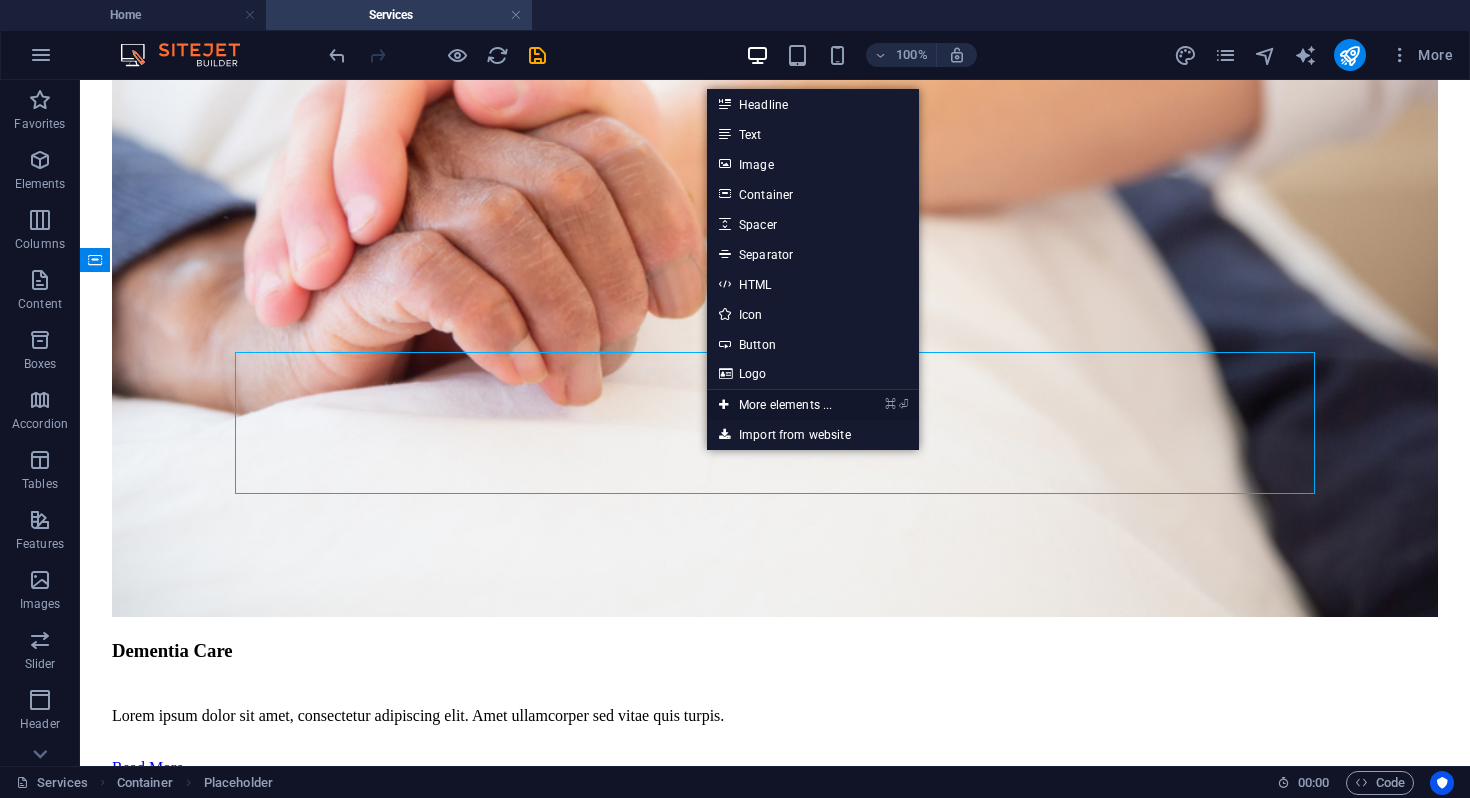 click on "⌘ ⏎  More elements ..." at bounding box center [775, 405] 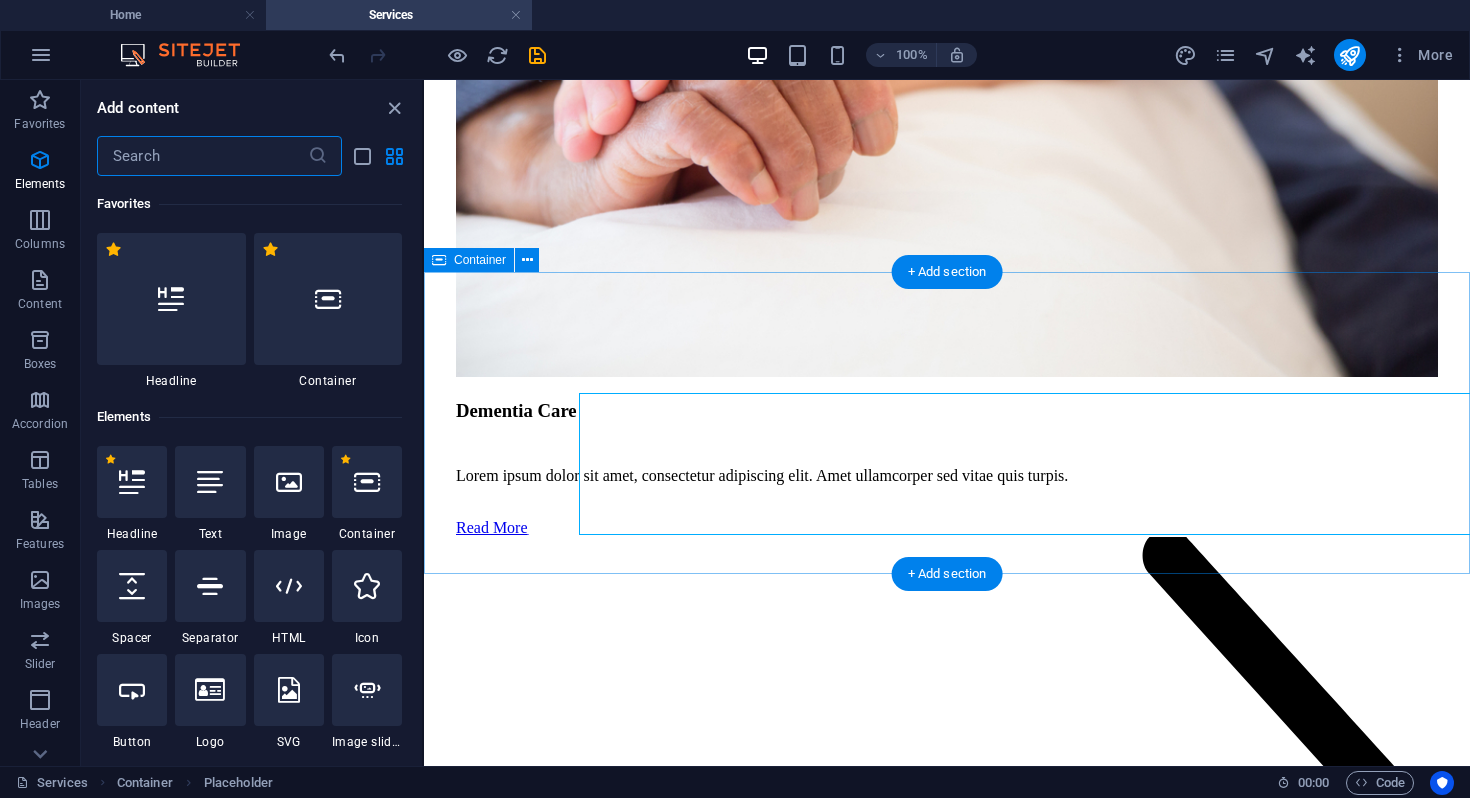 scroll, scrollTop: 2033, scrollLeft: 0, axis: vertical 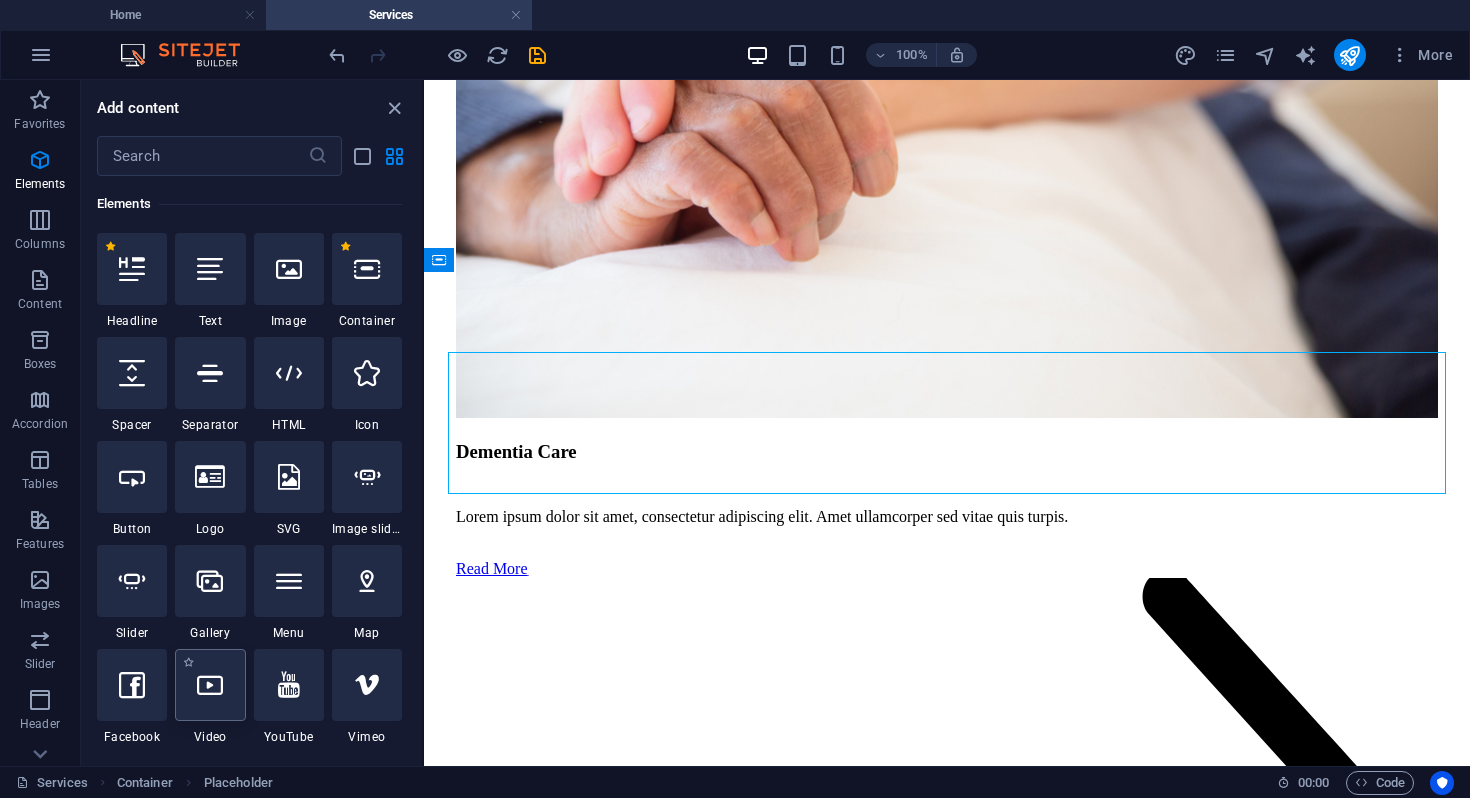 click at bounding box center (210, 685) 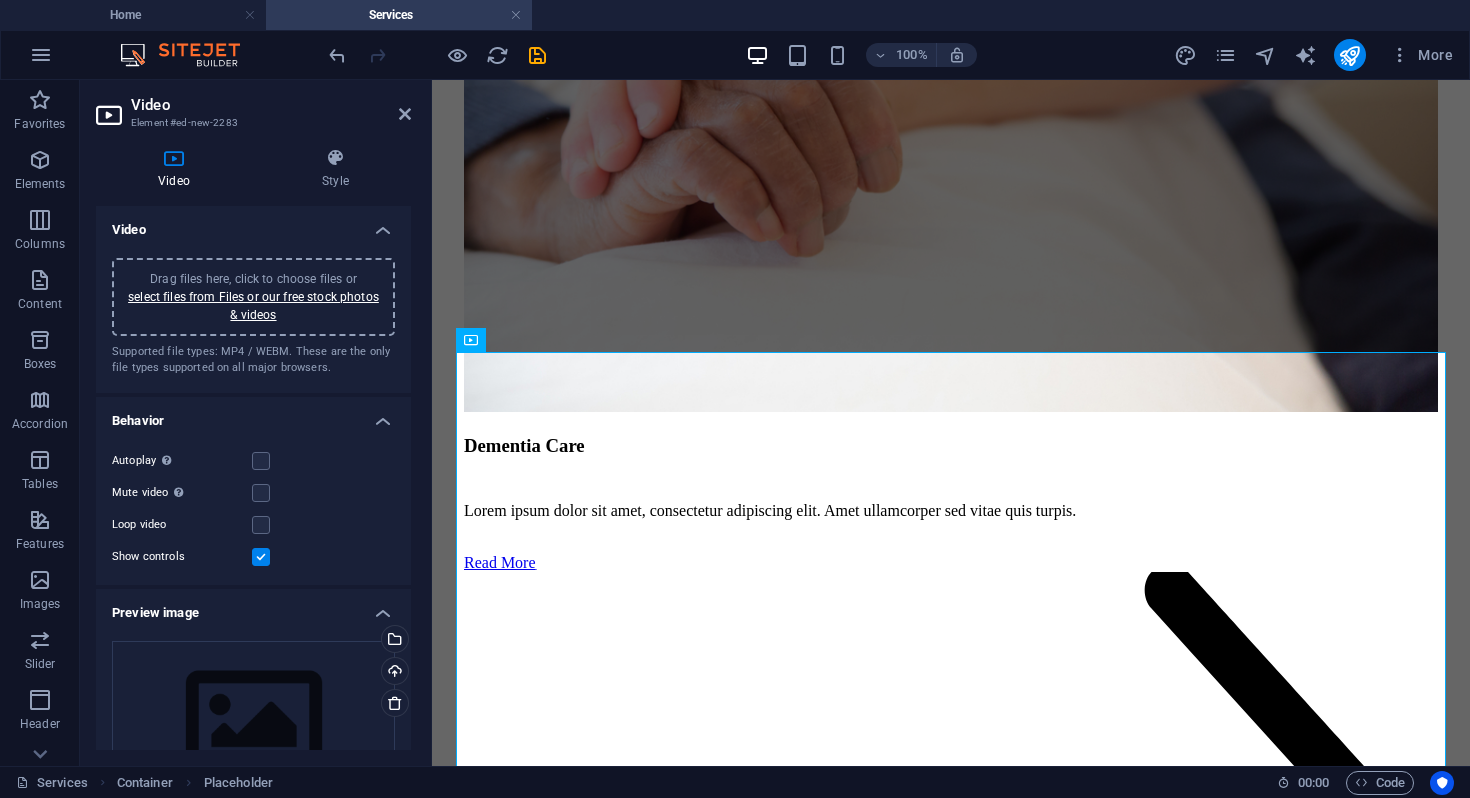 scroll, scrollTop: 2029, scrollLeft: 0, axis: vertical 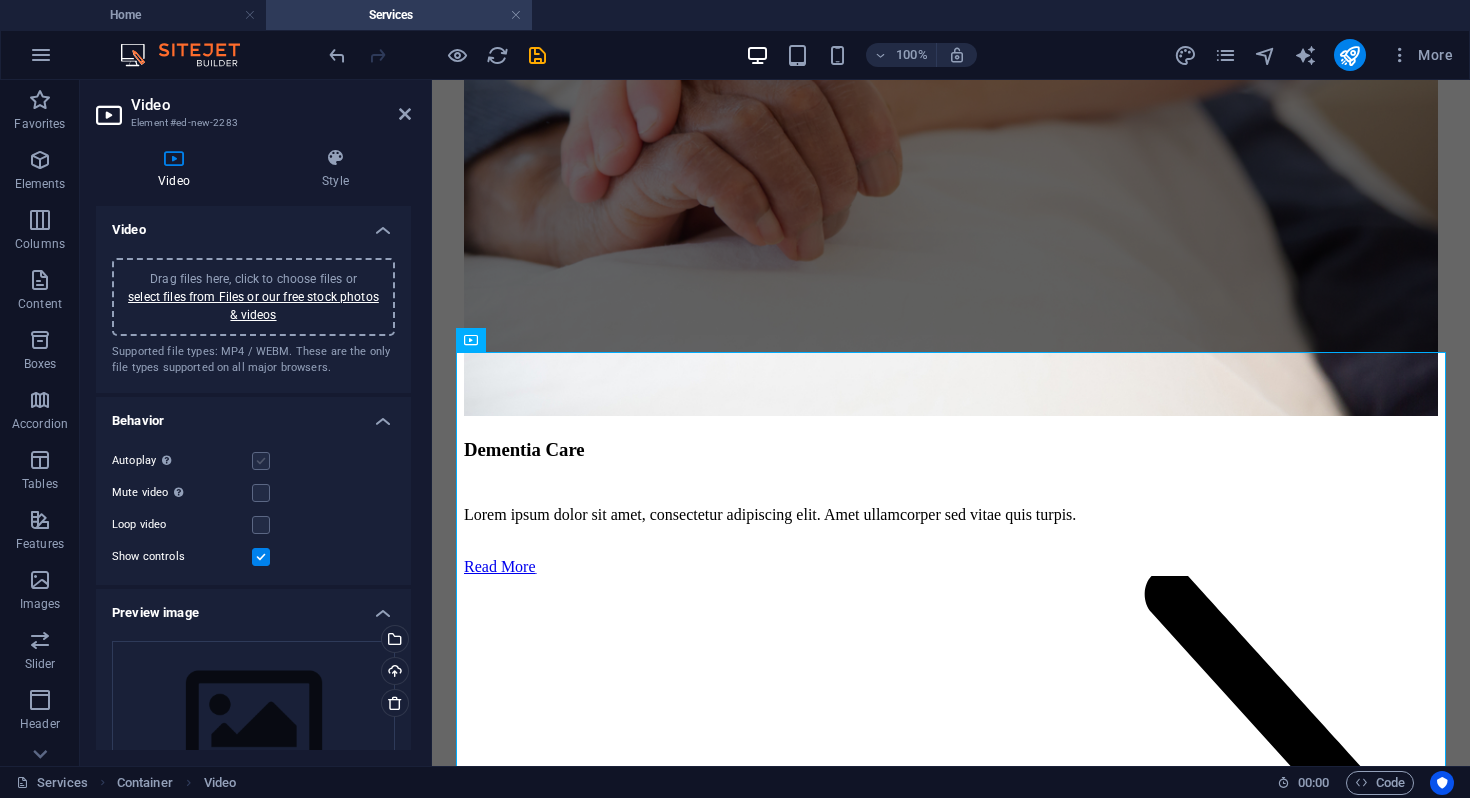 click at bounding box center [261, 461] 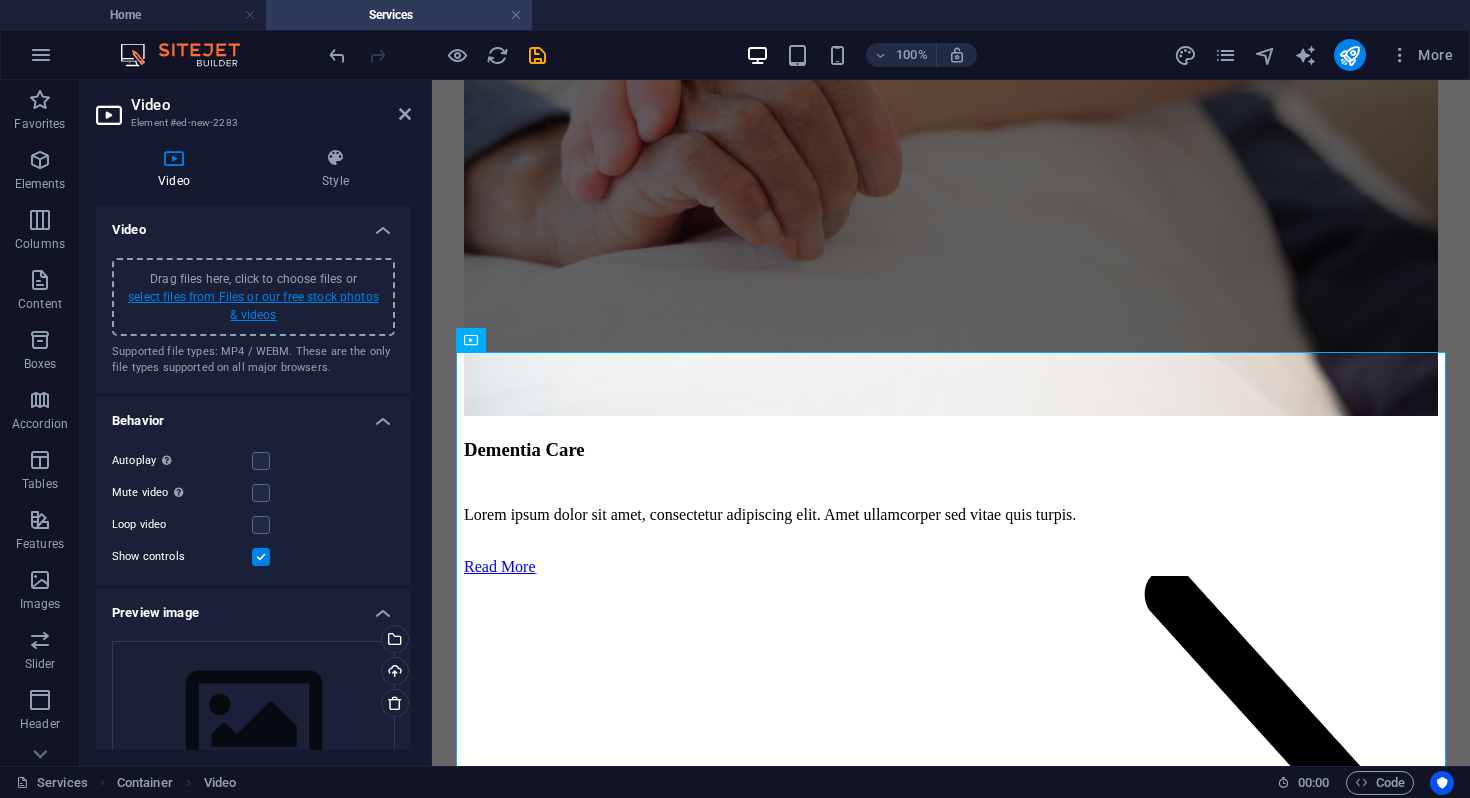 click on "select files from Files or our free stock photos & videos" at bounding box center (253, 306) 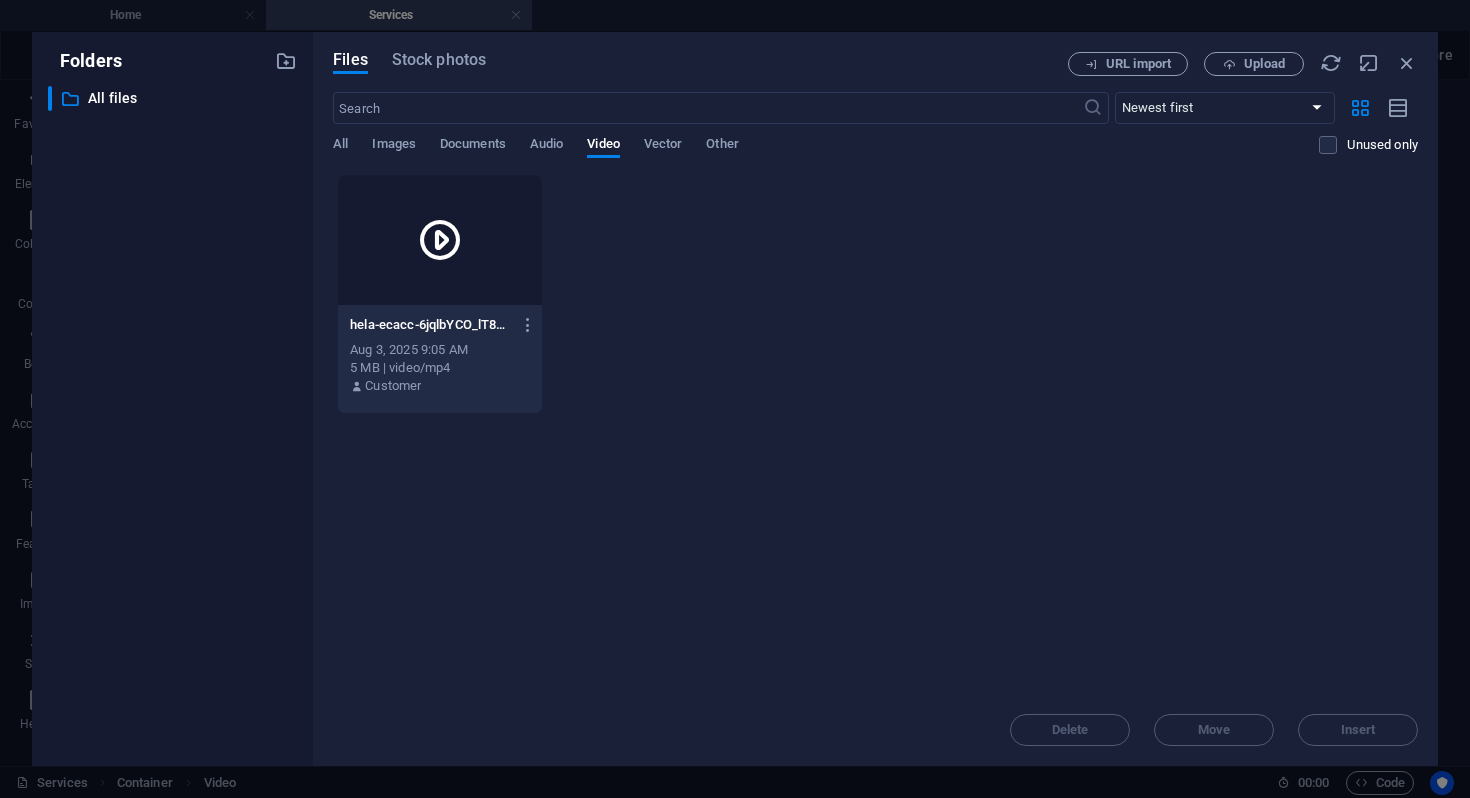 click at bounding box center [440, 240] 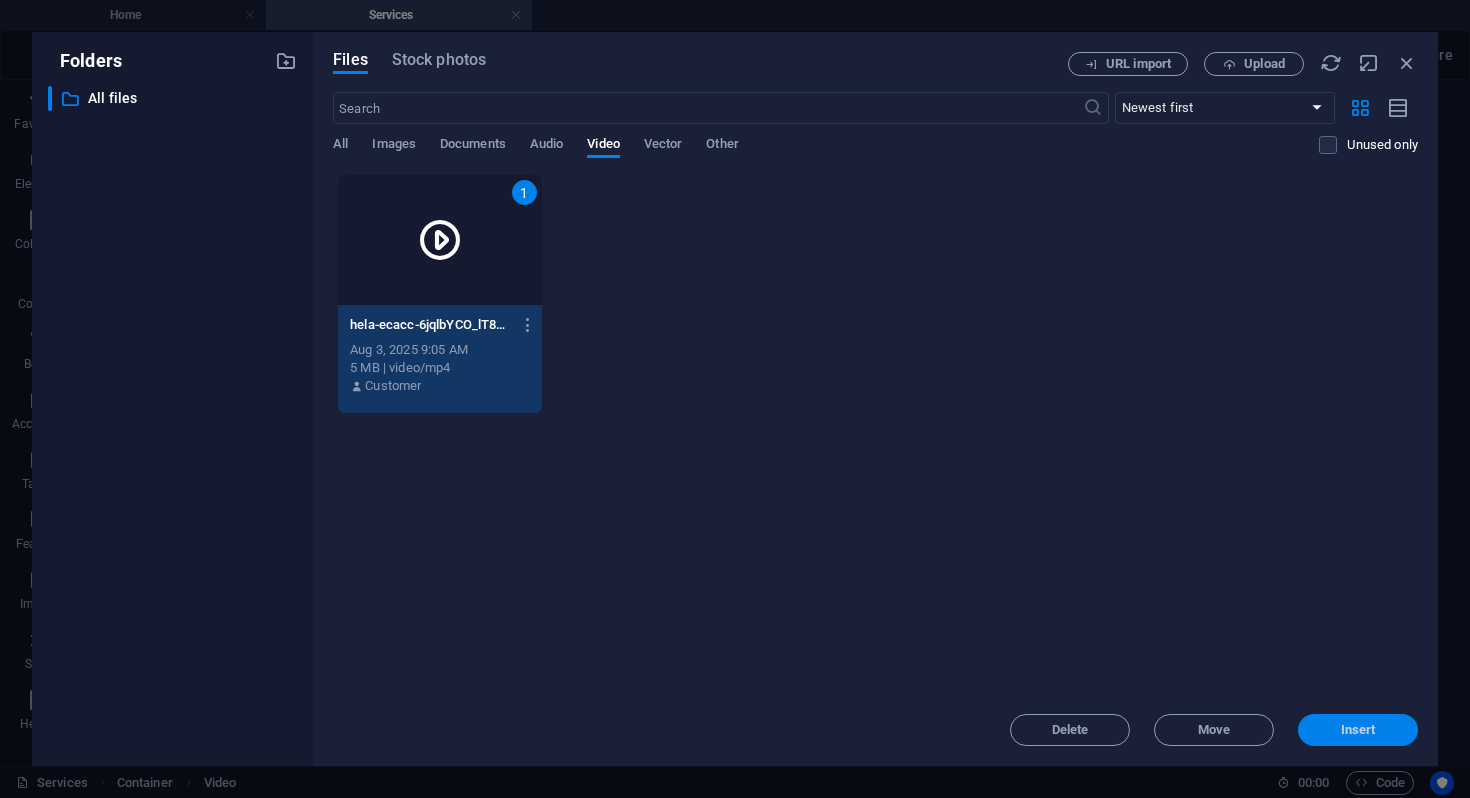 click on "Insert" at bounding box center (1358, 730) 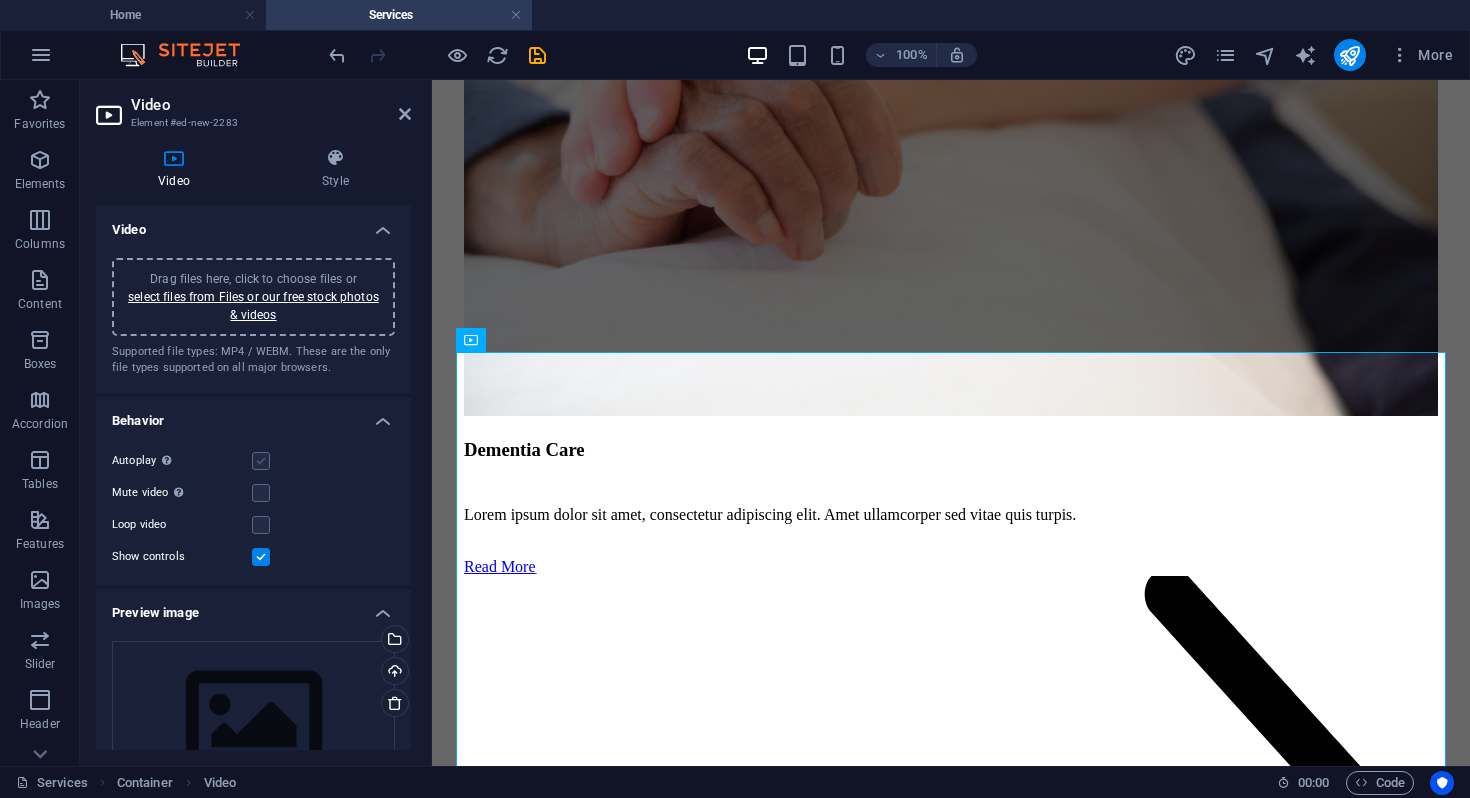 click at bounding box center [261, 461] 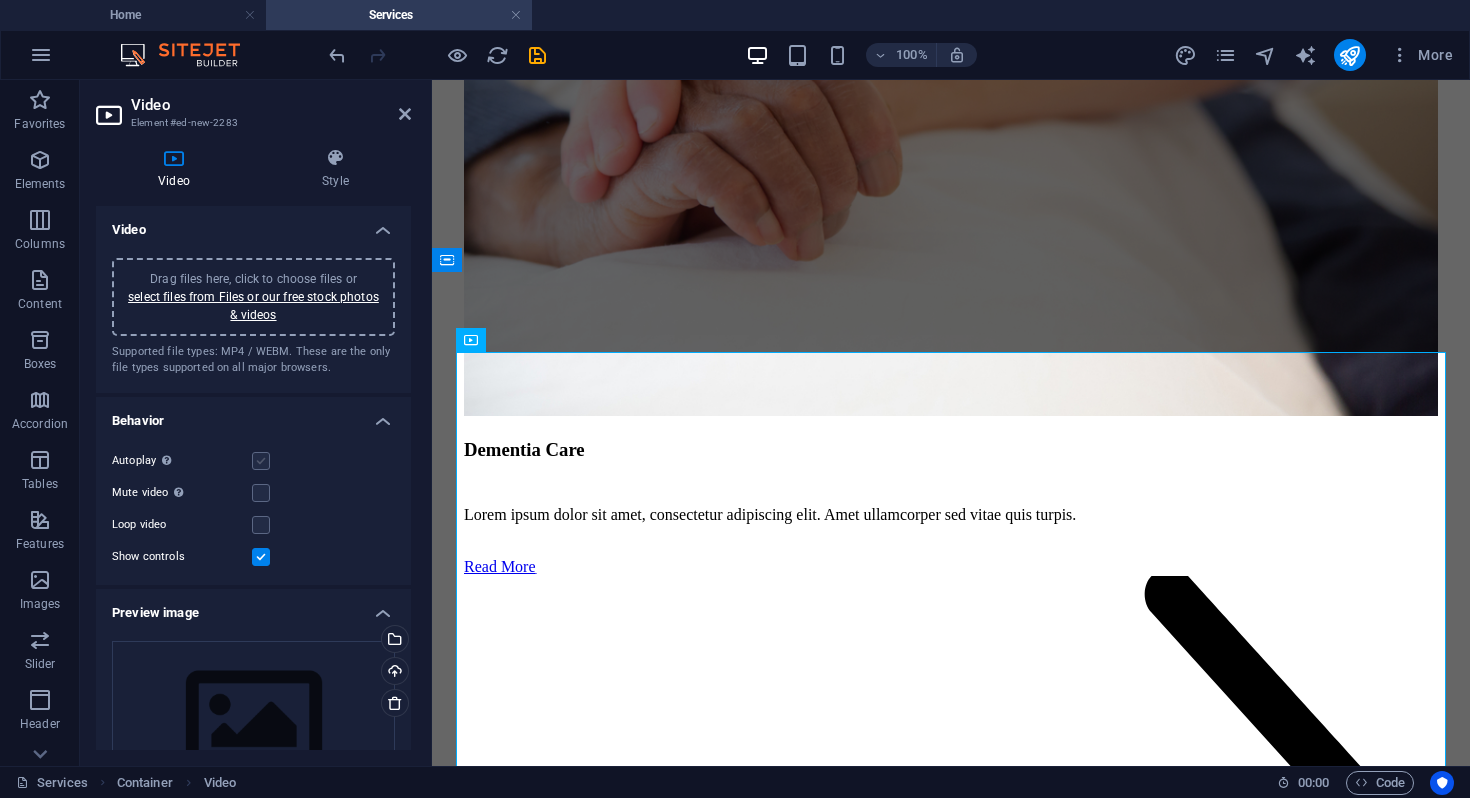 click at bounding box center [261, 461] 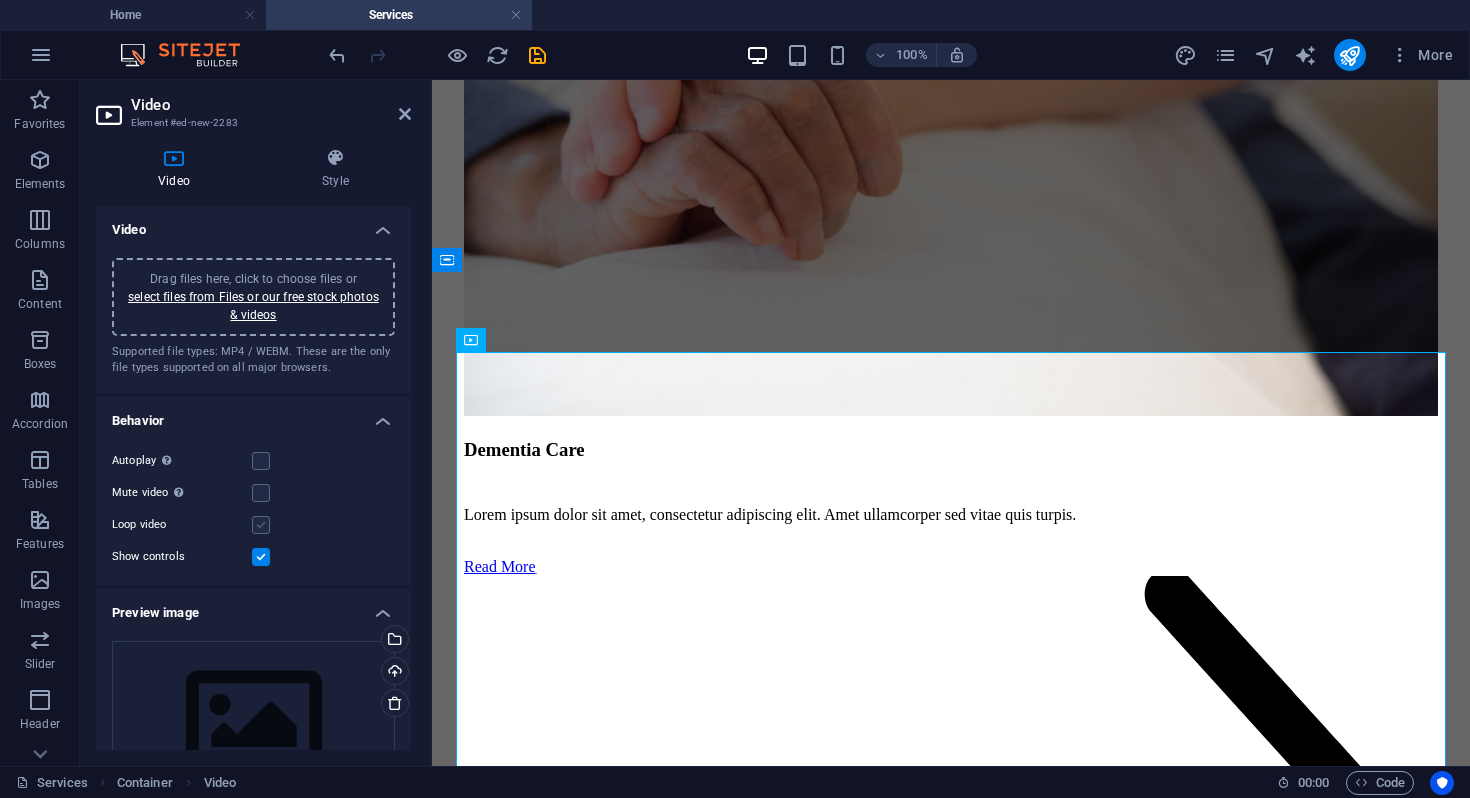 click at bounding box center [261, 525] 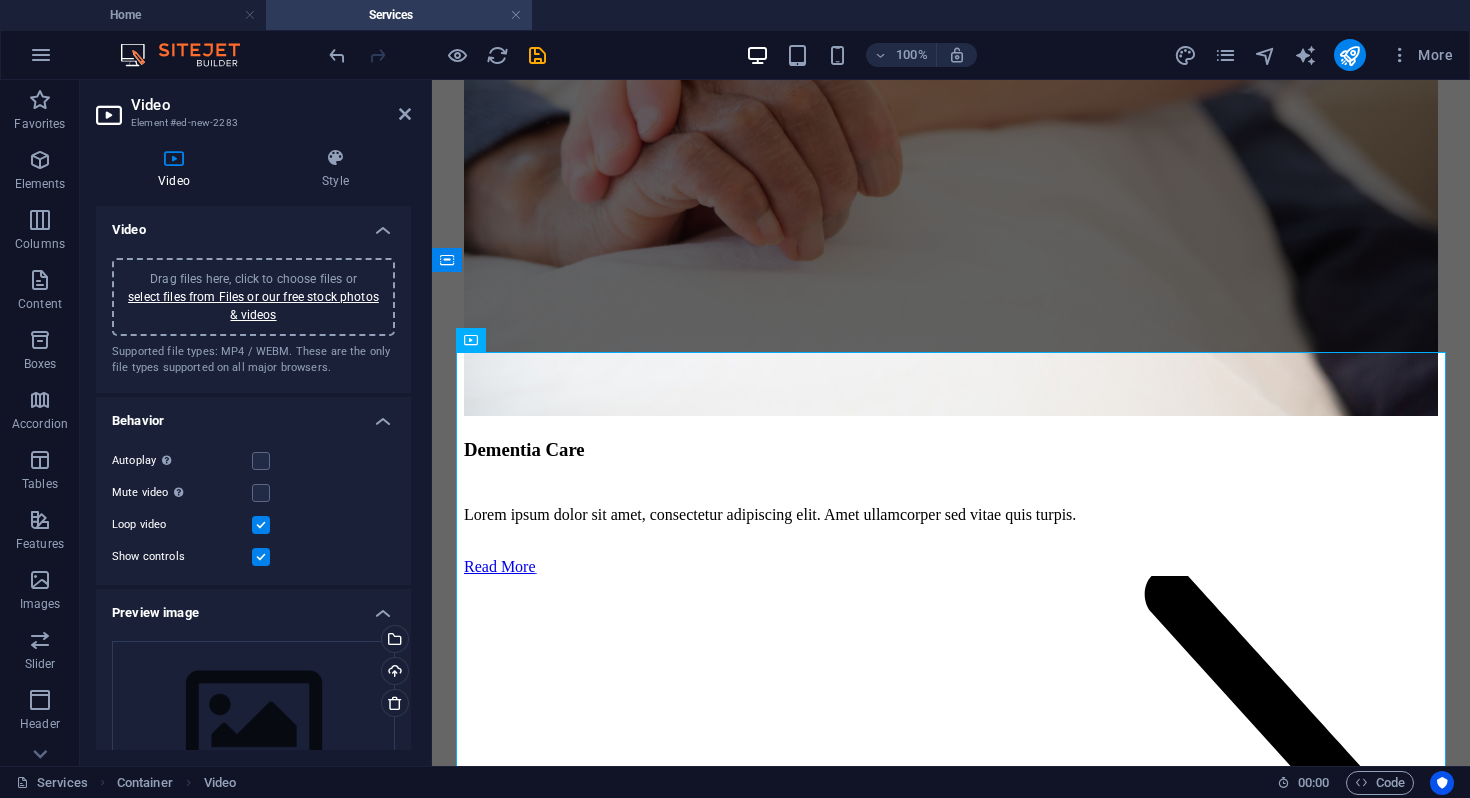 click at bounding box center (261, 557) 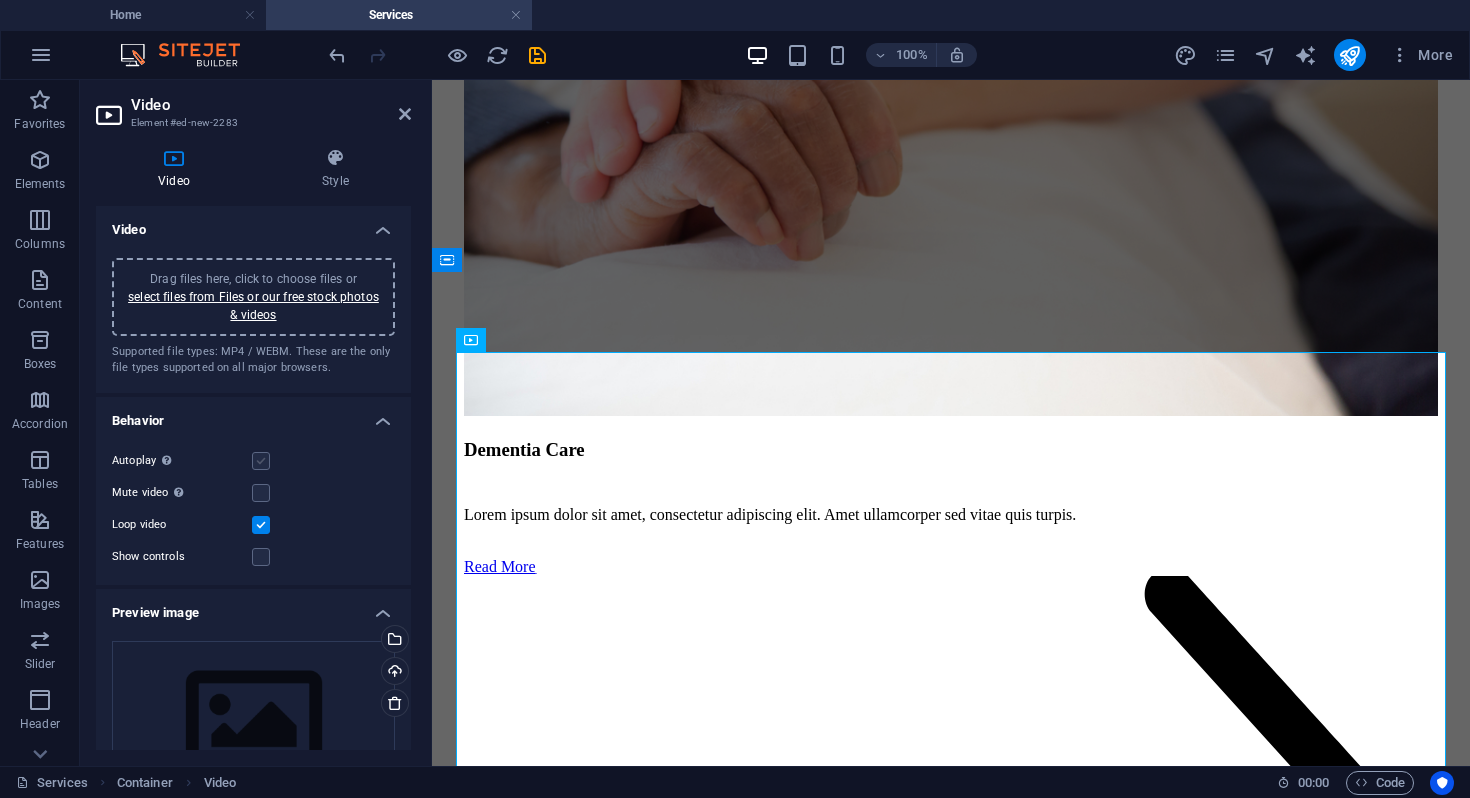 click at bounding box center (261, 461) 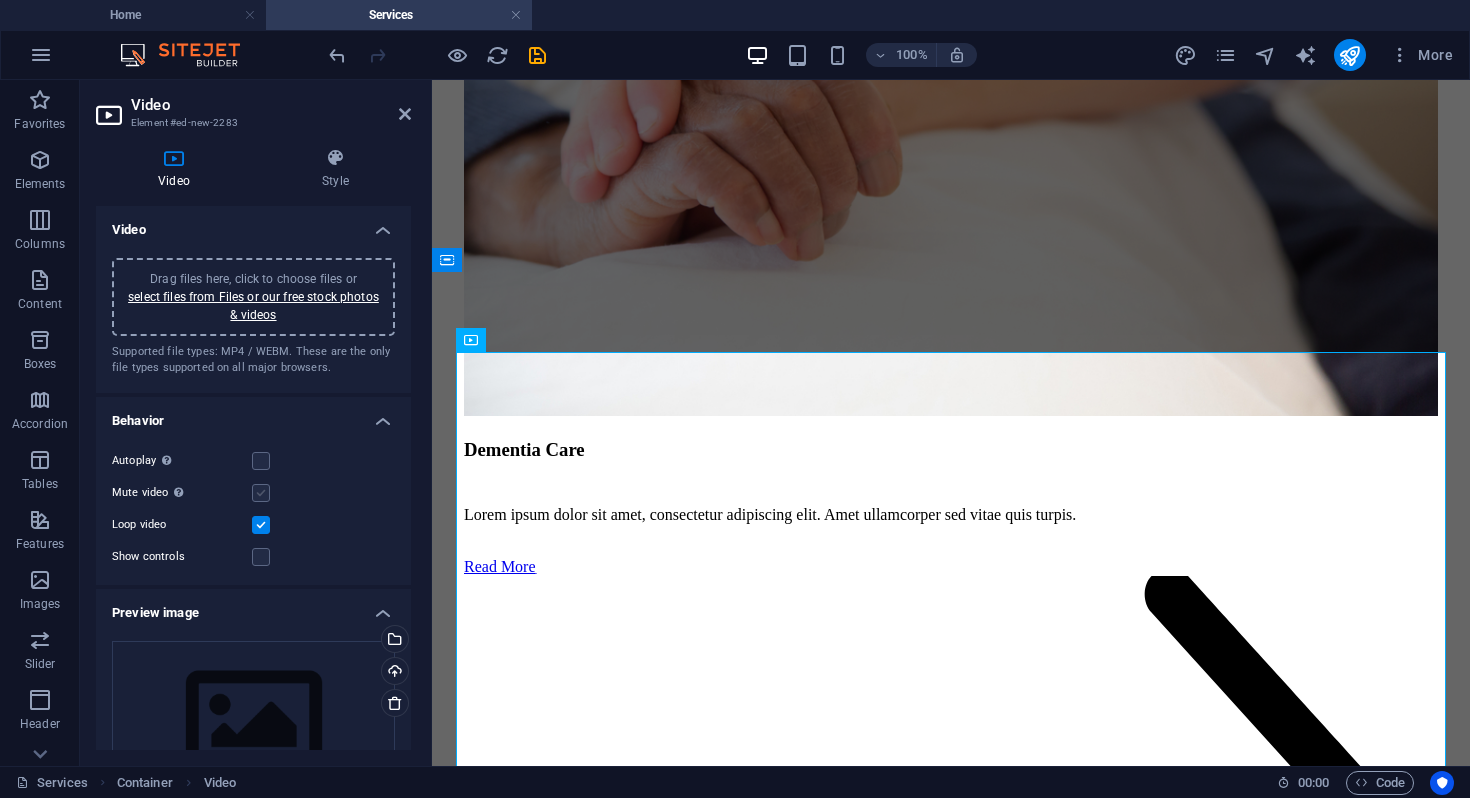 click at bounding box center [261, 493] 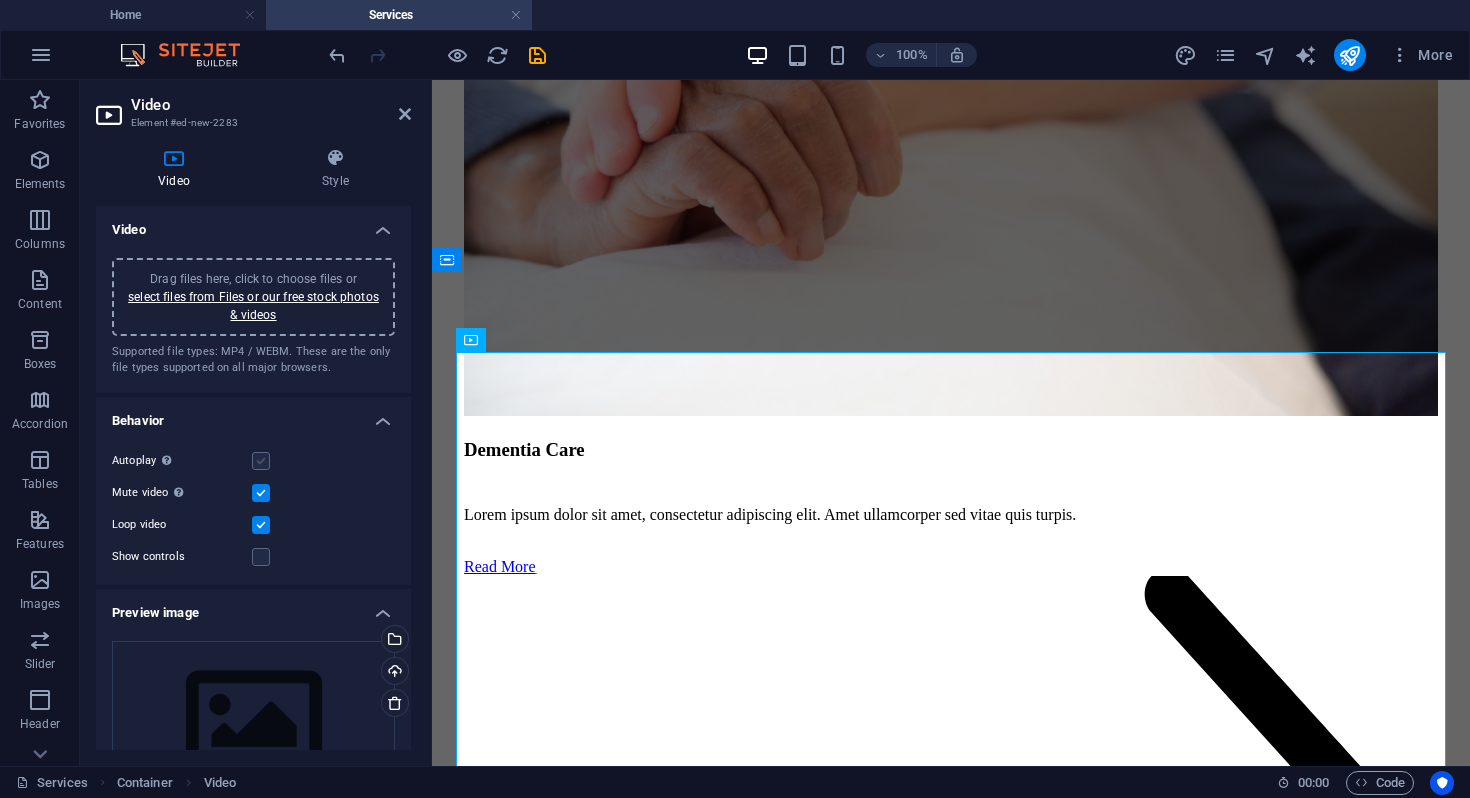 click at bounding box center [261, 461] 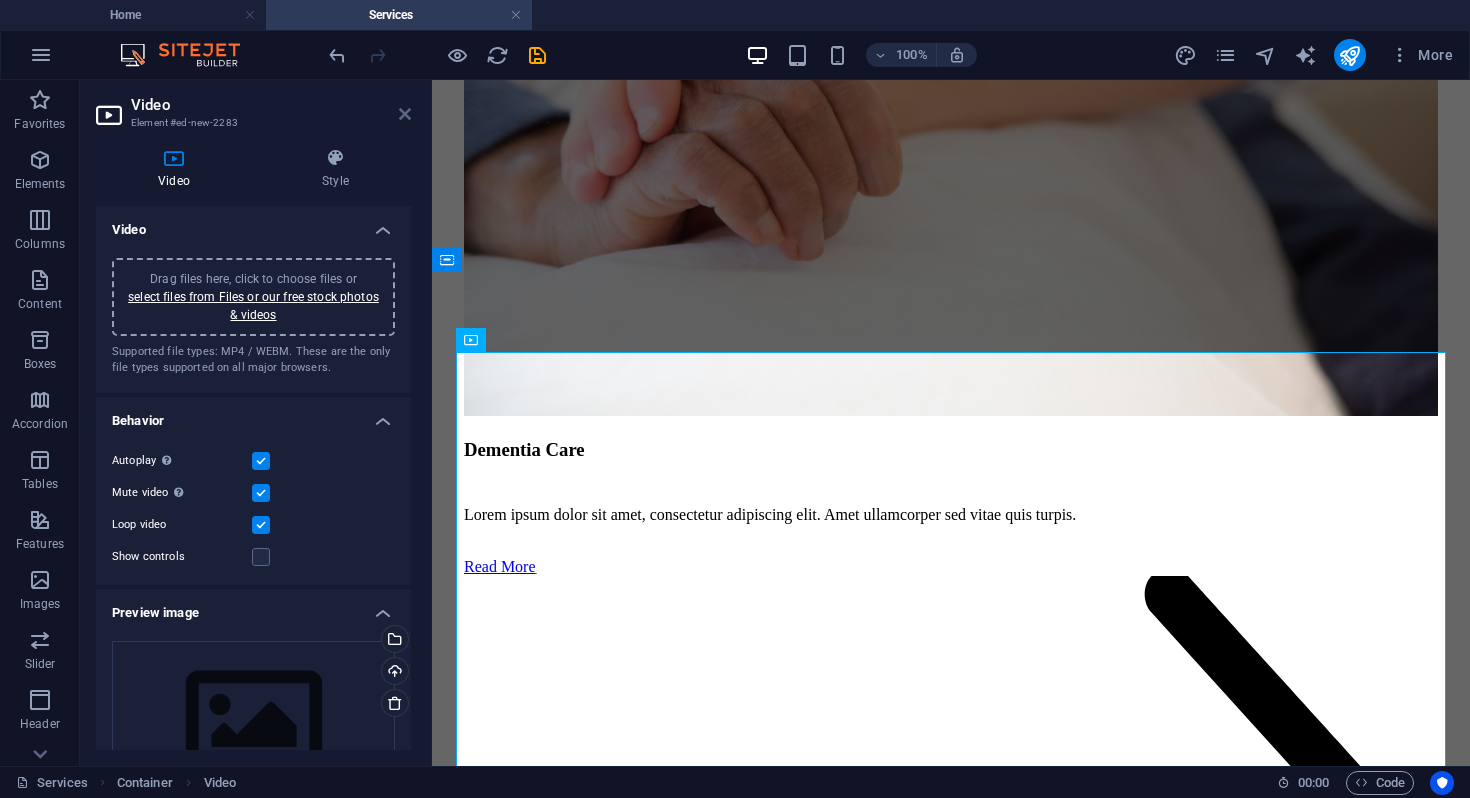 click at bounding box center [405, 114] 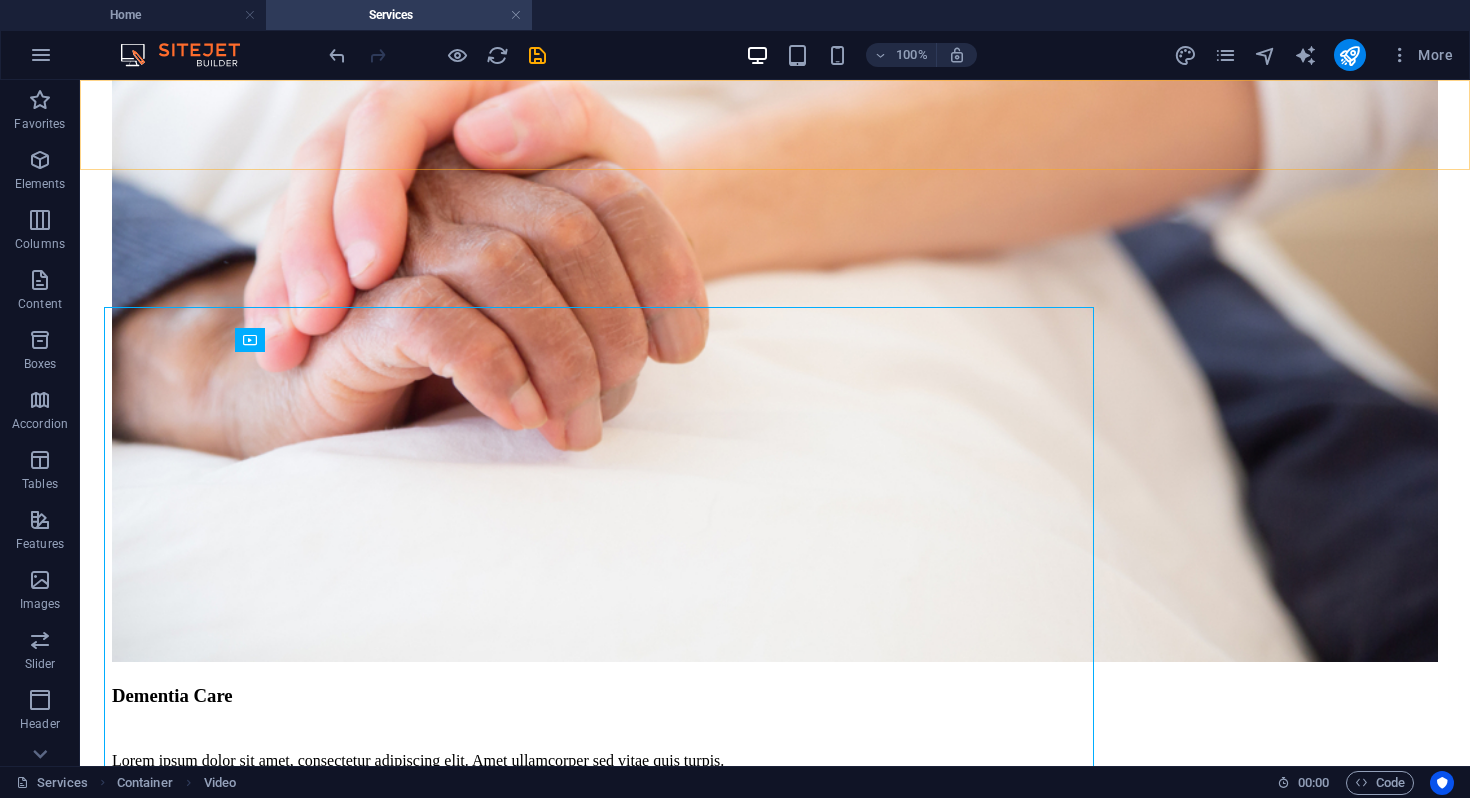 scroll, scrollTop: 2074, scrollLeft: 0, axis: vertical 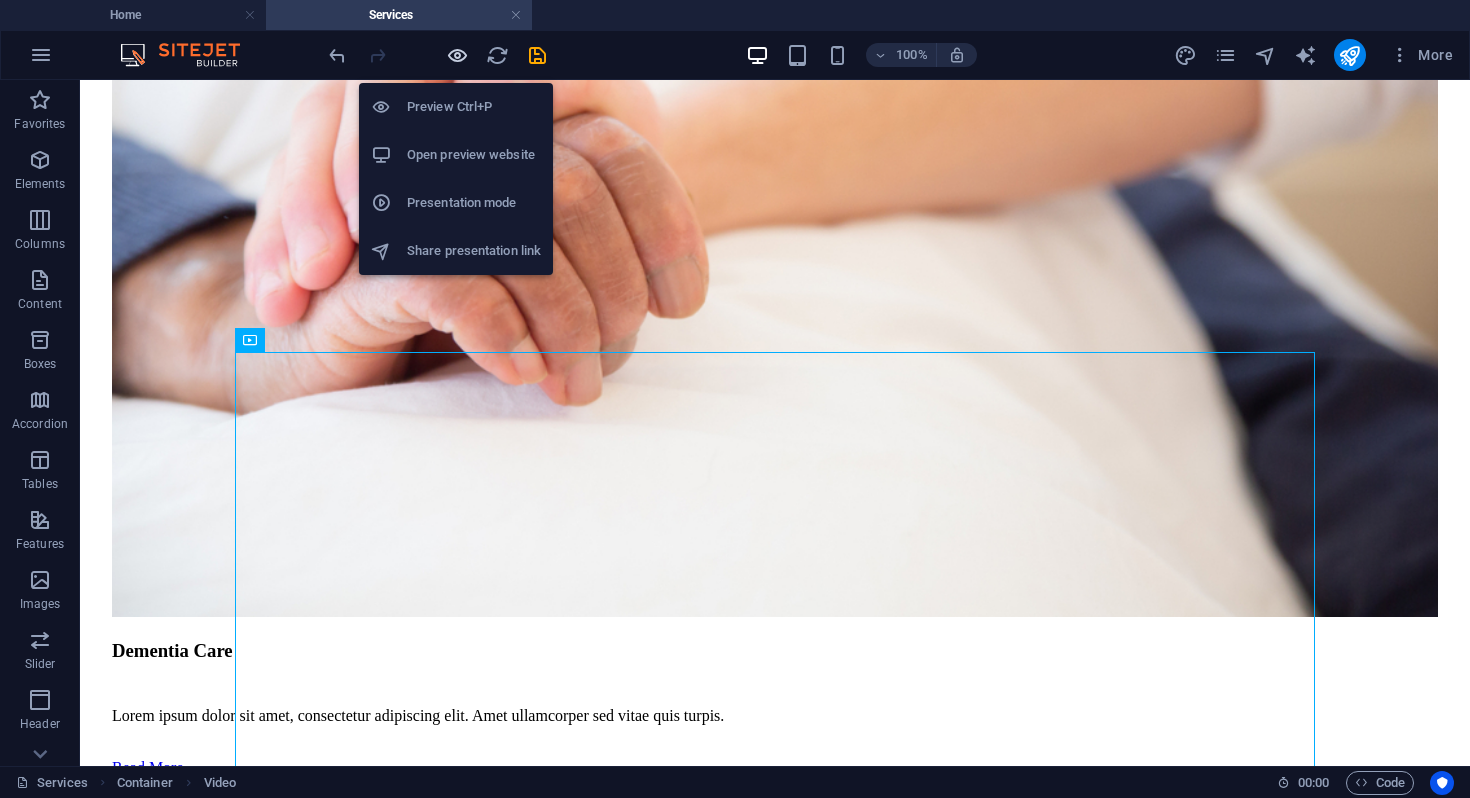 click at bounding box center (457, 55) 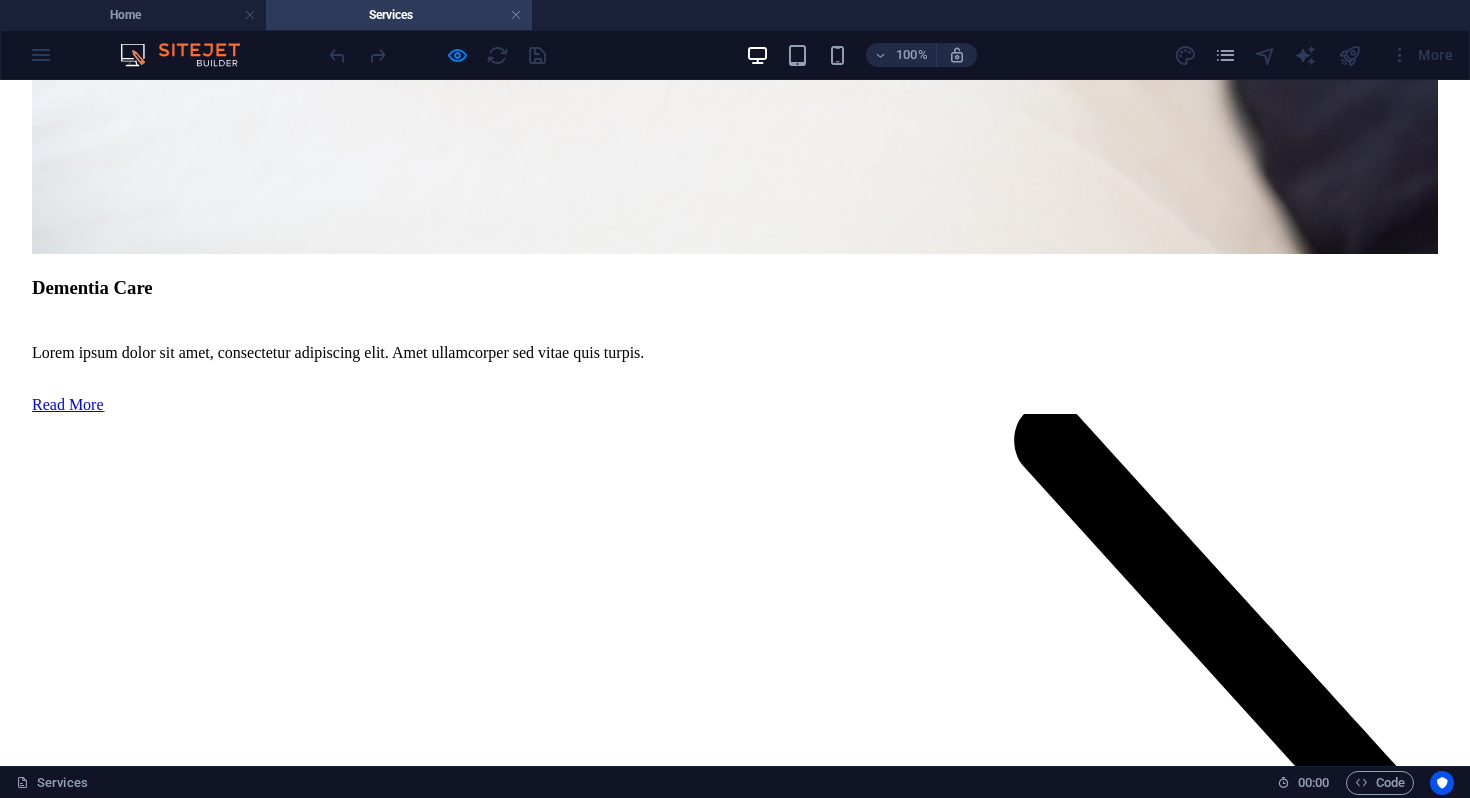 scroll, scrollTop: 2499, scrollLeft: 0, axis: vertical 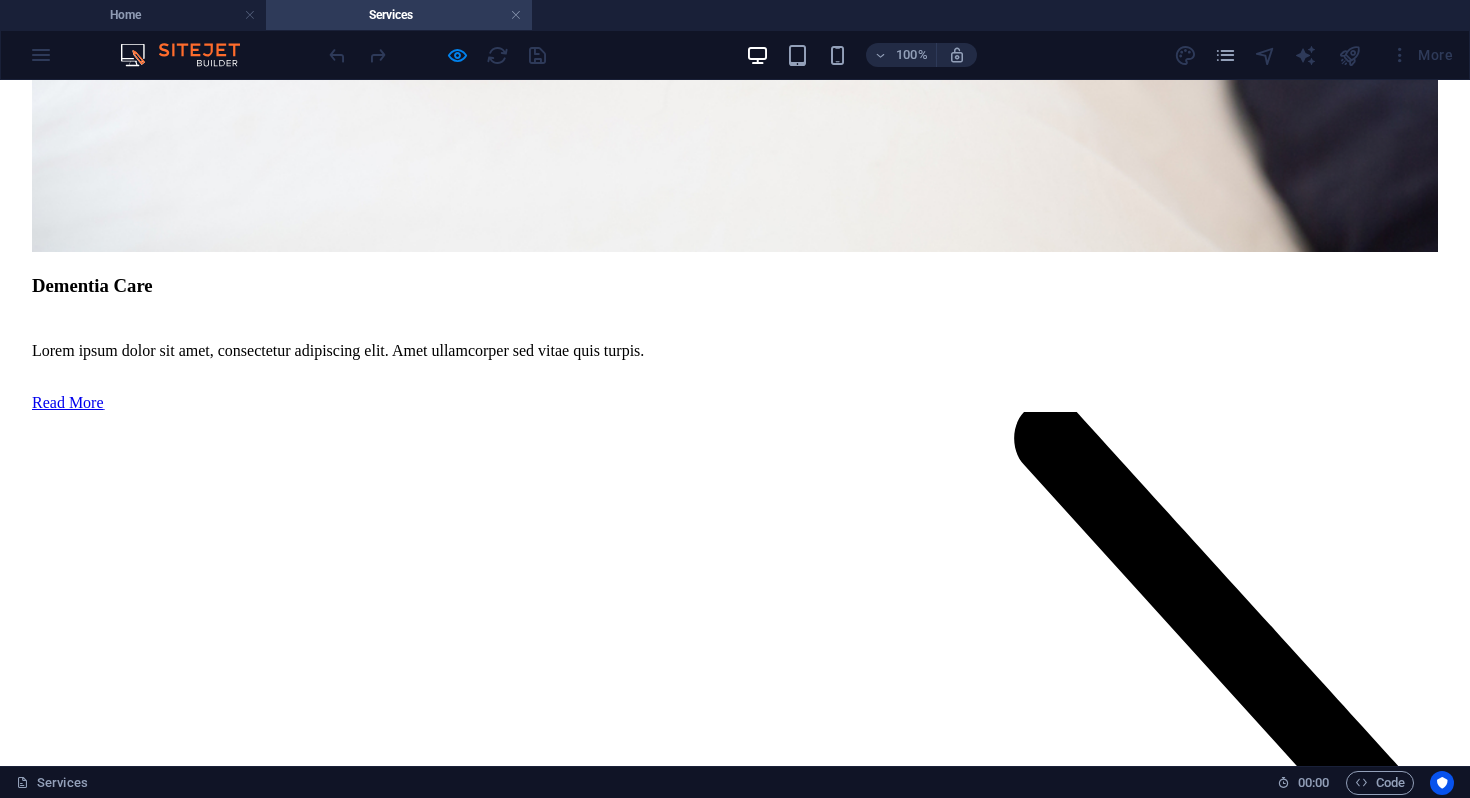 click at bounding box center (735, 12145) 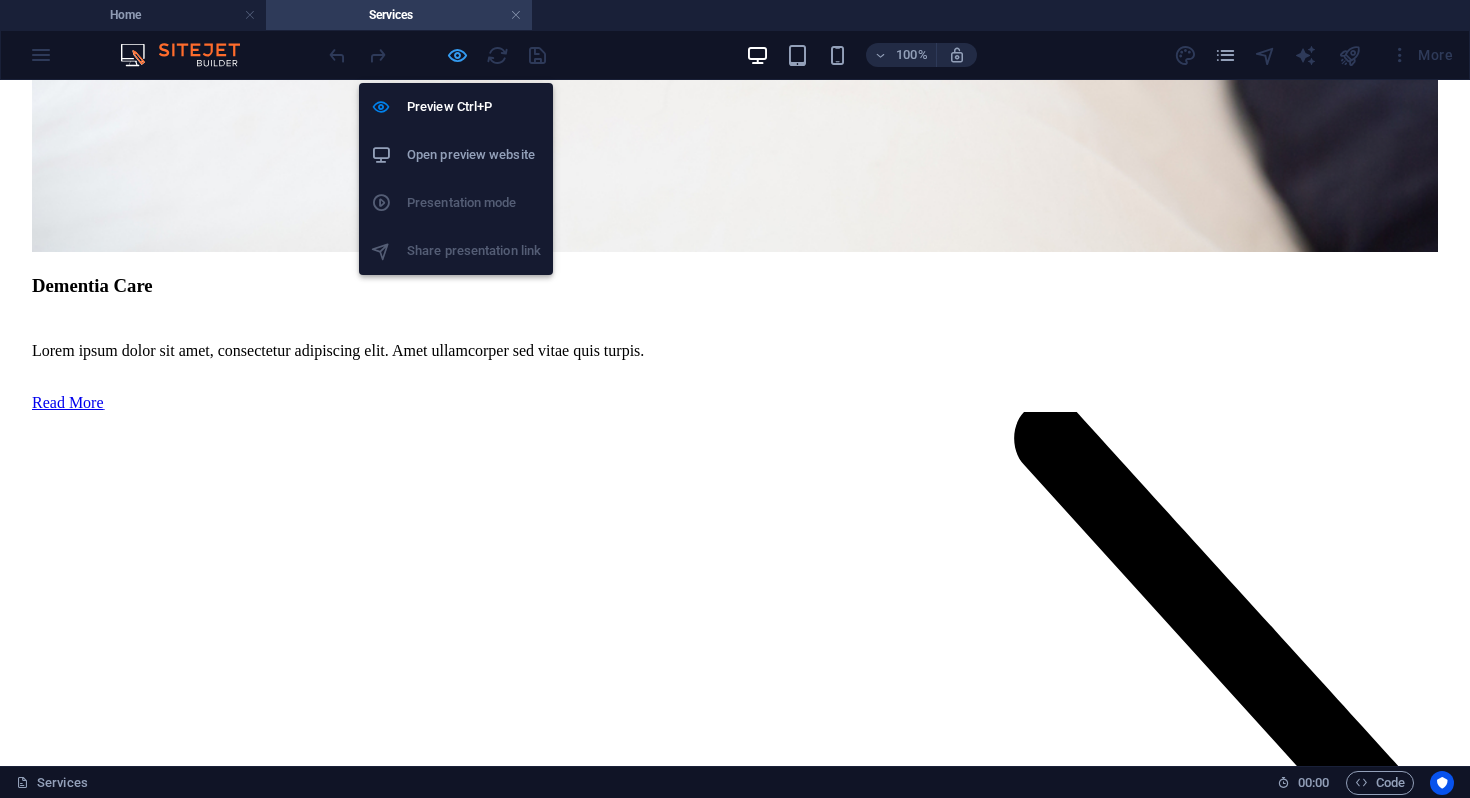 click at bounding box center (457, 55) 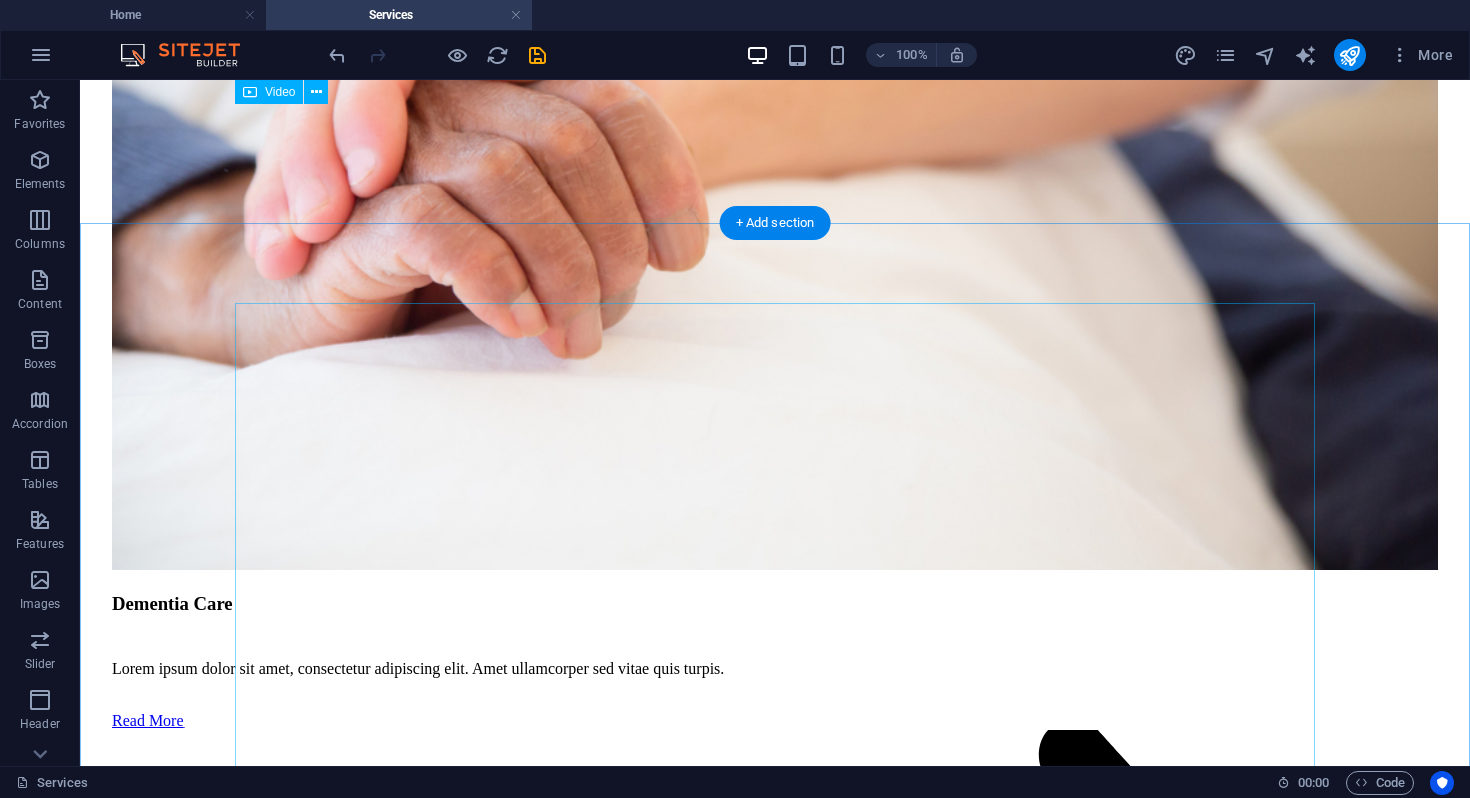 scroll, scrollTop: 2105, scrollLeft: 0, axis: vertical 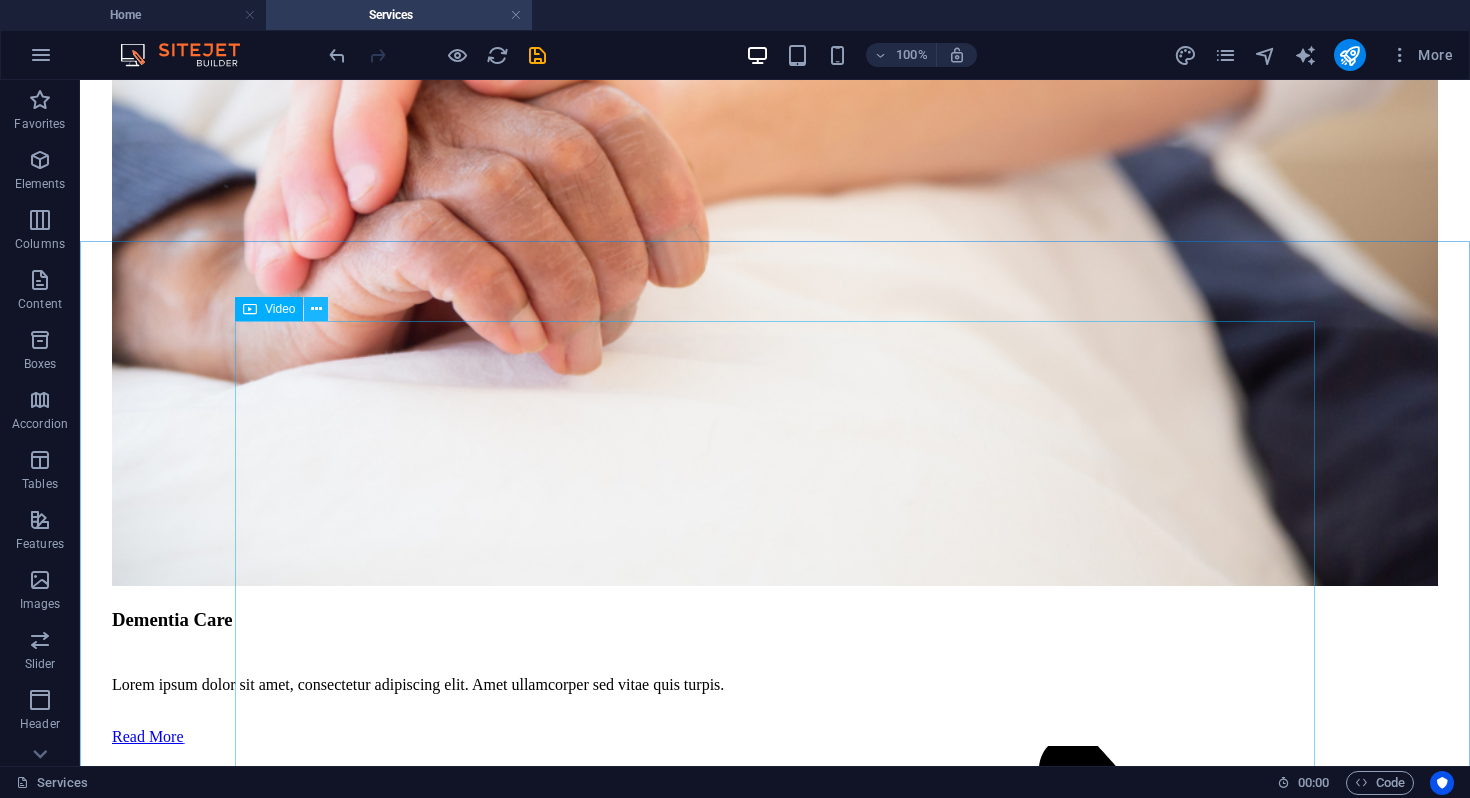 click at bounding box center [316, 309] 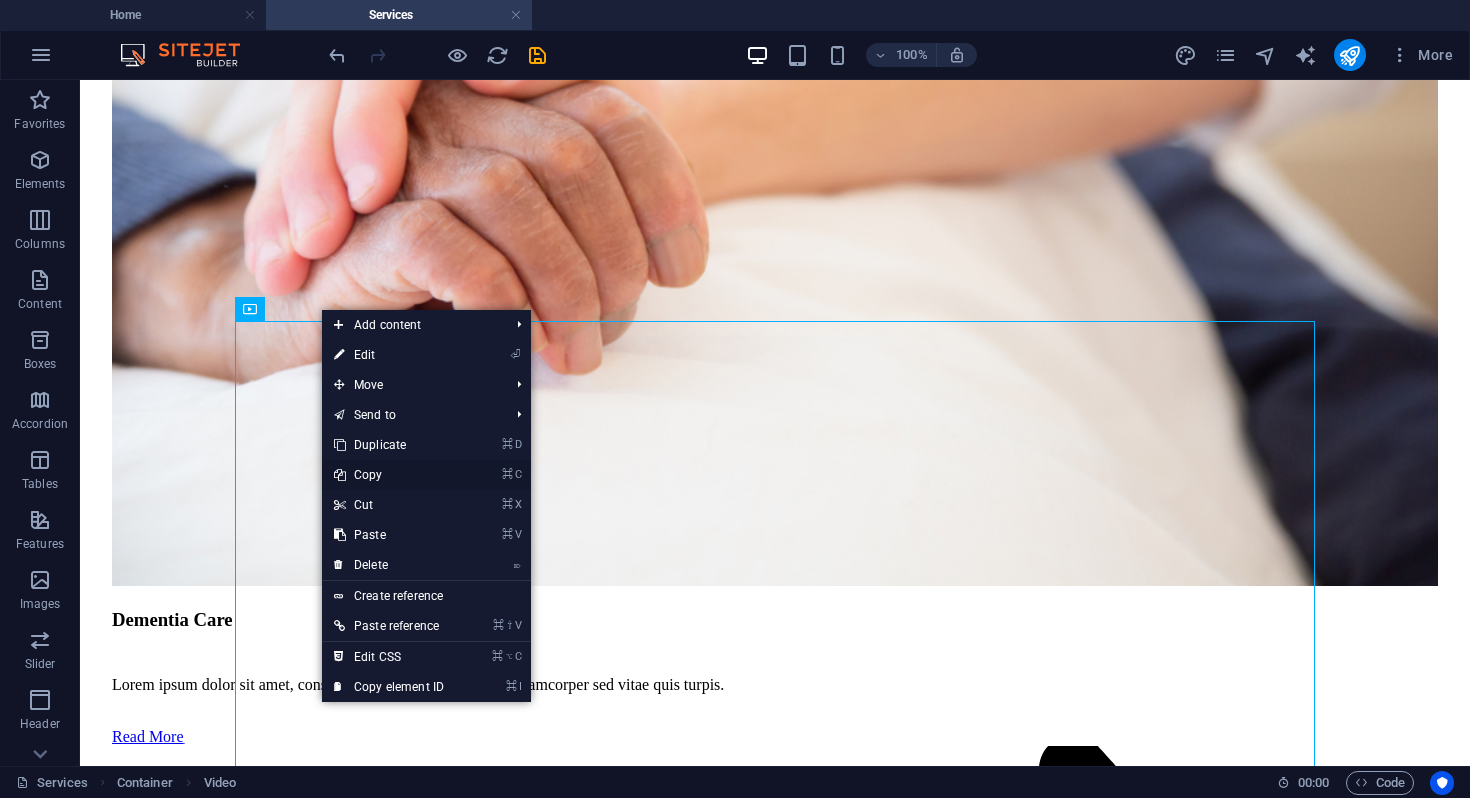 click on "⌘ C  Copy" at bounding box center (389, 475) 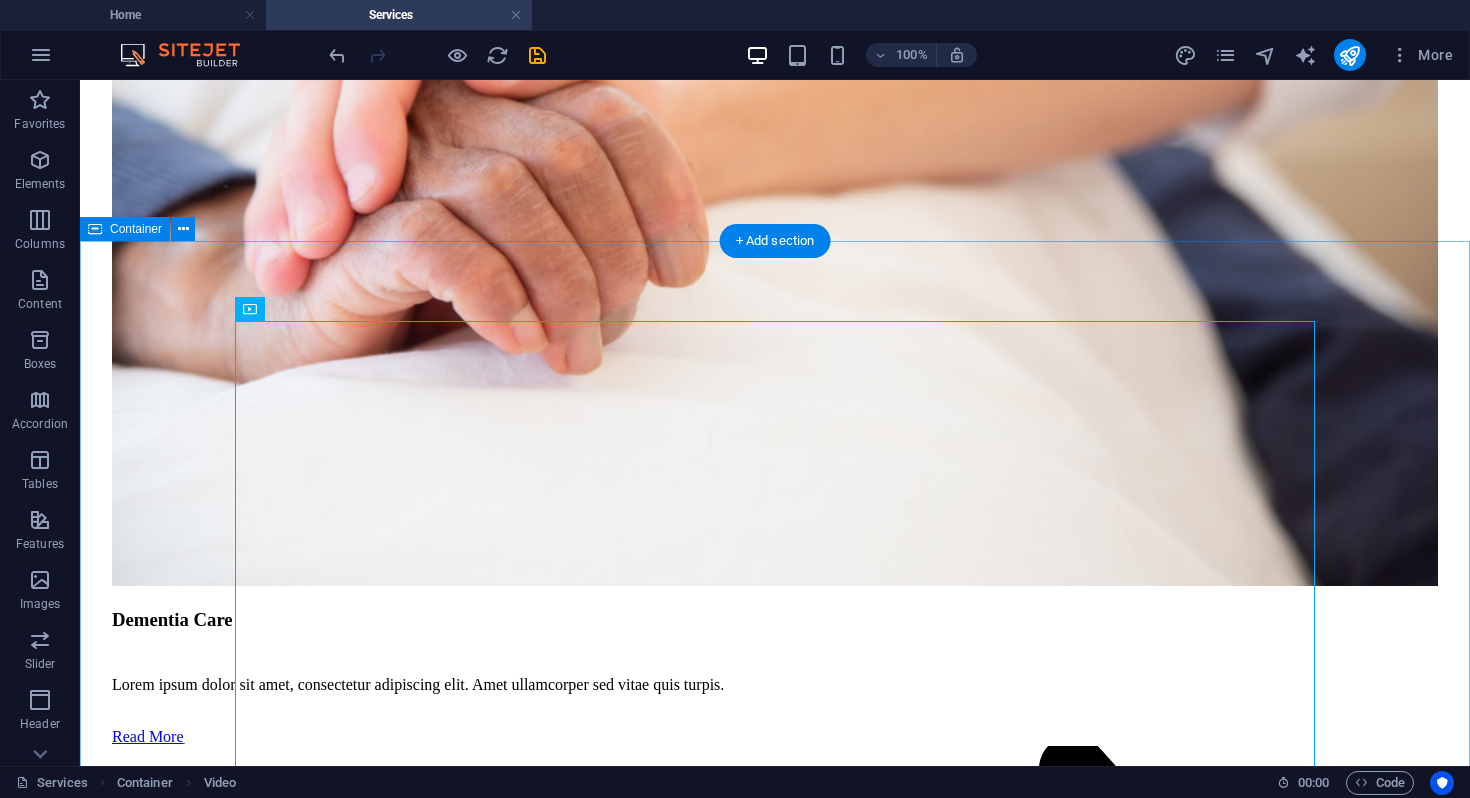 click at bounding box center (775, 11876) 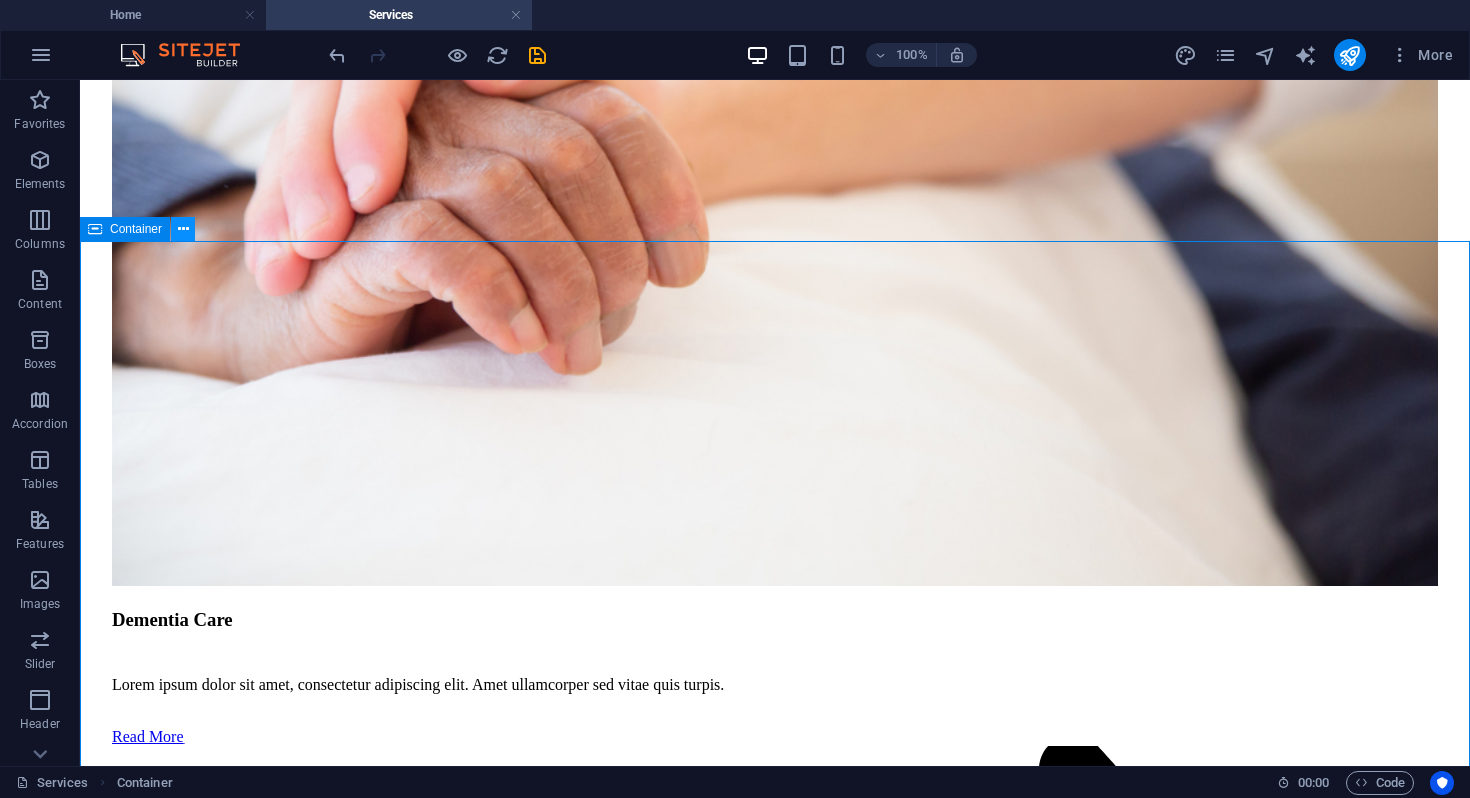 click at bounding box center [183, 229] 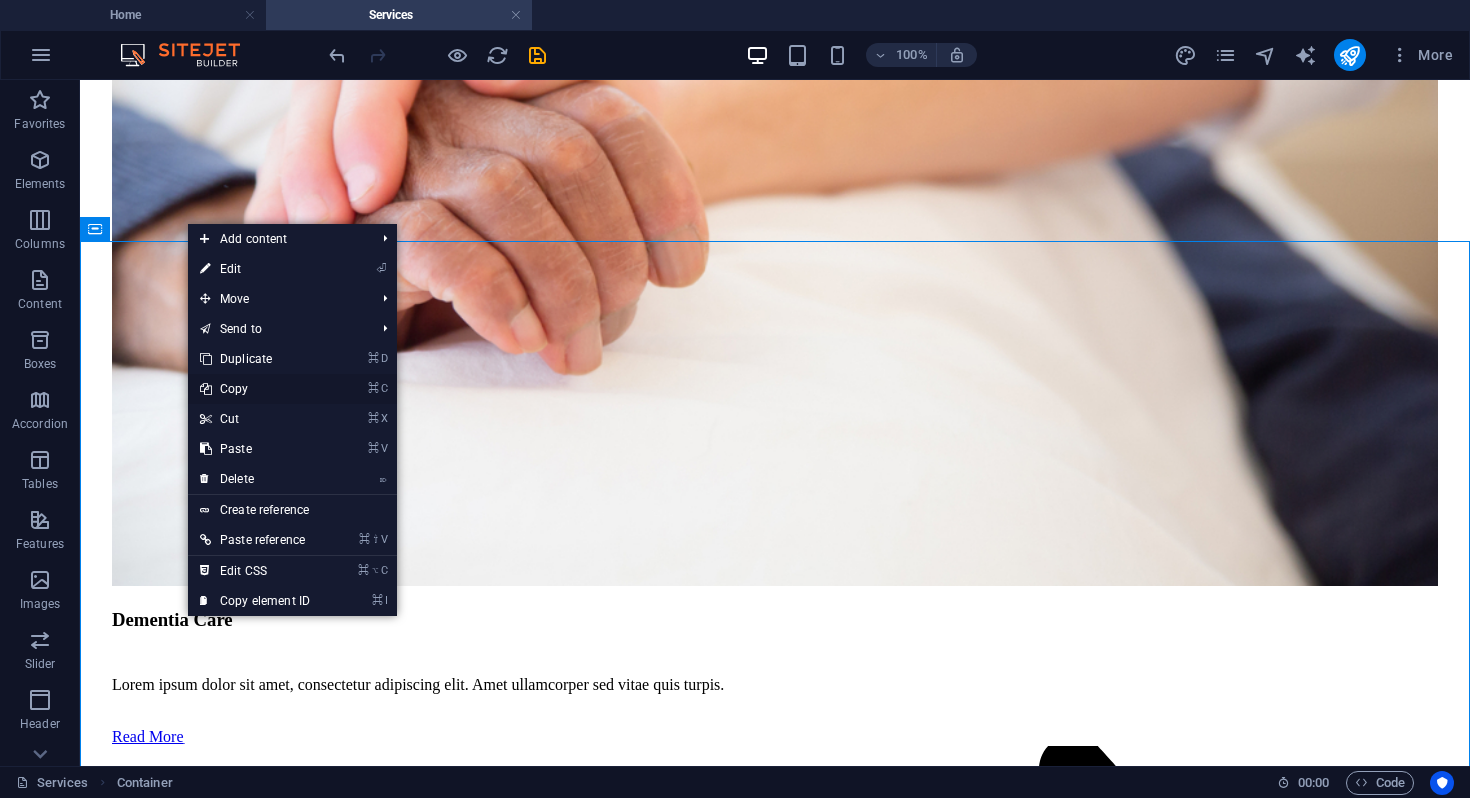 click on "⌘ C  Copy" at bounding box center (255, 389) 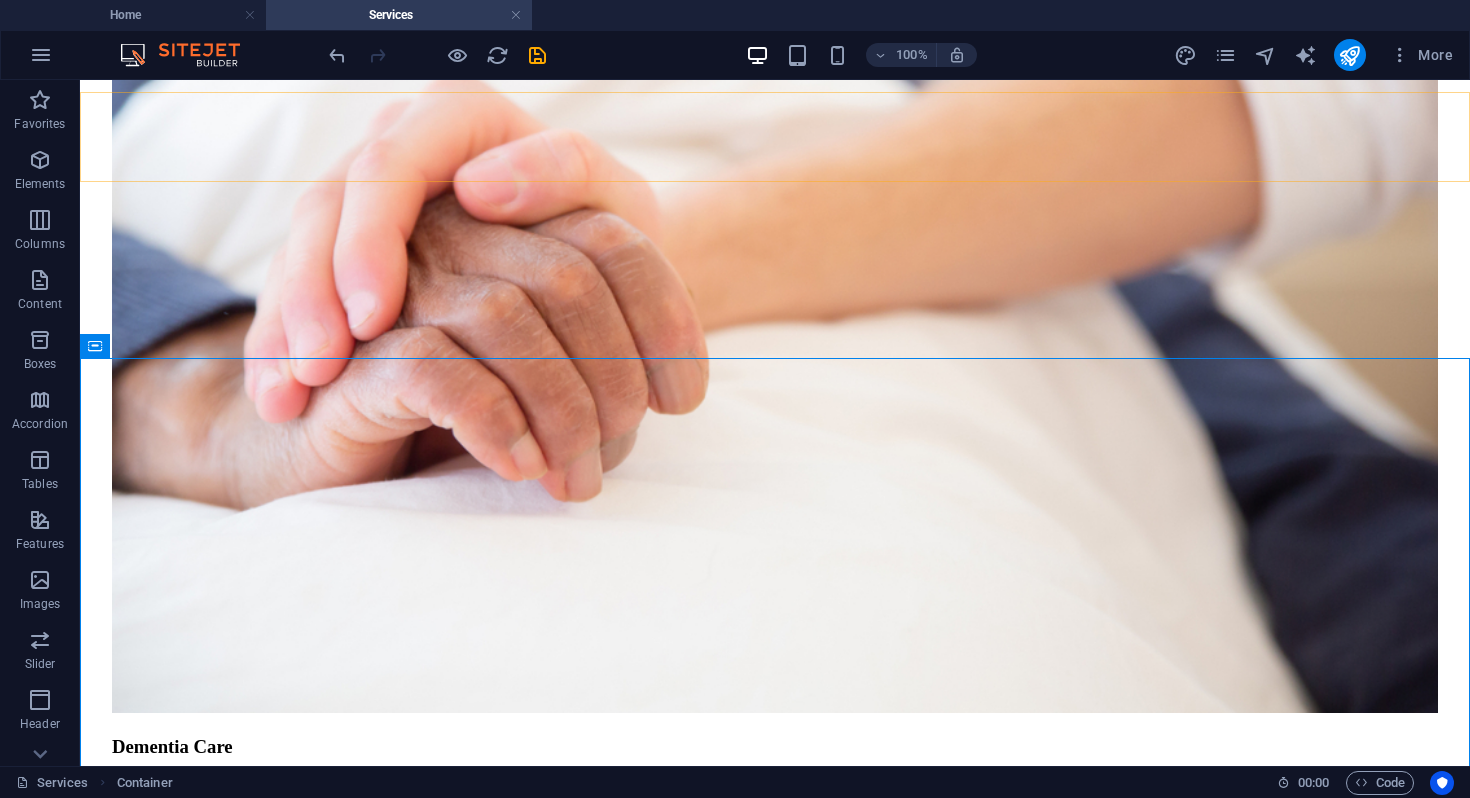 scroll, scrollTop: 1977, scrollLeft: 0, axis: vertical 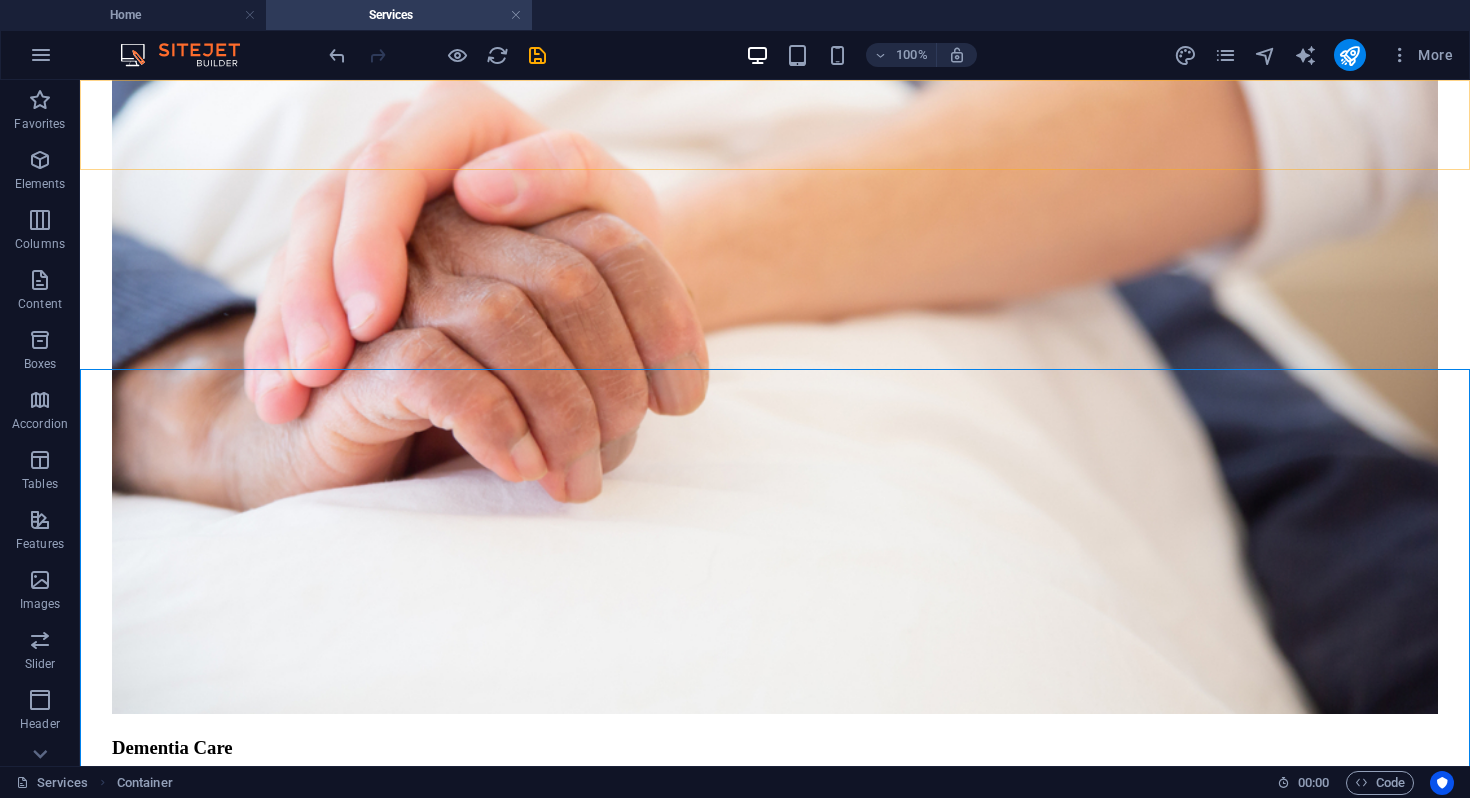 click at bounding box center [775, -1832] 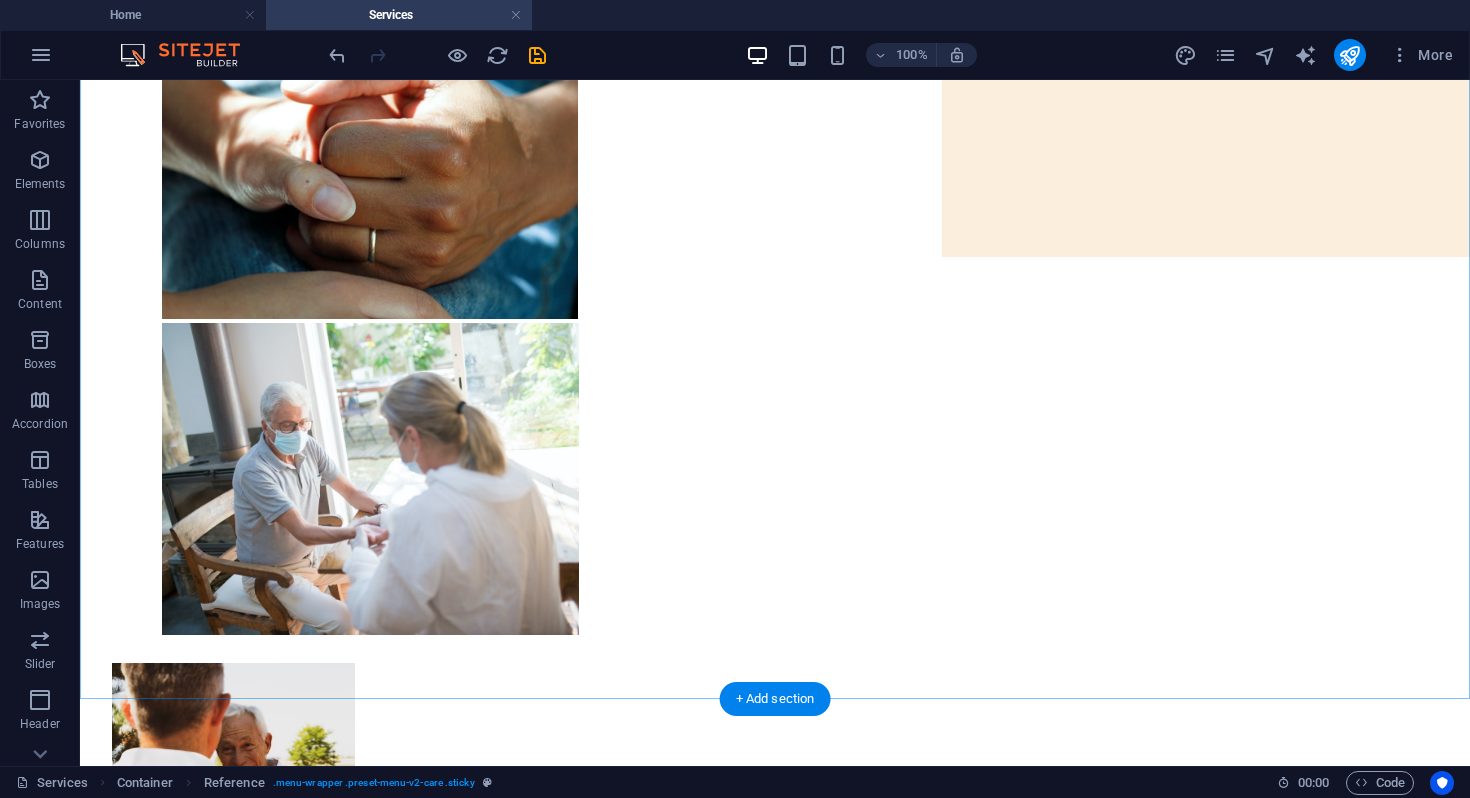 scroll, scrollTop: 0, scrollLeft: 0, axis: both 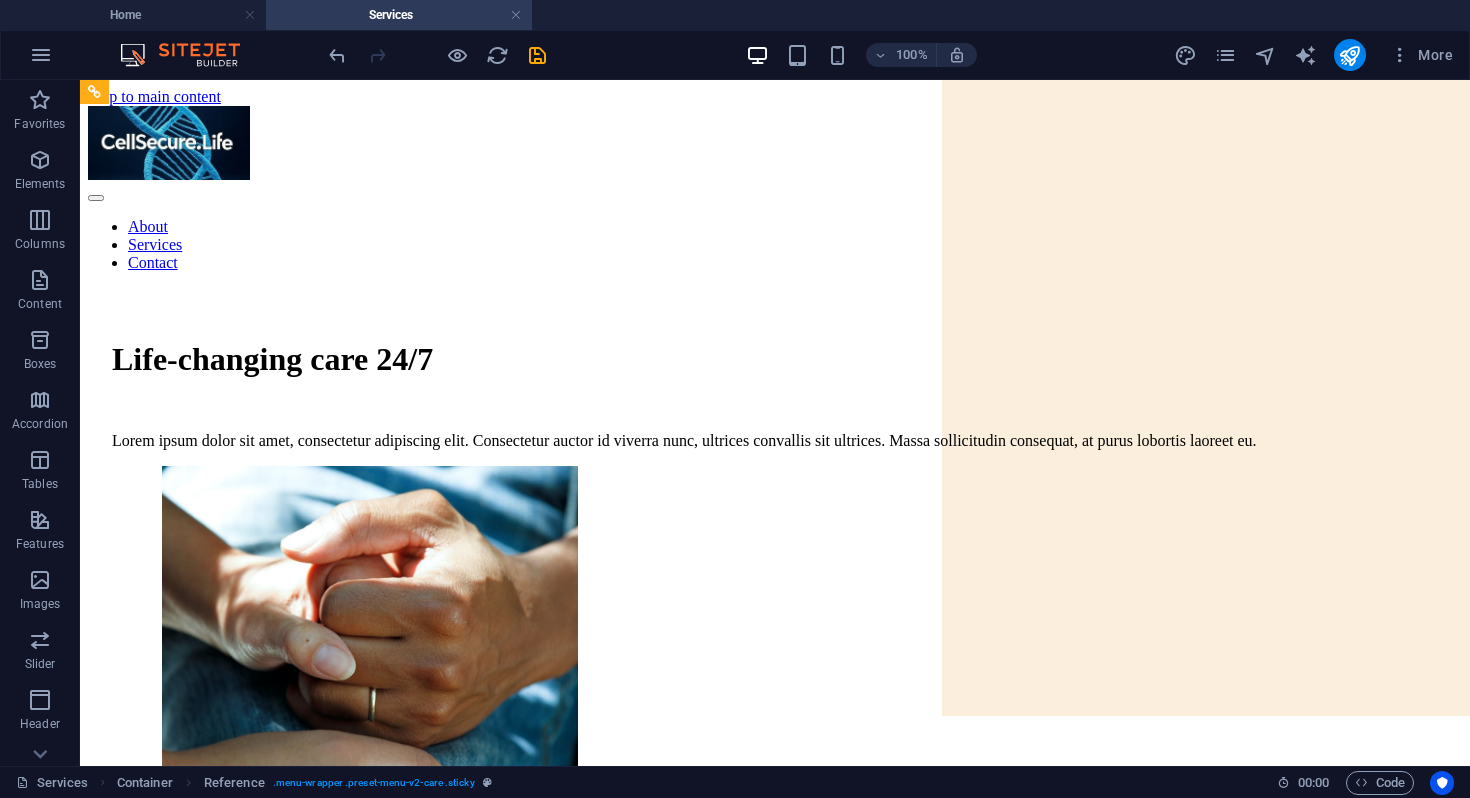 click on "Services" at bounding box center [399, 15] 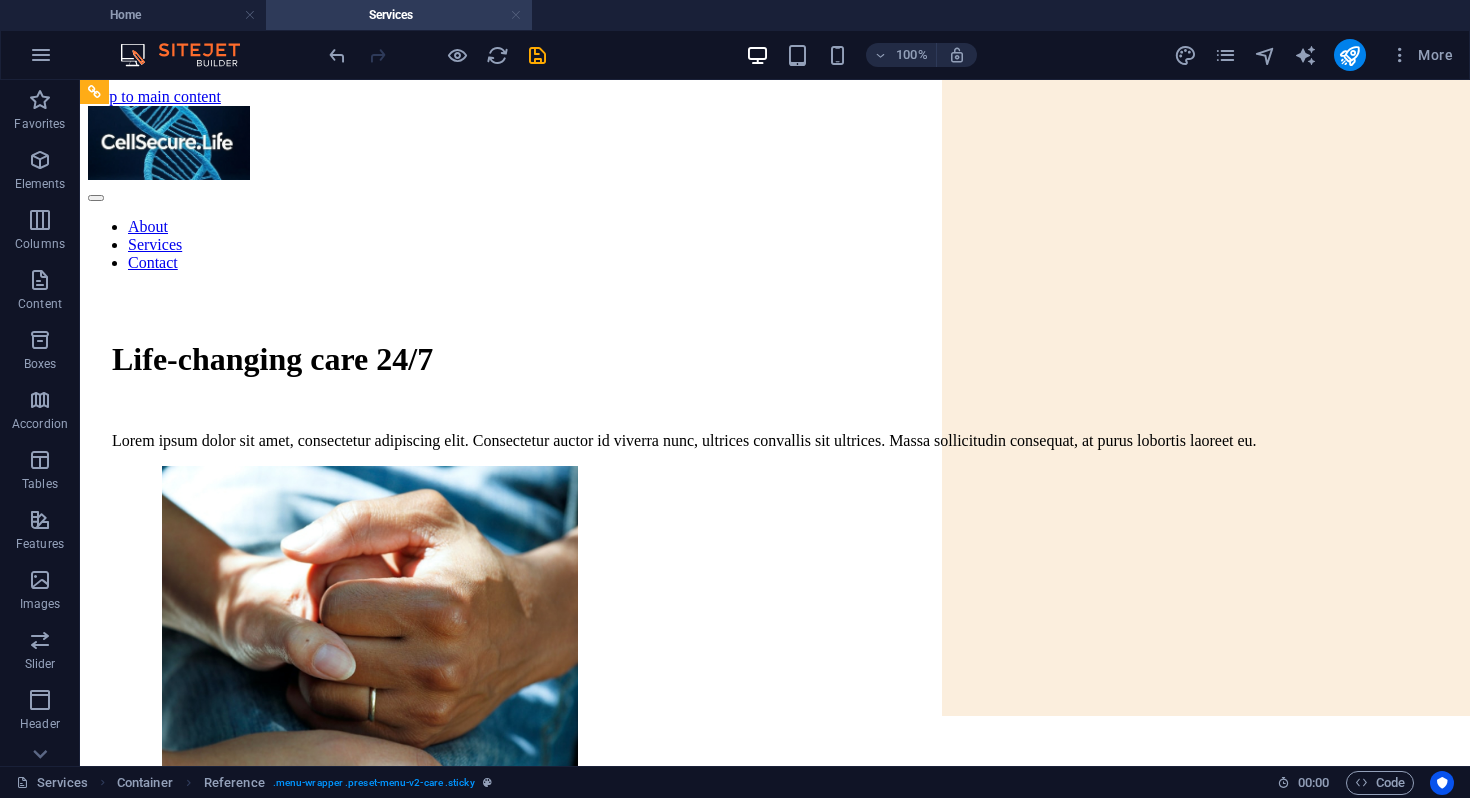click at bounding box center (516, 15) 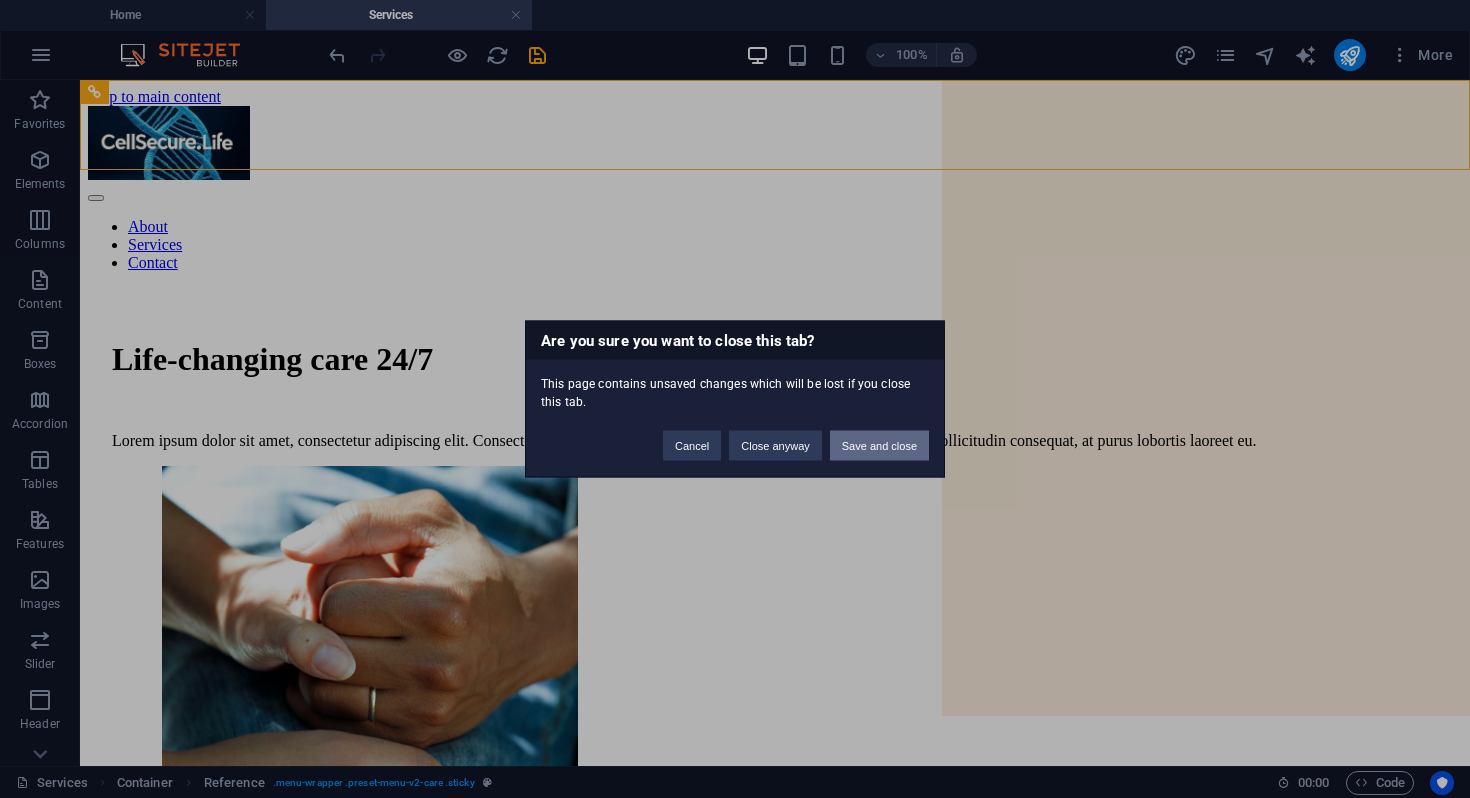 click on "Save and close" at bounding box center (879, 446) 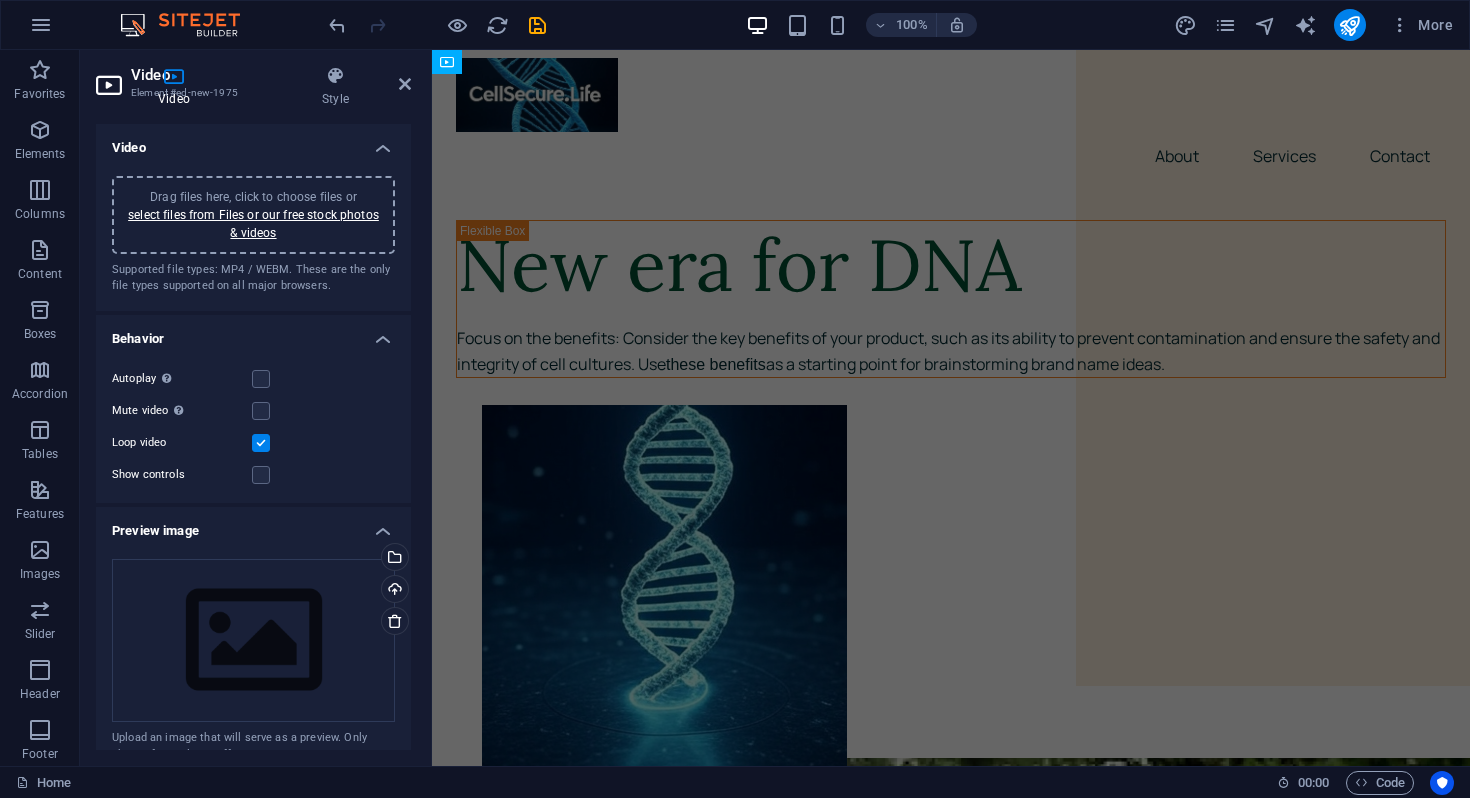 scroll, scrollTop: 3305, scrollLeft: 0, axis: vertical 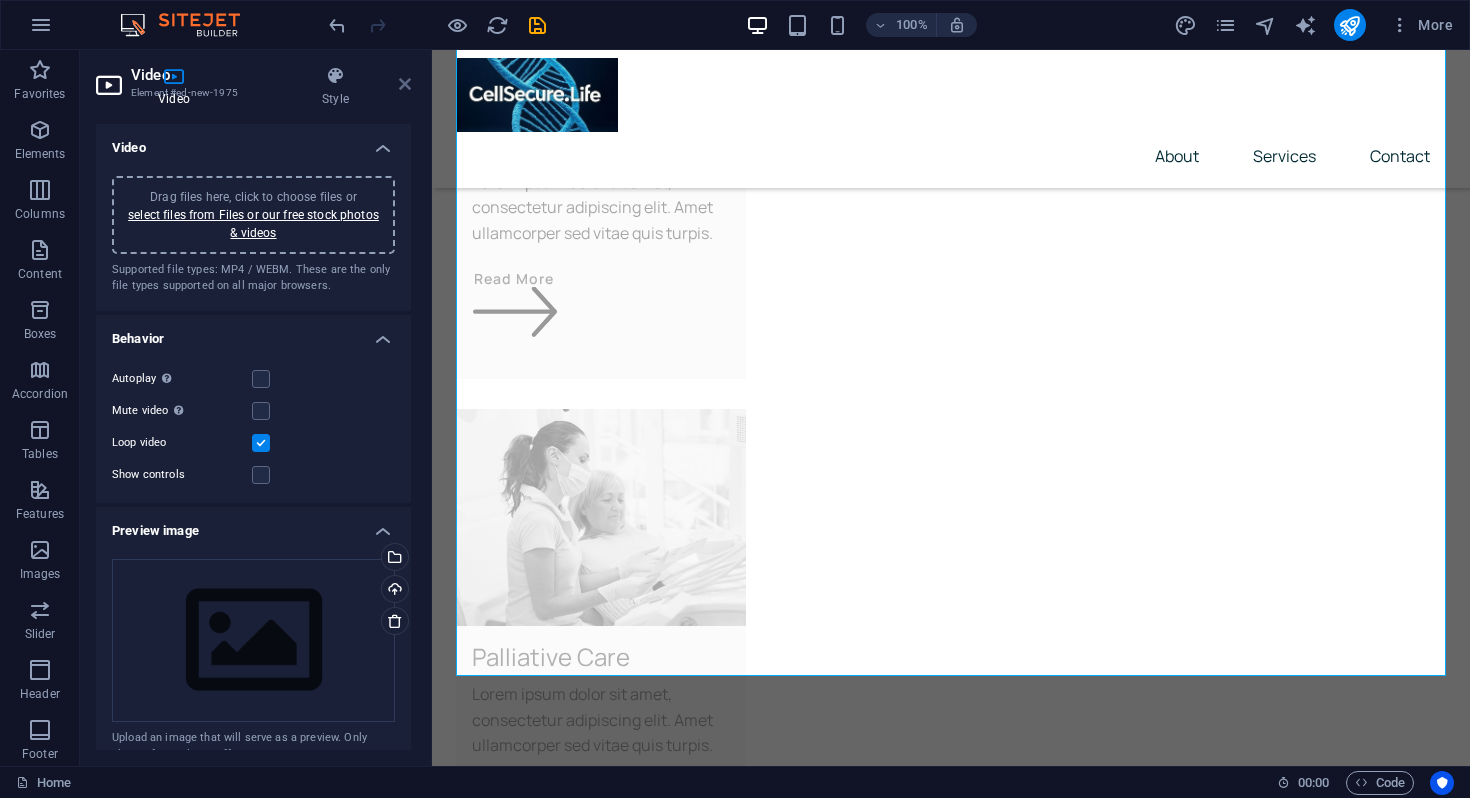 click at bounding box center (405, 84) 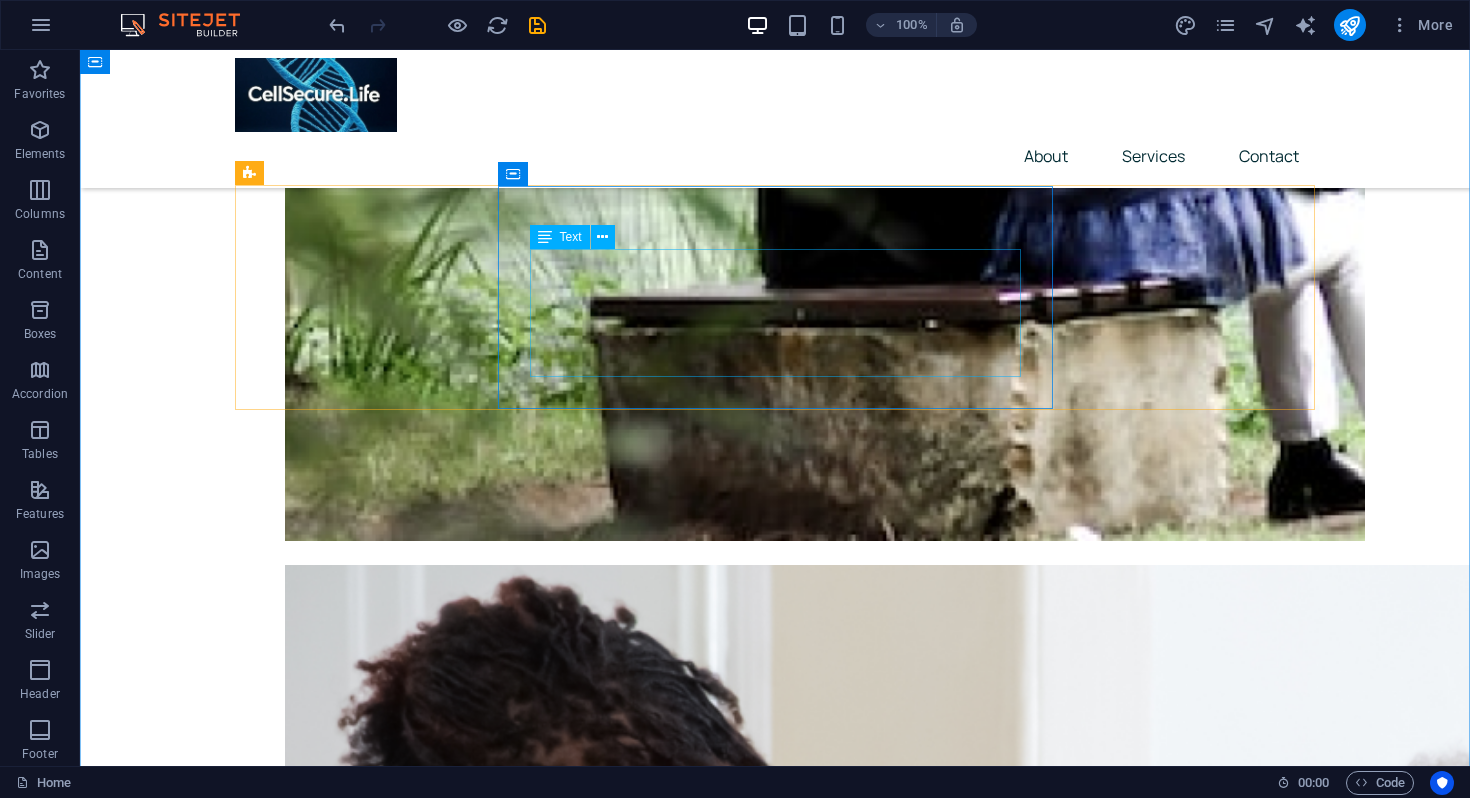 scroll, scrollTop: 1155, scrollLeft: 0, axis: vertical 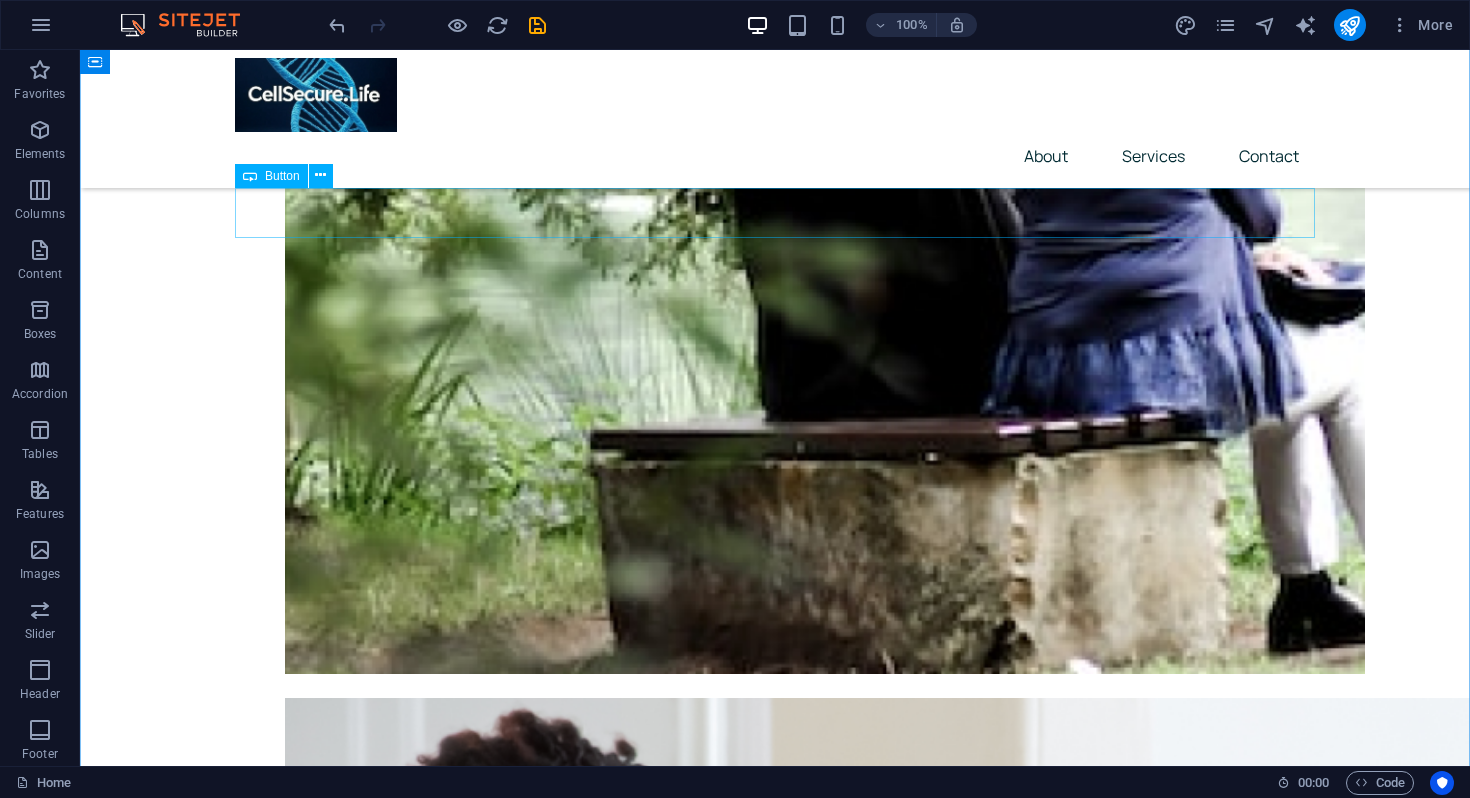 click on "Learn More" at bounding box center [775, 4399] 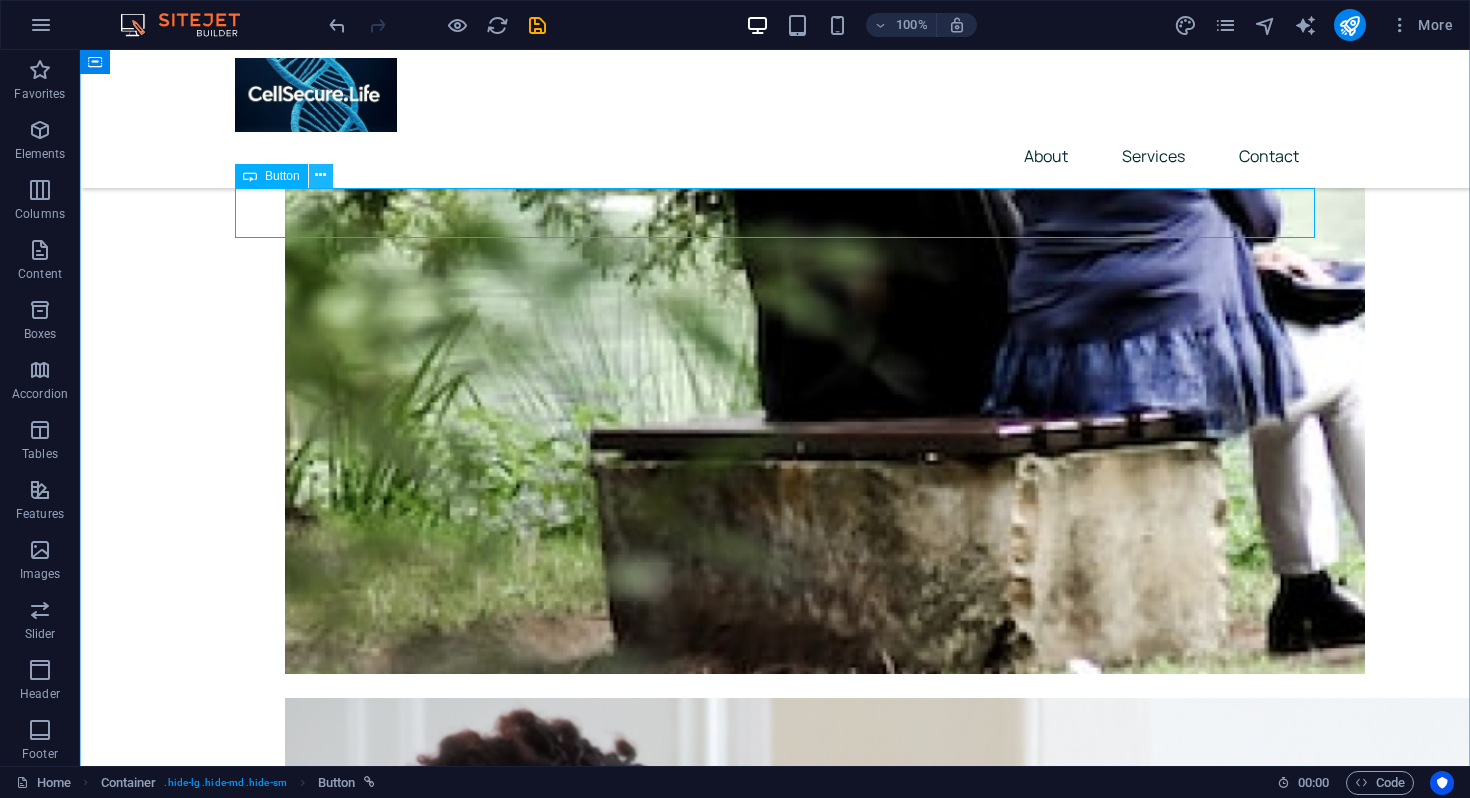 click at bounding box center [320, 175] 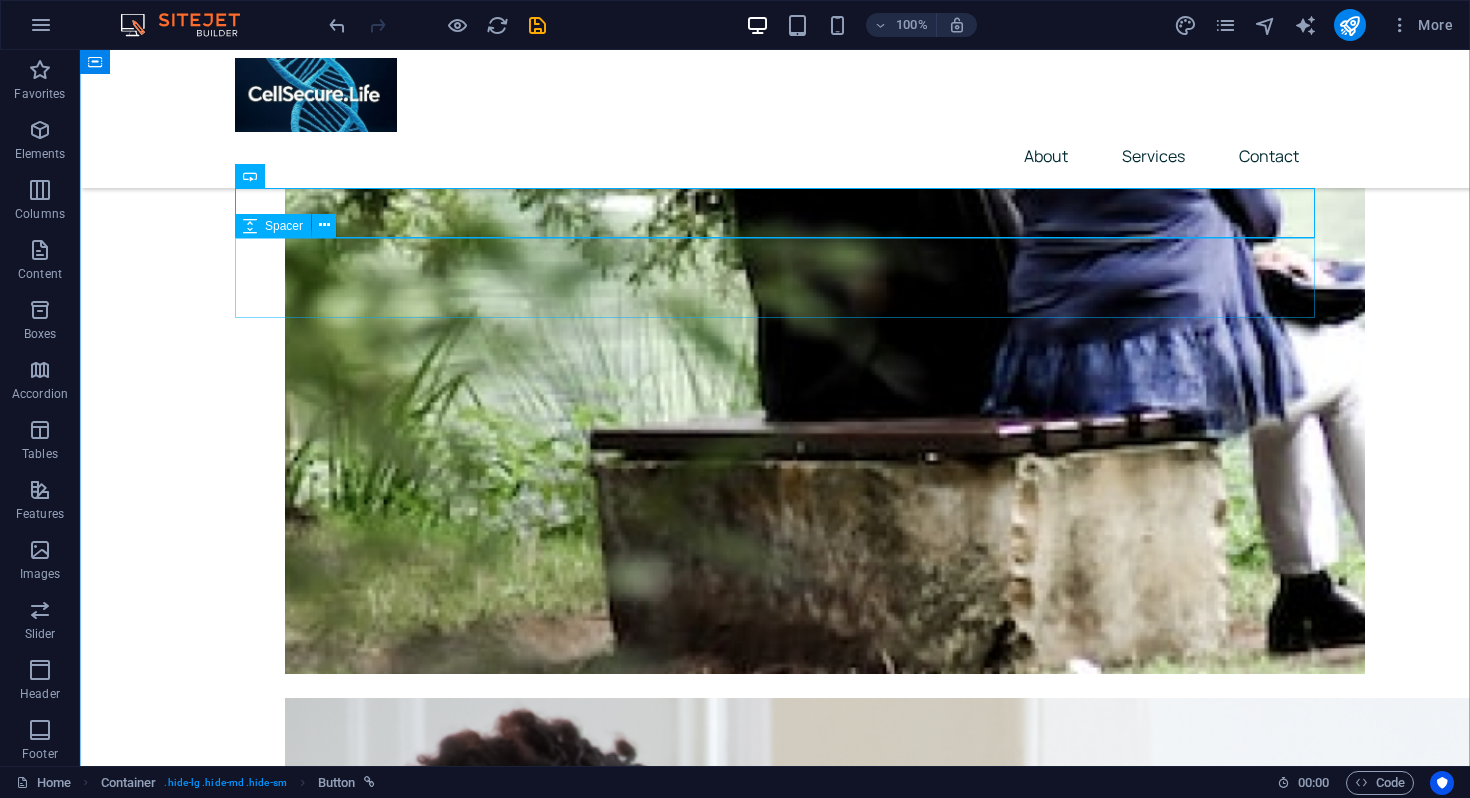 click at bounding box center (775, 4464) 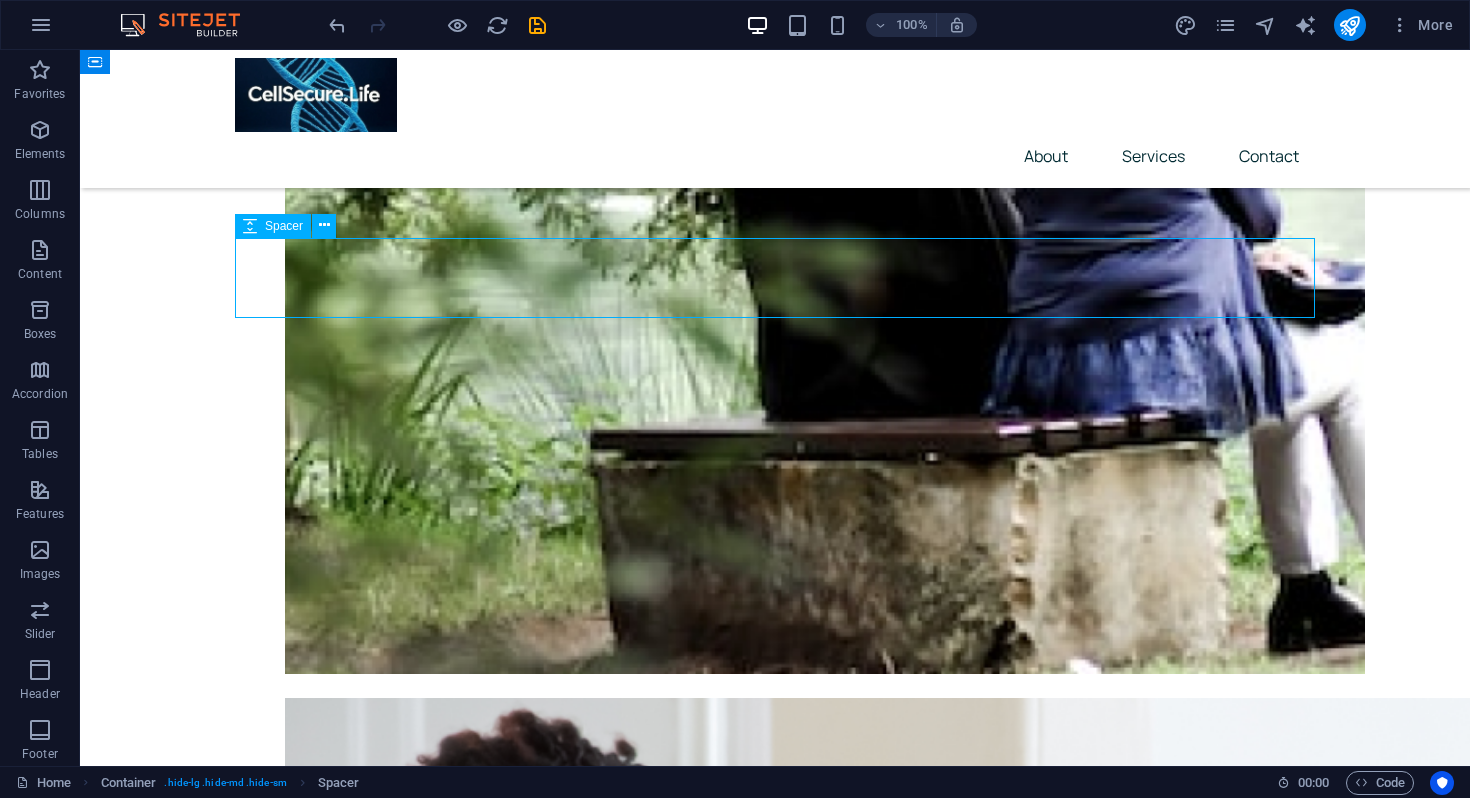 click at bounding box center [775, 4464] 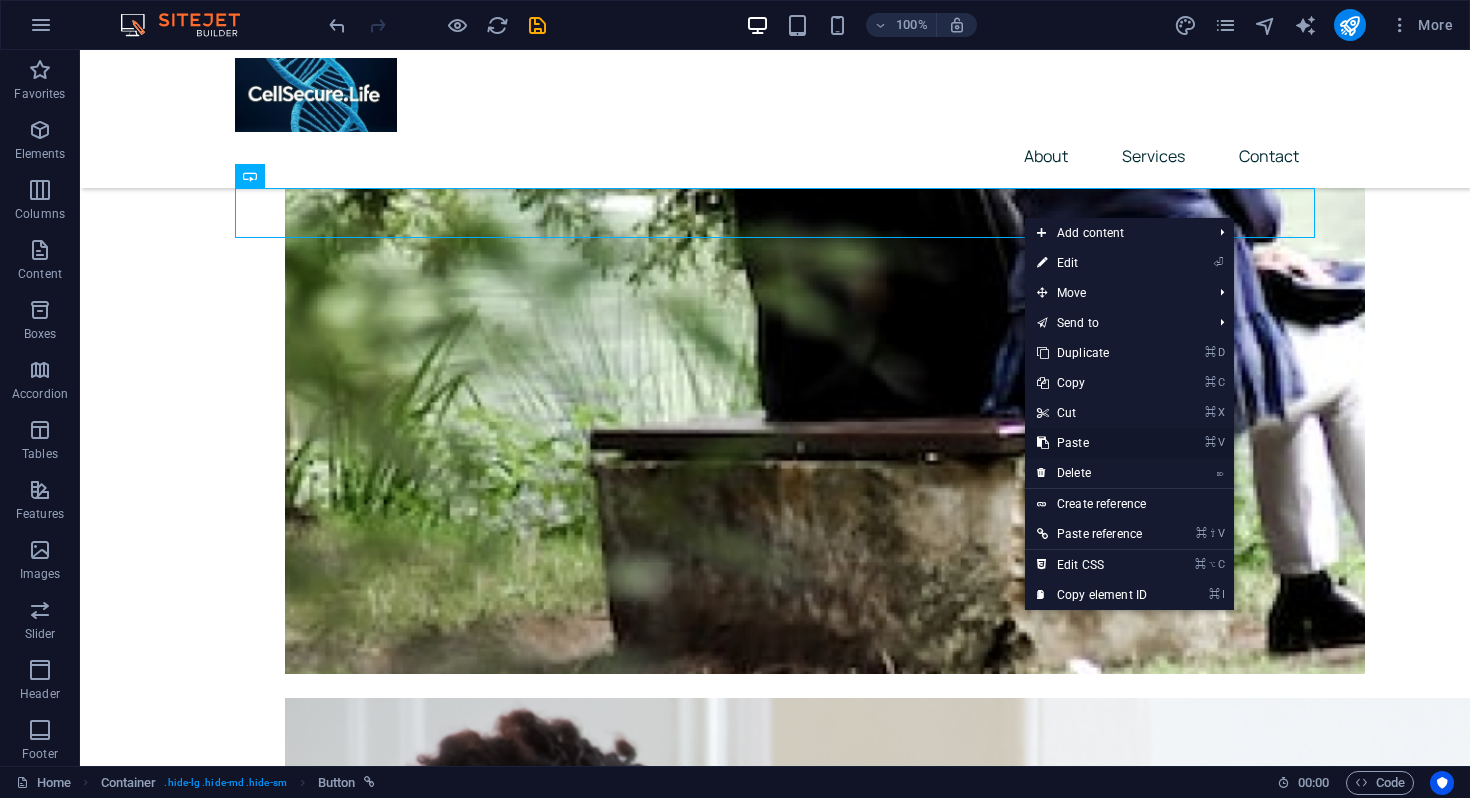 click on "⌘ V  Paste" at bounding box center (1092, 443) 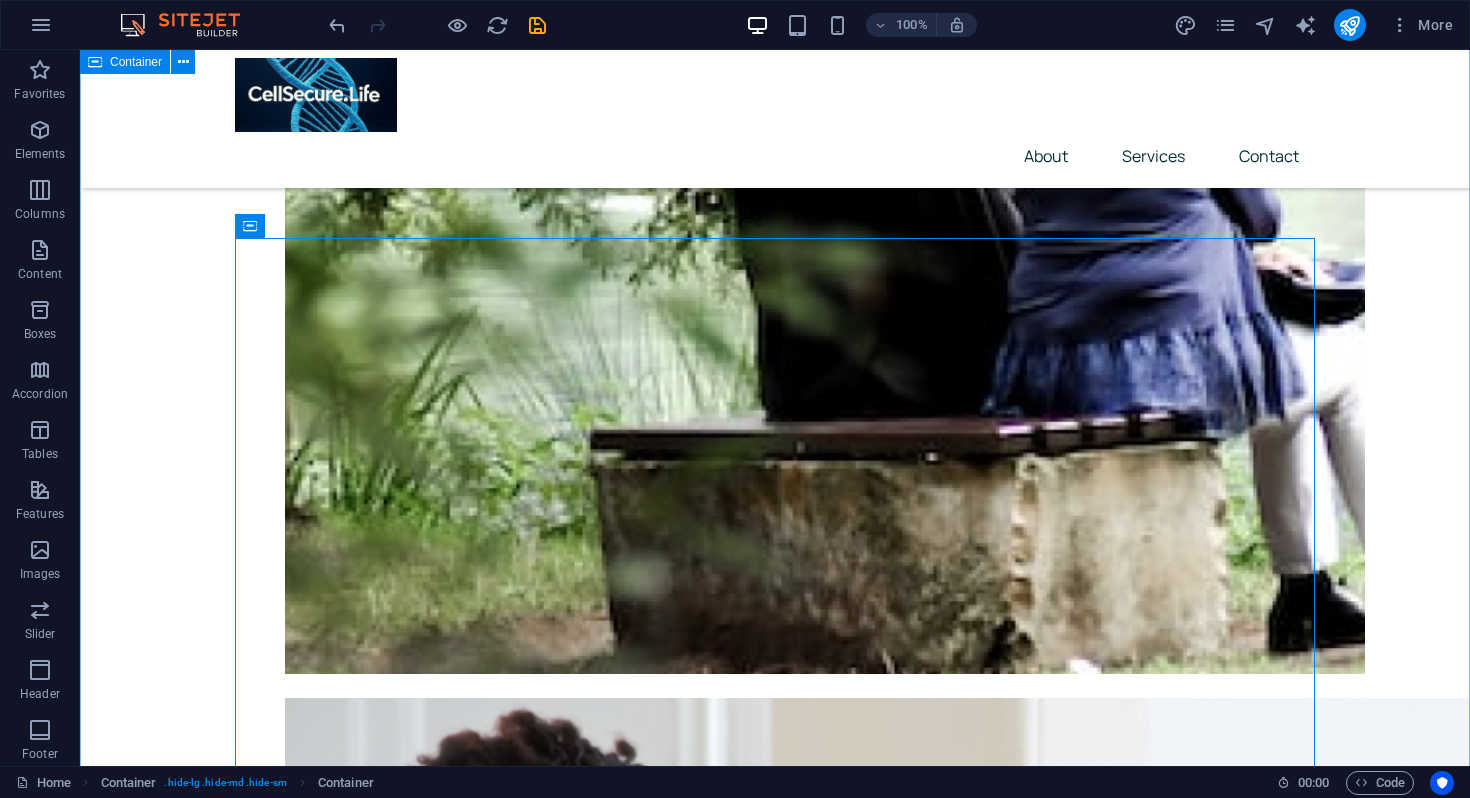 click on "Our services Dementia Care Lorem ipsum dolor sit amet, consectetur adipiscing elit. Amet ullamcorper sed vitae quis turpis. Read More      Palliative Care Lorem ipsum dolor sit amet, consectetur adipiscing elit. Amet ullamcorper sed vitae quis turpis. Read More      Physiotherapy Lorem ipsum dolor sit amet, consectetur adipiscing elit. Amet ullamcorper sed vitae quis turpis. Read More      Learn More Dementia Care Lorem ipsum dolor sit amet, consectetur adipiscing elit. Consectetur auctor id viverra nunc, ultrices convallis sit ultrices. Massa sollicitudin consequat, at purus lobortis laoreet eu. Lorem ipsum dolor sit amet, consectetur adipiscing elit. Consectetur auctor id viverra nunc, ultrices convallis sit ultrices. Palliative Care Physiotherapy" at bounding box center [775, 4833] 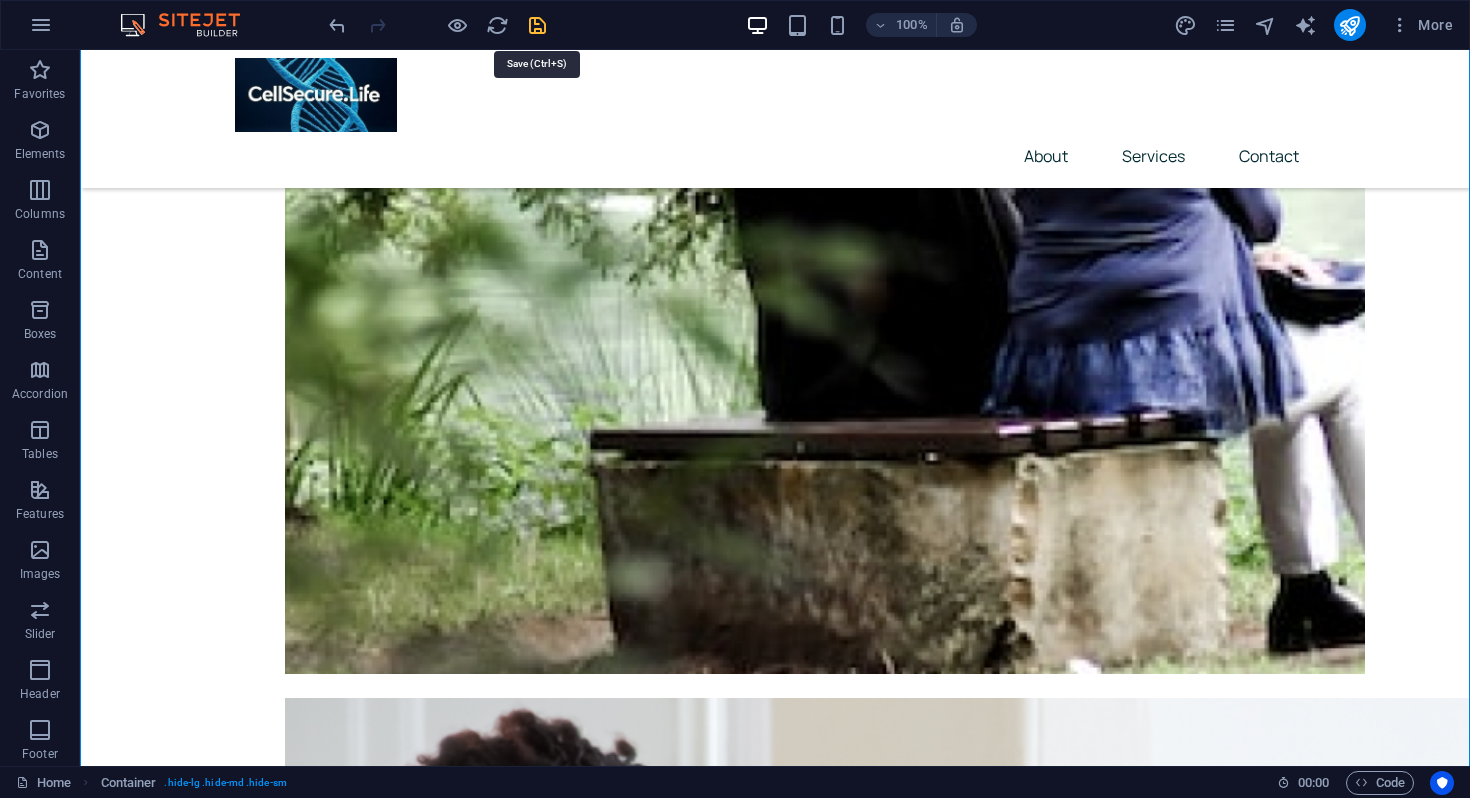 click at bounding box center [537, 25] 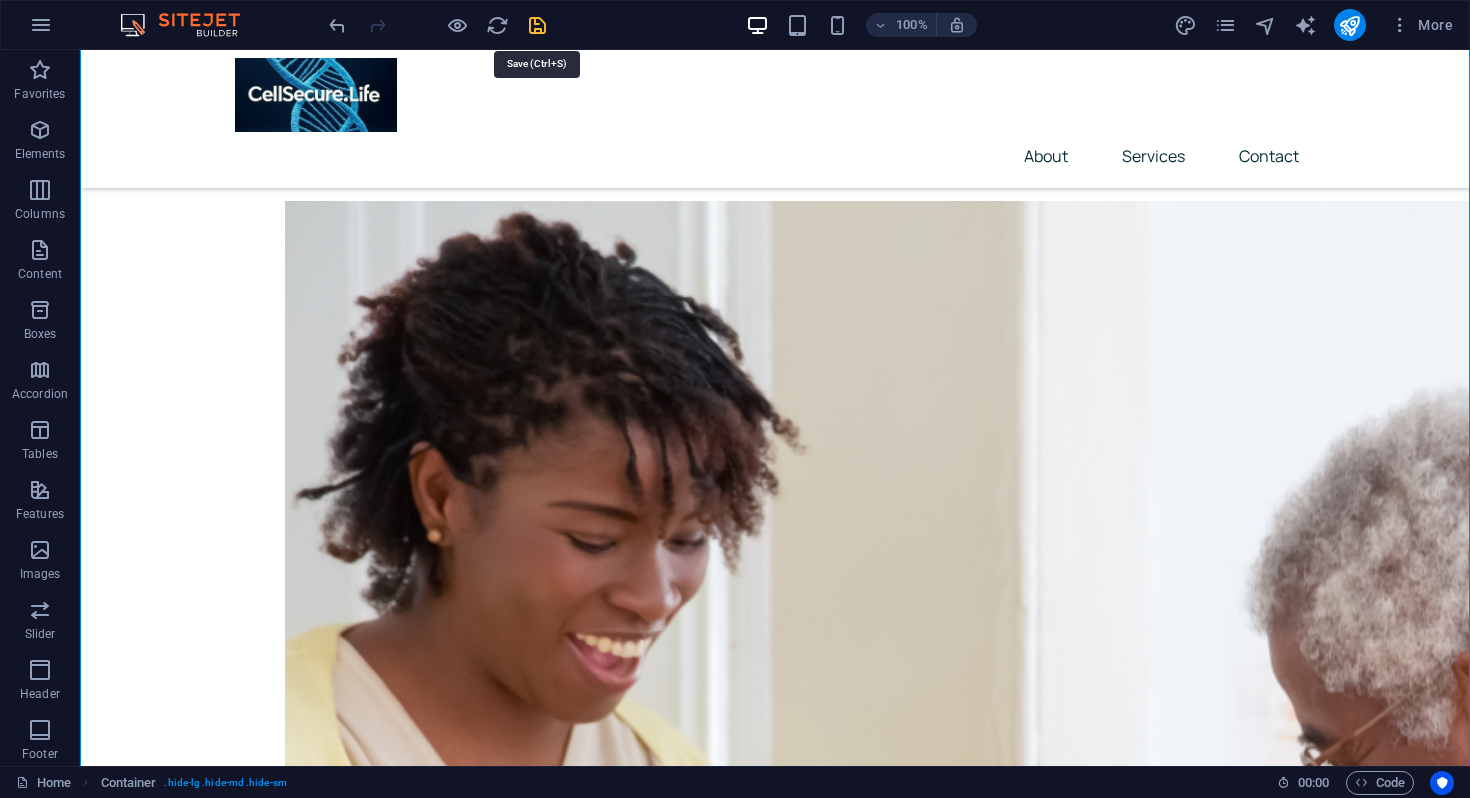 select on "%" 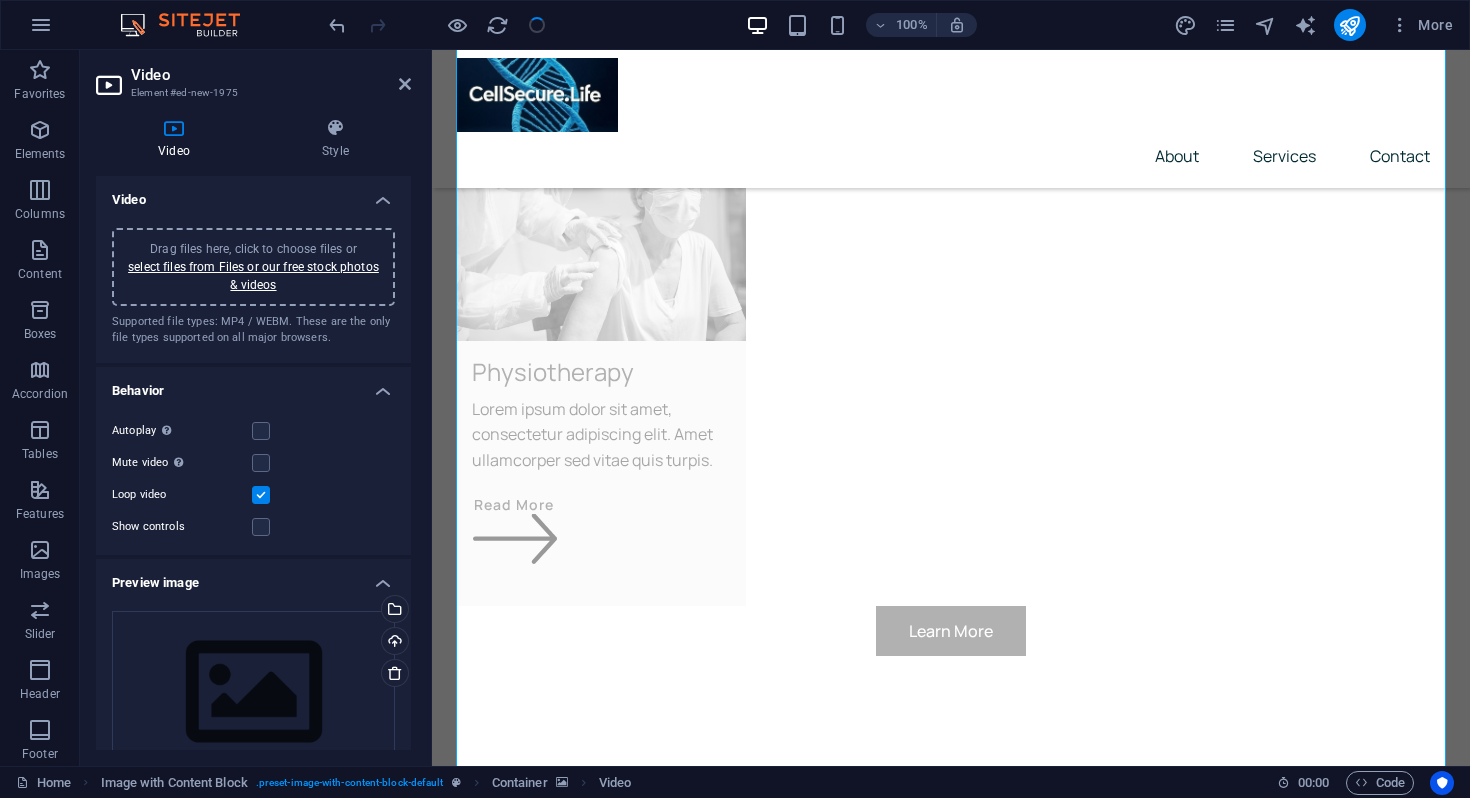 scroll, scrollTop: 4063, scrollLeft: 0, axis: vertical 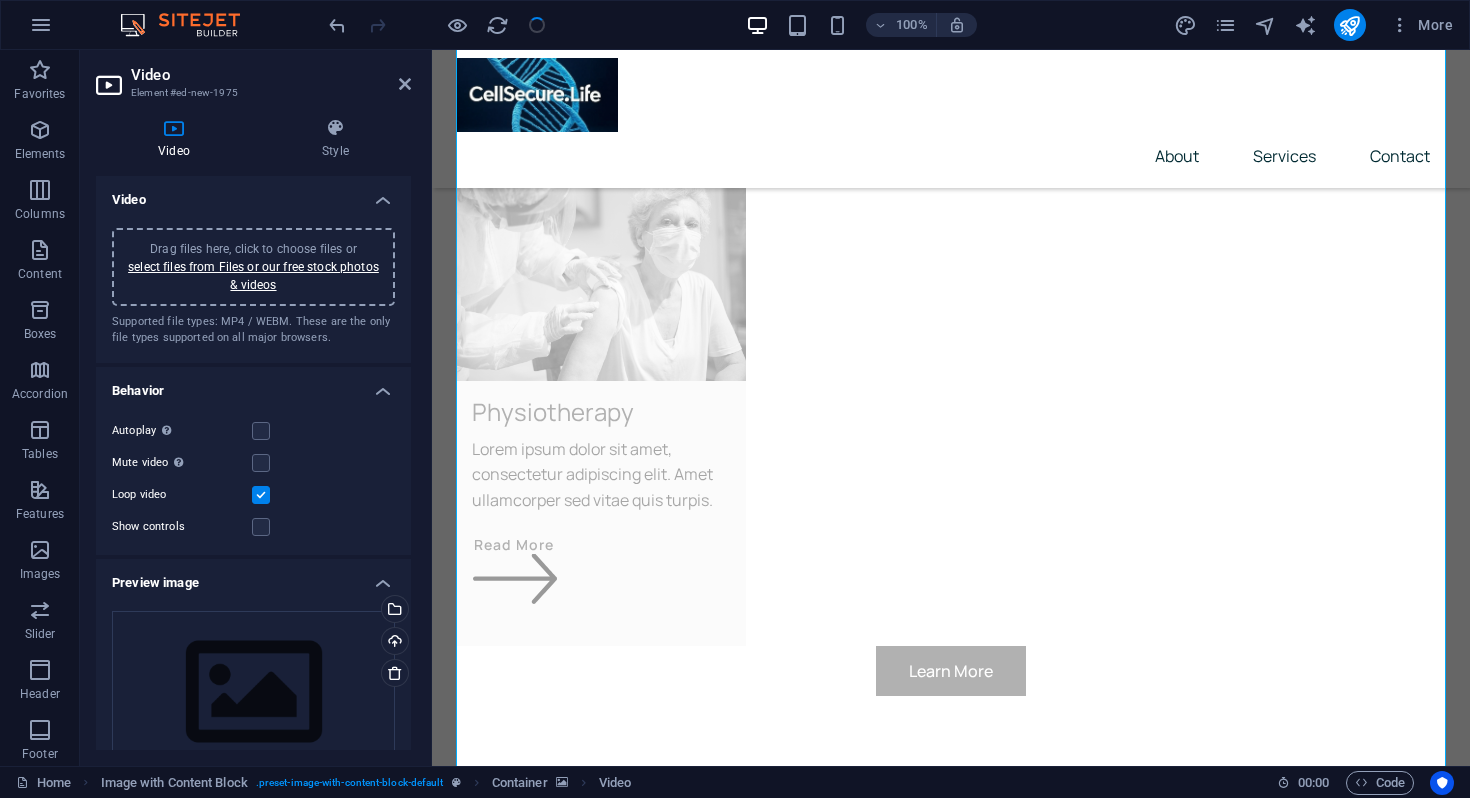 select on "%" 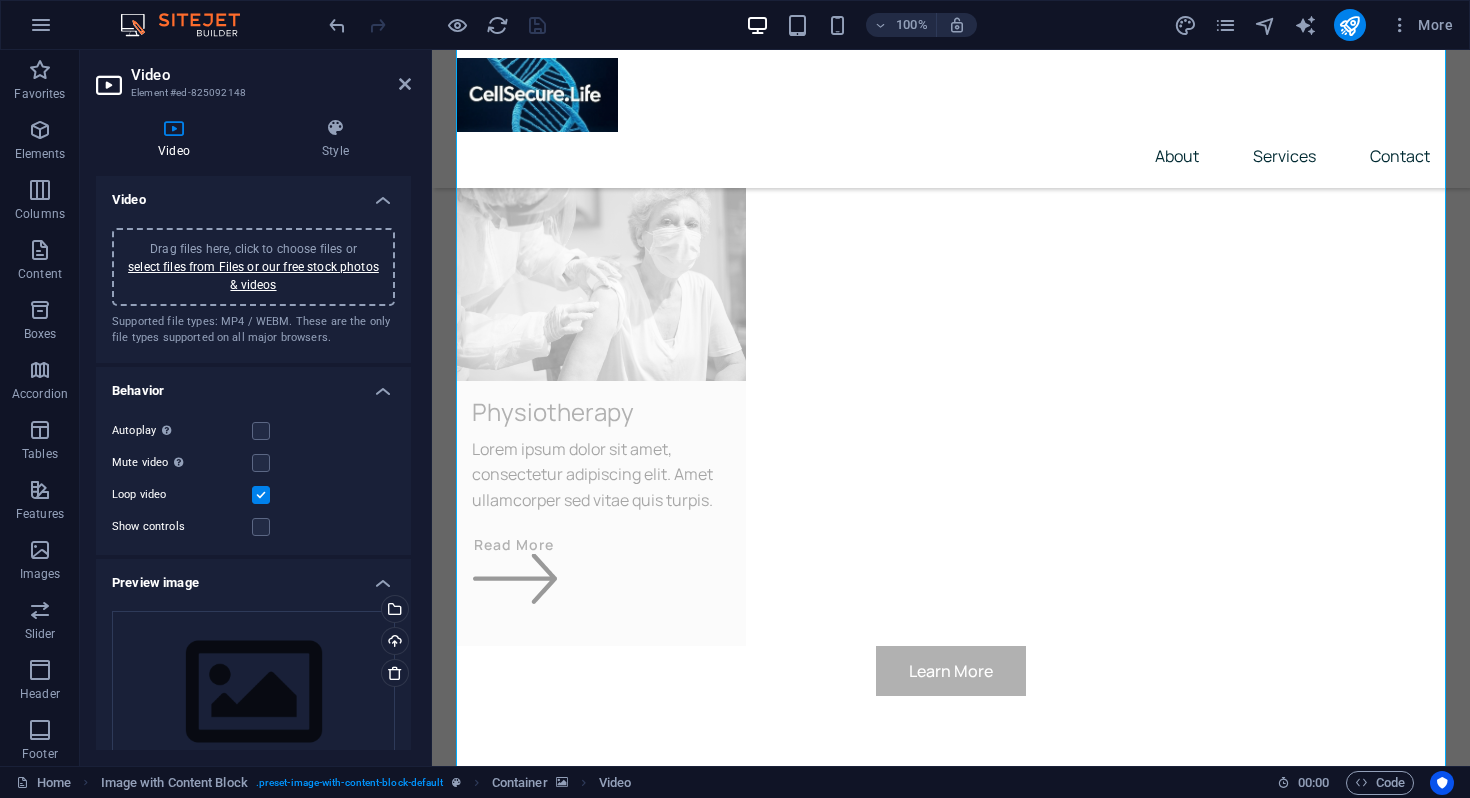 click on "100% More" at bounding box center (893, 25) 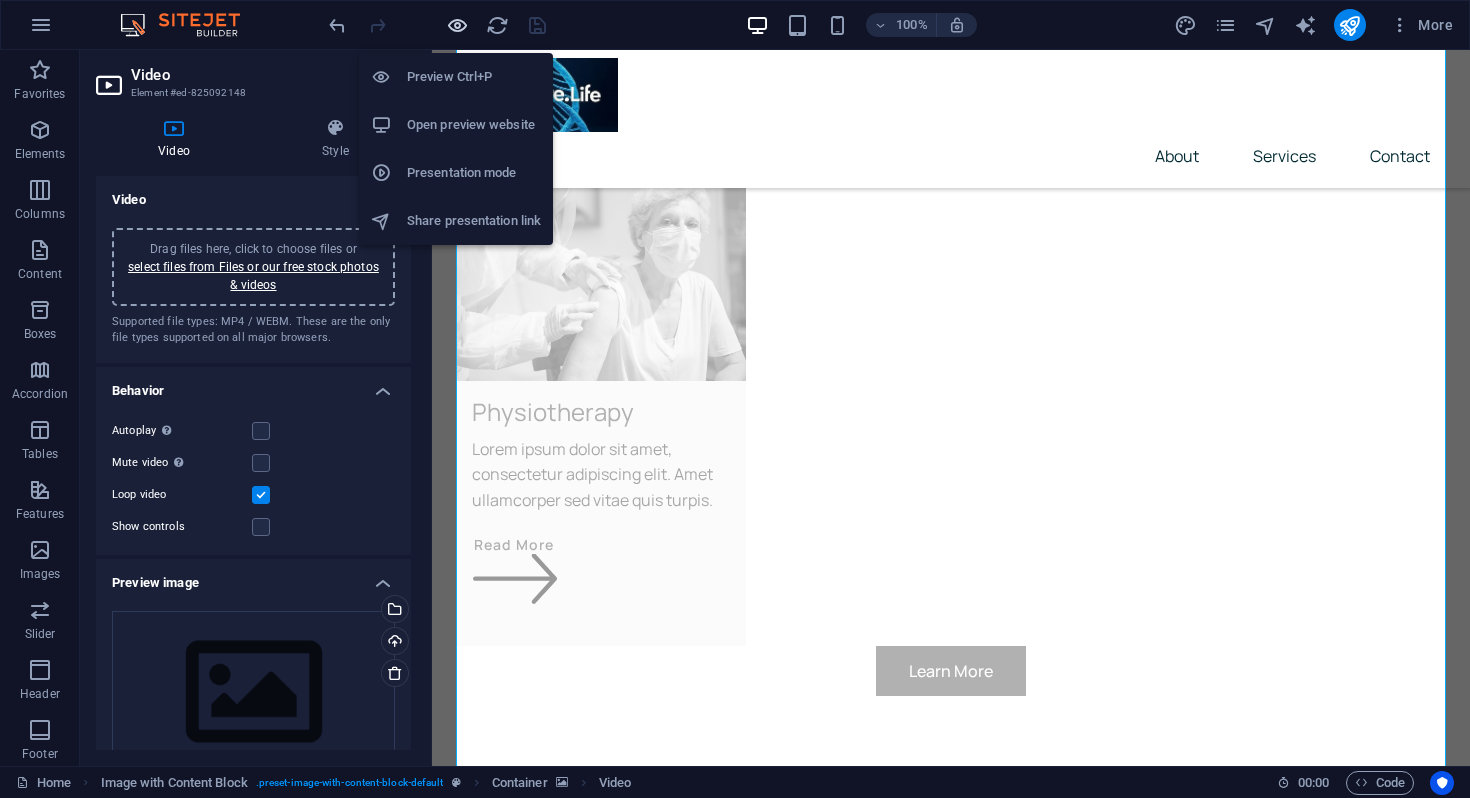 click at bounding box center (457, 25) 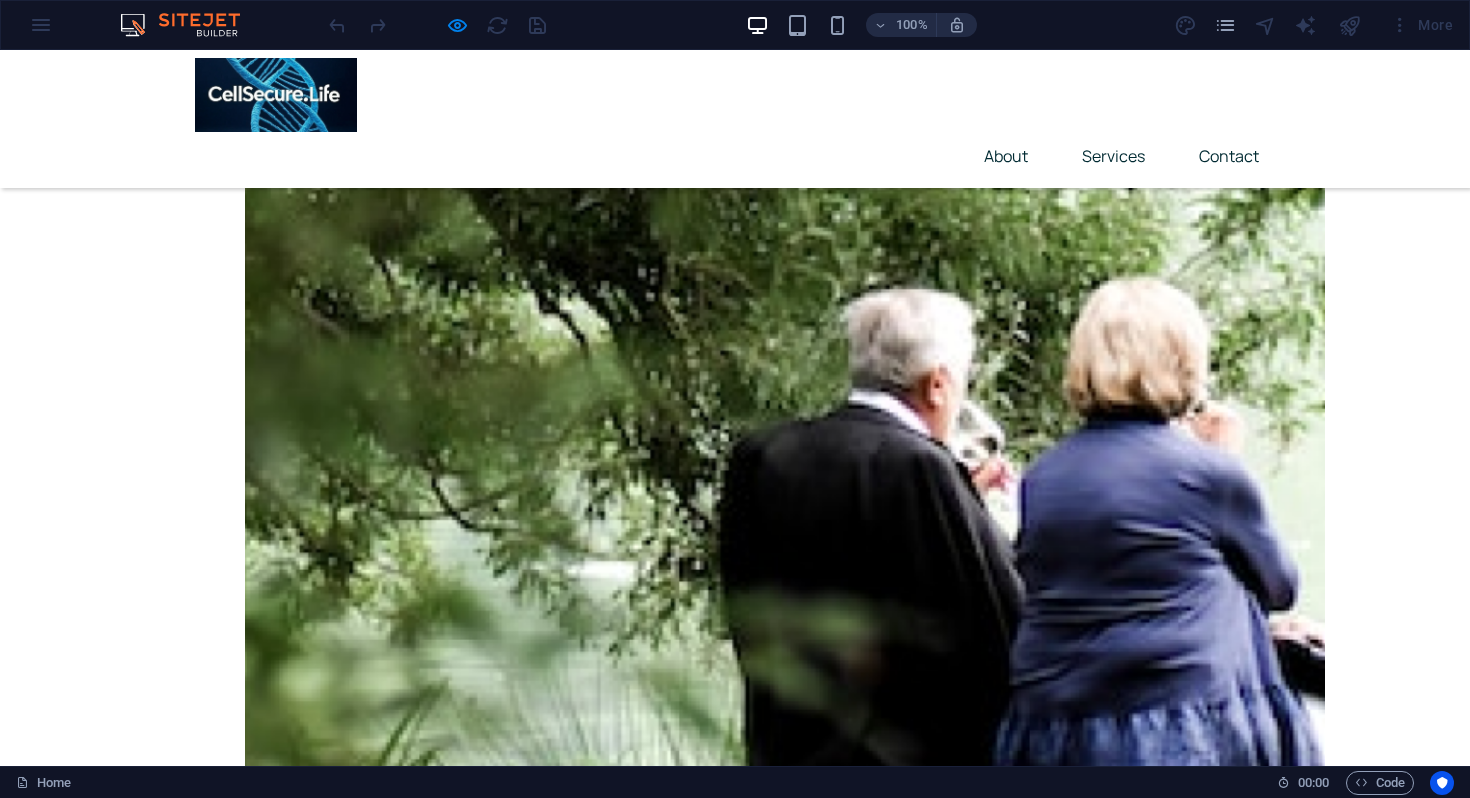 scroll, scrollTop: 839, scrollLeft: 0, axis: vertical 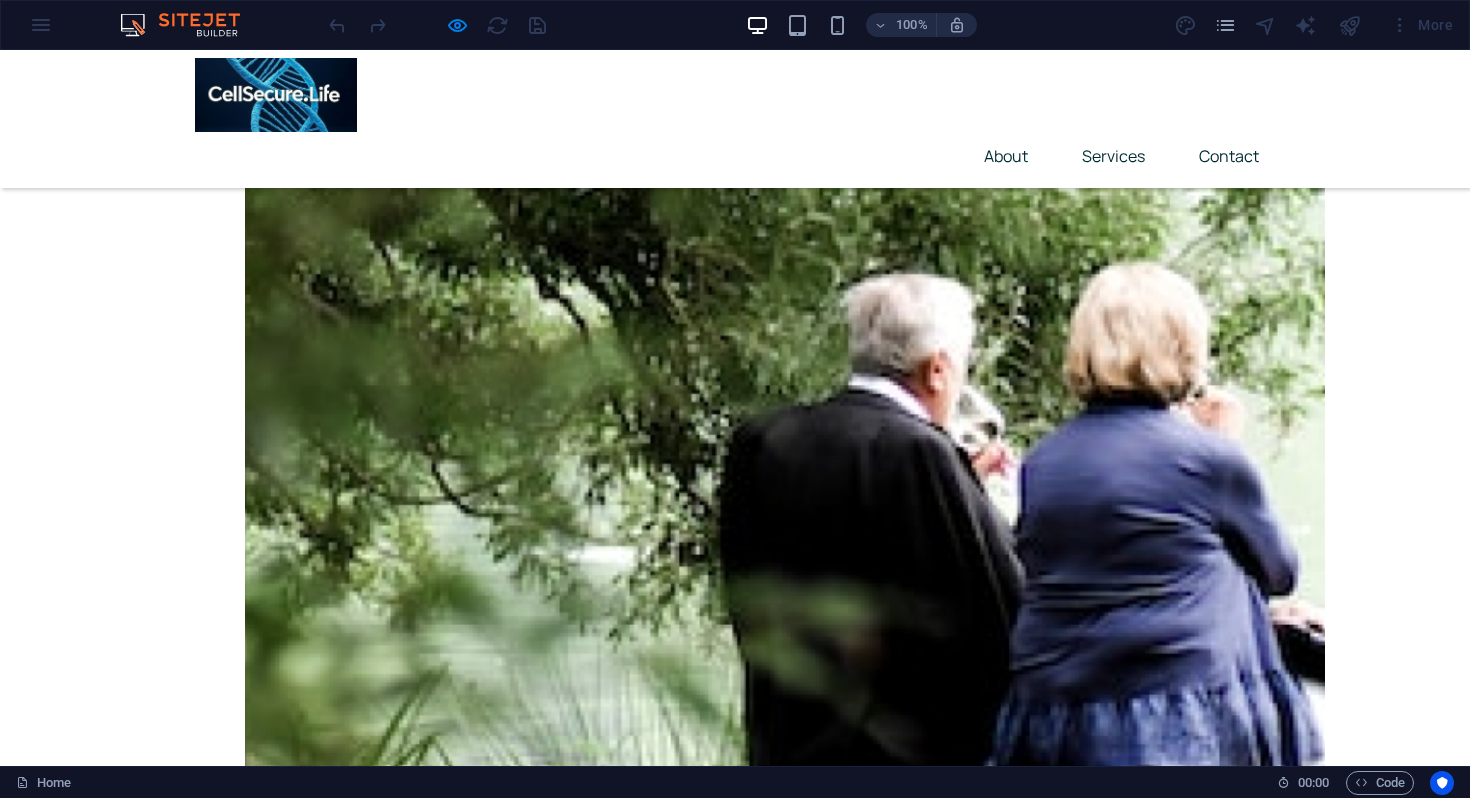 click at bounding box center (735, 4485) 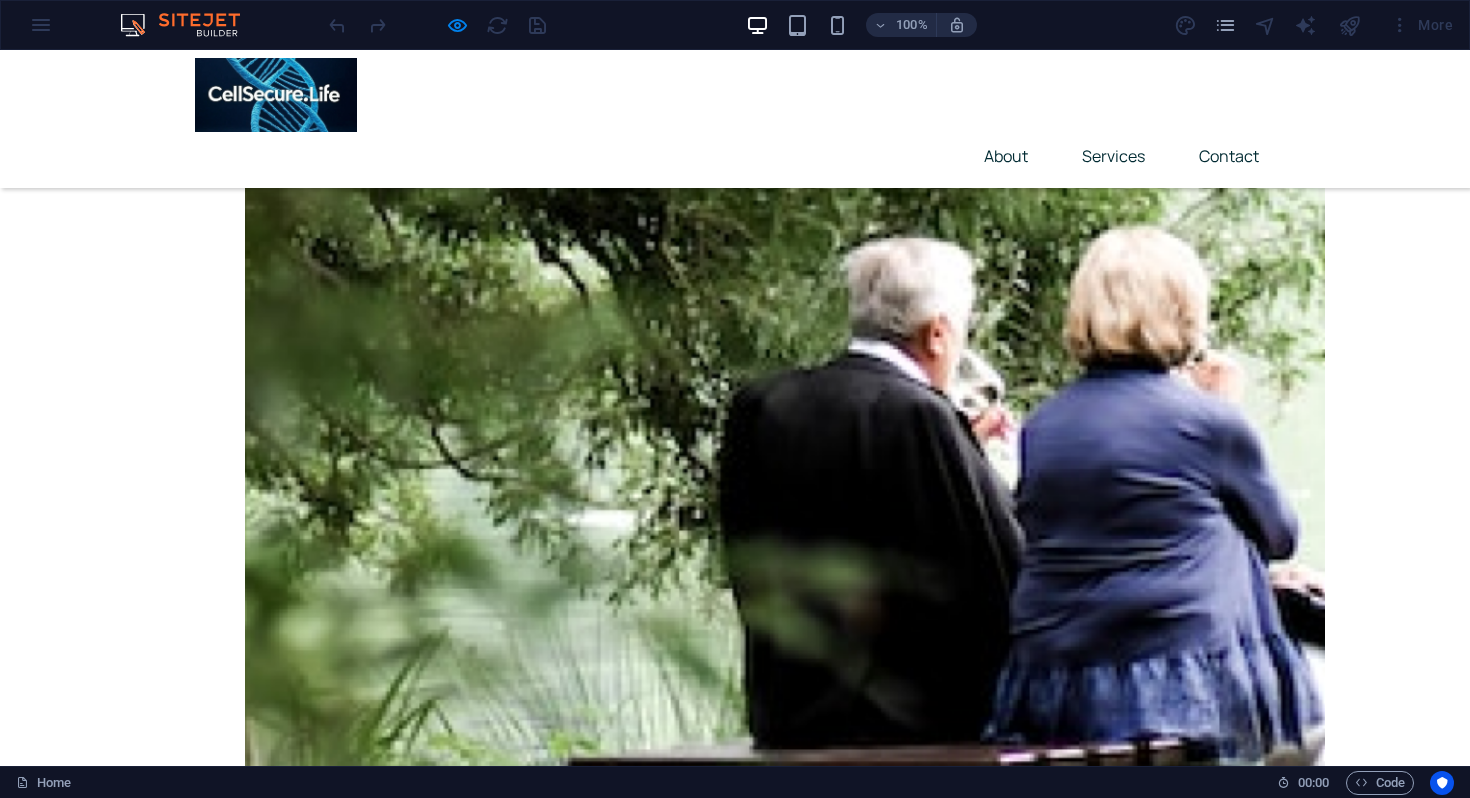 scroll, scrollTop: 879, scrollLeft: 0, axis: vertical 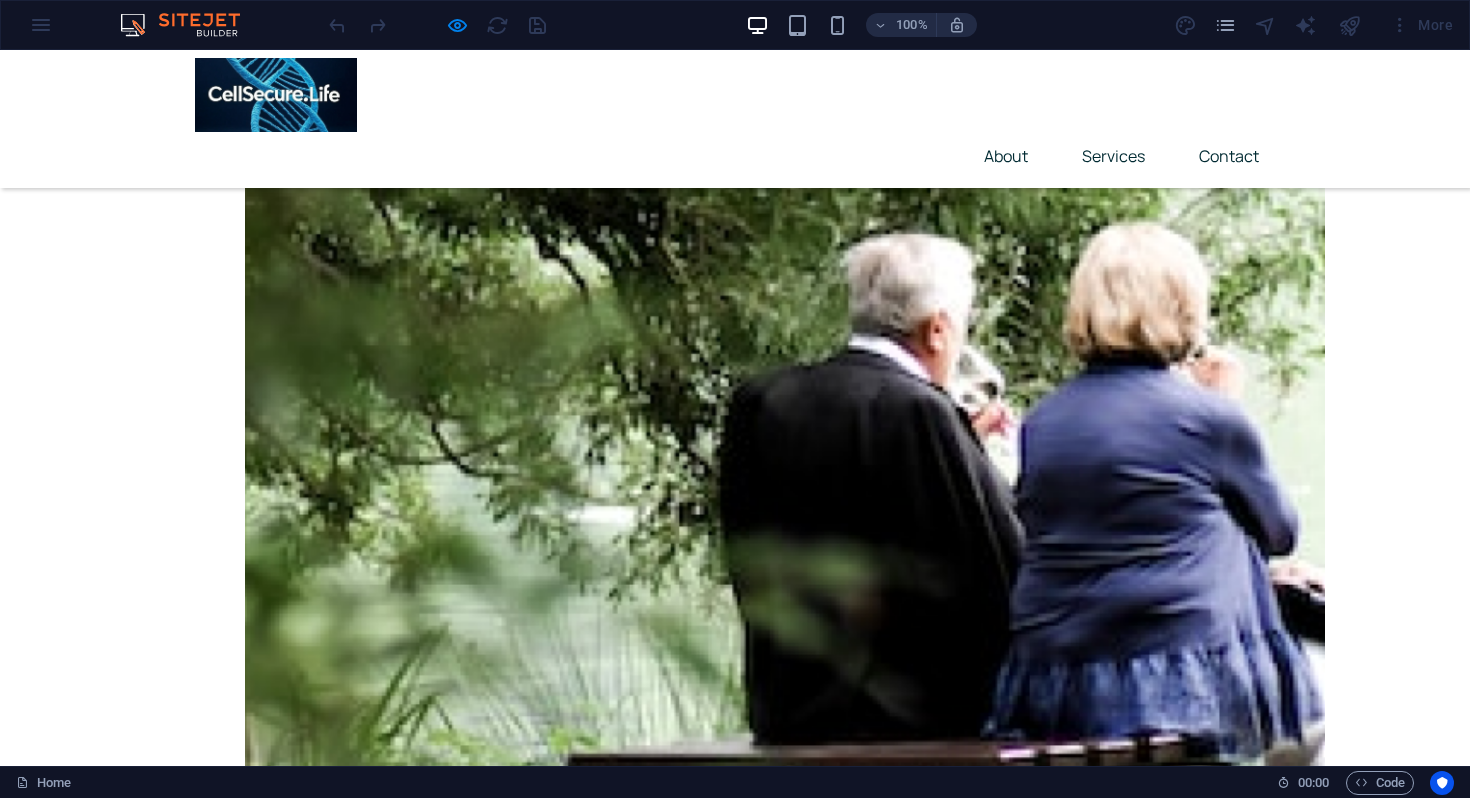 click on "100% More" at bounding box center [893, 25] 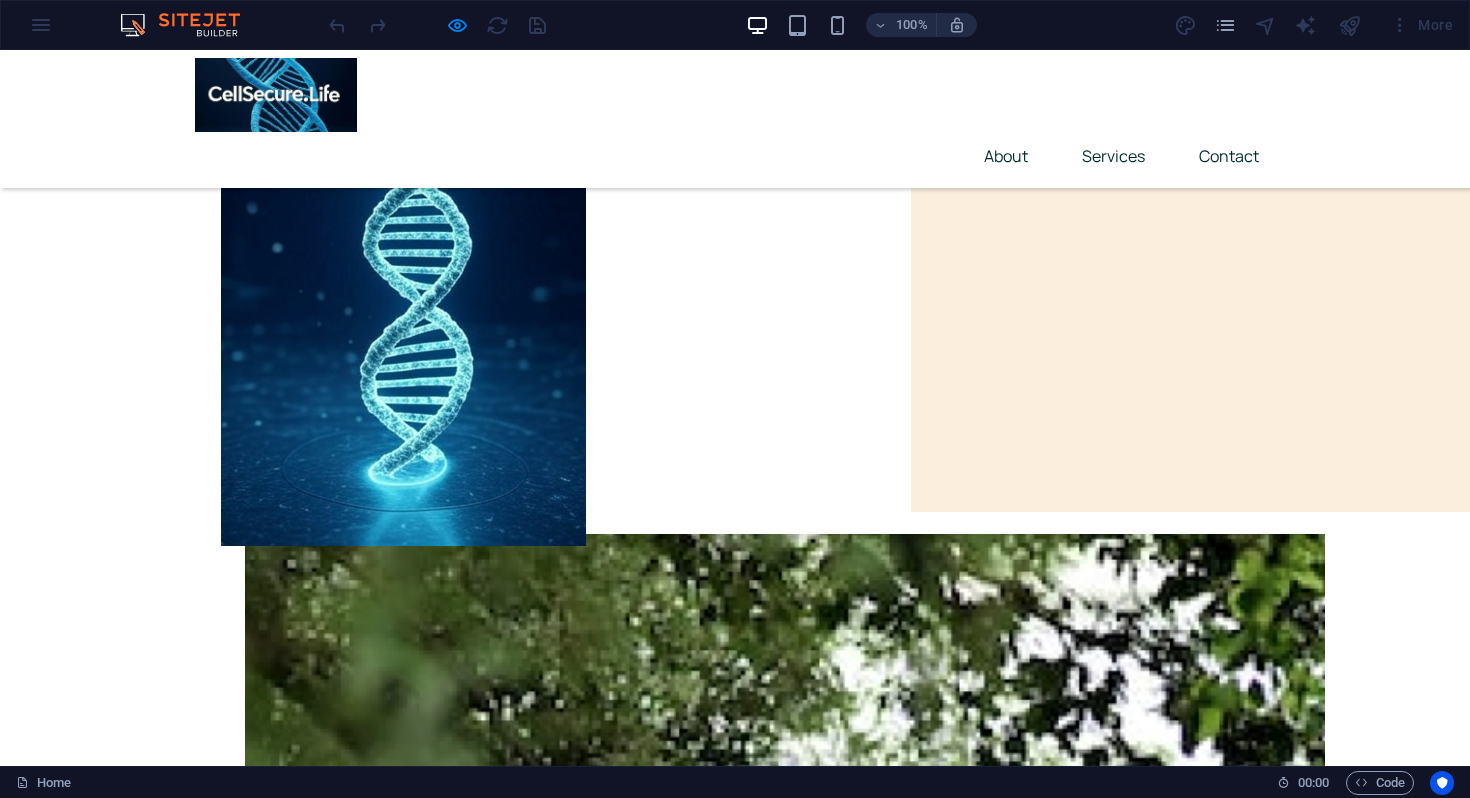 scroll, scrollTop: 0, scrollLeft: 0, axis: both 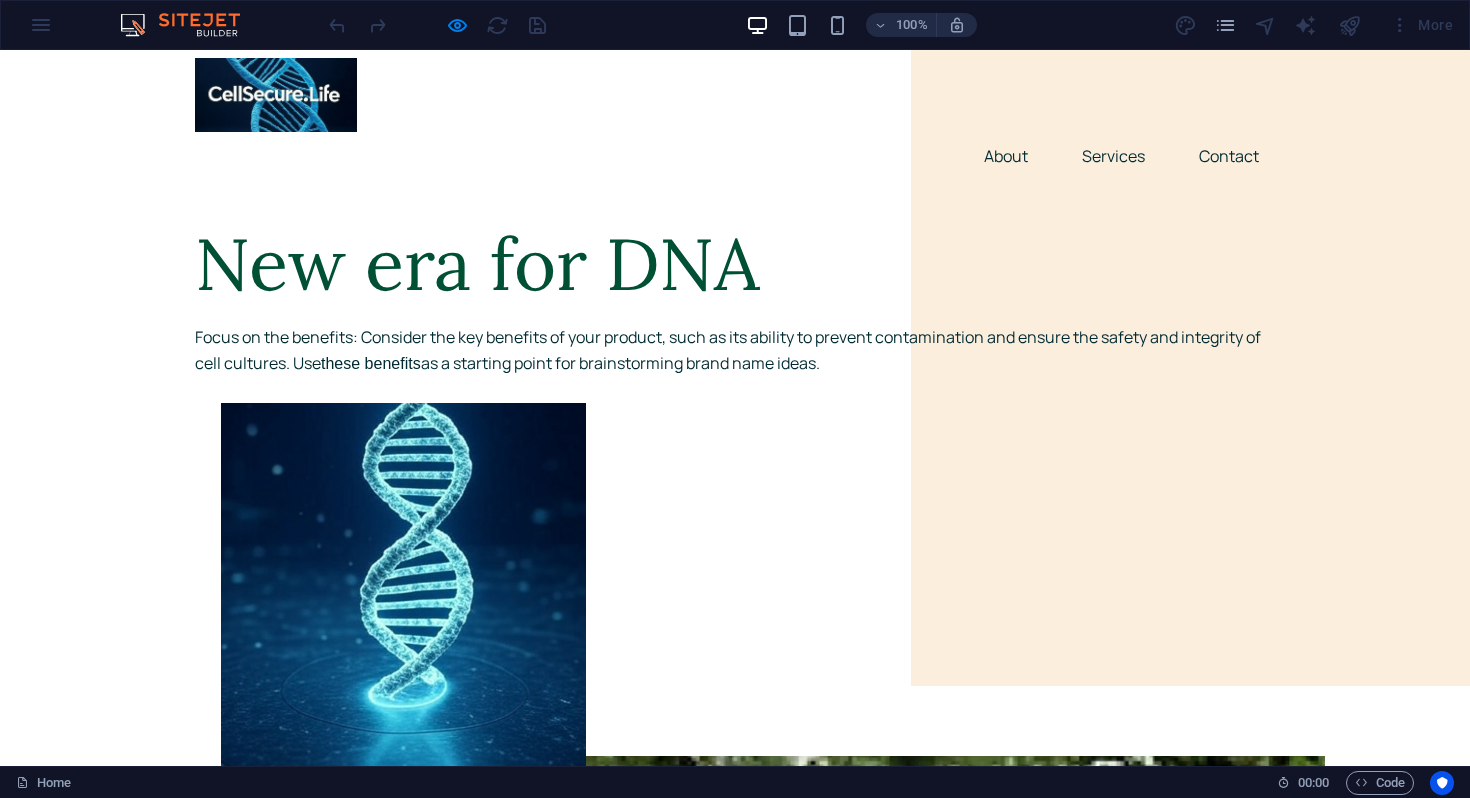 click on "100% More" at bounding box center (893, 25) 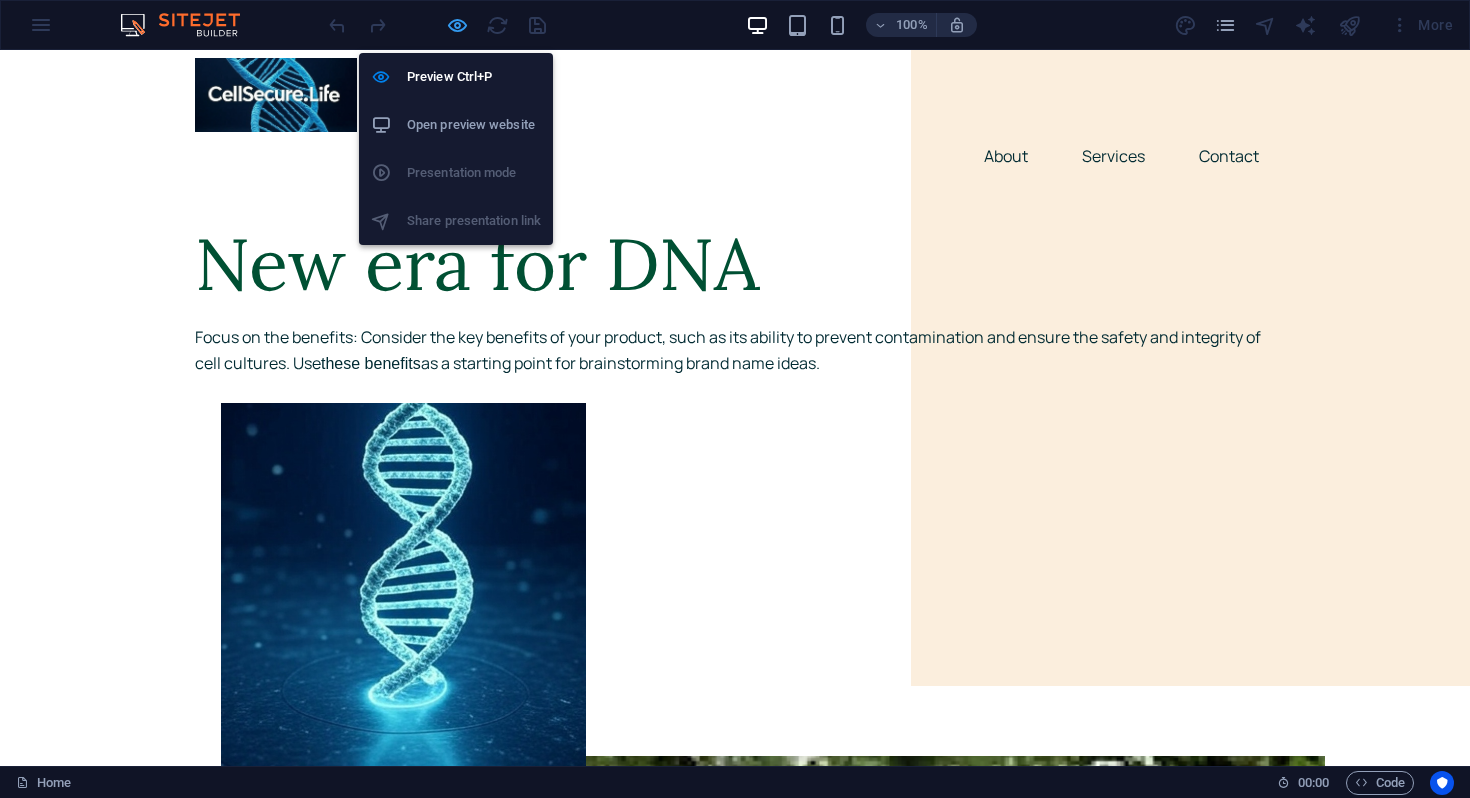 click at bounding box center (457, 25) 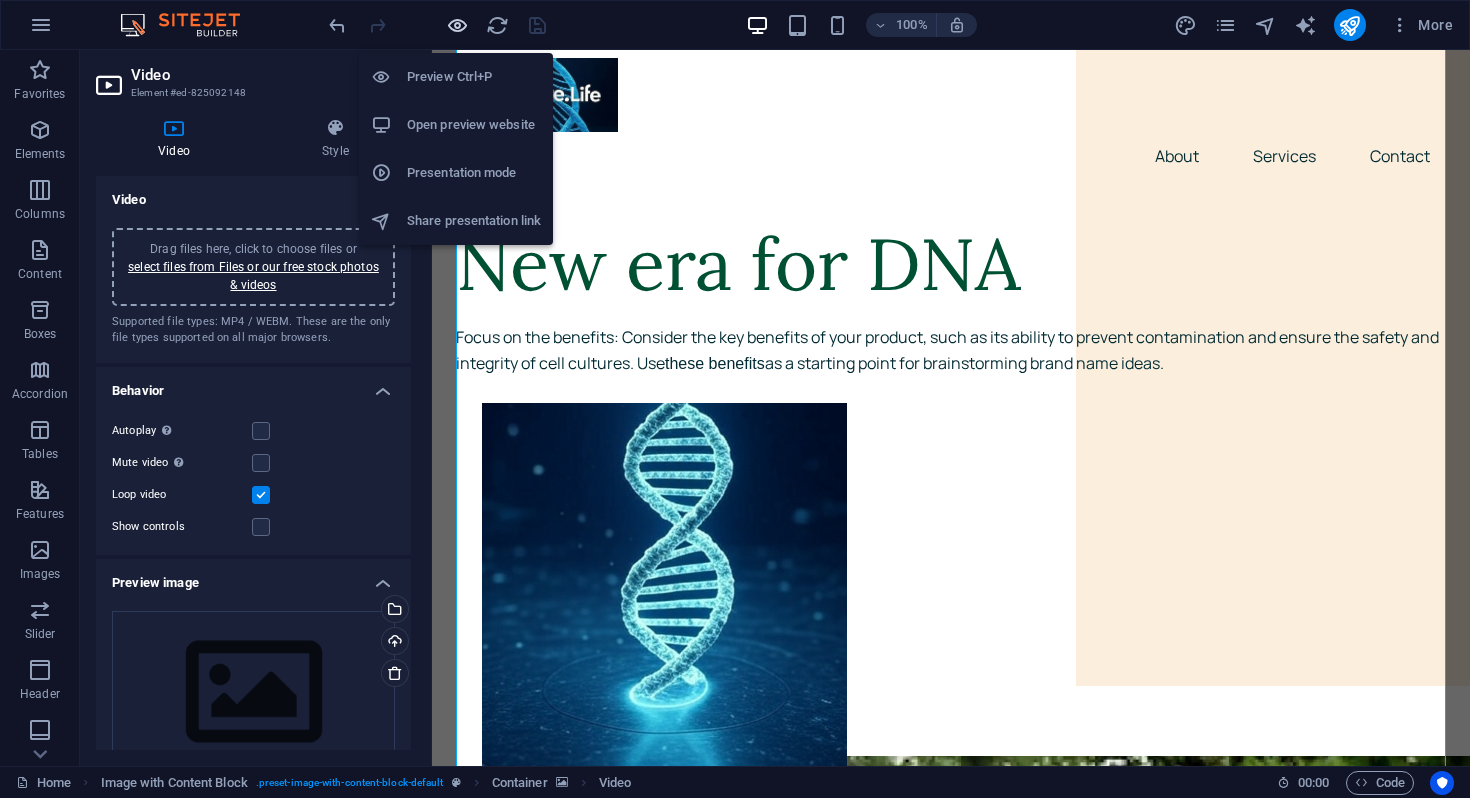 scroll, scrollTop: 4103, scrollLeft: 0, axis: vertical 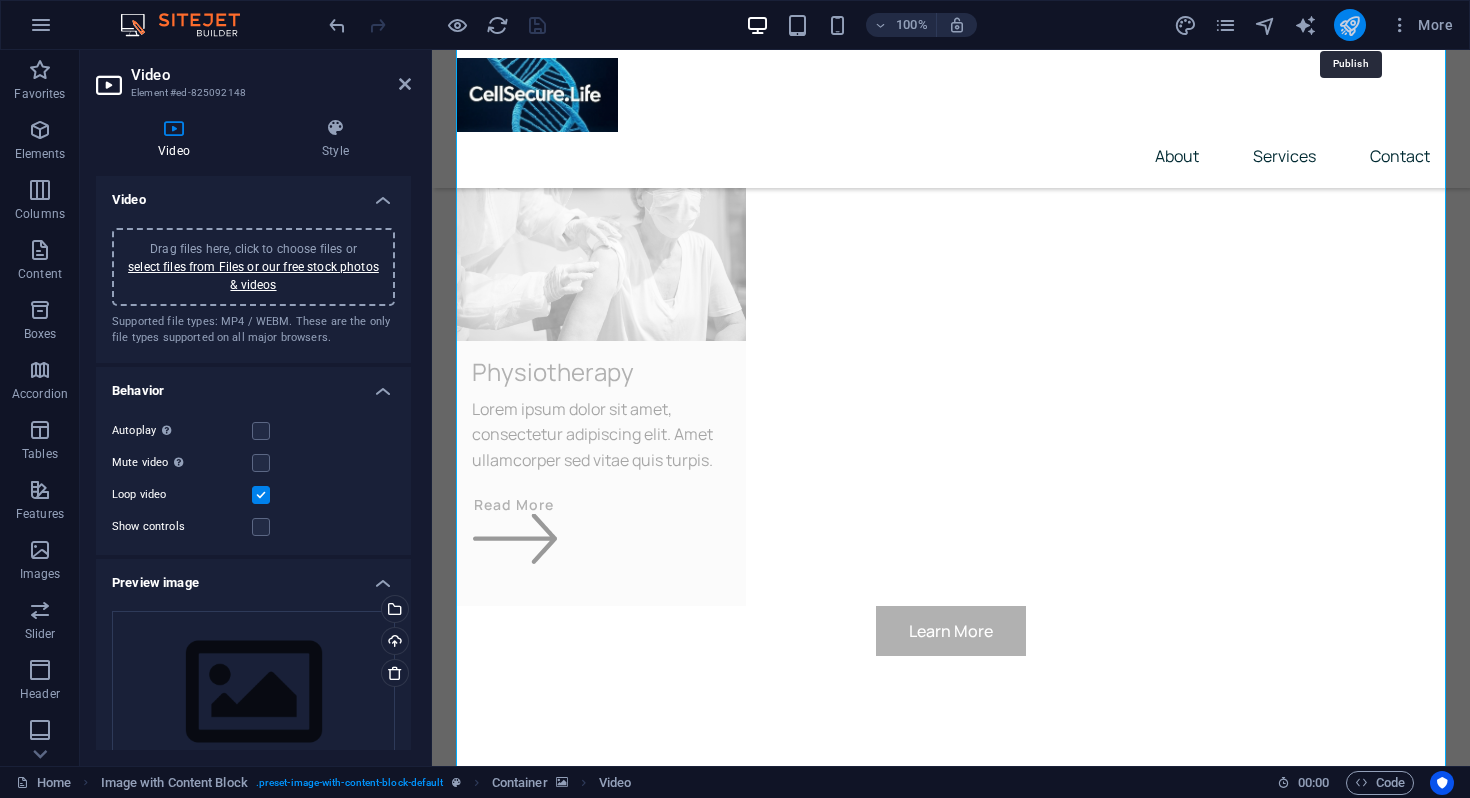 click at bounding box center [1349, 25] 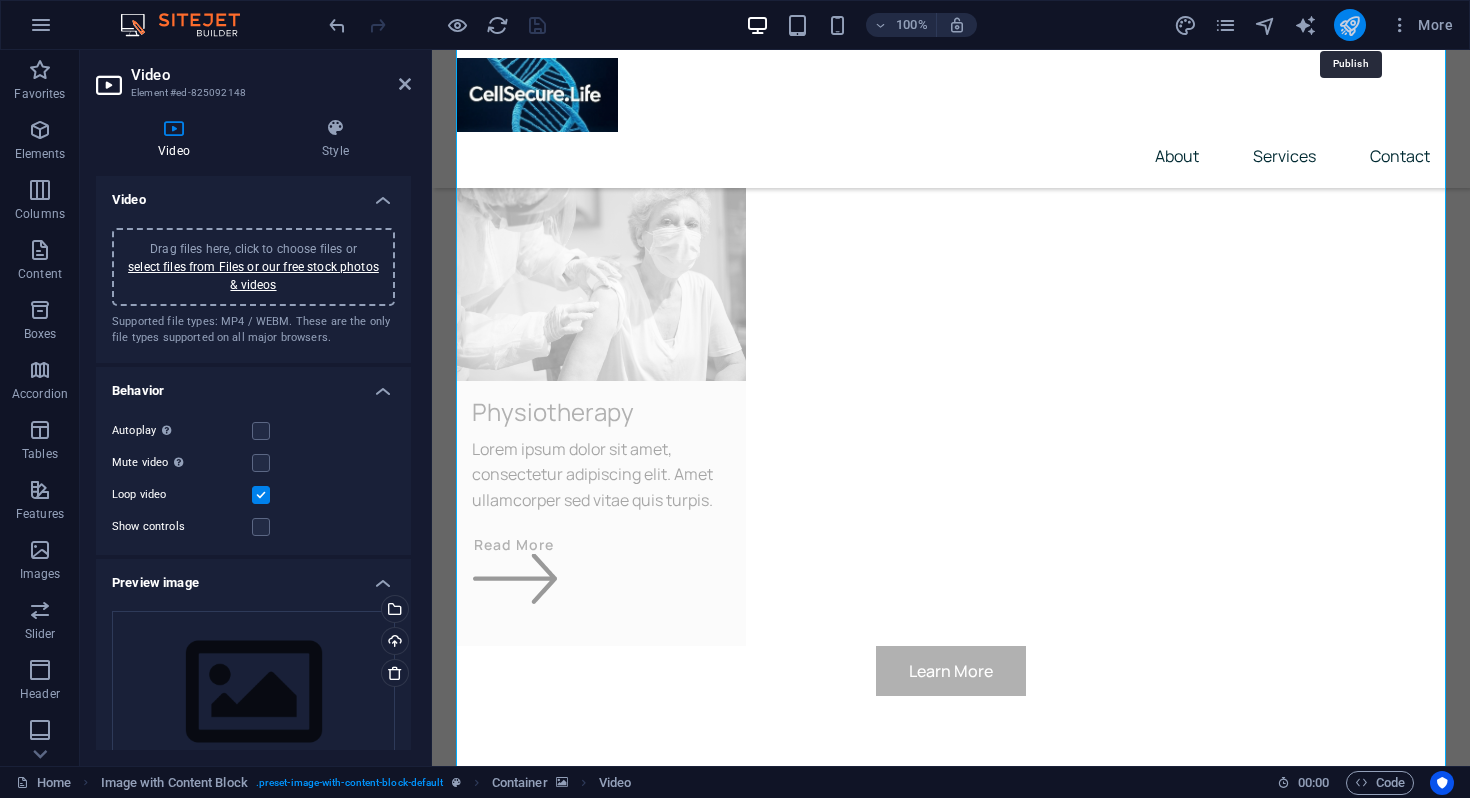 select on "%" 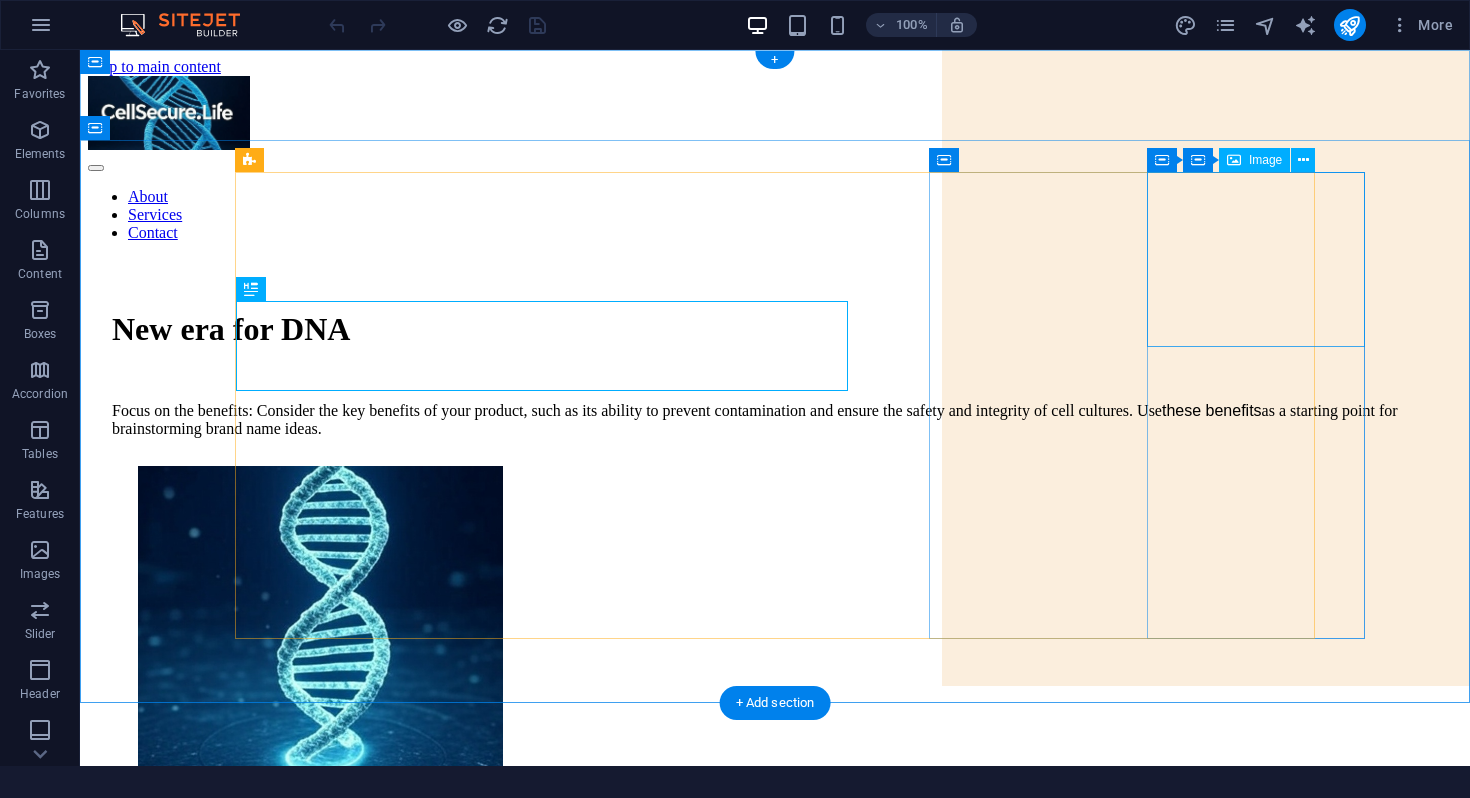 scroll, scrollTop: 0, scrollLeft: 0, axis: both 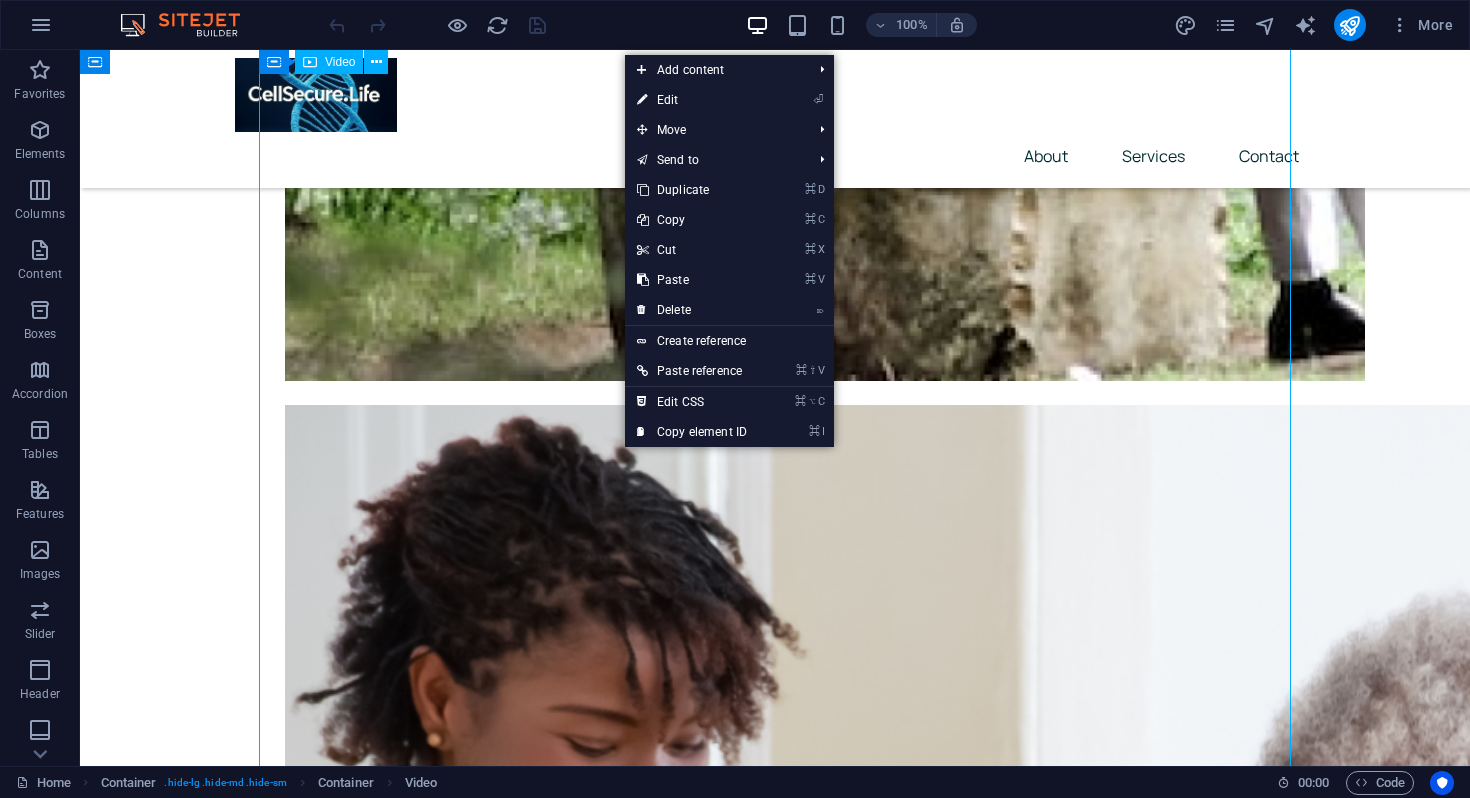 click at bounding box center [775, 4469] 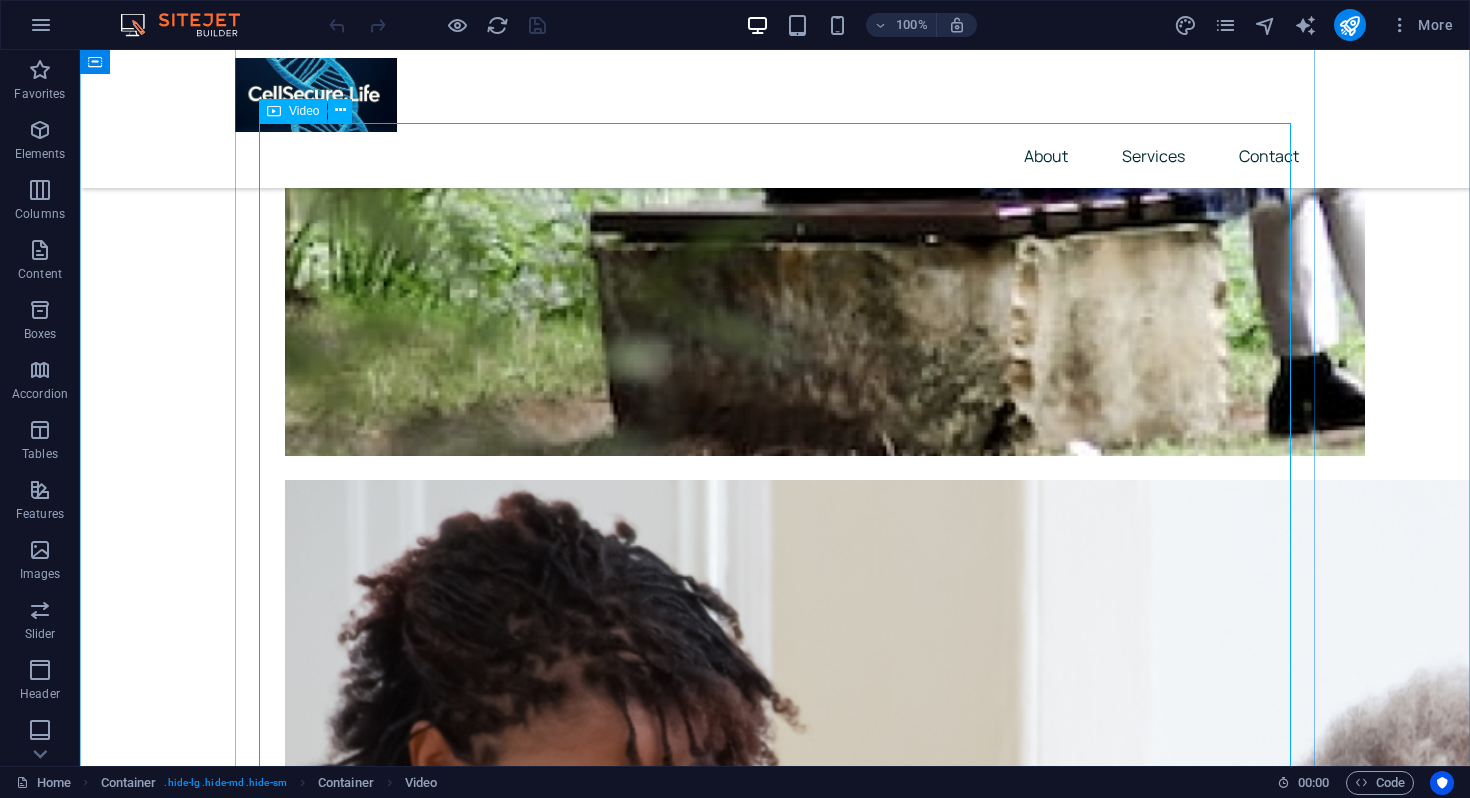 scroll, scrollTop: 1389, scrollLeft: 0, axis: vertical 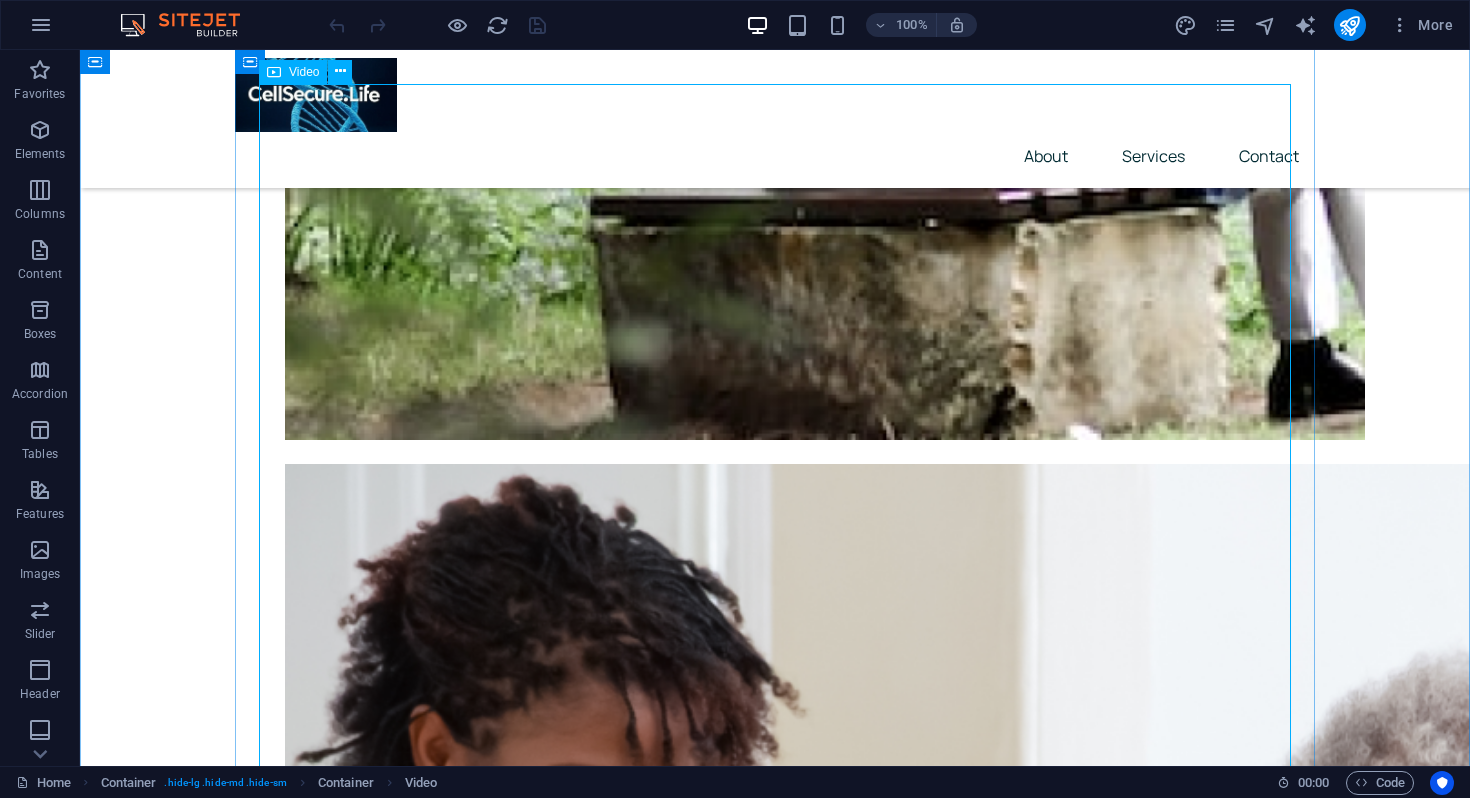 click at bounding box center (775, 4528) 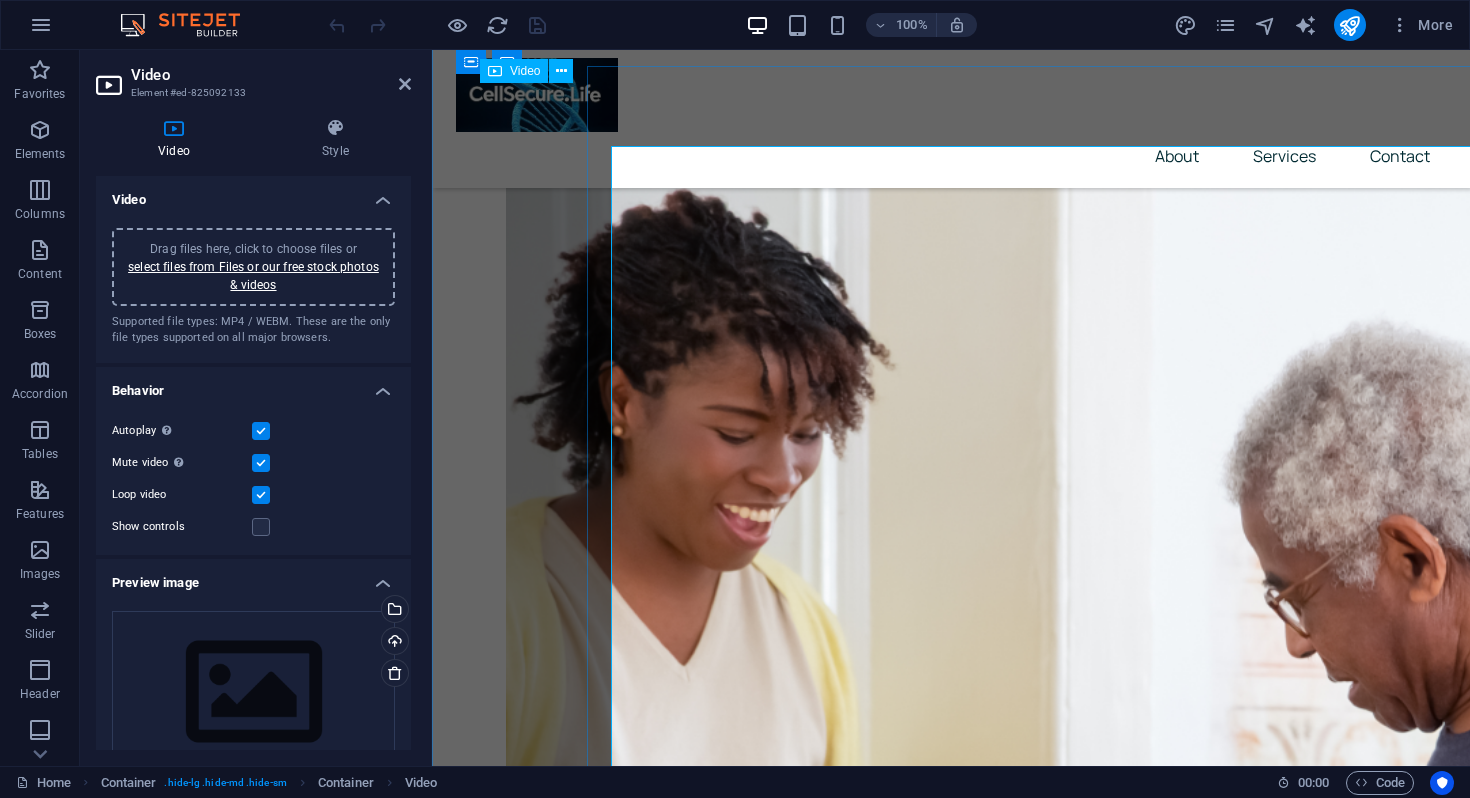 scroll, scrollTop: 1326, scrollLeft: 0, axis: vertical 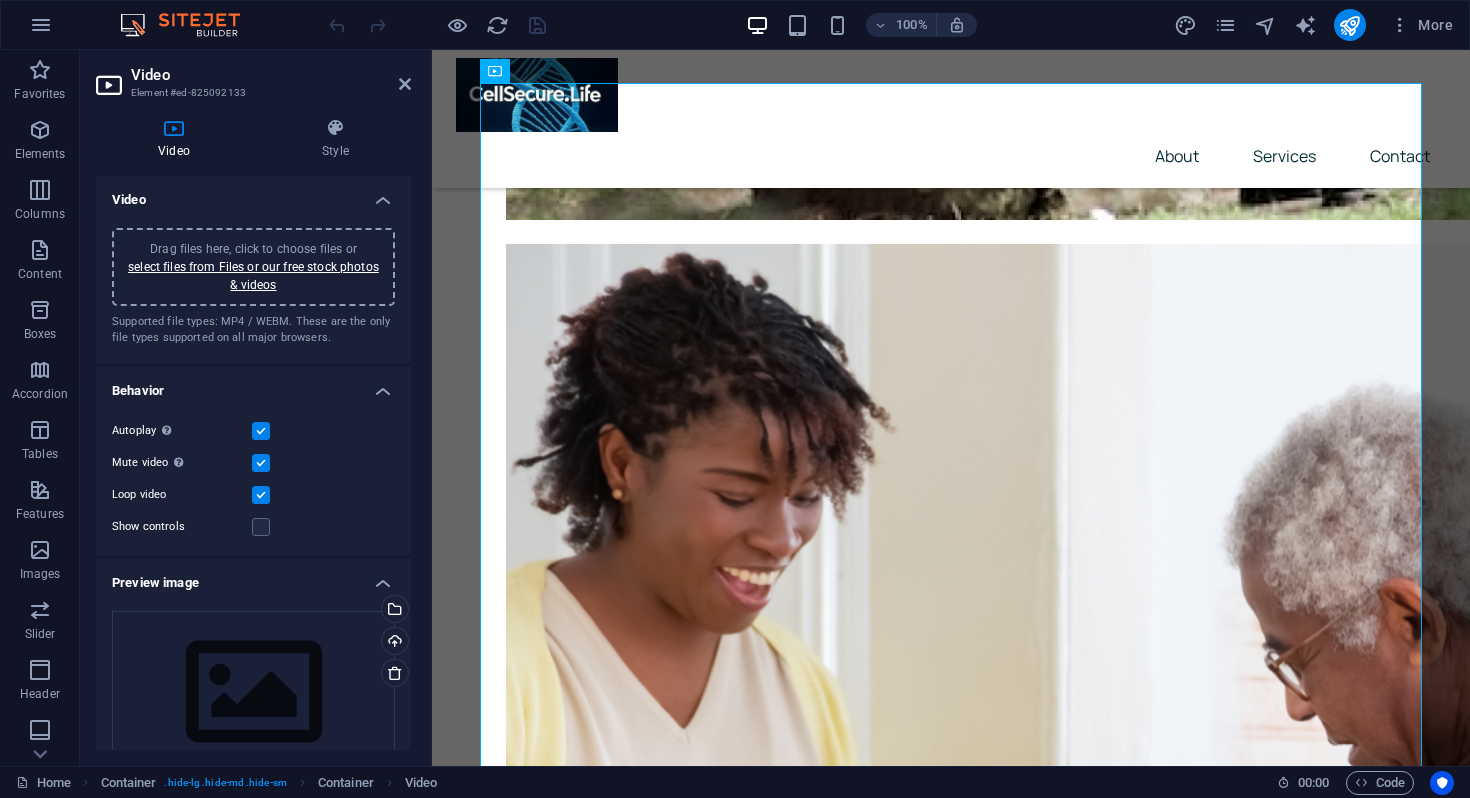 click at bounding box center [261, 463] 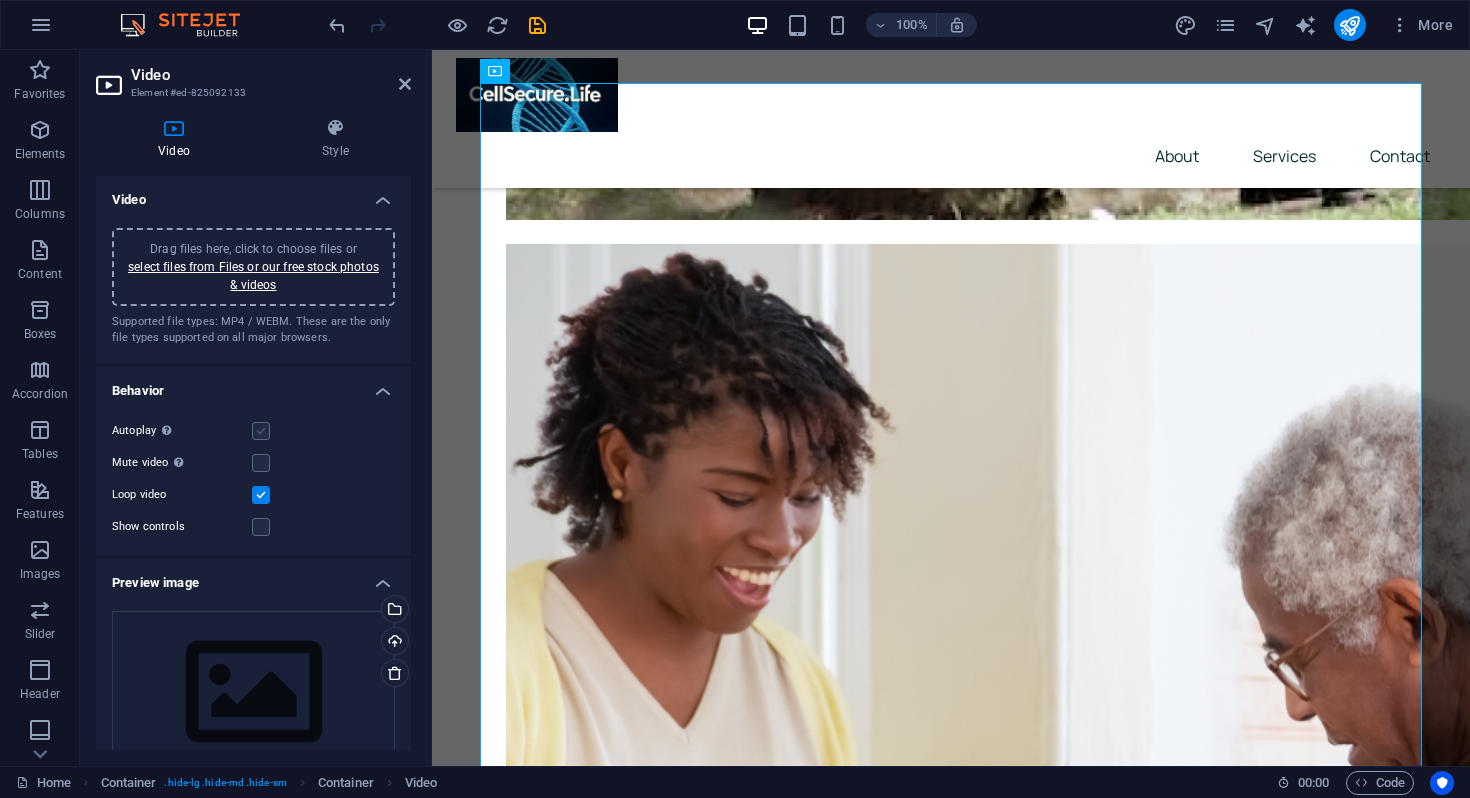 click at bounding box center [261, 431] 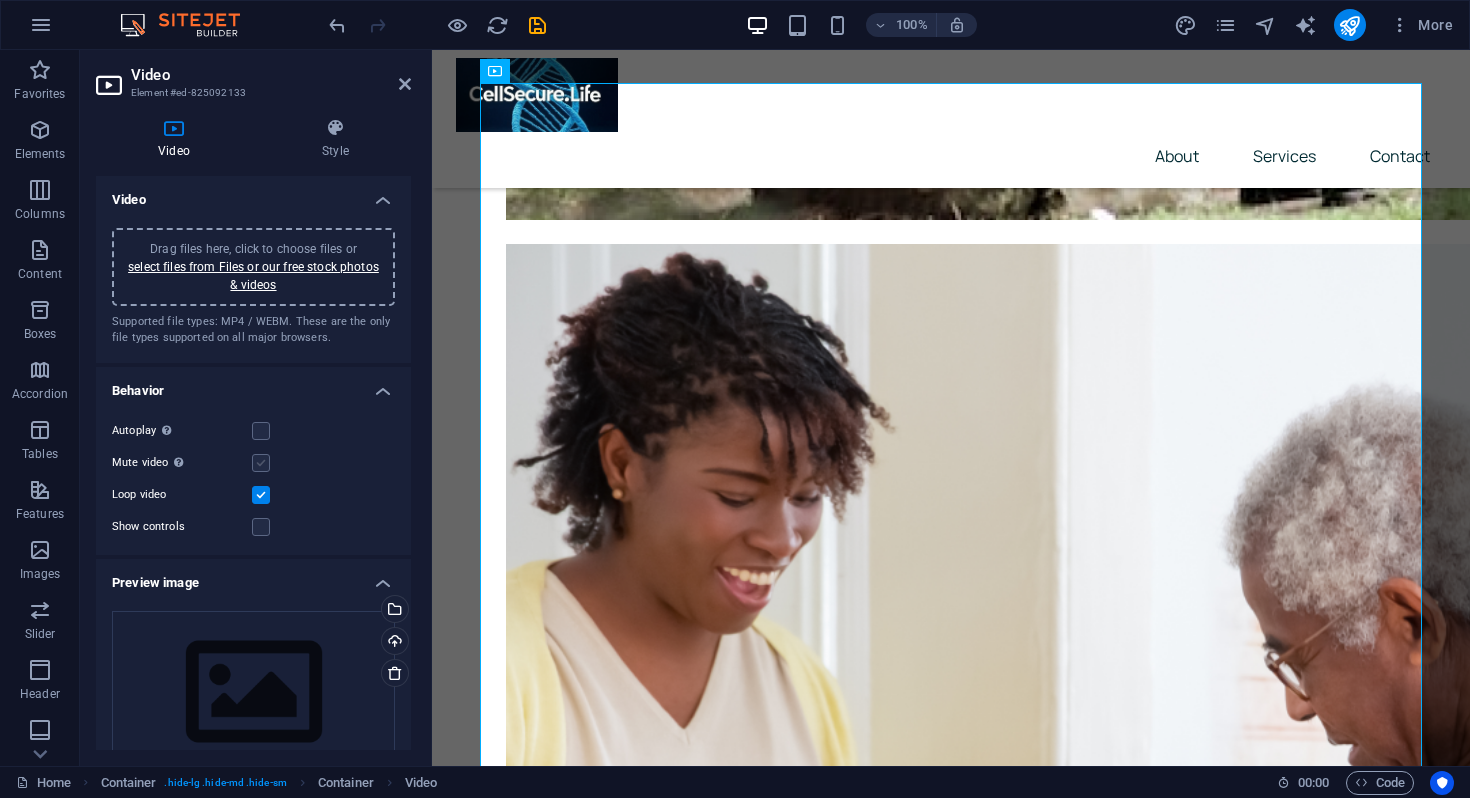click at bounding box center (261, 463) 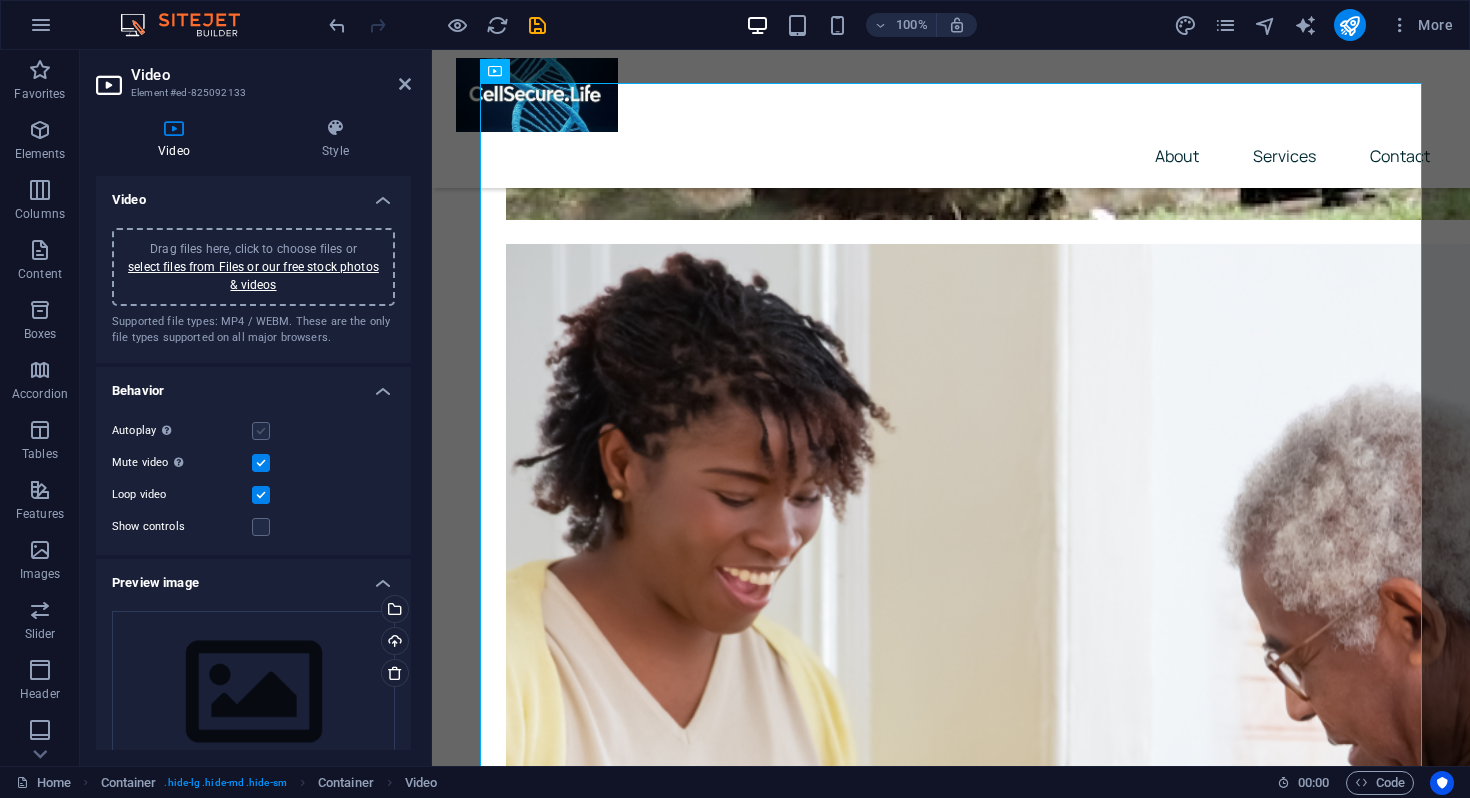 click at bounding box center (261, 431) 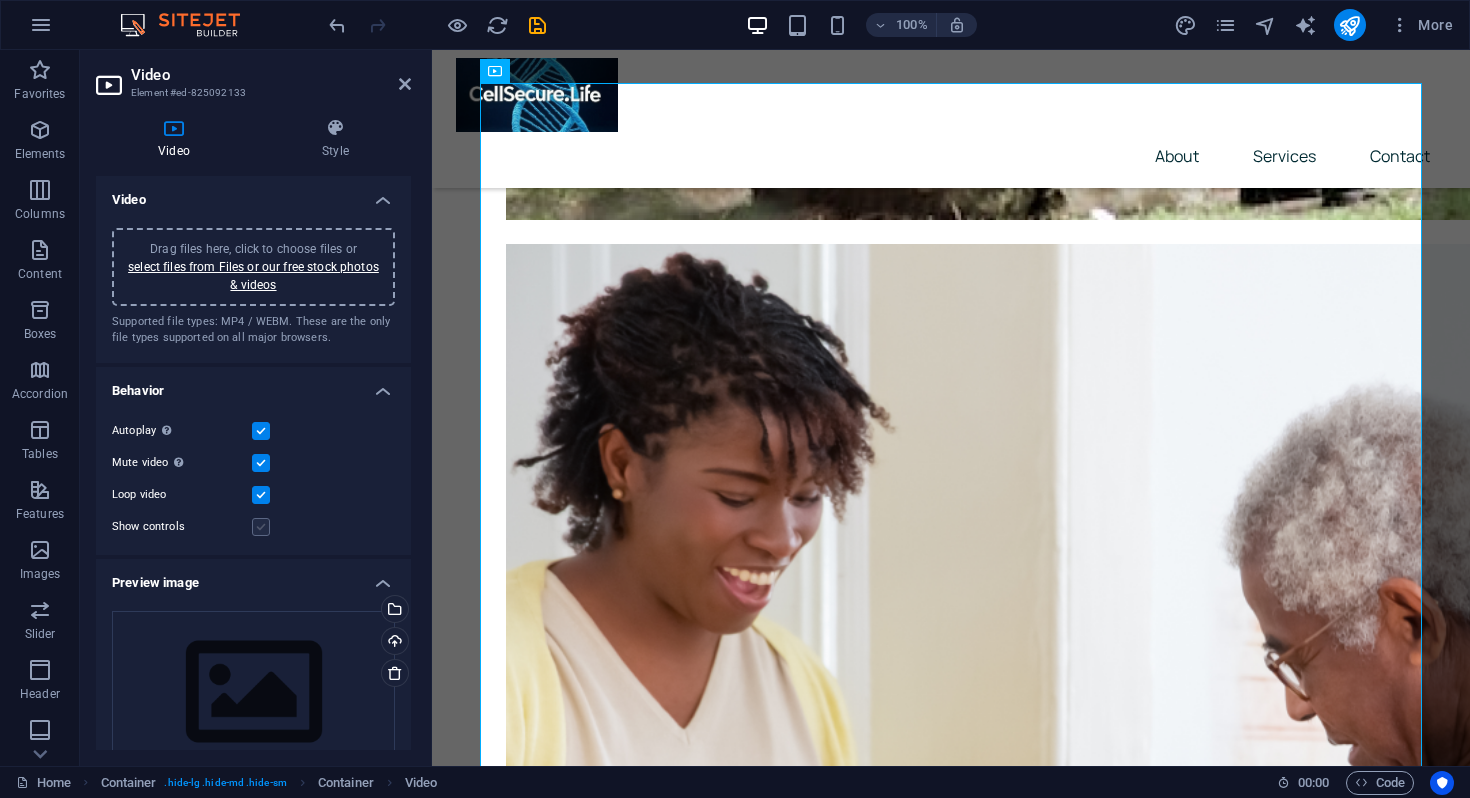 click at bounding box center (261, 527) 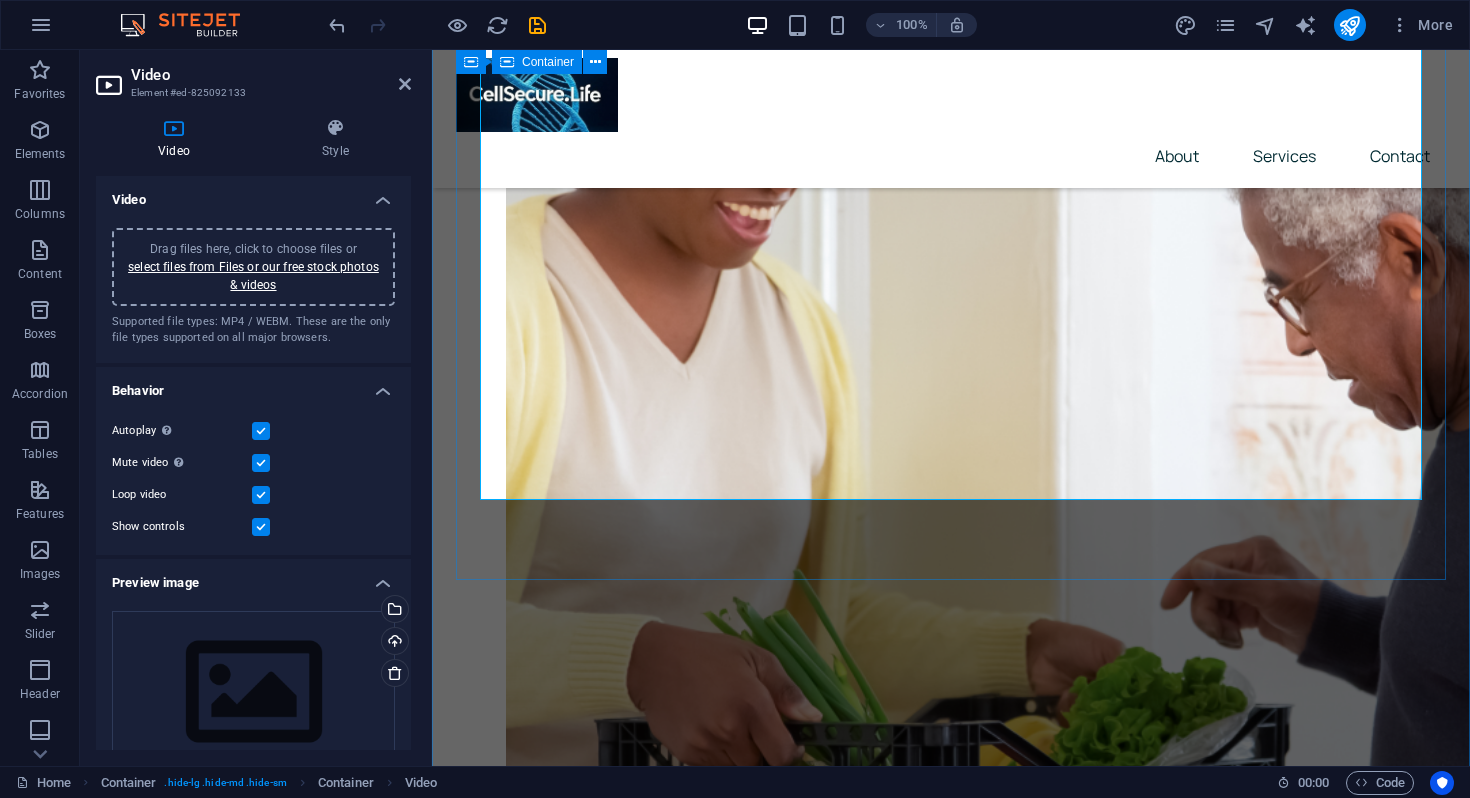 scroll, scrollTop: 1682, scrollLeft: 0, axis: vertical 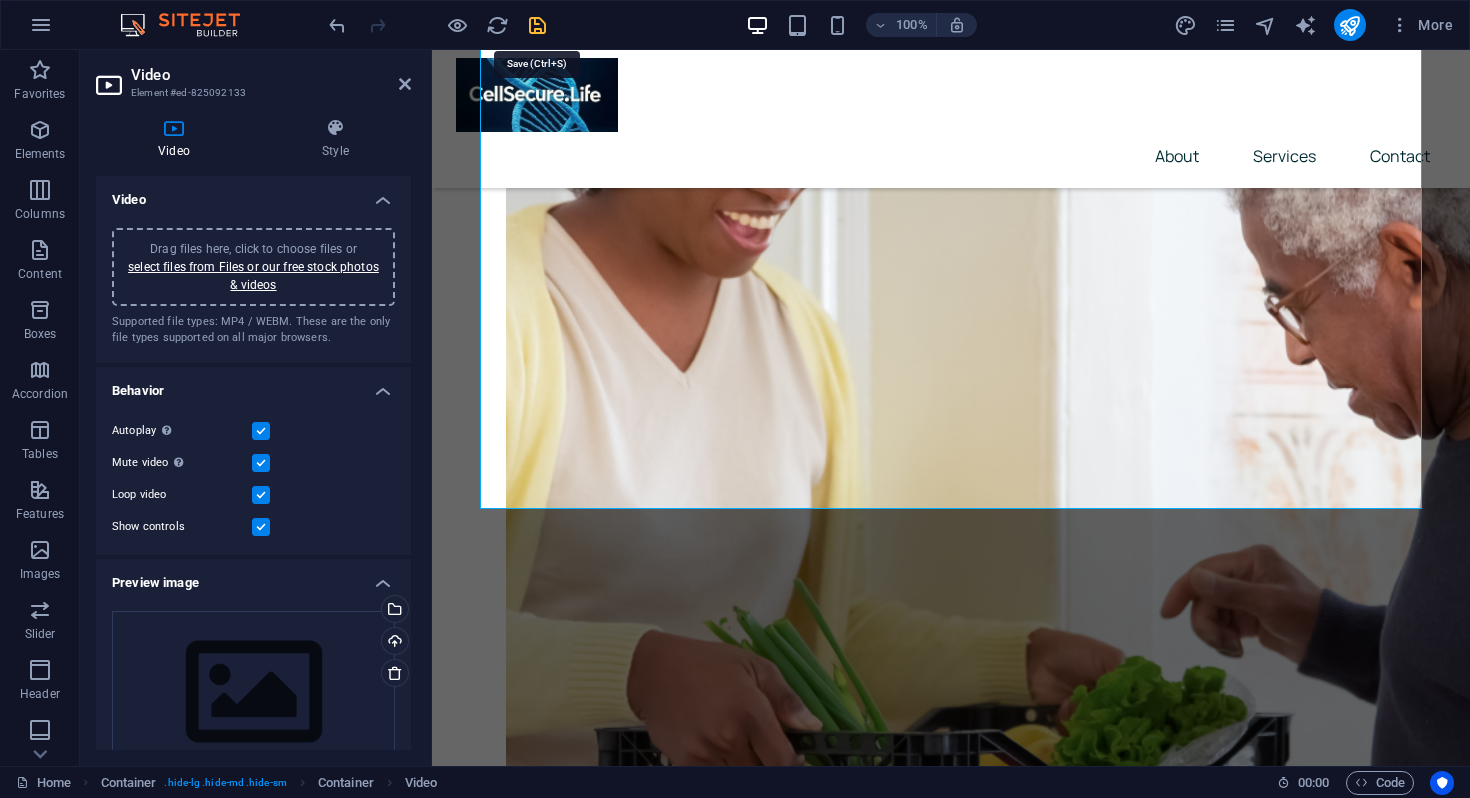 click at bounding box center [537, 25] 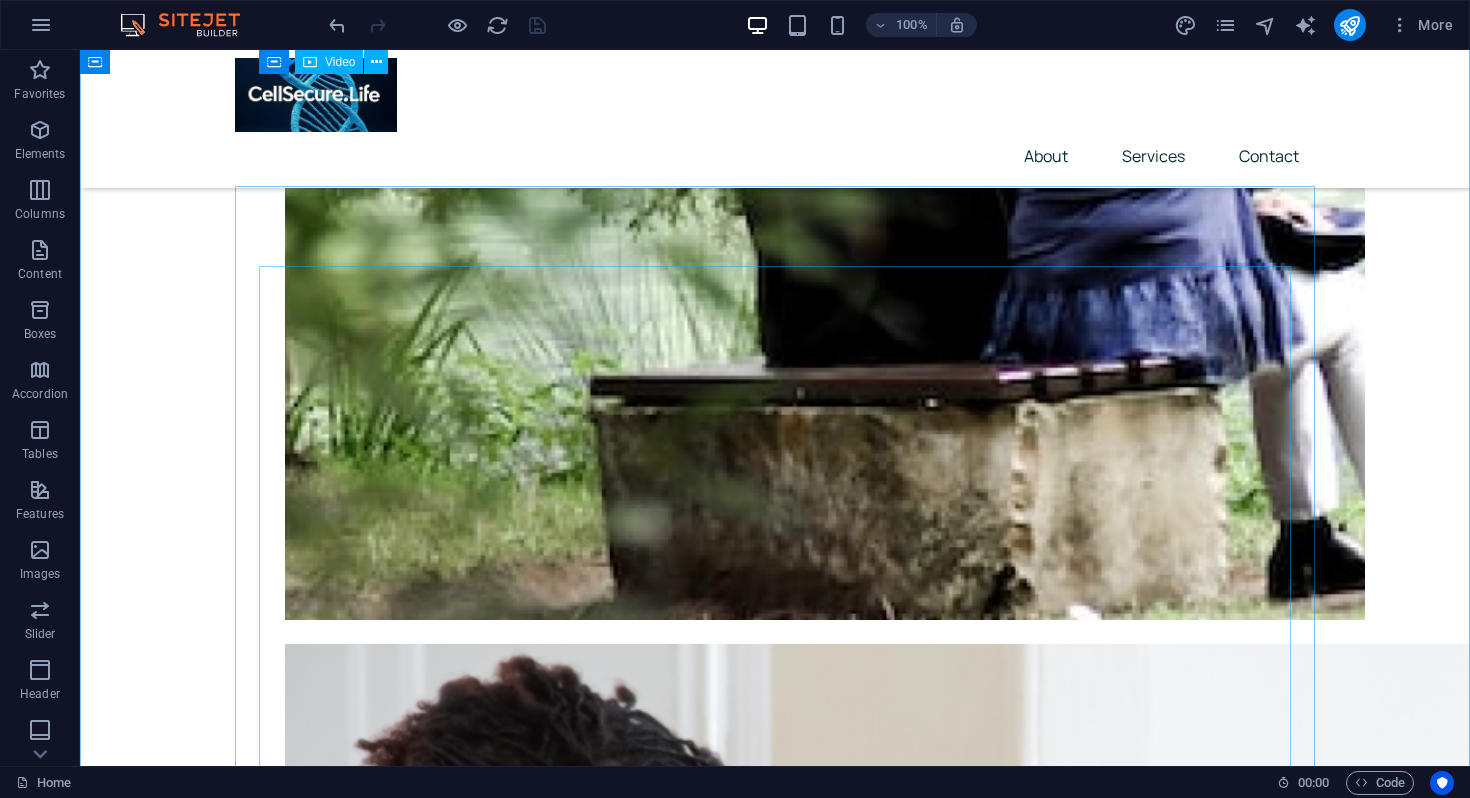 scroll, scrollTop: 1206, scrollLeft: 0, axis: vertical 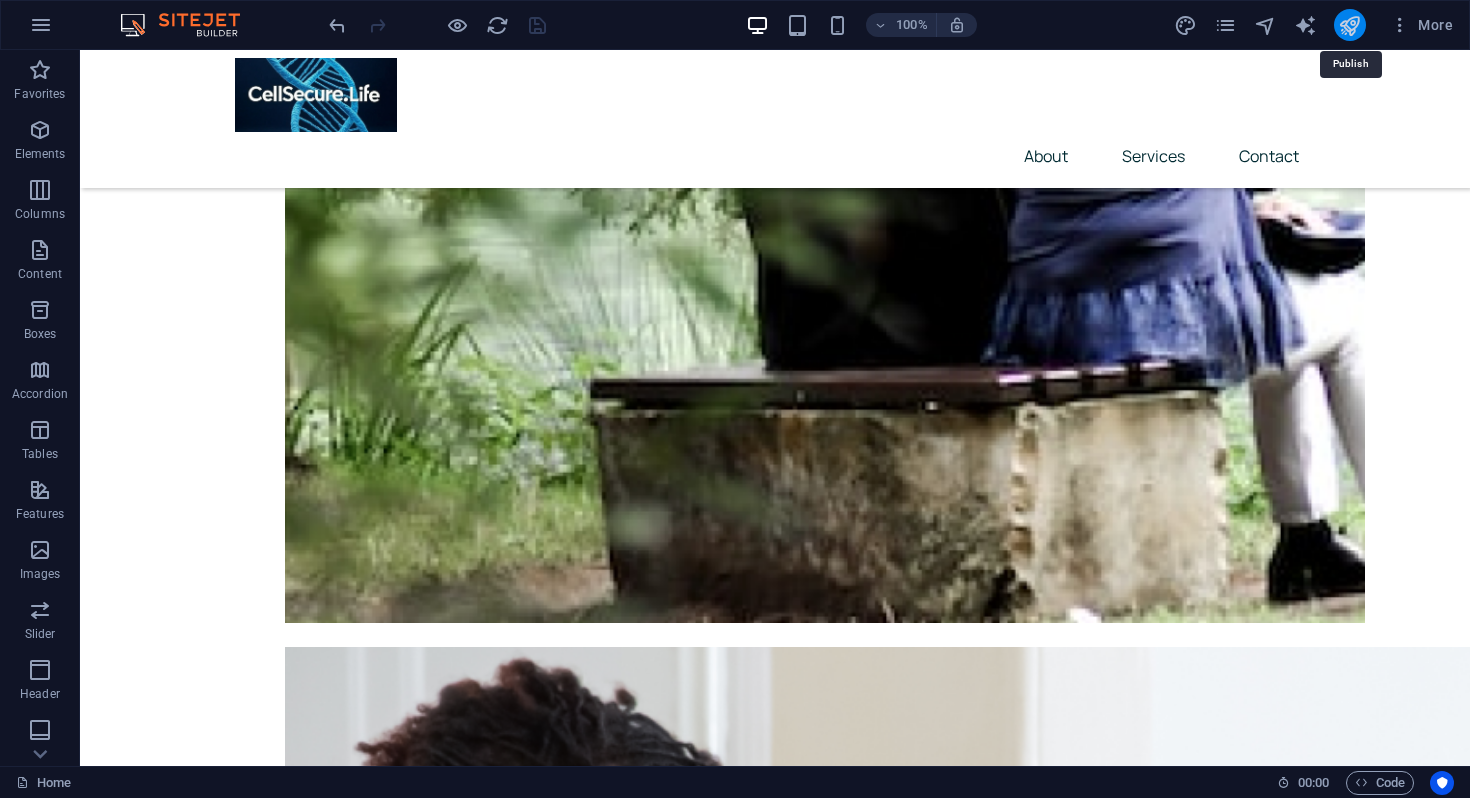 click at bounding box center [1349, 25] 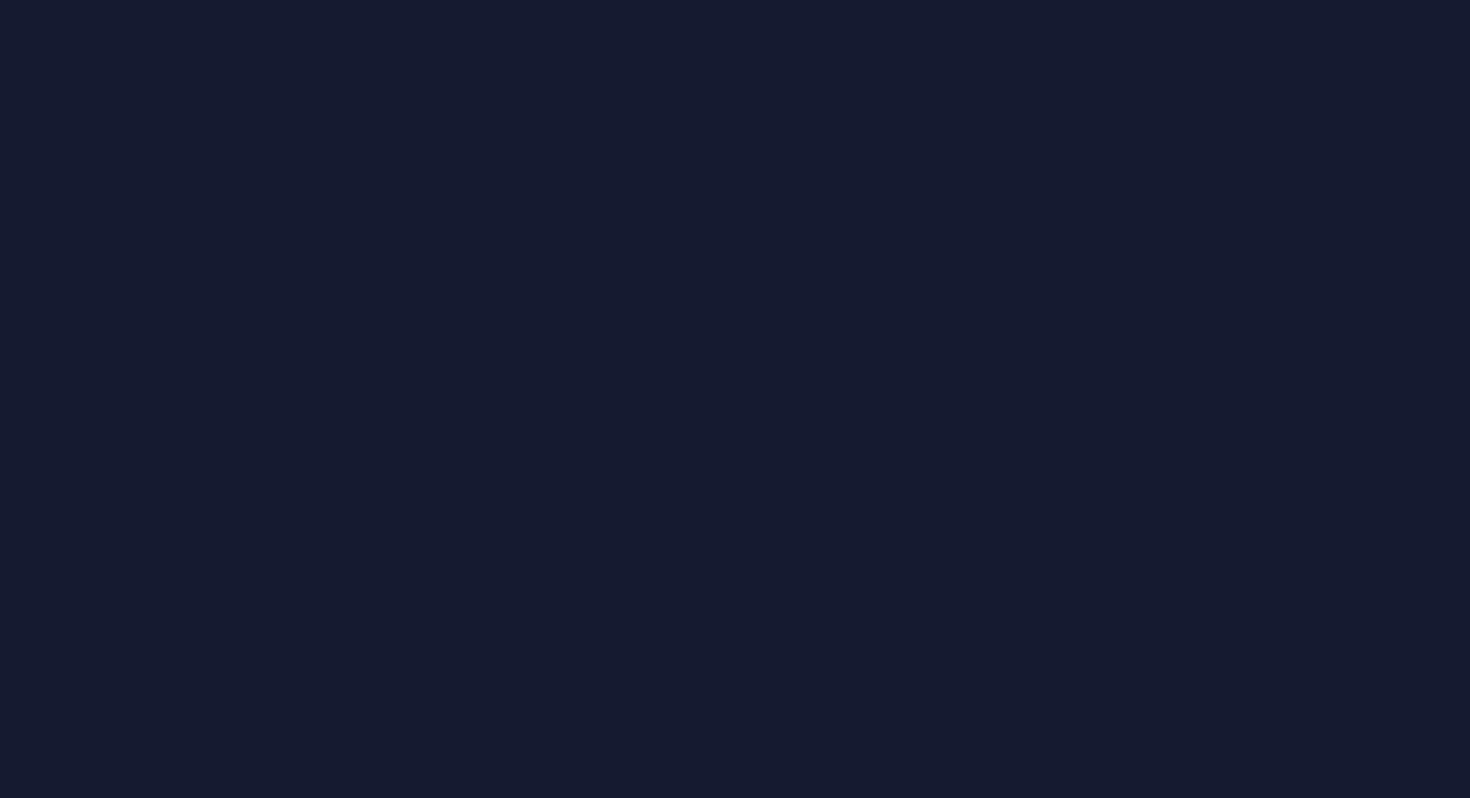 scroll, scrollTop: 0, scrollLeft: 0, axis: both 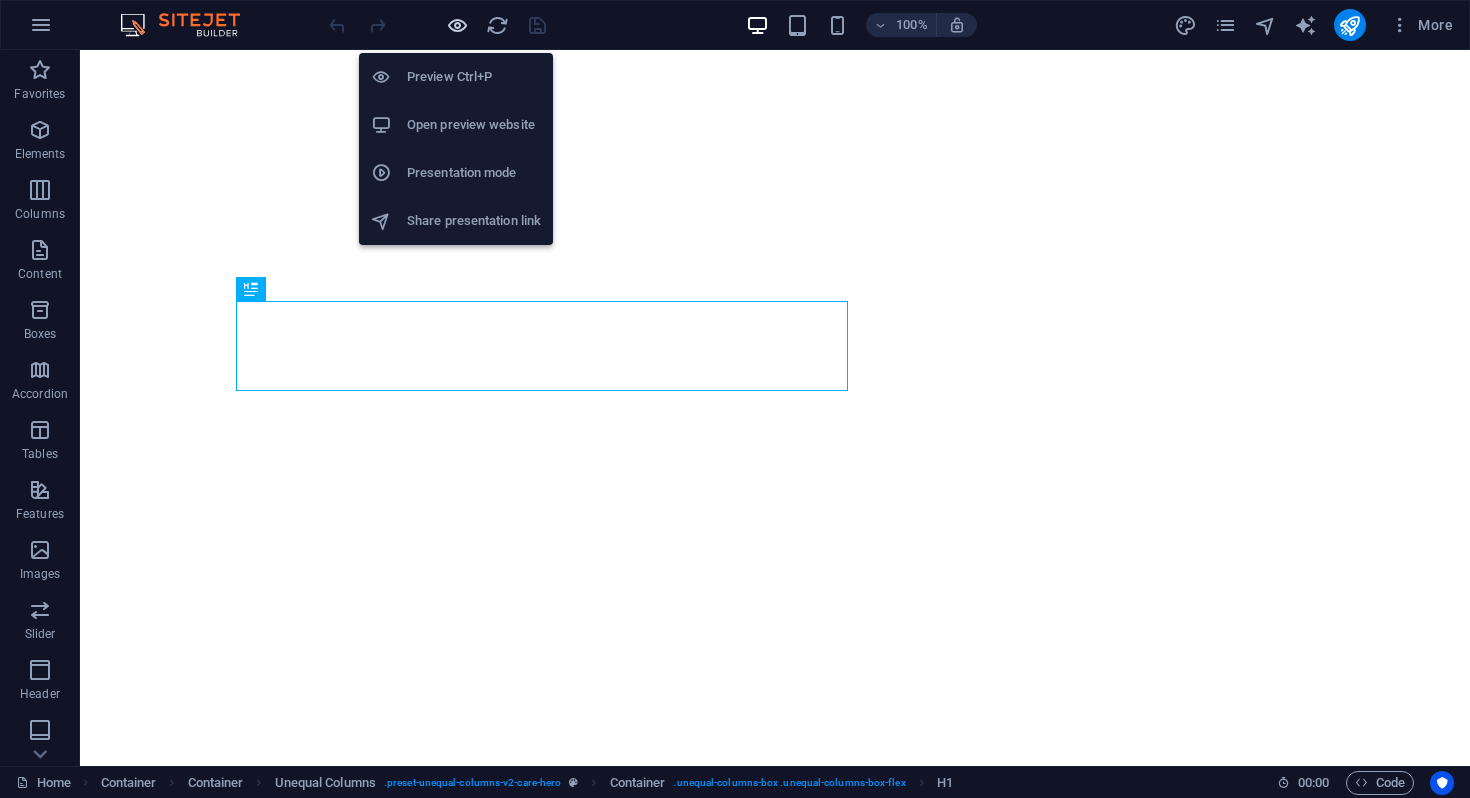 click at bounding box center (457, 25) 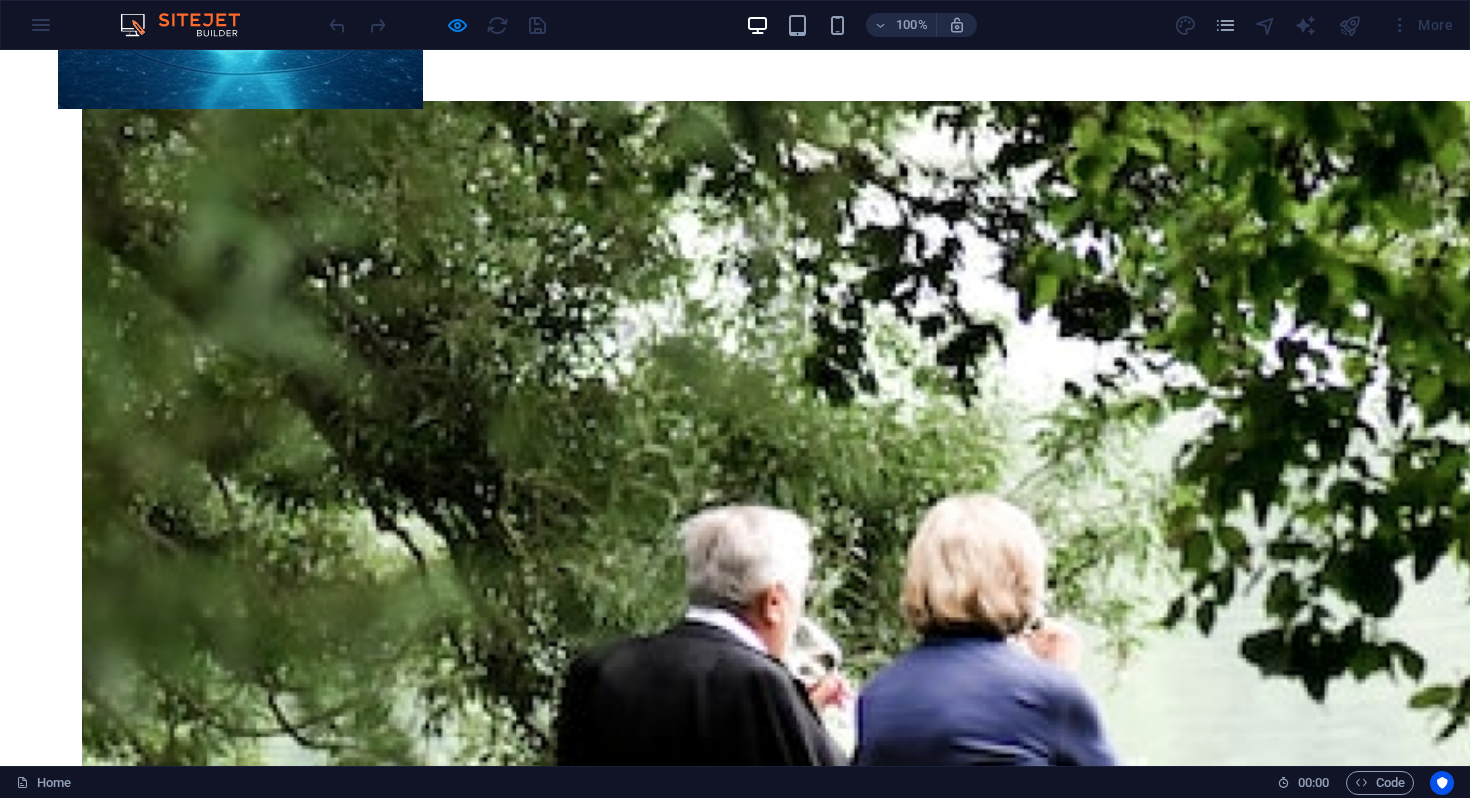 scroll, scrollTop: 751, scrollLeft: 0, axis: vertical 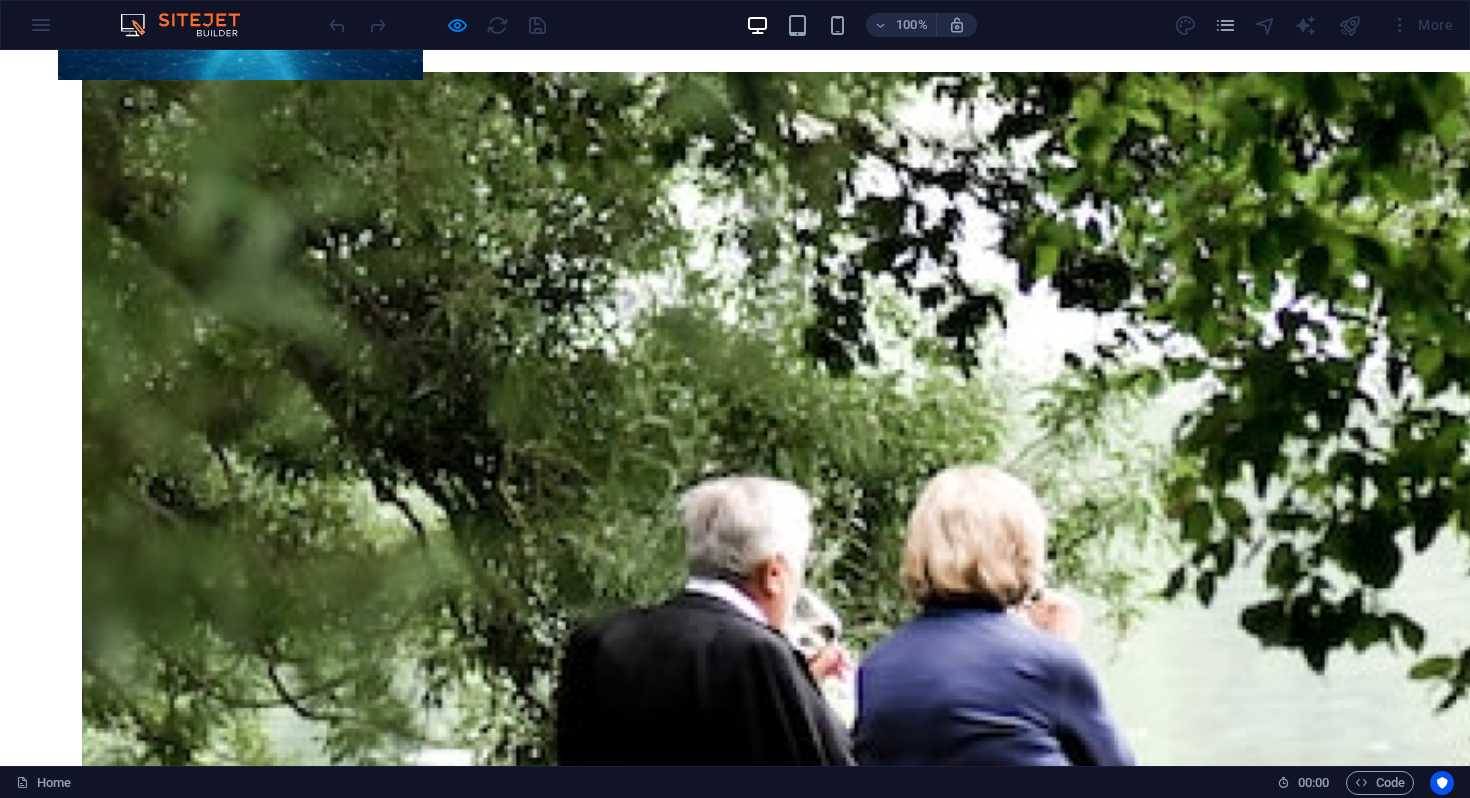 click at bounding box center [735, 12088] 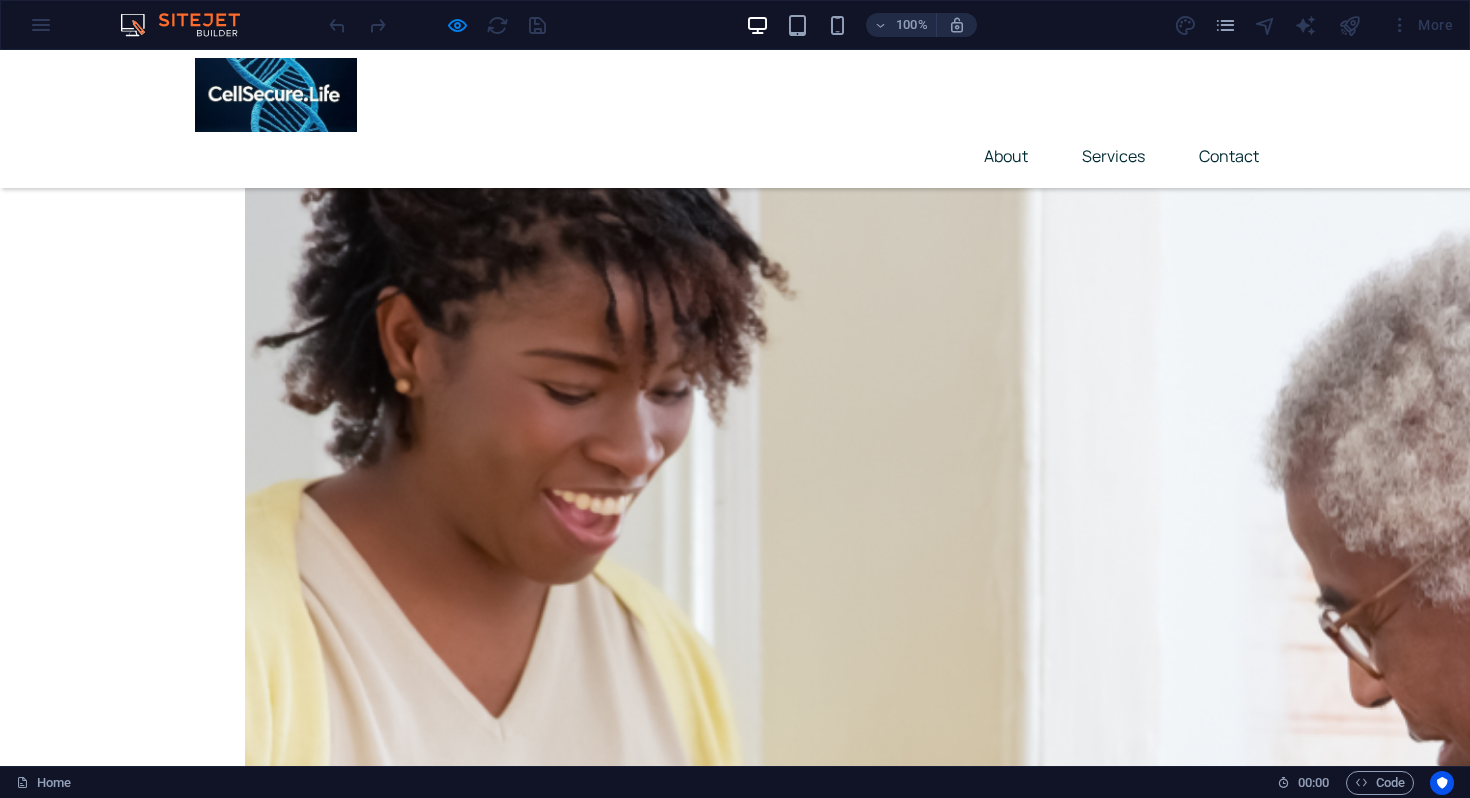 scroll, scrollTop: 1844, scrollLeft: 0, axis: vertical 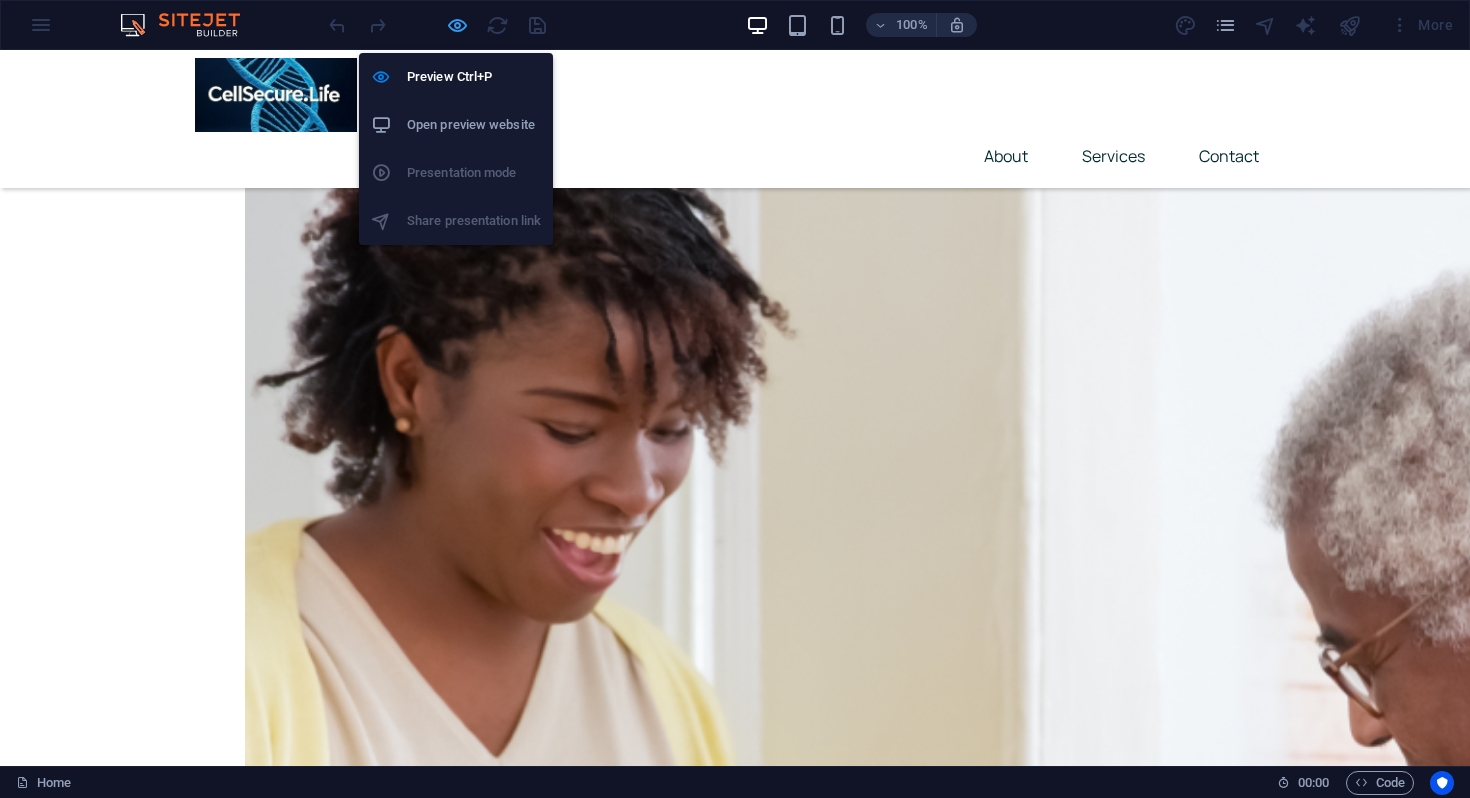 click at bounding box center [457, 25] 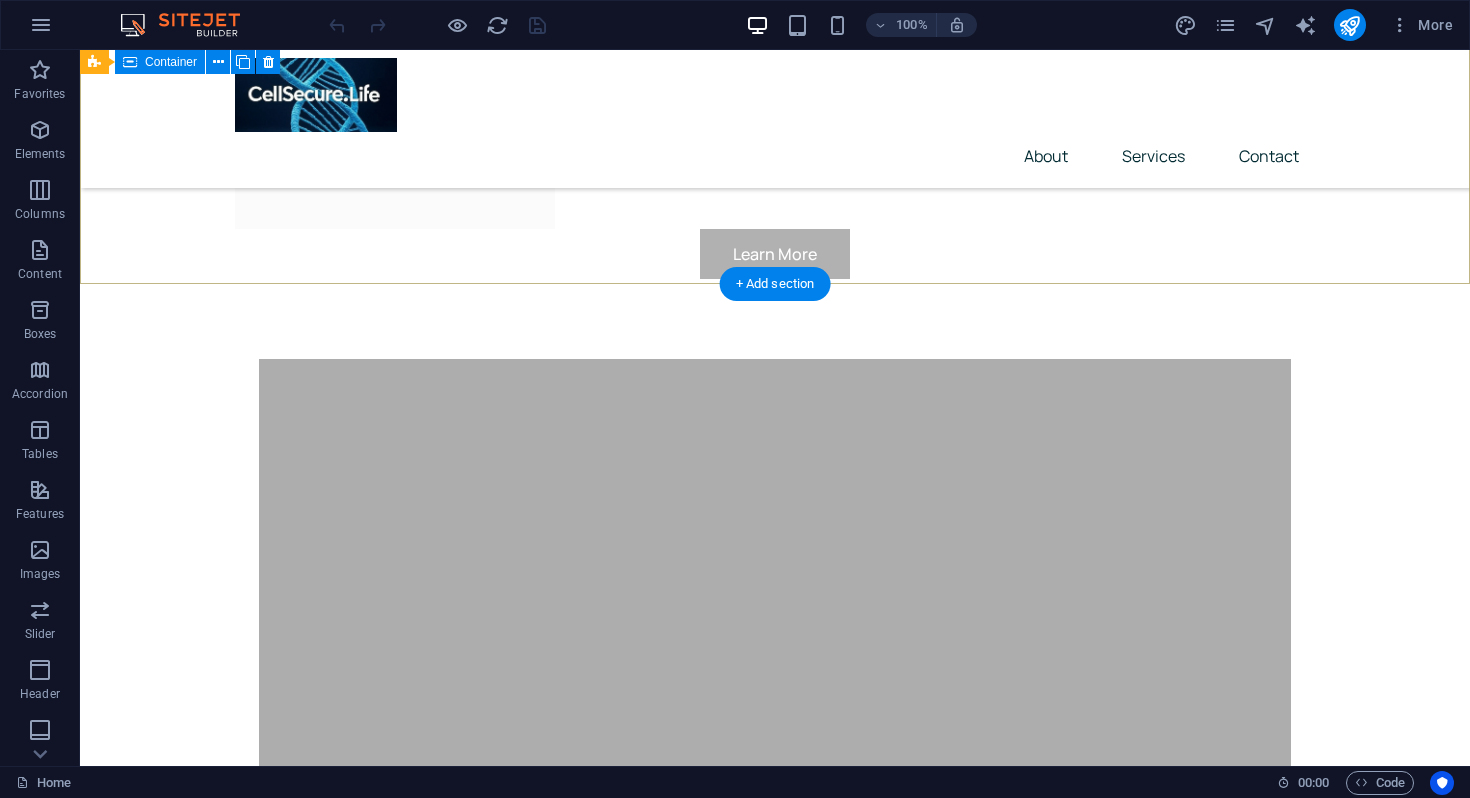 click on "Lorem ipsum dolor sit amet consectetur Quo facere optio ut repellat ipsam sed. Culpa deleniti molestiae ex. A doloremque provident eveniet est eligendi recusandae hic. Quam commodi aut omnis autem facilis eos. Omnis vitae quibusdam provident provident. Quia libero iste id eligendi est consequatur vel id. Natus iste in dicta qui consequuntur optio. Soluta voluptas harum quod ut officia quia. Nesciunt in quod suscipit sed animi laborum. Aut aut quia et quas iusto quae quos." at bounding box center [775, 4979] 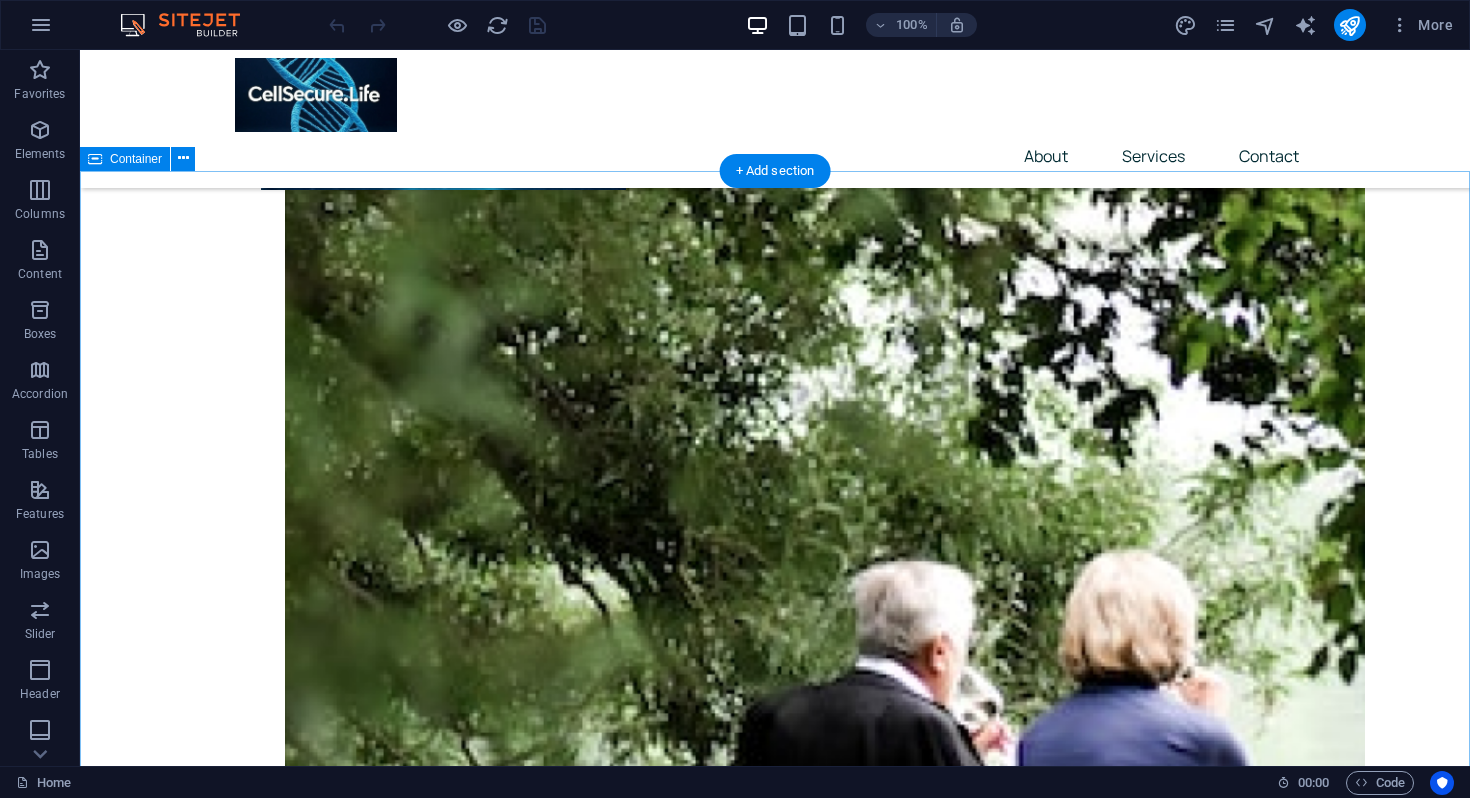 scroll, scrollTop: 582, scrollLeft: 0, axis: vertical 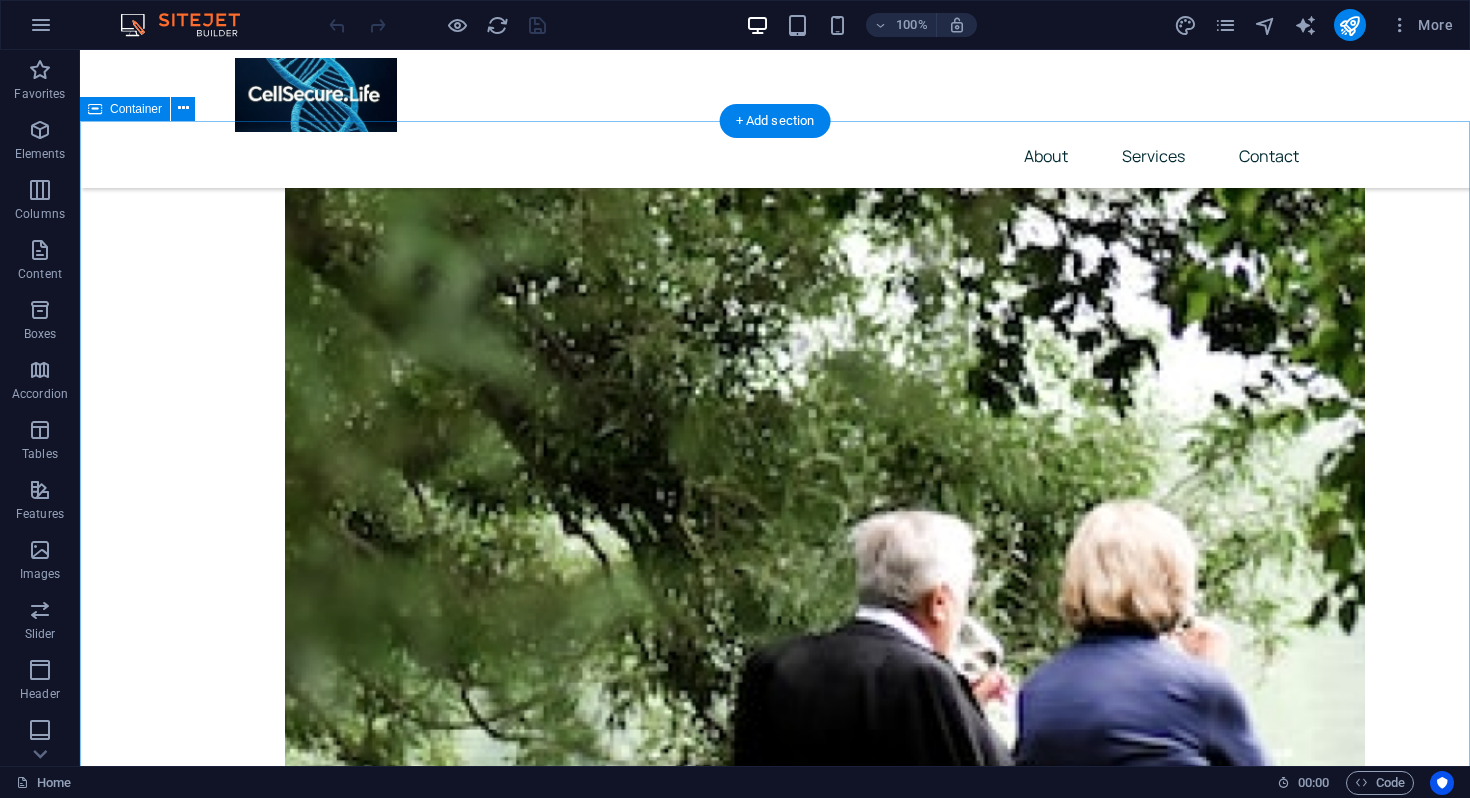 click on "Our services Dementia Care Lorem ipsum dolor sit amet, consectetur adipiscing elit. Amet ullamcorper sed vitae quis turpis. Read More      Palliative Care Lorem ipsum dolor sit amet, consectetur adipiscing elit. Amet ullamcorper sed vitae quis turpis. Read More      Physiotherapy Lorem ipsum dolor sit amet, consectetur adipiscing elit. Amet ullamcorper sed vitae quis turpis. Read More      Learn More Dementia Care Lorem ipsum dolor sit amet, consectetur adipiscing elit. Consectetur auctor id viverra nunc, ultrices convallis sit ultrices. Massa sollicitudin consequat, at purus lobortis laoreet eu. Lorem ipsum dolor sit amet, consectetur adipiscing elit. Consectetur auctor id viverra nunc, ultrices convallis sit ultrices. Palliative Care Physiotherapy" at bounding box center (775, 5406) 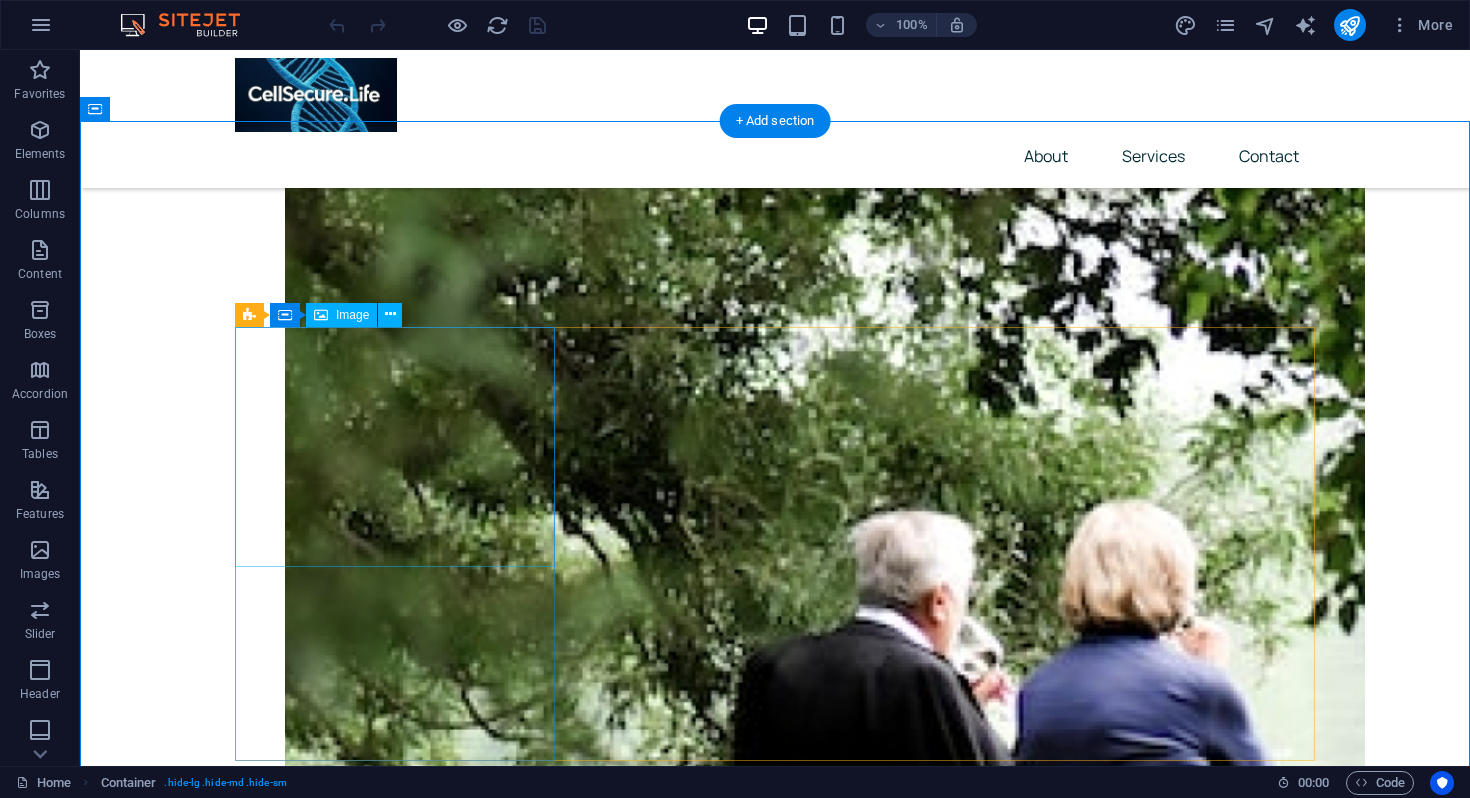 click at bounding box center [395, 3493] 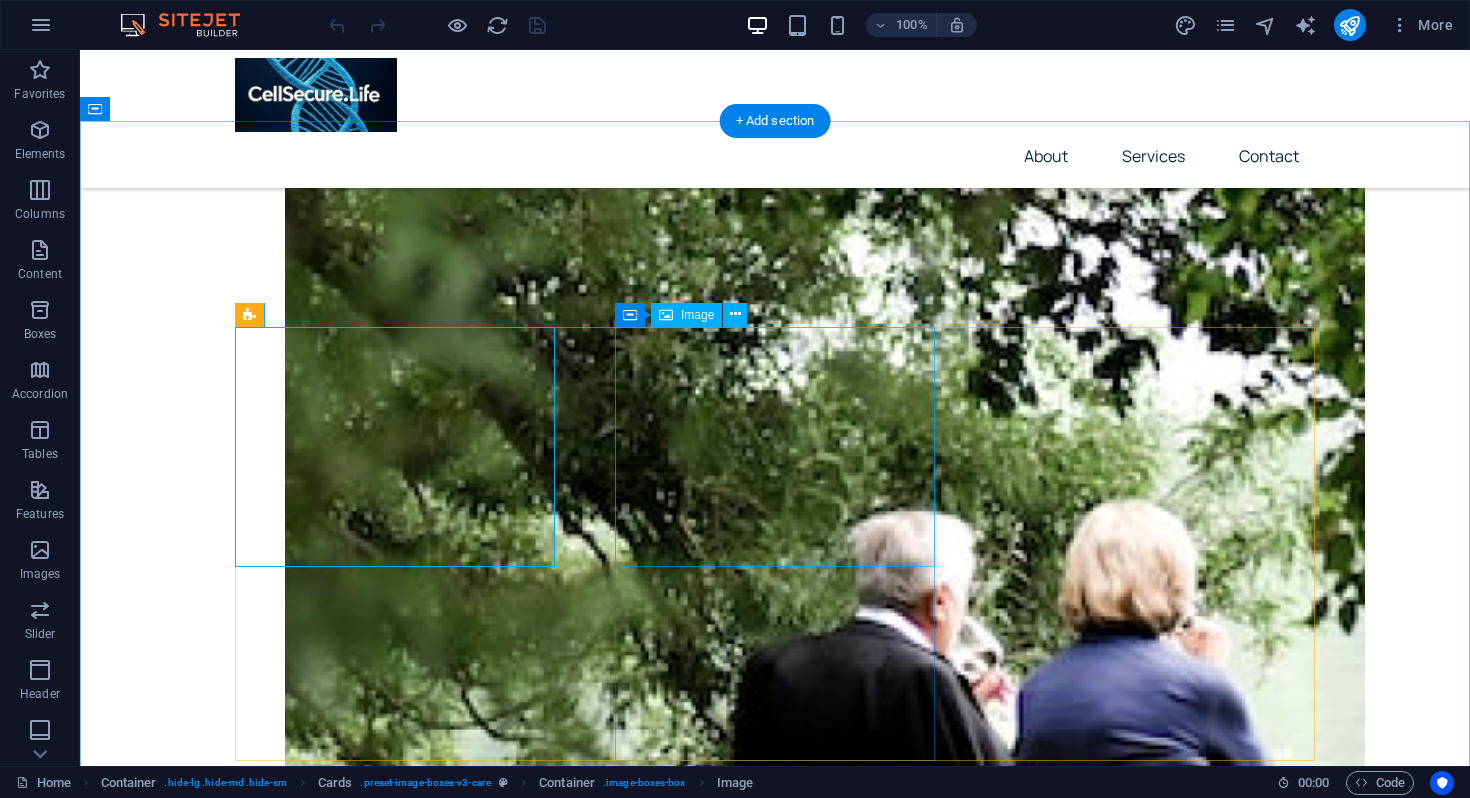 click at bounding box center [395, 4028] 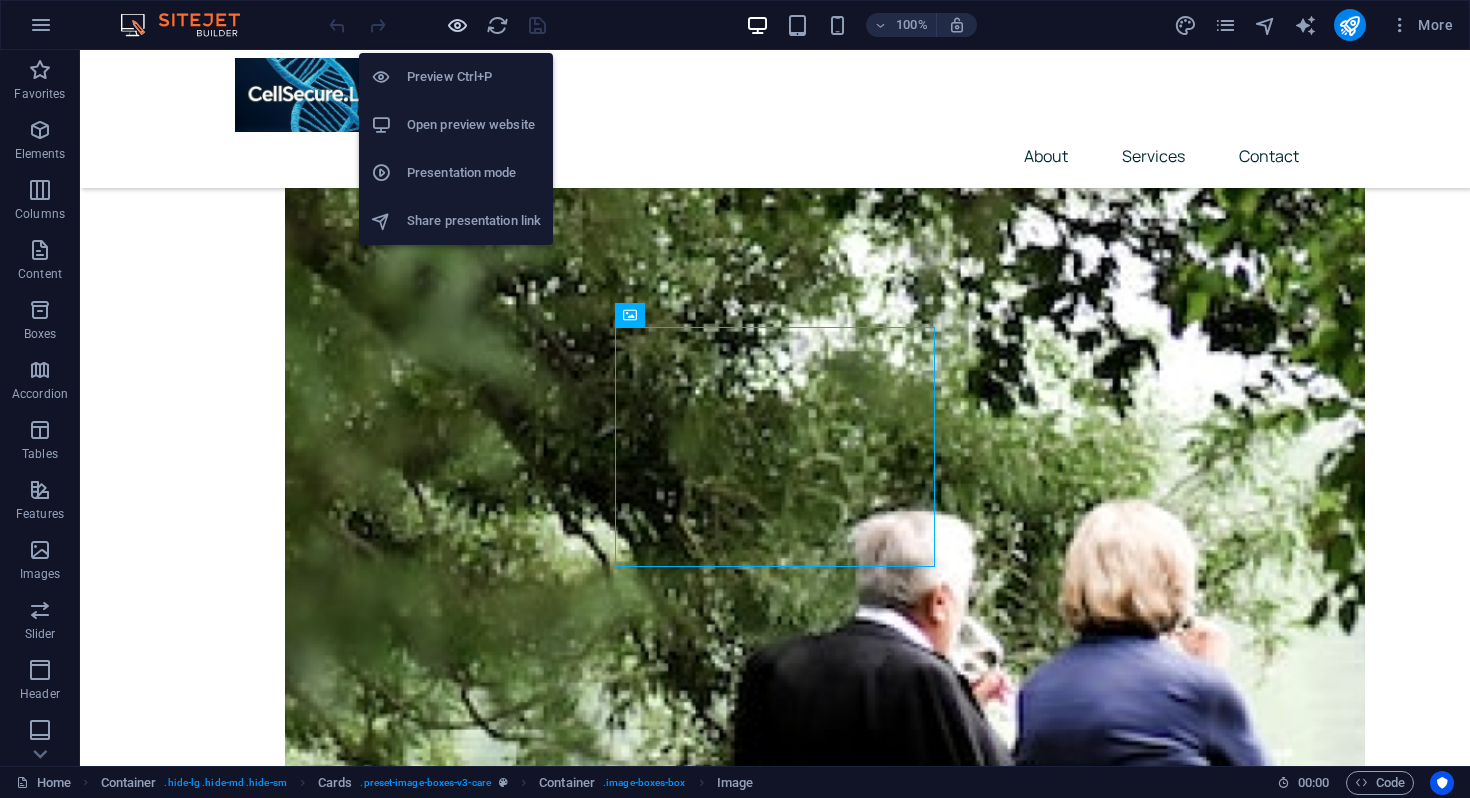 click at bounding box center [457, 25] 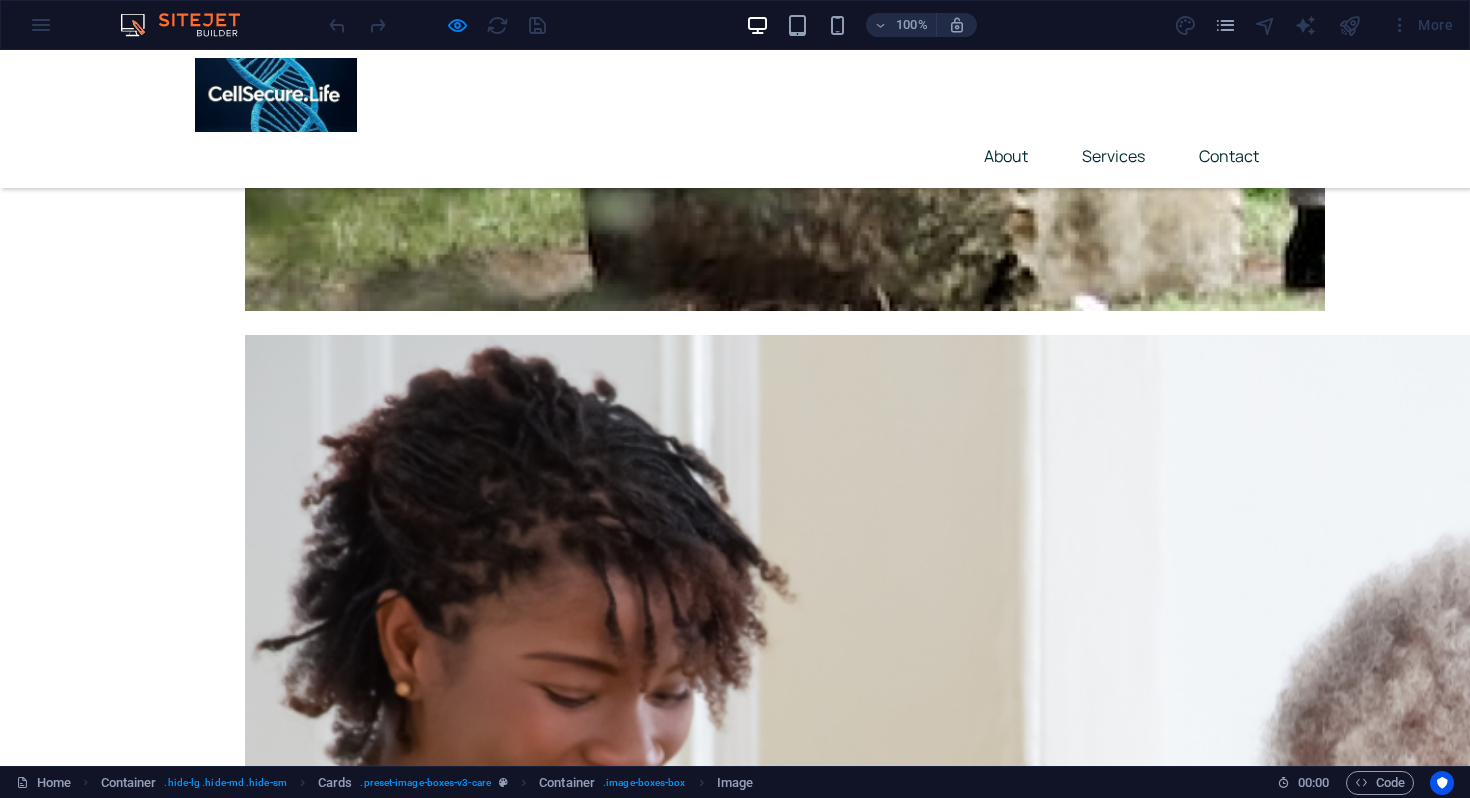 scroll, scrollTop: 1587, scrollLeft: 0, axis: vertical 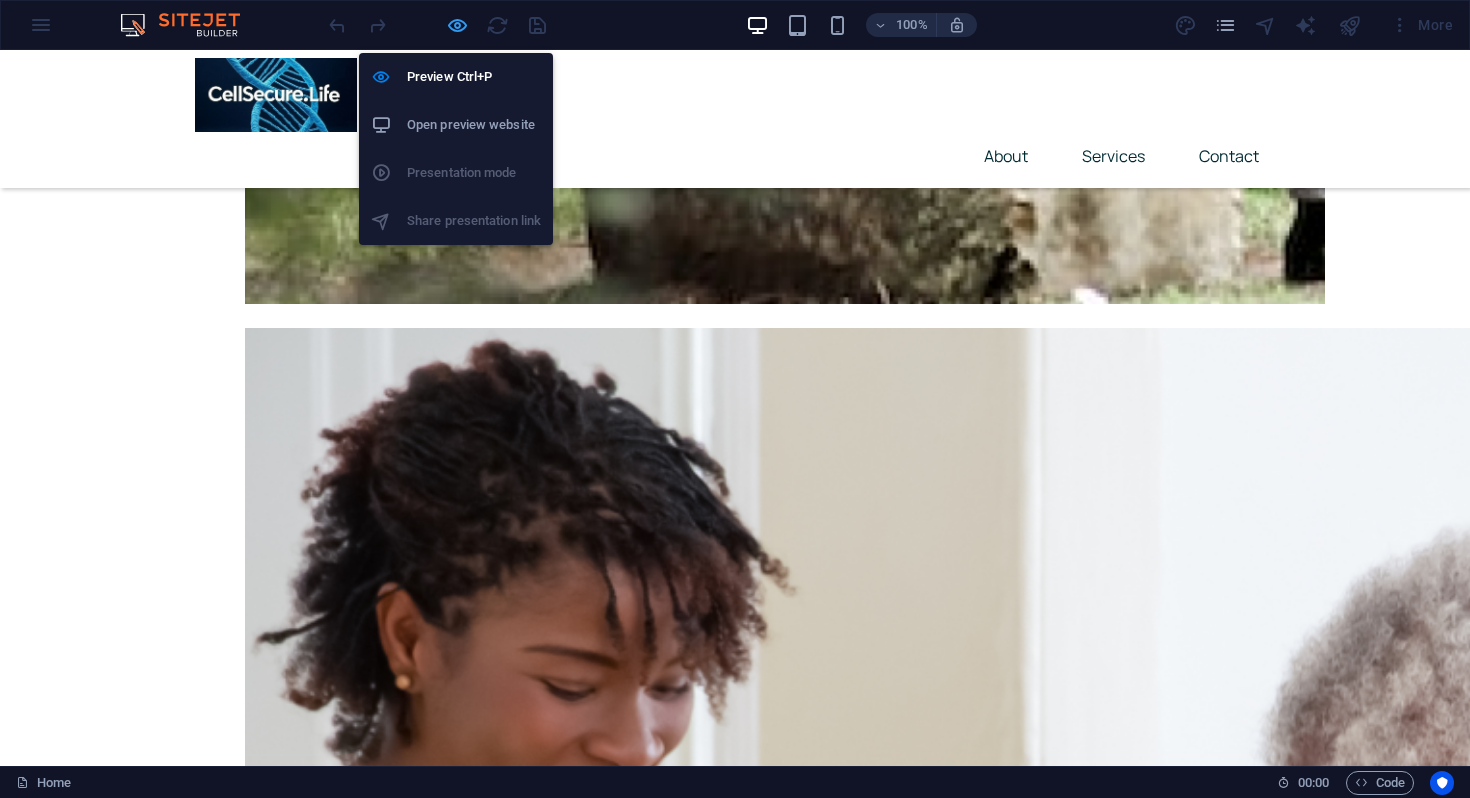 click at bounding box center [457, 25] 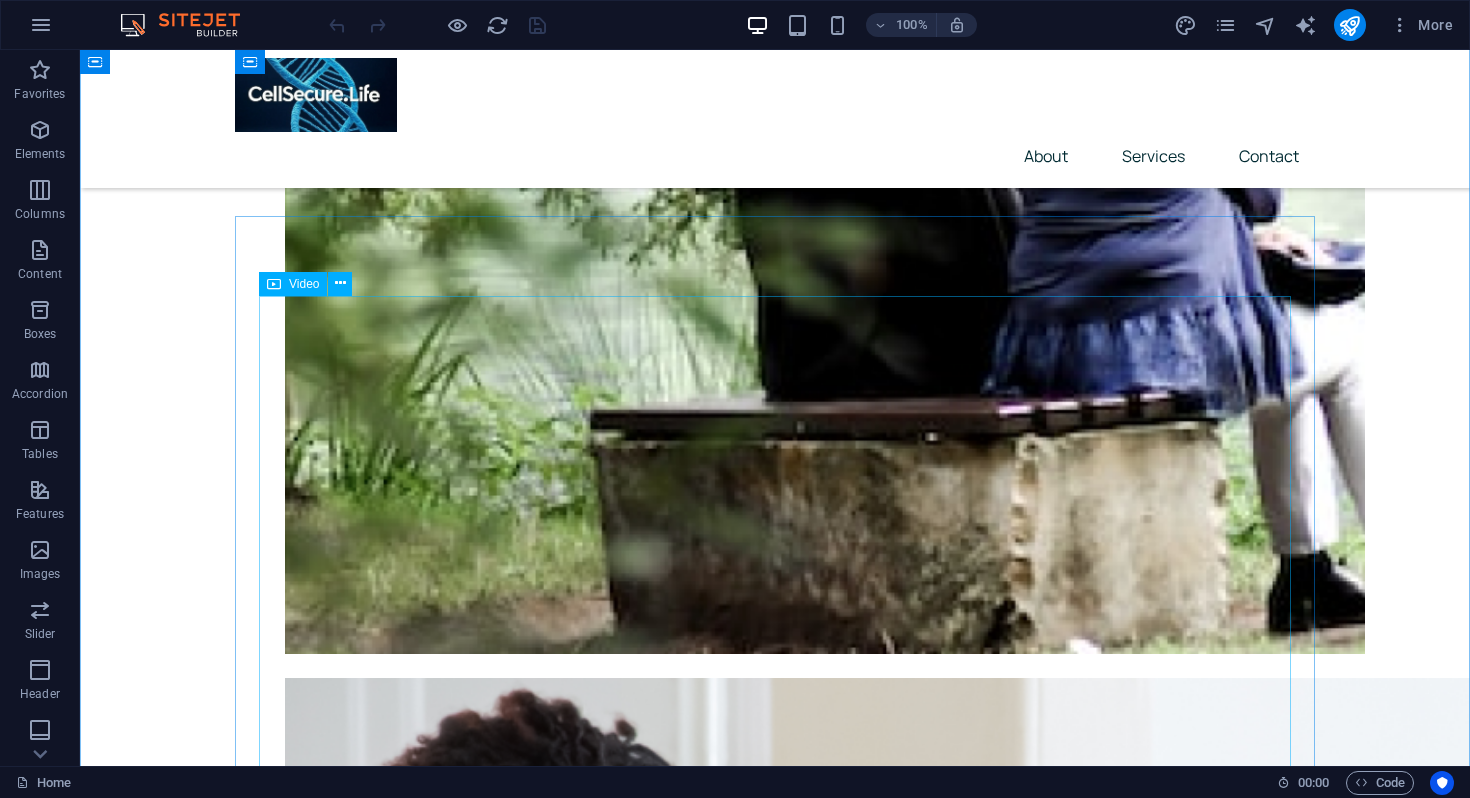 scroll, scrollTop: 1166, scrollLeft: 0, axis: vertical 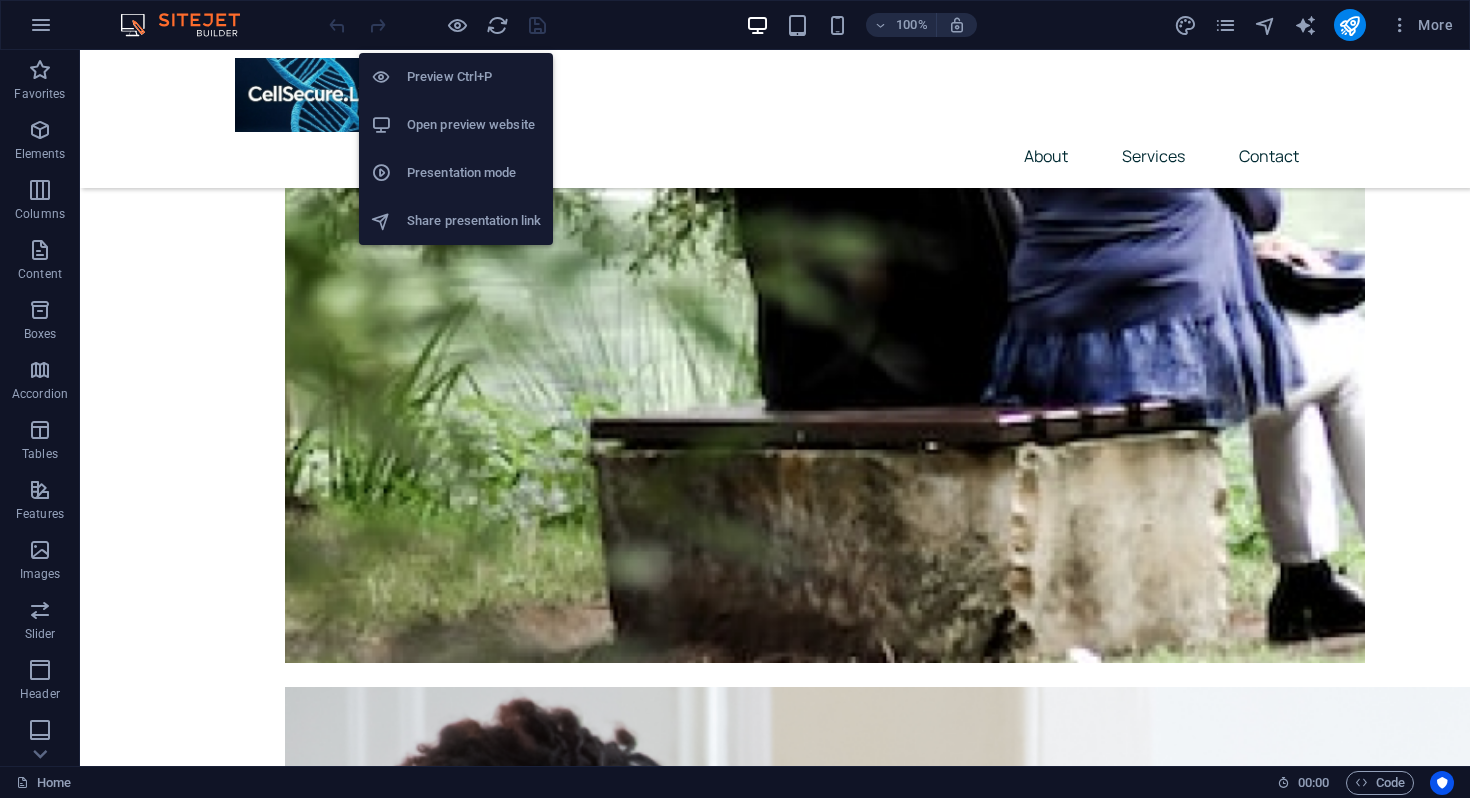 click on "Preview Ctrl+P" at bounding box center [474, 77] 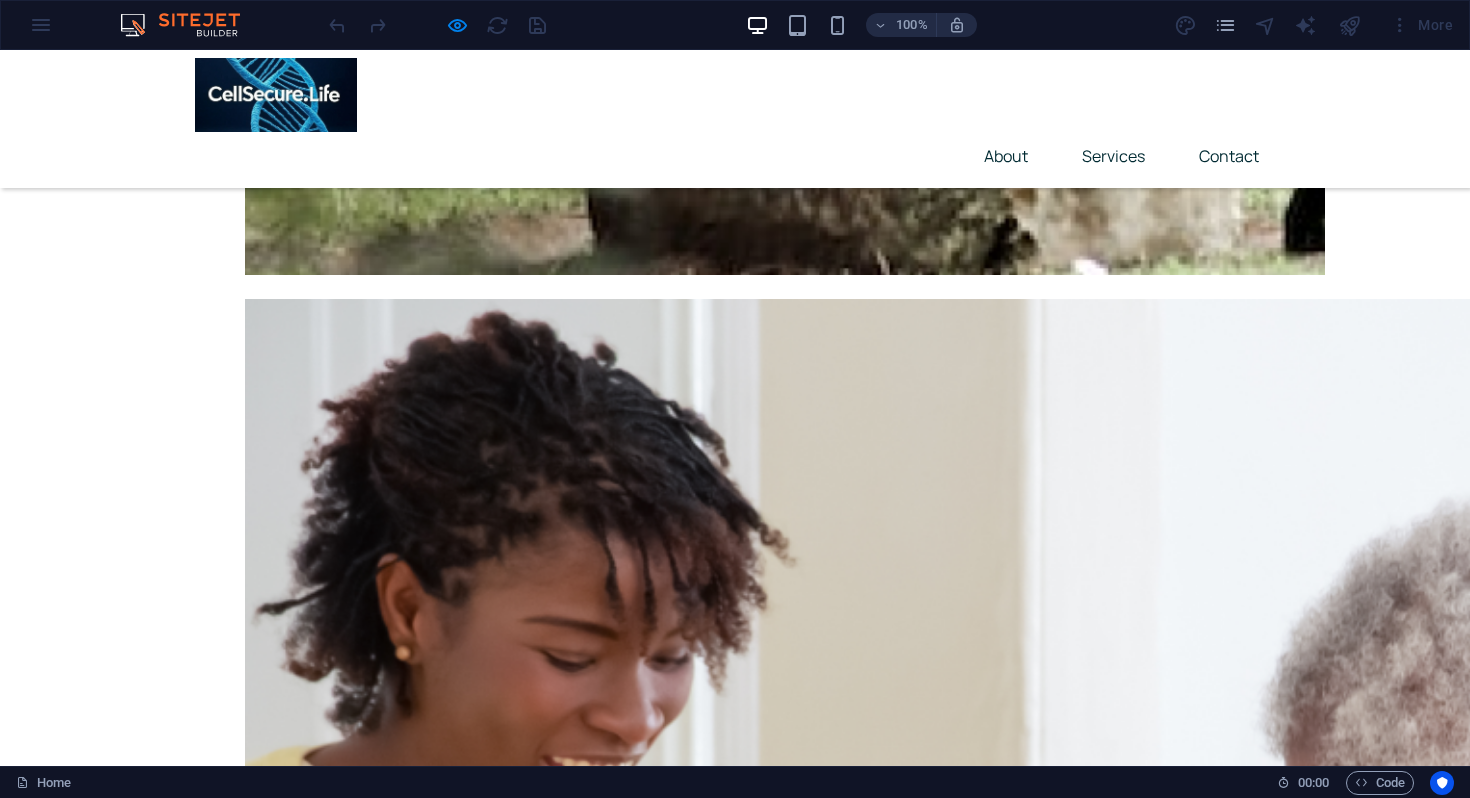 scroll, scrollTop: 1601, scrollLeft: 0, axis: vertical 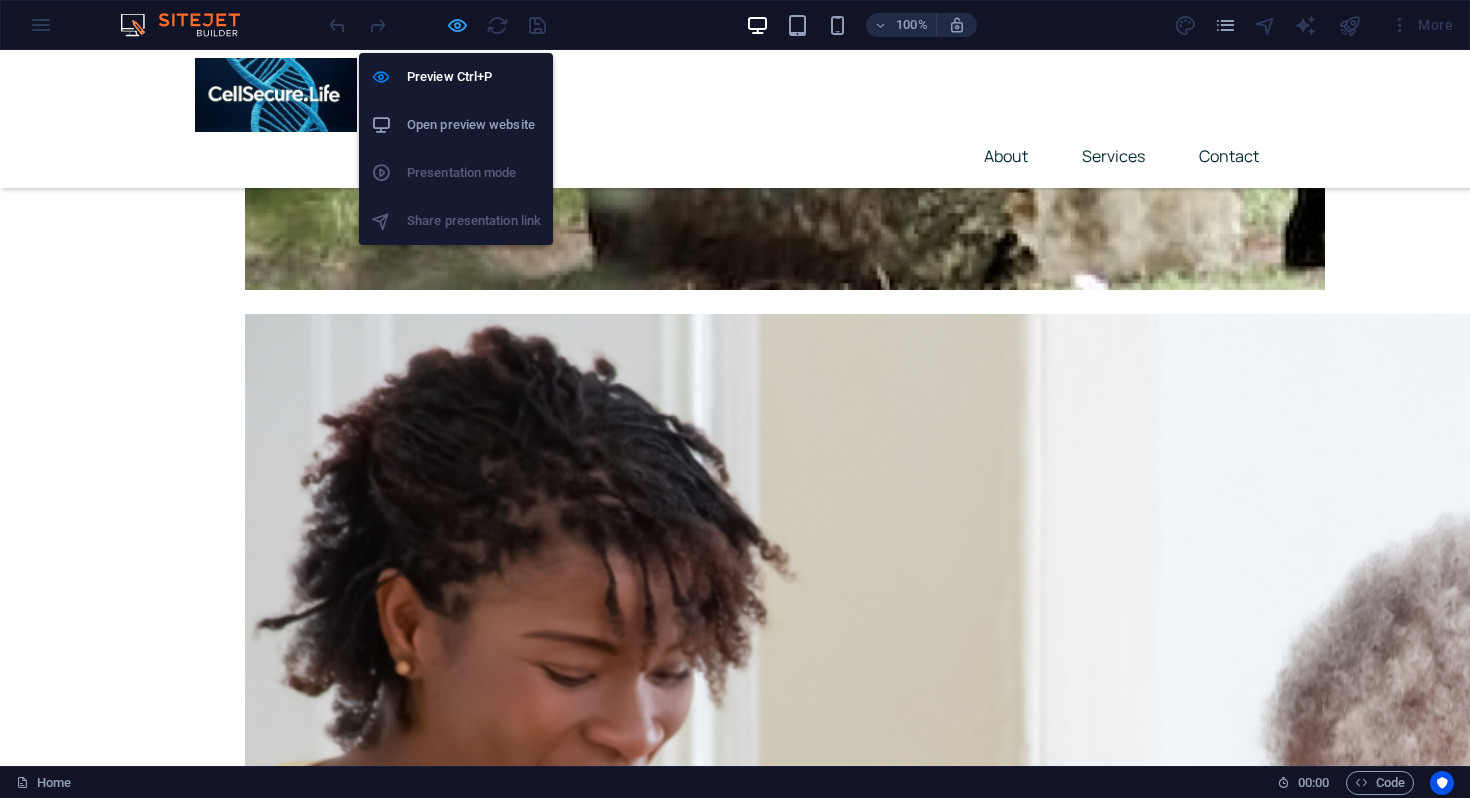 click at bounding box center (457, 25) 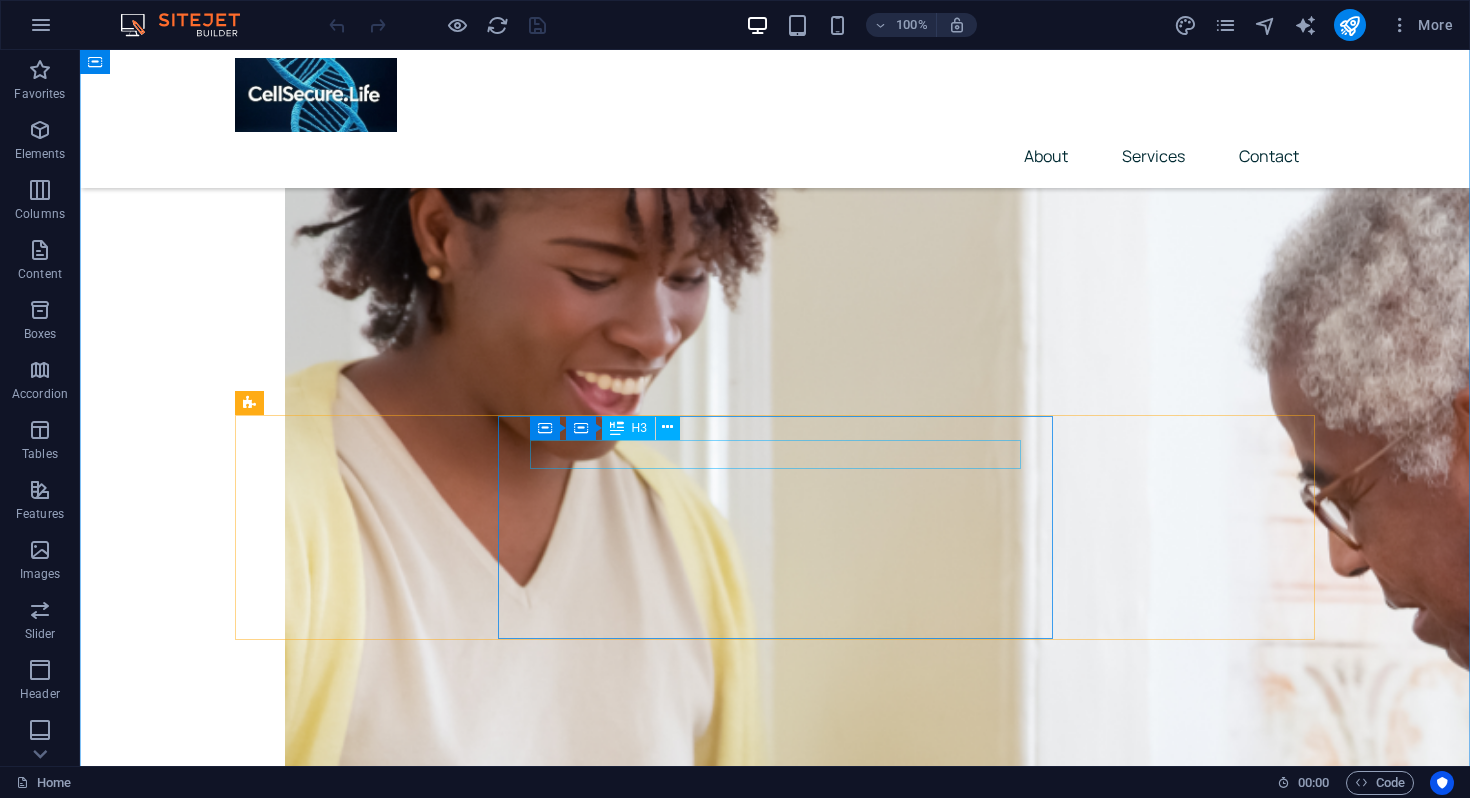scroll, scrollTop: 2242, scrollLeft: 0, axis: vertical 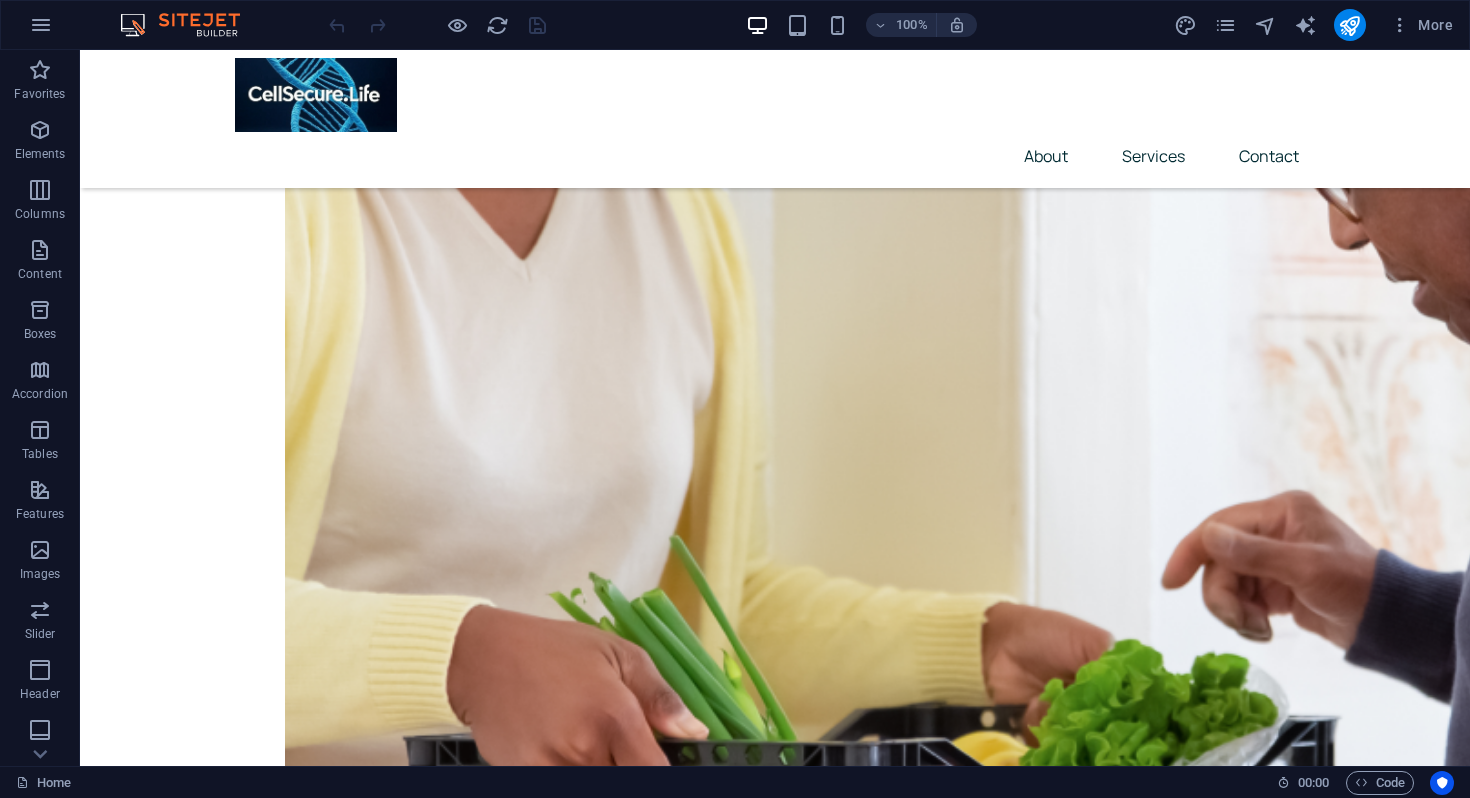 click at bounding box center [775, 4207] 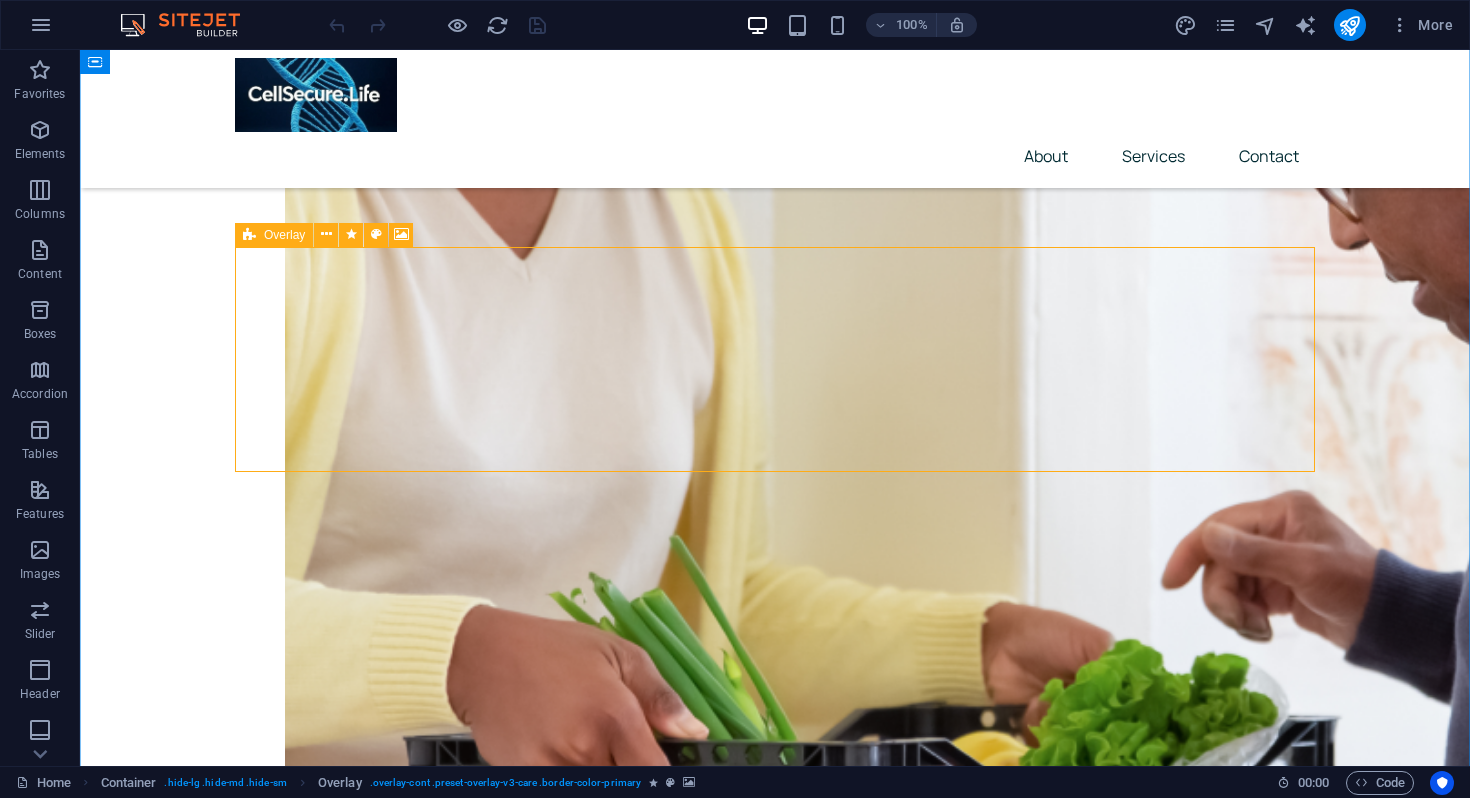click at bounding box center [249, 235] 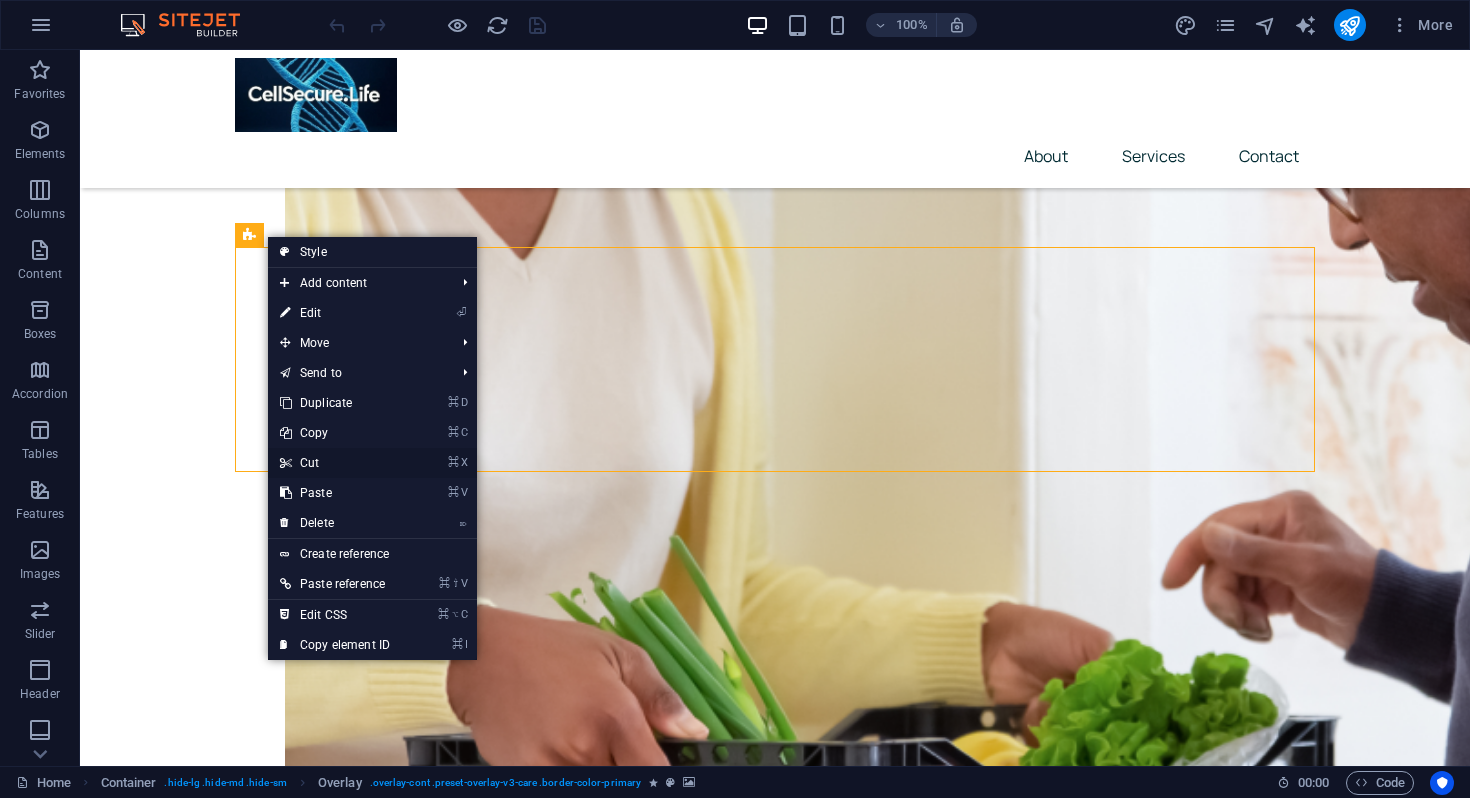 click on "⌘ X  Cut" at bounding box center (335, 463) 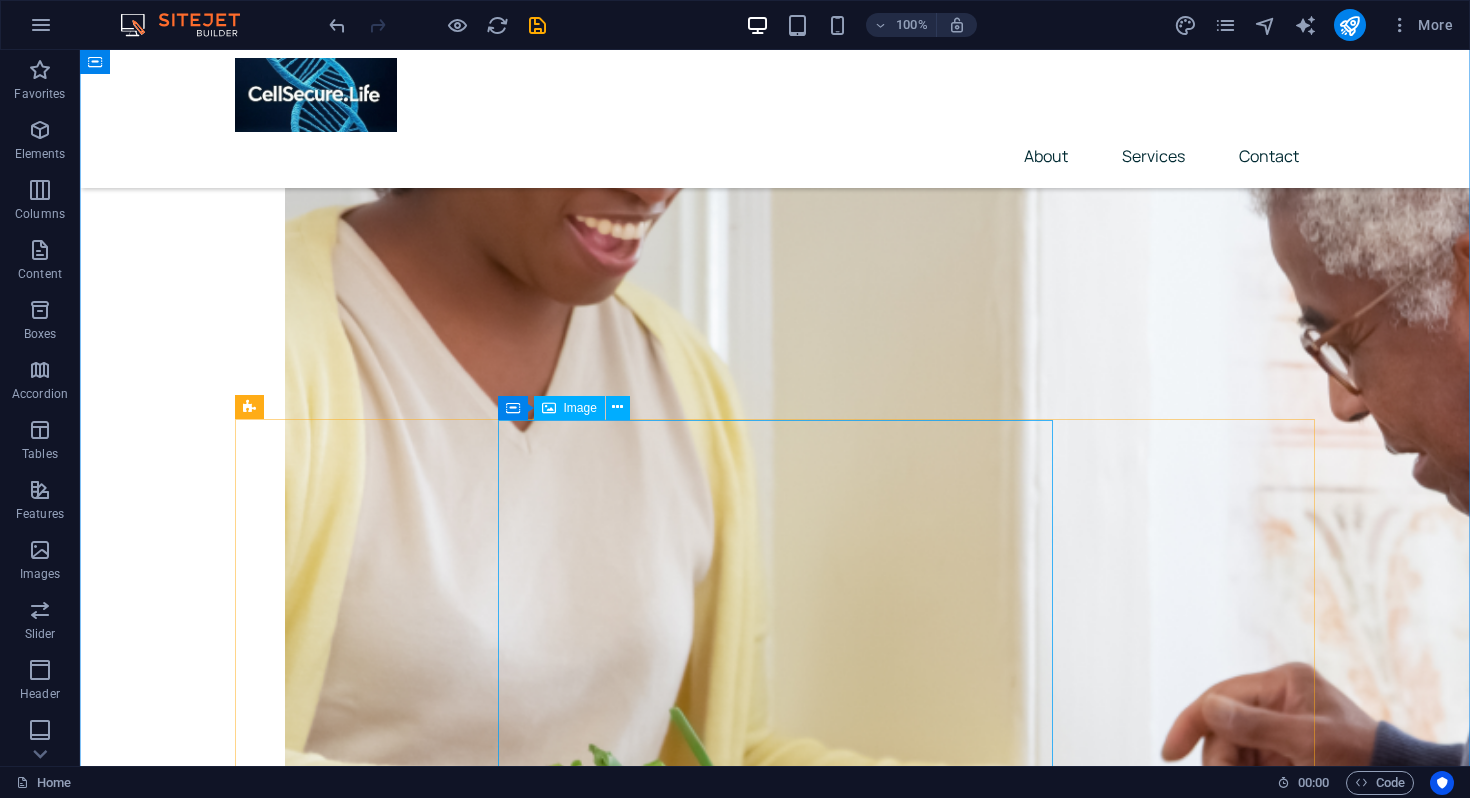 scroll, scrollTop: 1976, scrollLeft: 0, axis: vertical 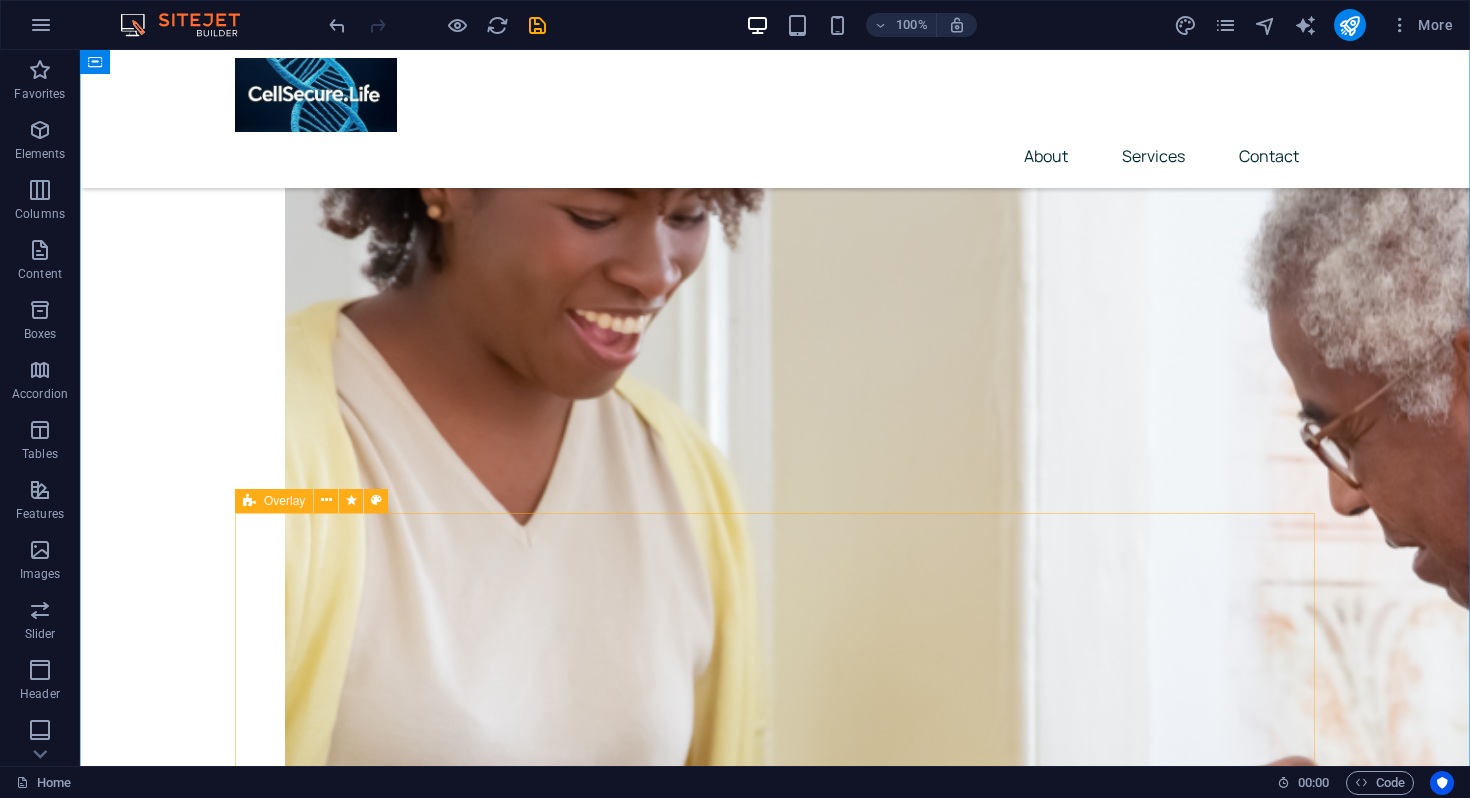 click on "Overlay" at bounding box center [284, 501] 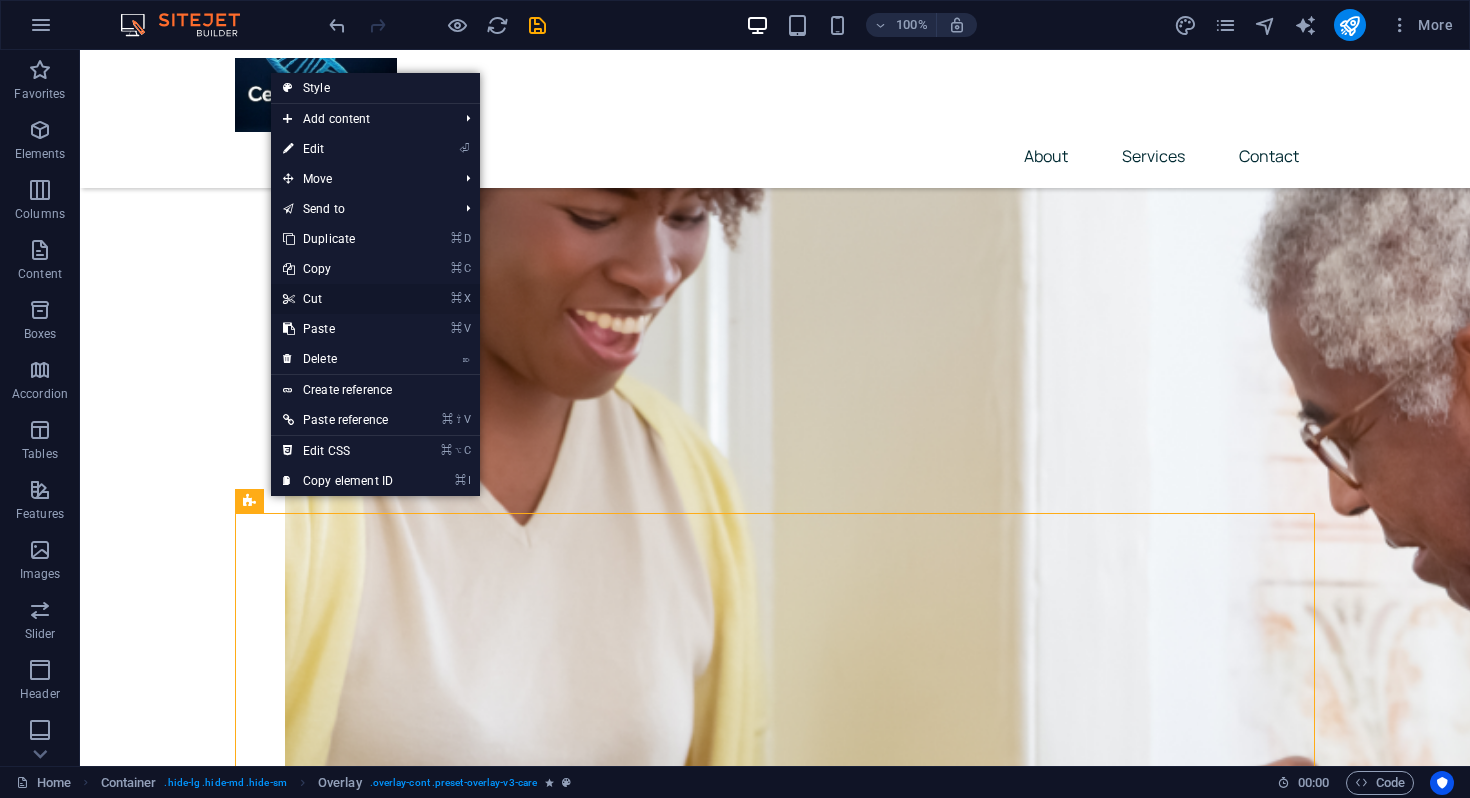 click on "⌘ X  Cut" at bounding box center [338, 299] 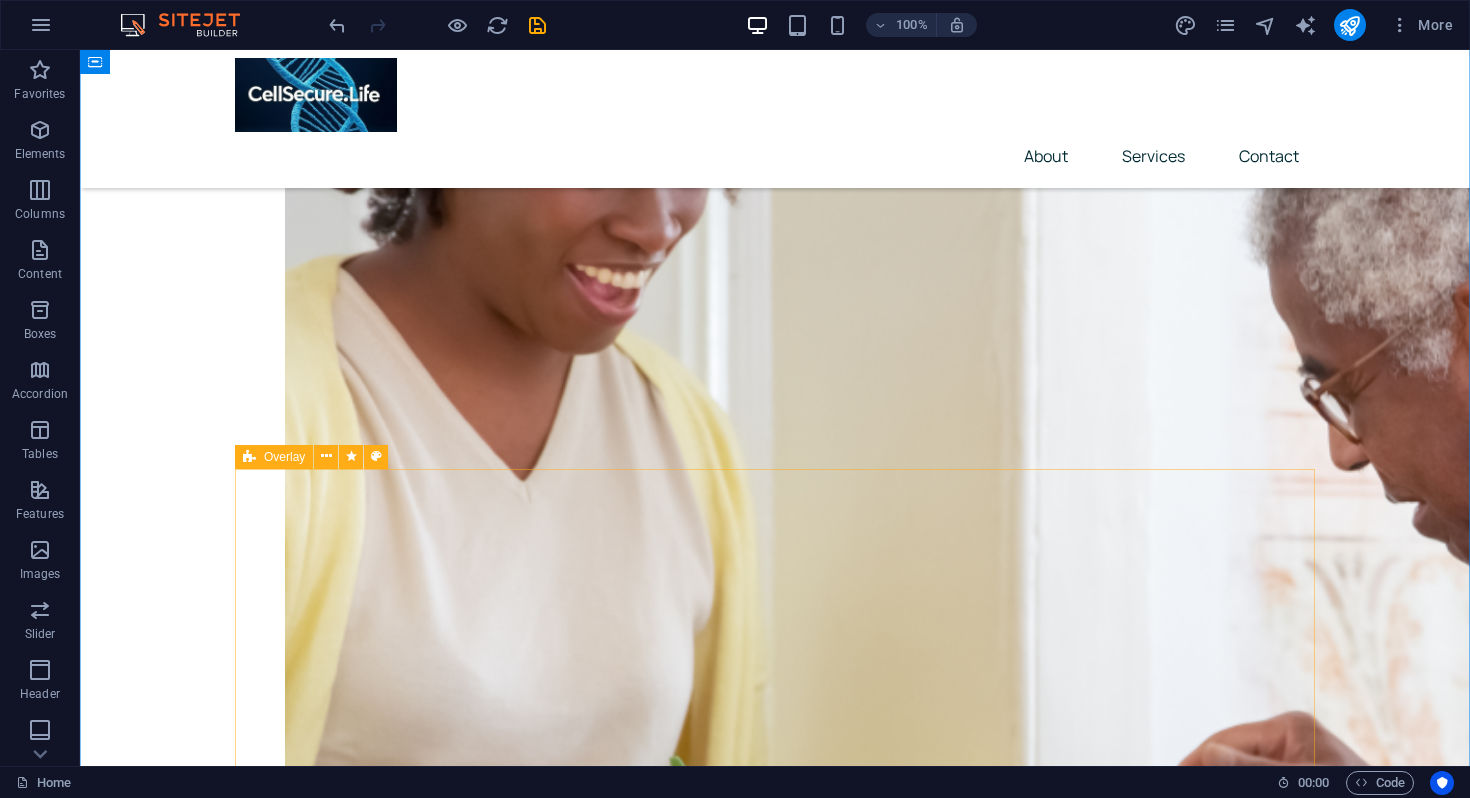 scroll, scrollTop: 2020, scrollLeft: 0, axis: vertical 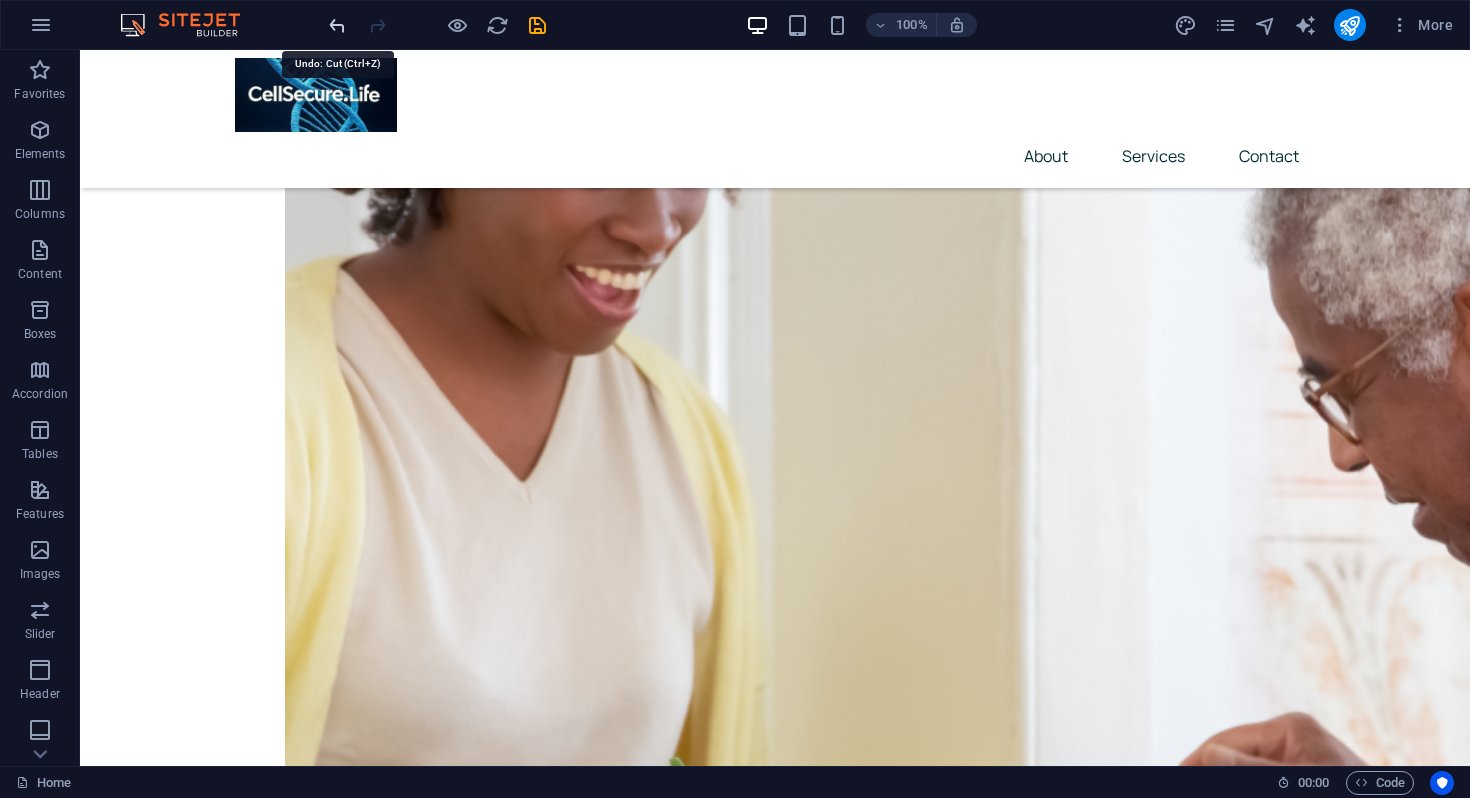 click at bounding box center [337, 25] 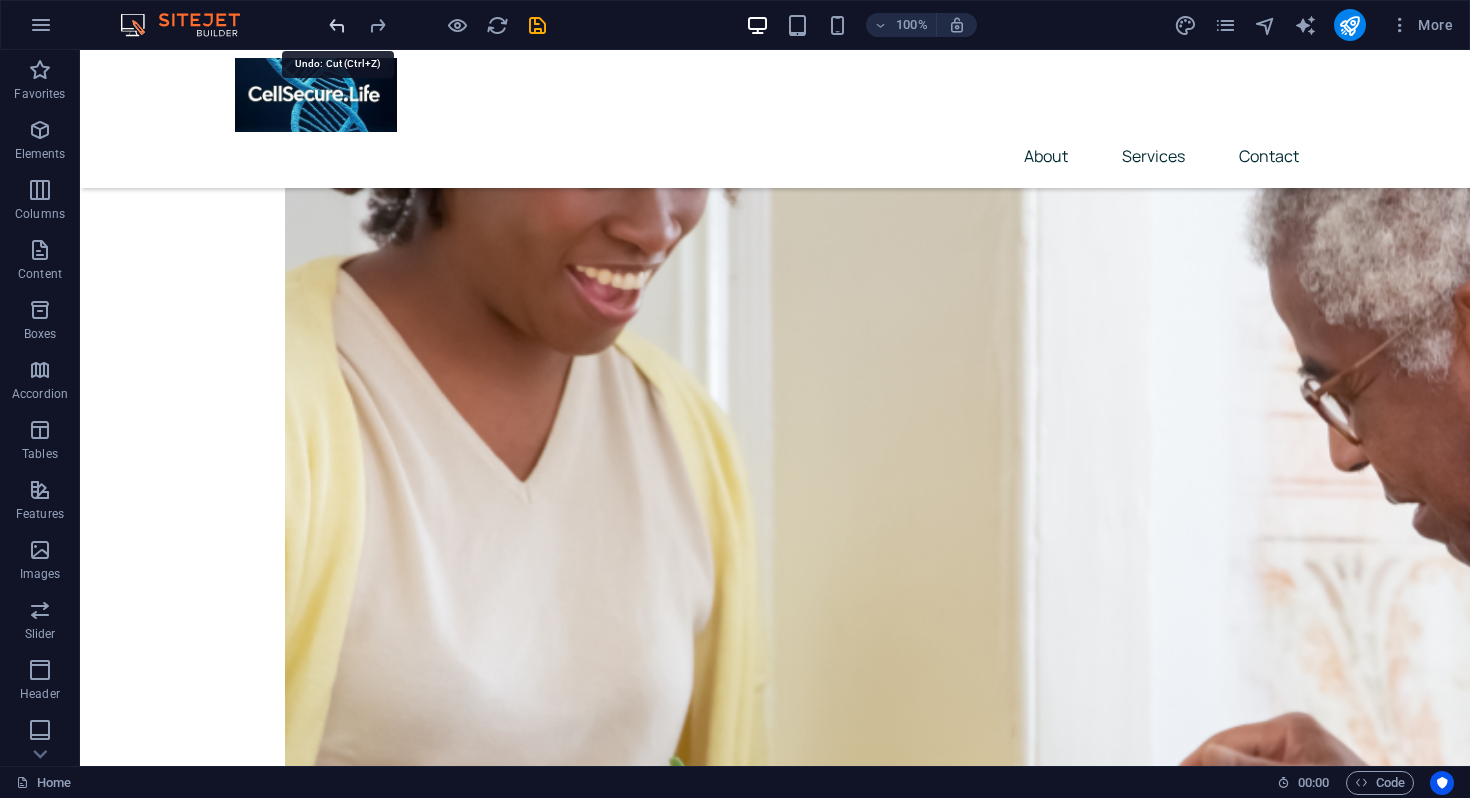 click at bounding box center [337, 25] 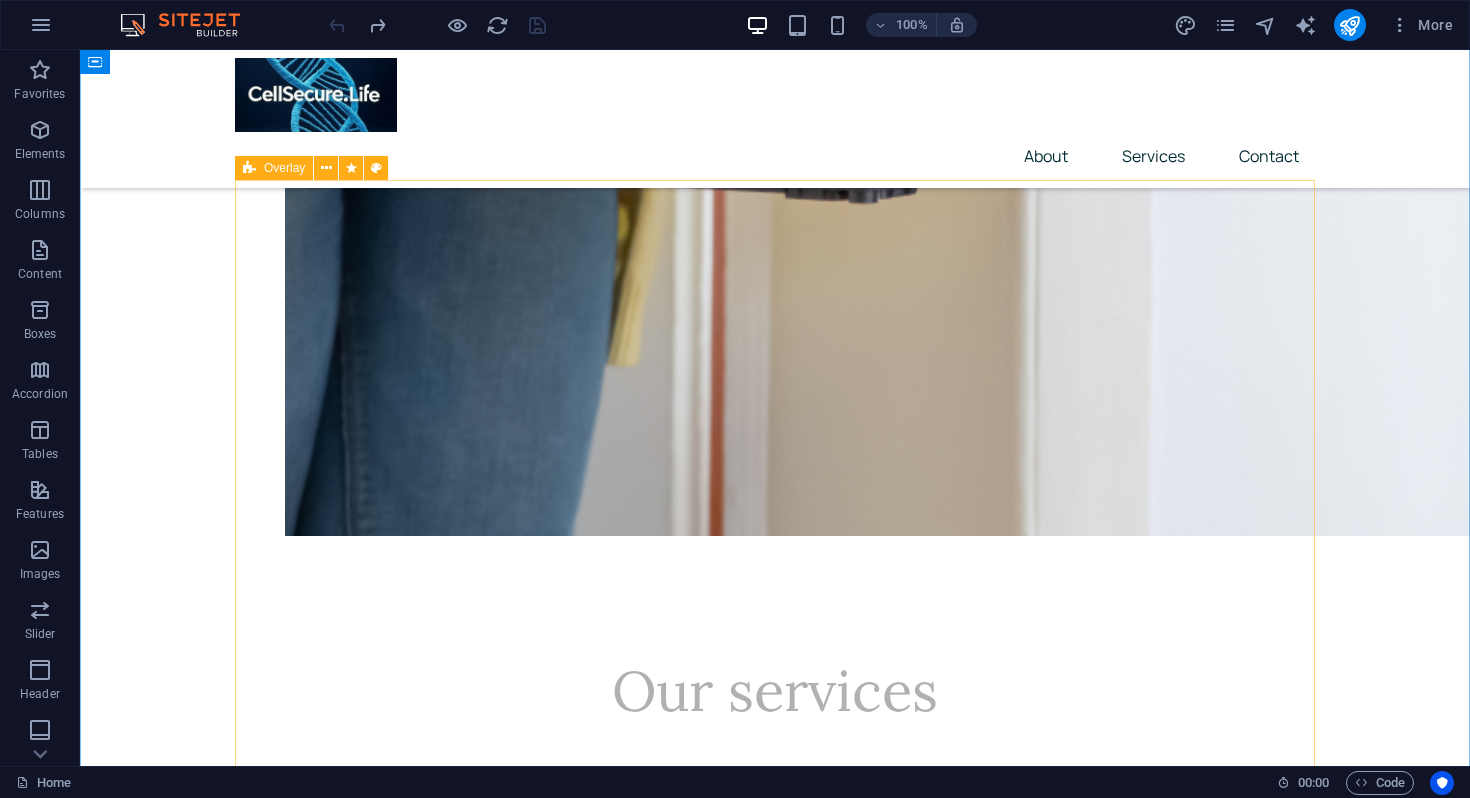 scroll, scrollTop: 3176, scrollLeft: 0, axis: vertical 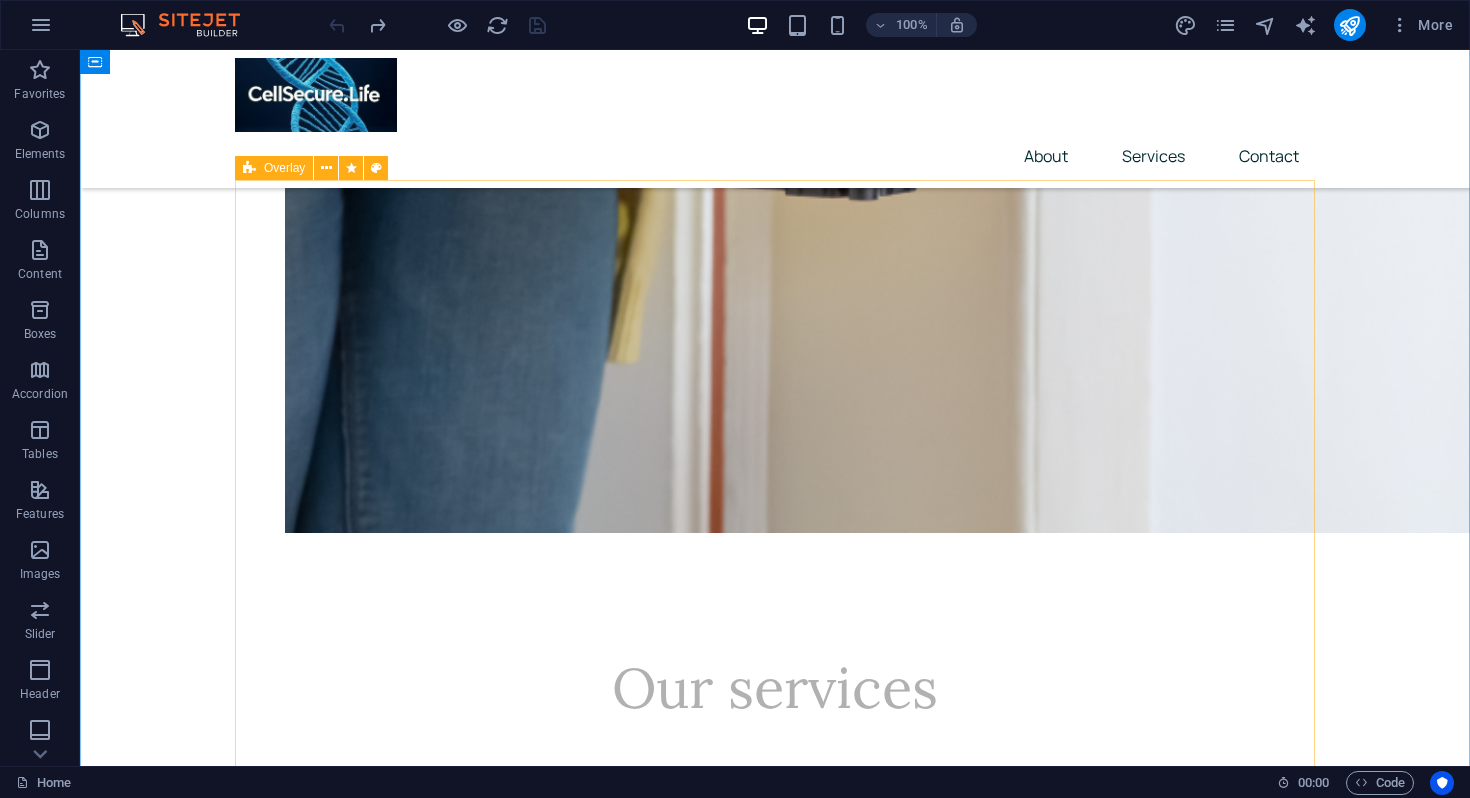 click on "Physiotherapy Lorem ipsum dolor sit amet, consectetur adipiscing elit. Consectetur auctor id viverra nunc, ultrices convallis sit ultrices. Massa sollicitudin consequat, at purus lobortis laoreet eu. Lorem ipsum dolor sit amet, consectetur adipiscing elit. Consectetur auctor id viverra nunc, ultrices convallis sit ultrices." at bounding box center [775, 4572] 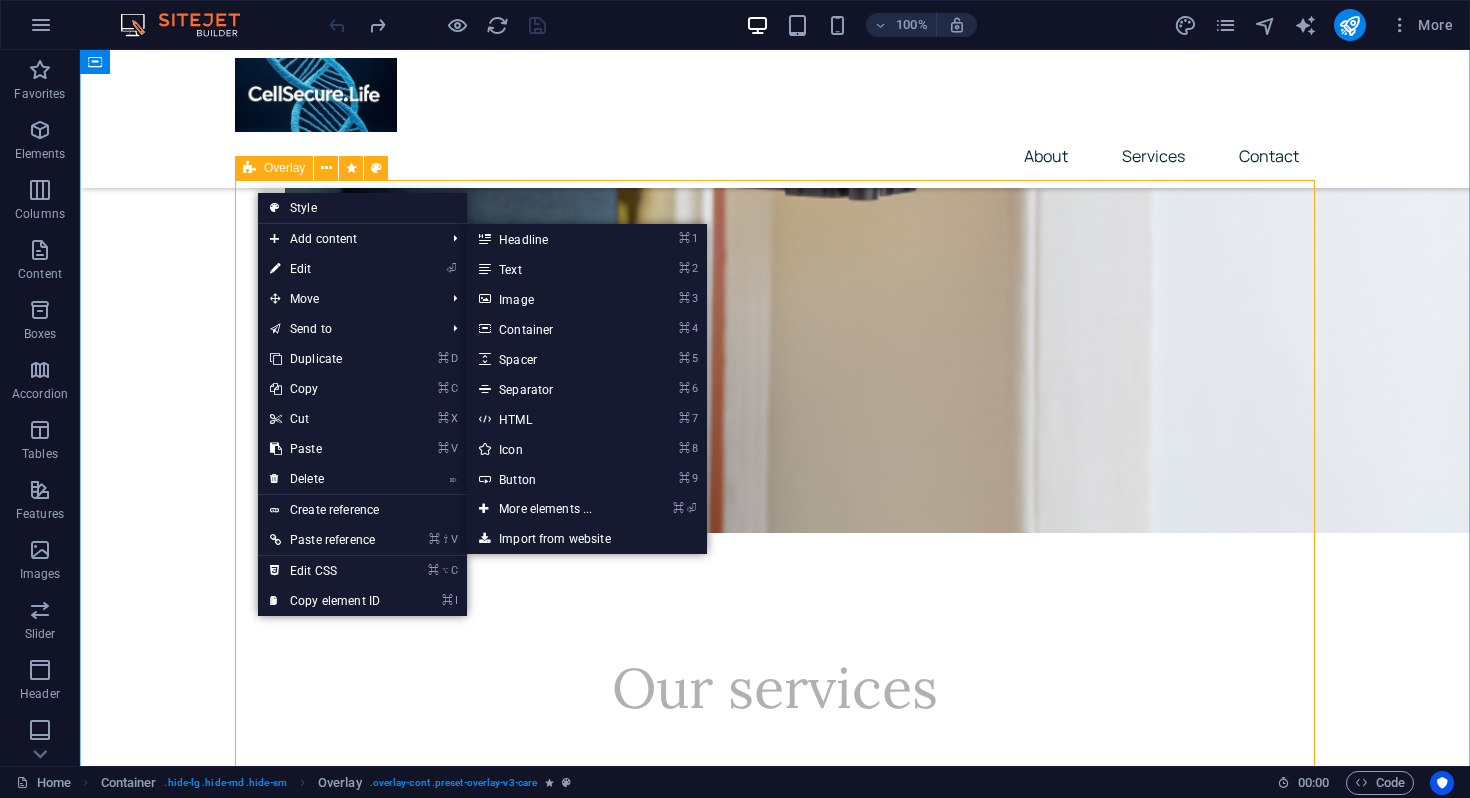 click on "Physiotherapy Lorem ipsum dolor sit amet, consectetur adipiscing elit. Consectetur auctor id viverra nunc, ultrices convallis sit ultrices. Massa sollicitudin consequat, at purus lobortis laoreet eu. Lorem ipsum dolor sit amet, consectetur adipiscing elit. Consectetur auctor id viverra nunc, ultrices convallis sit ultrices." at bounding box center [775, 4572] 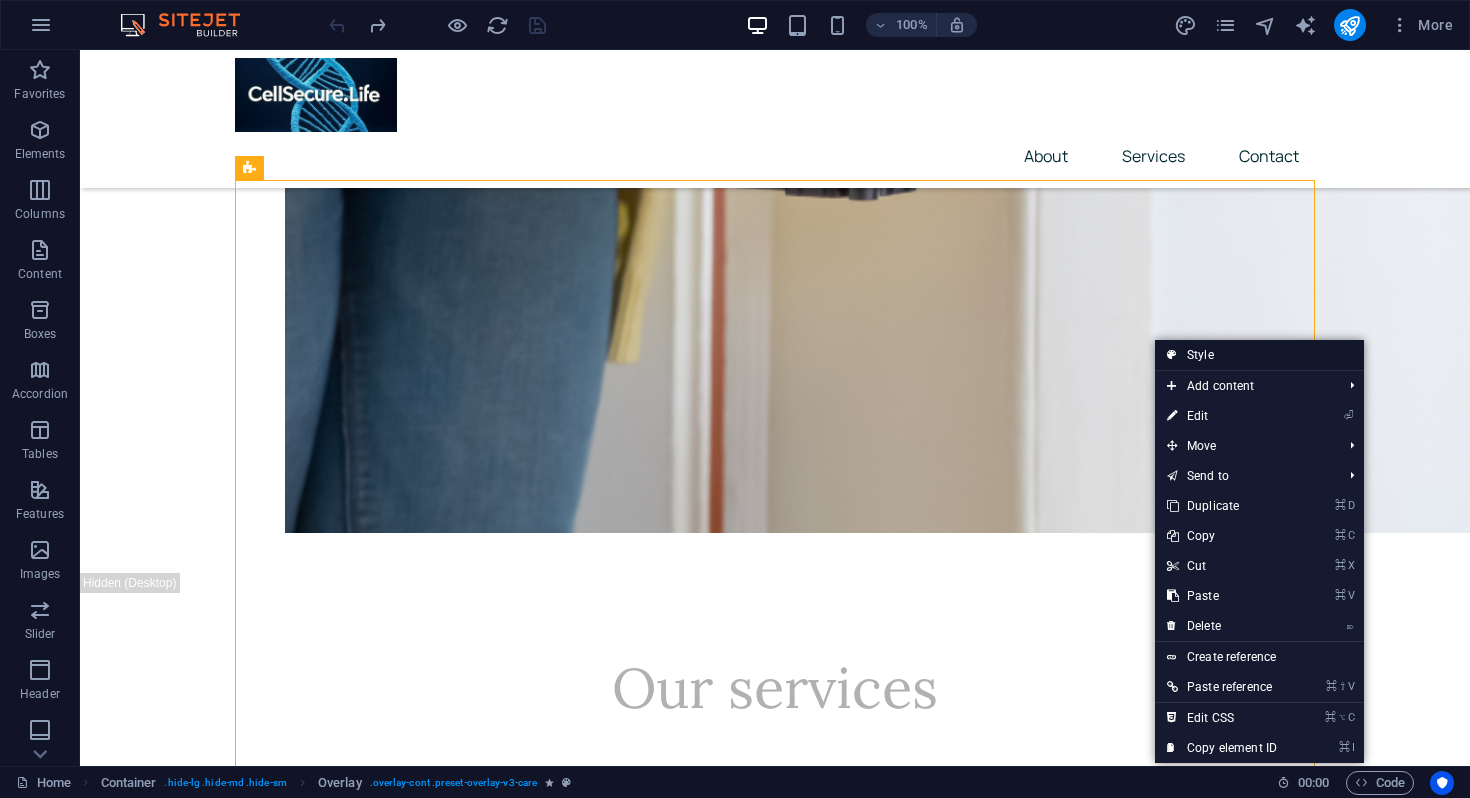 click on "Style" at bounding box center (1259, 355) 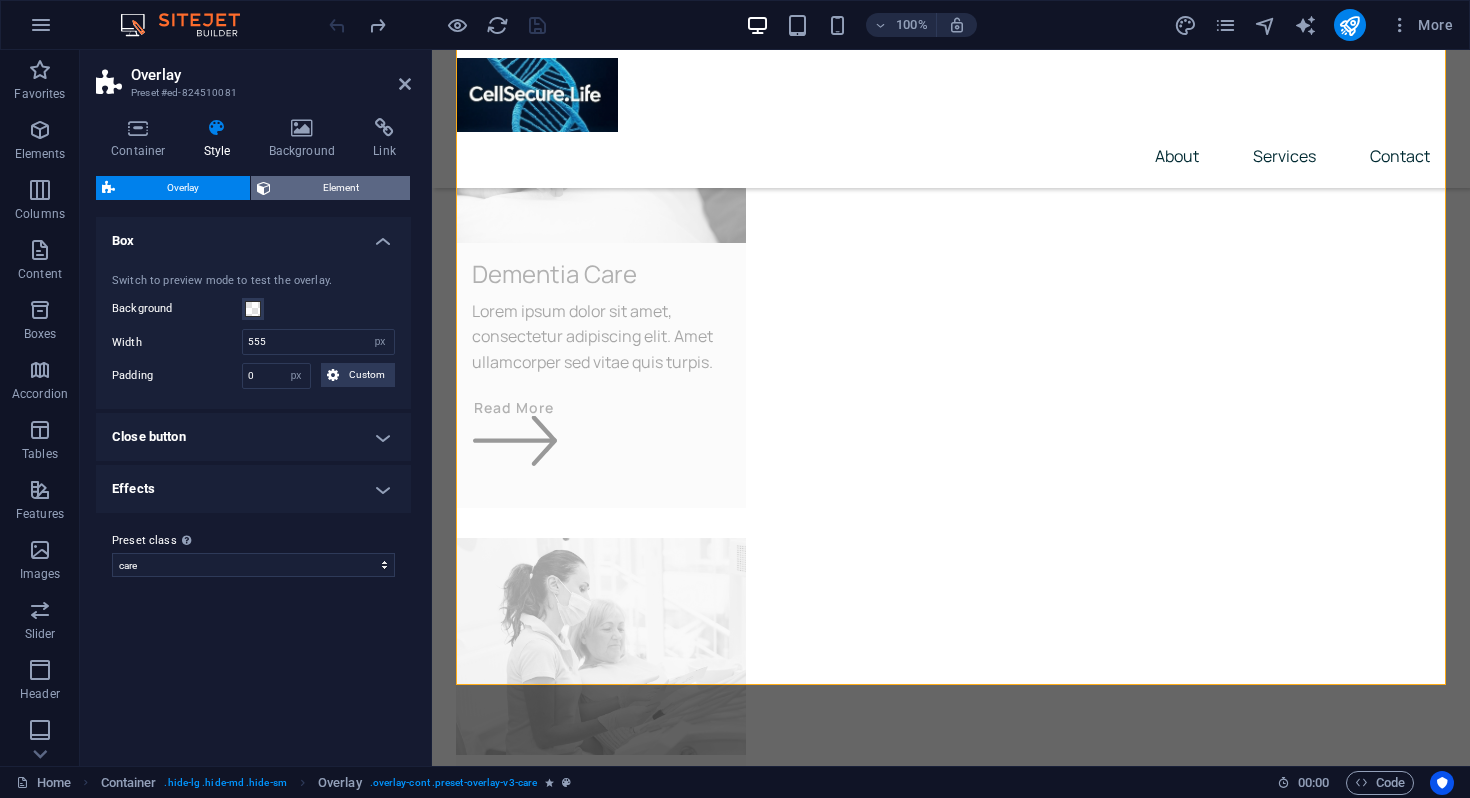 click on "Element" at bounding box center [340, 188] 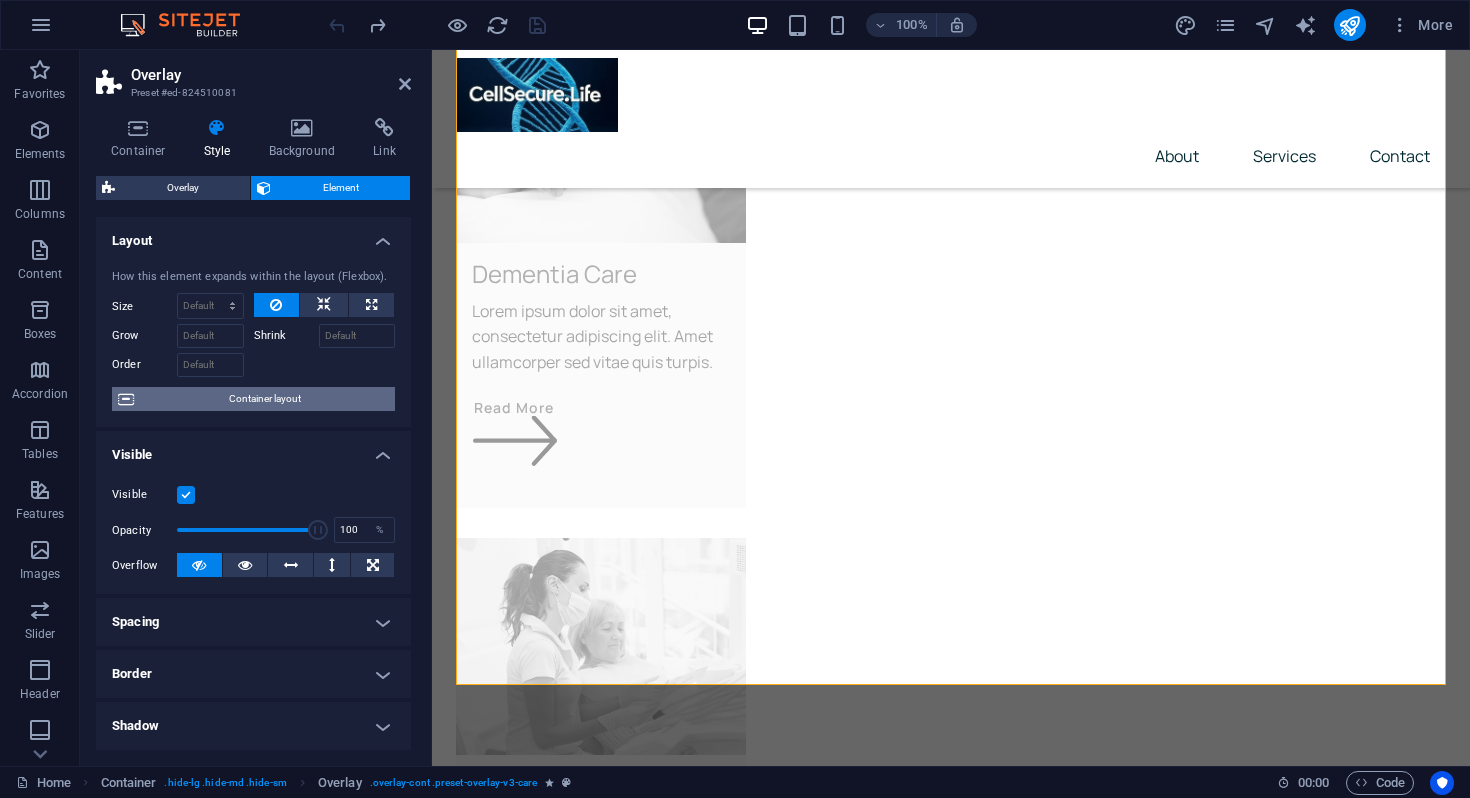 click on "Container layout" at bounding box center (264, 399) 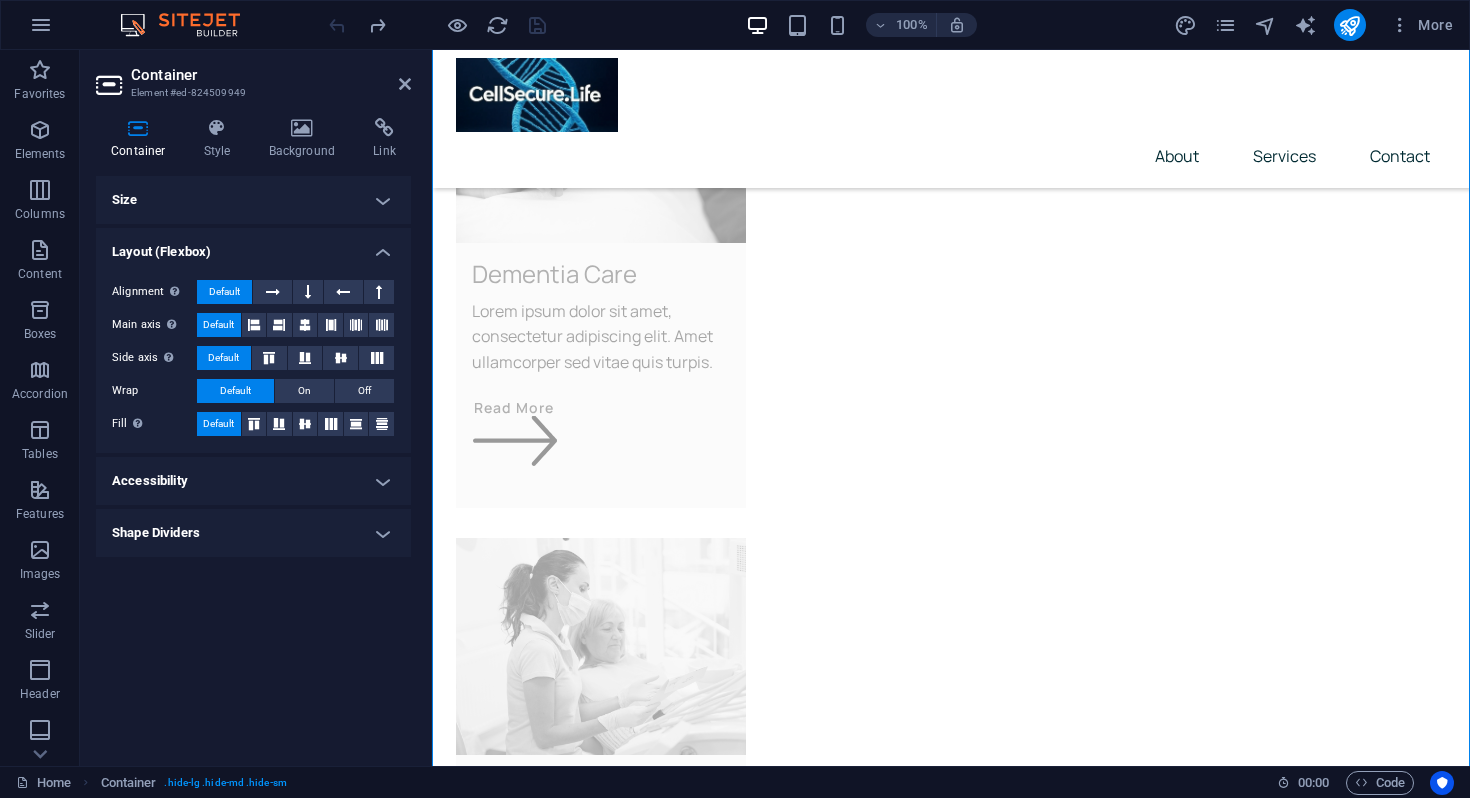 click on "Accessibility" at bounding box center [253, 481] 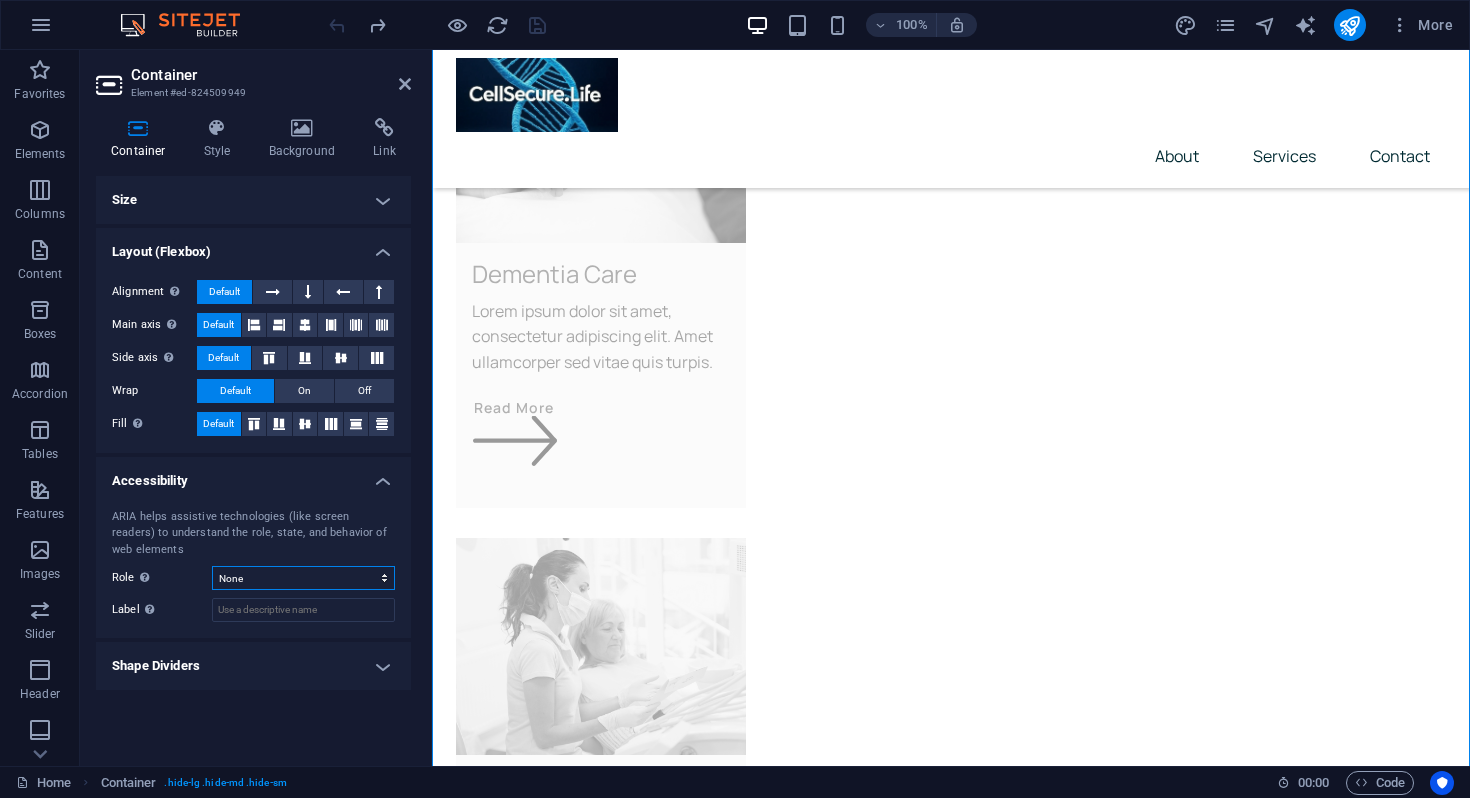 click on "None Alert Article Banner Comment Complementary Dialog Footer Header Marquee Presentation Region Section Separator Status Timer" at bounding box center [303, 578] 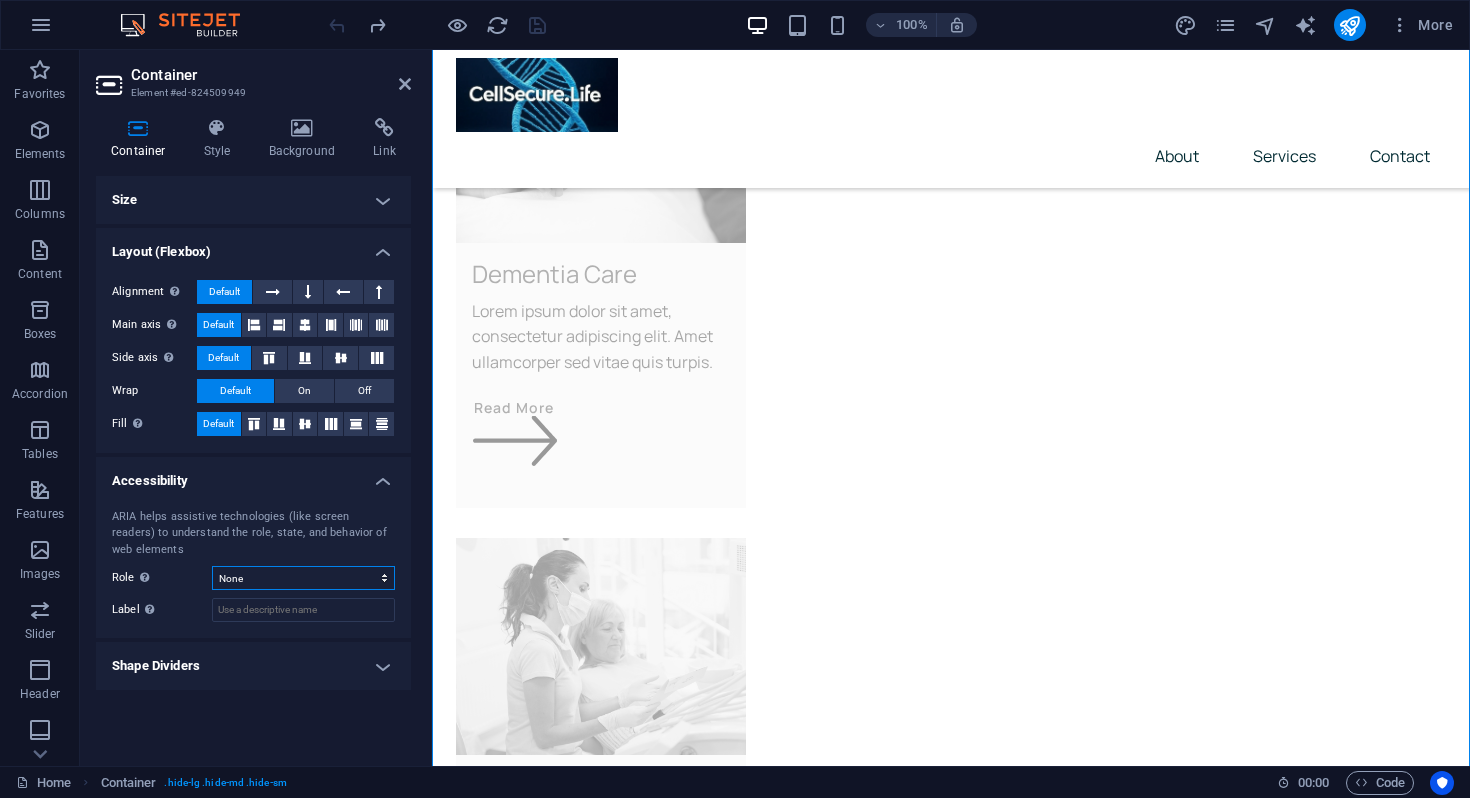 select on "footer" 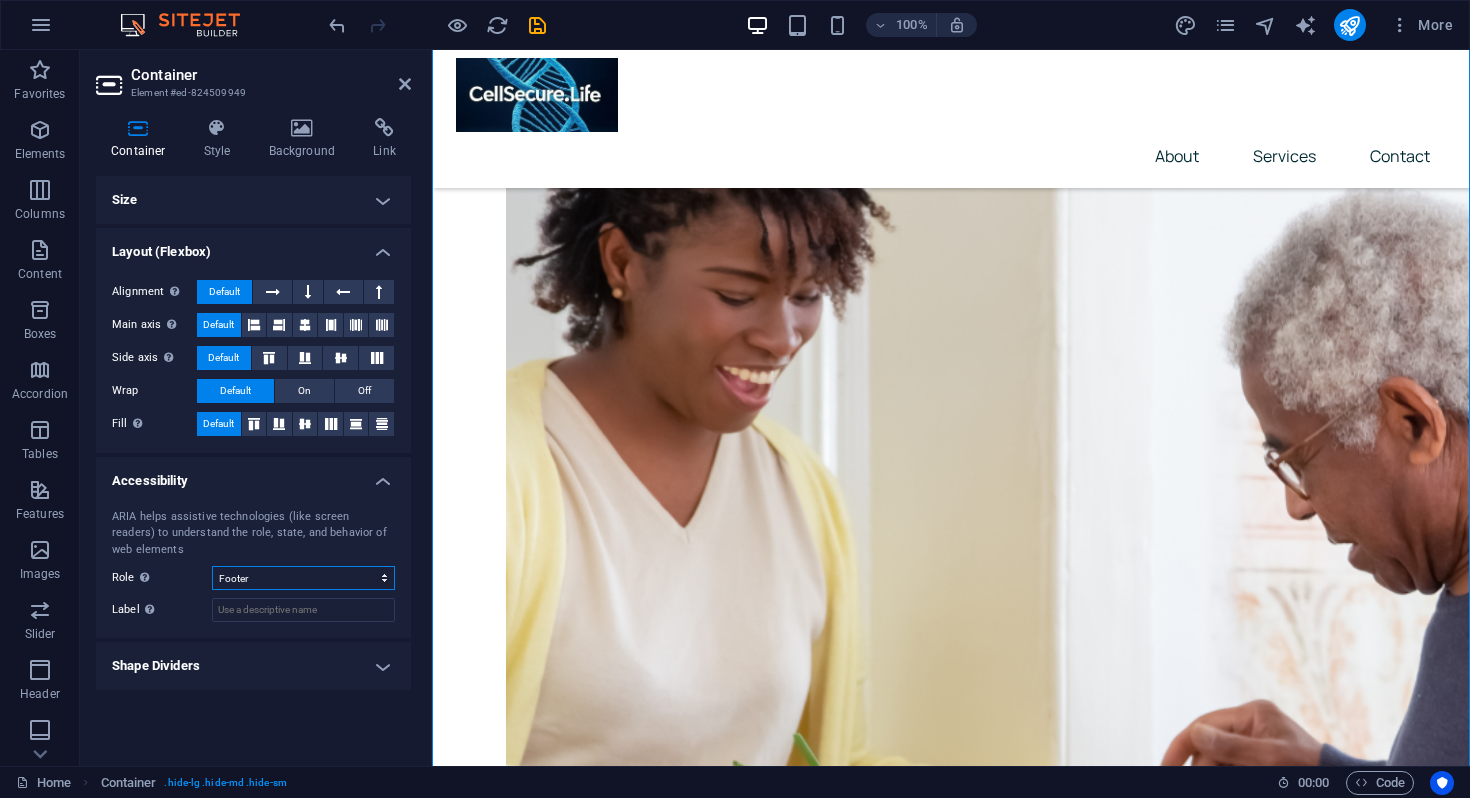 scroll, scrollTop: 1933, scrollLeft: 0, axis: vertical 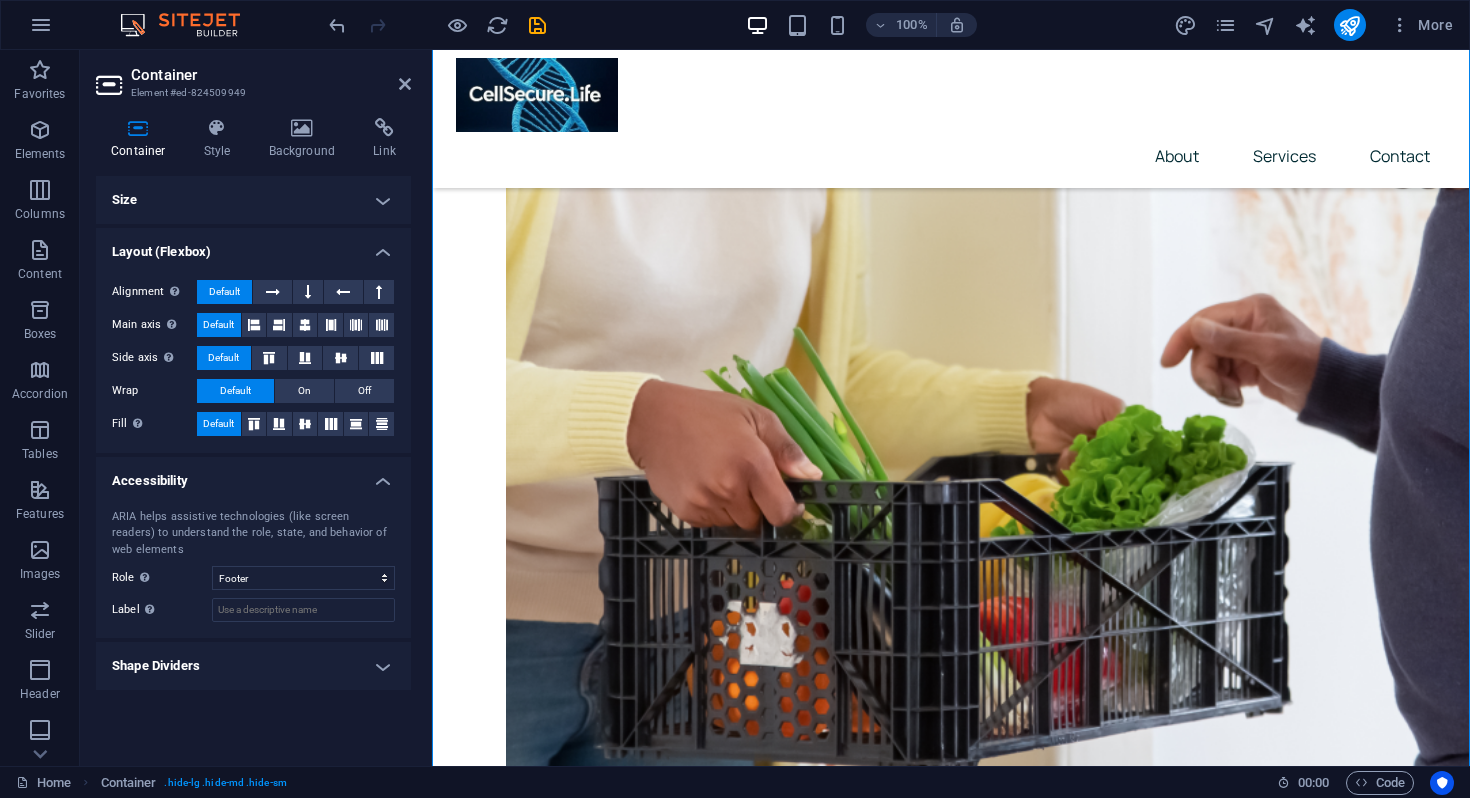 click on "Shape Dividers" at bounding box center (253, 666) 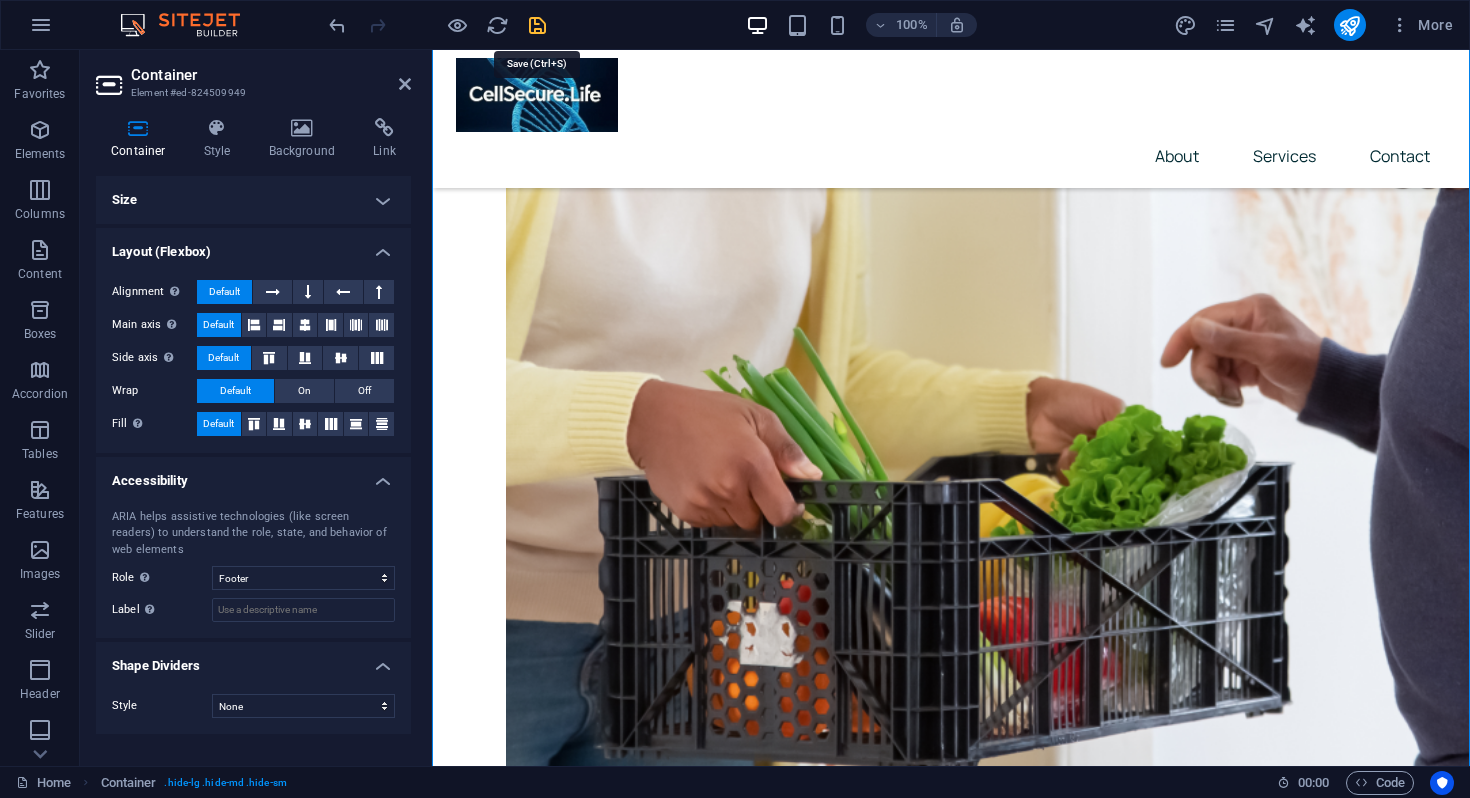 click at bounding box center (537, 25) 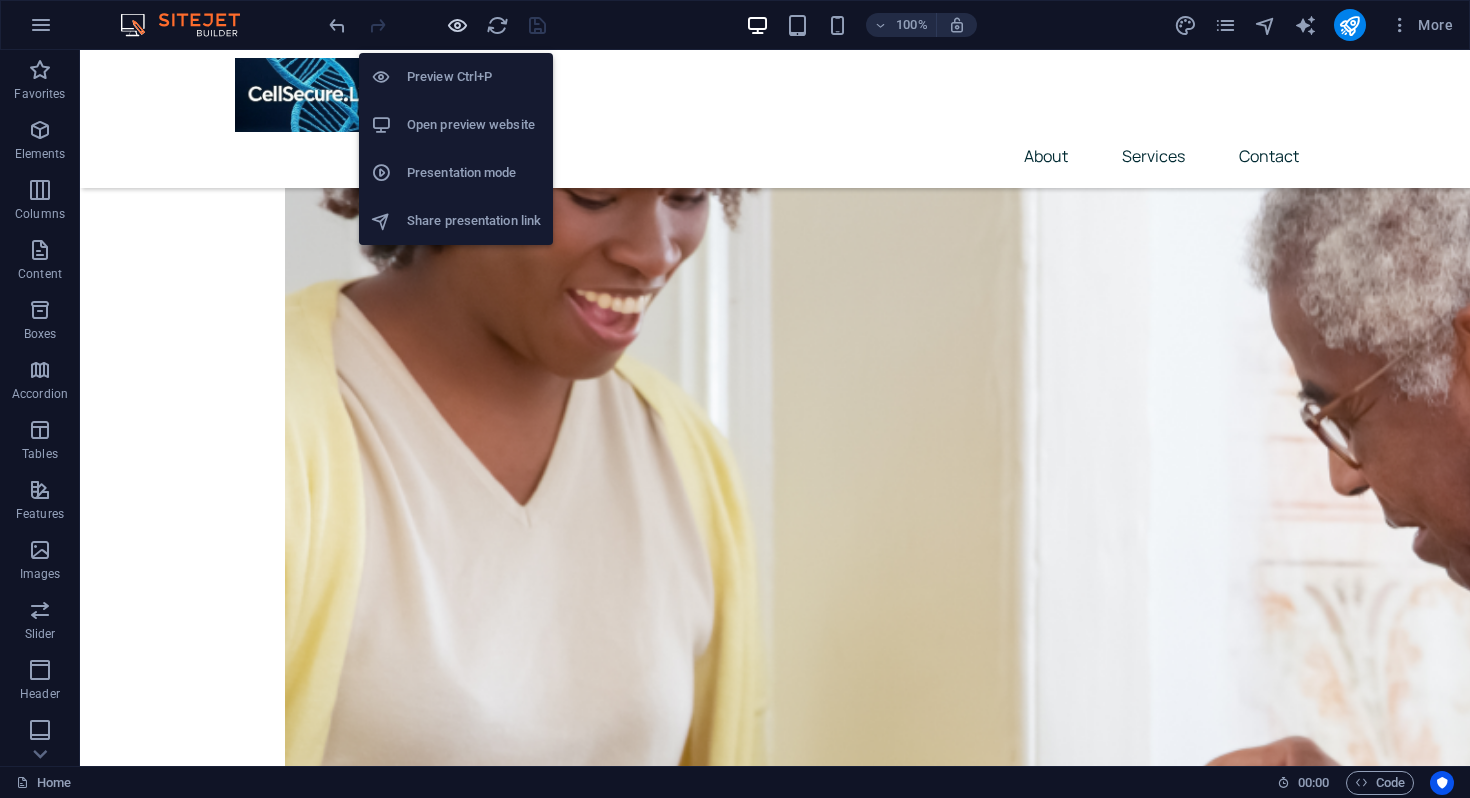 click at bounding box center [457, 25] 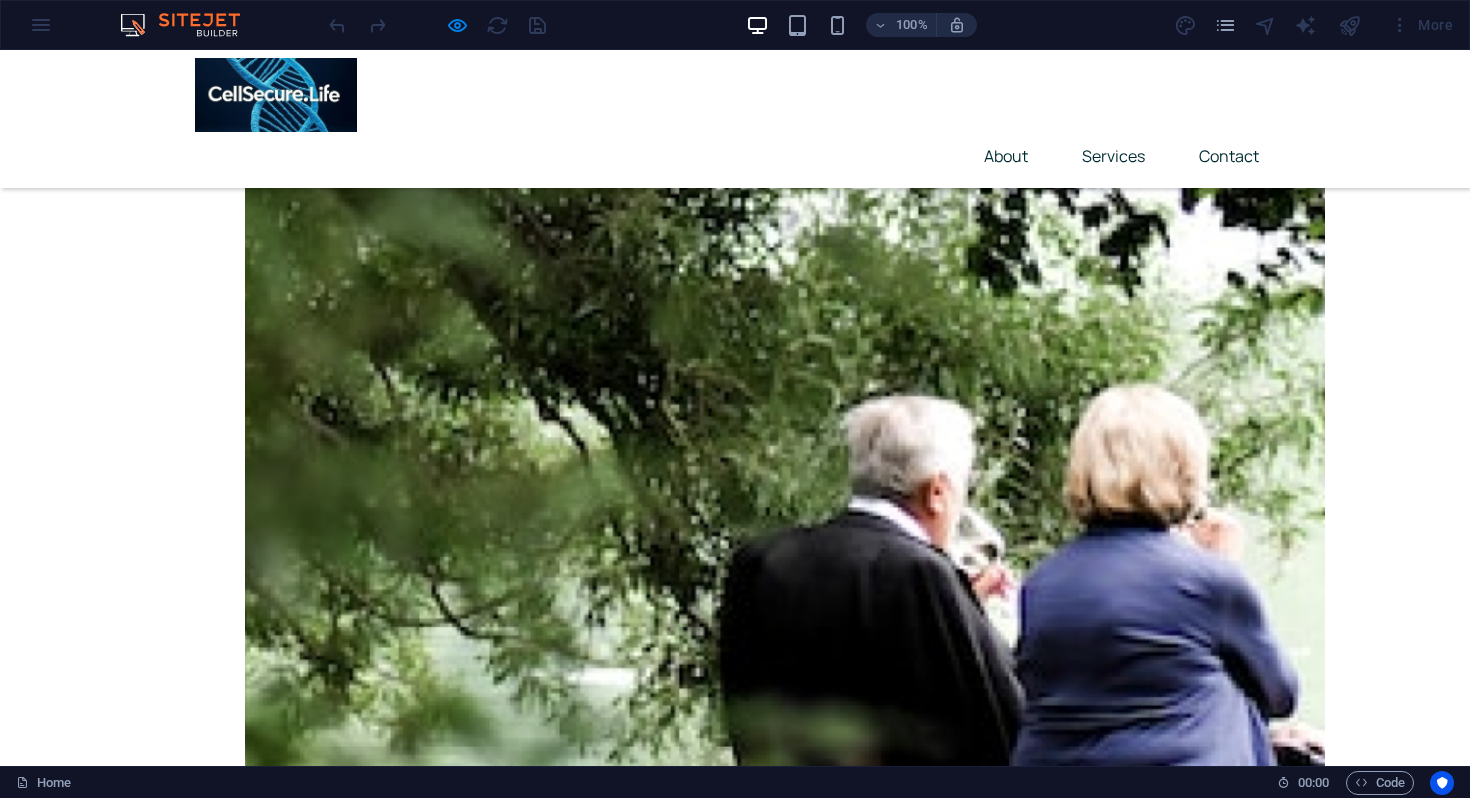 scroll, scrollTop: 713, scrollLeft: 0, axis: vertical 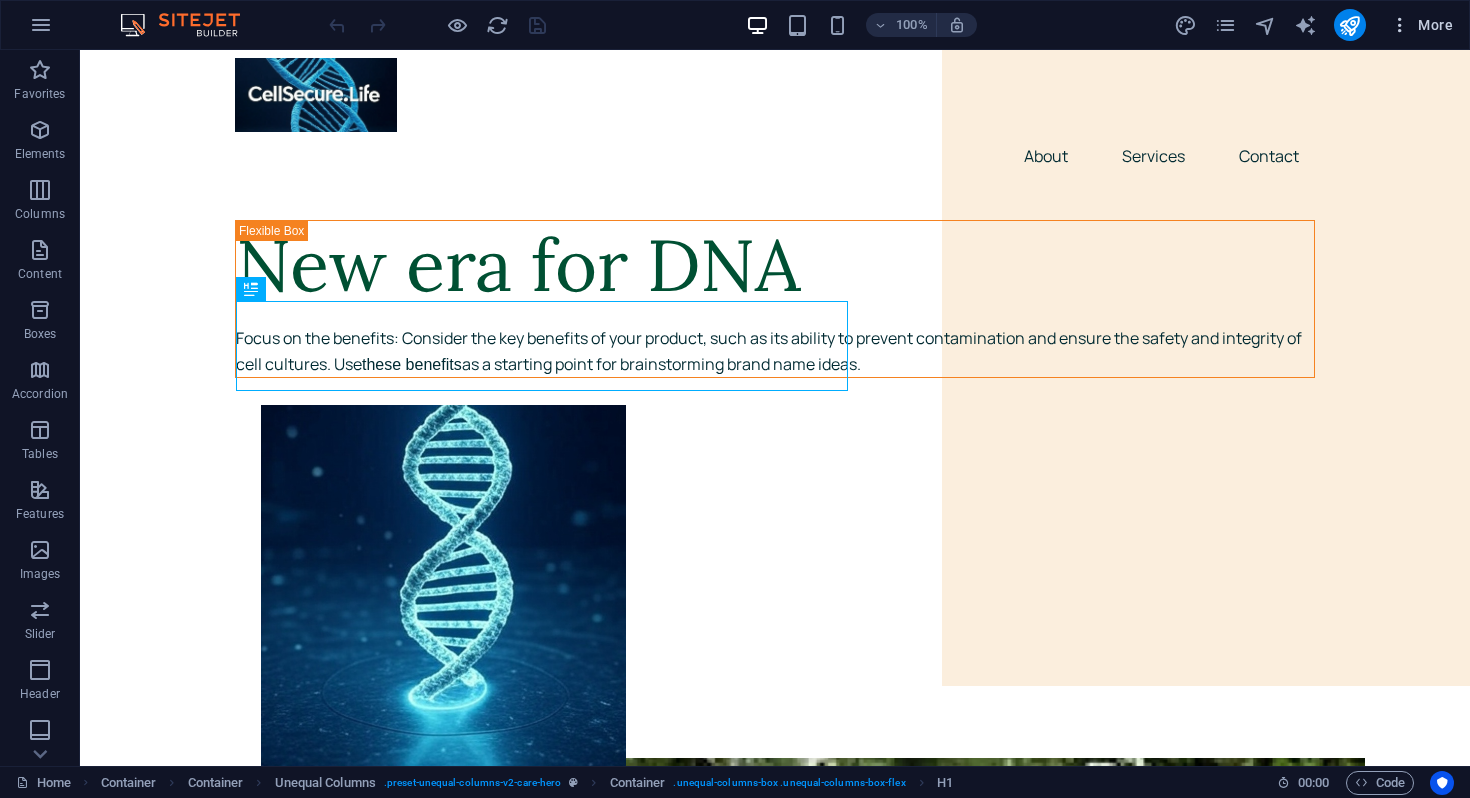 click at bounding box center [1400, 25] 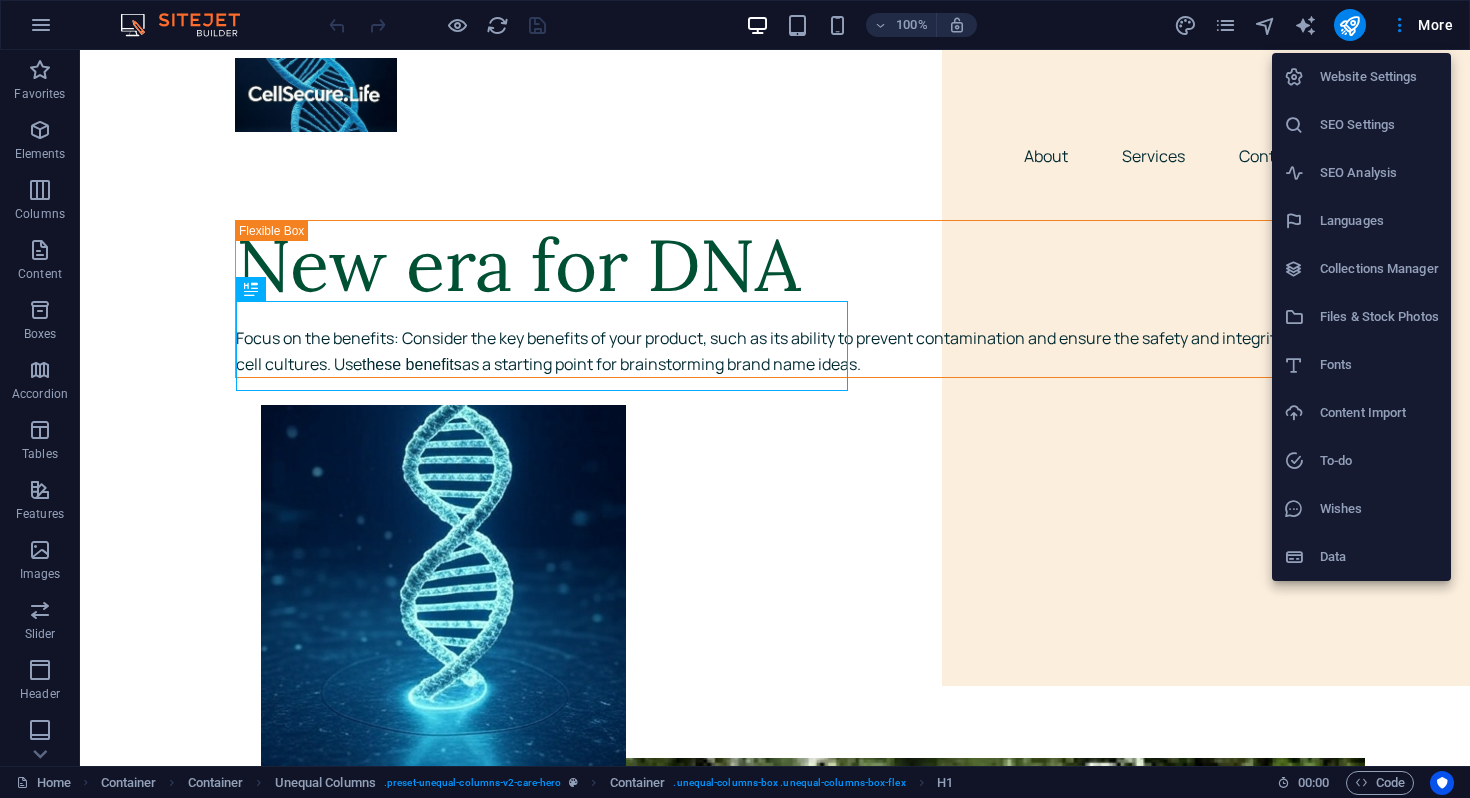 click at bounding box center [735, 399] 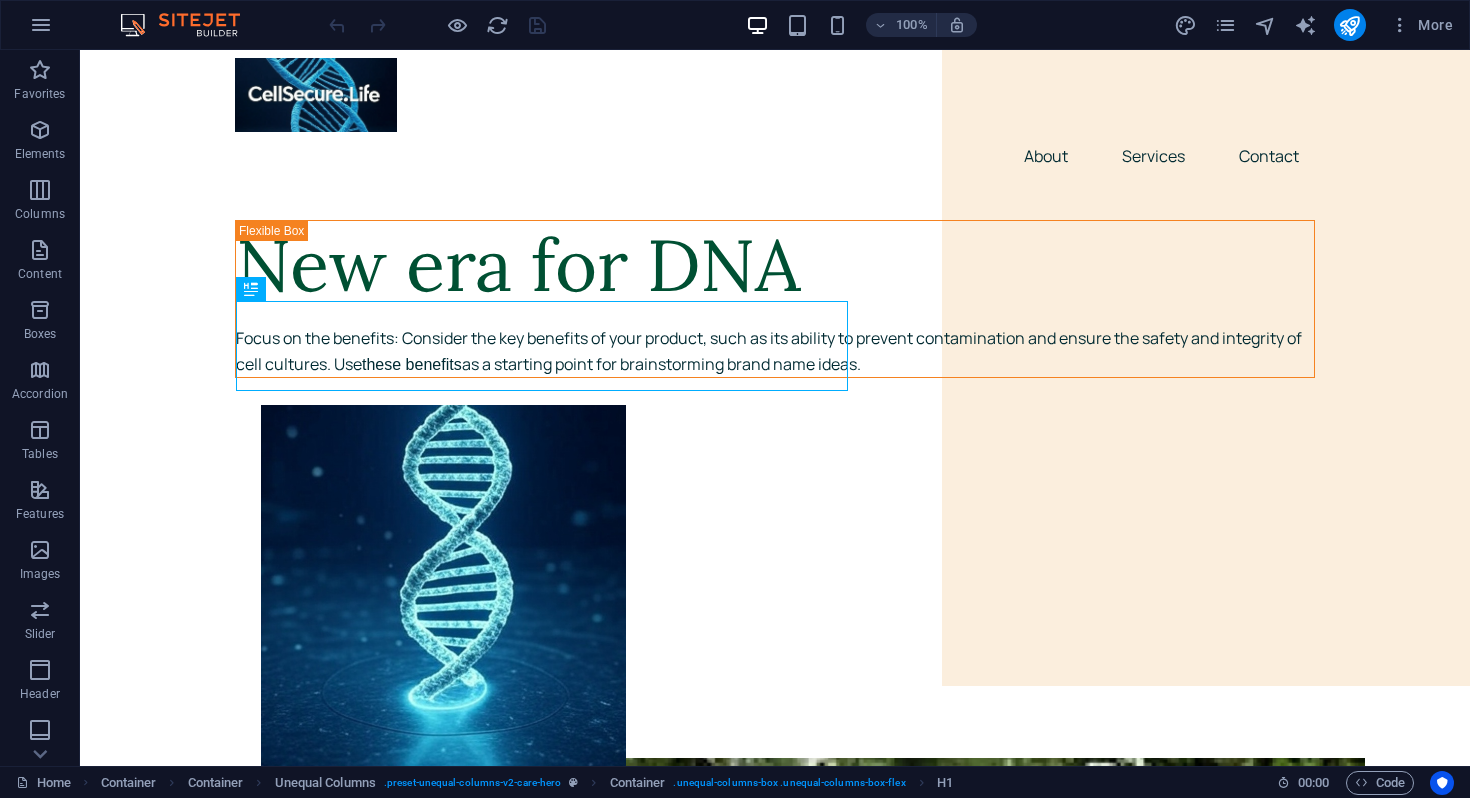 click at bounding box center [41, 25] 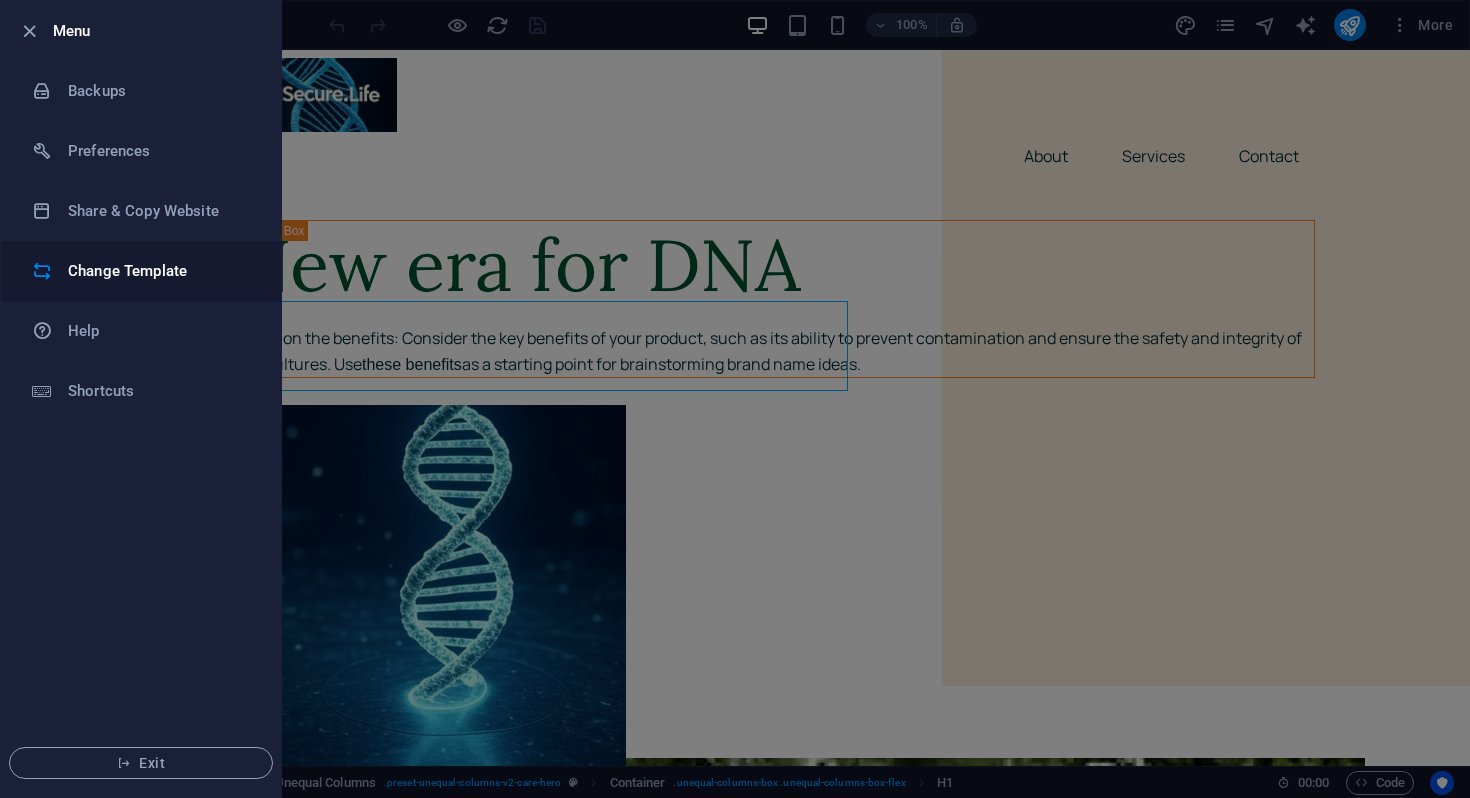 click on "Change Template" at bounding box center [160, 271] 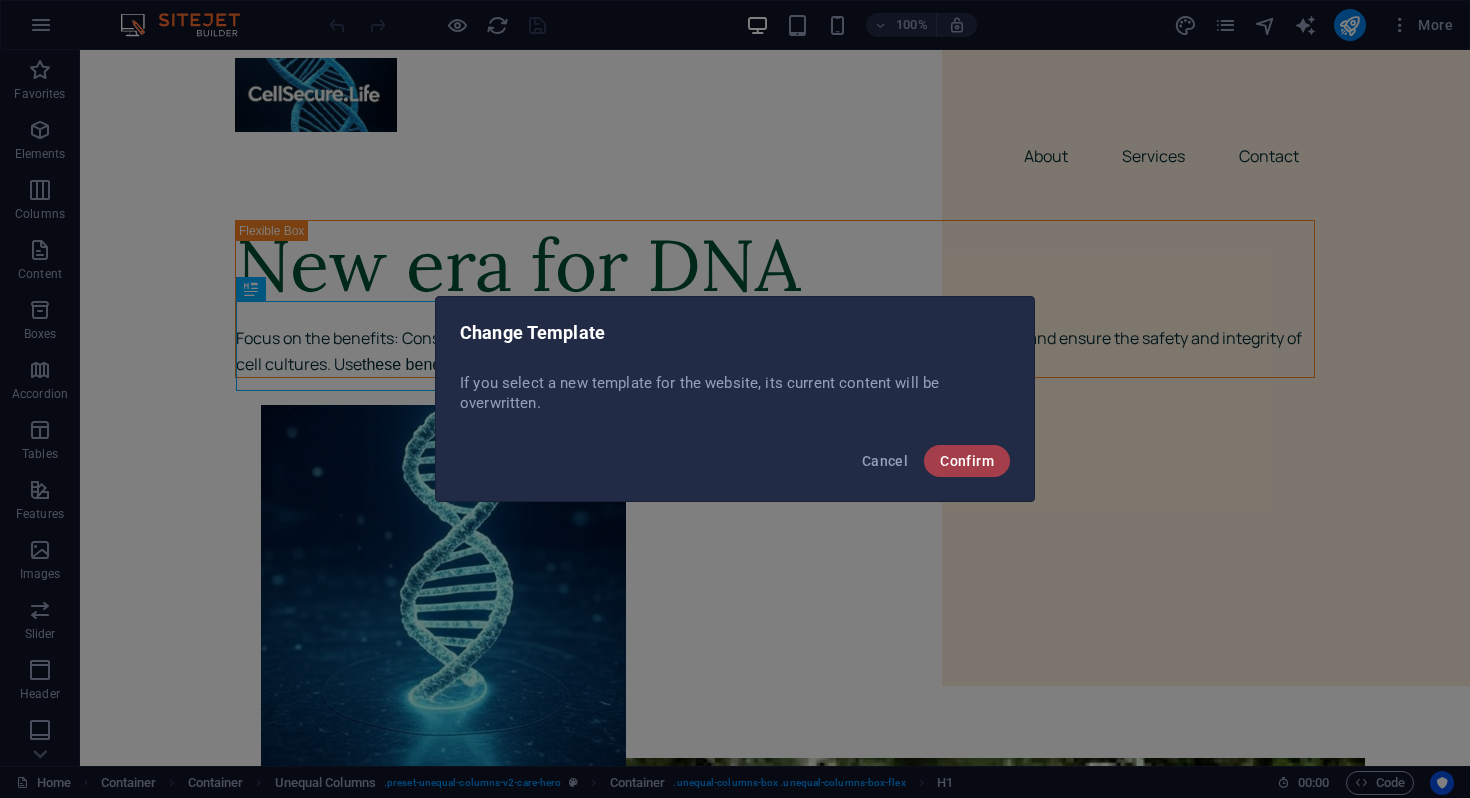 click on "Confirm" at bounding box center [967, 461] 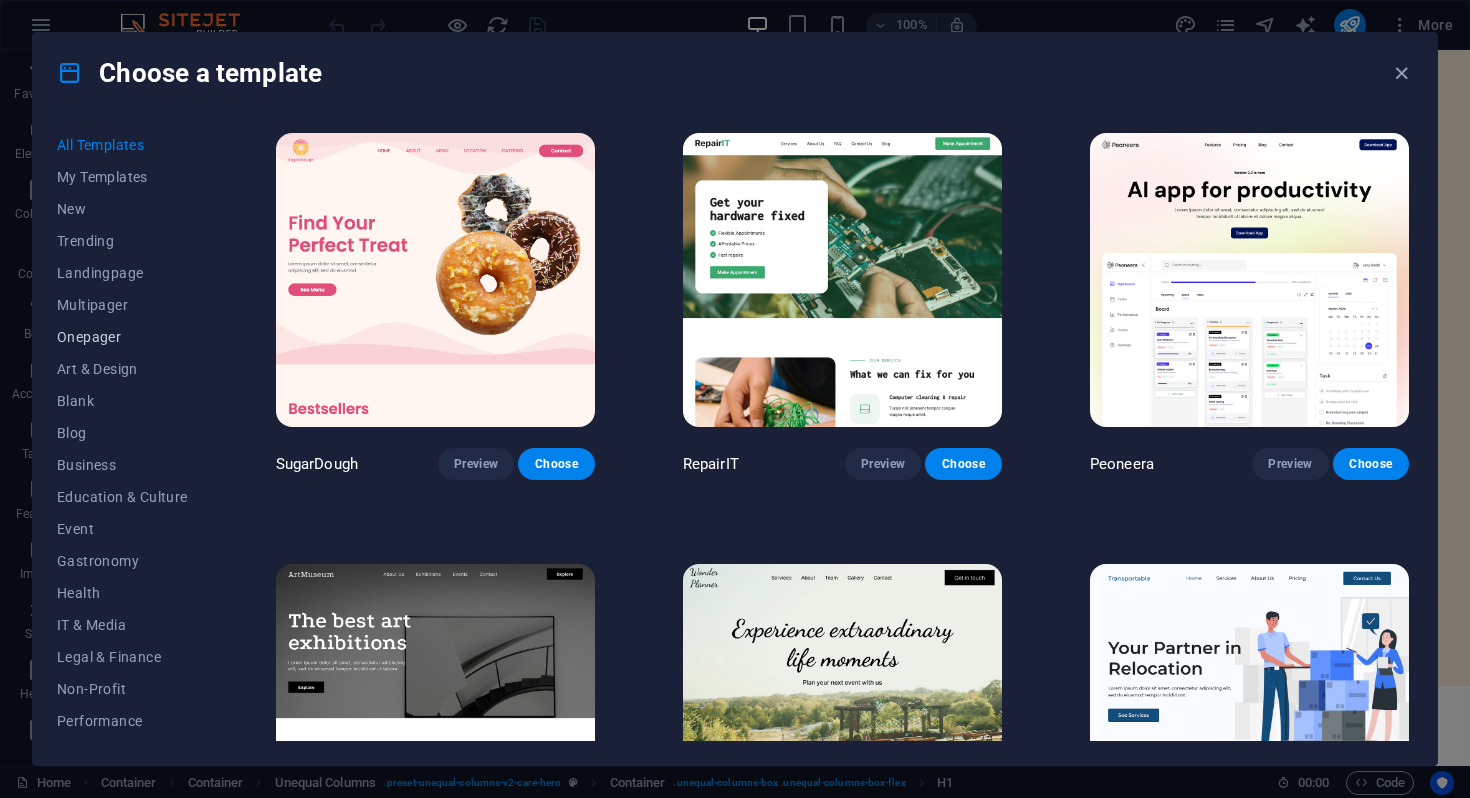 click on "Onepager" at bounding box center [122, 337] 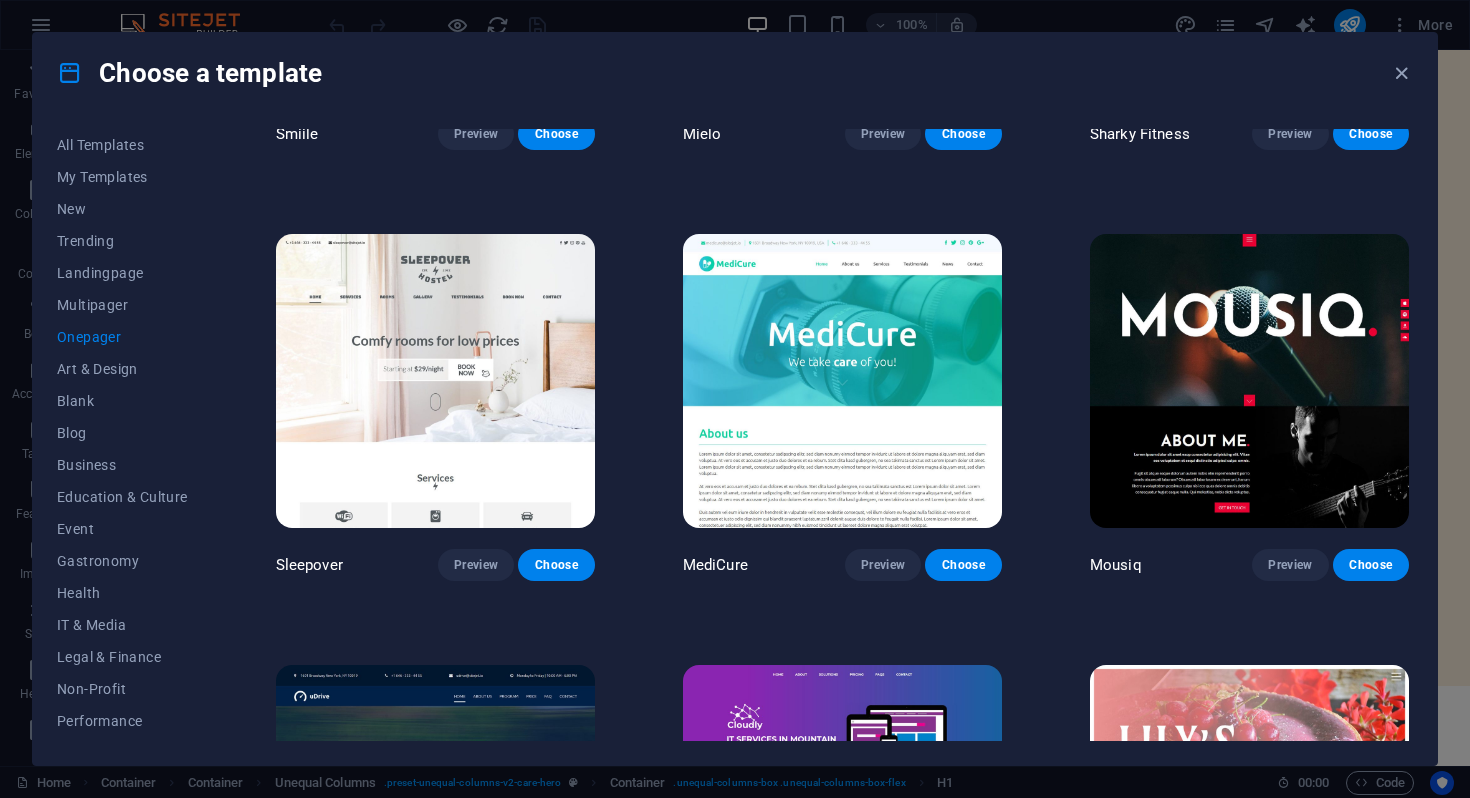 scroll, scrollTop: 5936, scrollLeft: 0, axis: vertical 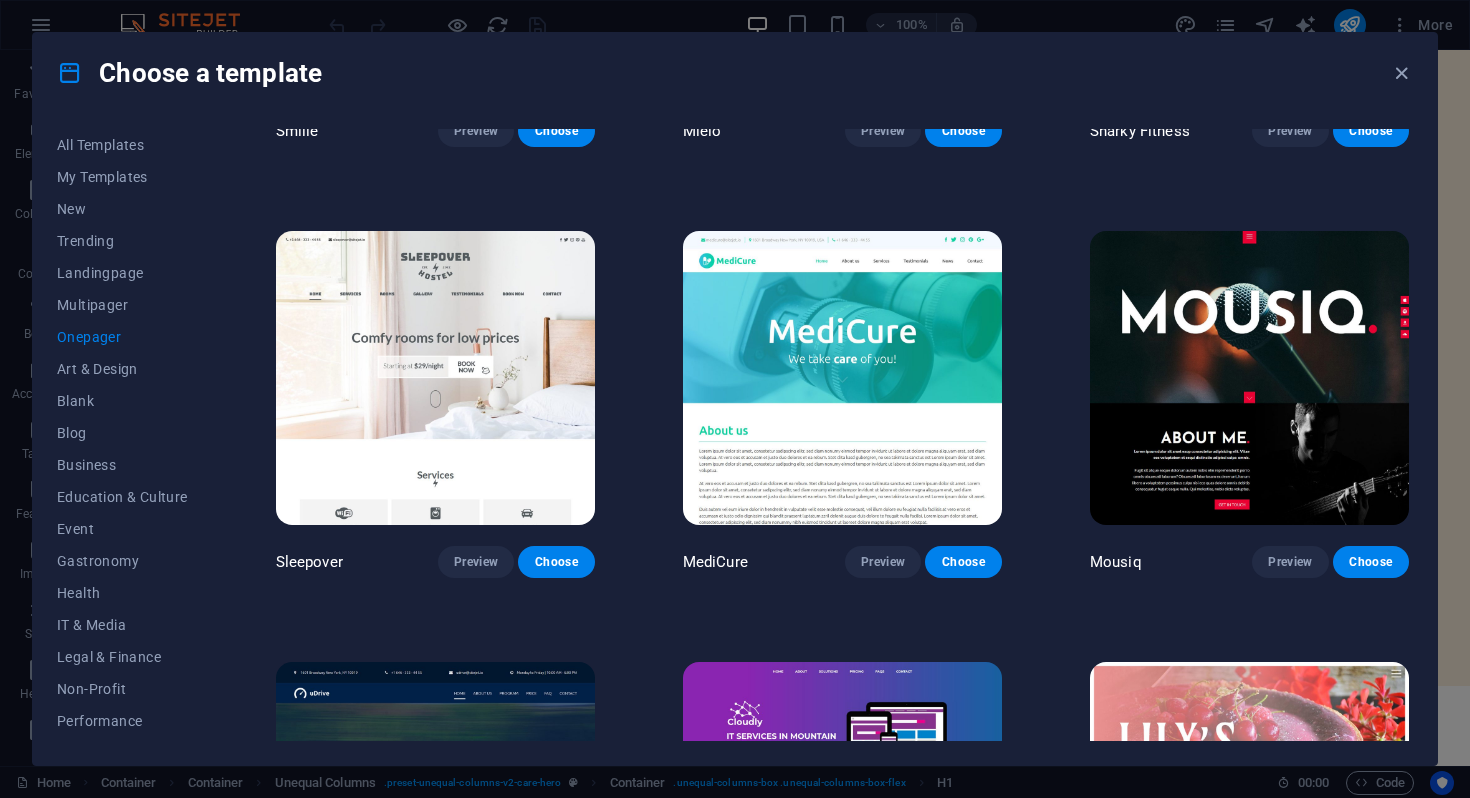 click at bounding box center [842, 378] 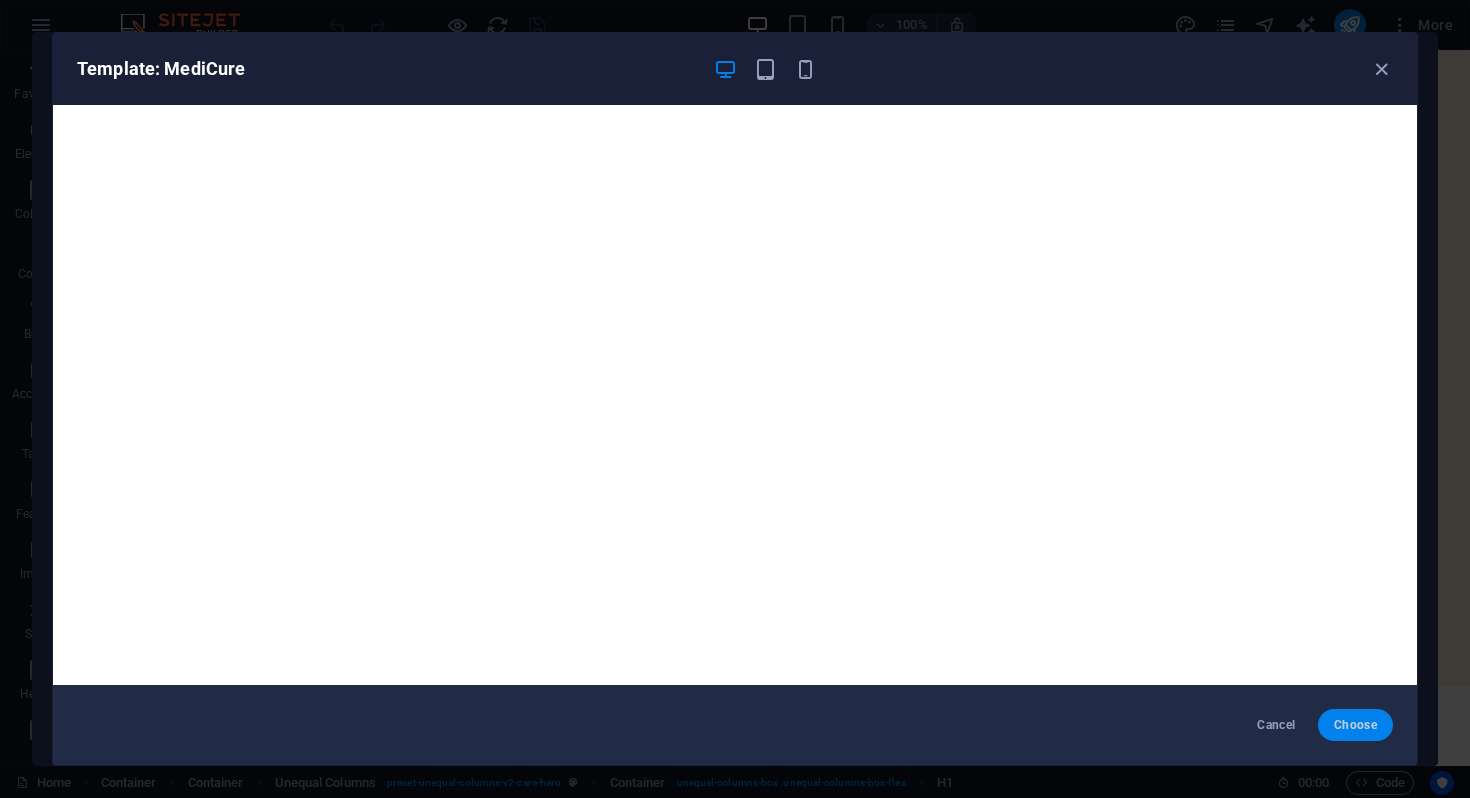 click on "Choose" at bounding box center [1355, 725] 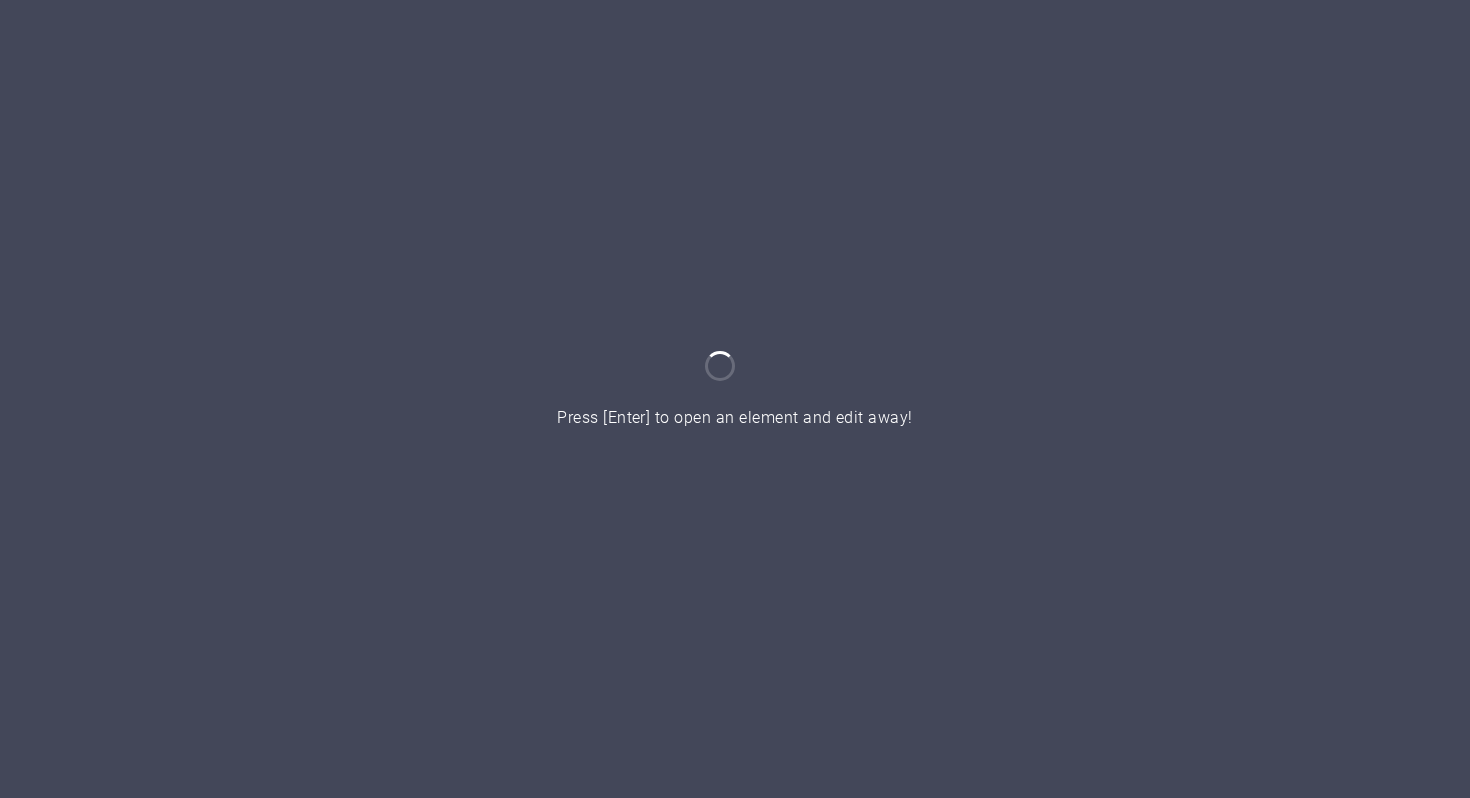 scroll, scrollTop: 0, scrollLeft: 0, axis: both 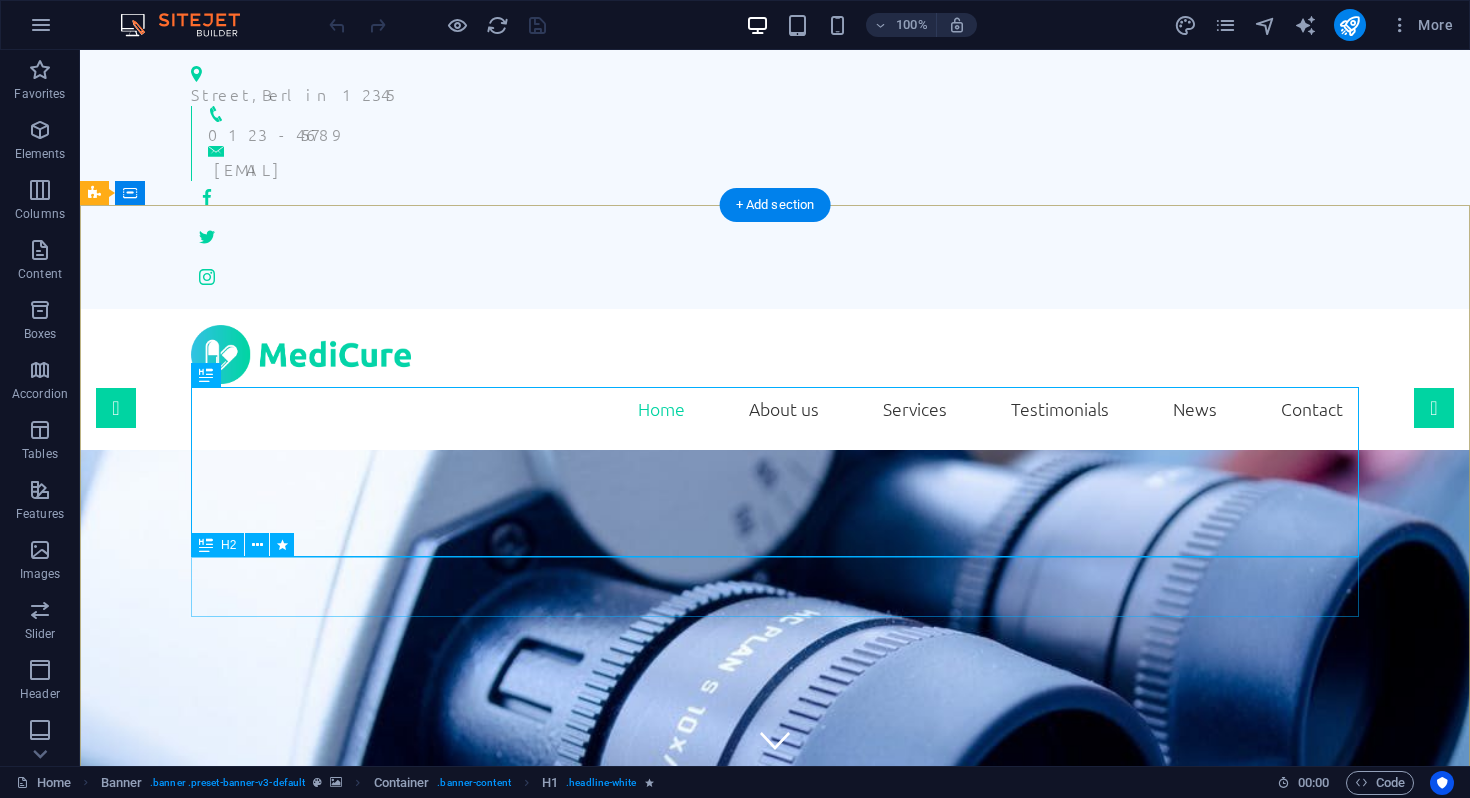 click on "We take  care  of you!" at bounding box center [775, 1339] 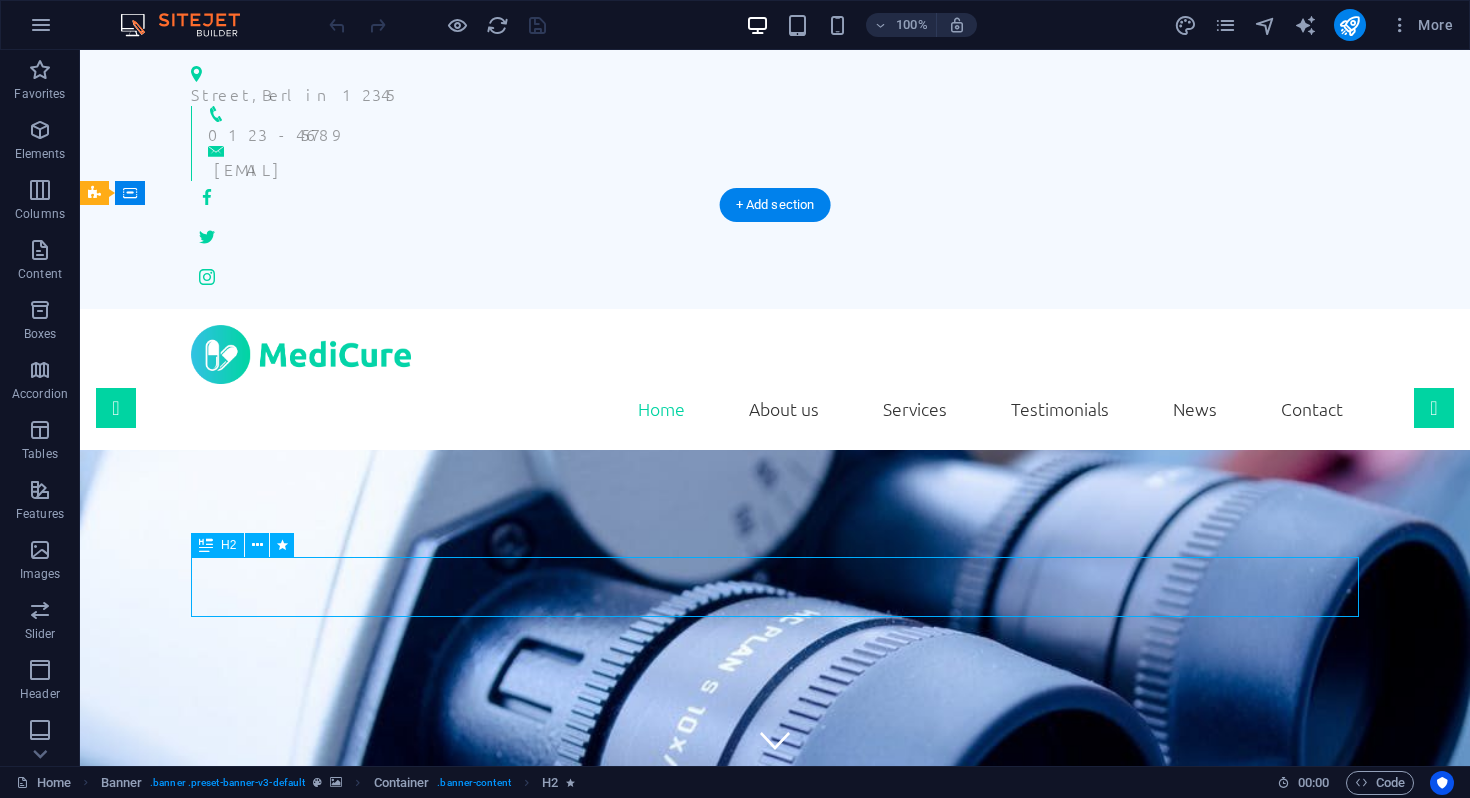 click on "We take  care  of you!" at bounding box center (775, 1339) 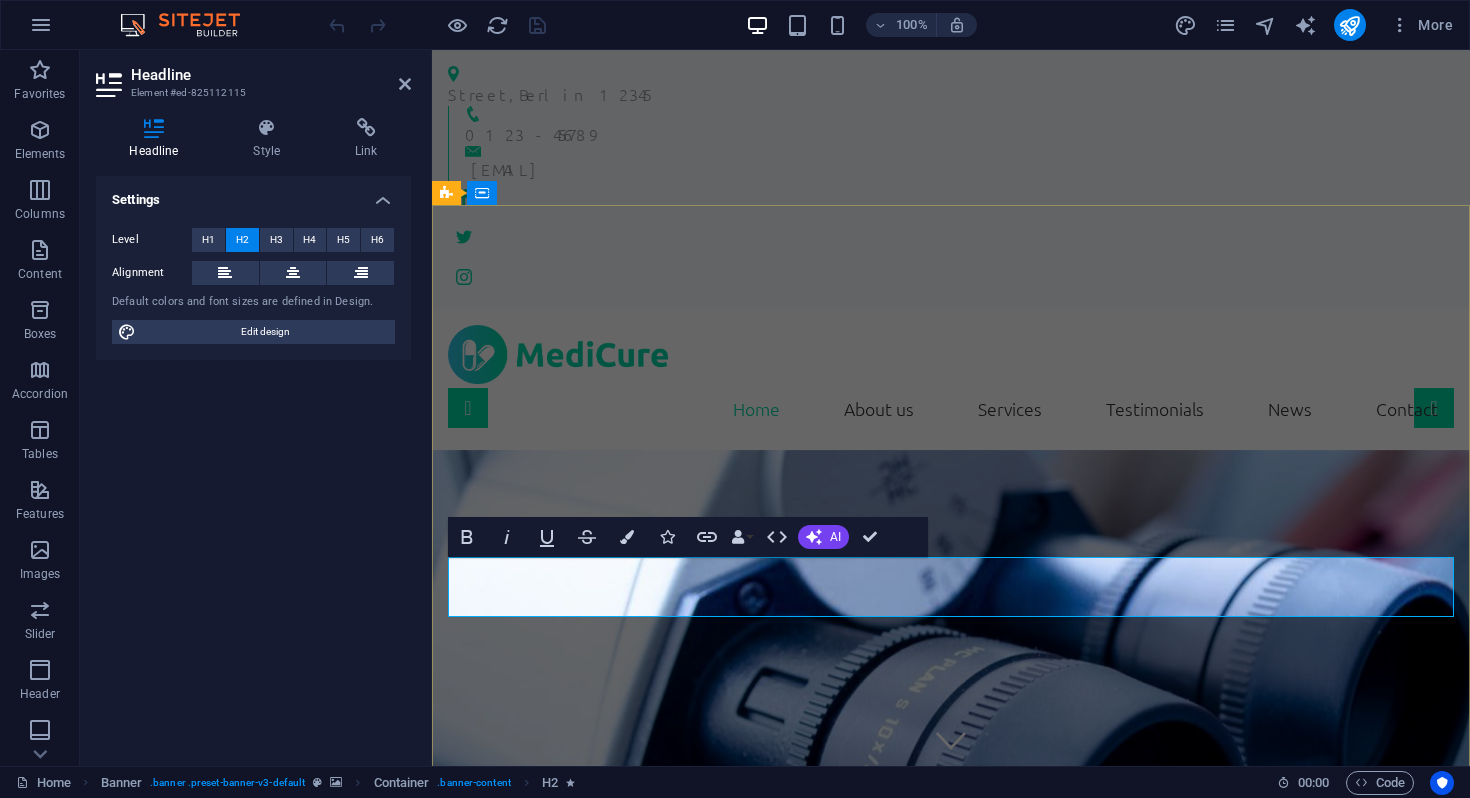 click on "We take  care  of you!" at bounding box center (951, 1339) 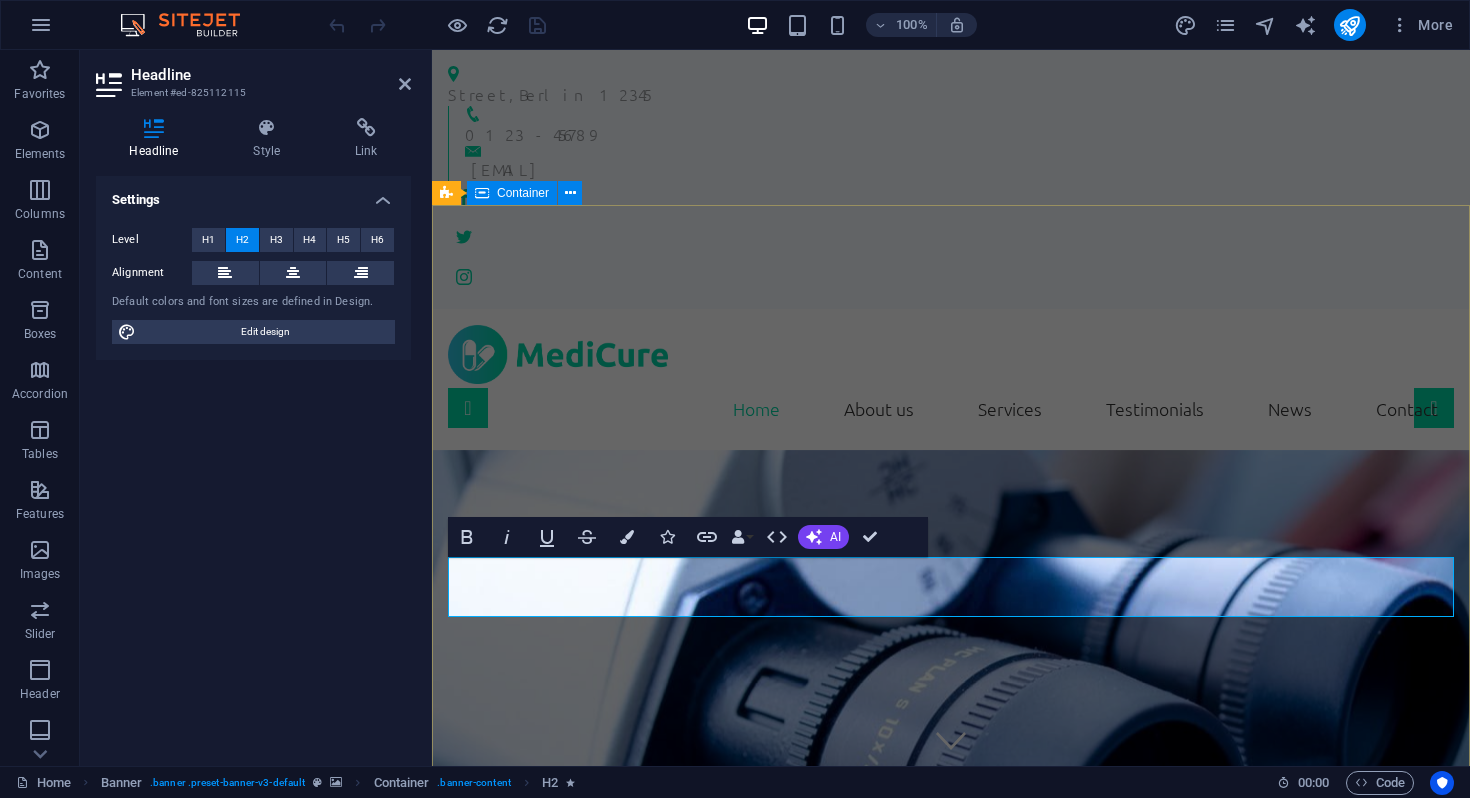 type 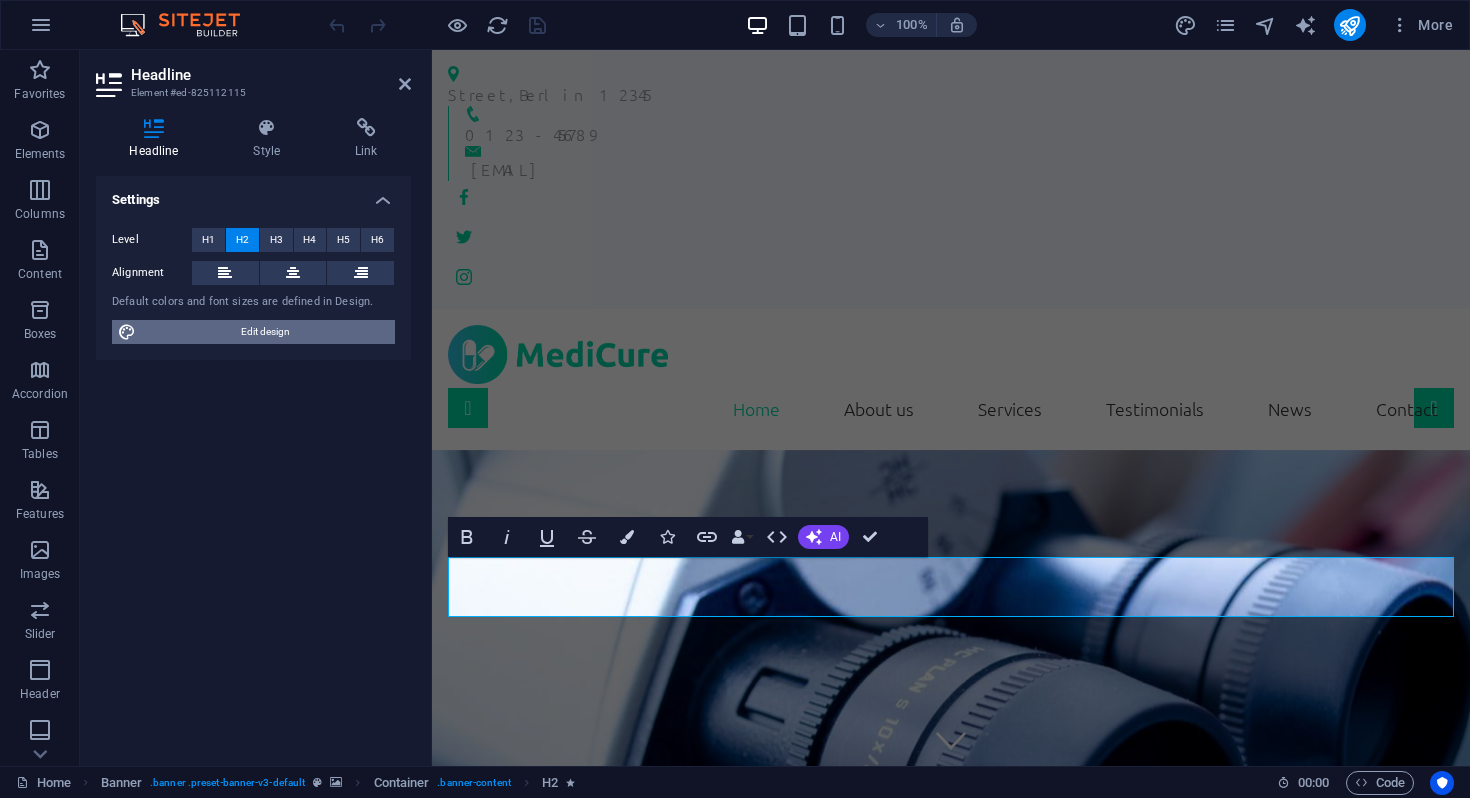 click on "Edit design" at bounding box center [265, 332] 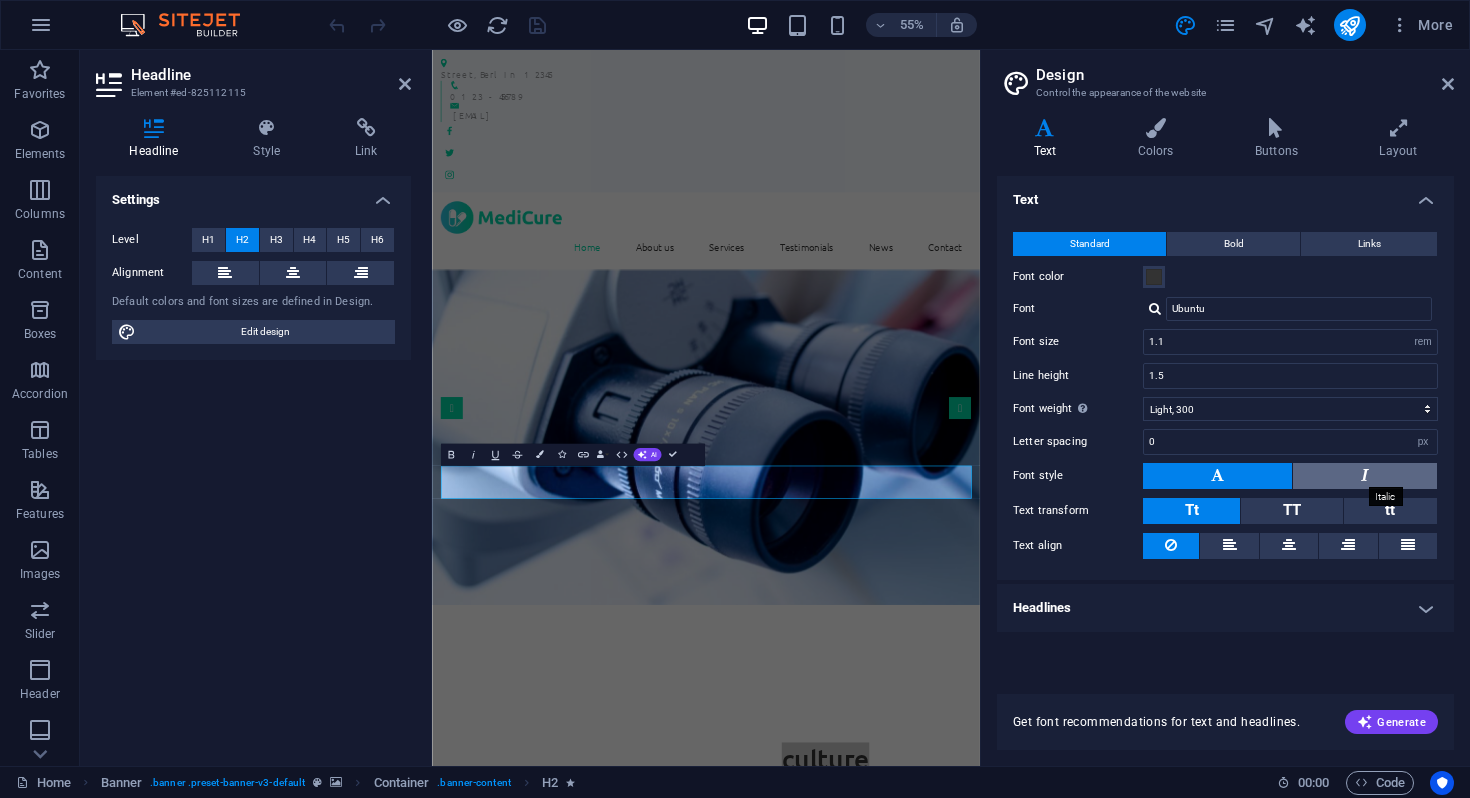 click at bounding box center [1365, 475] 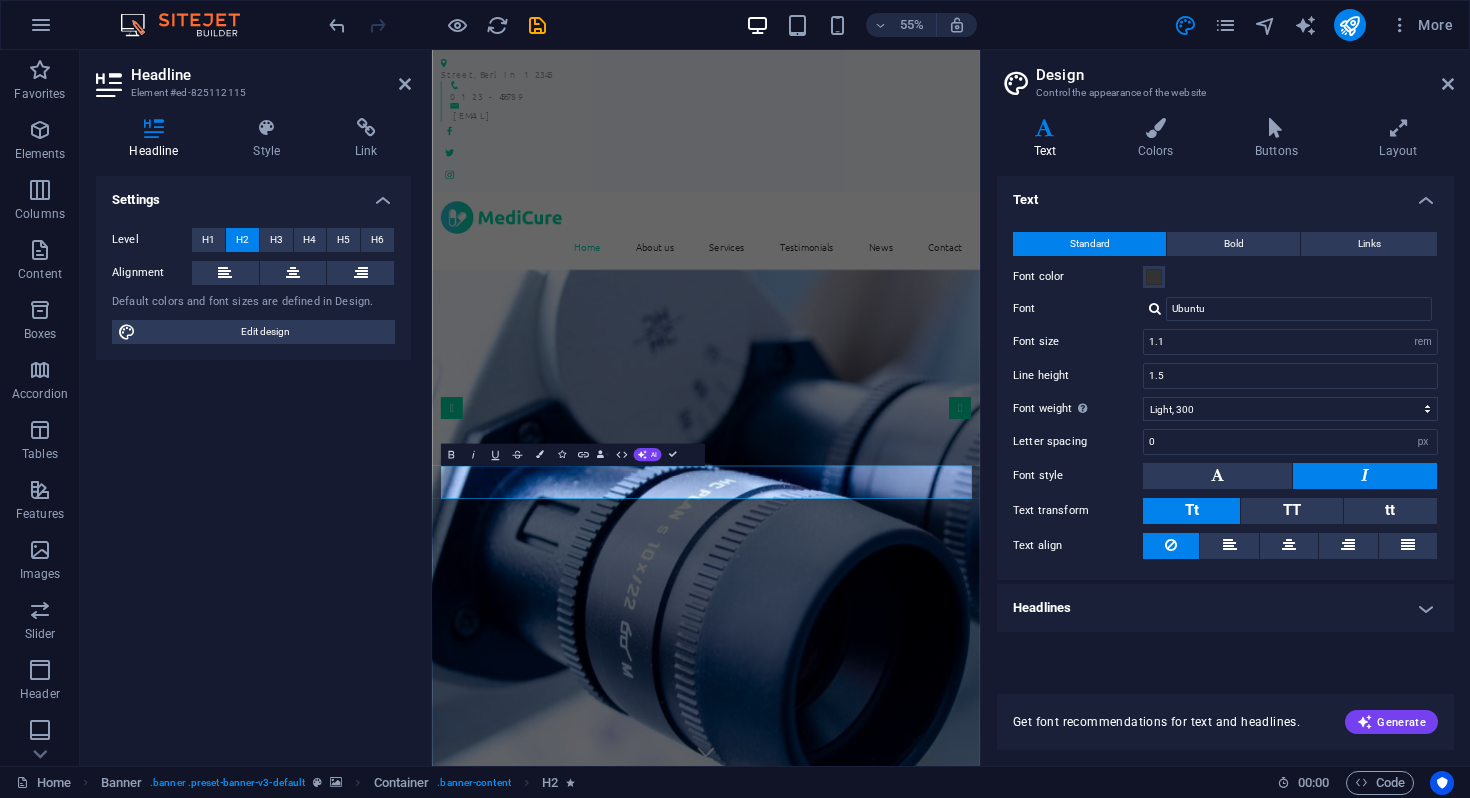 click at bounding box center (1365, 476) 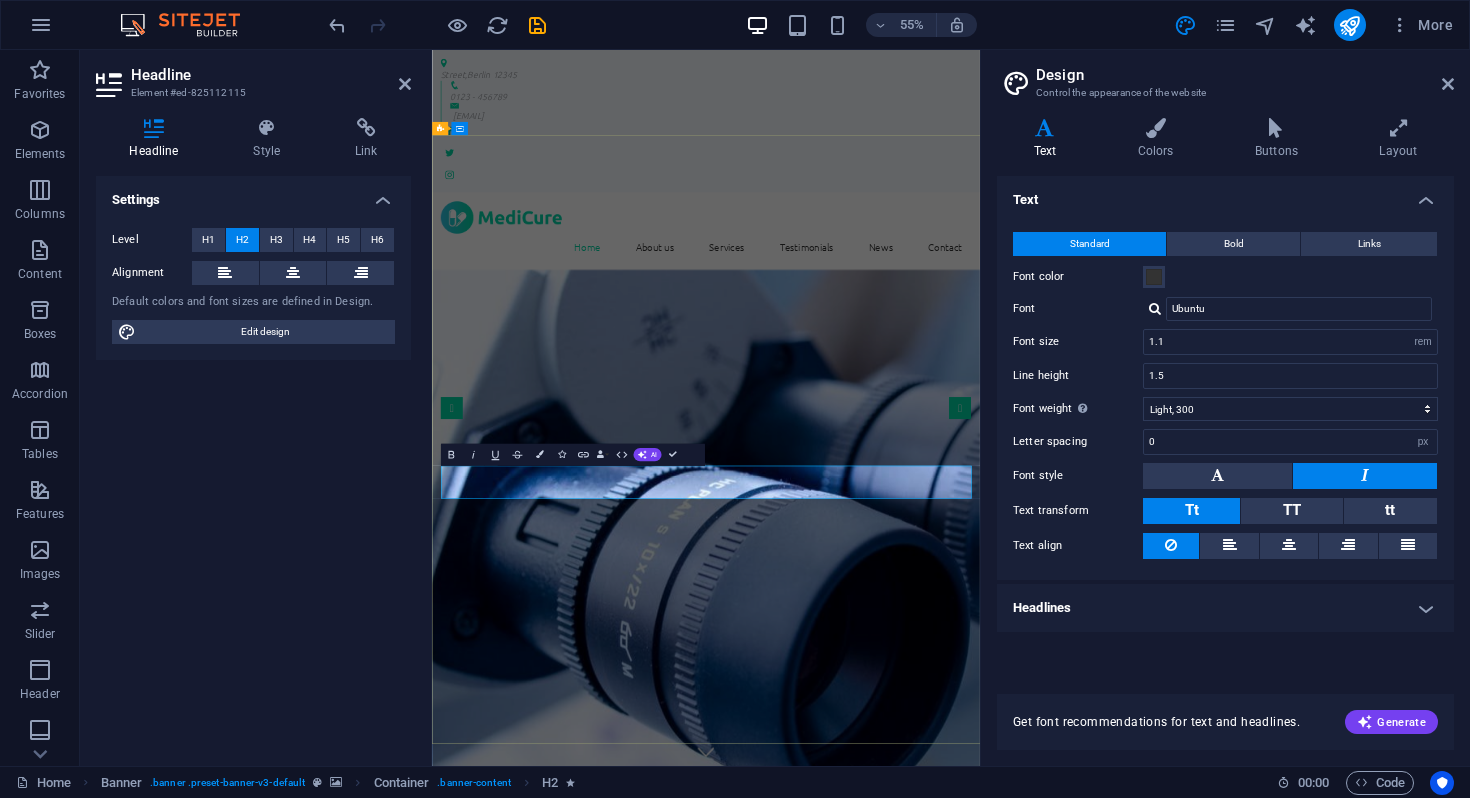 click on "We take  care  of your culture!" at bounding box center (930, 1837) 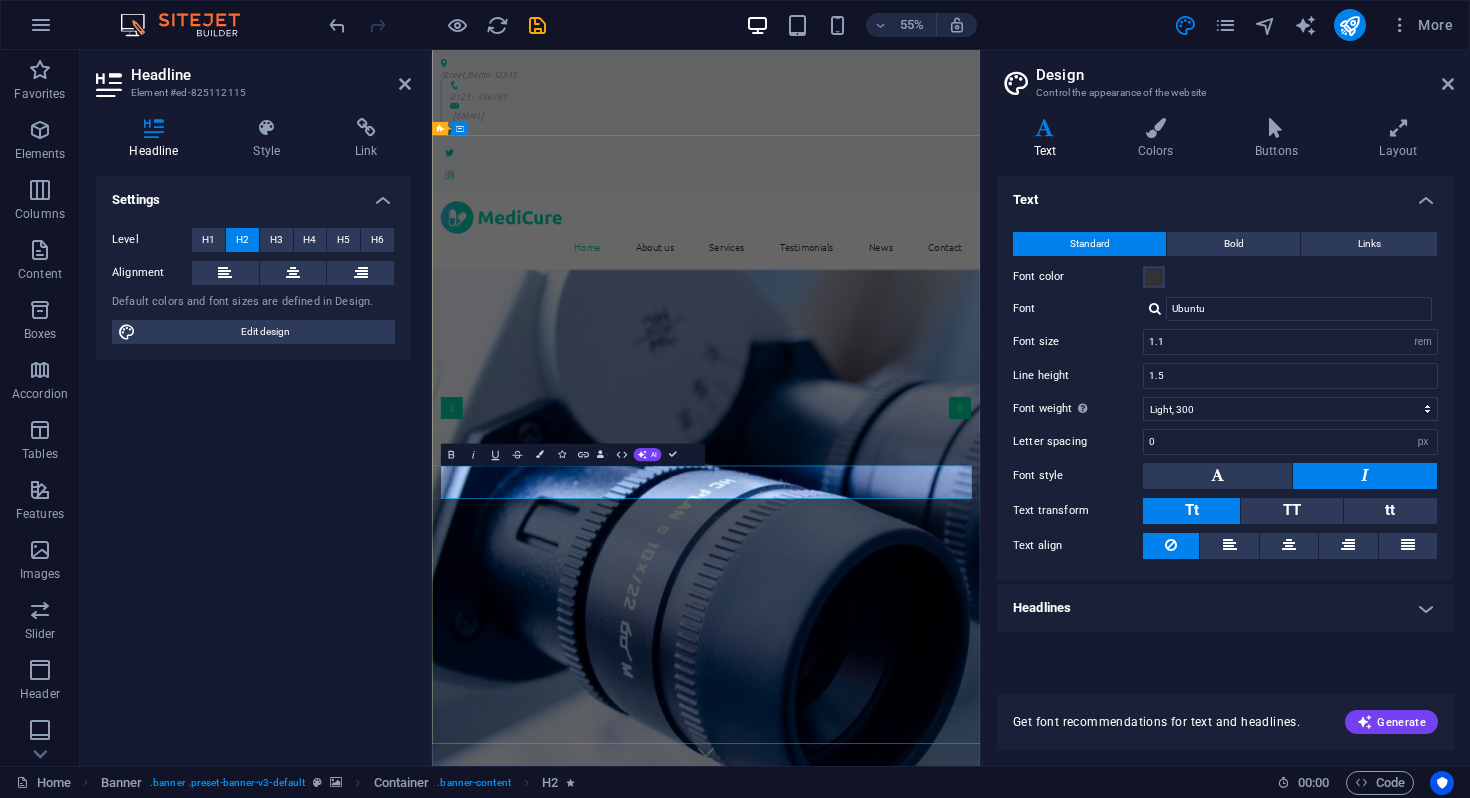 drag, startPoint x: 1082, startPoint y: 847, endPoint x: 1234, endPoint y: 855, distance: 152.21039 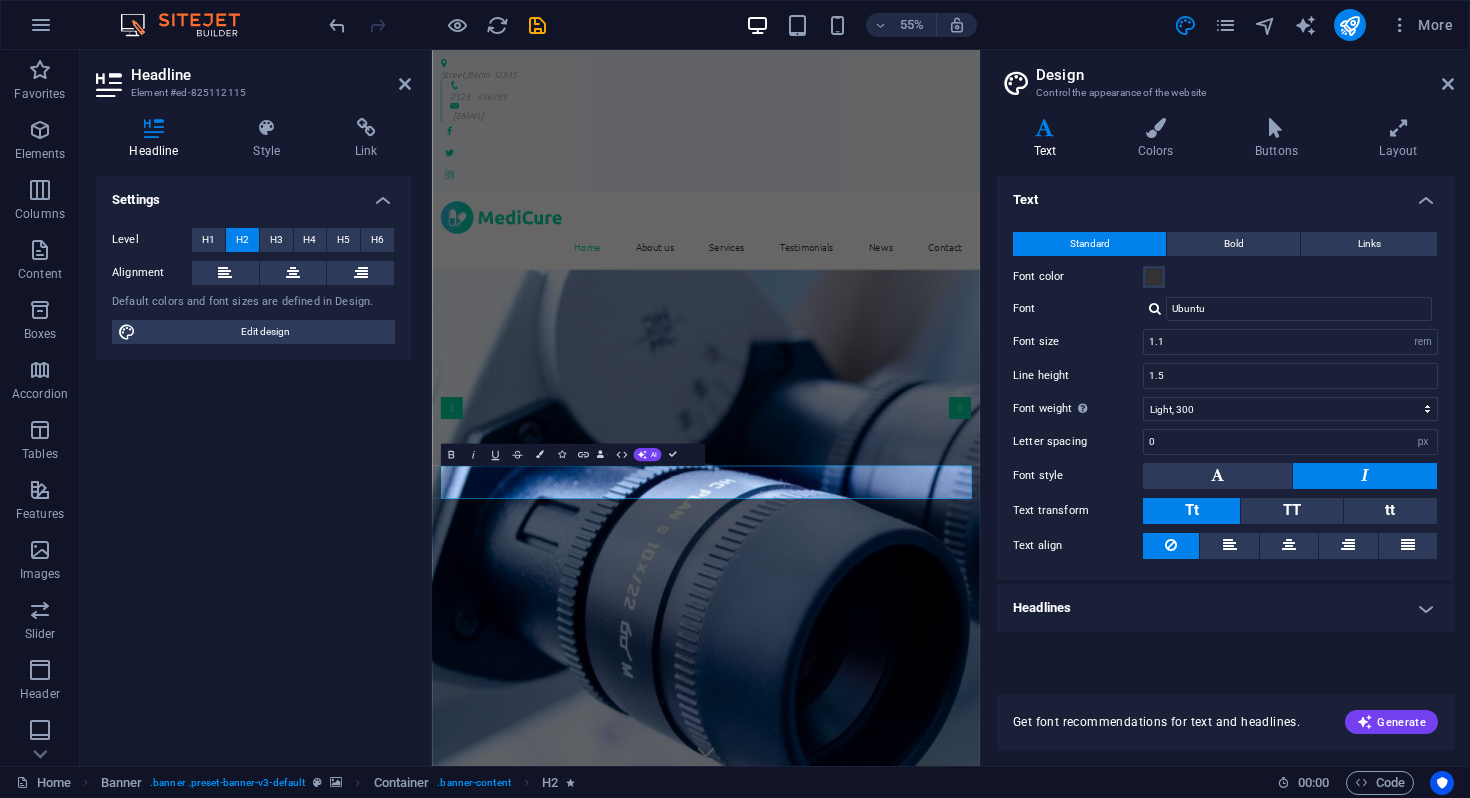 click at bounding box center [1365, 476] 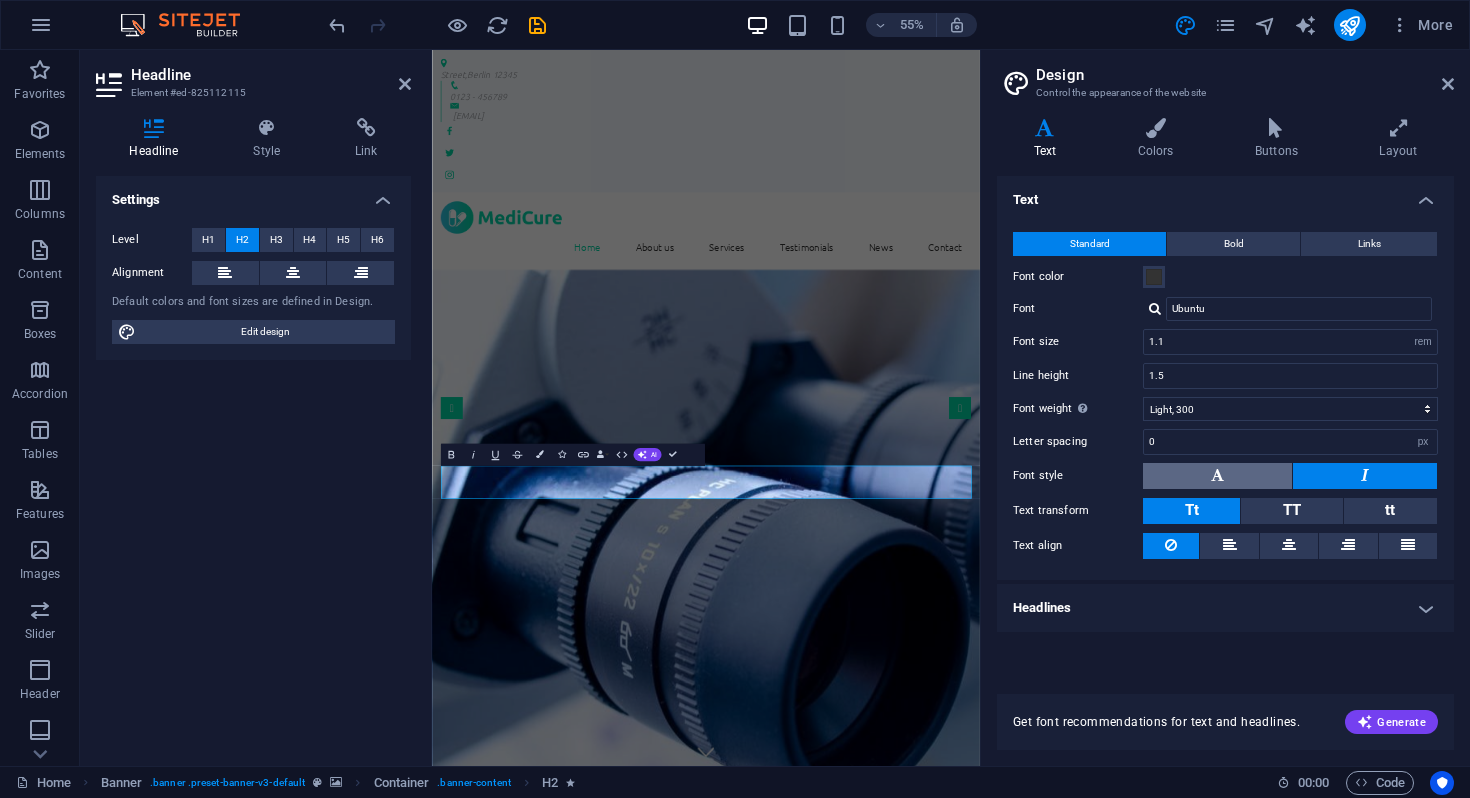 click at bounding box center (1217, 476) 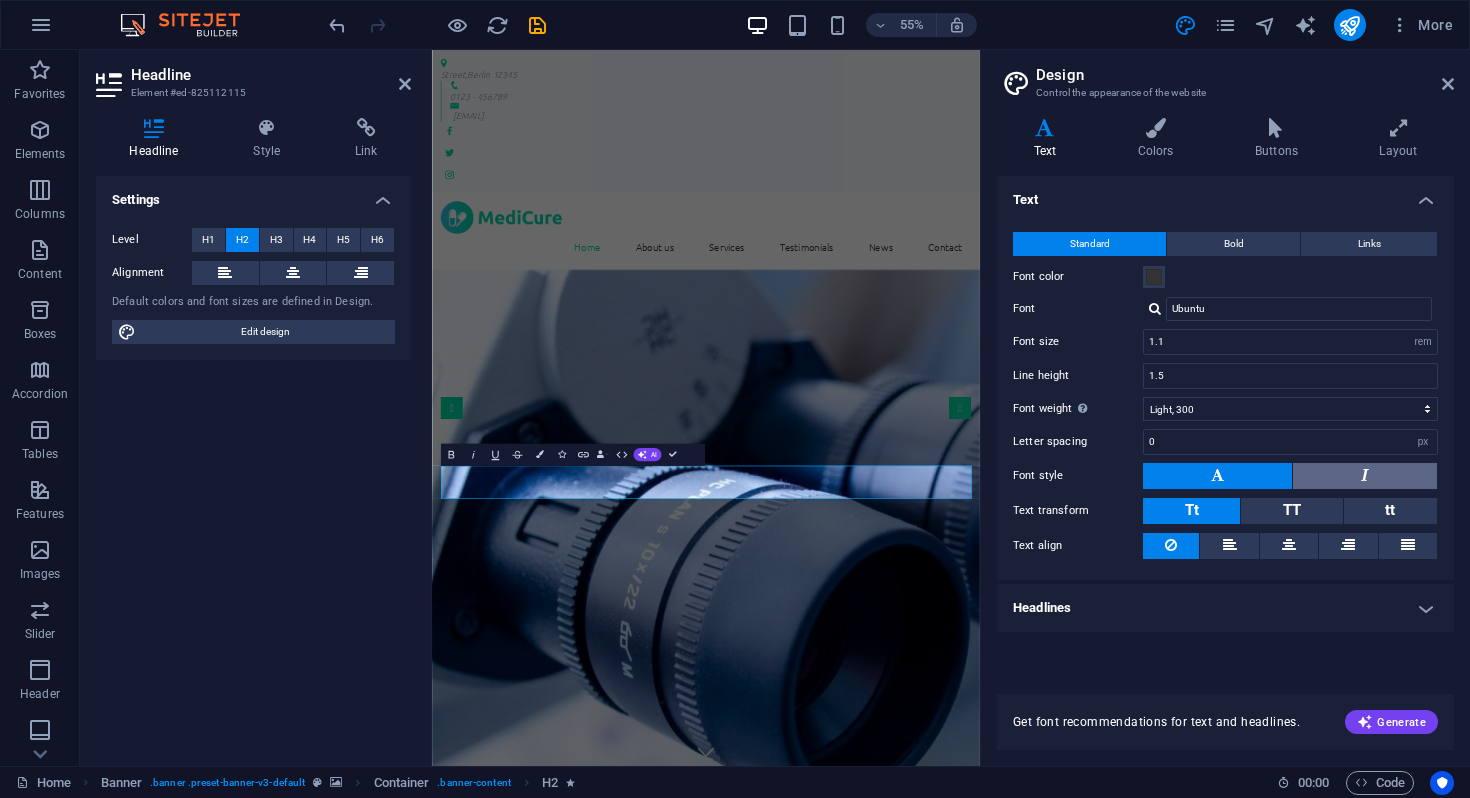 click at bounding box center [1365, 475] 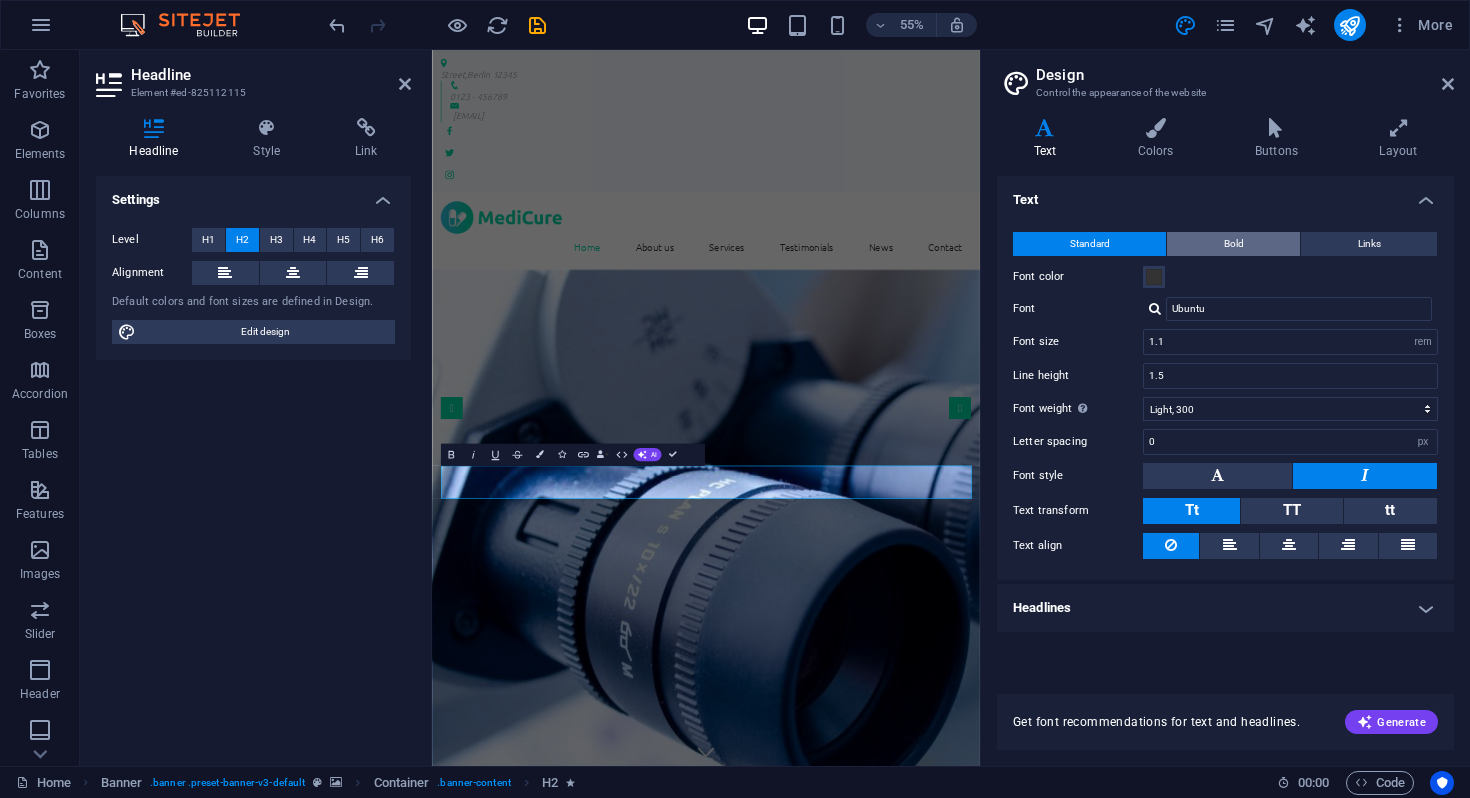 click on "Bold" at bounding box center [1234, 244] 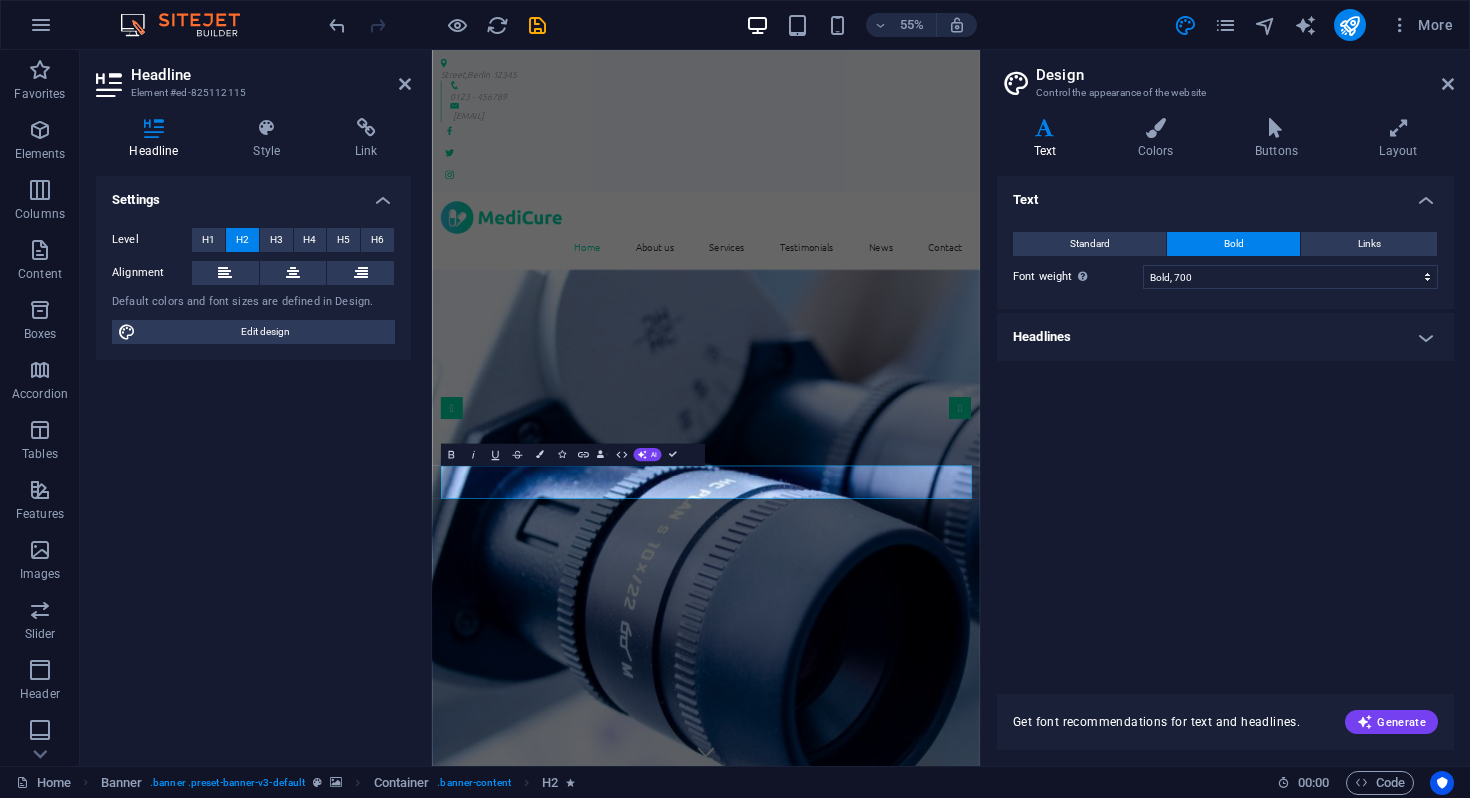 type 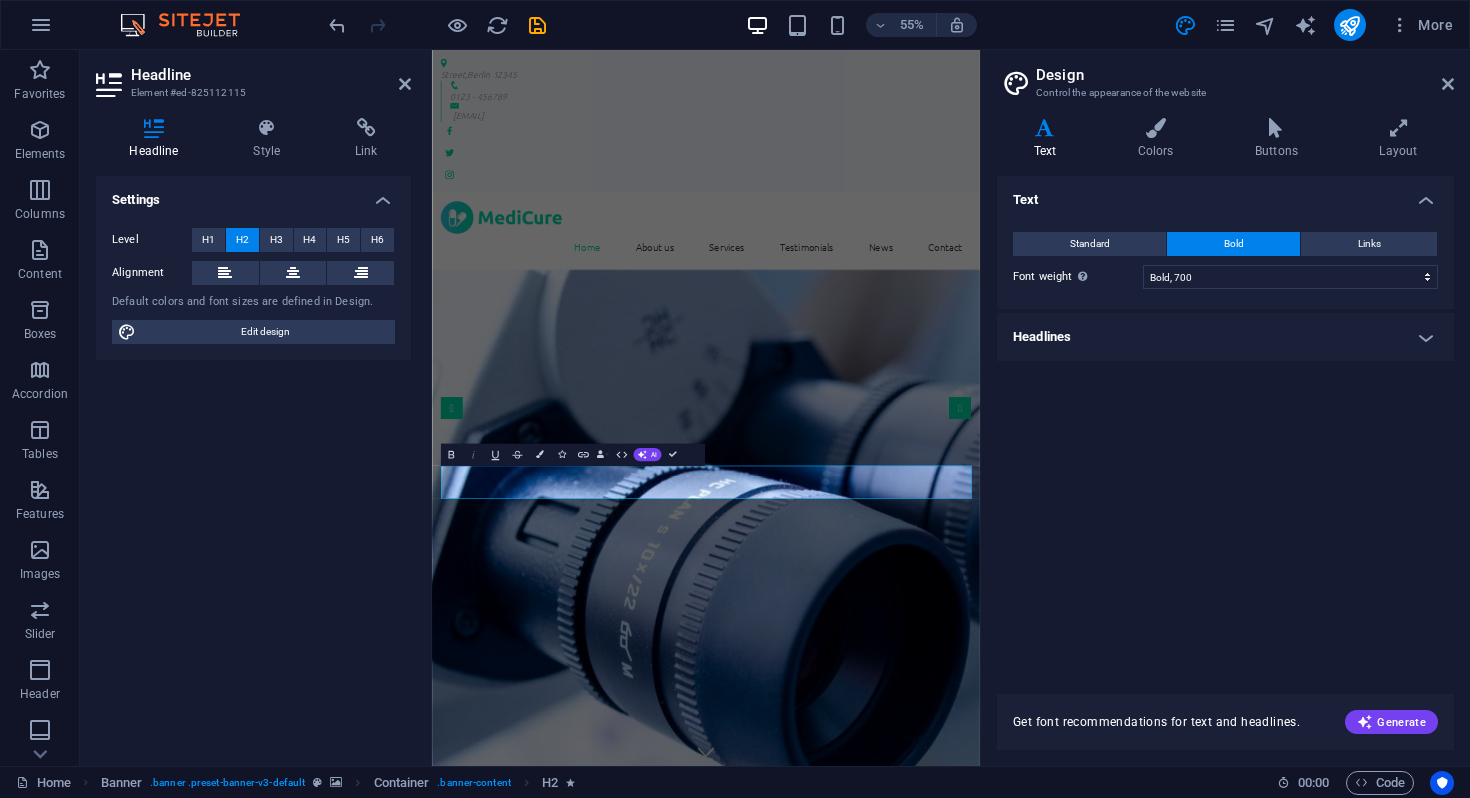 click 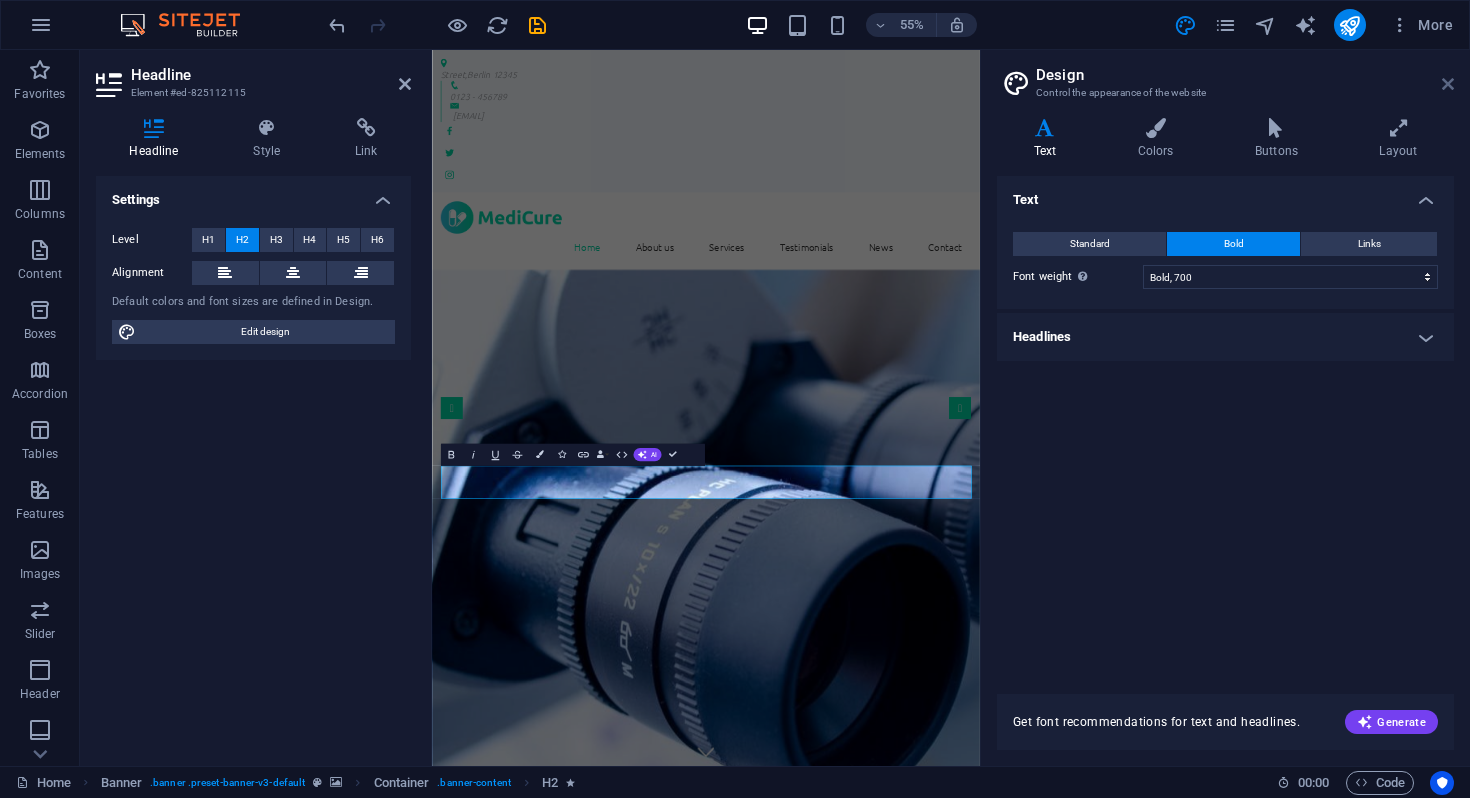 click at bounding box center [1448, 84] 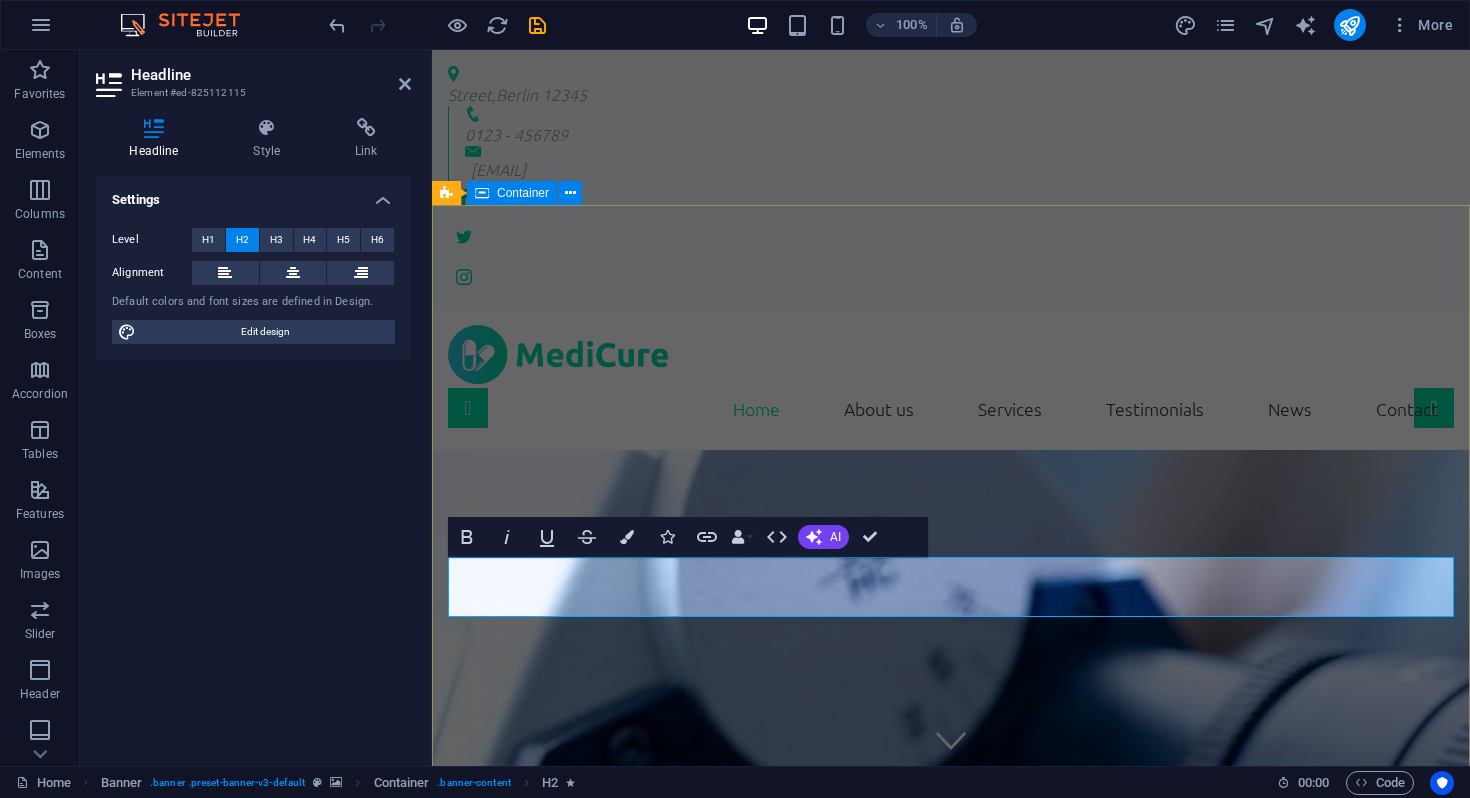 click on "cellsecure.life We take  care  of your  culture !" at bounding box center (951, 1760) 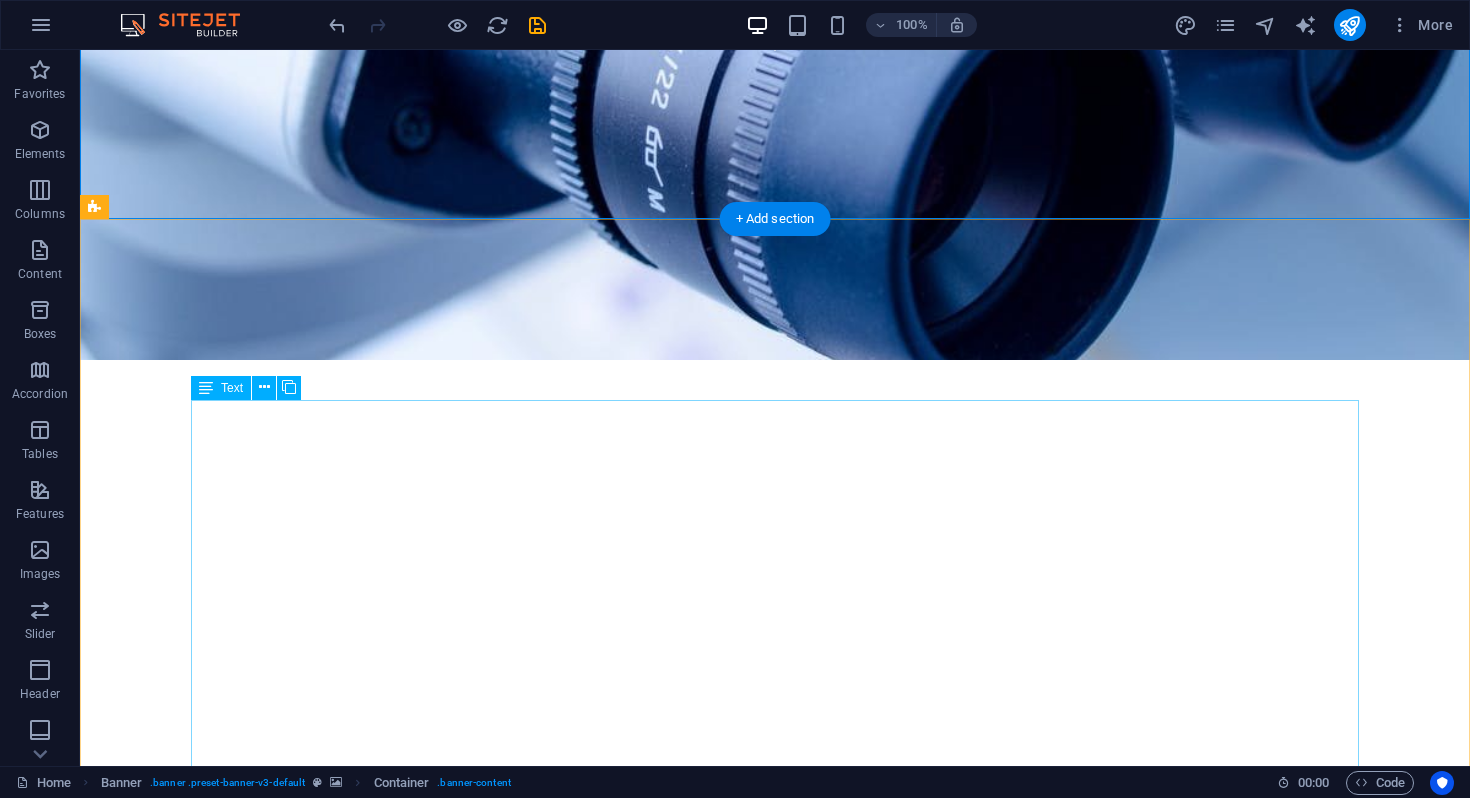 scroll, scrollTop: 742, scrollLeft: 0, axis: vertical 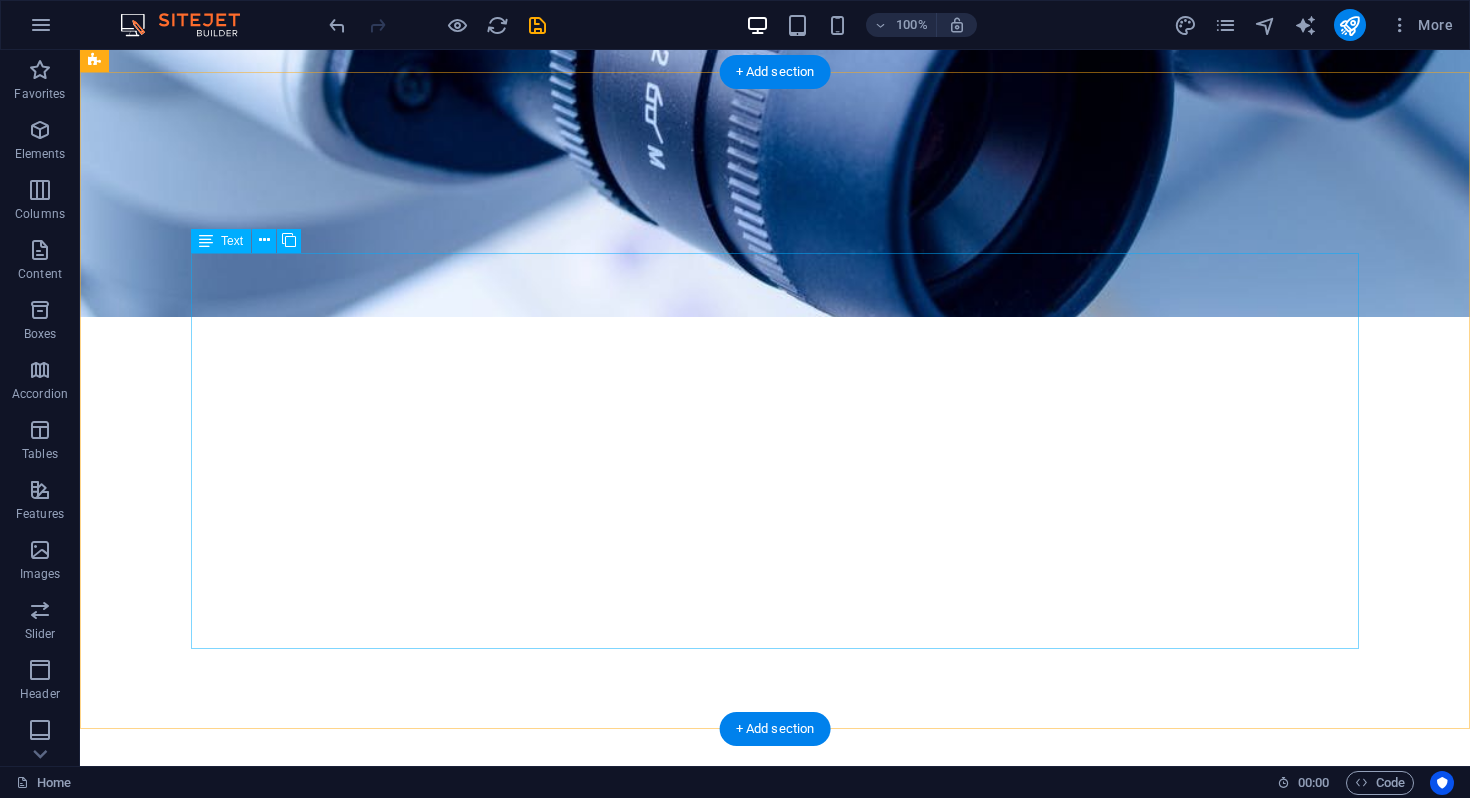 click on "Lorem ipsum dolor sit amet, consetetur sadipscing elitr, sed diam nonumy eirmod tempor invidunt ut labore et dolore magna aliquyam erat, sed diam voluptua. At vero eos et accusam et justo duo dolores et ea rebum. Stet clita kasd gubergren, no sea takimata sanctus est Lorem ipsum dolor sit amet. Lorem ipsum dolor sit amet, consetetur sadipscing elitr, sed diam nonumy eirmod tempor invidunt ut labore et dolore magna aliquyam erat, sed diam voluptua.  At vero eos et accusam et justo duo dolores et ea rebum. Stet clita kasd gubergren, no sea takimata sanctus est Lorem ipsum dolor sit amet. Lorem ipsum dolor sit amet, consetetur sadipscing elitr, sed diam nonumy eirmod tempor invidunt ut labore et dolore magna aliquyam erat, sed diam voluptua. At vero eos et accusam et justo duo dolores et ea rebum. Stet clita kasd gubergren, no sea takimata sanctus est Lorem ipsum dolor sit amet." at bounding box center [775, 1102] 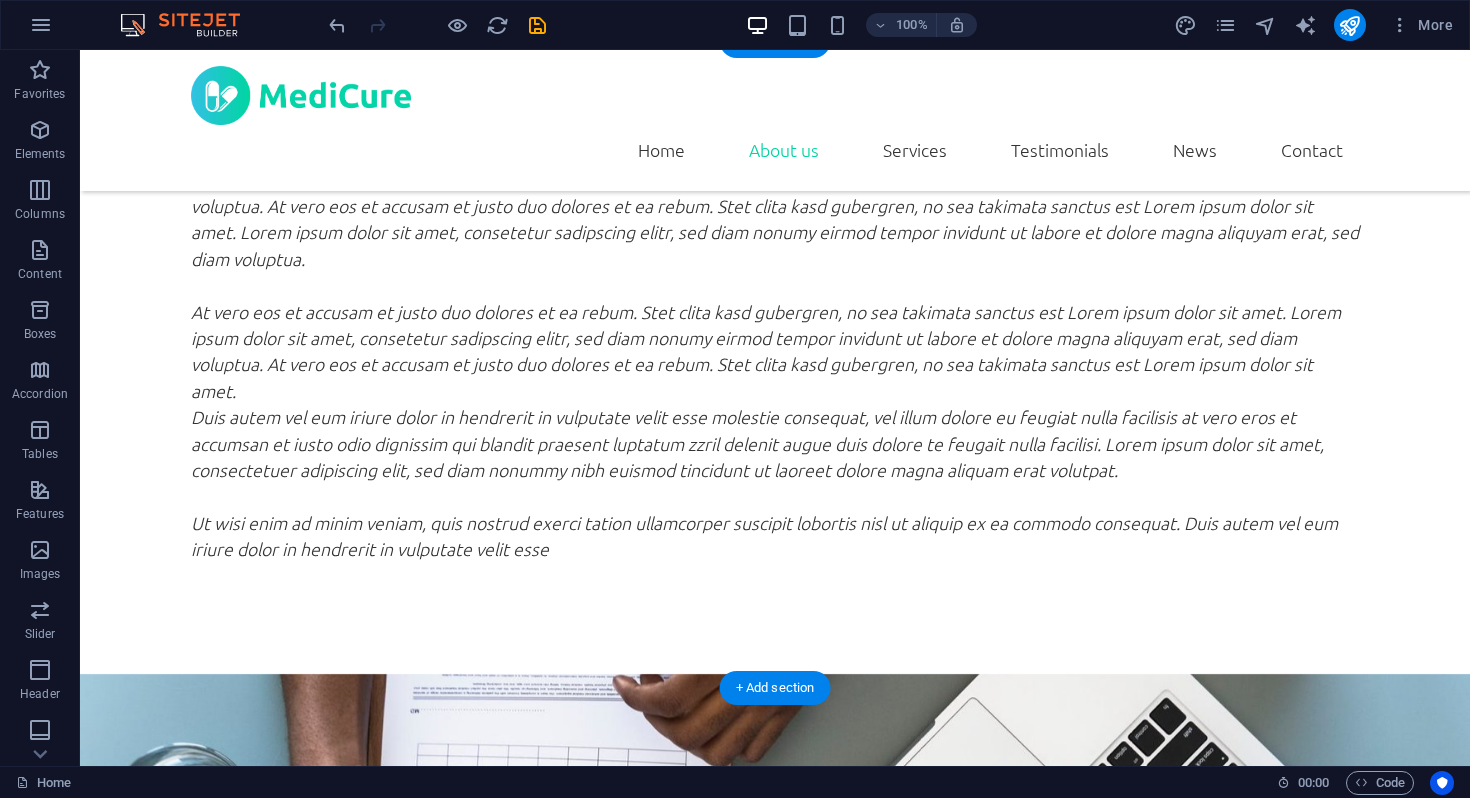 scroll, scrollTop: 1446, scrollLeft: 0, axis: vertical 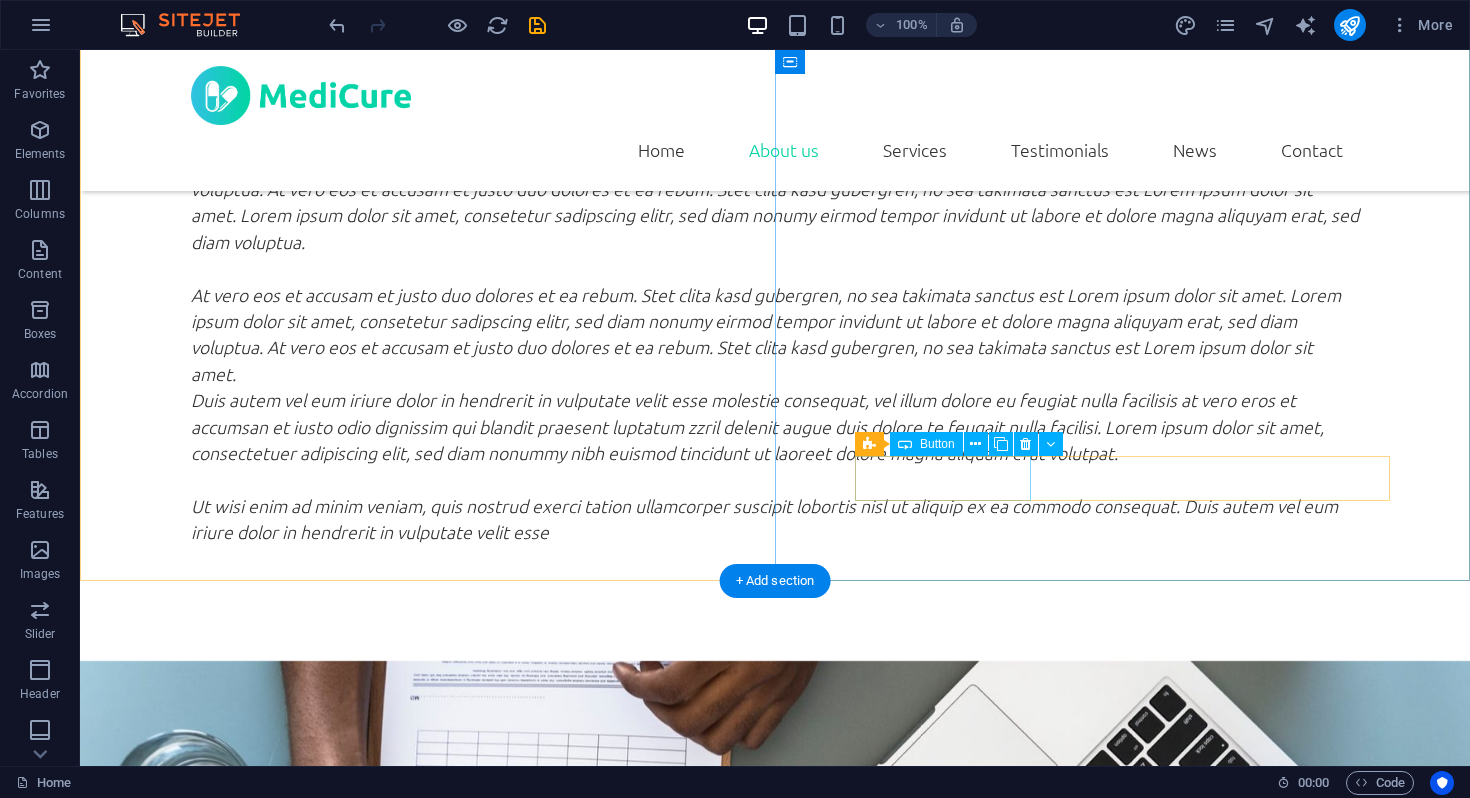 click on "Our location" at bounding box center (775, 1822) 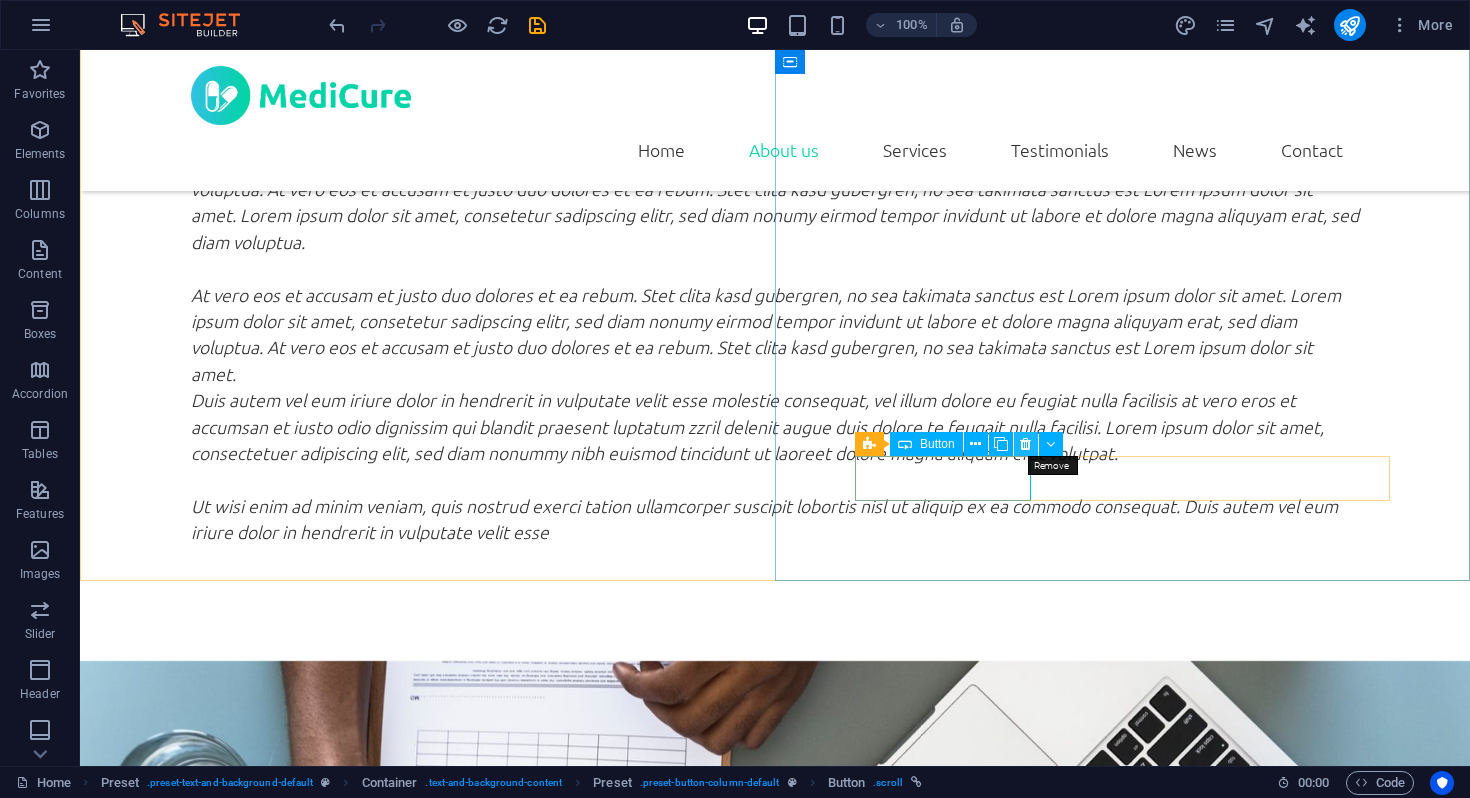 click at bounding box center [1025, 444] 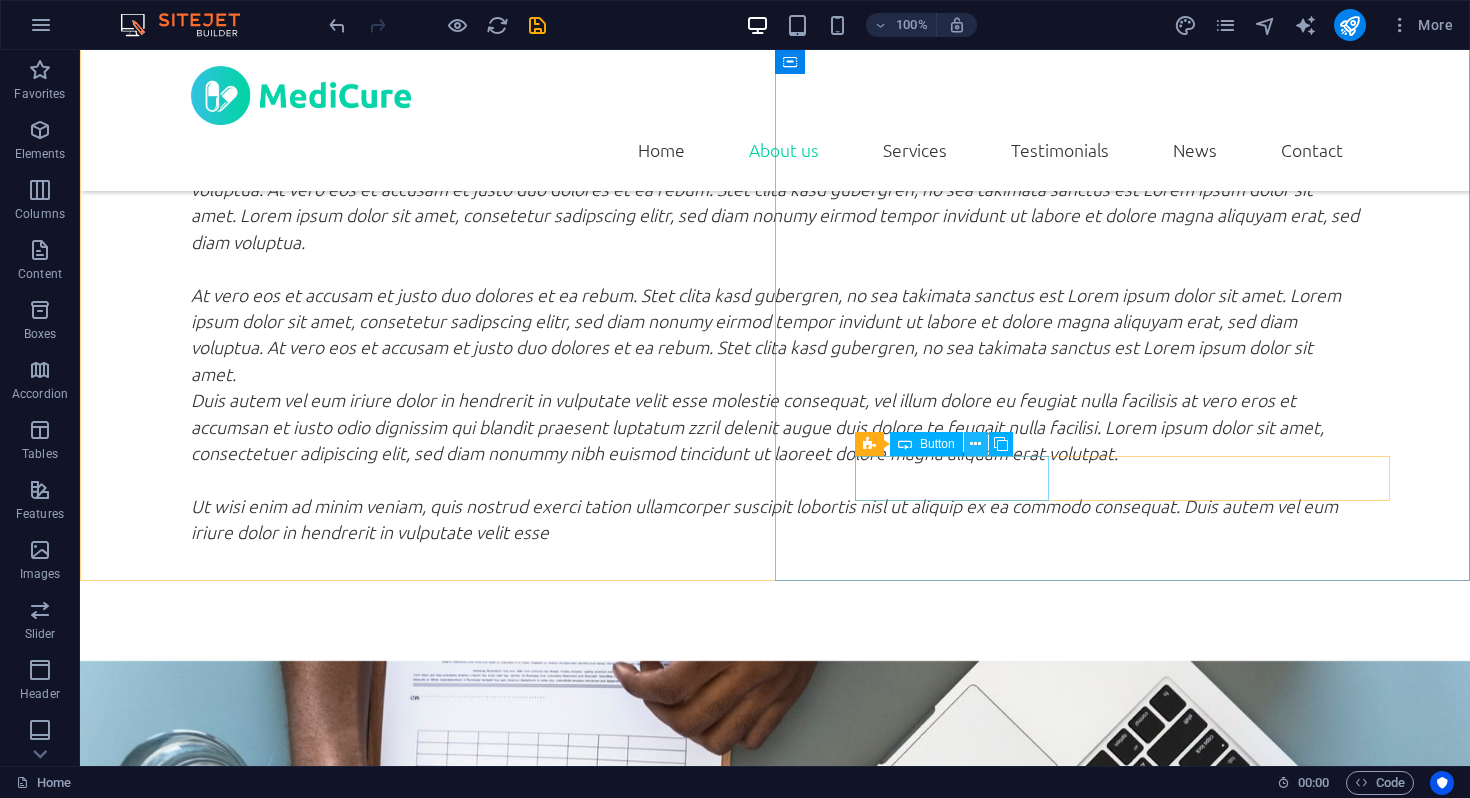 click at bounding box center (975, 444) 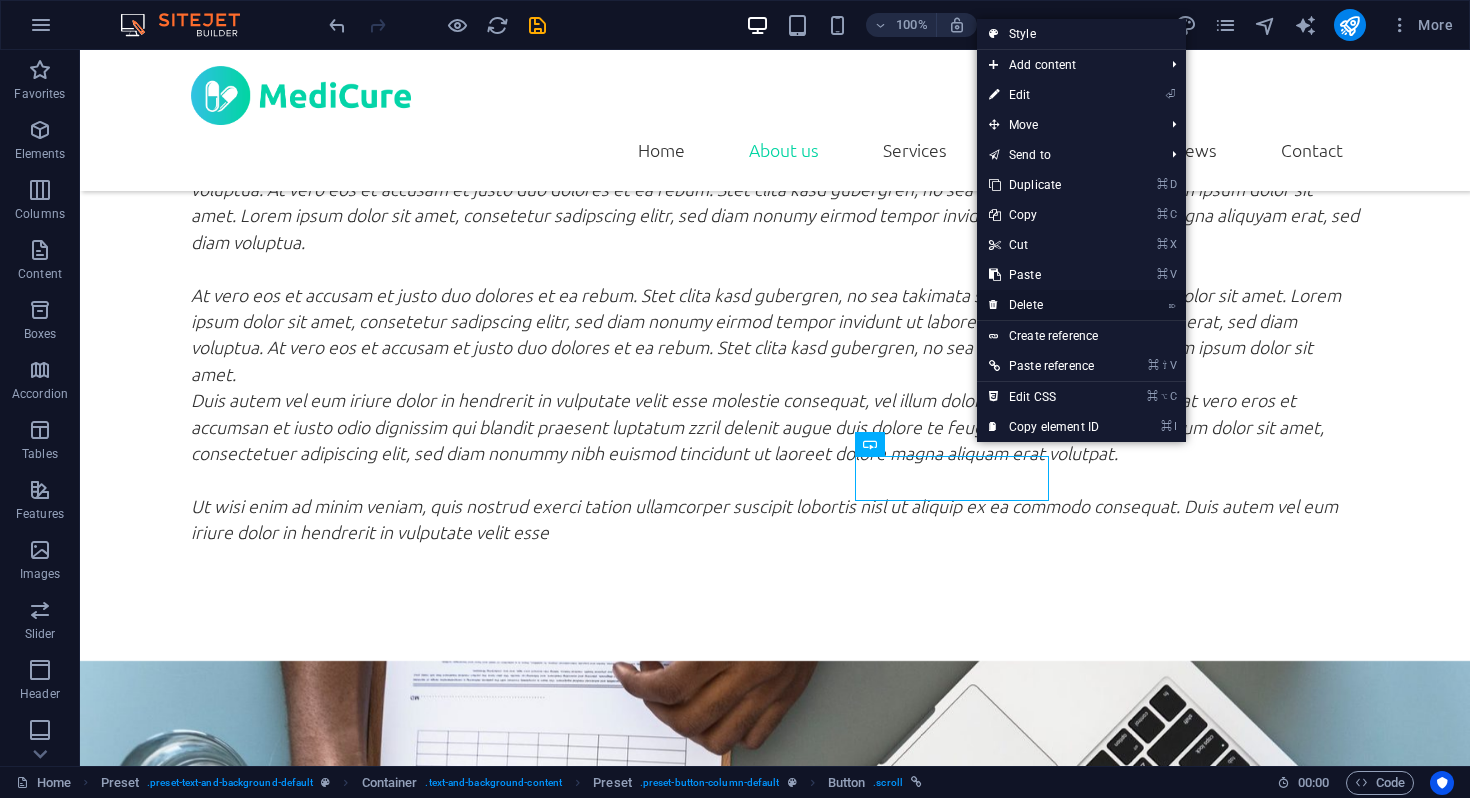 click on "⌦  Delete" at bounding box center [1044, 305] 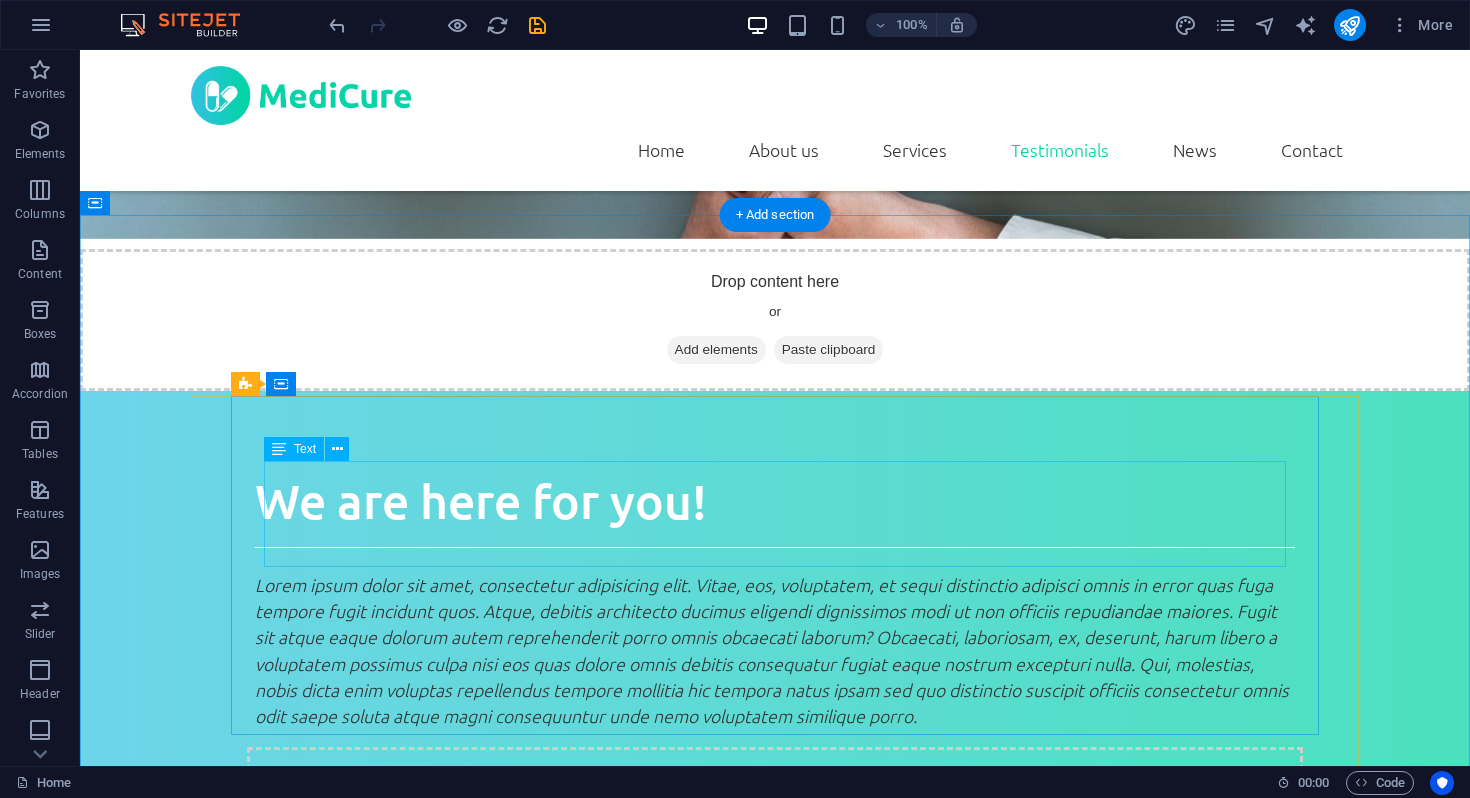 scroll, scrollTop: 2547, scrollLeft: 0, axis: vertical 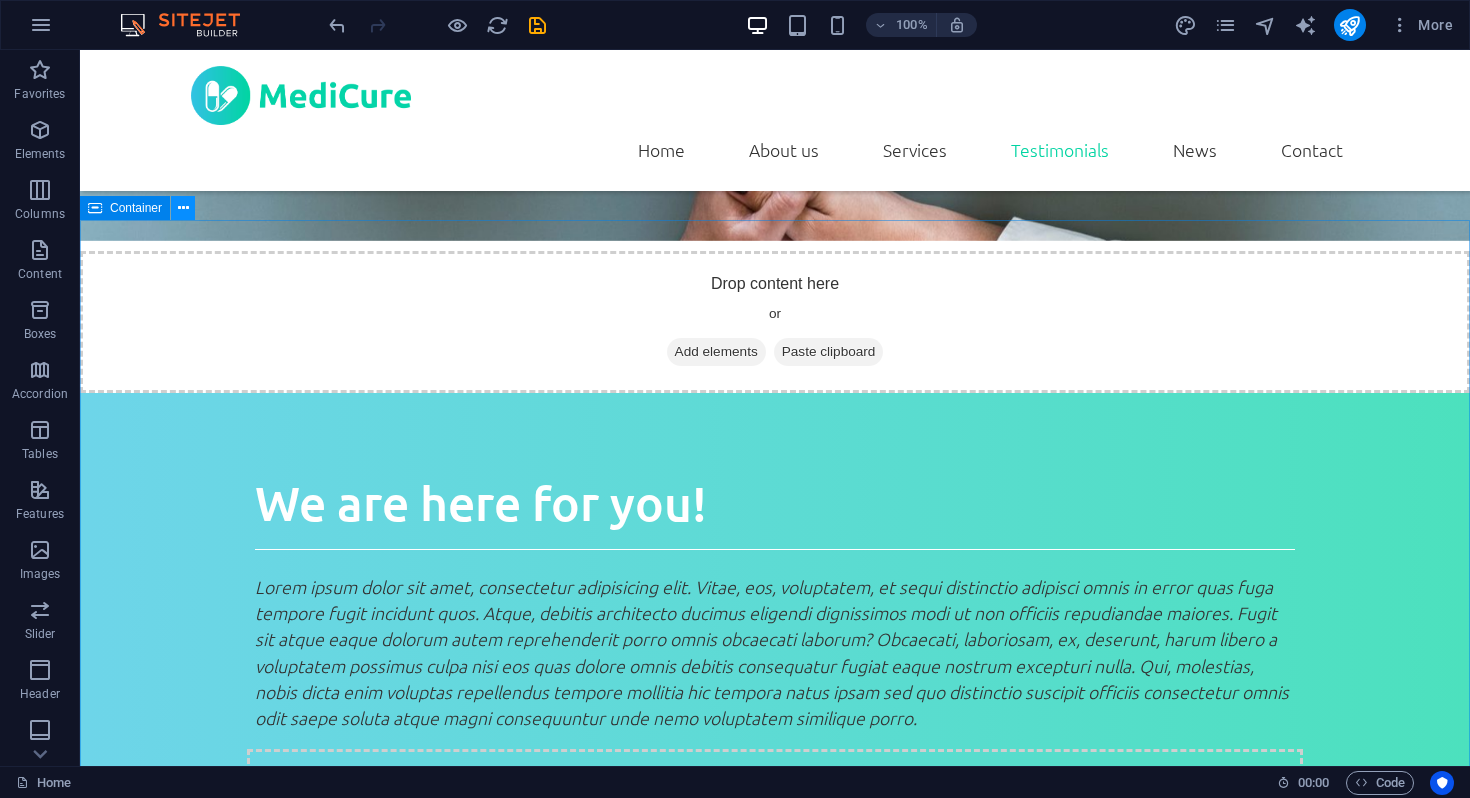 click at bounding box center (183, 208) 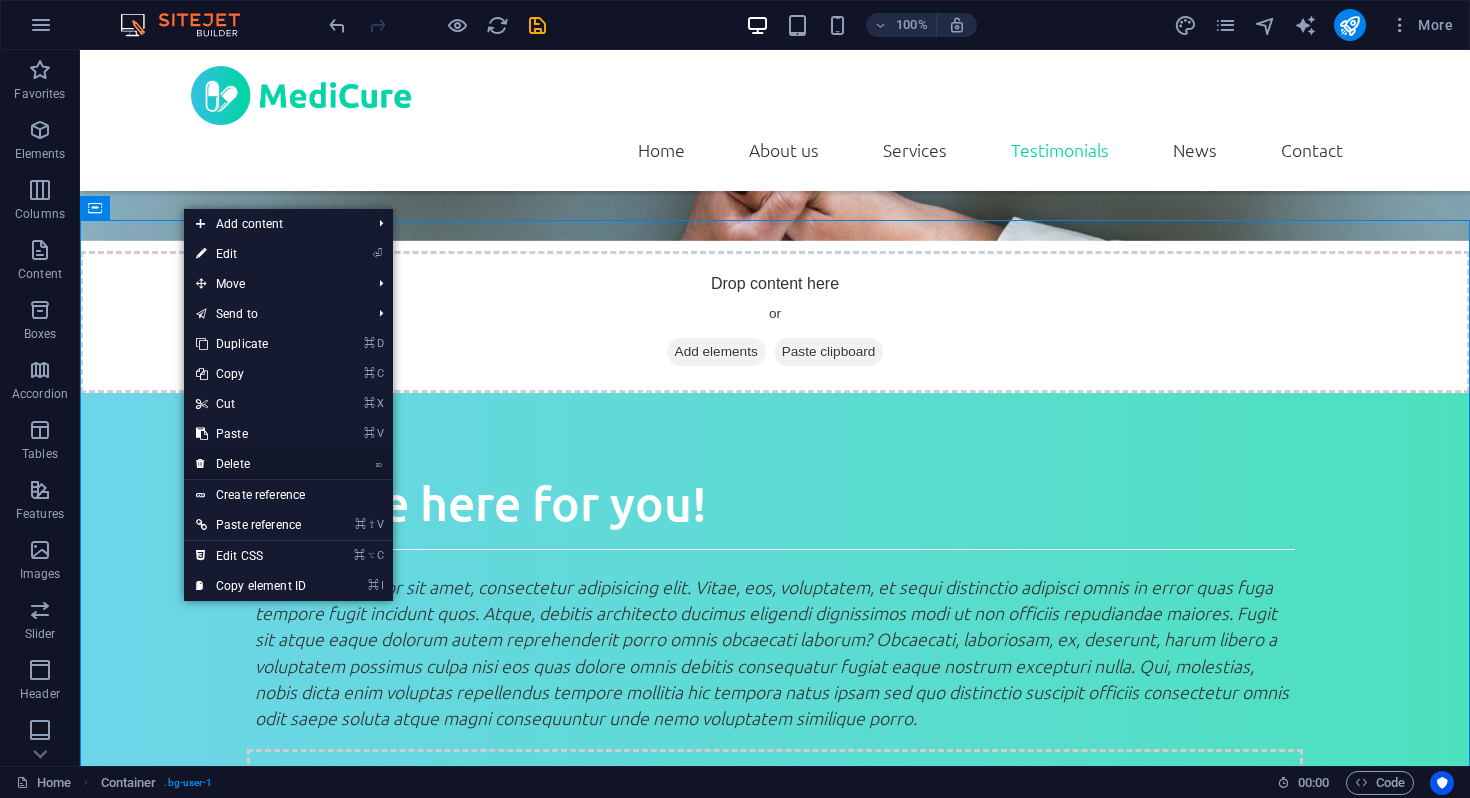 click on "⌦  Delete" at bounding box center (251, 464) 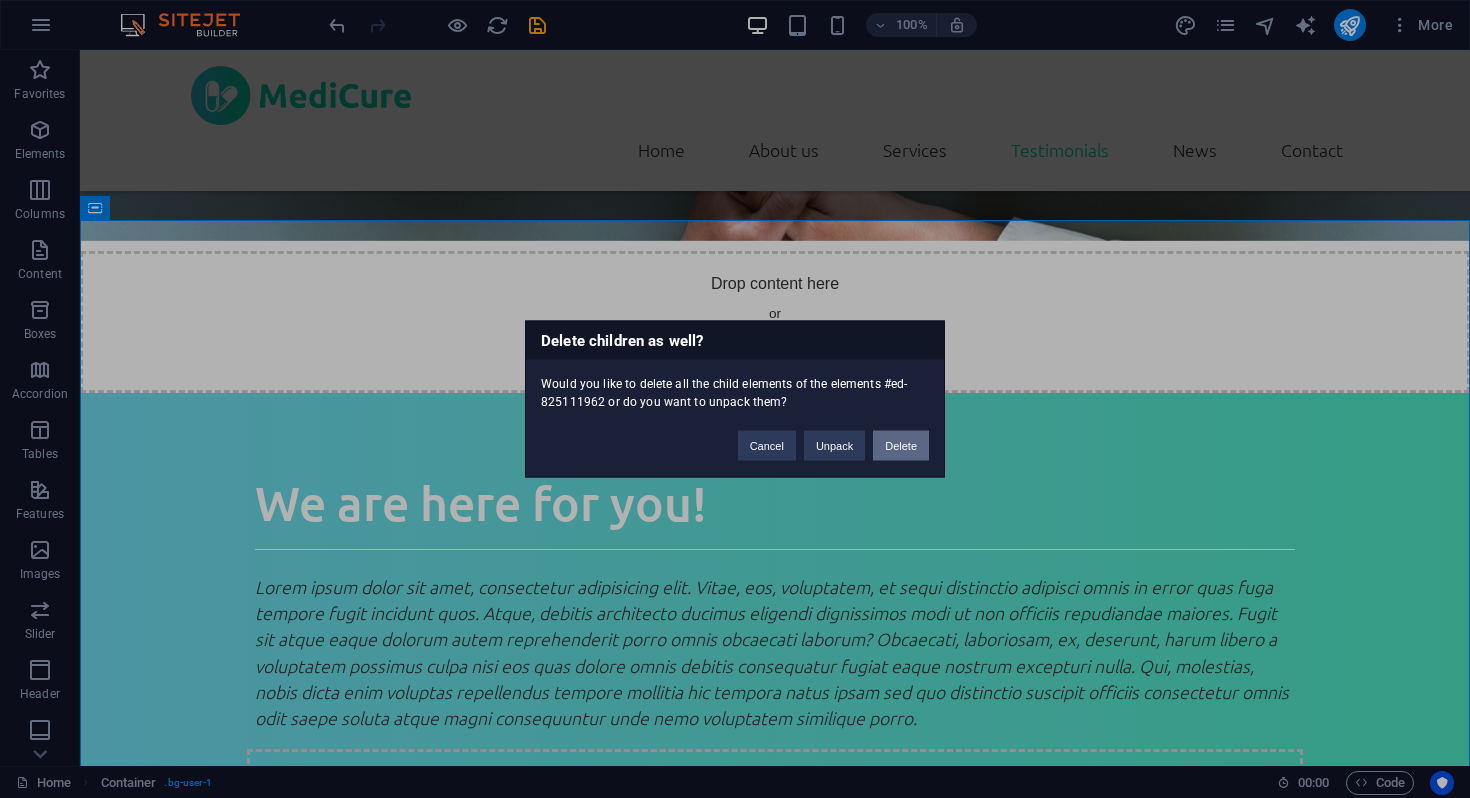 click on "Delete" at bounding box center [901, 446] 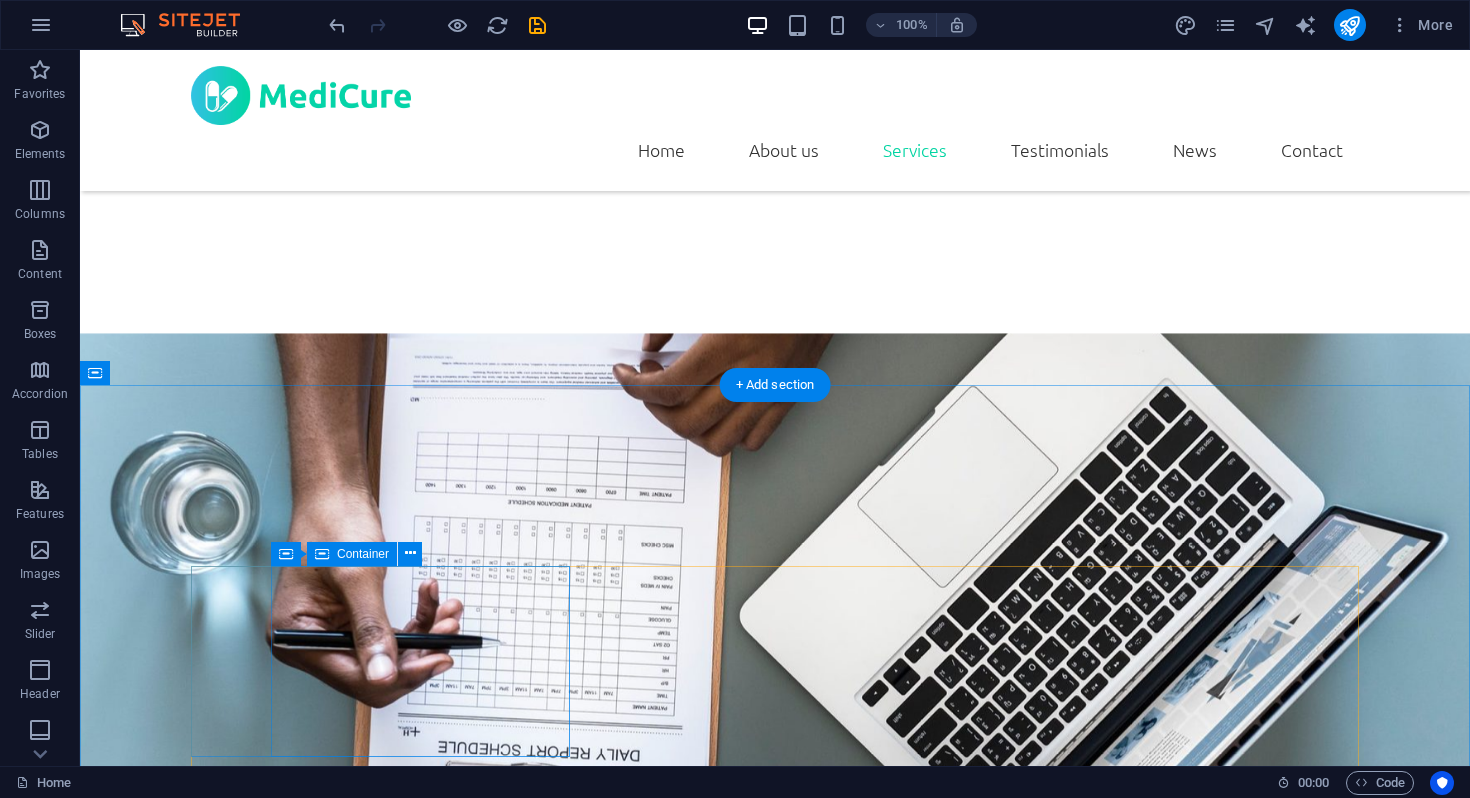 scroll, scrollTop: 1981, scrollLeft: 0, axis: vertical 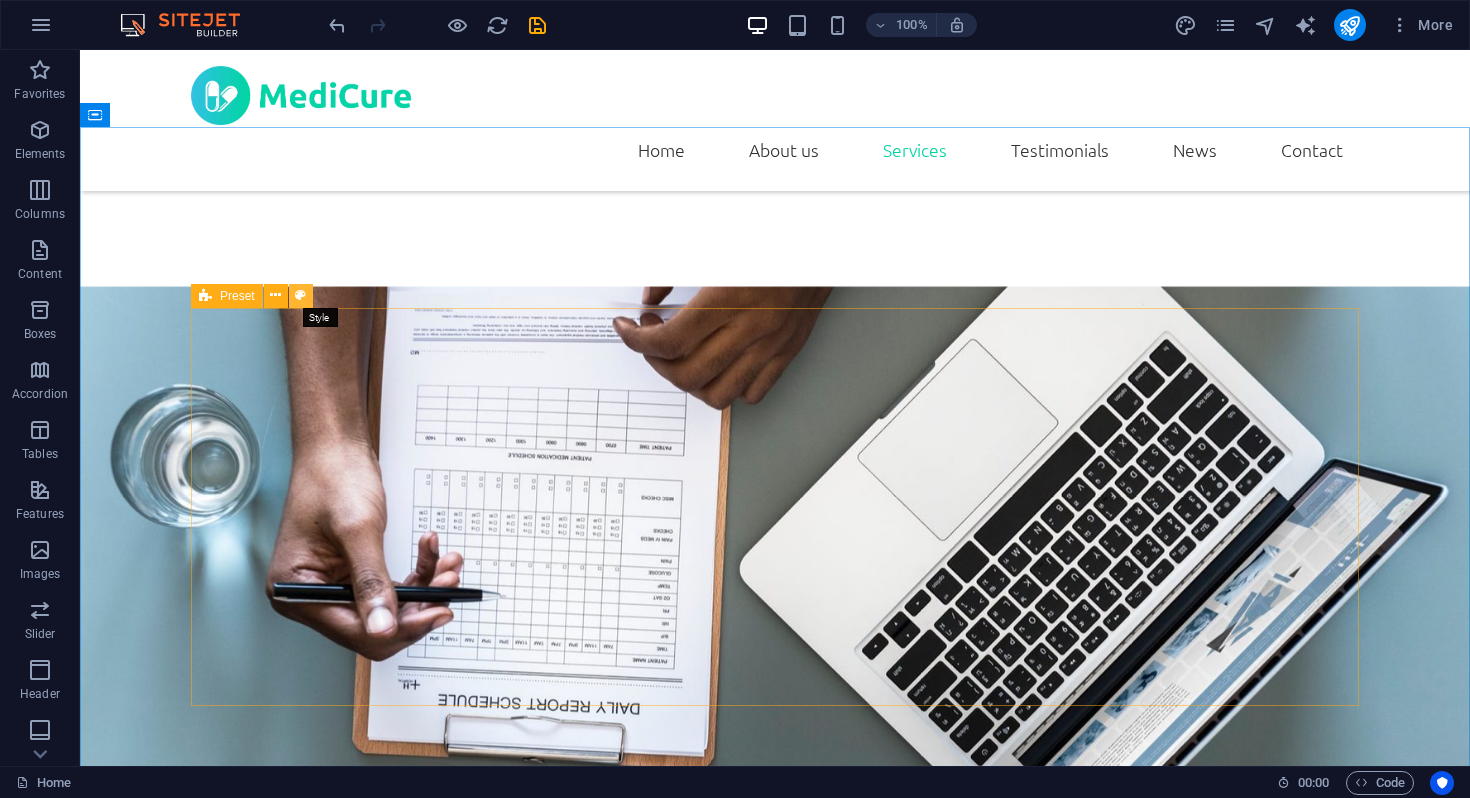 click at bounding box center [300, 295] 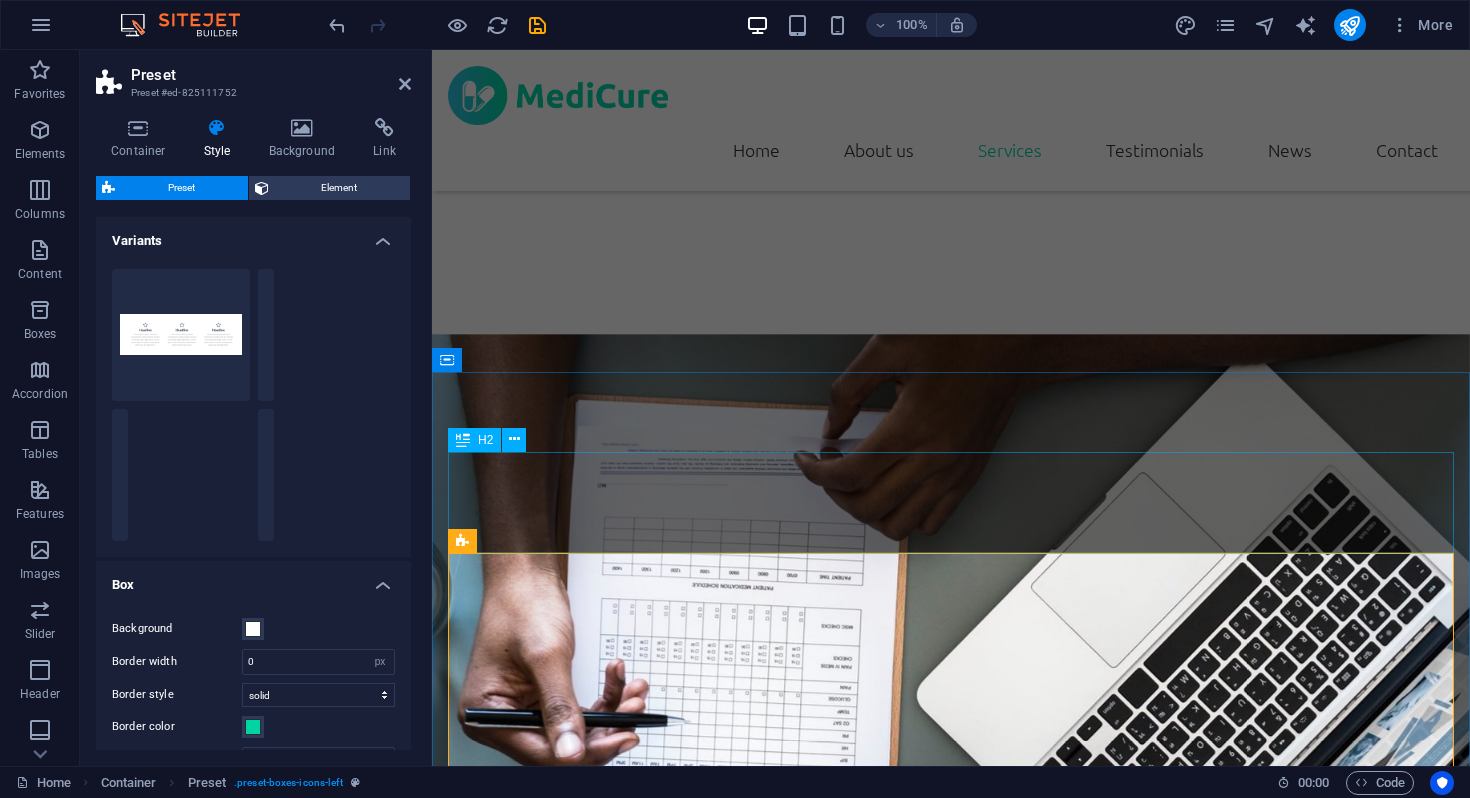scroll, scrollTop: 2207, scrollLeft: 0, axis: vertical 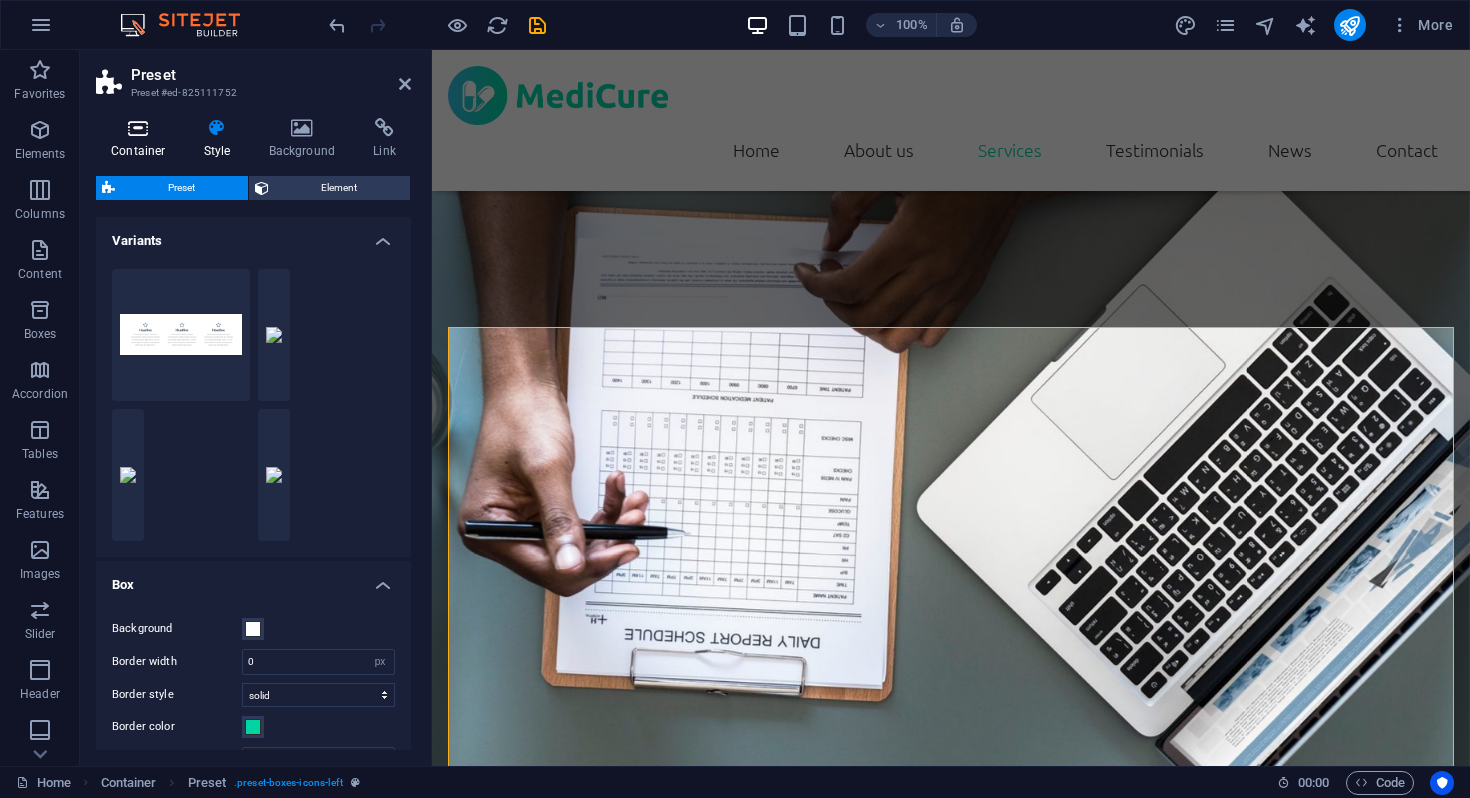 click at bounding box center (138, 128) 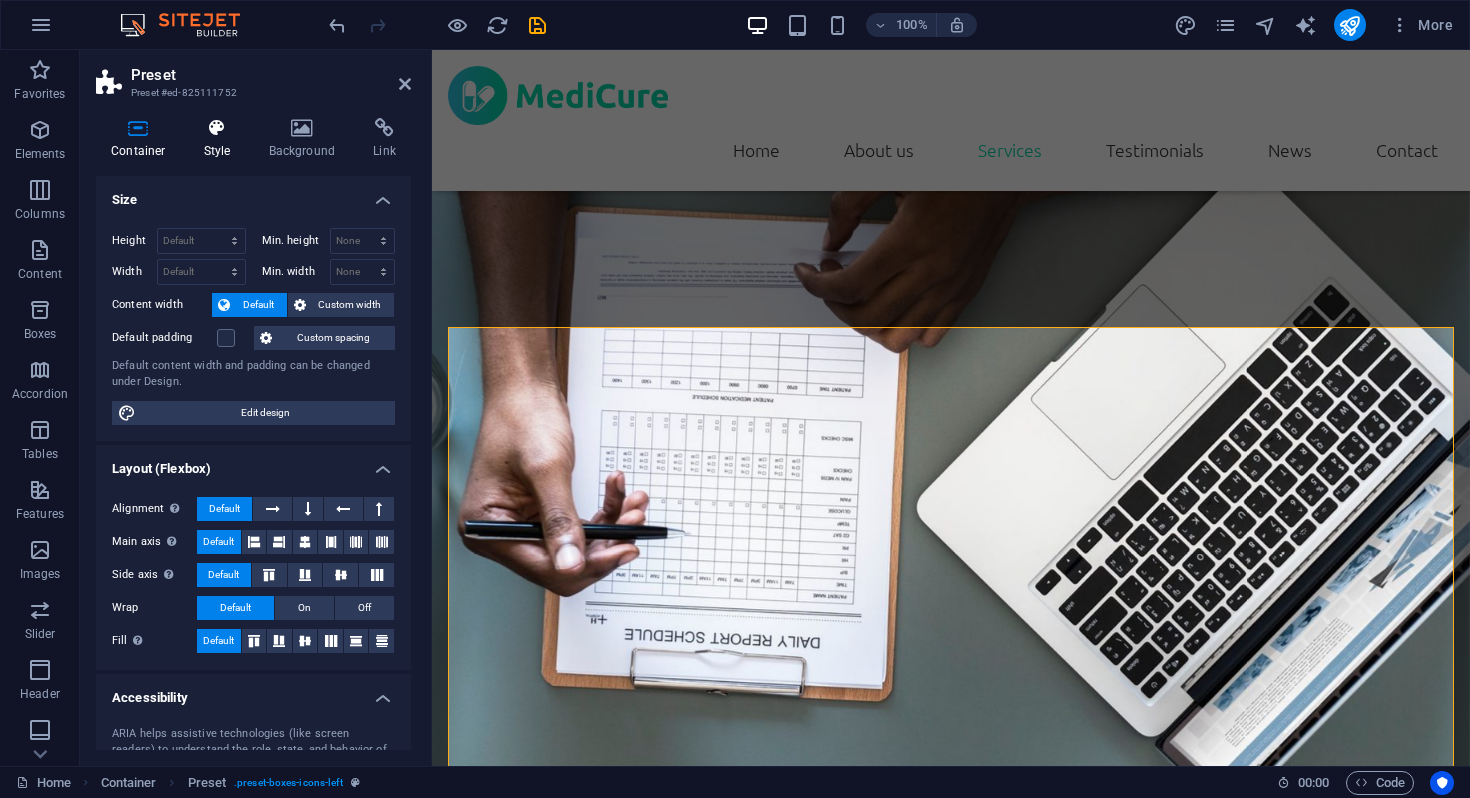 click at bounding box center (217, 128) 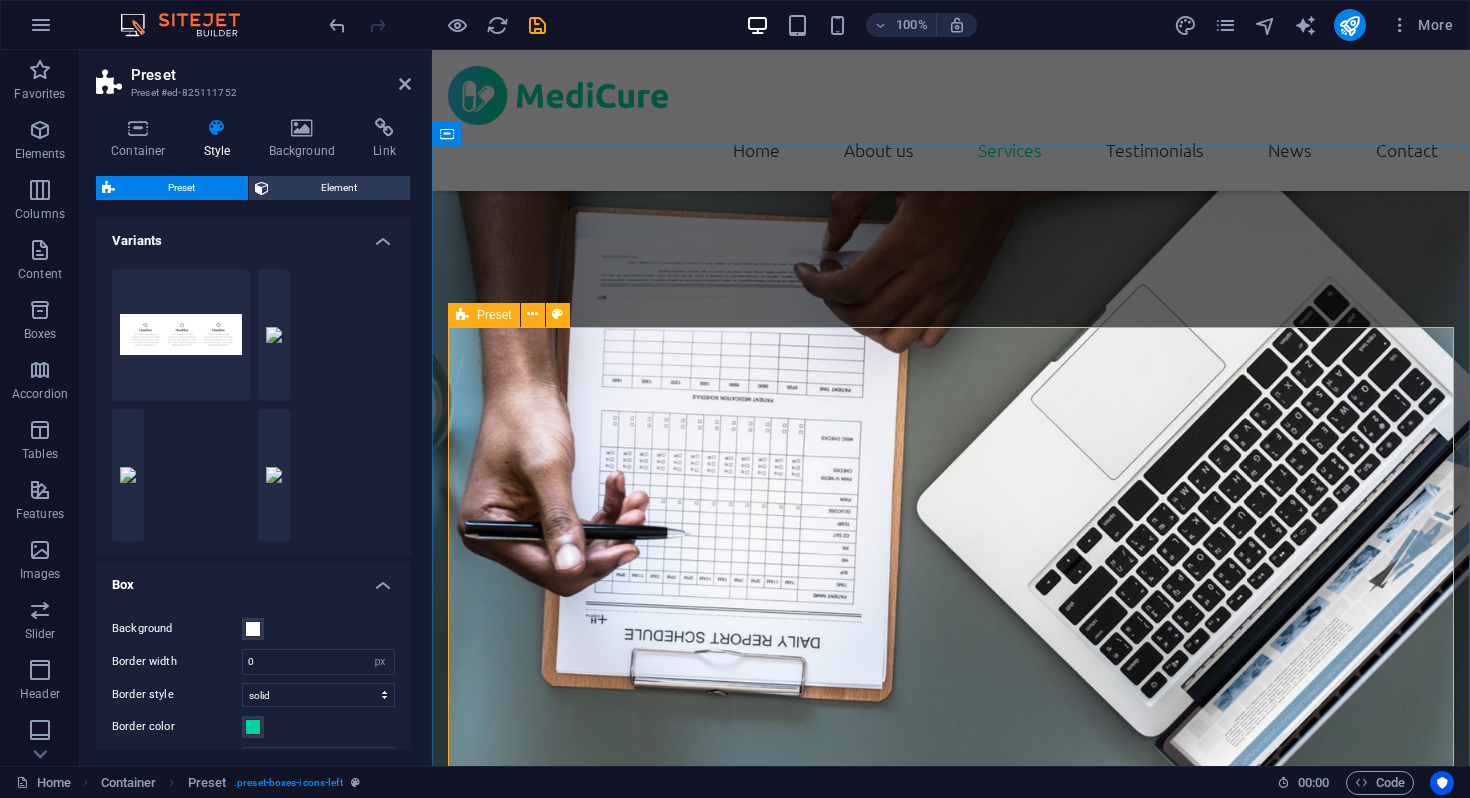 click at bounding box center [462, 315] 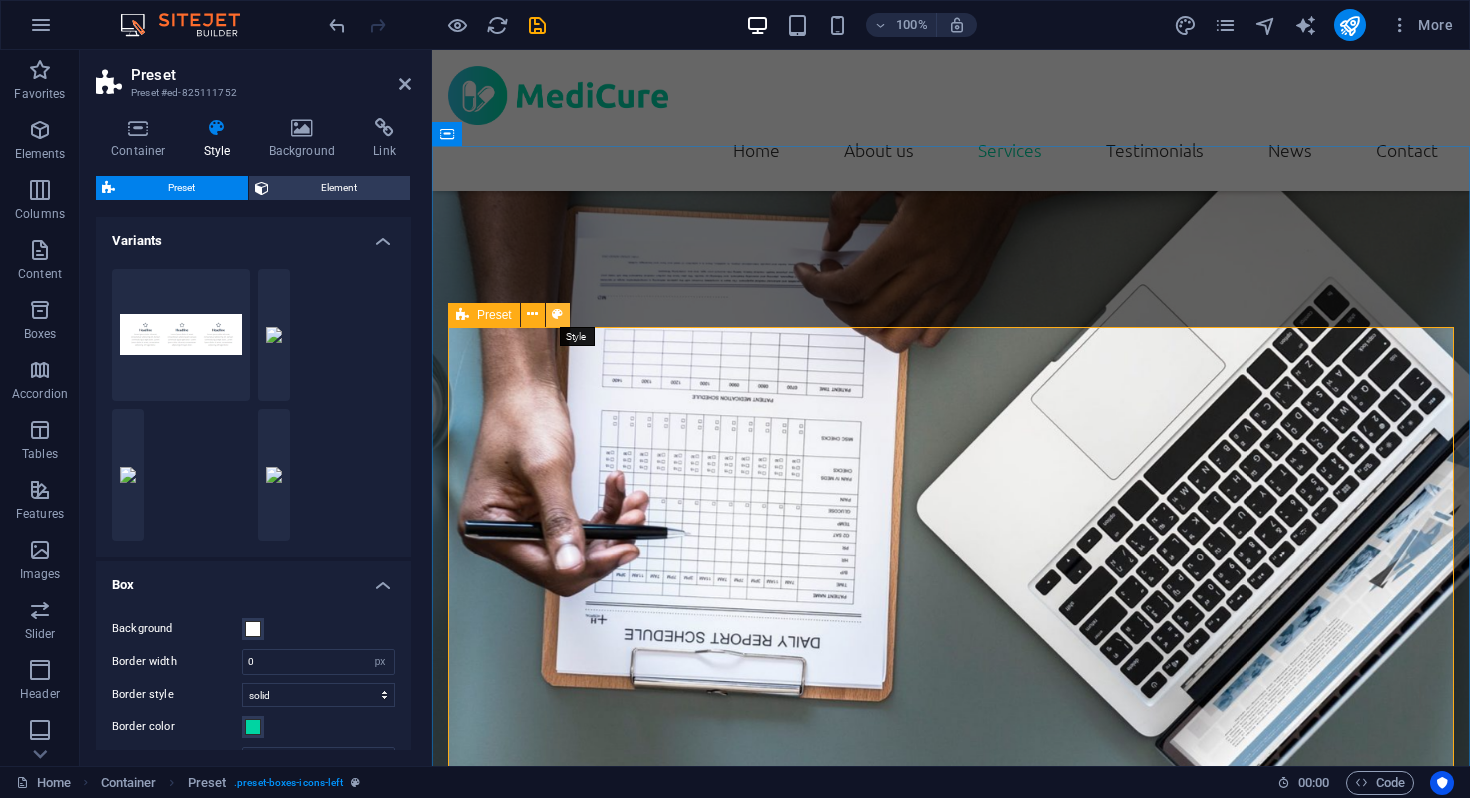 click at bounding box center [557, 314] 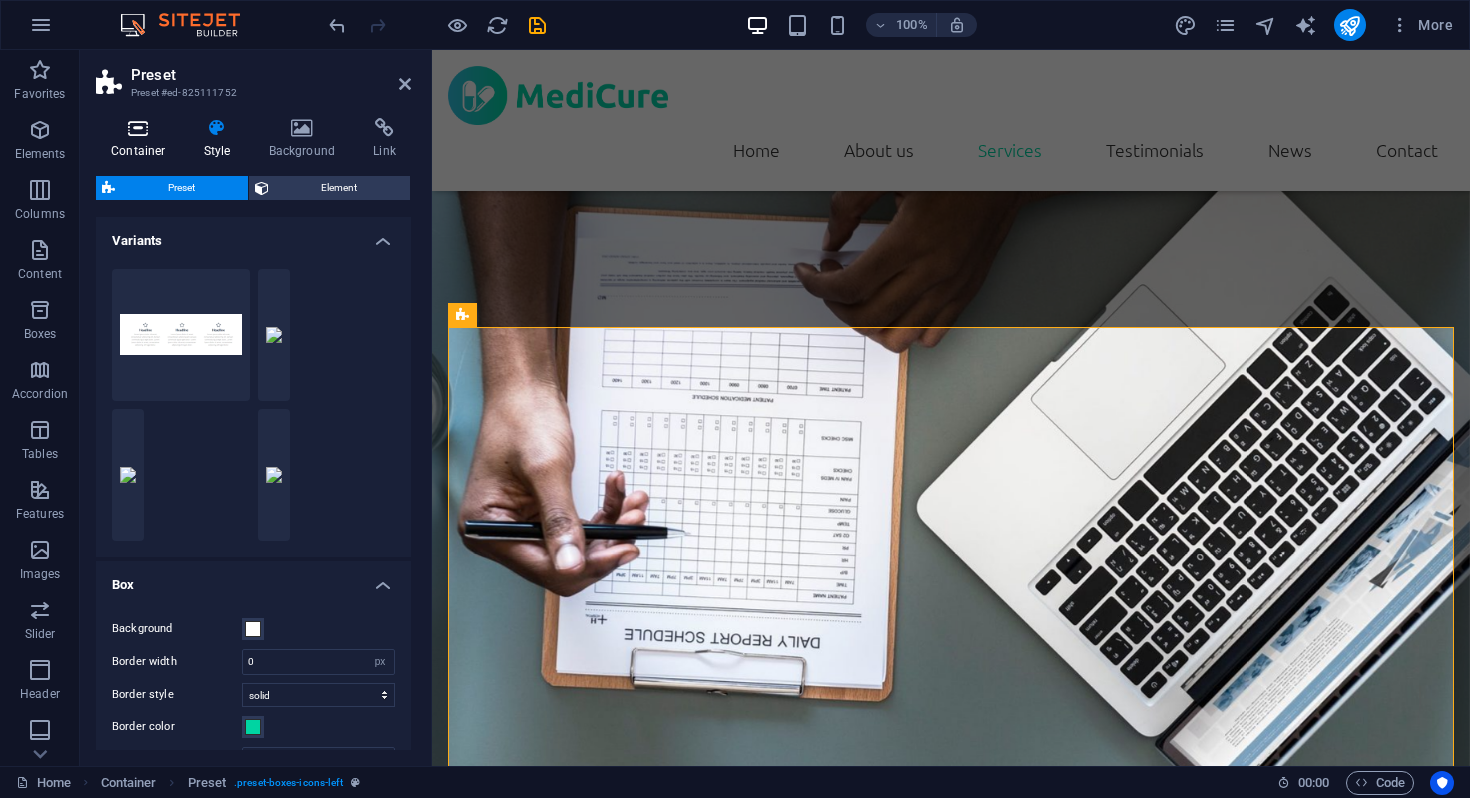 click at bounding box center (138, 128) 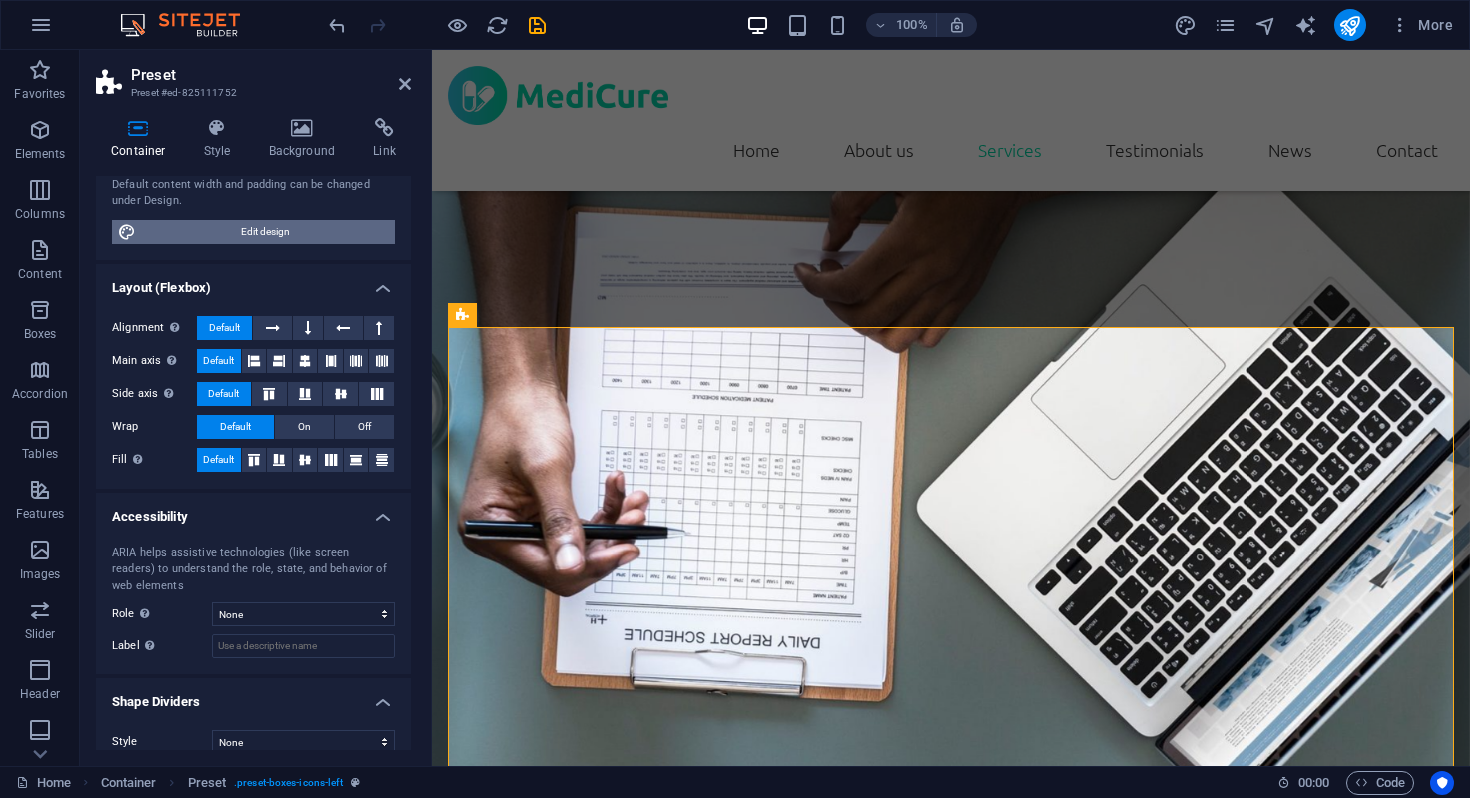scroll, scrollTop: 201, scrollLeft: 0, axis: vertical 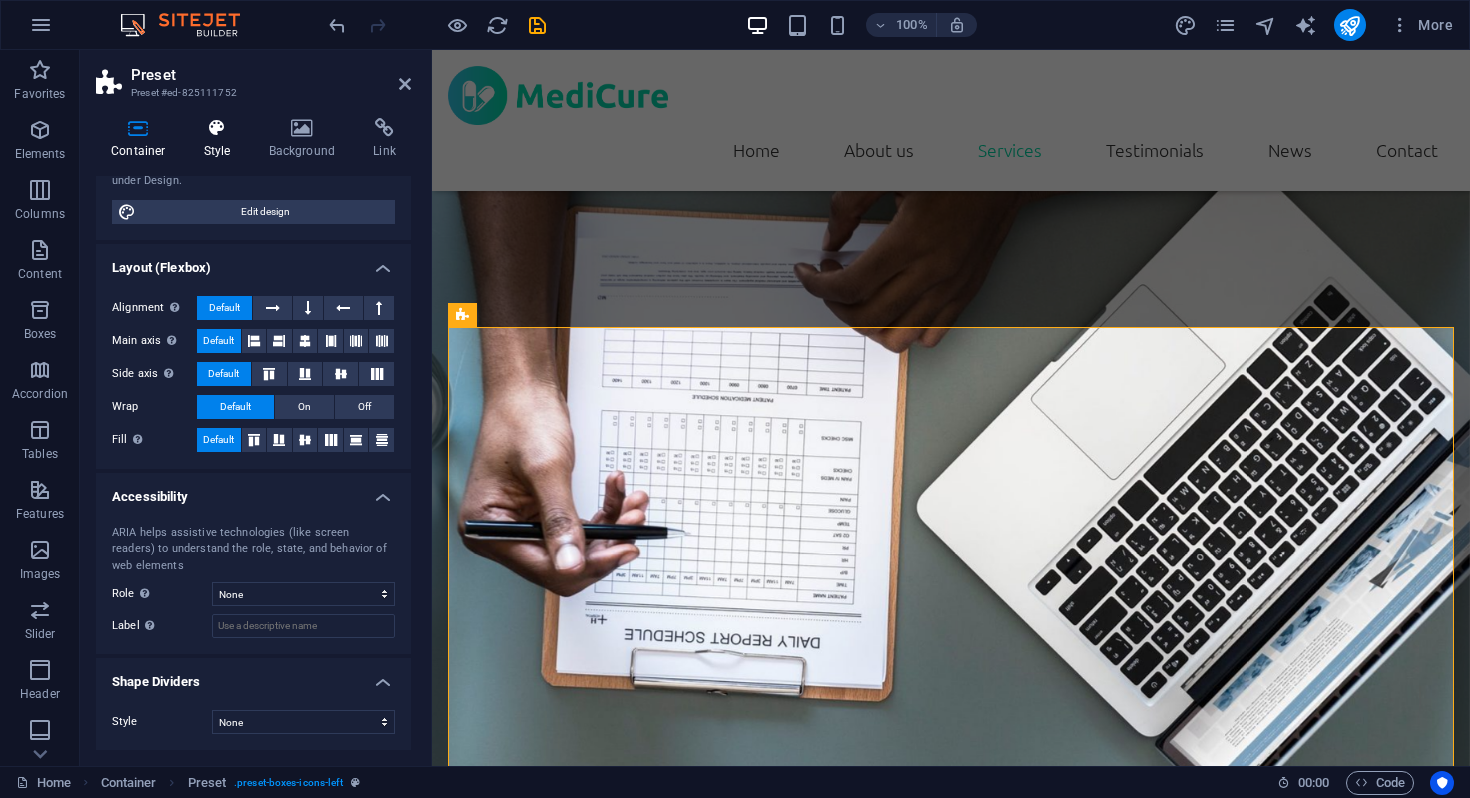 click at bounding box center [217, 128] 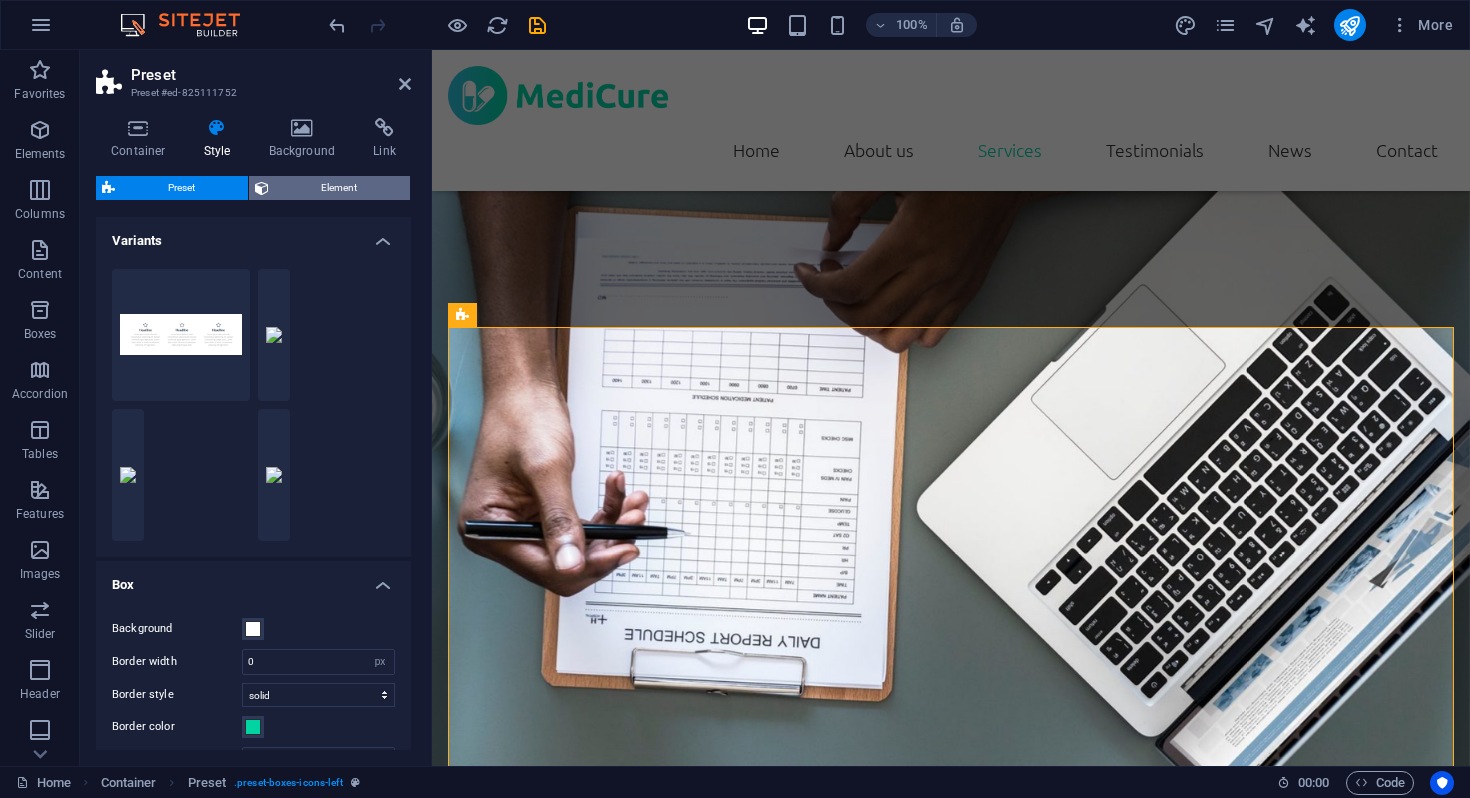click on "Element" at bounding box center [340, 188] 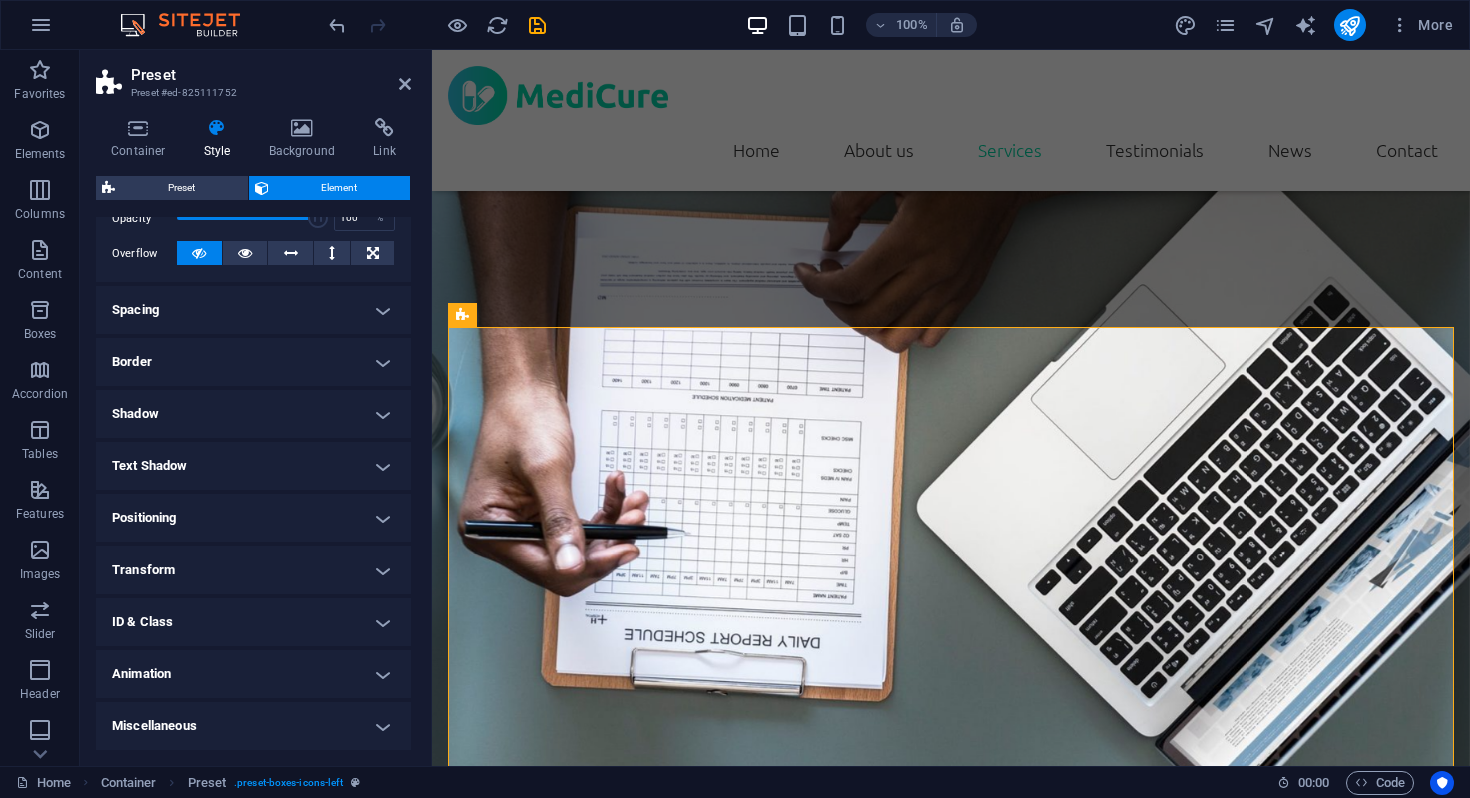 scroll, scrollTop: 0, scrollLeft: 0, axis: both 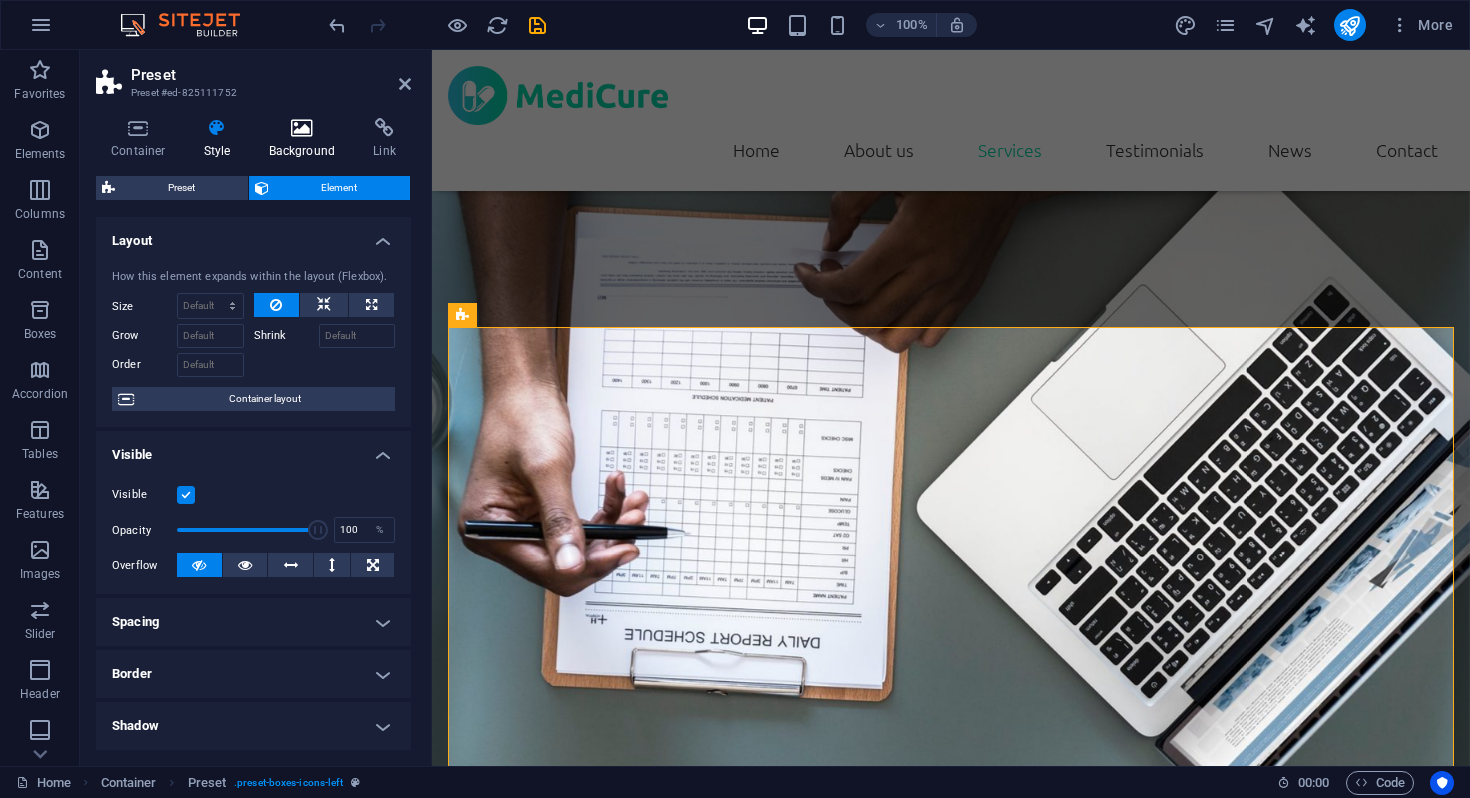 click at bounding box center [302, 128] 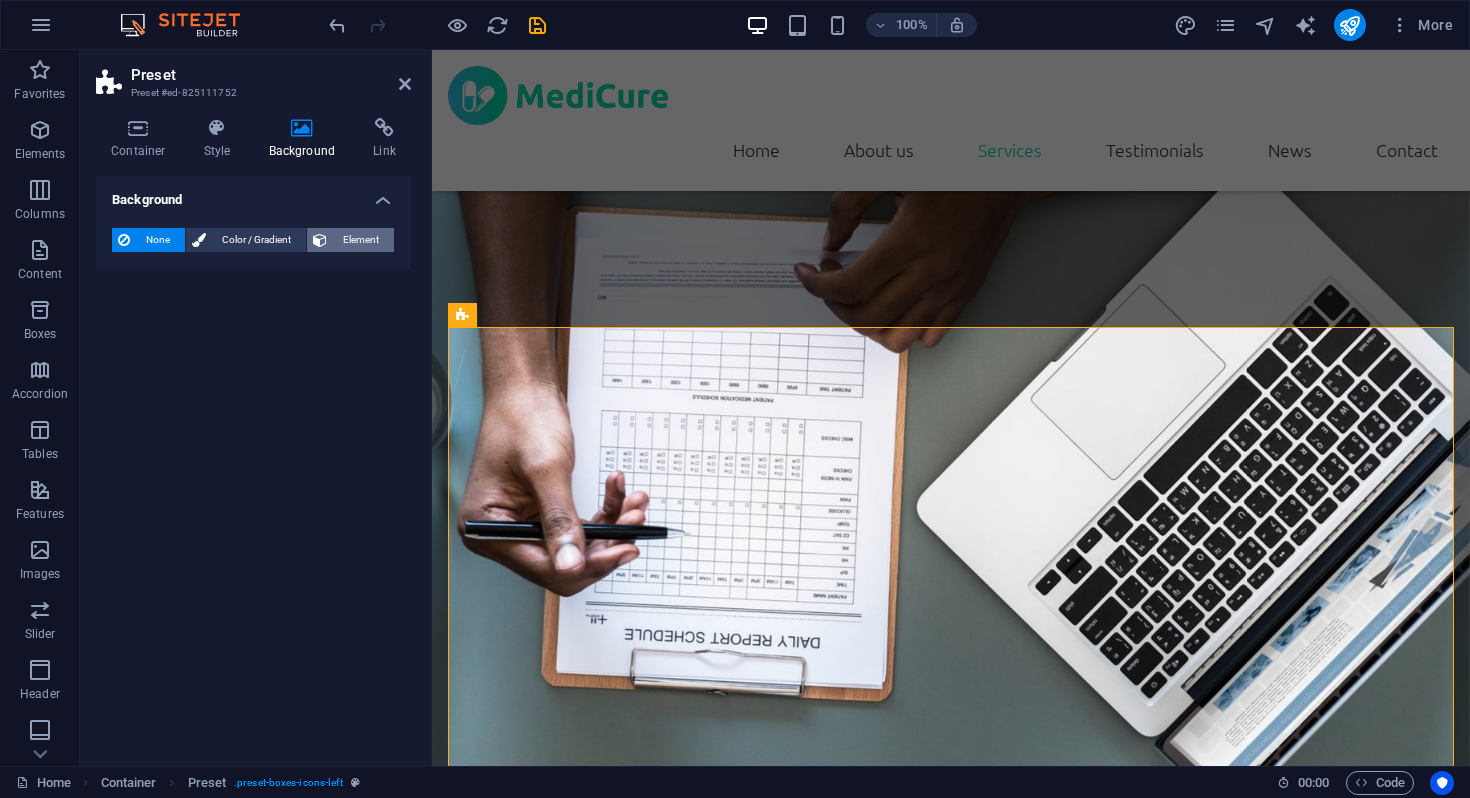 click on "Element" at bounding box center (360, 240) 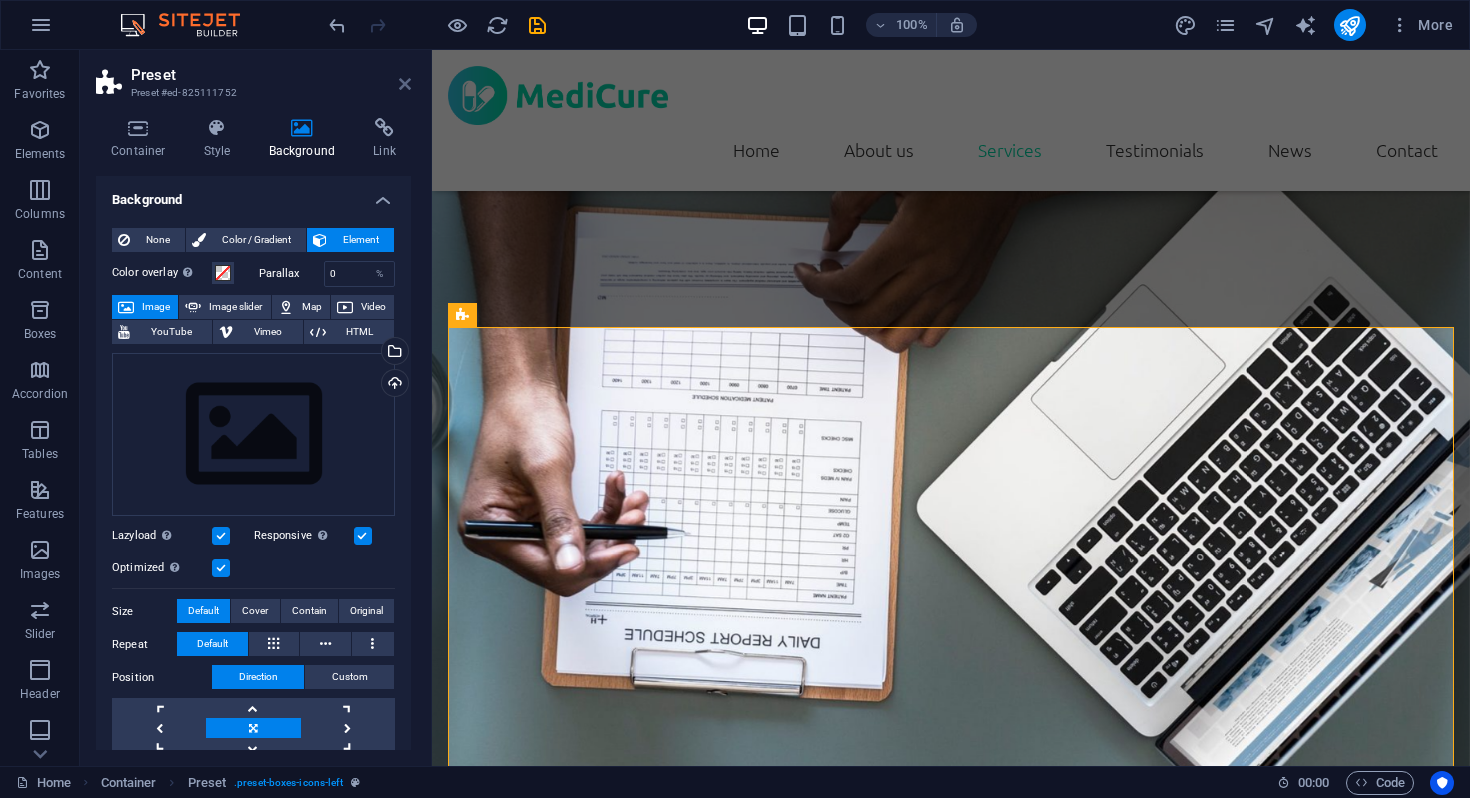 click at bounding box center [405, 84] 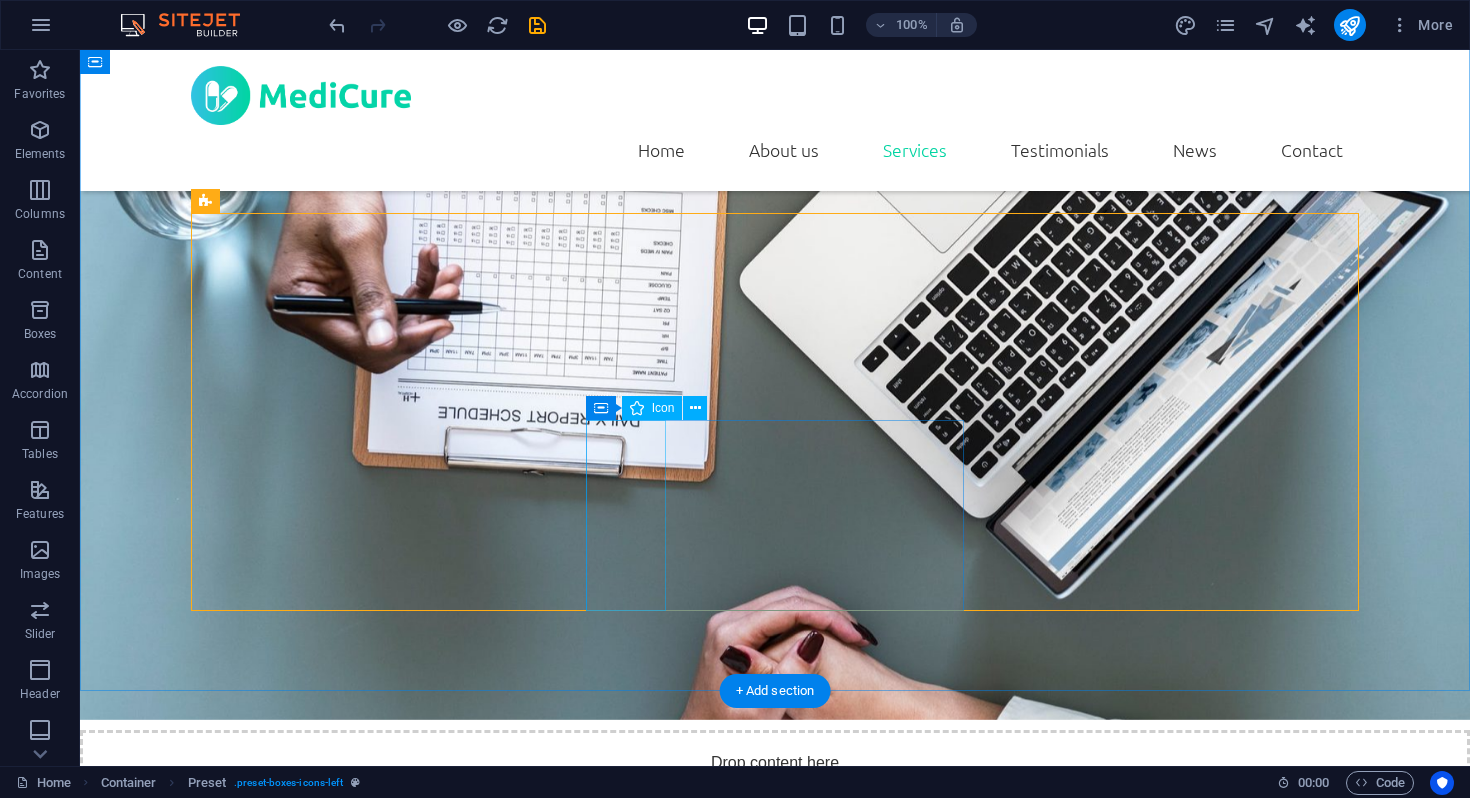 scroll, scrollTop: 2055, scrollLeft: 0, axis: vertical 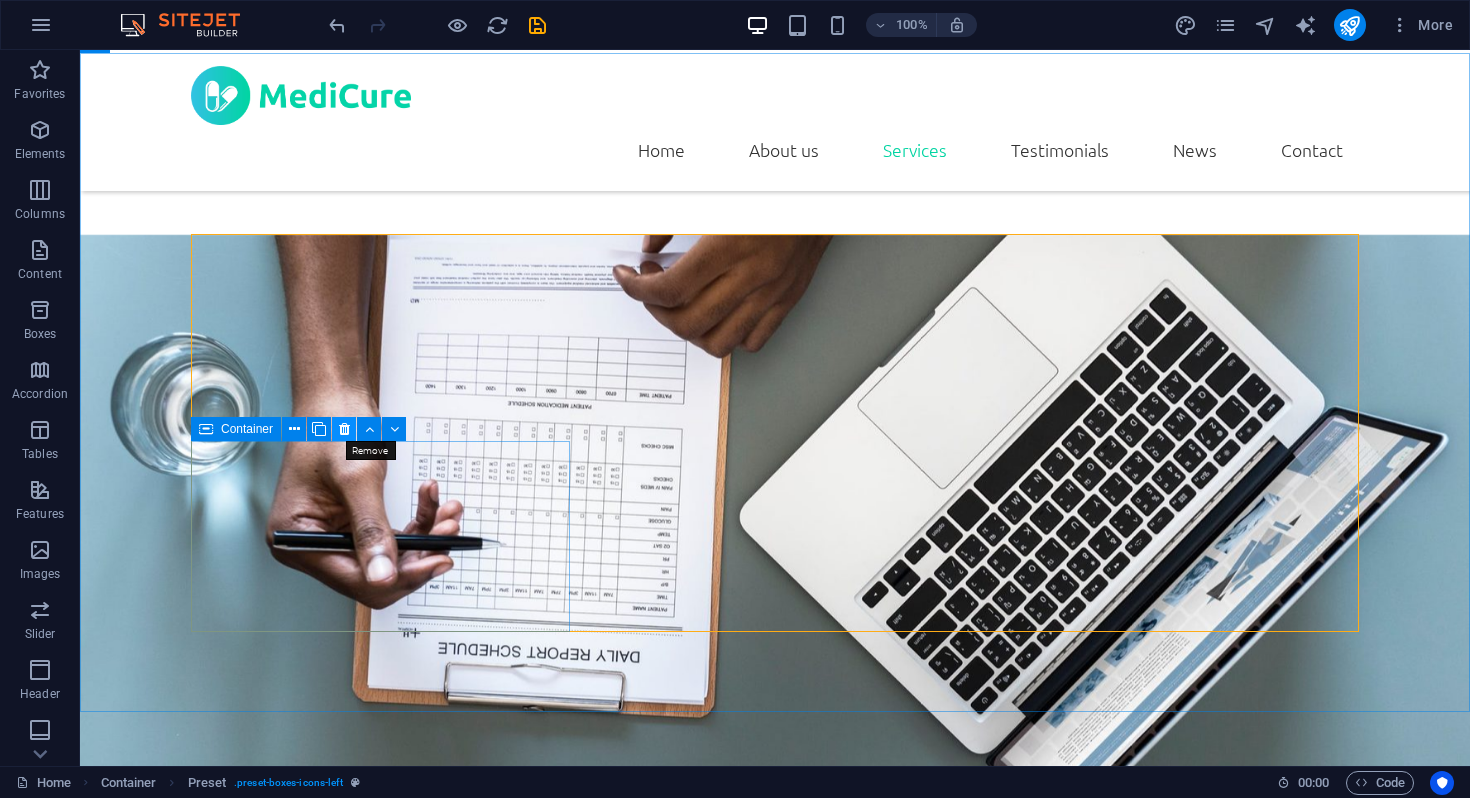 click at bounding box center (344, 429) 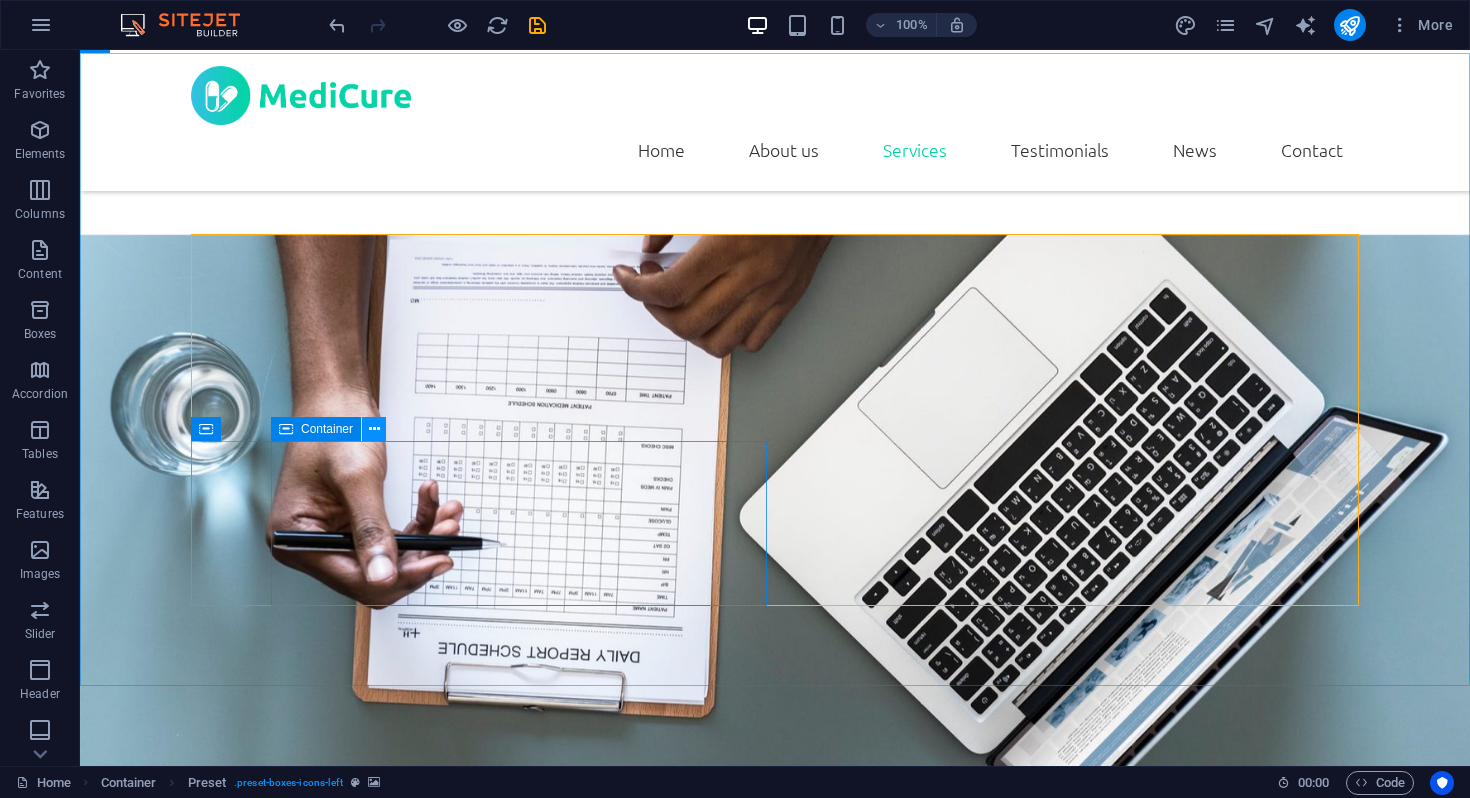 click at bounding box center (374, 429) 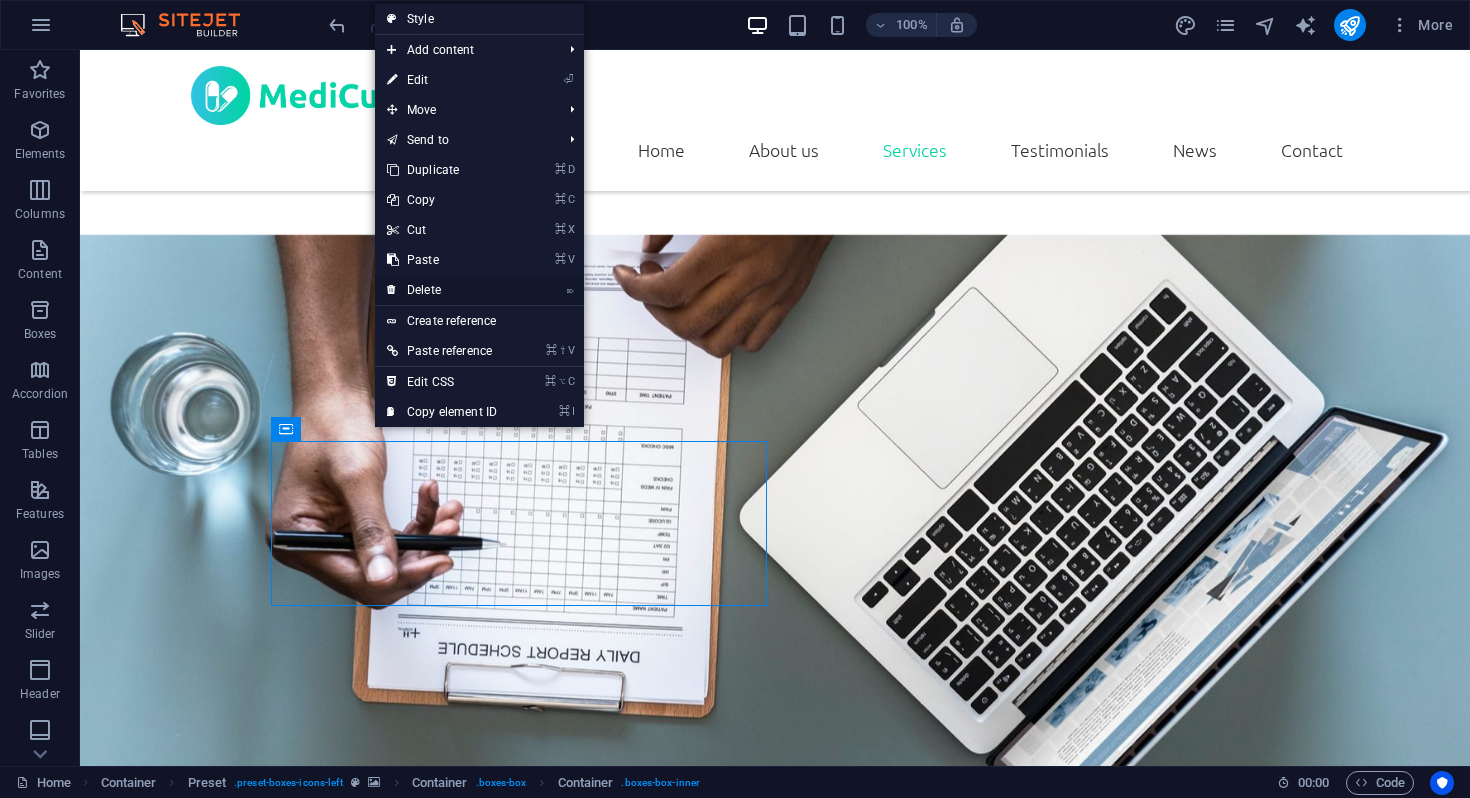 click on "⌦  Delete" at bounding box center (442, 290) 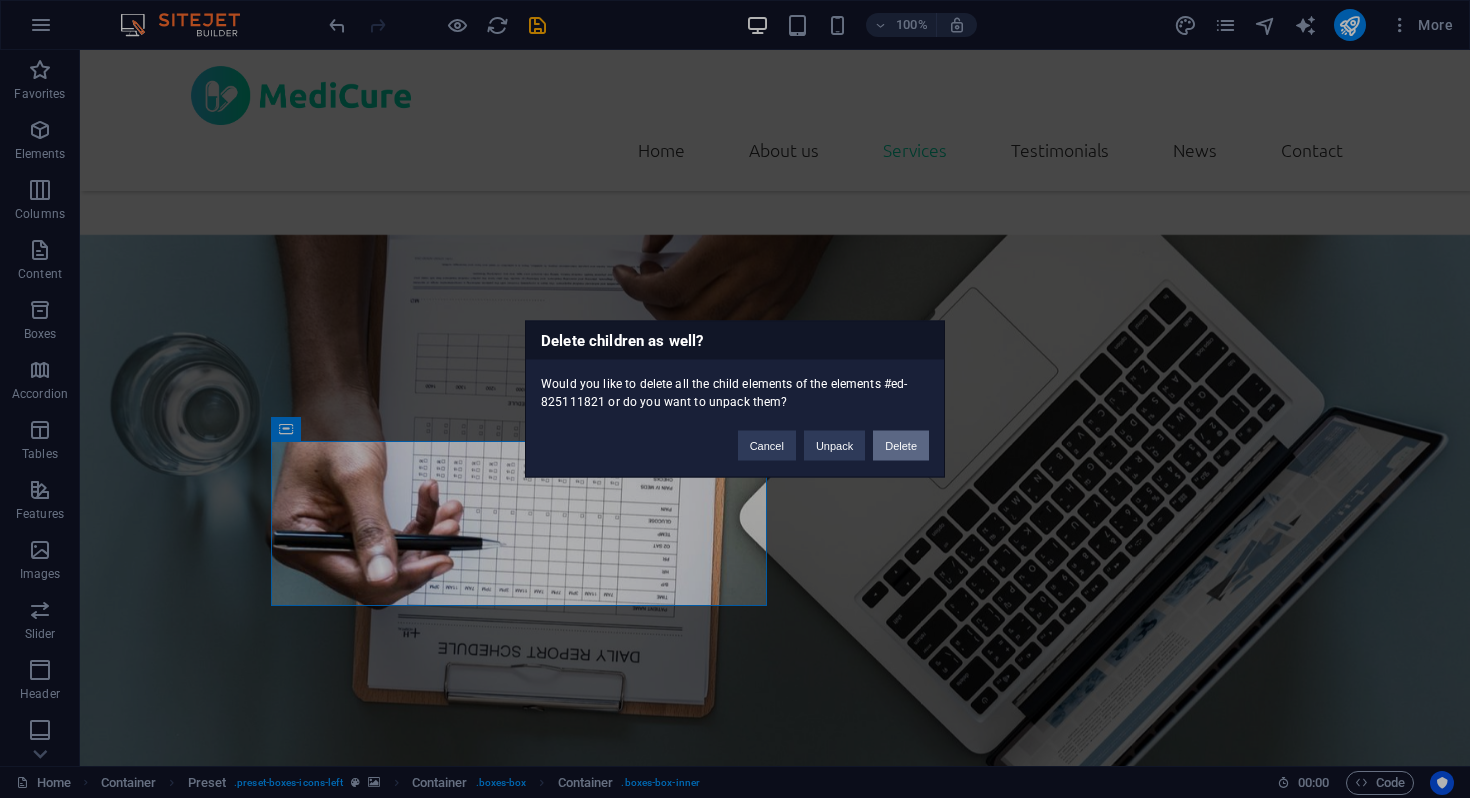 click on "Delete" at bounding box center (901, 446) 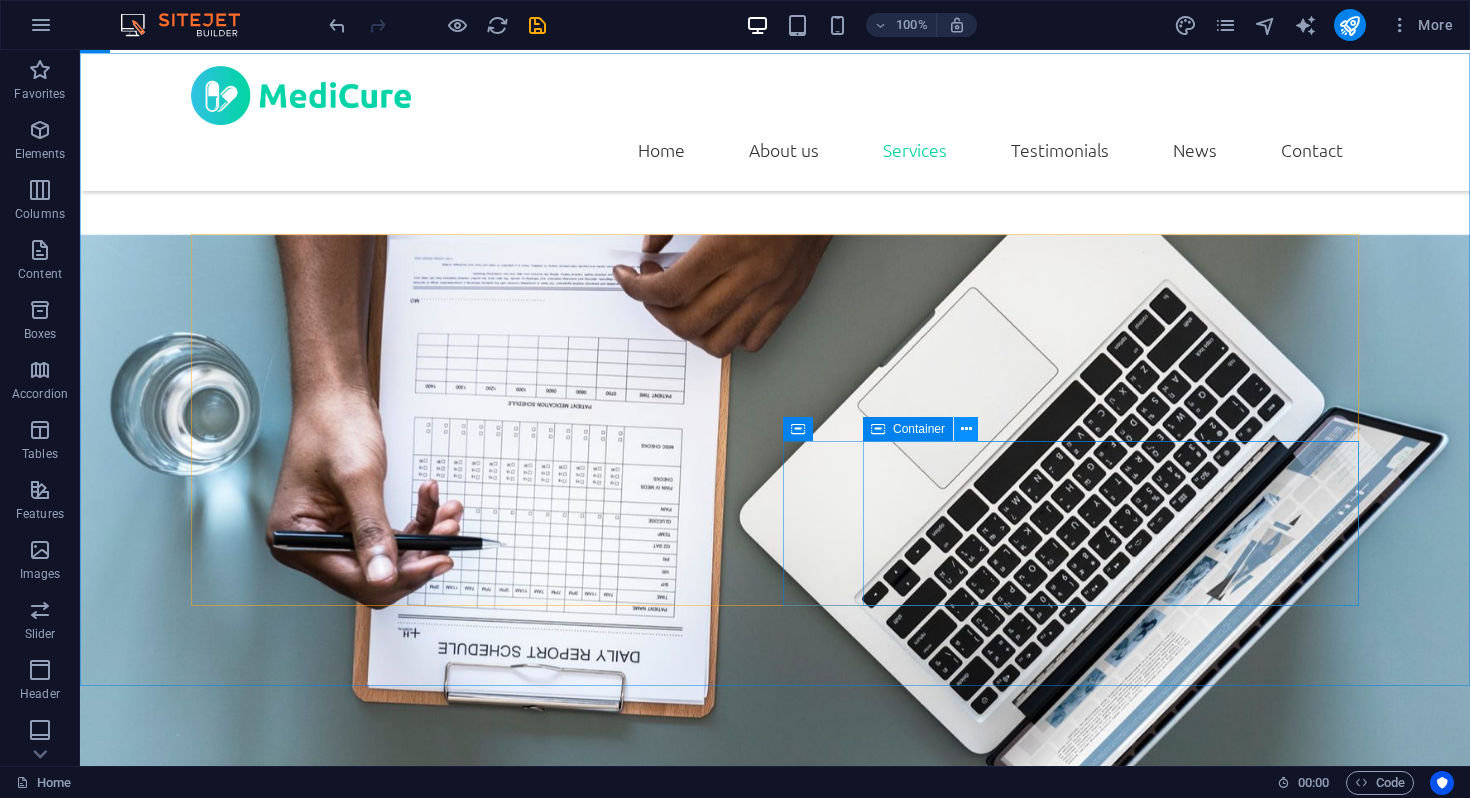 click at bounding box center (966, 429) 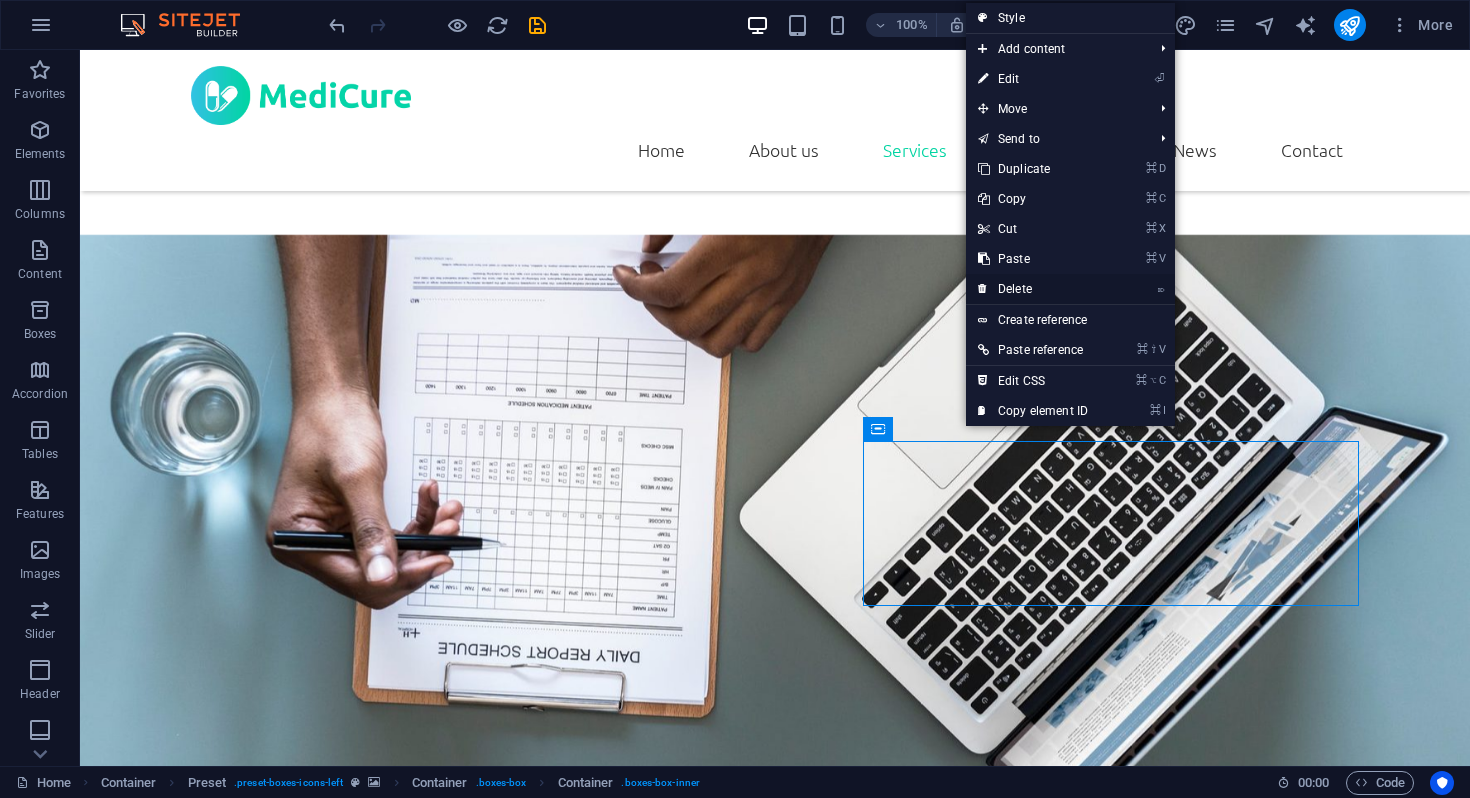 click on "⌦  Delete" at bounding box center [1033, 289] 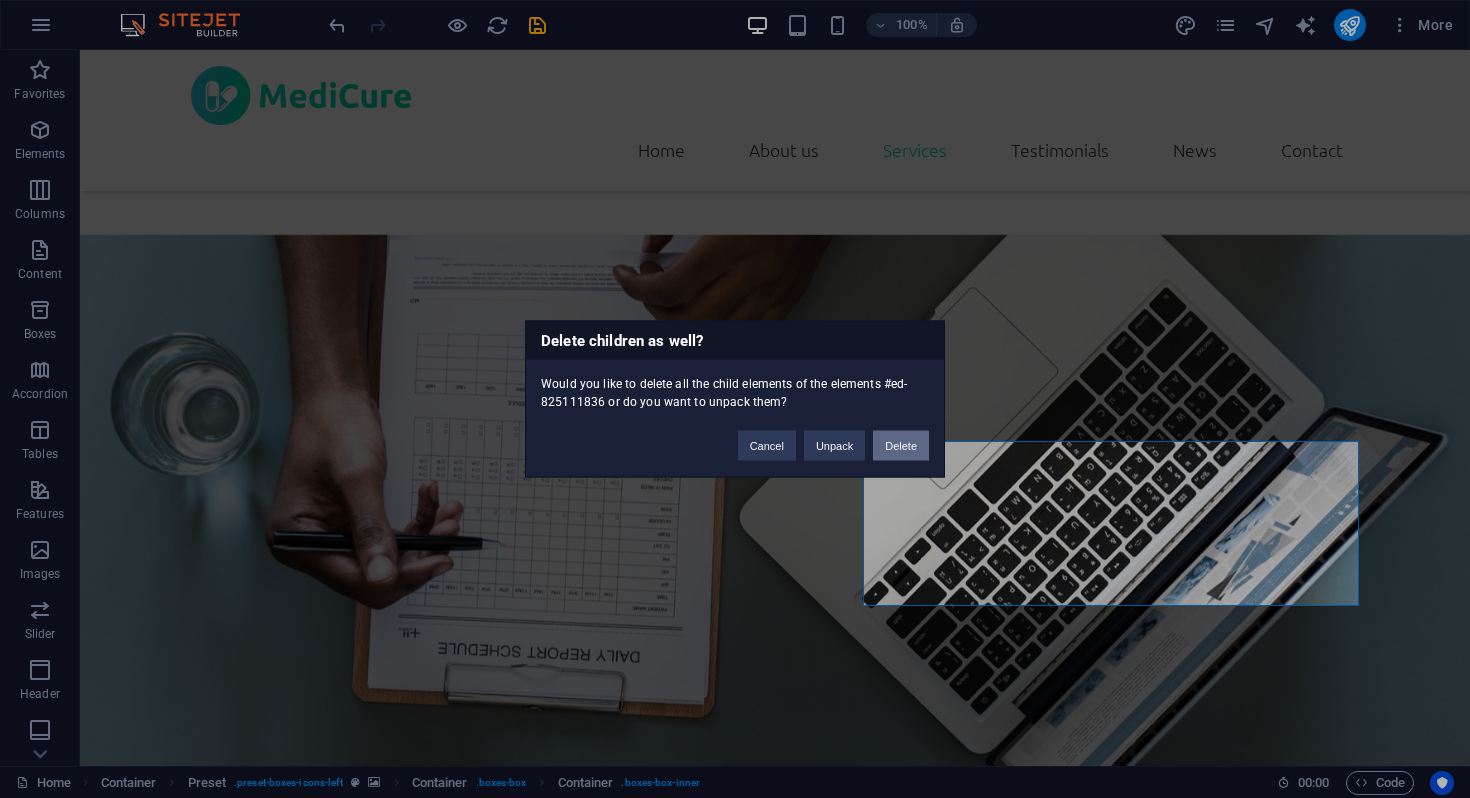 click on "Delete" at bounding box center (901, 446) 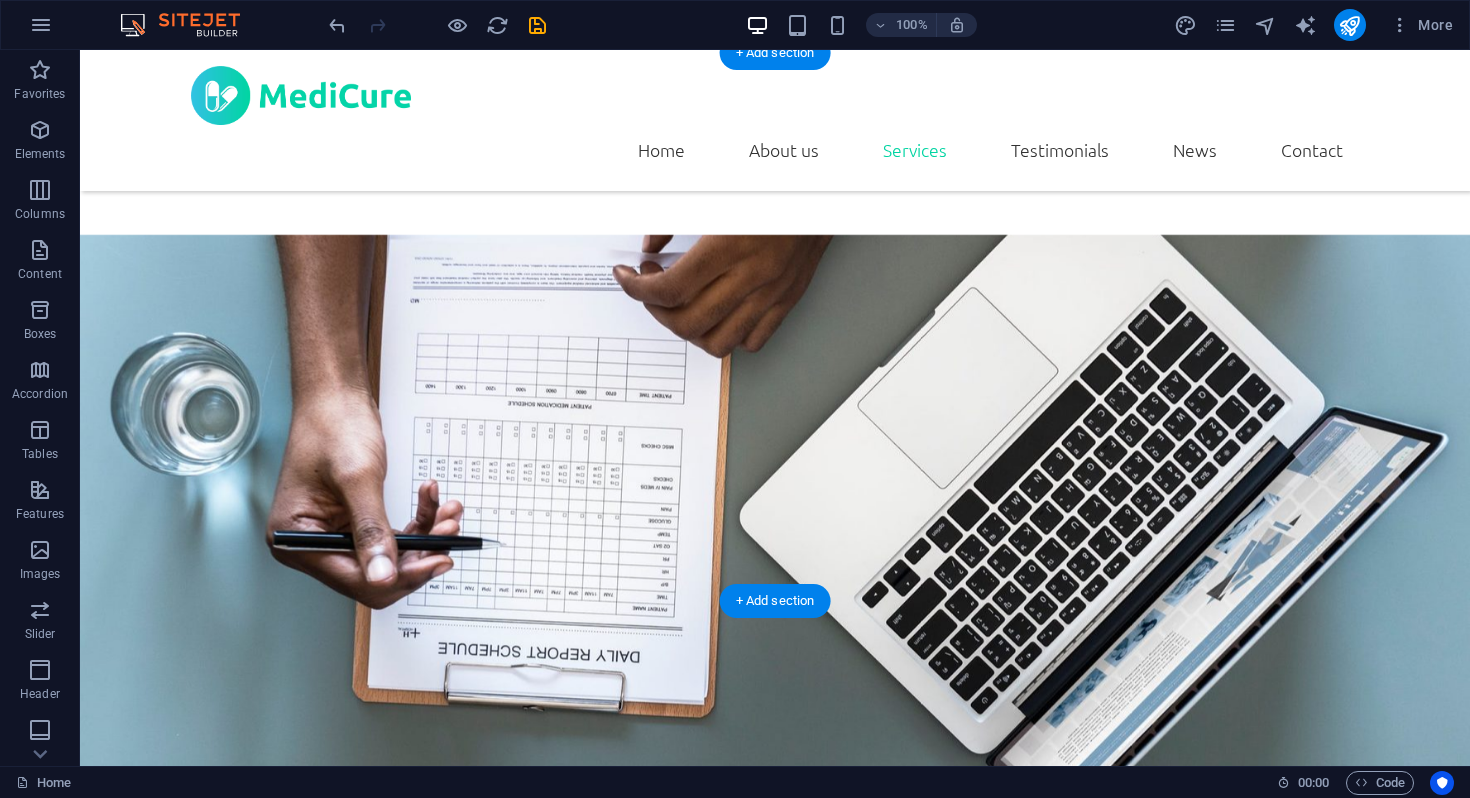 click at bounding box center (775, 1779) 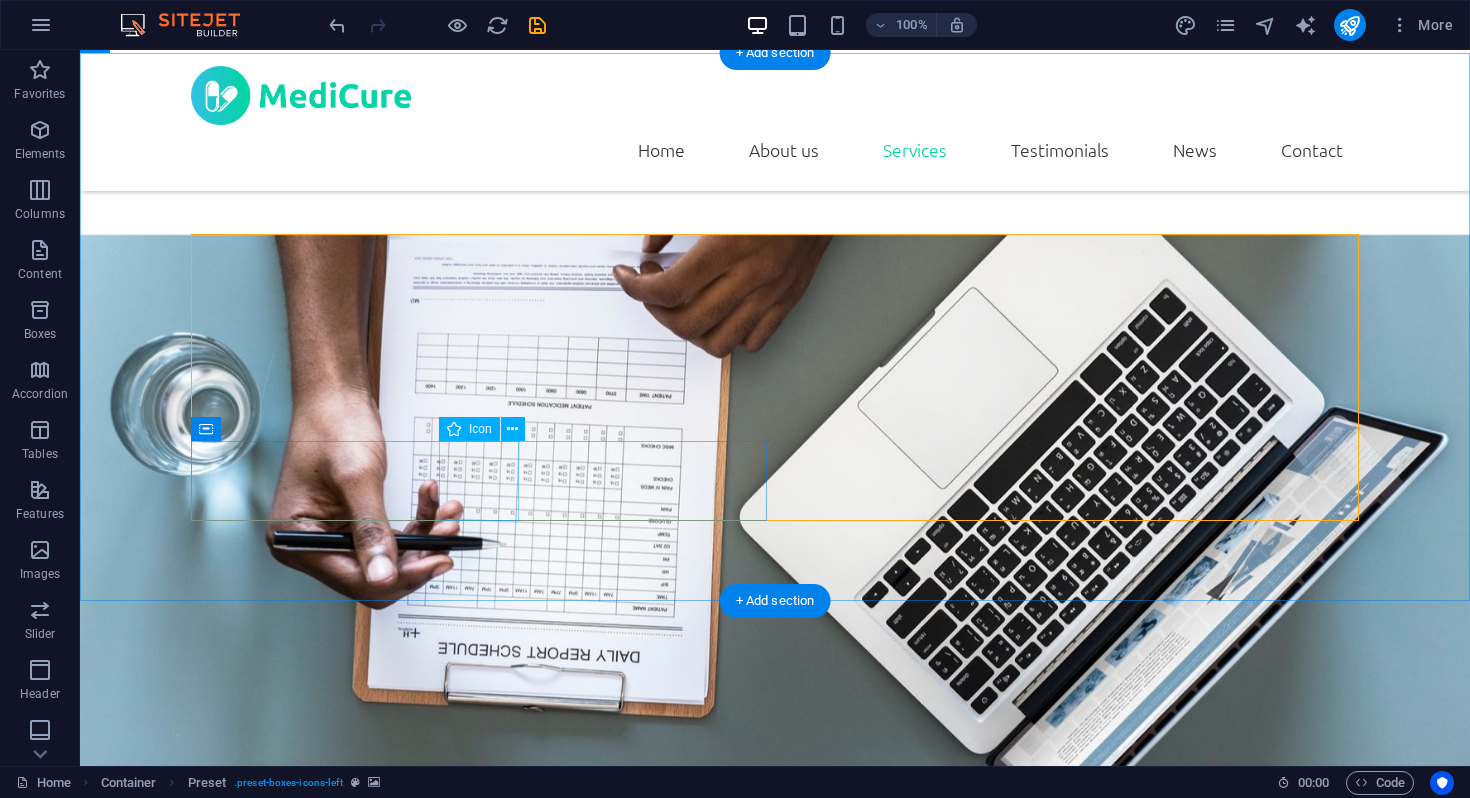 click at bounding box center (775, 2642) 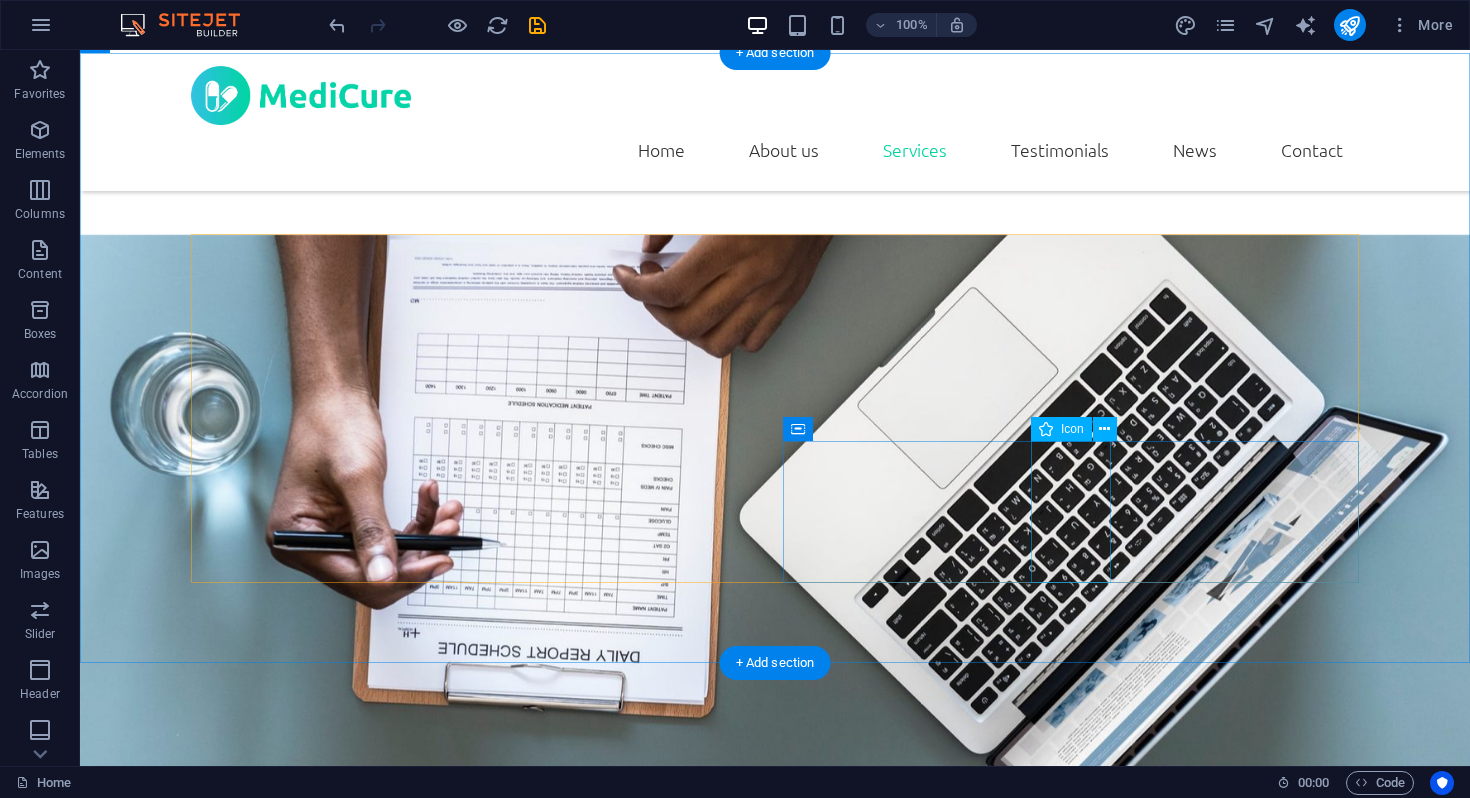click at bounding box center [775, 2854] 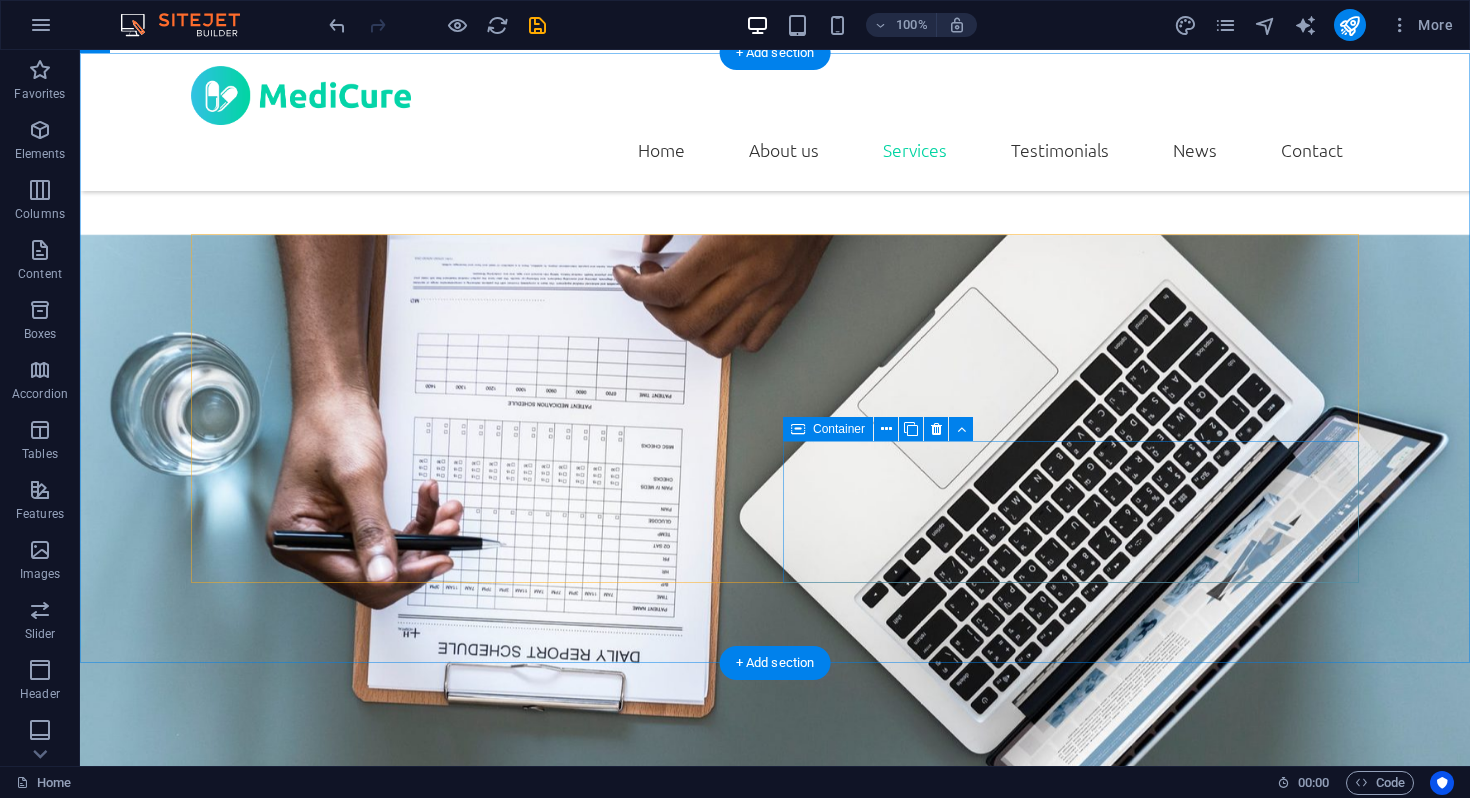 click on "Drop content here or  Add elements  Paste clipboard" at bounding box center [775, 2885] 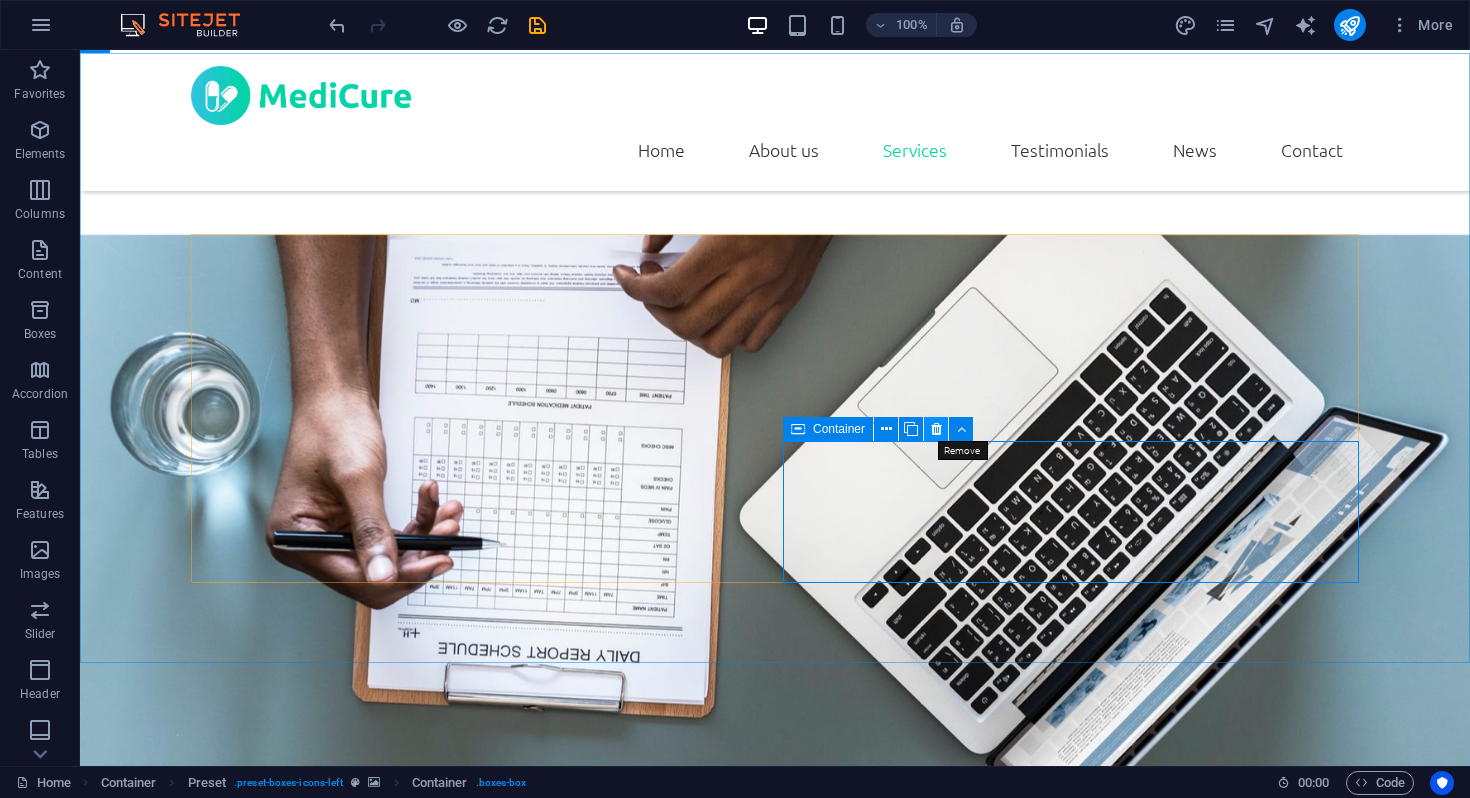 click at bounding box center (936, 429) 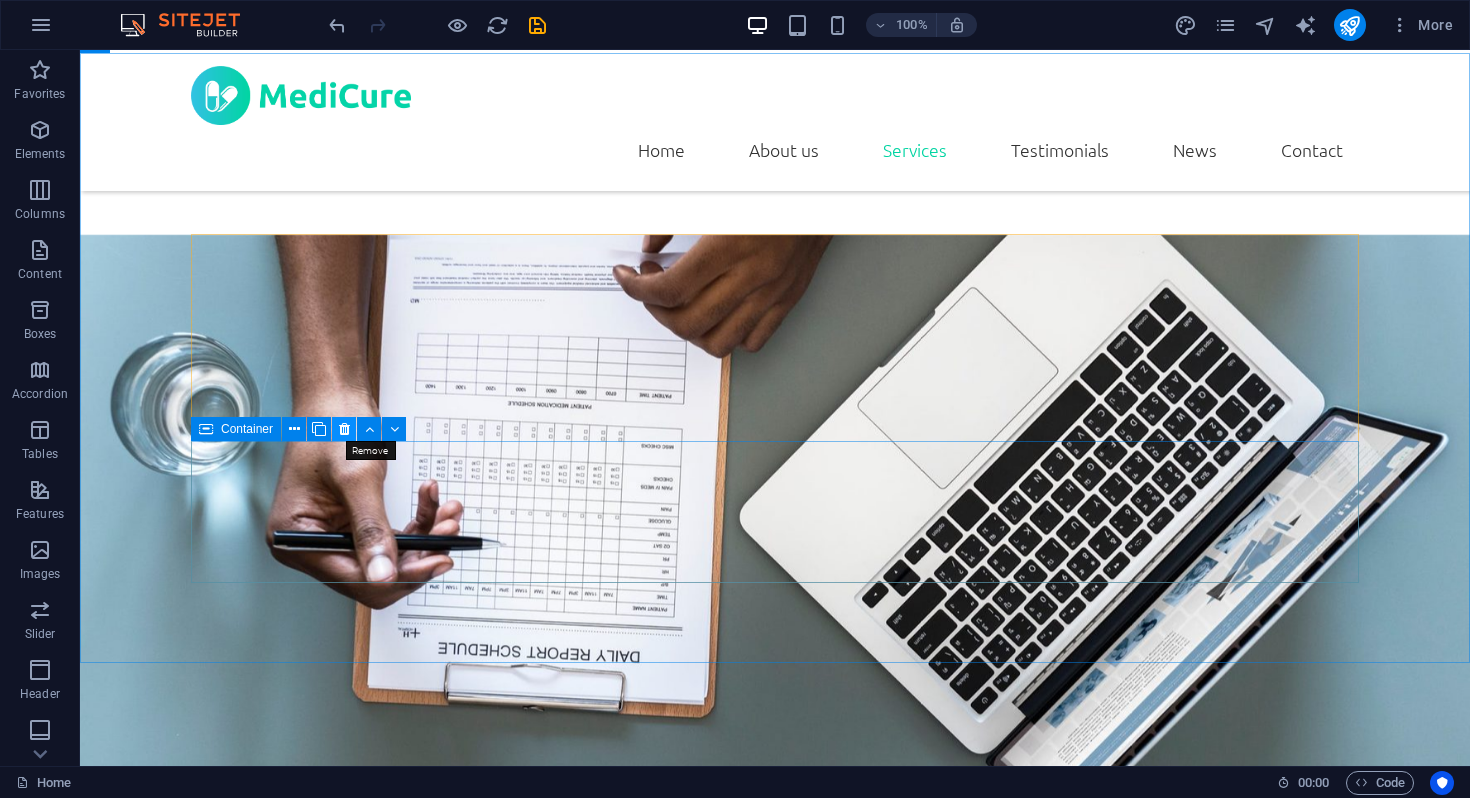click at bounding box center (344, 429) 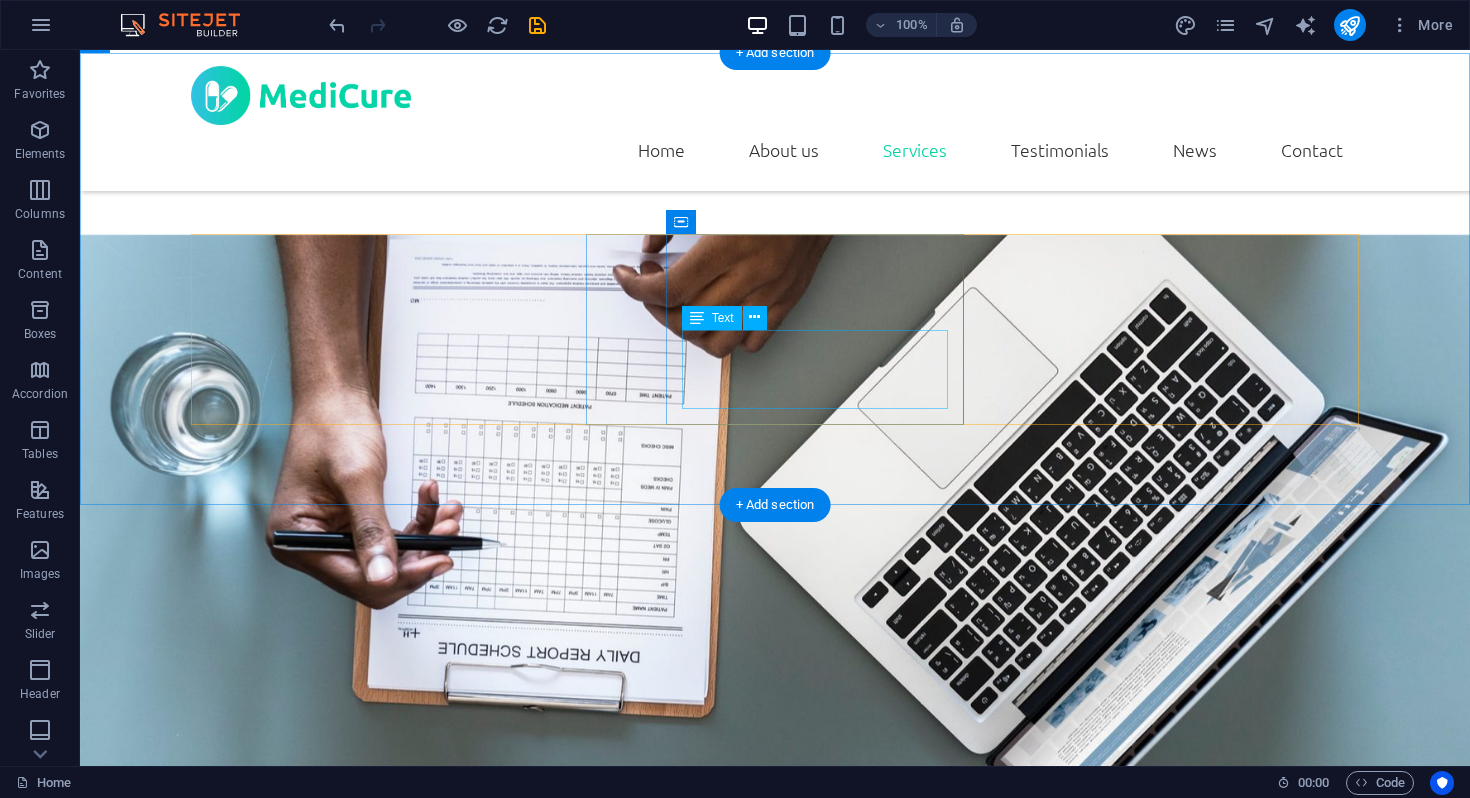 click on "Lorem ipsum dolor sit amet, consectetur adipisicing elit. Veritatis, dolorem!" at bounding box center (775, 2242) 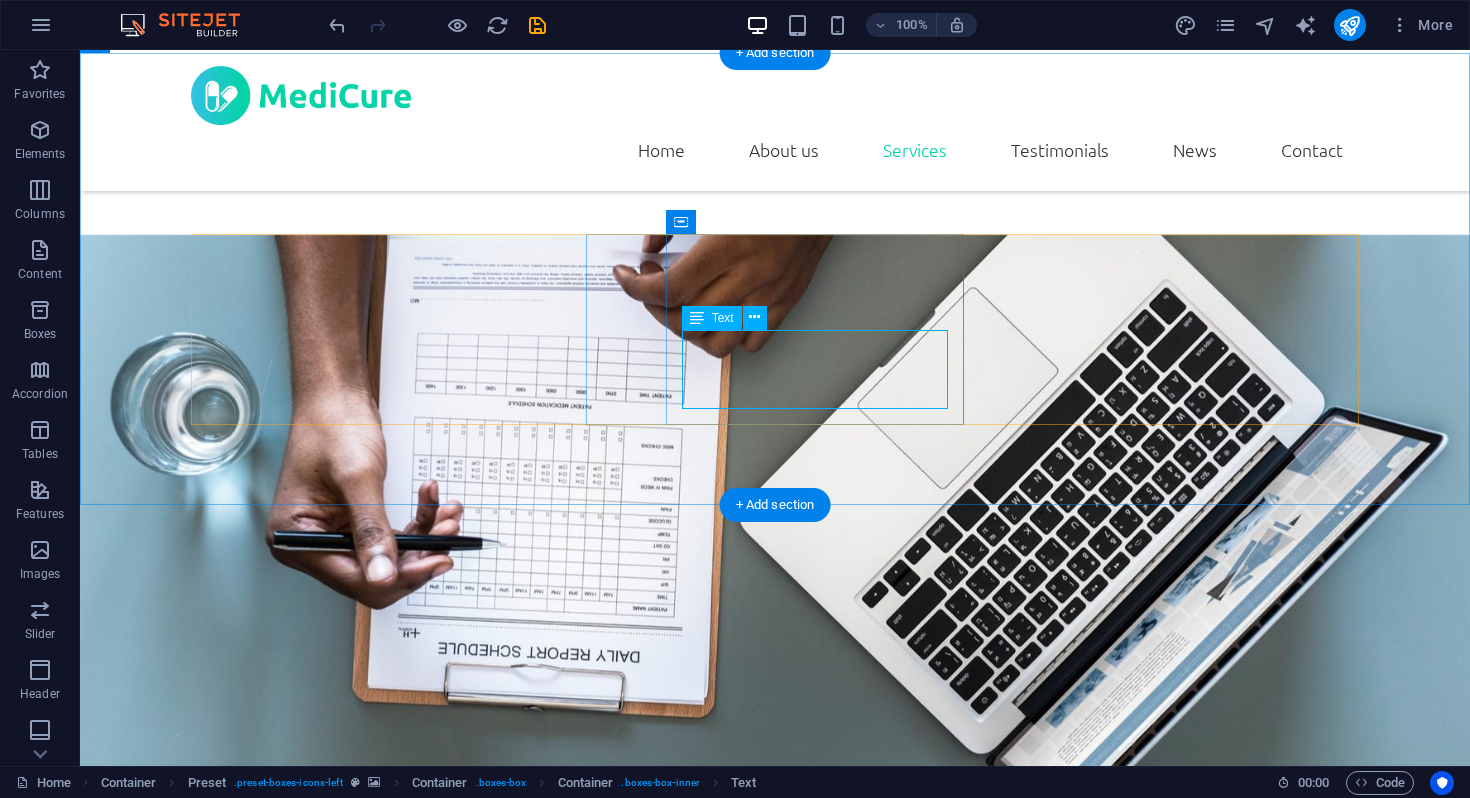 click on "Lorem ipsum dolor sit amet, consectetur adipisicing elit. Veritatis, dolorem!" at bounding box center [775, 2242] 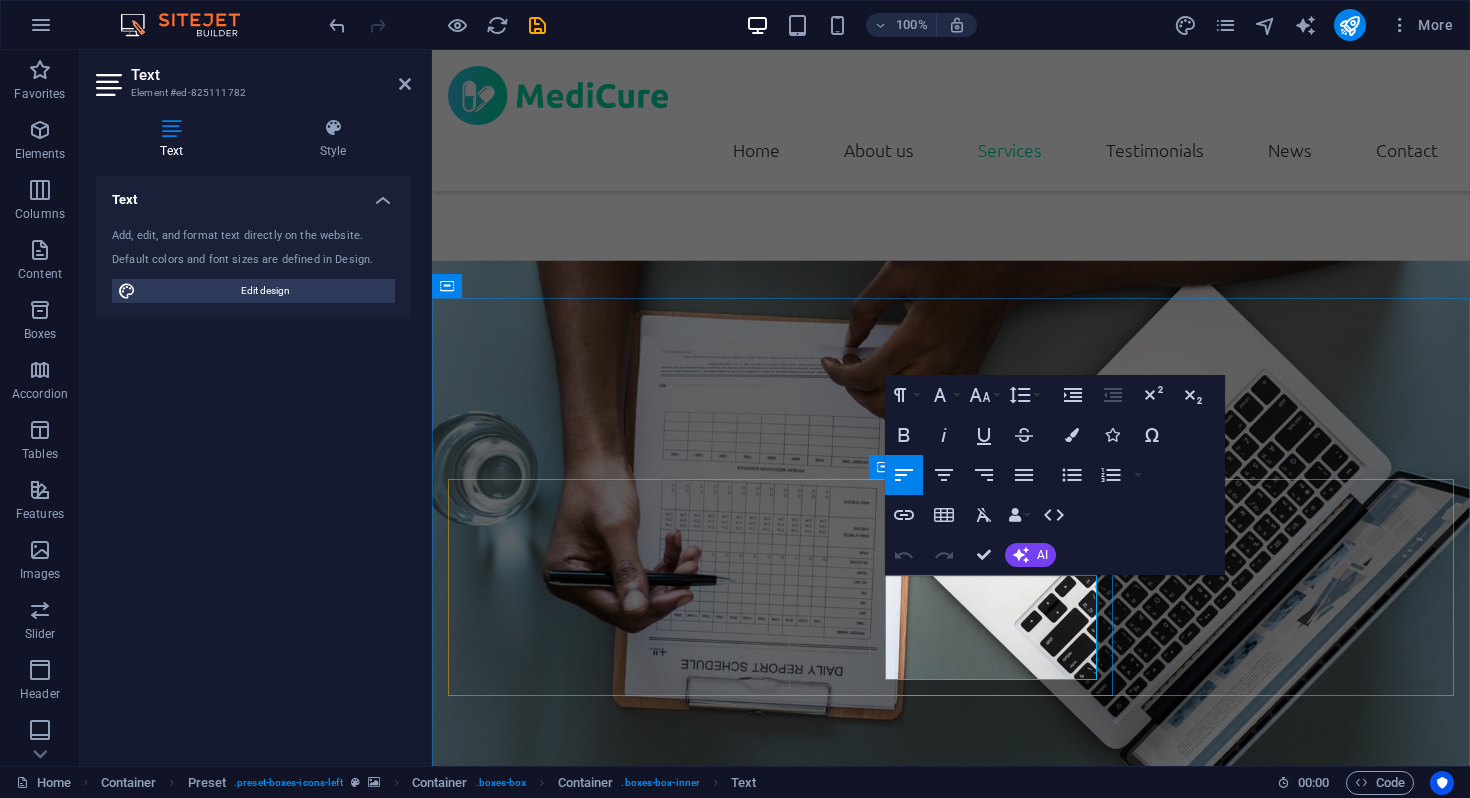drag, startPoint x: 966, startPoint y: 670, endPoint x: 881, endPoint y: 581, distance: 123.069084 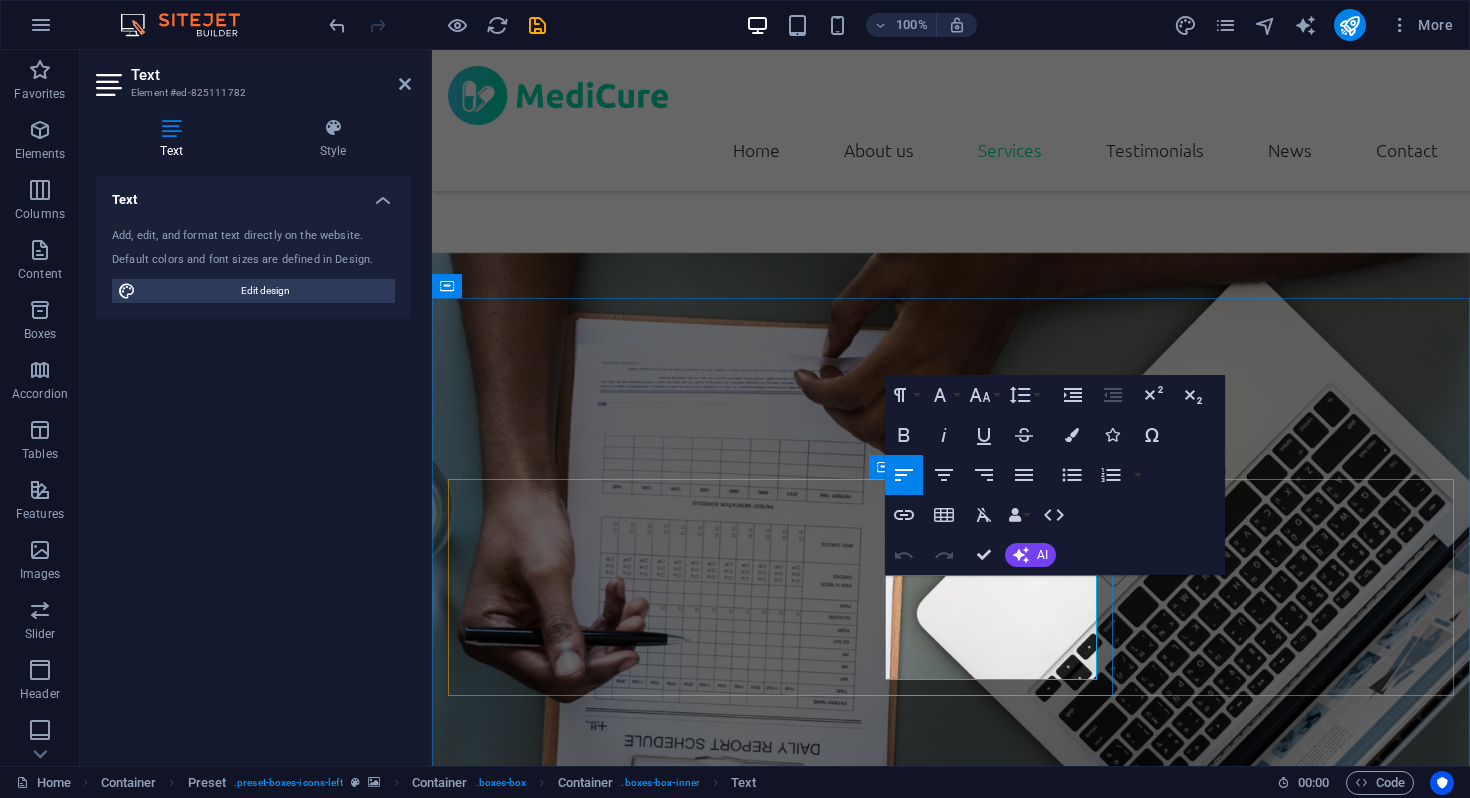 type 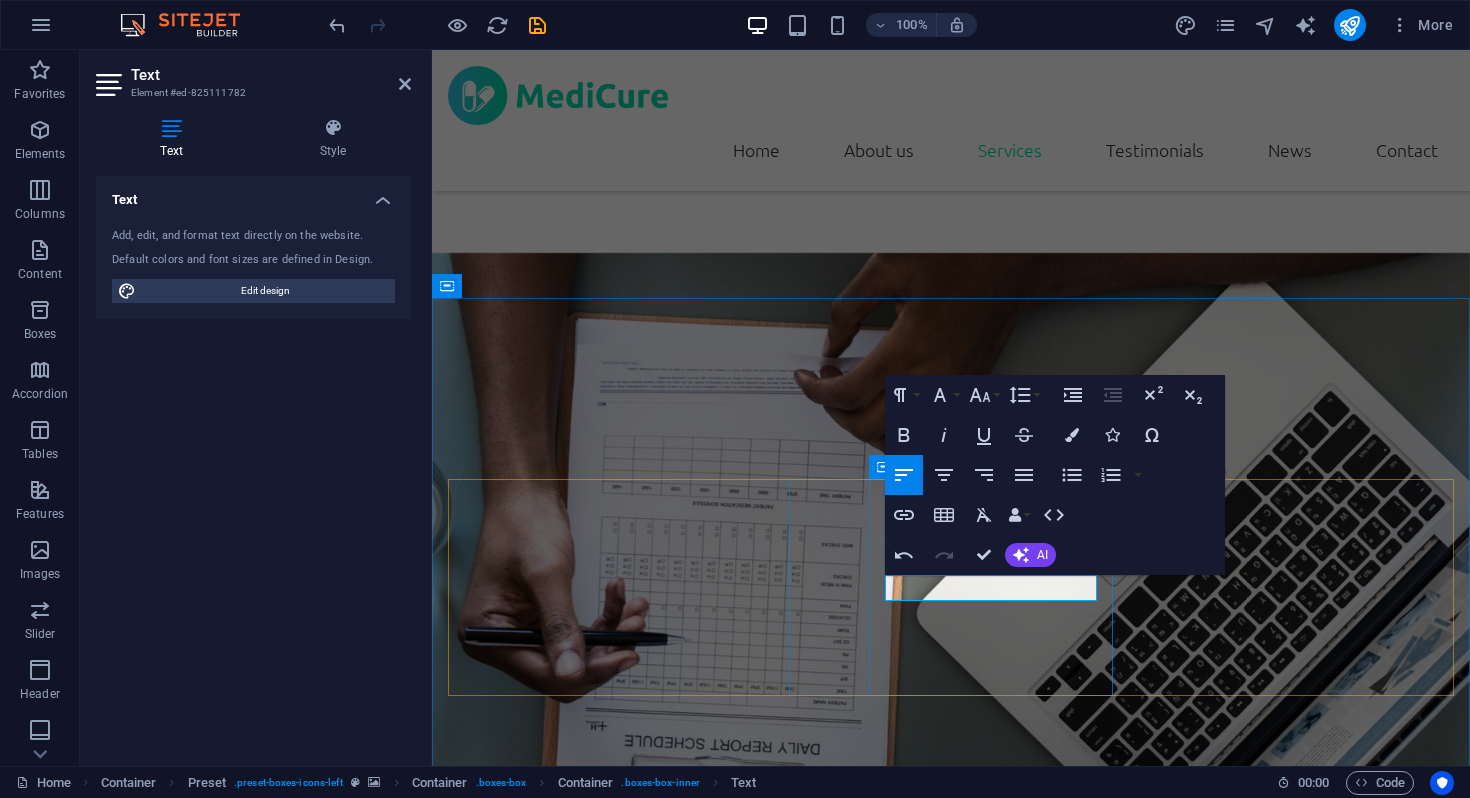 click at bounding box center [951, 2474] 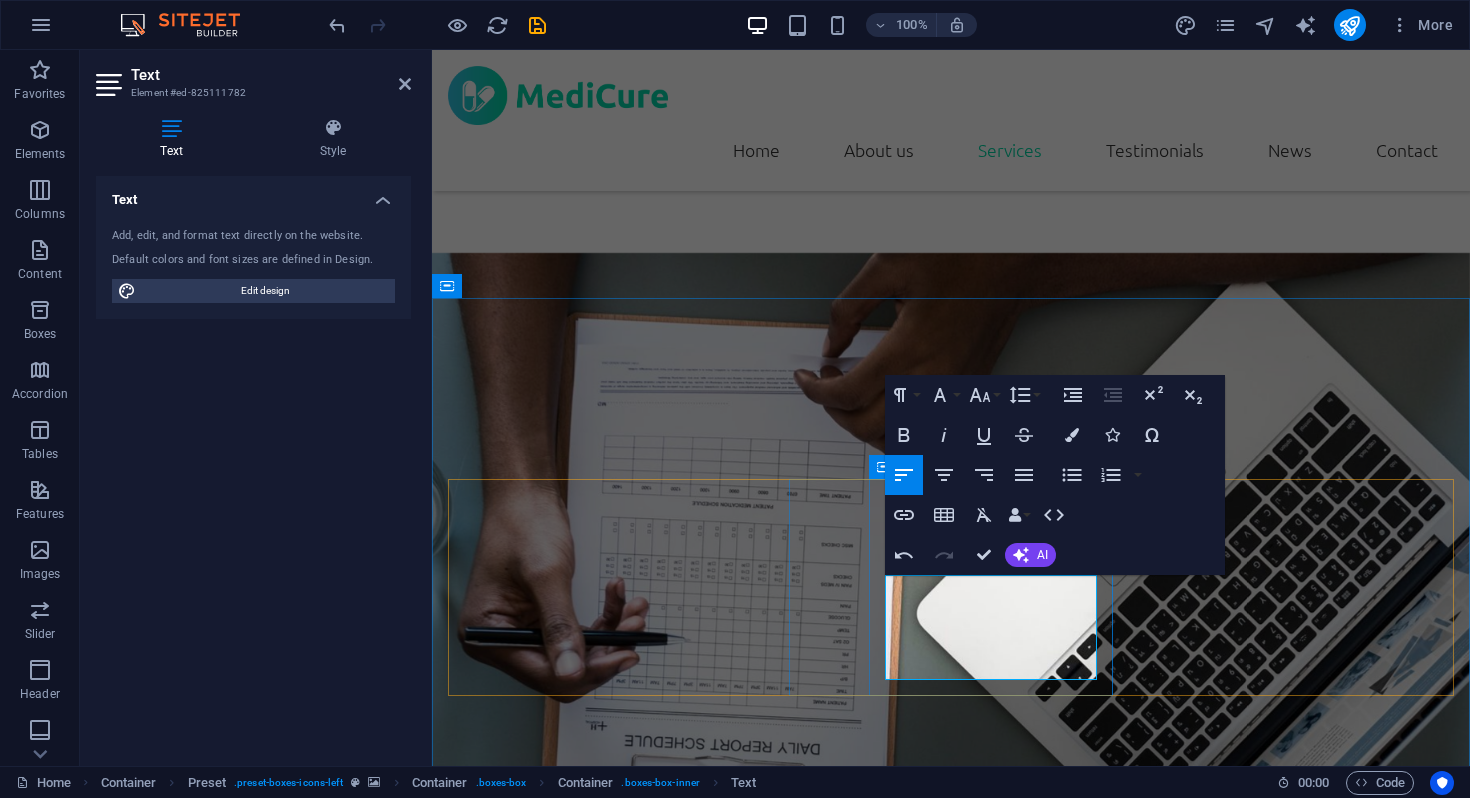 drag, startPoint x: 969, startPoint y: 665, endPoint x: 872, endPoint y: 575, distance: 132.32158 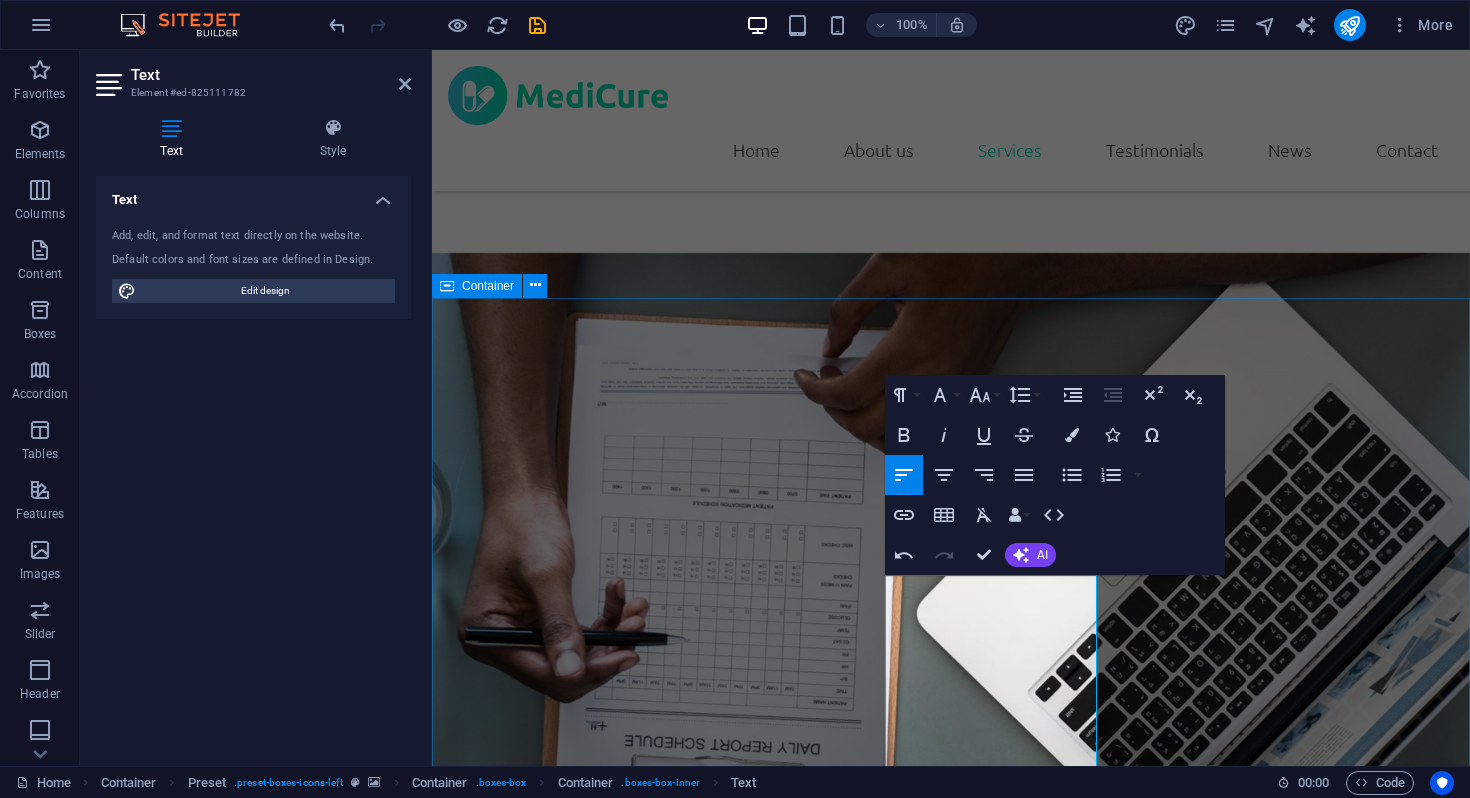click on "Services Medical Consulting Lorem ipsum dolor sit amet, consectetur adipisicing elit. Veritatis, dolorem! Prescription refill Lorem ipsum dolor sit amet, consectetur adipisicing elit. Veritatis, dolorem! Lorem ipsum dolor sit amet, consectetur adipisicing elit. Veritatis, dolorem!Lorem ipsum dolor sit amet, consectetur adipisicing elit. Veritatis, dolorem! Blood pressure screening Lorem ipsum dolor sit amet, consectetur adipisicing elit. Veritatis, dolorem!" at bounding box center [951, 2353] 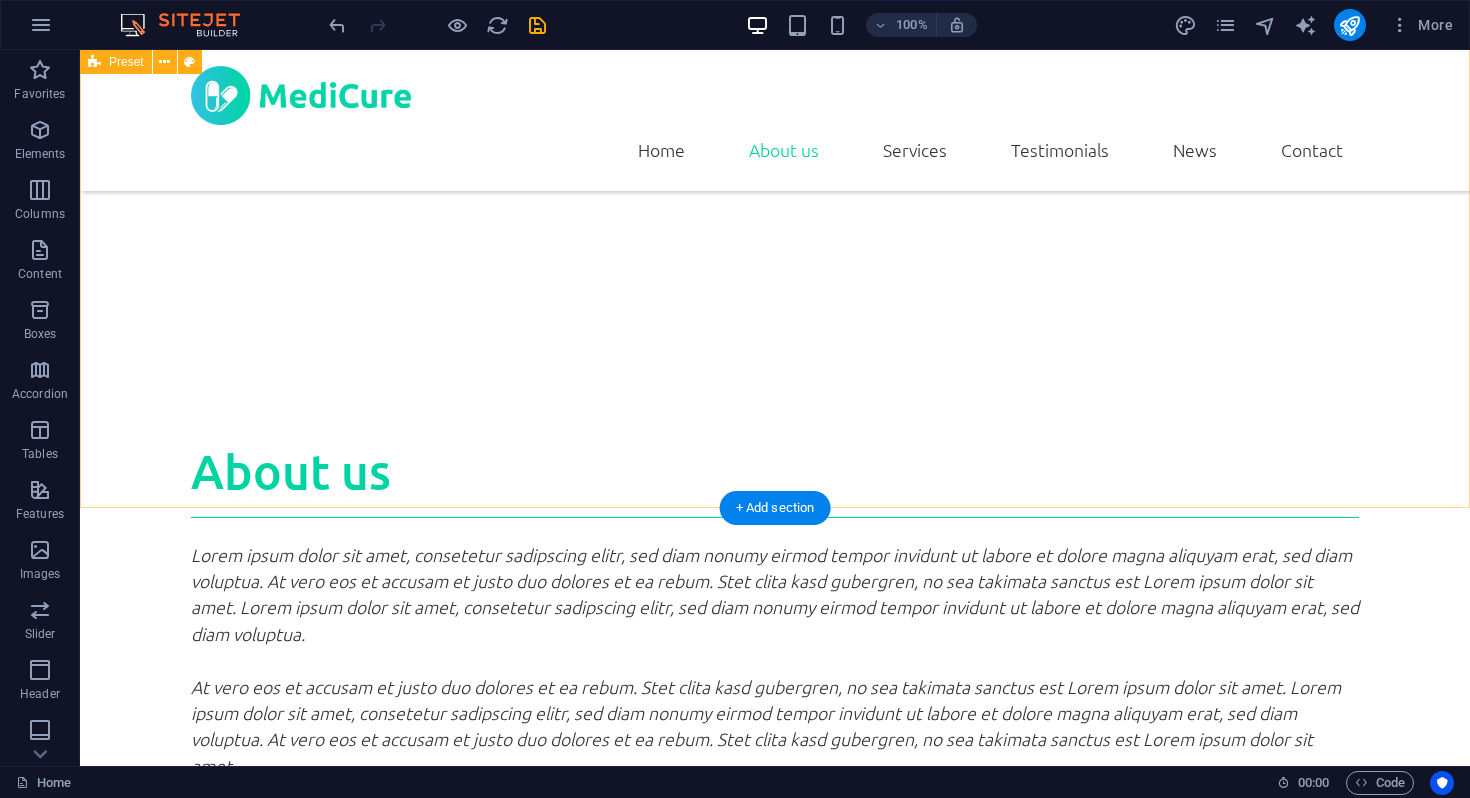scroll, scrollTop: 1114, scrollLeft: 0, axis: vertical 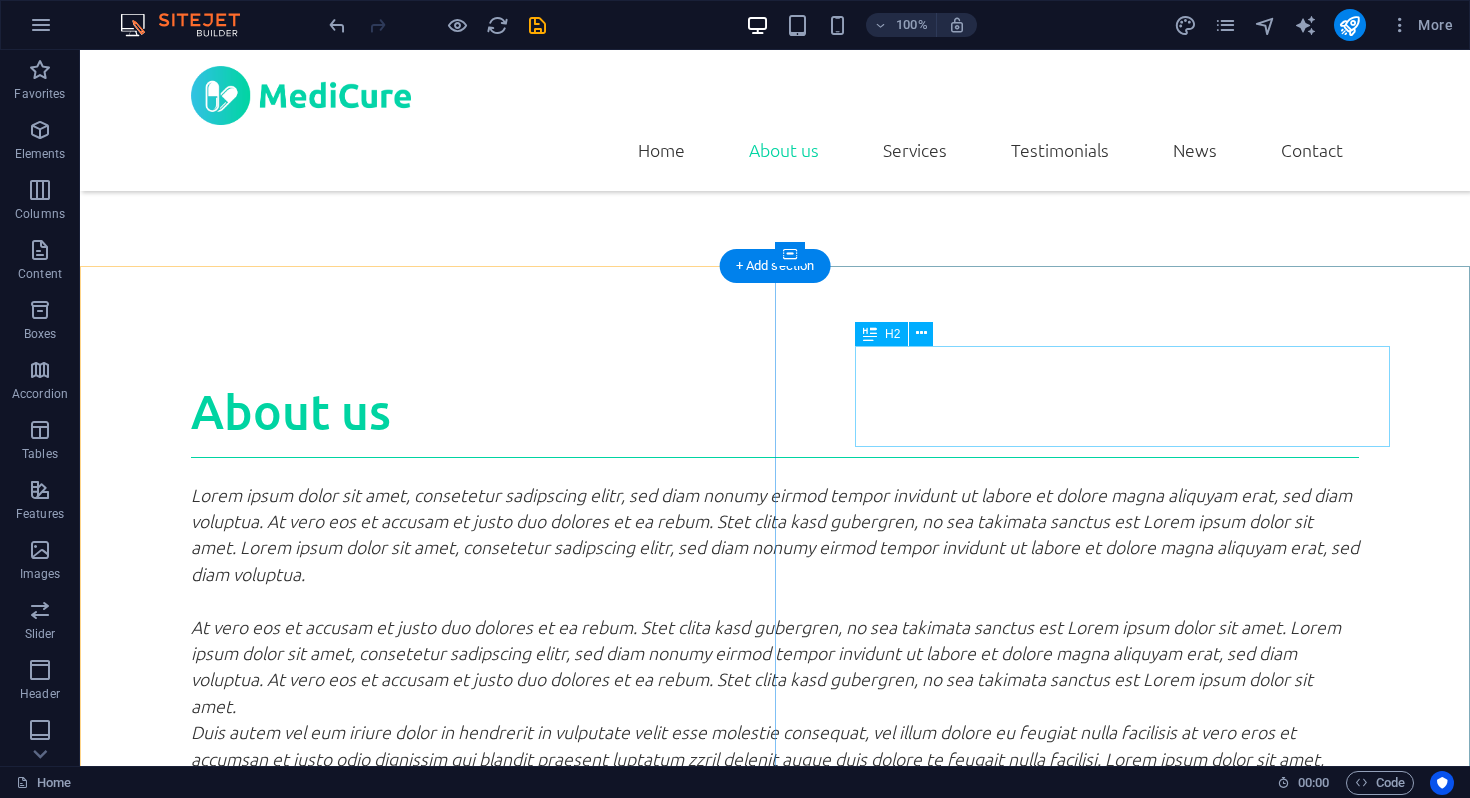 click on "We are here for you!" at bounding box center [775, 1944] 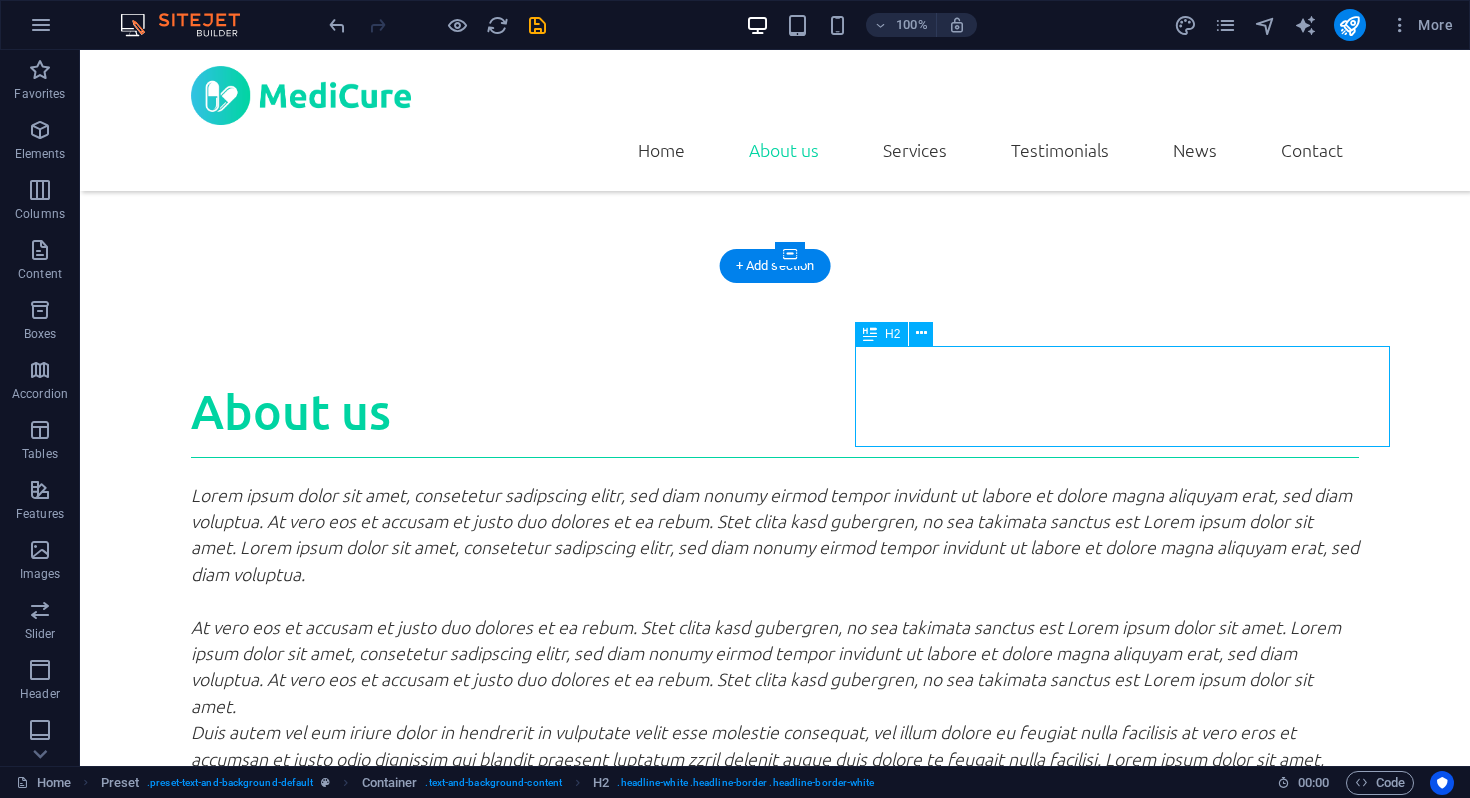 click on "We are here for you!" at bounding box center (775, 1944) 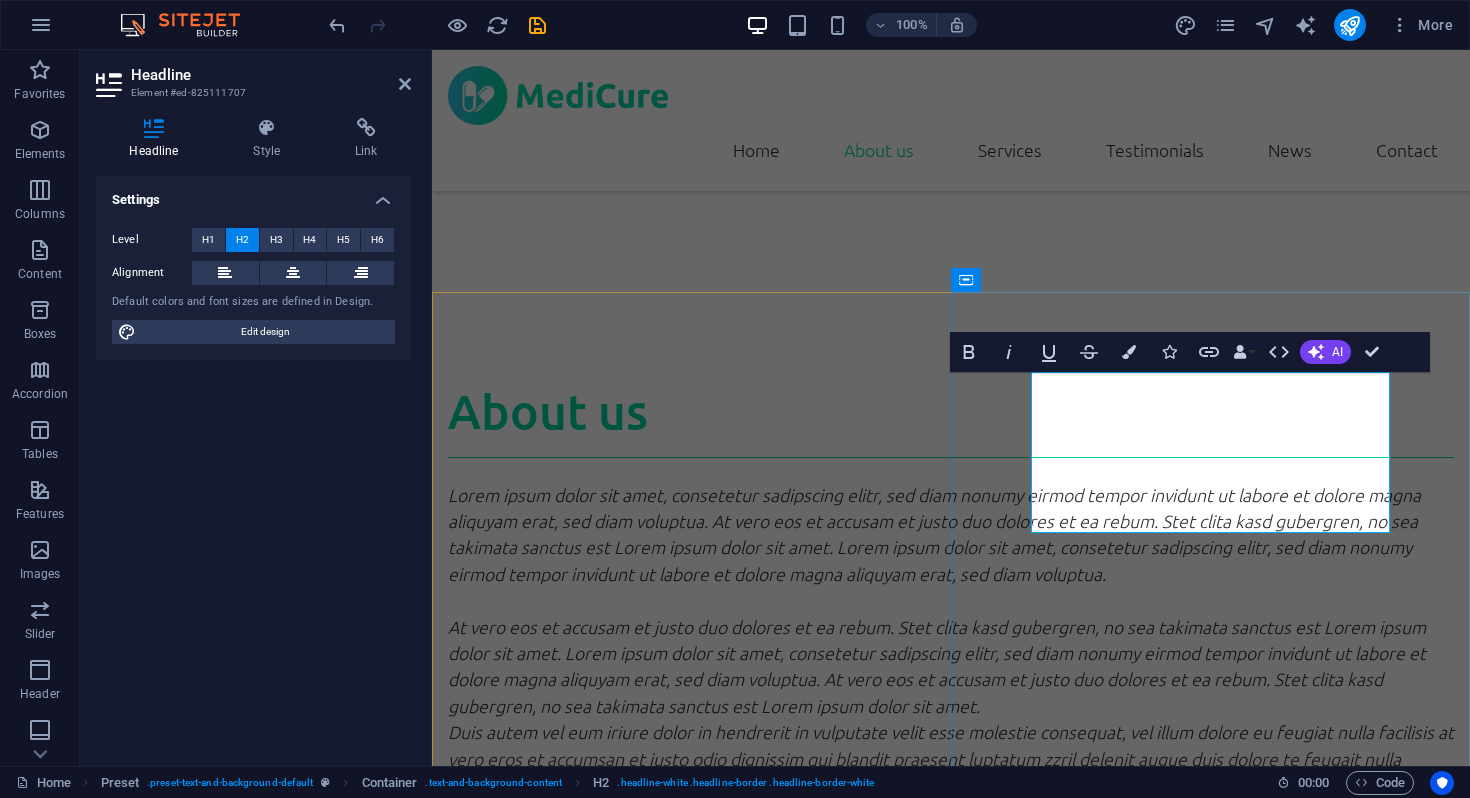click on "We are here for you!" at bounding box center (951, 1970) 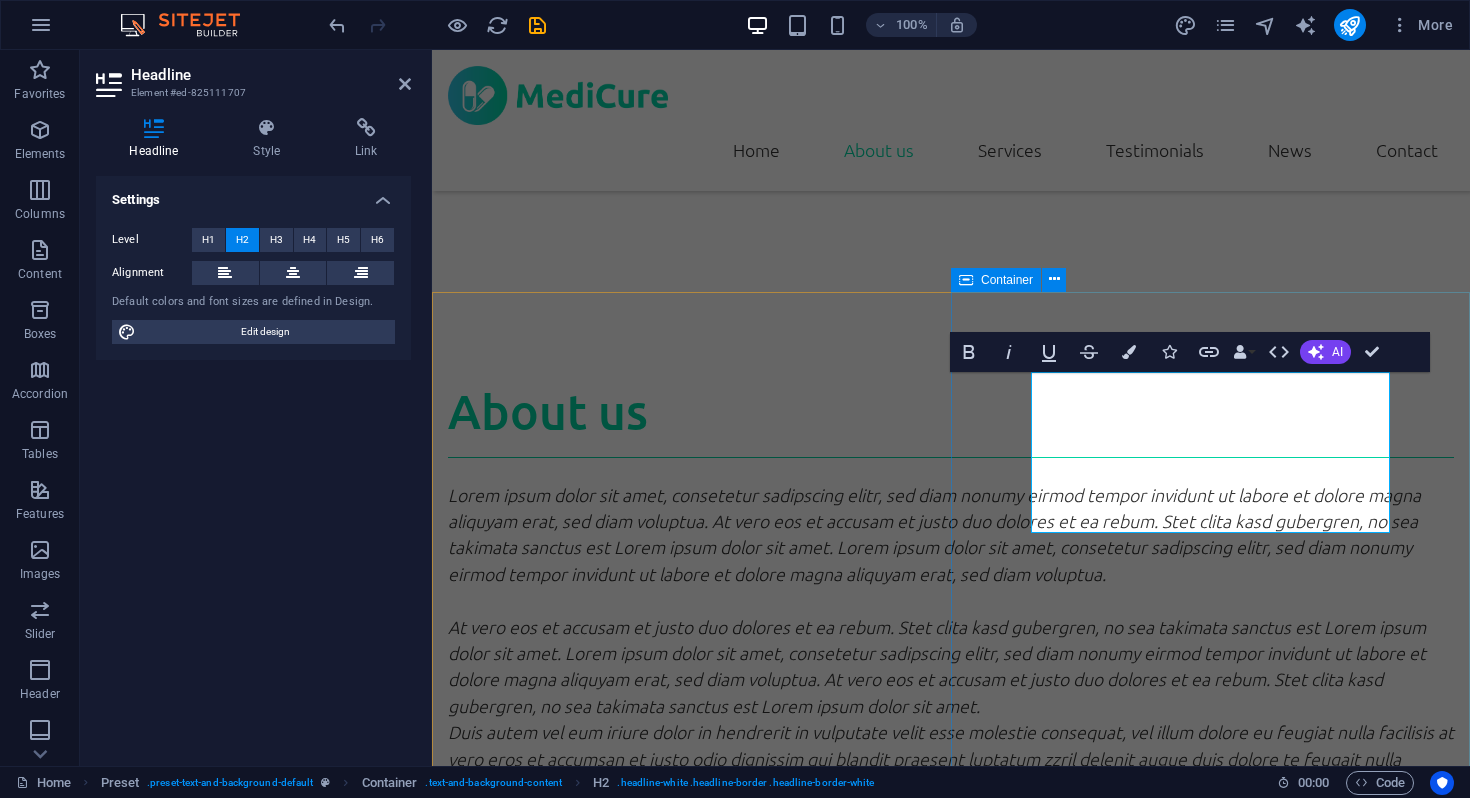 click on "Cell line cros-contamination Lorem ipsum dolor sit amet, consectetur adipisicing elit. Vitae, eos, voluptatem, et sequi distinctio adipisci omnis in error quas fuga tempore fugit incidunt quos. Atque, debitis architecto ducimus eligendi dignissimos modi ut non officiis repudiandae maiores. Fugit sit atque eaque dolorum autem reprehenderit porro omnis obcaecati laborum? Obcaecati, laboriosam, ex, deserunt, harum libero a voluptatem possimus culpa nisi eos quas dolore omnis debitis consequatur fugiat eaque nostrum excepturi nulla. Qui, molestias, nobis dicta enim voluptas repellendus tempore mollitia hic tempora natus ipsam sed quo distinctio suscipit officiis consectetur omnis odit saepe soluta atque magni consequuntur unde nemo voluptatem similique porro. Drop content here or  Add elements  Paste clipboard" at bounding box center [951, 2302] 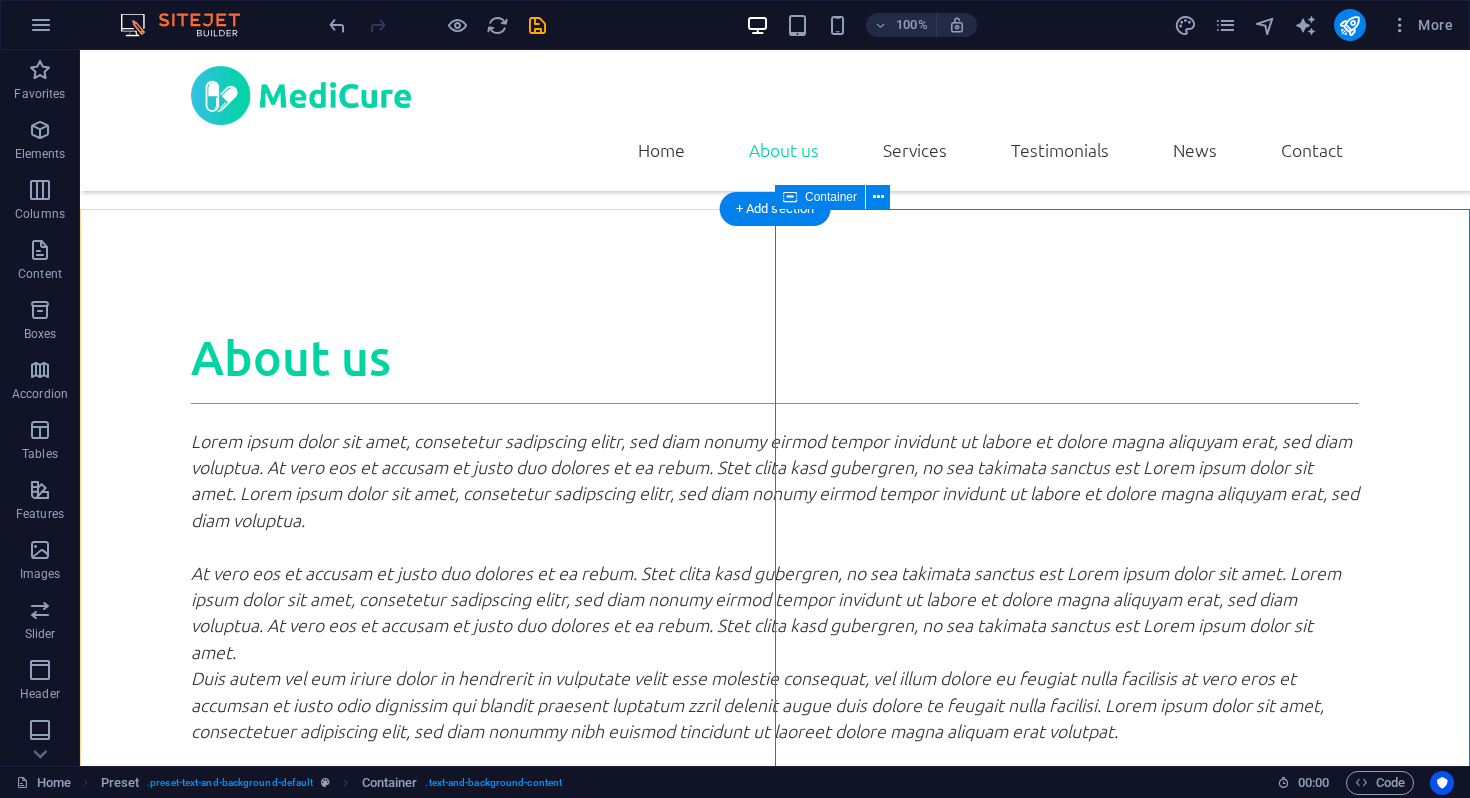 scroll, scrollTop: 1163, scrollLeft: 0, axis: vertical 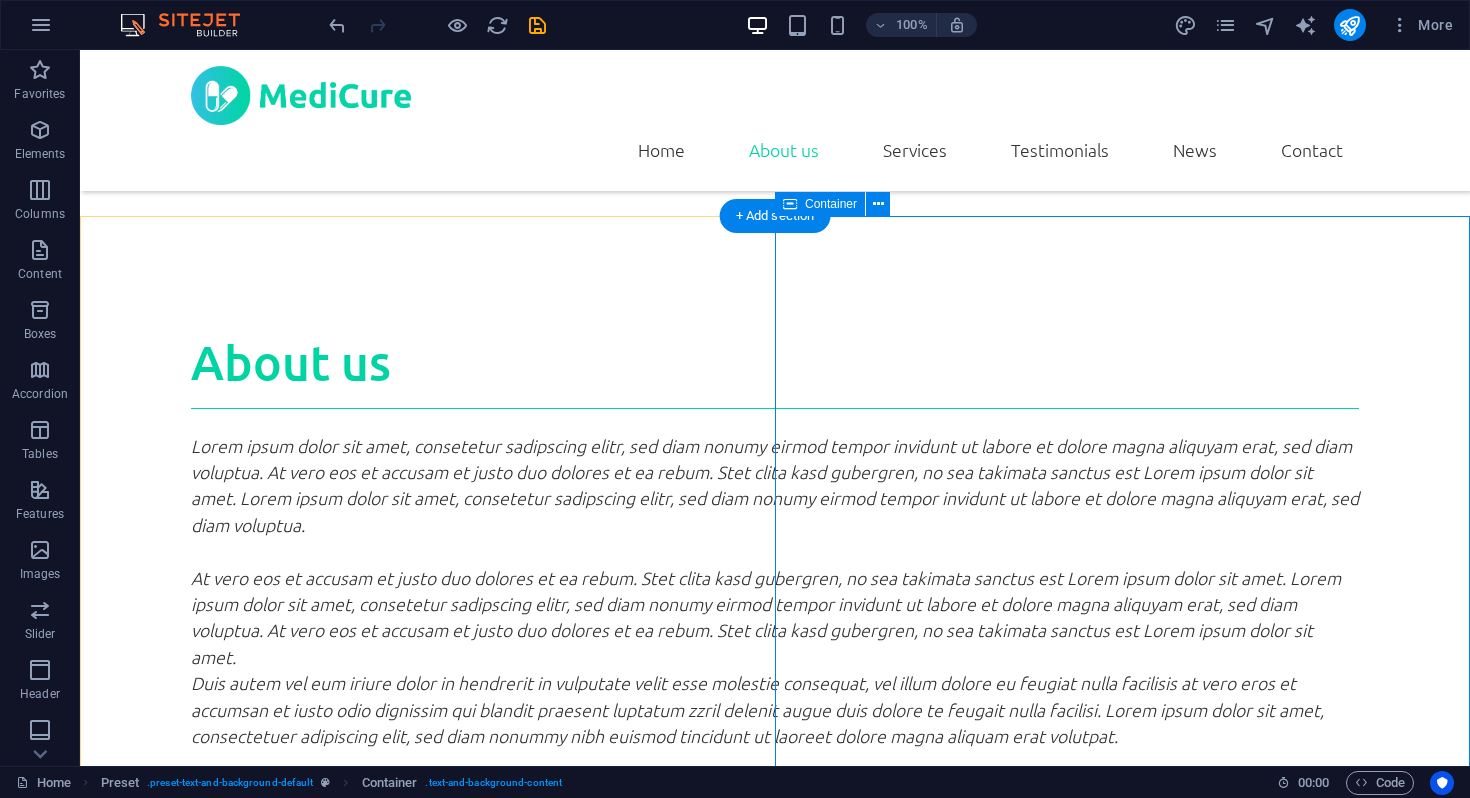 click on "Cell line cros-contamination Lorem ipsum dolor sit amet, consectetur adipisicing elit. Vitae, eos, voluptatem, et sequi distinctio adipisci omnis in error quas fuga tempore fugit incidunt quos. Atque, debitis architecto ducimus eligendi dignissimos modi ut non officiis repudiandae maiores. Fugit sit atque eaque dolorum autem reprehenderit porro omnis obcaecati laborum? Obcaecati, laboriosam, ex, deserunt, harum libero a voluptatem possimus culpa nisi eos quas dolore omnis debitis consequatur fugiat eaque nostrum excepturi nulla. Qui, molestias, nobis dicta enim voluptas repellendus tempore mollitia hic tempora natus ipsam sed quo distinctio suscipit officiis consectetur omnis odit saepe soluta atque magni consequuntur unde nemo voluptatem similique porro. Drop content here or  Add elements  Paste clipboard" at bounding box center (775, 2104) 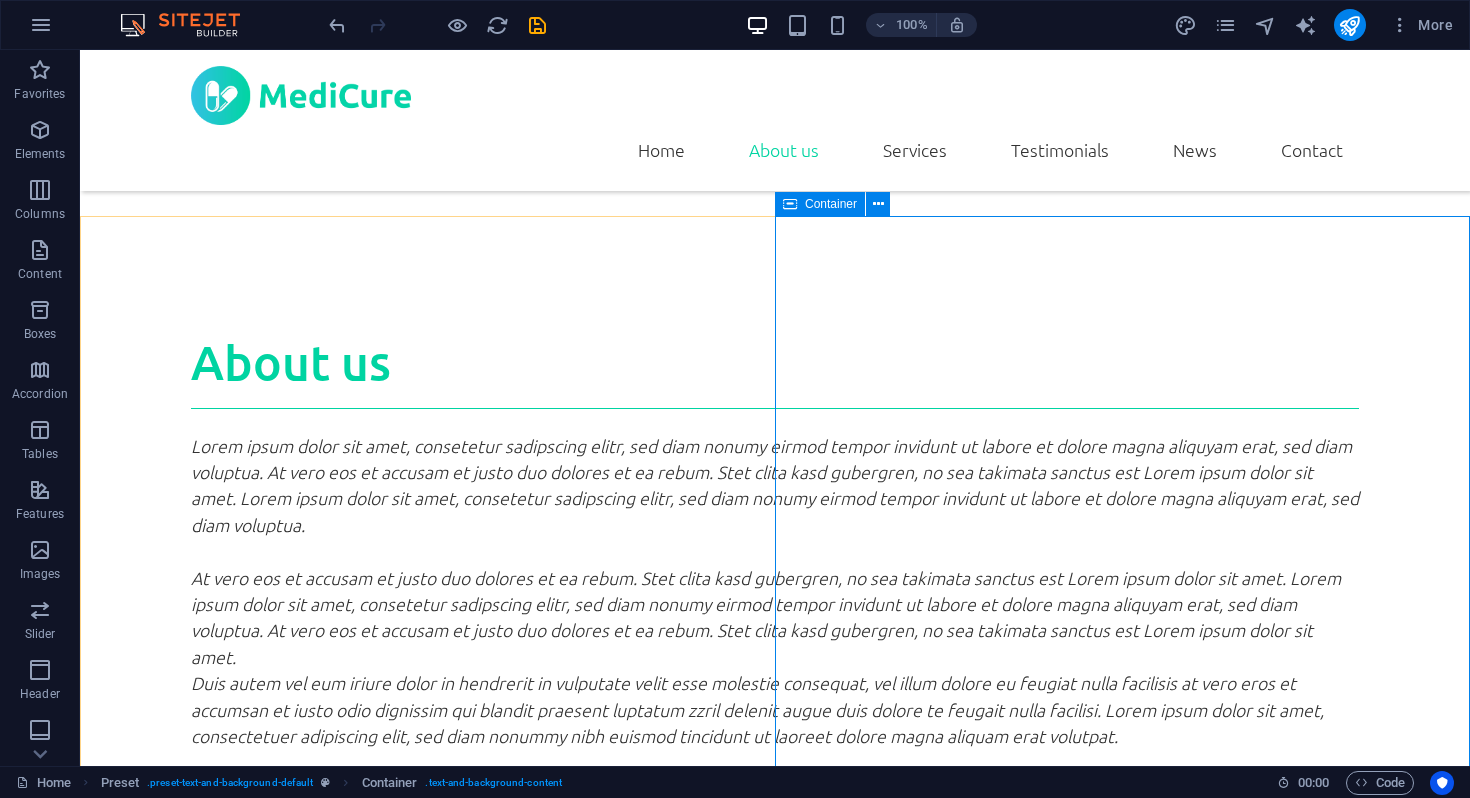 click at bounding box center [790, 204] 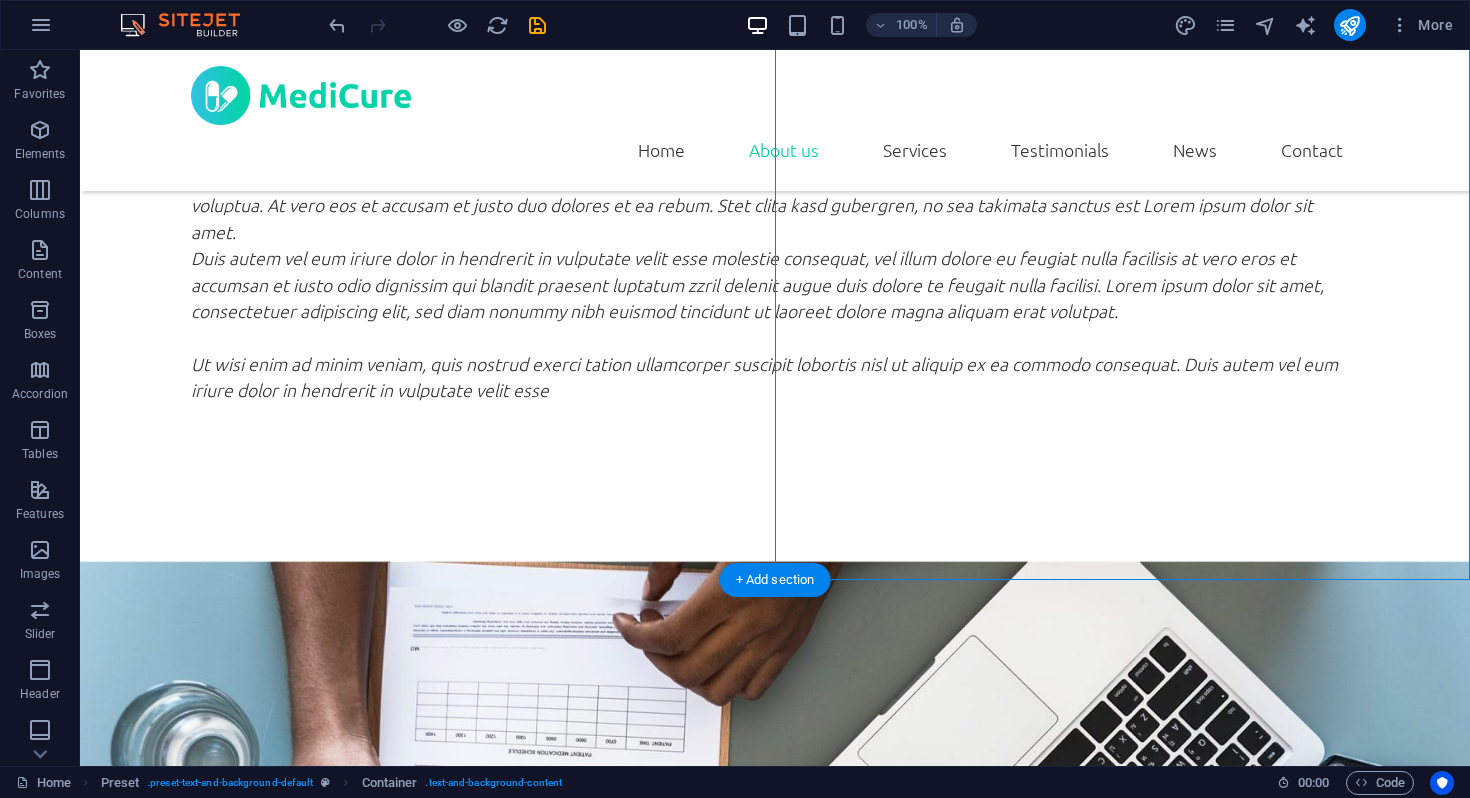 scroll, scrollTop: 1586, scrollLeft: 0, axis: vertical 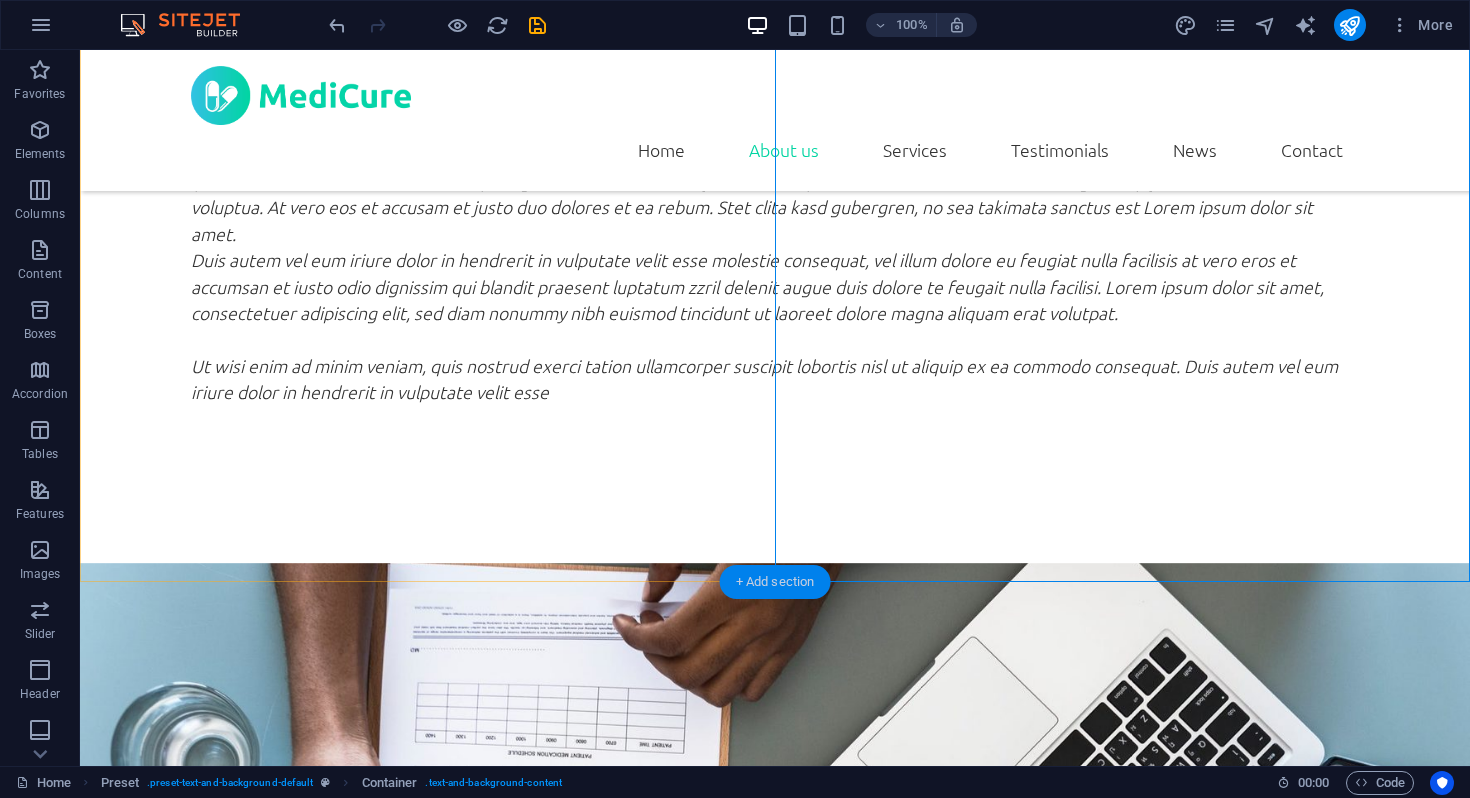 click on "+ Add section" at bounding box center (775, 582) 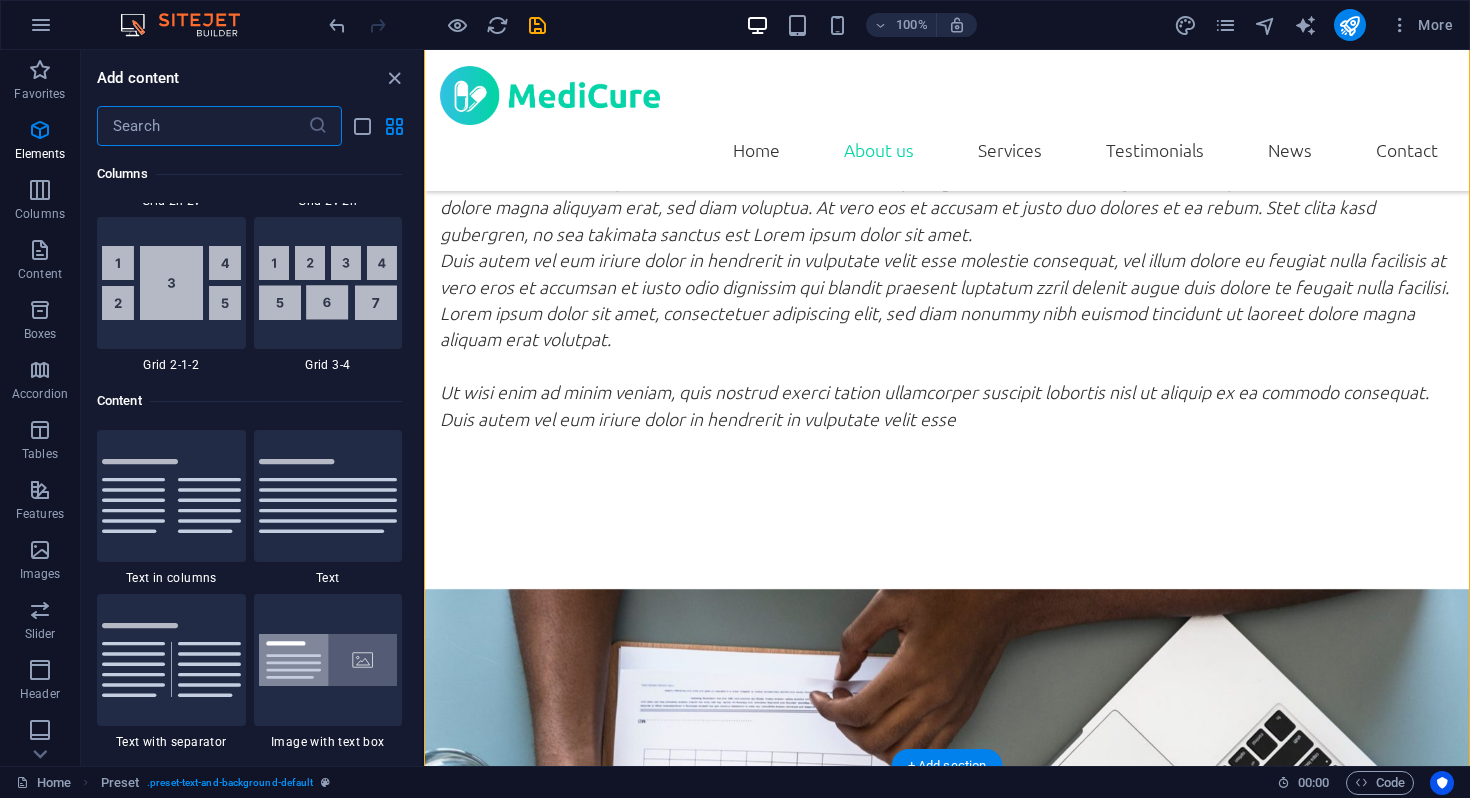 scroll, scrollTop: 3499, scrollLeft: 0, axis: vertical 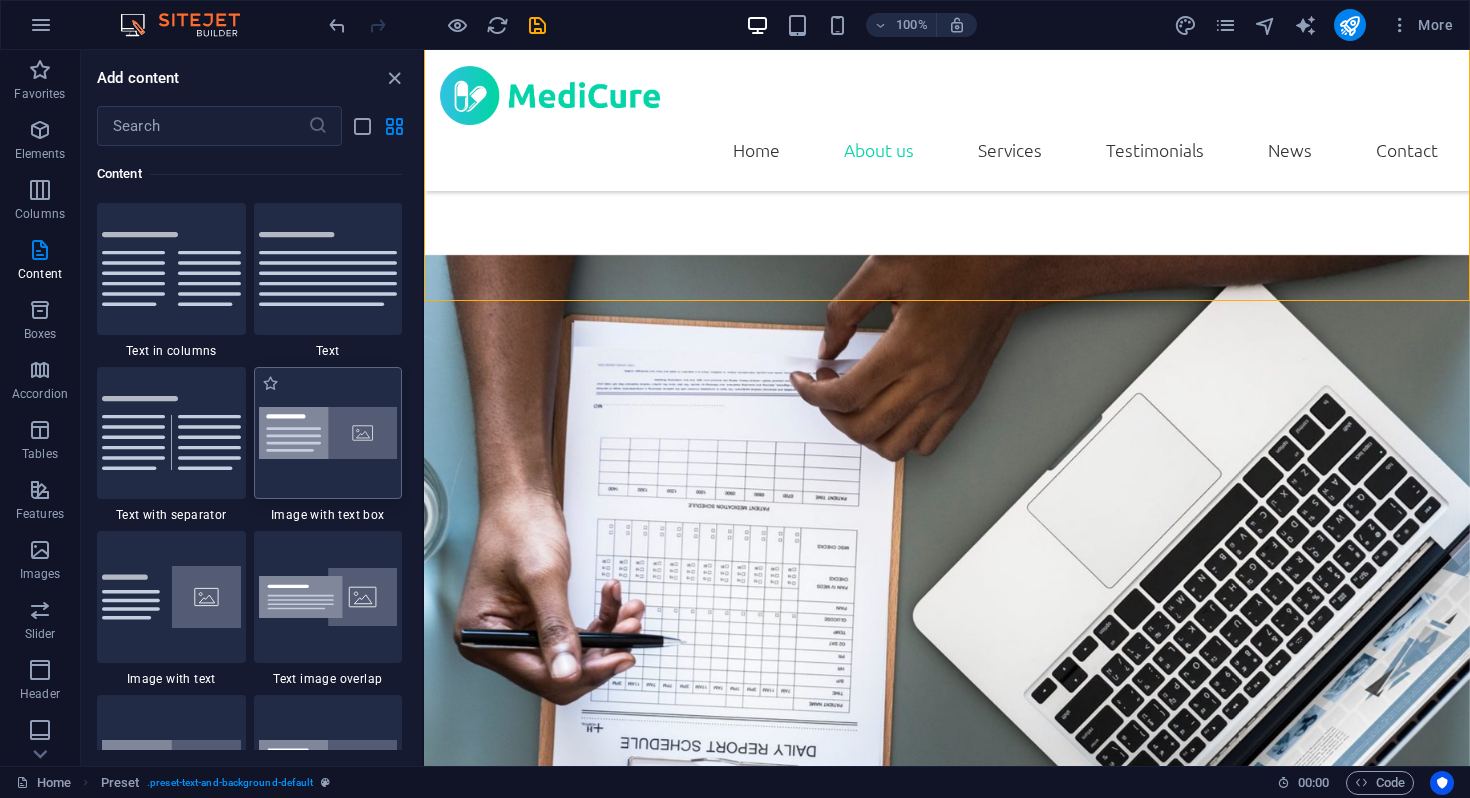 click at bounding box center [328, 433] 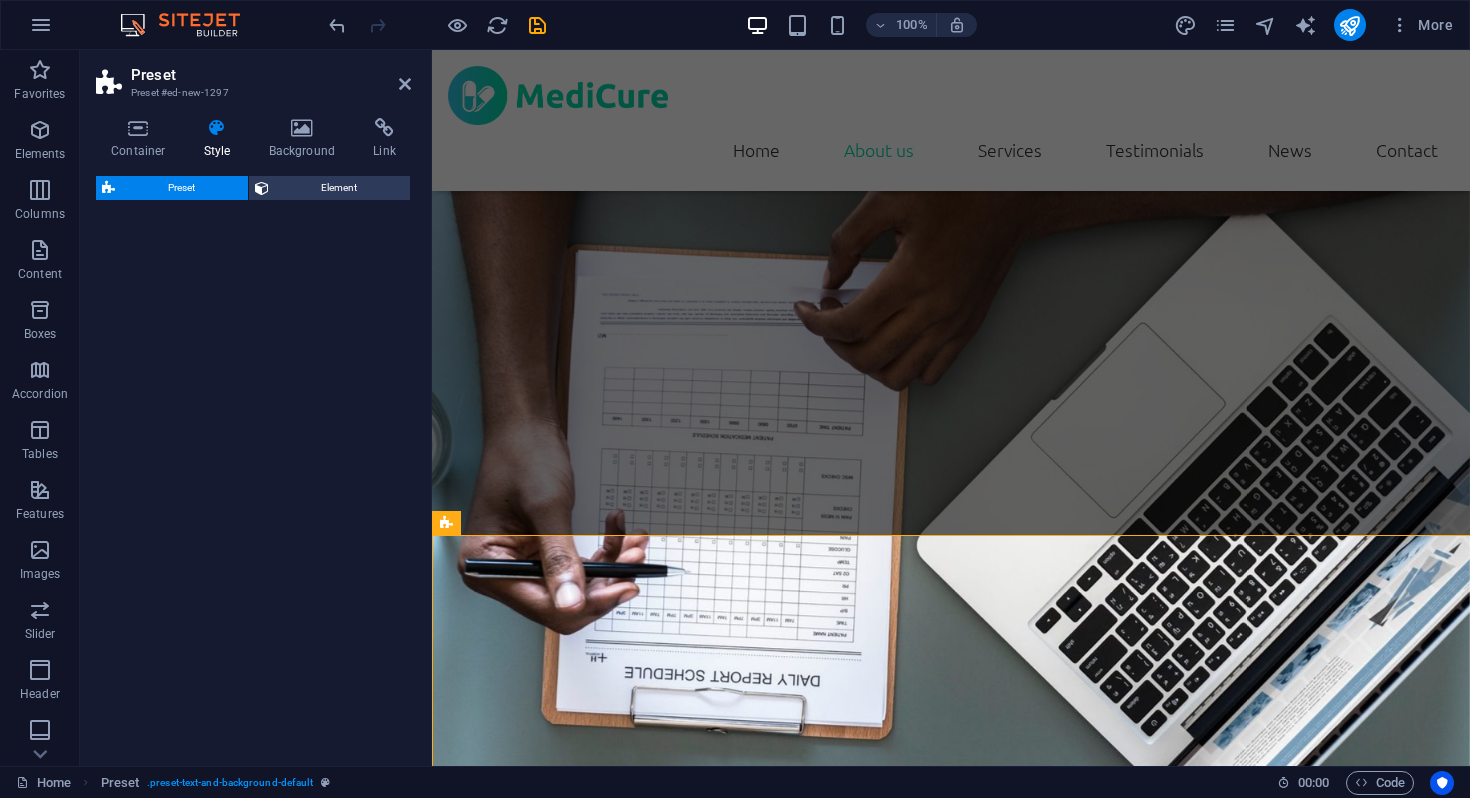 select on "rem" 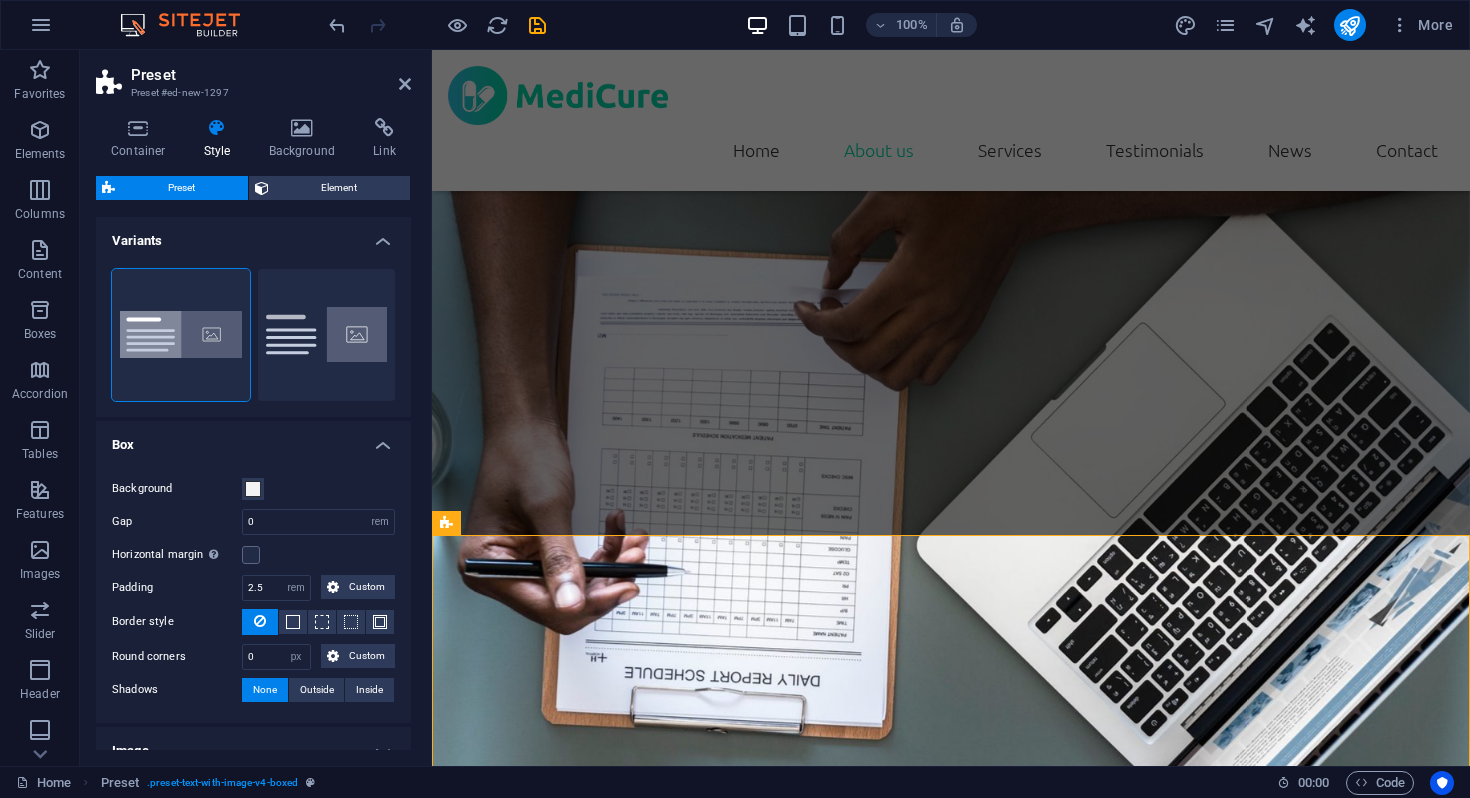 scroll, scrollTop: 1818, scrollLeft: 0, axis: vertical 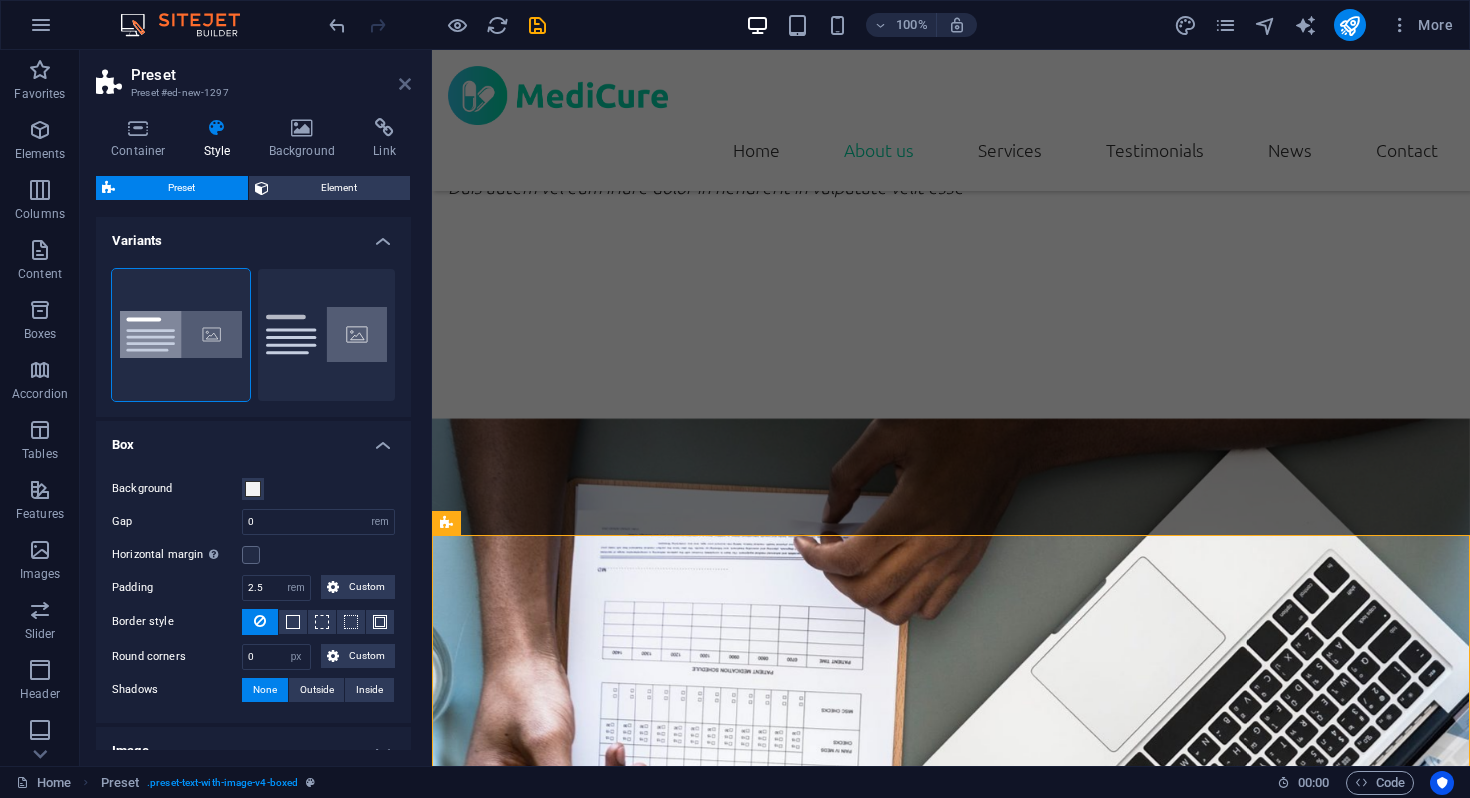 click at bounding box center (405, 84) 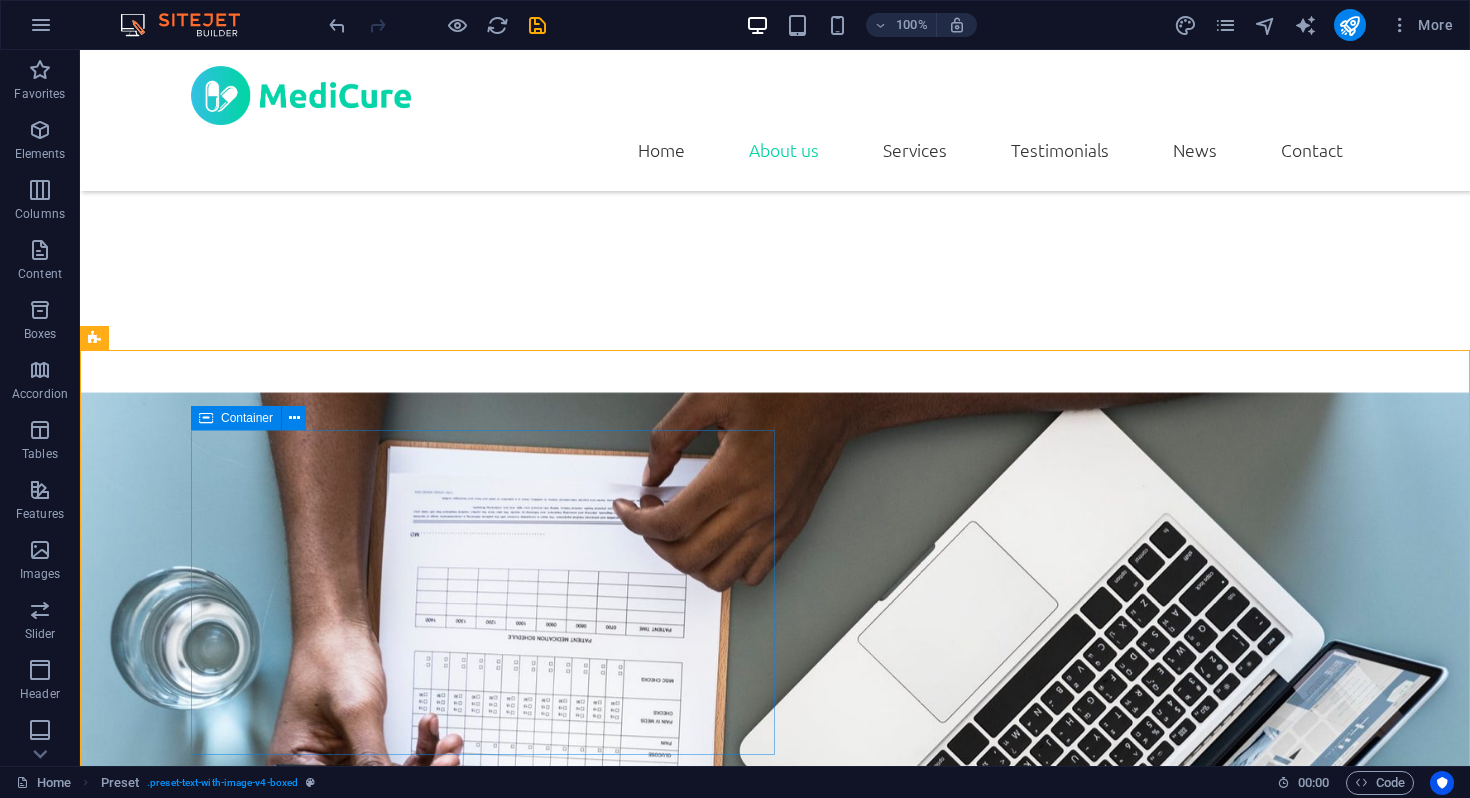 click at bounding box center [206, 418] 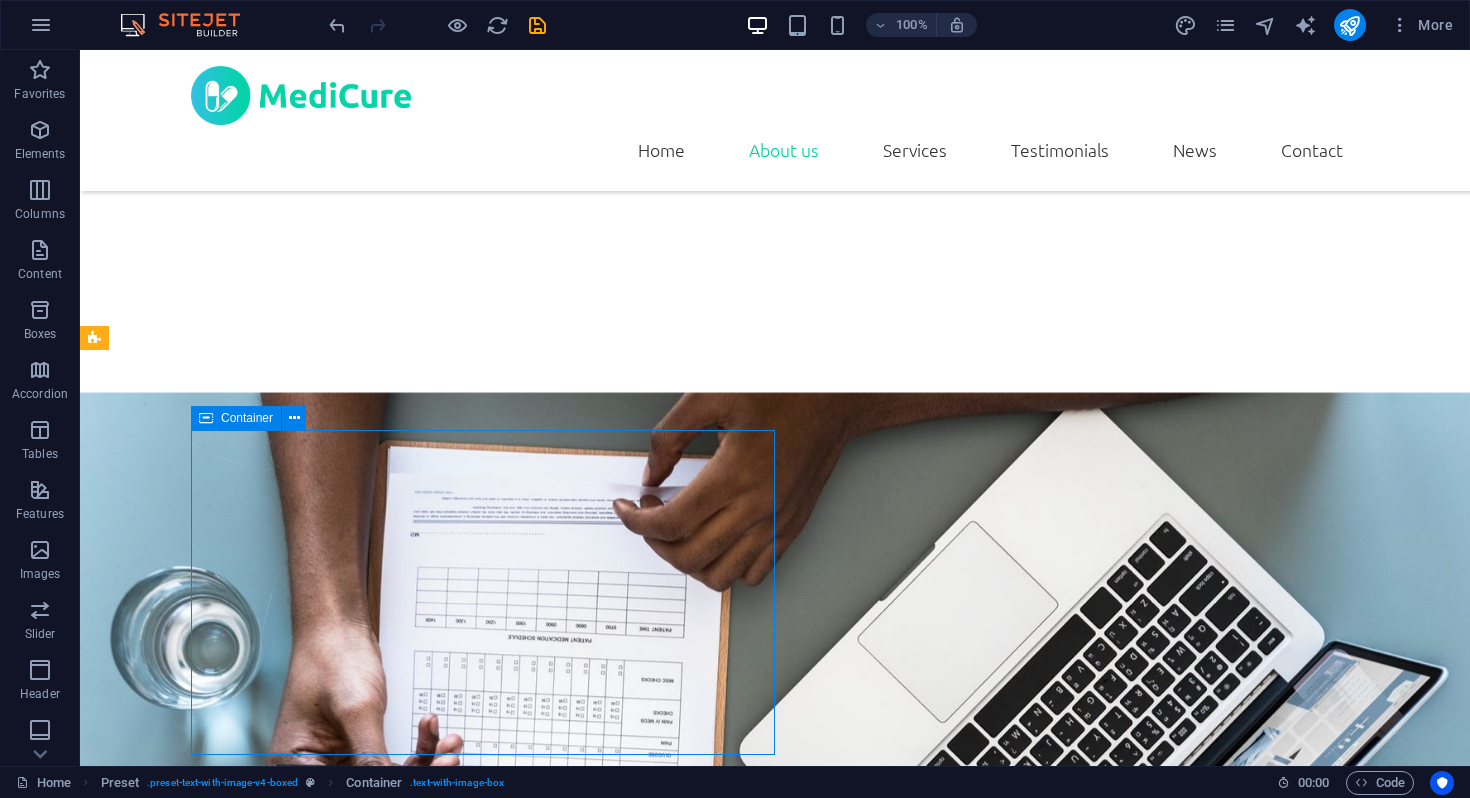 click at bounding box center [206, 418] 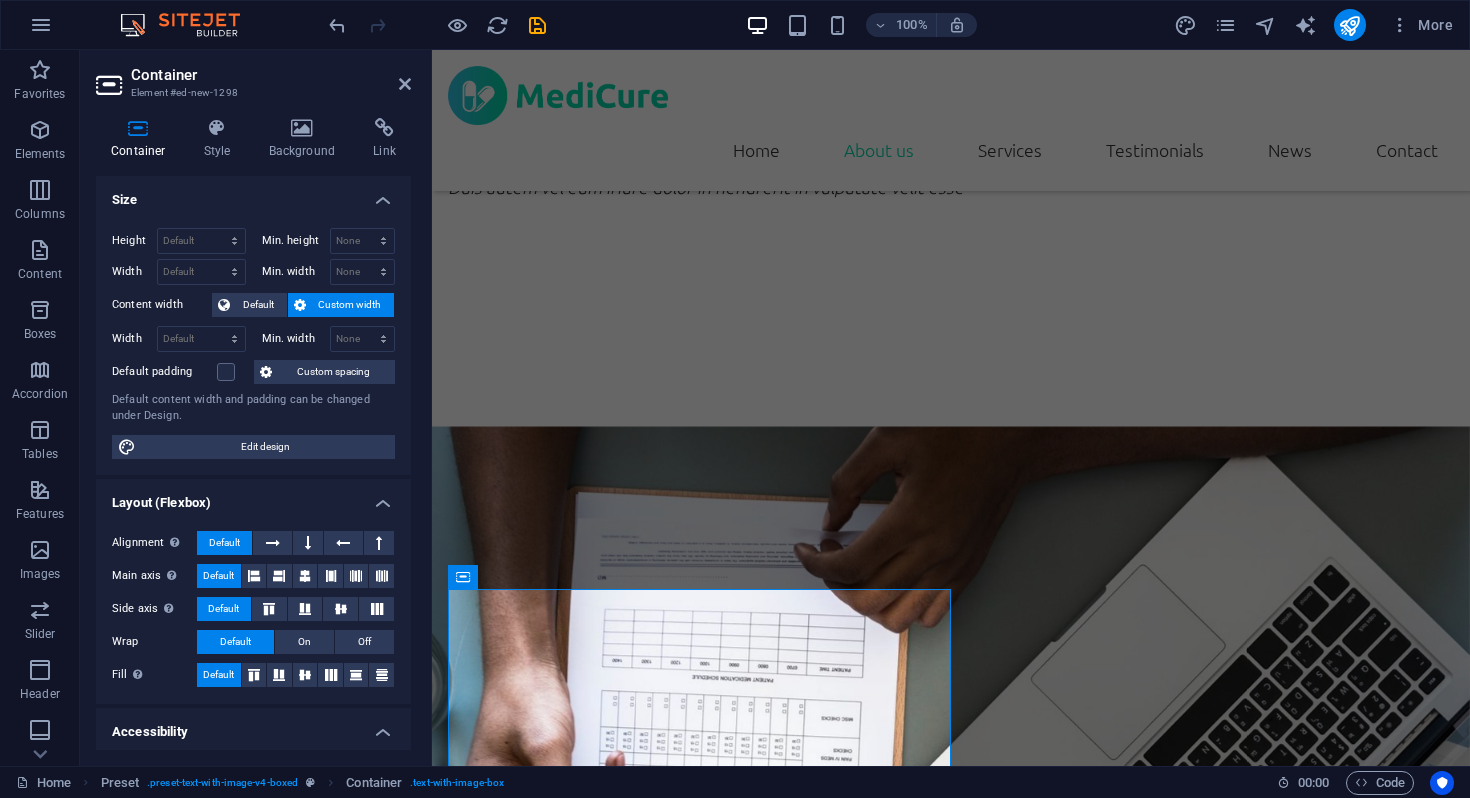scroll, scrollTop: 1844, scrollLeft: 0, axis: vertical 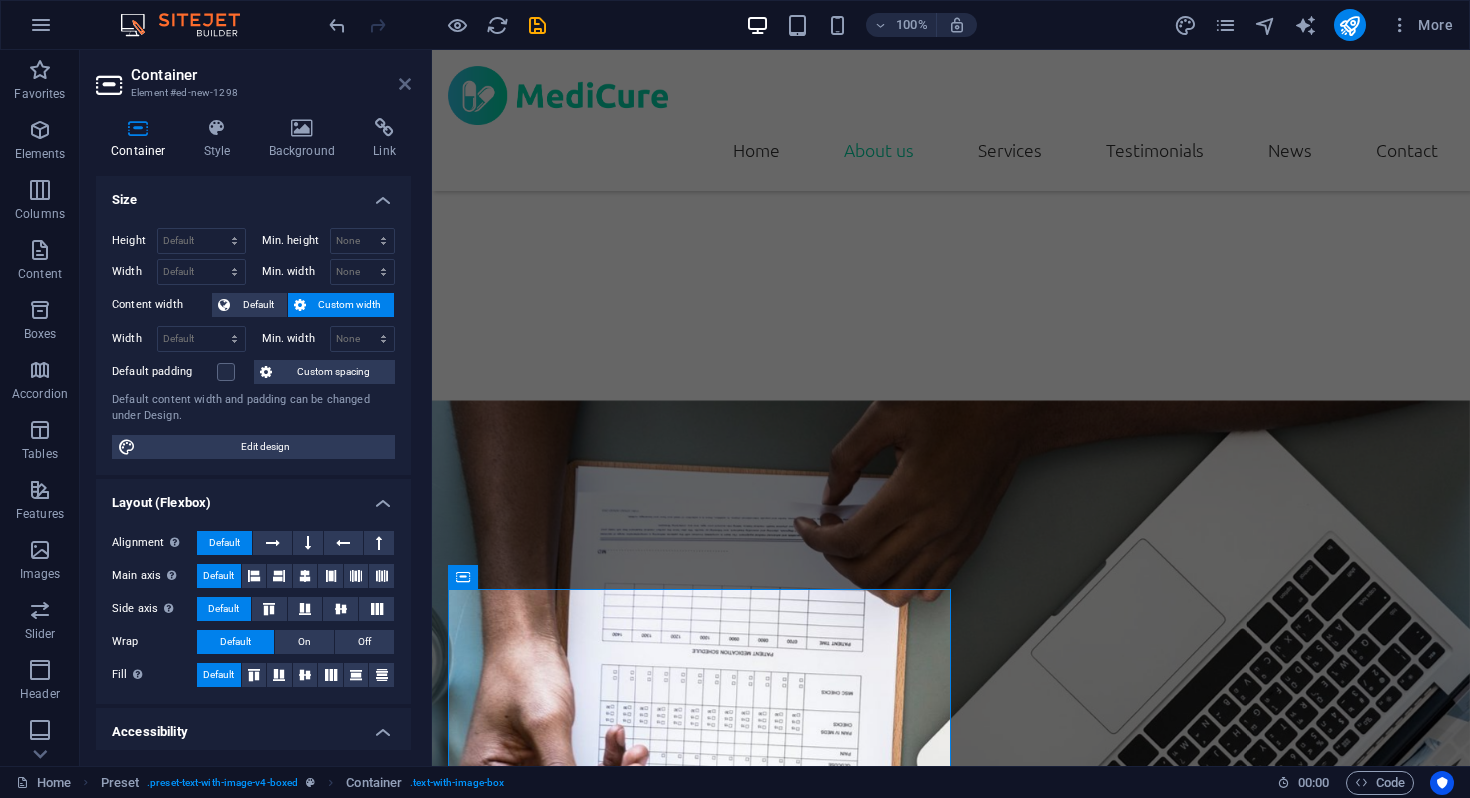 click at bounding box center [405, 84] 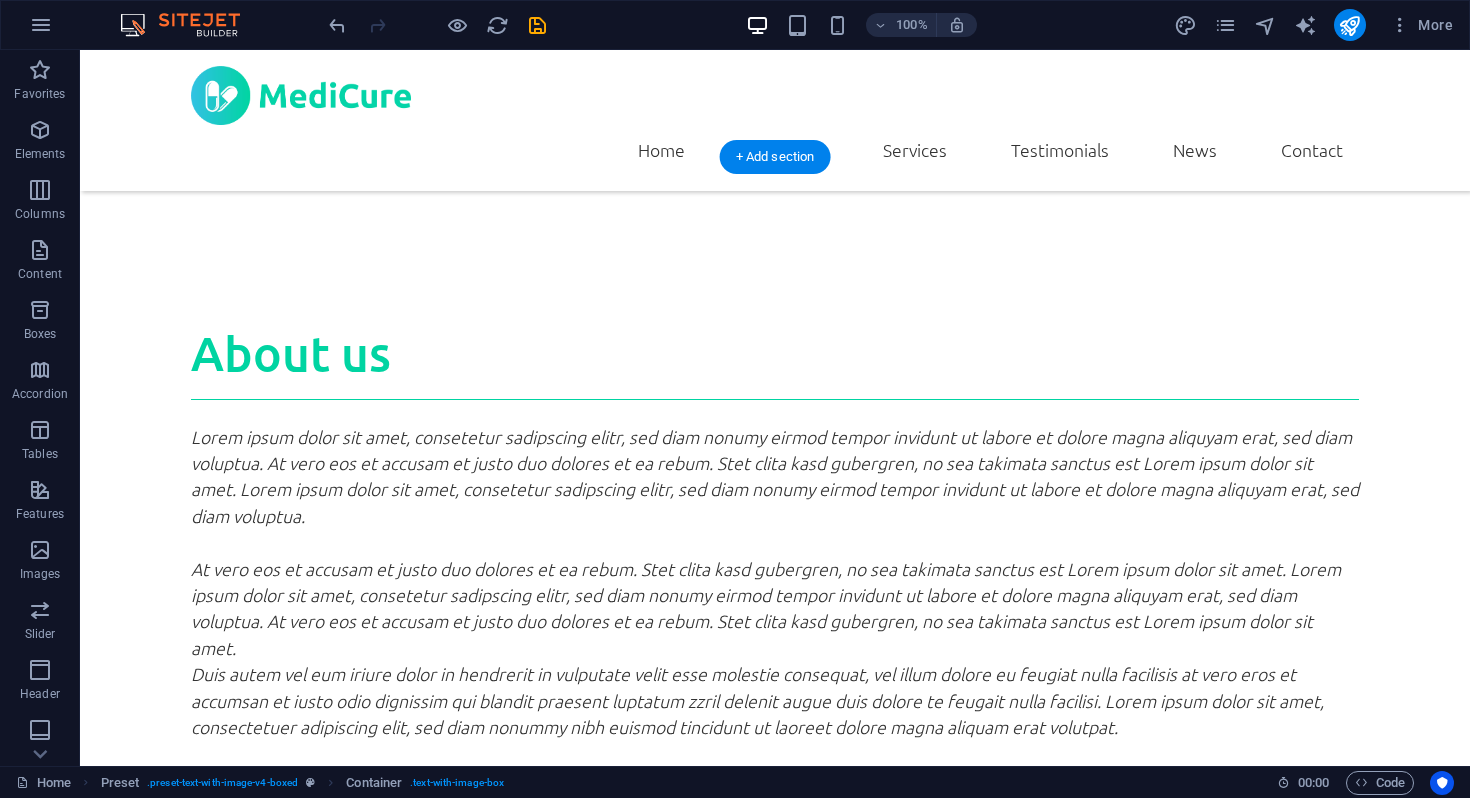 scroll, scrollTop: 1097, scrollLeft: 0, axis: vertical 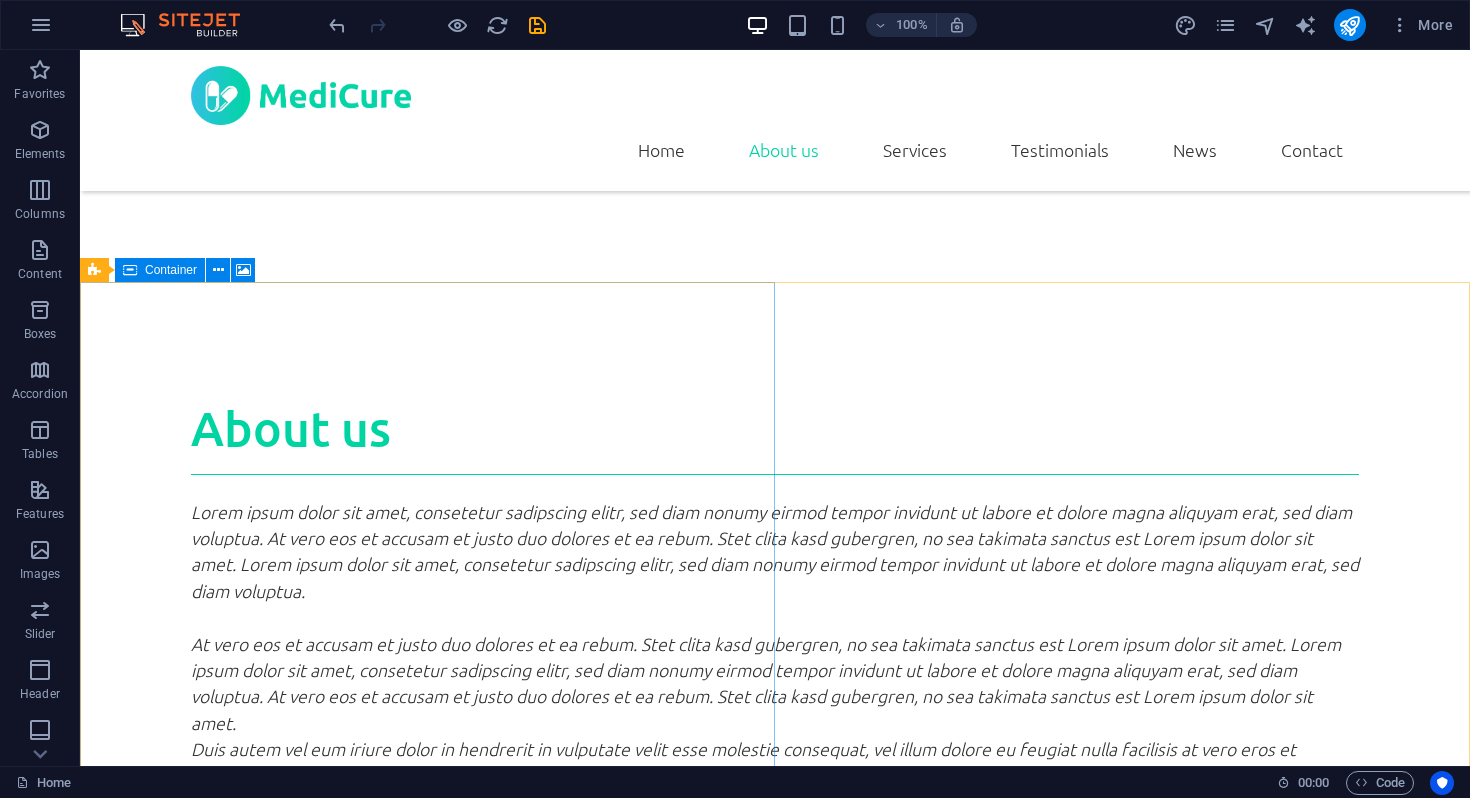 click on "Container" at bounding box center (171, 270) 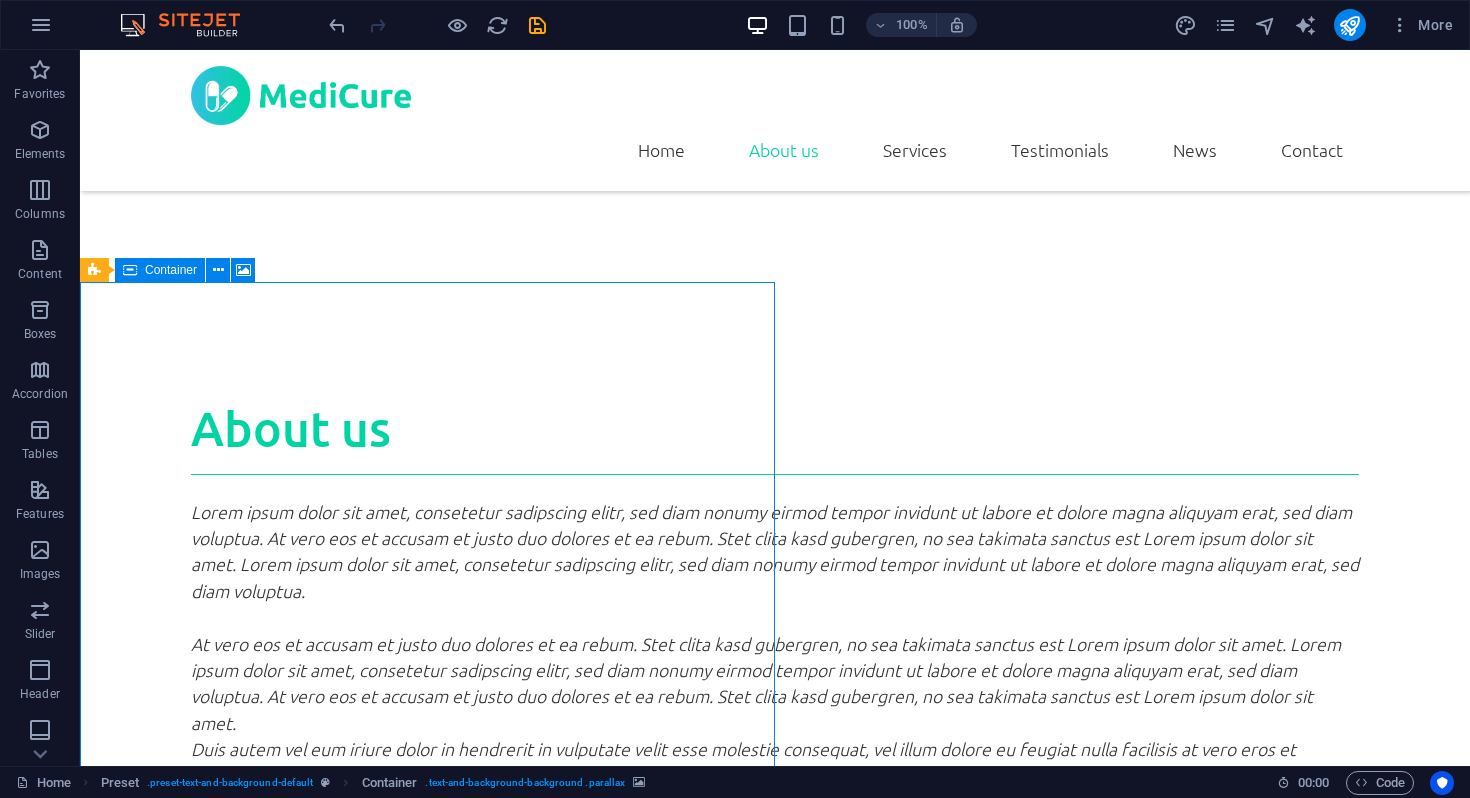click on "Container" at bounding box center (171, 270) 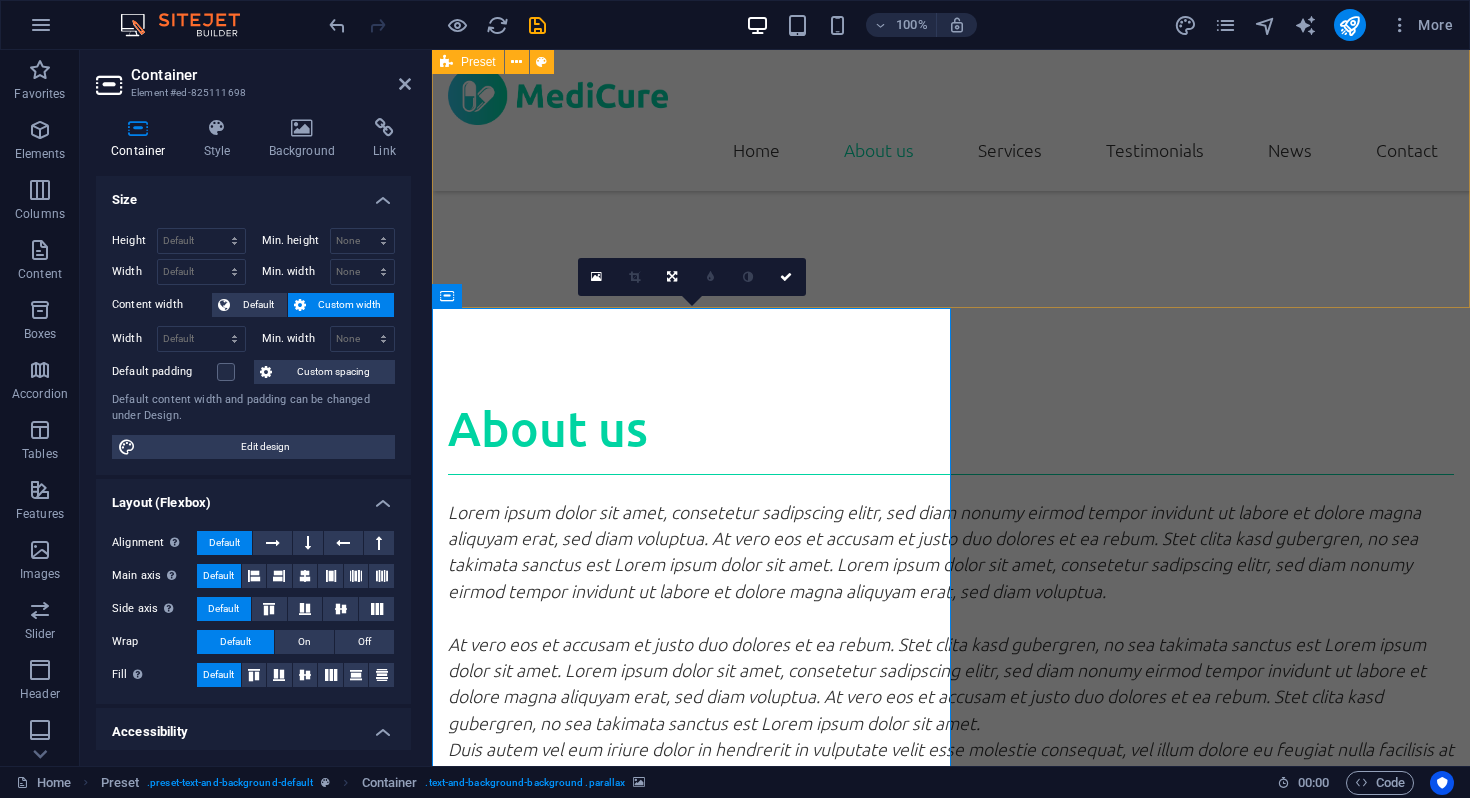 click on "About us Lorem ipsum dolor sit amet, consetetur sadipscing elitr, sed diam nonumy eirmod tempor invidunt ut labore et dolore magna aliquyam erat, sed diam voluptua. At vero eos et accusam et justo duo dolores et ea rebum. Stet clita kasd gubergren, no sea takimata sanctus est Lorem ipsum dolor sit amet. Lorem ipsum dolor sit amet, consetetur sadipscing elitr, sed diam nonumy eirmod tempor invidunt ut labore et dolore magna aliquyam erat, sed diam voluptua.  At vero eos et accusam et justo duo dolores et ea rebum. Stet clita kasd gubergren, no sea takimata sanctus est Lorem ipsum dolor sit amet. Lorem ipsum dolor sit amet, consetetur sadipscing elitr, sed diam nonumy eirmod tempor invidunt ut labore et dolore magna aliquyam erat, sed diam voluptua. At vero eos et accusam et justo duo dolores et ea rebum. Stet clita kasd gubergren, no sea takimata sanctus est Lorem ipsum dolor sit amet." at bounding box center (951, 659) 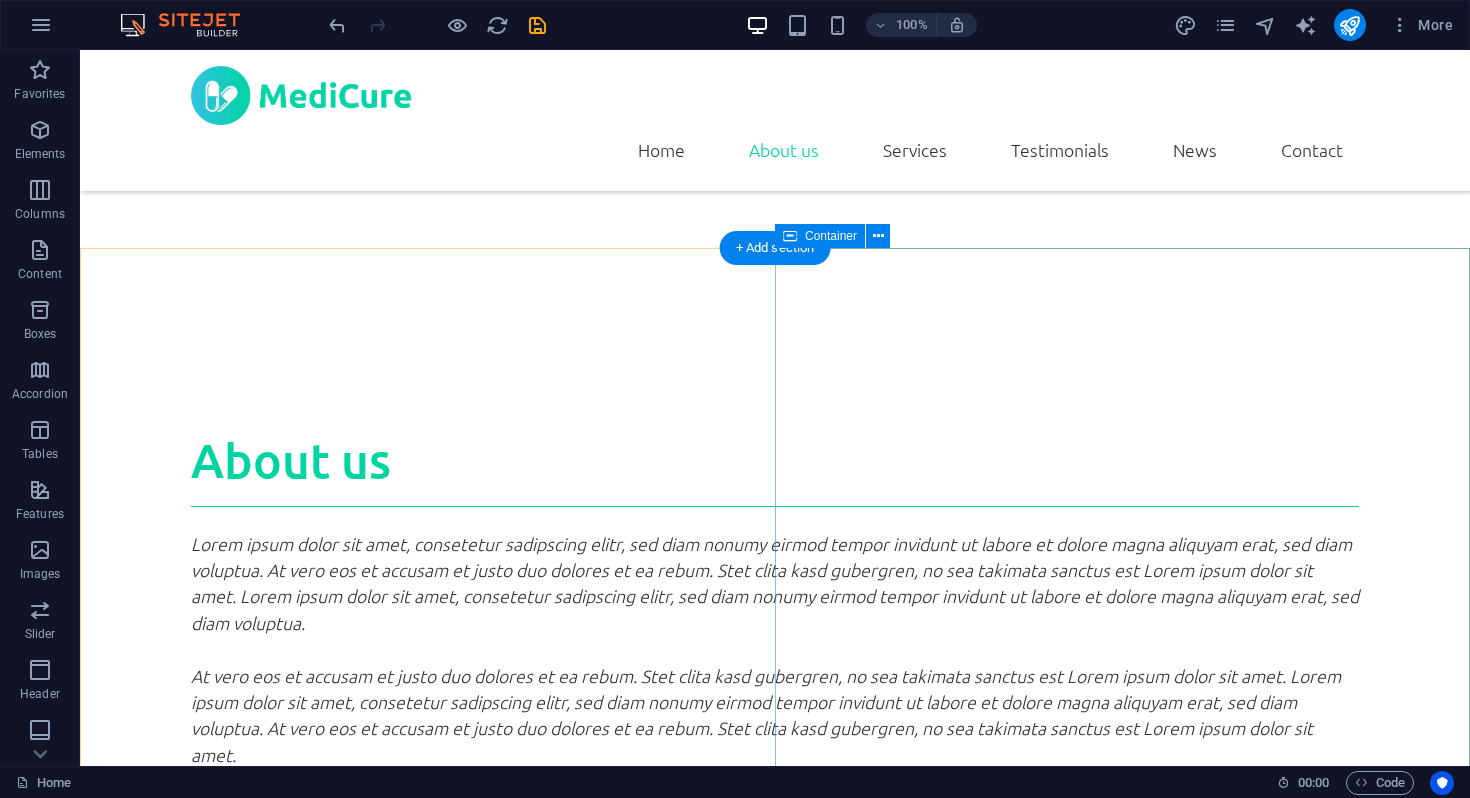 scroll, scrollTop: 1046, scrollLeft: 0, axis: vertical 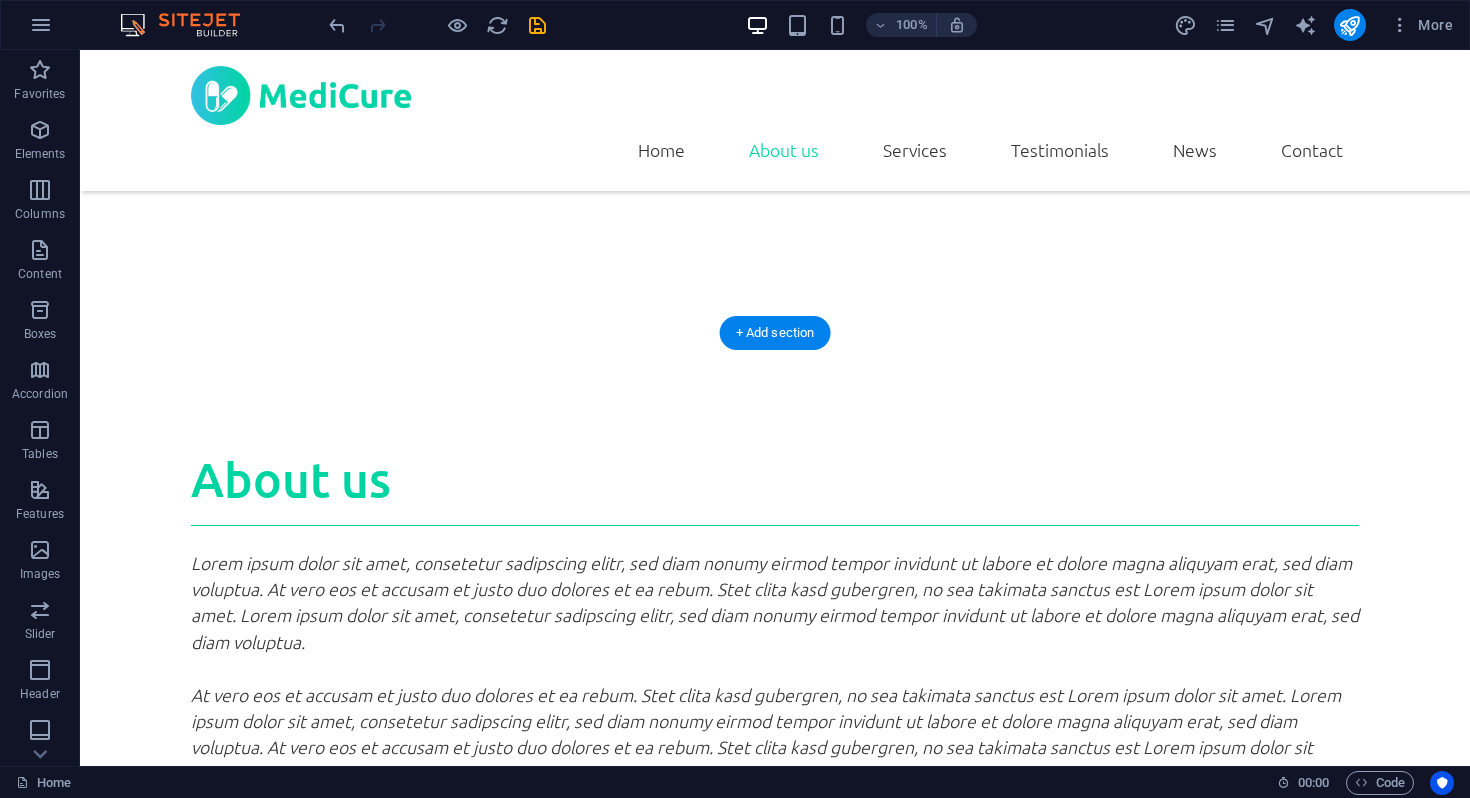 click at bounding box center [775, 1325] 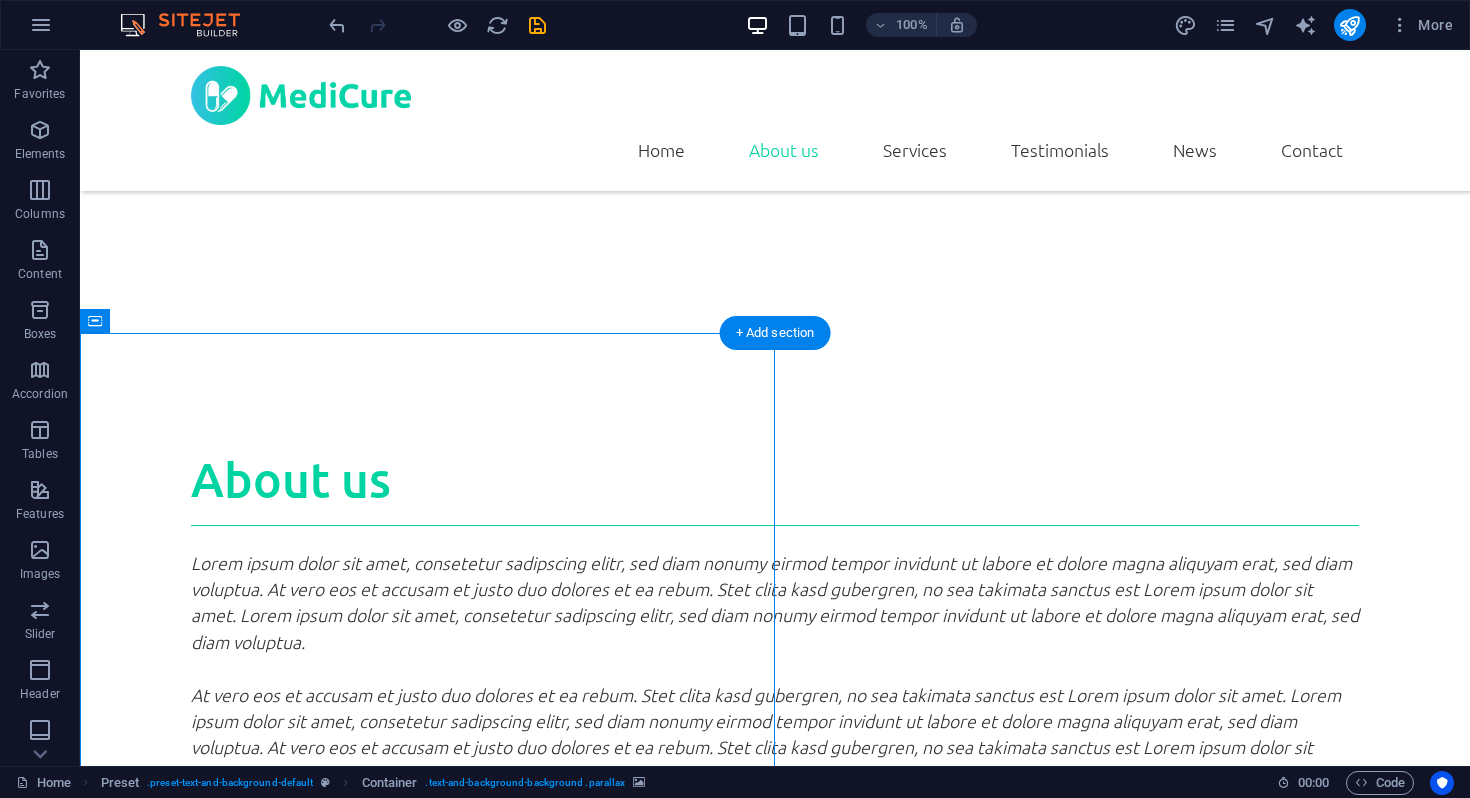 click at bounding box center [775, 1325] 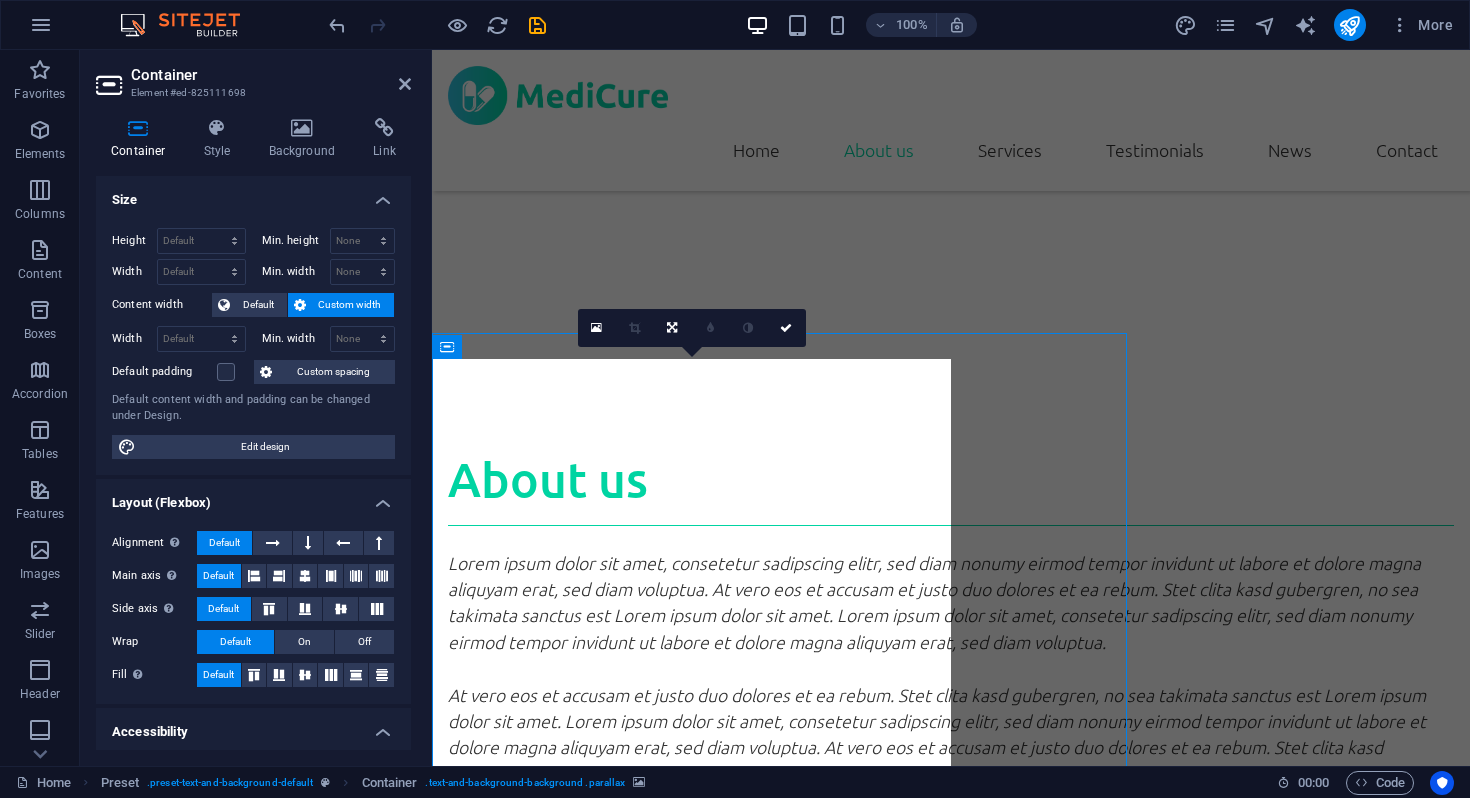 click on "Container Style Background Link Size Height Default px rem % vh vw Min. height None px rem % vh vw Width Default px rem % em vh vw Min. width None px rem % vh vw Content width Default Custom width Width Default px rem % em vh vw Min. width None px rem % vh vw Default padding Custom spacing Default content width and padding can be changed under Design. Edit design Layout (Flexbox) Alignment Determines the flex direction. Default Main axis Determine how elements should behave along the main axis inside this container (justify content). Default Side axis Control the vertical direction of the element inside of the container (align items). Default Wrap Default On Off Fill Controls the distances and direction of elements on the y-axis across several lines (align content). Default Accessibility ARIA helps assistive technologies (like screen readers) to understand the role, state, and behavior of web elements Role The ARIA role defines the purpose of an element.  None Alert Article Banner Comment Fan" at bounding box center (253, 434) 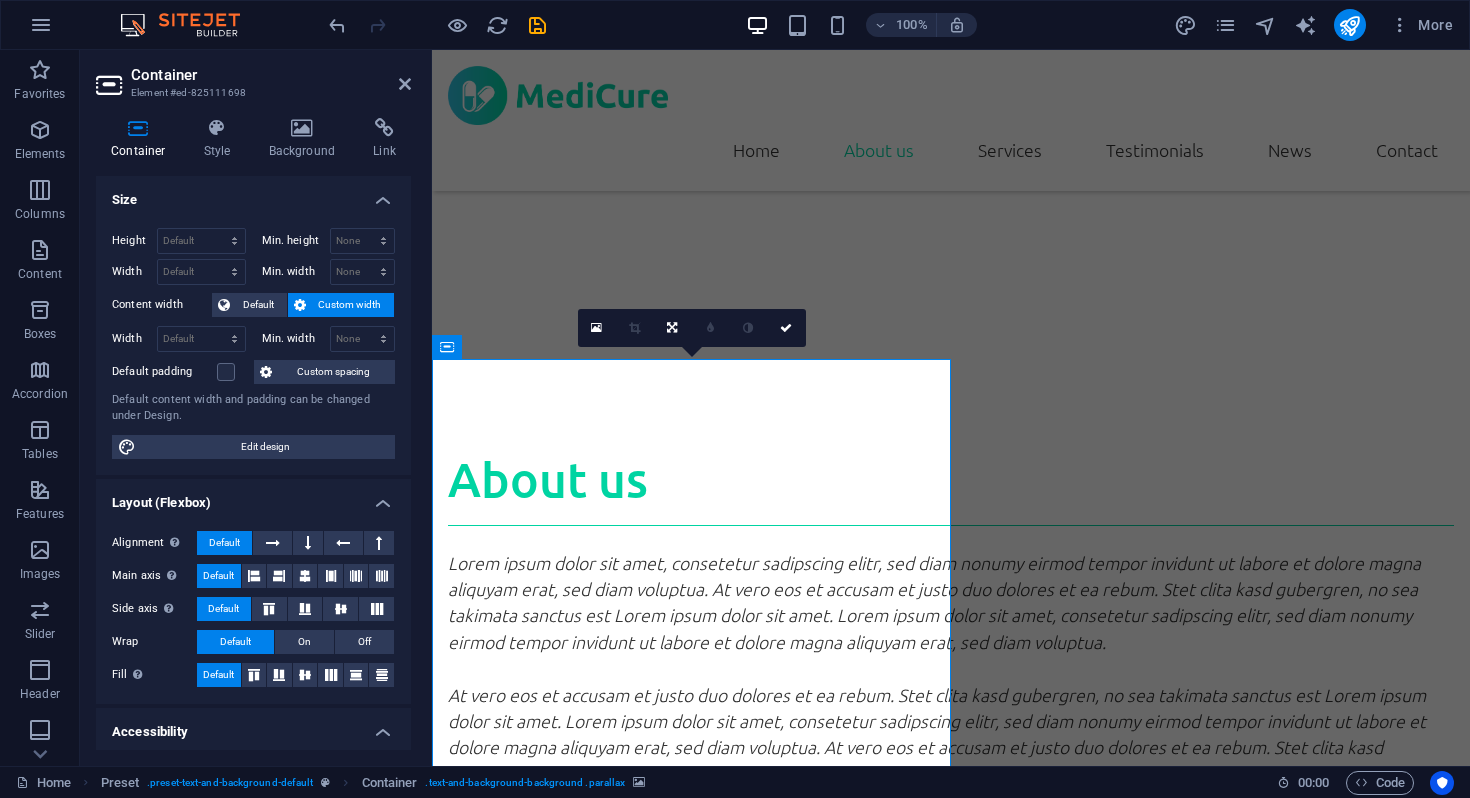 click at bounding box center (951, 1351) 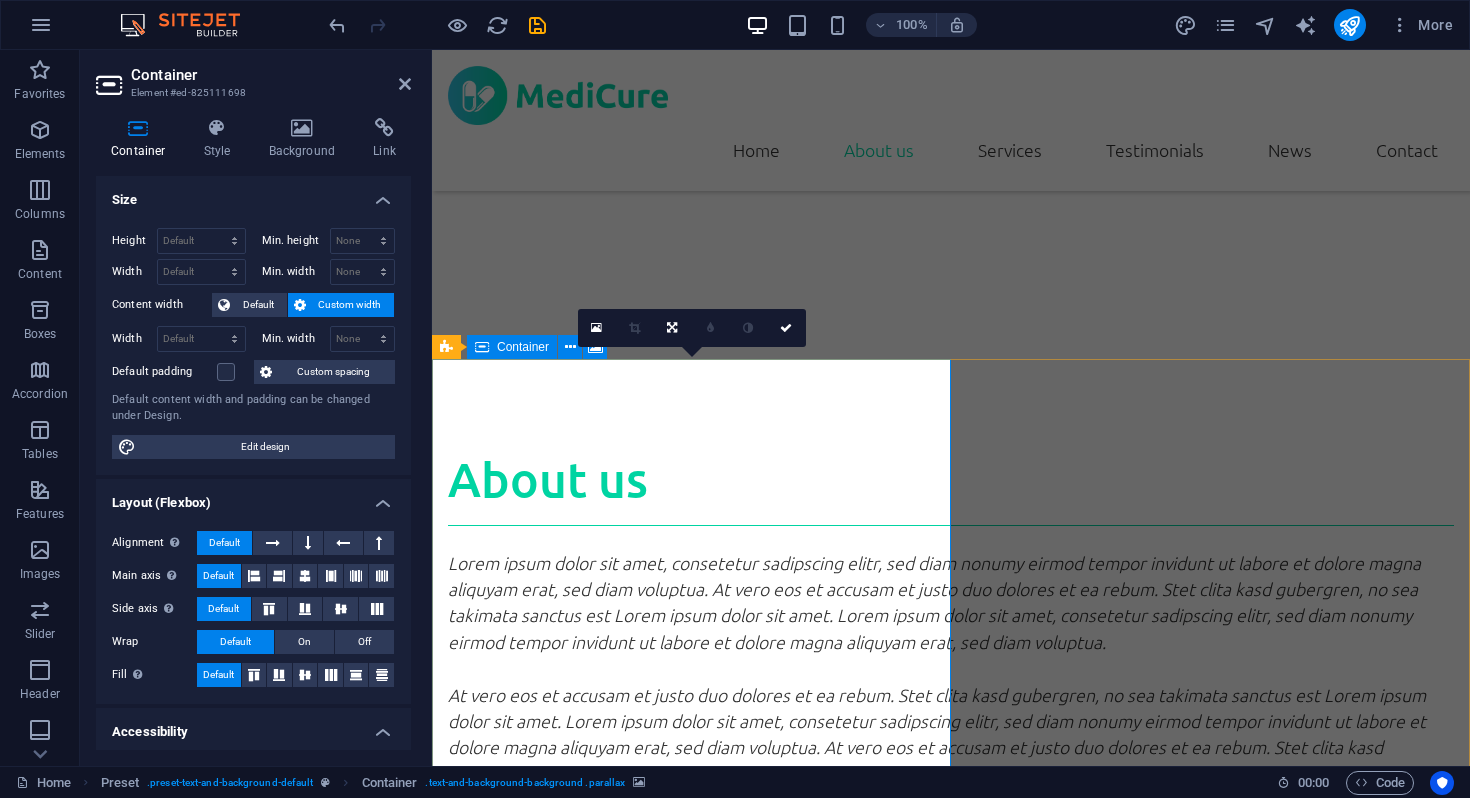 click on "Add elements" at bounding box center [892, 1921] 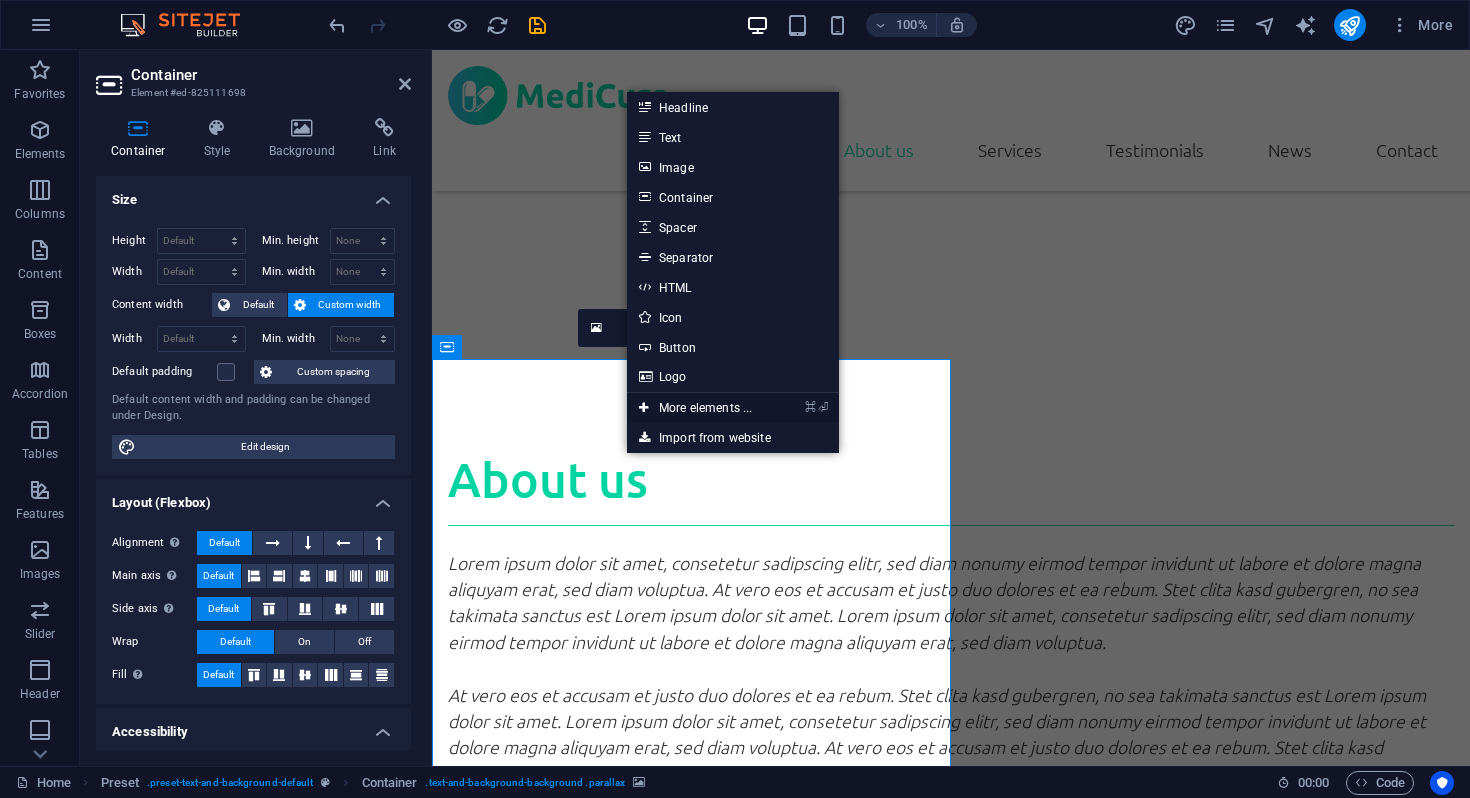 click on "⌘ ⏎  More elements ..." at bounding box center [695, 408] 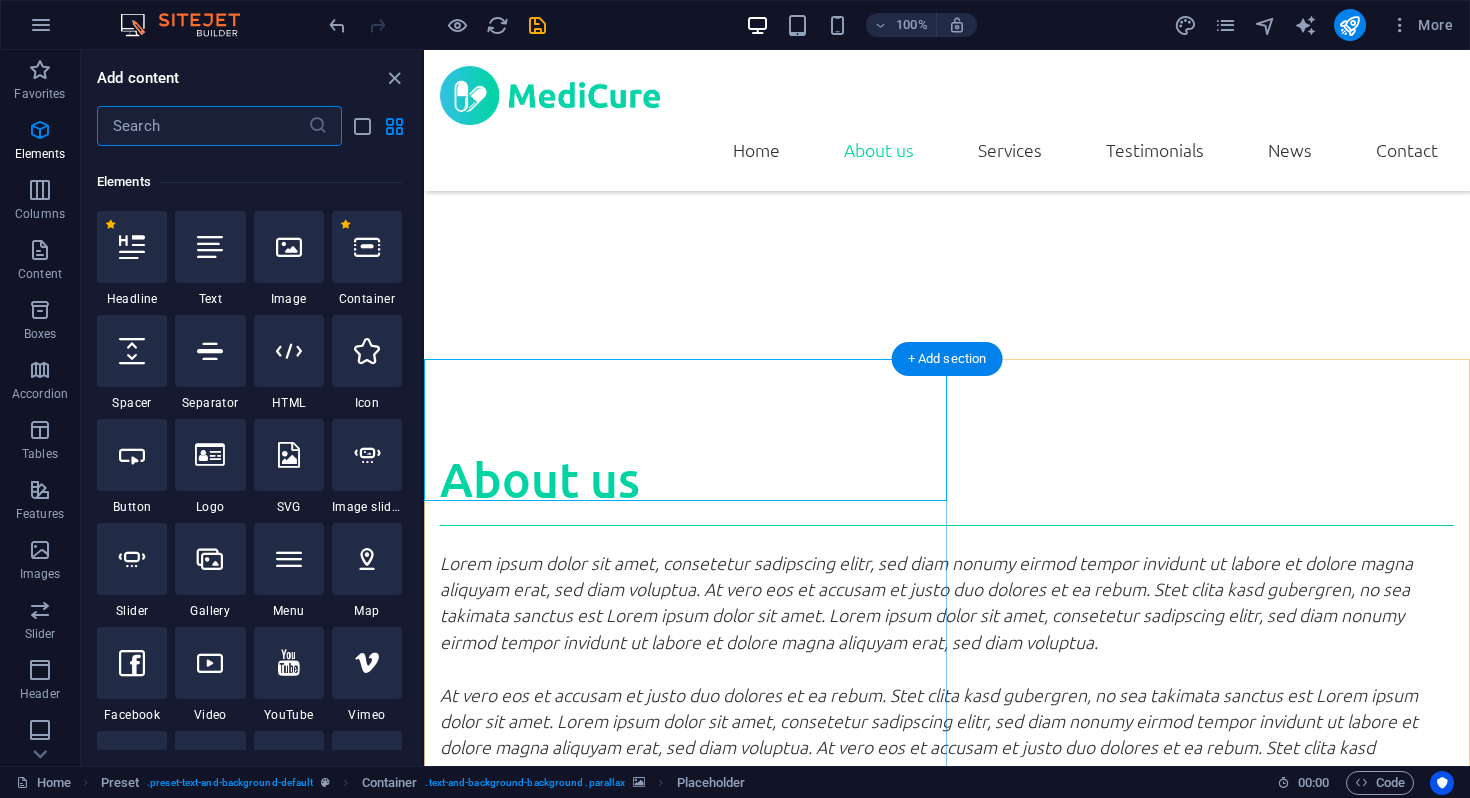 scroll, scrollTop: 213, scrollLeft: 0, axis: vertical 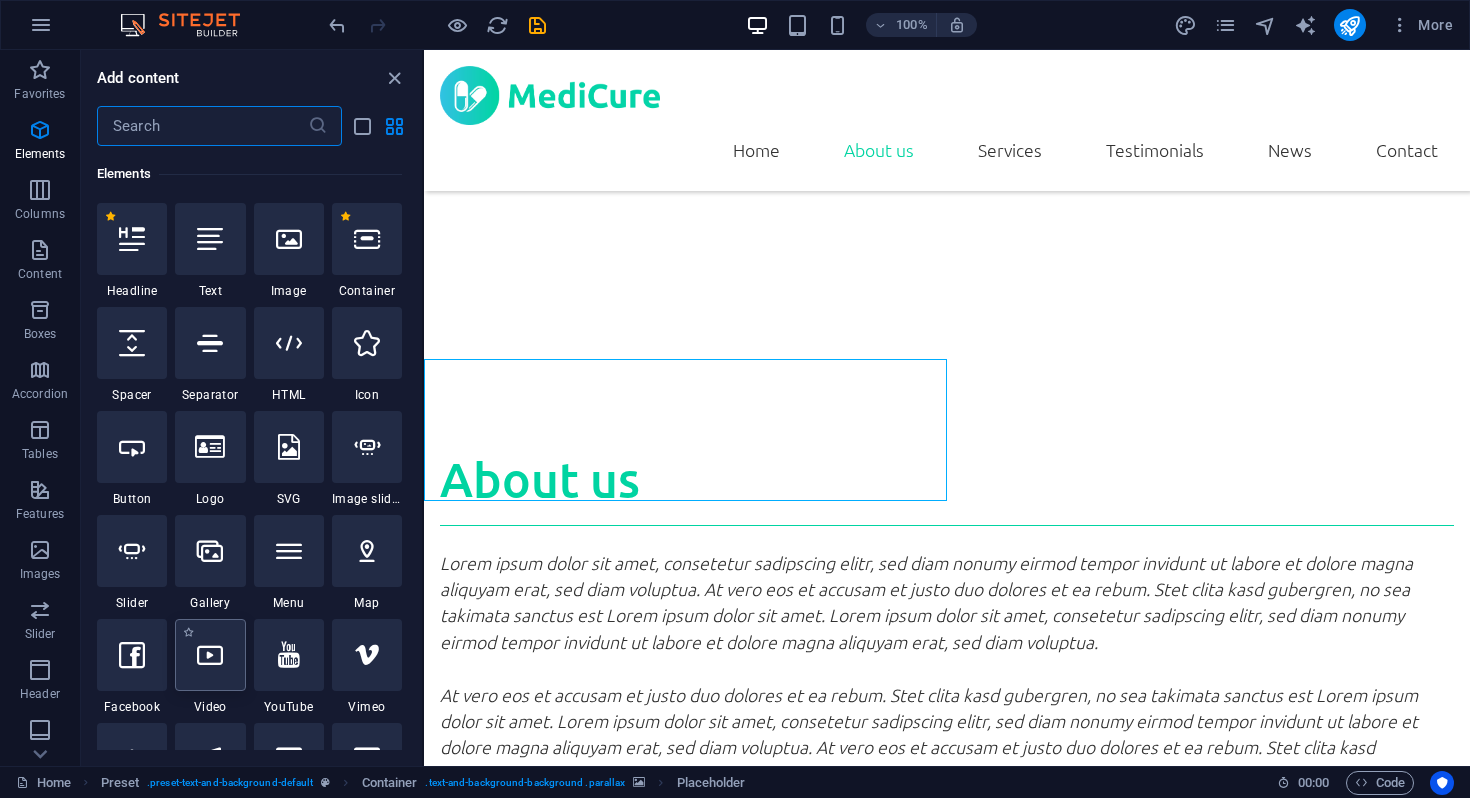 click at bounding box center [210, 655] 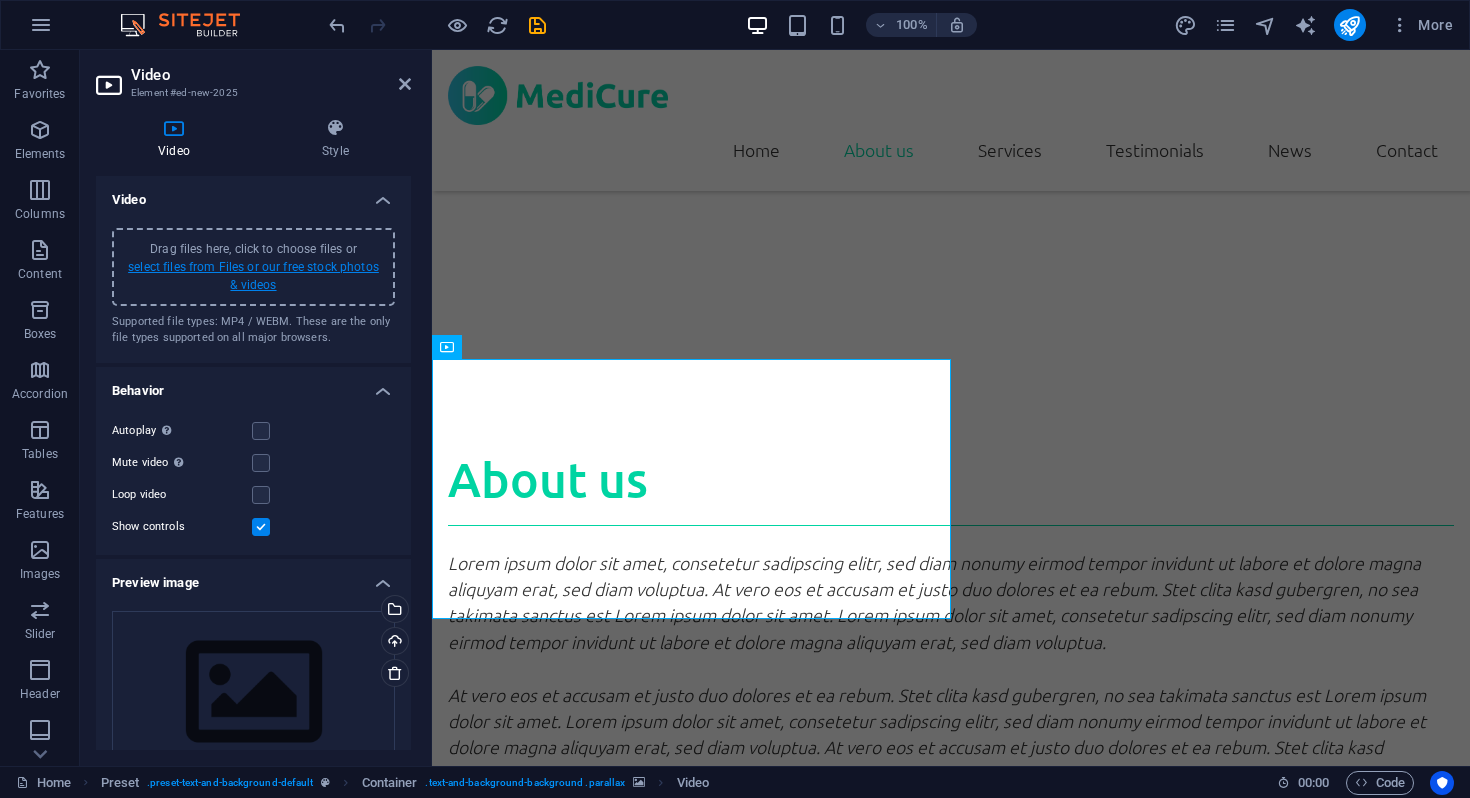click on "select files from Files or our free stock photos & videos" at bounding box center [253, 276] 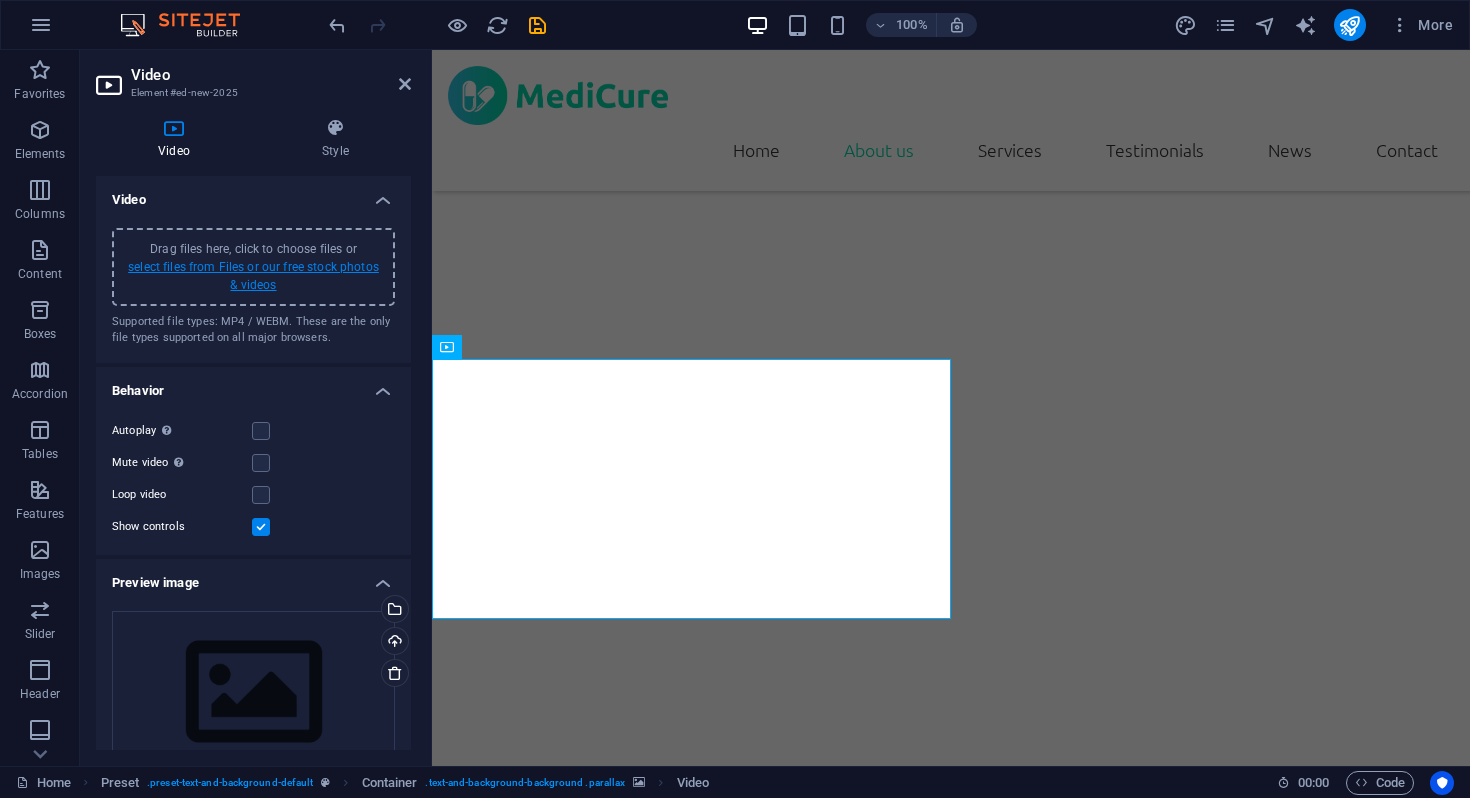 scroll, scrollTop: 1544, scrollLeft: 0, axis: vertical 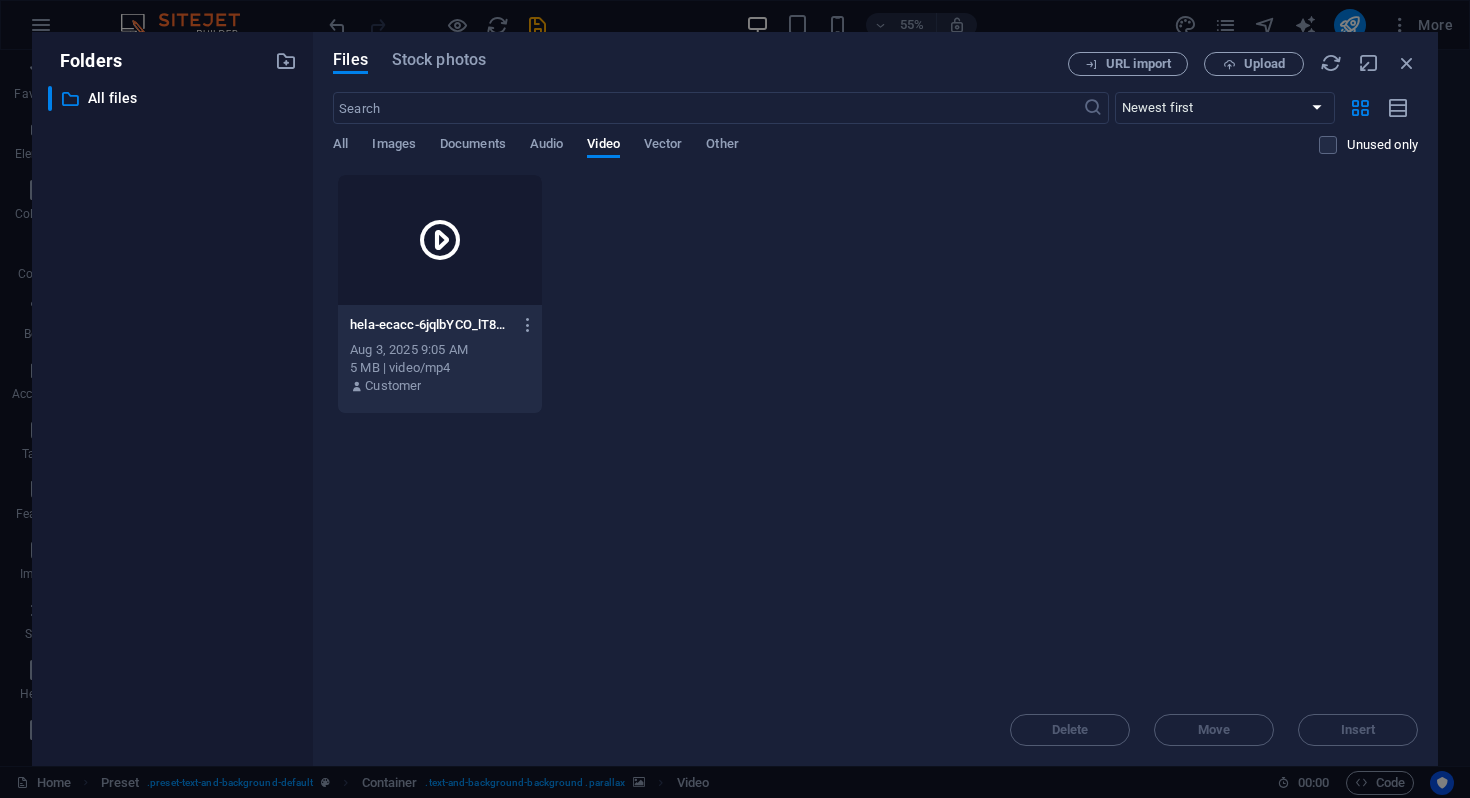 click at bounding box center [440, 240] 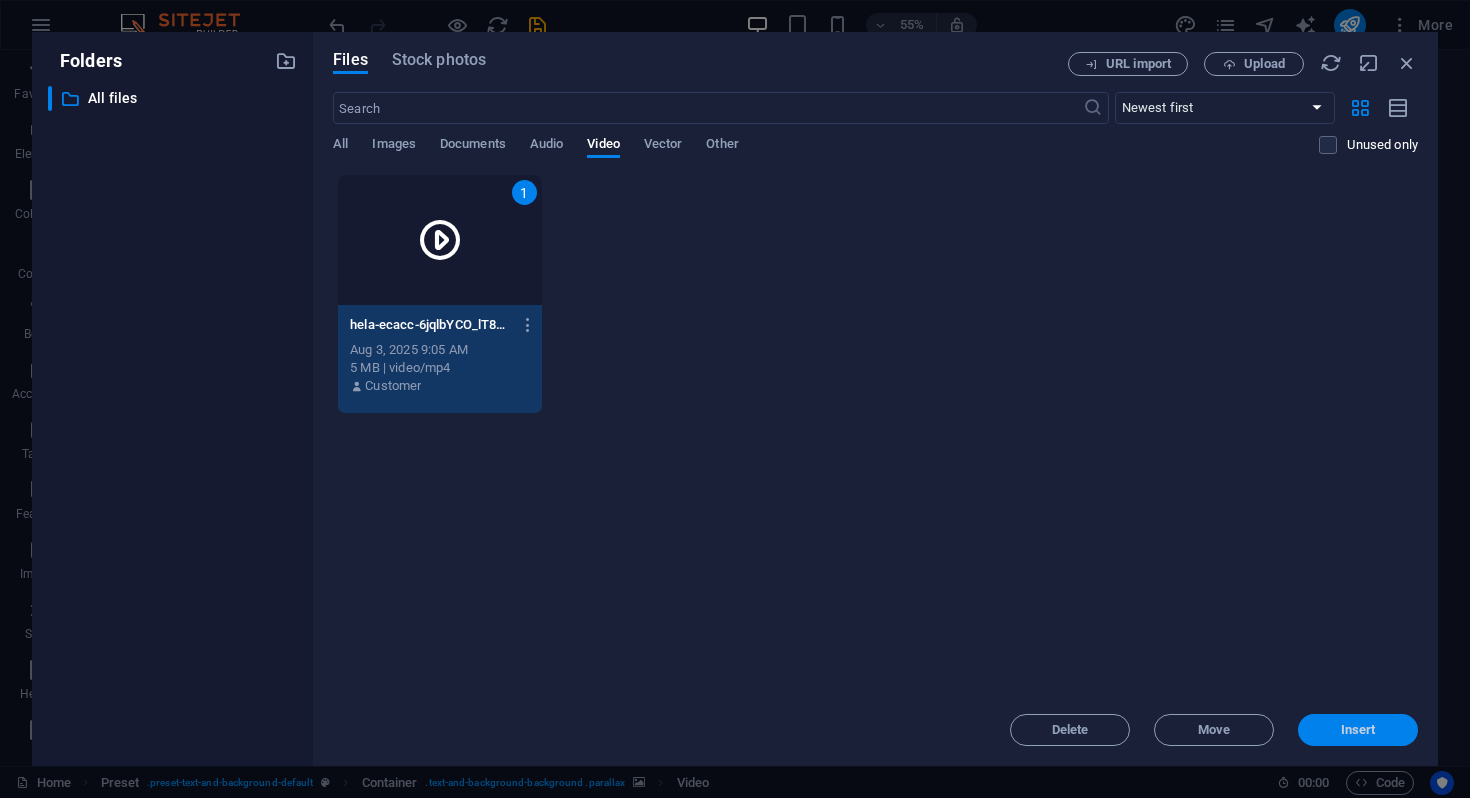 click on "Insert" at bounding box center (1358, 730) 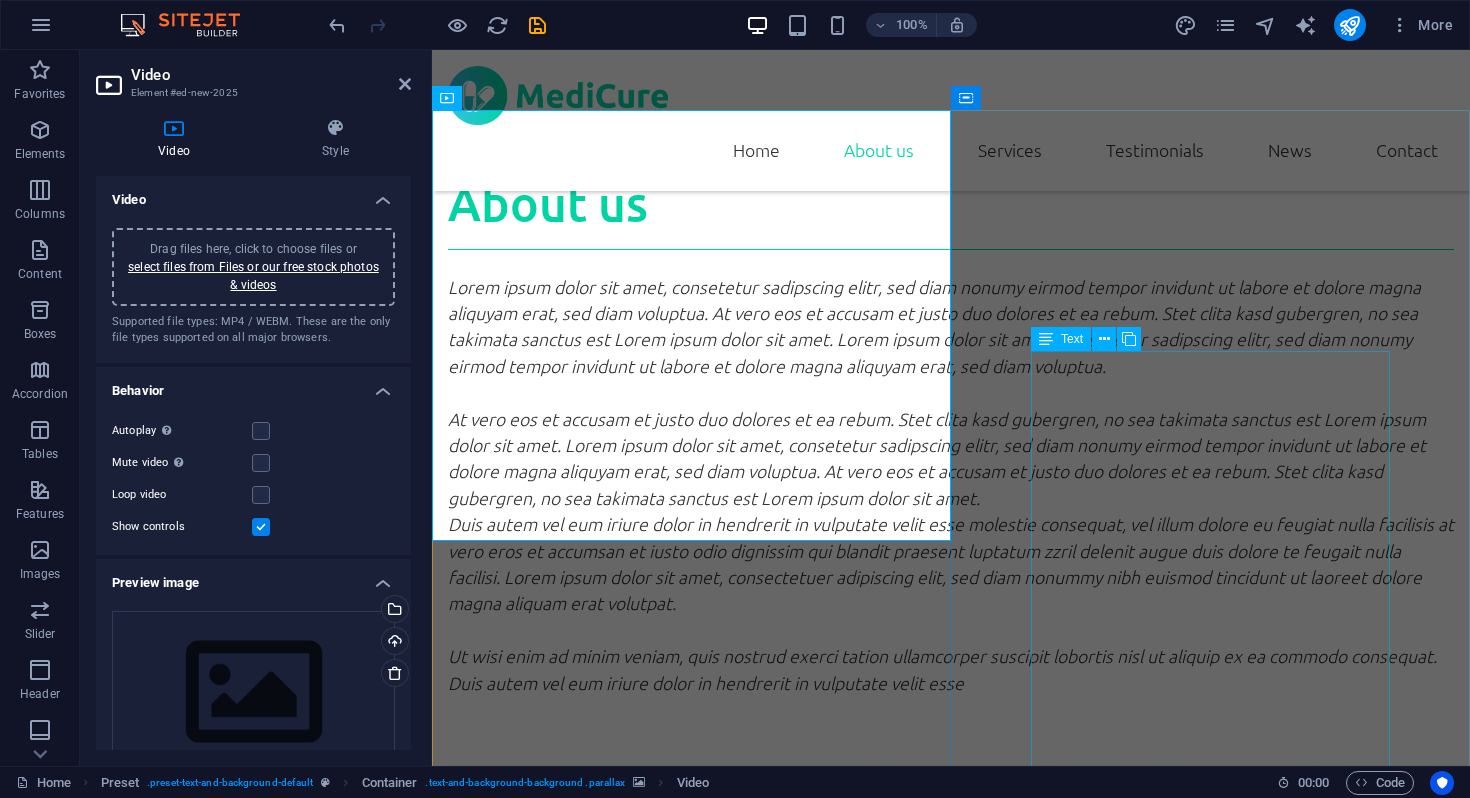 scroll, scrollTop: 1324, scrollLeft: 0, axis: vertical 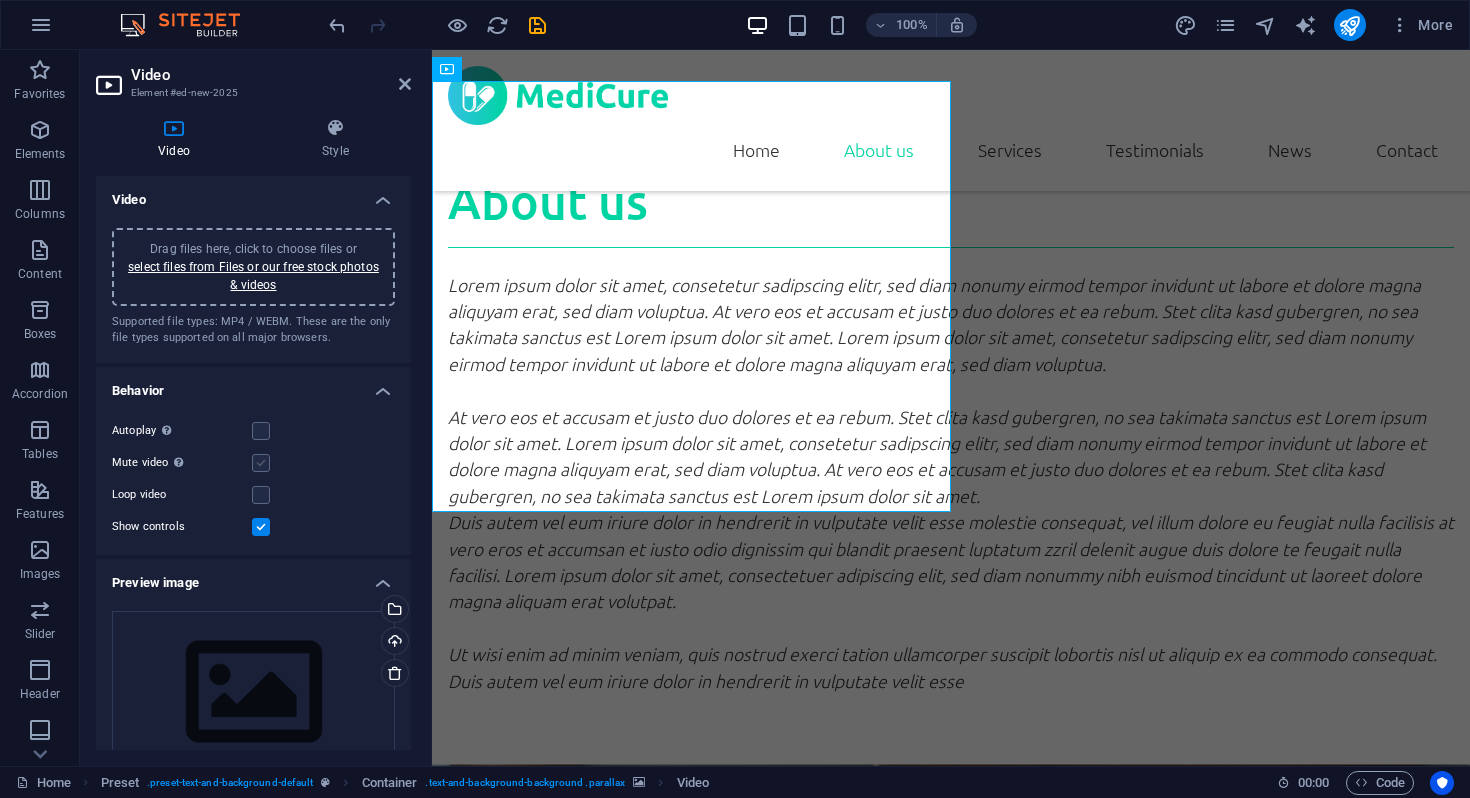 click at bounding box center [261, 463] 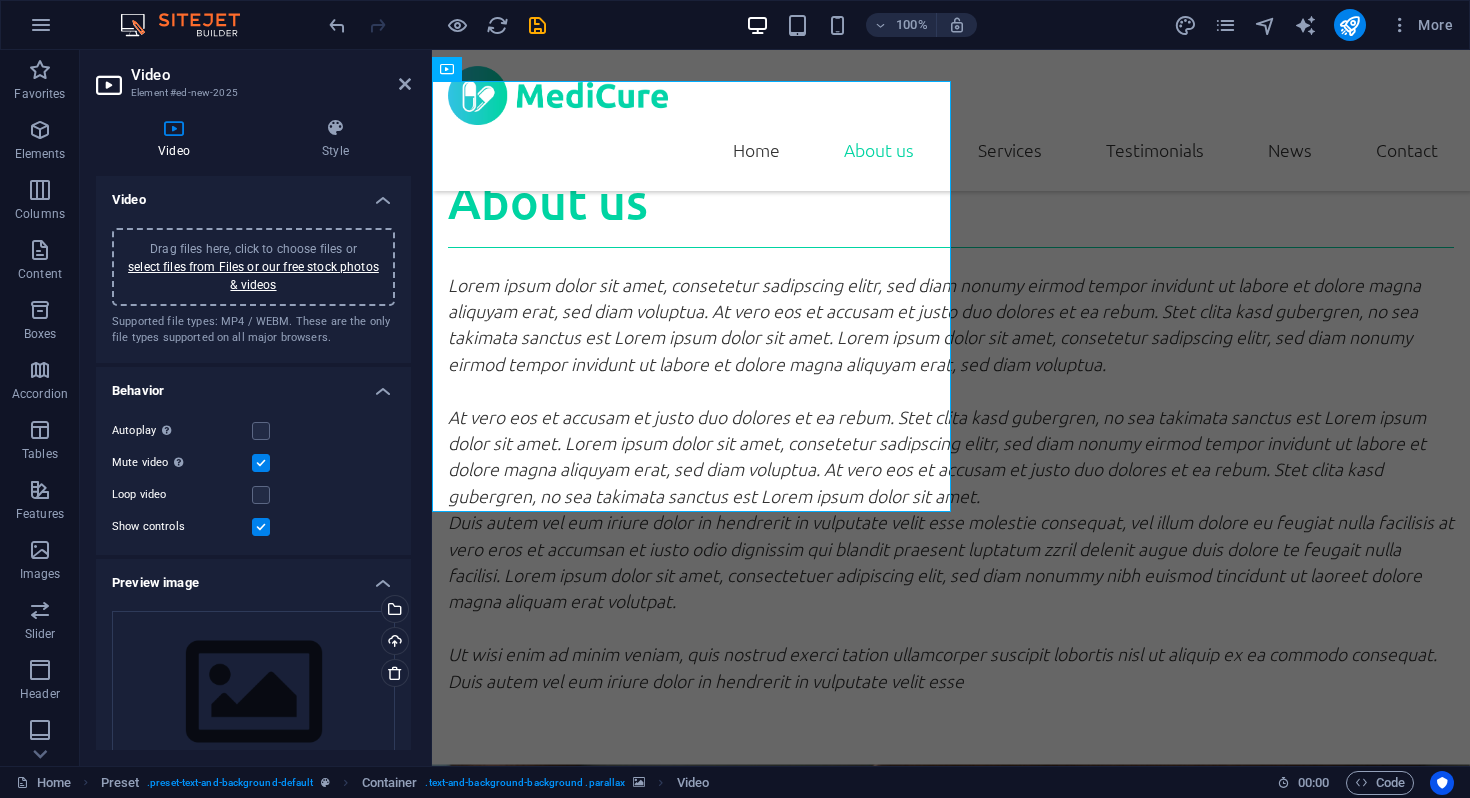 click at bounding box center (261, 527) 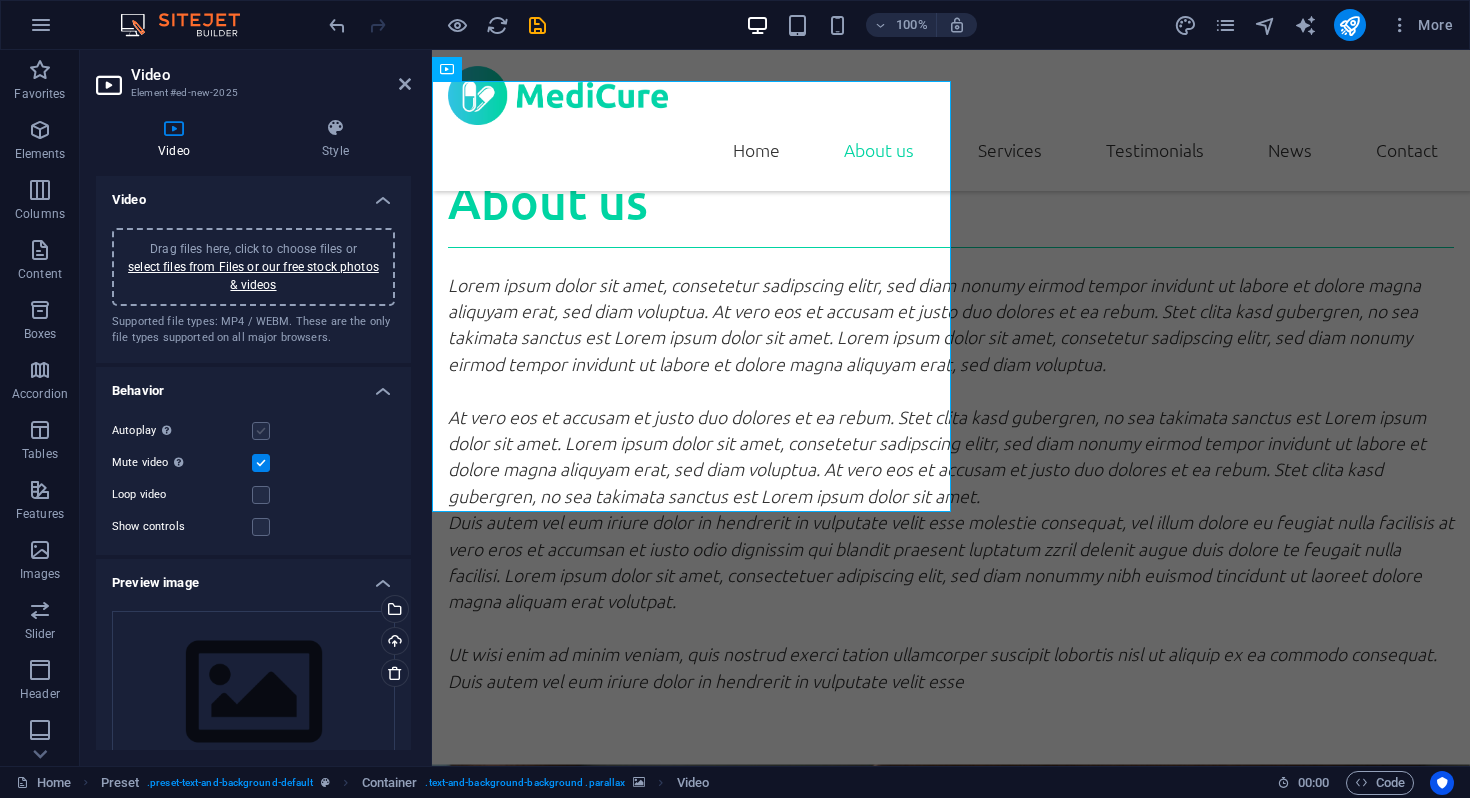 click at bounding box center [261, 431] 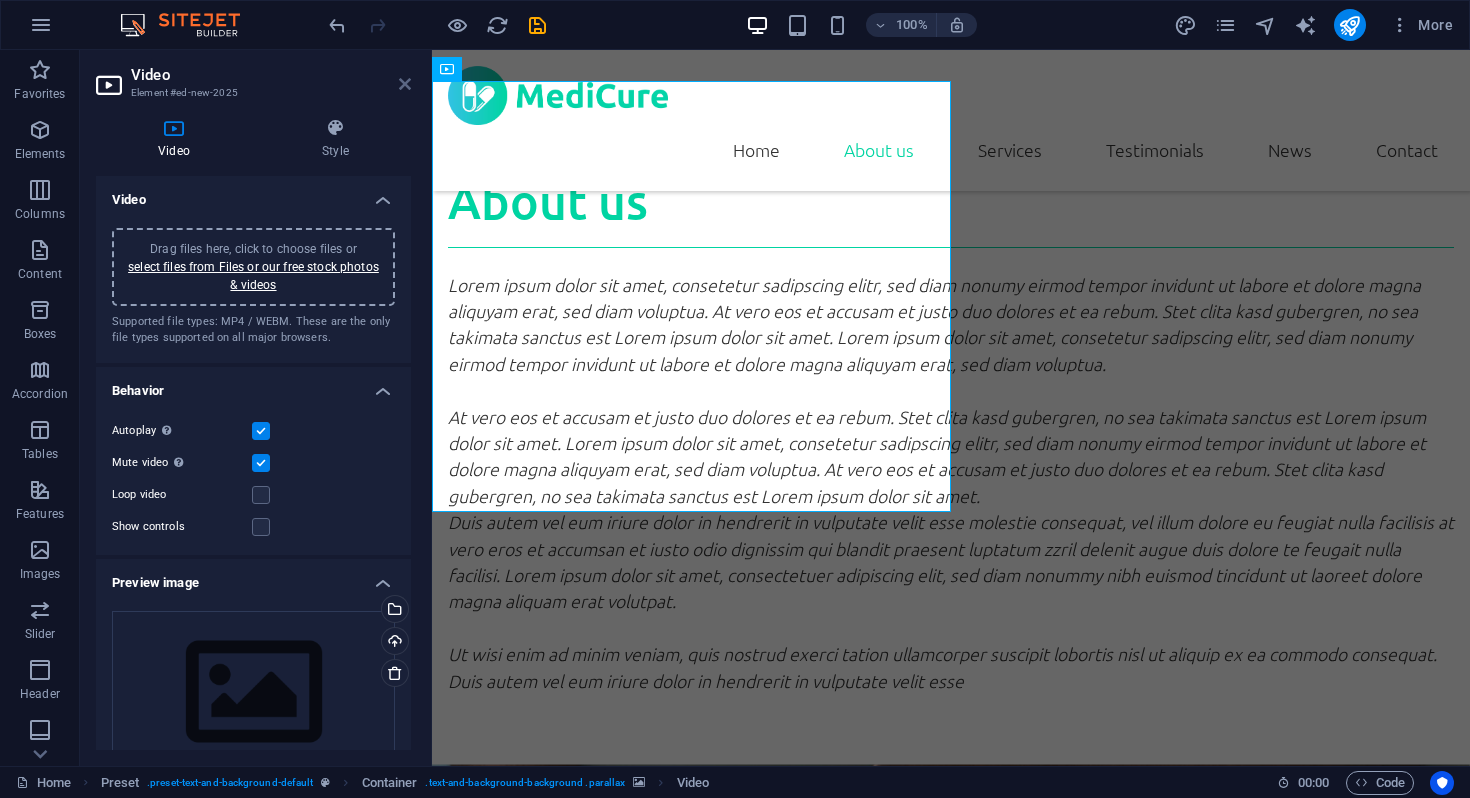 click at bounding box center (405, 84) 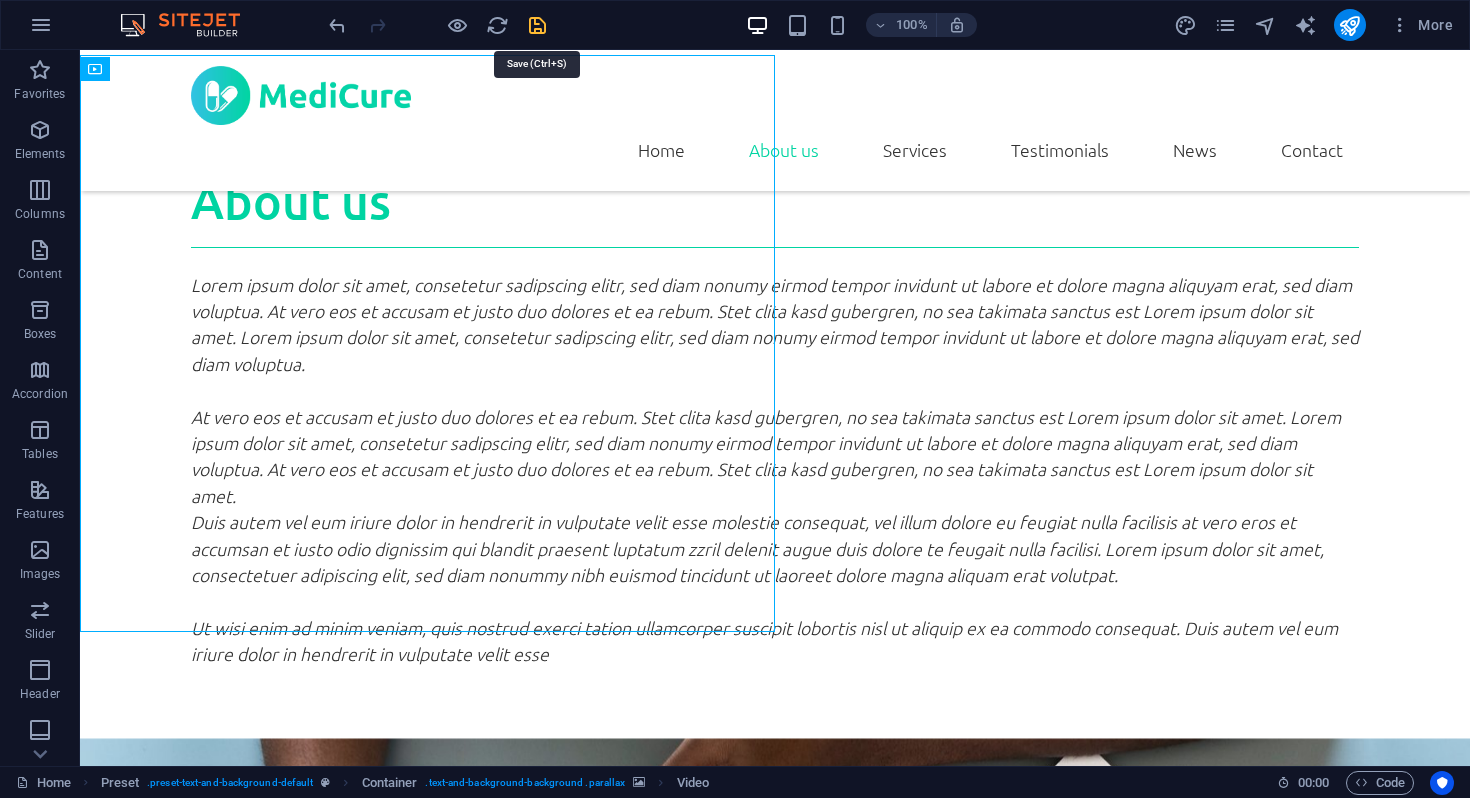 click at bounding box center (537, 25) 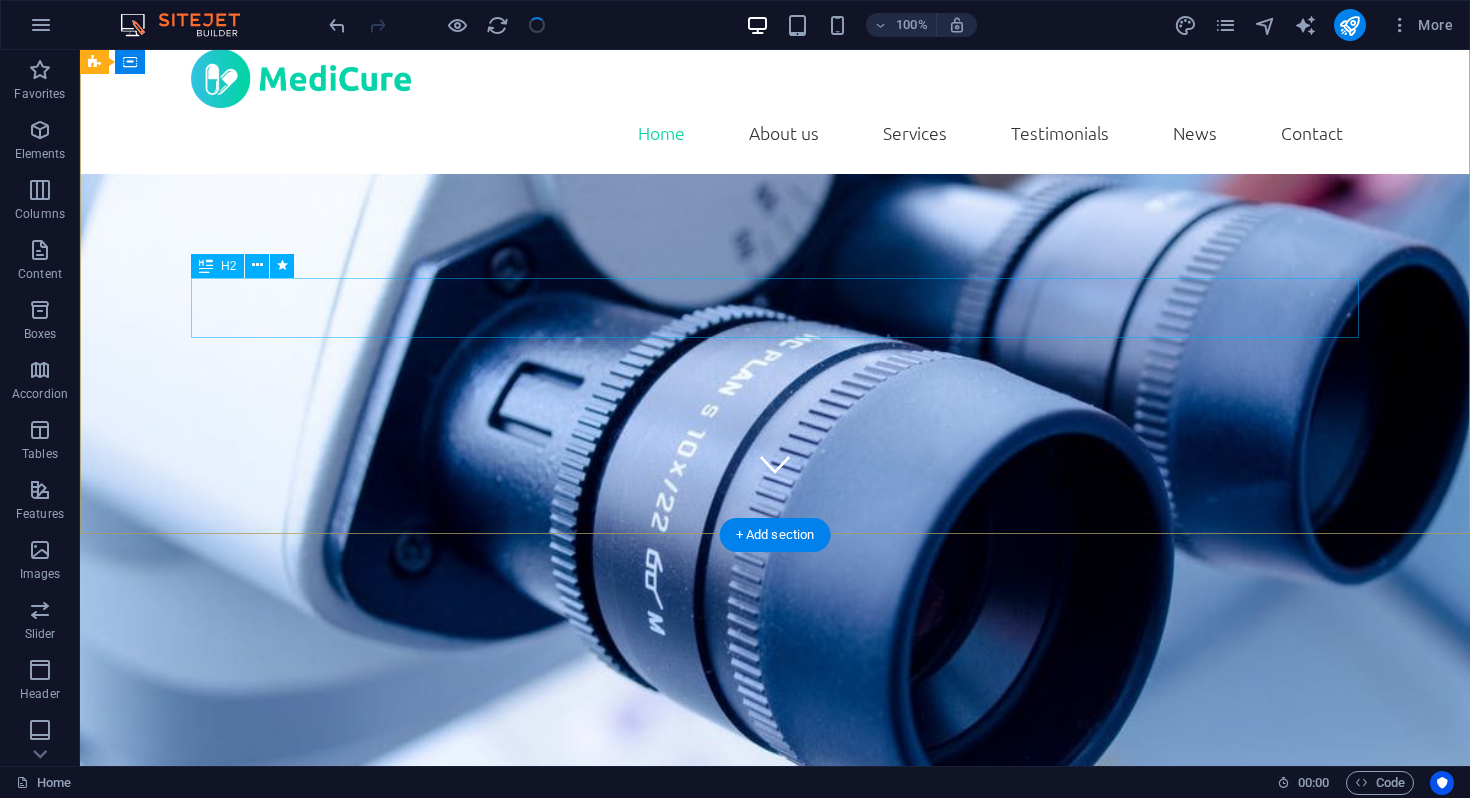 scroll, scrollTop: 274, scrollLeft: 0, axis: vertical 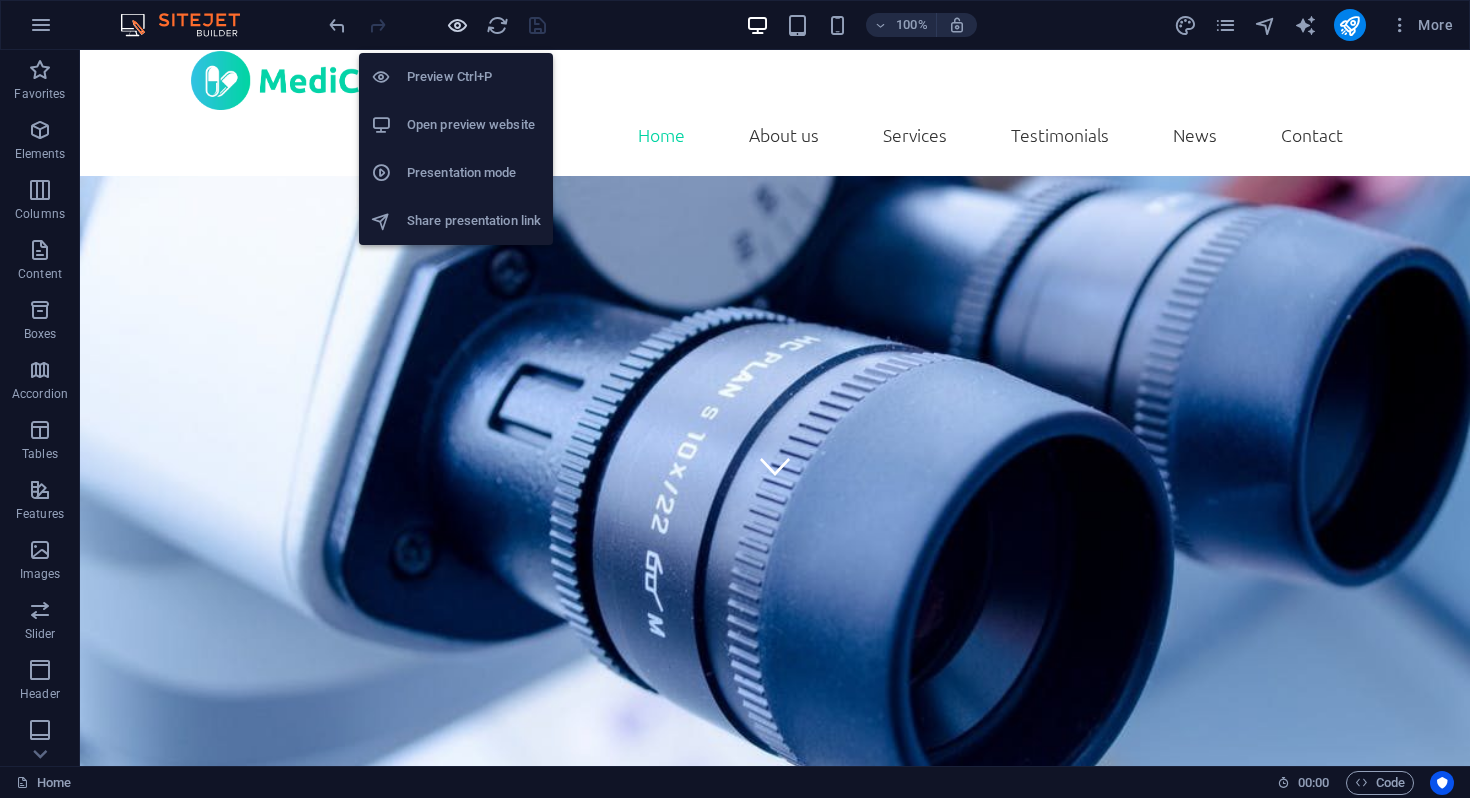click at bounding box center [457, 25] 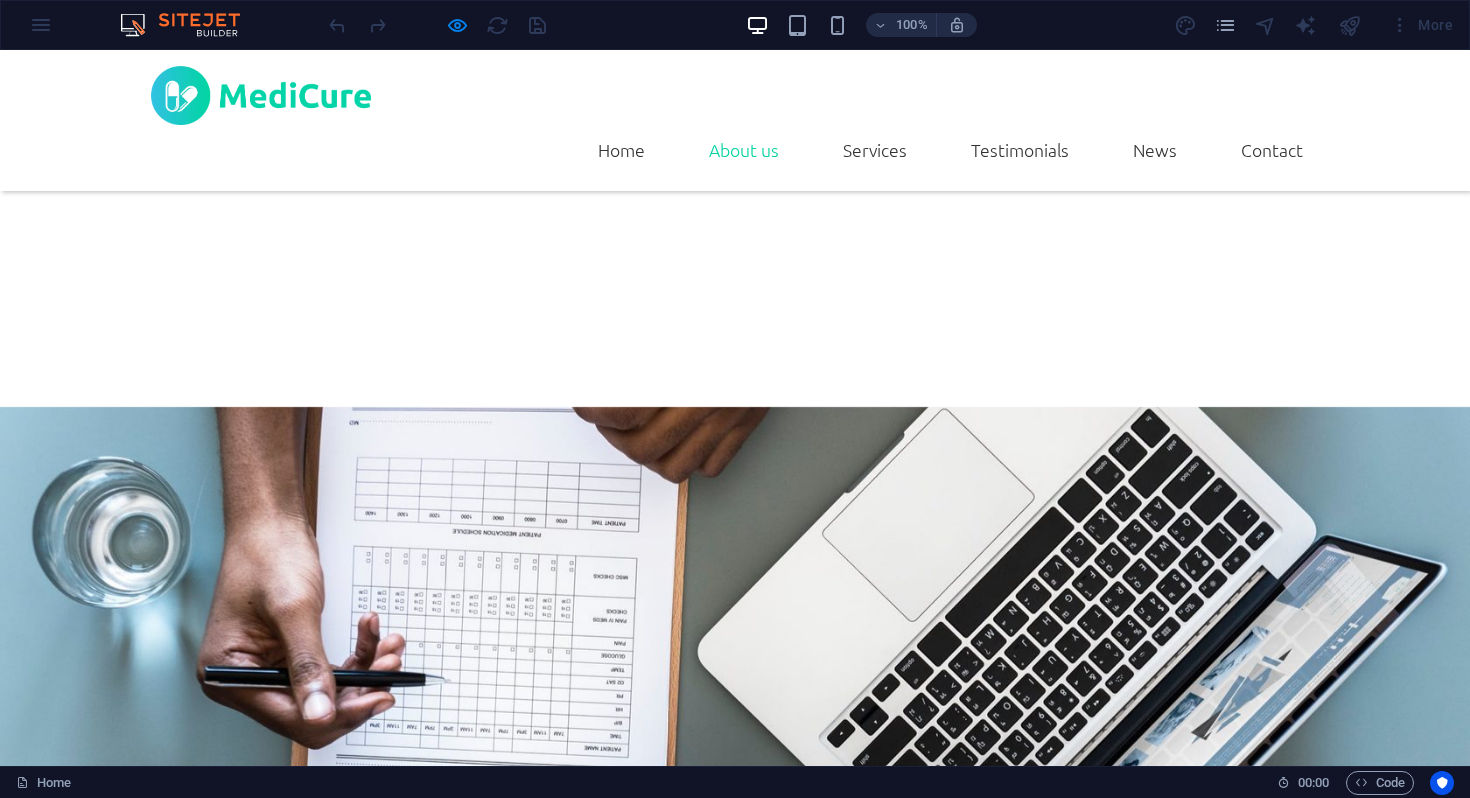 scroll, scrollTop: 1840, scrollLeft: 0, axis: vertical 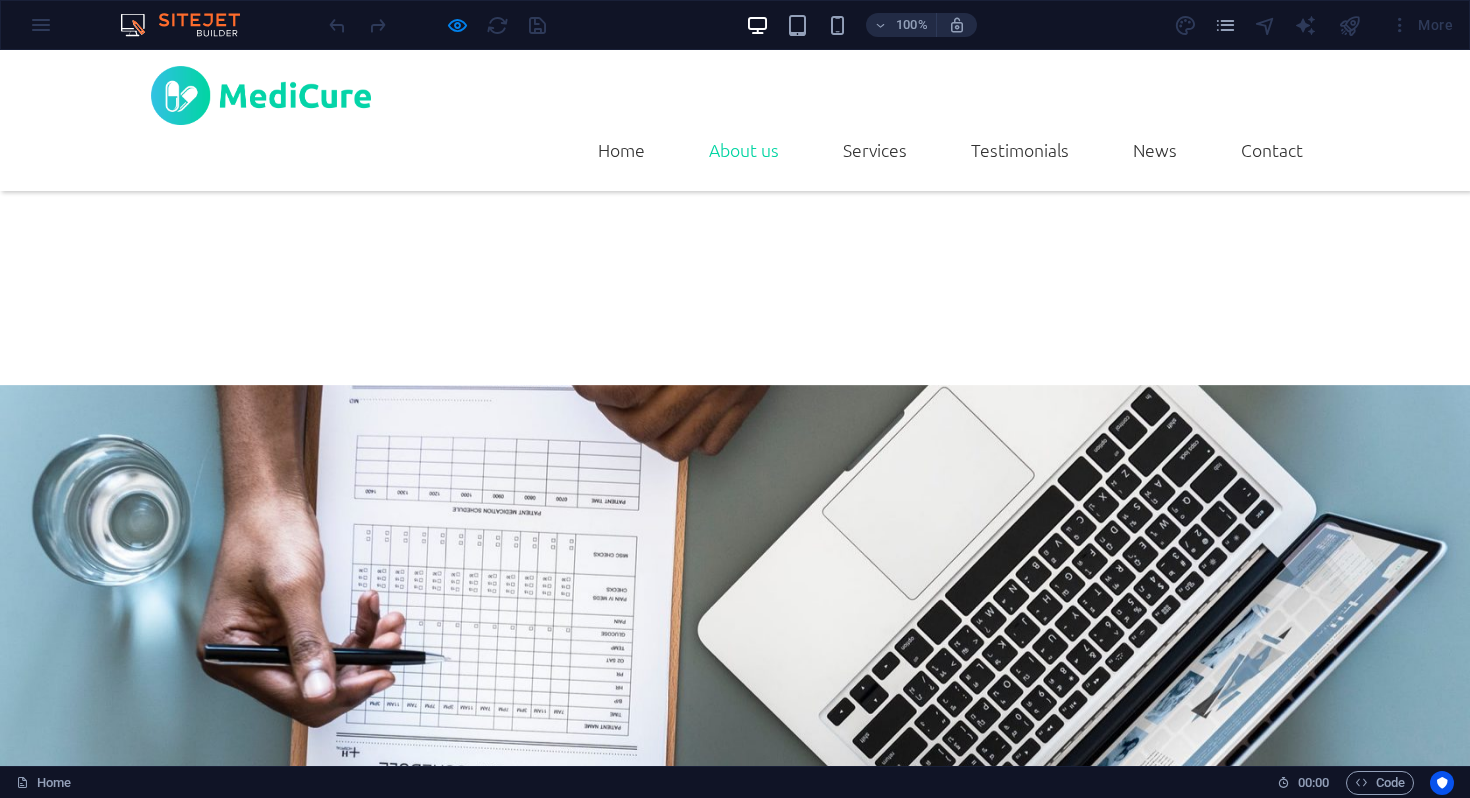 click on "New headline" at bounding box center (600, 2221) 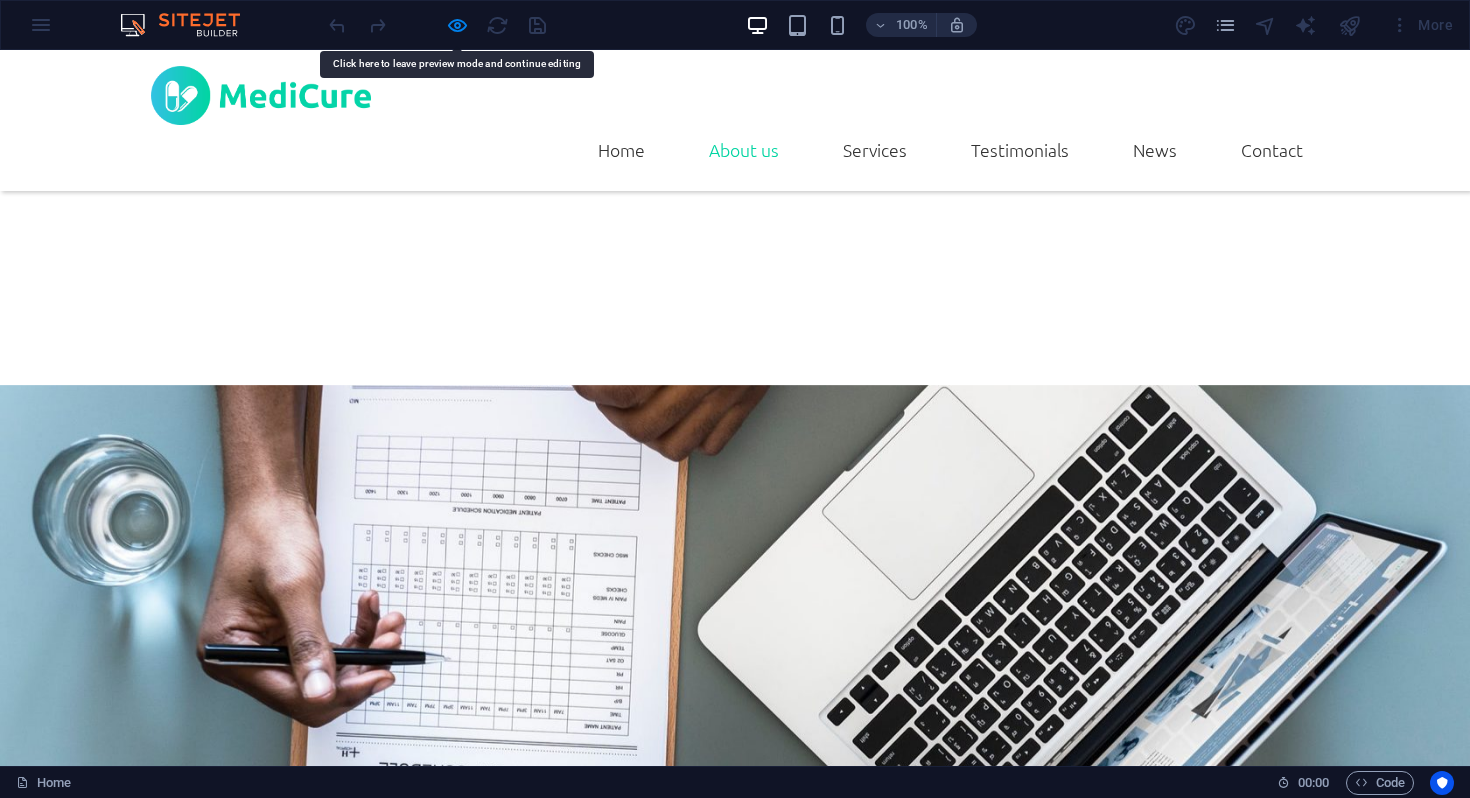 click on "New headline" at bounding box center (600, 2221) 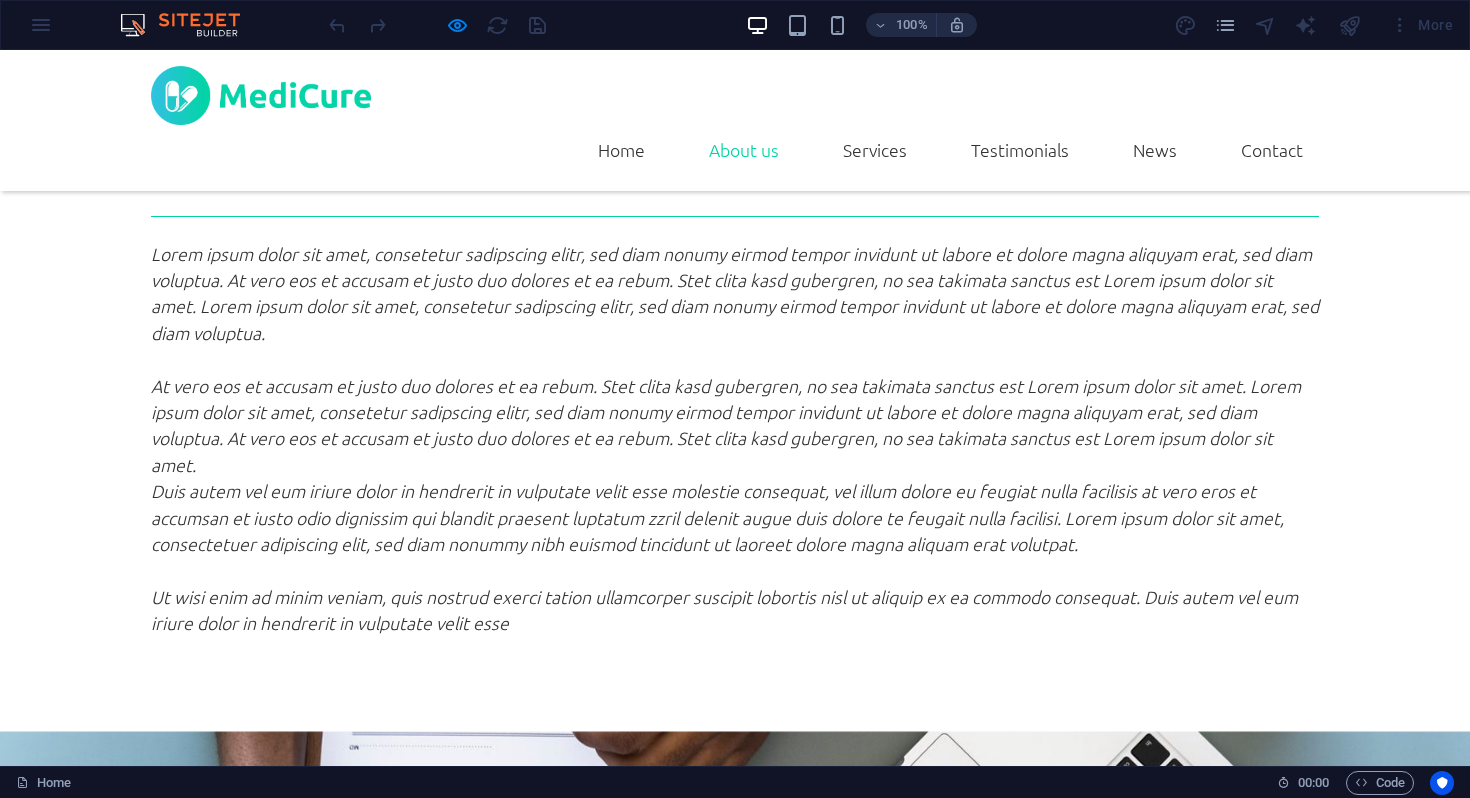 scroll, scrollTop: 1378, scrollLeft: 0, axis: vertical 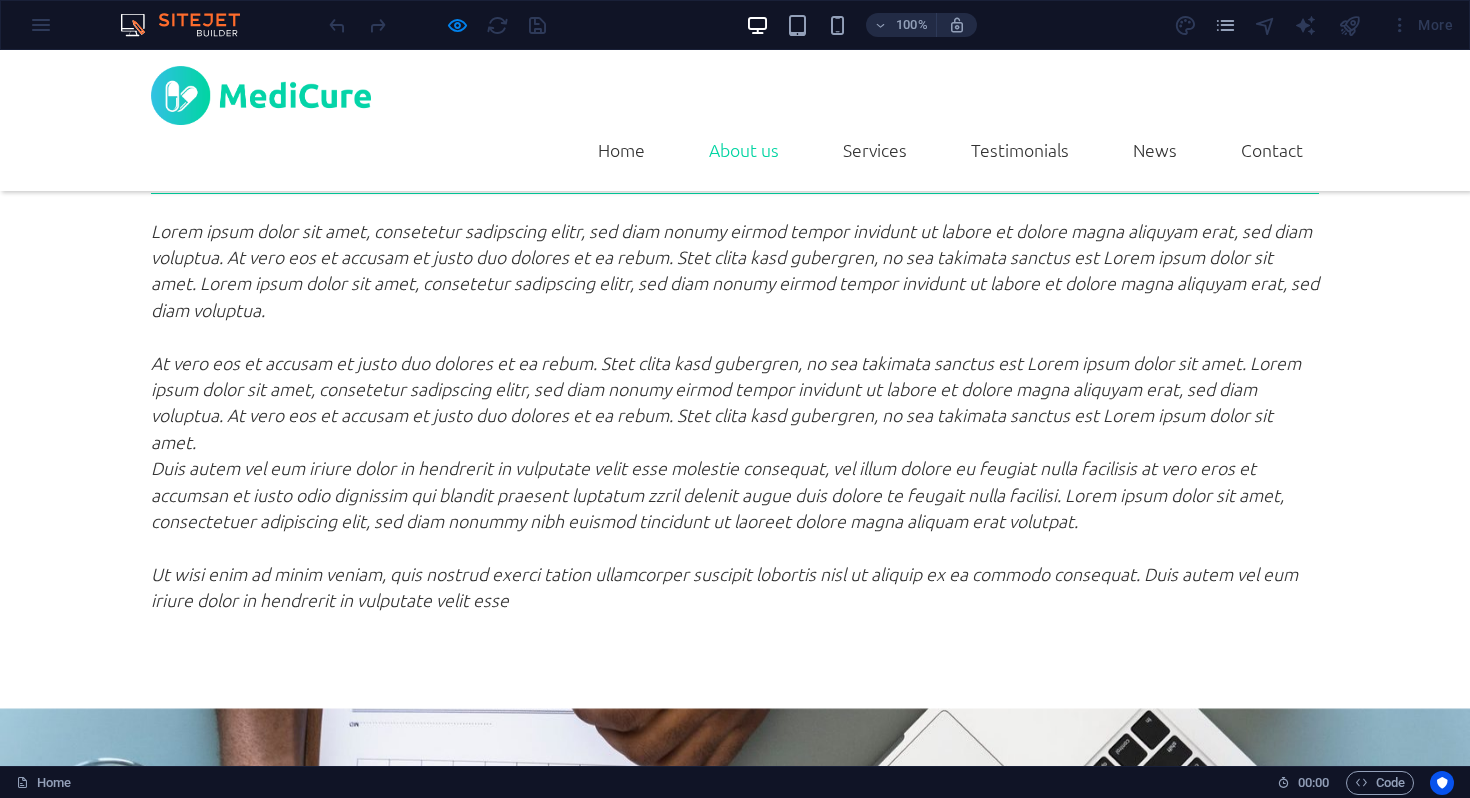 click at bounding box center (437, 25) 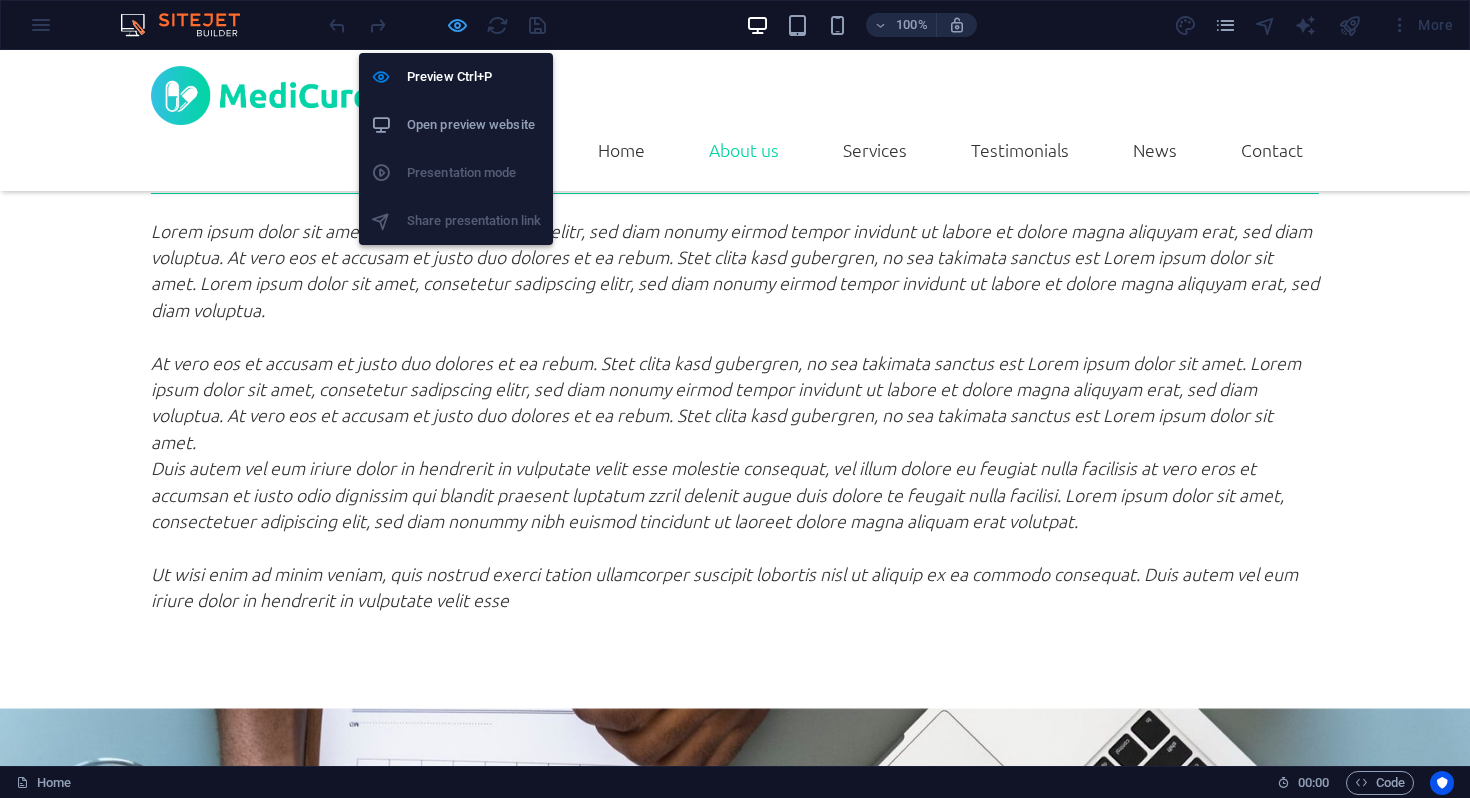 click at bounding box center [457, 25] 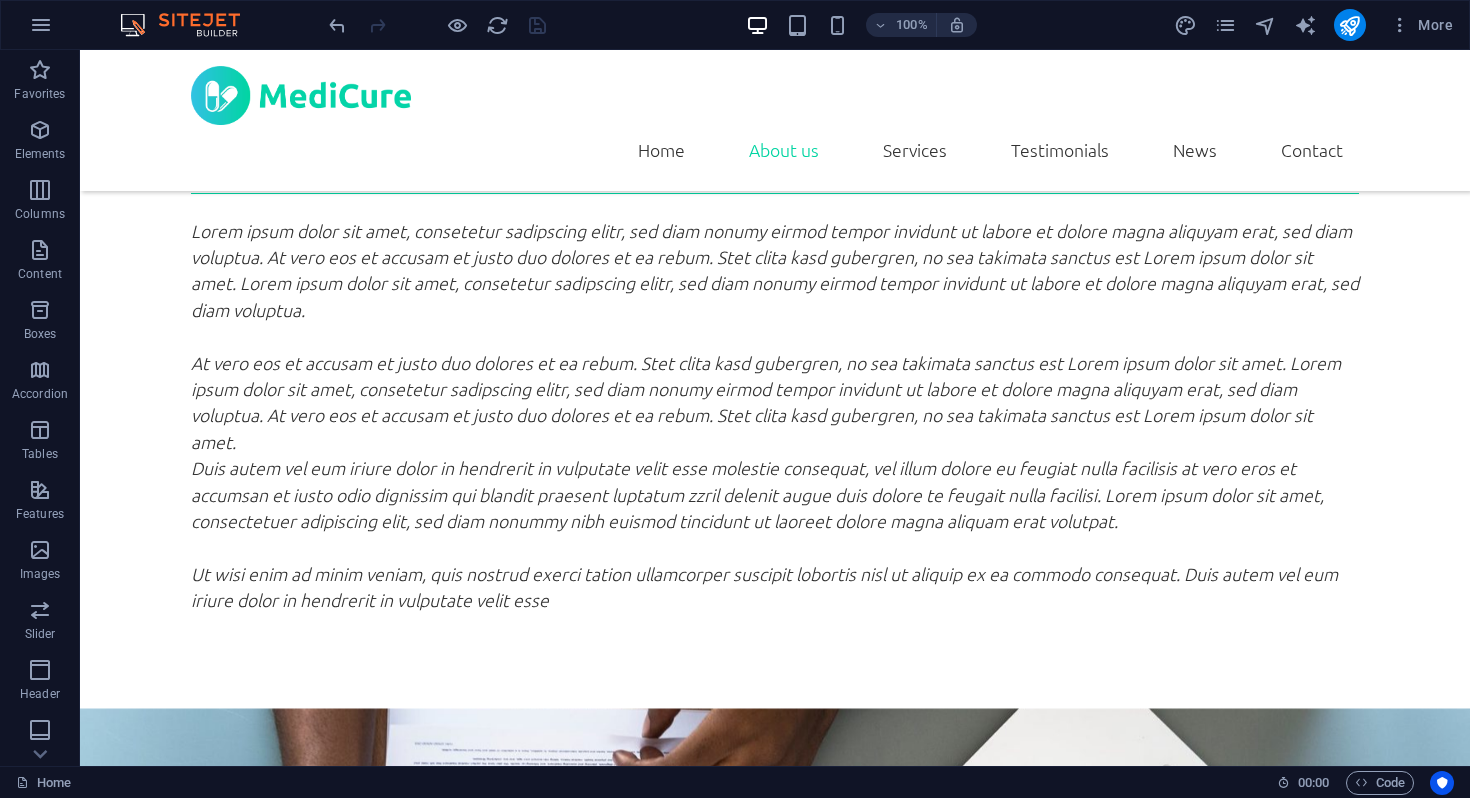 click at bounding box center (775, 1082) 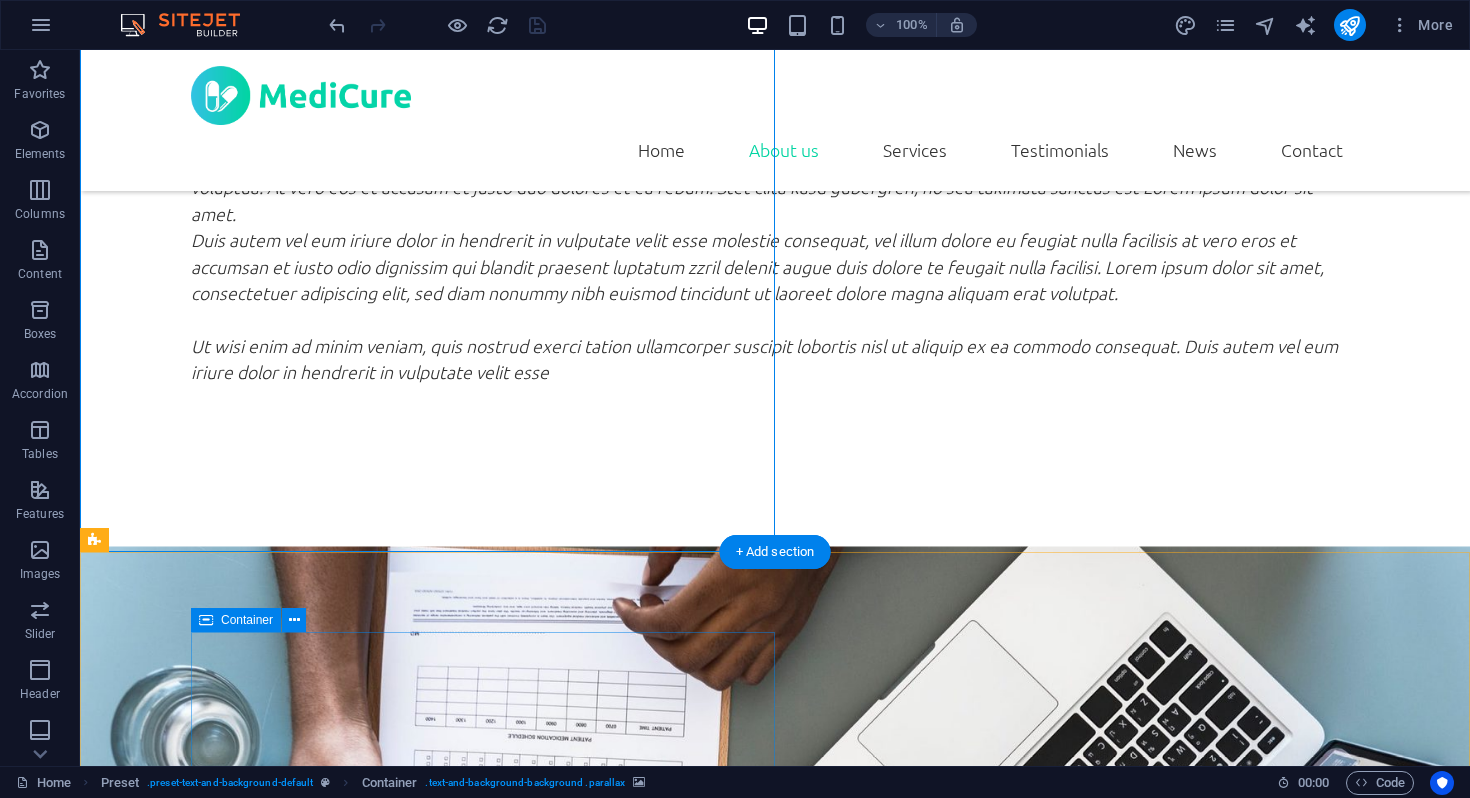 scroll, scrollTop: 1626, scrollLeft: 0, axis: vertical 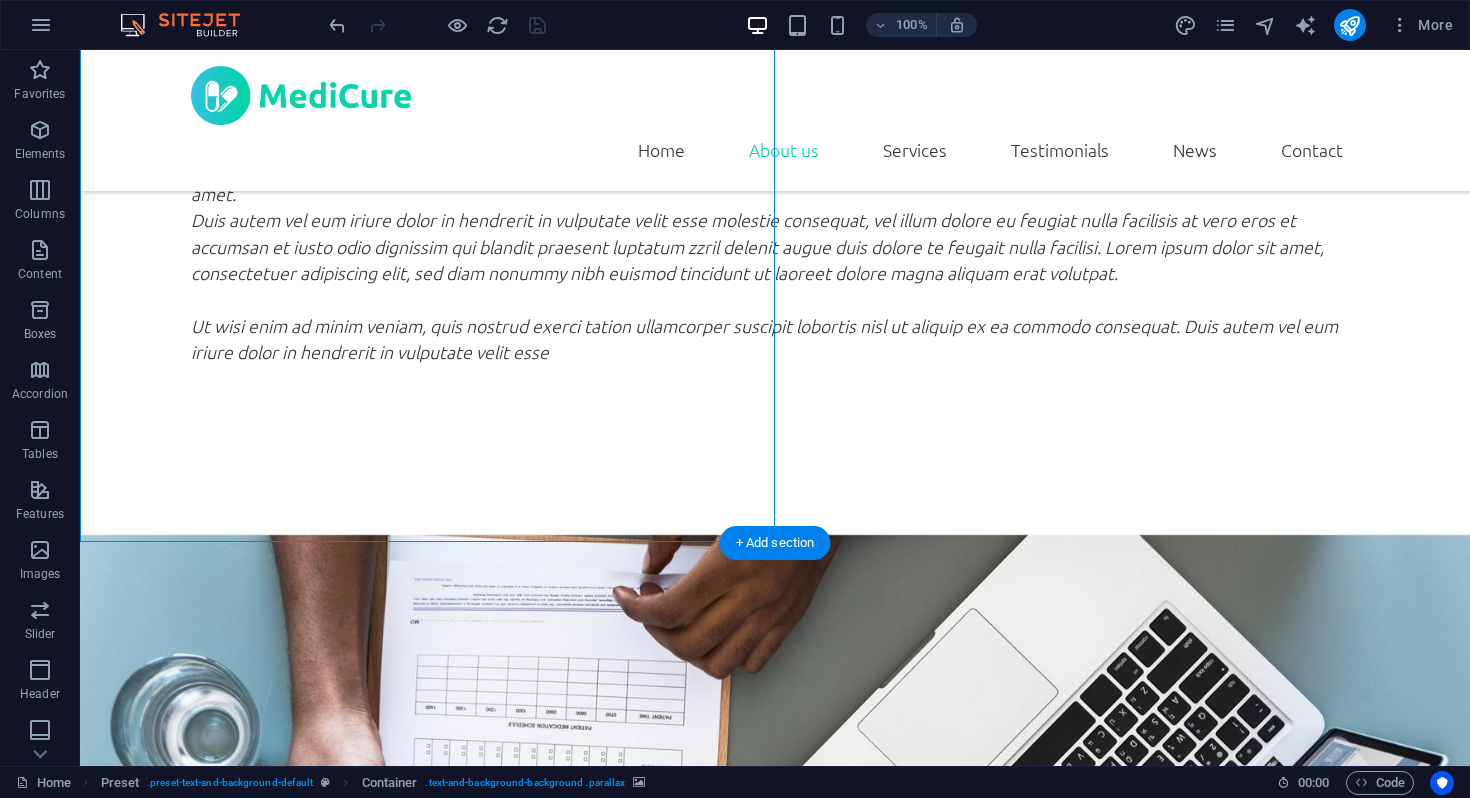 click at bounding box center (775, 918) 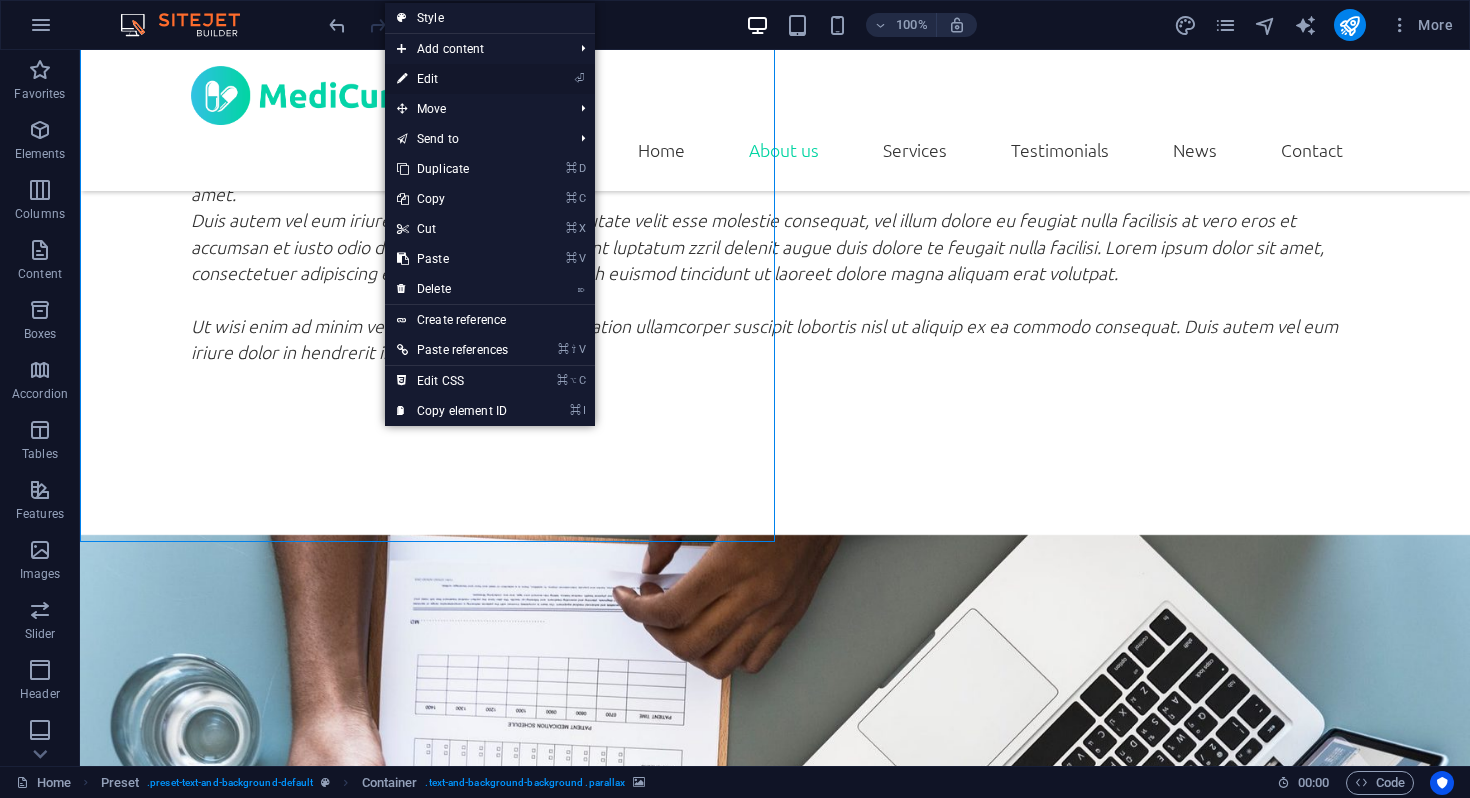 click on "⏎  Edit" at bounding box center (452, 79) 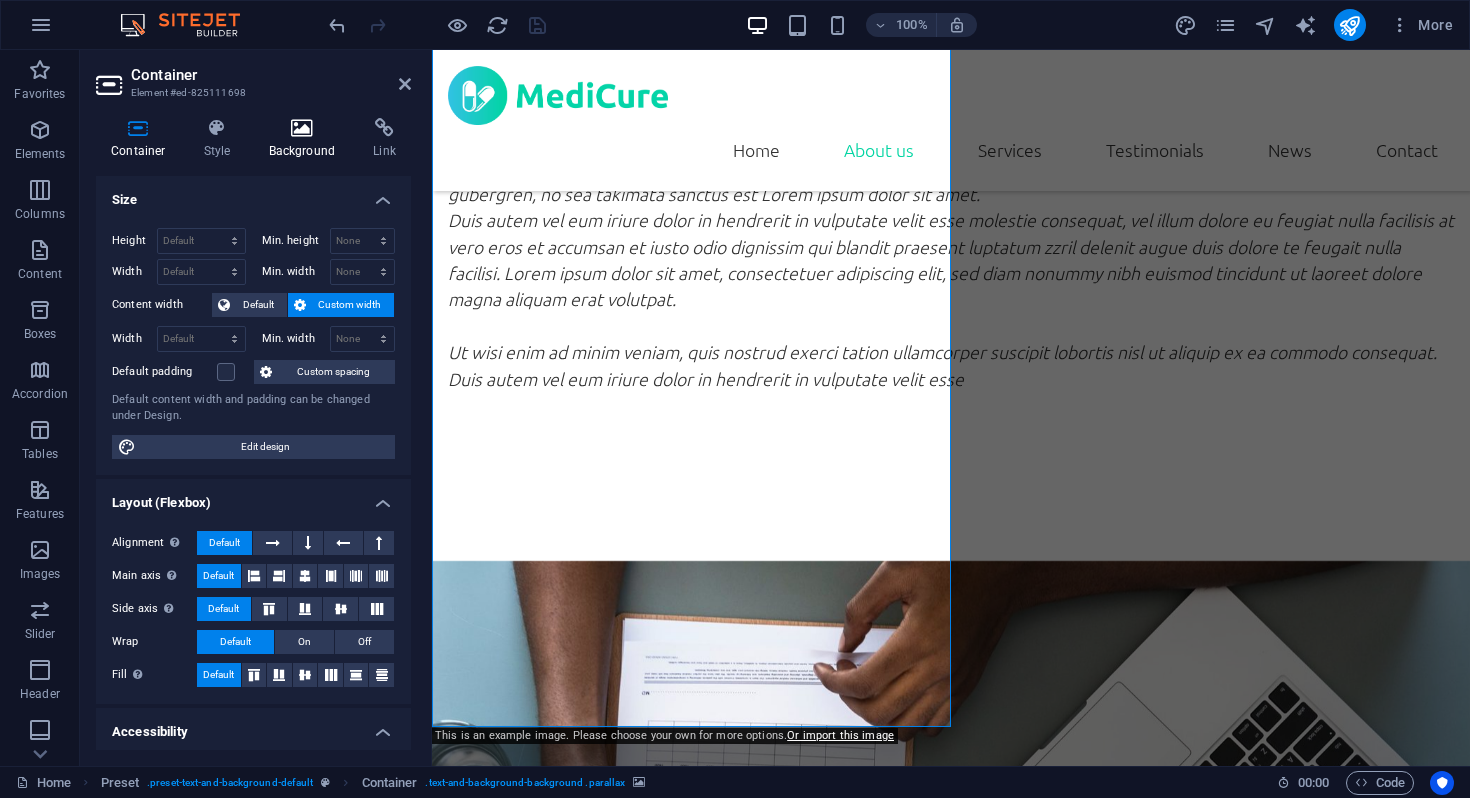 click at bounding box center (302, 128) 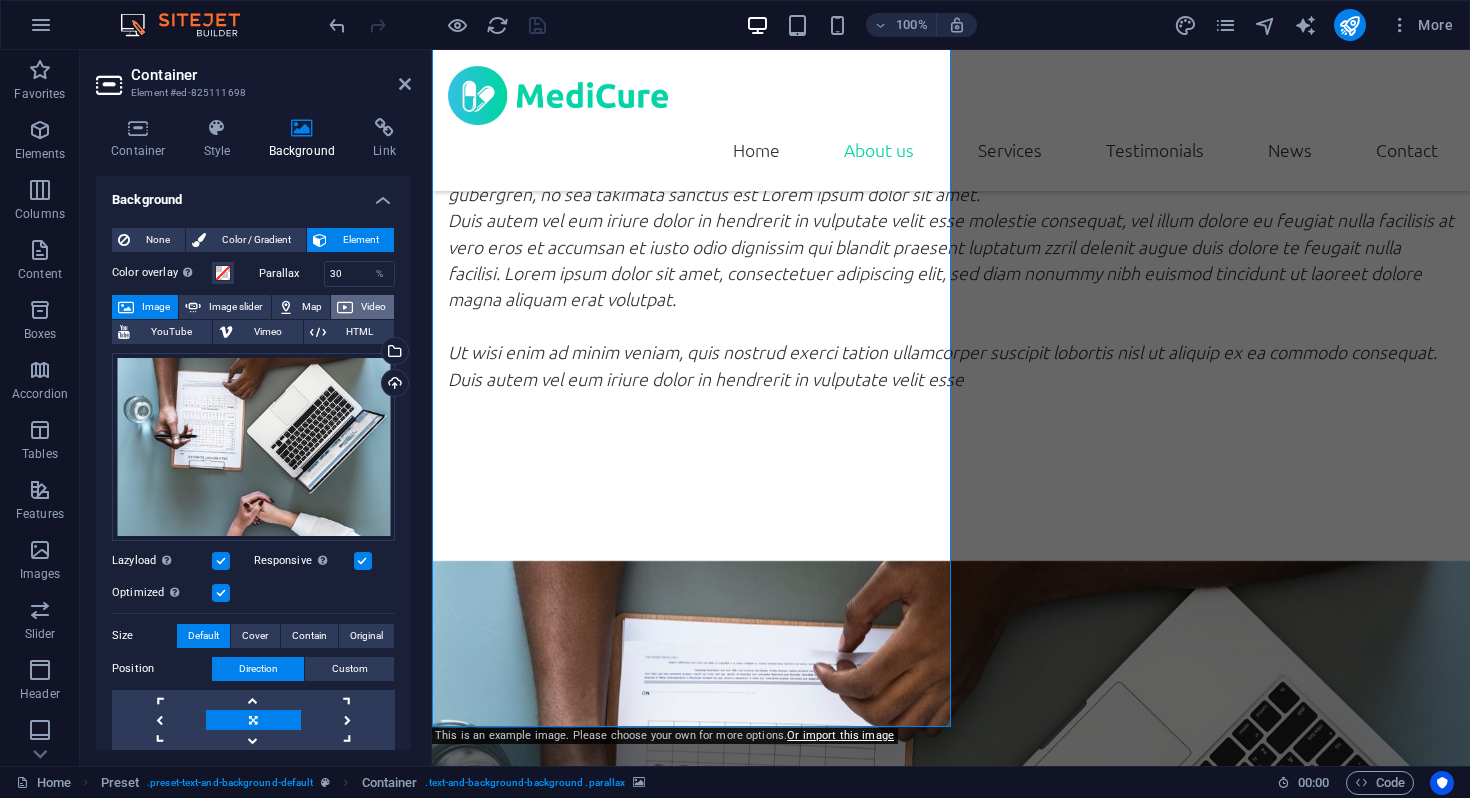click at bounding box center (345, 307) 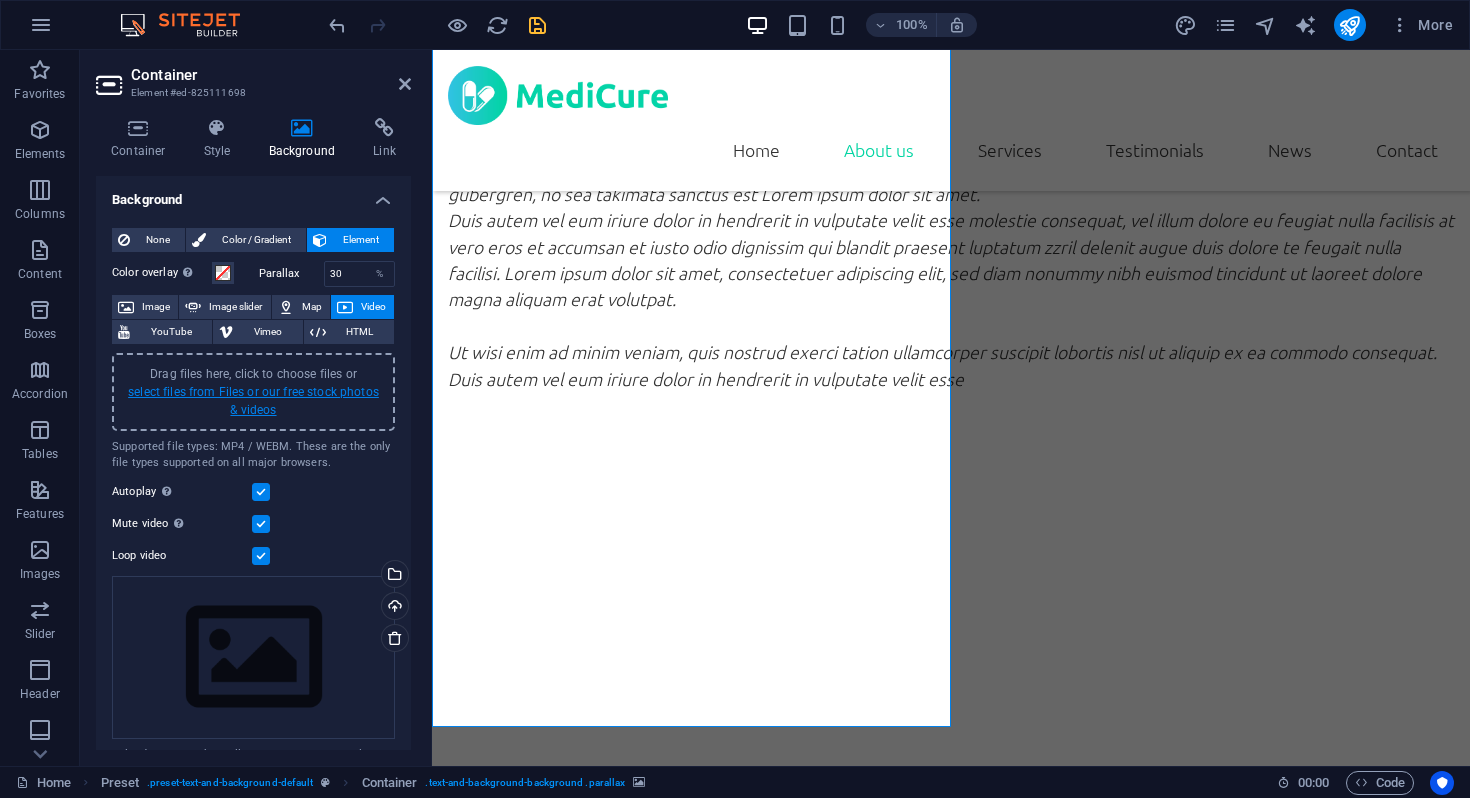 click on "select files from Files or our free stock photos & videos" at bounding box center [253, 401] 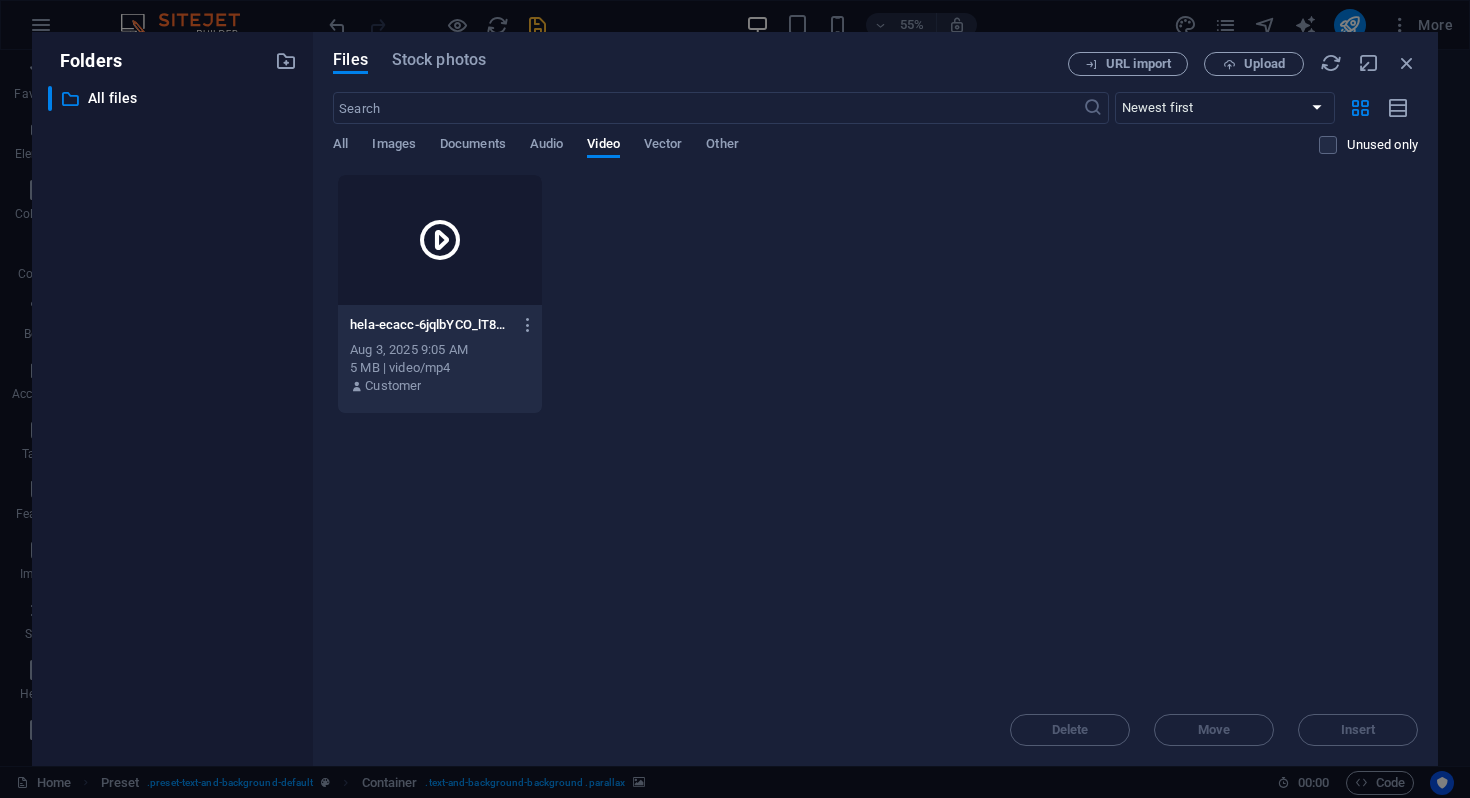 click at bounding box center (440, 240) 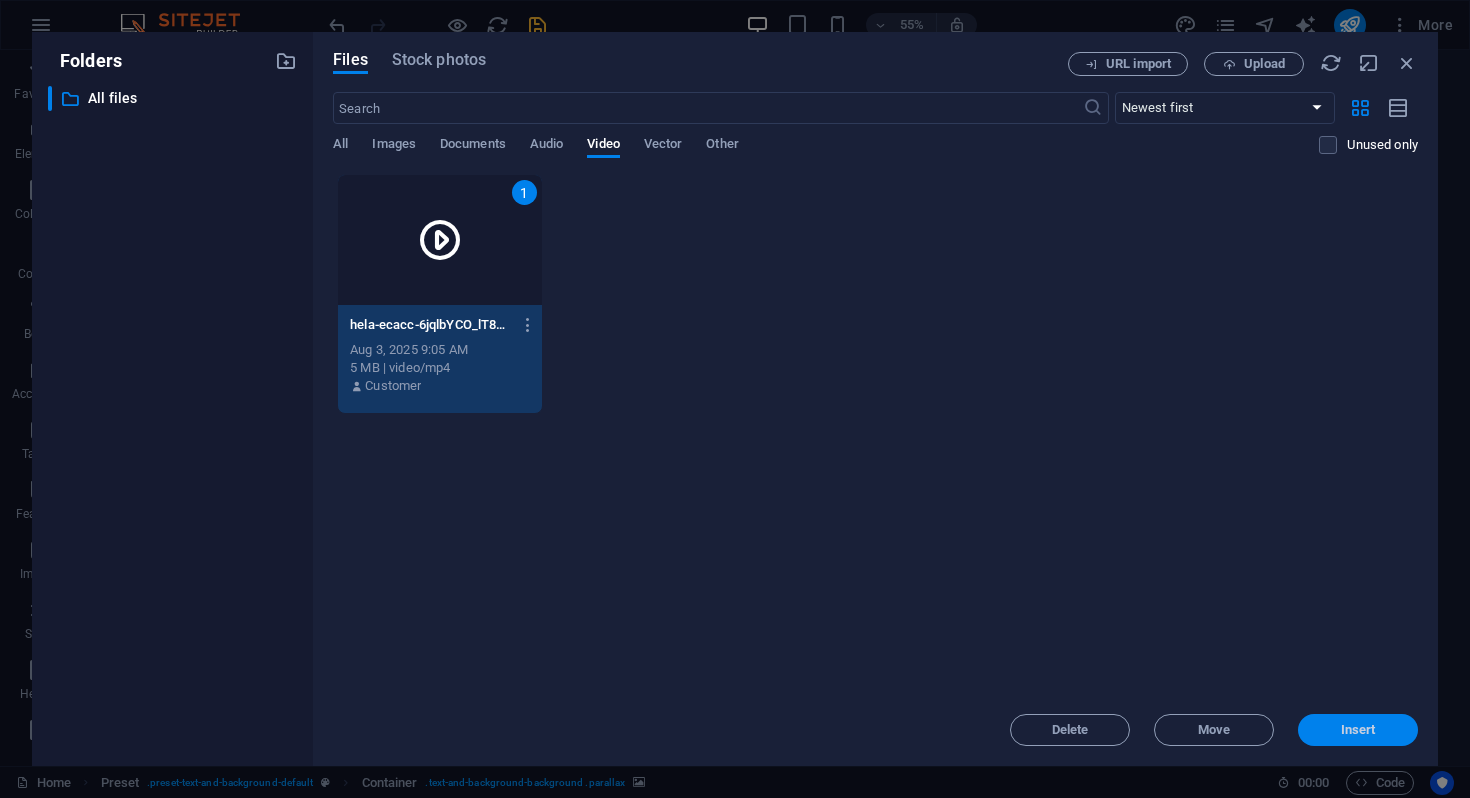 click on "Insert" at bounding box center [1358, 730] 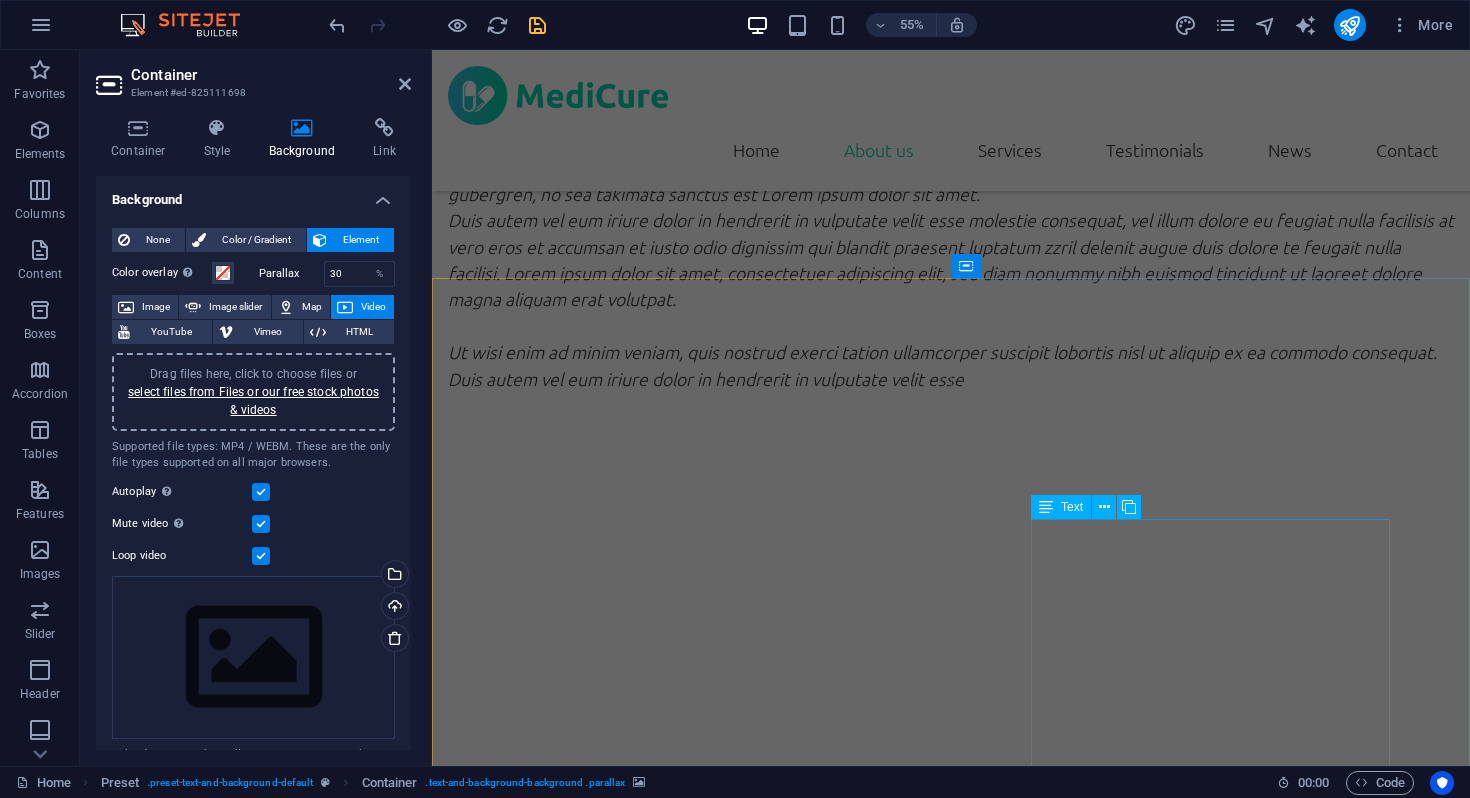 scroll, scrollTop: 1127, scrollLeft: 0, axis: vertical 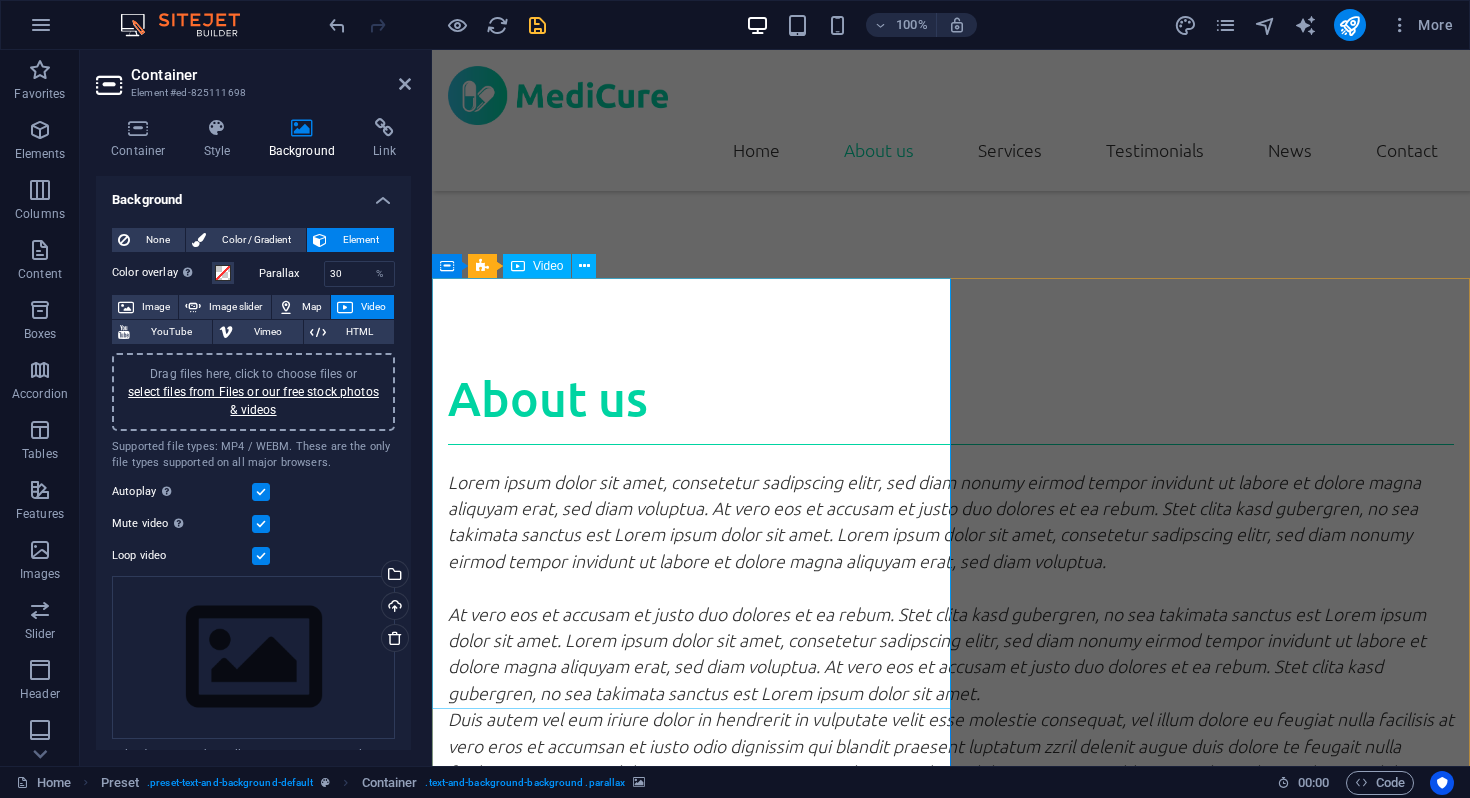 click at bounding box center (951, 2108) 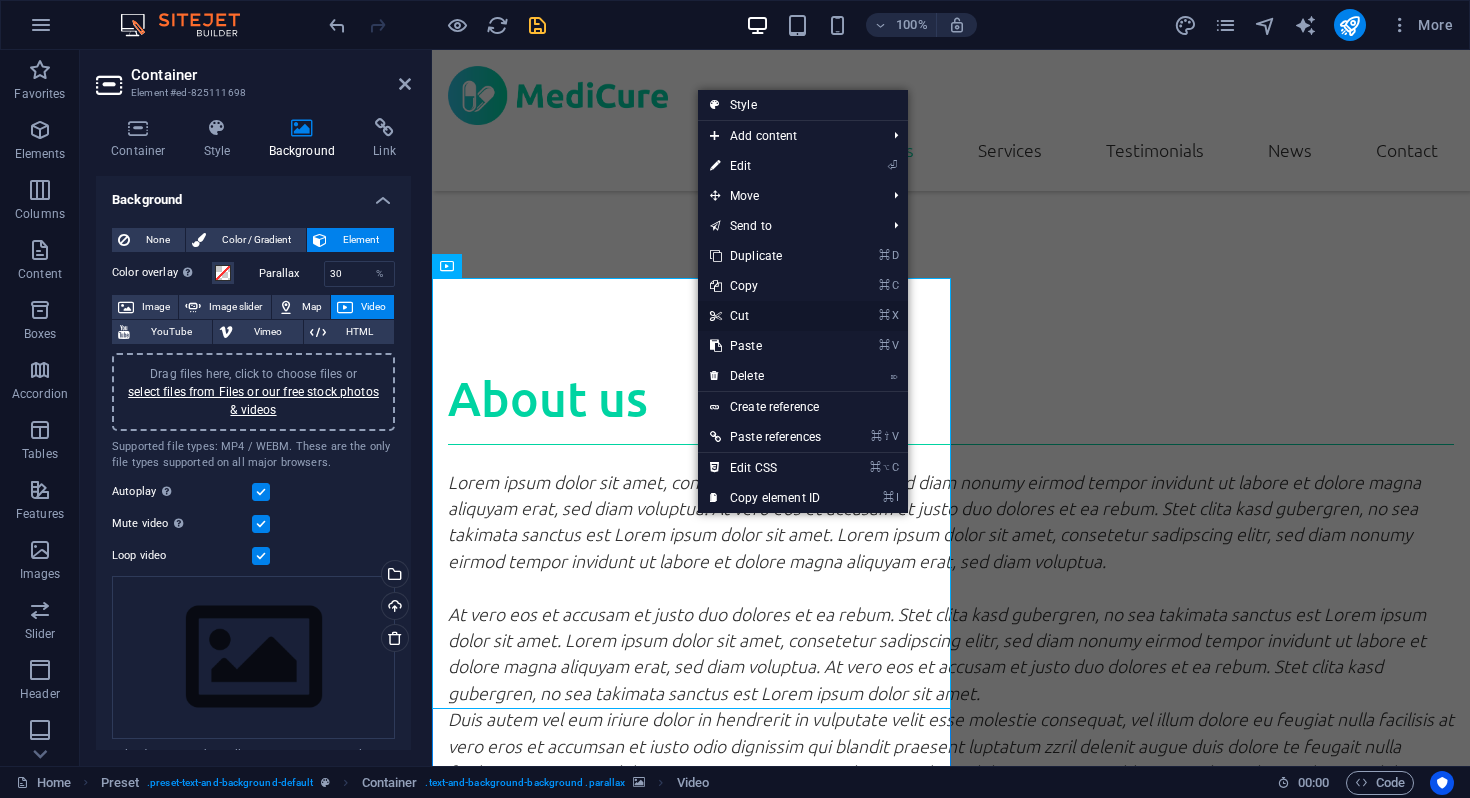 click on "⌘ X  Cut" at bounding box center [765, 316] 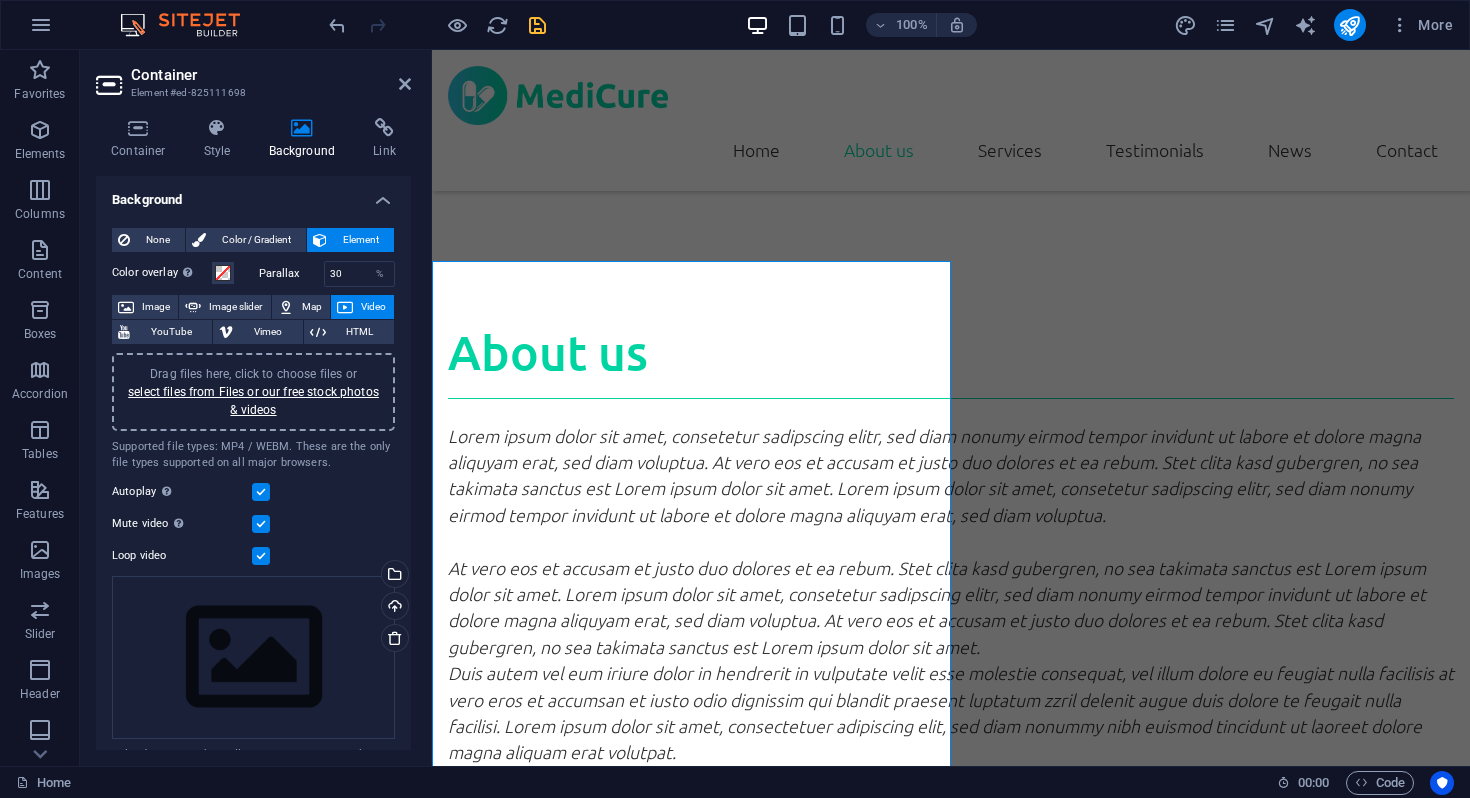 scroll, scrollTop: 1271, scrollLeft: 0, axis: vertical 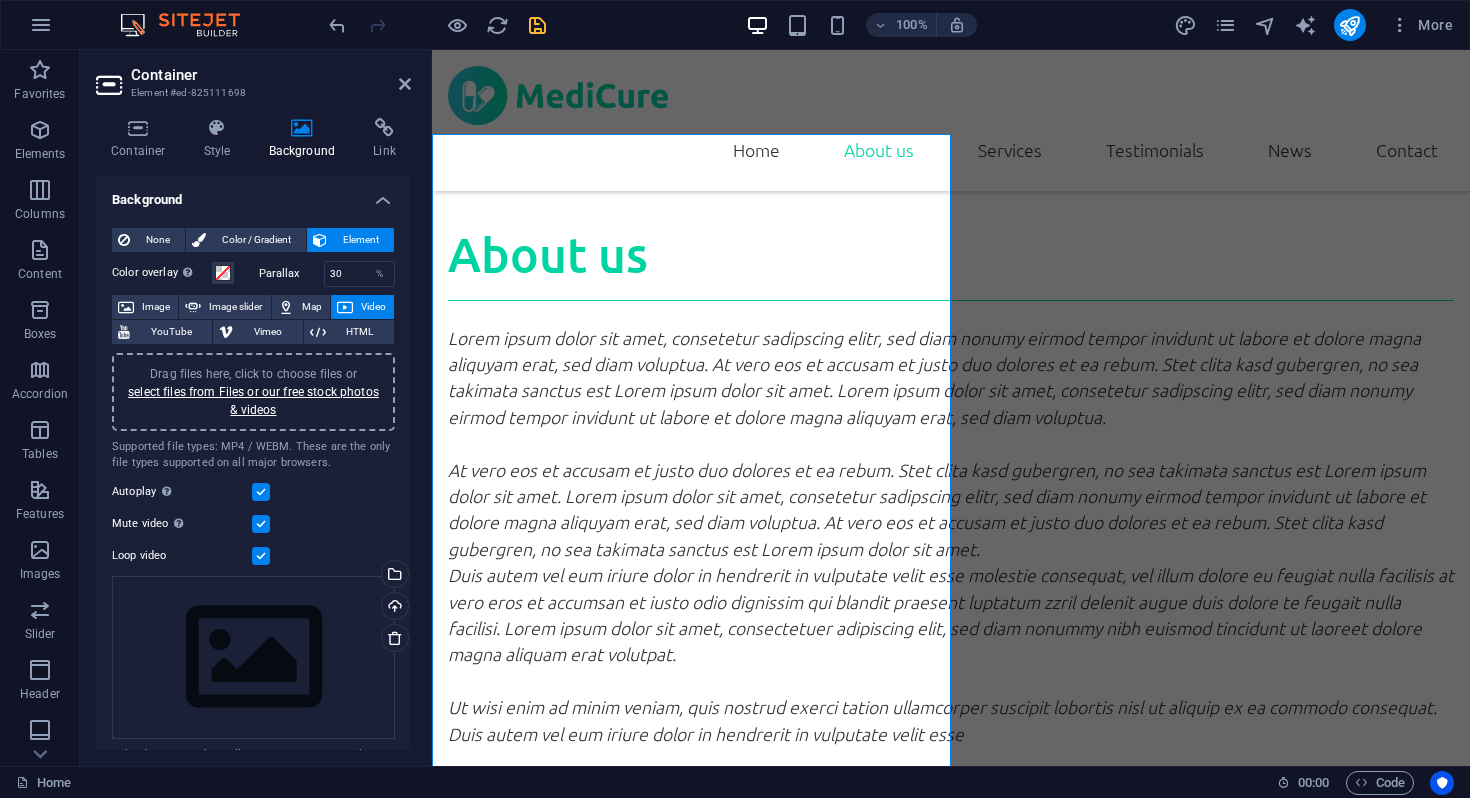 click at bounding box center (537, 25) 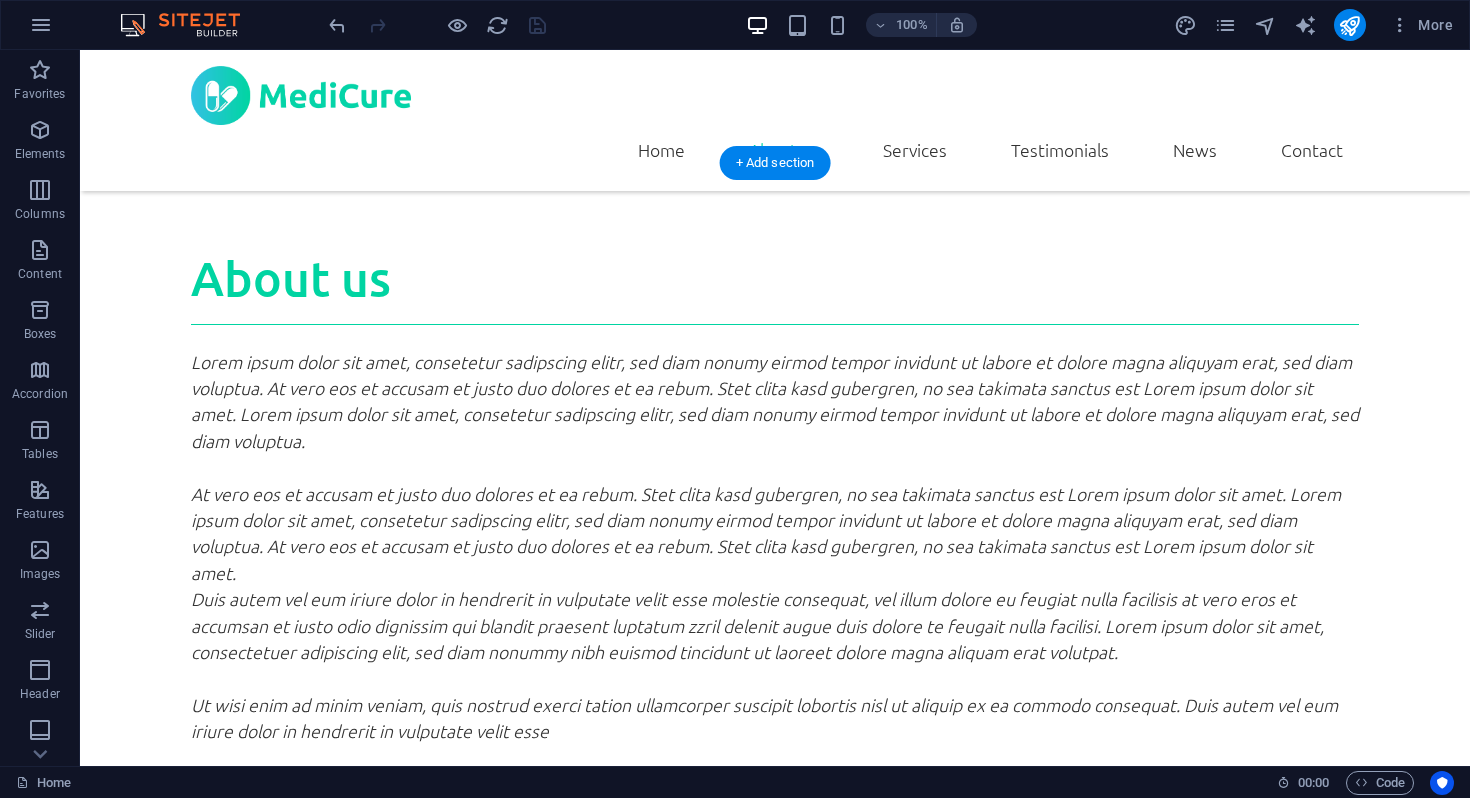 scroll, scrollTop: 1270, scrollLeft: 0, axis: vertical 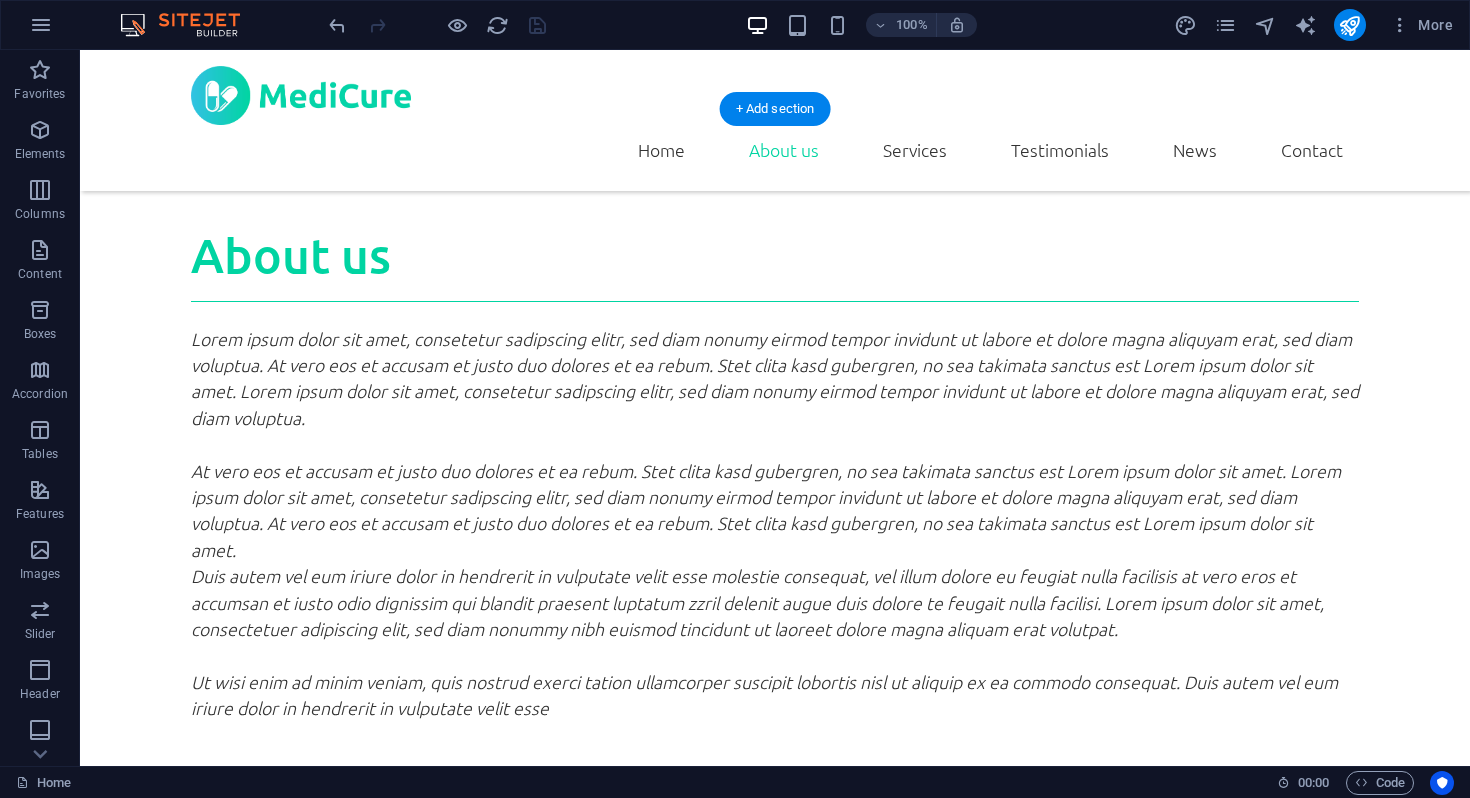 click at bounding box center [775, 1168] 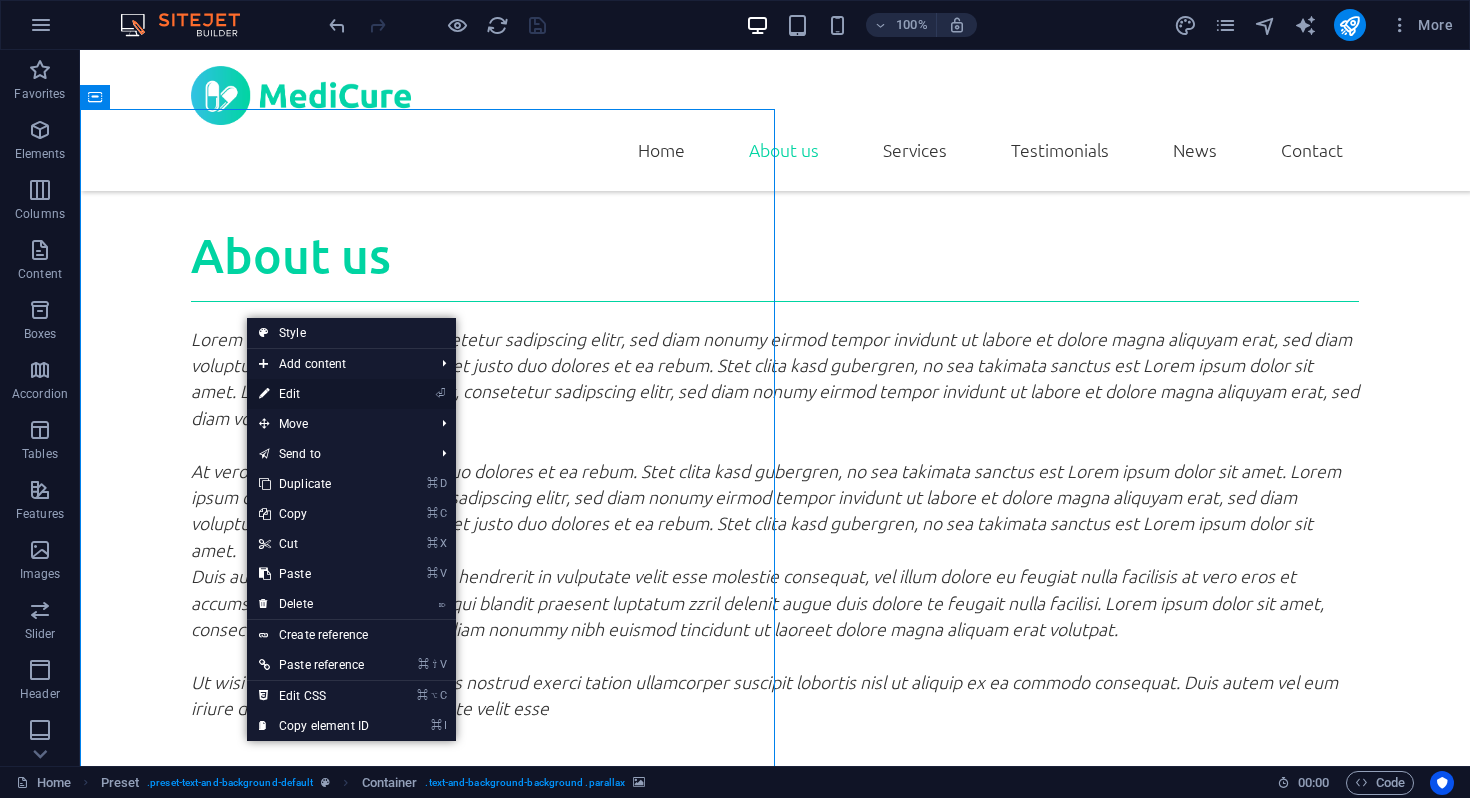 click on "⏎  Edit" at bounding box center [314, 394] 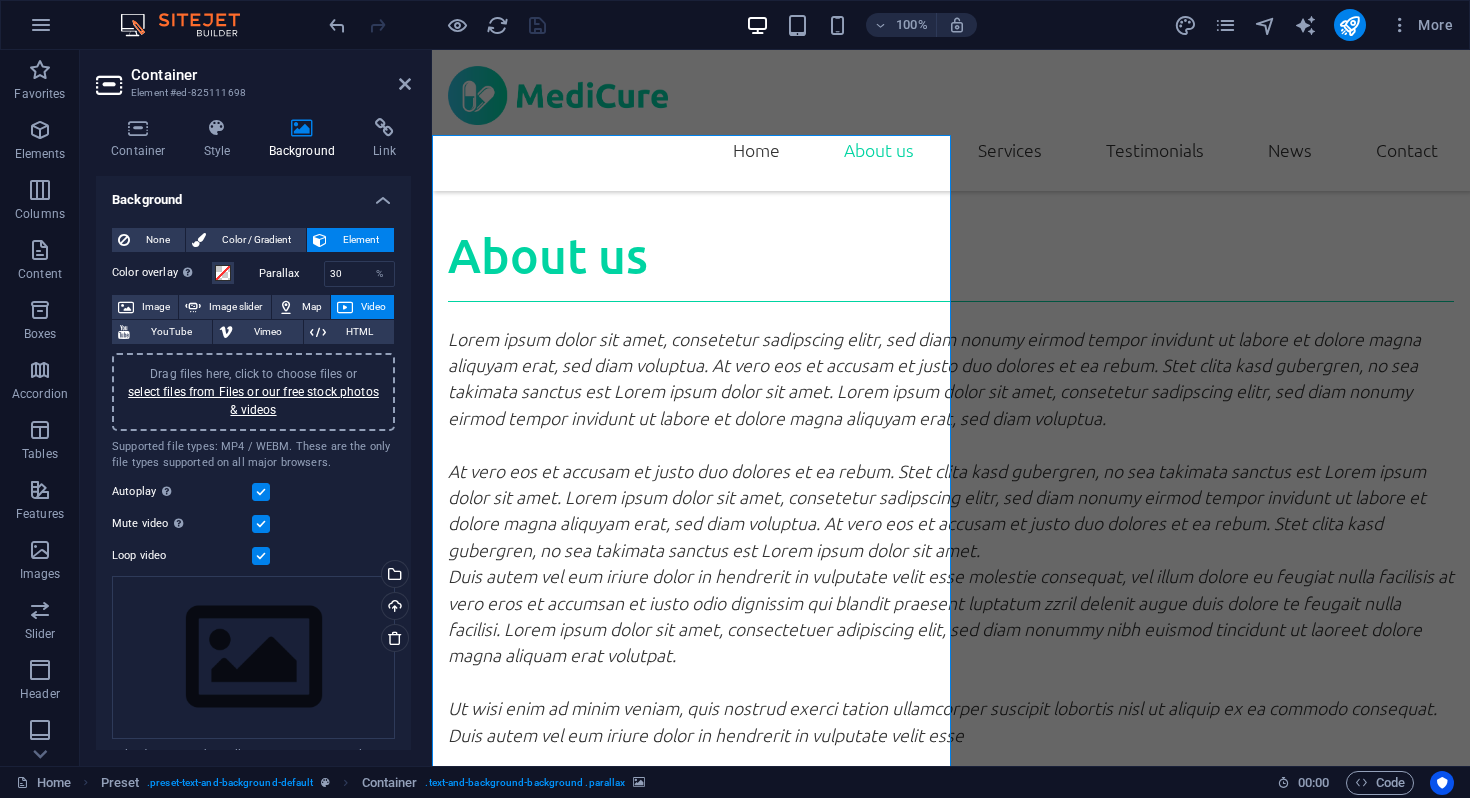 scroll, scrollTop: 28, scrollLeft: 0, axis: vertical 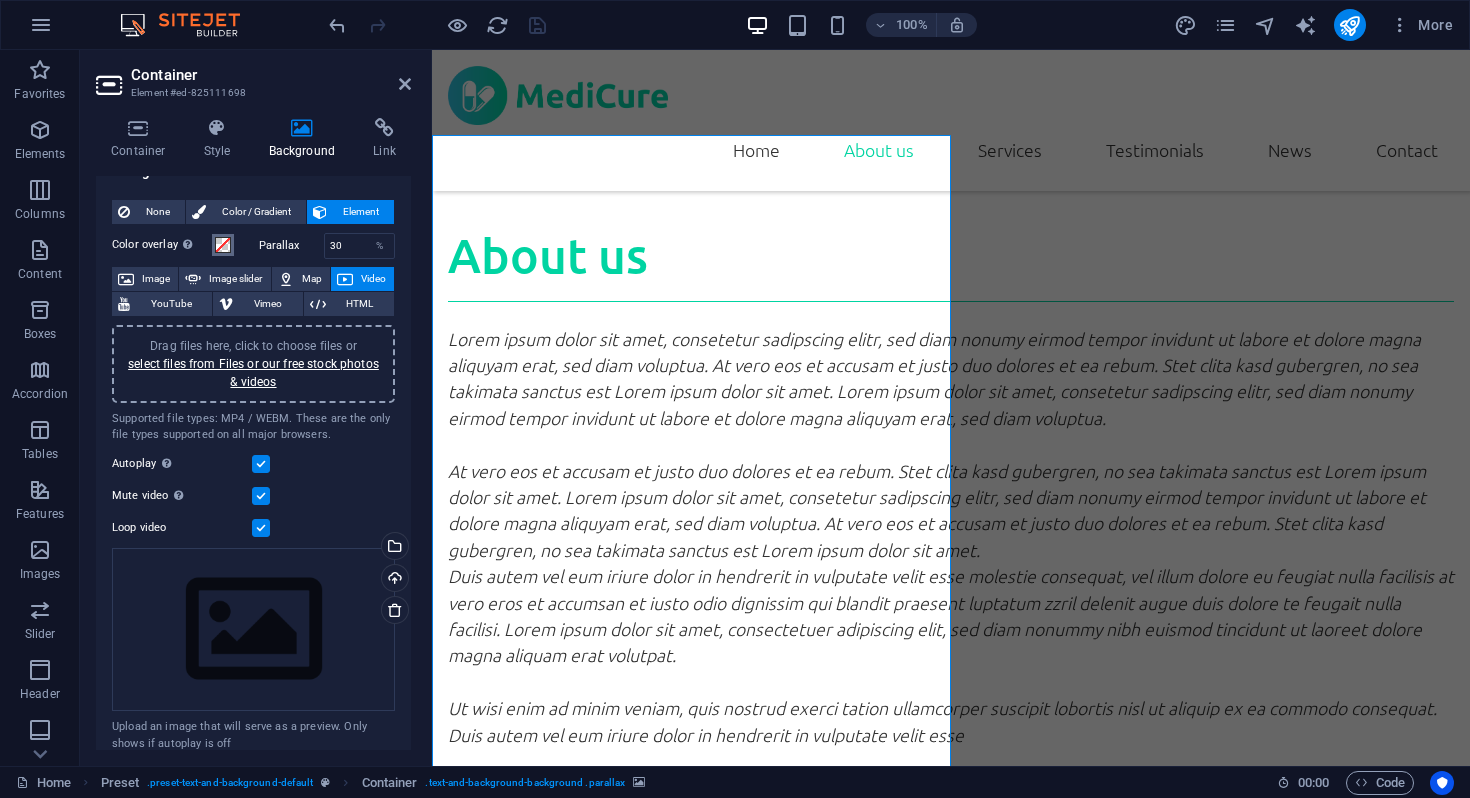 click at bounding box center (223, 245) 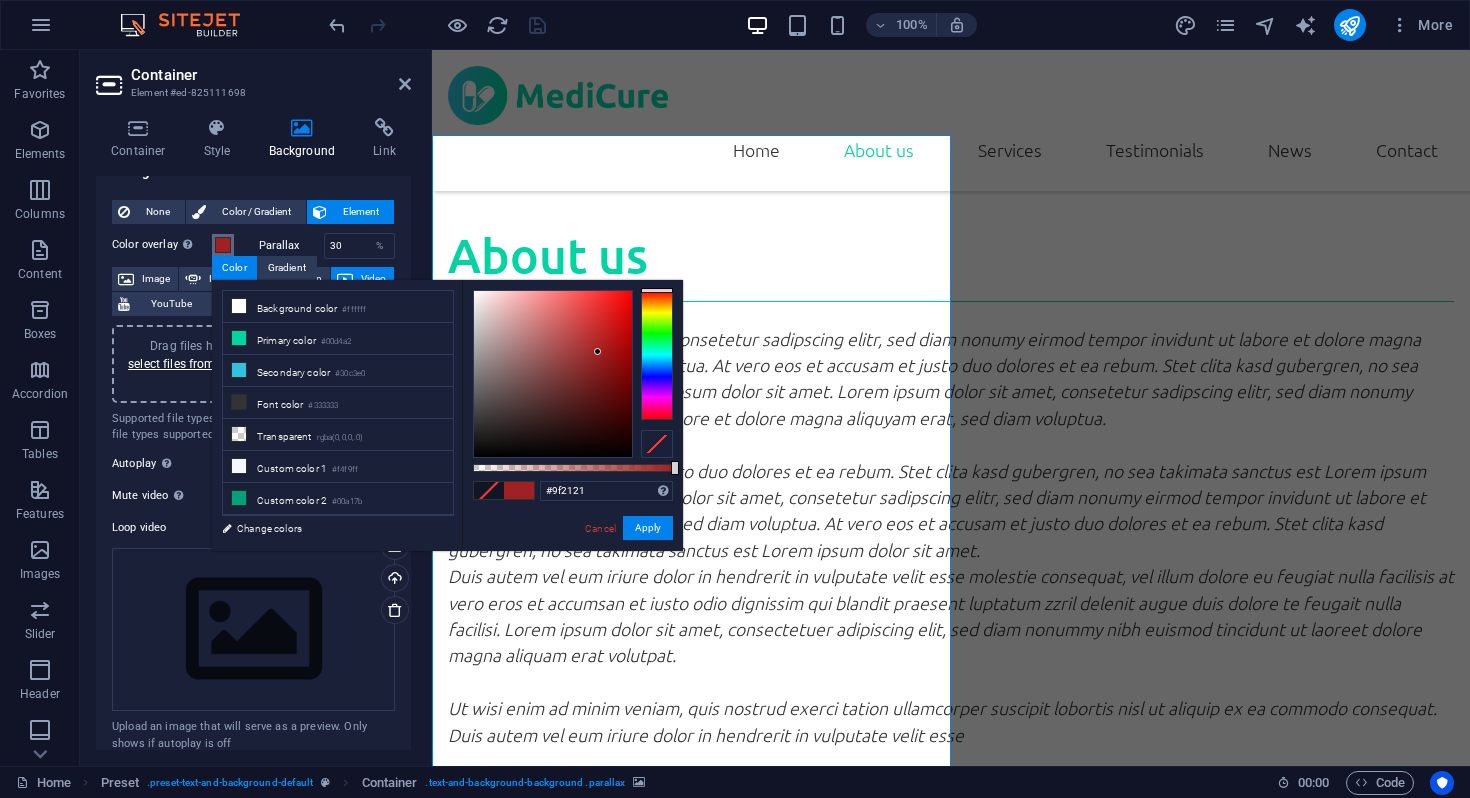 click at bounding box center (553, 374) 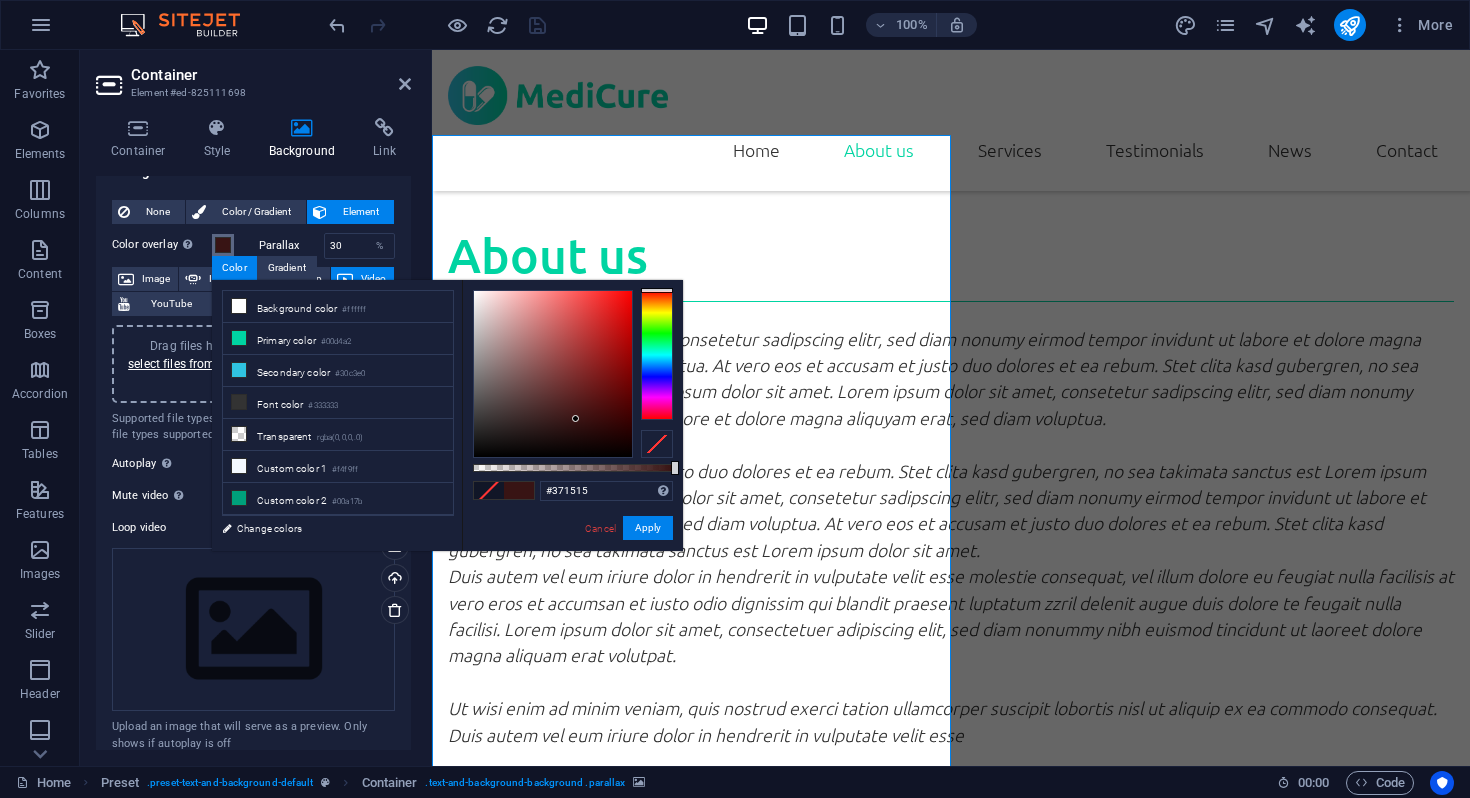 drag, startPoint x: 598, startPoint y: 419, endPoint x: 570, endPoint y: 420, distance: 28.01785 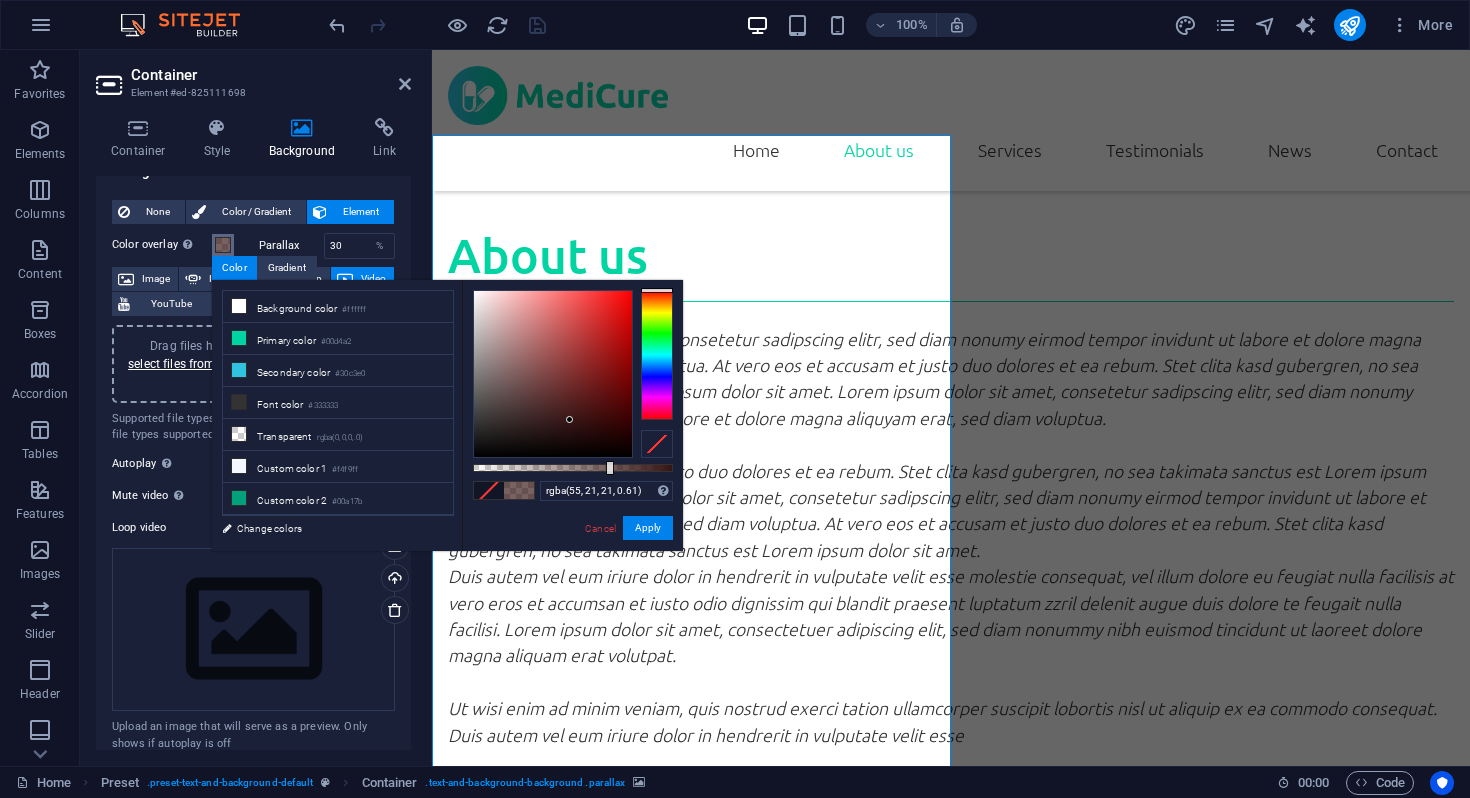 type on "rgba(55, 21, 21, 0.595)" 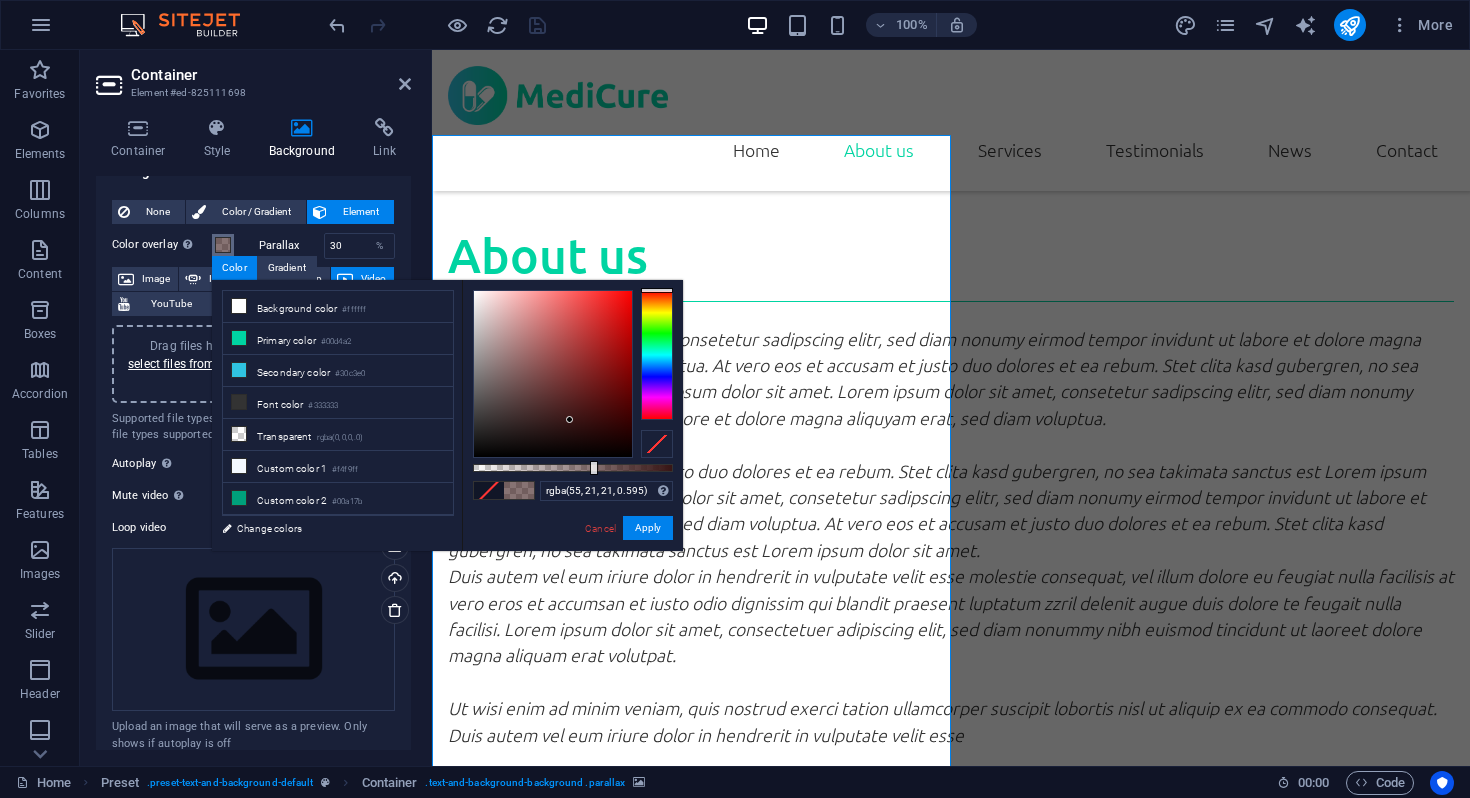 drag, startPoint x: 575, startPoint y: 469, endPoint x: 592, endPoint y: 462, distance: 18.384777 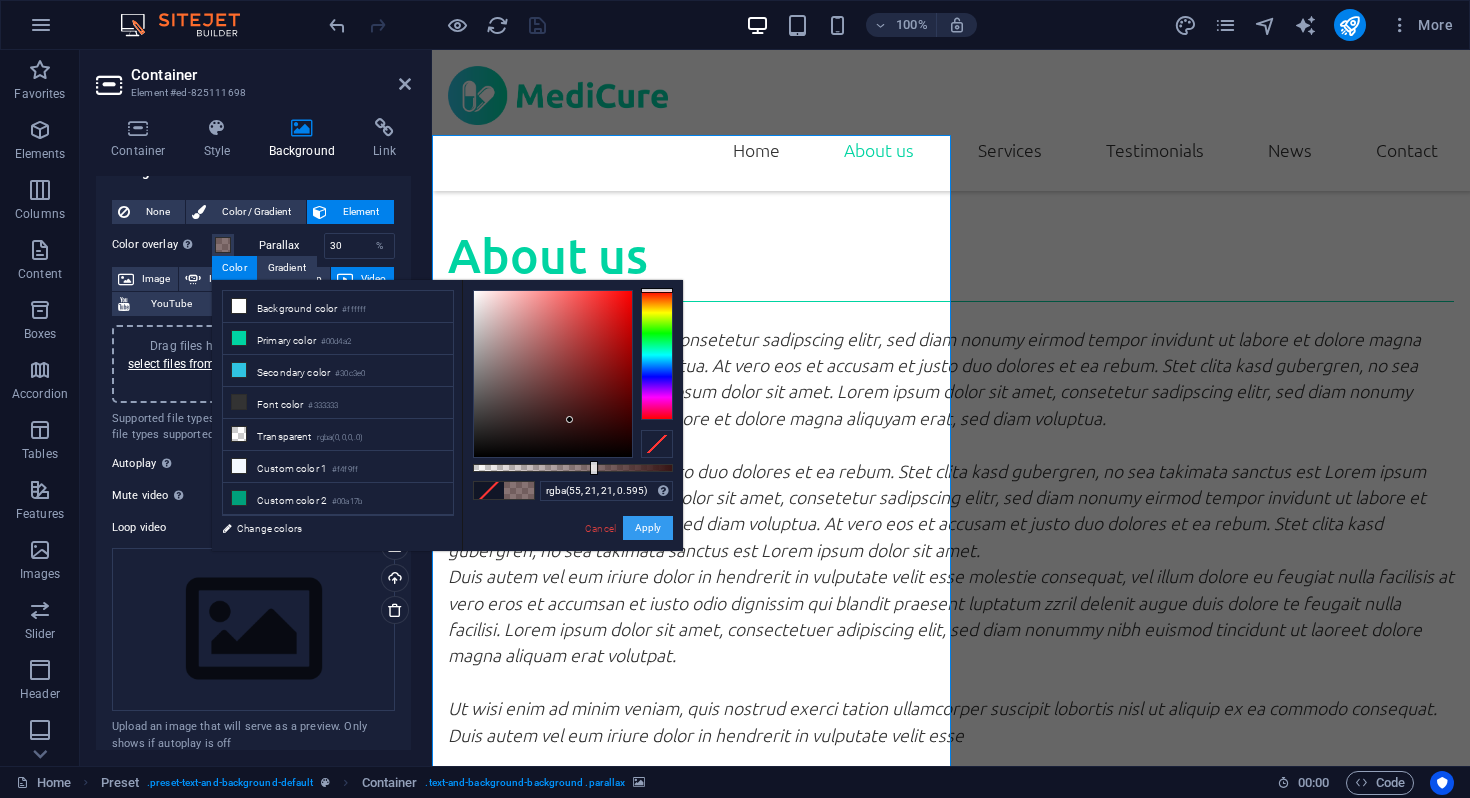 click on "Apply" at bounding box center [648, 528] 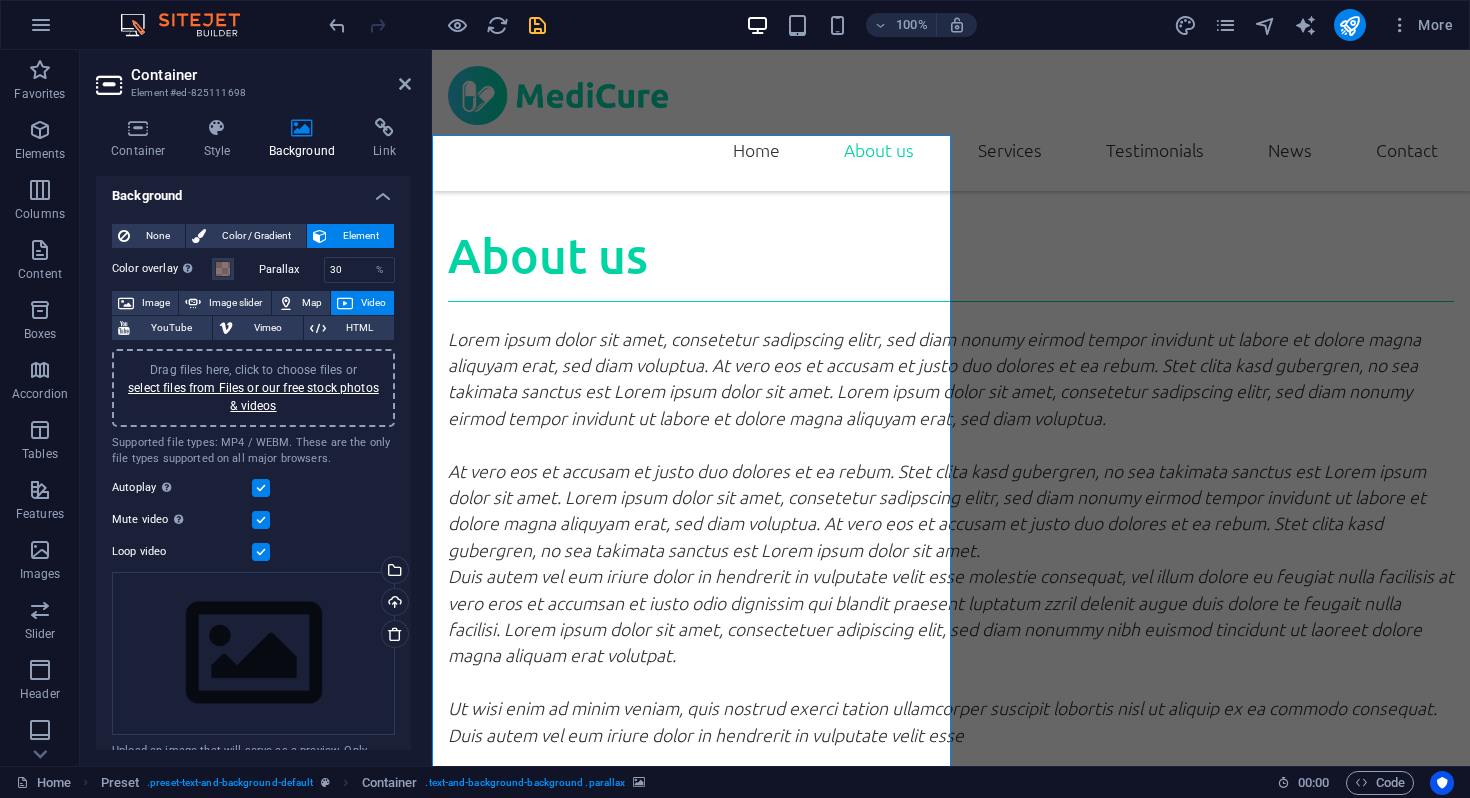 scroll, scrollTop: 0, scrollLeft: 0, axis: both 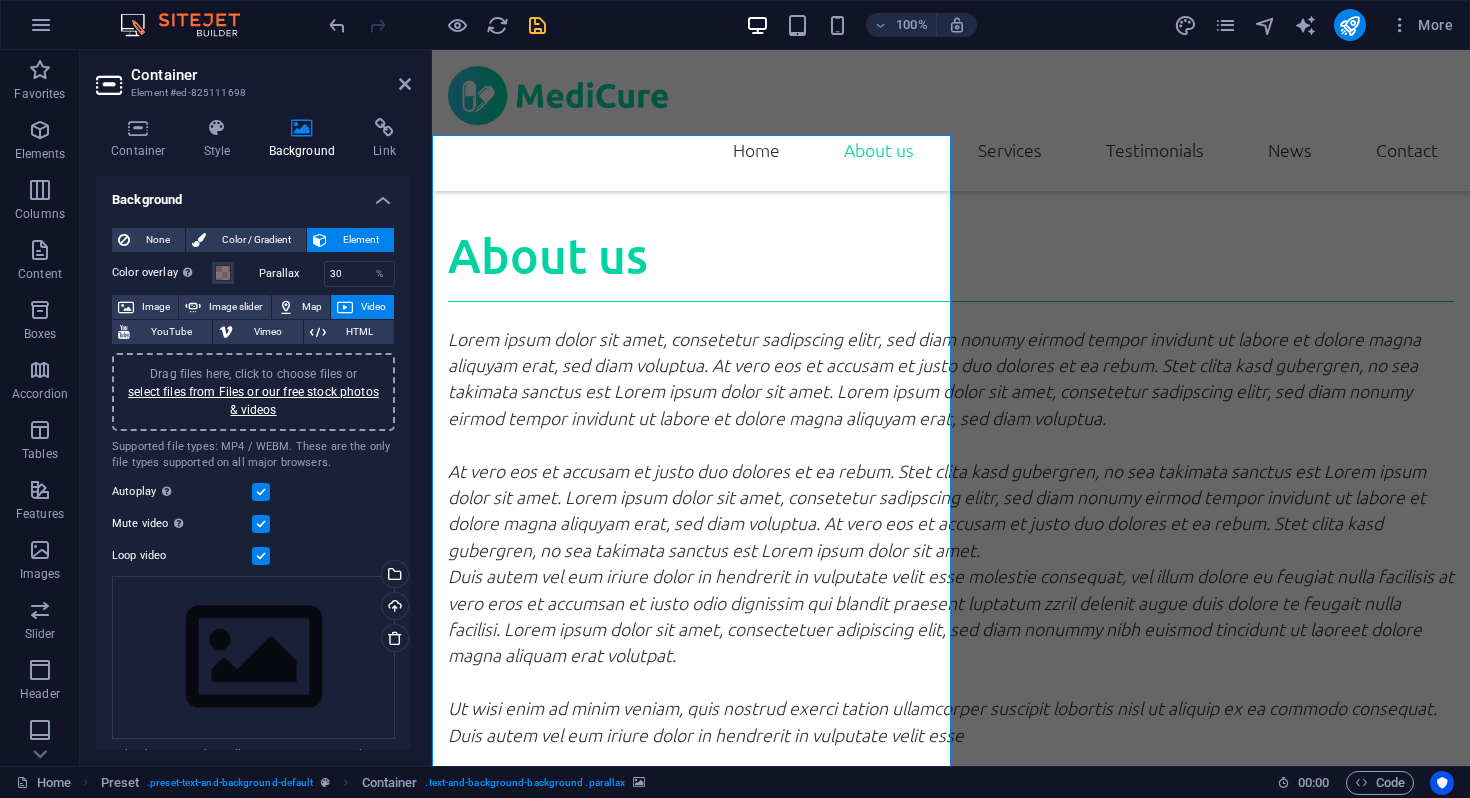 click on "Background" at bounding box center [253, 194] 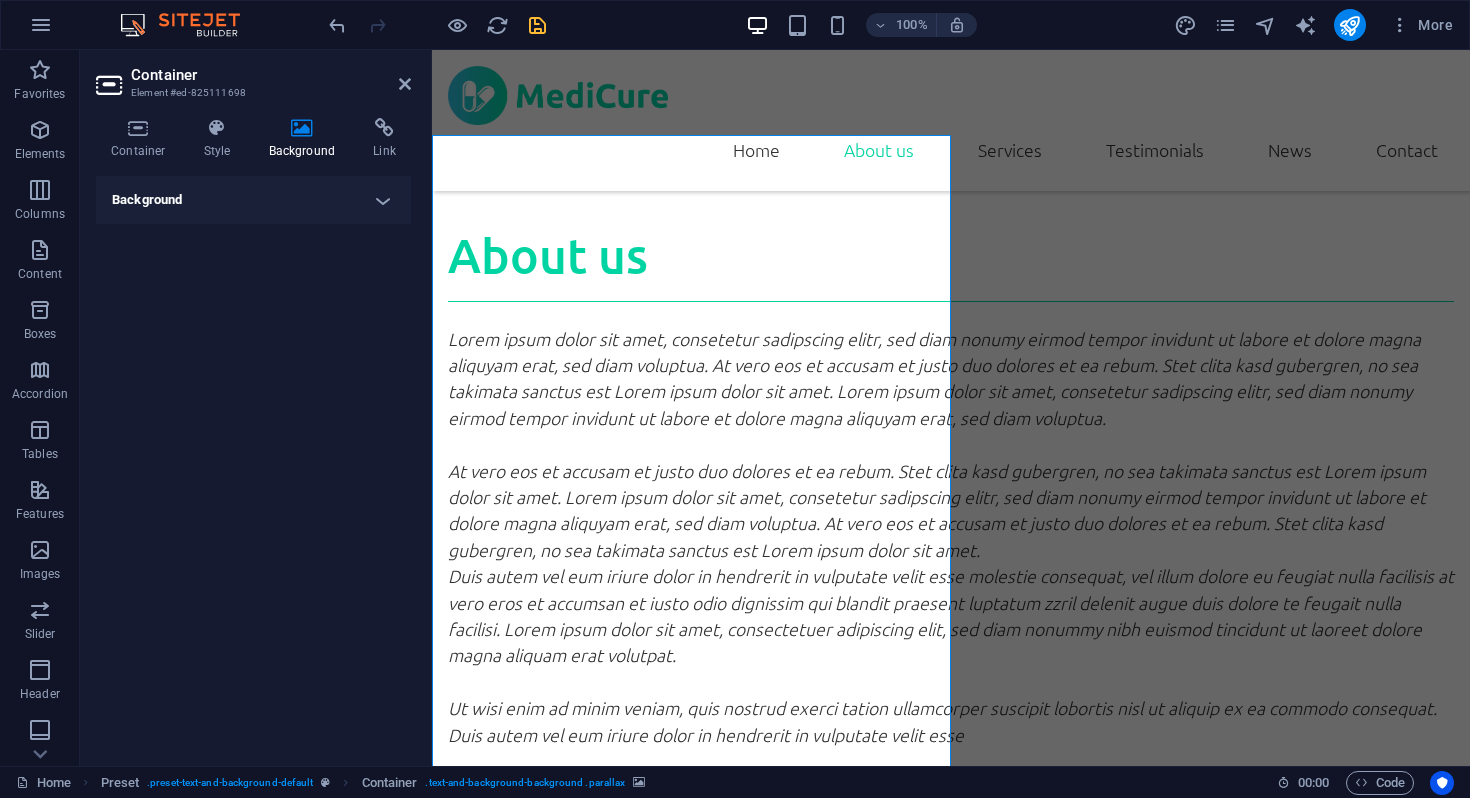 click on "Background" at bounding box center (253, 200) 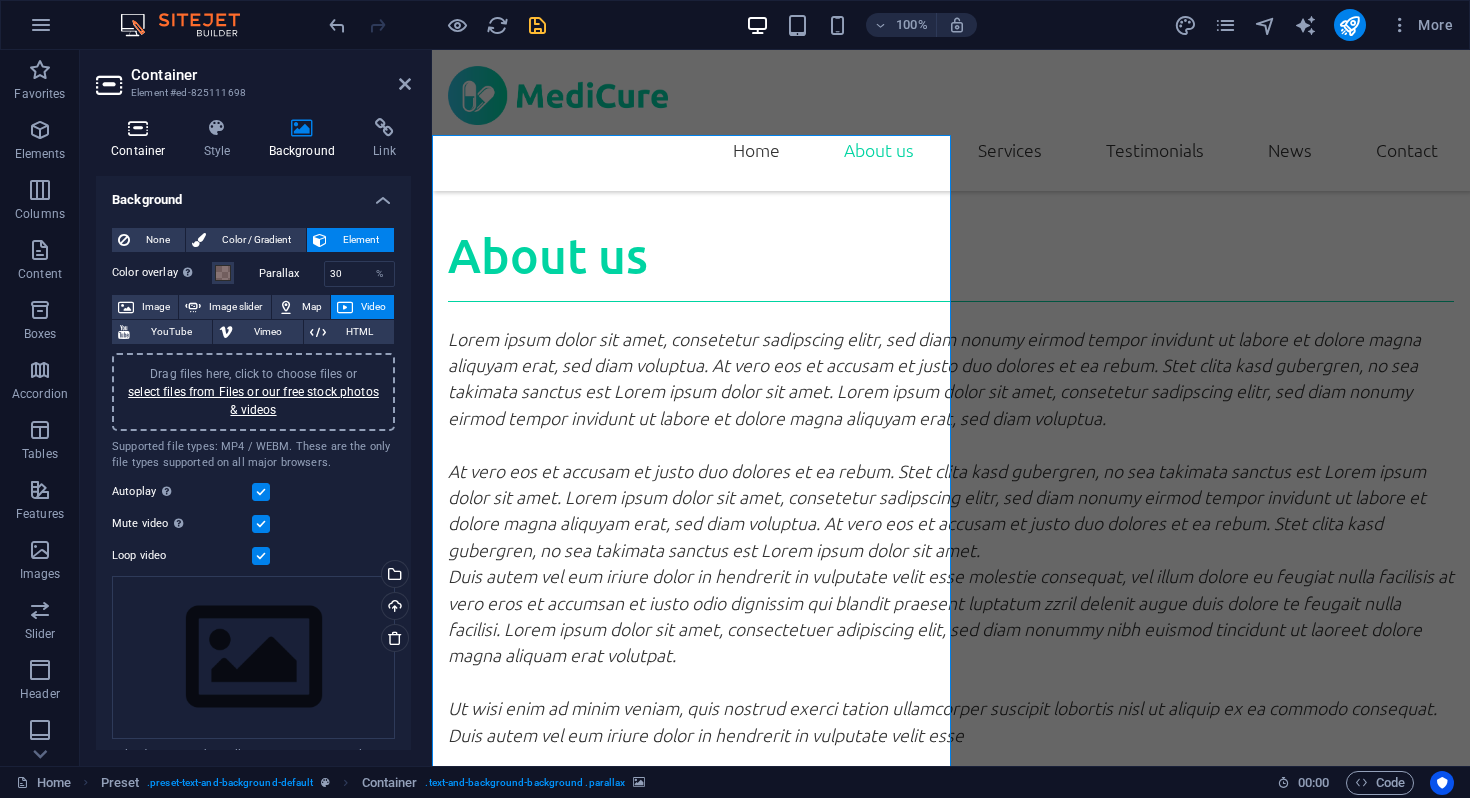 click at bounding box center [138, 128] 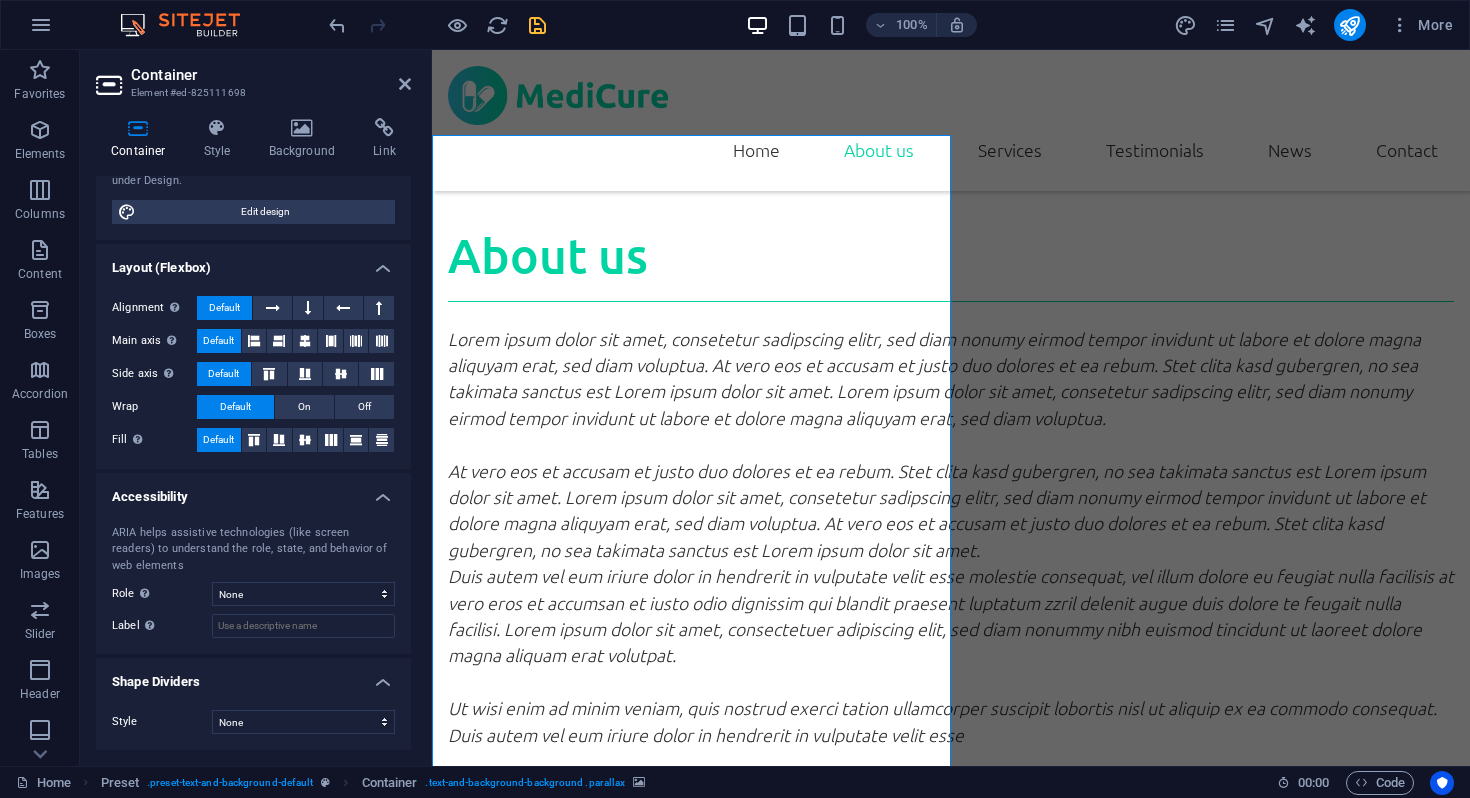 scroll, scrollTop: 0, scrollLeft: 0, axis: both 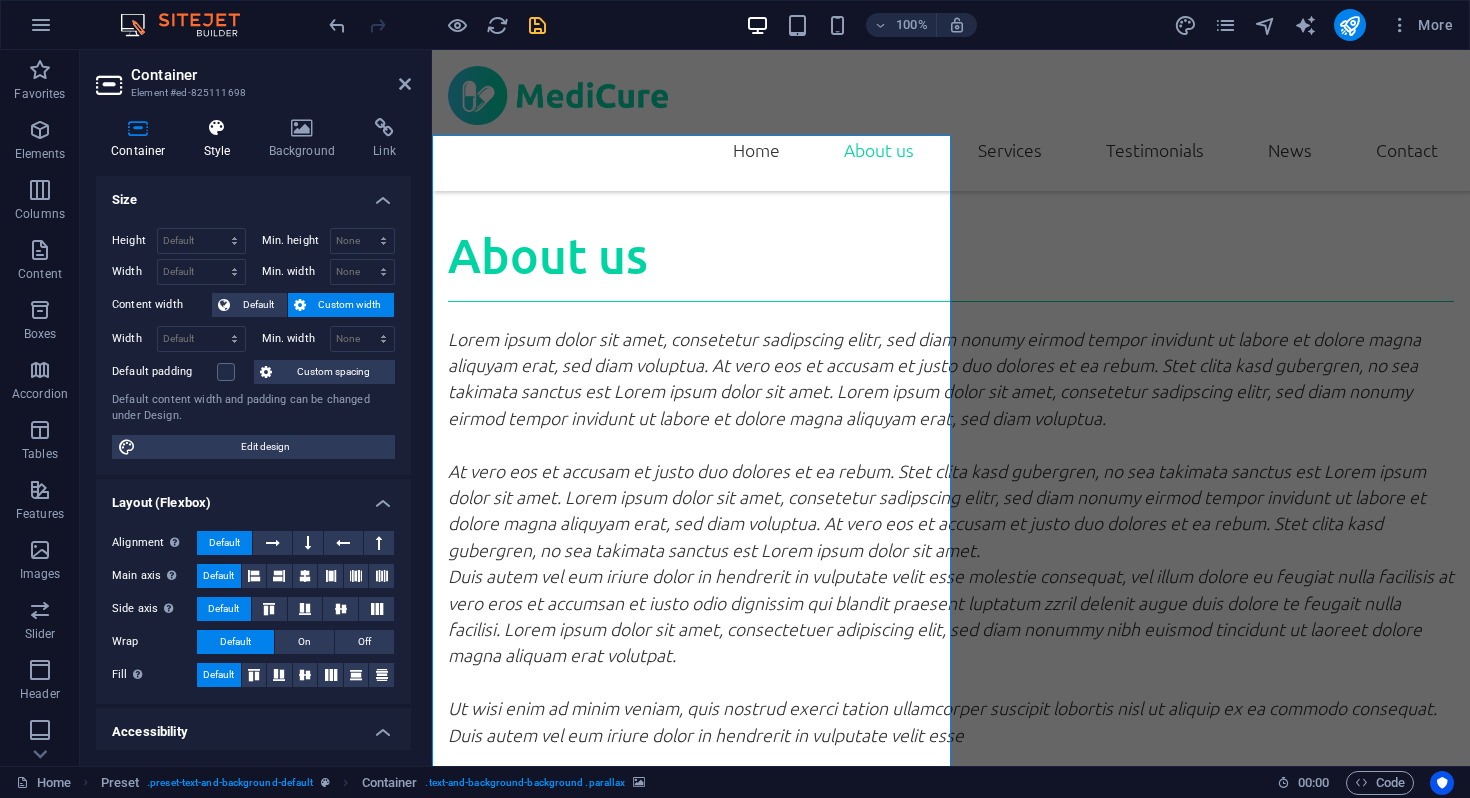 click at bounding box center (217, 128) 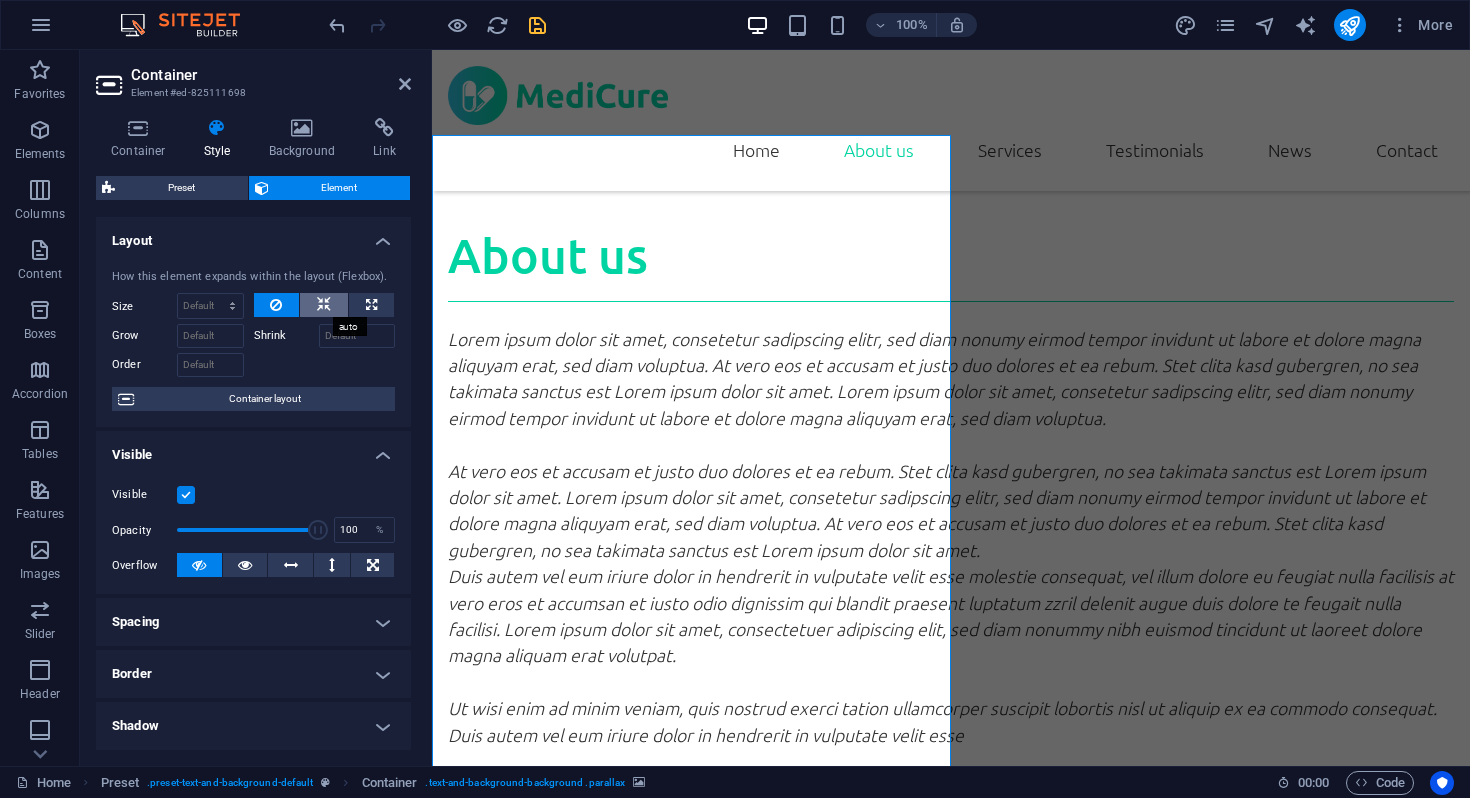 click at bounding box center [324, 305] 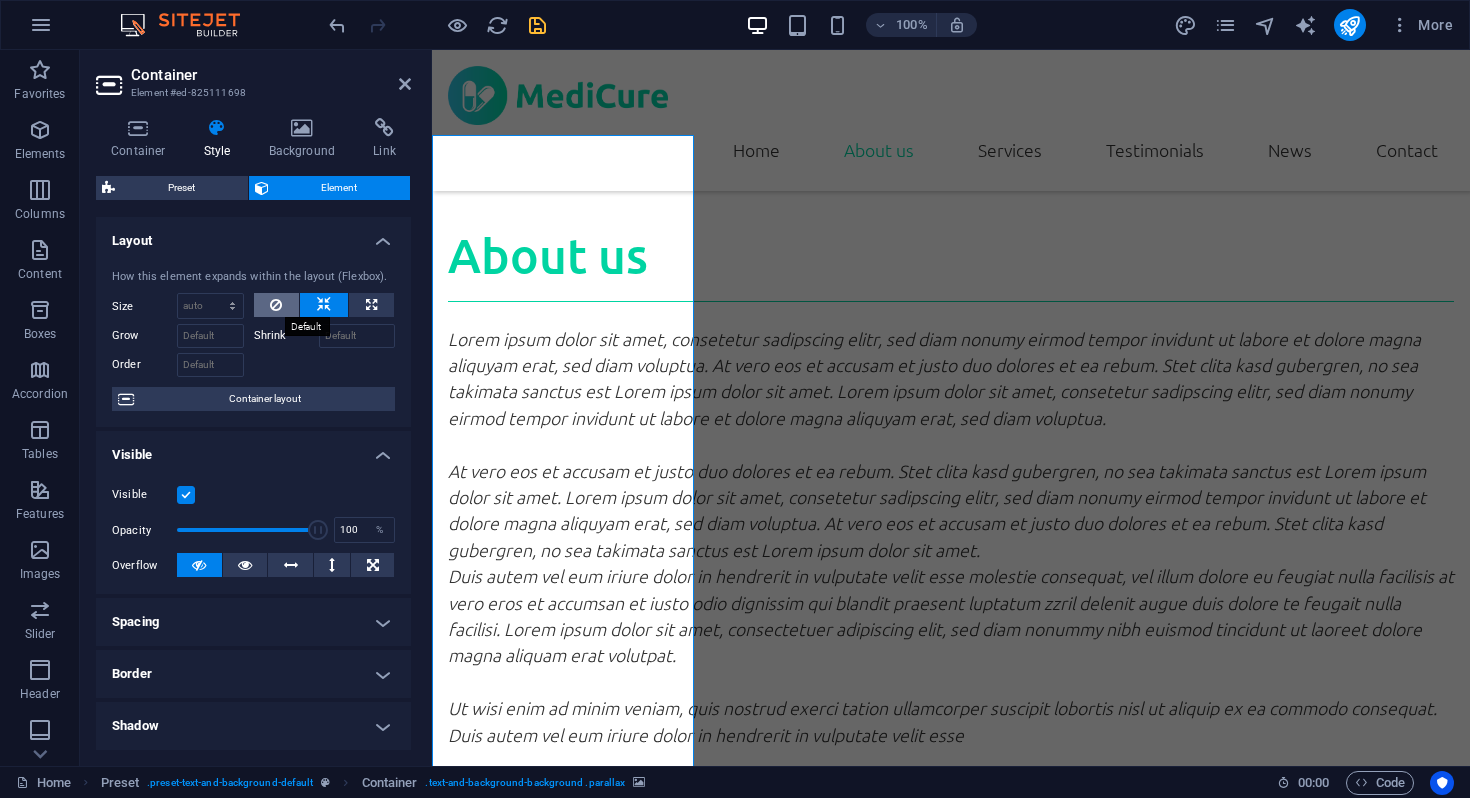 click at bounding box center (276, 305) 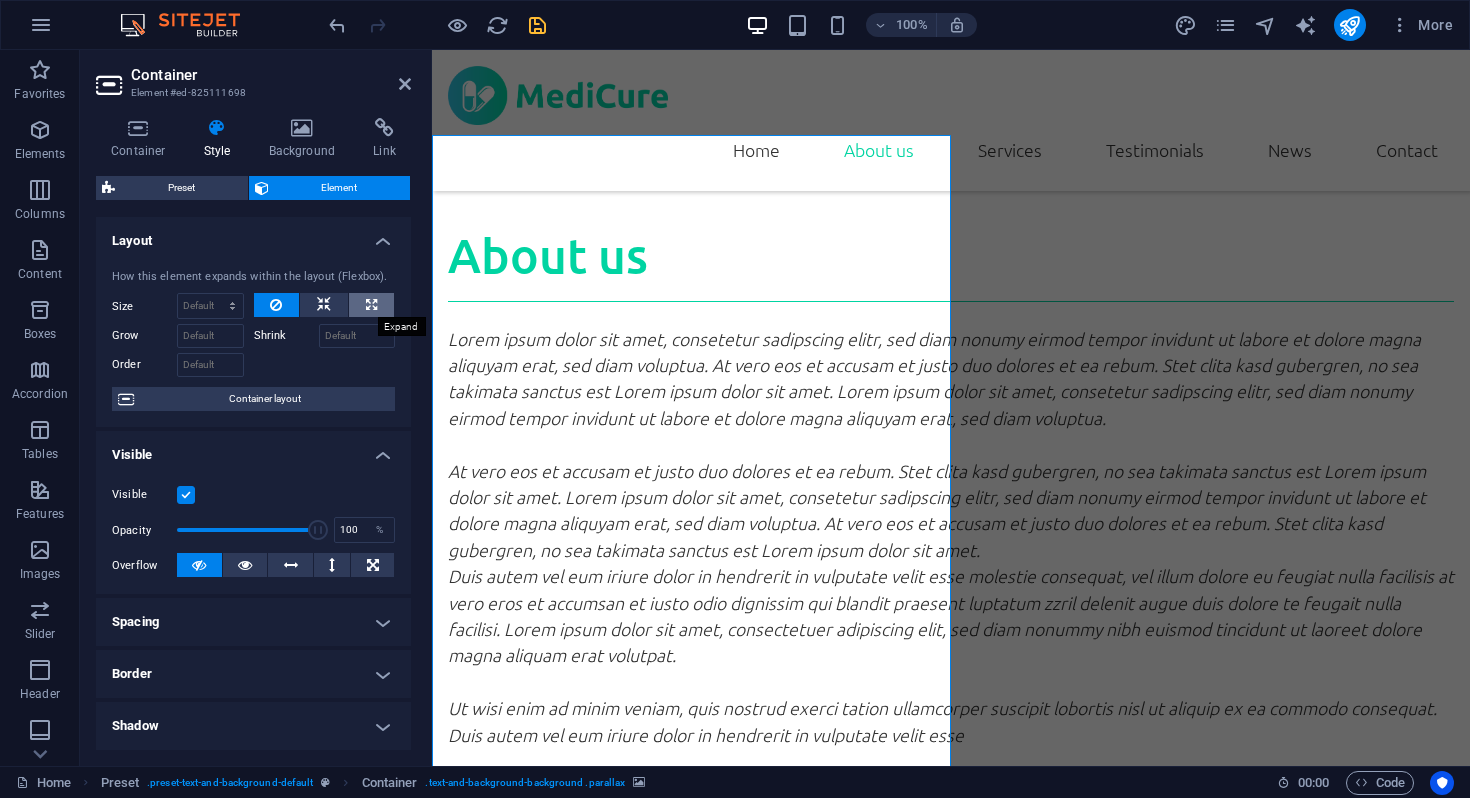 click at bounding box center [371, 305] 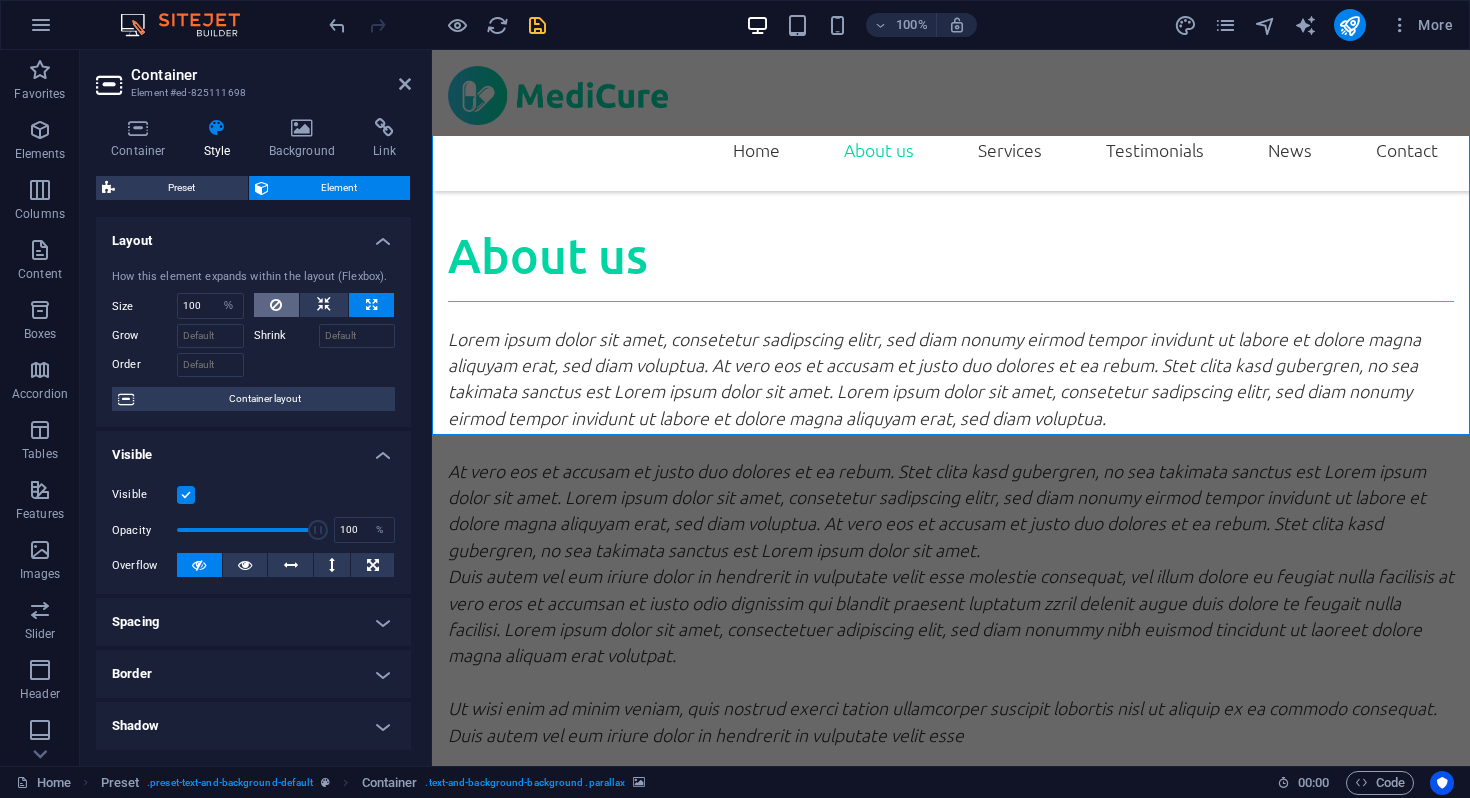 click at bounding box center [277, 305] 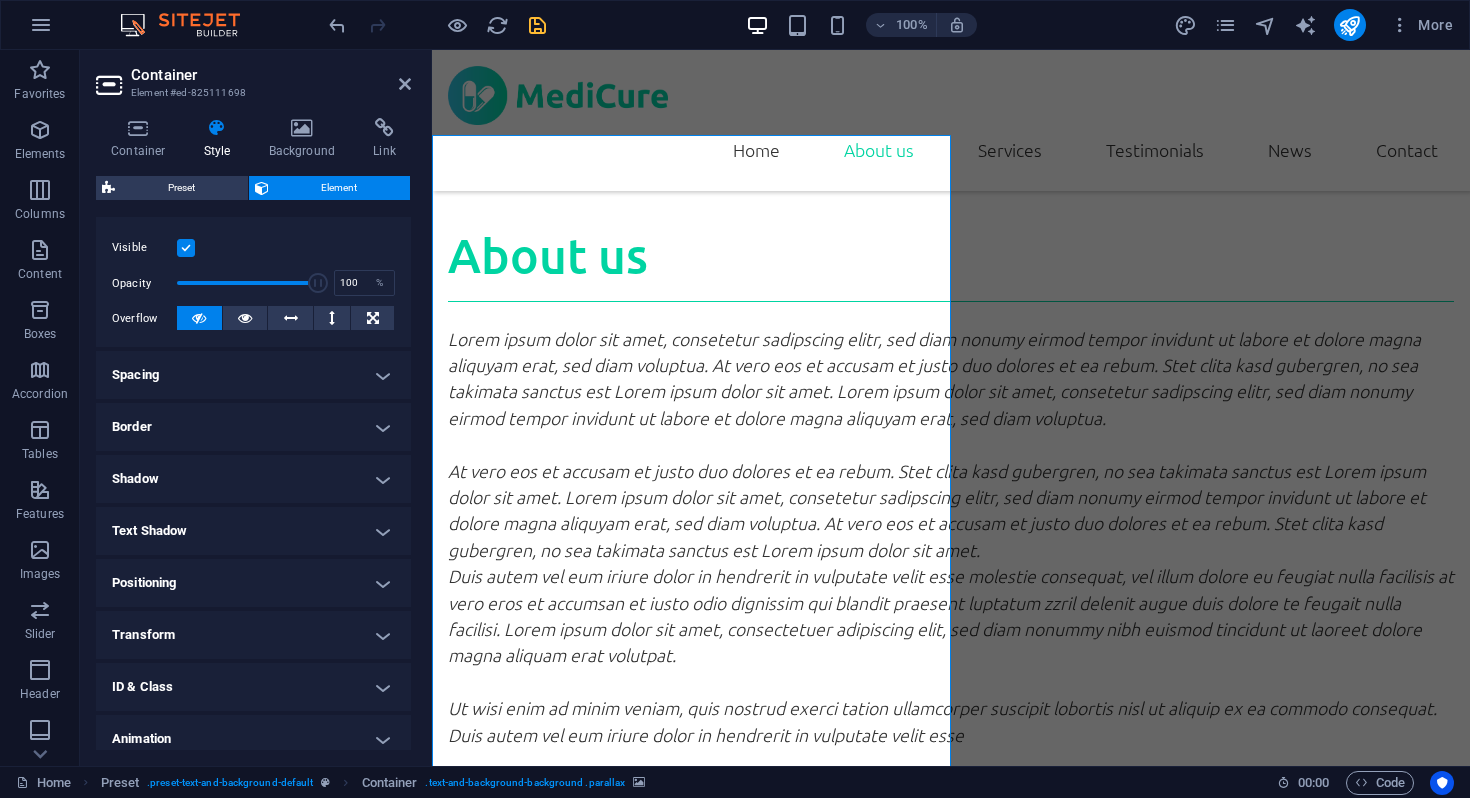 scroll, scrollTop: 282, scrollLeft: 0, axis: vertical 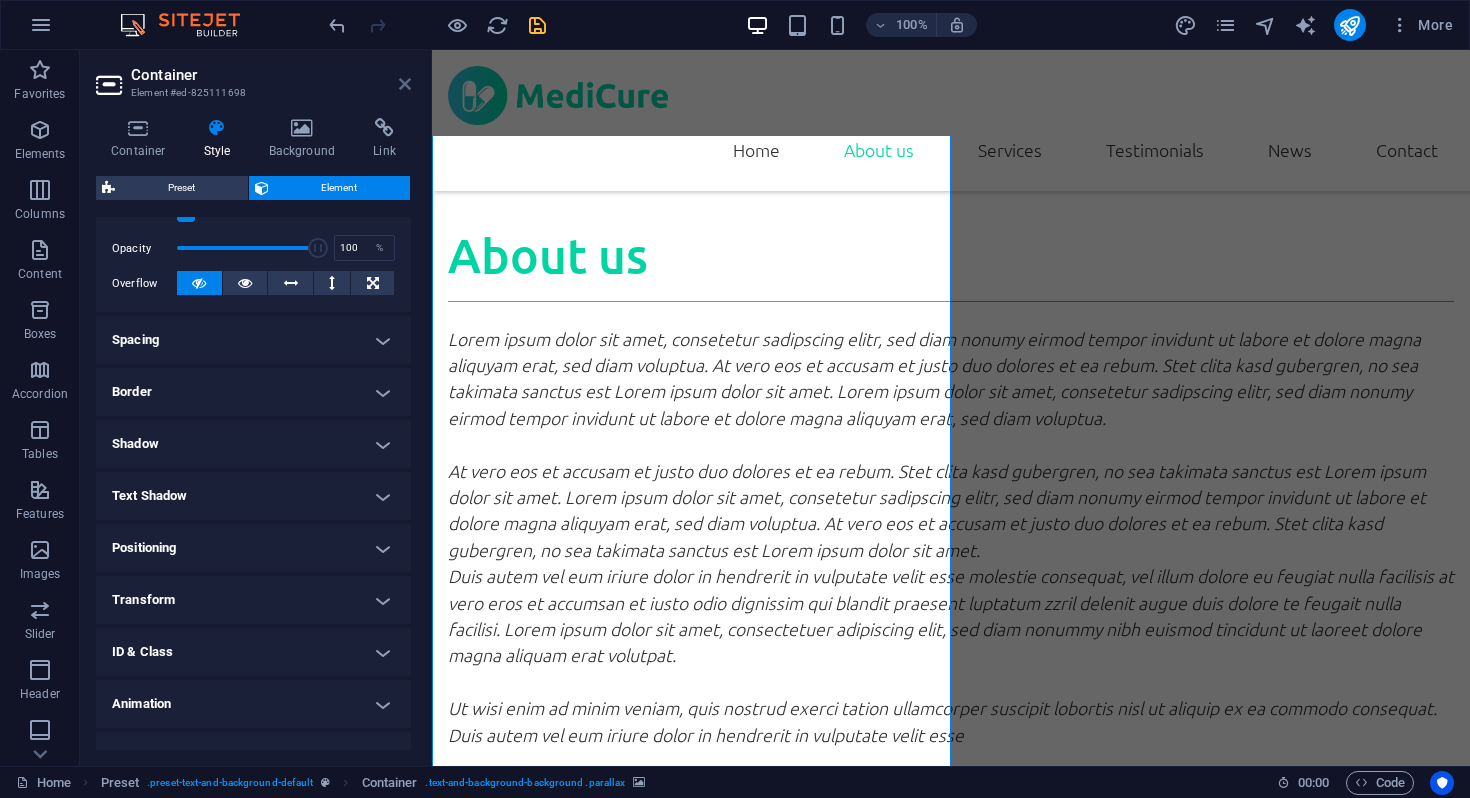 click at bounding box center [405, 84] 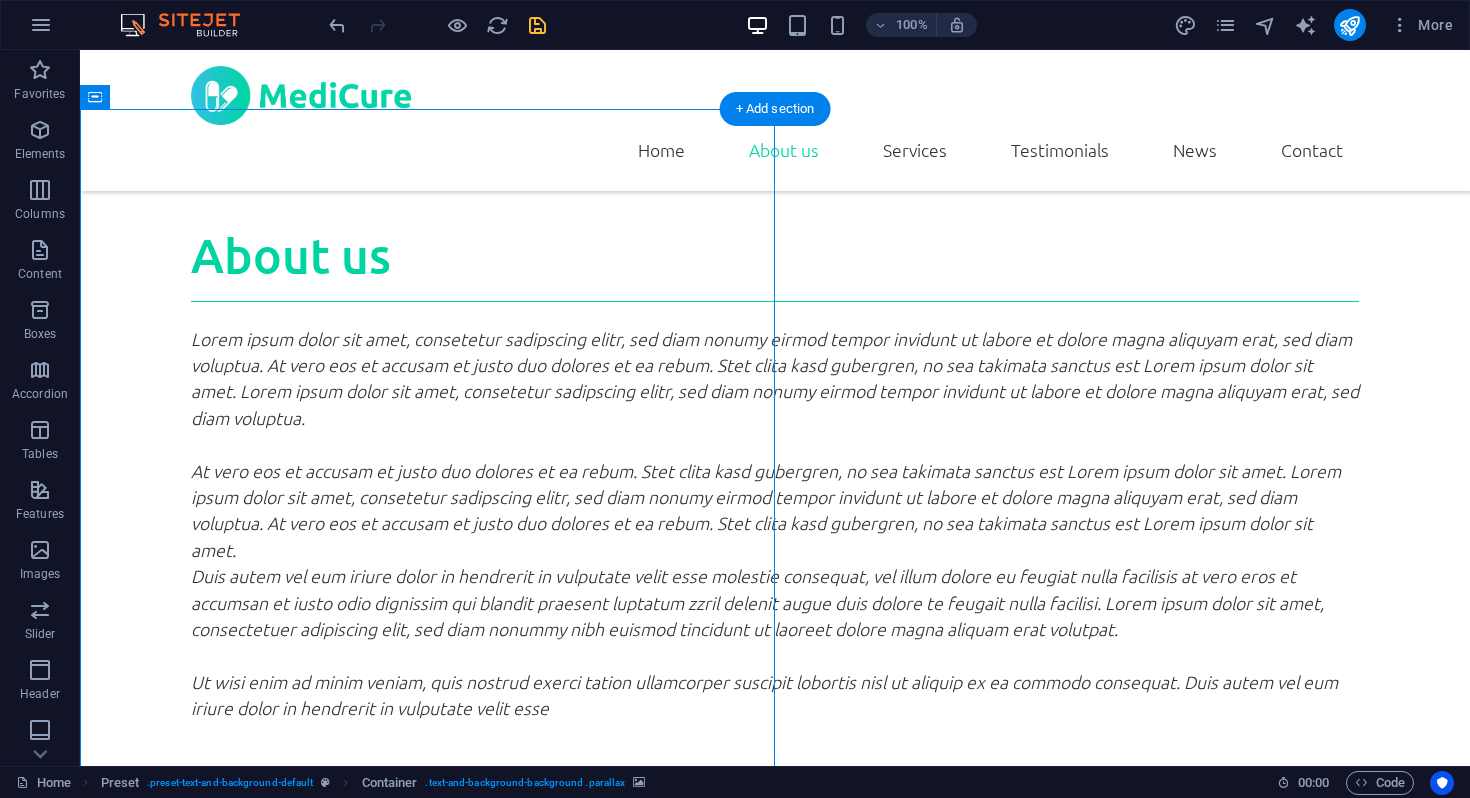 click at bounding box center (775, 1215) 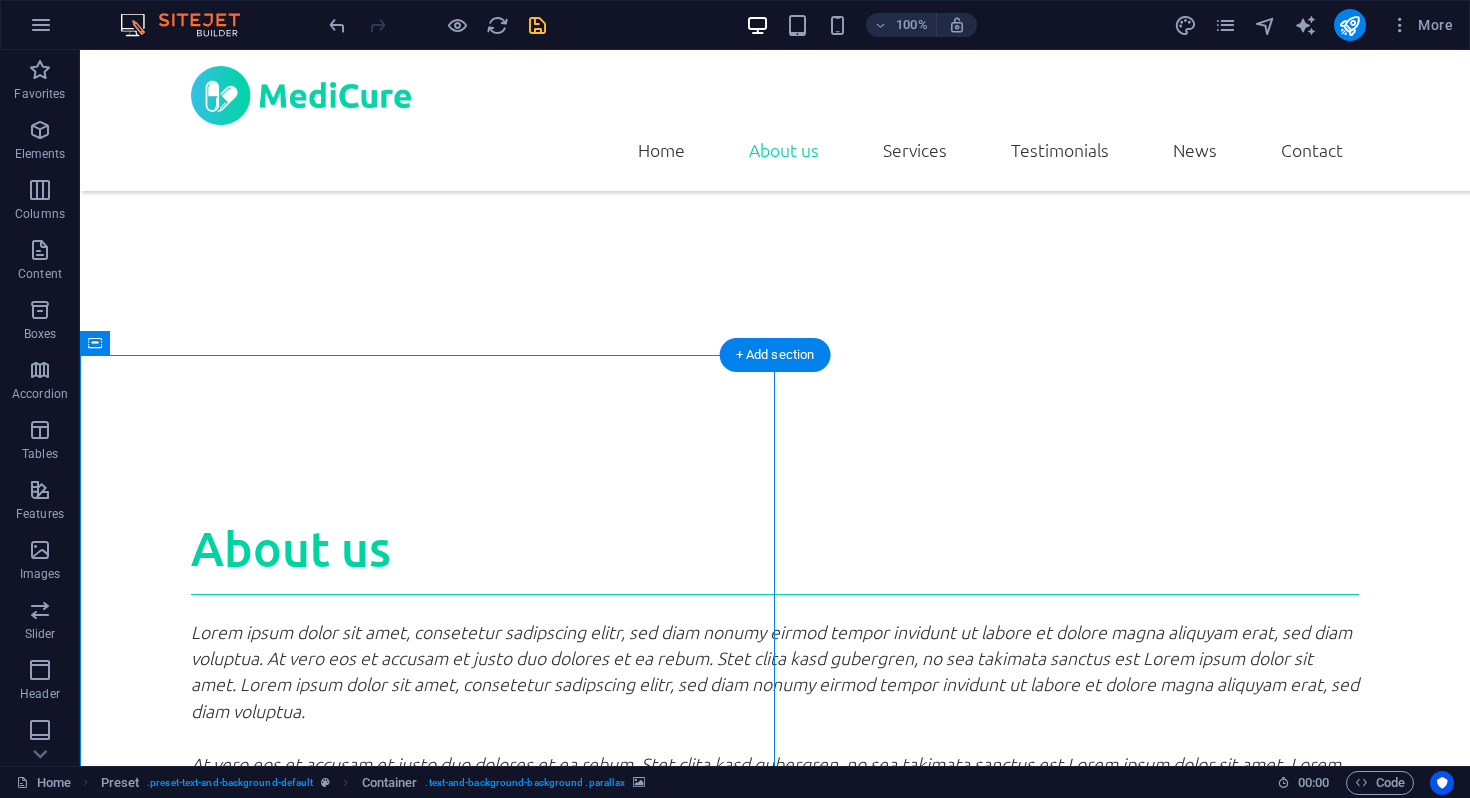 scroll, scrollTop: 952, scrollLeft: 0, axis: vertical 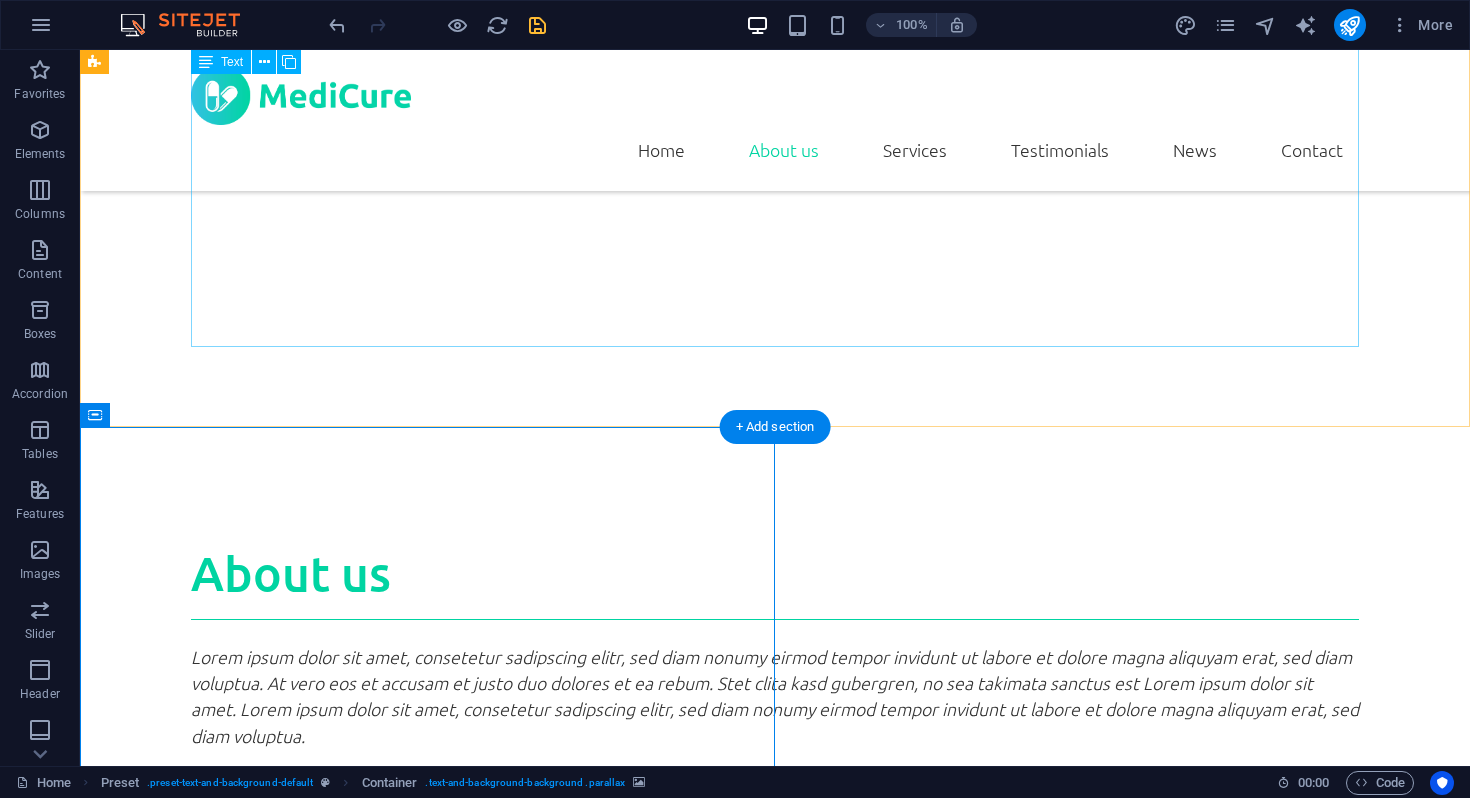 click on "Lorem ipsum dolor sit amet, consetetur sadipscing elitr, sed diam nonumy eirmod tempor invidunt ut labore et dolore magna aliquyam erat, sed diam voluptua. At vero eos et accusam et justo duo dolores et ea rebum. Stet clita kasd gubergren, no sea takimata sanctus est Lorem ipsum dolor sit amet. Lorem ipsum dolor sit amet, consetetur sadipscing elitr, sed diam nonumy eirmod tempor invidunt ut labore et dolore magna aliquyam erat, sed diam voluptua.  At vero eos et accusam et justo duo dolores et ea rebum. Stet clita kasd gubergren, no sea takimata sanctus est Lorem ipsum dolor sit amet. Lorem ipsum dolor sit amet, consetetur sadipscing elitr, sed diam nonumy eirmod tempor invidunt ut labore et dolore magna aliquyam erat, sed diam voluptua. At vero eos et accusam et justo duo dolores et ea rebum. Stet clita kasd gubergren, no sea takimata sanctus est Lorem ipsum dolor sit amet." at bounding box center [775, 842] 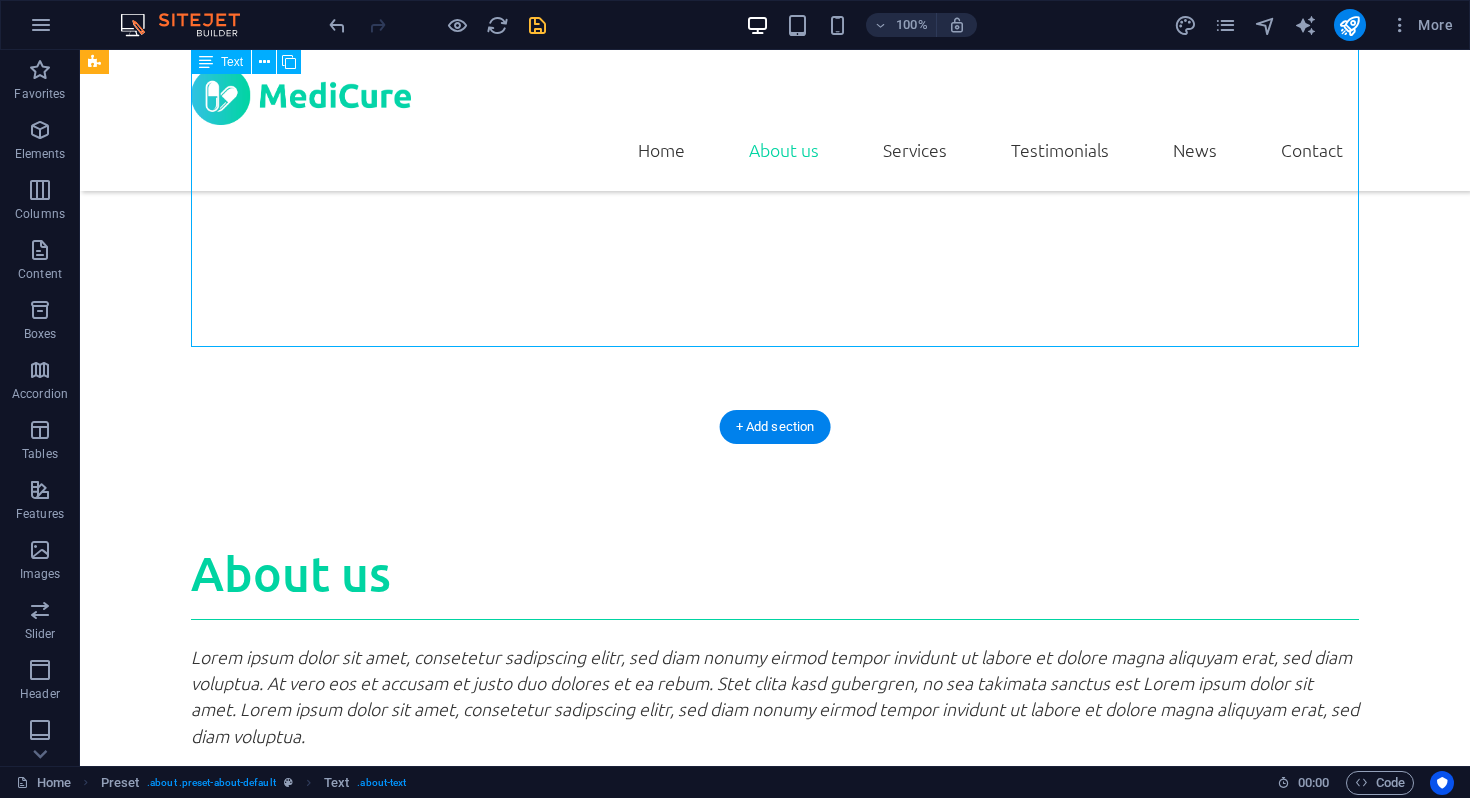 click on "Lorem ipsum dolor sit amet, consetetur sadipscing elitr, sed diam nonumy eirmod tempor invidunt ut labore et dolore magna aliquyam erat, sed diam voluptua. At vero eos et accusam et justo duo dolores et ea rebum. Stet clita kasd gubergren, no sea takimata sanctus est Lorem ipsum dolor sit amet. Lorem ipsum dolor sit amet, consetetur sadipscing elitr, sed diam nonumy eirmod tempor invidunt ut labore et dolore magna aliquyam erat, sed diam voluptua.  At vero eos et accusam et justo duo dolores et ea rebum. Stet clita kasd gubergren, no sea takimata sanctus est Lorem ipsum dolor sit amet. Lorem ipsum dolor sit amet, consetetur sadipscing elitr, sed diam nonumy eirmod tempor invidunt ut labore et dolore magna aliquyam erat, sed diam voluptua. At vero eos et accusam et justo duo dolores et ea rebum. Stet clita kasd gubergren, no sea takimata sanctus est Lorem ipsum dolor sit amet." at bounding box center [775, 842] 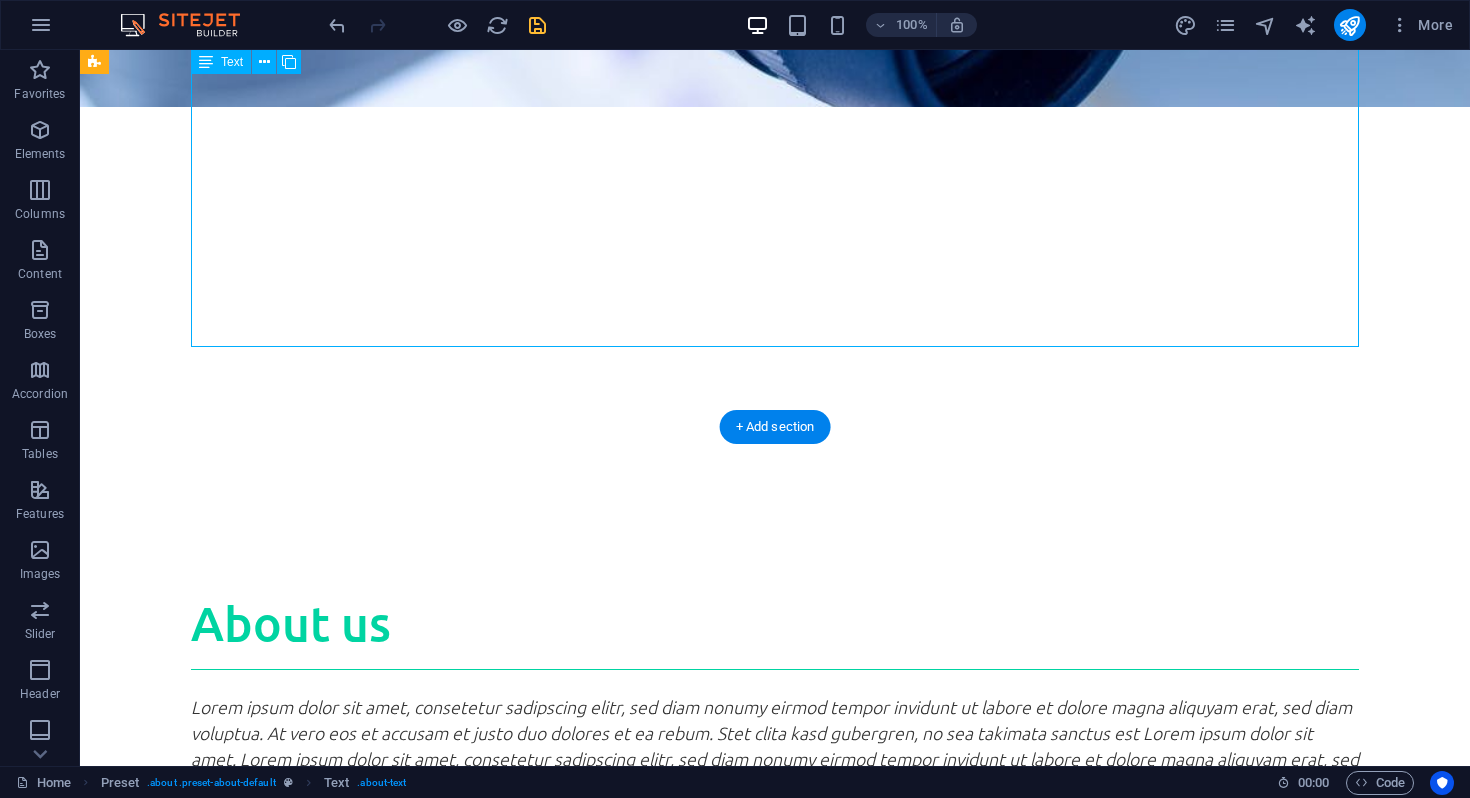 scroll, scrollTop: 495, scrollLeft: 0, axis: vertical 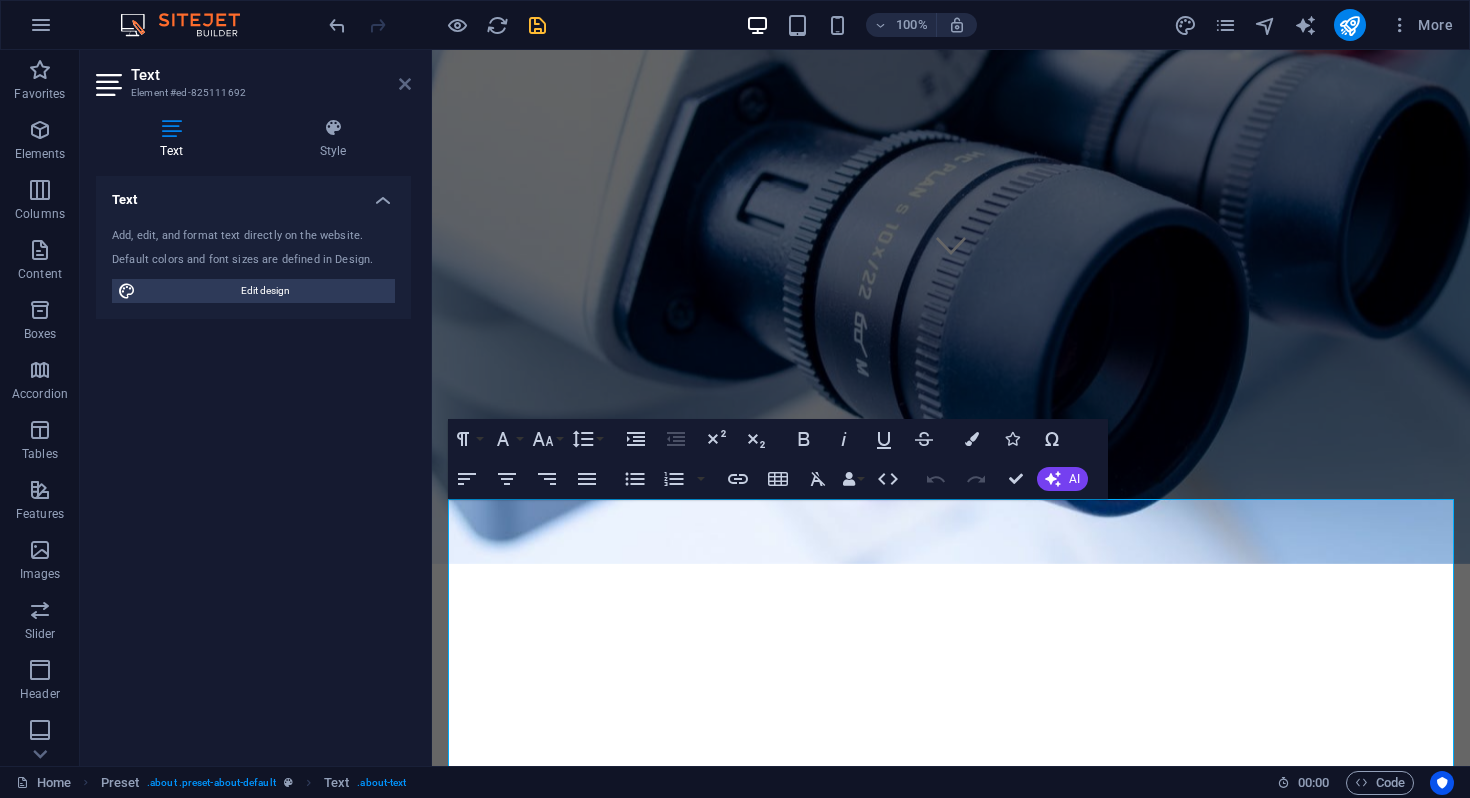 click at bounding box center [405, 84] 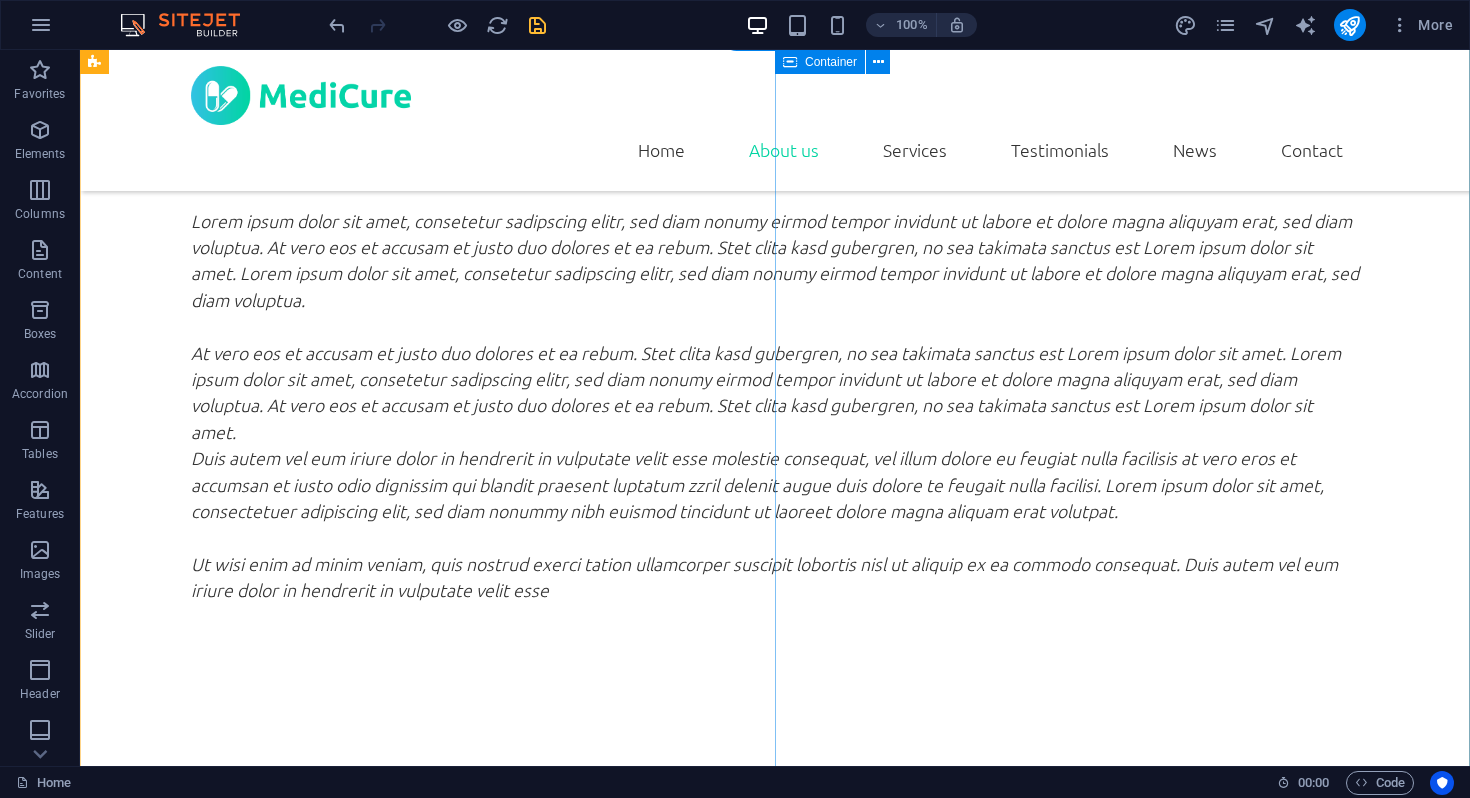 scroll, scrollTop: 1303, scrollLeft: 0, axis: vertical 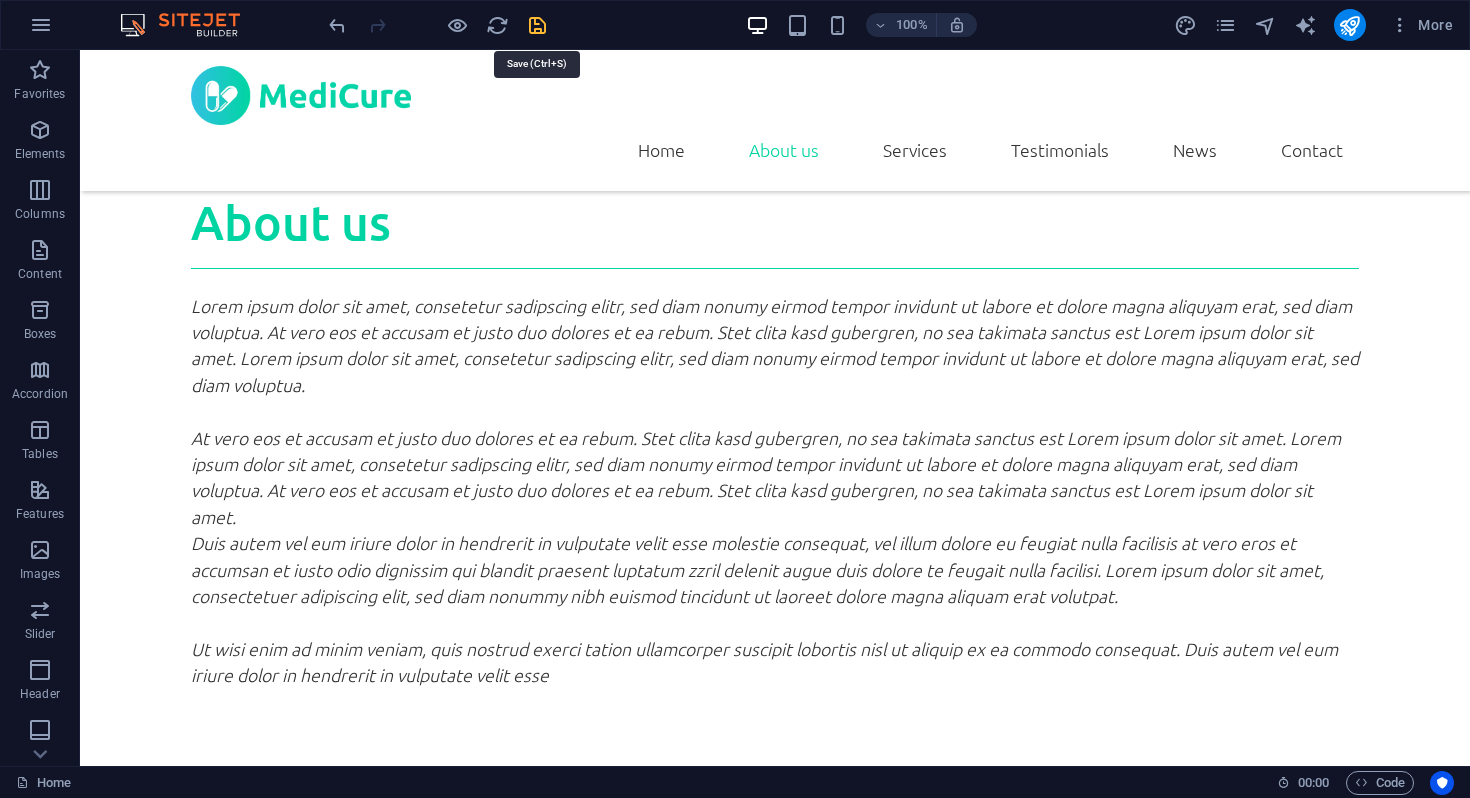 click at bounding box center (537, 25) 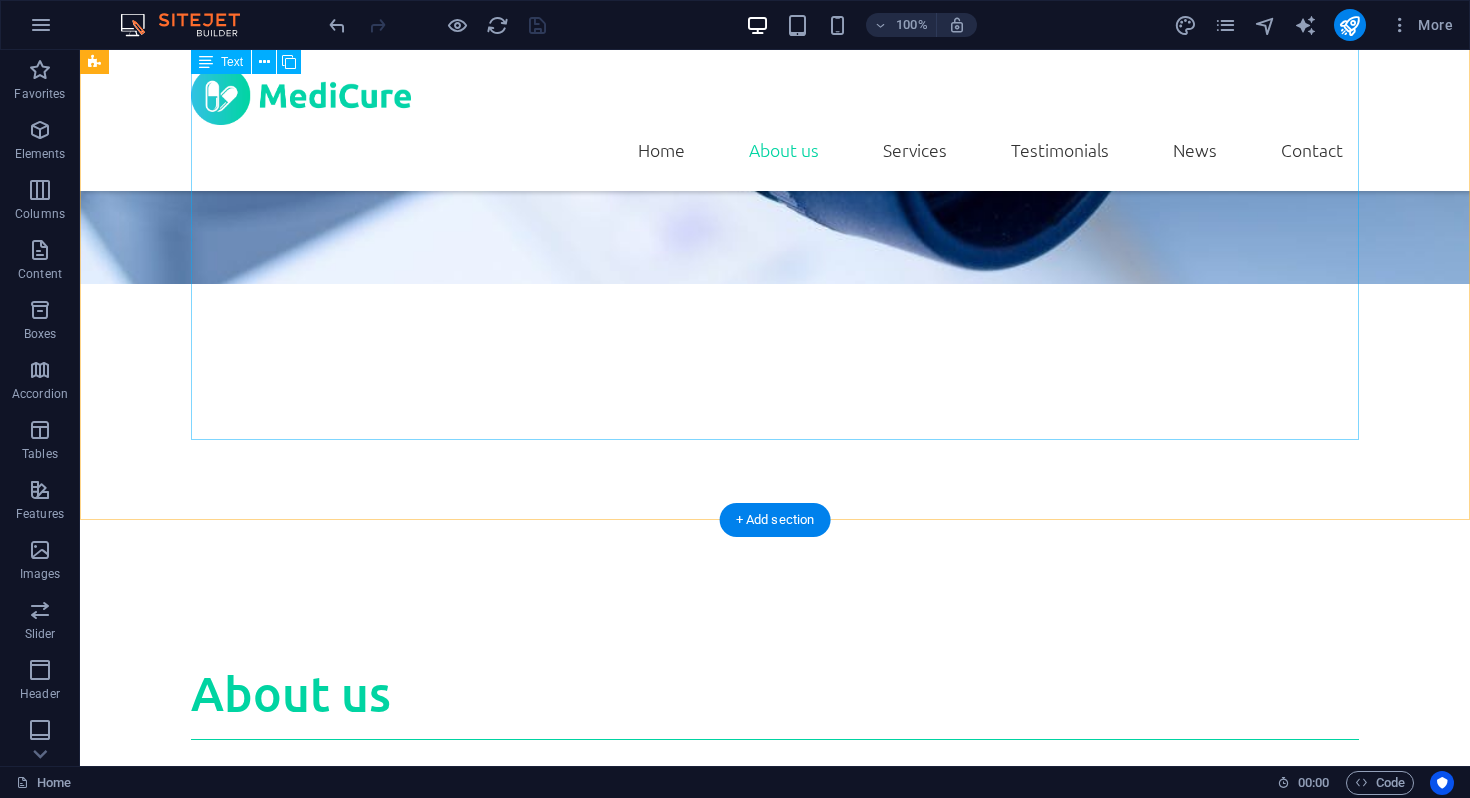 scroll, scrollTop: 796, scrollLeft: 0, axis: vertical 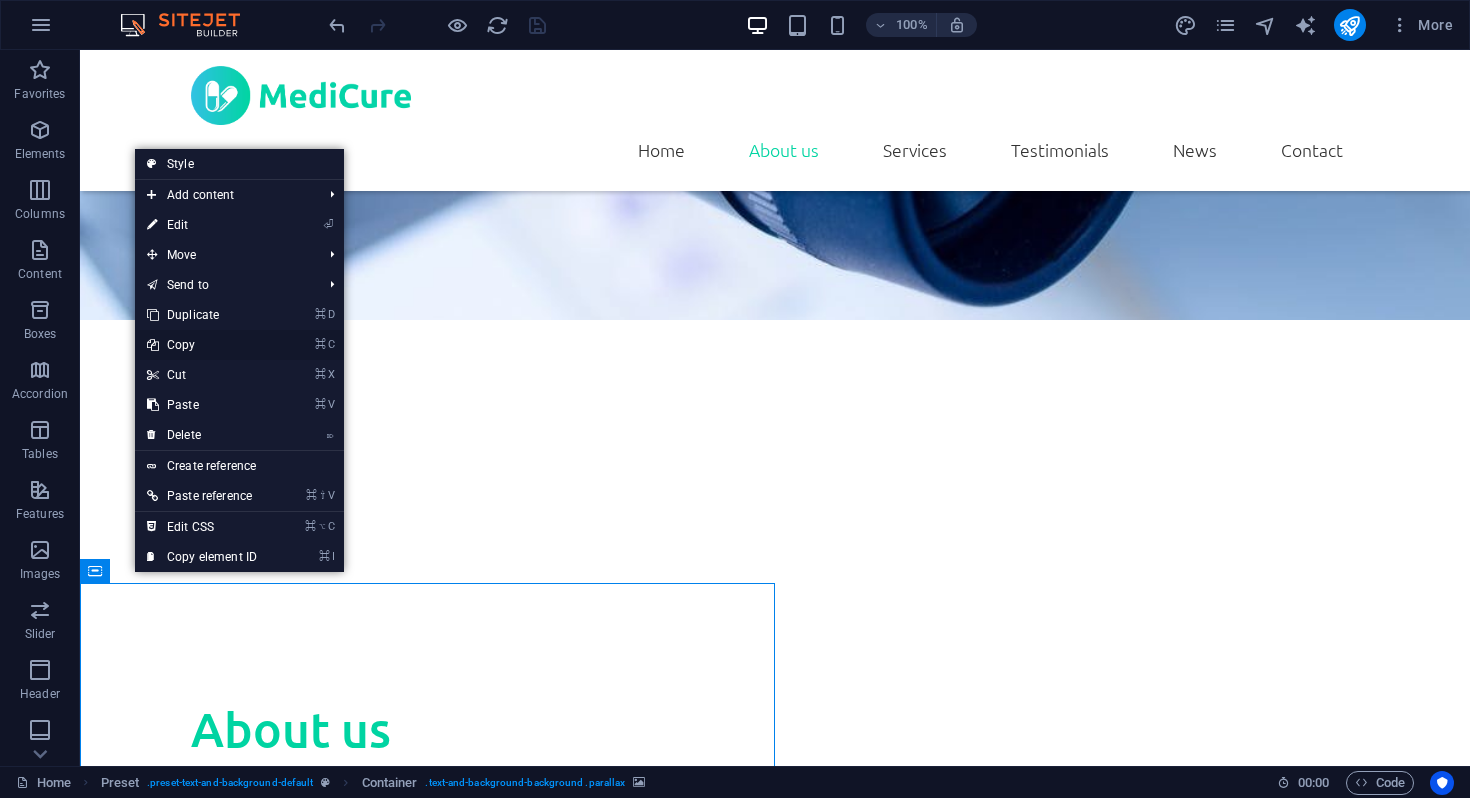 click on "⌘ C  Copy" at bounding box center (202, 345) 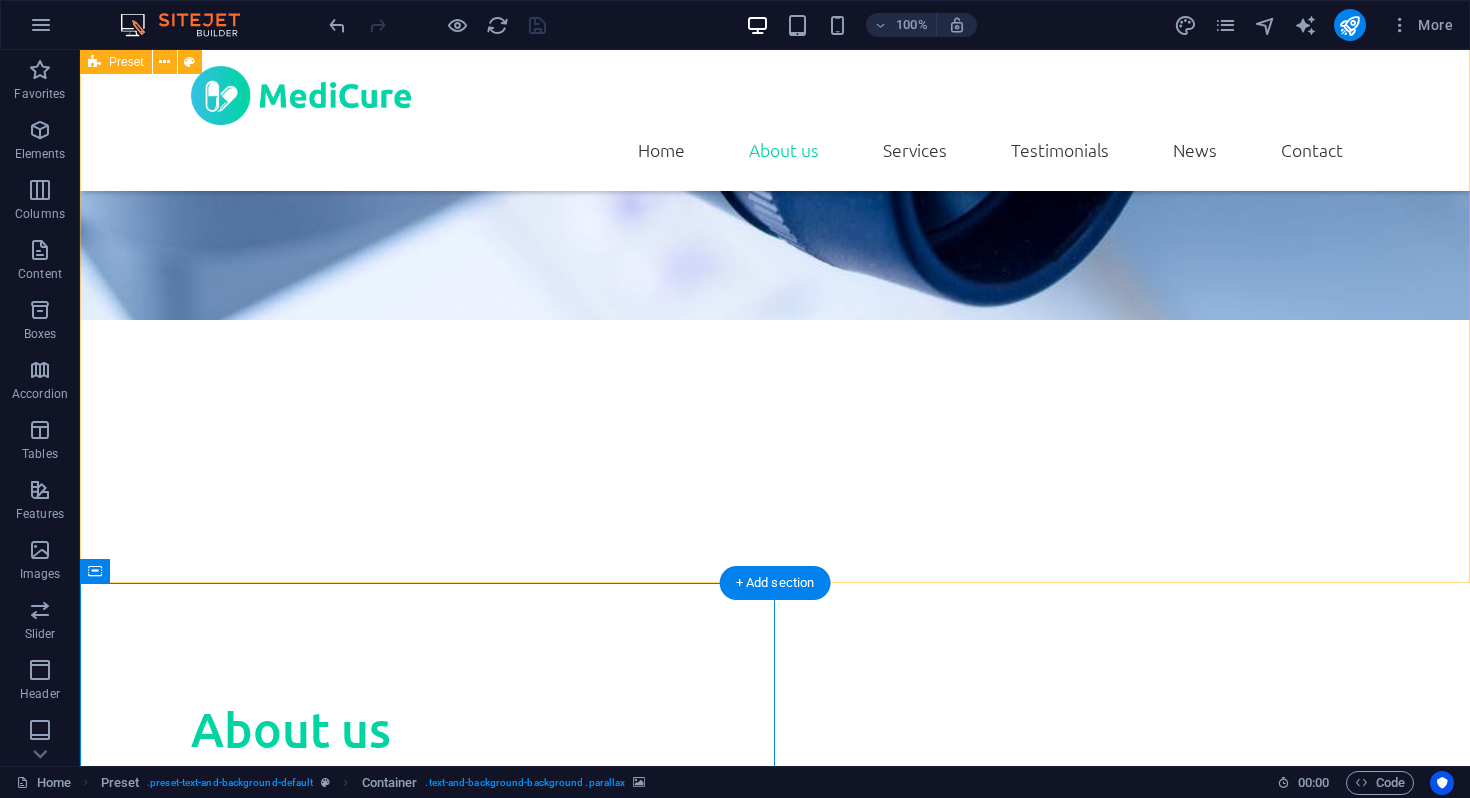click on "About us Lorem ipsum dolor sit amet, consetetur sadipscing elitr, sed diam nonumy eirmod tempor invidunt ut labore et dolore magna aliquyam erat, sed diam voluptua. At vero eos et accusam et justo duo dolores et ea rebum. Stet clita kasd gubergren, no sea takimata sanctus est Lorem ipsum dolor sit amet. Lorem ipsum dolor sit amet, consetetur sadipscing elitr, sed diam nonumy eirmod tempor invidunt ut labore et dolore magna aliquyam erat, sed diam voluptua.  At vero eos et accusam et justo duo dolores et ea rebum. Stet clita kasd gubergren, no sea takimata sanctus est Lorem ipsum dolor sit amet. Lorem ipsum dolor sit amet, consetetur sadipscing elitr, sed diam nonumy eirmod tempor invidunt ut labore et dolore magna aliquyam erat, sed diam voluptua. At vero eos et accusam et justo duo dolores et ea rebum. Stet clita kasd gubergren, no sea takimata sanctus est Lorem ipsum dolor sit amet." at bounding box center (775, 947) 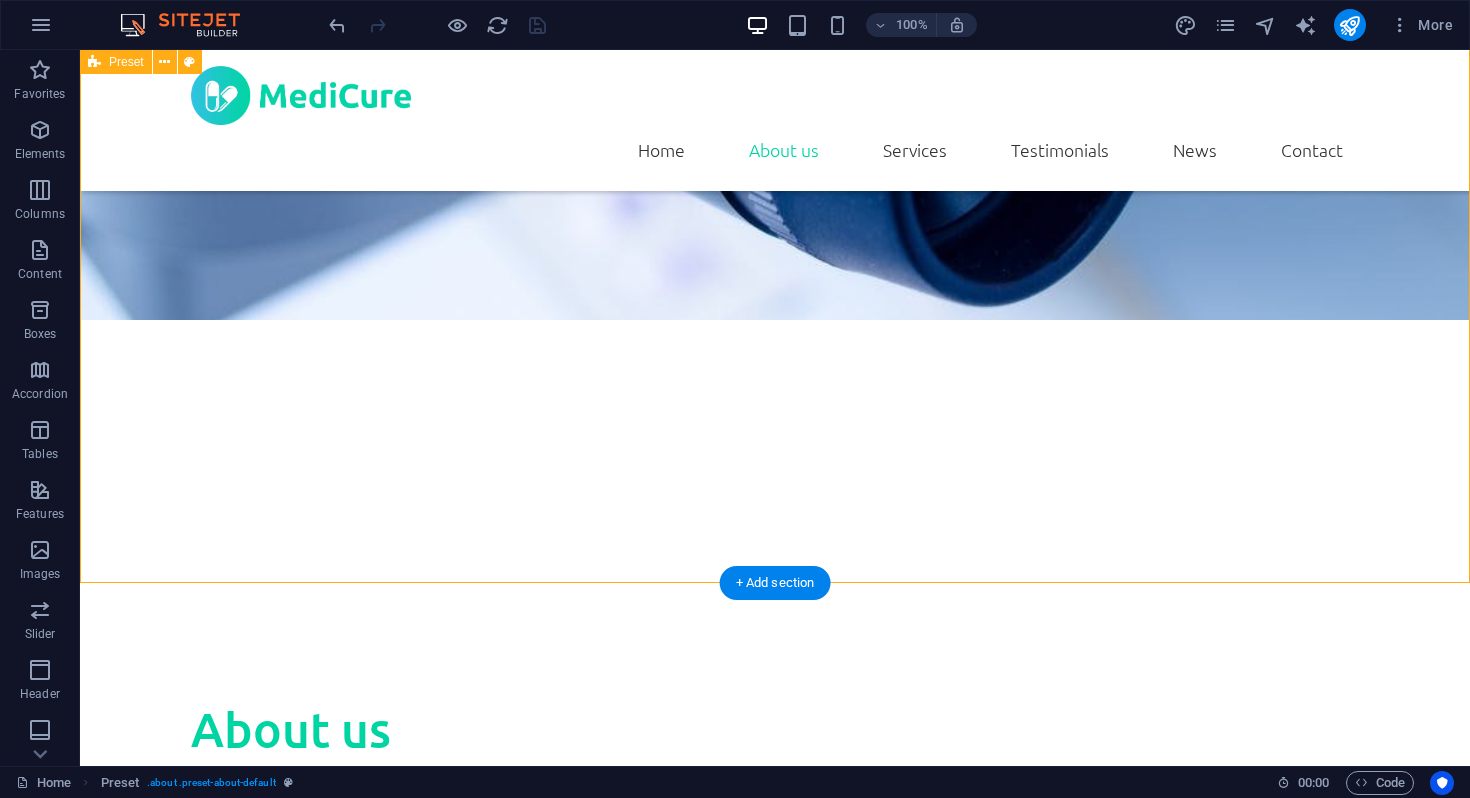 click on "About us Lorem ipsum dolor sit amet, consetetur sadipscing elitr, sed diam nonumy eirmod tempor invidunt ut labore et dolore magna aliquyam erat, sed diam voluptua. At vero eos et accusam et justo duo dolores et ea rebum. Stet clita kasd gubergren, no sea takimata sanctus est Lorem ipsum dolor sit amet. Lorem ipsum dolor sit amet, consetetur sadipscing elitr, sed diam nonumy eirmod tempor invidunt ut labore et dolore magna aliquyam erat, sed diam voluptua.  At vero eos et accusam et justo duo dolores et ea rebum. Stet clita kasd gubergren, no sea takimata sanctus est Lorem ipsum dolor sit amet. Lorem ipsum dolor sit amet, consetetur sadipscing elitr, sed diam nonumy eirmod tempor invidunt ut labore et dolore magna aliquyam erat, sed diam voluptua. At vero eos et accusam et justo duo dolores et ea rebum. Stet clita kasd gubergren, no sea takimata sanctus est Lorem ipsum dolor sit amet." at bounding box center (775, 947) 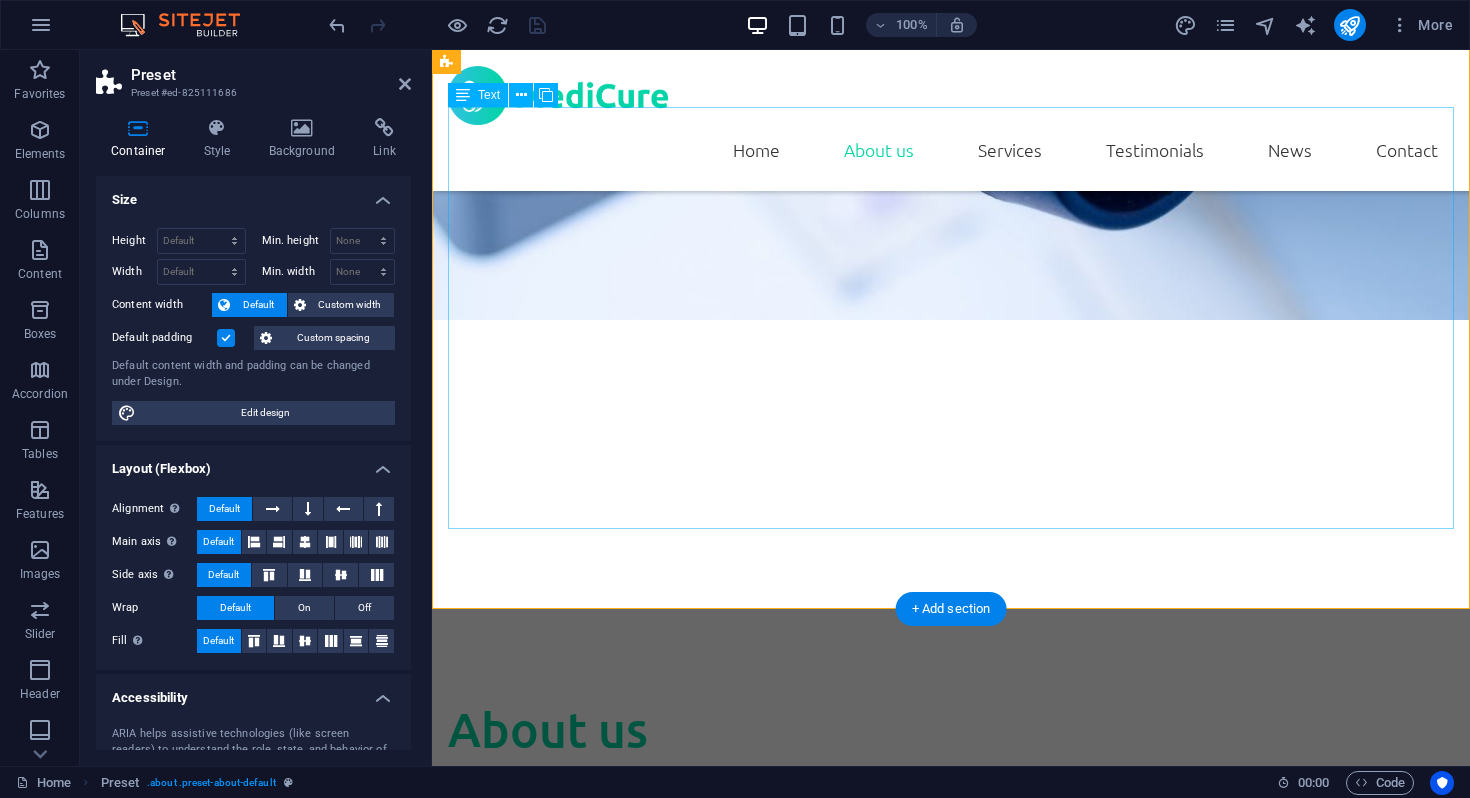 click on "Lorem ipsum dolor sit amet, consetetur sadipscing elitr, sed diam nonumy eirmod tempor invidunt ut labore et dolore magna aliquyam erat, sed diam voluptua. At vero eos et accusam et justo duo dolores et ea rebum. Stet clita kasd gubergren, no sea takimata sanctus est Lorem ipsum dolor sit amet. Lorem ipsum dolor sit amet, consetetur sadipscing elitr, sed diam nonumy eirmod tempor invidunt ut labore et dolore magna aliquyam erat, sed diam voluptua.  At vero eos et accusam et justo duo dolores et ea rebum. Stet clita kasd gubergren, no sea takimata sanctus est Lorem ipsum dolor sit amet. Lorem ipsum dolor sit amet, consetetur sadipscing elitr, sed diam nonumy eirmod tempor invidunt ut labore et dolore magna aliquyam erat, sed diam voluptua. At vero eos et accusam et justo duo dolores et ea rebum. Stet clita kasd gubergren, no sea takimata sanctus est Lorem ipsum dolor sit amet." at bounding box center (951, 1011) 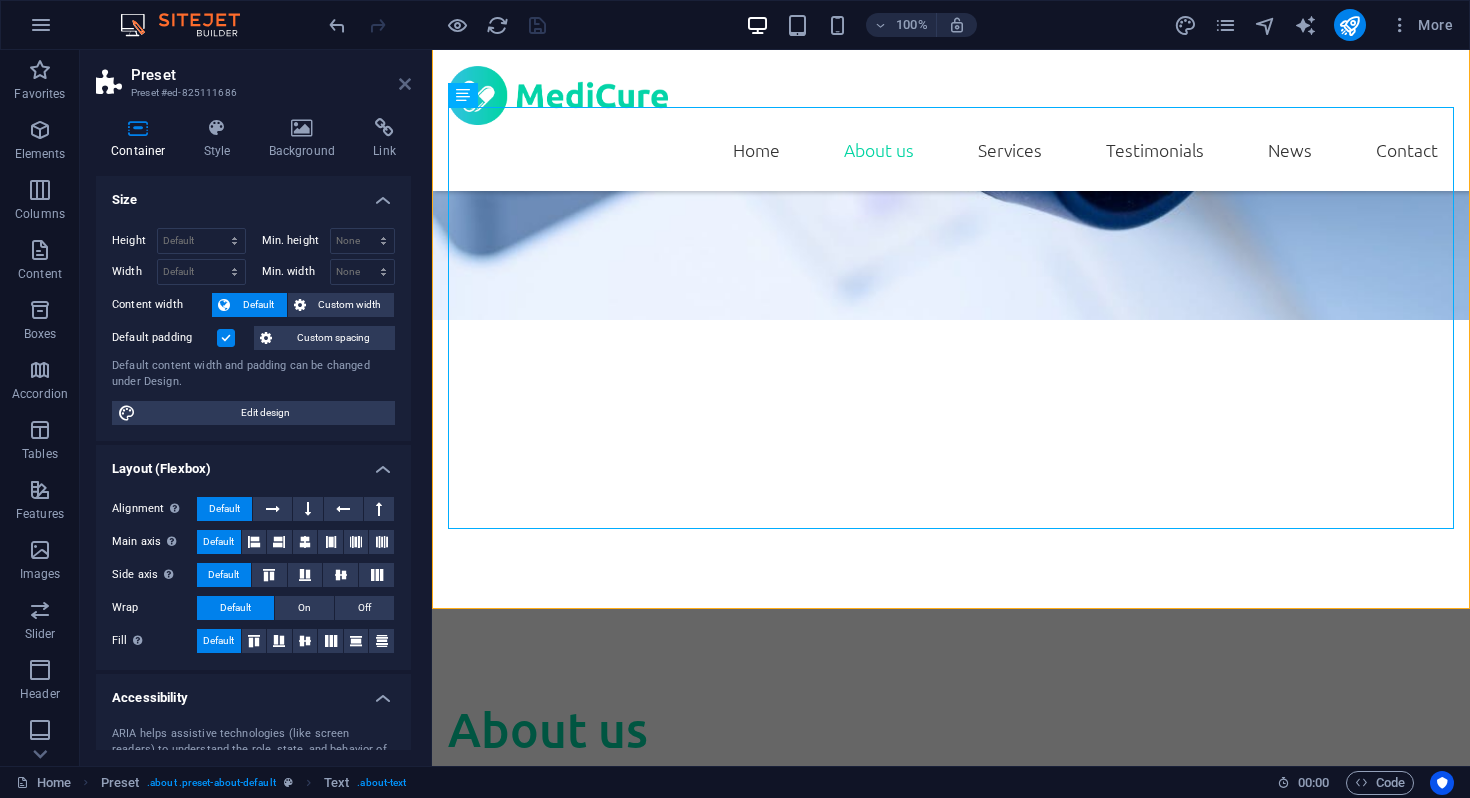 click at bounding box center (405, 84) 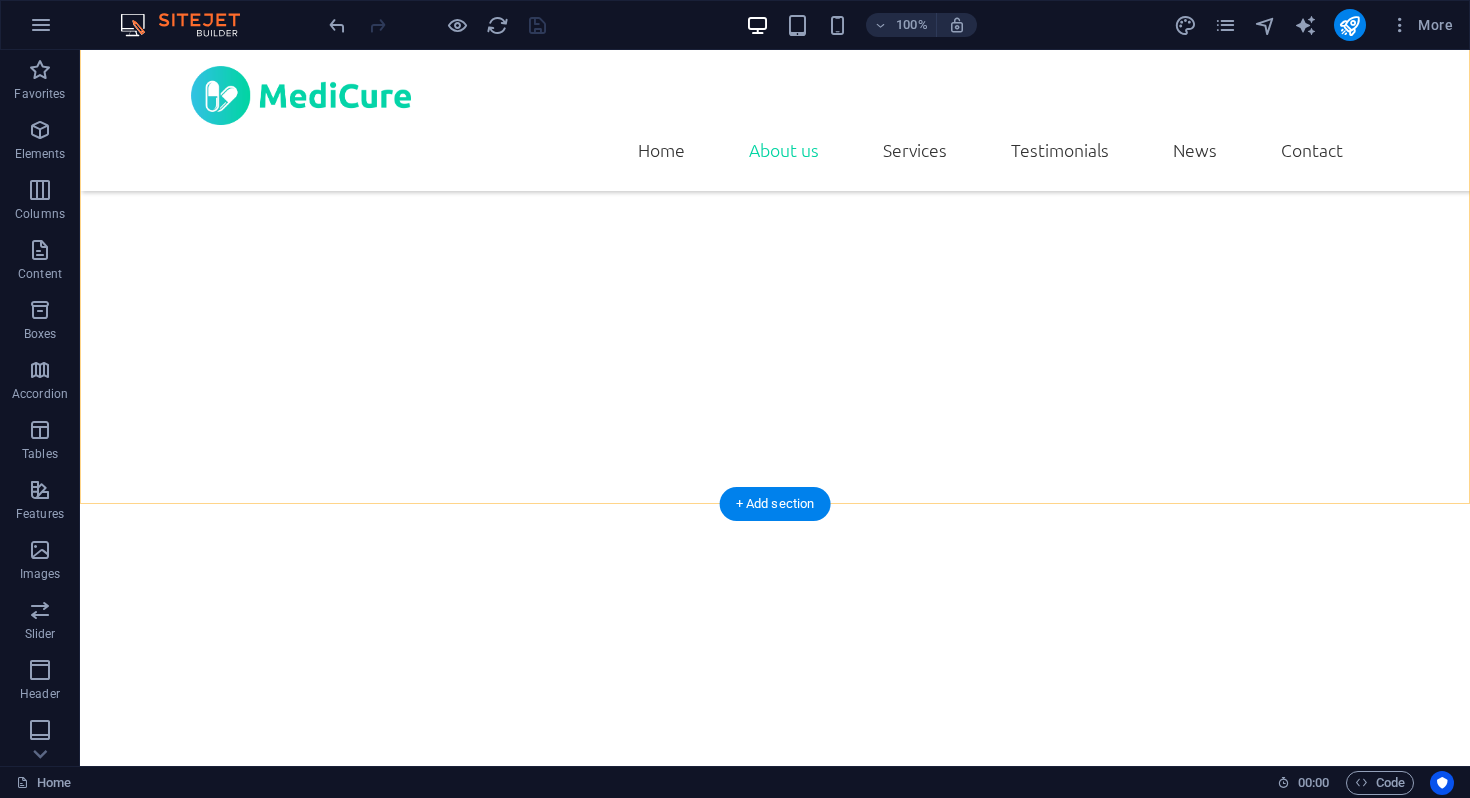 scroll, scrollTop: 1735, scrollLeft: 0, axis: vertical 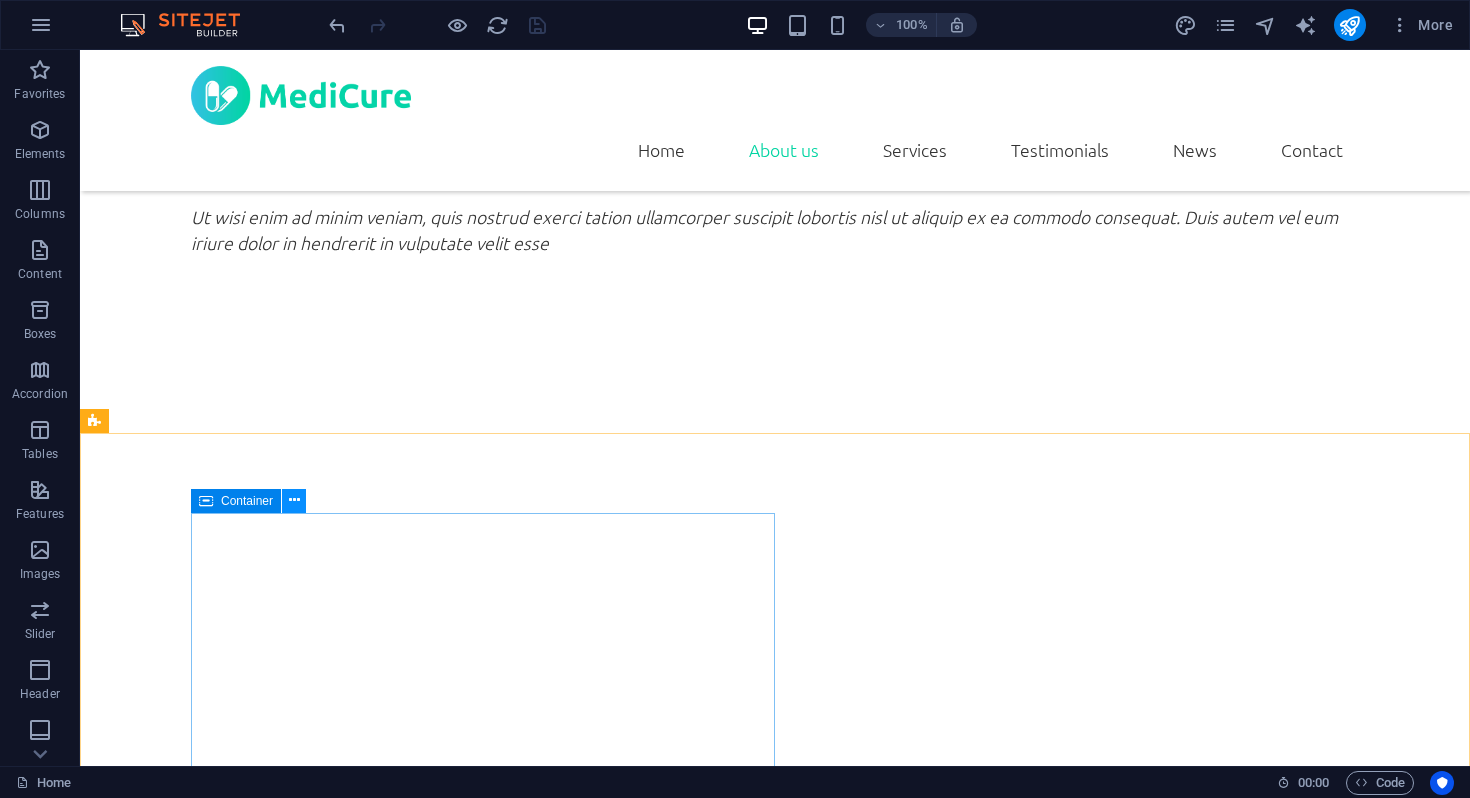 click at bounding box center [294, 500] 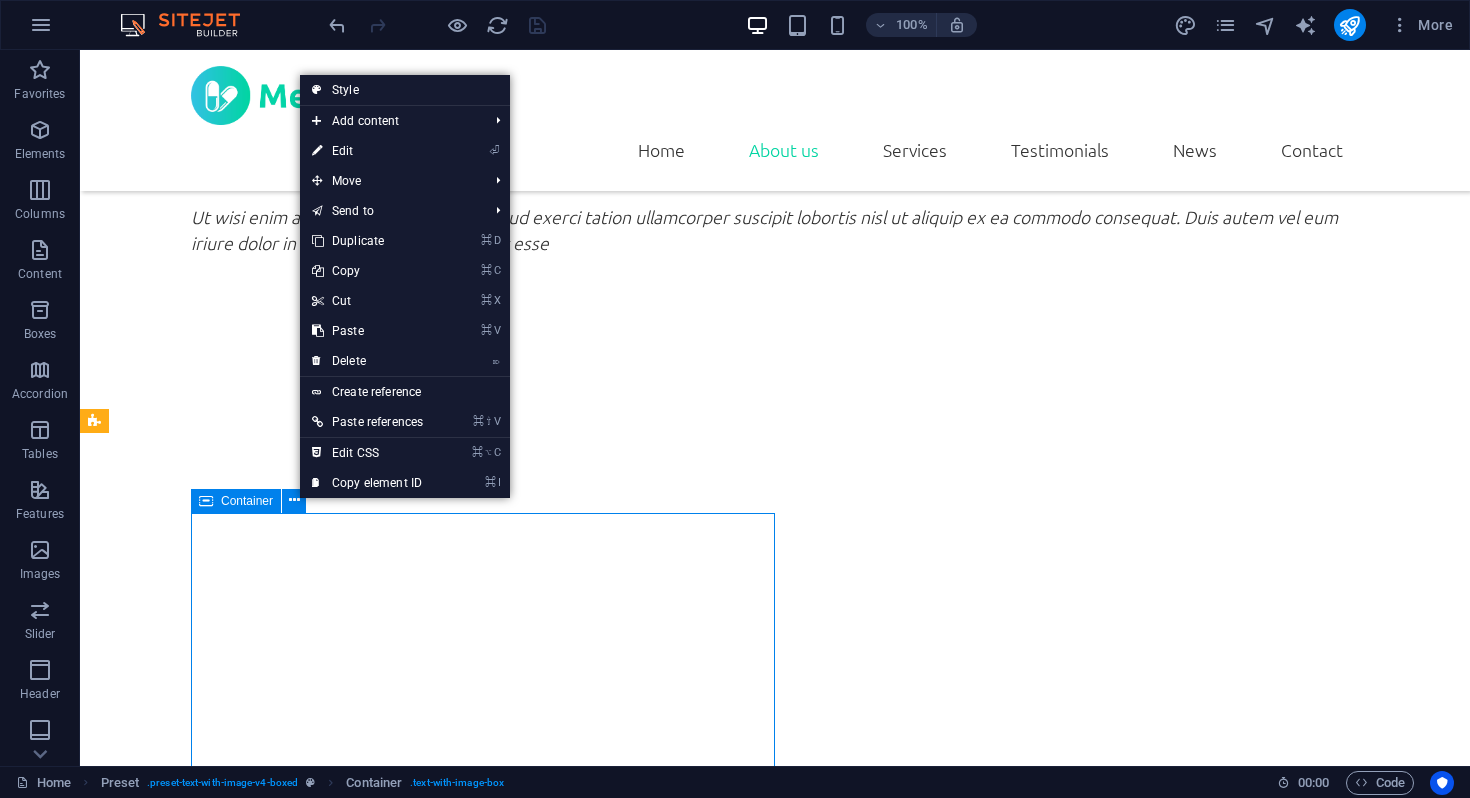 click on "Container" at bounding box center [247, 501] 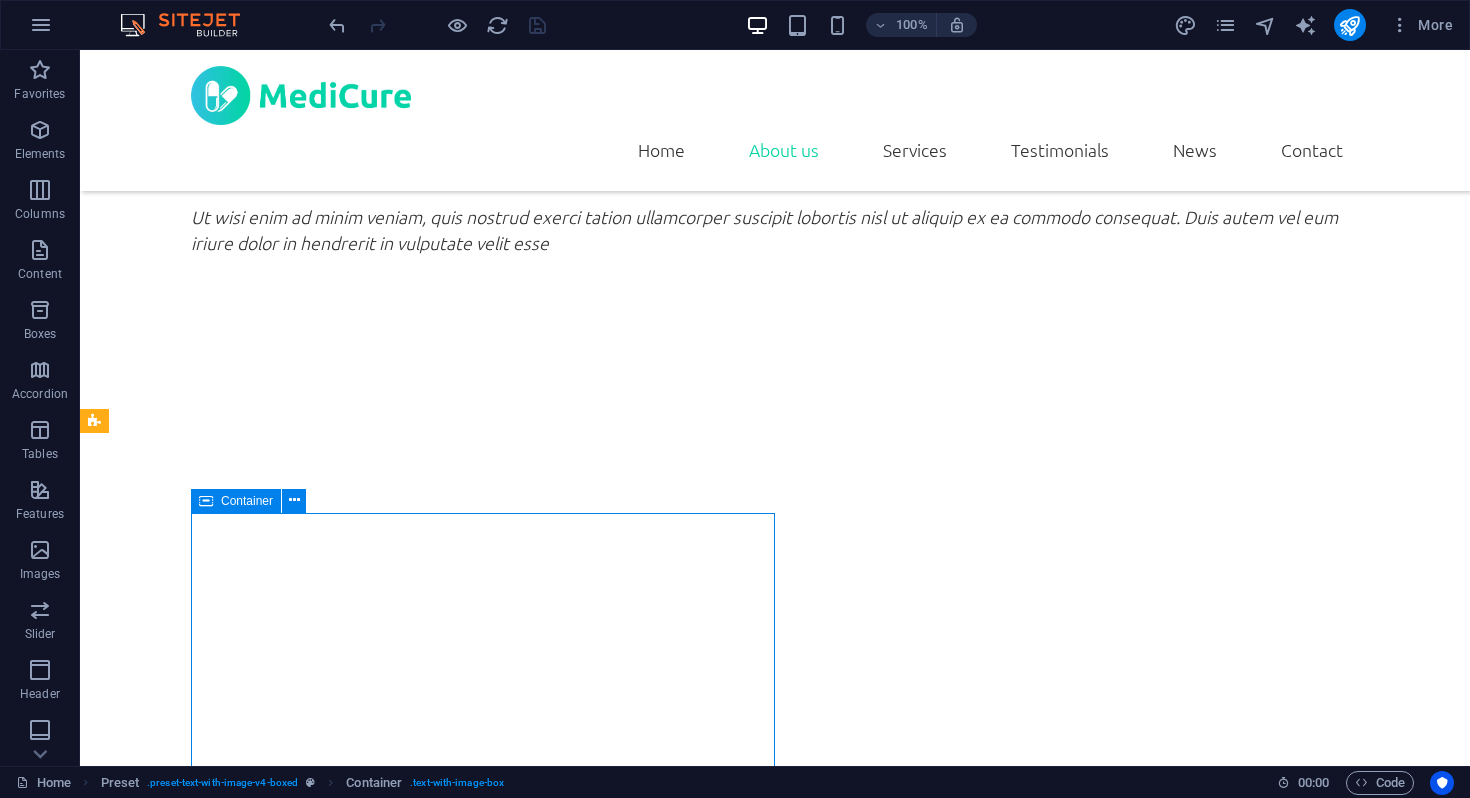 click on "Container" at bounding box center [247, 501] 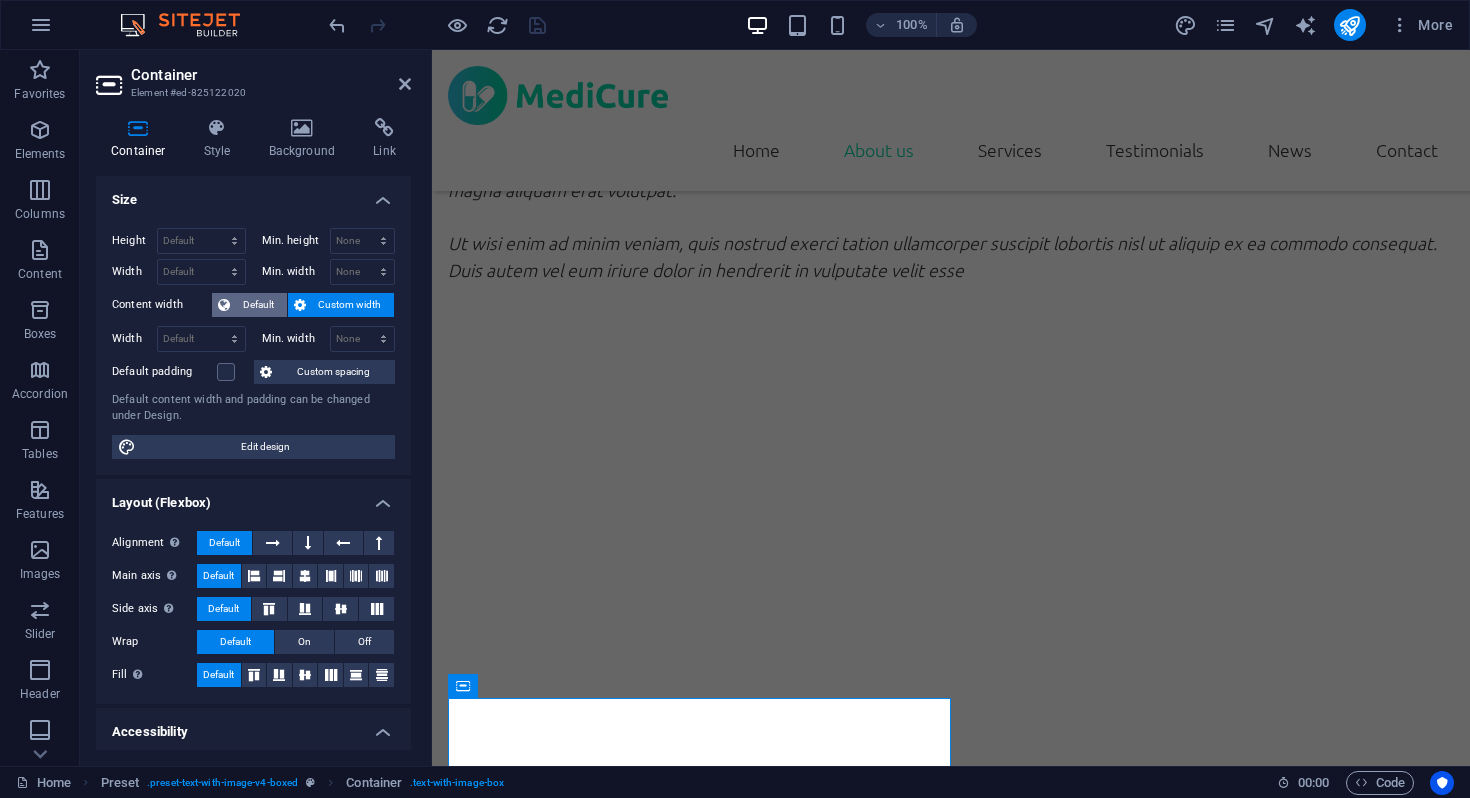 click on "Default" at bounding box center (258, 305) 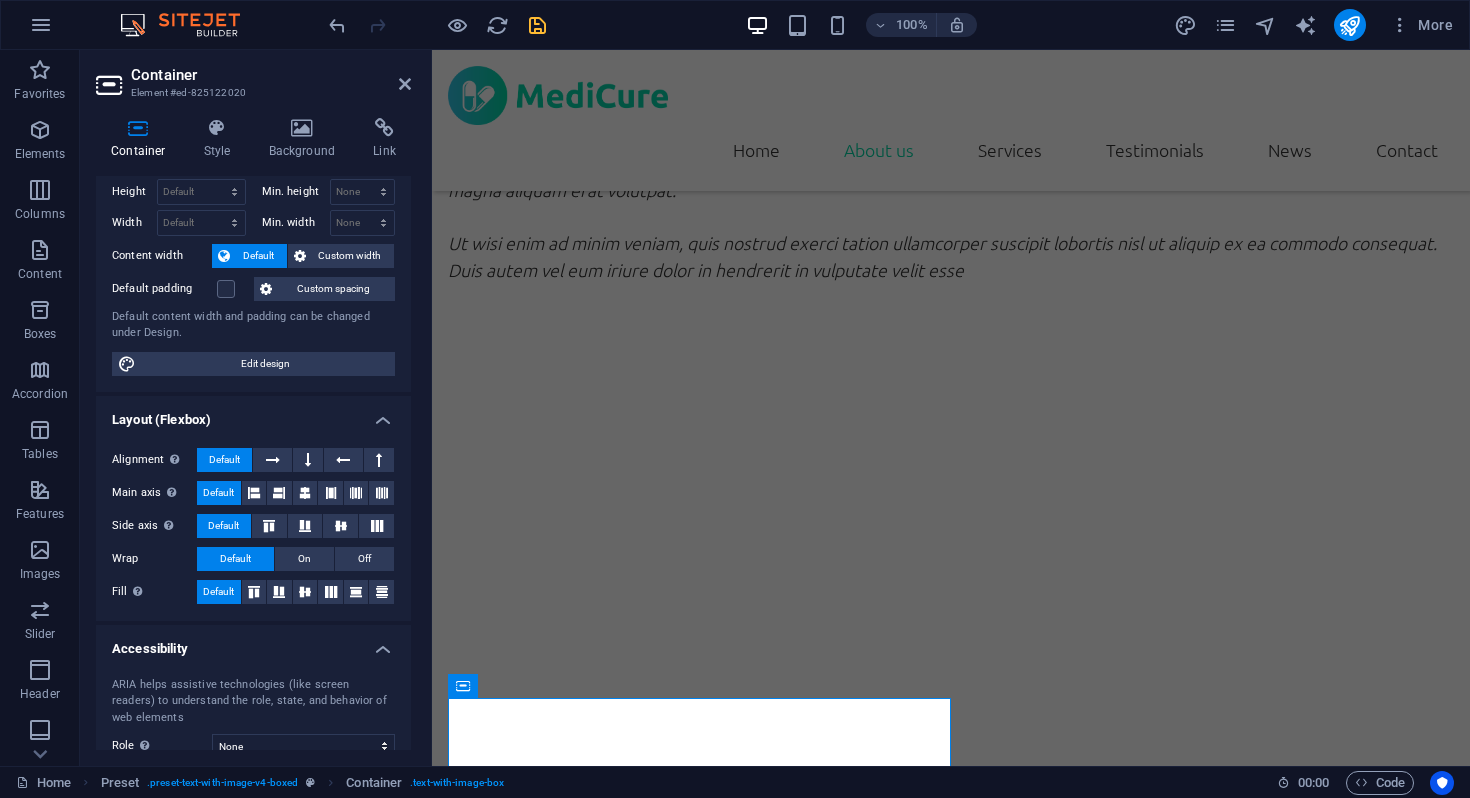 scroll, scrollTop: 0, scrollLeft: 0, axis: both 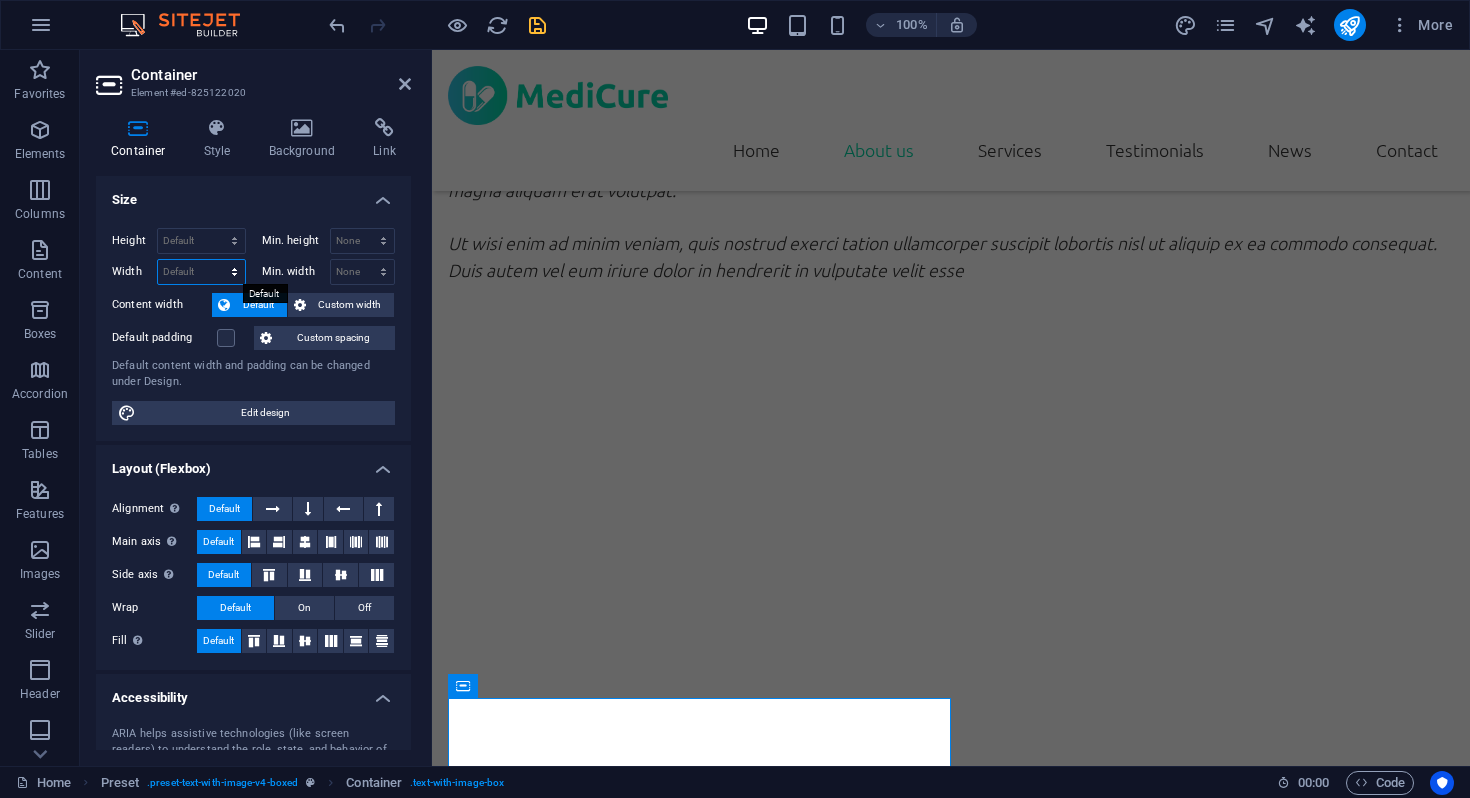 click on "Default px rem % em vh vw" at bounding box center (201, 272) 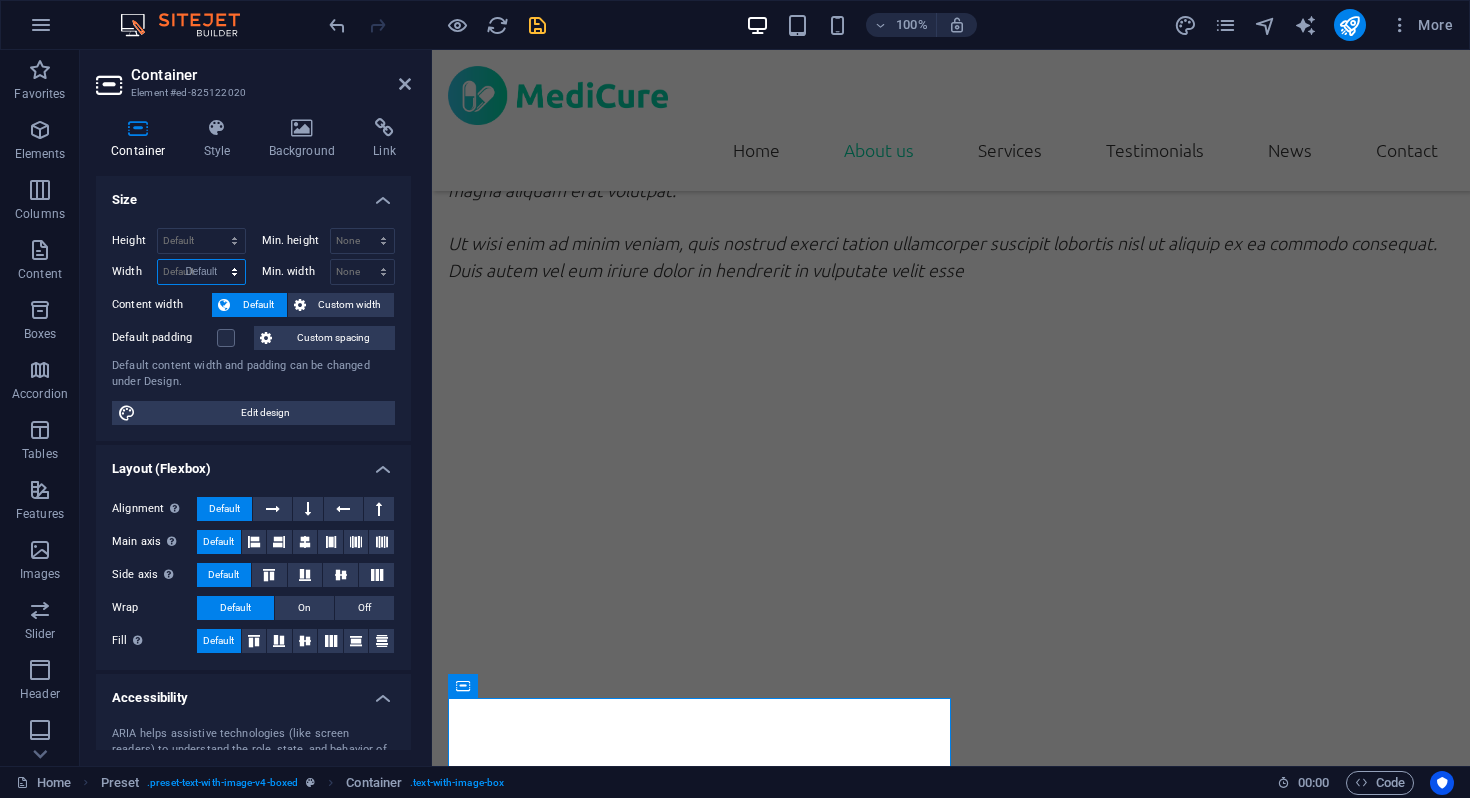 select on "DISABLED_OPTION_VALUE" 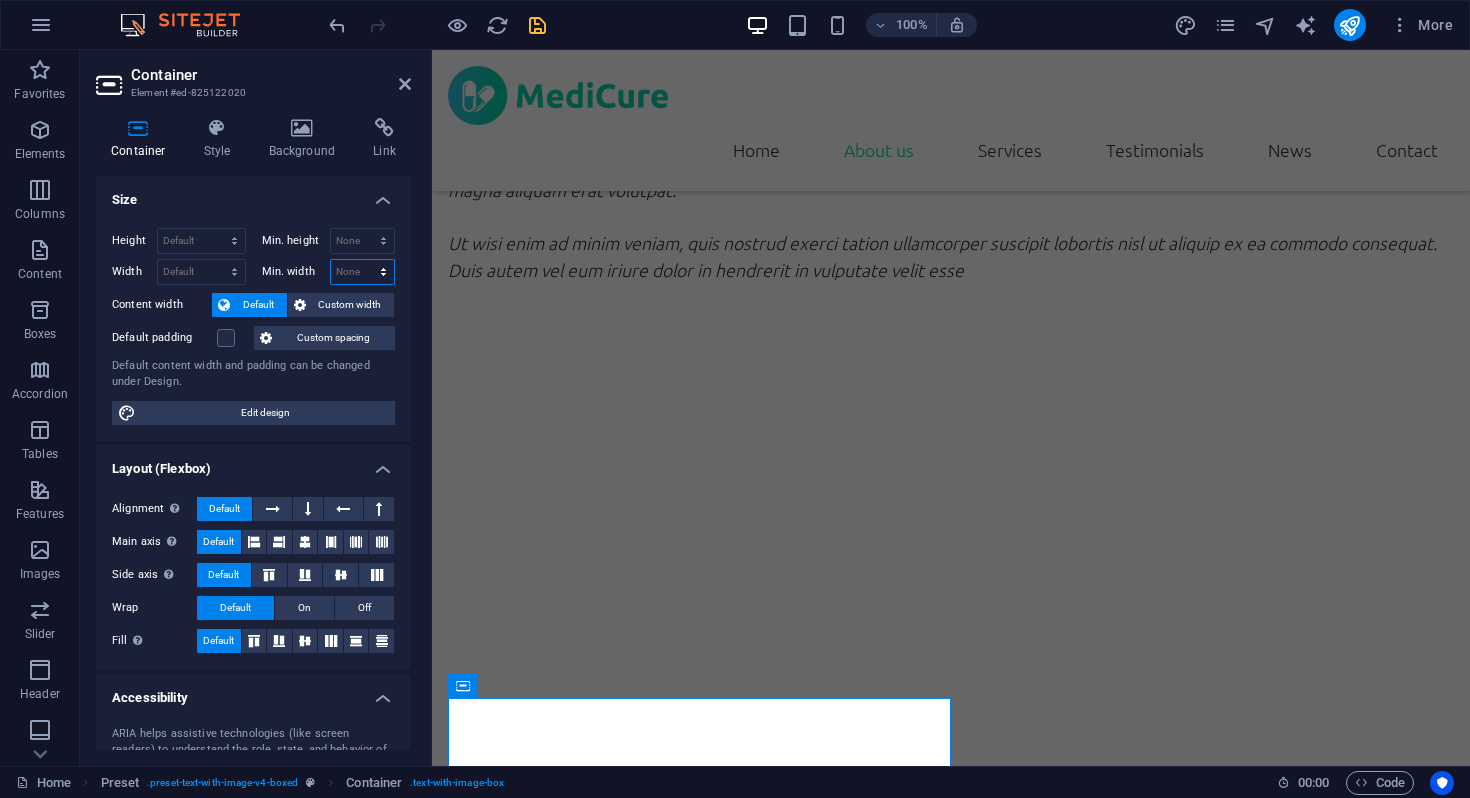 click on "None px rem % vh vw" at bounding box center [363, 272] 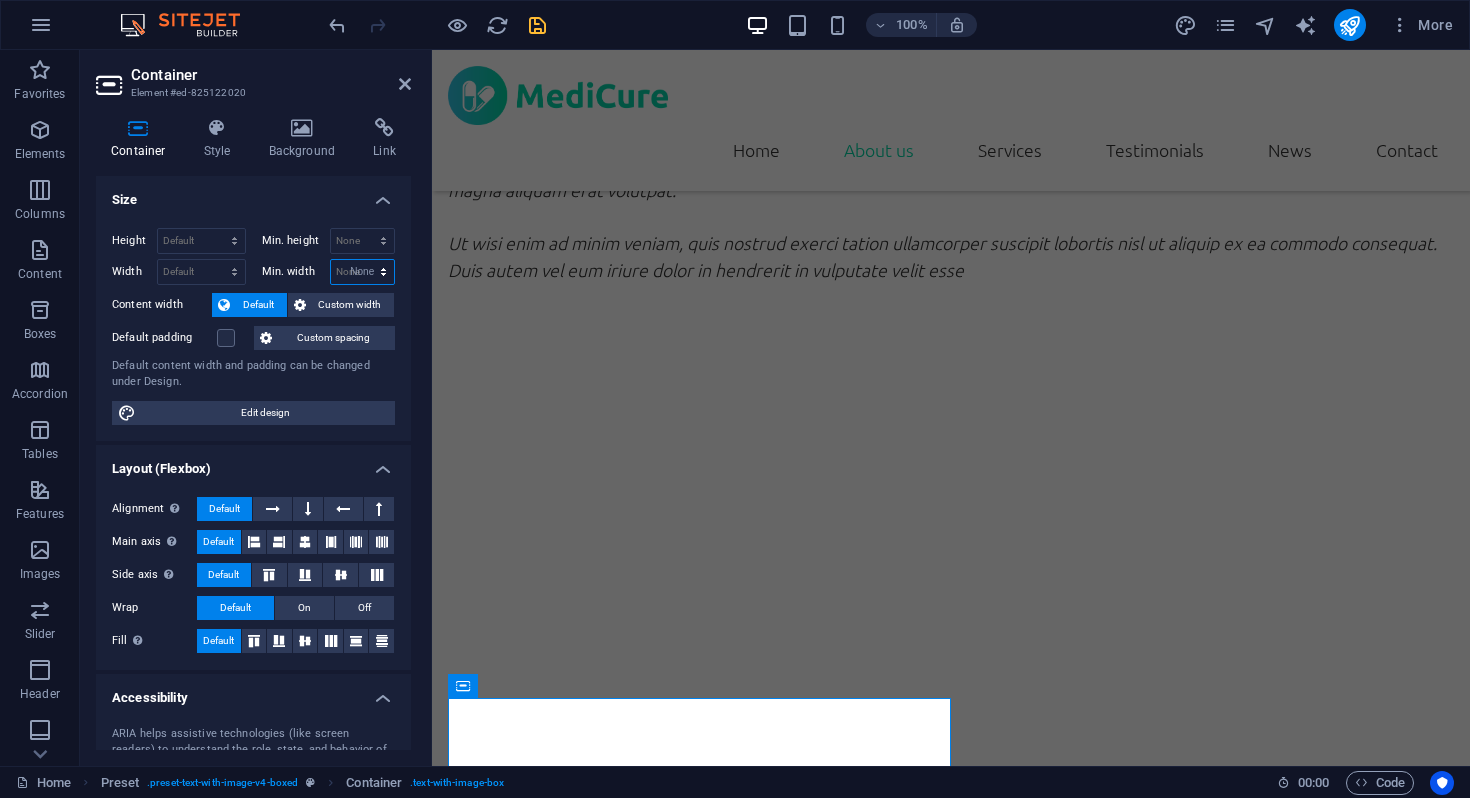 select on "DISABLED_OPTION_VALUE" 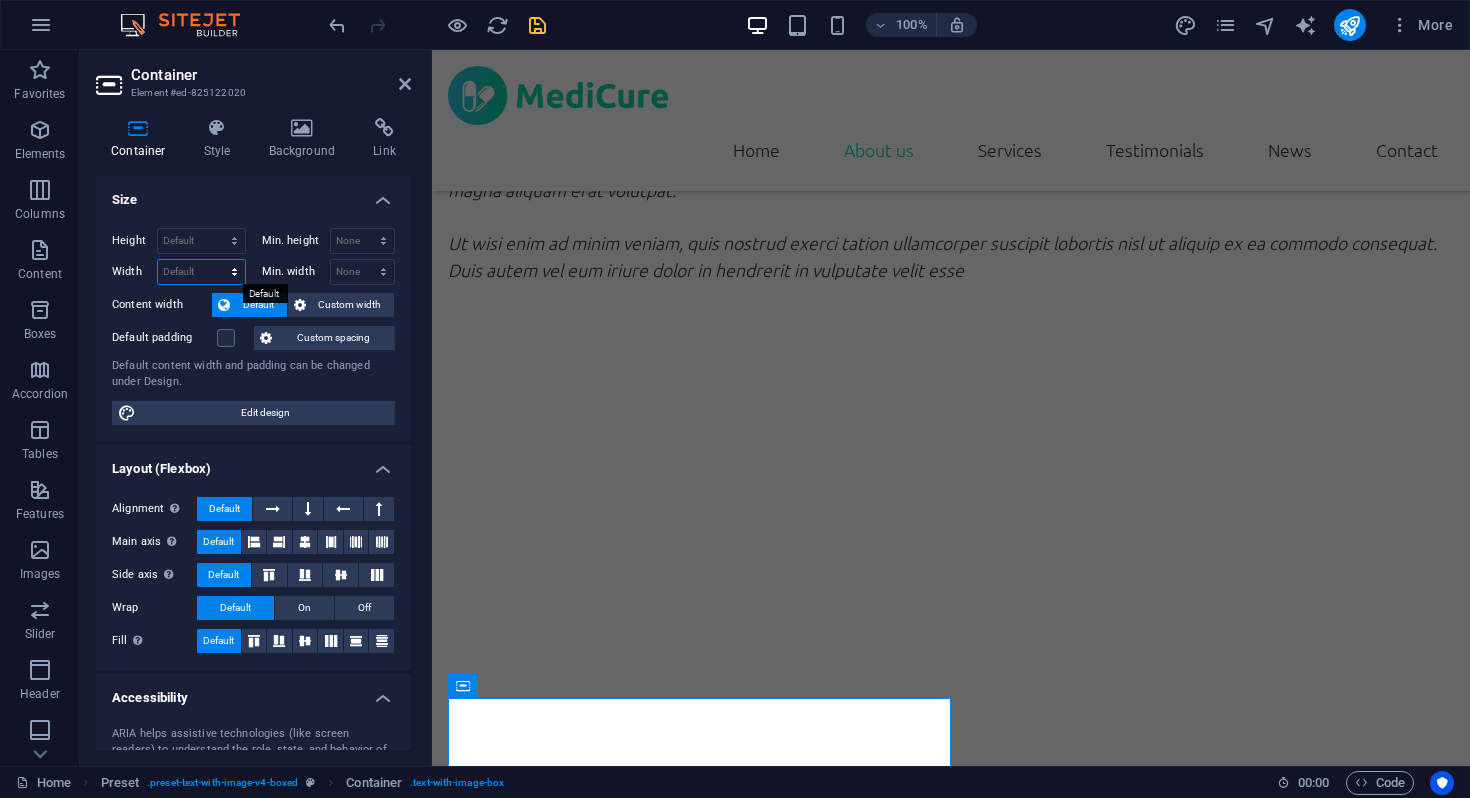 click on "Default px rem % em vh vw" at bounding box center (201, 272) 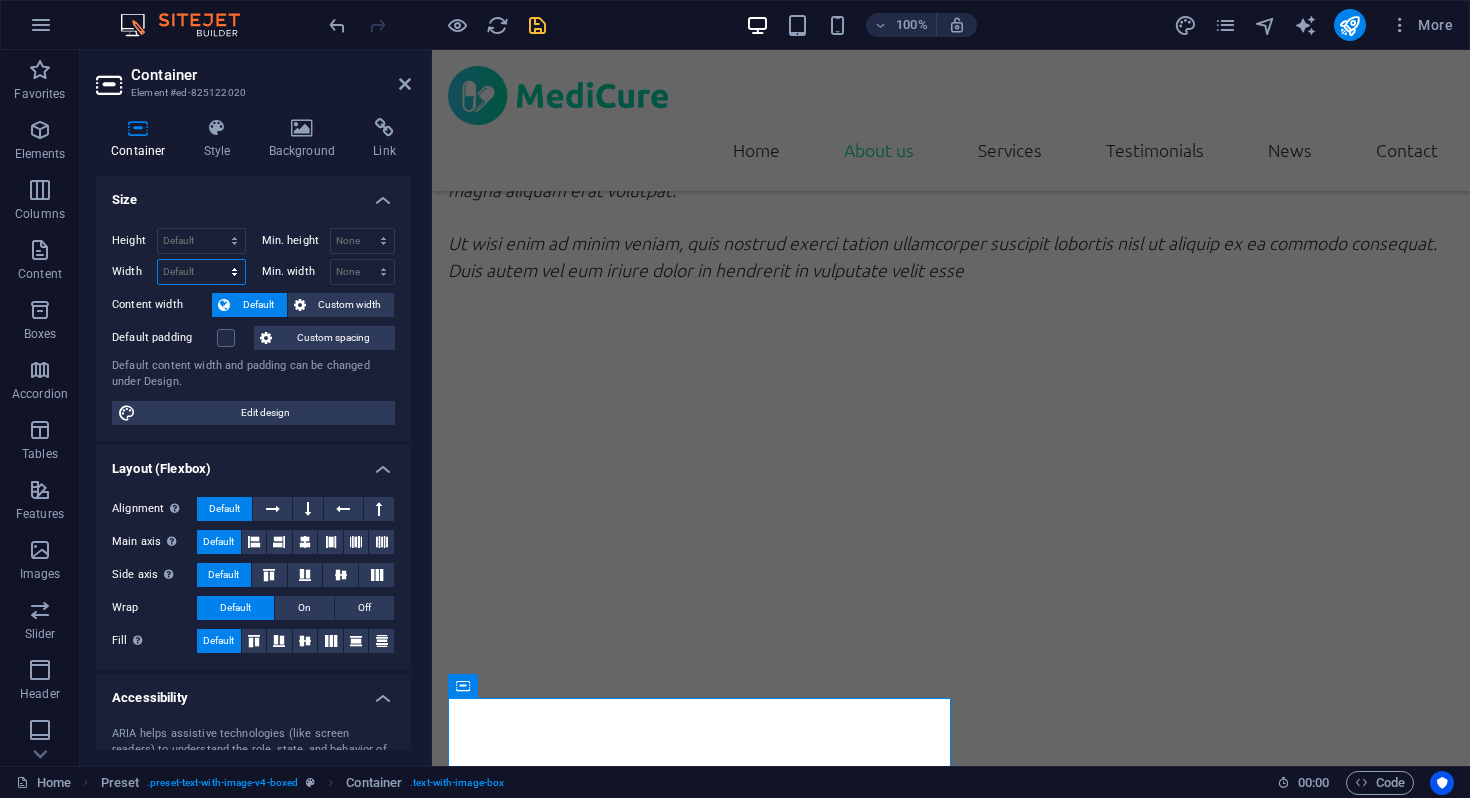 select on "px" 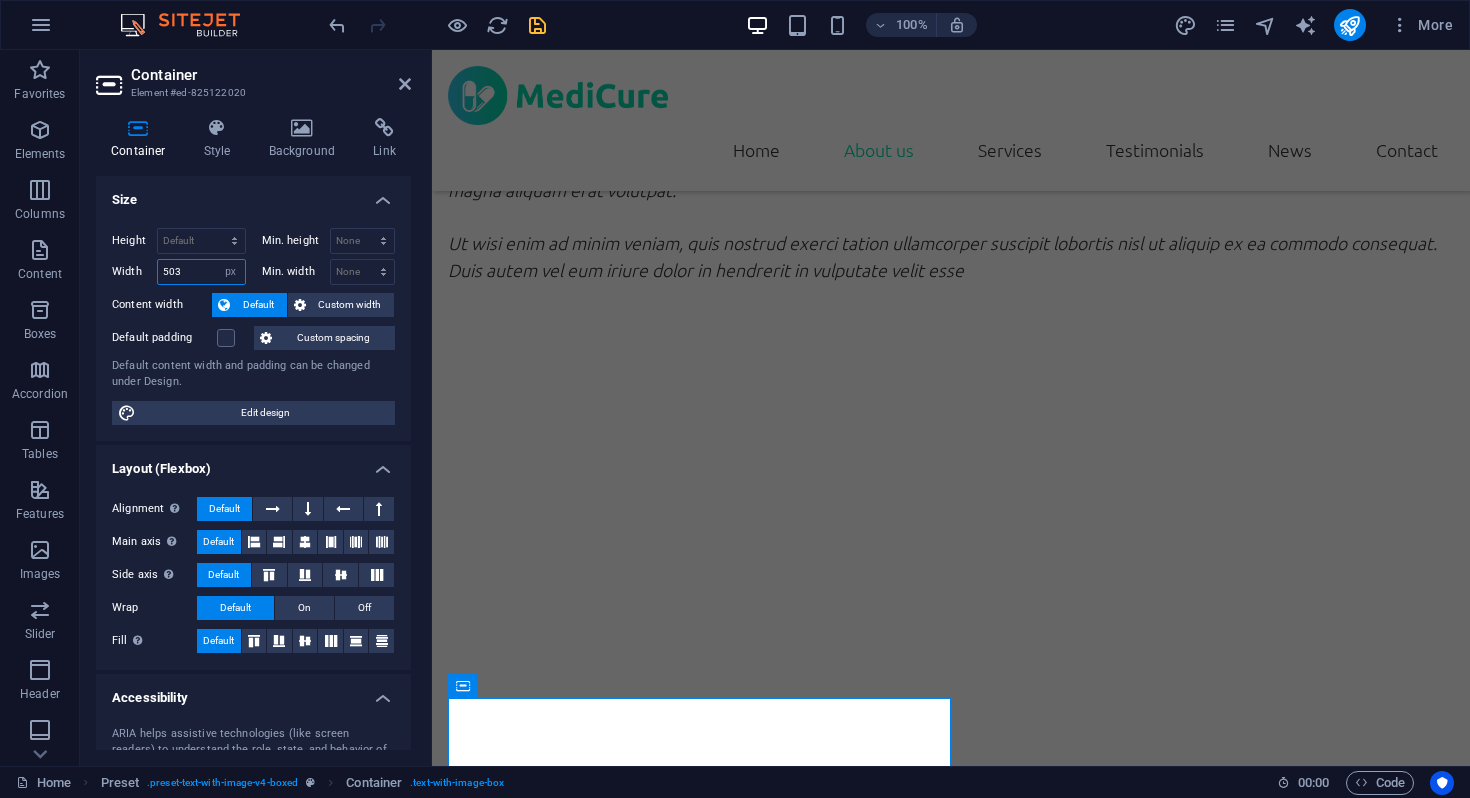 click on "503" at bounding box center [201, 272] 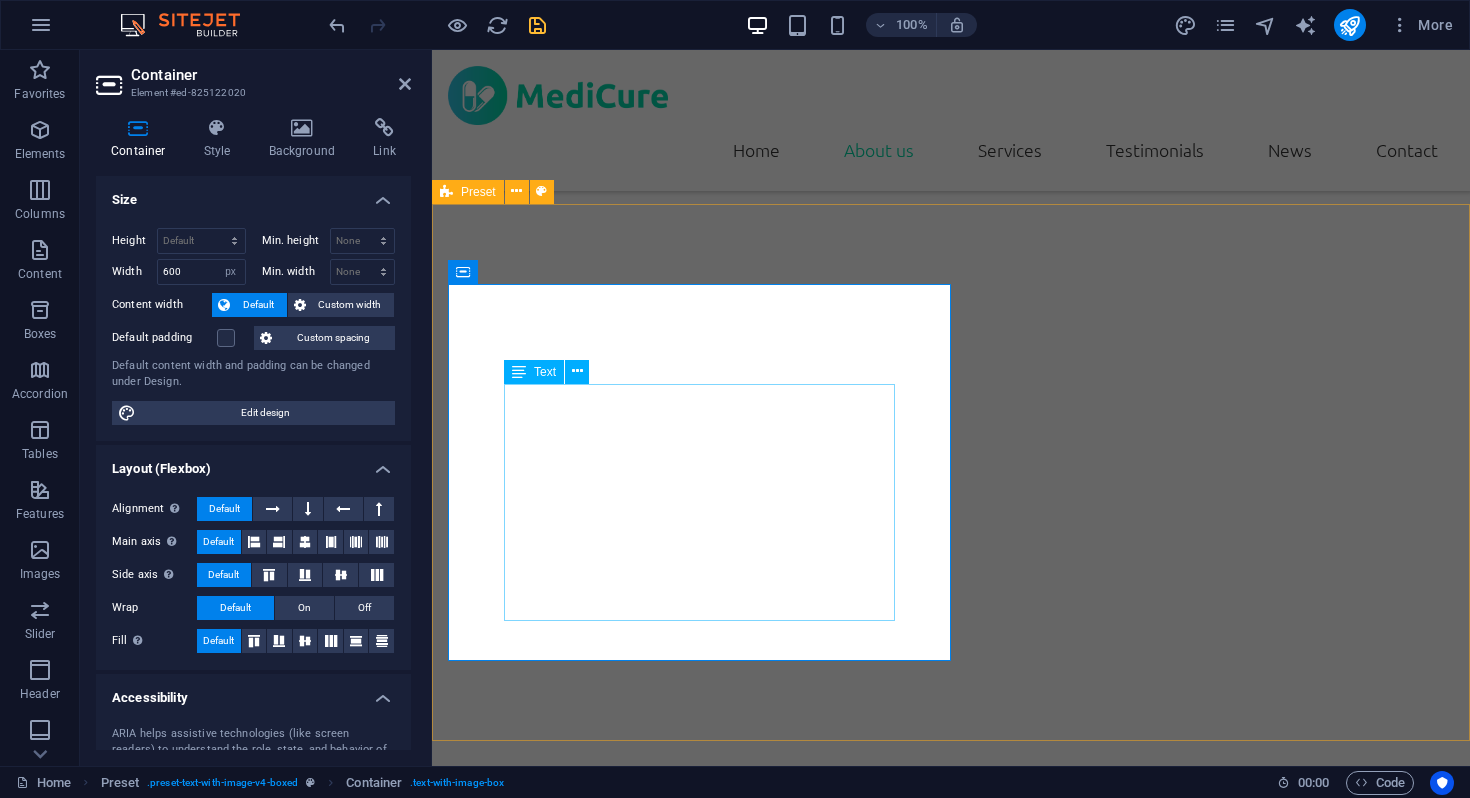scroll, scrollTop: 2148, scrollLeft: 0, axis: vertical 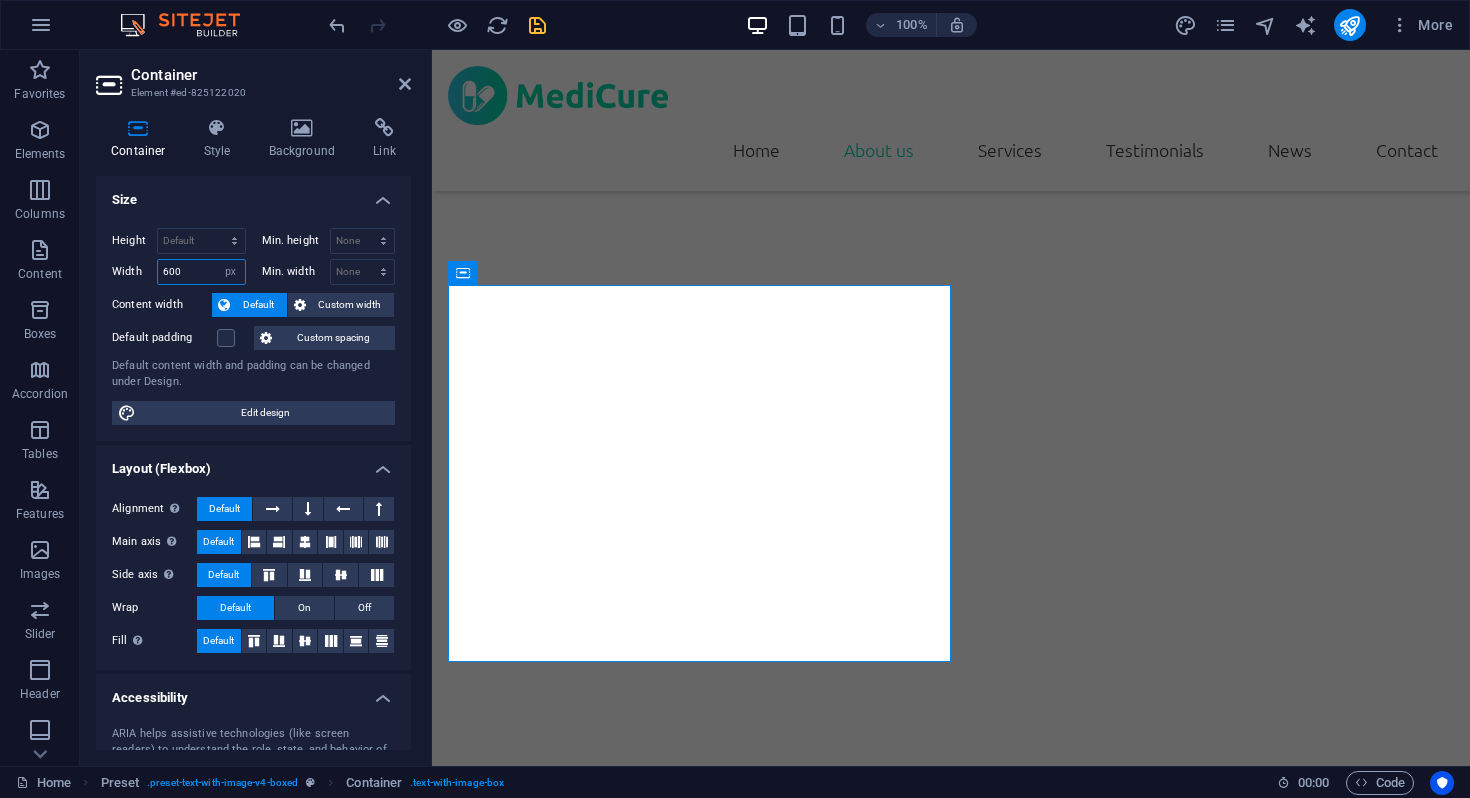 drag, startPoint x: 194, startPoint y: 272, endPoint x: 139, endPoint y: 272, distance: 55 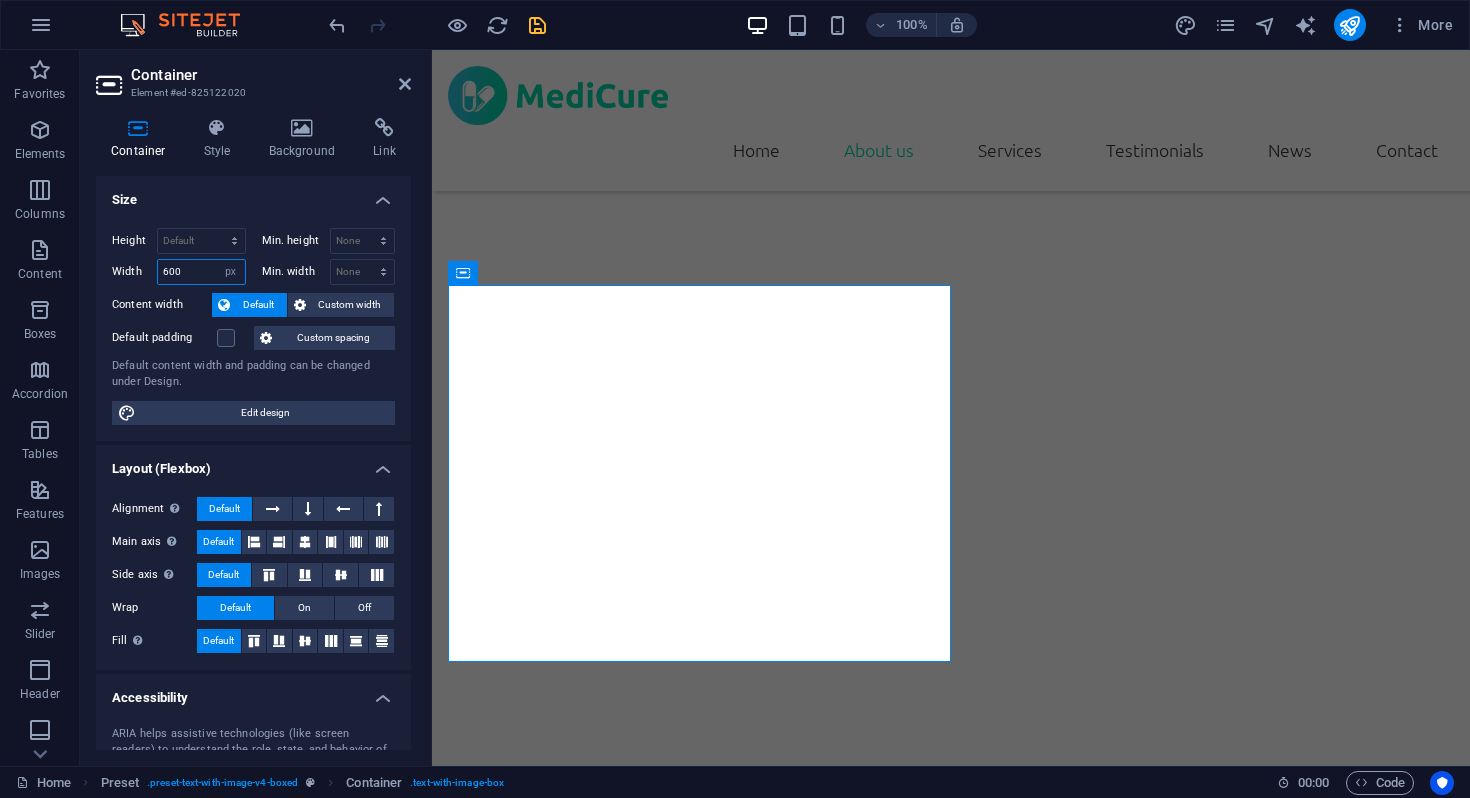 click on "Width 600 Default px rem % em vh vw" at bounding box center (179, 272) 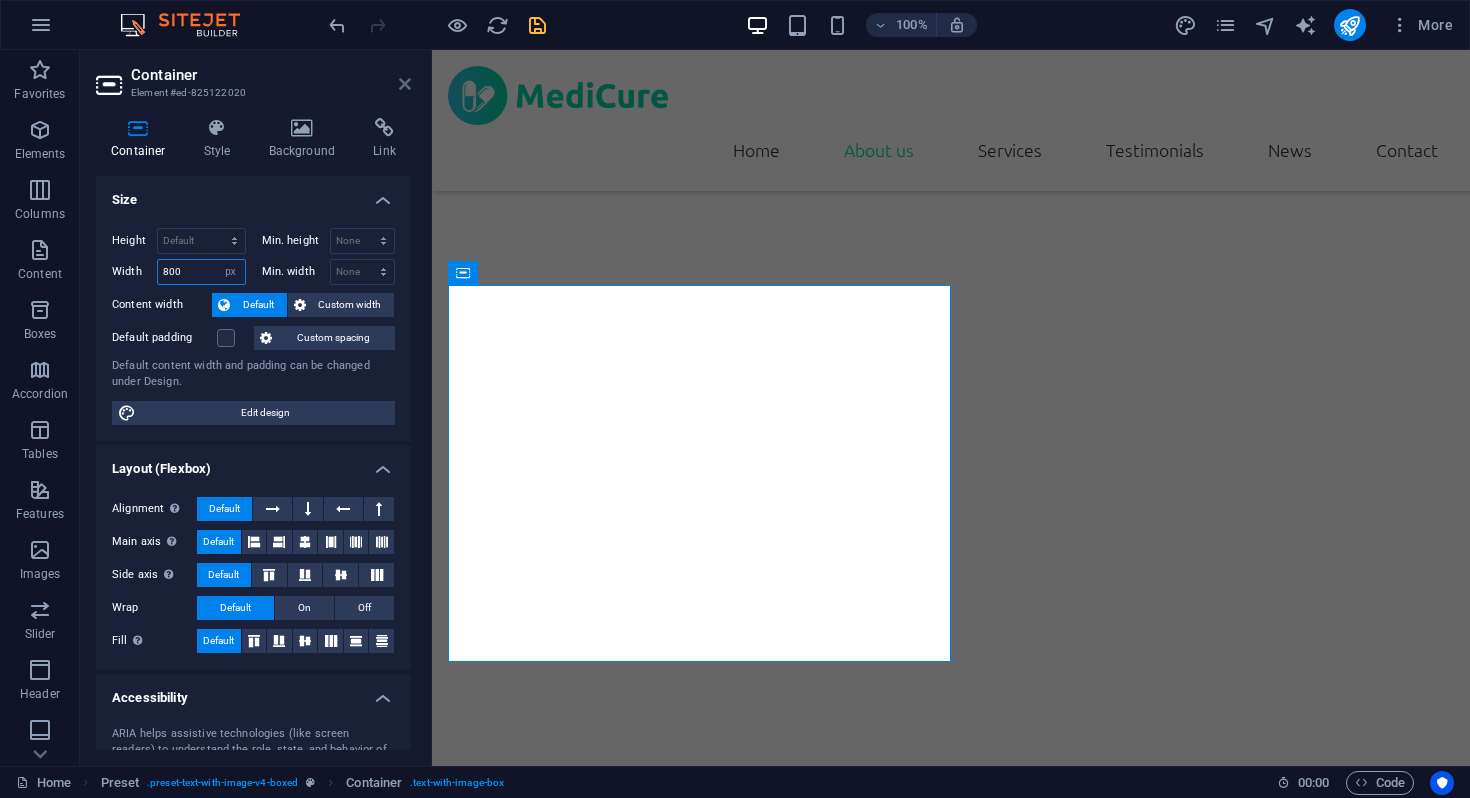 type on "800" 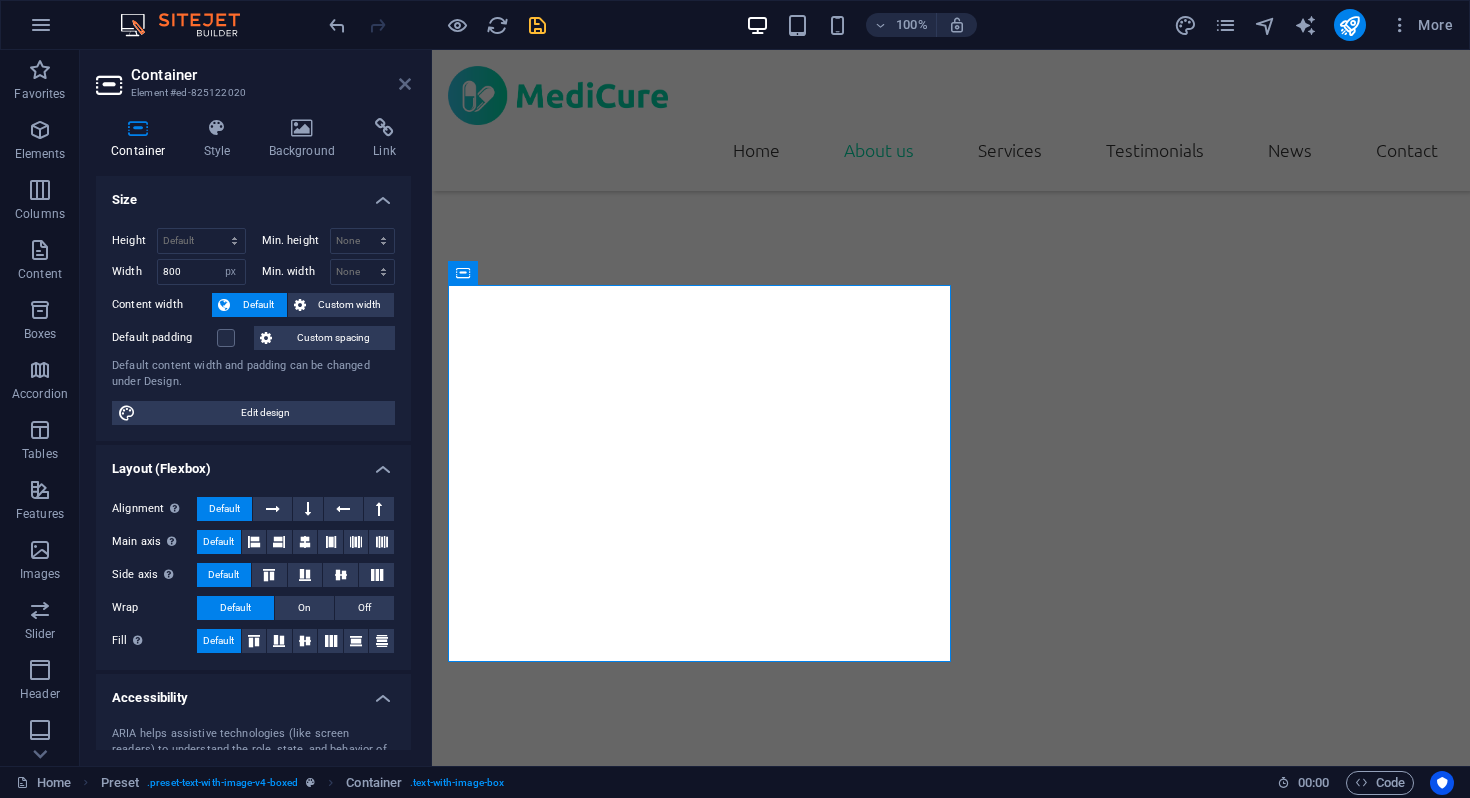 click at bounding box center (405, 84) 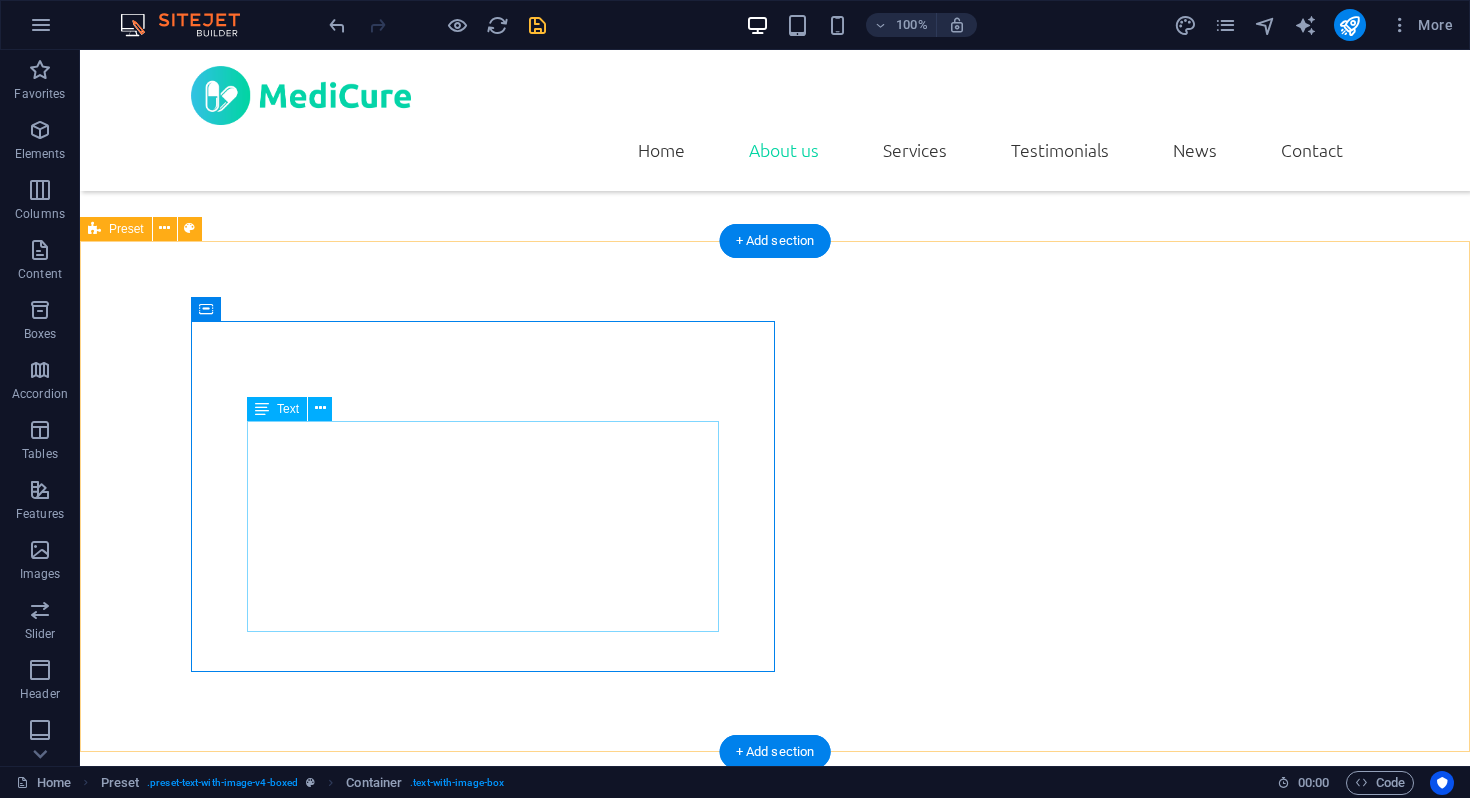 scroll, scrollTop: 1914, scrollLeft: 0, axis: vertical 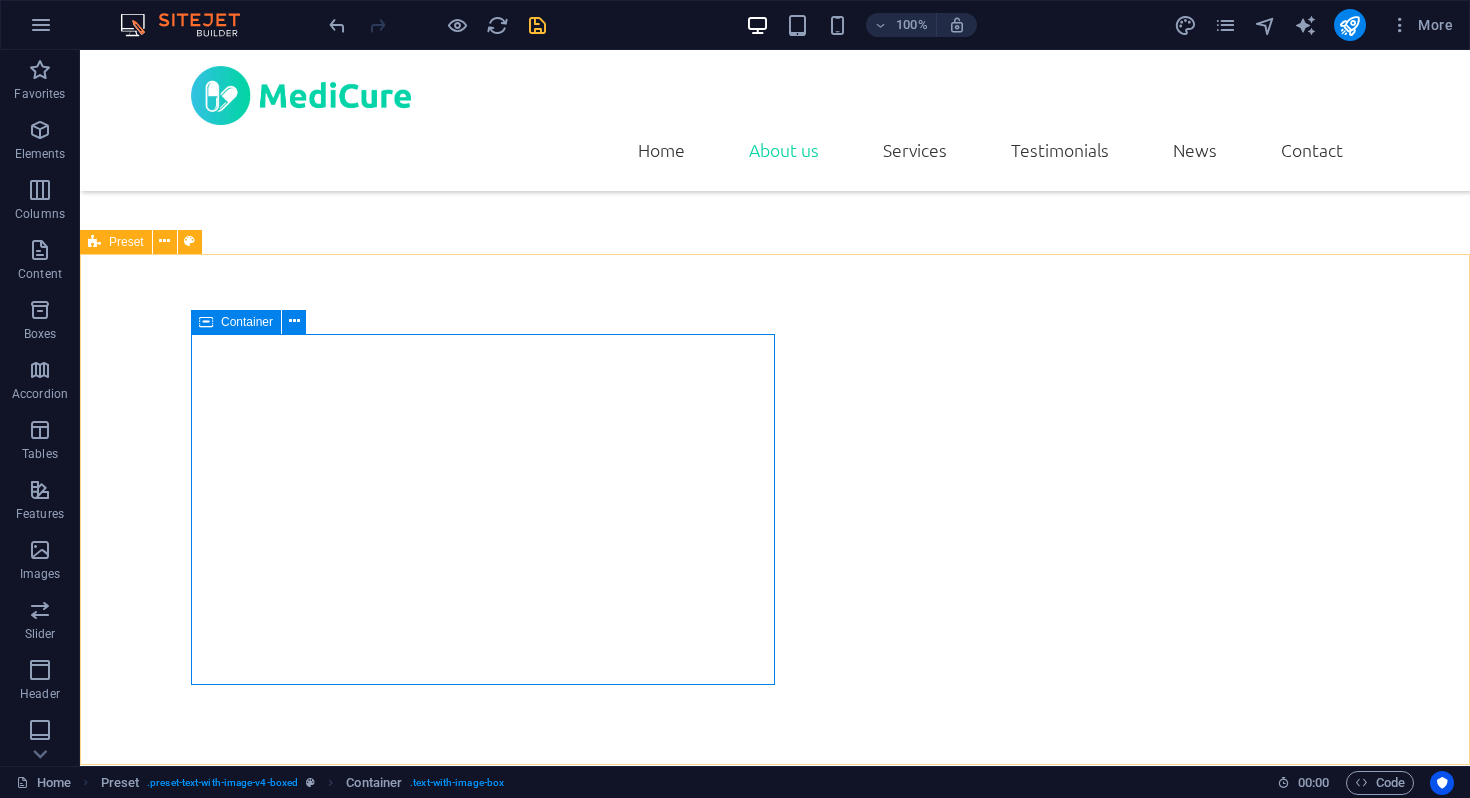 click at bounding box center [206, 322] 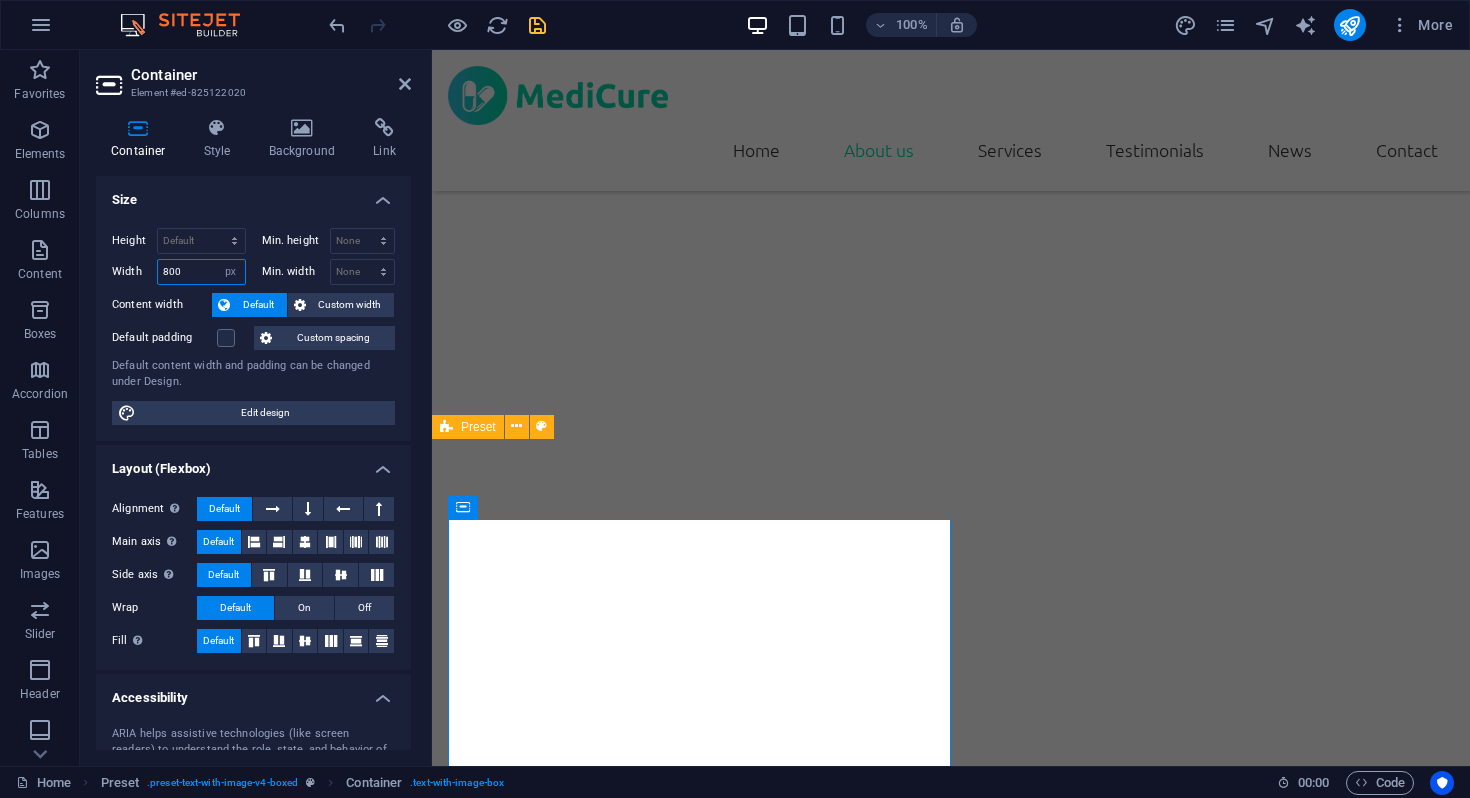 click on "800" at bounding box center (201, 272) 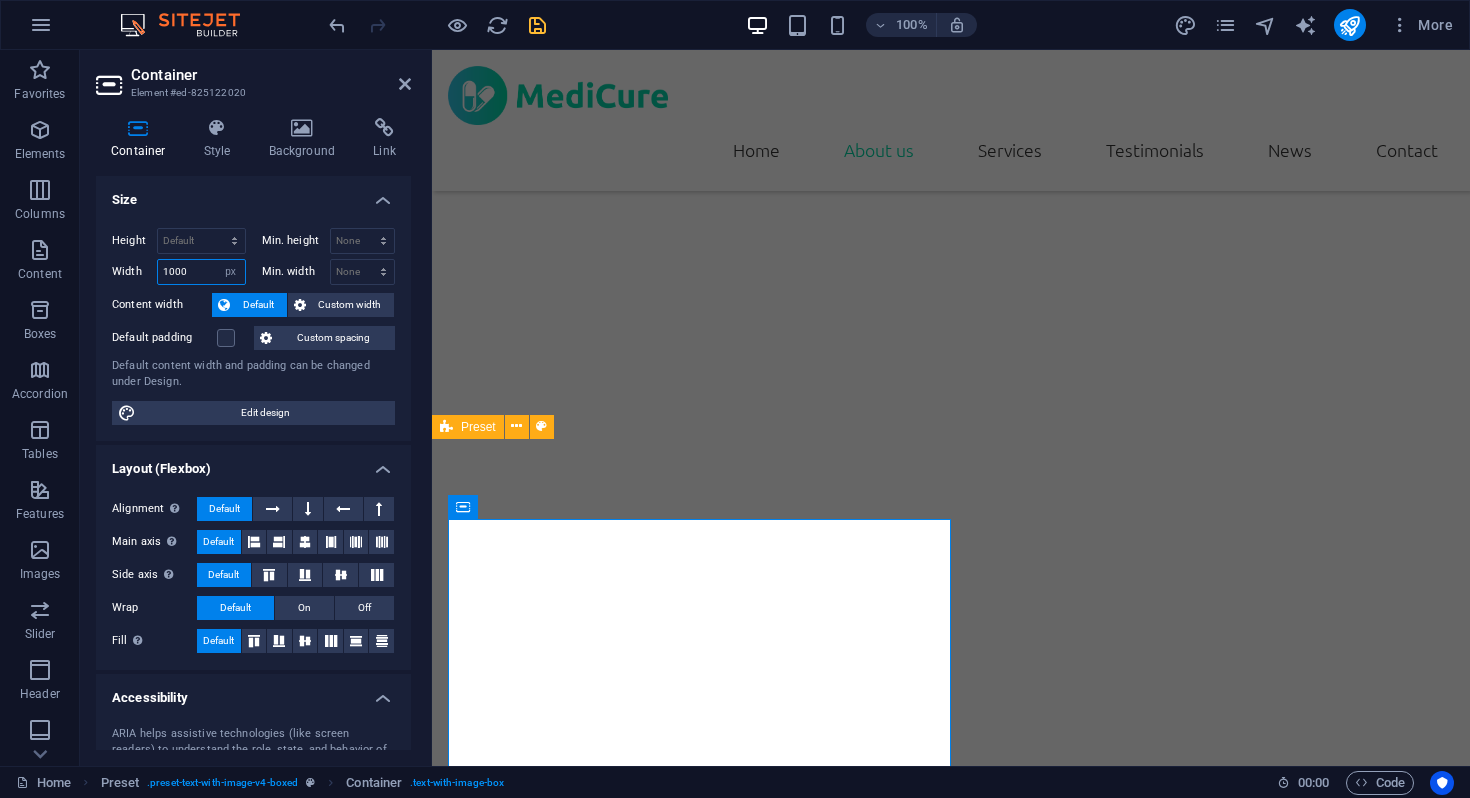 type on "1000" 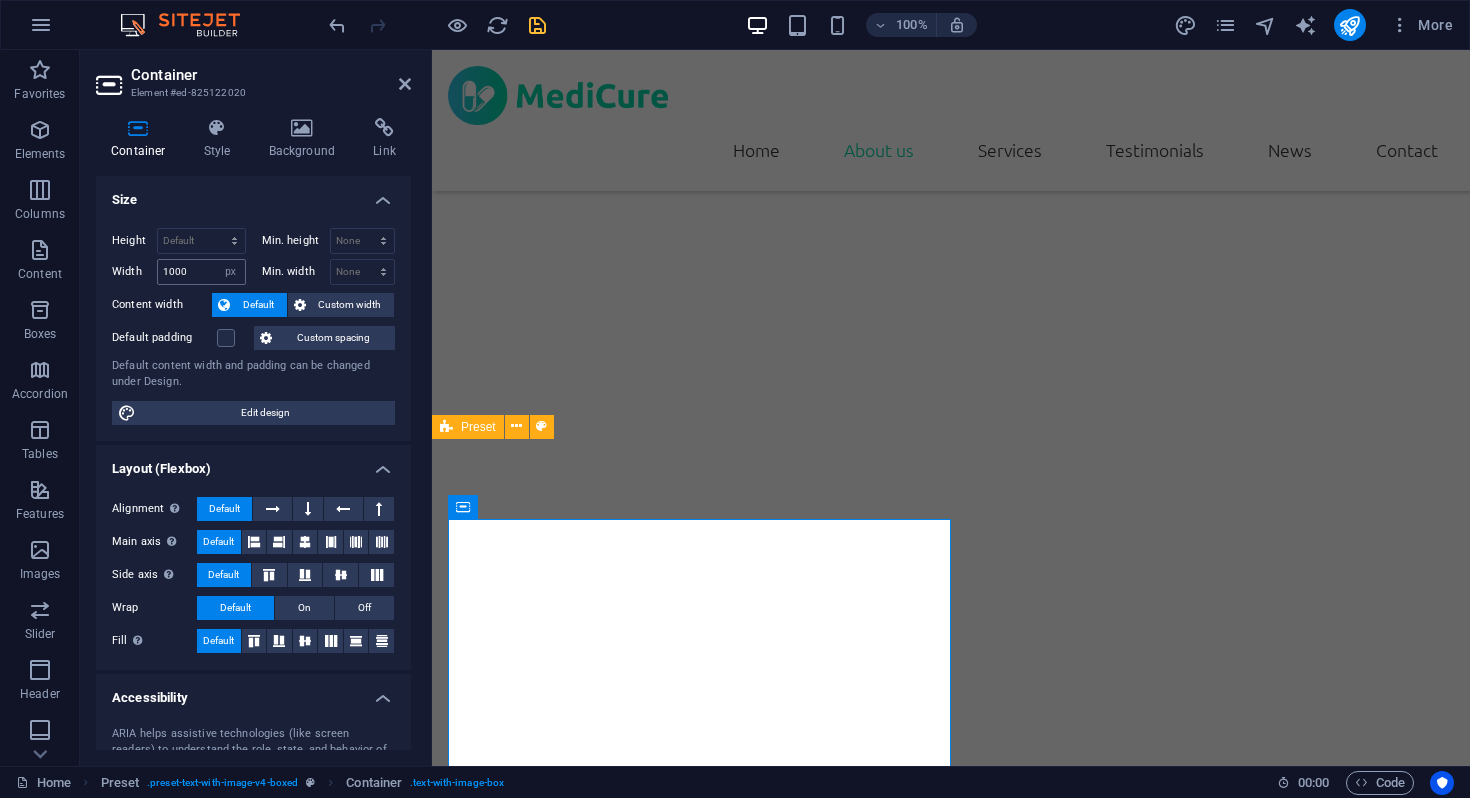scroll, scrollTop: 201, scrollLeft: 0, axis: vertical 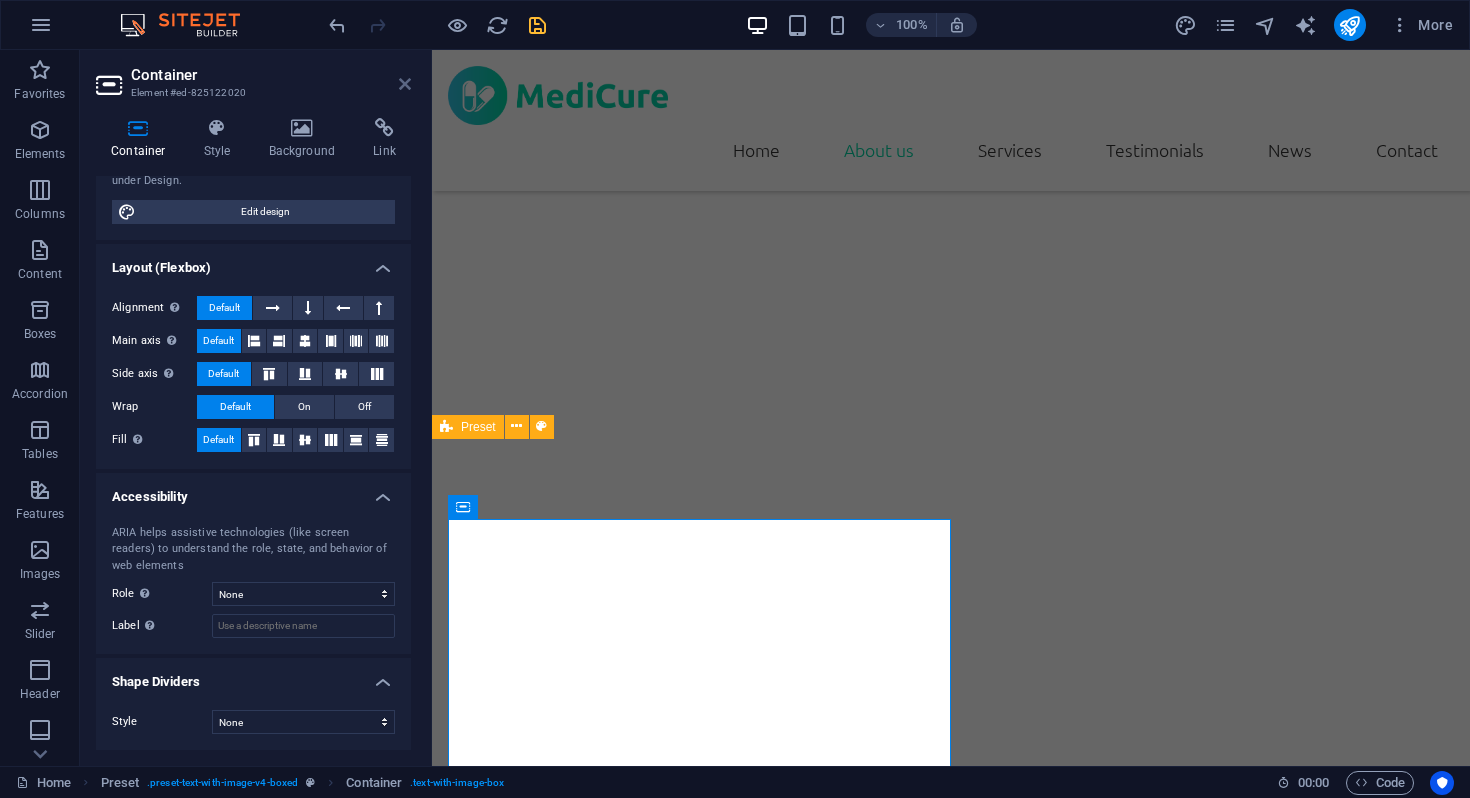 click at bounding box center (405, 84) 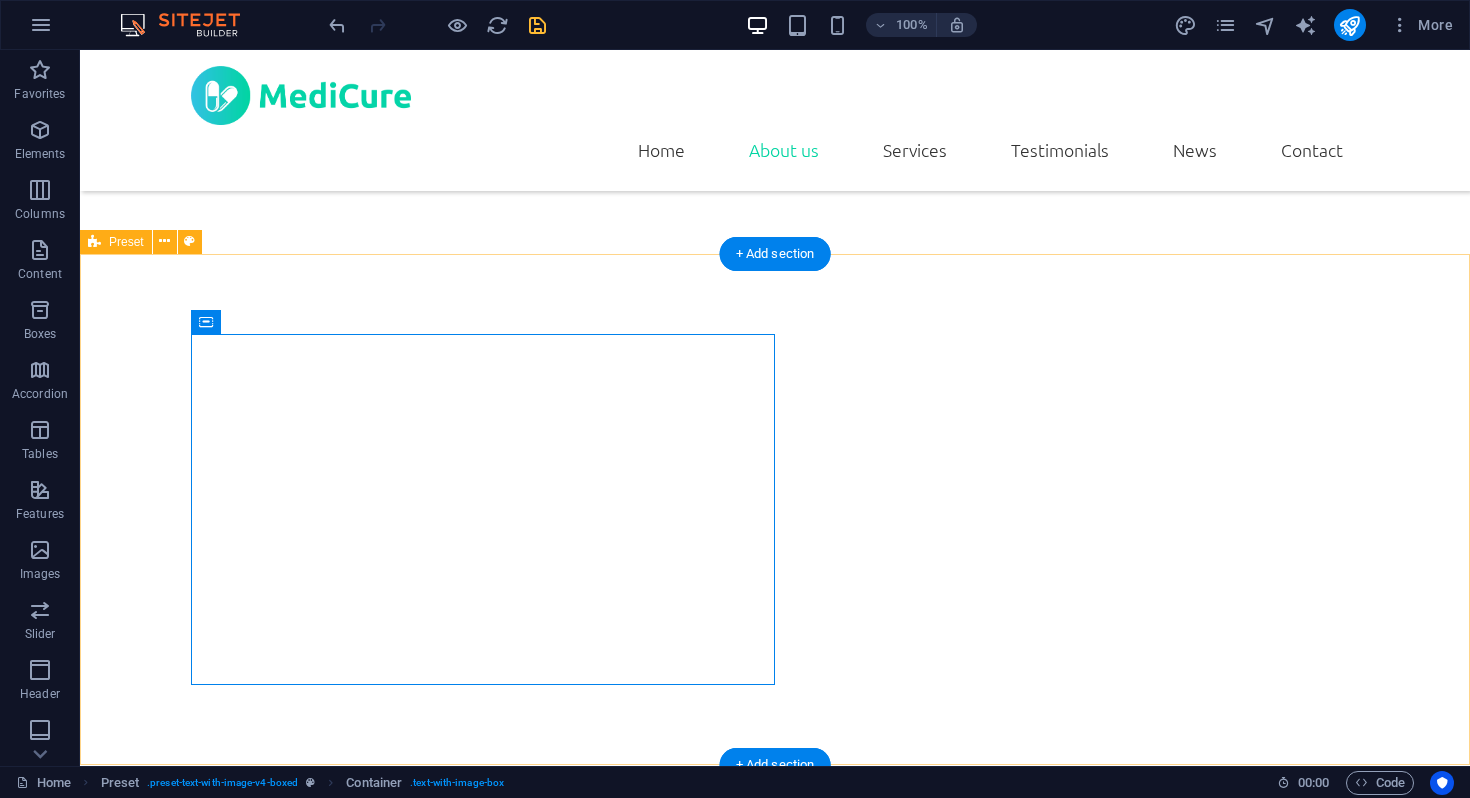 click at bounding box center [680, 2262] 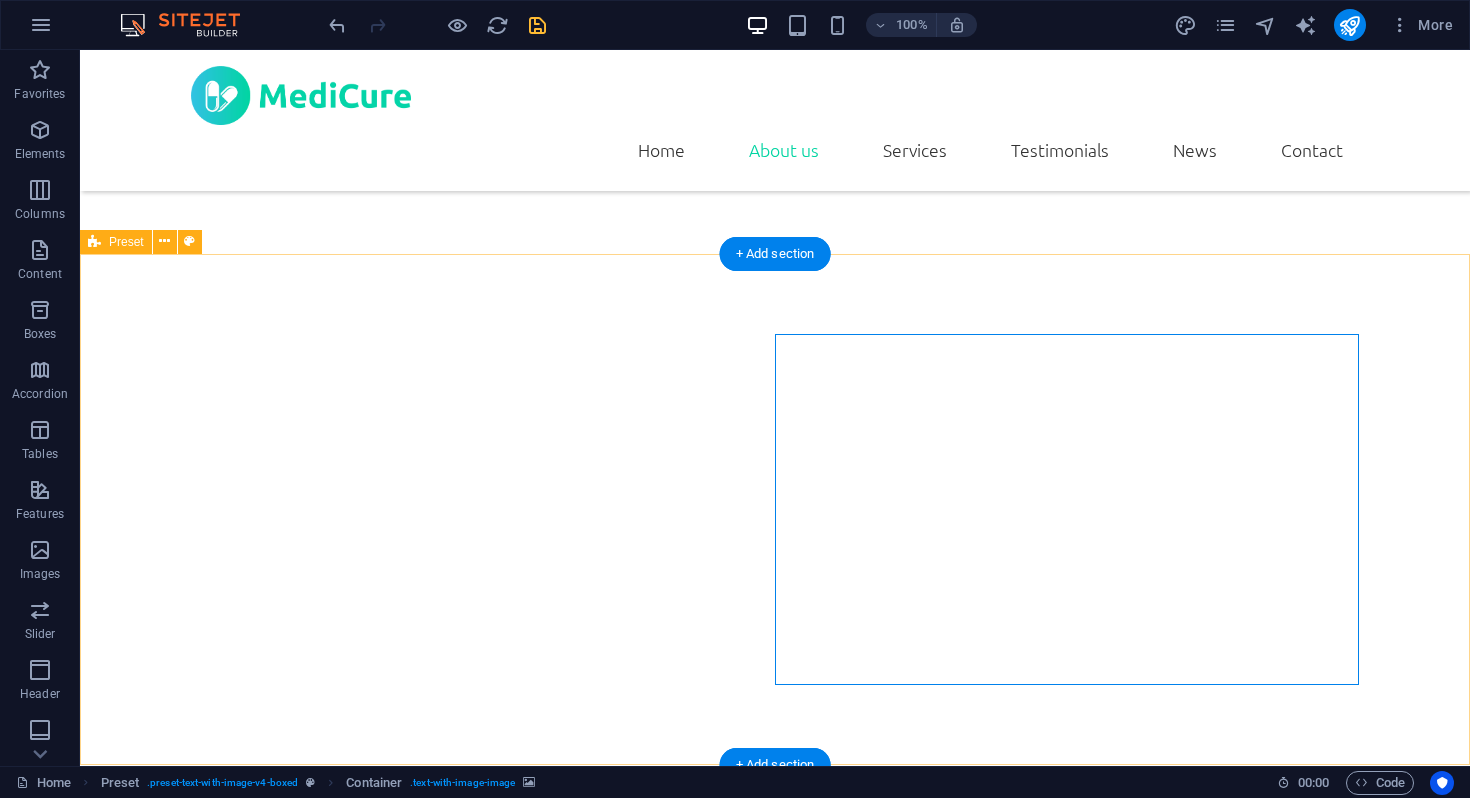 click on "New headline Lorem ipsum dolor sit amet, consectetuer adipiscing elit. Aenean commodo ligula eget dolor. Lorem ipsum dolor sit amet, consectetuer adipiscing elit leget dolor. Lorem ipsum dolor sit amet, consectetuer adipiscing elit. Aenean commodo ligula eget dolor. Lorem ipsum dolor sit amet, consectetuer adipiscing elit dolor consectetuer adipiscing elit leget dolor. Lorem elit saget ipsum dolor sit amet, consectetuer. Drop content here or  Add elements  Paste clipboard" at bounding box center [775, 2211] 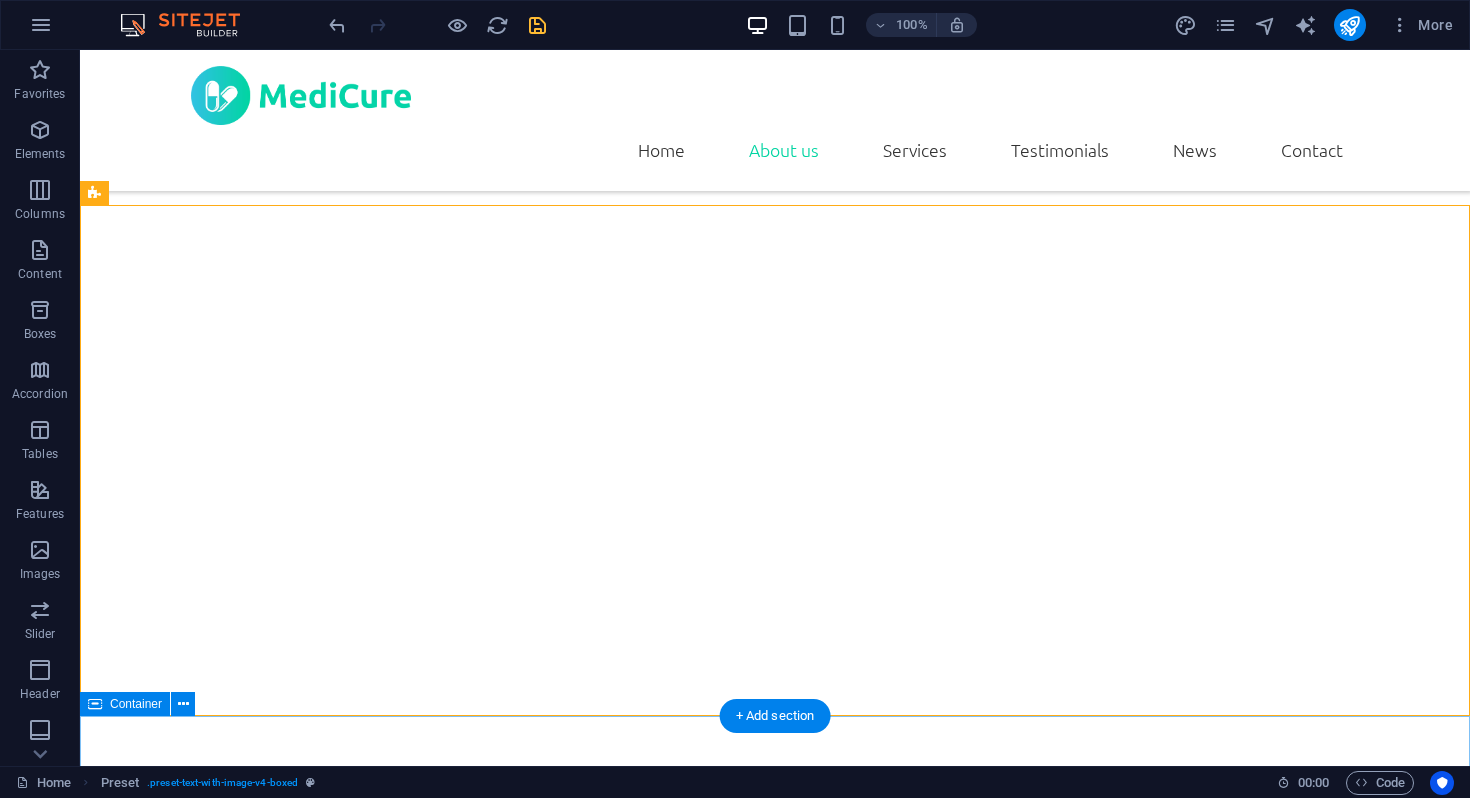 scroll, scrollTop: 1991, scrollLeft: 0, axis: vertical 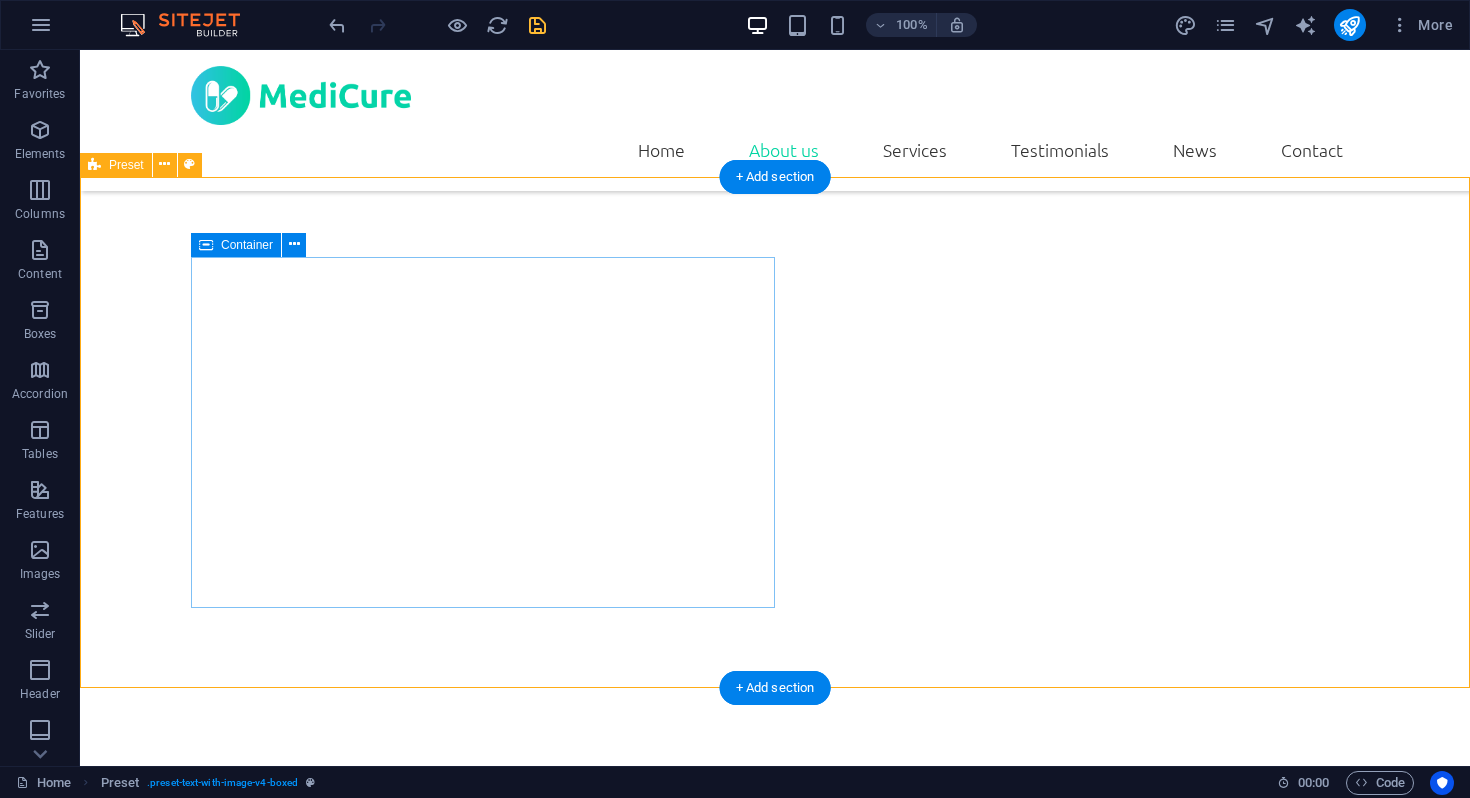 click on "New headline Lorem ipsum dolor sit amet, consectetuer adipiscing elit. Aenean commodo ligula eget dolor. Lorem ipsum dolor sit amet, consectetuer adipiscing elit leget dolor. Lorem ipsum dolor sit amet, consectetuer adipiscing elit. Aenean commodo ligula eget dolor. Lorem ipsum dolor sit amet, consectetuer adipiscing elit dolor consectetuer adipiscing elit leget dolor. Lorem elit saget ipsum dolor sit amet, consectetuer." at bounding box center (596, 1764) 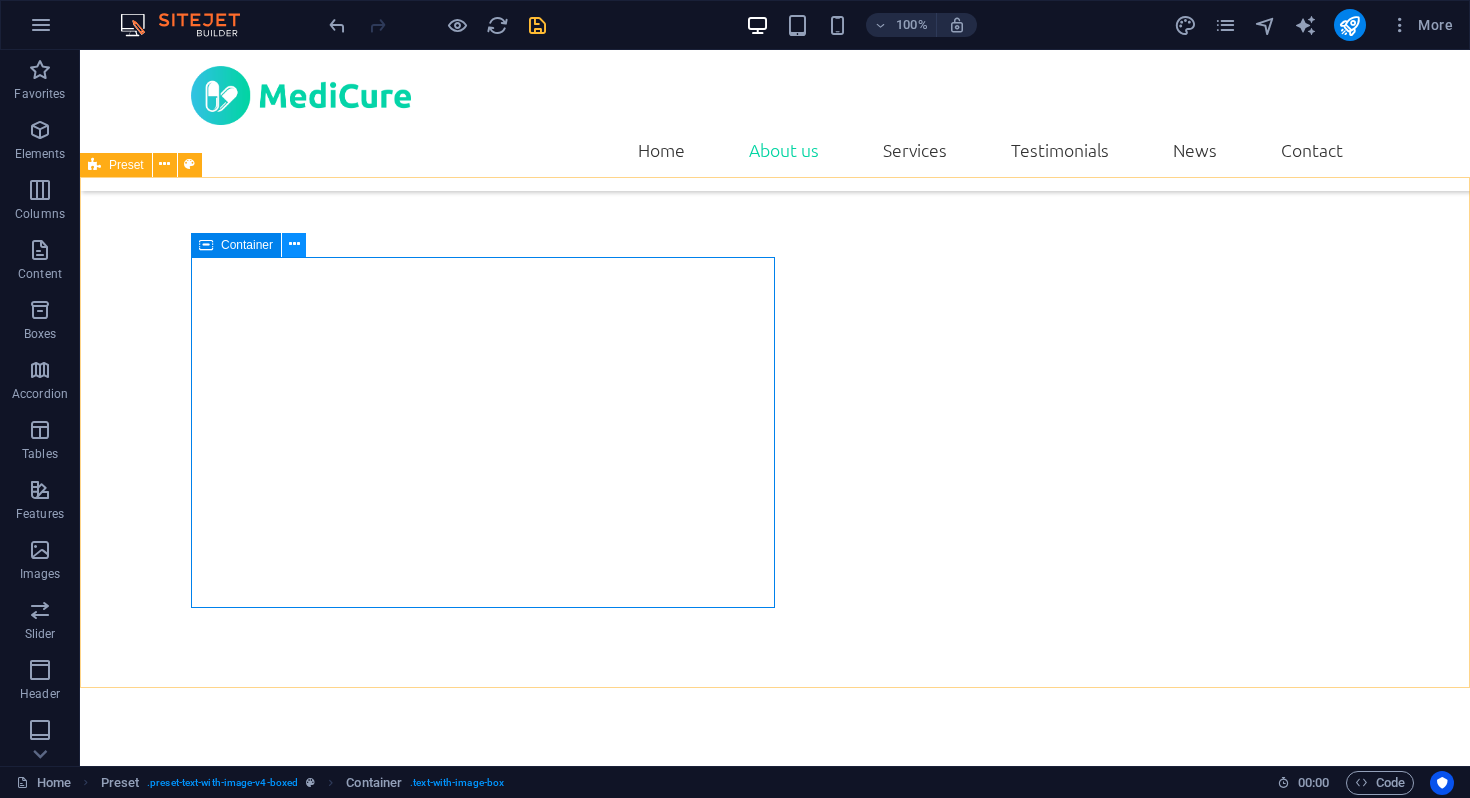 click at bounding box center [294, 244] 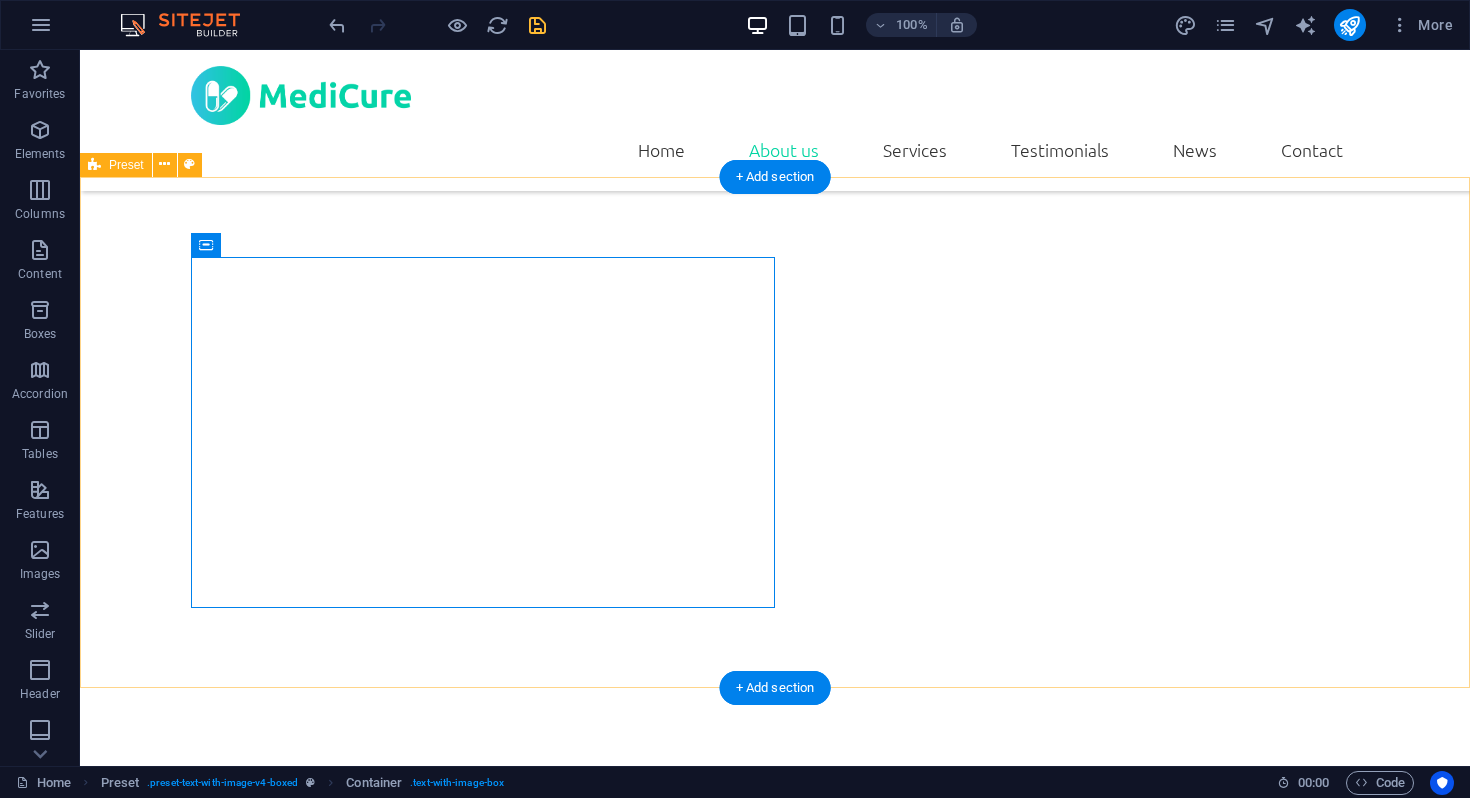 click on "New headline Lorem ipsum dolor sit amet, consectetuer adipiscing elit. Aenean commodo ligula eget dolor. Lorem ipsum dolor sit amet, consectetuer adipiscing elit leget dolor. Lorem ipsum dolor sit amet, consectetuer adipiscing elit. Aenean commodo ligula eget dolor. Lorem ipsum dolor sit amet, consectetuer adipiscing elit dolor consectetuer adipiscing elit leget dolor. Lorem elit saget ipsum dolor sit amet, consectetuer. Drop content here or  Add elements  Paste clipboard" at bounding box center [775, 2010] 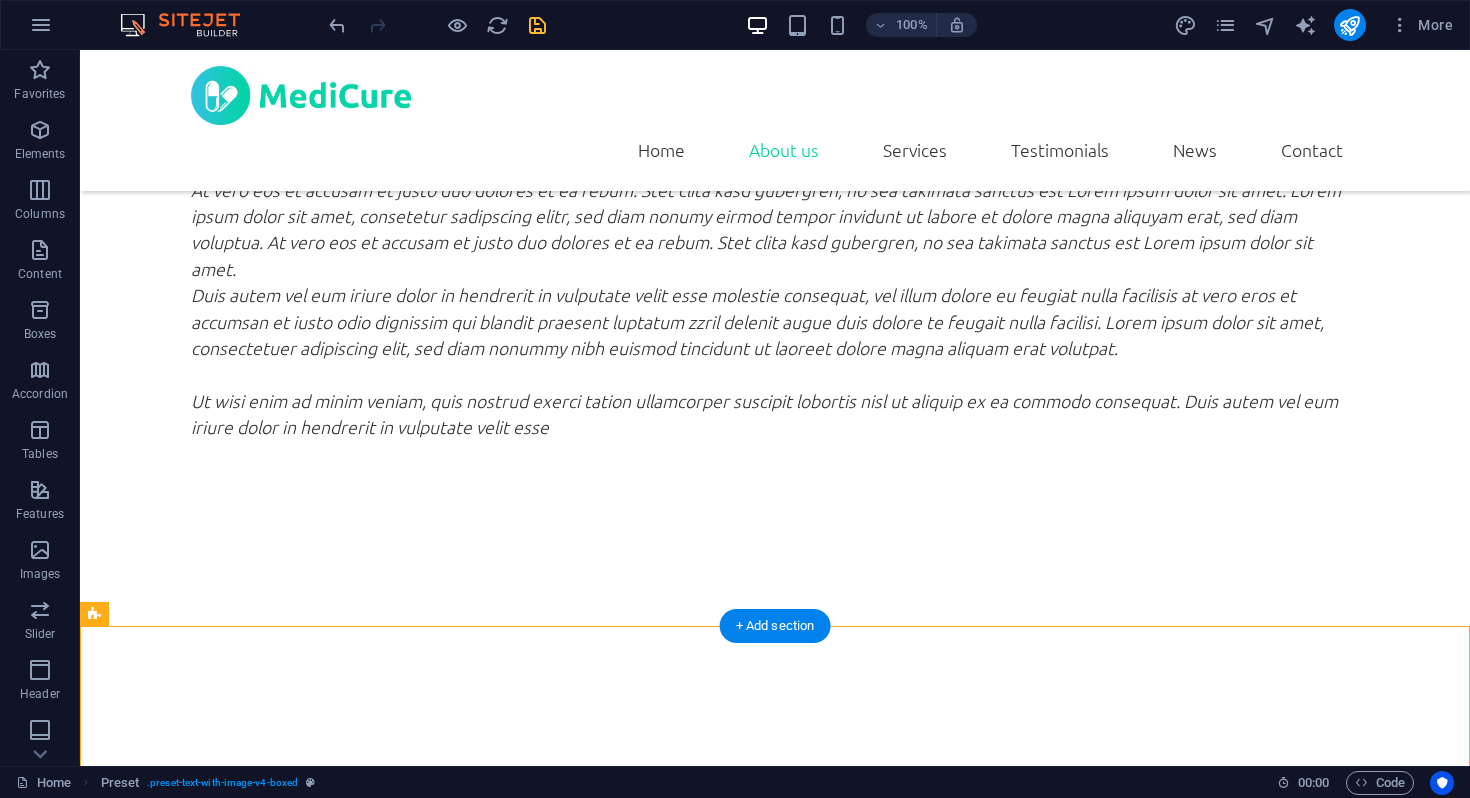 scroll, scrollTop: 1540, scrollLeft: 0, axis: vertical 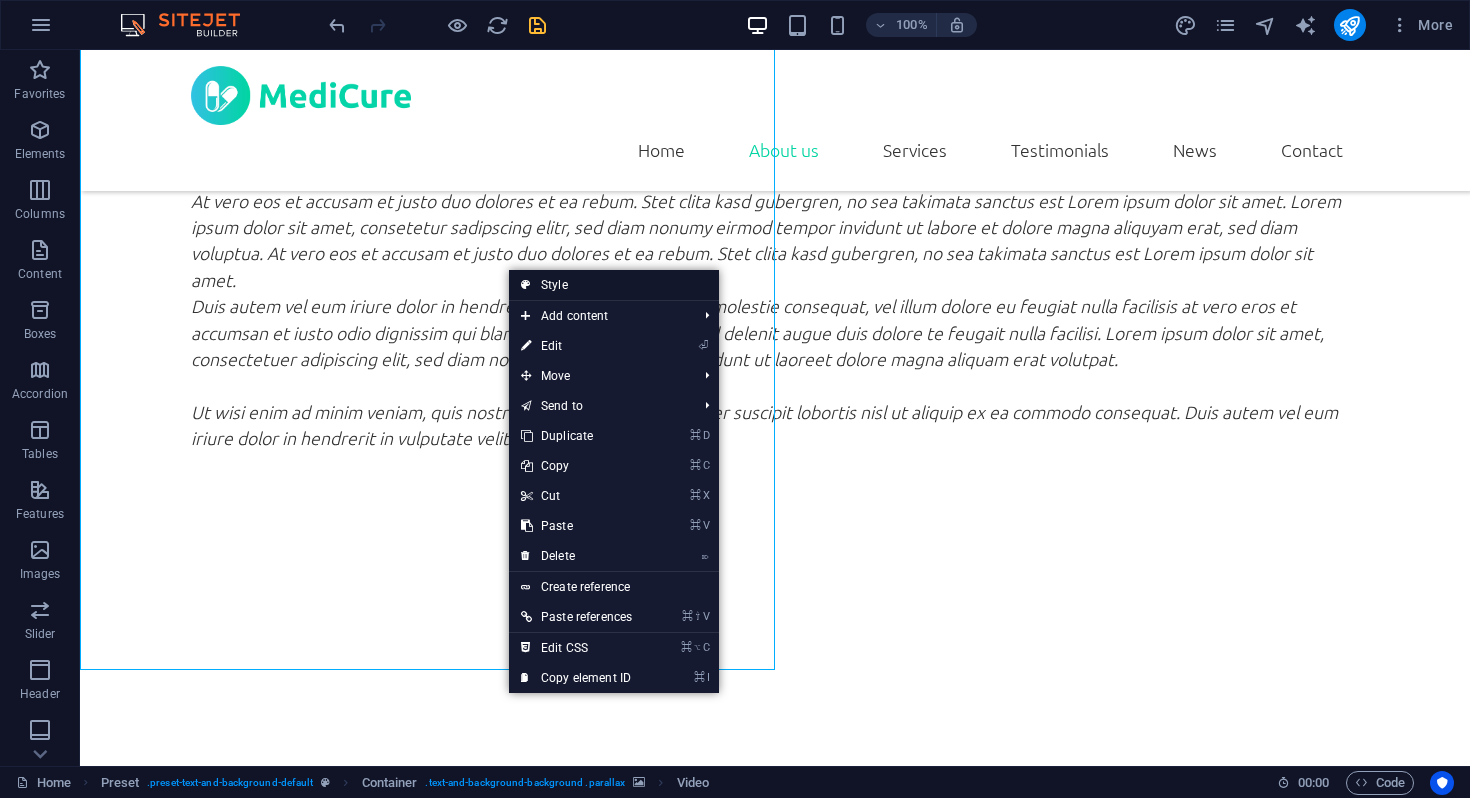 click on "Style" at bounding box center (614, 285) 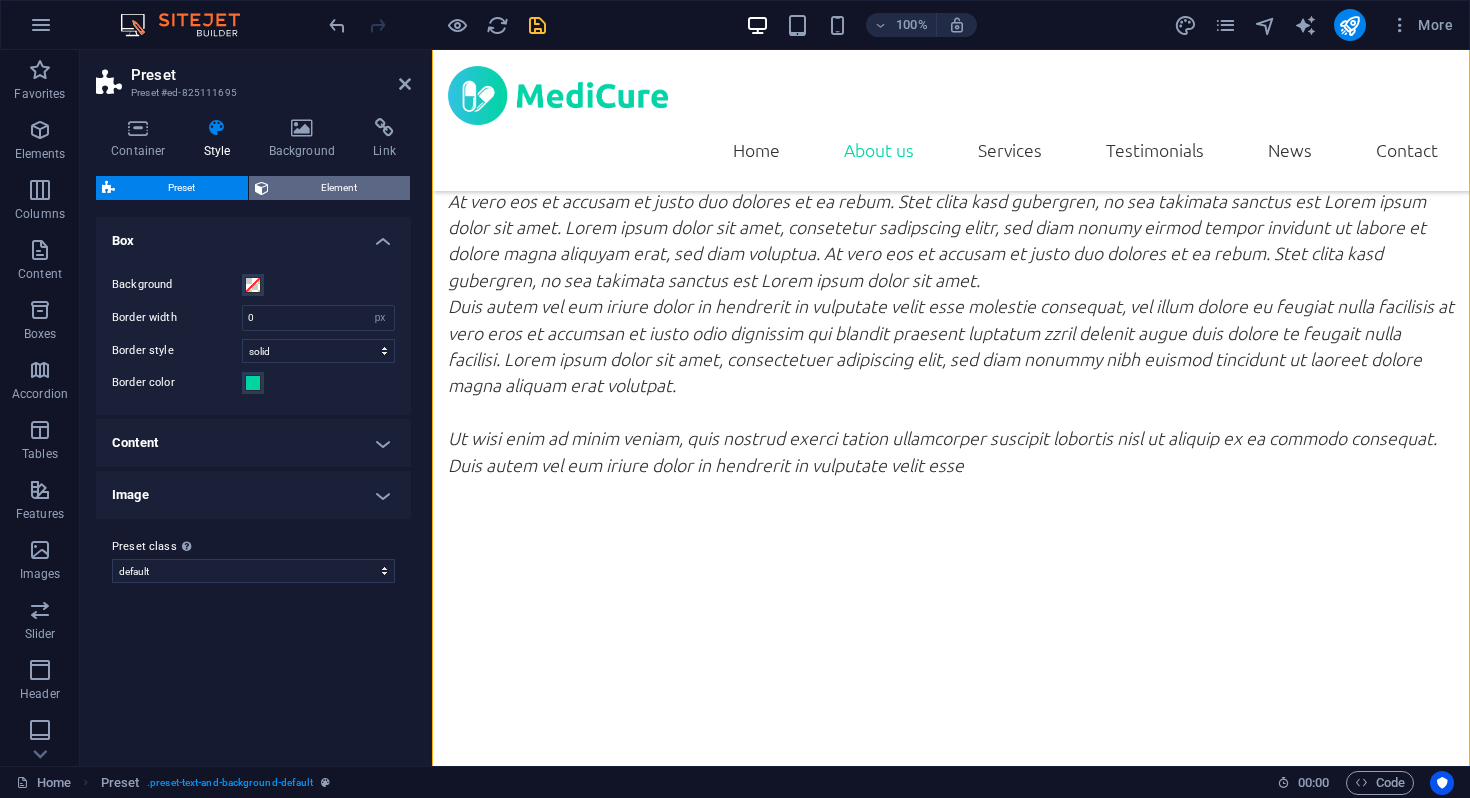 click on "Element" at bounding box center [340, 188] 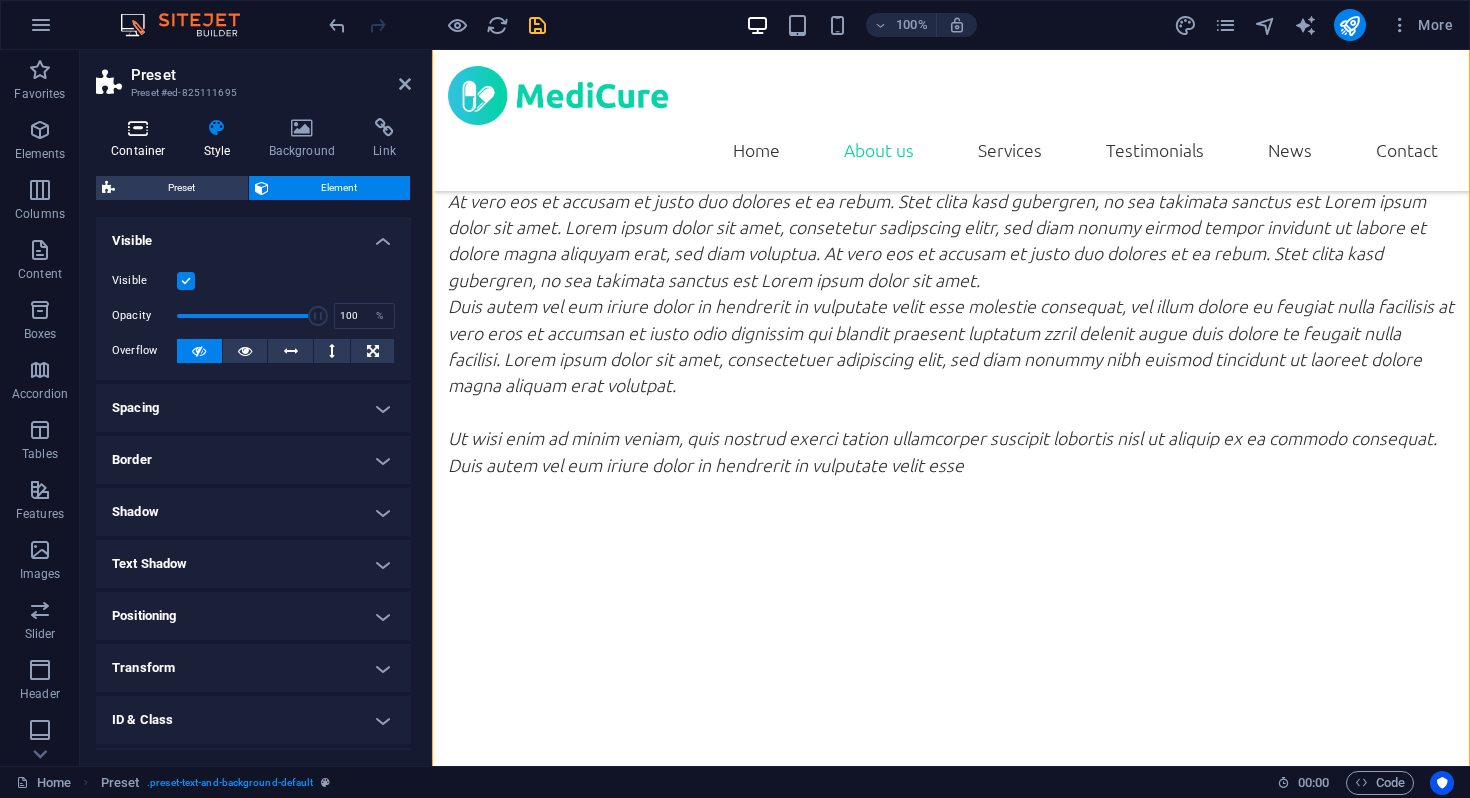 click at bounding box center (138, 128) 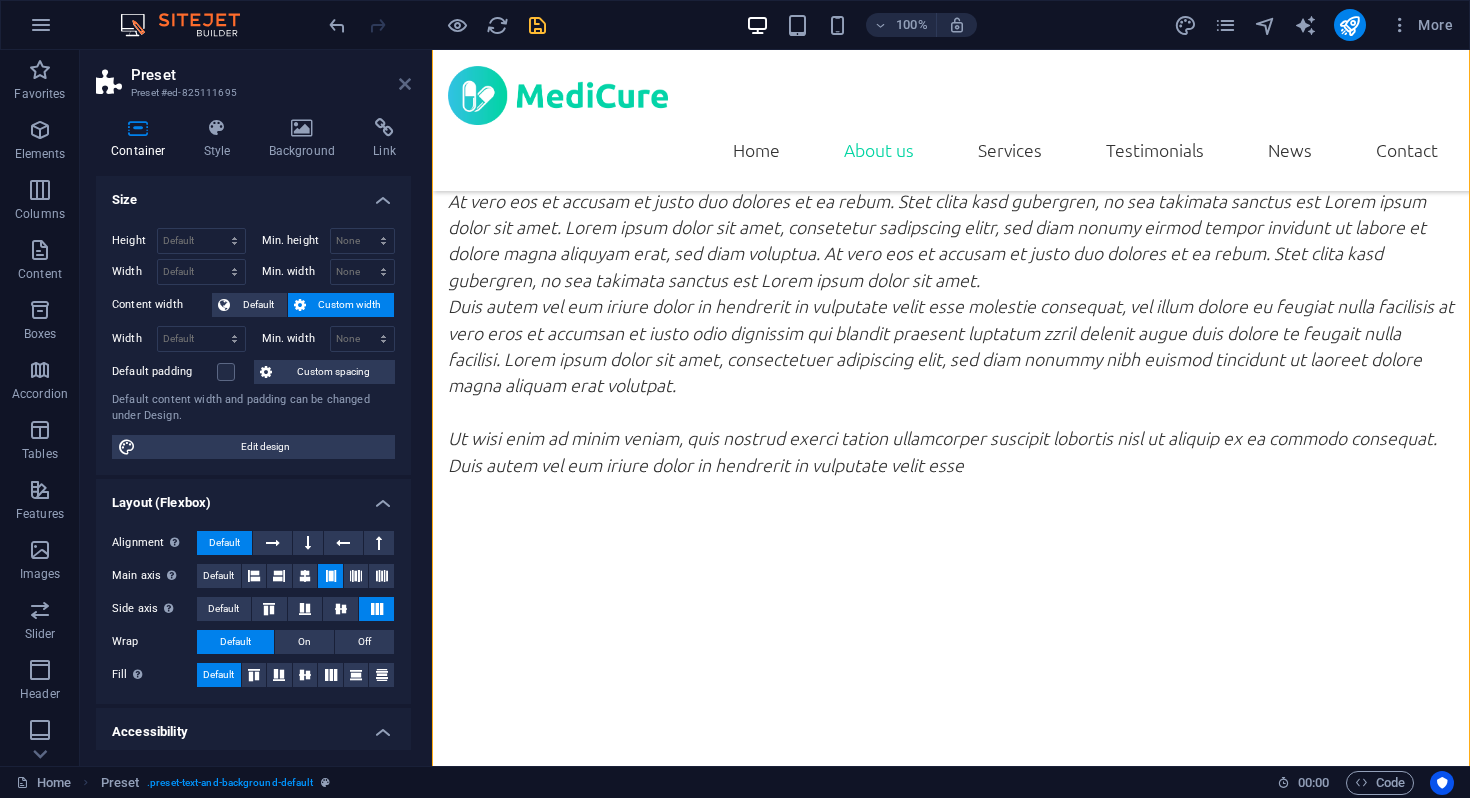 click at bounding box center (405, 84) 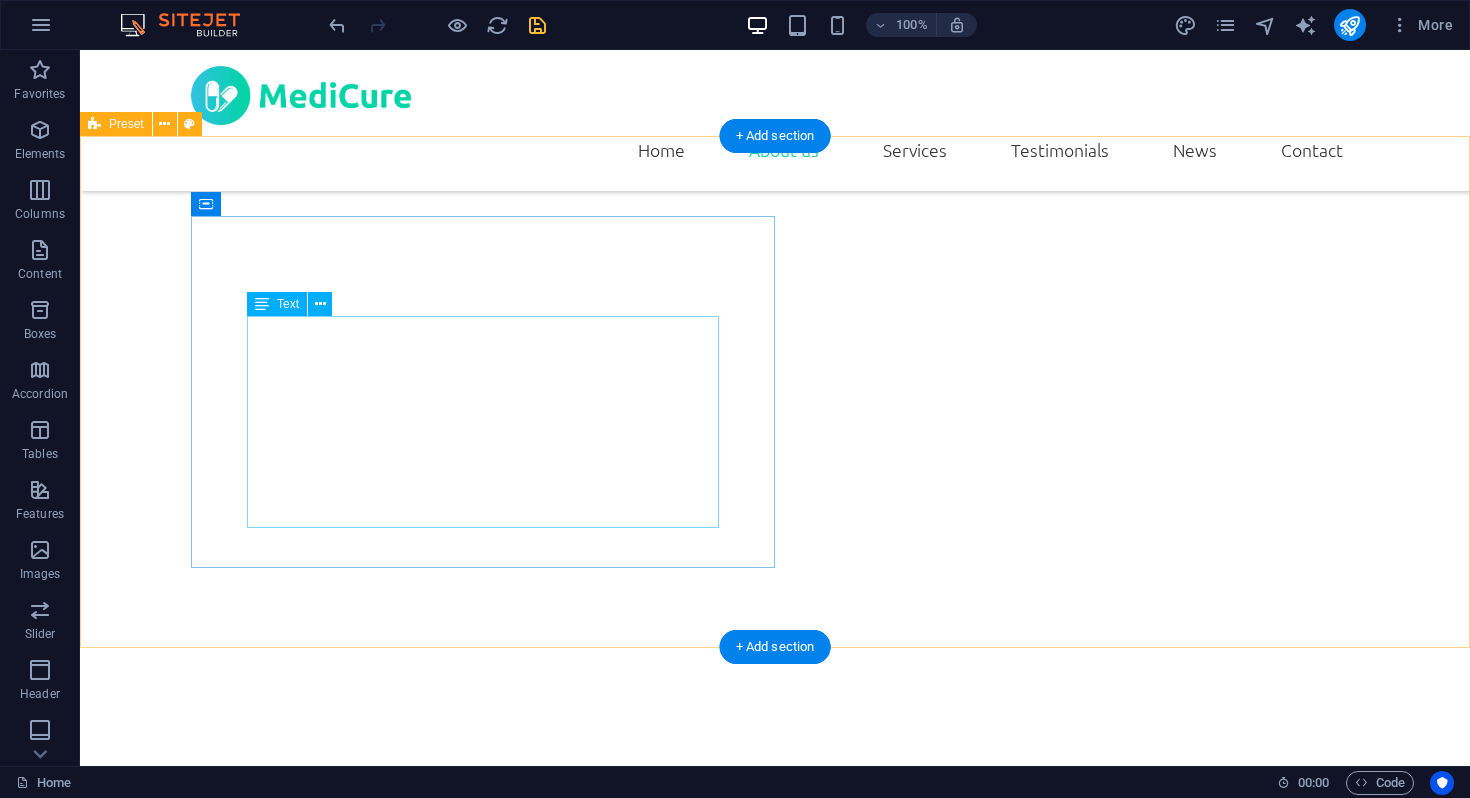 scroll, scrollTop: 2032, scrollLeft: 0, axis: vertical 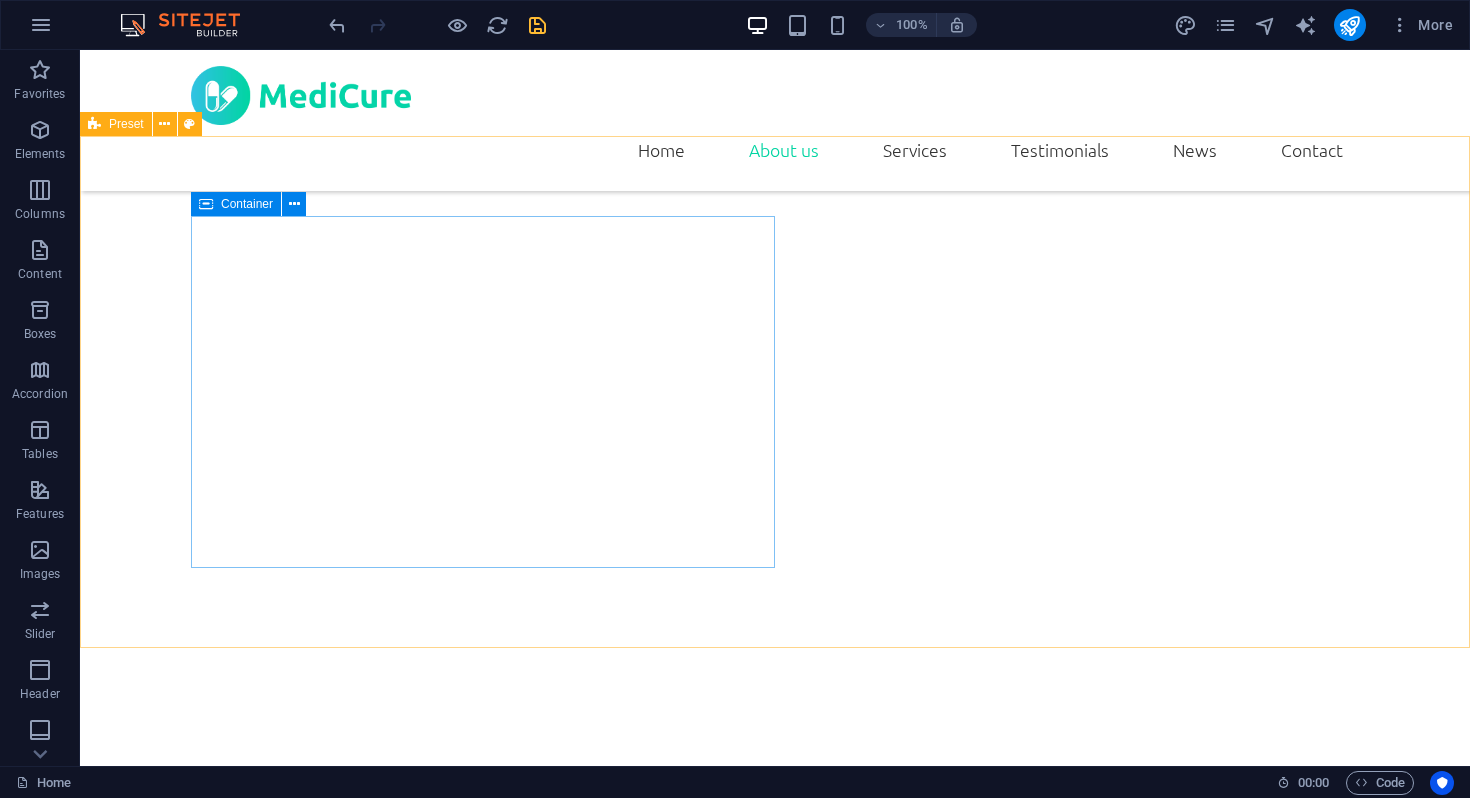 click at bounding box center [206, 204] 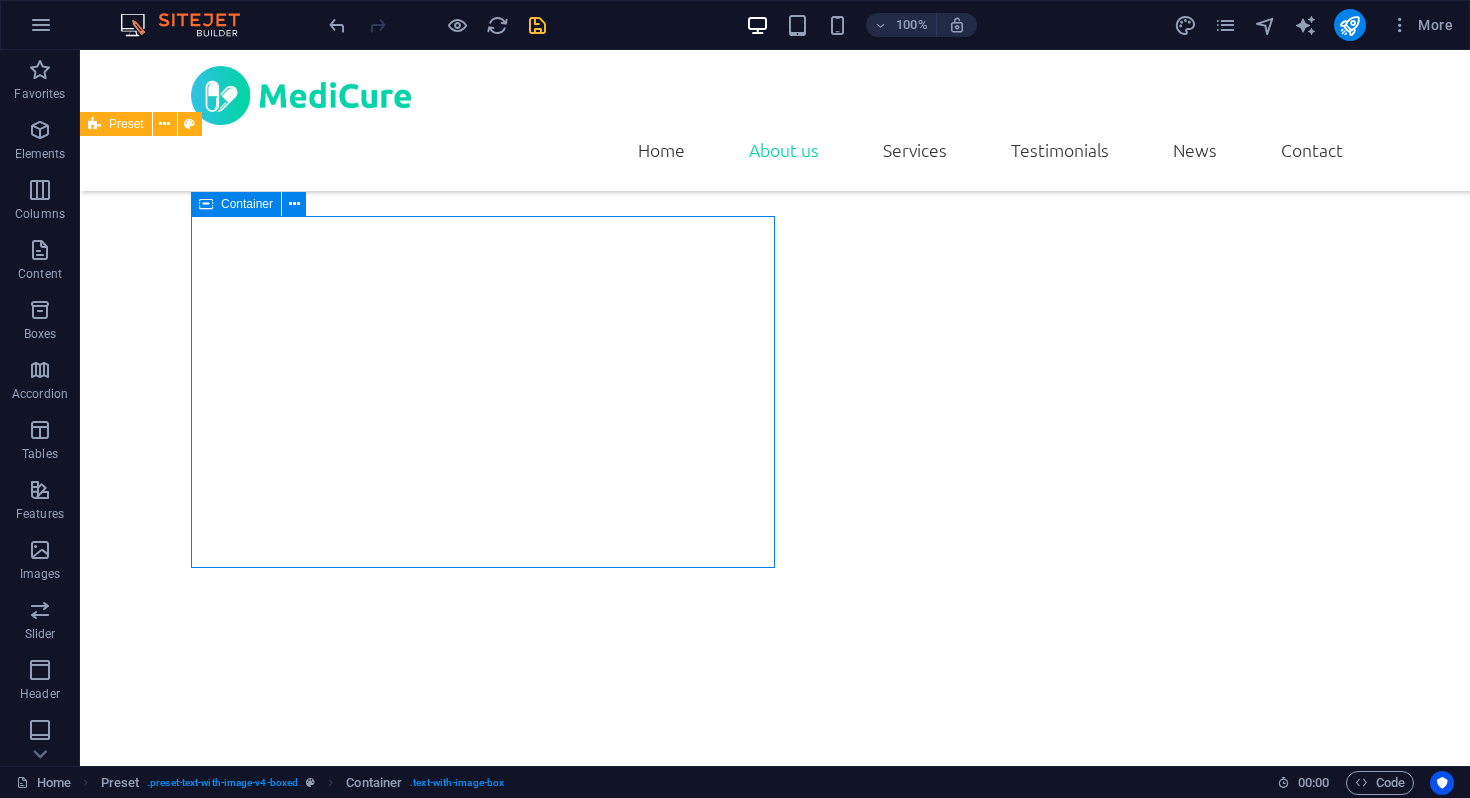 click at bounding box center (206, 204) 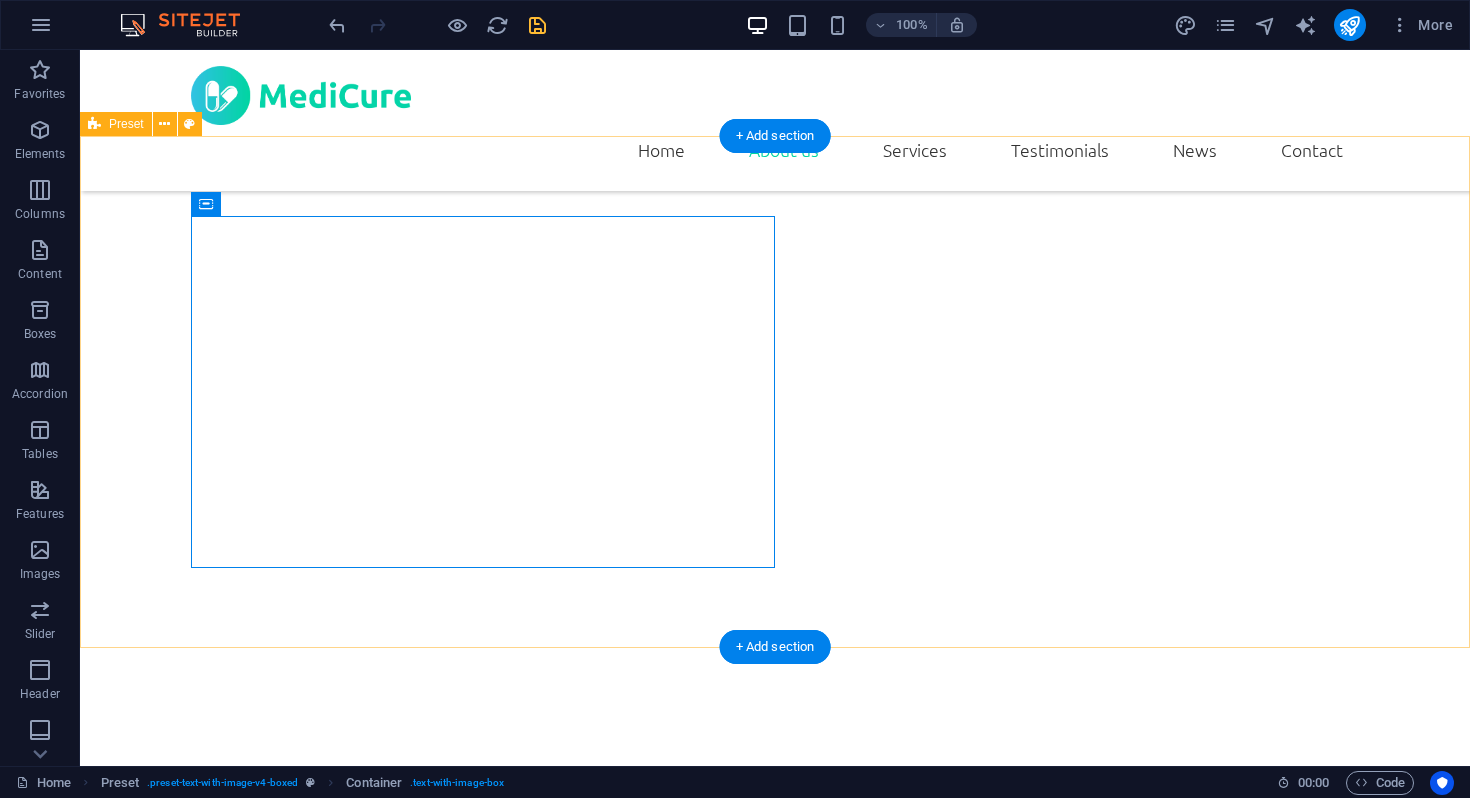 click on "New headline Lorem ipsum dolor sit amet, consectetuer adipiscing elit. Aenean commodo ligula eget dolor. Lorem ipsum dolor sit amet, consectetuer adipiscing elit leget dolor. Lorem ipsum dolor sit amet, consectetuer adipiscing elit. Aenean commodo ligula eget dolor. Lorem ipsum dolor sit amet, consectetuer adipiscing elit dolor consectetuer adipiscing elit leget dolor. Lorem elit saget ipsum dolor sit amet, consectetuer. Drop content here or  Add elements  Paste clipboard" at bounding box center (775, 1969) 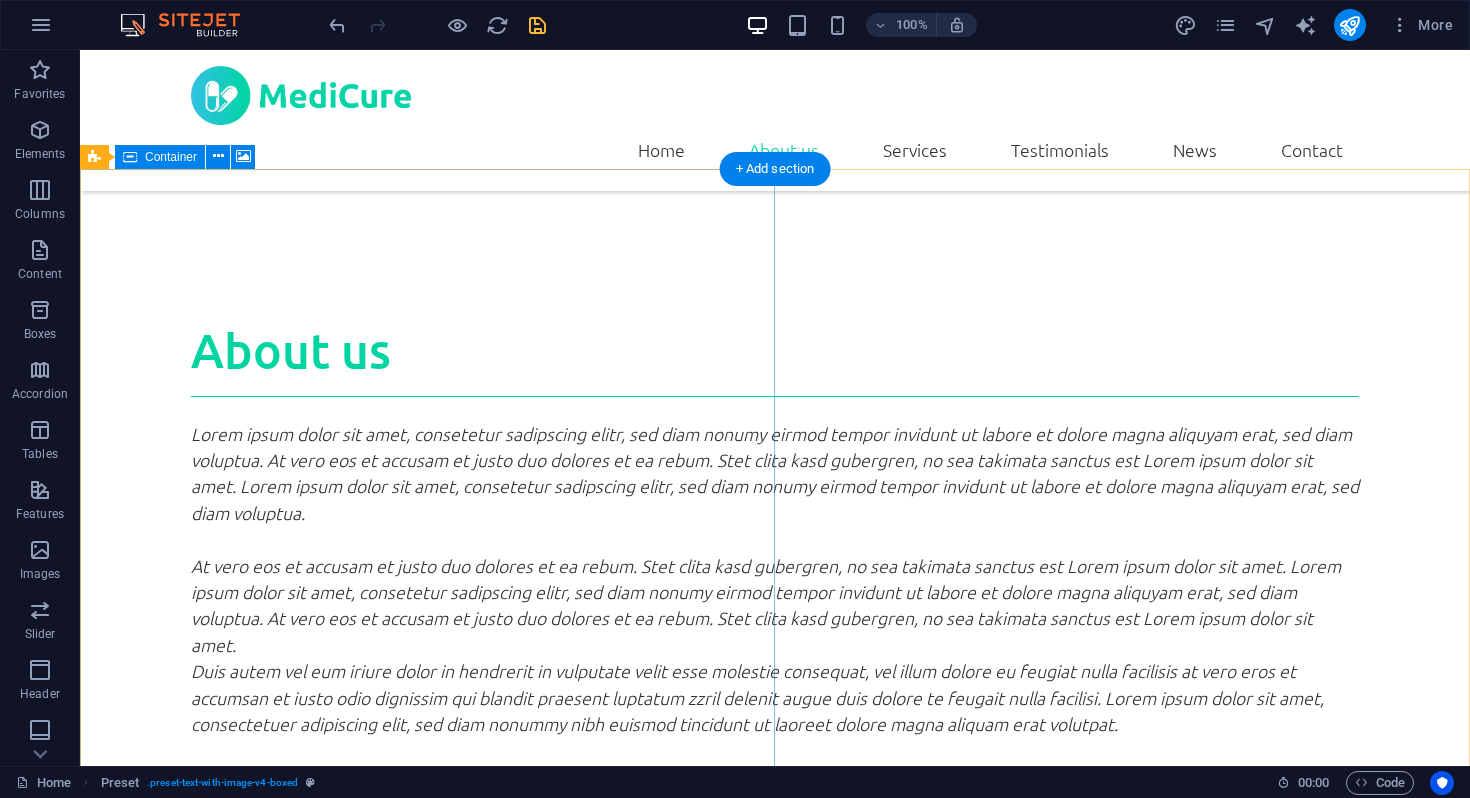 scroll, scrollTop: 1082, scrollLeft: 0, axis: vertical 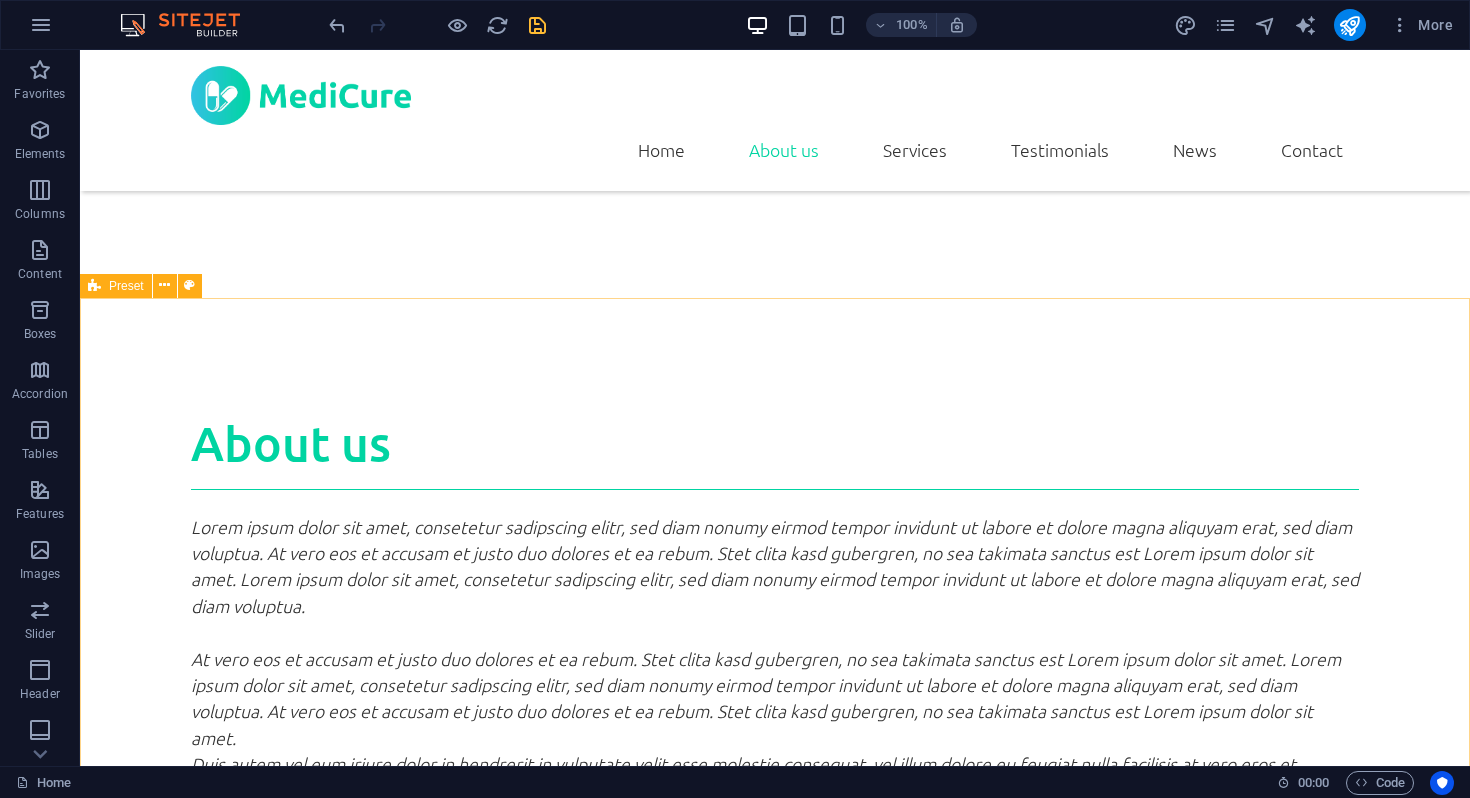 click at bounding box center (94, 286) 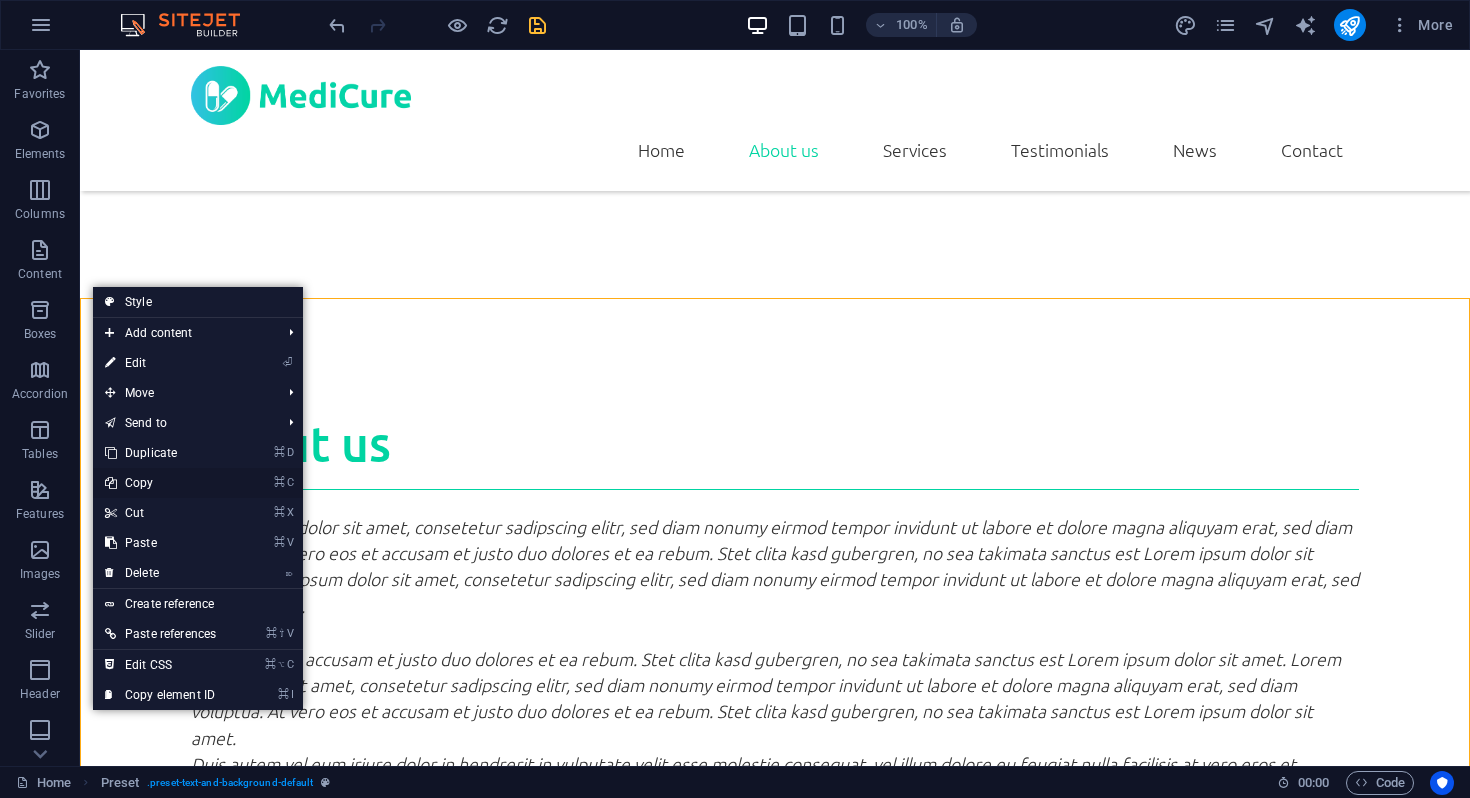 click on "⌘ C  Copy" at bounding box center [160, 483] 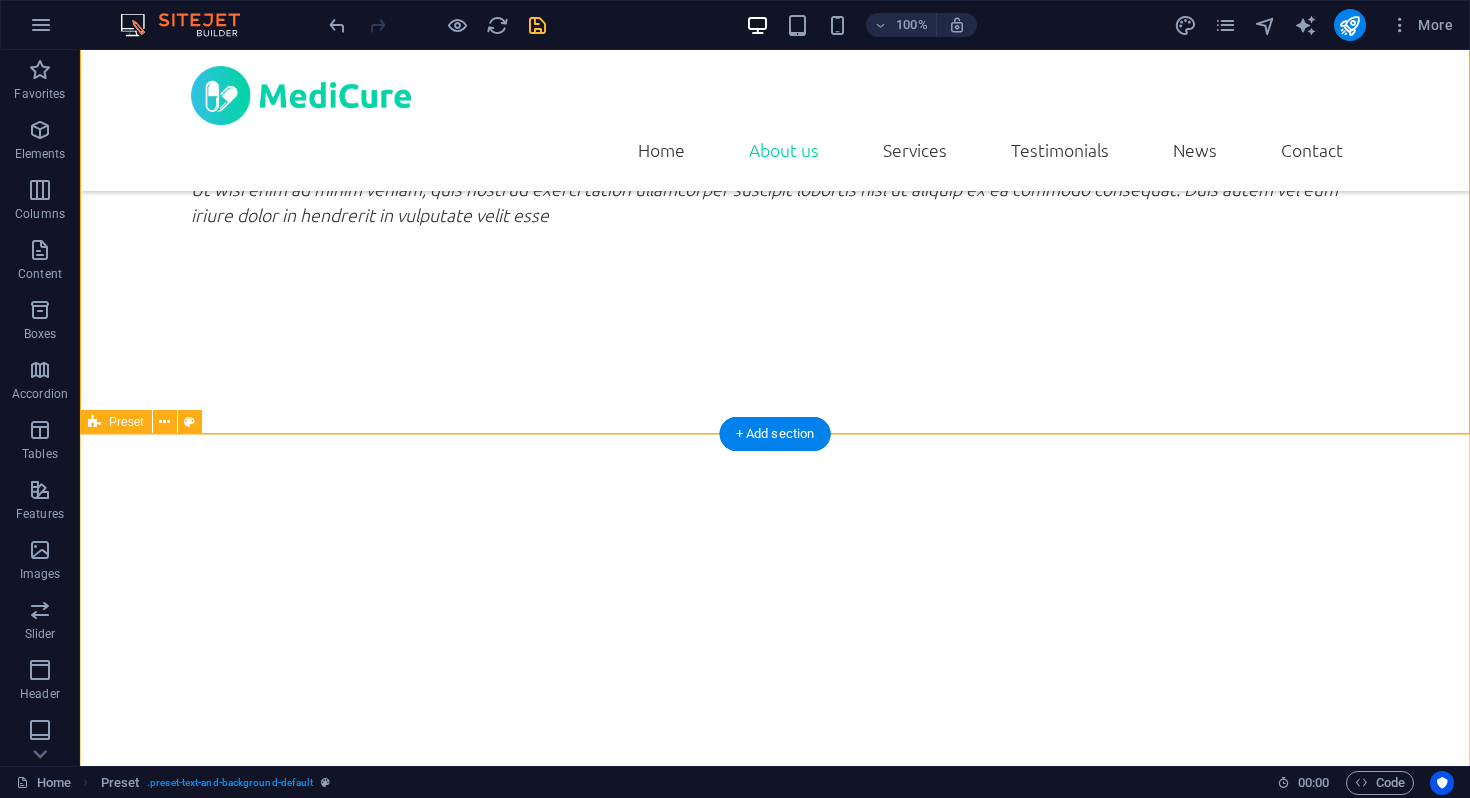 scroll, scrollTop: 1764, scrollLeft: 0, axis: vertical 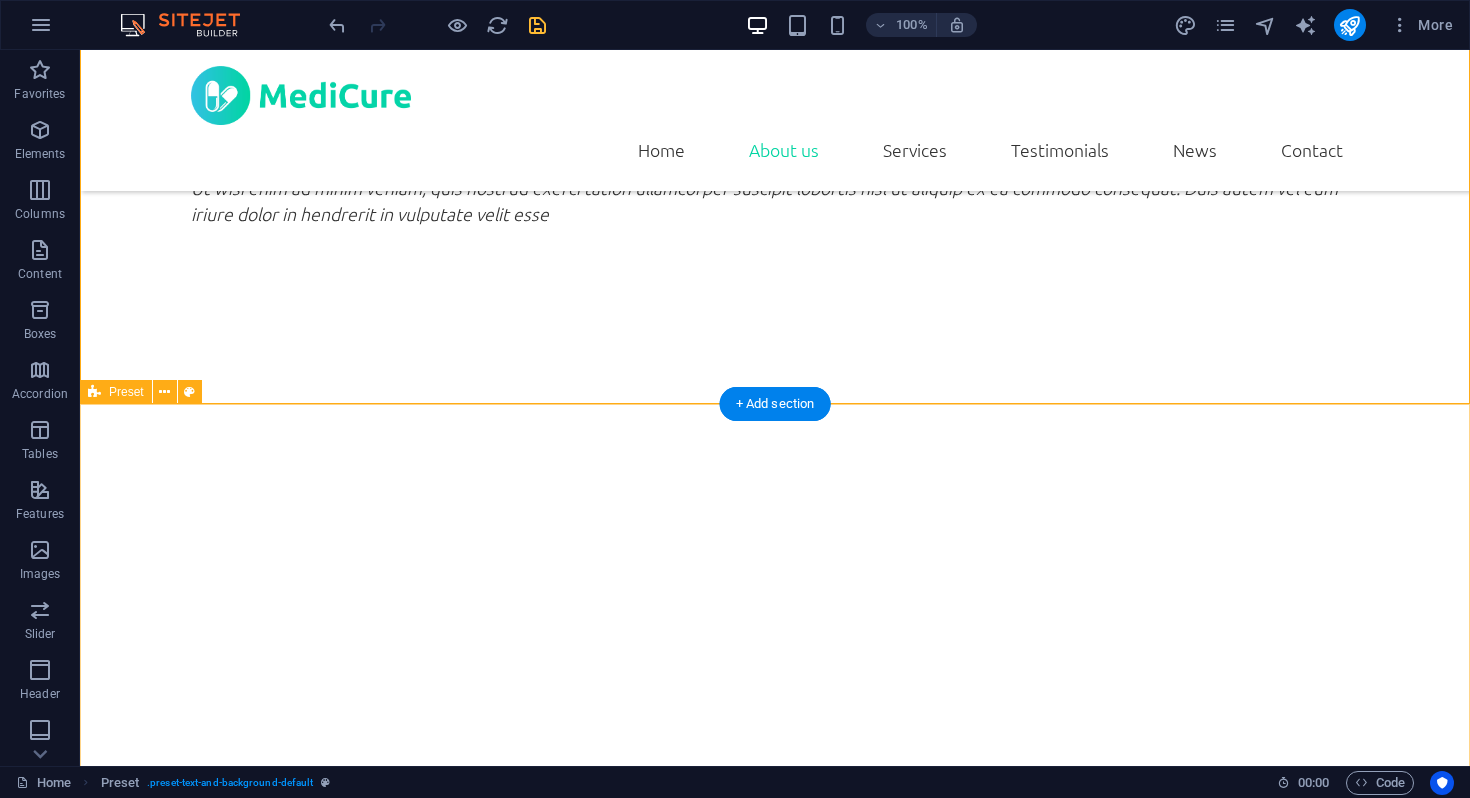 click on "New headline Lorem ipsum dolor sit amet, consectetuer adipiscing elit. Aenean commodo ligula eget dolor. Lorem ipsum dolor sit amet, consectetuer adipiscing elit leget dolor. Lorem ipsum dolor sit amet, consectetuer adipiscing elit. Aenean commodo ligula eget dolor. Lorem ipsum dolor sit amet, consectetuer adipiscing elit dolor consectetuer adipiscing elit leget dolor. Lorem elit saget ipsum dolor sit amet, consectetuer. Drop content here or  Add elements  Paste clipboard" at bounding box center [775, 2237] 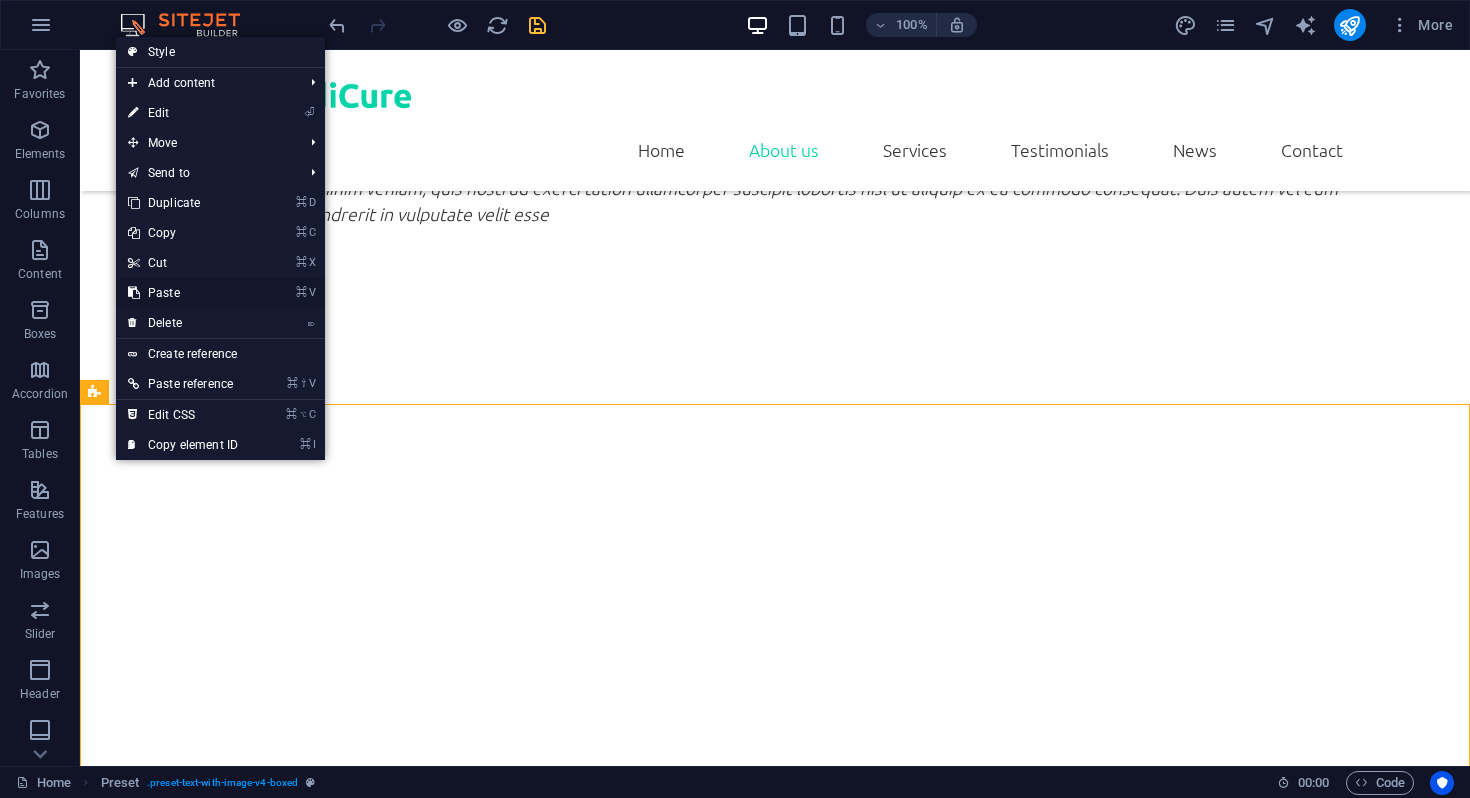 click on "⌘ V  Paste" at bounding box center (183, 293) 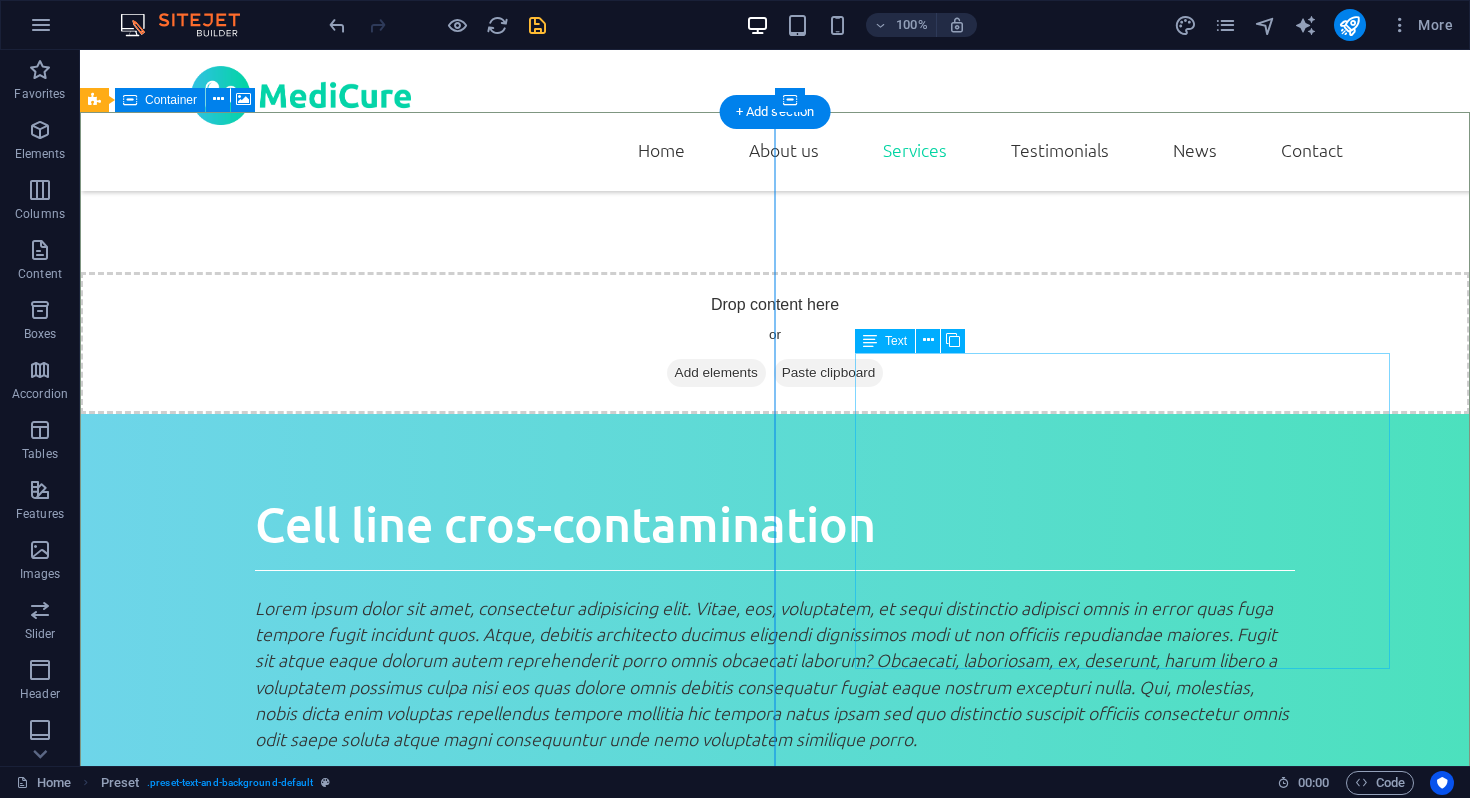 scroll, scrollTop: 2567, scrollLeft: 0, axis: vertical 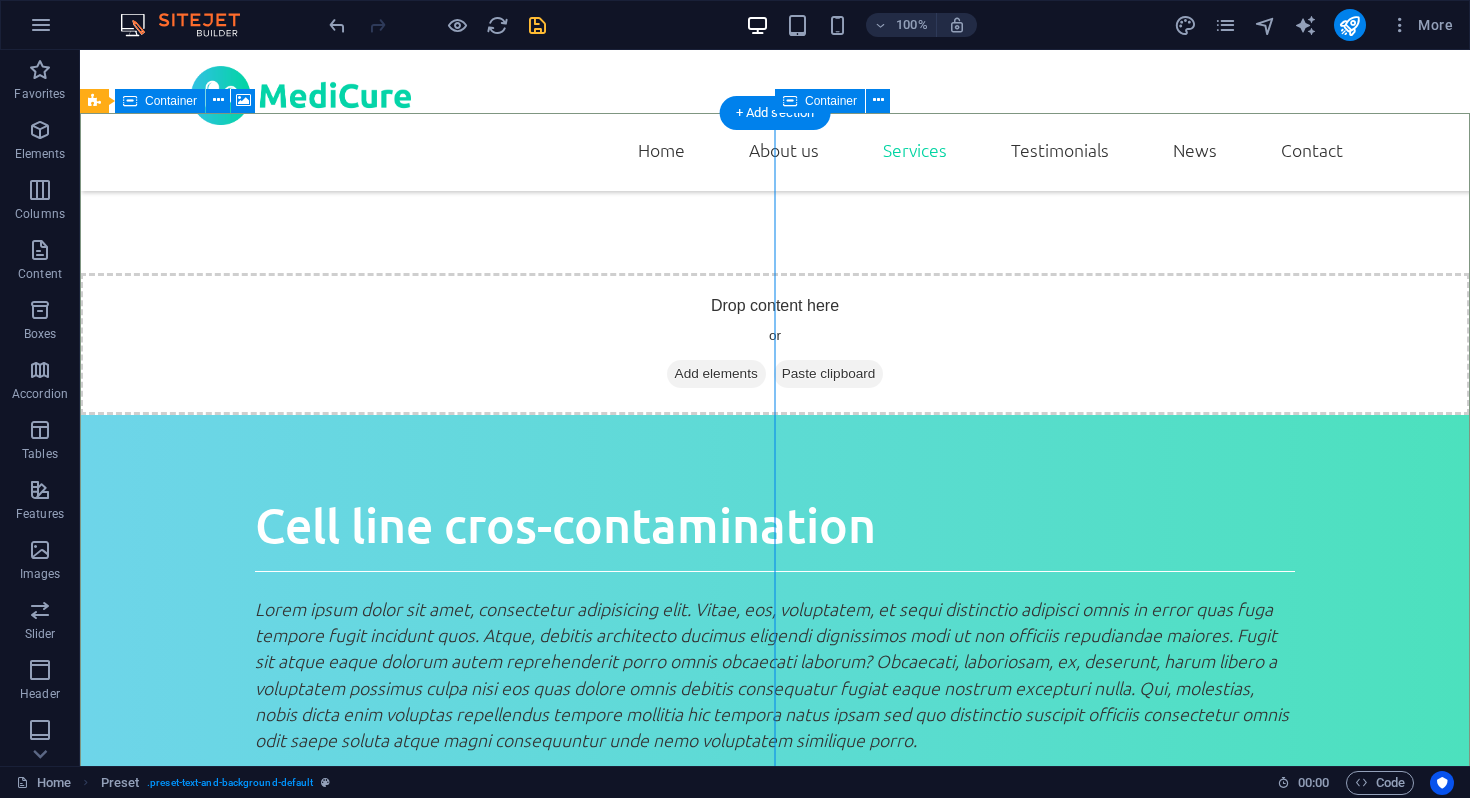 drag, startPoint x: 400, startPoint y: 451, endPoint x: 841, endPoint y: 432, distance: 441.40912 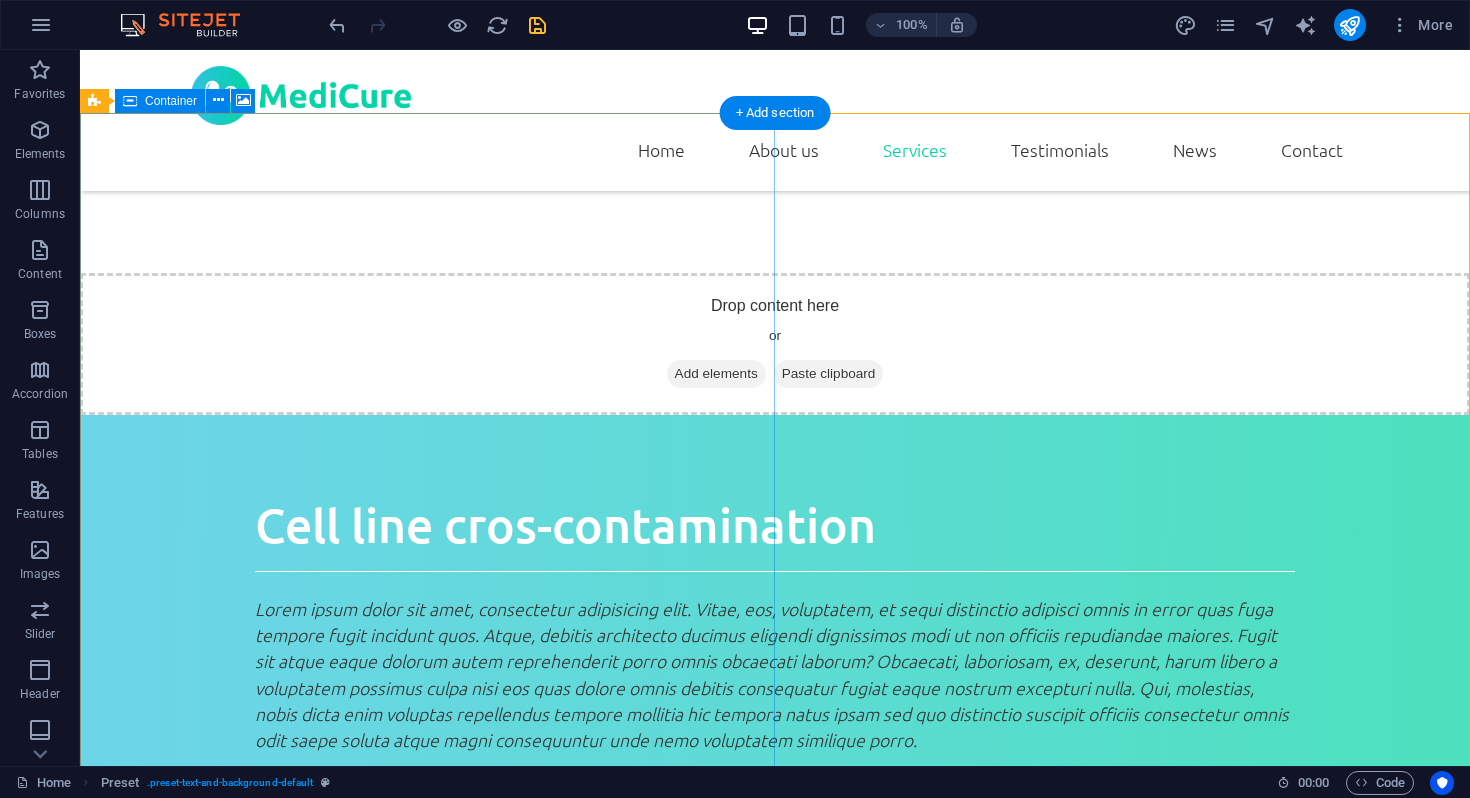 click at bounding box center (775, 2261) 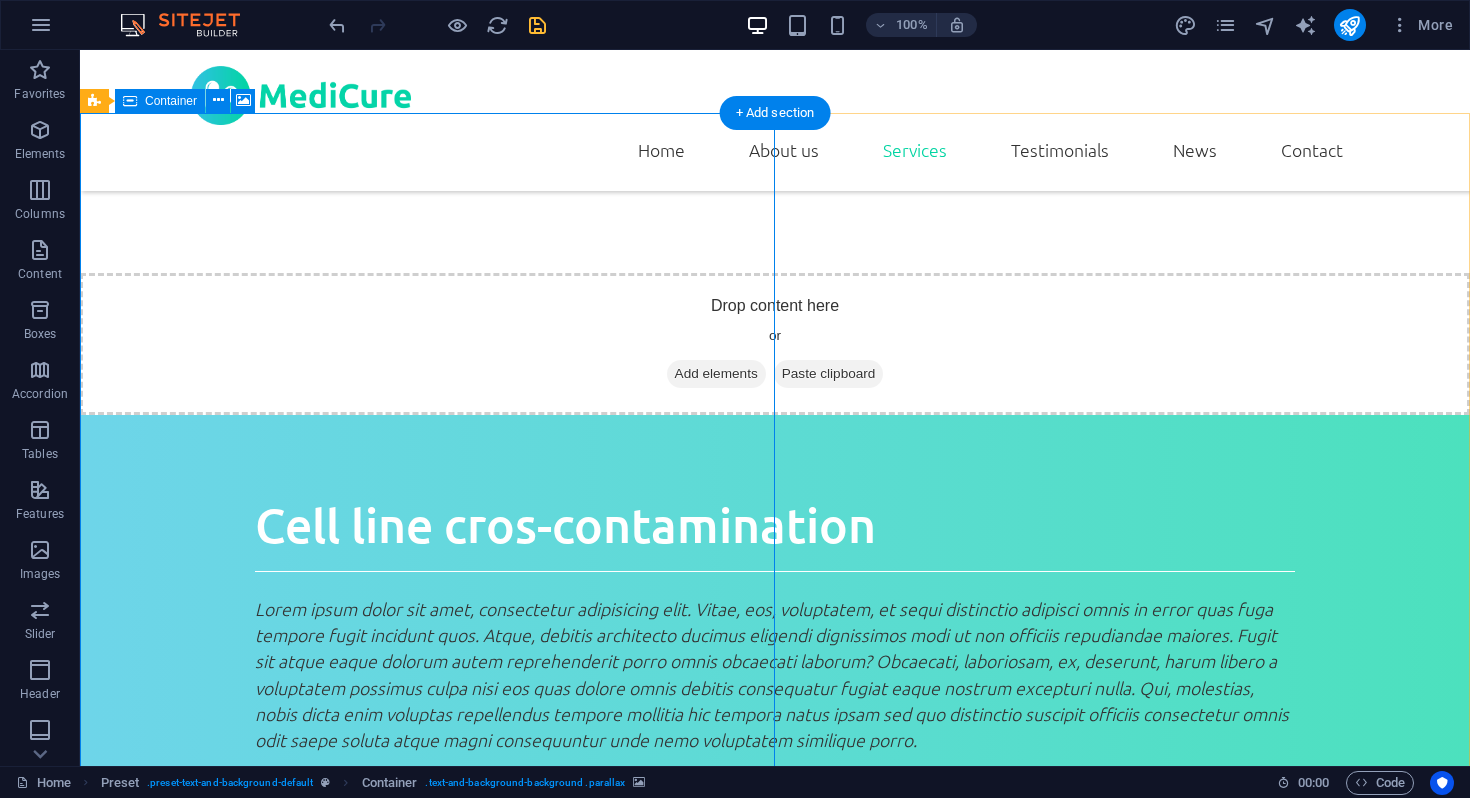 click at bounding box center (775, 2261) 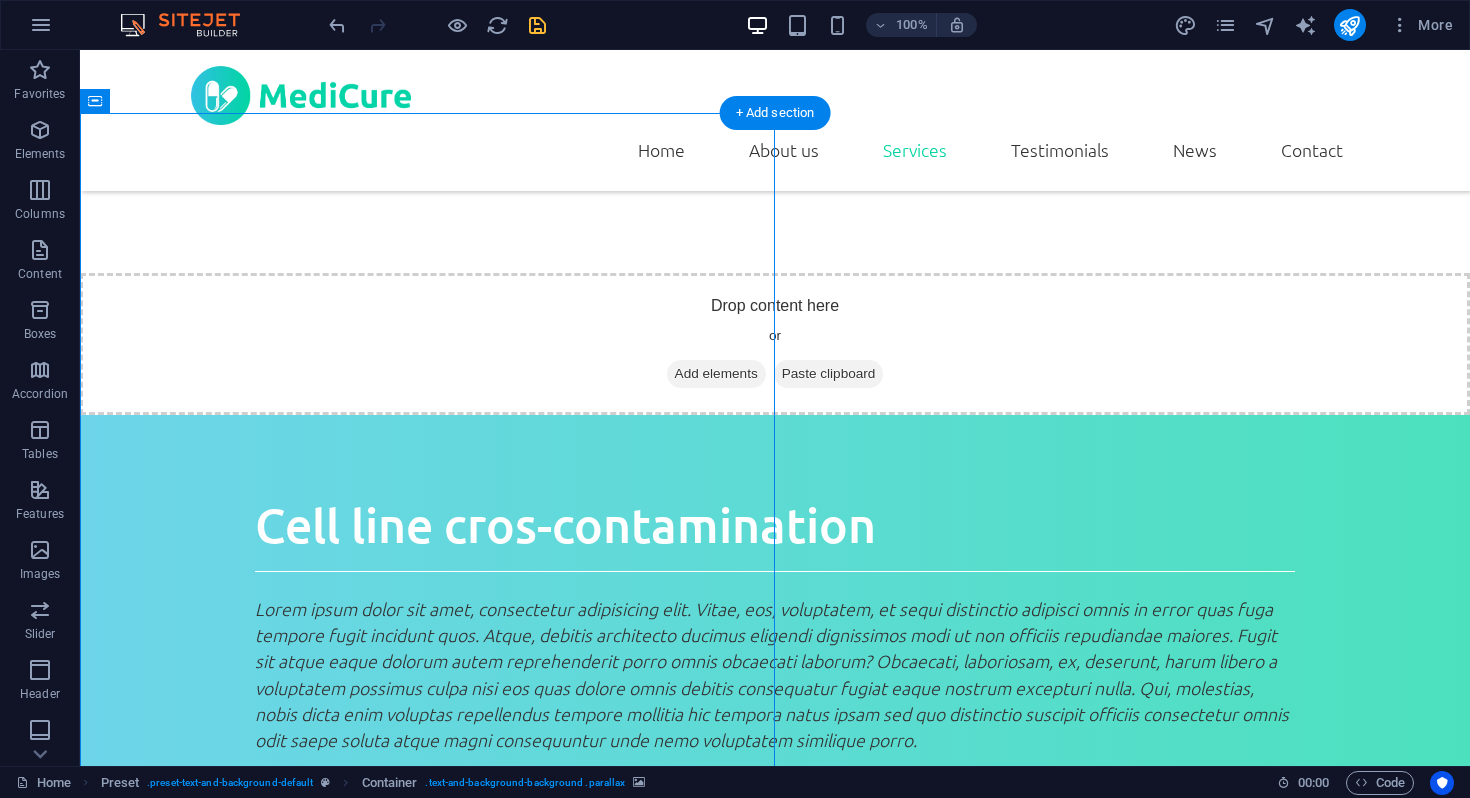 click at bounding box center [775, 2261] 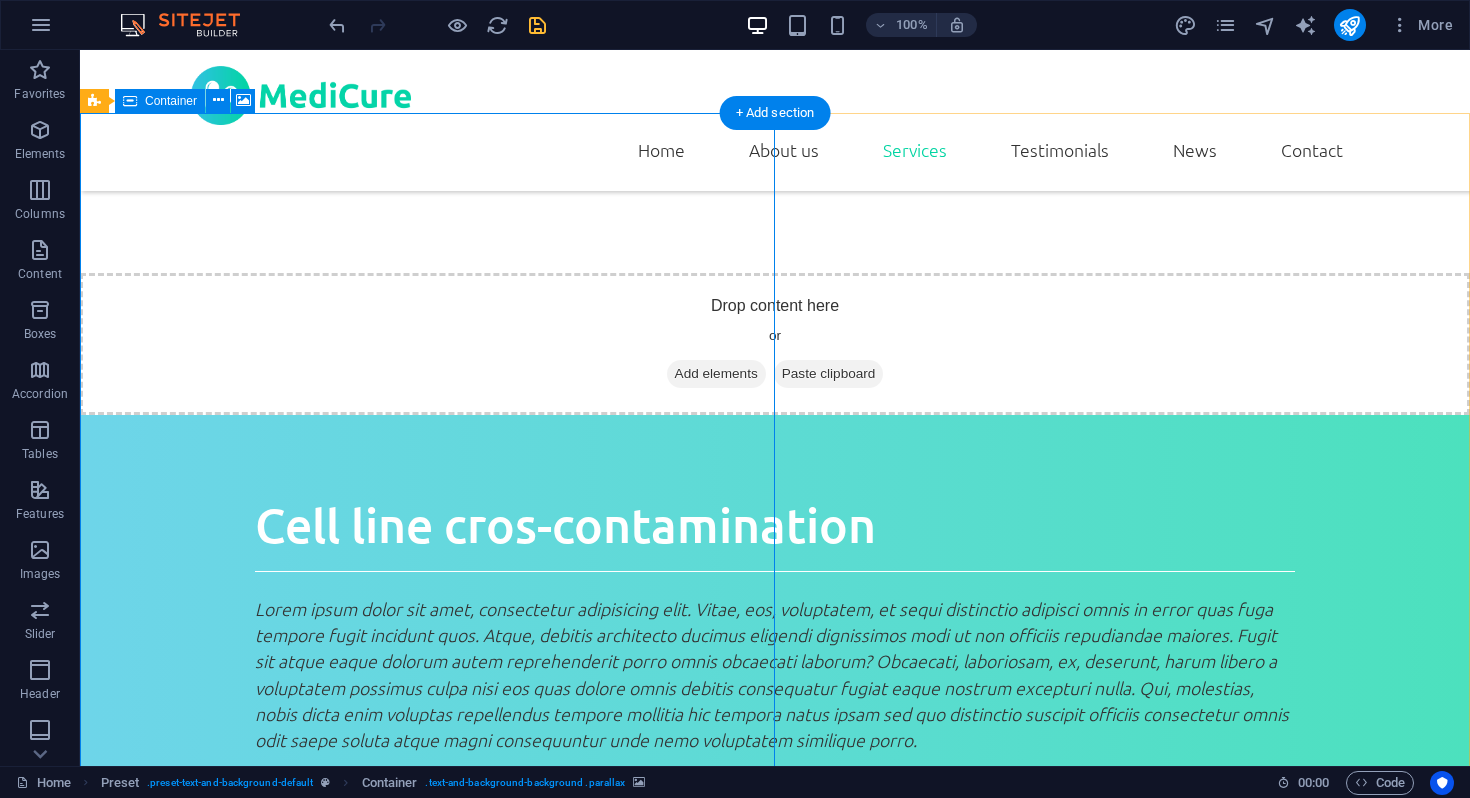 click at bounding box center [775, 2261] 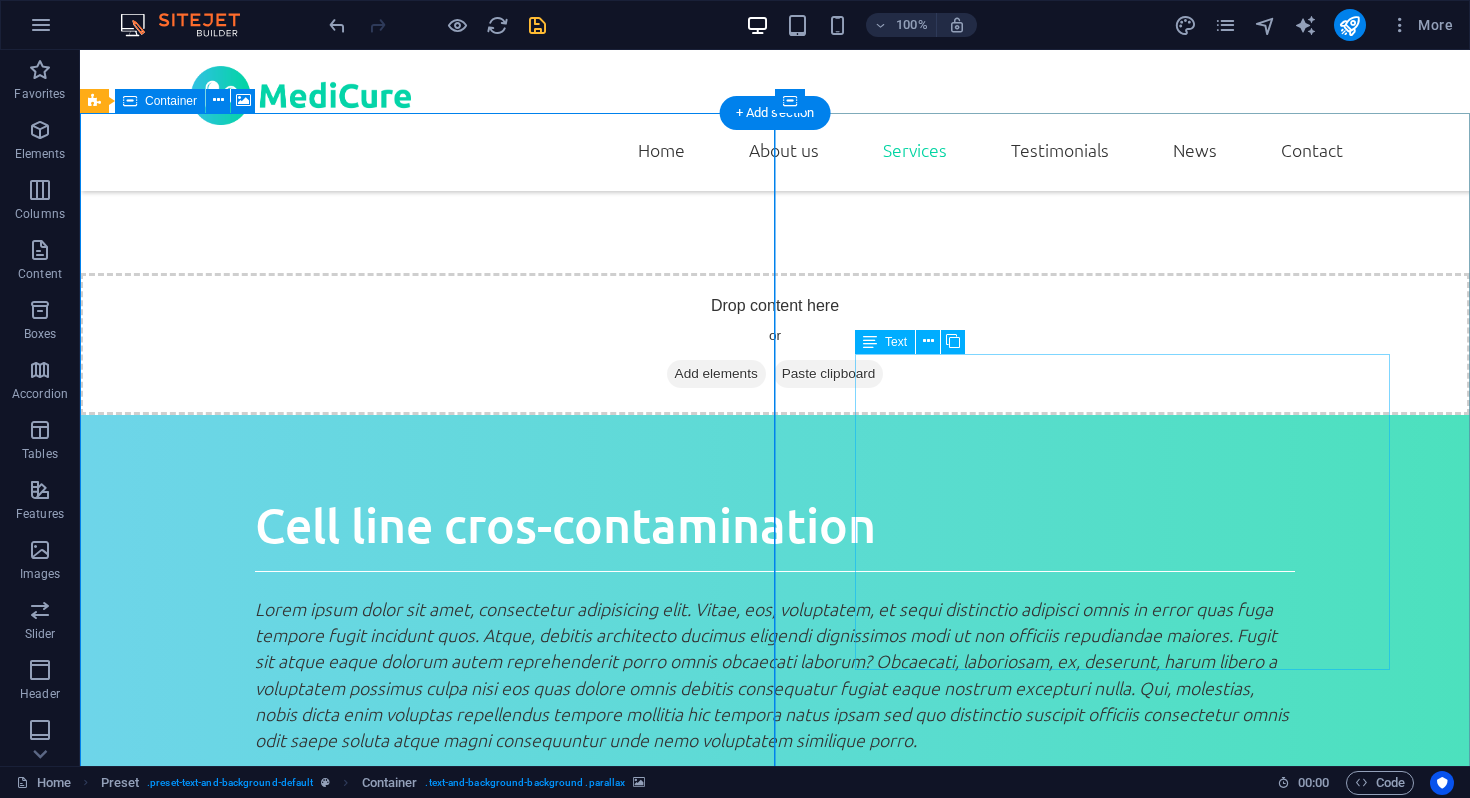 click on "Lorem ipsum dolor sit amet, consectetur adipisicing elit. Vitae, eos, voluptatem, et sequi distinctio adipisci omnis in error quas fuga tempore fugit incidunt quos. Atque, debitis architecto ducimus eligendi dignissimos modi ut non officiis repudiandae maiores. Fugit sit atque eaque dolorum autem reprehenderit porro omnis obcaecati laborum? Obcaecati, laboriosam, ex, deserunt, harum libero a voluptatem possimus culpa nisi eos quas dolore omnis debitis consequatur fugiat eaque nostrum excepturi nulla. Qui, molestias, nobis dicta enim voluptas repellendus tempore mollitia hic tempora natus ipsam sed quo distinctio suscipit officiis consectetur omnis odit saepe soluta atque magni consequuntur unde nemo voluptatem similique porro." at bounding box center [775, 3077] 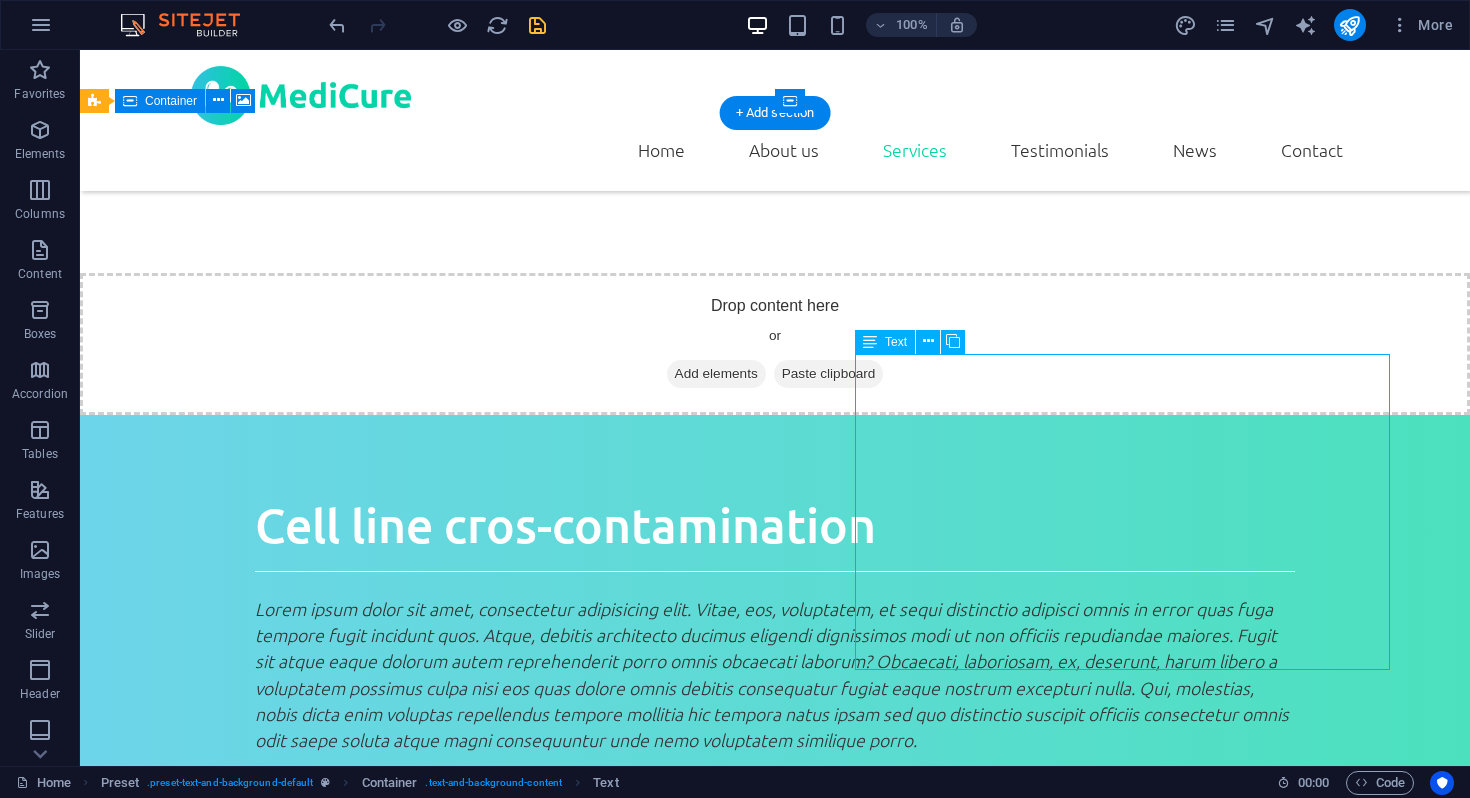 click on "Lorem ipsum dolor sit amet, consectetur adipisicing elit. Vitae, eos, voluptatem, et sequi distinctio adipisci omnis in error quas fuga tempore fugit incidunt quos. Atque, debitis architecto ducimus eligendi dignissimos modi ut non officiis repudiandae maiores. Fugit sit atque eaque dolorum autem reprehenderit porro omnis obcaecati laborum? Obcaecati, laboriosam, ex, deserunt, harum libero a voluptatem possimus culpa nisi eos quas dolore omnis debitis consequatur fugiat eaque nostrum excepturi nulla. Qui, molestias, nobis dicta enim voluptas repellendus tempore mollitia hic tempora natus ipsam sed quo distinctio suscipit officiis consectetur omnis odit saepe soluta atque magni consequuntur unde nemo voluptatem similique porro." at bounding box center [775, 3077] 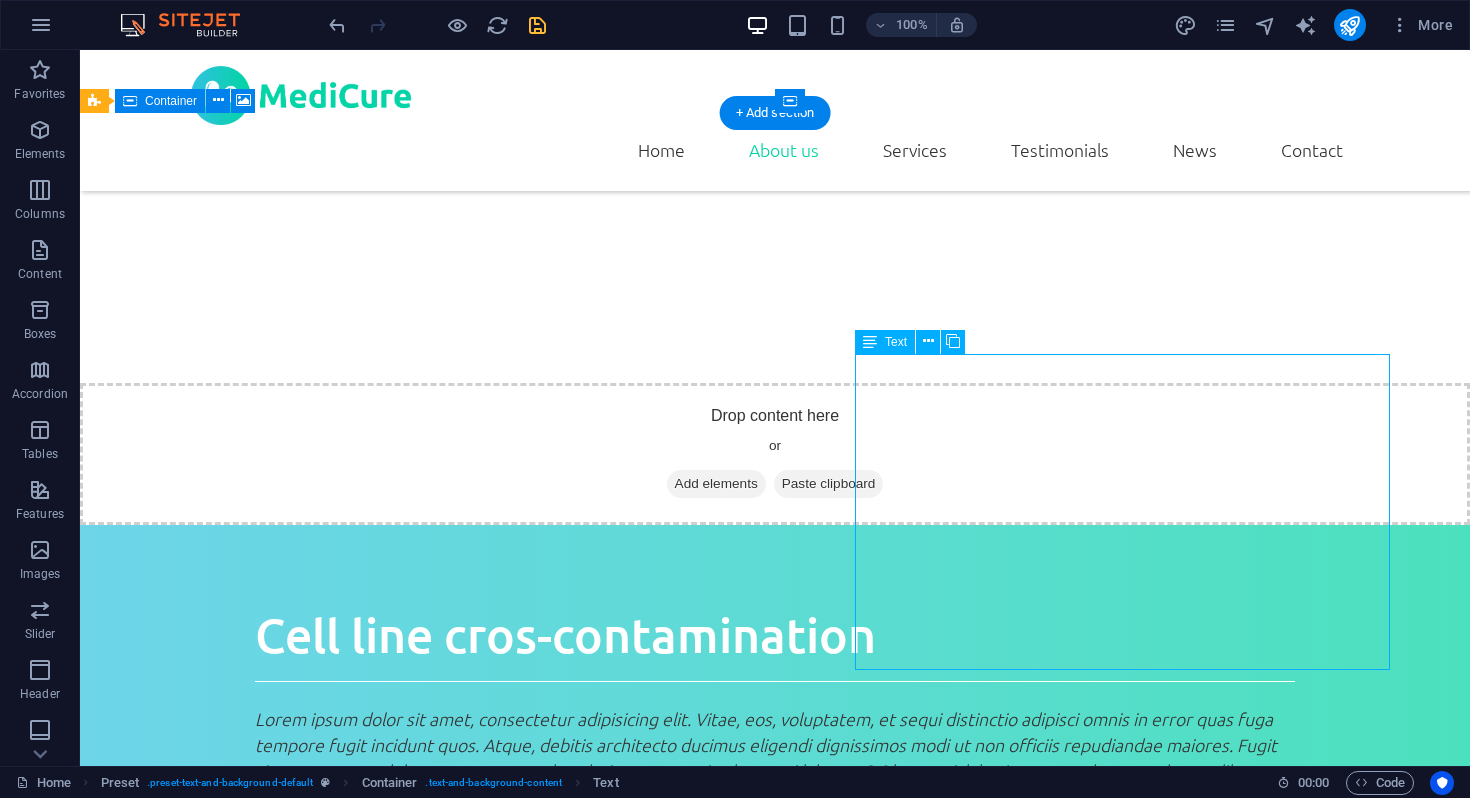 scroll, scrollTop: 2751, scrollLeft: 0, axis: vertical 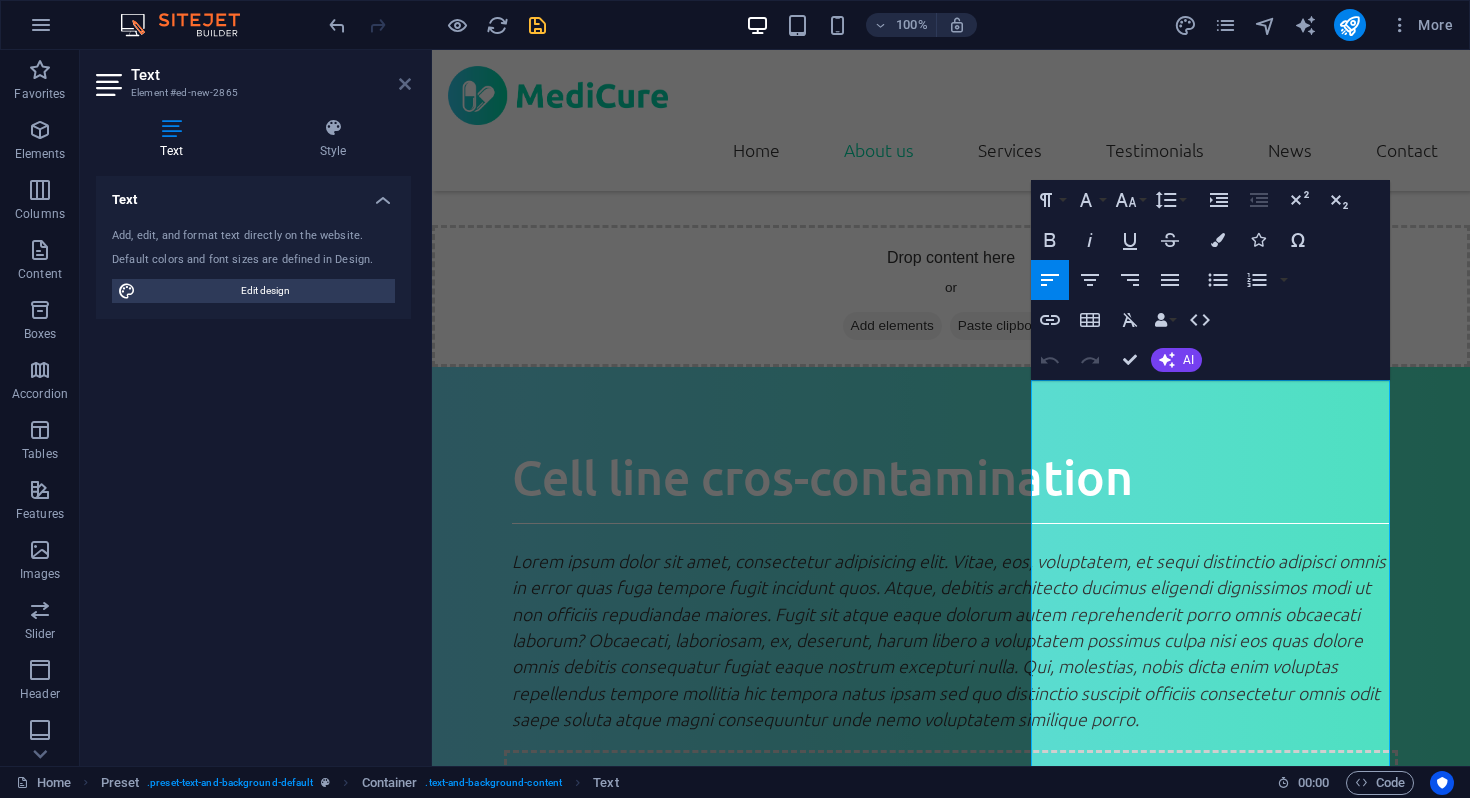 click at bounding box center [405, 84] 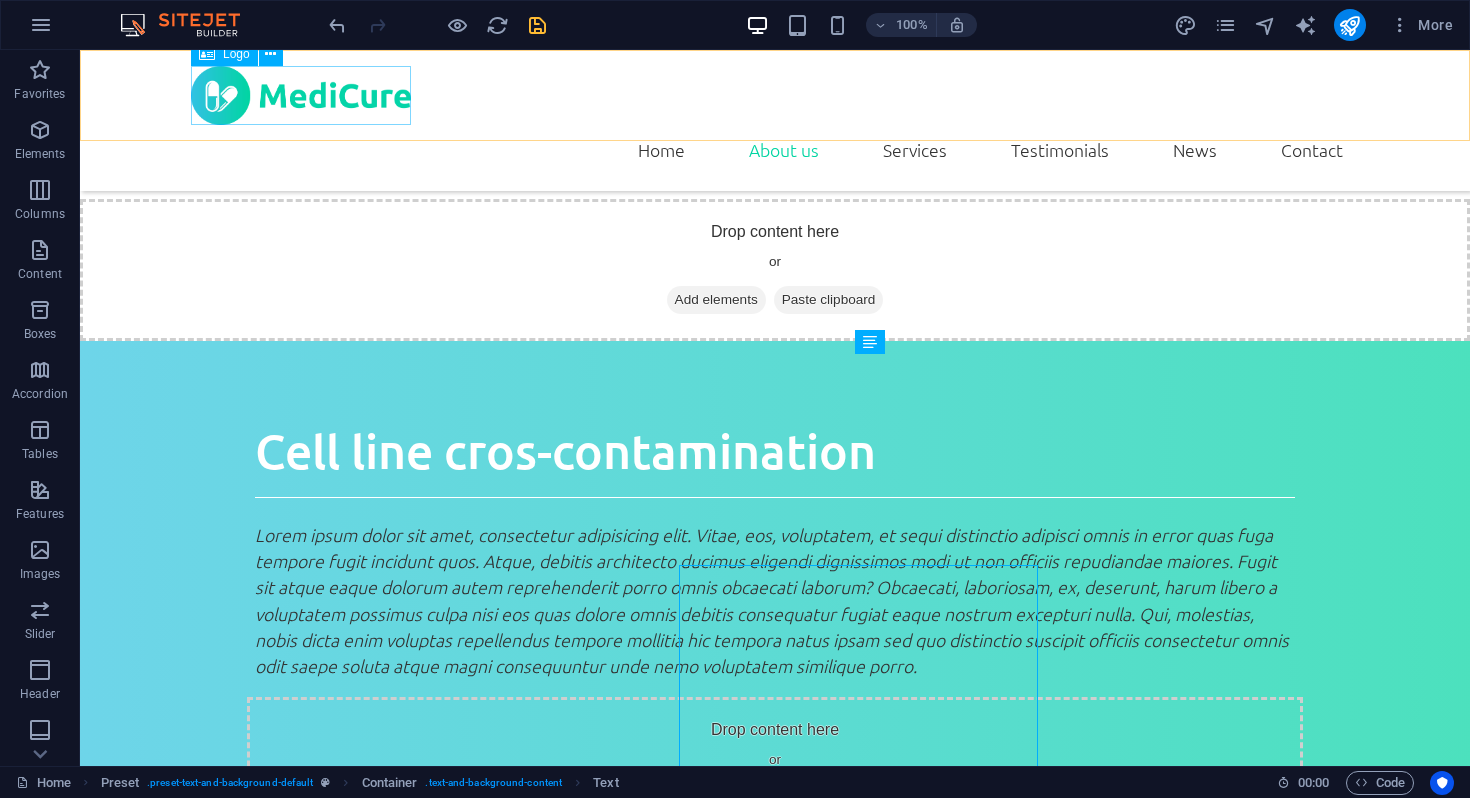 scroll, scrollTop: 2567, scrollLeft: 0, axis: vertical 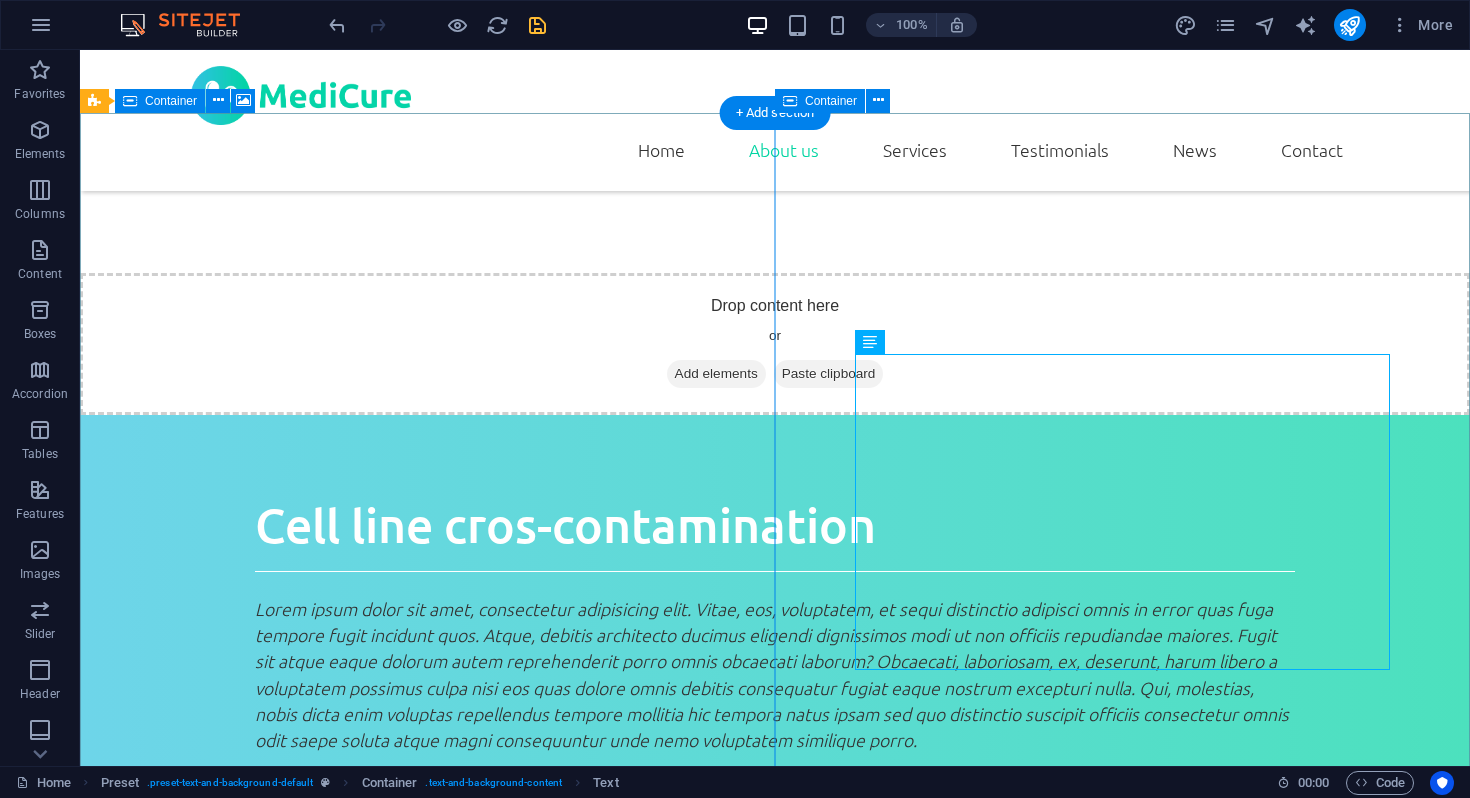 click on "Cell line cros-contamination Lorem ipsum dolor sit amet, consectetur adipisicing elit. Vitae, eos, voluptatem, et sequi distinctio adipisci omnis in error quas fuga tempore fugit incidunt quos. Atque, debitis architecto ducimus eligendi dignissimos modi ut non officiis repudiandae maiores. Fugit sit atque eaque dolorum autem reprehenderit porro omnis obcaecati laborum? Obcaecati, laboriosam, ex, deserunt, harum libero a voluptatem possimus culpa nisi eos quas dolore omnis debitis consequatur fugiat eaque nostrum excepturi nulla. Qui, molestias, nobis dicta enim voluptas repellendus tempore mollitia hic tempora natus ipsam sed quo distinctio suscipit officiis consectetur omnis odit saepe soluta atque magni consequuntur unde nemo voluptatem similique porro. Drop content here or  Add elements  Paste clipboard" at bounding box center (775, 3102) 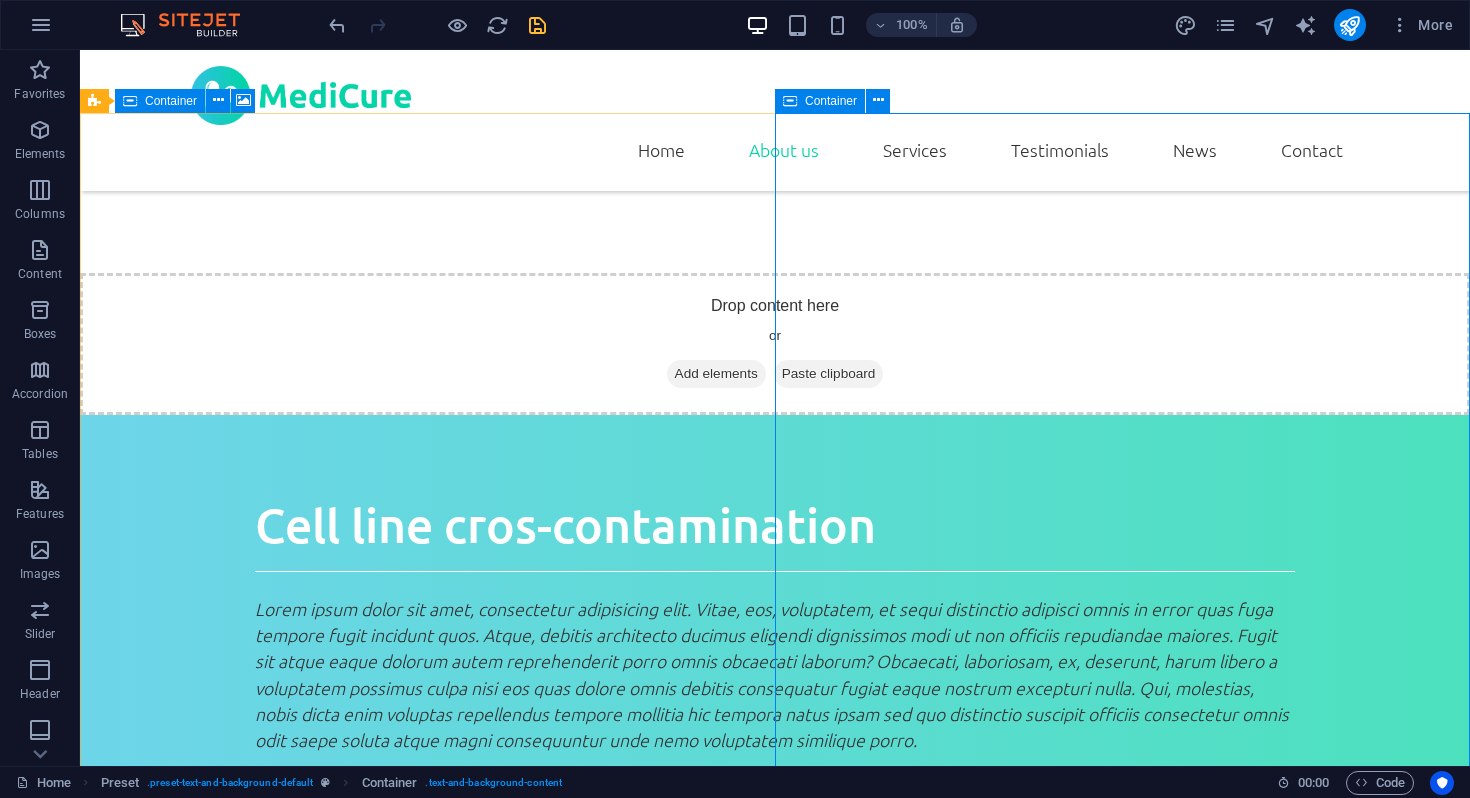 click on "Container" at bounding box center (831, 101) 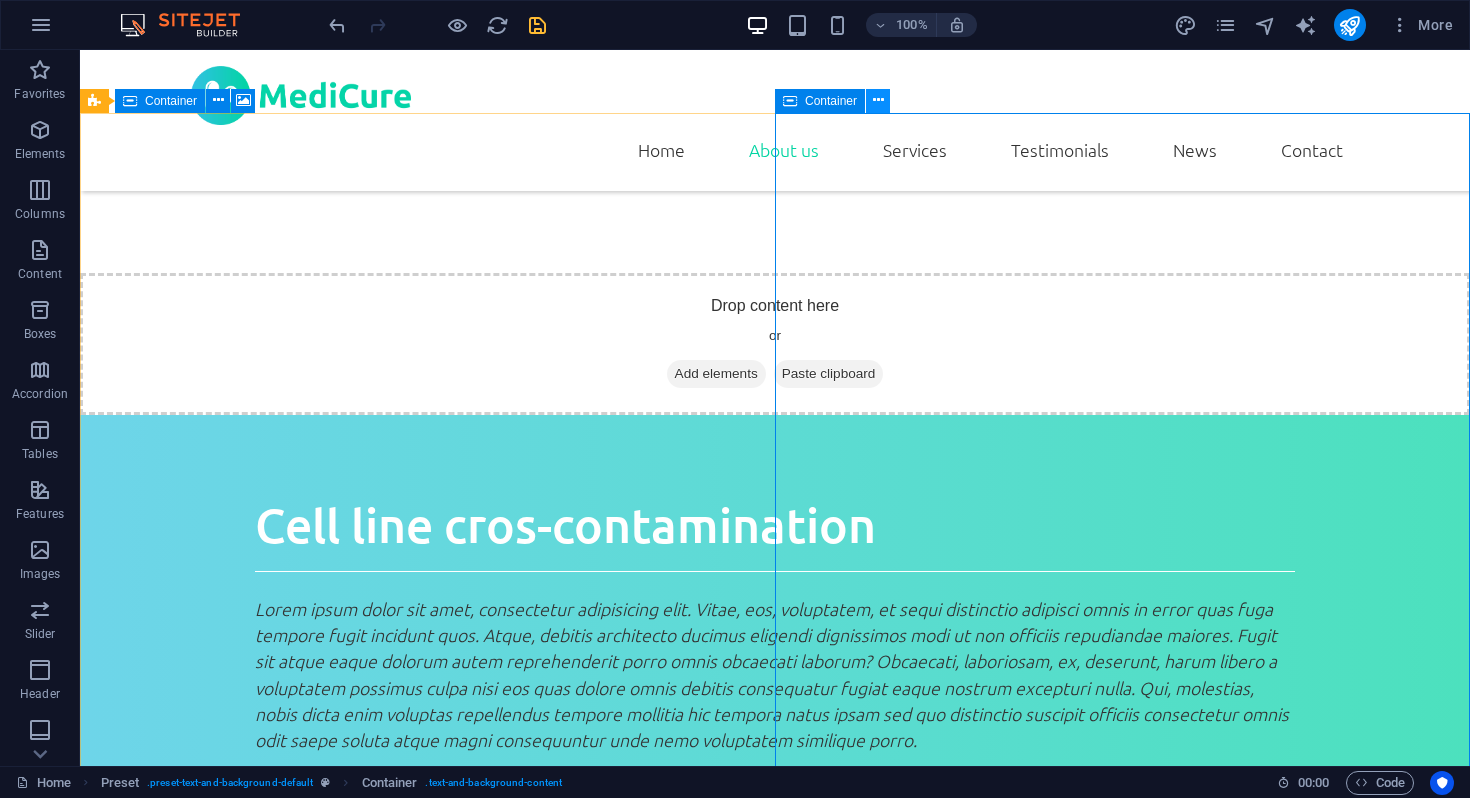 click at bounding box center (878, 100) 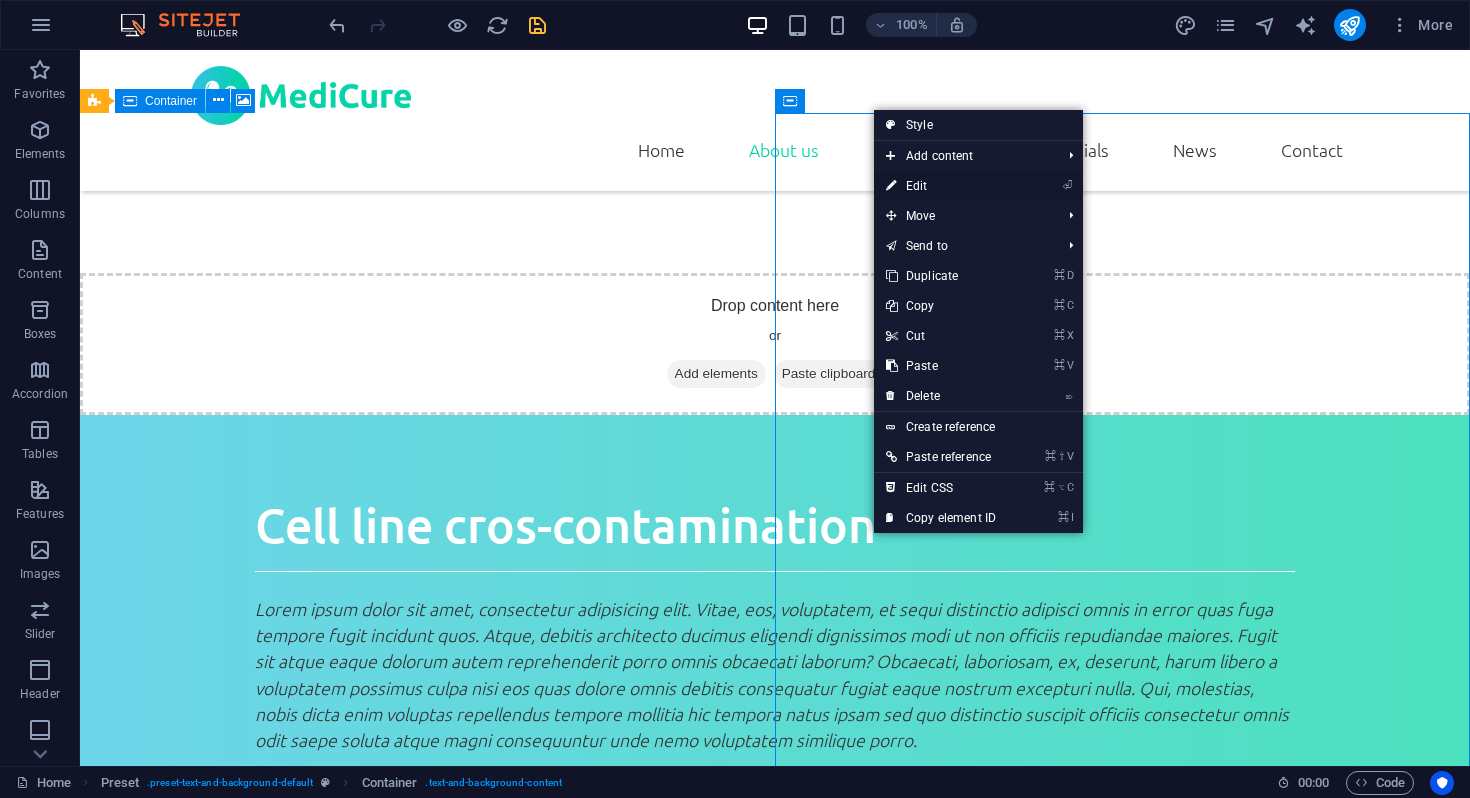click on "⏎  Edit" at bounding box center [941, 186] 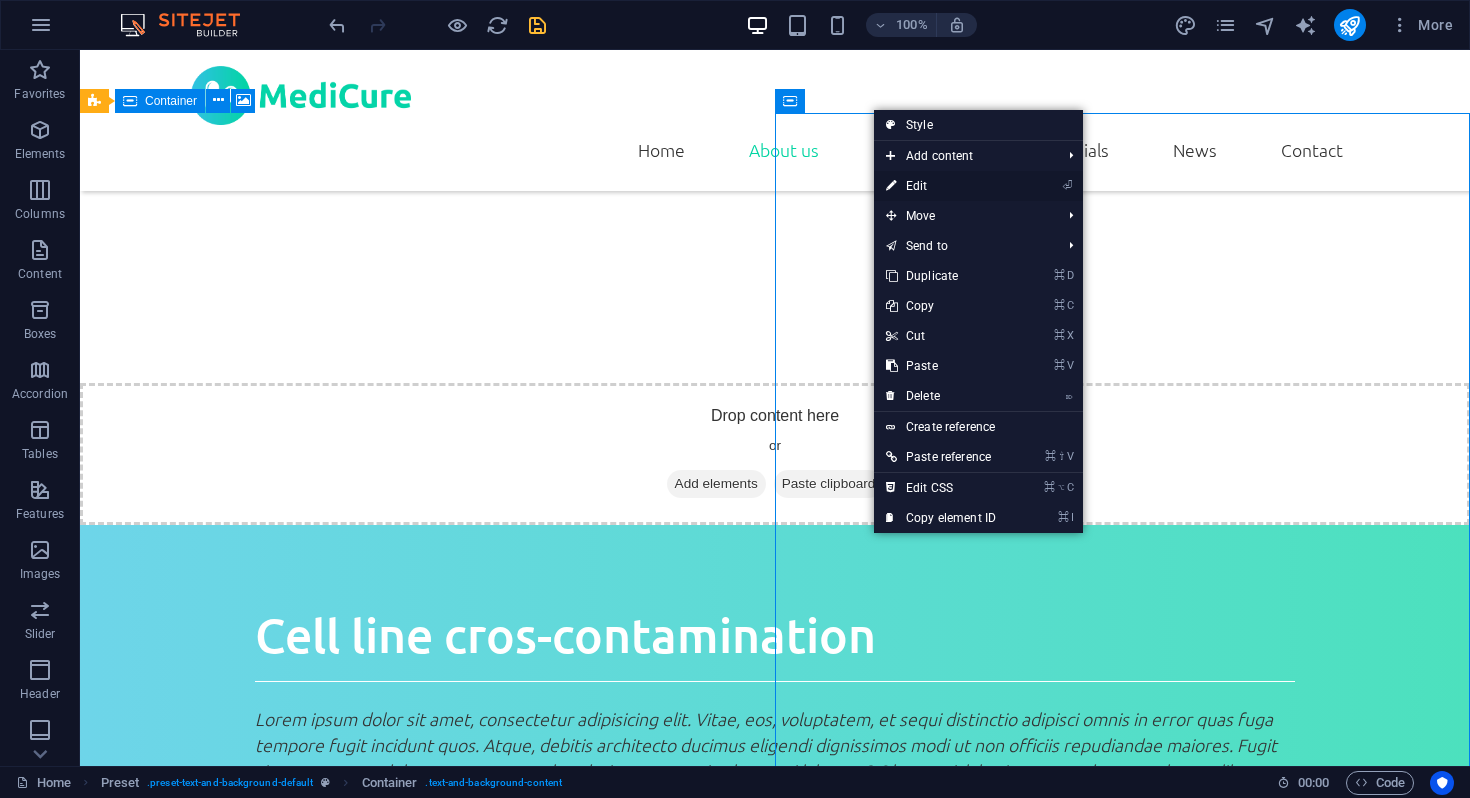 scroll, scrollTop: 2751, scrollLeft: 0, axis: vertical 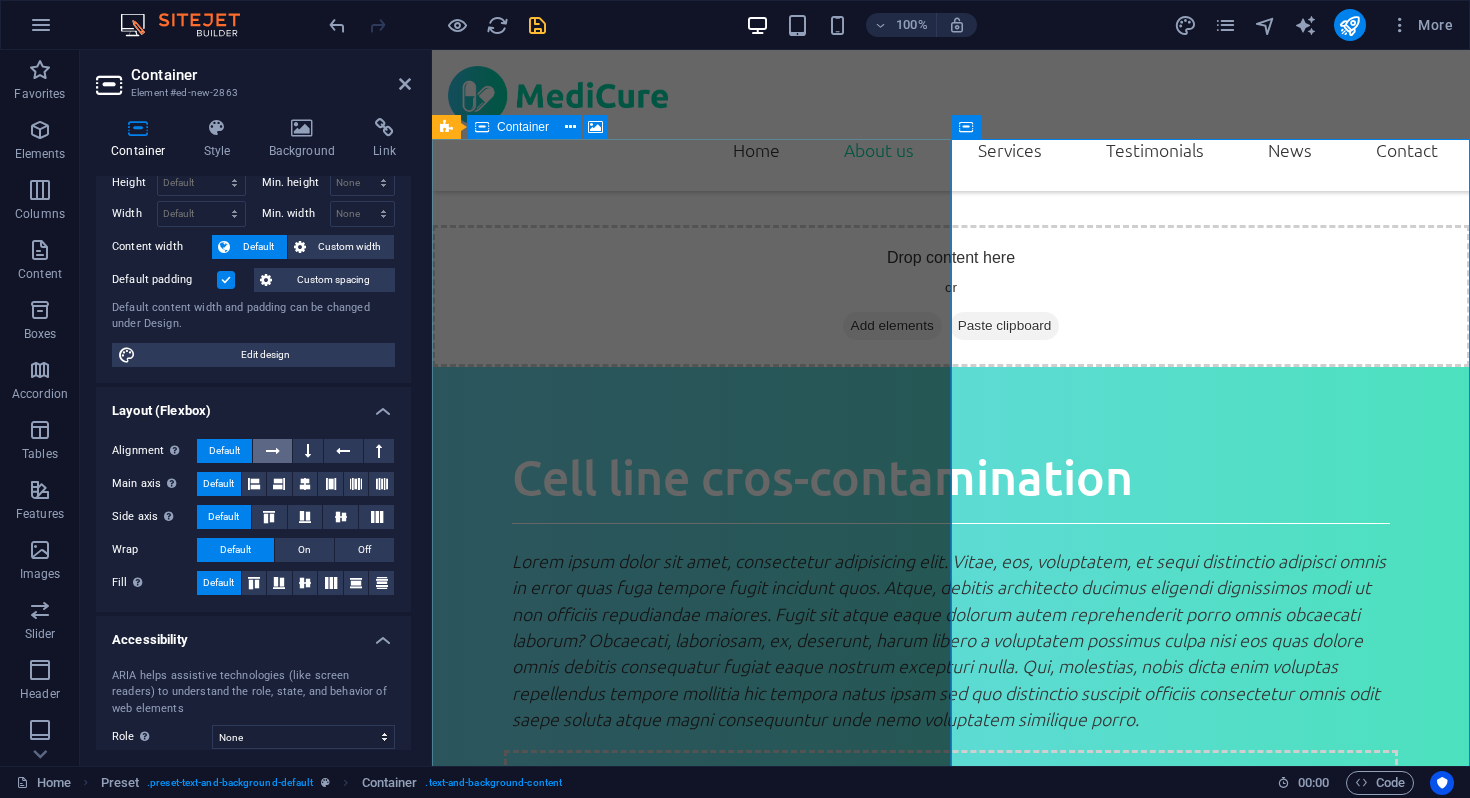 click at bounding box center (272, 451) 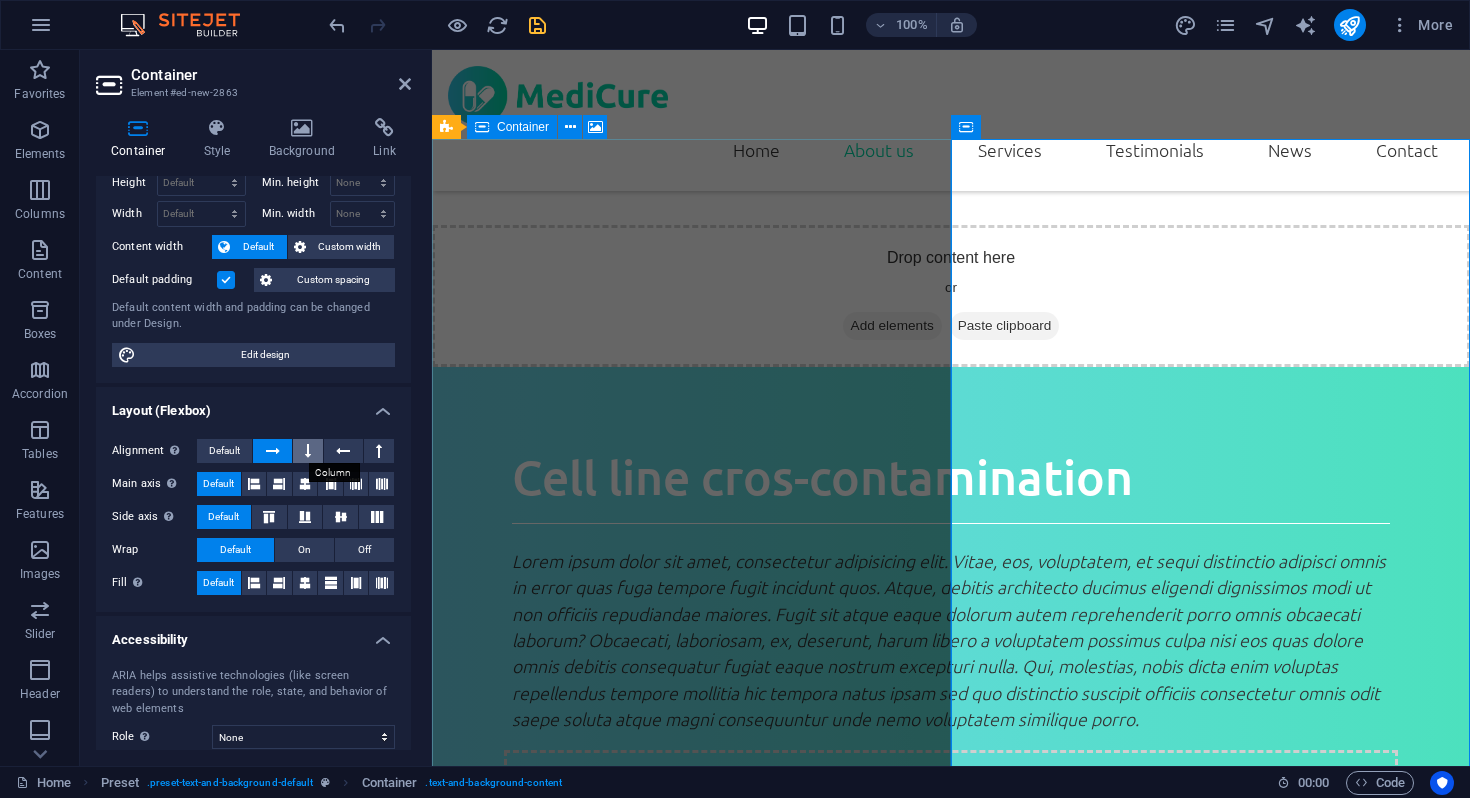 click at bounding box center [308, 451] 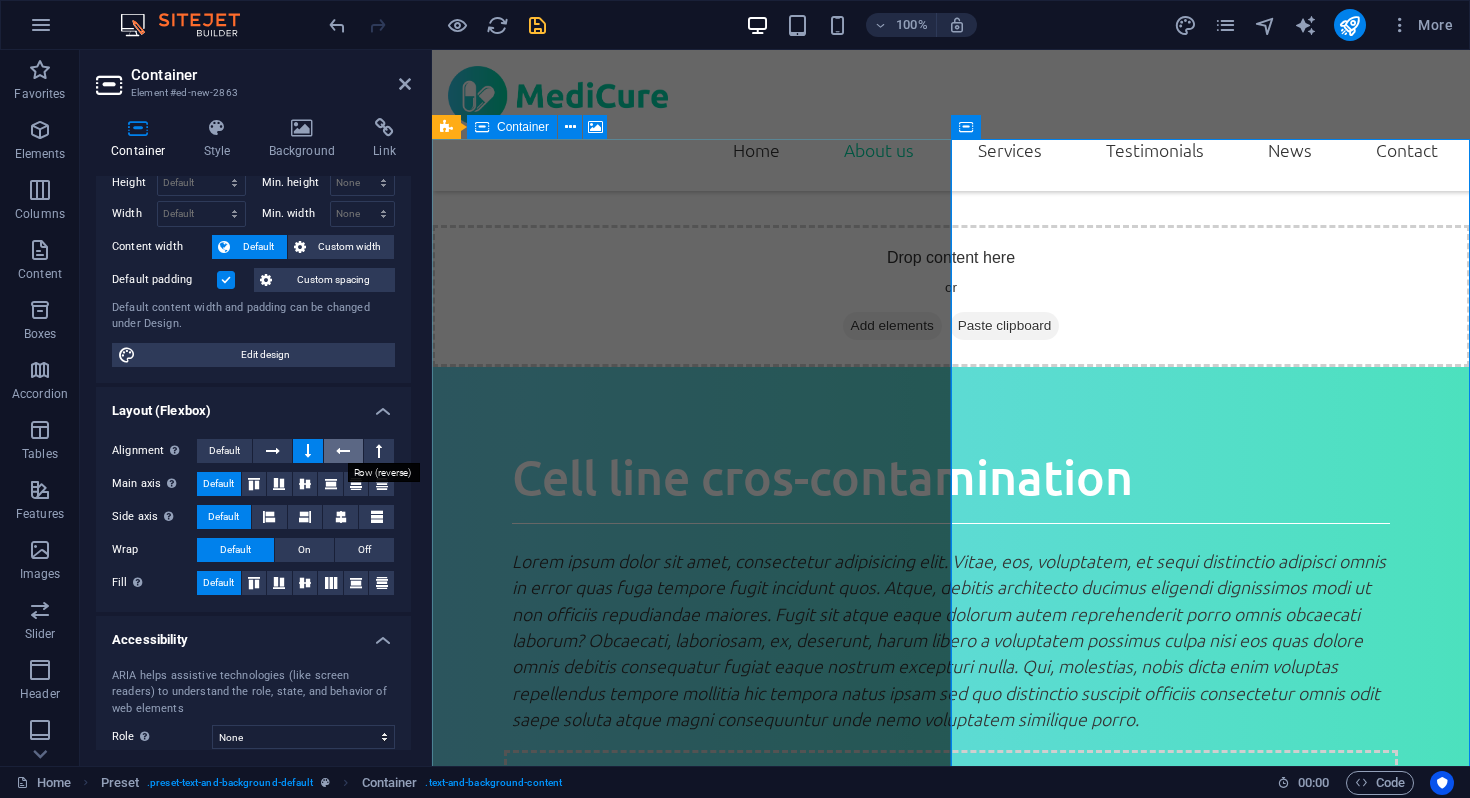 click at bounding box center (343, 451) 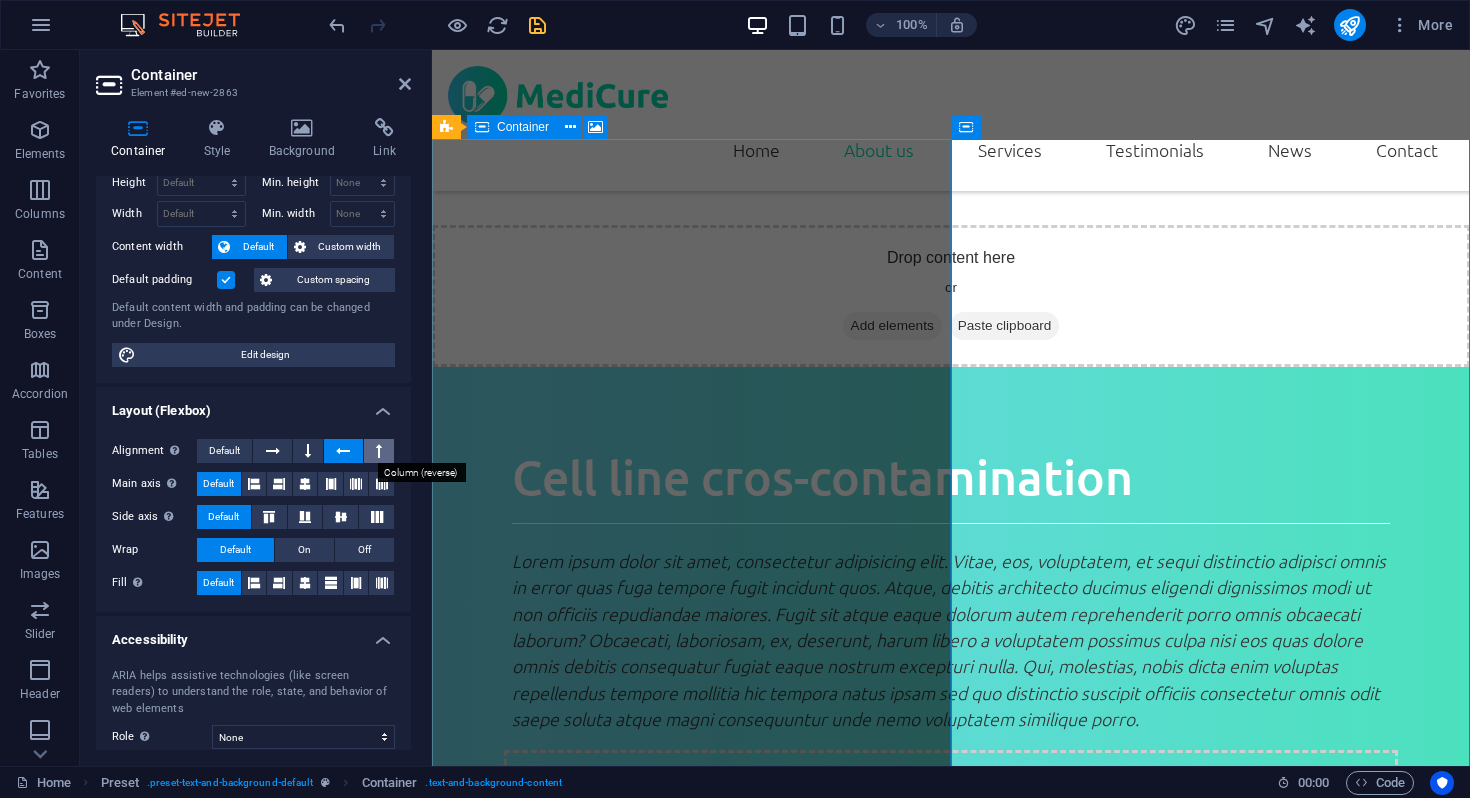 click at bounding box center [379, 451] 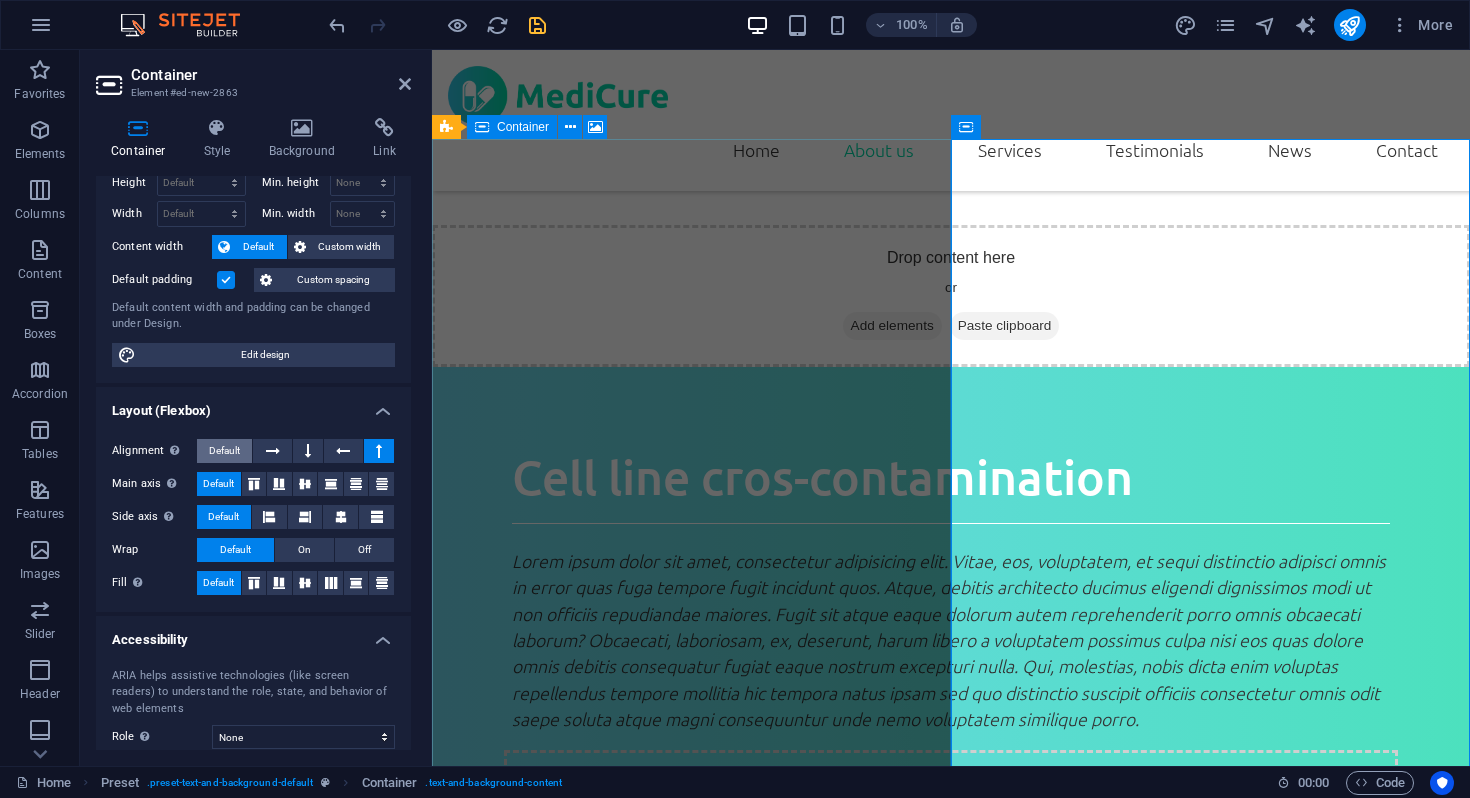 click on "Default" at bounding box center [224, 451] 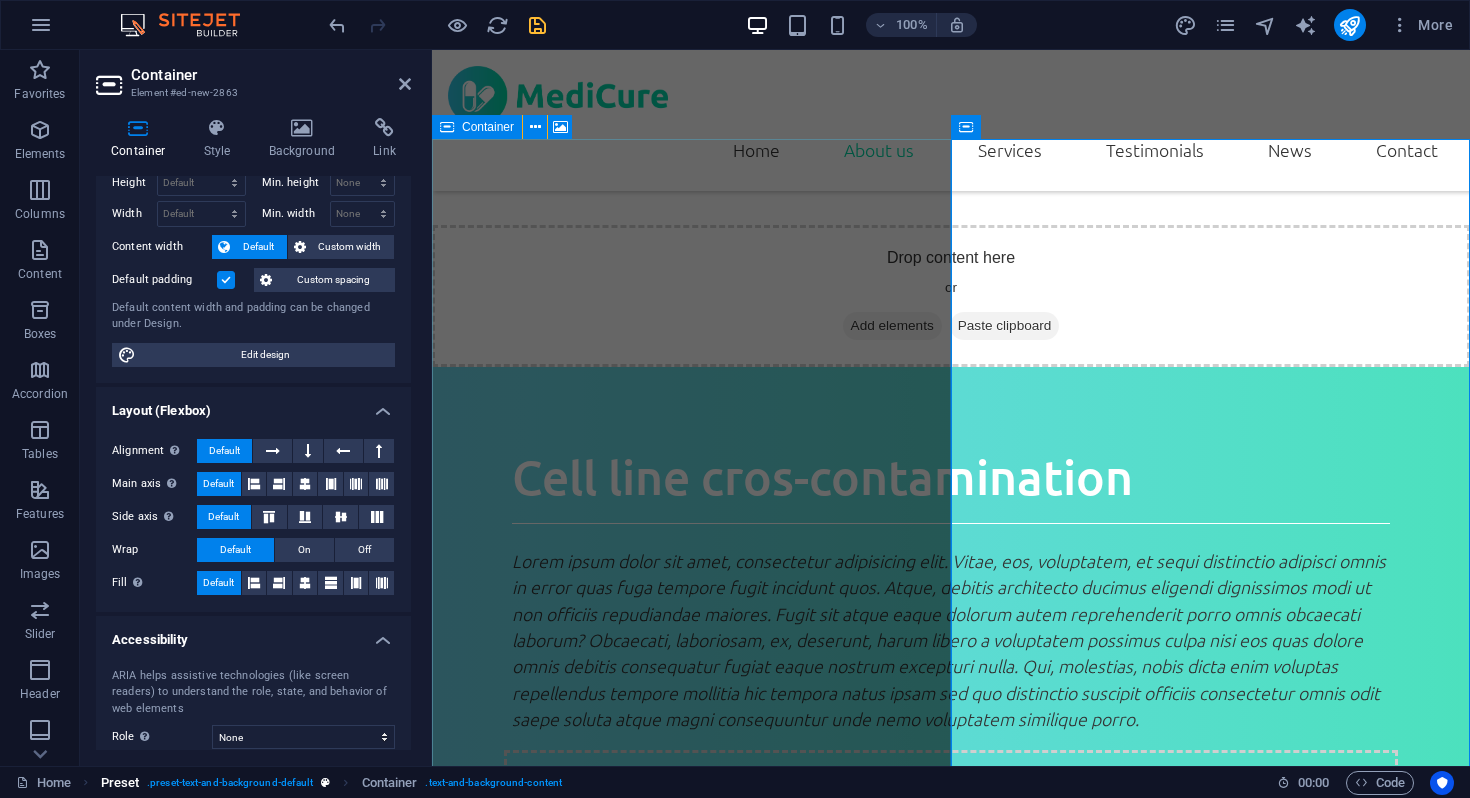 click on ". preset-text-and-background-default" at bounding box center [230, 783] 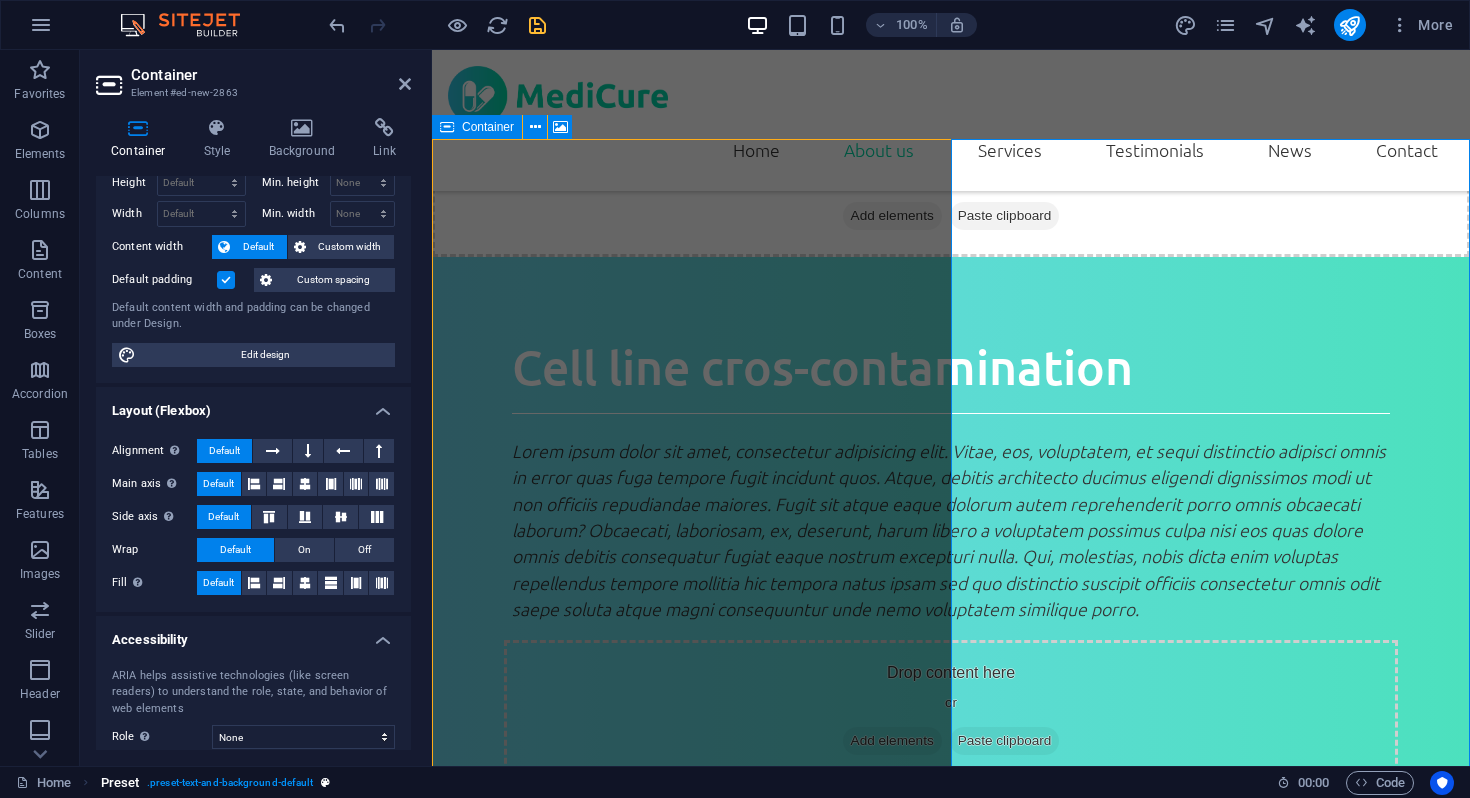scroll, scrollTop: 2567, scrollLeft: 0, axis: vertical 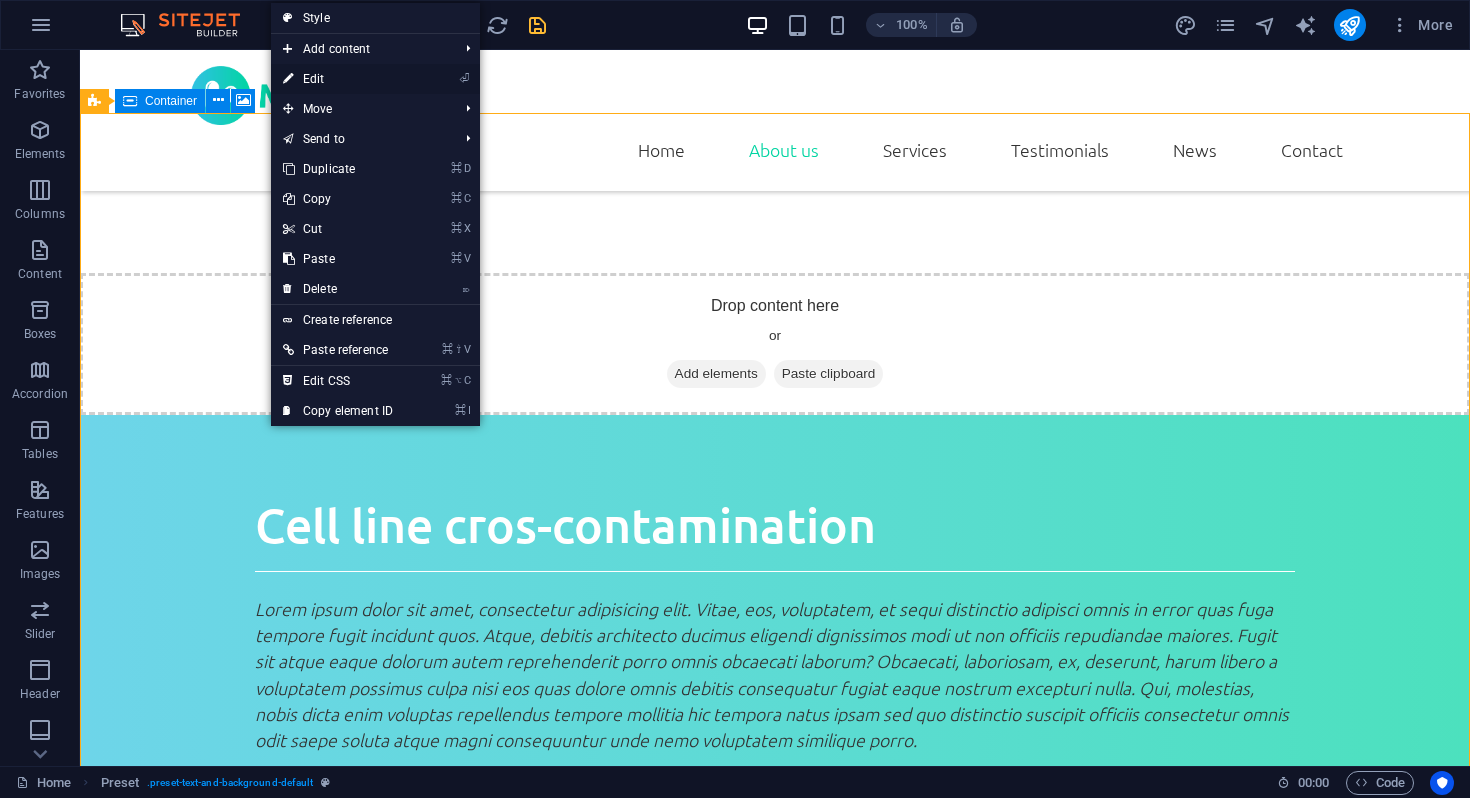 click on "⏎  Edit" at bounding box center (338, 79) 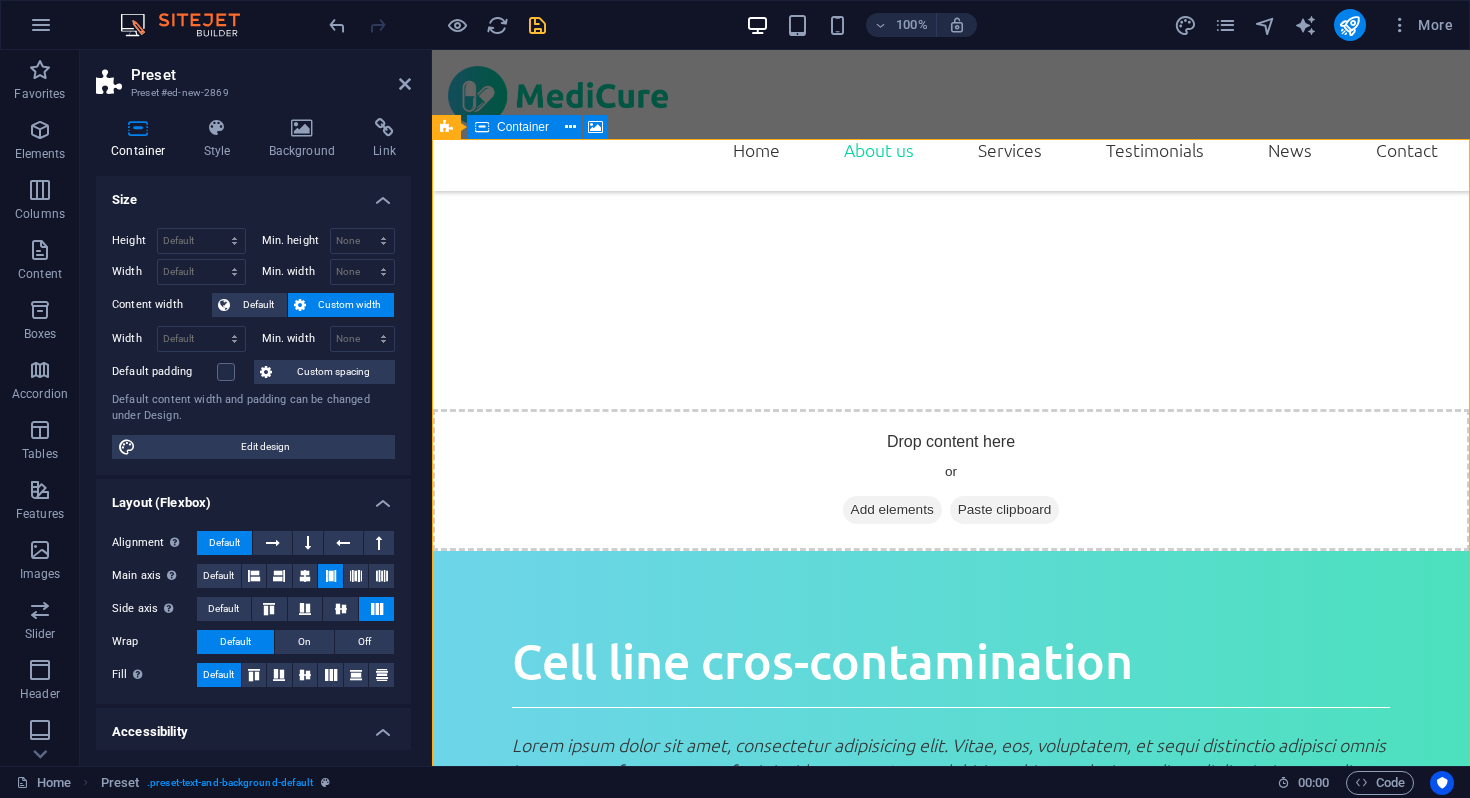 scroll, scrollTop: 2751, scrollLeft: 0, axis: vertical 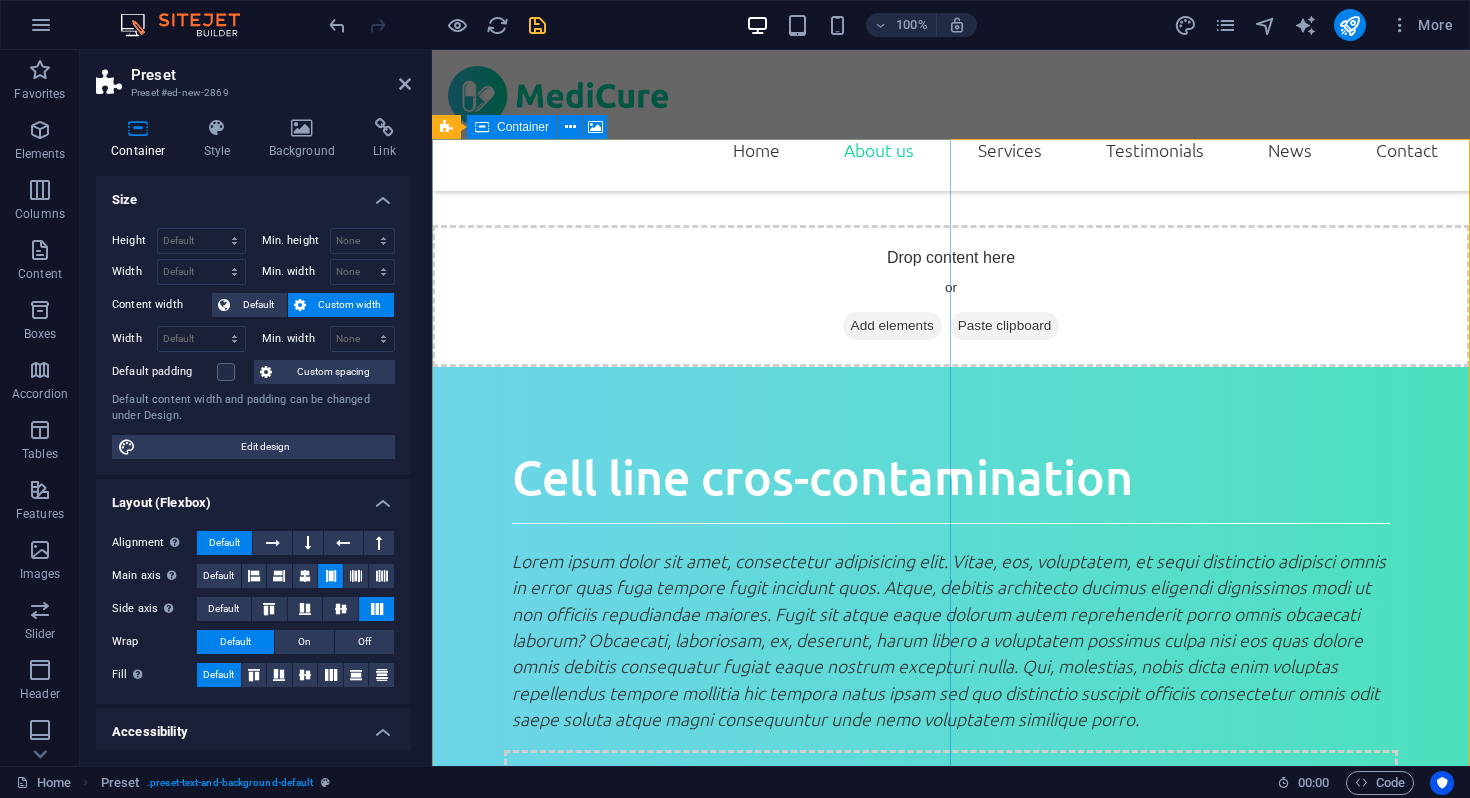 click on "Container" at bounding box center [523, 127] 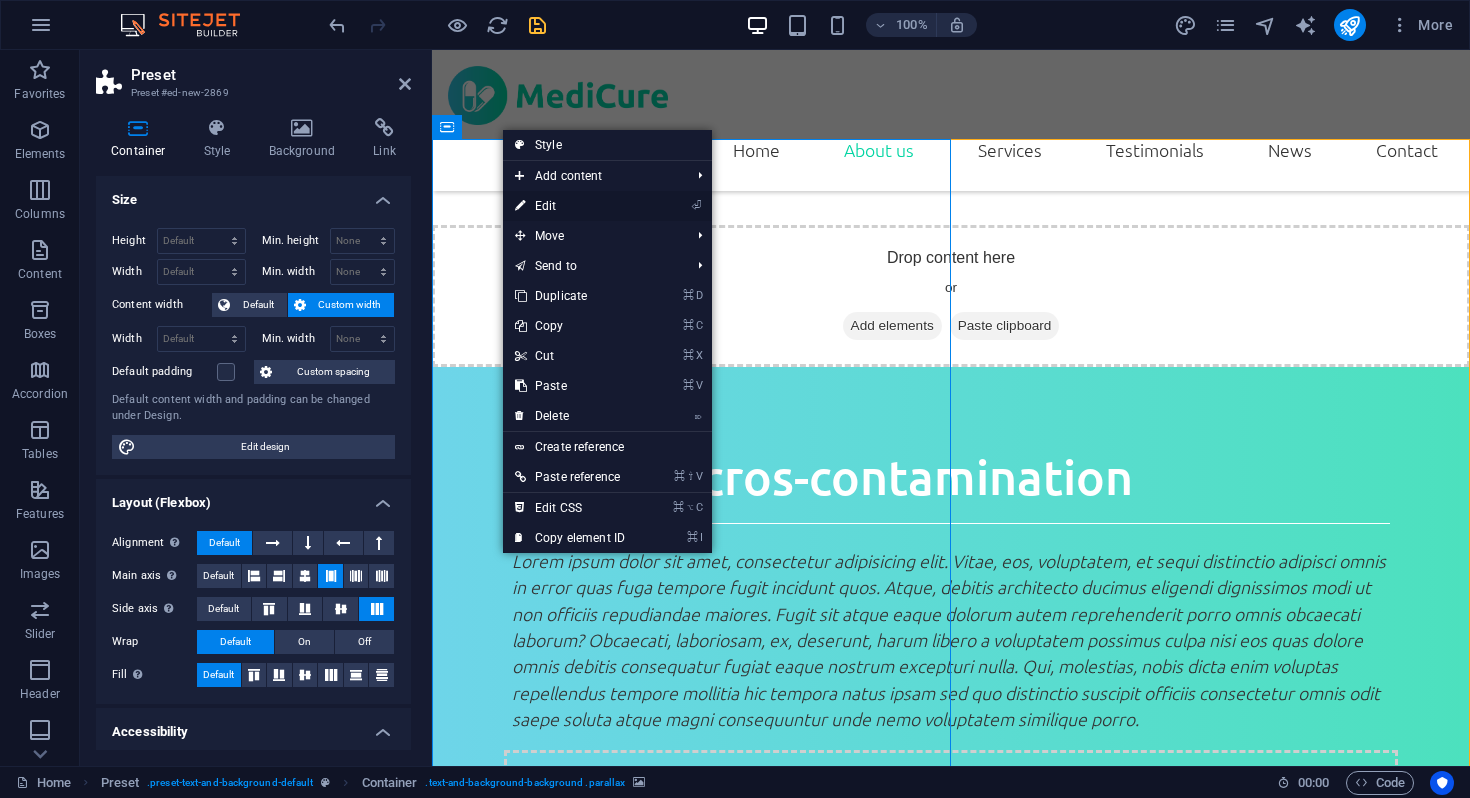 click on "⏎  Edit" at bounding box center [570, 206] 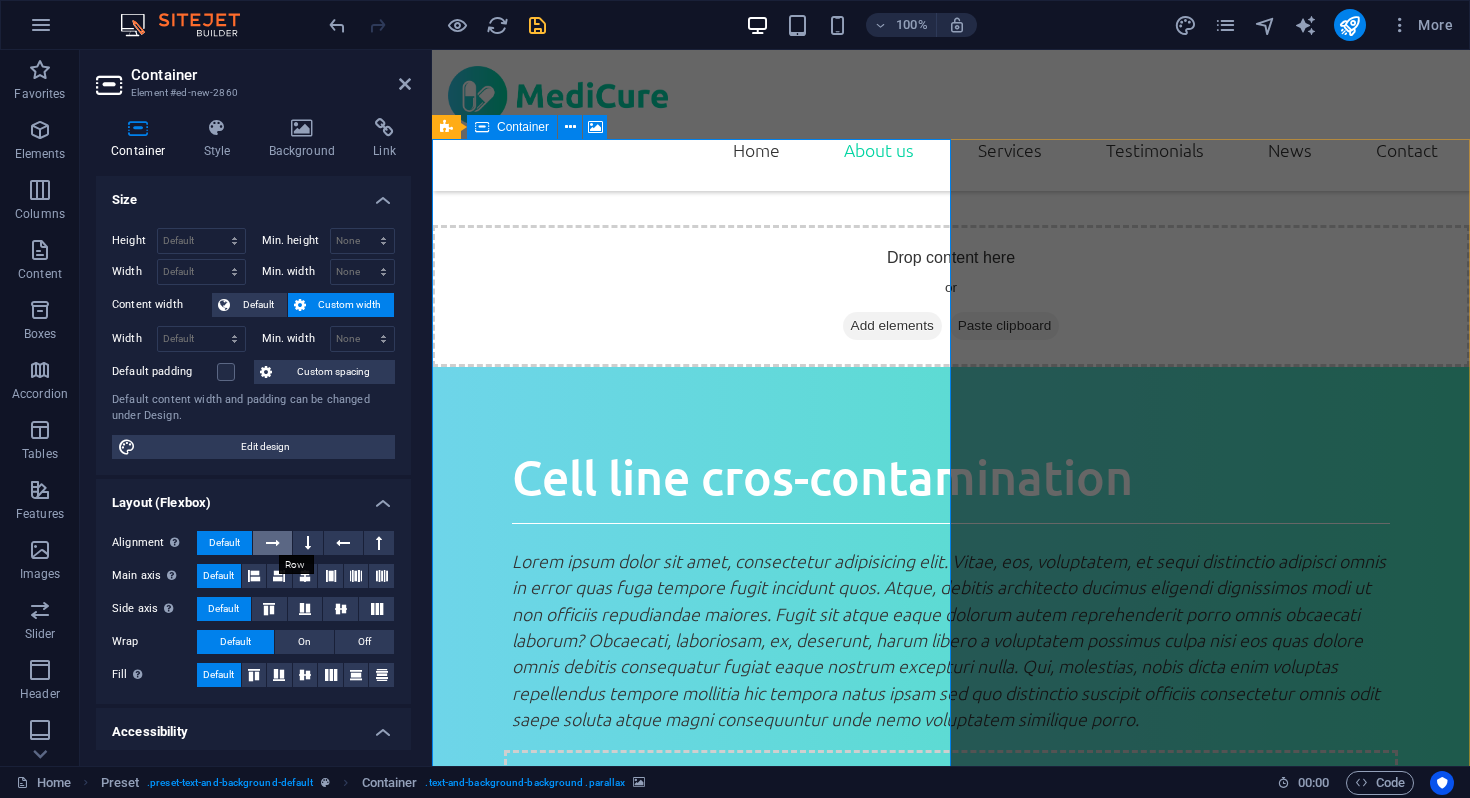click at bounding box center (273, 543) 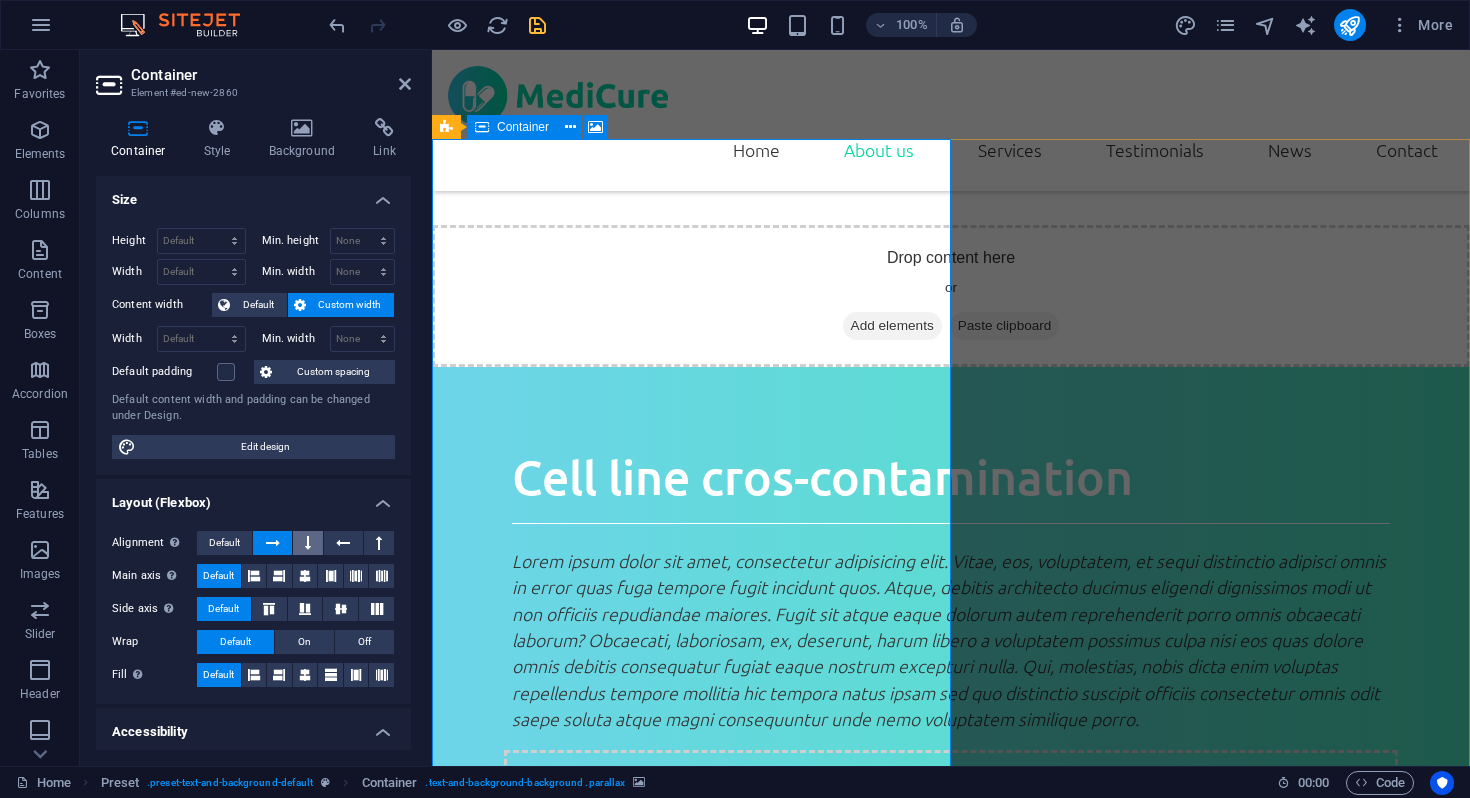click at bounding box center (308, 543) 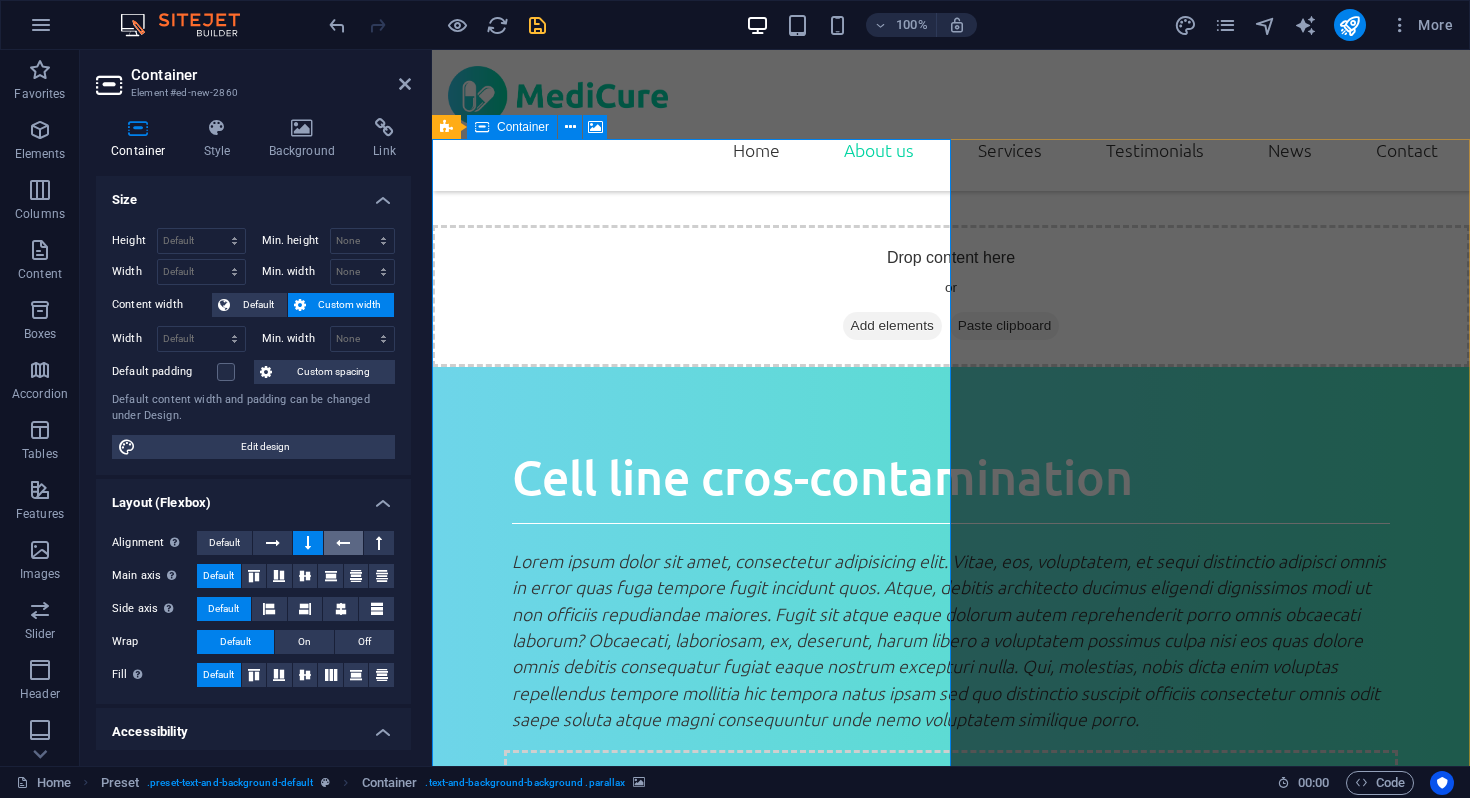 click at bounding box center [343, 543] 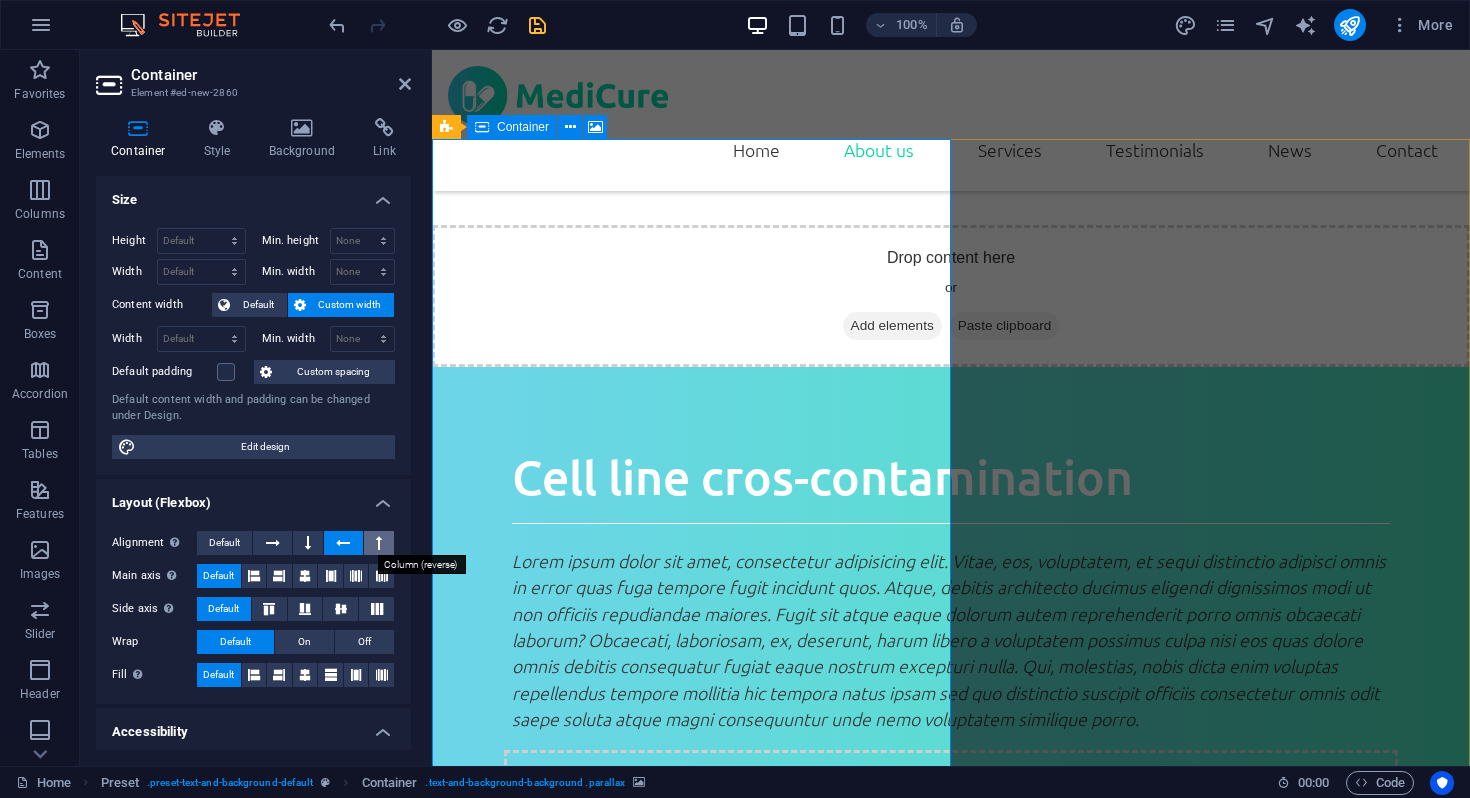 click at bounding box center (379, 543) 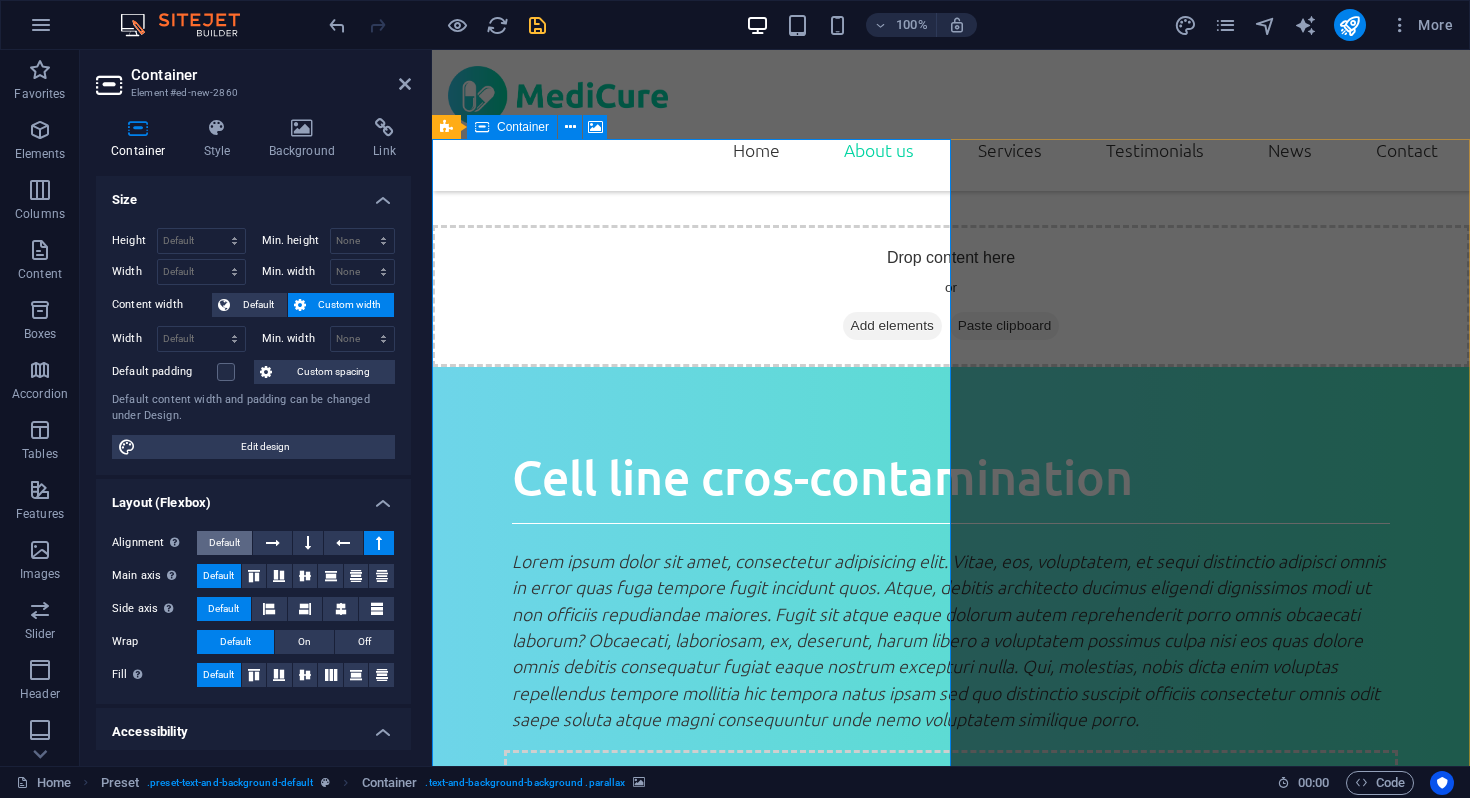 click on "Default" at bounding box center (224, 543) 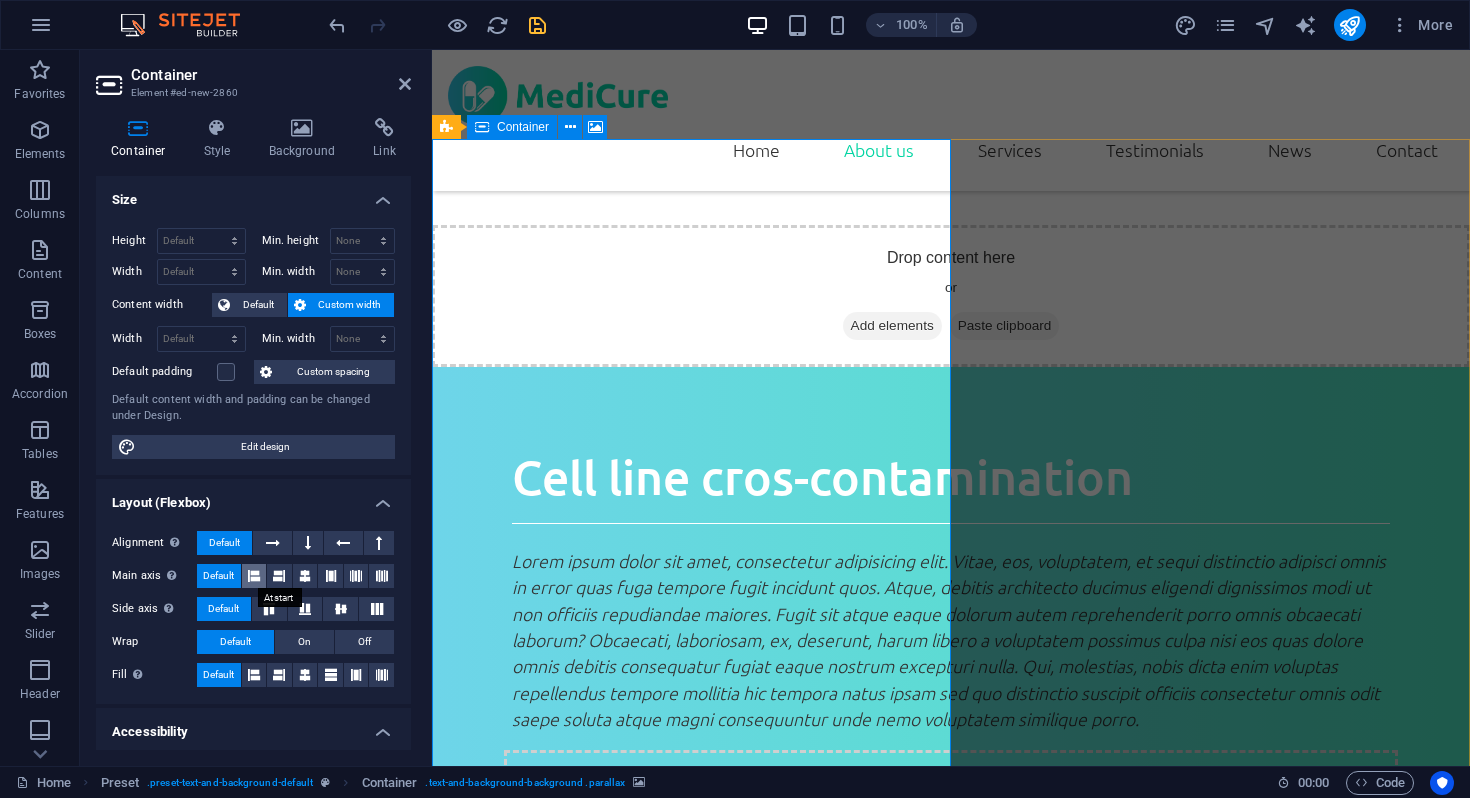 click at bounding box center [254, 576] 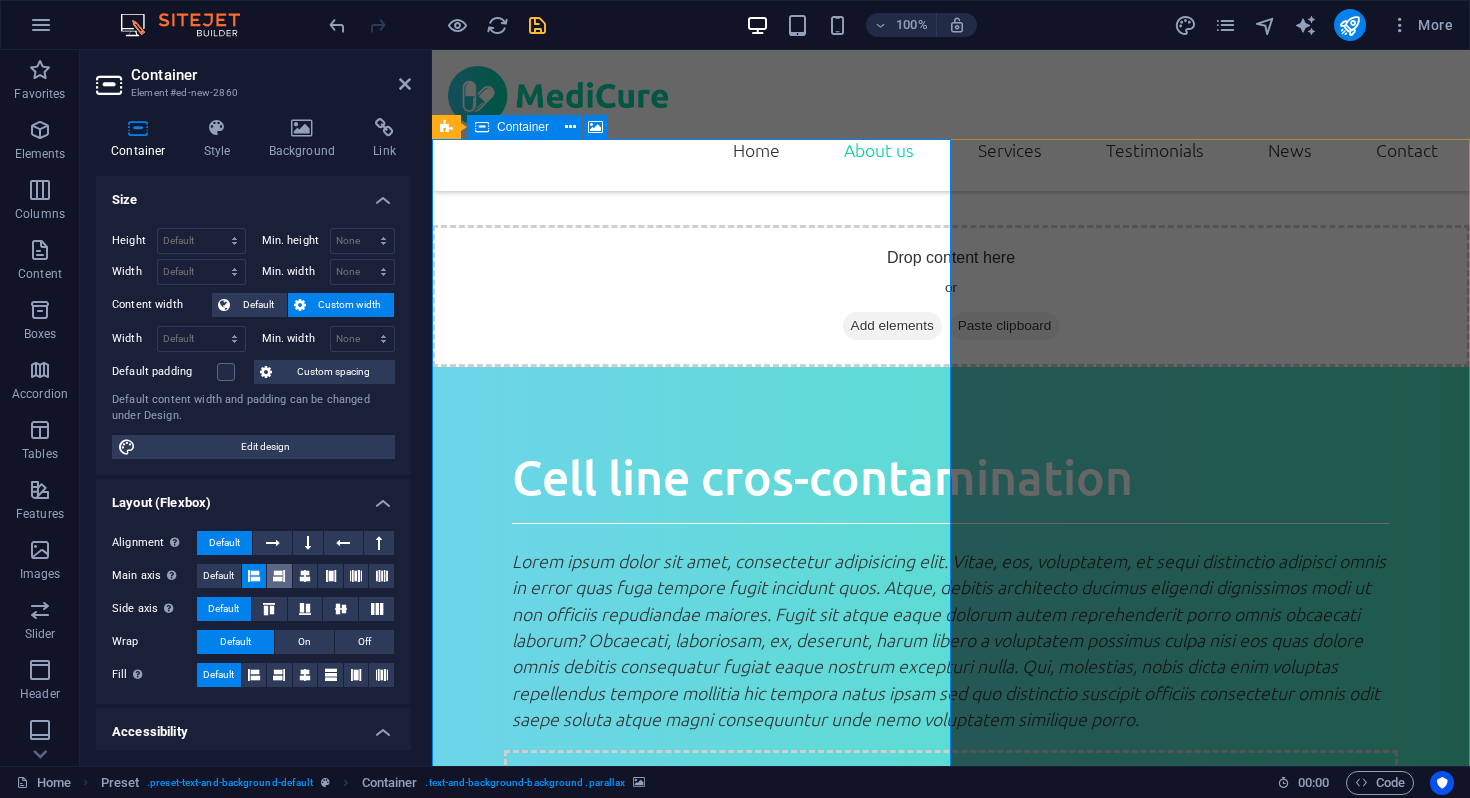 click at bounding box center (279, 576) 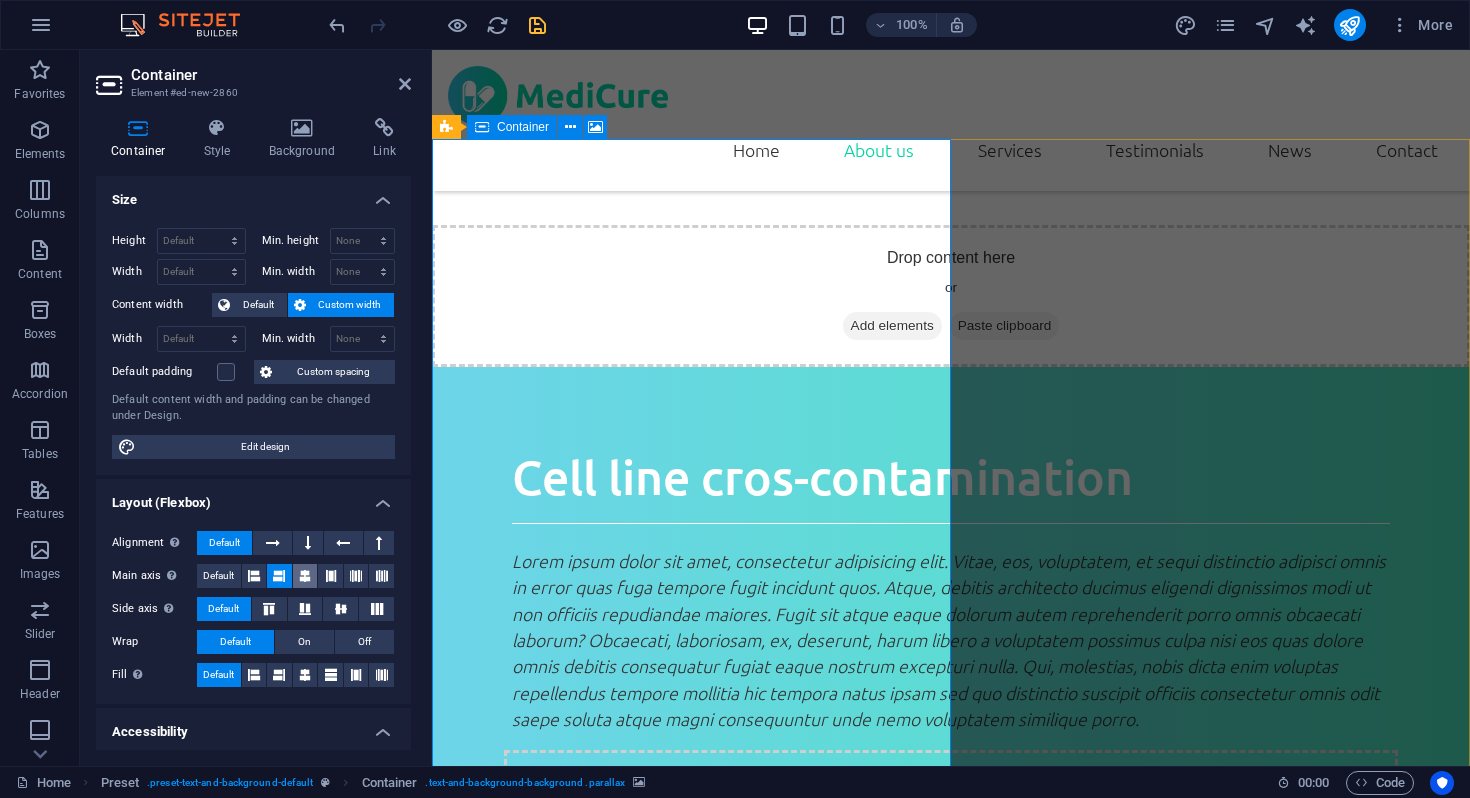click at bounding box center (305, 576) 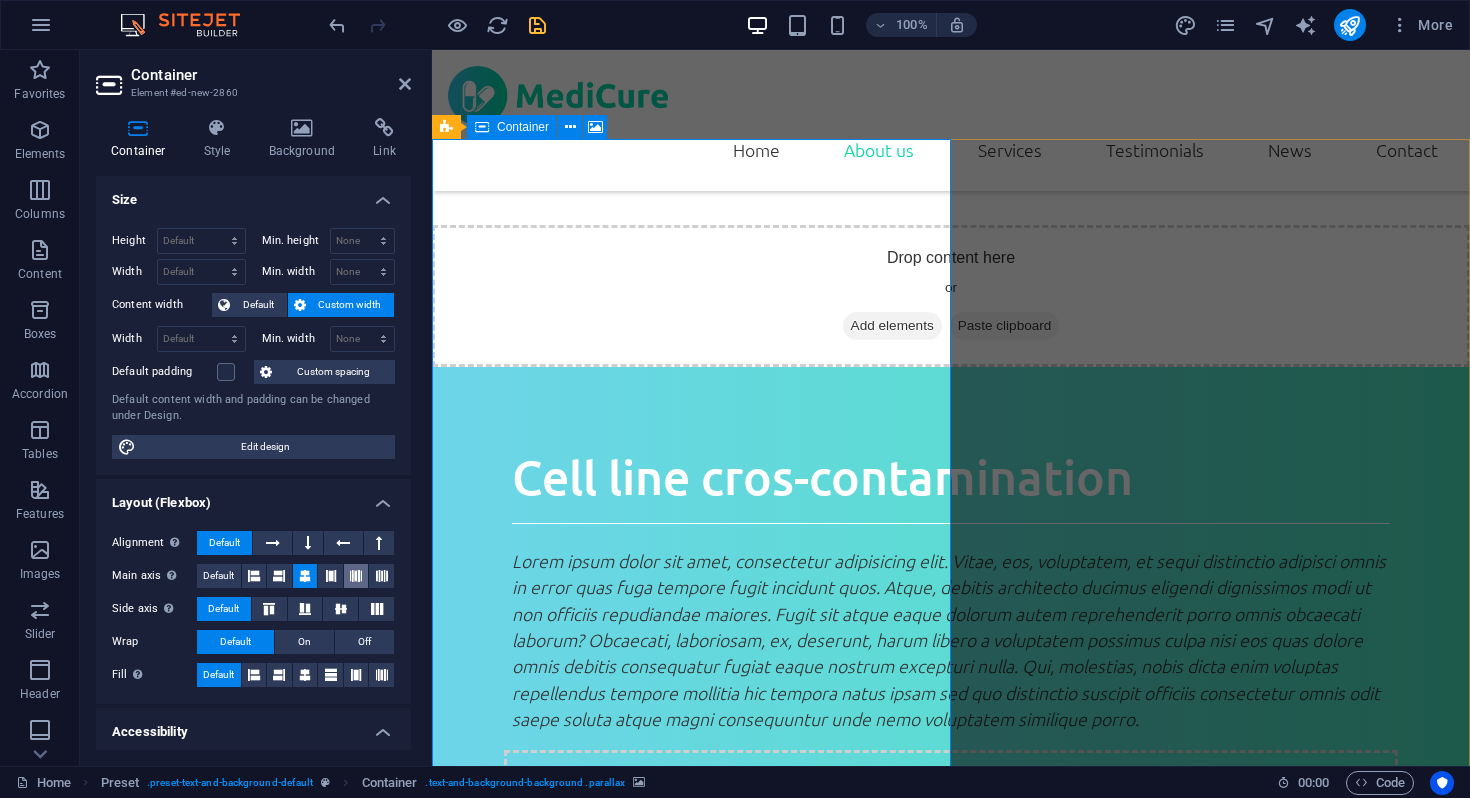 click at bounding box center [356, 576] 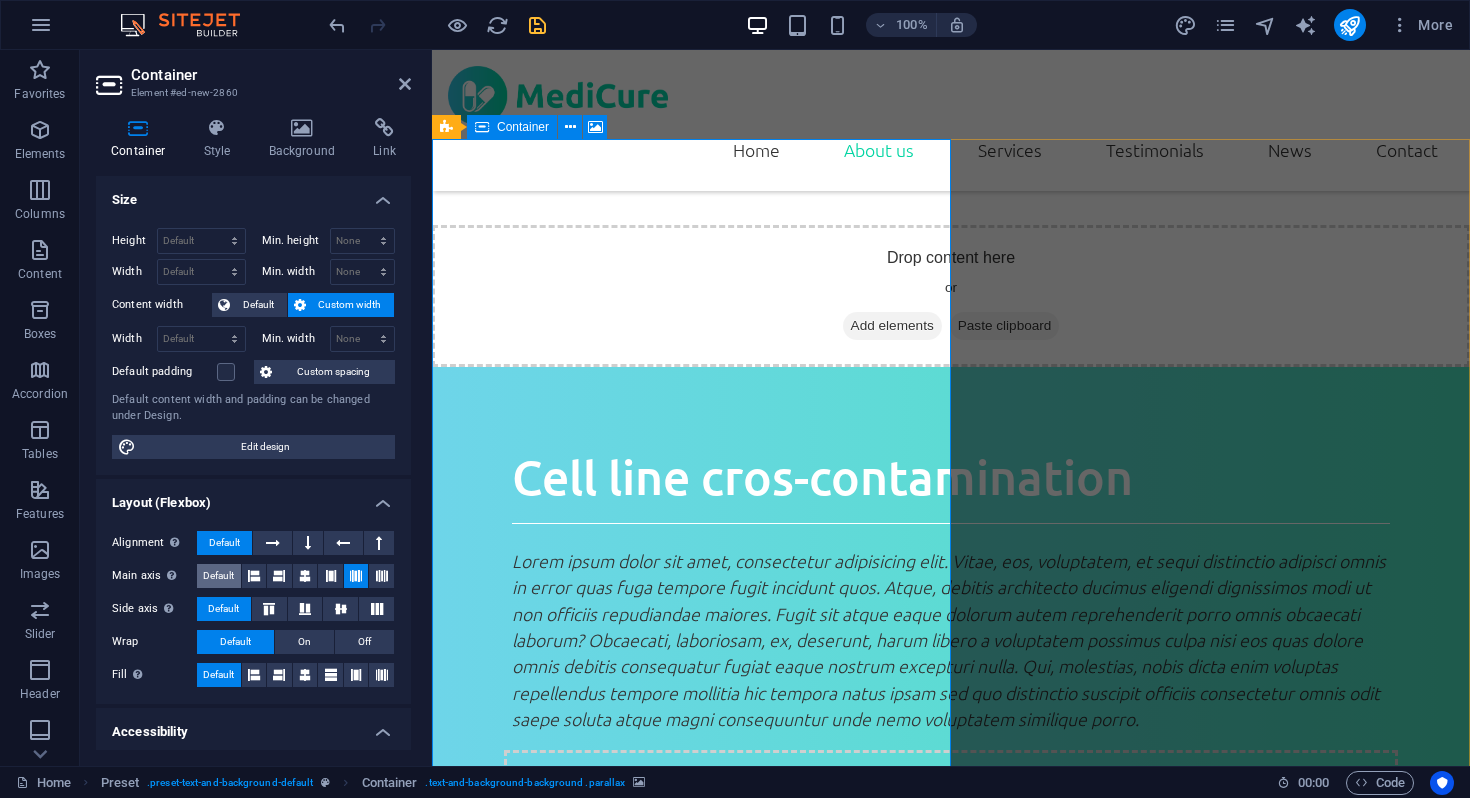 click on "Default" at bounding box center [218, 576] 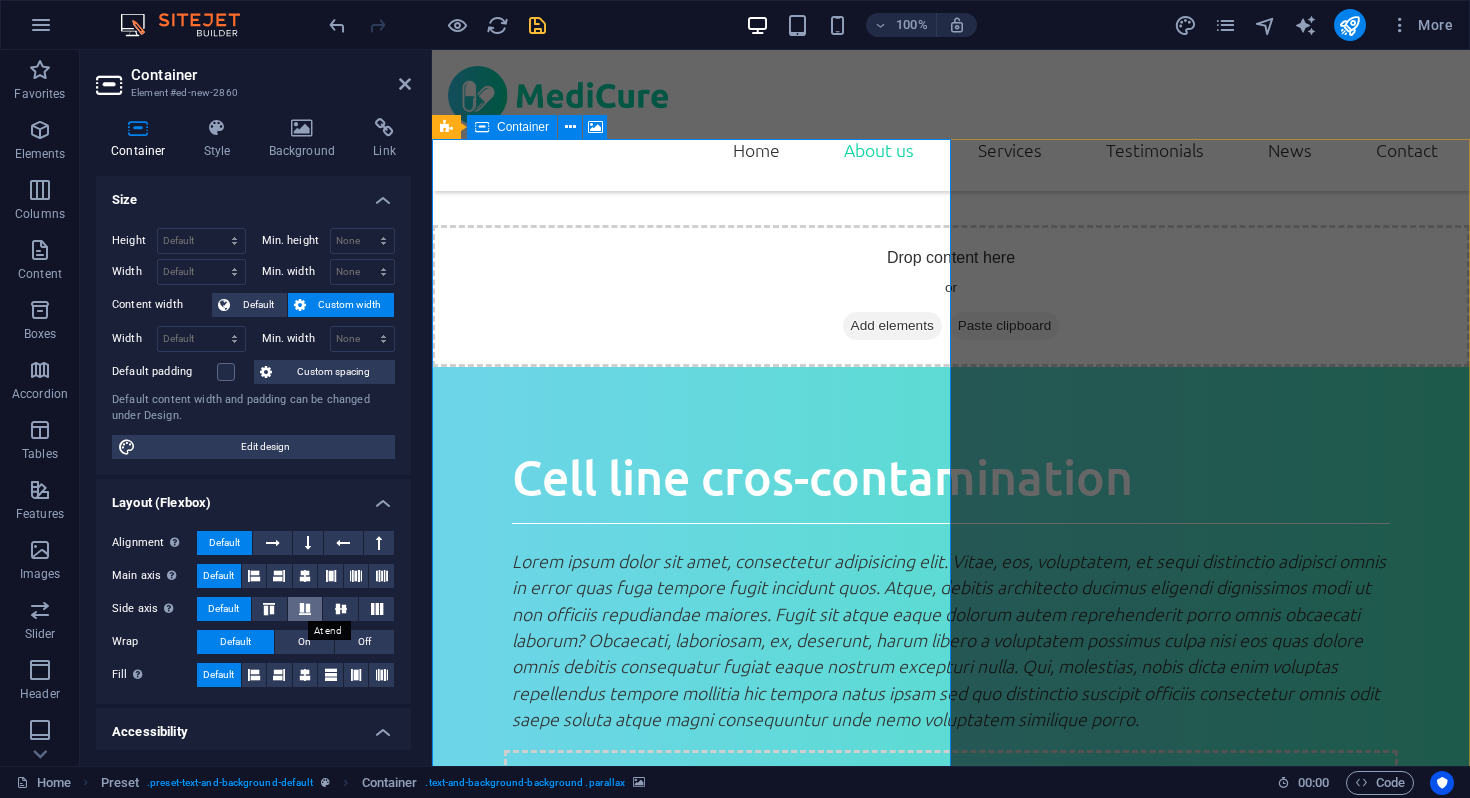 click at bounding box center [305, 609] 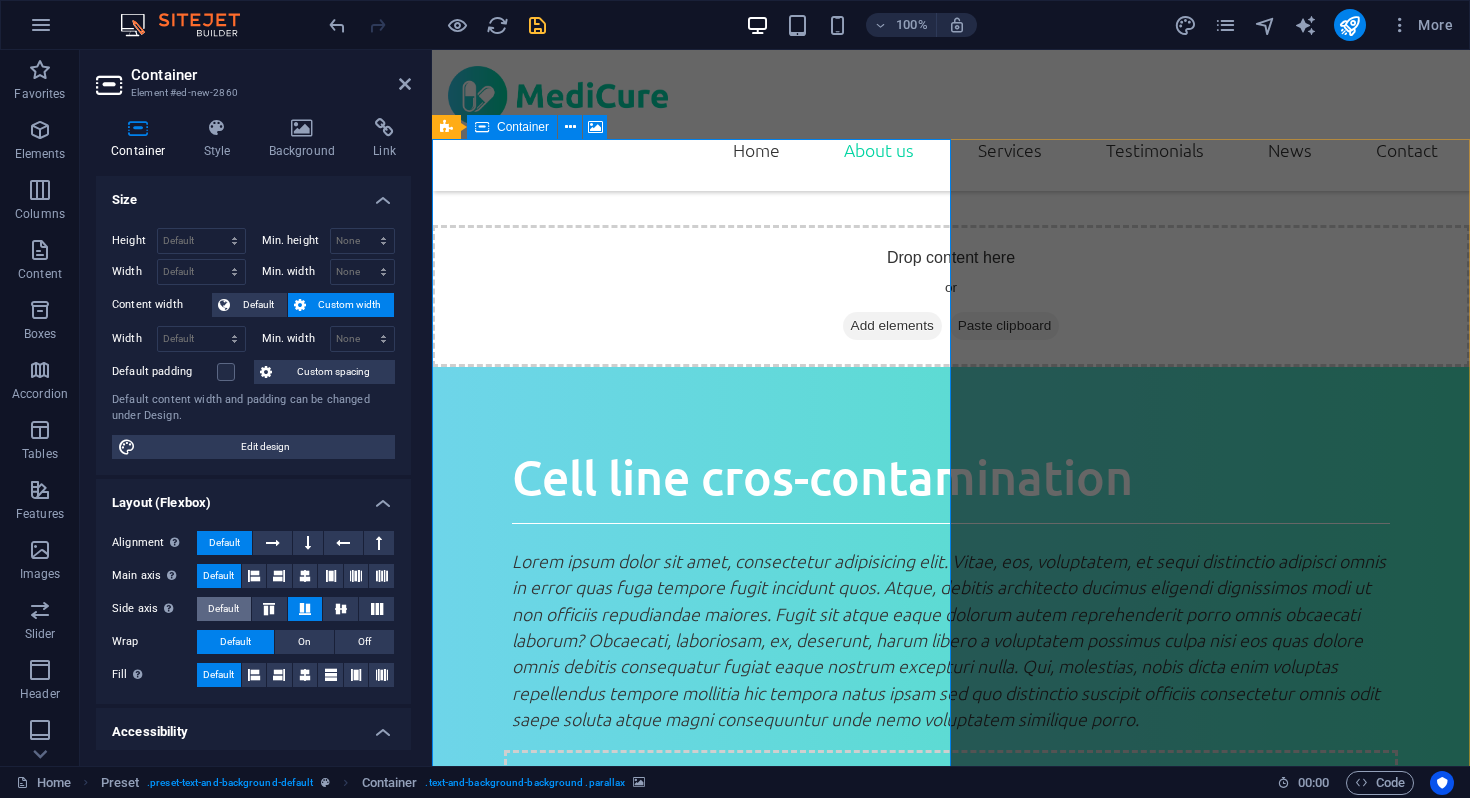click on "Default" at bounding box center (223, 609) 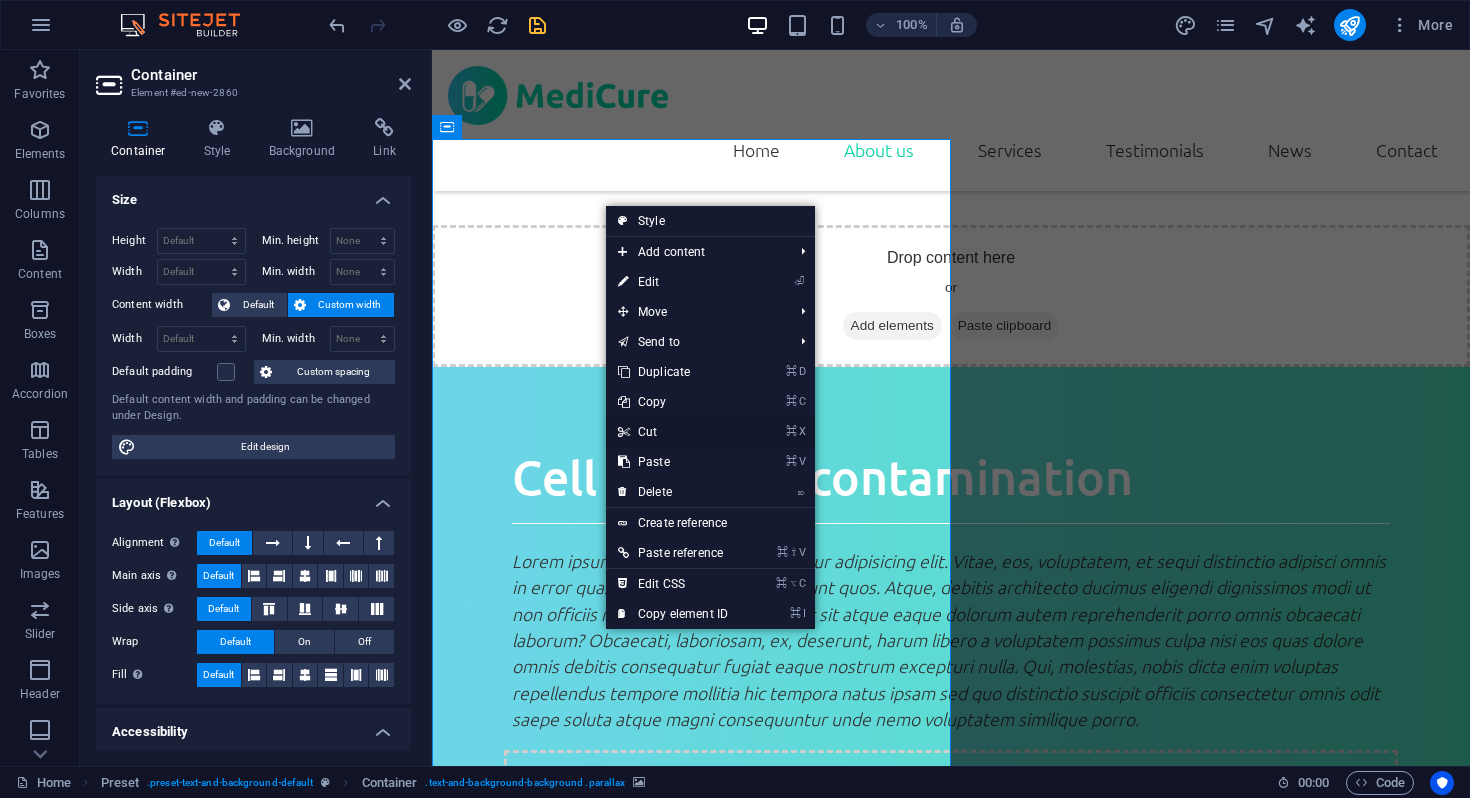 click on "⌘ X  Cut" at bounding box center [673, 432] 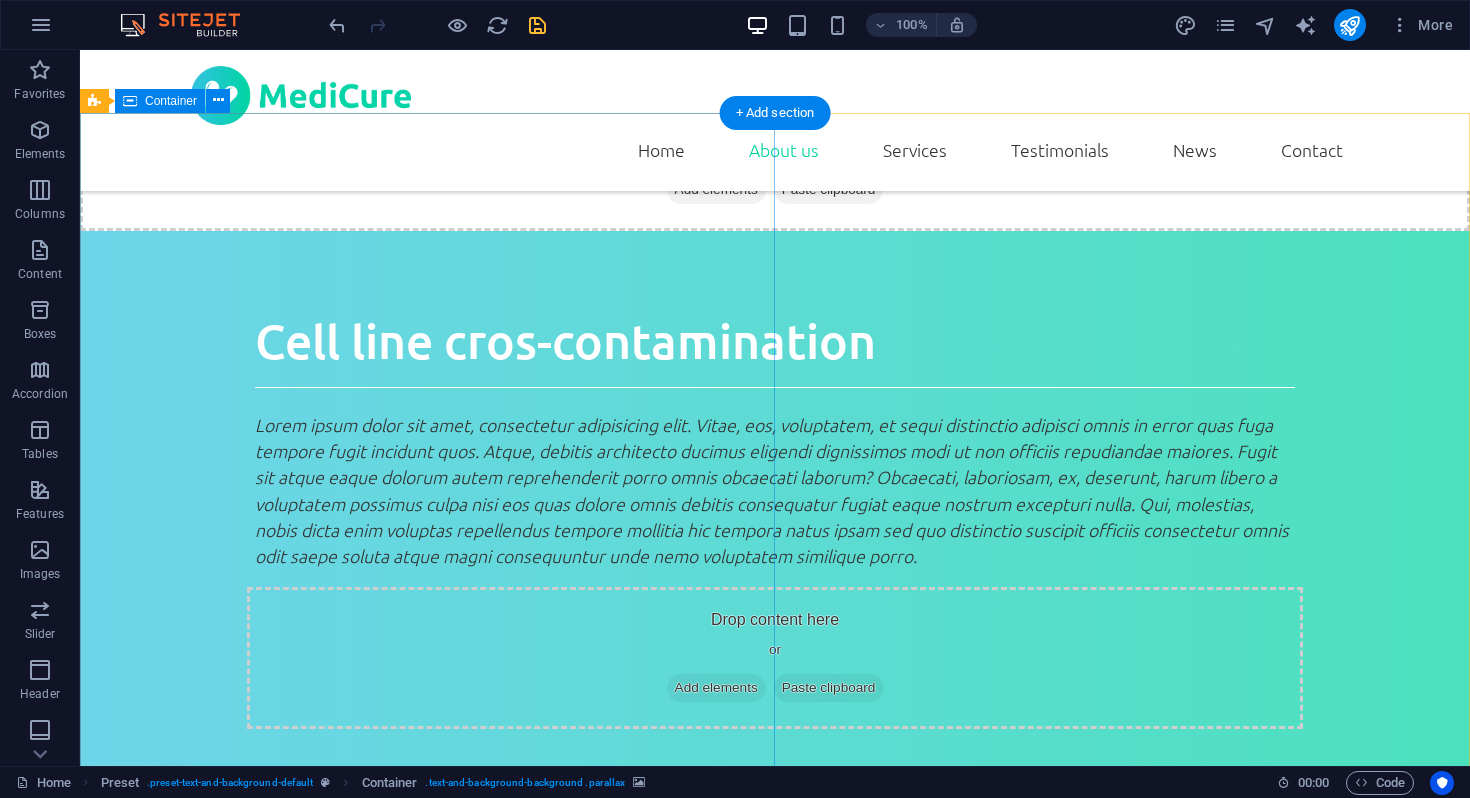 scroll, scrollTop: 2567, scrollLeft: 0, axis: vertical 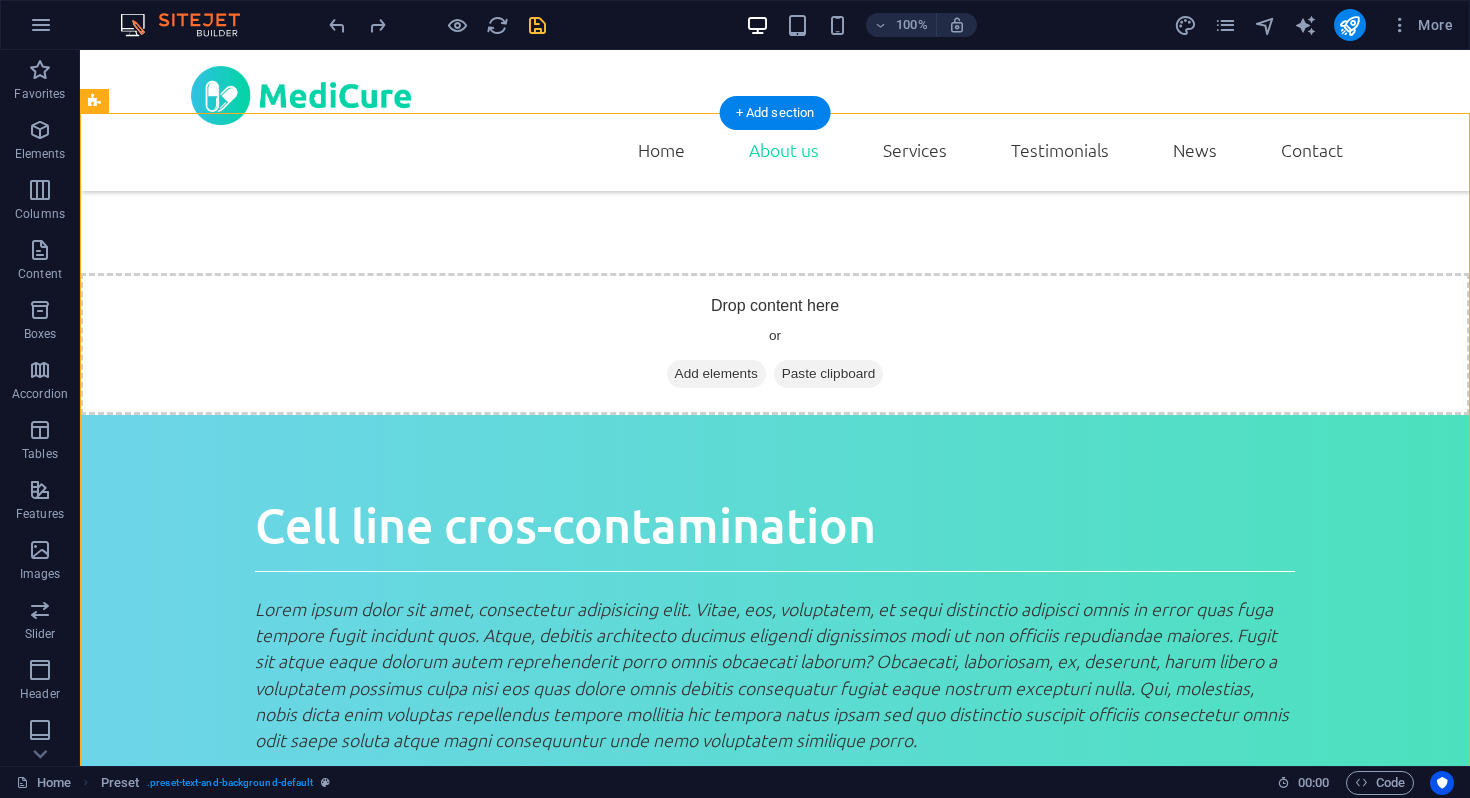 drag, startPoint x: 840, startPoint y: 166, endPoint x: 223, endPoint y: 319, distance: 635.687 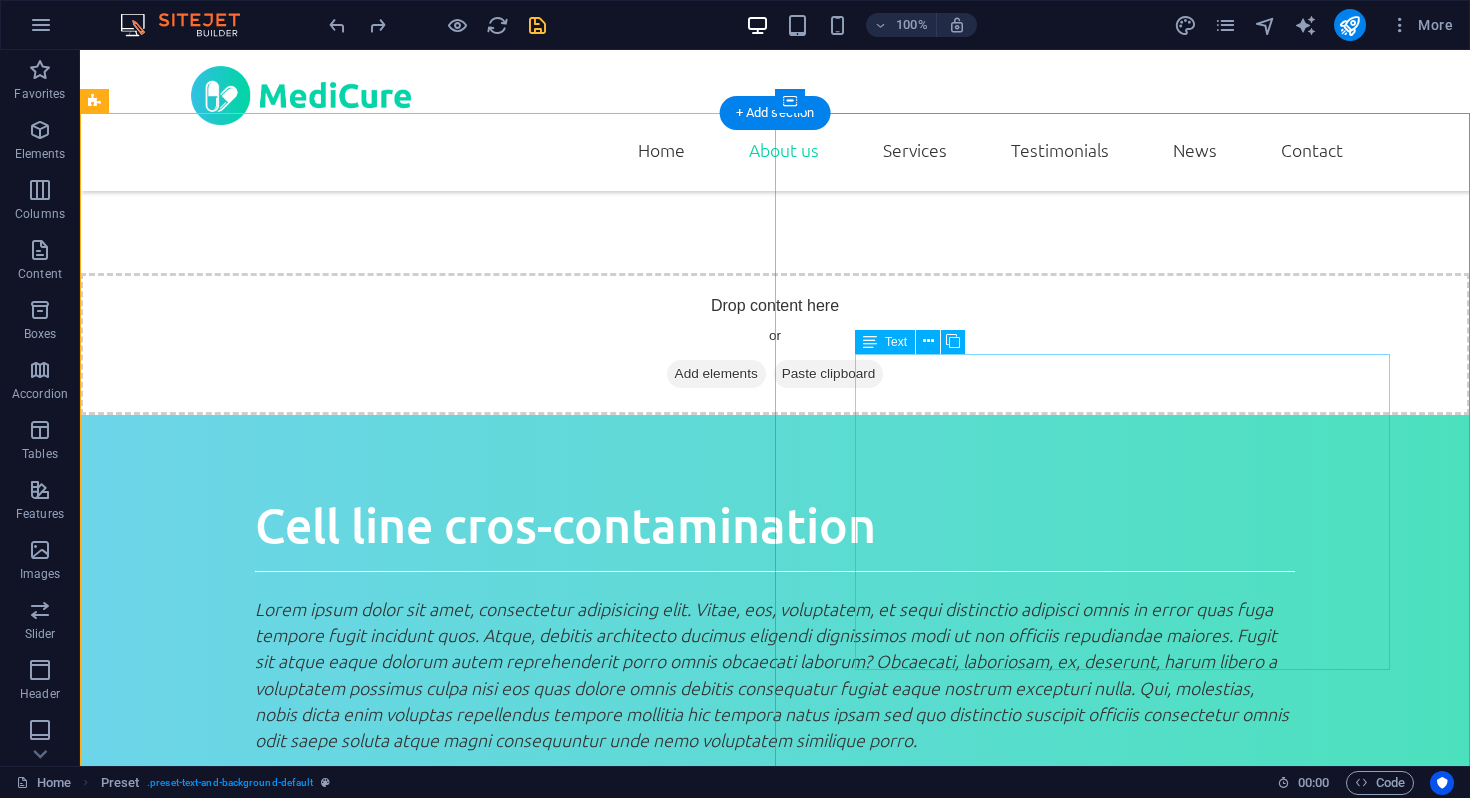 drag, startPoint x: 223, startPoint y: 319, endPoint x: 950, endPoint y: 376, distance: 729.2311 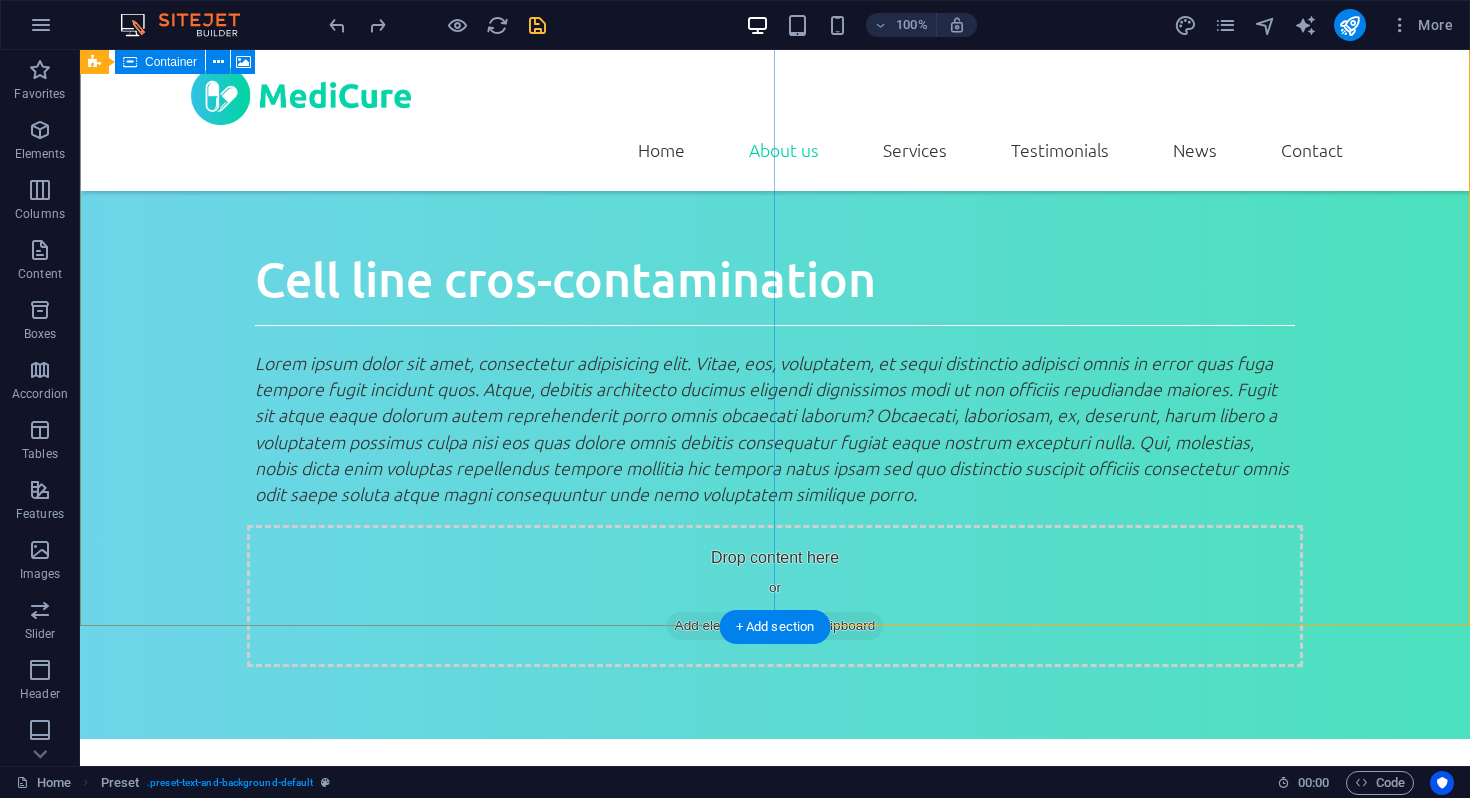 scroll, scrollTop: 2787, scrollLeft: 0, axis: vertical 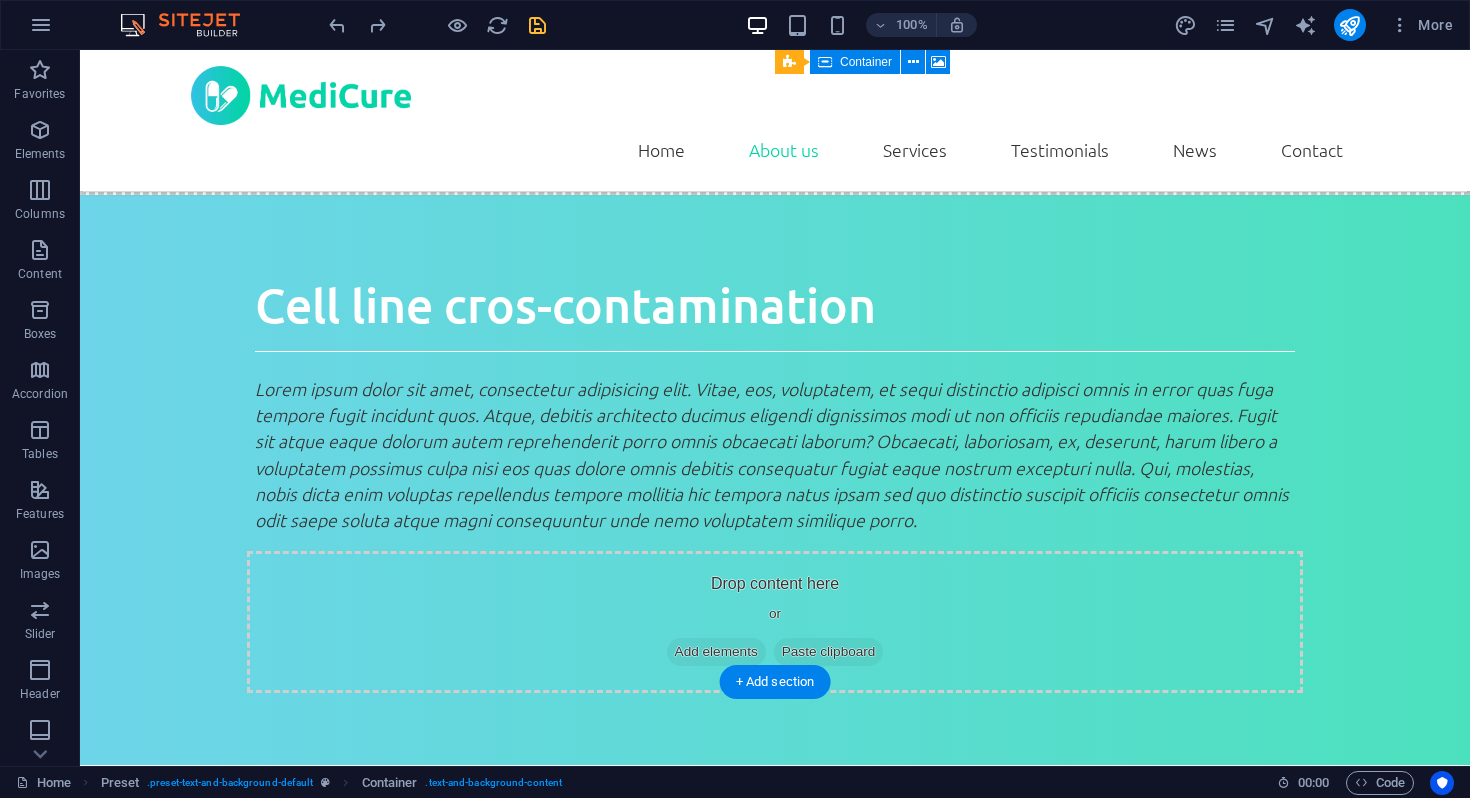drag, startPoint x: 819, startPoint y: 560, endPoint x: 390, endPoint y: 585, distance: 429.7278 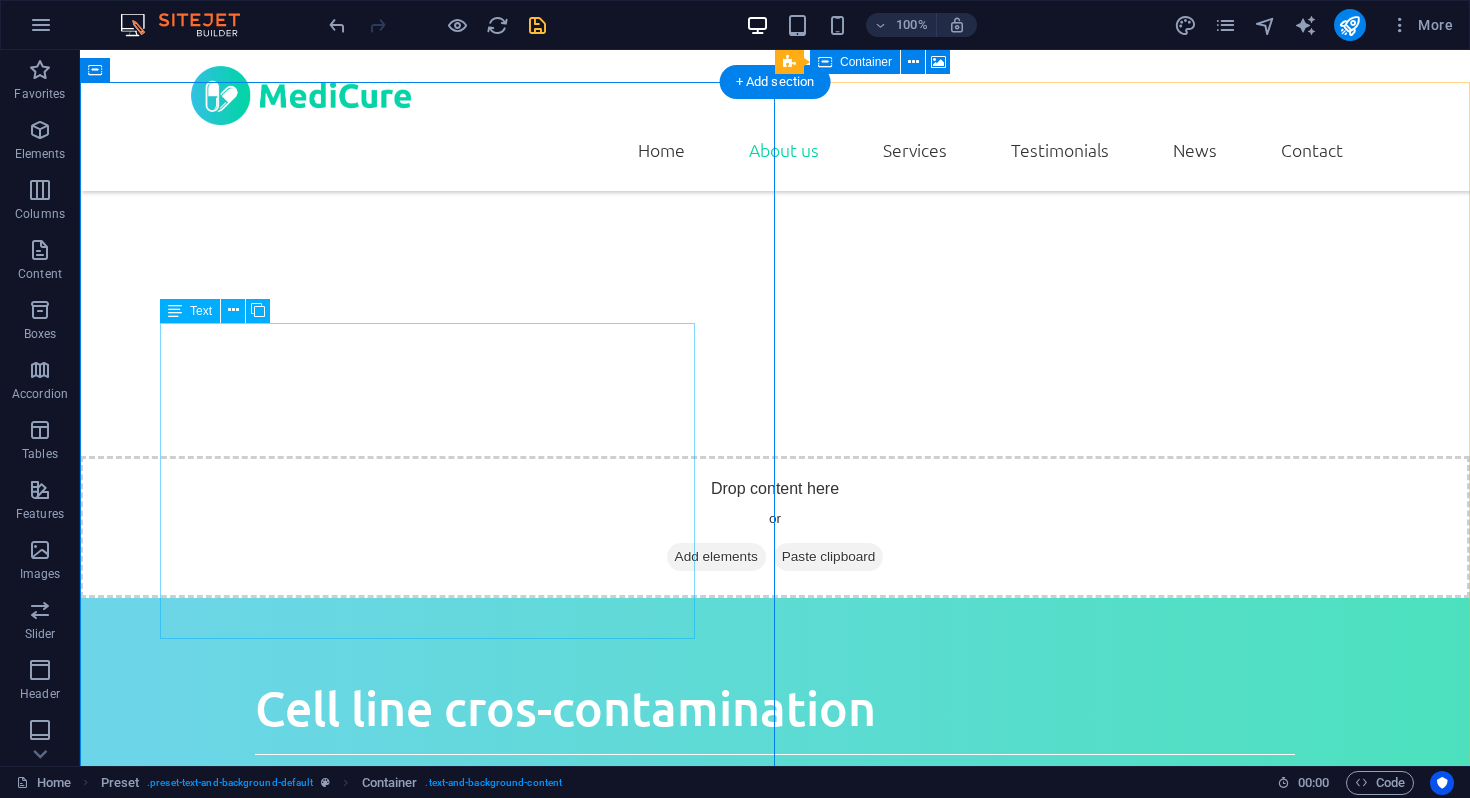 scroll, scrollTop: 2305, scrollLeft: 0, axis: vertical 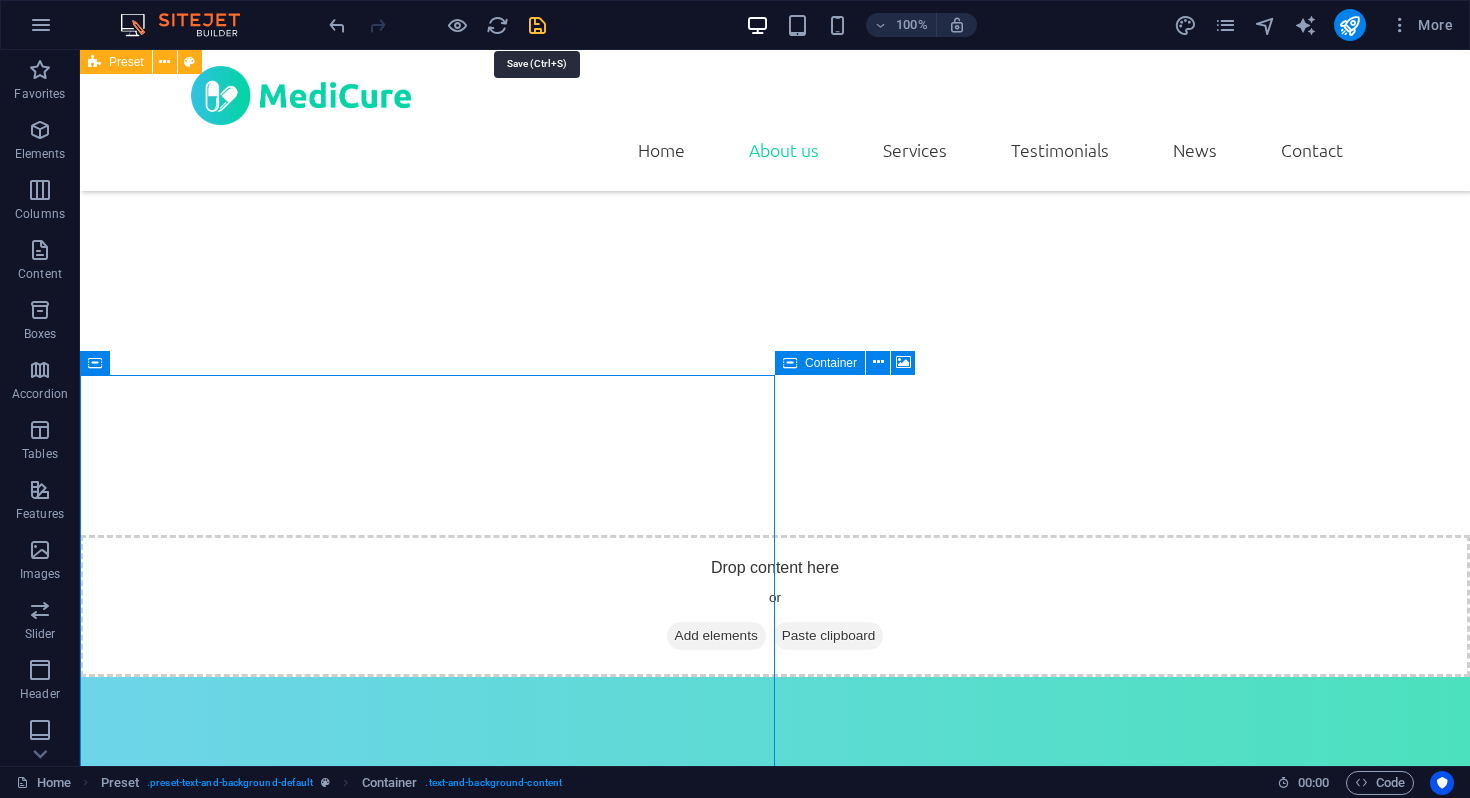 click at bounding box center [537, 25] 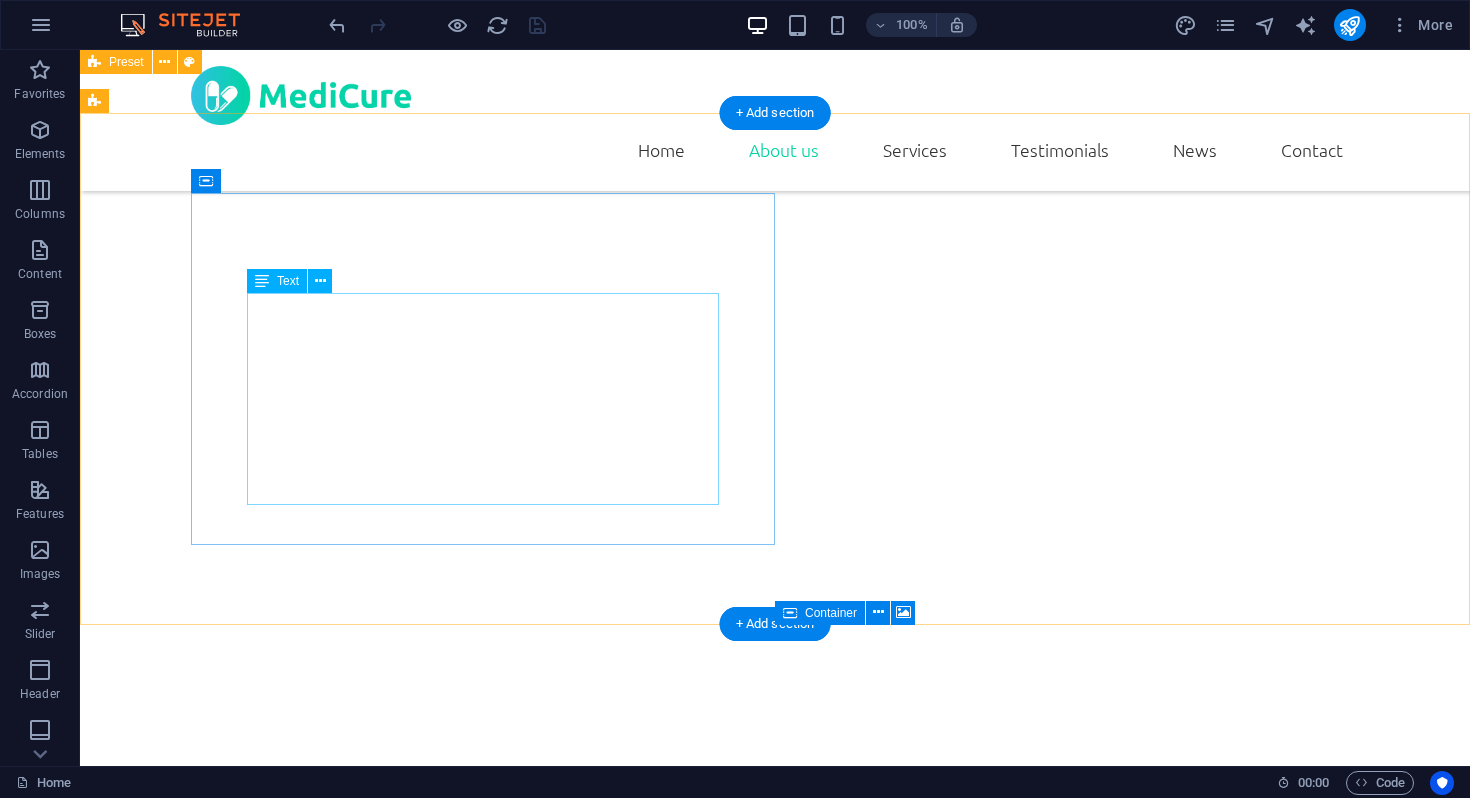 scroll, scrollTop: 2022, scrollLeft: 0, axis: vertical 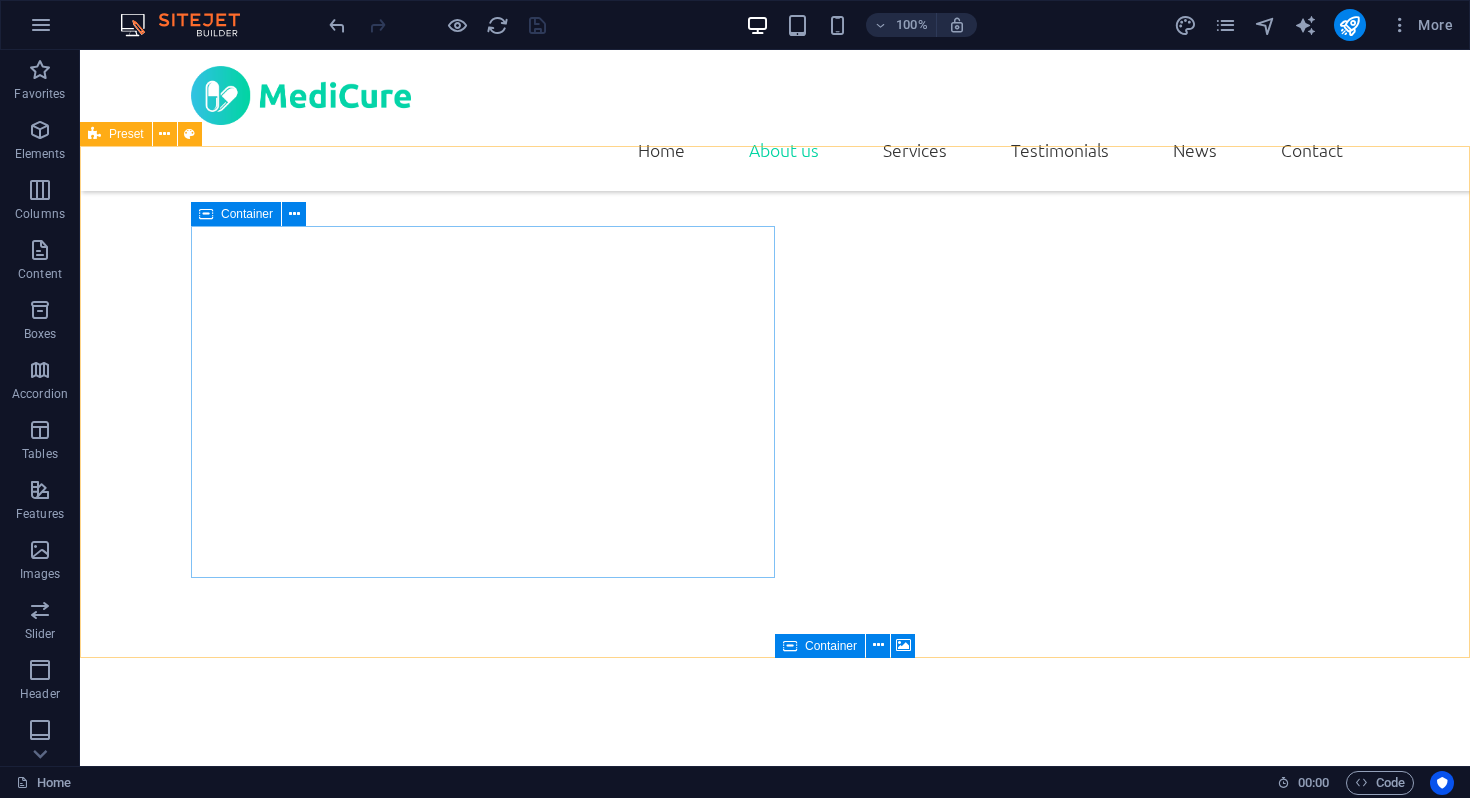 click on "Container" at bounding box center [236, 214] 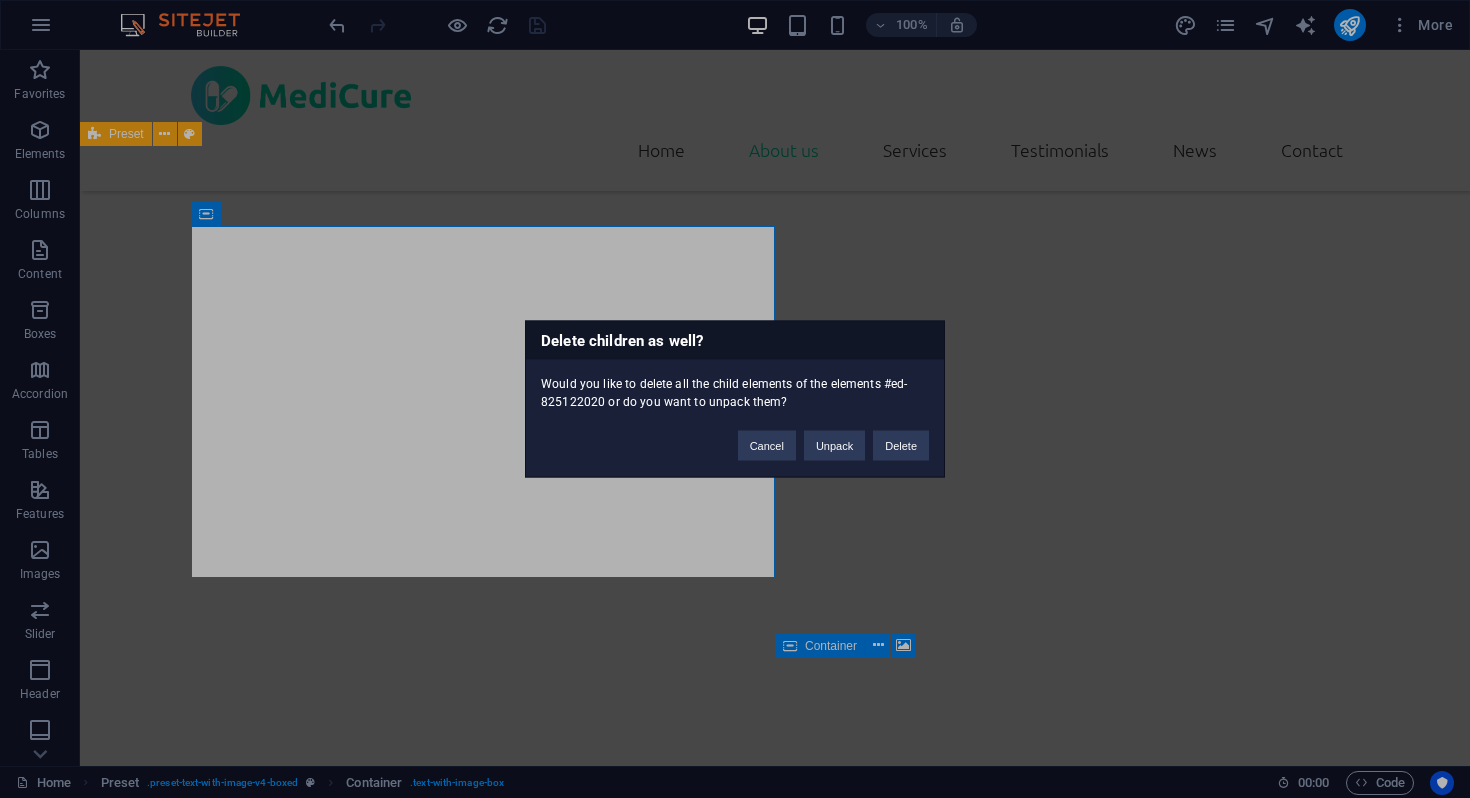 type 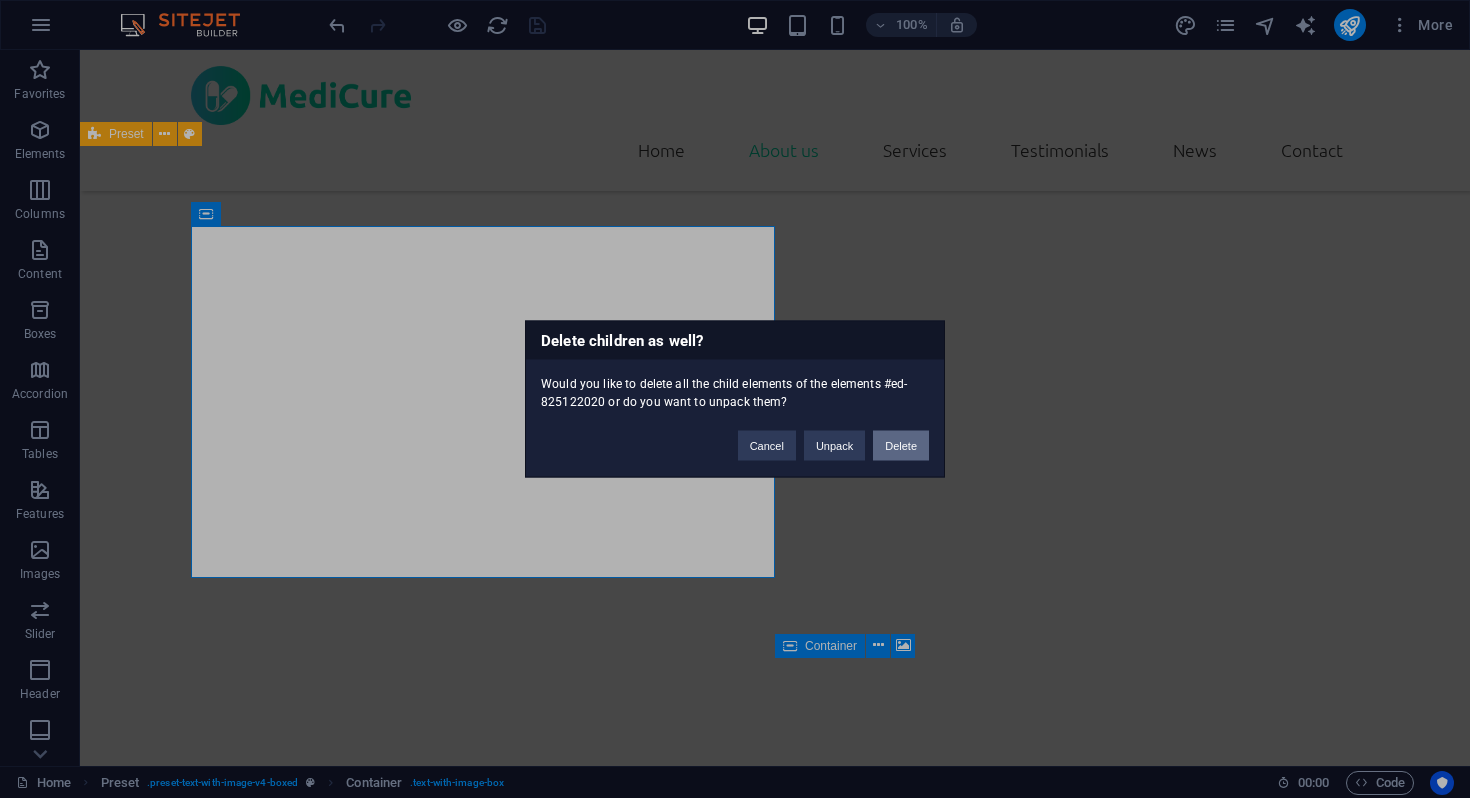 click on "Delete" at bounding box center (901, 446) 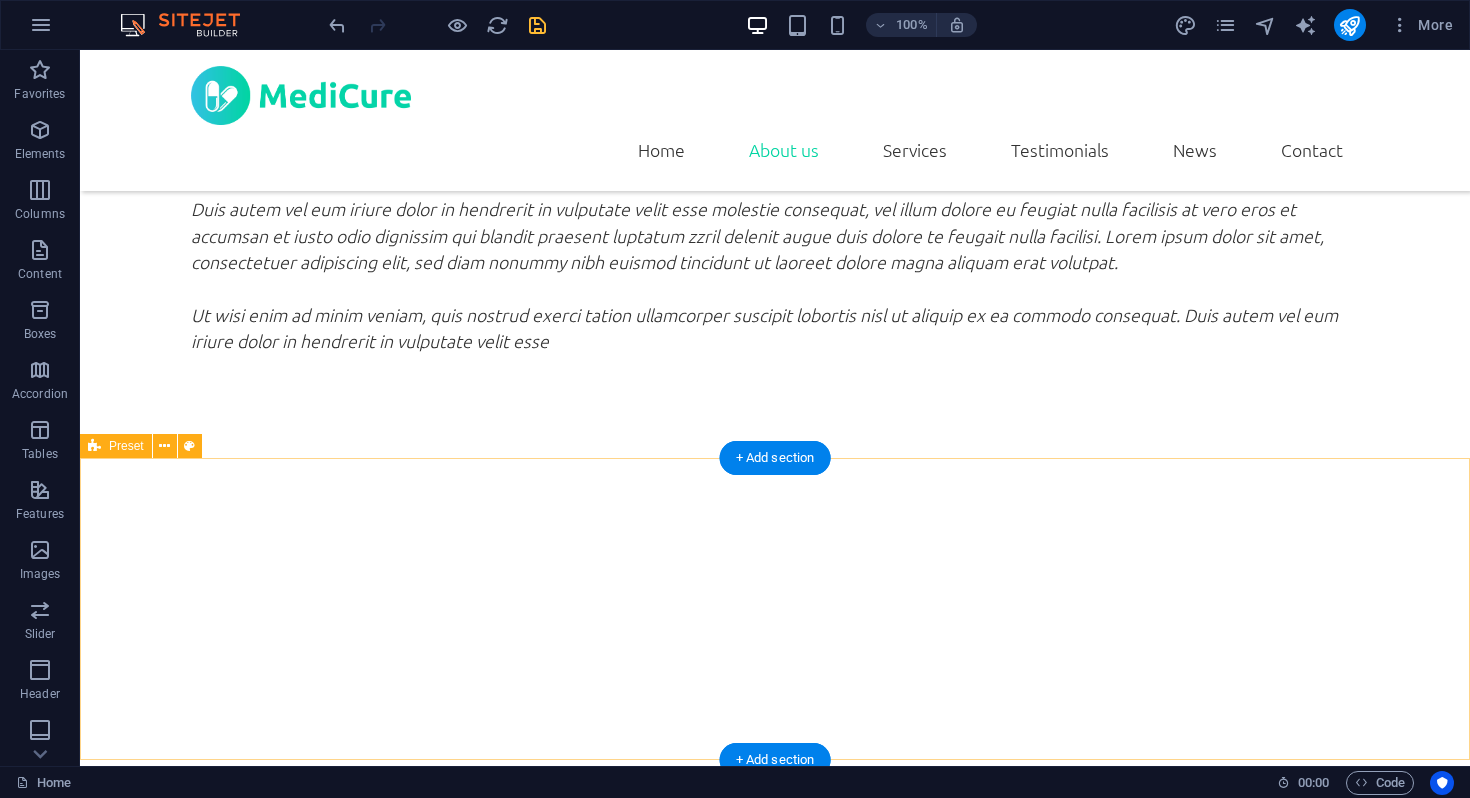 scroll, scrollTop: 1629, scrollLeft: 0, axis: vertical 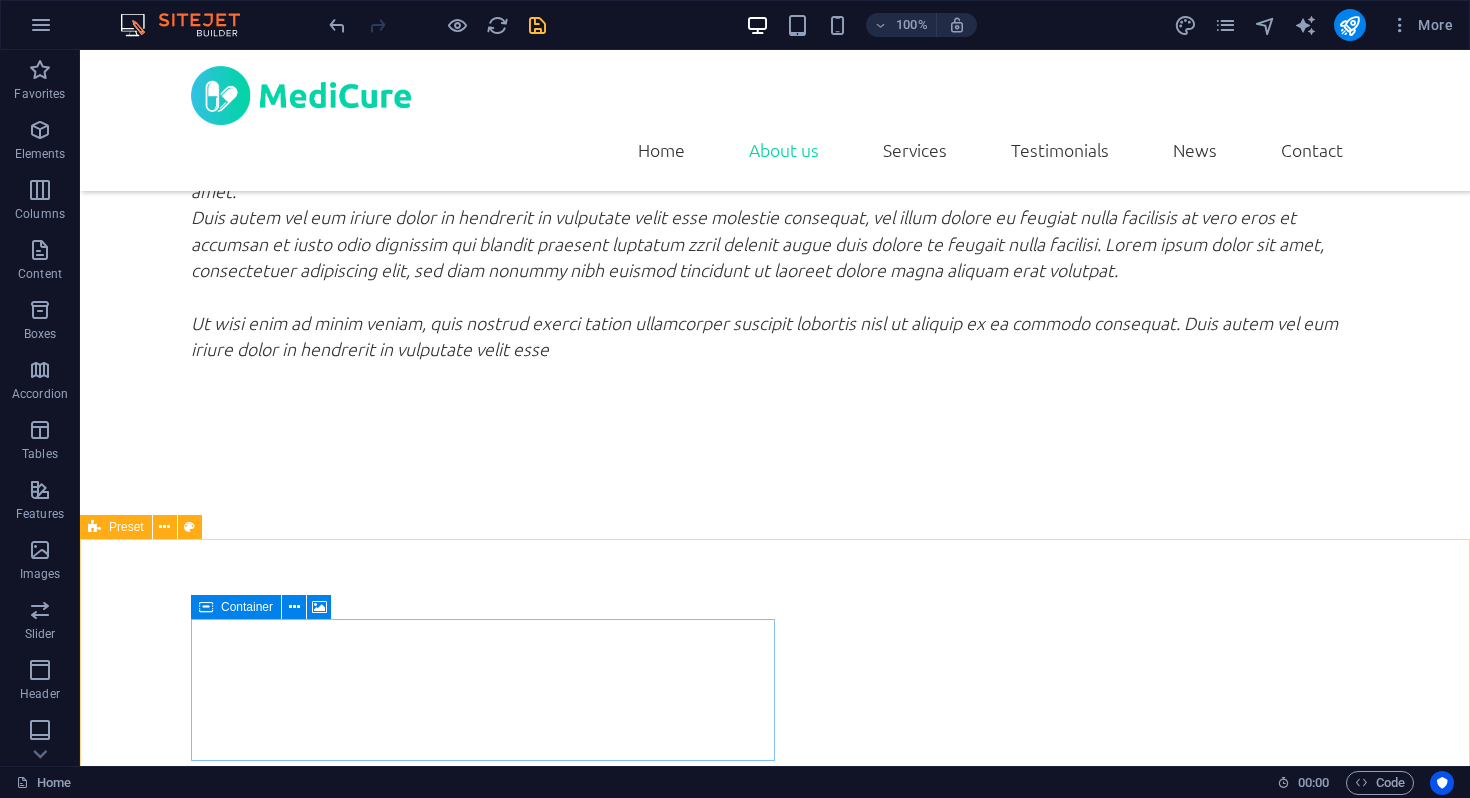 click on "Container" at bounding box center [247, 607] 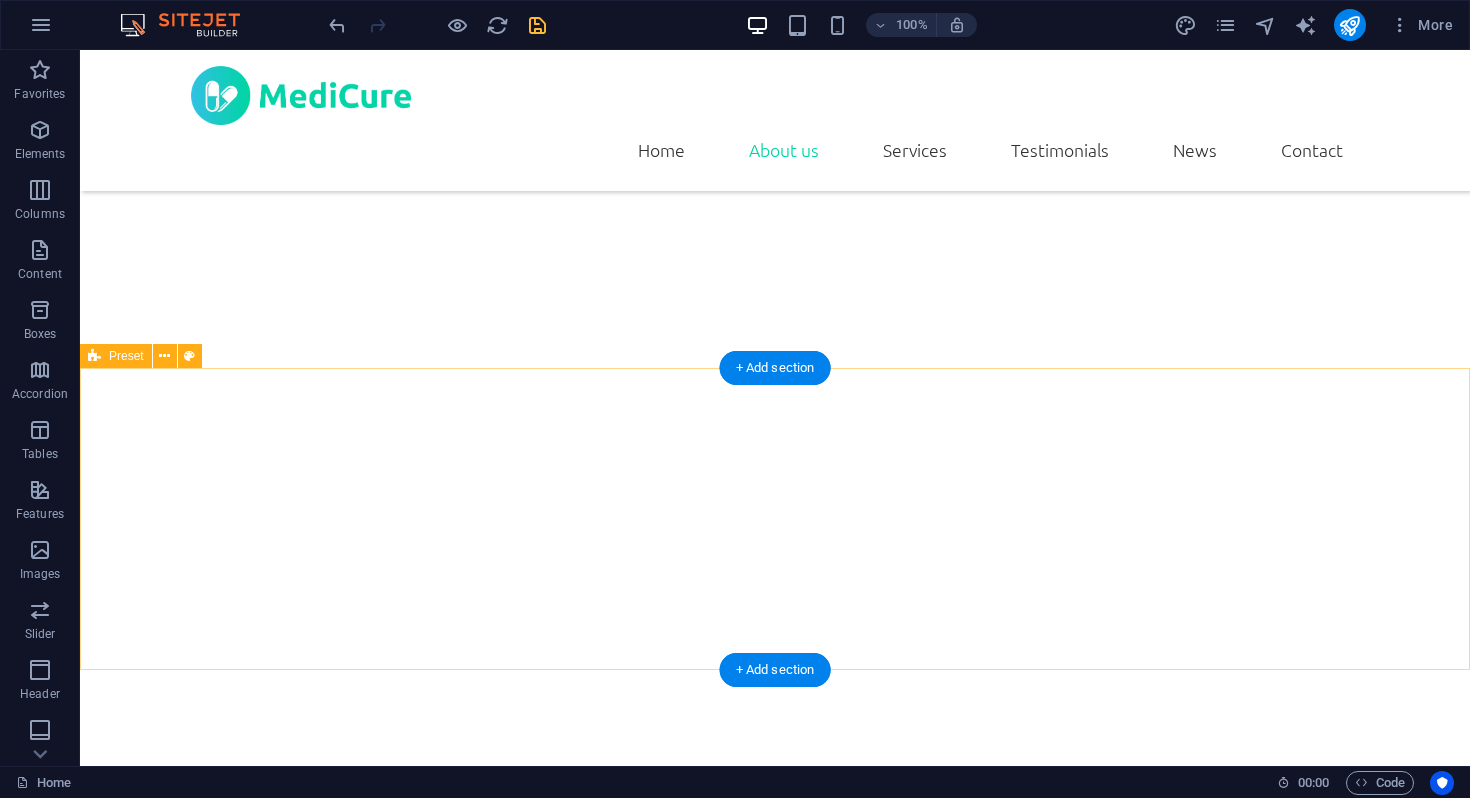 scroll, scrollTop: 1910, scrollLeft: 0, axis: vertical 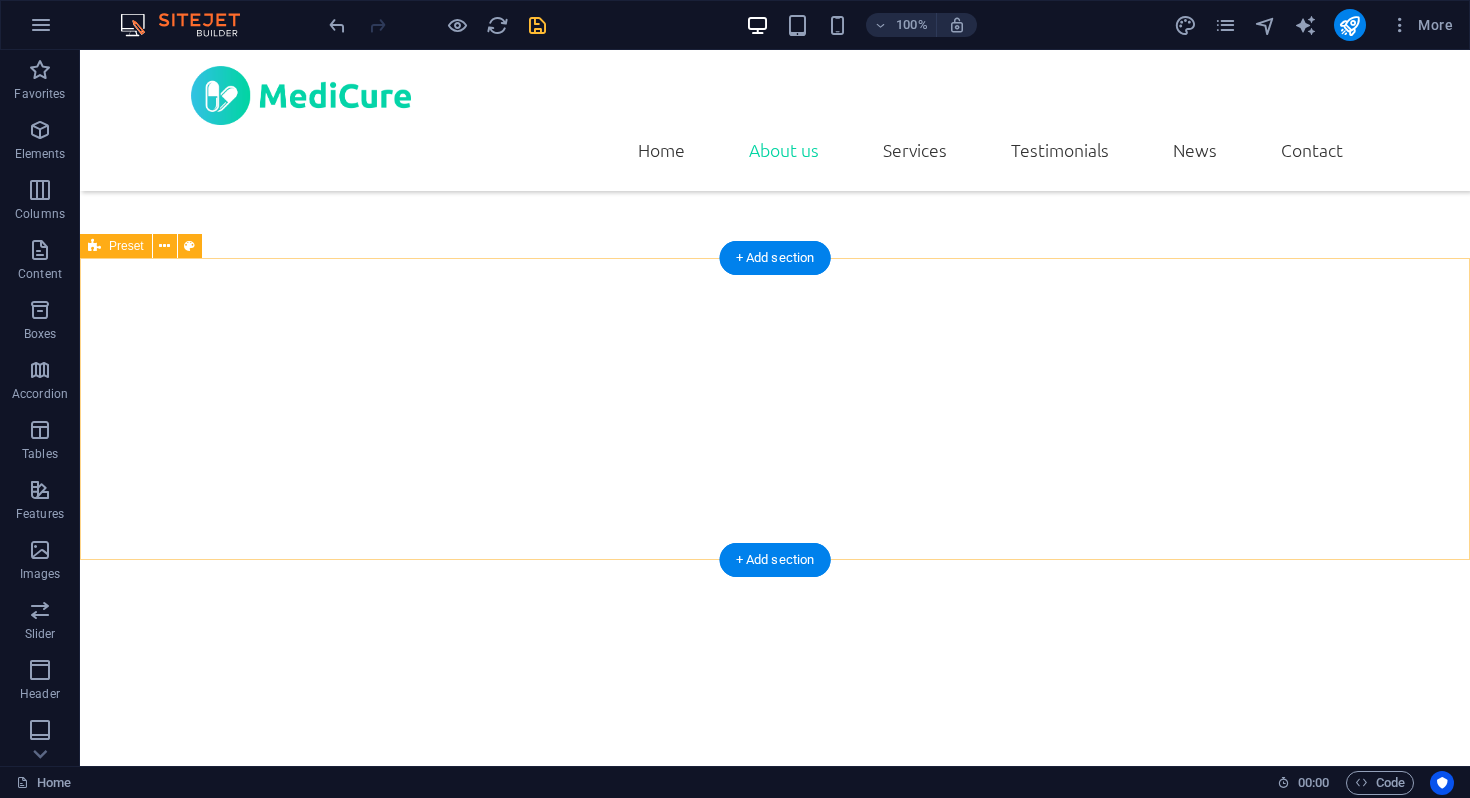 click on "Drop content here or  Add elements  Paste clipboard" at bounding box center [680, 1793] 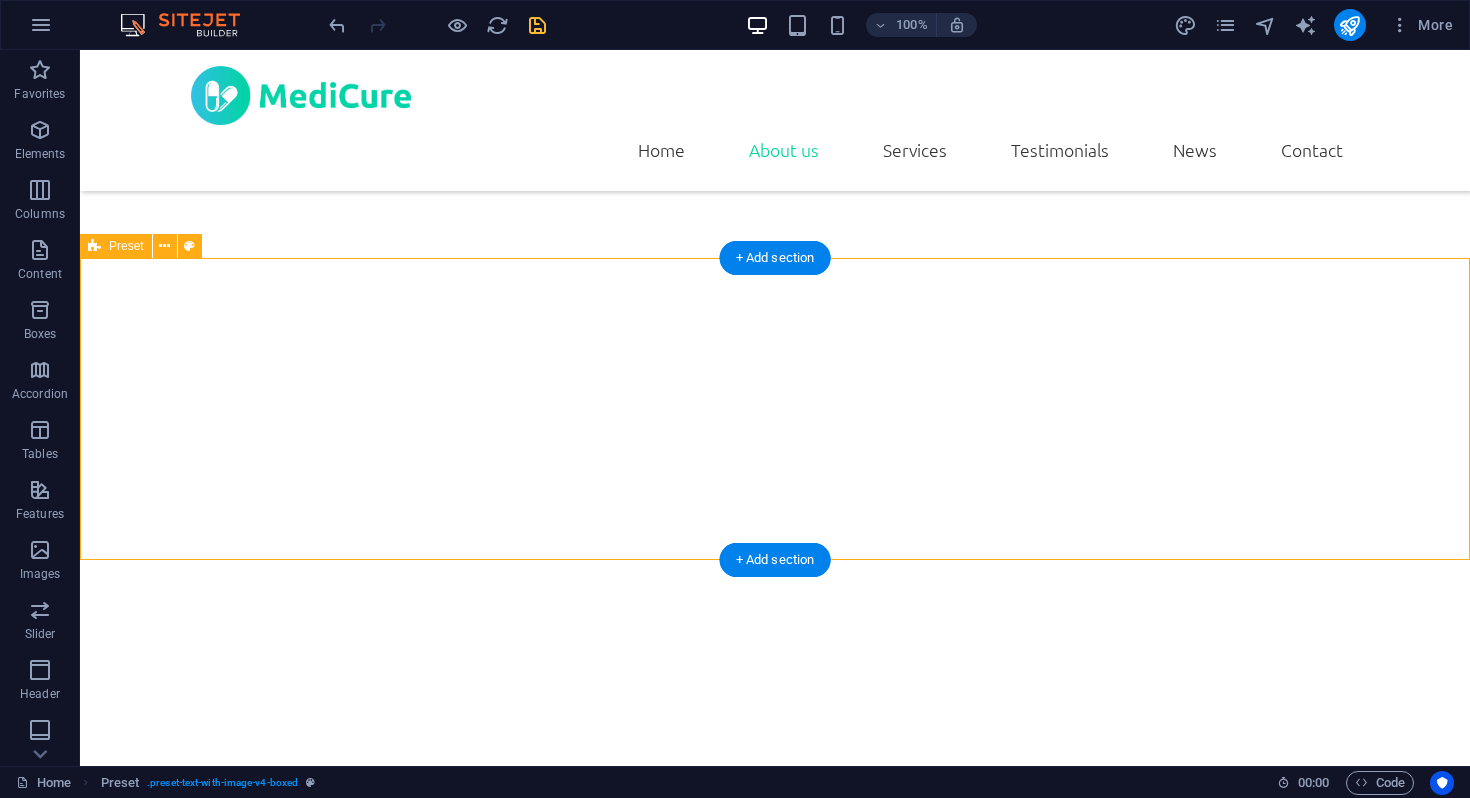 click on "Drop content here or  Add elements  Paste clipboard" at bounding box center (680, 1793) 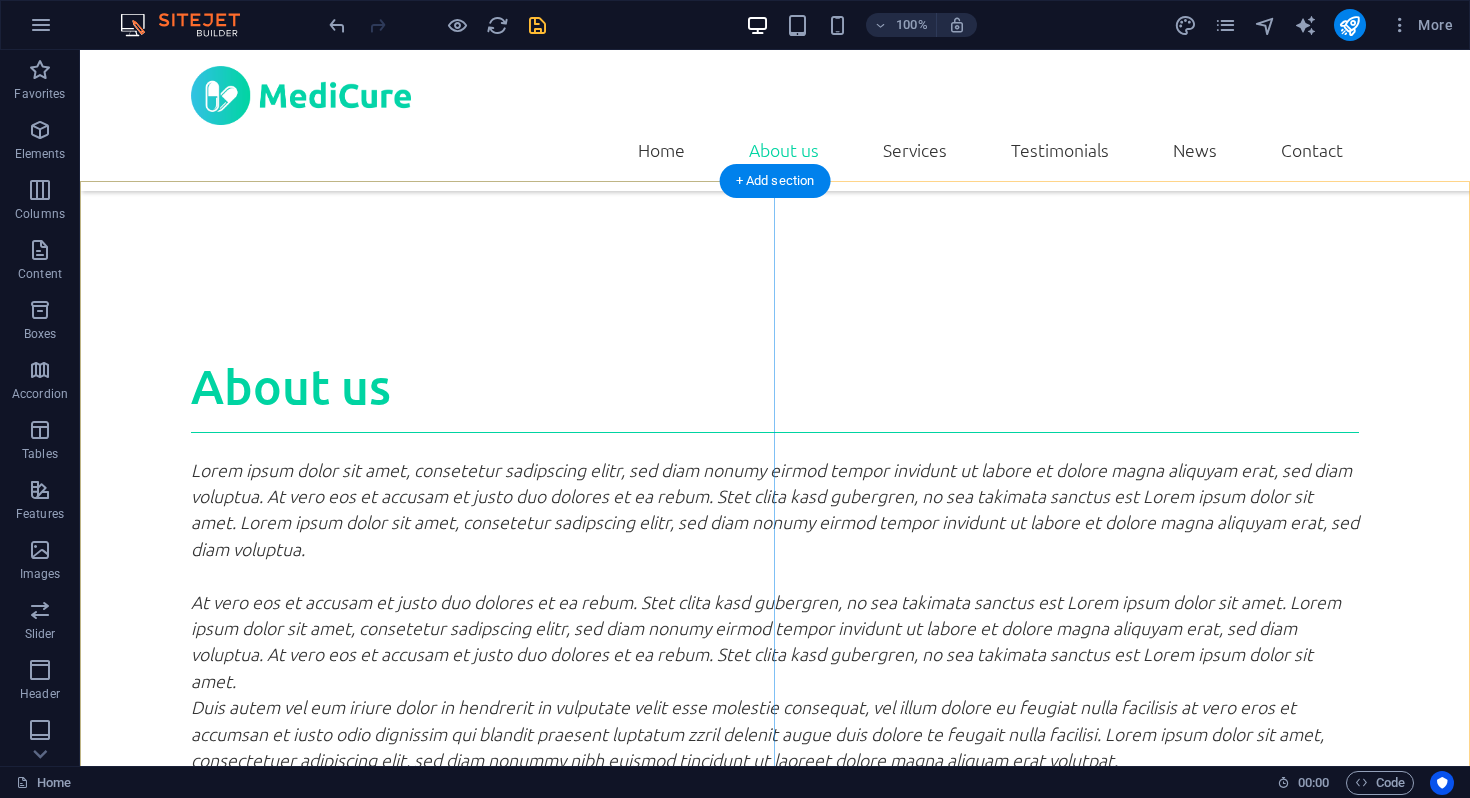 scroll, scrollTop: 1121, scrollLeft: 0, axis: vertical 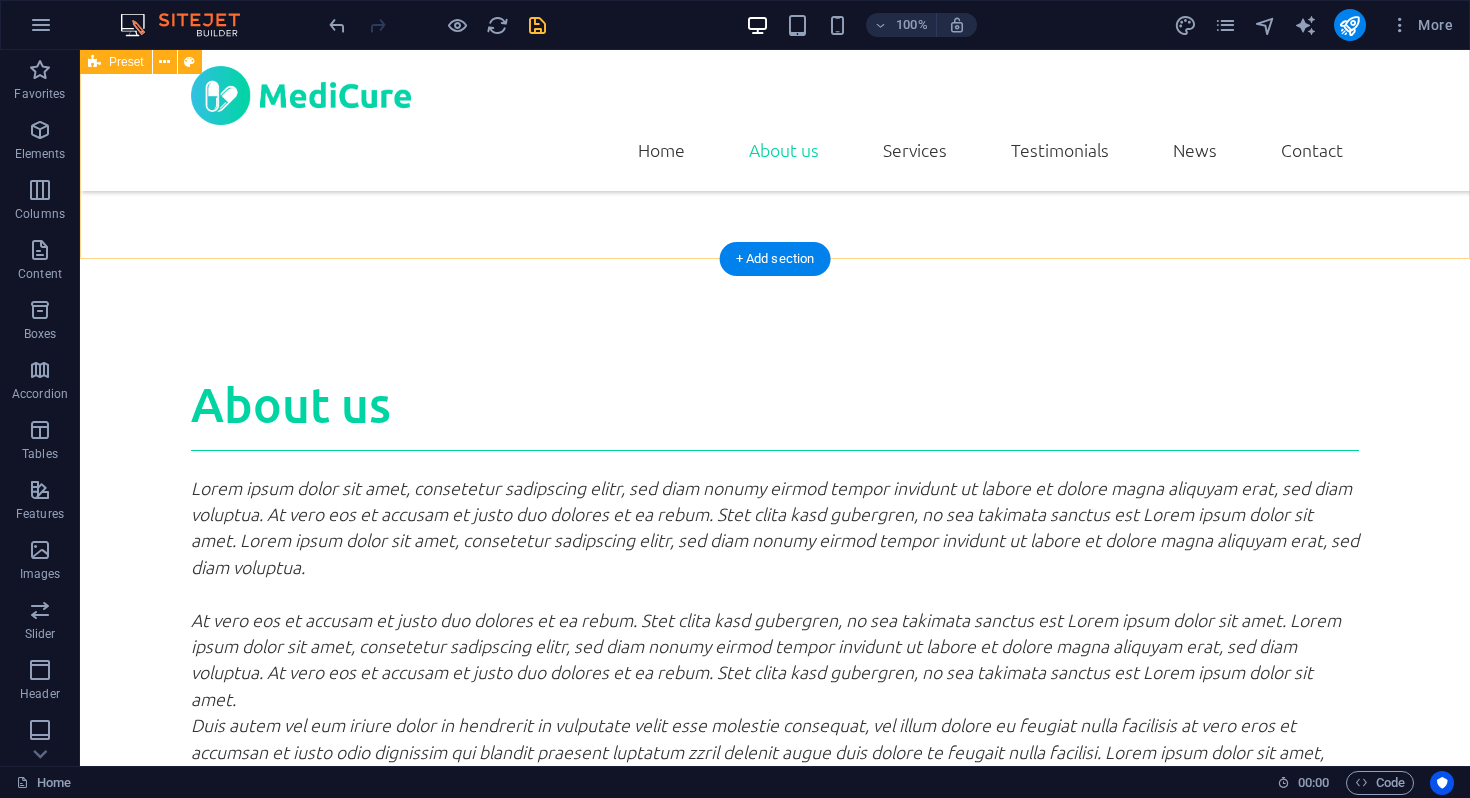 click on "About us Lorem ipsum dolor sit amet, consetetur sadipscing elitr, sed diam nonumy eirmod tempor invidunt ut labore et dolore magna aliquyam erat, sed diam voluptua. At vero eos et accusam et justo duo dolores et ea rebum. Stet clita kasd gubergren, no sea takimata sanctus est Lorem ipsum dolor sit amet. Lorem ipsum dolor sit amet, consetetur sadipscing elitr, sed diam nonumy eirmod tempor invidunt ut labore et dolore magna aliquyam erat, sed diam voluptua.  At vero eos et accusam et justo duo dolores et ea rebum. Stet clita kasd gubergren, no sea takimata sanctus est Lorem ipsum dolor sit amet. Lorem ipsum dolor sit amet, consetetur sadipscing elitr, sed diam nonumy eirmod tempor invidunt ut labore et dolore magna aliquyam erat, sed diam voluptua. At vero eos et accusam et justo duo dolores et ea rebum. Stet clita kasd gubergren, no sea takimata sanctus est Lorem ipsum dolor sit amet." at bounding box center (775, 622) 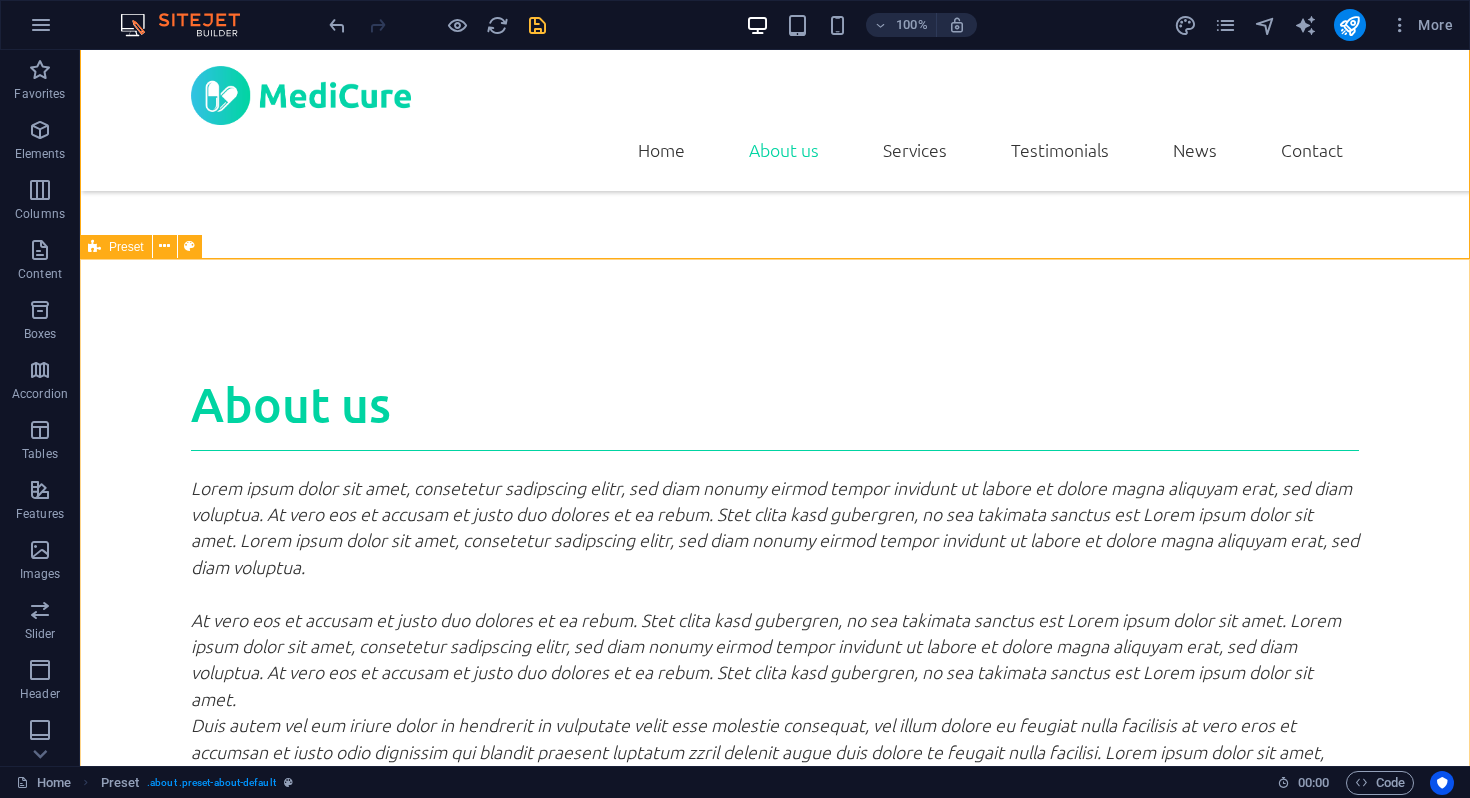 click at bounding box center (94, 247) 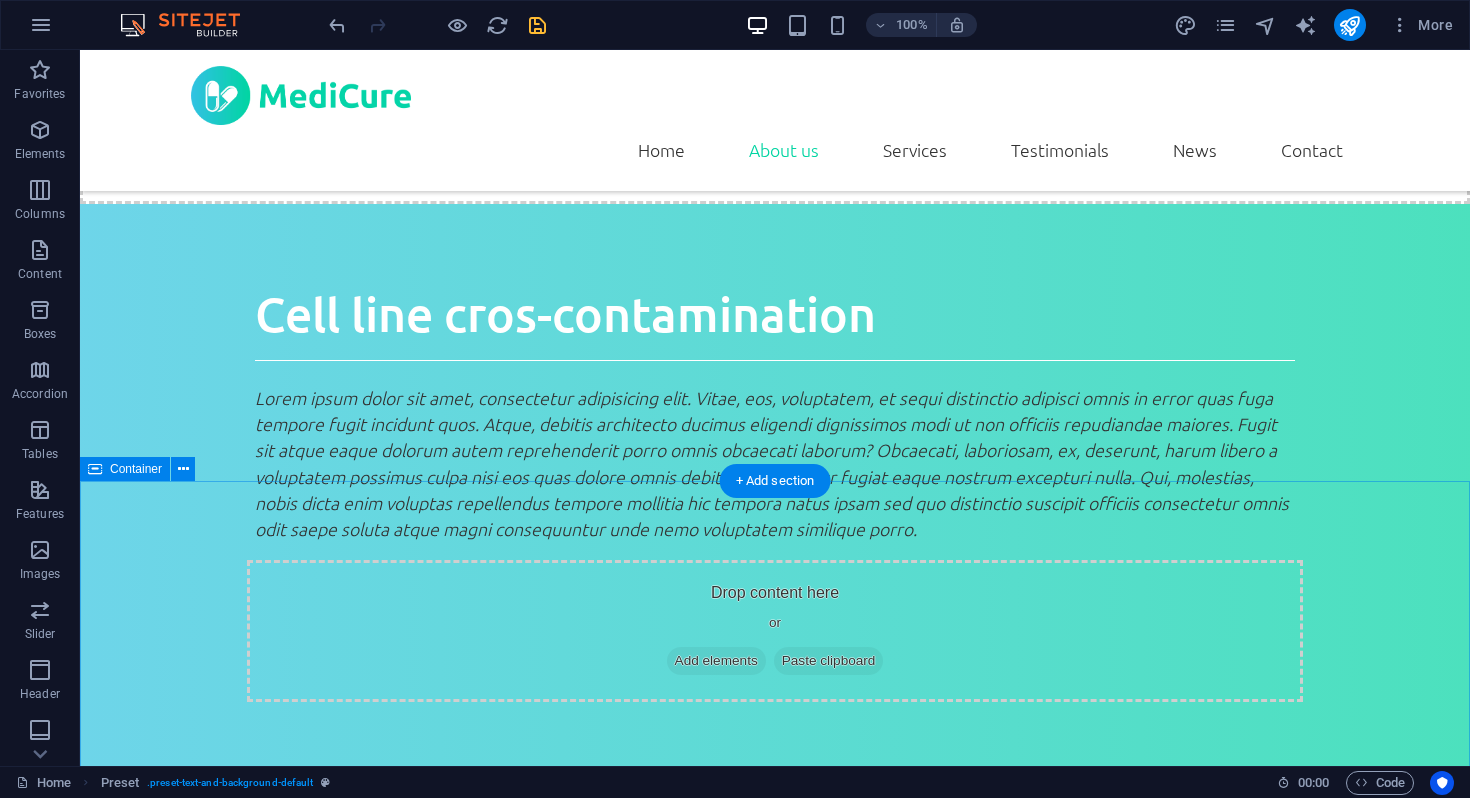 scroll, scrollTop: 2779, scrollLeft: 0, axis: vertical 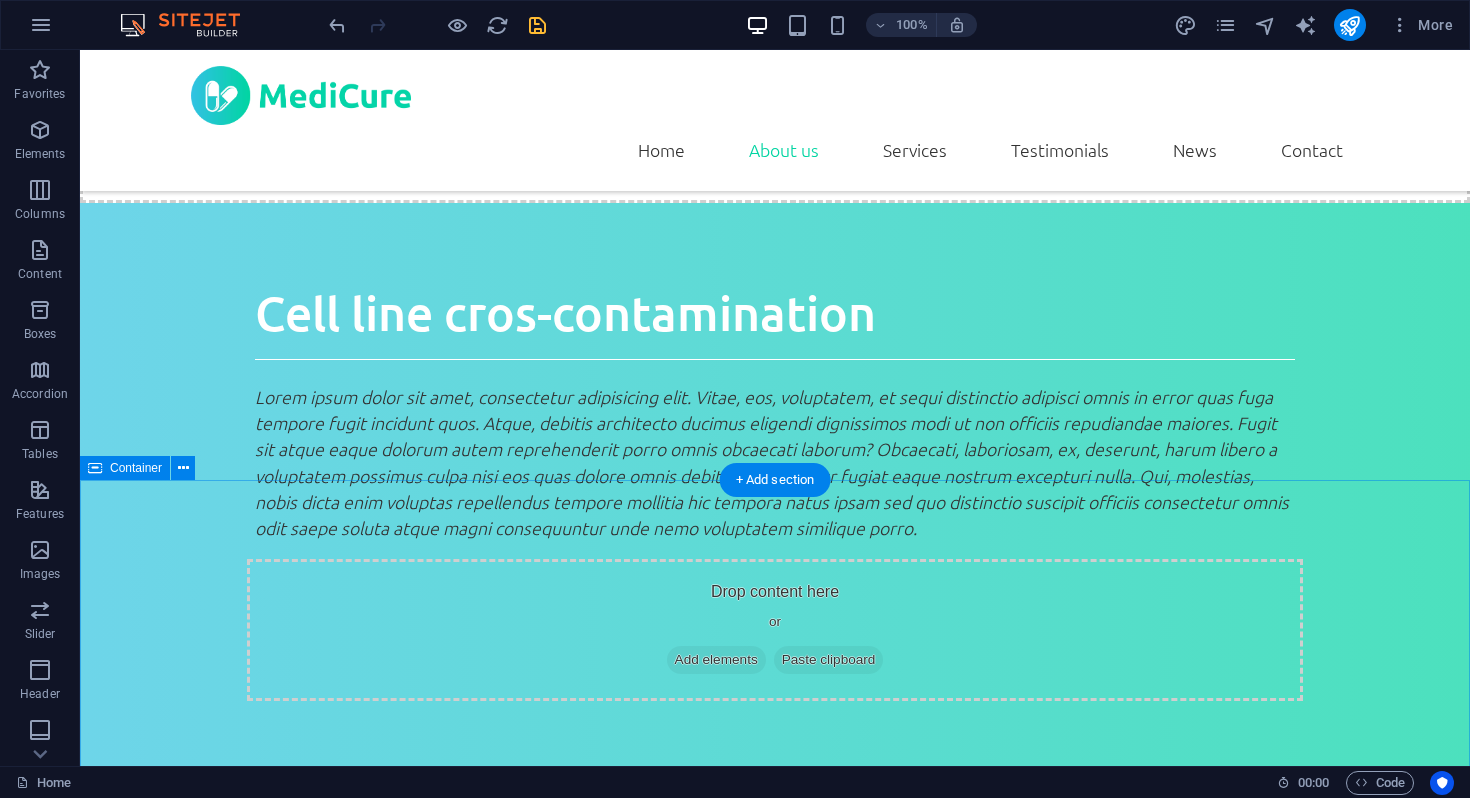 click on "Services Medical Consulting Lorem ipsum dolor sit amet, consectetur adipisicing elit. Veritatis, dolorem! Prescription refill Lorem ipsum dolor sit amet, consectetur adipisicing elit. Veritatis, dolorem! Lorem ipsum dolor sit amet, consectetur adipisicing elit. Veritatis, dolorem!Lorem ipsum dolor sit amet, consectetur adipisicing elit. Veritatis, dolorem! Blood pressure screening Lorem ipsum dolor sit amet, consectetur adipisicing elit. Veritatis, dolorem!" at bounding box center [775, 3233] 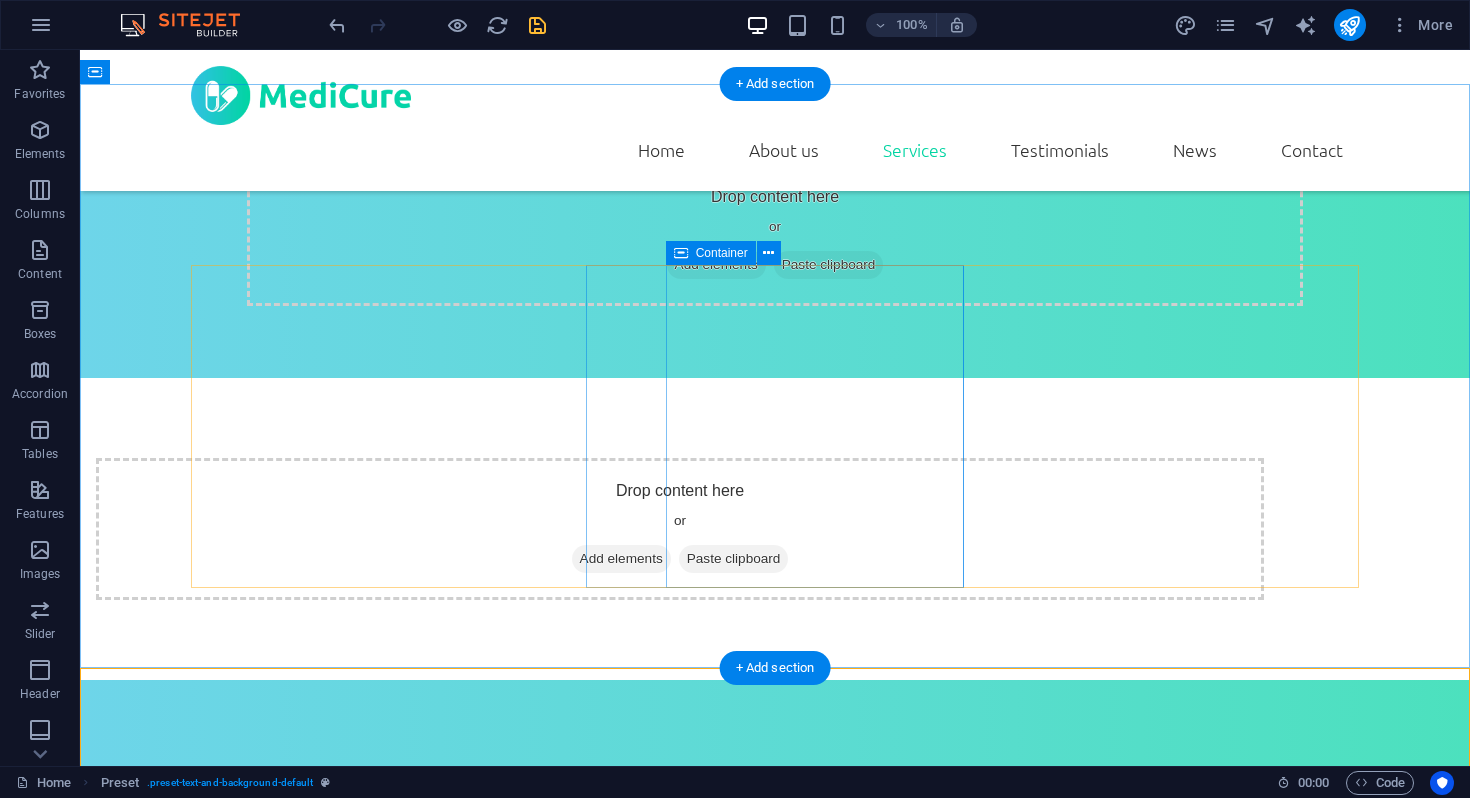 scroll, scrollTop: 3170, scrollLeft: 0, axis: vertical 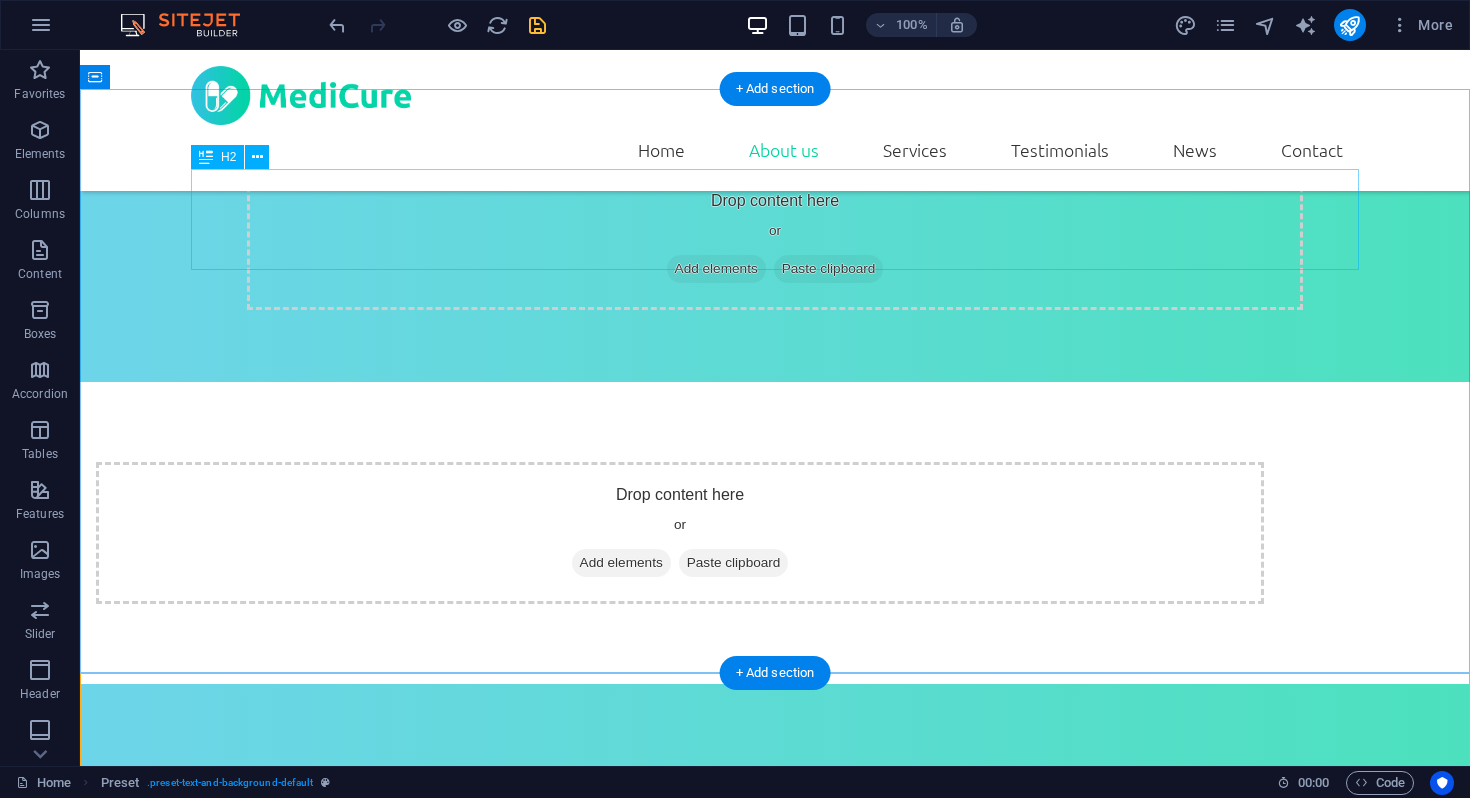 drag, startPoint x: 697, startPoint y: 675, endPoint x: 648, endPoint y: 242, distance: 435.7637 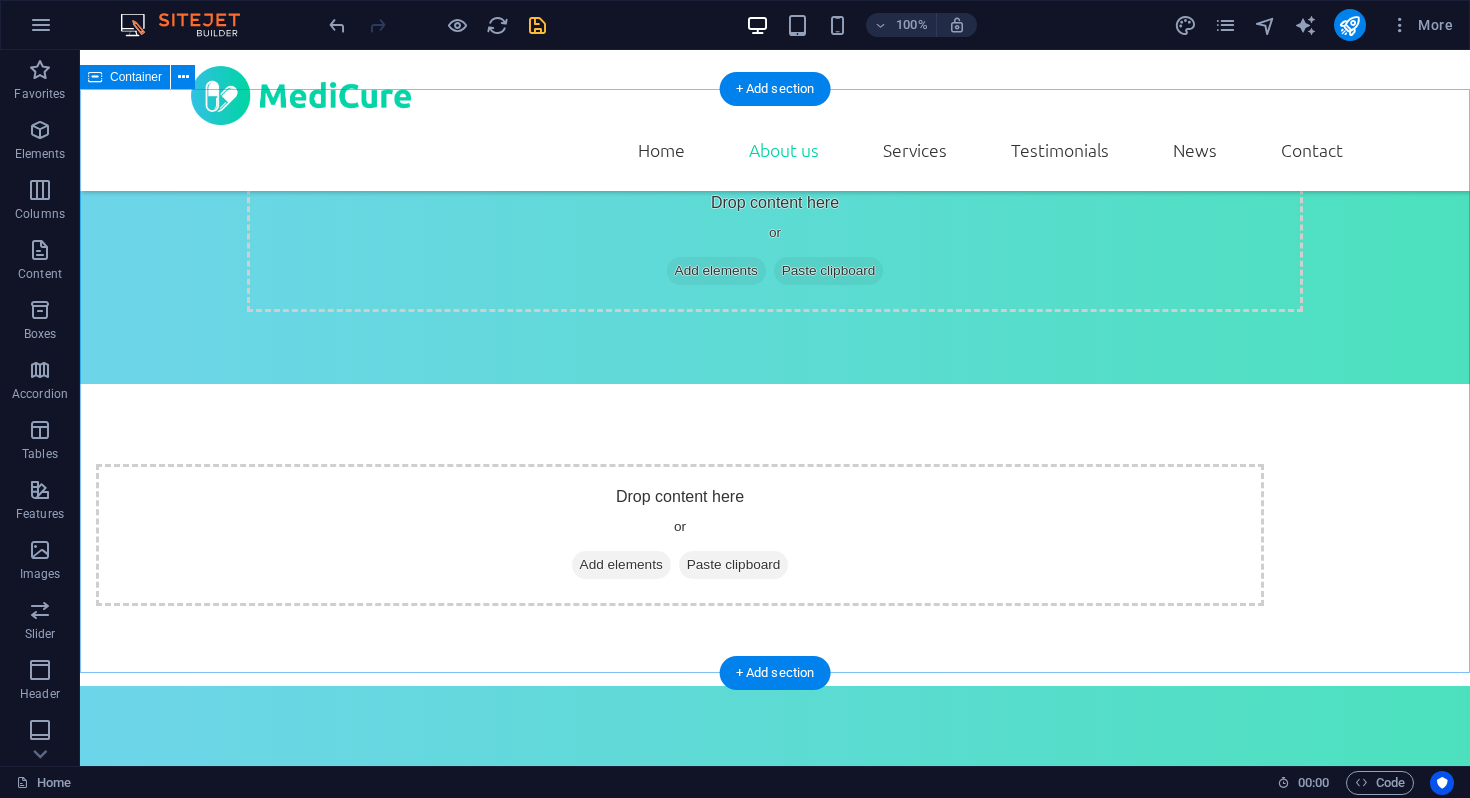 scroll, scrollTop: 3170, scrollLeft: 0, axis: vertical 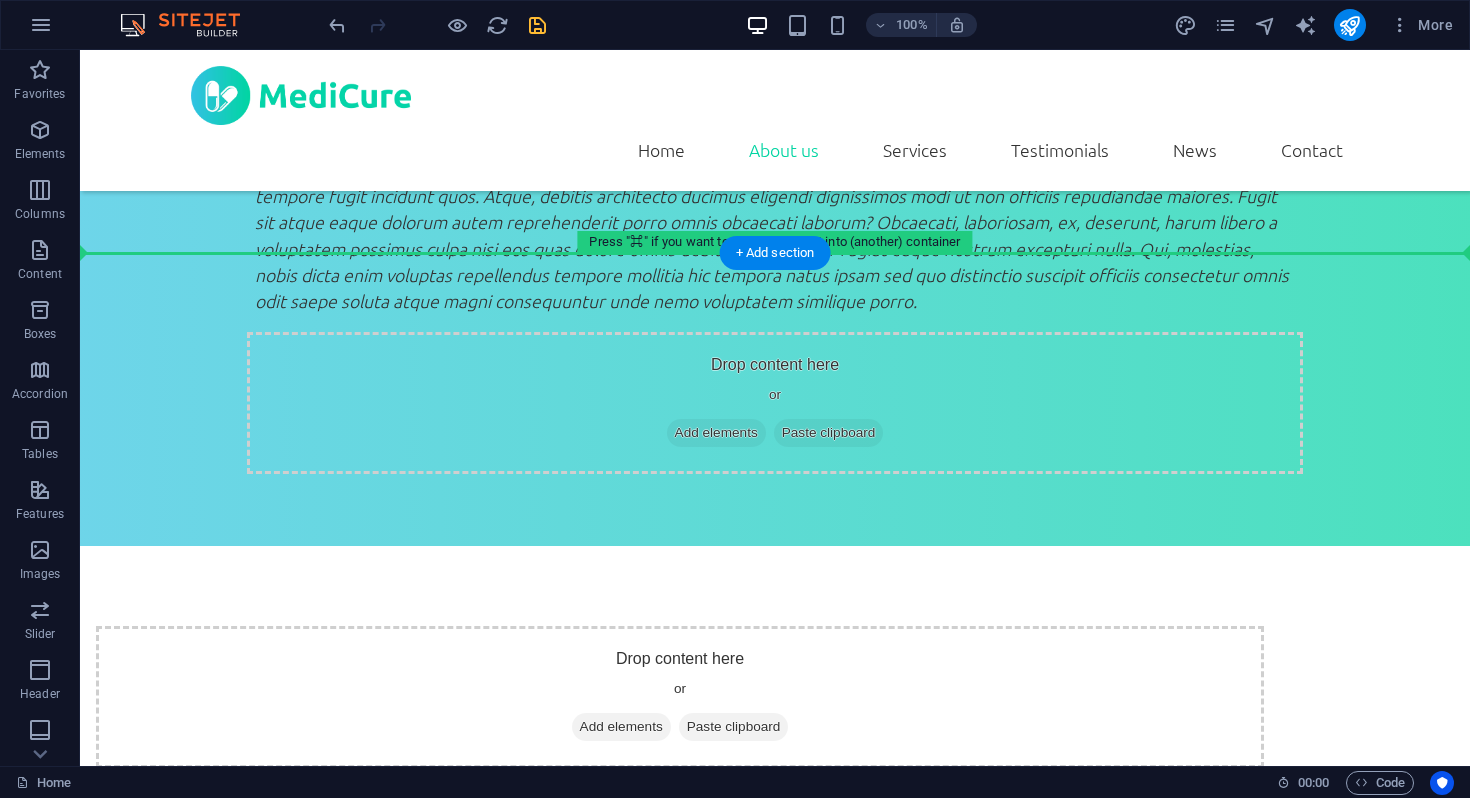 drag, startPoint x: 671, startPoint y: 724, endPoint x: 127, endPoint y: 269, distance: 709.19745 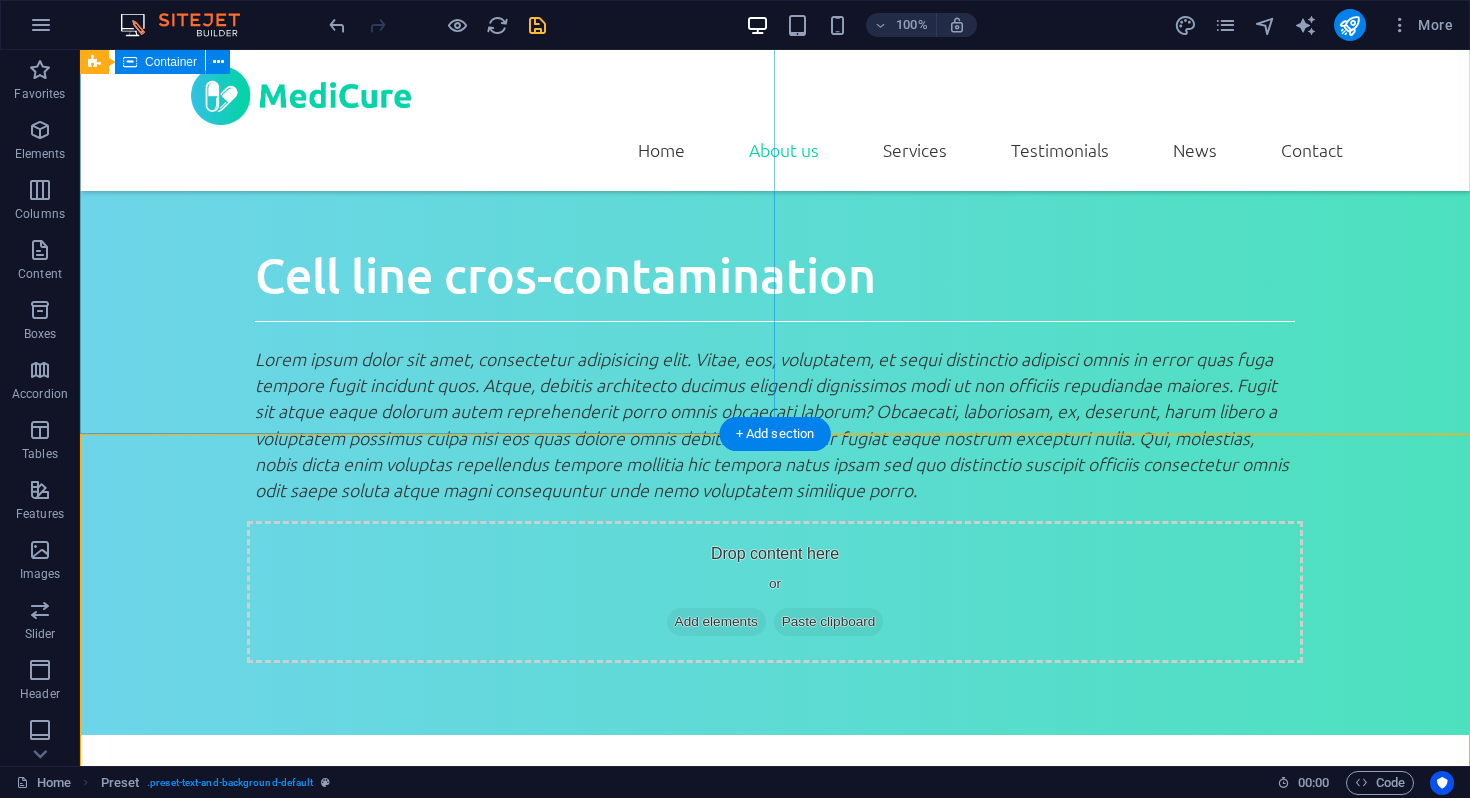 scroll, scrollTop: 2808, scrollLeft: 0, axis: vertical 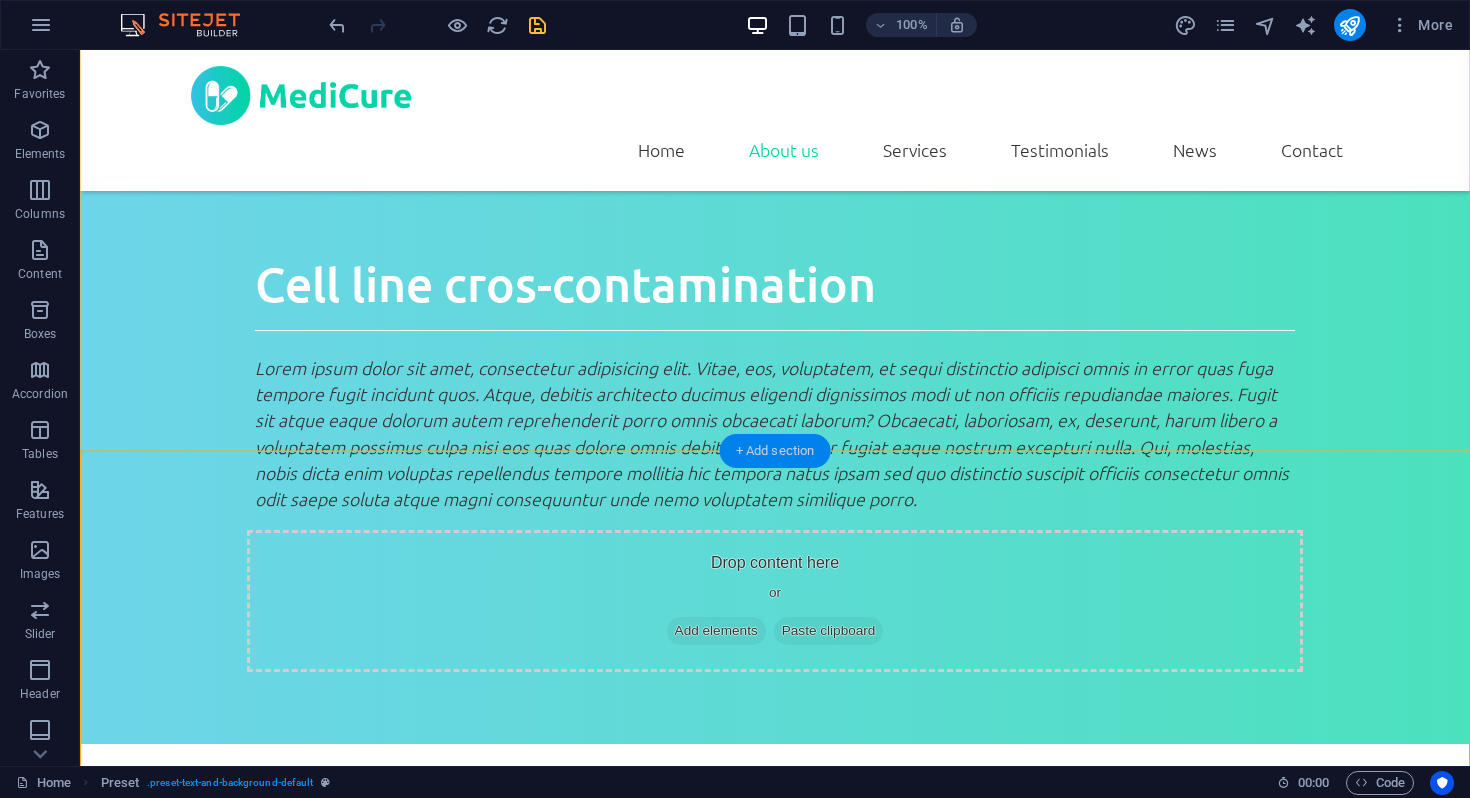 click on "+ Add section" at bounding box center (775, 451) 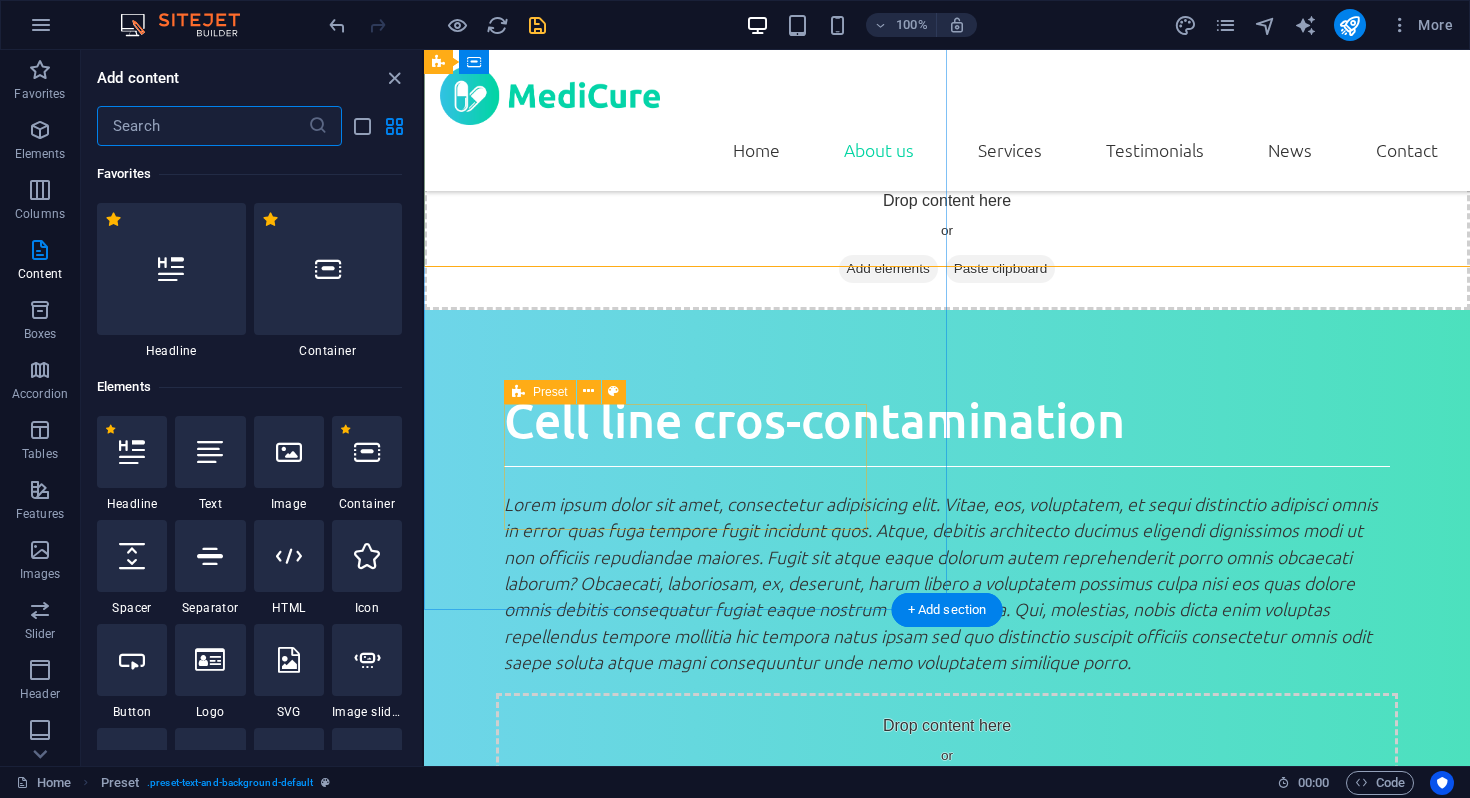 scroll, scrollTop: 2992, scrollLeft: 0, axis: vertical 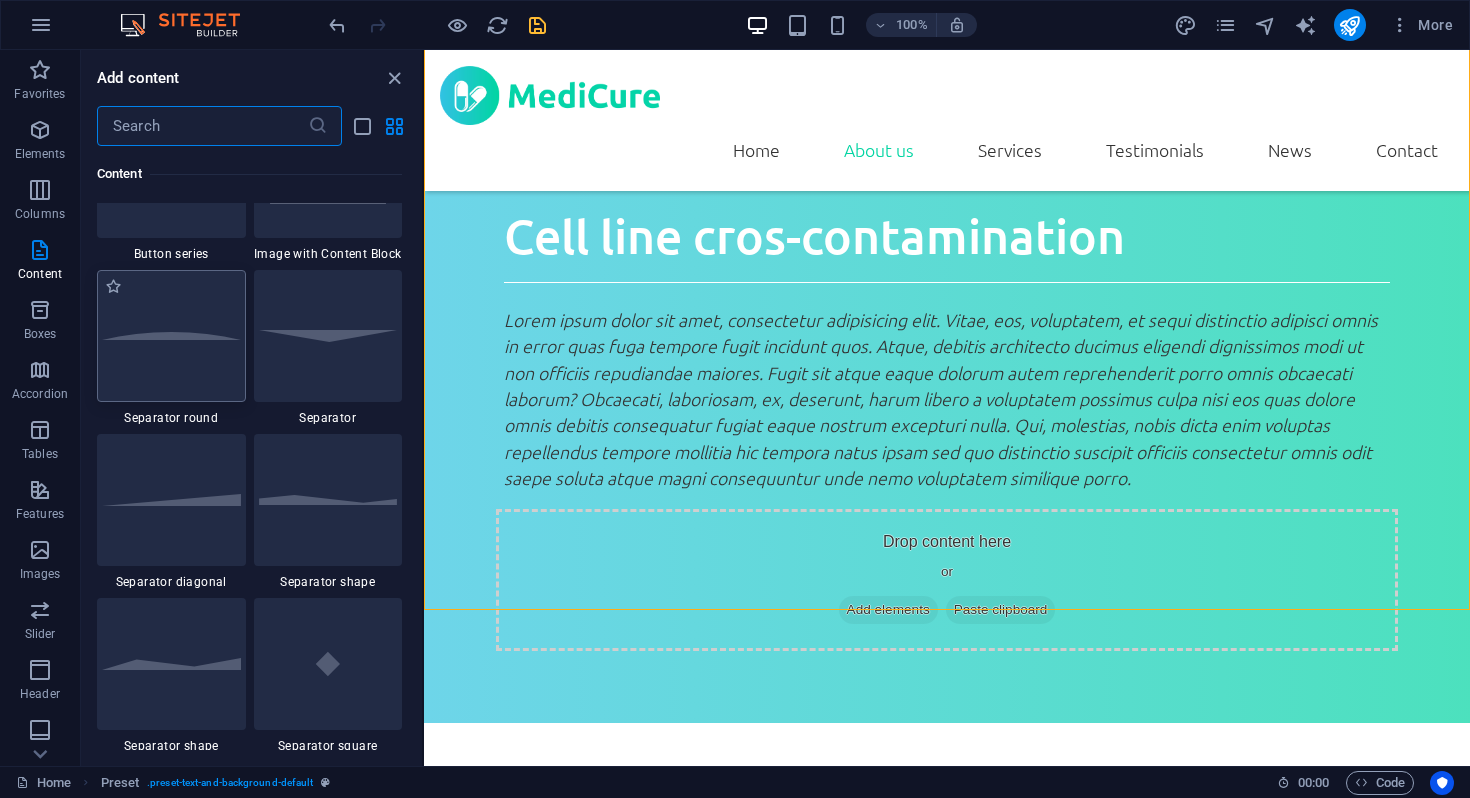click at bounding box center (171, 336) 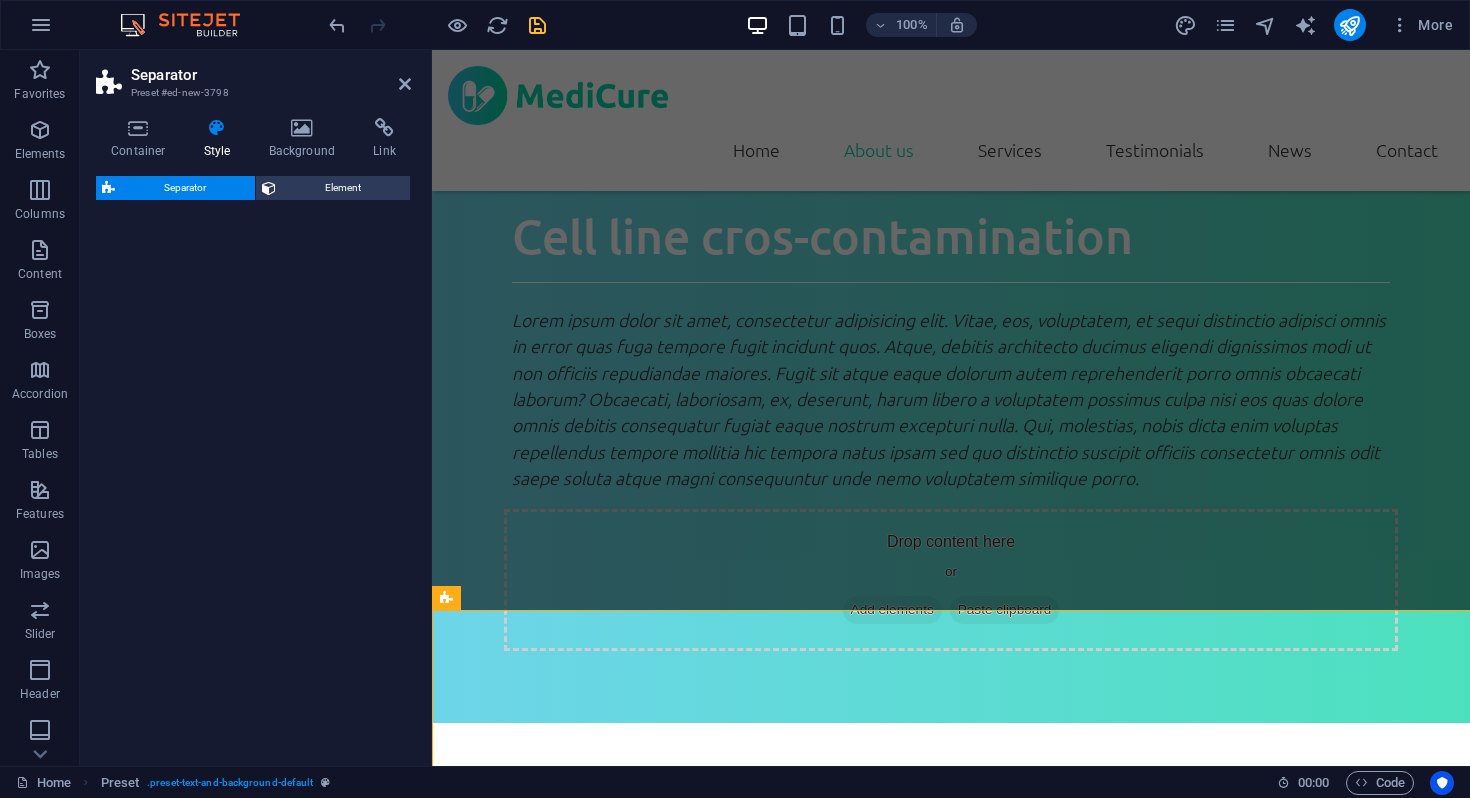 select on "circle" 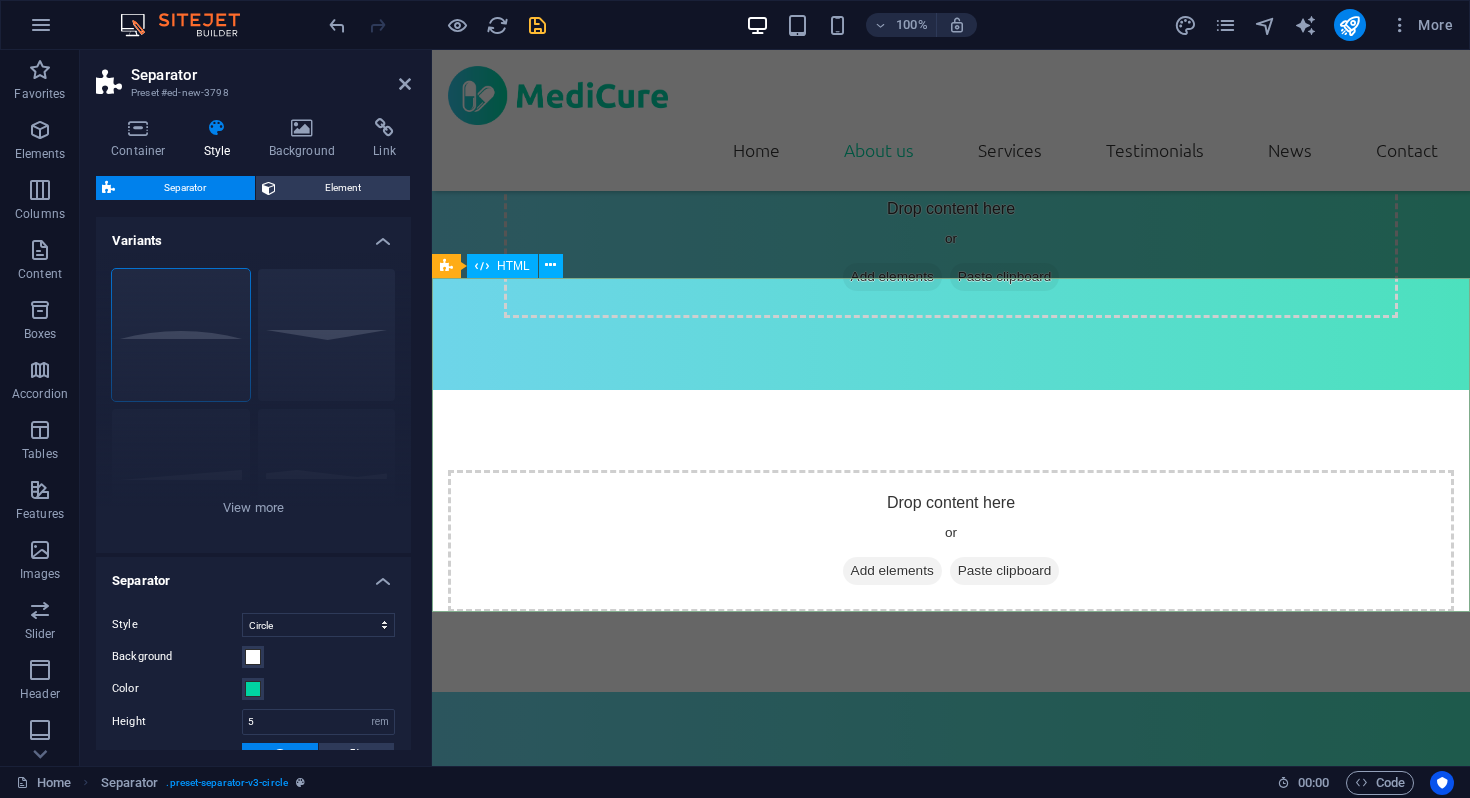 scroll, scrollTop: 3326, scrollLeft: 0, axis: vertical 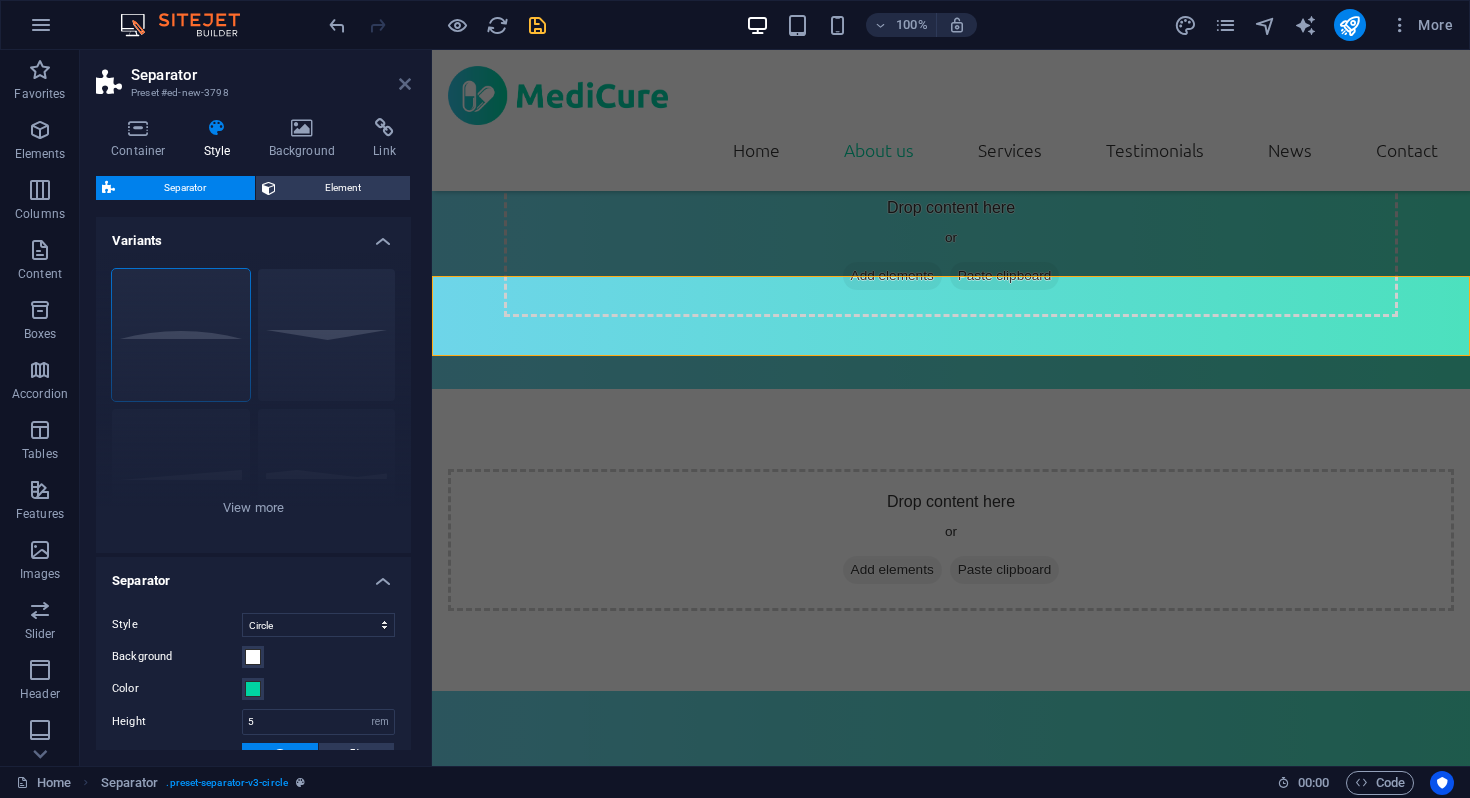 click at bounding box center (405, 84) 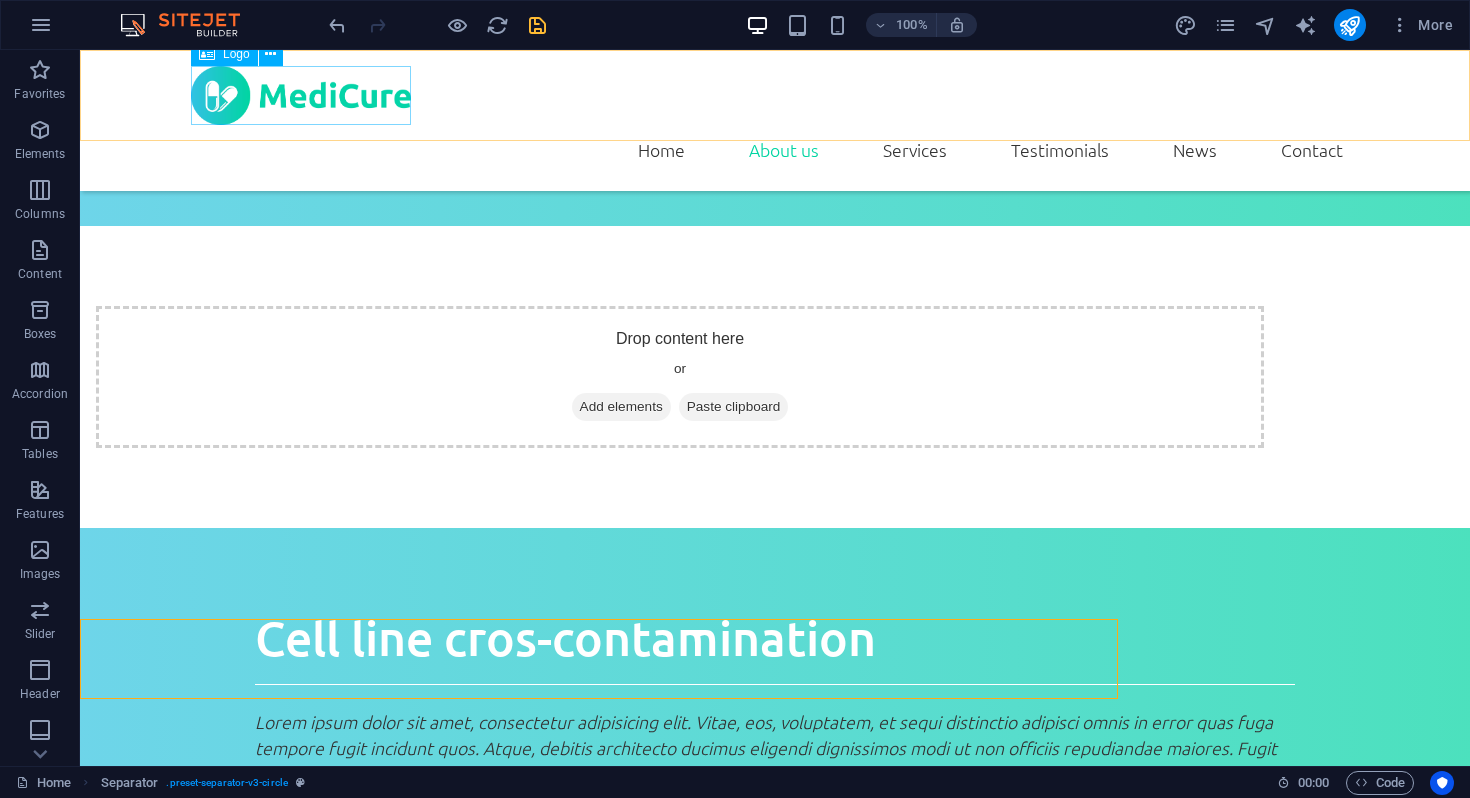scroll, scrollTop: 2983, scrollLeft: 0, axis: vertical 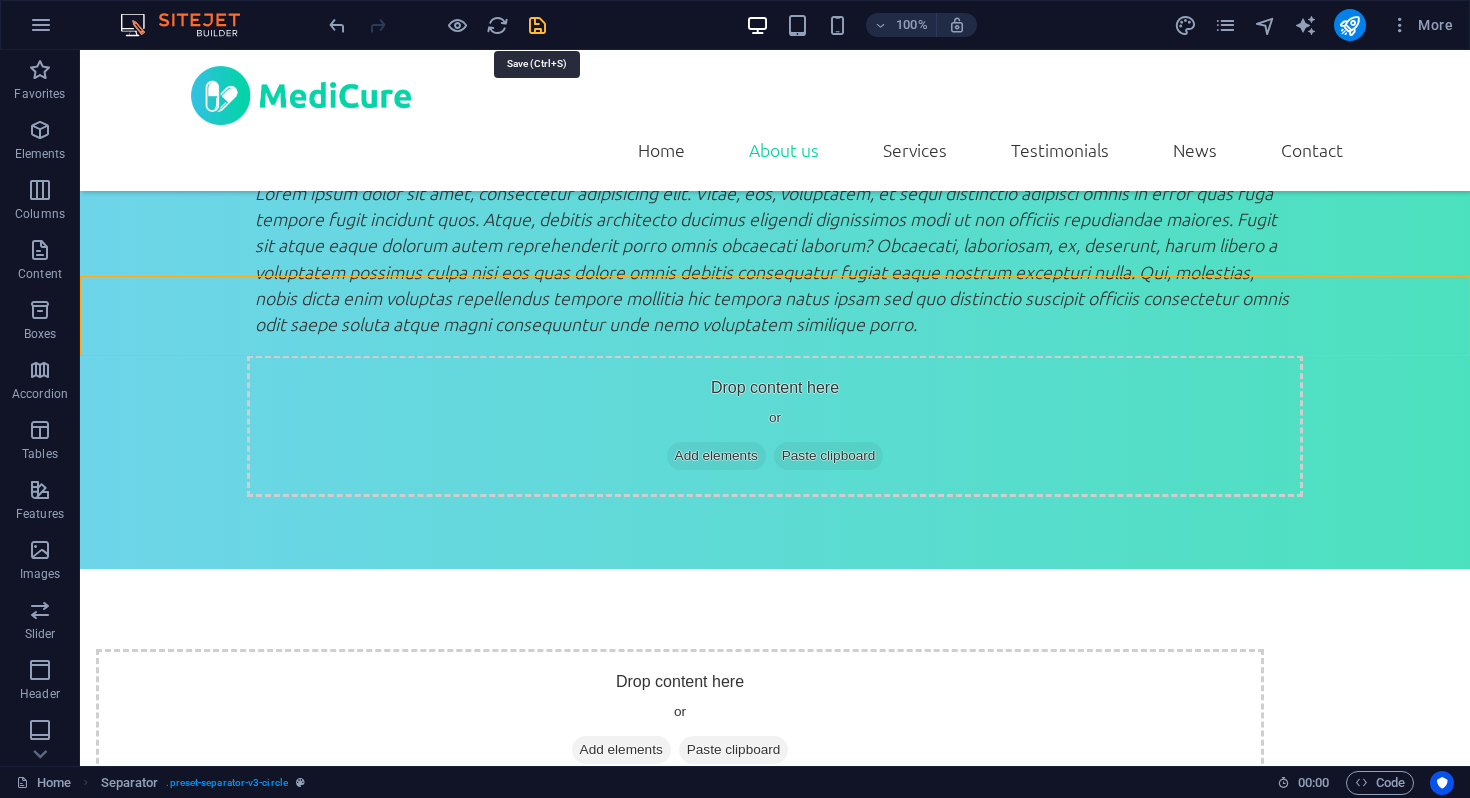 click at bounding box center (537, 25) 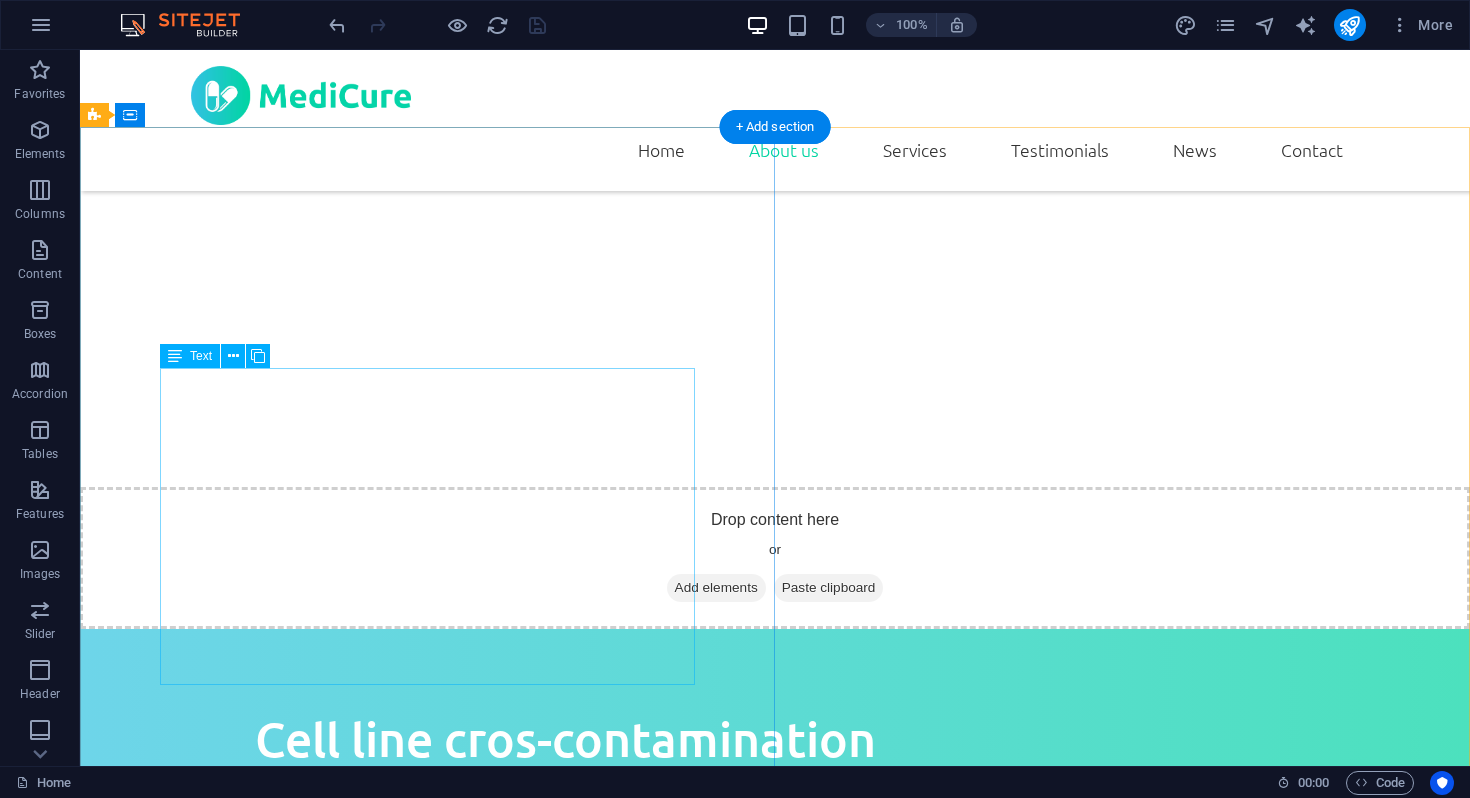 scroll, scrollTop: 2366, scrollLeft: 0, axis: vertical 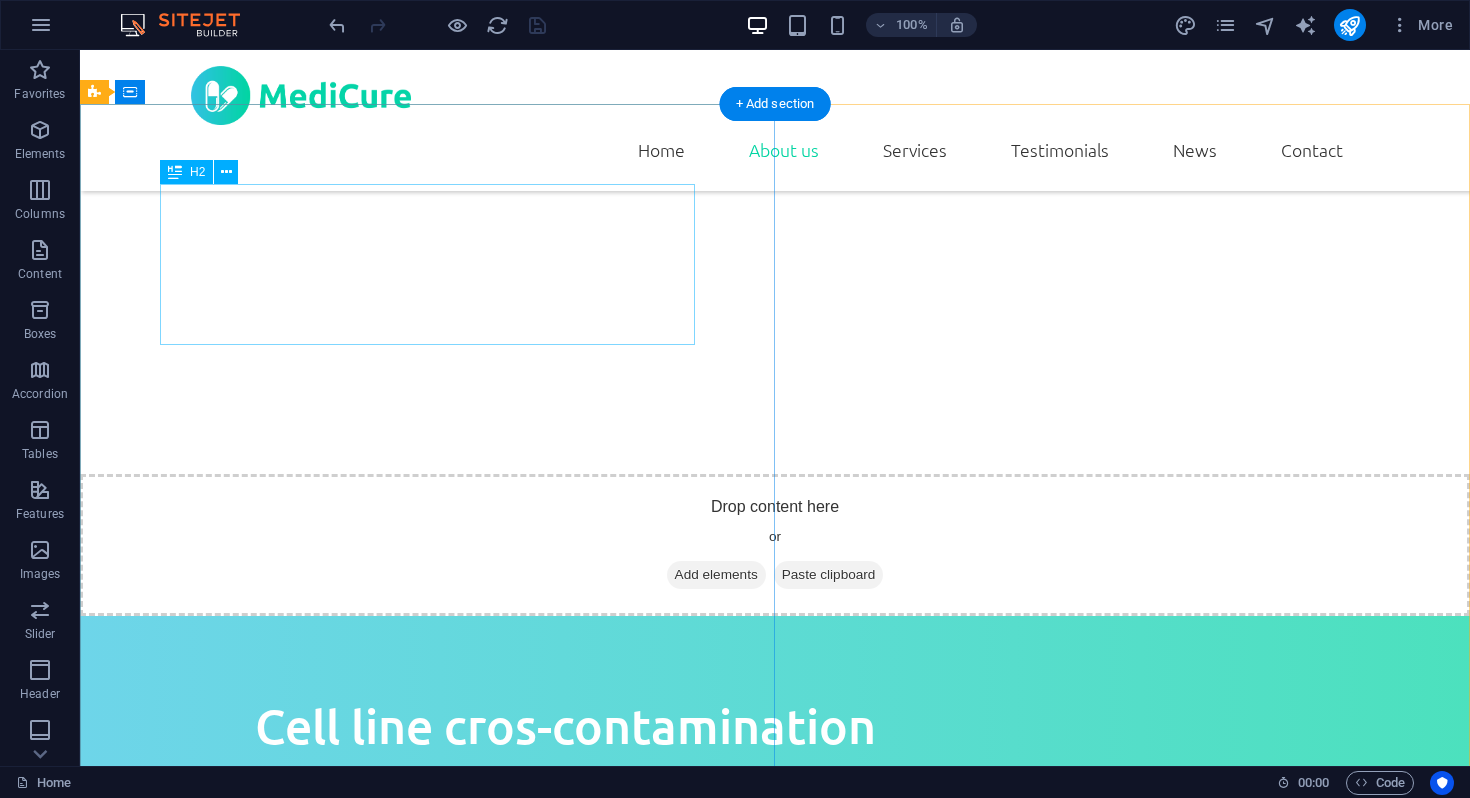 click on "Cell line cros-contamination" at bounding box center [775, 1606] 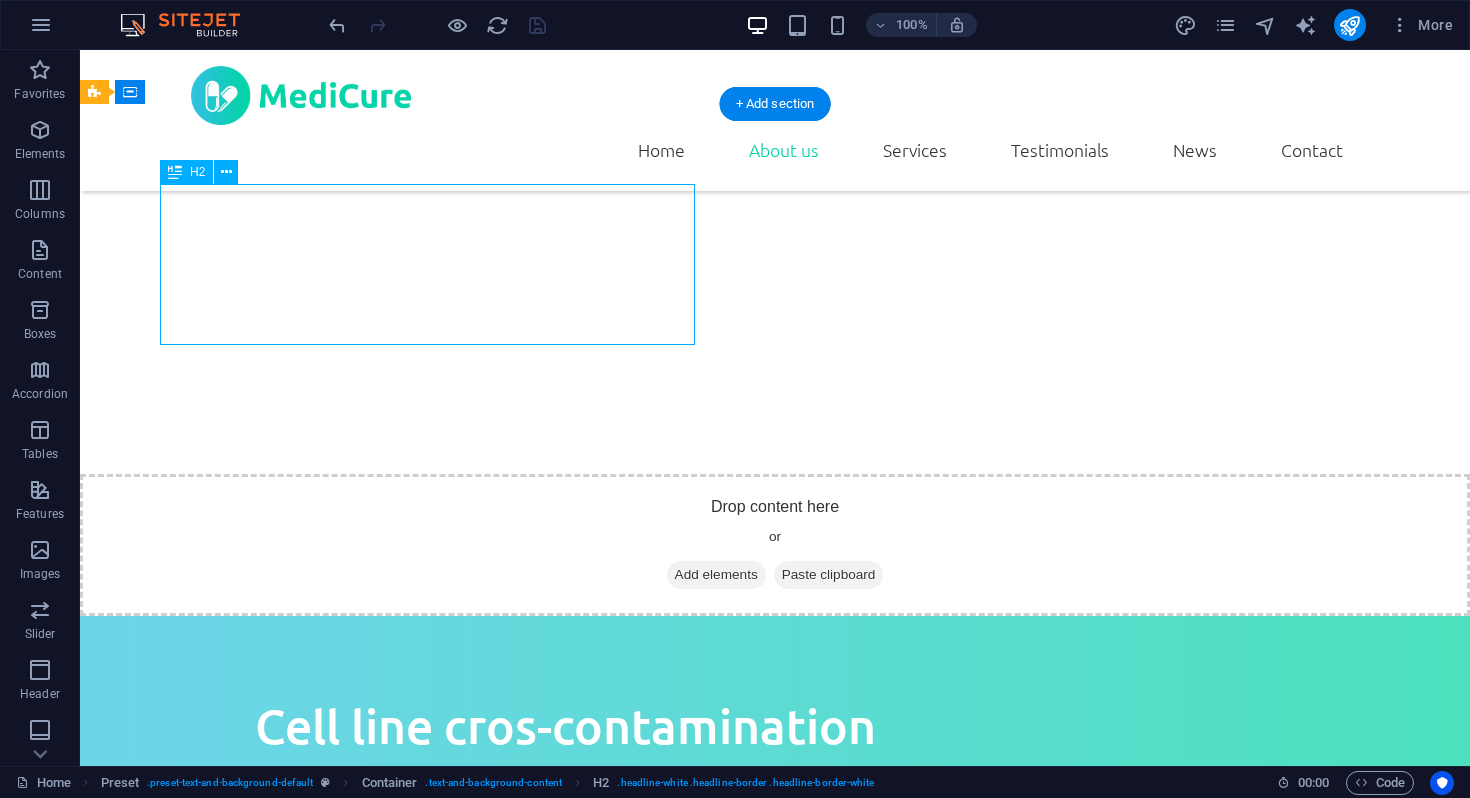 click on "Cell line cros-contamination" at bounding box center [775, 1606] 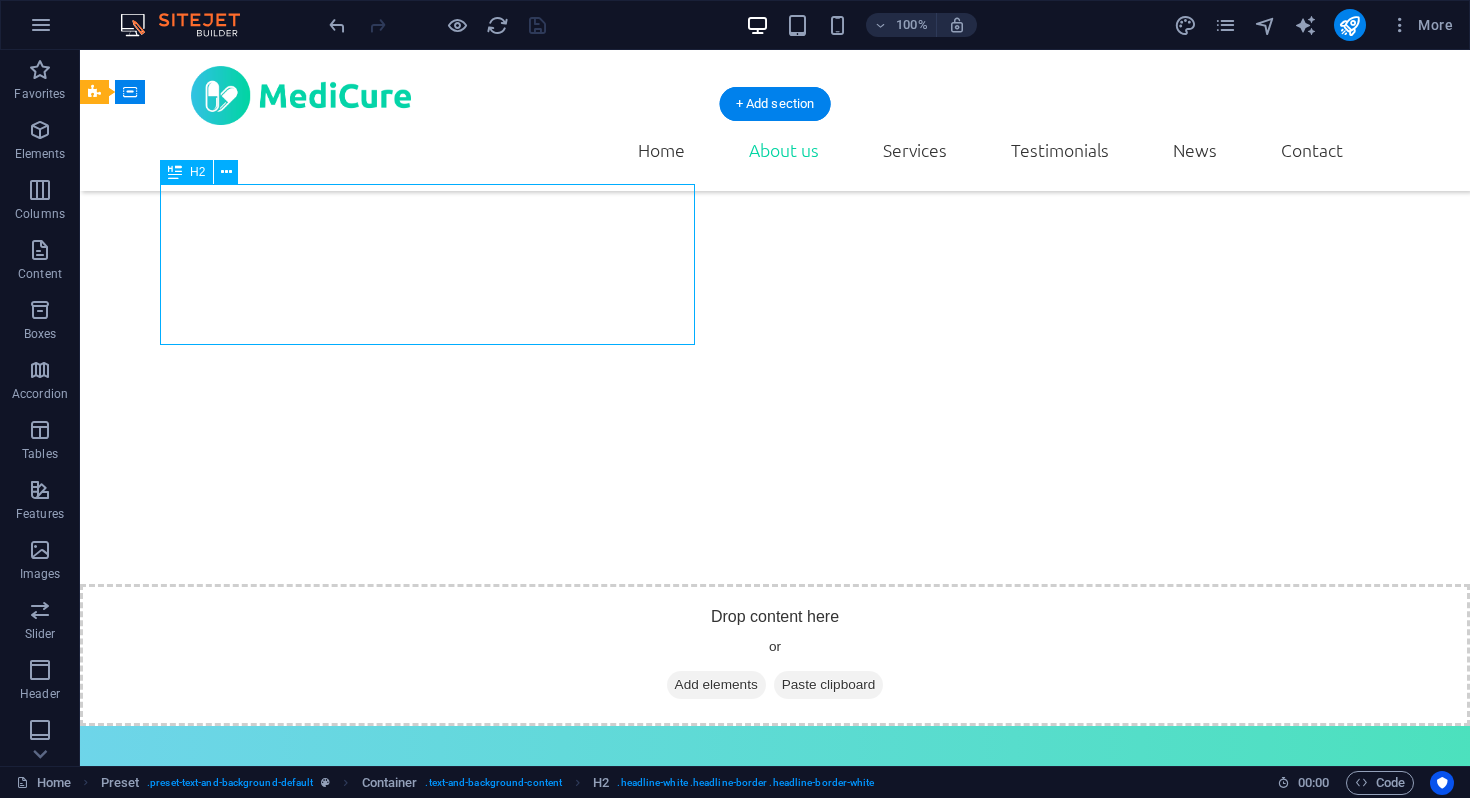 scroll, scrollTop: 2550, scrollLeft: 0, axis: vertical 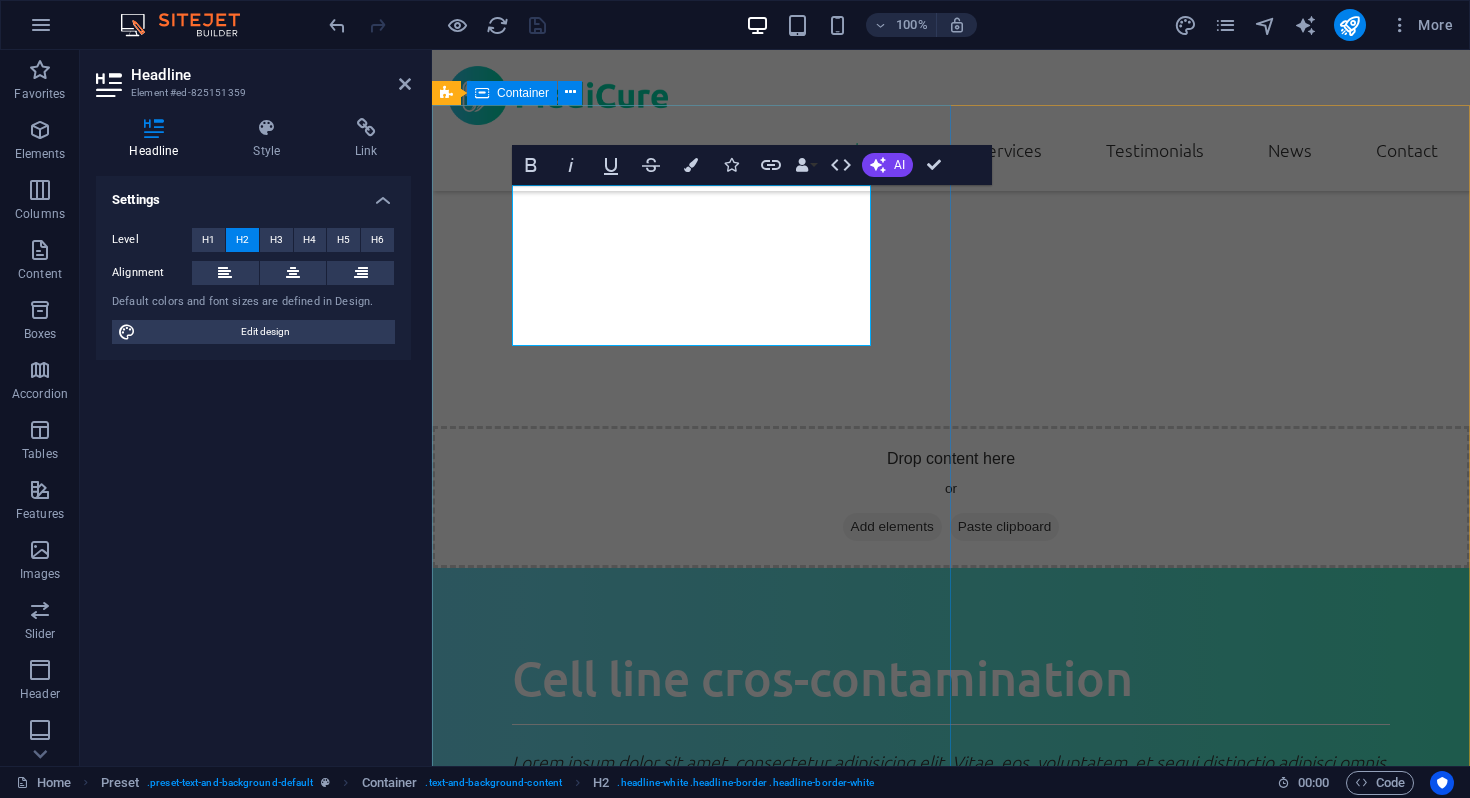 click on "Cell line cros-contamination" at bounding box center (951, 1585) 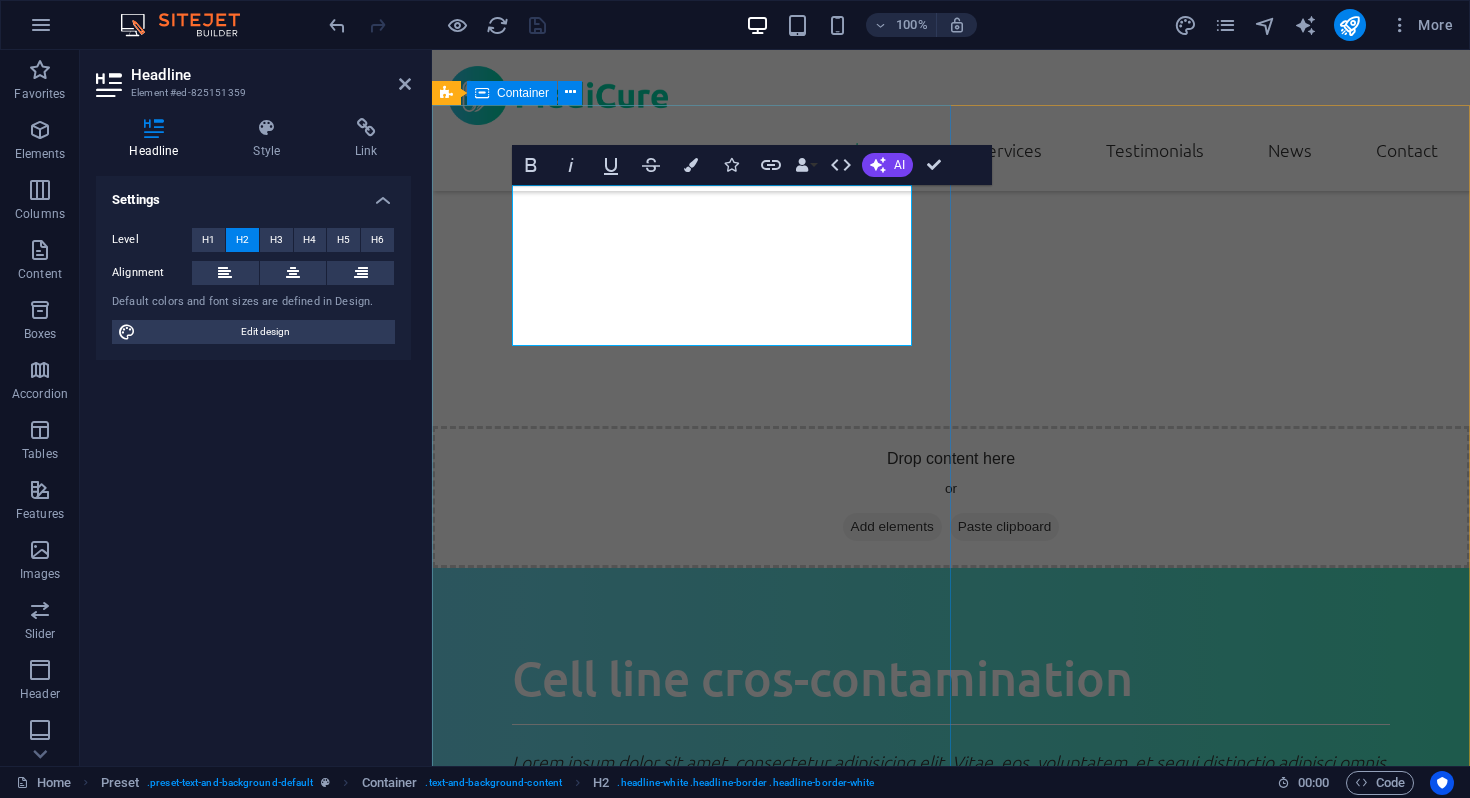 click on "Cell line missidentification Lorem ipsum dolor sit amet, consectetur adipisicing elit. Vitae, eos, voluptatem, et sequi distinctio adipisci omnis in error quas fuga tempore fugit incidunt quos. Atque, debitis architecto ducimus eligendi dignissimos modi ut non officiis repudiandae maiores. Fugit sit atque eaque dolorum autem reprehenderit porro omnis obcaecati laborum? Obcaecati, laboriosam, ex, deserunt, harum libero a voluptatem possimus culpa nisi eos quas dolore omnis debitis consequatur fugiat eaque nostrum excepturi nulla. Qui, molestias, nobis dicta enim voluptas repellendus tempore mollitia hic tempora natus ipsam sed quo distinctio suscipit officiis consectetur omnis odit saepe soluta atque magni consequuntur unde nemo voluptatem similique porro. Drop content here or  Add elements  Paste clipboard" at bounding box center (951, 1765) 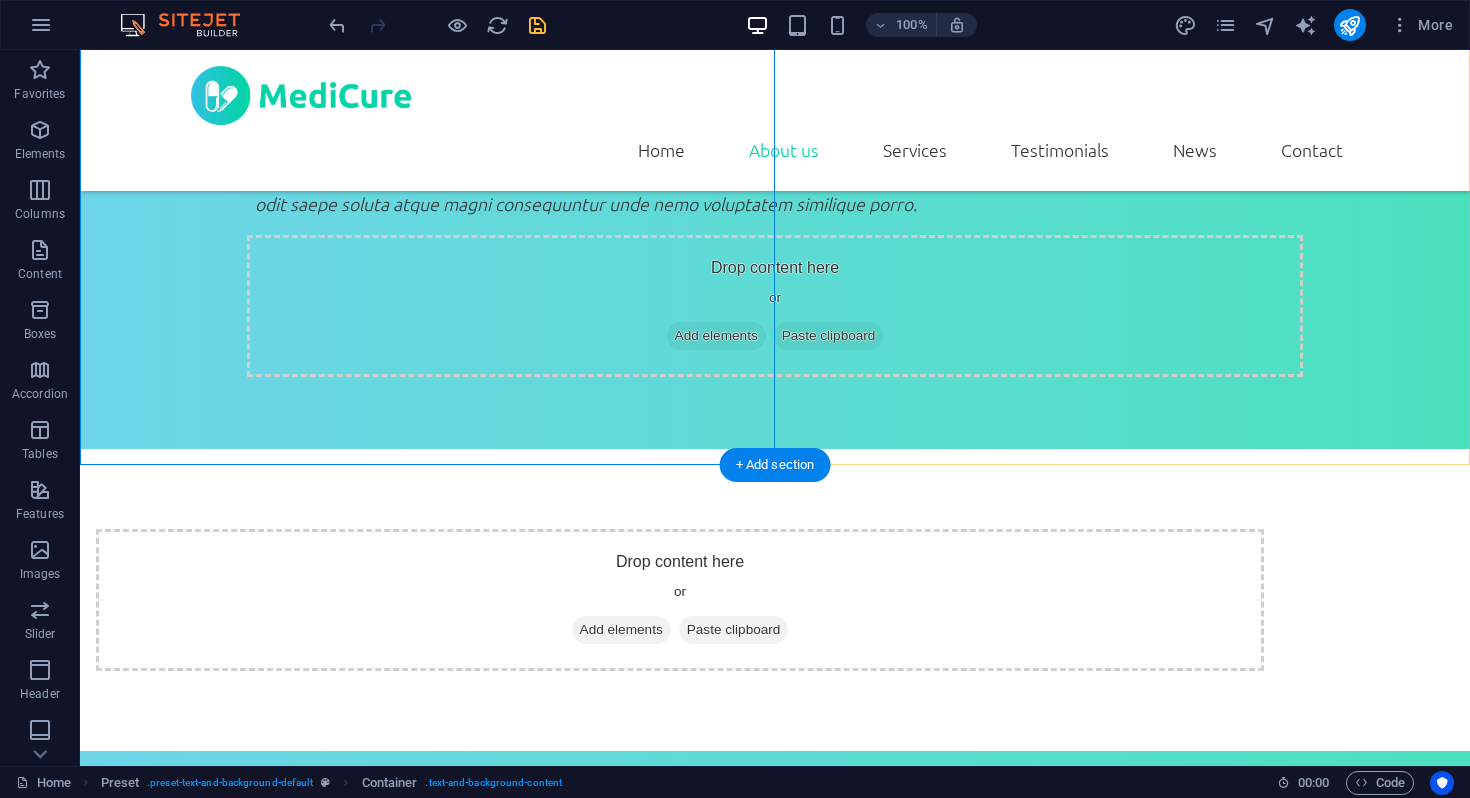 scroll, scrollTop: 3199, scrollLeft: 0, axis: vertical 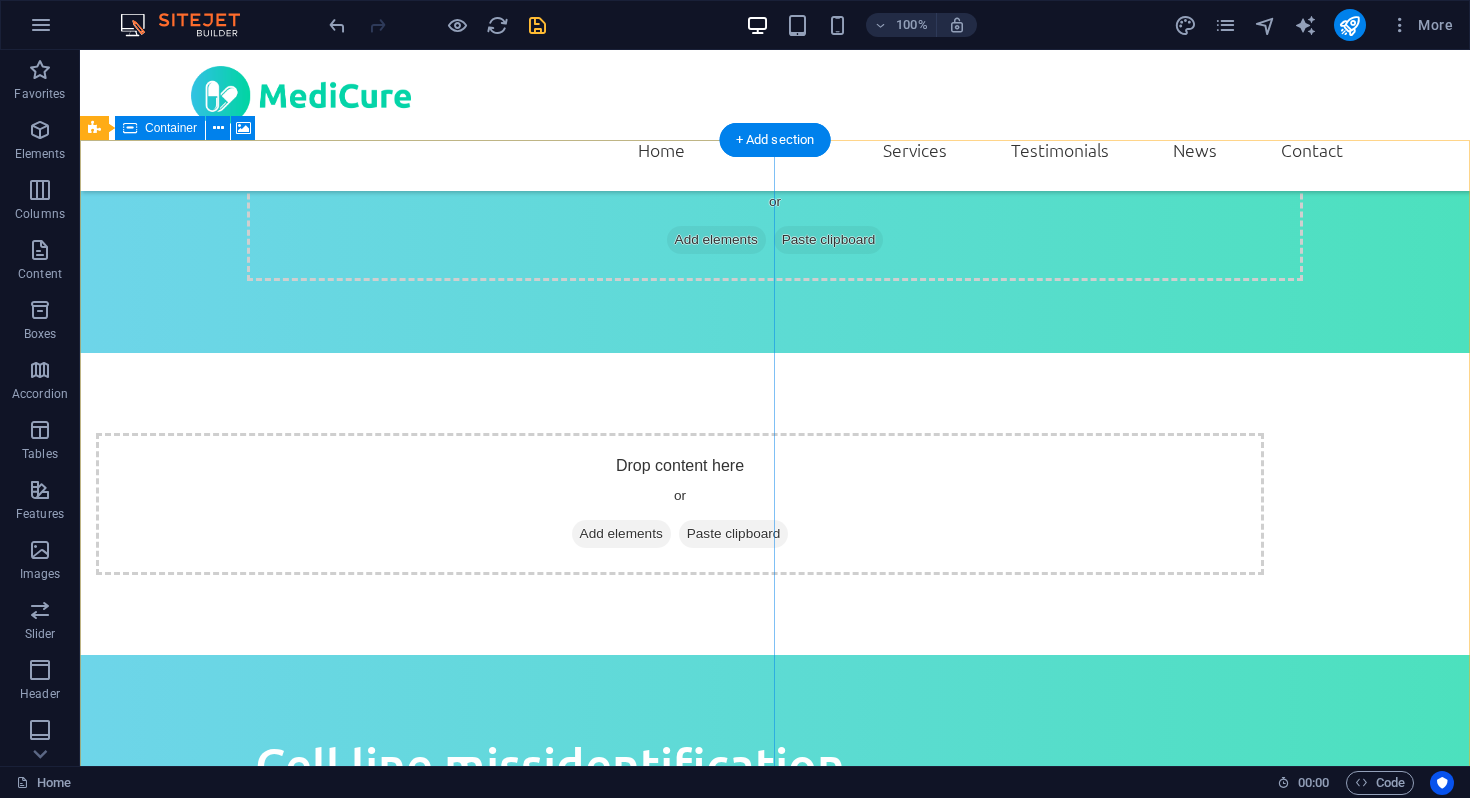 click at bounding box center [775, 2608] 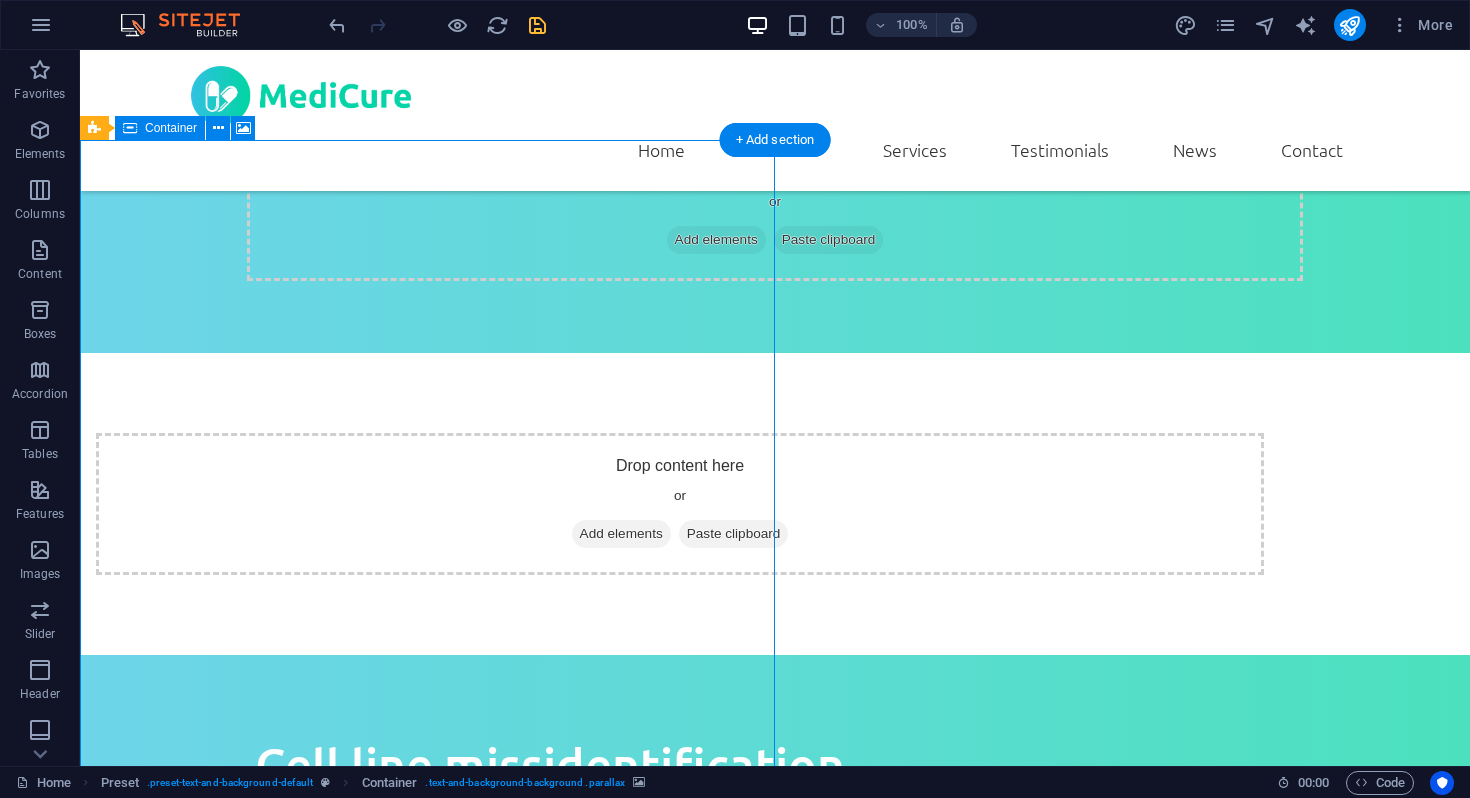 click at bounding box center (775, 2608) 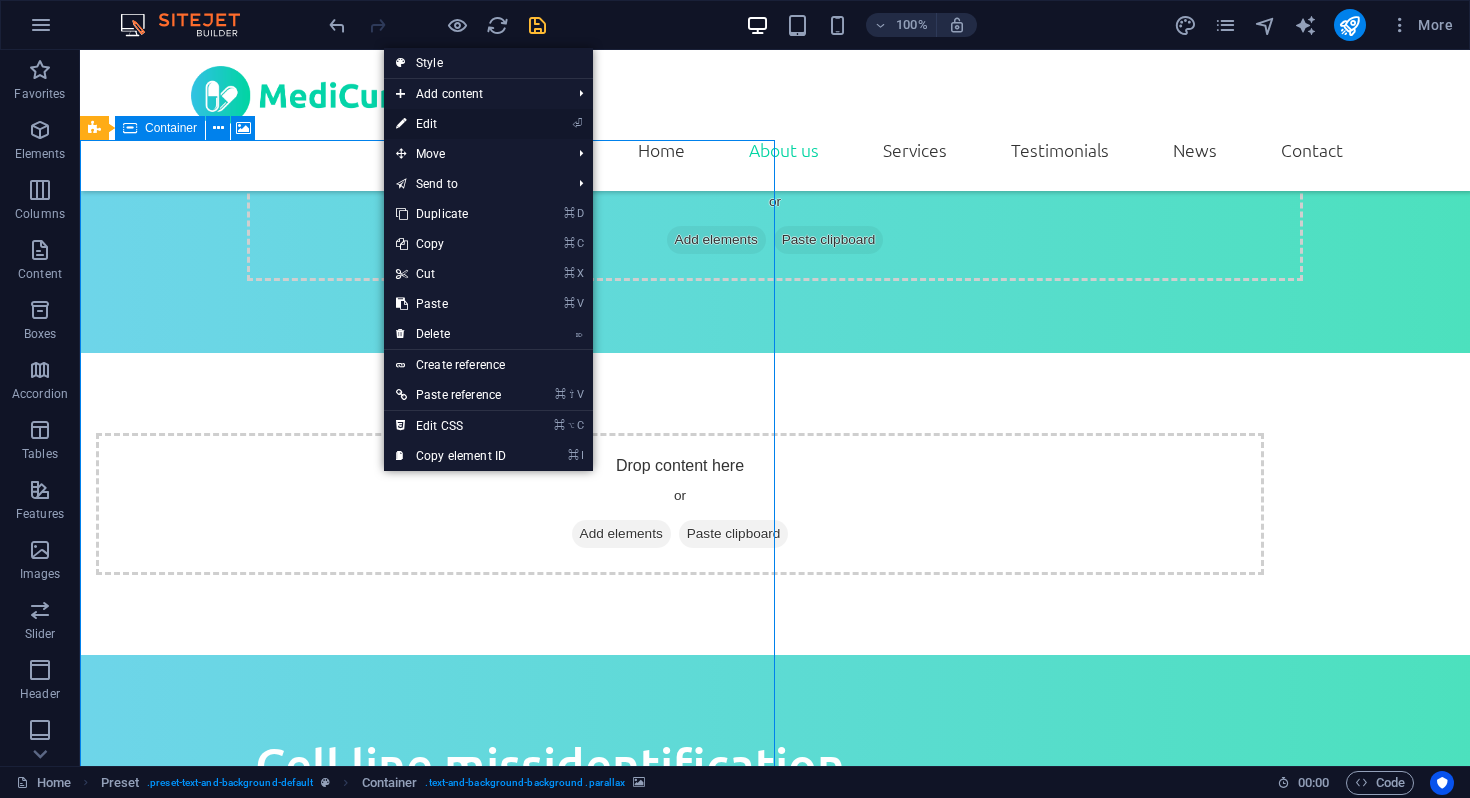 click on "⏎" at bounding box center [577, 123] 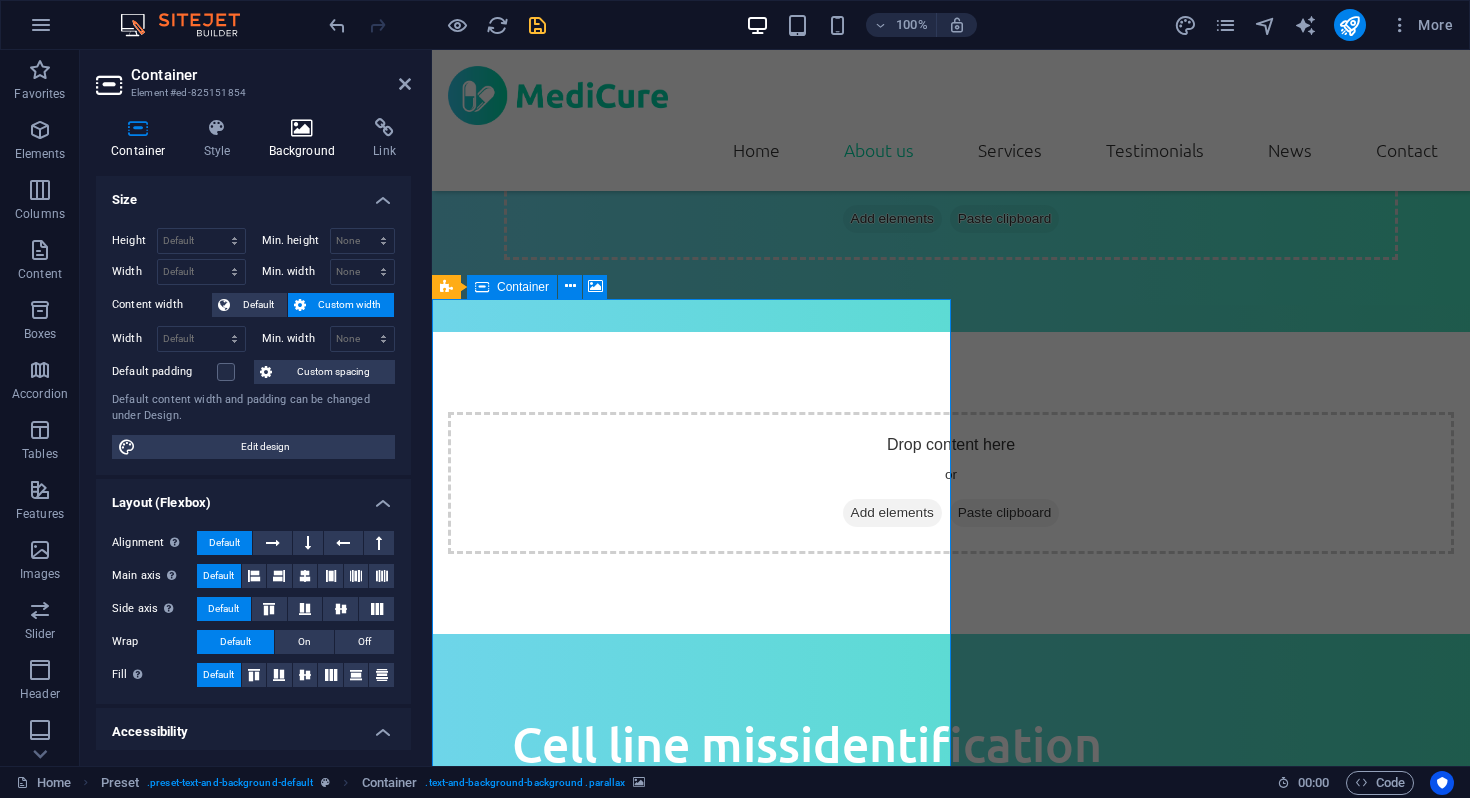 click at bounding box center (302, 128) 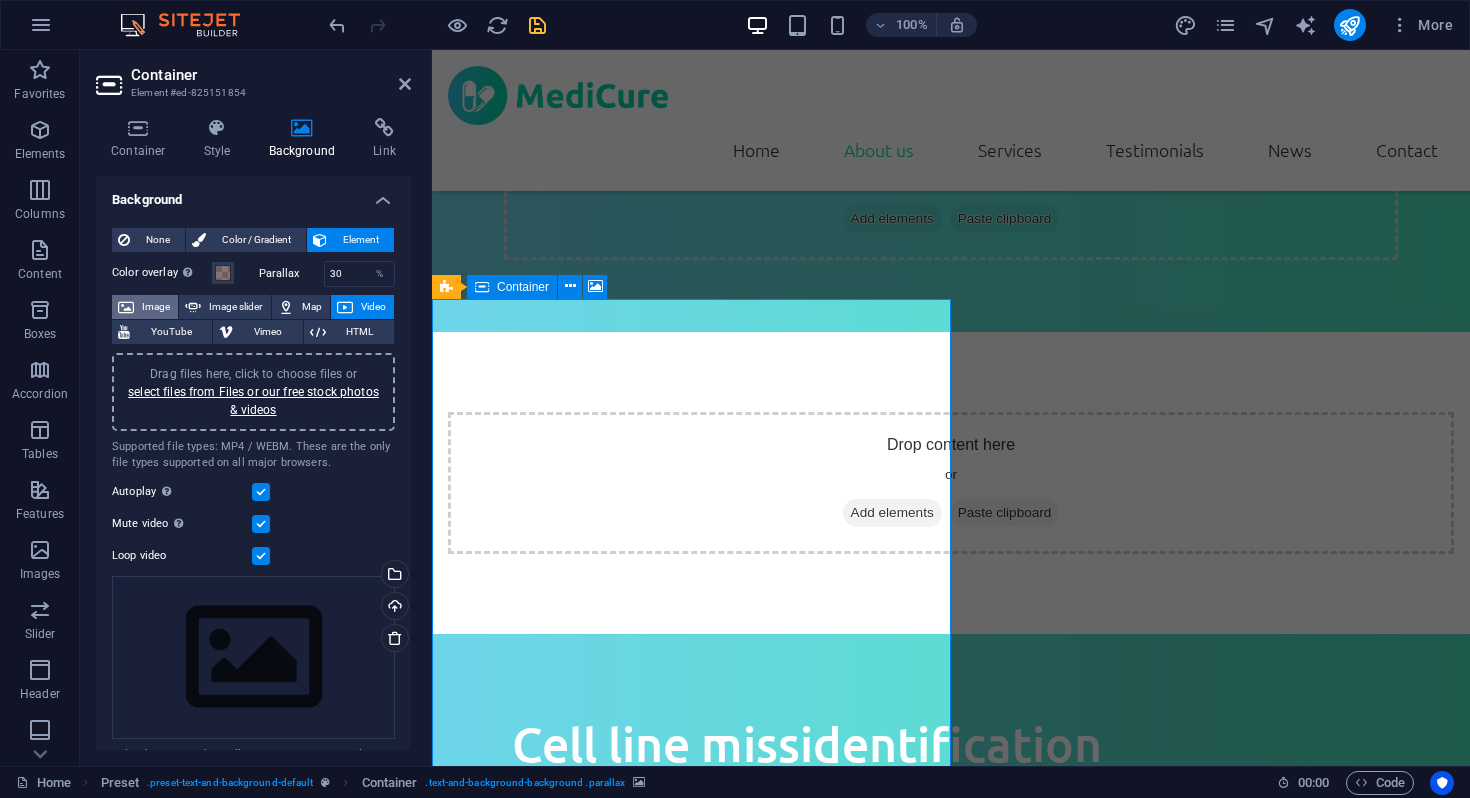 click on "Image" at bounding box center [156, 307] 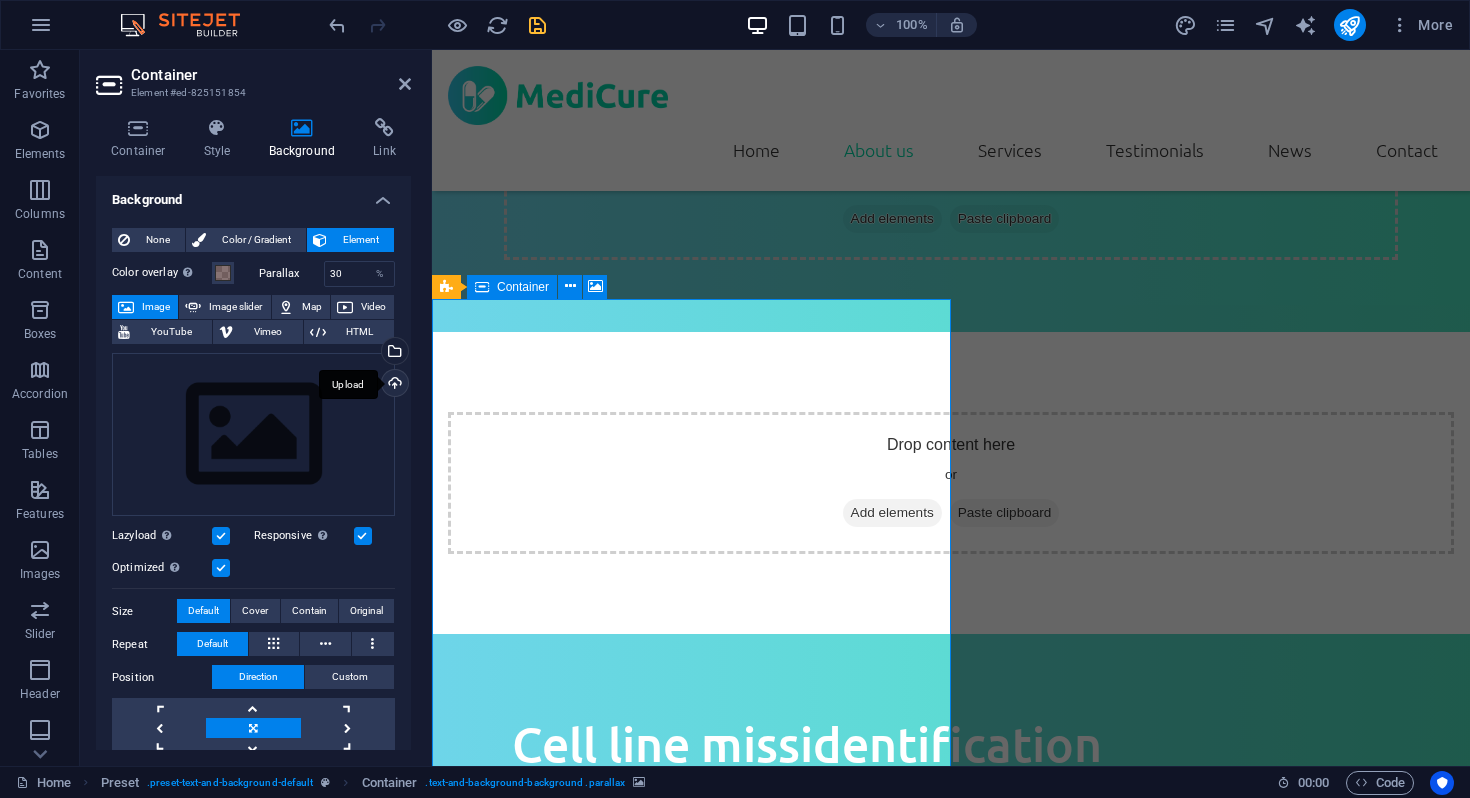 click on "Upload" at bounding box center [393, 385] 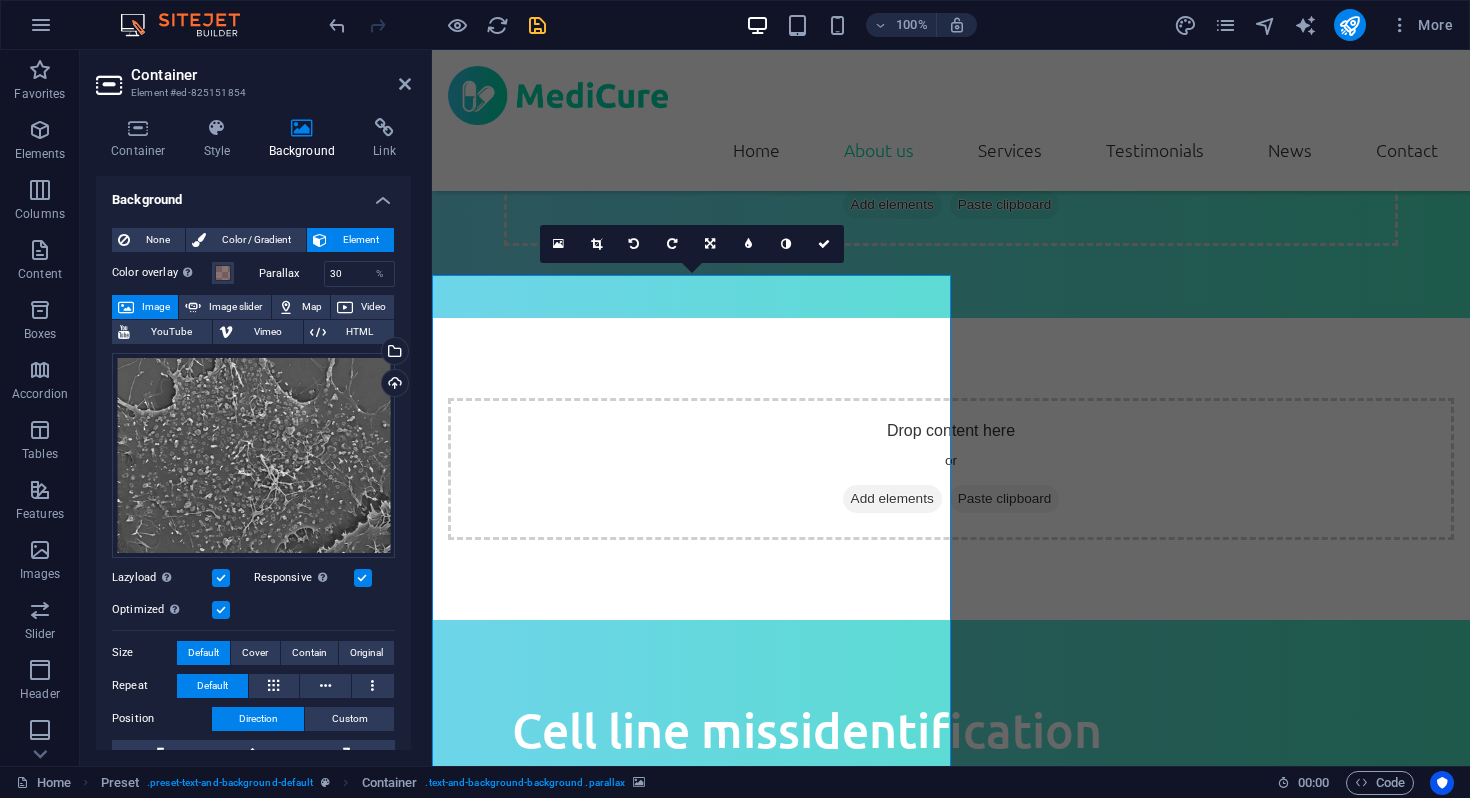 scroll, scrollTop: 3395, scrollLeft: 0, axis: vertical 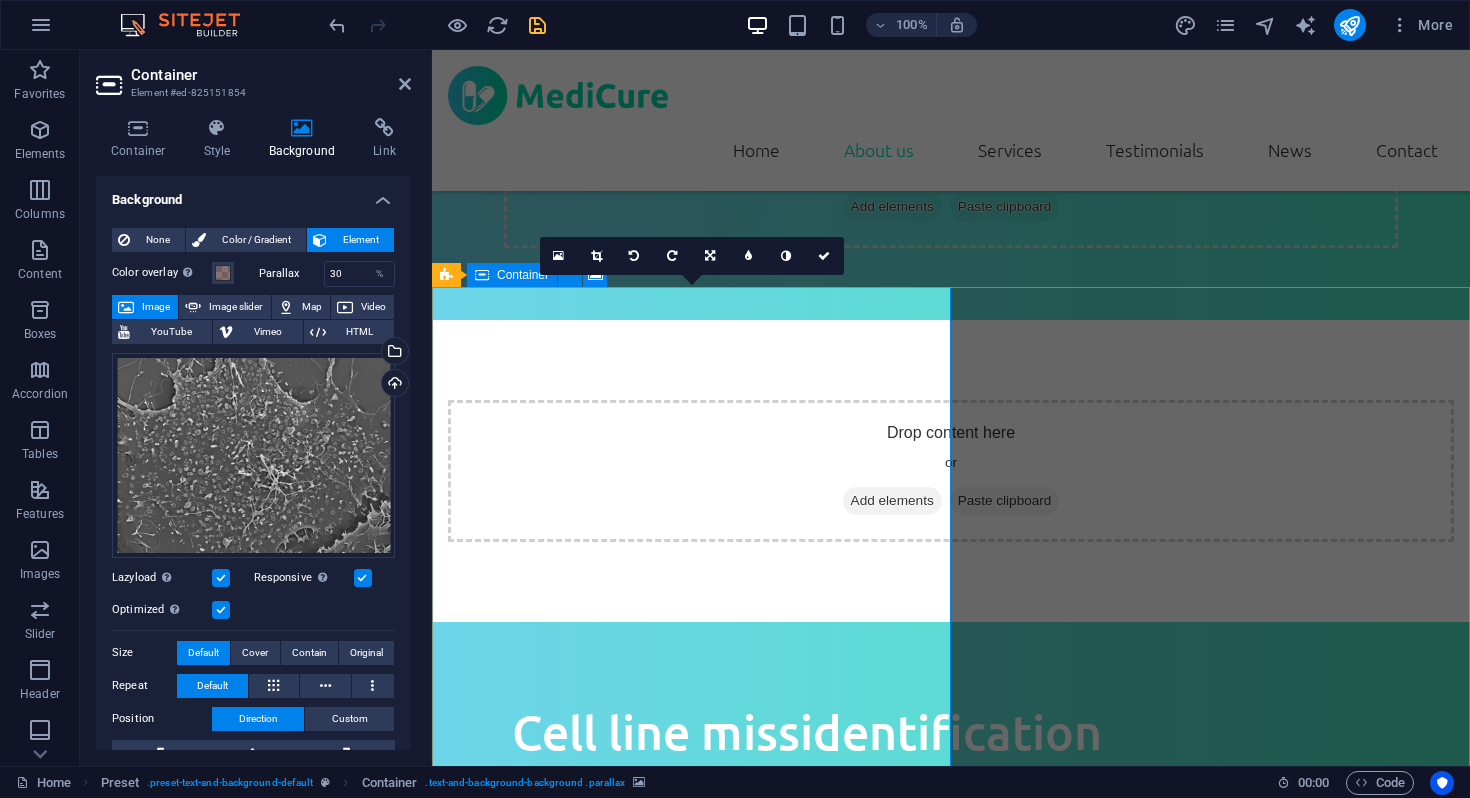 click on "Drop content here or  Add elements  Paste clipboard" at bounding box center (951, 3317) 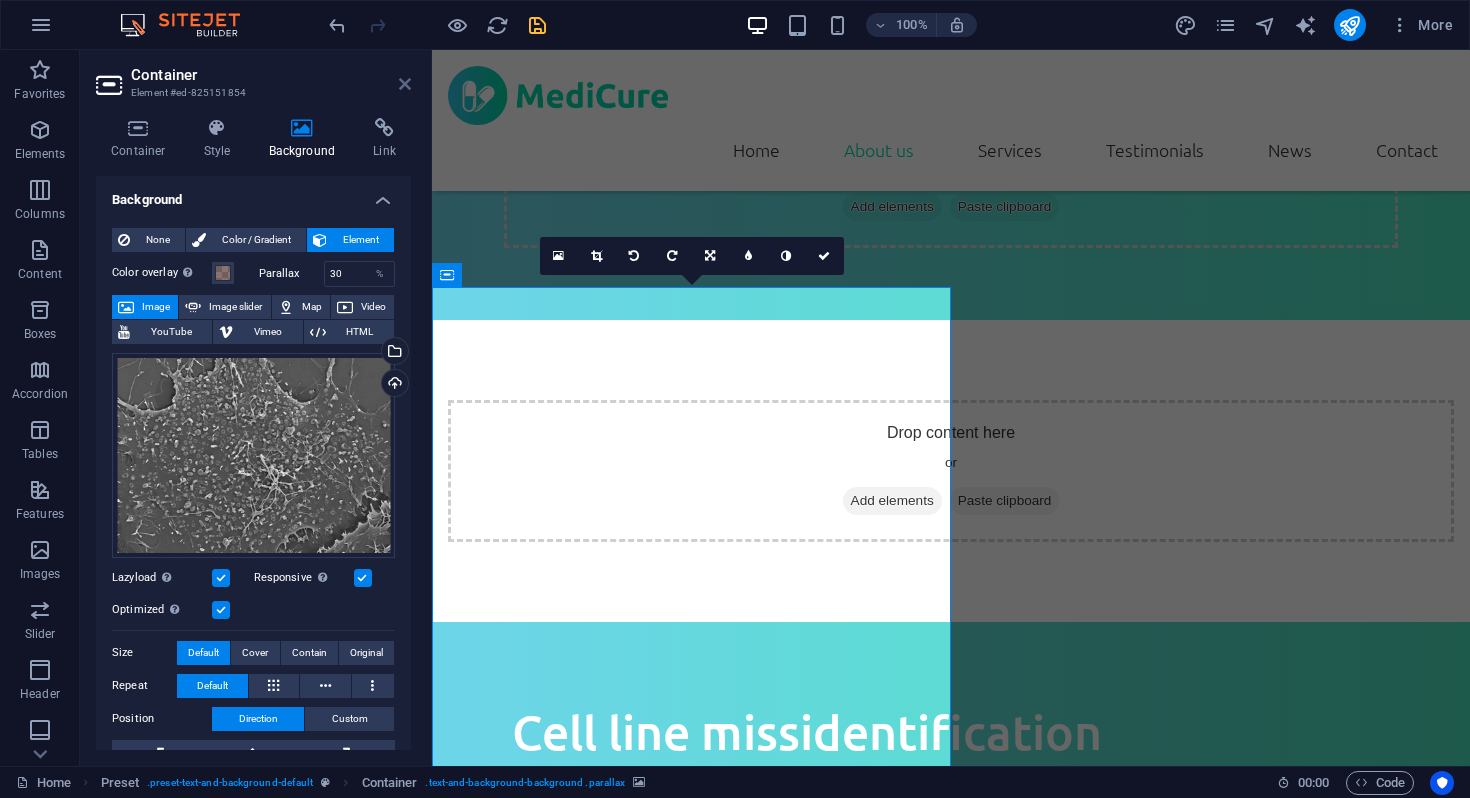 click at bounding box center [405, 84] 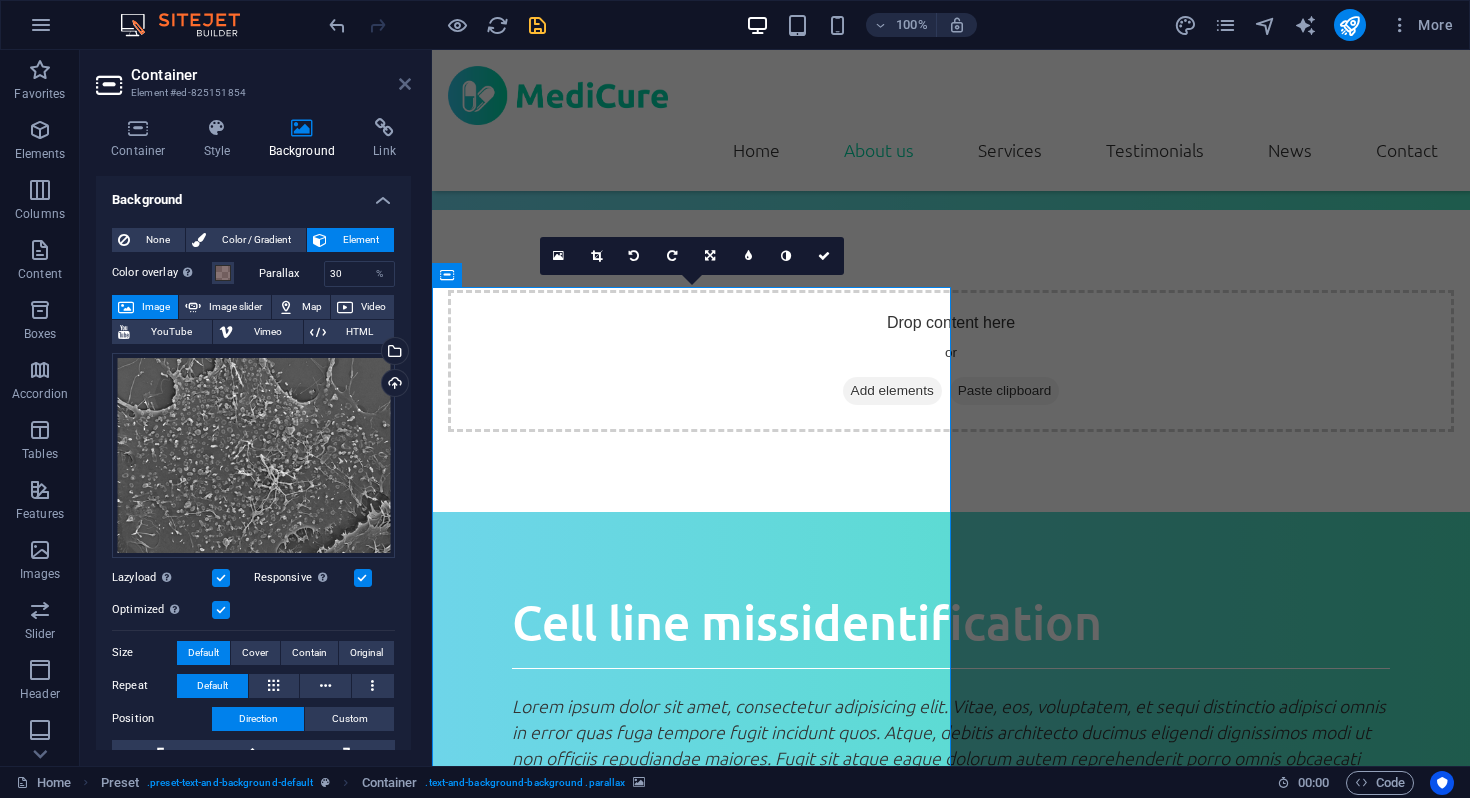 scroll, scrollTop: 3052, scrollLeft: 0, axis: vertical 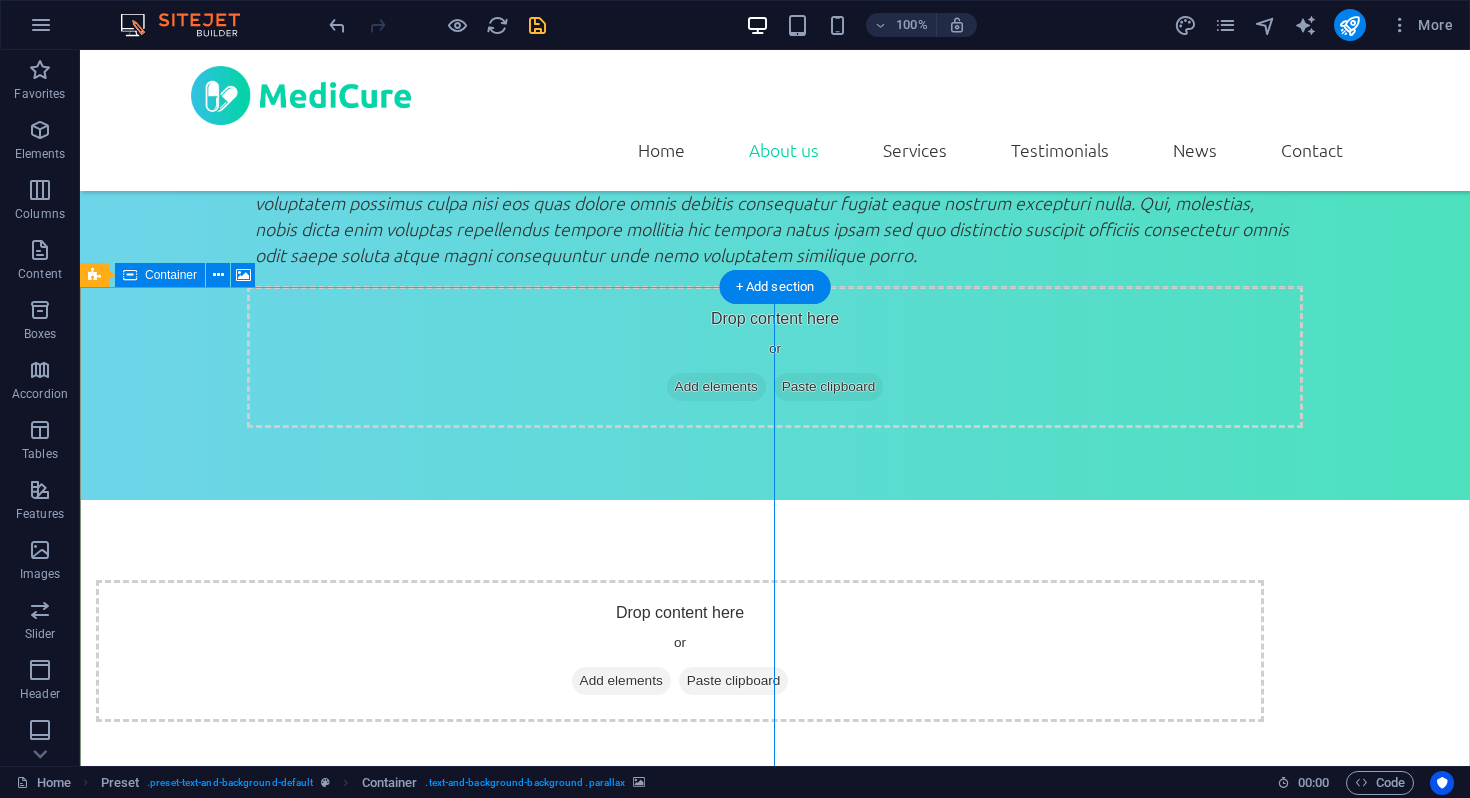 click on "Drop content here or  Add elements  Paste clipboard" at bounding box center (775, 3249) 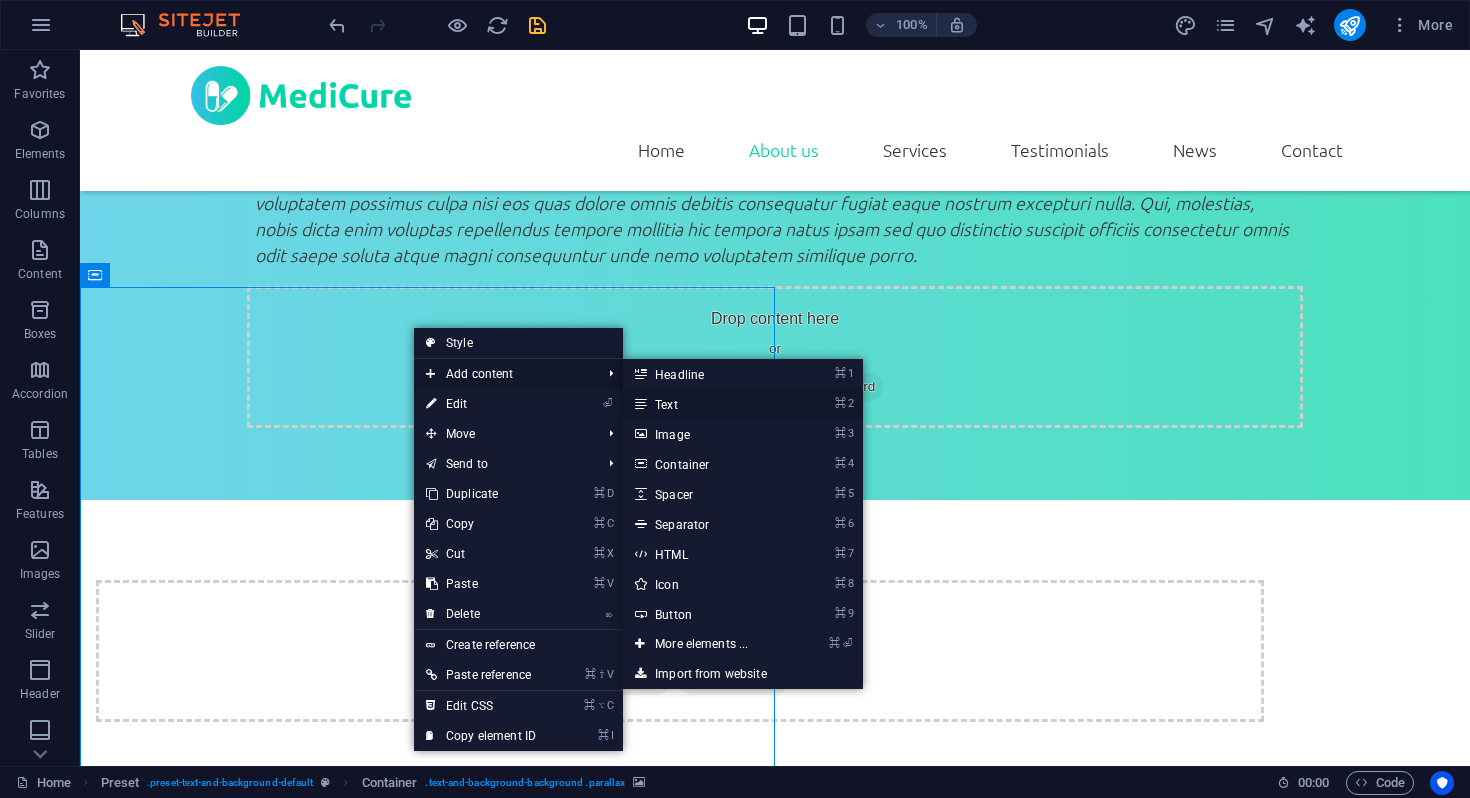 click on "⌘ 2  Text" at bounding box center [705, 404] 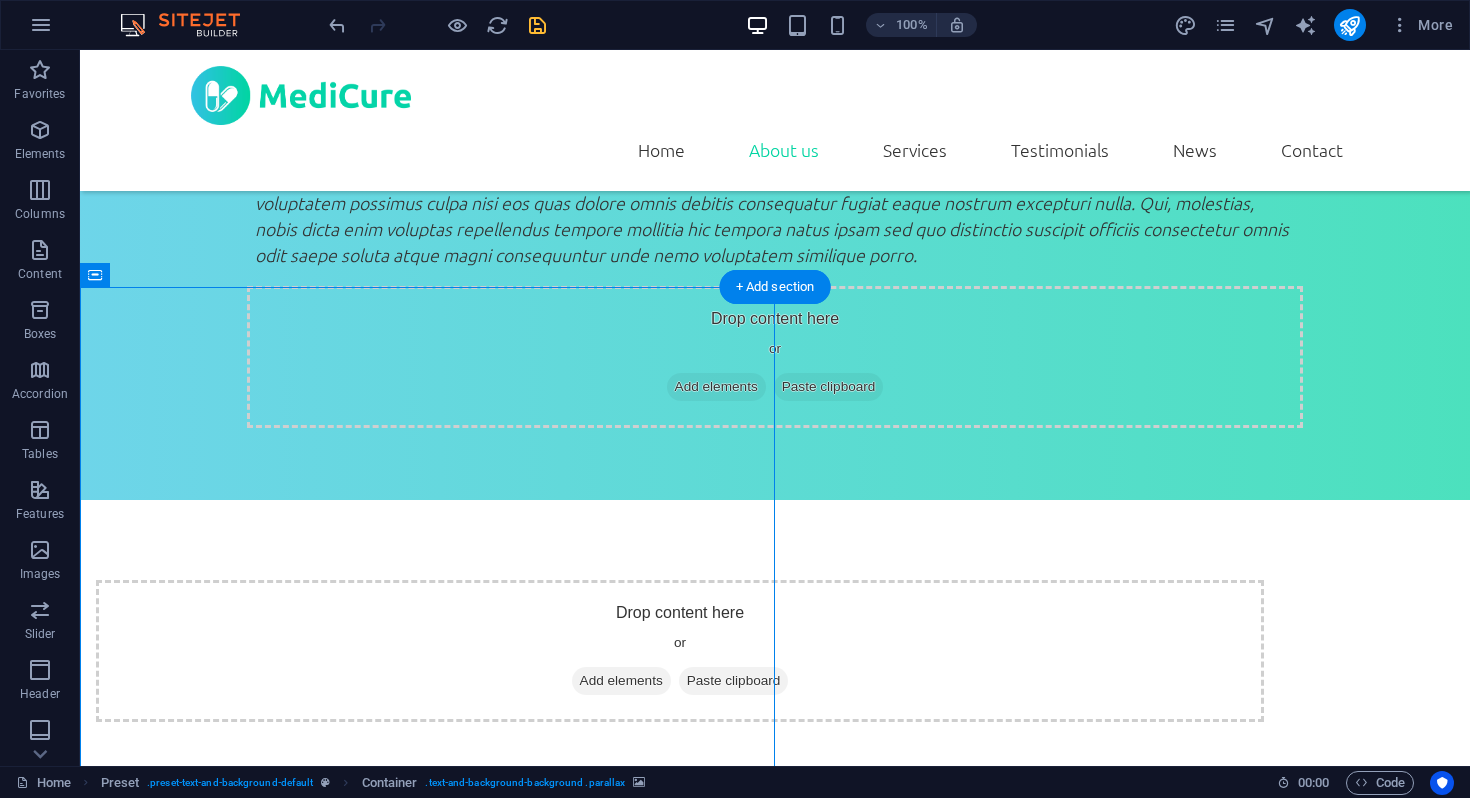 click at bounding box center (775, 2711) 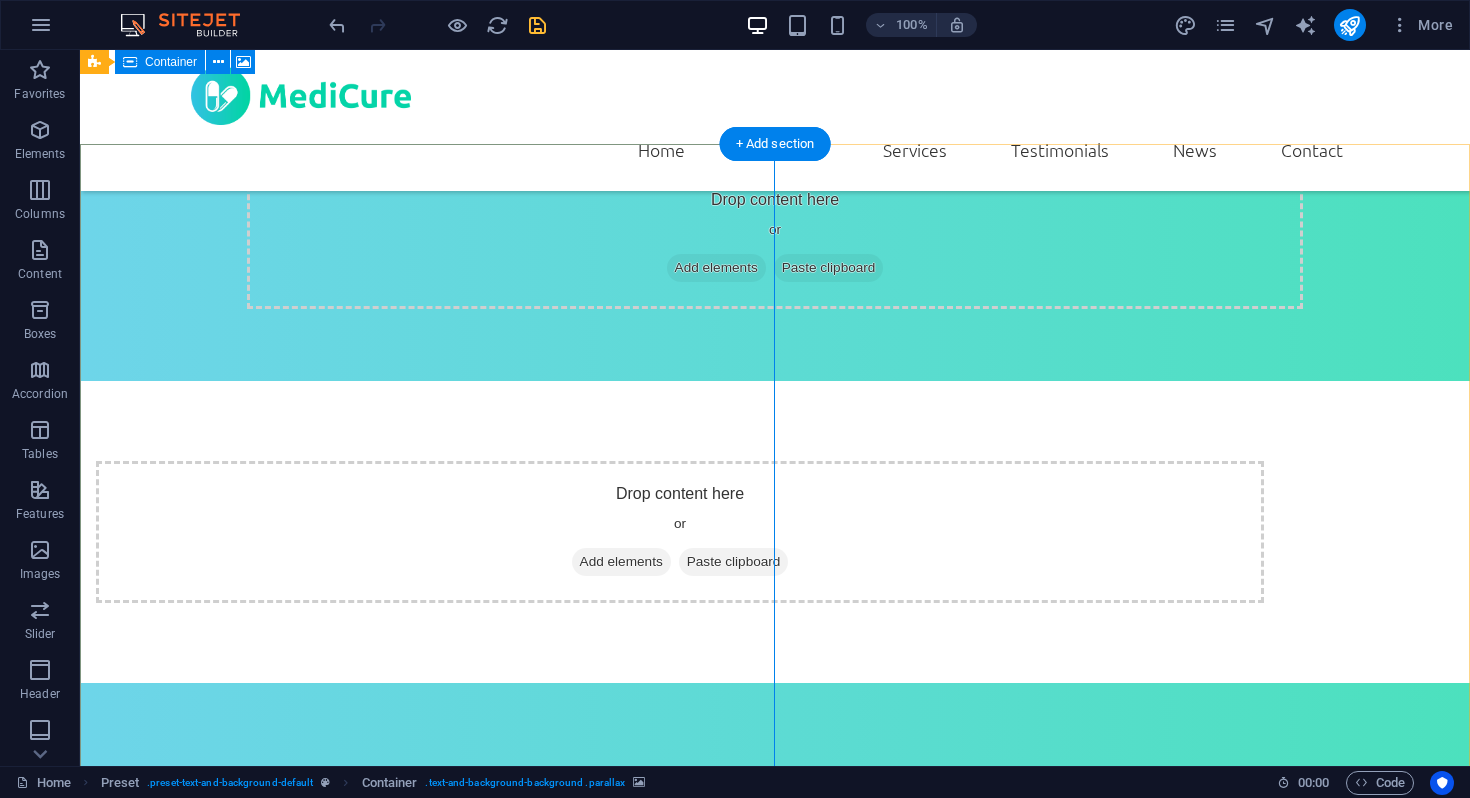scroll, scrollTop: 3170, scrollLeft: 0, axis: vertical 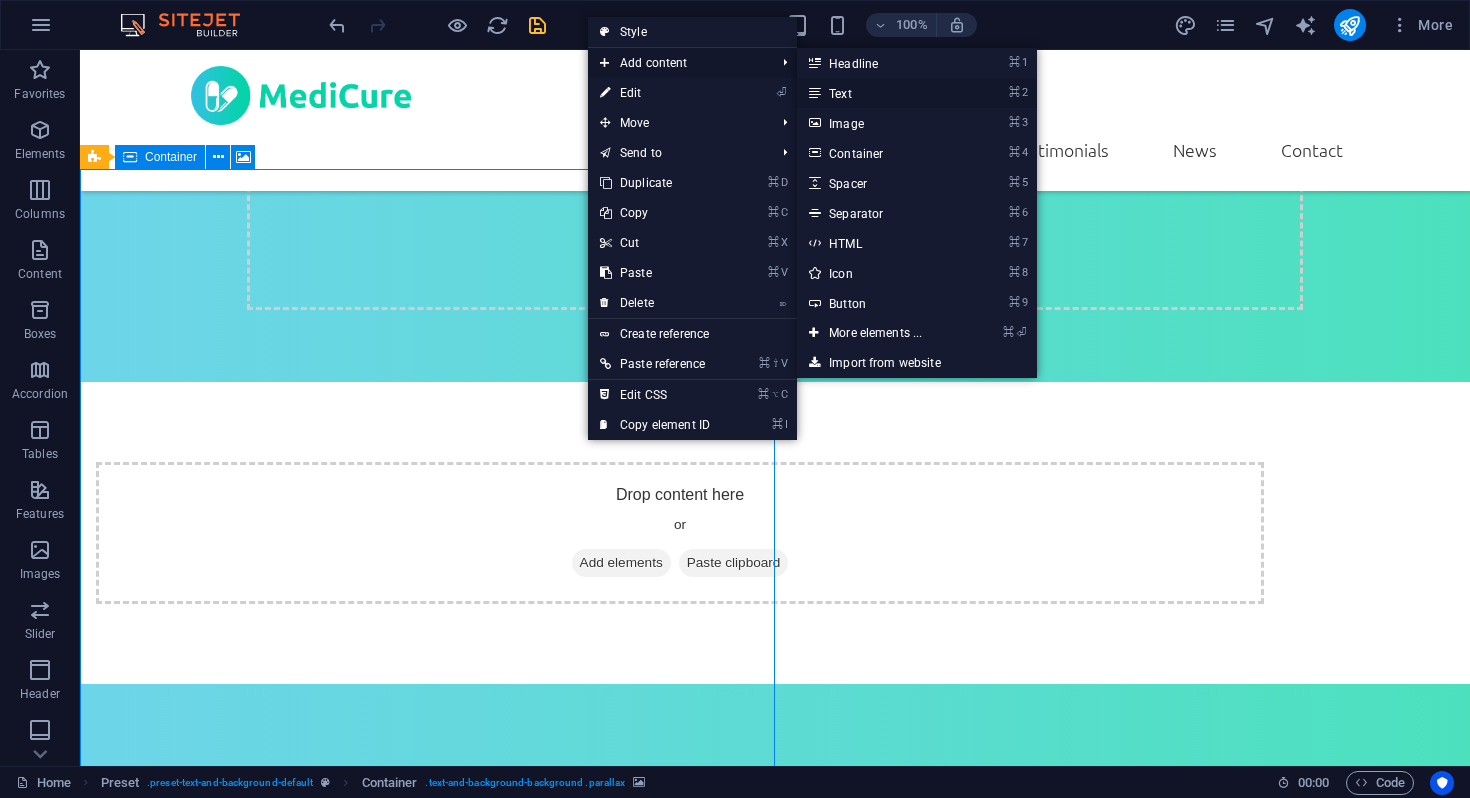 click on "⌘ 2  Text" at bounding box center (879, 93) 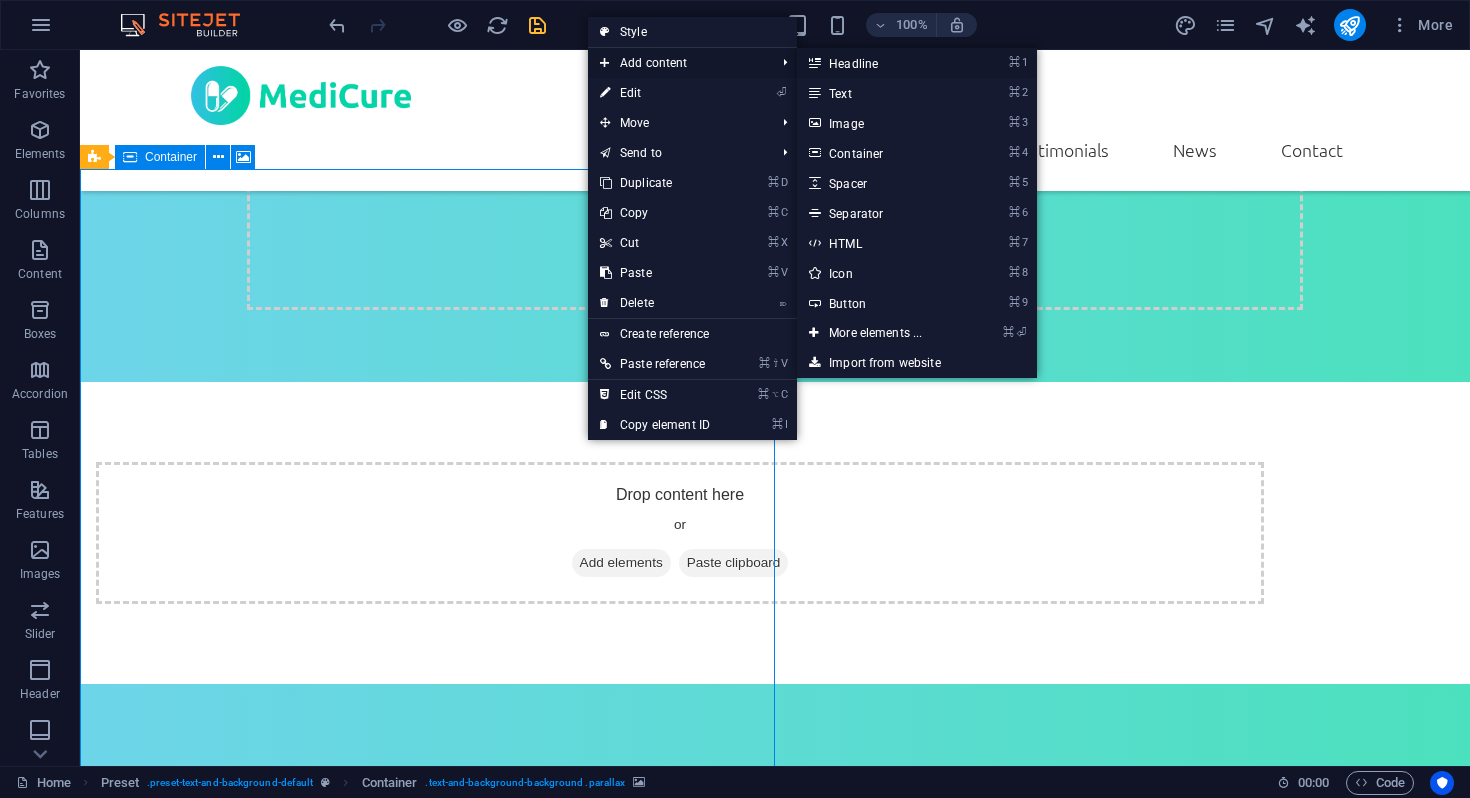 click on "⌘ 1  Headline" at bounding box center (879, 63) 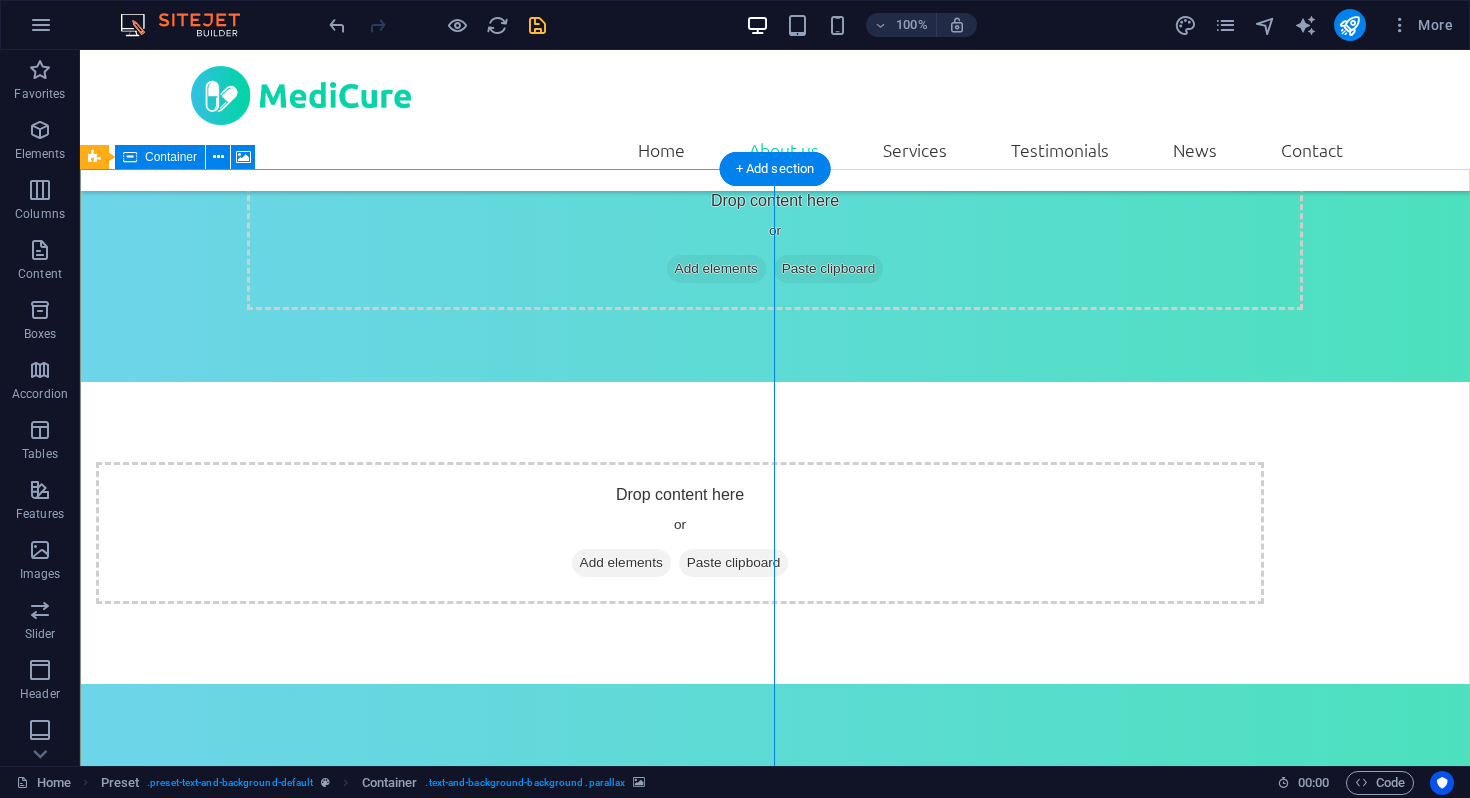 click at bounding box center (775, 2628) 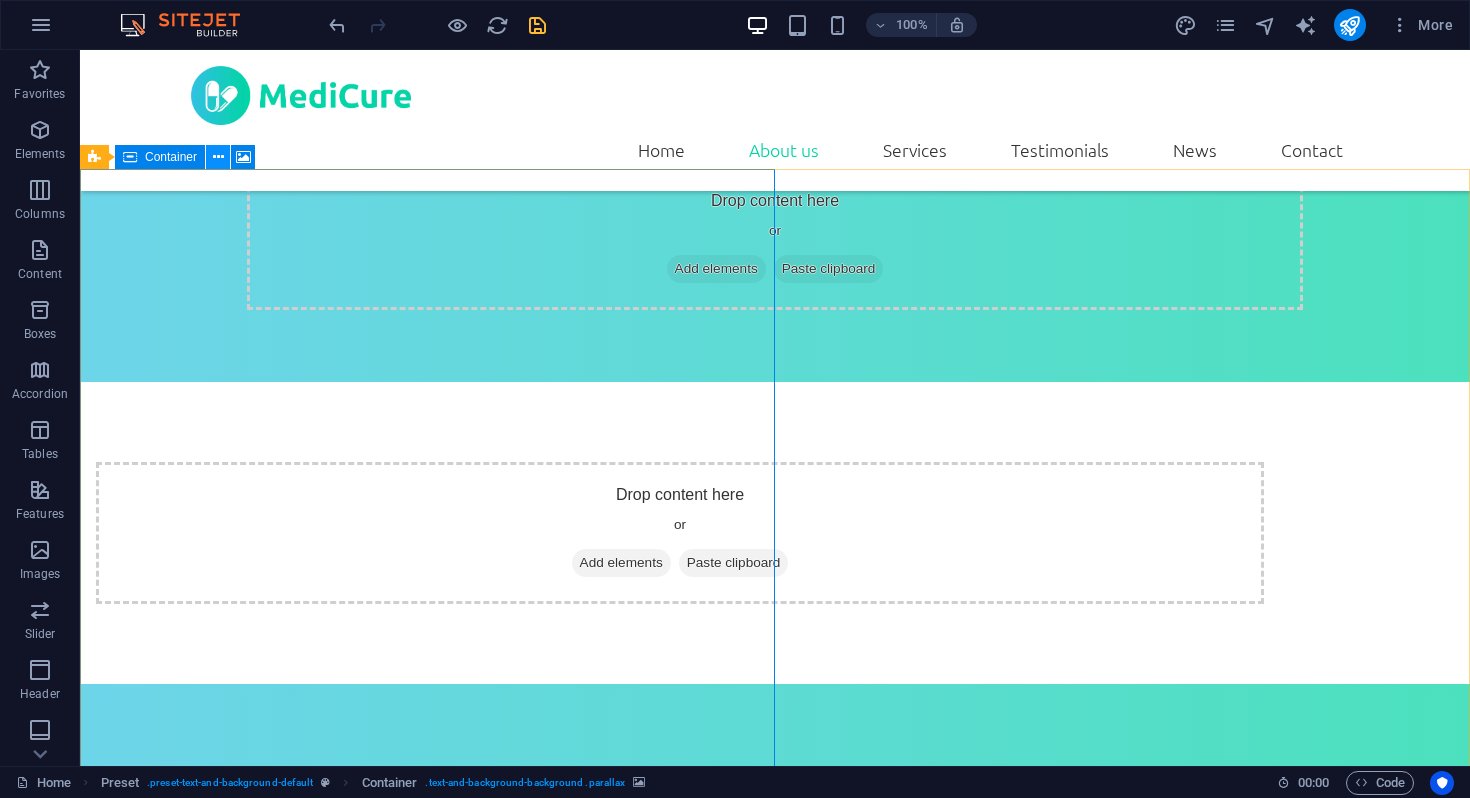 click at bounding box center (218, 157) 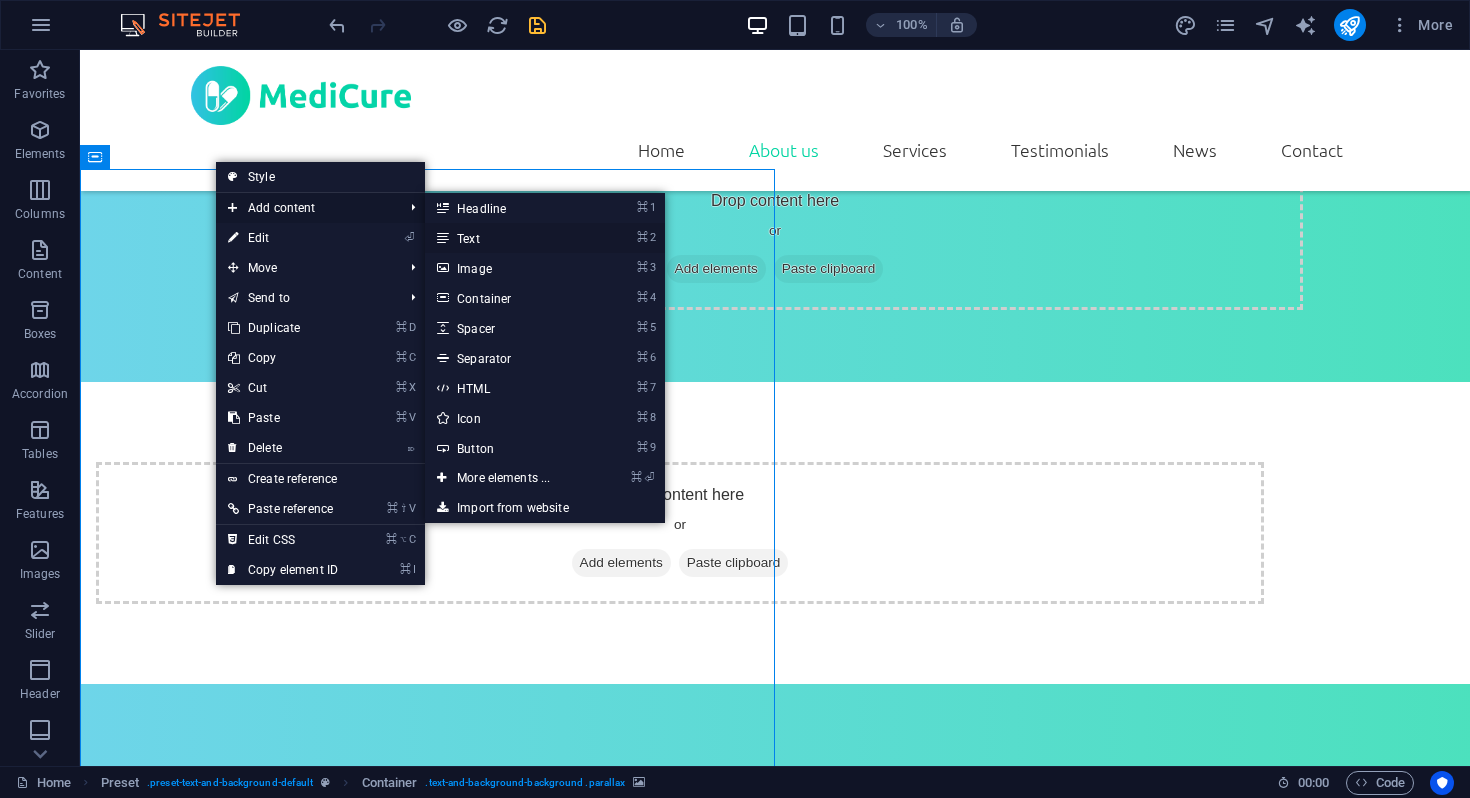 click on "⌘ 2  Text" at bounding box center [507, 238] 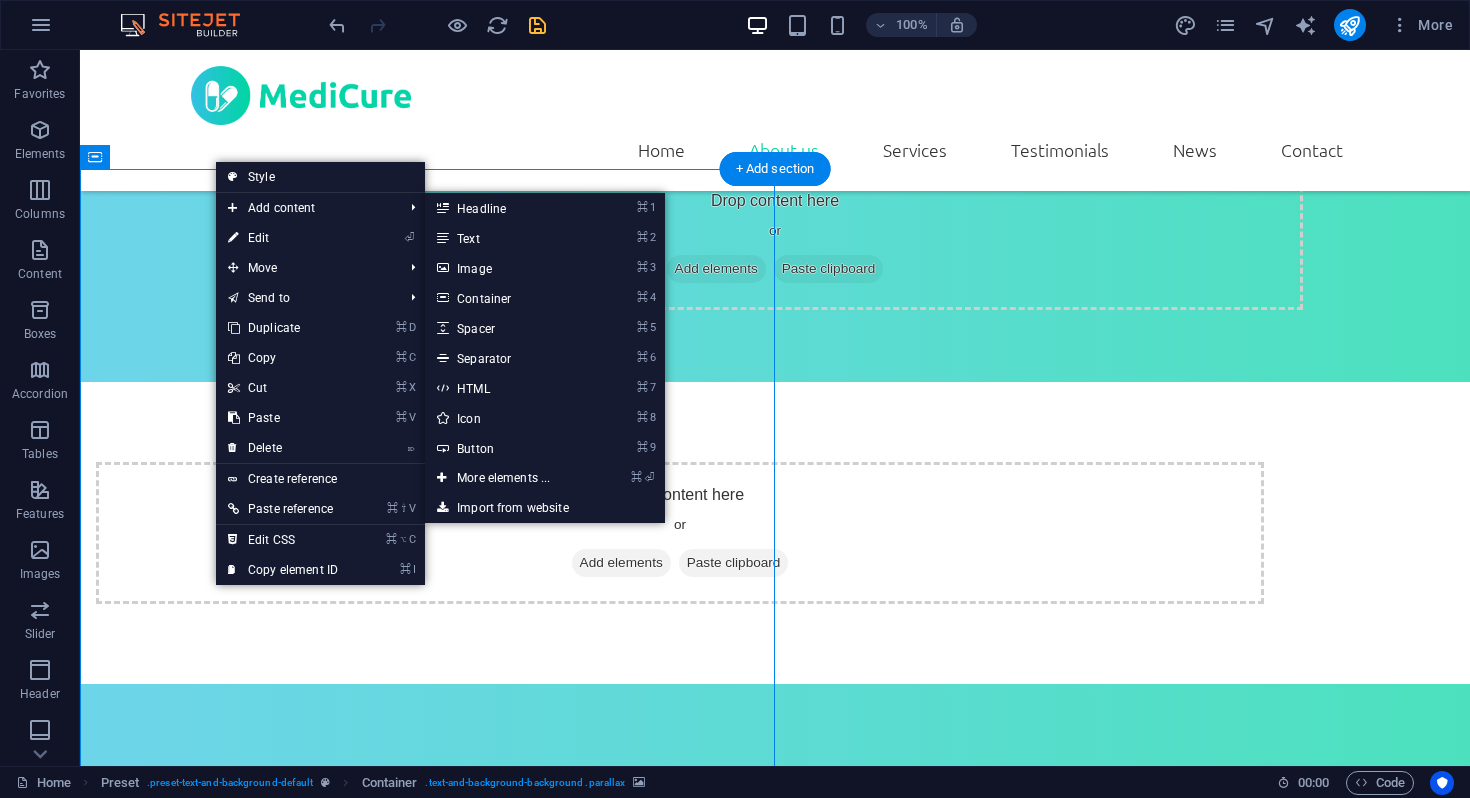 click at bounding box center [775, 2628] 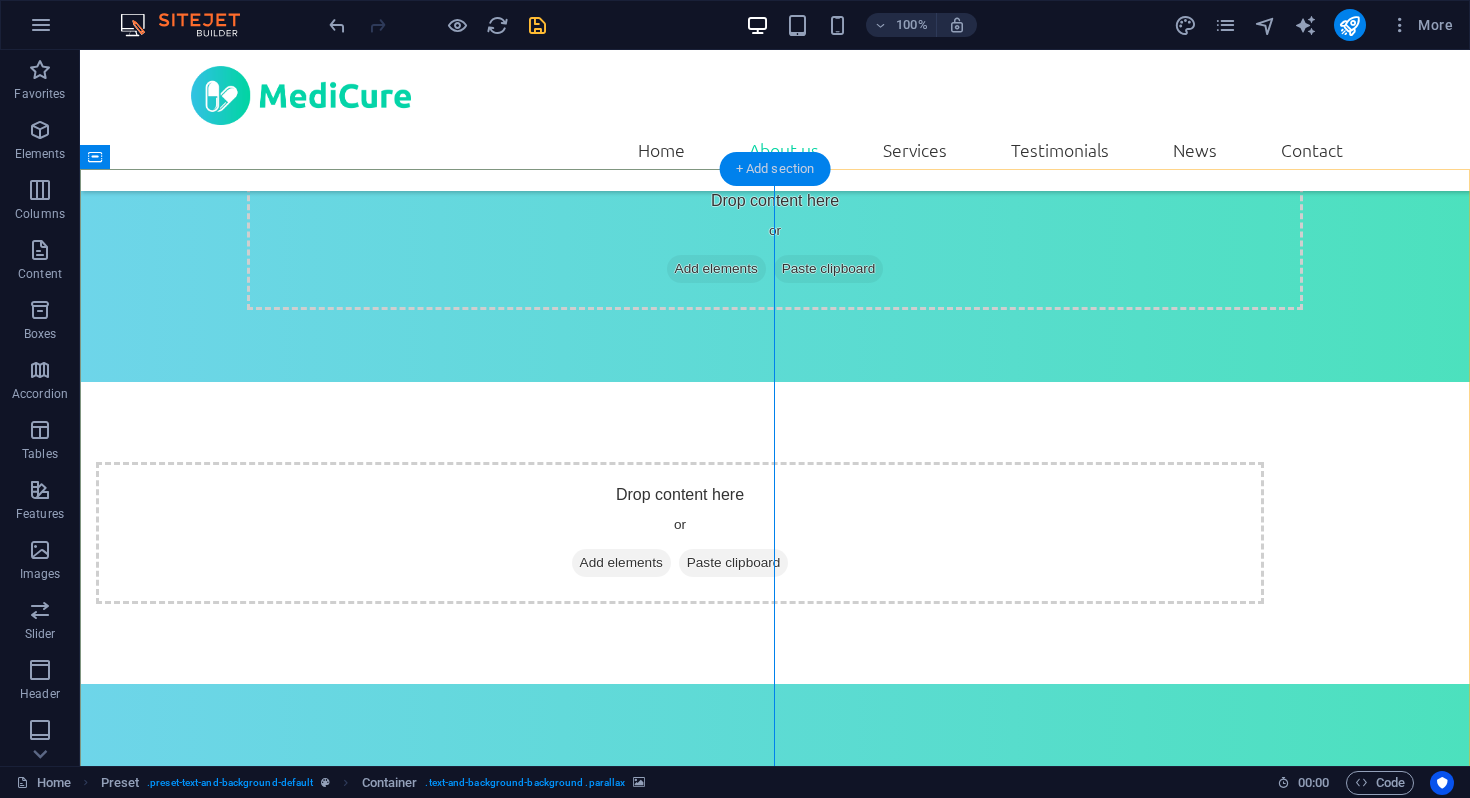 click on "+ Add section" at bounding box center [775, 169] 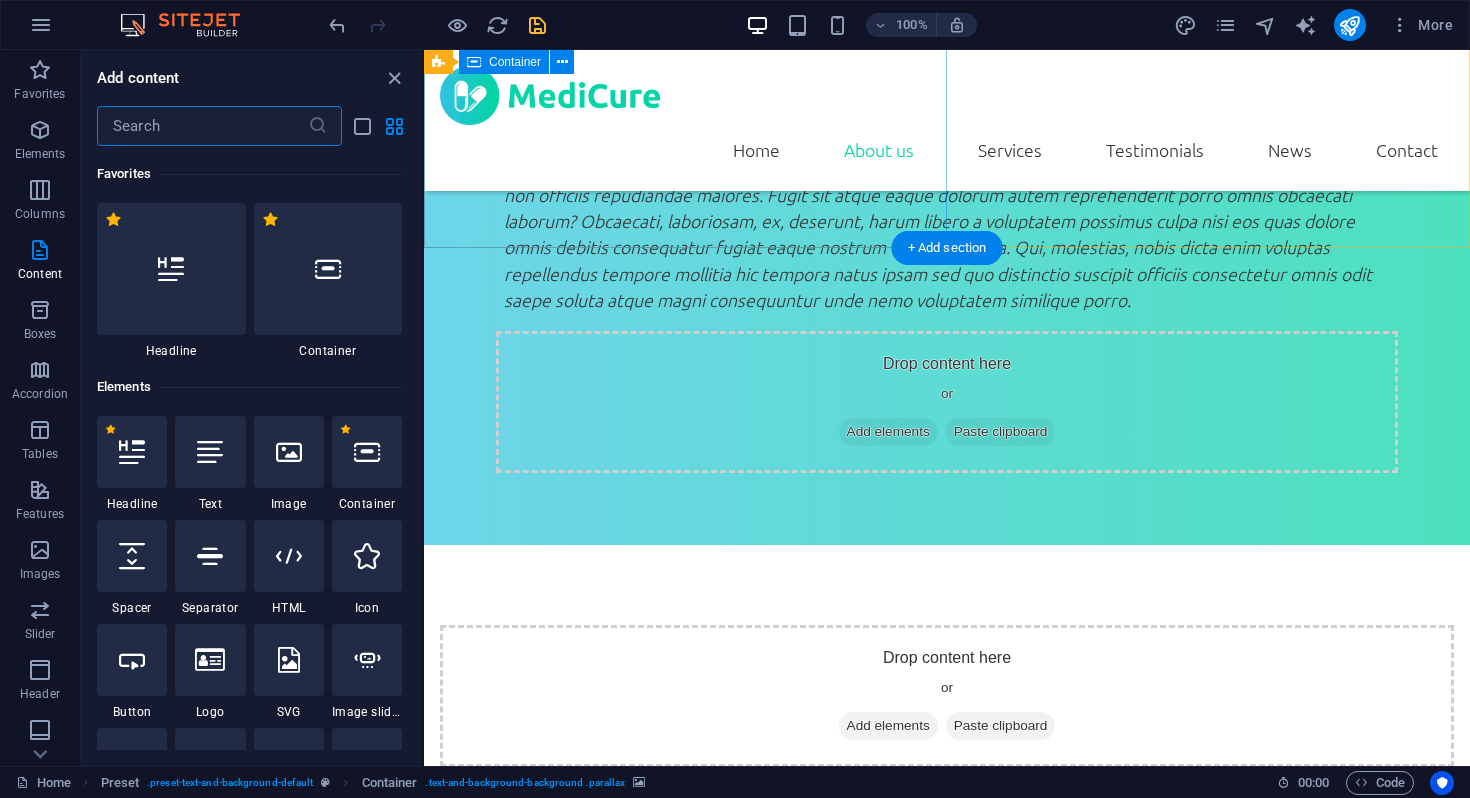scroll, scrollTop: 3354, scrollLeft: 0, axis: vertical 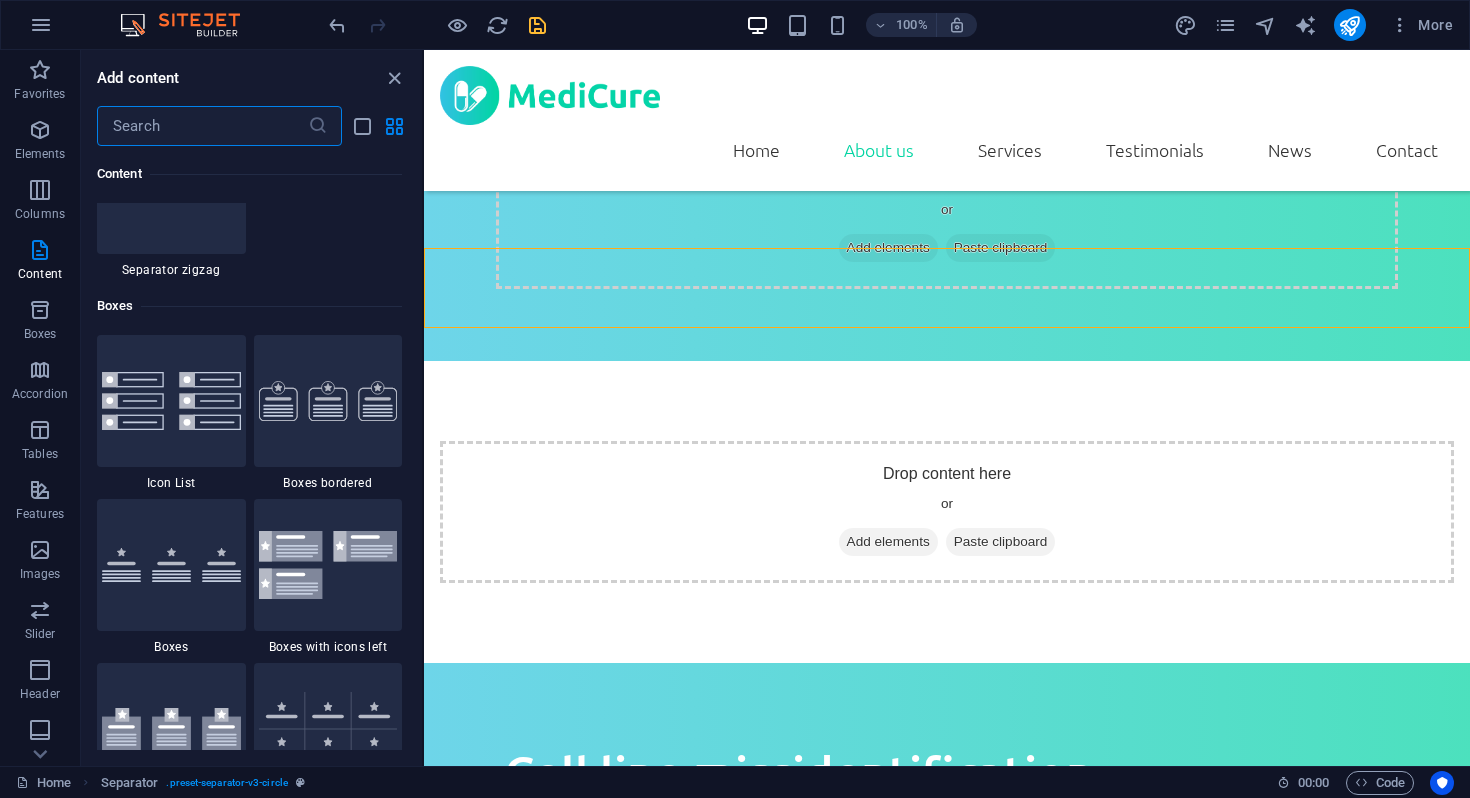 click at bounding box center [202, 126] 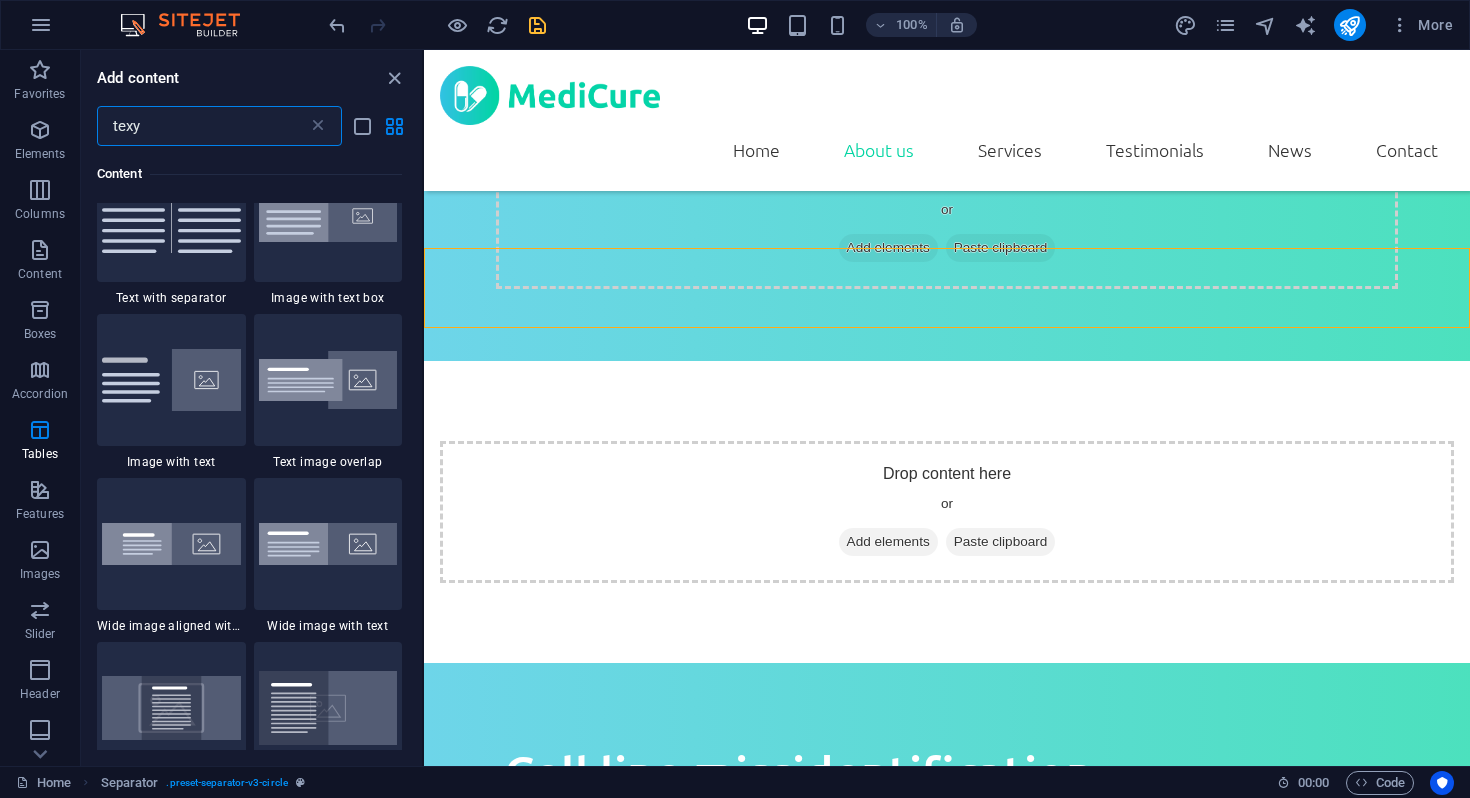 scroll, scrollTop: 0, scrollLeft: 0, axis: both 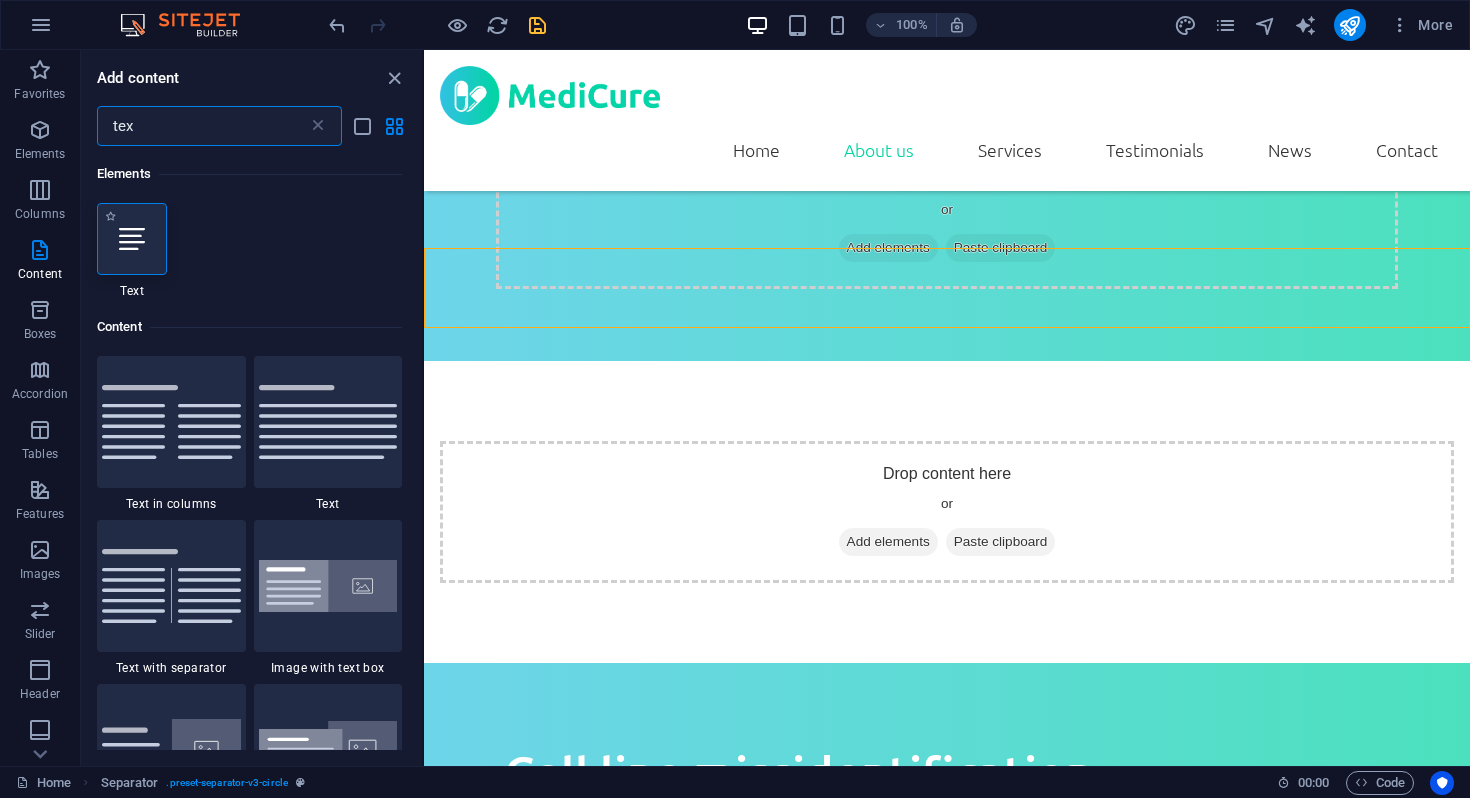 type on "tex" 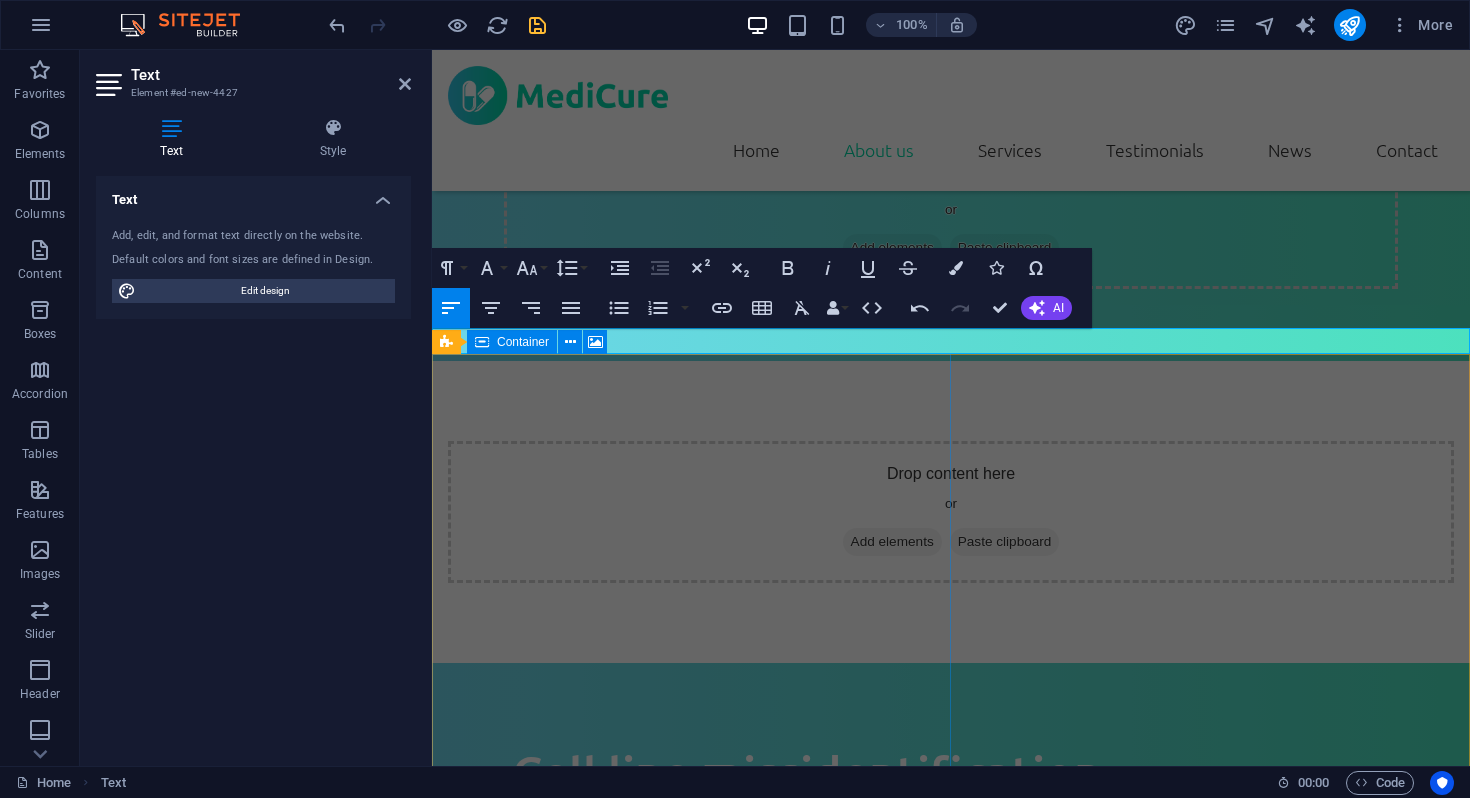 click at bounding box center (951, 2771) 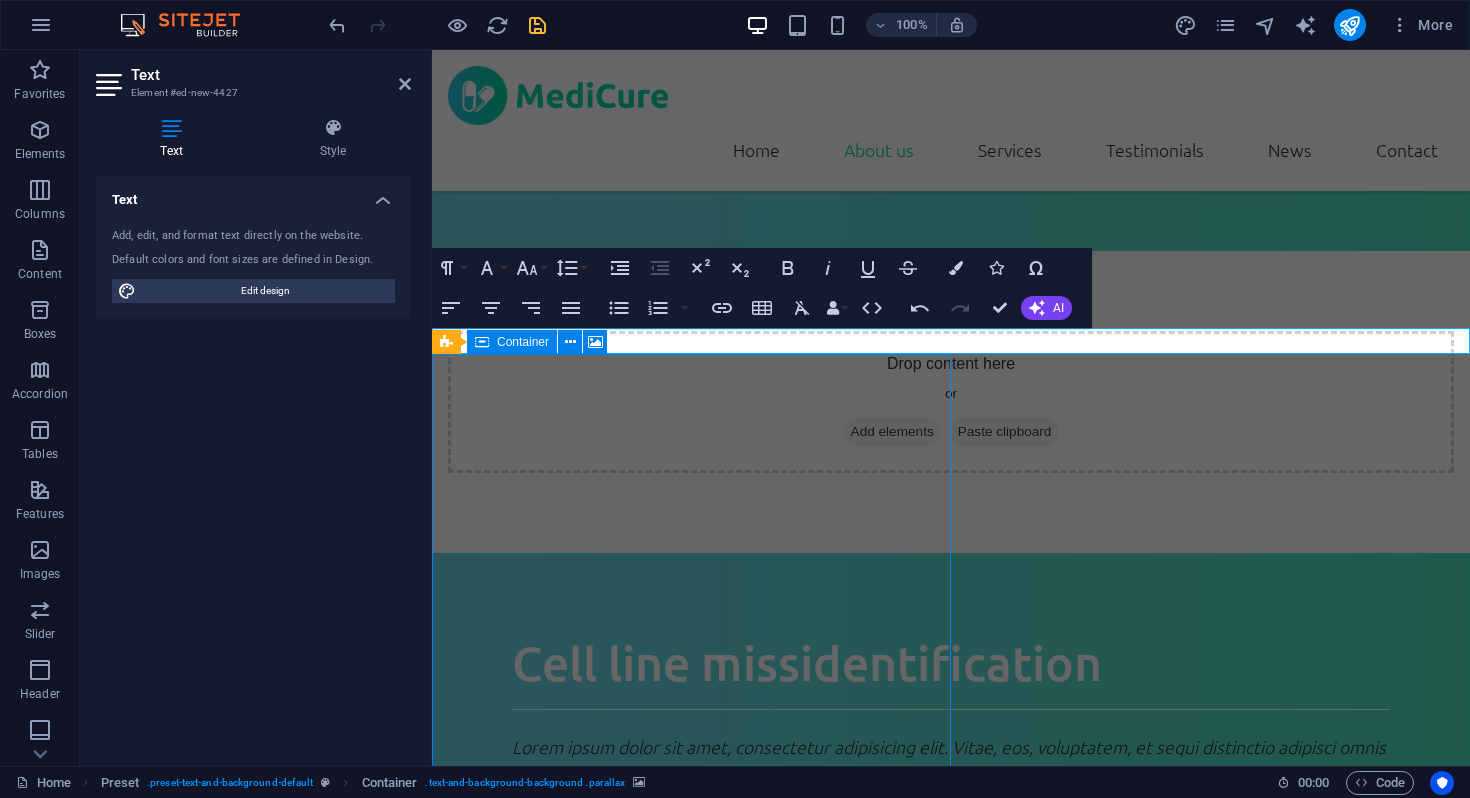 scroll, scrollTop: 3011, scrollLeft: 0, axis: vertical 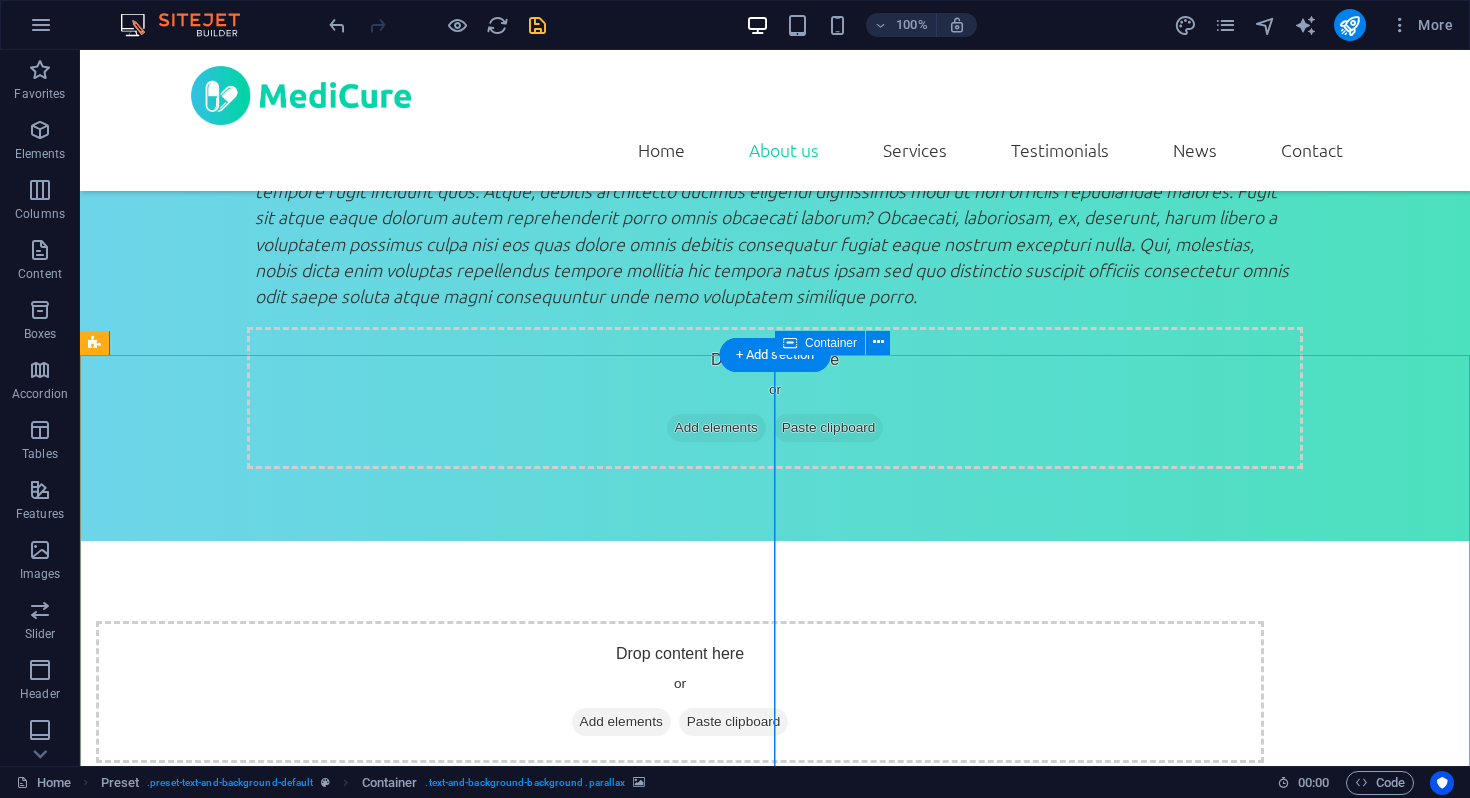 click on "Cell line cros-contamination Lorem ipsum dolor sit amet, consectetur adipisicing elit. Vitae, eos, voluptatem, et sequi distinctio adipisci omnis in error quas fuga tempore fugit incidunt quos. Atque, debitis architecto ducimus eligendi dignissimos modi ut non officiis repudiandae maiores. Fugit sit atque eaque dolorum autem reprehenderit porro omnis obcaecati laborum? Obcaecati, laboriosam, ex, deserunt, harum libero a voluptatem possimus culpa nisi eos quas dolore omnis debitis consequatur fugiat eaque nostrum excepturi nulla. Qui, molestias, nobis dicta enim voluptas repellendus tempore mollitia hic tempora natus ipsam sed quo distinctio suscipit officiis consectetur omnis odit saepe soluta atque magni consequuntur unde nemo voluptatem similique porro. Drop content here or  Add elements  Paste clipboard" at bounding box center [775, 3673] 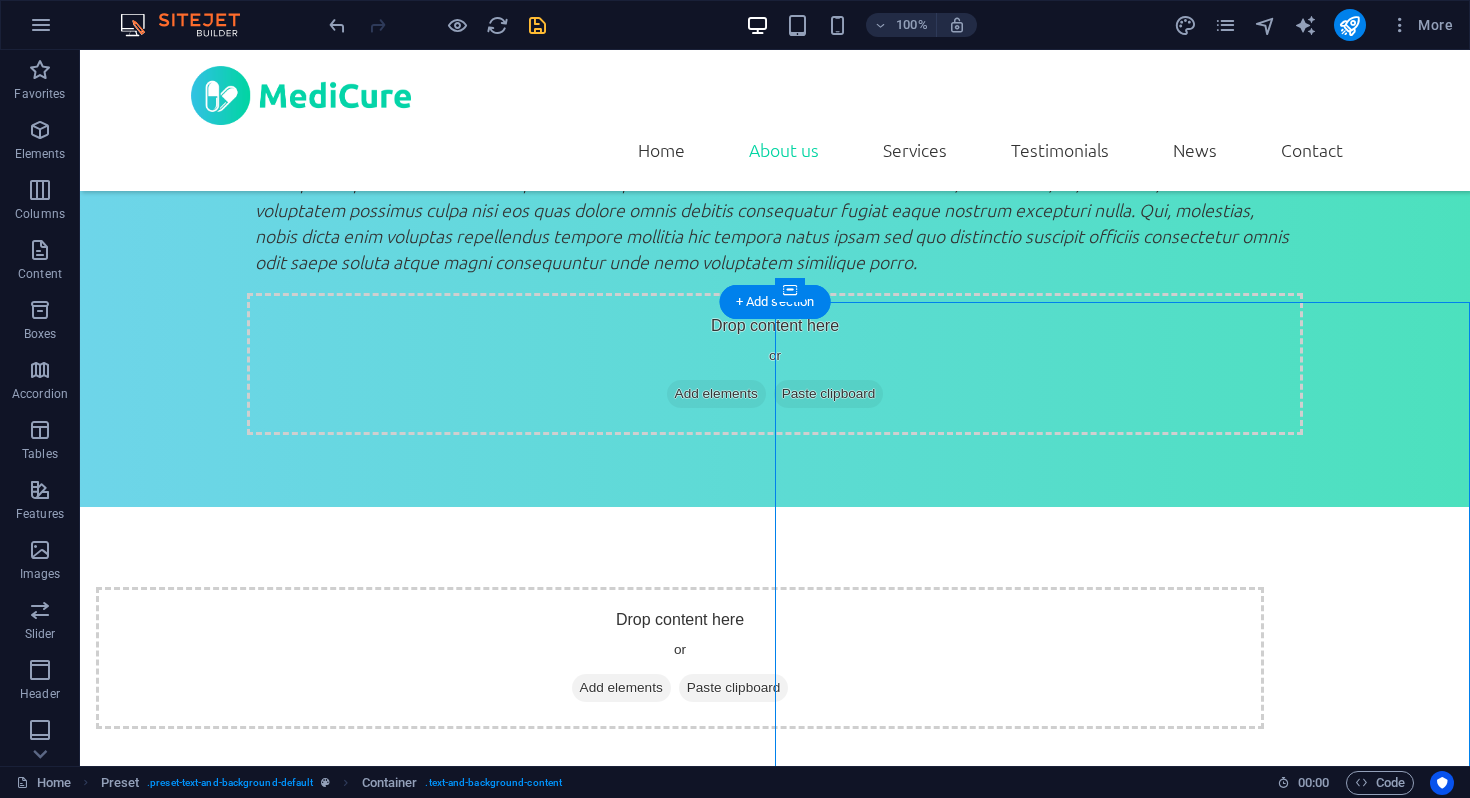 scroll, scrollTop: 3040, scrollLeft: 0, axis: vertical 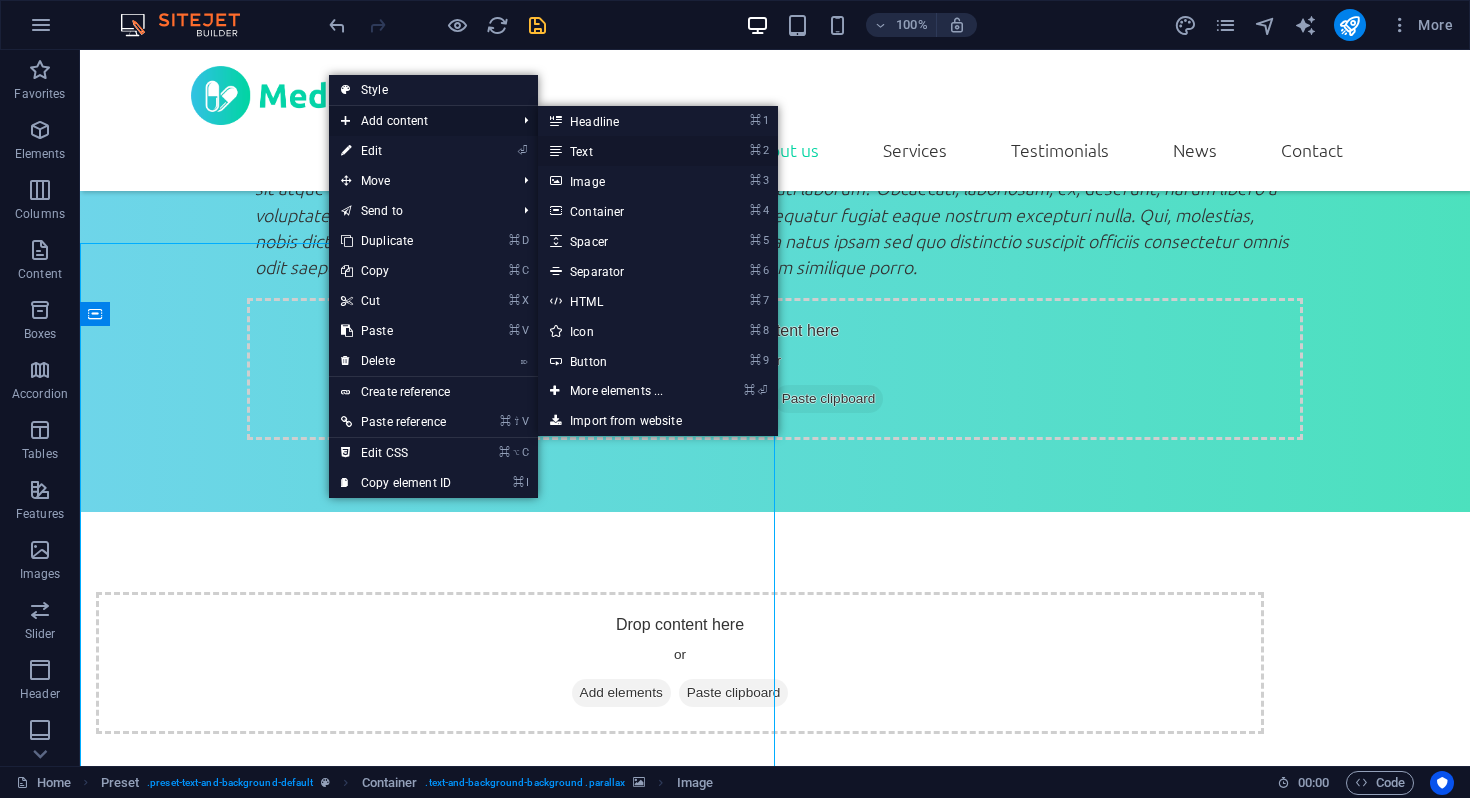 click on "⌘ 2  Text" at bounding box center (620, 151) 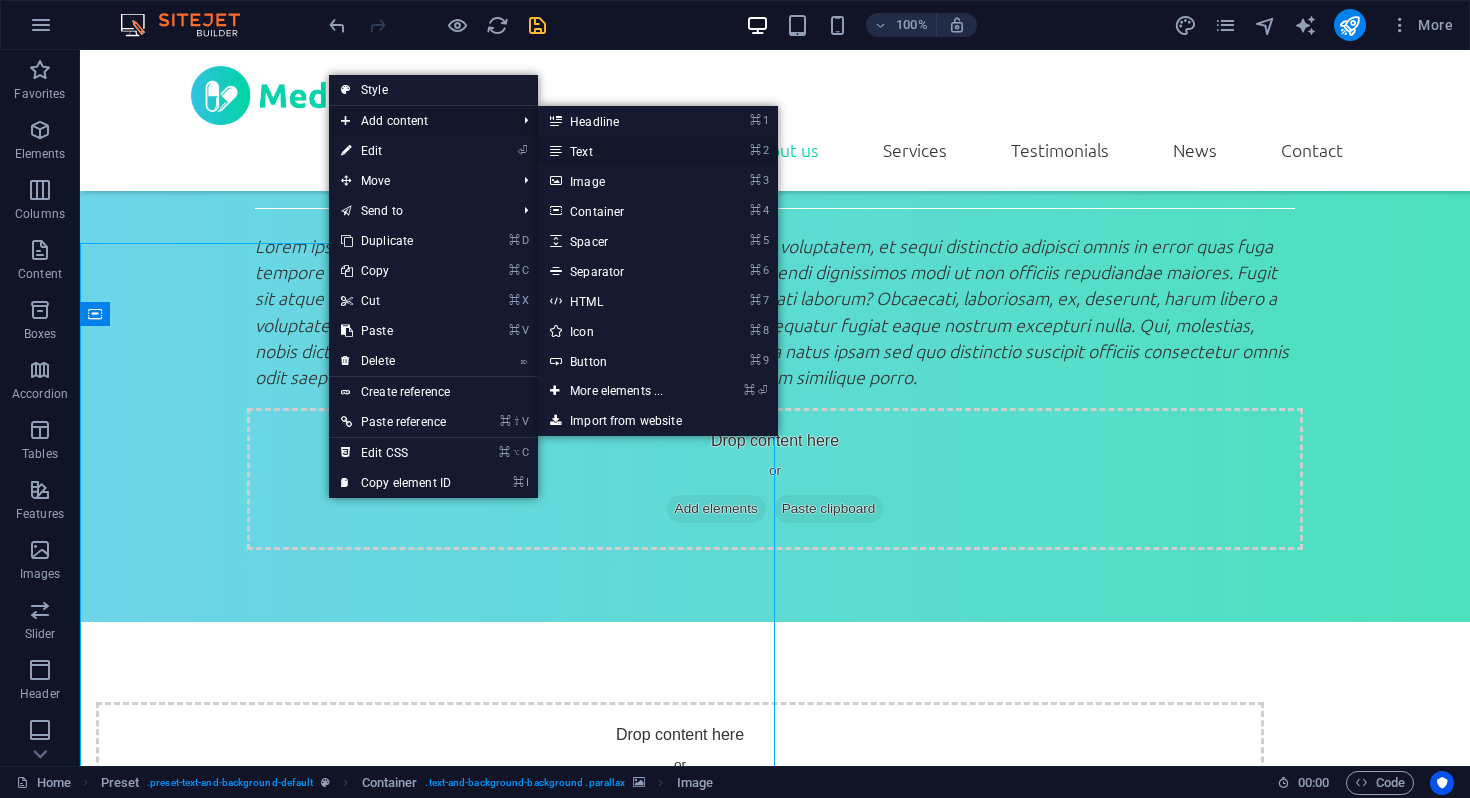 scroll, scrollTop: 3383, scrollLeft: 0, axis: vertical 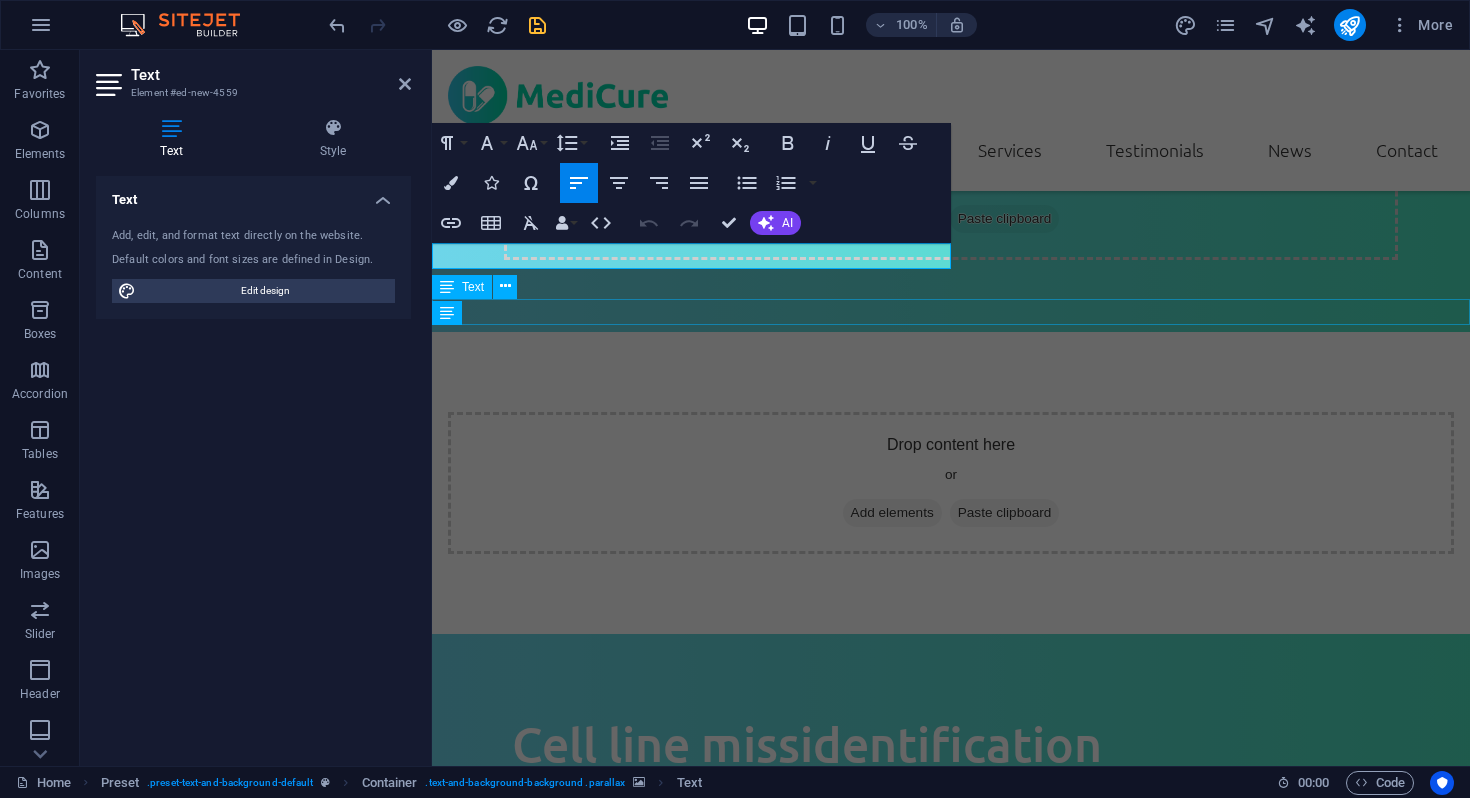 click on "Electronmicroscopic photograph of a HELA cell infected with M. hyorhinis." at bounding box center [951, 2368] 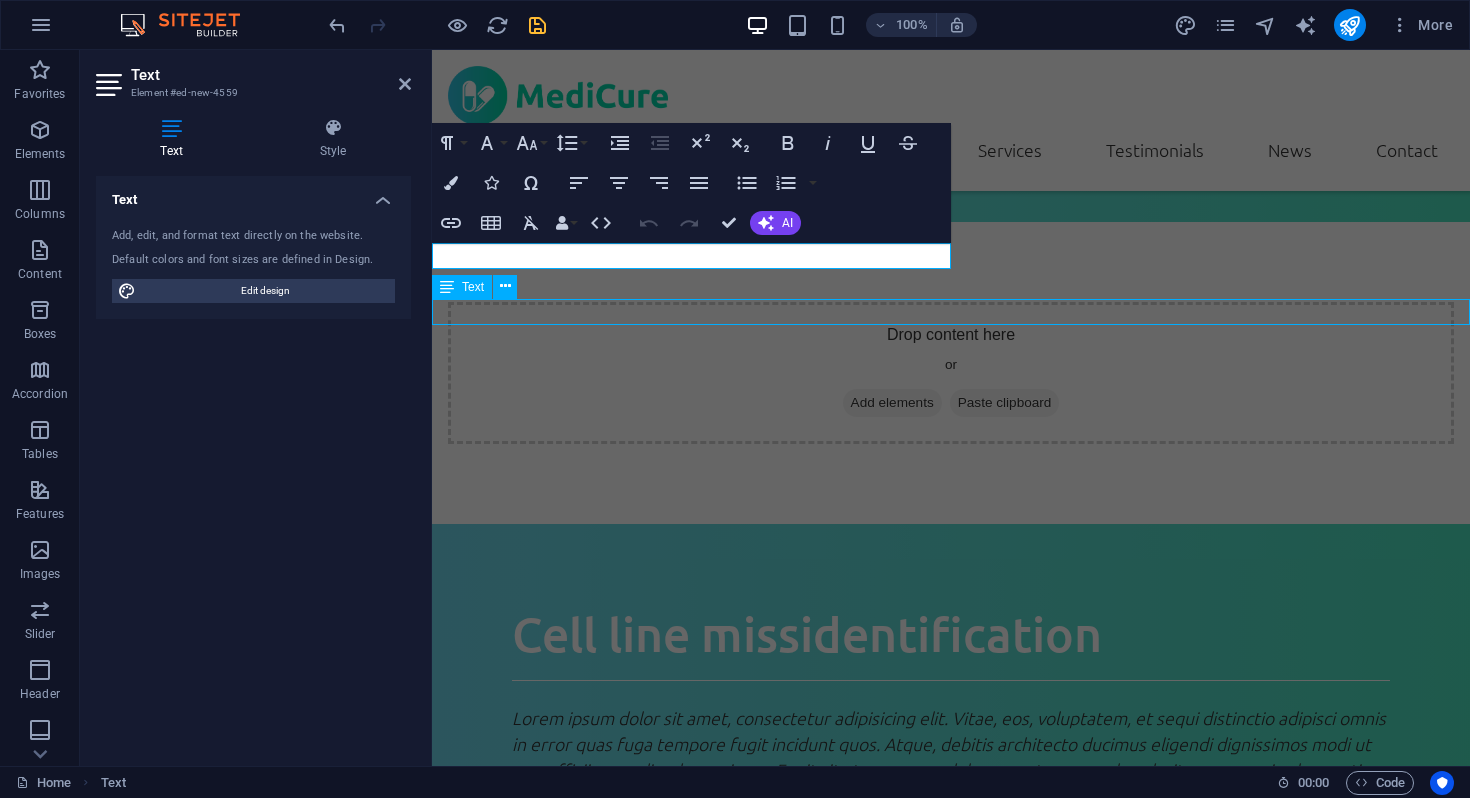 scroll, scrollTop: 3040, scrollLeft: 0, axis: vertical 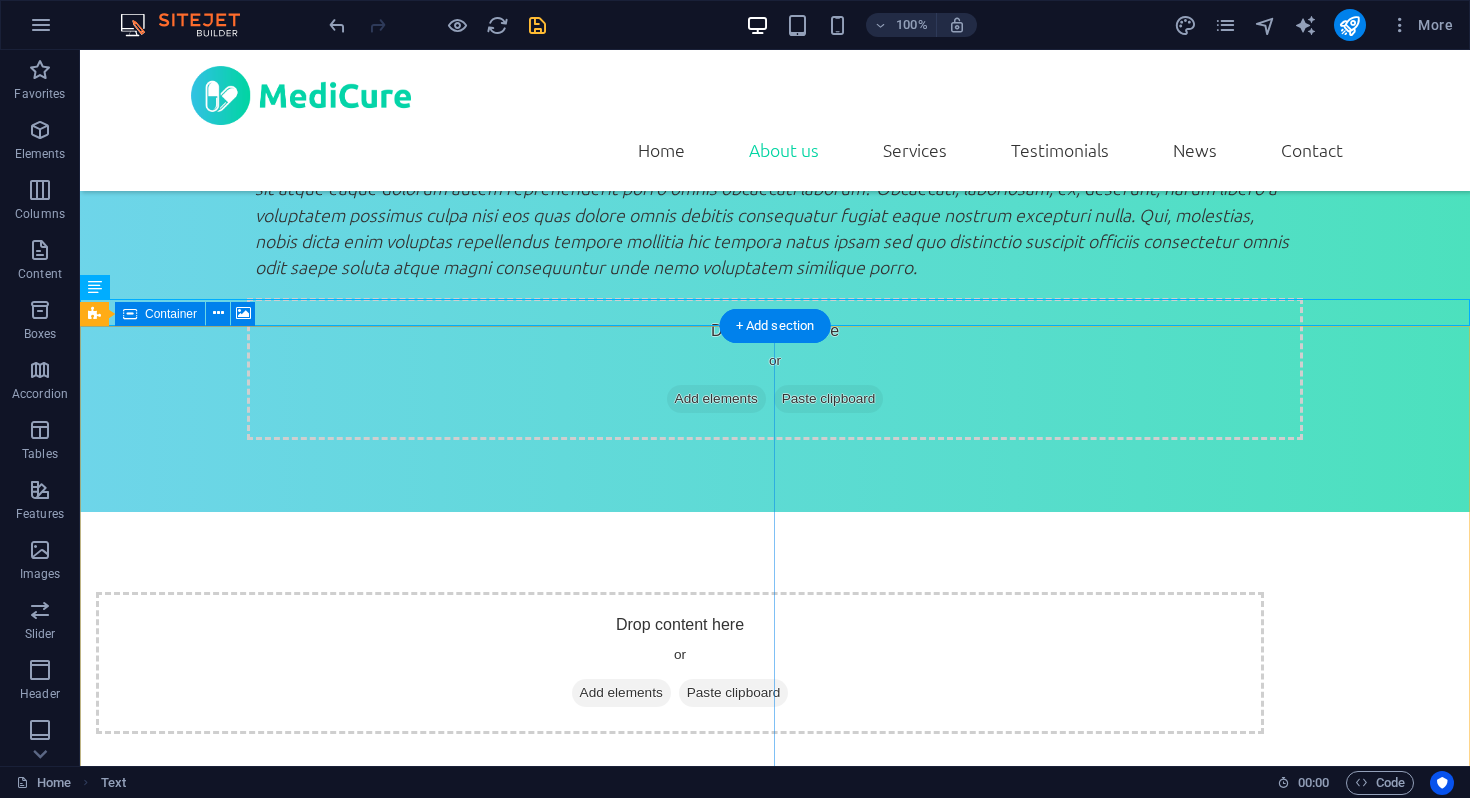 click at bounding box center (775, 2738) 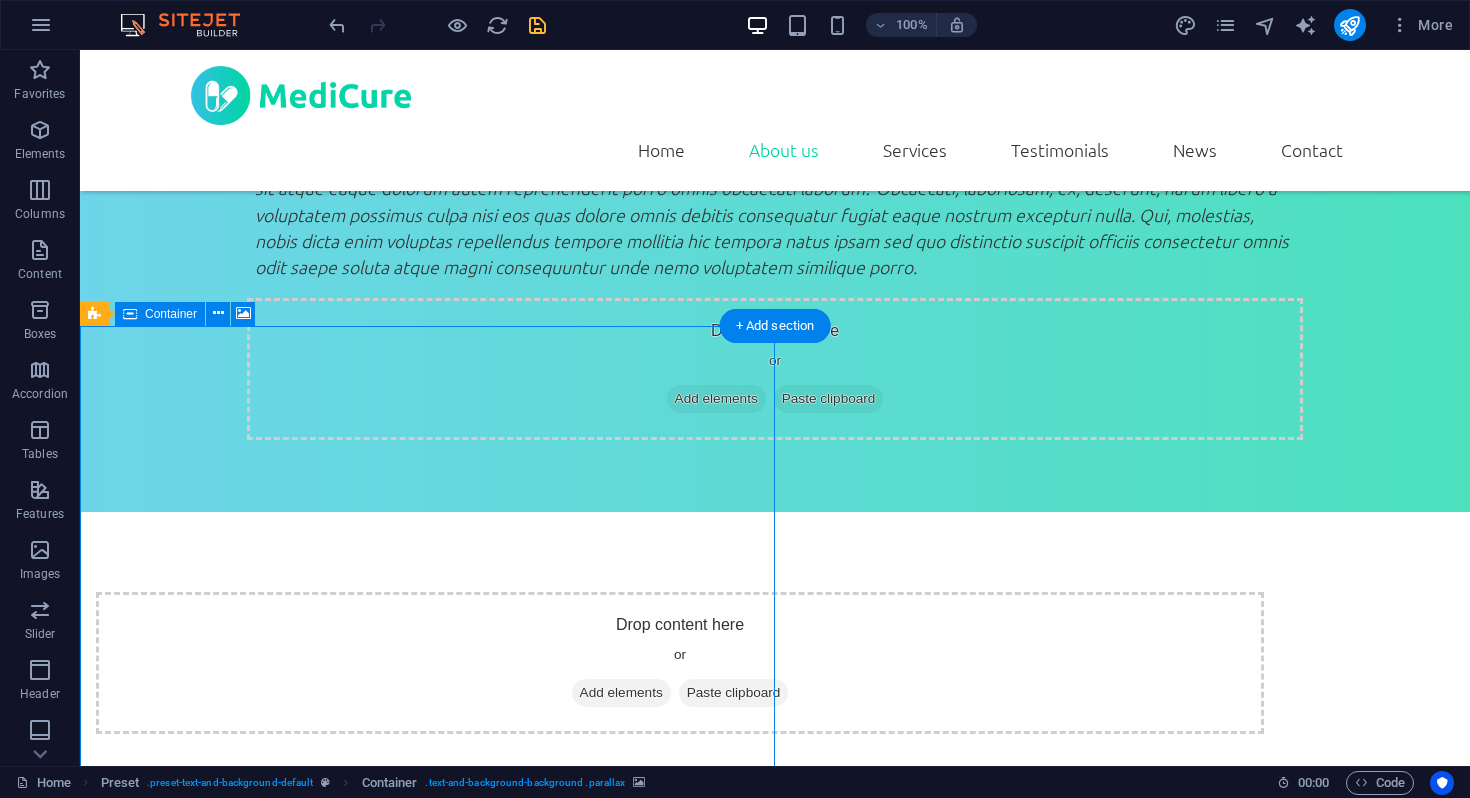 click at bounding box center (775, 2738) 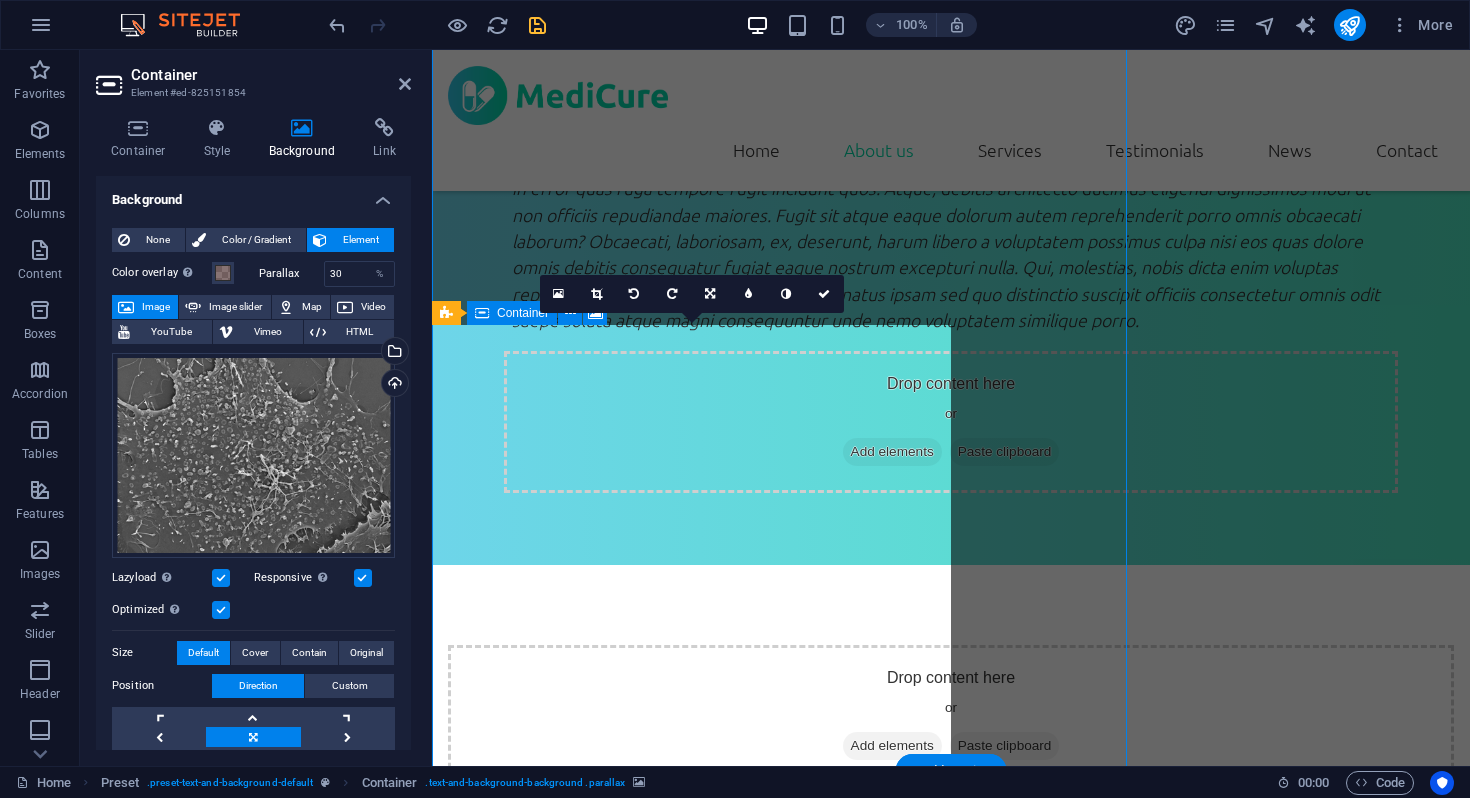 scroll, scrollTop: 3383, scrollLeft: 0, axis: vertical 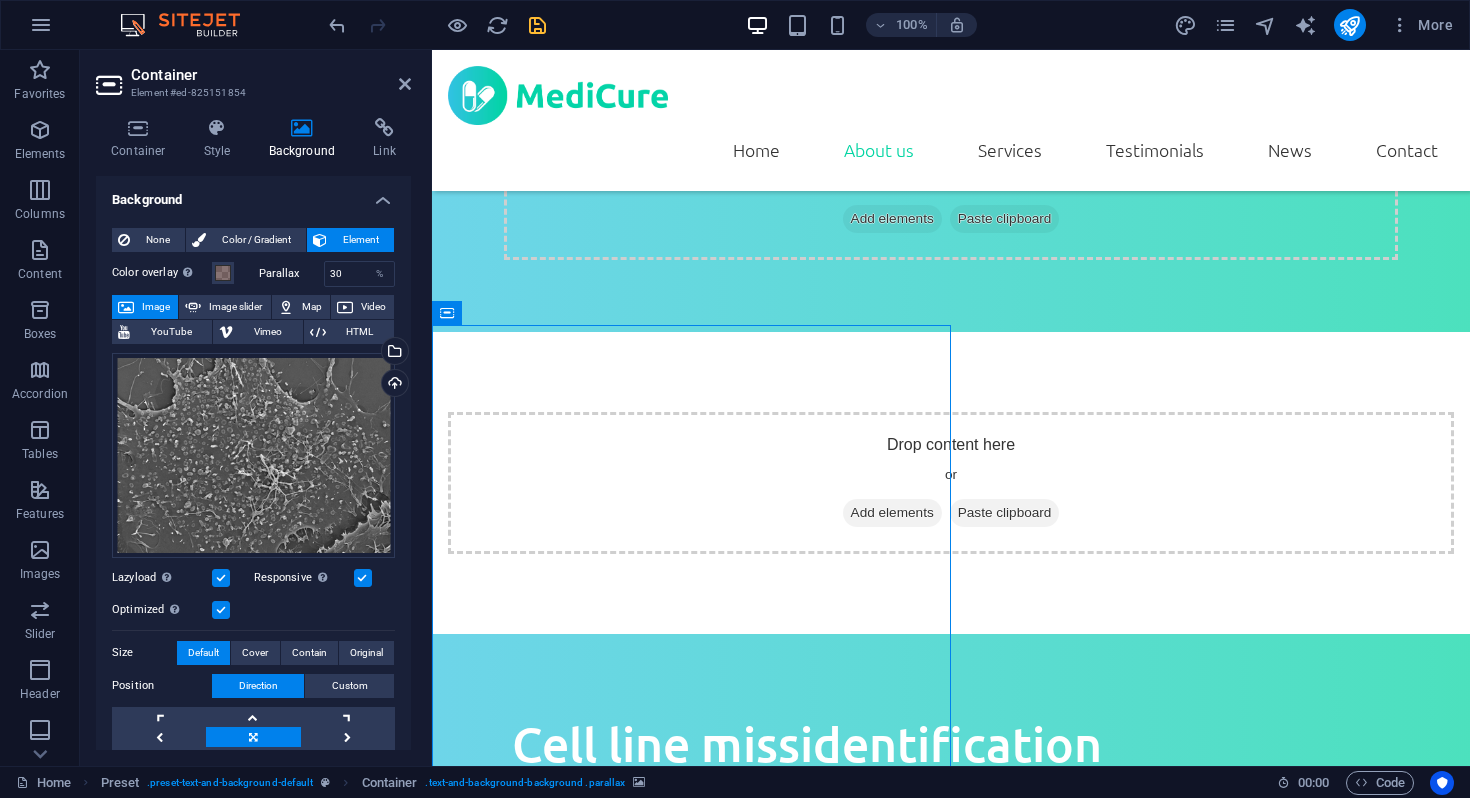 drag, startPoint x: 919, startPoint y: 364, endPoint x: 490, endPoint y: 364, distance: 429 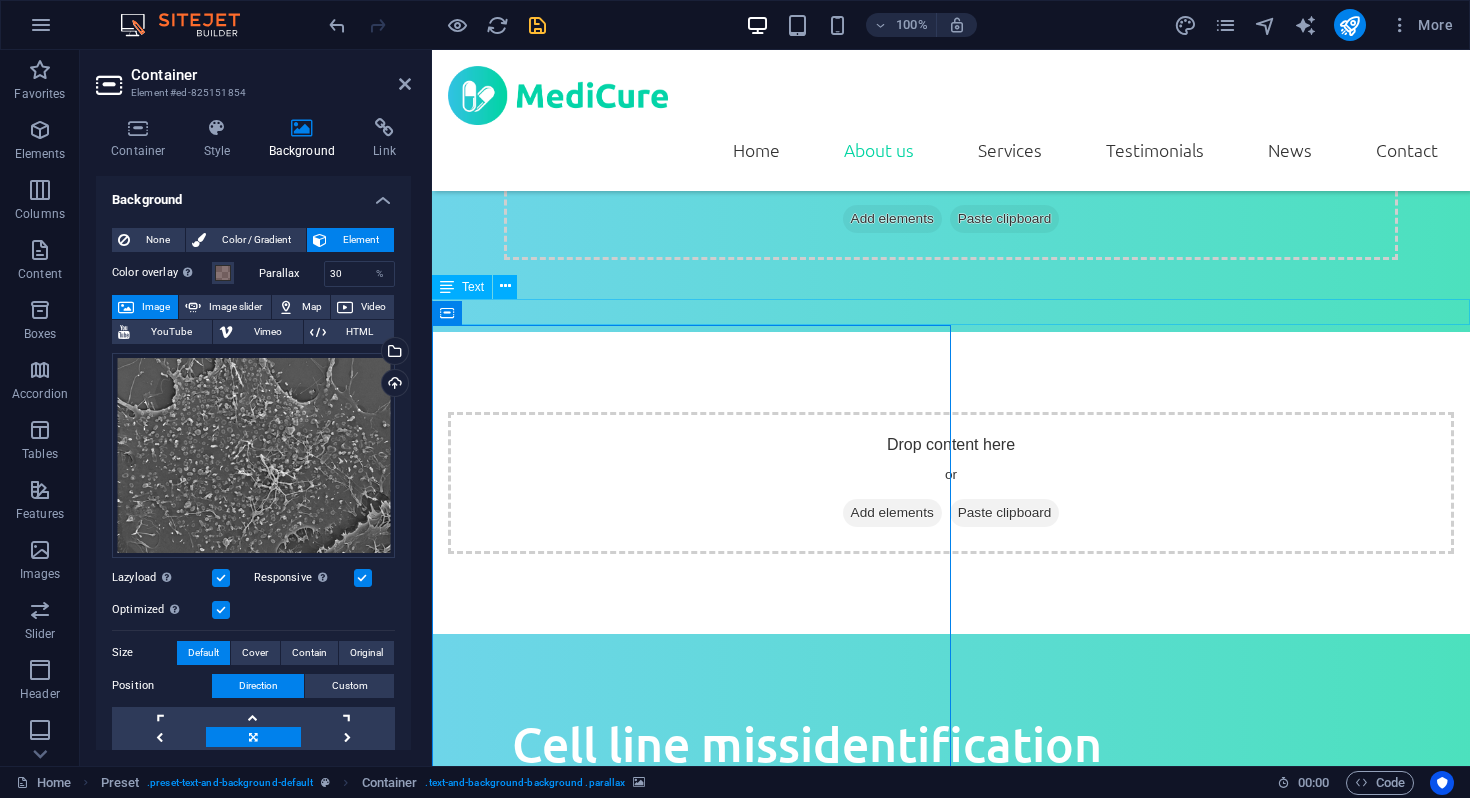 click on "Electronmicroscopic photograph of a HELA cell infected with M. hyorhinis." at bounding box center (951, 2368) 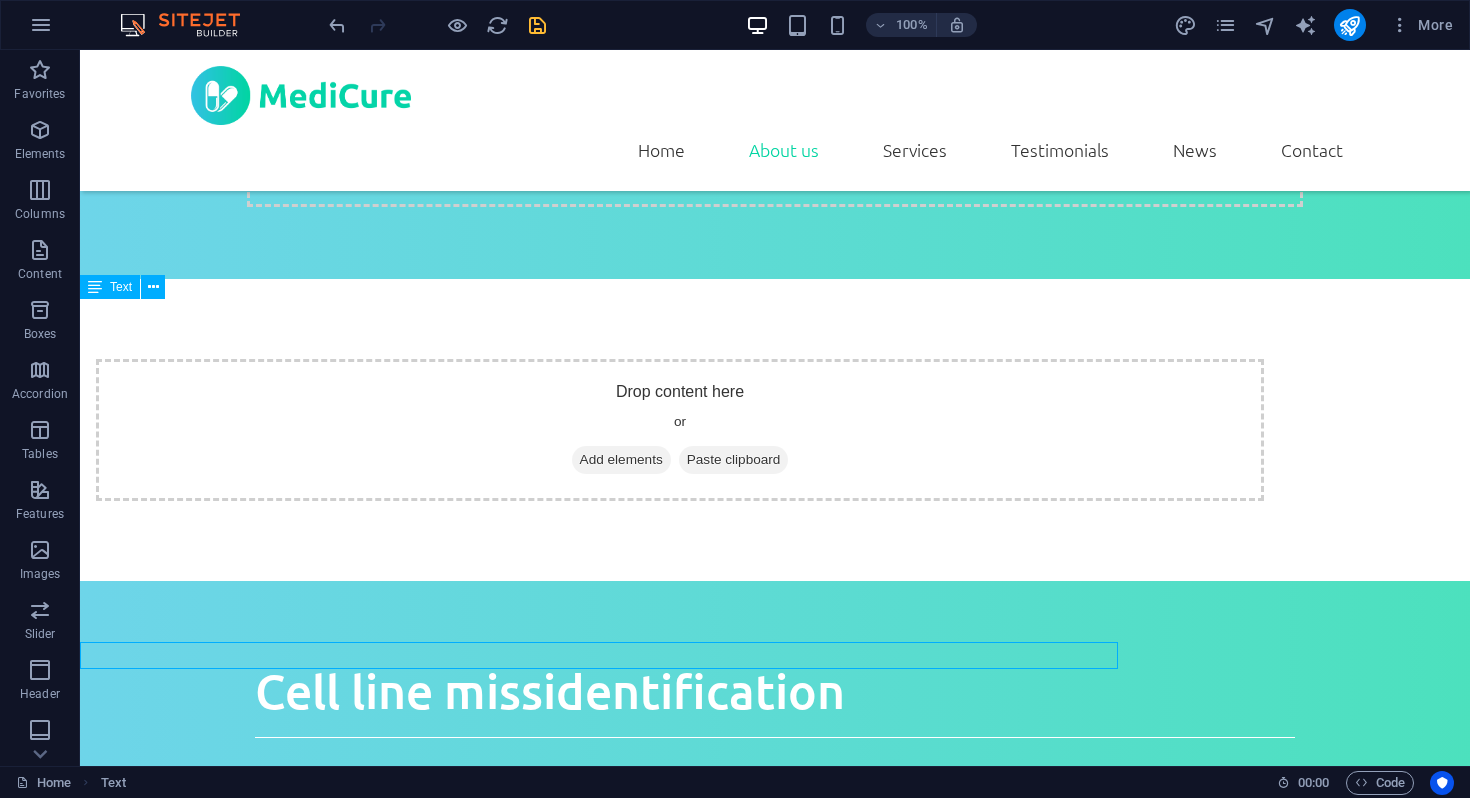 scroll, scrollTop: 3040, scrollLeft: 0, axis: vertical 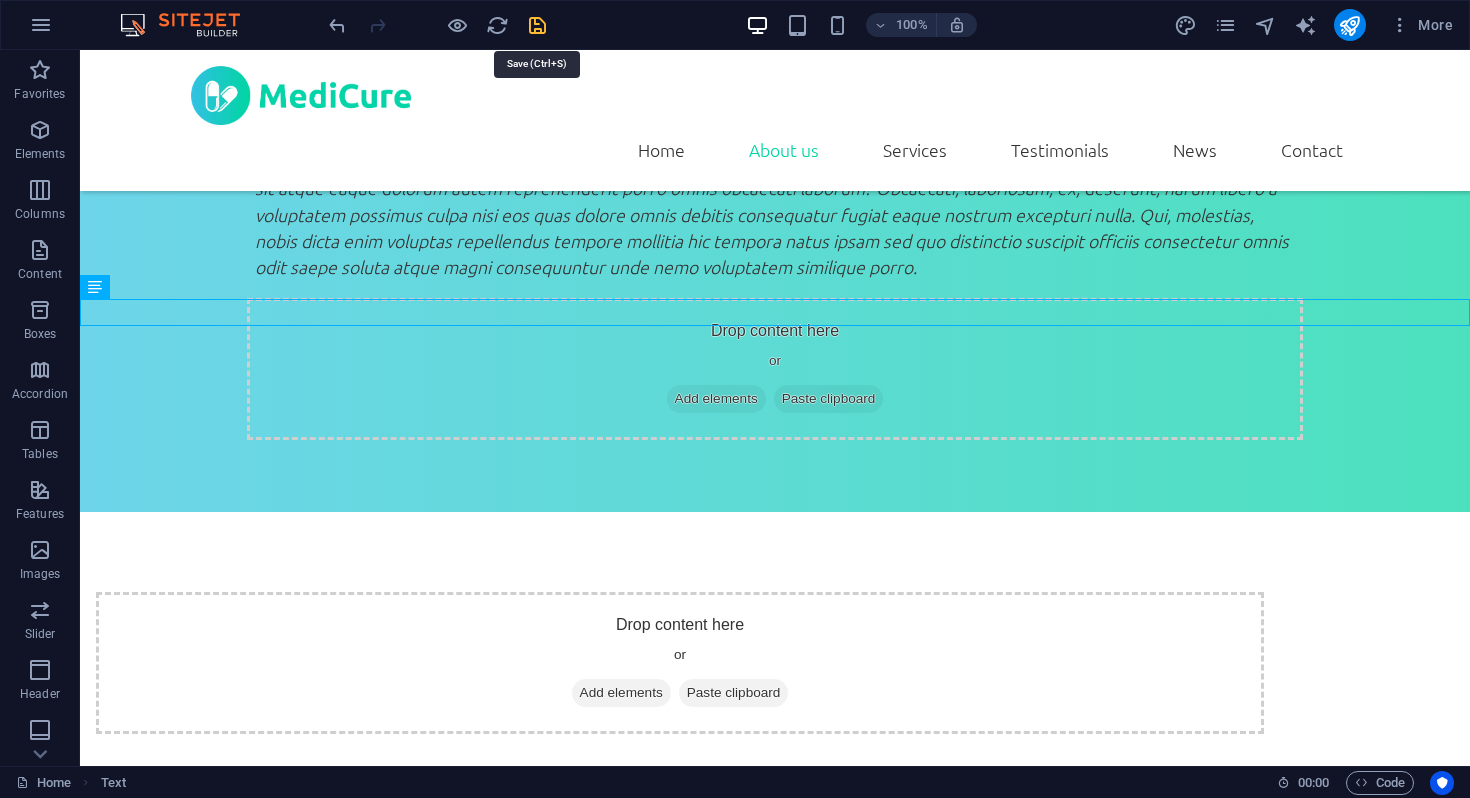 click at bounding box center [537, 25] 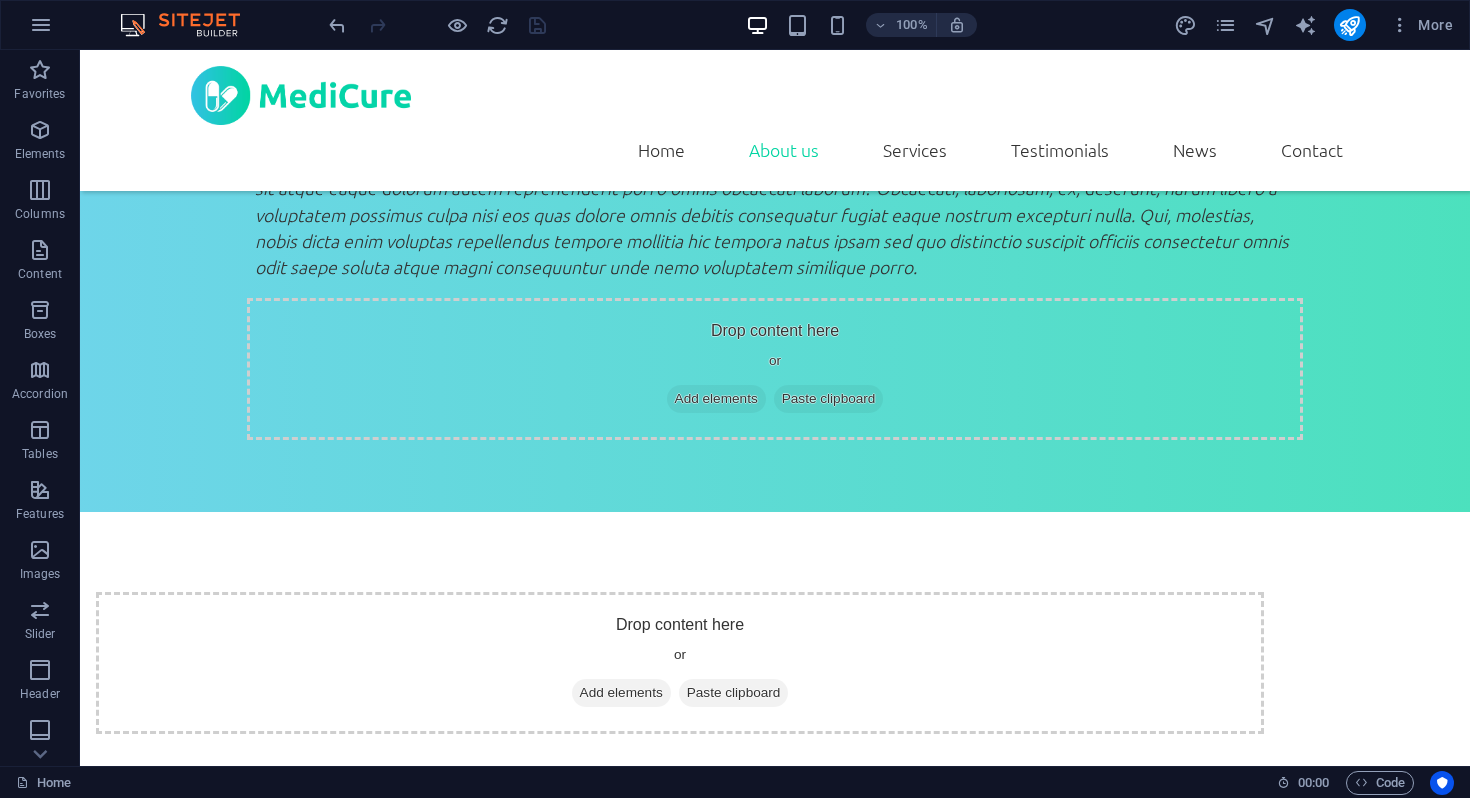 click on "100% More" at bounding box center [893, 25] 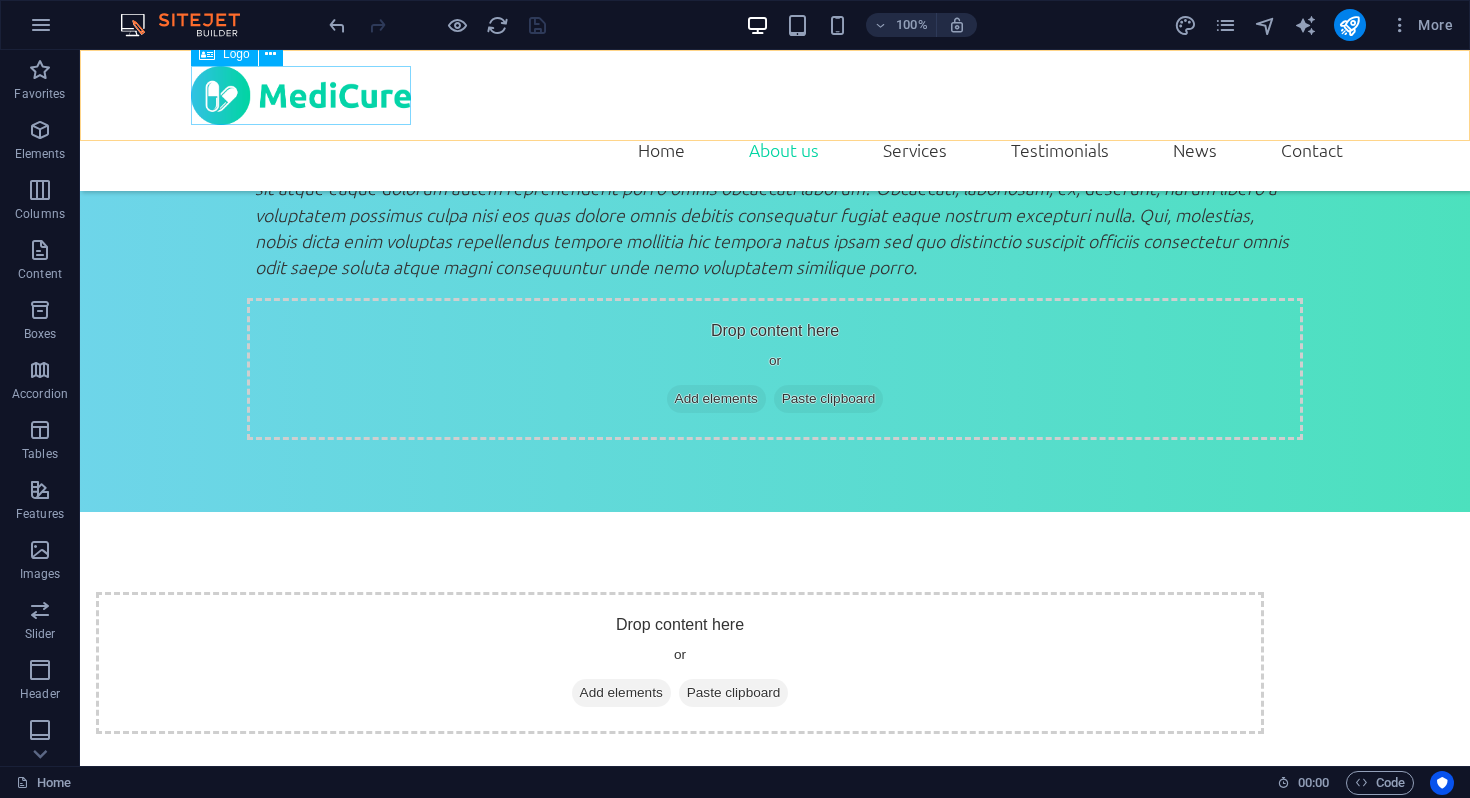 click at bounding box center [775, 95] 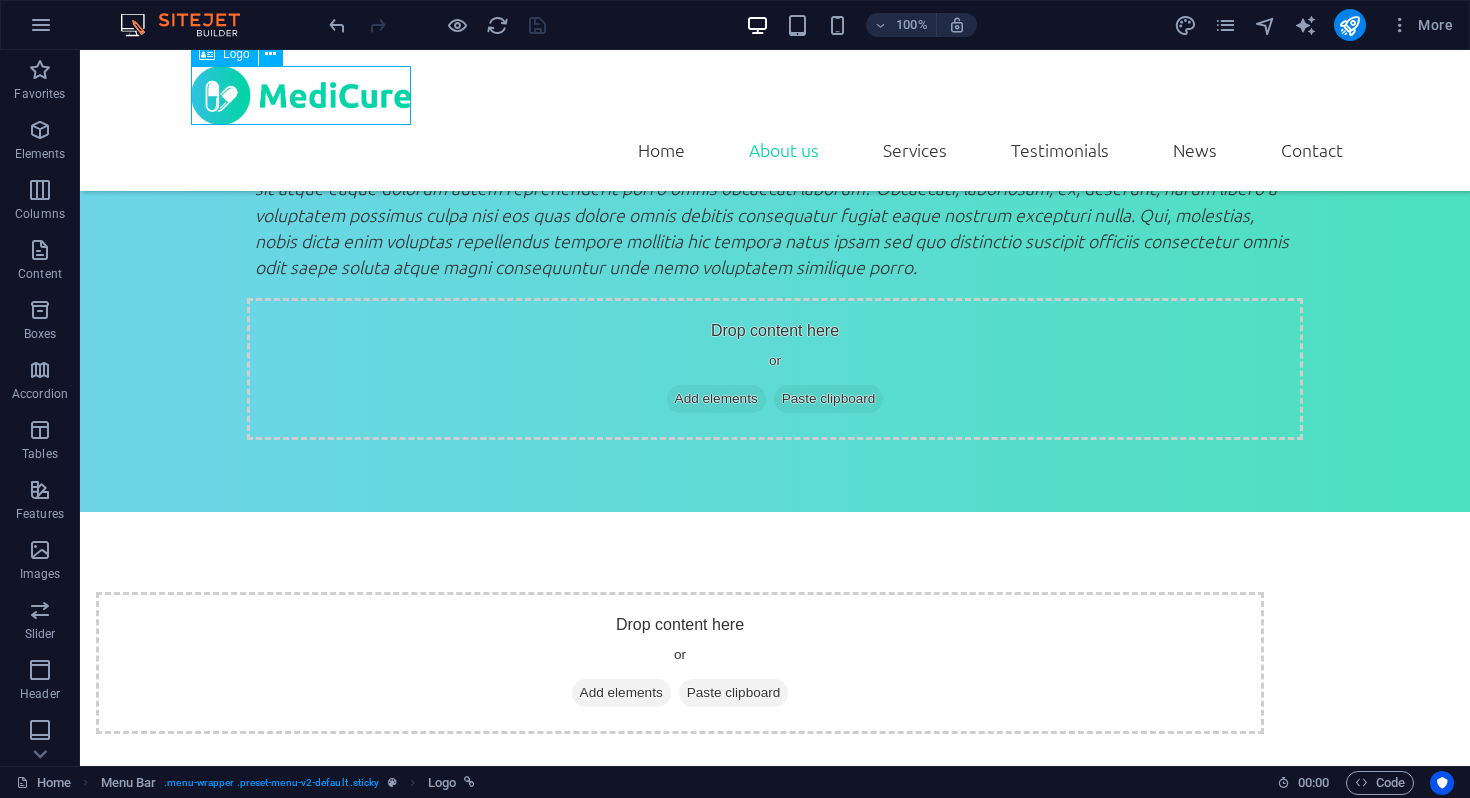 click at bounding box center (775, 95) 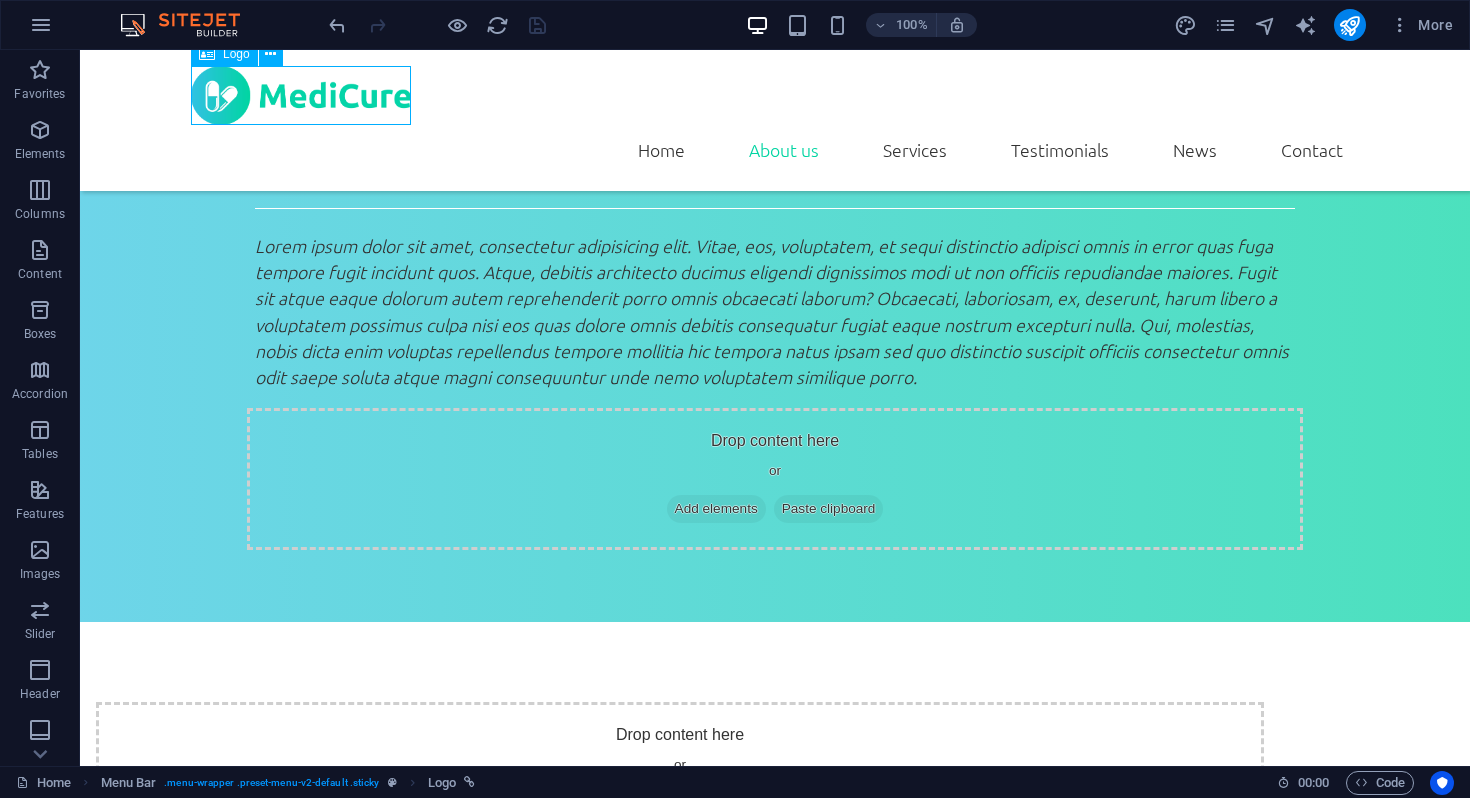 scroll, scrollTop: 3383, scrollLeft: 0, axis: vertical 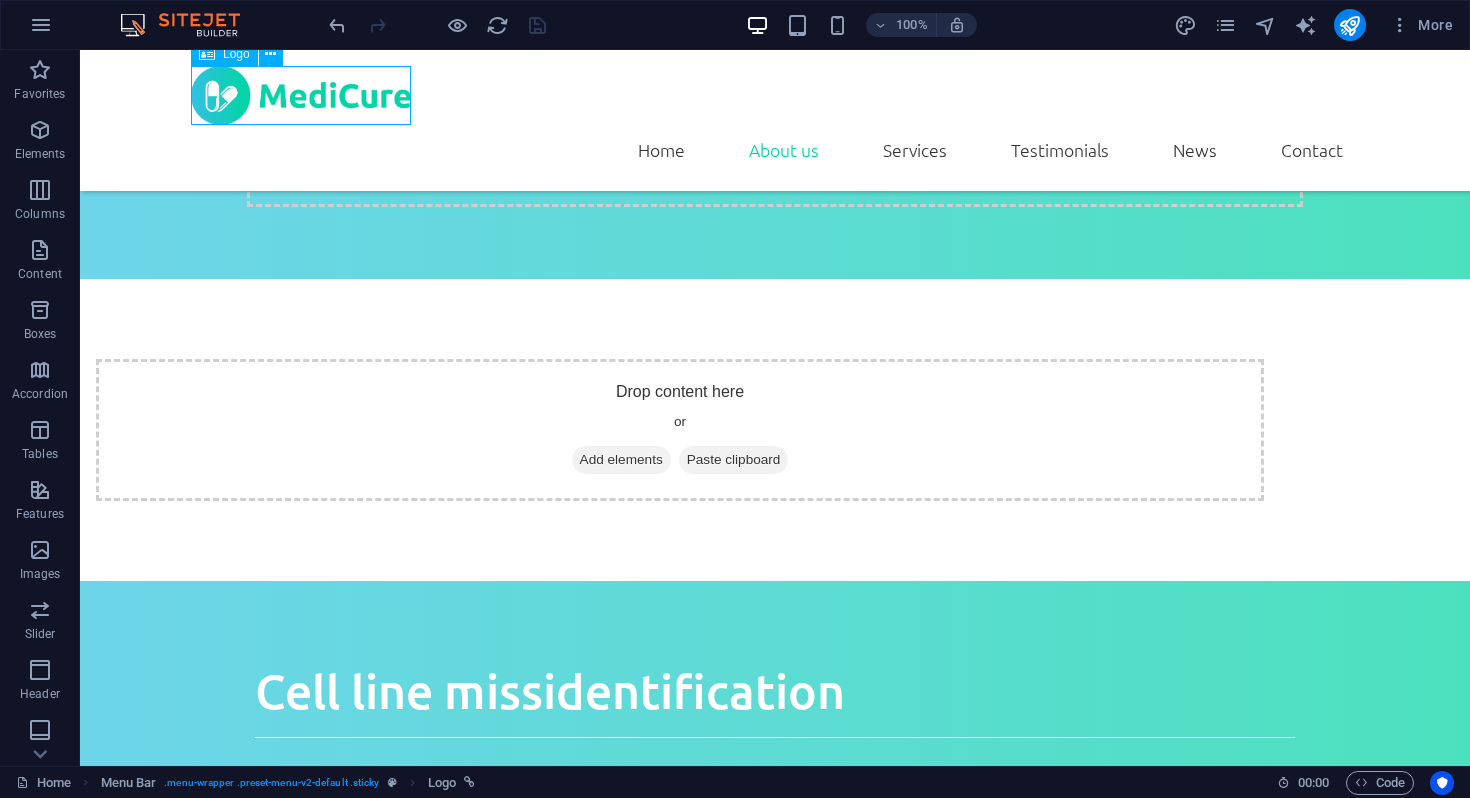 select on "px" 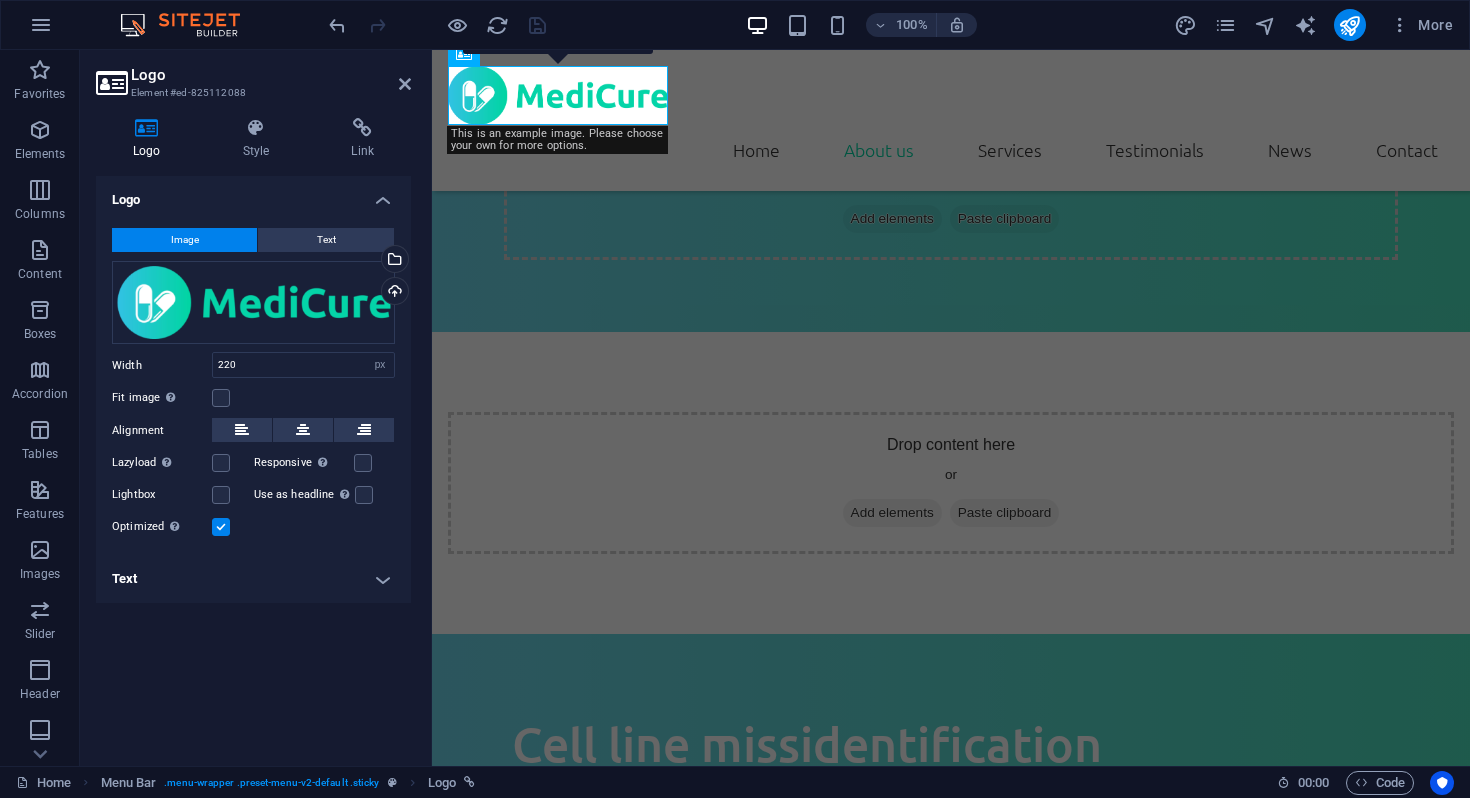 click on "Logo Style Link Logo Image Text Drag files here, click to choose files or select files from Files or our free stock photos & videos Select files from the file manager, stock photos, or upload file(s) Upload Width 220 Default auto px rem % em vh vw Fit image Automatically fit image to a fixed width and height Height Default auto px Alignment Lazyload Loading images after the page loads improves page speed. Responsive Automatically load retina image and smartphone optimized sizes. Lightbox Use as headline The image will be wrapped in an H1 headline tag. Useful for giving alternative text the weight of an H1 headline, e.g. for the logo. Leave unchecked if uncertain. Optimized Images are compressed to improve page speed. Position Direction Custom X offset 50 px rem % vh vw Y offset 50 px rem % vh vw Edit design Text Float No float Image left Image right Determine how text should behave around the image. Text Alternative text Image caption Paragraph Format Normal Heading 1 Heading 2 Heading 3 Heading 4 Heading 5 8" at bounding box center (253, 434) 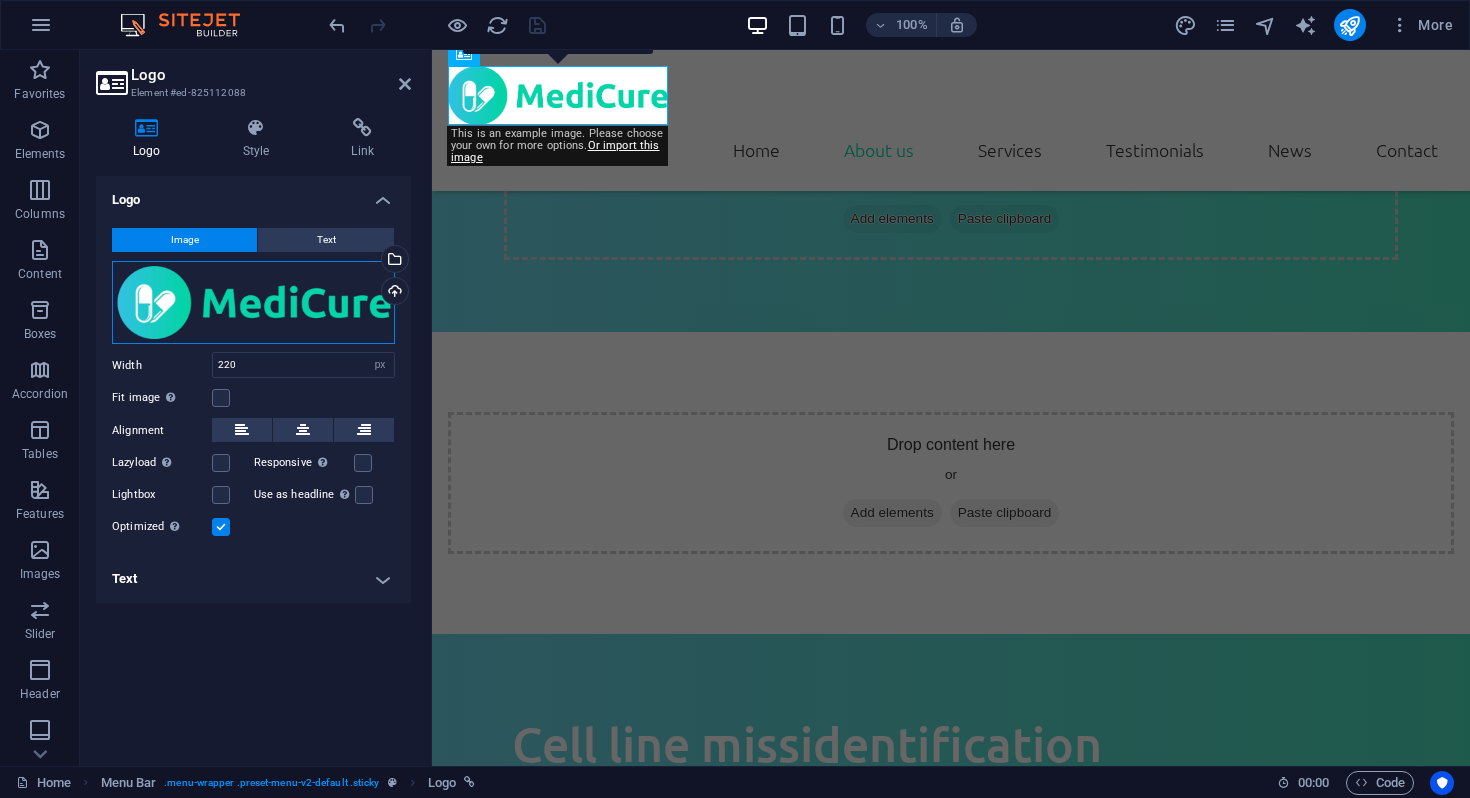 click on "Drag files here, click to choose files or select files from Files or our free stock photos & videos" at bounding box center [253, 303] 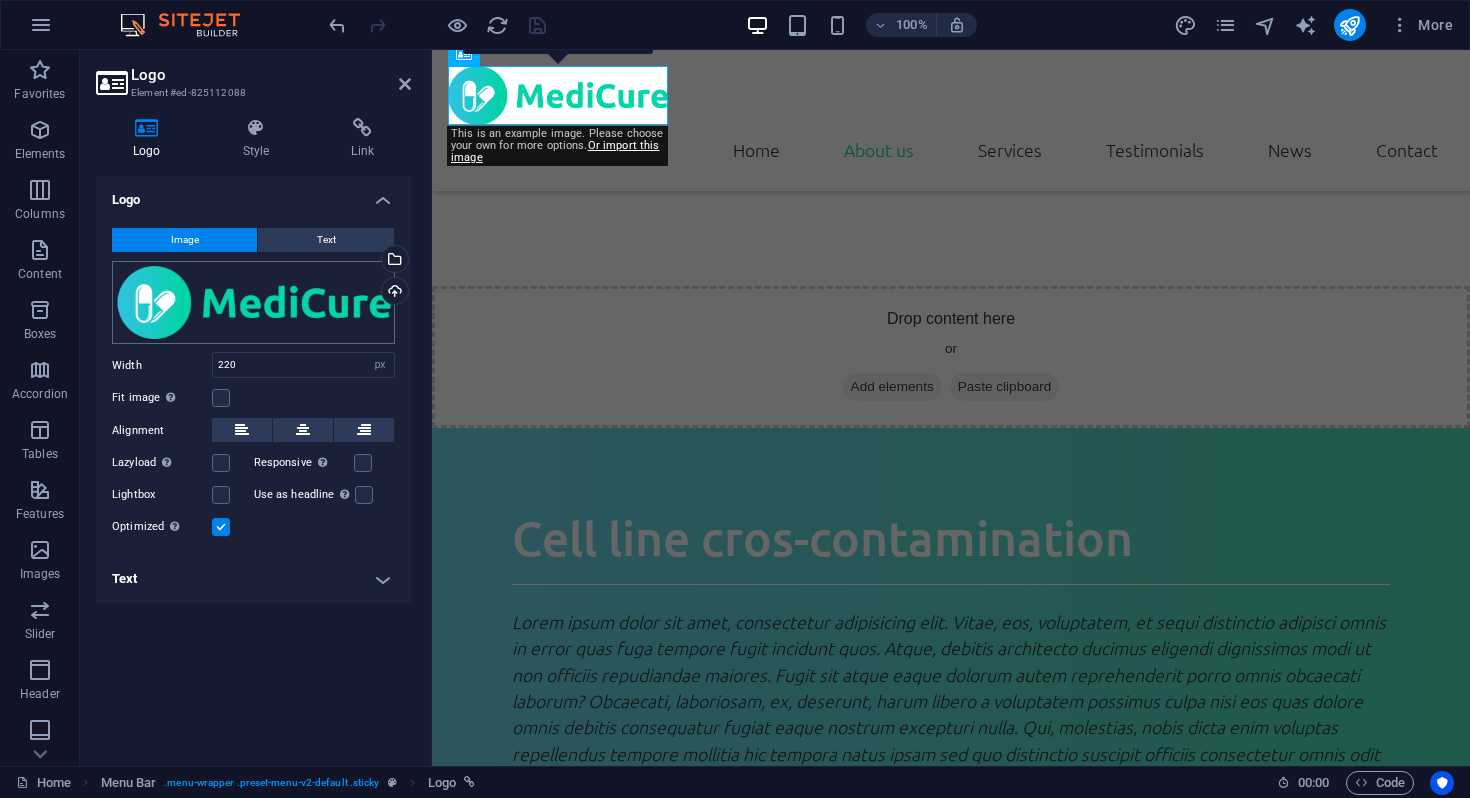scroll, scrollTop: 3934, scrollLeft: 0, axis: vertical 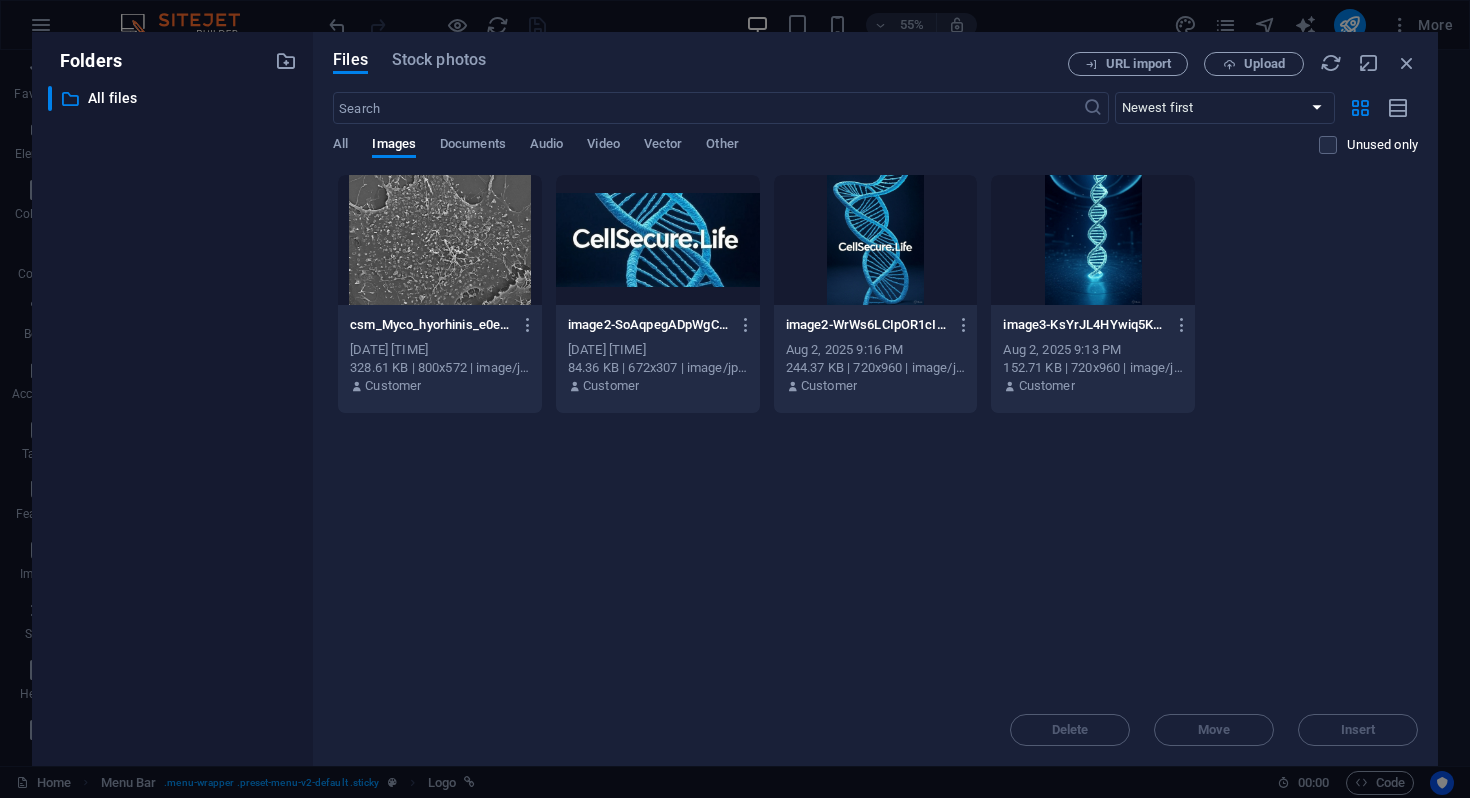 click at bounding box center [658, 240] 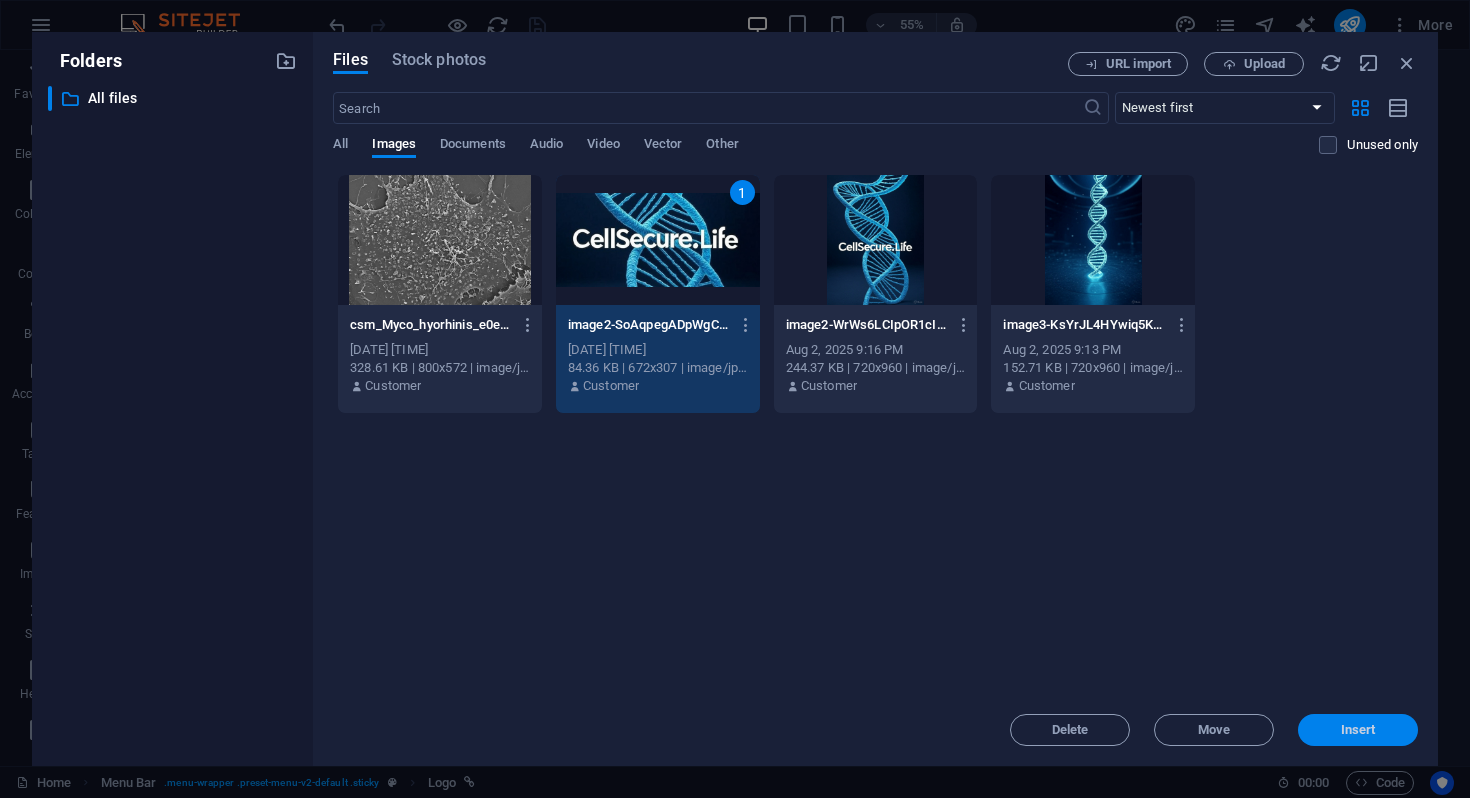 click on "Insert" at bounding box center (1358, 730) 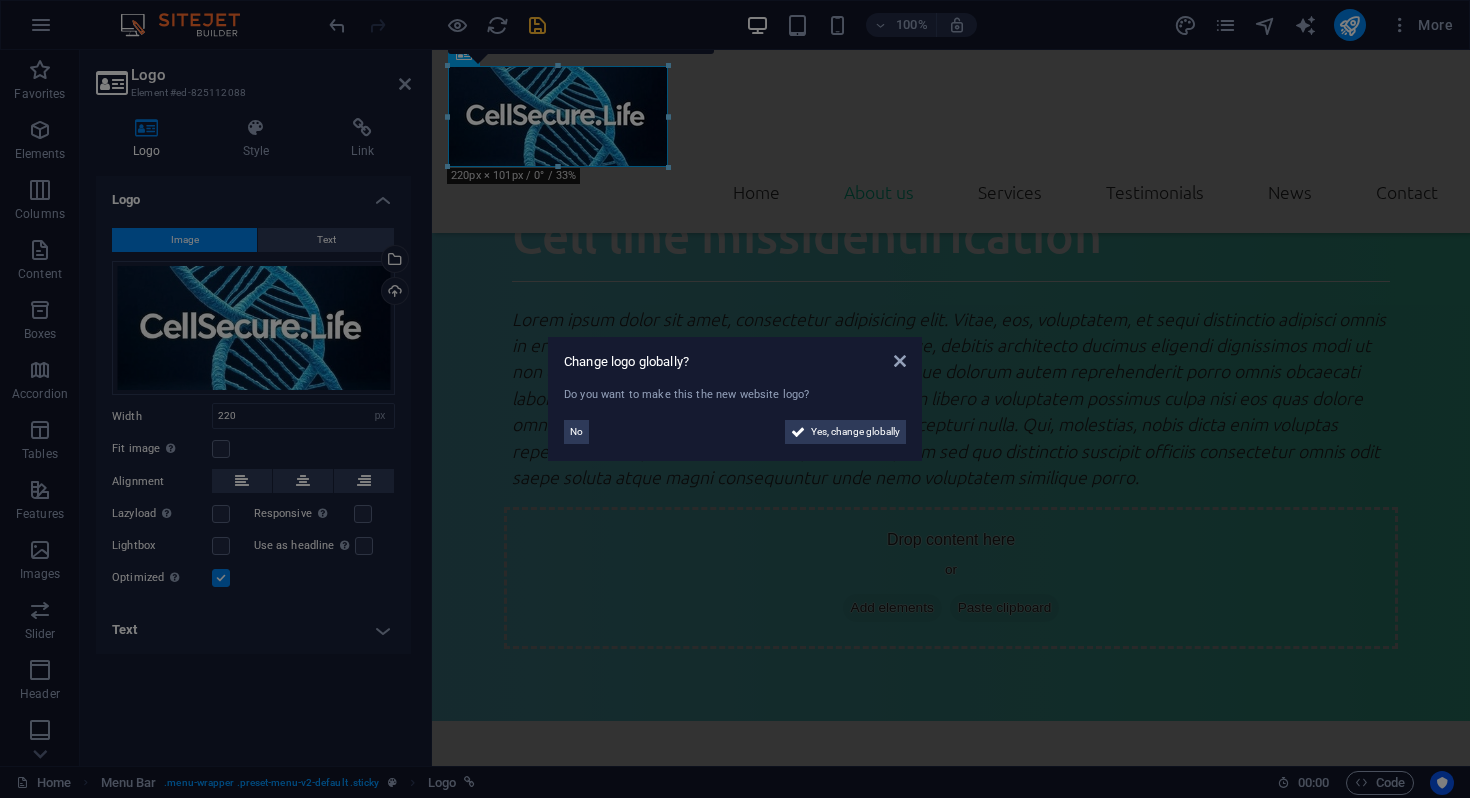 scroll, scrollTop: 3383, scrollLeft: 0, axis: vertical 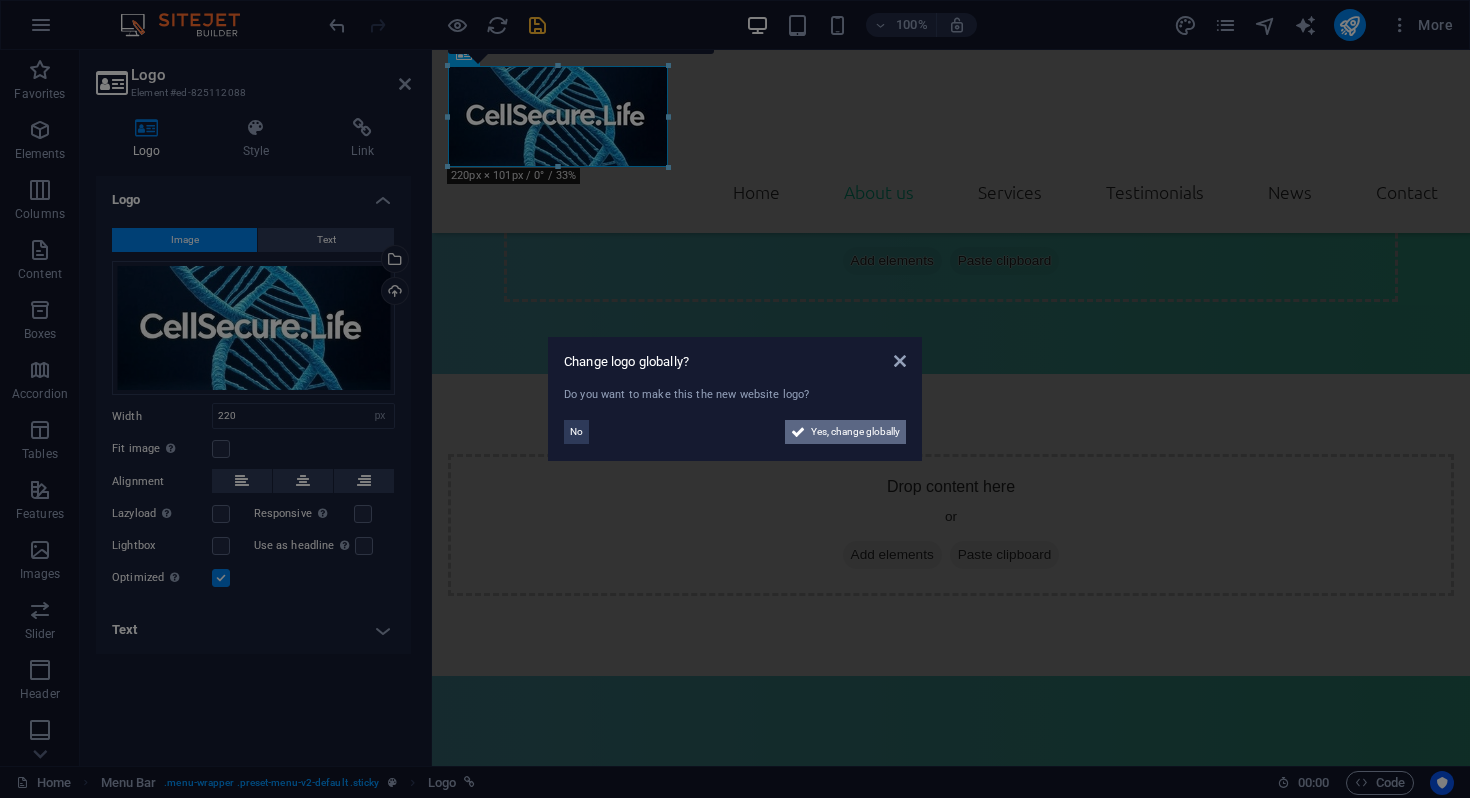 click on "Yes, change globally" at bounding box center [855, 432] 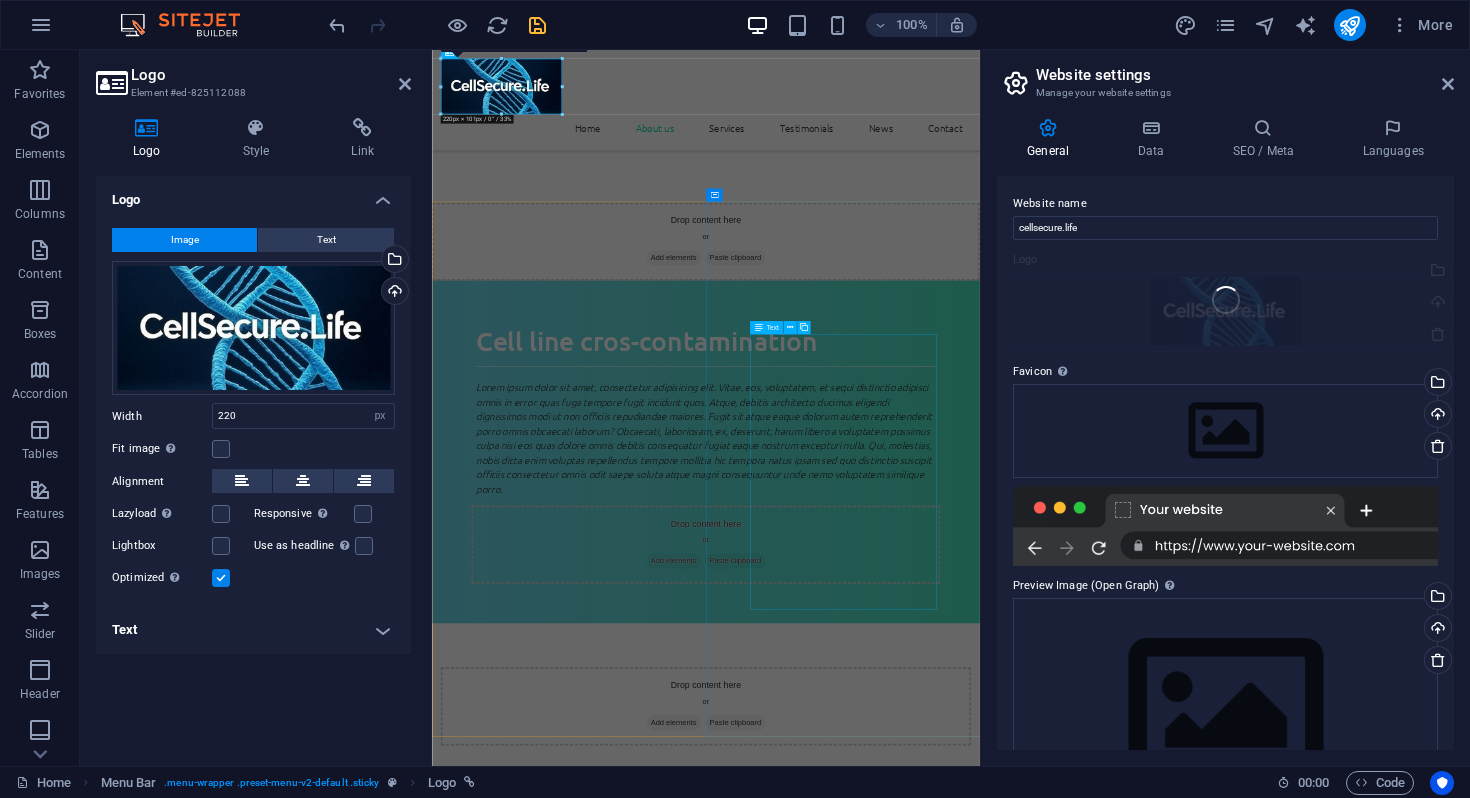 scroll, scrollTop: 3934, scrollLeft: 0, axis: vertical 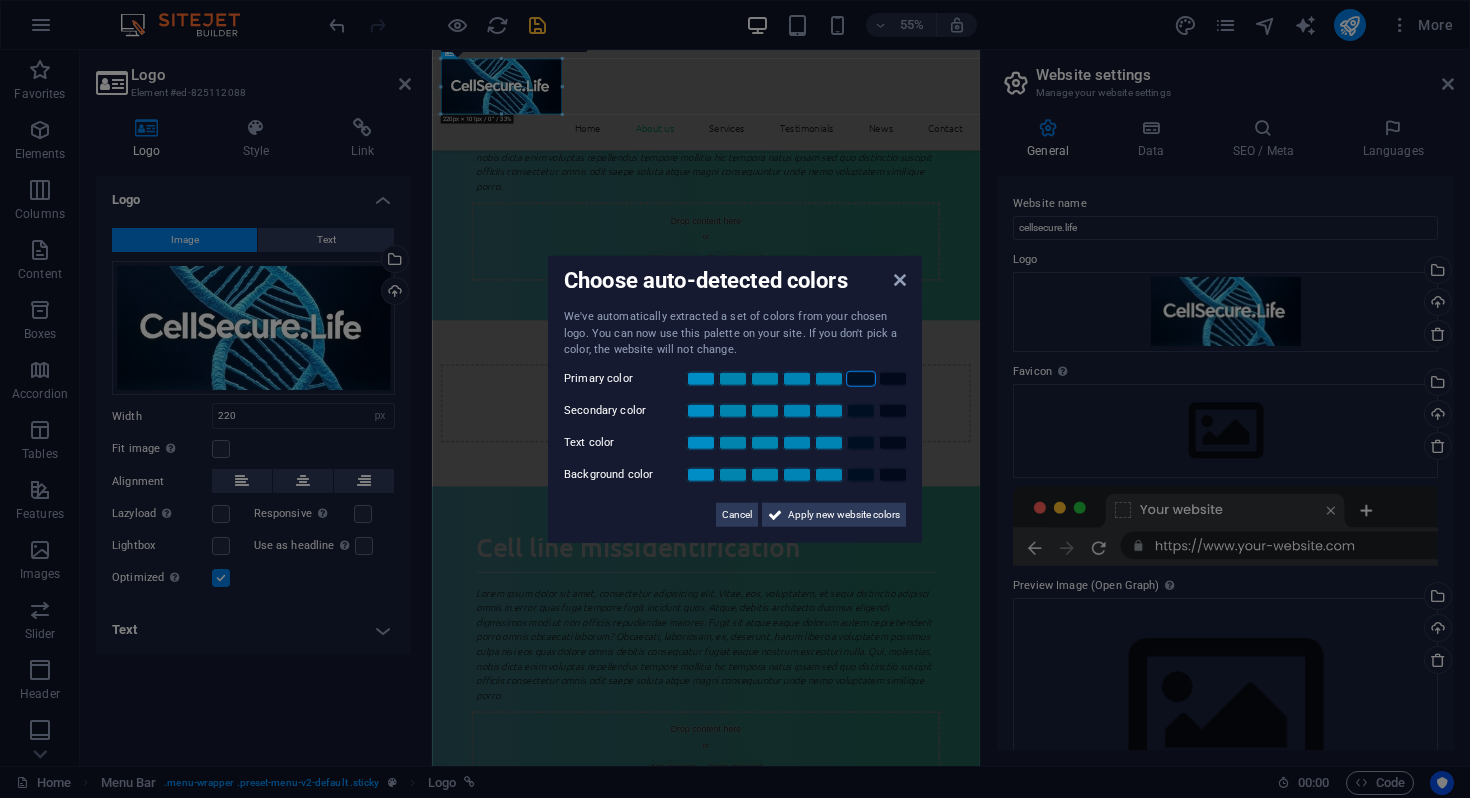 click at bounding box center [861, 378] 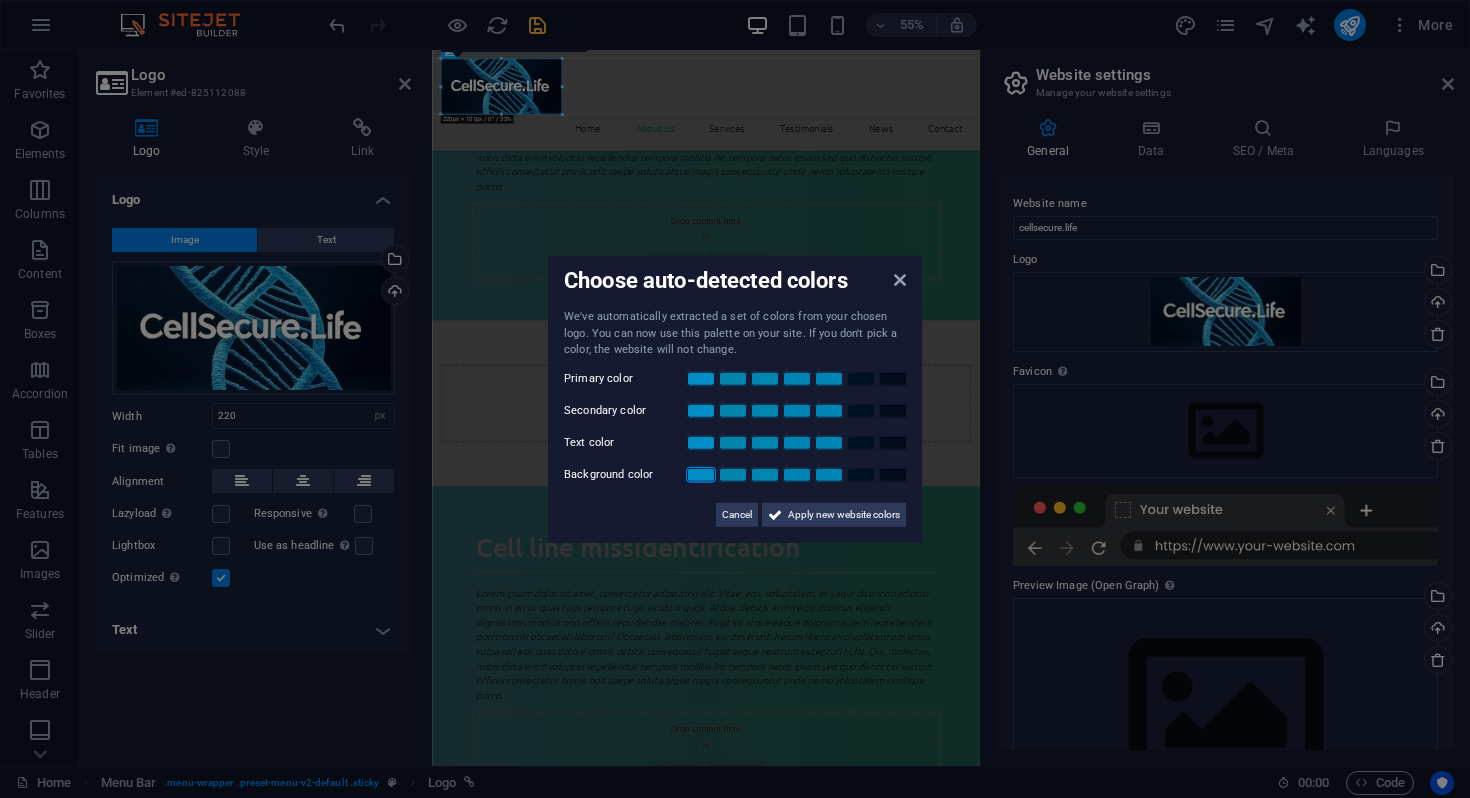 click at bounding box center [701, 474] 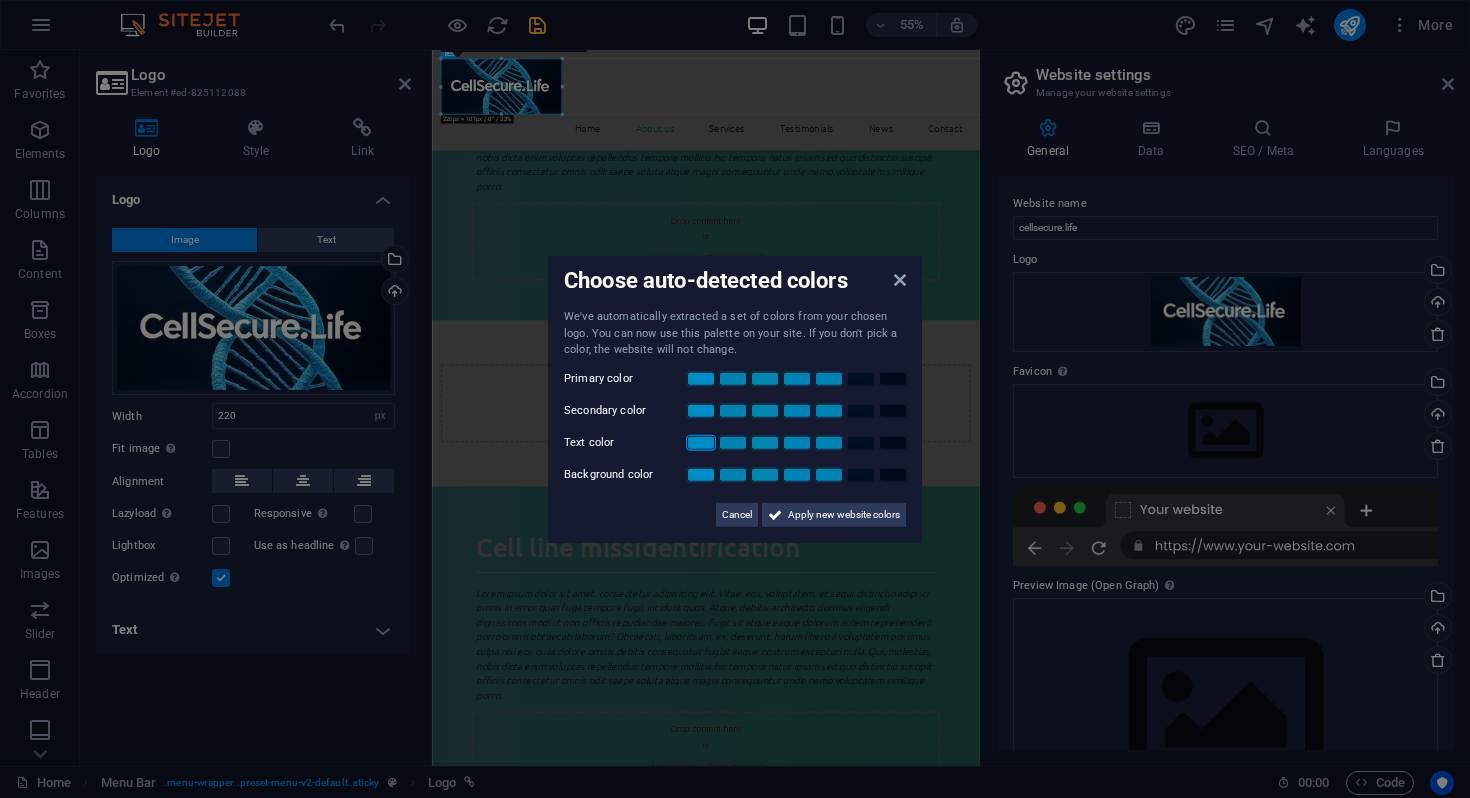 click at bounding box center [701, 442] 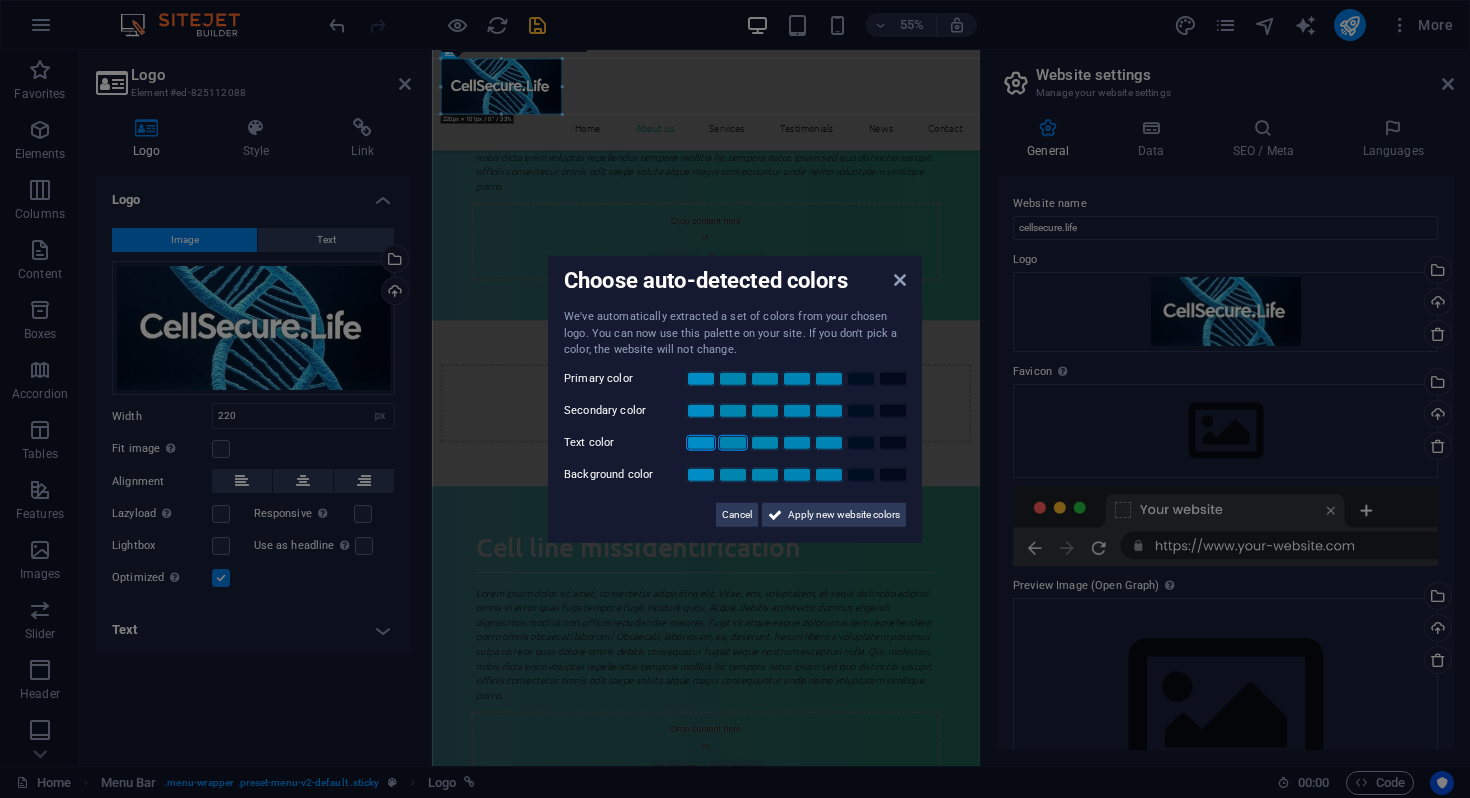 click at bounding box center [733, 442] 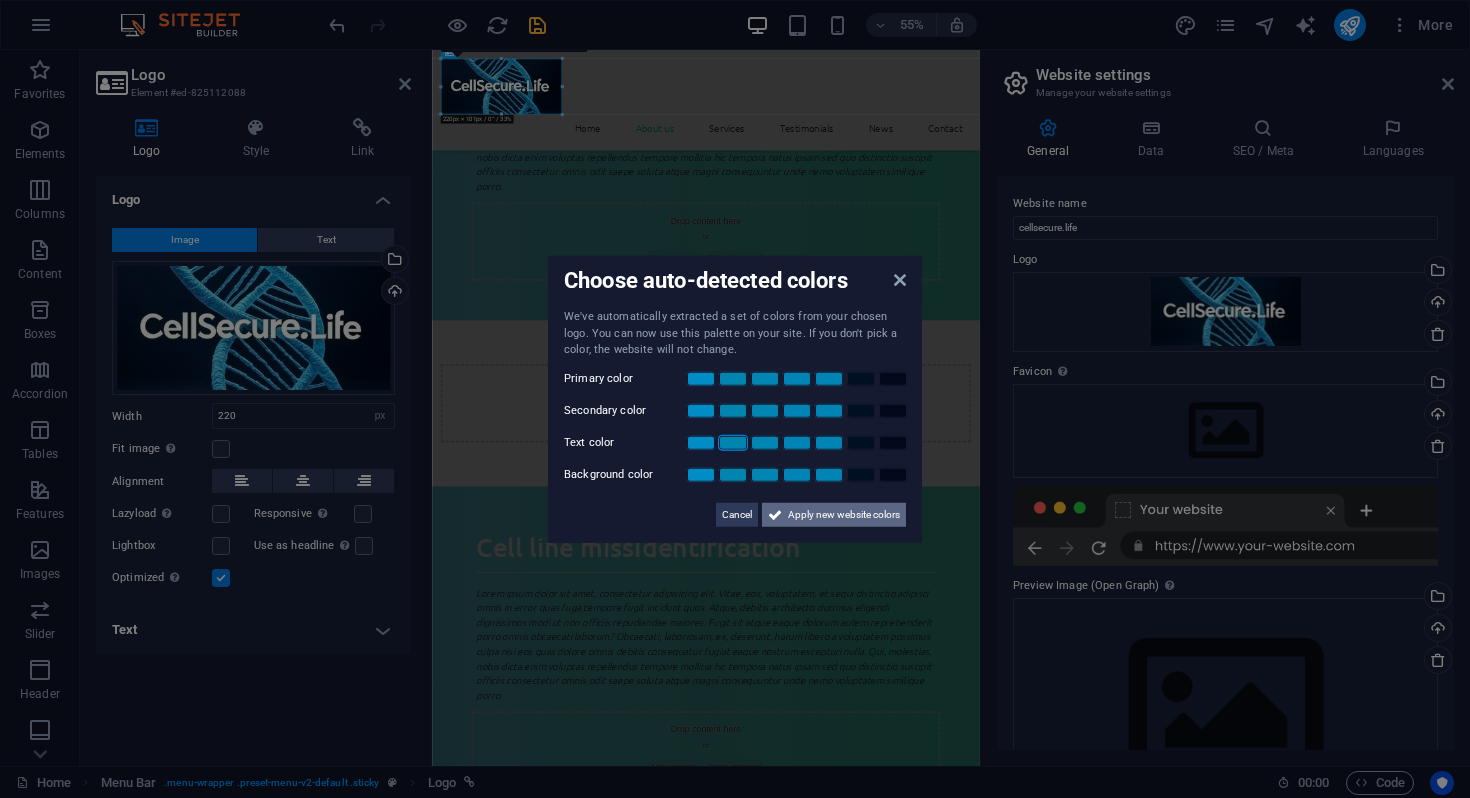 click on "Apply new website colors" at bounding box center (844, 514) 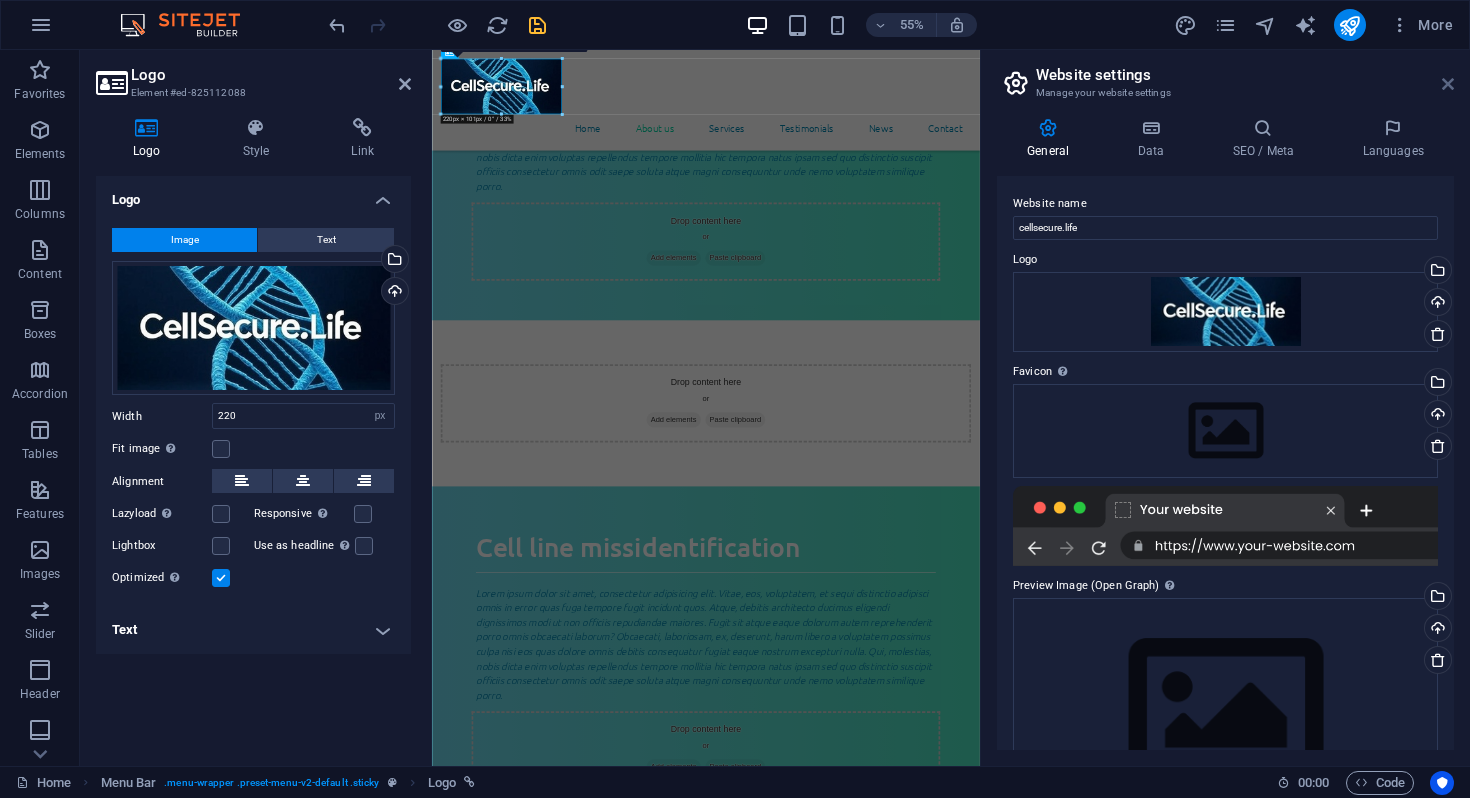 click at bounding box center (1448, 84) 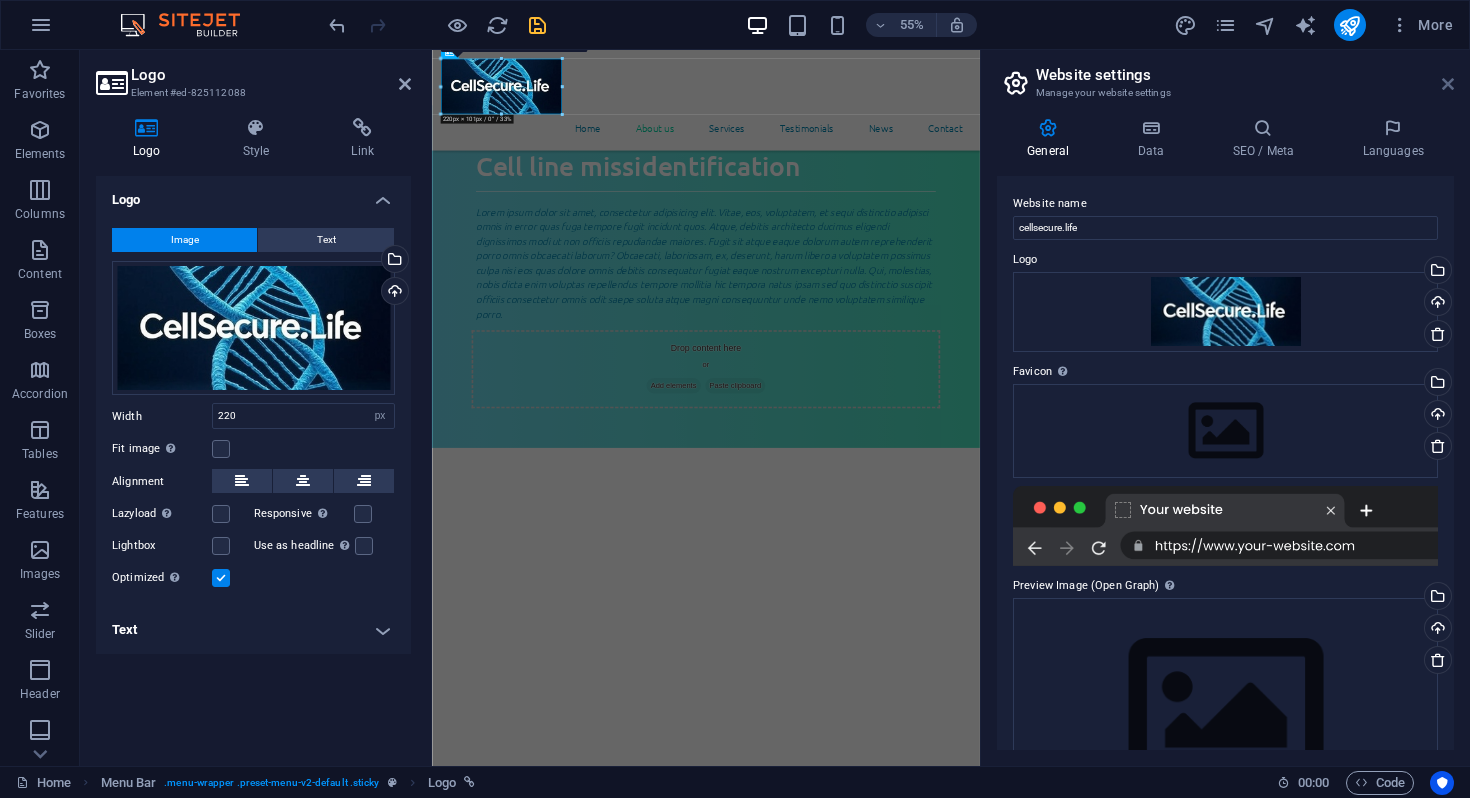 scroll, scrollTop: 3383, scrollLeft: 0, axis: vertical 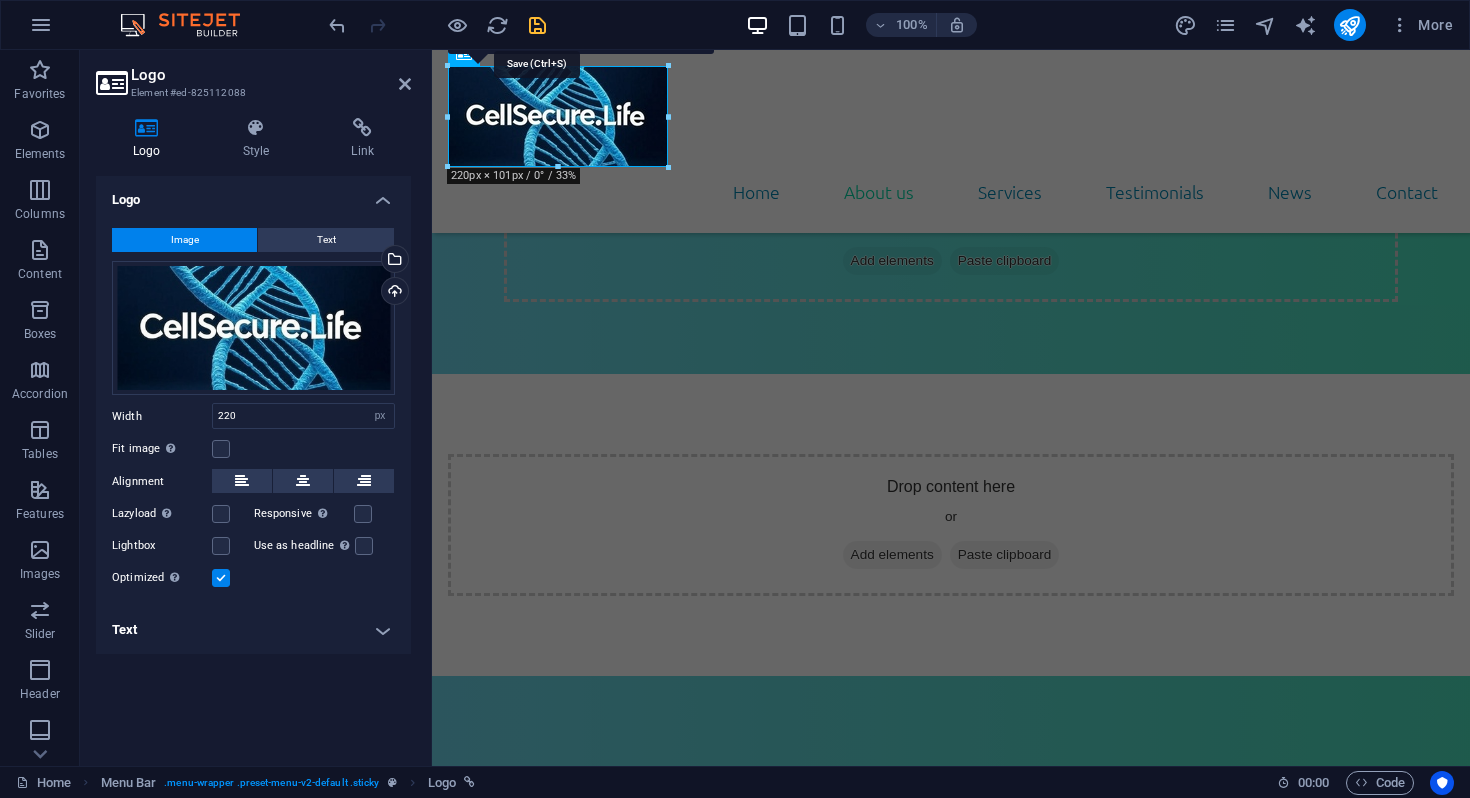 click at bounding box center [537, 25] 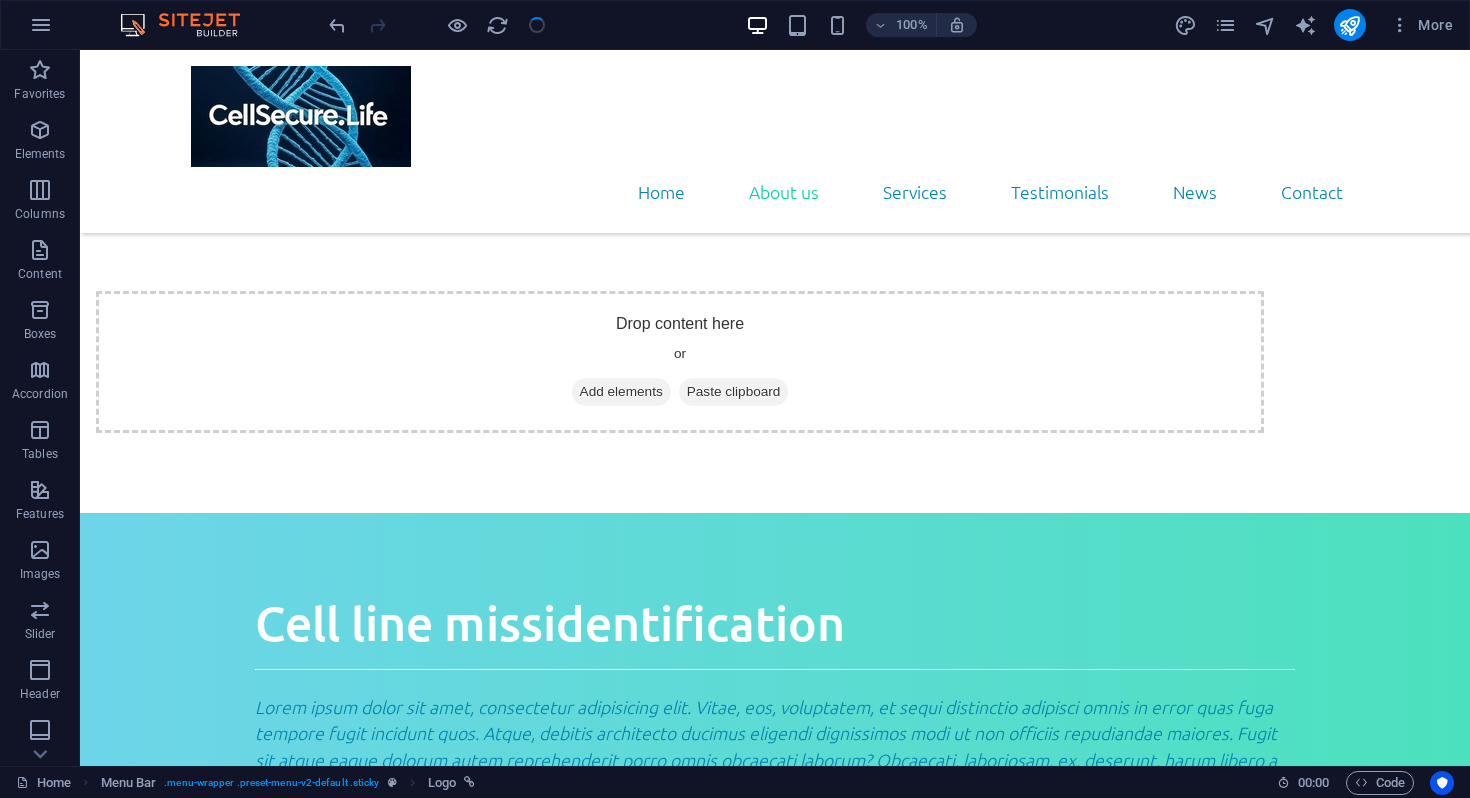 scroll, scrollTop: 3040, scrollLeft: 0, axis: vertical 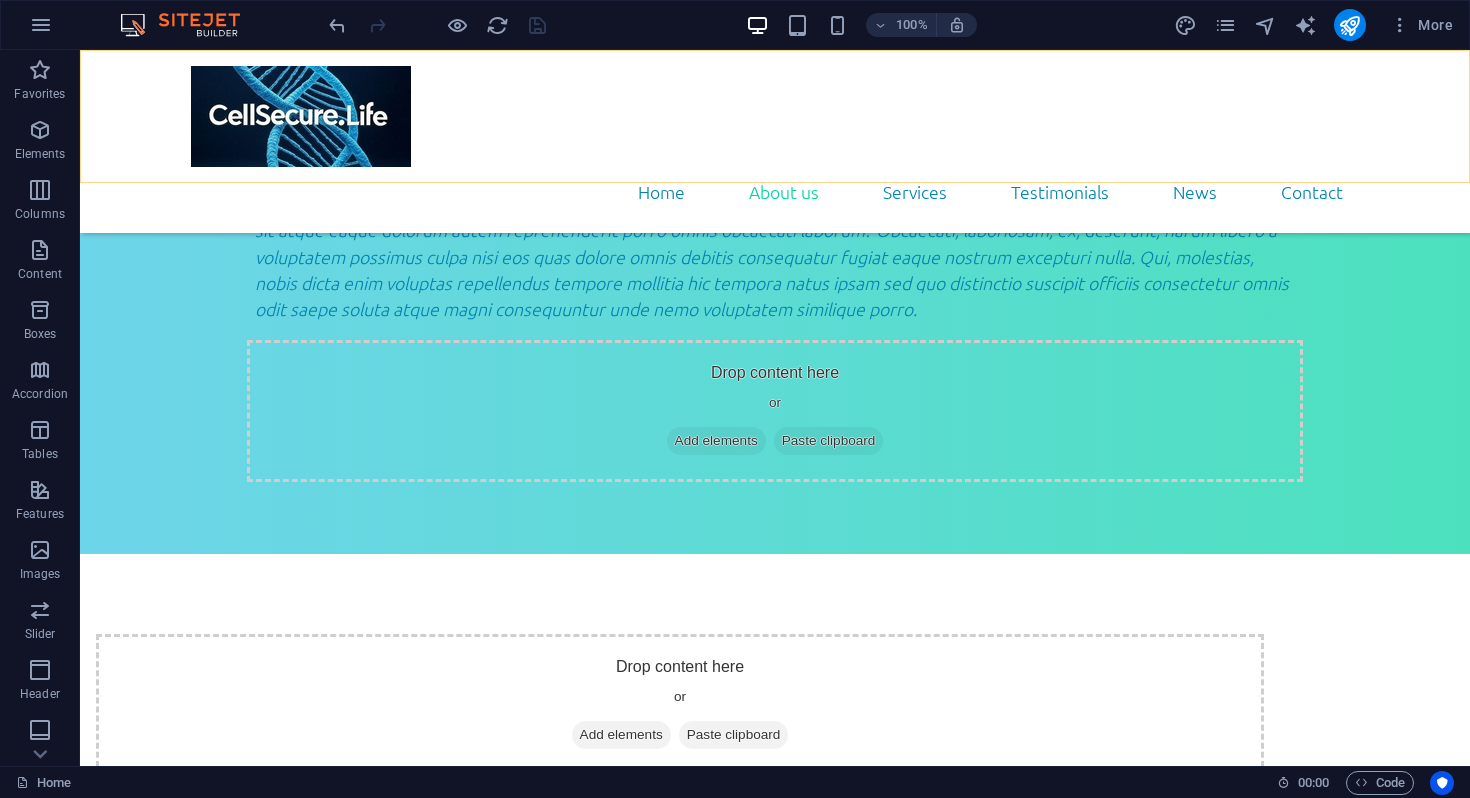 click on "Home About us Services Testimonials News Contact" at bounding box center [775, 141] 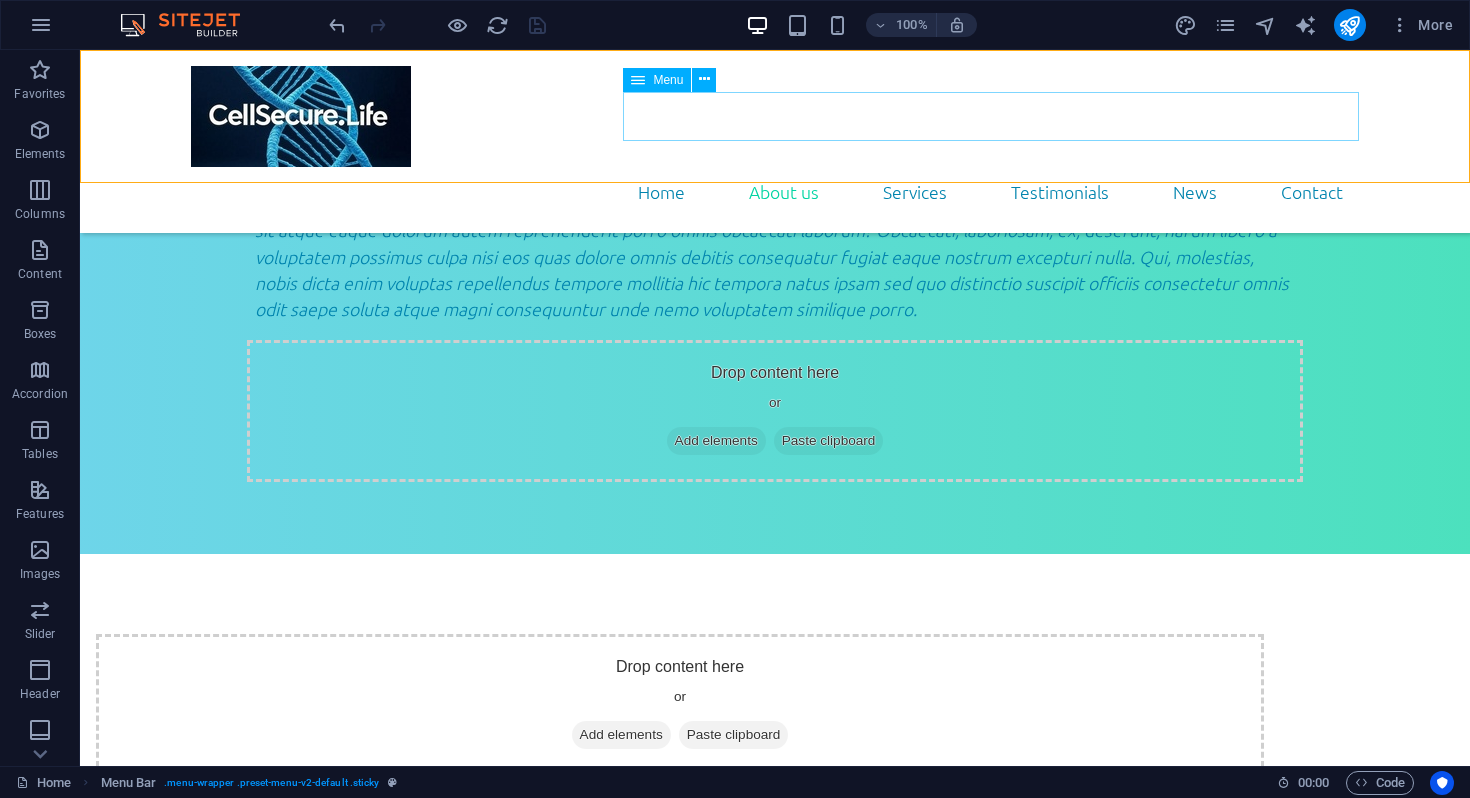 click on "Home About us Services Testimonials News Contact" at bounding box center [775, 192] 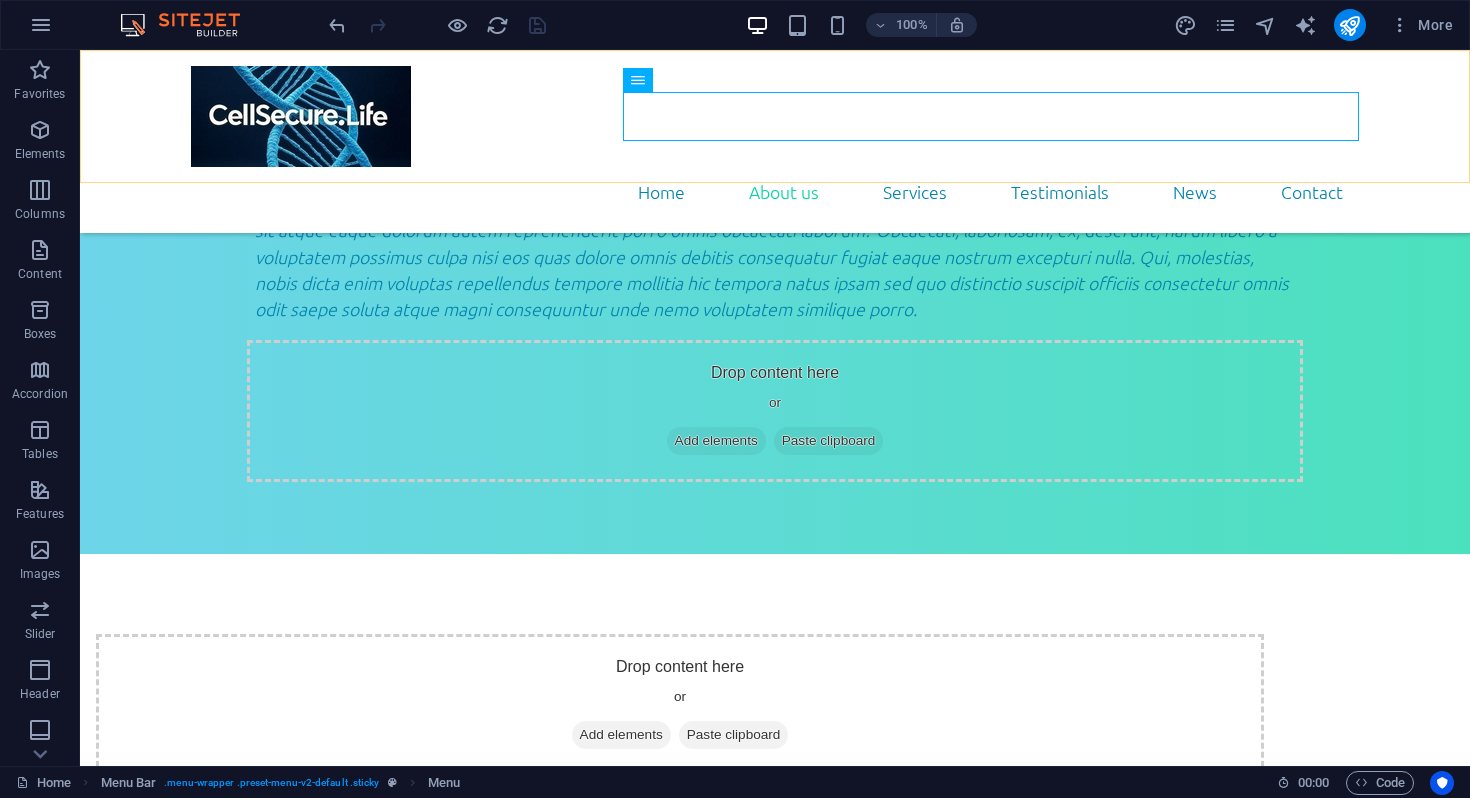 click on "Home About us Services Testimonials News Contact" at bounding box center [775, 141] 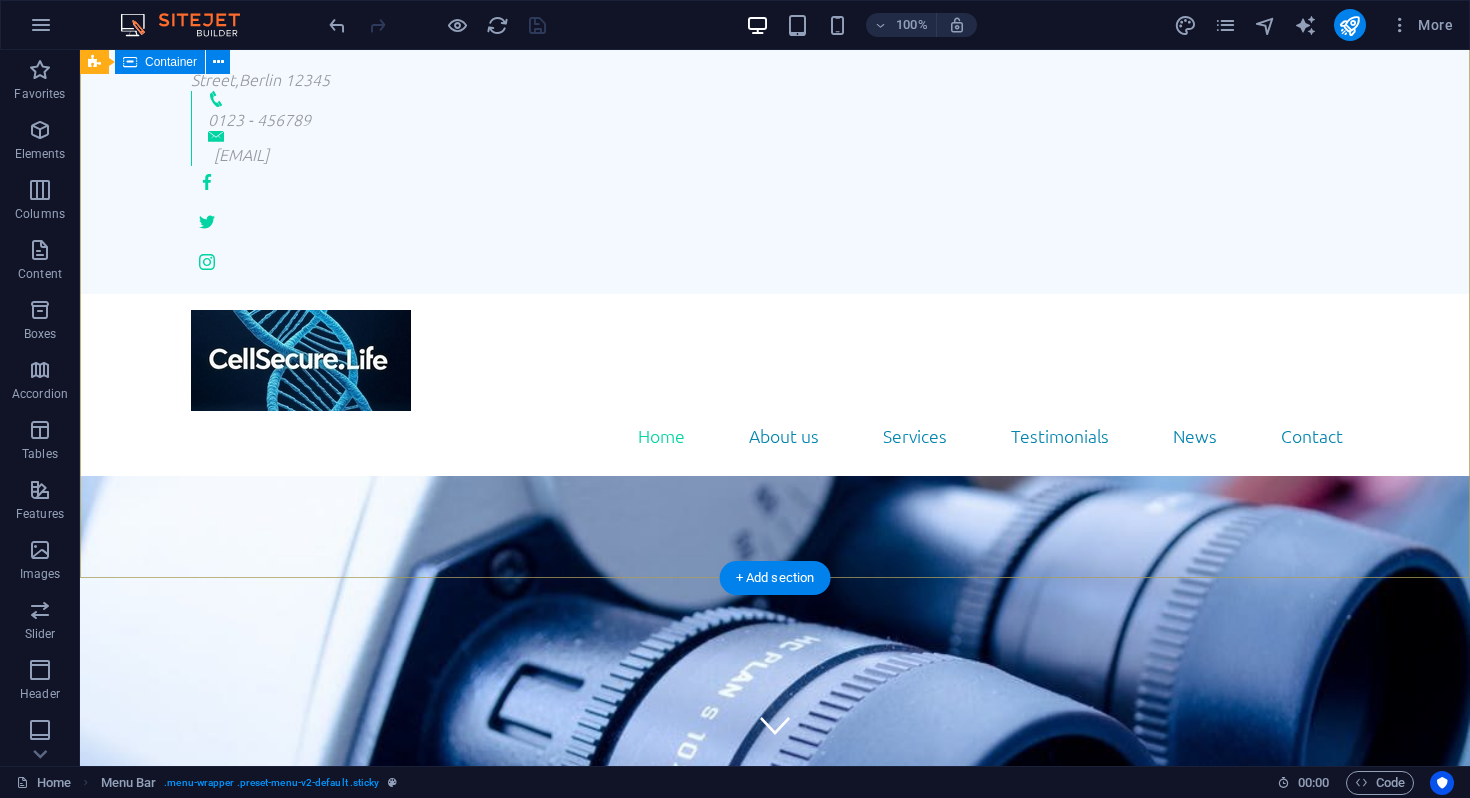 scroll, scrollTop: 0, scrollLeft: 0, axis: both 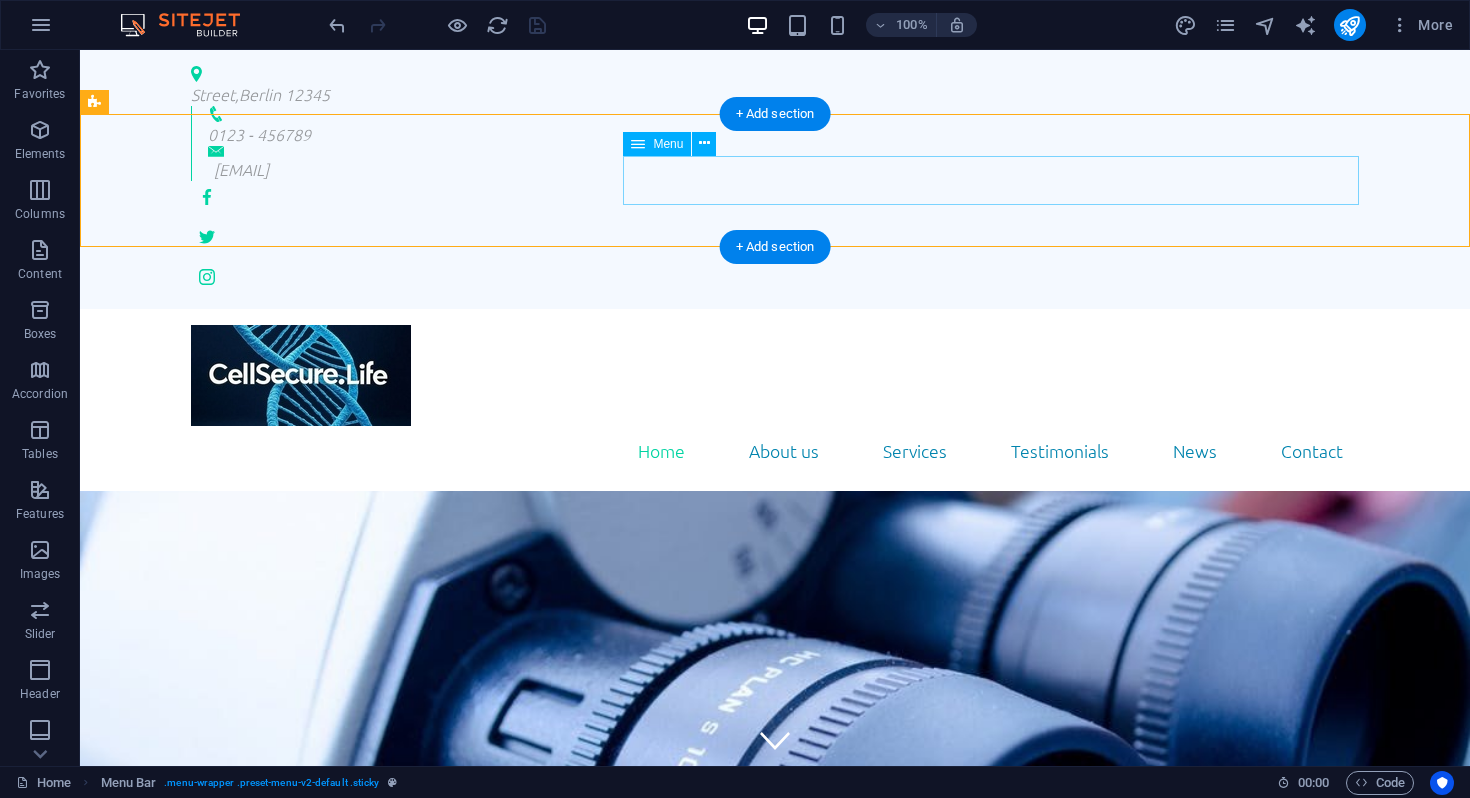 click on "Home About us Services Testimonials News Contact" at bounding box center (775, 451) 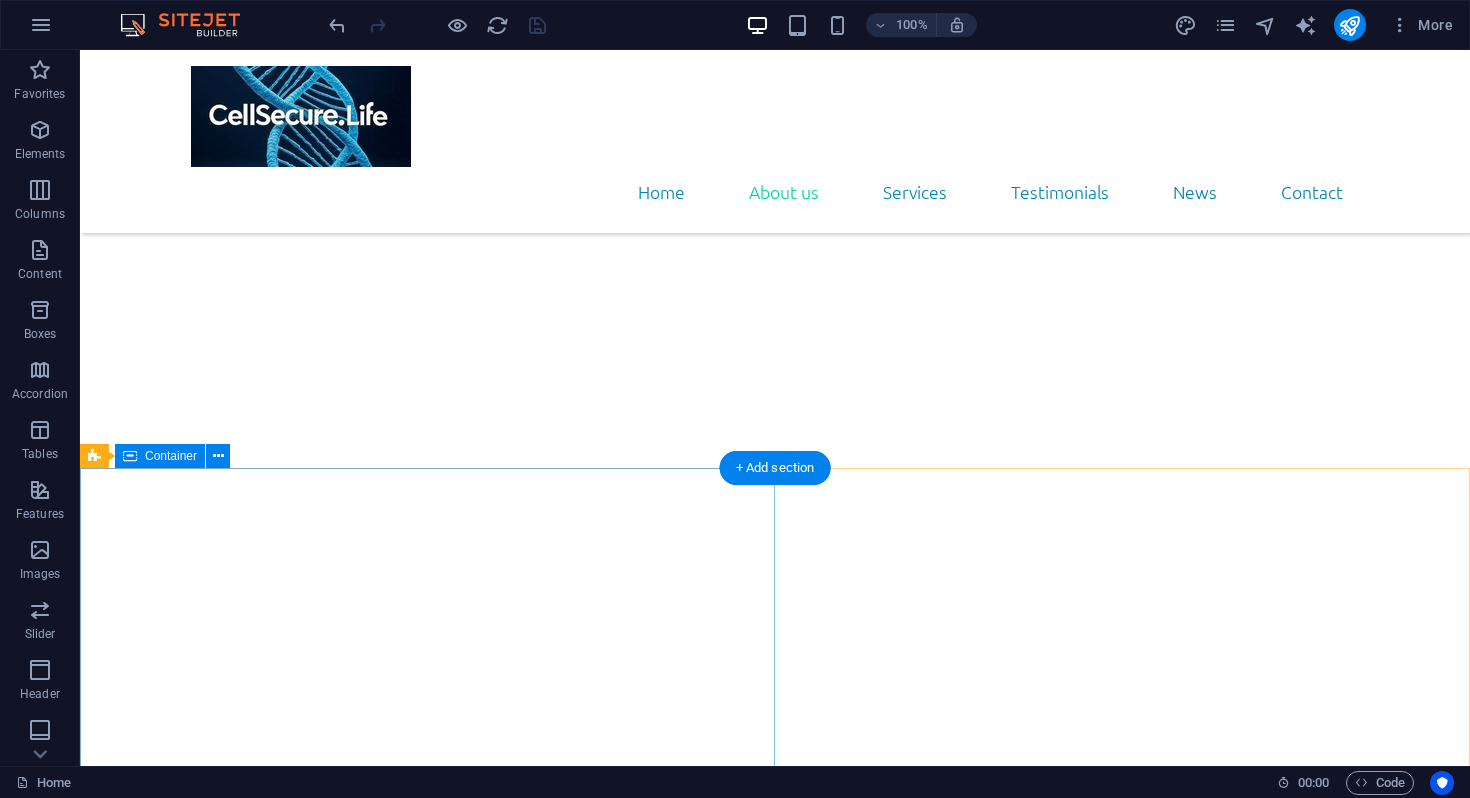scroll, scrollTop: 1973, scrollLeft: 0, axis: vertical 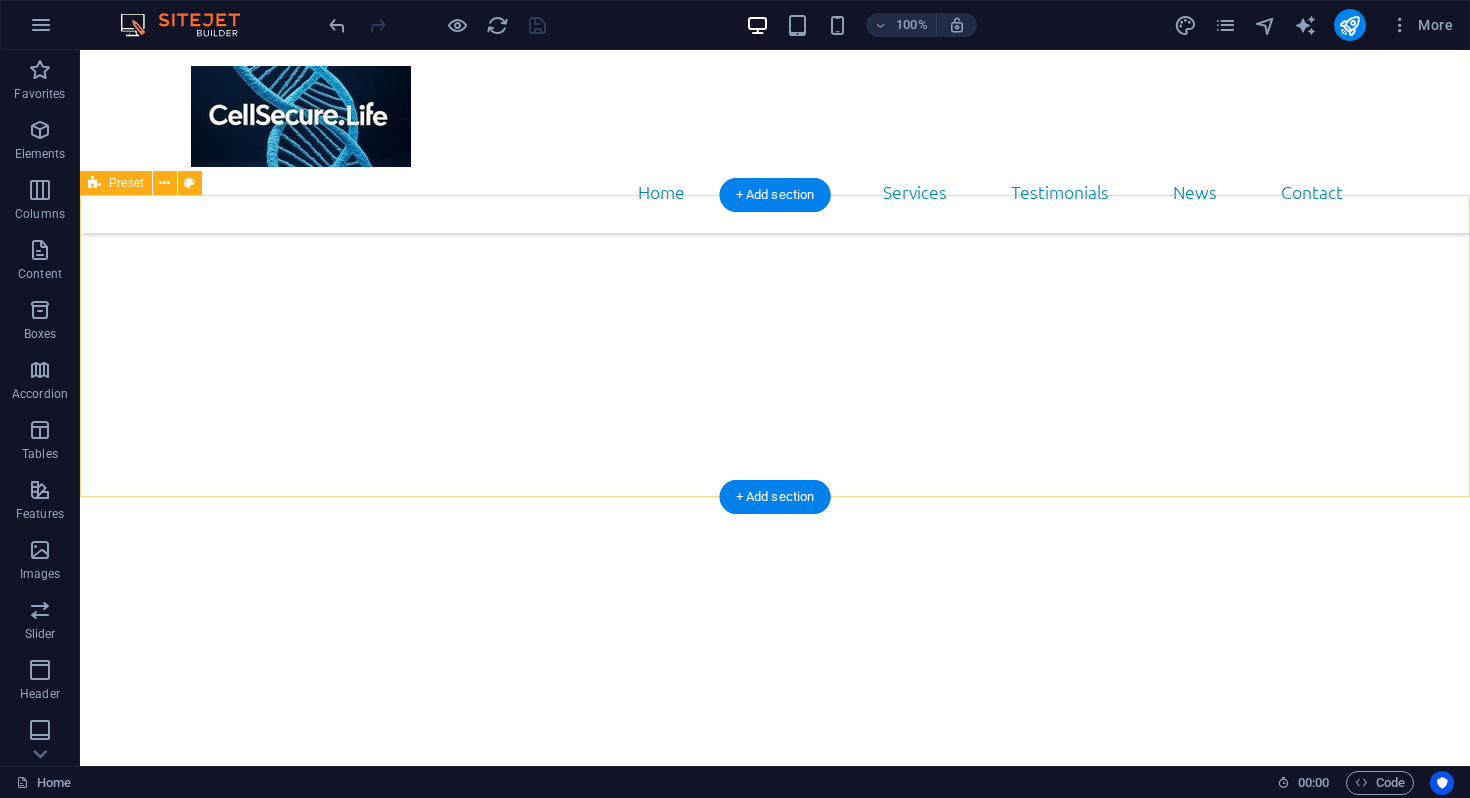 click on "Drop content here or  Add elements  Paste clipboard" at bounding box center [680, 1772] 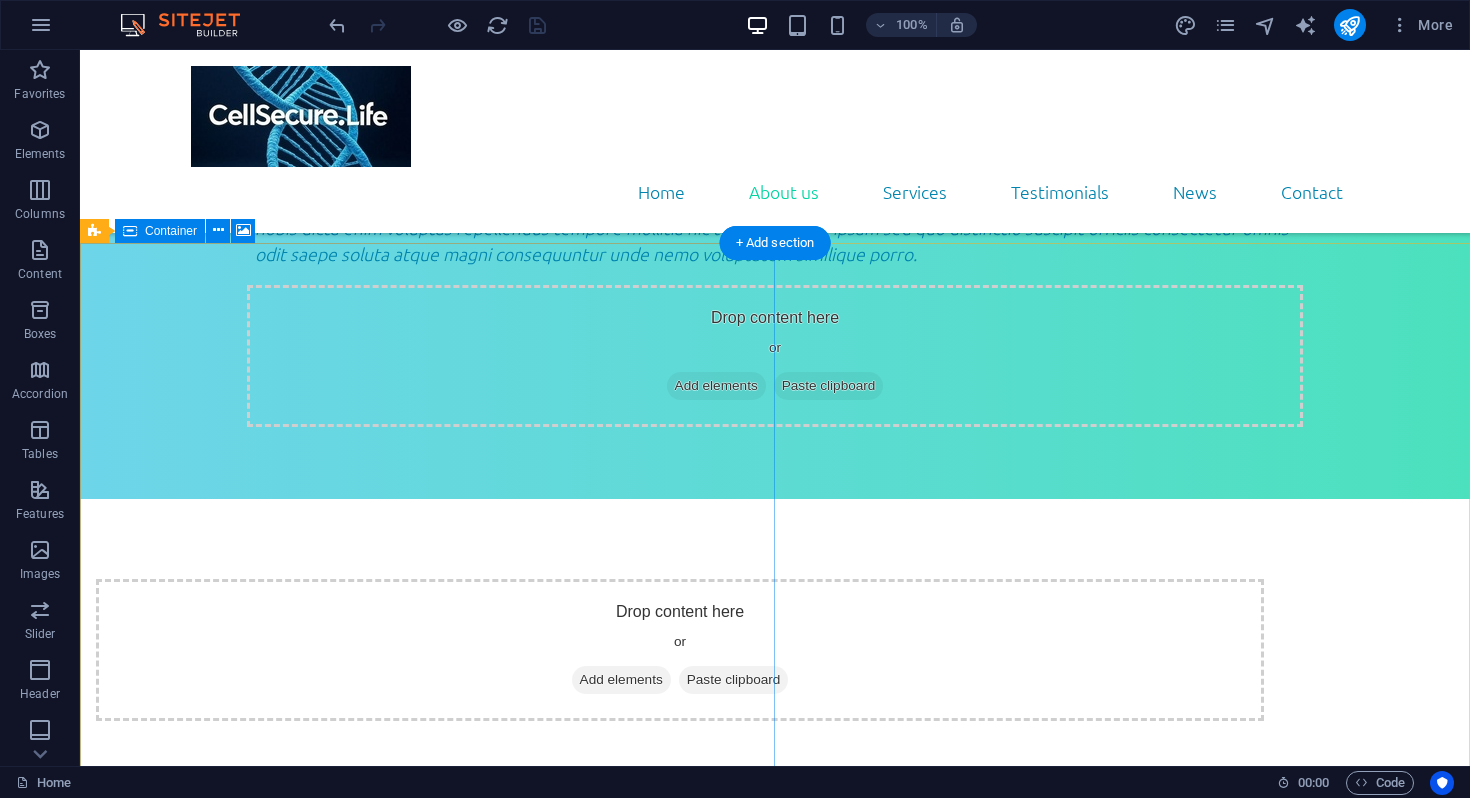 scroll, scrollTop: 3134, scrollLeft: 0, axis: vertical 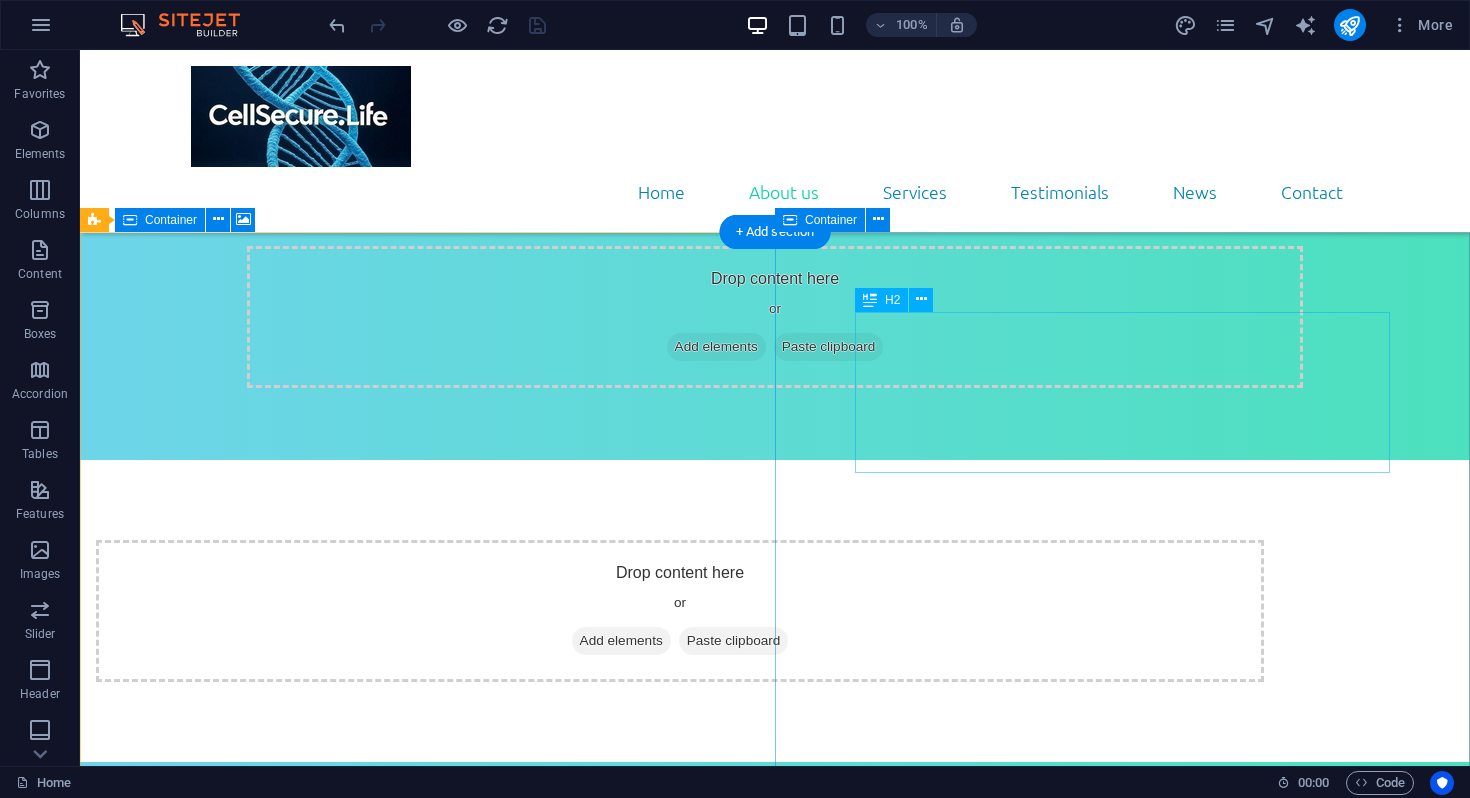 click on "Cell line cros-contamination" at bounding box center (775, 3425) 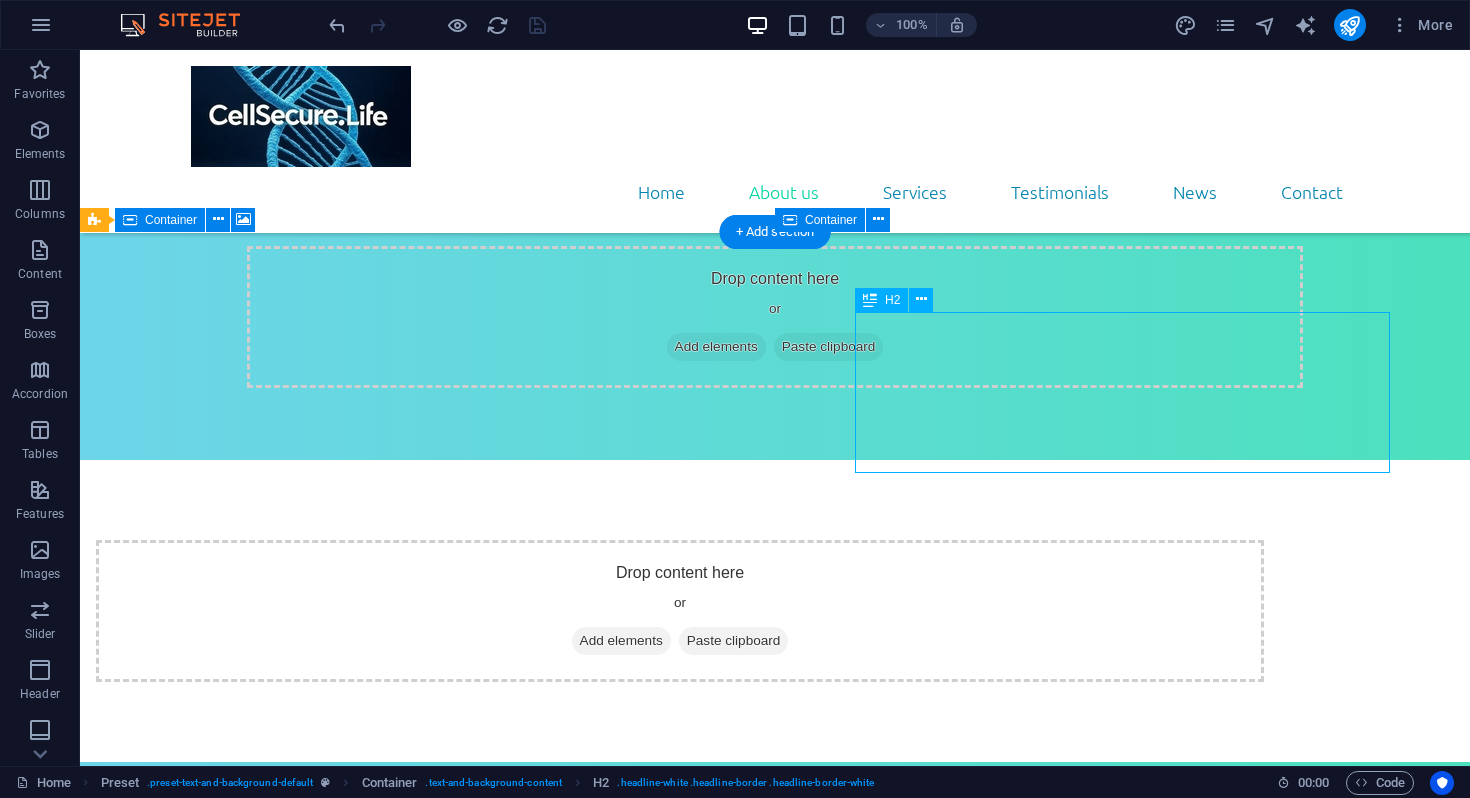 click on "Cell line cros-contamination" at bounding box center [775, 3425] 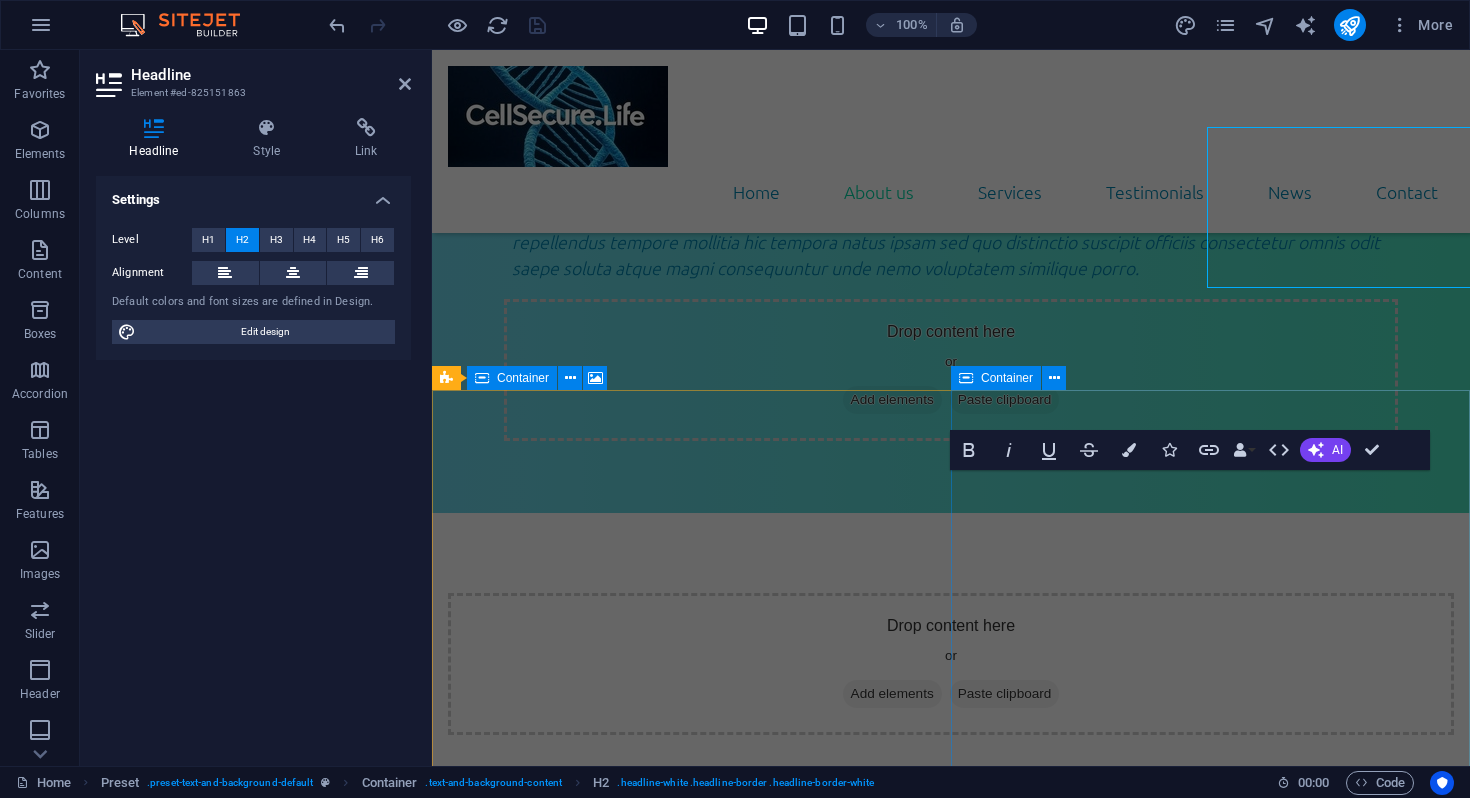 scroll, scrollTop: 3318, scrollLeft: 0, axis: vertical 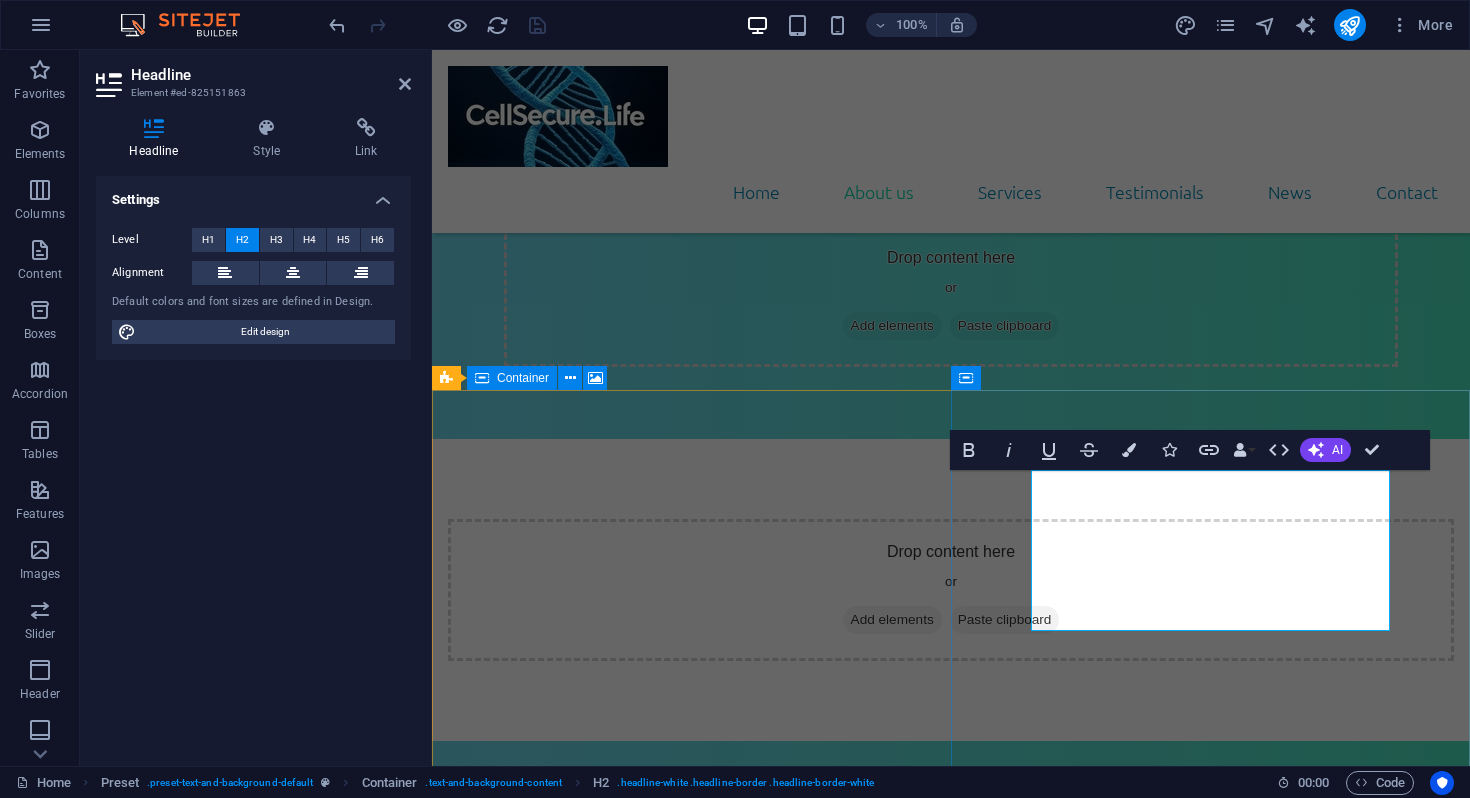 click on "Cell line cros-contamination" at bounding box center (951, 3539) 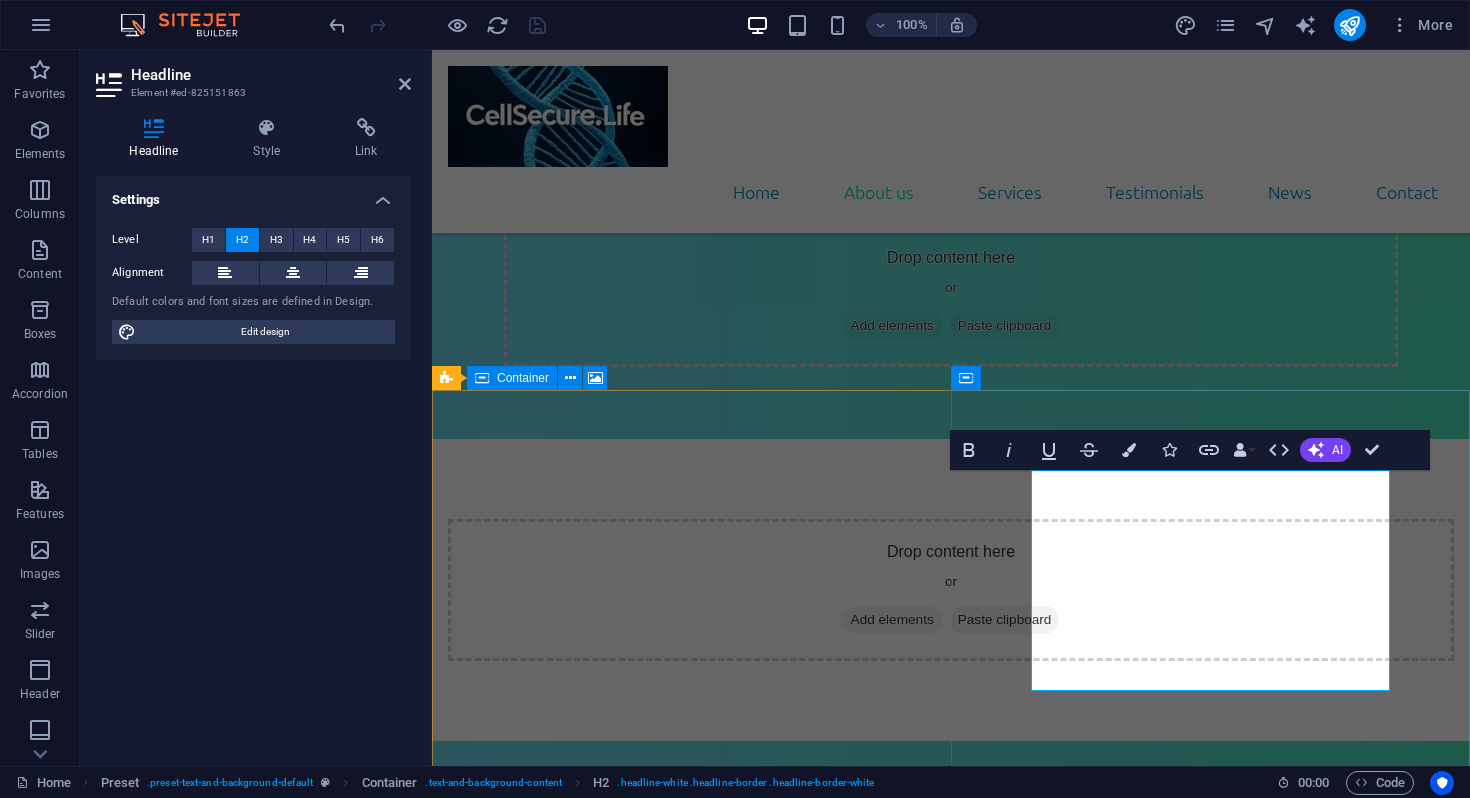 click on "Cell line  ‌Mycoplasma contamination" at bounding box center [951, 3724] 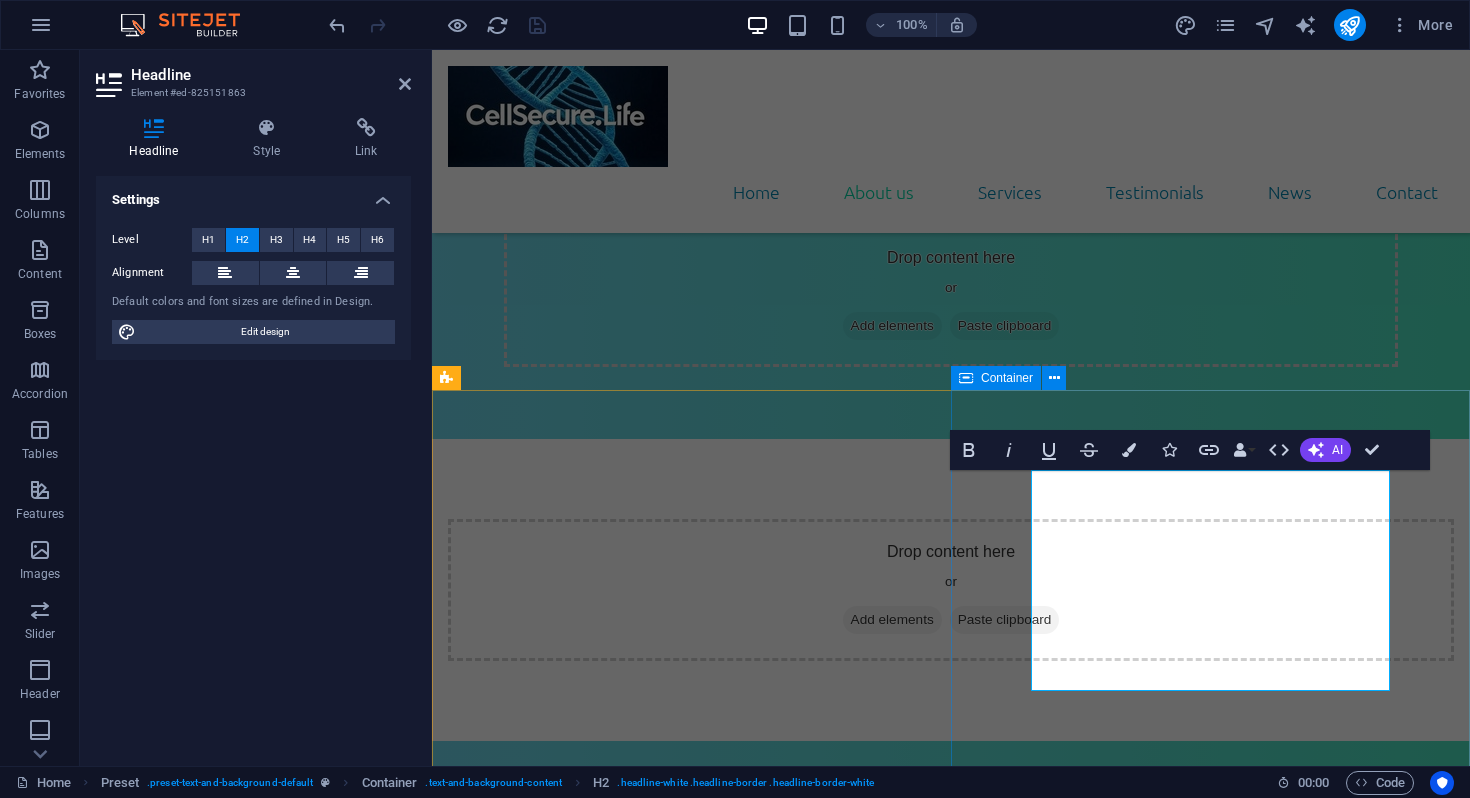 click on "​ ‌Mycoplasma contamination" at bounding box center (951, 3724) 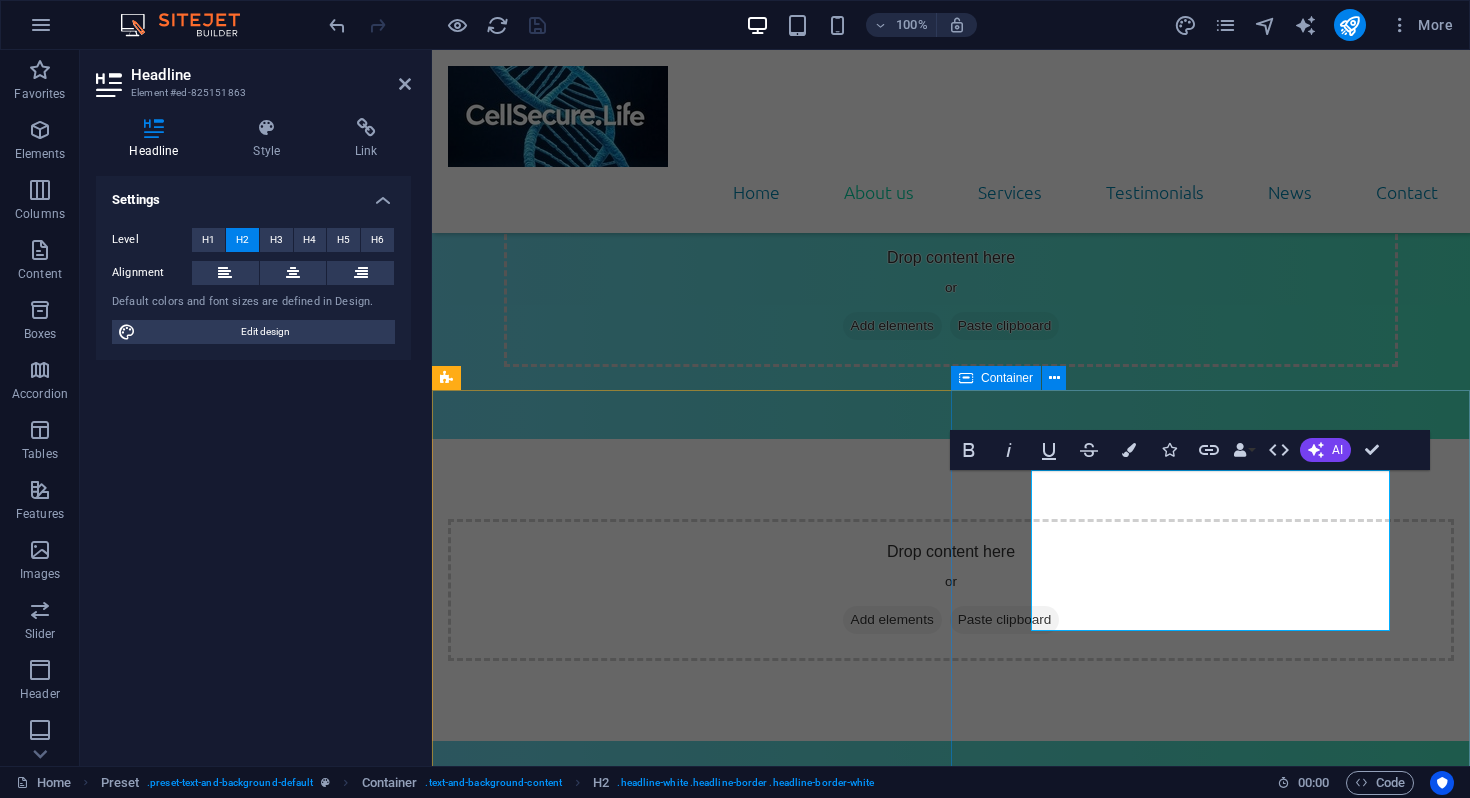 click on "Mycoplasma contamination Lorem ipsum dolor sit amet, consectetur adipisicing elit. Vitae, eos, voluptatem, et sequi distinctio adipisci omnis in error quas fuga tempore fugit incidunt quos. Atque, debitis architecto ducimus eligendi dignissimos modi ut non officiis repudiandae maiores. Fugit sit atque eaque dolorum autem reprehenderit porro omnis obcaecati laborum? Obcaecati, laboriosam, ex, deserunt, harum libero a voluptatem possimus culpa nisi eos quas dolore omnis debitis consequatur fugiat eaque nostrum excepturi nulla. Qui, molestias, nobis dicta enim voluptas repellendus tempore mollitia hic tempora natus ipsam sed quo distinctio suscipit officiis consectetur omnis odit saepe soluta atque magni consequuntur unde nemo voluptatem similique porro. Drop content here or  Add elements  Paste clipboard" at bounding box center [951, 3832] 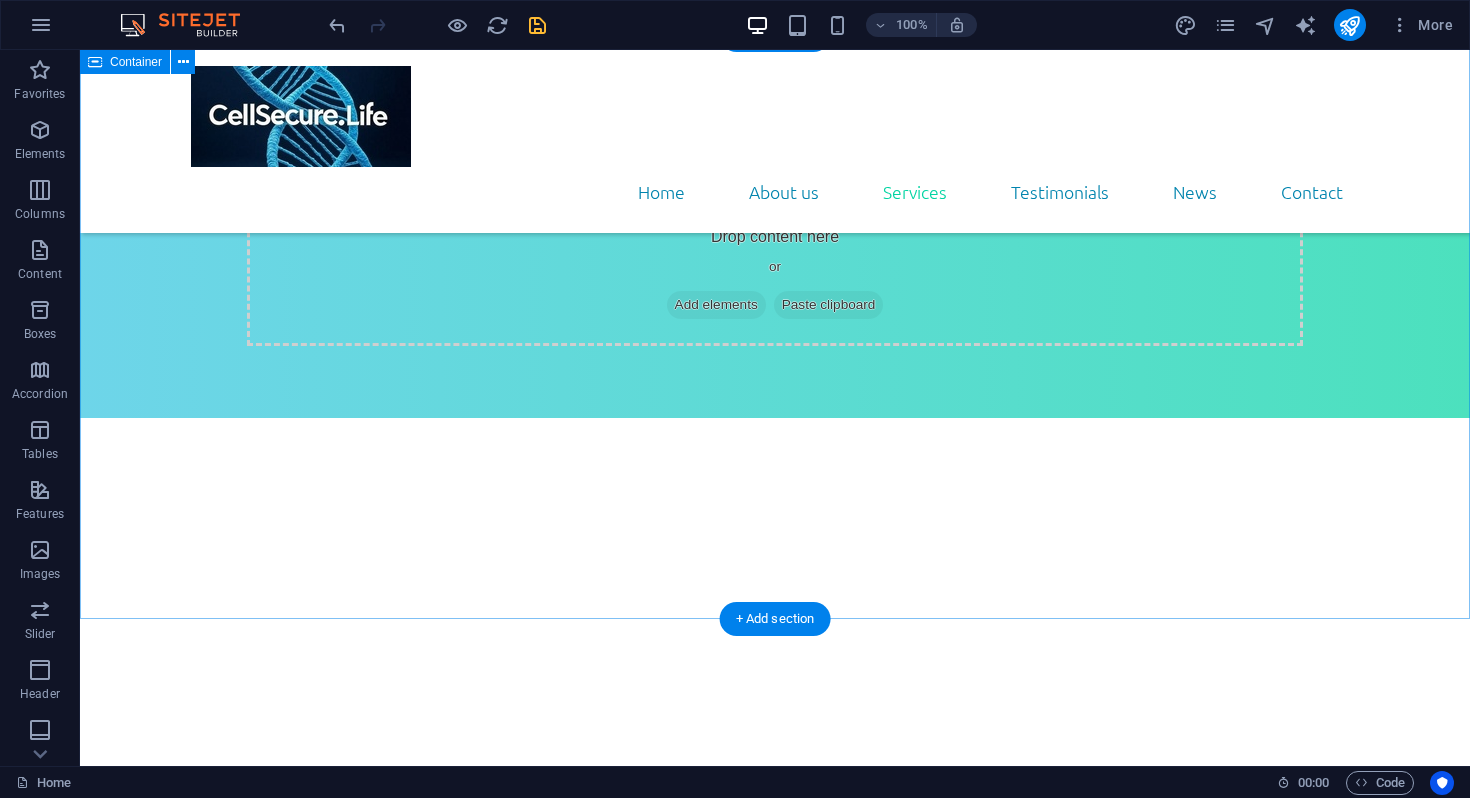 scroll, scrollTop: 3984, scrollLeft: 0, axis: vertical 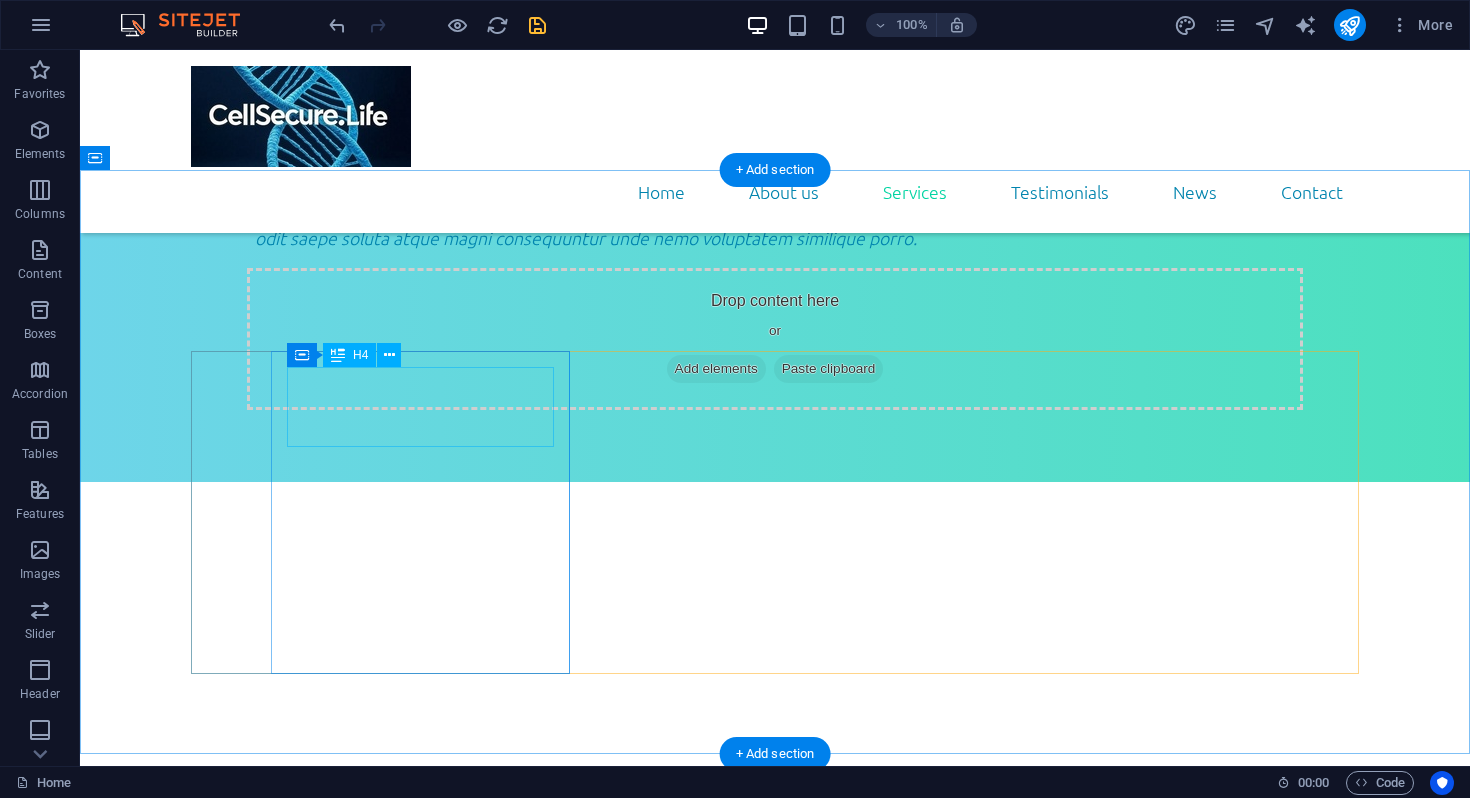 click on "Medical Consulting" at bounding box center (775, 3667) 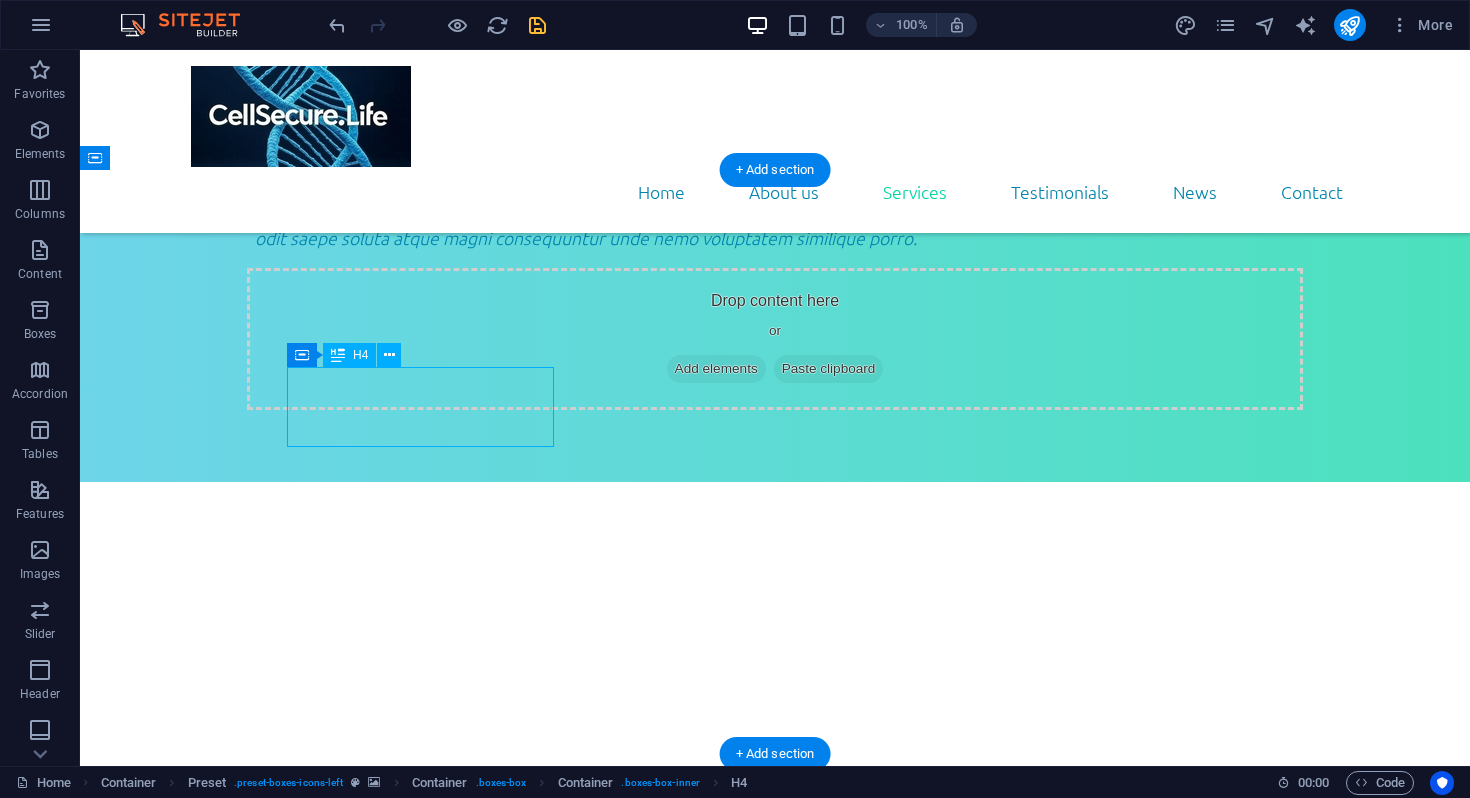 click on "Medical Consulting" at bounding box center (775, 3667) 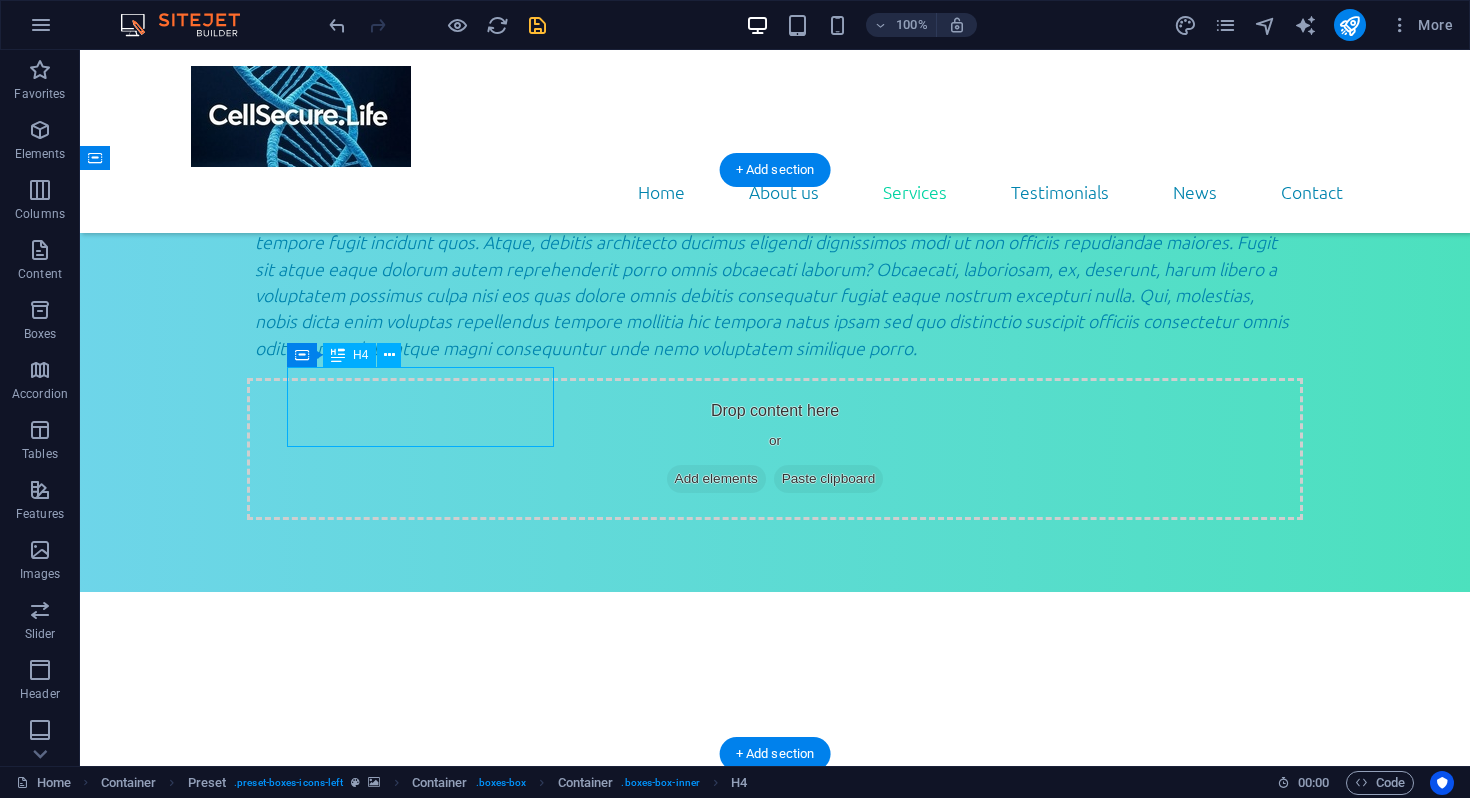 scroll, scrollTop: 4469, scrollLeft: 0, axis: vertical 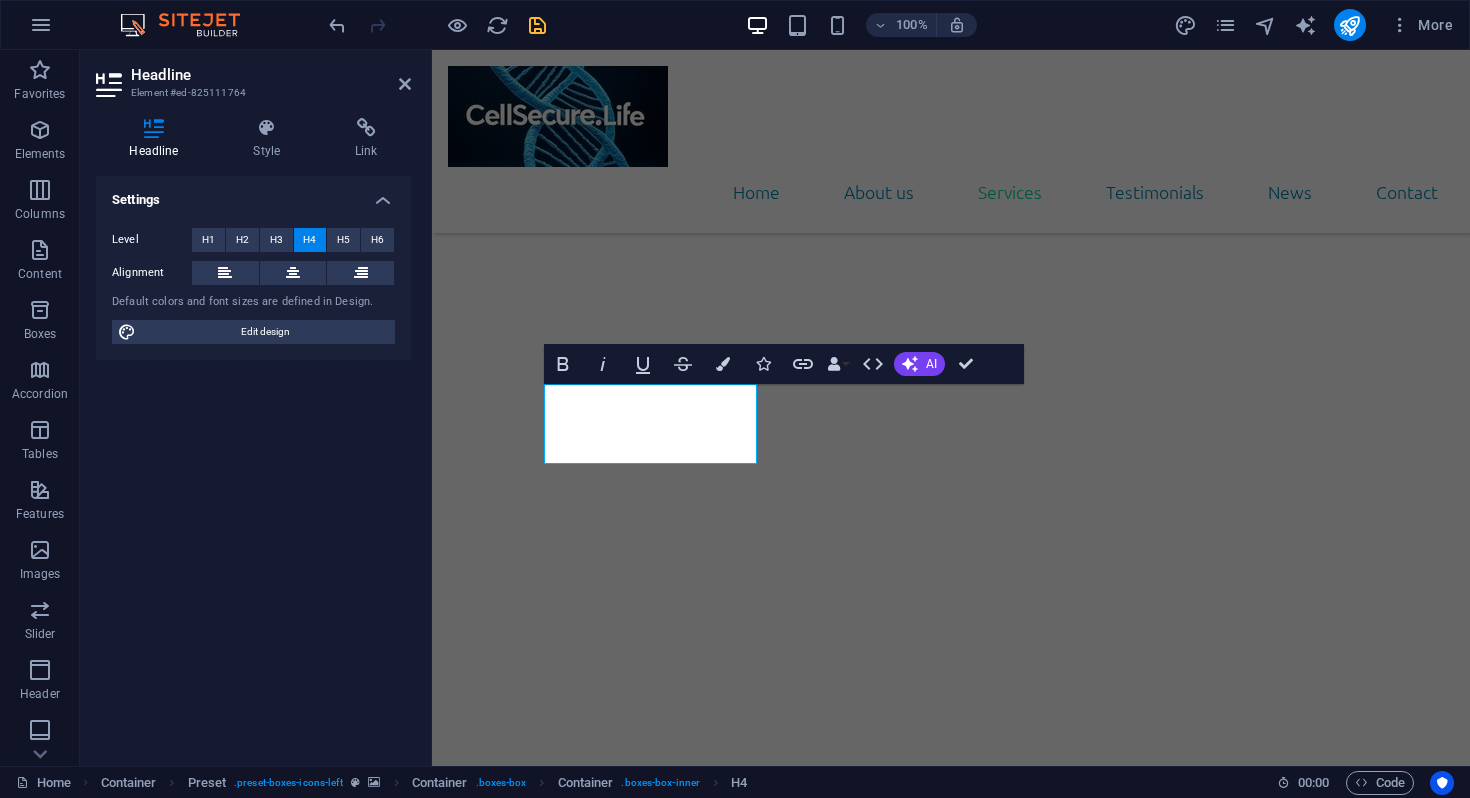 type 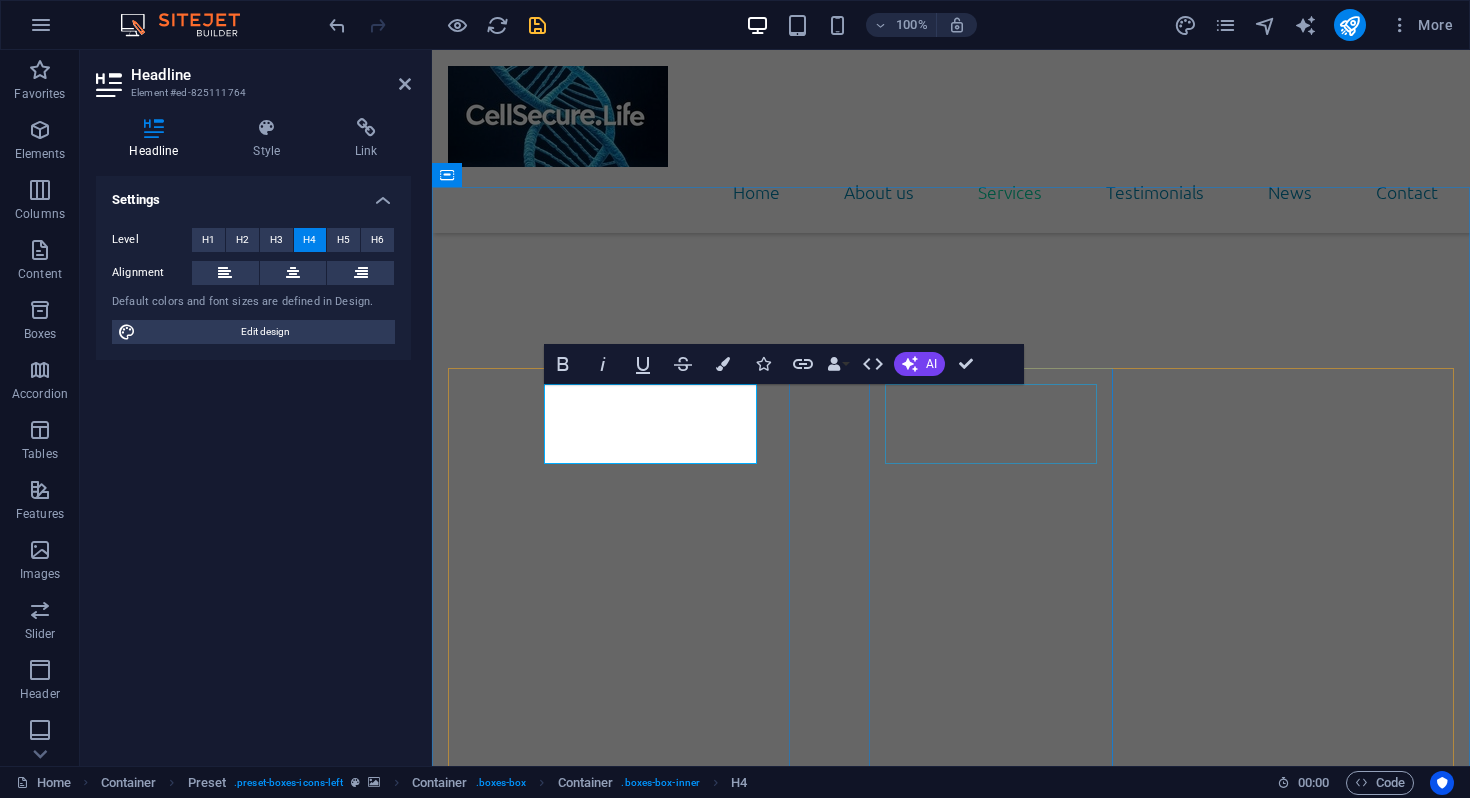 click on "Prescription refill" at bounding box center [951, 3893] 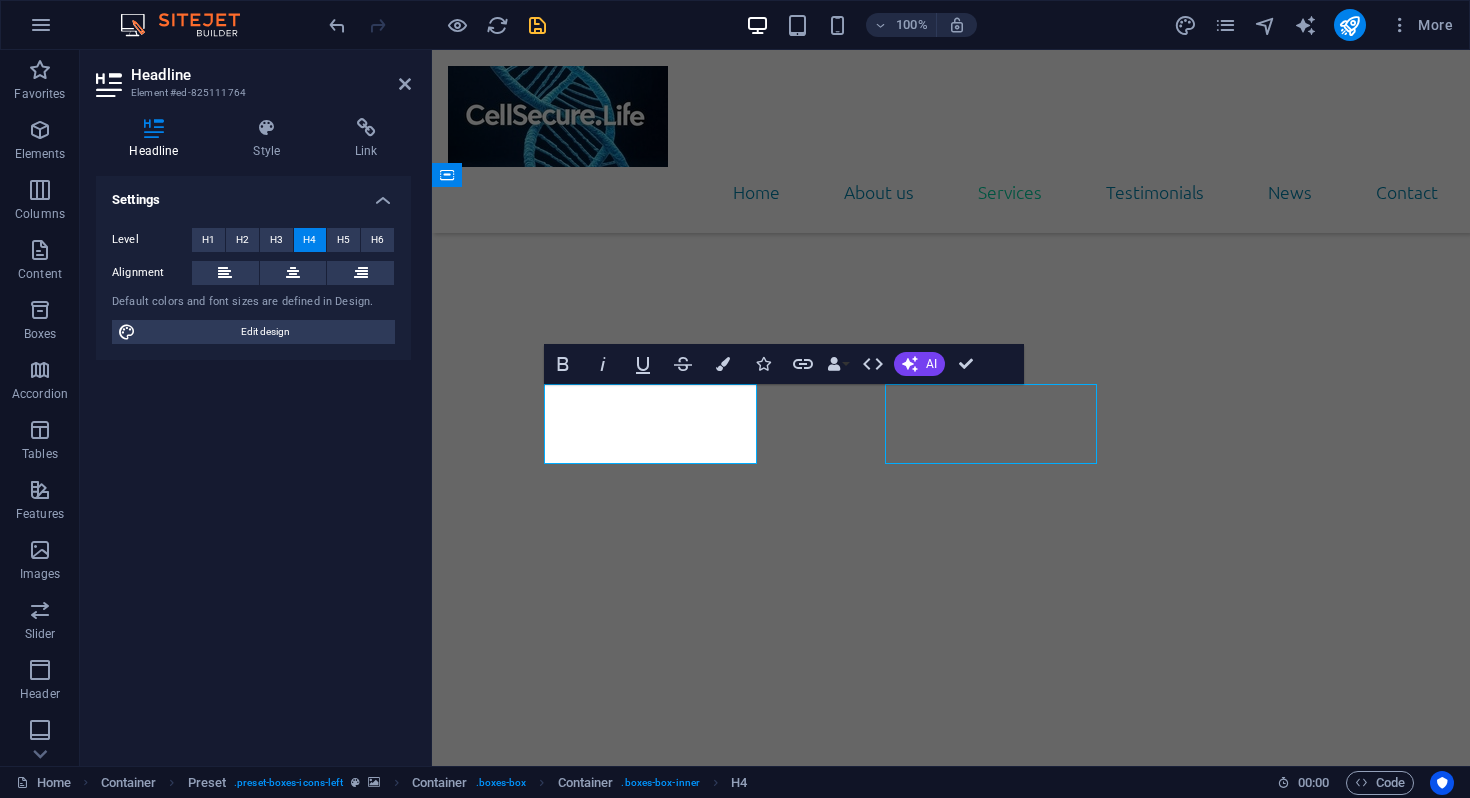scroll, scrollTop: 3983, scrollLeft: 0, axis: vertical 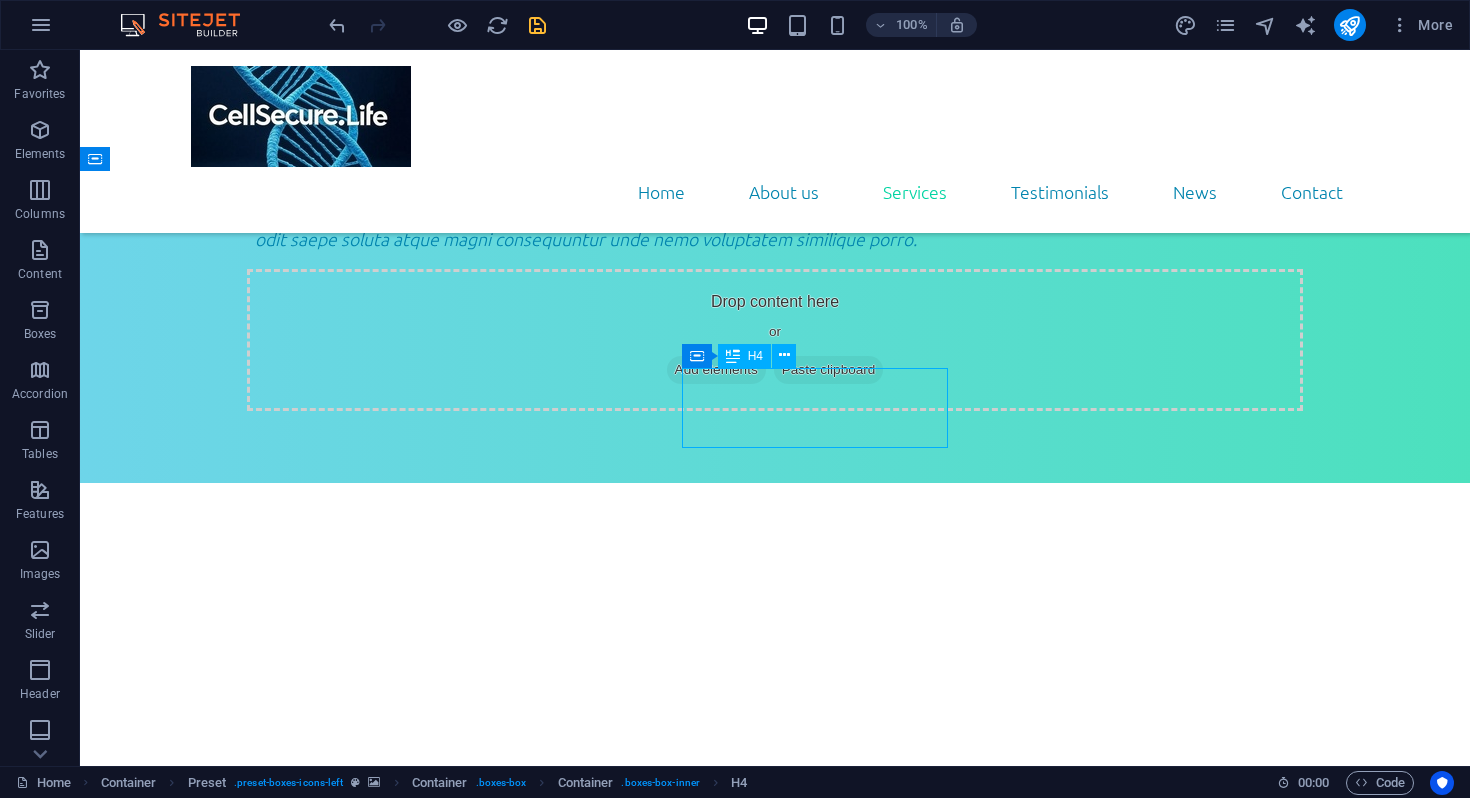 click on "Prescription refill" at bounding box center [775, 3862] 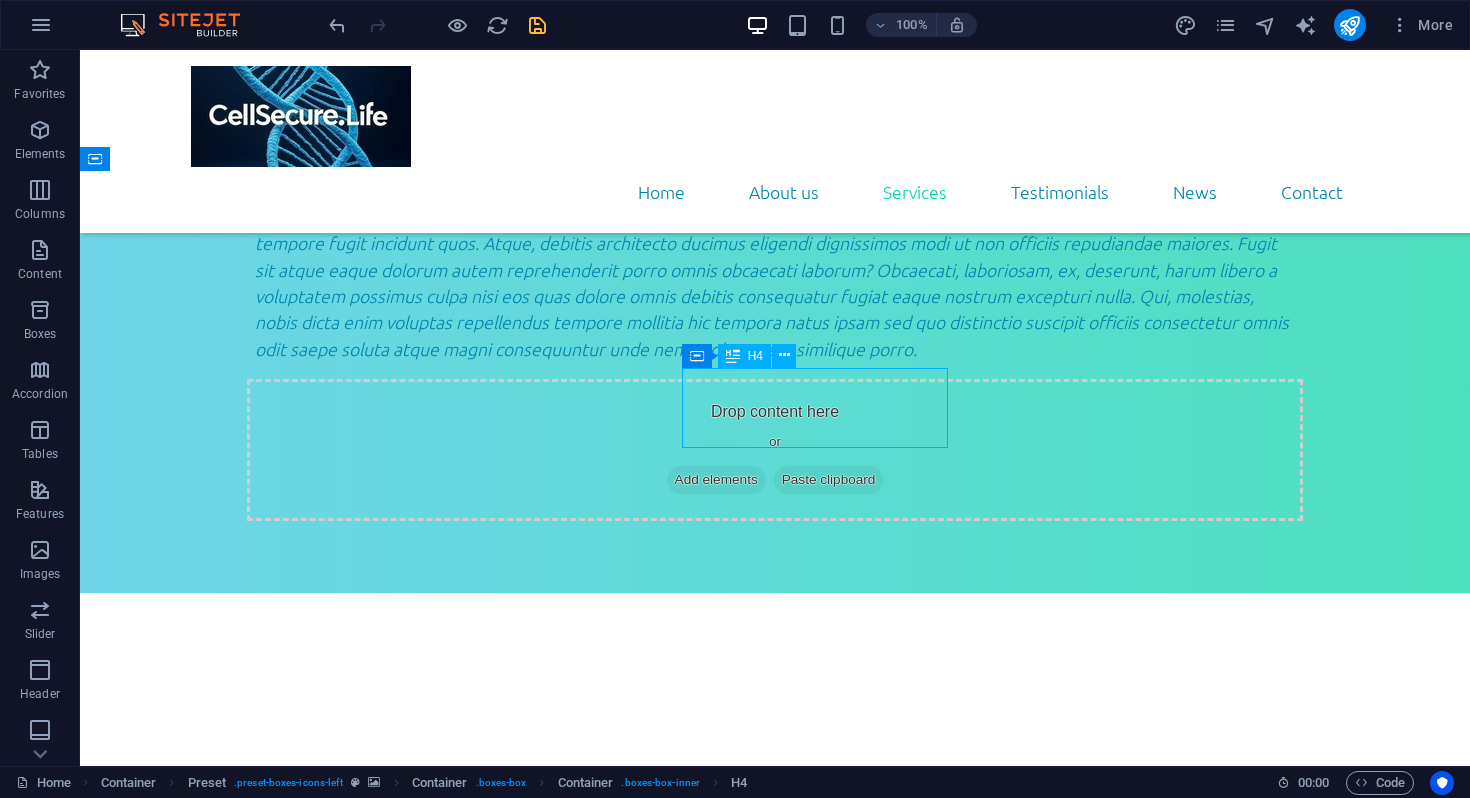 scroll, scrollTop: 4469, scrollLeft: 0, axis: vertical 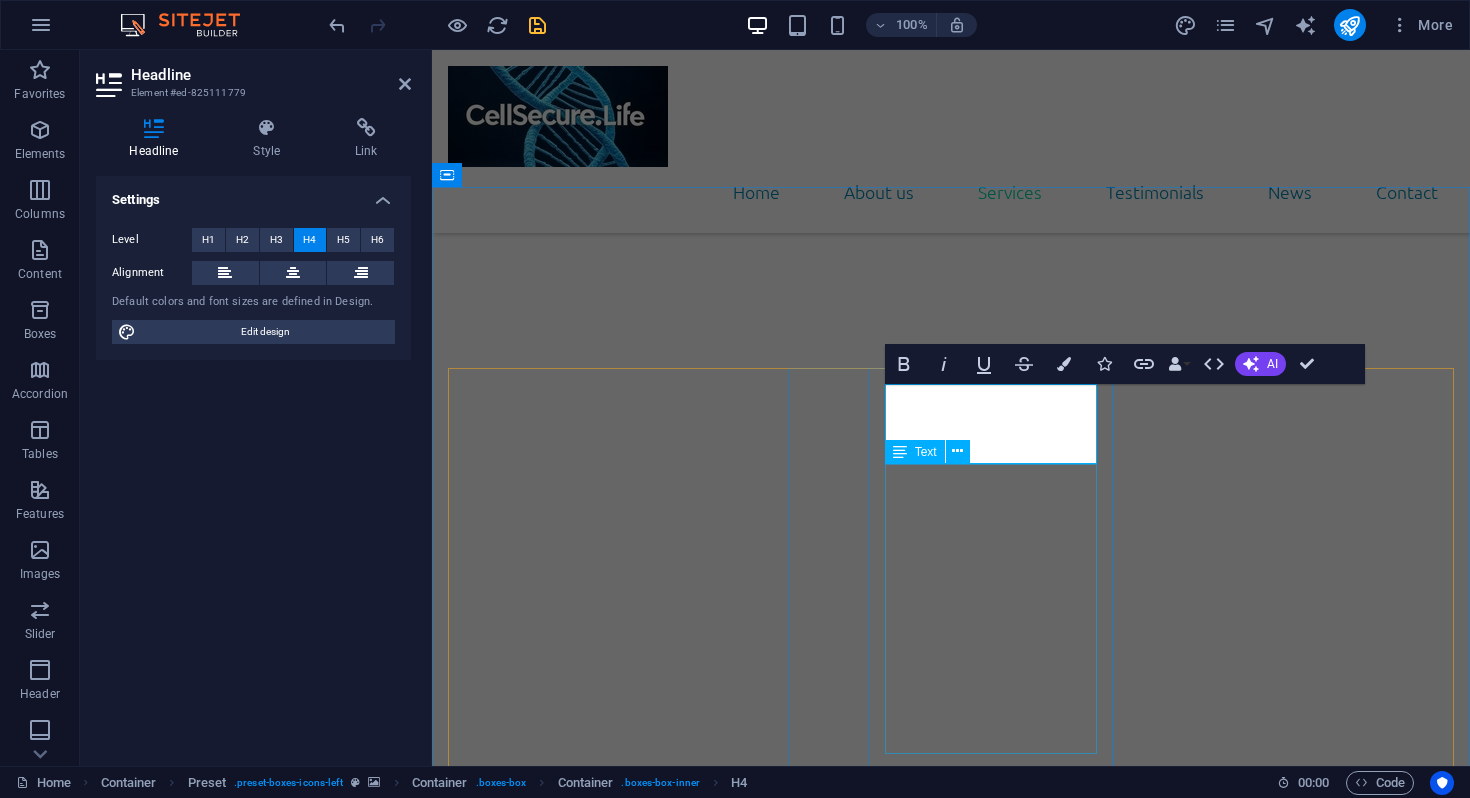type 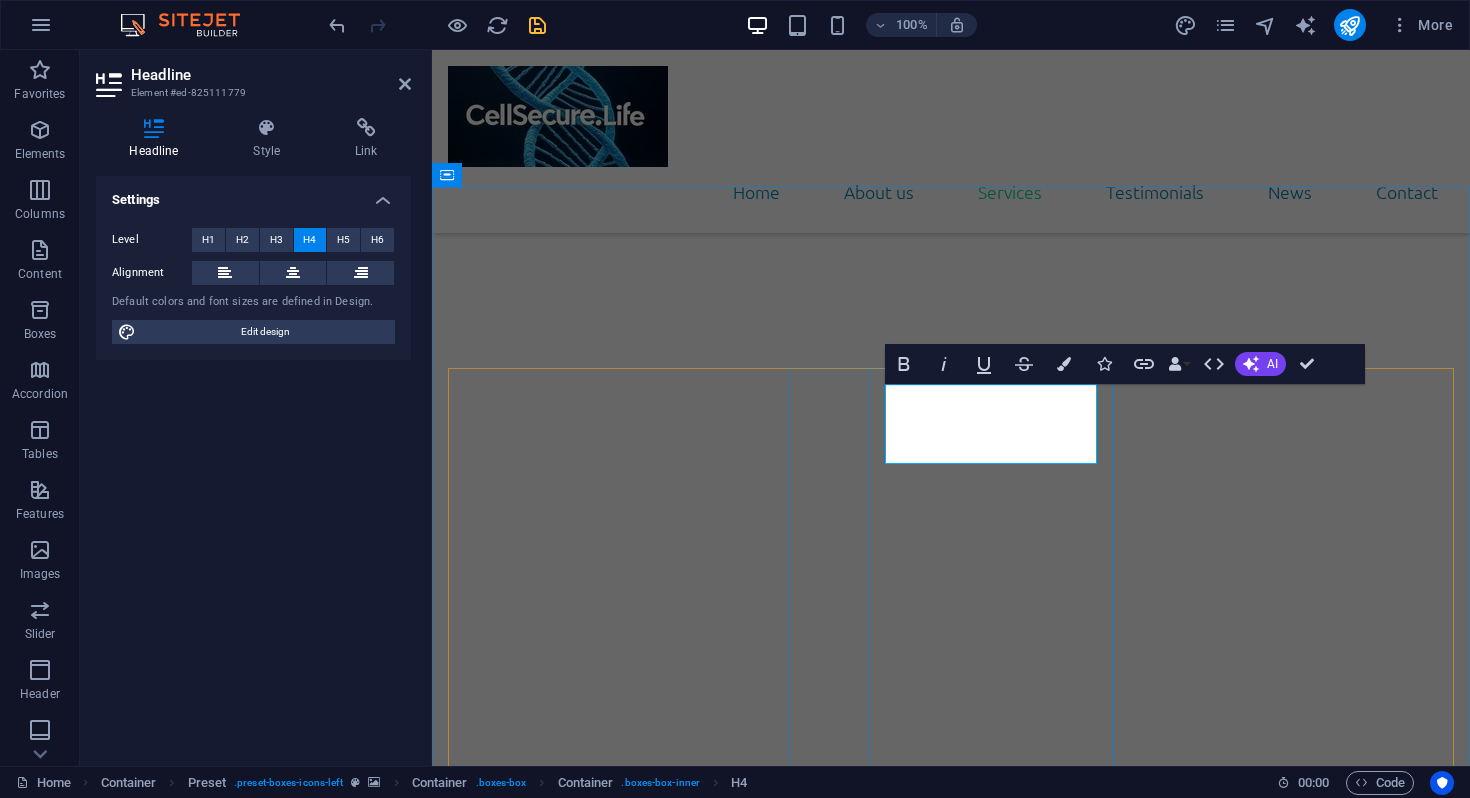 click on "Mycoplasma DEtection" at bounding box center [951, 3877] 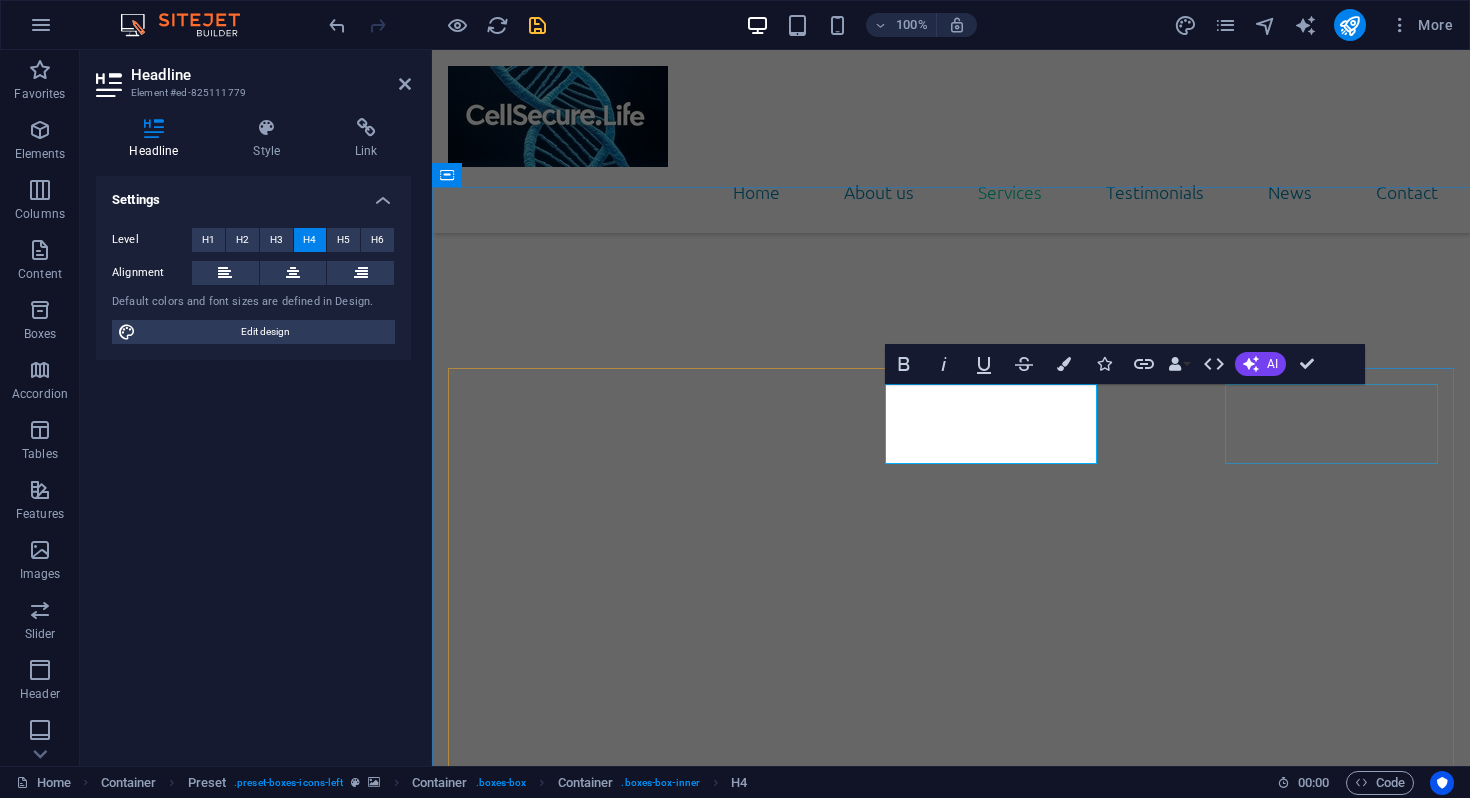 click on "Blood pressure screening" at bounding box center [951, 4140] 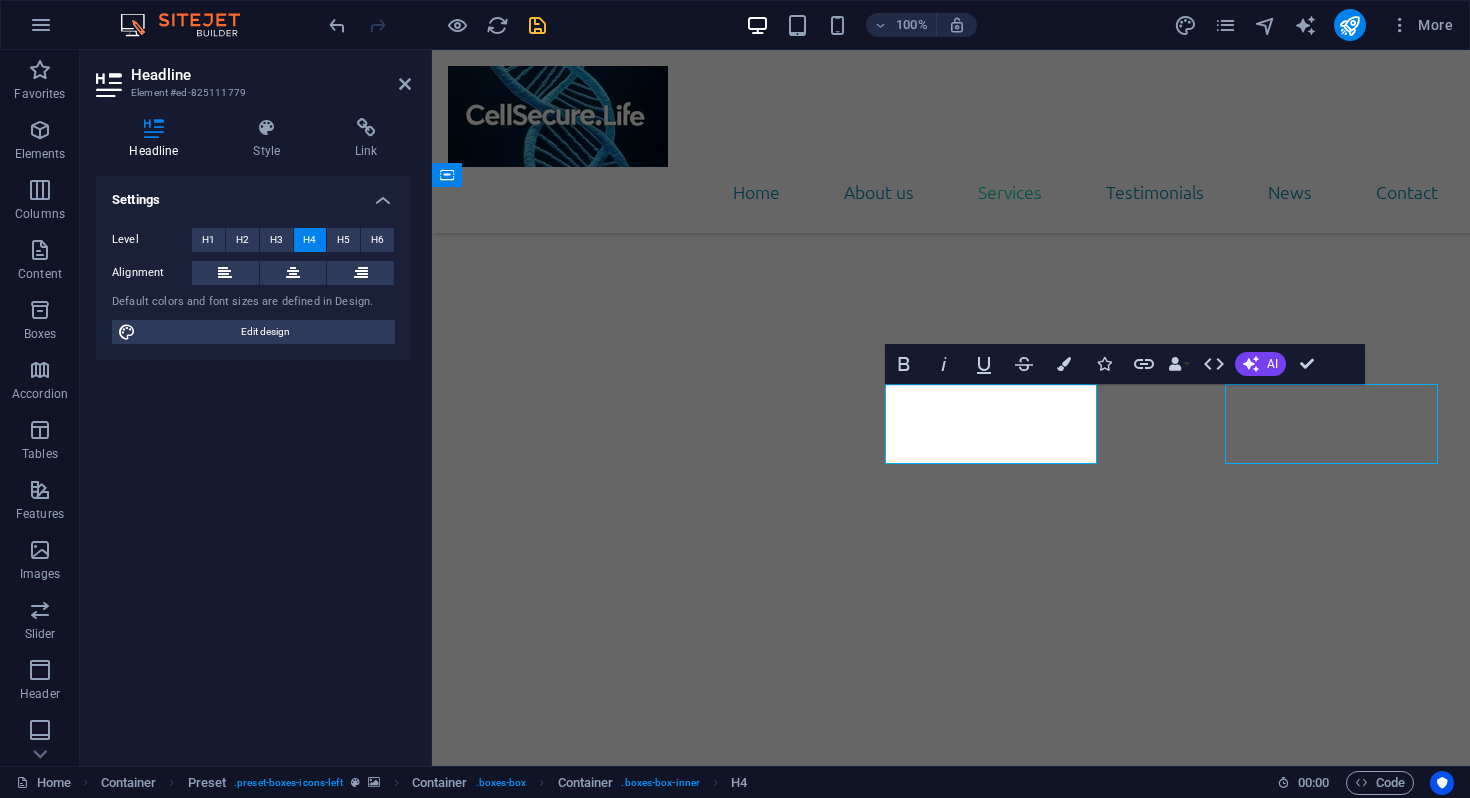 scroll, scrollTop: 3983, scrollLeft: 0, axis: vertical 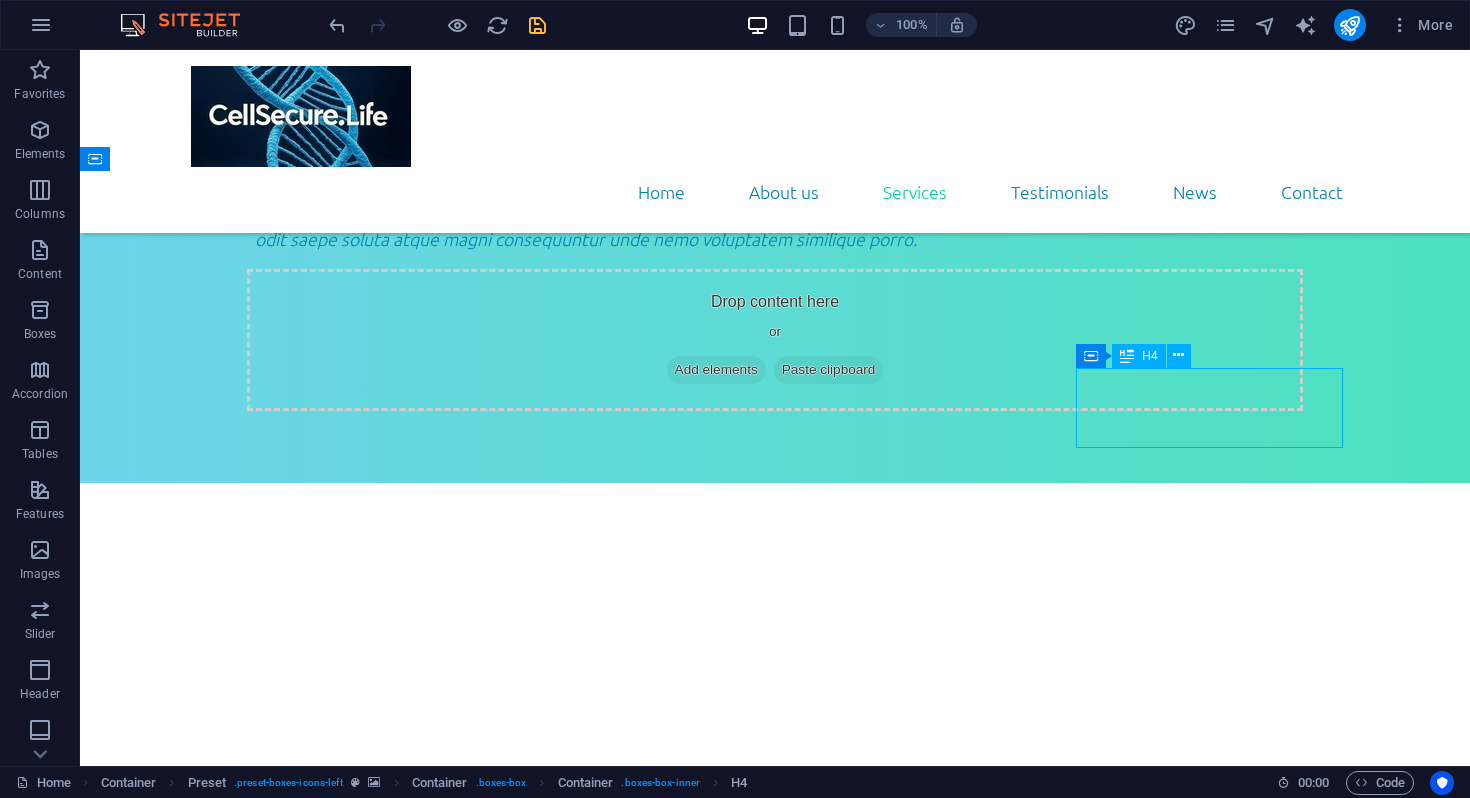 click on "Blood pressure screening" at bounding box center (775, 4077) 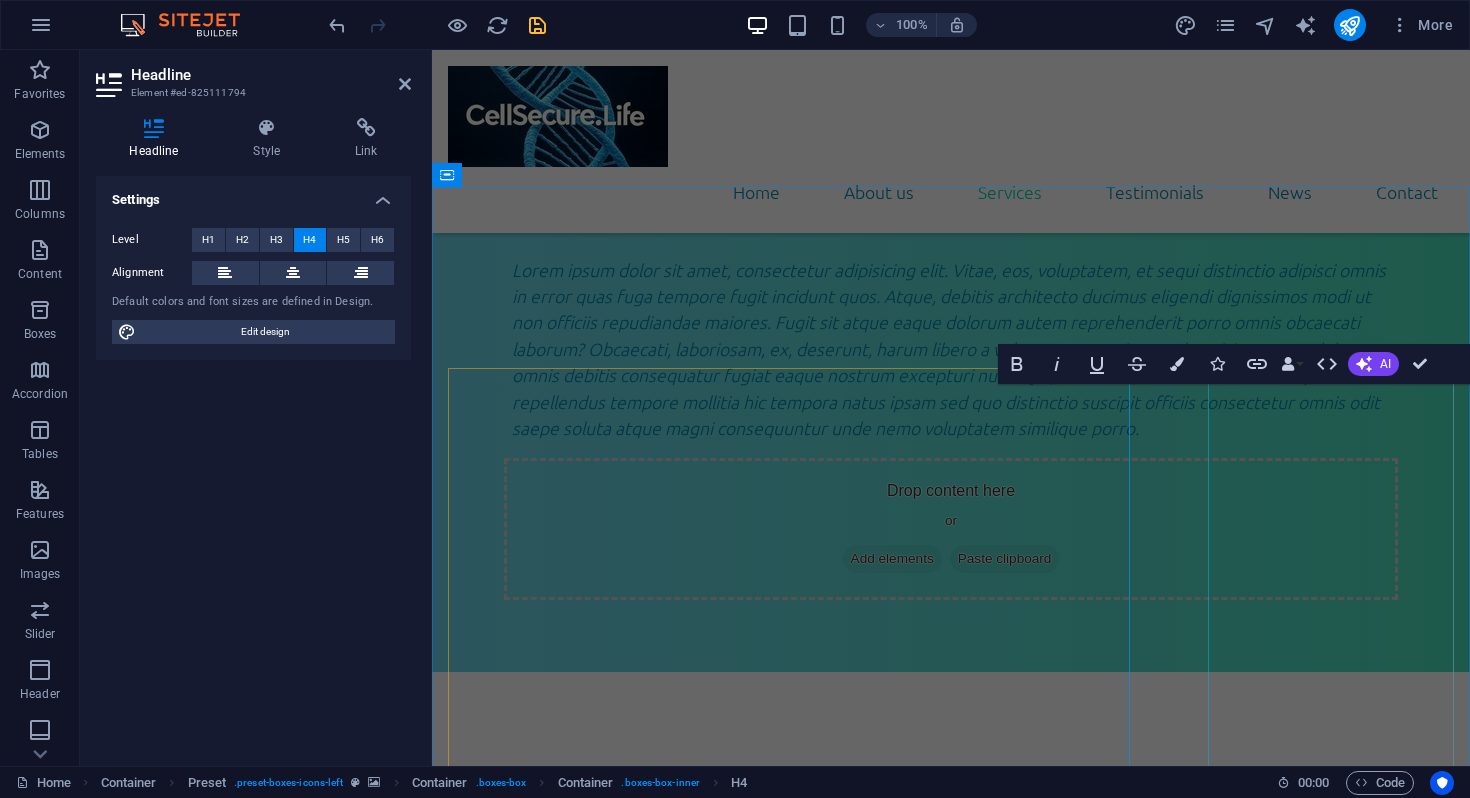 scroll, scrollTop: 4469, scrollLeft: 0, axis: vertical 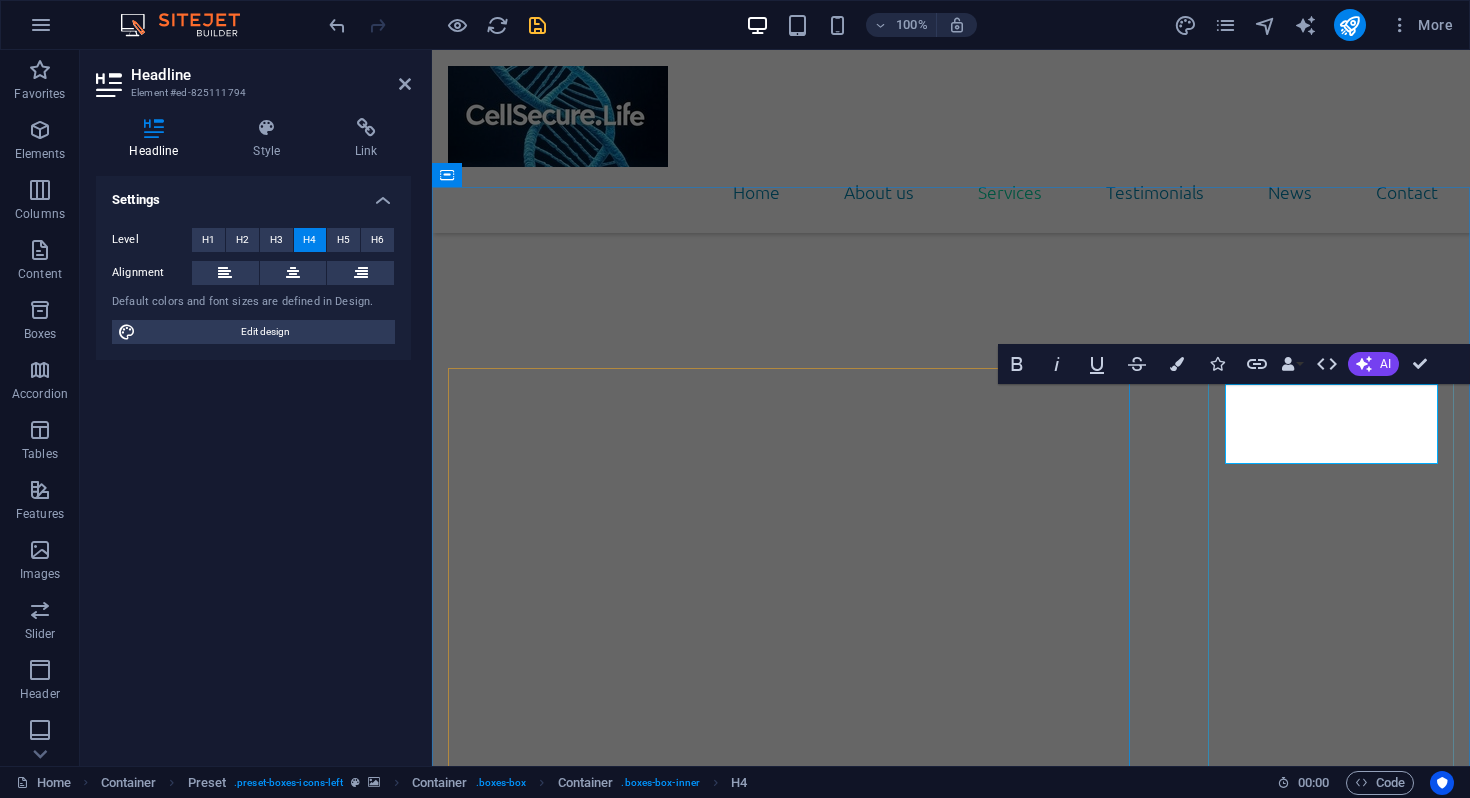 type 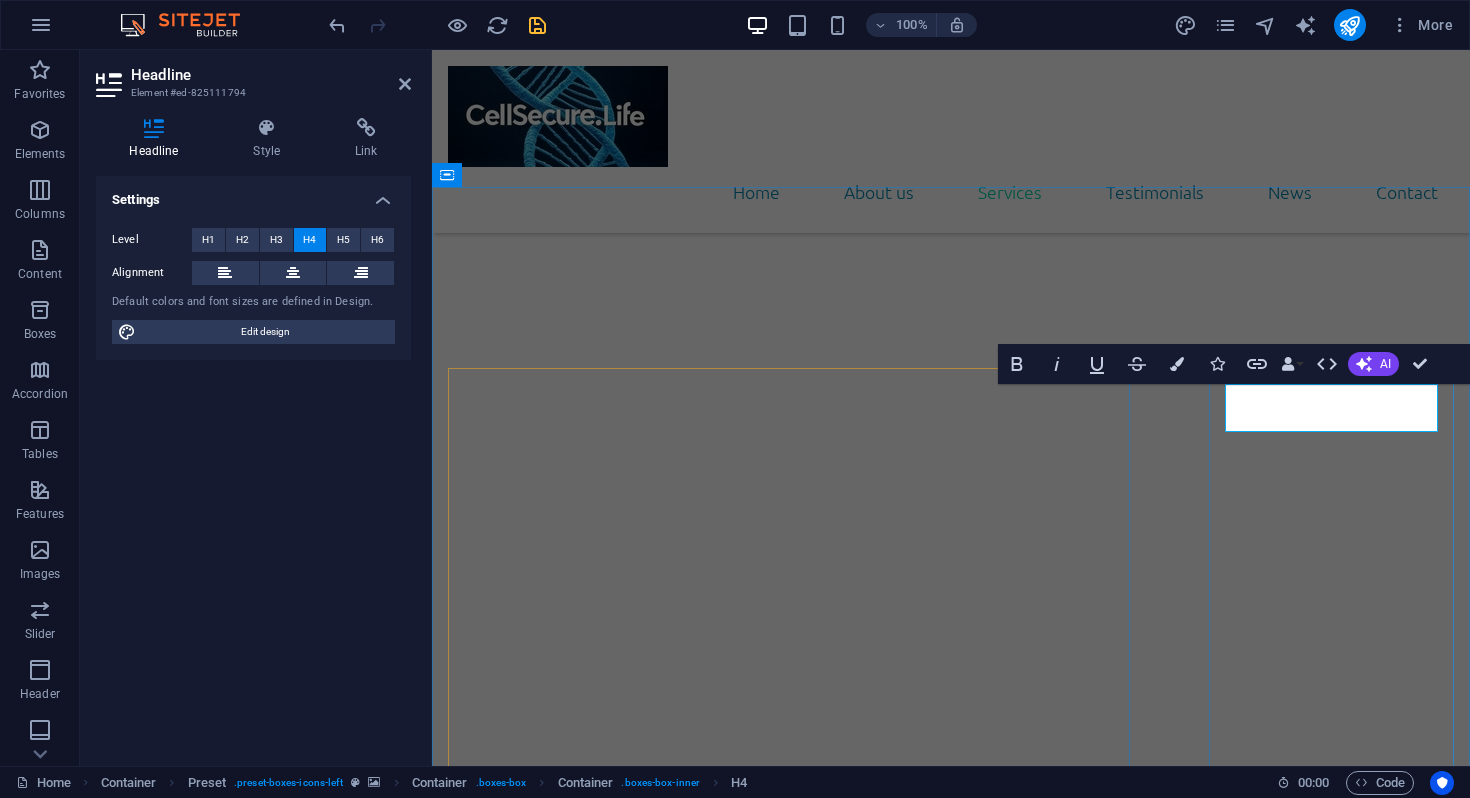 click on "Reporting" at bounding box center (951, 4124) 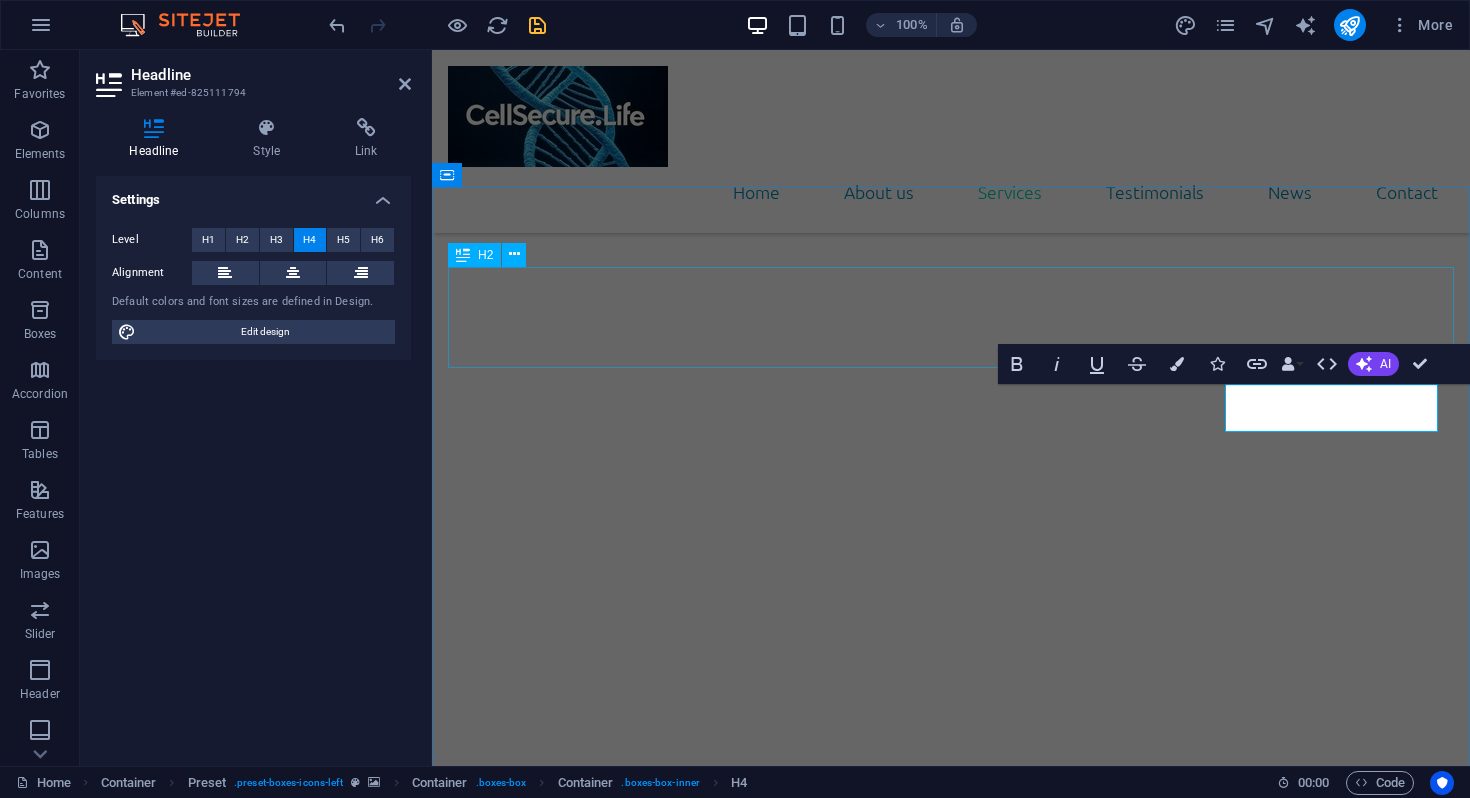 click on "Services" at bounding box center (951, 3098) 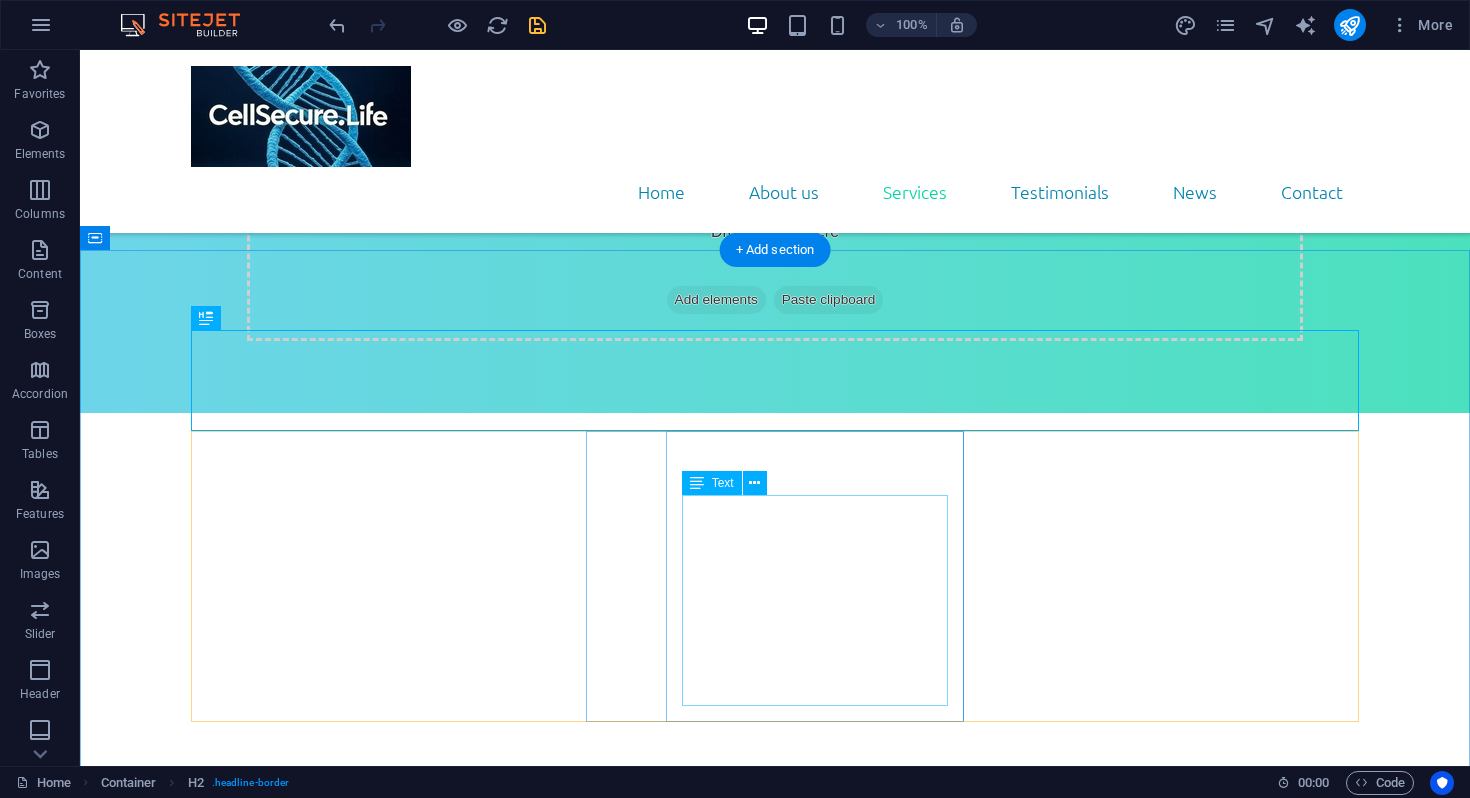 scroll, scrollTop: 4116, scrollLeft: 0, axis: vertical 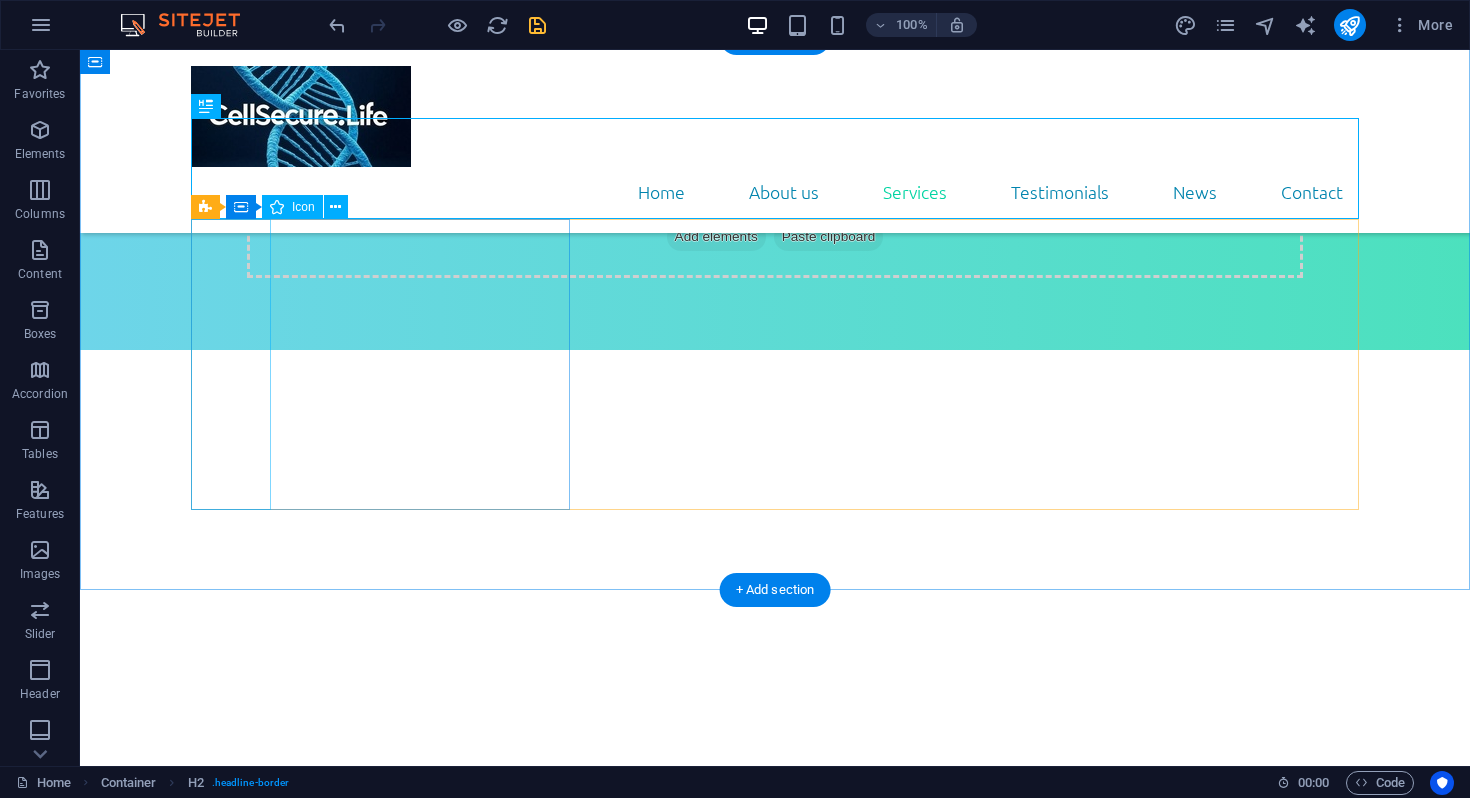 click at bounding box center (775, 3407) 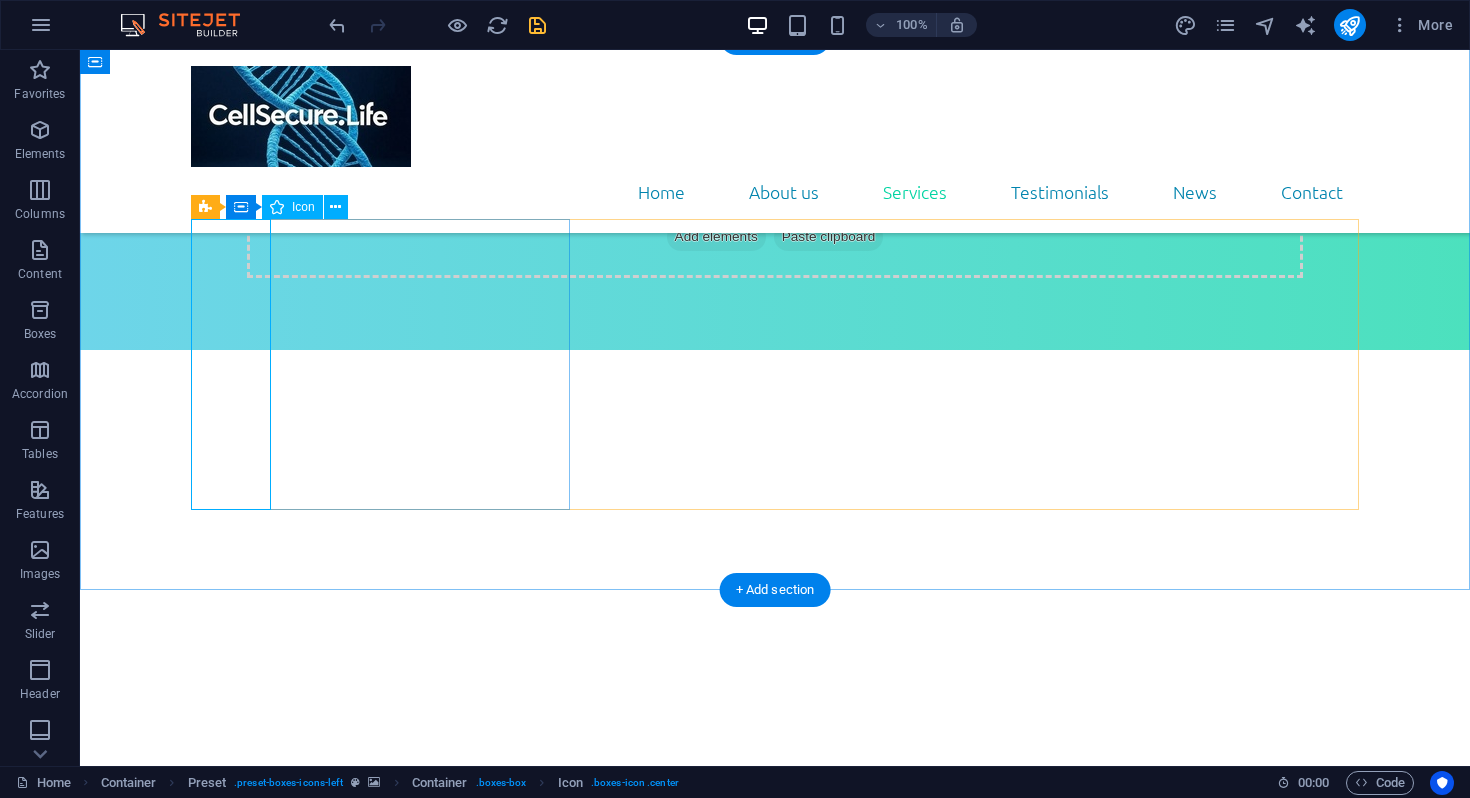 click at bounding box center (775, 3407) 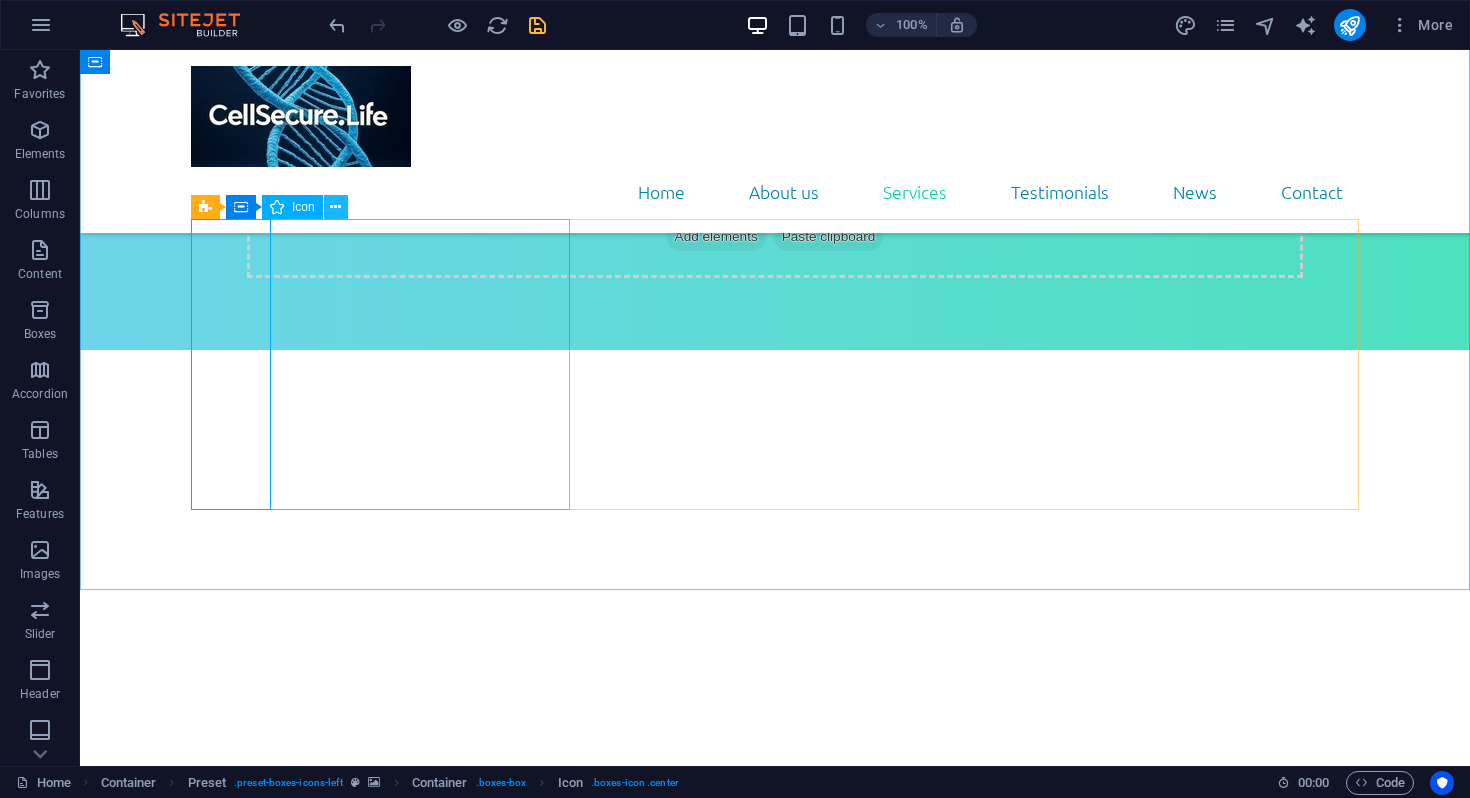 click at bounding box center (335, 207) 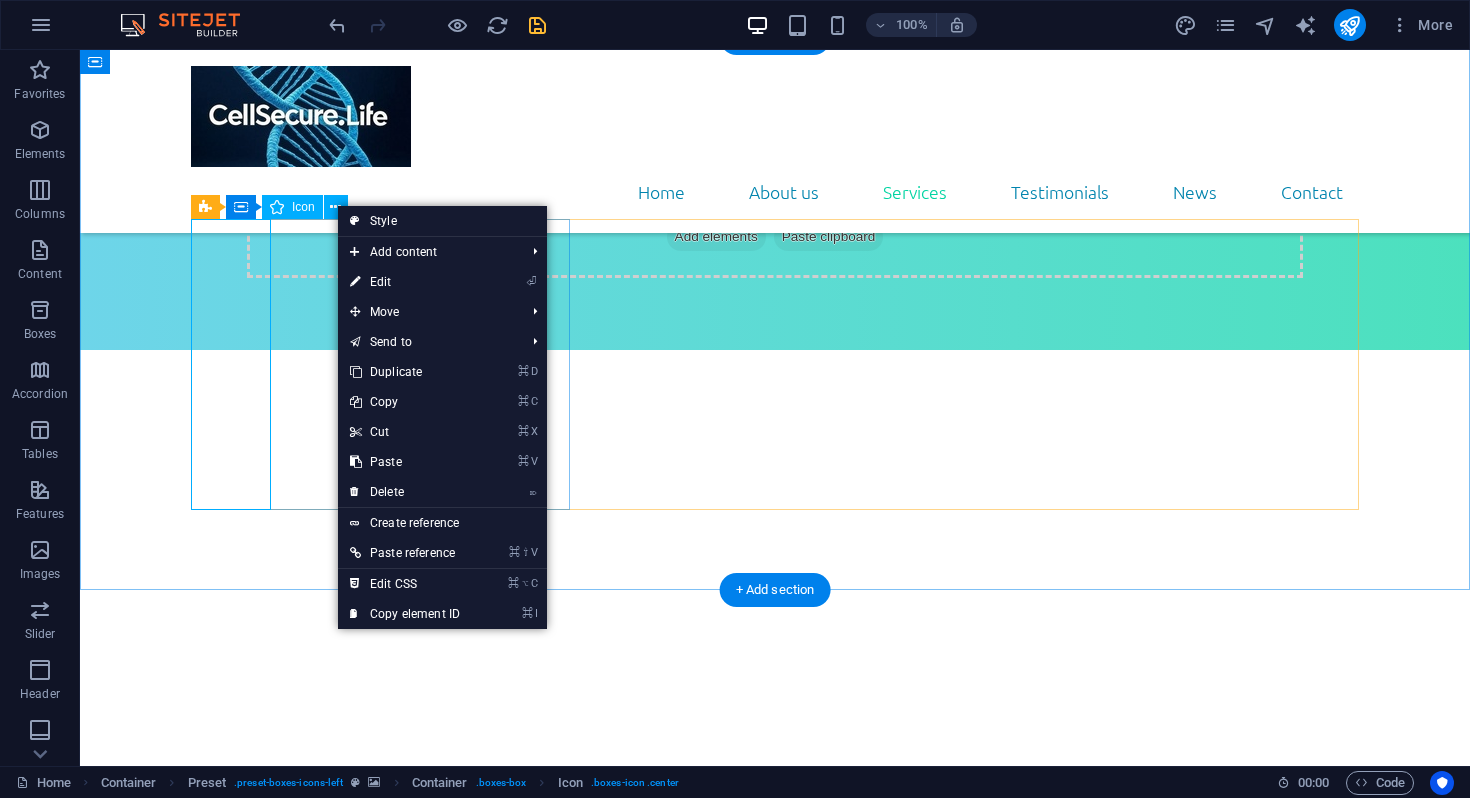 click at bounding box center [775, 3407] 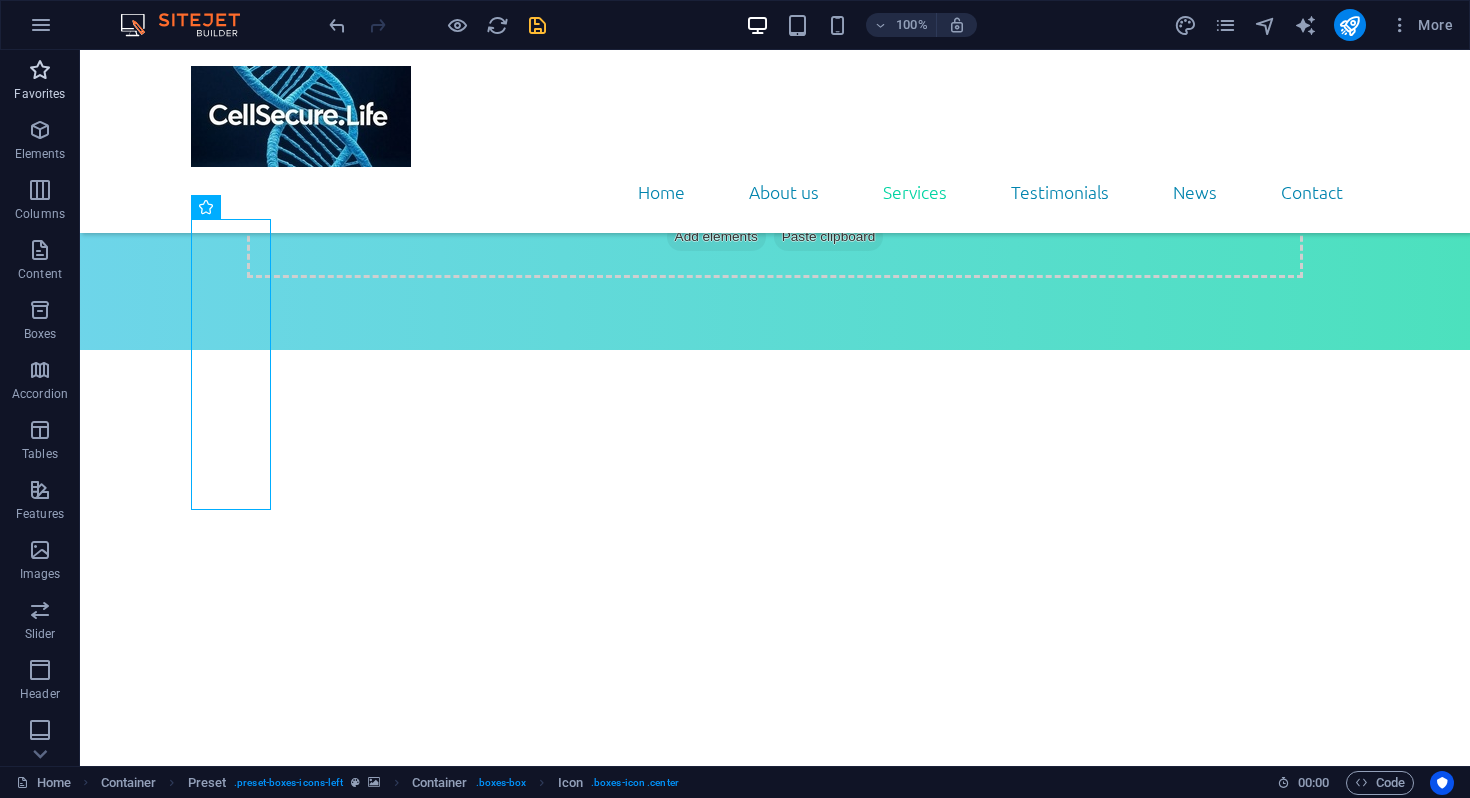 click at bounding box center [40, 70] 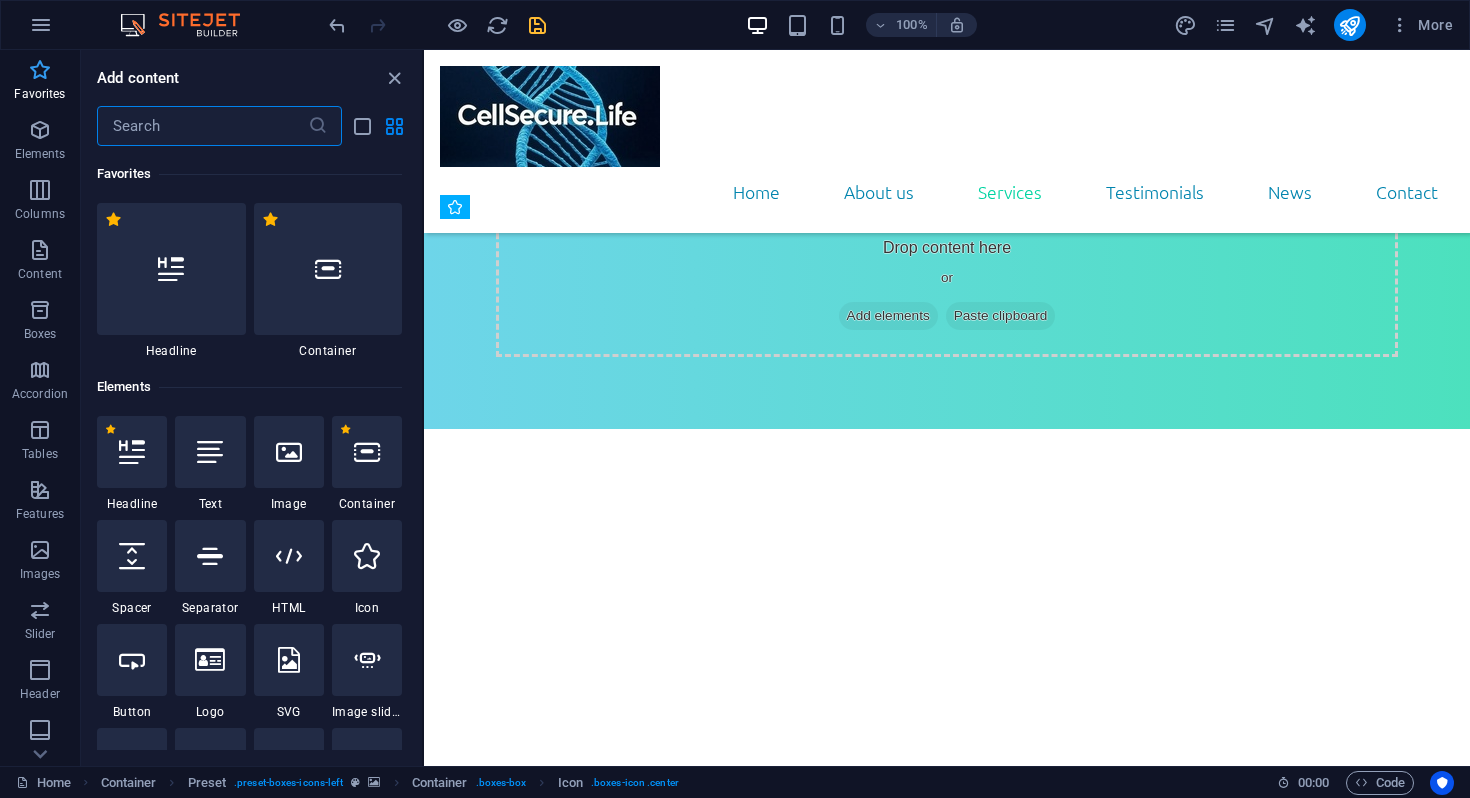 scroll, scrollTop: 4617, scrollLeft: 0, axis: vertical 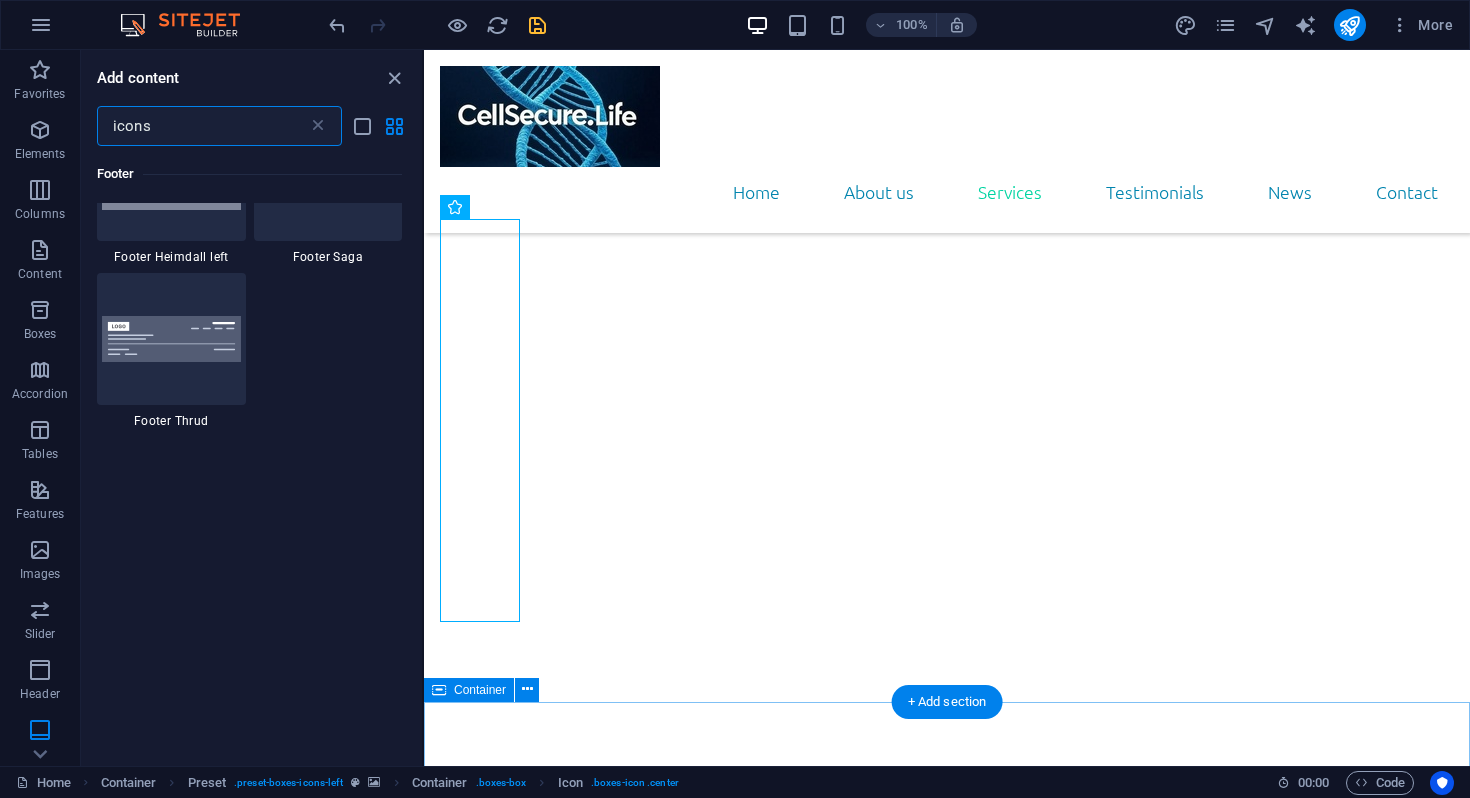 type on "icons" 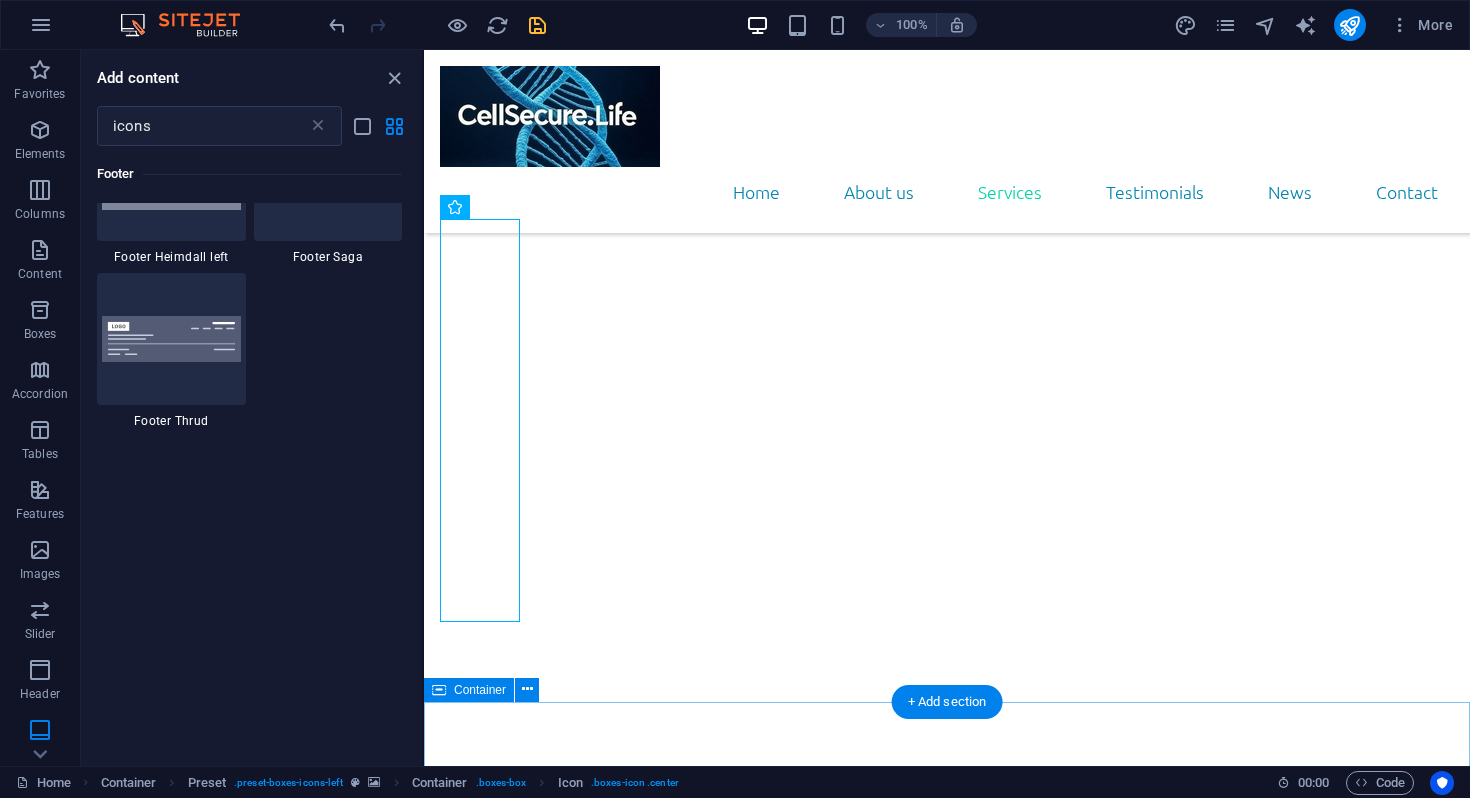 click on "News Lorum ipsum Lorem ipsum dolor sit amet, consectetur adipisicing elit. Veritatis, dolorem!   Open Article Lorum ipsum Lorem ipsum dolor sit amet, consectetur adipisicing elit. Veritatis, dolorem!   Open Article Lorum ipsum Lorem ipsum dolor sit amet, consectetur adipisicing elit. Veritatis, dolorem!   Open Article" at bounding box center (947, 5506) 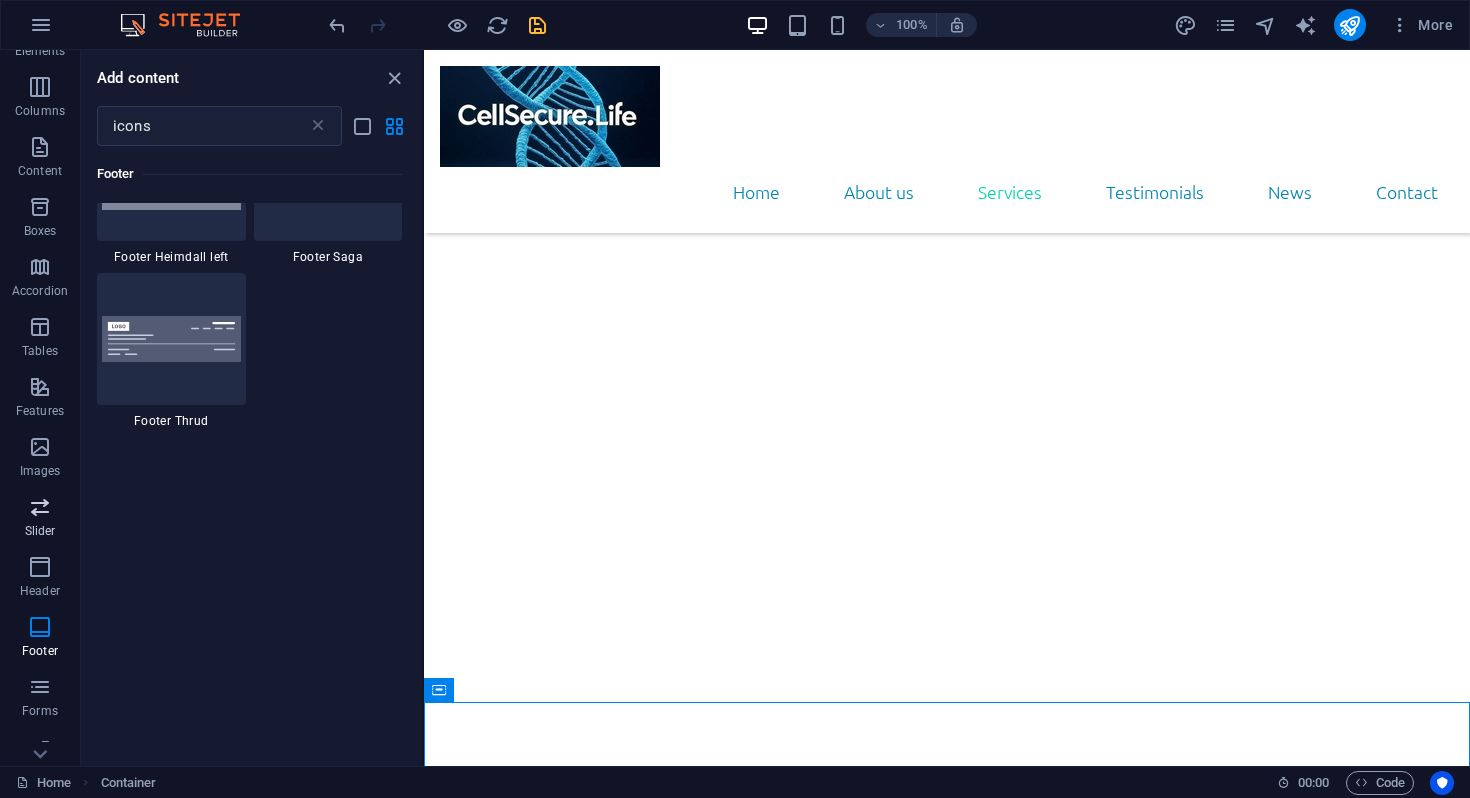 scroll, scrollTop: 184, scrollLeft: 0, axis: vertical 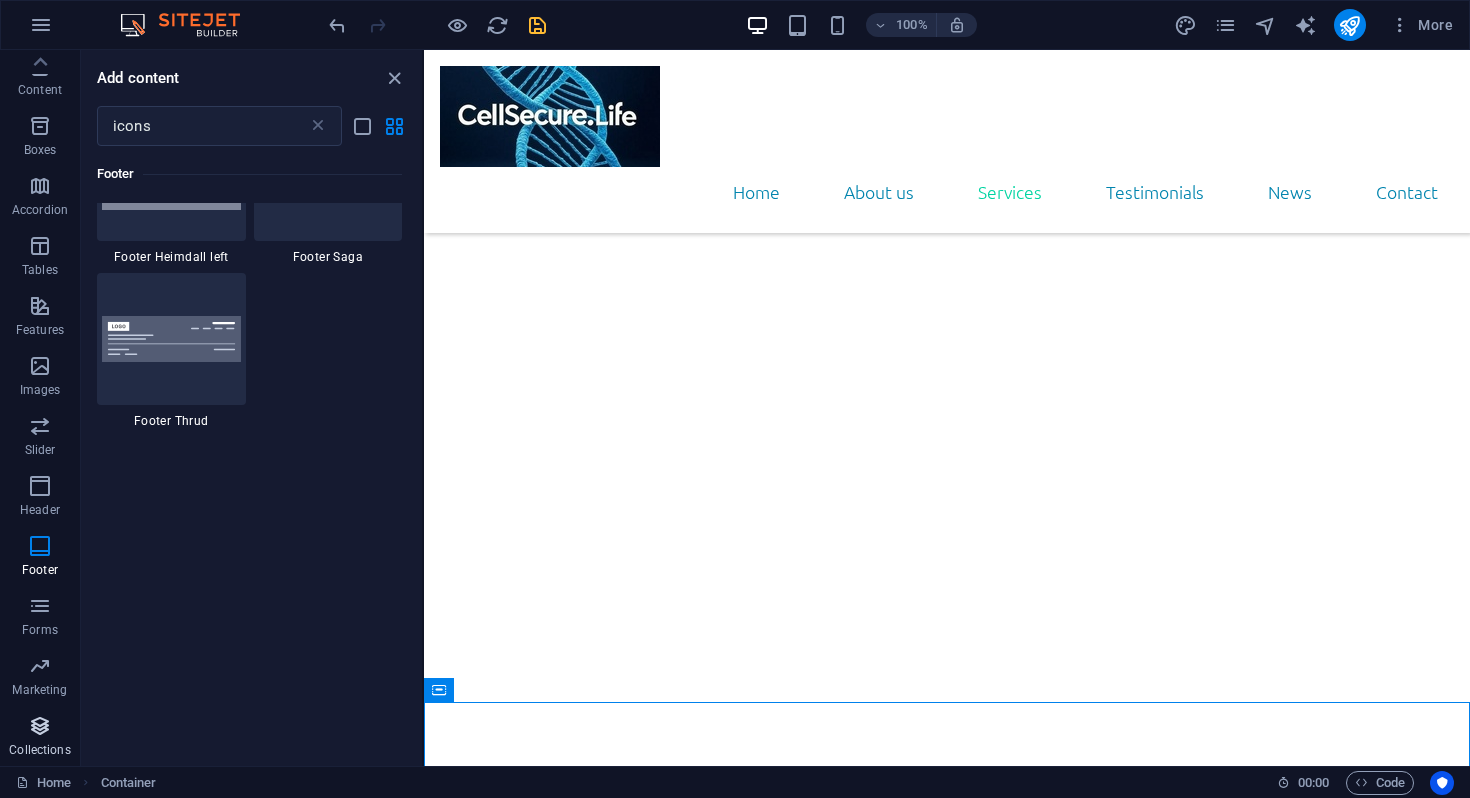 click at bounding box center [40, 726] 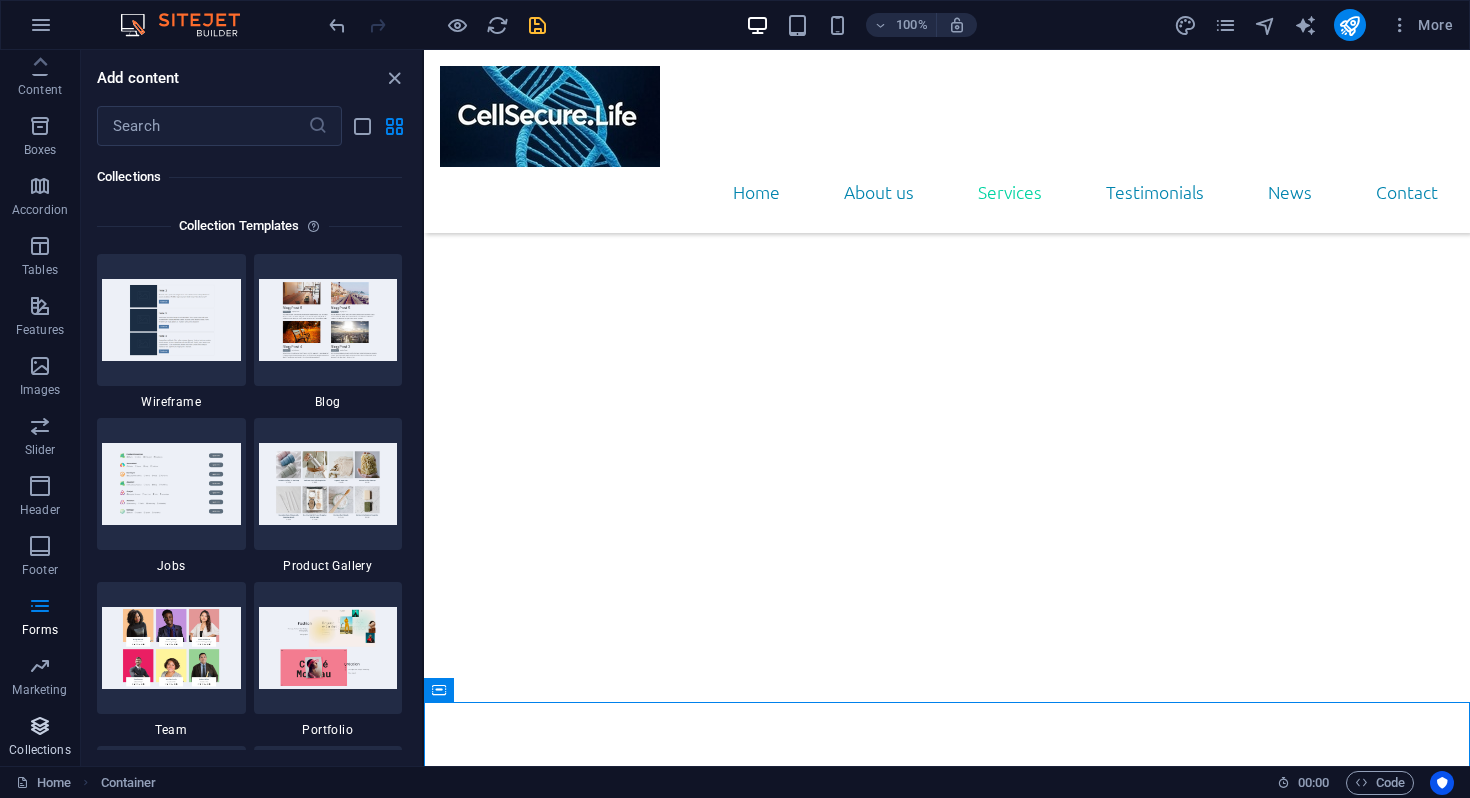 scroll, scrollTop: 18306, scrollLeft: 0, axis: vertical 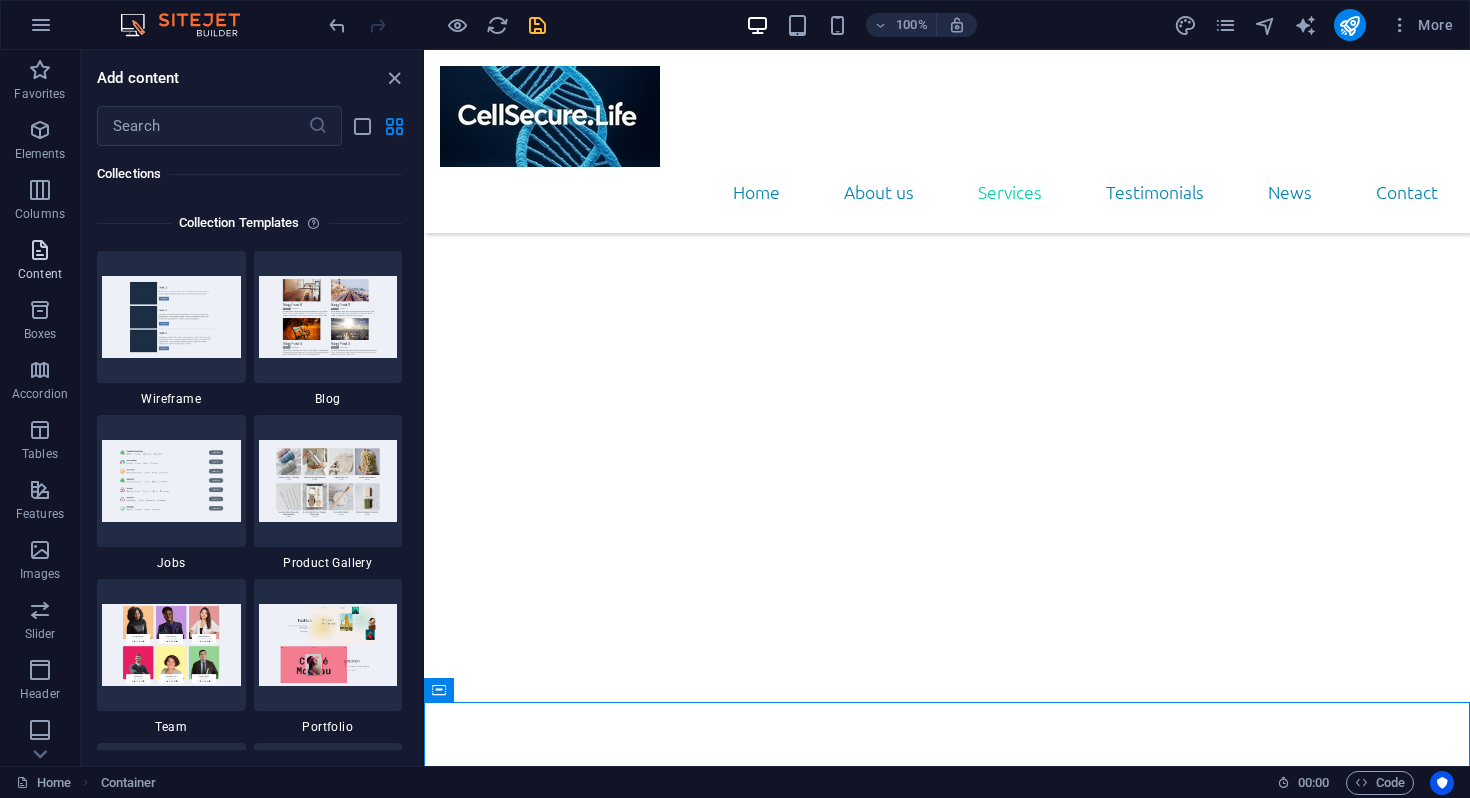 click at bounding box center [40, 250] 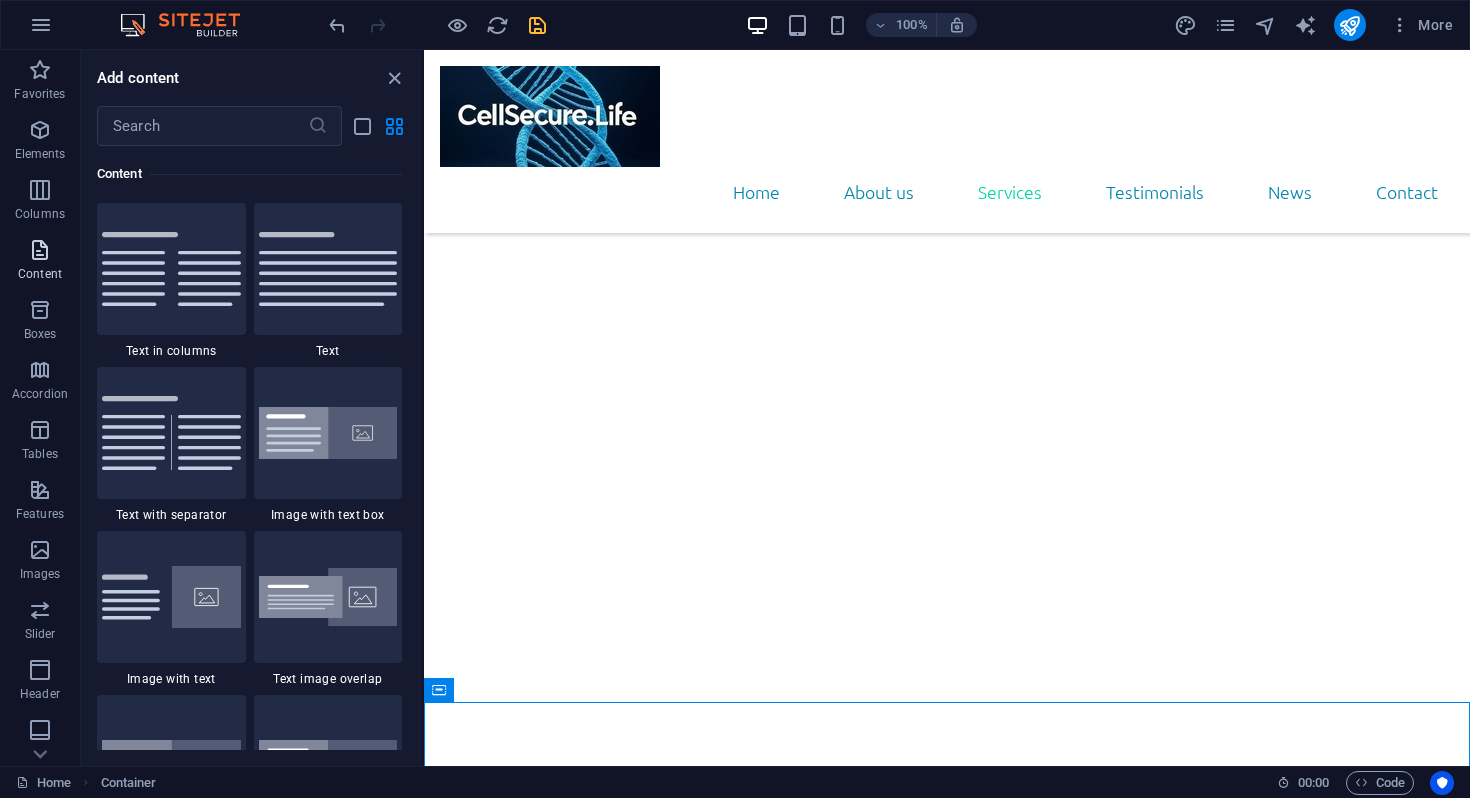 scroll, scrollTop: 3499, scrollLeft: 0, axis: vertical 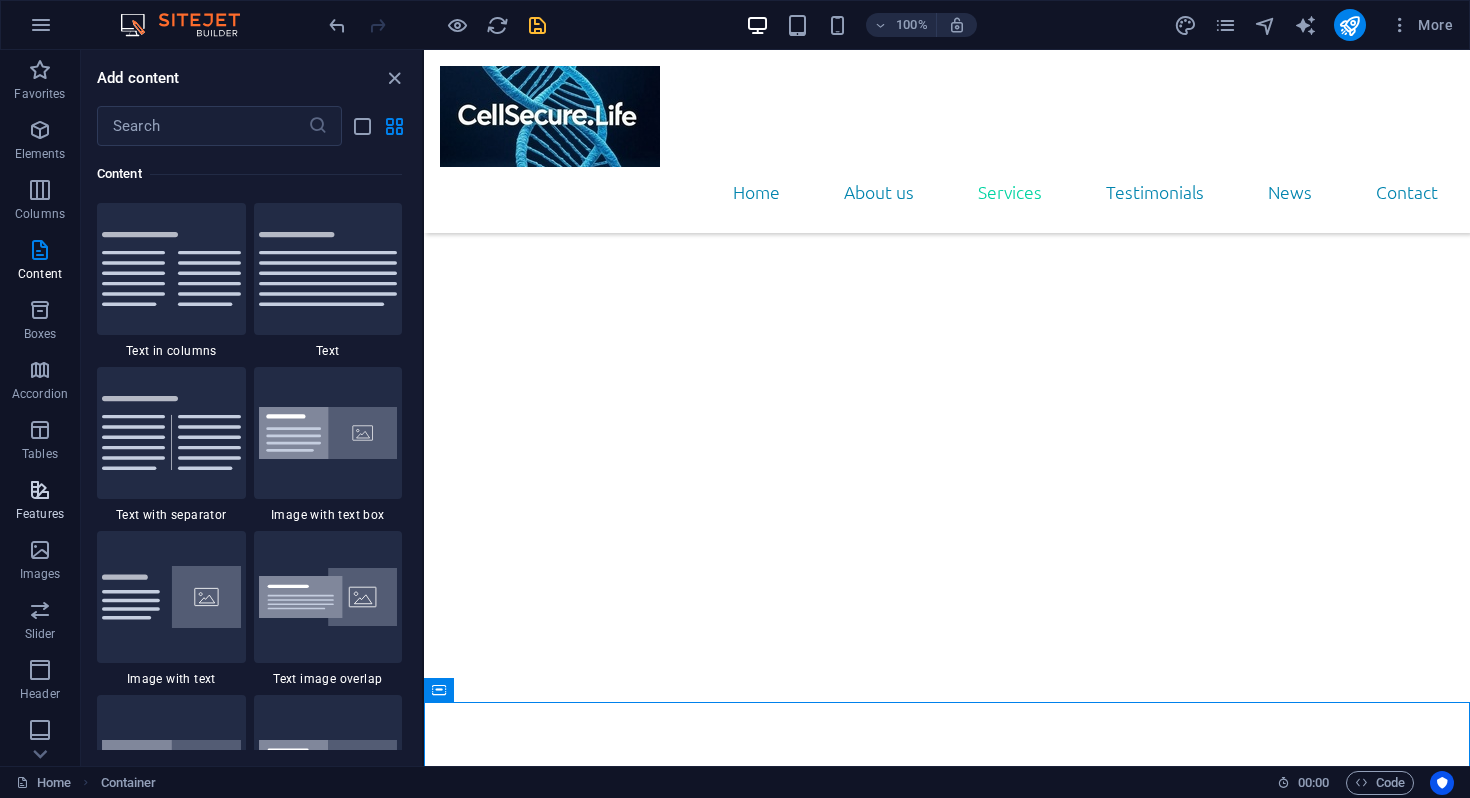 click on "Features" at bounding box center [40, 514] 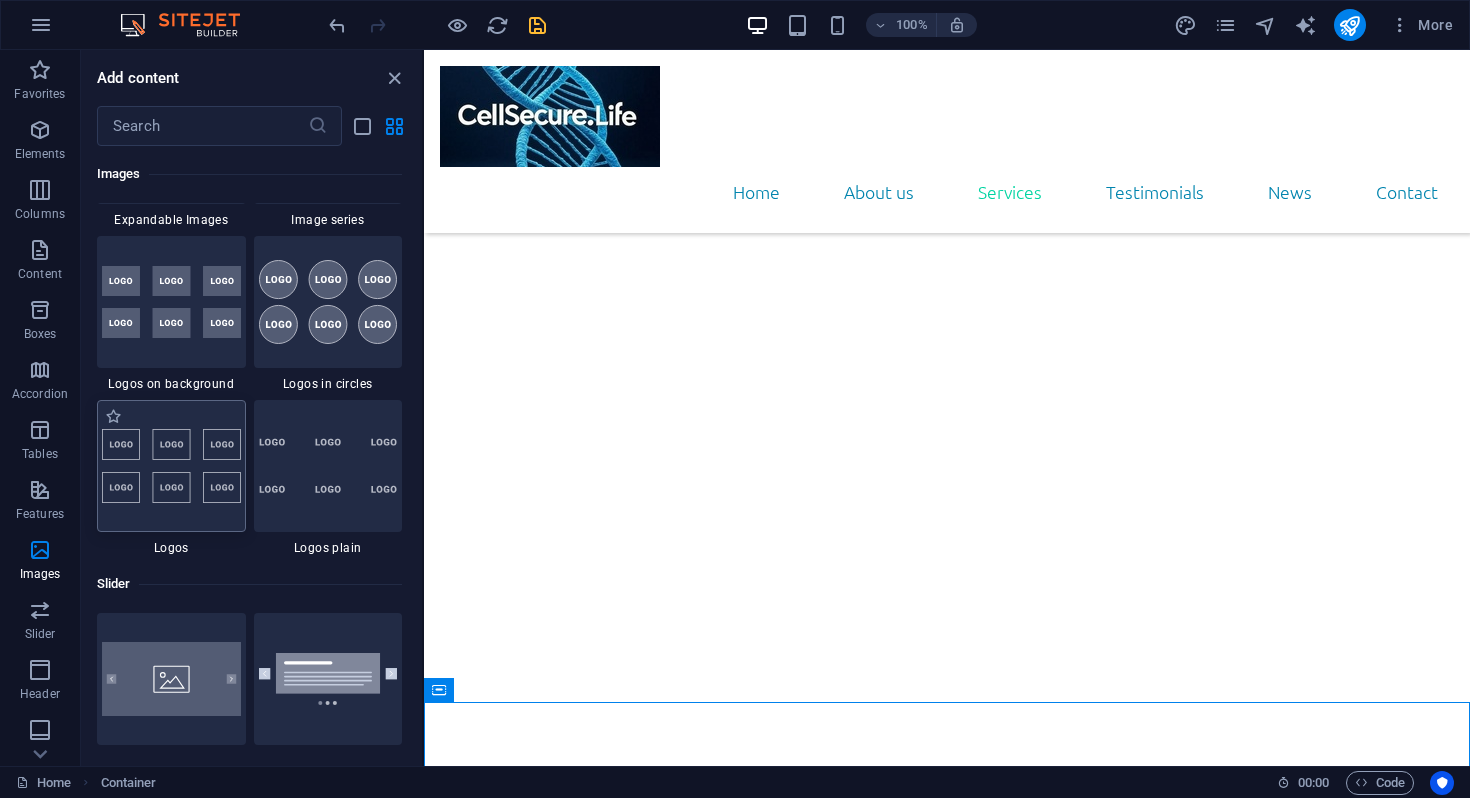 scroll, scrollTop: 10933, scrollLeft: 0, axis: vertical 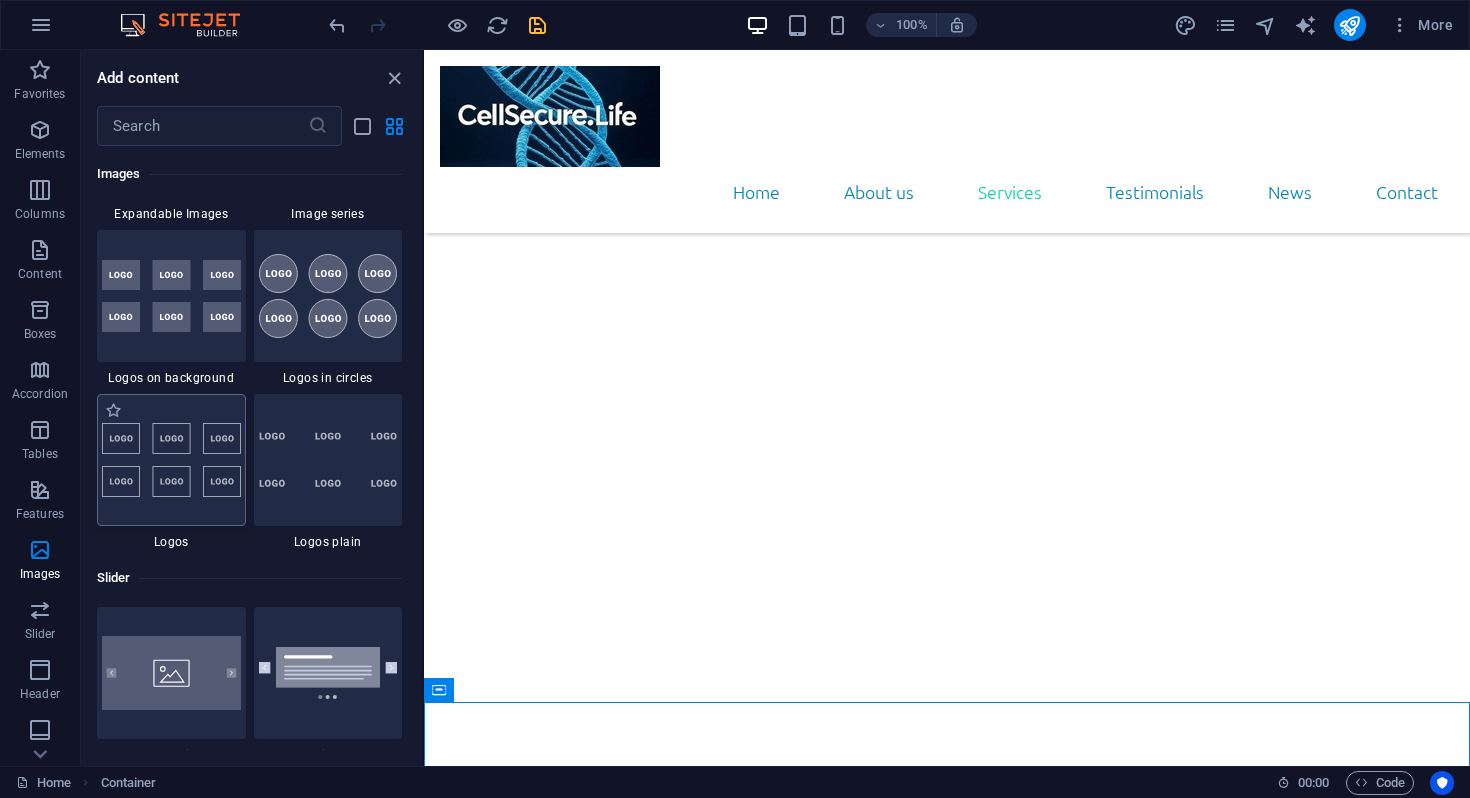 click at bounding box center [171, 460] 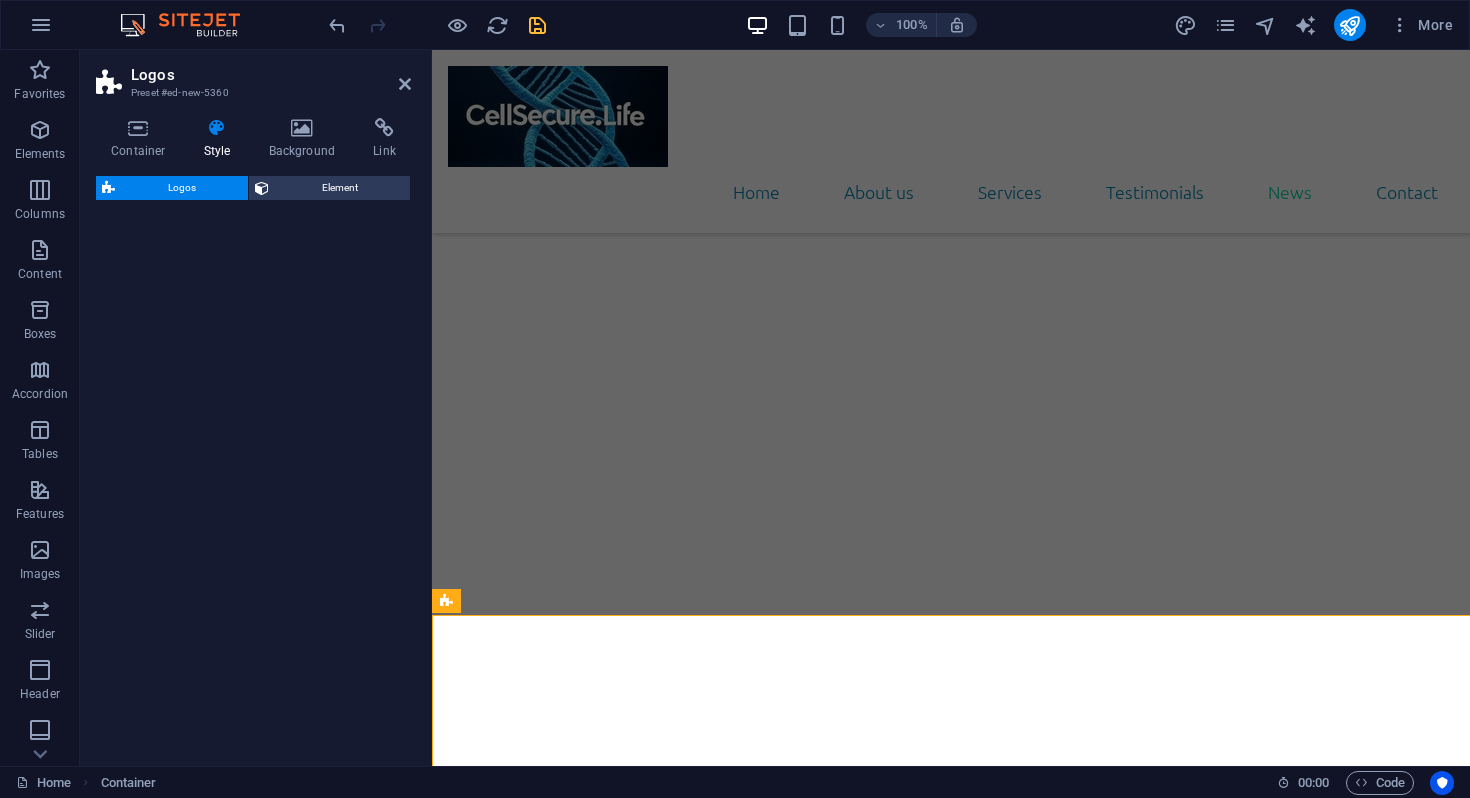 scroll, scrollTop: 5799, scrollLeft: 0, axis: vertical 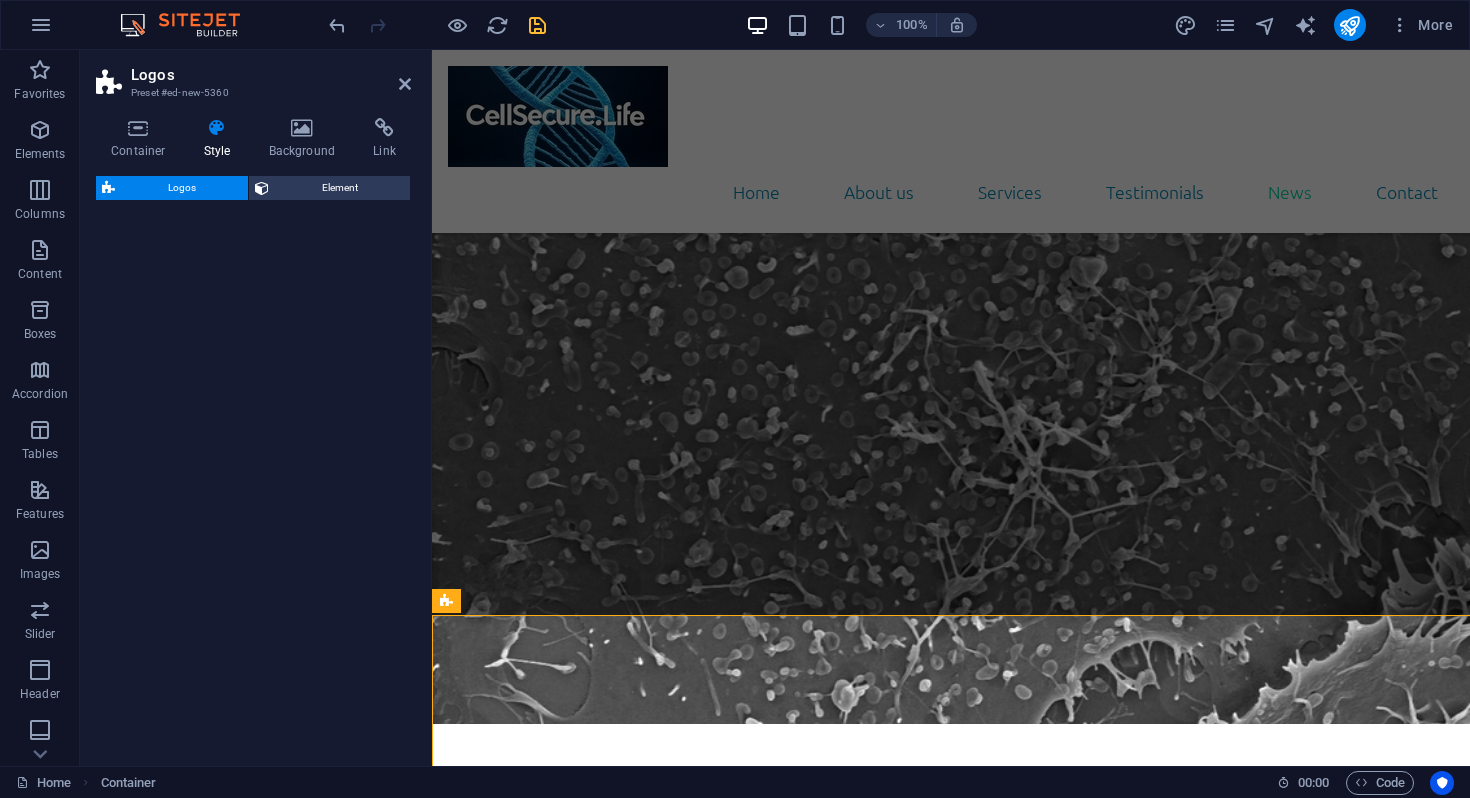 select on "rem" 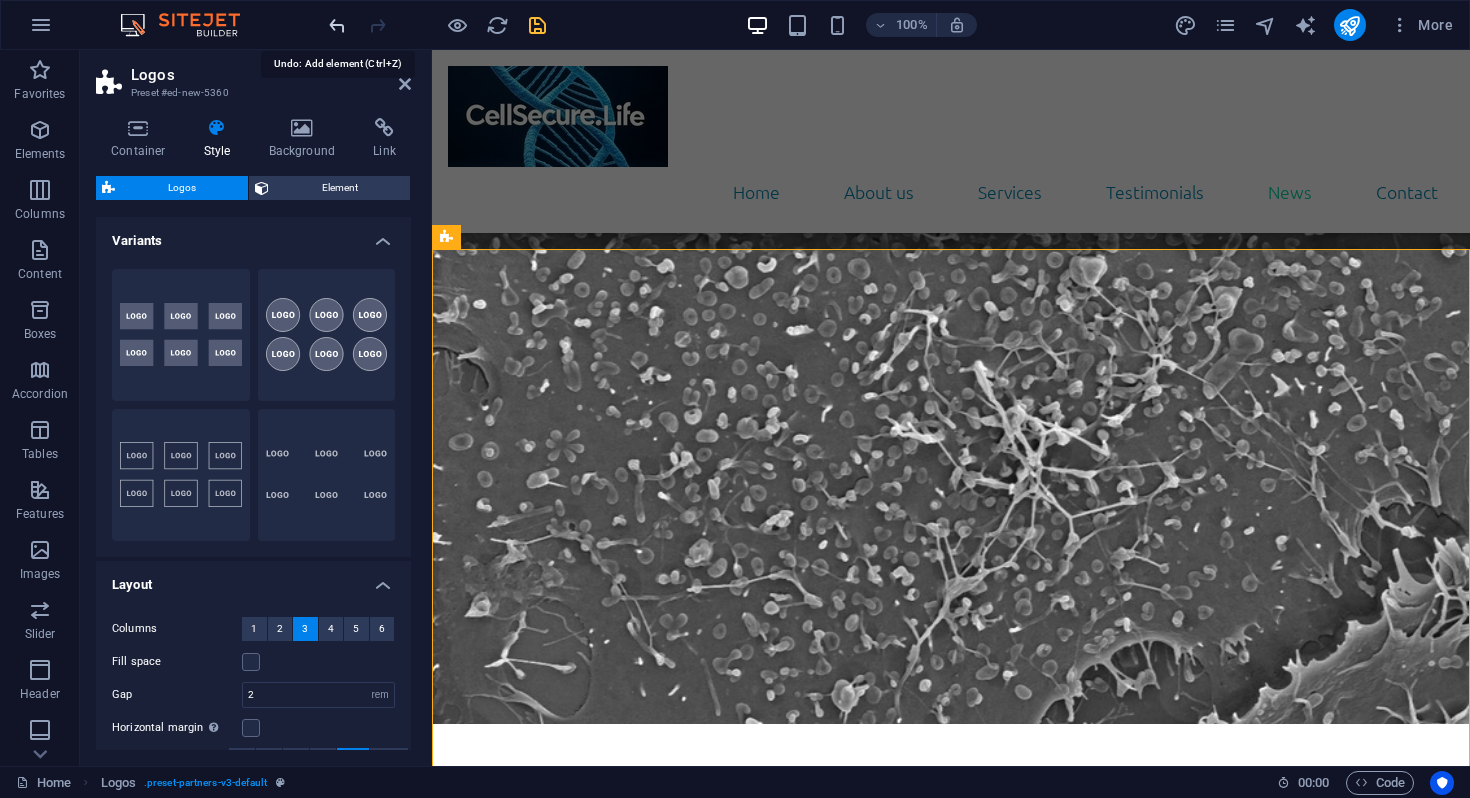 click at bounding box center (337, 25) 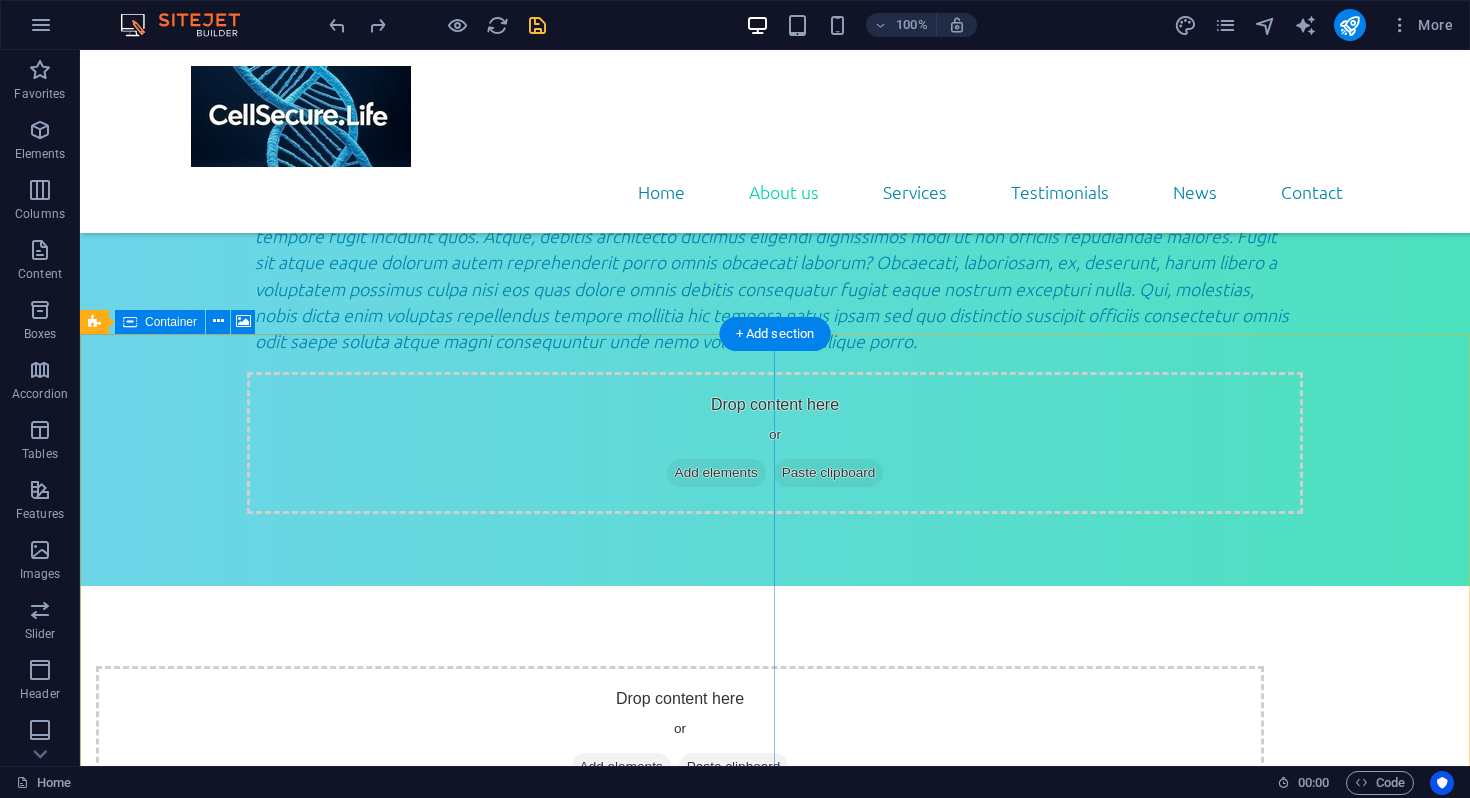 scroll, scrollTop: 2998, scrollLeft: 0, axis: vertical 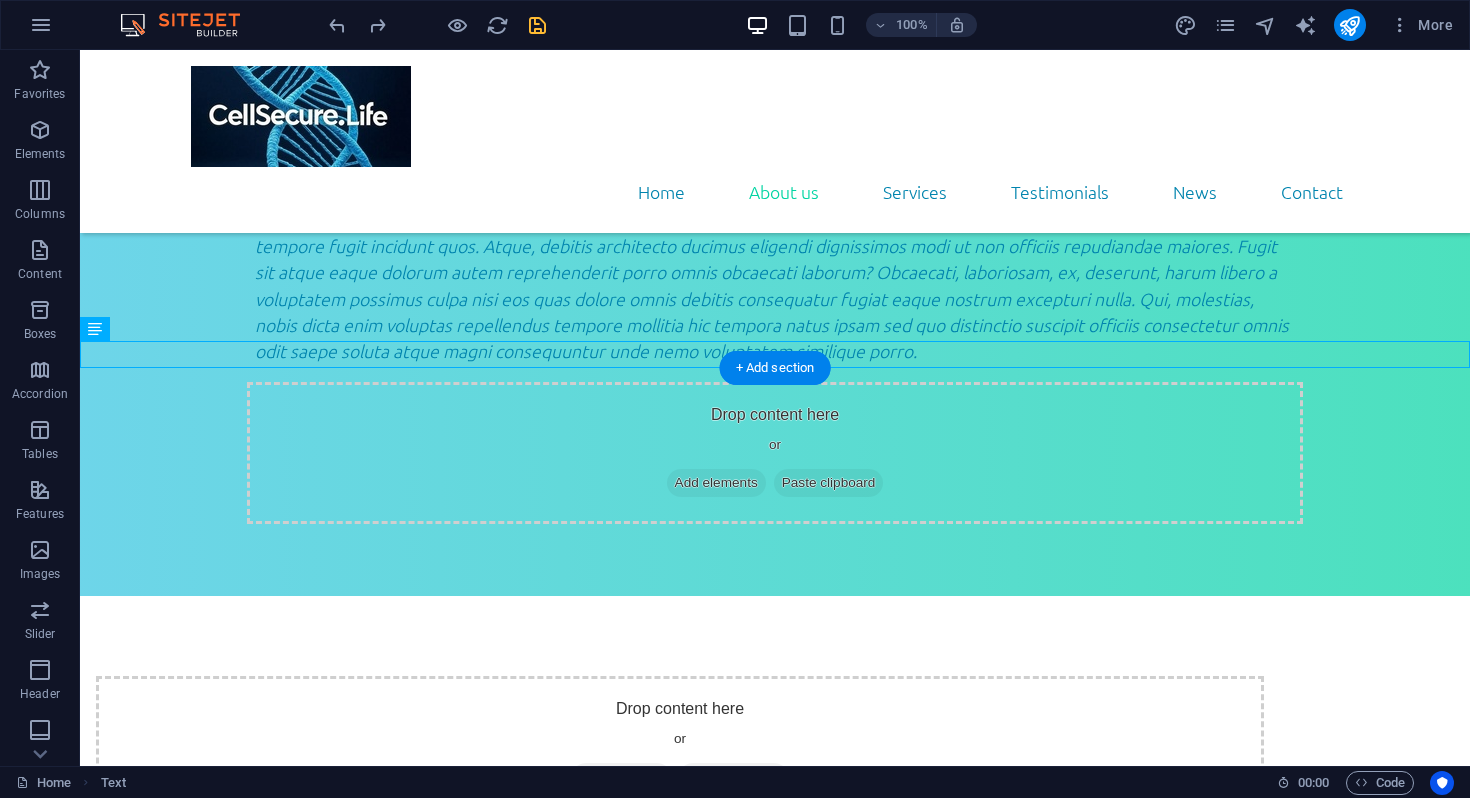drag, startPoint x: 389, startPoint y: 356, endPoint x: 403, endPoint y: 436, distance: 81.21576 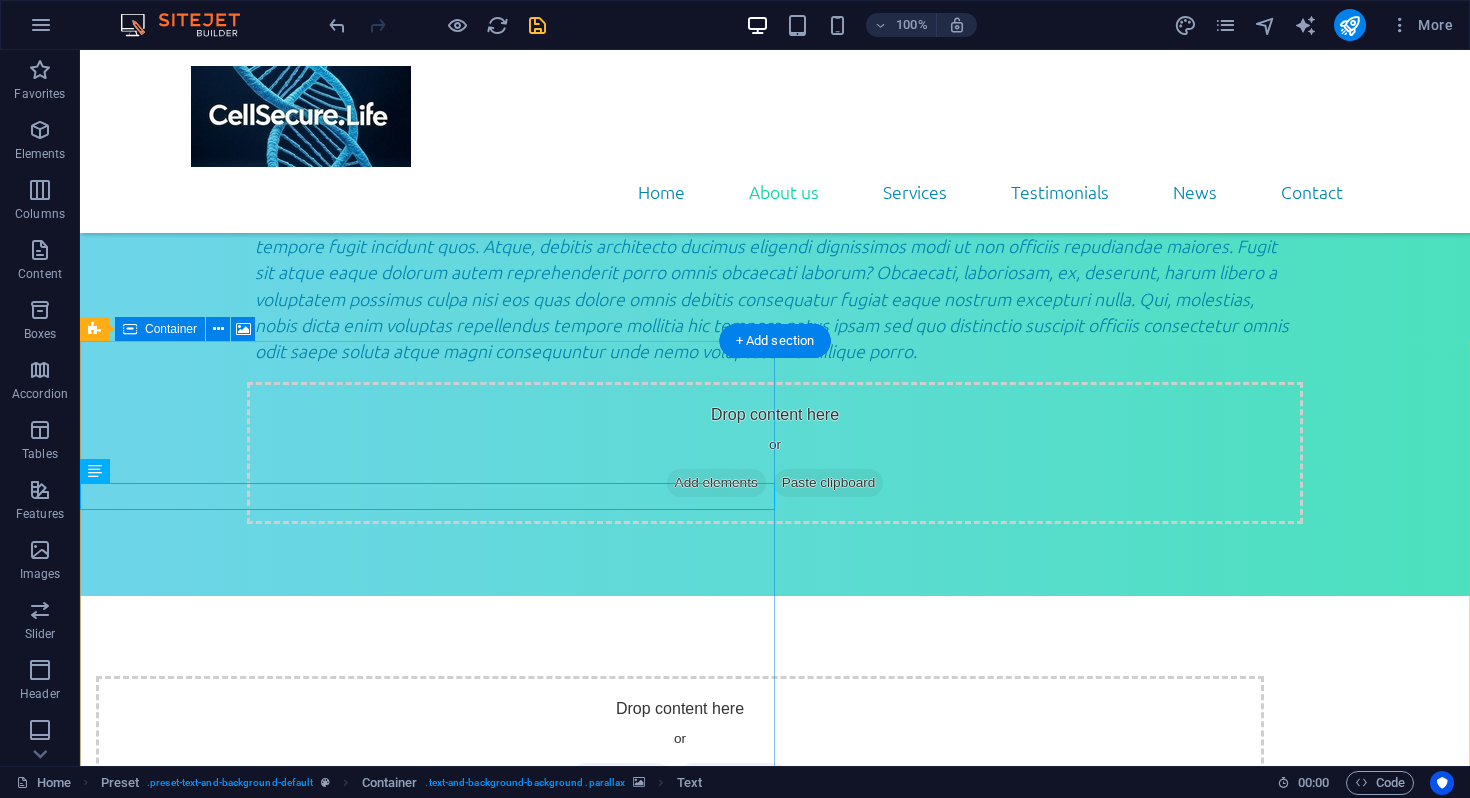 click at bounding box center (775, 2791) 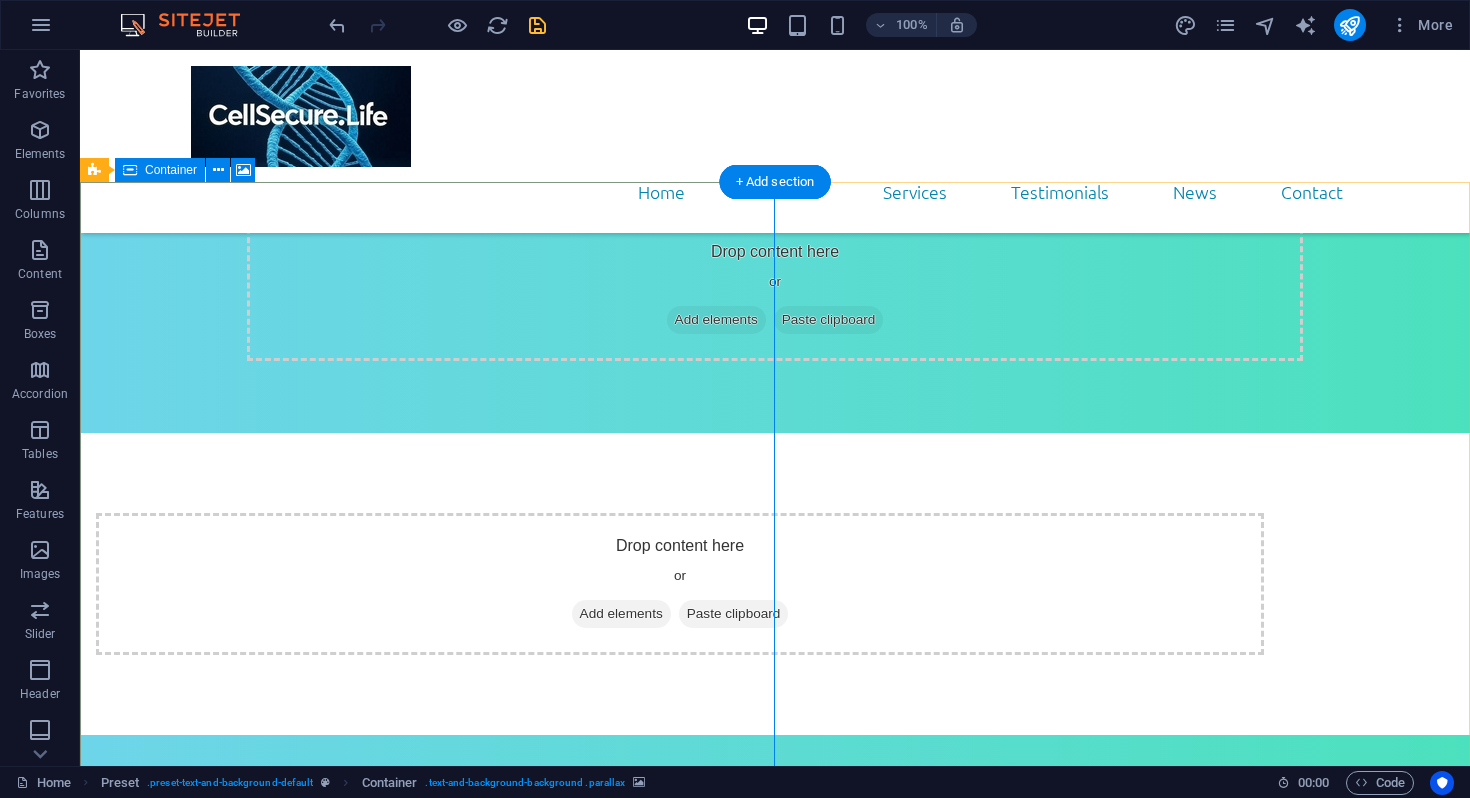 scroll, scrollTop: 3167, scrollLeft: 0, axis: vertical 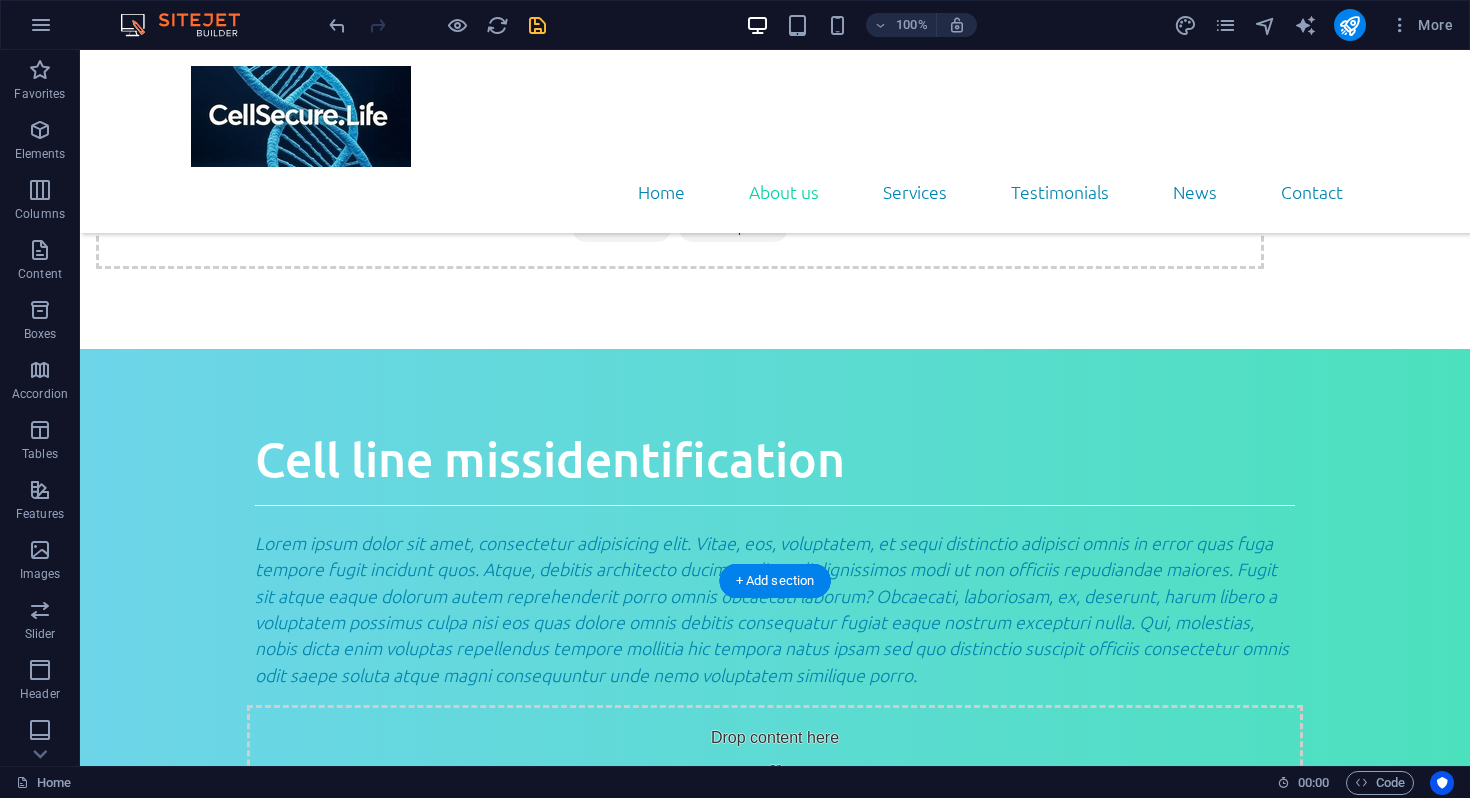 drag, startPoint x: 290, startPoint y: 326, endPoint x: 282, endPoint y: 549, distance: 223.14345 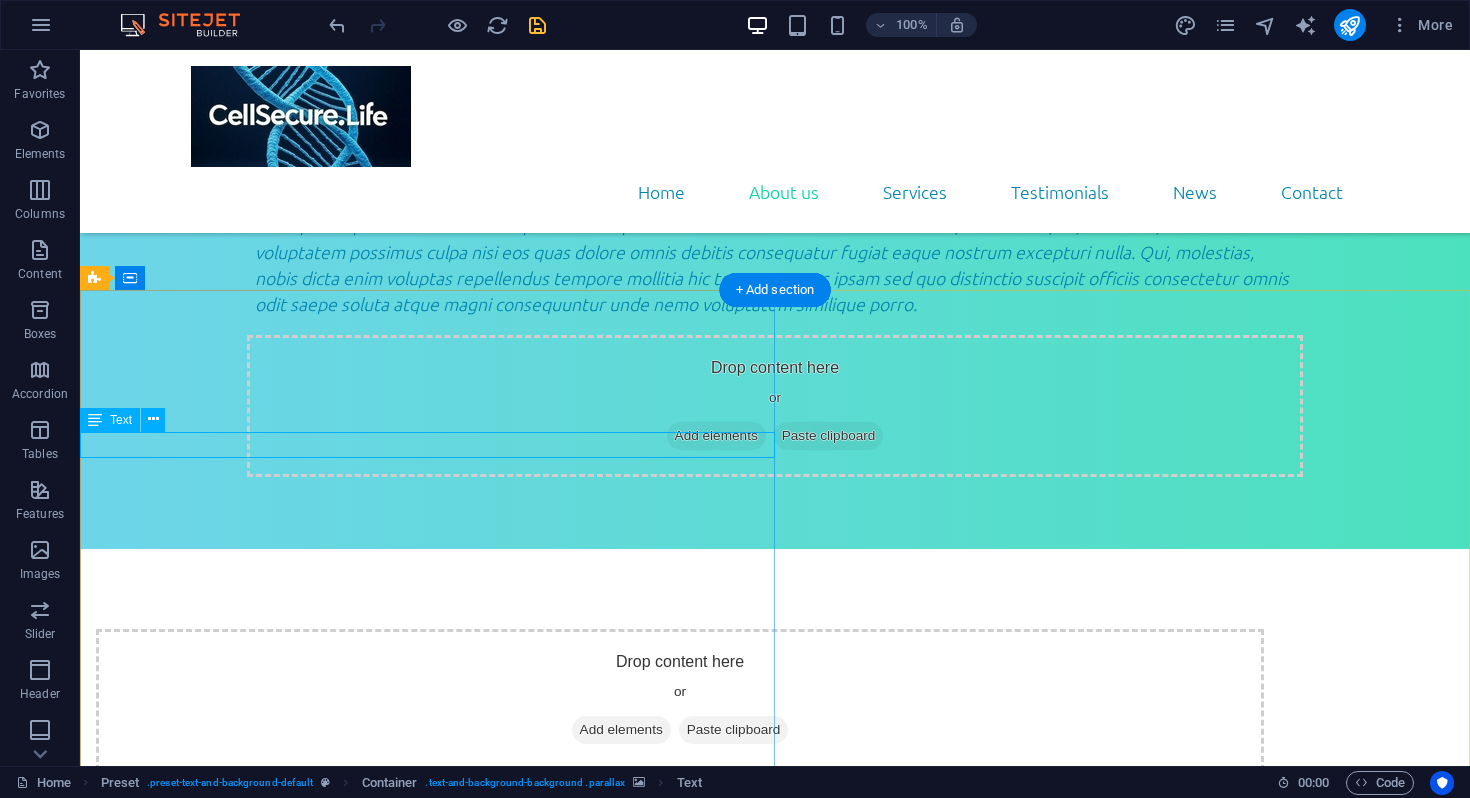 scroll, scrollTop: 3044, scrollLeft: 0, axis: vertical 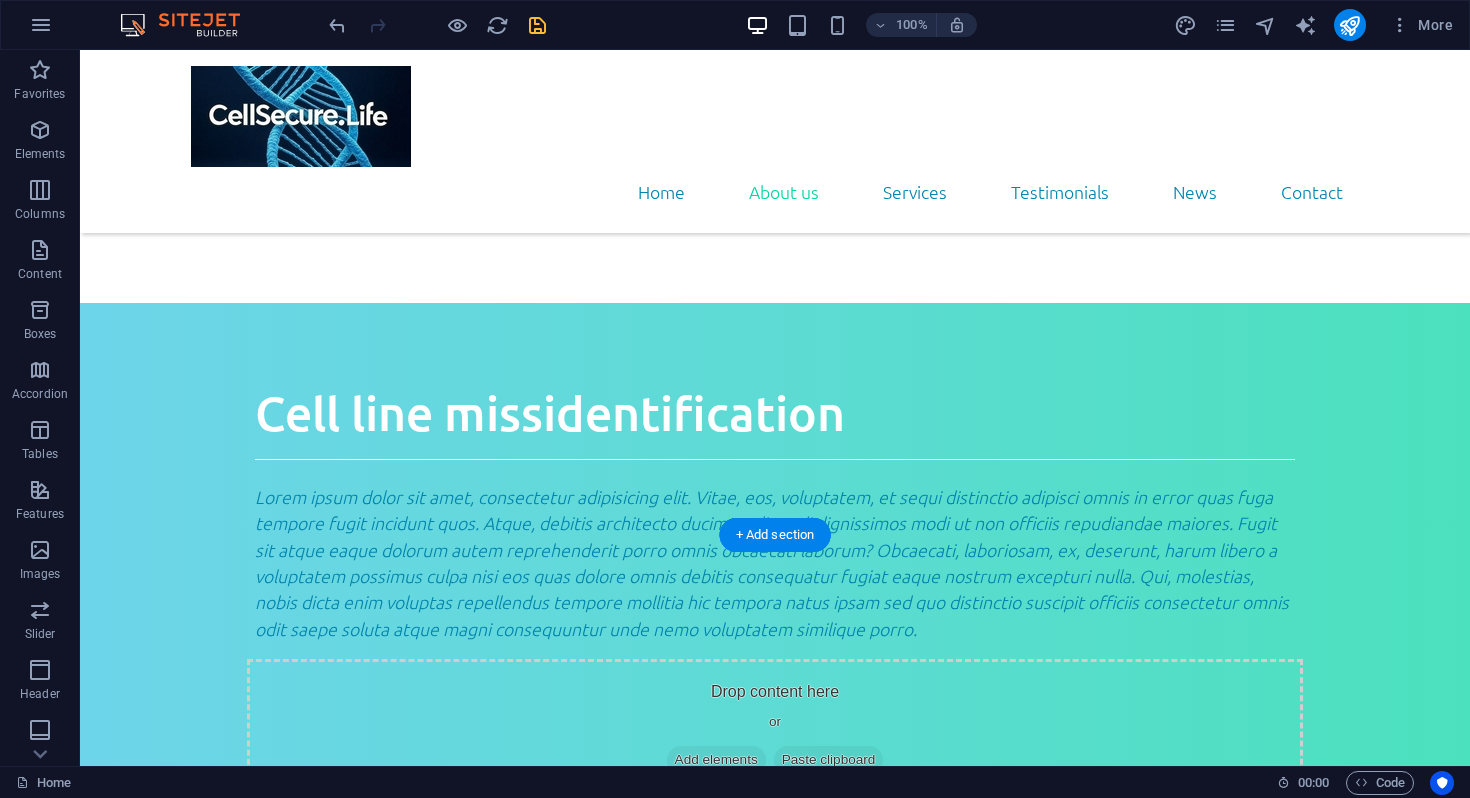 drag, startPoint x: 178, startPoint y: 477, endPoint x: 95, endPoint y: 502, distance: 86.683334 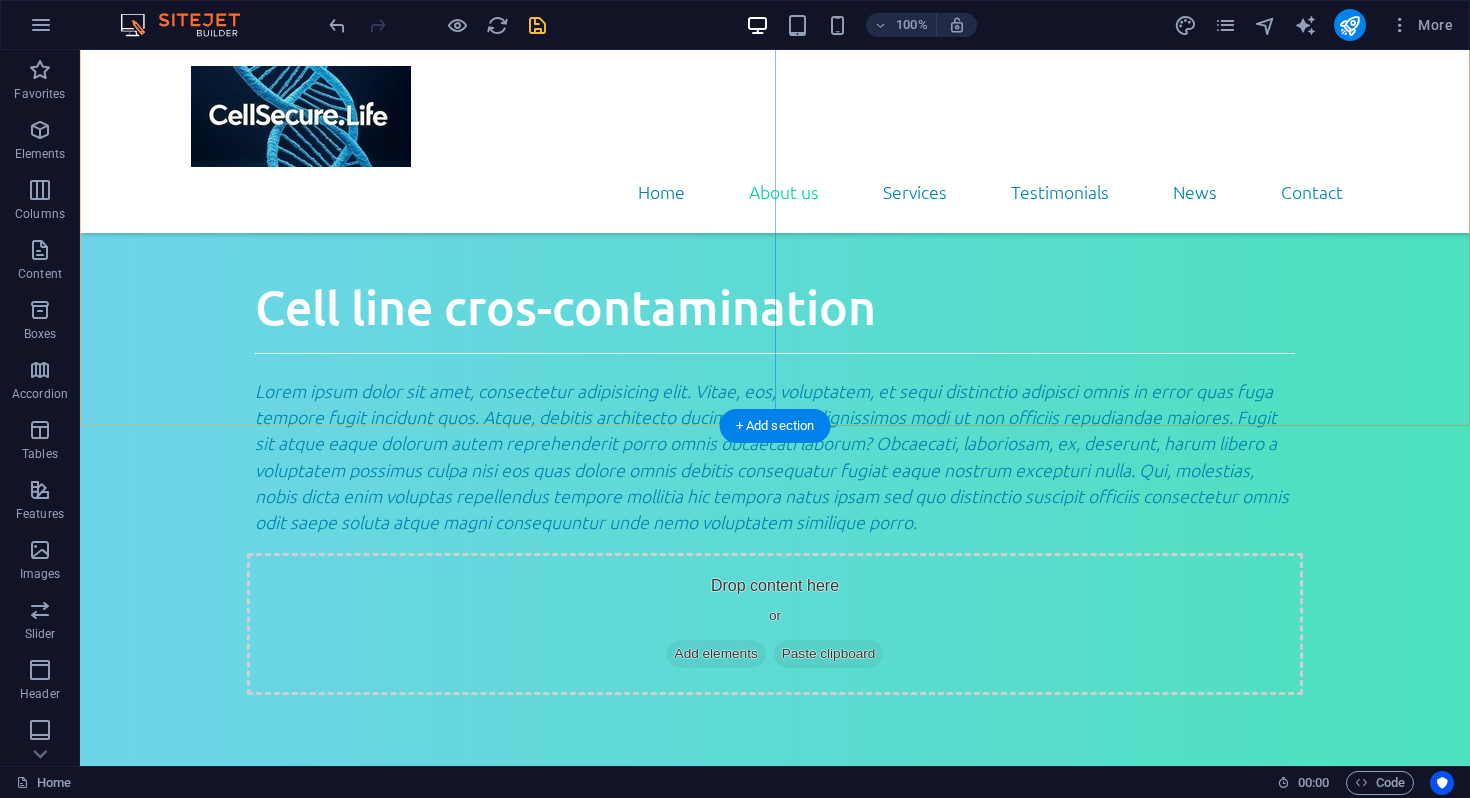 scroll, scrollTop: 2833, scrollLeft: 0, axis: vertical 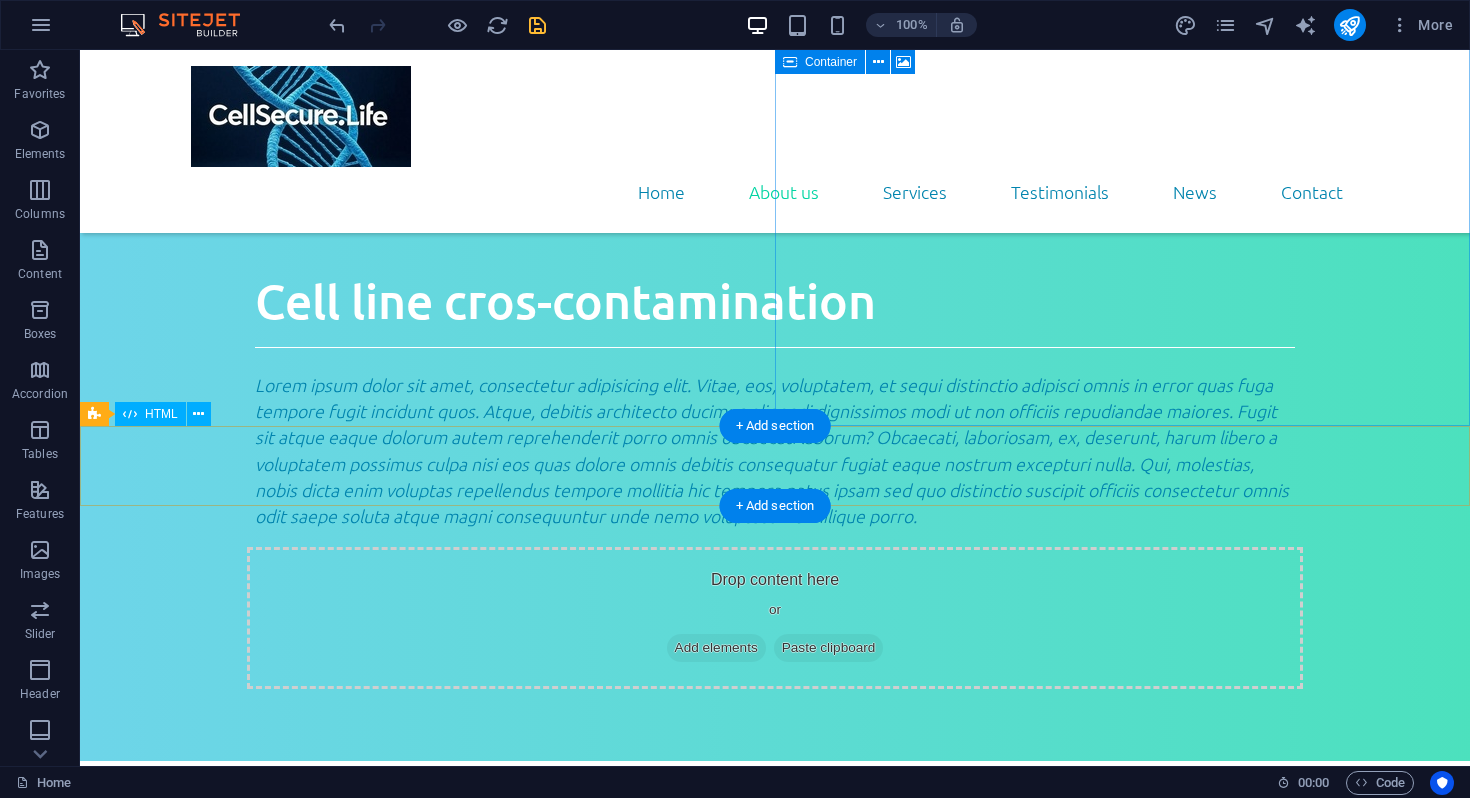 click at bounding box center (775, 2607) 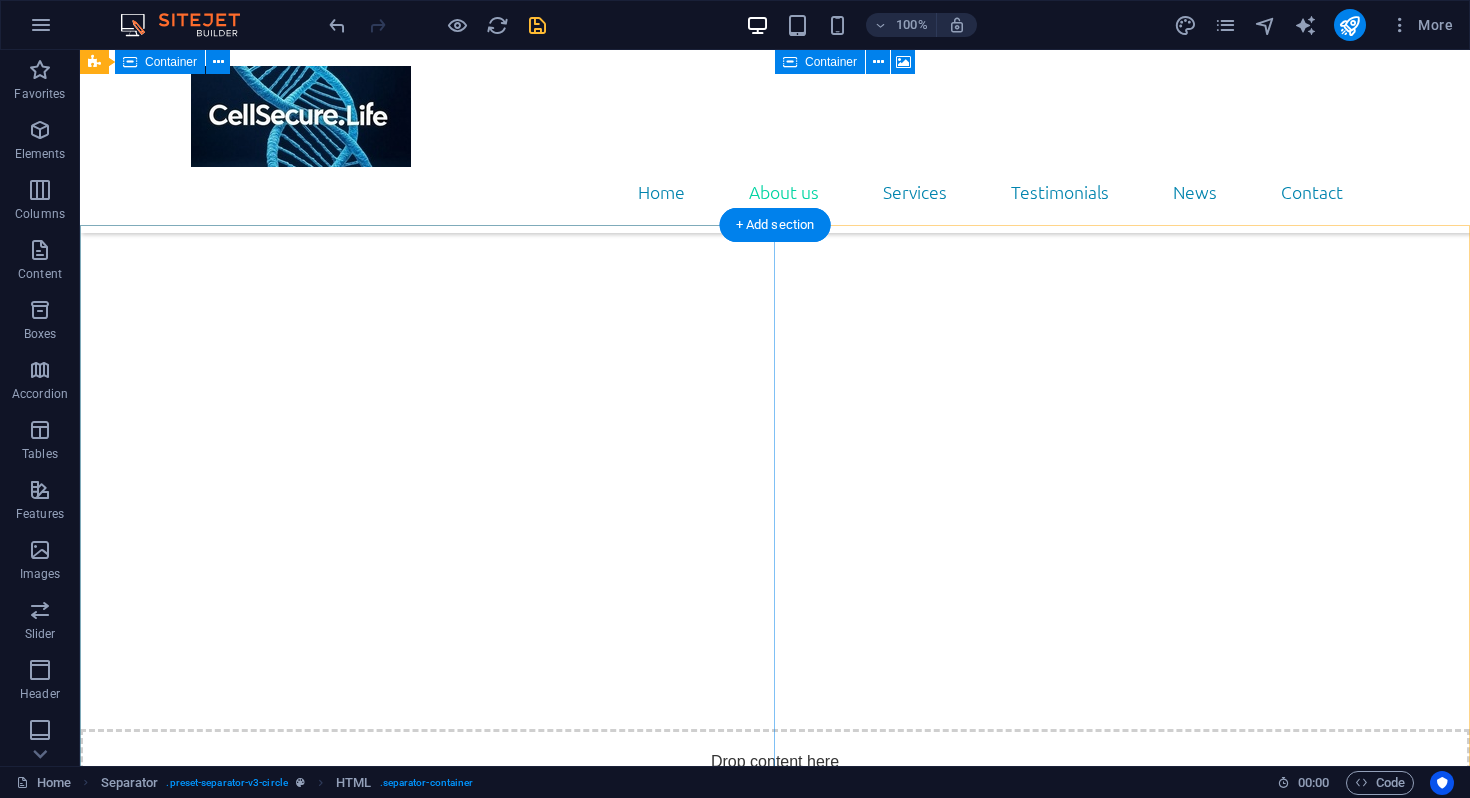 scroll, scrollTop: 2074, scrollLeft: 0, axis: vertical 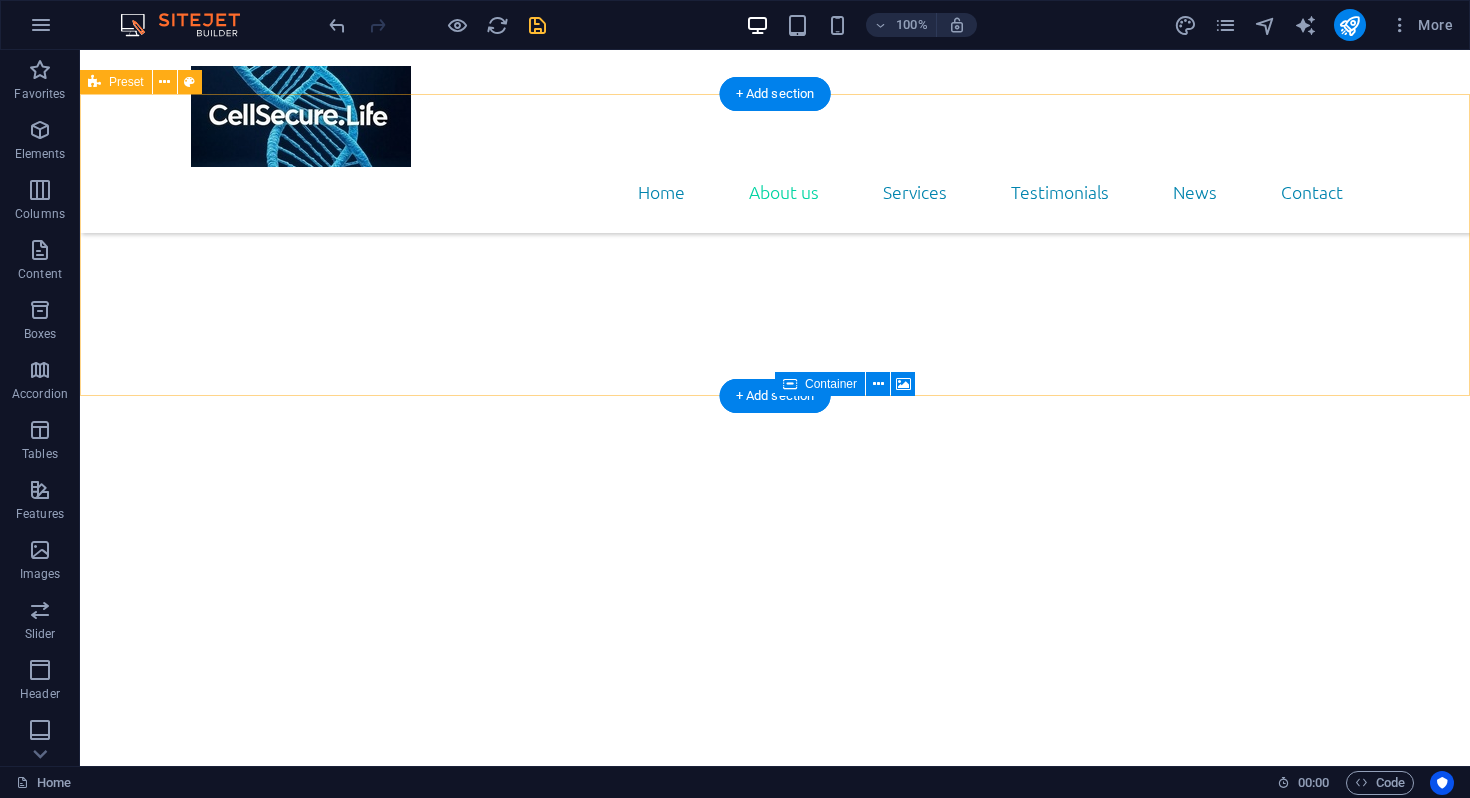 click on "Drop content here or  Add elements  Paste clipboard" at bounding box center (775, 1671) 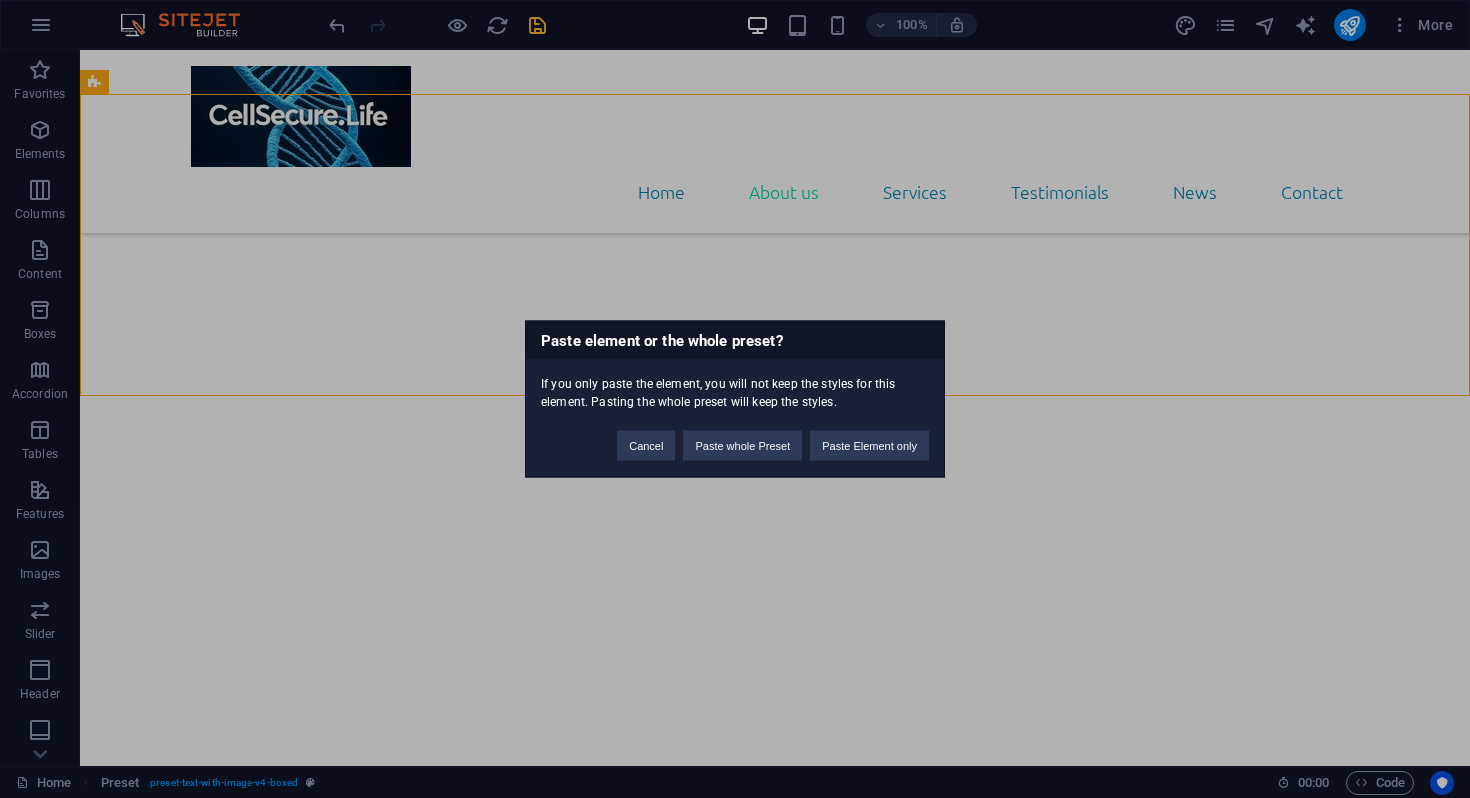 type 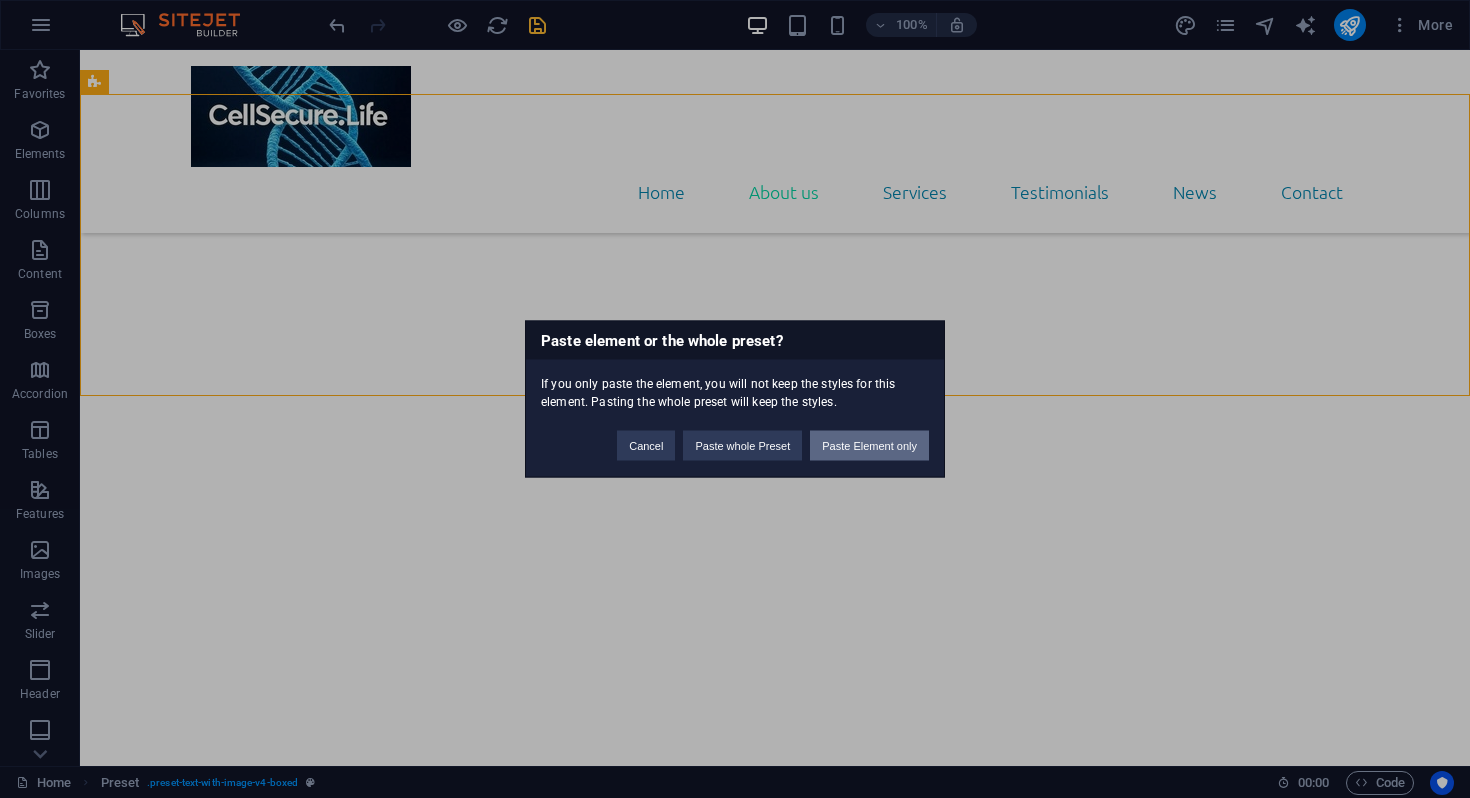 click on "Paste Element only" at bounding box center [869, 446] 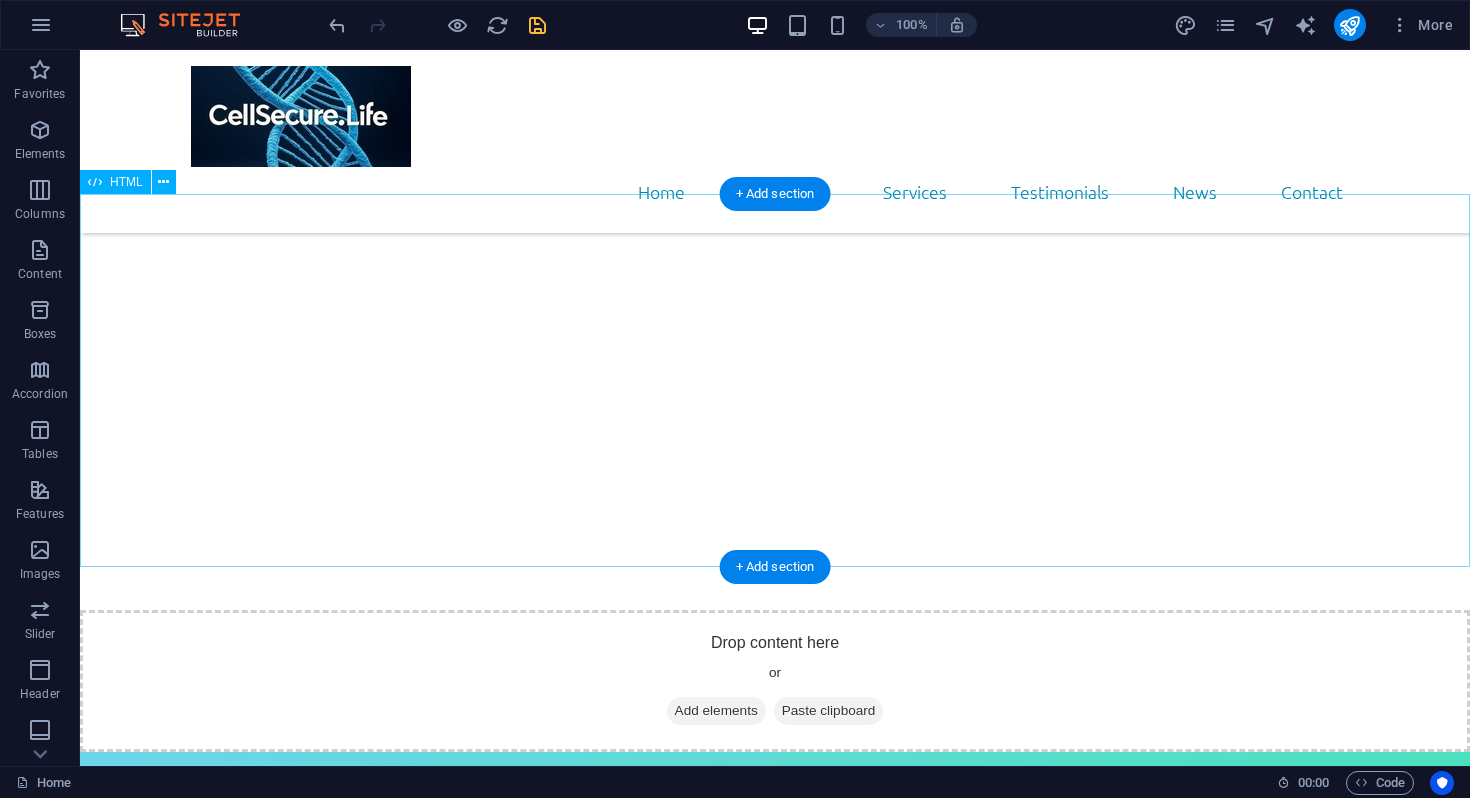 scroll, scrollTop: 2264, scrollLeft: 0, axis: vertical 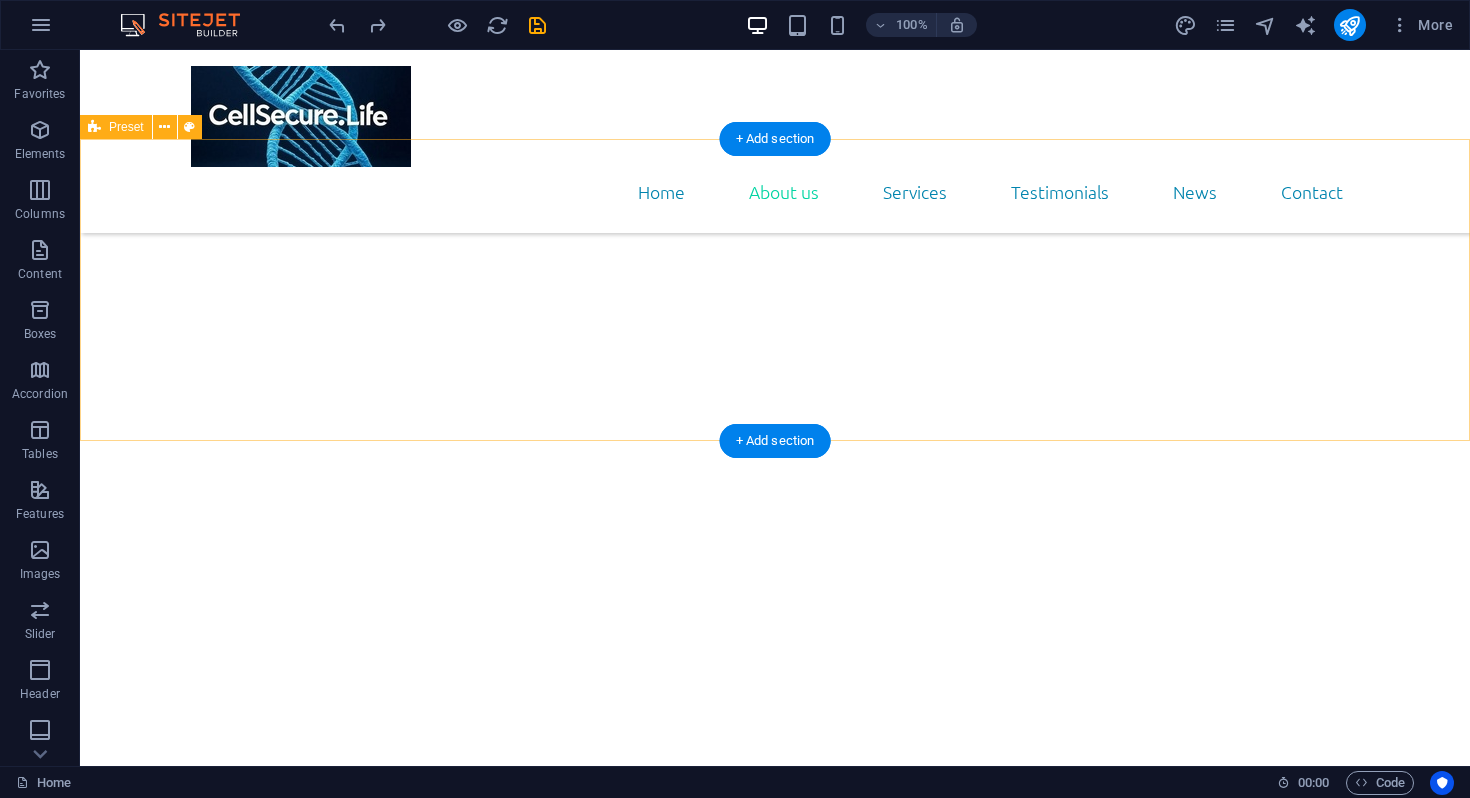 click on "Drop content here or  Add elements  Paste clipboard" at bounding box center [775, 1716] 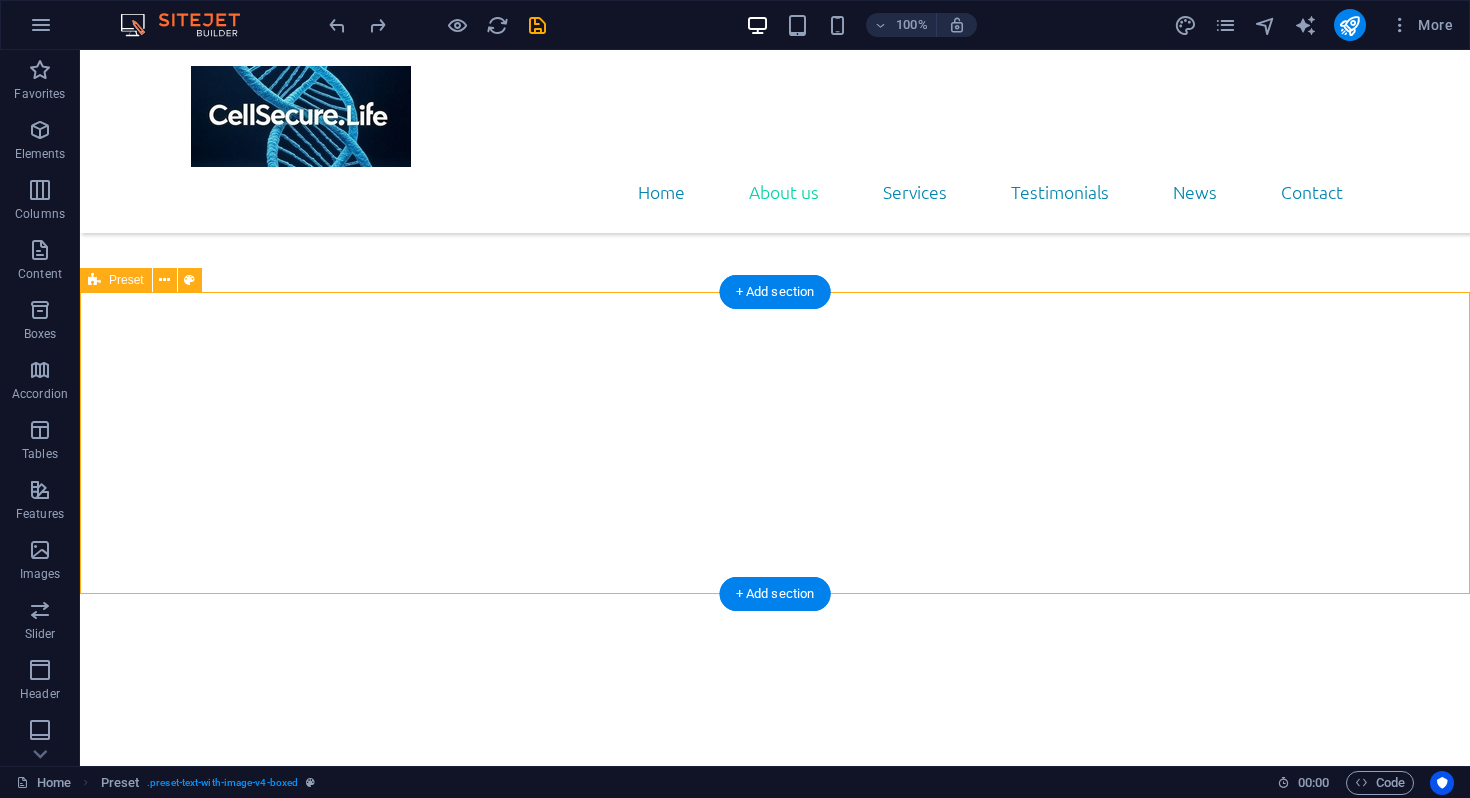scroll, scrollTop: 1876, scrollLeft: 0, axis: vertical 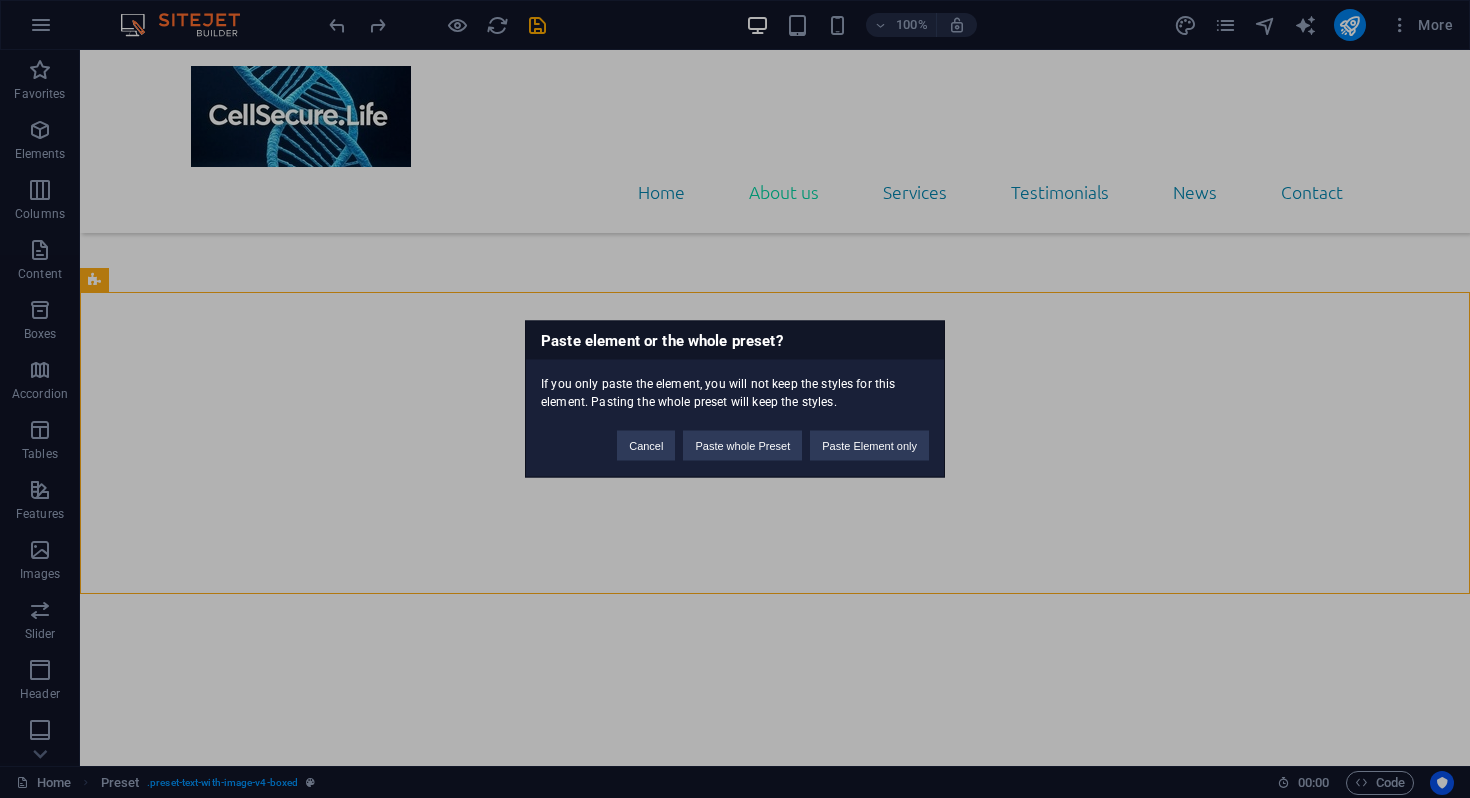 type 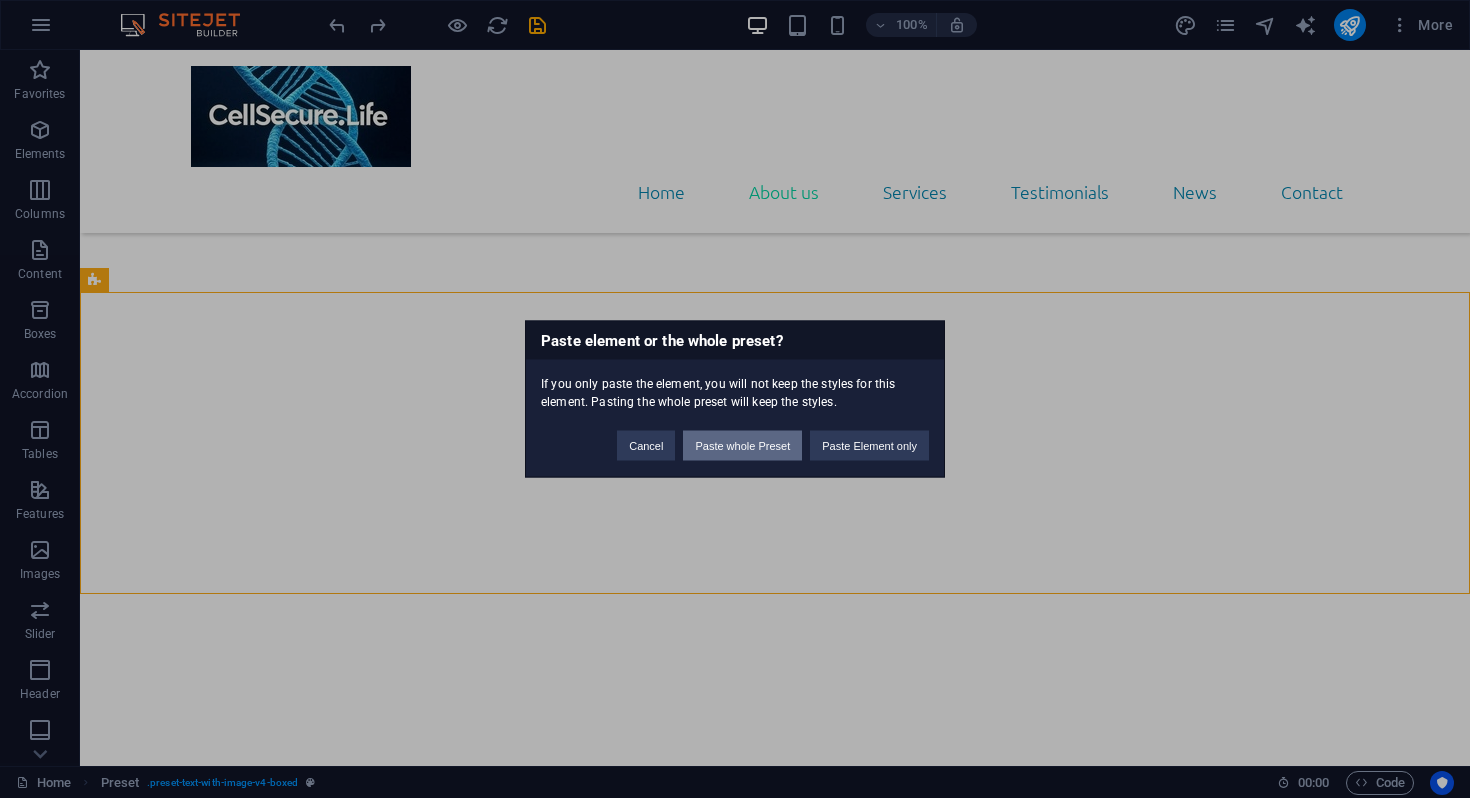 click on "Paste whole Preset" at bounding box center (742, 446) 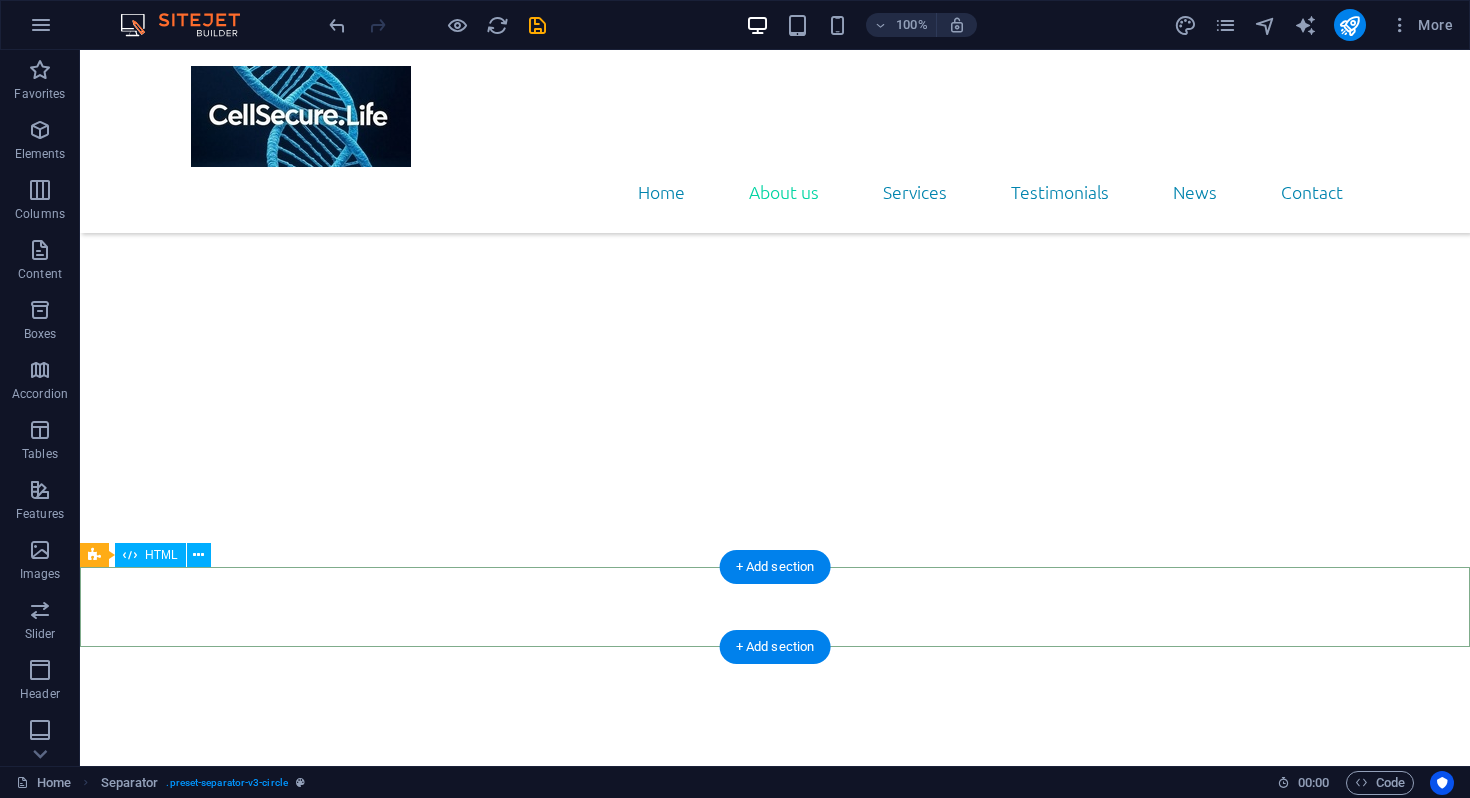 scroll, scrollTop: 1880, scrollLeft: 0, axis: vertical 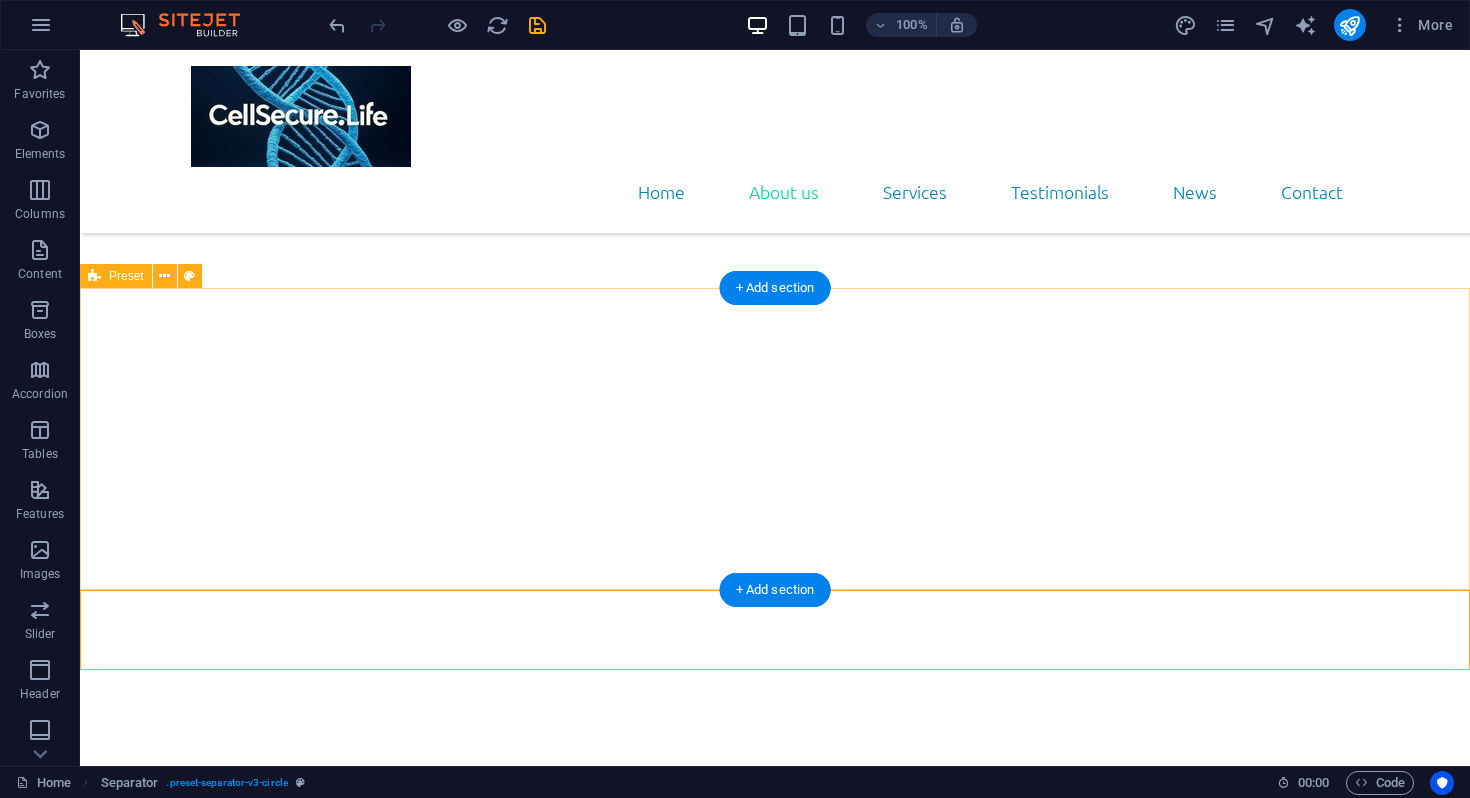 click on "Drop content here or  Add elements  Paste clipboard" at bounding box center (680, 1865) 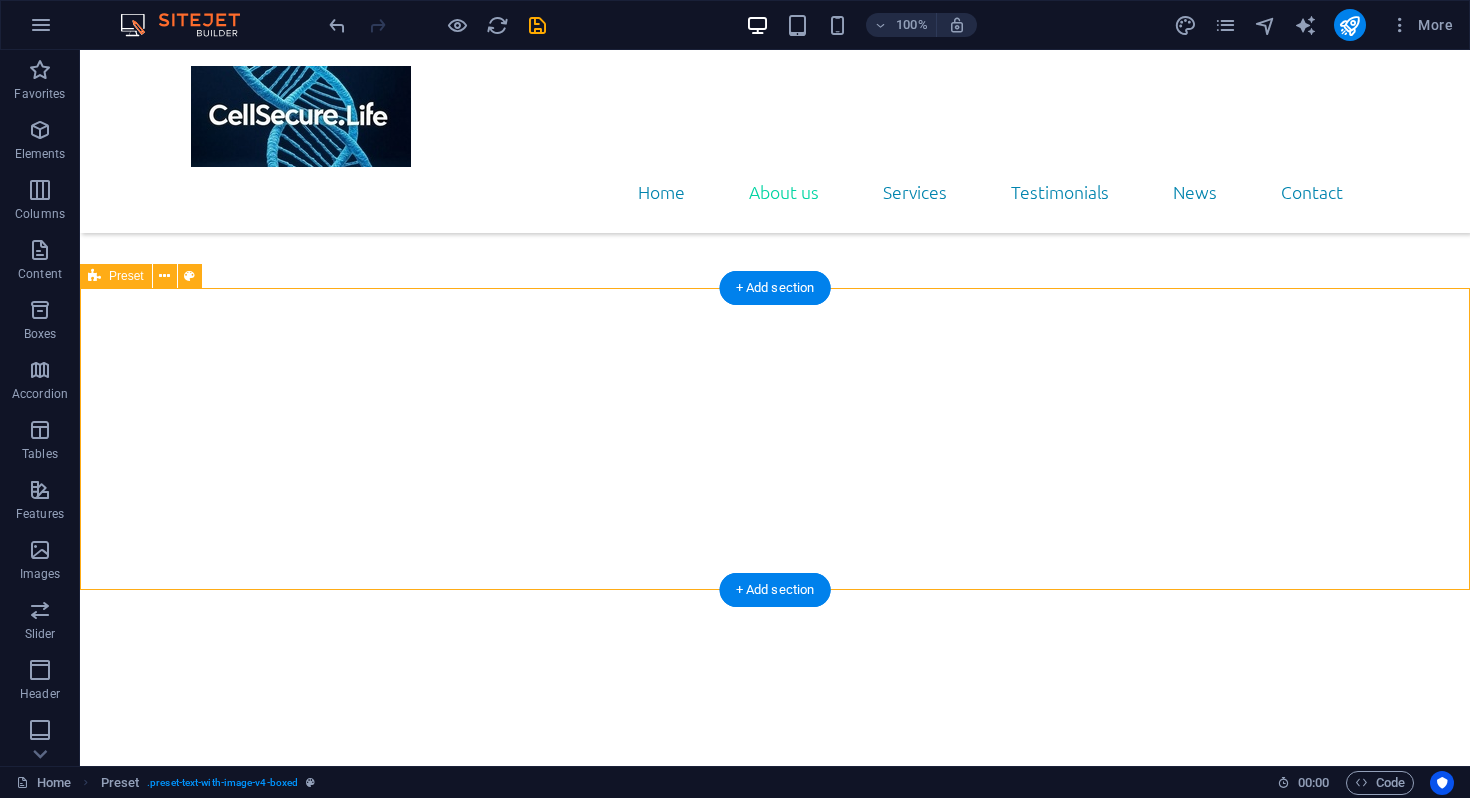 click on "Drop content here or  Add elements  Paste clipboard" at bounding box center [680, 1865] 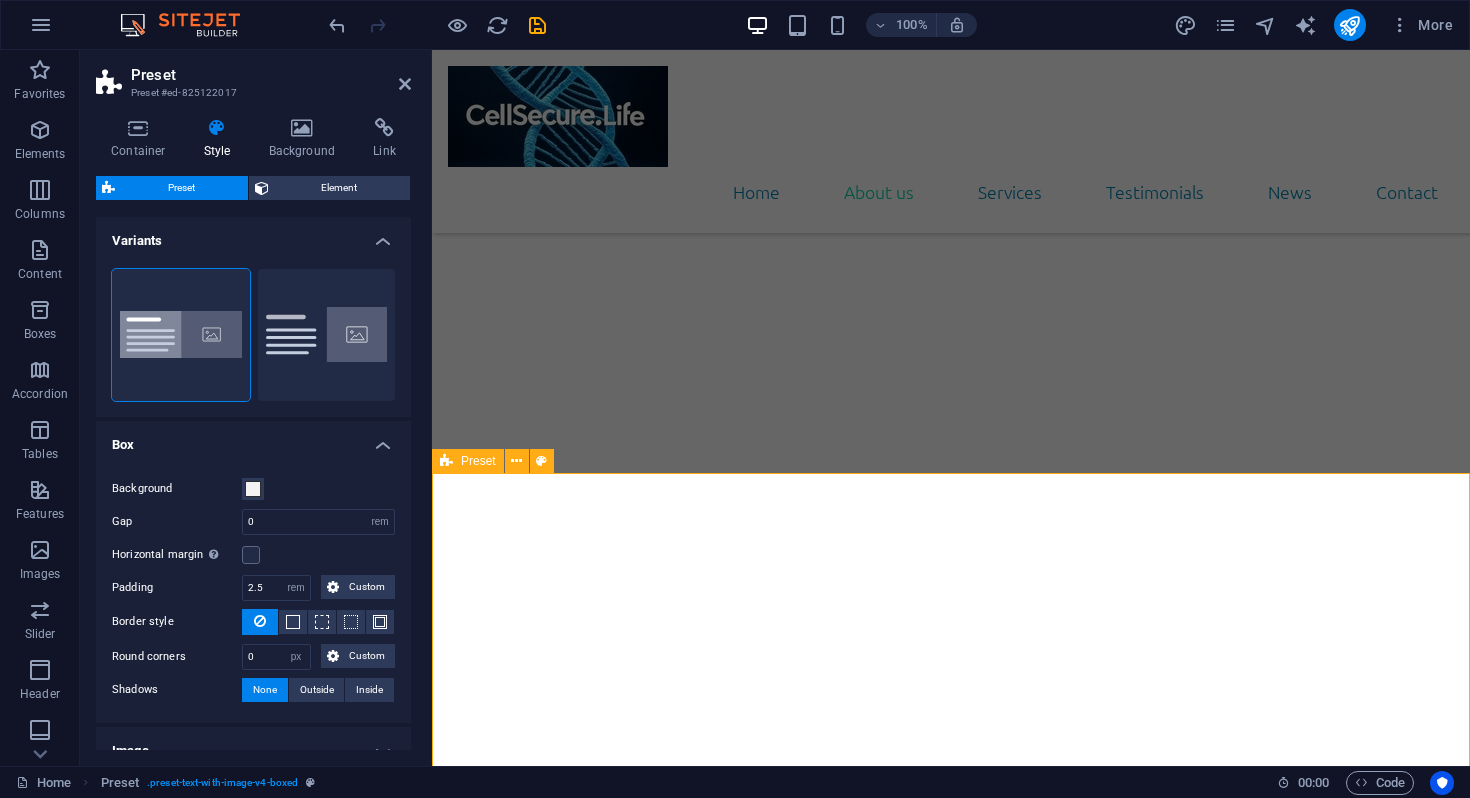 scroll, scrollTop: 104, scrollLeft: 0, axis: vertical 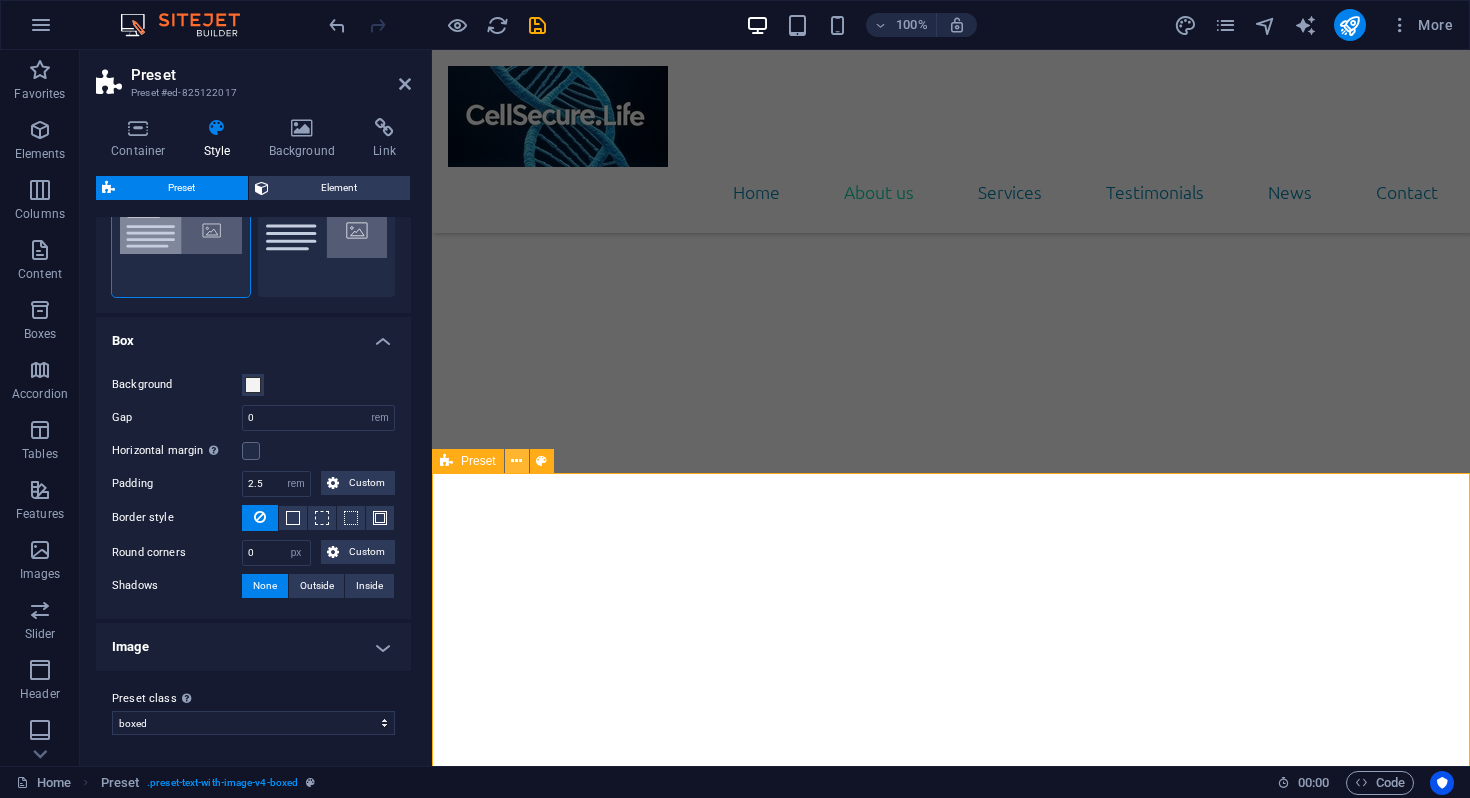 click at bounding box center [516, 461] 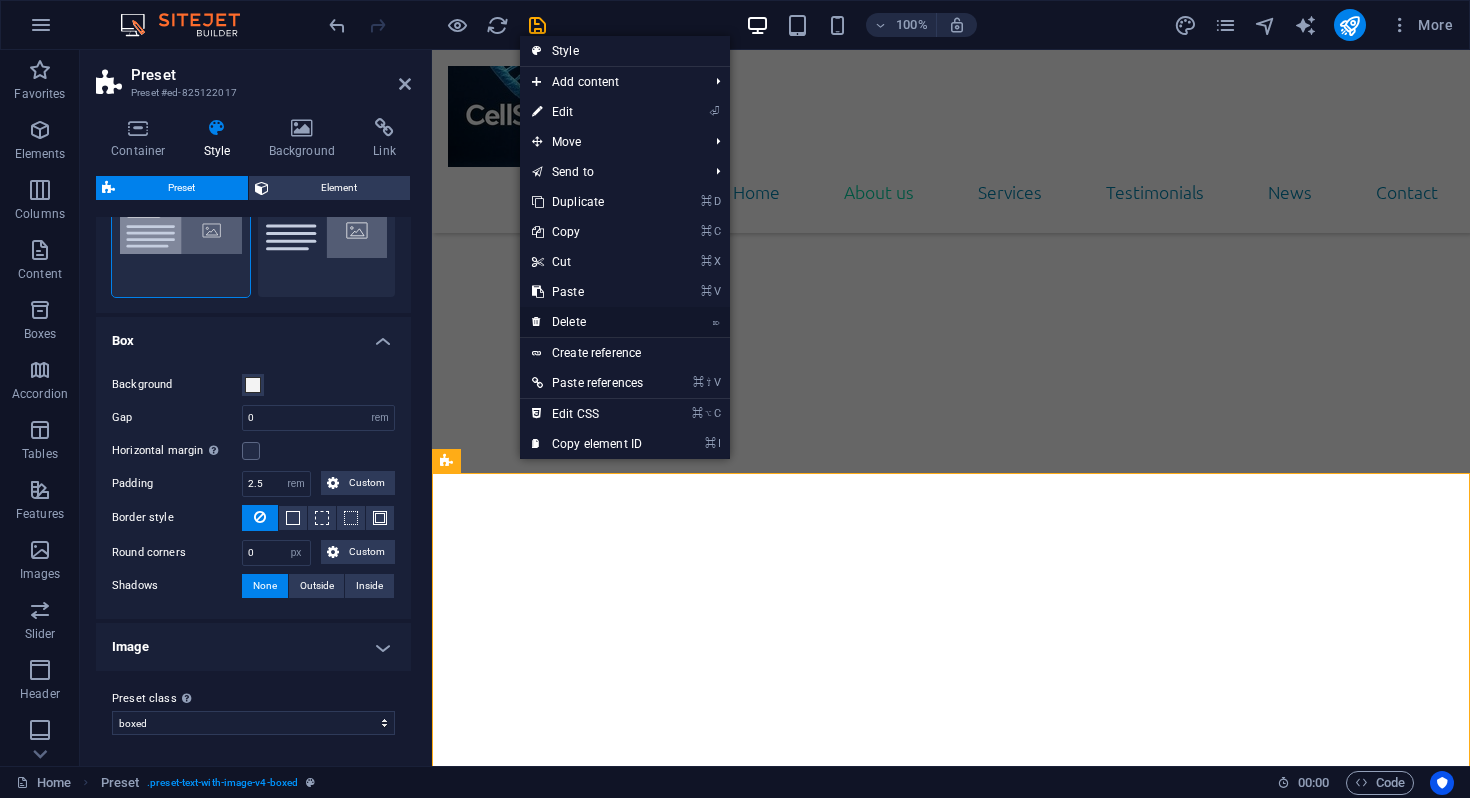 click on "⌦  Delete" at bounding box center (587, 322) 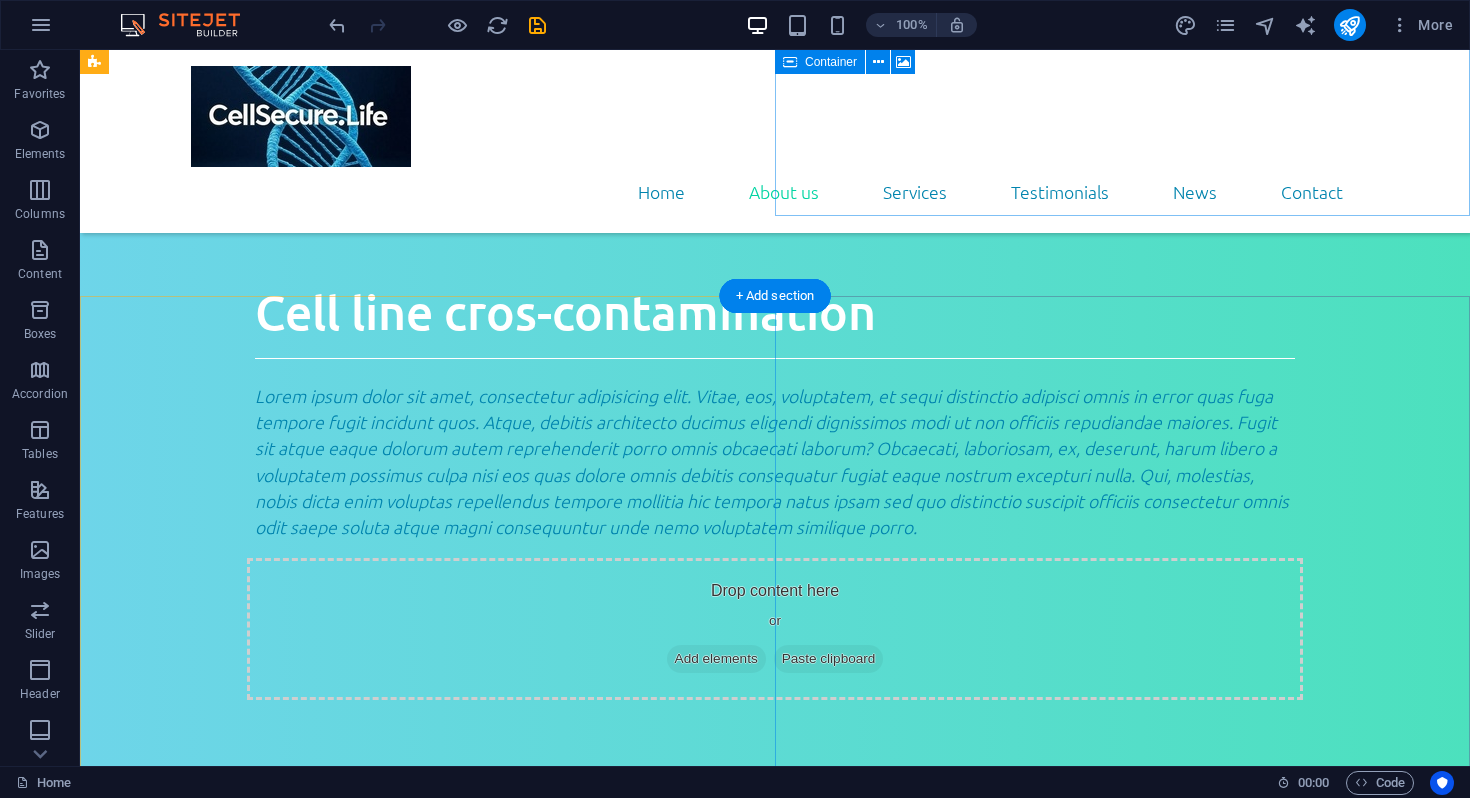 scroll, scrollTop: 2816, scrollLeft: 0, axis: vertical 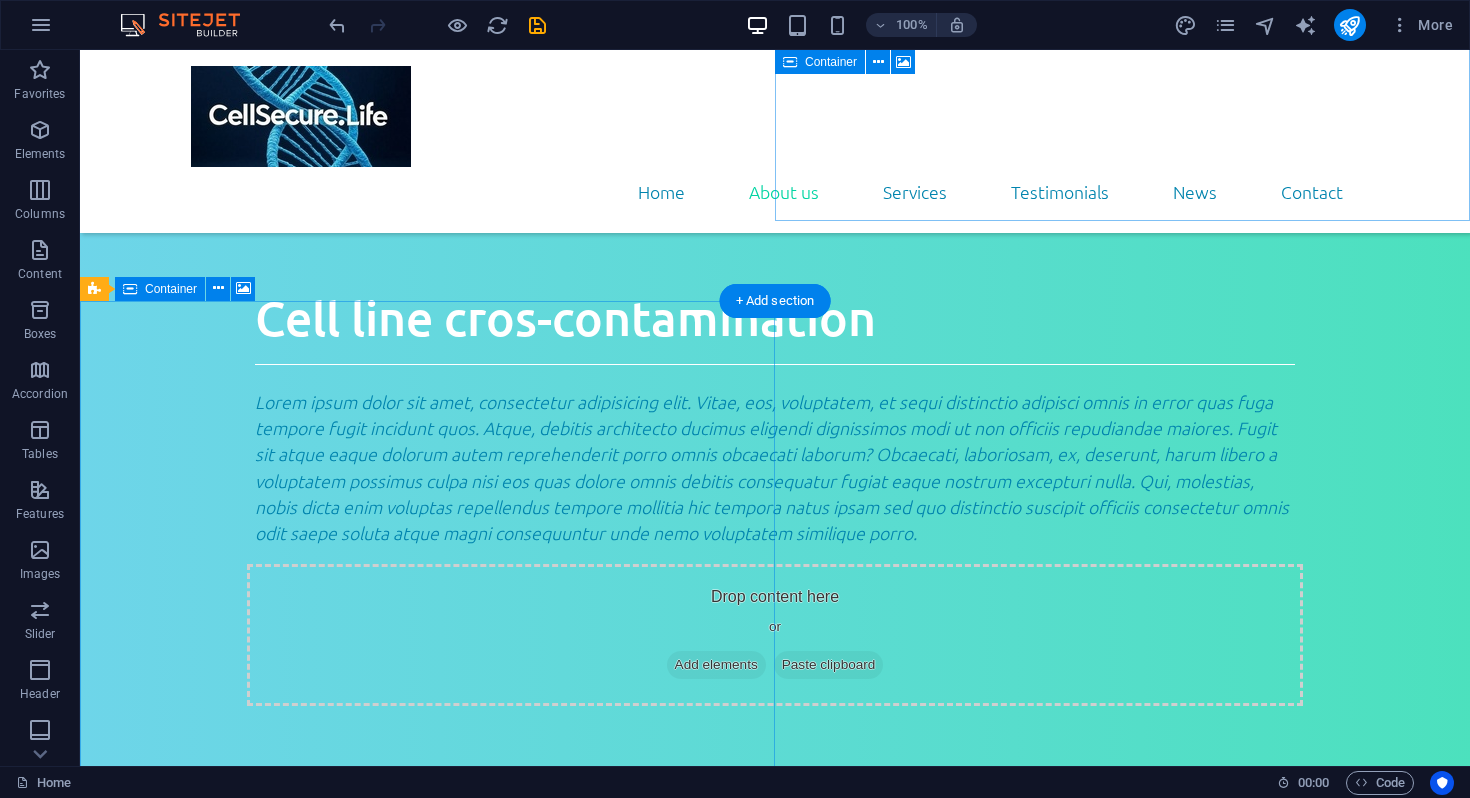 click on "Drop content here or  Add elements  Paste clipboard" at bounding box center (775, 3305) 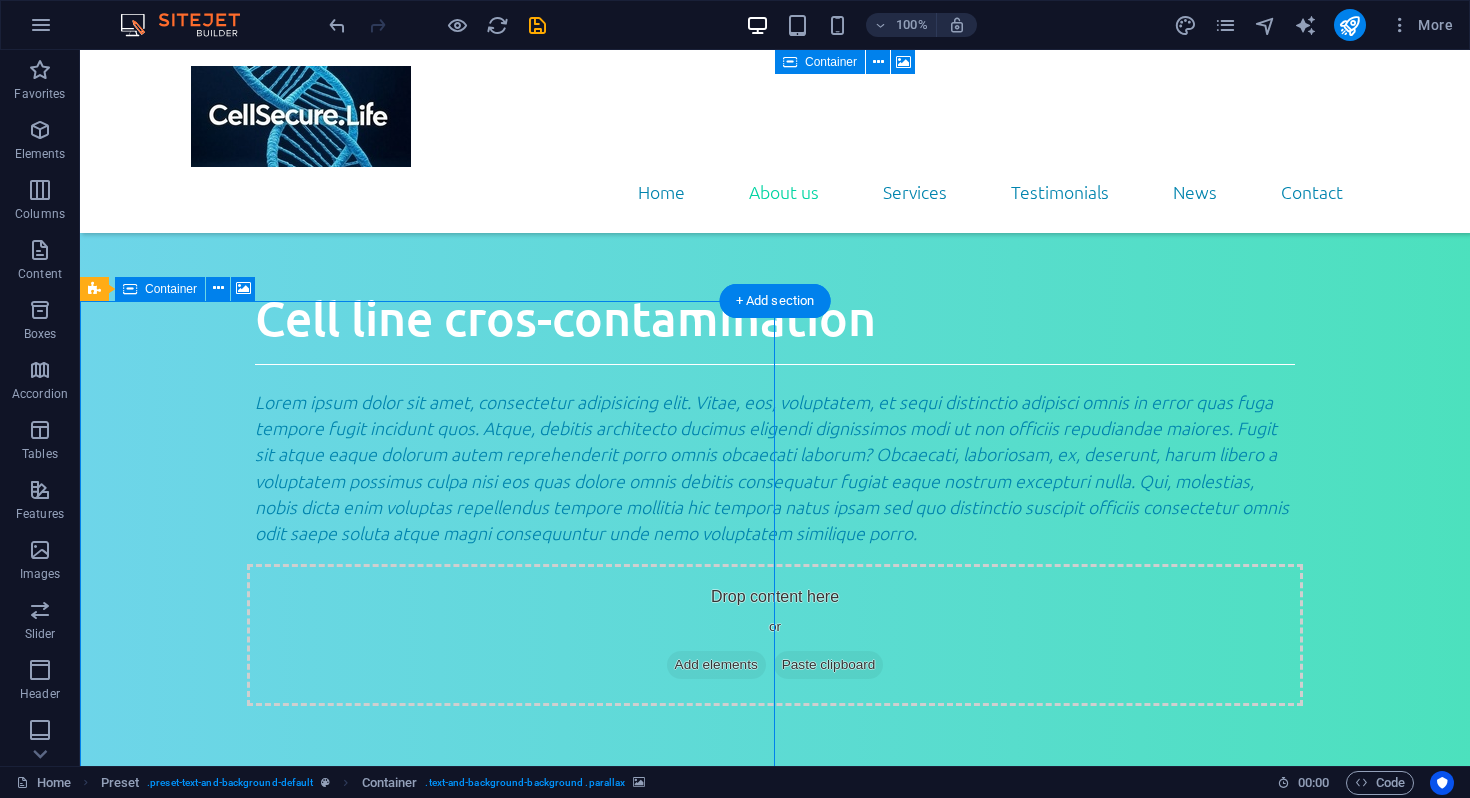 click on "Drop content here or  Add elements  Paste clipboard" at bounding box center (775, 3305) 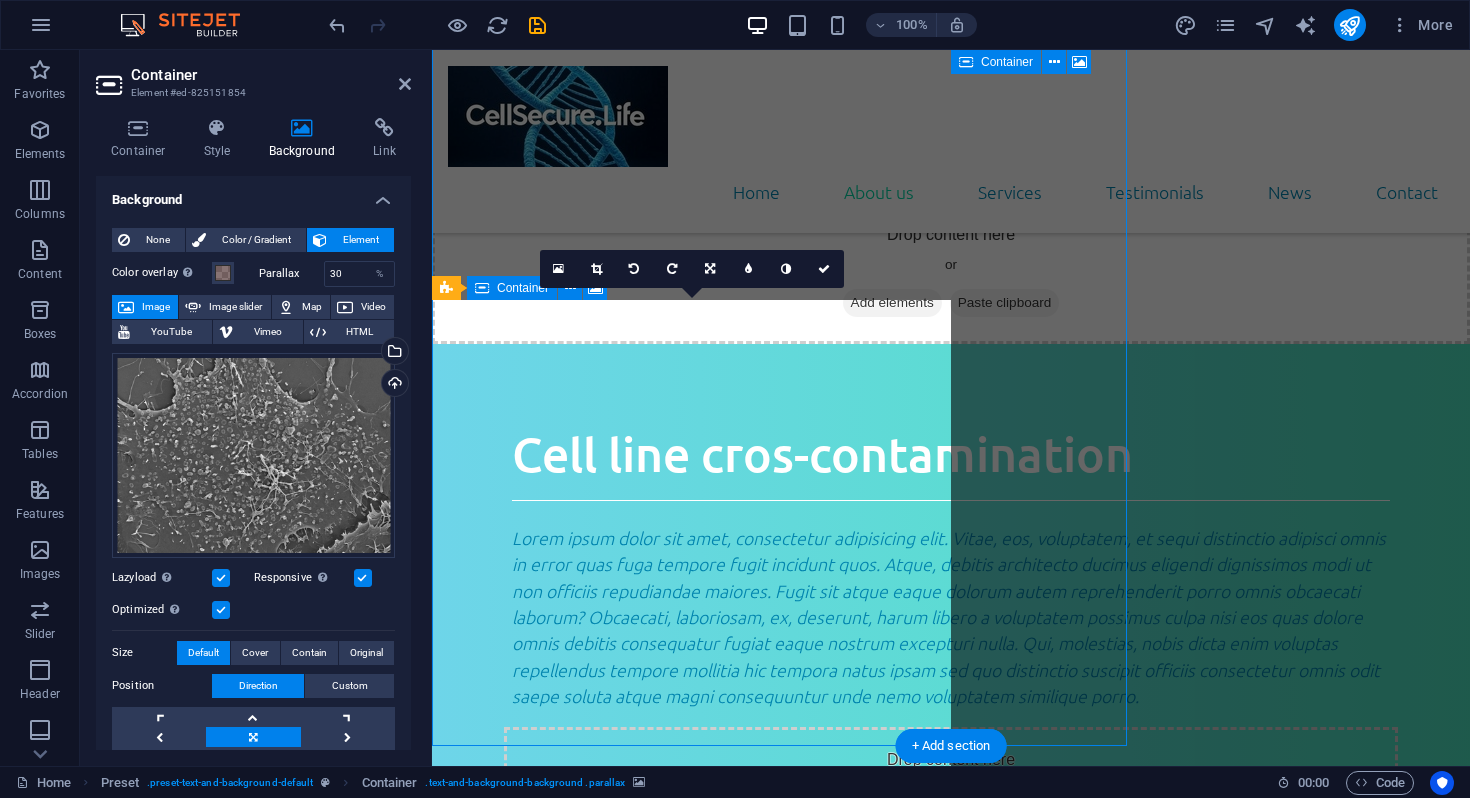 scroll, scrollTop: 3160, scrollLeft: 0, axis: vertical 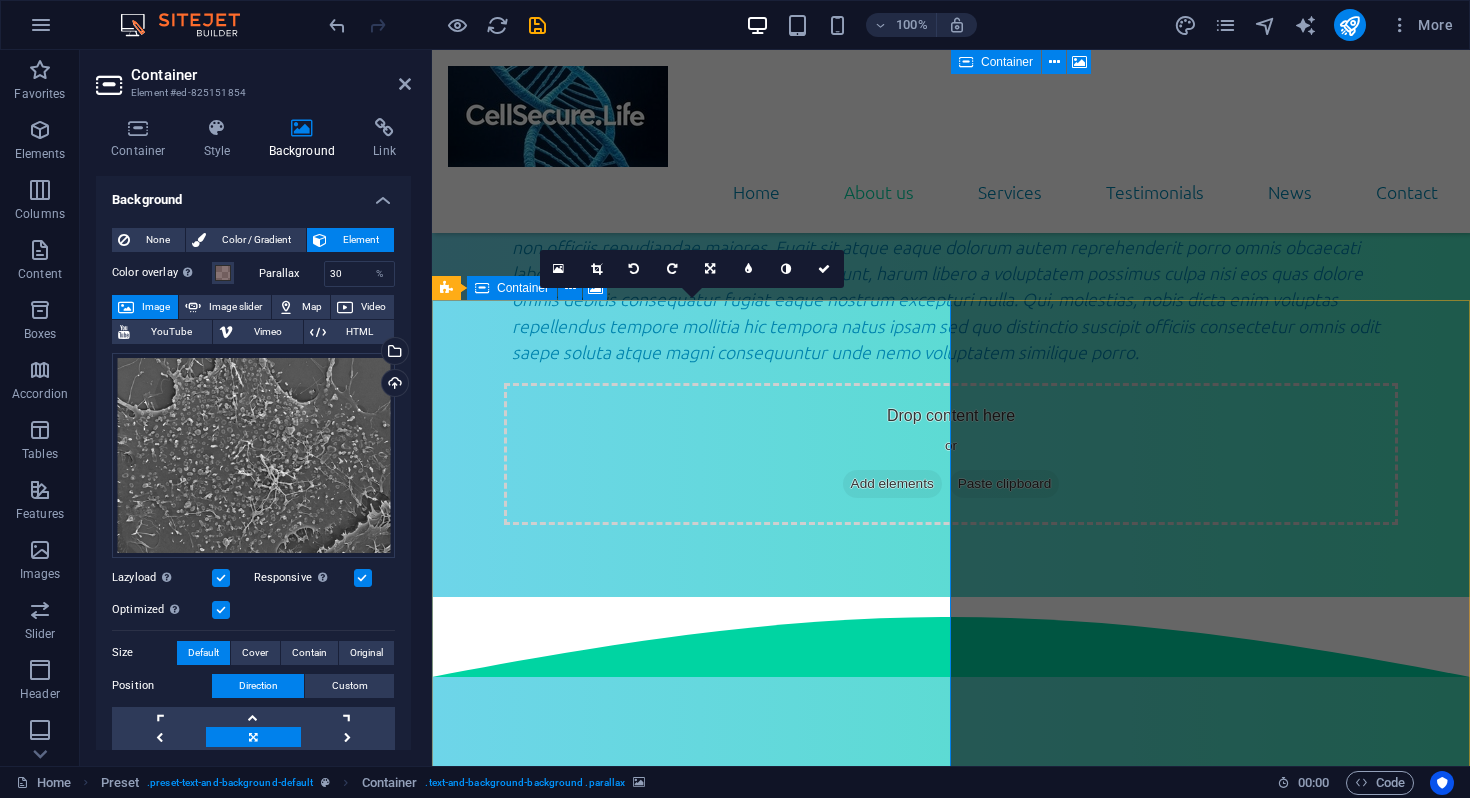 click on "Drop content here or  Add elements  Paste clipboard" at bounding box center (951, 3372) 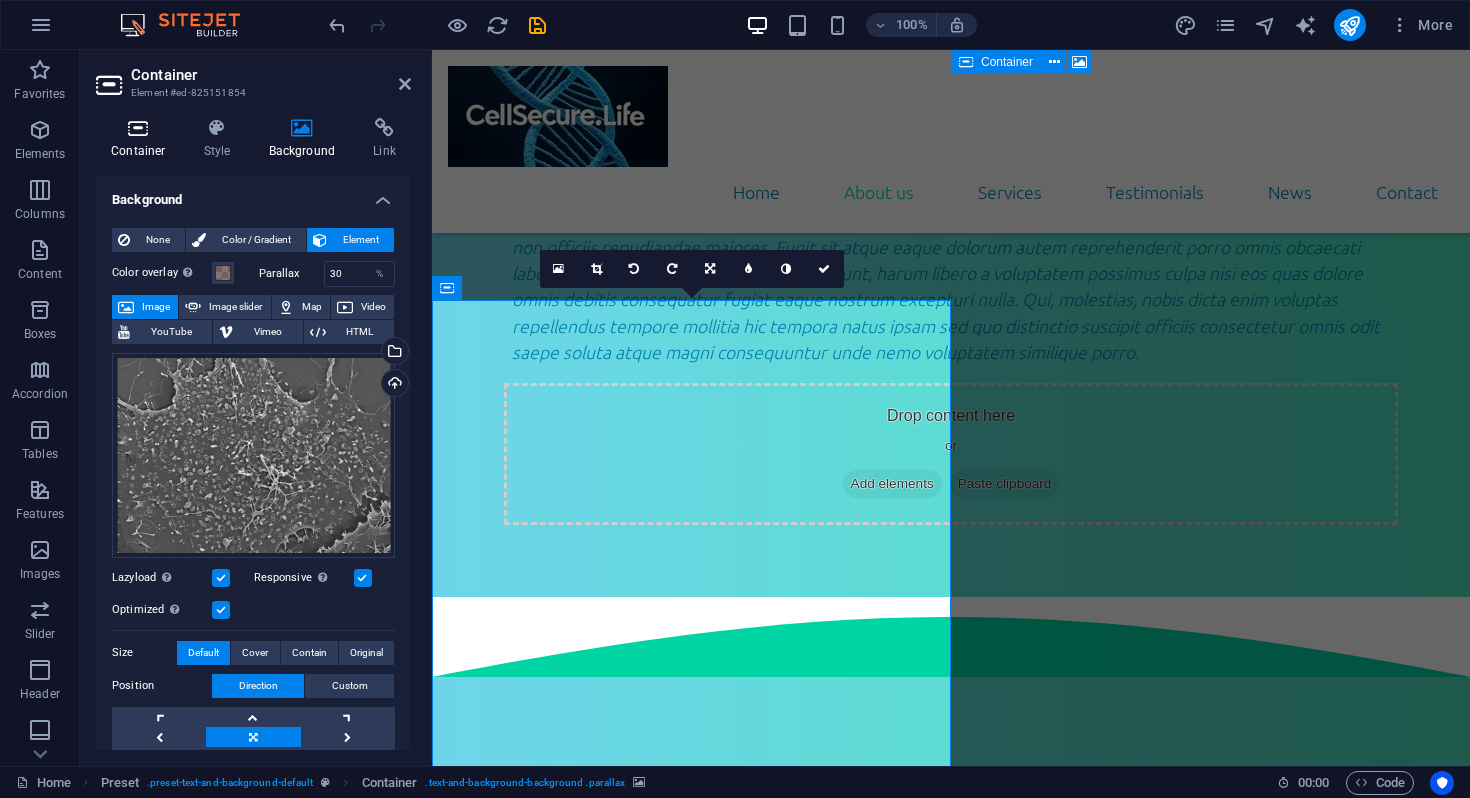 click at bounding box center (138, 128) 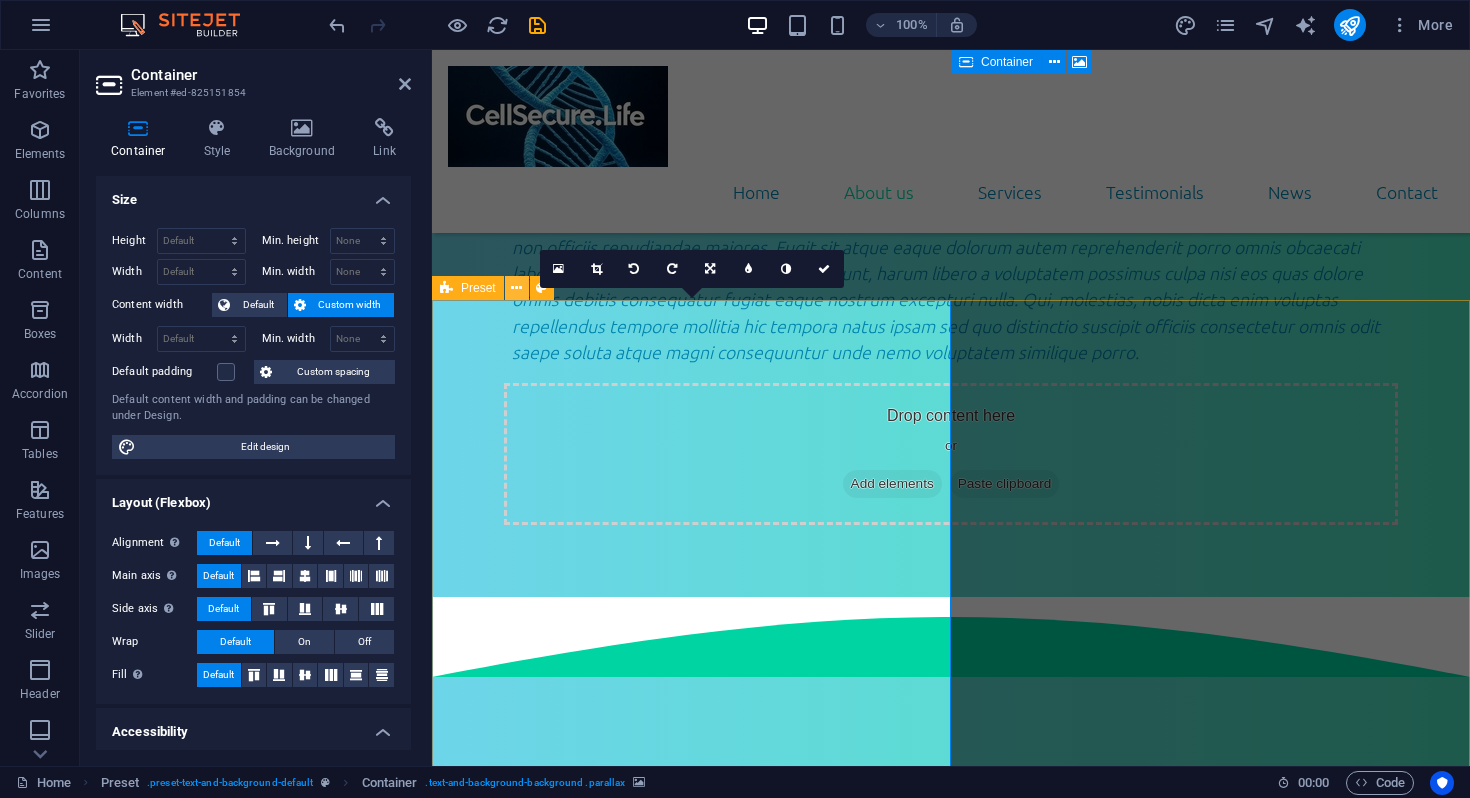 click at bounding box center [516, 288] 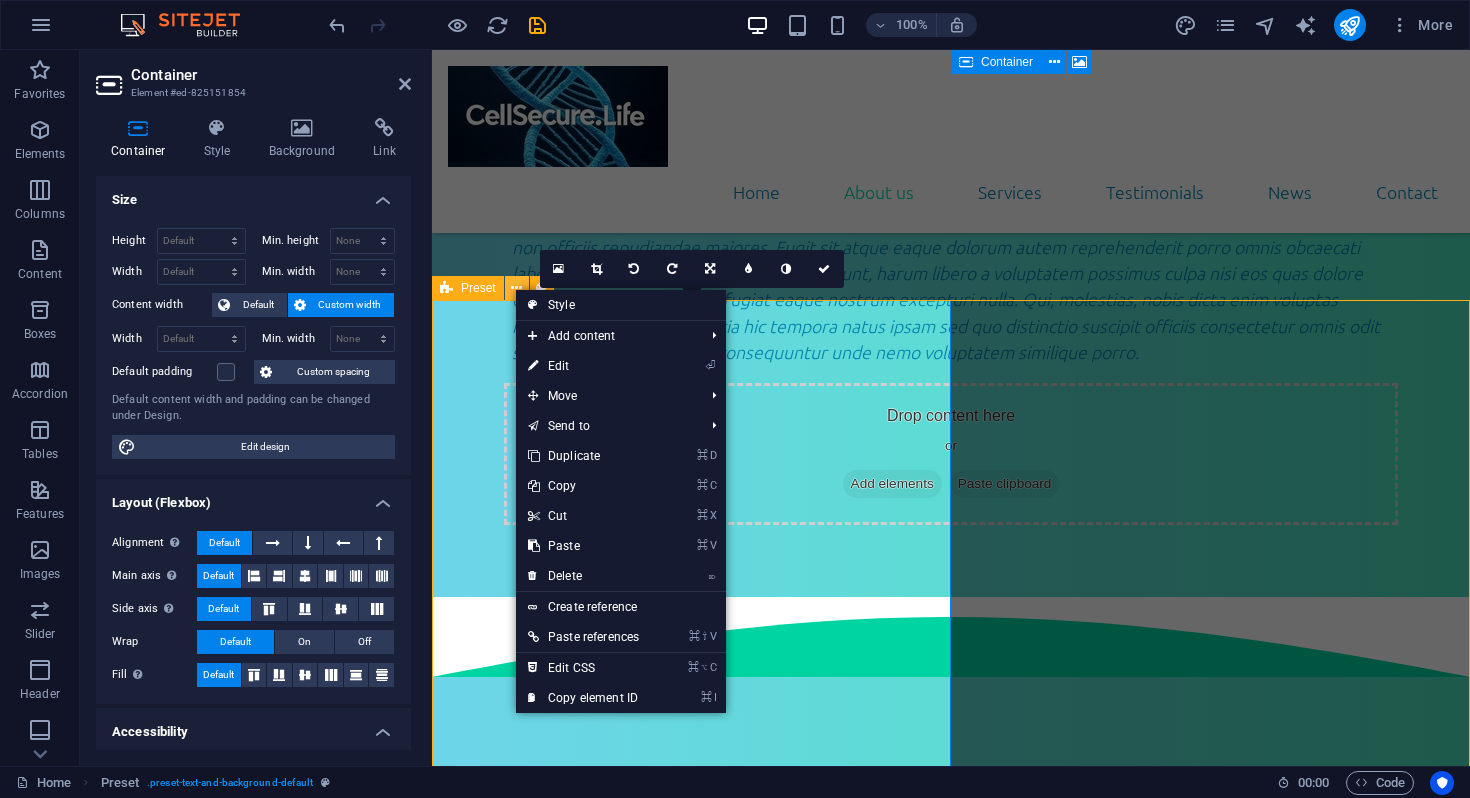 scroll, scrollTop: 2816, scrollLeft: 0, axis: vertical 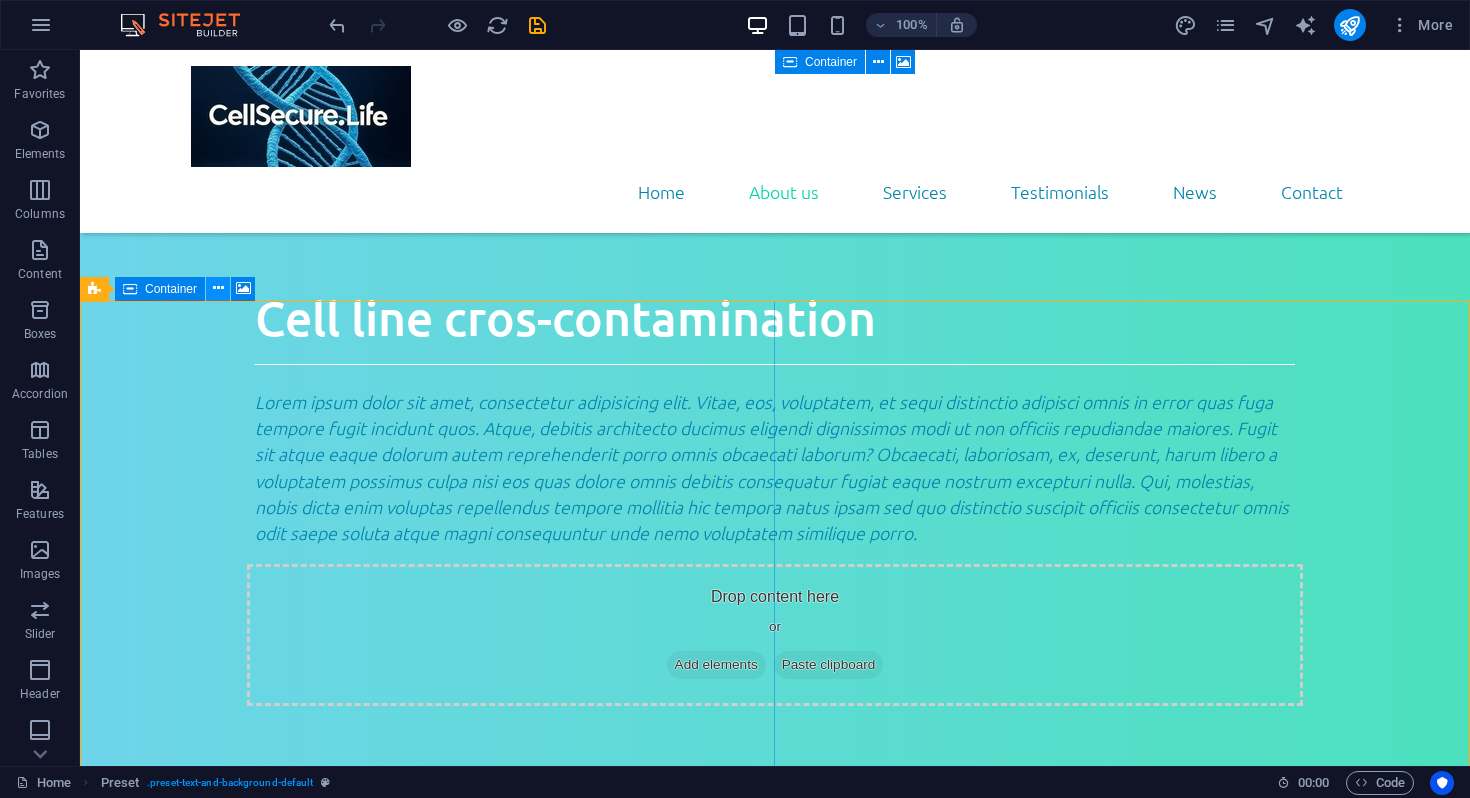 click at bounding box center [218, 288] 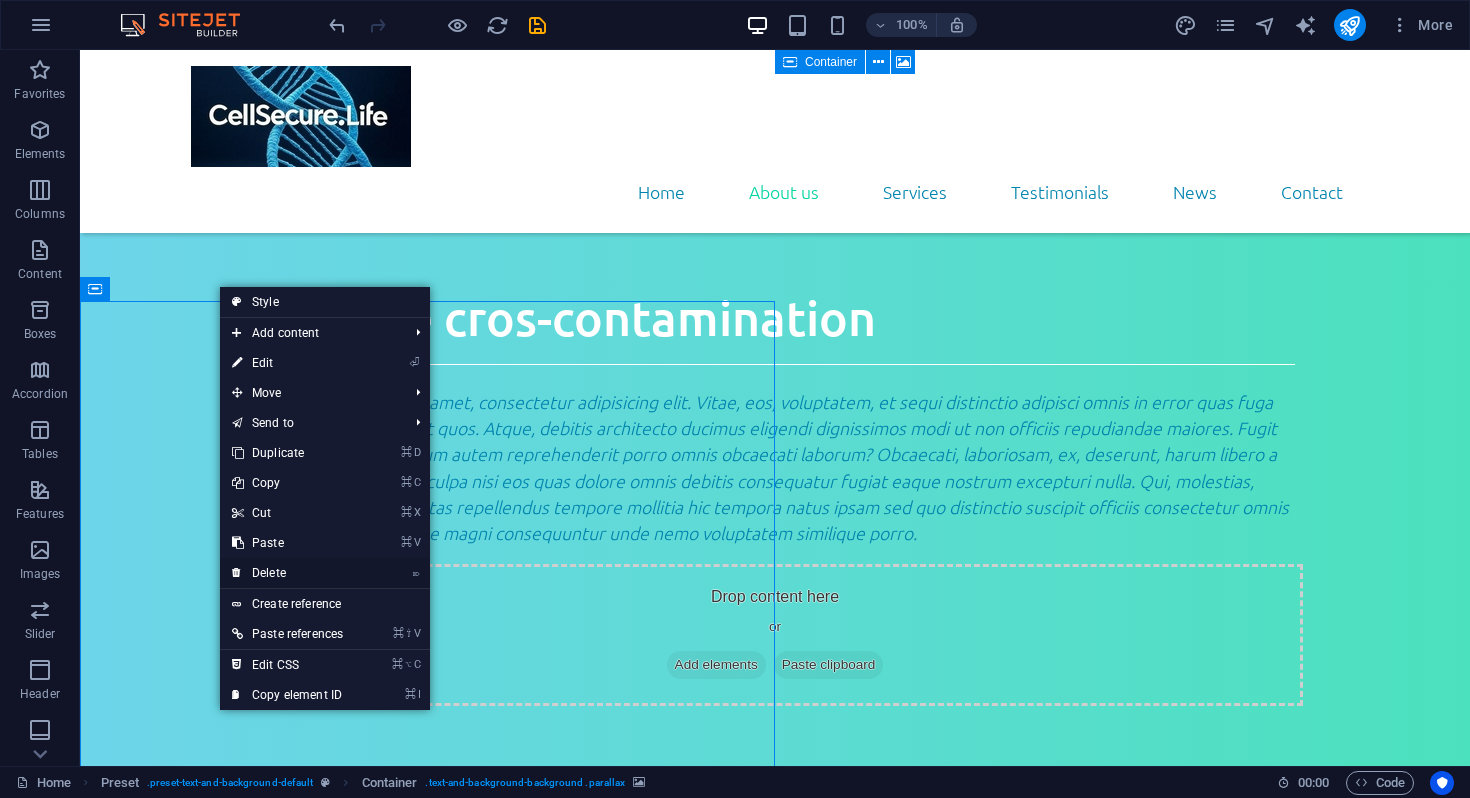 click on "⌦  Delete" at bounding box center [287, 573] 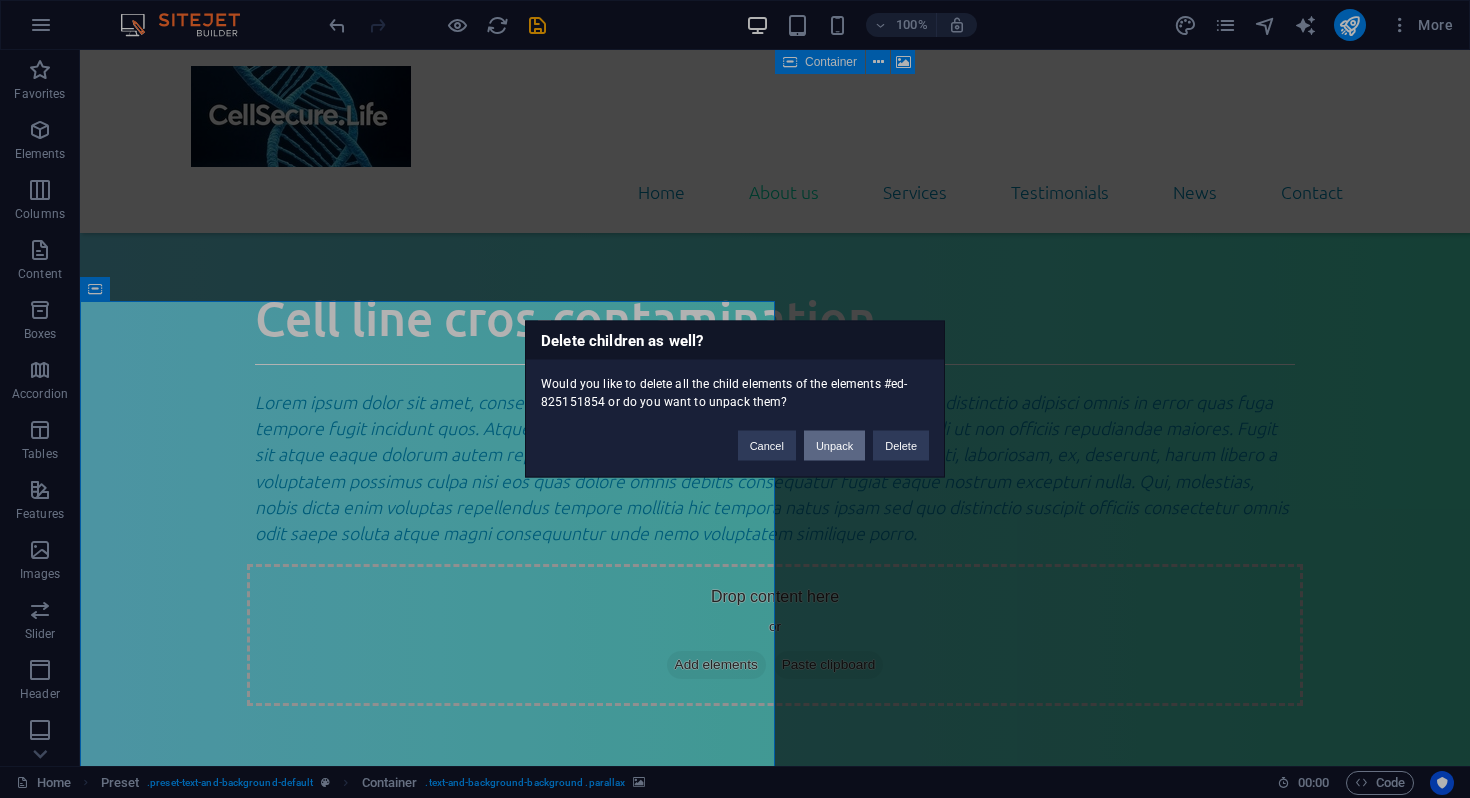 click on "Unpack" at bounding box center [834, 446] 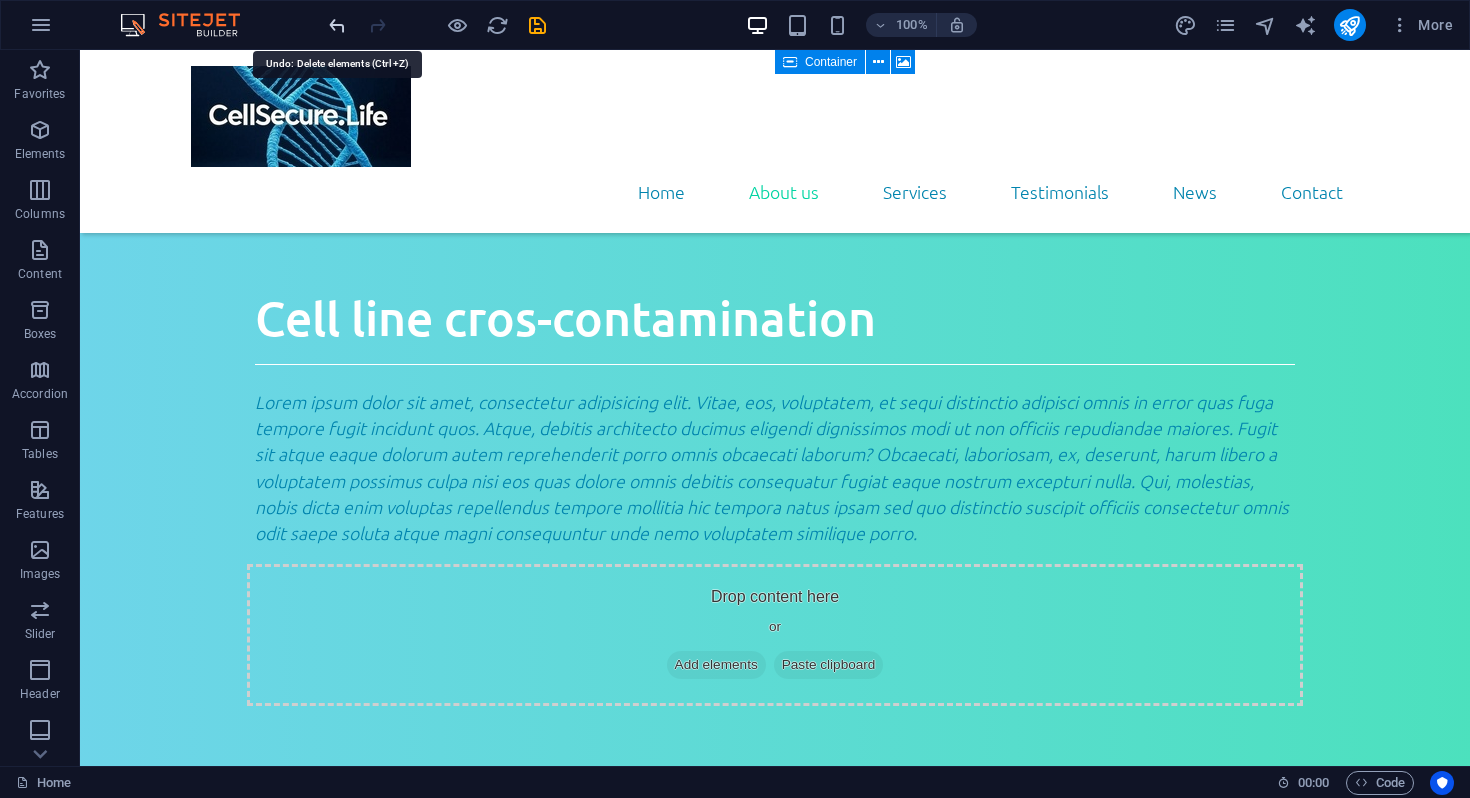 click at bounding box center (337, 25) 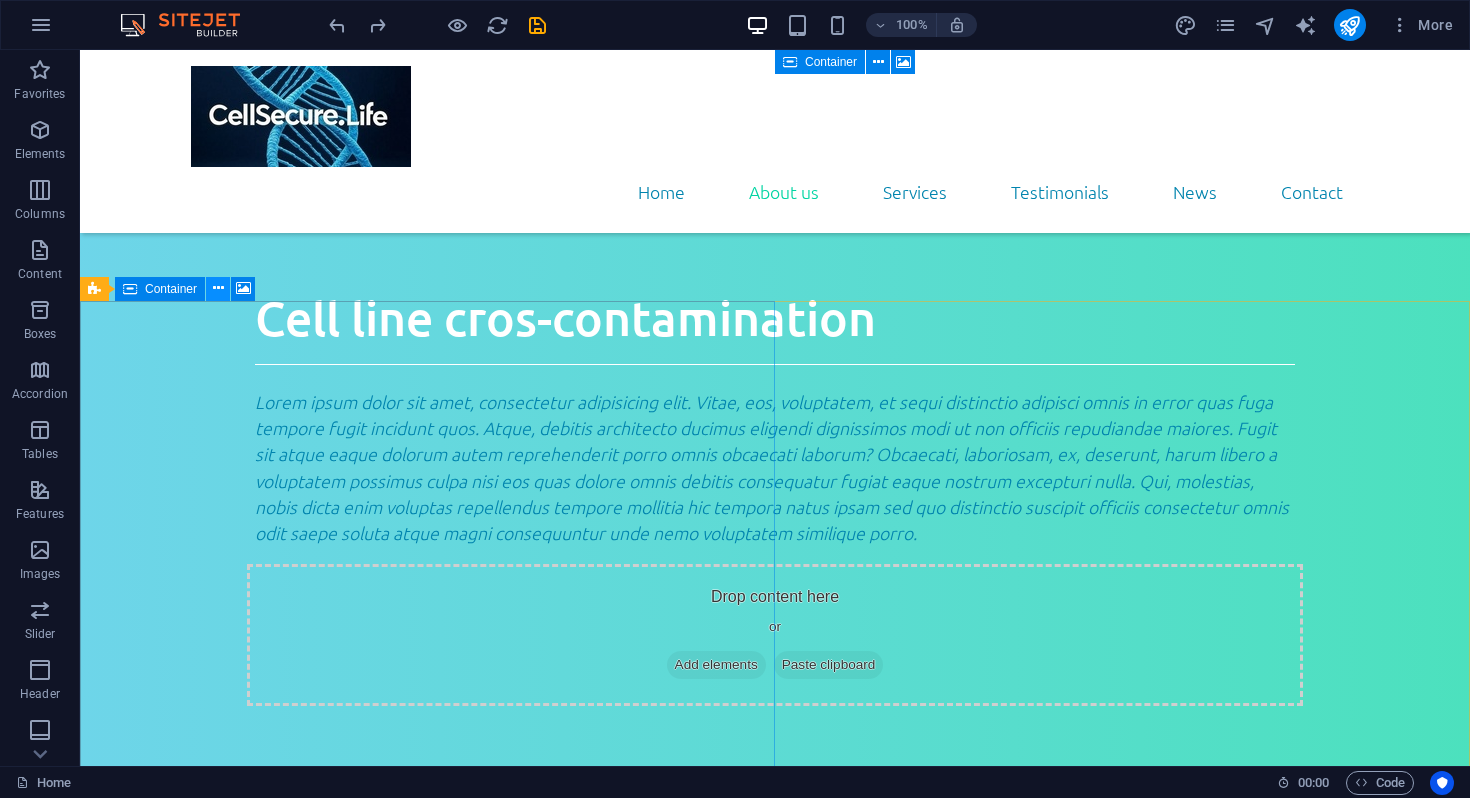 click at bounding box center [218, 288] 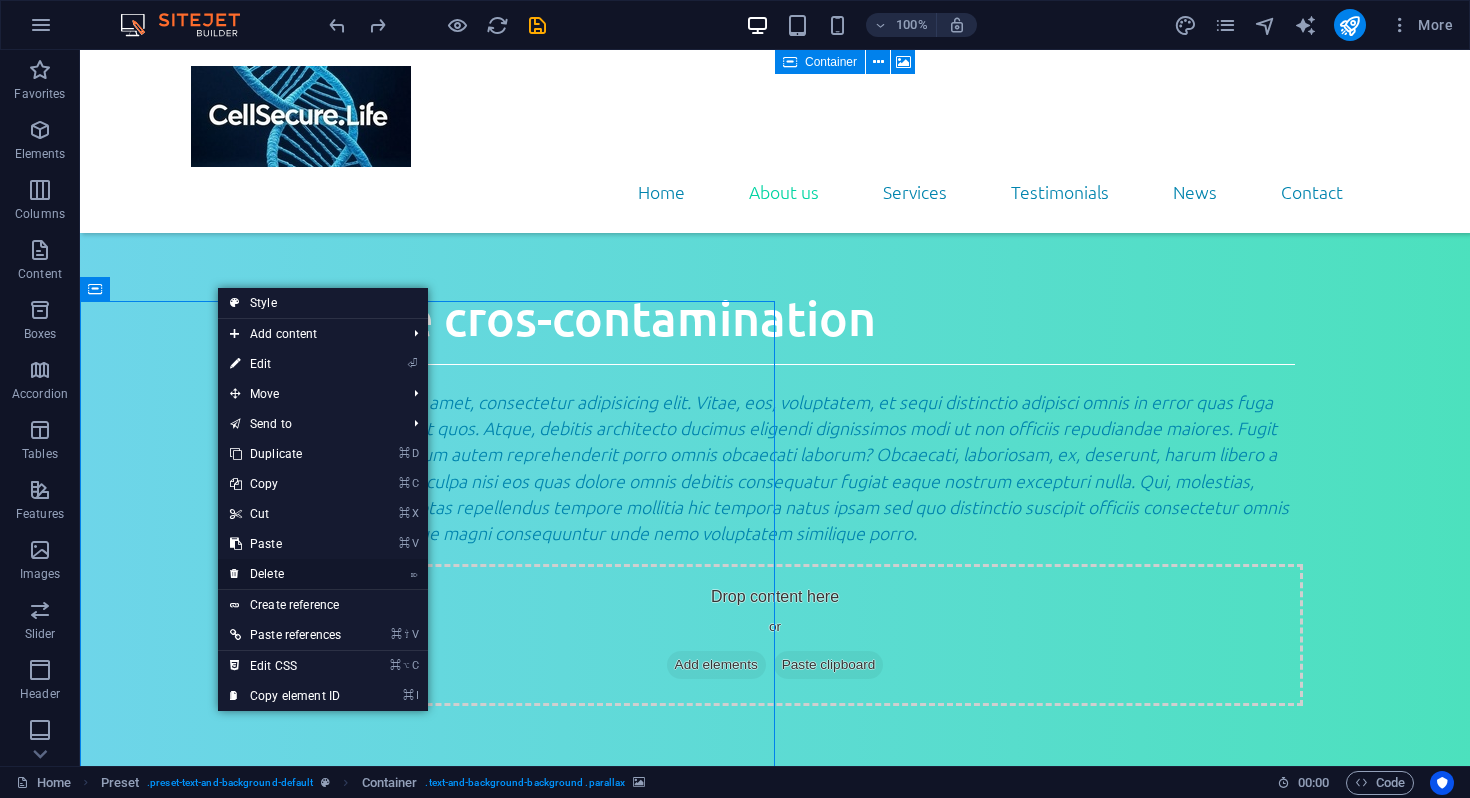 click on "⌦  Delete" at bounding box center (285, 574) 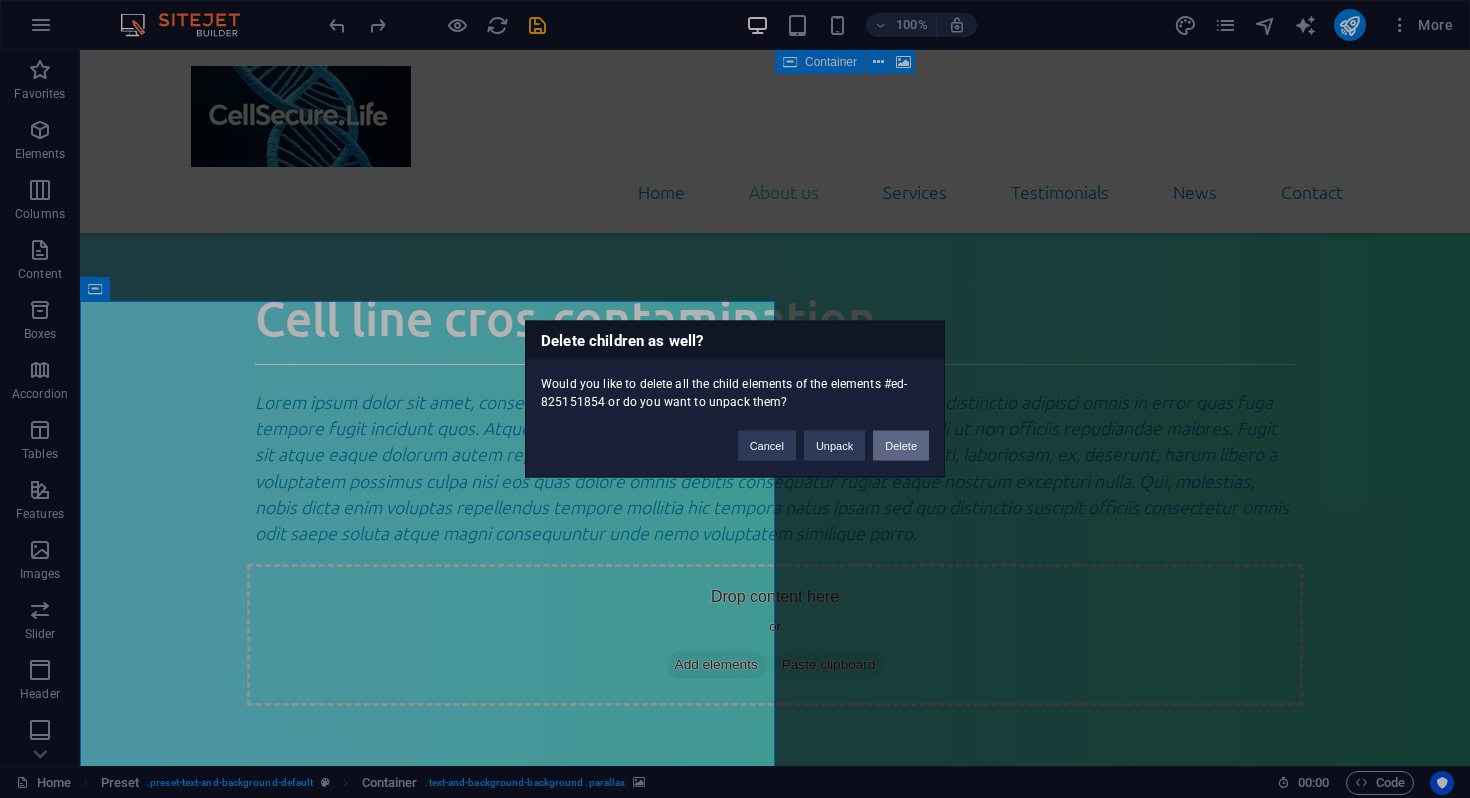 click on "Delete" at bounding box center (901, 446) 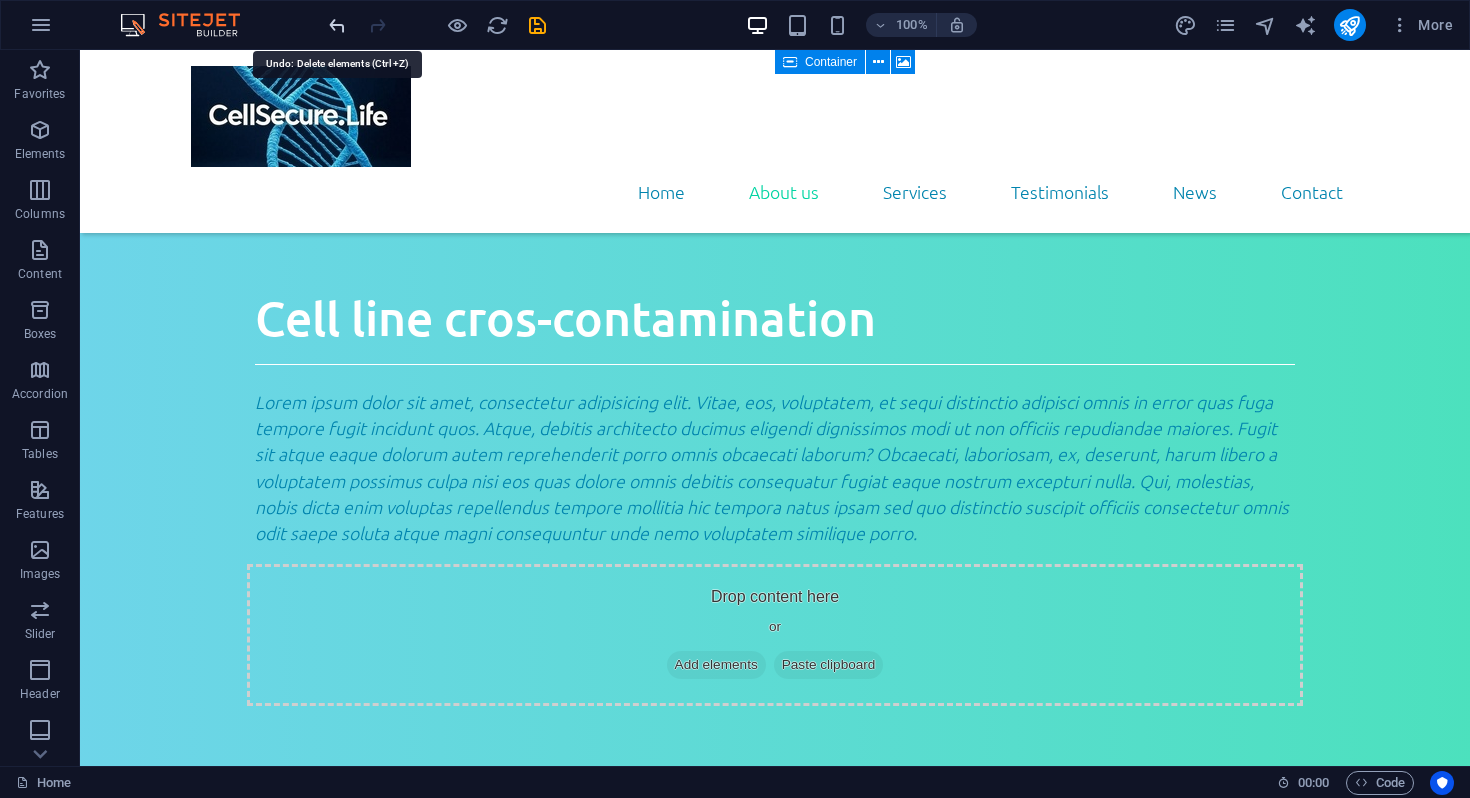 click at bounding box center (337, 25) 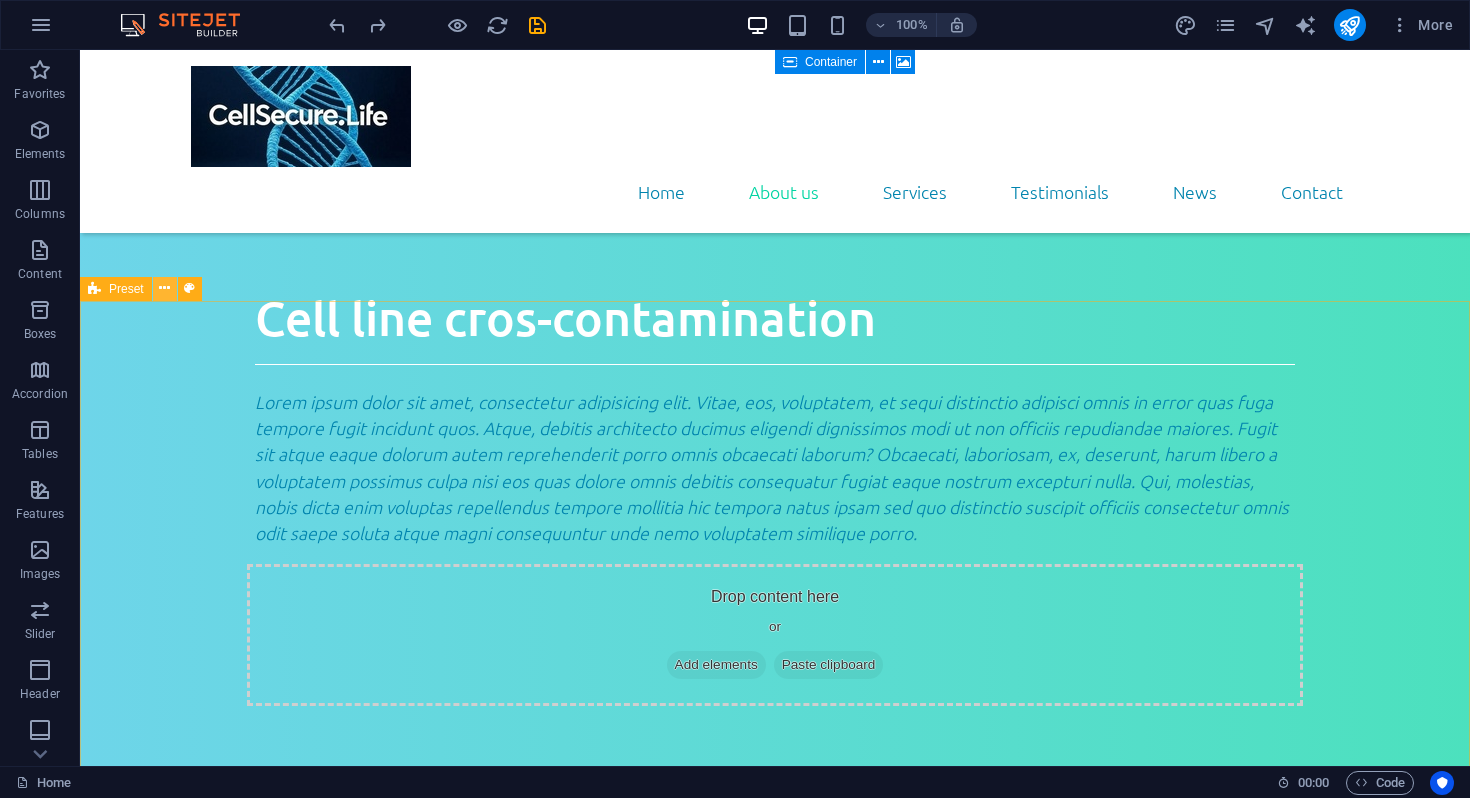 click at bounding box center [164, 288] 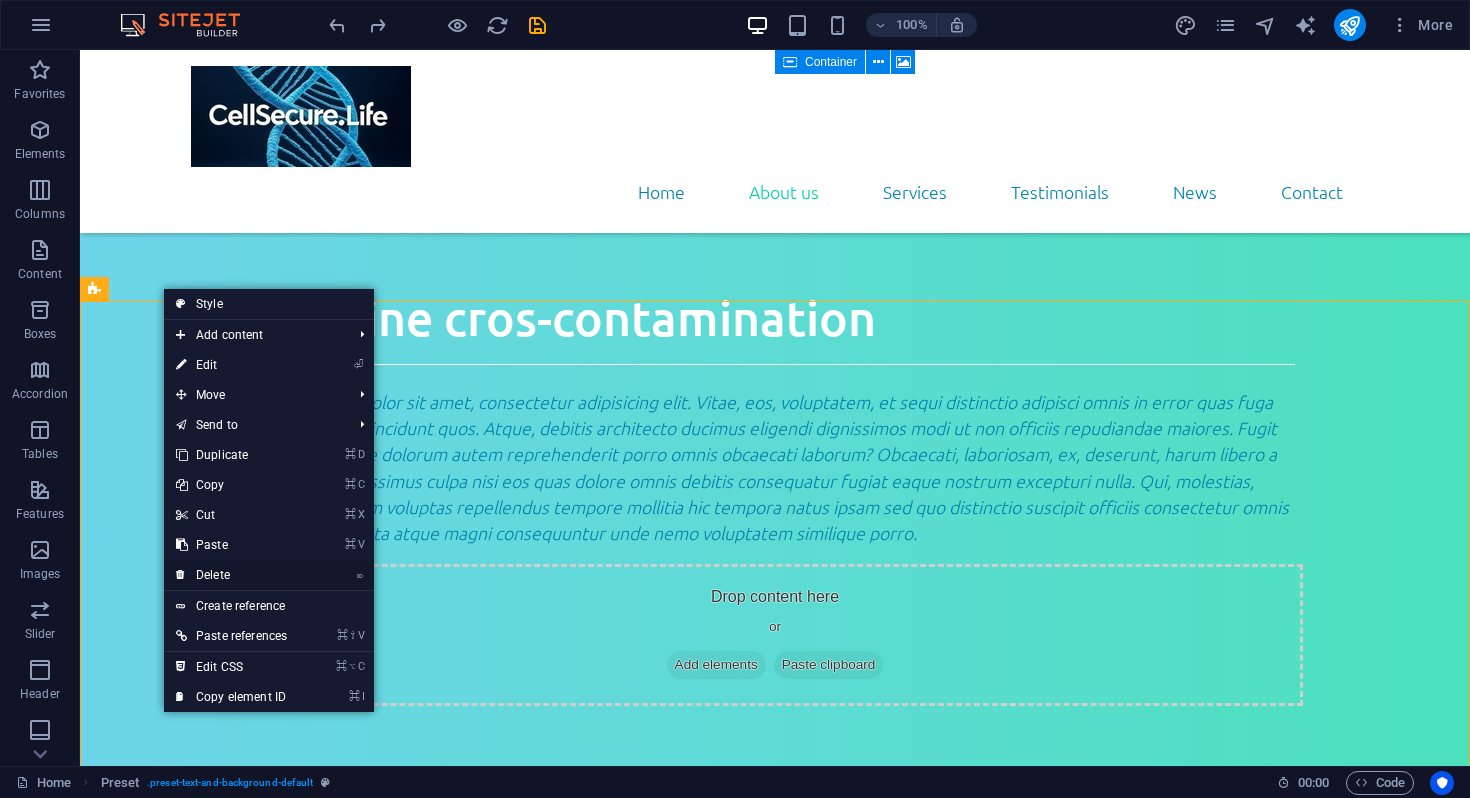 click on "⌦  Delete" at bounding box center [231, 575] 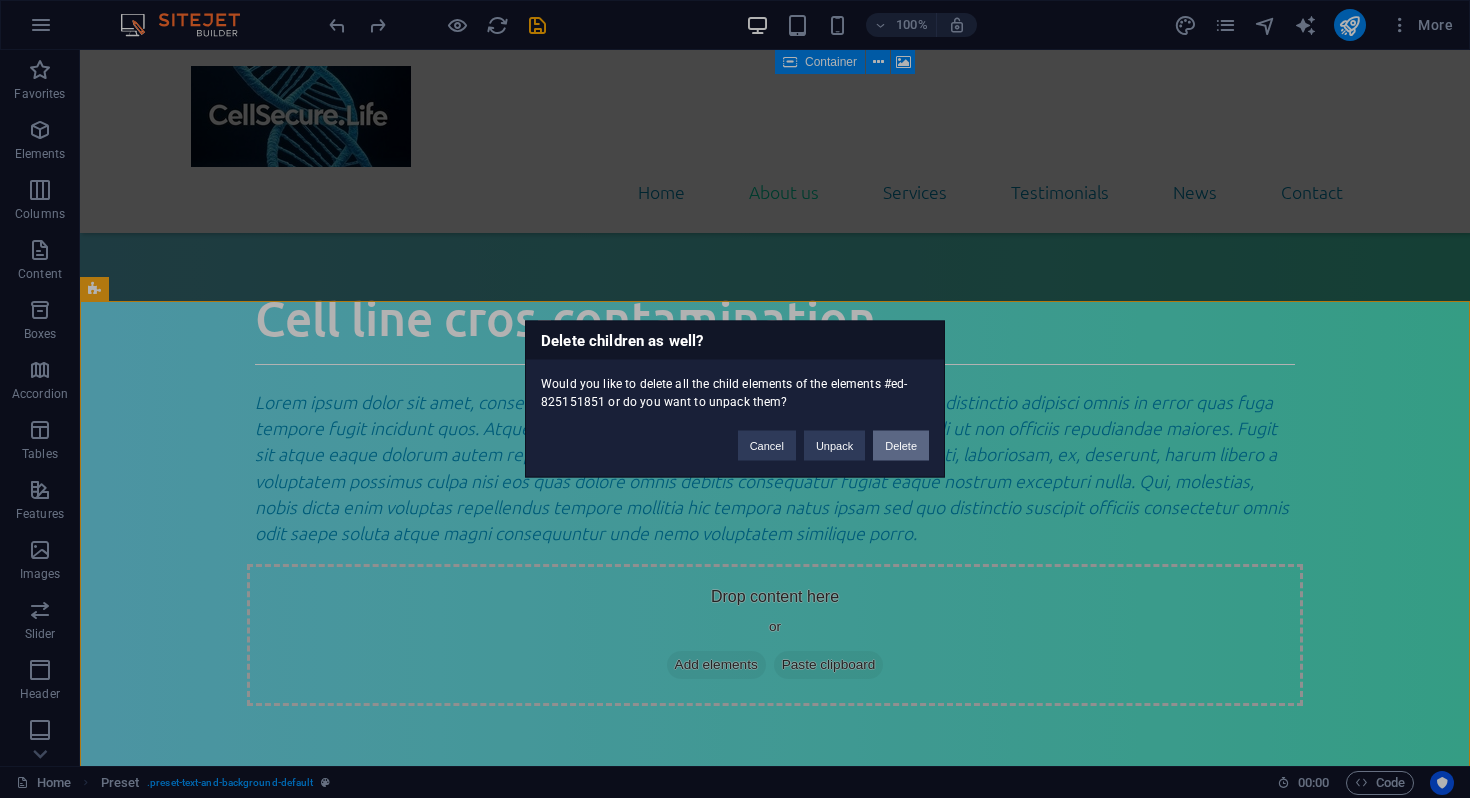 click on "Delete" at bounding box center (901, 446) 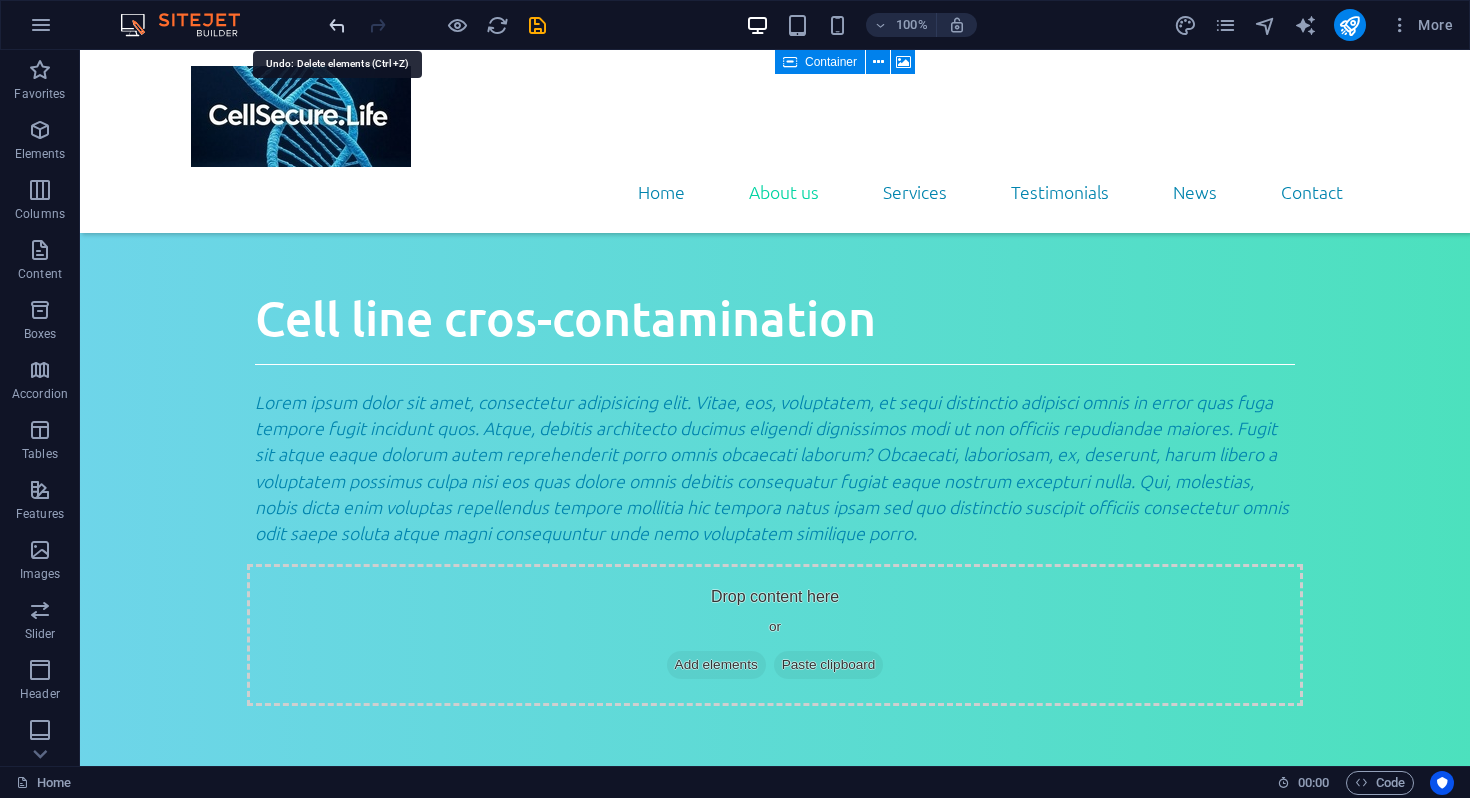 click at bounding box center [337, 25] 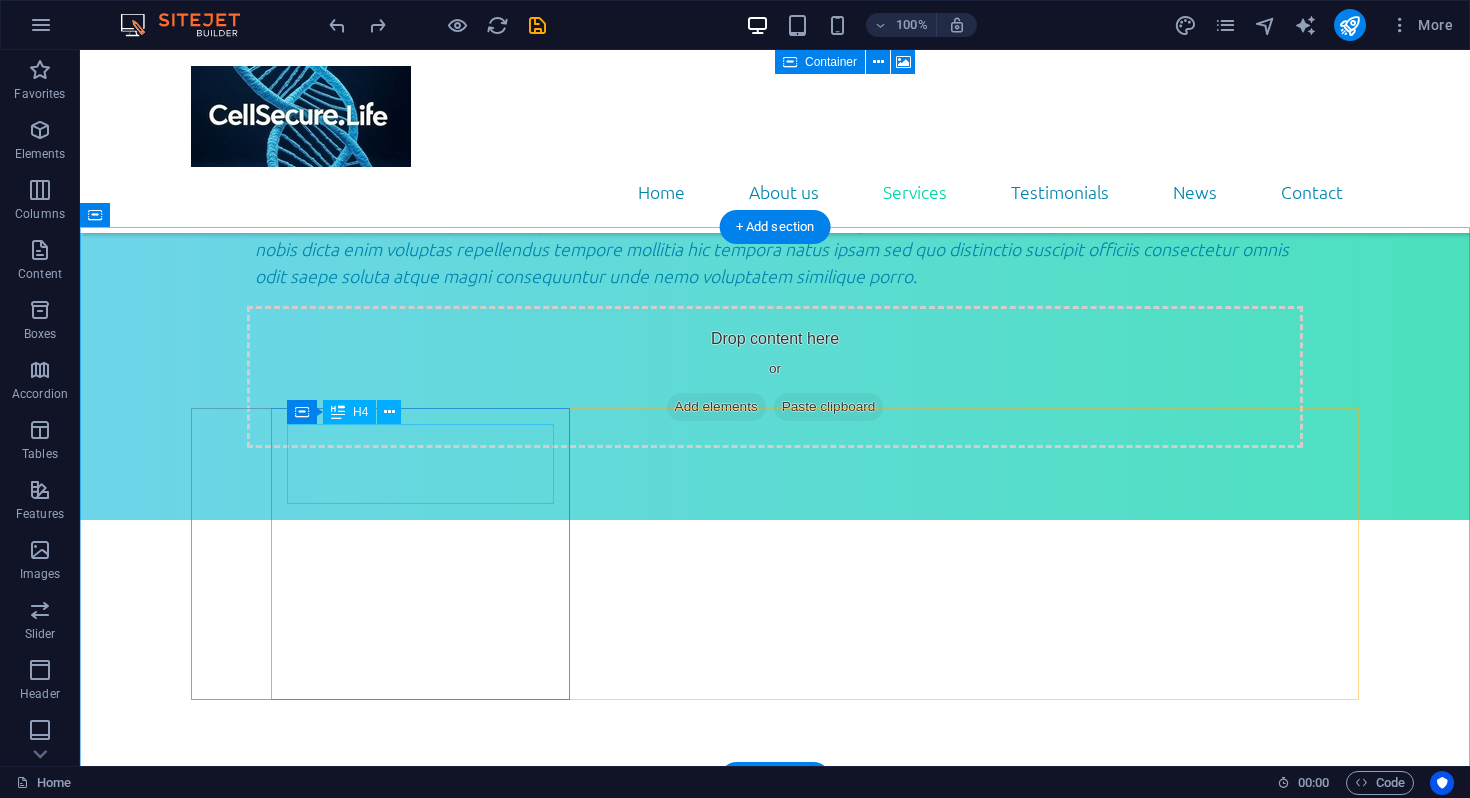 scroll, scrollTop: 3823, scrollLeft: 0, axis: vertical 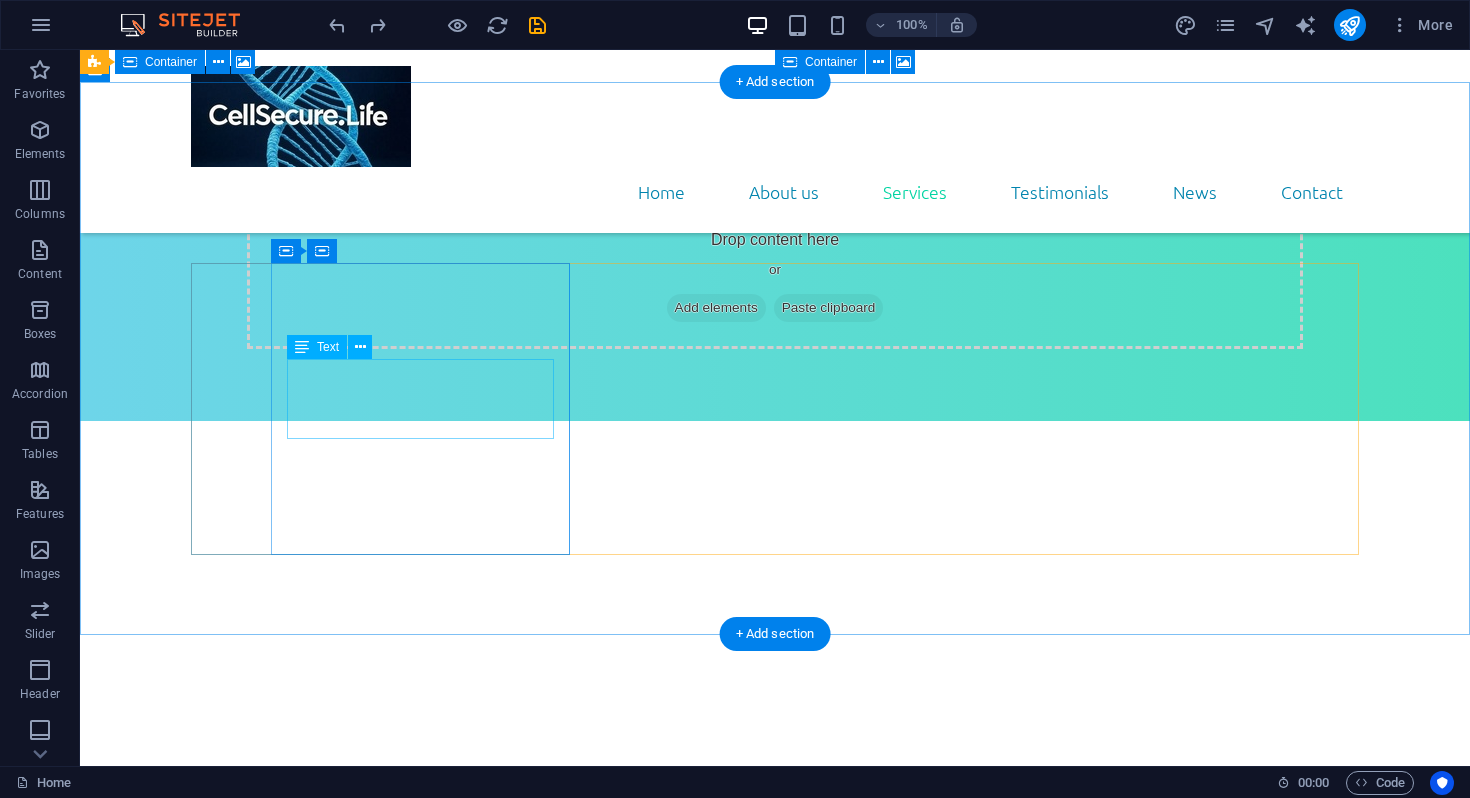 click on "Lorem ipsum dolor sit amet, consectetur adipisicing elit. Veritatis, dolorem!" at bounding box center (775, 3595) 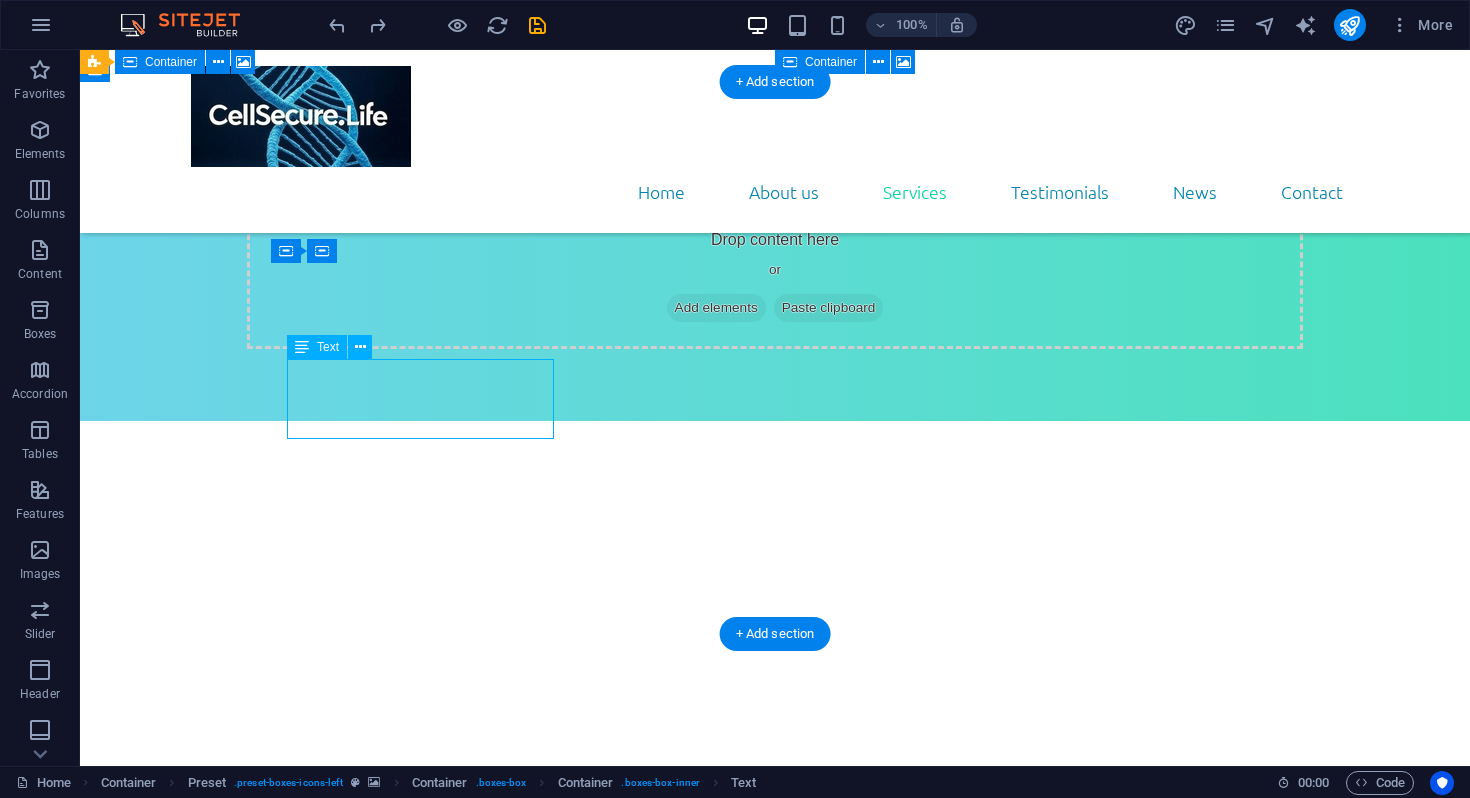 drag, startPoint x: 438, startPoint y: 426, endPoint x: 297, endPoint y: 377, distance: 149.27156 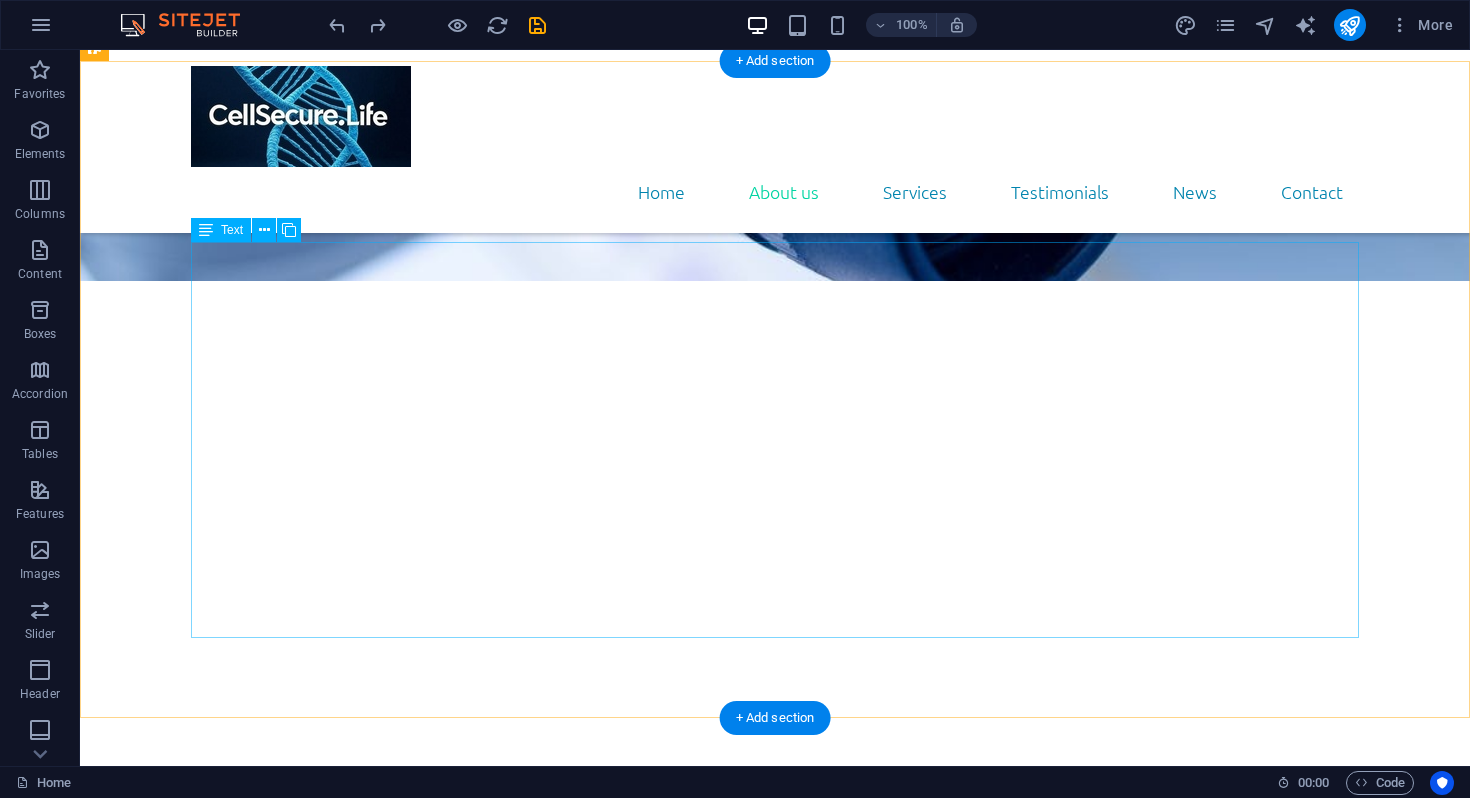 scroll, scrollTop: 855, scrollLeft: 0, axis: vertical 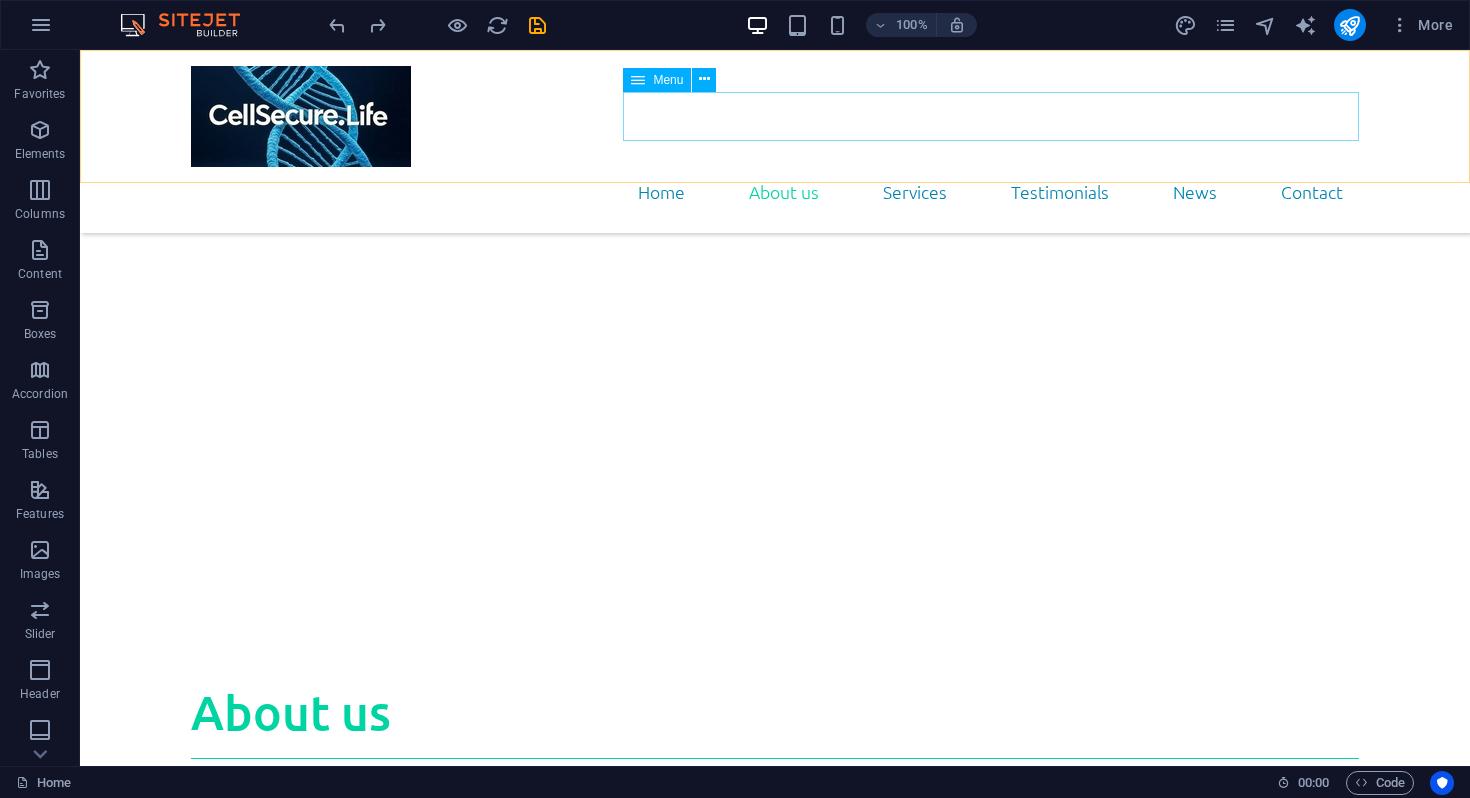 click on "Home About us Services Testimonials News Contact" at bounding box center [775, 192] 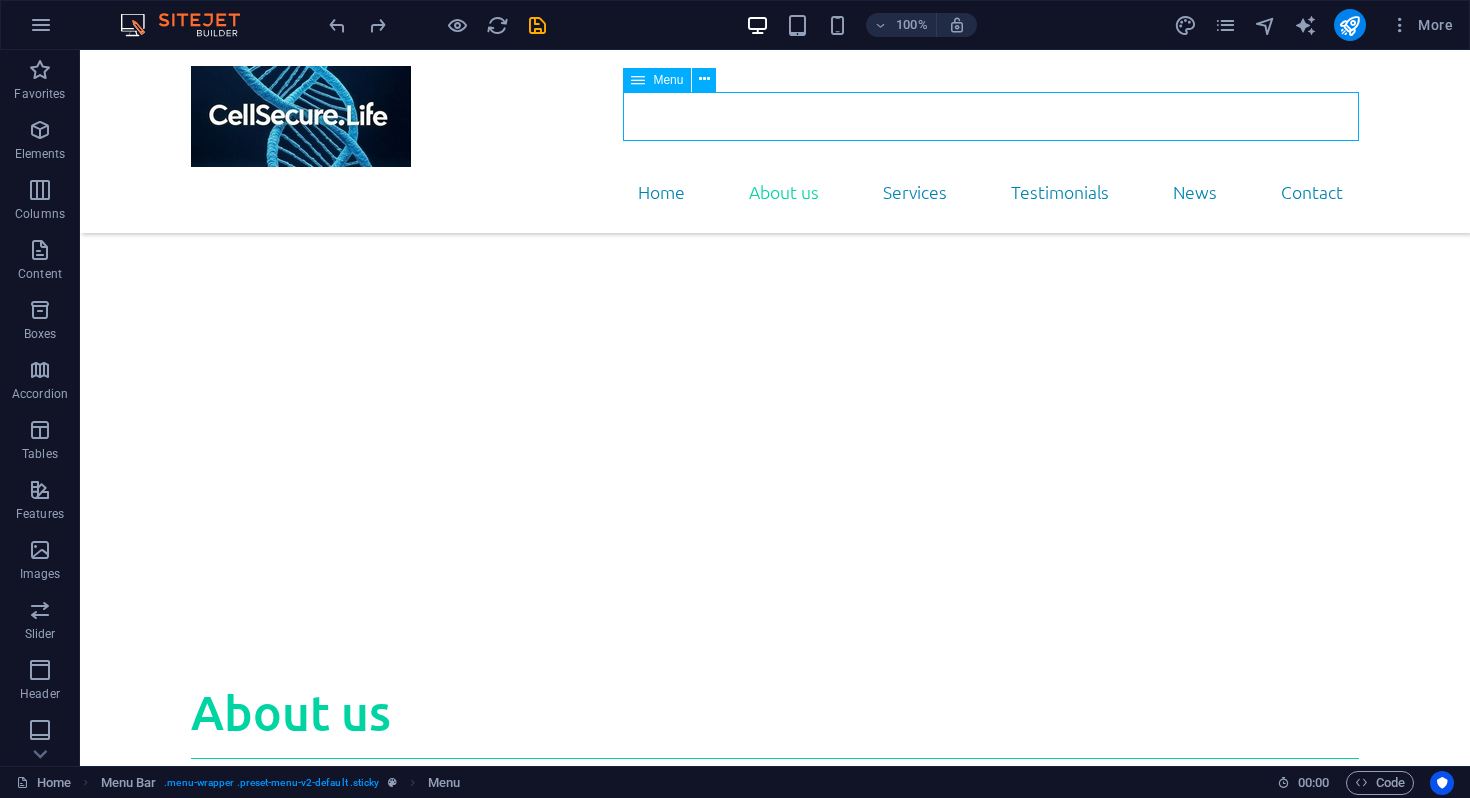click on "Home About us Services Testimonials News Contact" at bounding box center (775, 192) 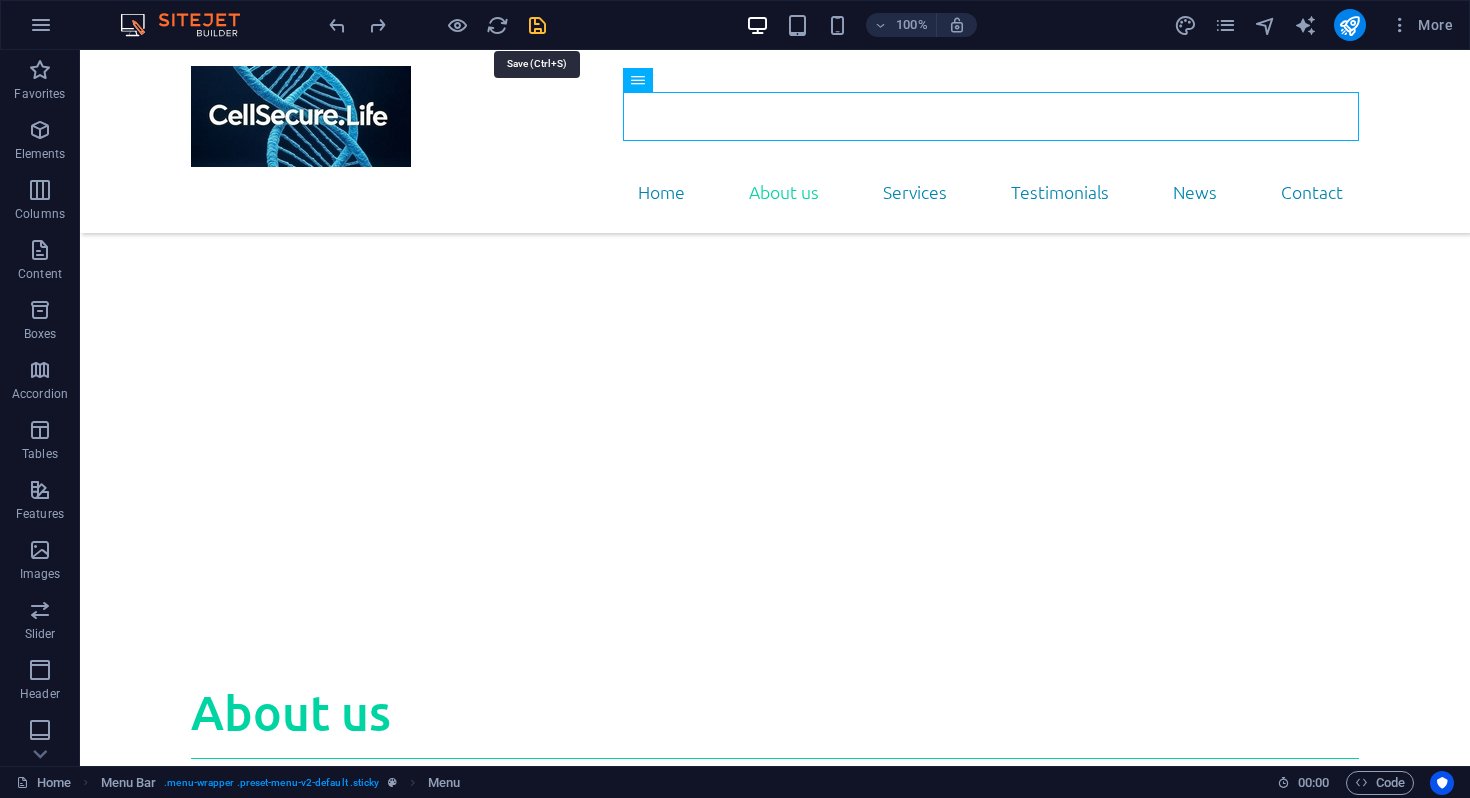 click at bounding box center [537, 25] 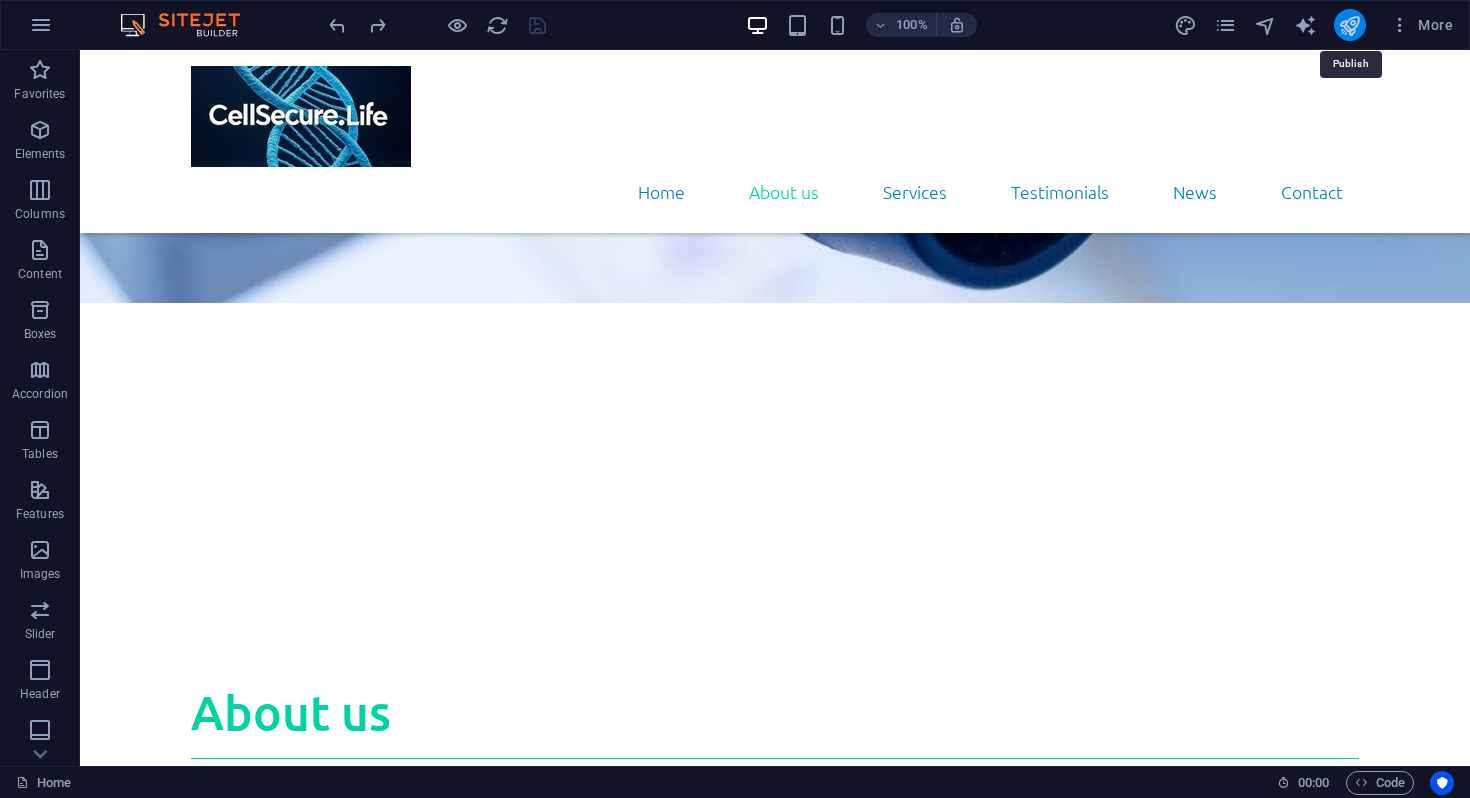 click at bounding box center (1349, 25) 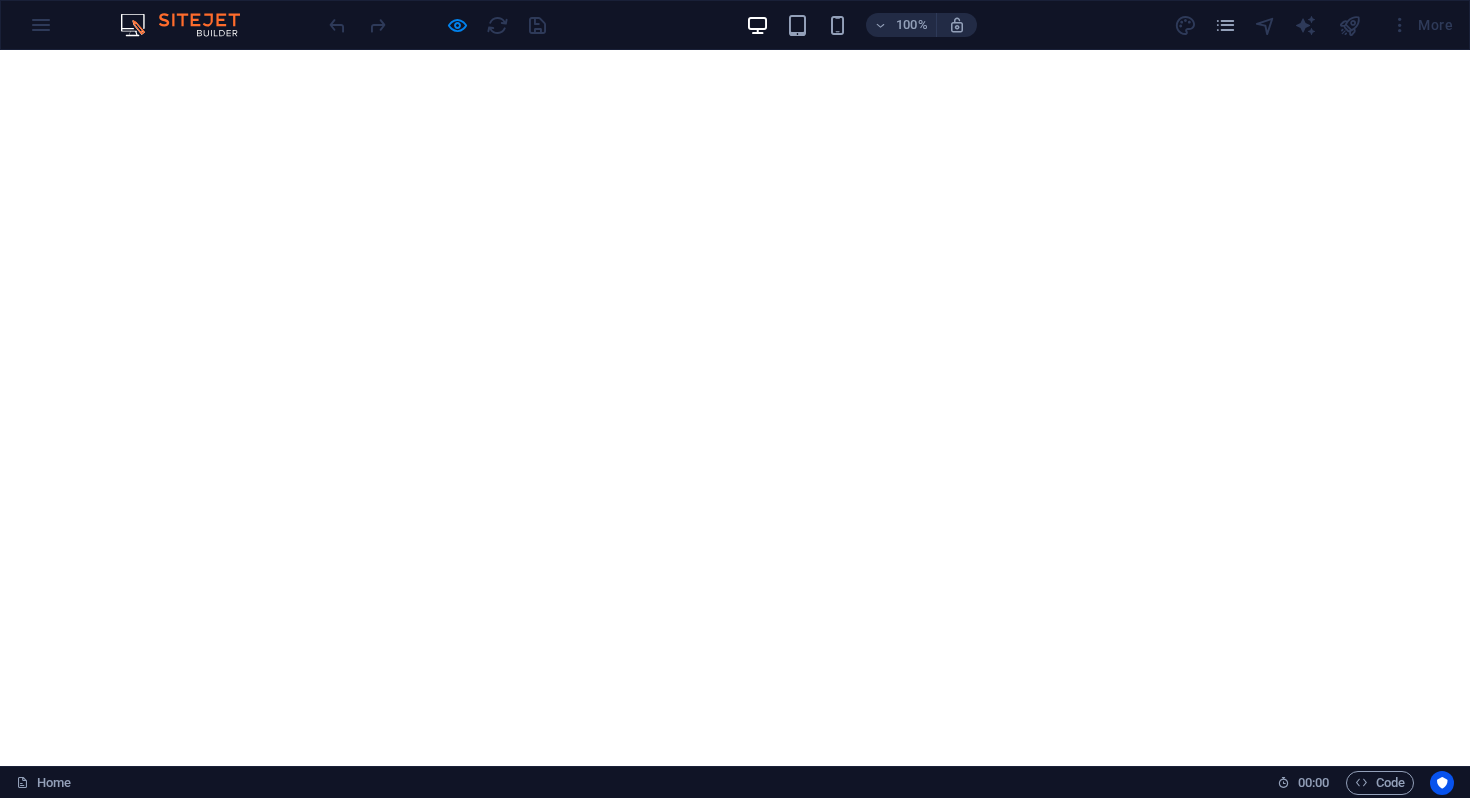 scroll, scrollTop: 0, scrollLeft: 0, axis: both 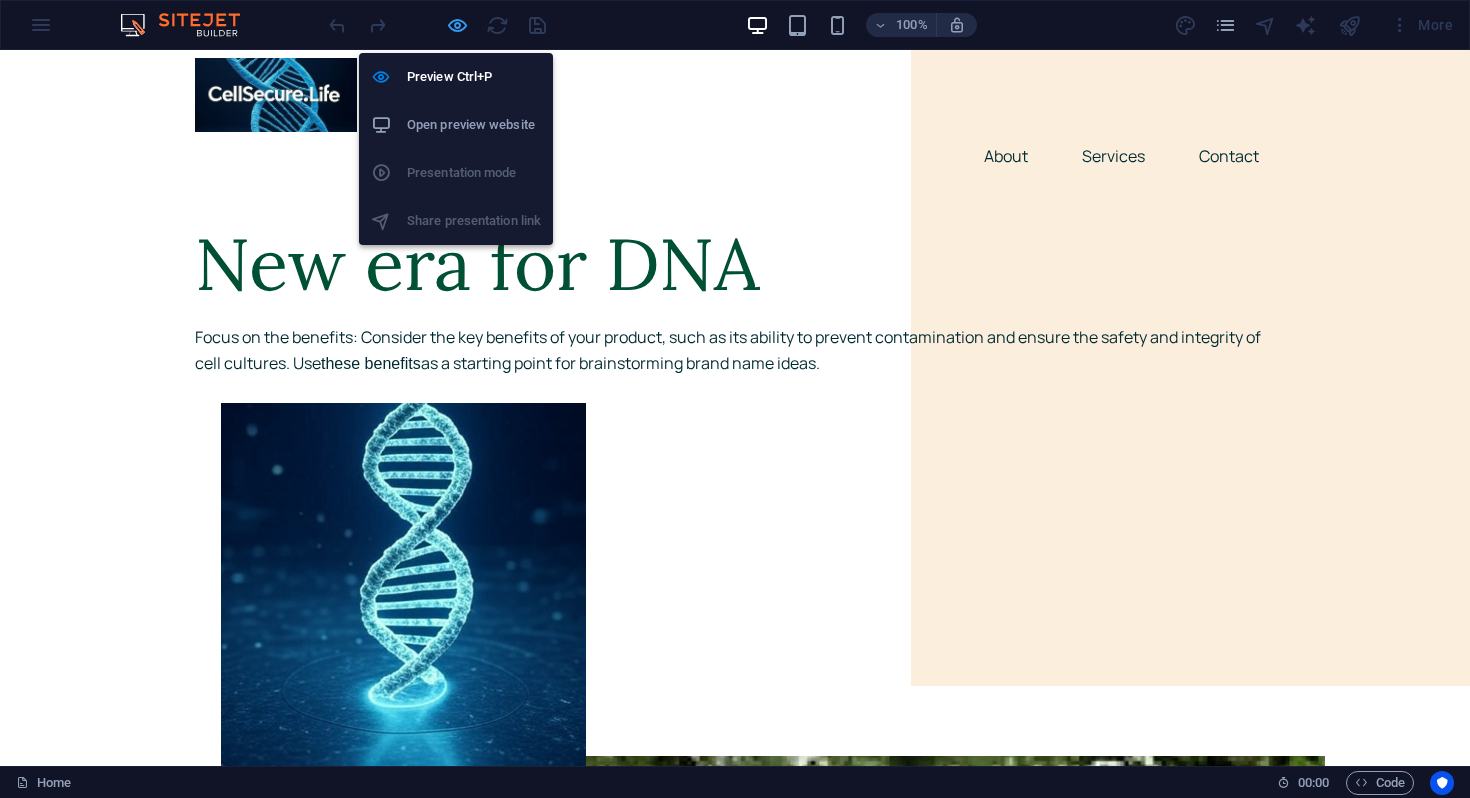 click at bounding box center (457, 25) 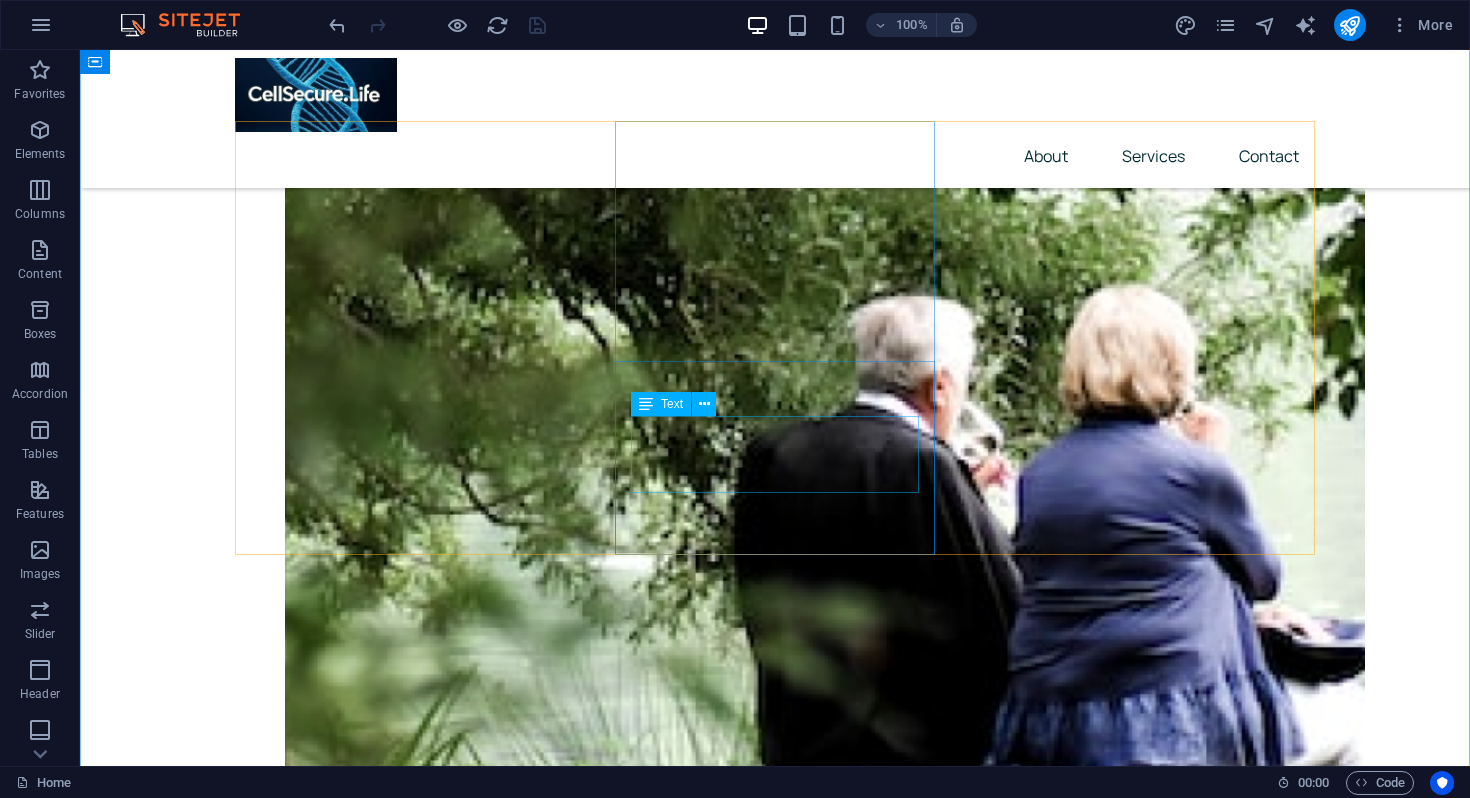 scroll, scrollTop: 803, scrollLeft: 0, axis: vertical 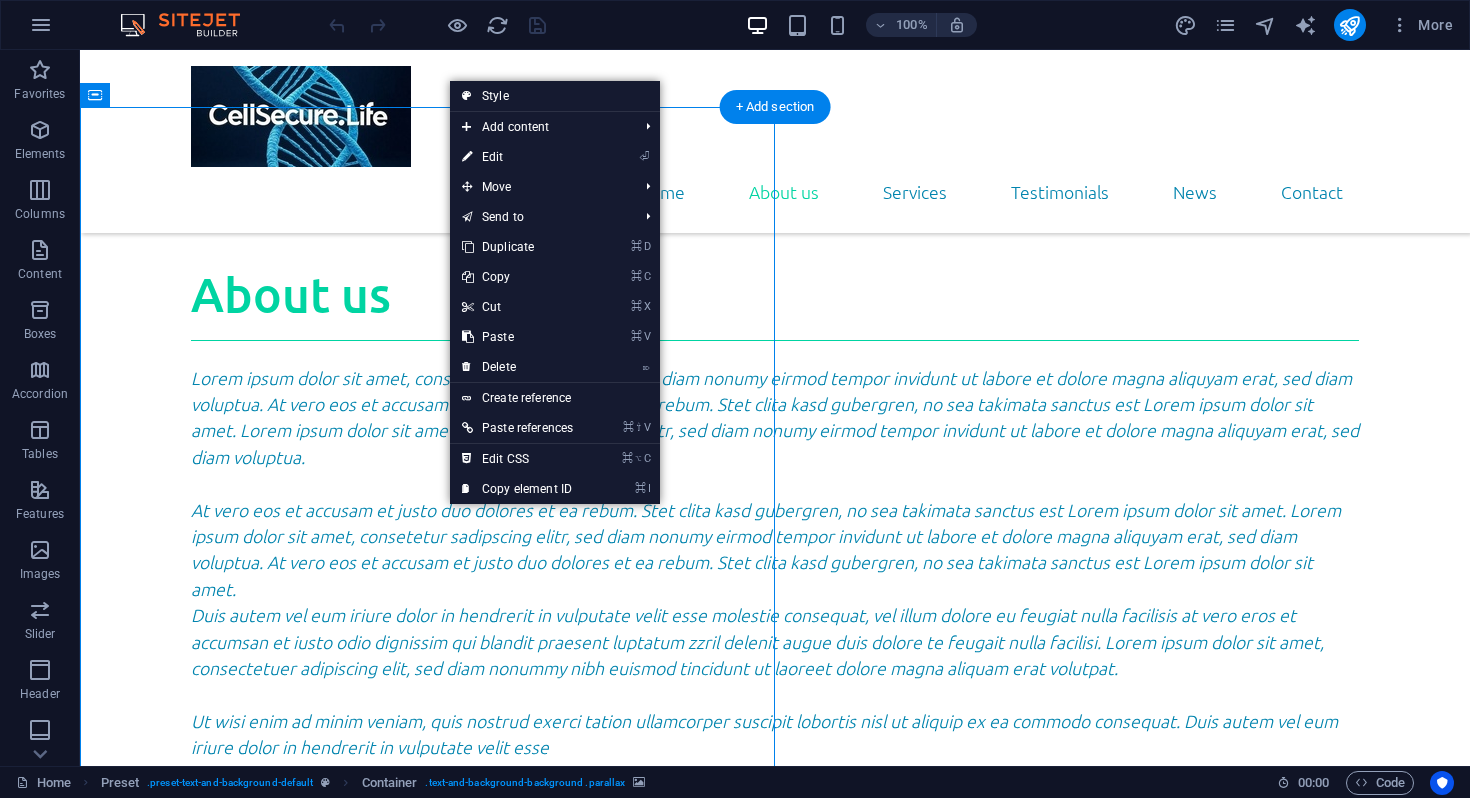 click at bounding box center (775, 1208) 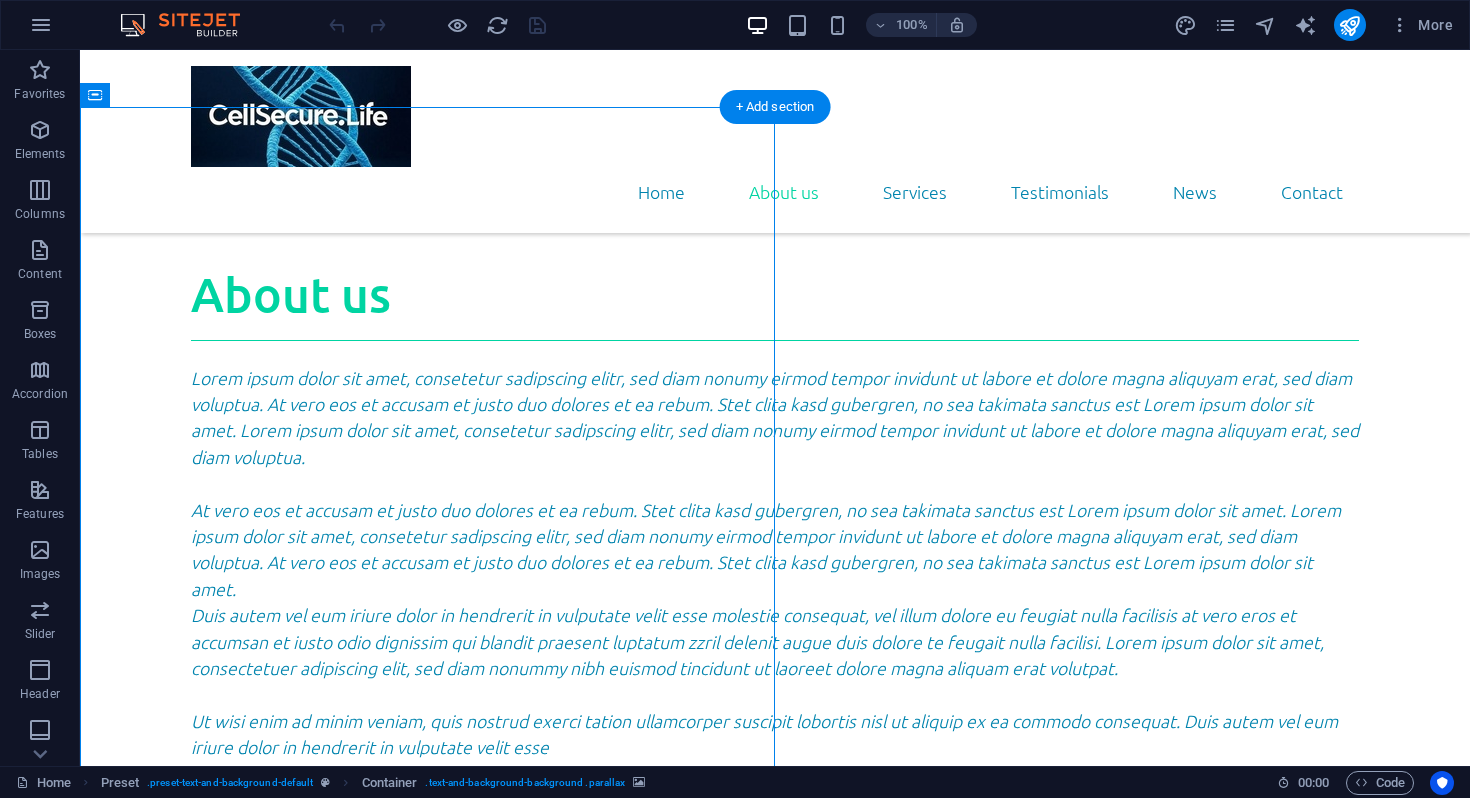 click at bounding box center (775, 1208) 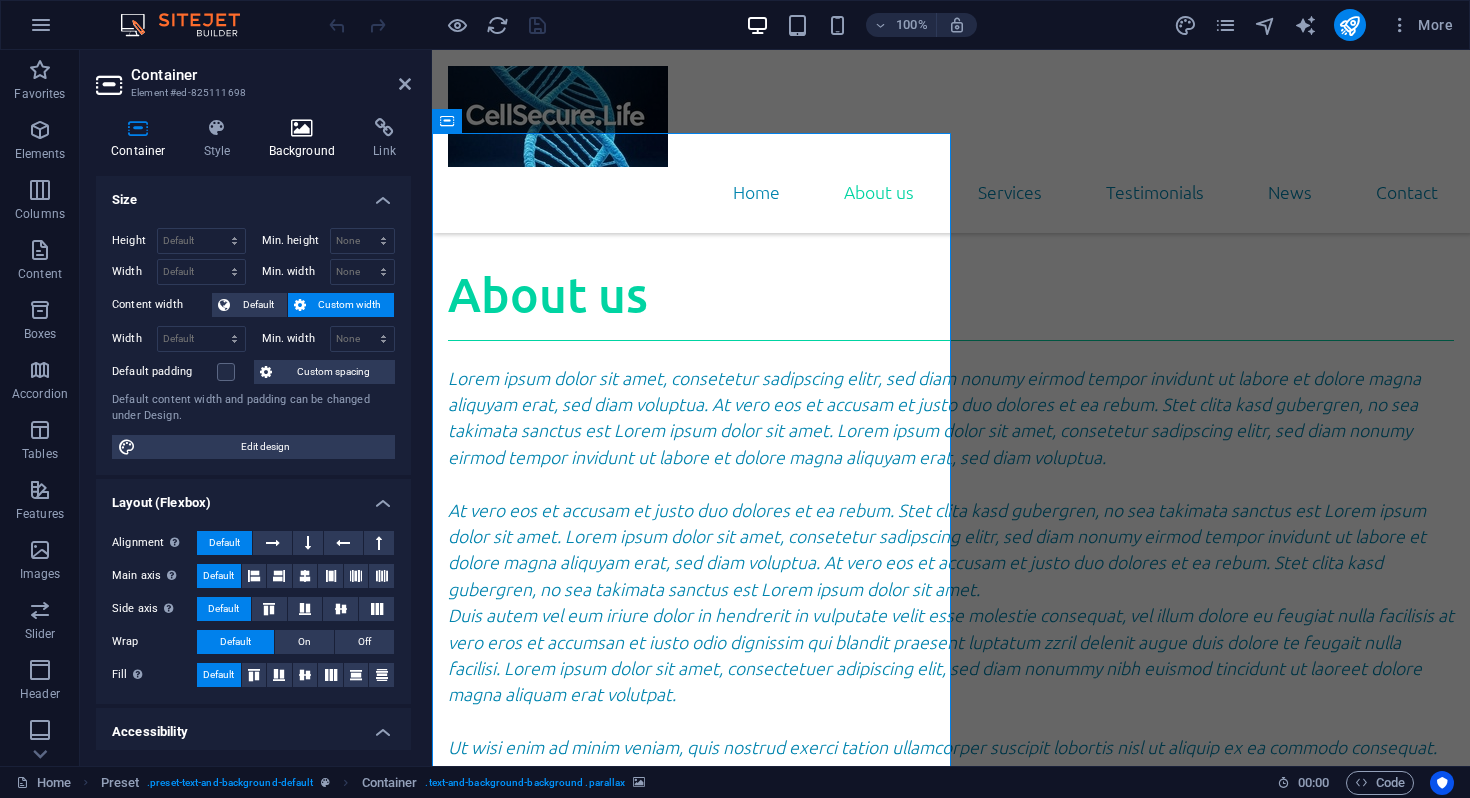 click at bounding box center (302, 128) 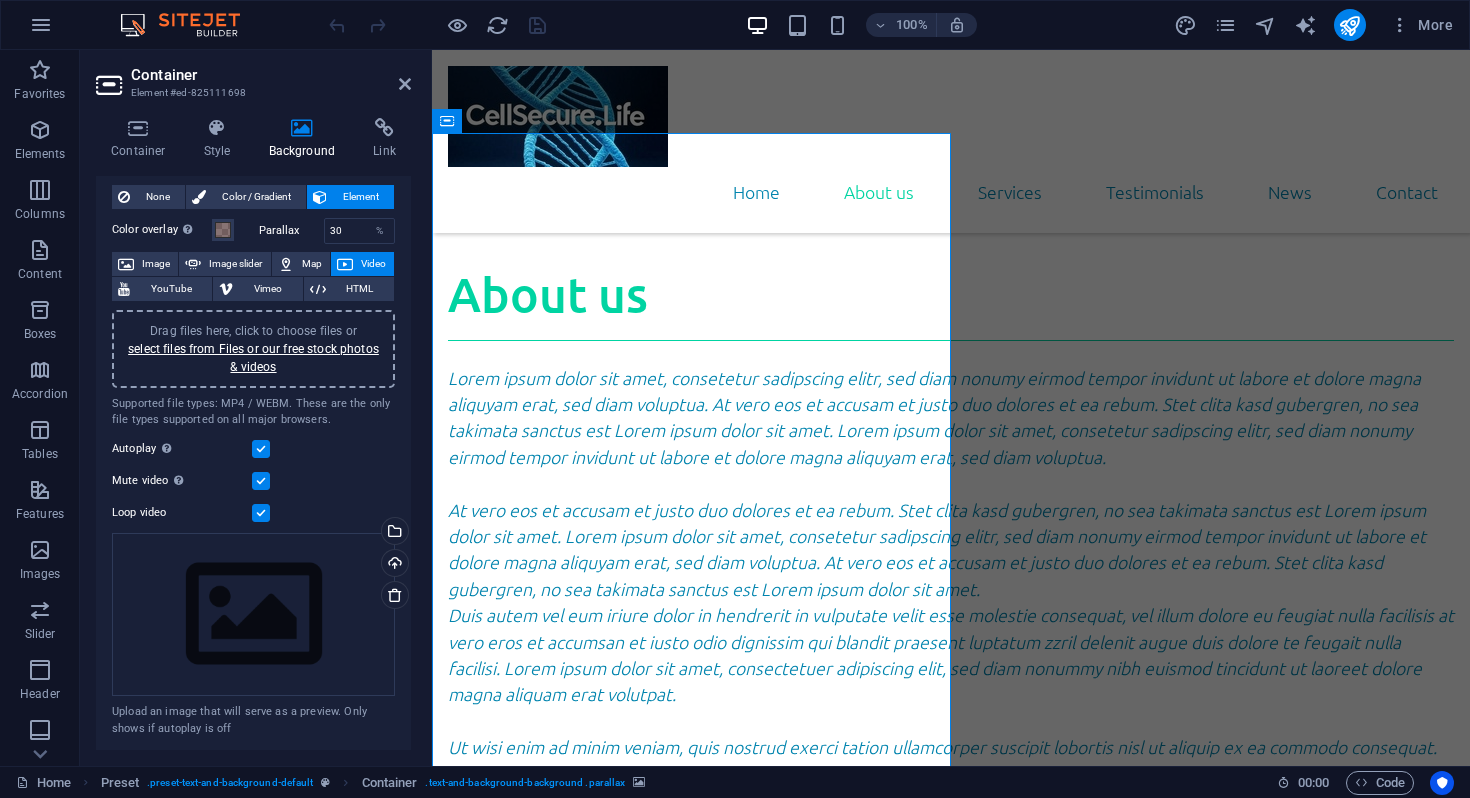 scroll, scrollTop: 0, scrollLeft: 0, axis: both 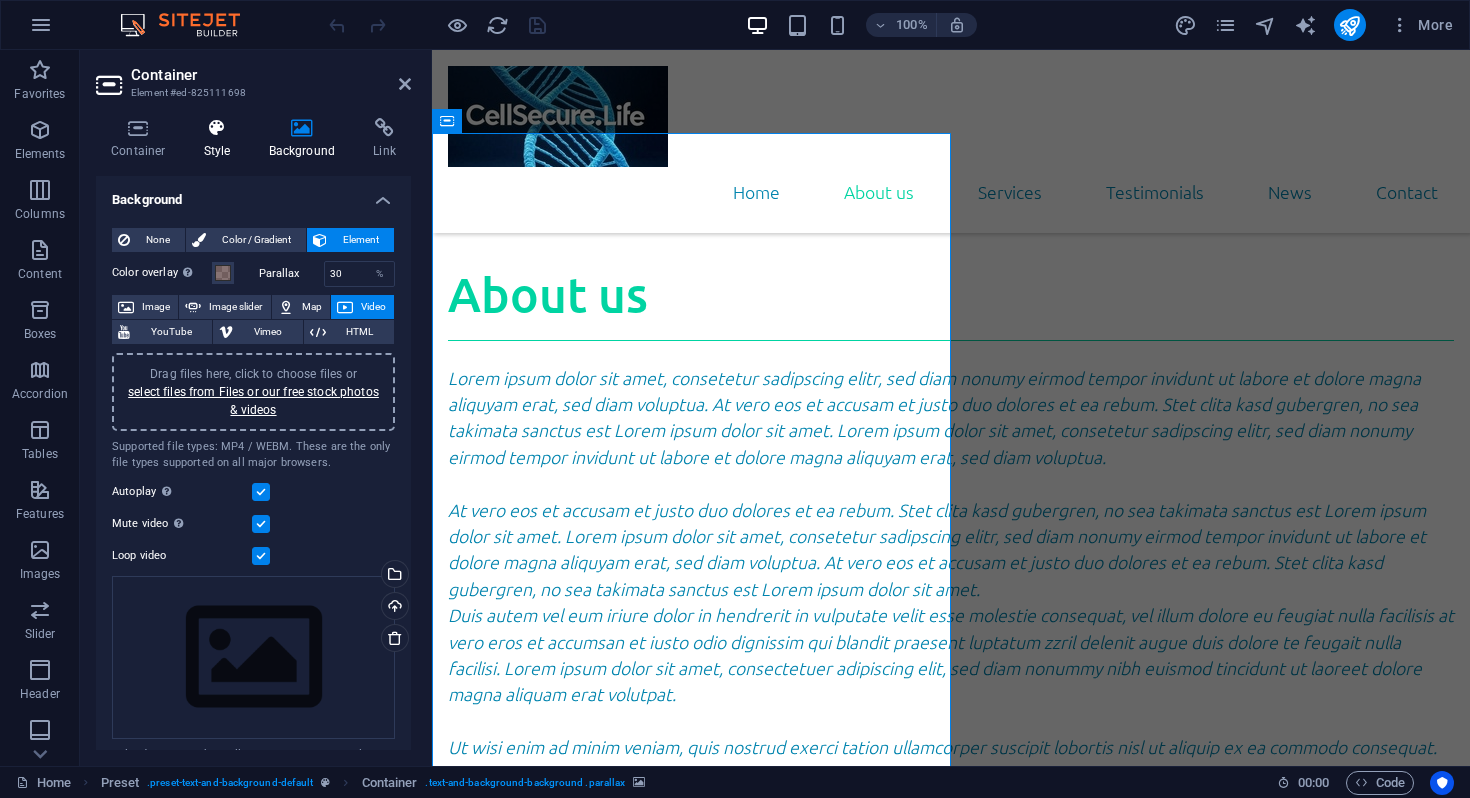 click at bounding box center [217, 128] 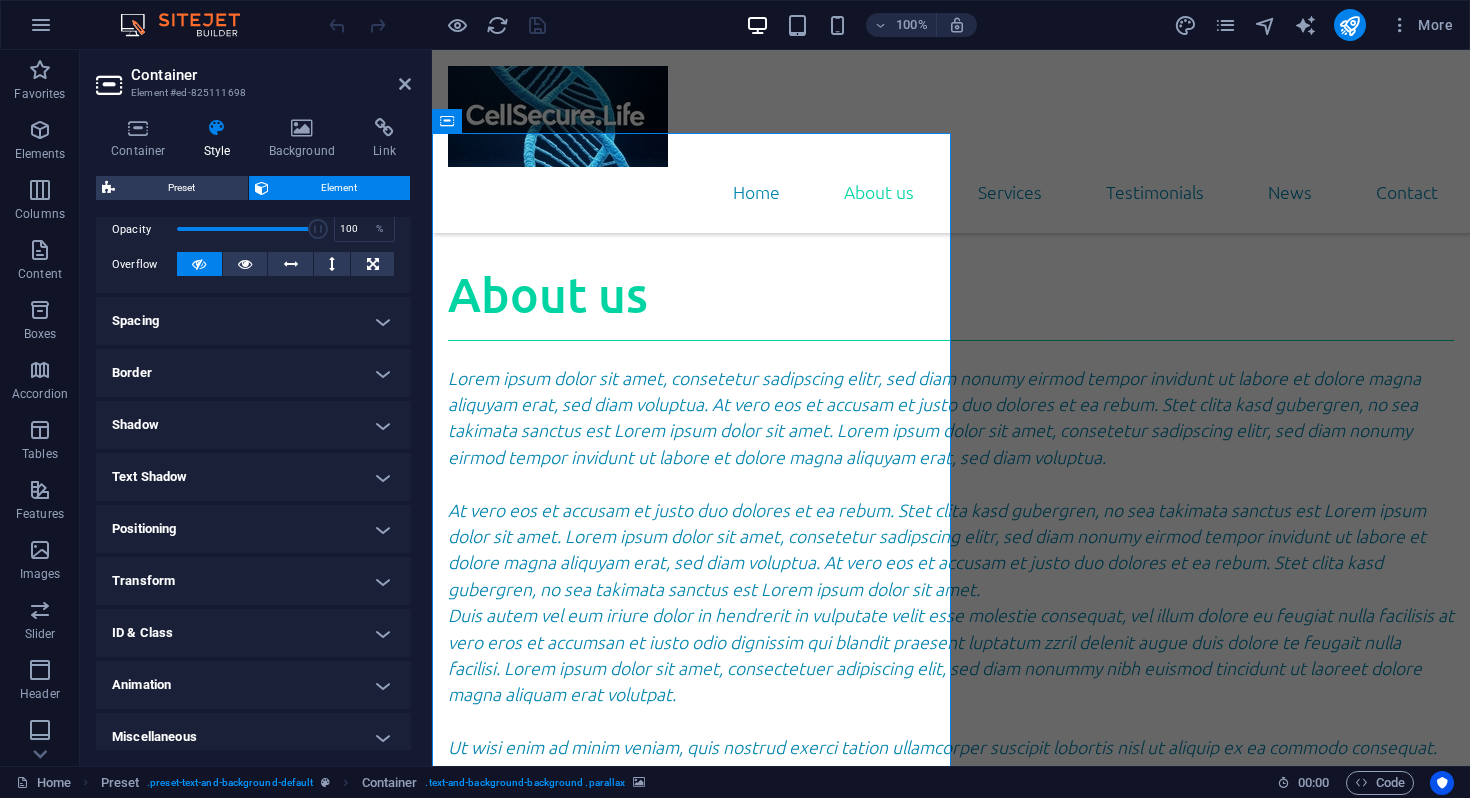 scroll, scrollTop: 312, scrollLeft: 0, axis: vertical 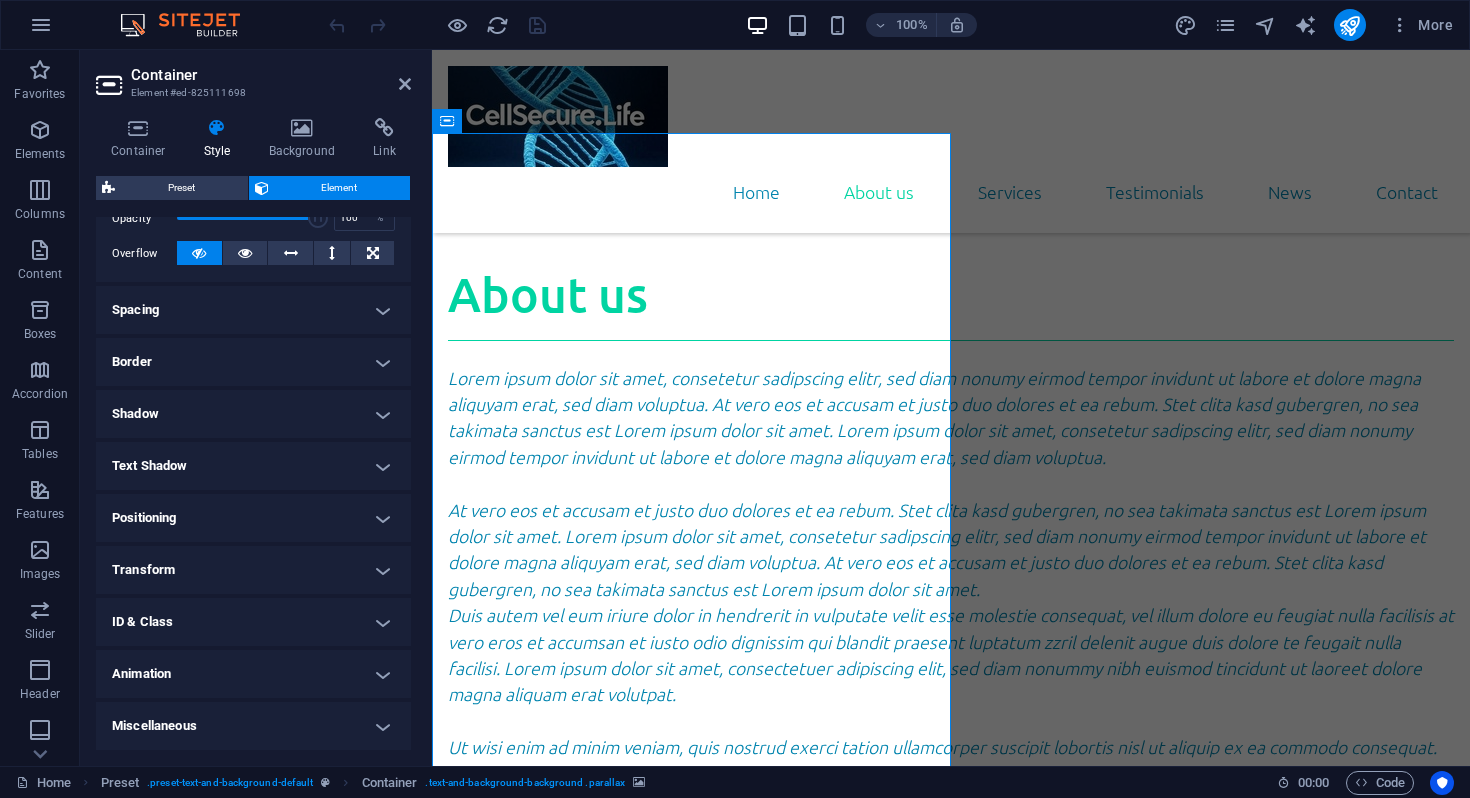click on "Shadow" at bounding box center [253, 414] 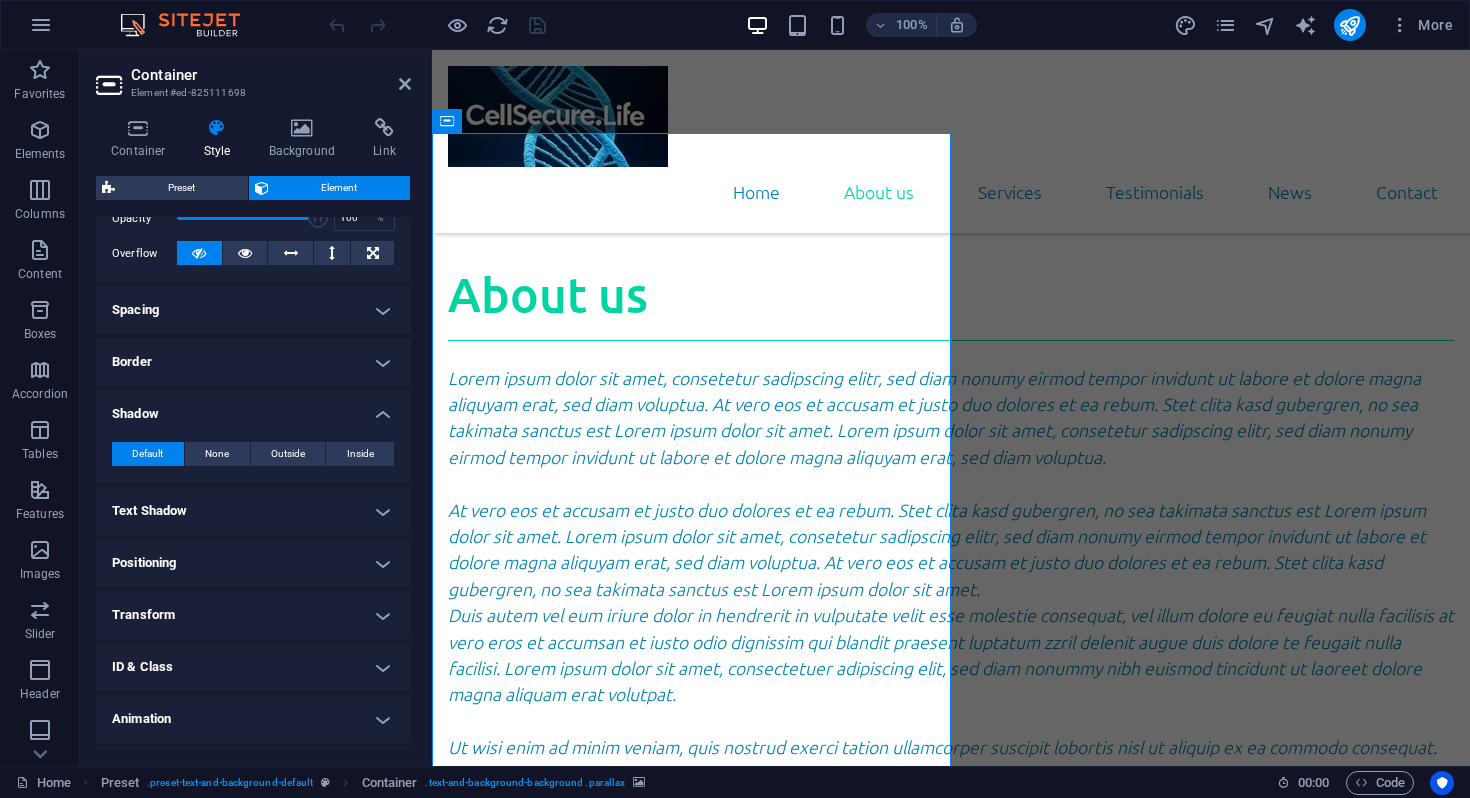 click on "Border" at bounding box center (253, 362) 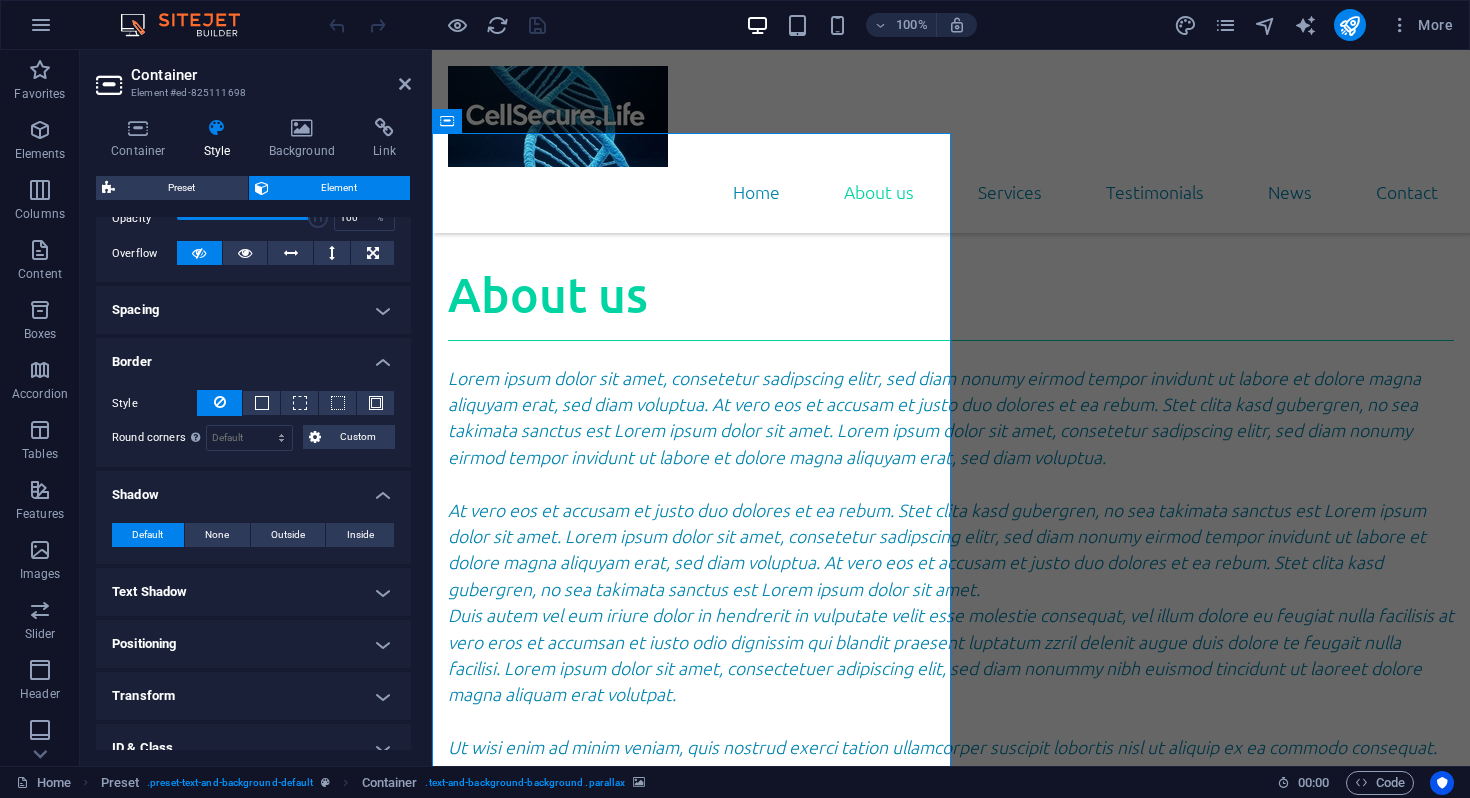 click on "Spacing" at bounding box center (253, 310) 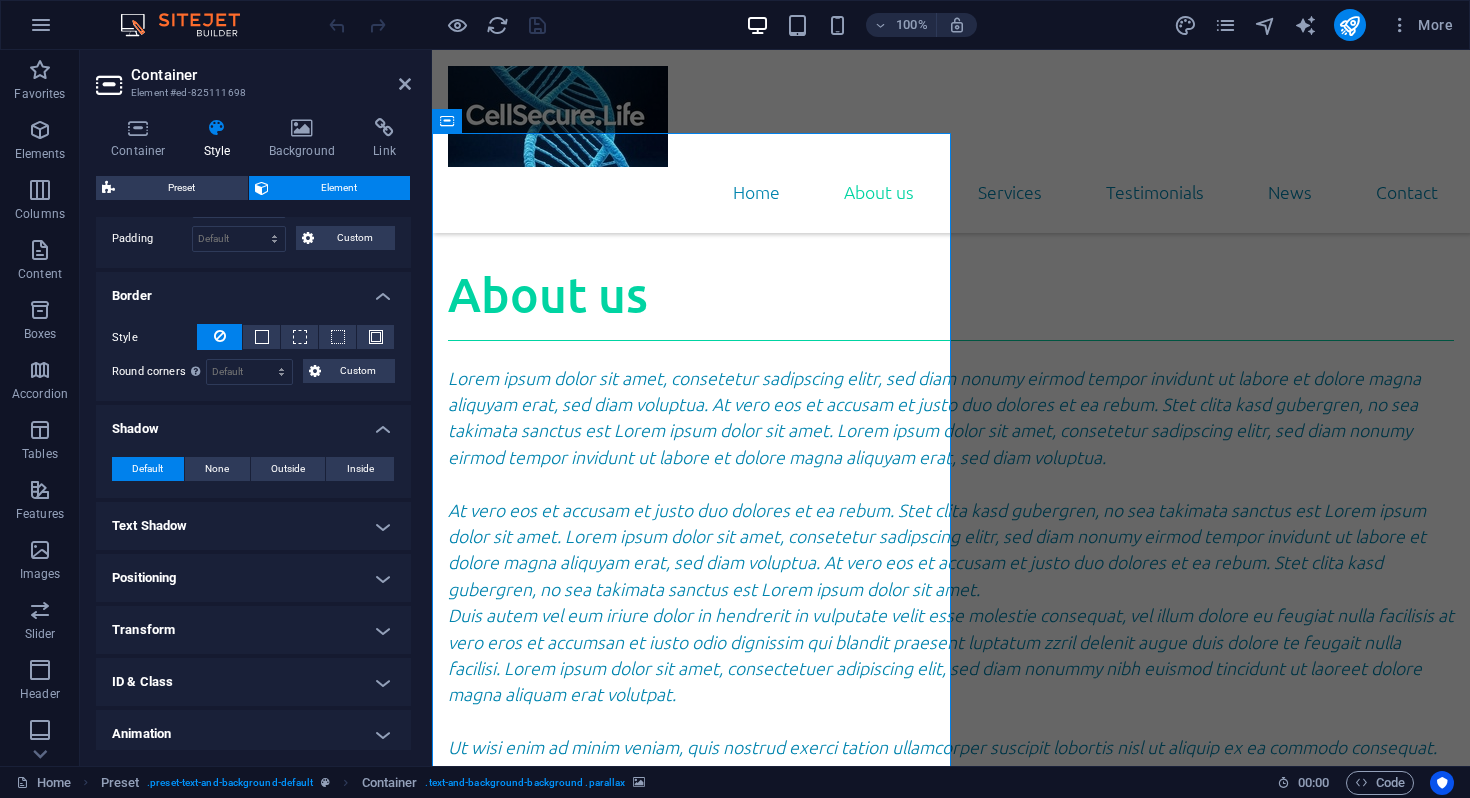 scroll, scrollTop: 470, scrollLeft: 0, axis: vertical 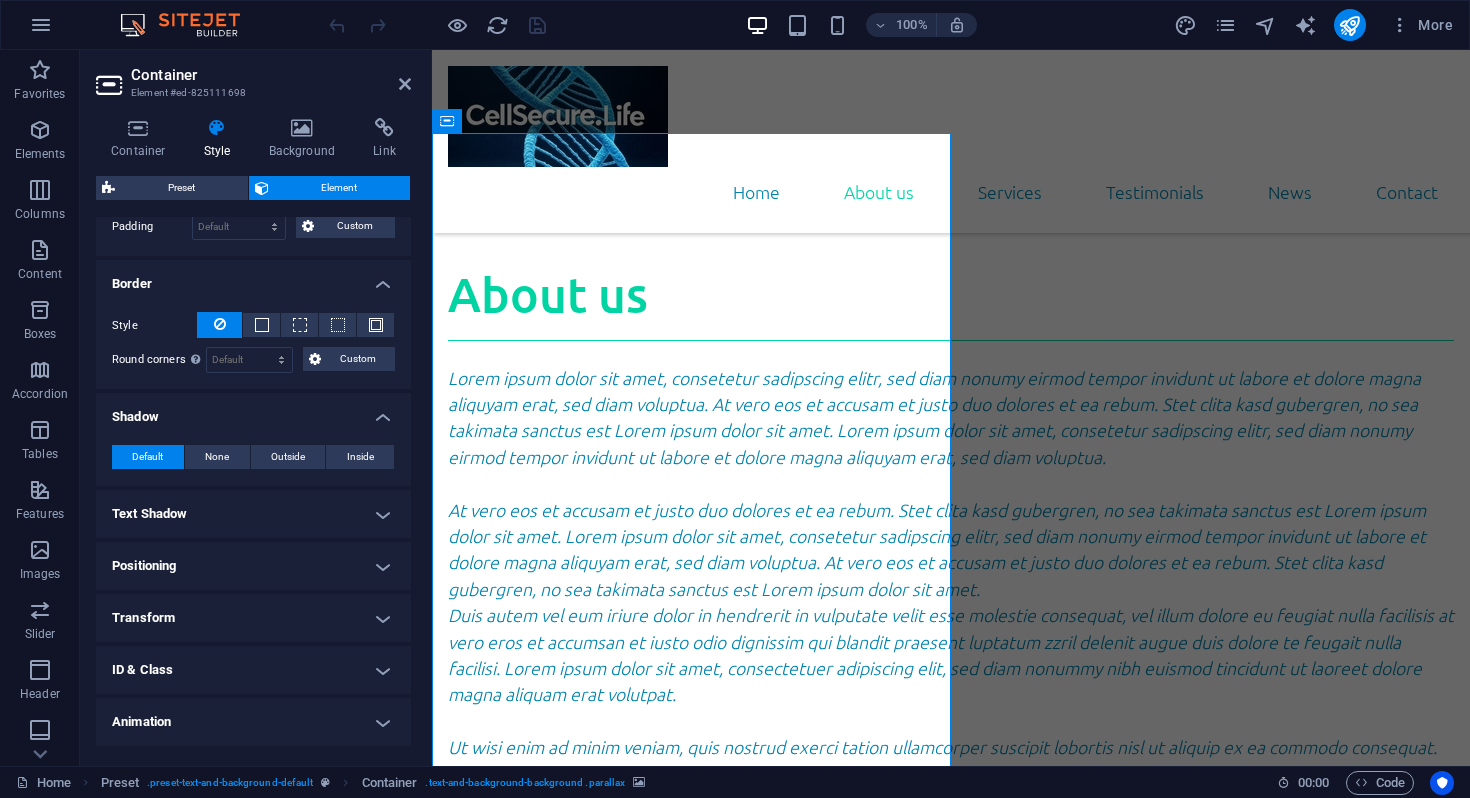 click on "Text Shadow" at bounding box center [253, 514] 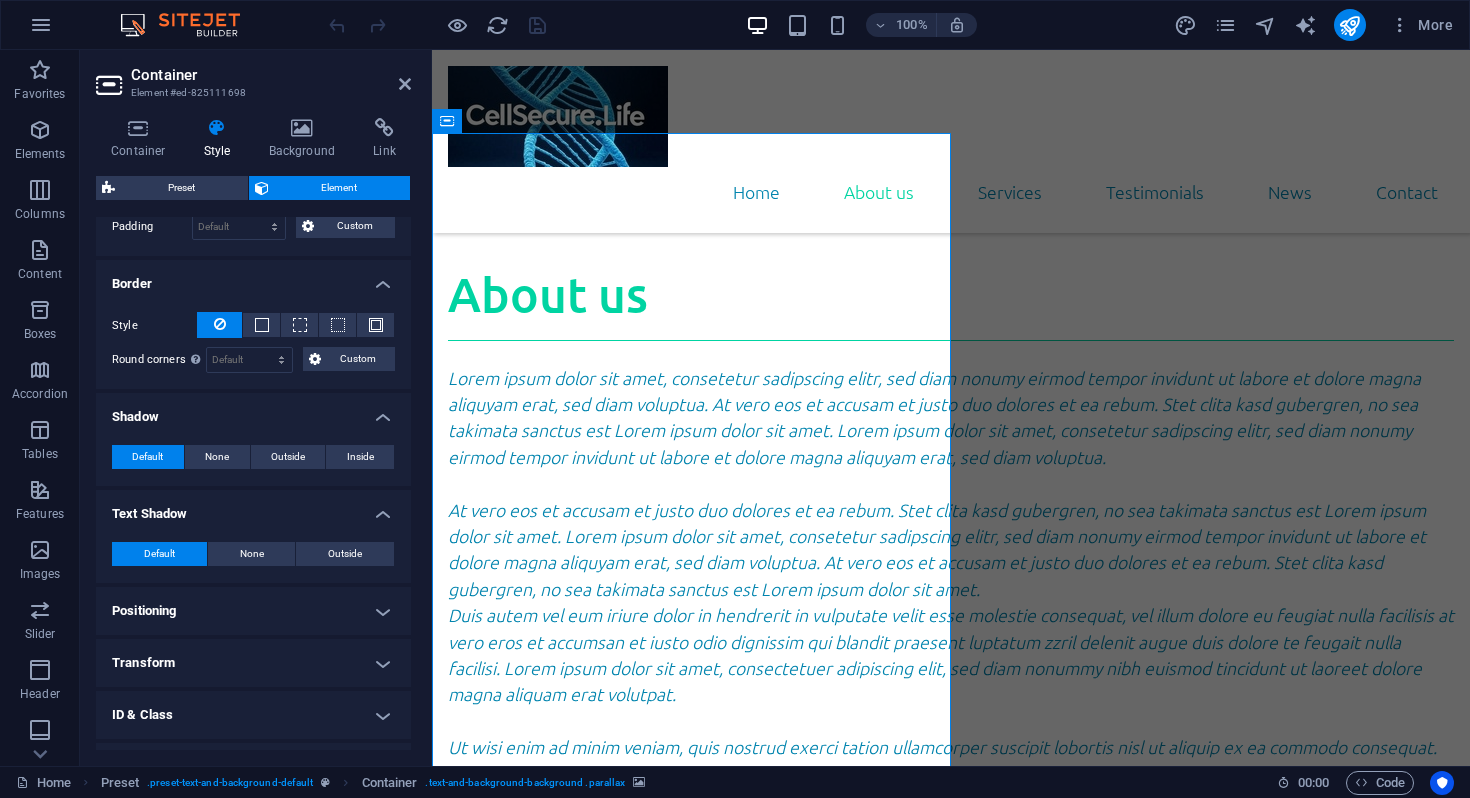 click on "Positioning" at bounding box center [253, 611] 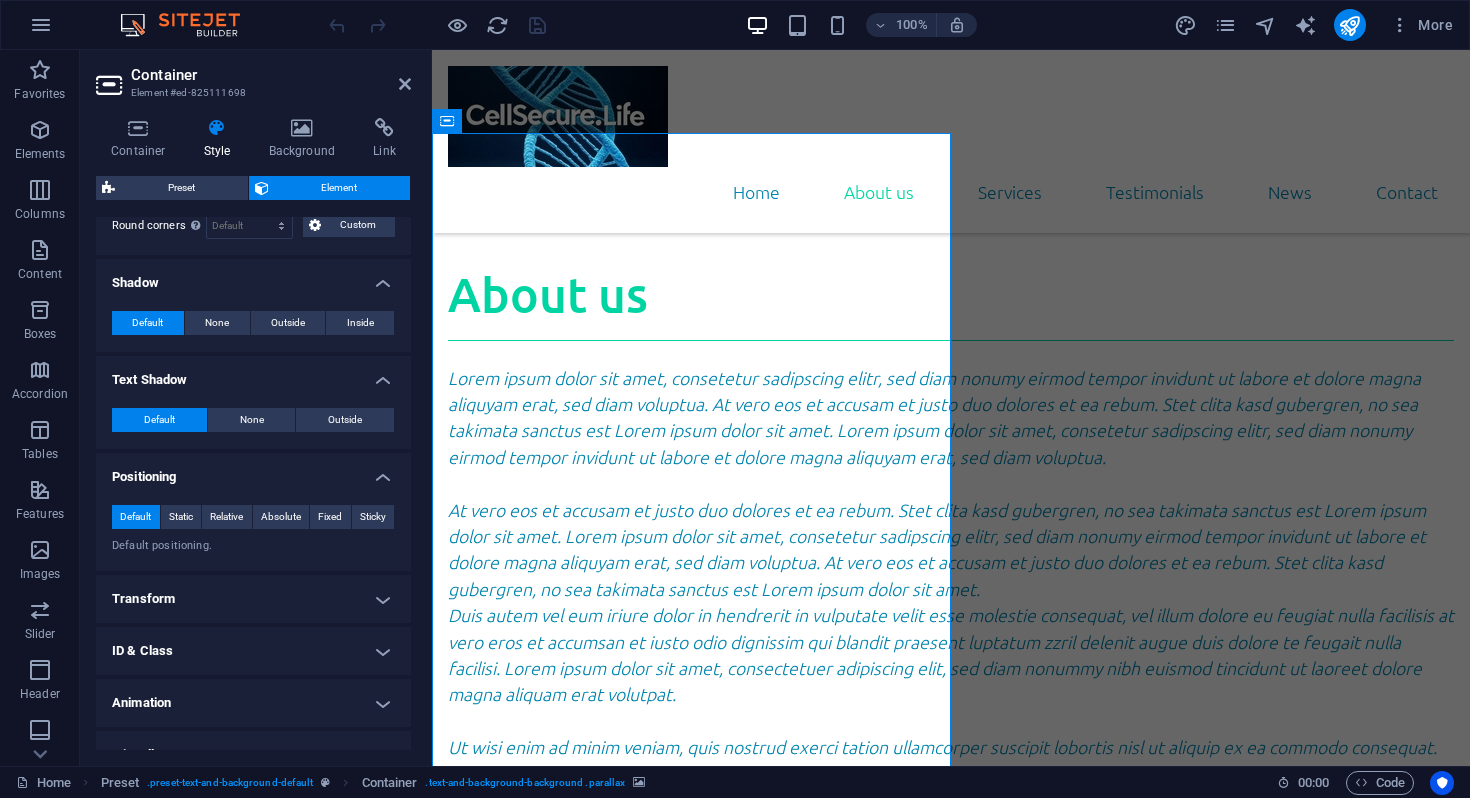scroll, scrollTop: 632, scrollLeft: 0, axis: vertical 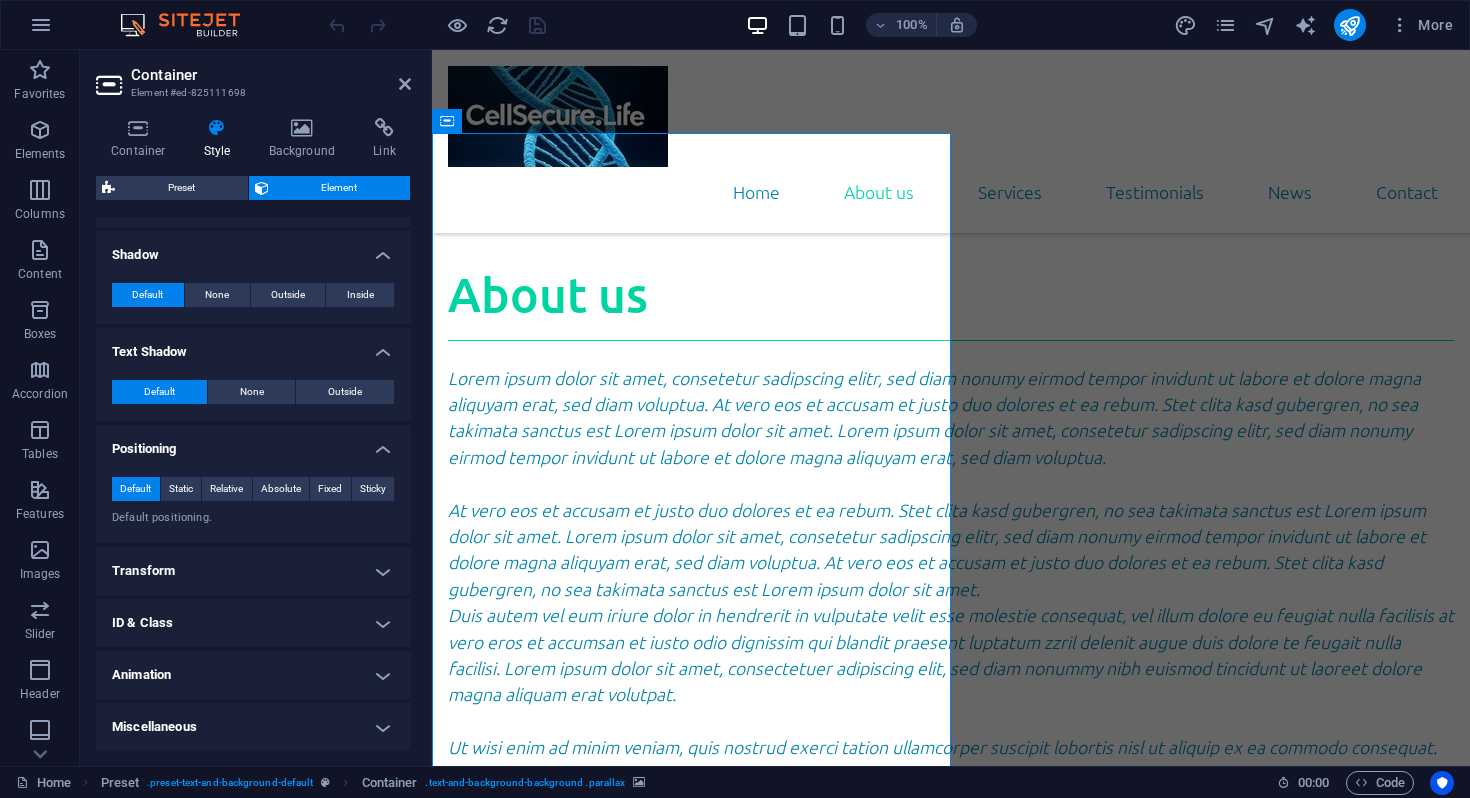 click on "Animation" at bounding box center [253, 675] 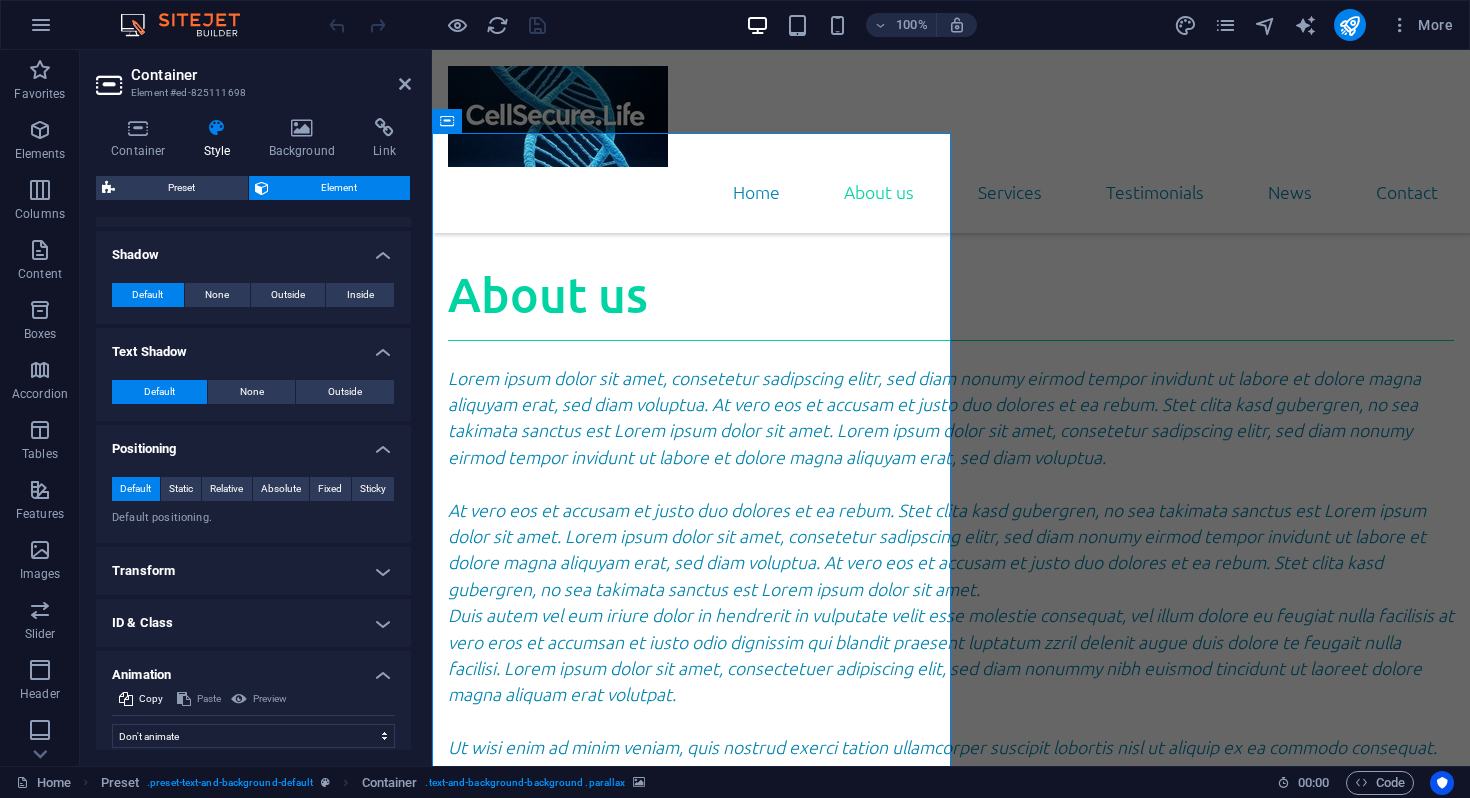 scroll, scrollTop: 697, scrollLeft: 0, axis: vertical 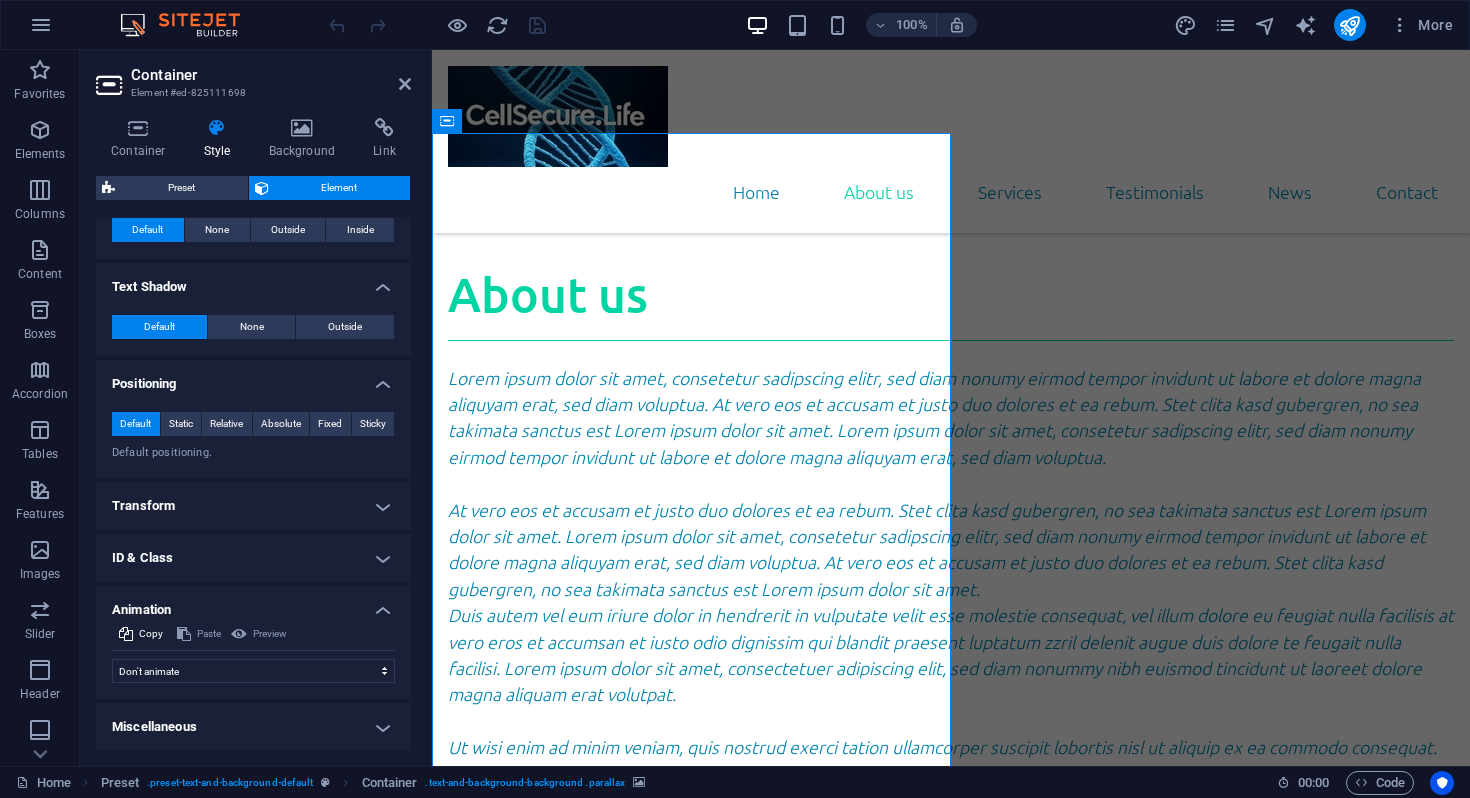 click on "Animation" at bounding box center [253, 604] 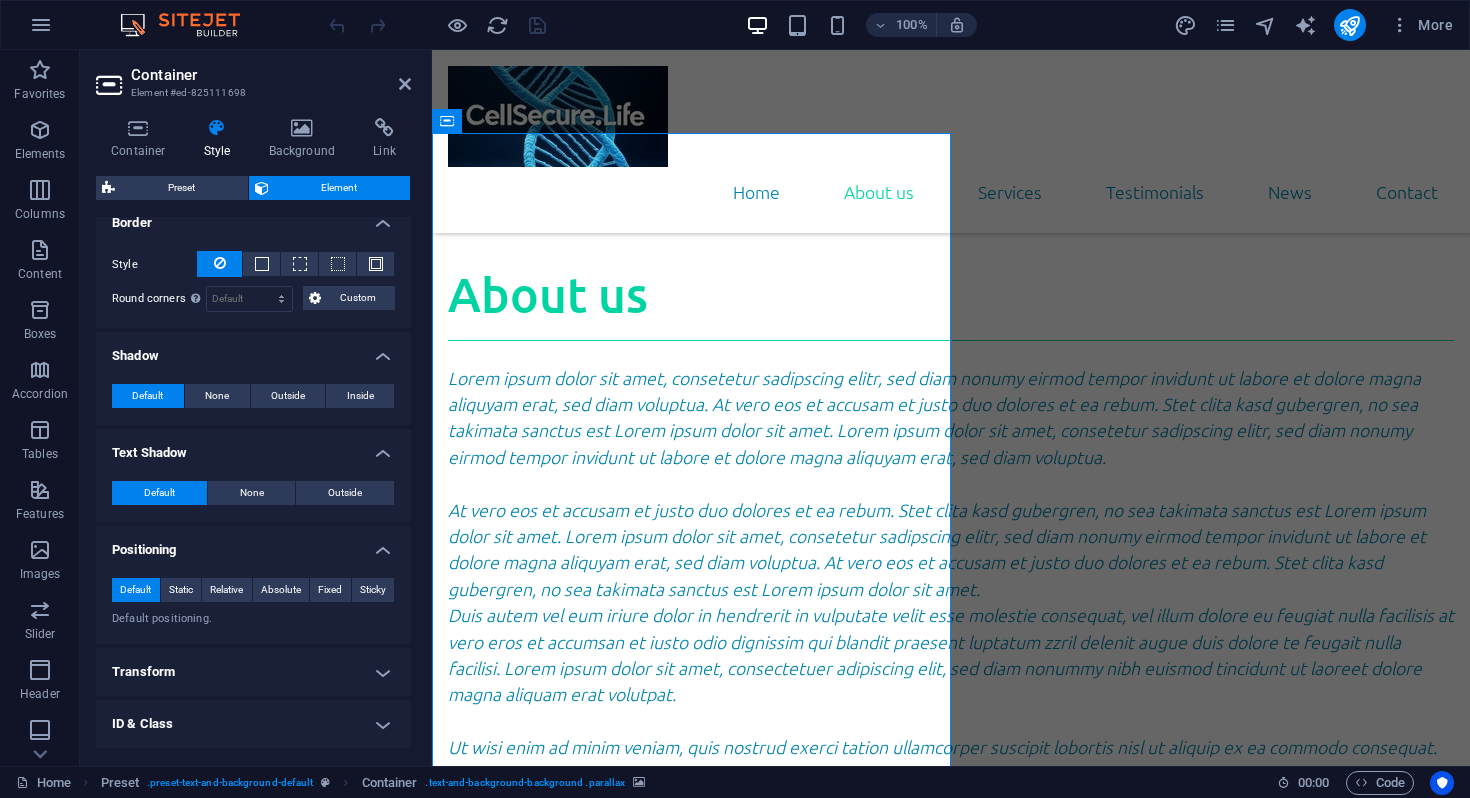 scroll, scrollTop: 531, scrollLeft: 0, axis: vertical 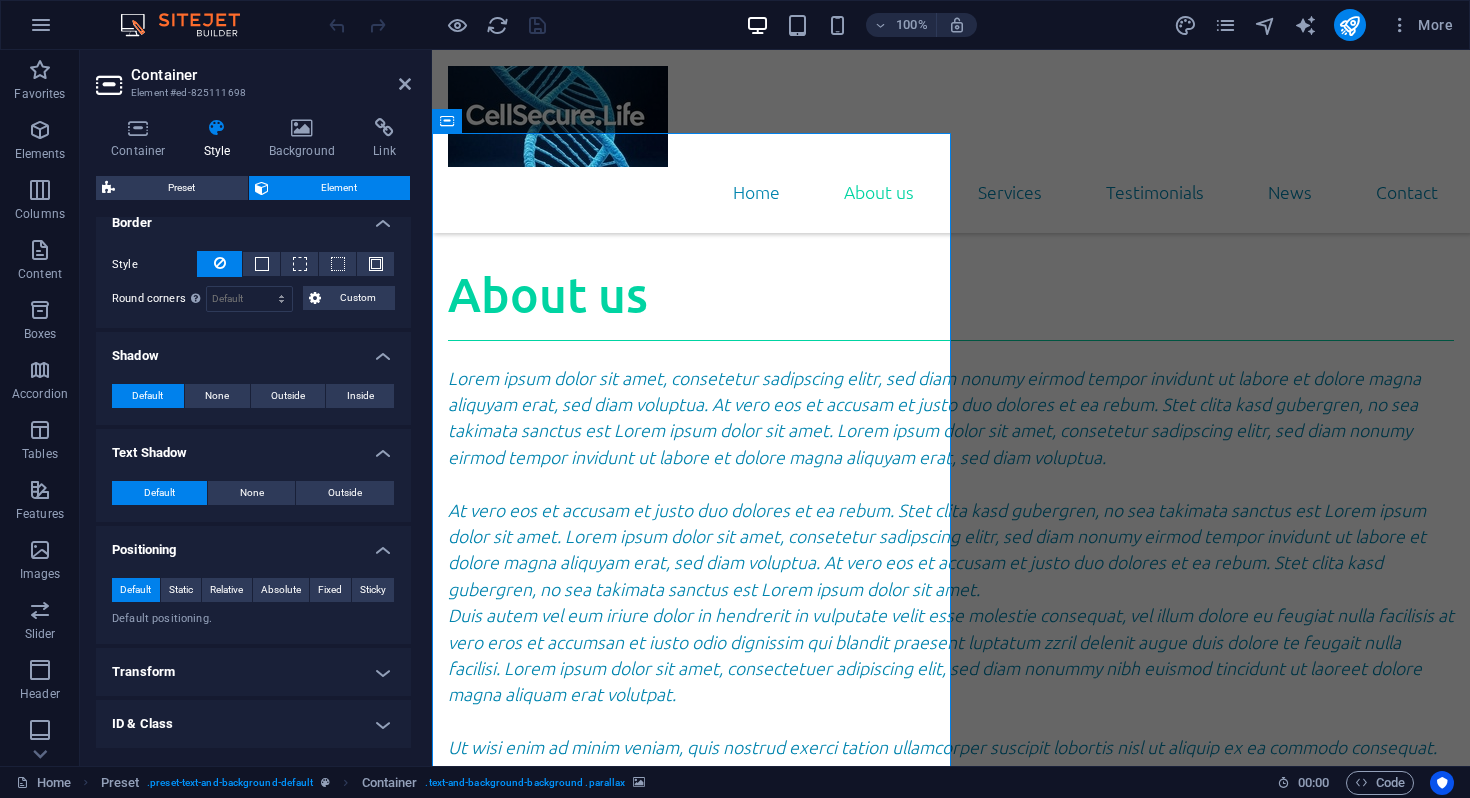 click on "Positioning" at bounding box center (253, 544) 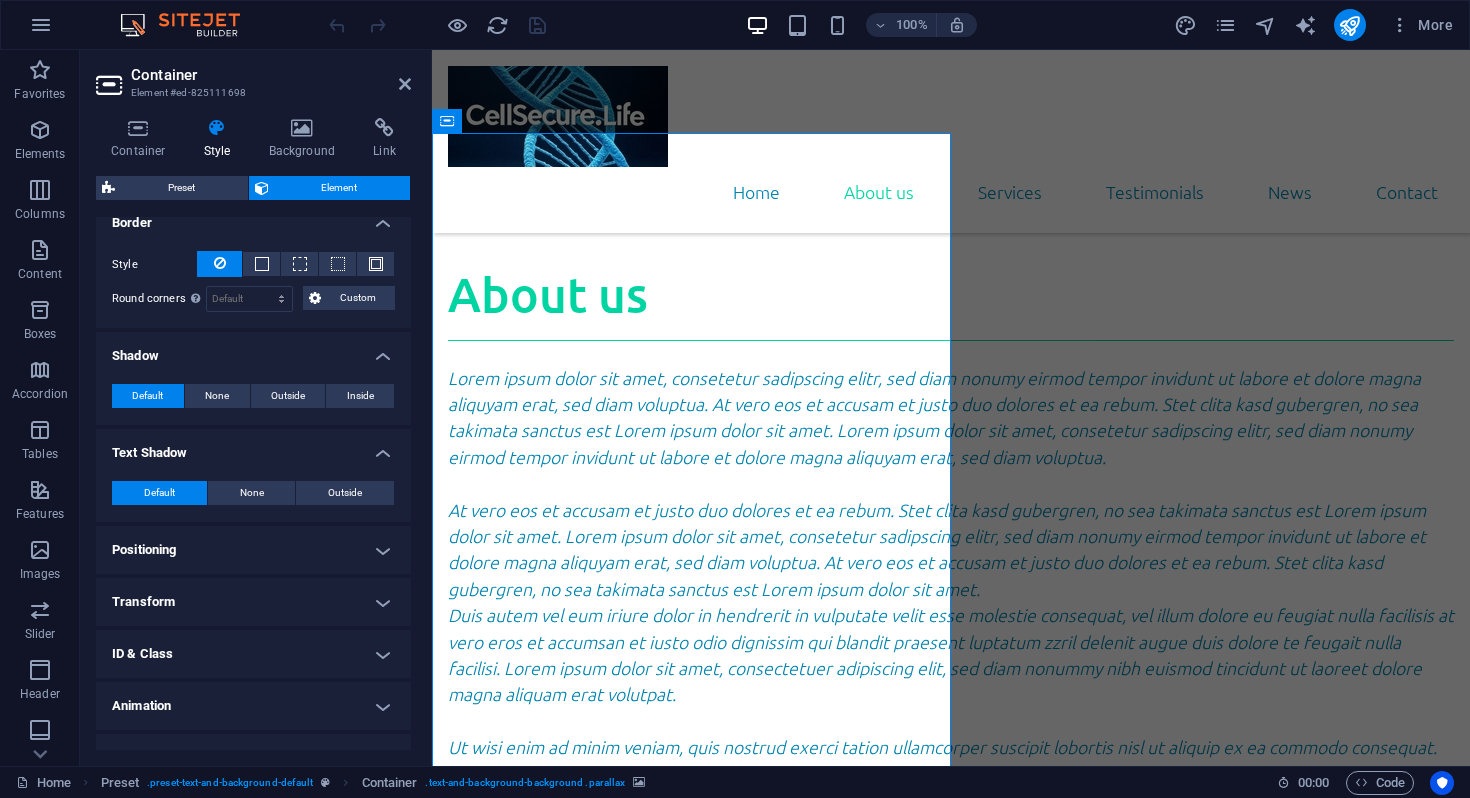 click on "Text Shadow" at bounding box center [253, 447] 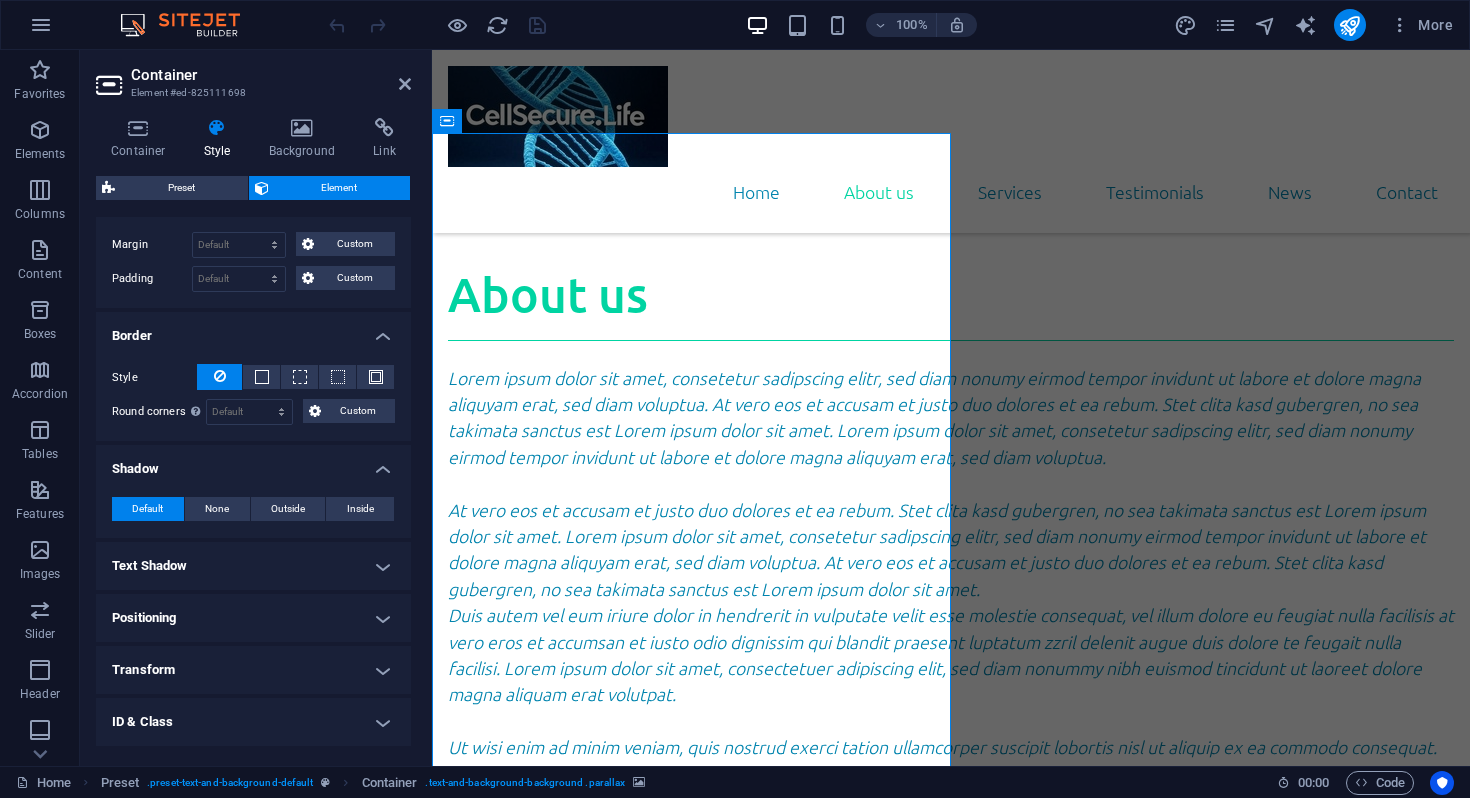 scroll, scrollTop: 419, scrollLeft: 0, axis: vertical 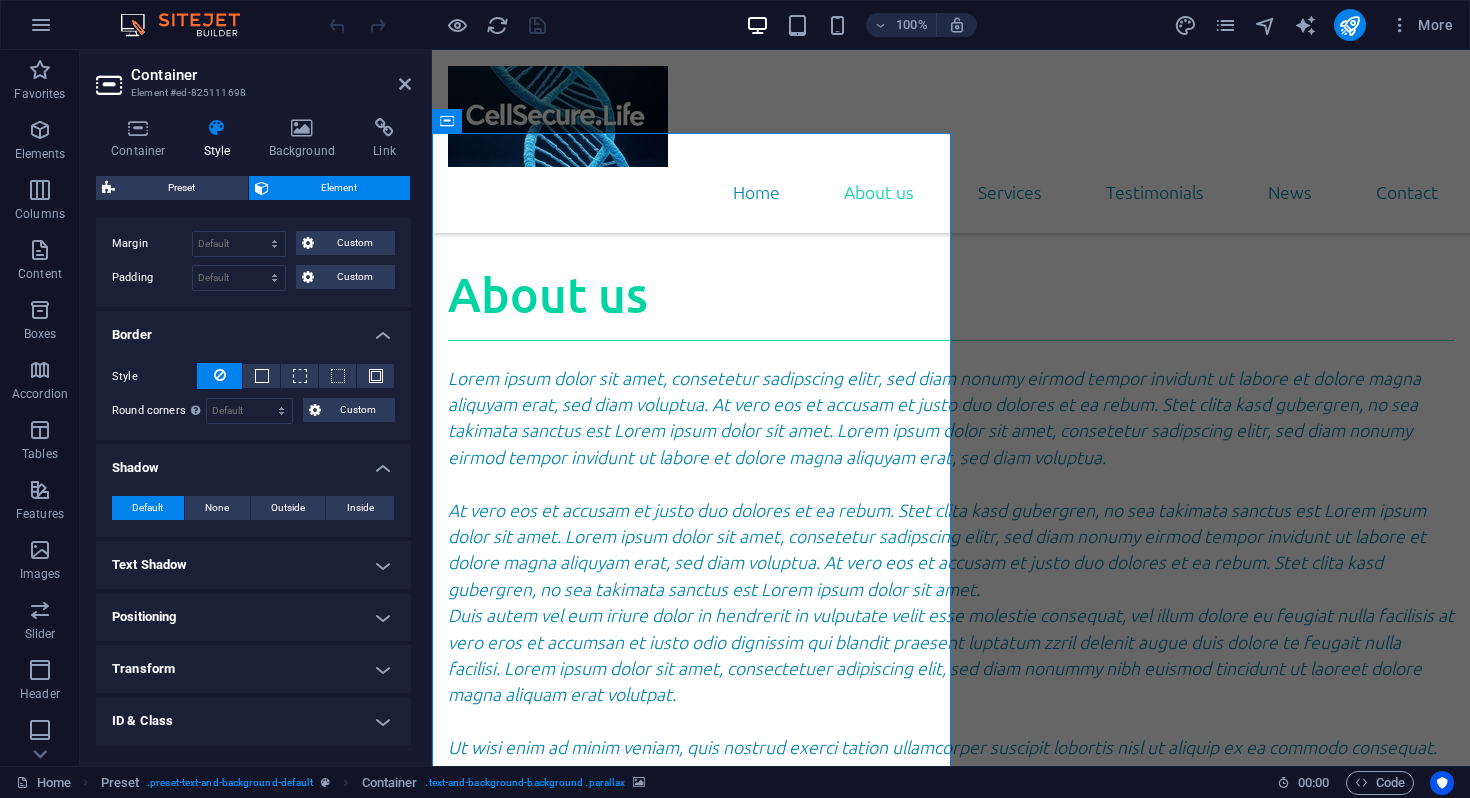 click on "Shadow" at bounding box center (253, 462) 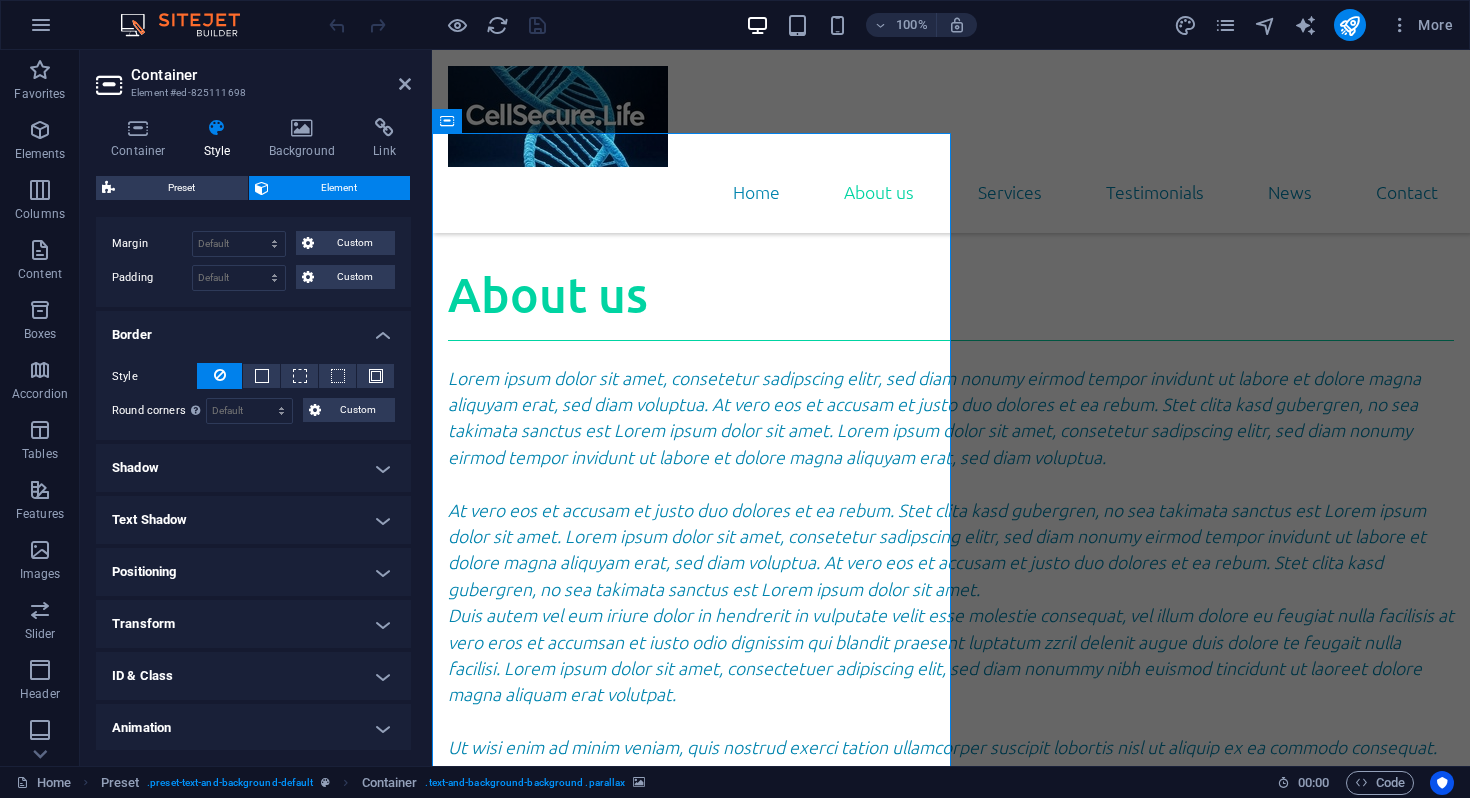 click on "Border" at bounding box center (253, 329) 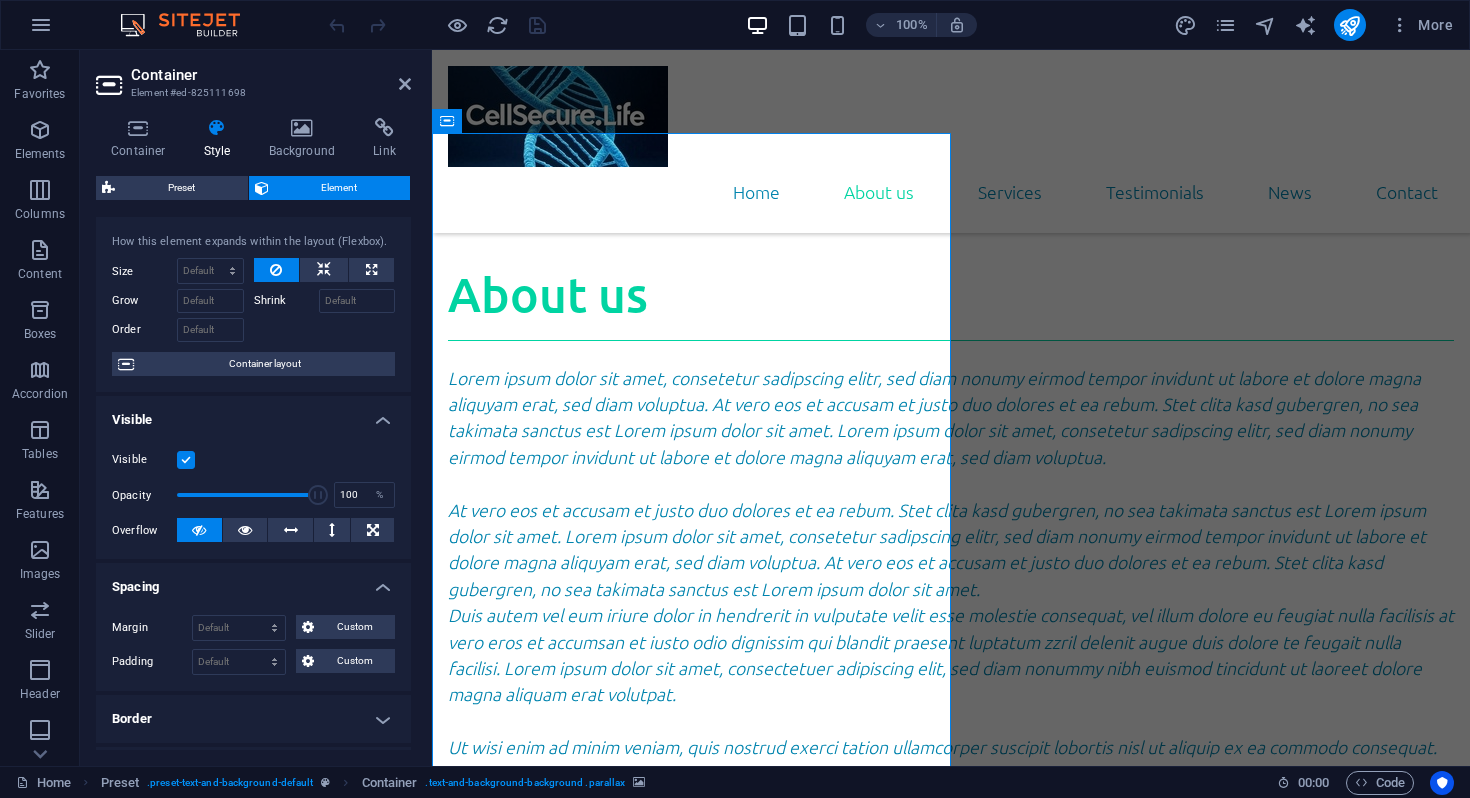 scroll, scrollTop: 0, scrollLeft: 0, axis: both 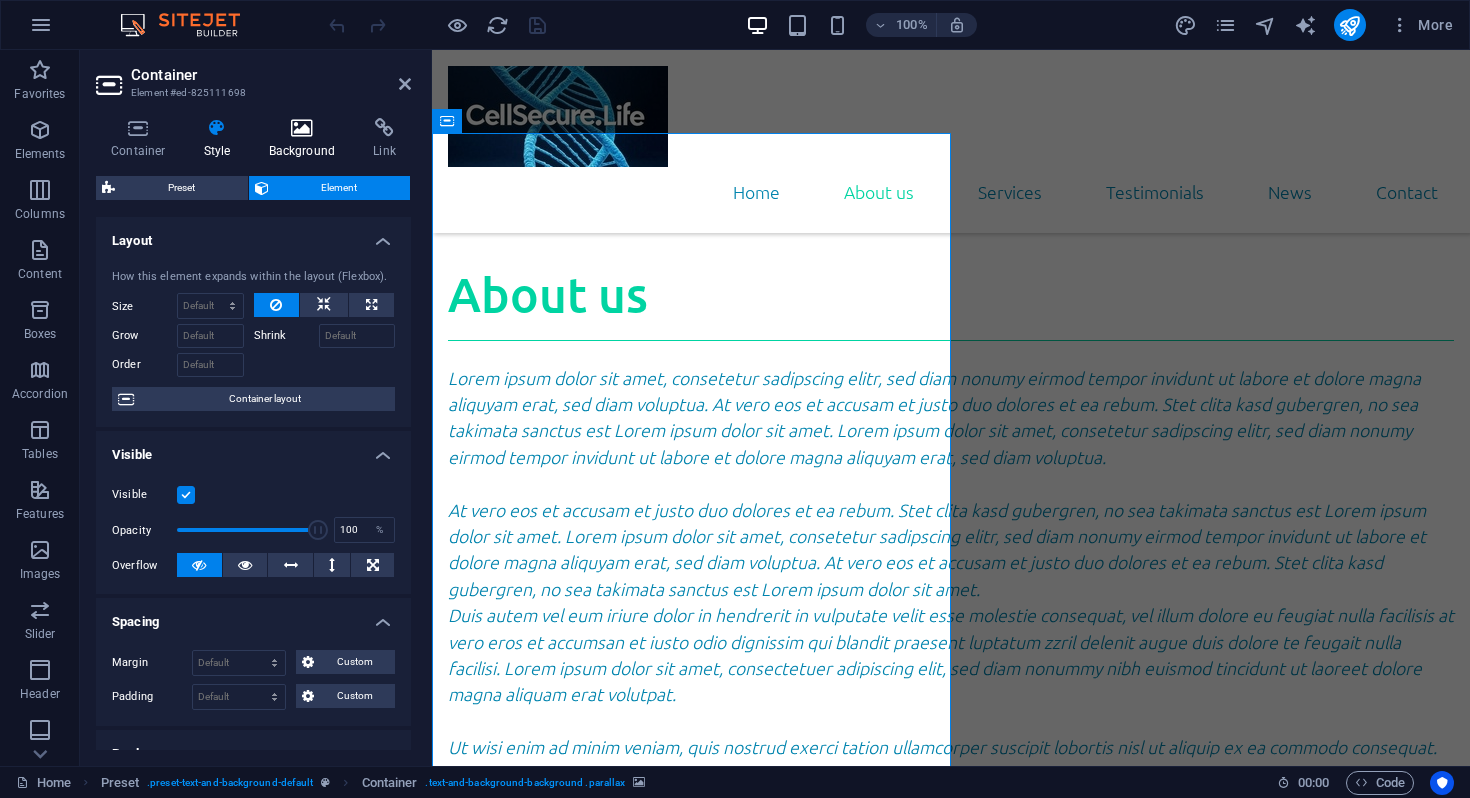 click at bounding box center [302, 128] 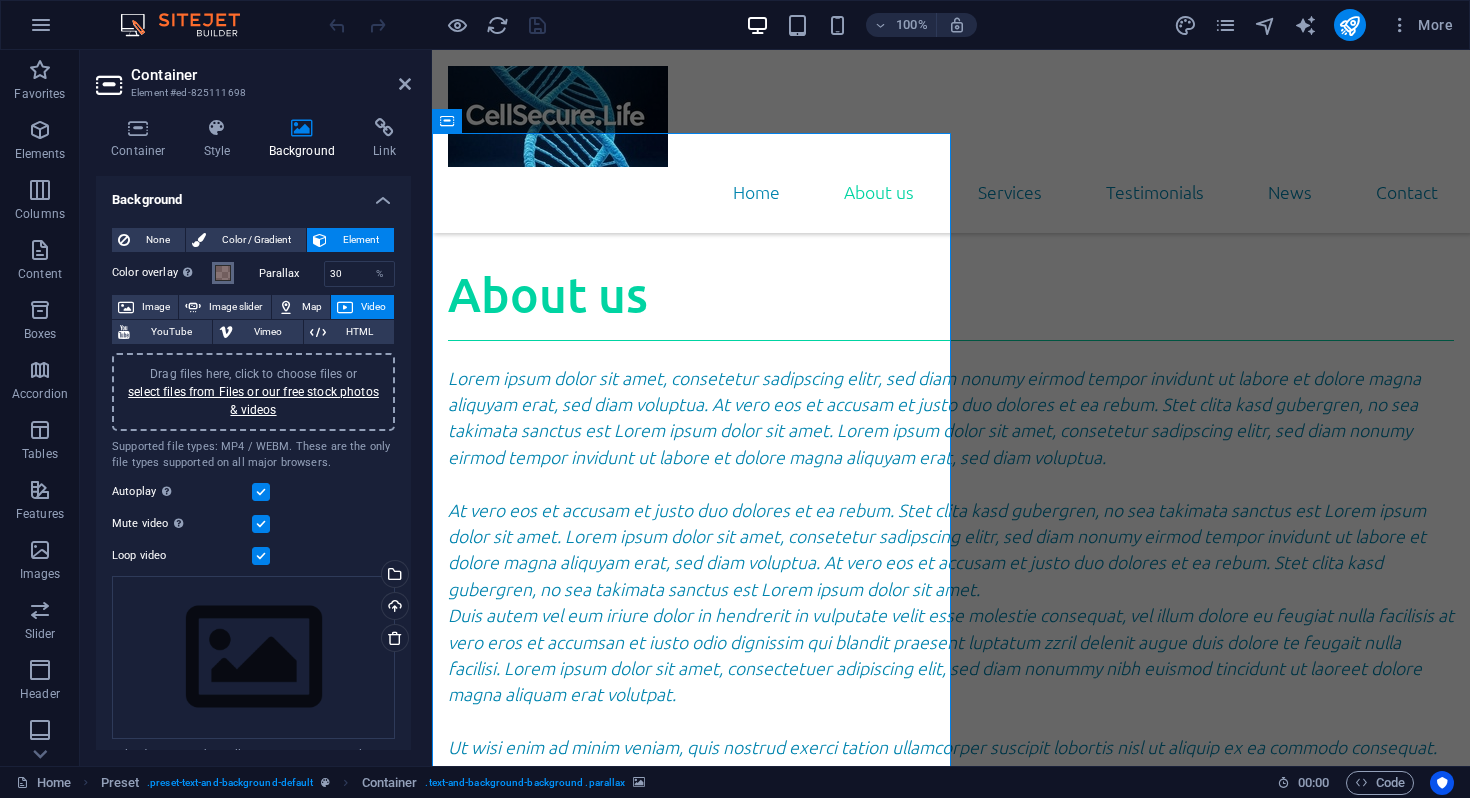 click at bounding box center [223, 273] 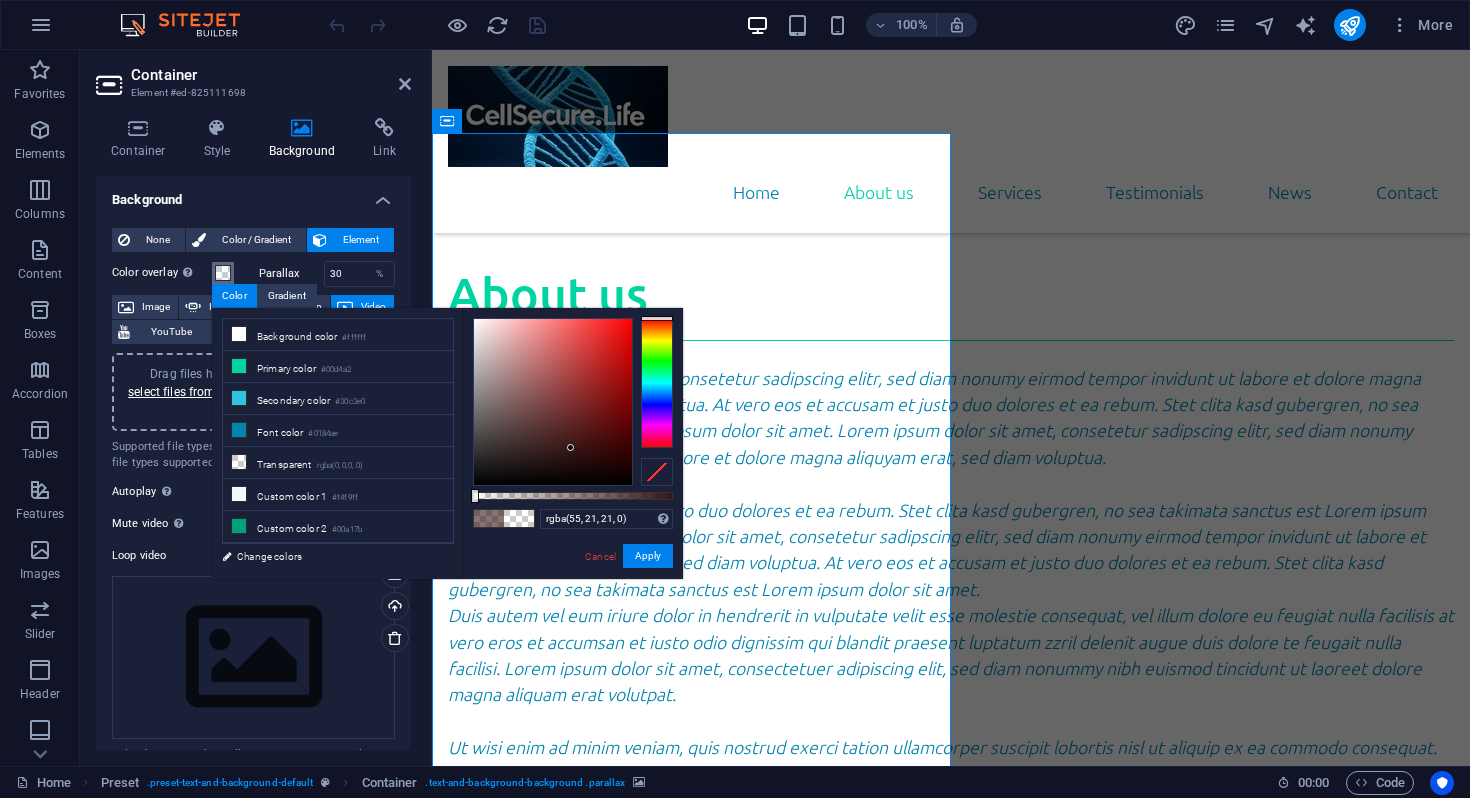 drag, startPoint x: 595, startPoint y: 497, endPoint x: 473, endPoint y: 492, distance: 122.10242 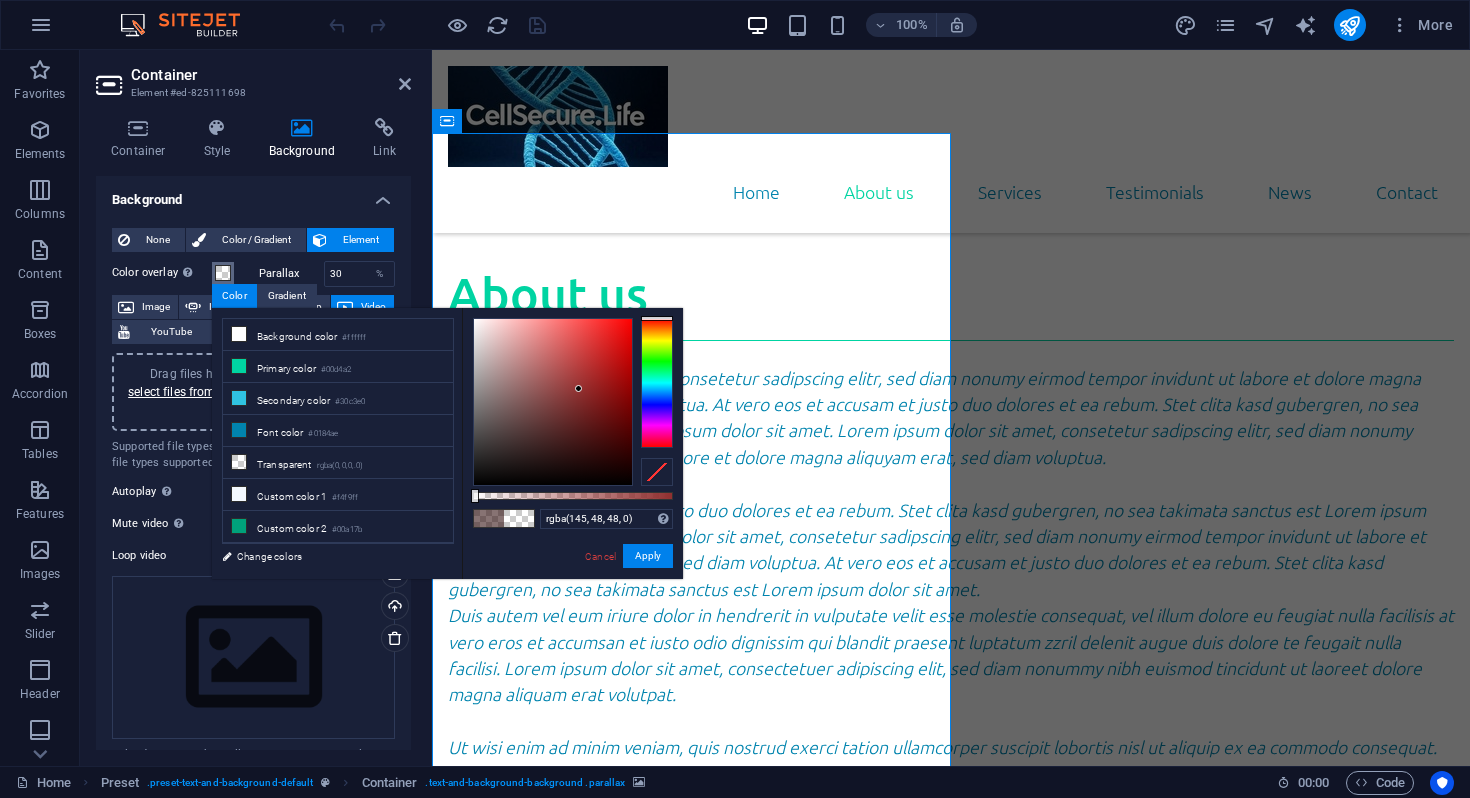 drag, startPoint x: 569, startPoint y: 444, endPoint x: 579, endPoint y: 389, distance: 55.9017 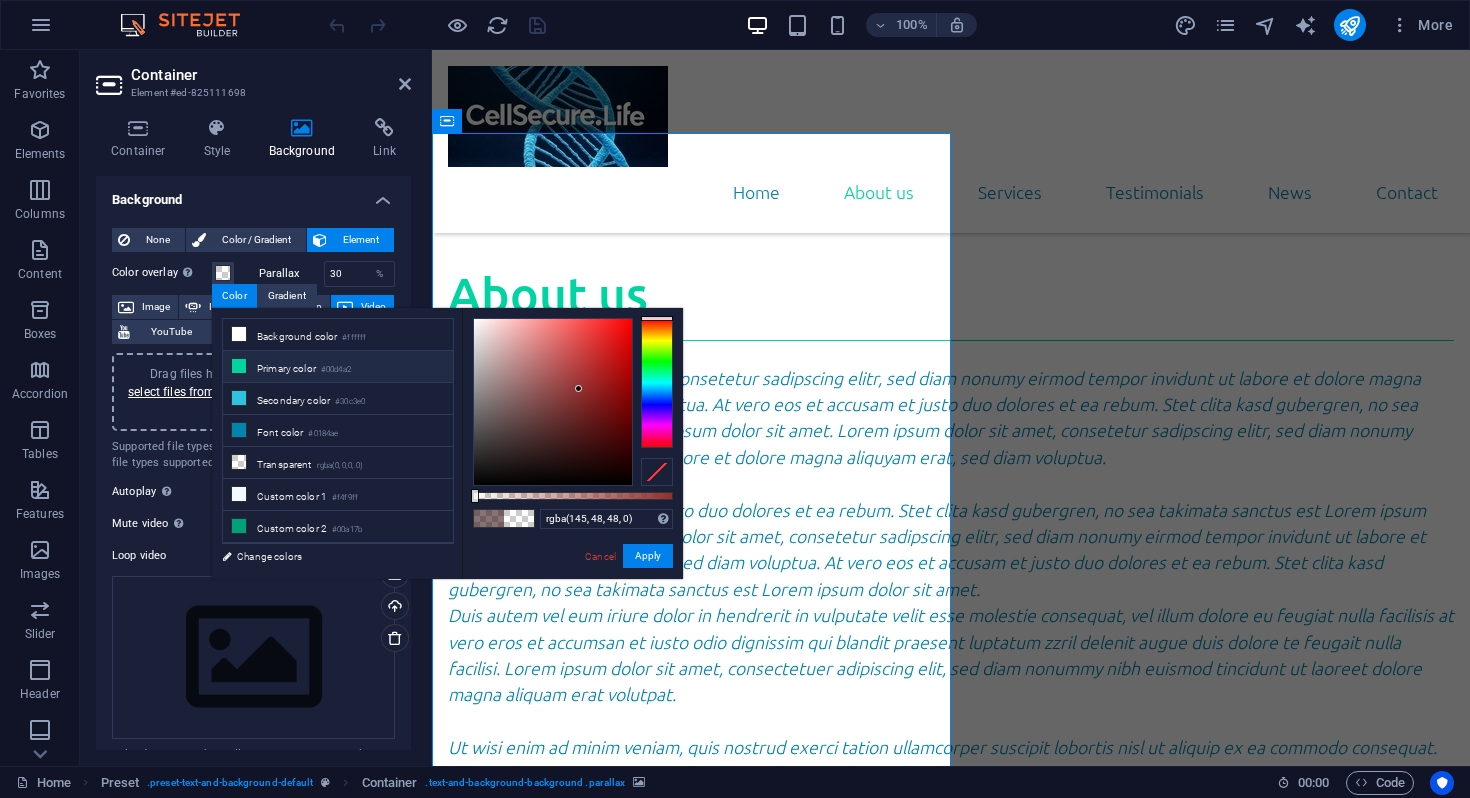click on "Primary color
[COLOR]" at bounding box center (338, 367) 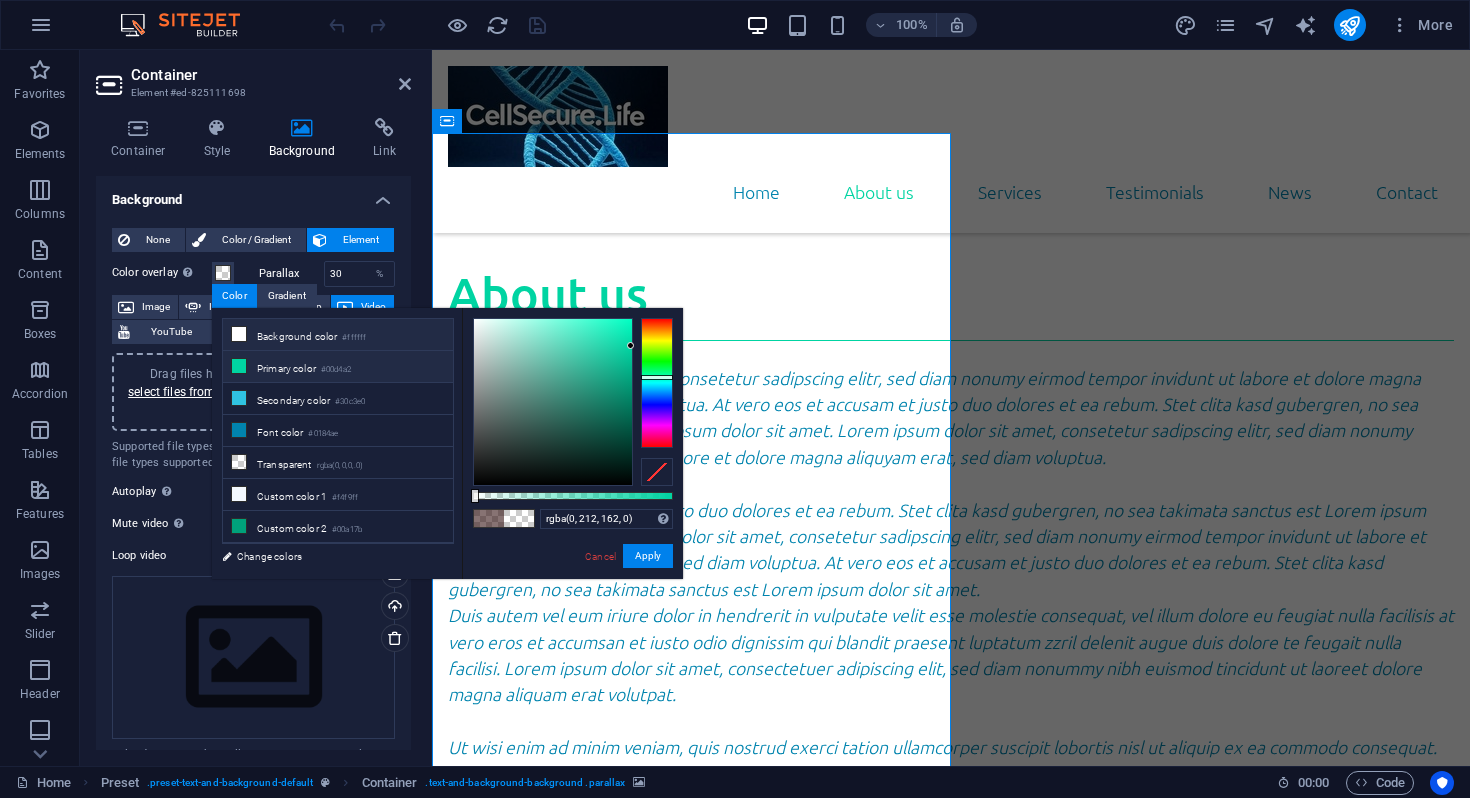 click on "Background color
#ffffff" at bounding box center [338, 335] 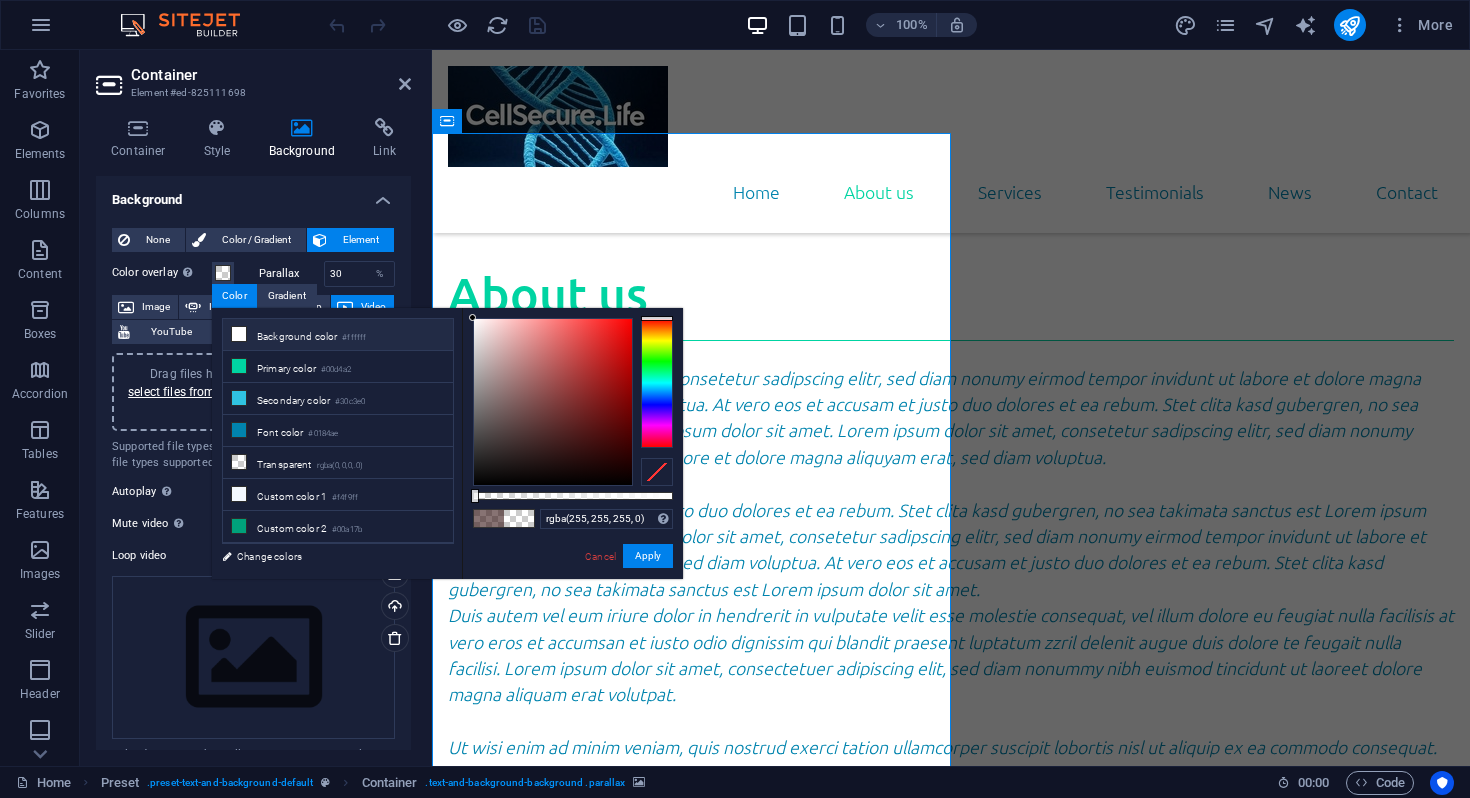 click on "Background color
#ffffff" at bounding box center (338, 335) 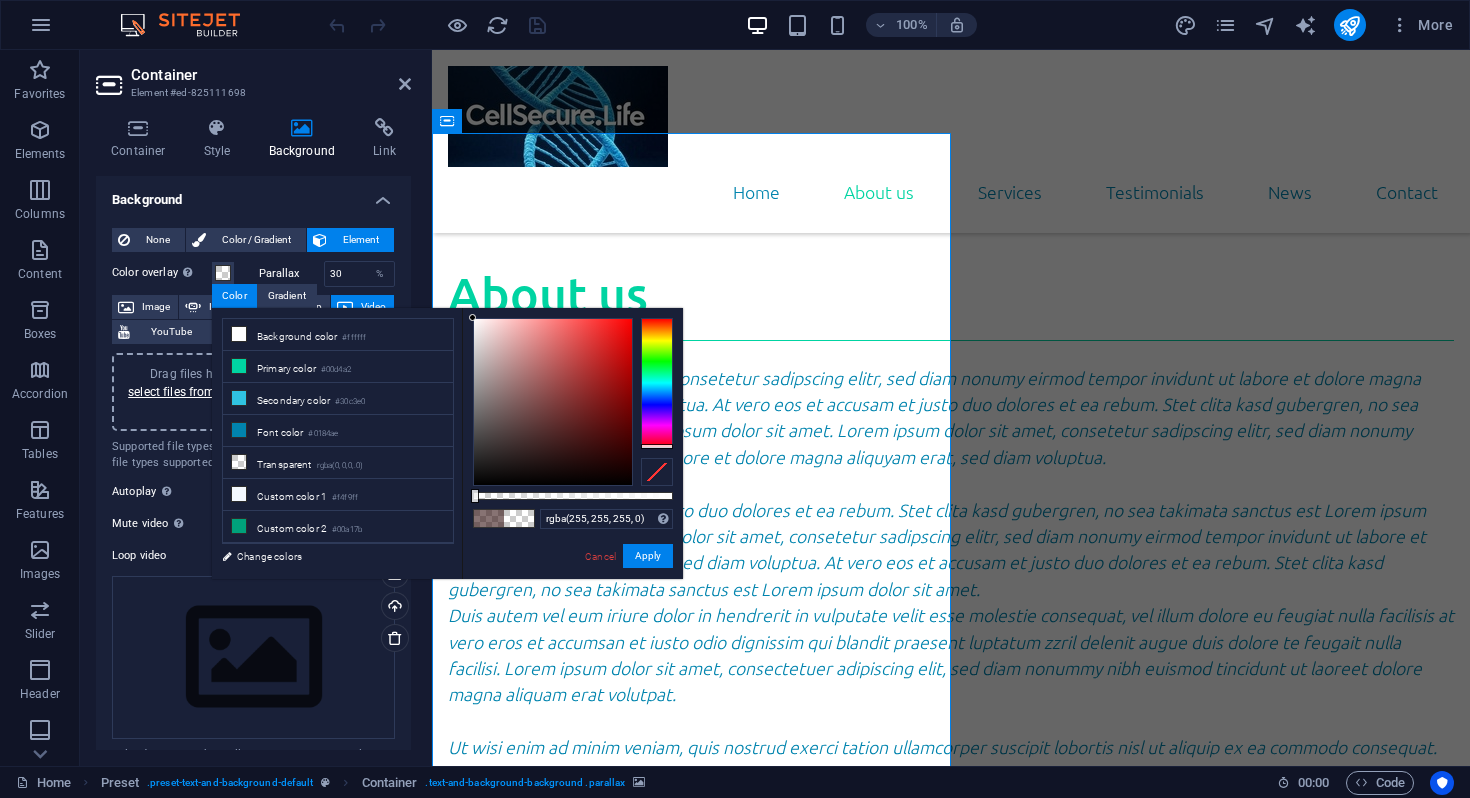 drag, startPoint x: 657, startPoint y: 358, endPoint x: 668, endPoint y: 469, distance: 111.54372 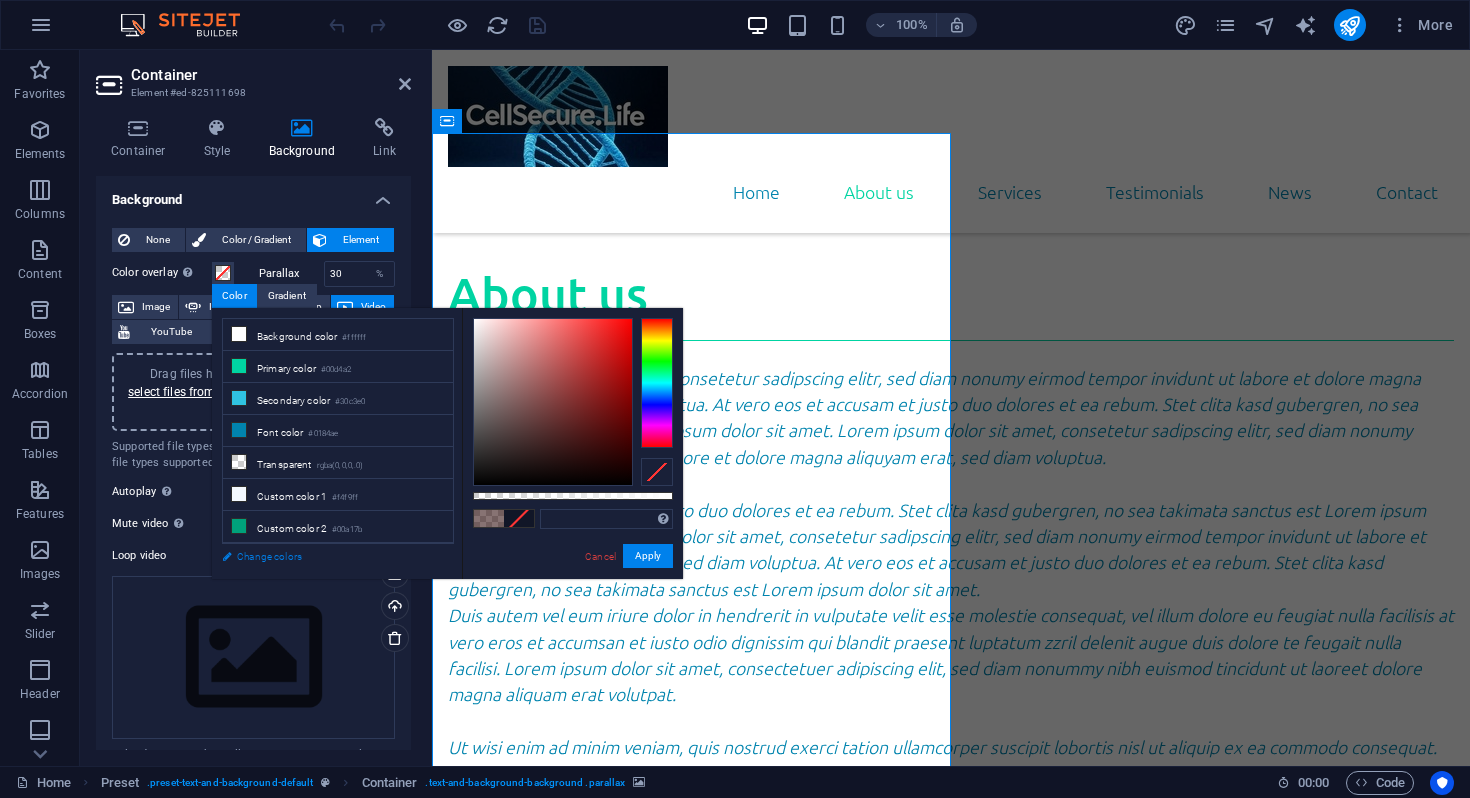 click on "Change colors" at bounding box center [328, 556] 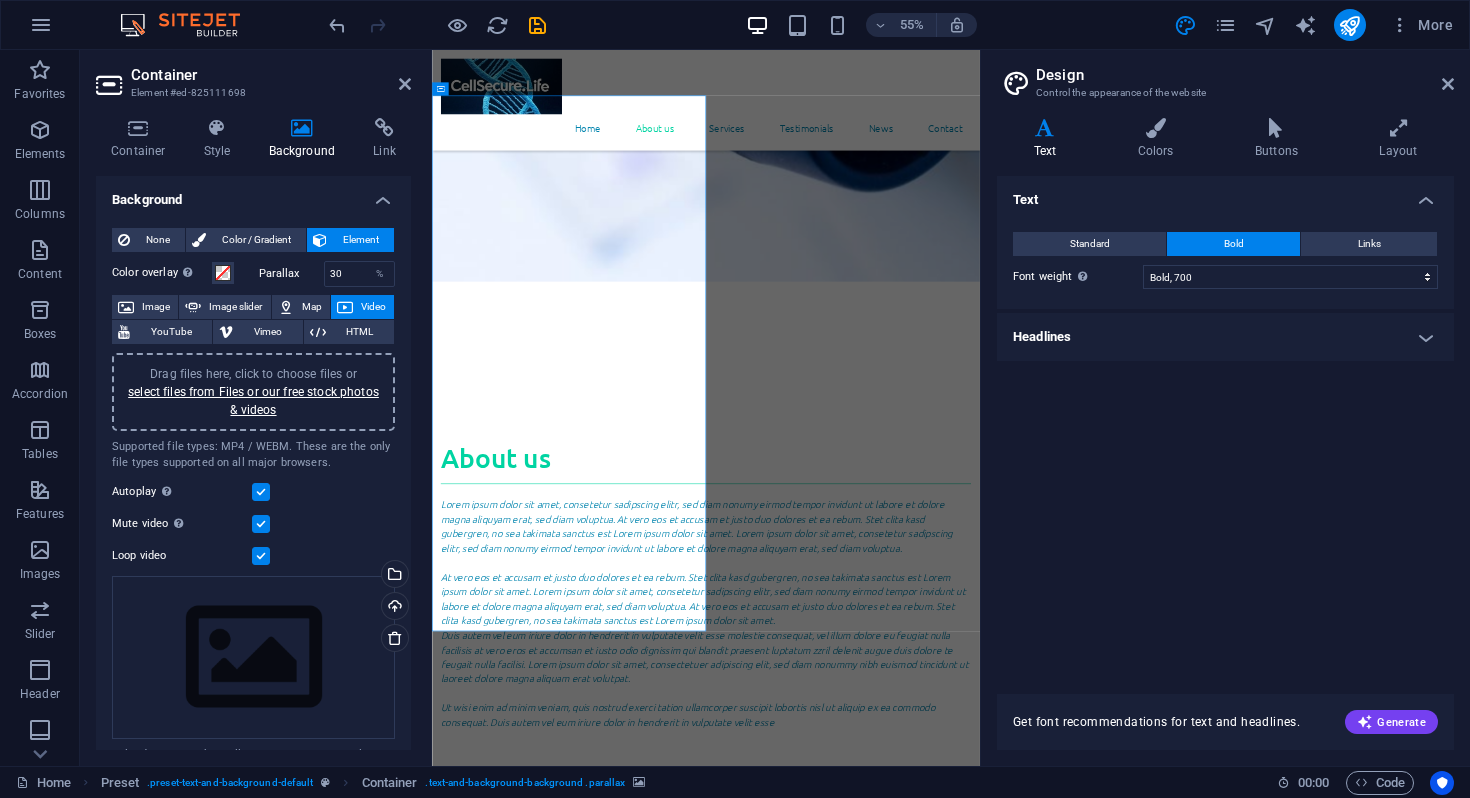 scroll, scrollTop: 1771, scrollLeft: 0, axis: vertical 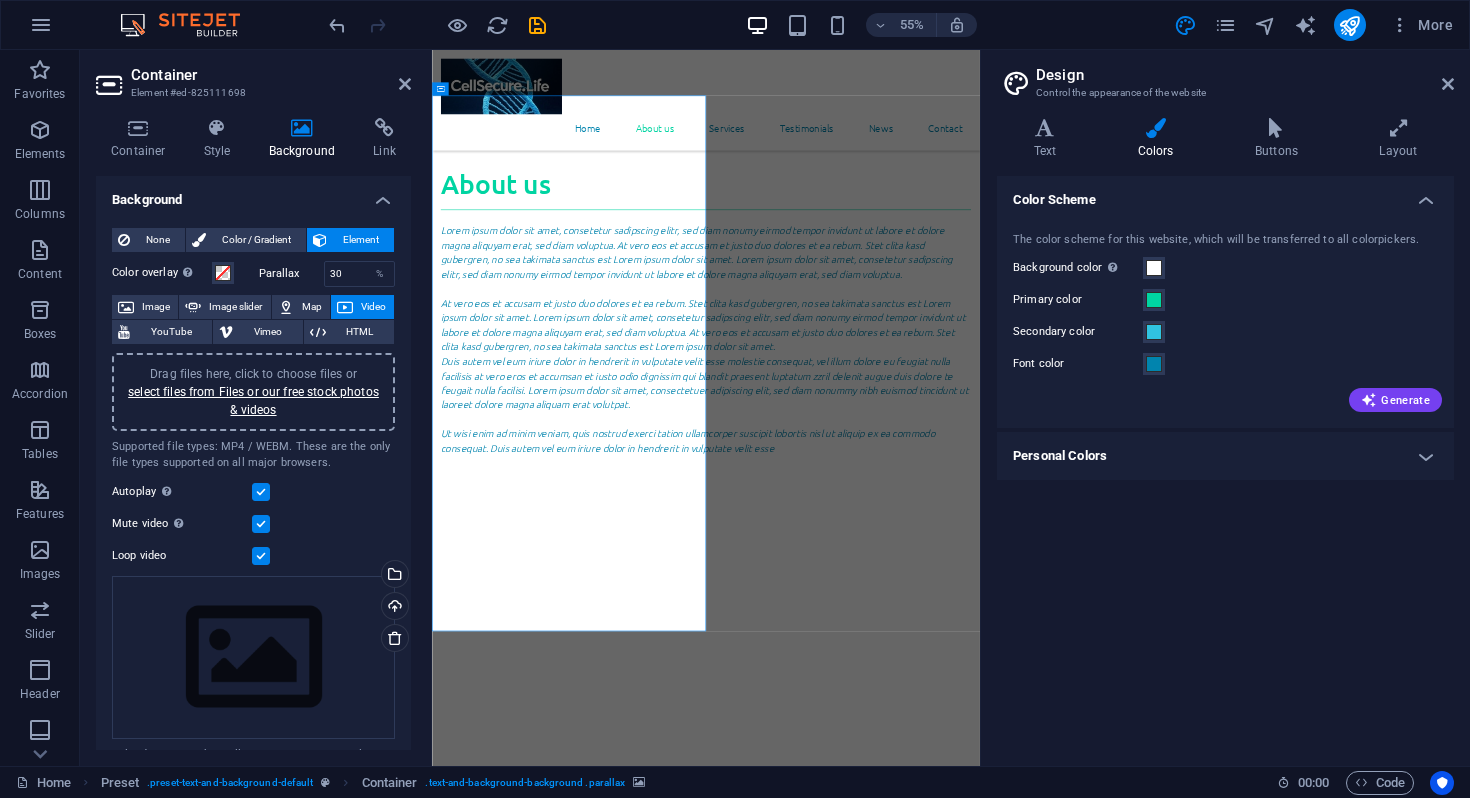 click on "Personal Colors" at bounding box center [1225, 456] 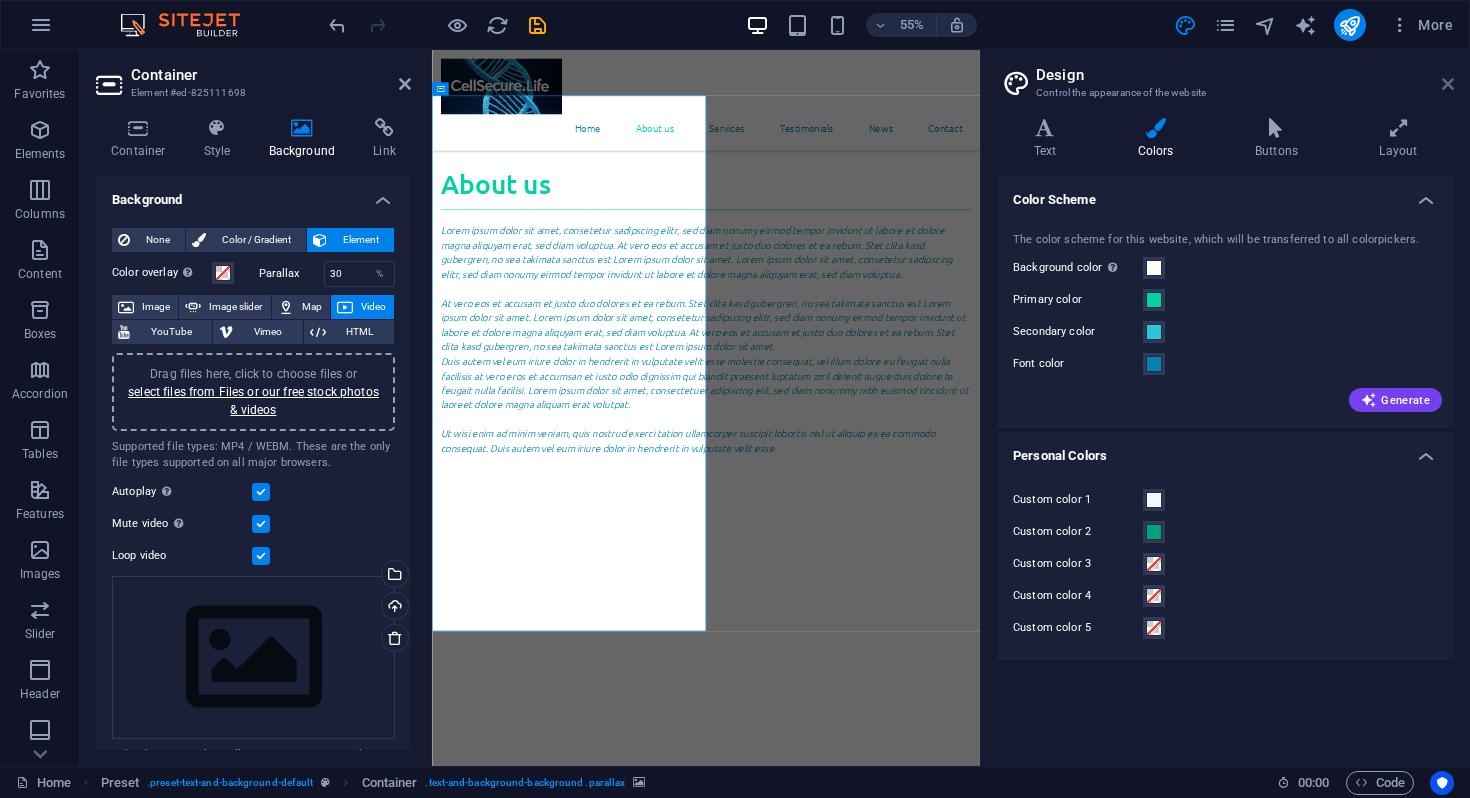 click at bounding box center (1448, 84) 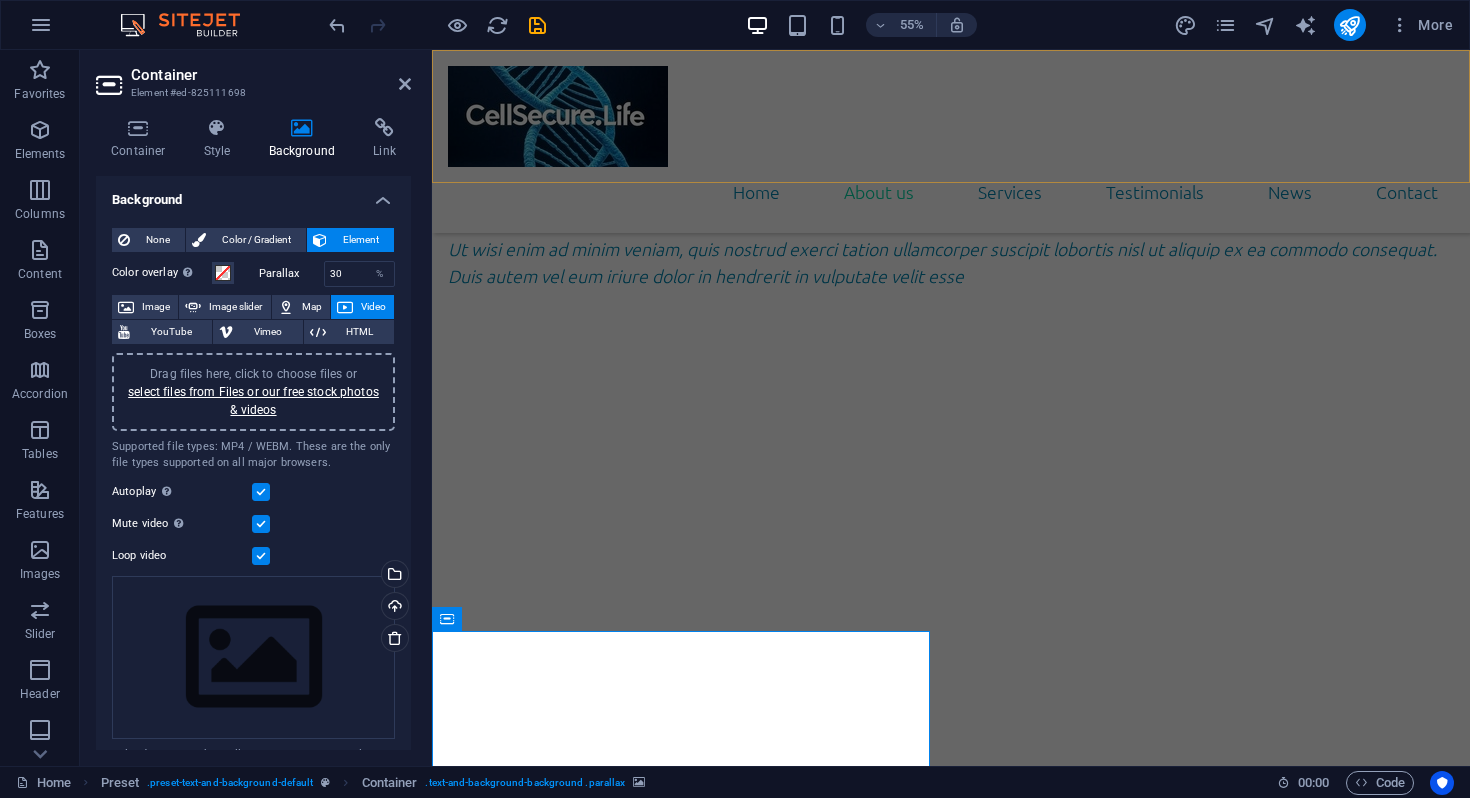 scroll, scrollTop: 1273, scrollLeft: 0, axis: vertical 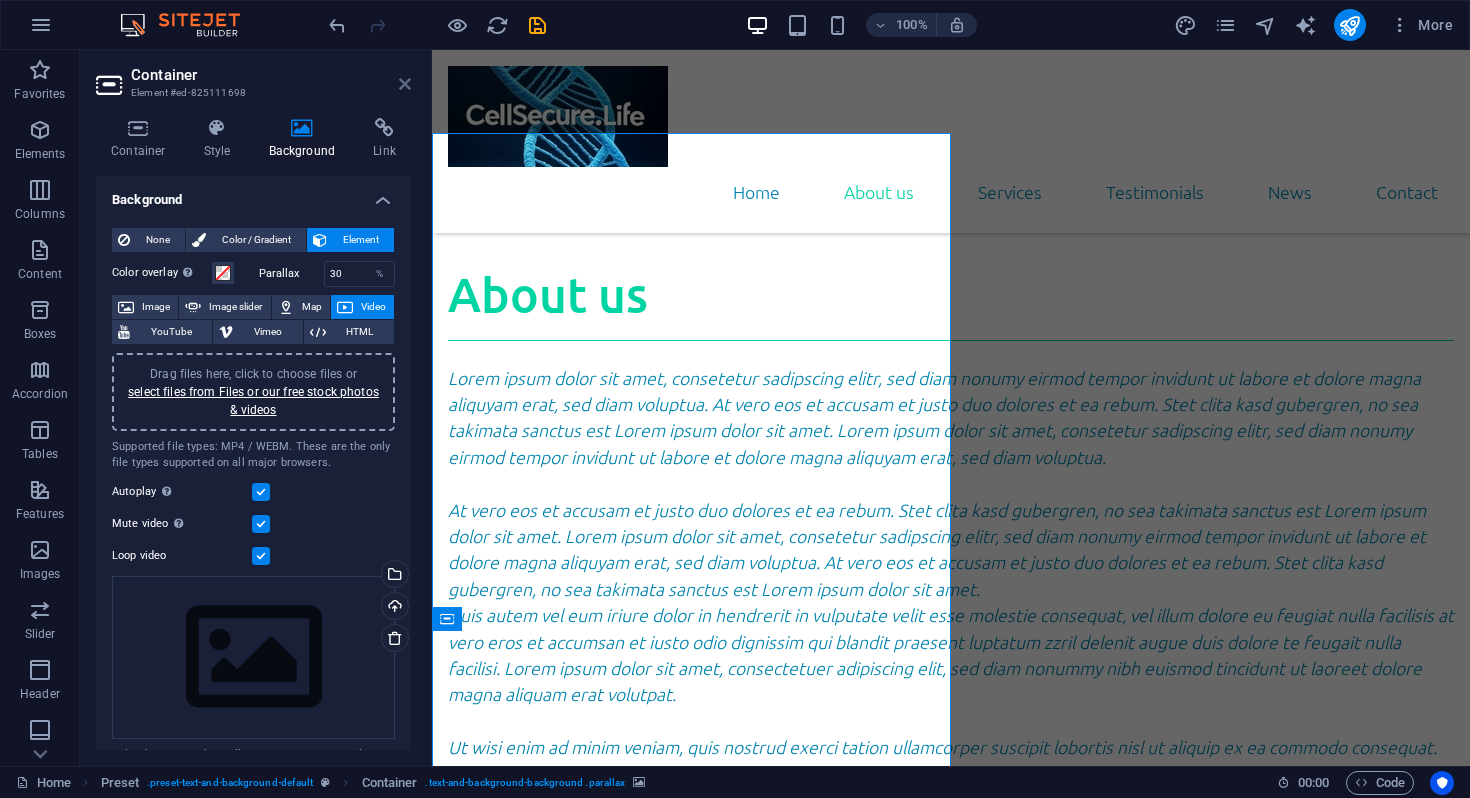 click at bounding box center (405, 84) 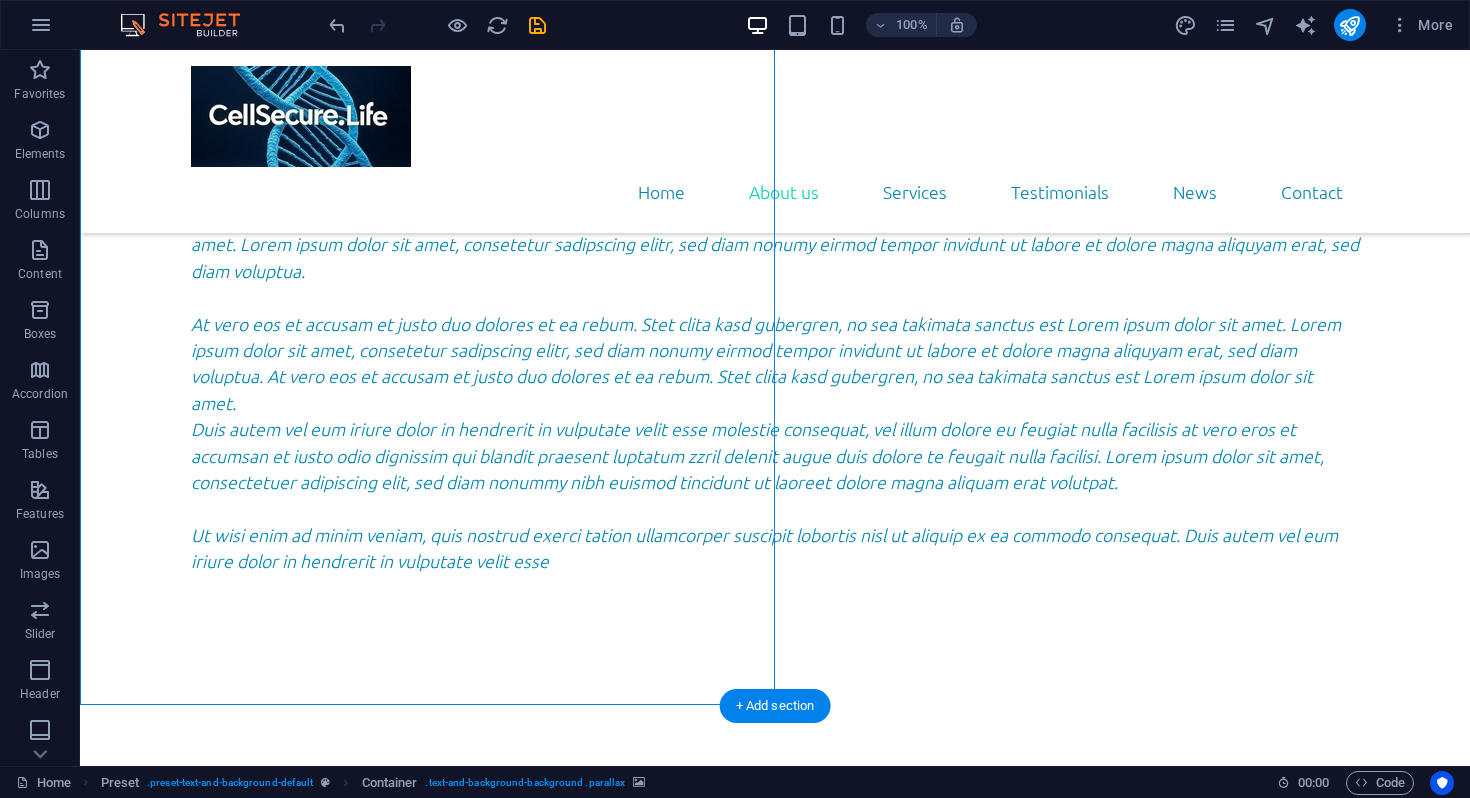 scroll, scrollTop: 1463, scrollLeft: 0, axis: vertical 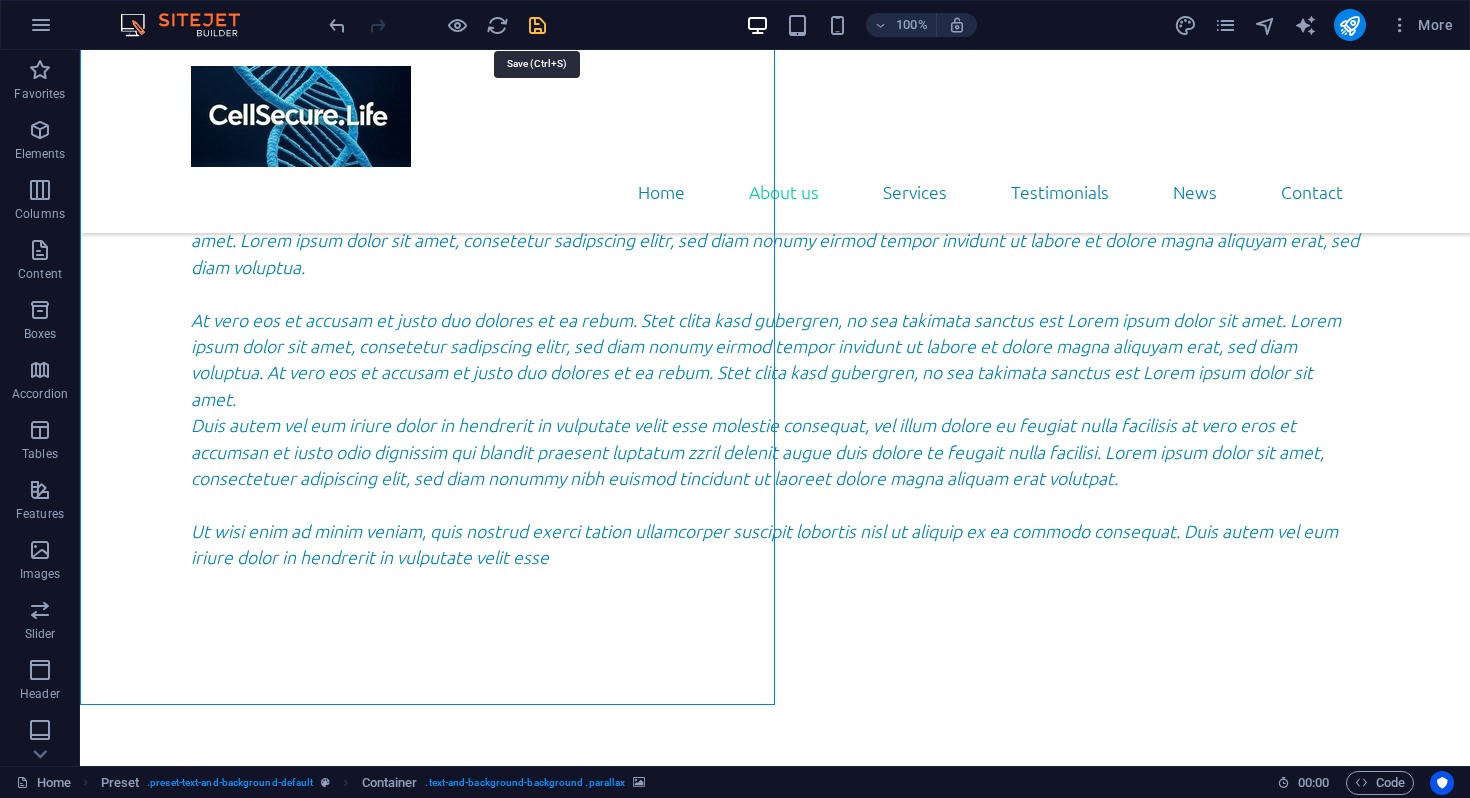 click at bounding box center (537, 25) 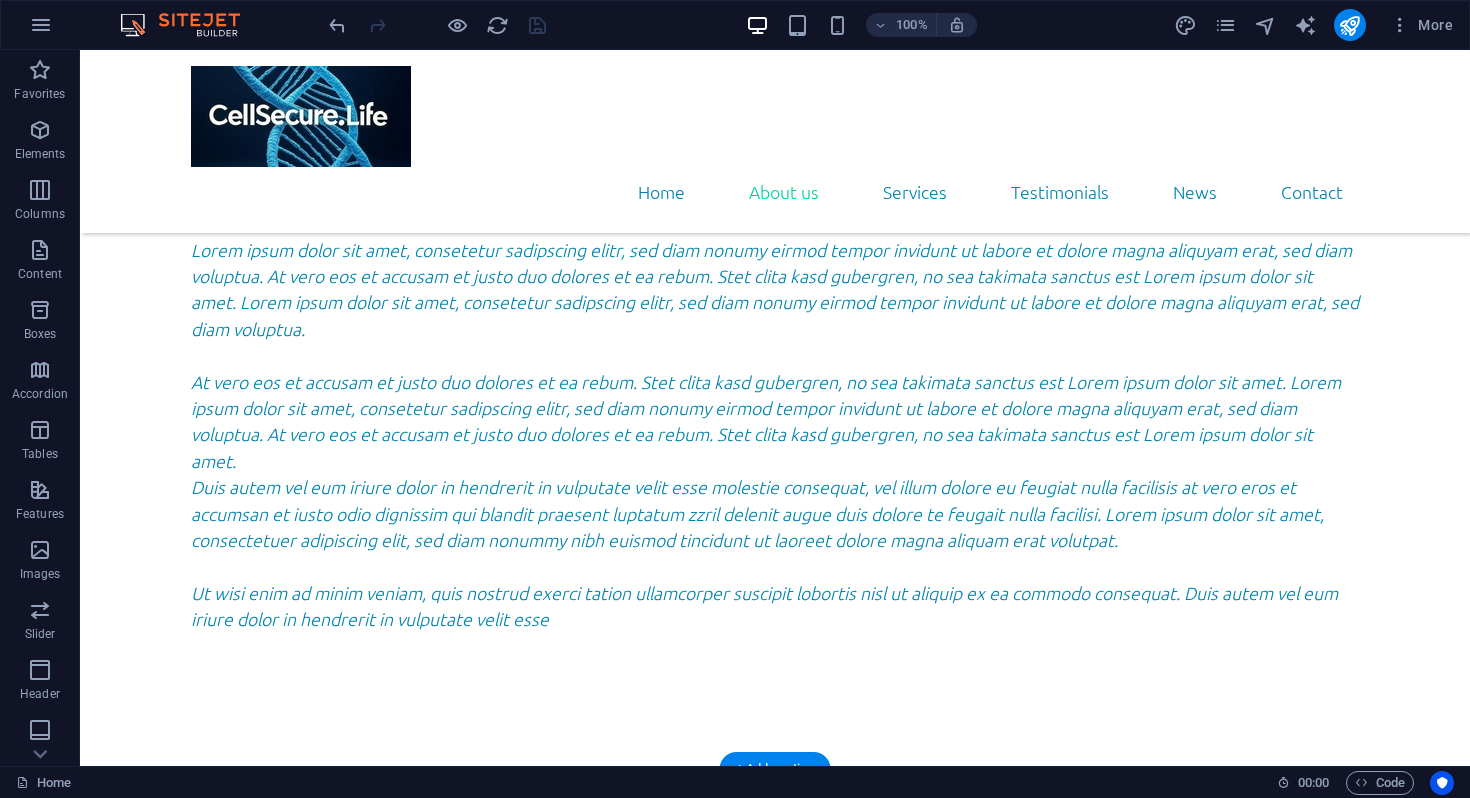 scroll, scrollTop: 1397, scrollLeft: 0, axis: vertical 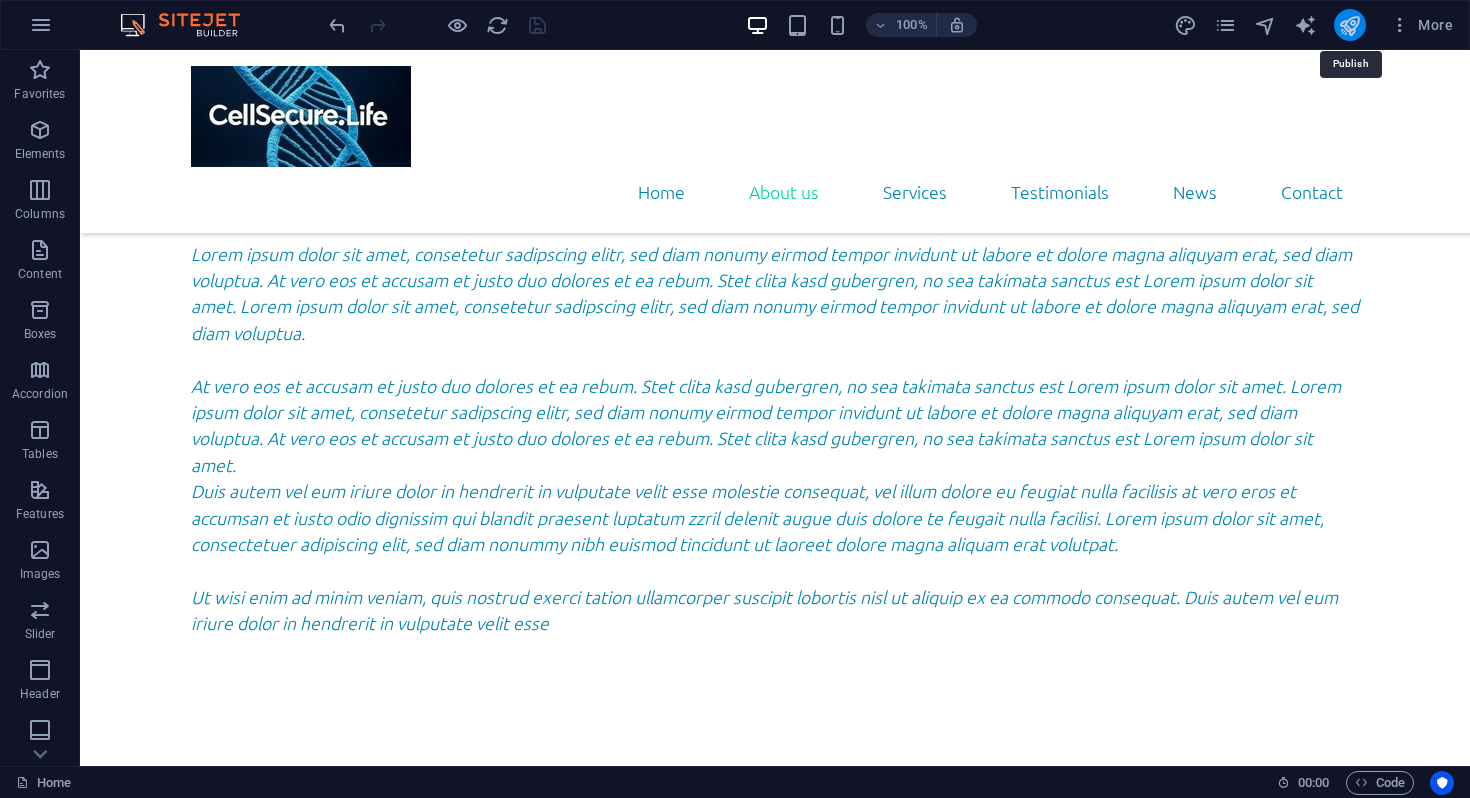 click at bounding box center (1349, 25) 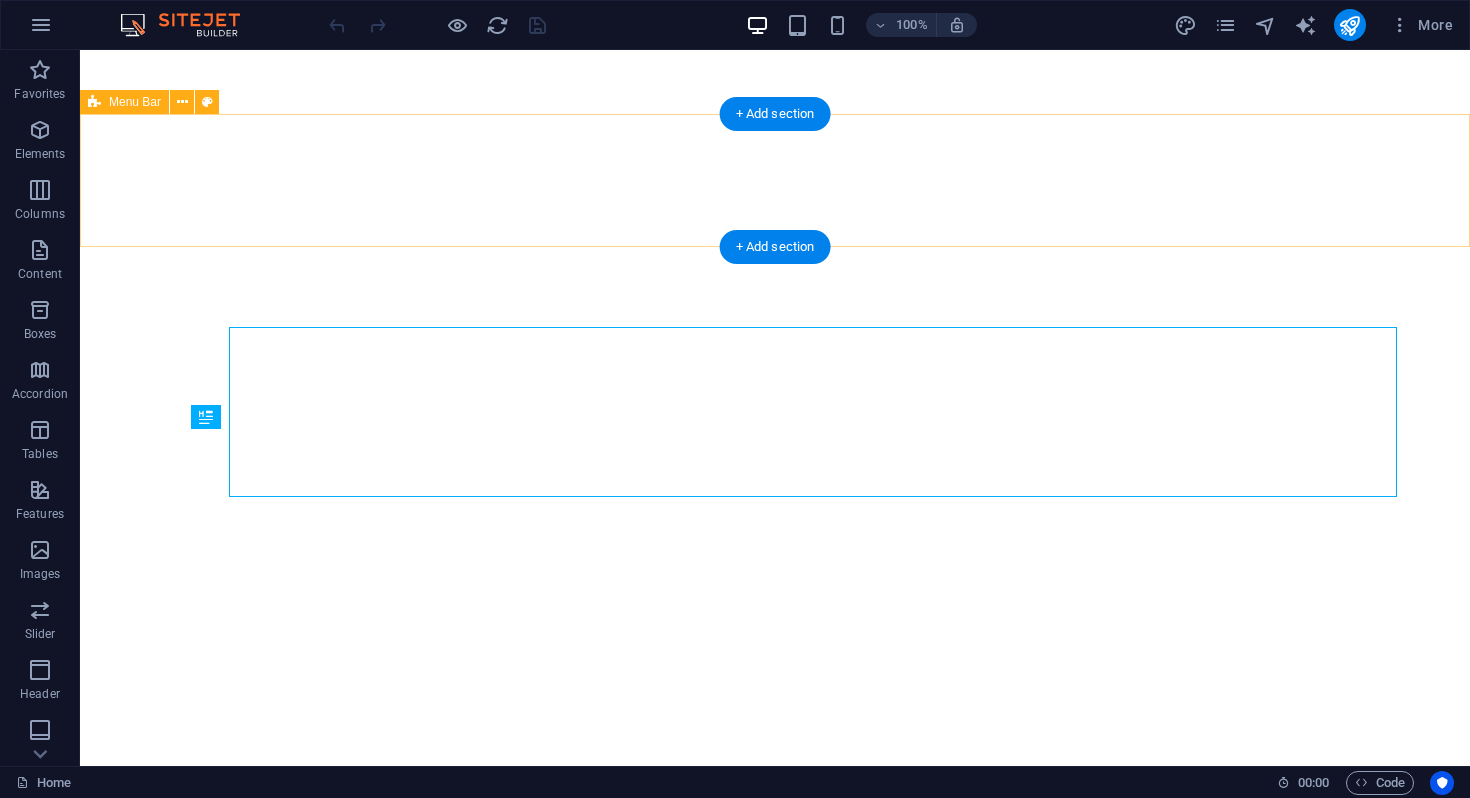 scroll, scrollTop: 0, scrollLeft: 0, axis: both 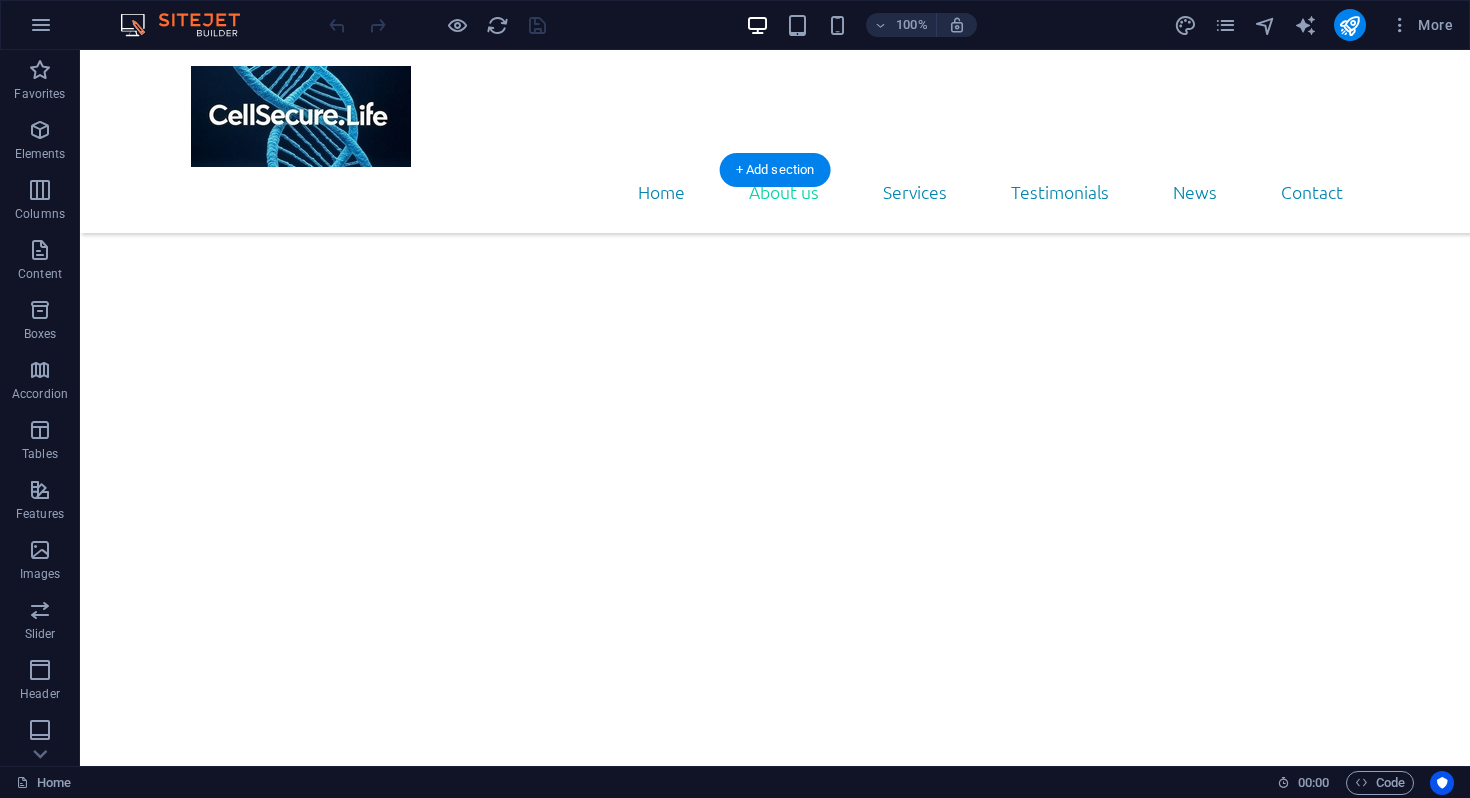 click at bounding box center [775, 2474] 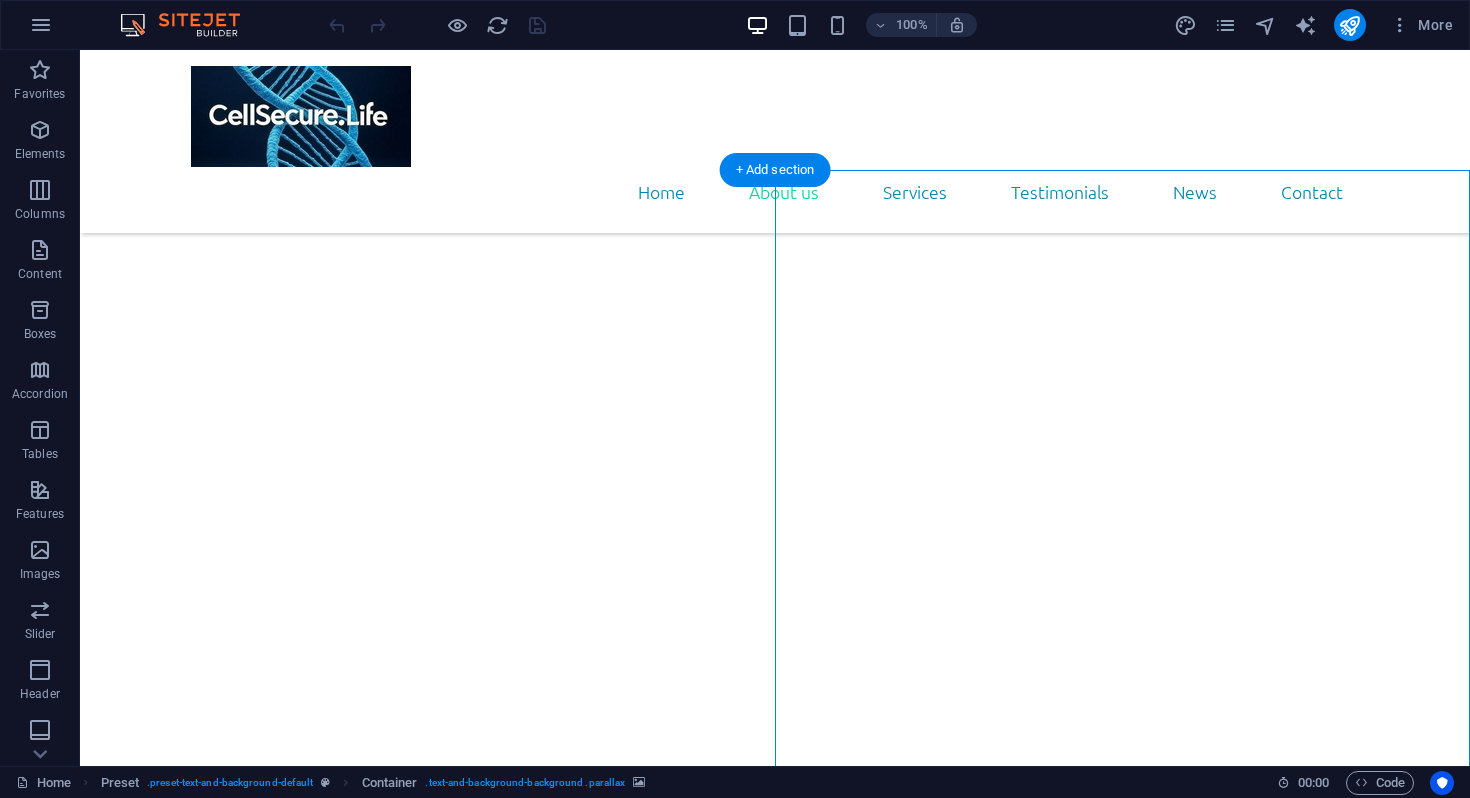 click at bounding box center (775, 2474) 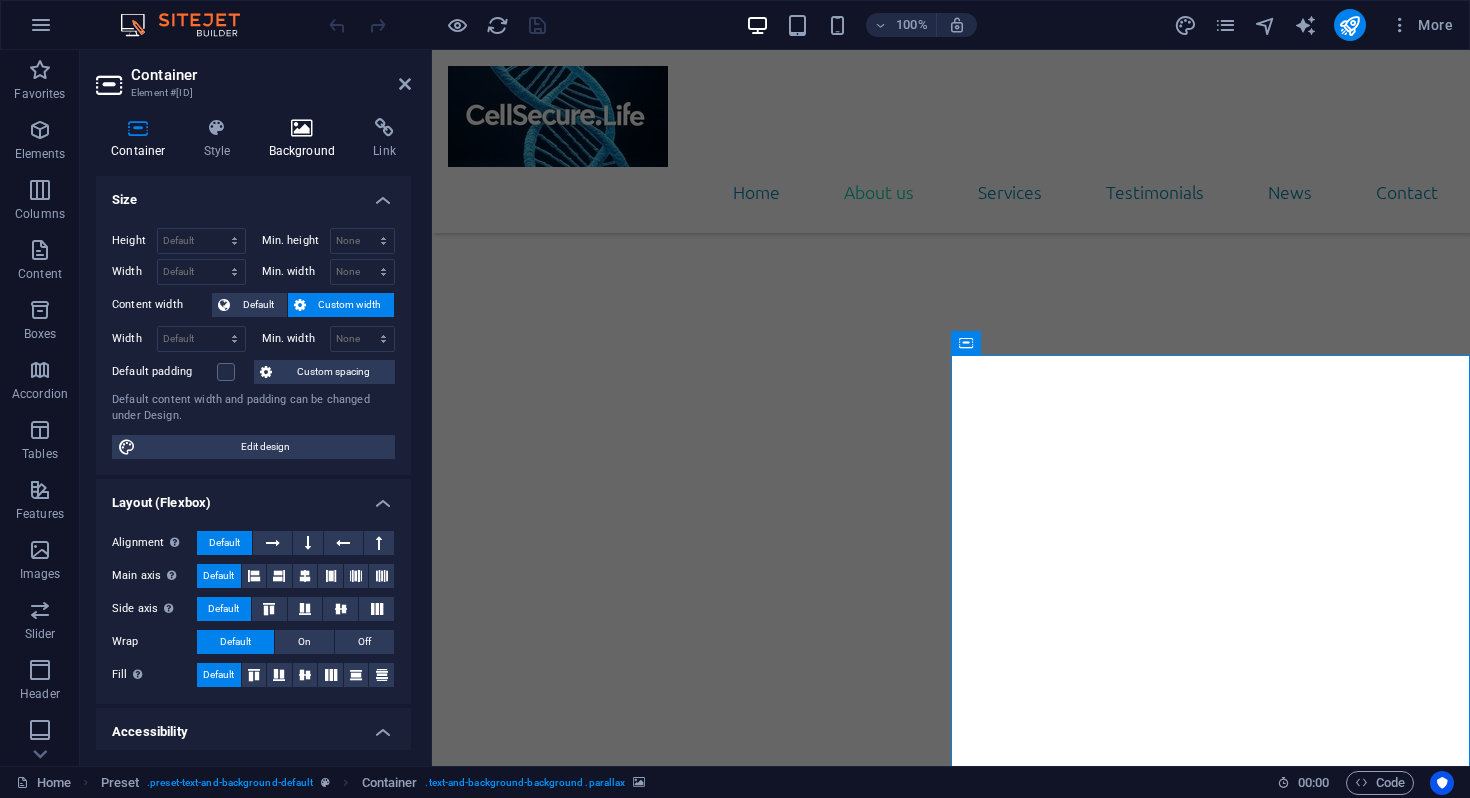 click at bounding box center [302, 128] 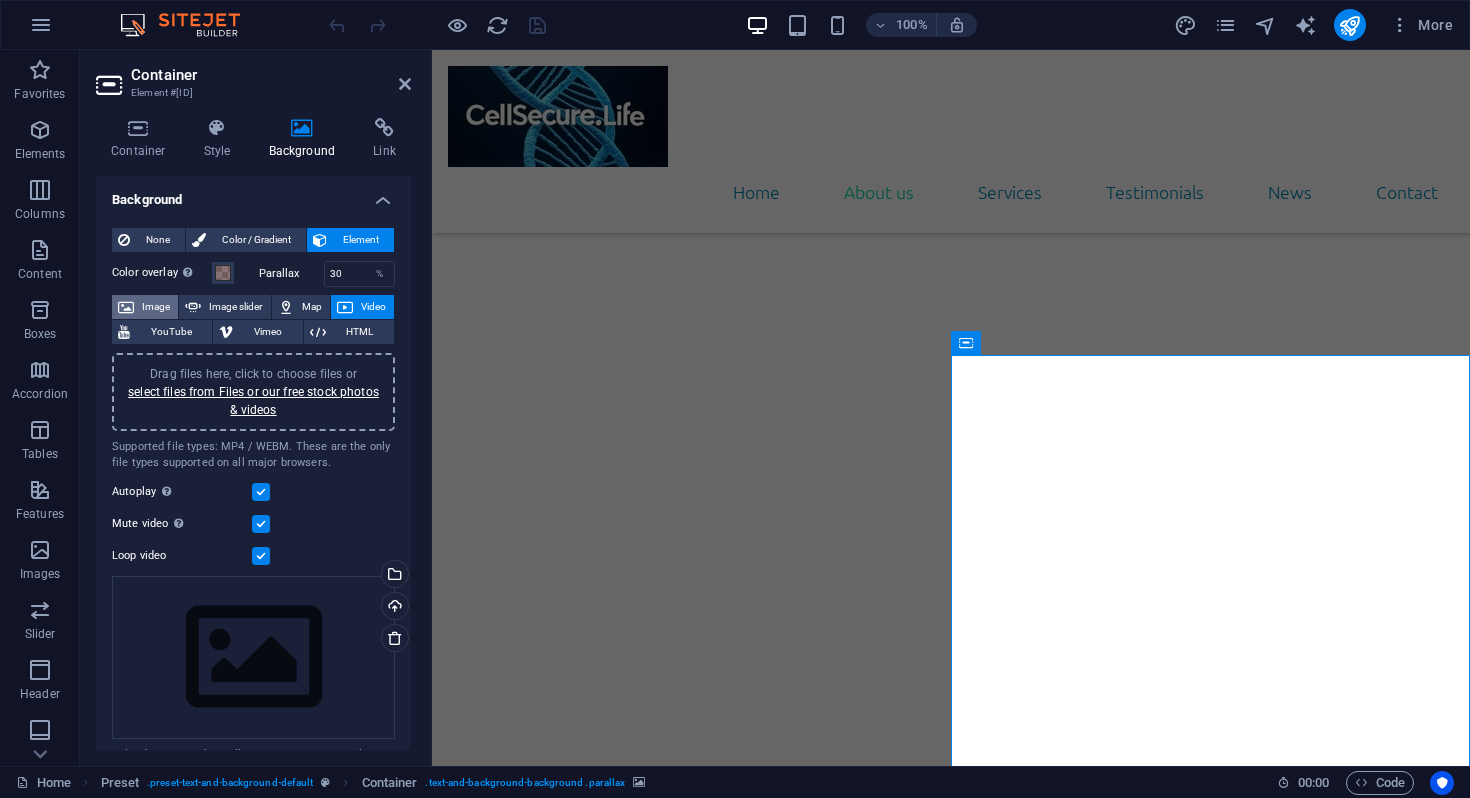 click on "Image" at bounding box center [156, 307] 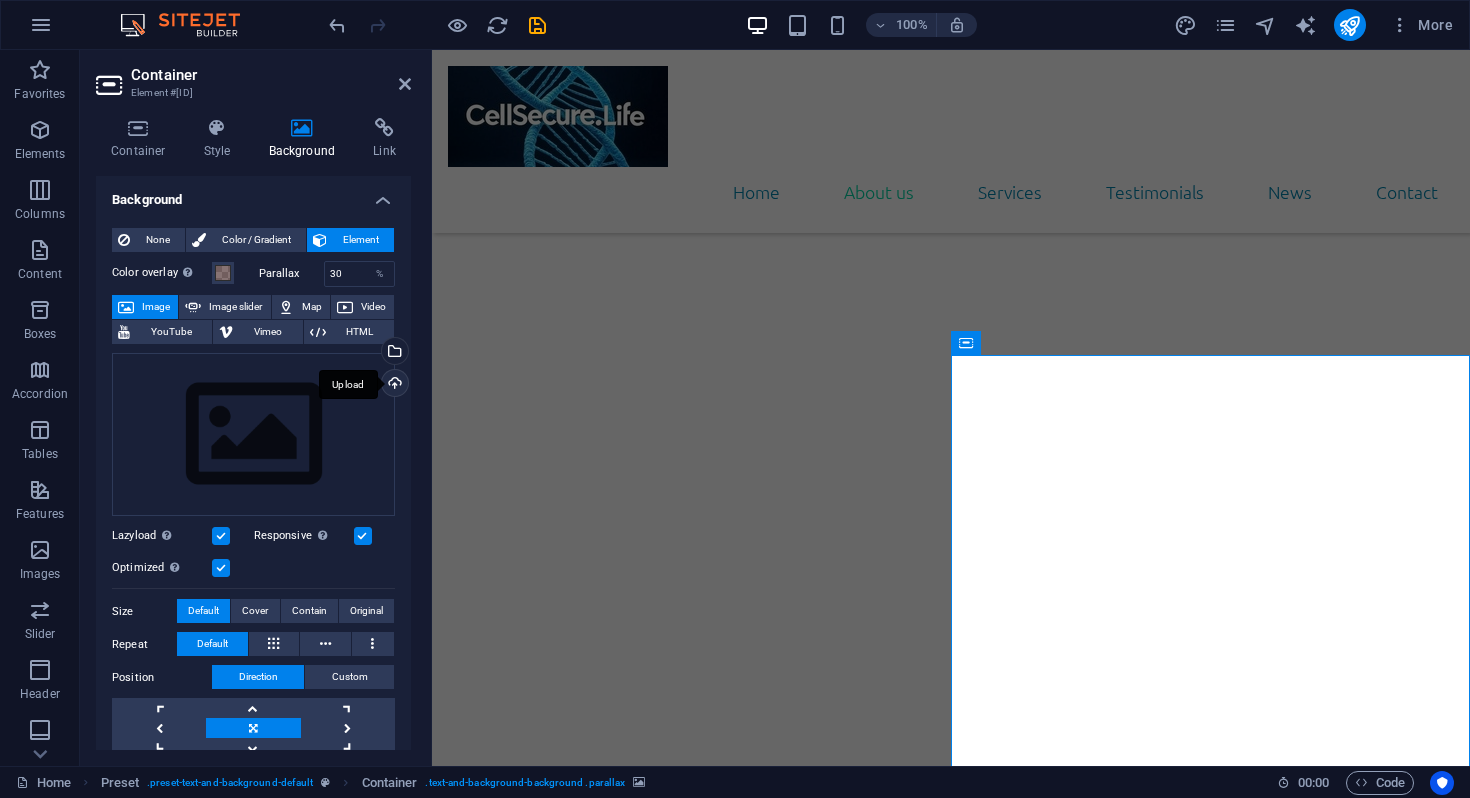 click on "Upload" at bounding box center (393, 385) 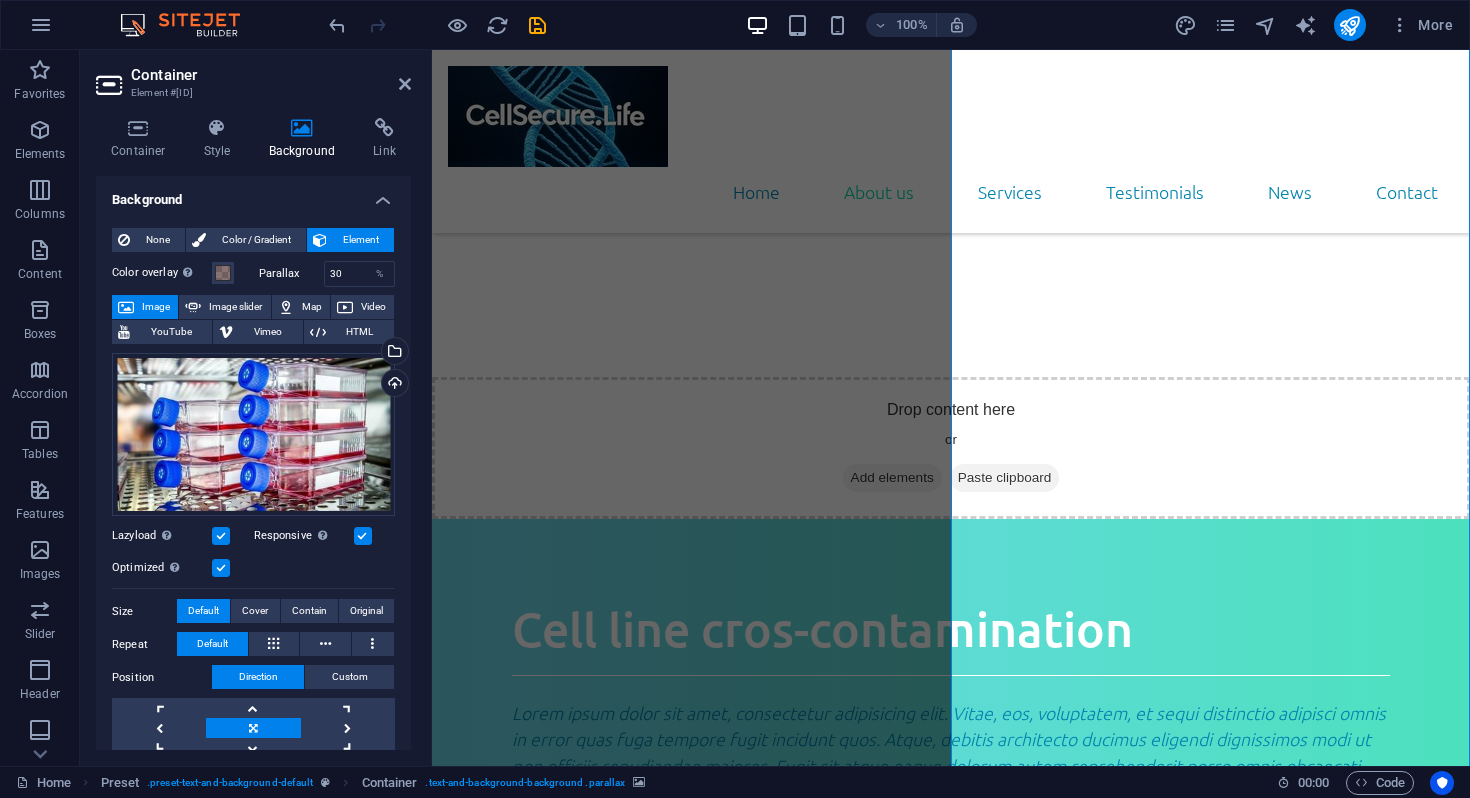 scroll, scrollTop: 2664, scrollLeft: 0, axis: vertical 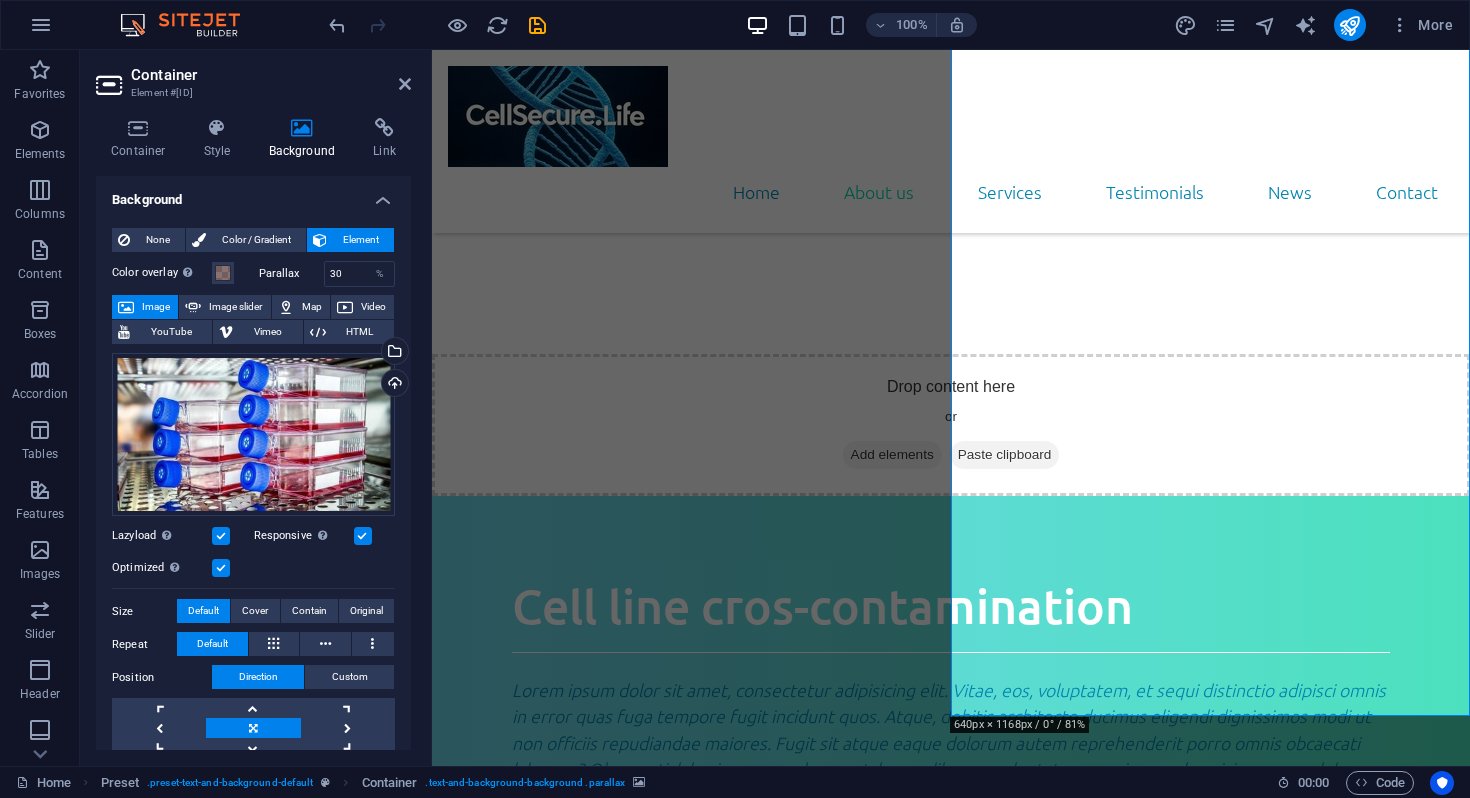 click at bounding box center (951, 2293) 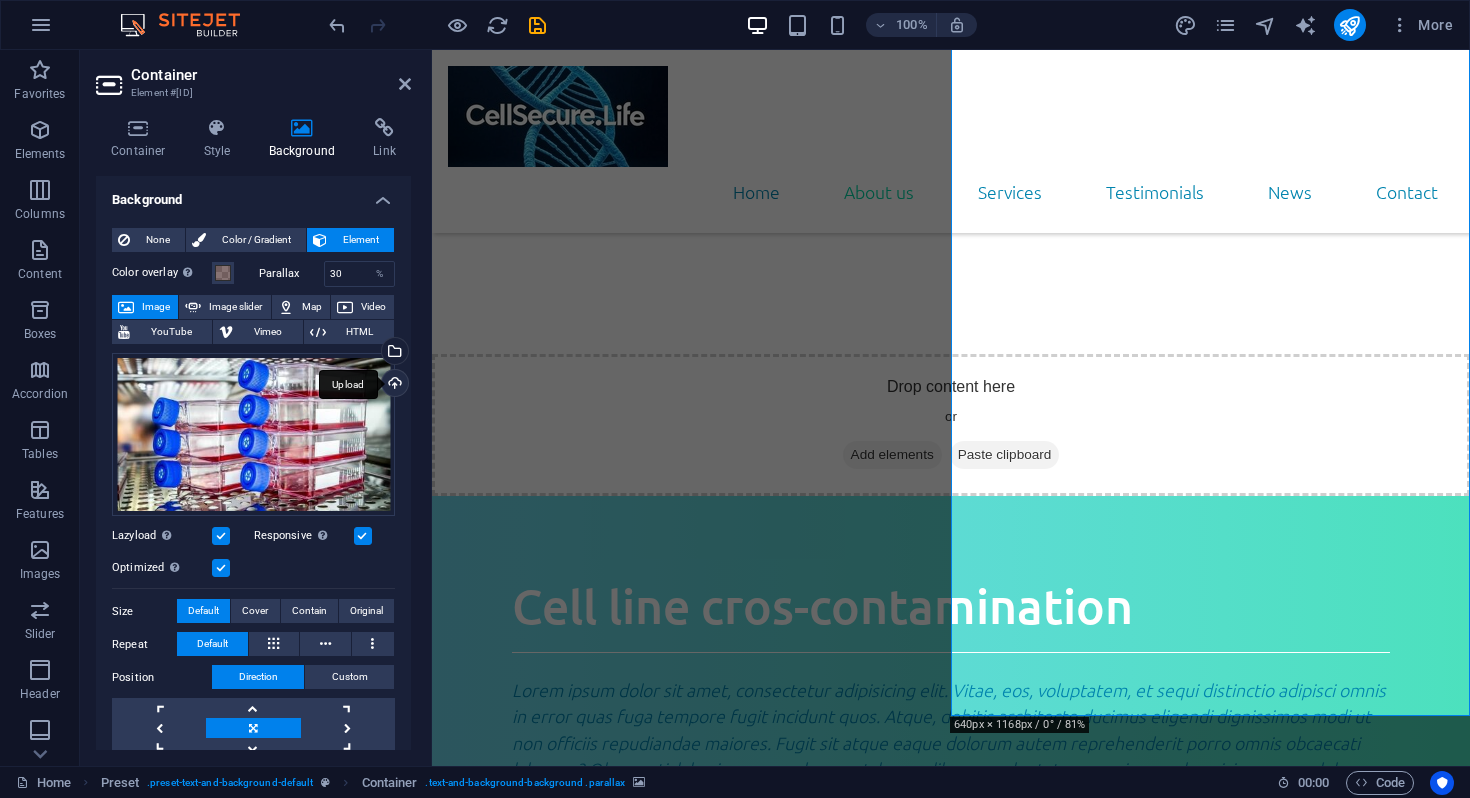 click on "Upload" at bounding box center (393, 385) 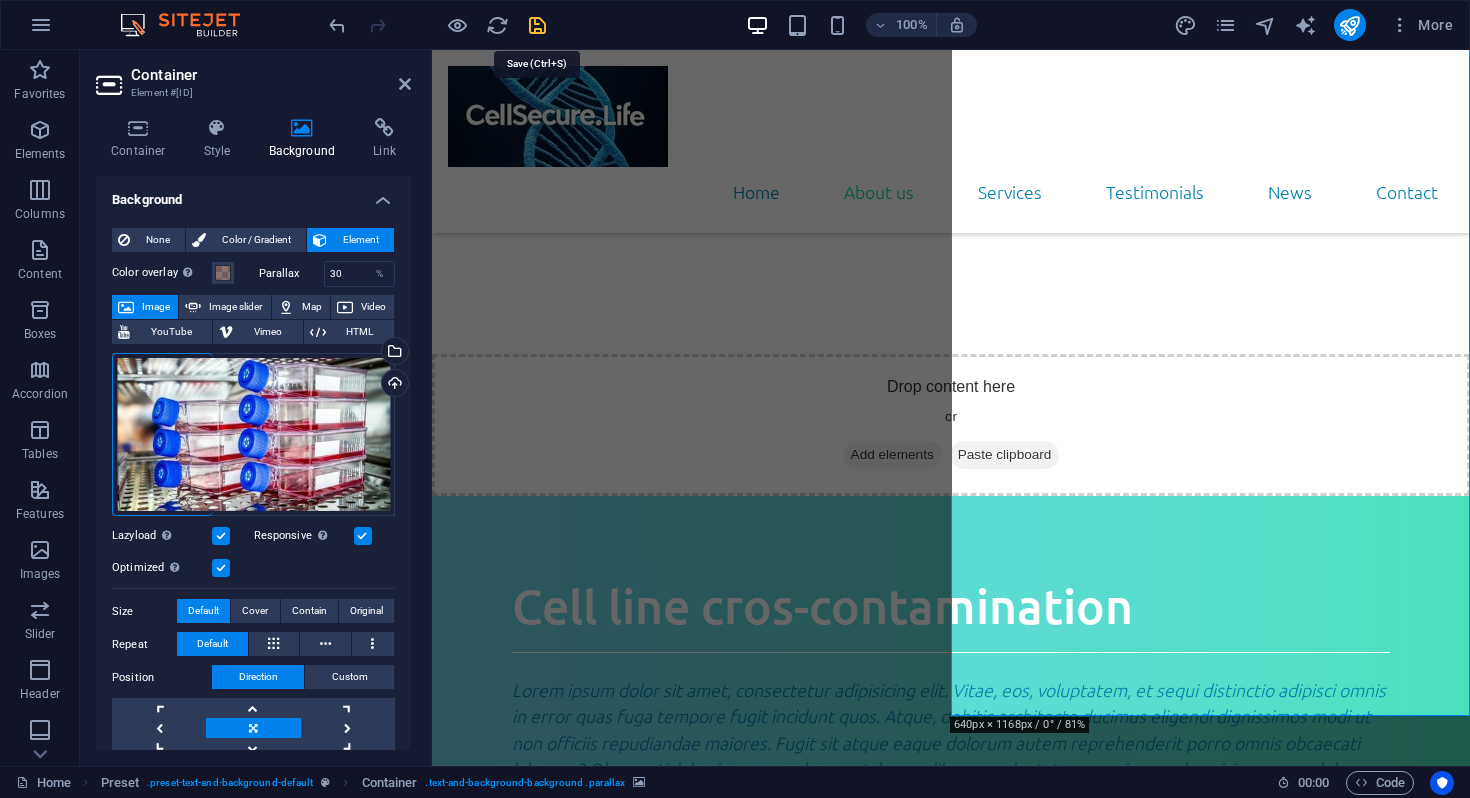 click at bounding box center [537, 25] 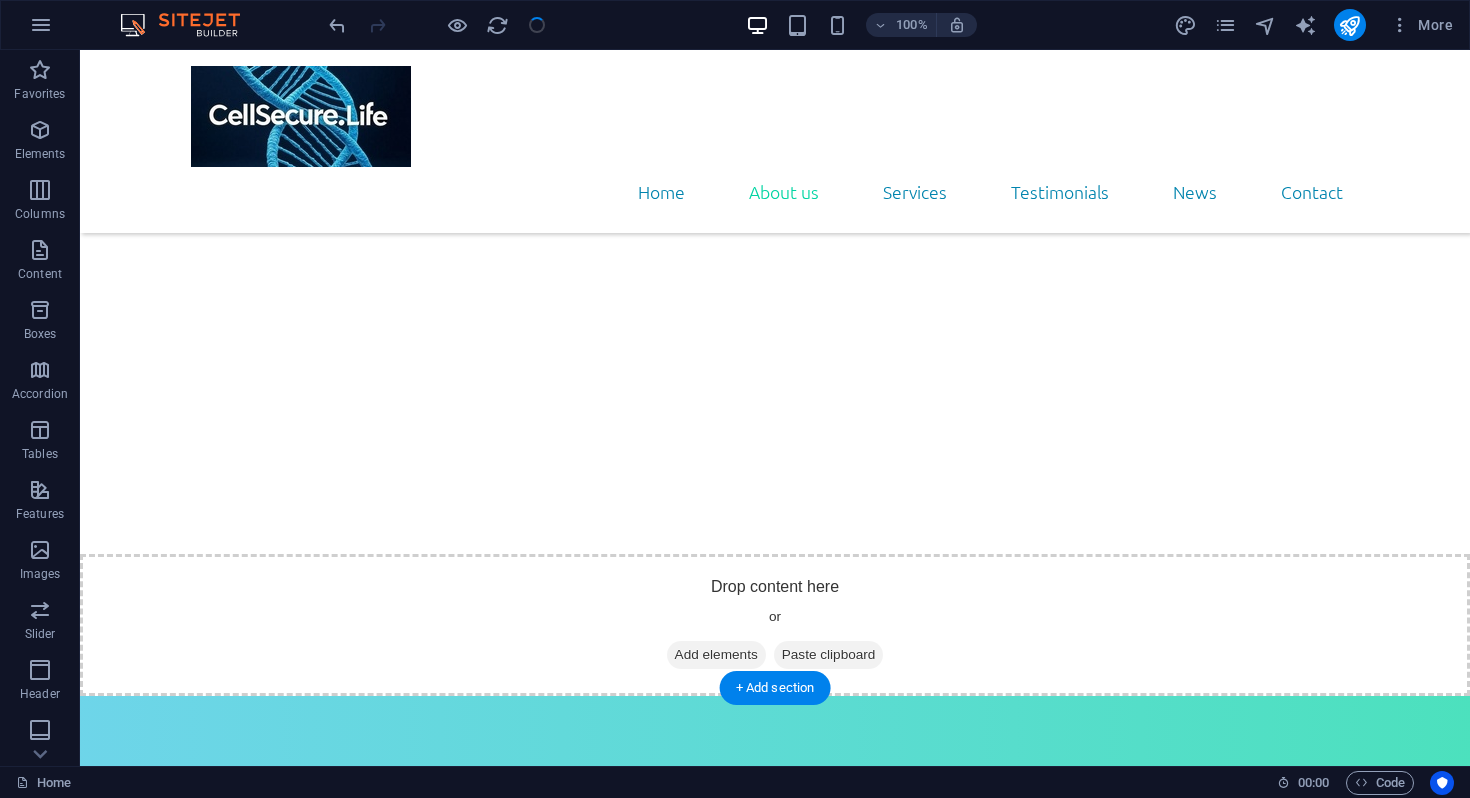 scroll, scrollTop: 2319, scrollLeft: 0, axis: vertical 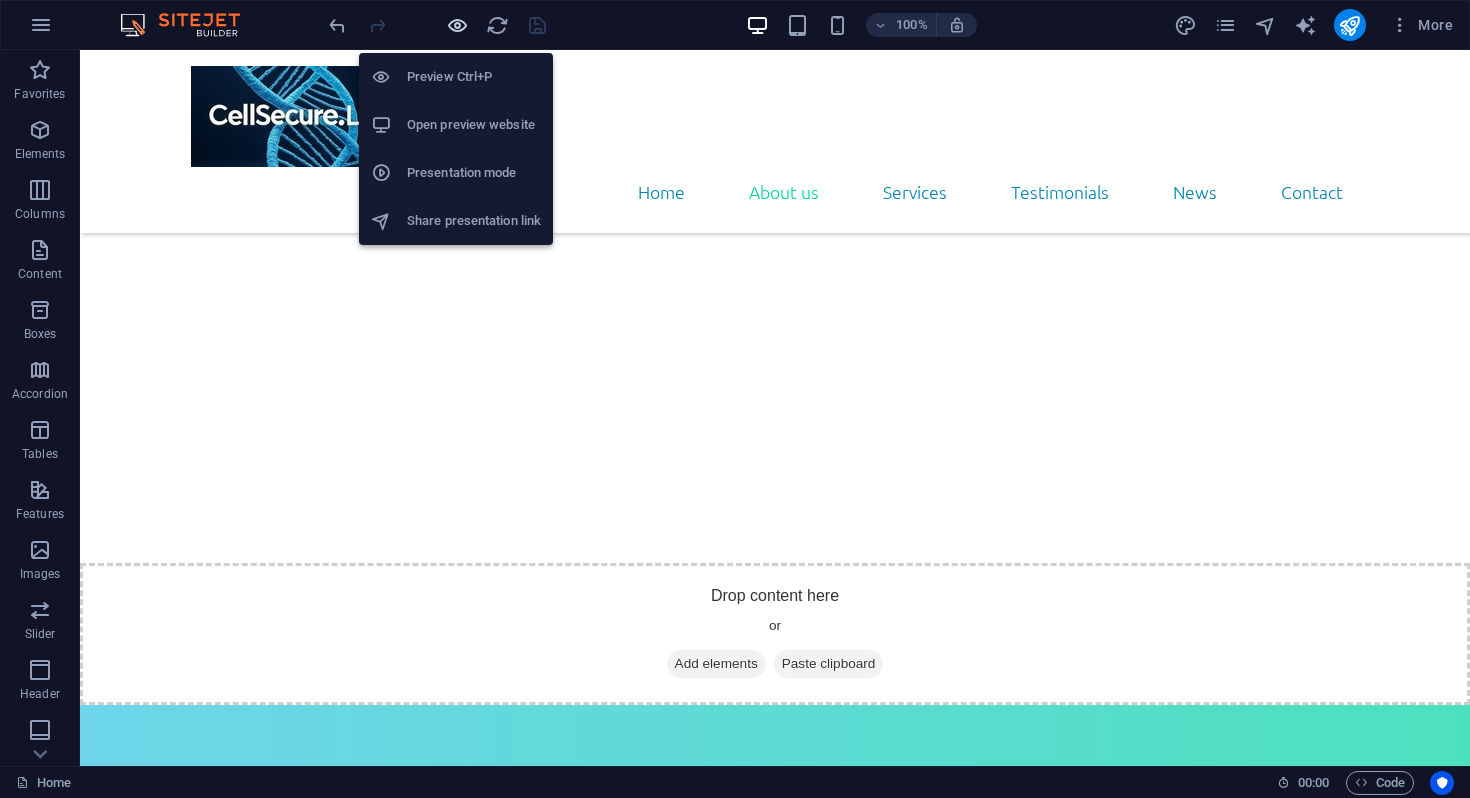 click at bounding box center [457, 25] 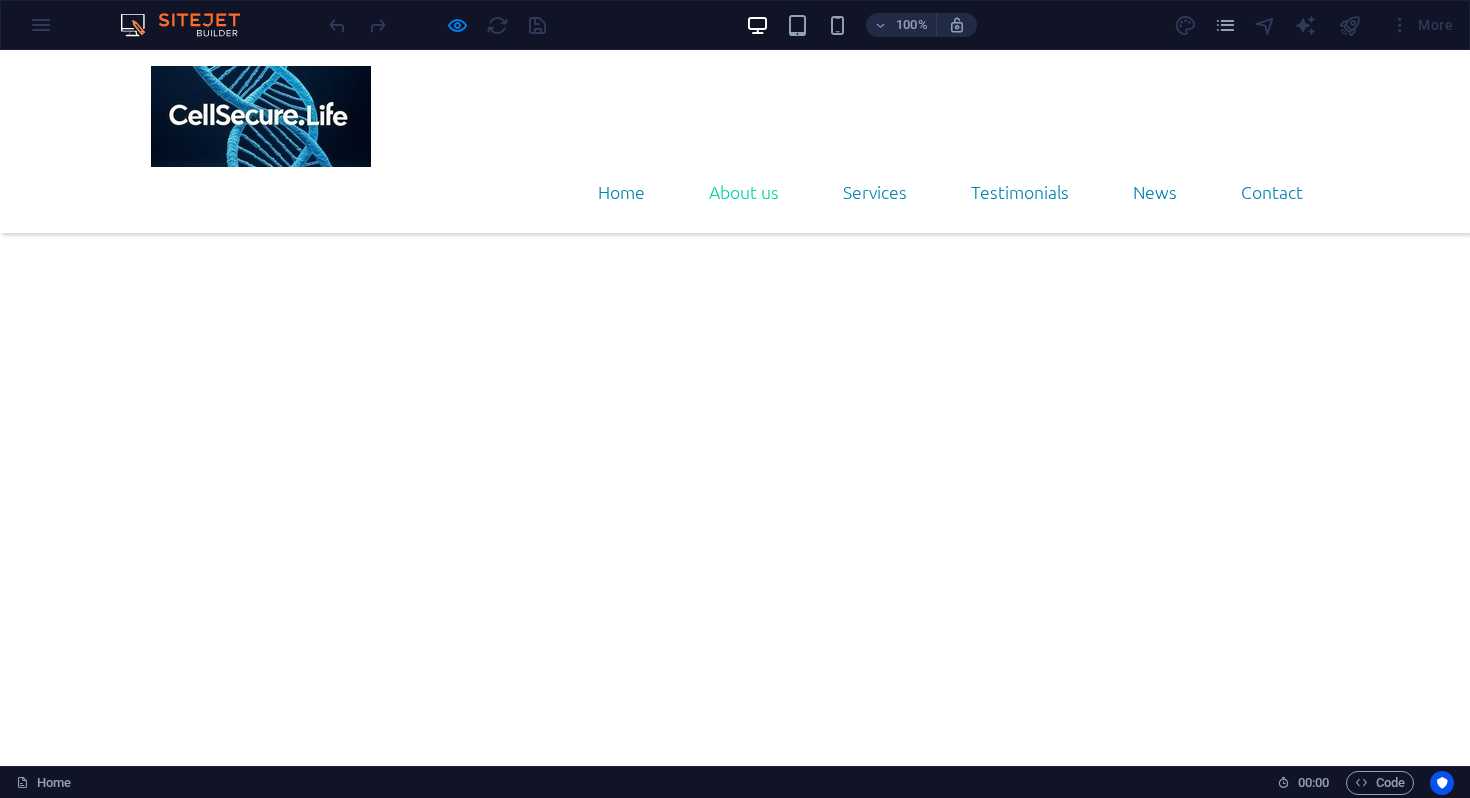 scroll, scrollTop: 1925, scrollLeft: 0, axis: vertical 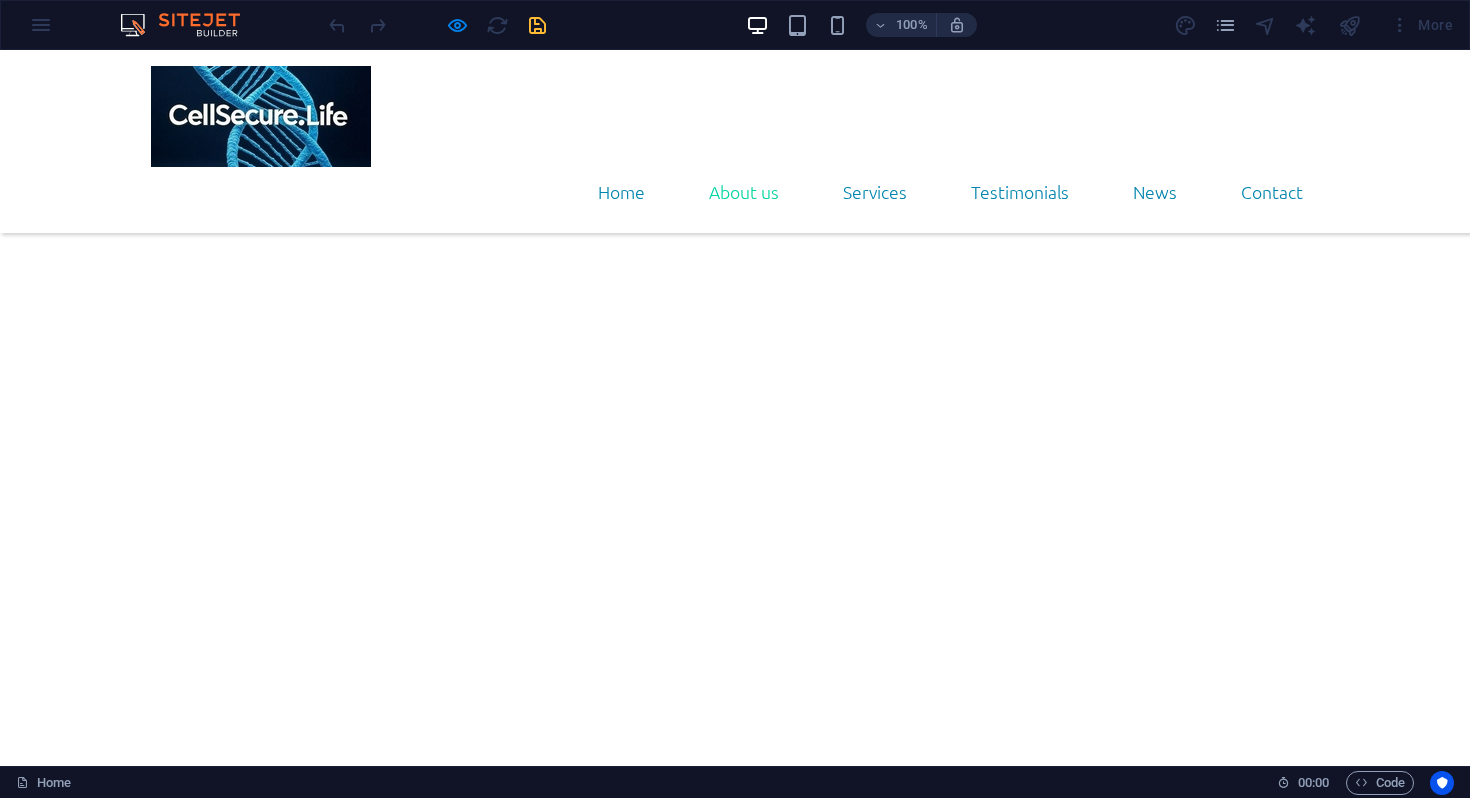 click at bounding box center [735, 2111] 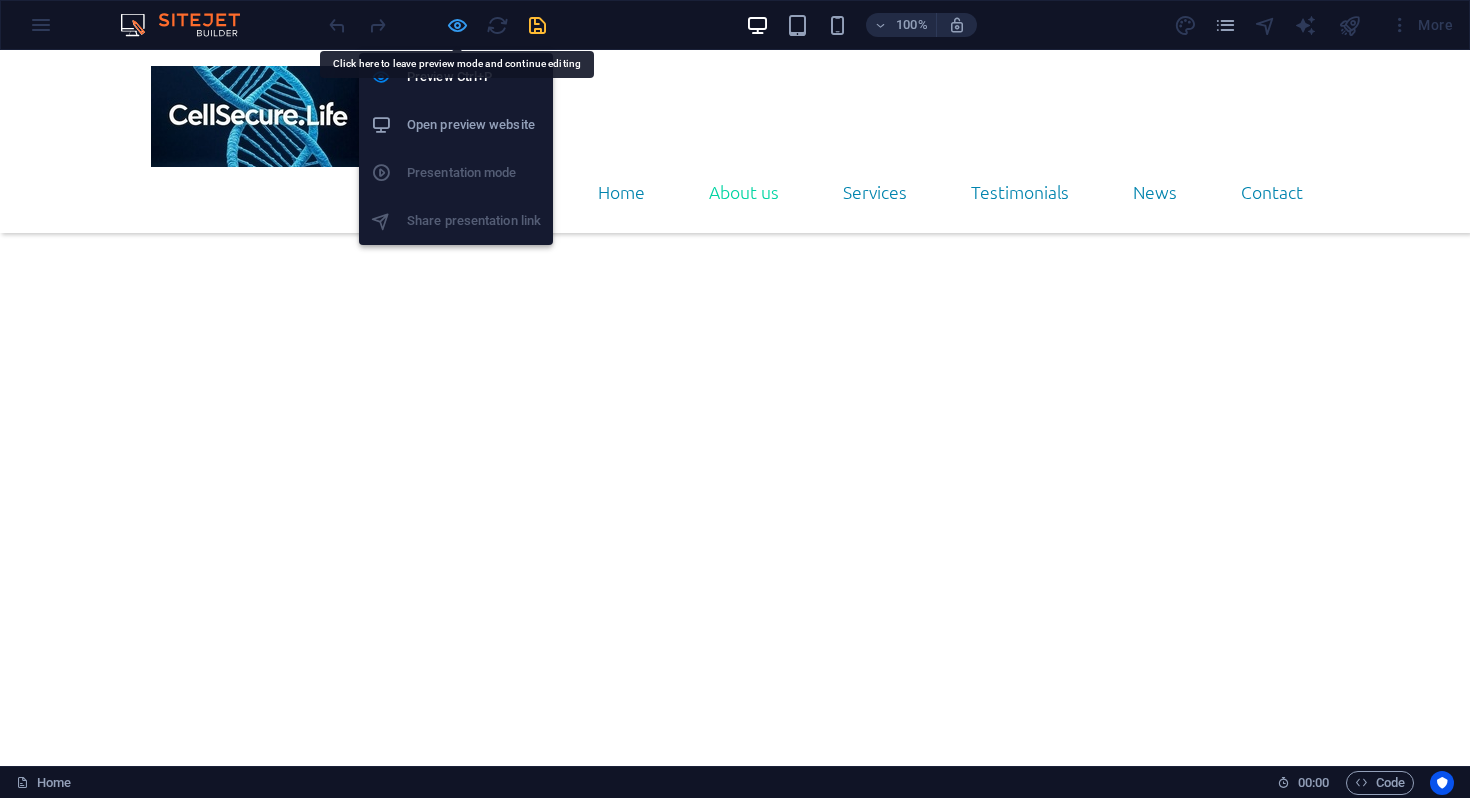 click at bounding box center (457, 25) 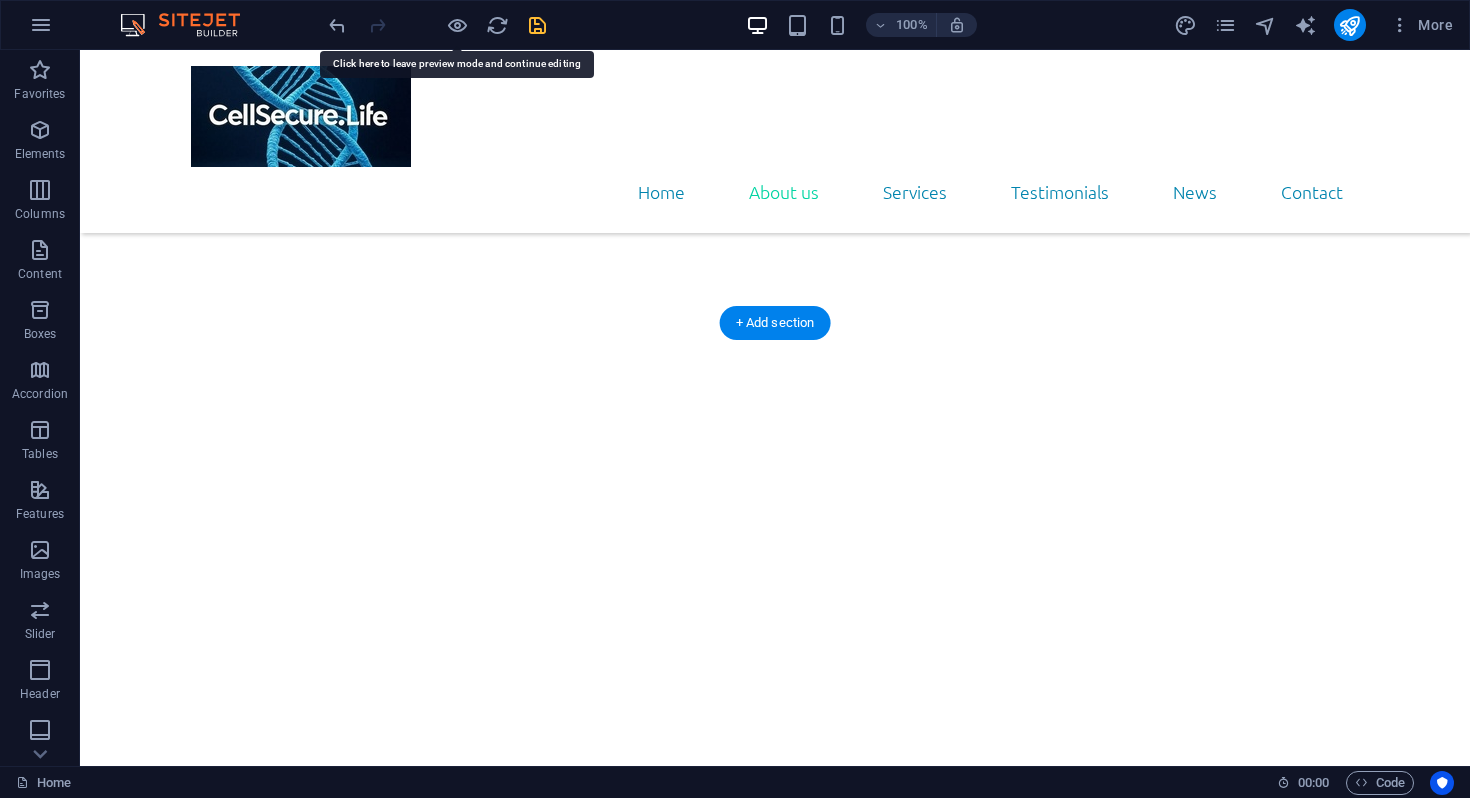 click at bounding box center (775, 2600) 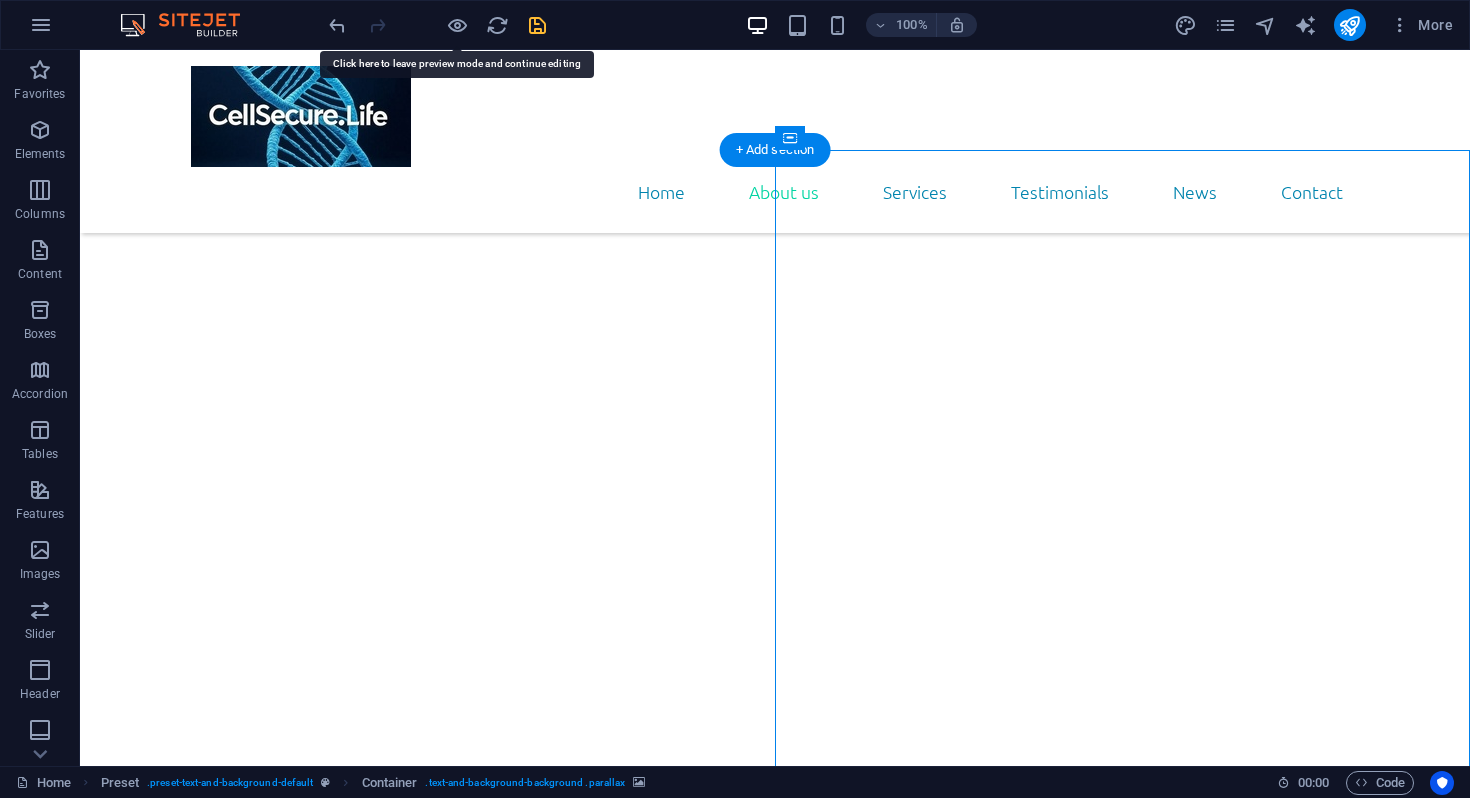 scroll, scrollTop: 2166, scrollLeft: 0, axis: vertical 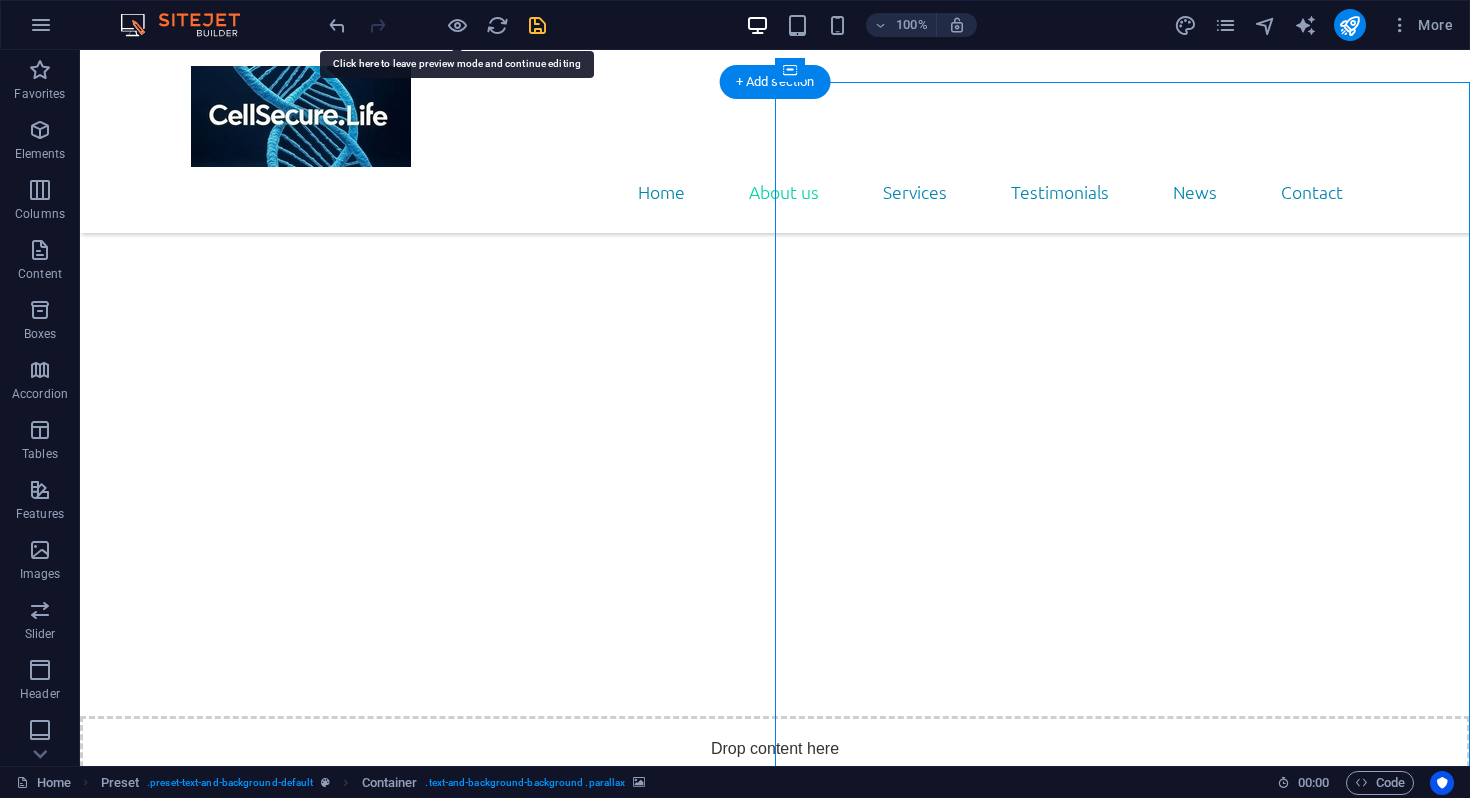 click at bounding box center [775, 2452] 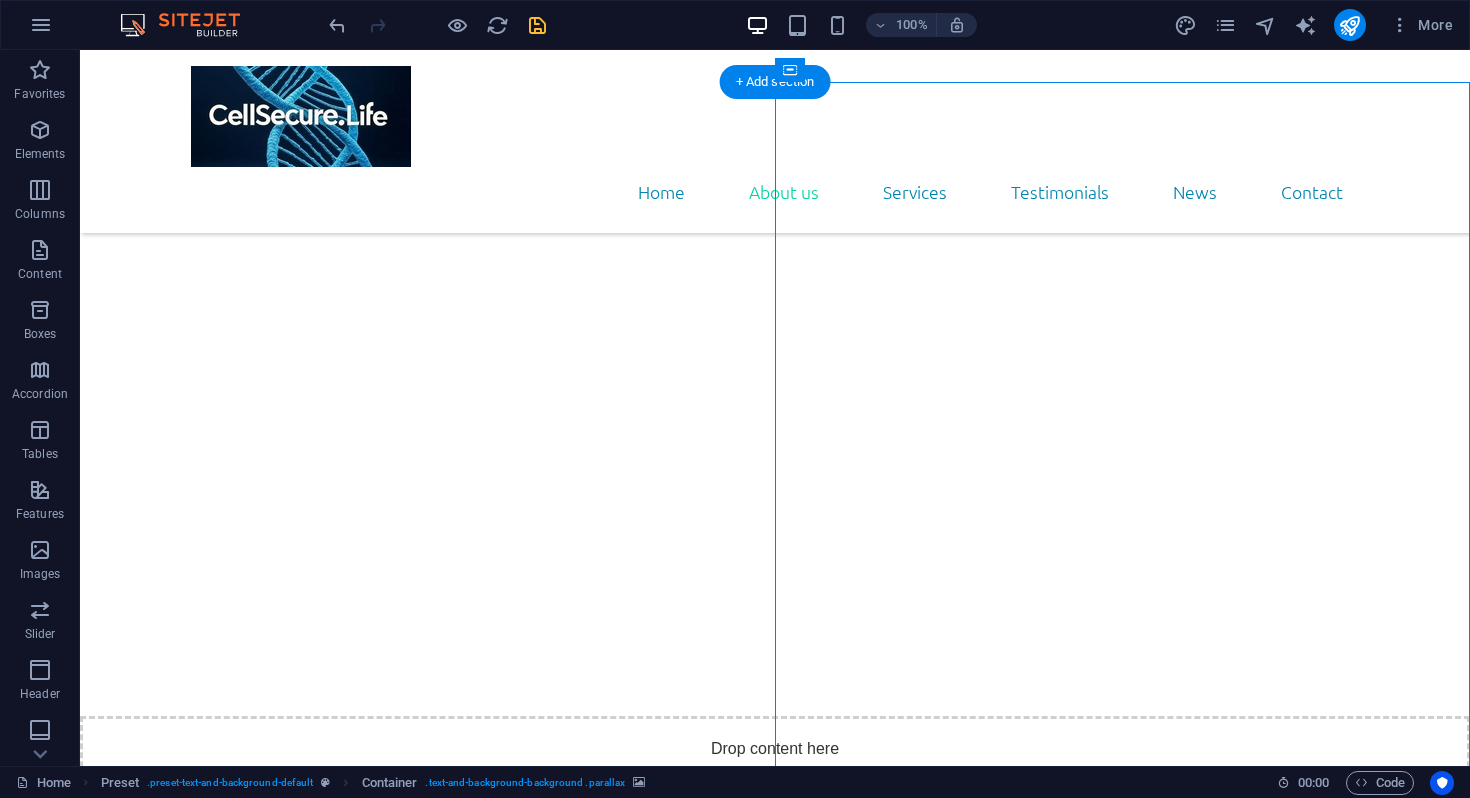 click at bounding box center (775, 2452) 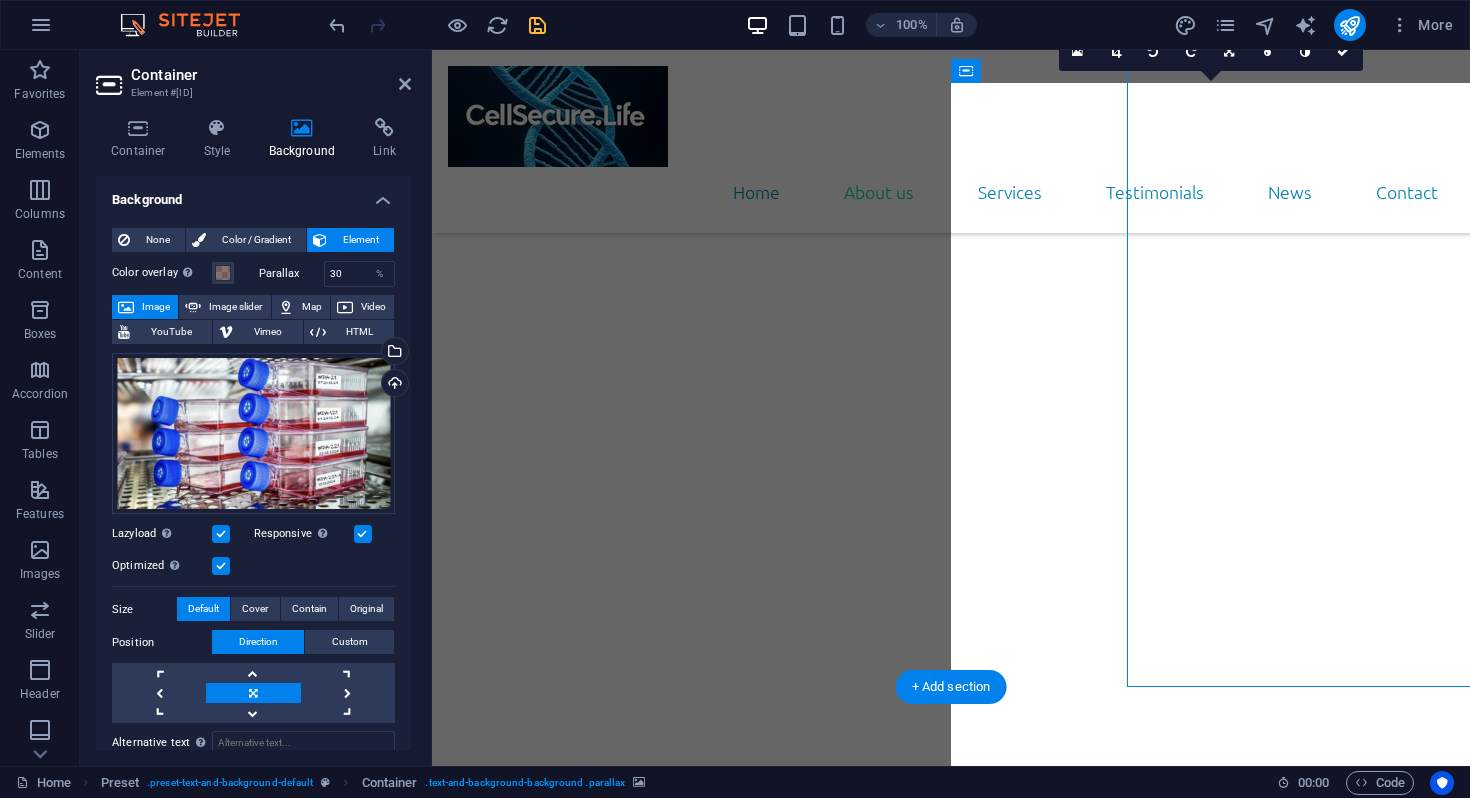 scroll, scrollTop: 2350, scrollLeft: 0, axis: vertical 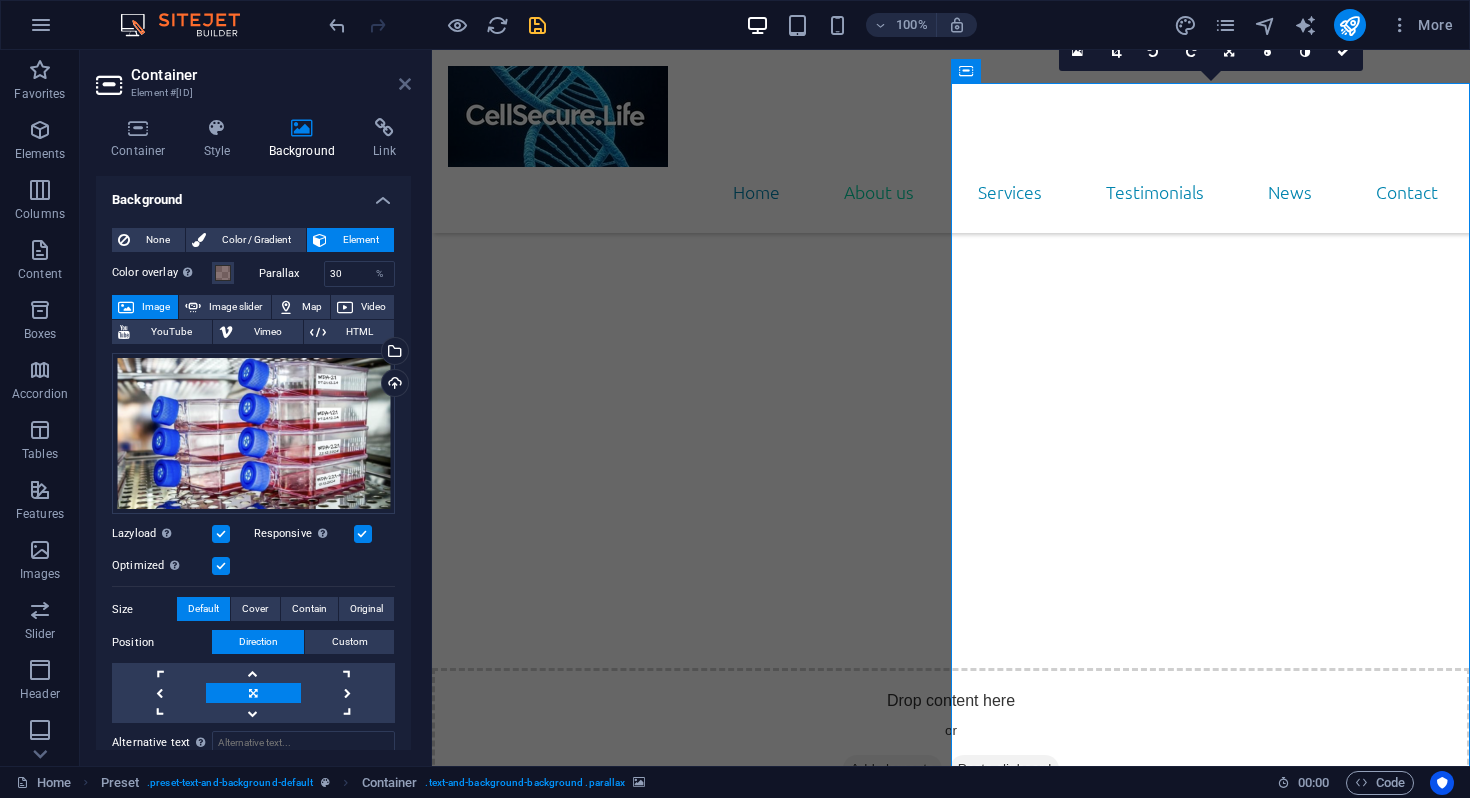 click at bounding box center [405, 84] 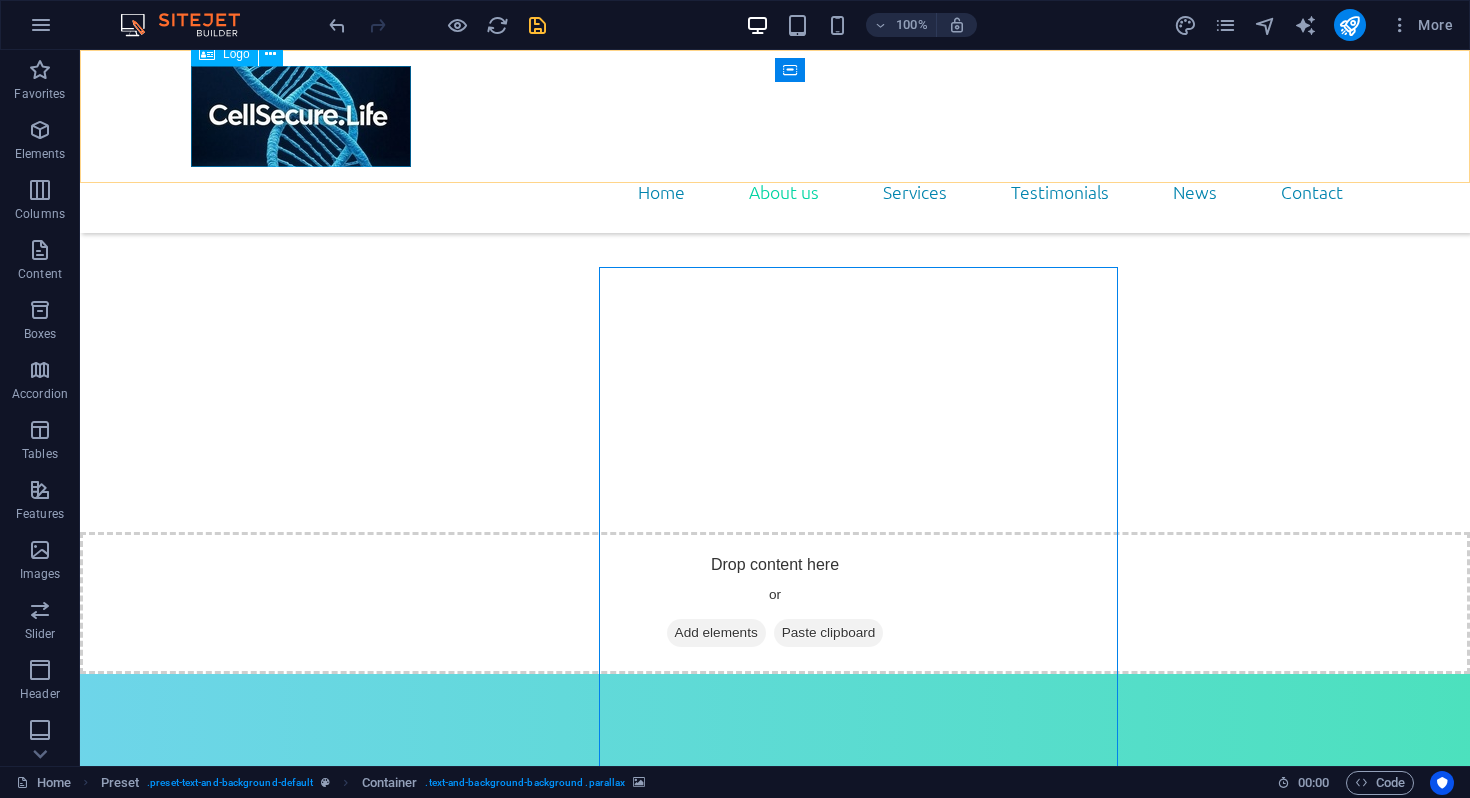 scroll, scrollTop: 2166, scrollLeft: 0, axis: vertical 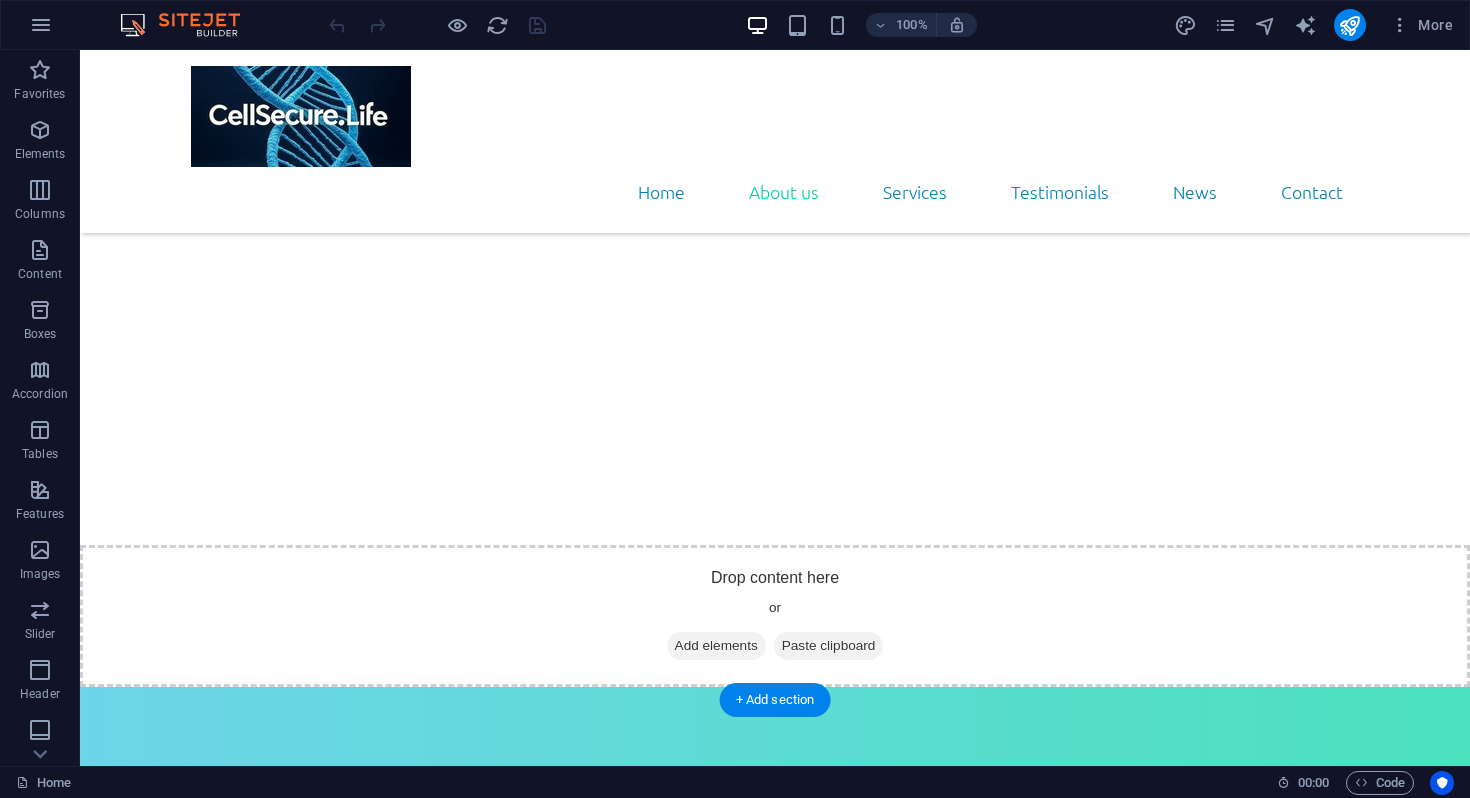 click at bounding box center (775, 2333) 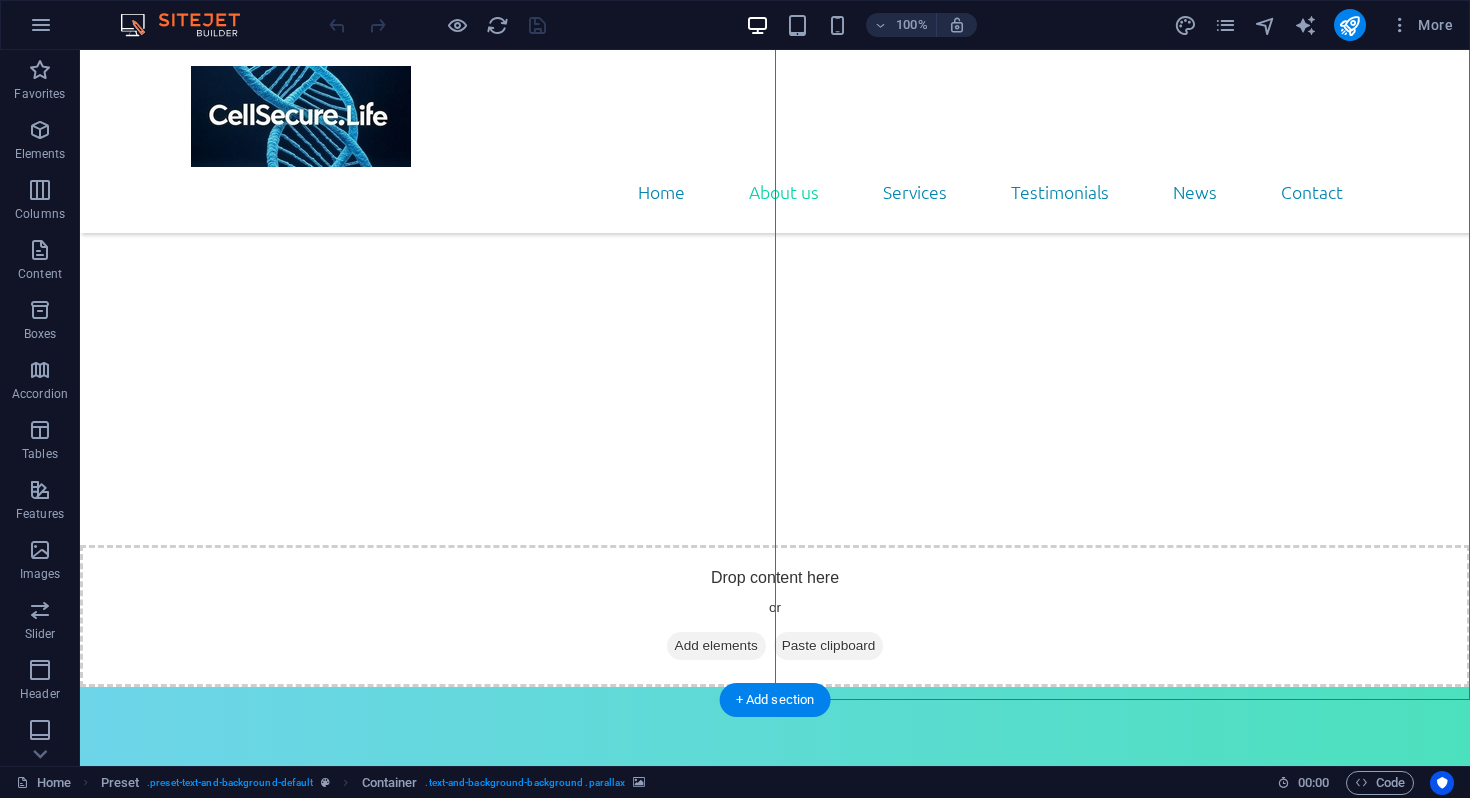 click at bounding box center [775, 2333] 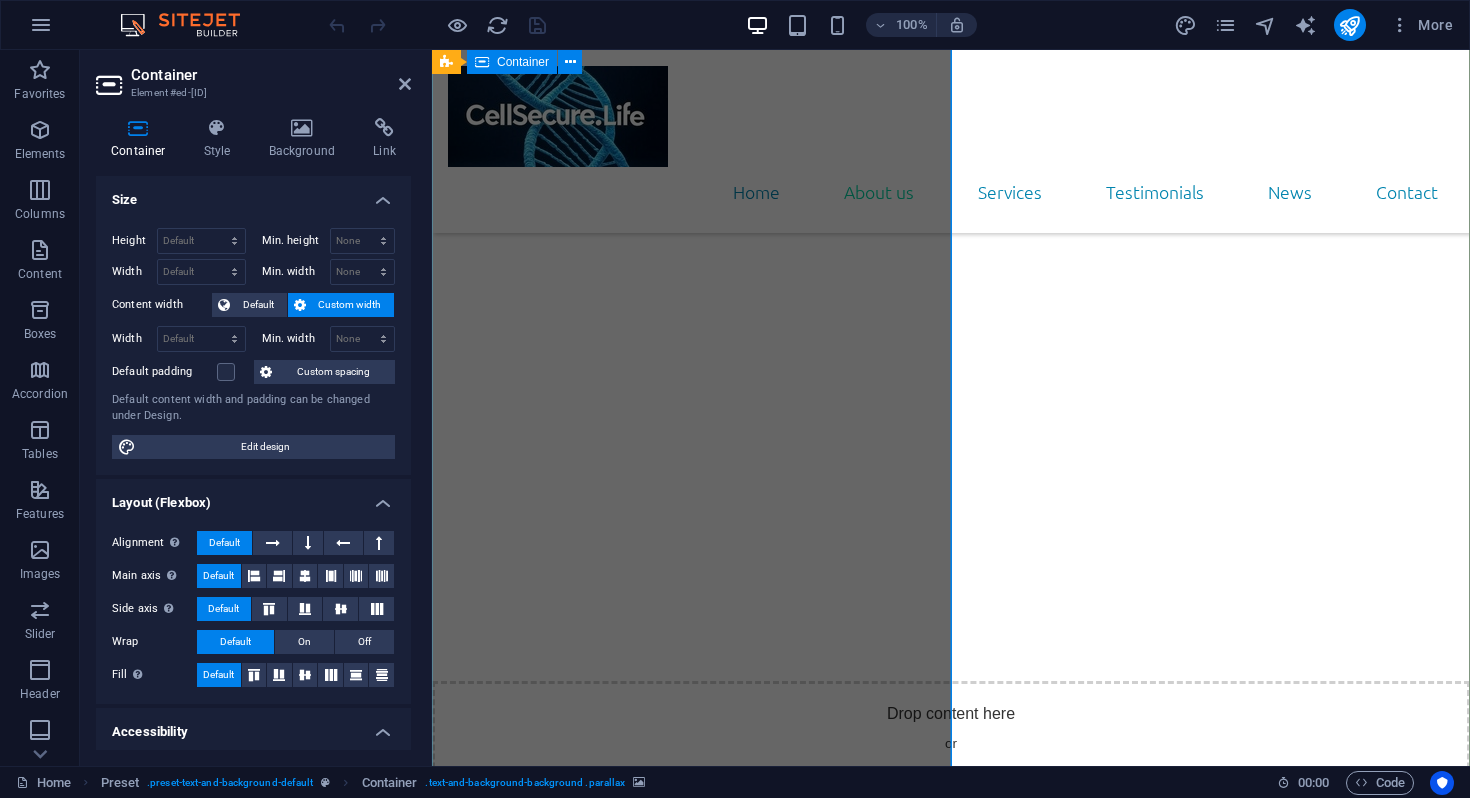 scroll, scrollTop: 2521, scrollLeft: 0, axis: vertical 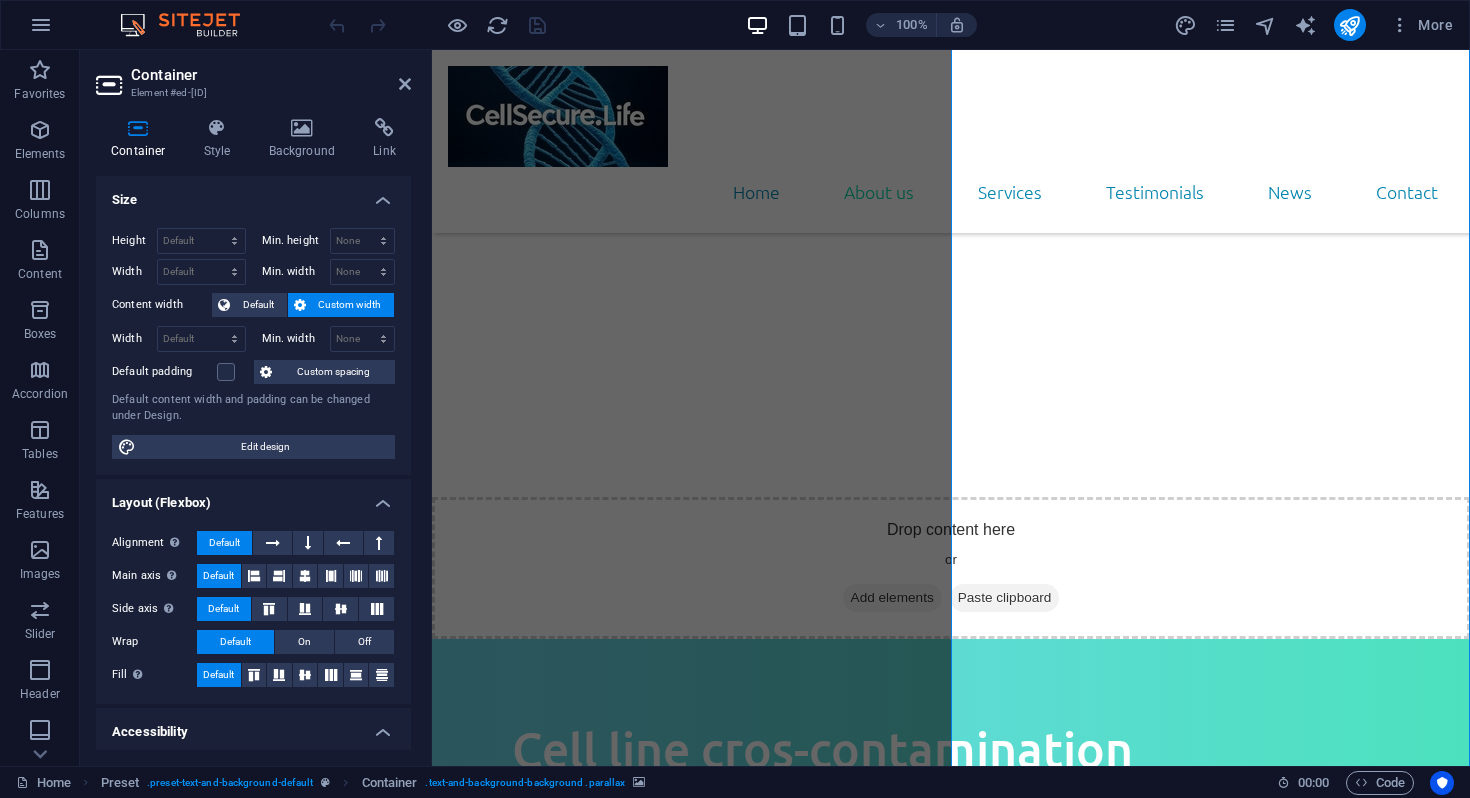 click at bounding box center [951, 2393] 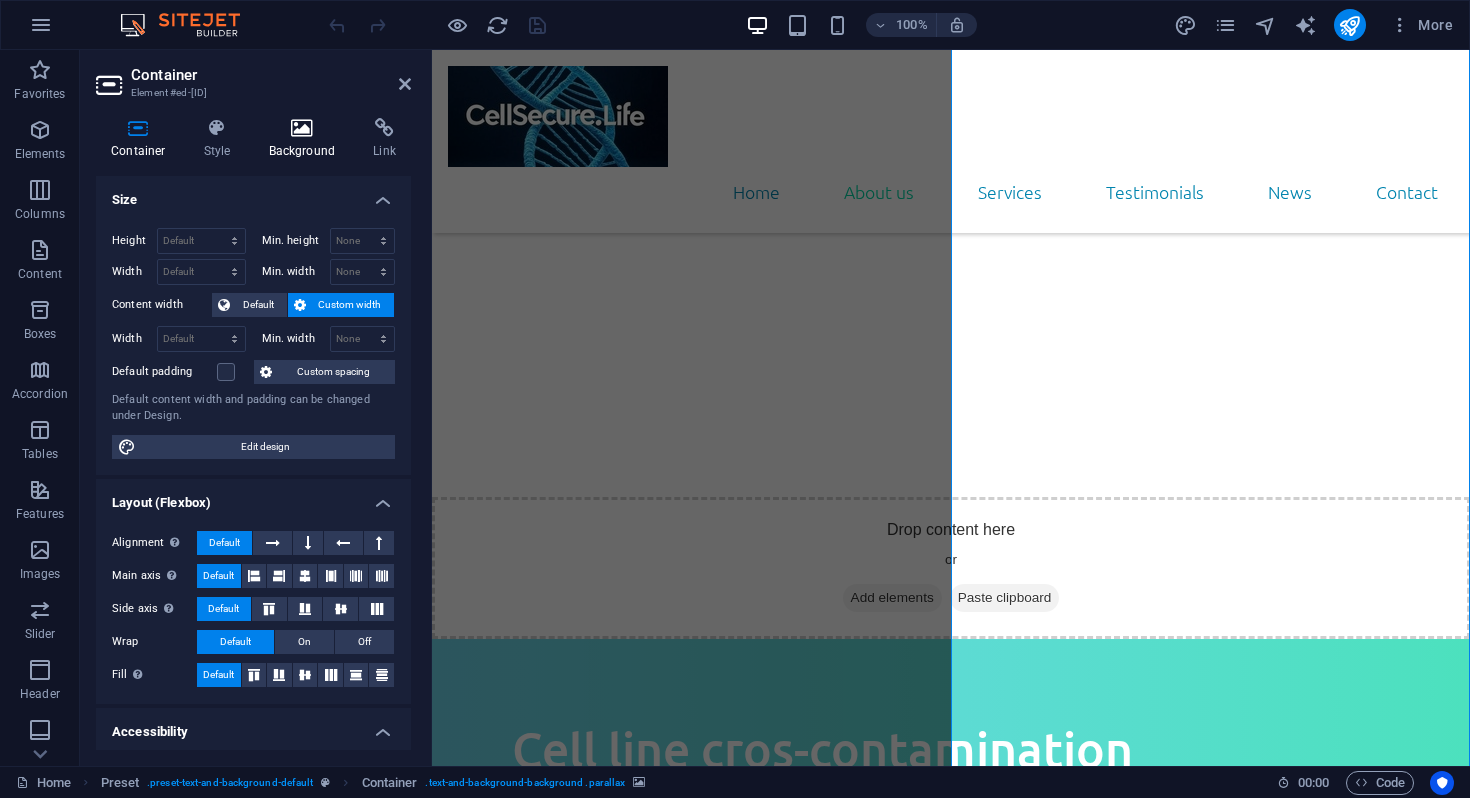 click at bounding box center (302, 128) 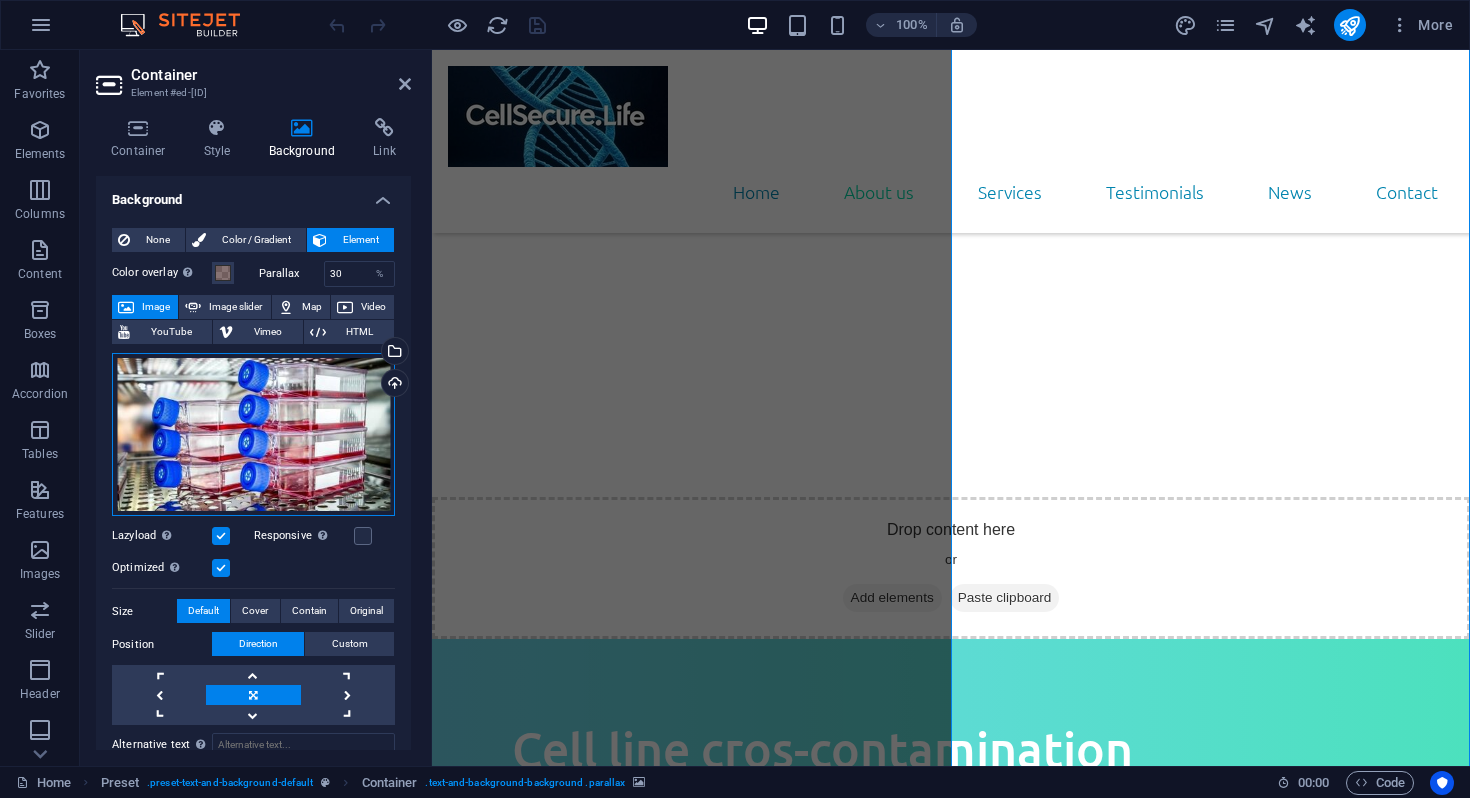 click on "Drag files here, click to choose files or select files from Files or our free stock photos & videos" at bounding box center (253, 435) 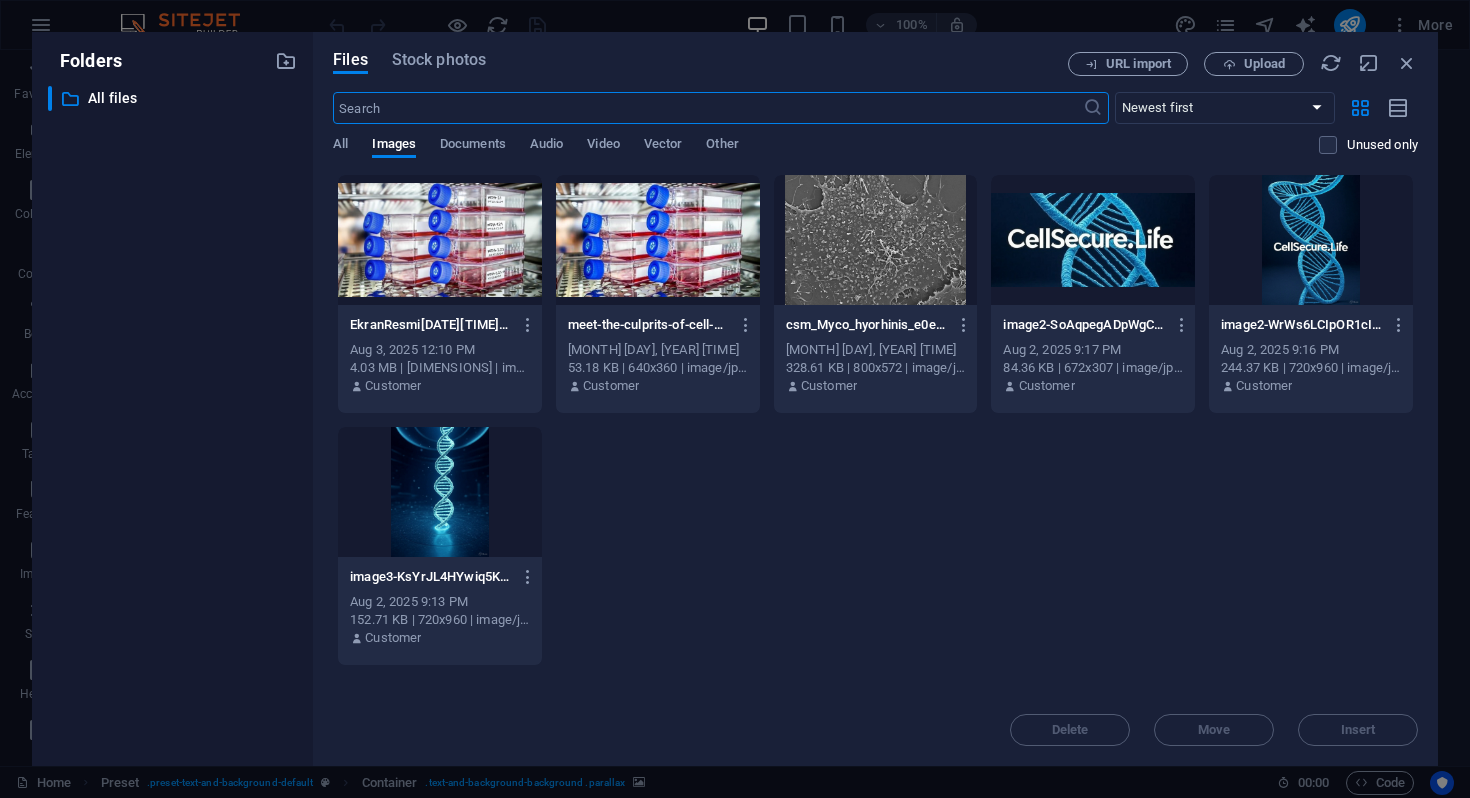 scroll, scrollTop: 3046, scrollLeft: 0, axis: vertical 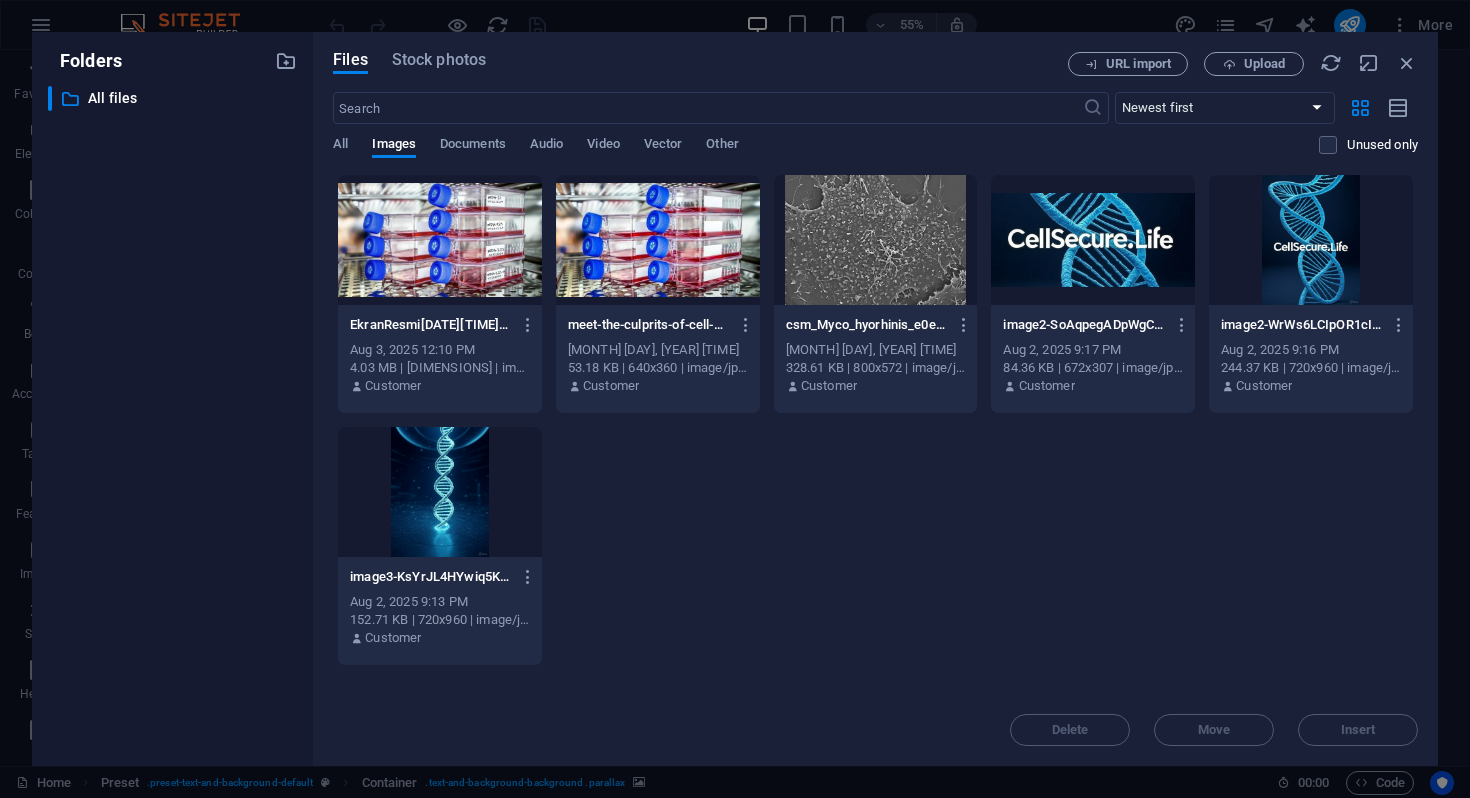 click at bounding box center [440, 240] 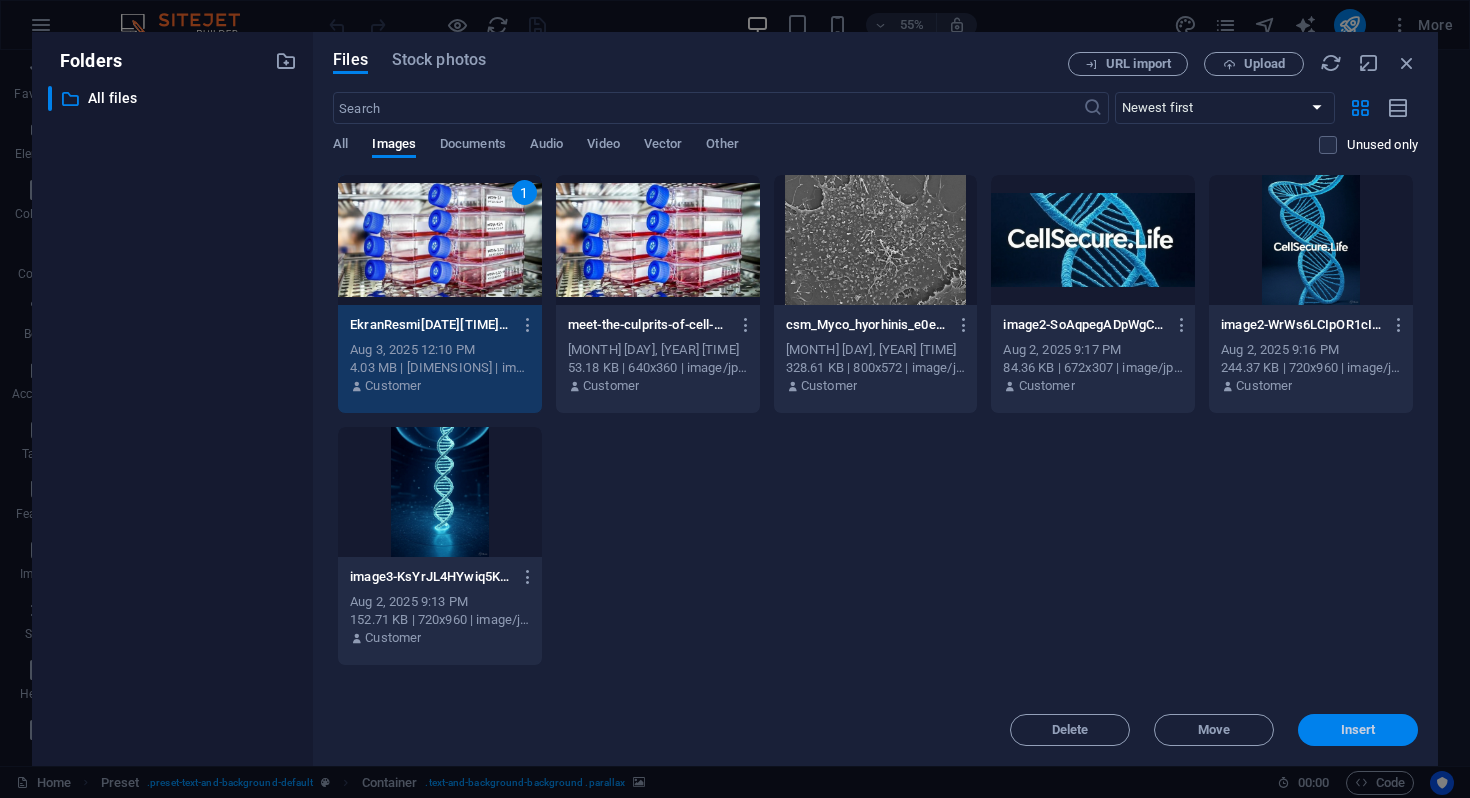 click on "Insert" at bounding box center (1358, 730) 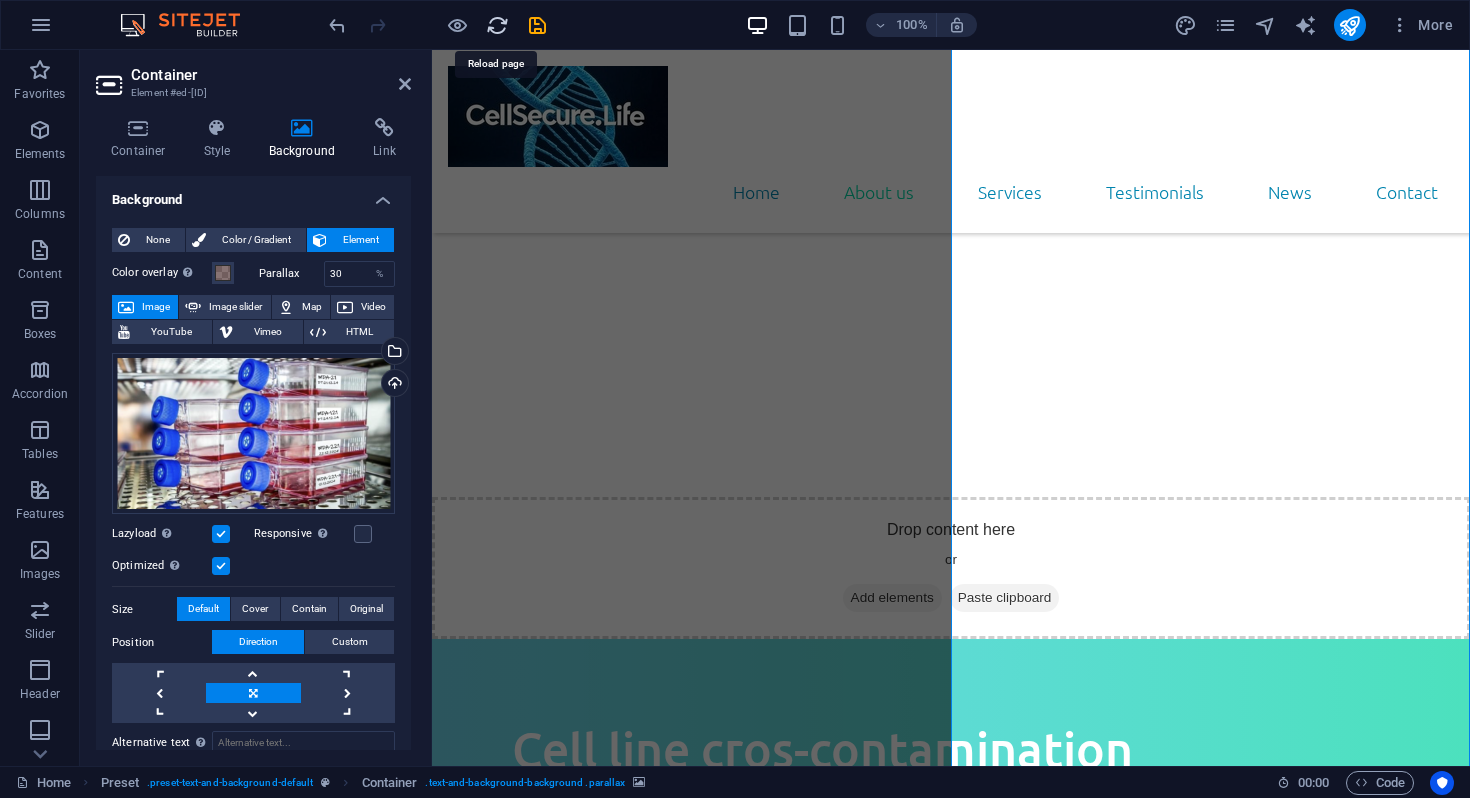 click at bounding box center [497, 25] 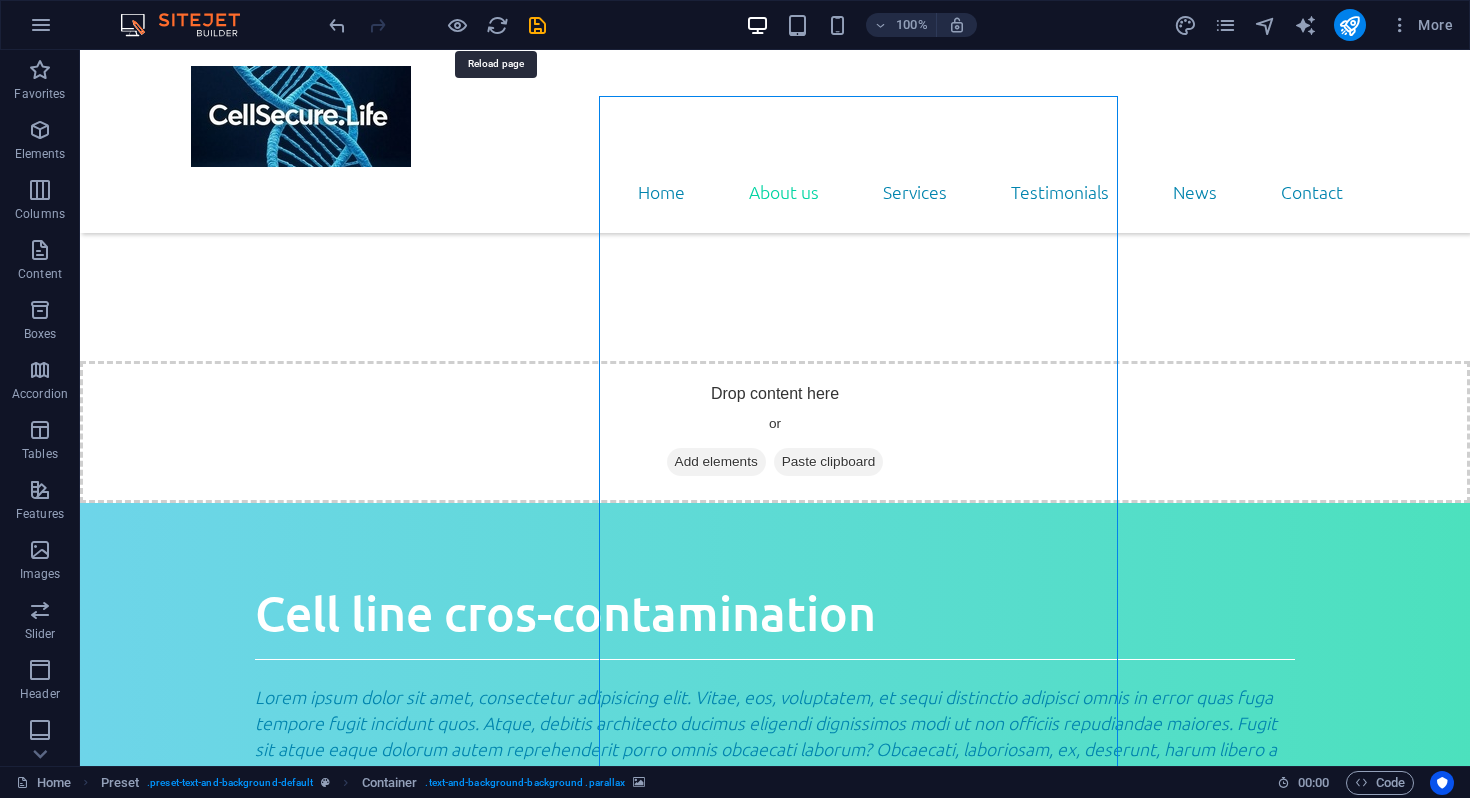 scroll, scrollTop: 2337, scrollLeft: 0, axis: vertical 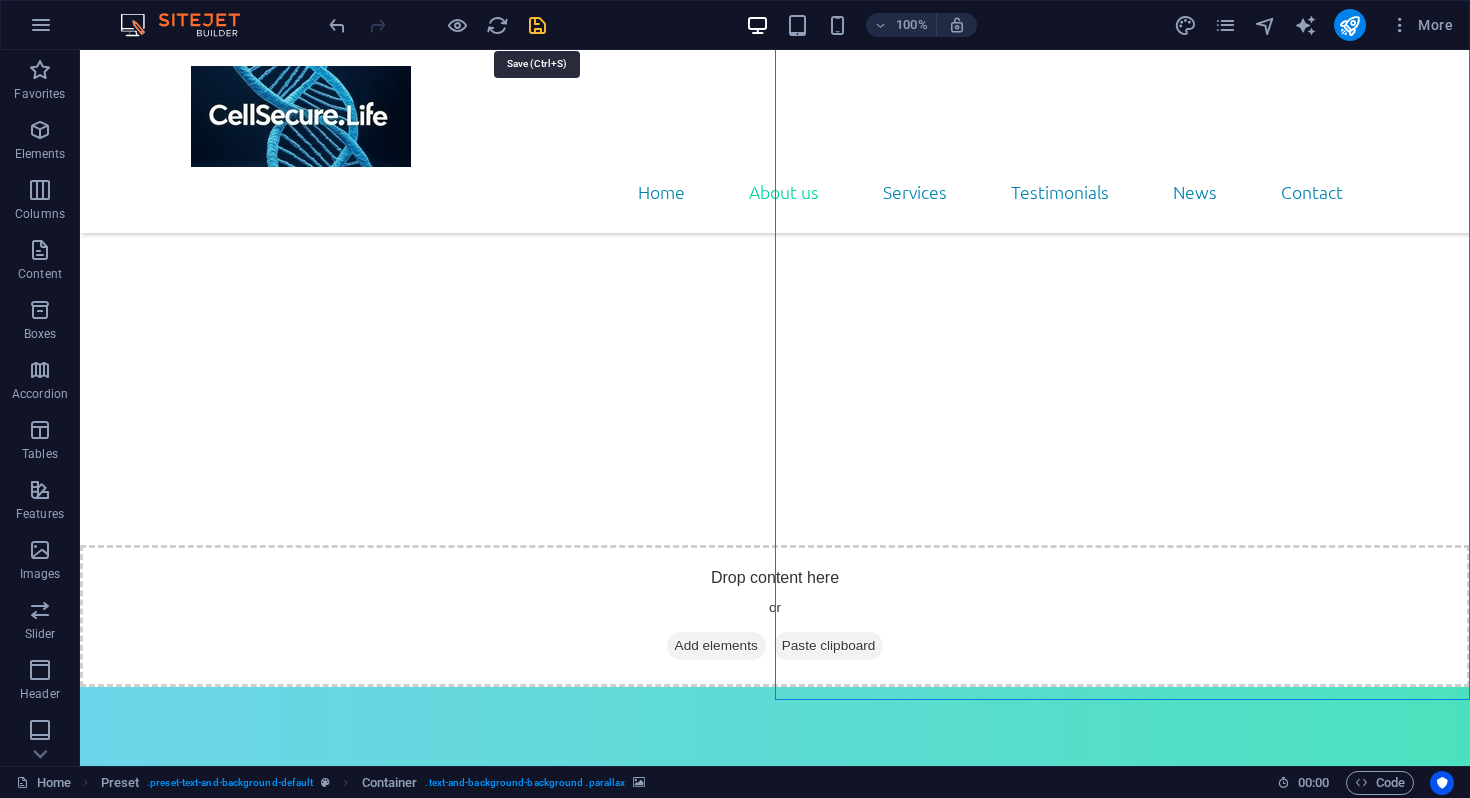 click at bounding box center (537, 25) 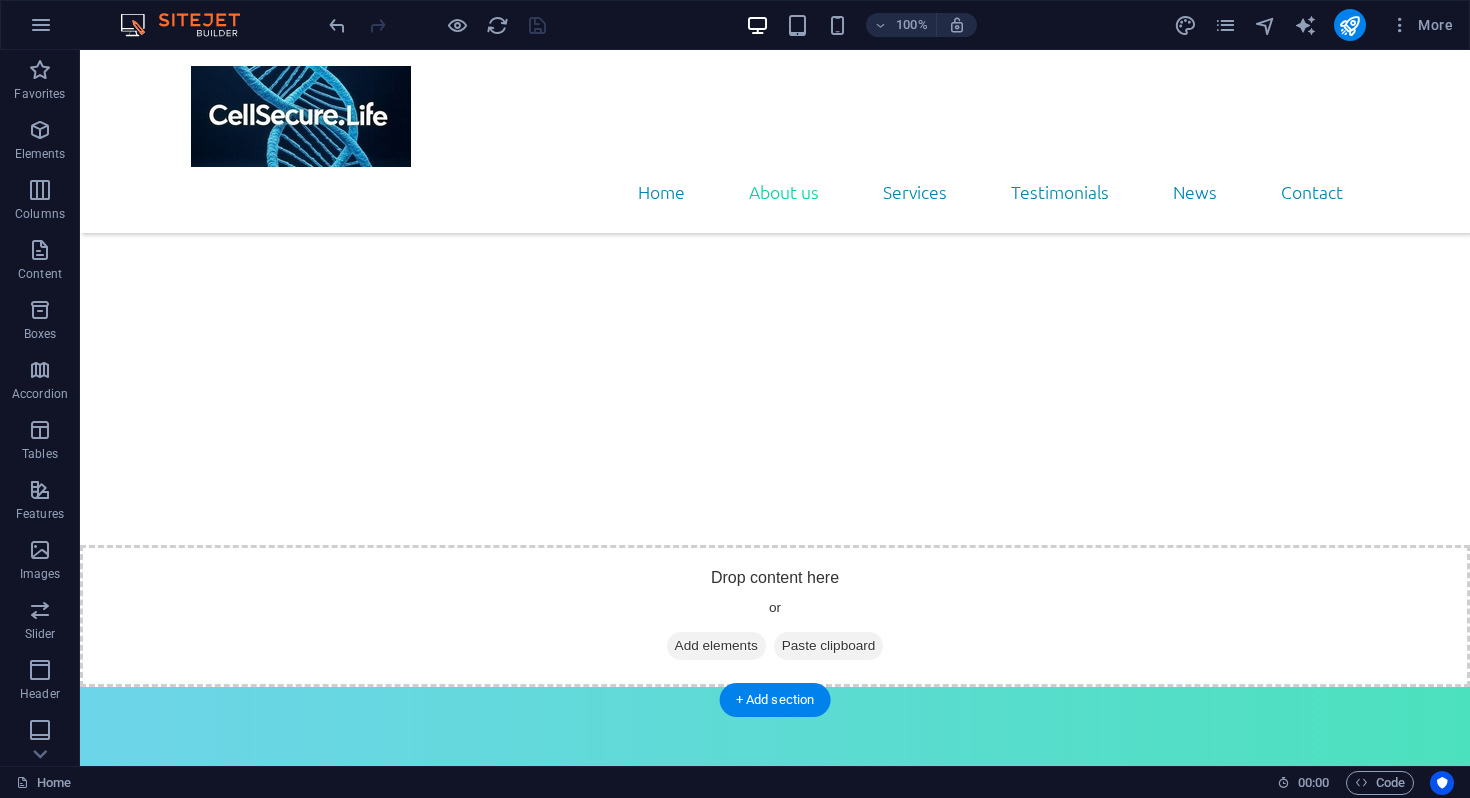 click at bounding box center [775, 2333] 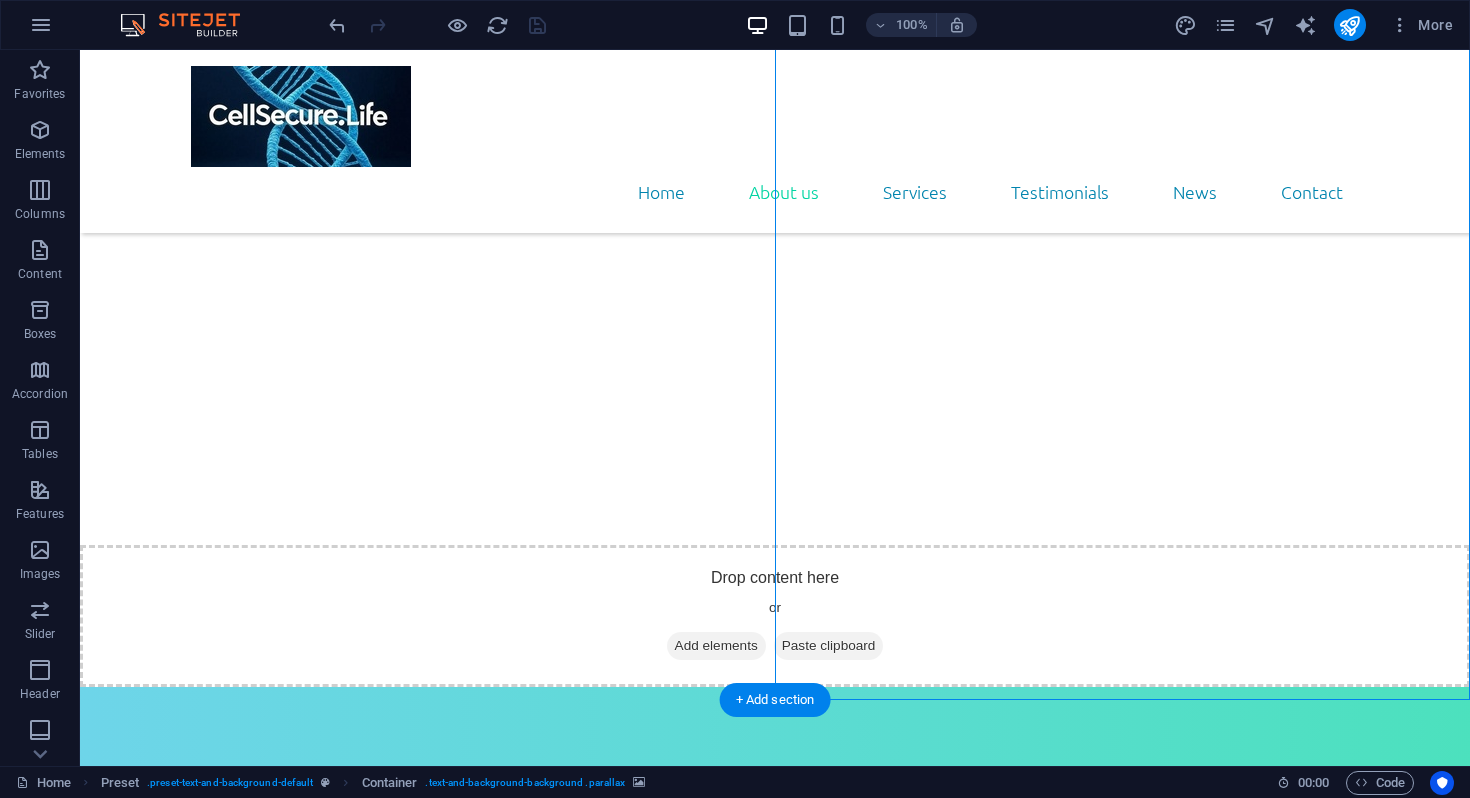 click at bounding box center [775, 2333] 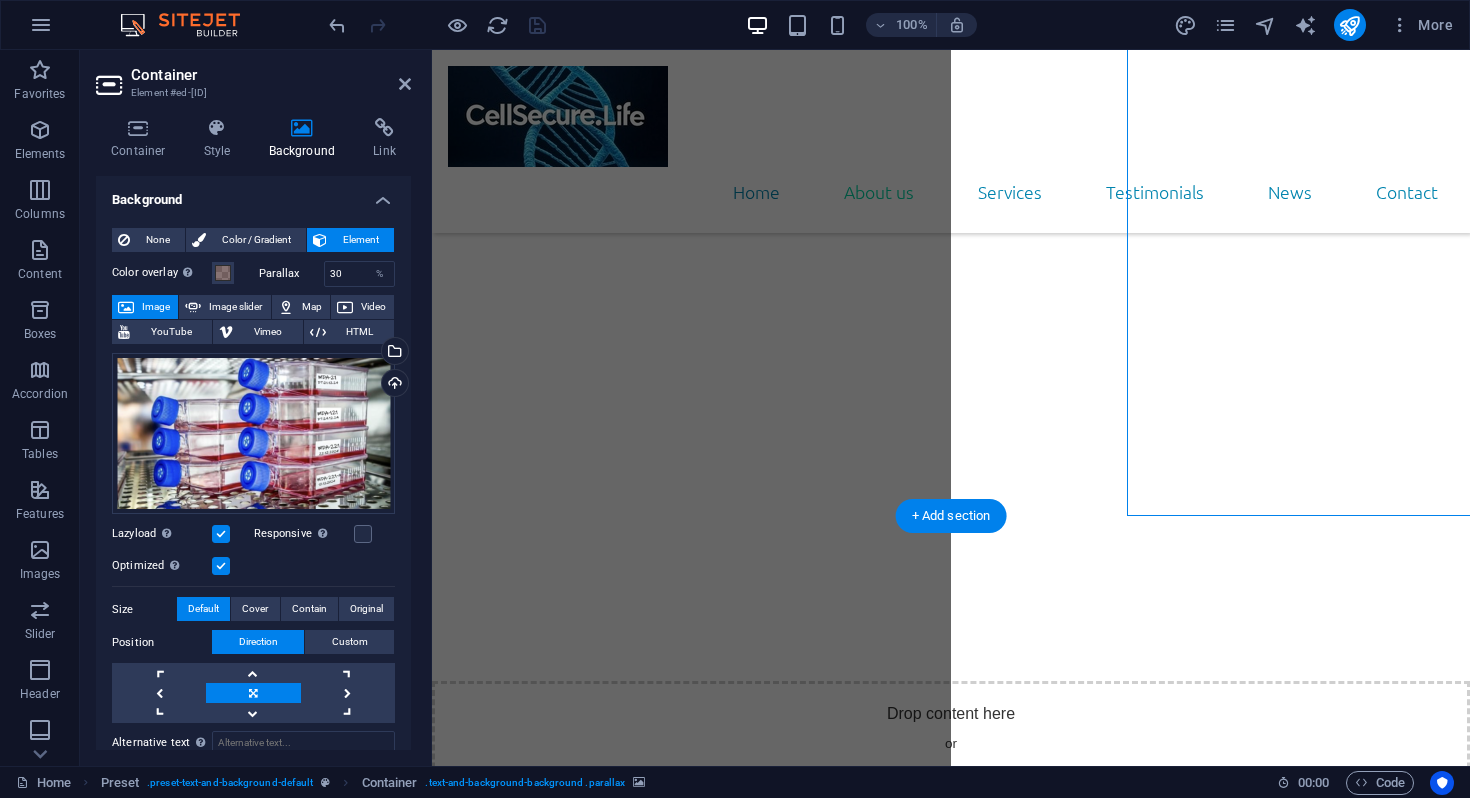 scroll, scrollTop: 2521, scrollLeft: 0, axis: vertical 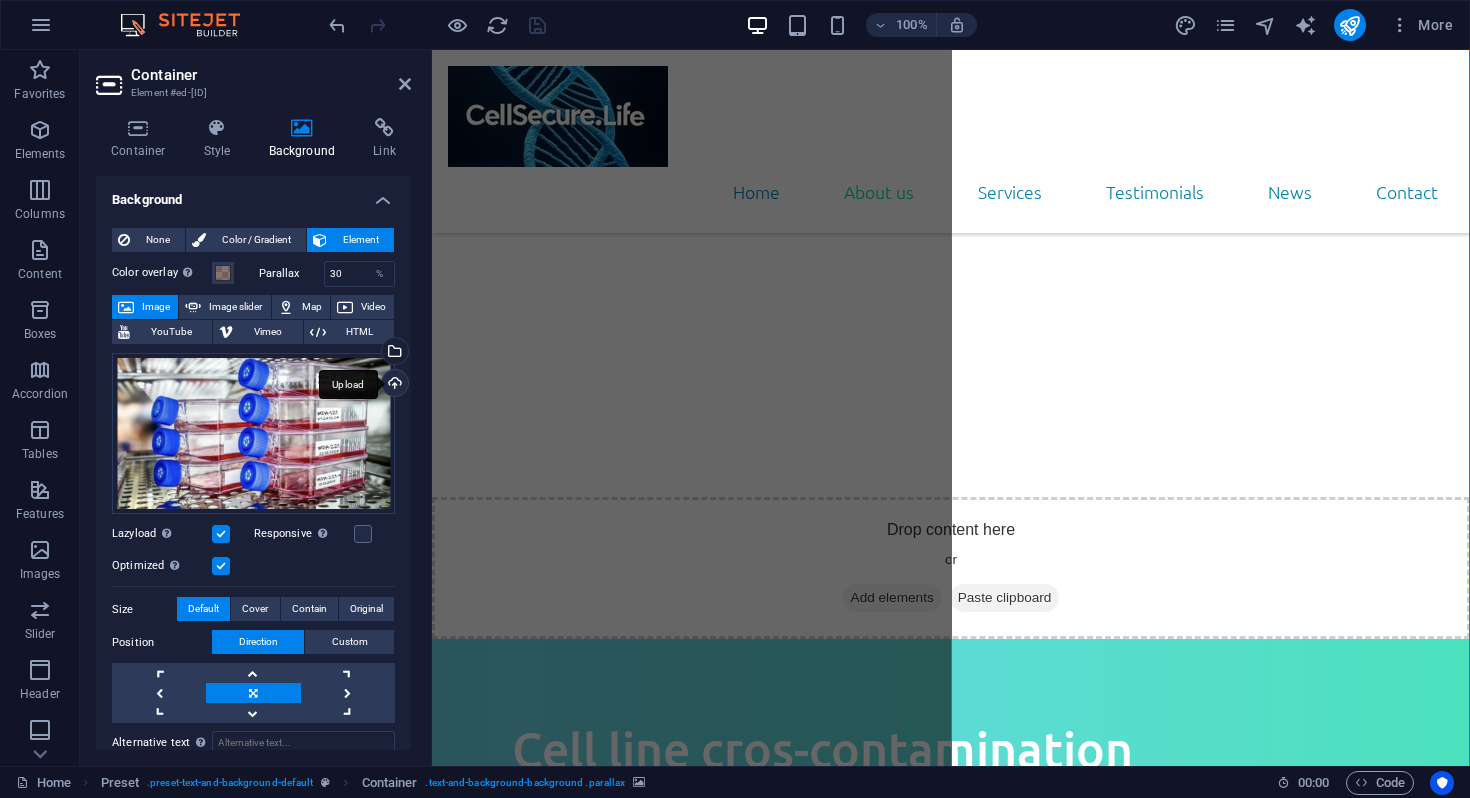 click on "Upload" at bounding box center (393, 385) 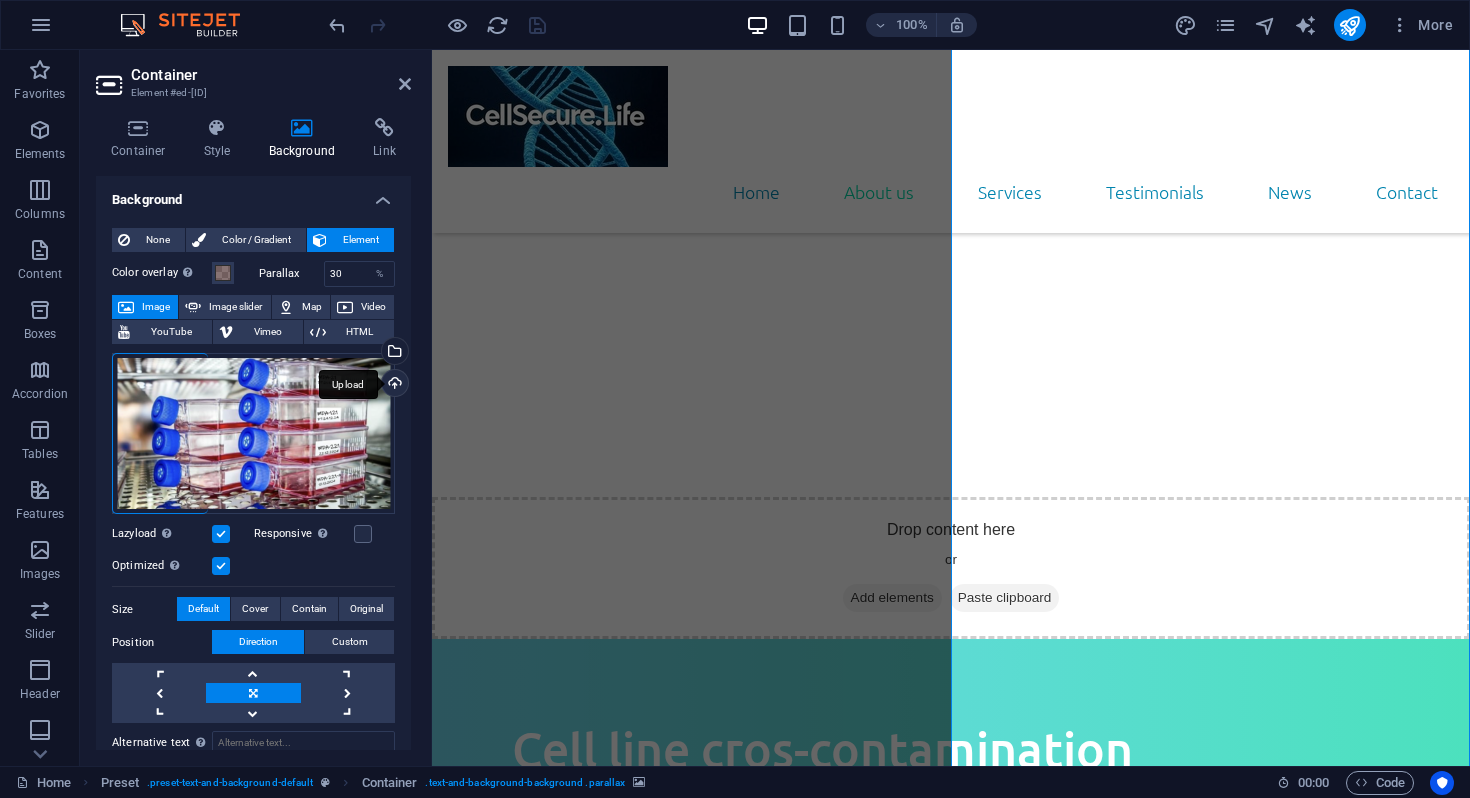 click on "Upload" at bounding box center (393, 385) 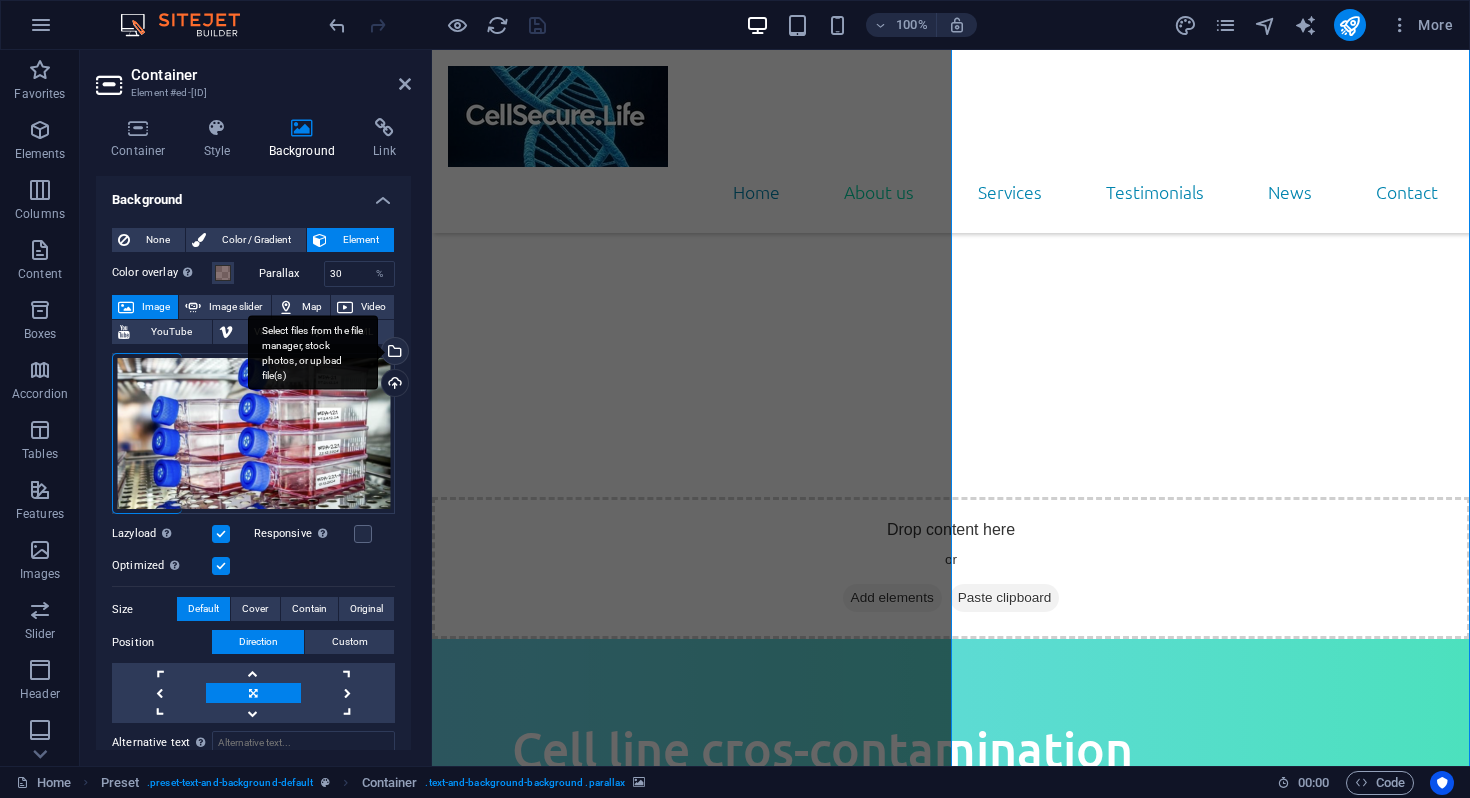 click on "Select files from the file manager, stock photos, or upload file(s)" at bounding box center [313, 352] 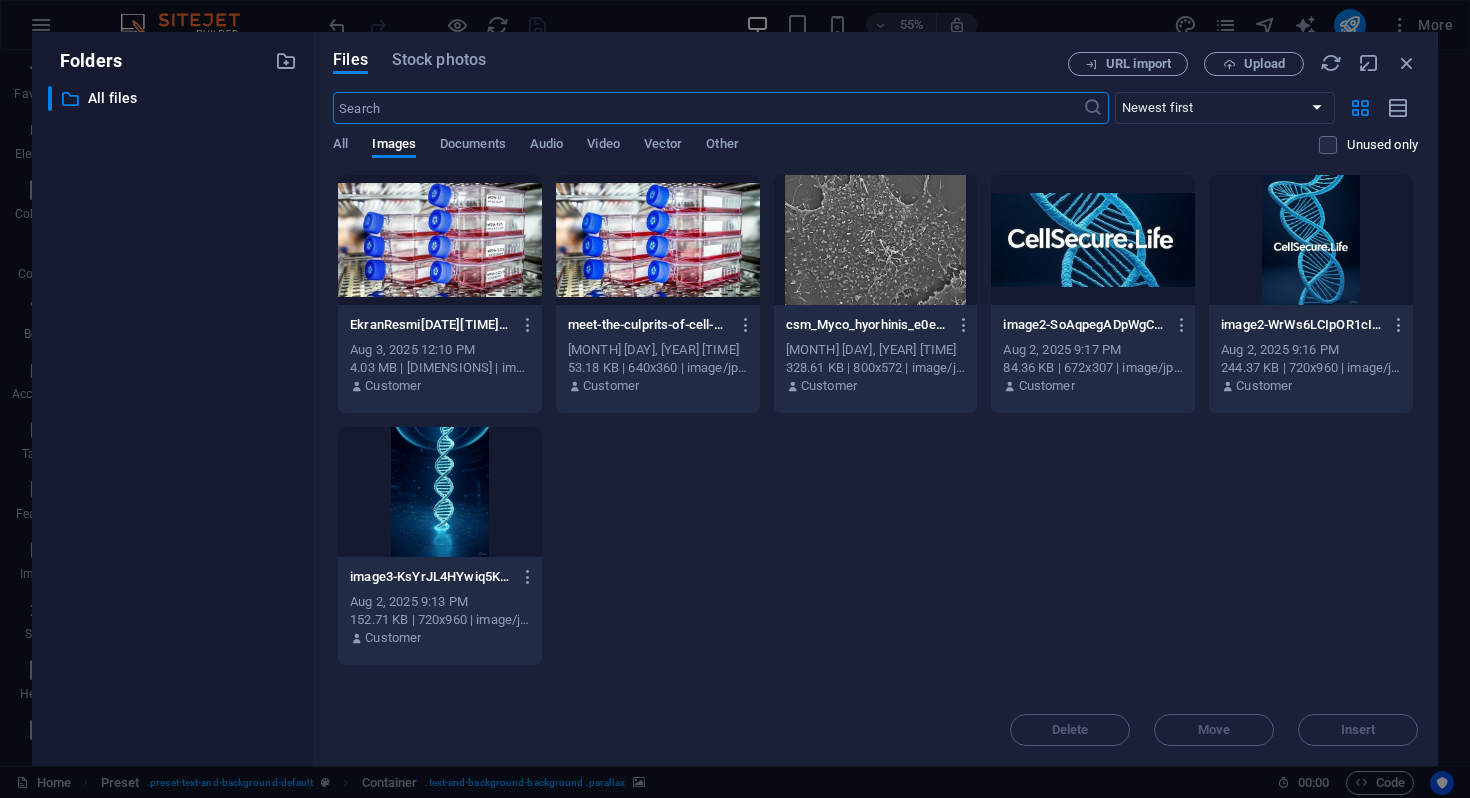scroll, scrollTop: 3046, scrollLeft: 0, axis: vertical 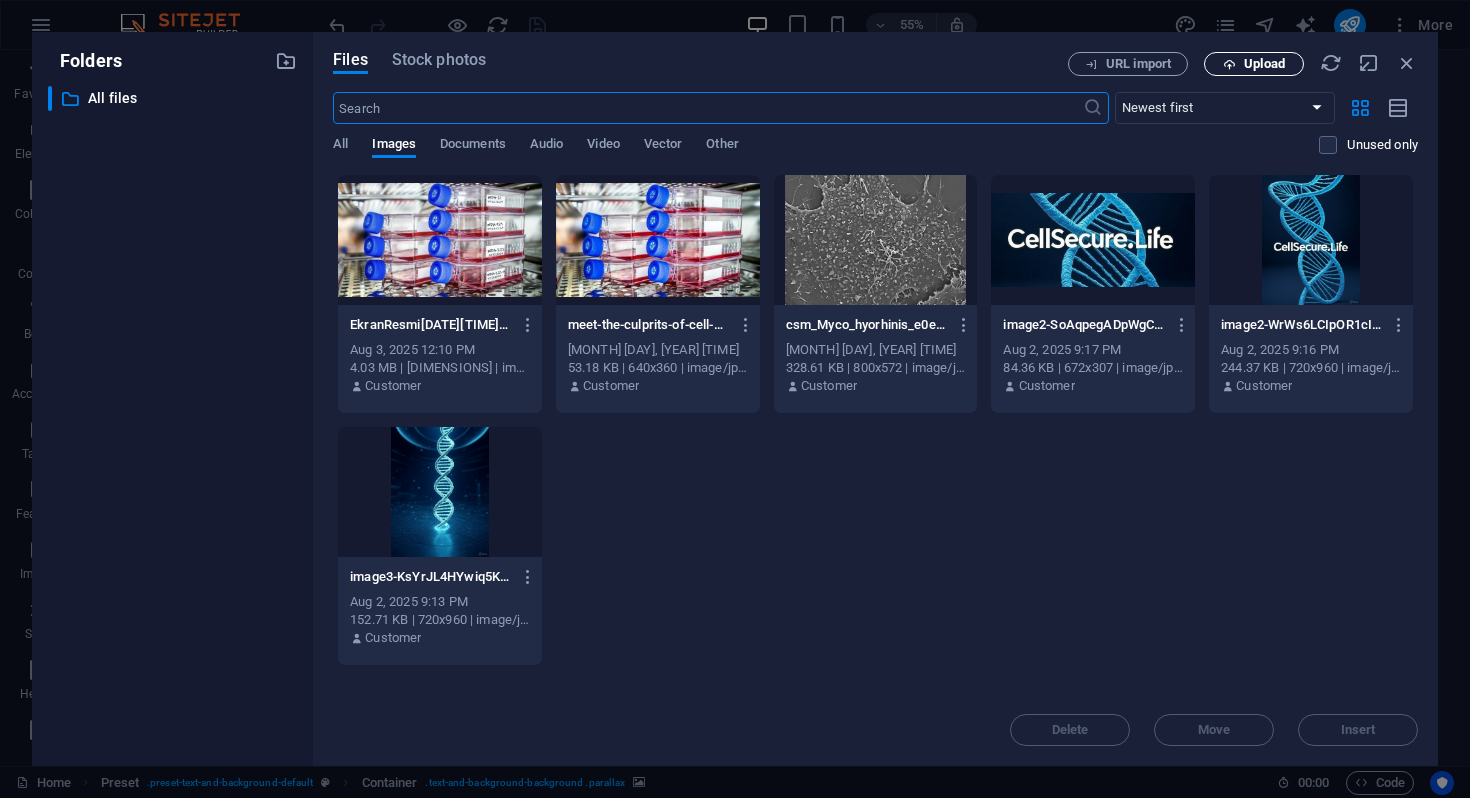 click on "Upload" at bounding box center [1254, 64] 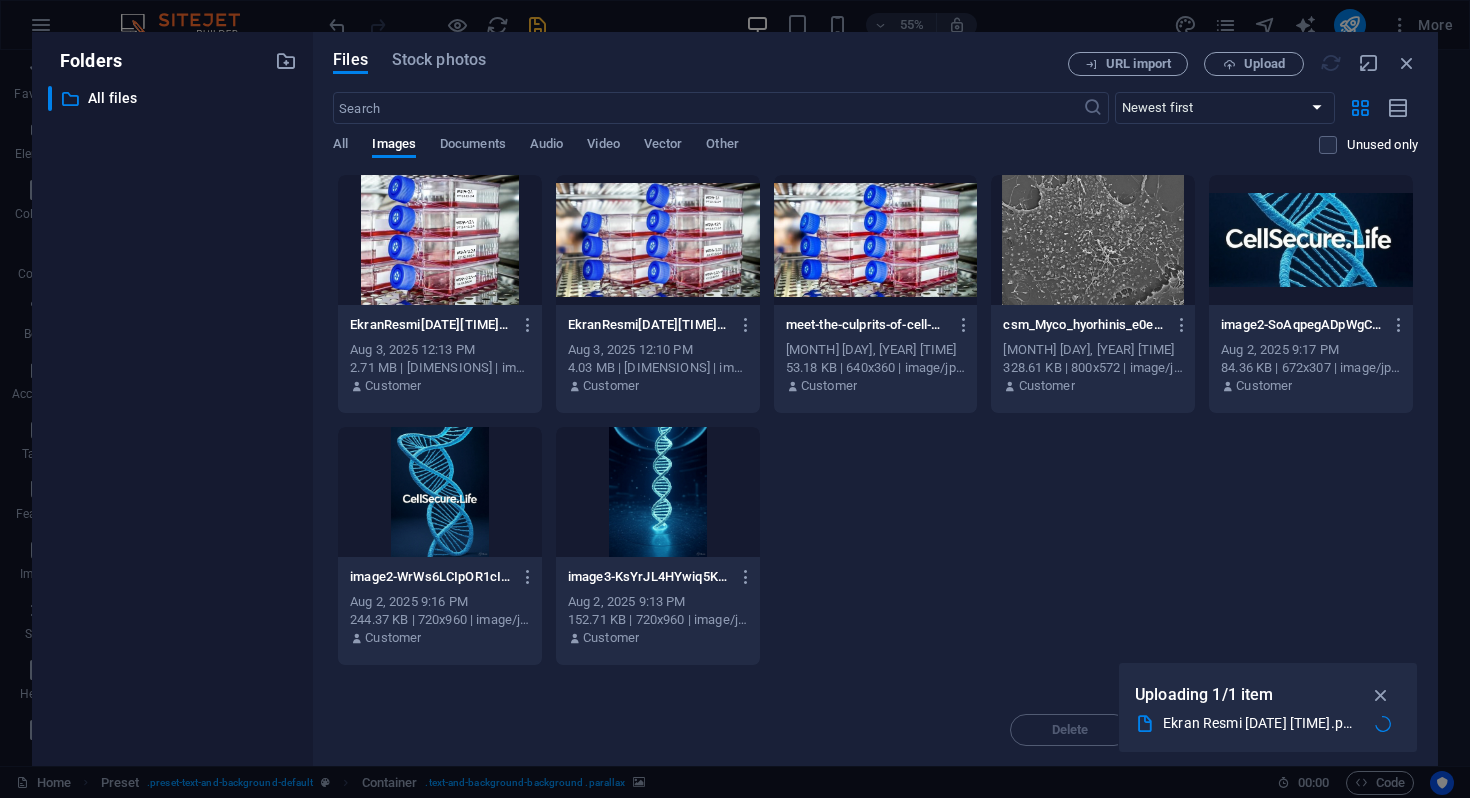 click at bounding box center (440, 240) 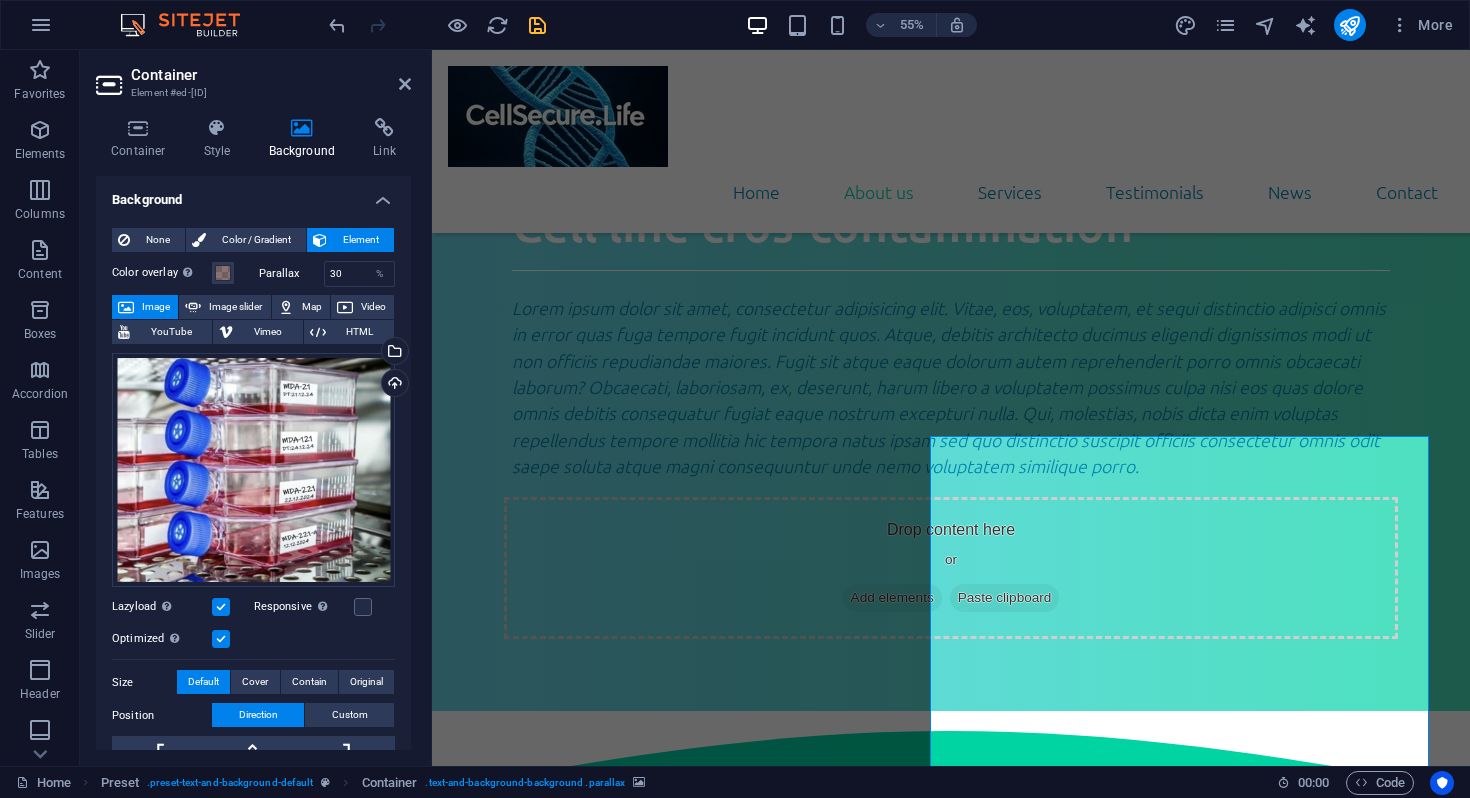 scroll, scrollTop: 2521, scrollLeft: 0, axis: vertical 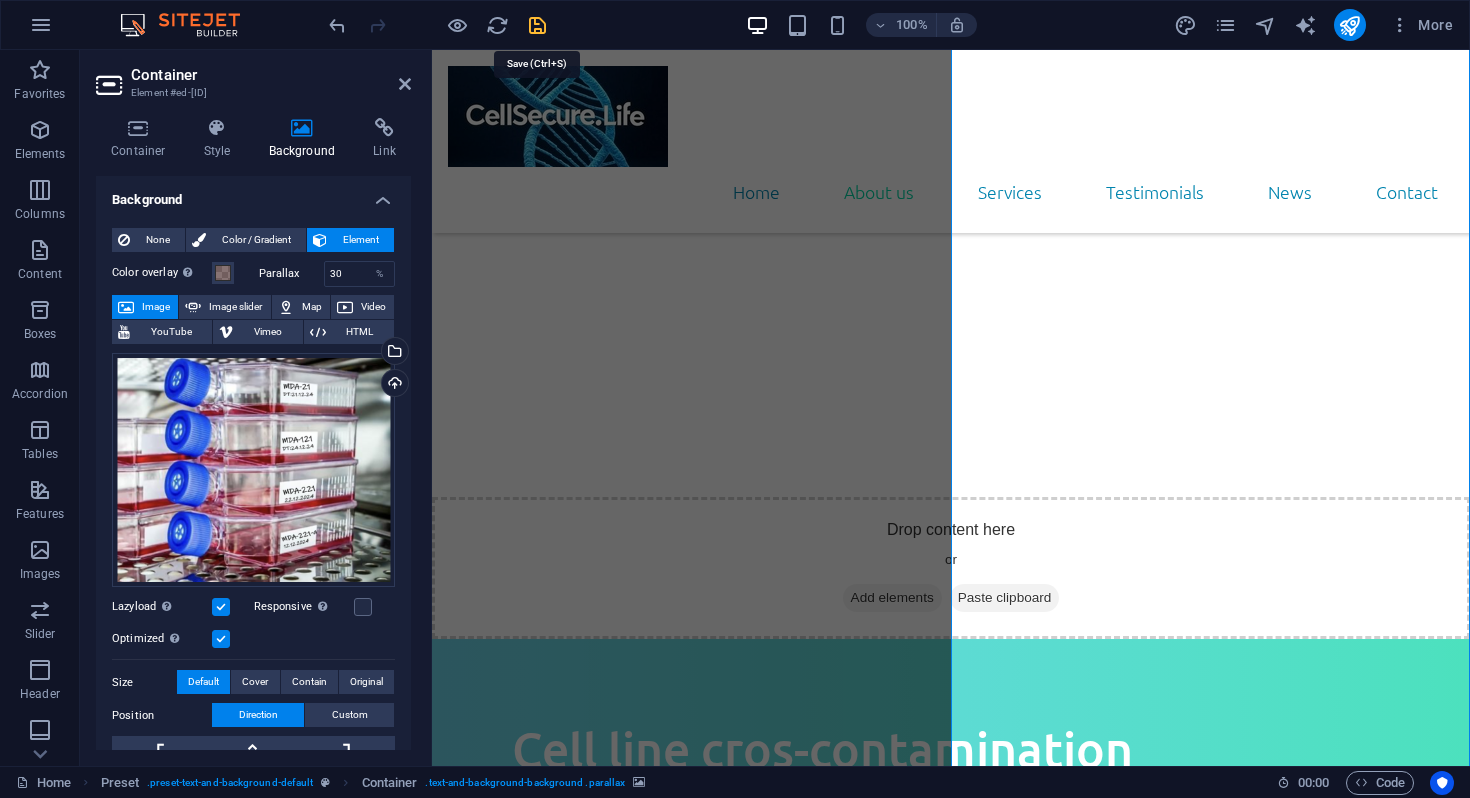 click at bounding box center (537, 25) 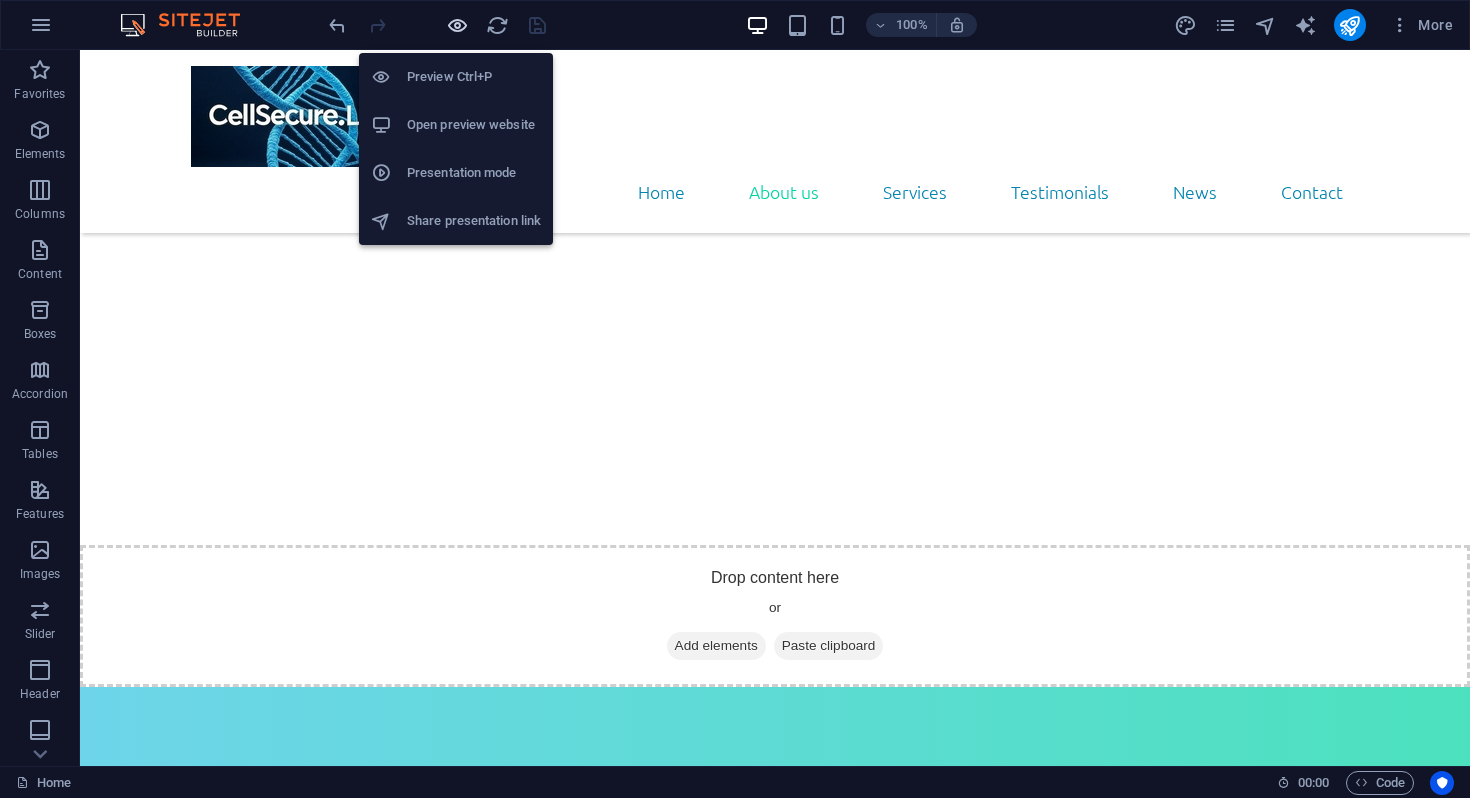 click at bounding box center (457, 25) 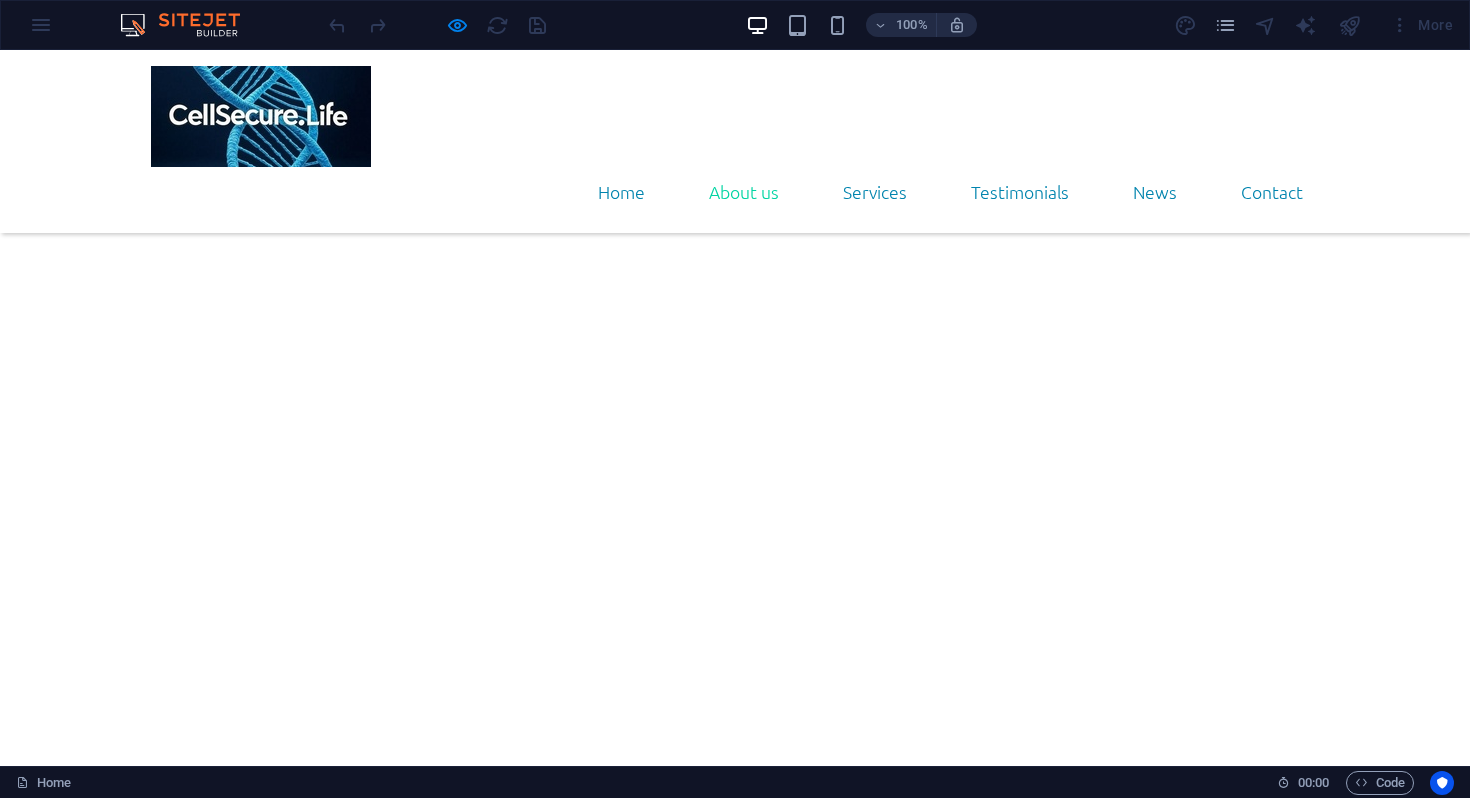 scroll, scrollTop: 1995, scrollLeft: 0, axis: vertical 